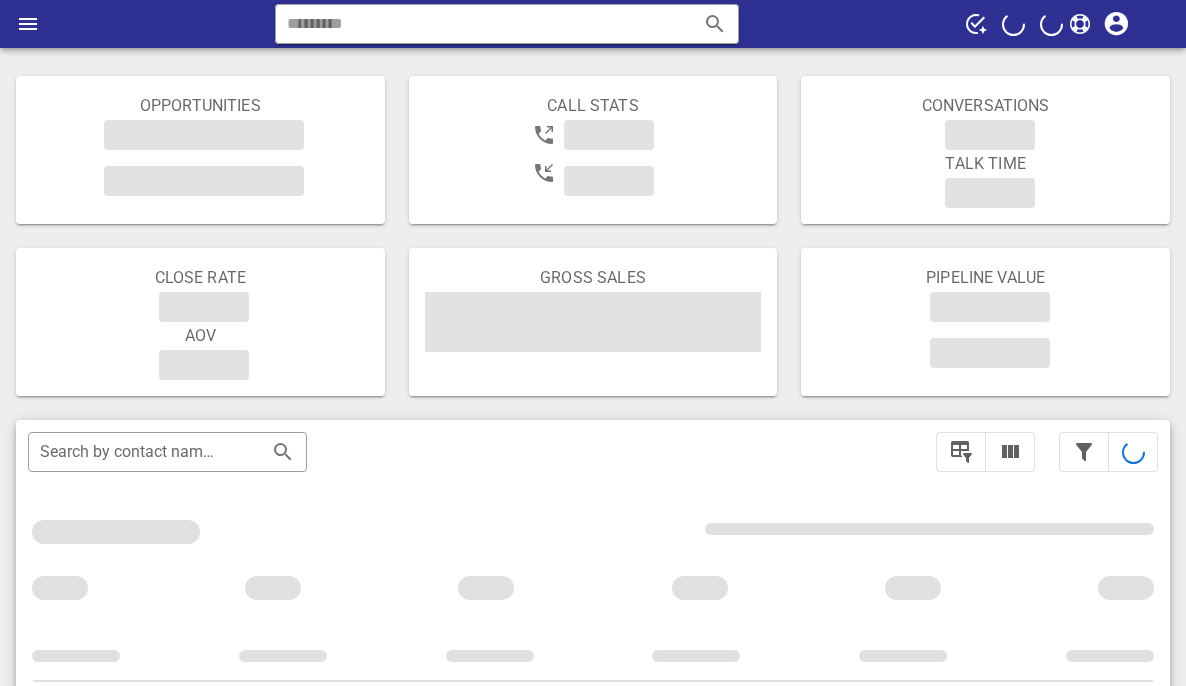 scroll, scrollTop: 0, scrollLeft: 0, axis: both 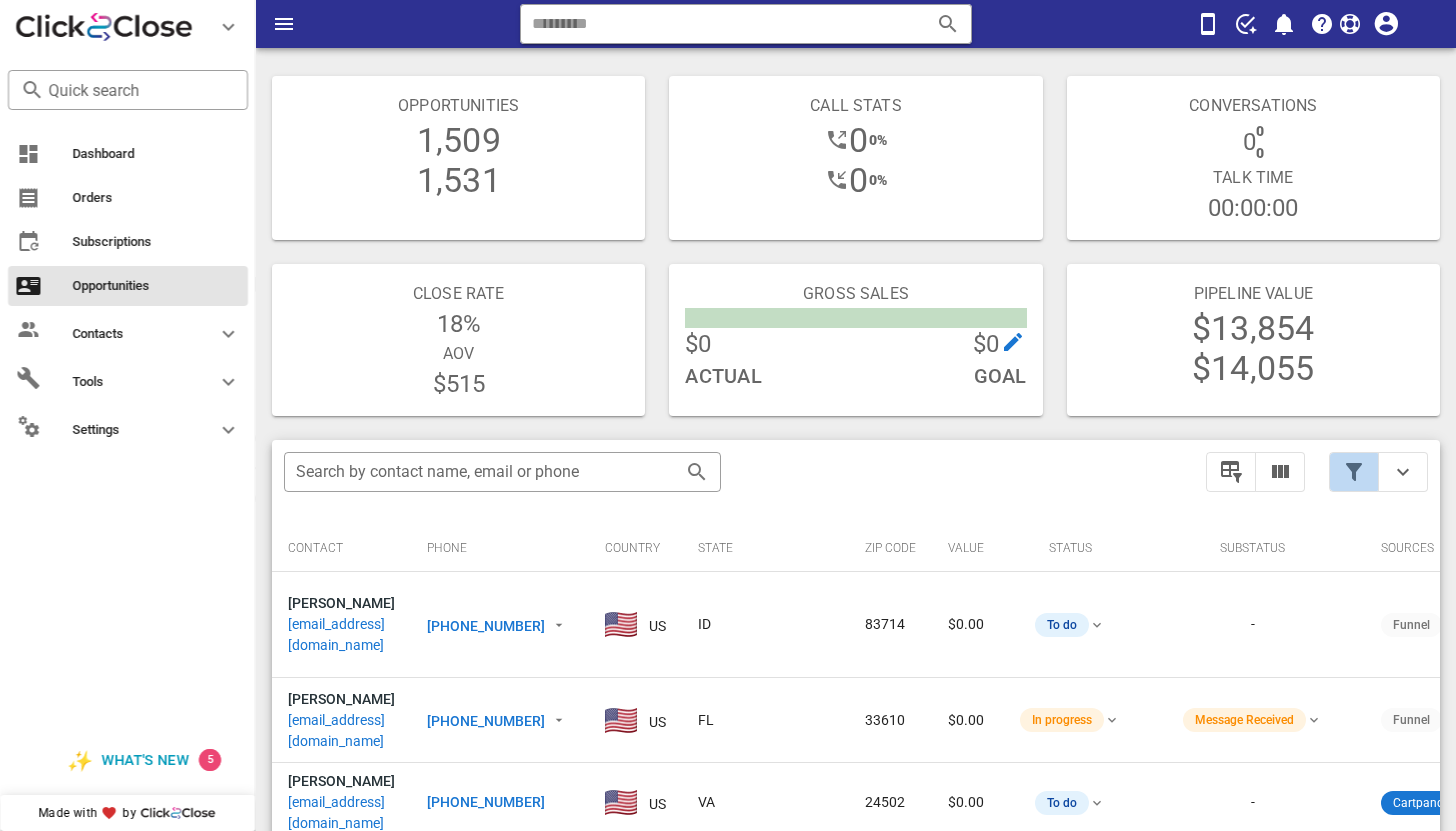 click at bounding box center (1354, 472) 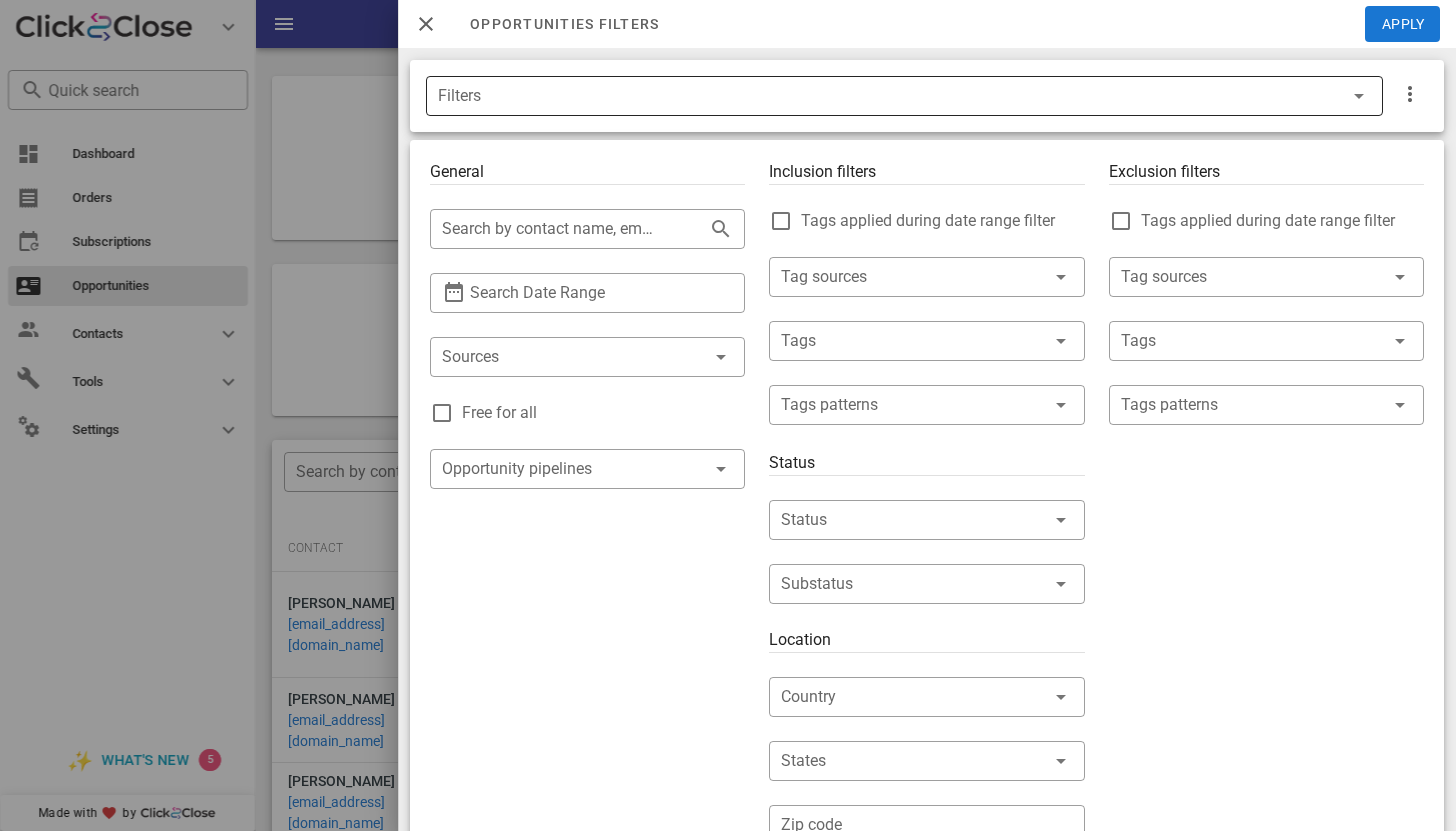 click at bounding box center (1359, 96) 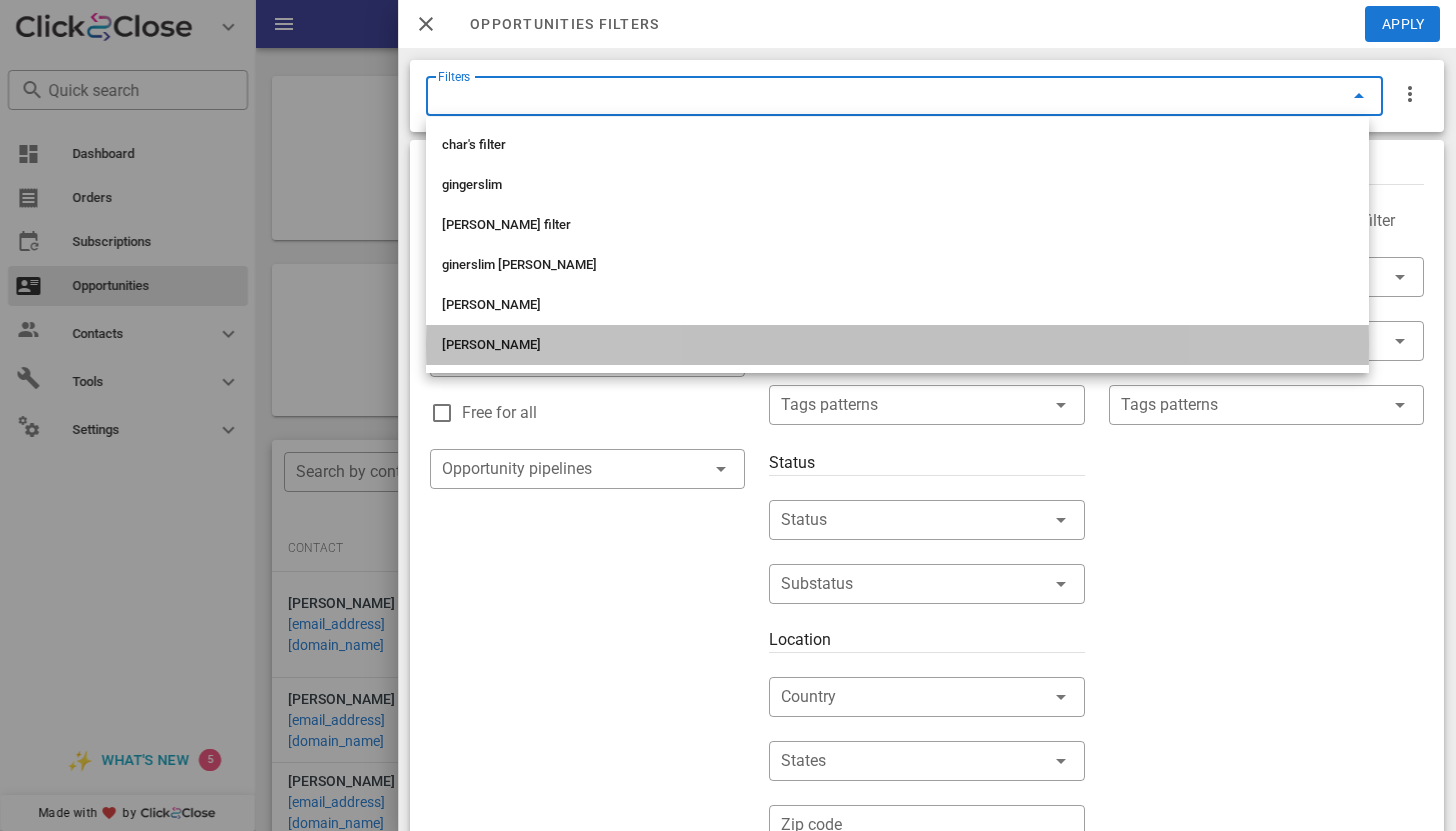 click on "[PERSON_NAME]" at bounding box center (897, 345) 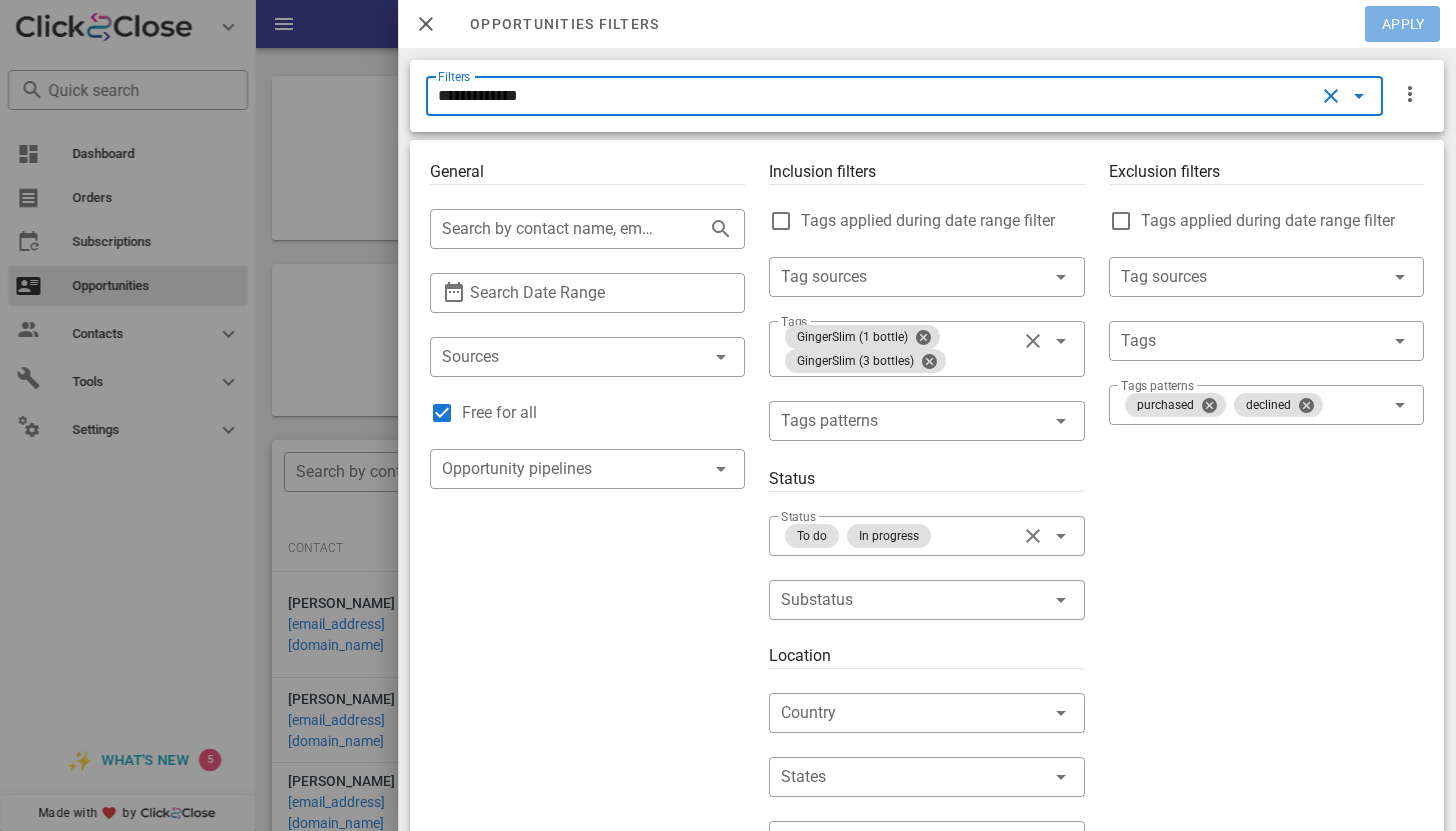 click on "Apply" at bounding box center [1403, 24] 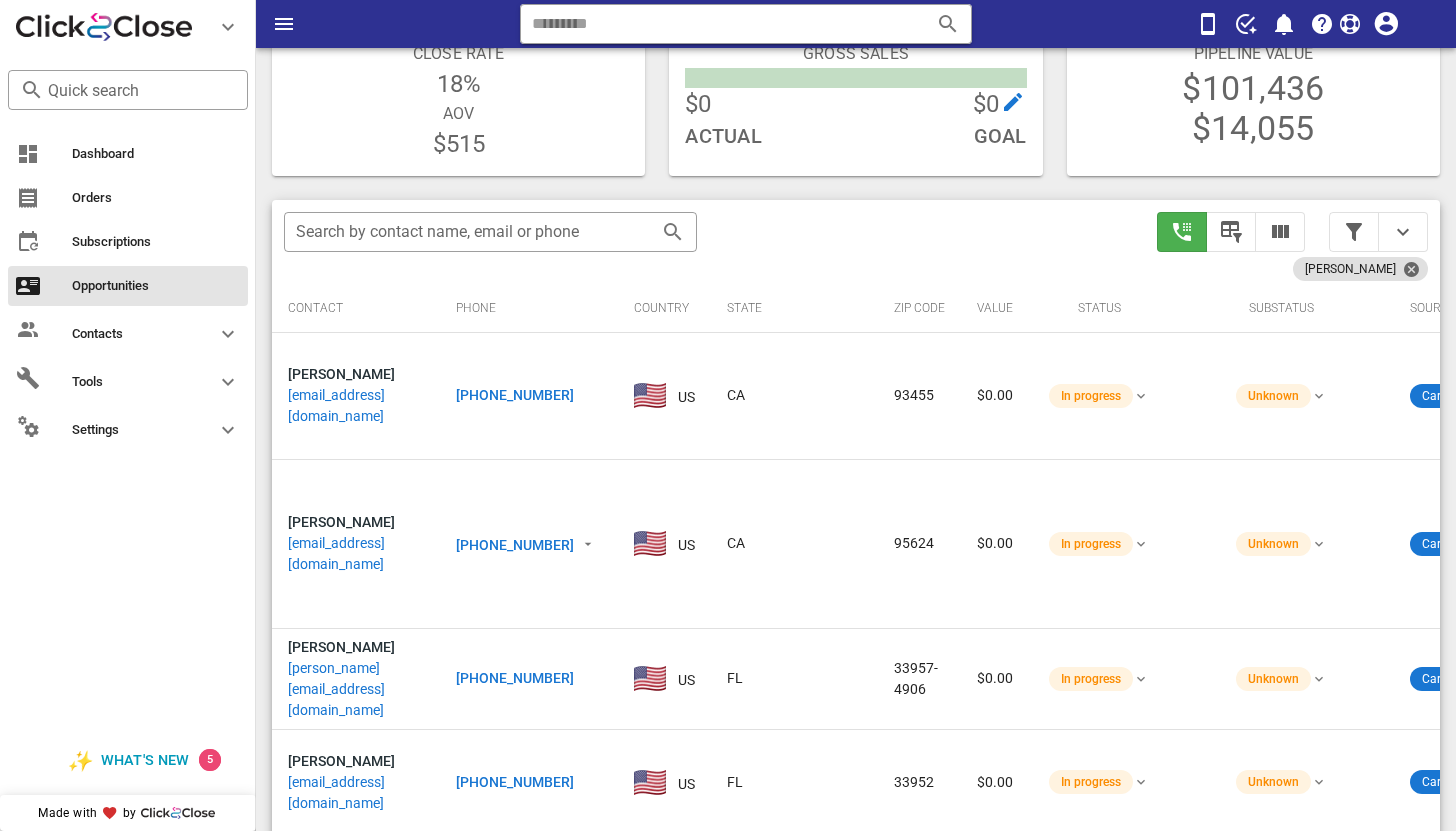scroll, scrollTop: 280, scrollLeft: 0, axis: vertical 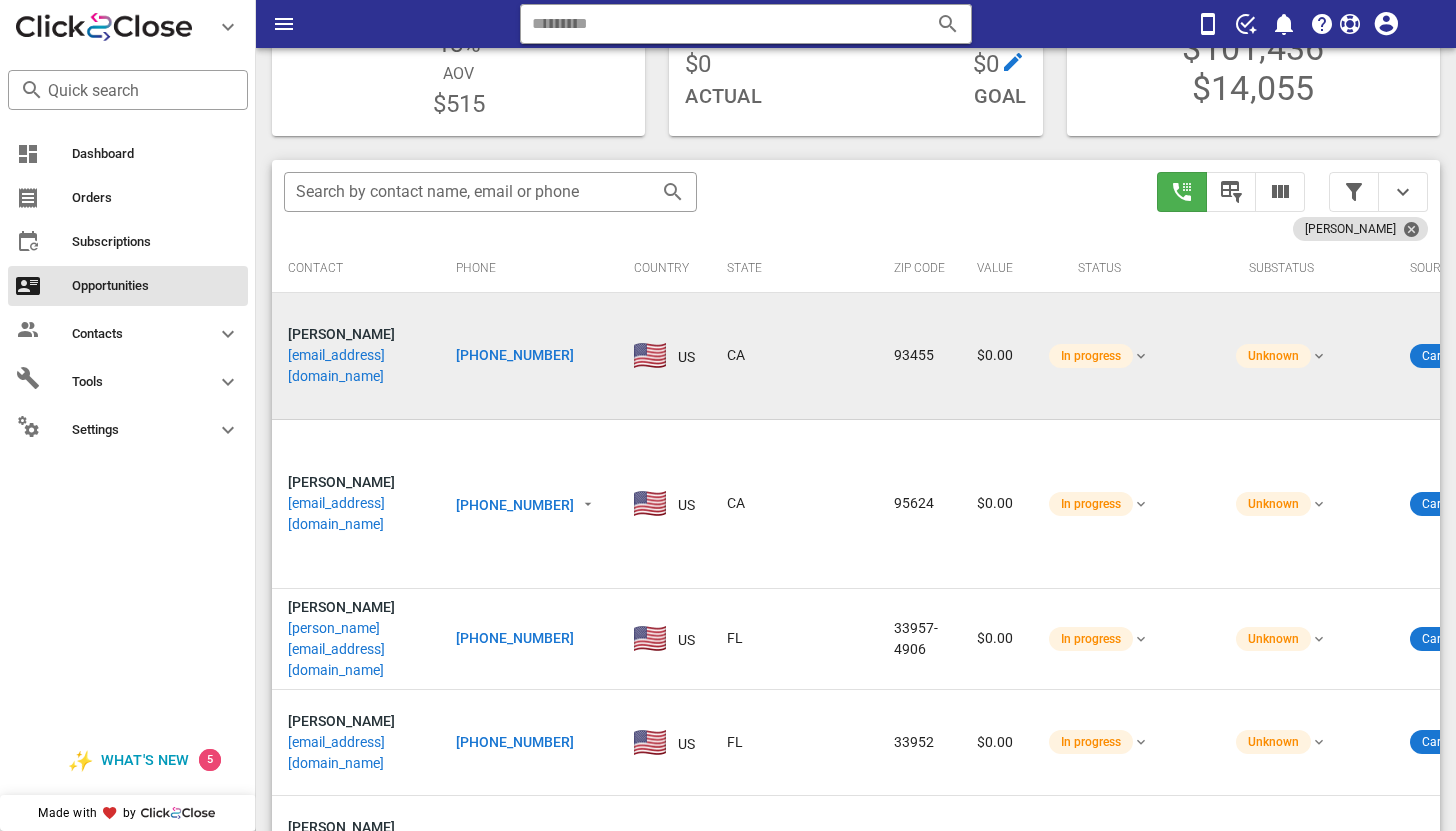click on "[EMAIL_ADDRESS][DOMAIN_NAME]" at bounding box center (356, 366) 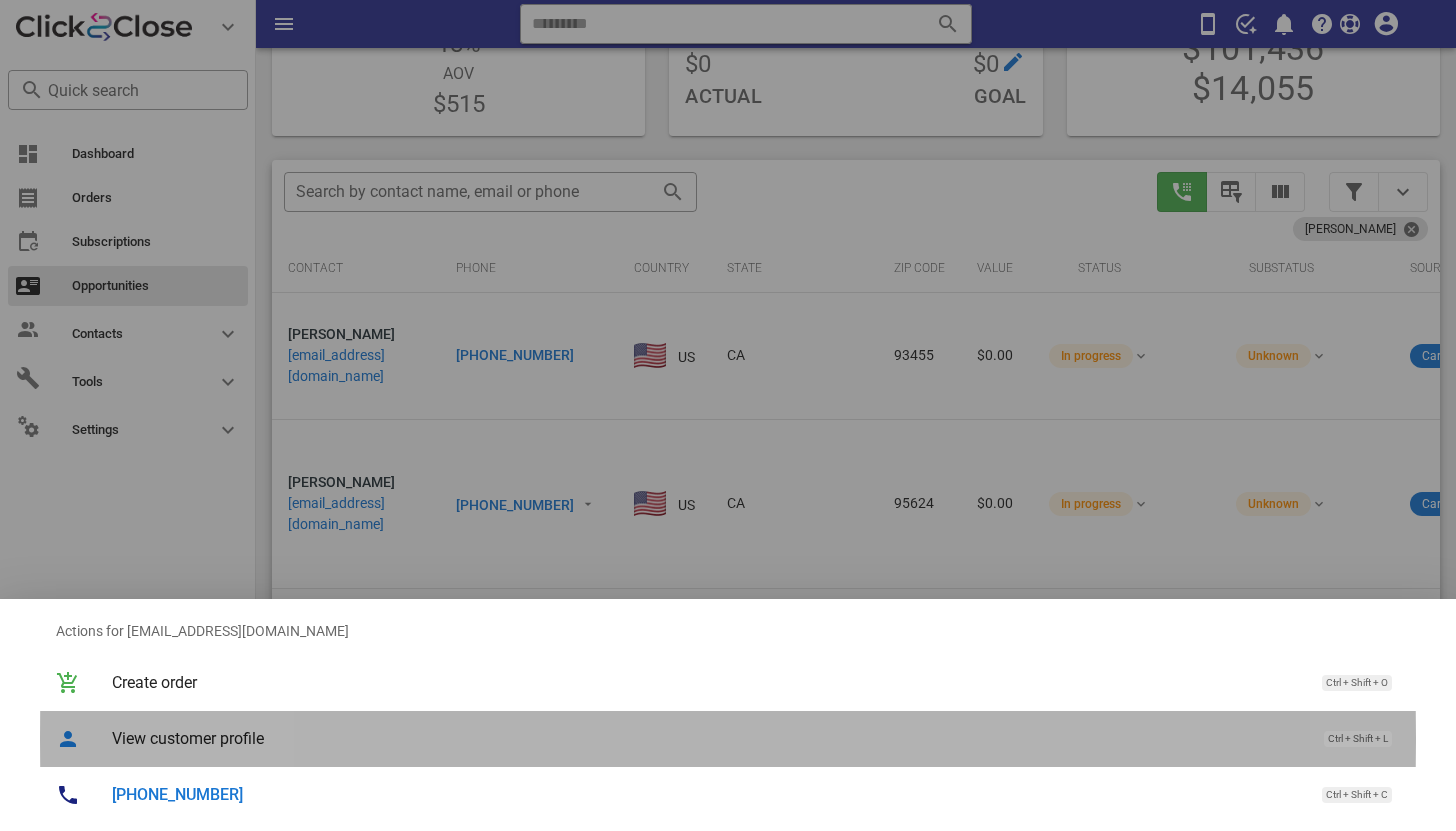 click on "View customer profile" at bounding box center (708, 738) 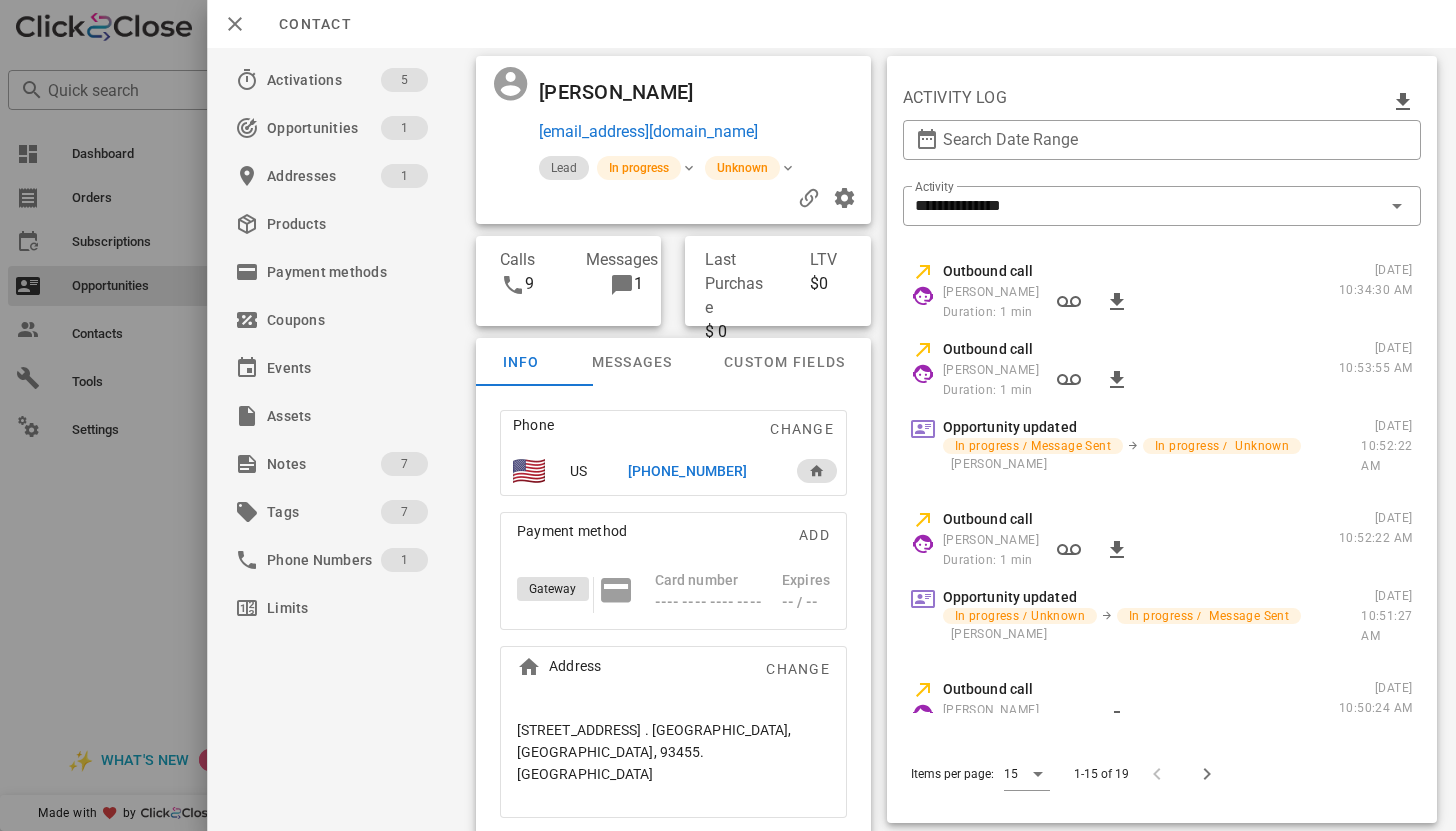 scroll, scrollTop: 320, scrollLeft: 0, axis: vertical 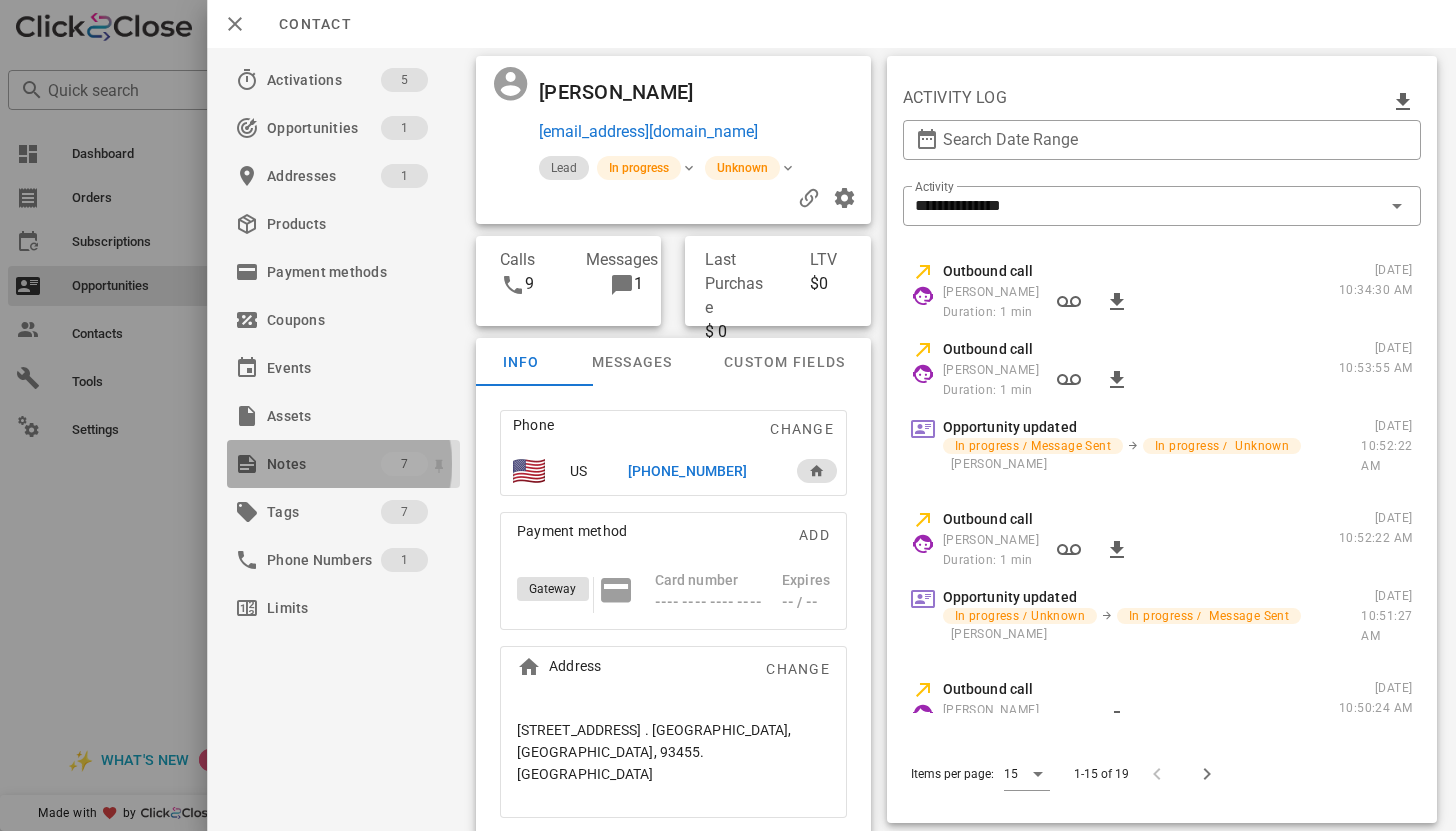 click on "Notes" at bounding box center [324, 464] 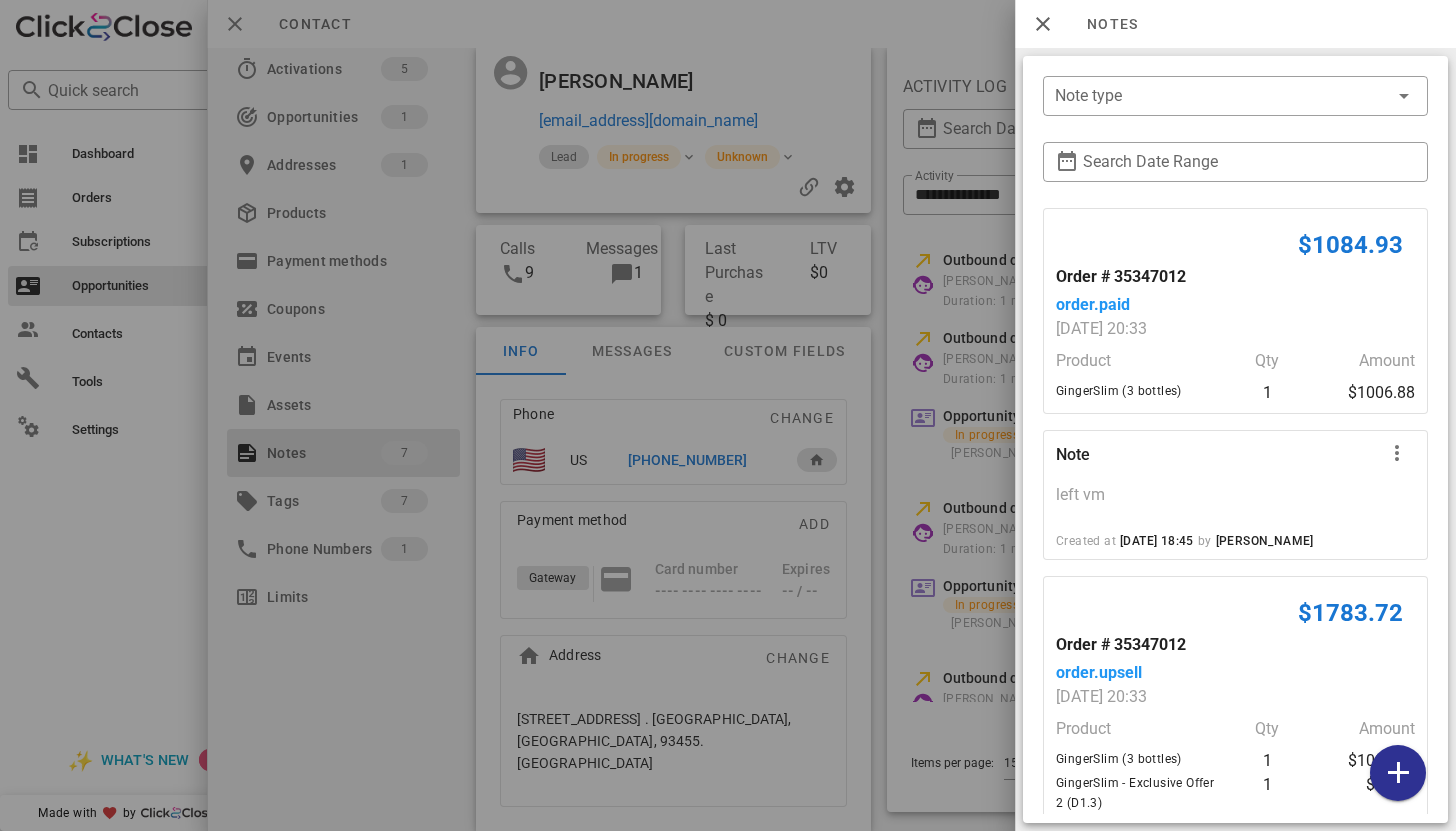 scroll, scrollTop: 43, scrollLeft: 0, axis: vertical 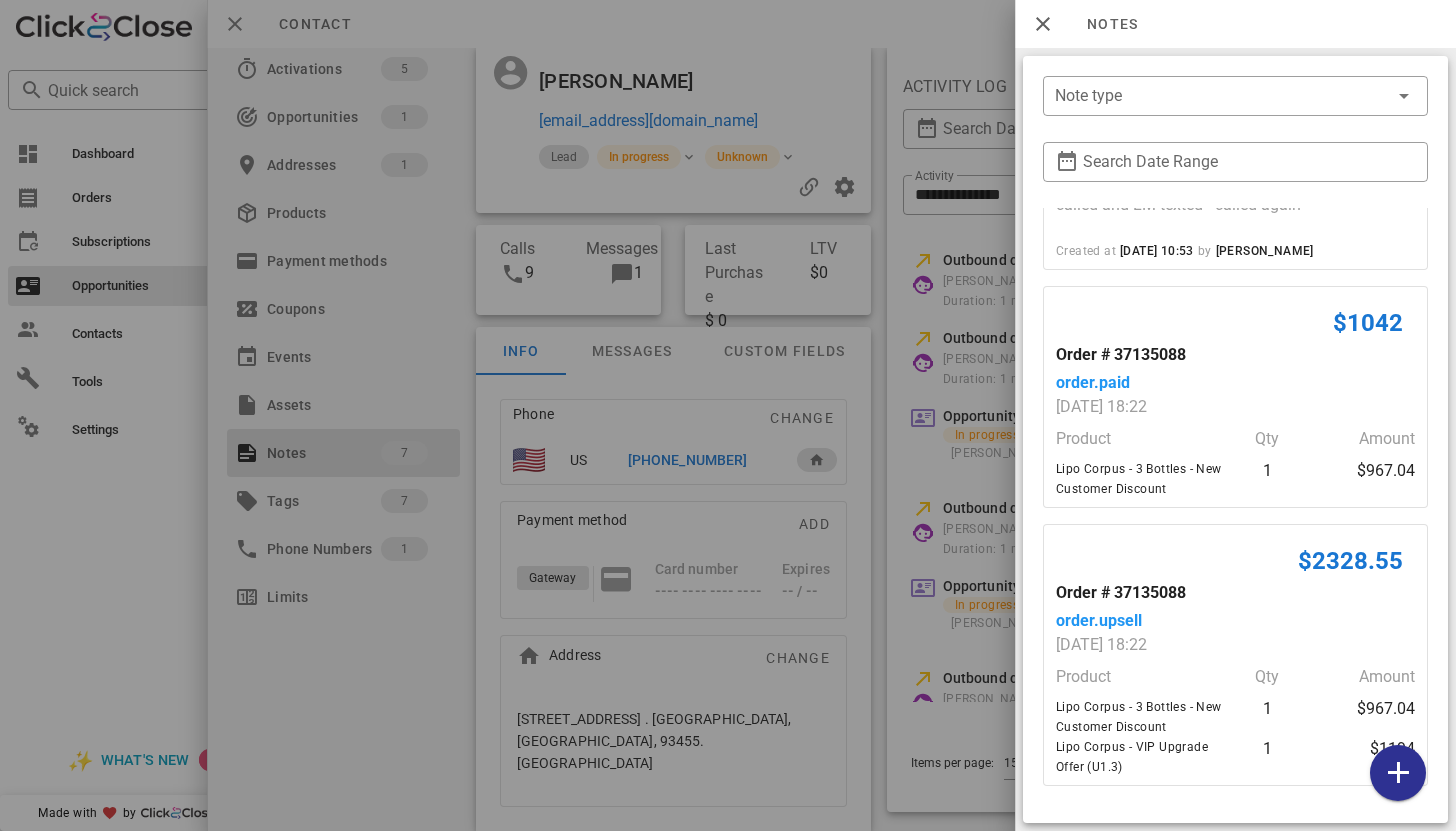 click at bounding box center [728, 415] 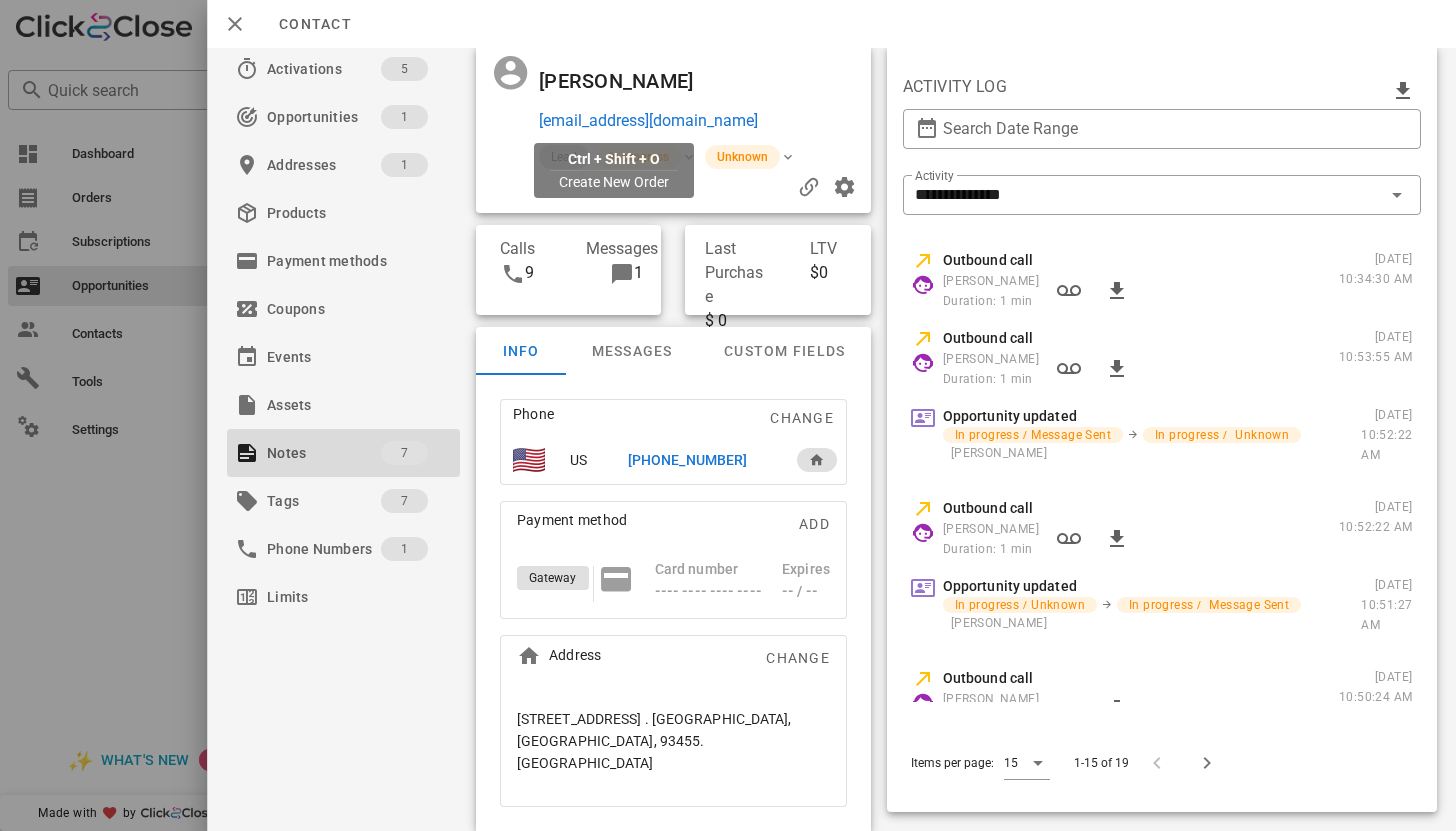 click on "[EMAIL_ADDRESS][DOMAIN_NAME]" at bounding box center (648, 121) 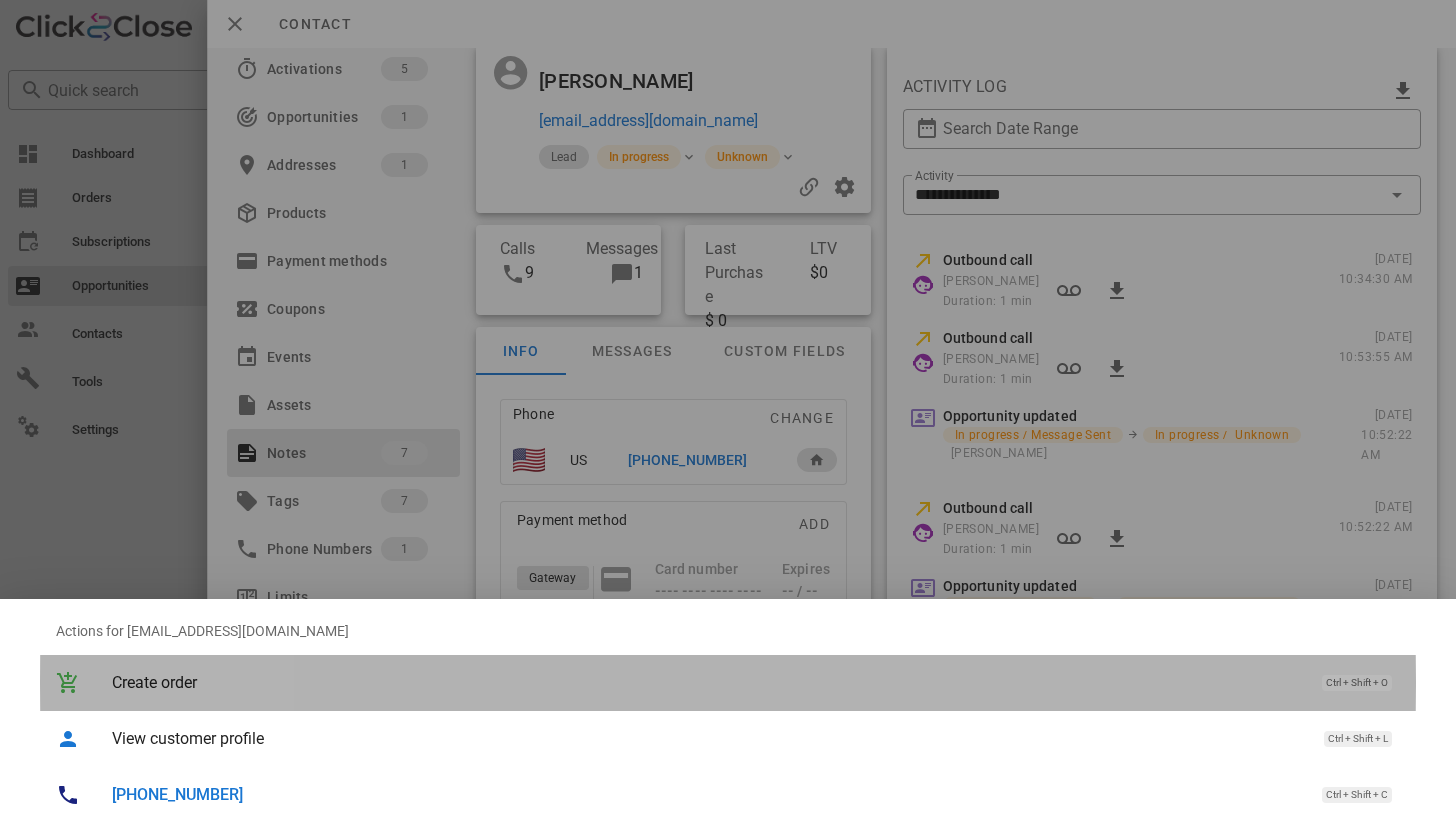 click on "Create order" at bounding box center (707, 682) 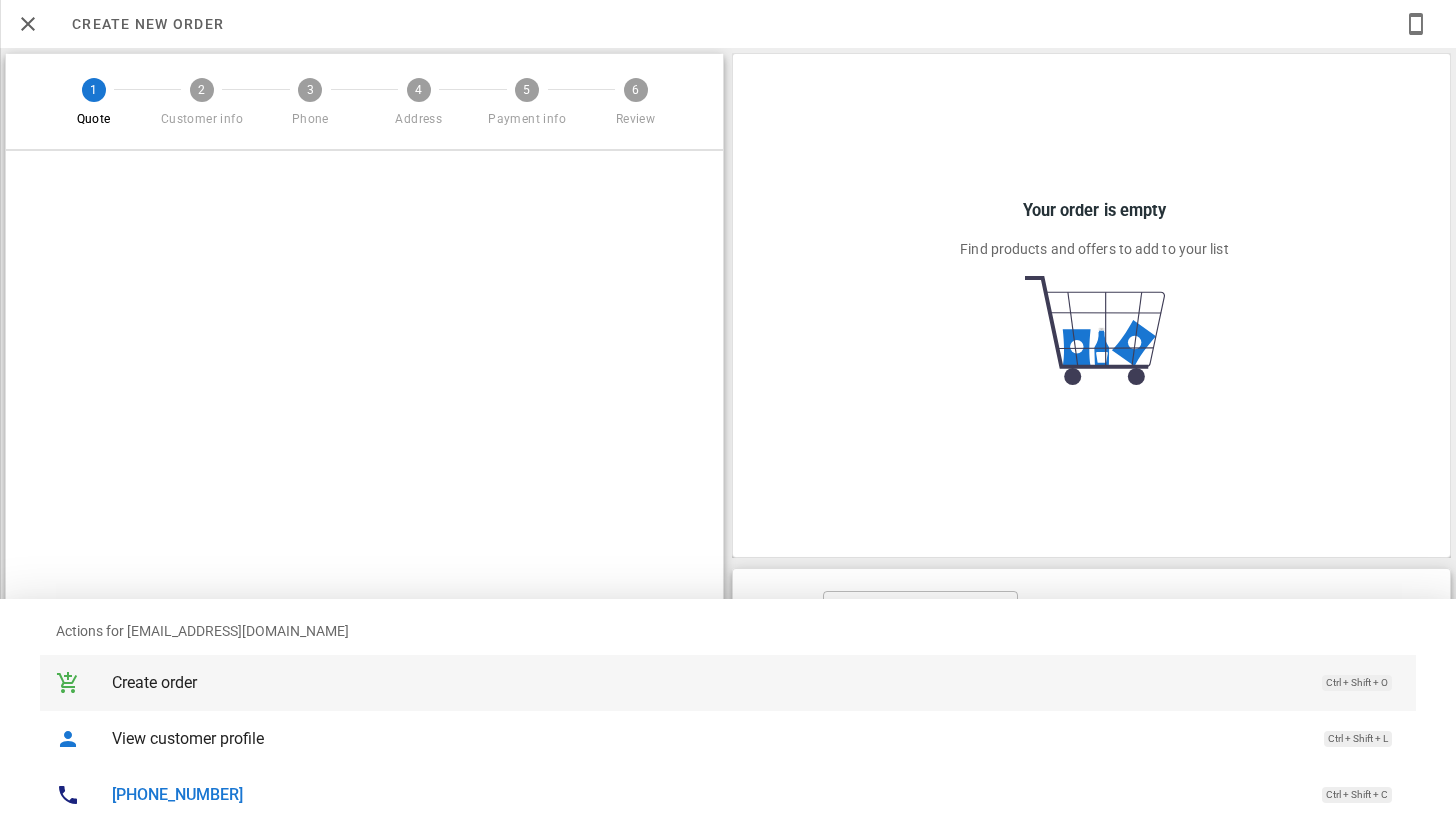 scroll, scrollTop: 0, scrollLeft: 0, axis: both 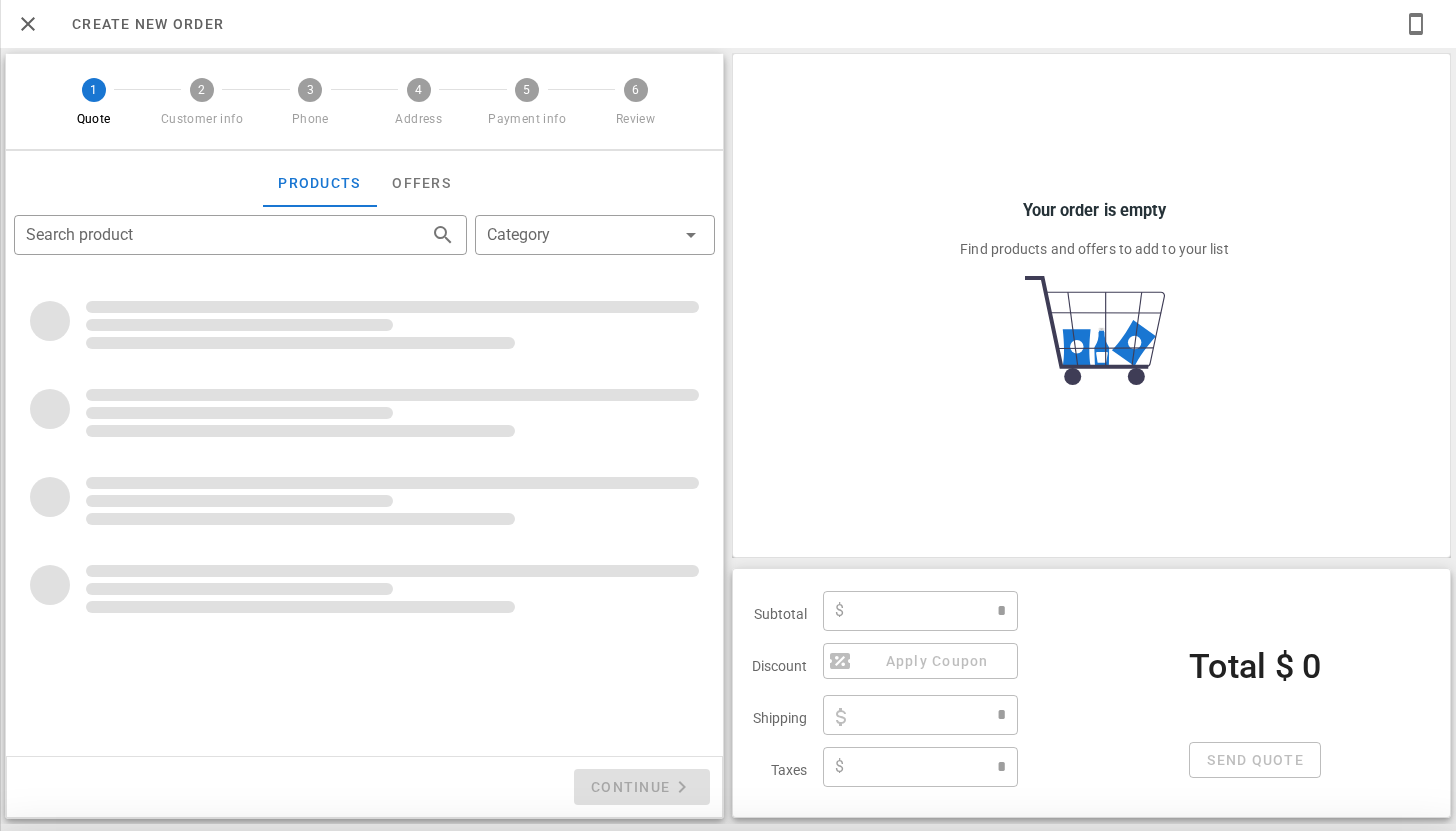 type on "**********" 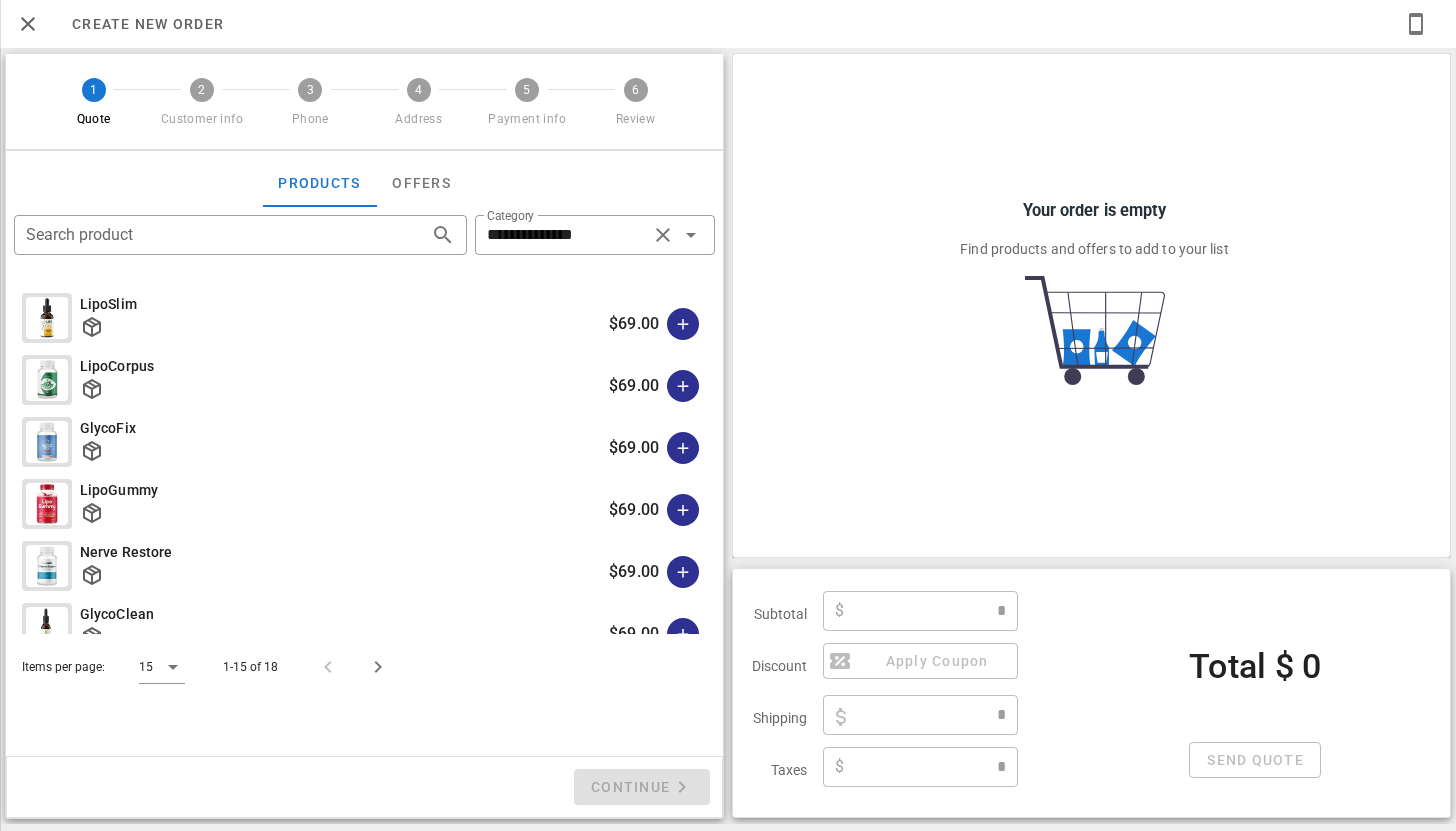 type on "****" 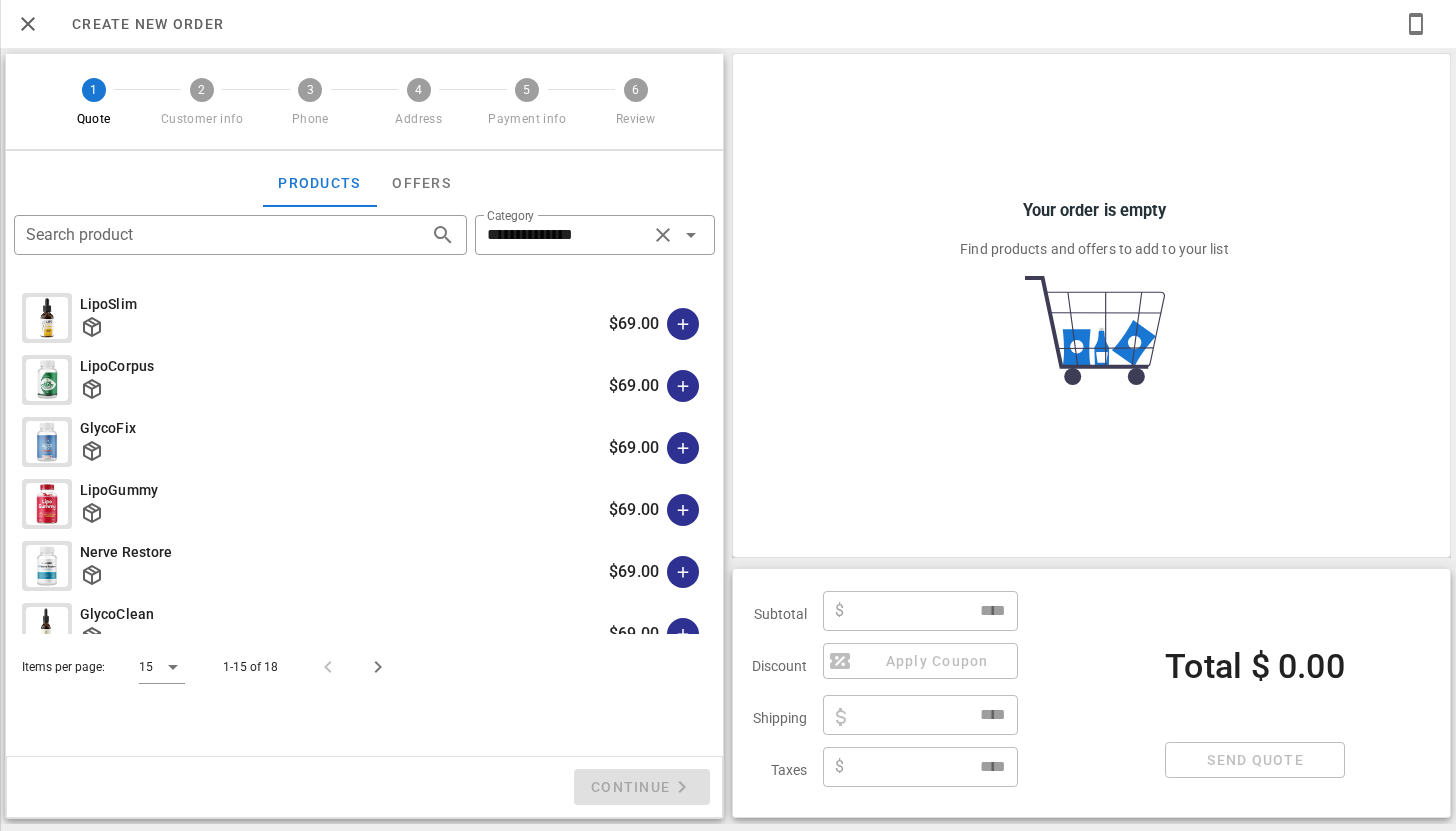 scroll, scrollTop: 332, scrollLeft: 0, axis: vertical 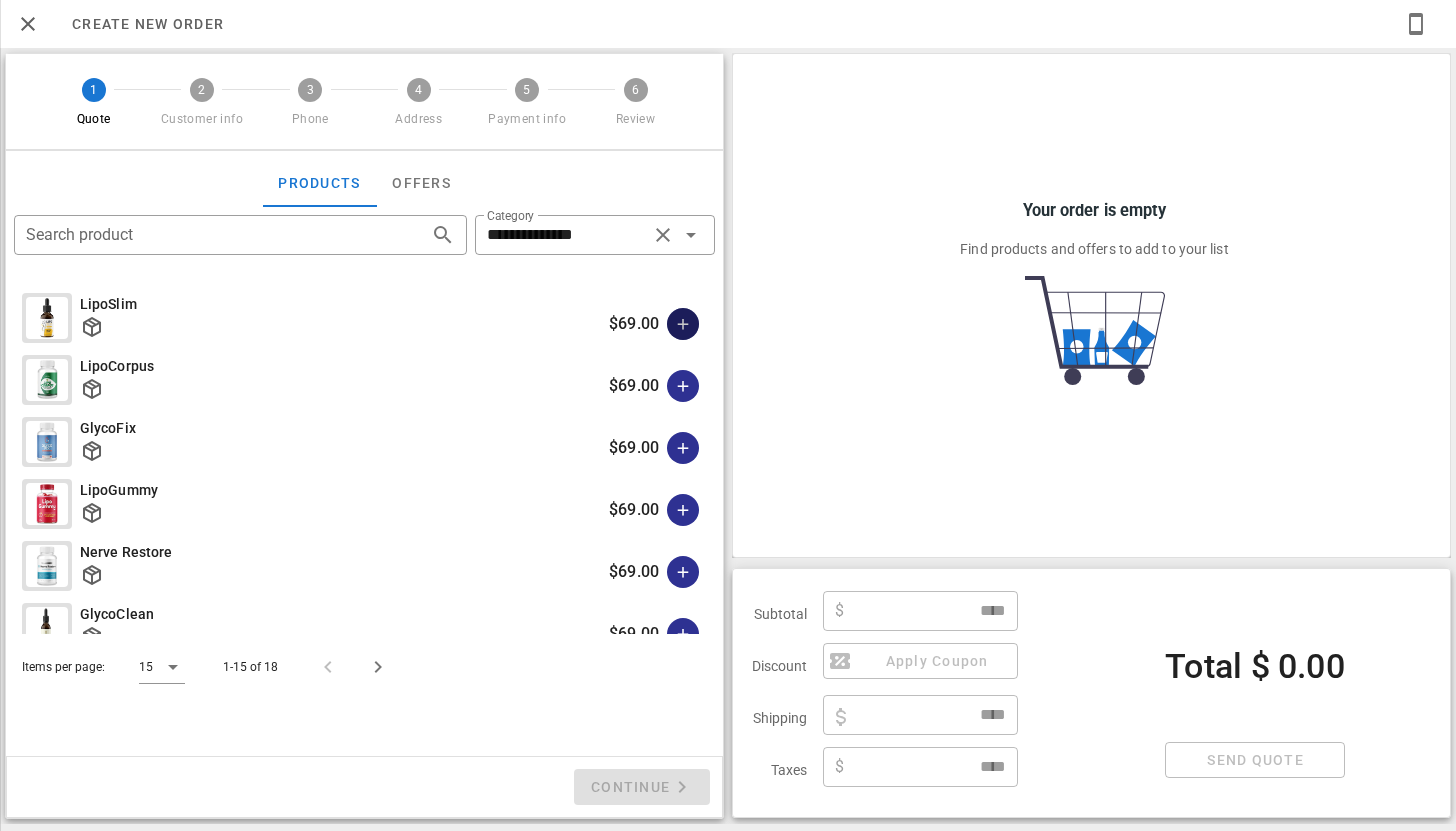 click at bounding box center [683, 324] 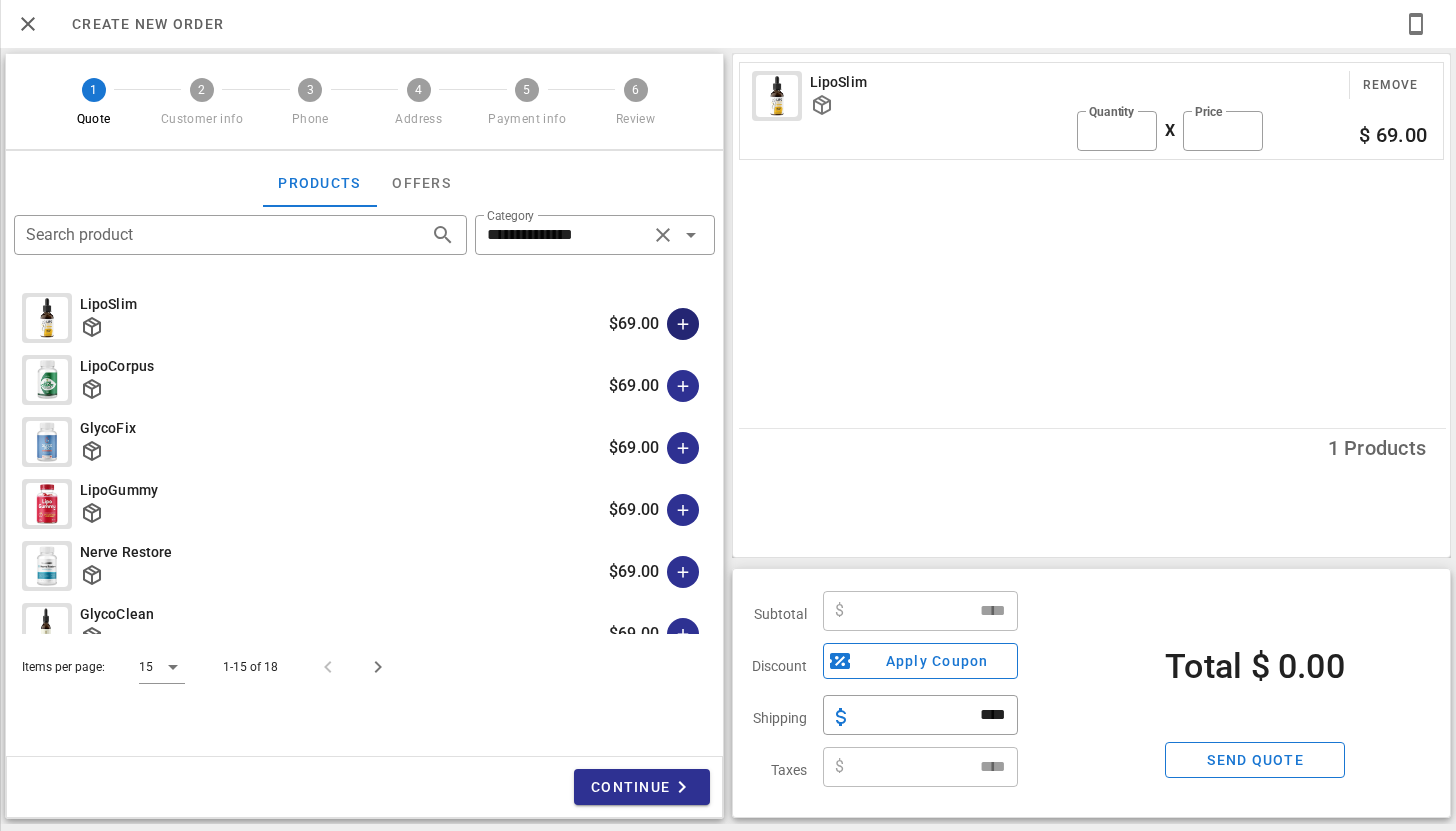 type on "*****" 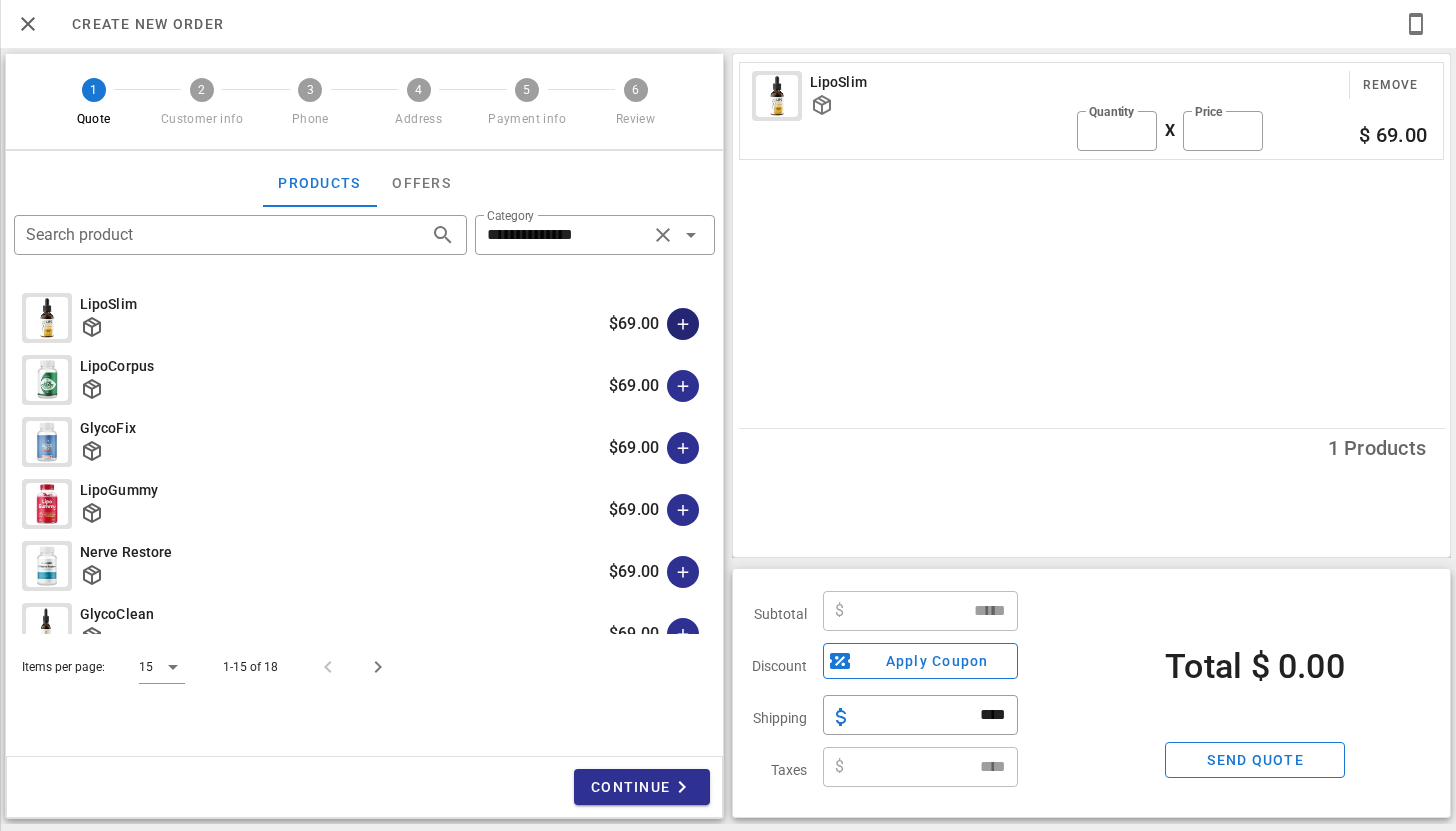 click at bounding box center [683, 324] 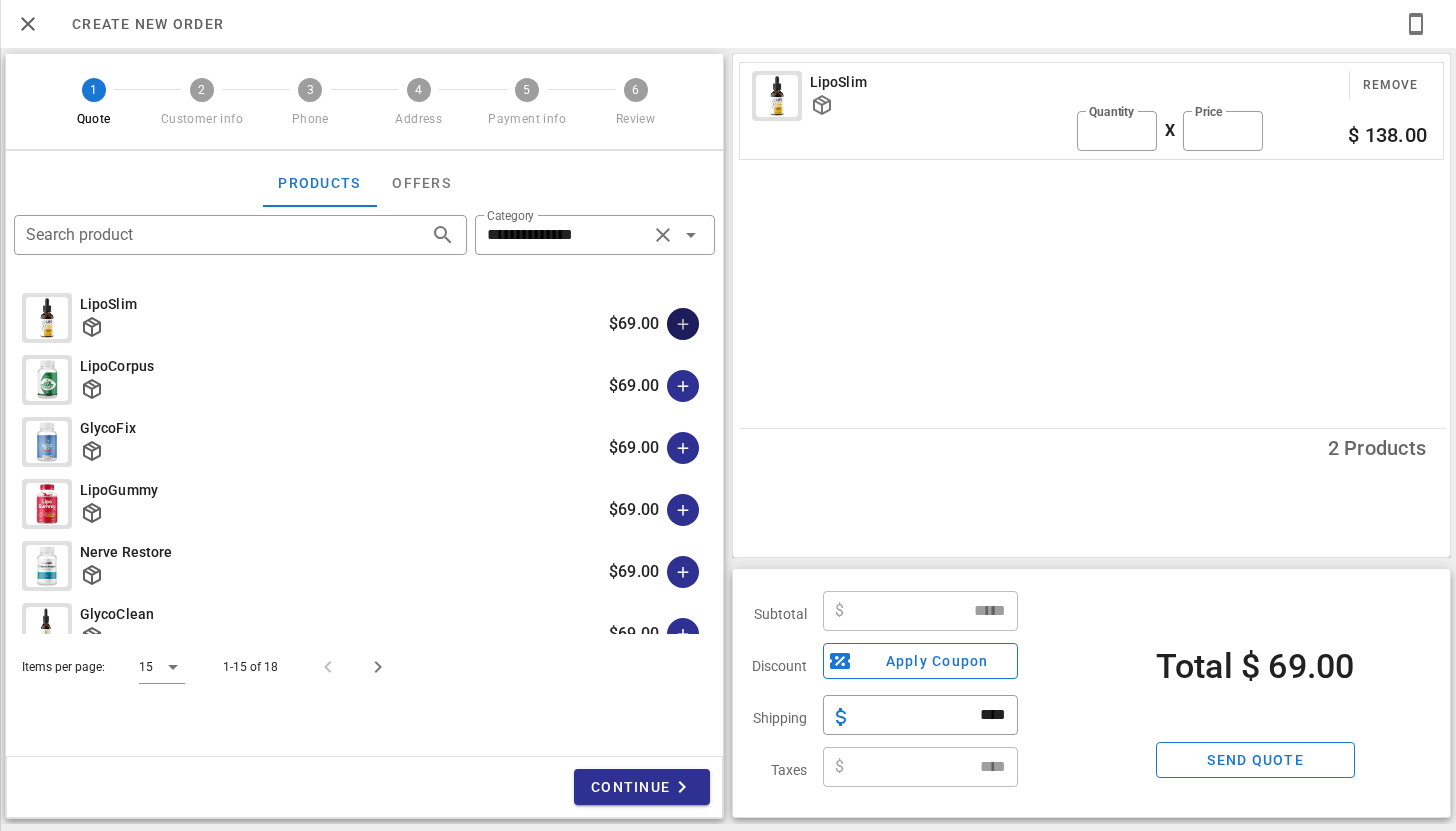 click at bounding box center (683, 324) 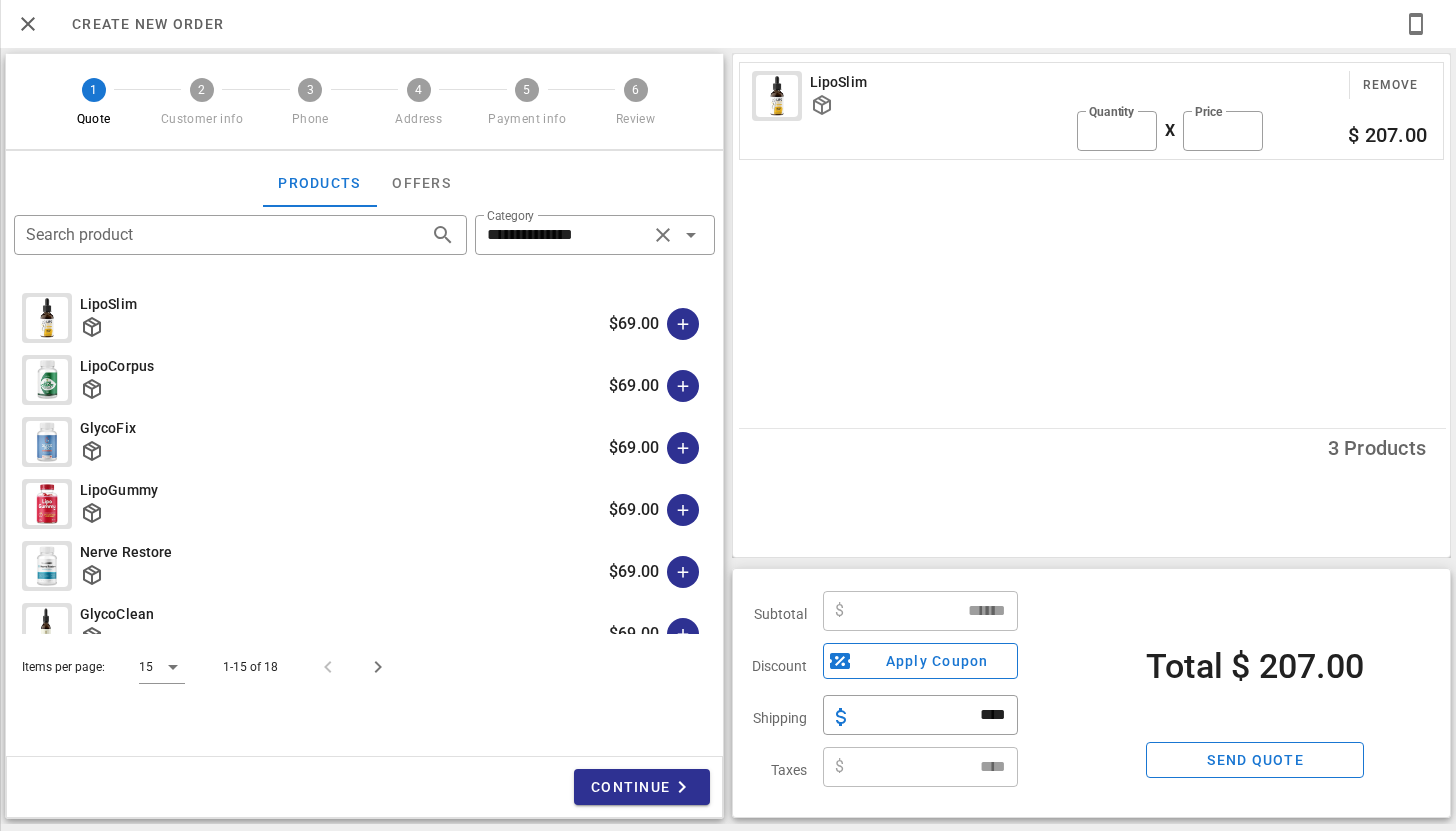 click on "$69.00" at bounding box center (658, 386) 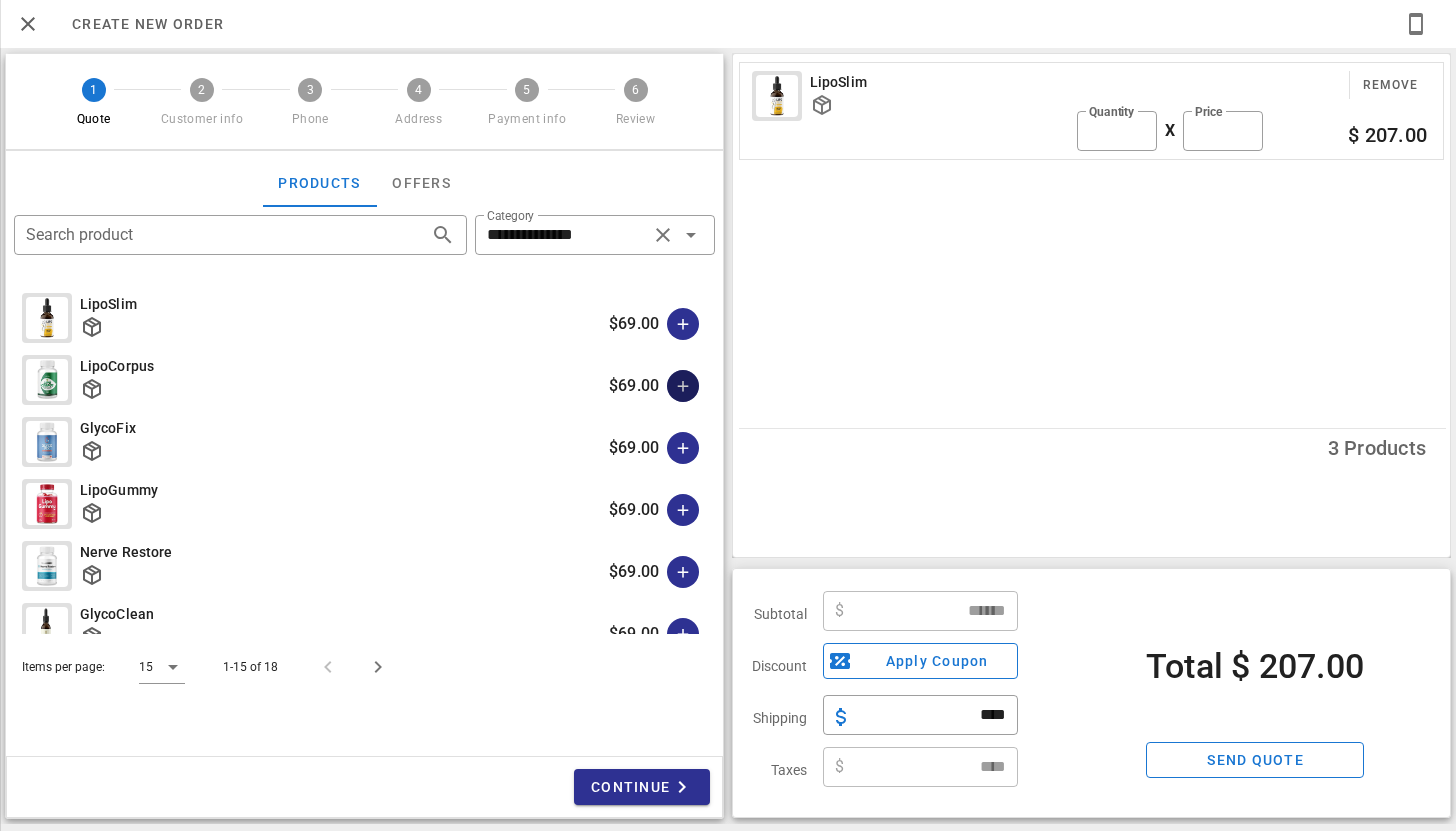 click at bounding box center [683, 386] 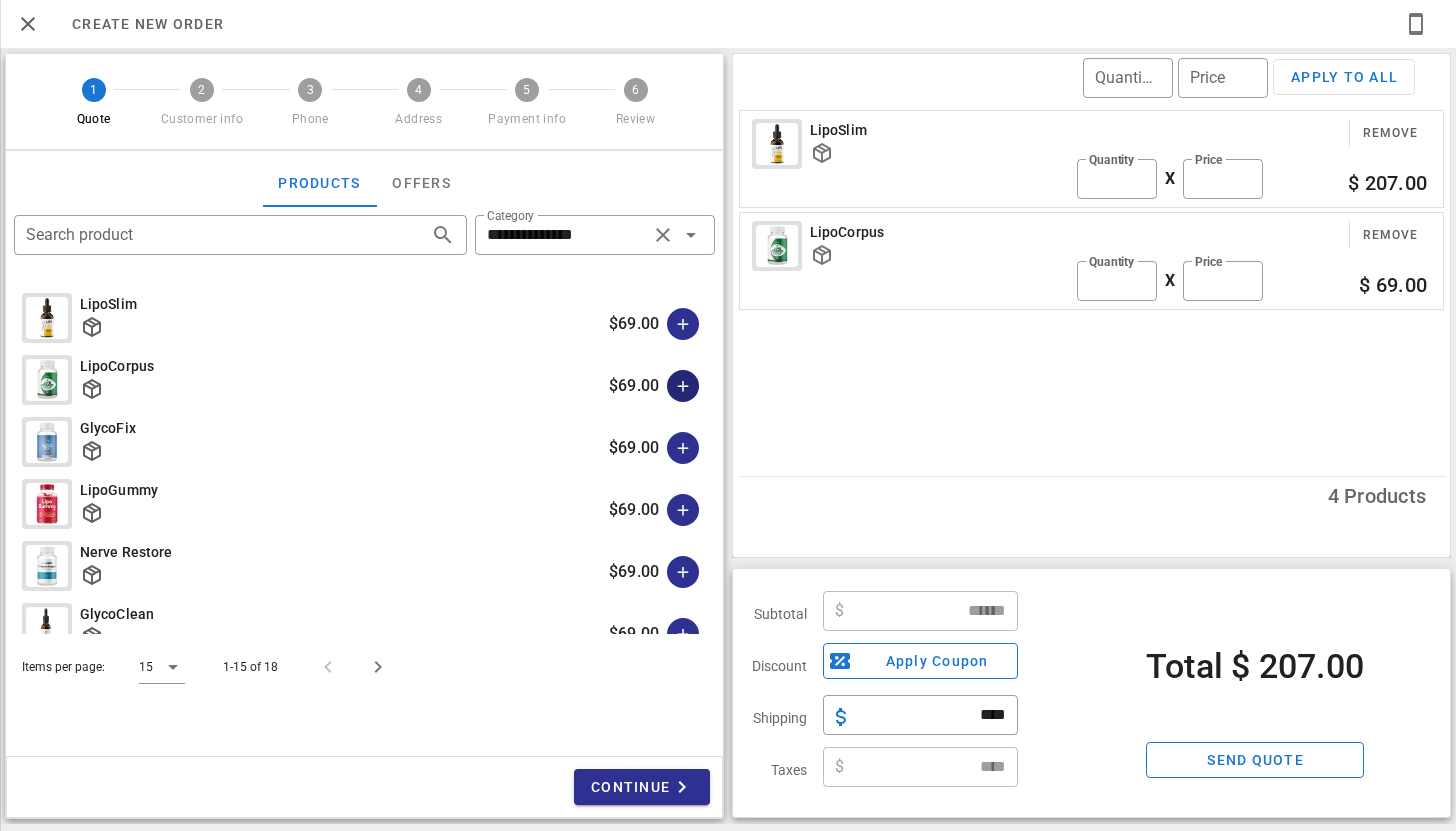 type on "******" 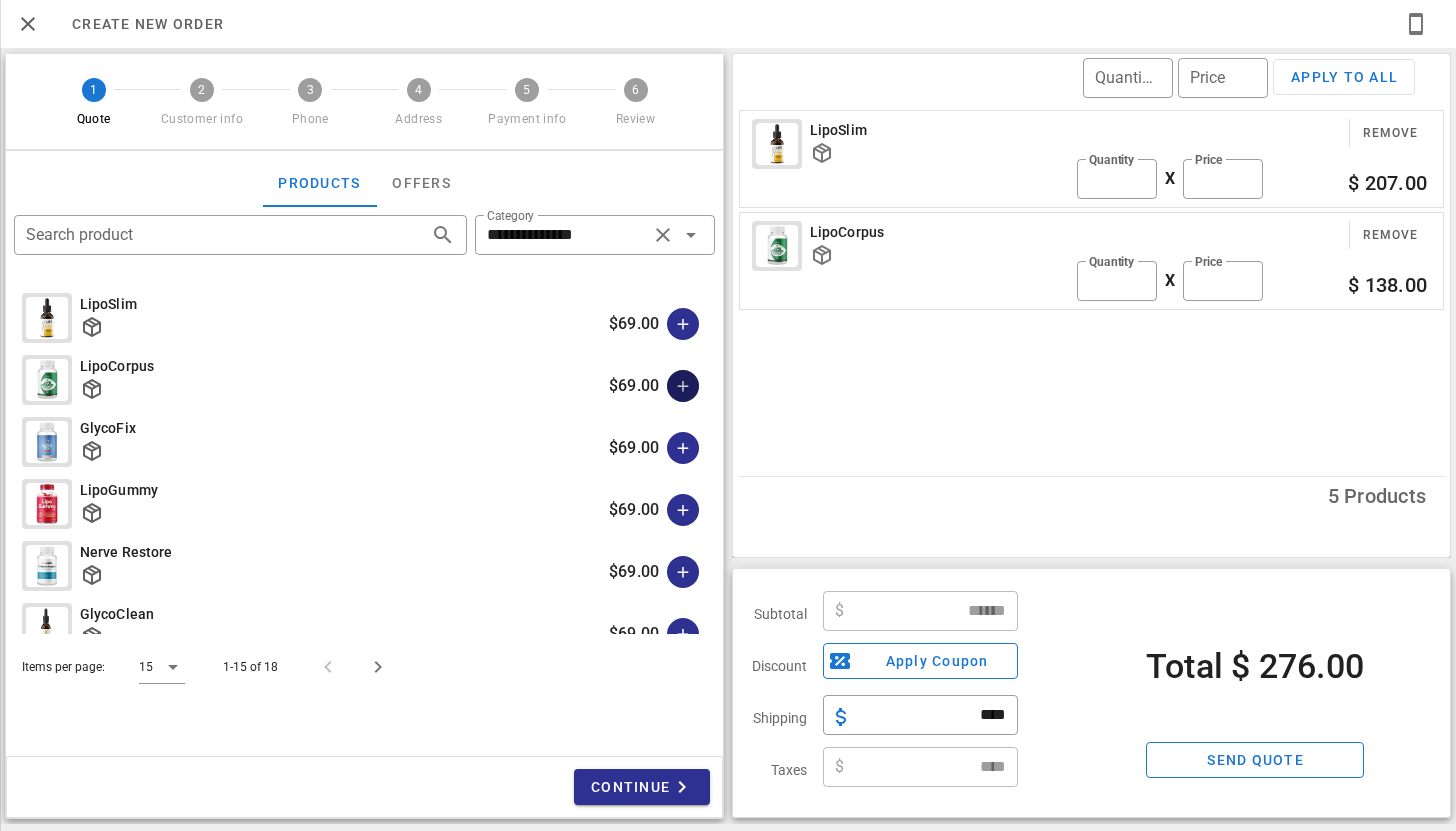 click at bounding box center (683, 386) 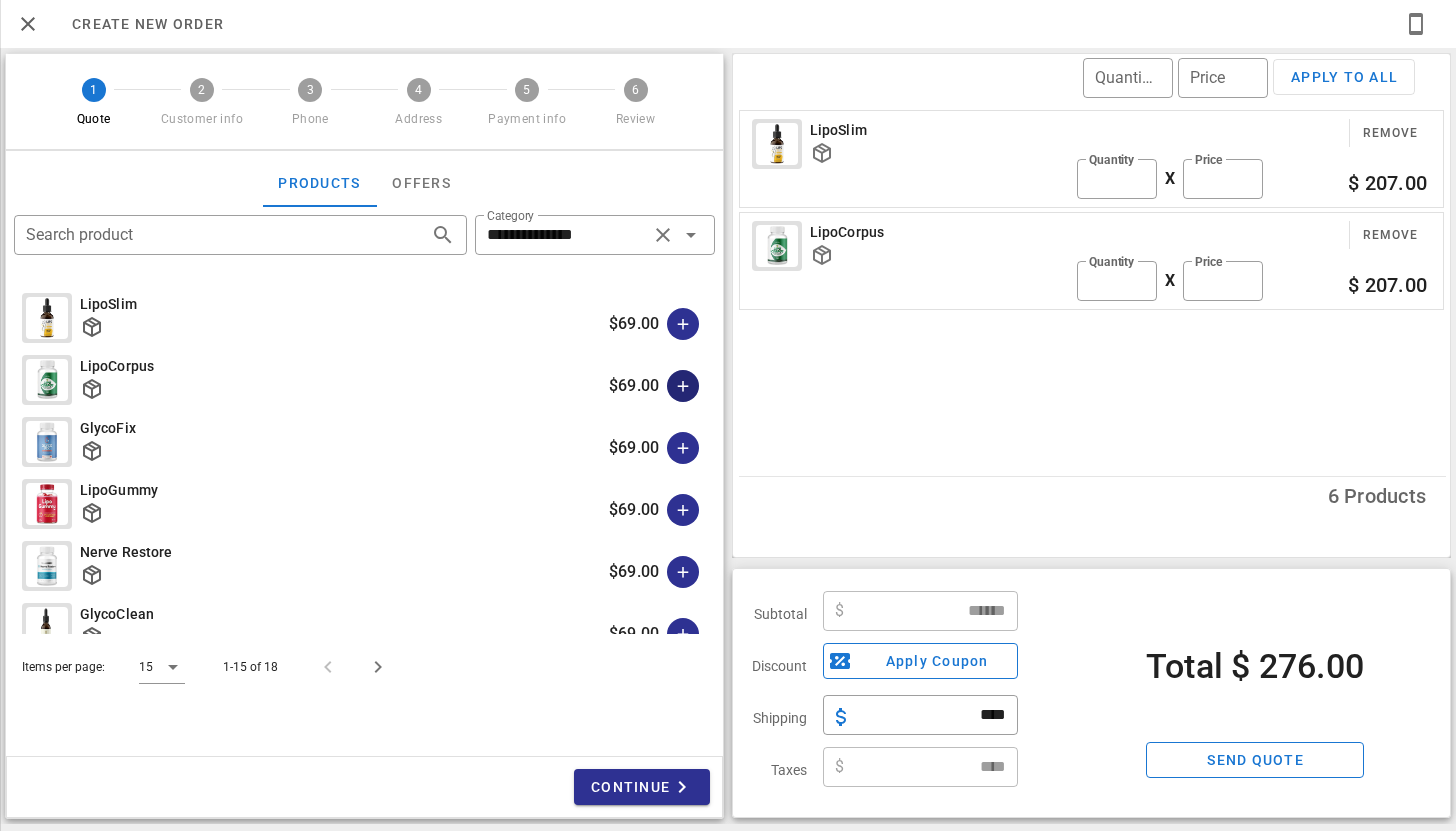 type on "******" 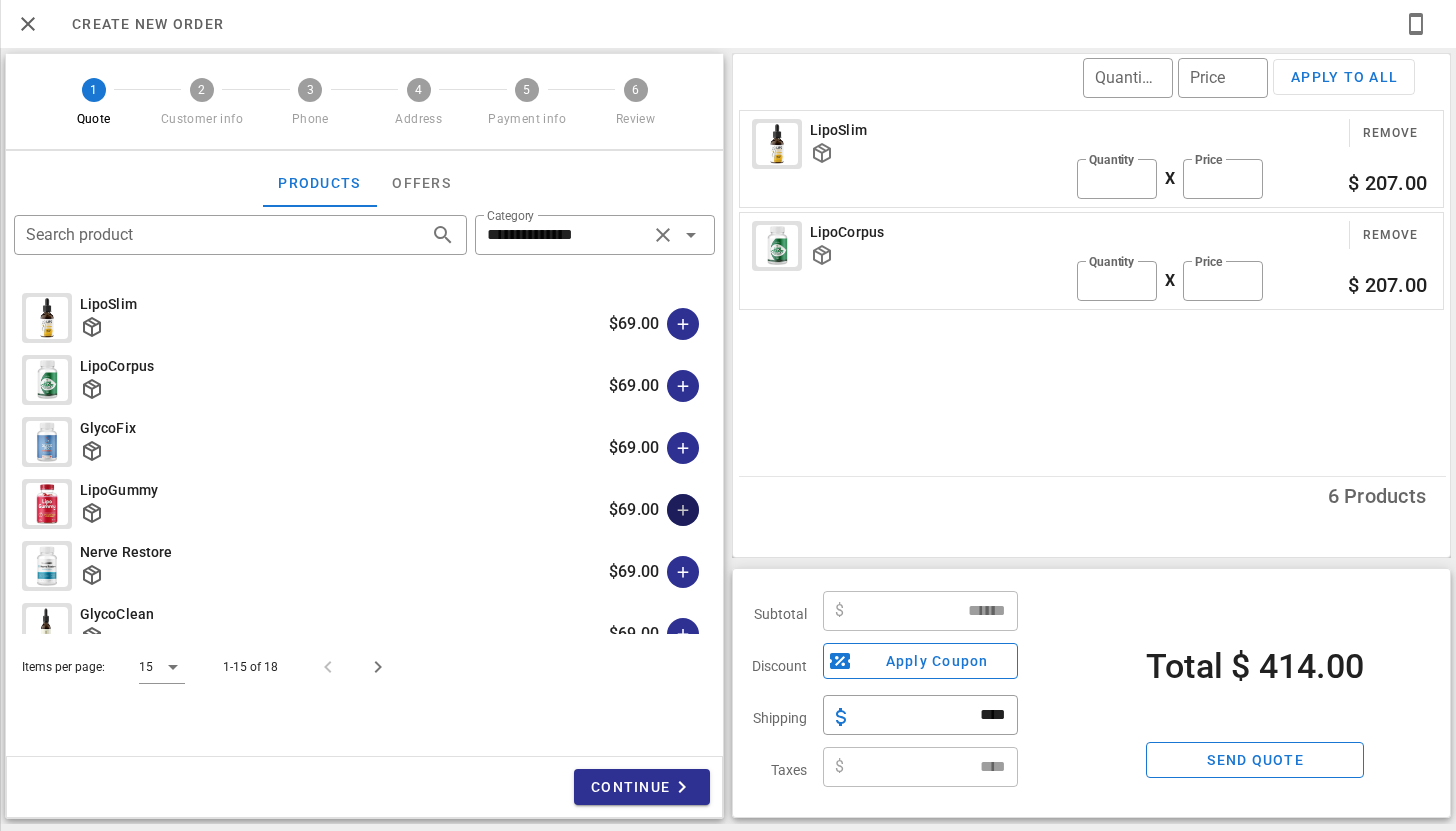 click at bounding box center (683, 510) 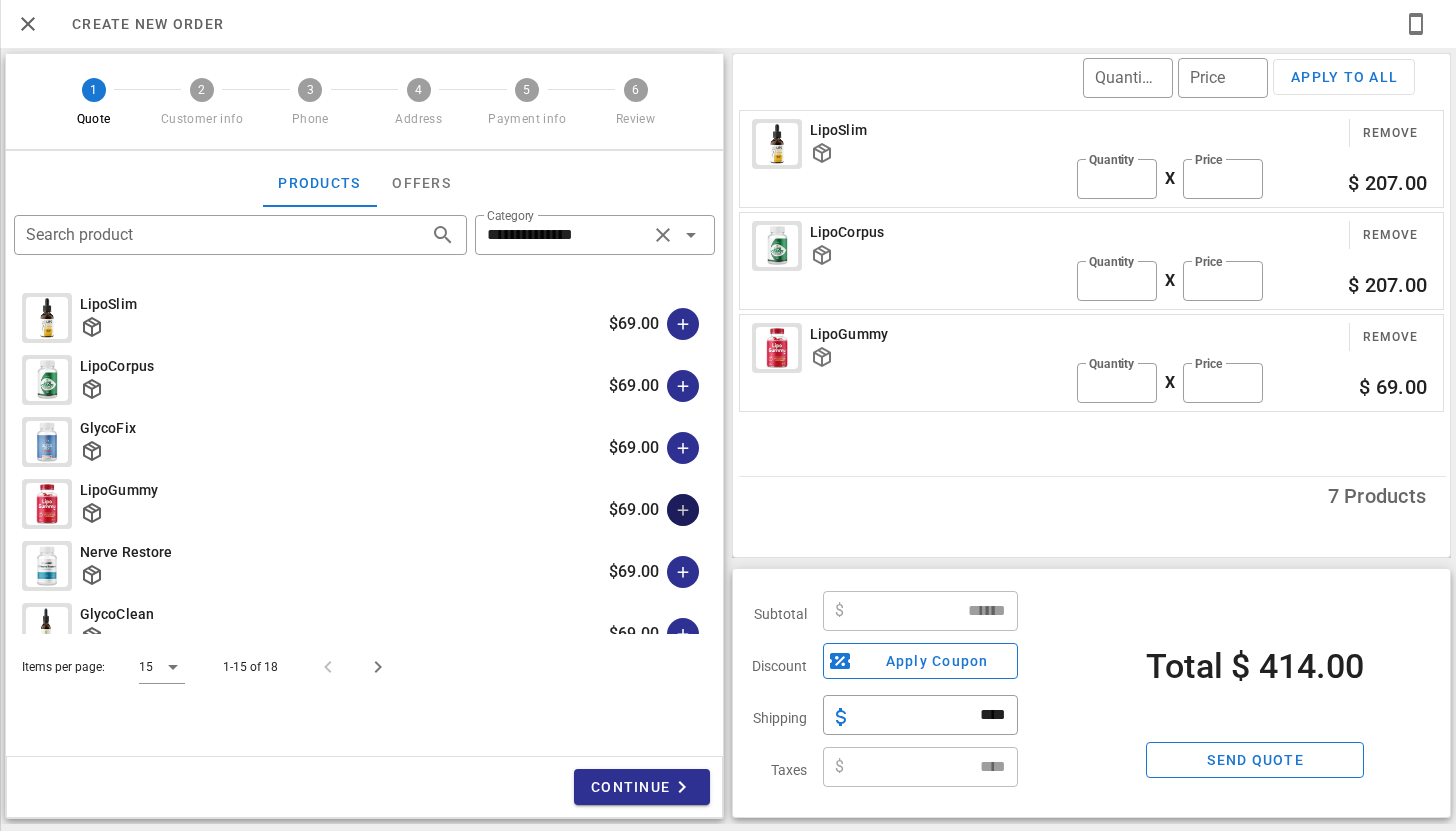 click at bounding box center [683, 510] 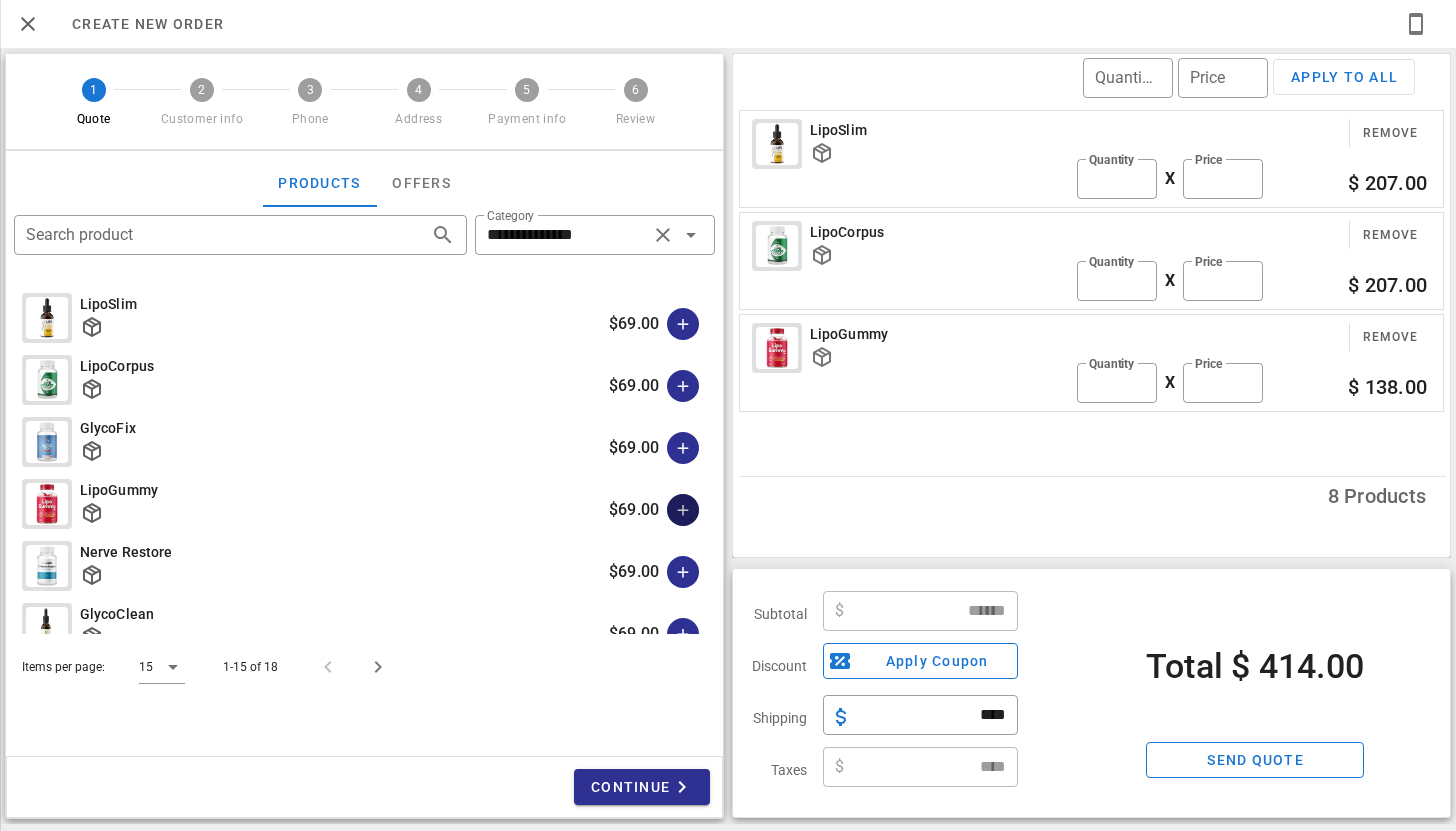 click at bounding box center (683, 510) 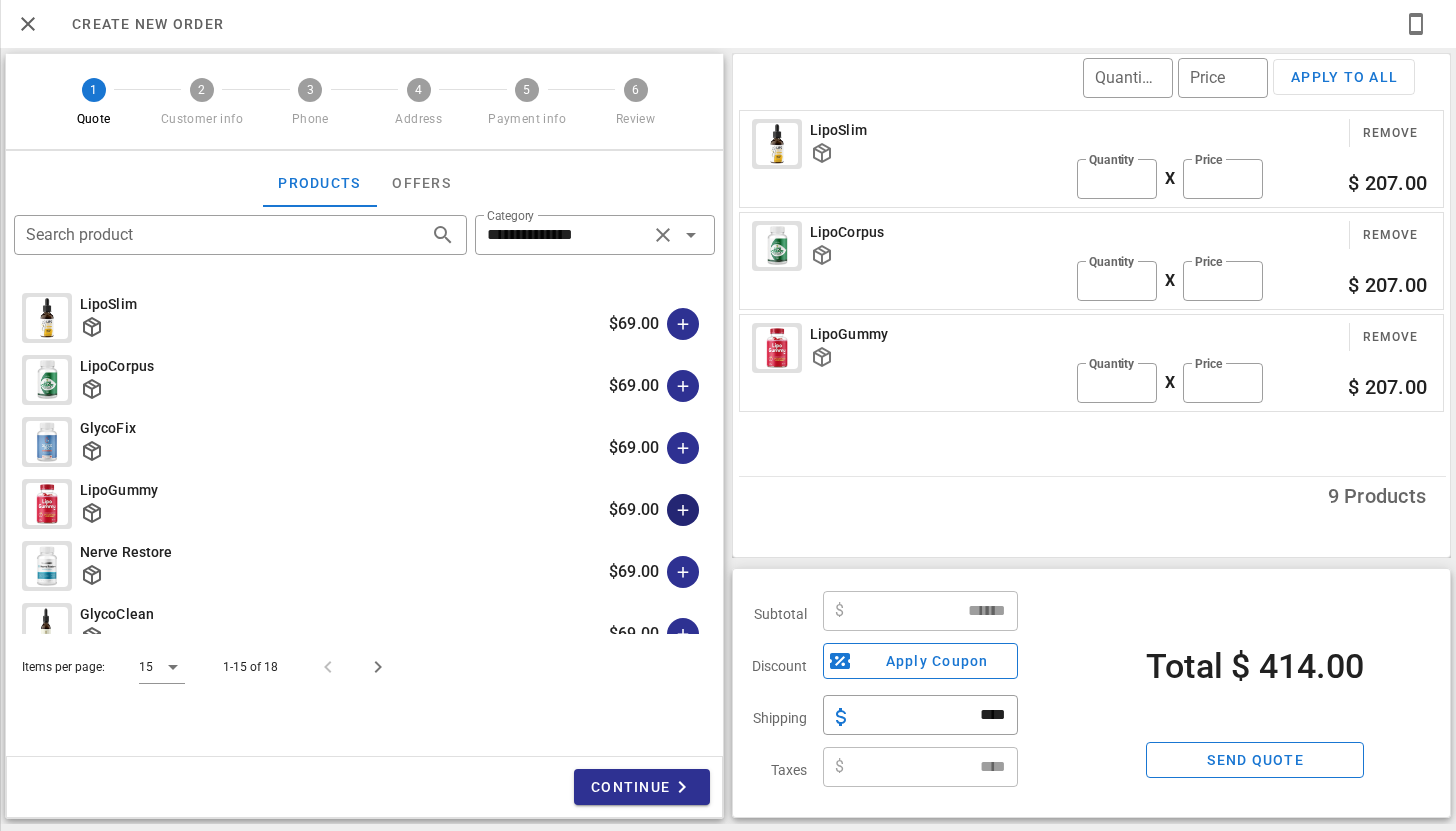 type on "******" 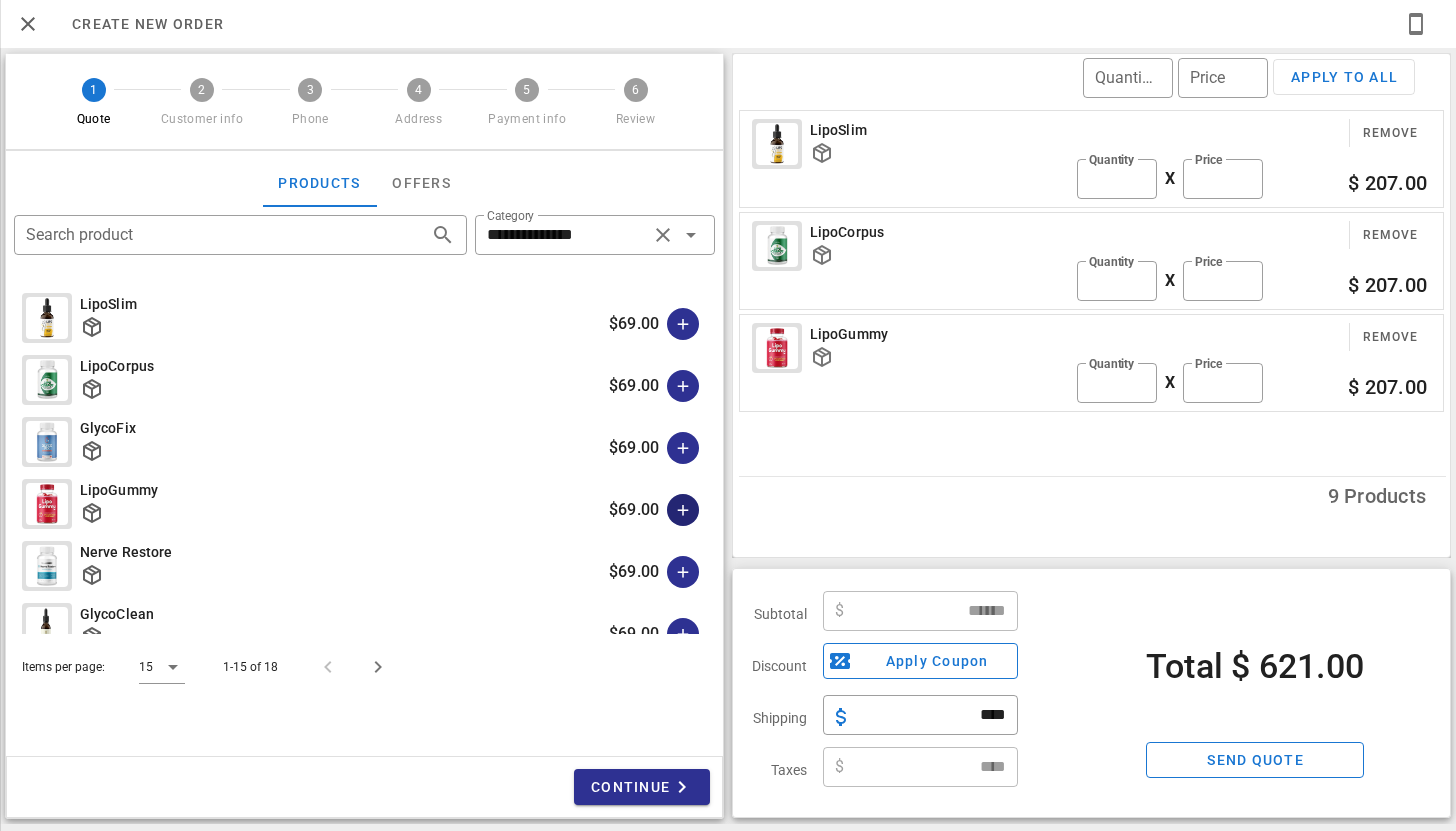 scroll, scrollTop: 89, scrollLeft: 0, axis: vertical 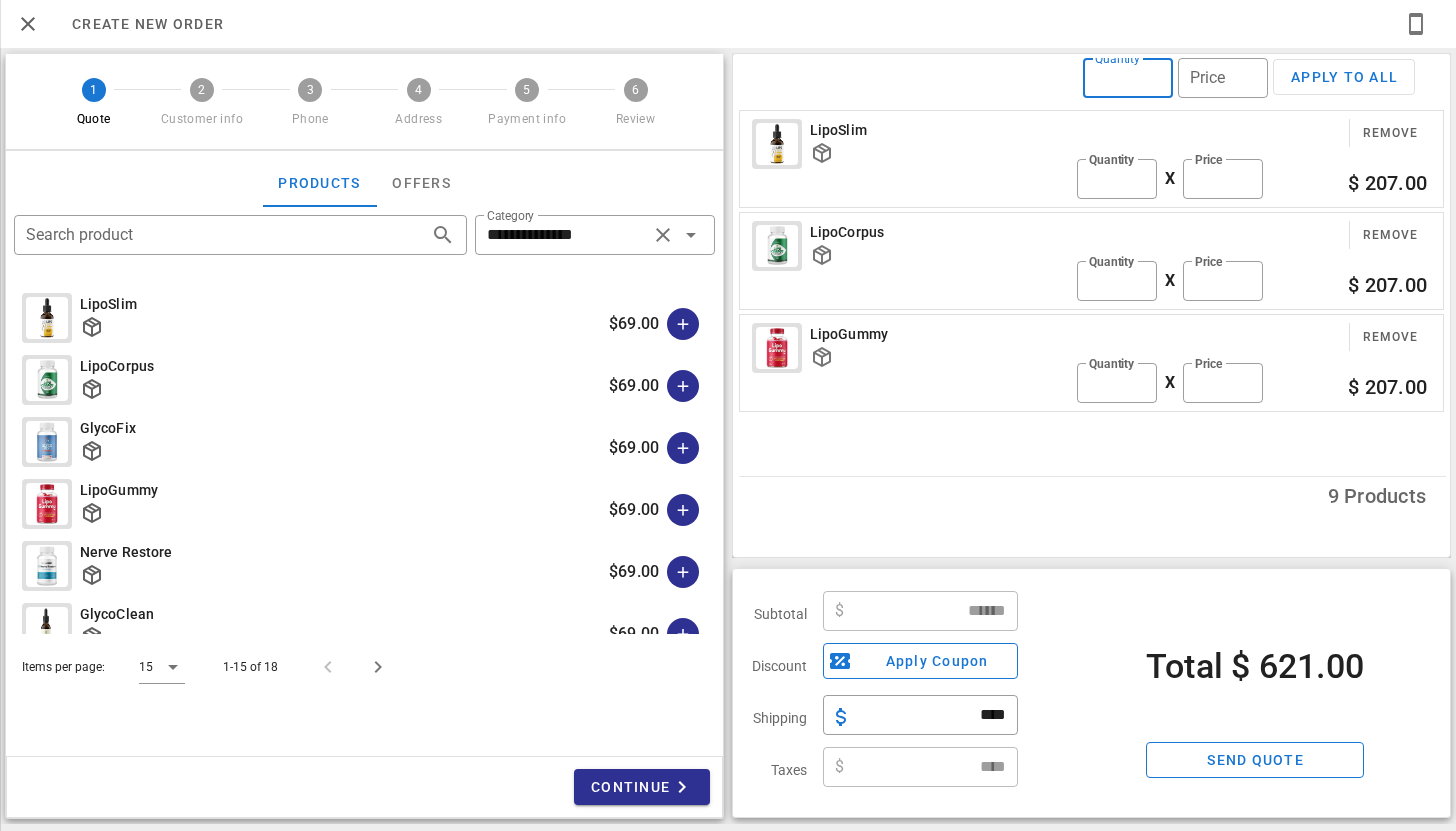 click on "*" at bounding box center (1128, 78) 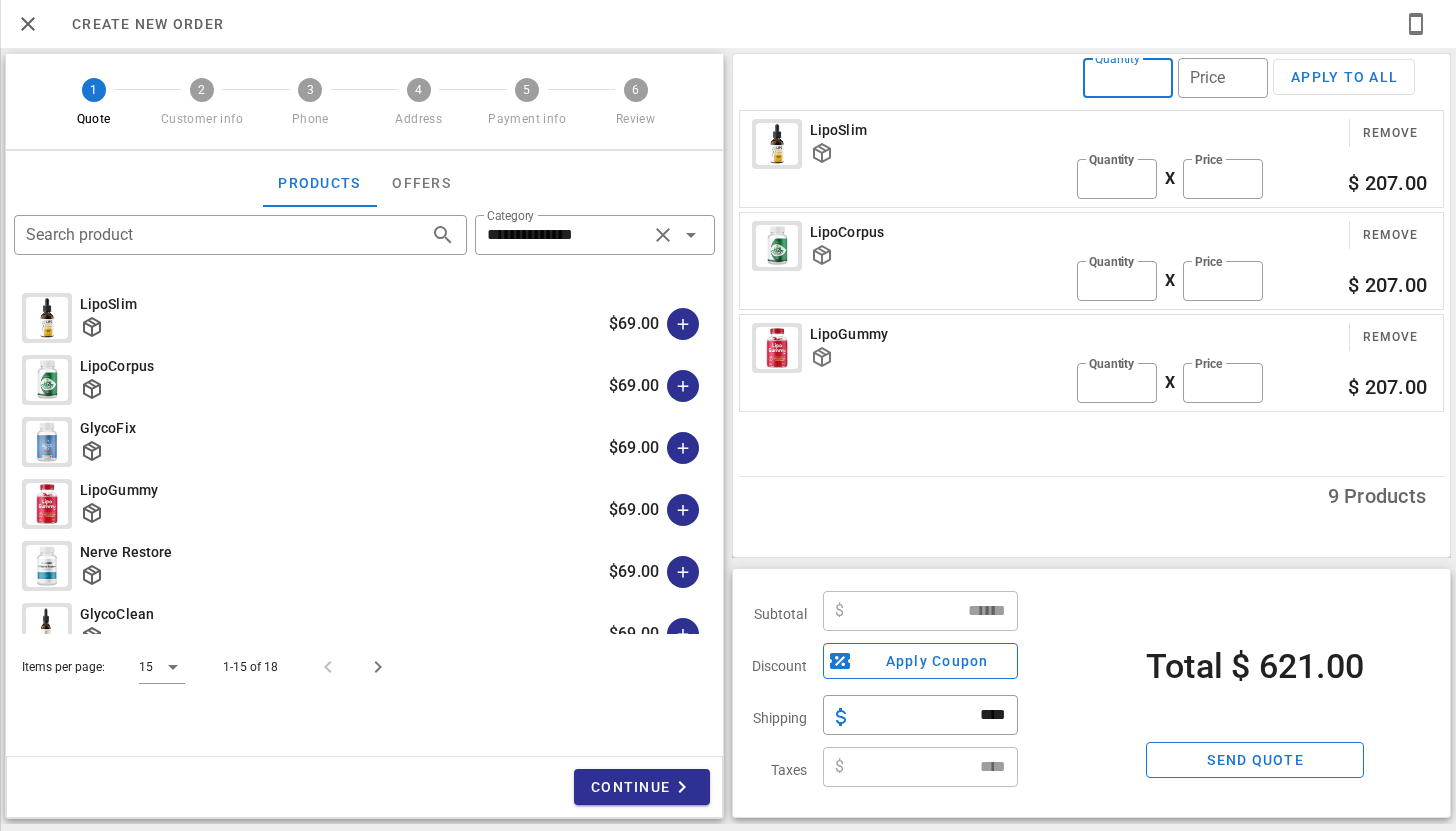 click on "*" at bounding box center (1128, 78) 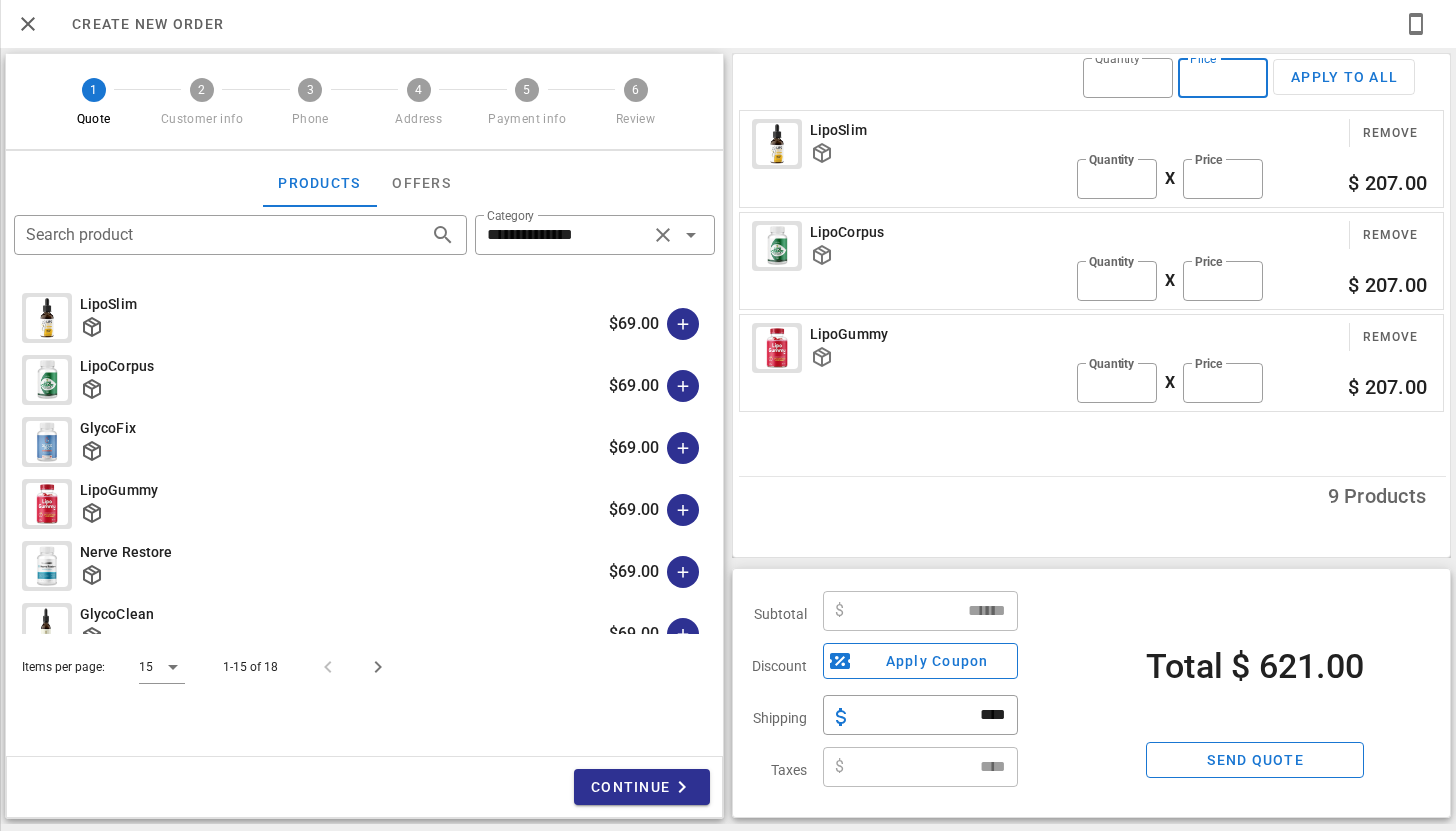 click on "Price" at bounding box center (1223, 78) 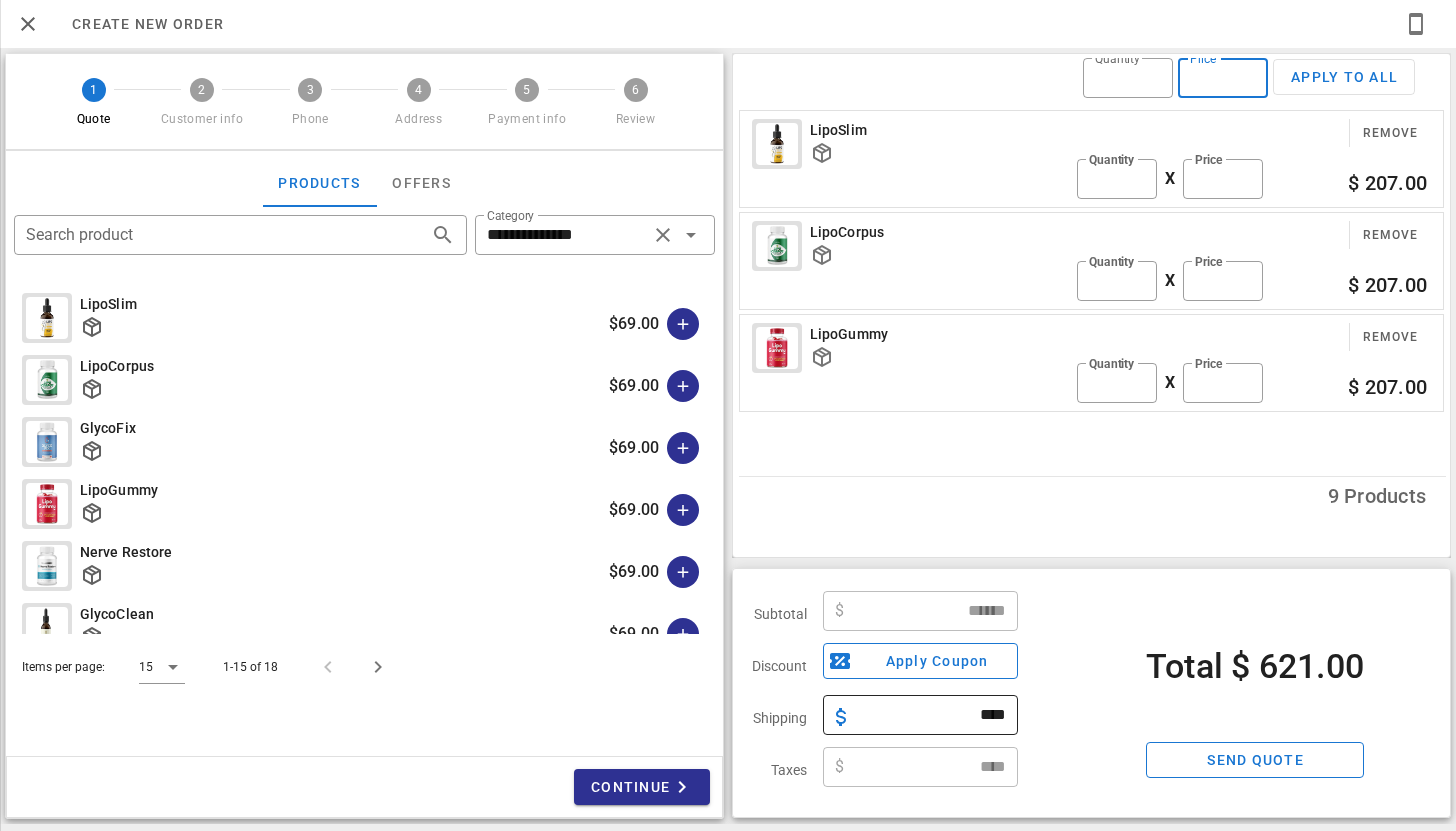 type on "**" 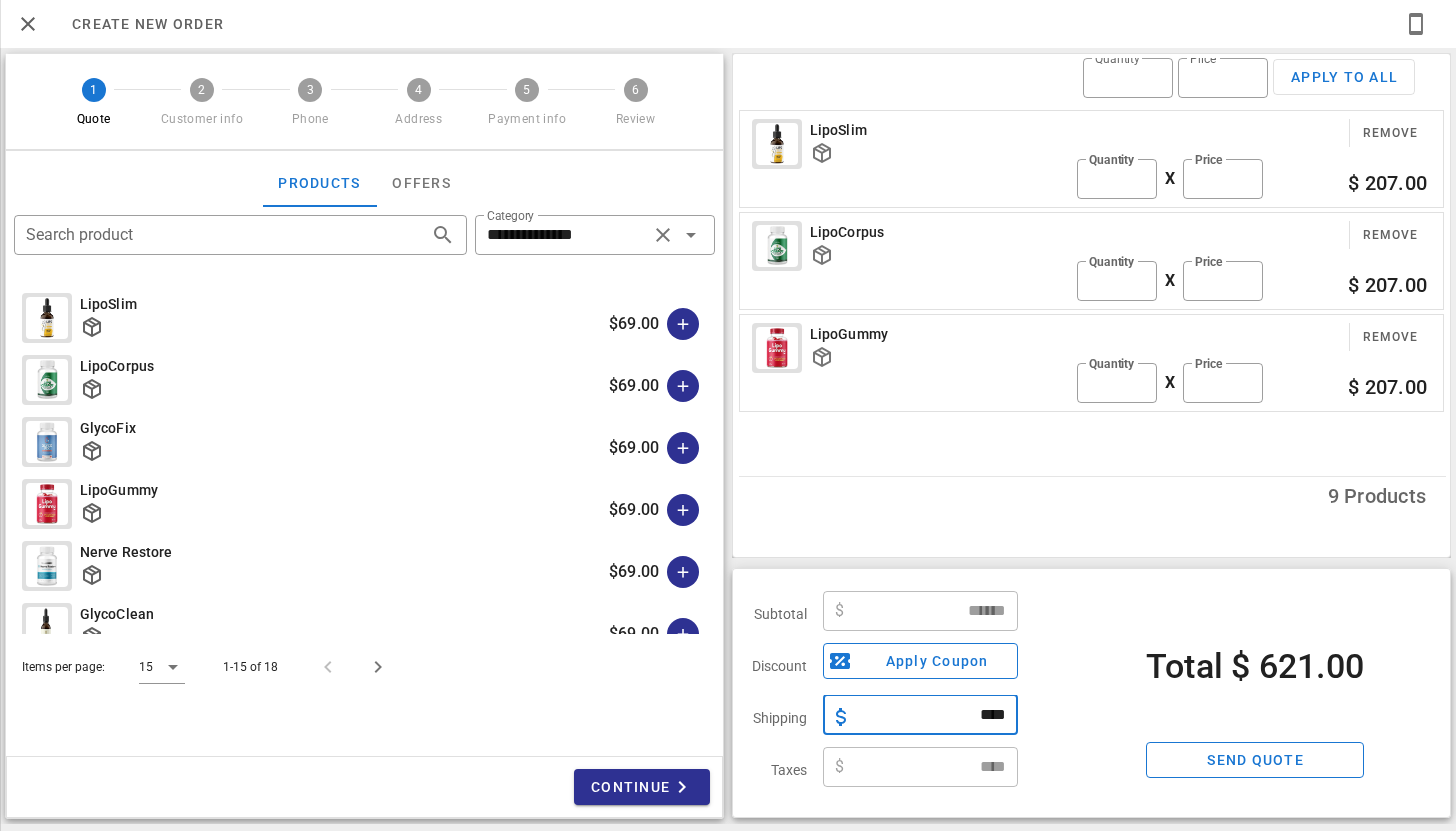 click on "****" at bounding box center (932, 715) 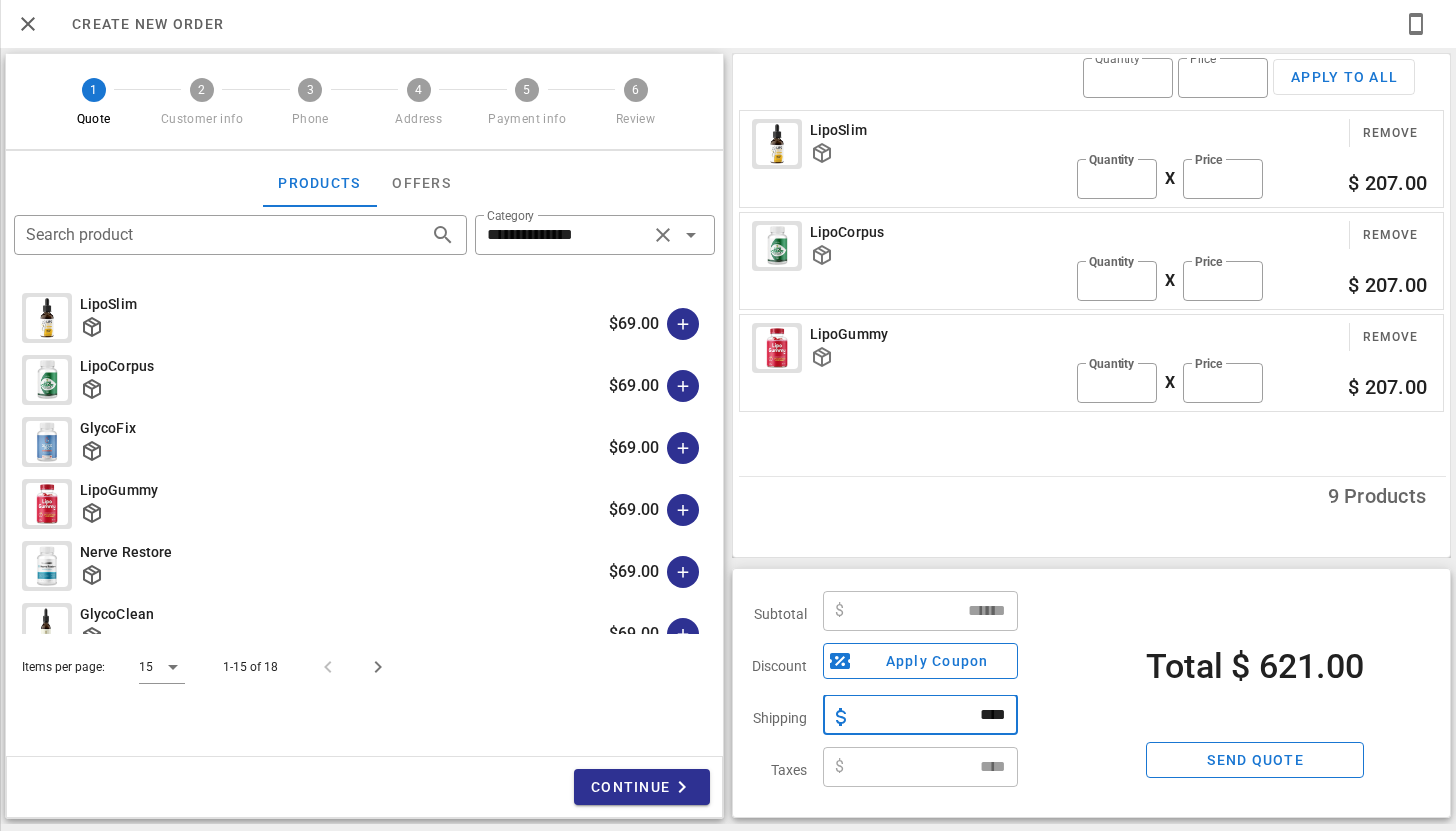 drag, startPoint x: 928, startPoint y: 720, endPoint x: 1123, endPoint y: 714, distance: 195.09229 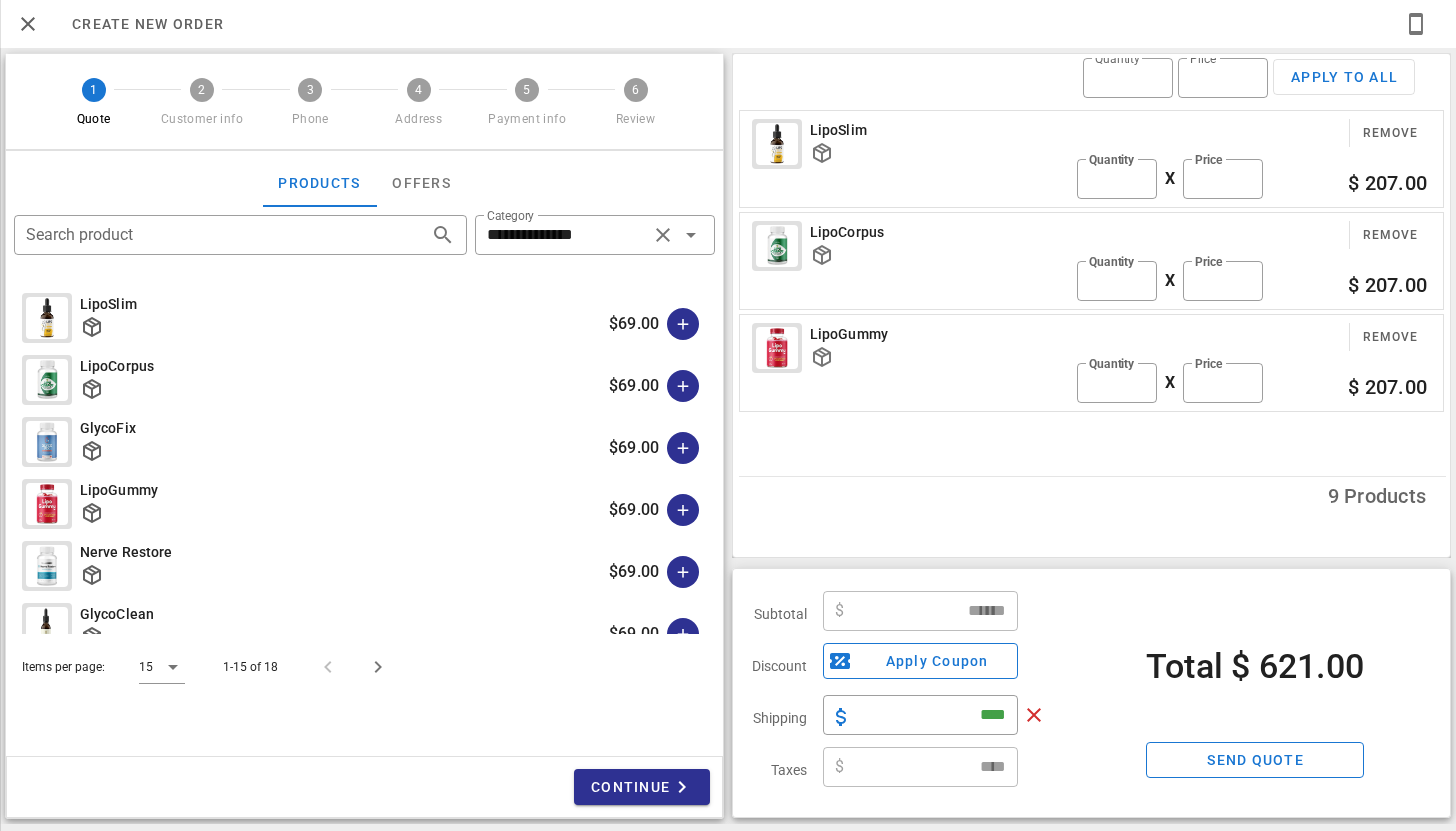 click on "Total $ 621.00  Send quote" at bounding box center (1255, 693) 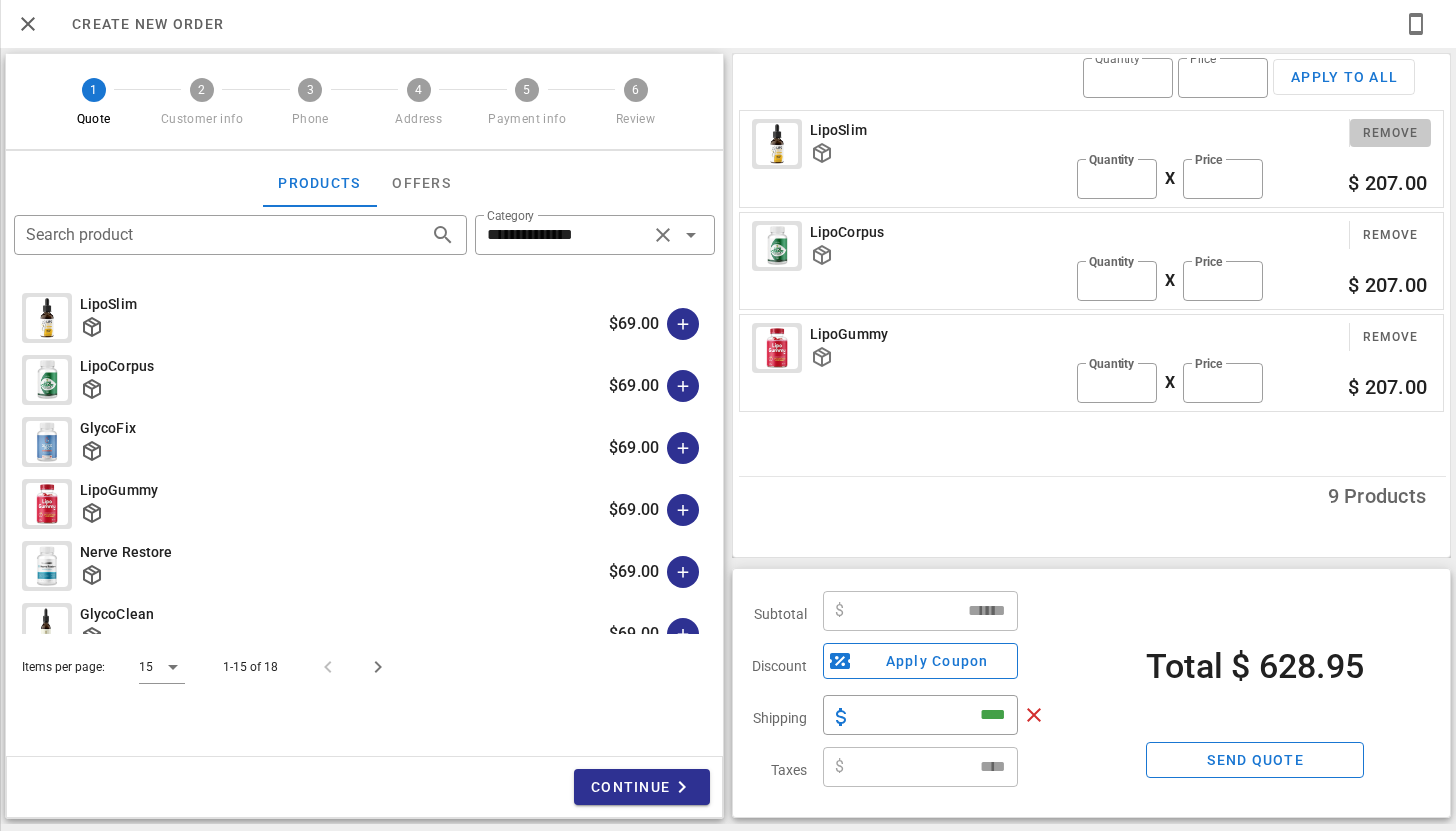 click on "Remove" at bounding box center [1390, 133] 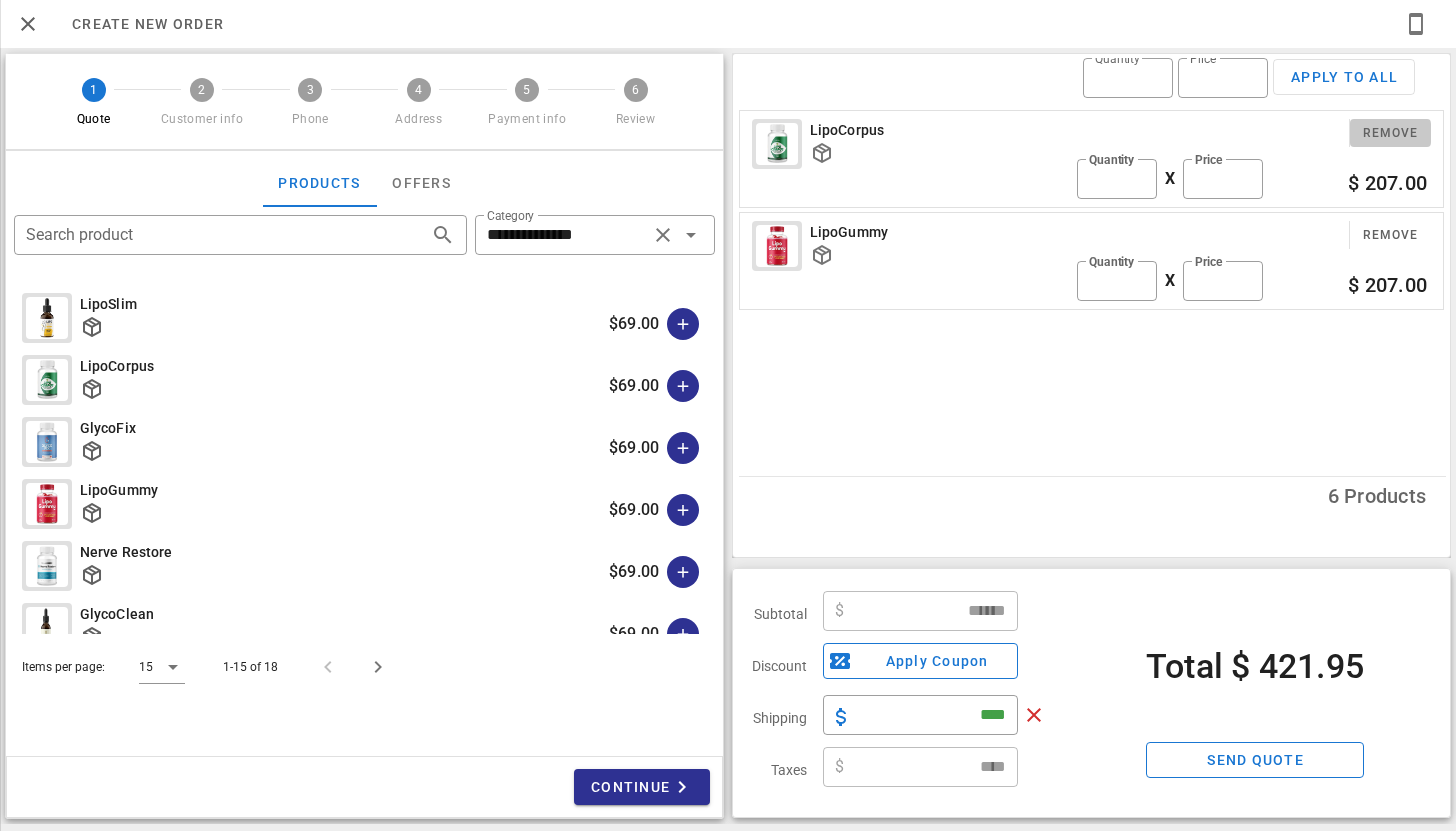 click on "Remove" at bounding box center [1390, 133] 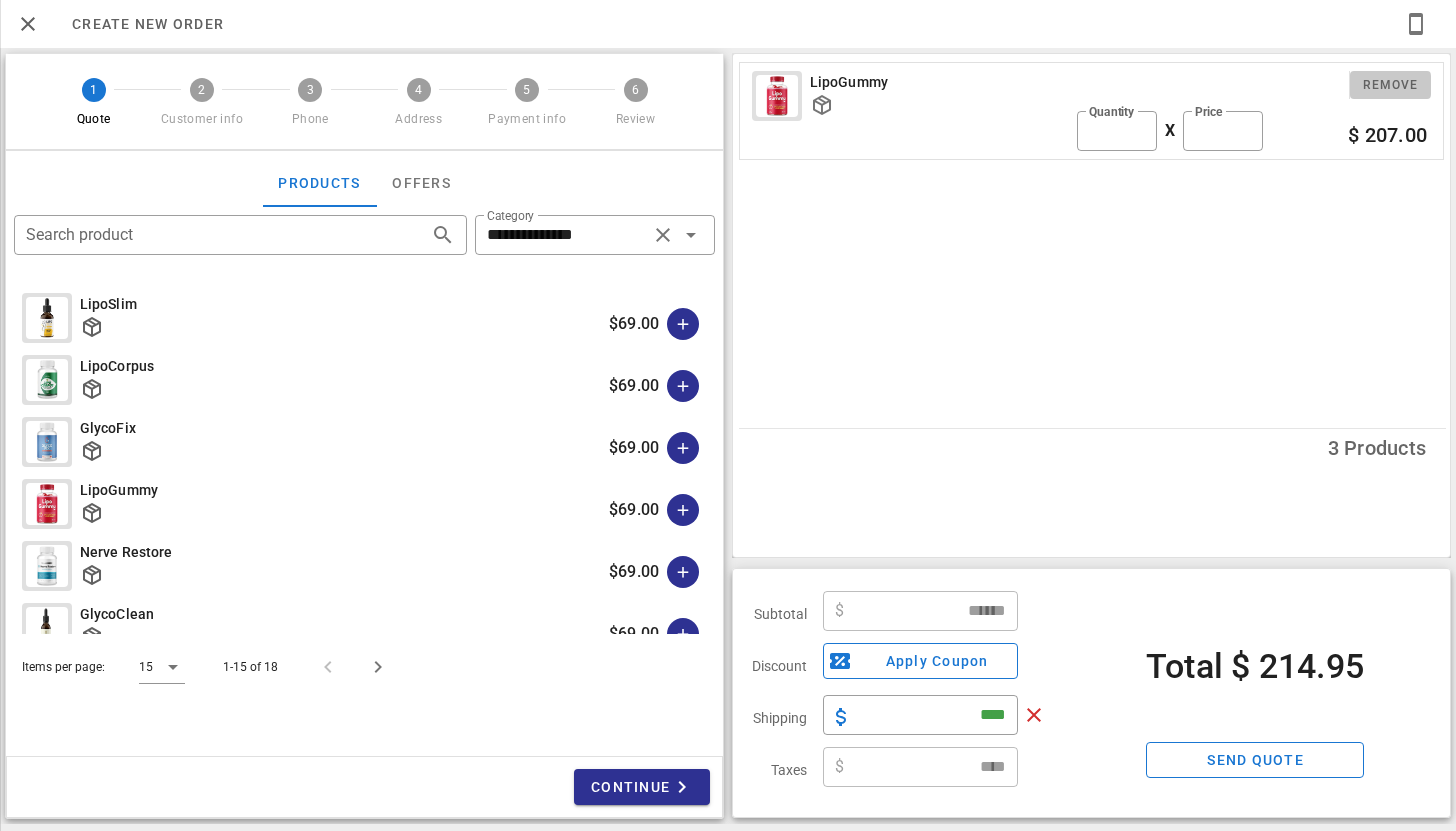 click on "Remove" at bounding box center (1390, 85) 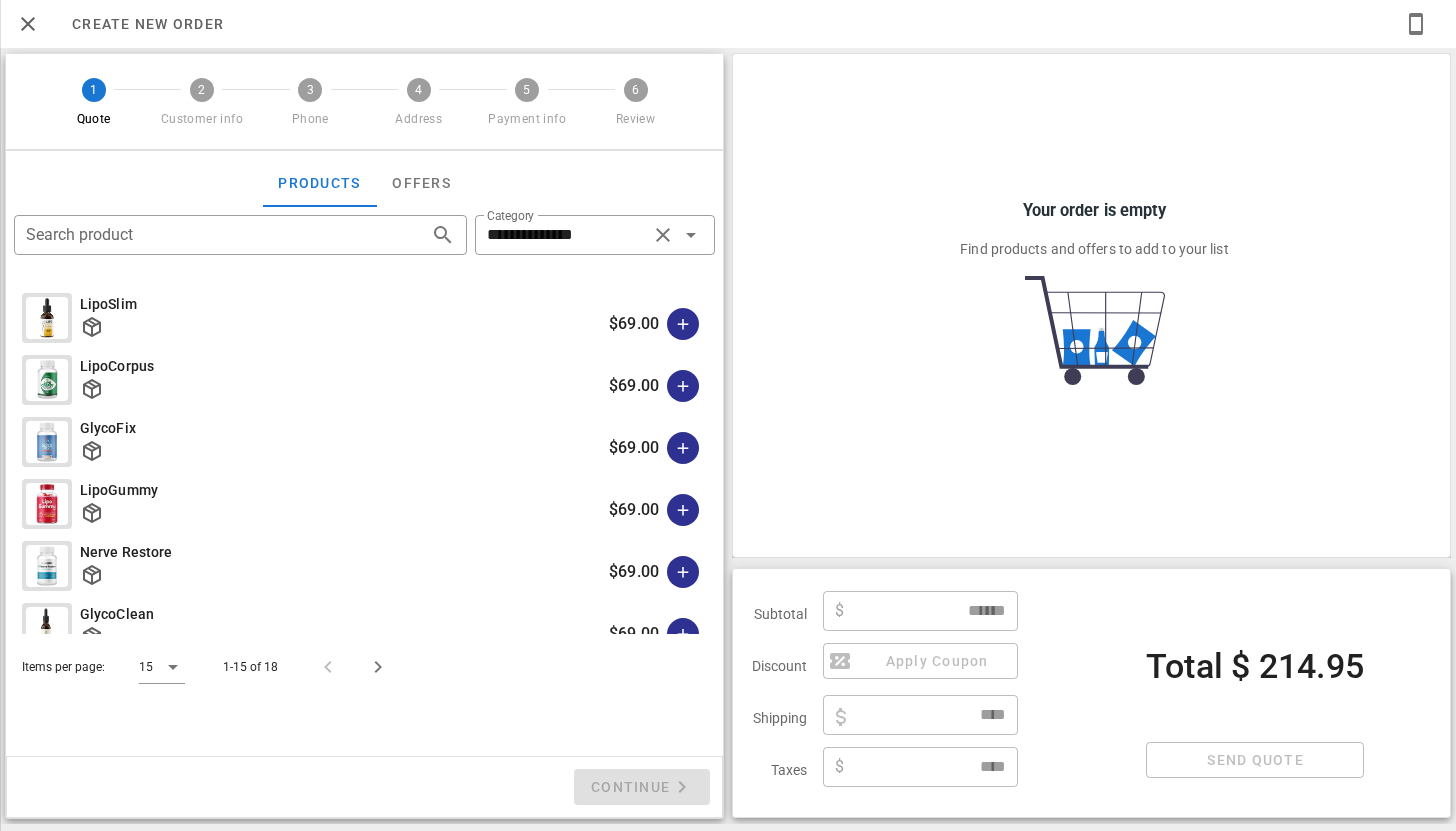 type on "****" 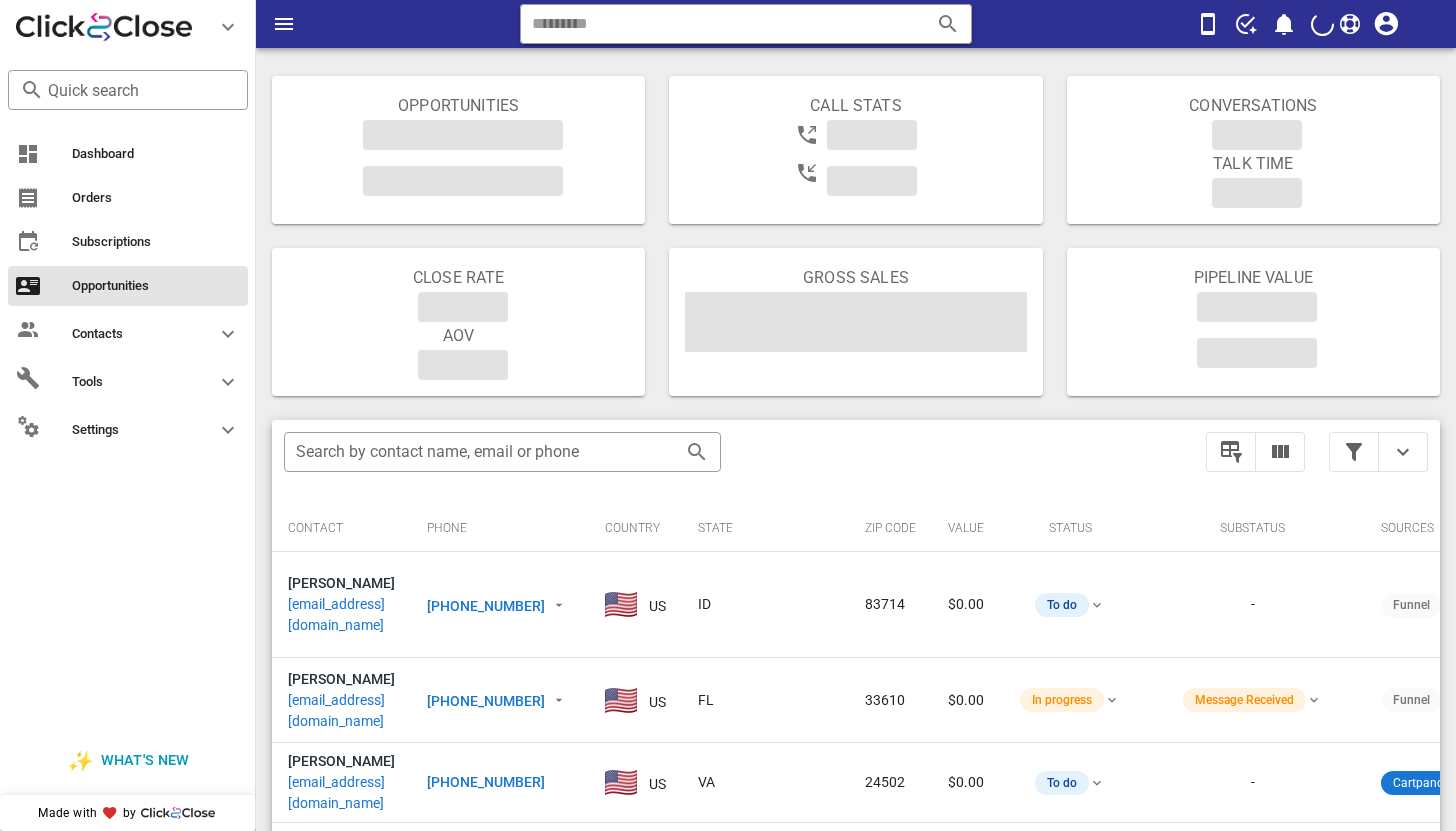 scroll, scrollTop: 89, scrollLeft: 0, axis: vertical 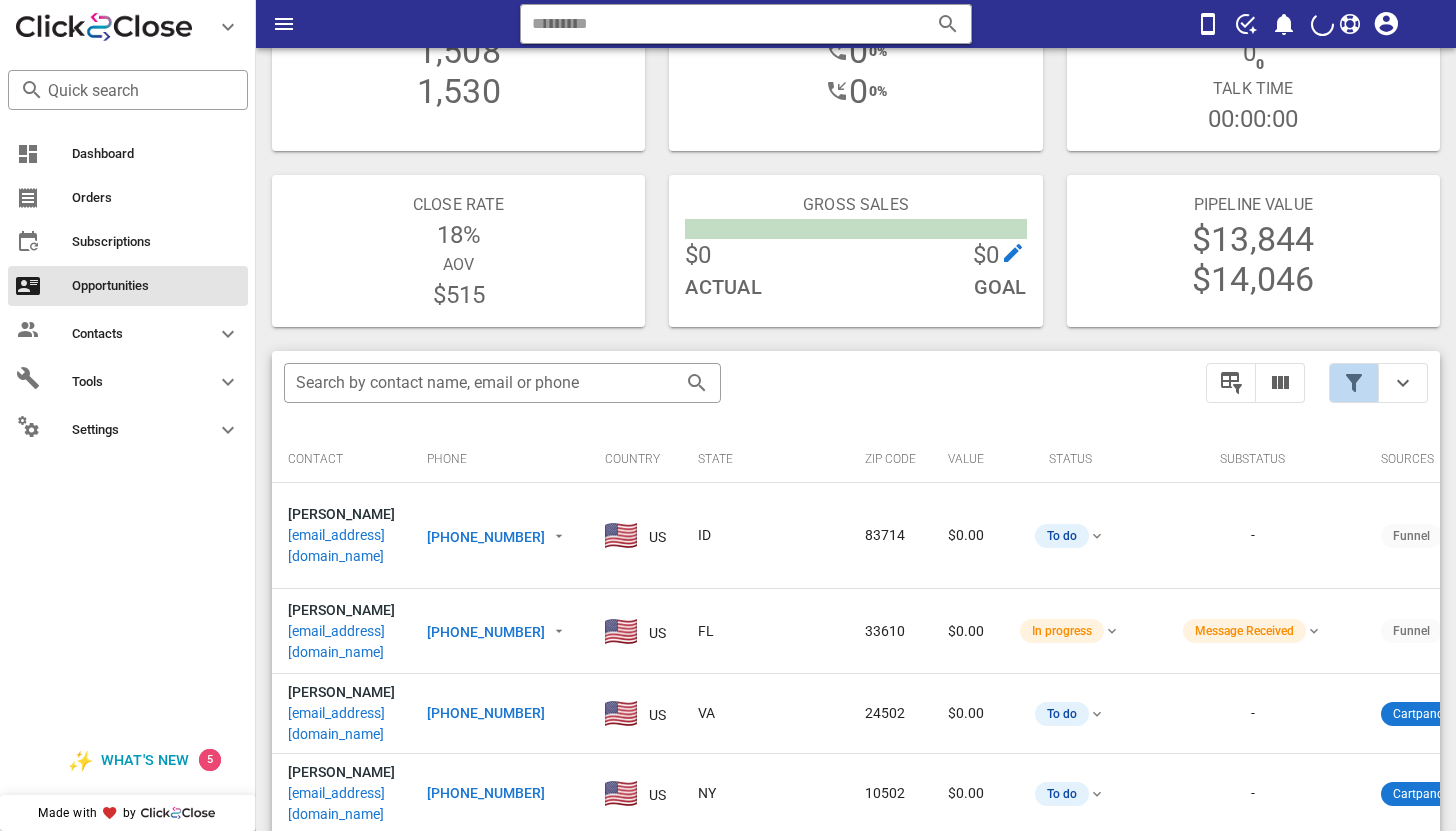click at bounding box center [1354, 383] 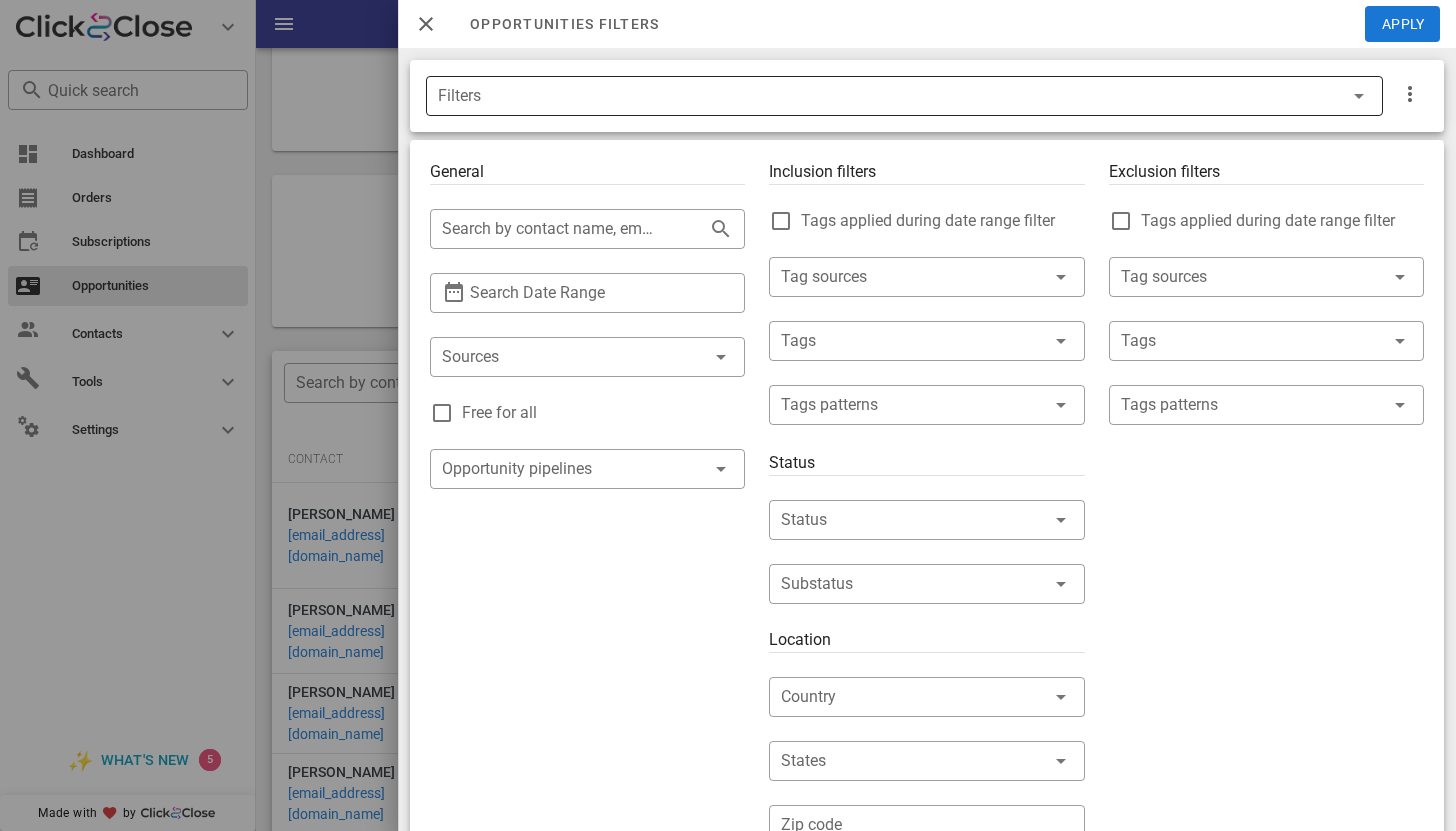 click at bounding box center [1359, 96] 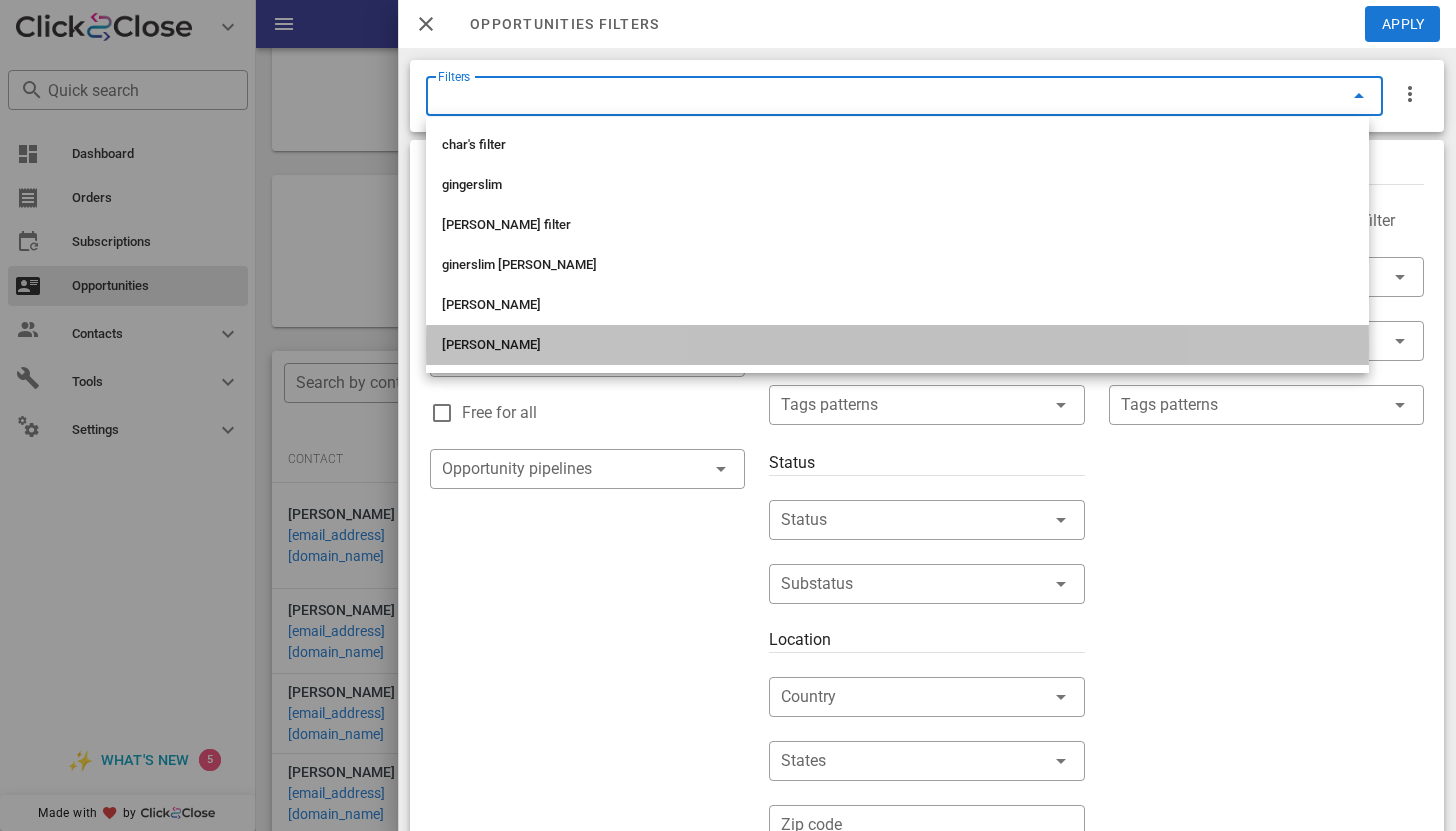 click on "[PERSON_NAME]" at bounding box center [897, 345] 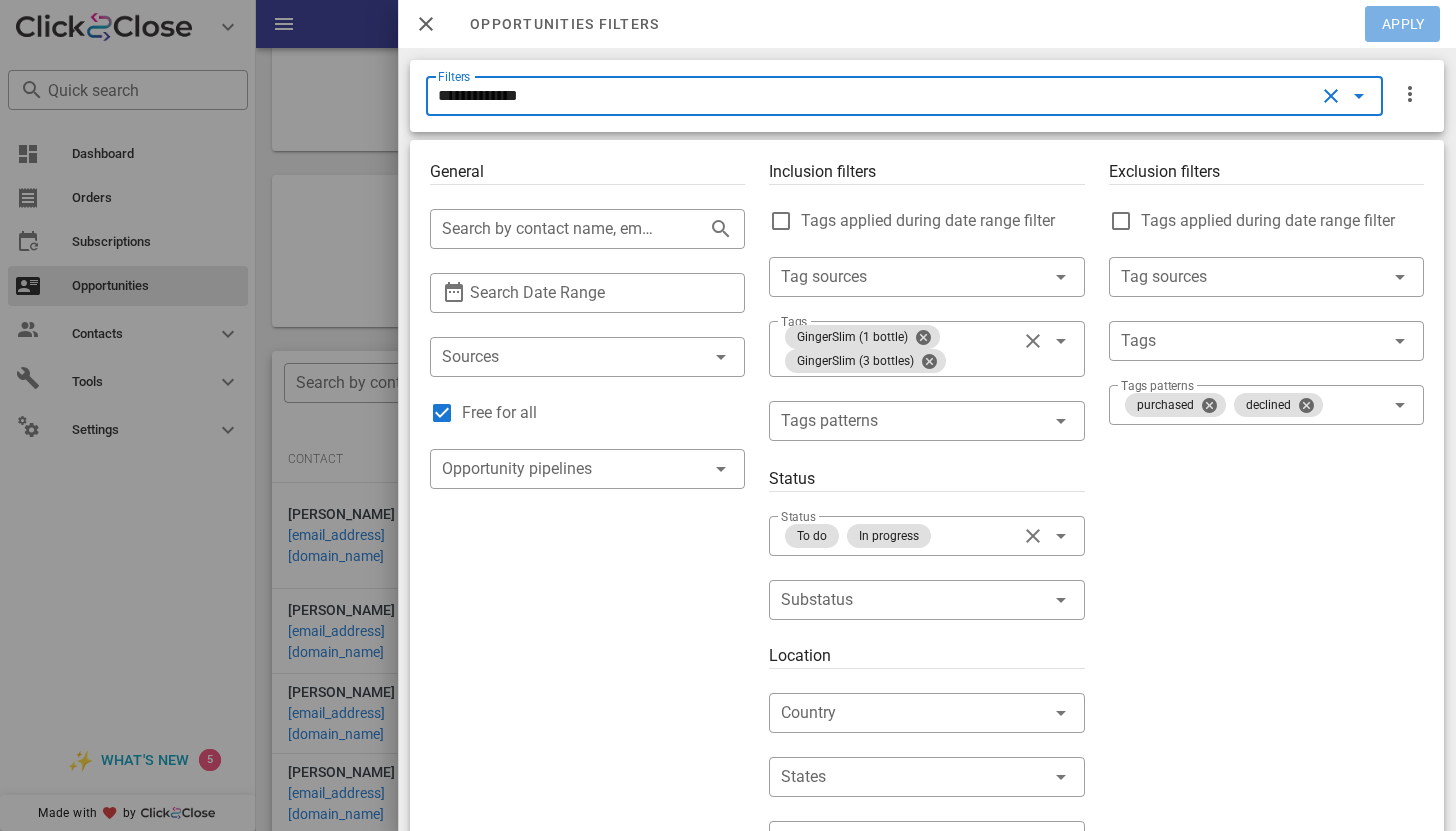 click on "Apply" at bounding box center (1403, 24) 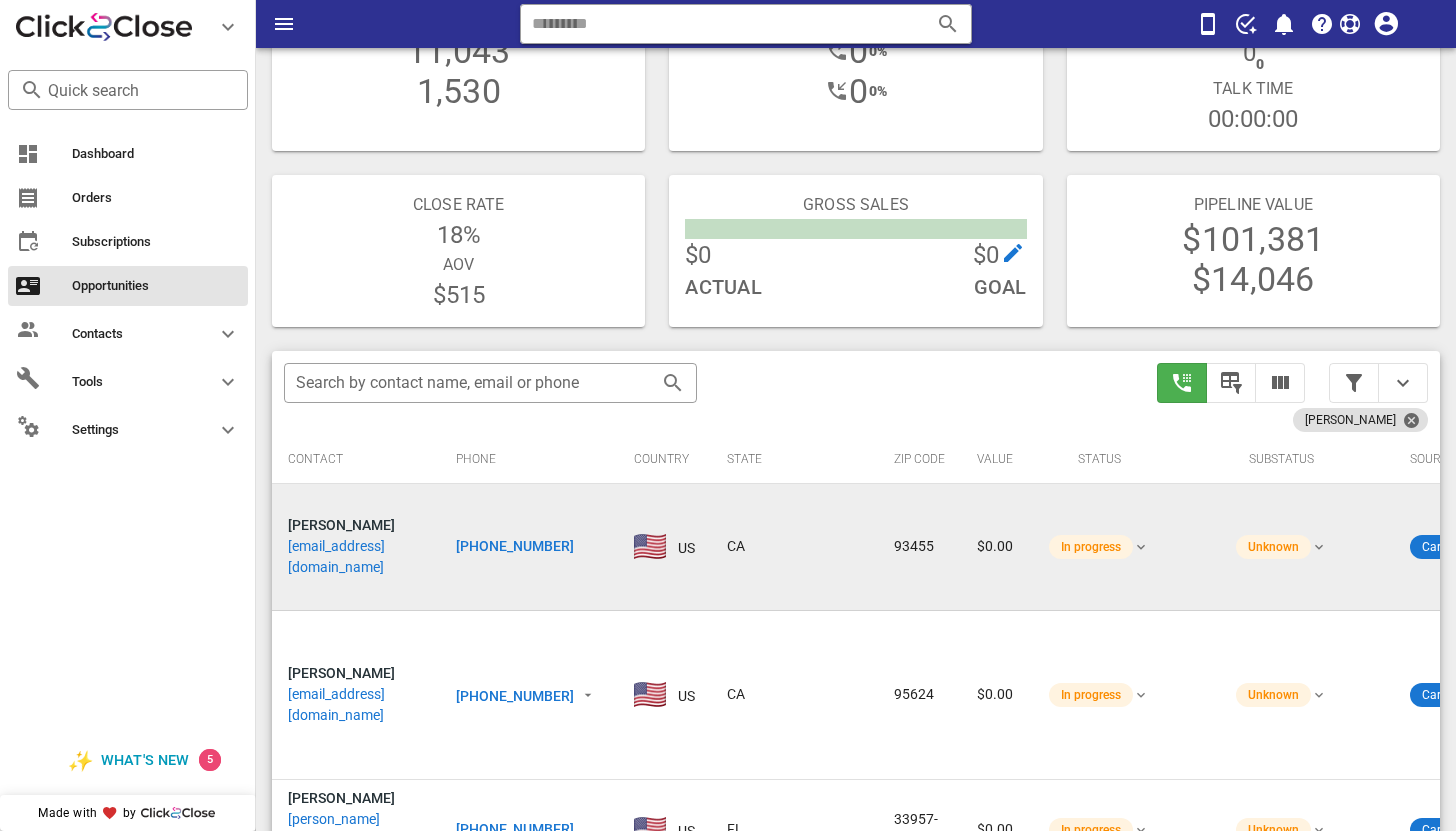 click on "[EMAIL_ADDRESS][DOMAIN_NAME]" at bounding box center [356, 557] 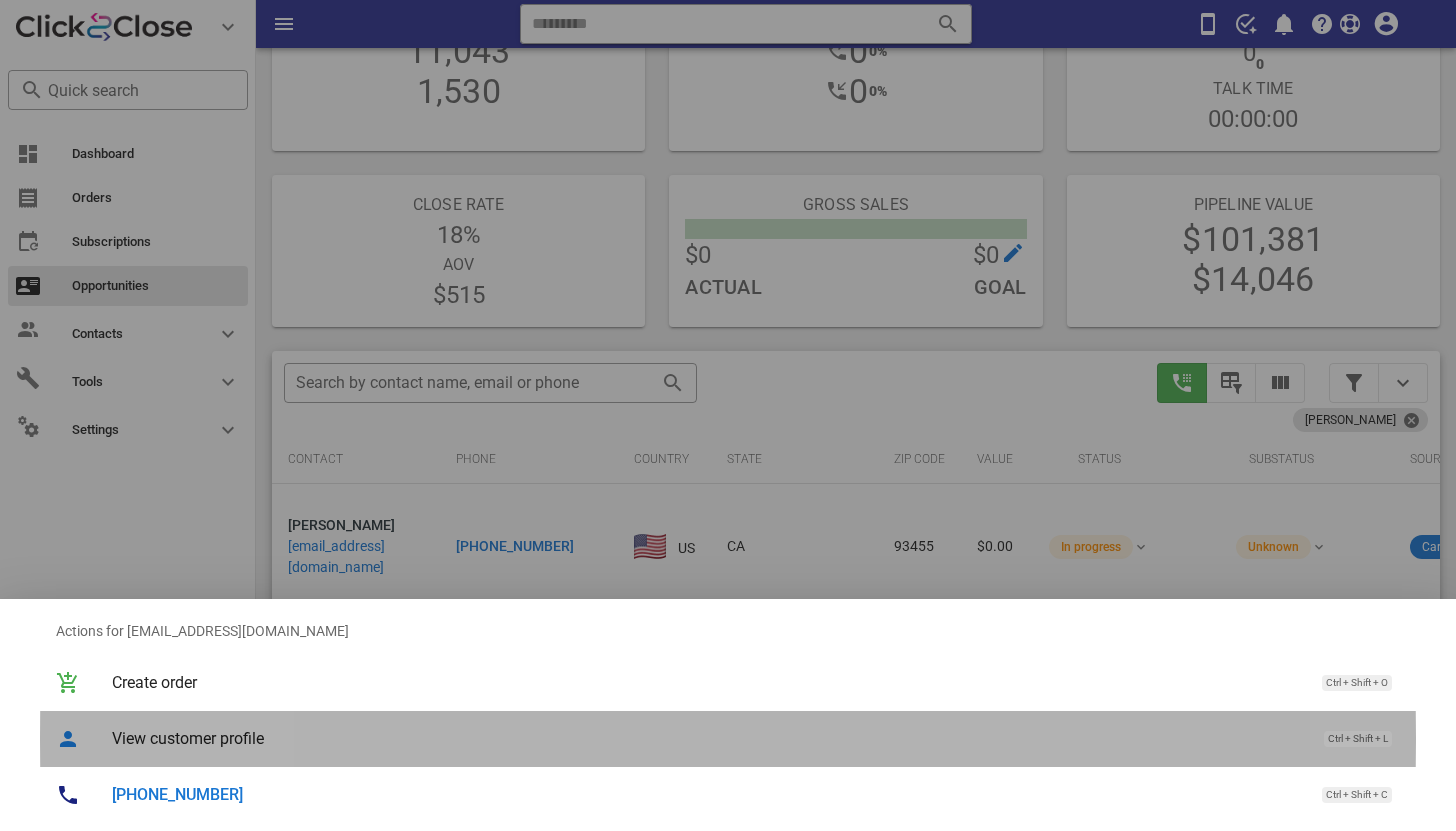 click on "View customer profile" at bounding box center [708, 738] 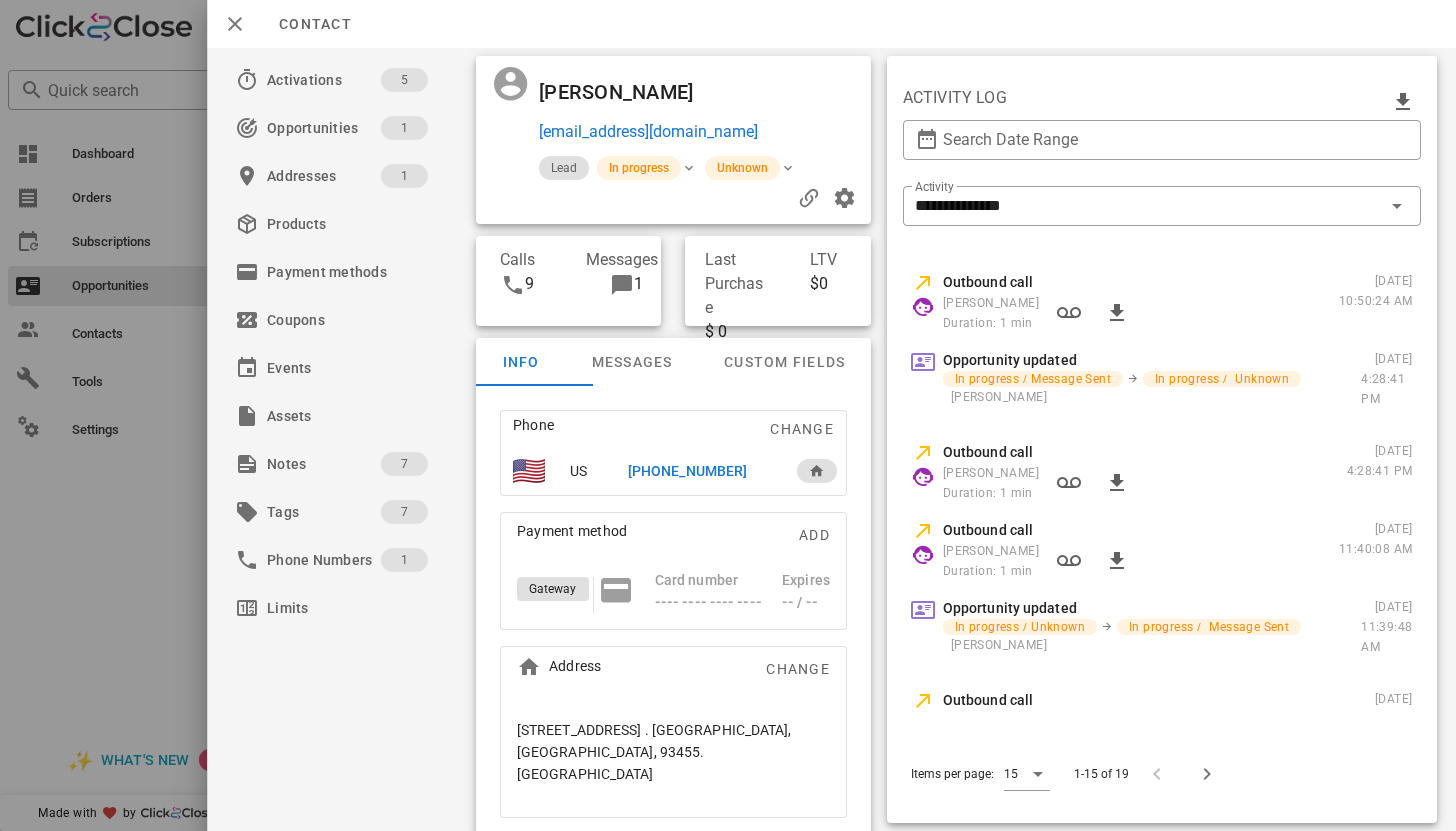 scroll, scrollTop: 410, scrollLeft: 0, axis: vertical 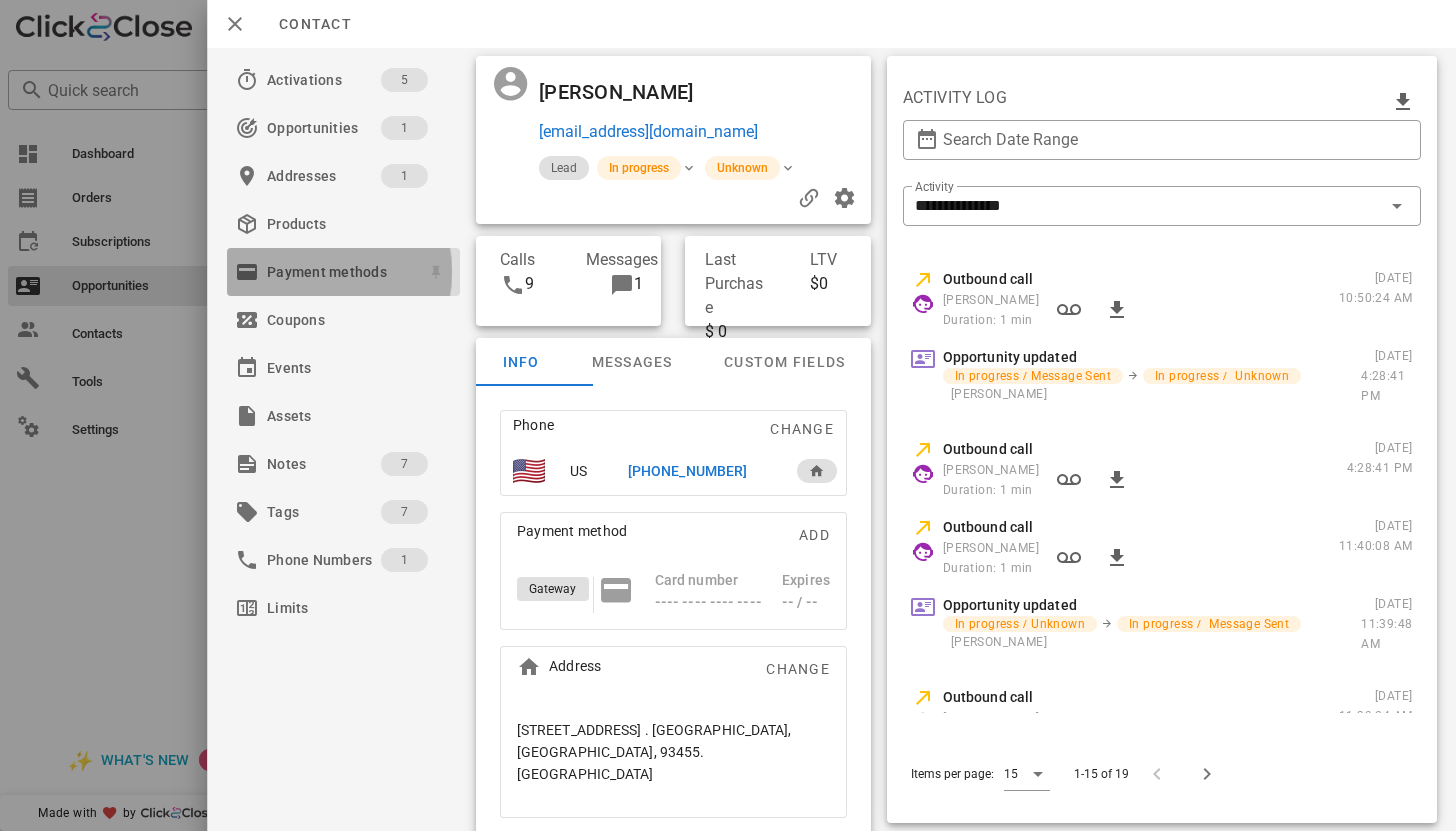 click on "Payment methods" at bounding box center (339, 272) 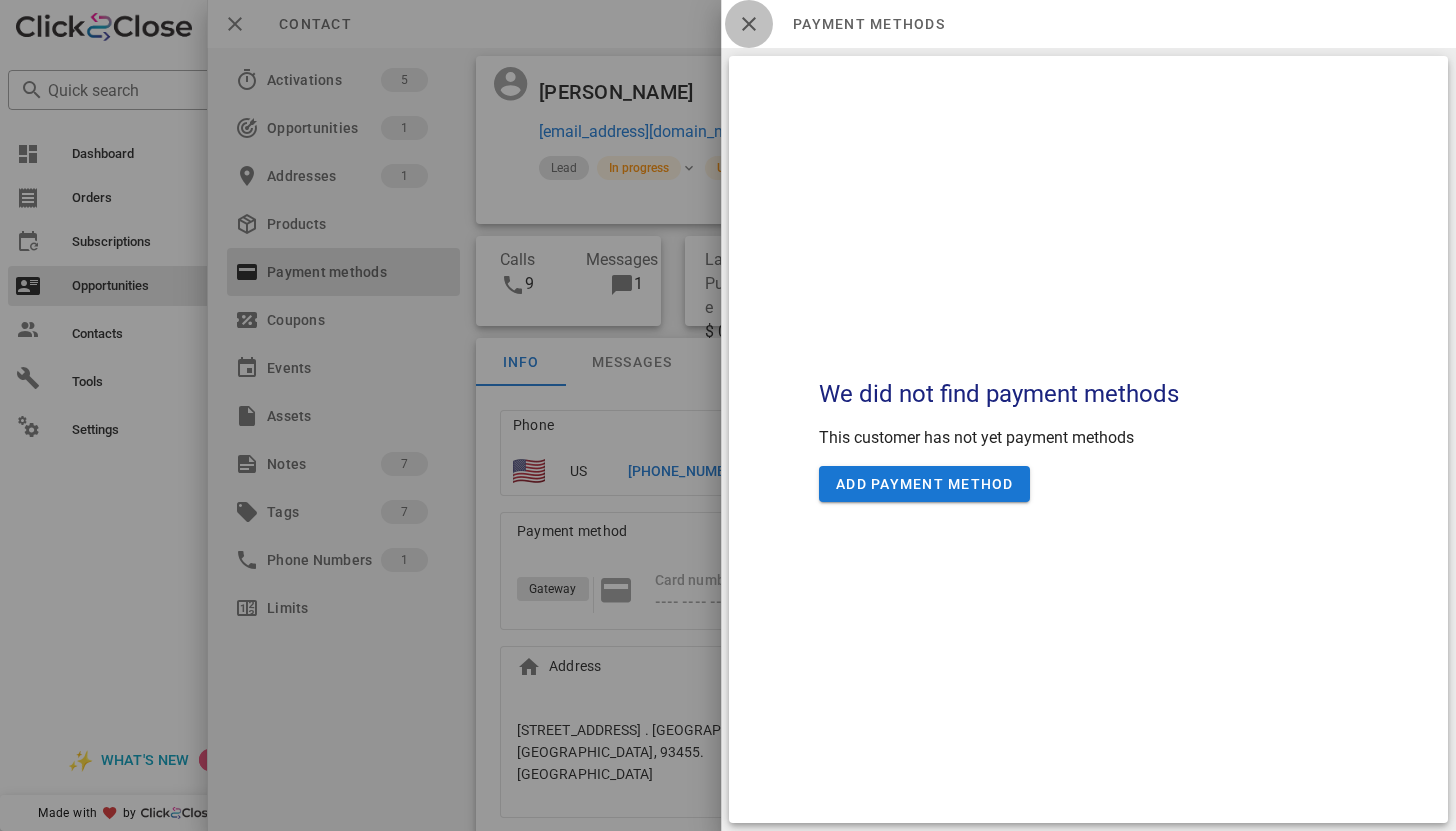 click at bounding box center (749, 24) 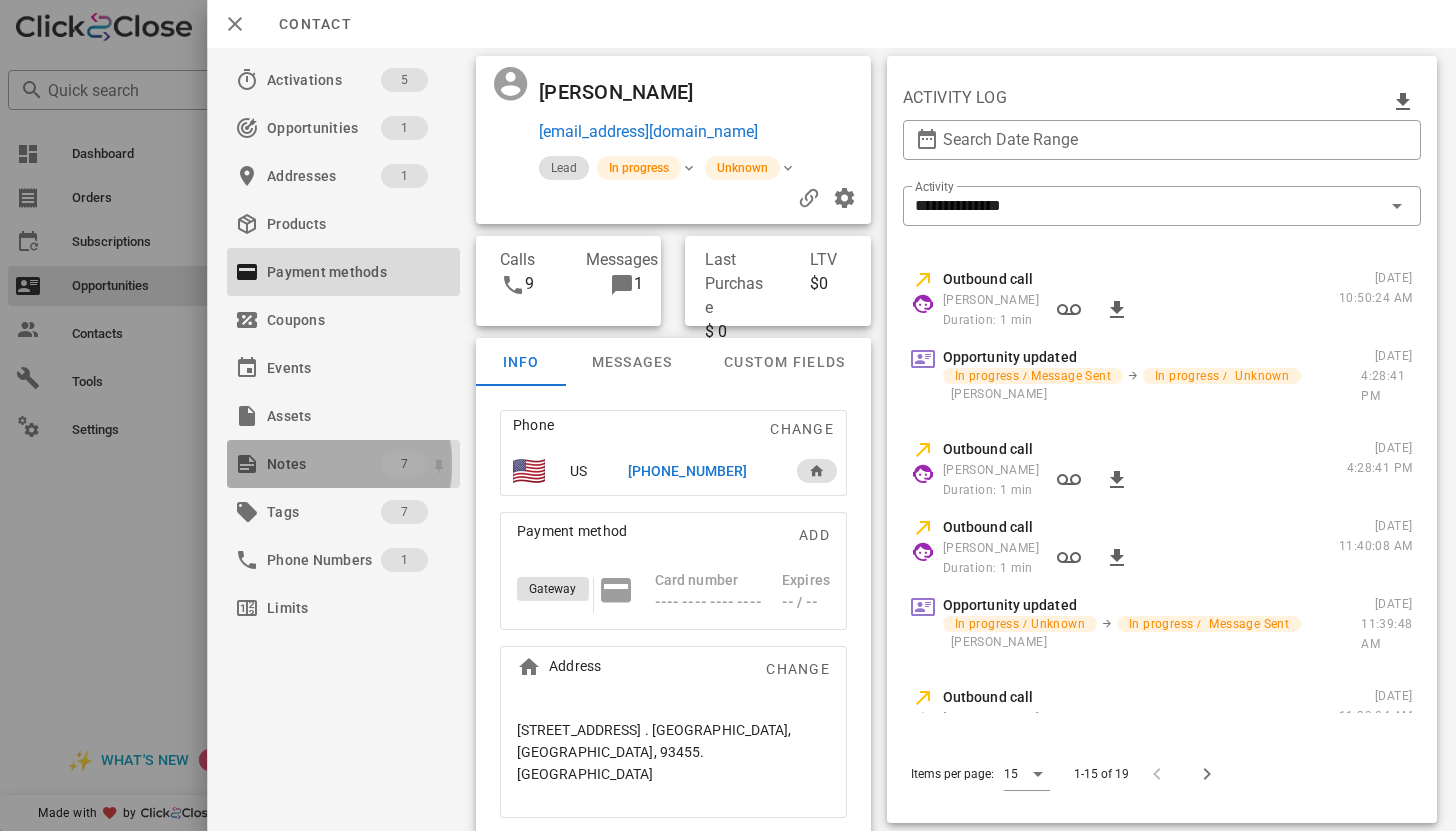 click on "Notes" at bounding box center [324, 464] 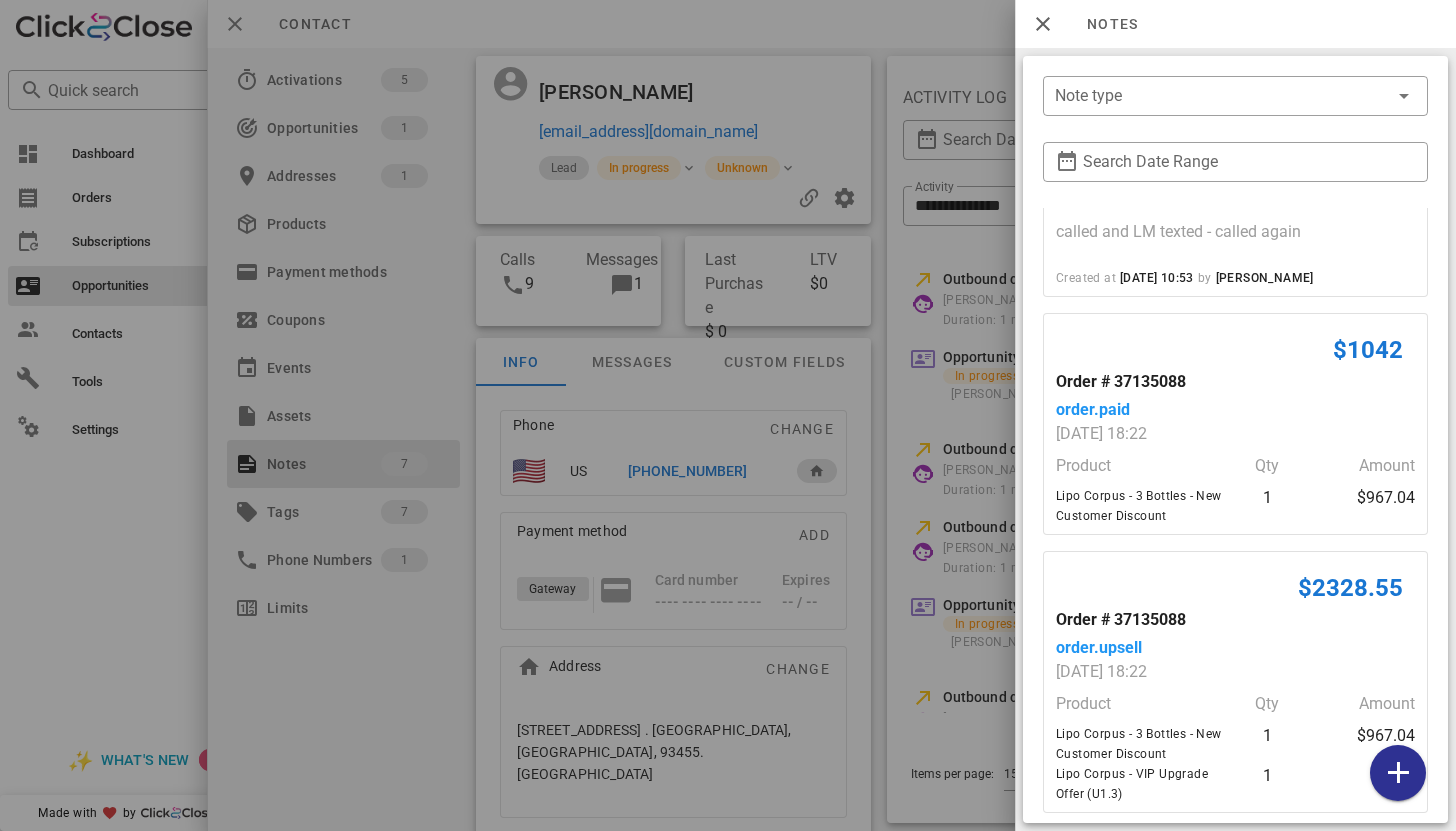 scroll, scrollTop: 936, scrollLeft: 0, axis: vertical 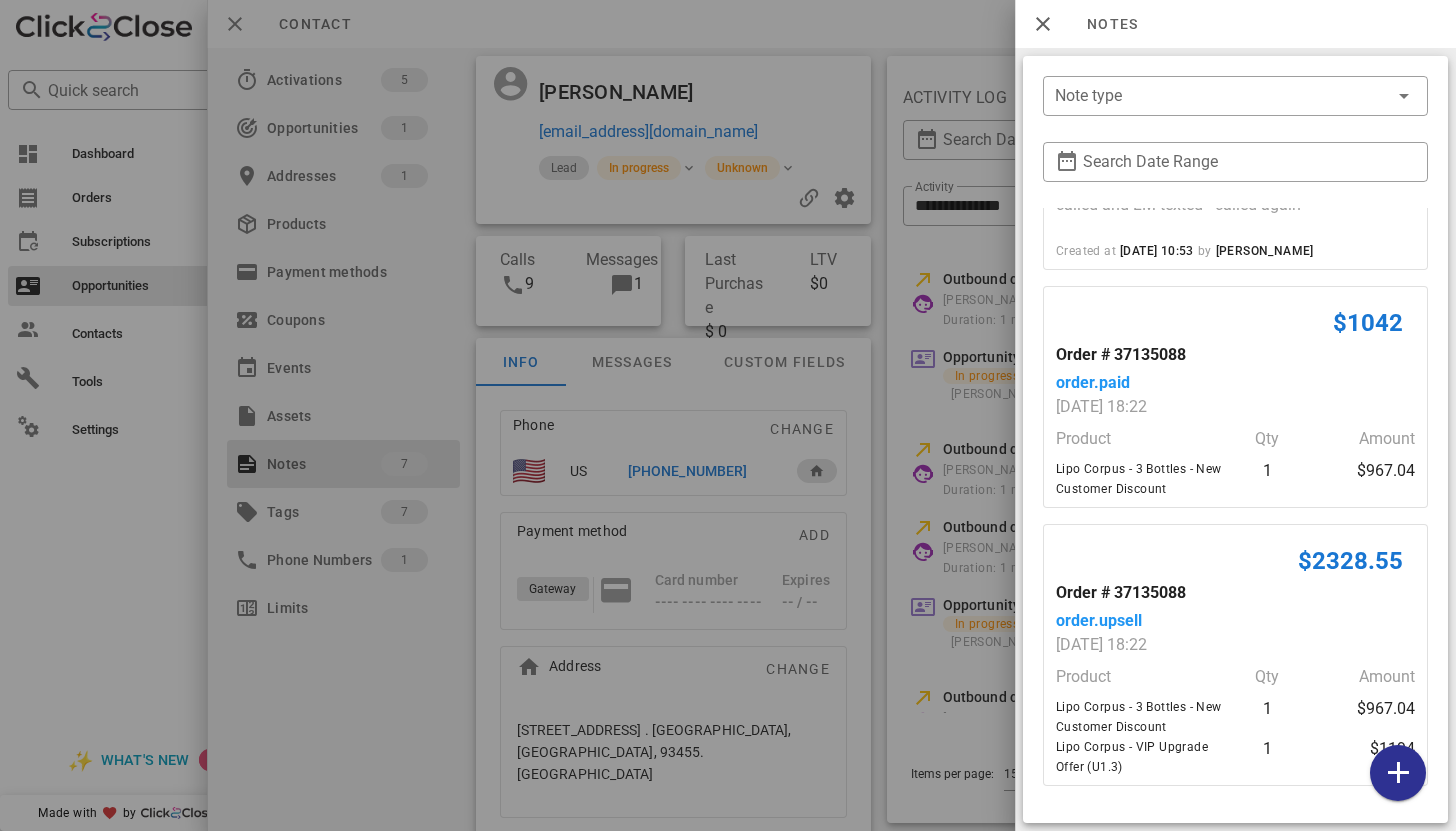 click at bounding box center [728, 415] 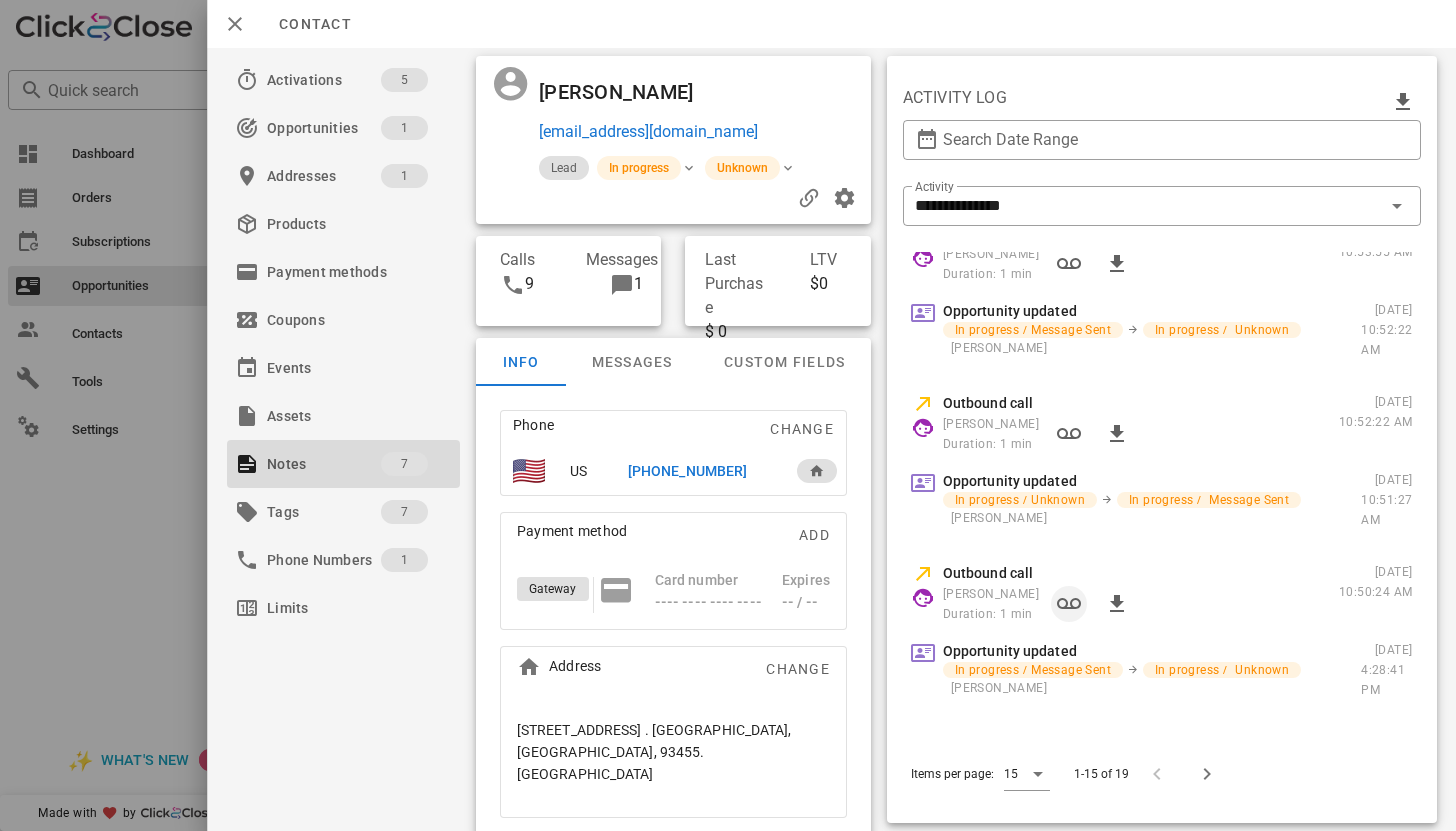 scroll, scrollTop: 0, scrollLeft: 0, axis: both 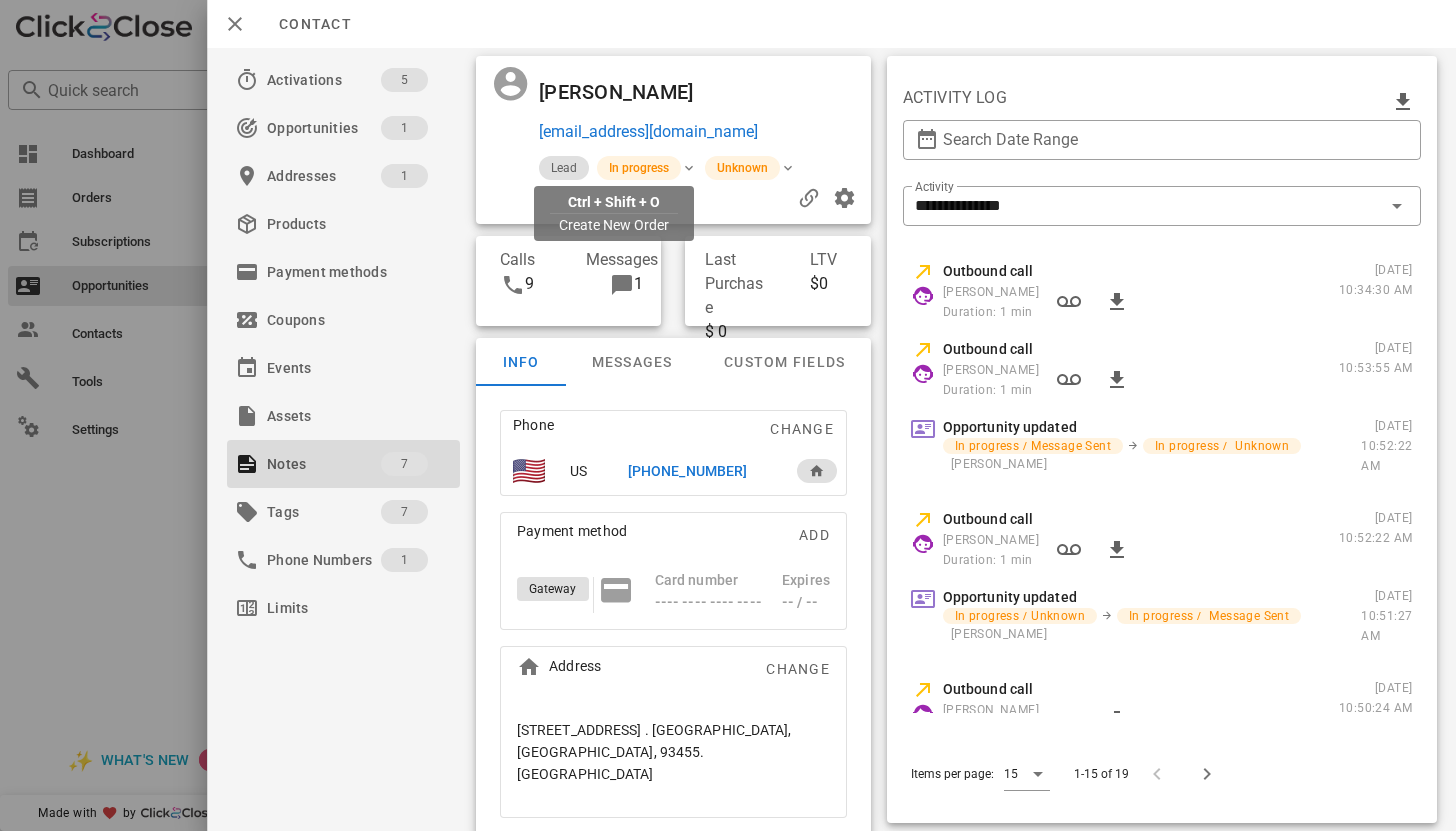 click on "[EMAIL_ADDRESS][DOMAIN_NAME]" at bounding box center (648, 132) 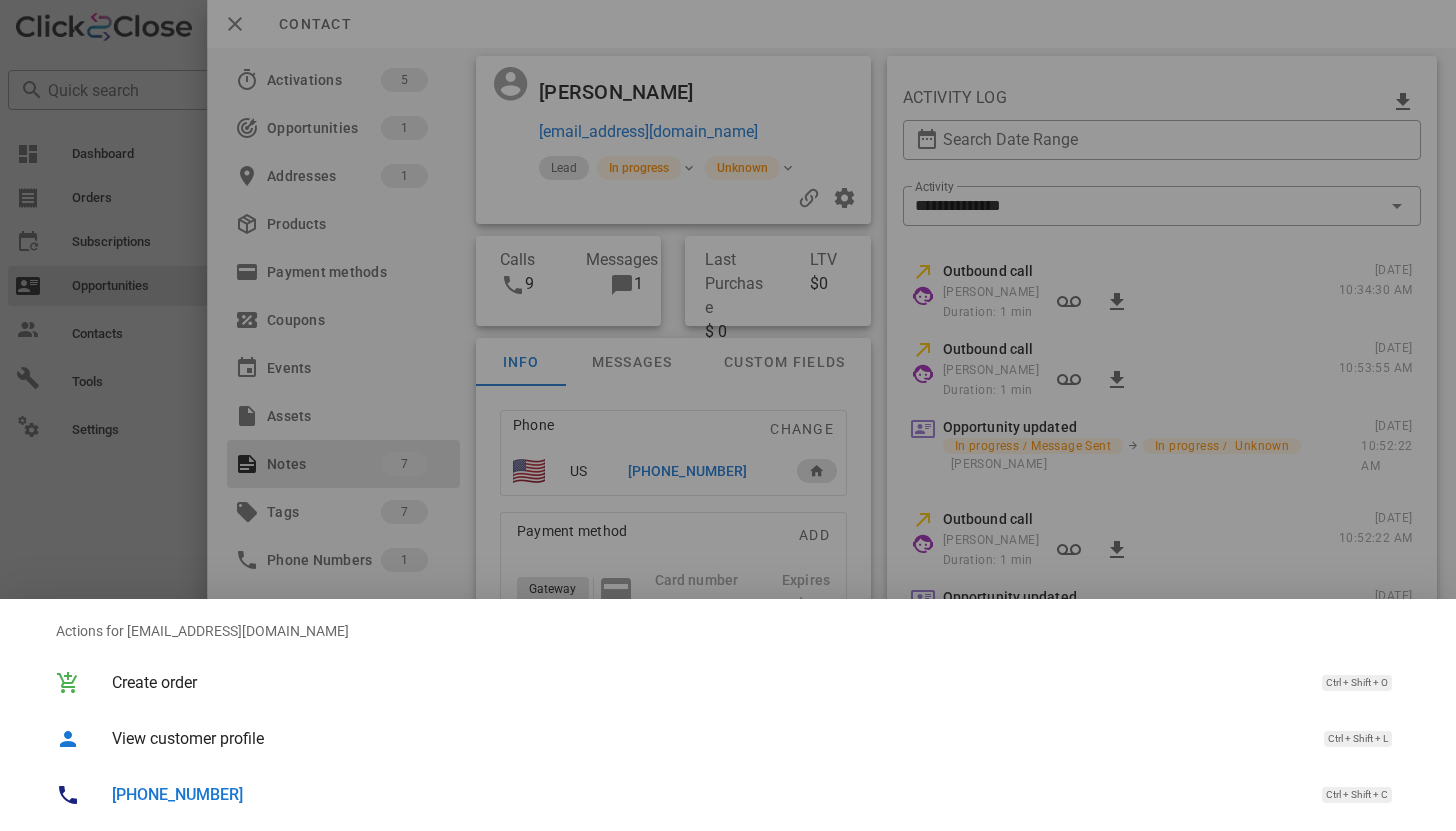 click on "[PHONE_NUMBER]" at bounding box center [177, 794] 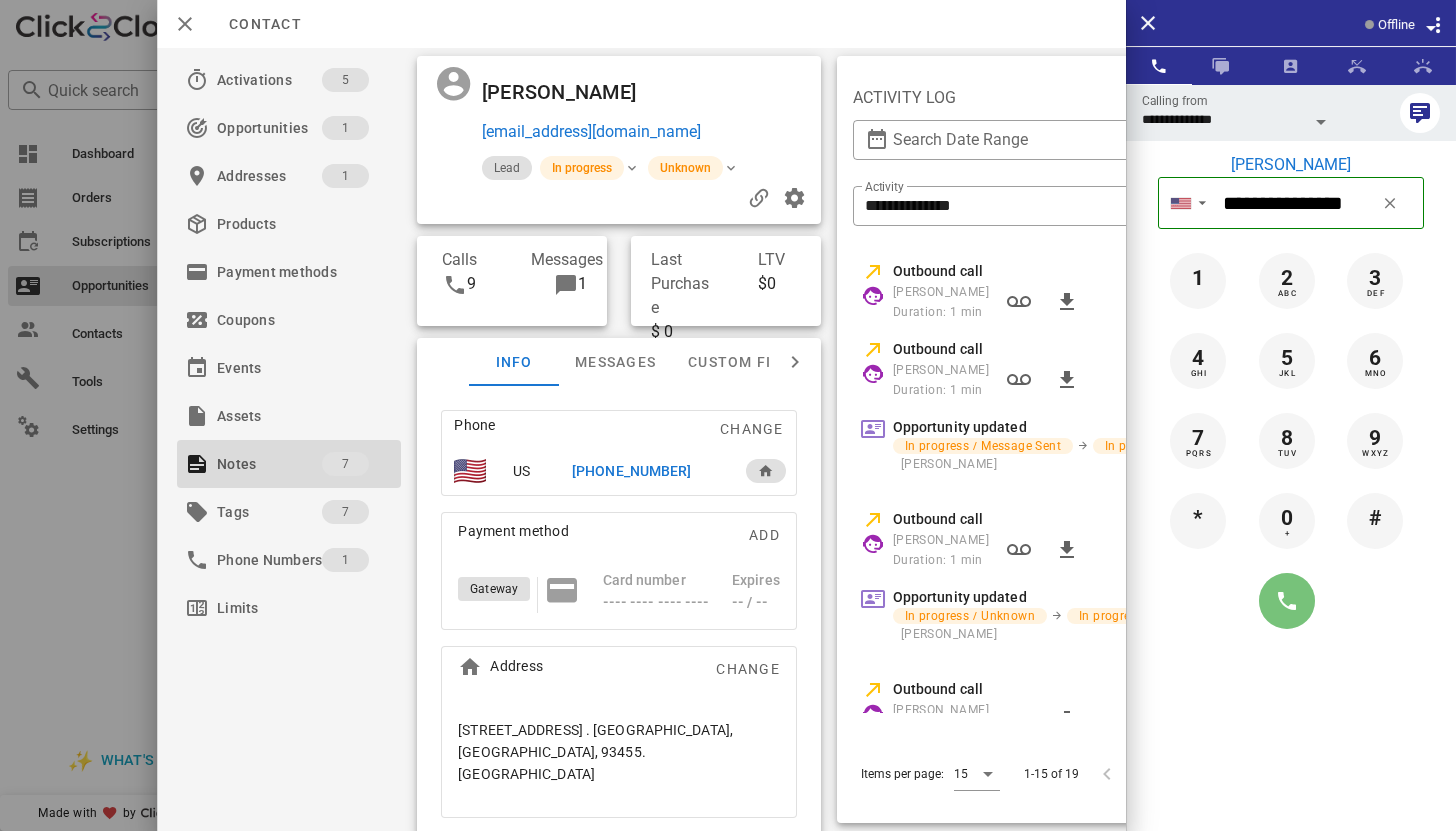click at bounding box center [1287, 601] 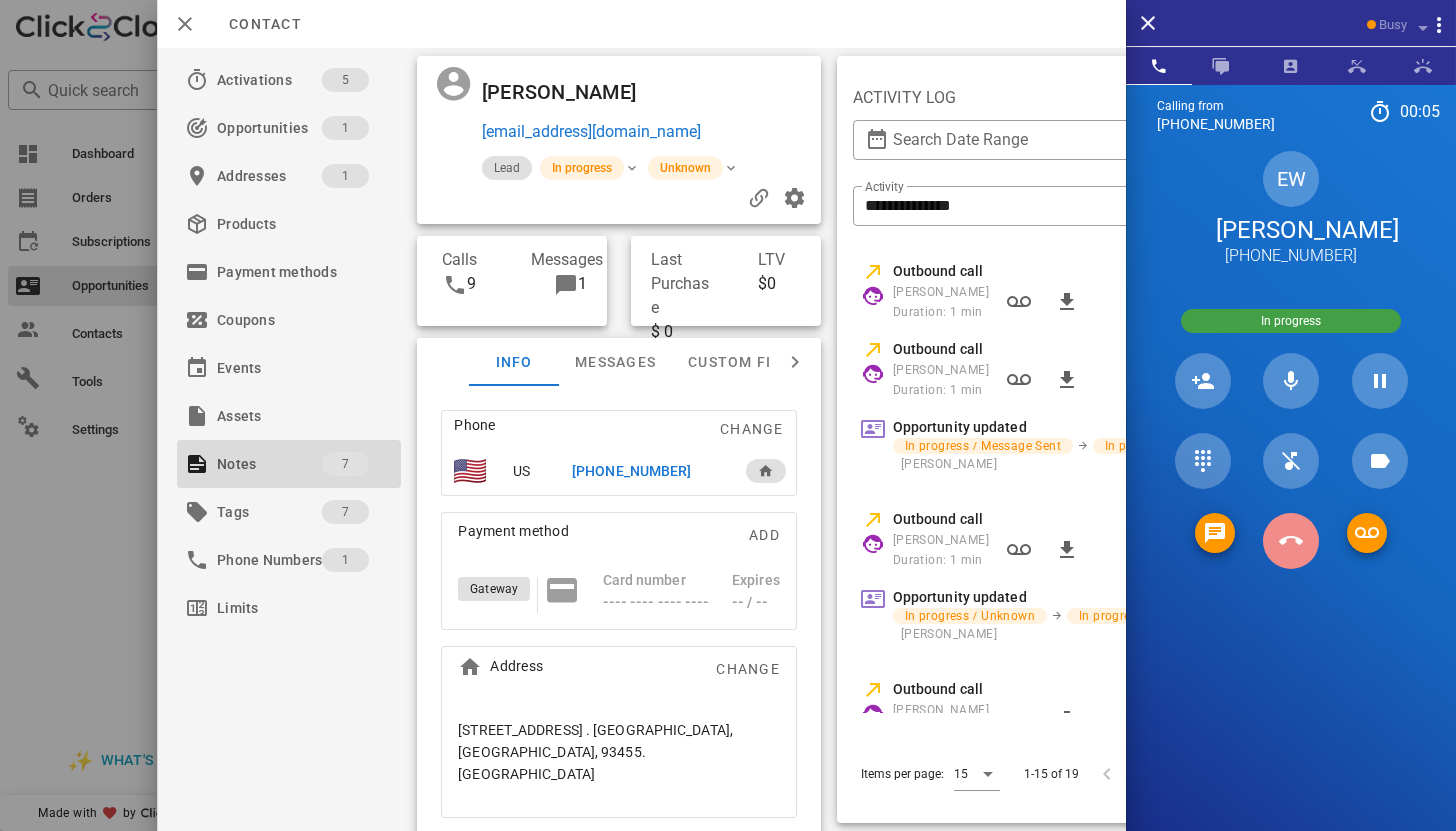click at bounding box center [1291, 541] 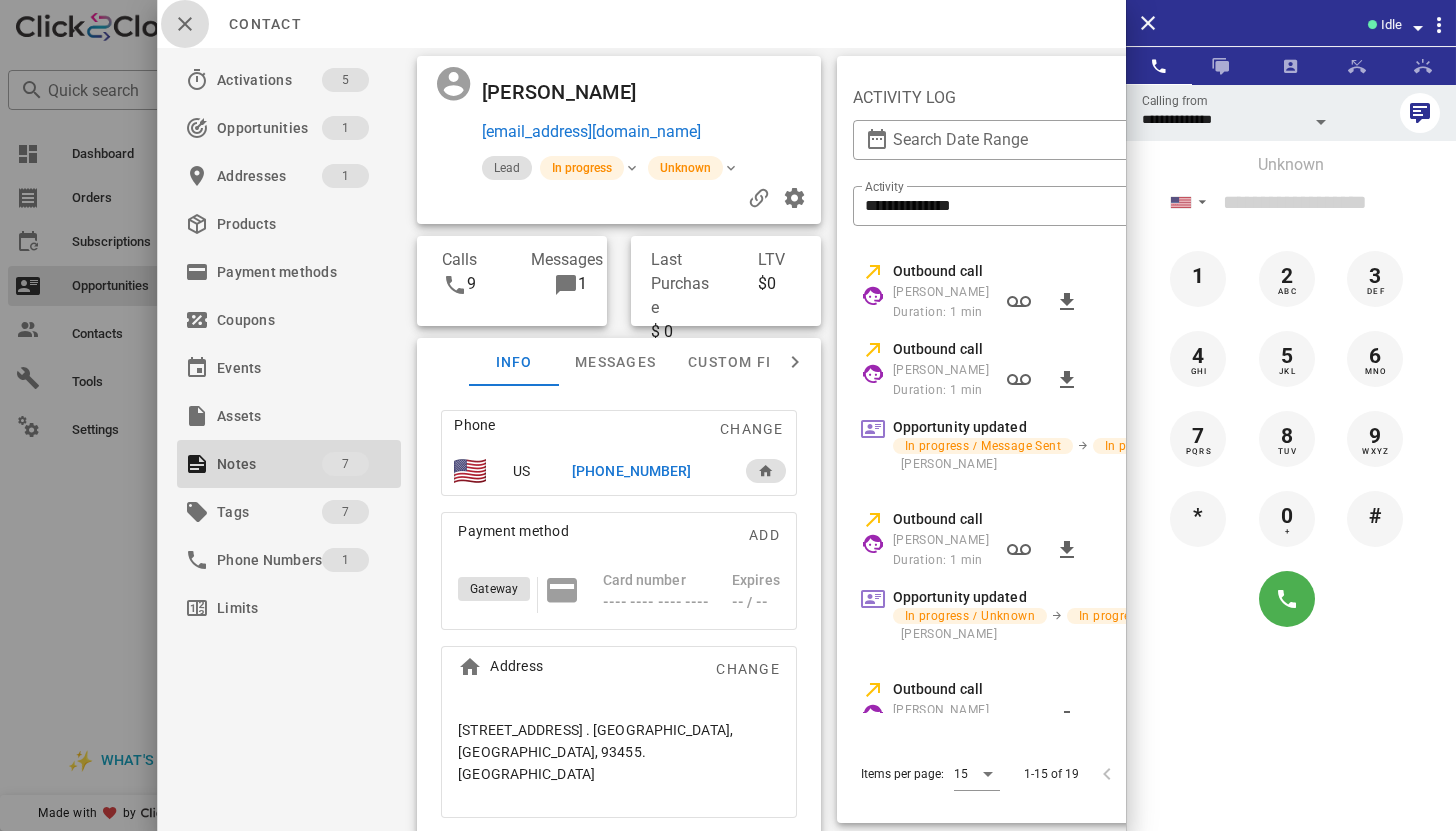 click at bounding box center (185, 24) 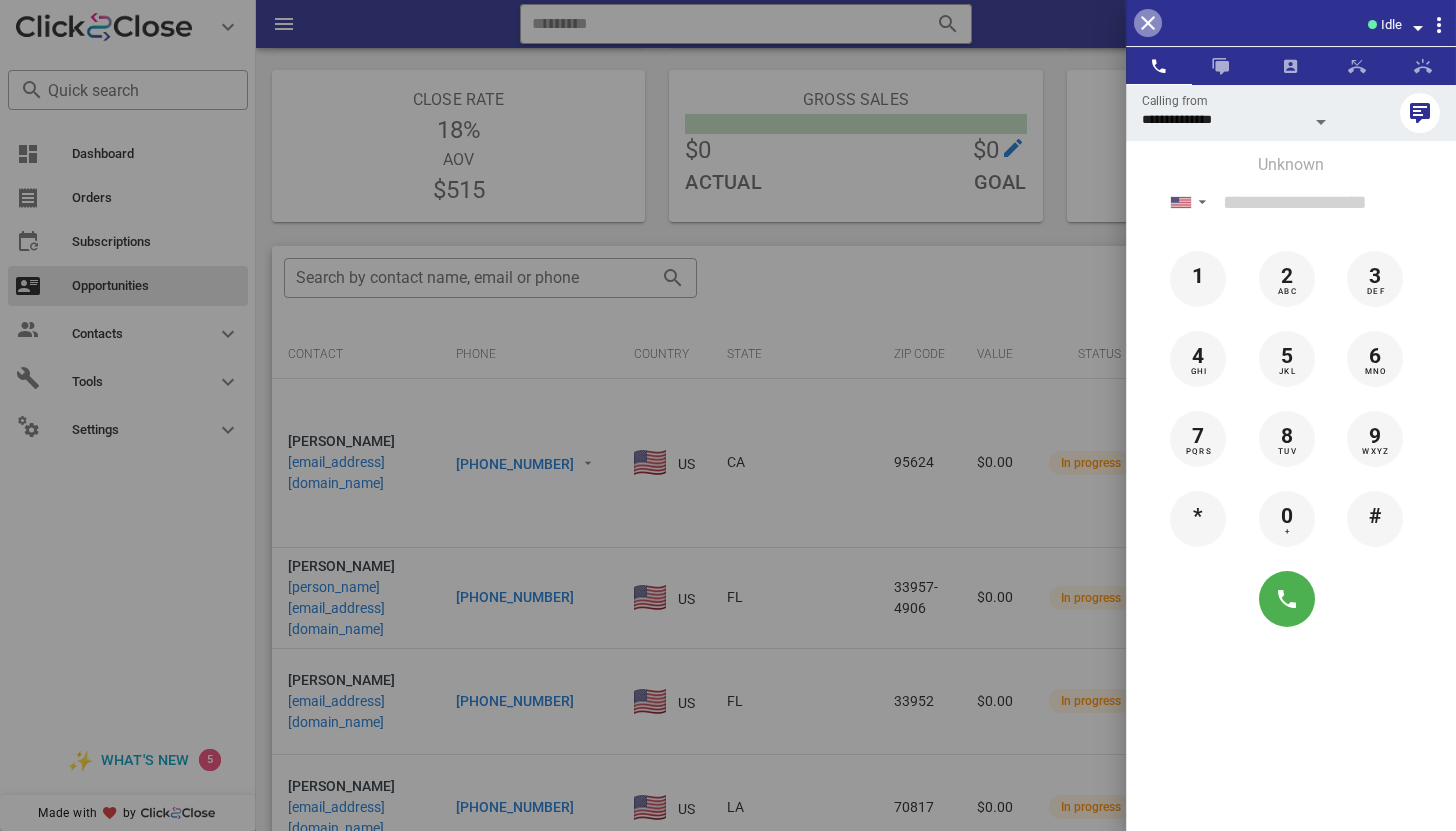 click at bounding box center [1148, 23] 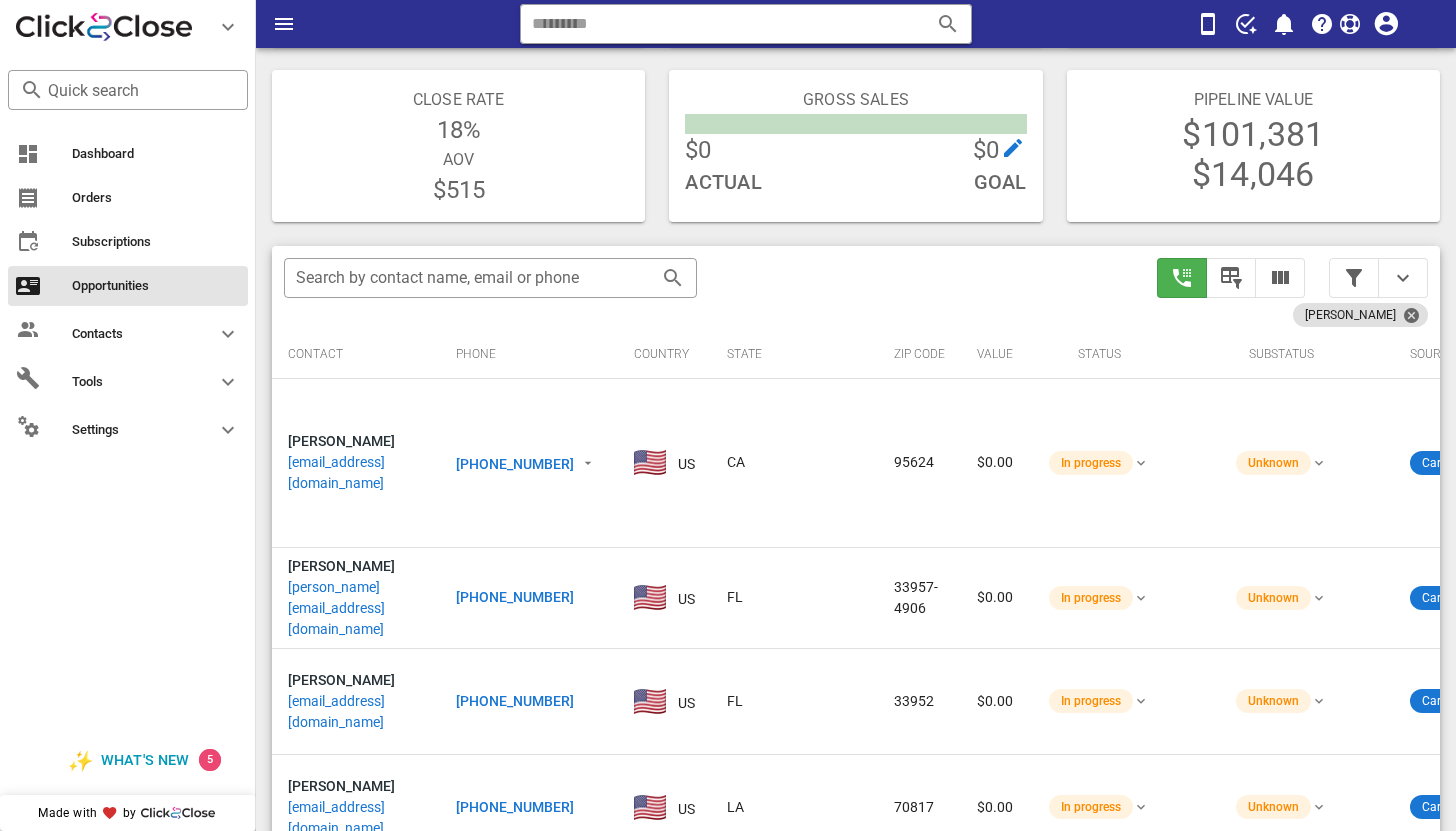 scroll, scrollTop: 515, scrollLeft: 0, axis: vertical 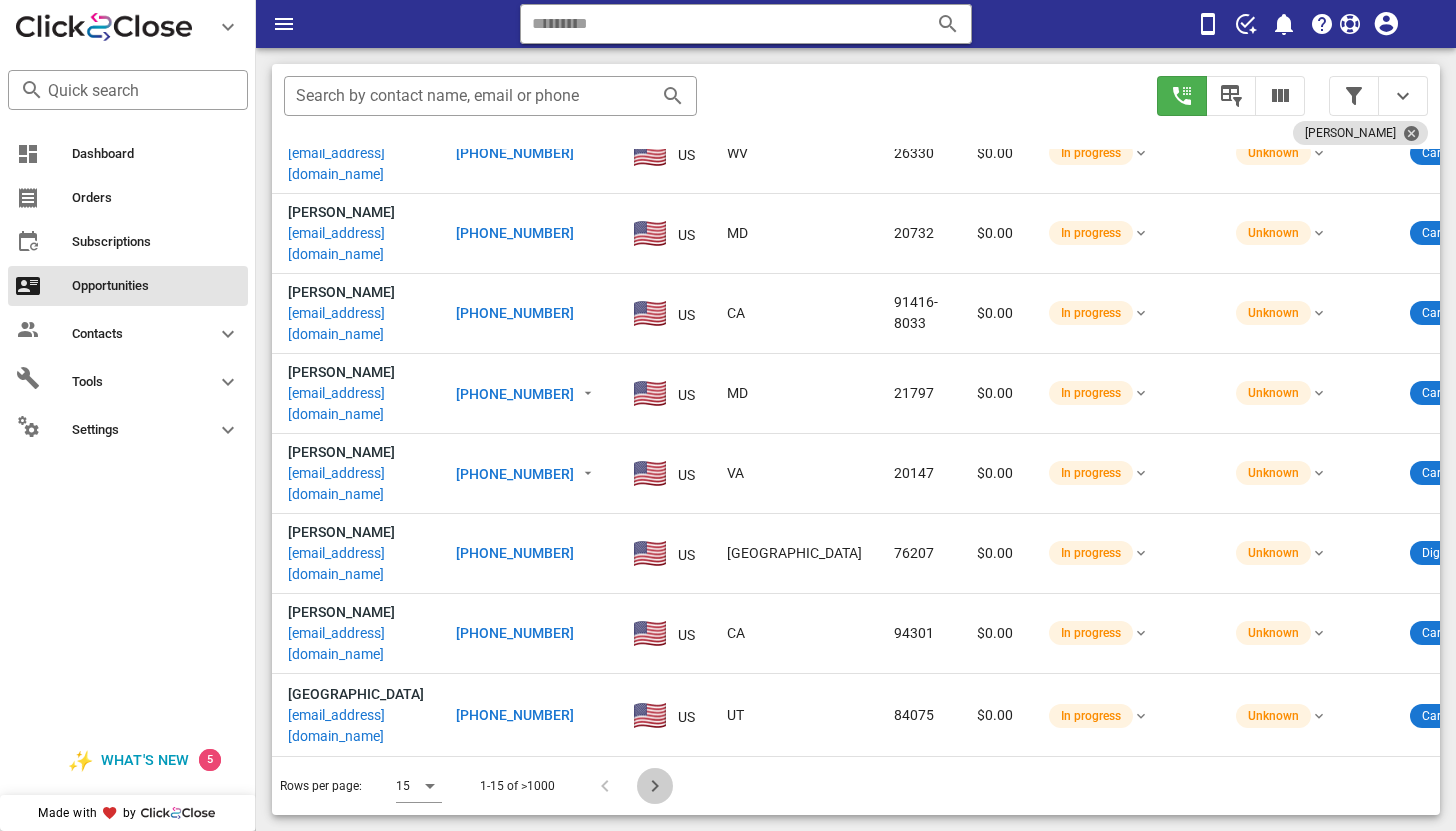 click at bounding box center (655, 786) 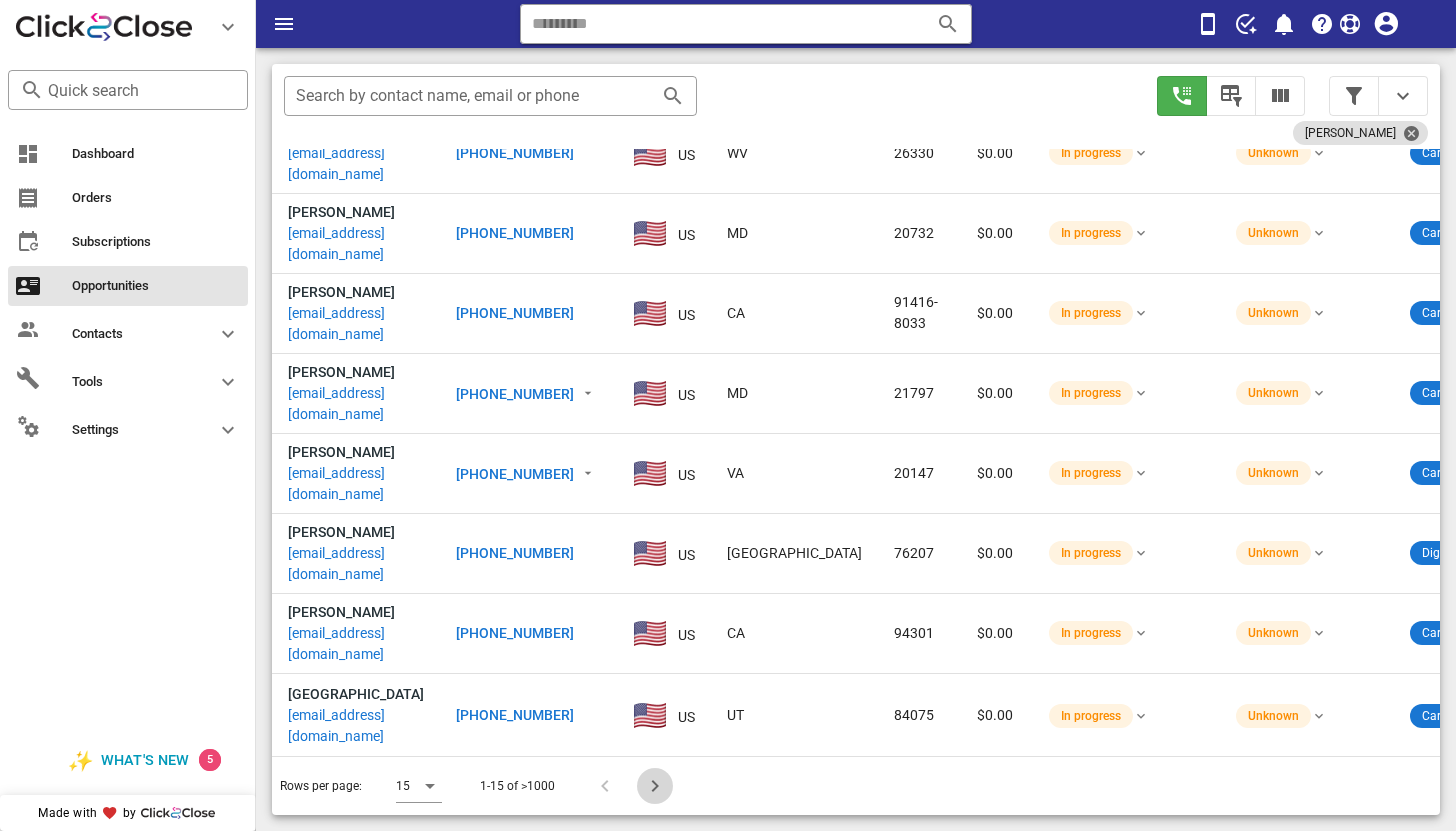 type 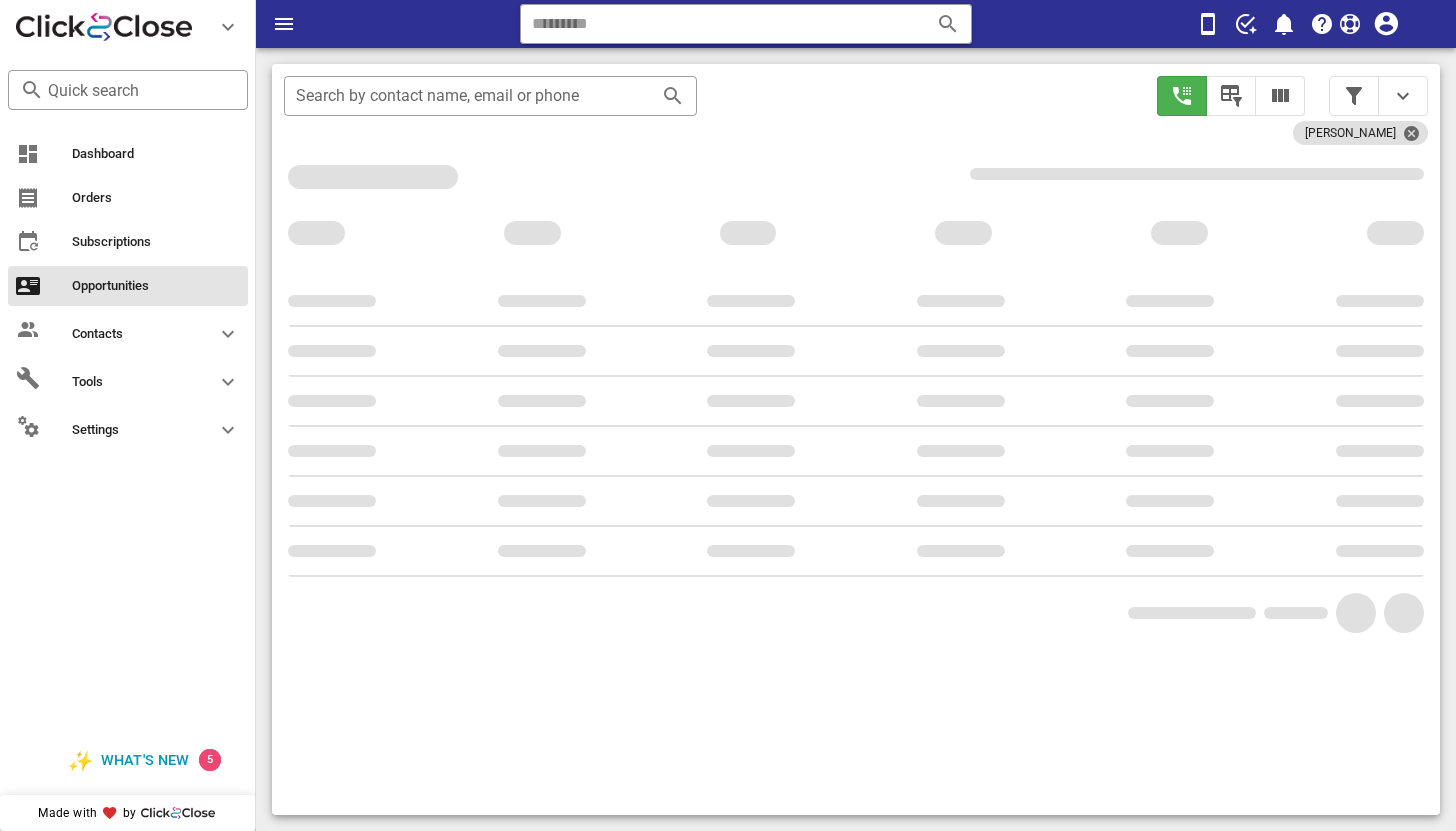 click on "​ Search by contact name, email or phone Gloria Tryout" at bounding box center (856, 439) 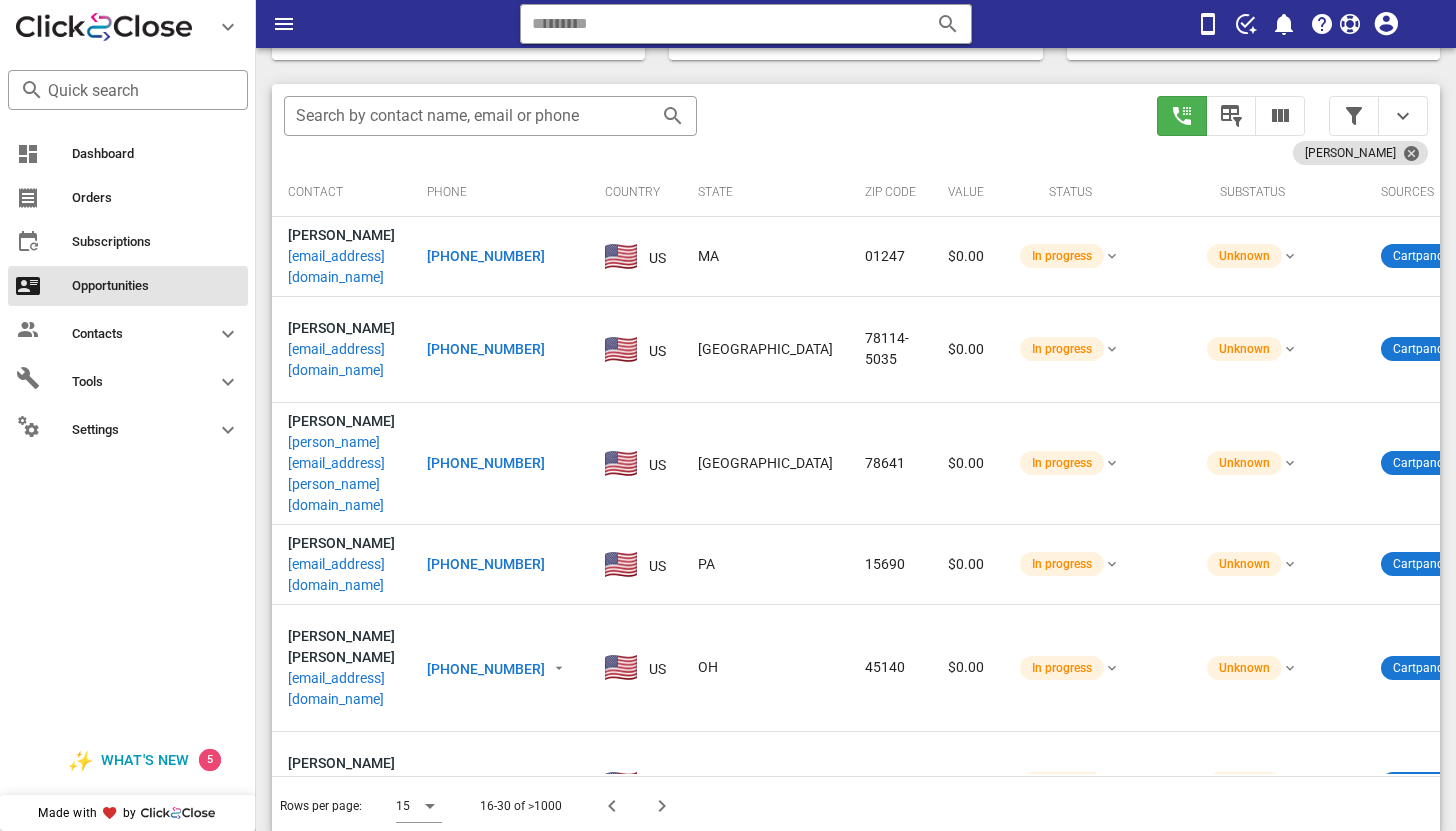 scroll, scrollTop: 376, scrollLeft: 0, axis: vertical 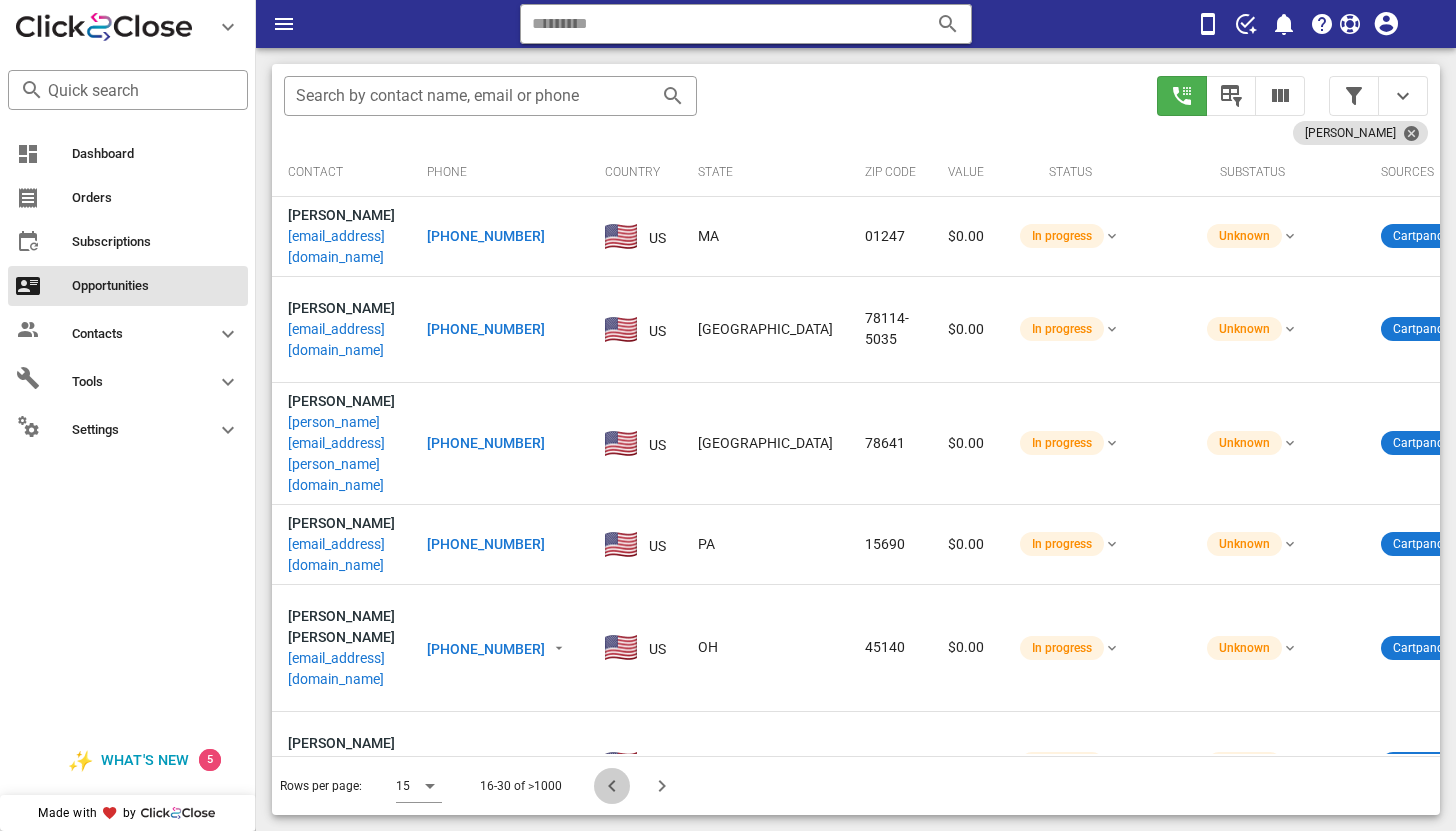click at bounding box center [612, 786] 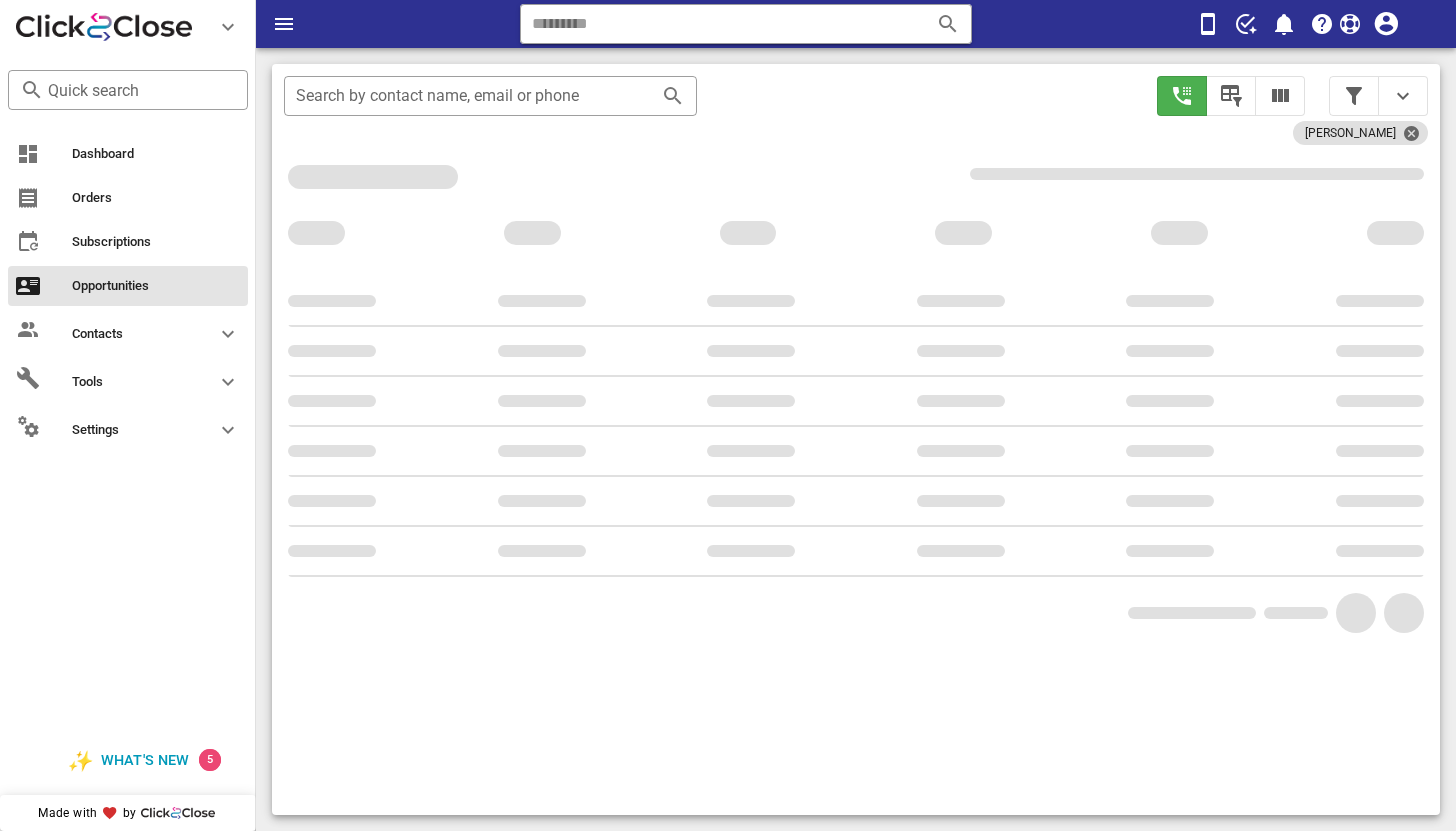 scroll, scrollTop: 376, scrollLeft: 0, axis: vertical 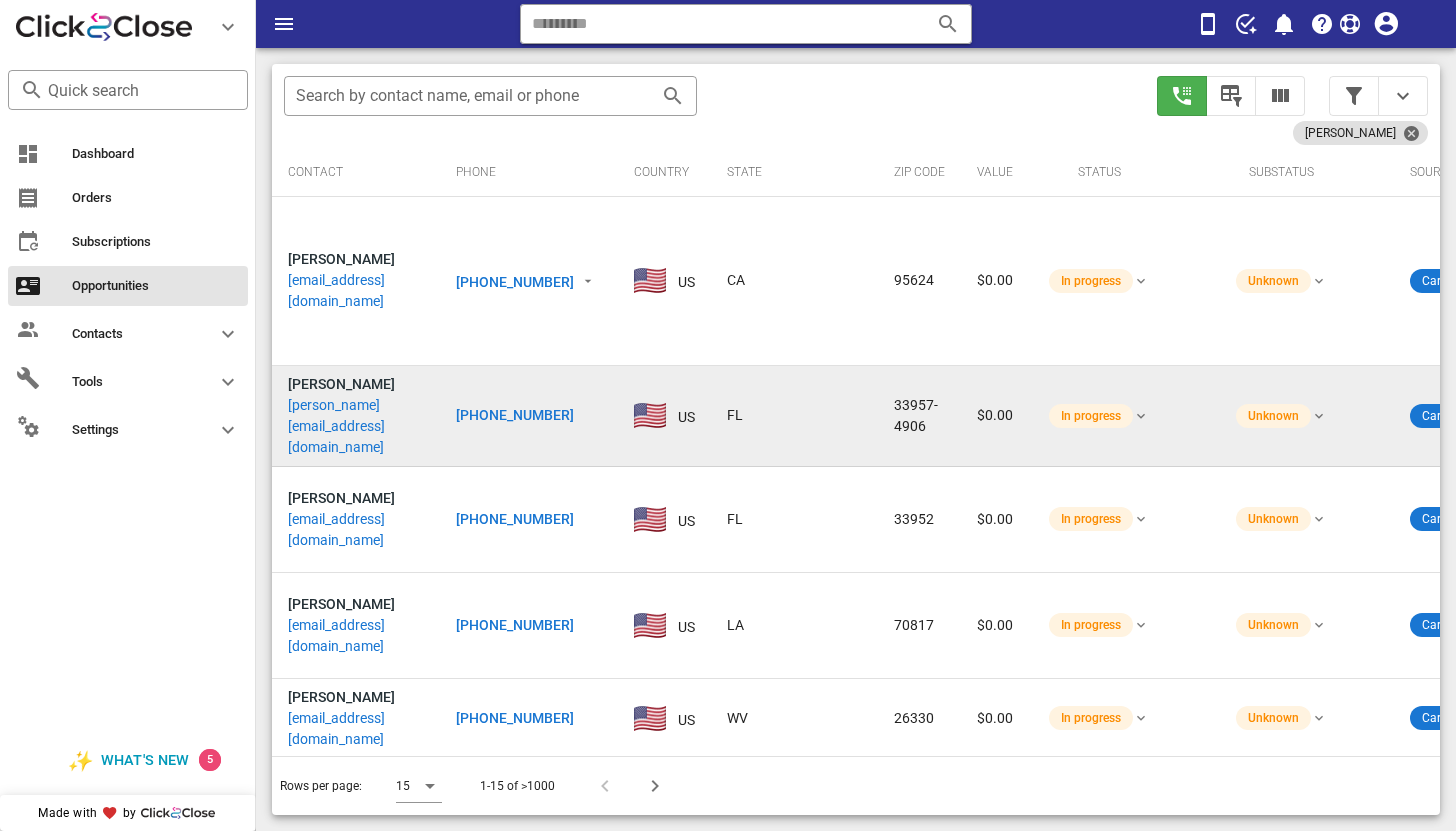 click on "[PERSON_NAME][EMAIL_ADDRESS][DOMAIN_NAME]" at bounding box center [356, 426] 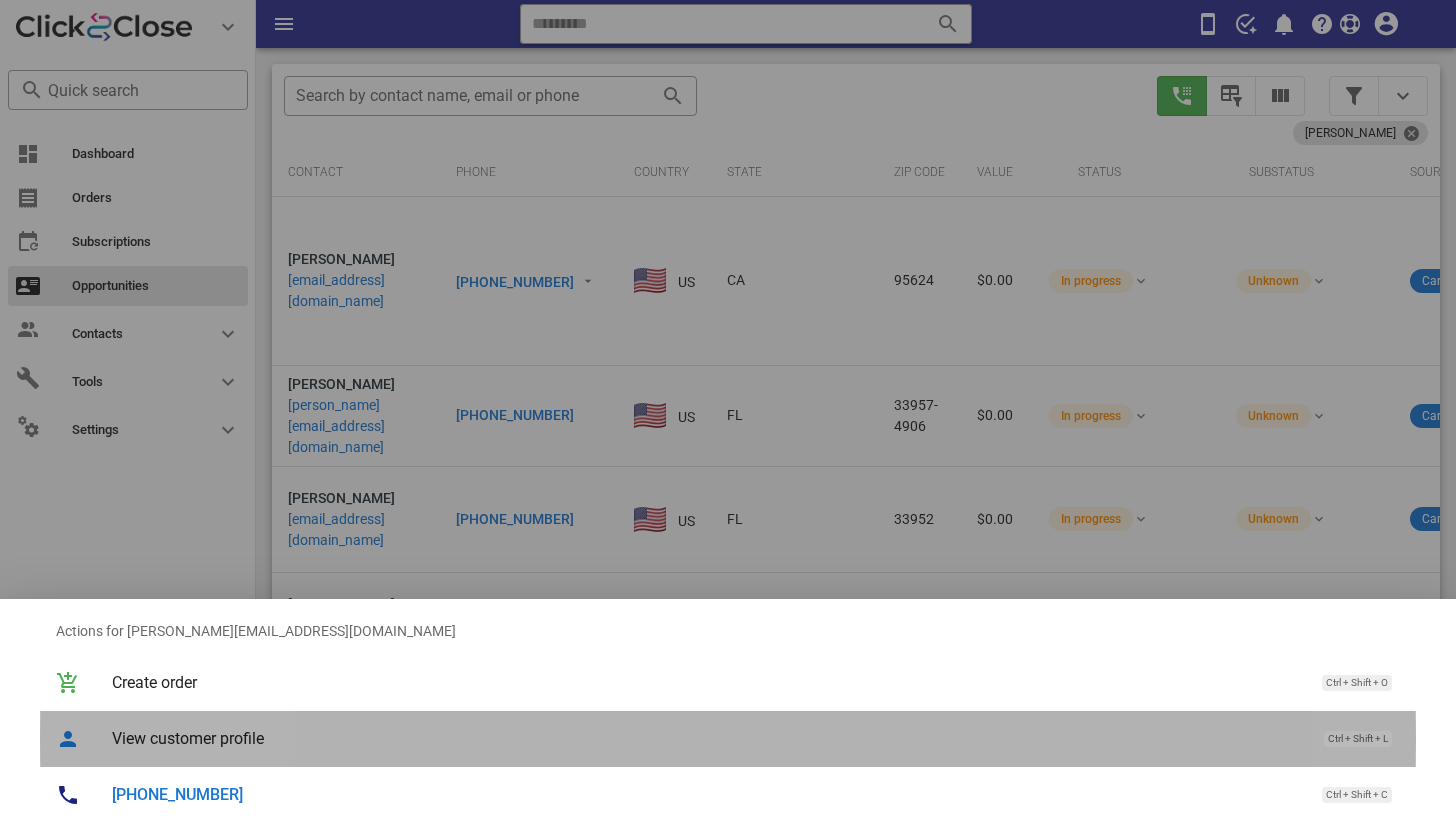 click on "View customer profile" at bounding box center [708, 738] 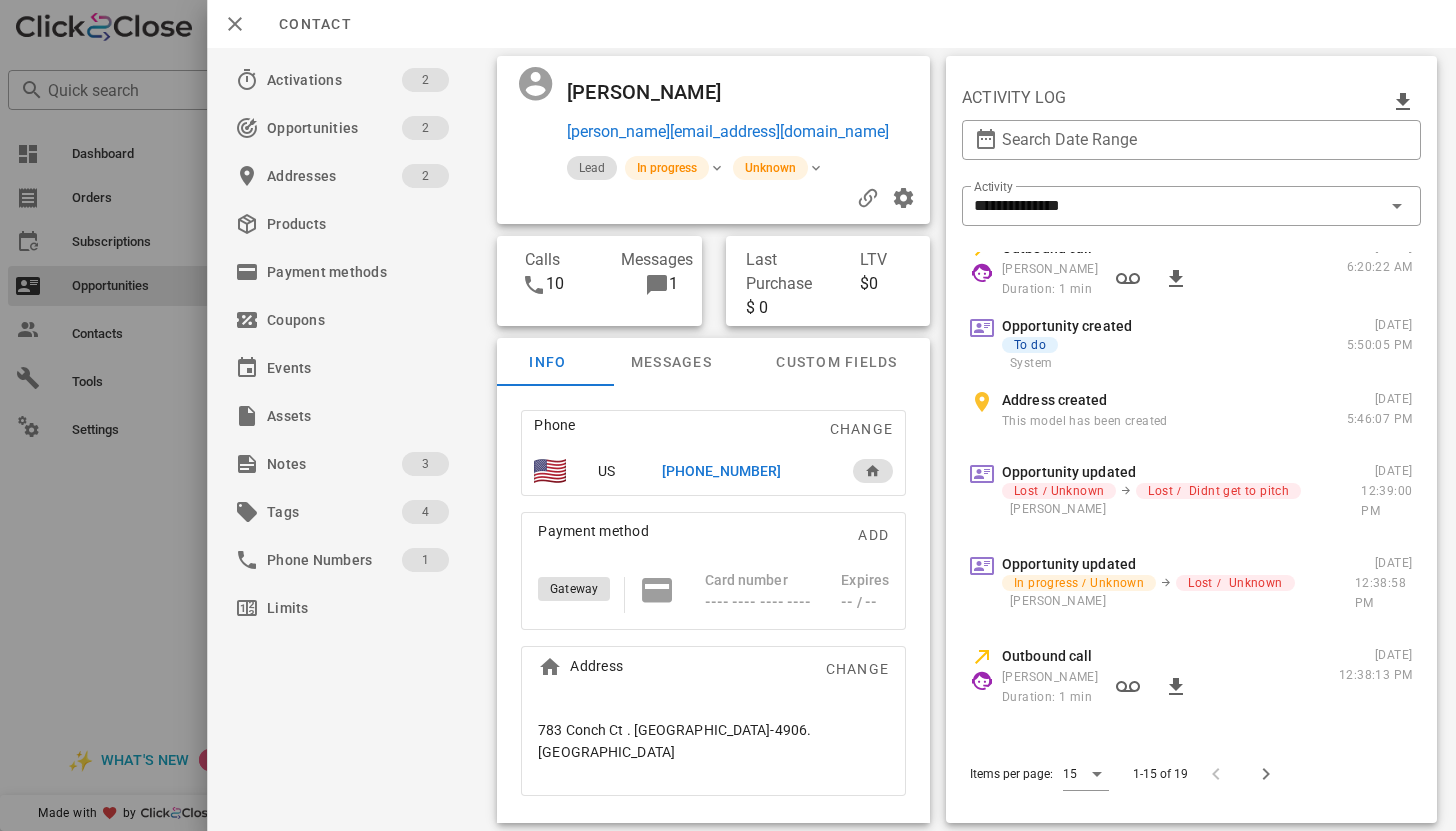 scroll, scrollTop: 692, scrollLeft: 0, axis: vertical 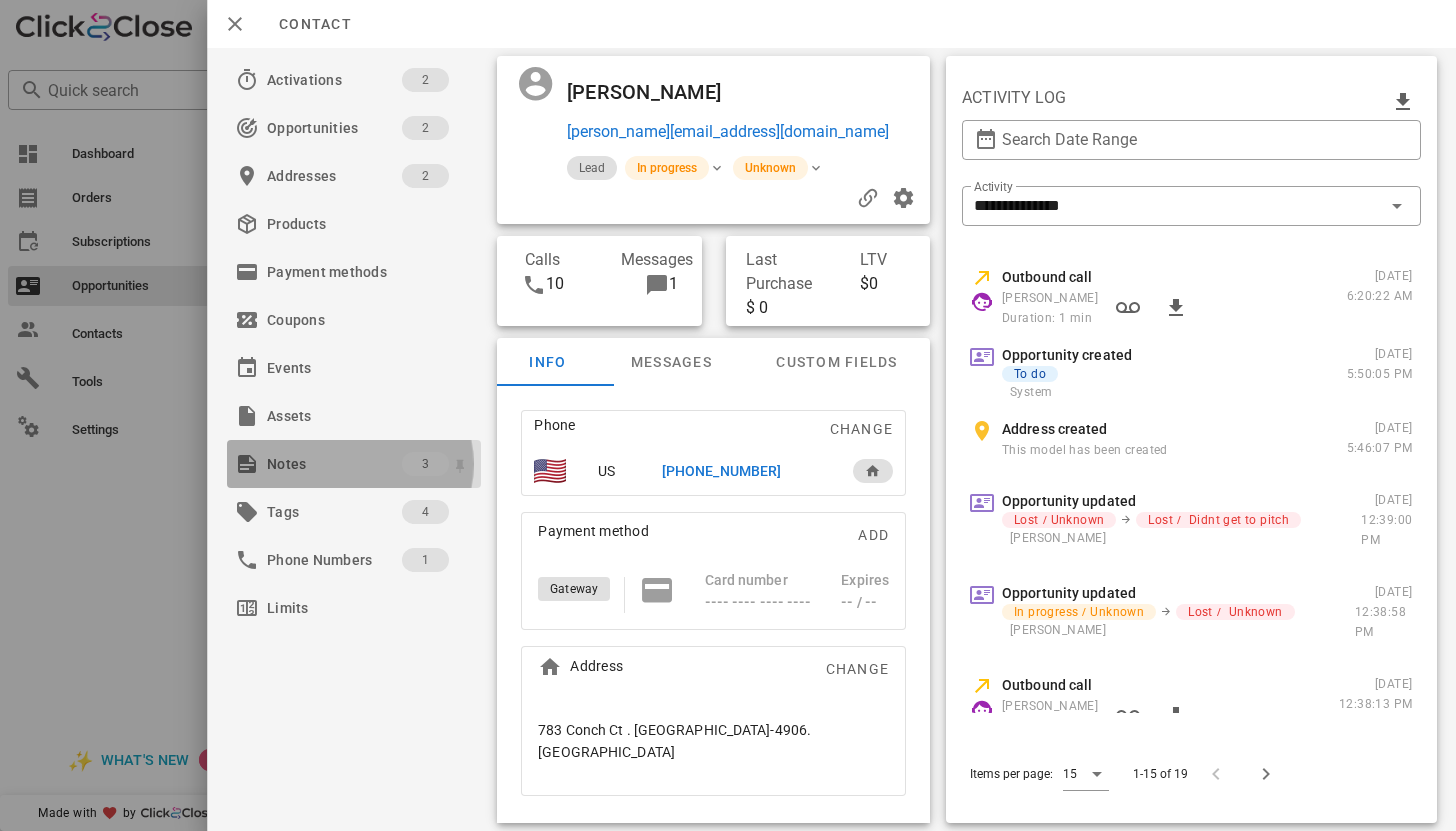 click on "Notes" at bounding box center [334, 464] 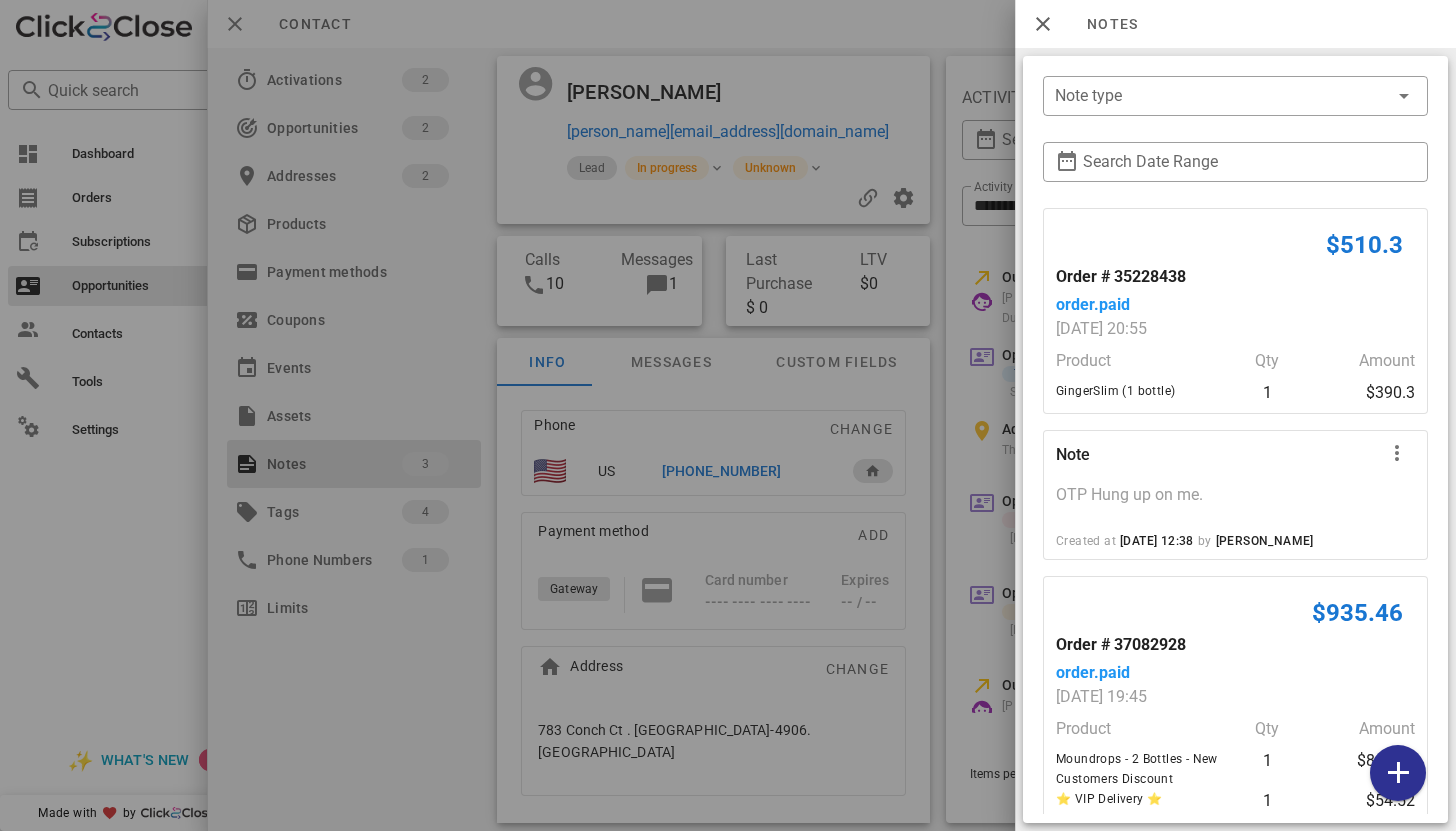 click at bounding box center (728, 415) 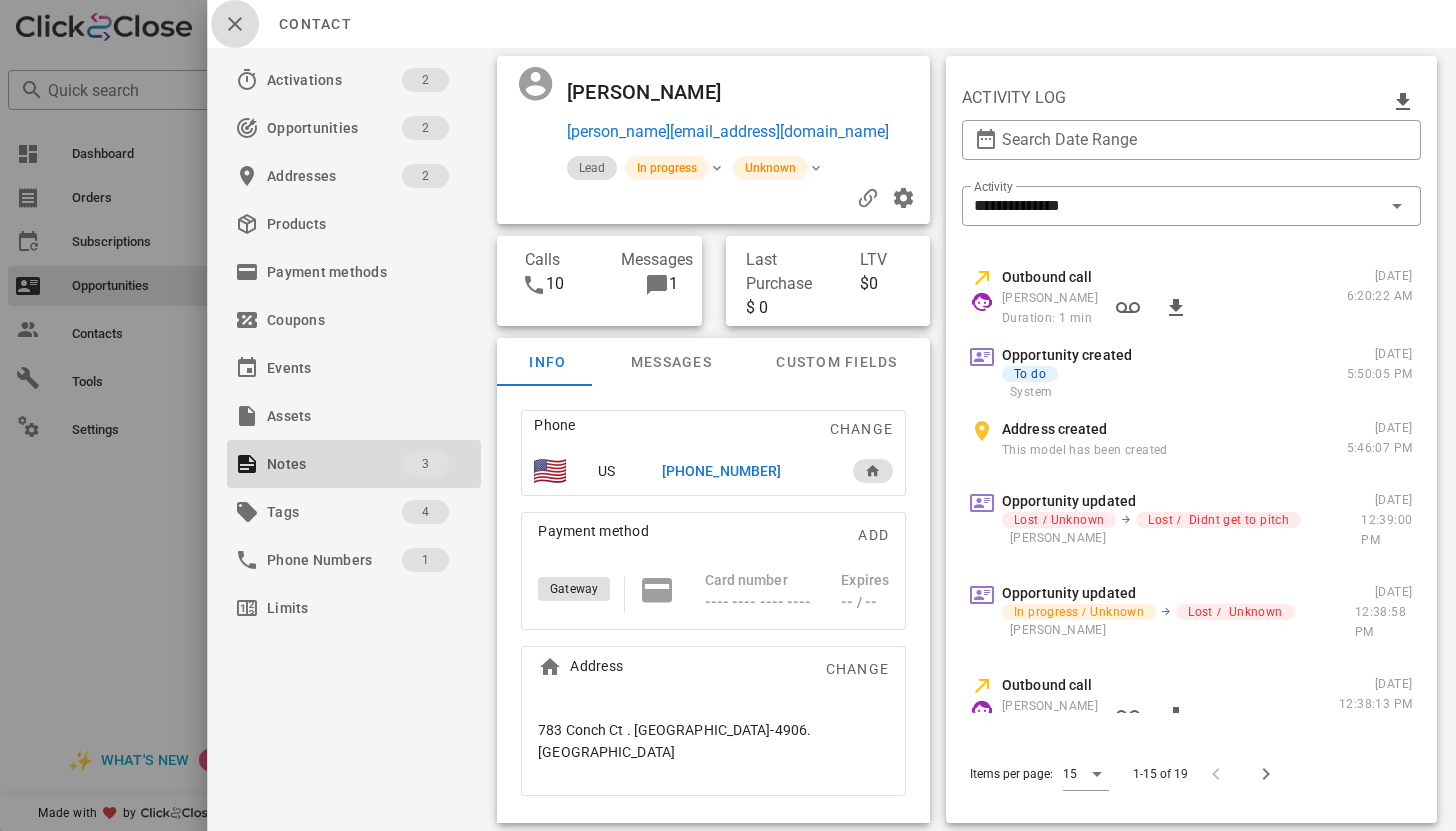 click at bounding box center [235, 24] 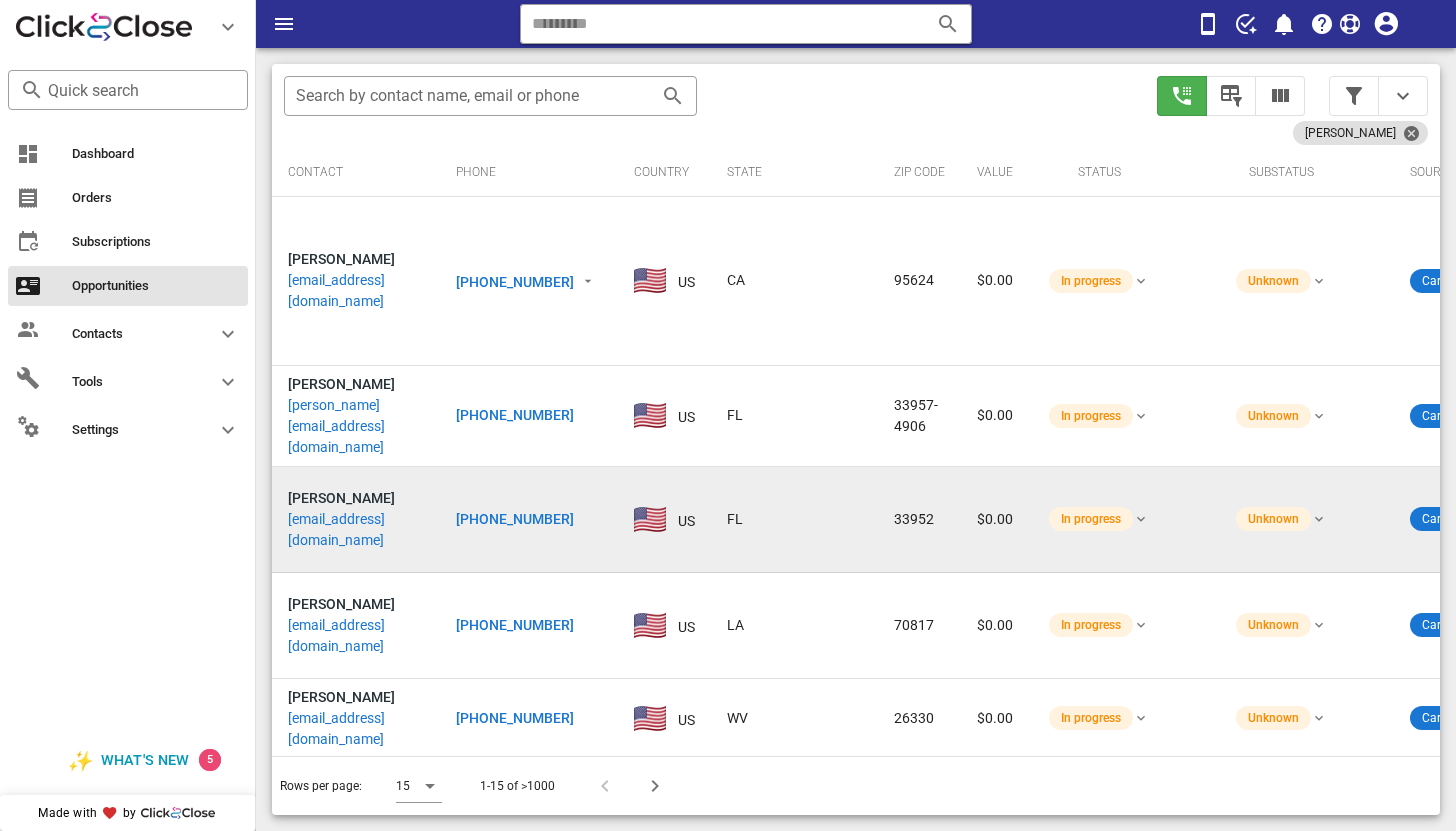 click on "[EMAIL_ADDRESS][DOMAIN_NAME]" at bounding box center [356, 530] 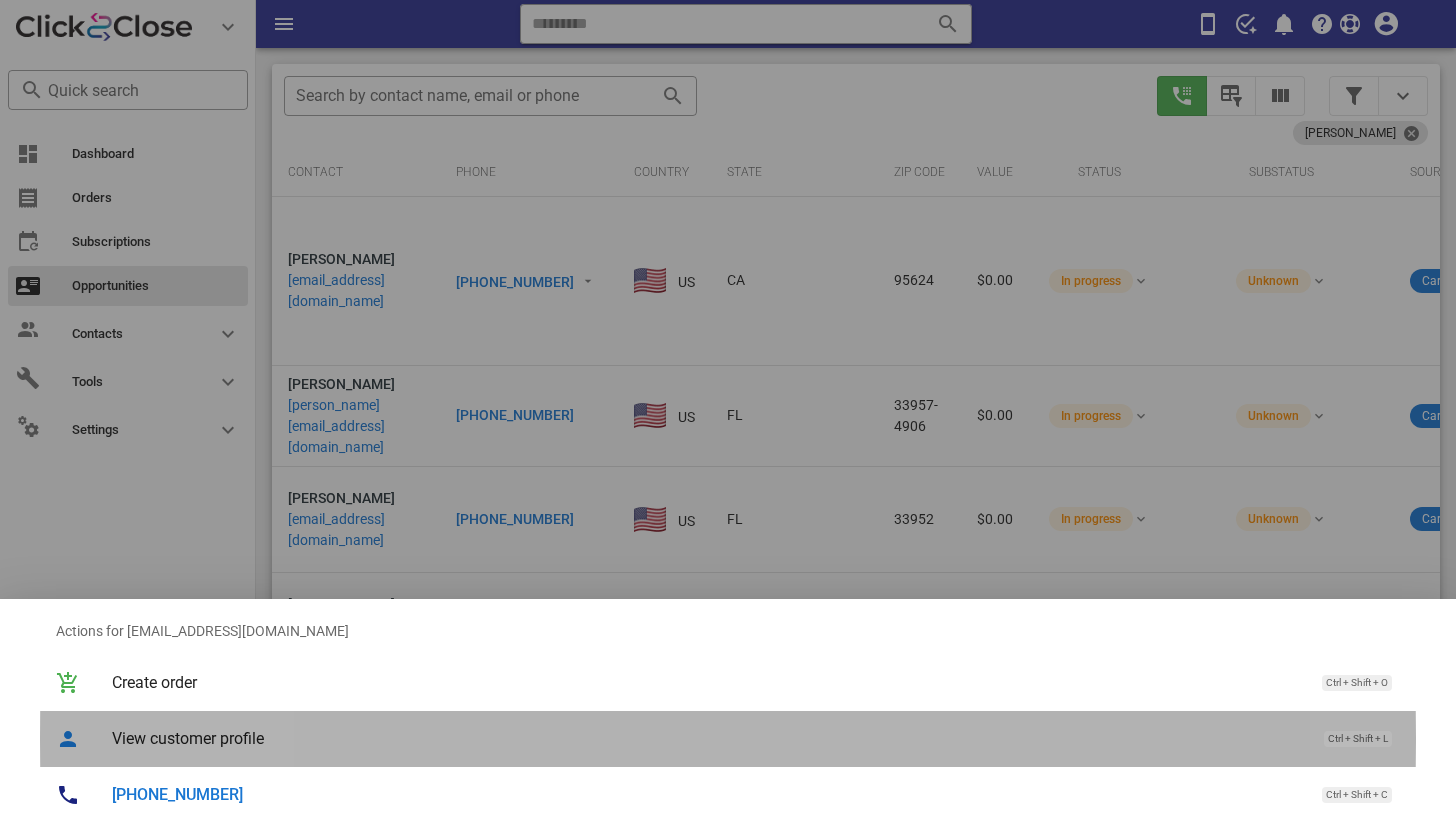 click on "View customer profile" at bounding box center (708, 738) 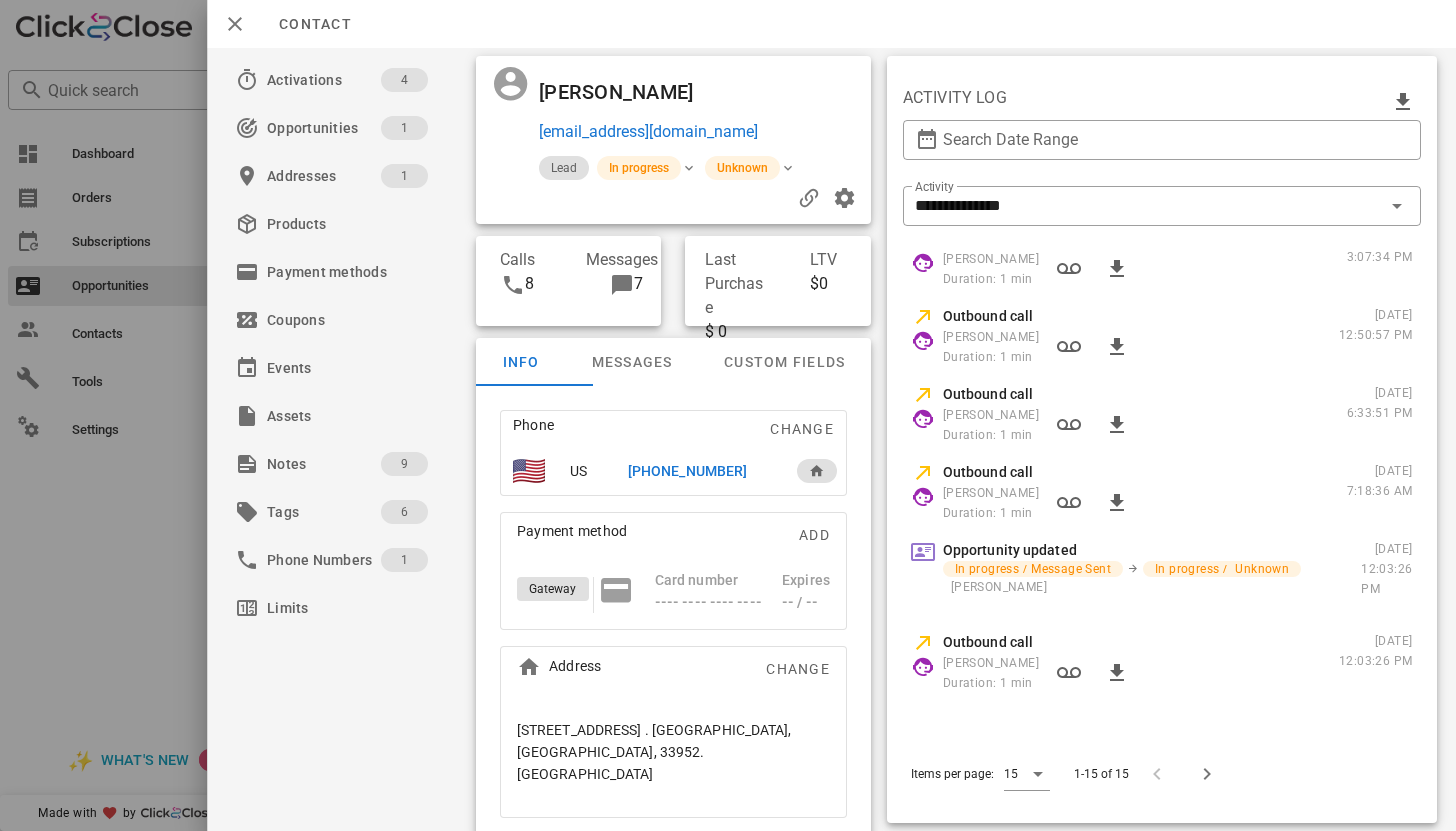 scroll, scrollTop: 0, scrollLeft: 0, axis: both 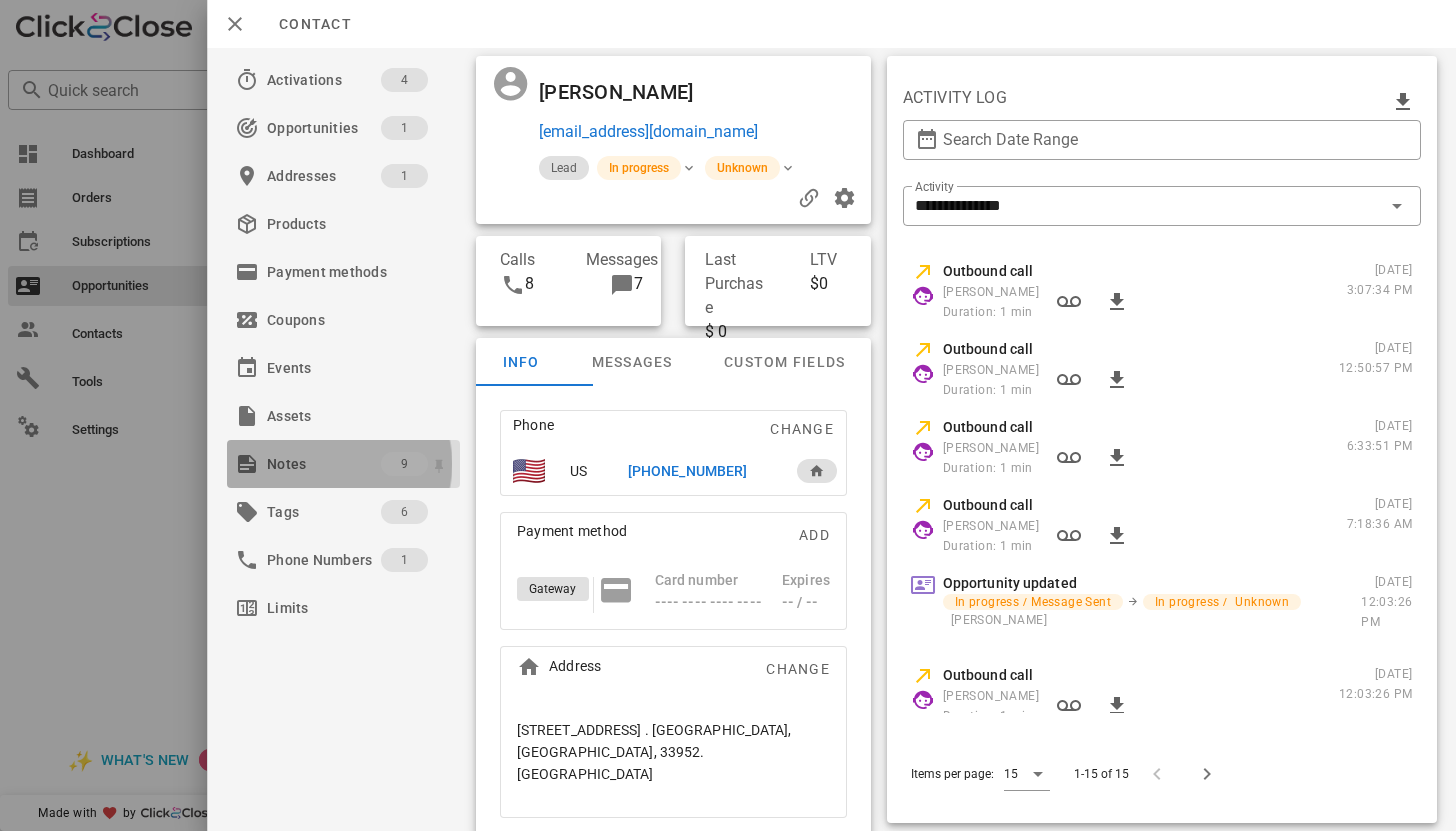 click on "Notes" at bounding box center [324, 464] 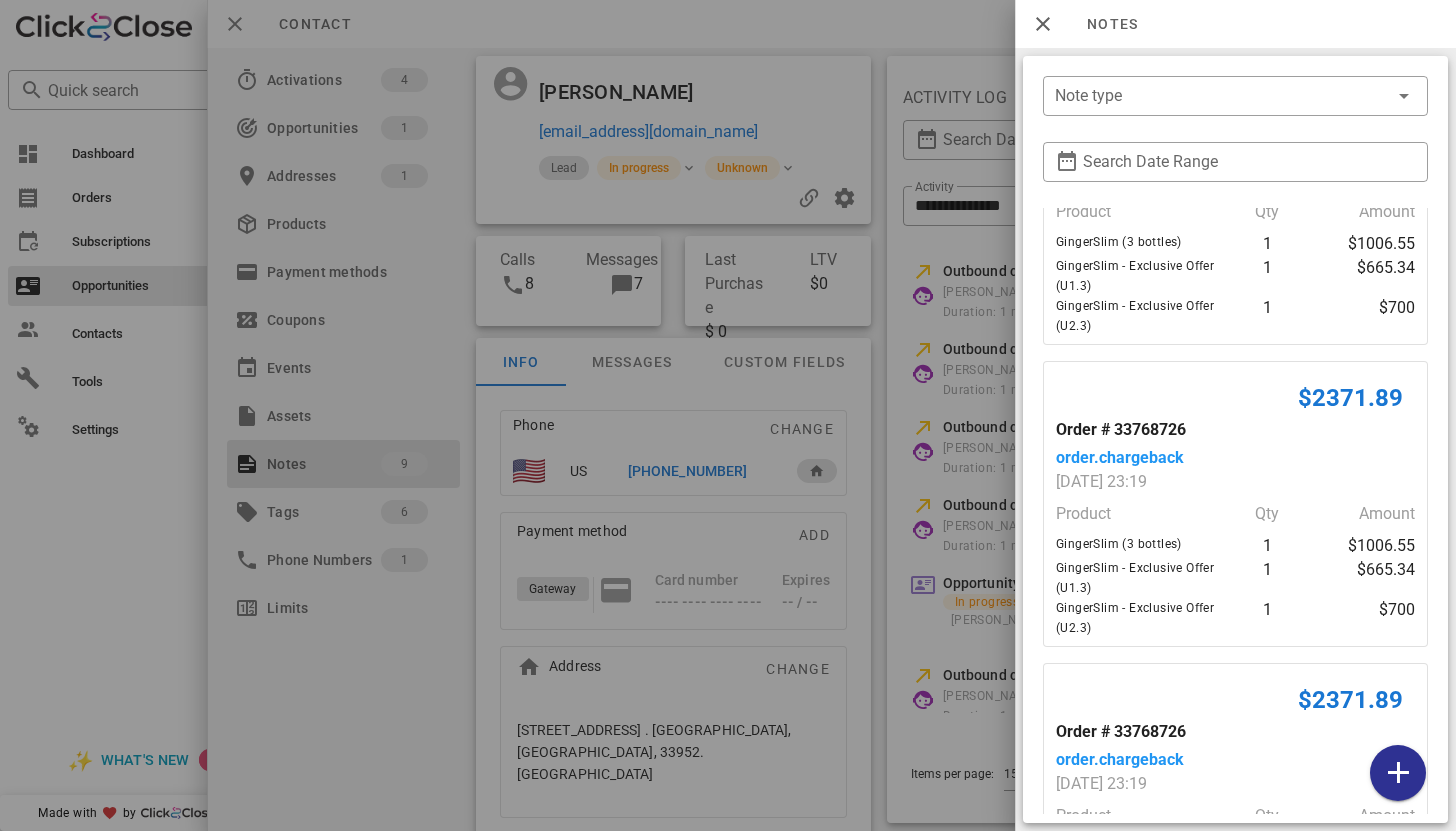 scroll, scrollTop: 968, scrollLeft: 0, axis: vertical 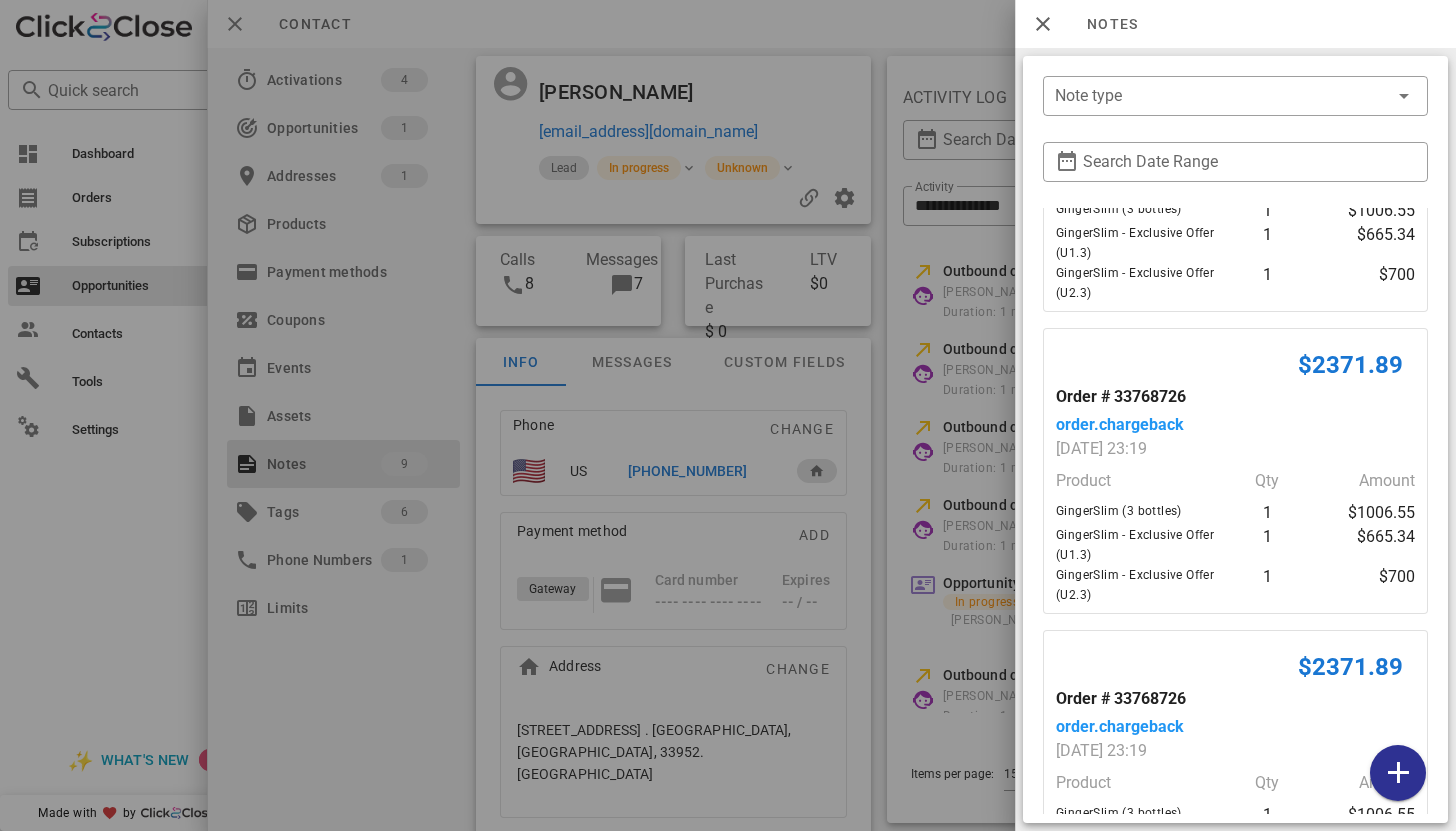 click at bounding box center [728, 415] 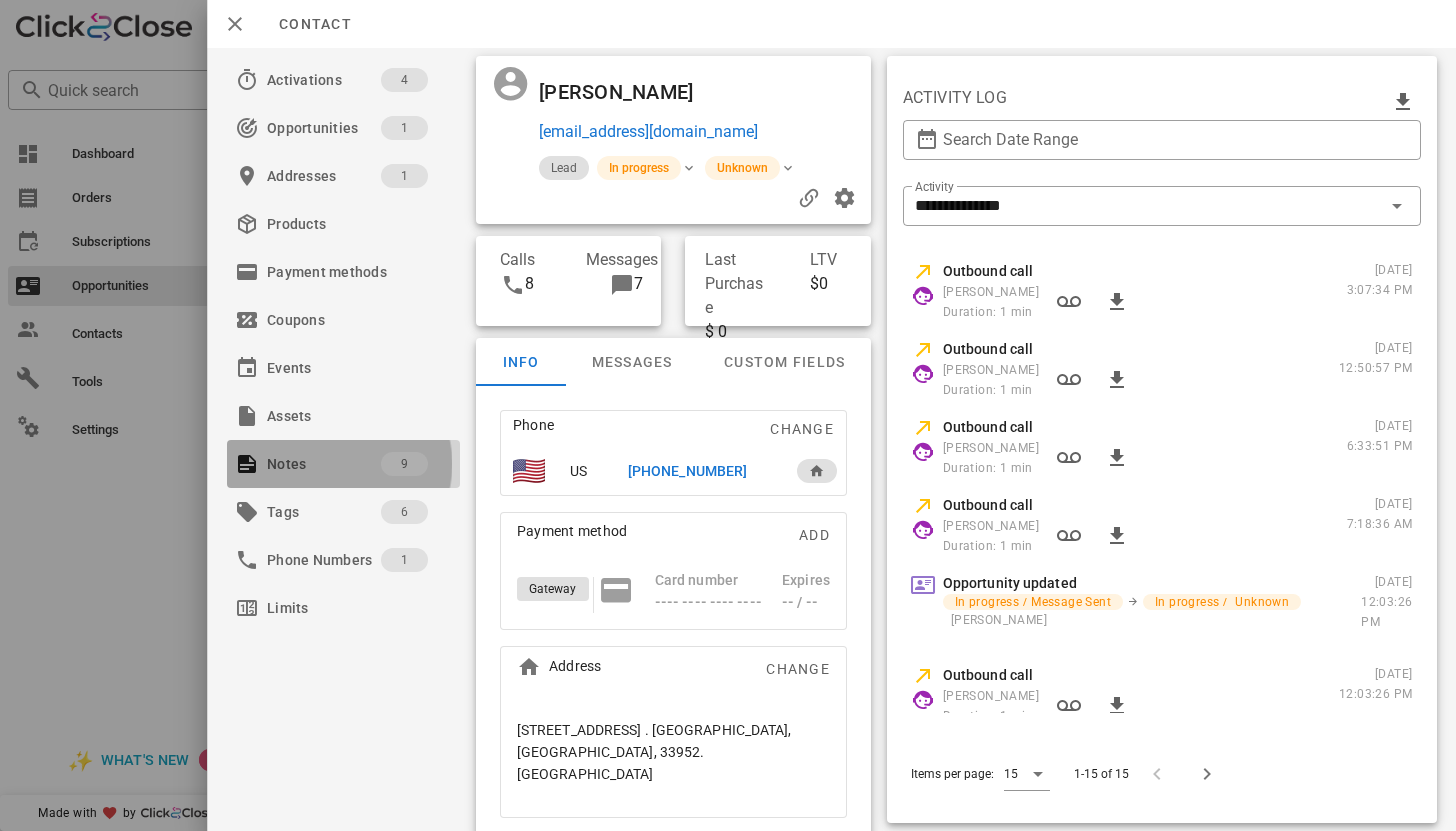 click on "Notes" at bounding box center [324, 464] 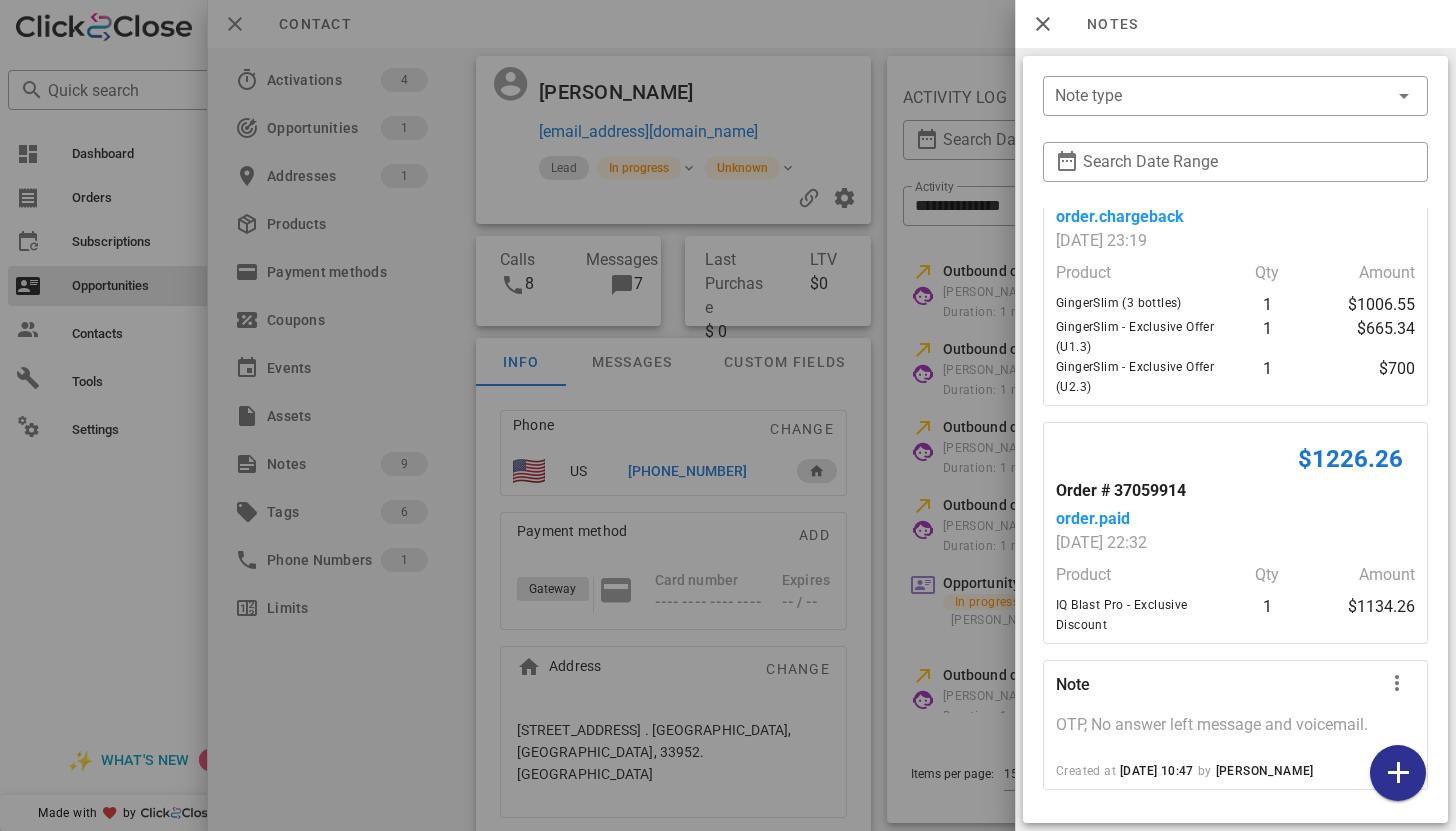 scroll, scrollTop: 1784, scrollLeft: 0, axis: vertical 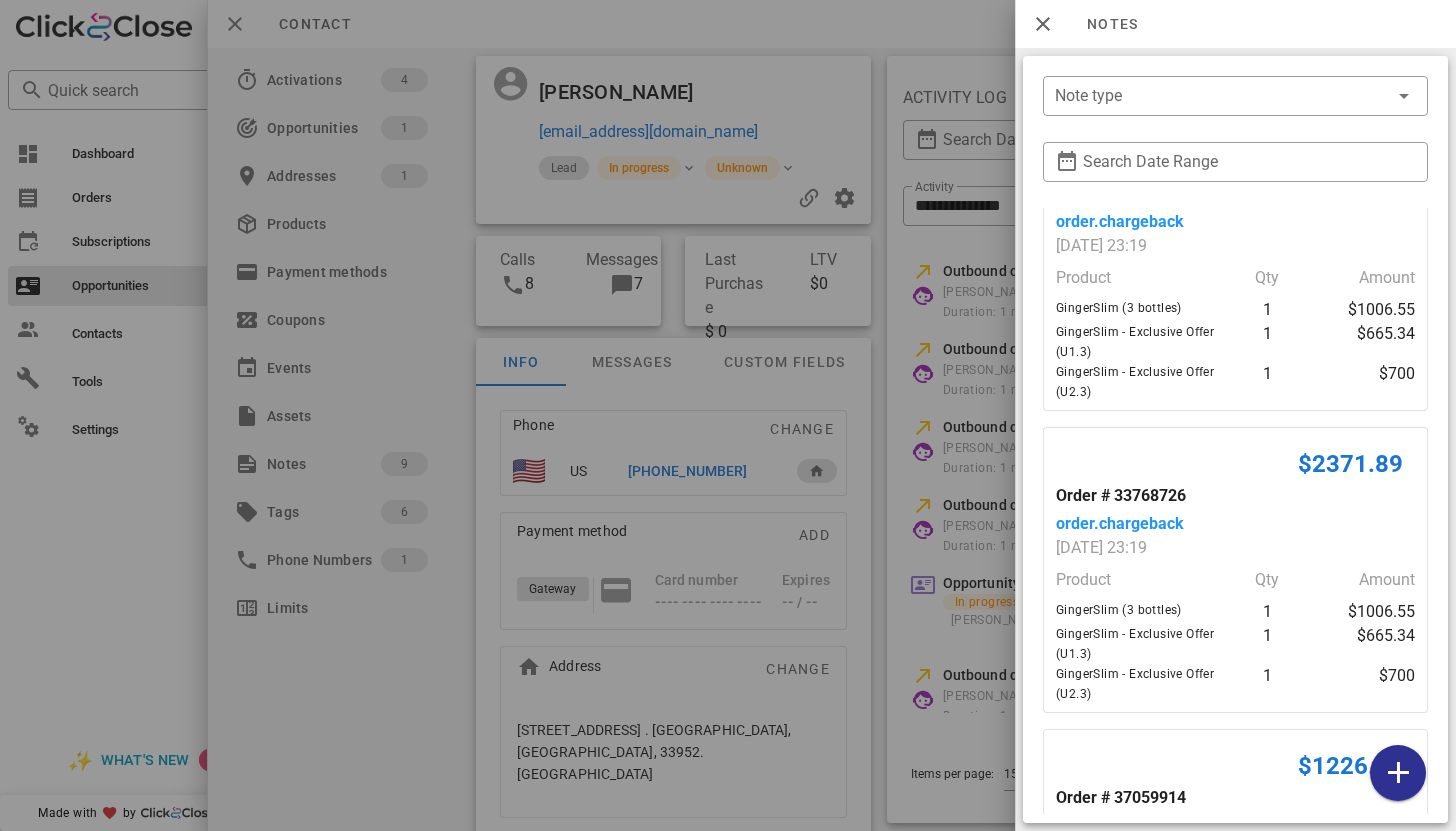 click at bounding box center (728, 415) 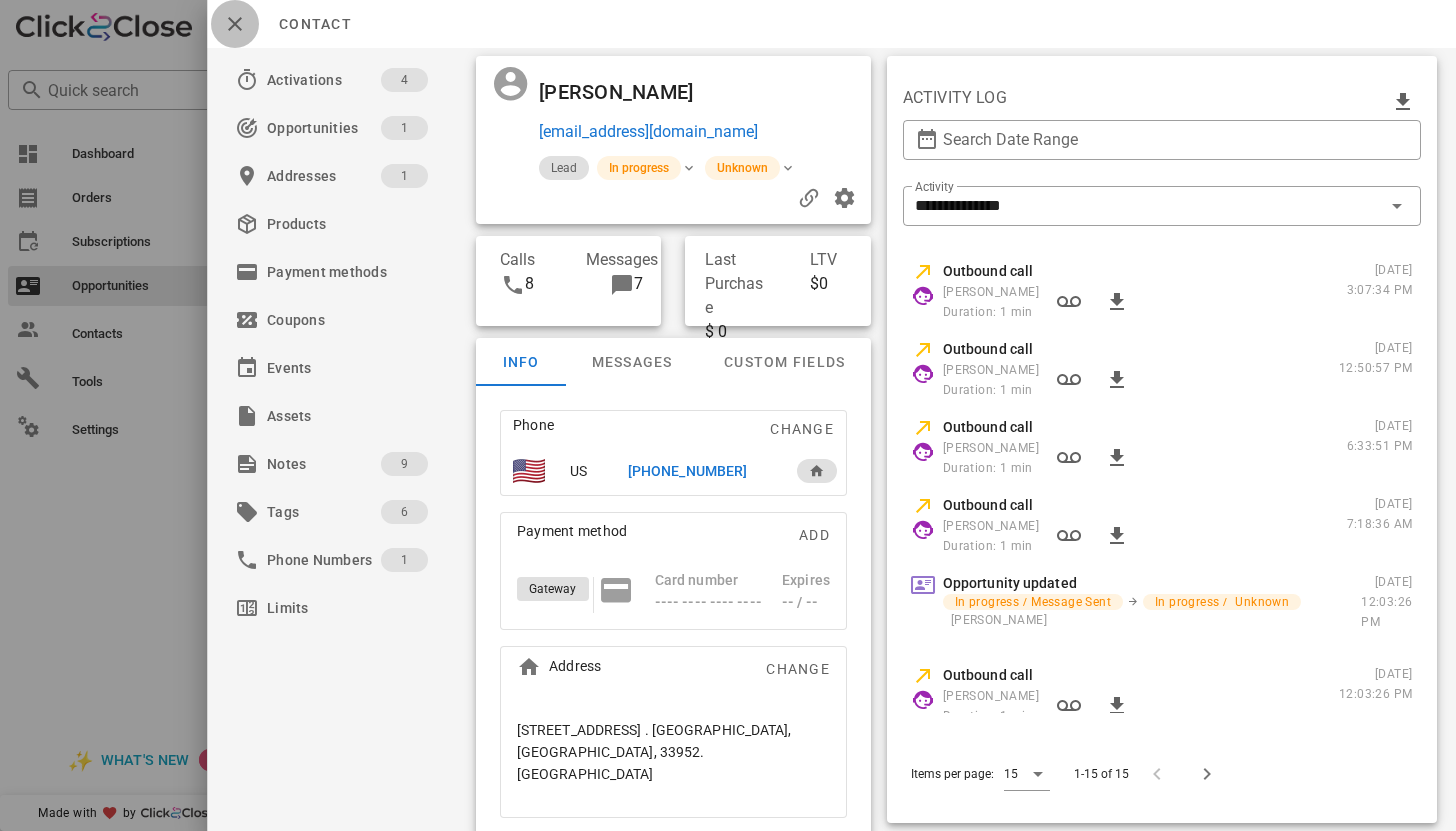 click at bounding box center (235, 24) 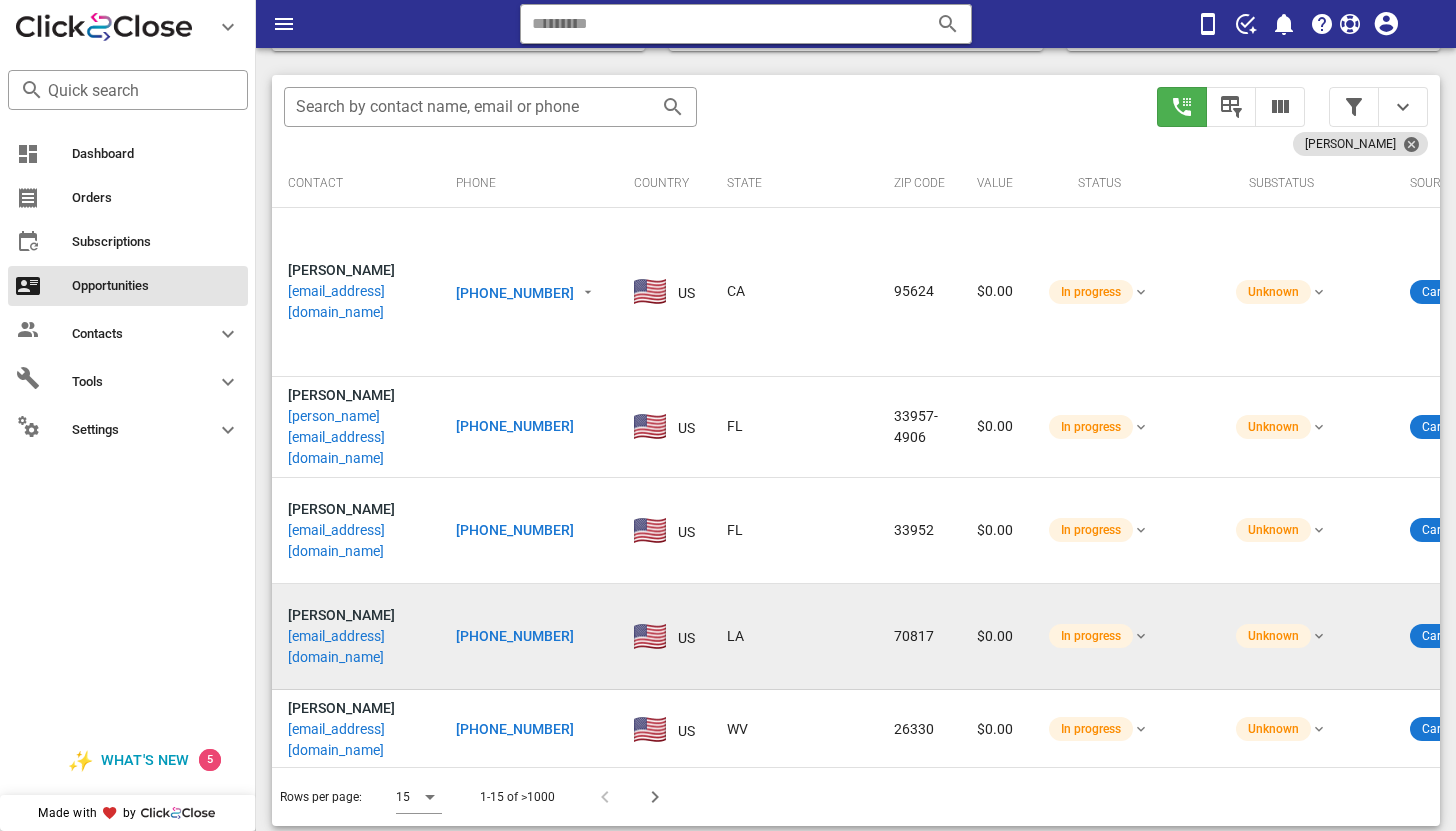 click on "[EMAIL_ADDRESS][DOMAIN_NAME]" at bounding box center [356, 647] 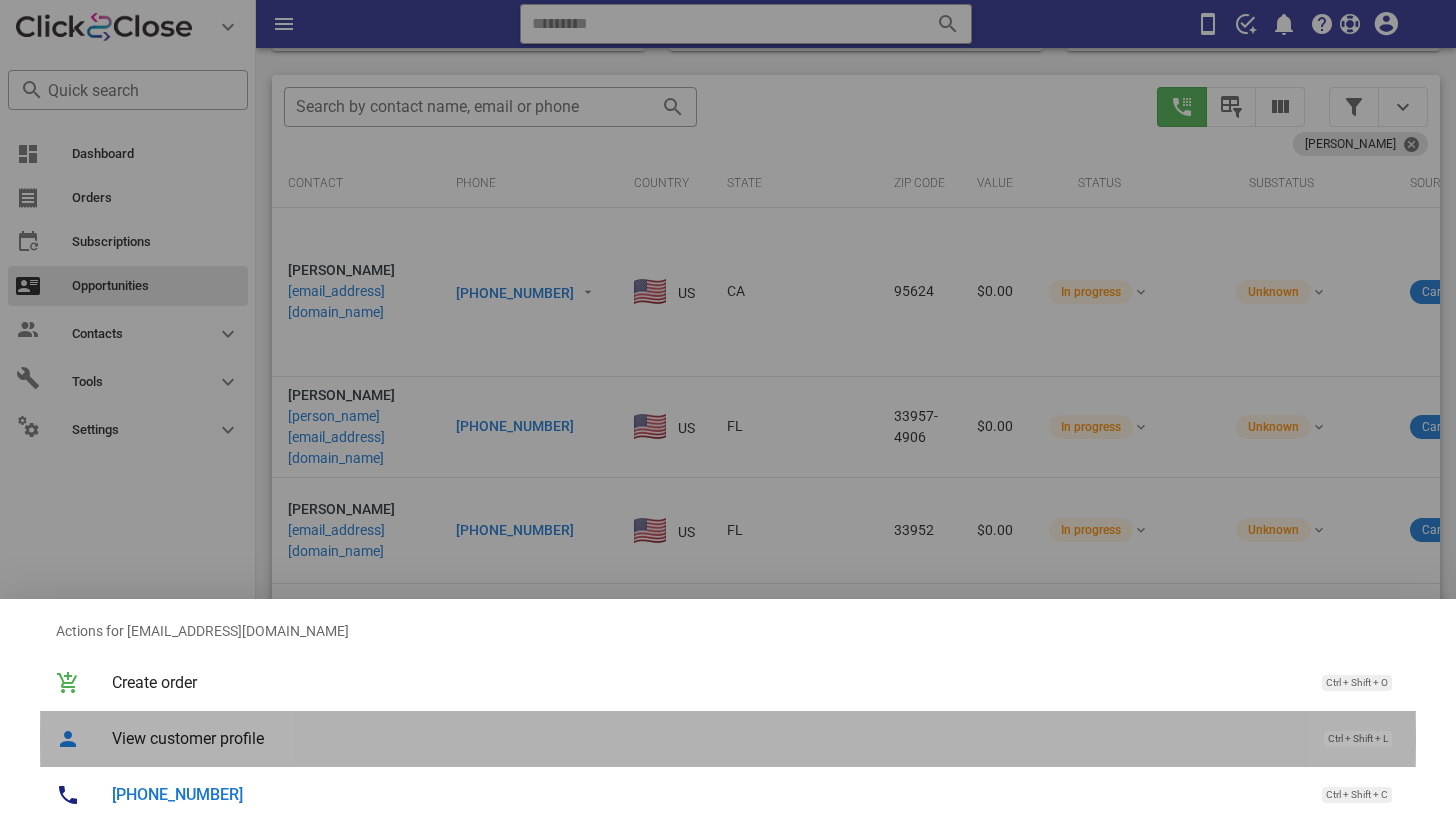 click on "View customer profile" at bounding box center (708, 738) 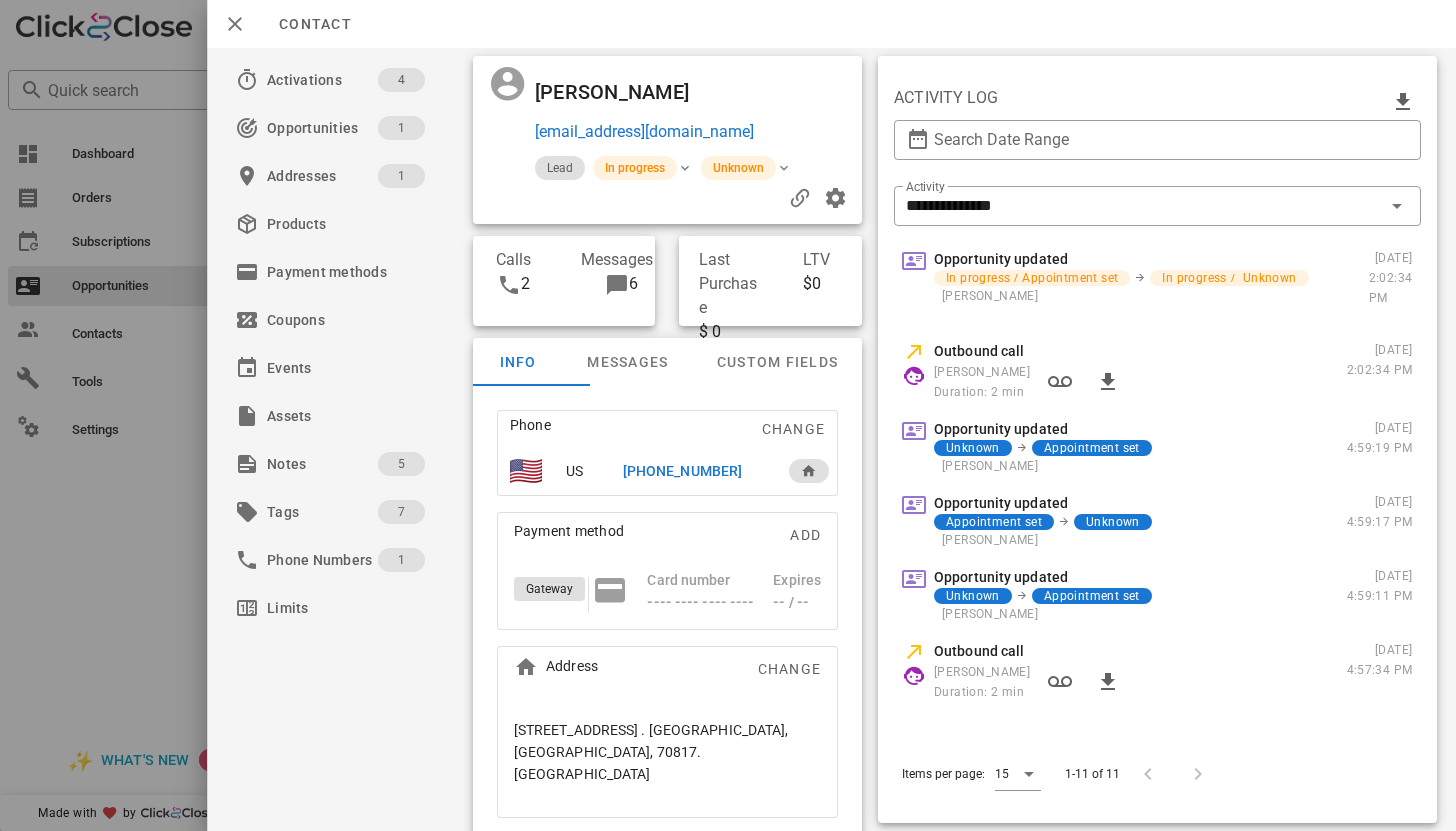 scroll, scrollTop: 0, scrollLeft: 0, axis: both 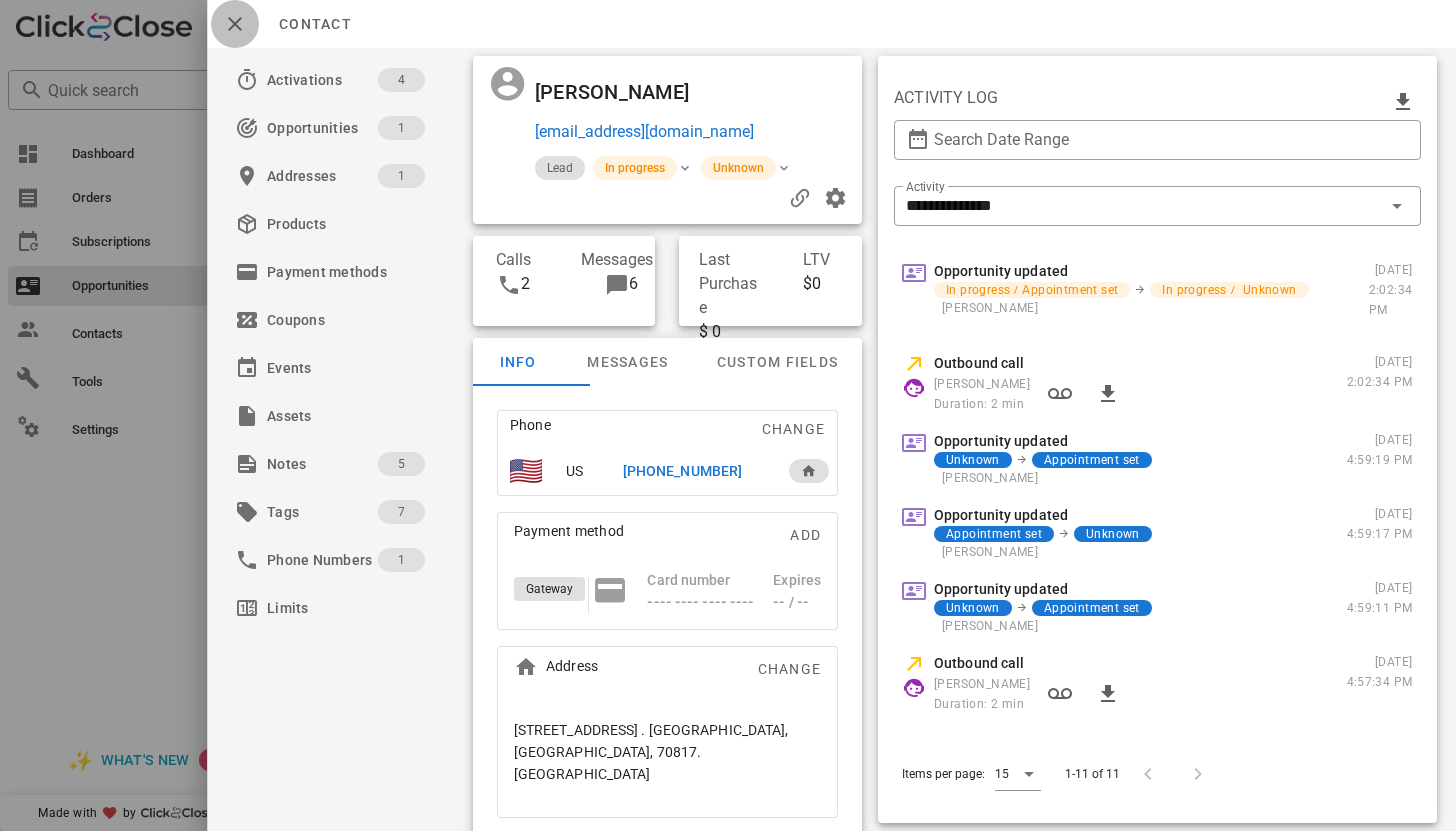 click at bounding box center (235, 24) 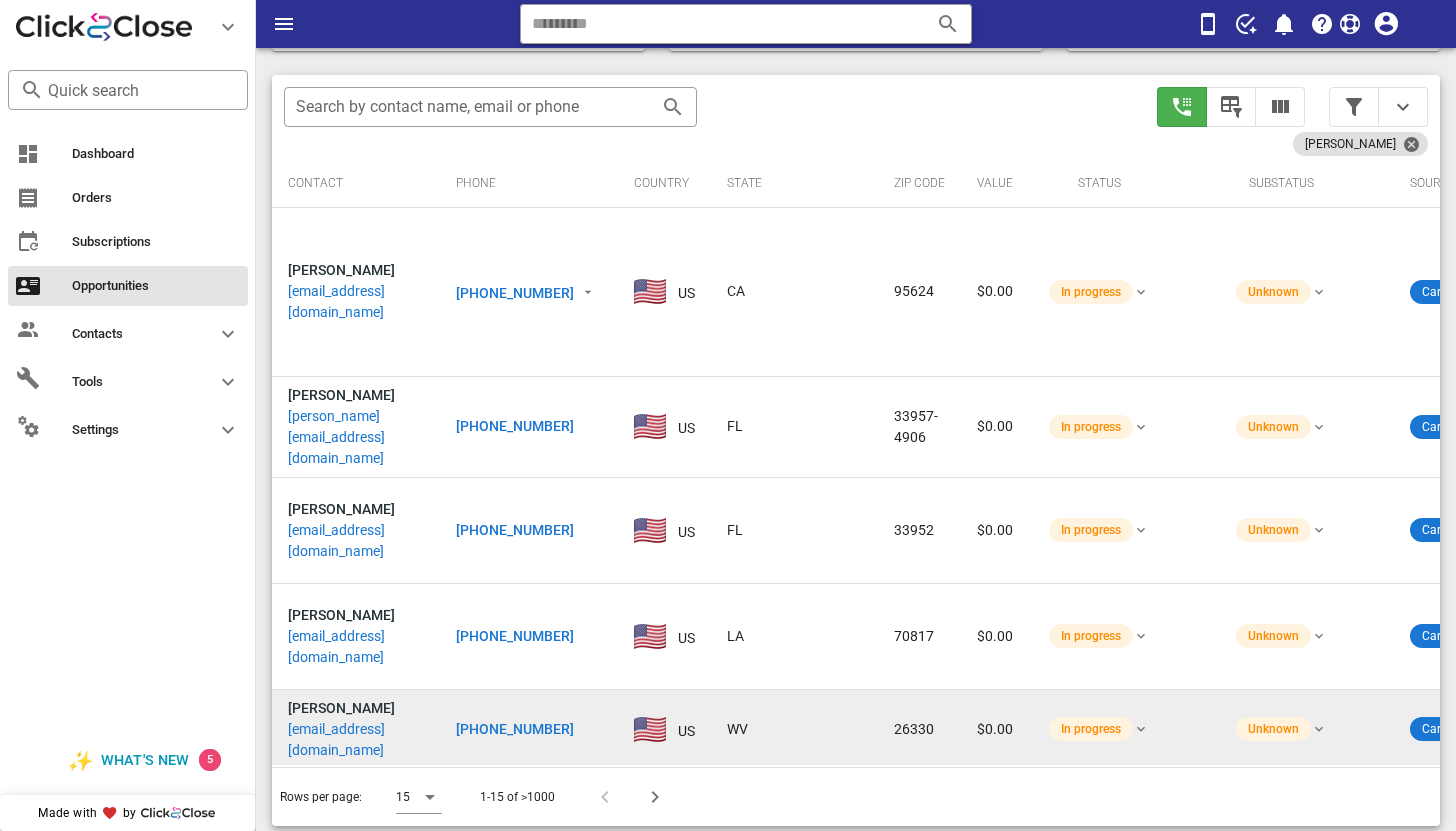 click on "[EMAIL_ADDRESS][DOMAIN_NAME]" at bounding box center [356, 740] 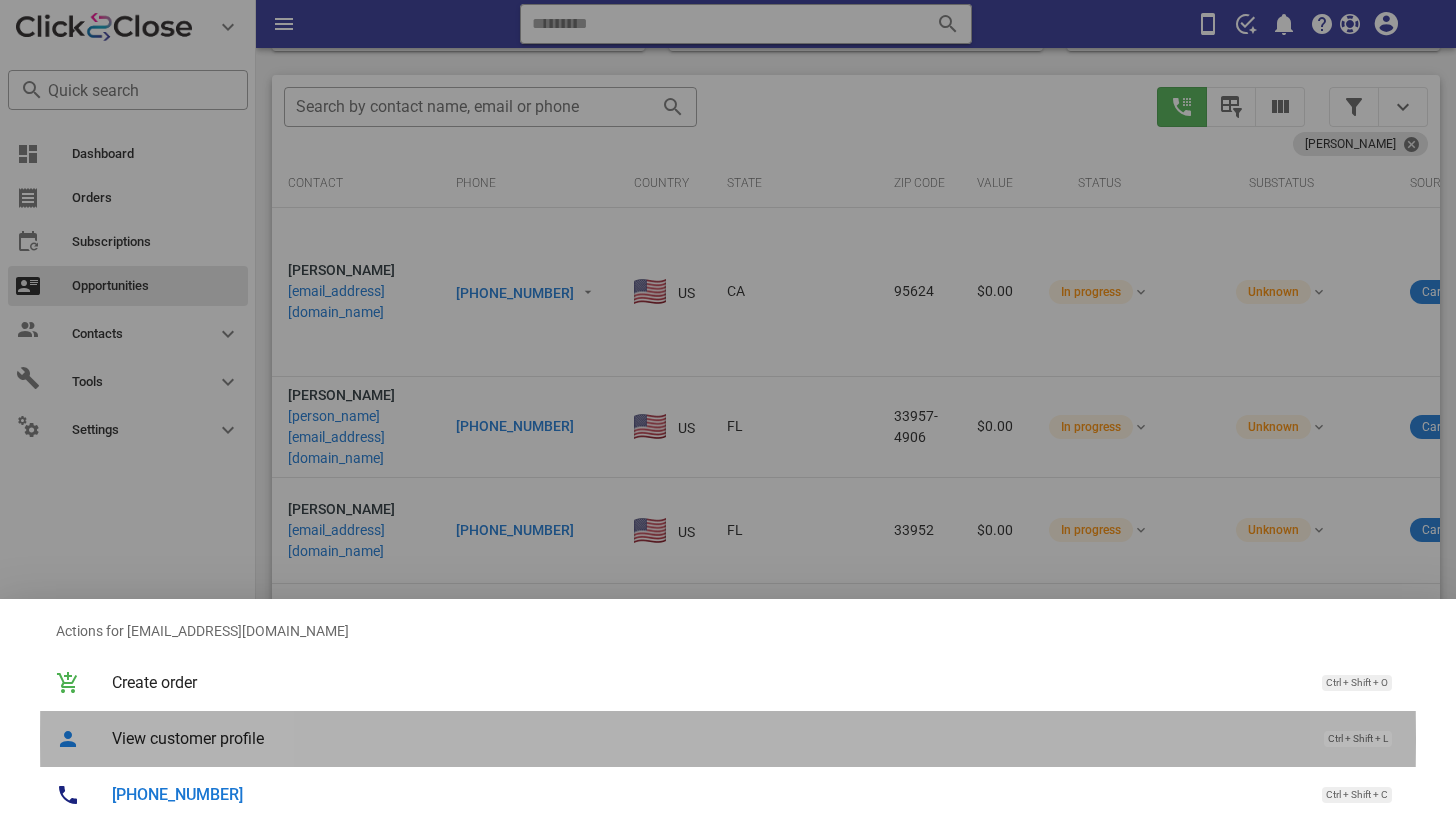 click on "View customer profile" at bounding box center (708, 738) 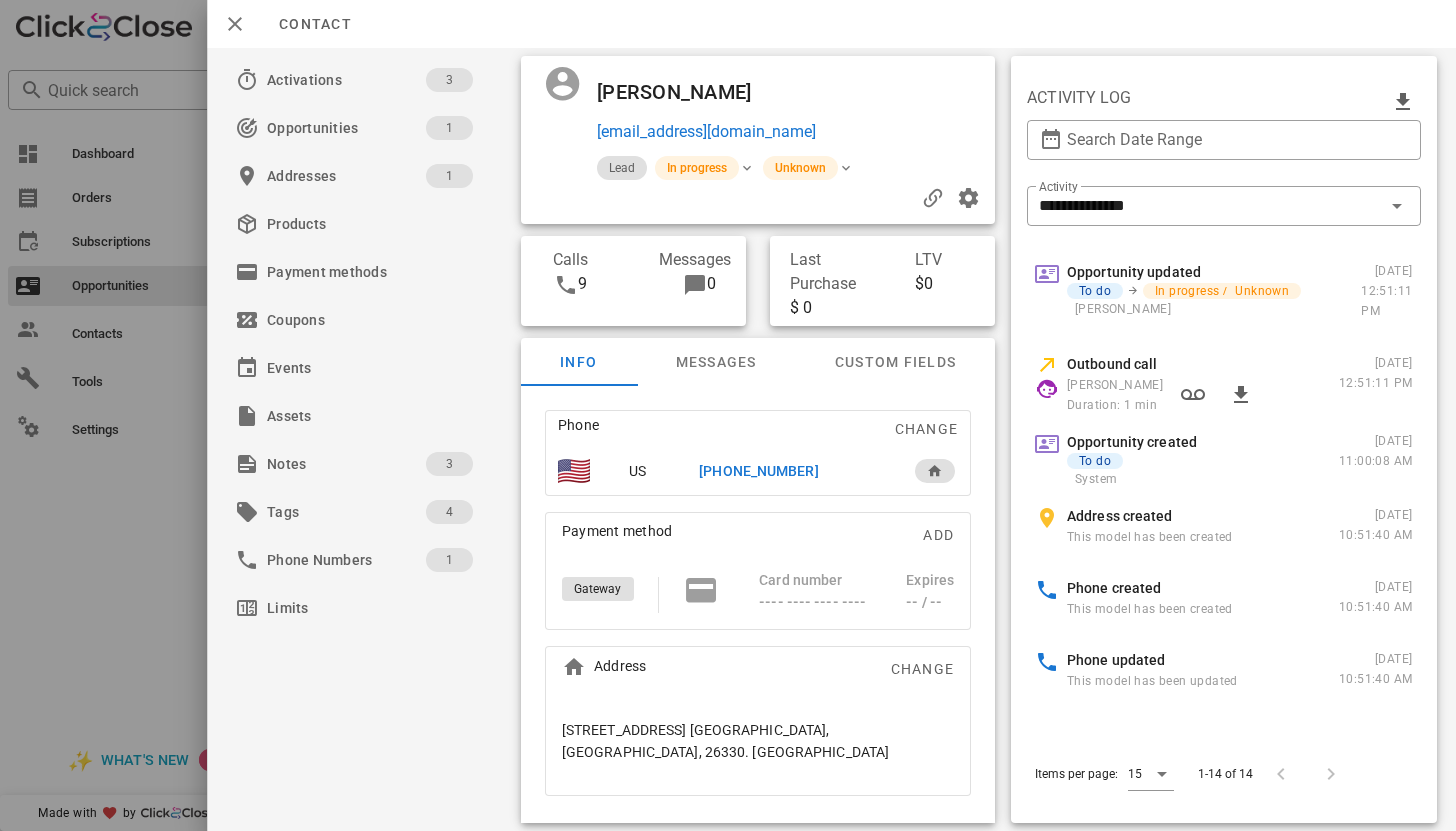 scroll, scrollTop: 639, scrollLeft: 0, axis: vertical 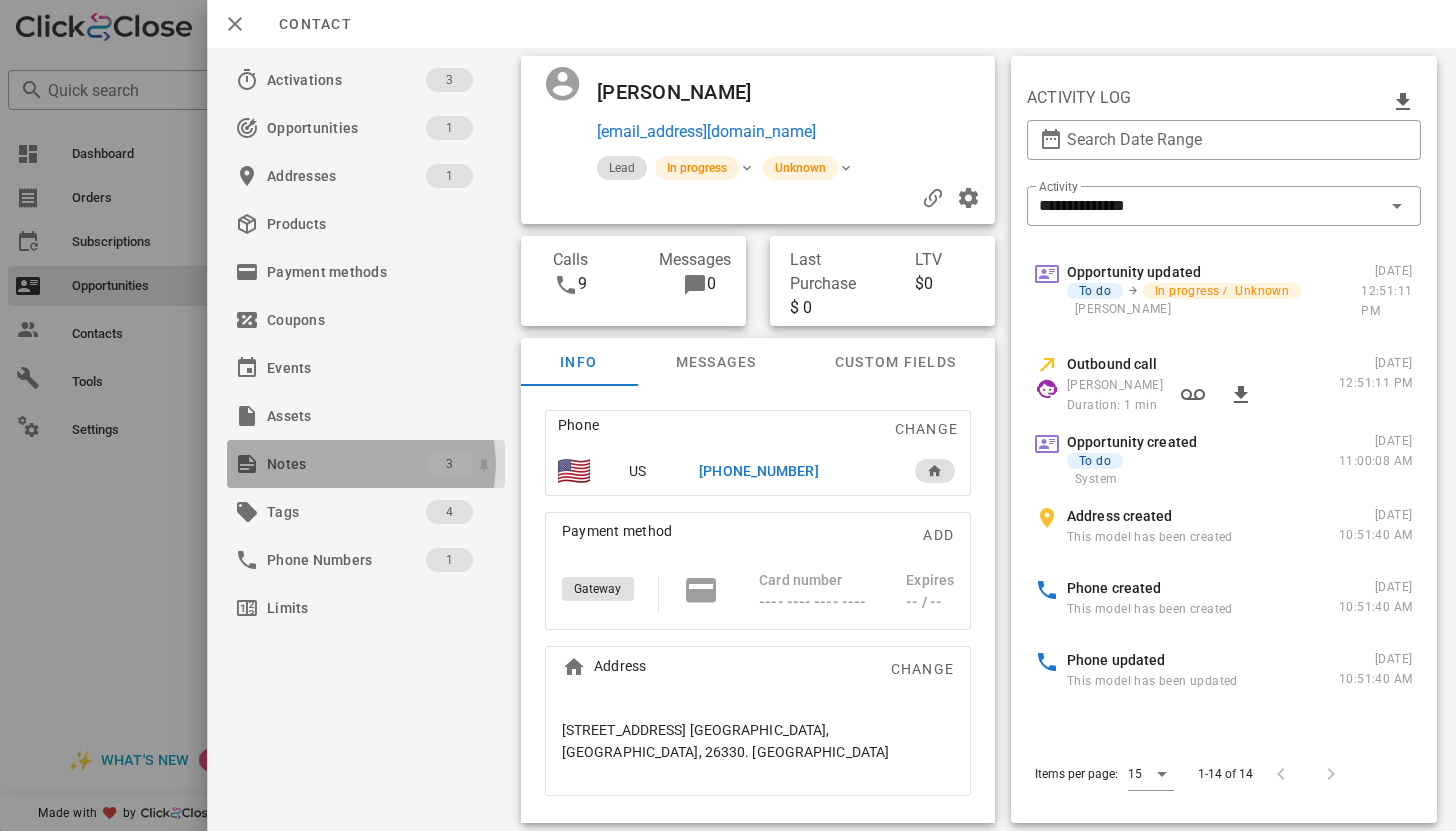 click on "Notes" at bounding box center [346, 464] 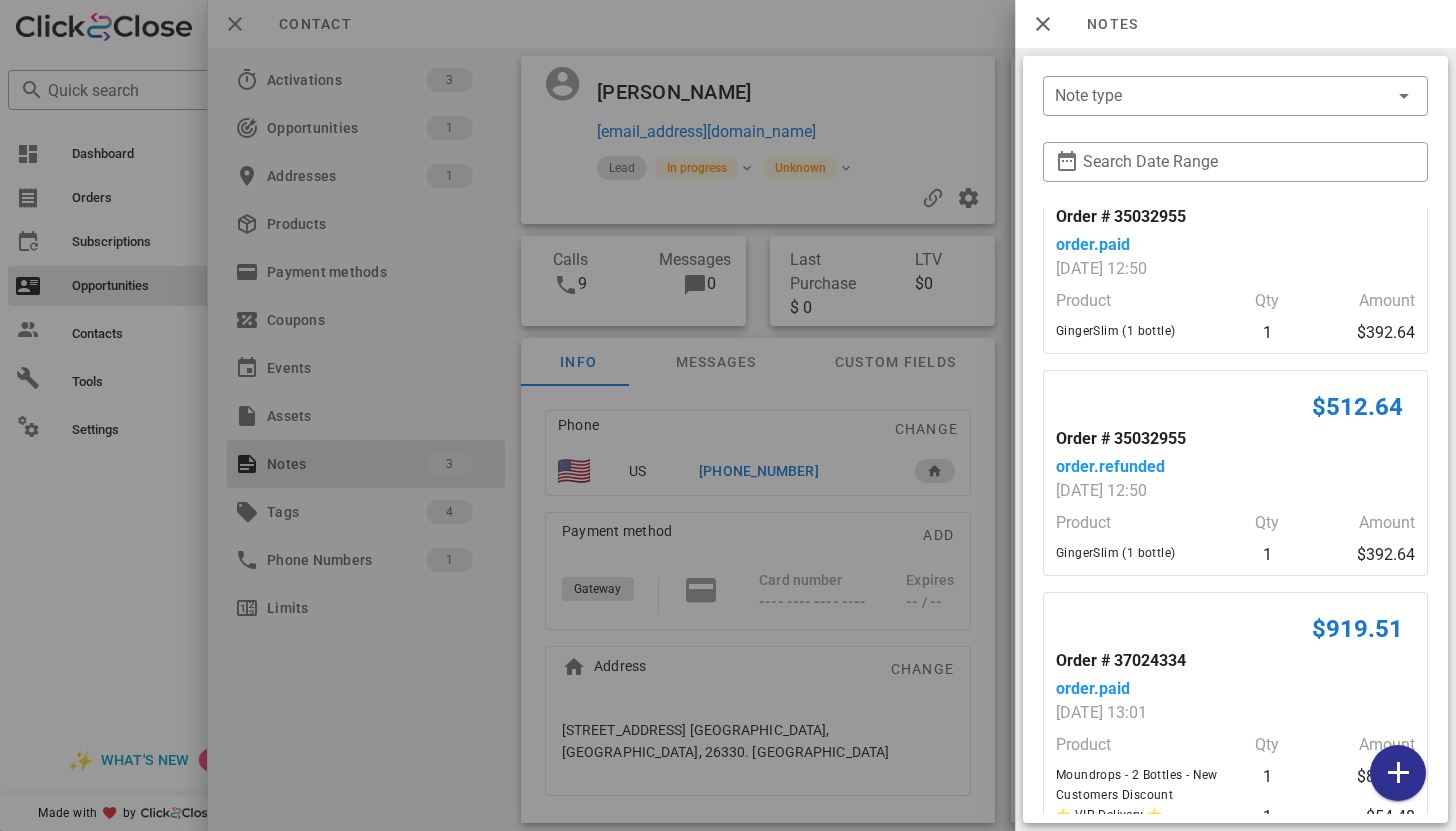 scroll, scrollTop: 112, scrollLeft: 0, axis: vertical 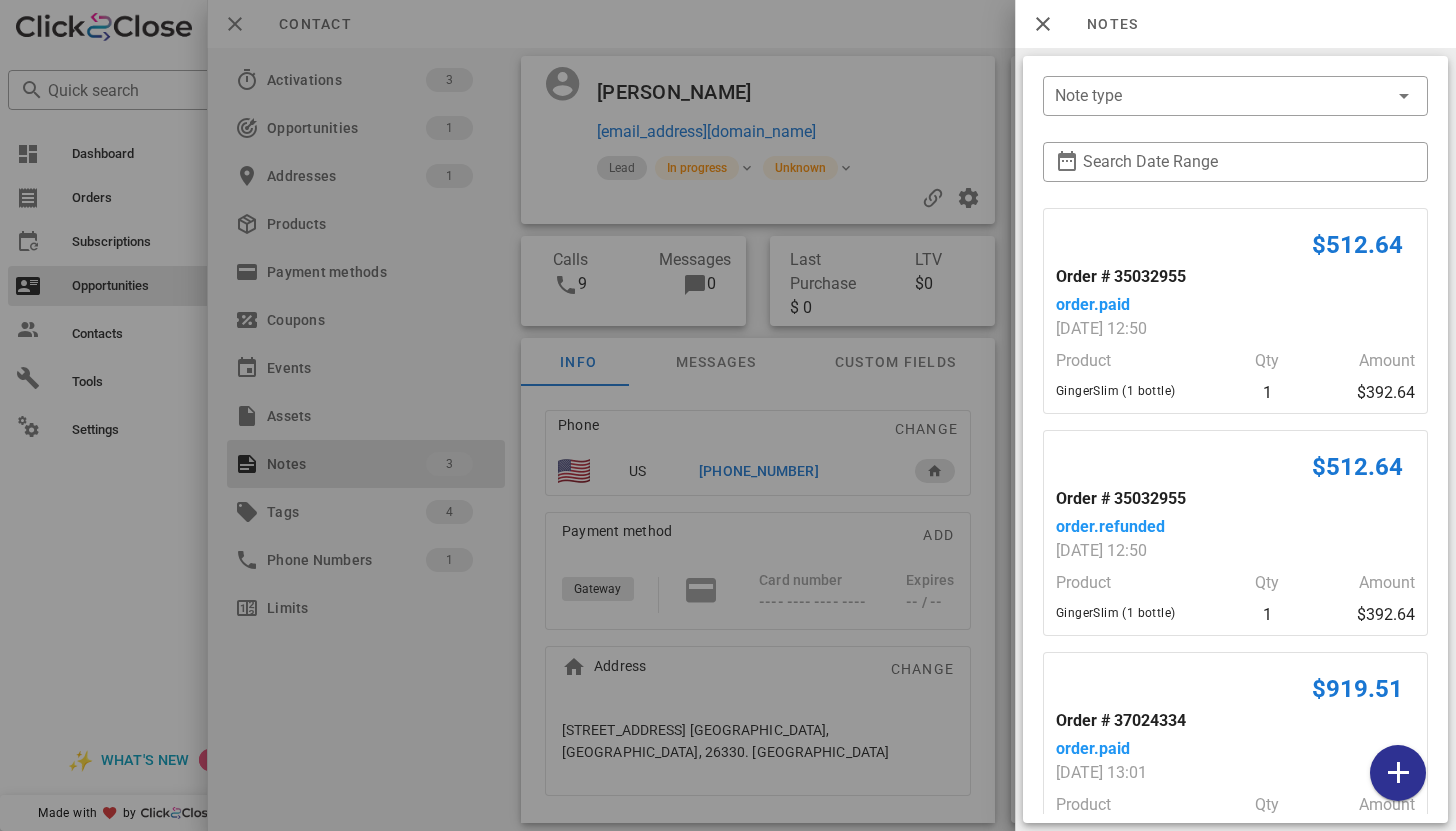 click at bounding box center [728, 415] 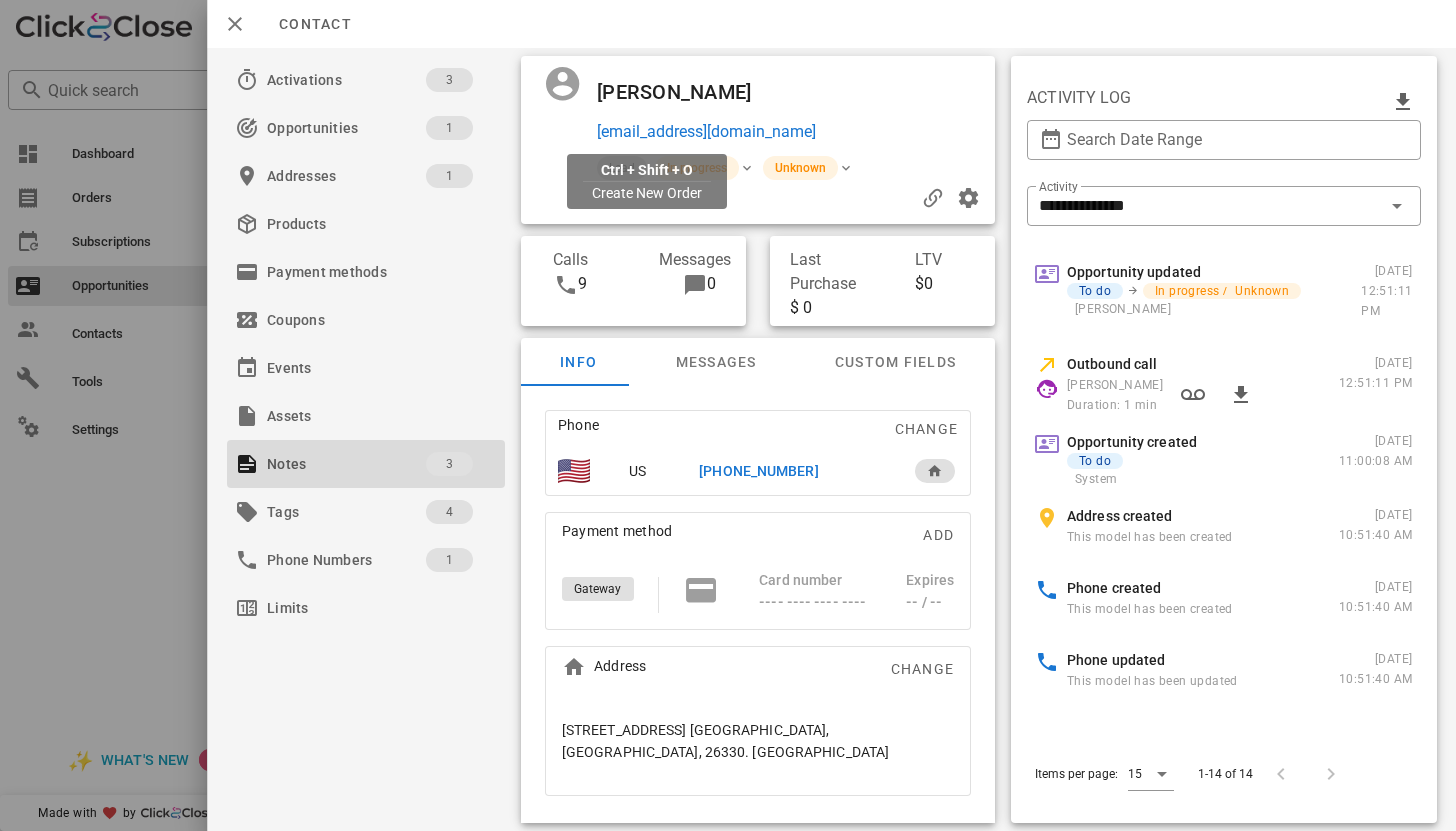 click on "[EMAIL_ADDRESS][DOMAIN_NAME]" at bounding box center [706, 132] 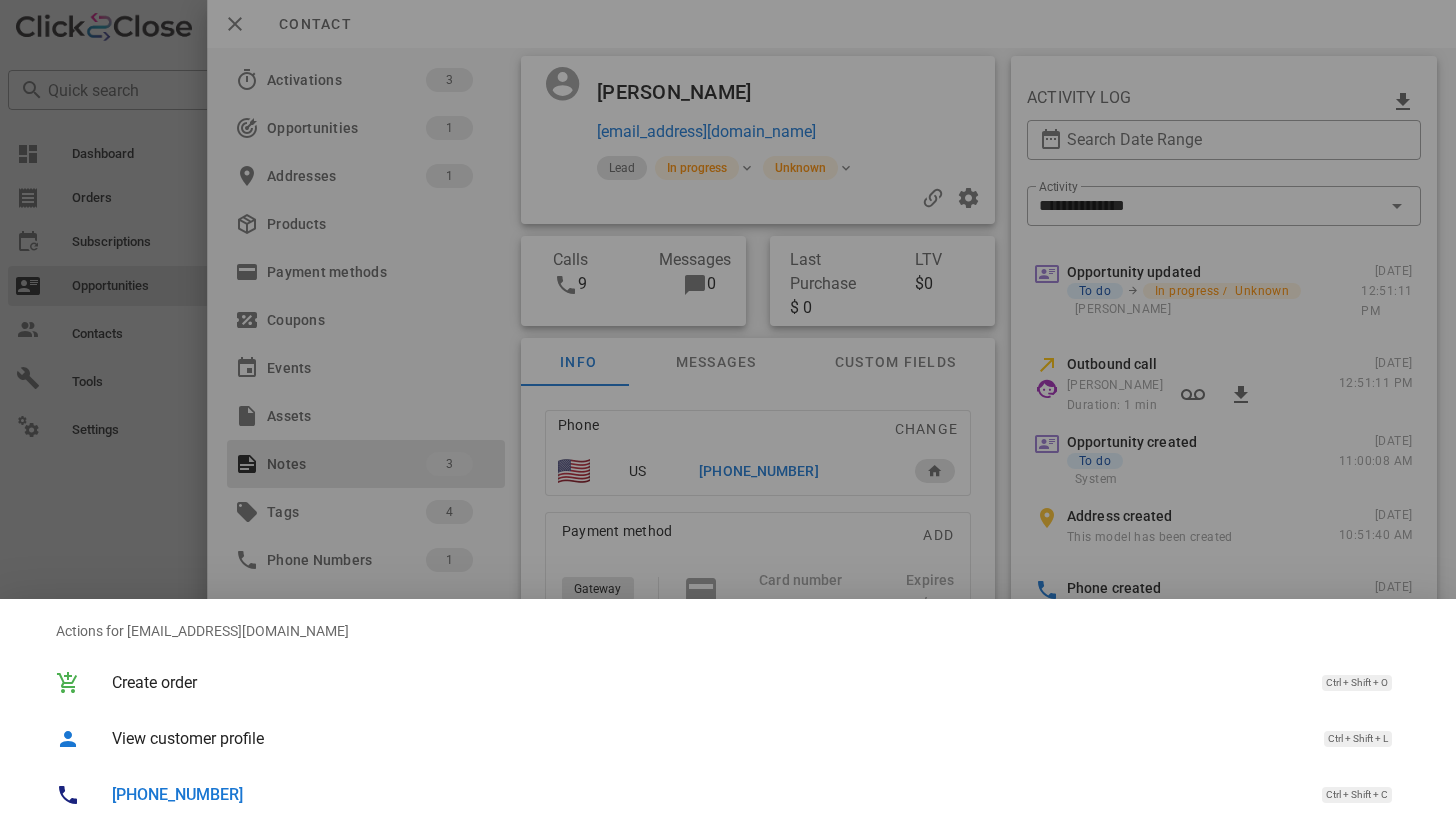 click on "[PHONE_NUMBER]" at bounding box center (177, 794) 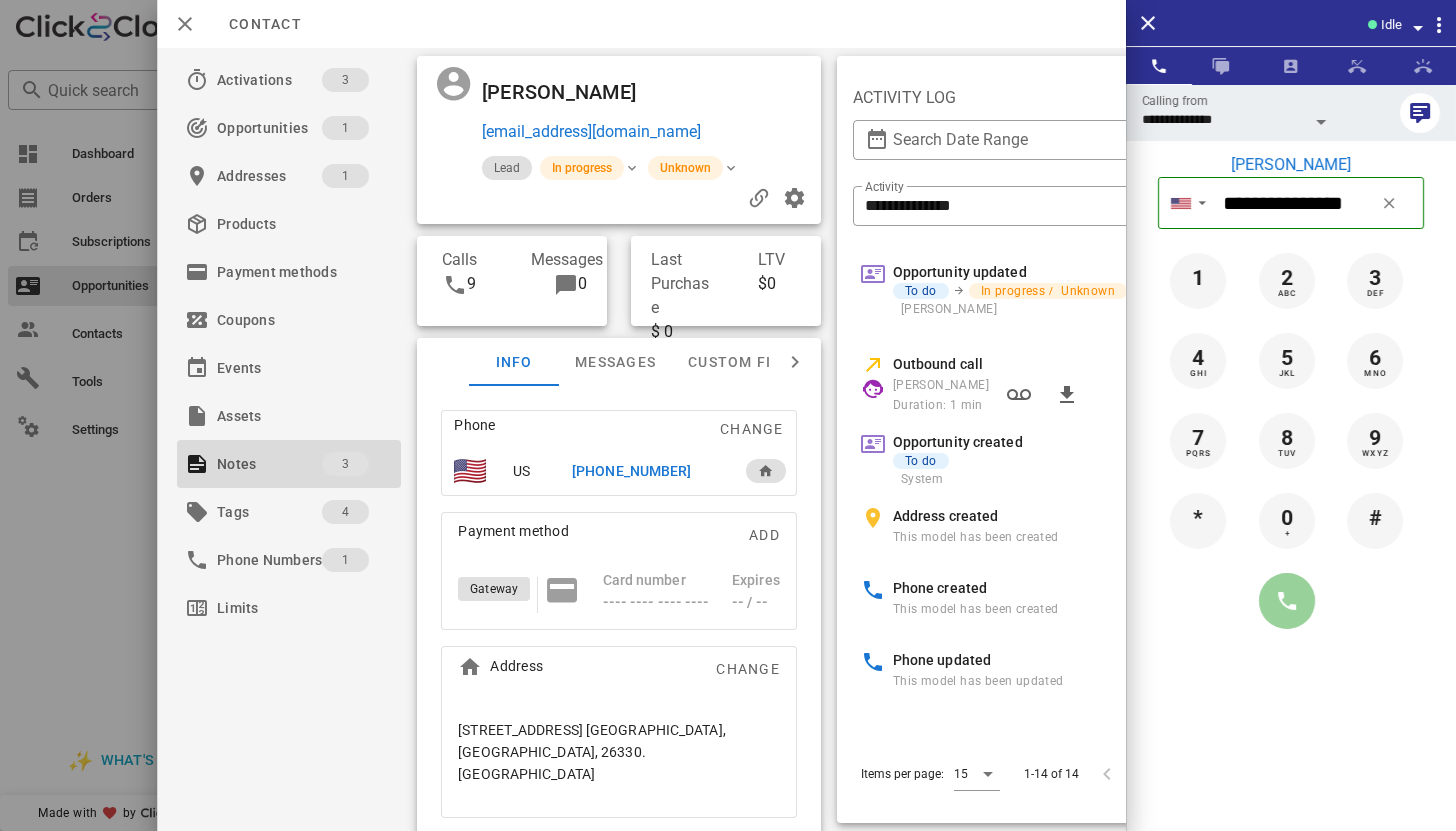 click at bounding box center [1287, 601] 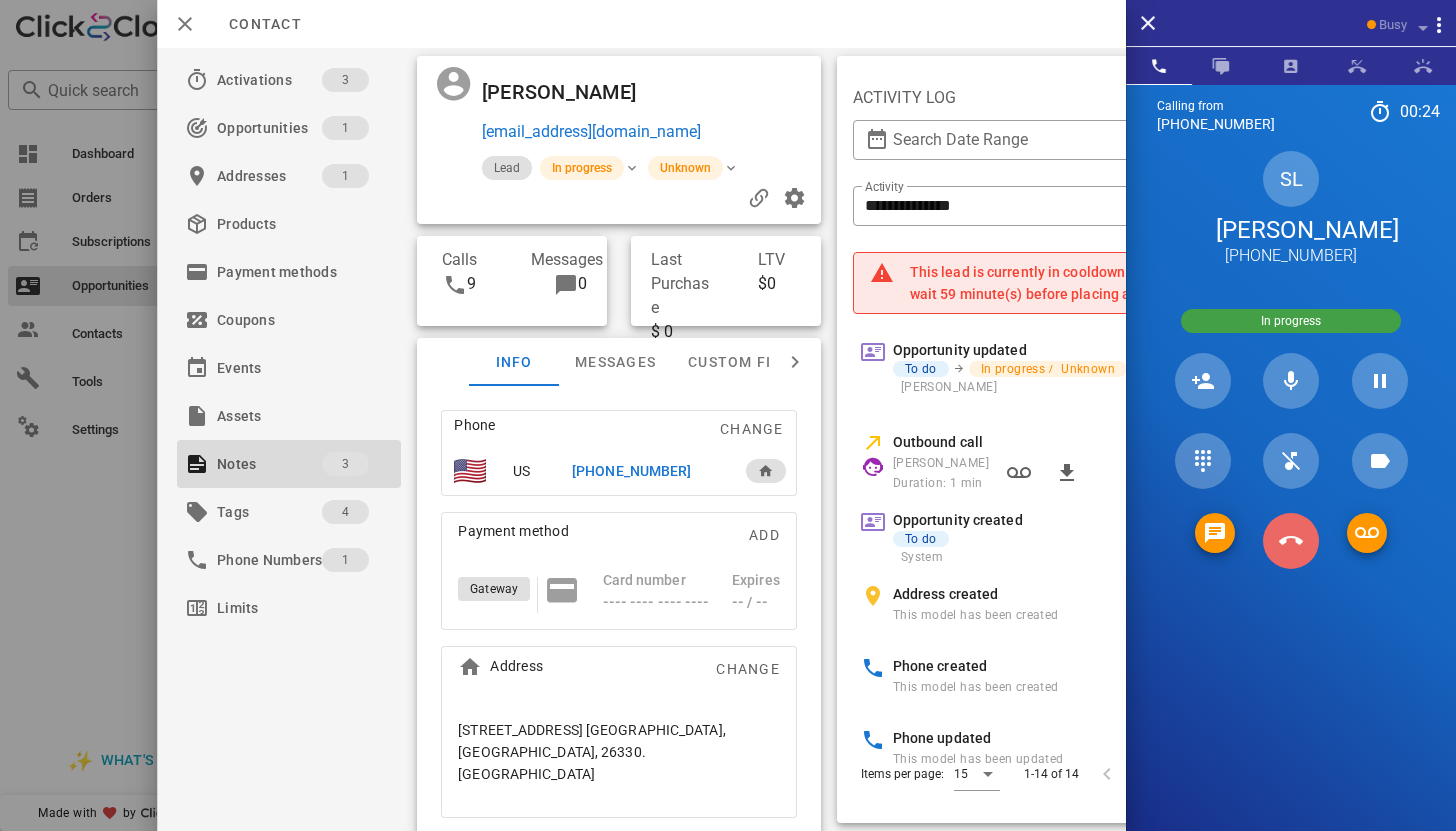 click at bounding box center [1291, 541] 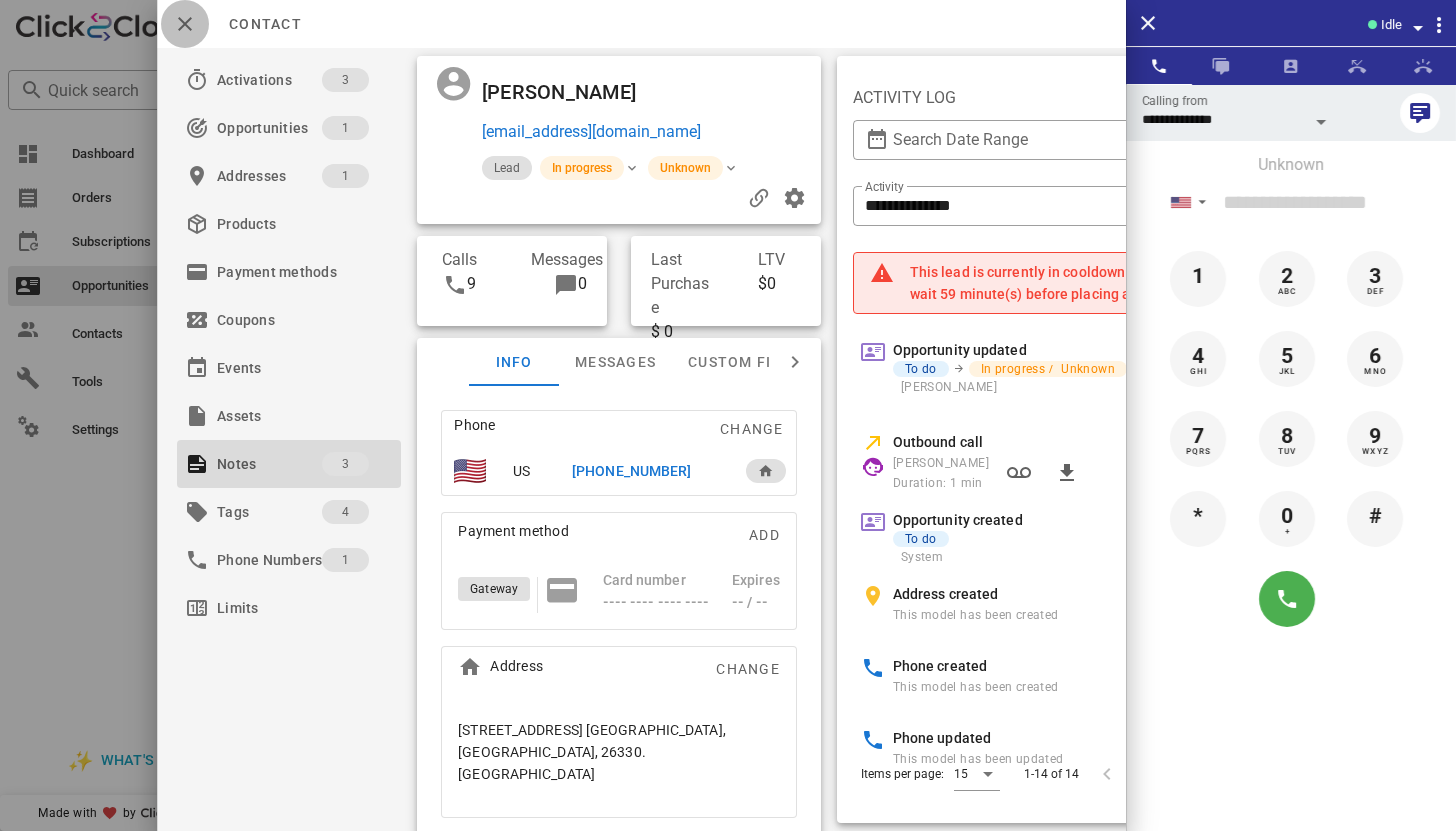 click at bounding box center (185, 24) 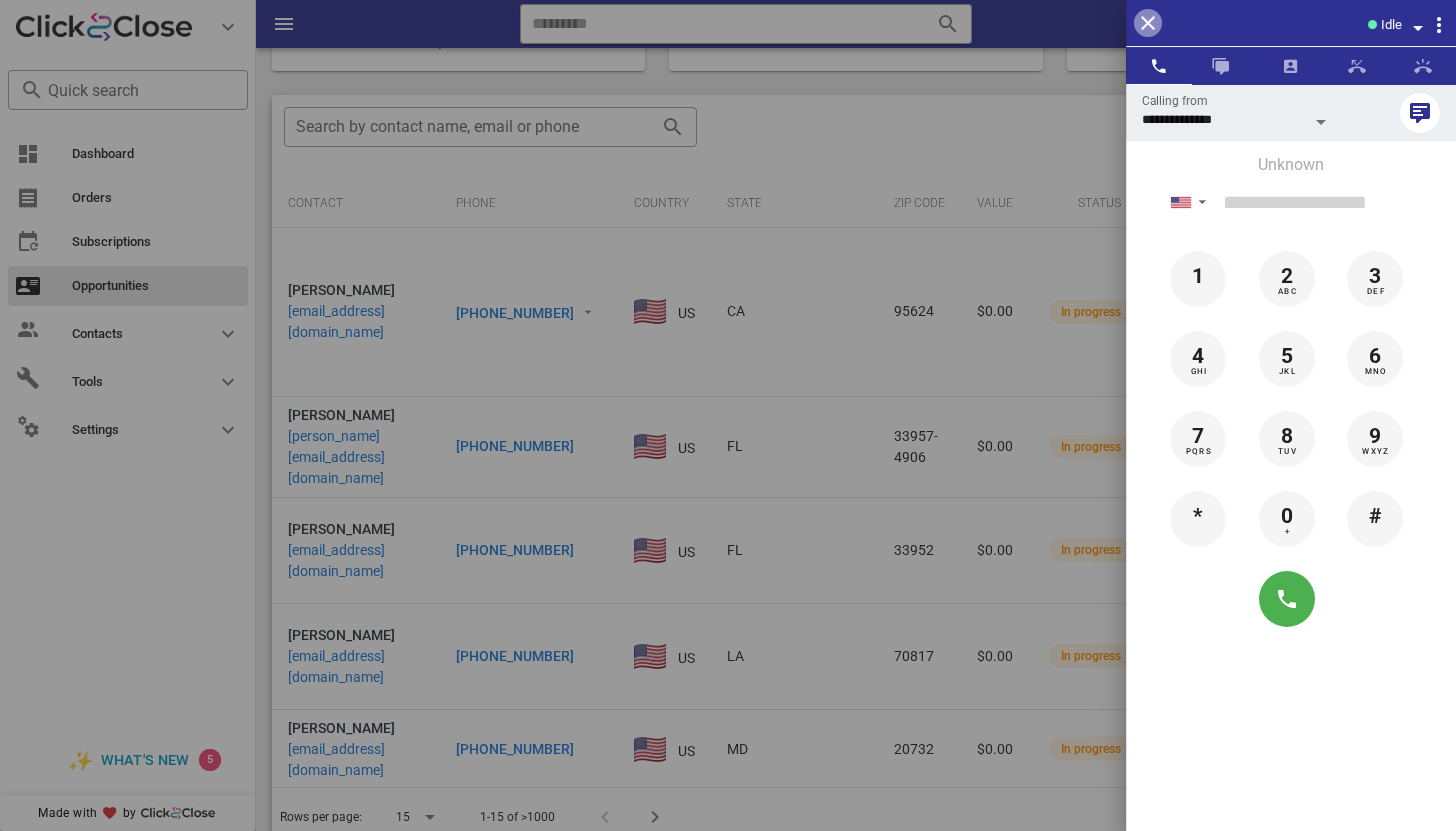 click at bounding box center [1148, 23] 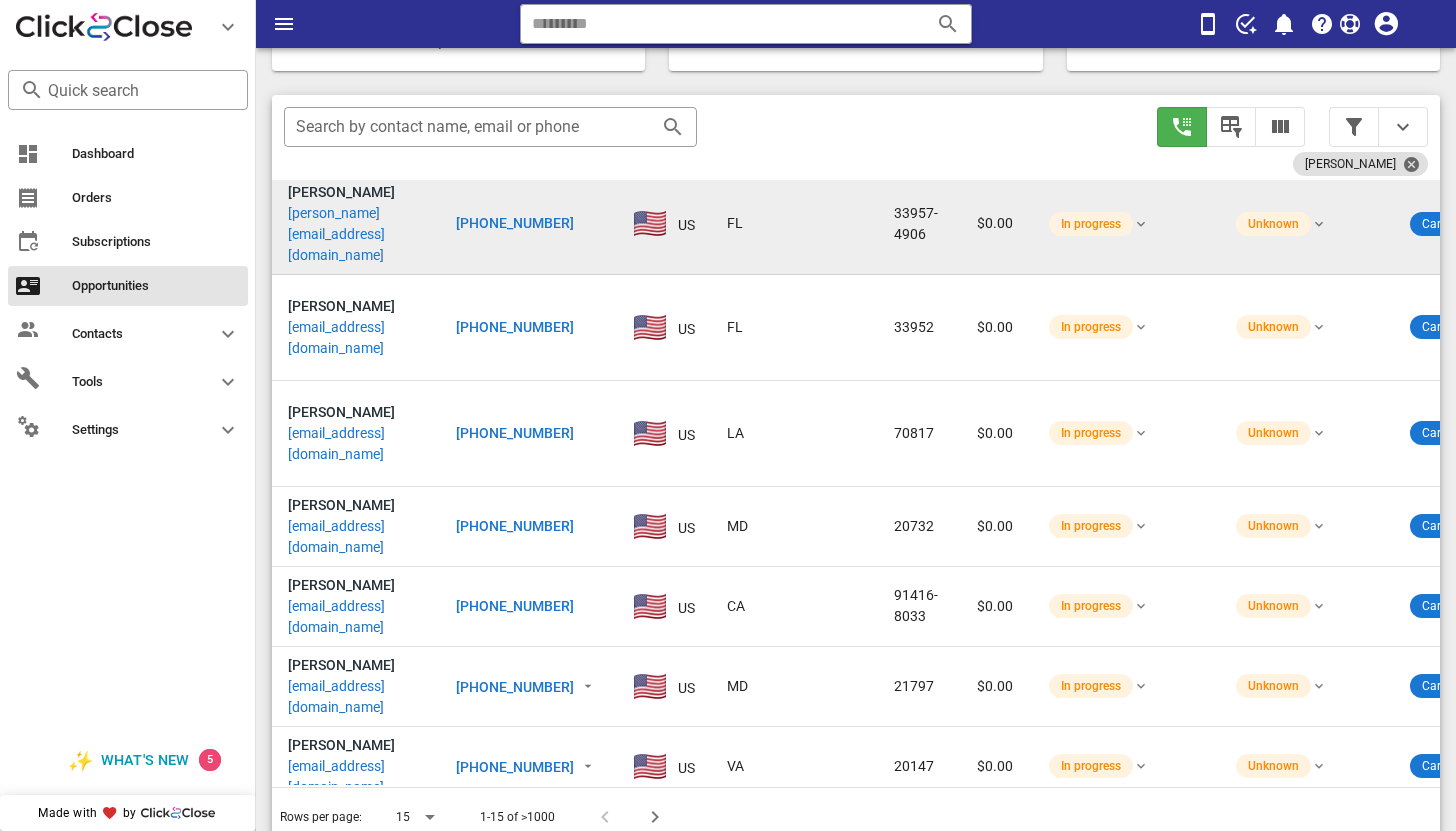 scroll, scrollTop: 251, scrollLeft: 0, axis: vertical 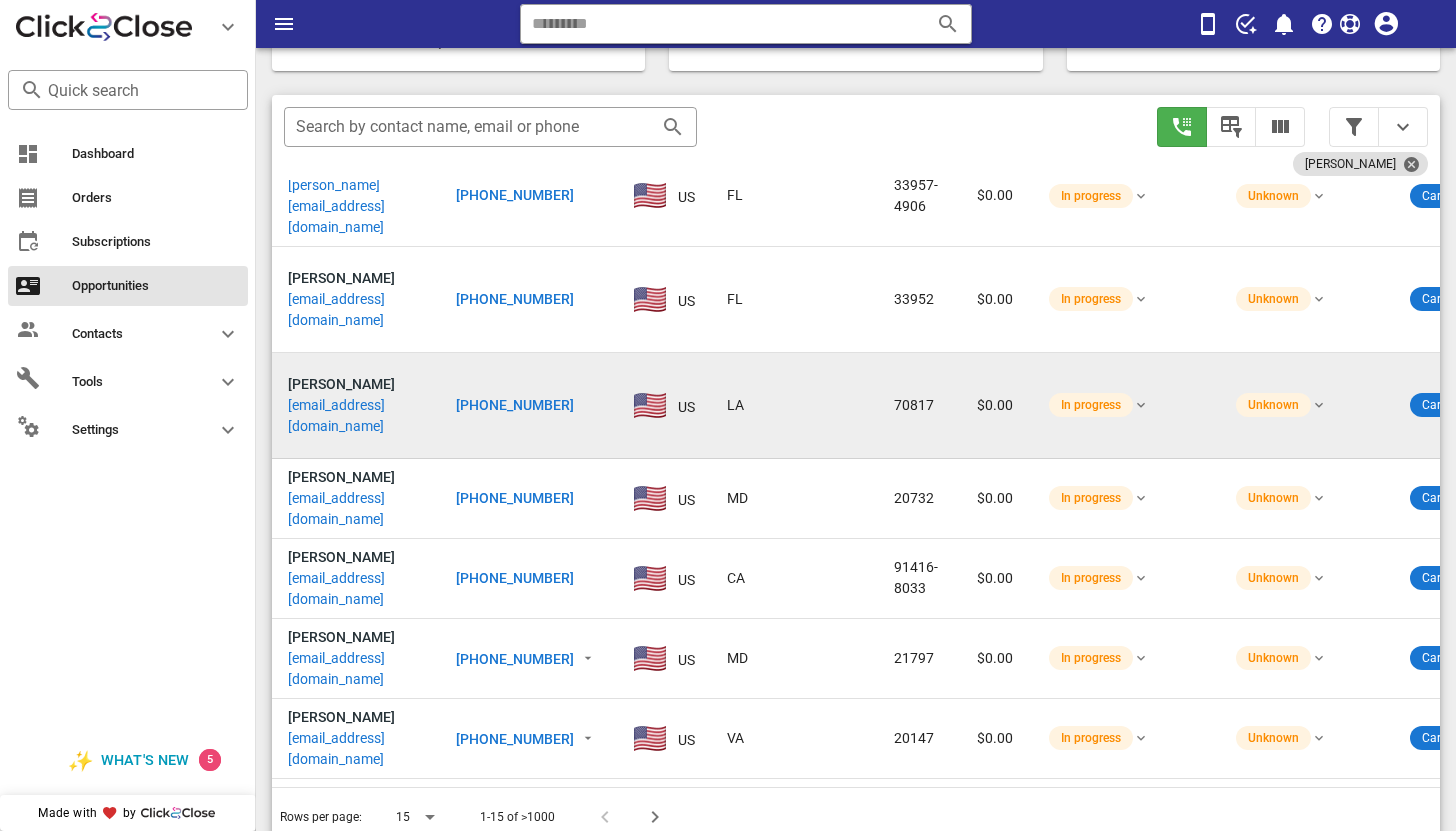 click on "[EMAIL_ADDRESS][DOMAIN_NAME]" at bounding box center [356, 416] 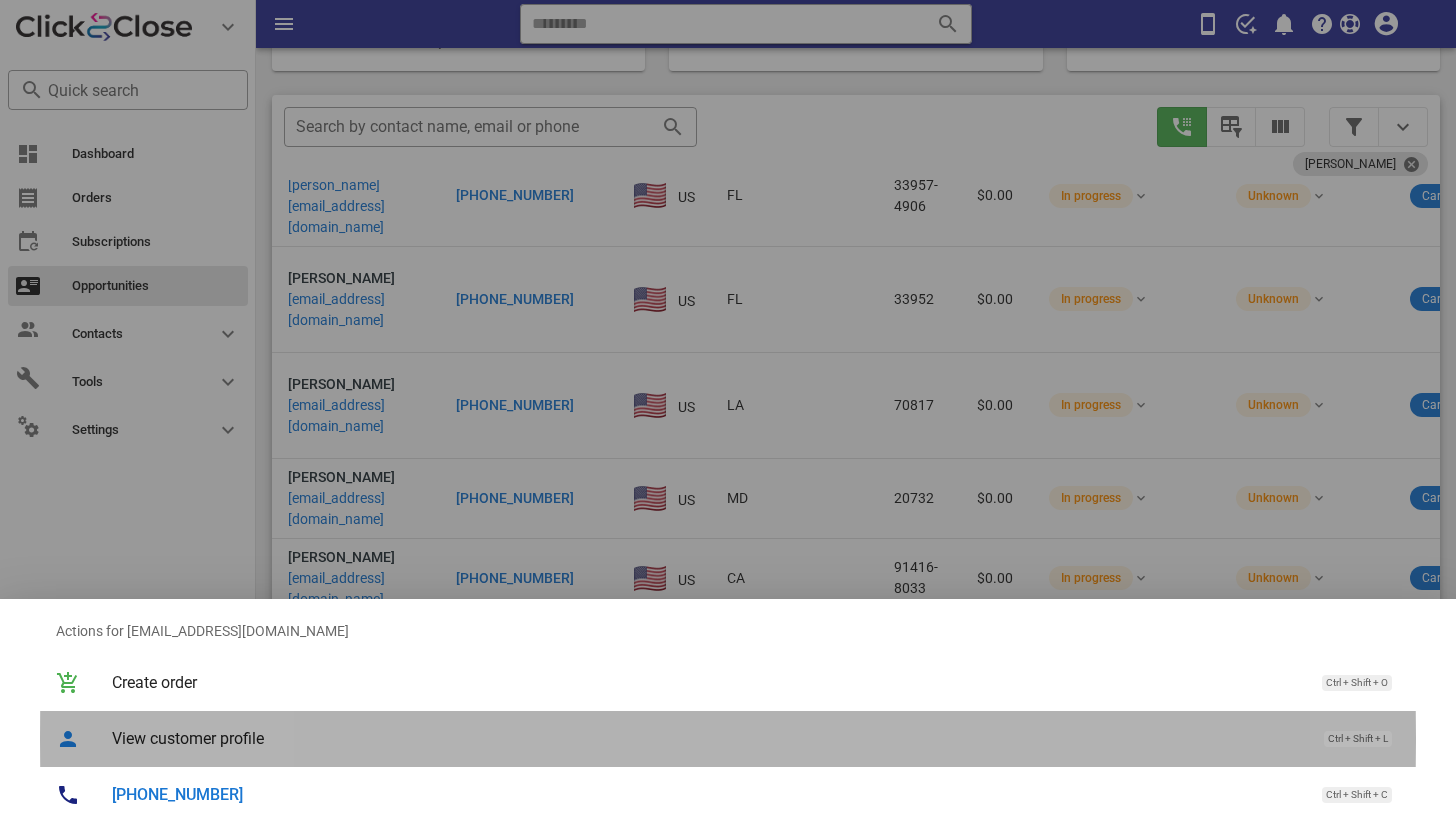 click on "View customer profile Ctrl + Shift + L" at bounding box center [756, 738] 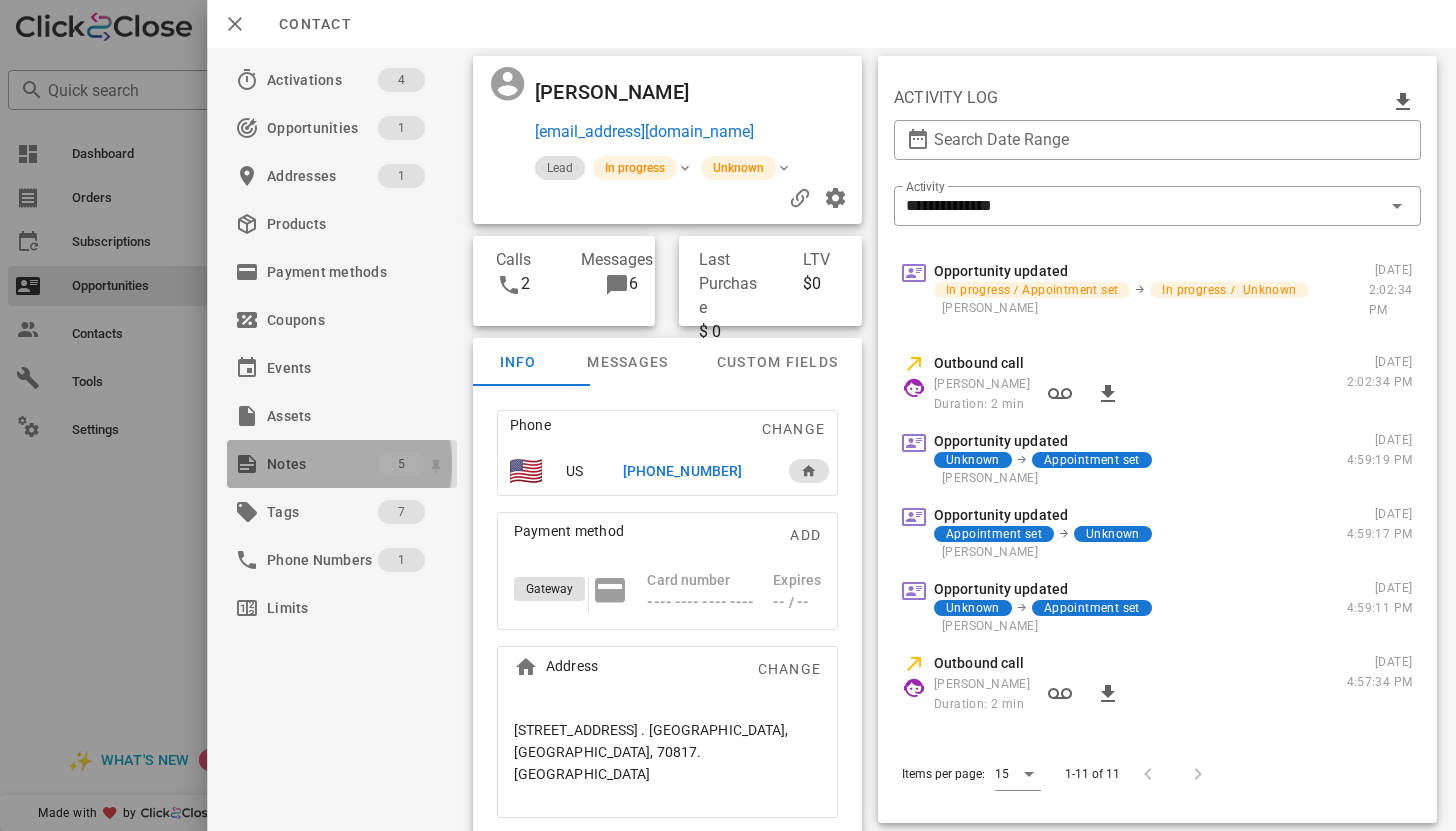click on "Notes" at bounding box center [322, 464] 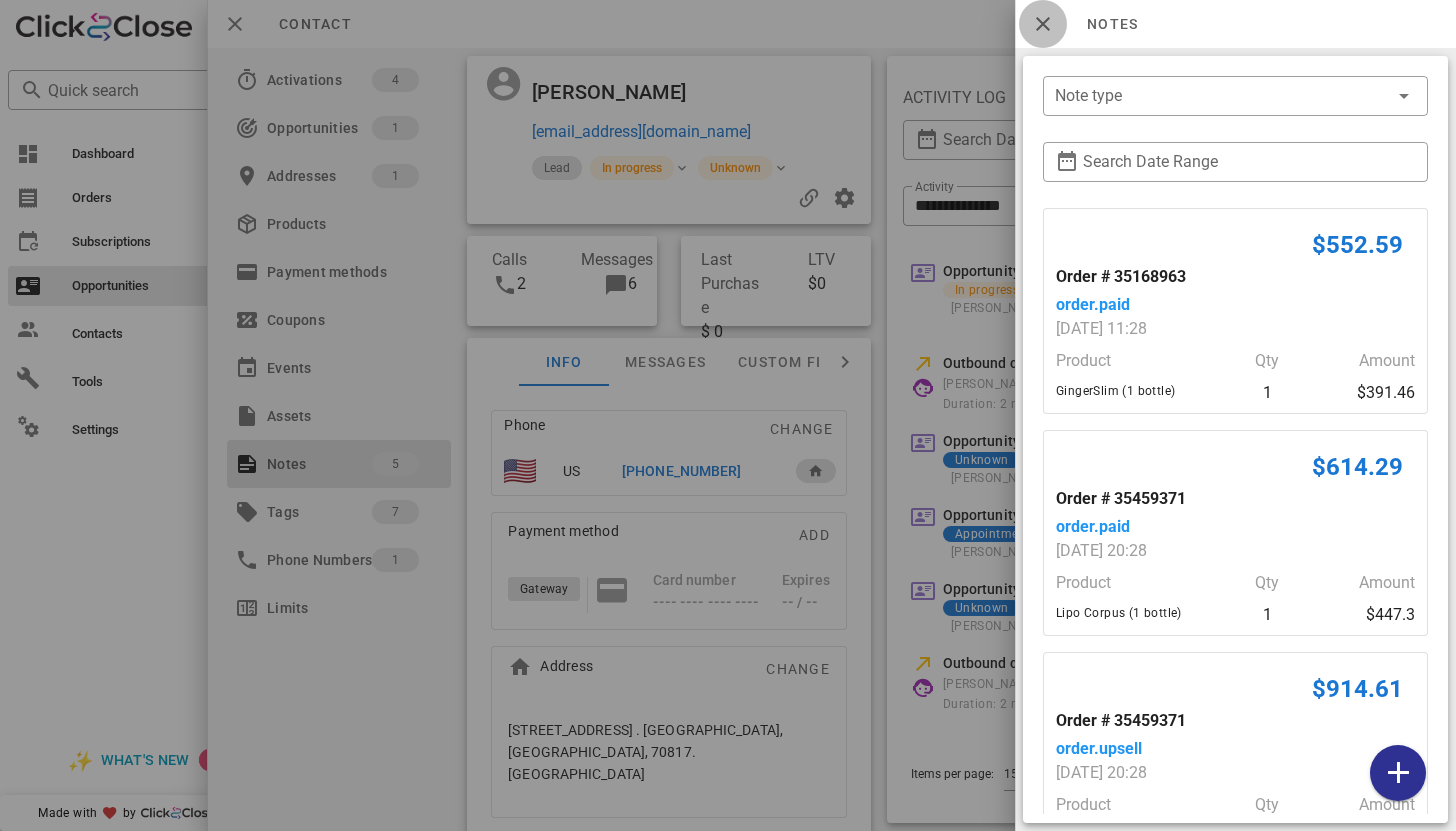 click at bounding box center [1043, 24] 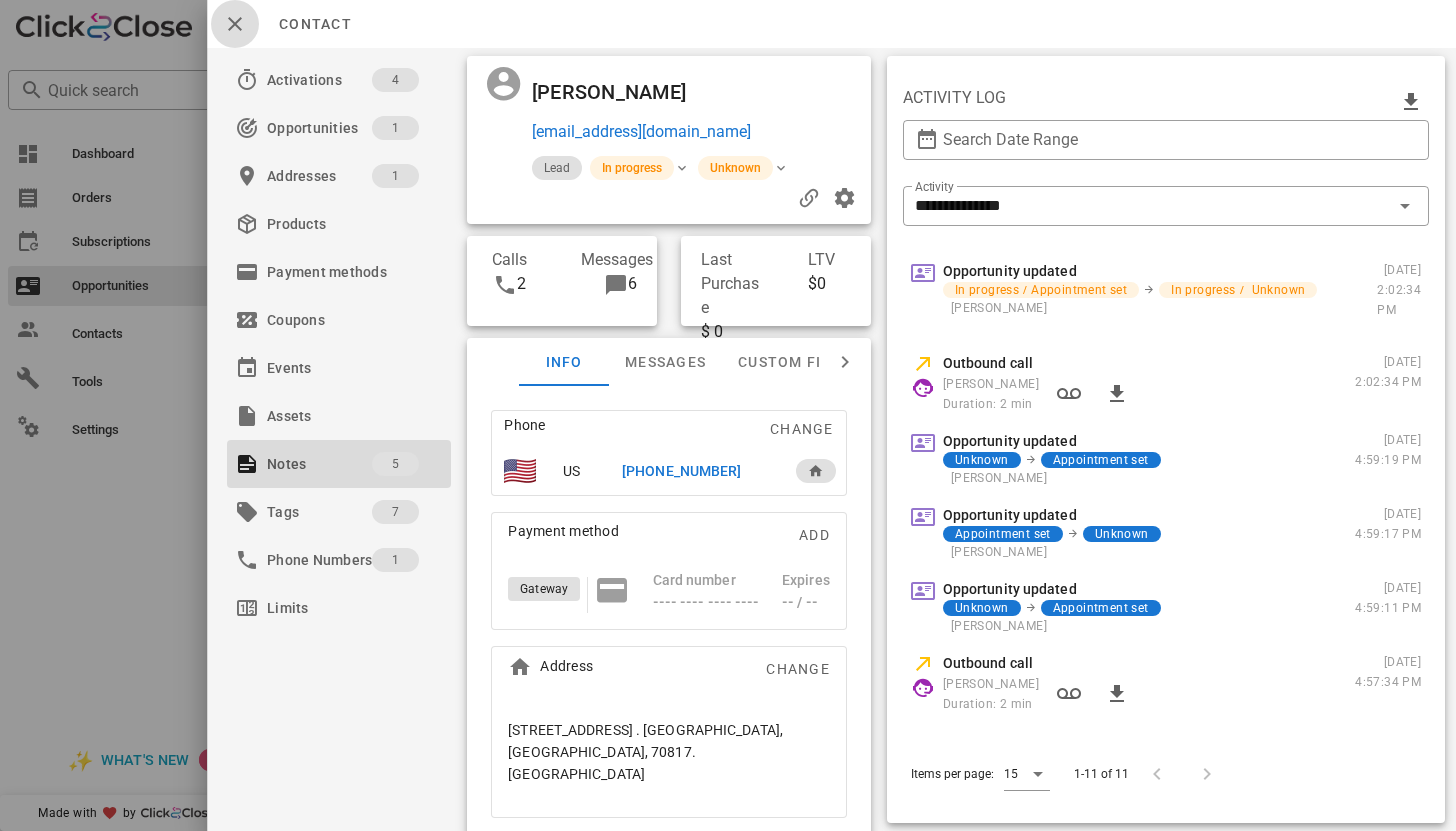click at bounding box center [235, 24] 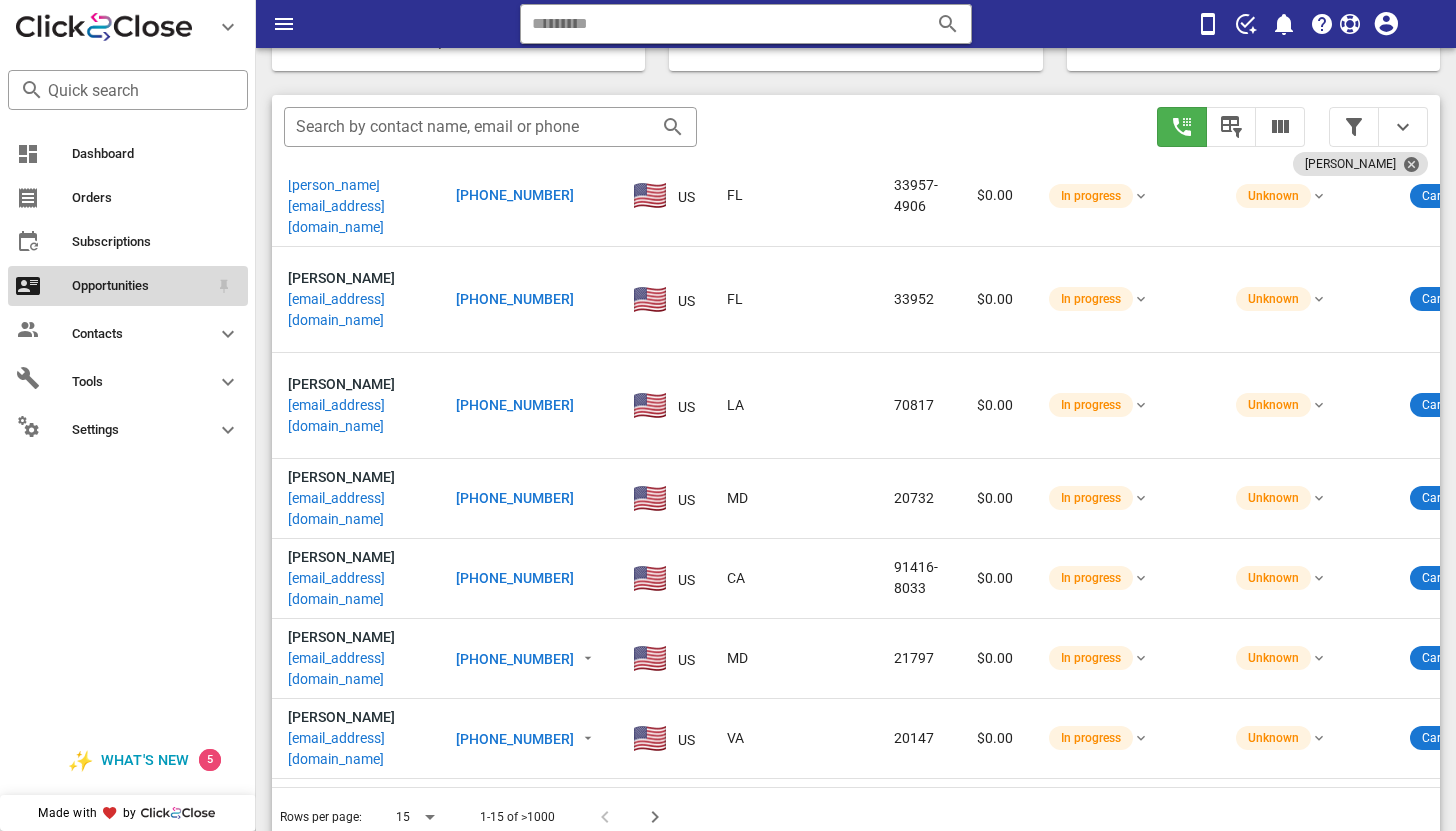 click on "Opportunities" at bounding box center [128, 286] 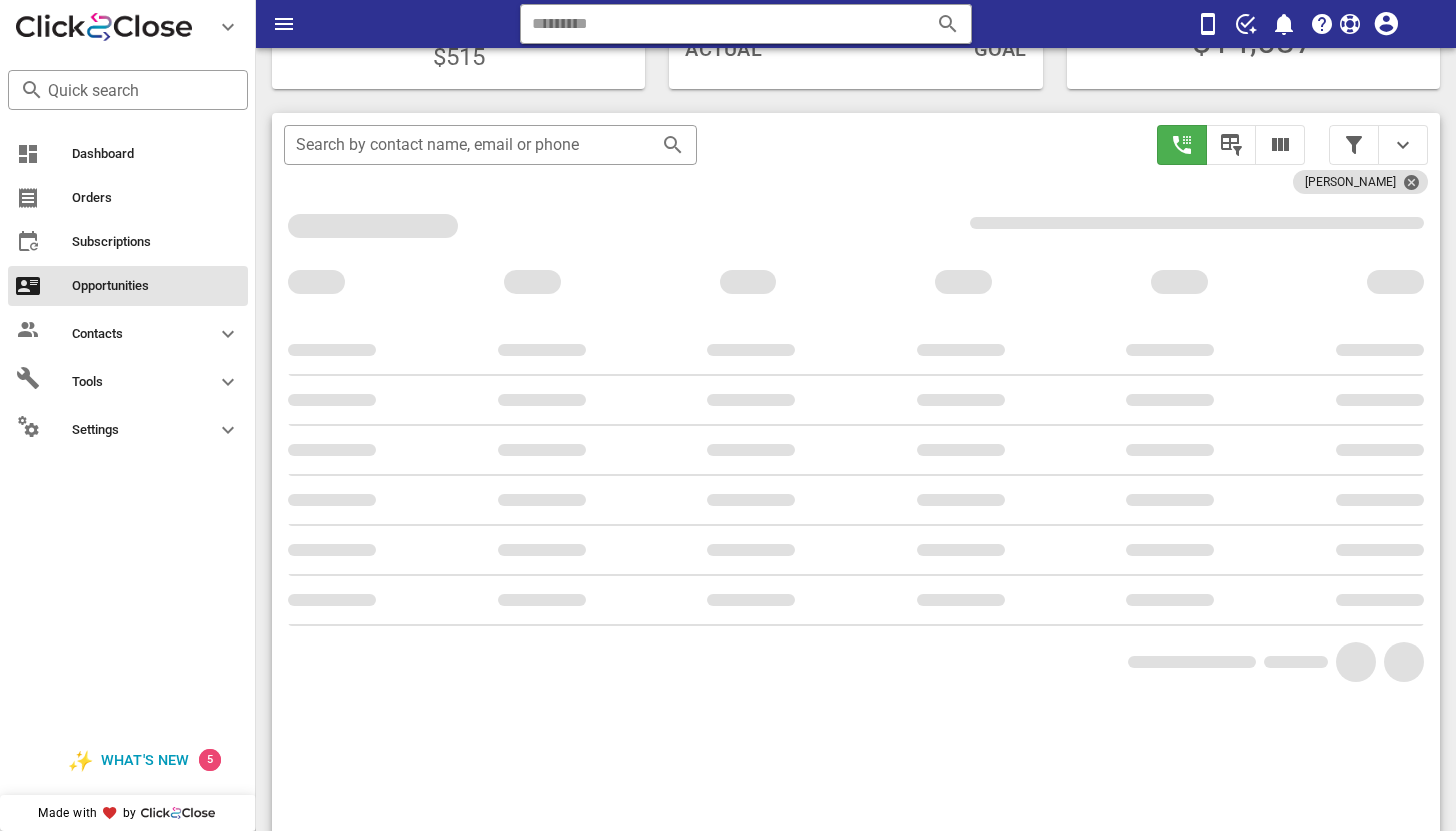 scroll, scrollTop: 345, scrollLeft: 0, axis: vertical 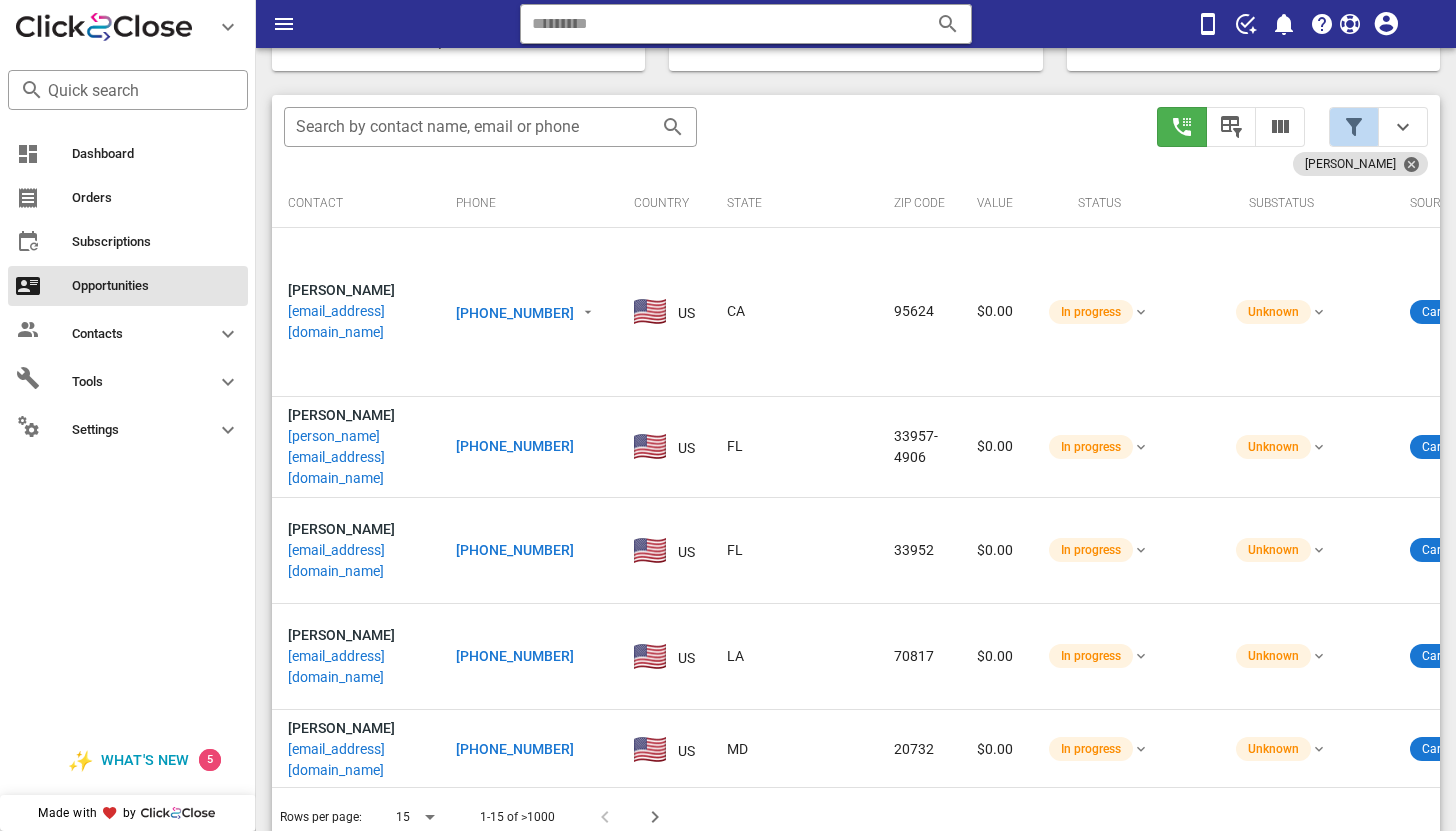 click at bounding box center (1354, 127) 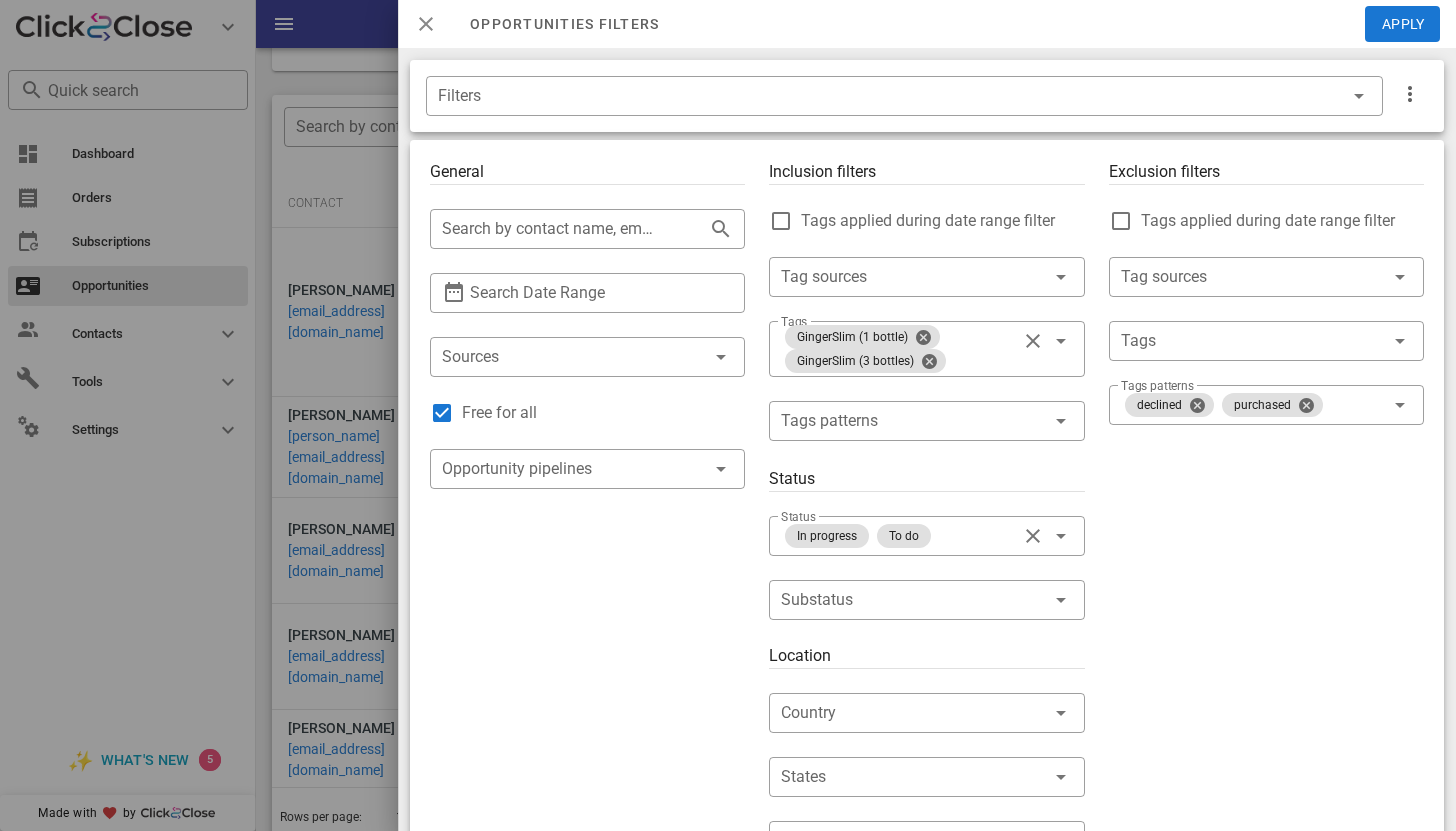 click at bounding box center (426, 24) 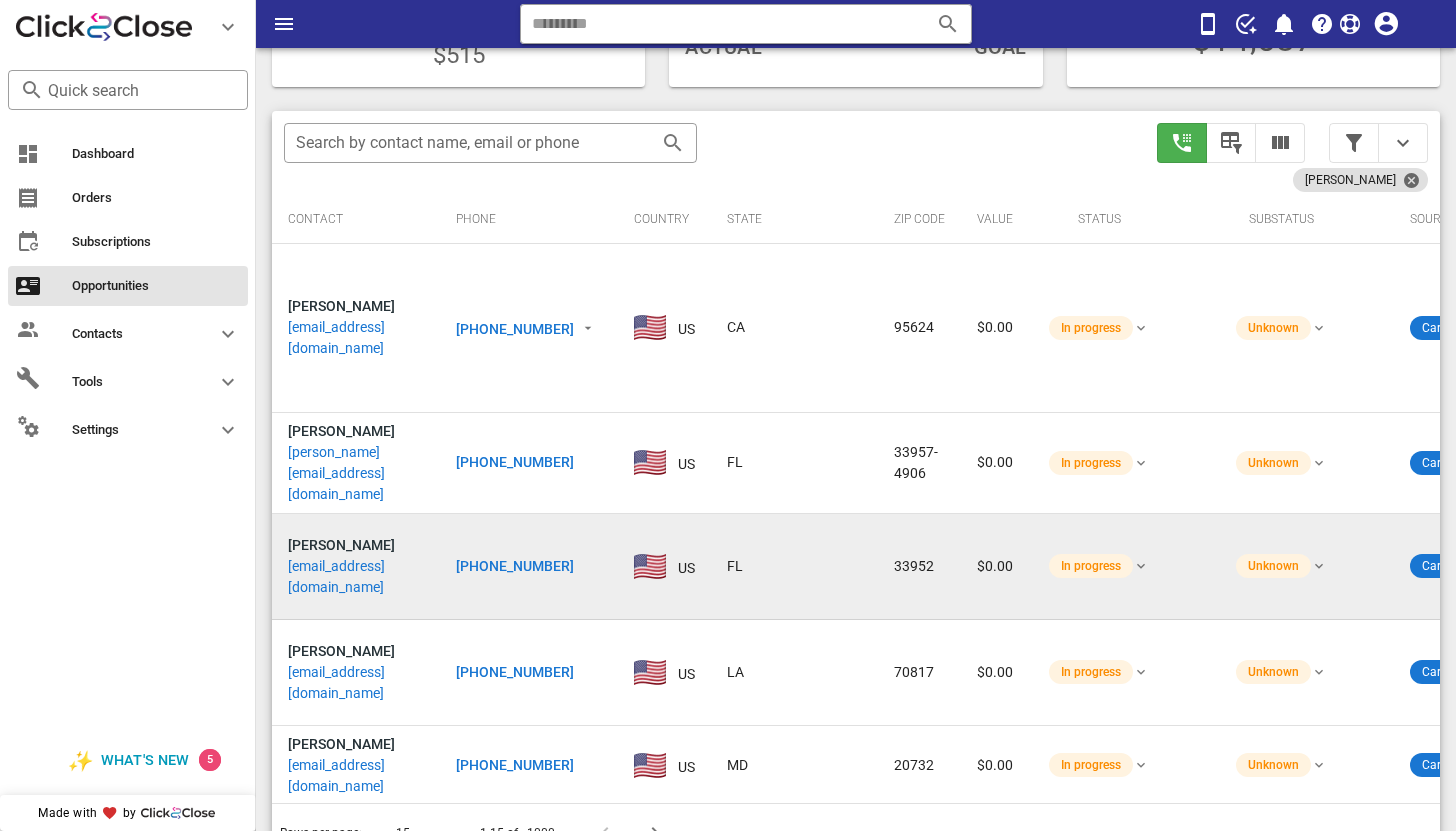 scroll, scrollTop: 376, scrollLeft: 0, axis: vertical 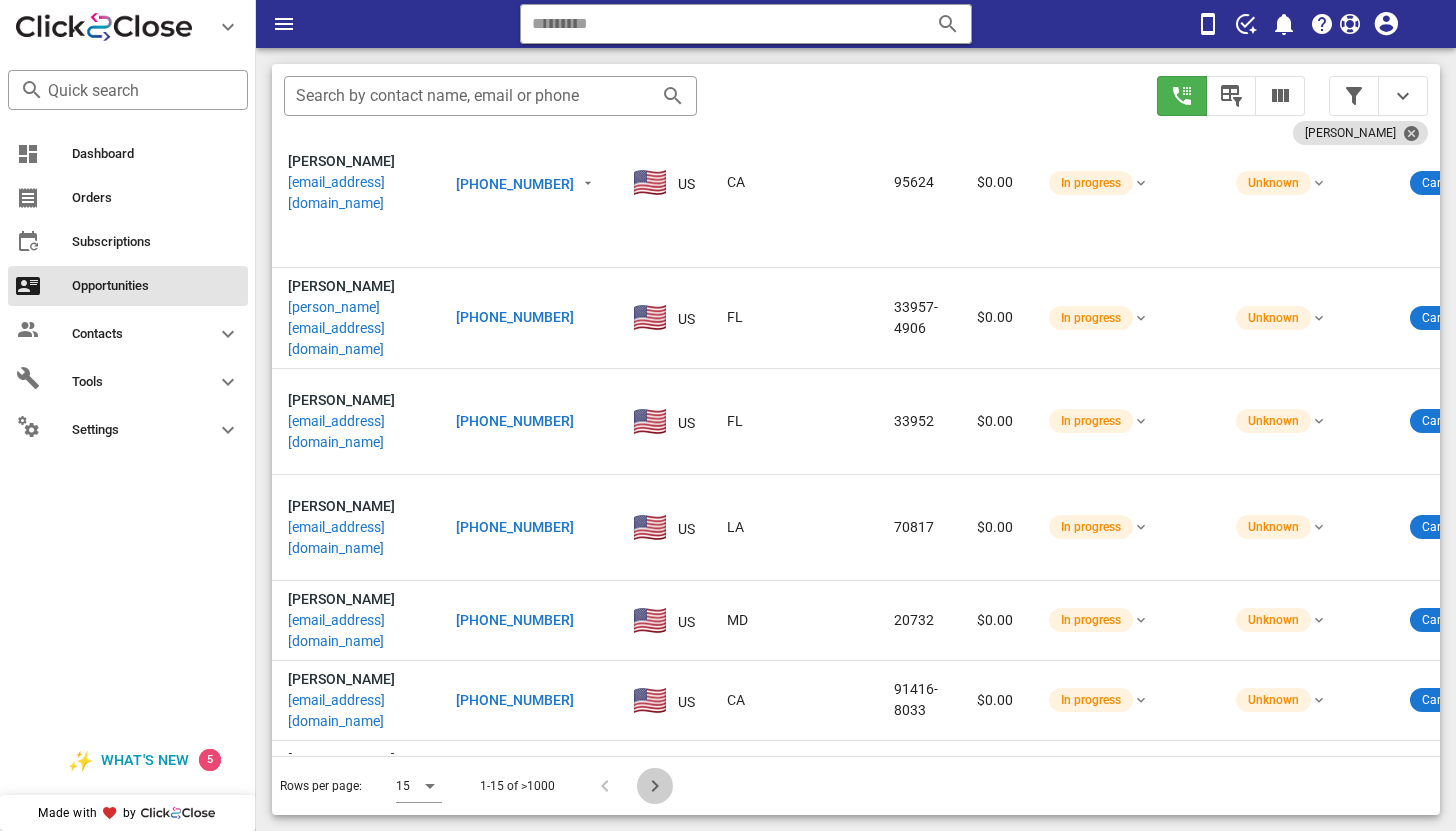 click at bounding box center [655, 786] 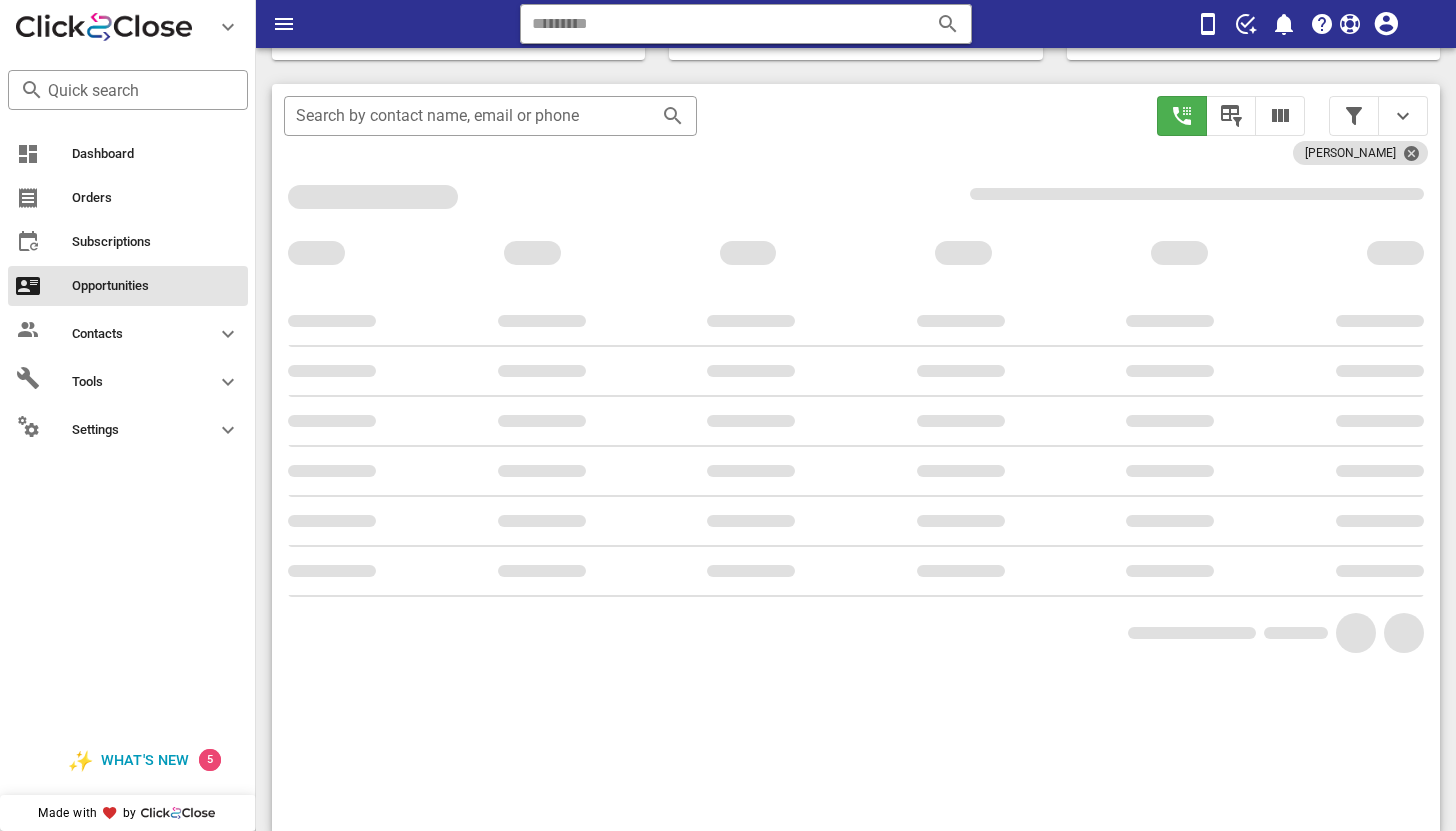 scroll, scrollTop: 376, scrollLeft: 0, axis: vertical 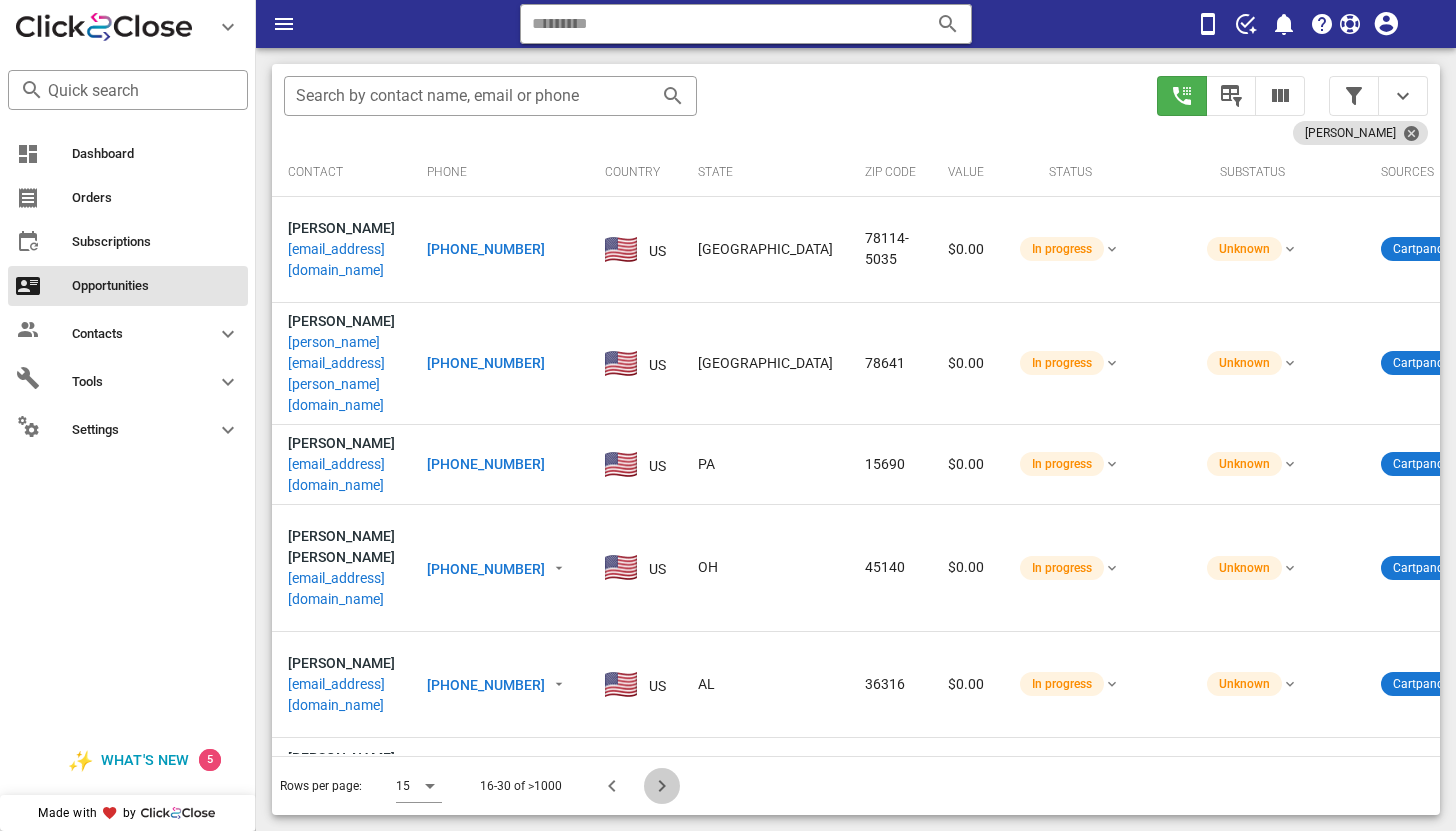 click at bounding box center [662, 786] 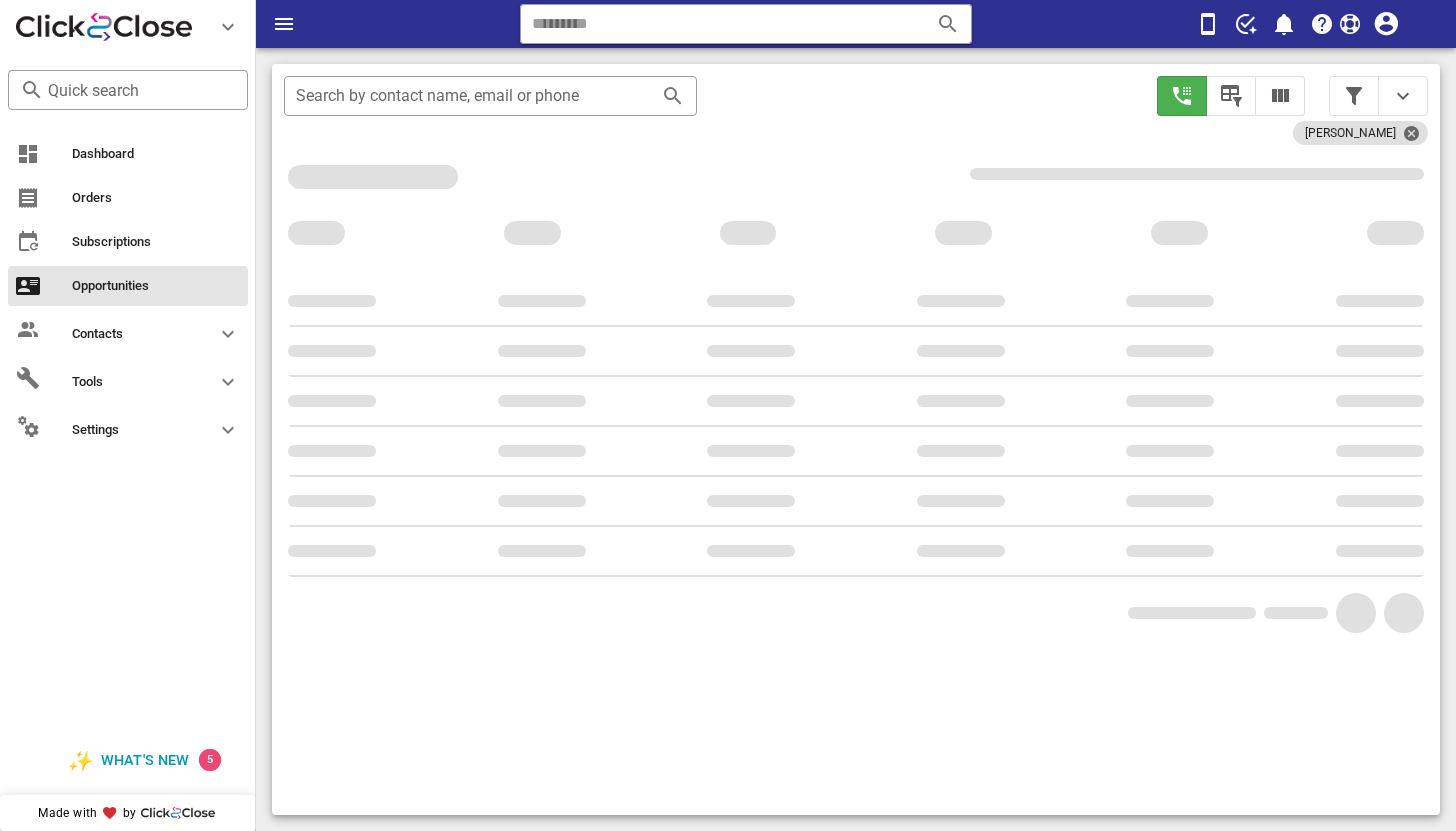 scroll, scrollTop: 376, scrollLeft: 0, axis: vertical 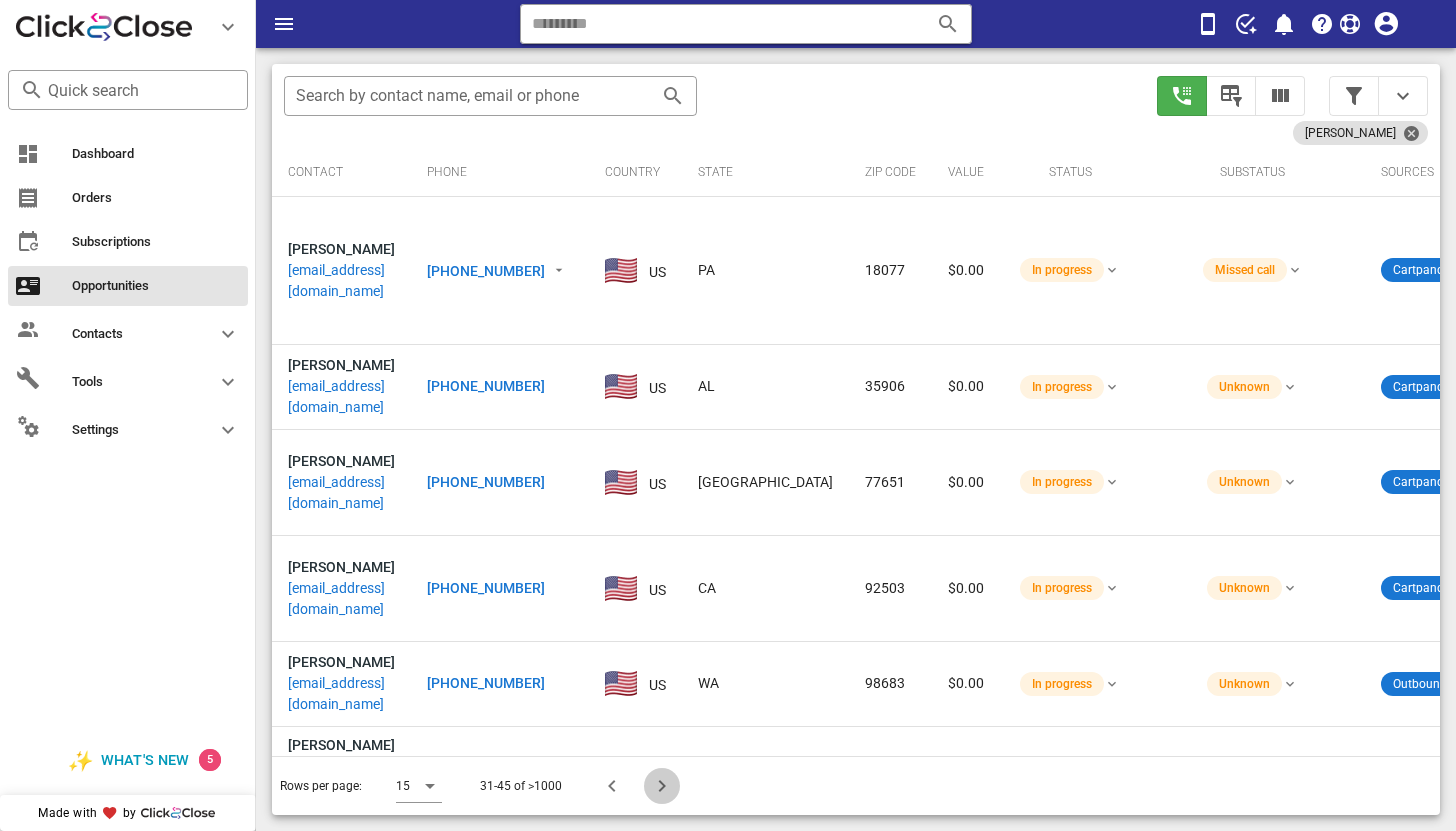 click at bounding box center (662, 786) 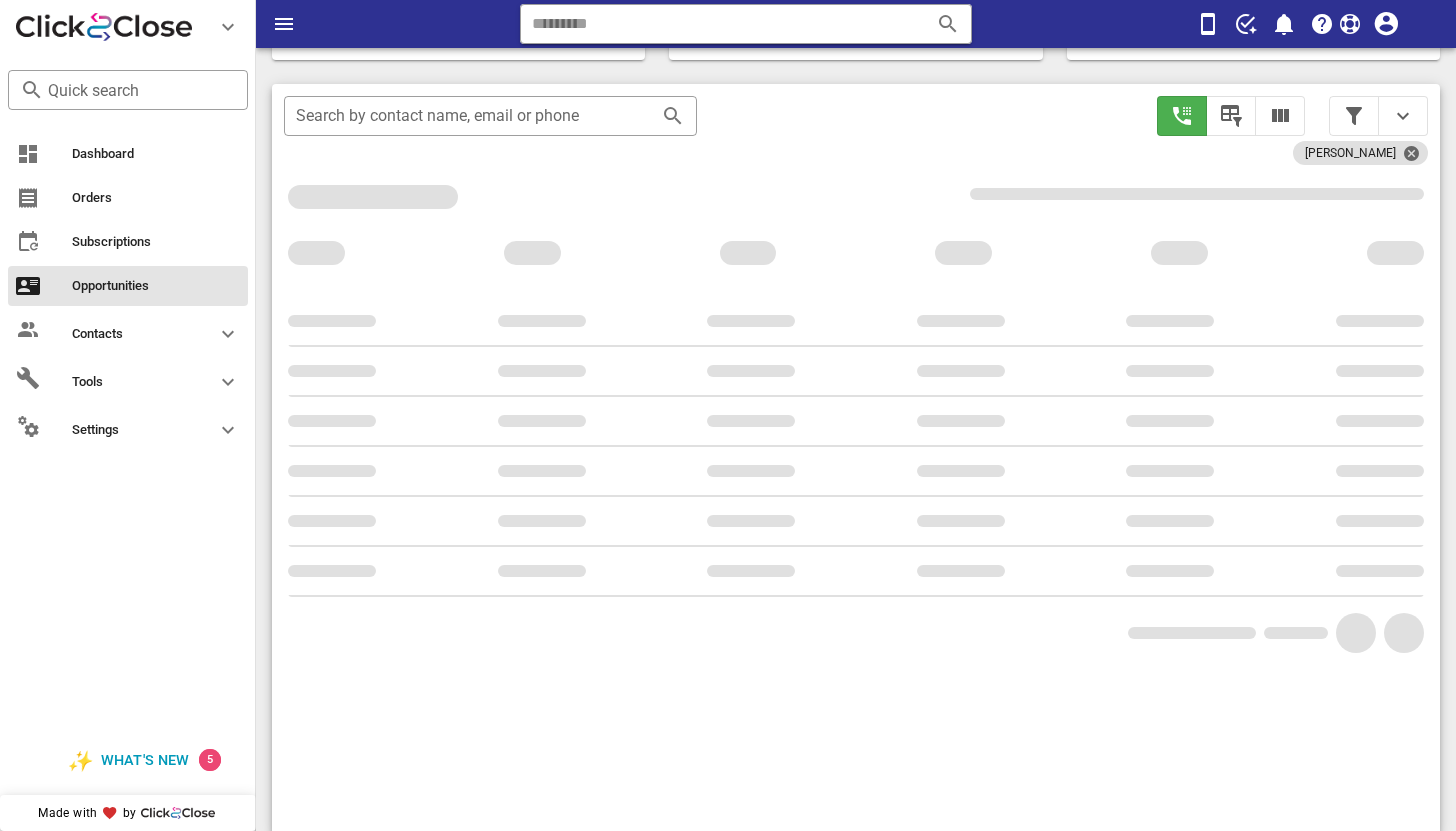 scroll, scrollTop: 376, scrollLeft: 0, axis: vertical 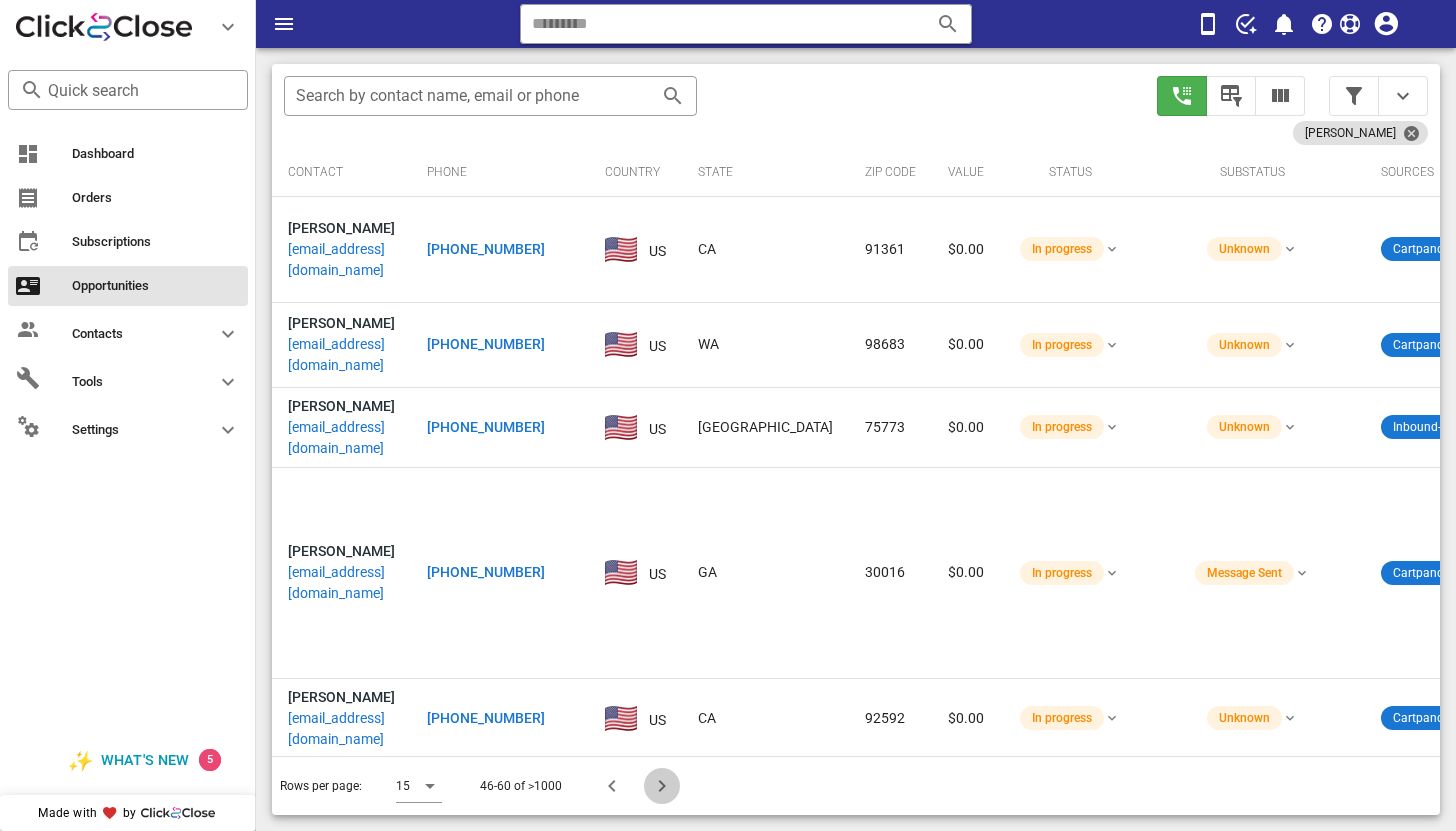 click at bounding box center (662, 786) 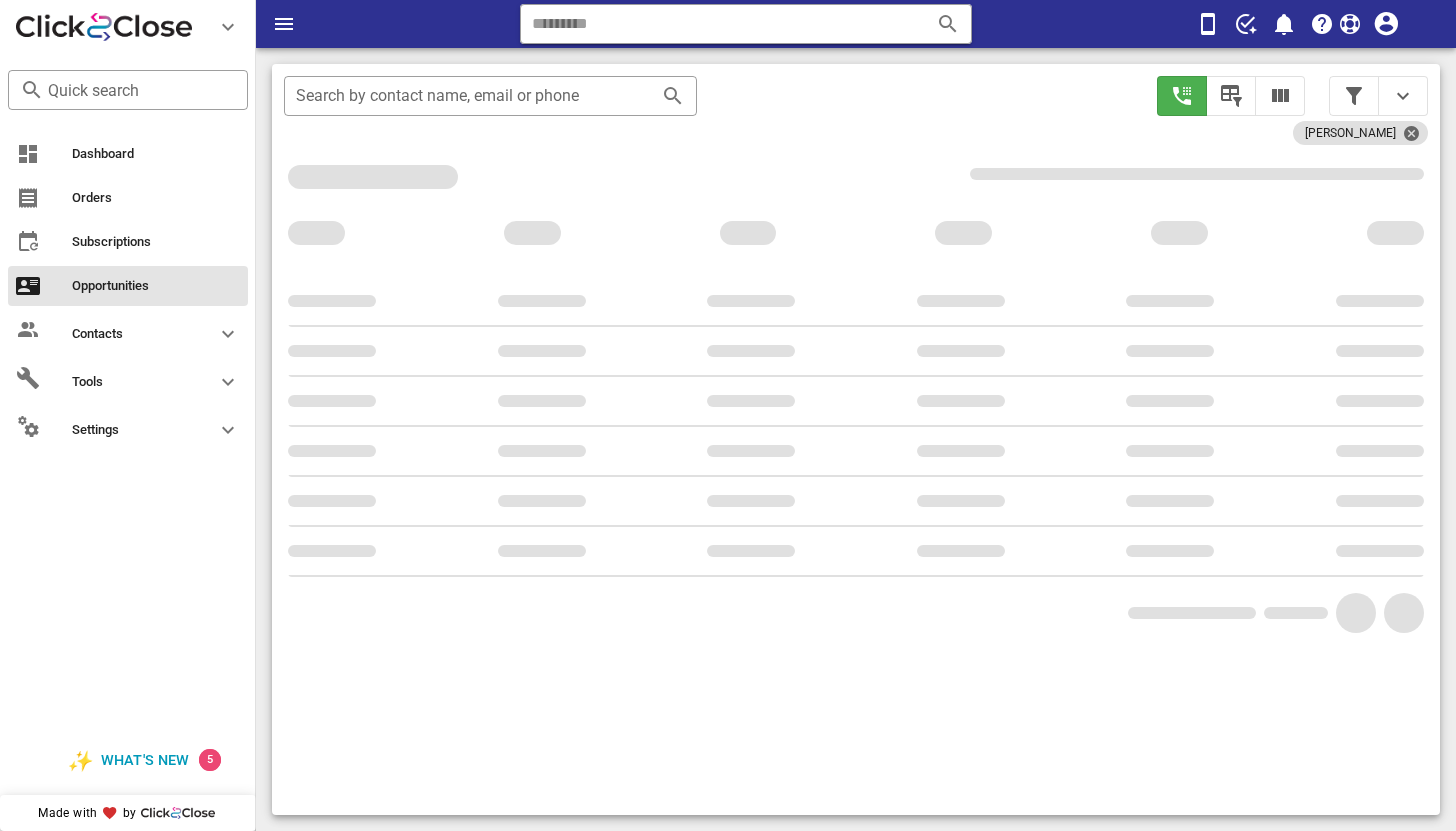 scroll, scrollTop: 376, scrollLeft: 0, axis: vertical 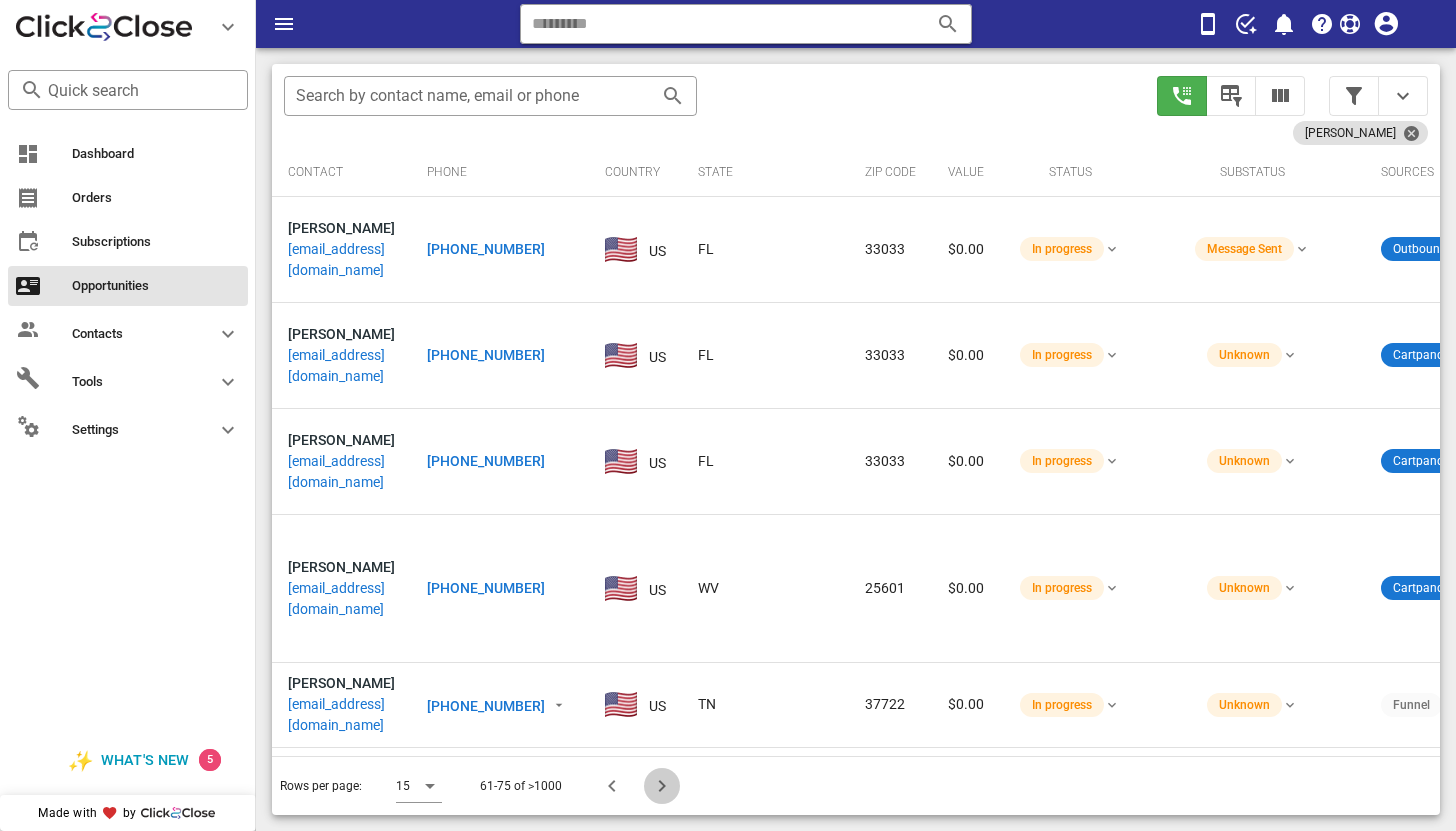 click at bounding box center [662, 786] 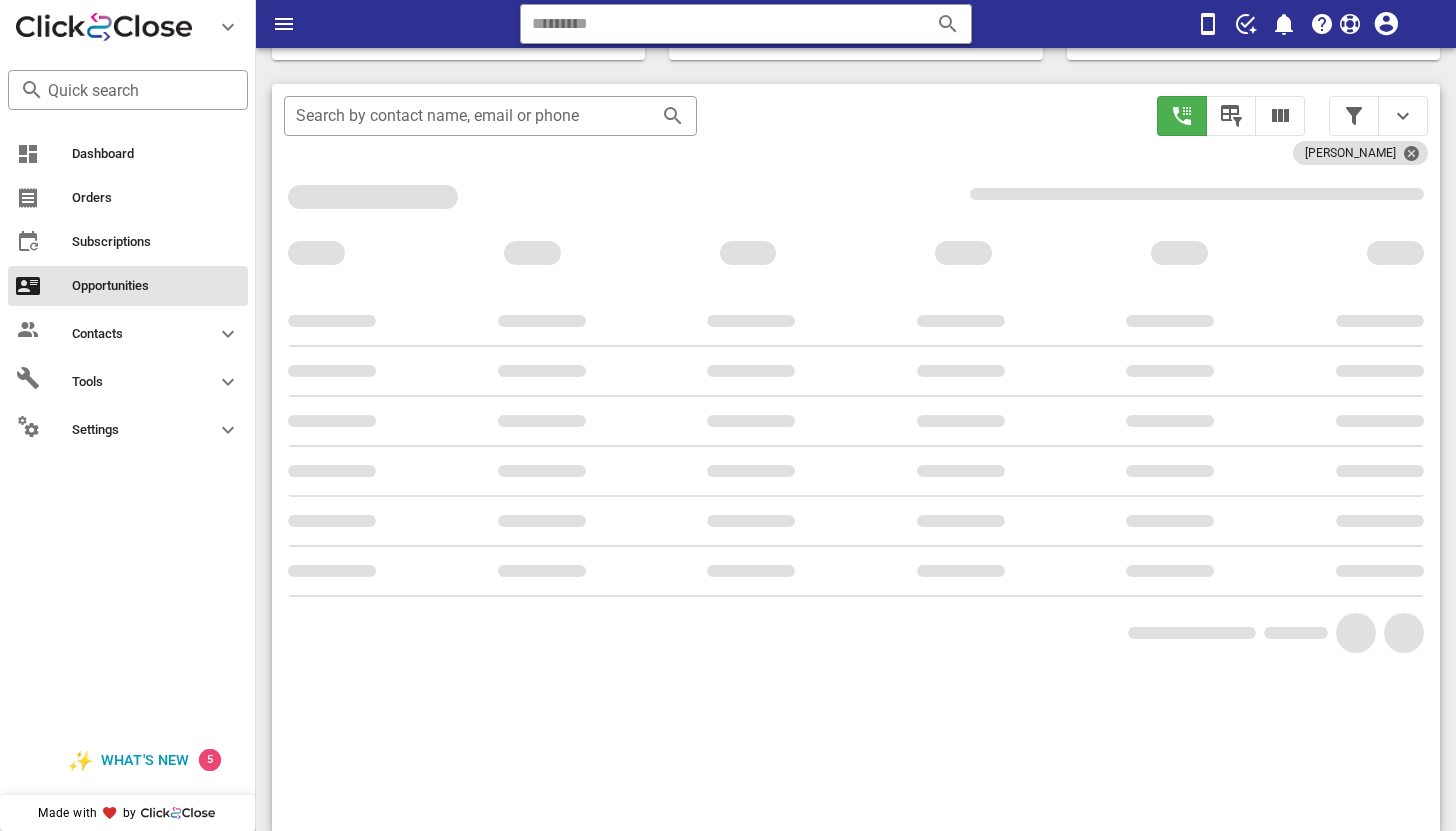 scroll, scrollTop: 376, scrollLeft: 0, axis: vertical 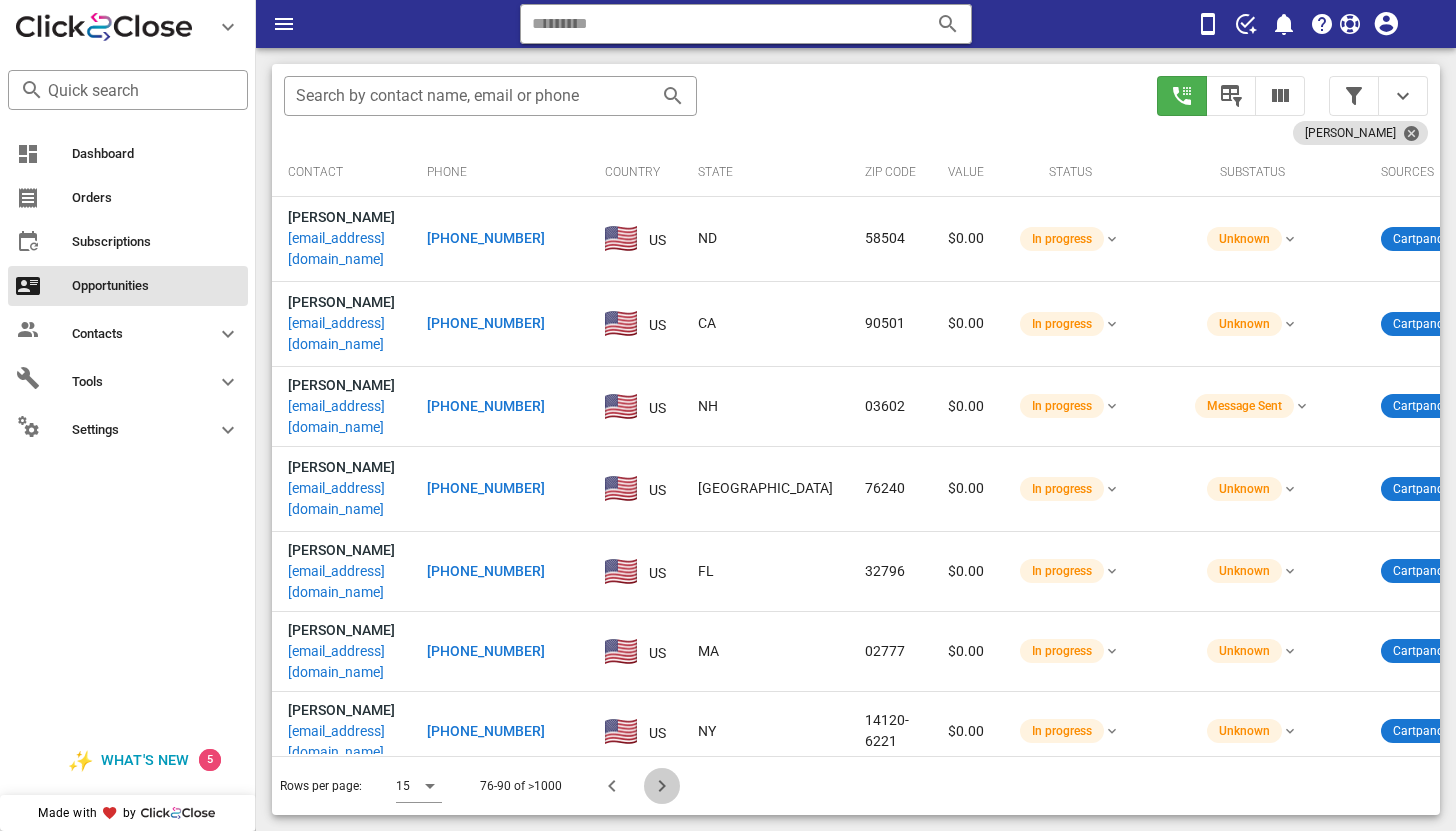 click at bounding box center (662, 786) 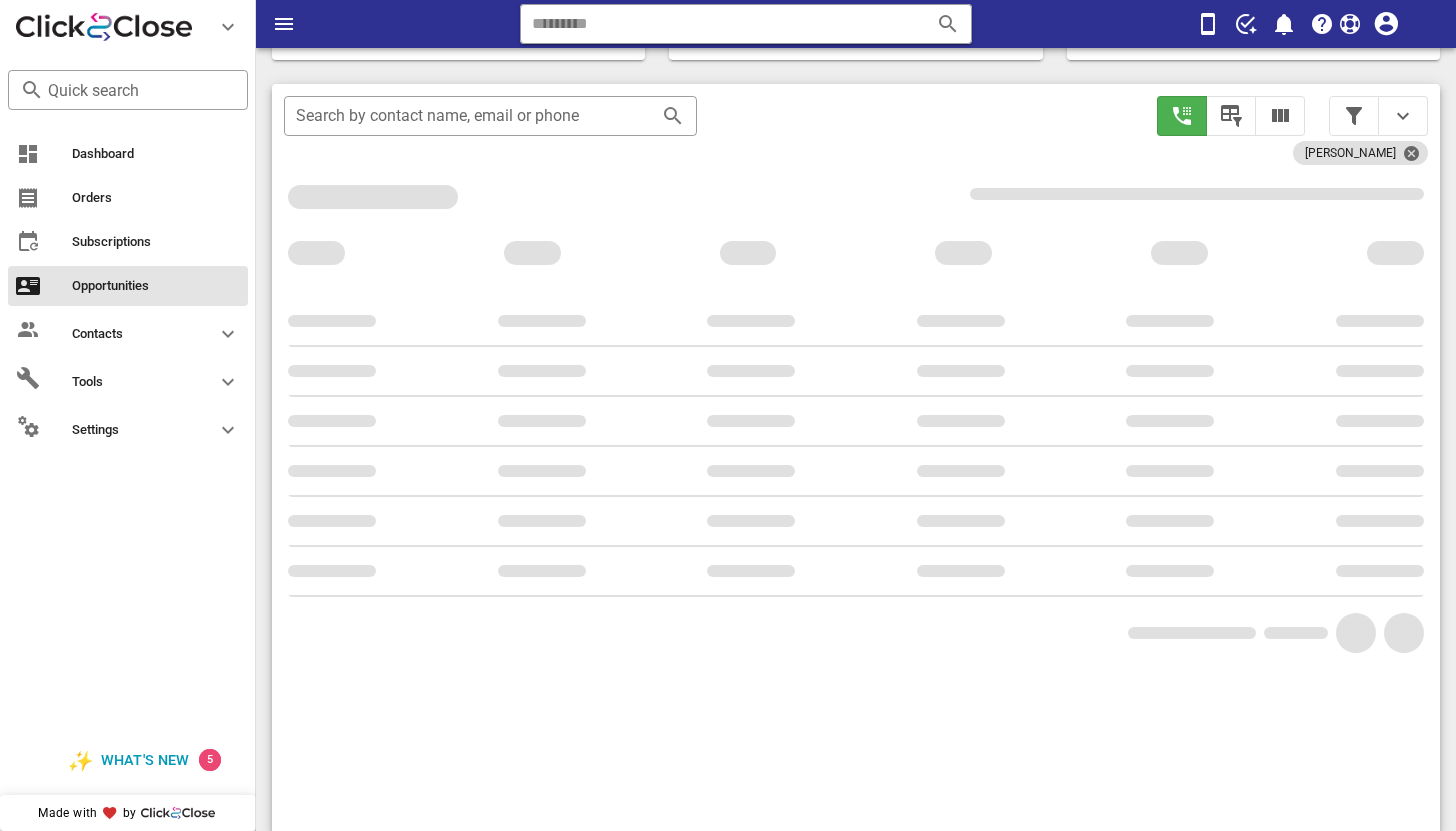 scroll, scrollTop: 376, scrollLeft: 0, axis: vertical 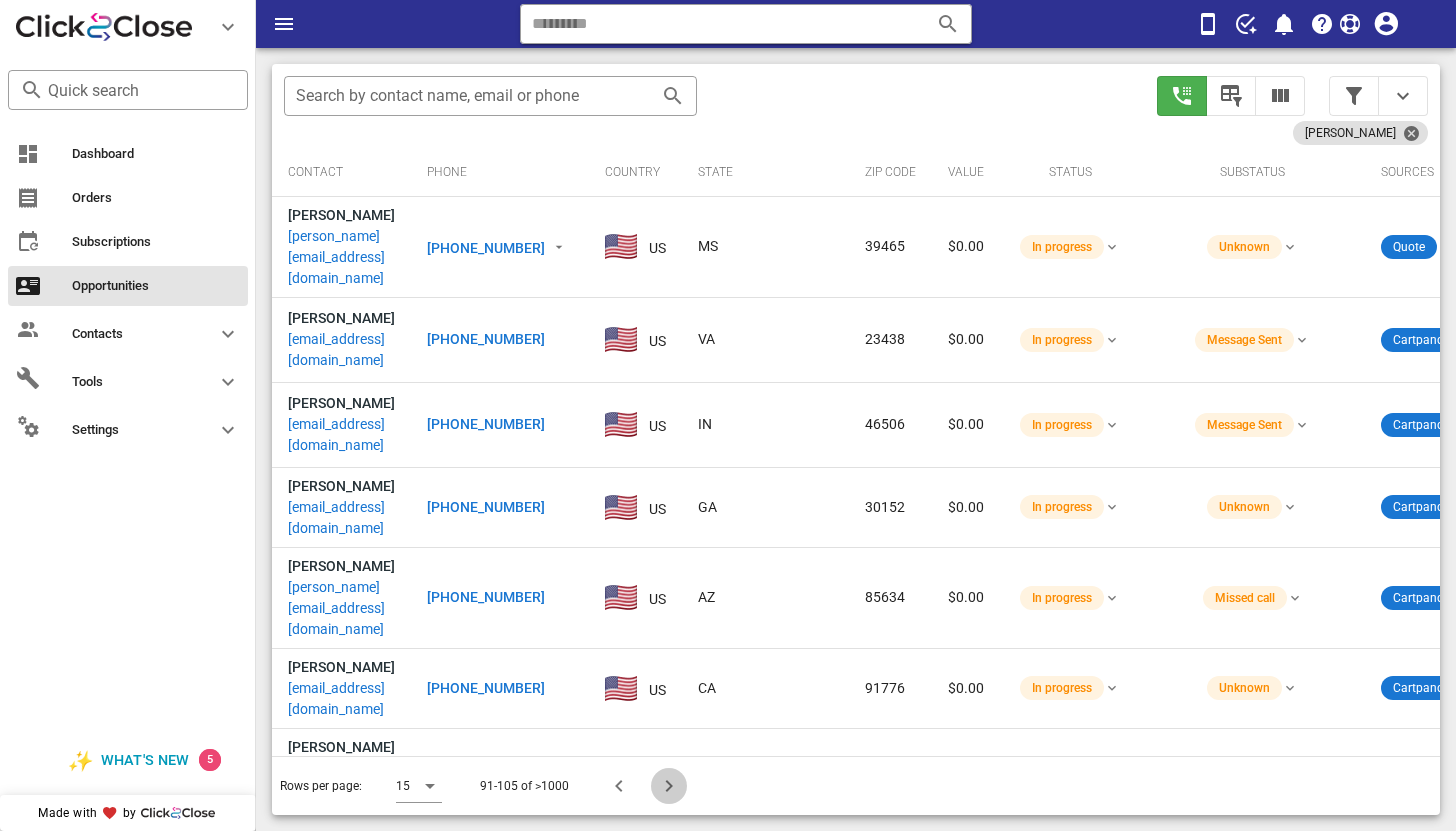click at bounding box center (669, 786) 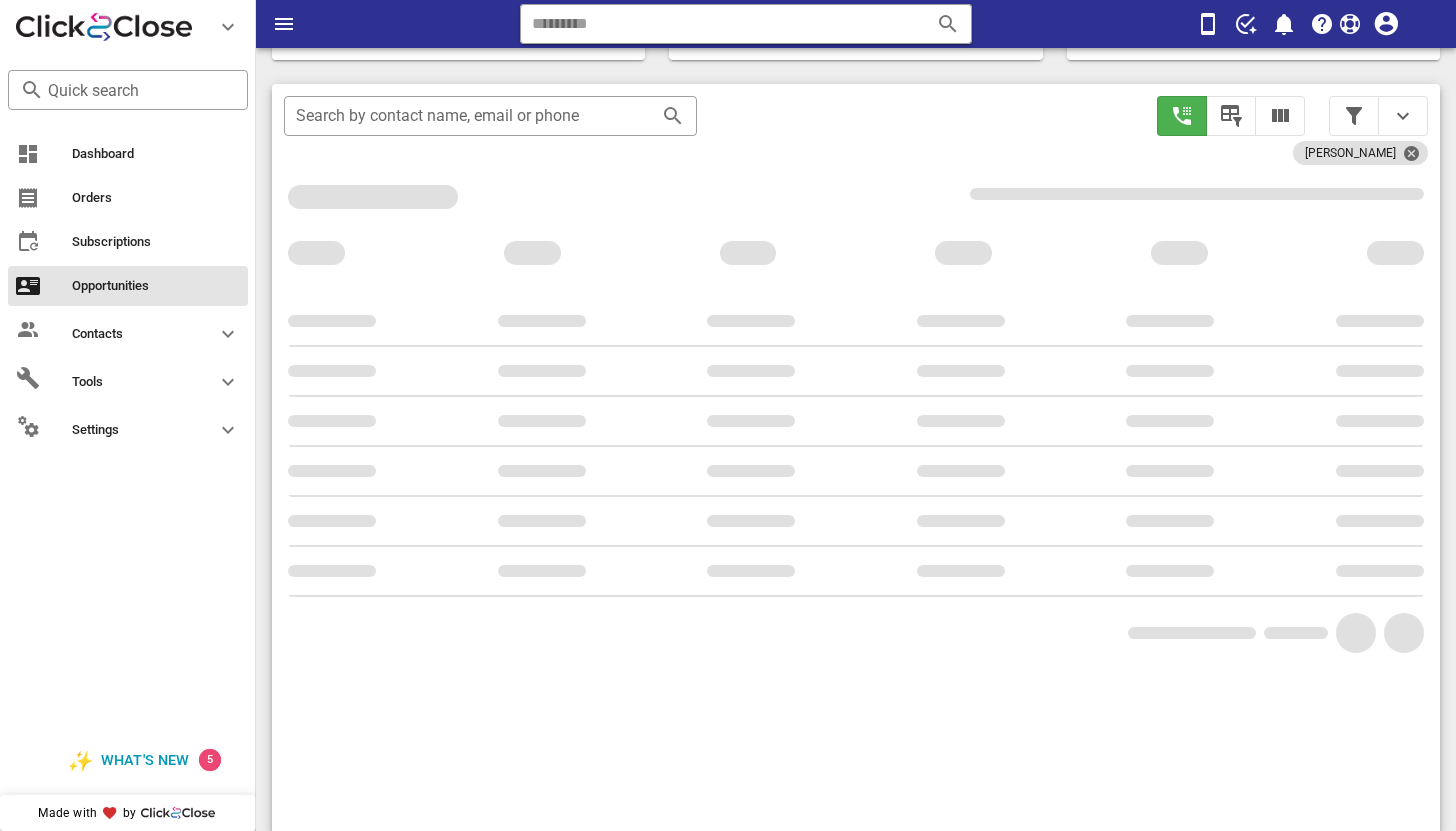 scroll, scrollTop: 376, scrollLeft: 0, axis: vertical 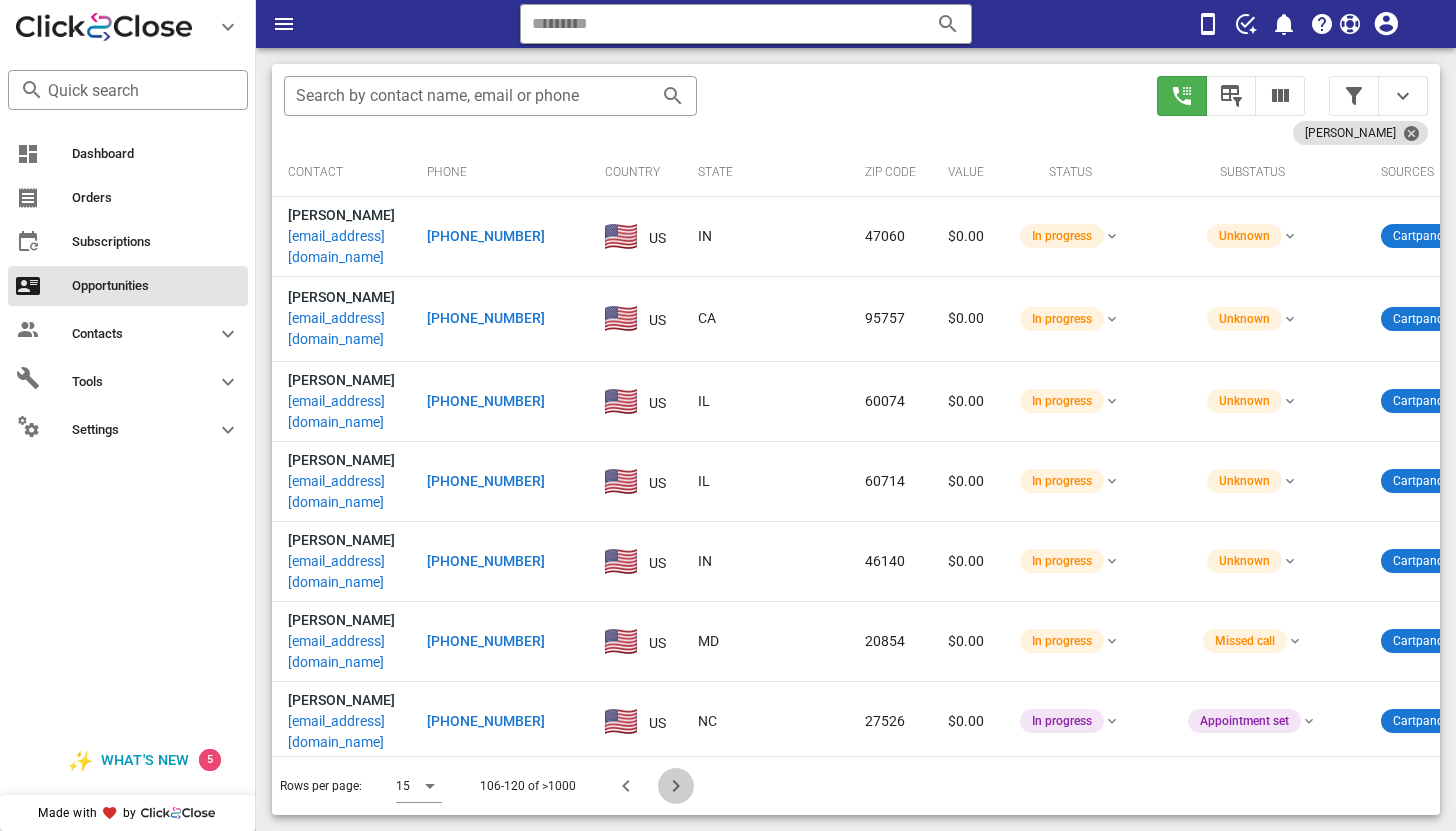 click at bounding box center (676, 786) 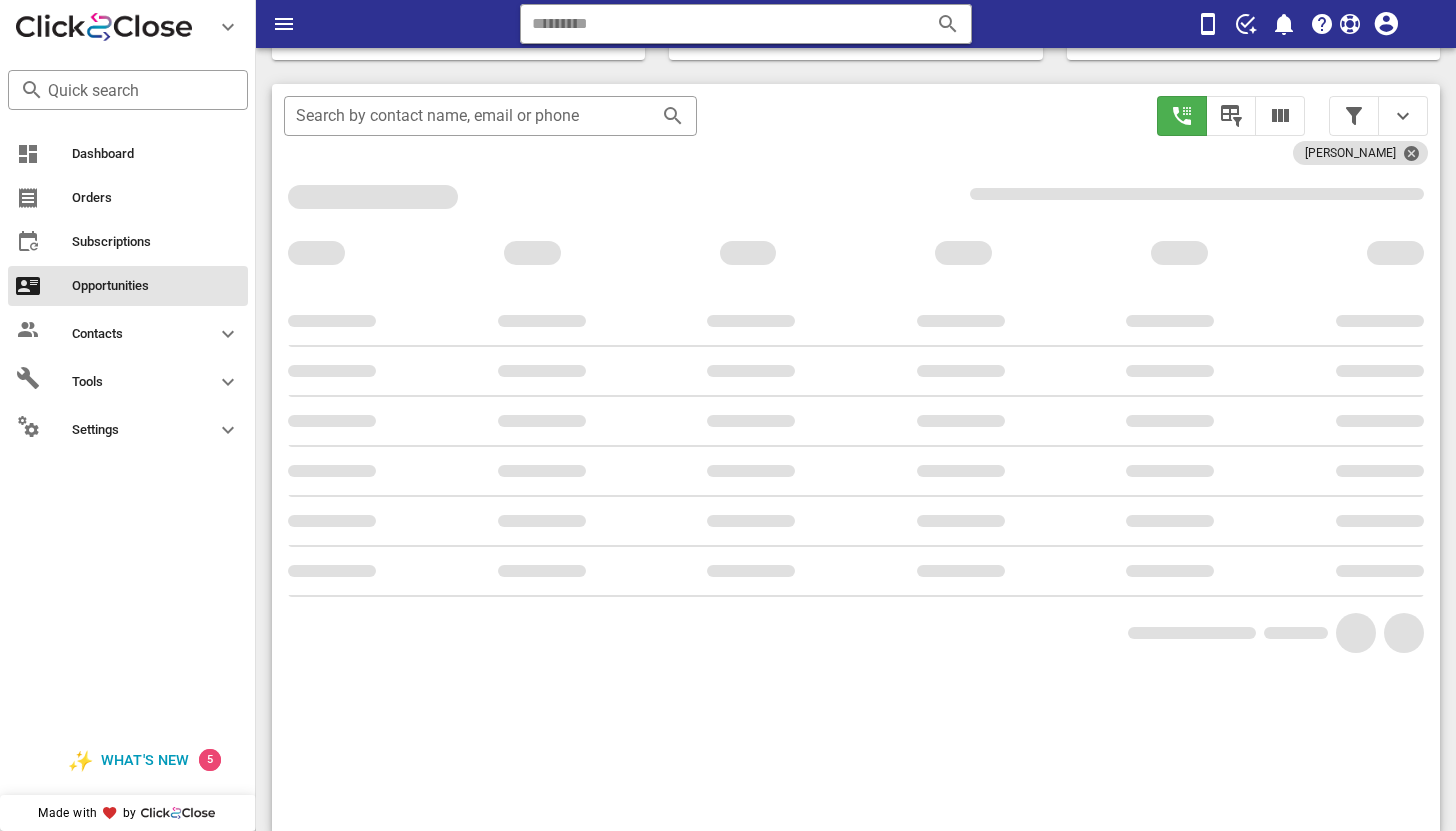 scroll, scrollTop: 376, scrollLeft: 0, axis: vertical 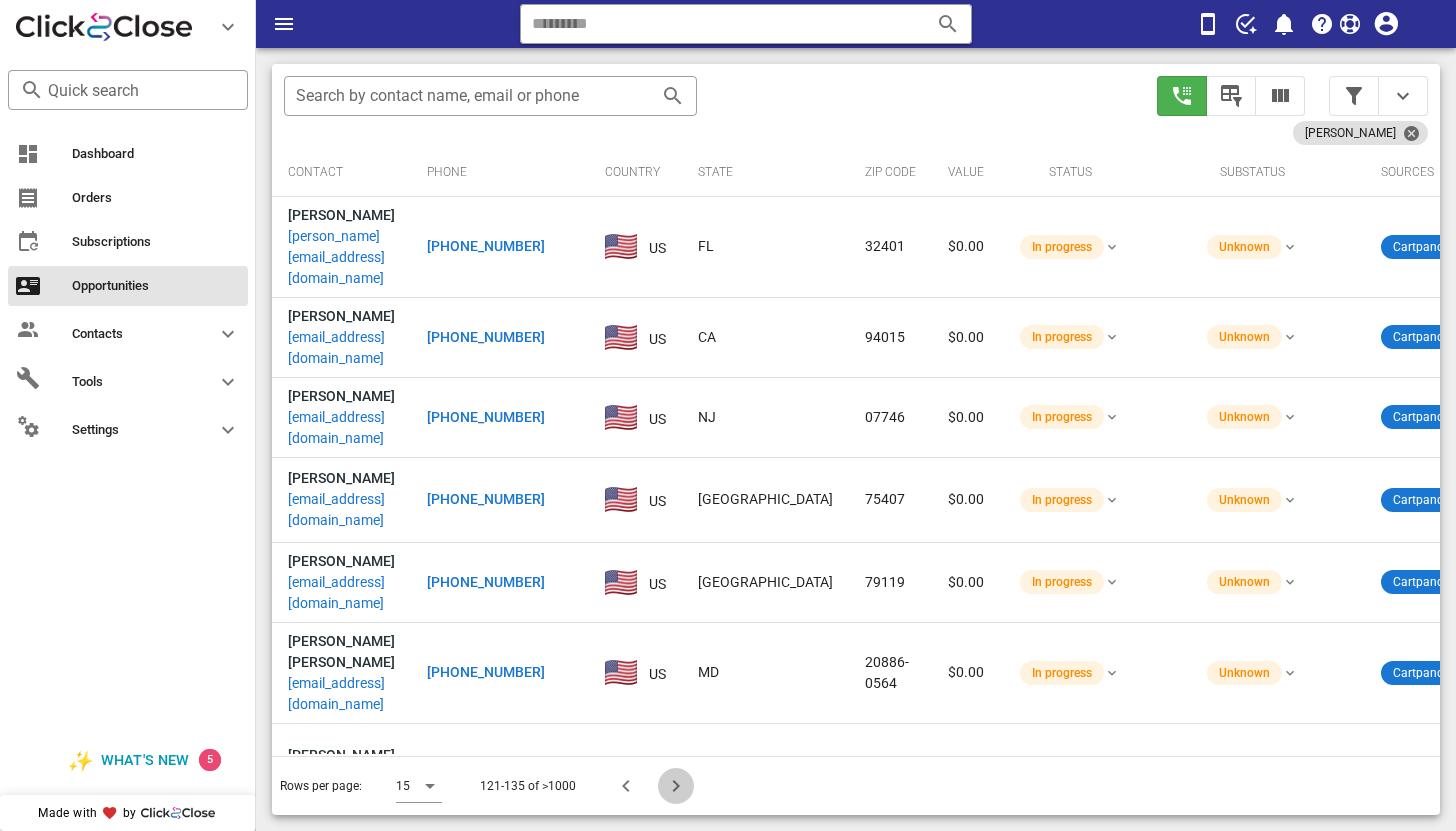click at bounding box center (676, 786) 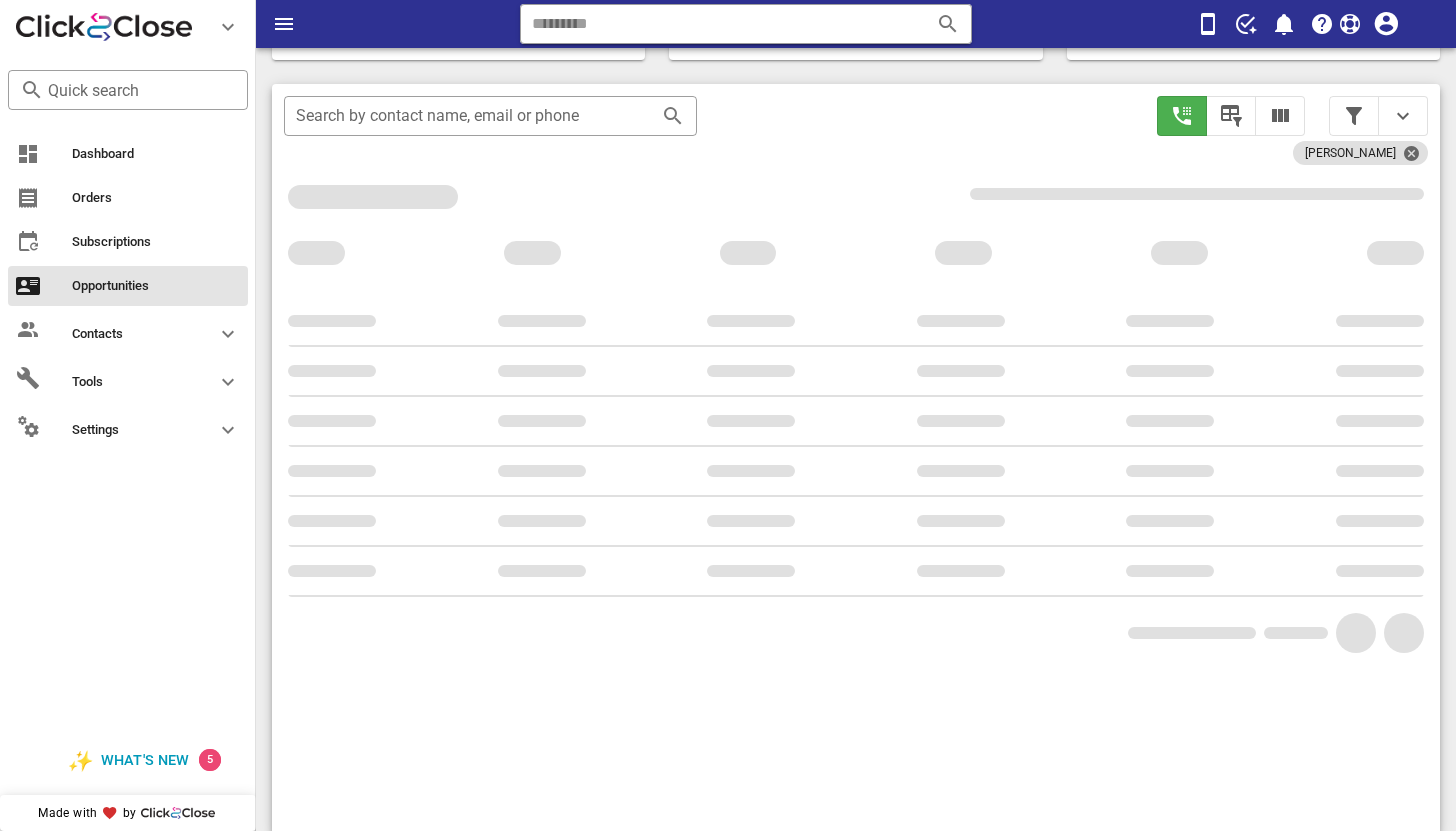 scroll, scrollTop: 376, scrollLeft: 0, axis: vertical 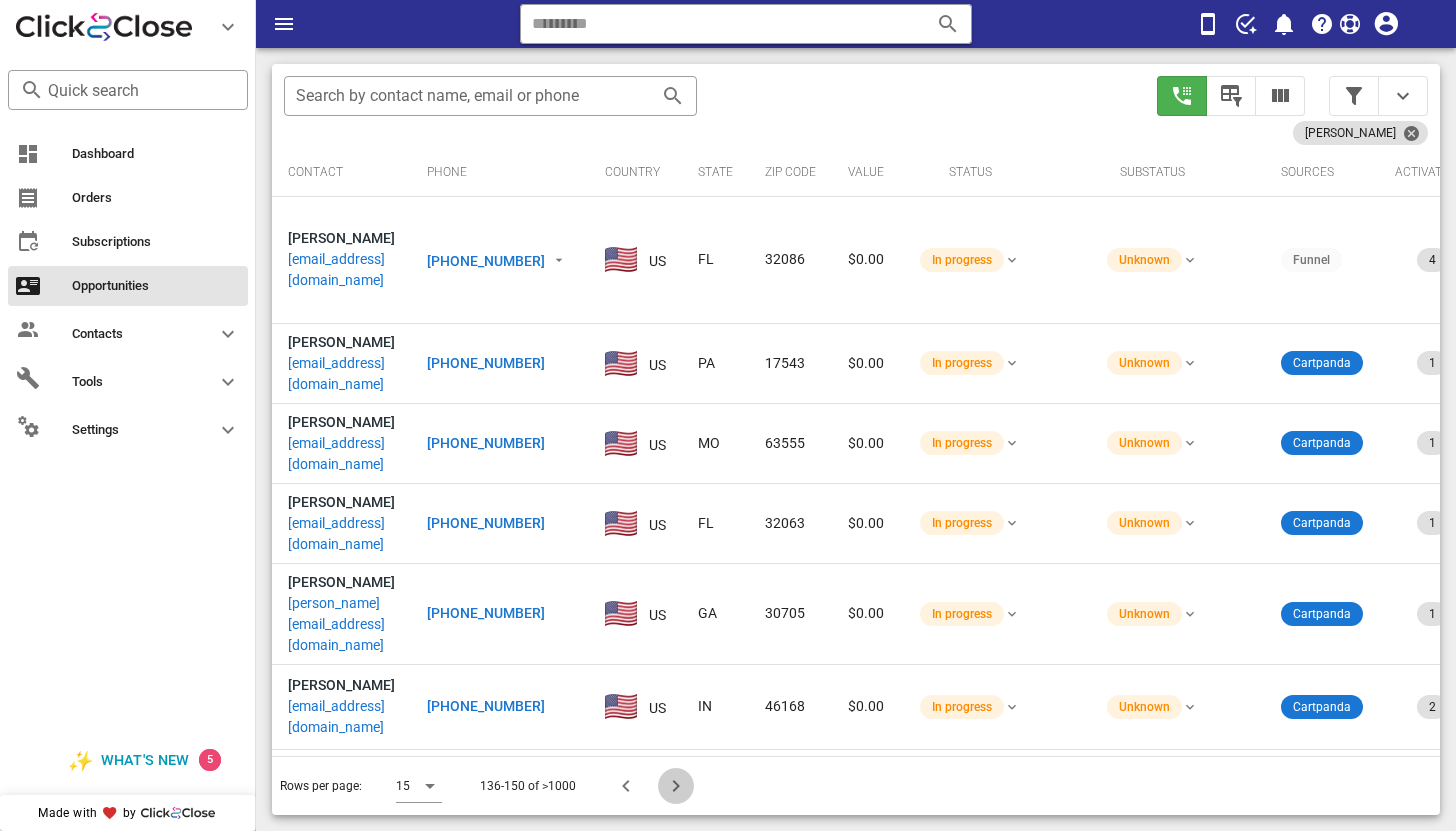 click at bounding box center (676, 786) 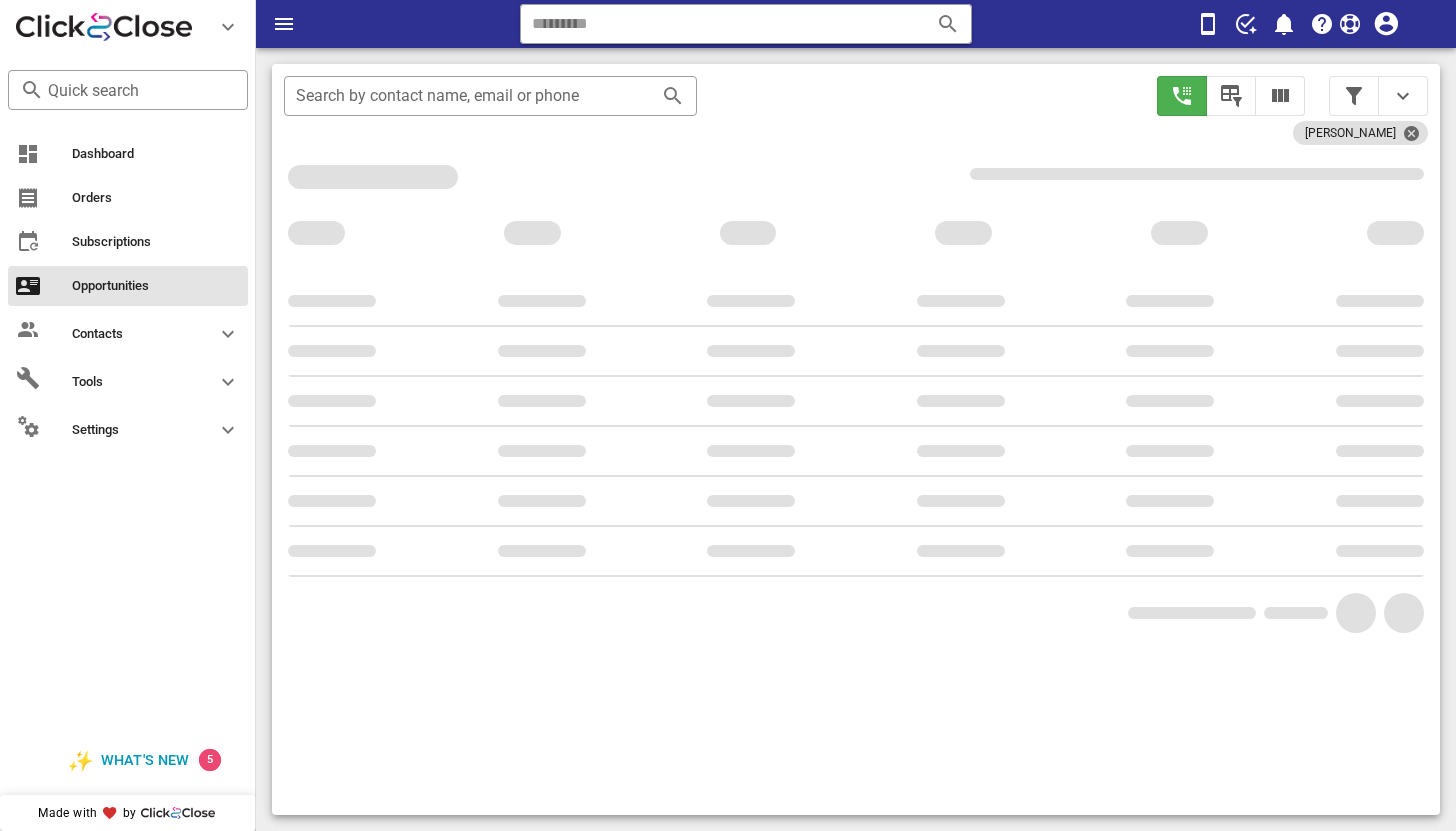 scroll, scrollTop: 376, scrollLeft: 0, axis: vertical 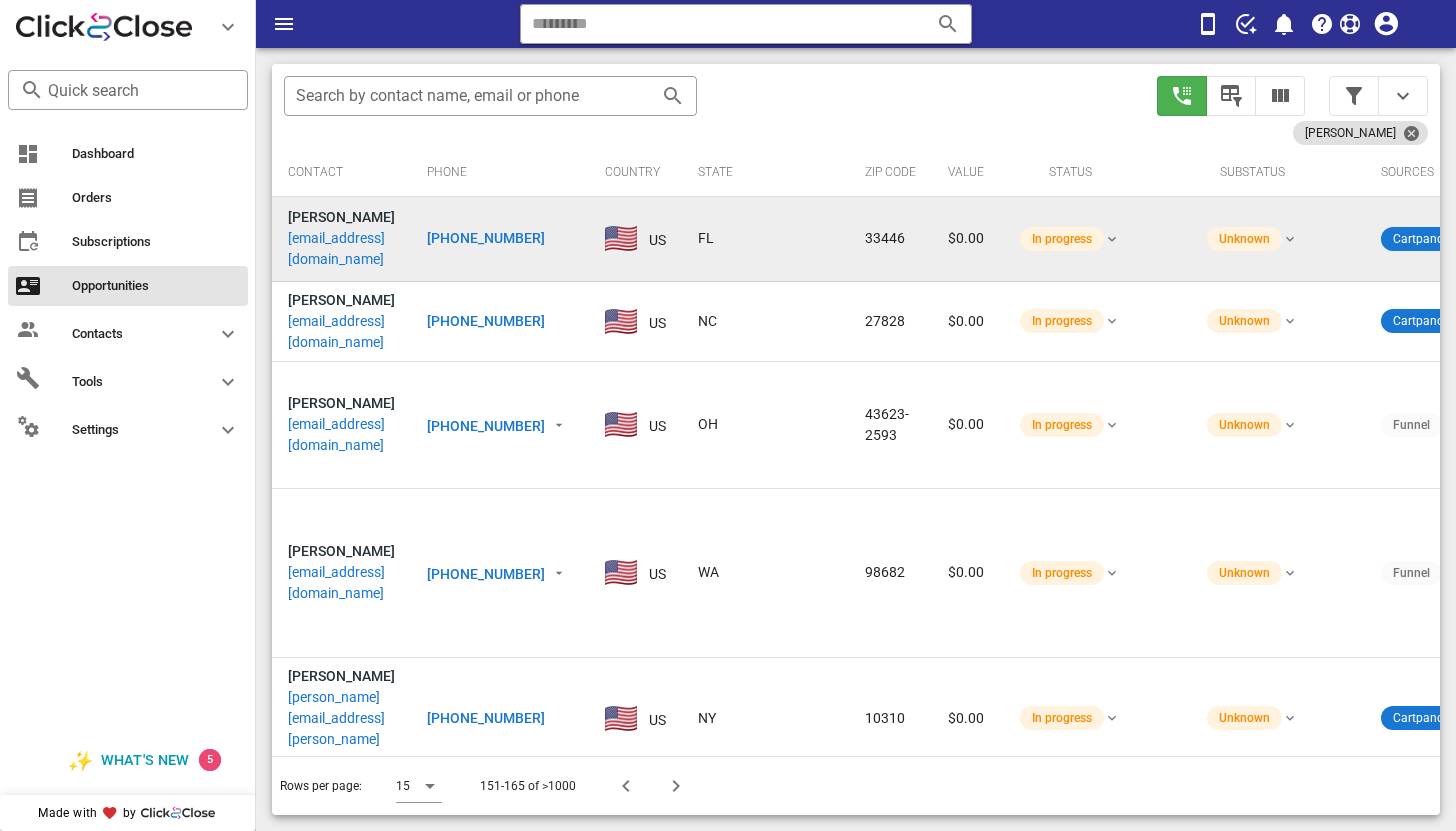 click on "karynefeit@gmail.com" at bounding box center [341, 249] 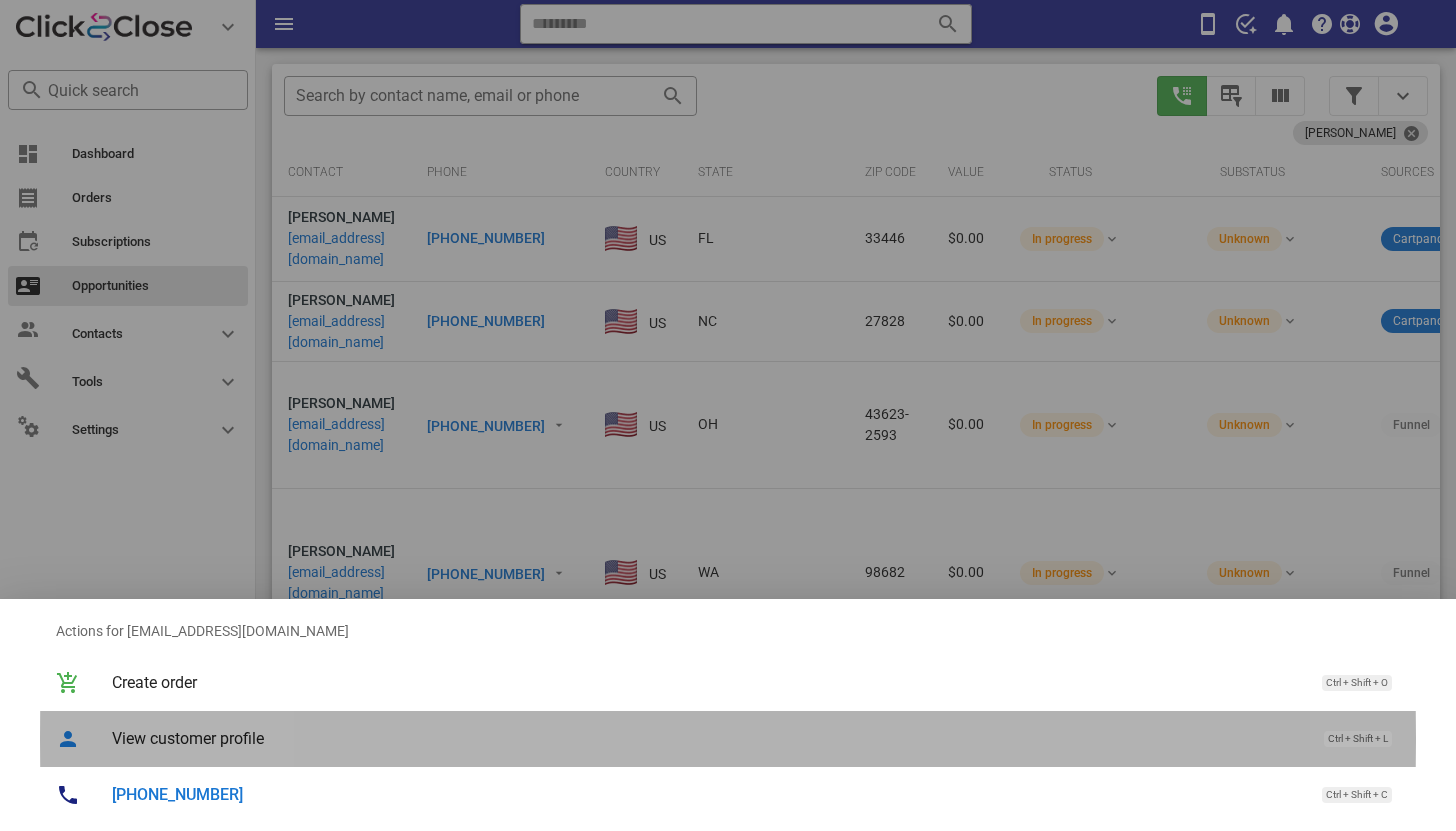 click on "View customer profile" at bounding box center (708, 738) 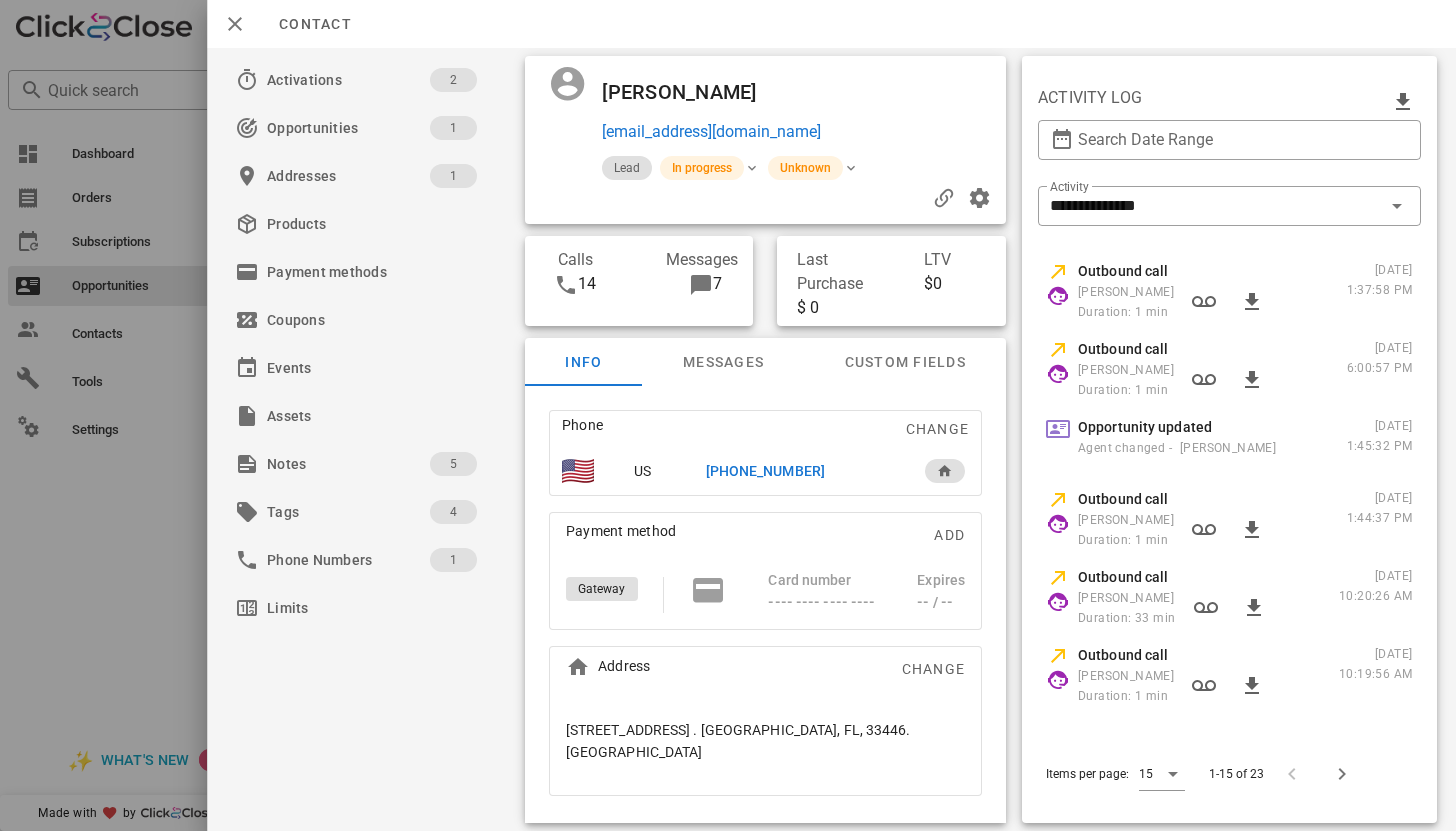 scroll, scrollTop: 324, scrollLeft: 0, axis: vertical 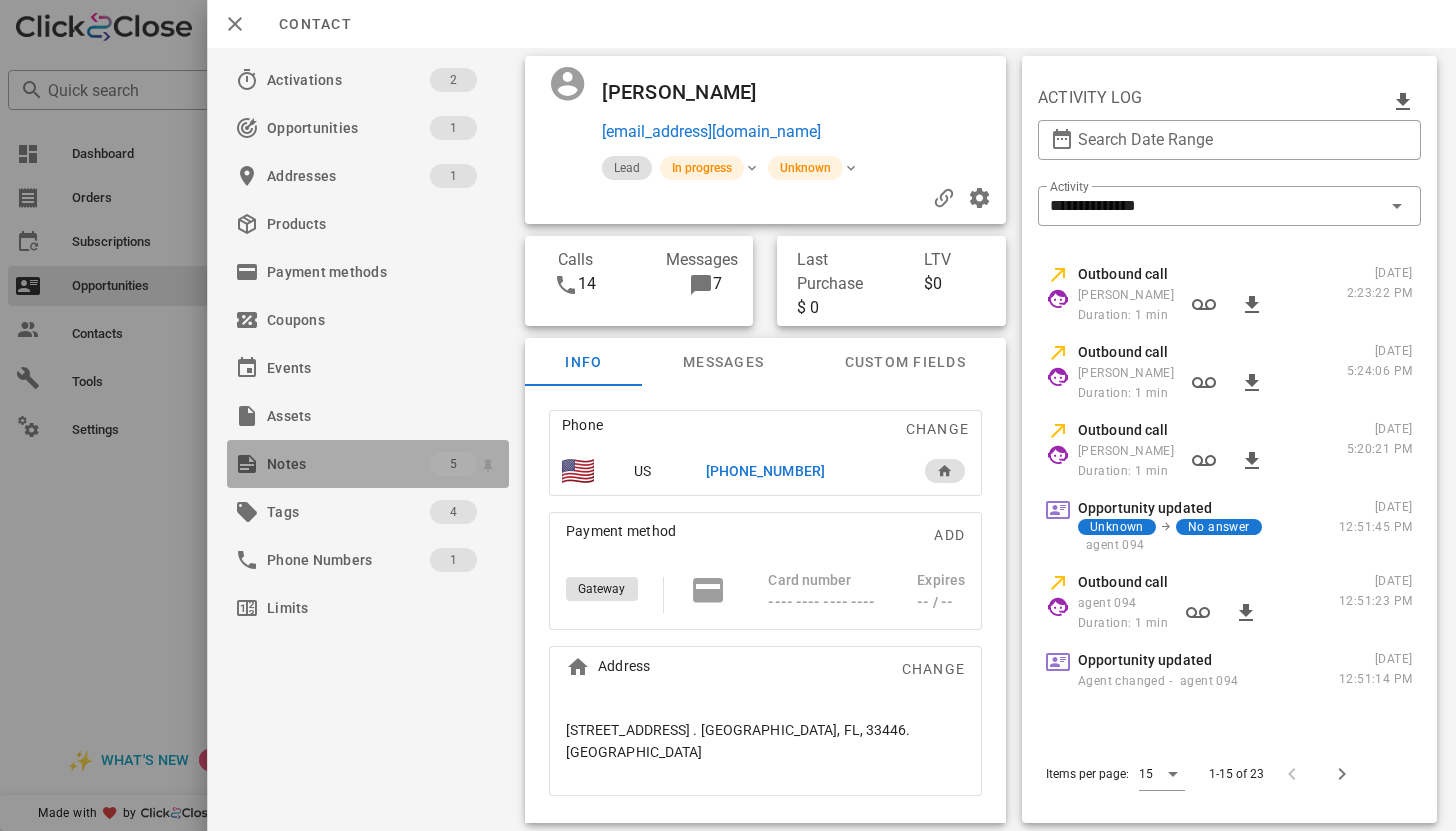 click on "Notes" at bounding box center [348, 464] 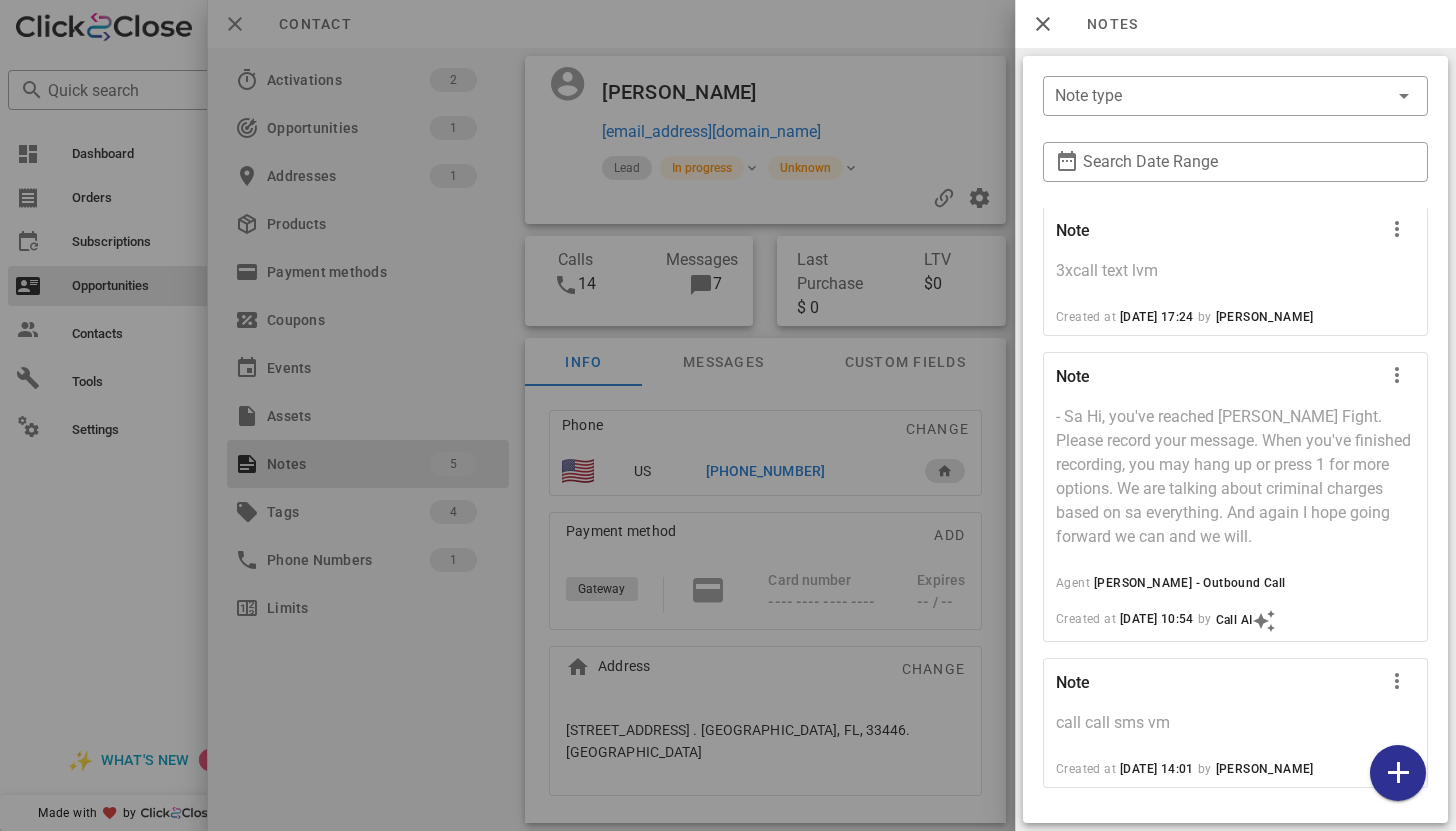 scroll, scrollTop: 488, scrollLeft: 0, axis: vertical 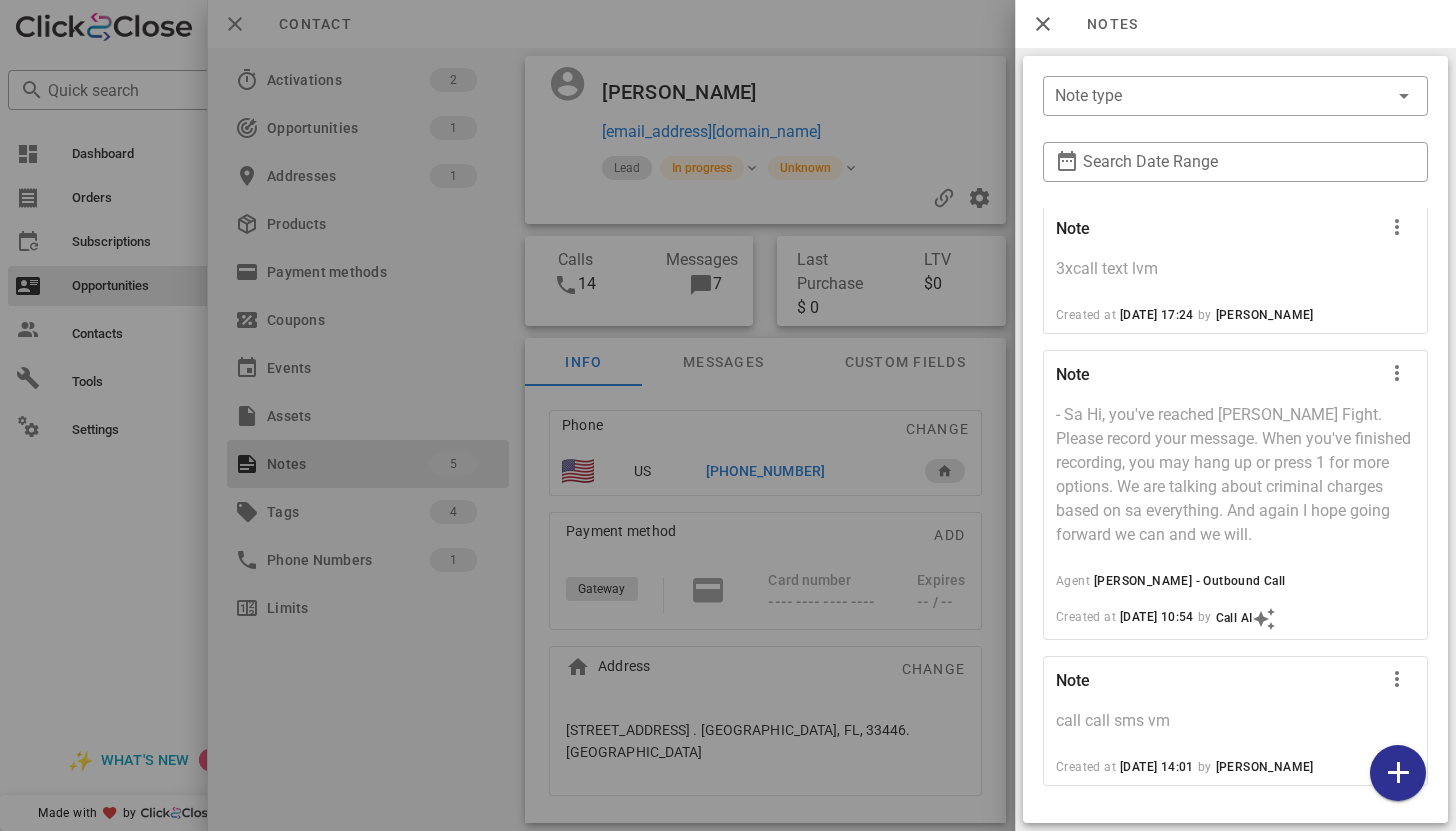 click at bounding box center (728, 415) 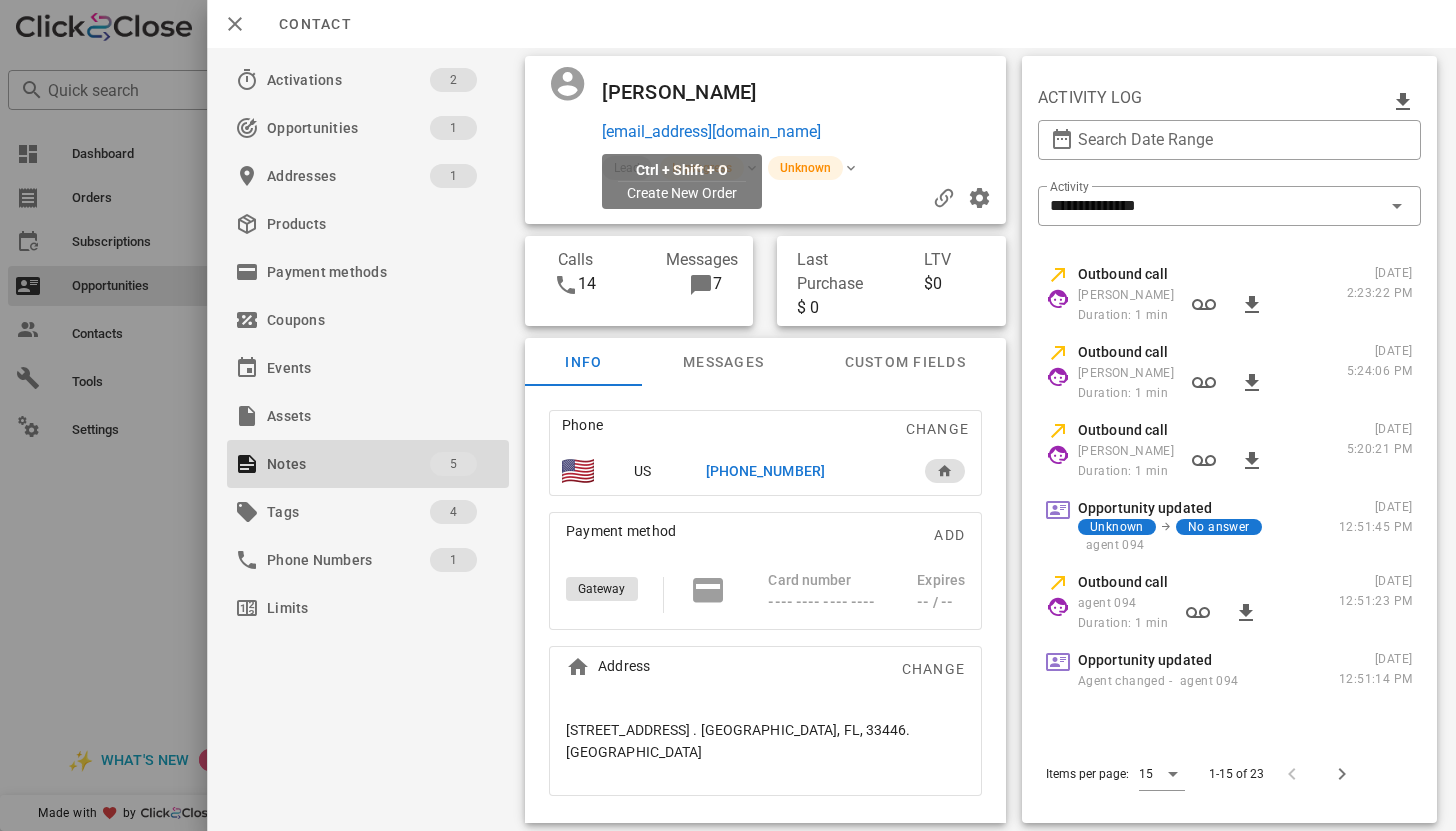 click on "karynefeit@gmail.com" at bounding box center (711, 132) 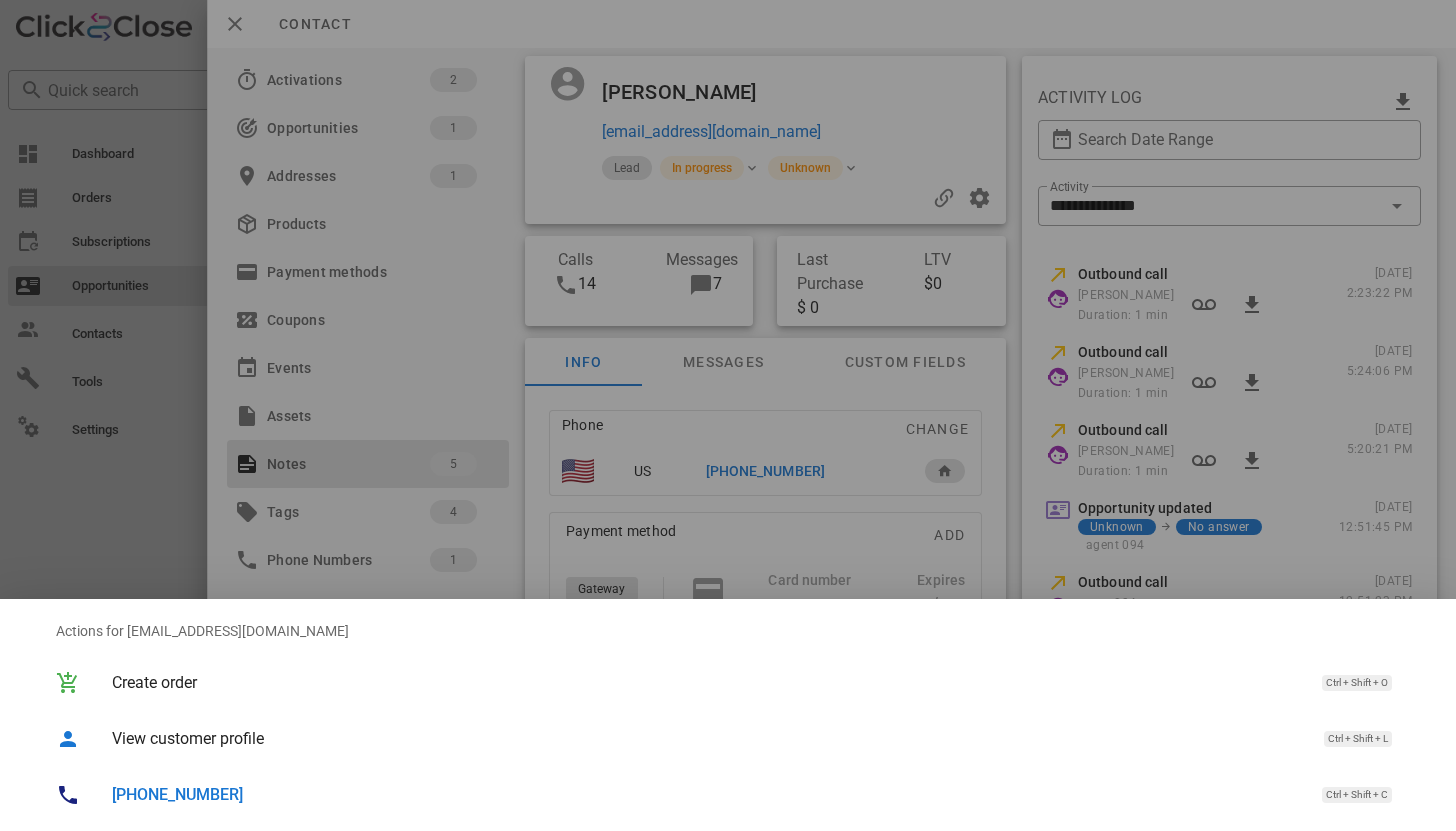click on "+12672528395" at bounding box center (177, 794) 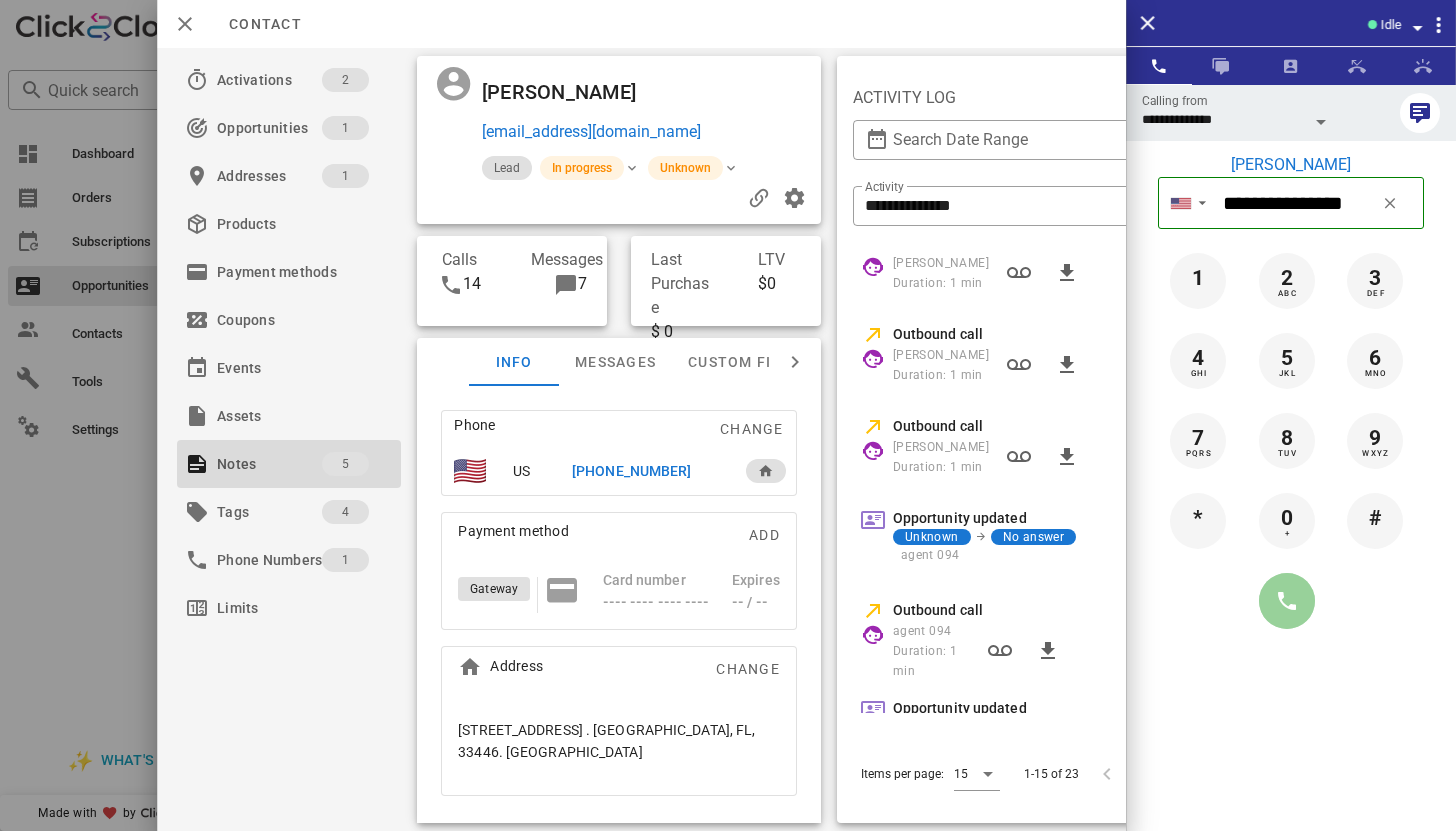 click at bounding box center [1287, 601] 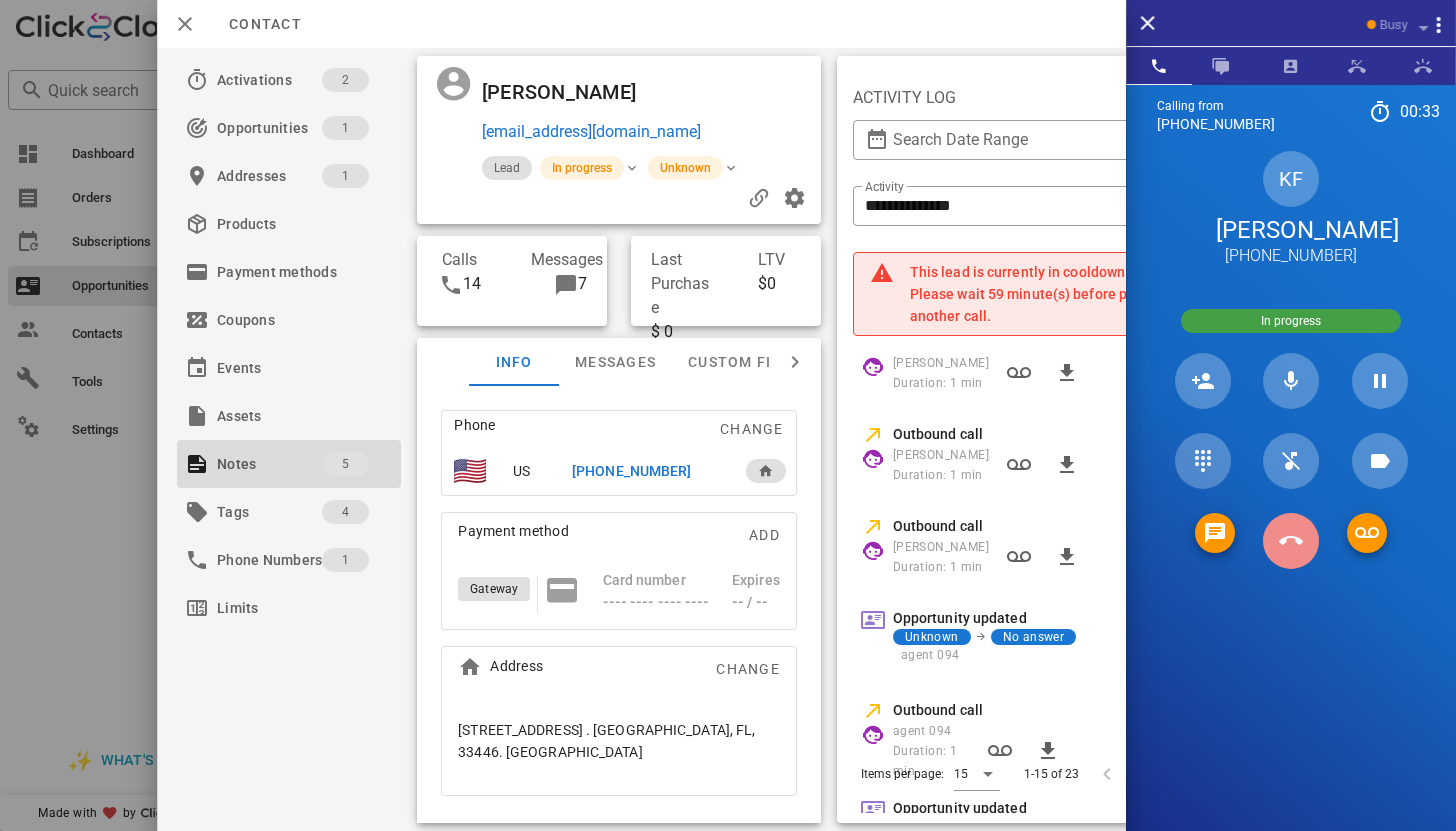 click at bounding box center (1291, 541) 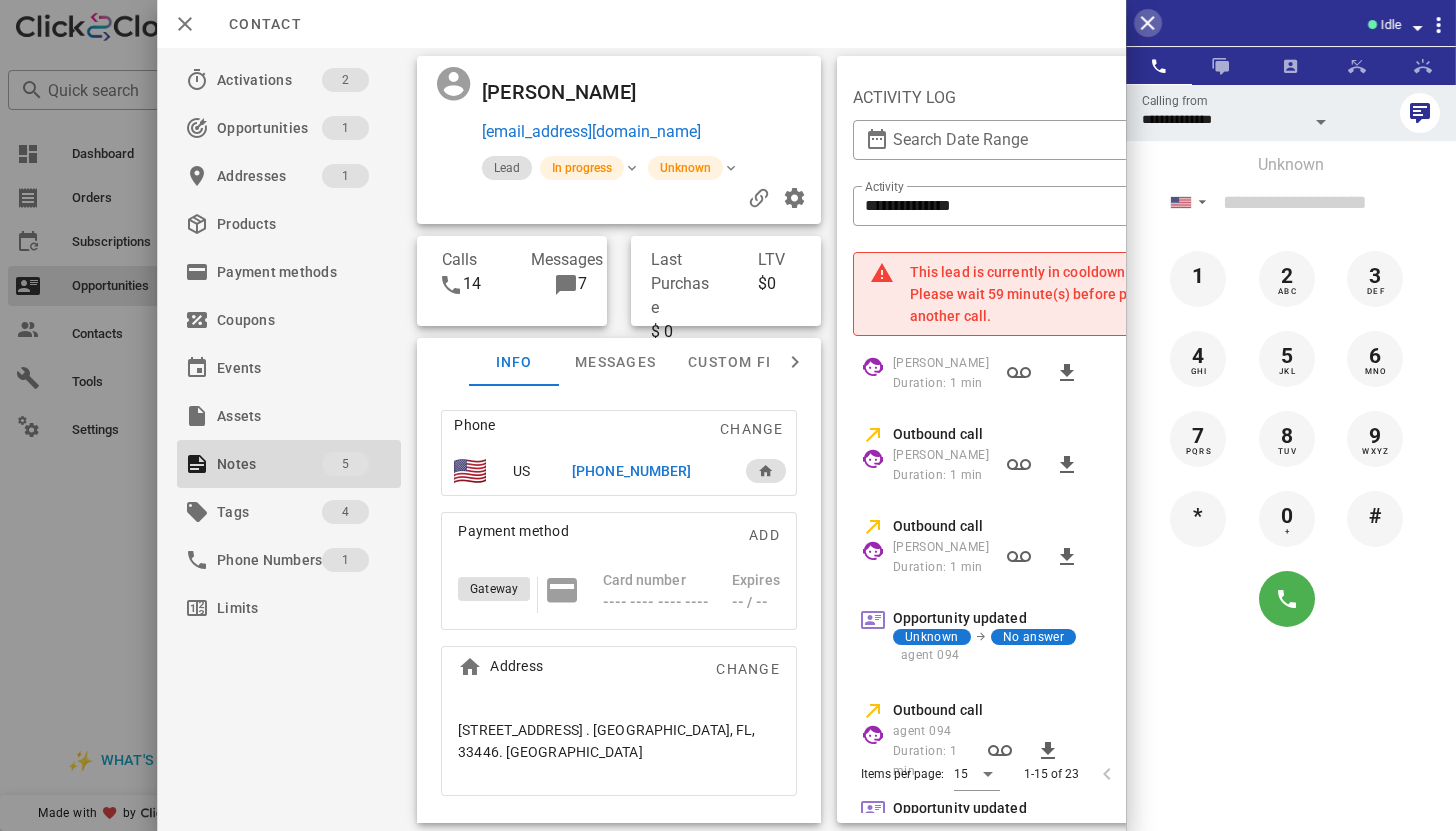 click at bounding box center (1148, 23) 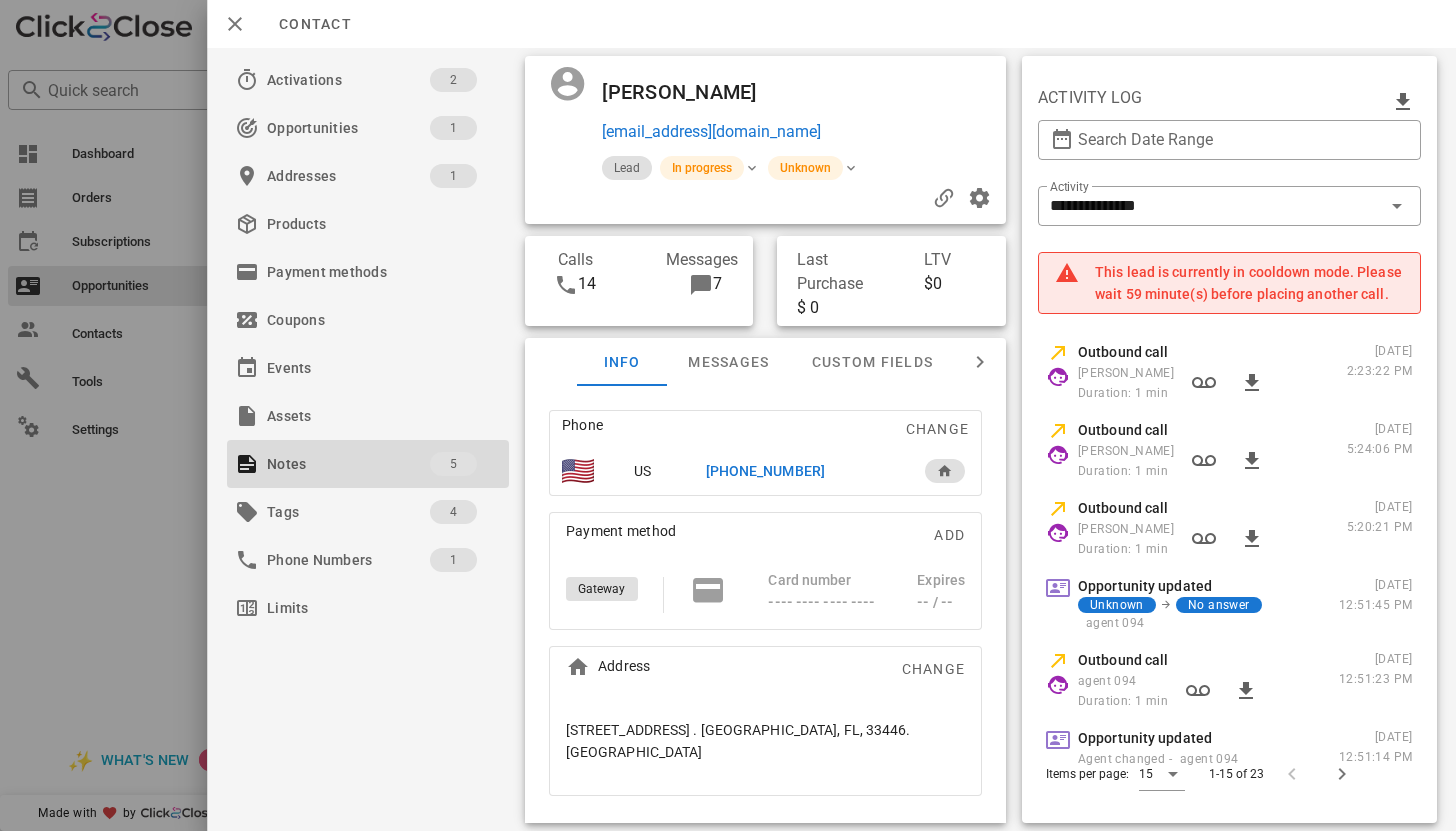 scroll, scrollTop: 703, scrollLeft: 0, axis: vertical 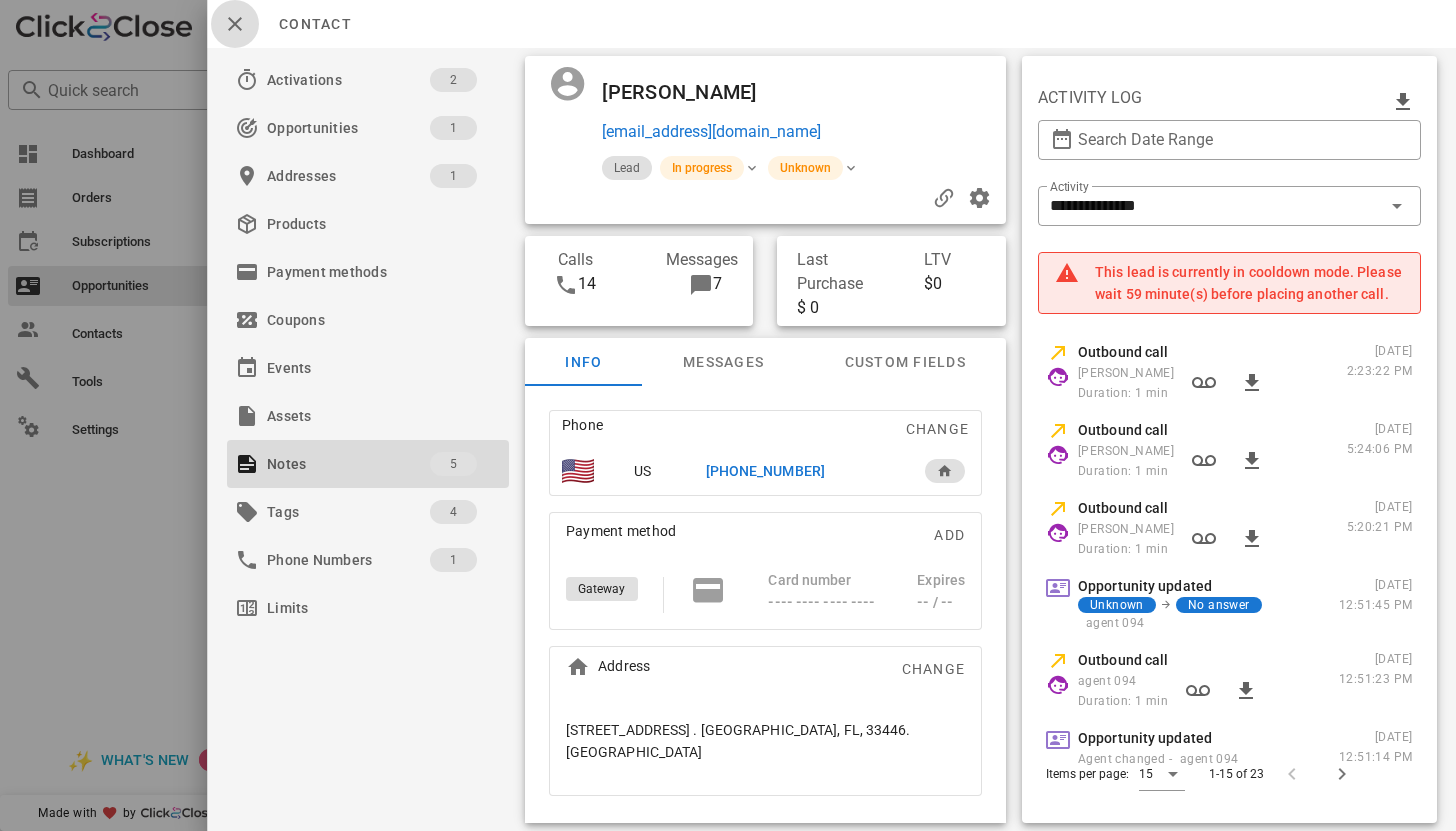 click at bounding box center (235, 24) 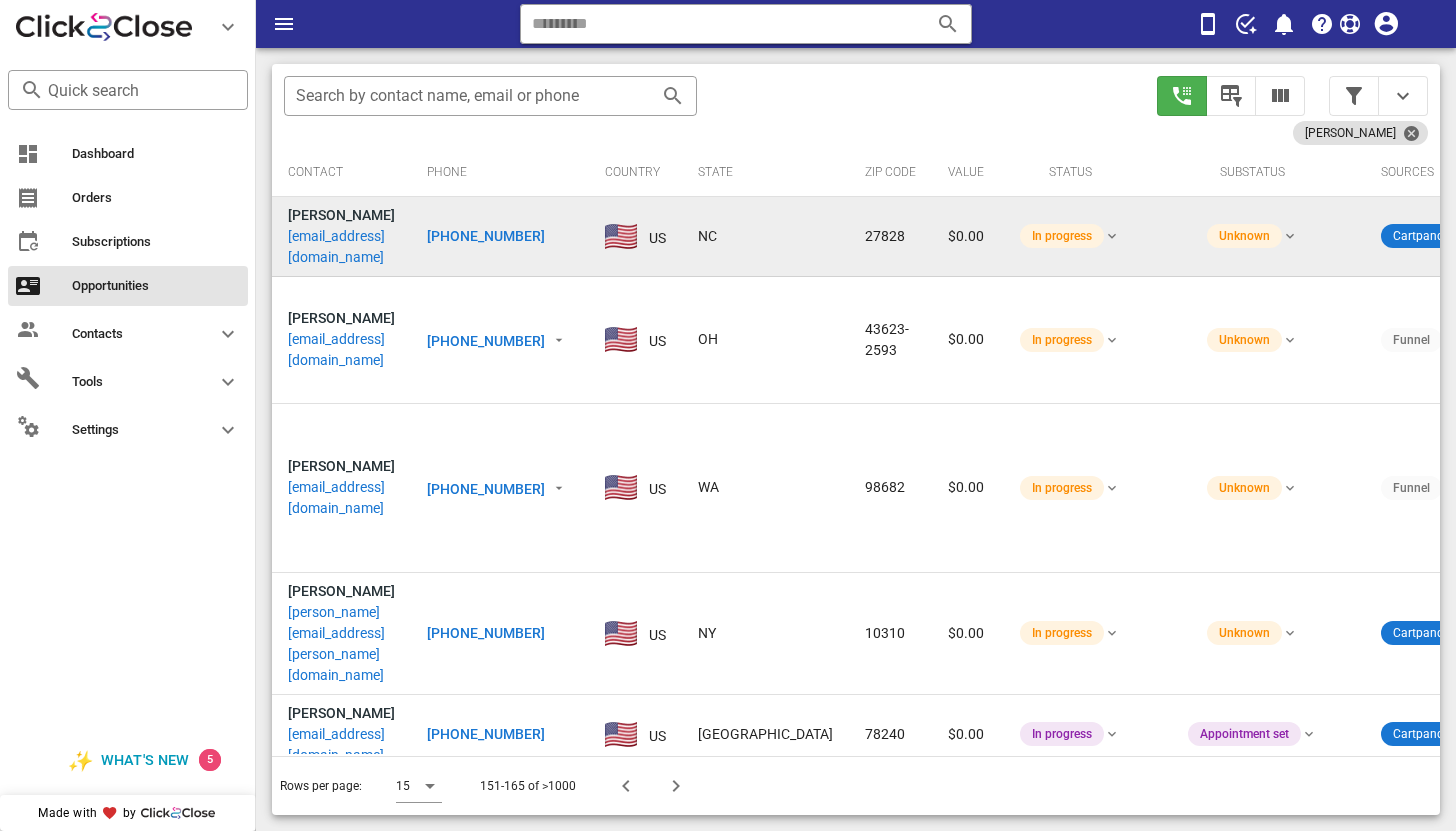 click on "ritamendecott@msn.com" at bounding box center (341, 247) 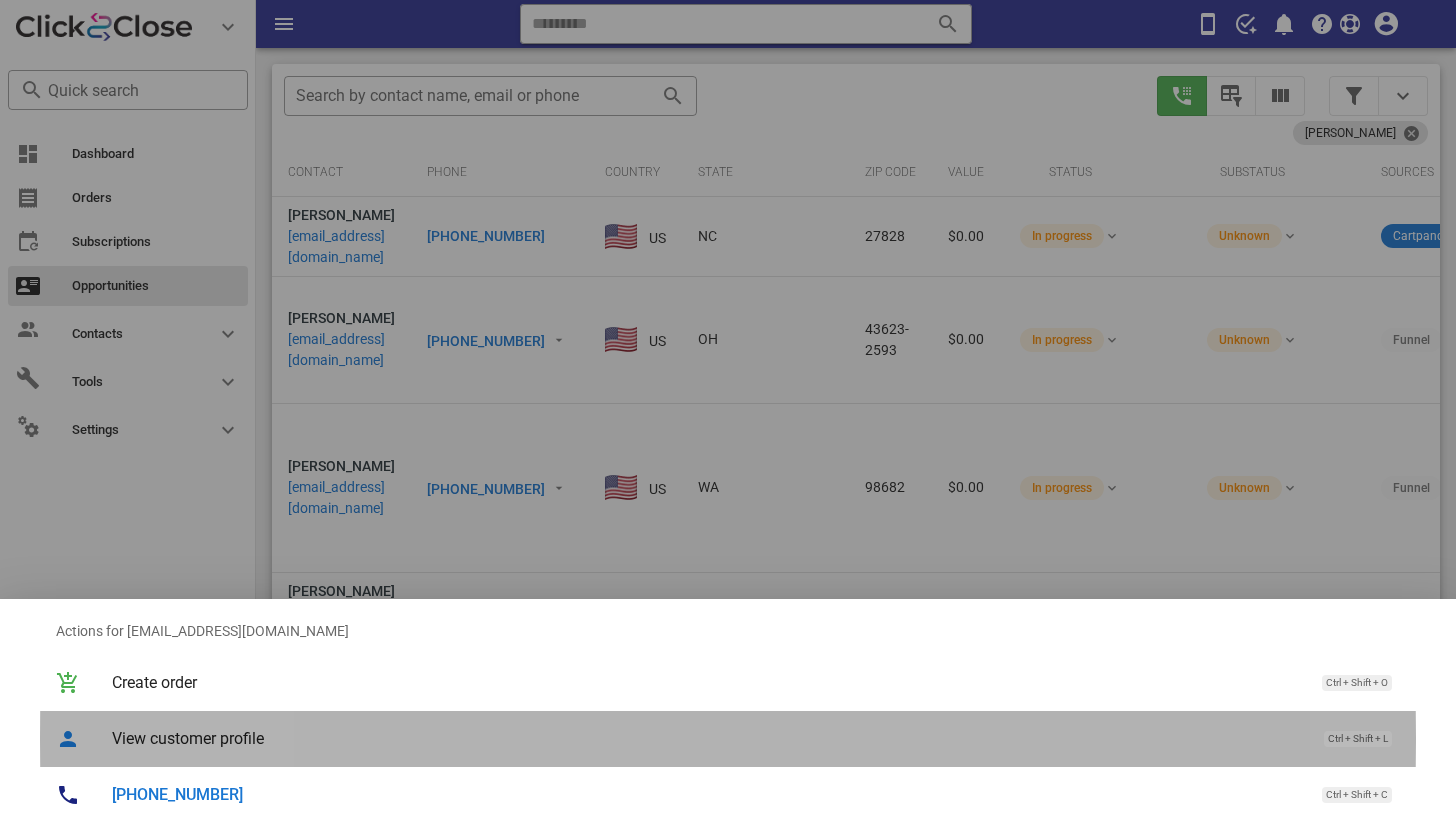 click on "View customer profile" at bounding box center (708, 738) 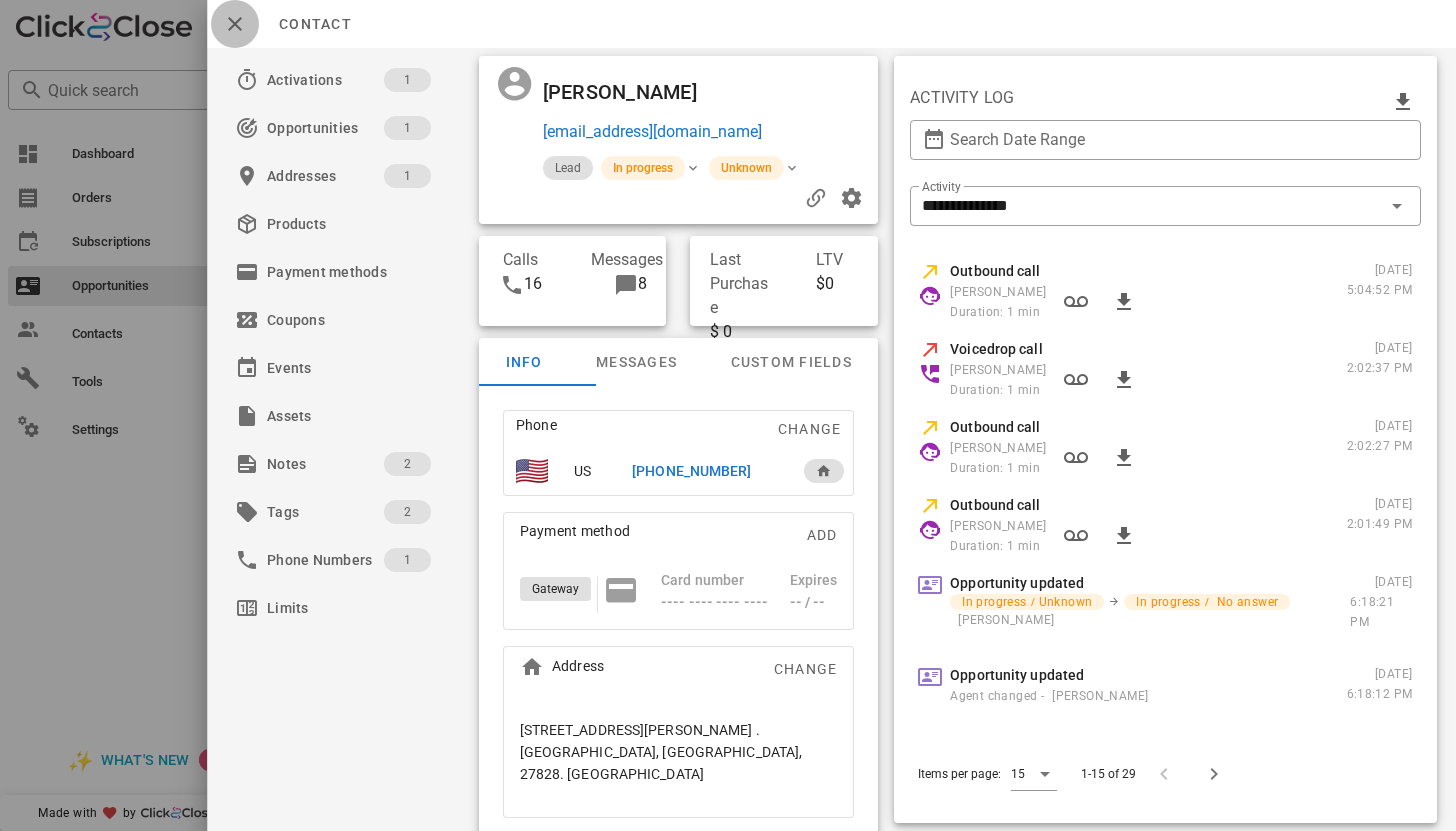 click at bounding box center [235, 24] 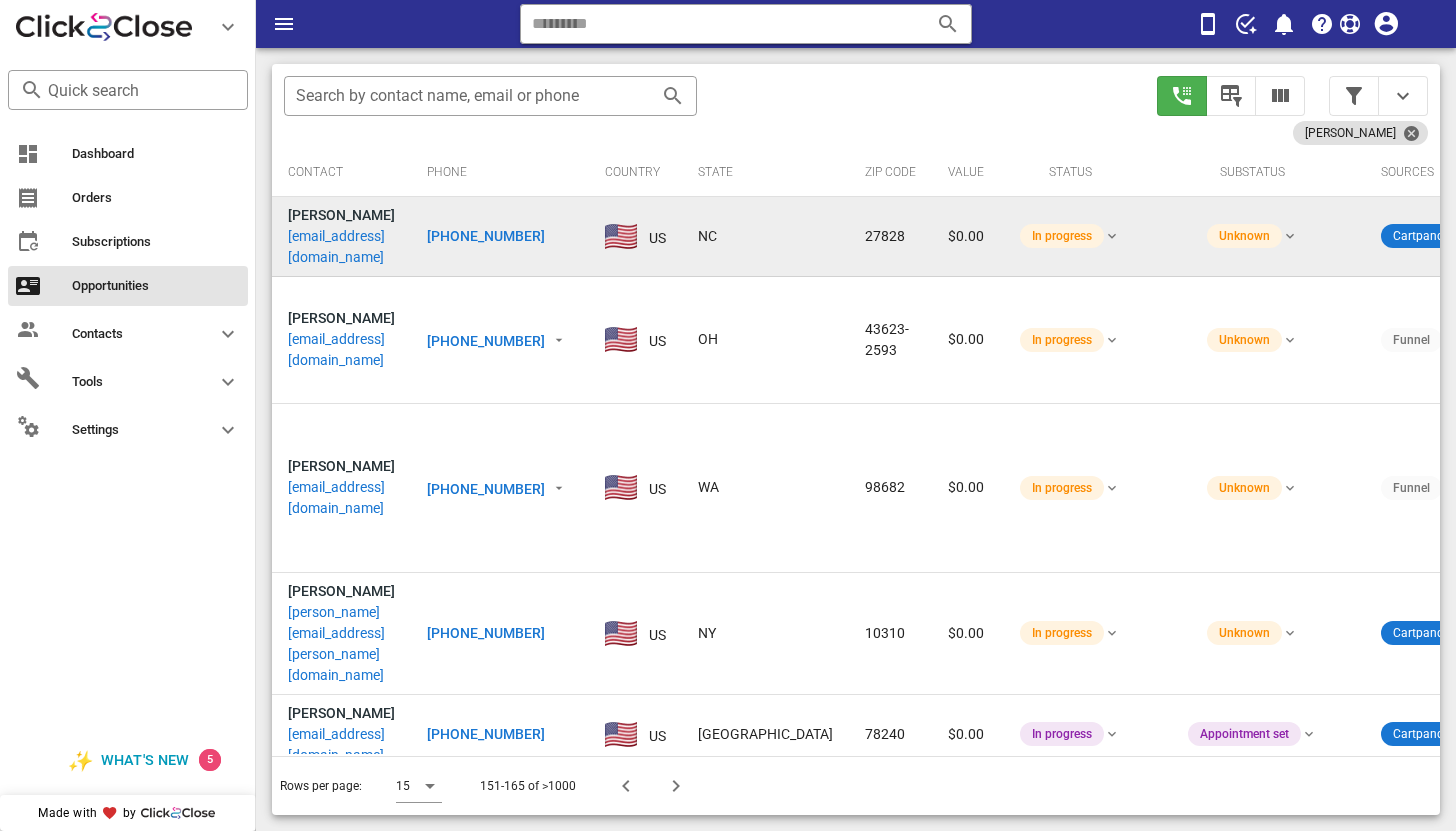 click on "ritamendecott@msn.com" at bounding box center (341, 247) 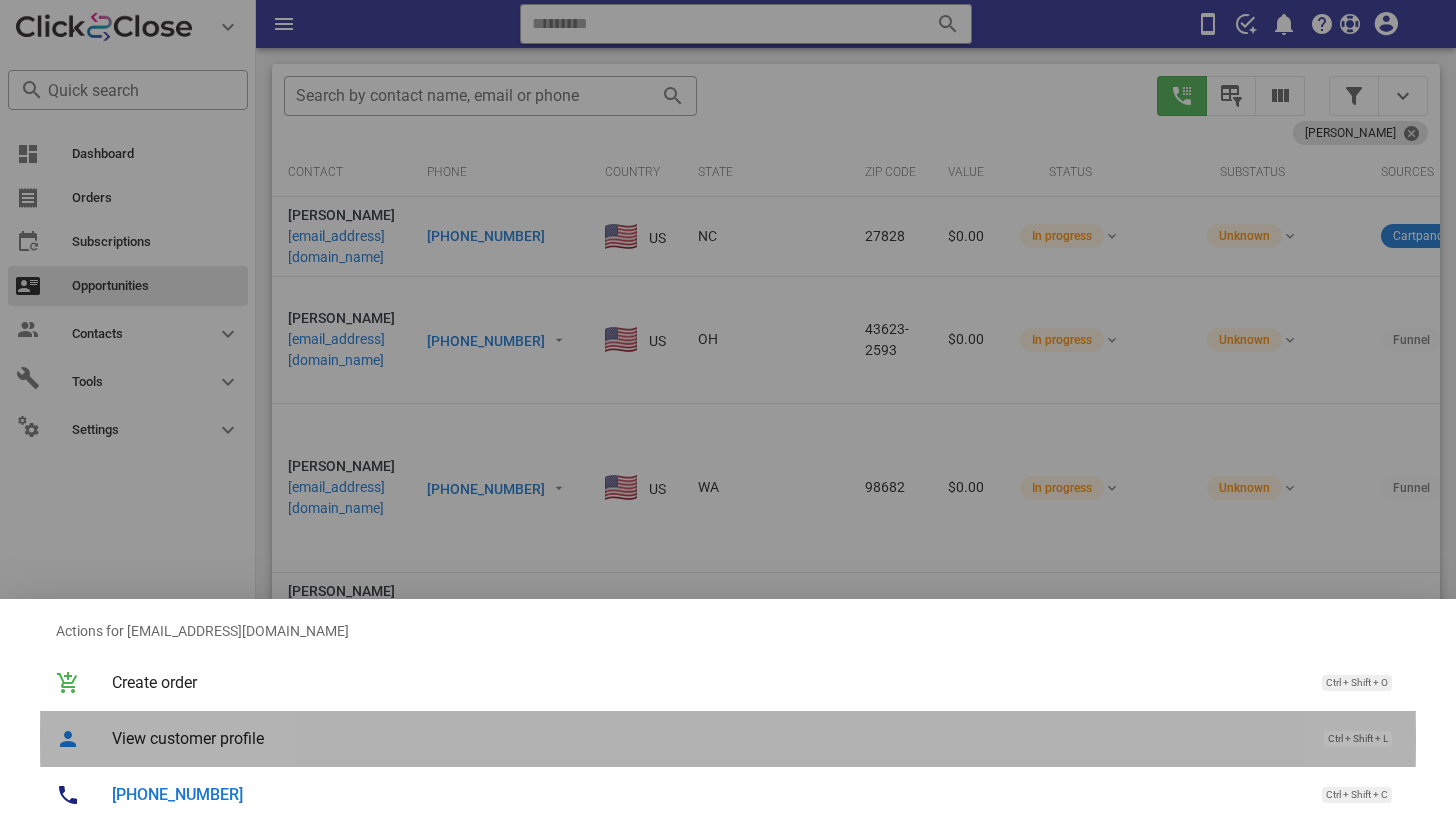 click on "View customer profile Ctrl + Shift + L" at bounding box center (756, 738) 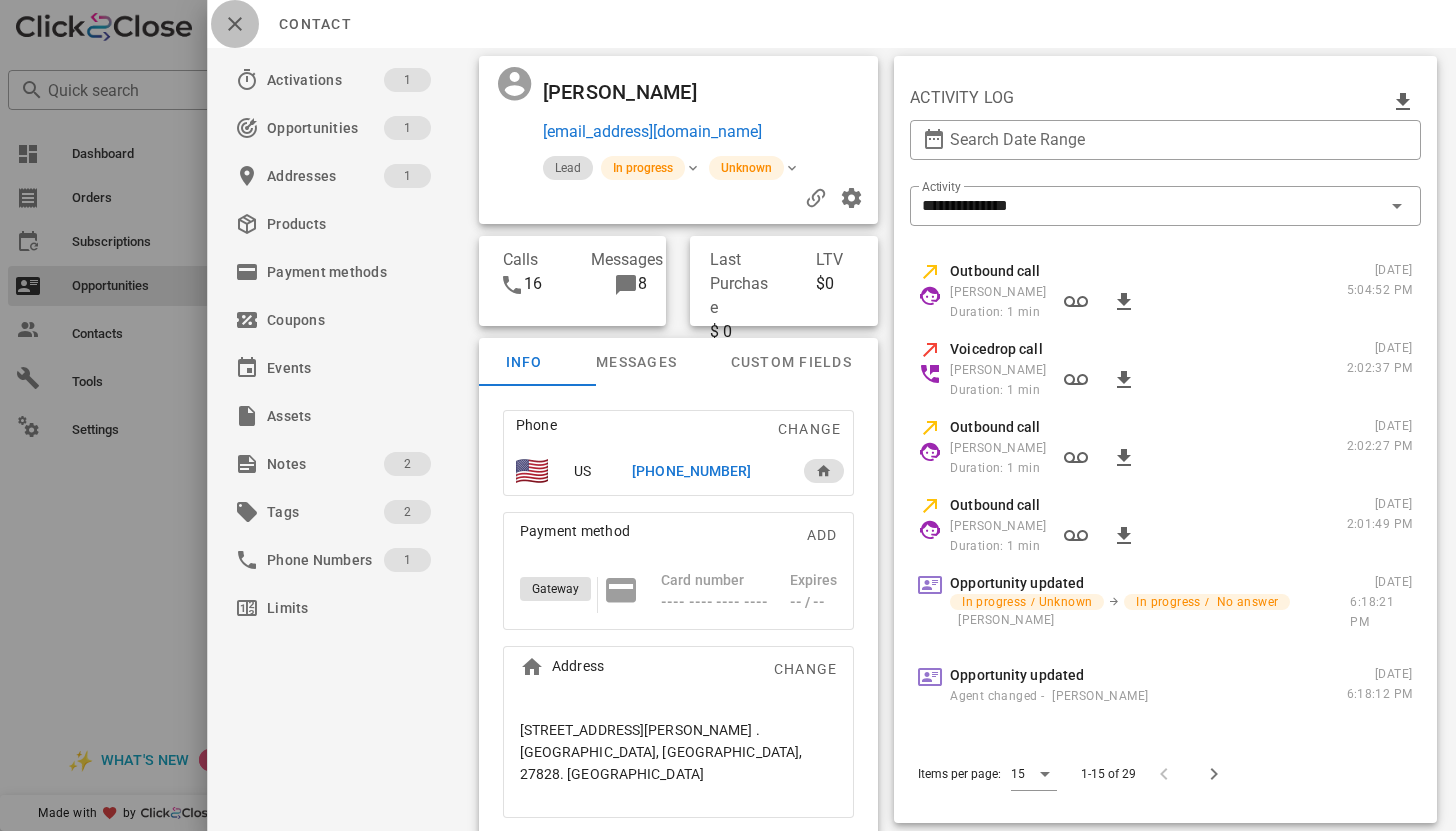 click at bounding box center (235, 24) 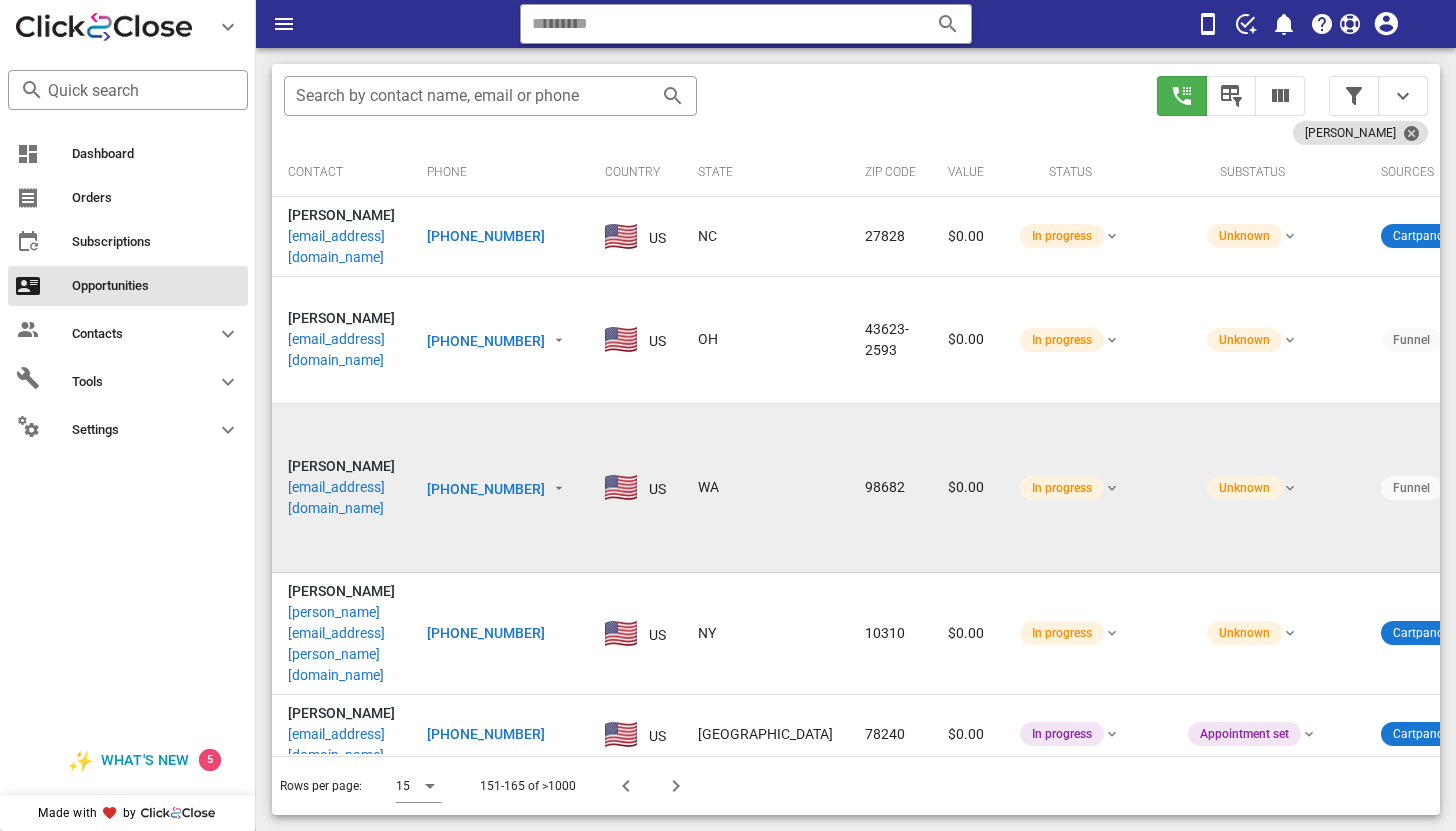 click on "diannempollard@gmail.com" at bounding box center [341, 498] 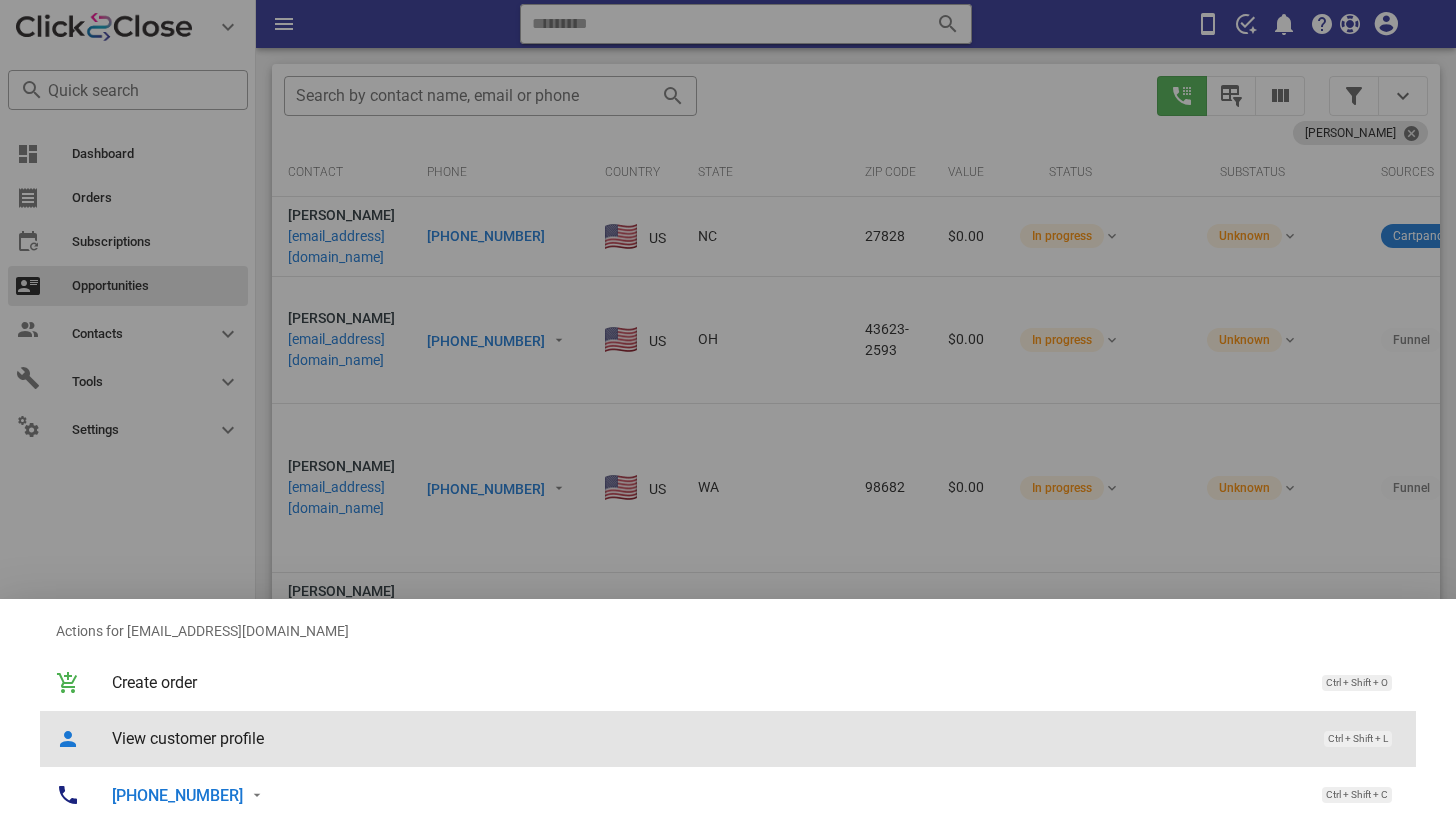 click on "View customer profile" at bounding box center [708, 738] 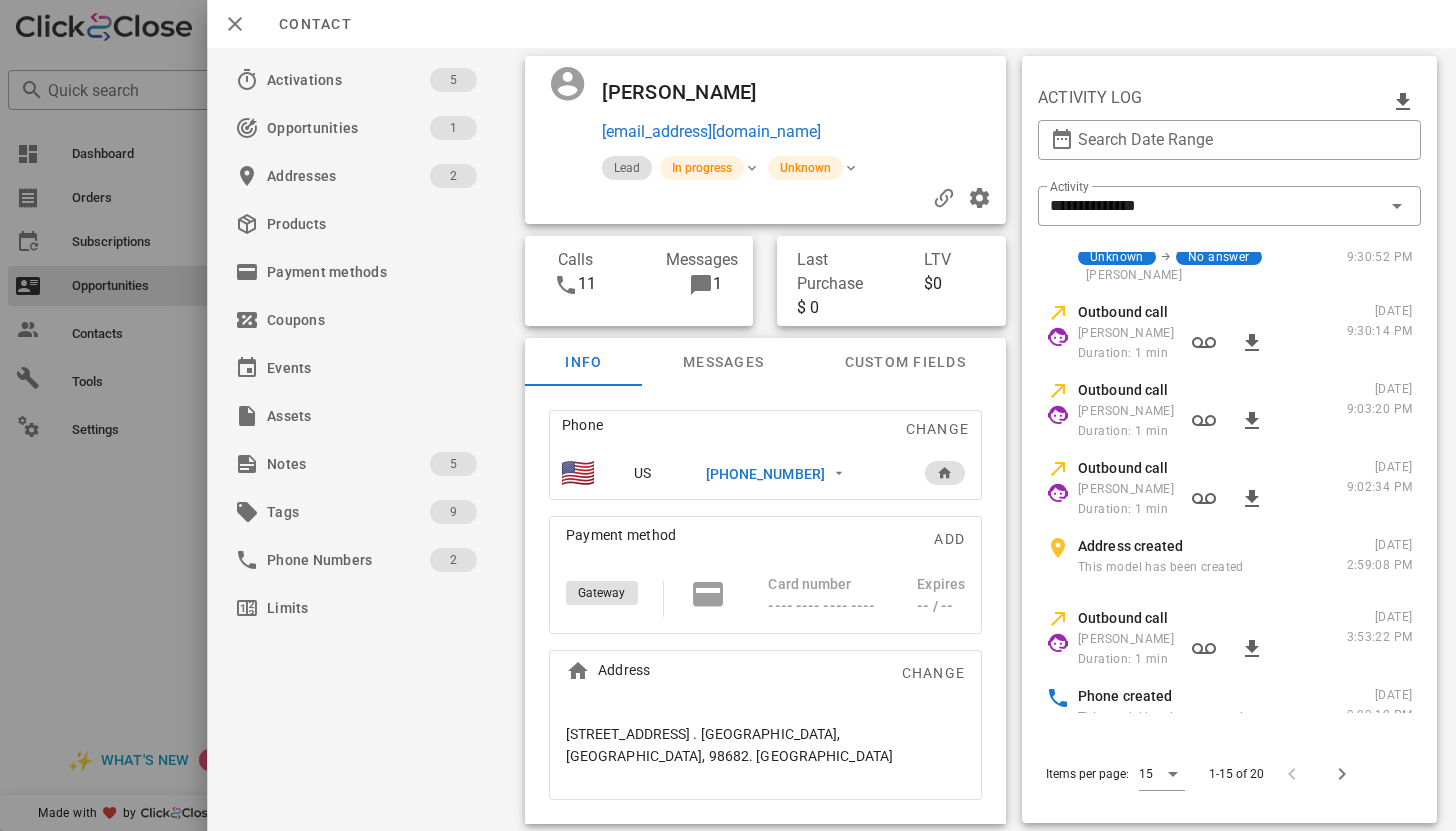 scroll, scrollTop: 615, scrollLeft: 0, axis: vertical 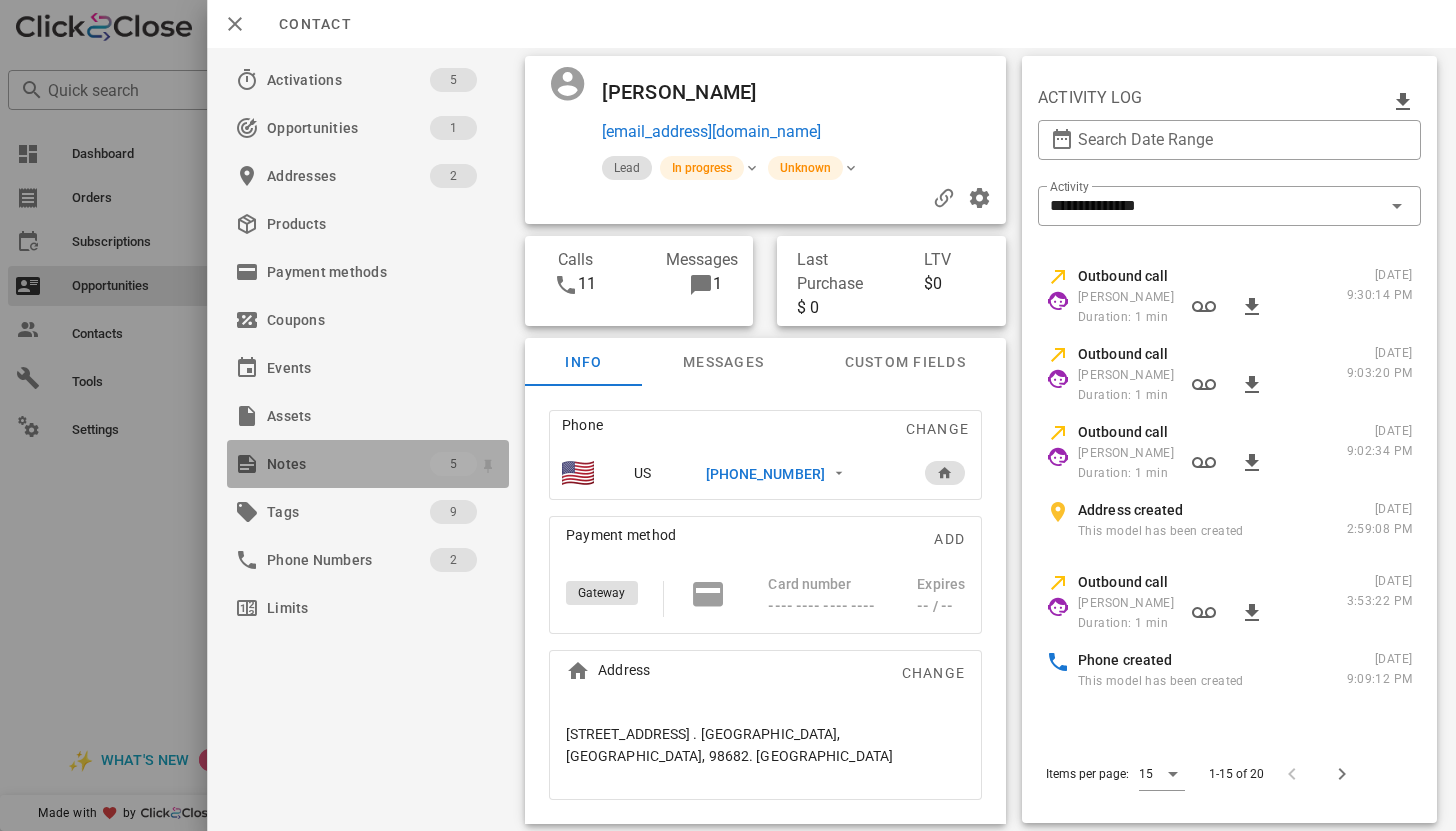 click on "Notes" at bounding box center [348, 464] 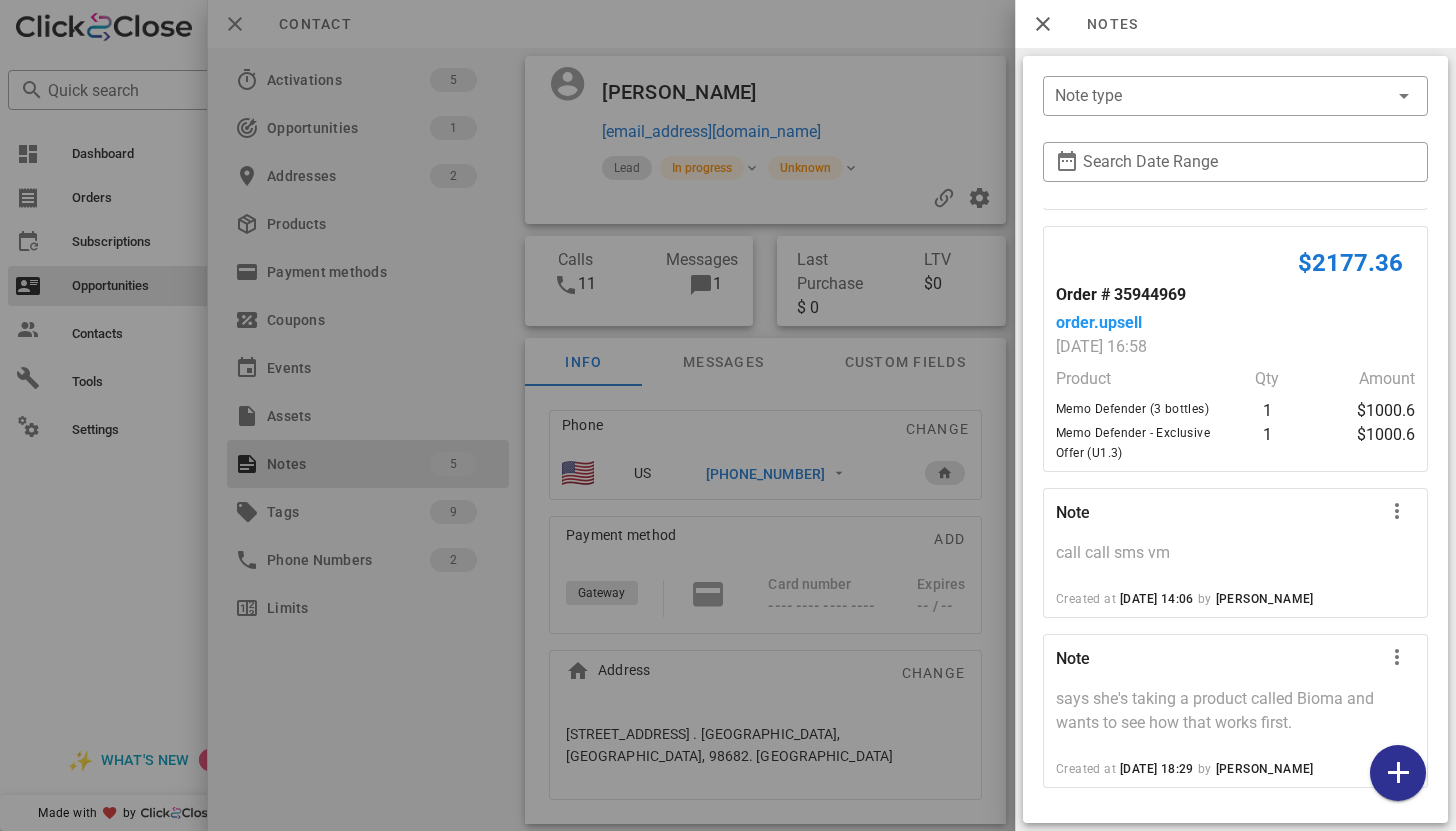 scroll, scrollTop: 428, scrollLeft: 0, axis: vertical 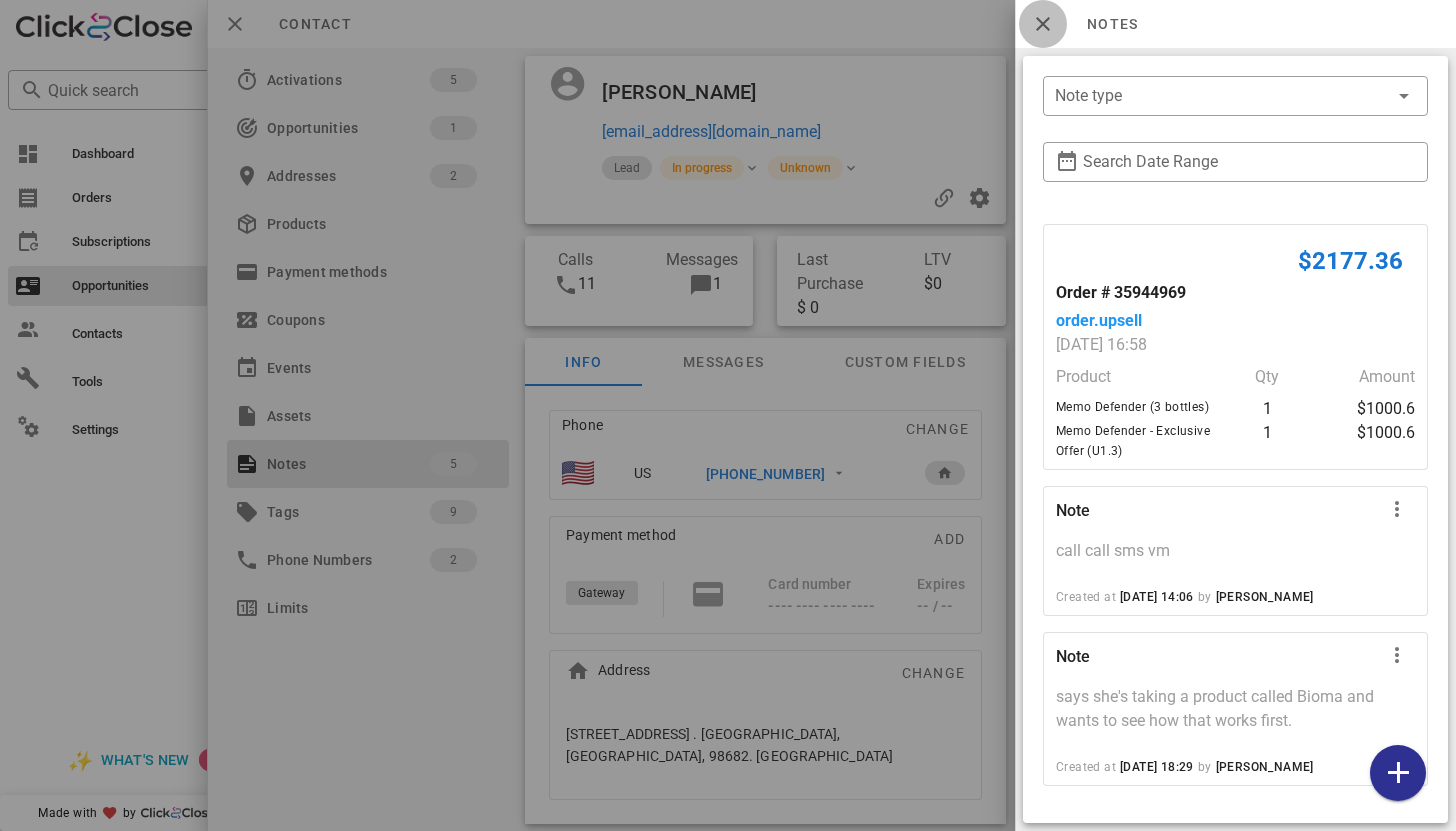 click at bounding box center (1043, 24) 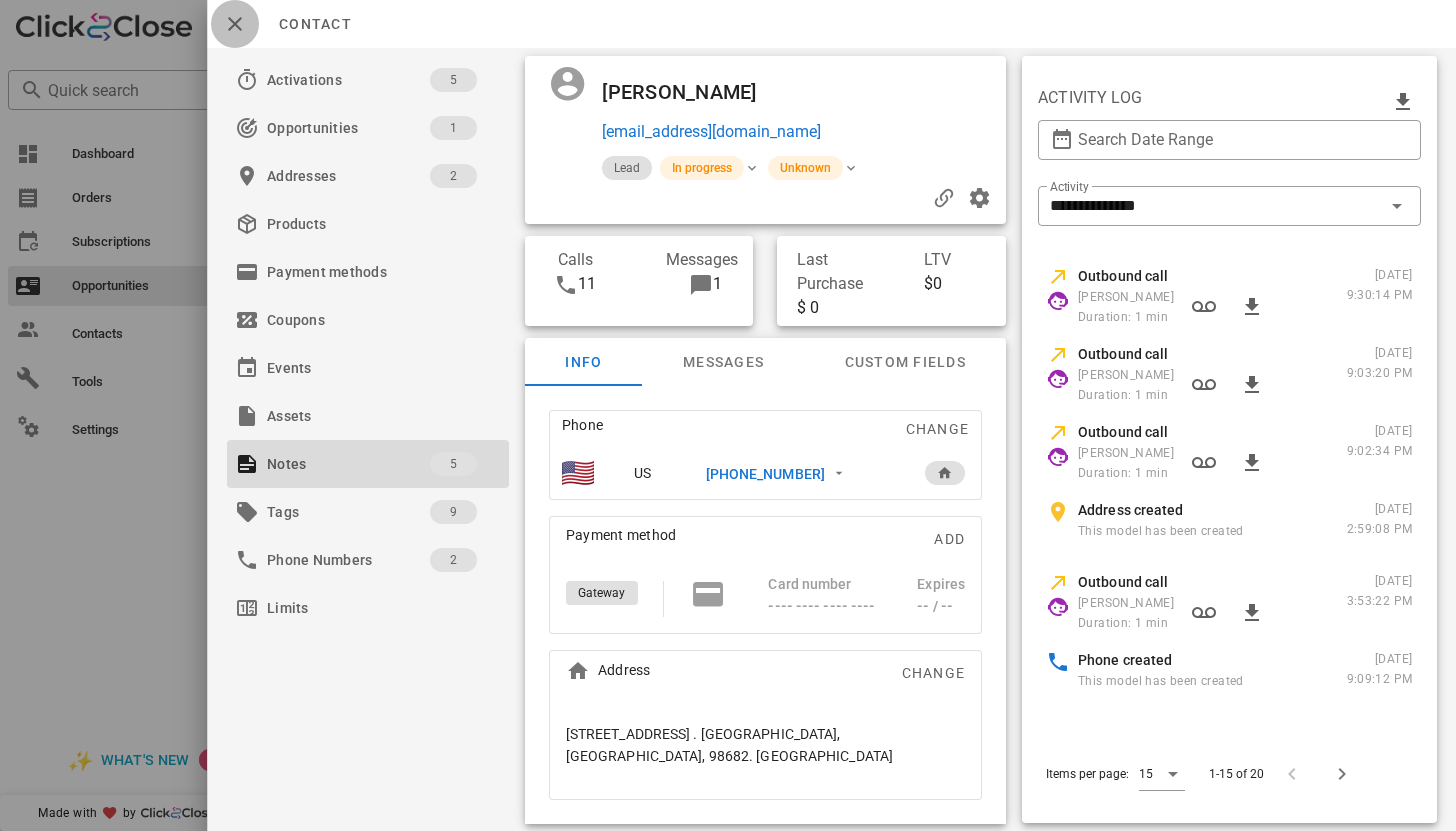 click at bounding box center (235, 24) 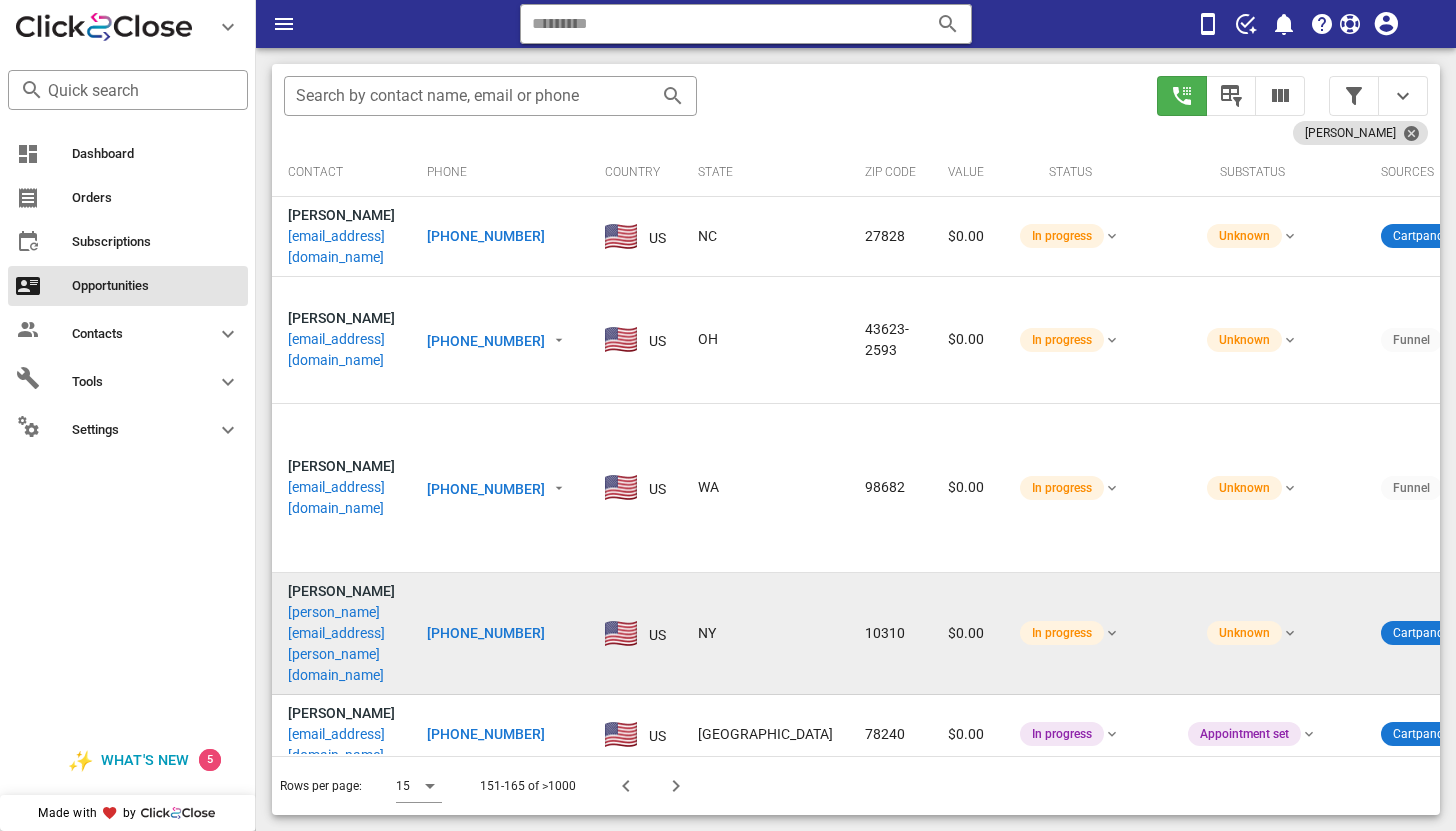 click on "lauro.rosemarie@gmail.com" at bounding box center (341, 644) 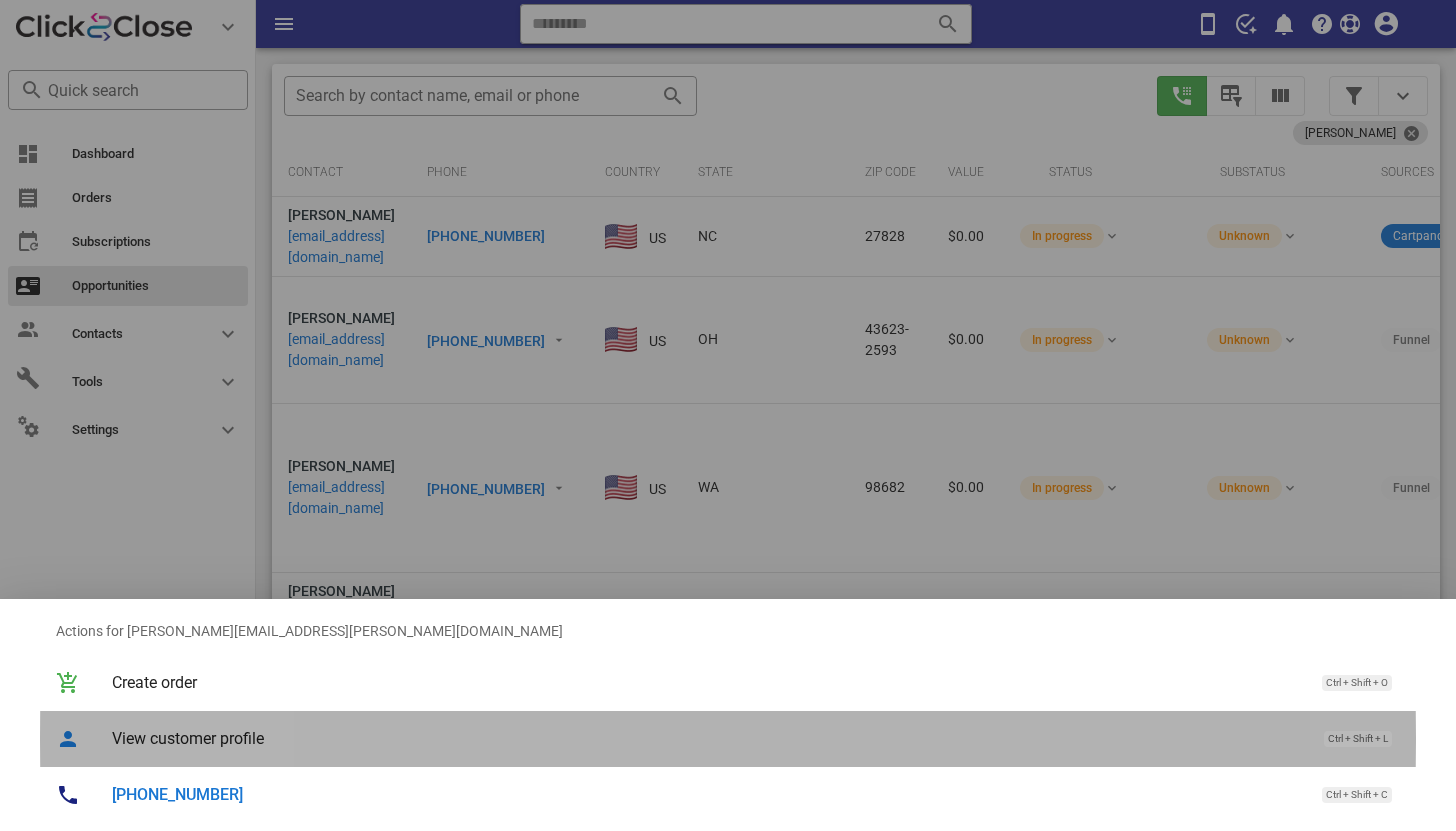 click on "View customer profile" at bounding box center (708, 738) 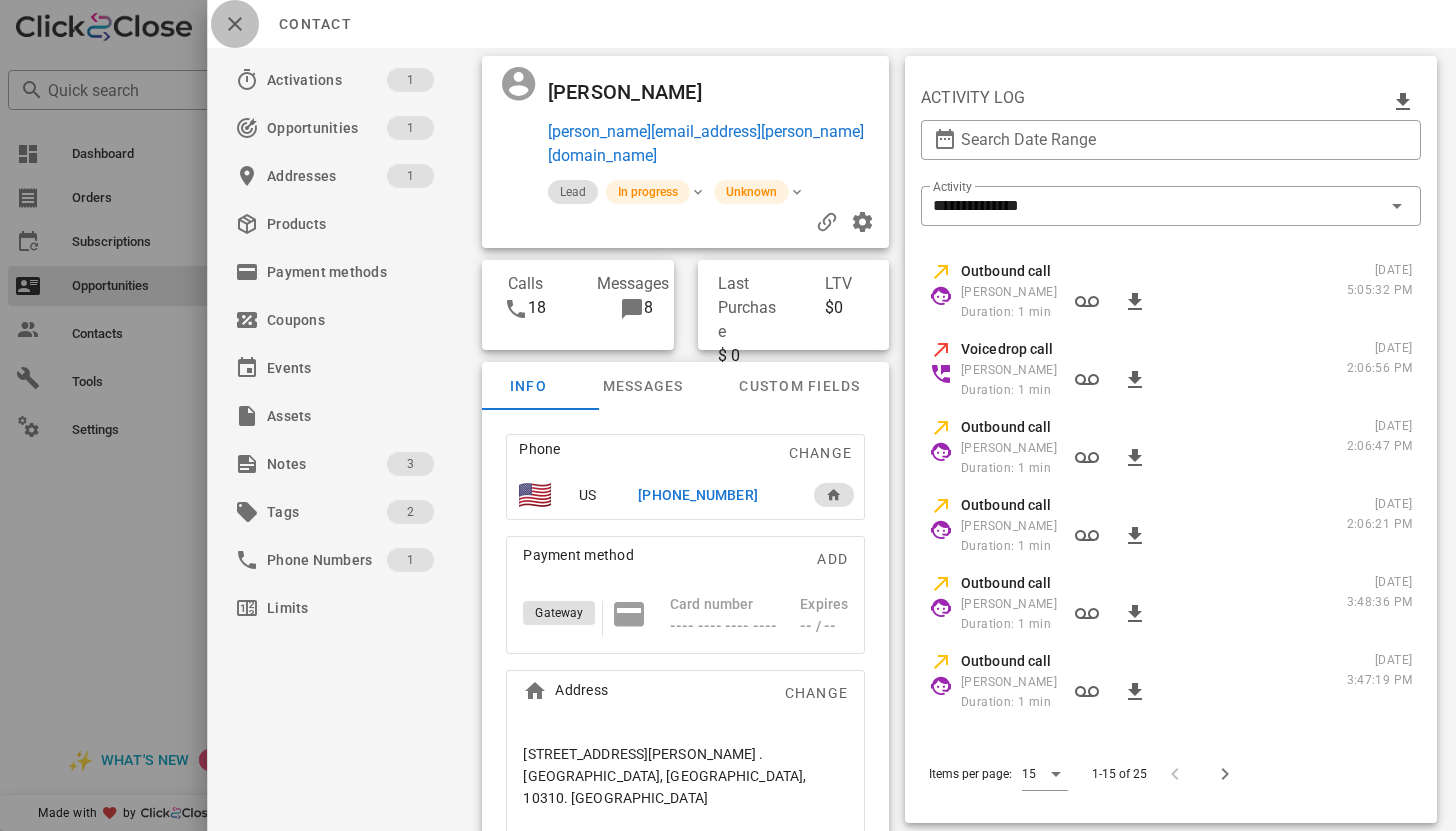 click at bounding box center (235, 24) 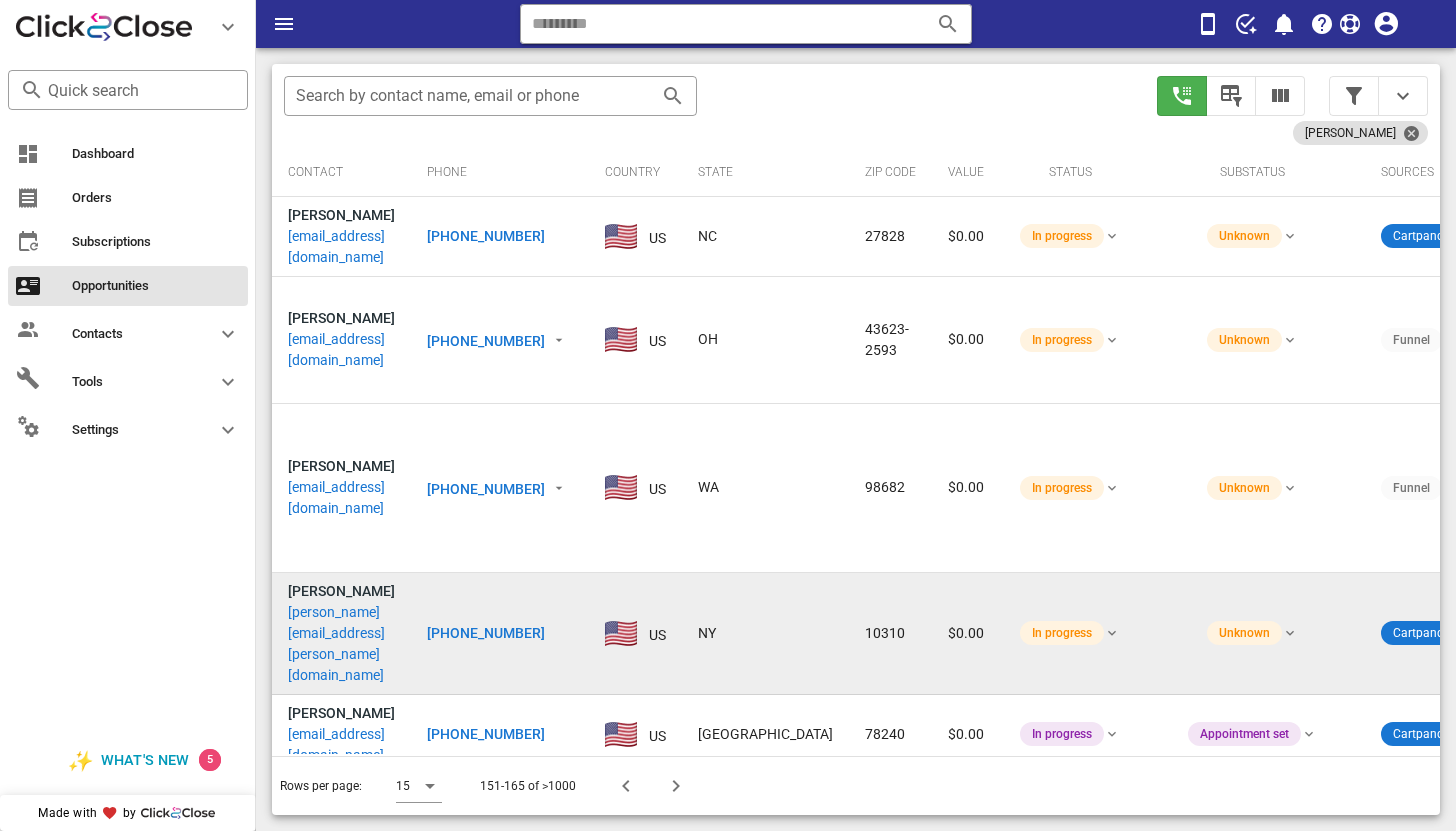 click on "lauro.rosemarie@gmail.com" at bounding box center [341, 644] 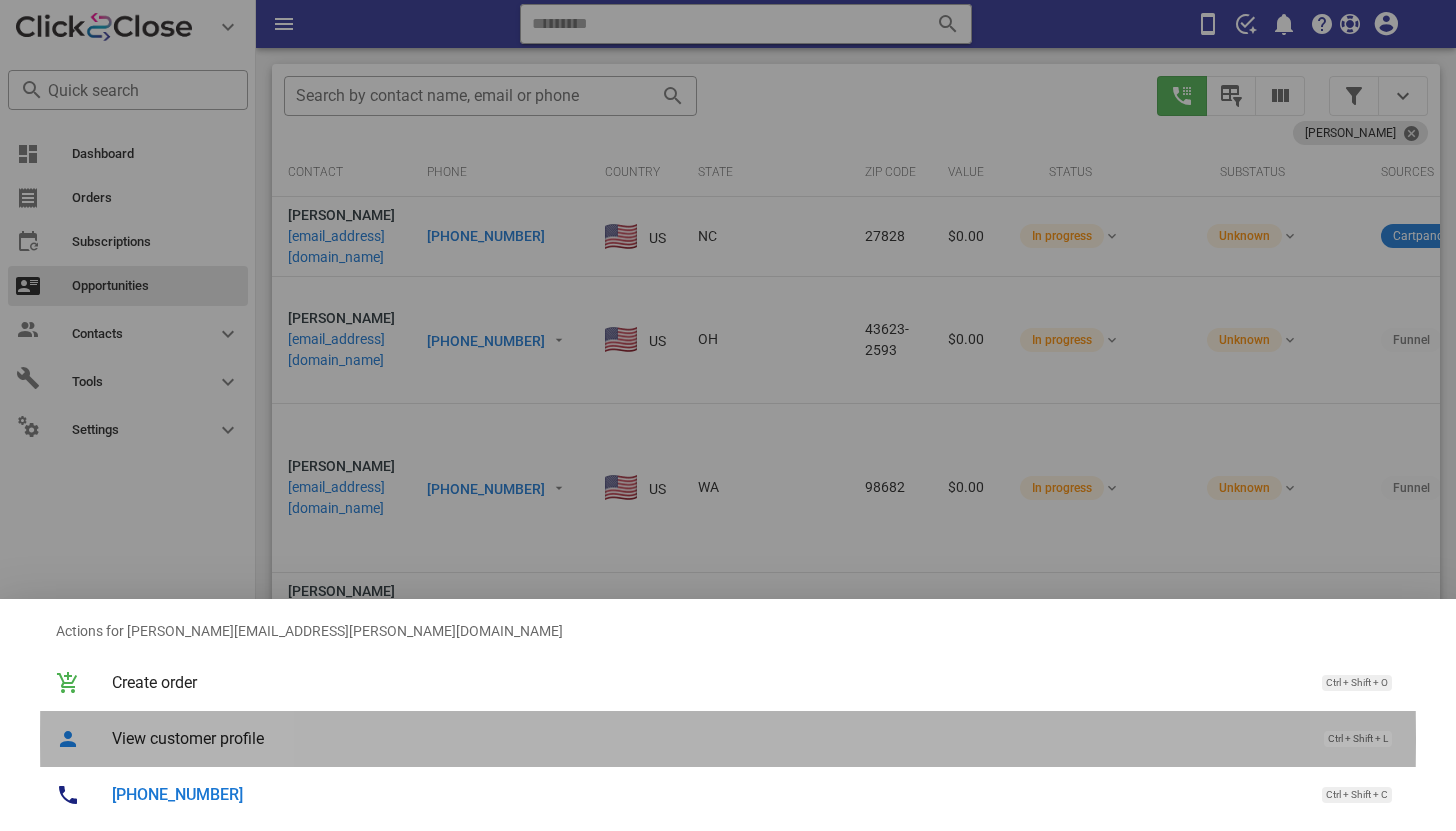 click on "View customer profile" at bounding box center (708, 738) 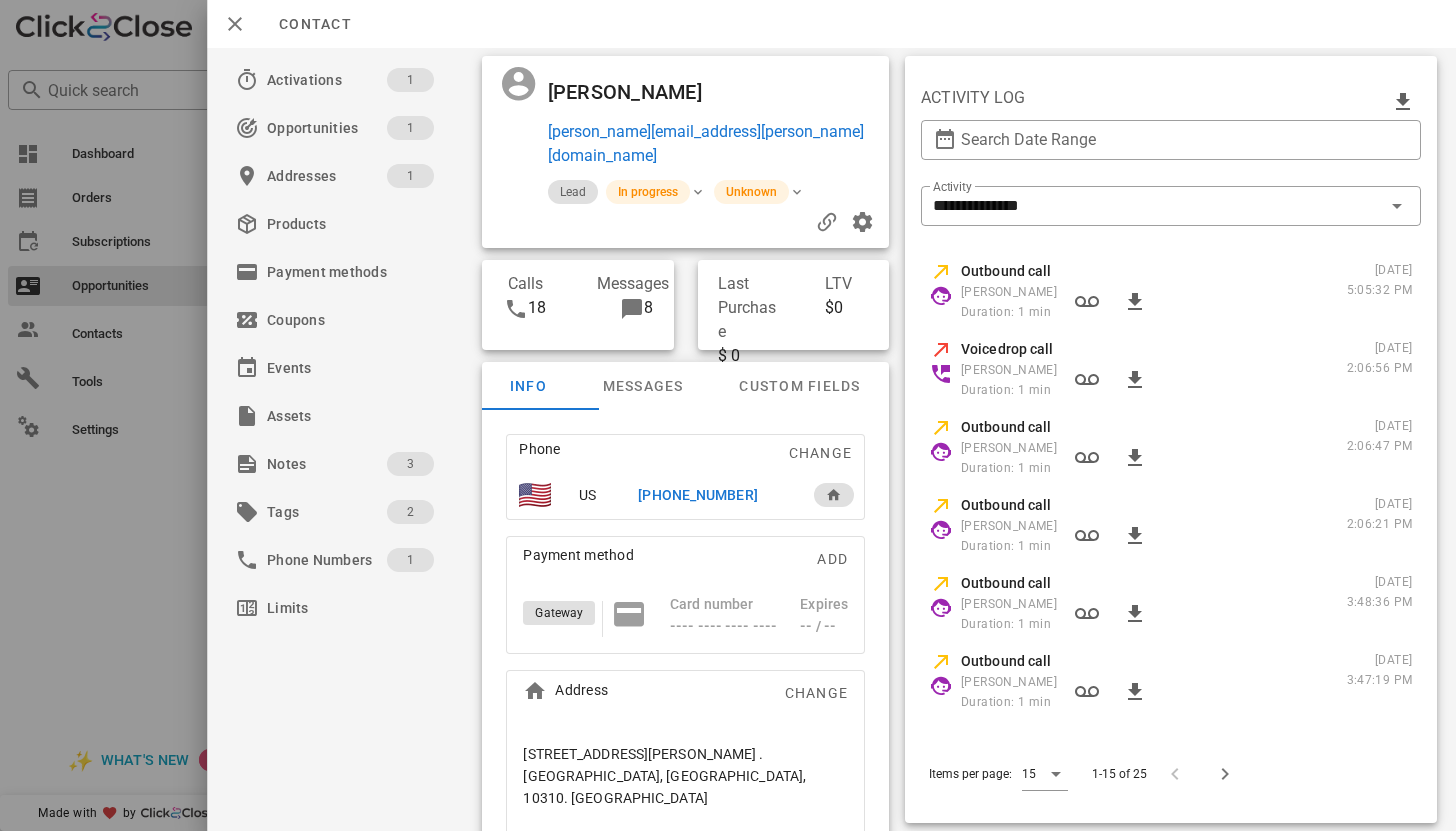 scroll, scrollTop: 273, scrollLeft: 0, axis: vertical 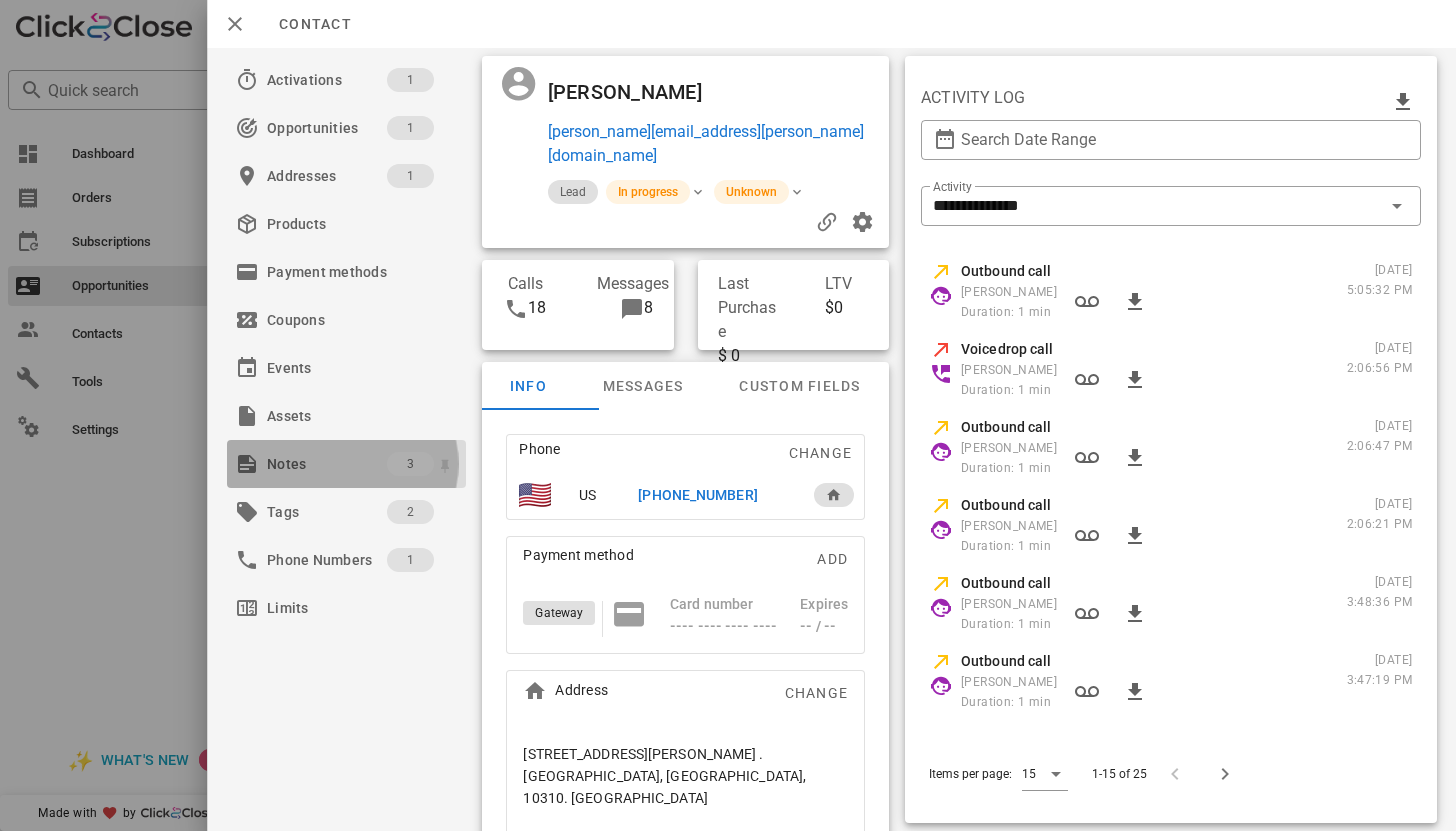 click on "Notes" at bounding box center (327, 464) 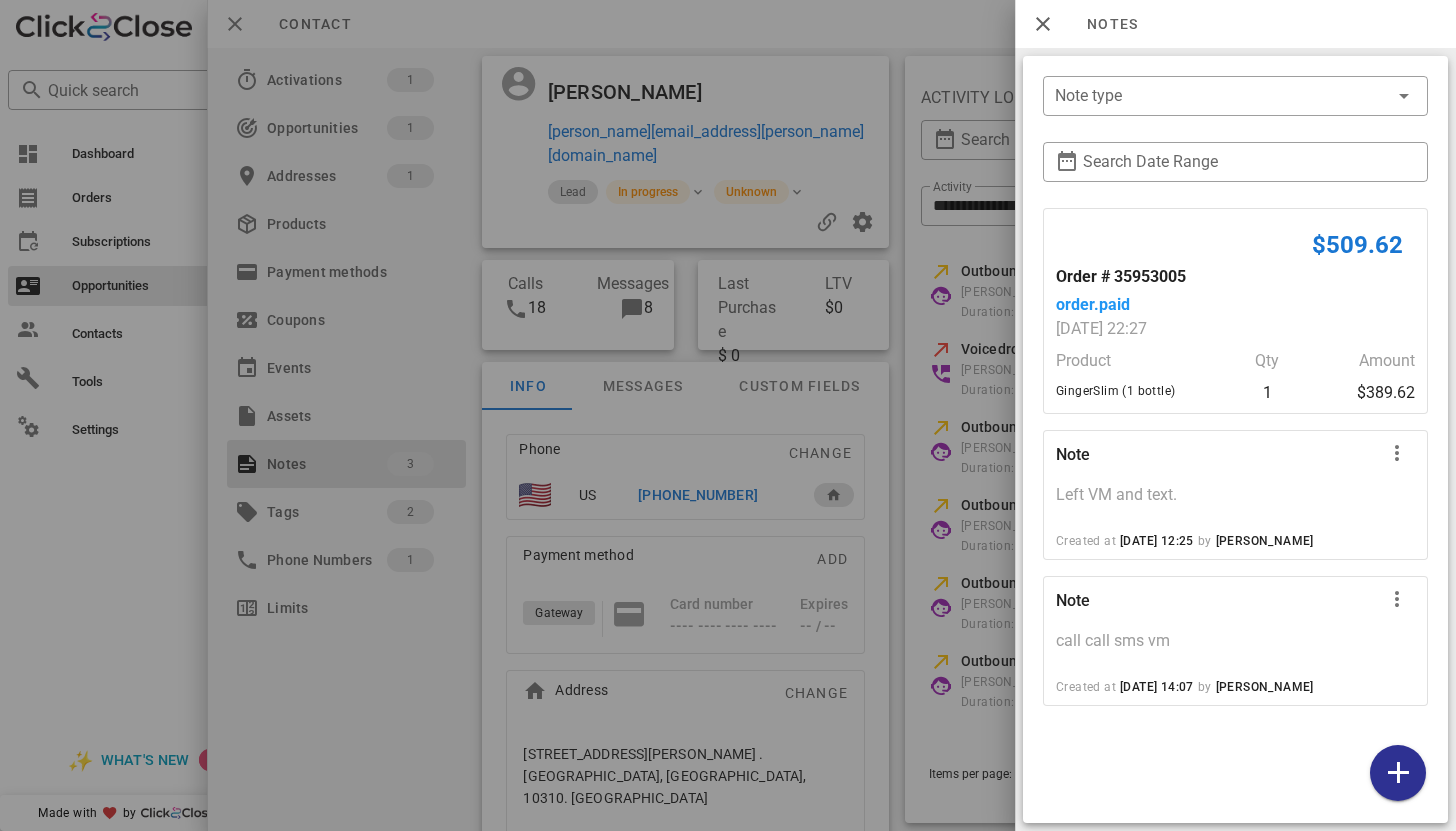 click at bounding box center (728, 415) 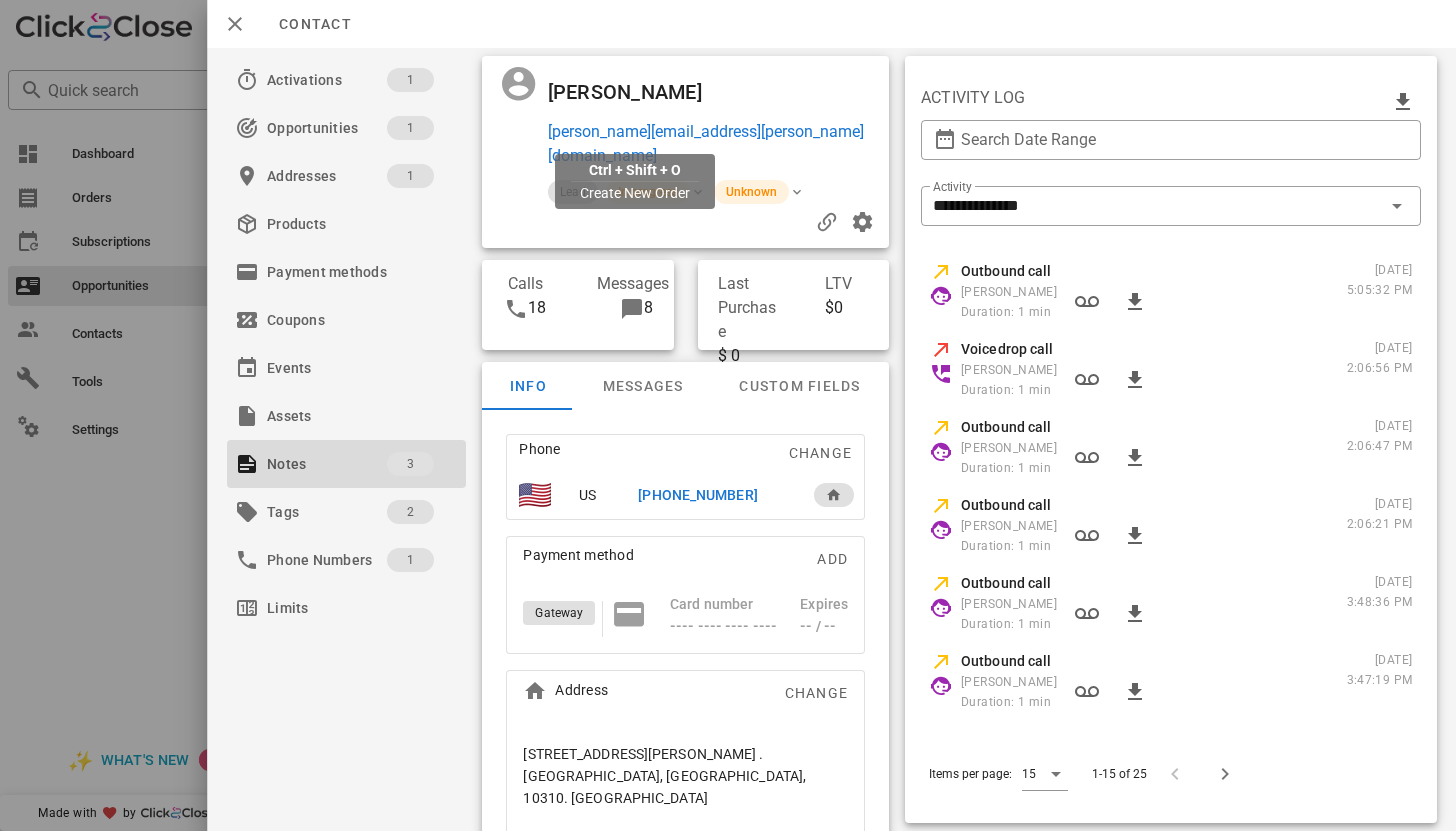 click on "lauro.rosemarie@gmail.com" at bounding box center (713, 144) 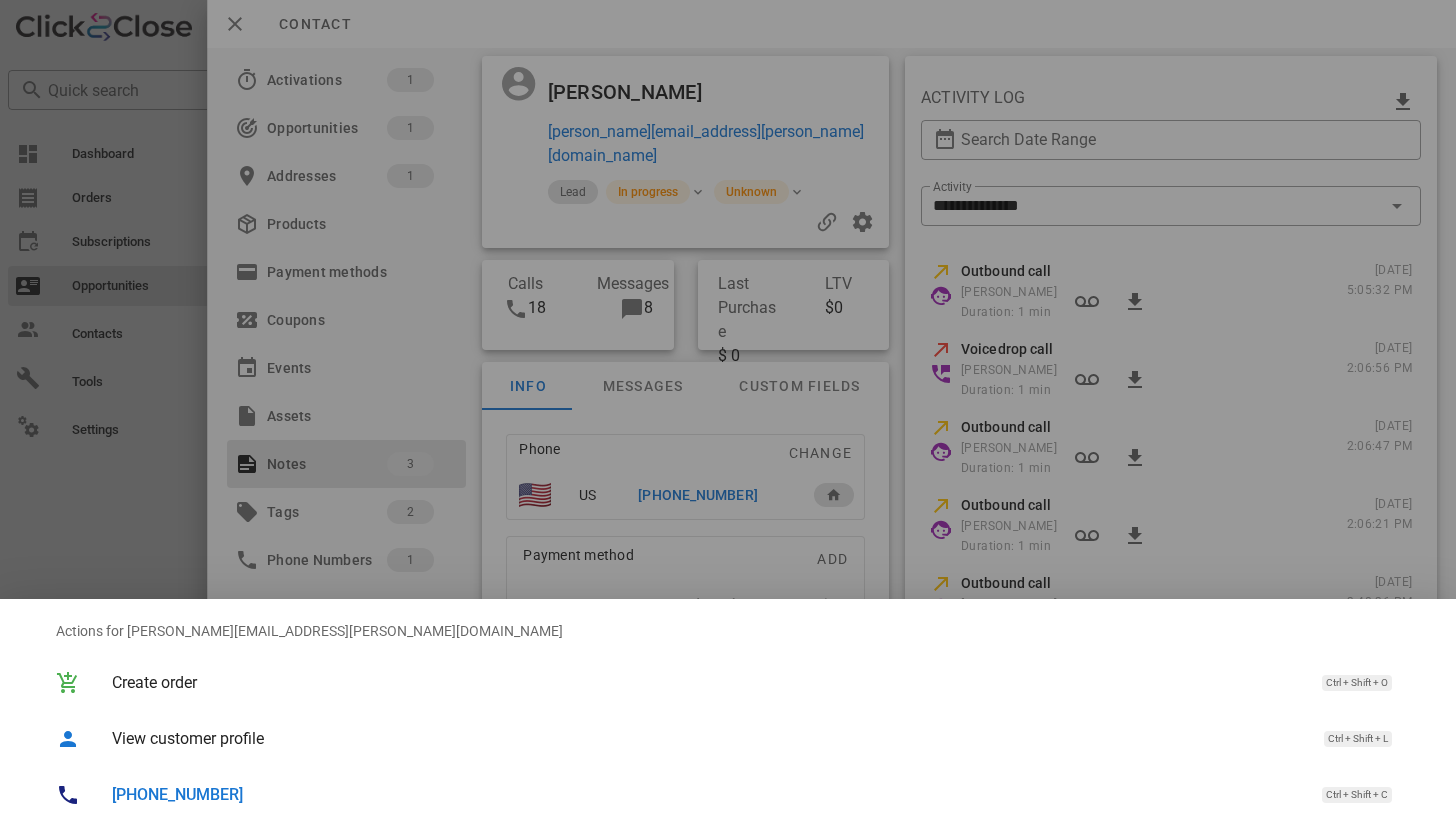 click on "+19172314332" at bounding box center [177, 794] 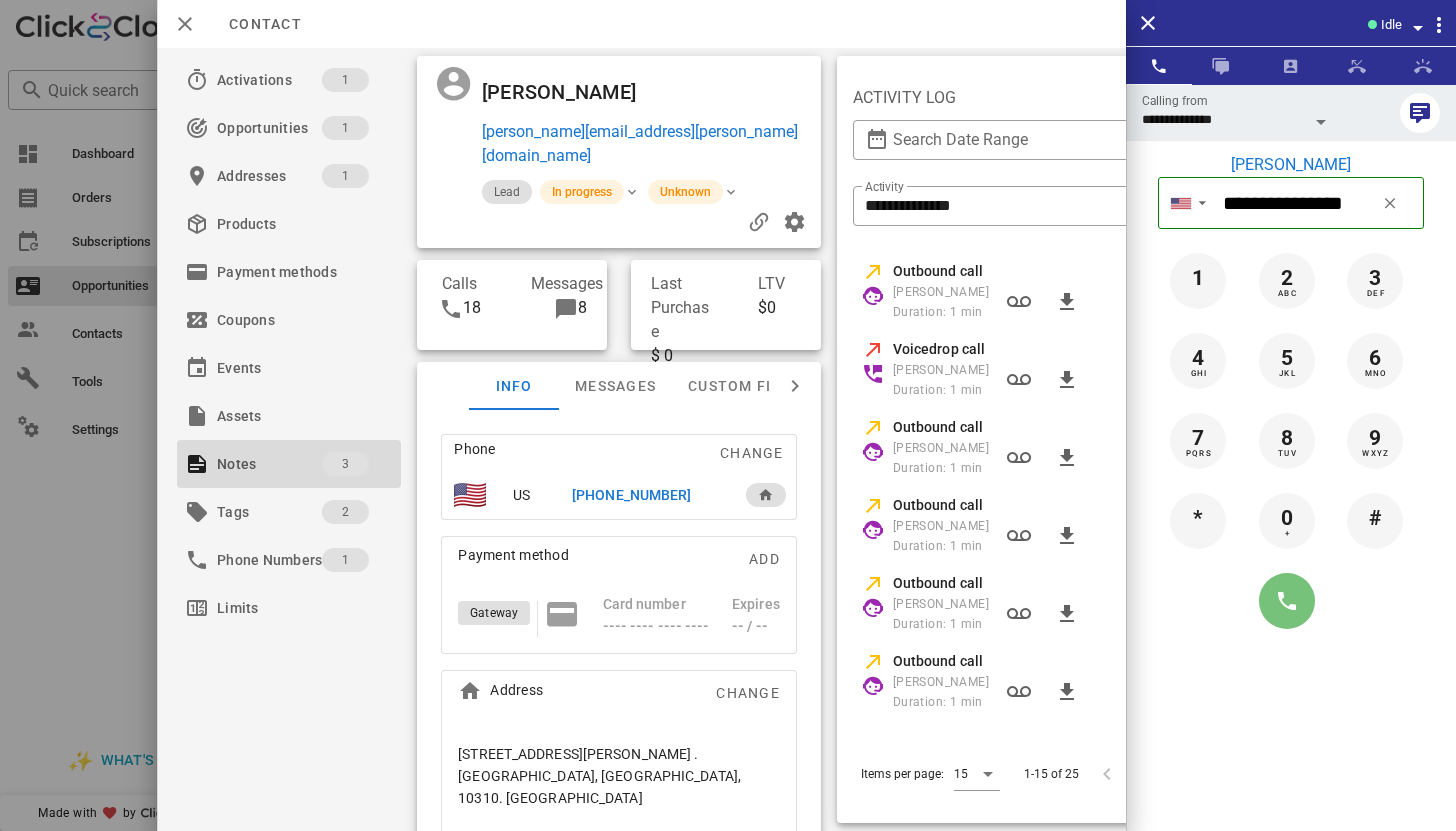 click at bounding box center [1287, 601] 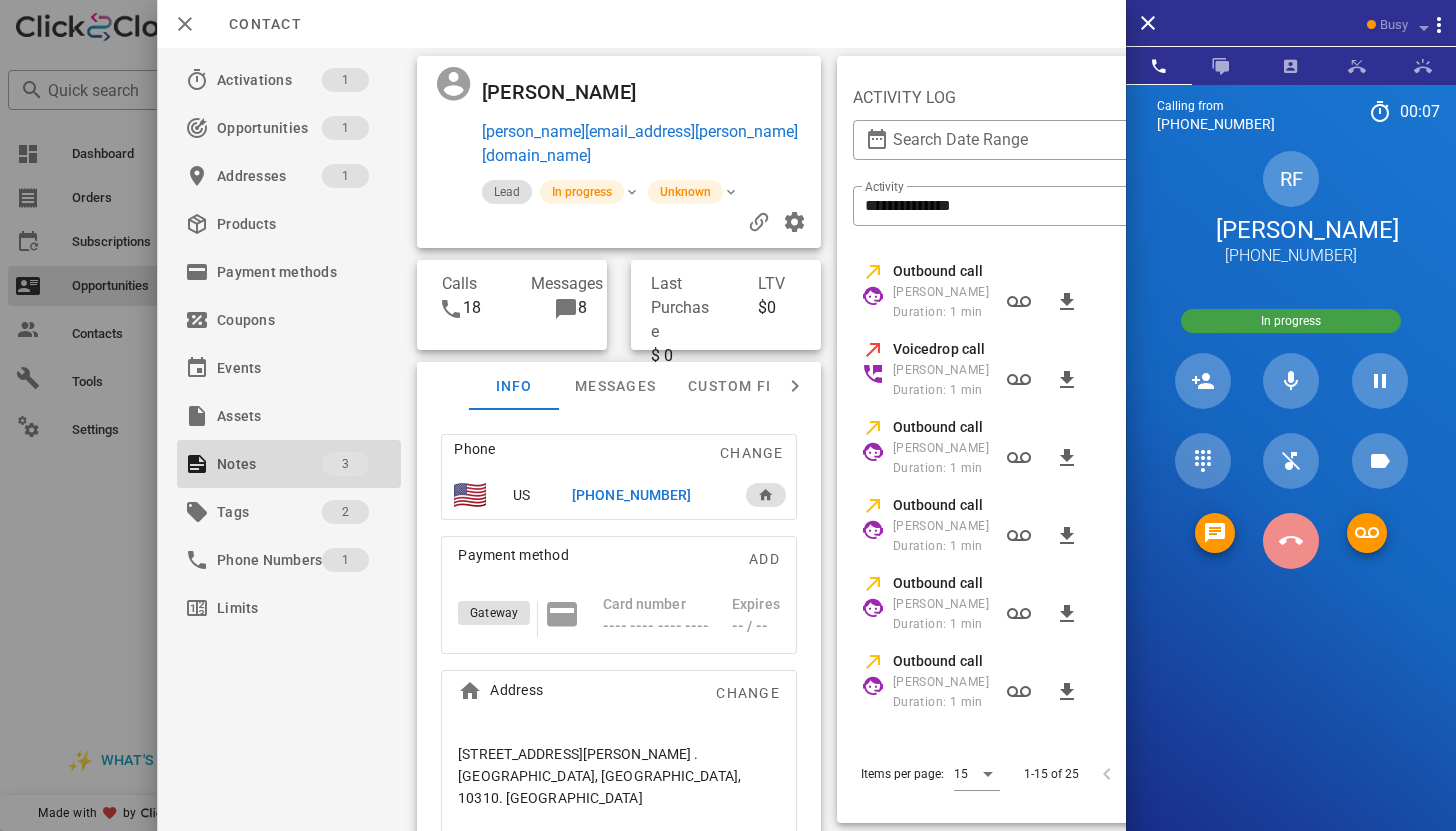 click at bounding box center (1291, 541) 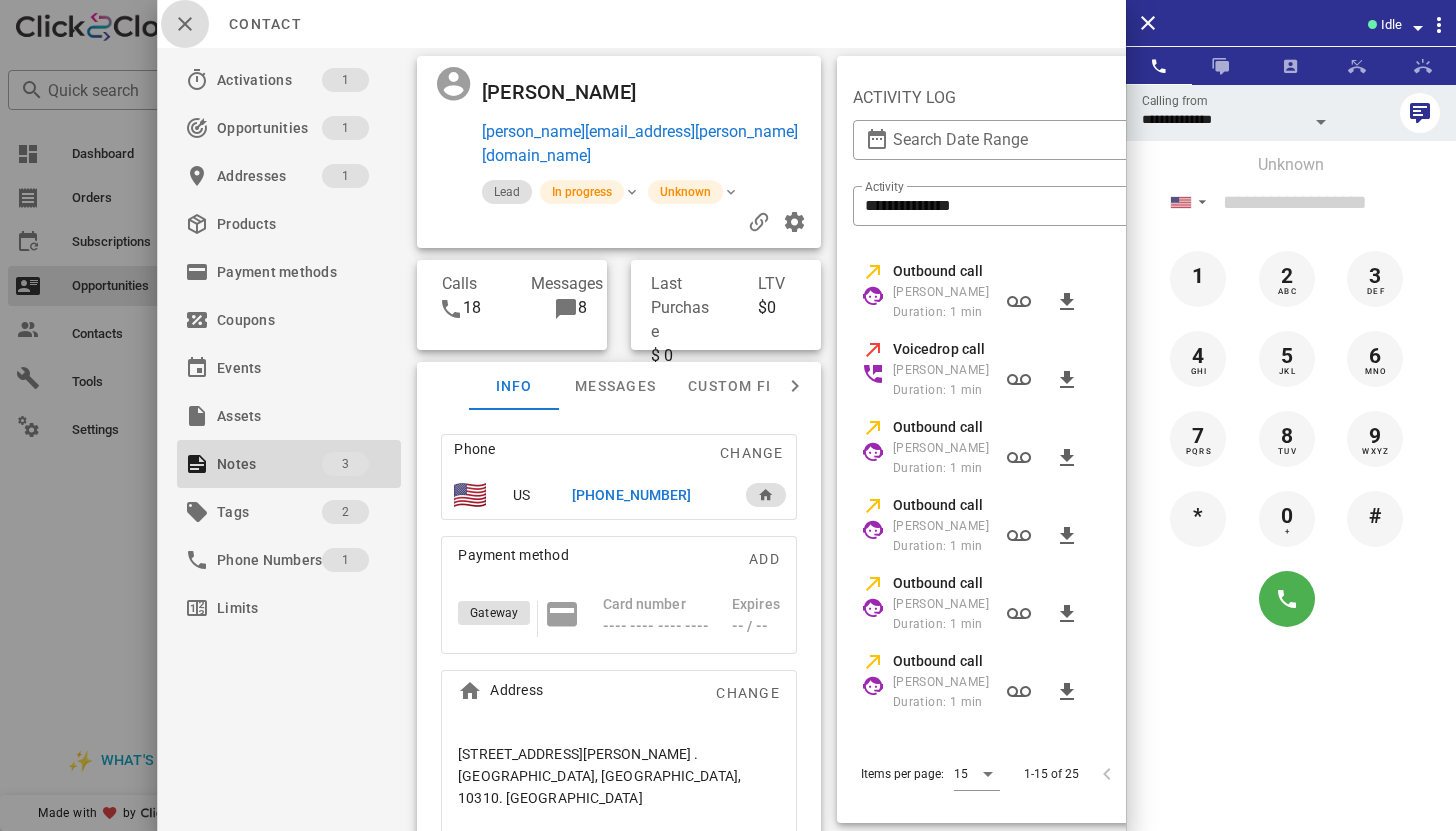 click at bounding box center [185, 24] 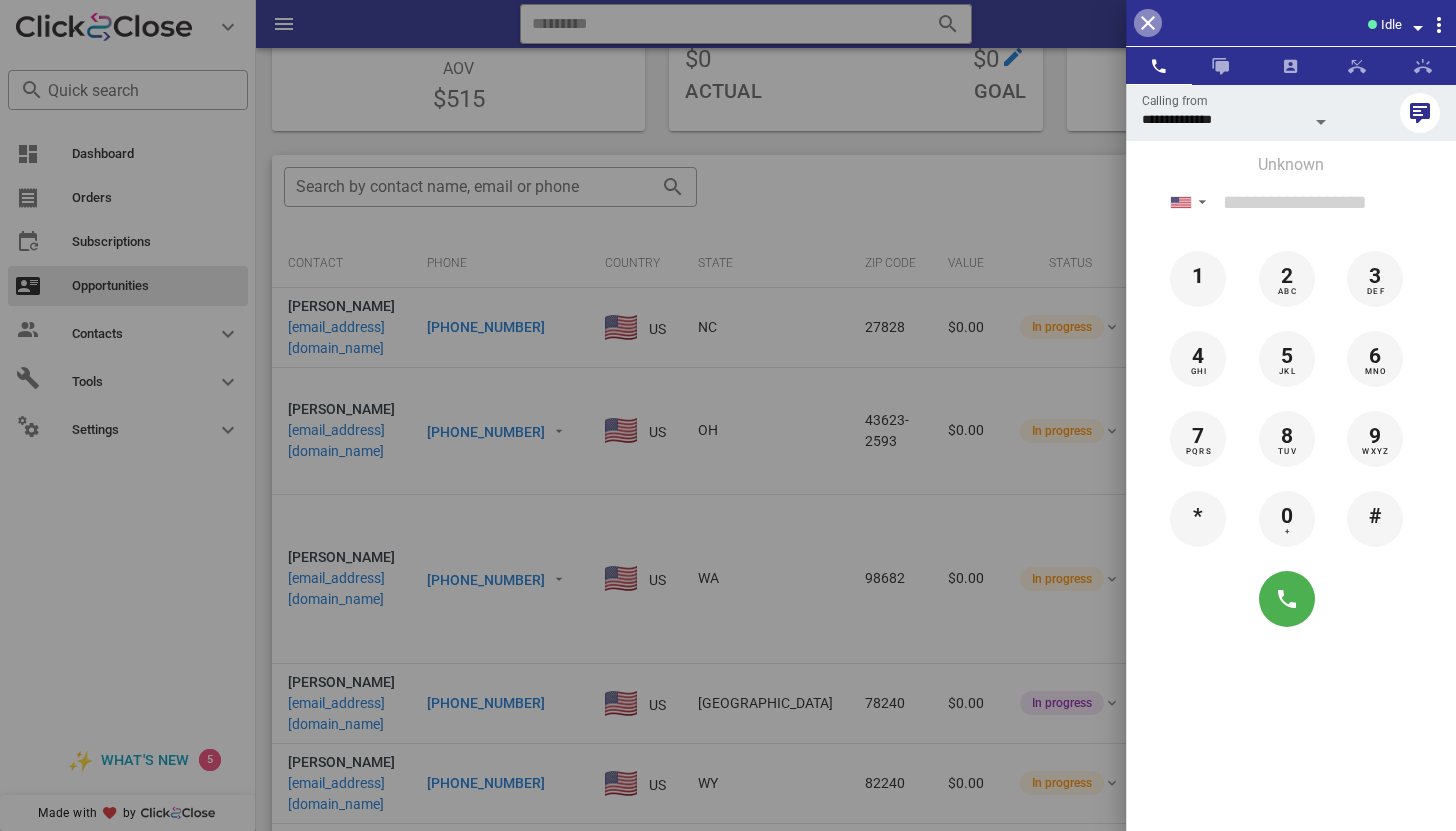 click at bounding box center (1148, 23) 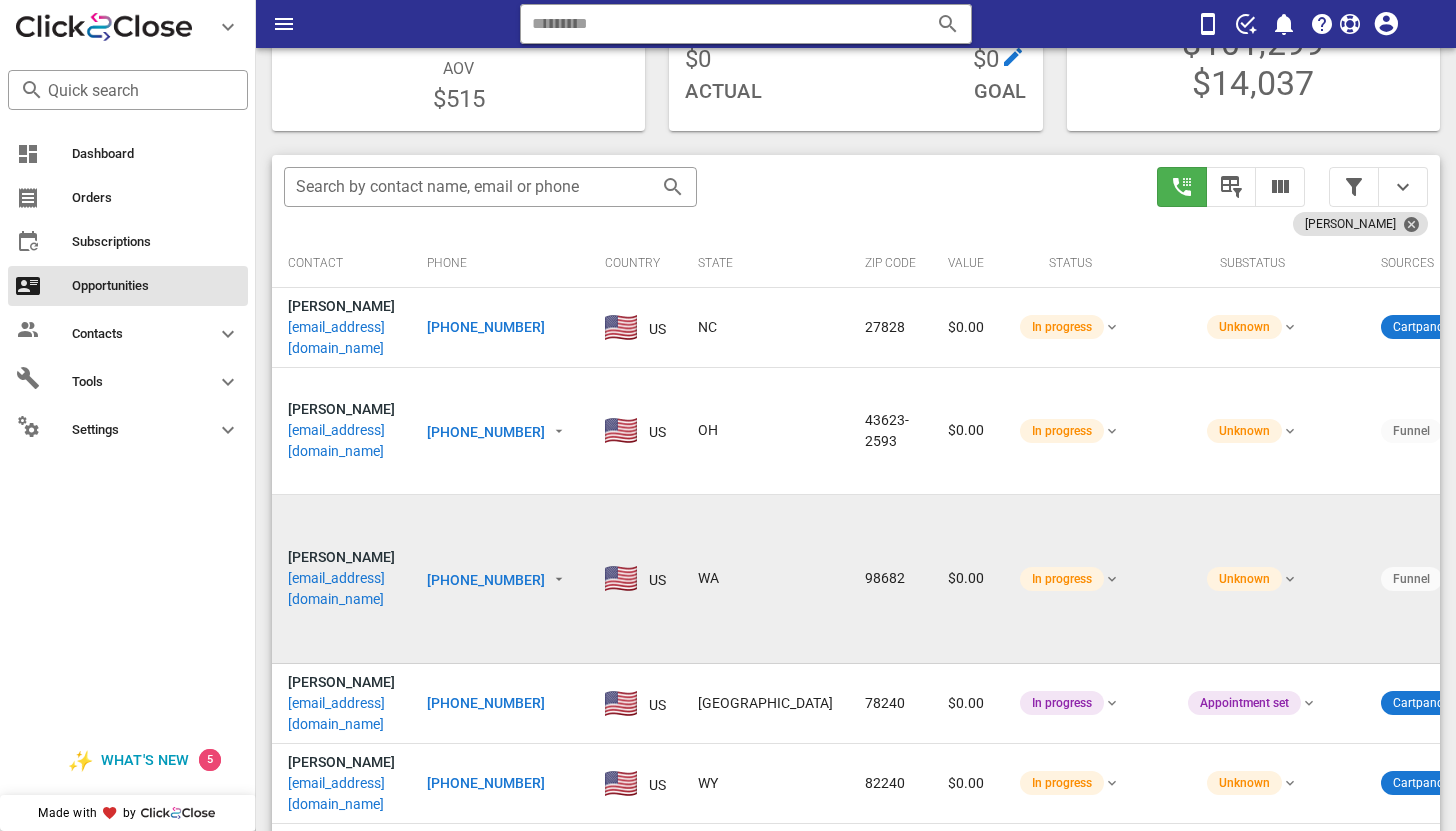 click on "diannempollard@gmail.com" at bounding box center (341, 589) 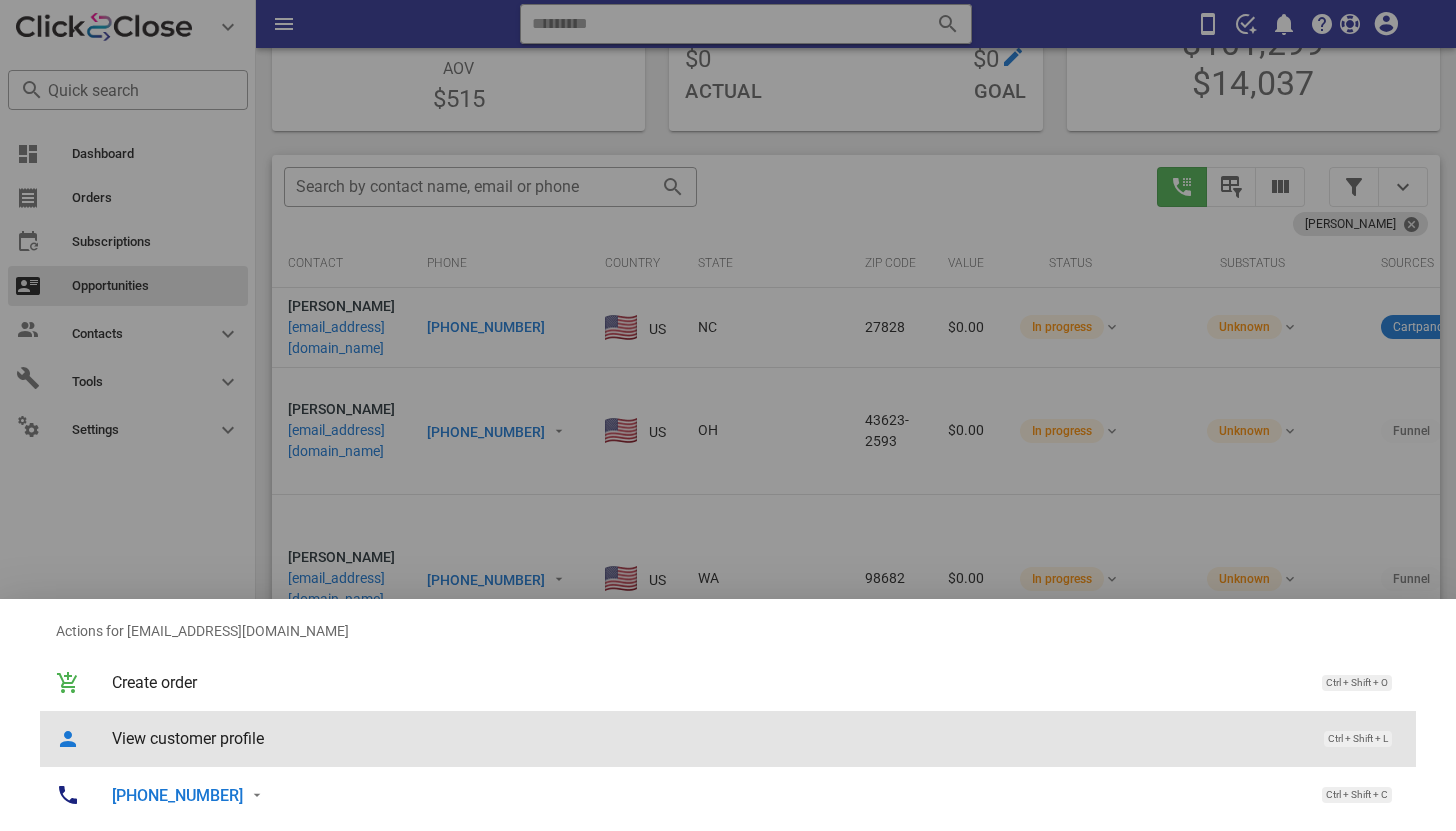 click on "View customer profile" at bounding box center (708, 738) 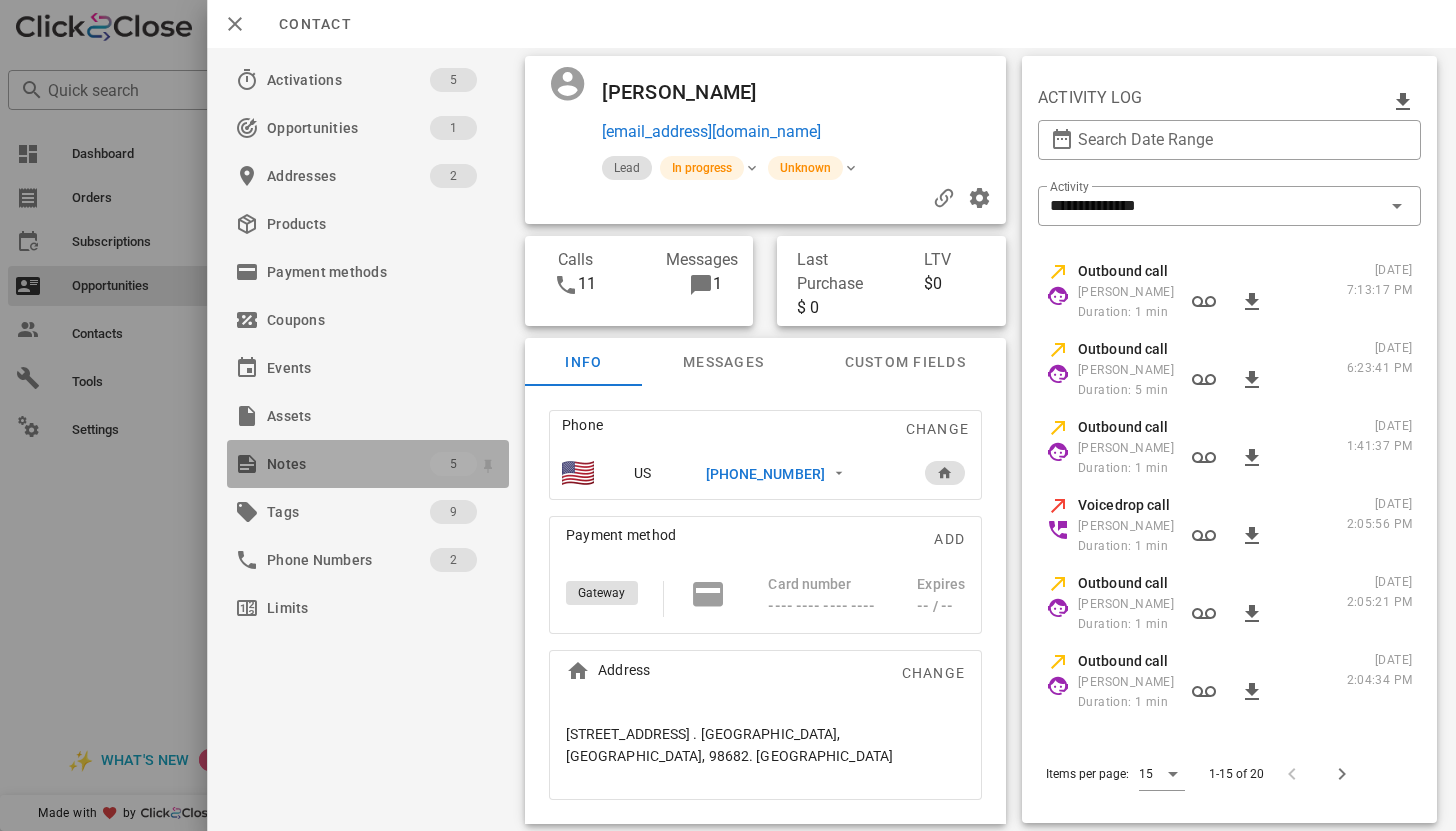 click on "Notes" at bounding box center [348, 464] 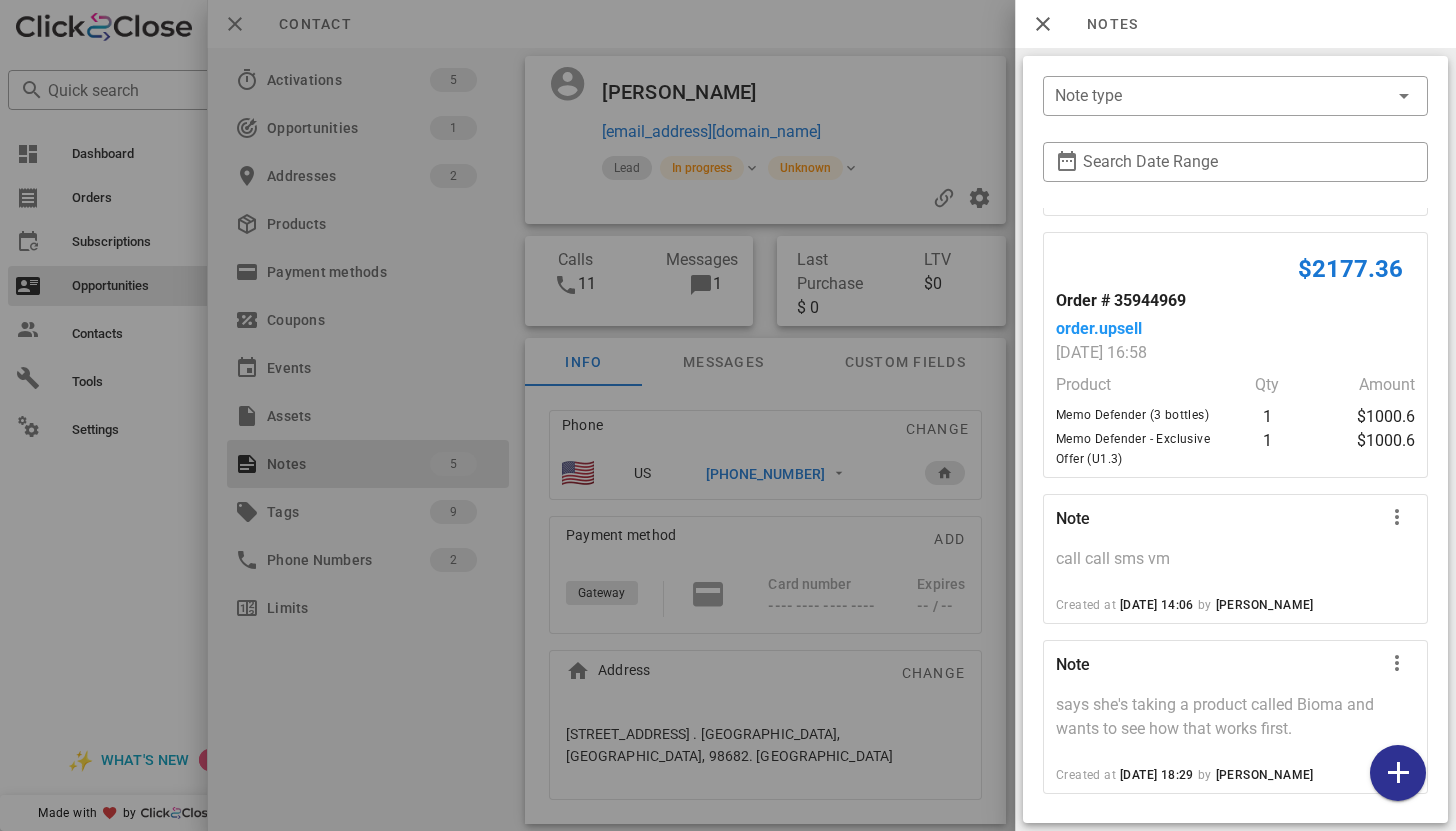 scroll, scrollTop: 428, scrollLeft: 0, axis: vertical 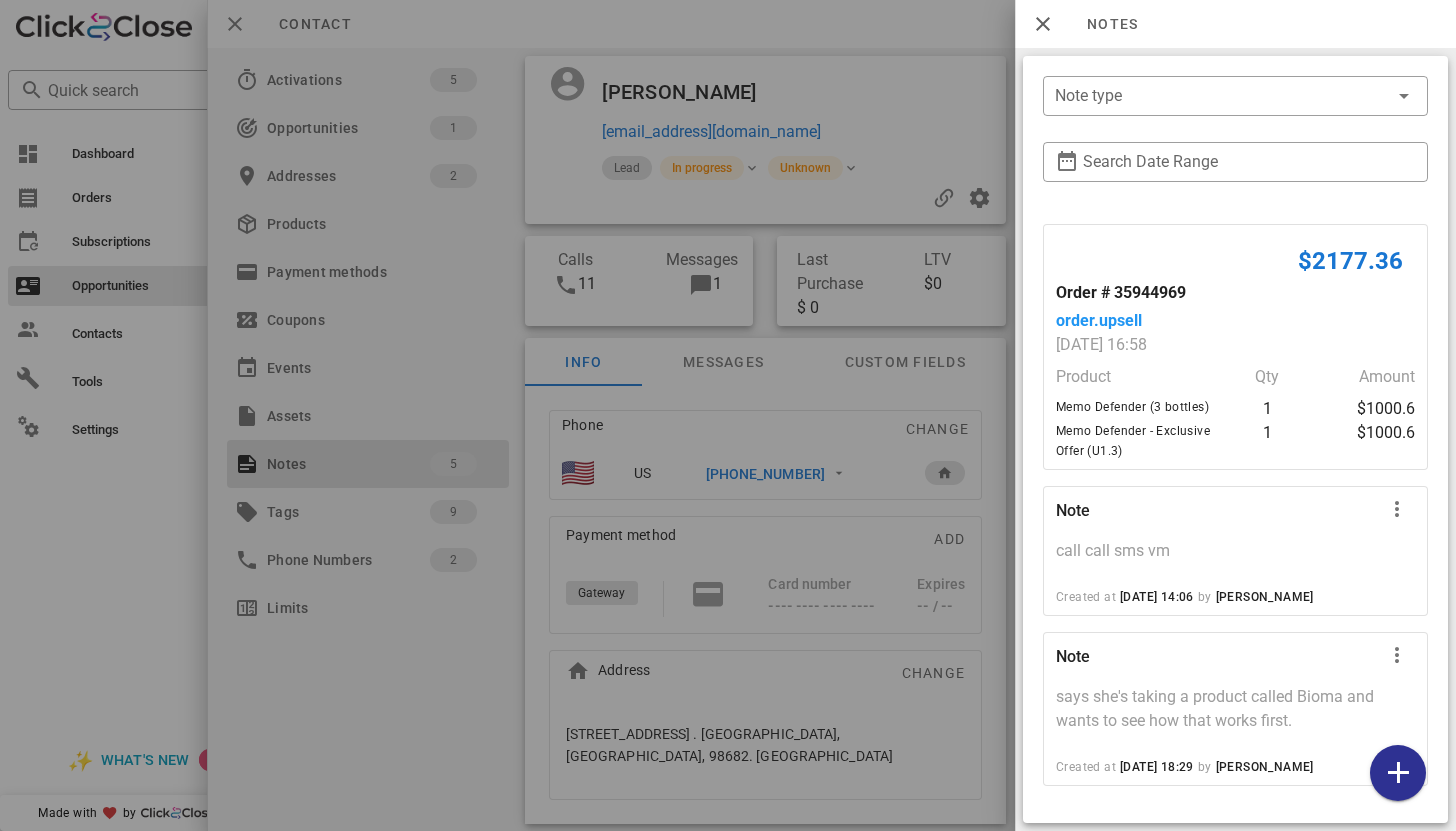 click at bounding box center [728, 415] 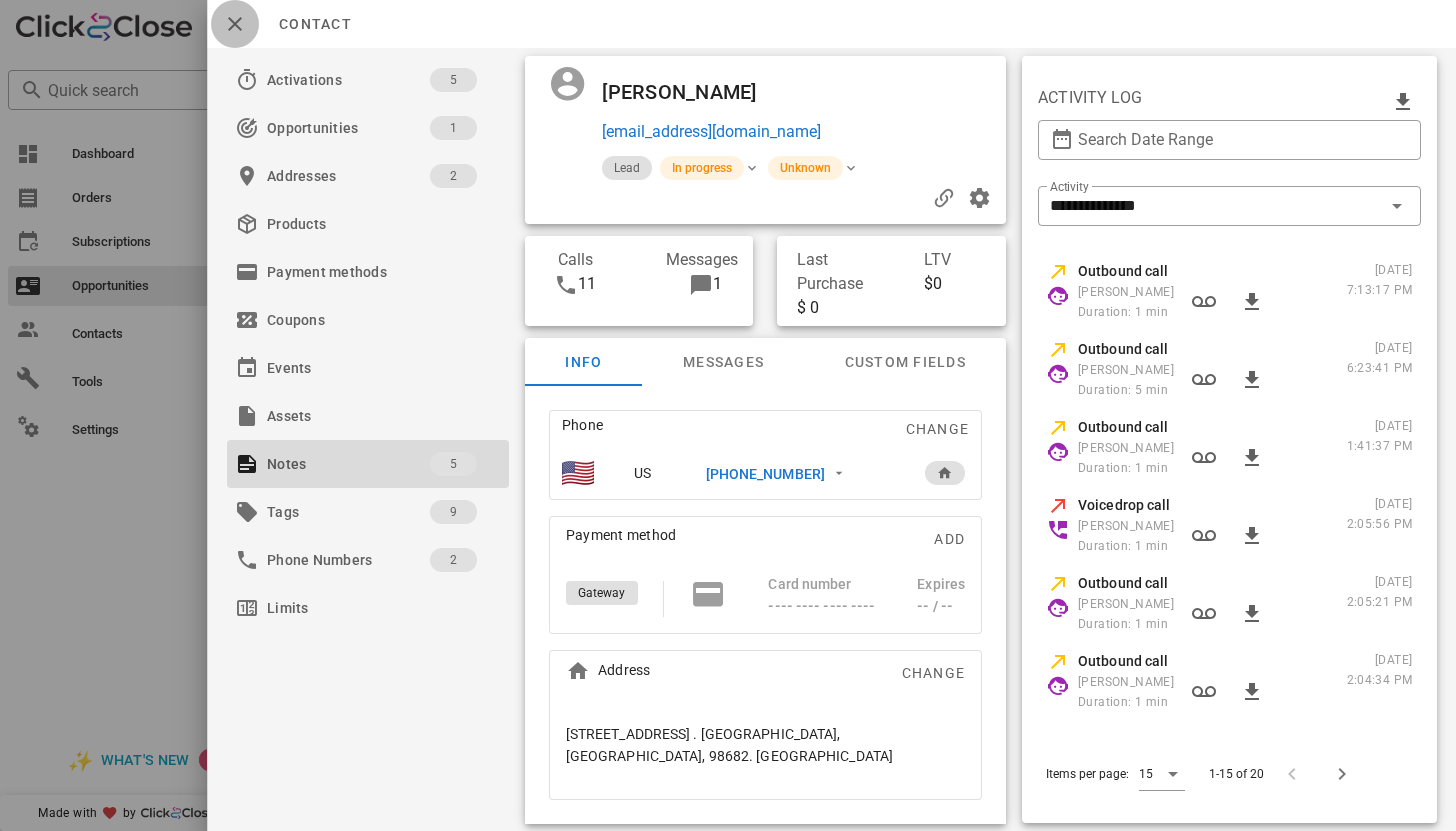 click at bounding box center [235, 24] 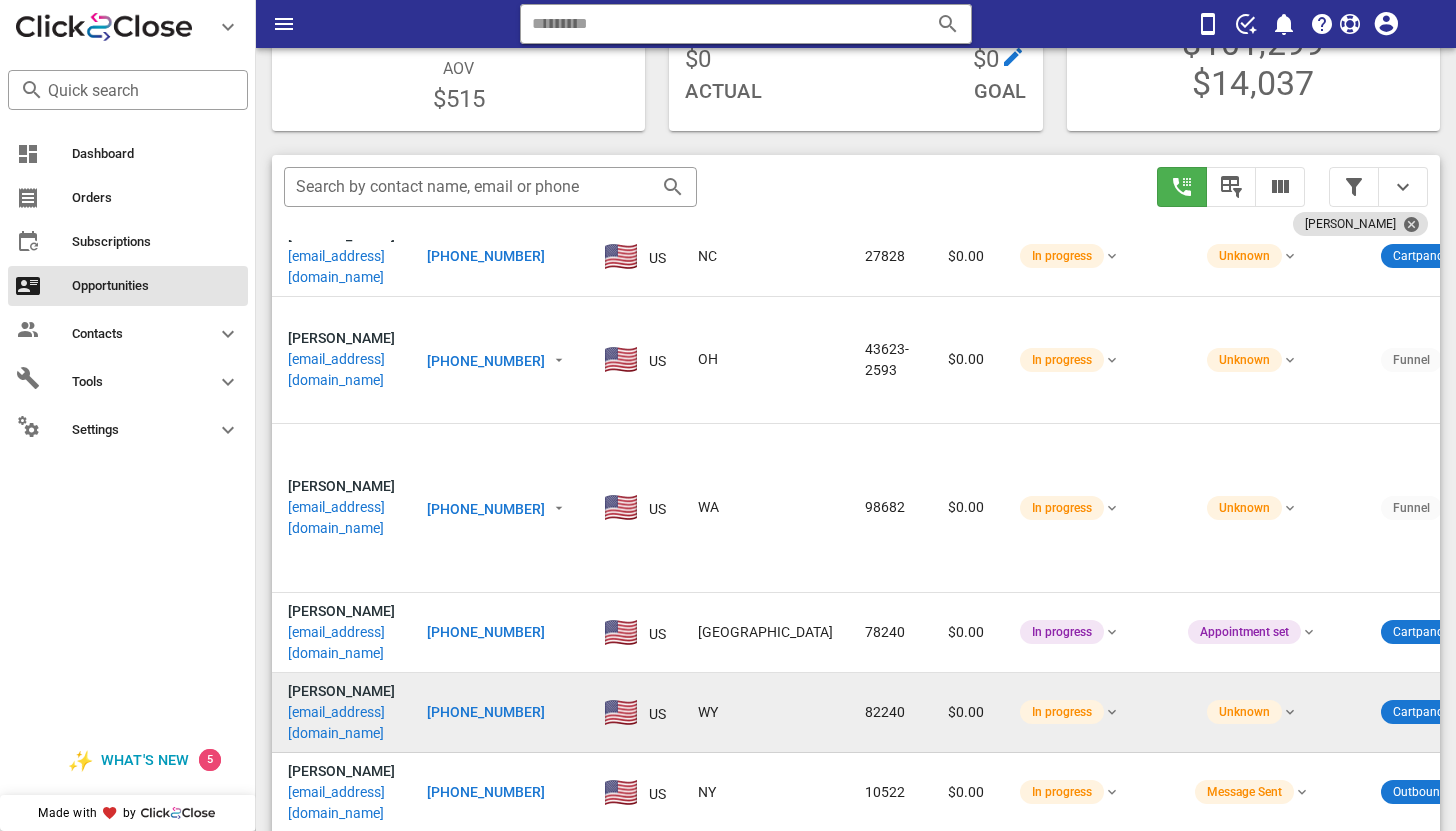 scroll, scrollTop: 76, scrollLeft: 0, axis: vertical 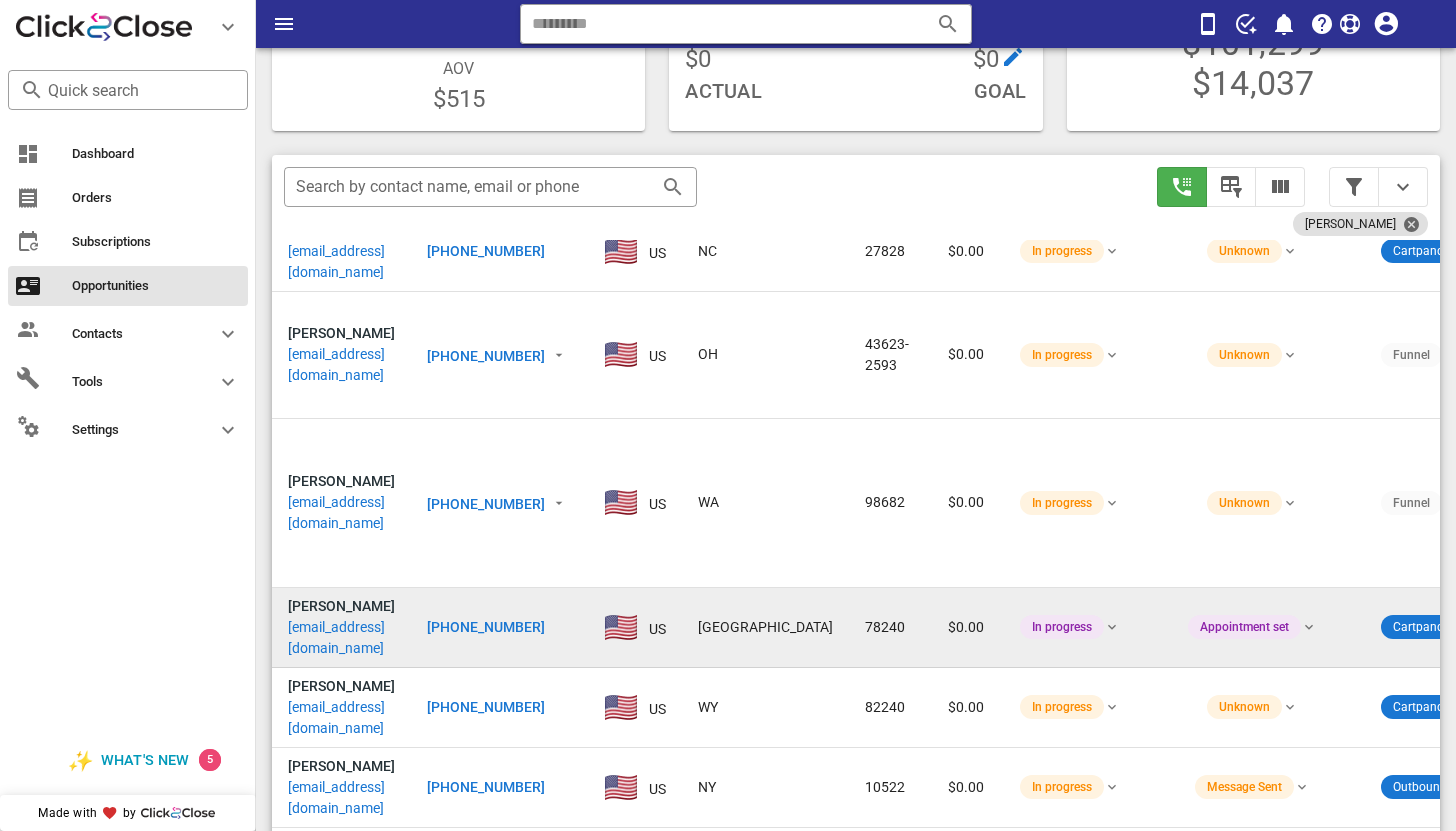 click on "samh@usc.edu" at bounding box center (341, 638) 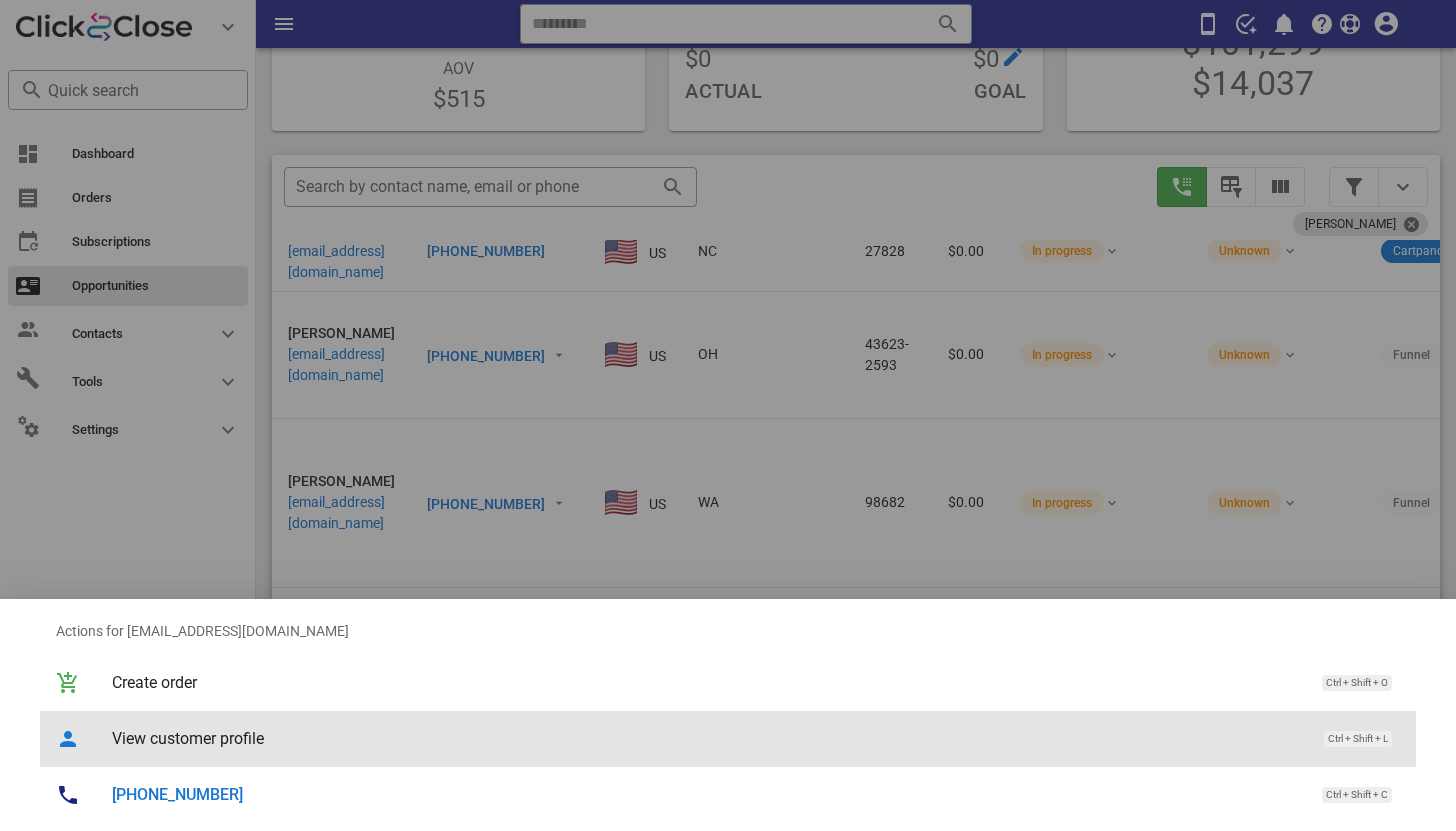 click on "View customer profile" at bounding box center (708, 738) 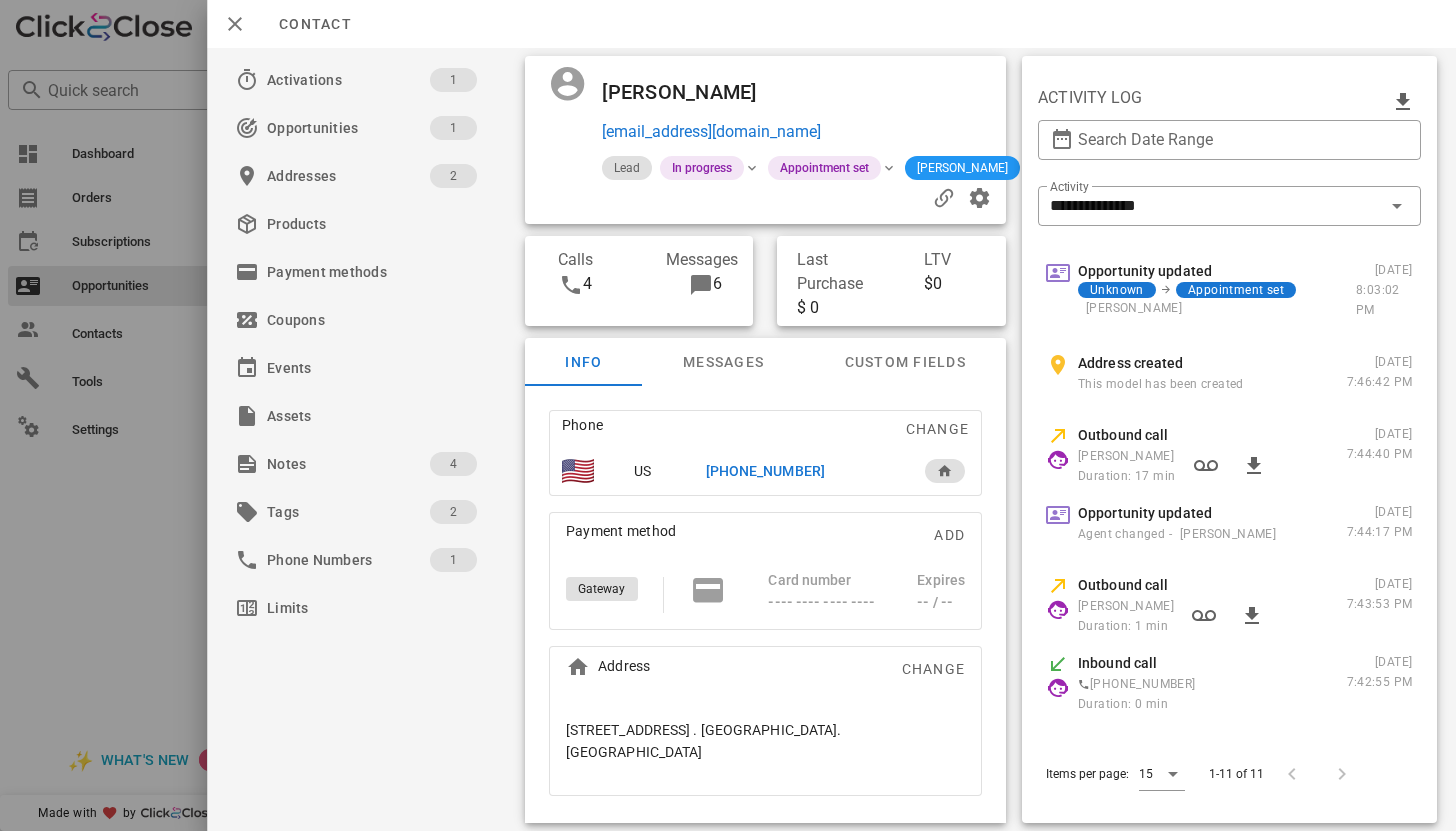 scroll, scrollTop: 346, scrollLeft: 0, axis: vertical 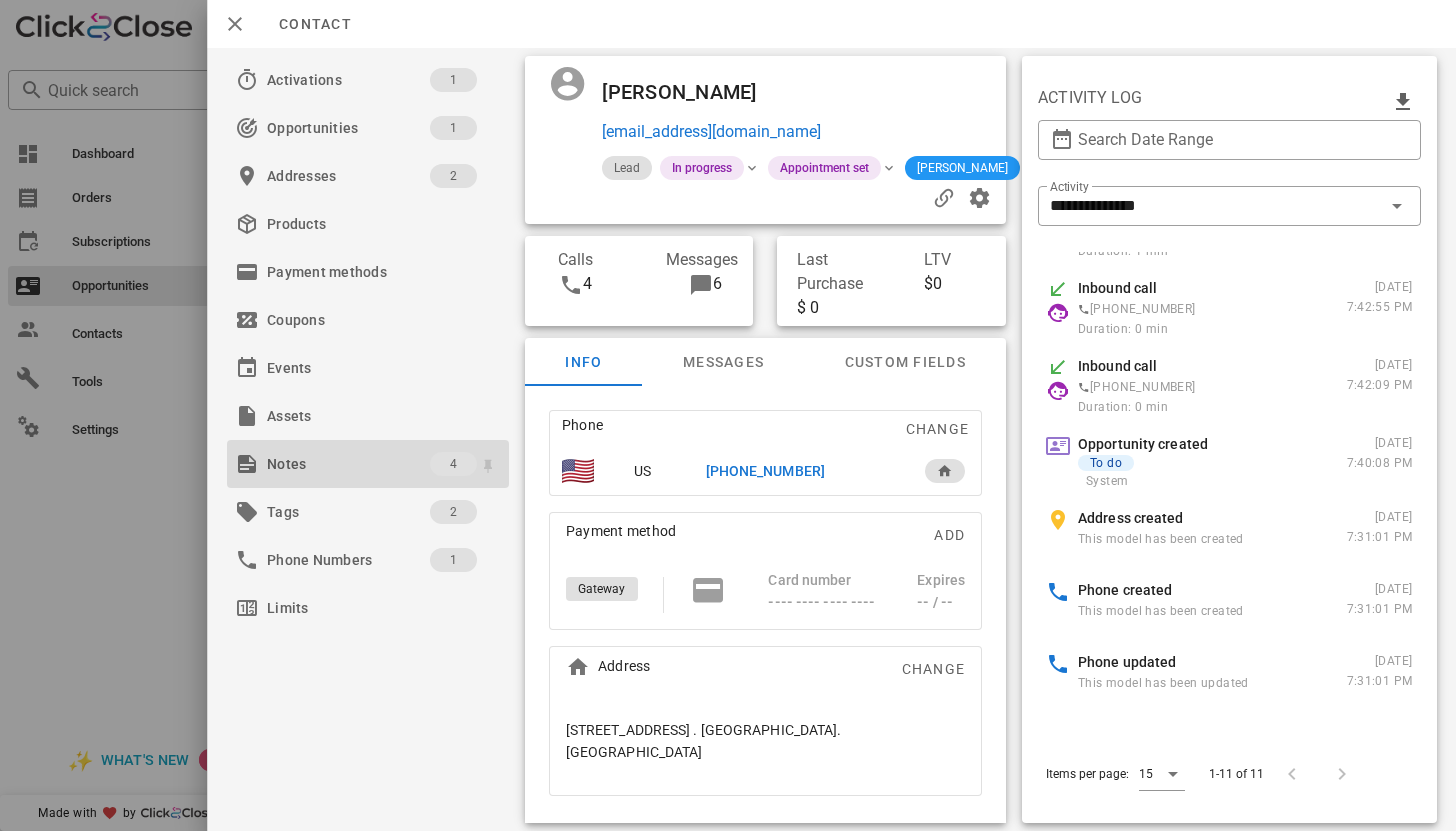 click on "Notes" at bounding box center [348, 464] 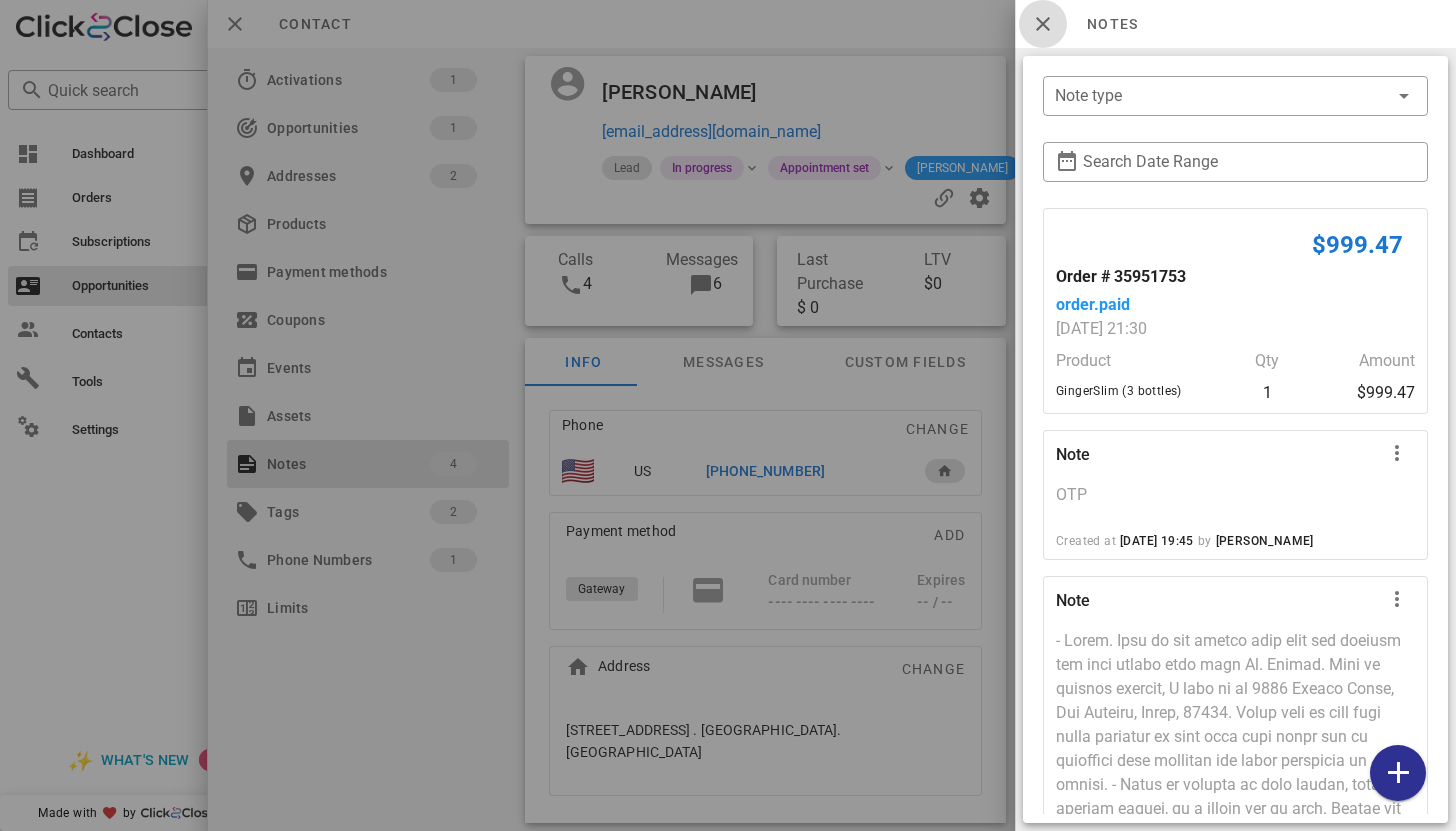 click at bounding box center [1043, 24] 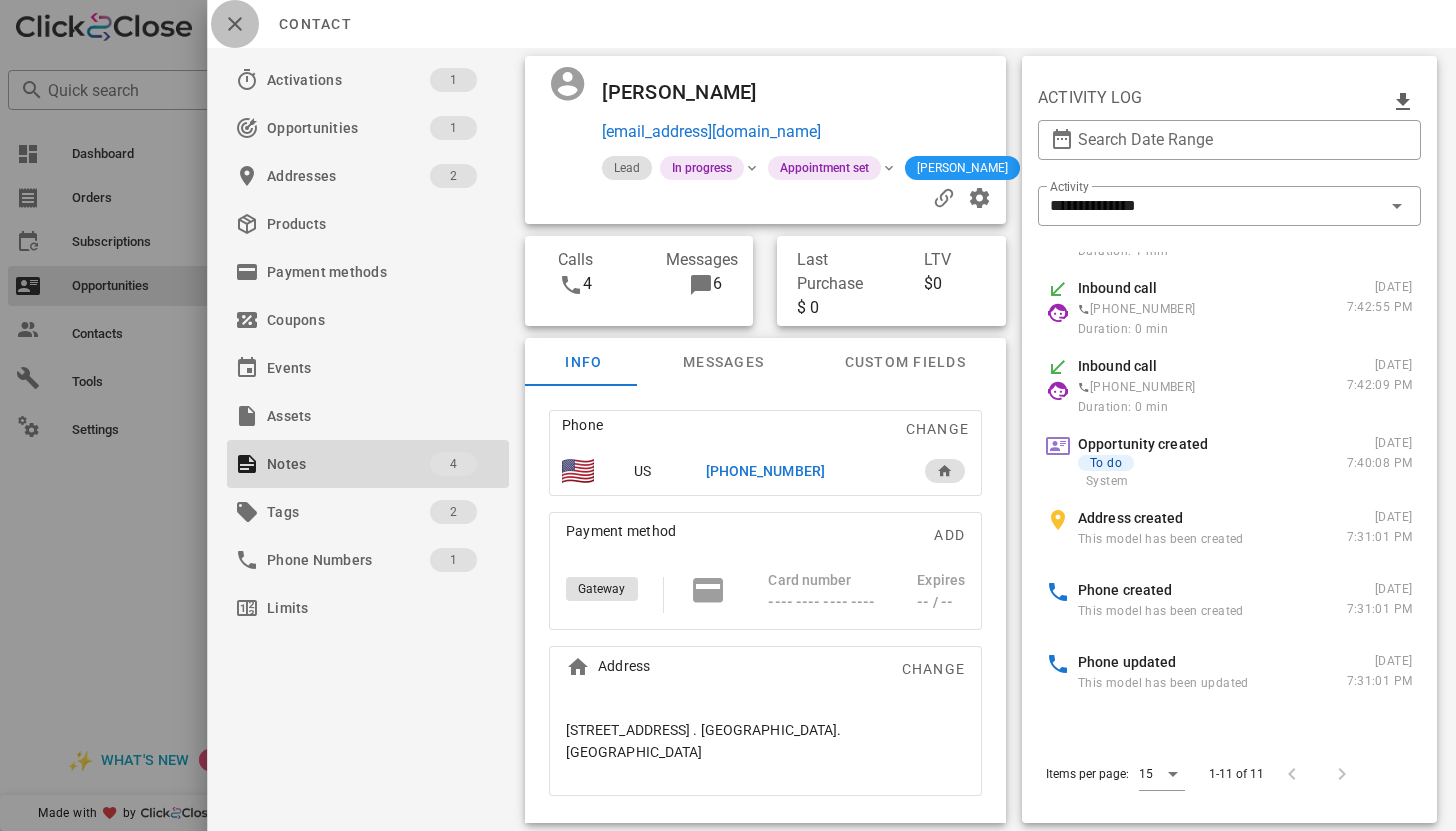 click at bounding box center (235, 24) 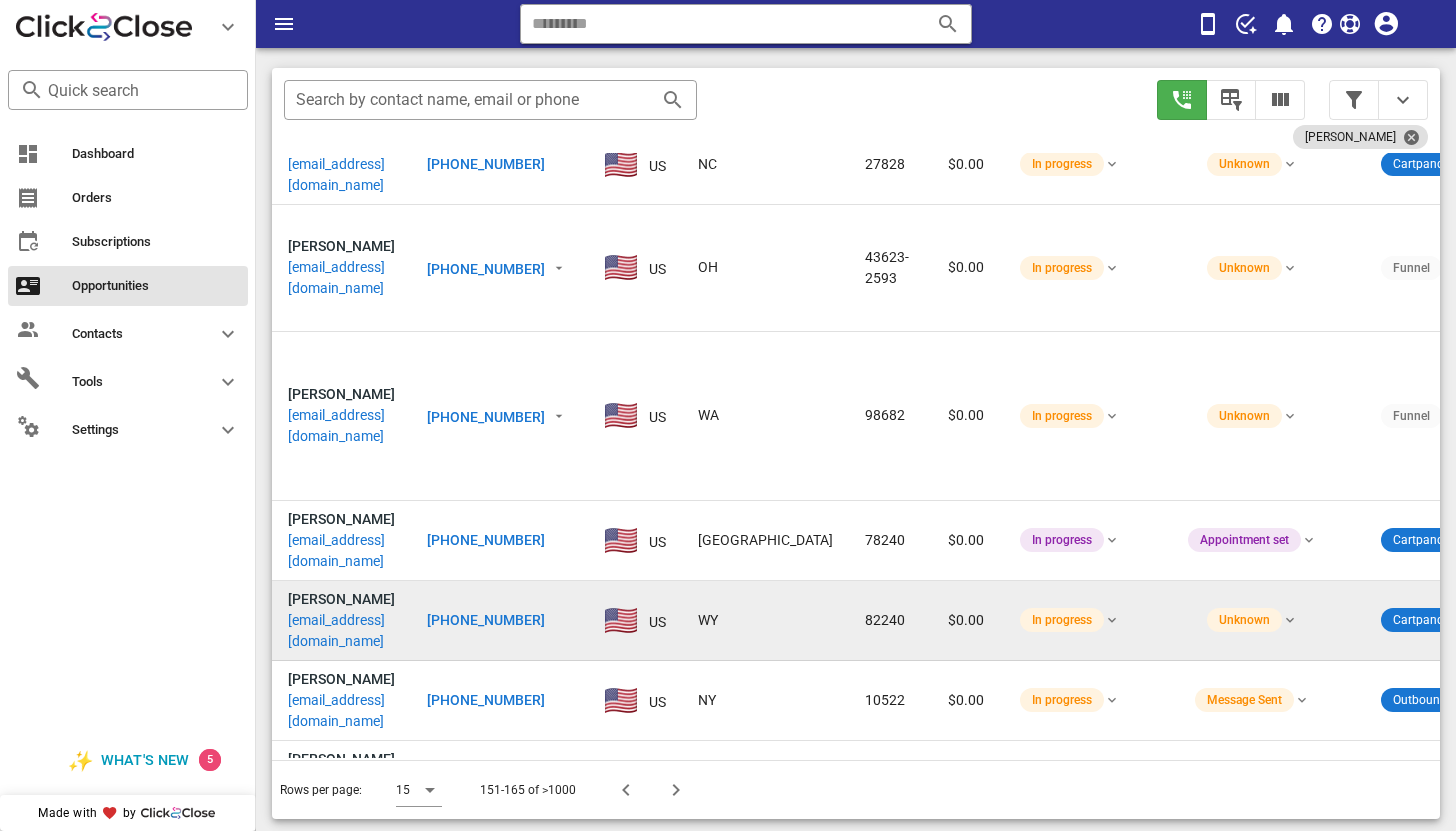 click on "clfeldt62@gmail.com" at bounding box center (341, 631) 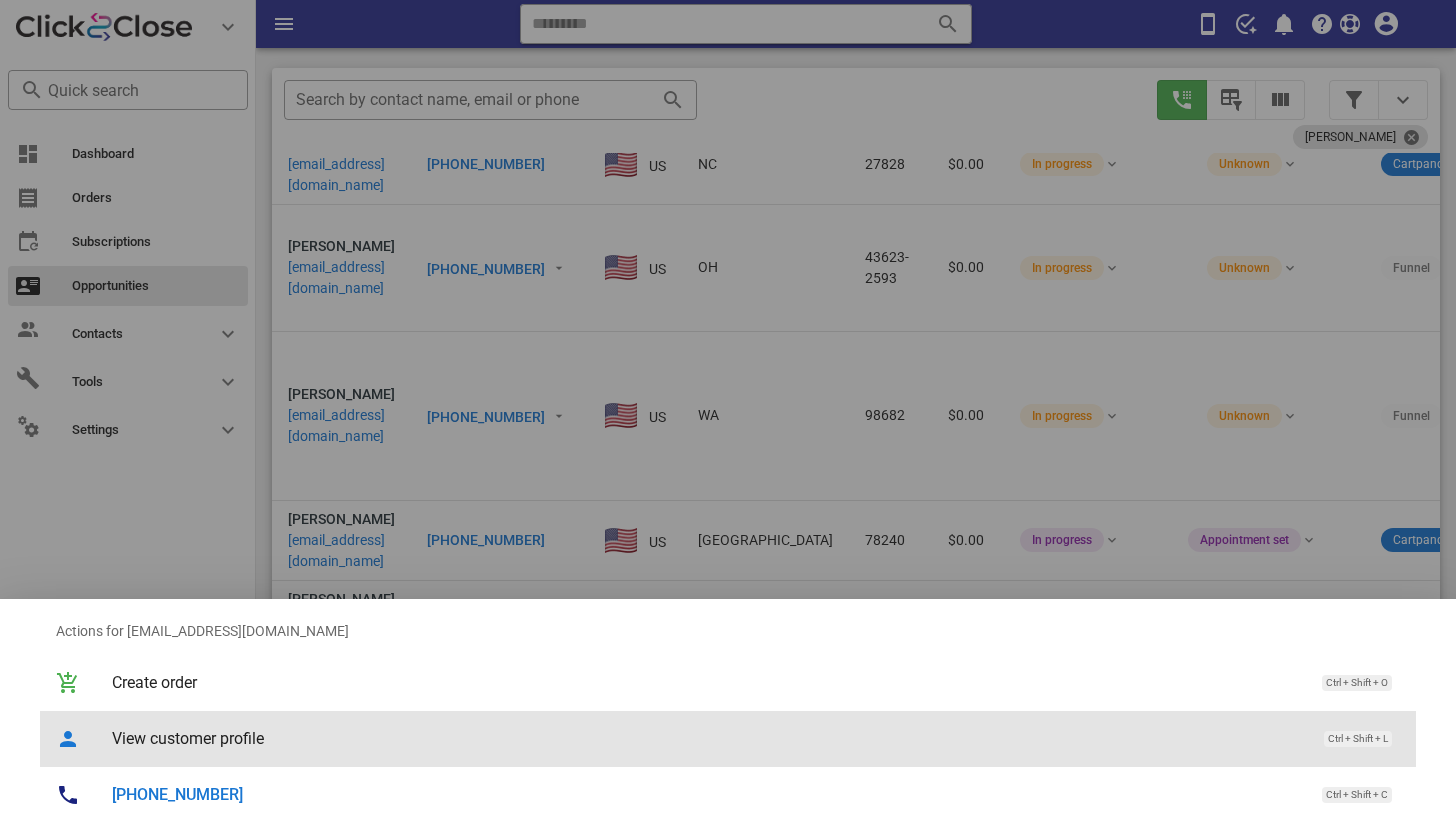 click on "View customer profile" at bounding box center [708, 738] 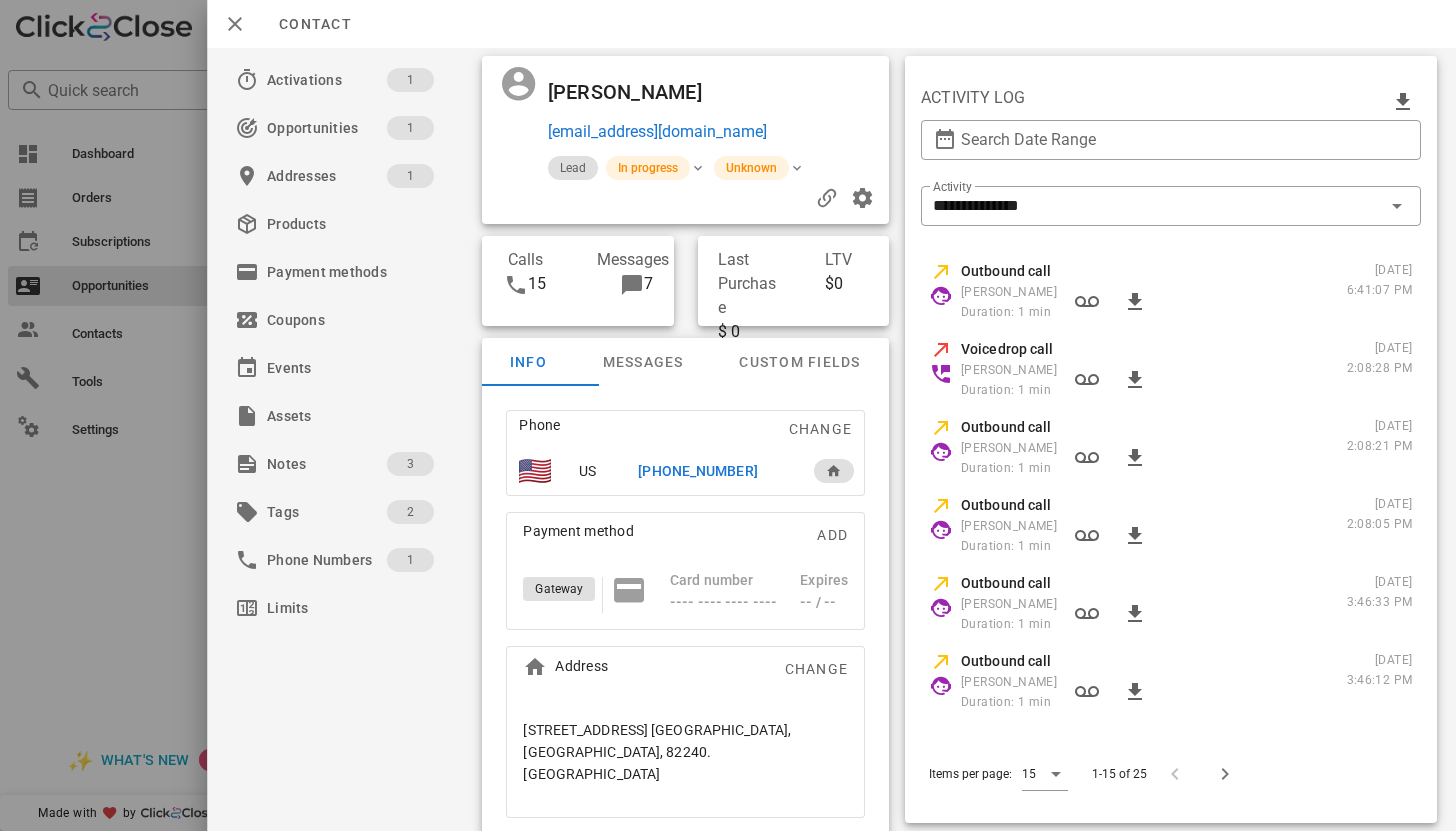 scroll, scrollTop: 358, scrollLeft: 0, axis: vertical 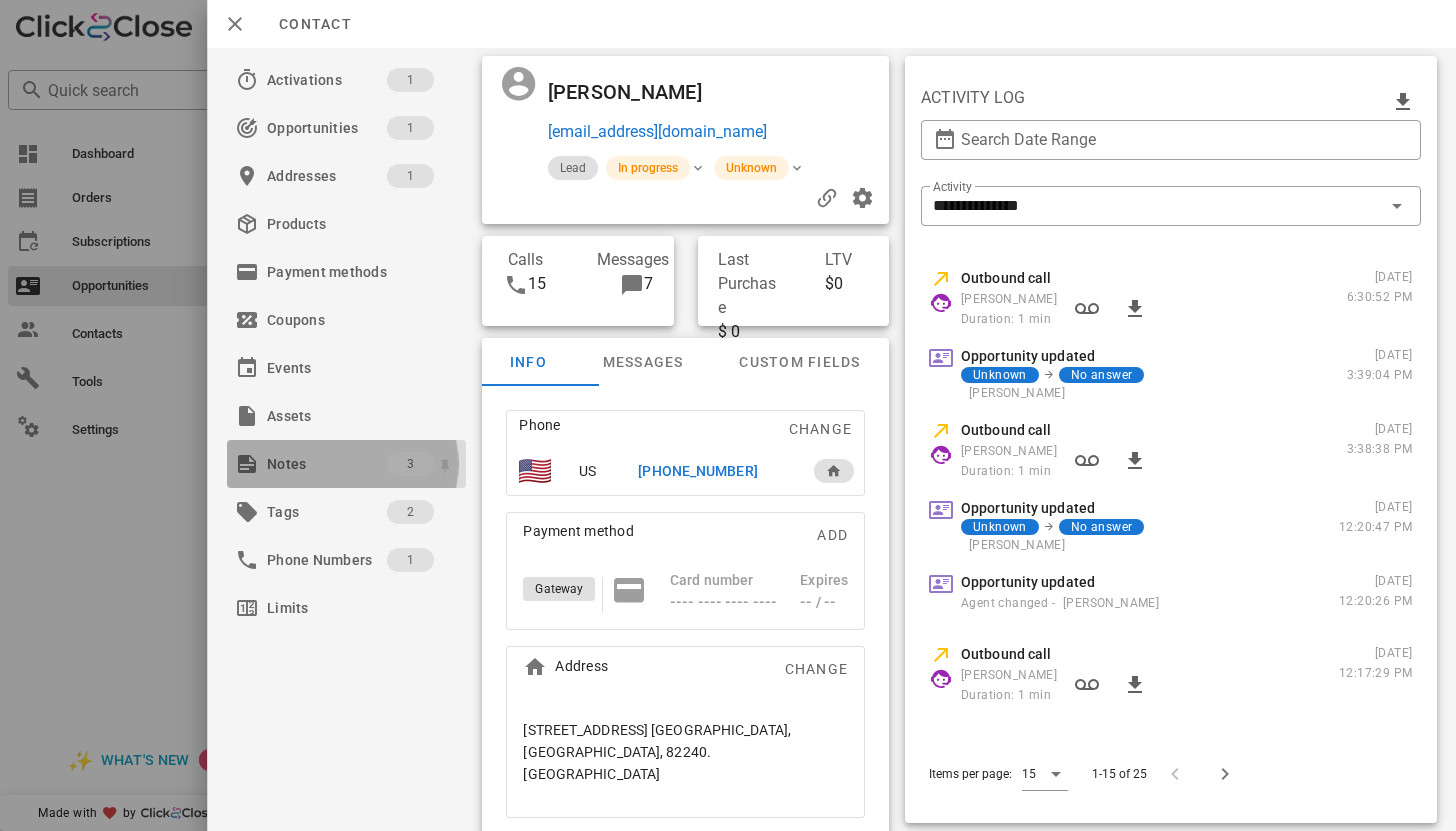 click on "Notes" at bounding box center [327, 464] 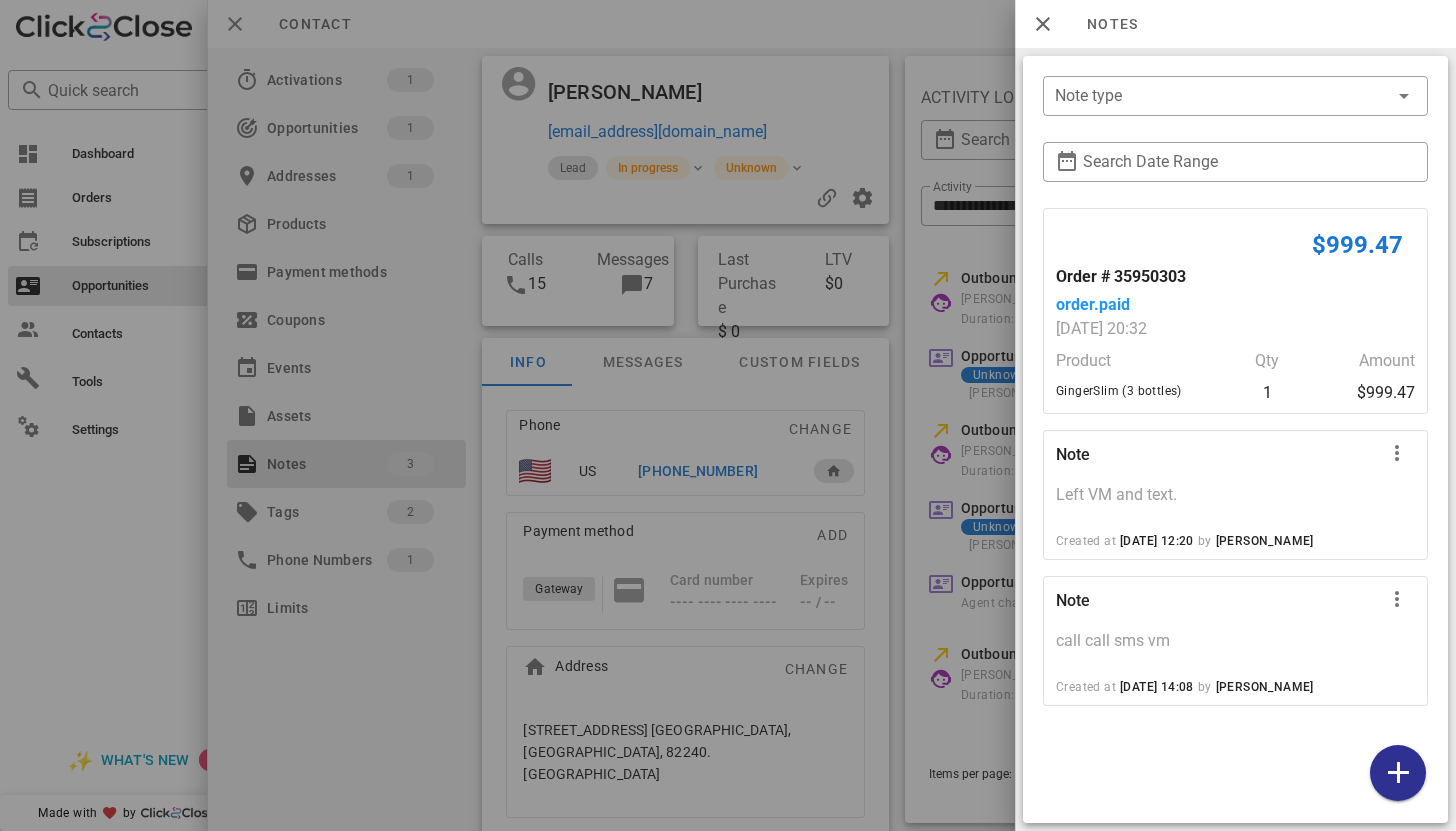 click on "​ Note type ​ Search Date Range  $999.47   Order # 35950303   order.paid   05/23/2025 20:32   Product Qty Amount  GingerSlim (3 bottles)  1 $999.47  Note  Left VM and text.  Created at   05/29/2025 12:20   by   Alexander Lodi   Note  call call sms vm  Created at   06/09/2025 14:08   by   Dan Stollman" at bounding box center (1235, 445) 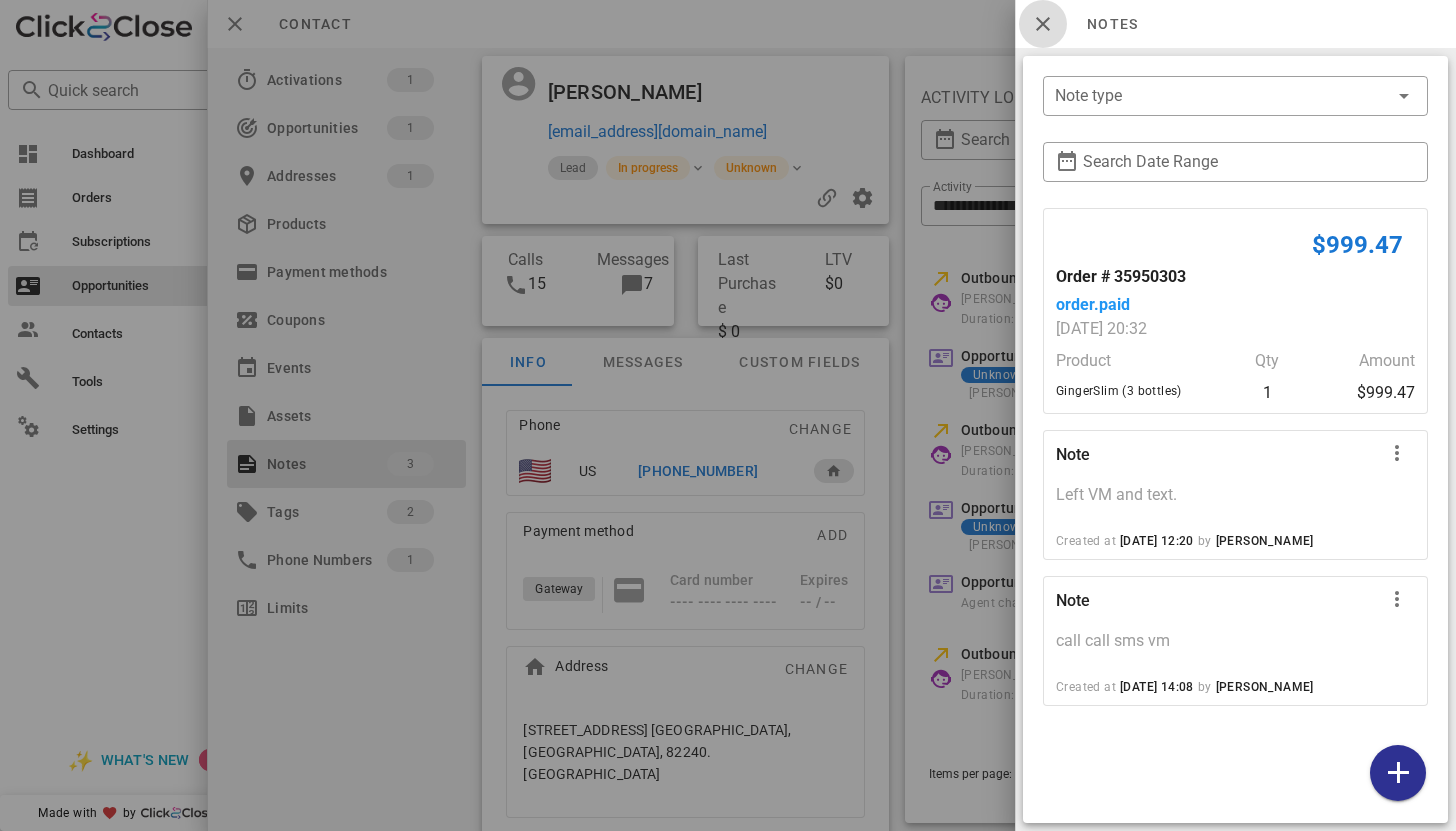 click at bounding box center [1043, 24] 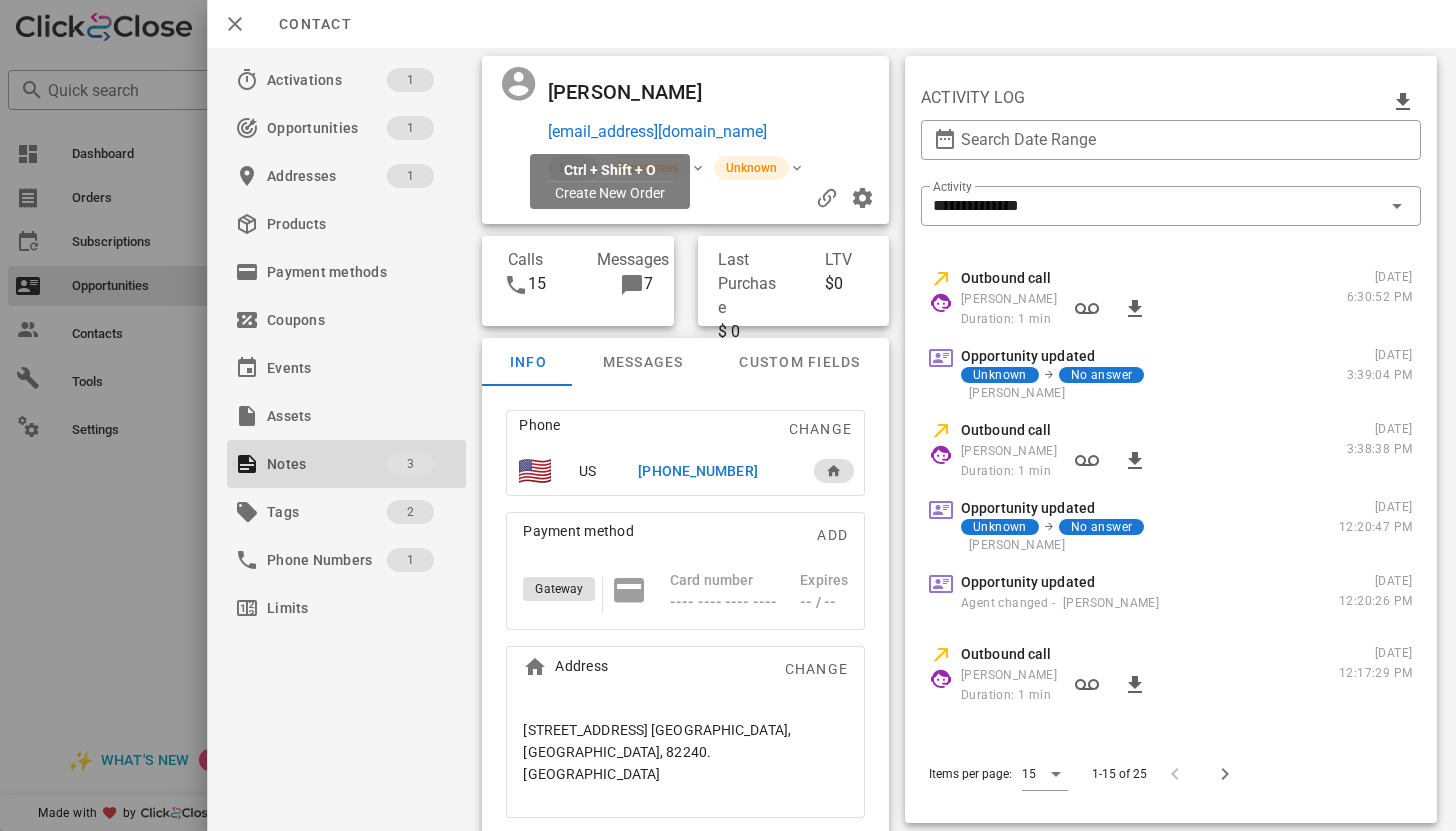 click on "clfeldt62@gmail.com" at bounding box center (656, 132) 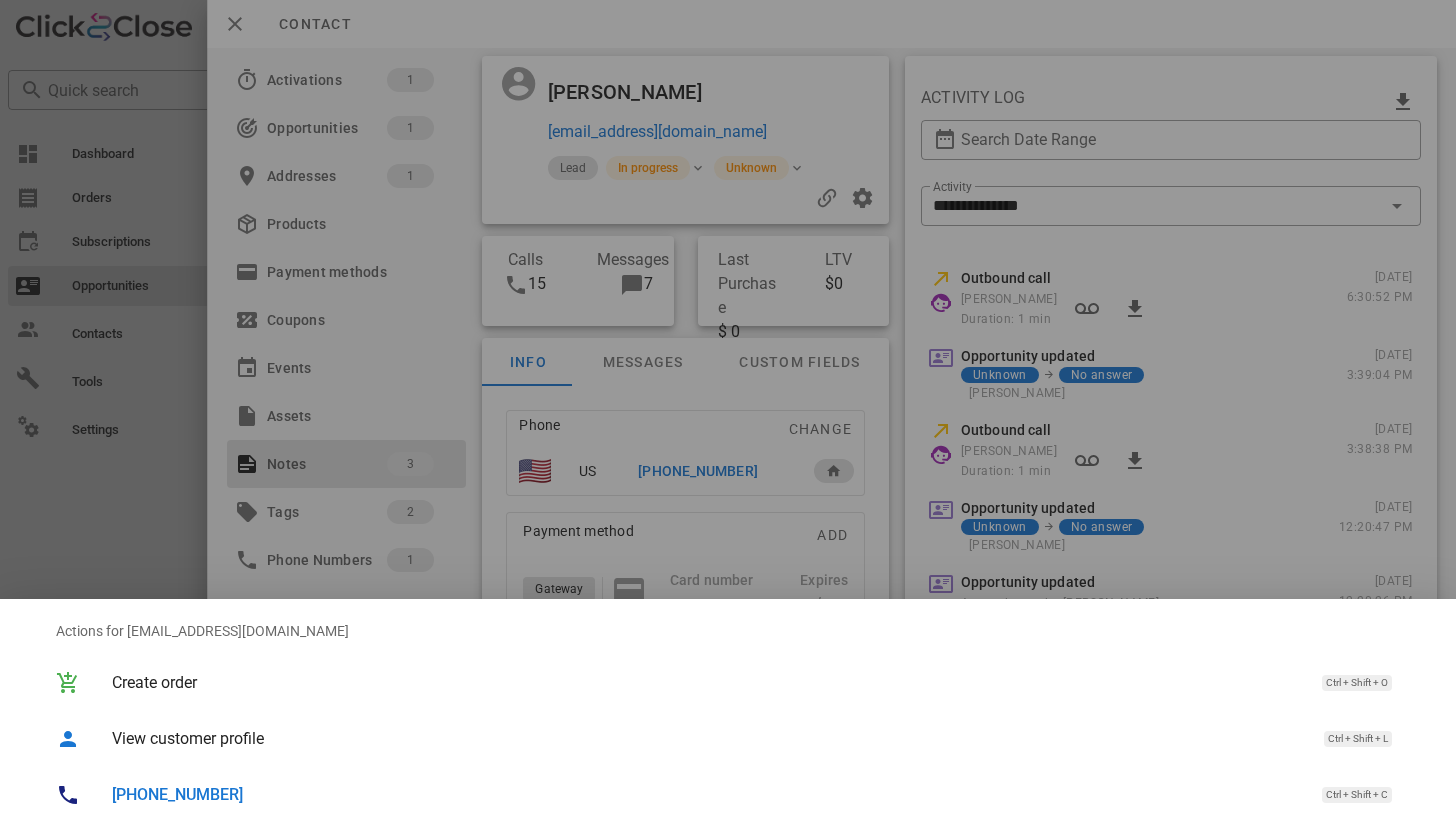 click on "+13073380321" at bounding box center (177, 794) 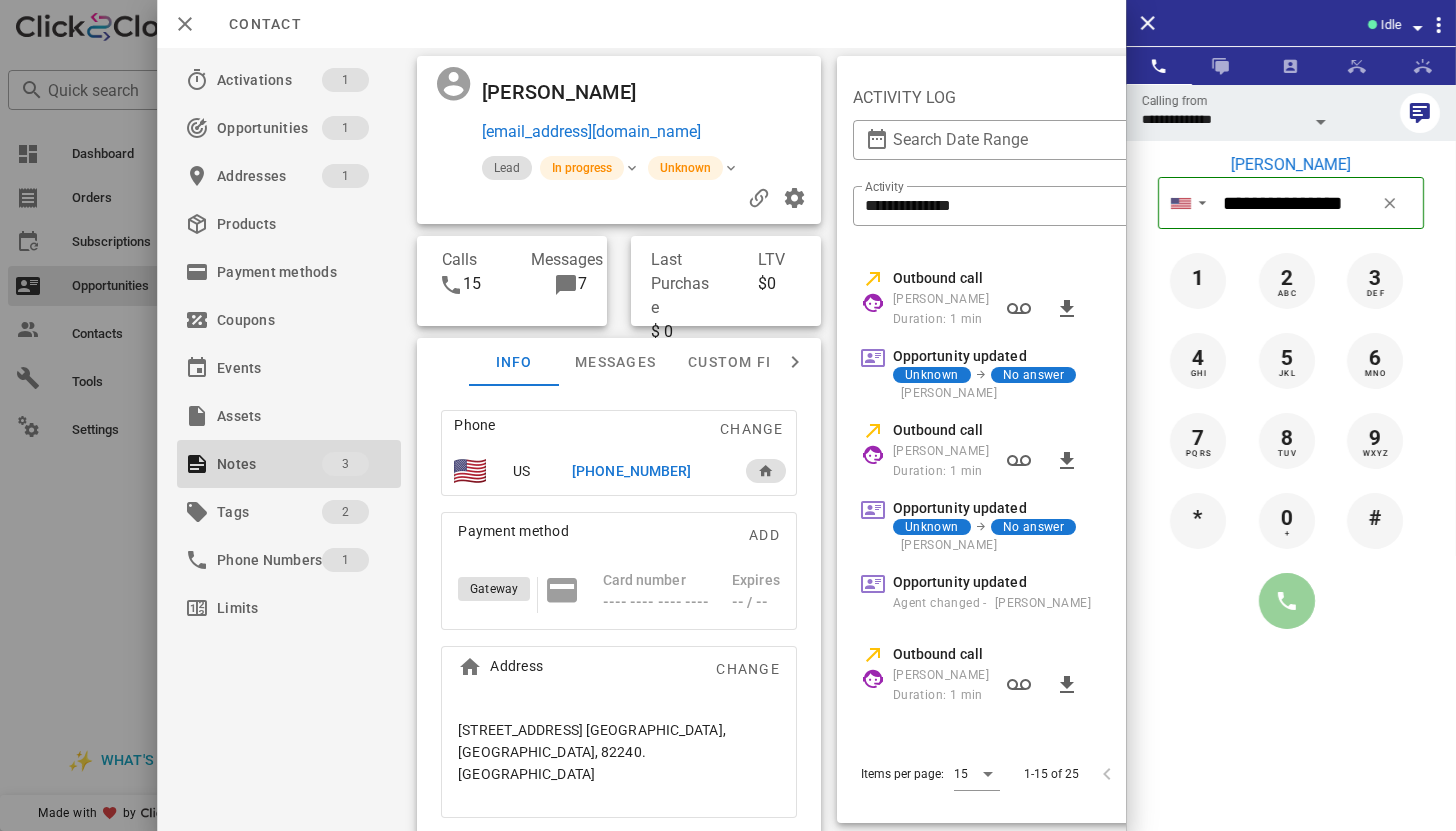 click at bounding box center [1287, 601] 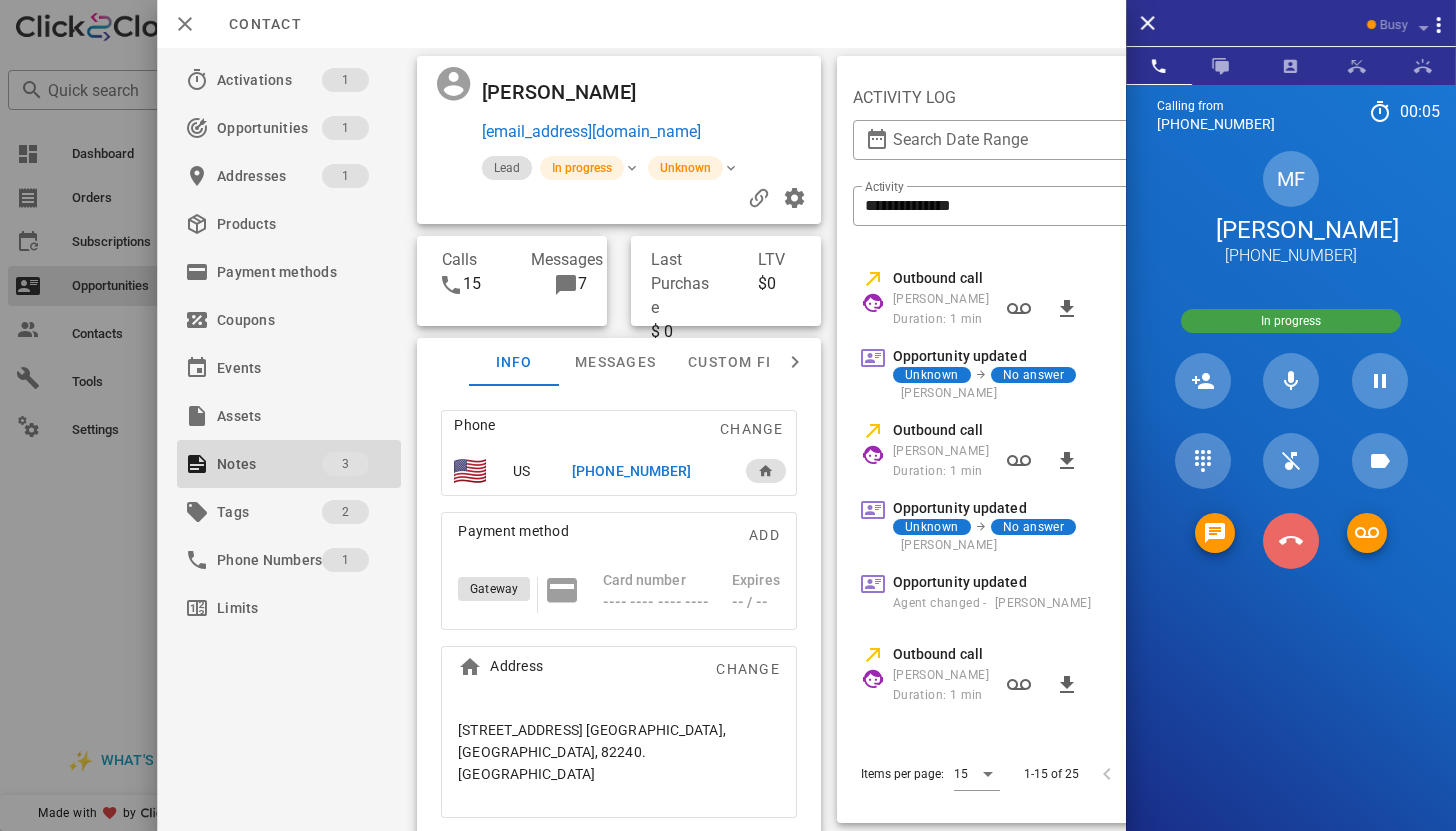 click at bounding box center (1291, 541) 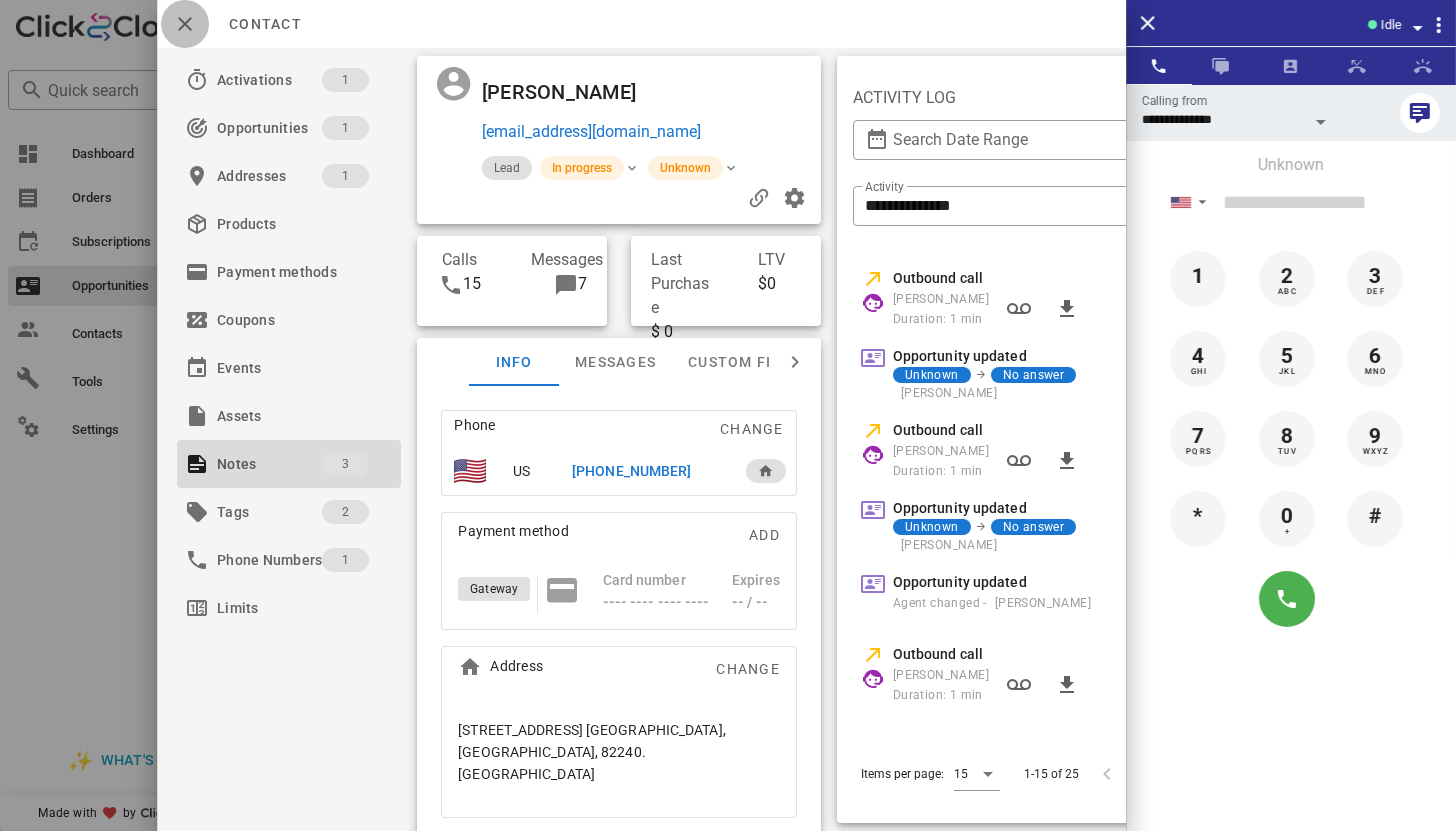 click at bounding box center [185, 24] 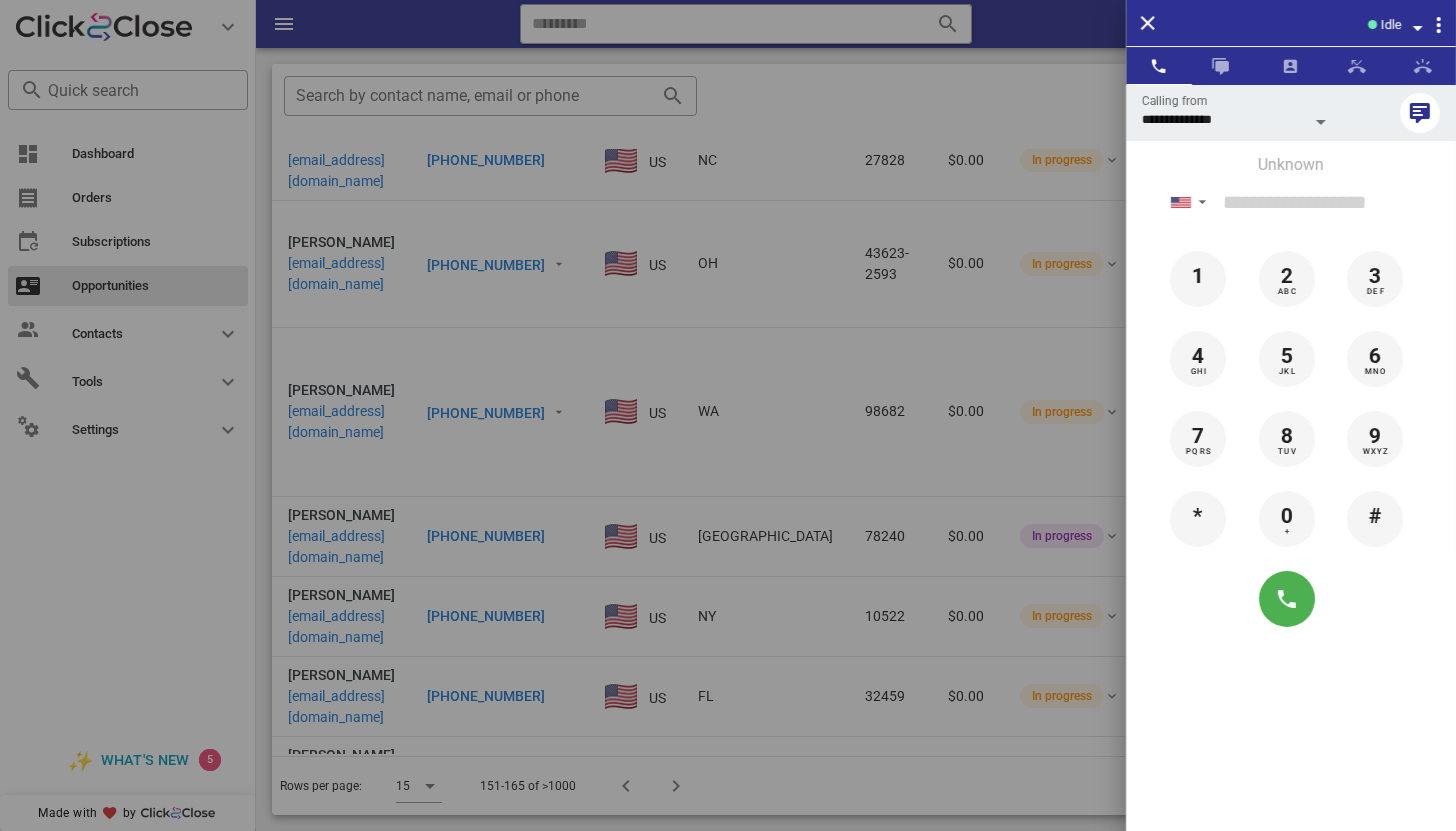 click on "Idle" at bounding box center (1291, 23) 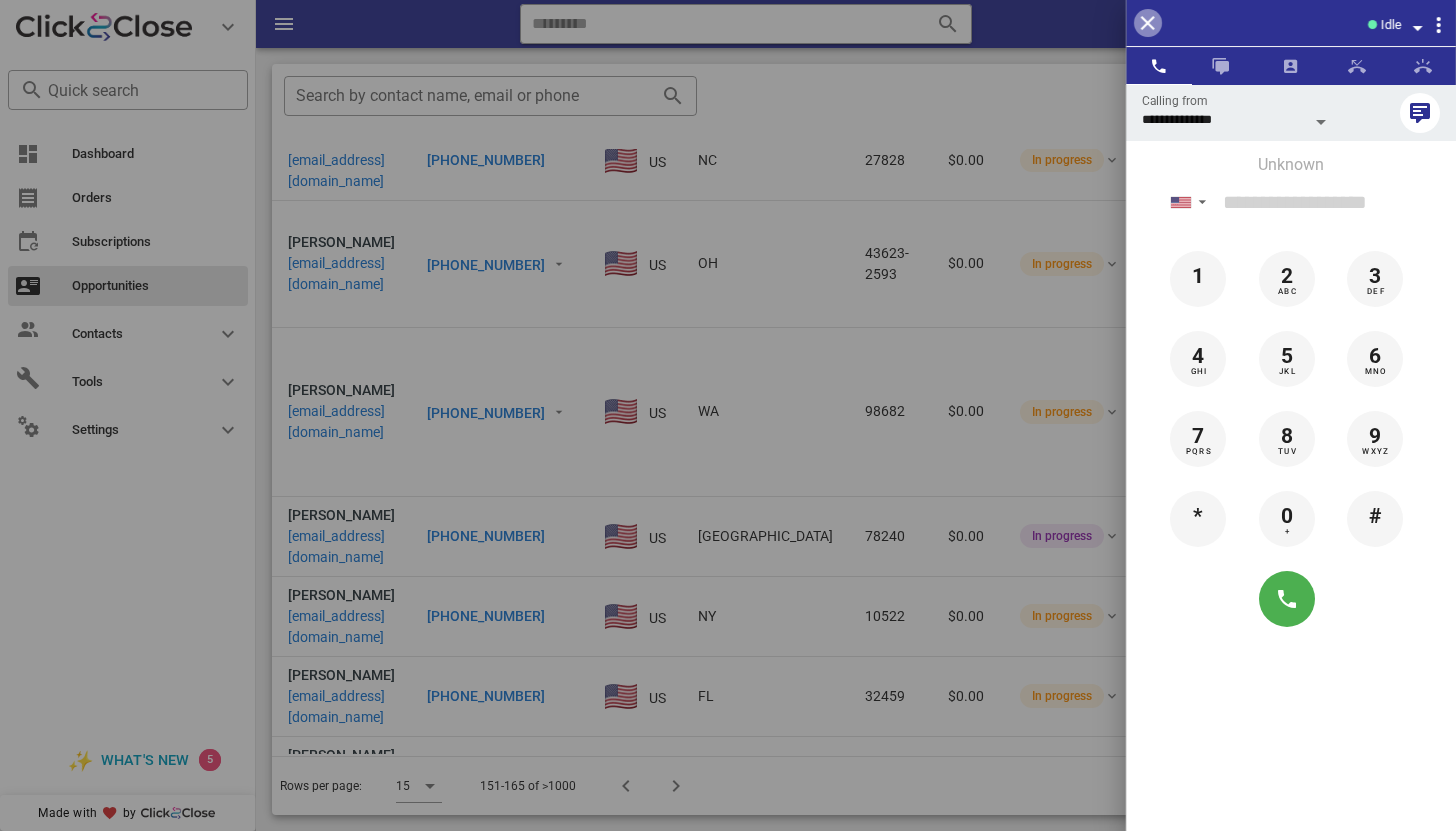 click at bounding box center (1148, 23) 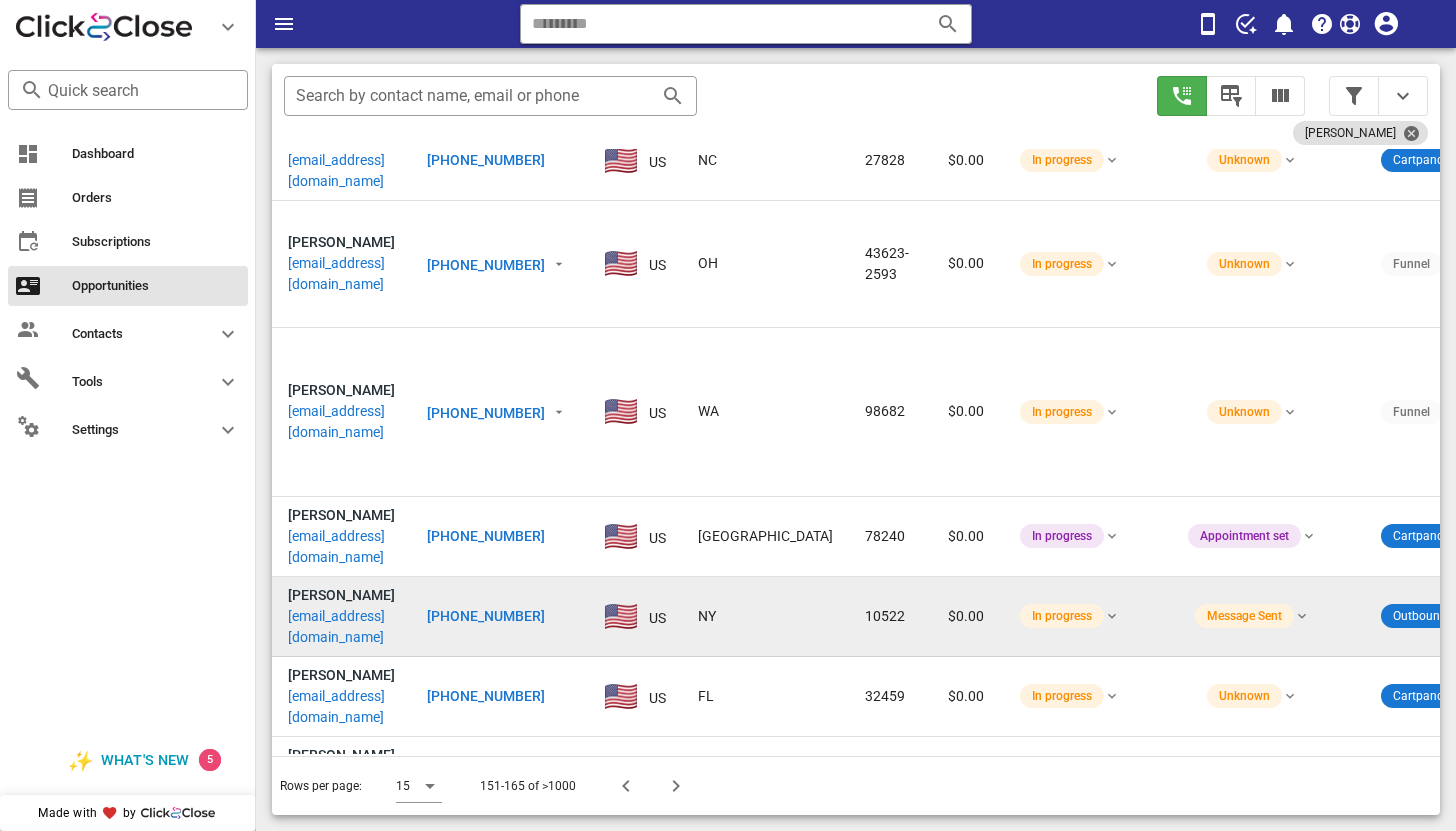 click on "radomskis@hotmail.com" at bounding box center [341, 627] 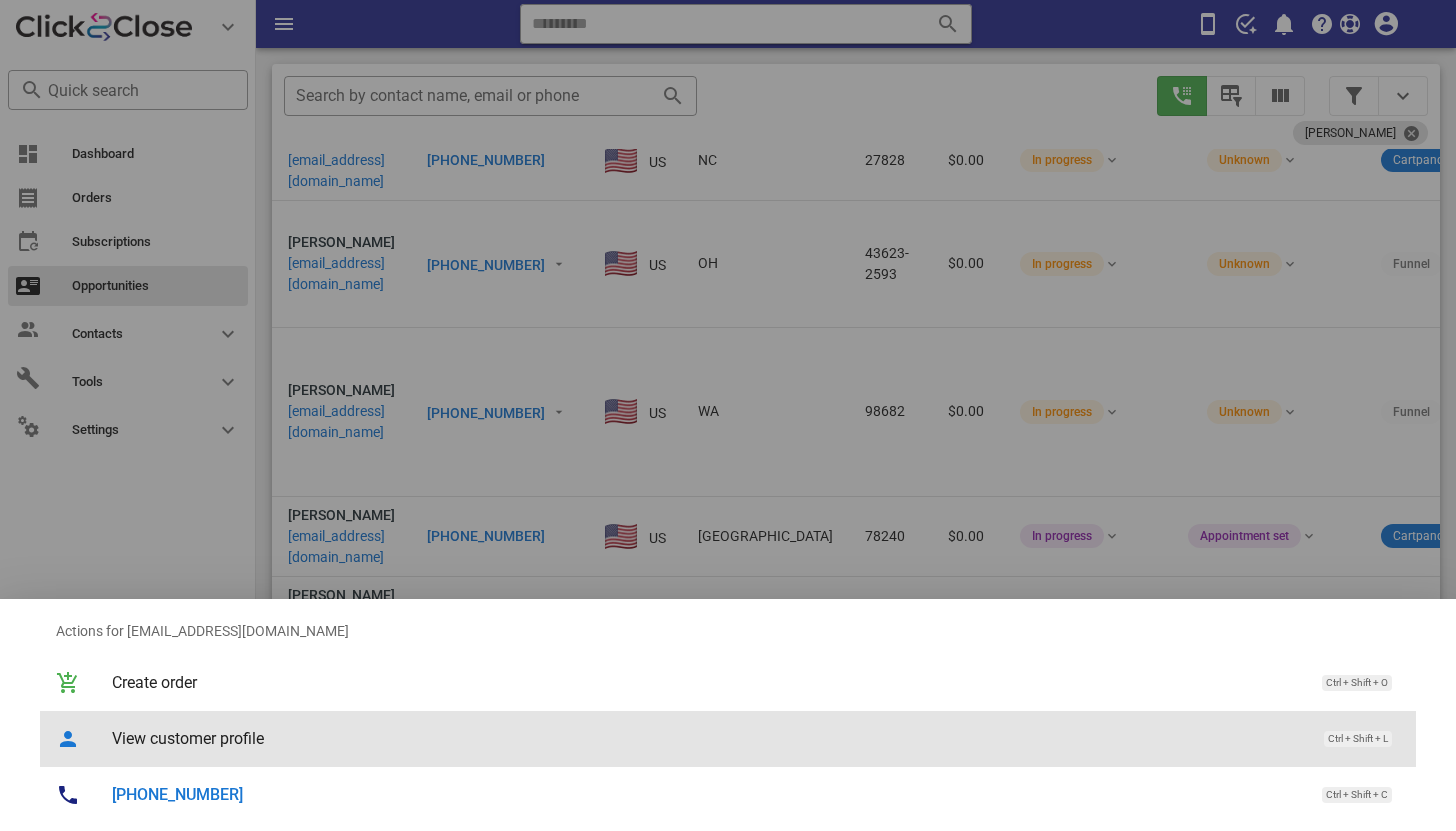 click on "View customer profile" at bounding box center [708, 738] 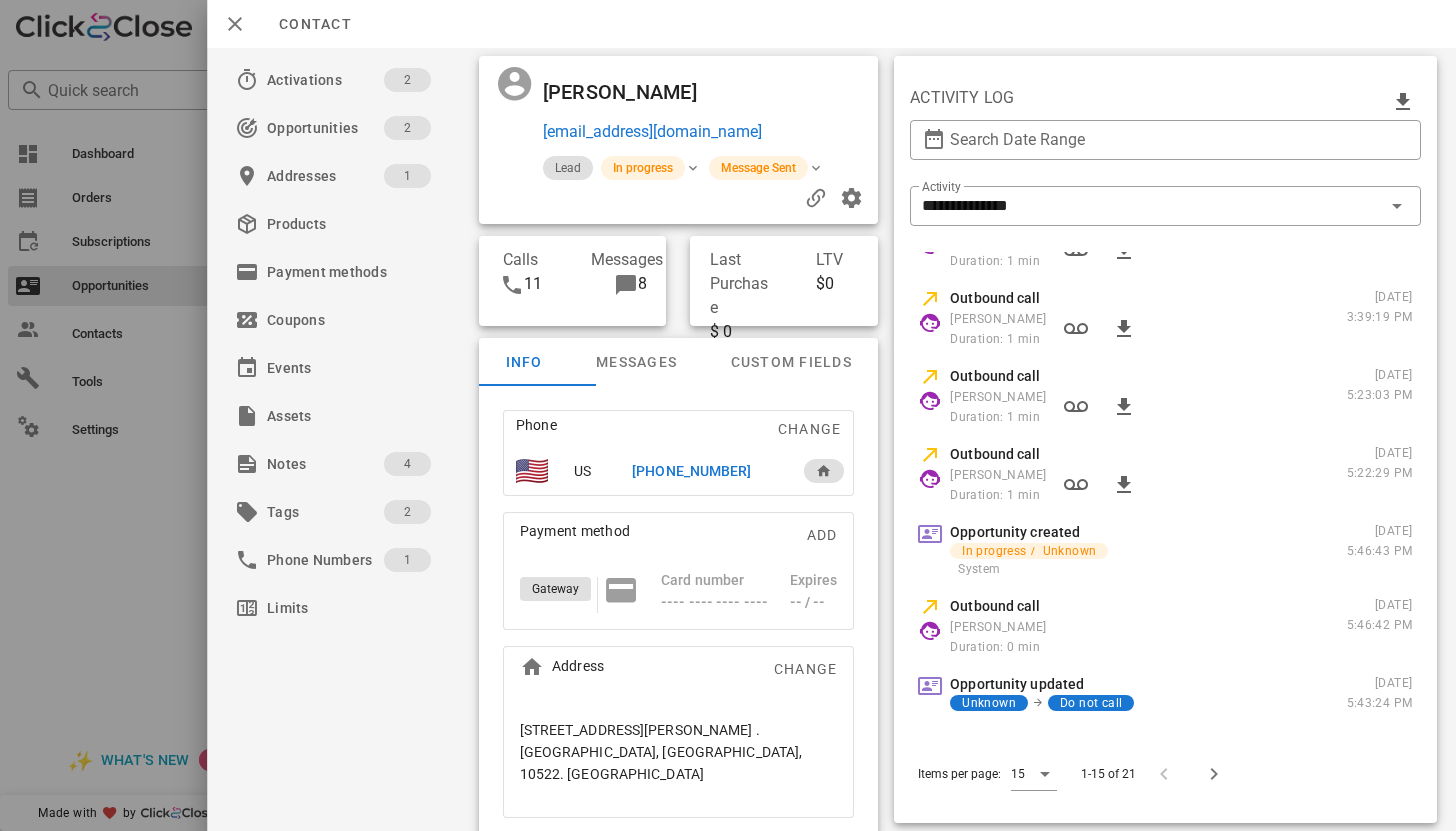 scroll, scrollTop: 557, scrollLeft: 0, axis: vertical 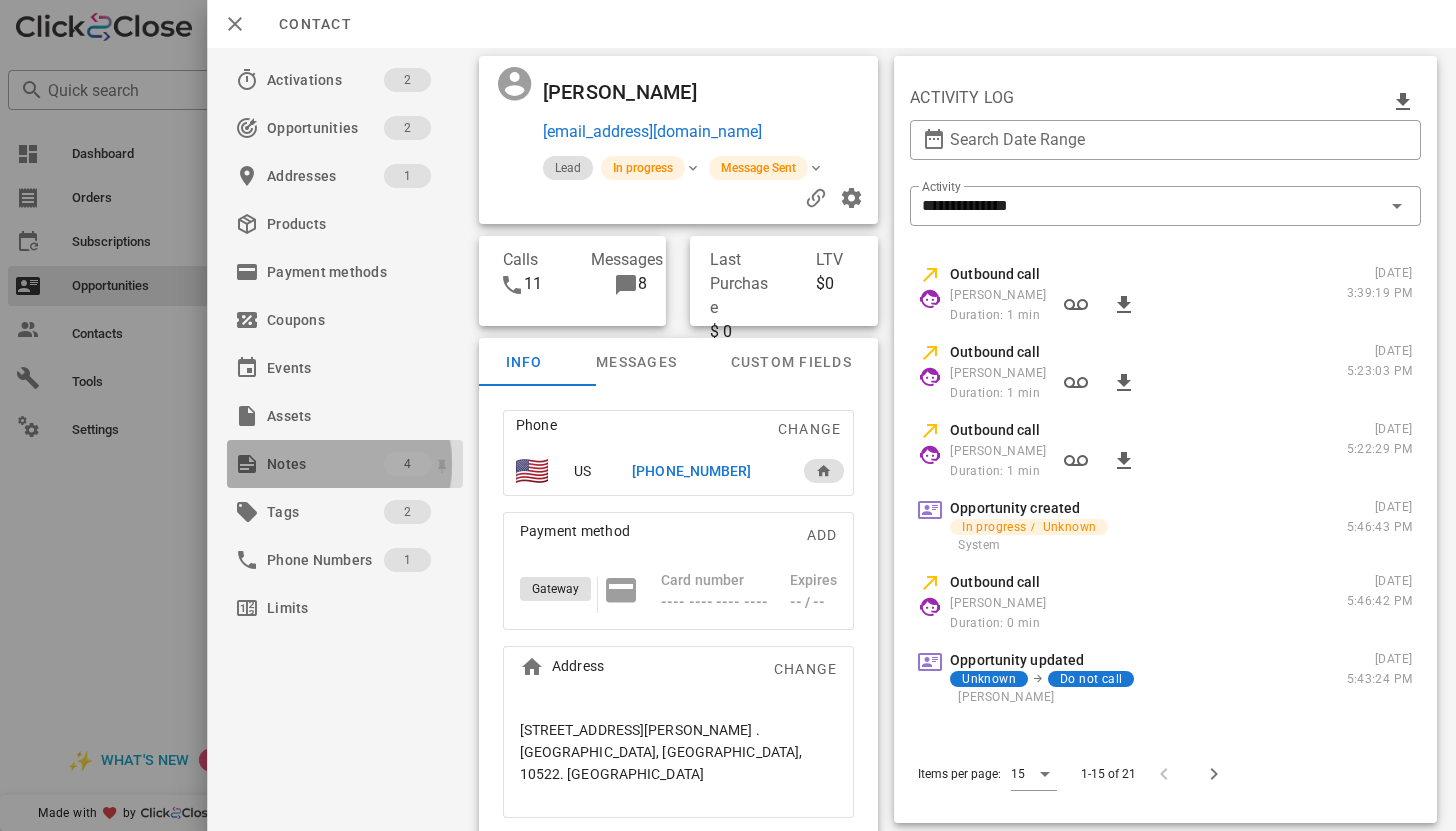 click on "Notes" at bounding box center [325, 464] 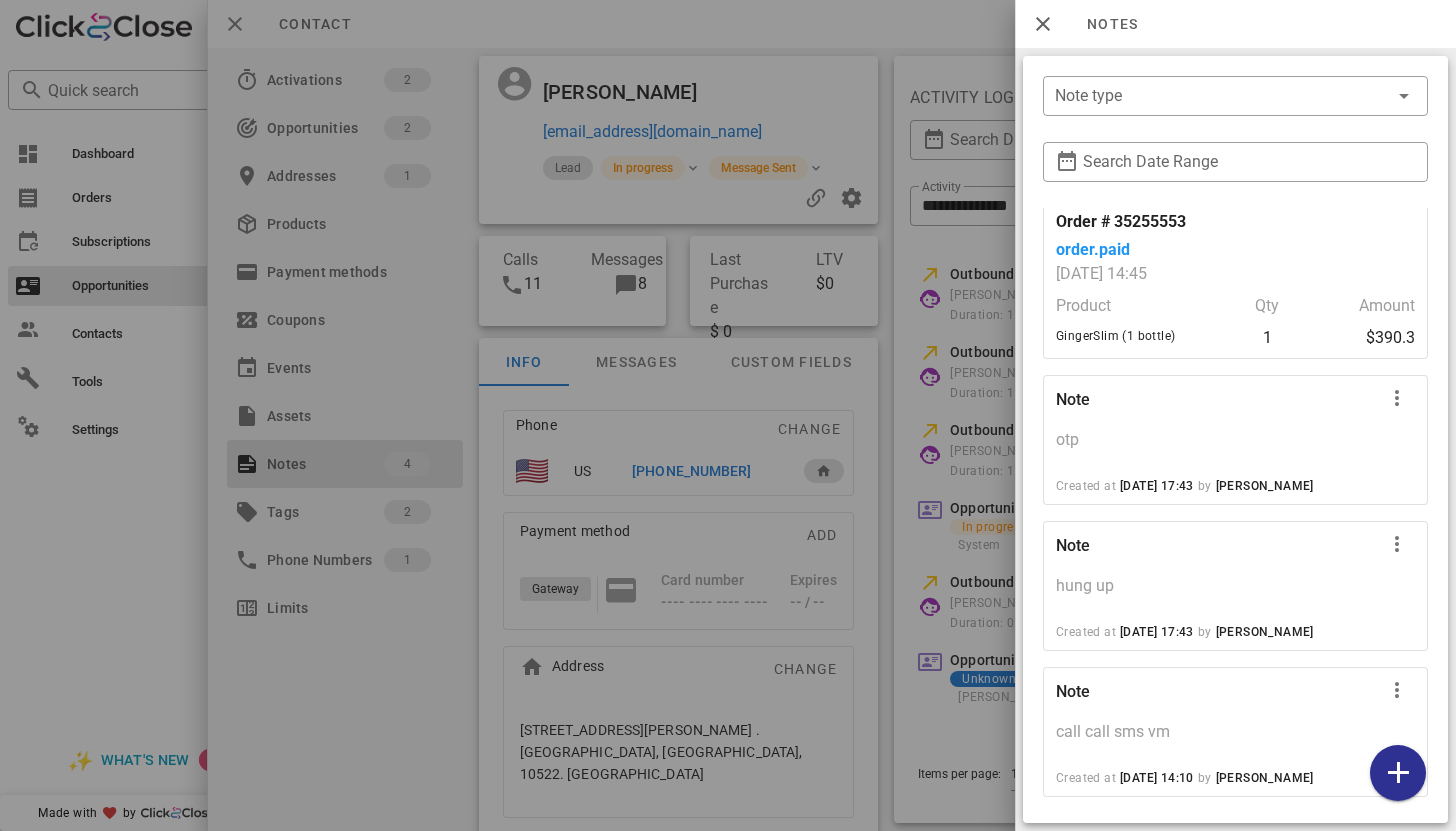 scroll, scrollTop: 66, scrollLeft: 0, axis: vertical 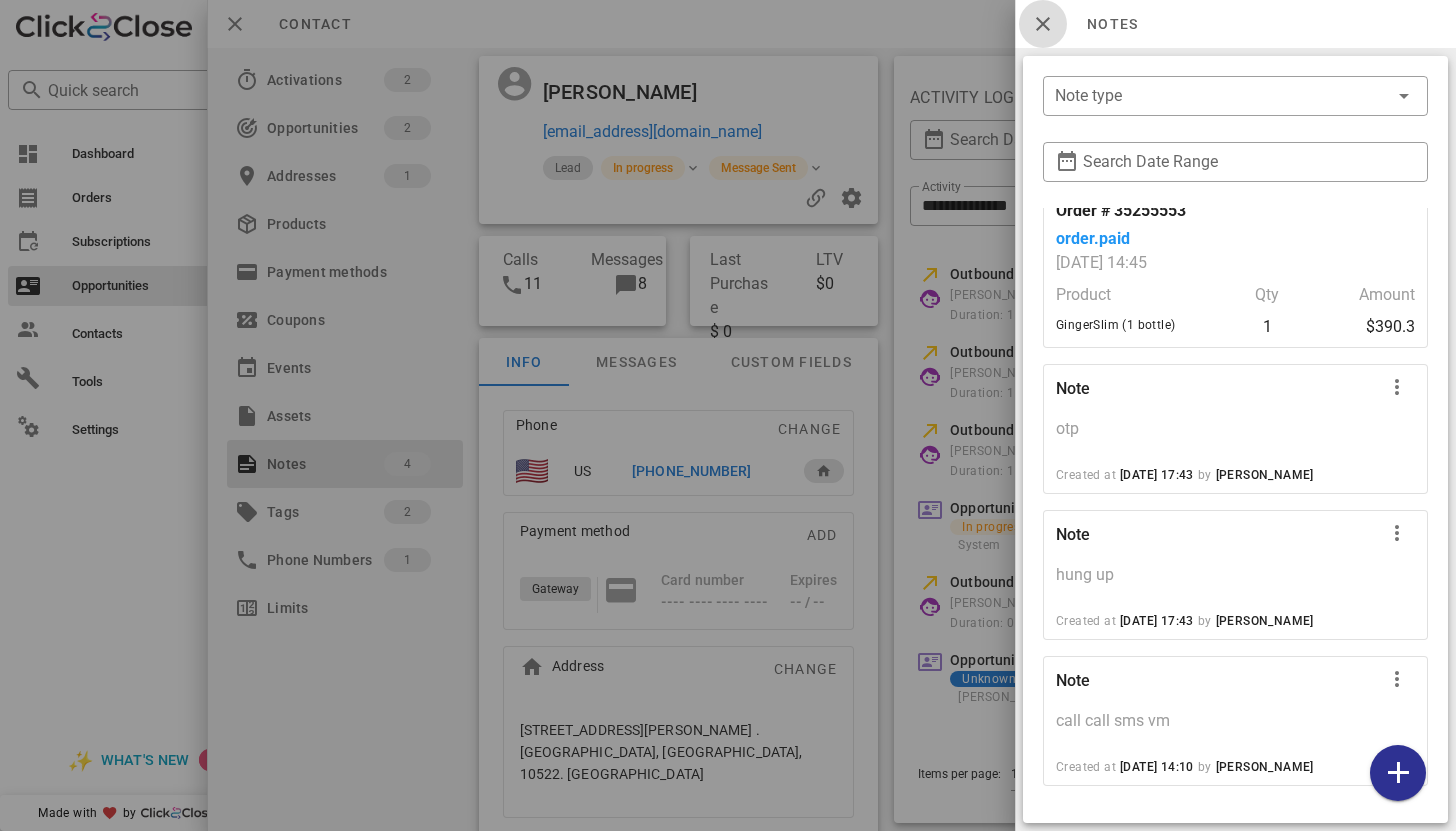 click at bounding box center (1043, 24) 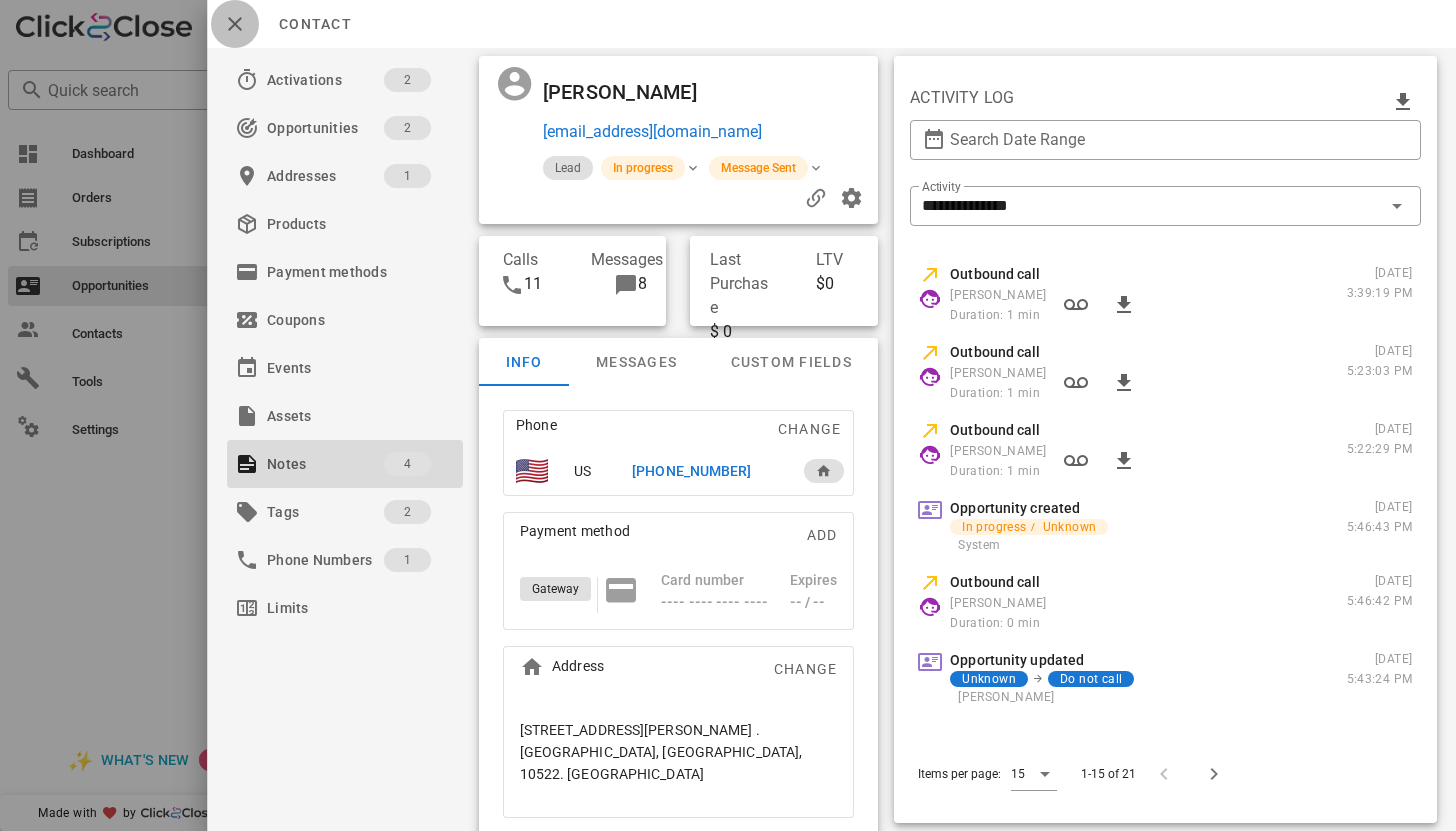 click at bounding box center (235, 24) 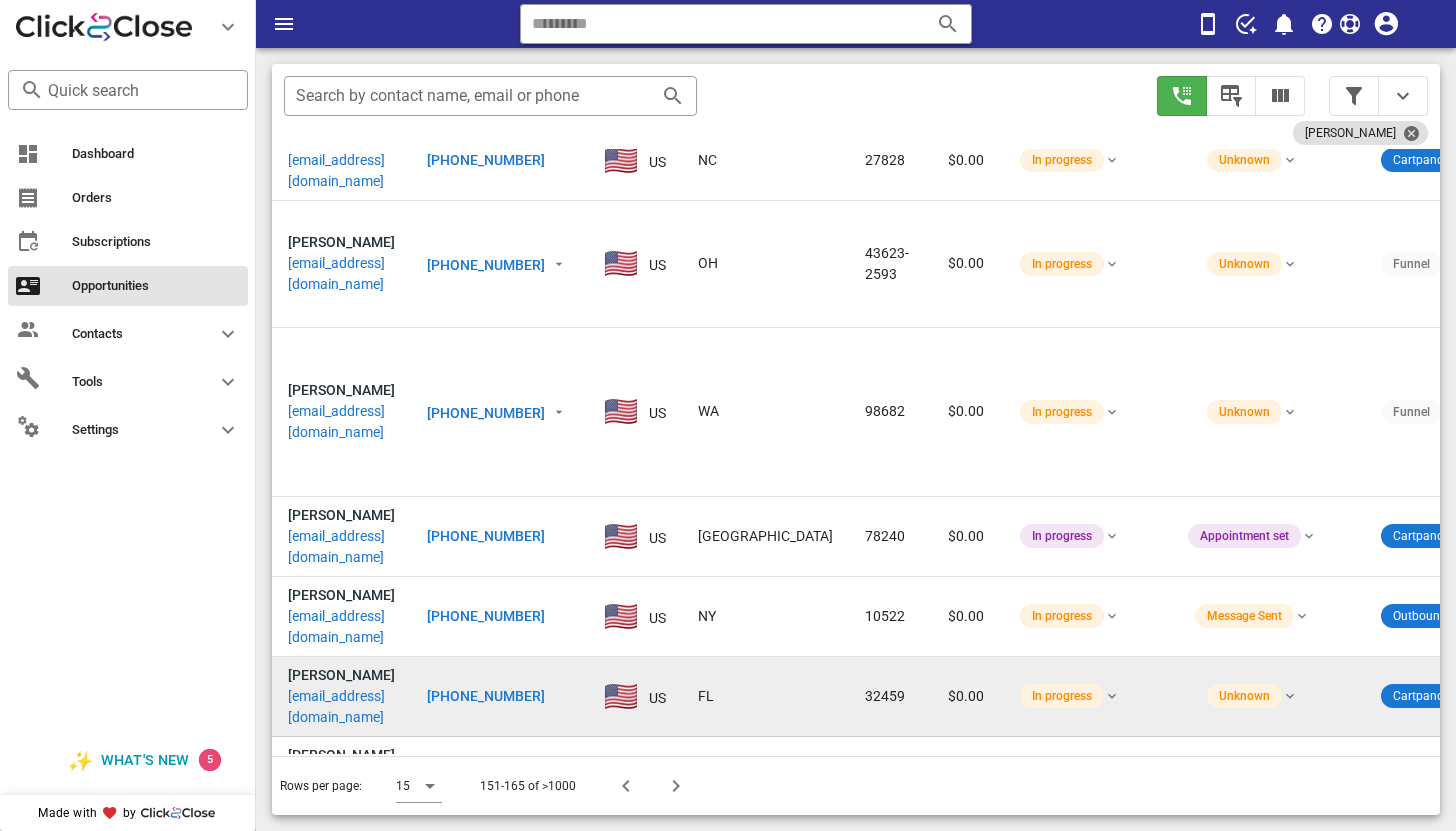 click on "claireogle@aol.com" at bounding box center [341, 707] 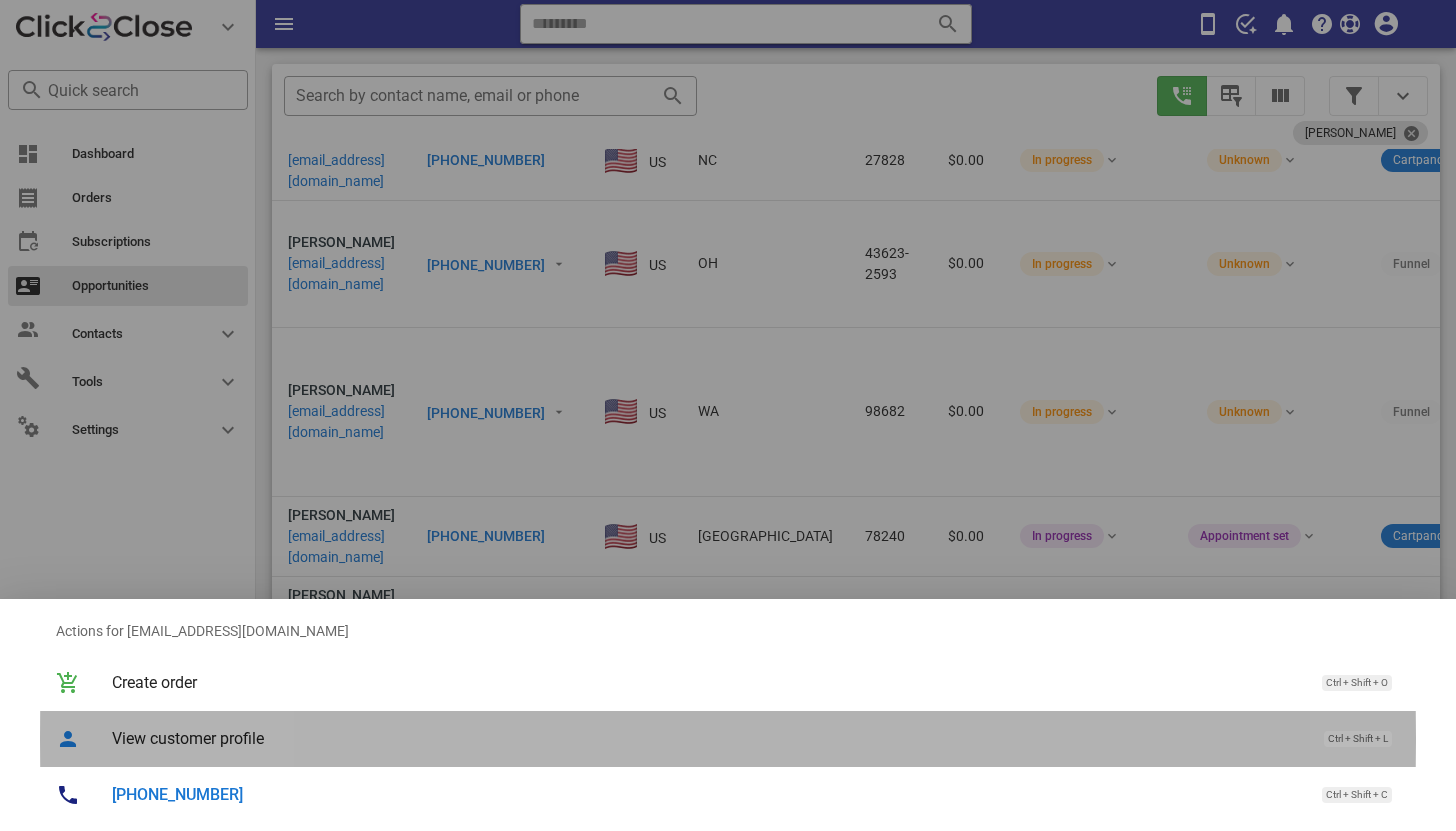 click on "View customer profile" at bounding box center (708, 738) 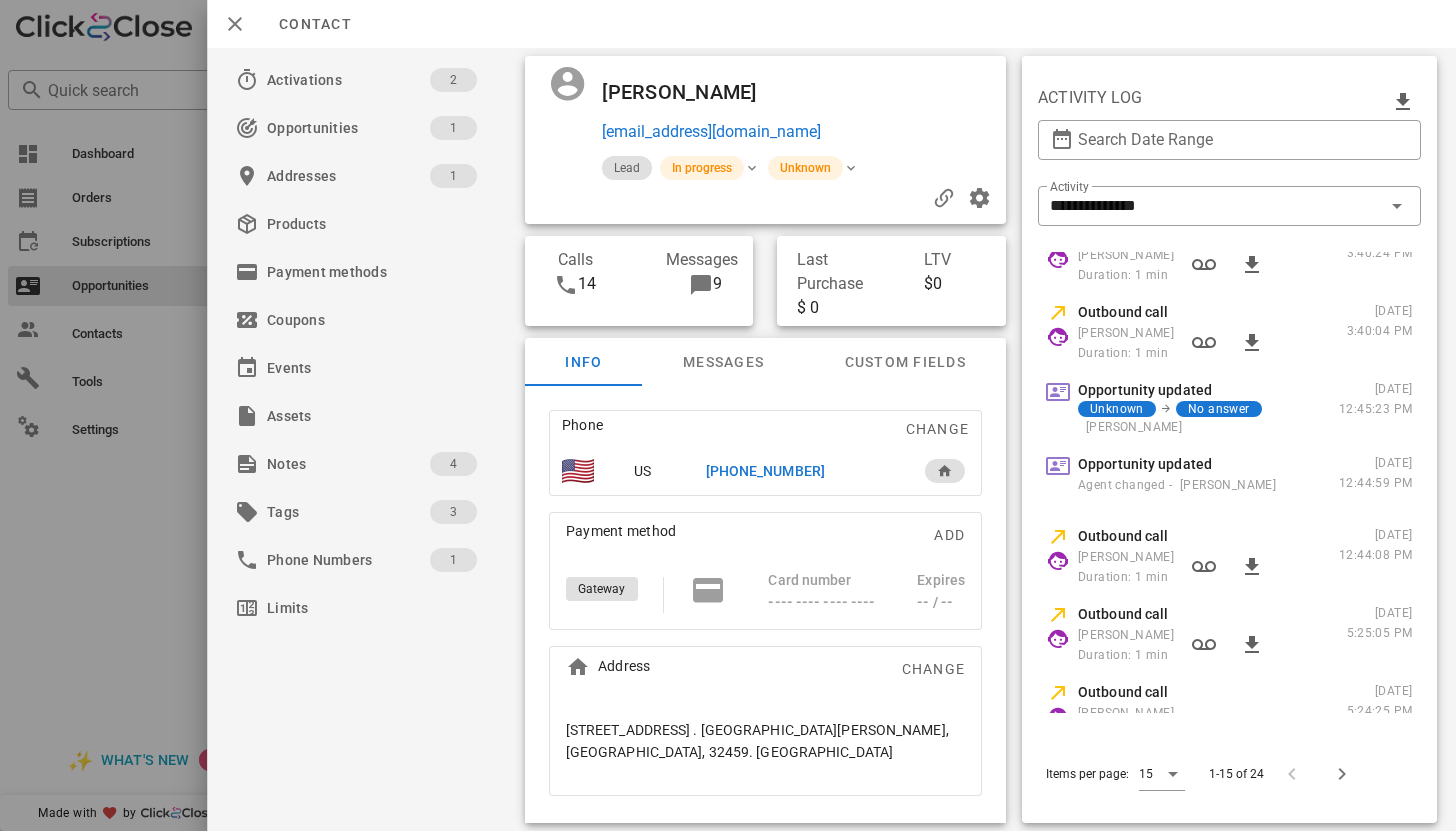 scroll, scrollTop: 533, scrollLeft: 0, axis: vertical 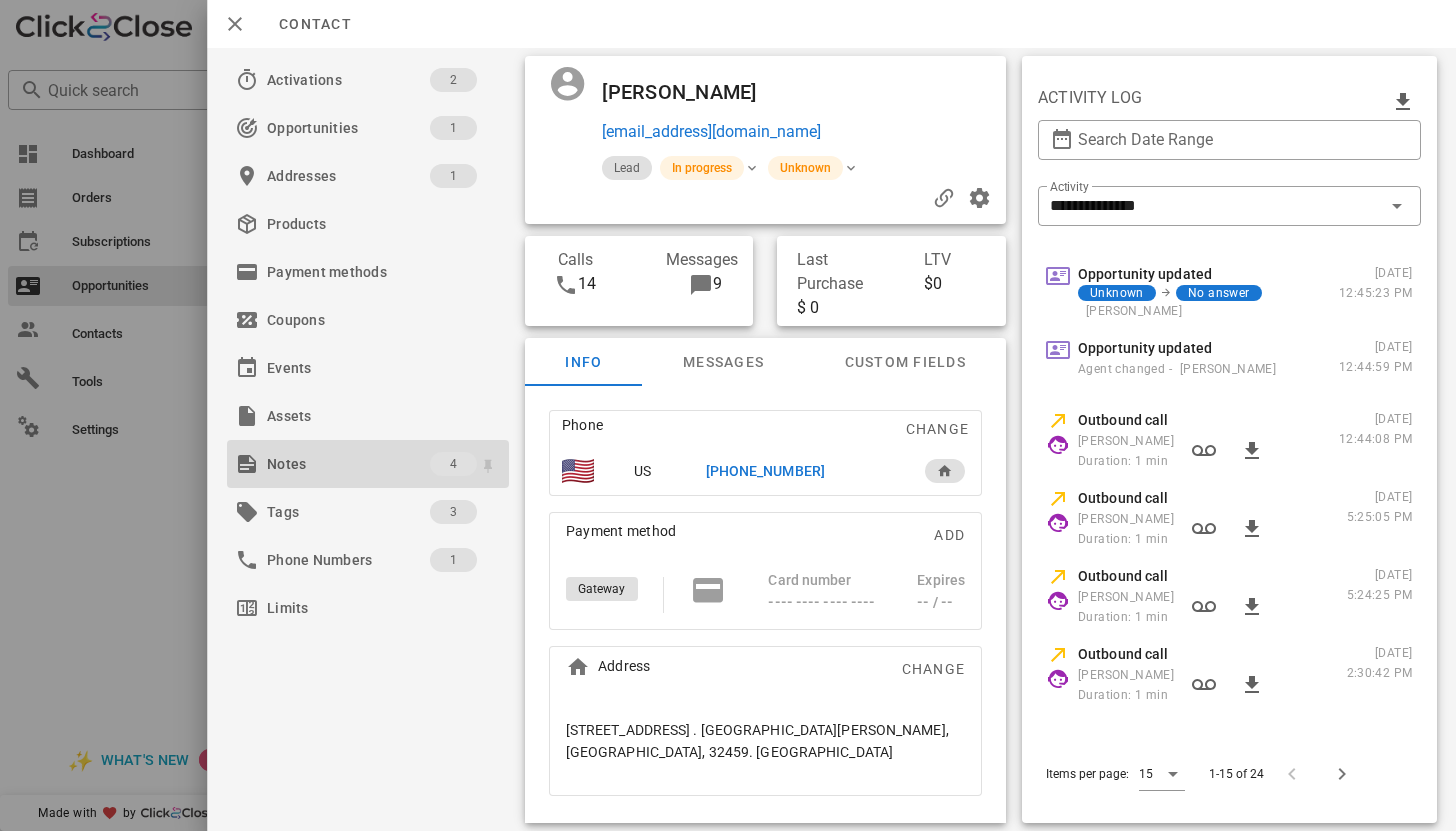 click on "Notes" at bounding box center [348, 464] 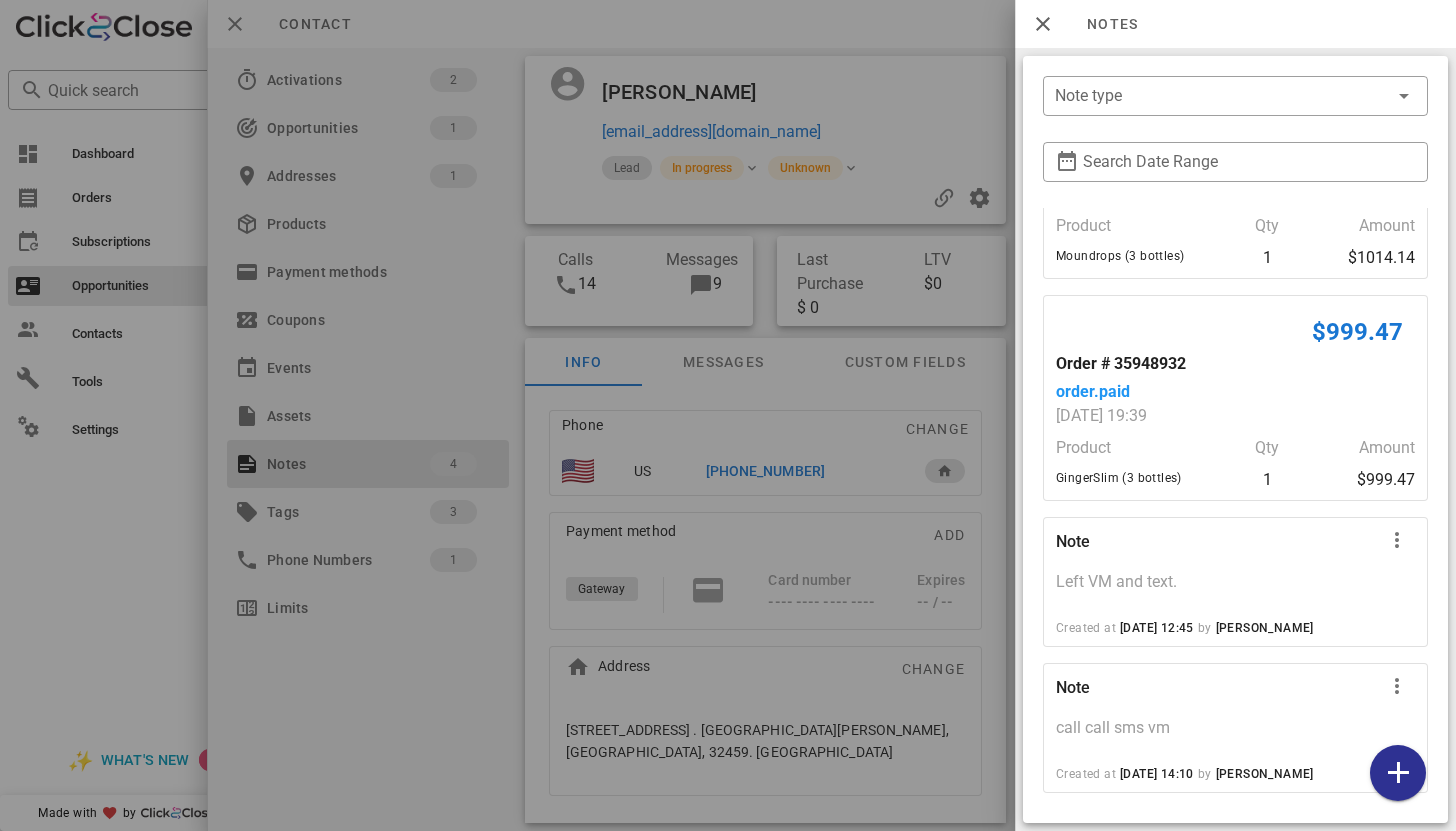 scroll, scrollTop: 142, scrollLeft: 0, axis: vertical 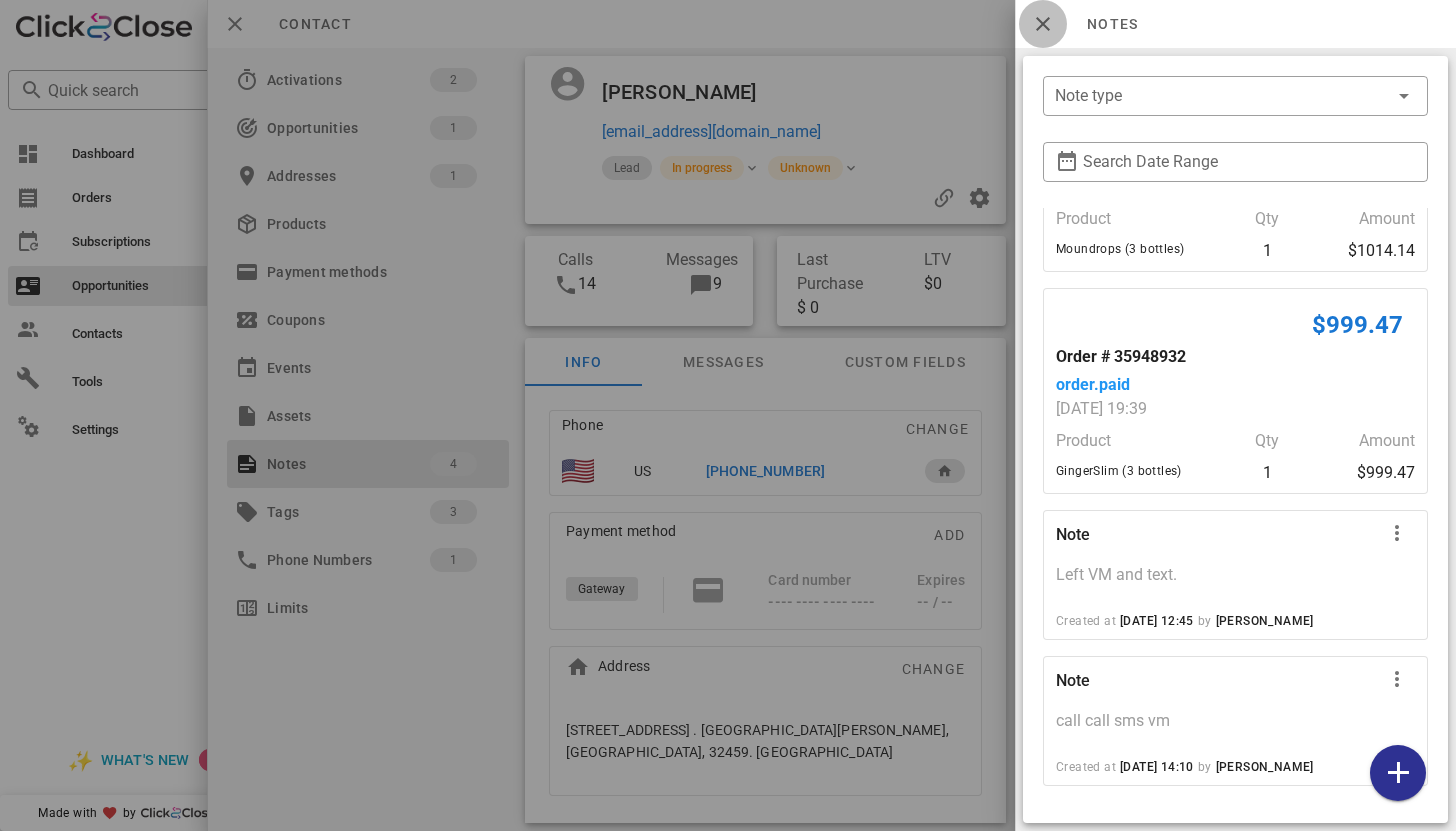 click at bounding box center [1043, 24] 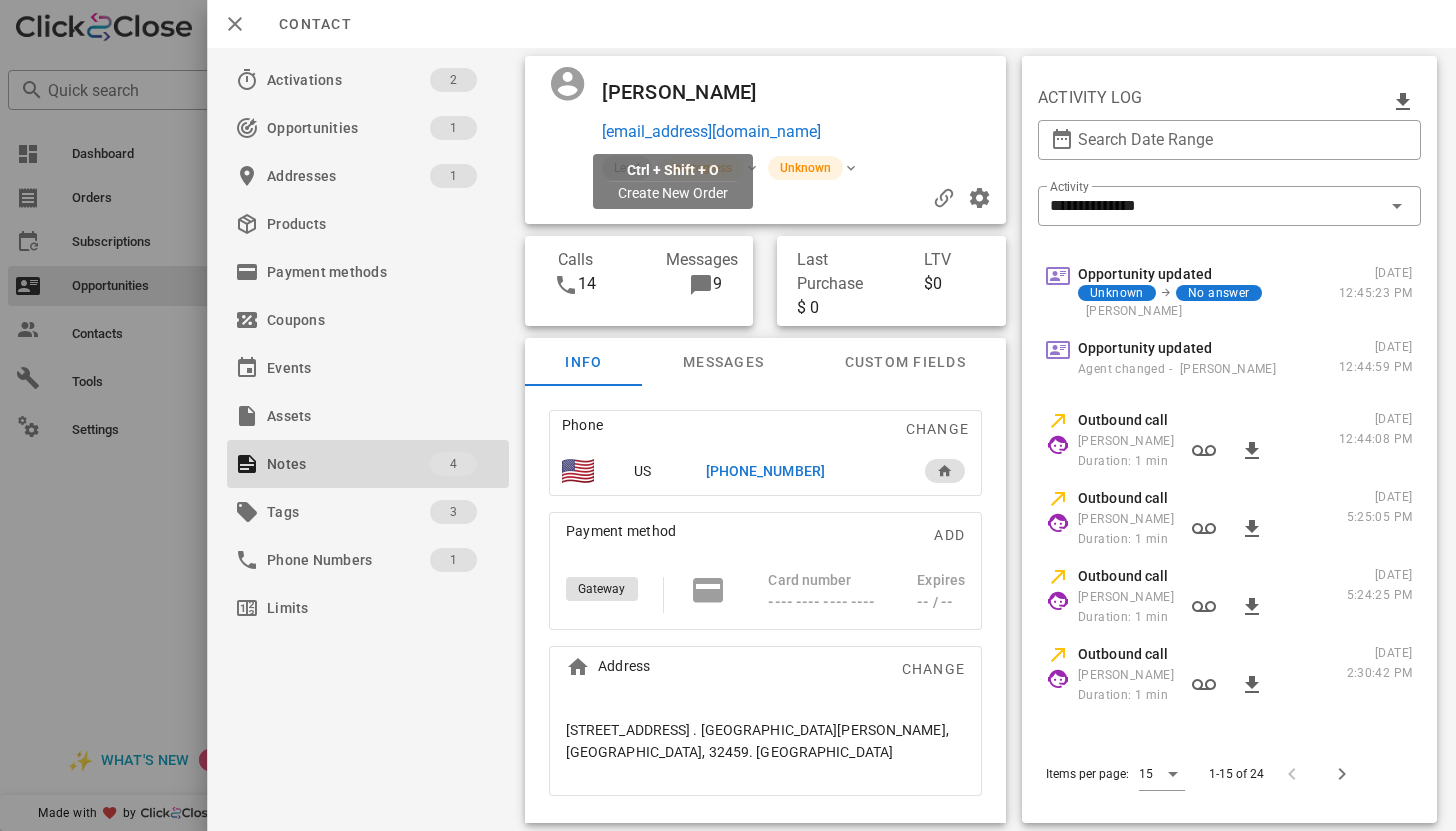 click on "claireogle@aol.com" at bounding box center [711, 132] 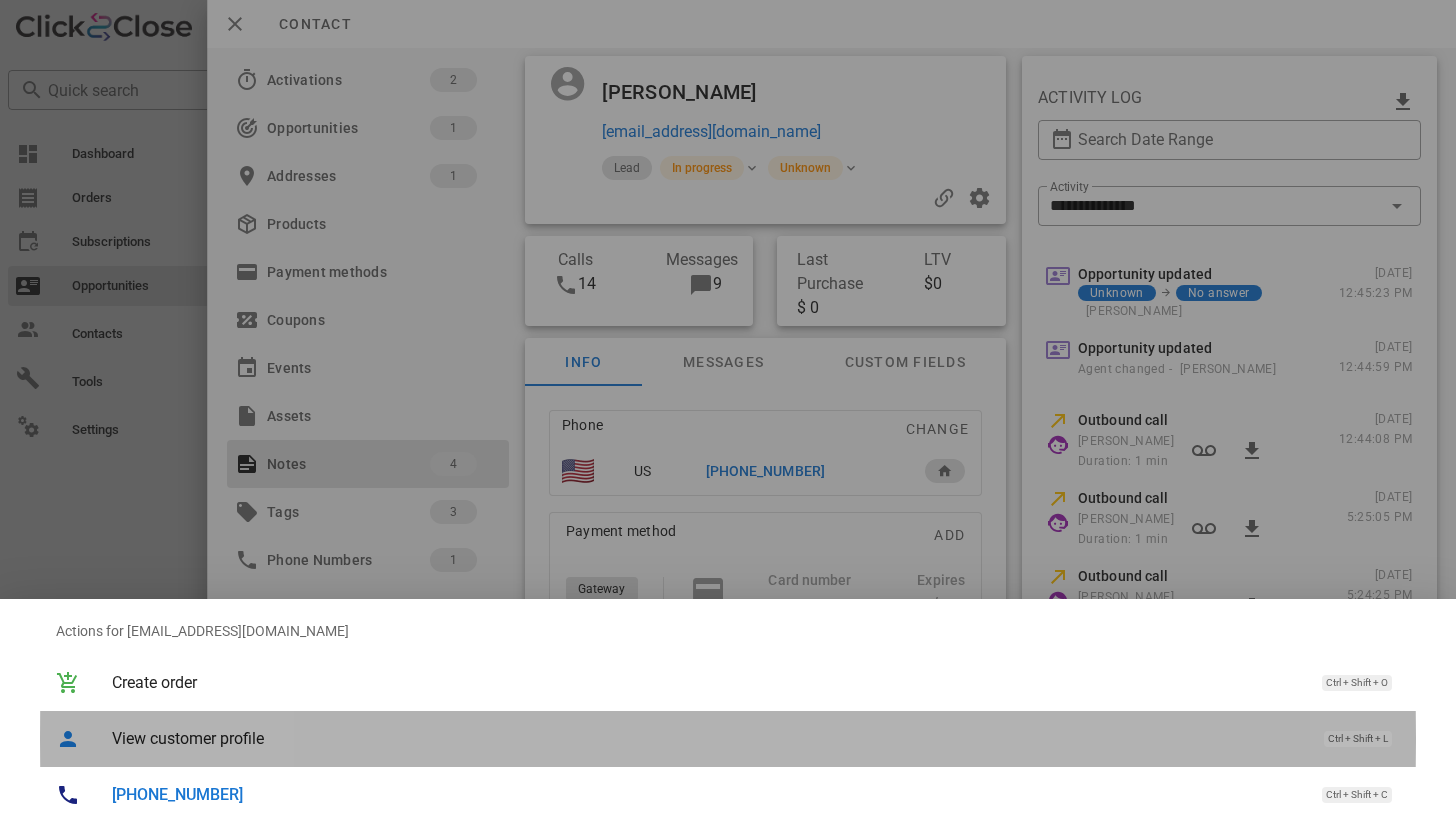 click on "View customer profile Ctrl + Shift + L" at bounding box center [756, 738] 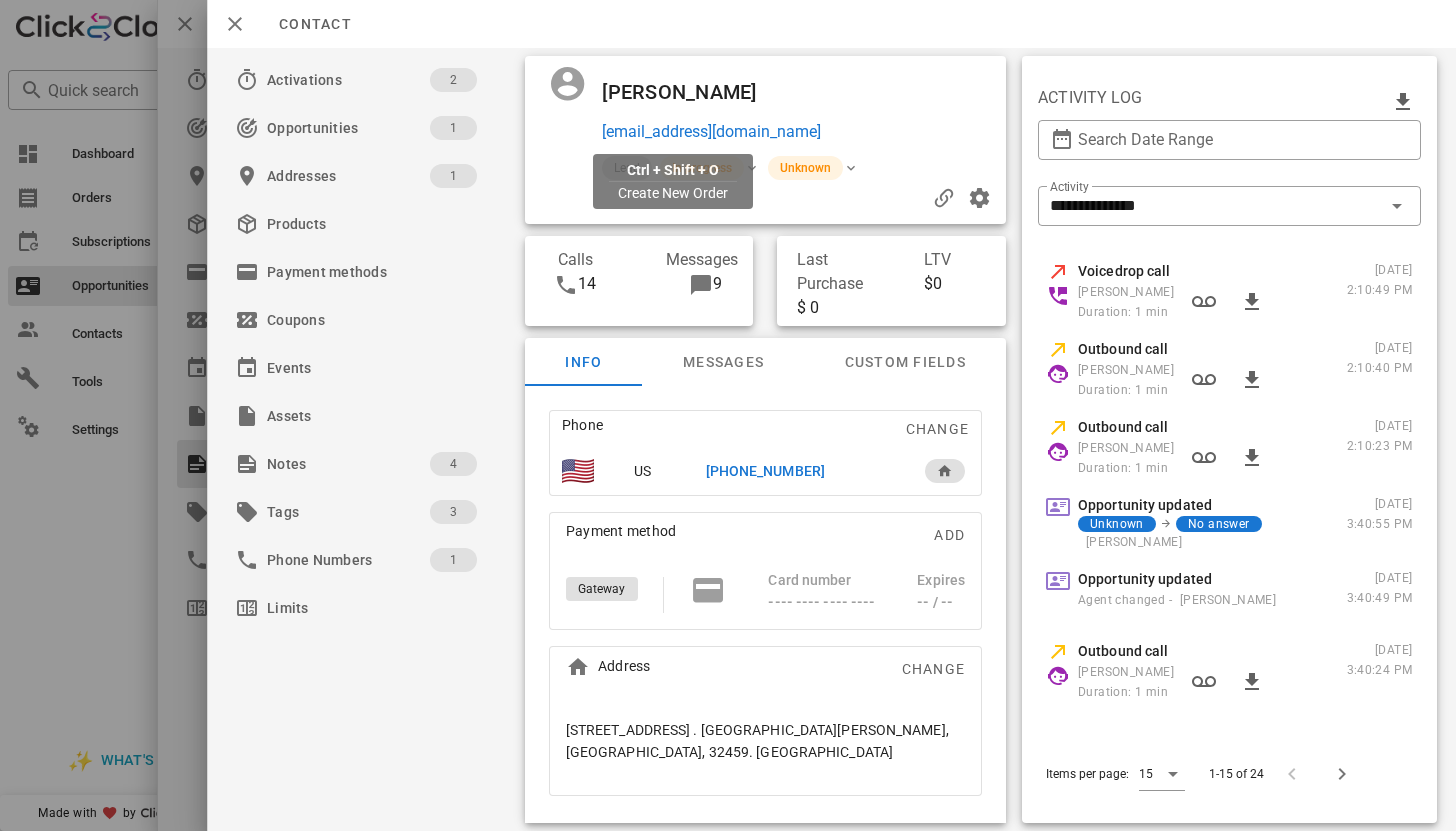 click on "claireogle@aol.com" at bounding box center [711, 132] 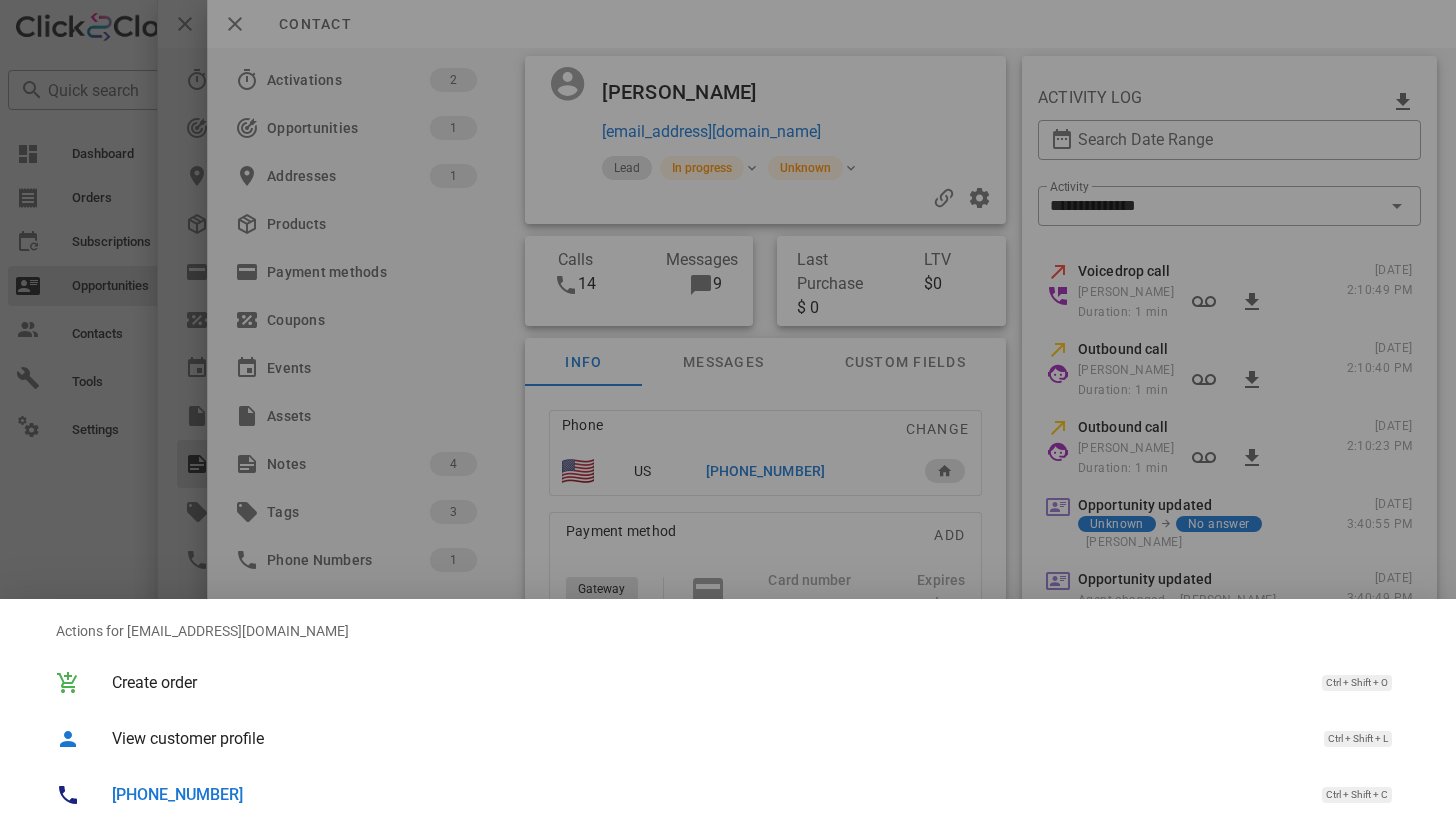 click on "+18508658682" at bounding box center (177, 794) 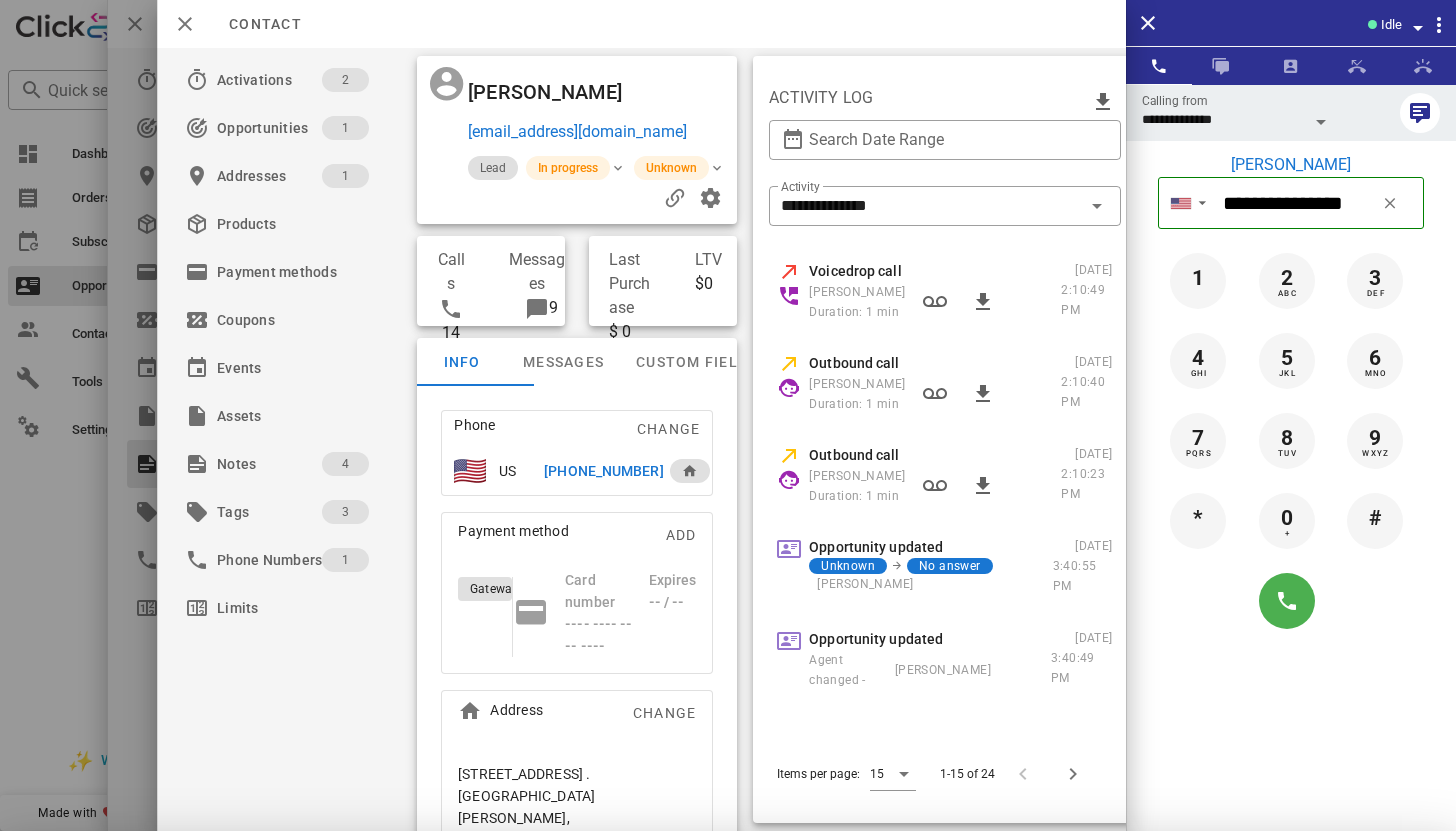 scroll, scrollTop: 613, scrollLeft: 0, axis: vertical 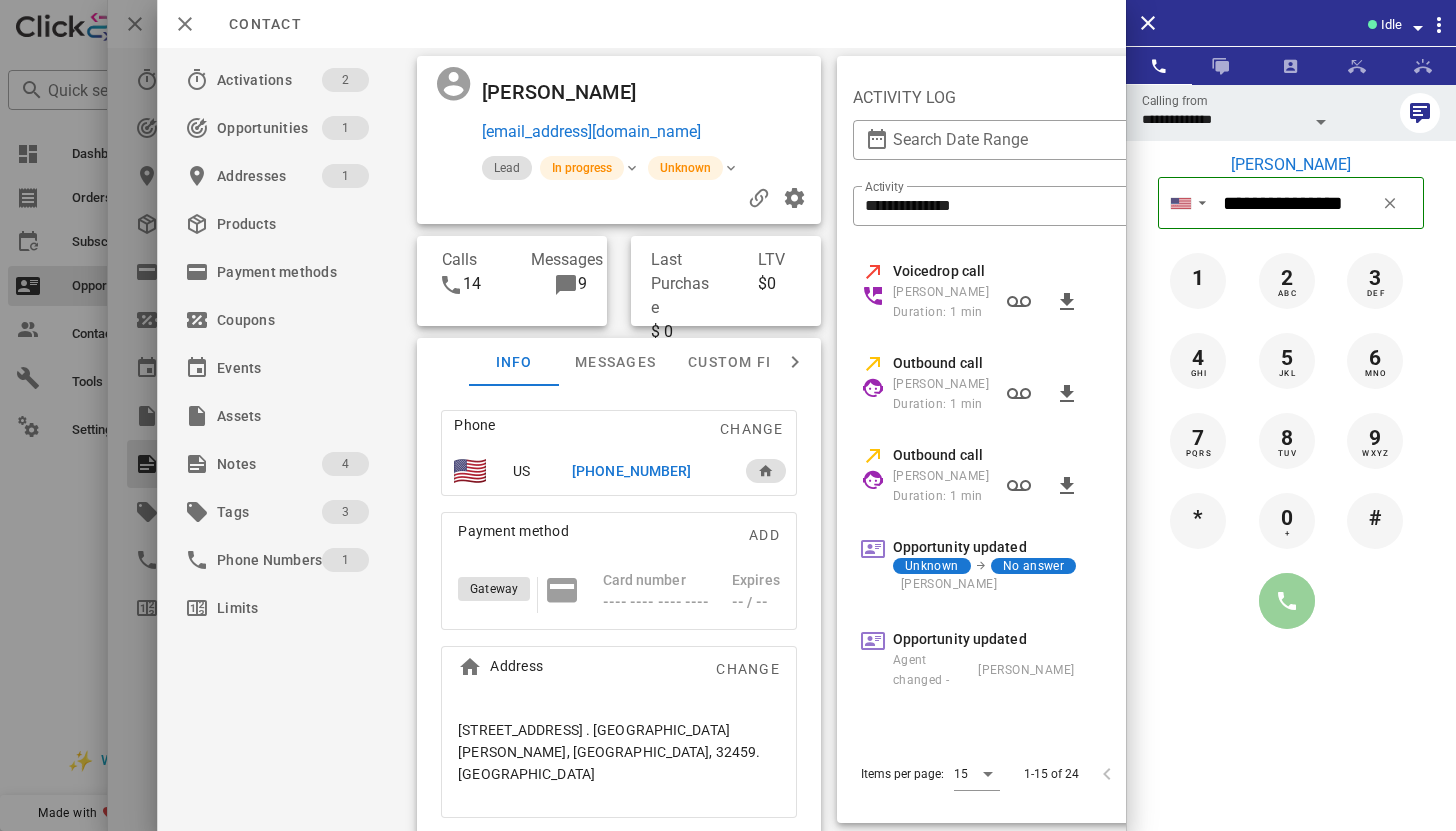 click at bounding box center (1287, 601) 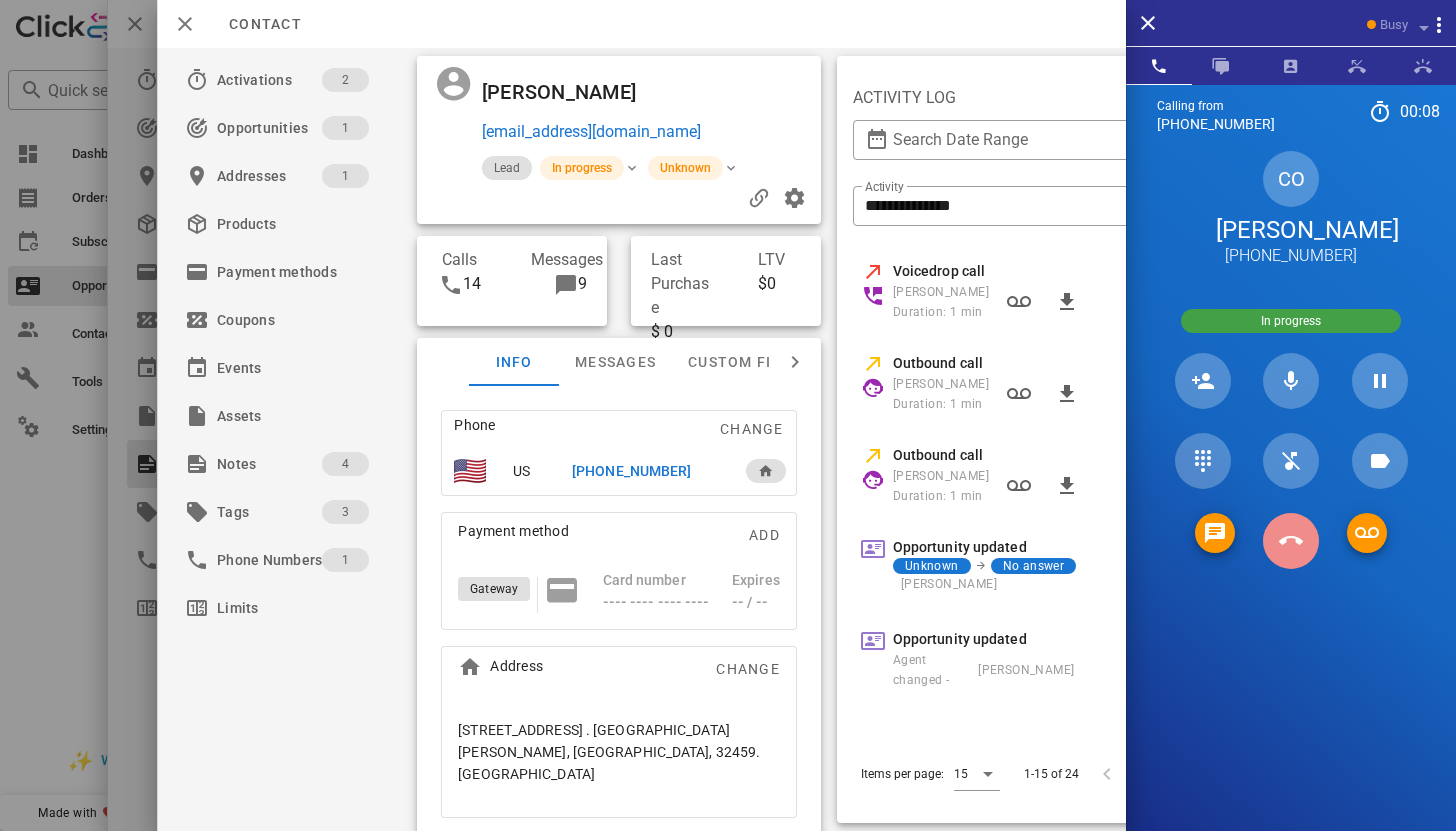 click at bounding box center [1291, 541] 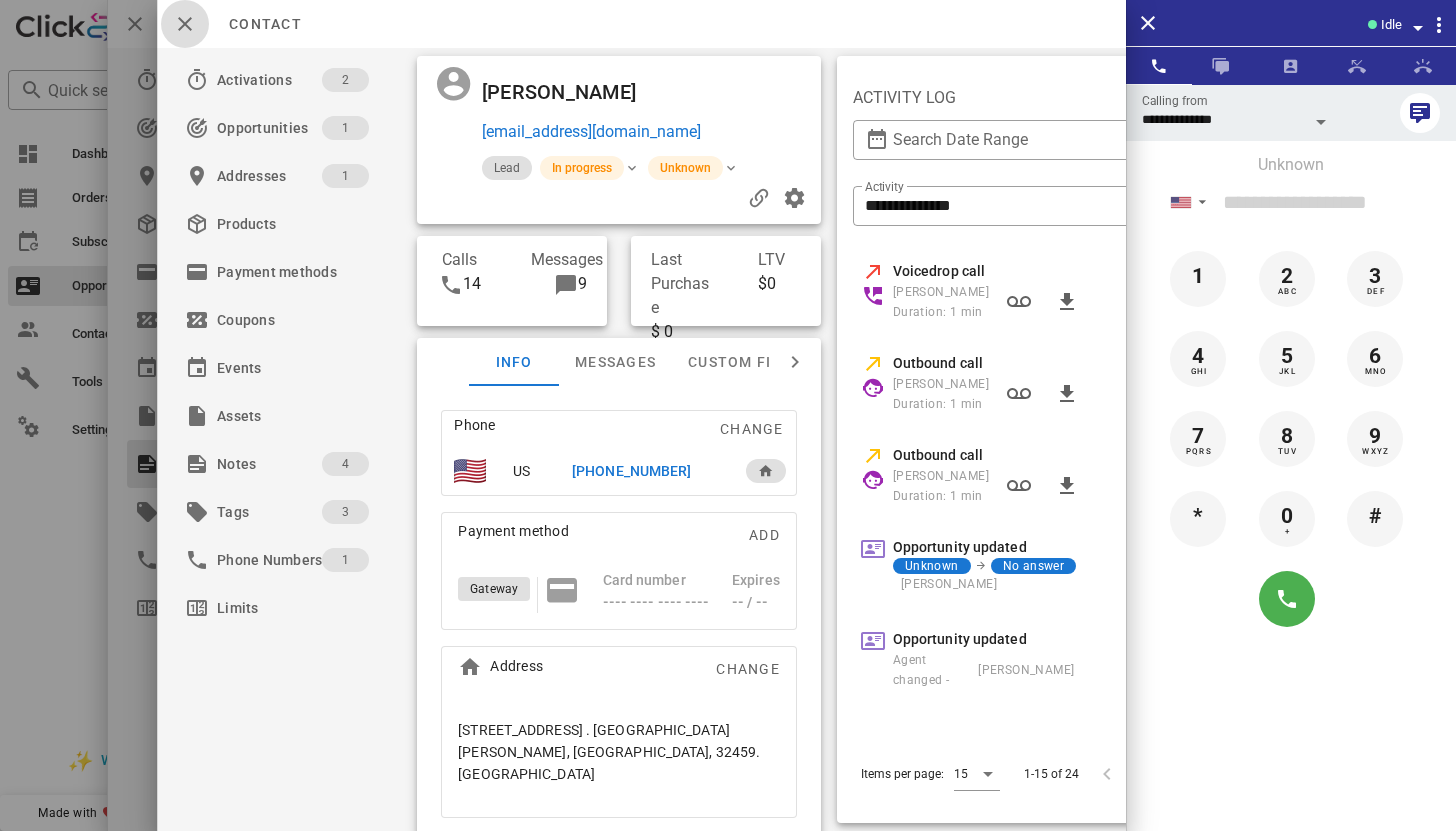 click at bounding box center (185, 24) 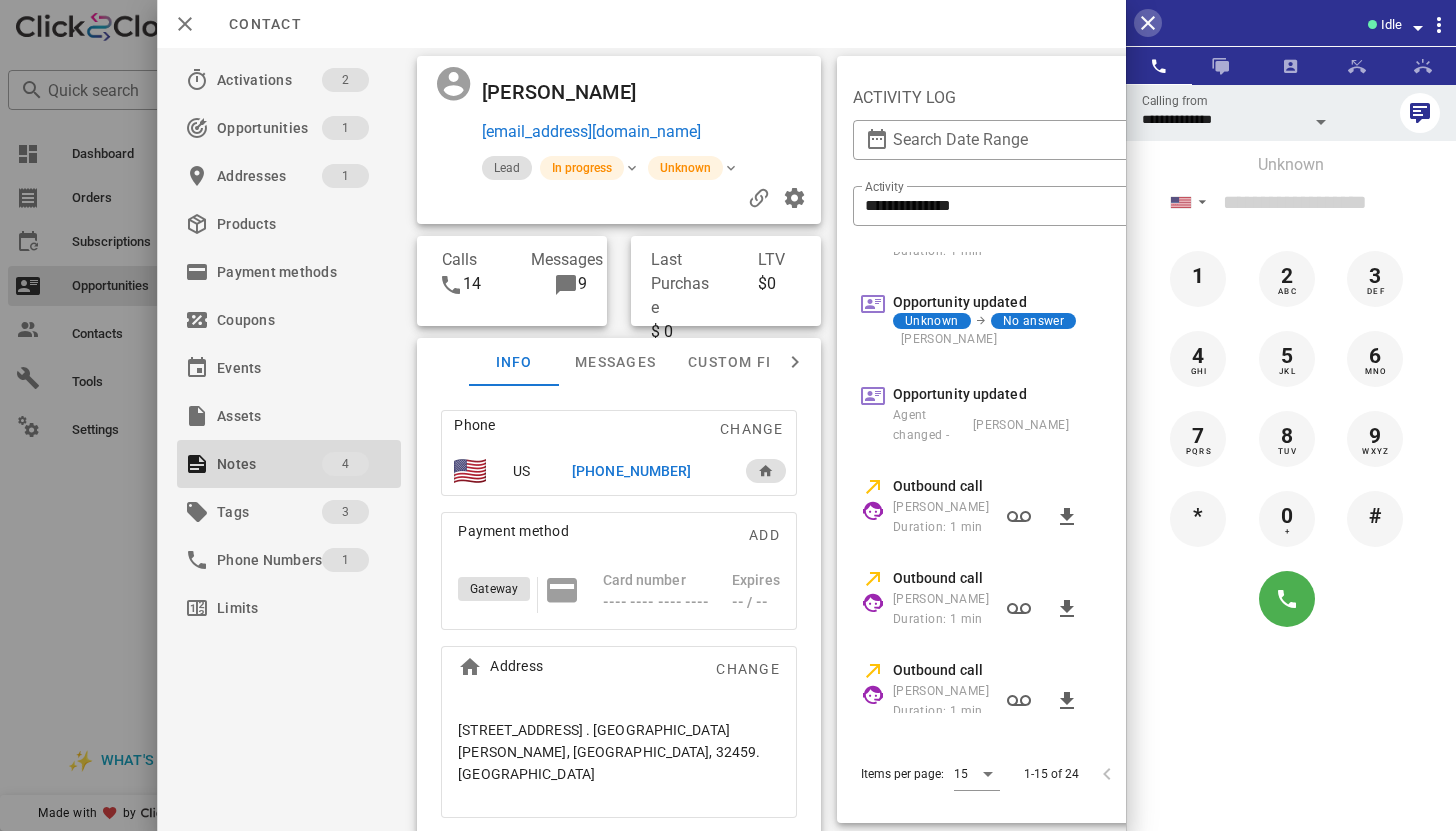 click at bounding box center [1148, 23] 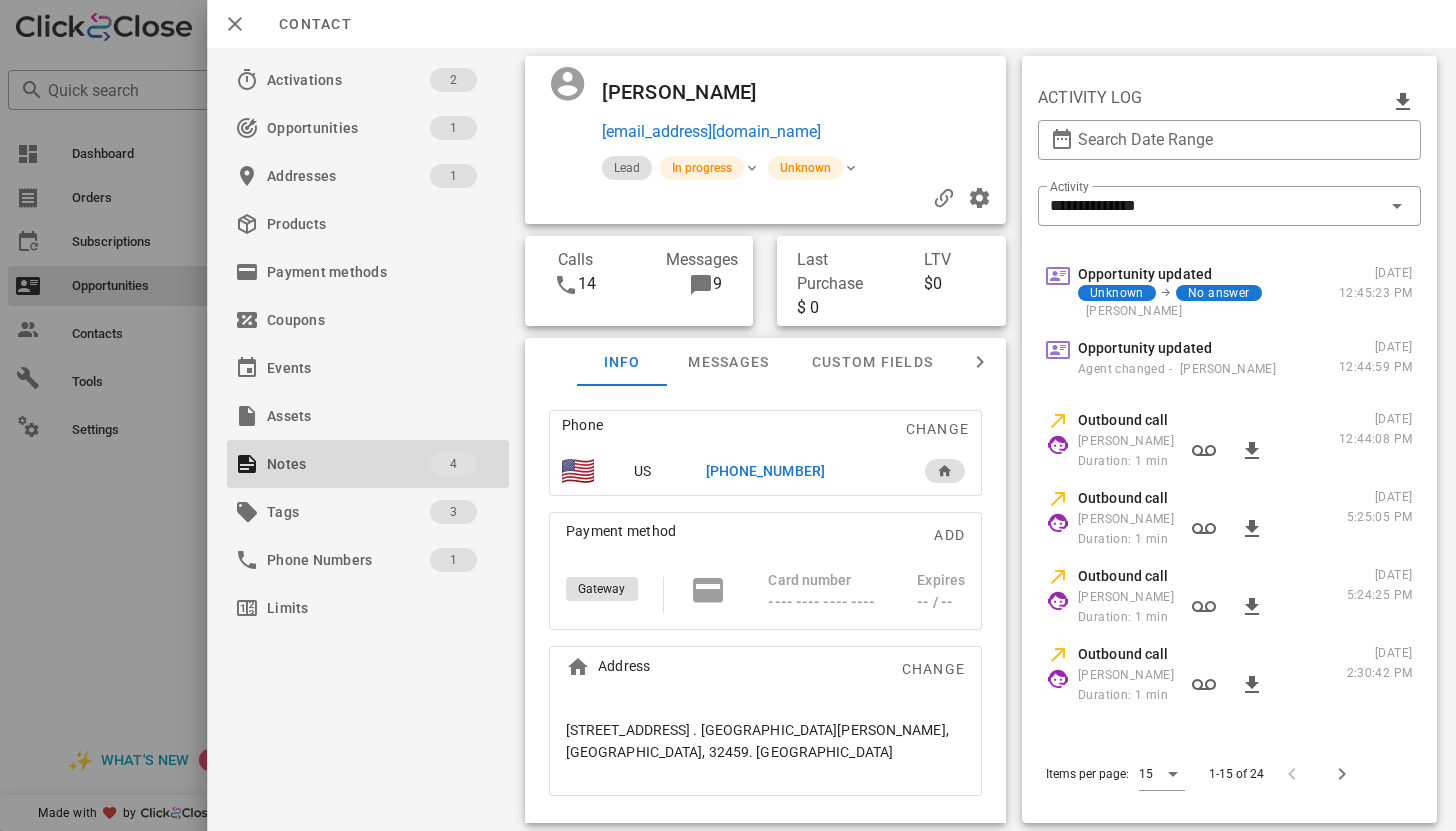 scroll, scrollTop: 533, scrollLeft: 0, axis: vertical 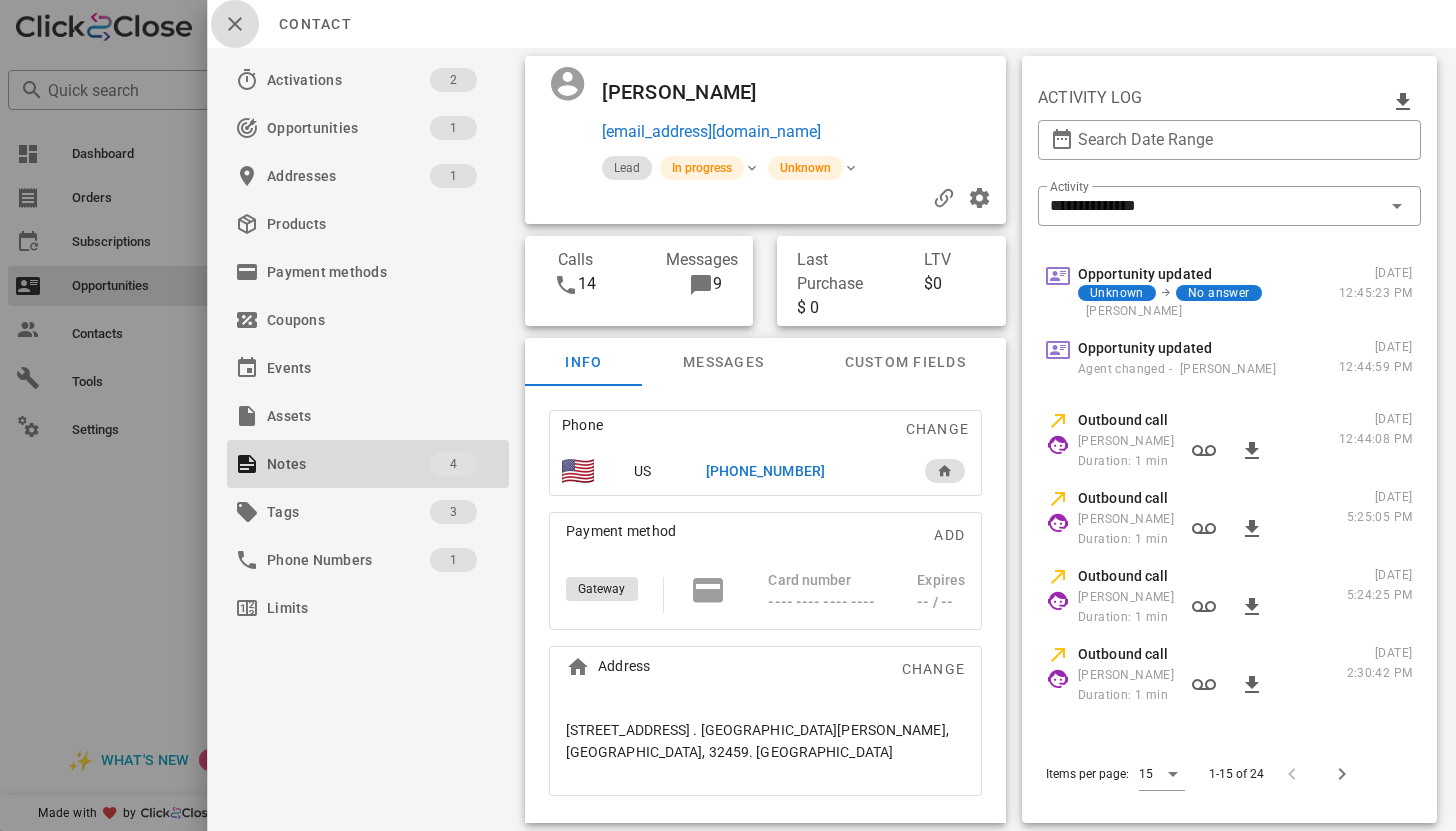 click at bounding box center [235, 24] 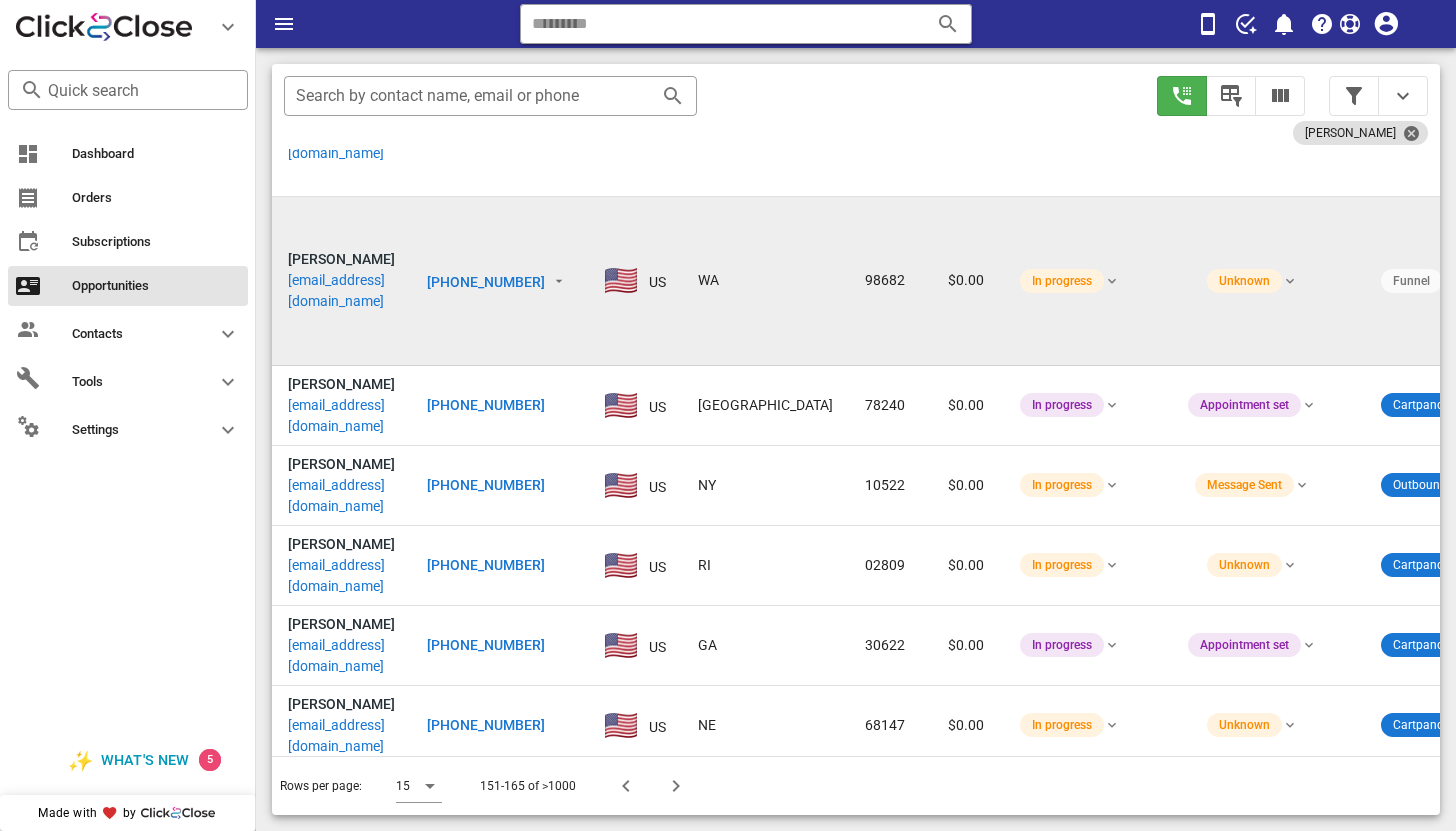 scroll, scrollTop: 212, scrollLeft: 0, axis: vertical 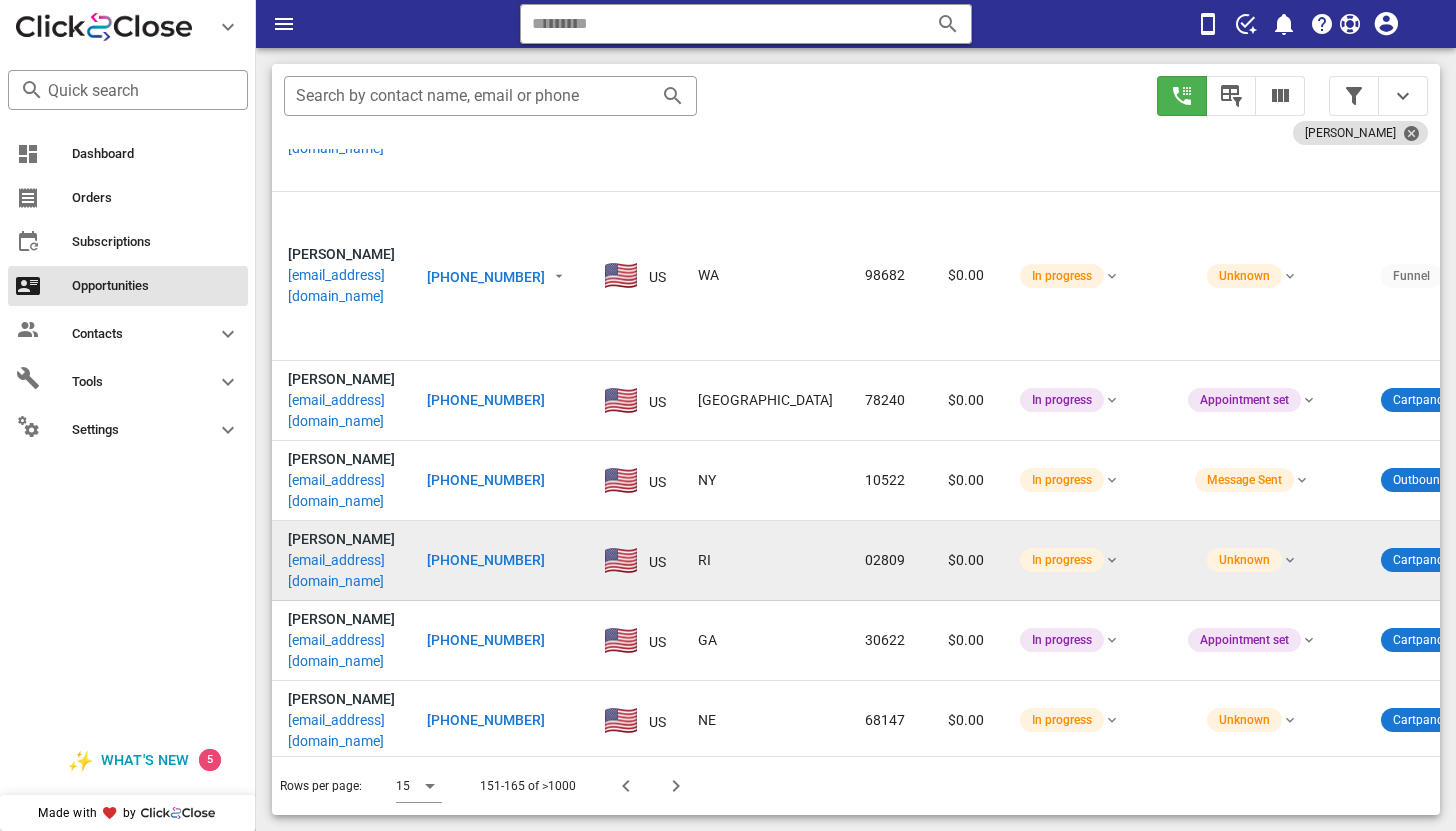 click on "caroldoehler28@gmail.com" at bounding box center [341, 571] 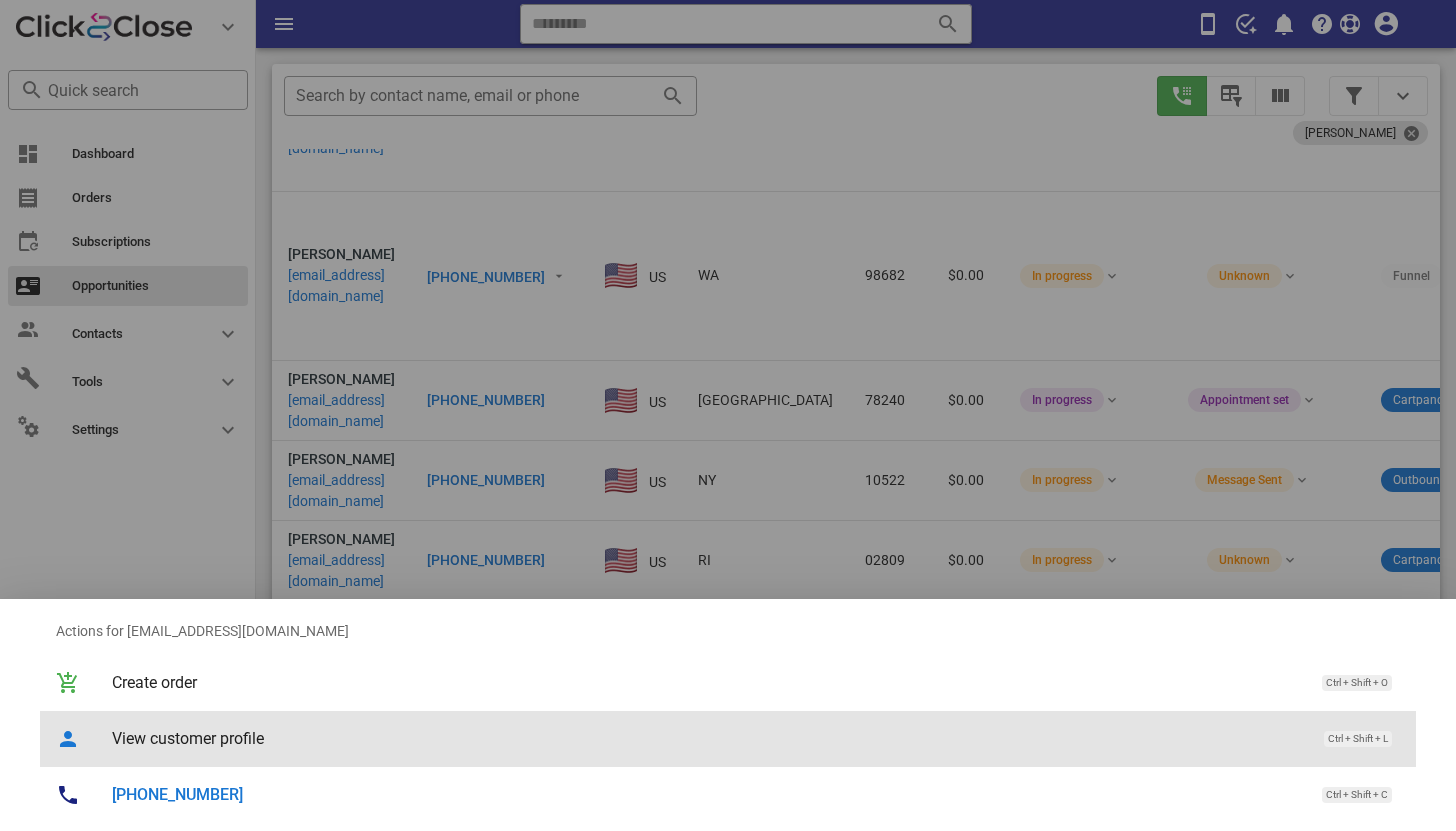 click on "View customer profile" at bounding box center (708, 738) 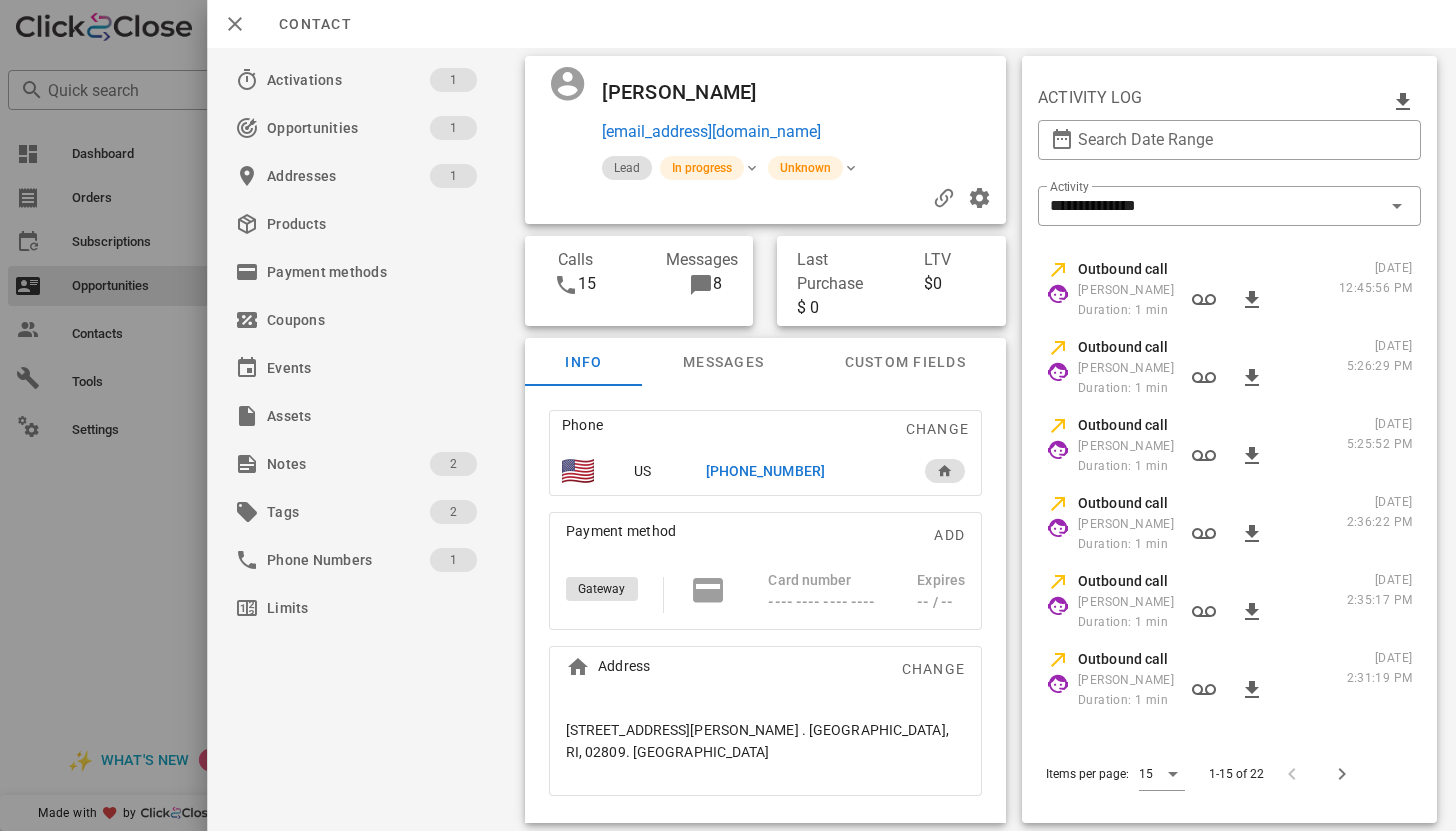 scroll, scrollTop: 548, scrollLeft: 0, axis: vertical 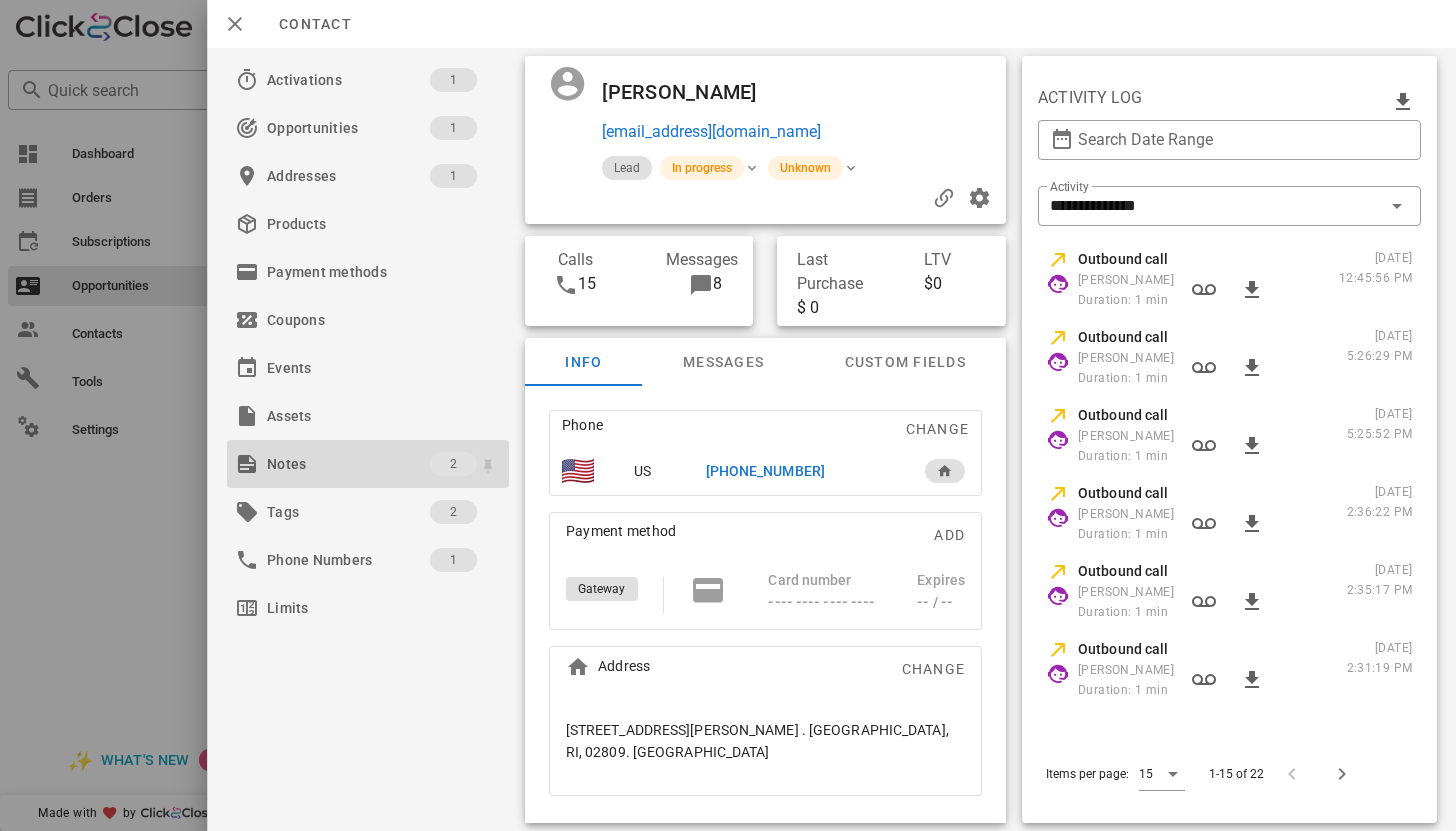 click on "Notes" at bounding box center [348, 464] 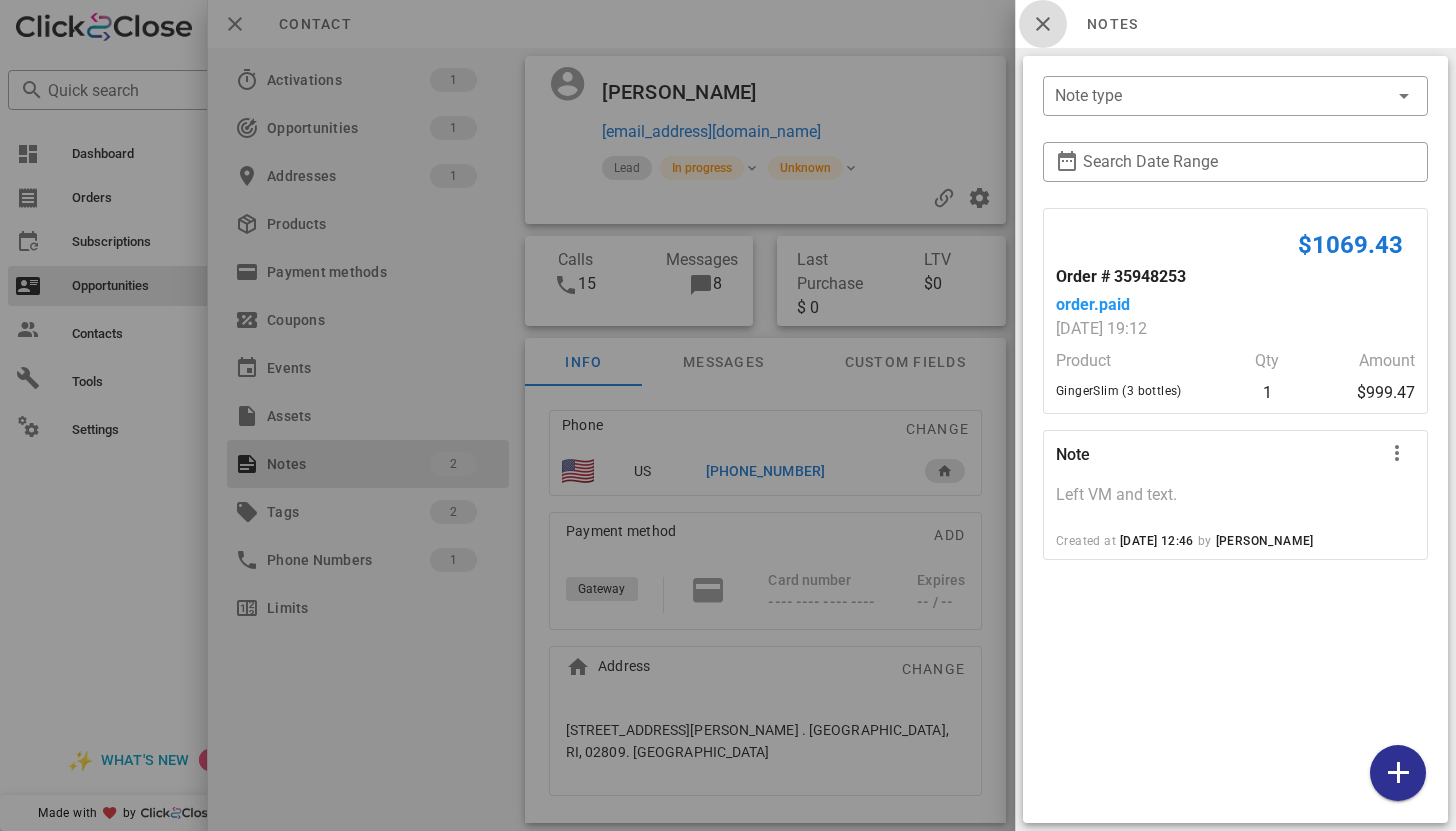 click at bounding box center [1043, 24] 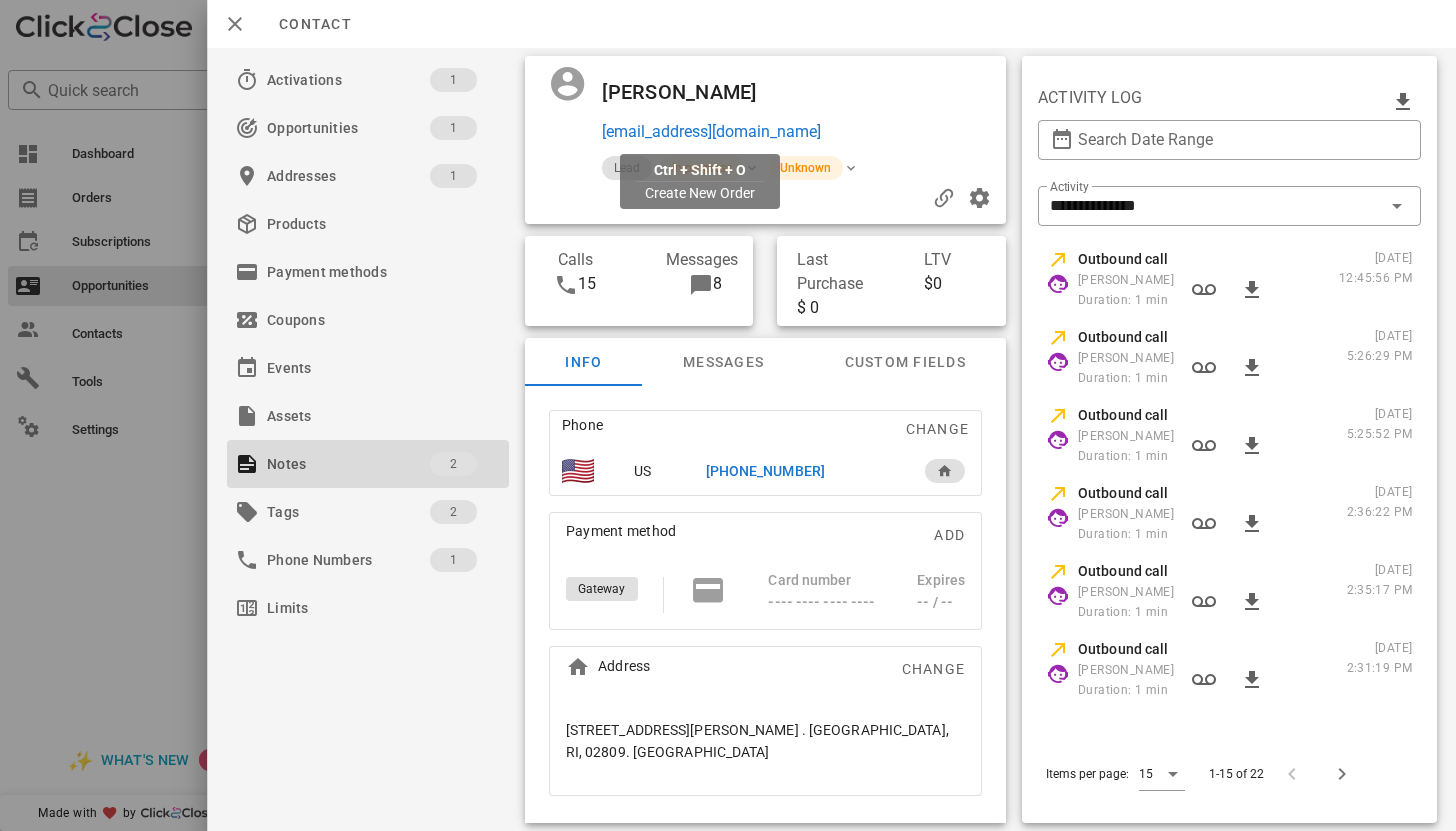 click on "caroldoehler28@gmail.com" at bounding box center (711, 132) 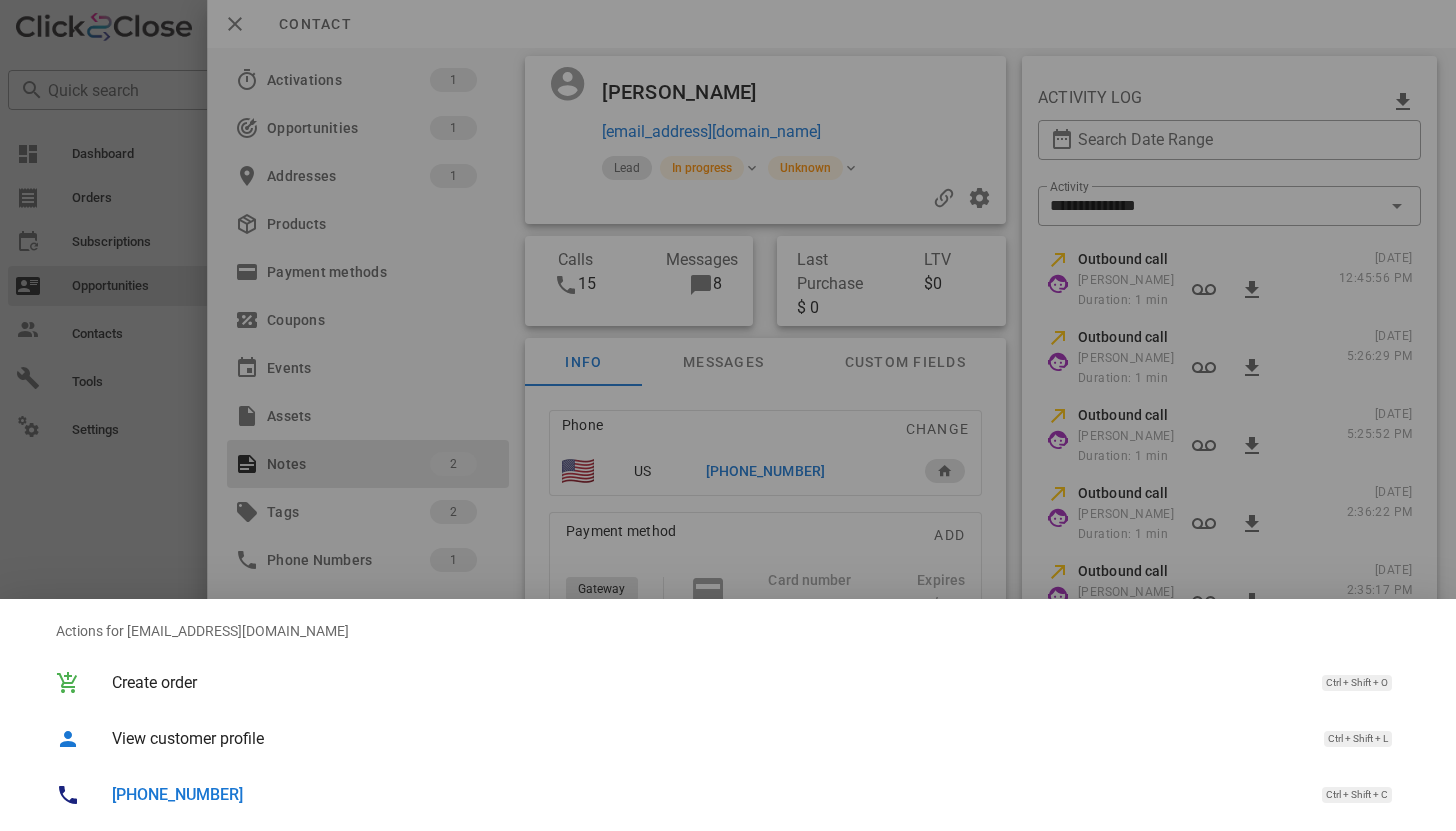 click on "+14012580957" at bounding box center [177, 794] 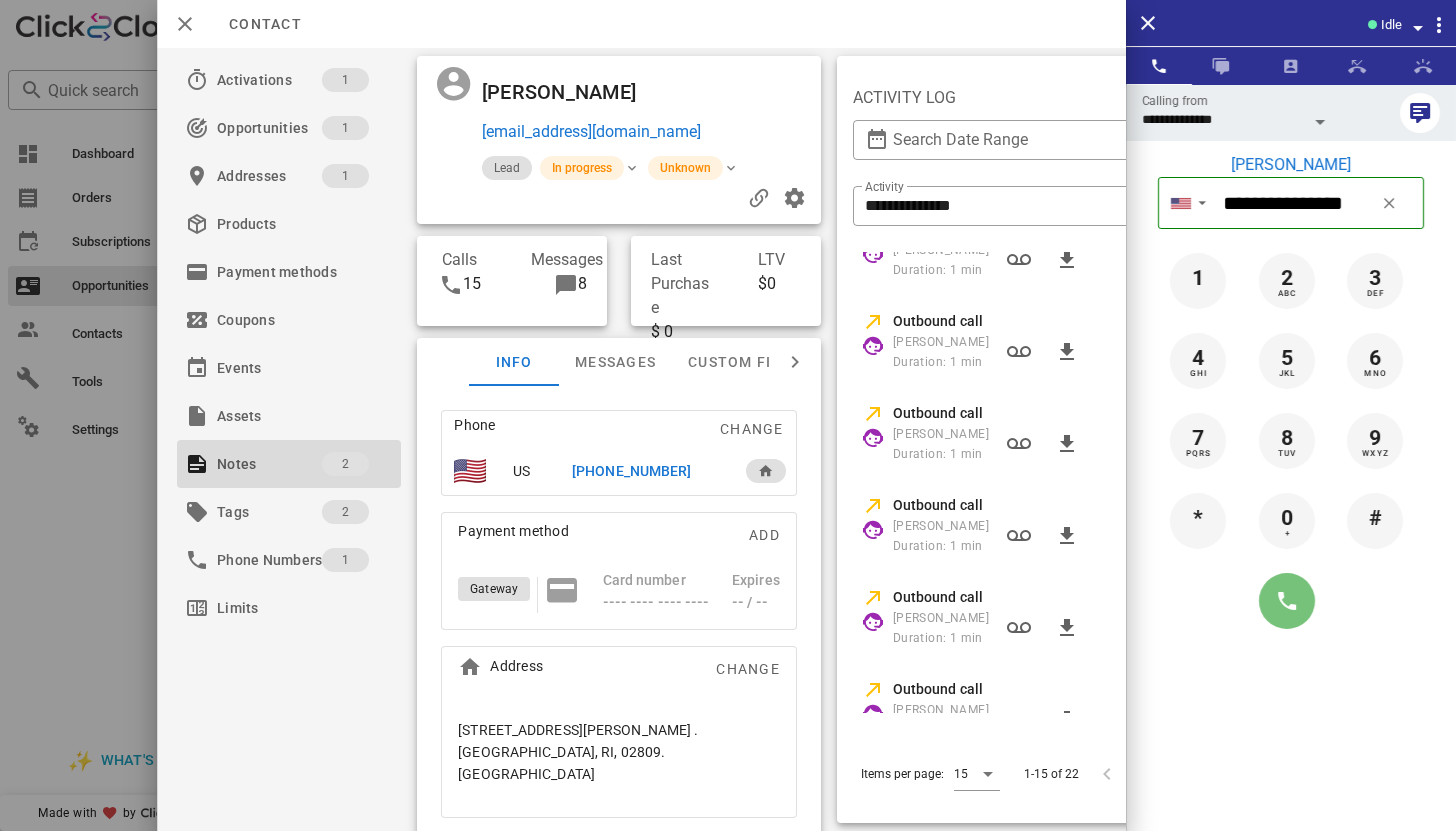 click at bounding box center [1287, 601] 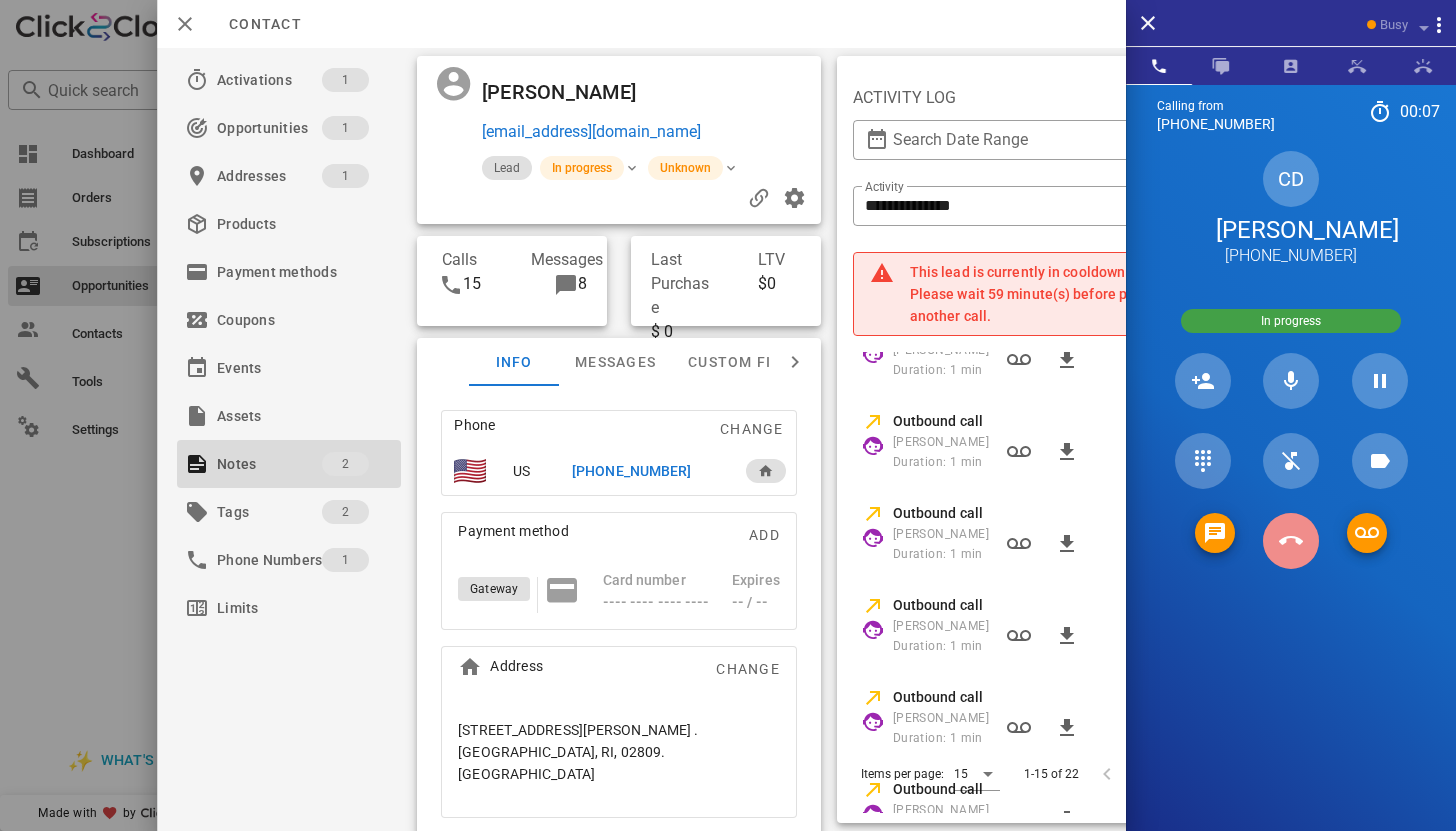 click at bounding box center (1291, 541) 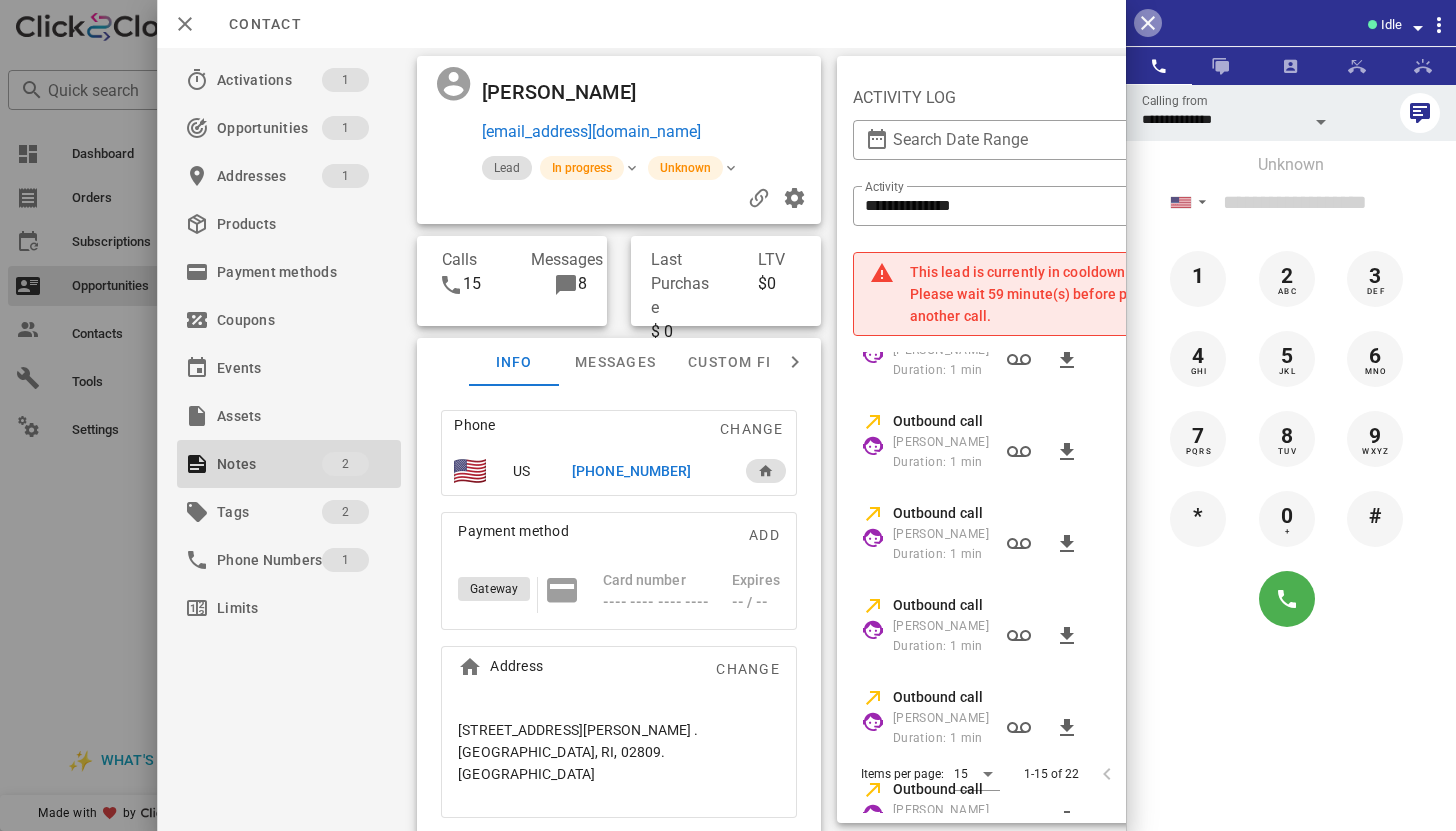 click at bounding box center [1148, 23] 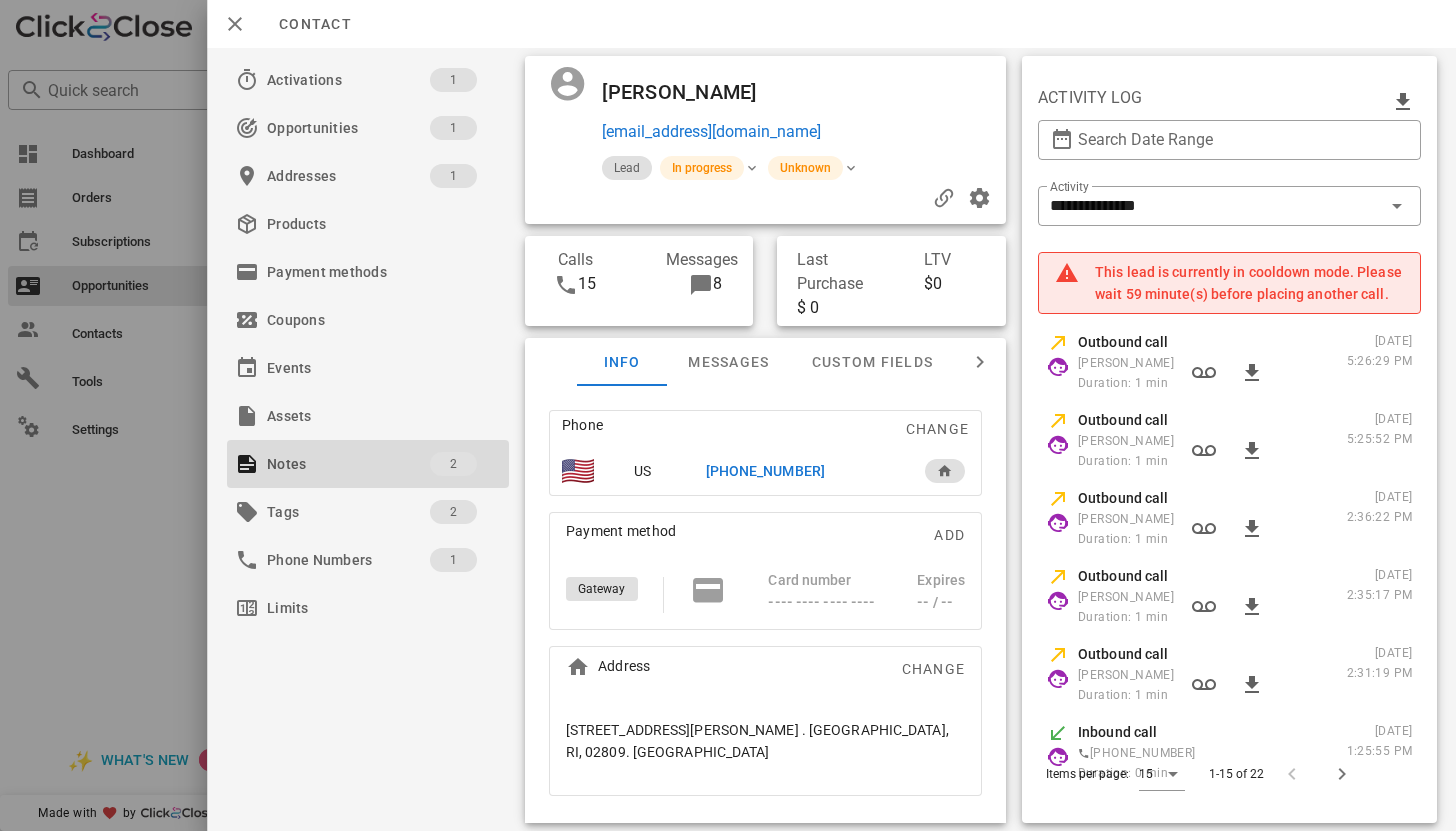 scroll, scrollTop: 548, scrollLeft: 0, axis: vertical 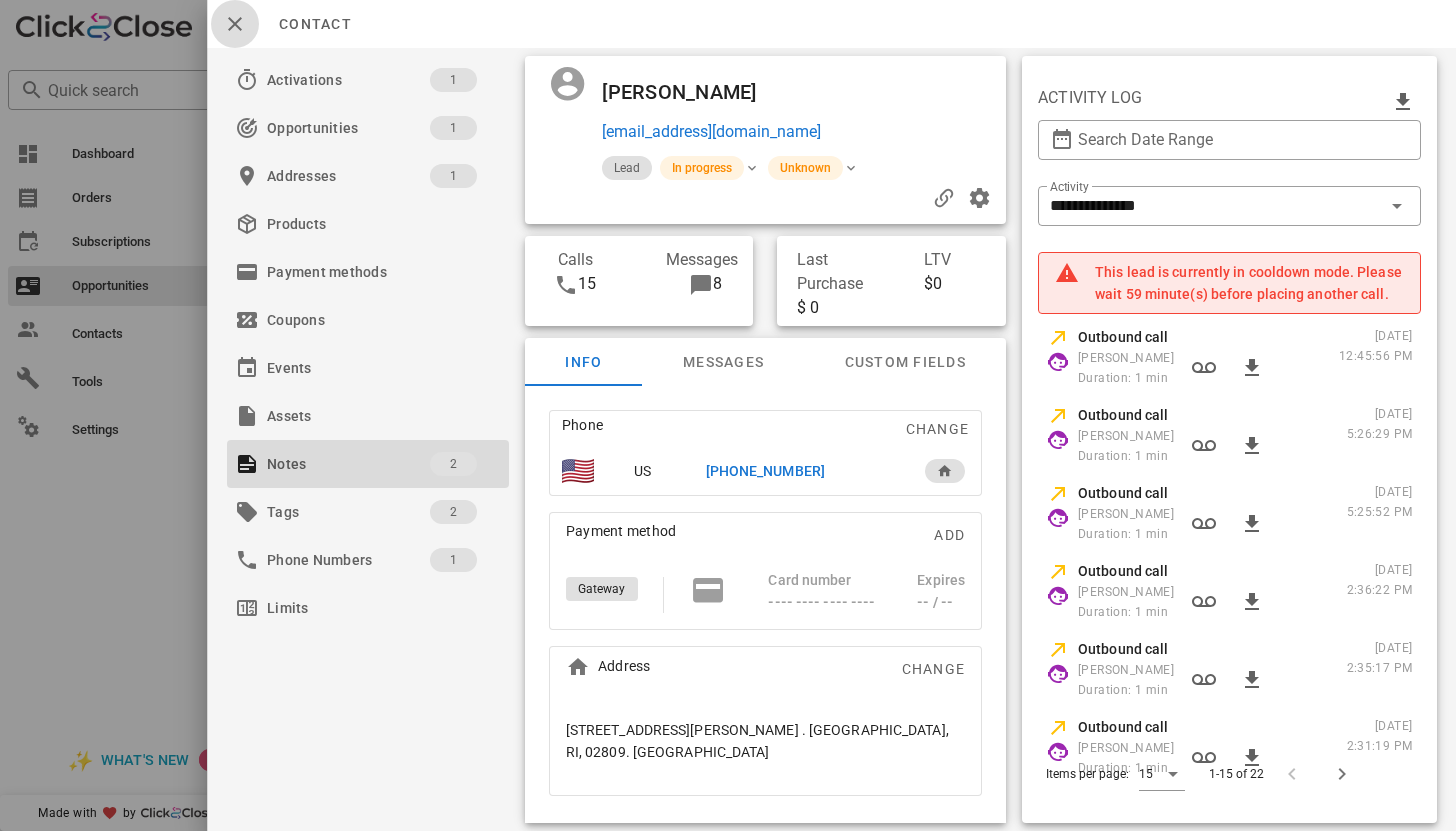 click at bounding box center (235, 24) 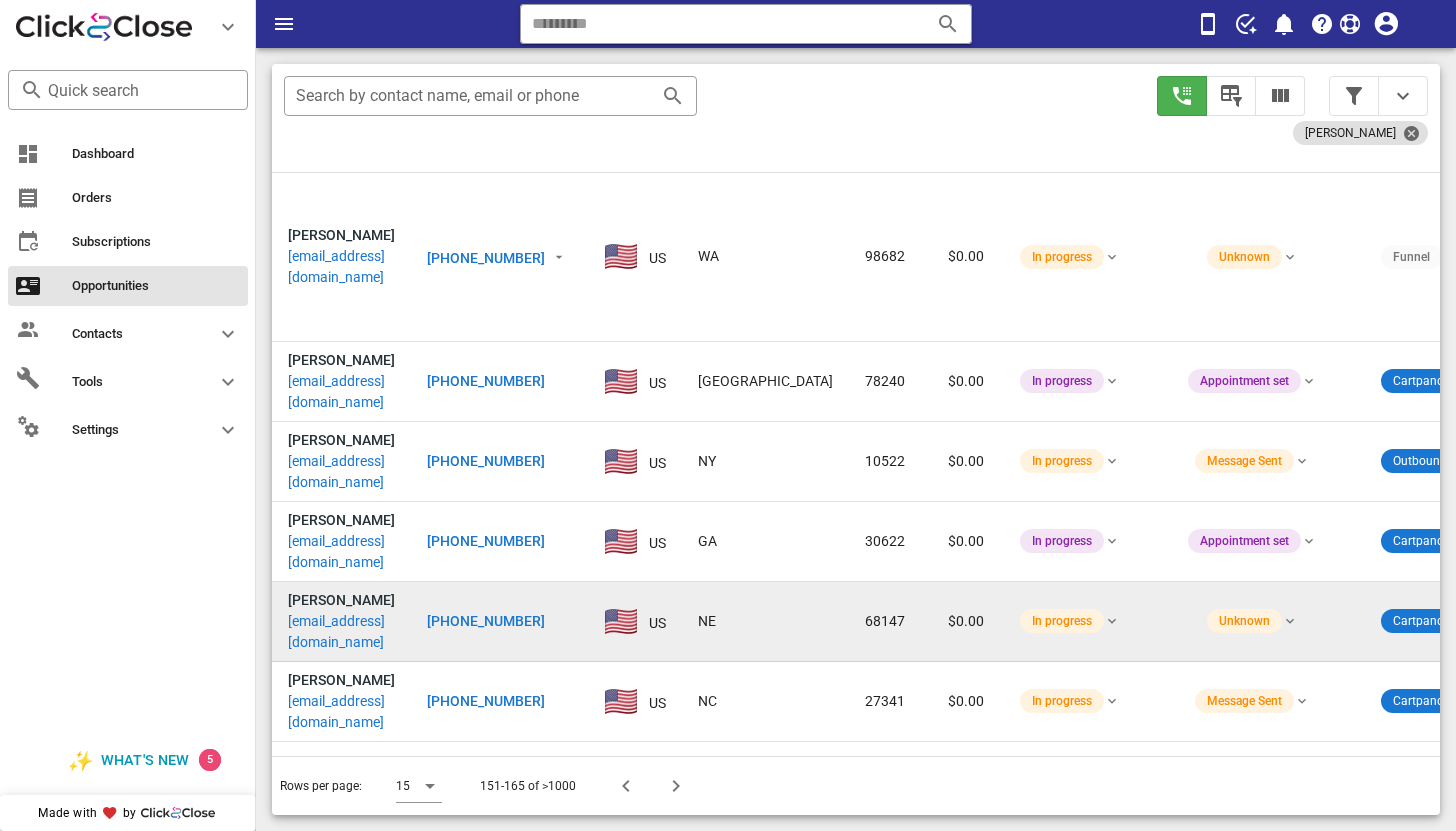 scroll, scrollTop: 231, scrollLeft: 4, axis: both 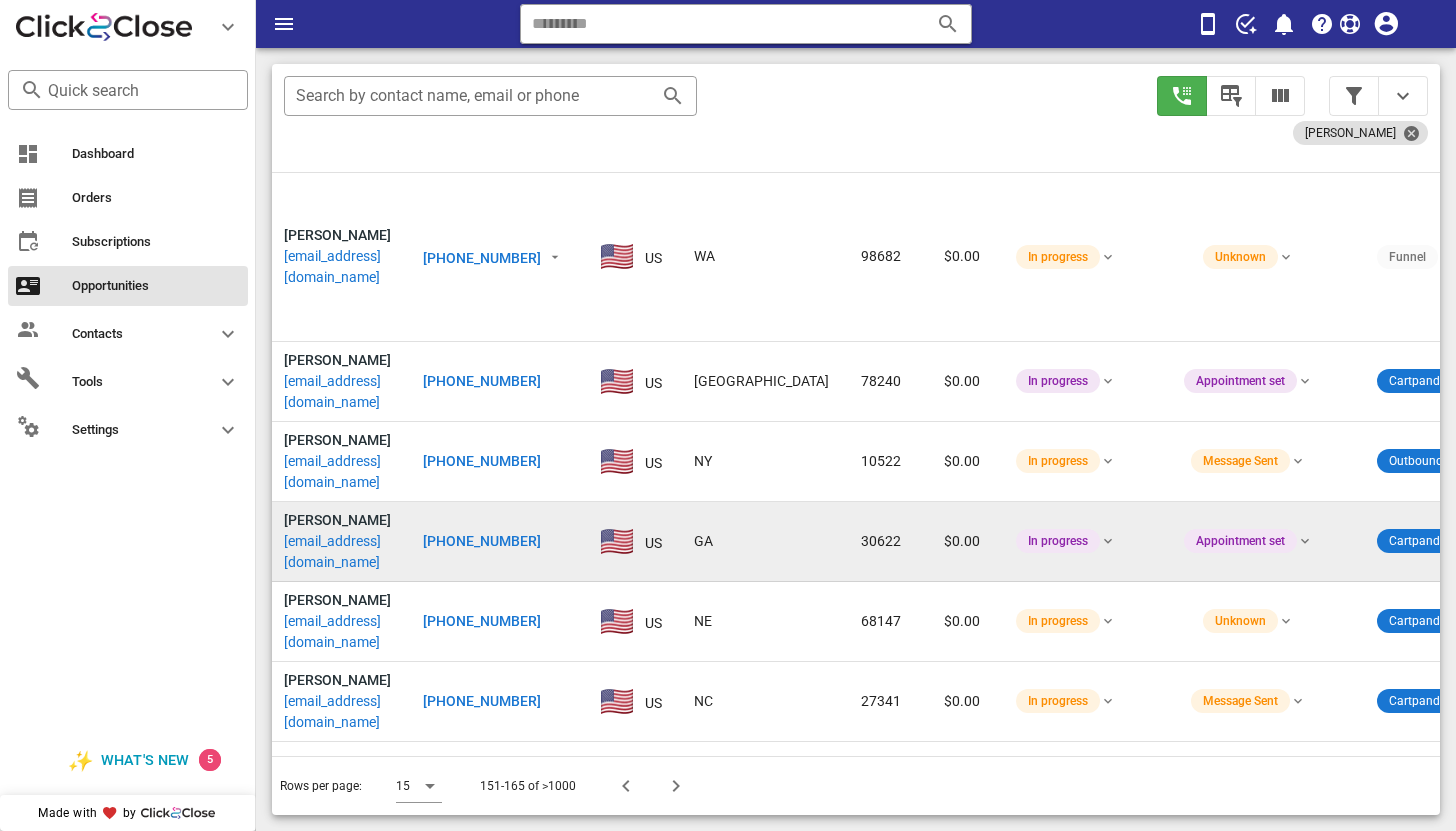 click on "nina@unlimitedbookkeeping.net" at bounding box center (337, 552) 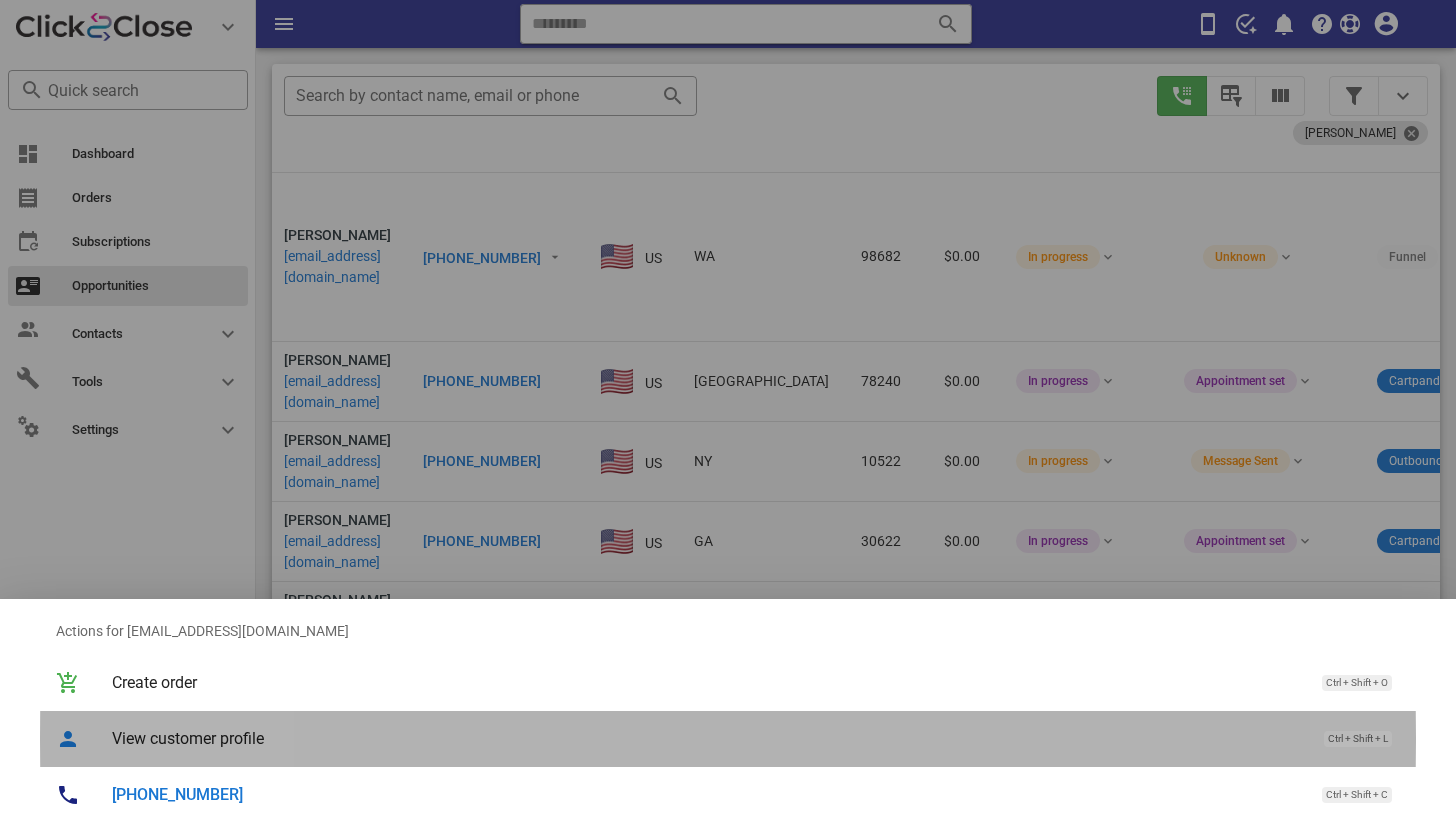 click on "View customer profile" at bounding box center (708, 738) 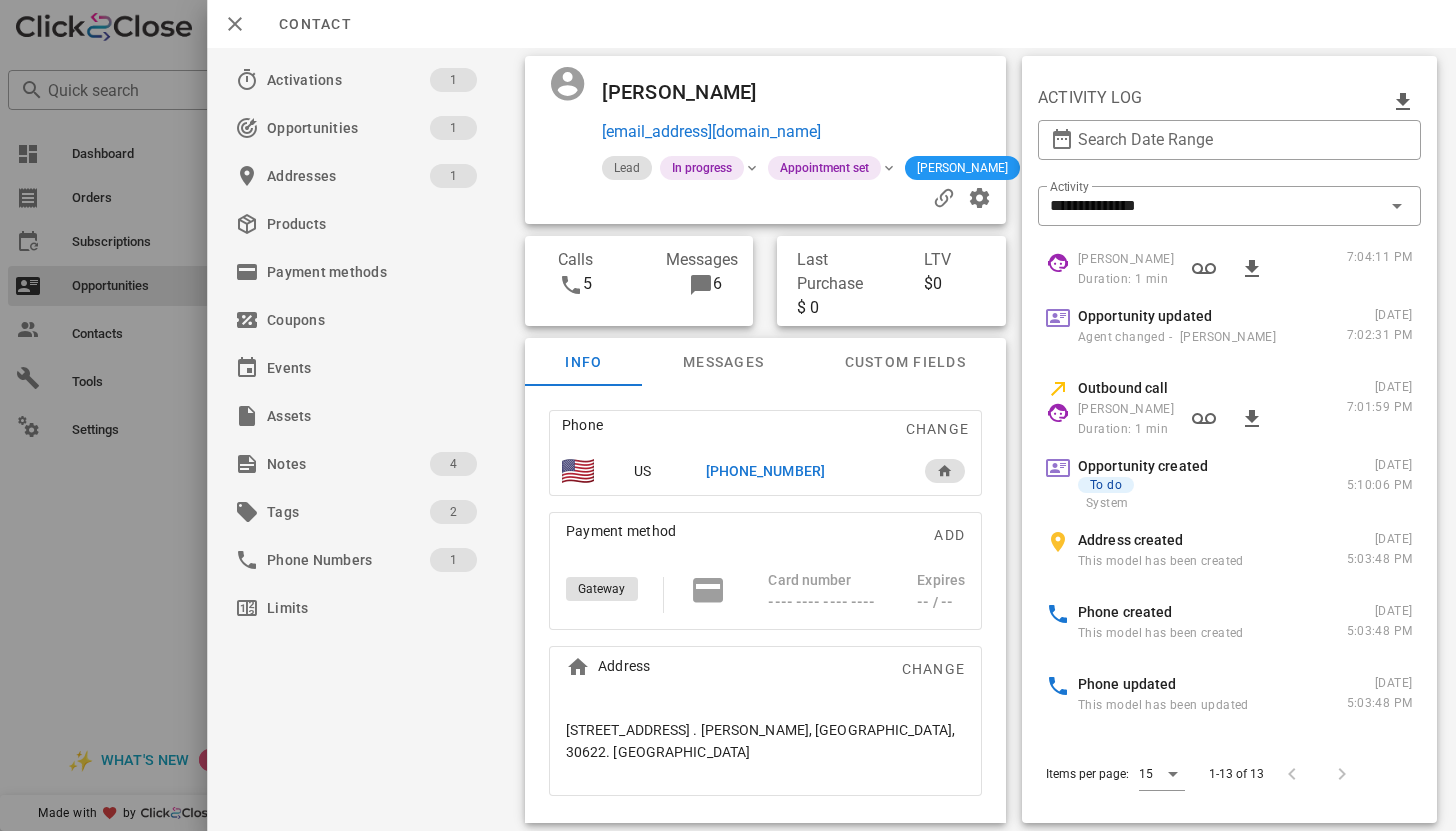 scroll, scrollTop: 529, scrollLeft: 0, axis: vertical 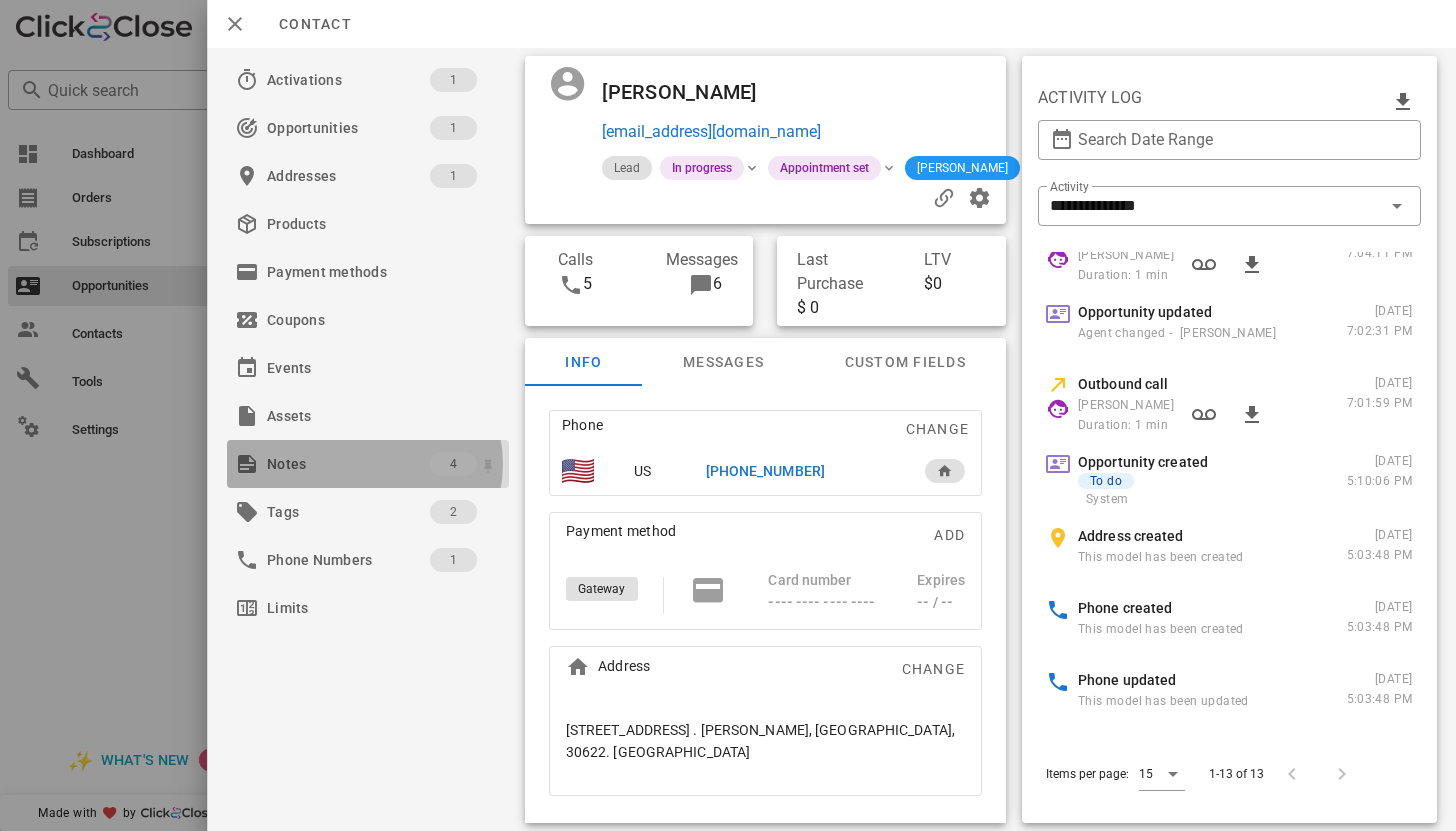click on "Notes" at bounding box center [348, 464] 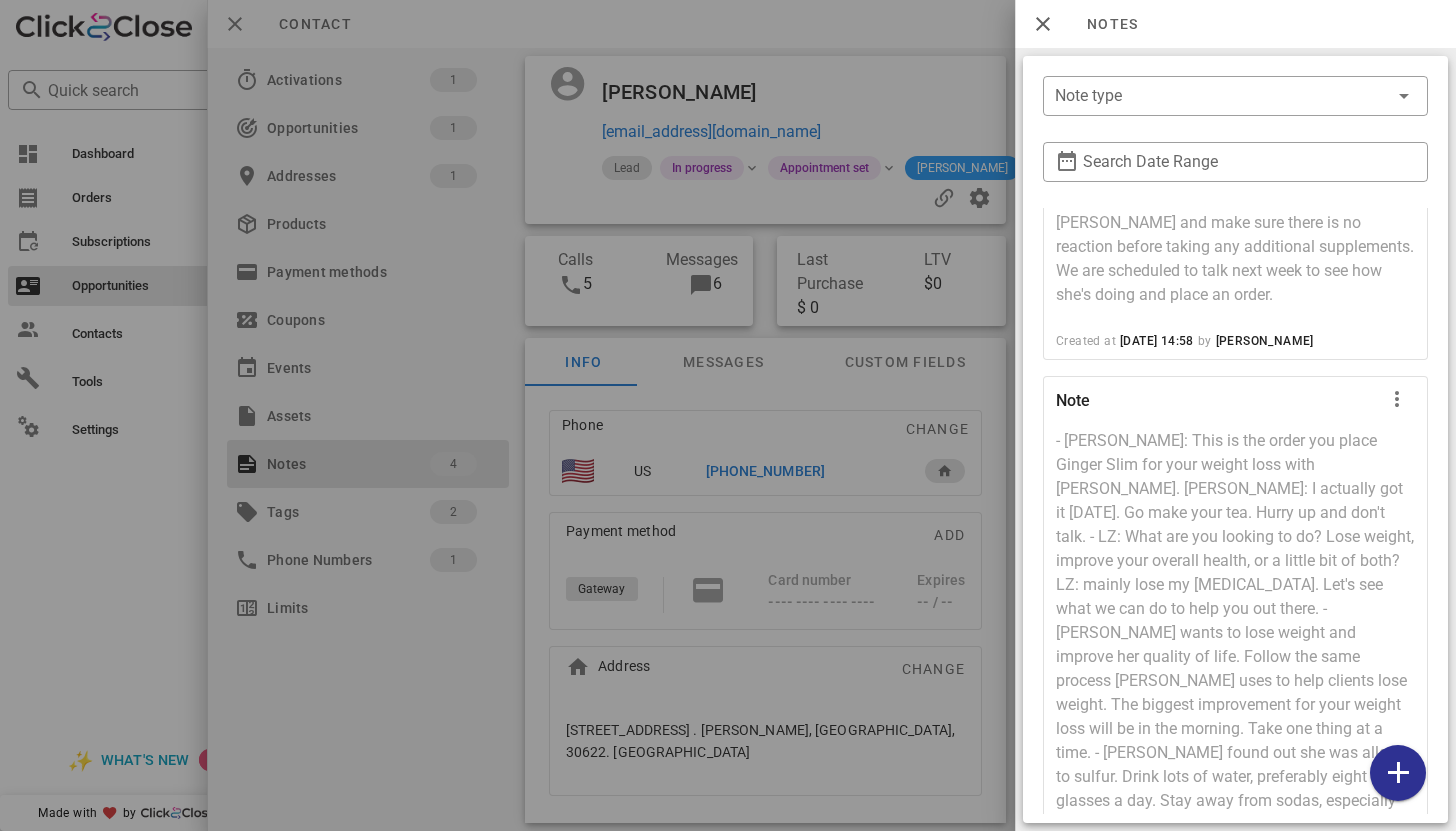 scroll, scrollTop: 509, scrollLeft: 0, axis: vertical 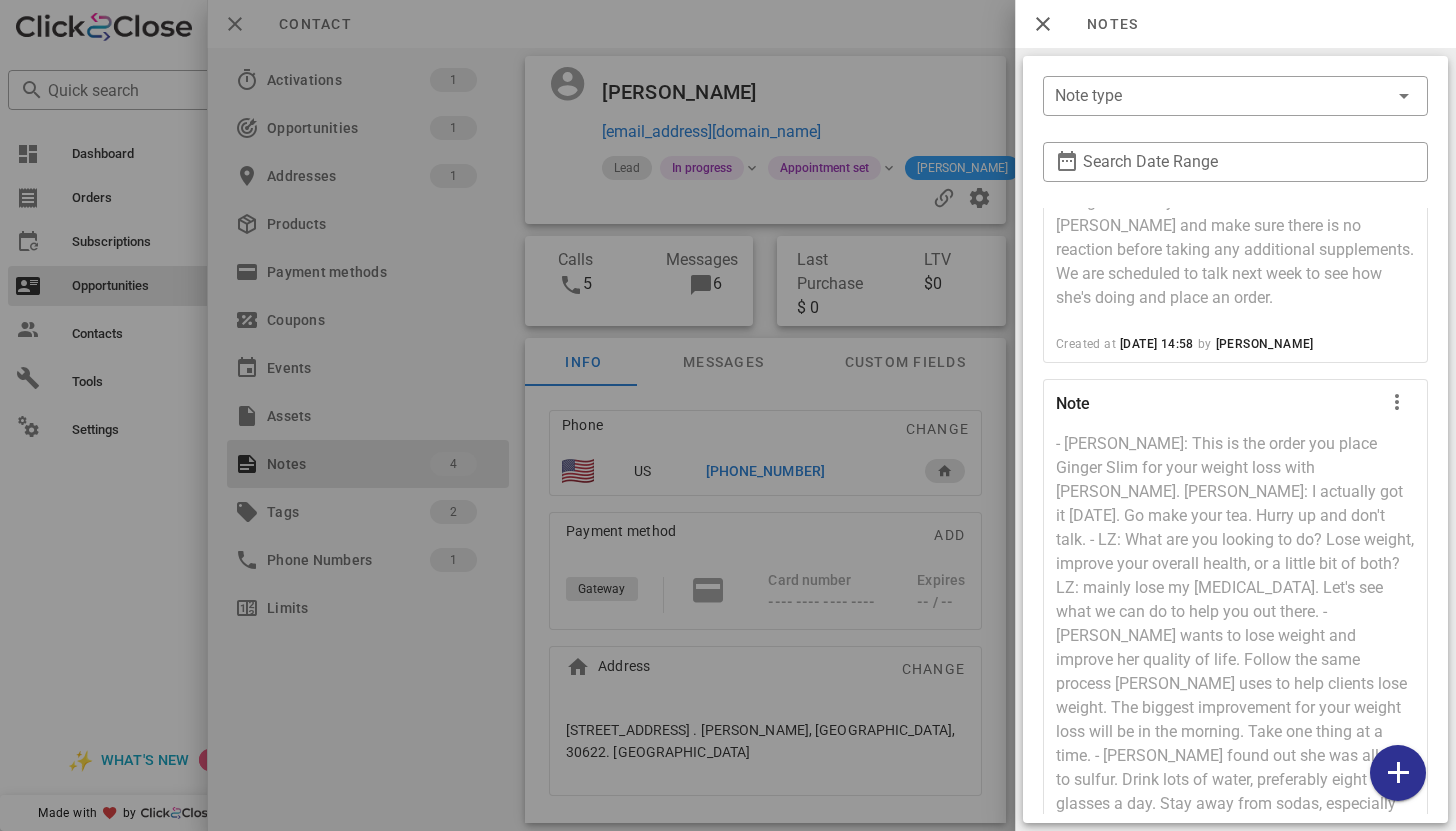 click on "Jeanine weighs 200 and 65 years old and wants to drop 35lbs. She is 5'8" and motivated to get healthy by her 3 grandkids ages 8,7,5.  She has neuropathy and on eloquist. She has high cholesterol, prediabetes (diagnosed 2 years ago), high stress, no energy and just diagnosed recently with long covid and taking cough meds which cause her to be sleepy so she takes it at night. She says she wants to start with gingerslim and make sure there is no reaction before taking any additional supplements. We are scheduled to talk next week to see how she's doing and place an order." at bounding box center [1235, 148] 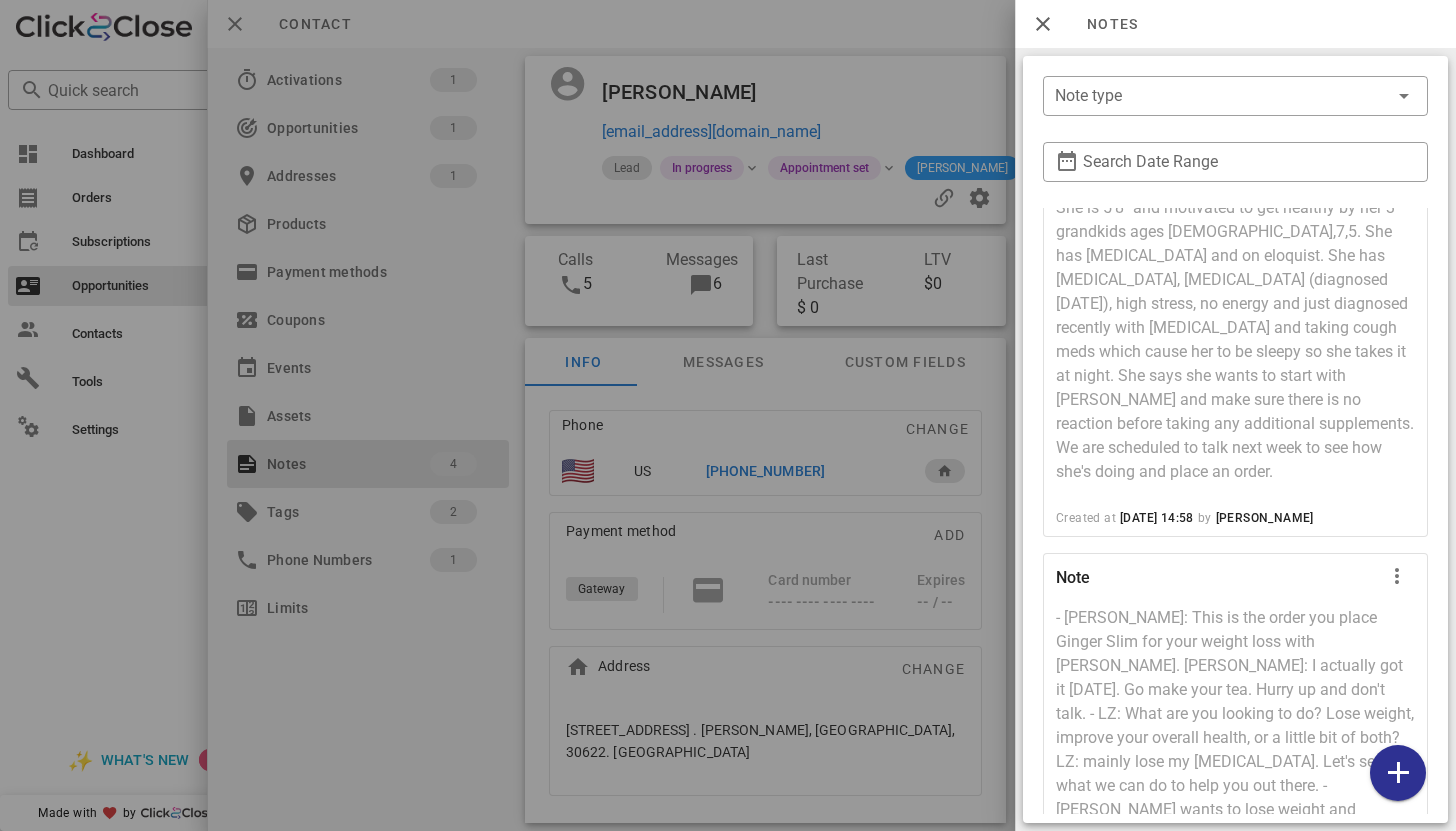scroll, scrollTop: 330, scrollLeft: 0, axis: vertical 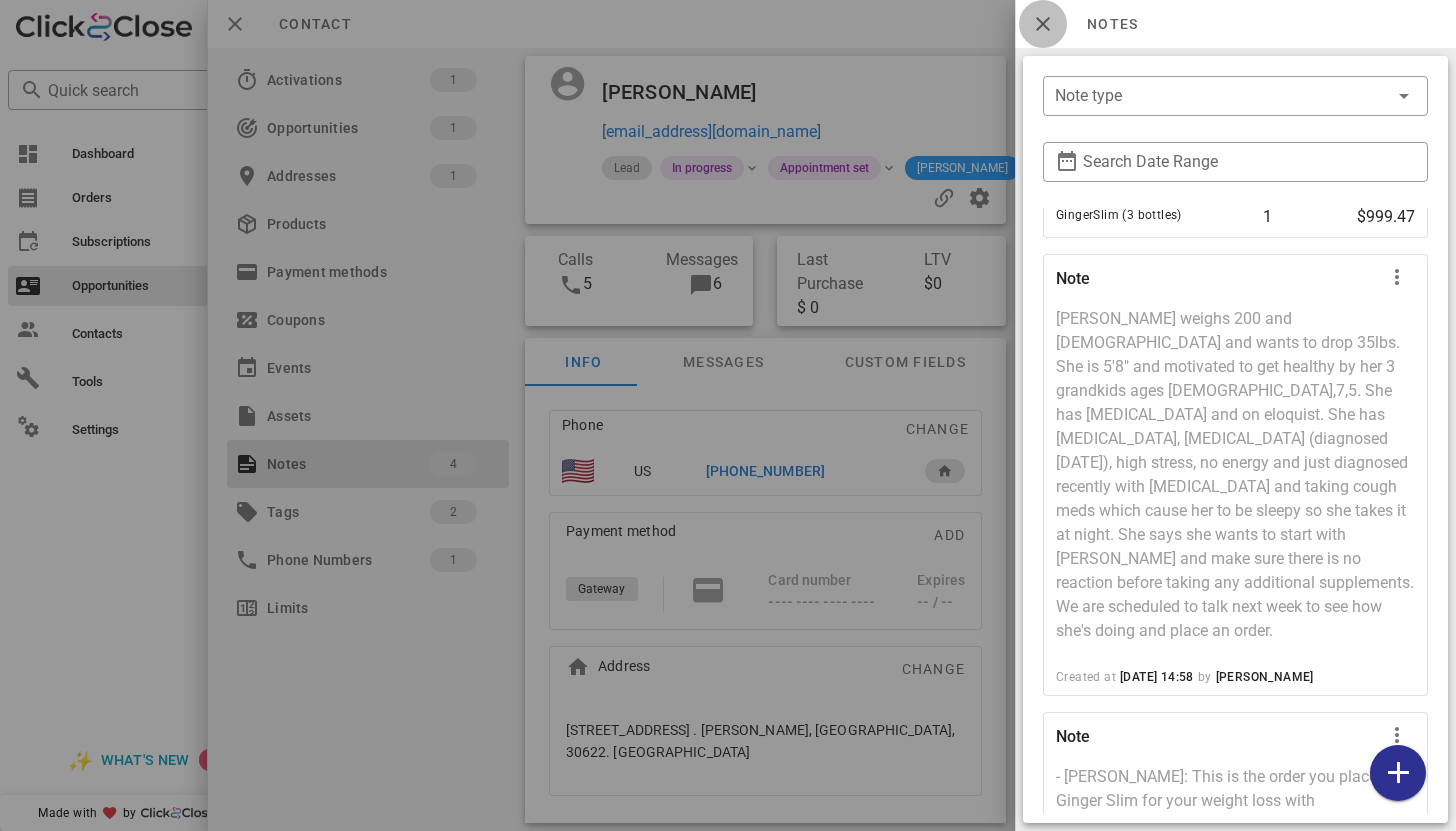 click at bounding box center (1043, 24) 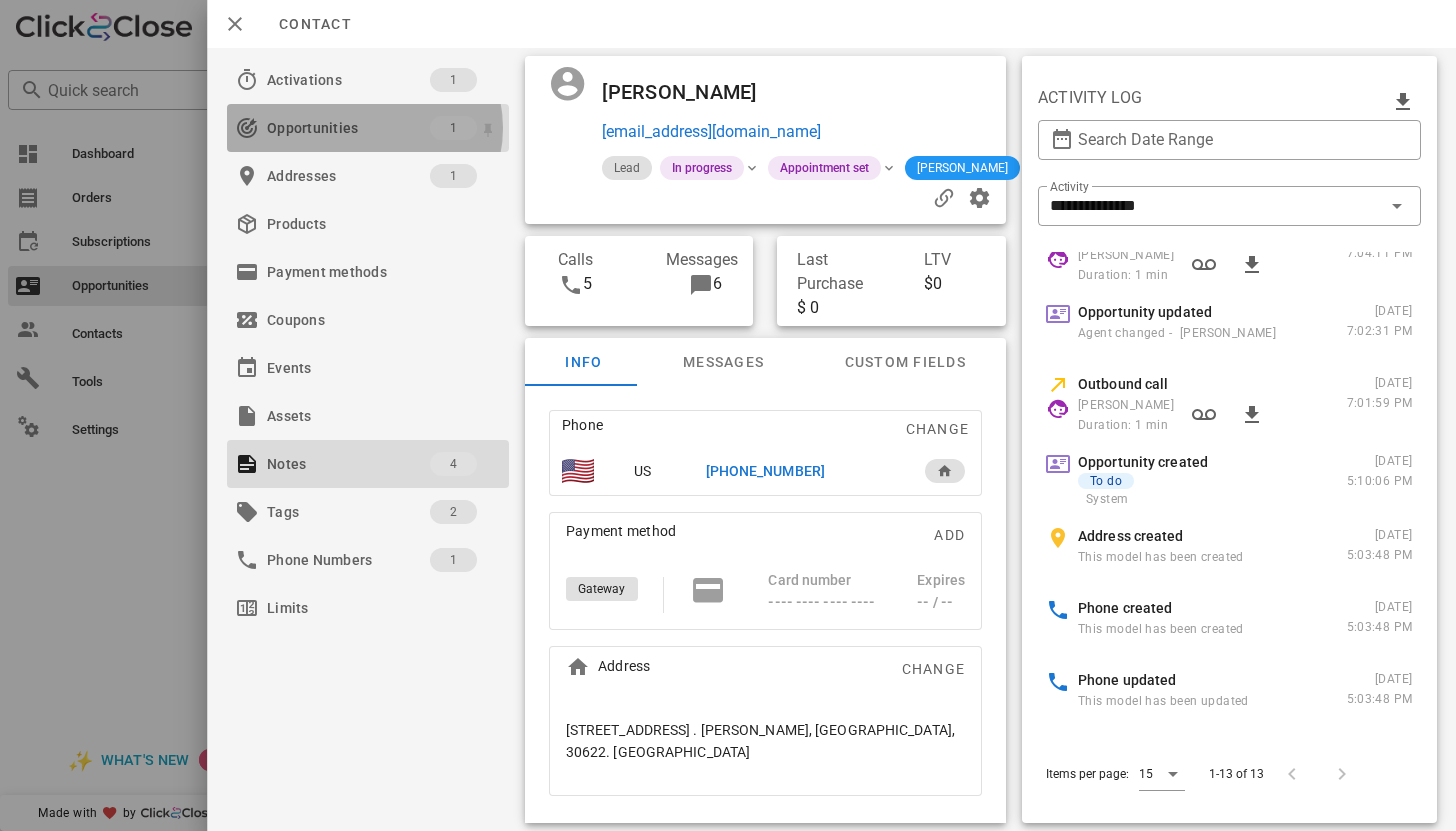 click on "Opportunities" at bounding box center (348, 128) 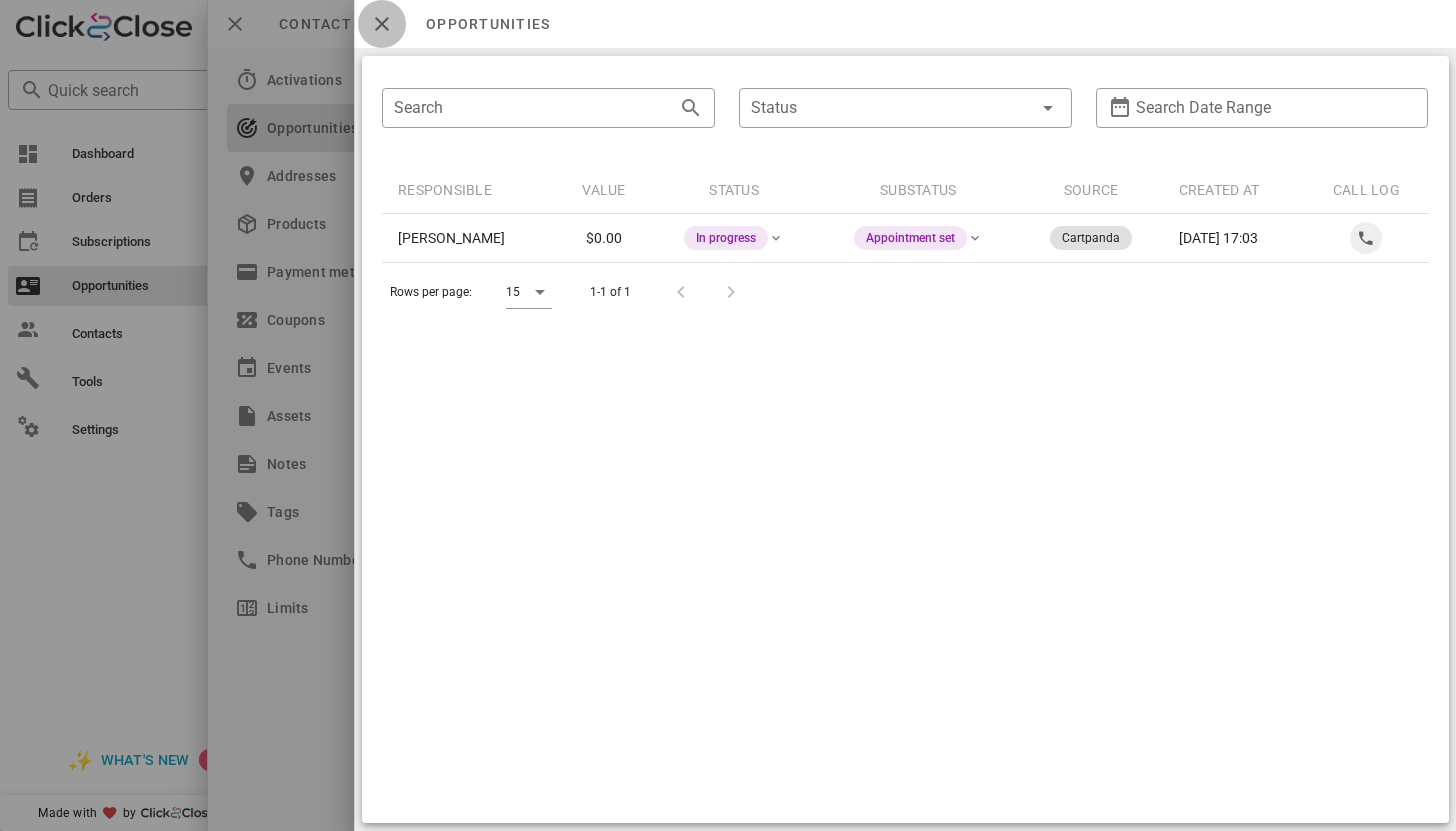 click at bounding box center [382, 24] 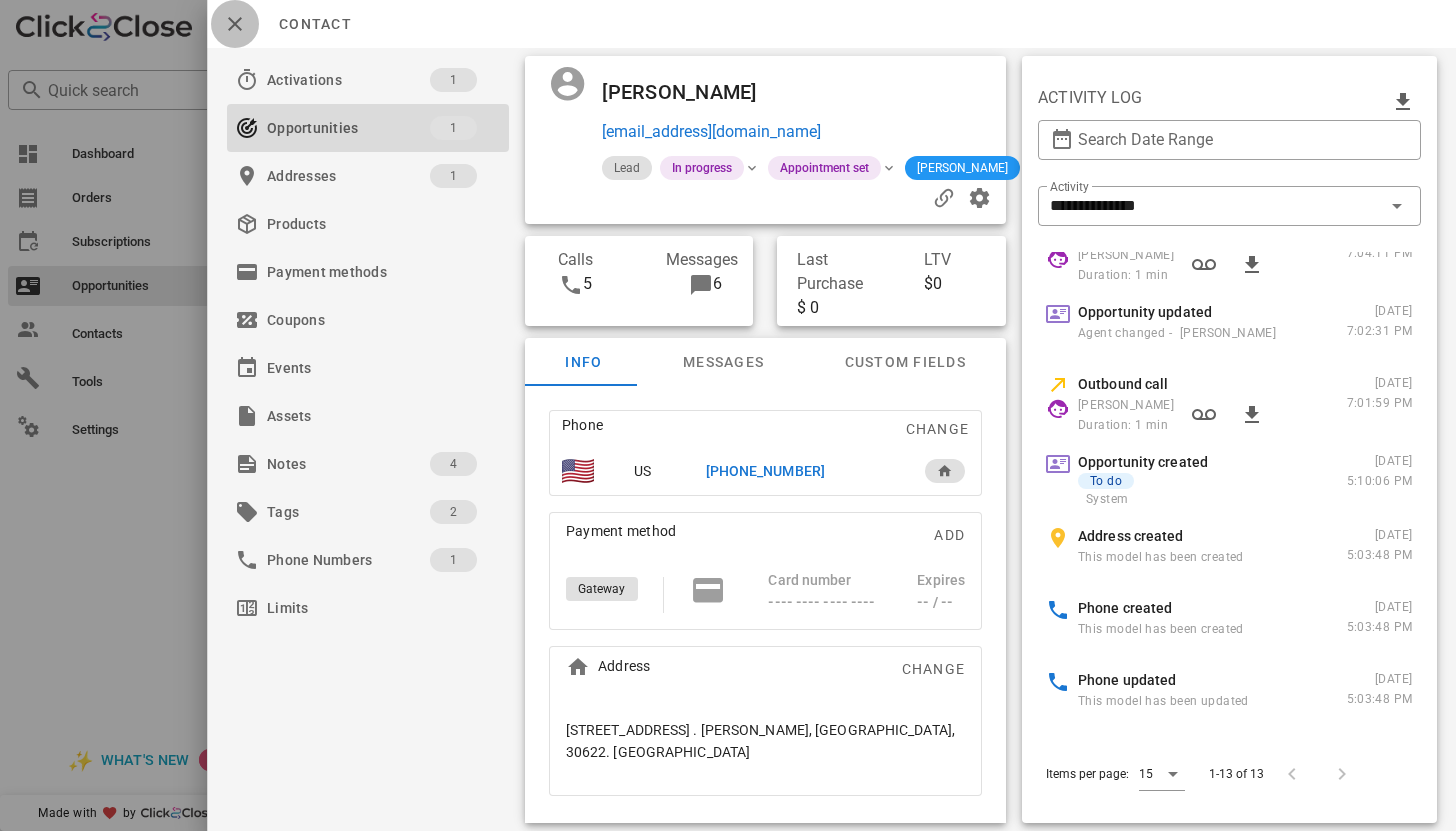 click at bounding box center [235, 24] 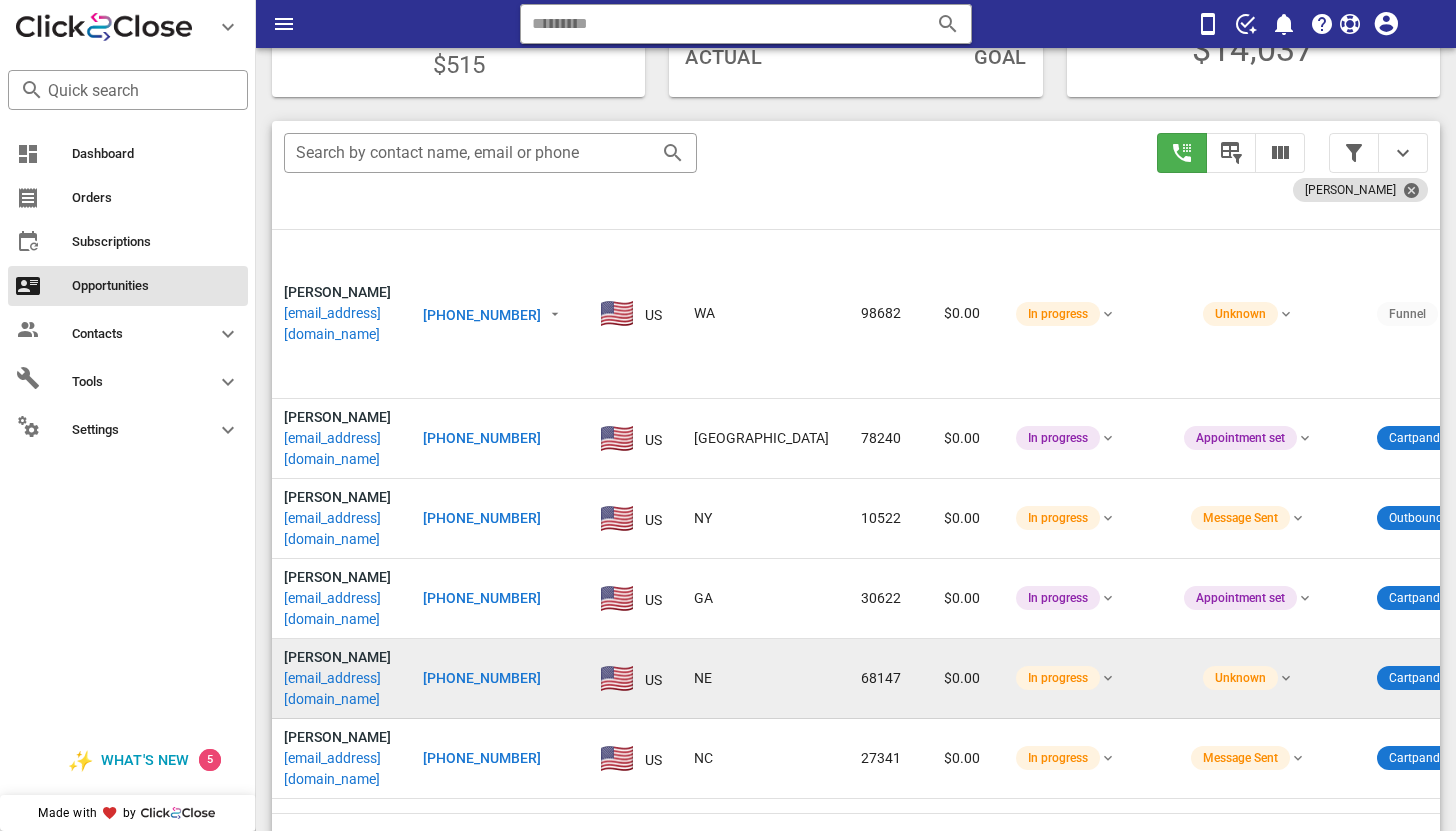 click on "uptightgirl1@outlook.com" at bounding box center [337, 689] 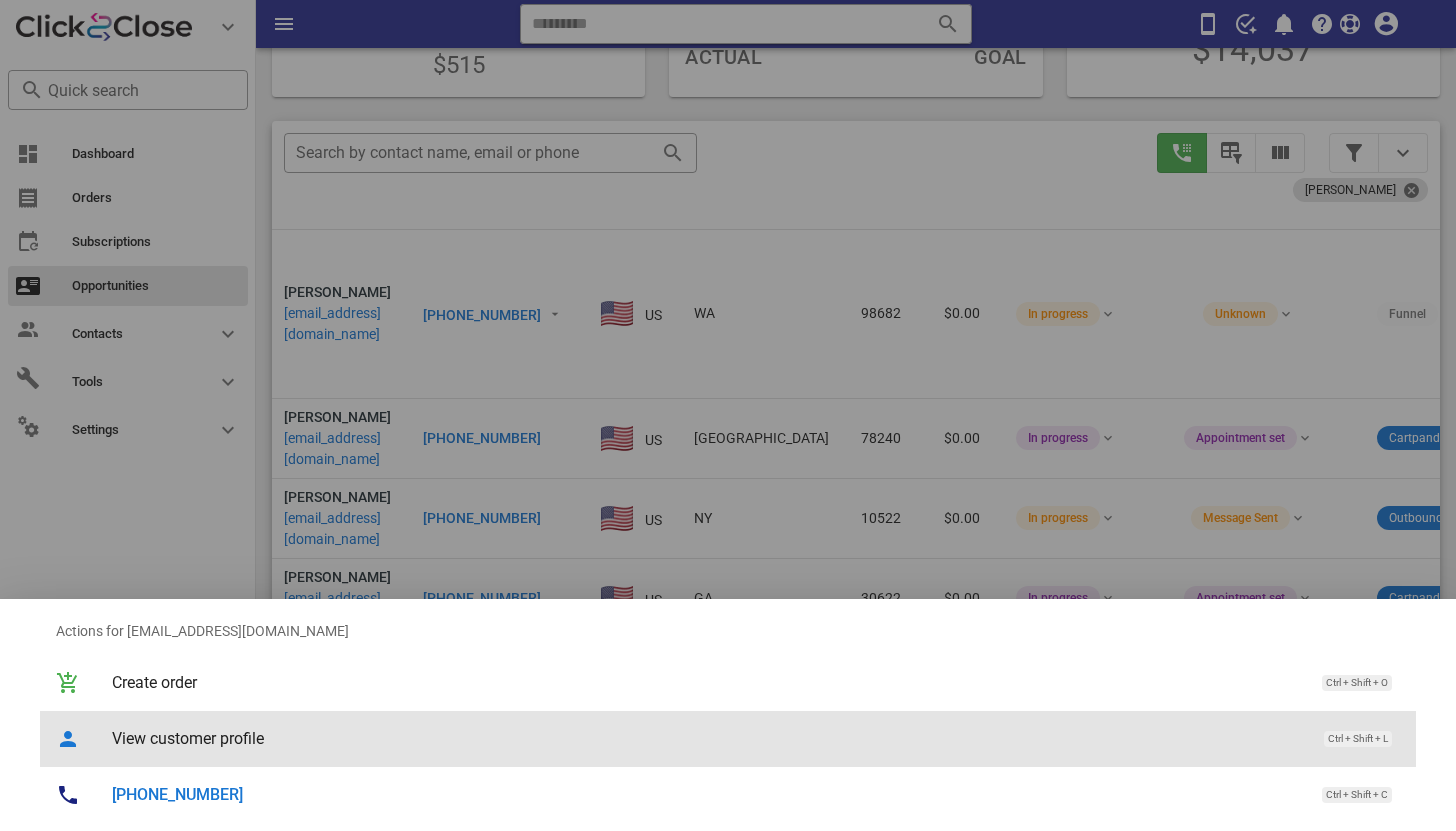 click on "View customer profile" at bounding box center (708, 738) 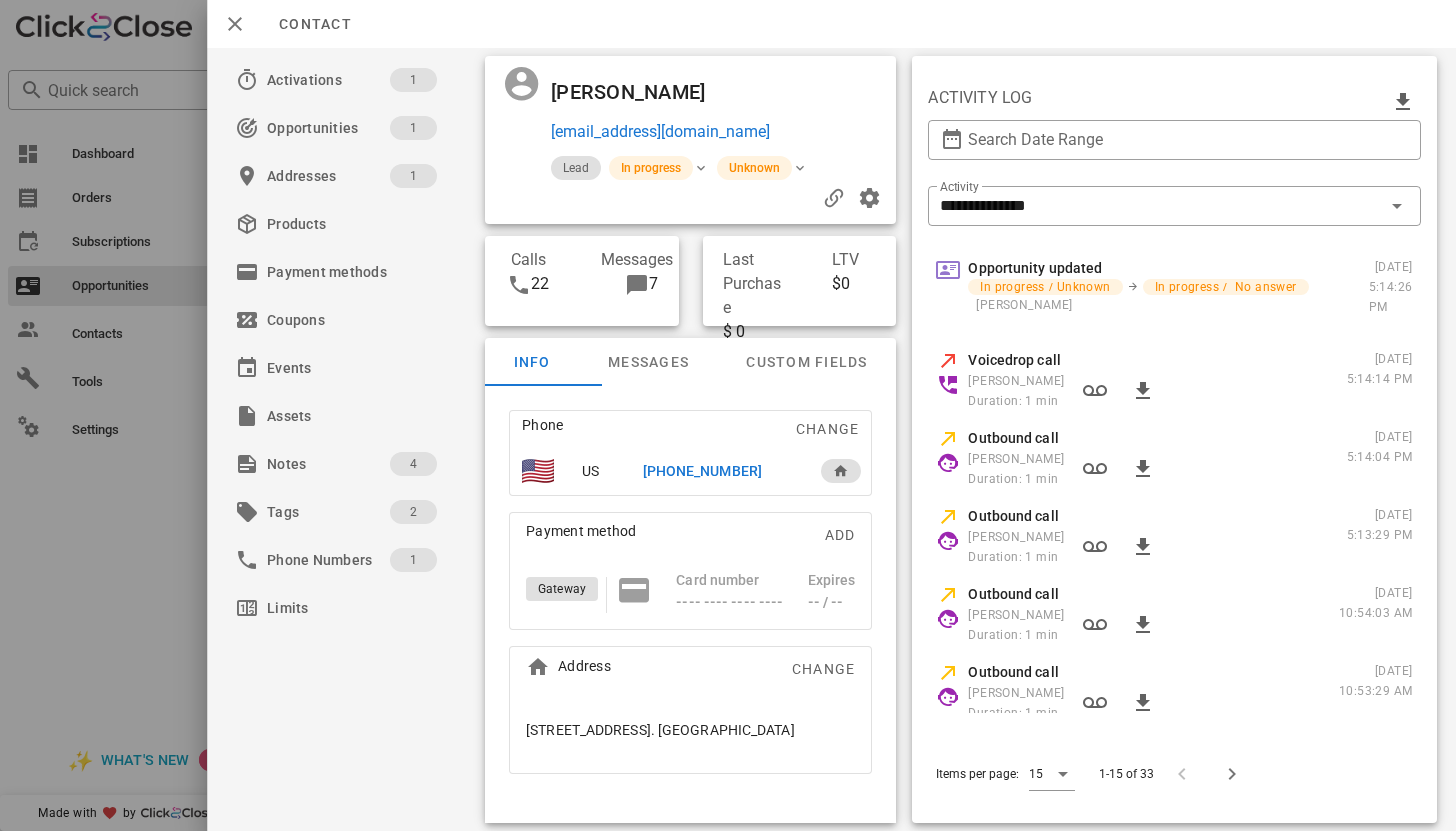 scroll, scrollTop: 637, scrollLeft: 0, axis: vertical 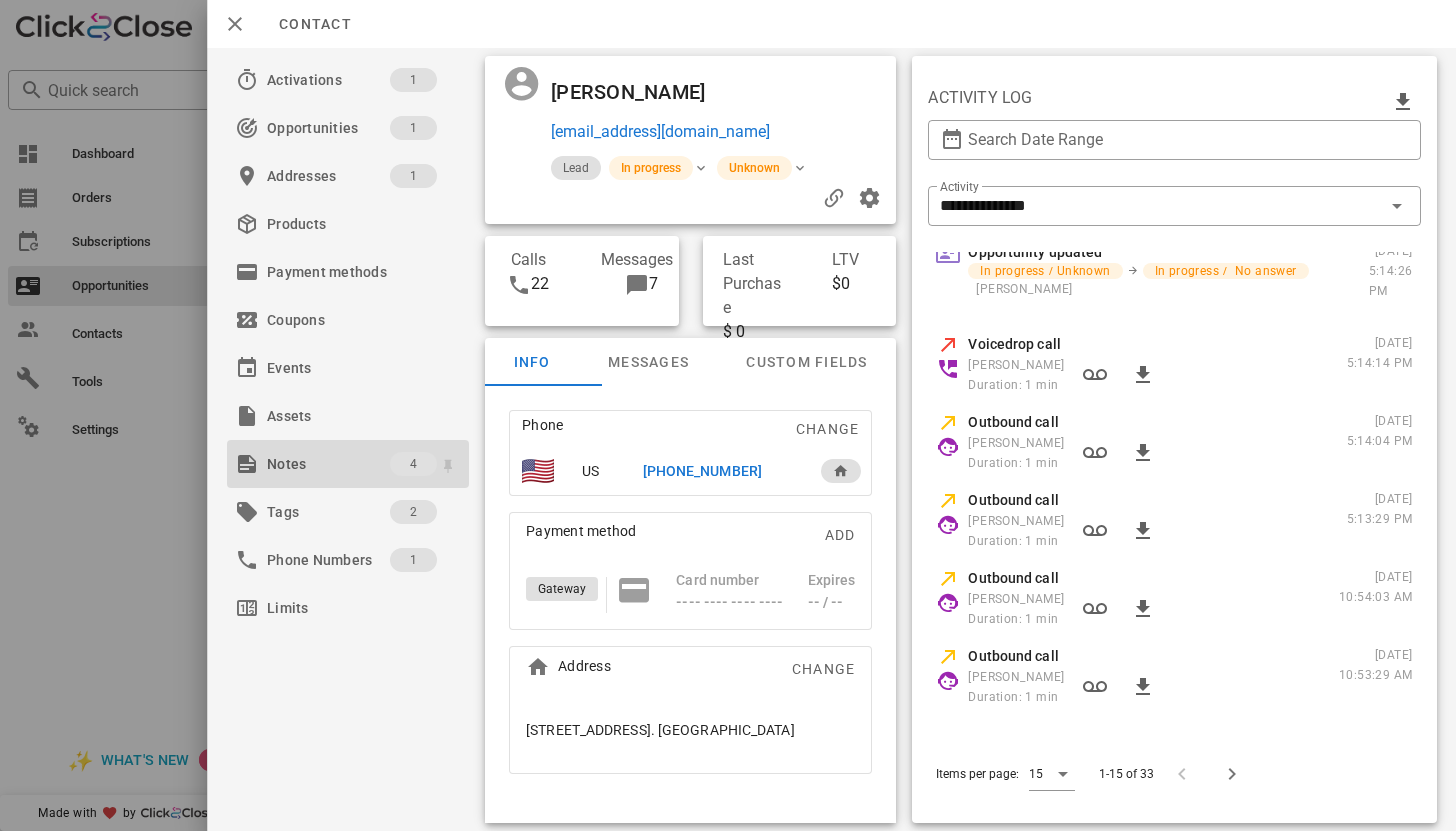 click on "Notes" at bounding box center [328, 464] 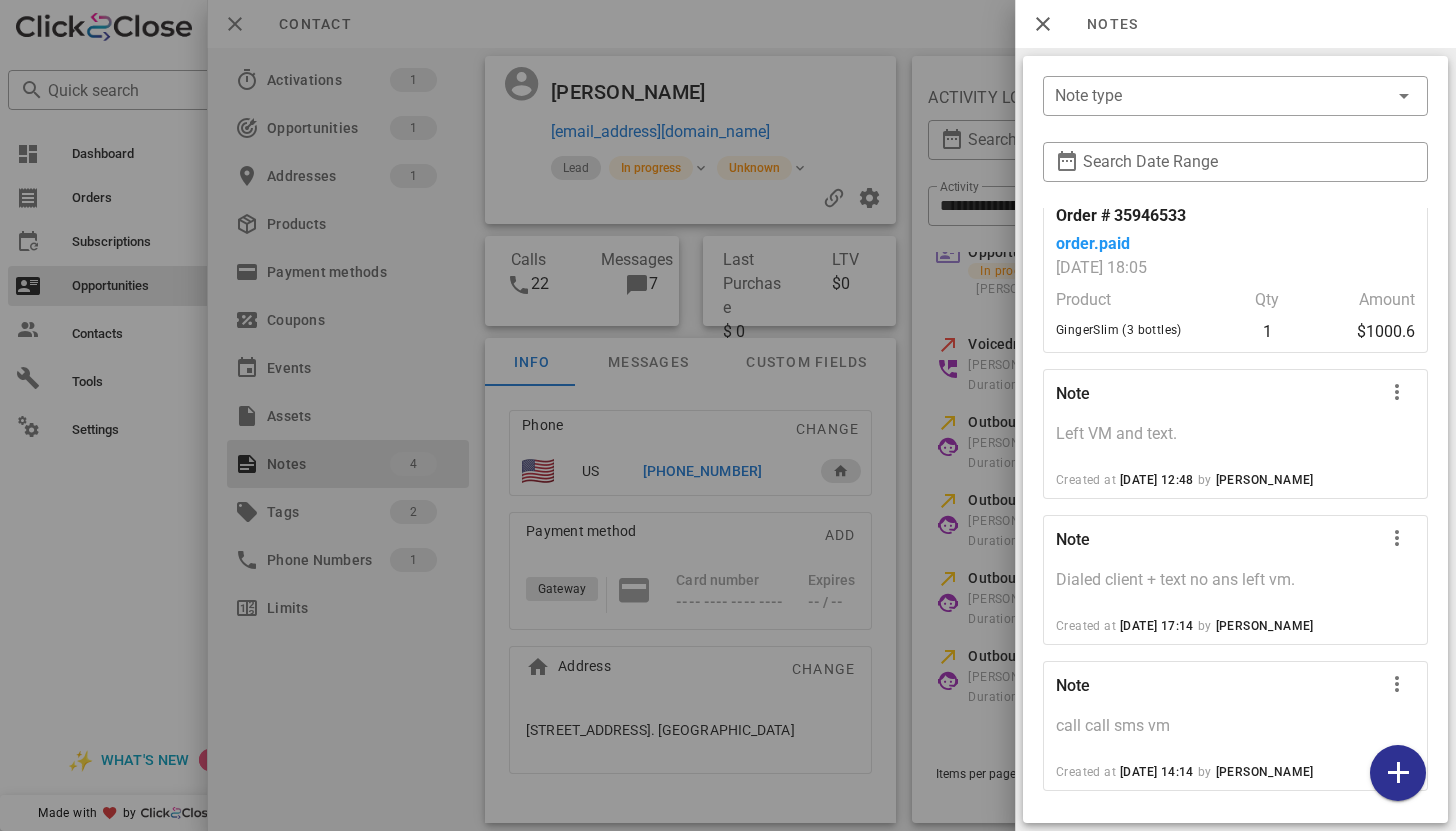 scroll, scrollTop: 66, scrollLeft: 0, axis: vertical 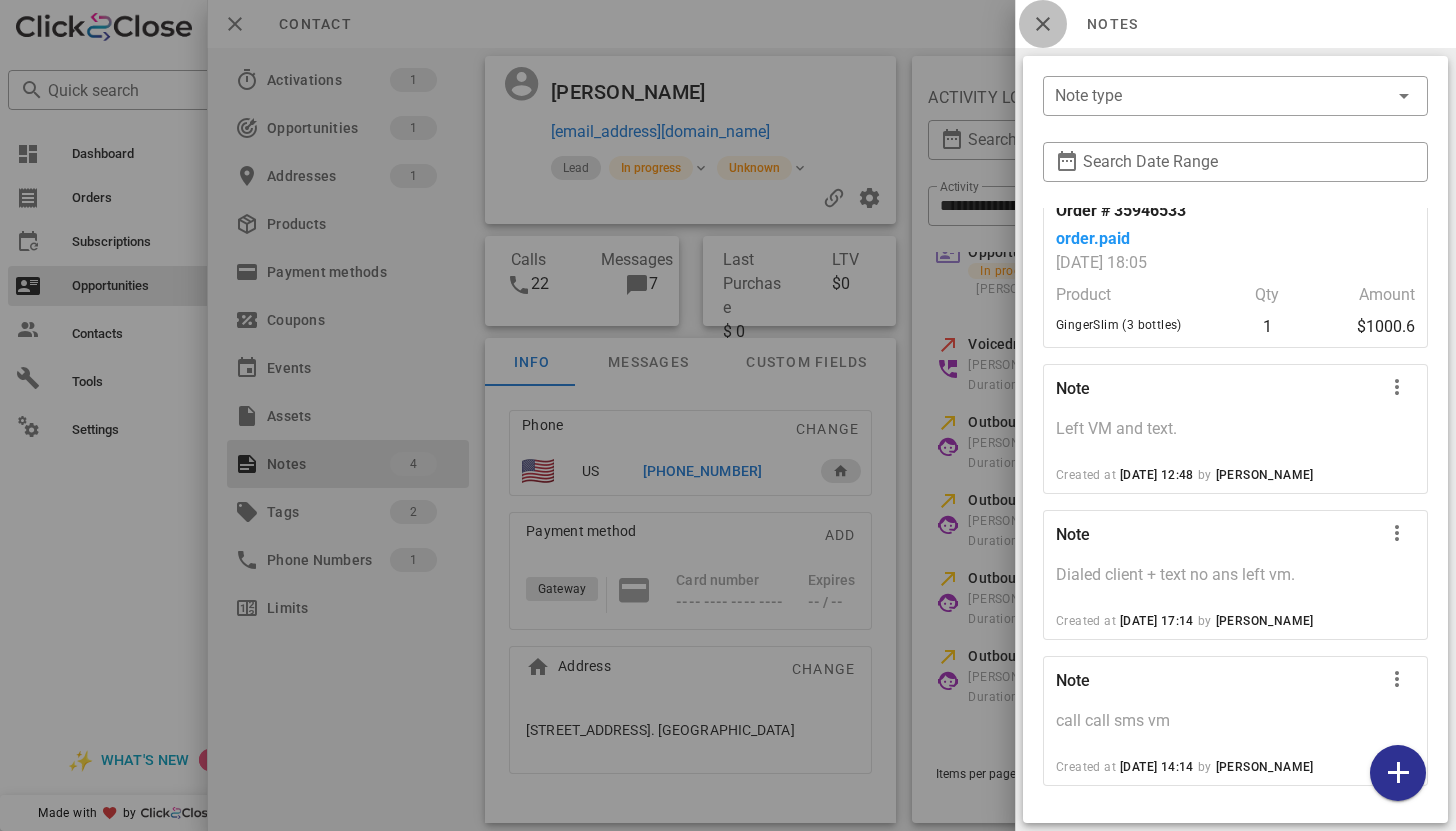 click at bounding box center [1043, 24] 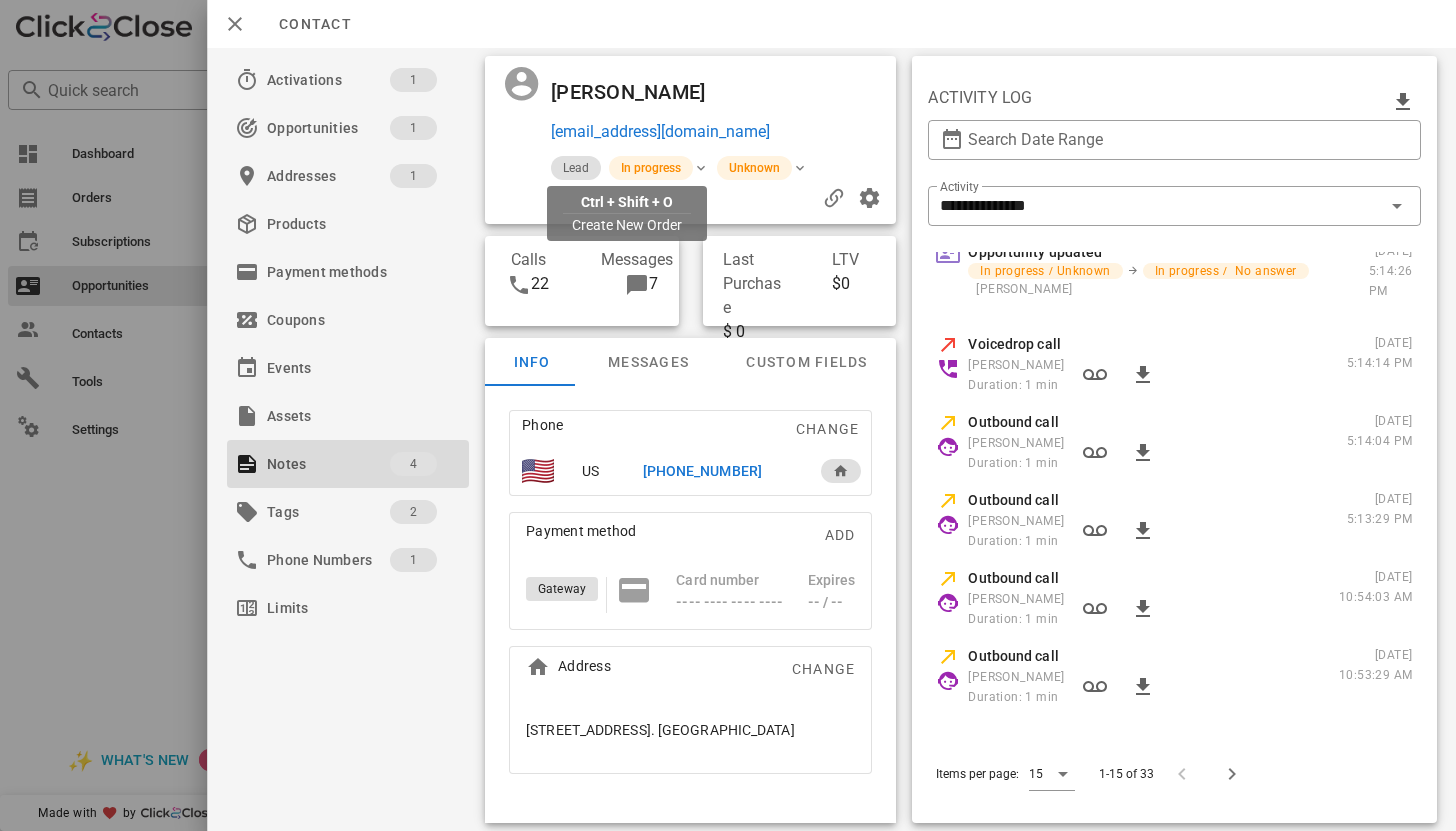 click on "uptightgirl1@outlook.com" at bounding box center (660, 132) 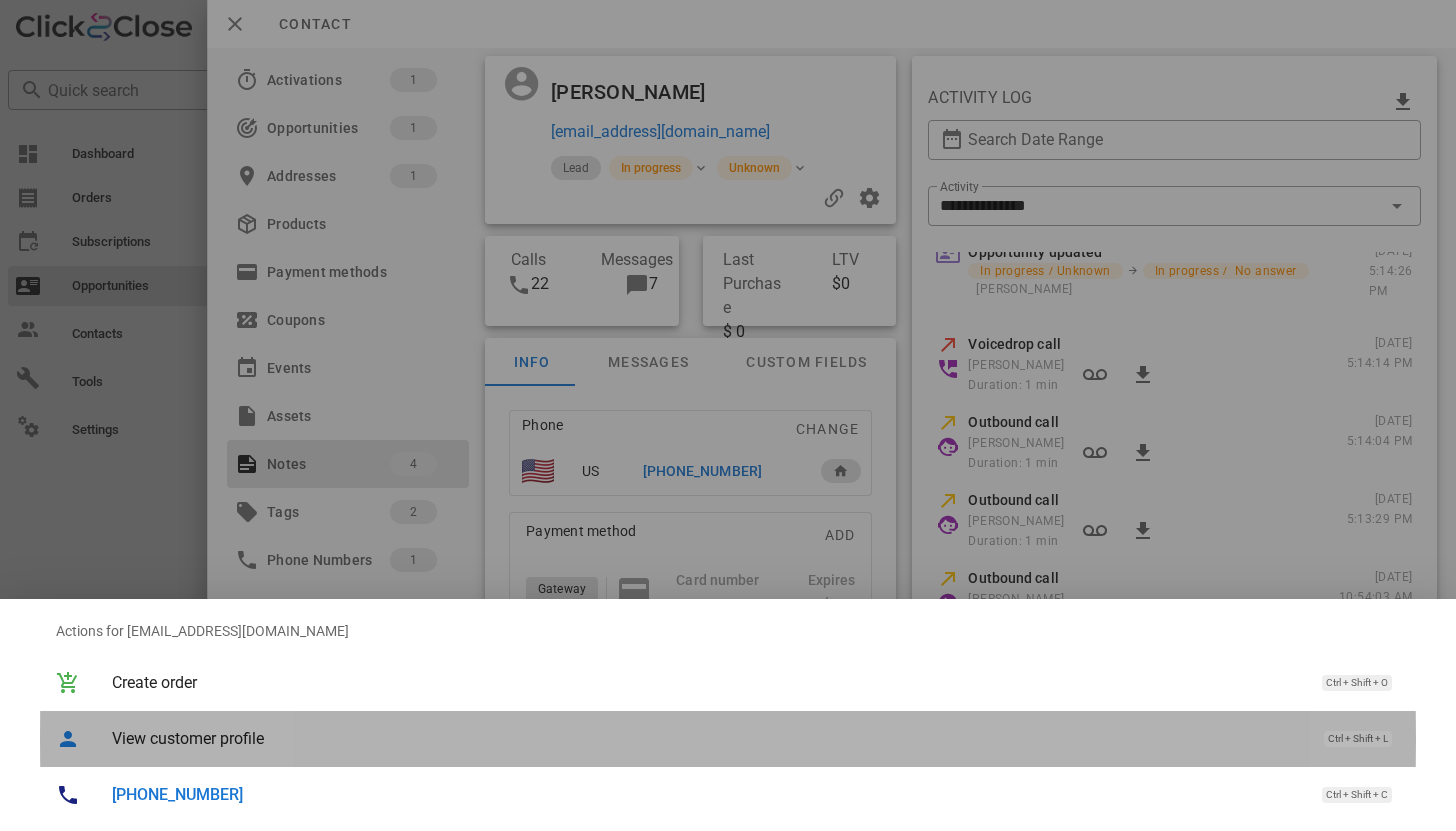 click on "View customer profile Ctrl + Shift + L" at bounding box center (756, 738) 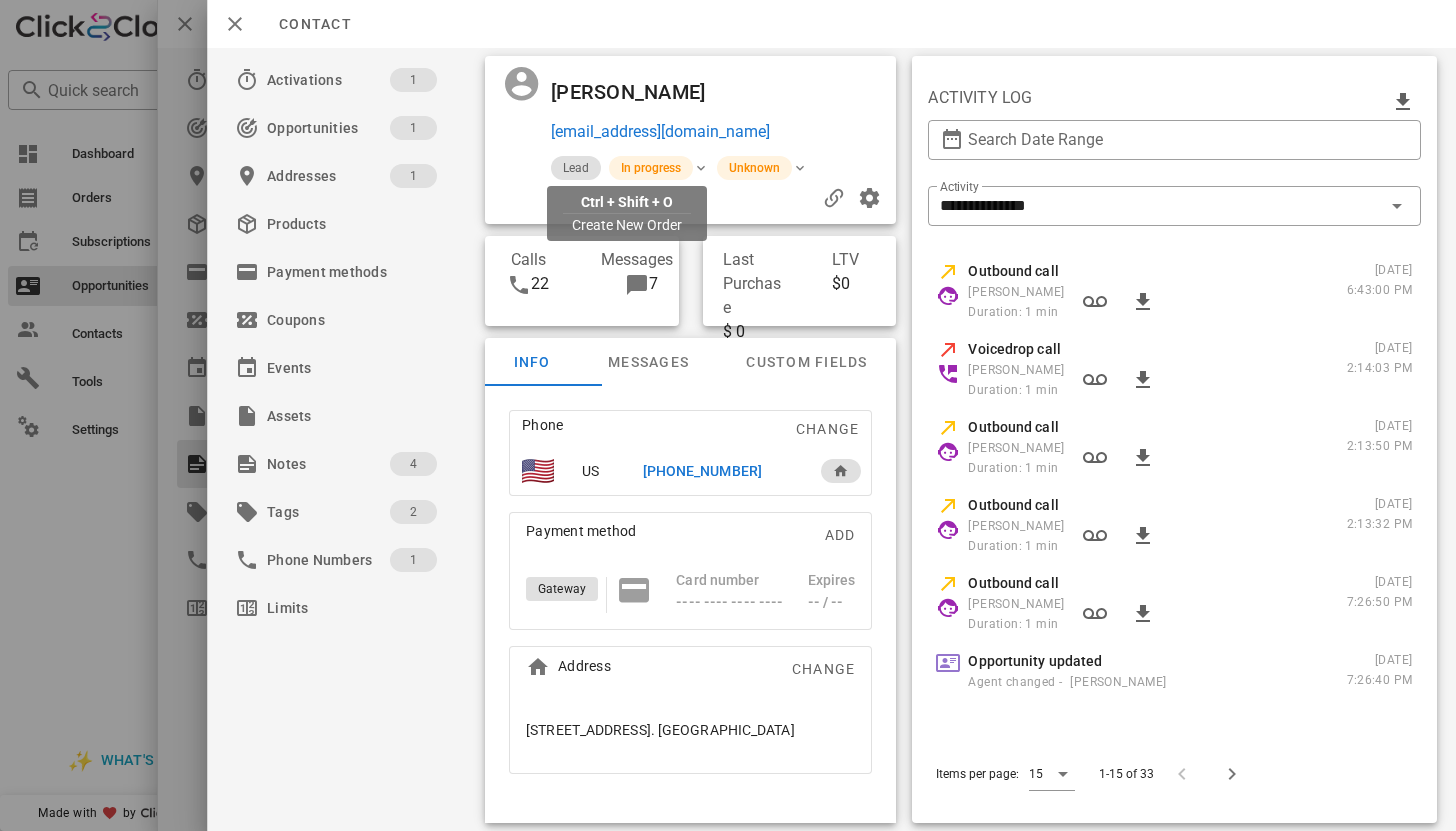 click on "uptightgirl1@outlook.com" at bounding box center (660, 132) 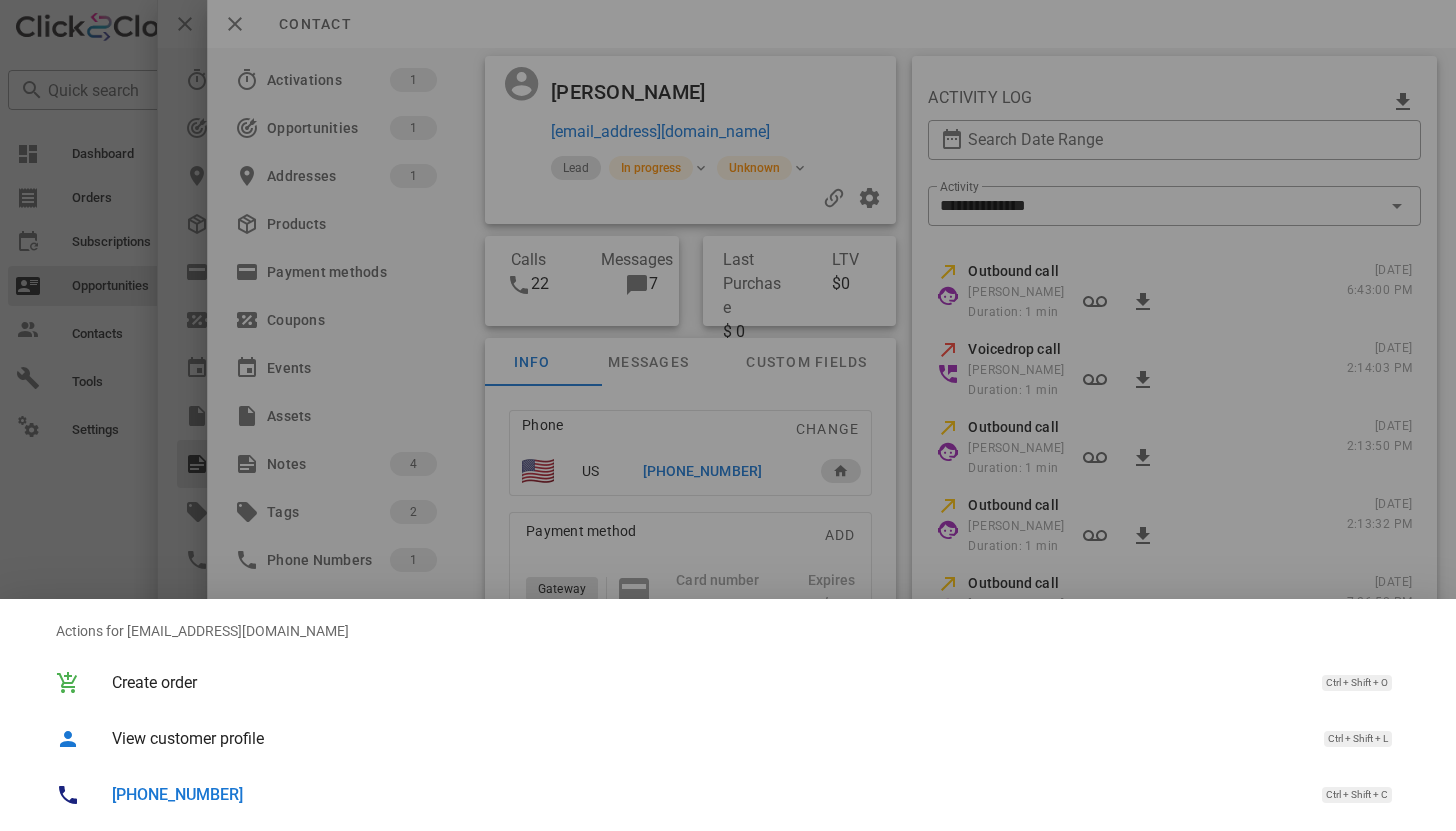 click on "+14022103290" at bounding box center (177, 794) 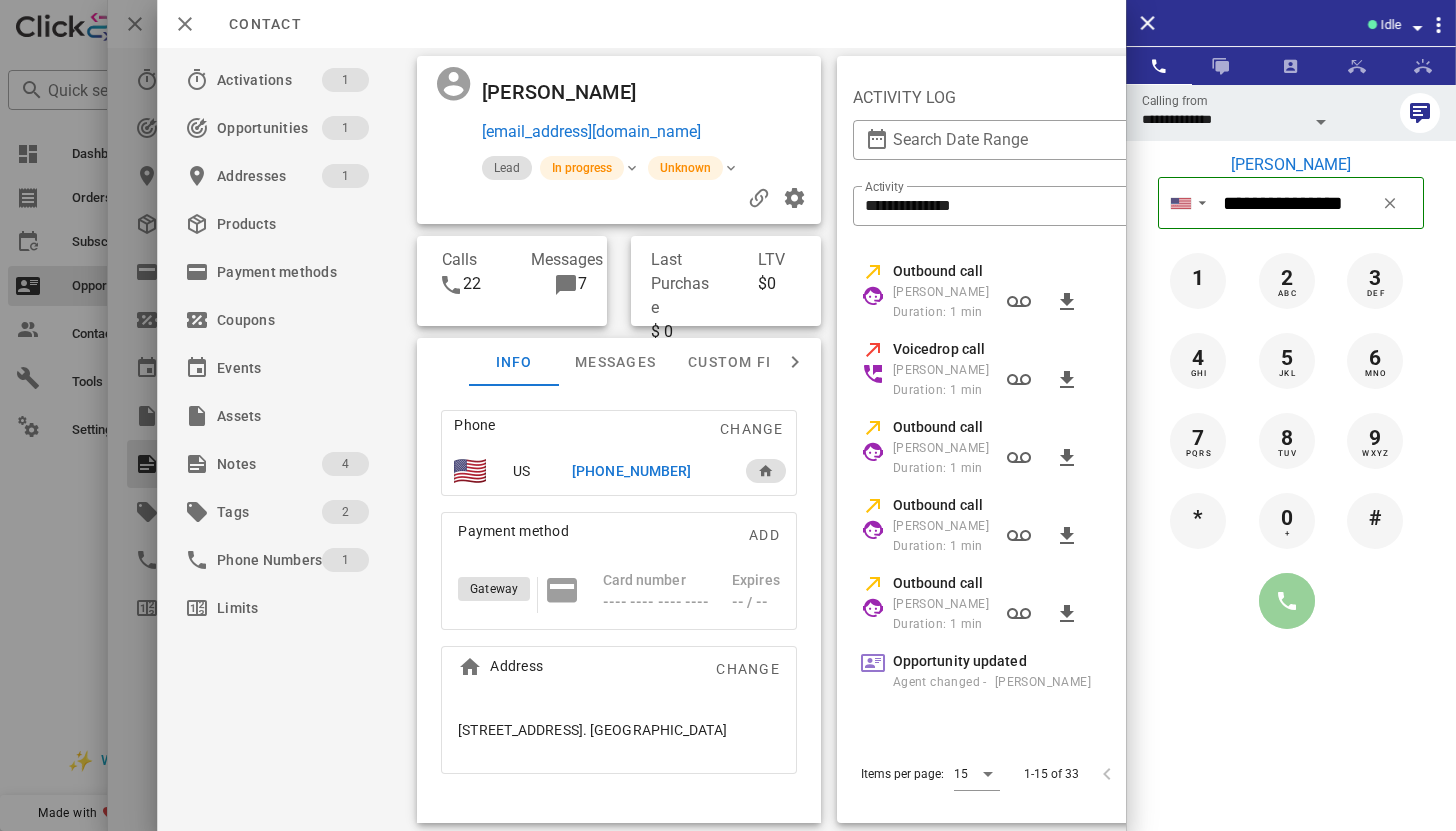 click at bounding box center (1287, 601) 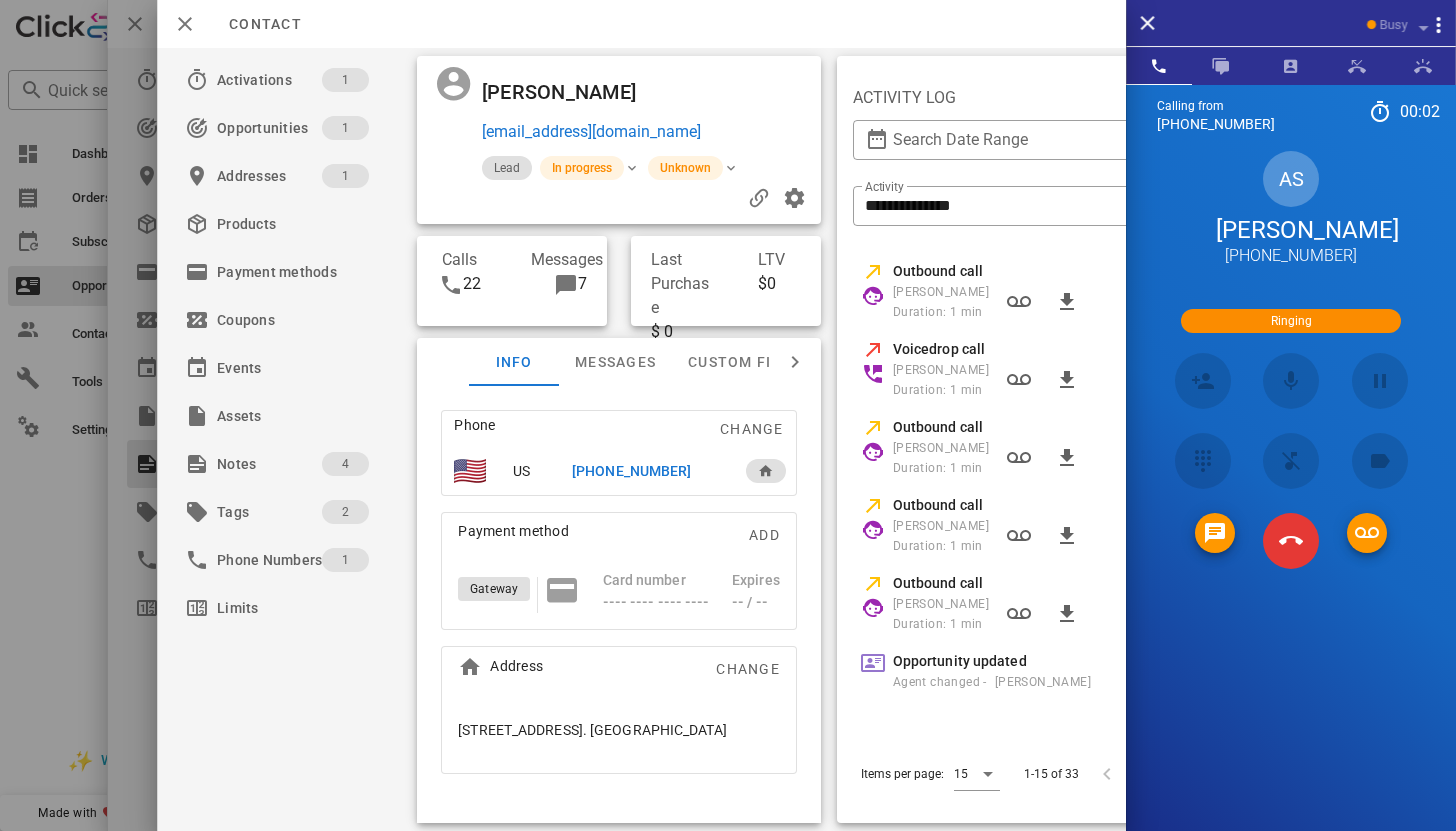 scroll, scrollTop: 172, scrollLeft: 4, axis: both 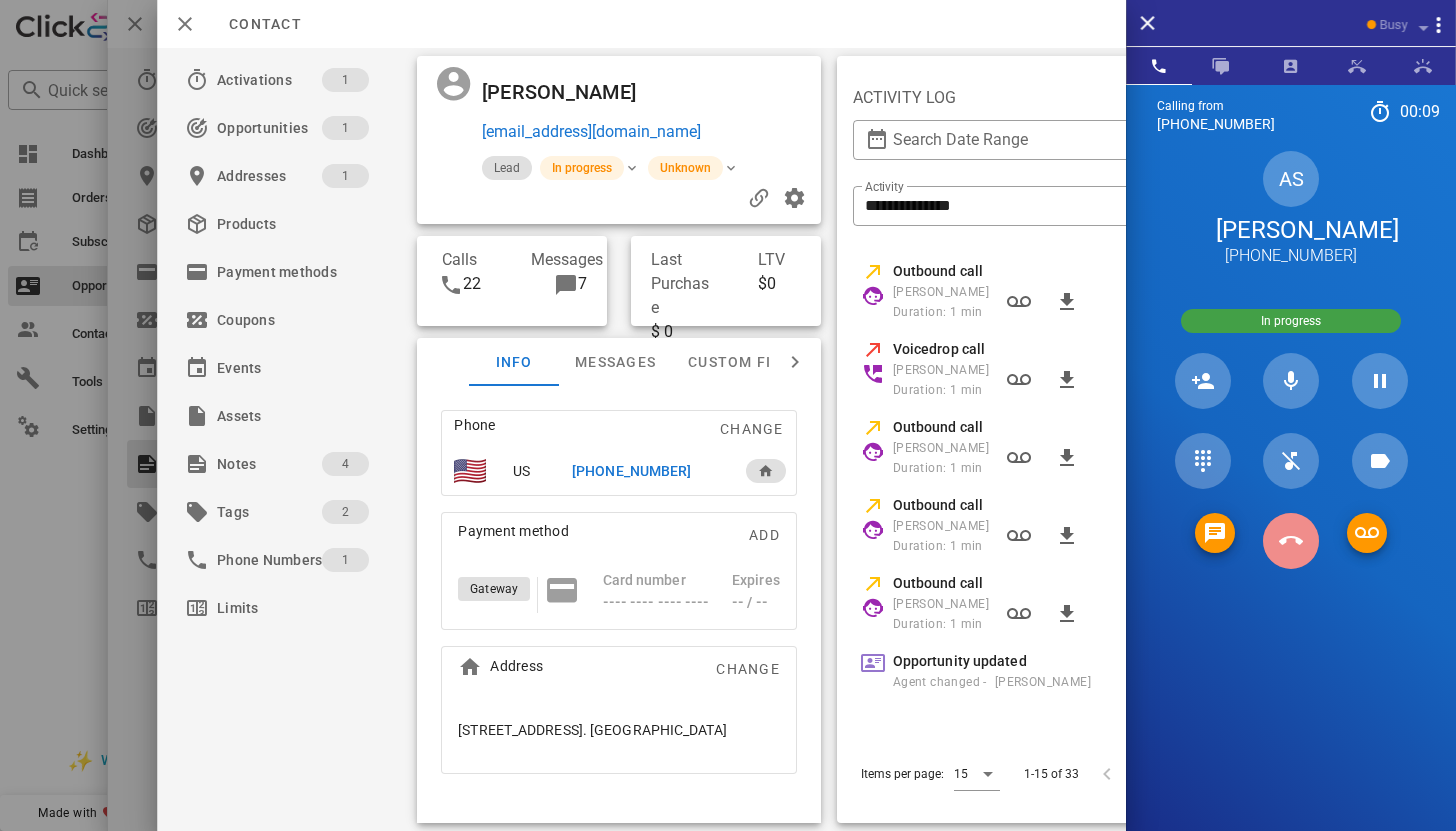 click at bounding box center (1291, 541) 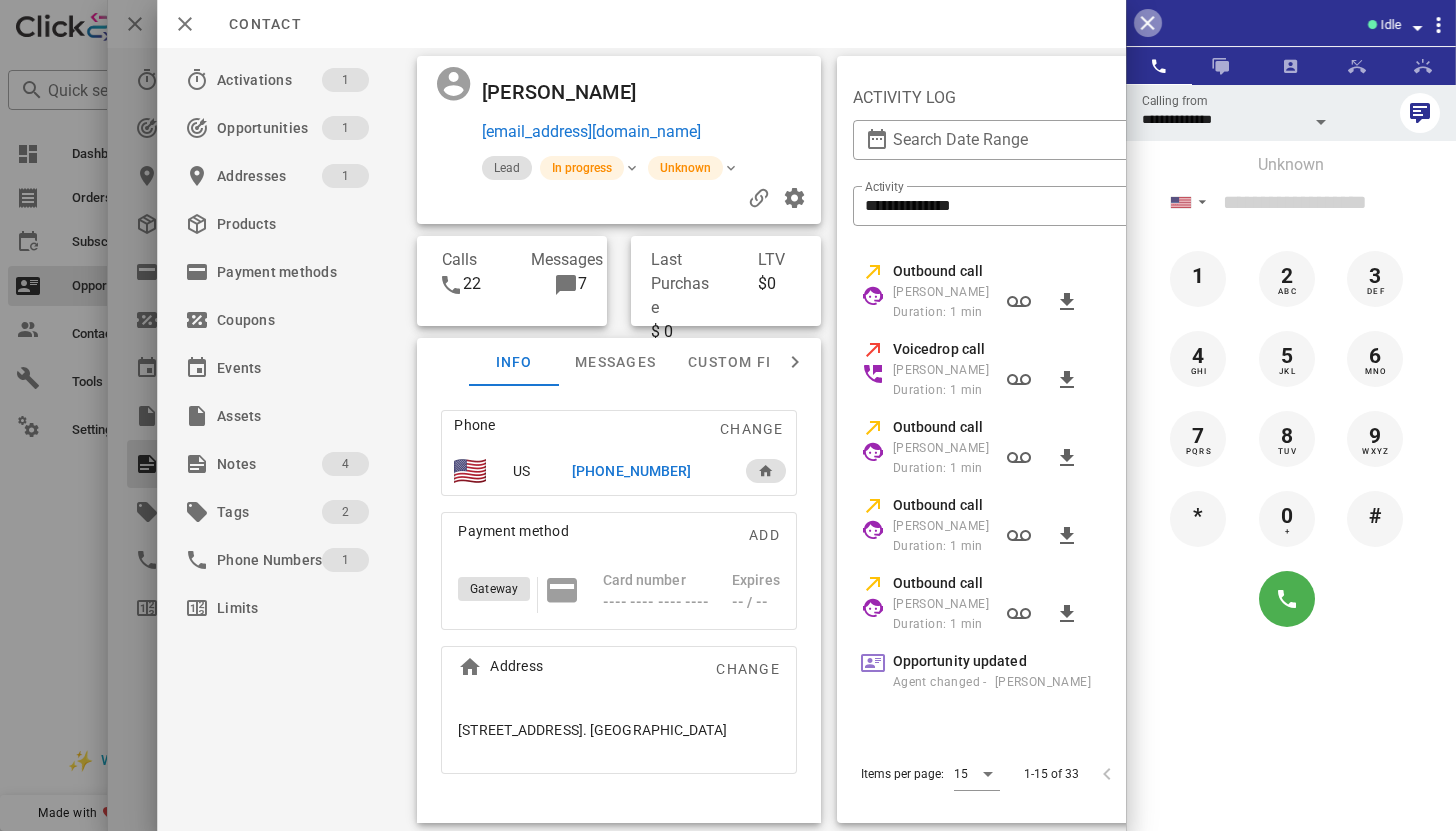 click at bounding box center [1148, 23] 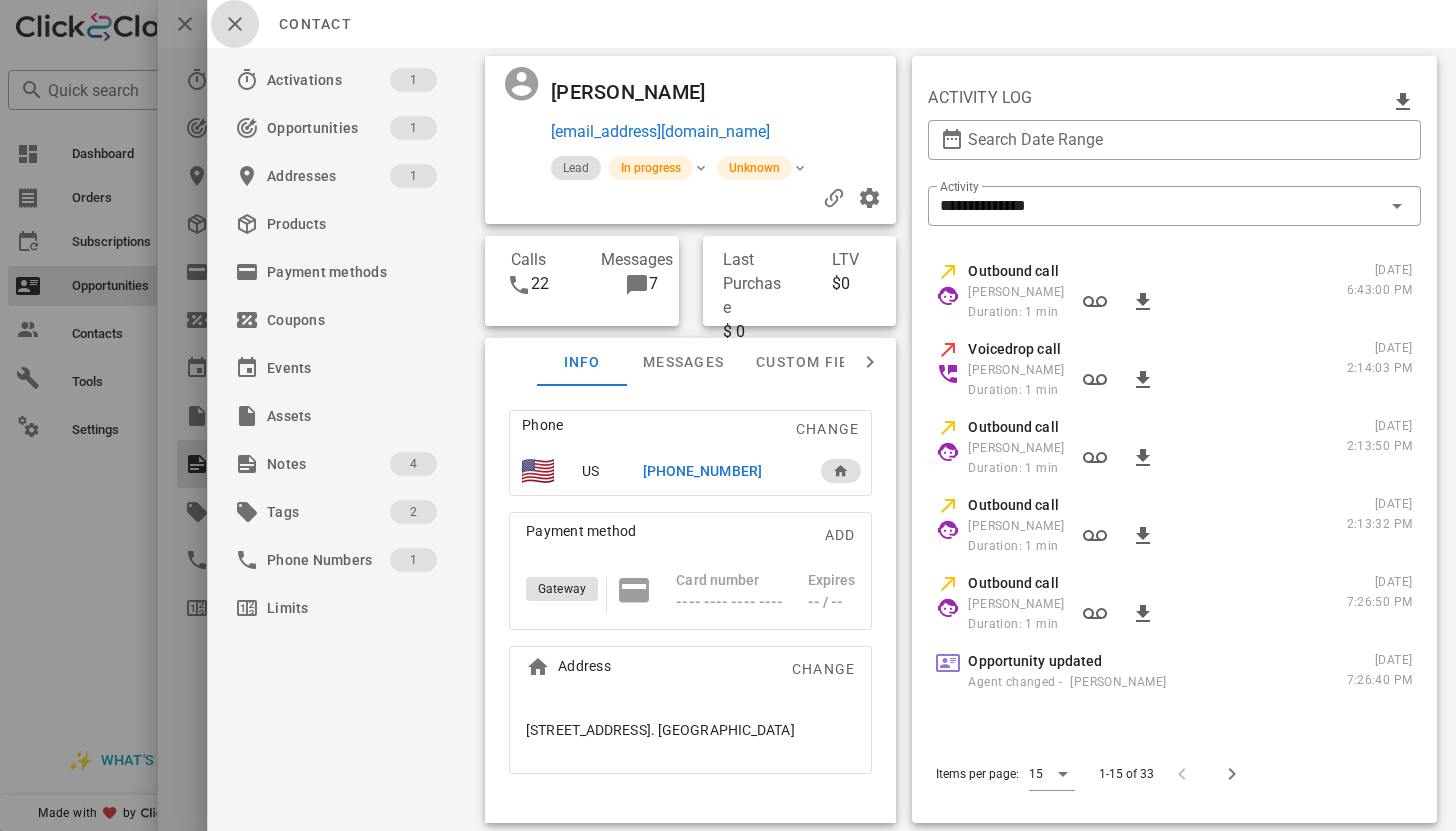 click at bounding box center (235, 24) 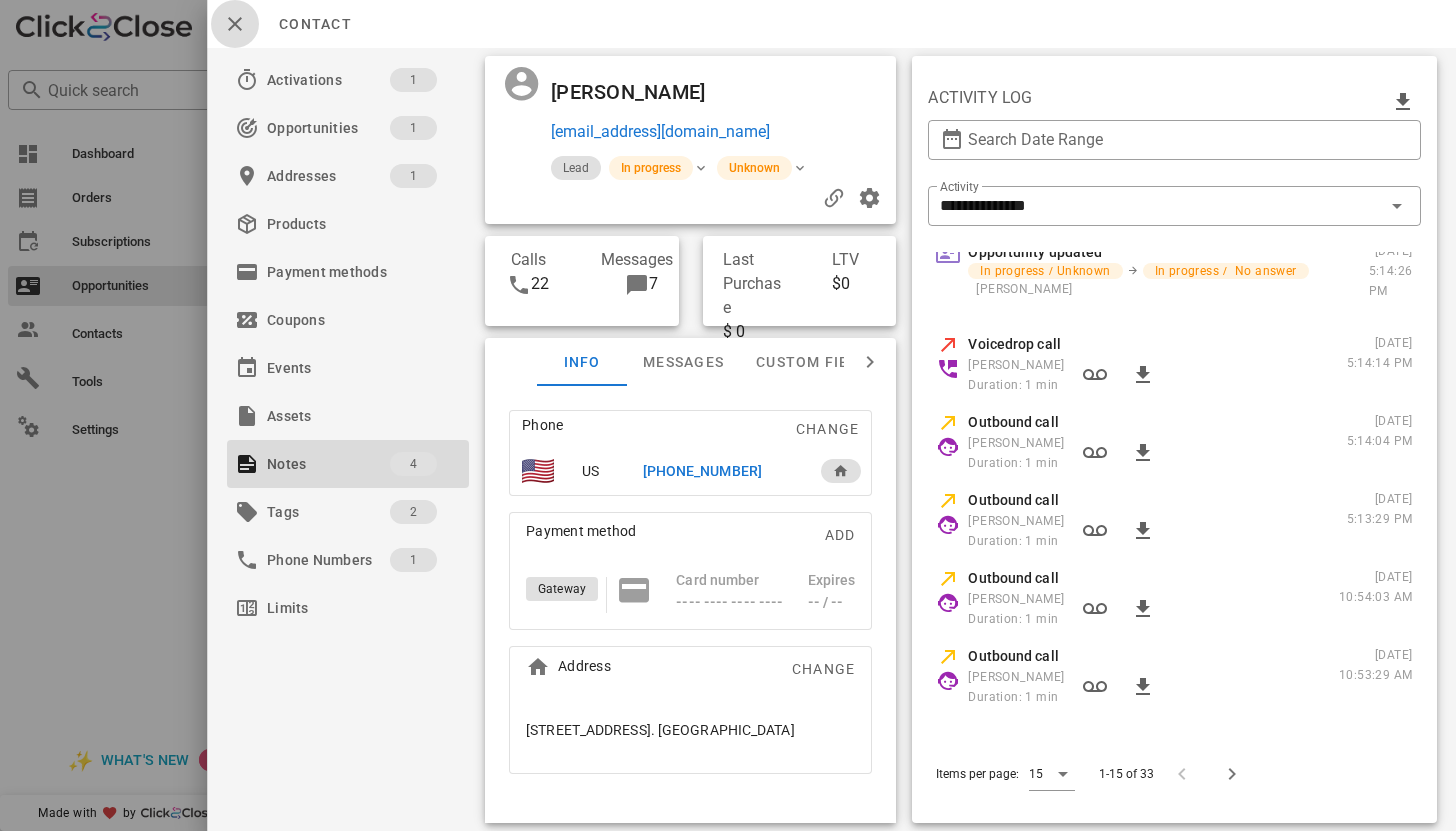 click at bounding box center [235, 24] 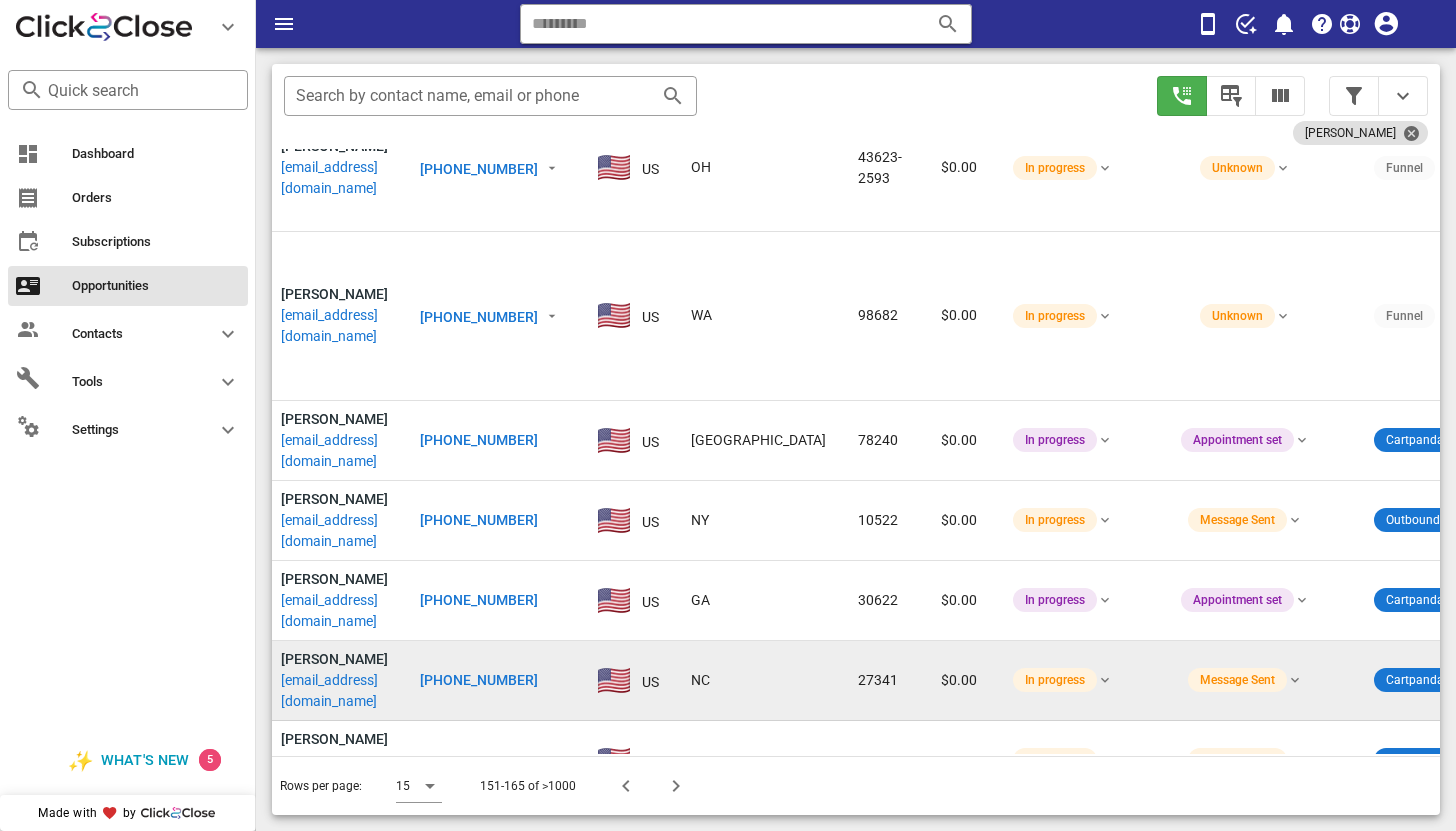 scroll, scrollTop: 172, scrollLeft: 0, axis: vertical 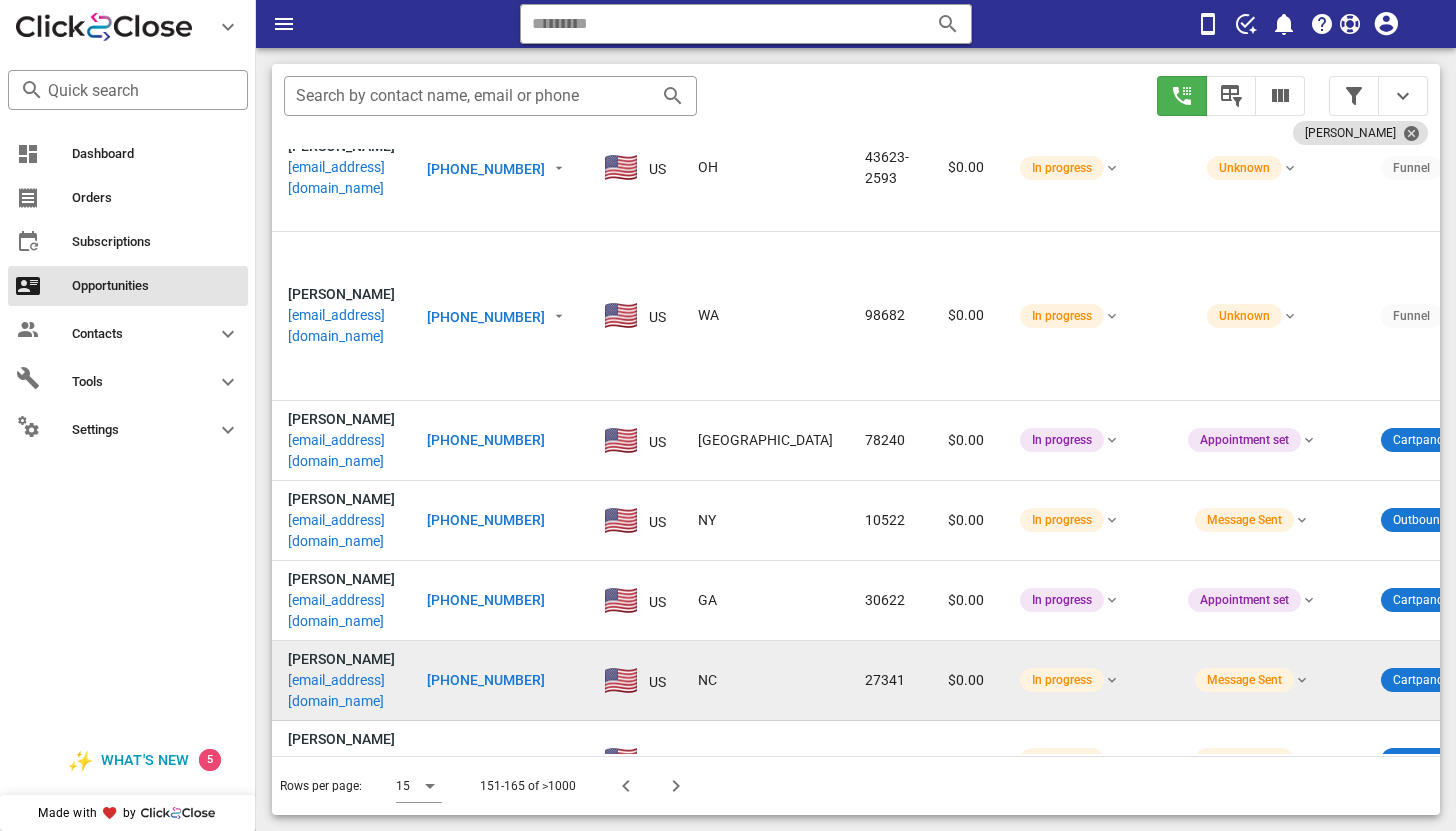 click on "neefer23@gmail.com" at bounding box center [341, 691] 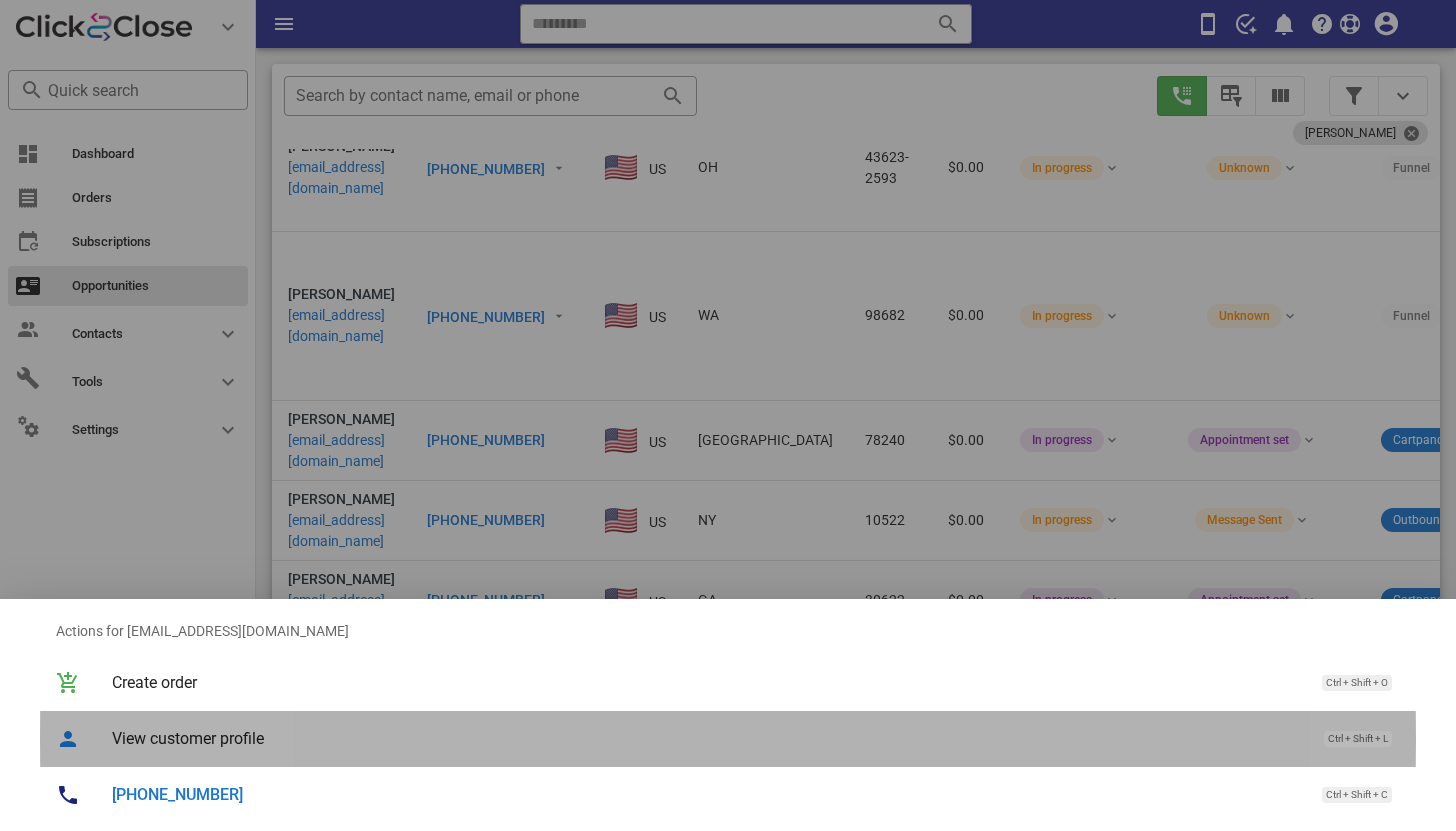 click on "View customer profile" at bounding box center (708, 738) 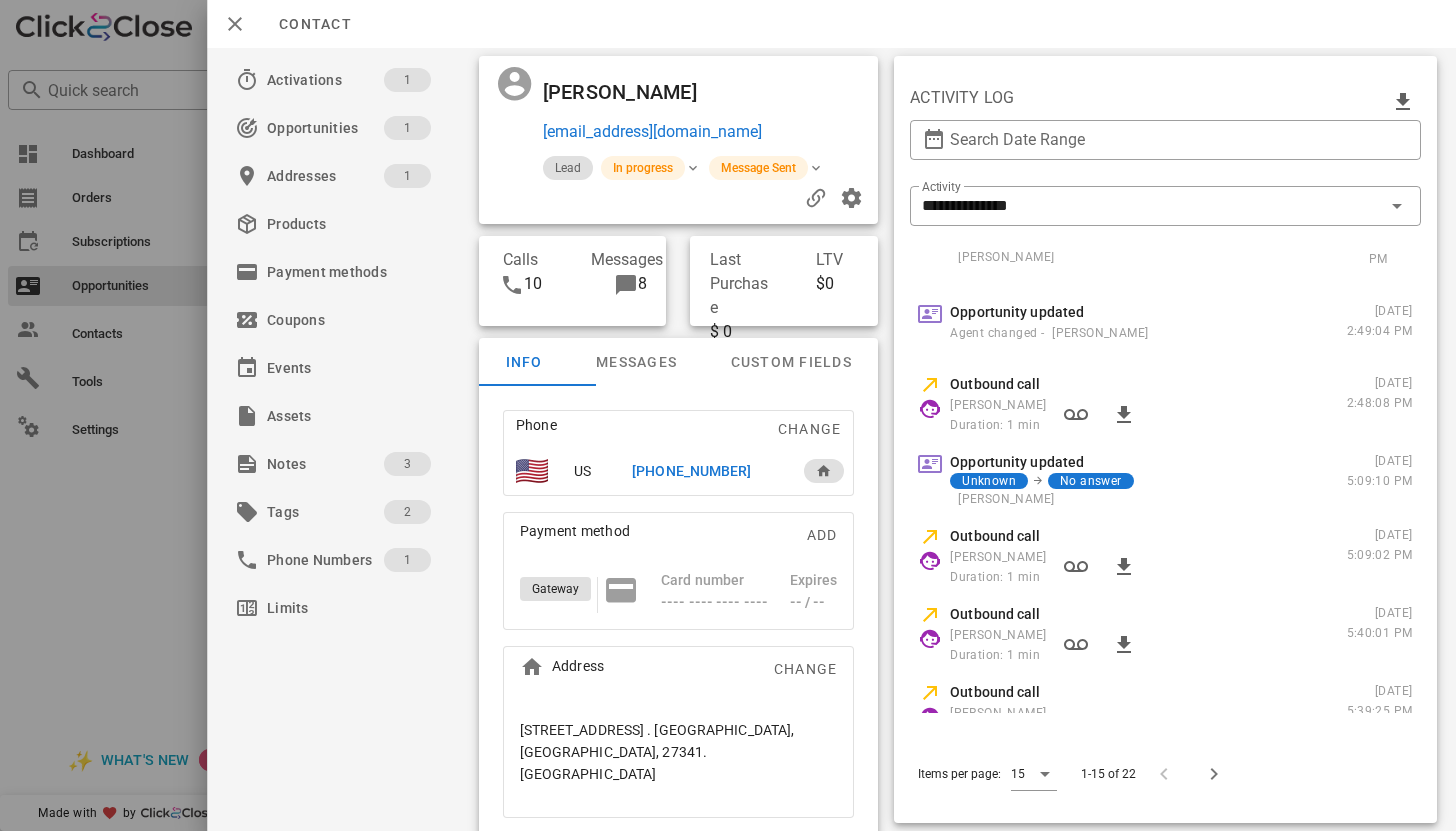 scroll, scrollTop: 545, scrollLeft: 0, axis: vertical 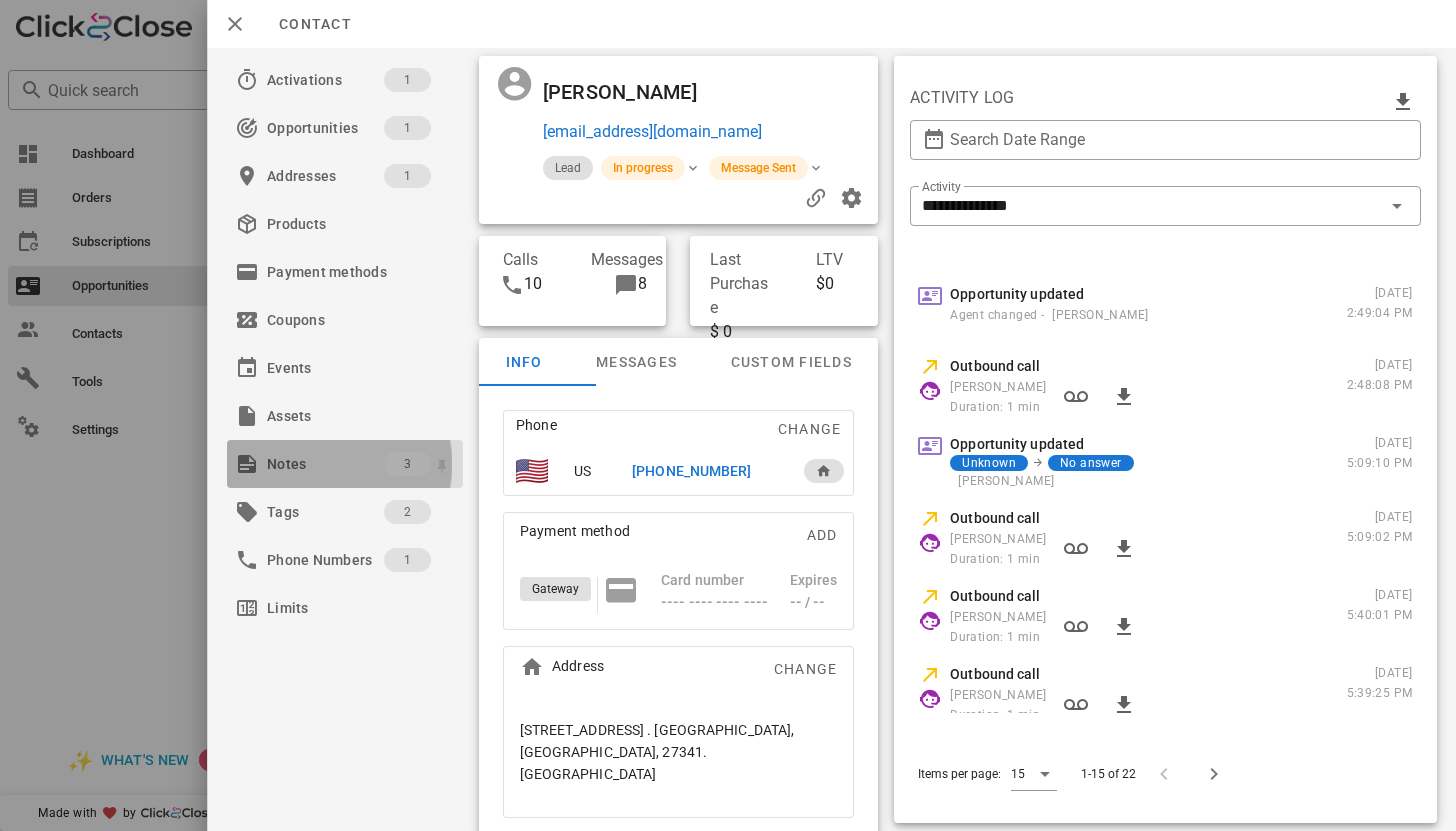 click on "Notes" at bounding box center (325, 464) 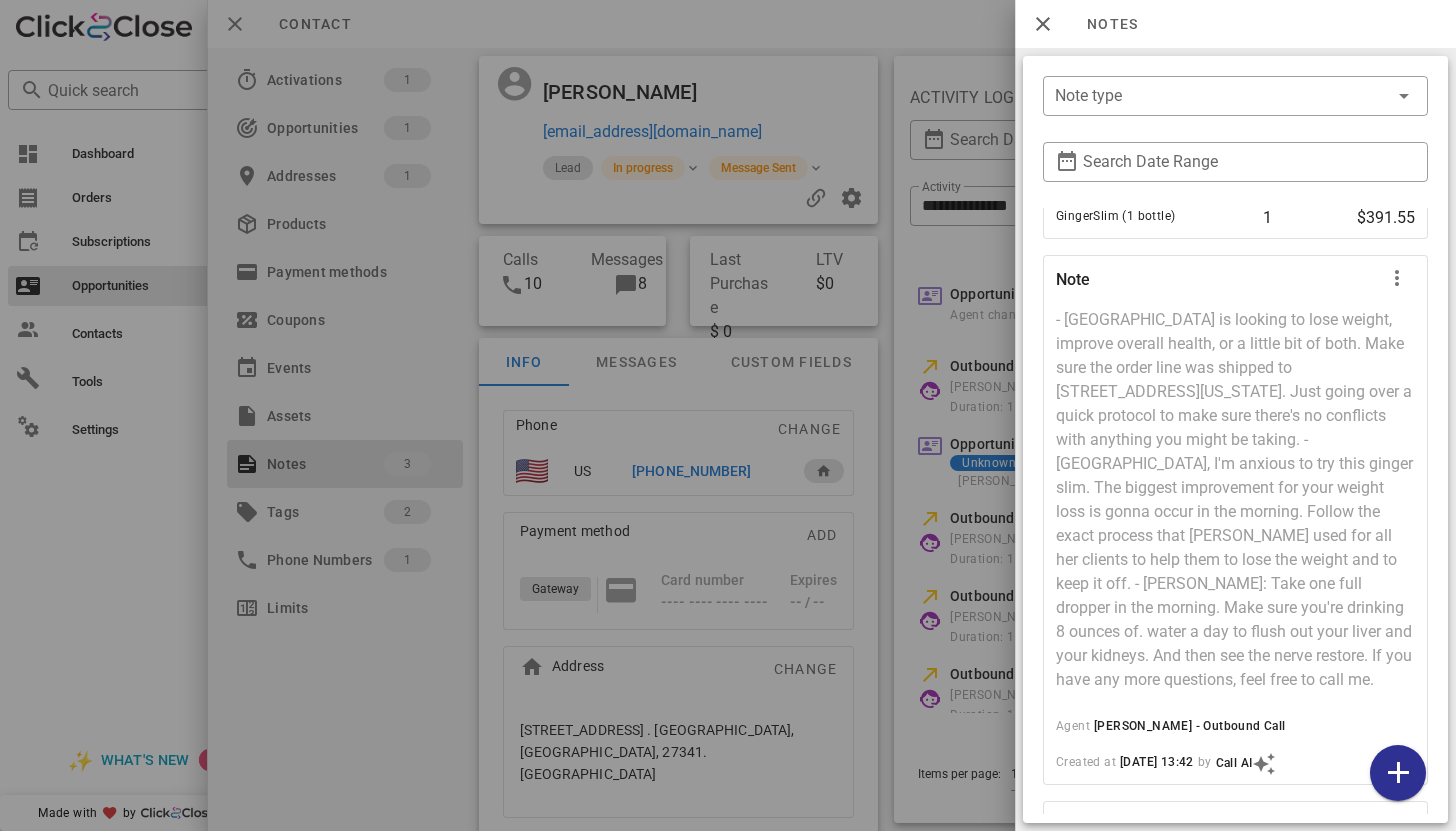 scroll, scrollTop: 173, scrollLeft: 0, axis: vertical 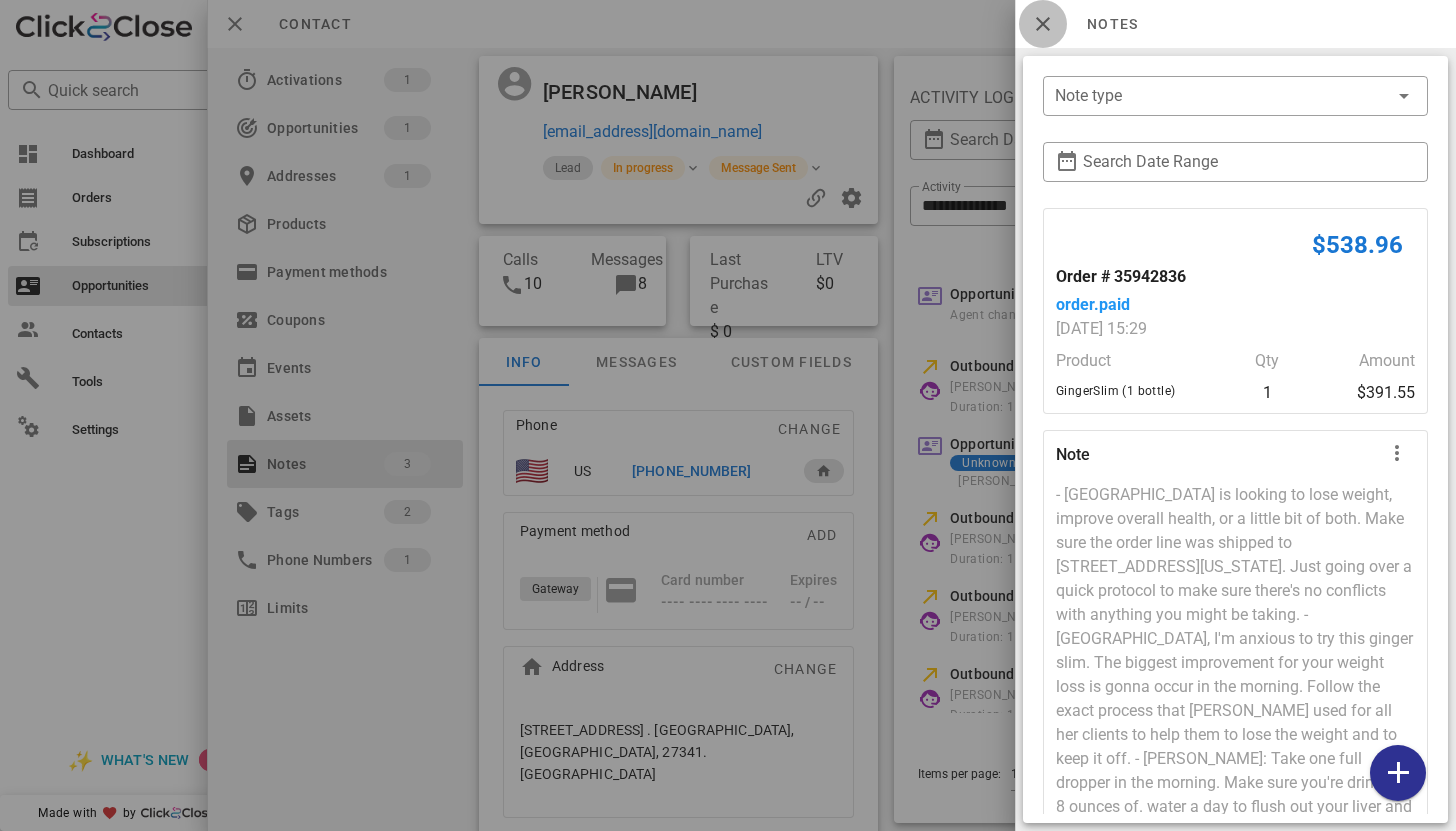 click at bounding box center [1043, 24] 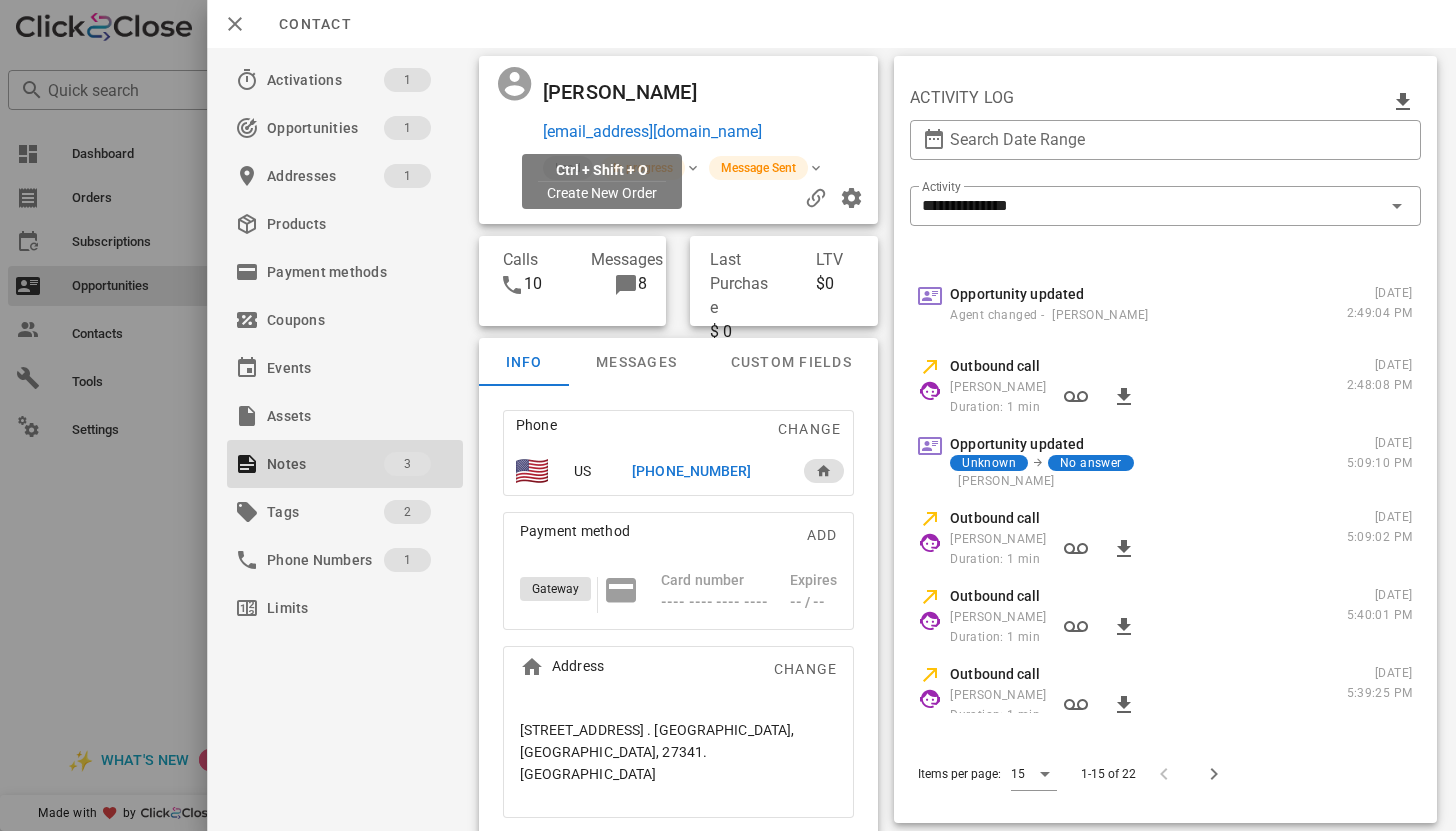 click on "neefer23@gmail.com" at bounding box center (651, 132) 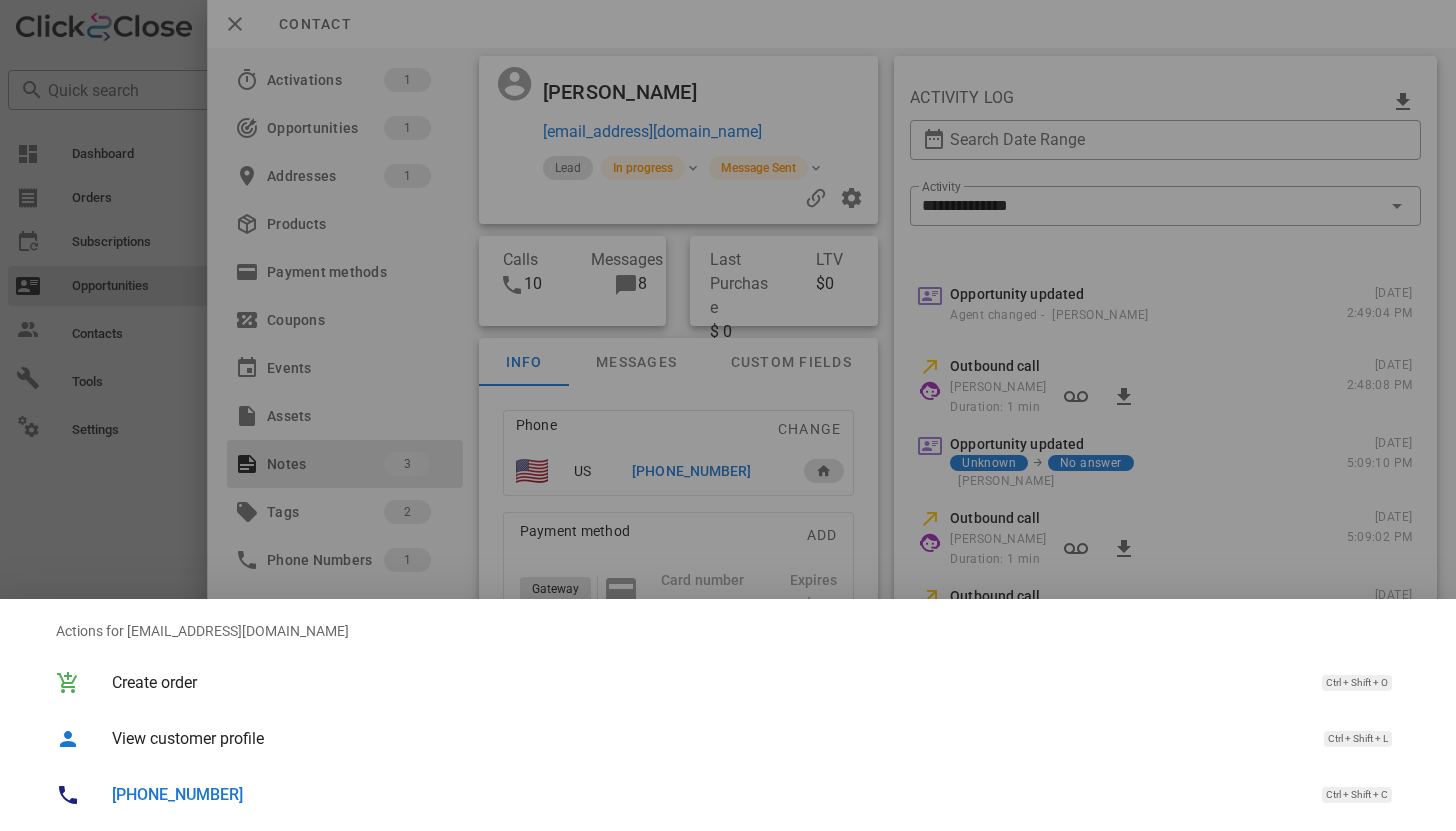 click on "+14178381699" at bounding box center (177, 794) 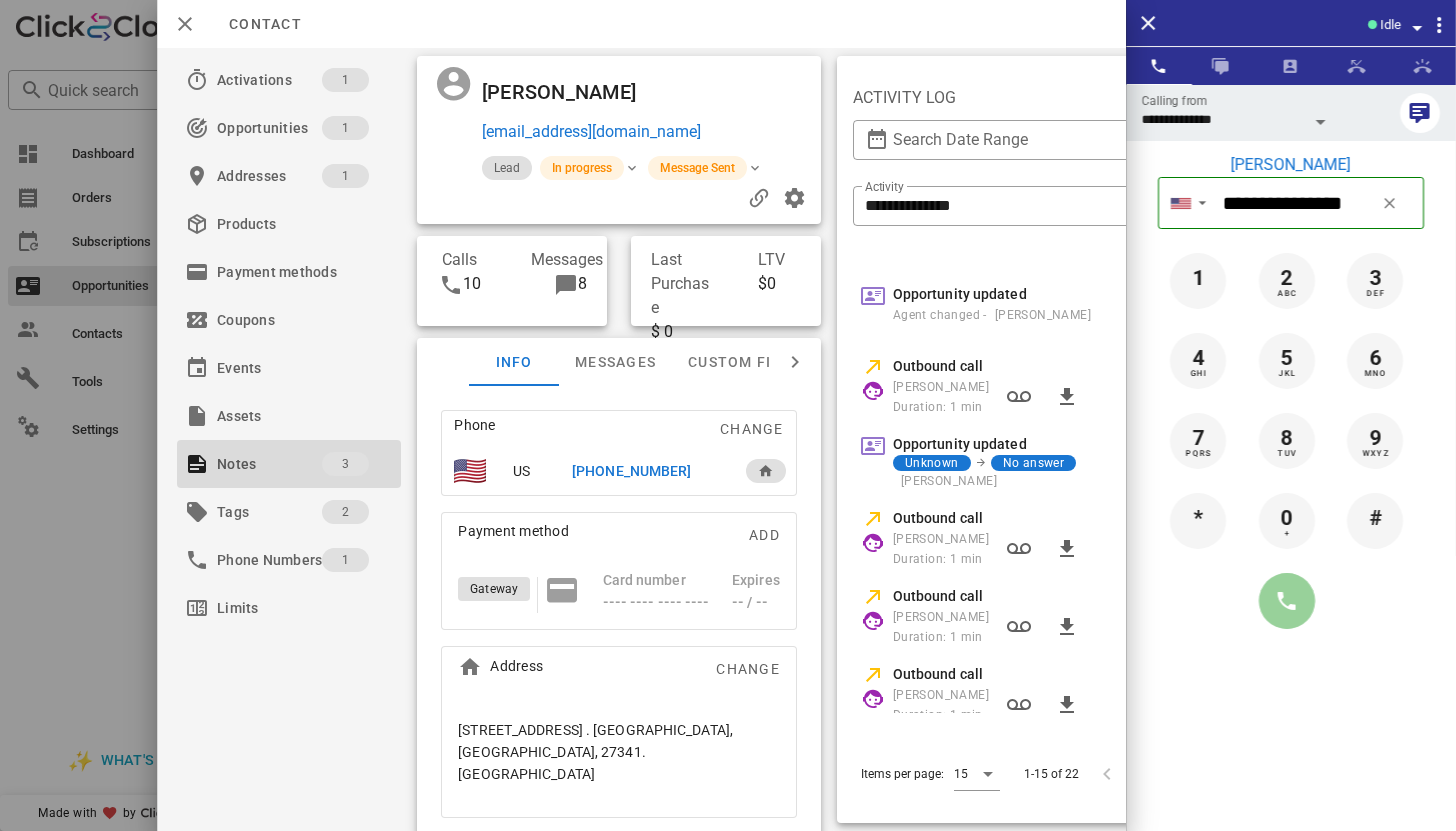 click at bounding box center [1287, 601] 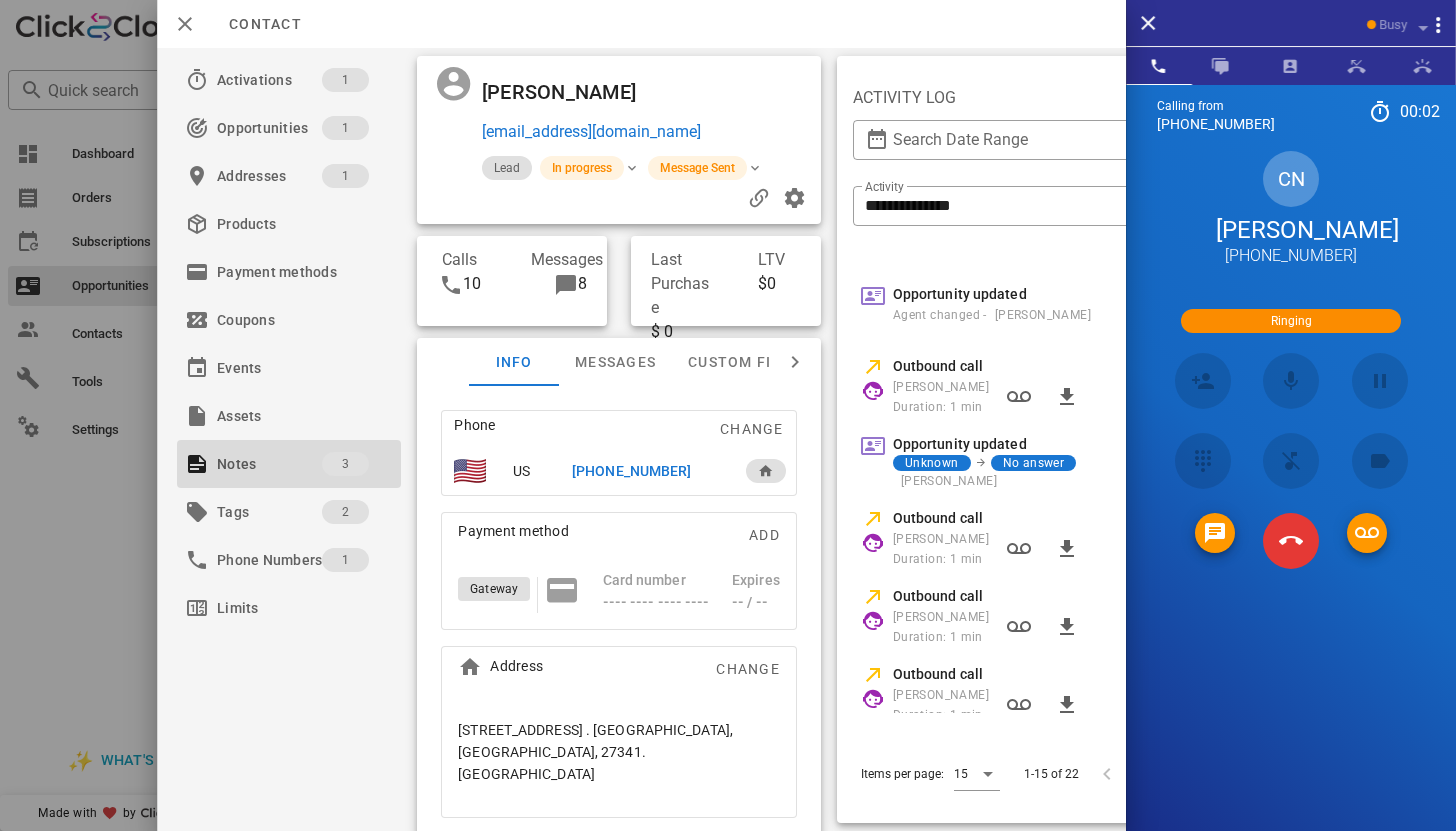 scroll, scrollTop: 113, scrollLeft: 0, axis: vertical 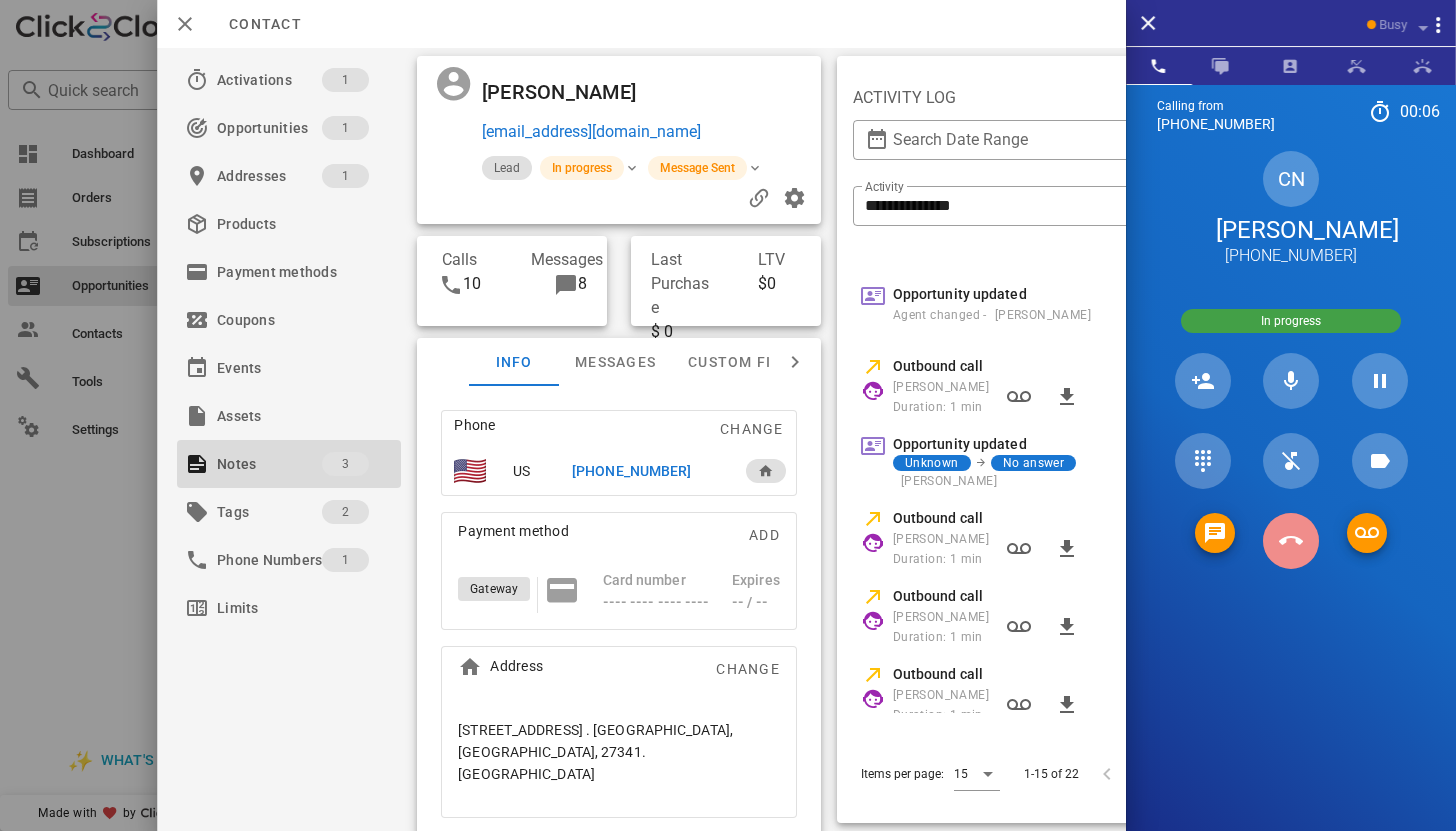 click at bounding box center [1291, 541] 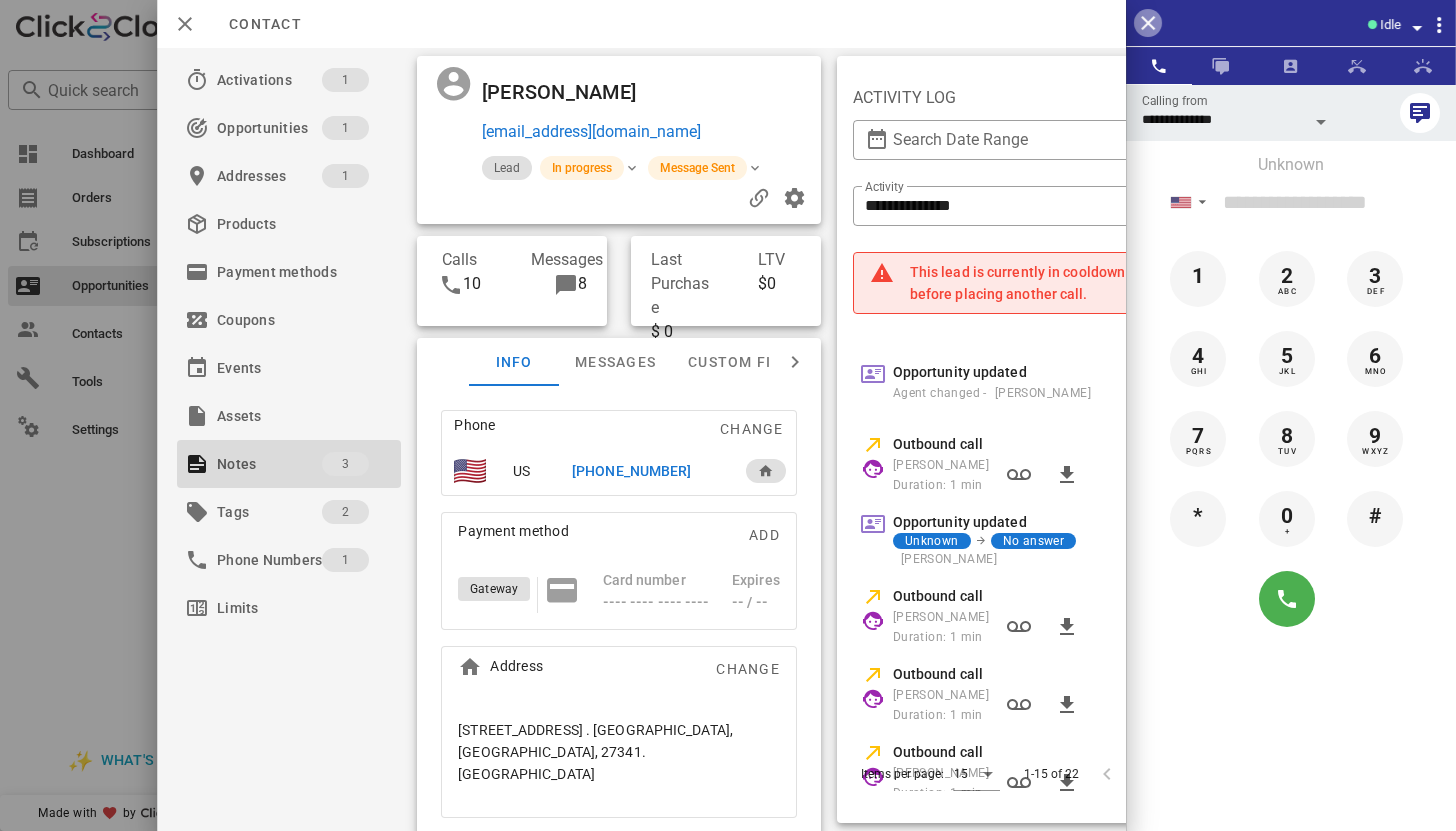 click at bounding box center (1148, 23) 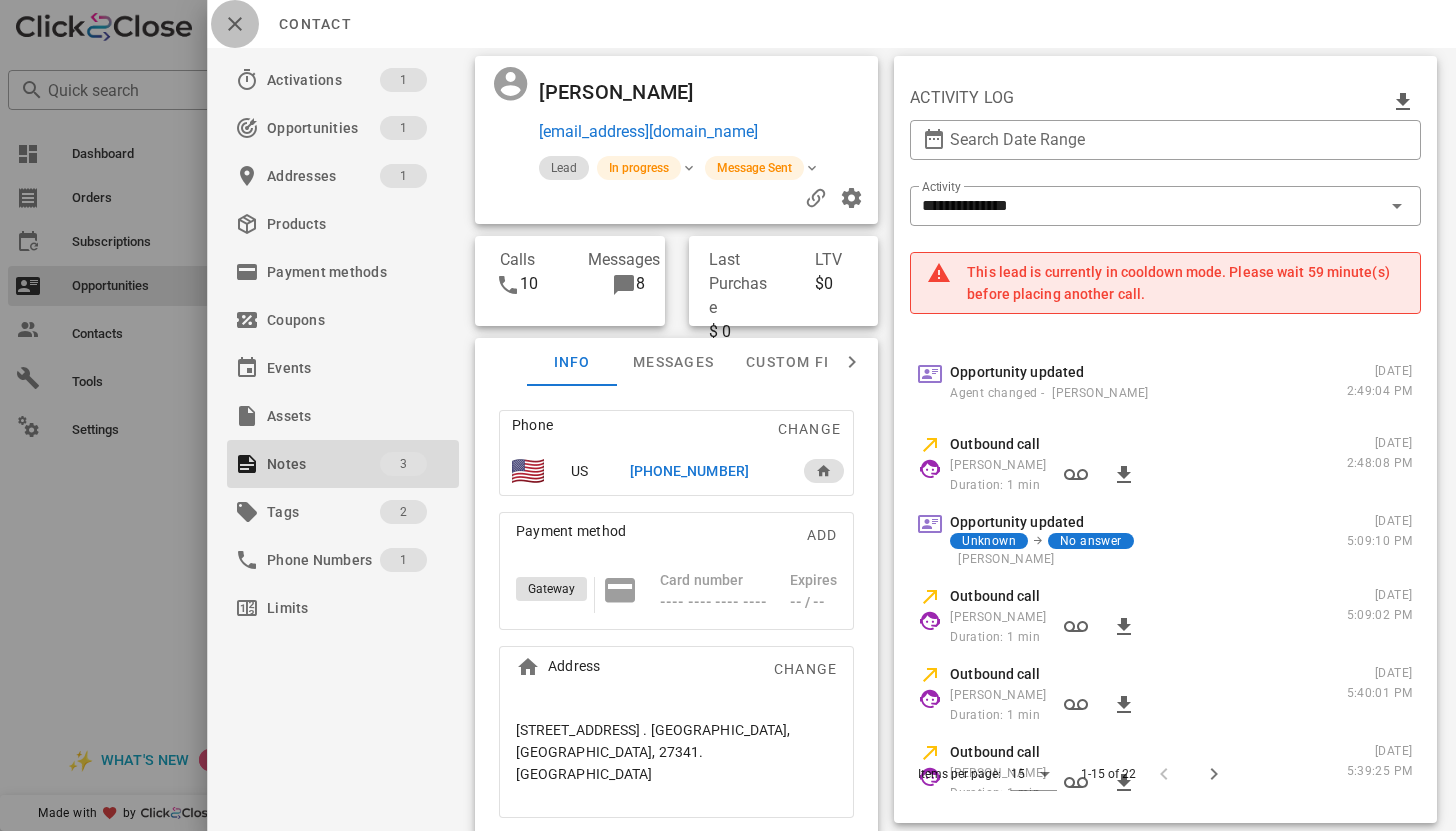 click at bounding box center [235, 24] 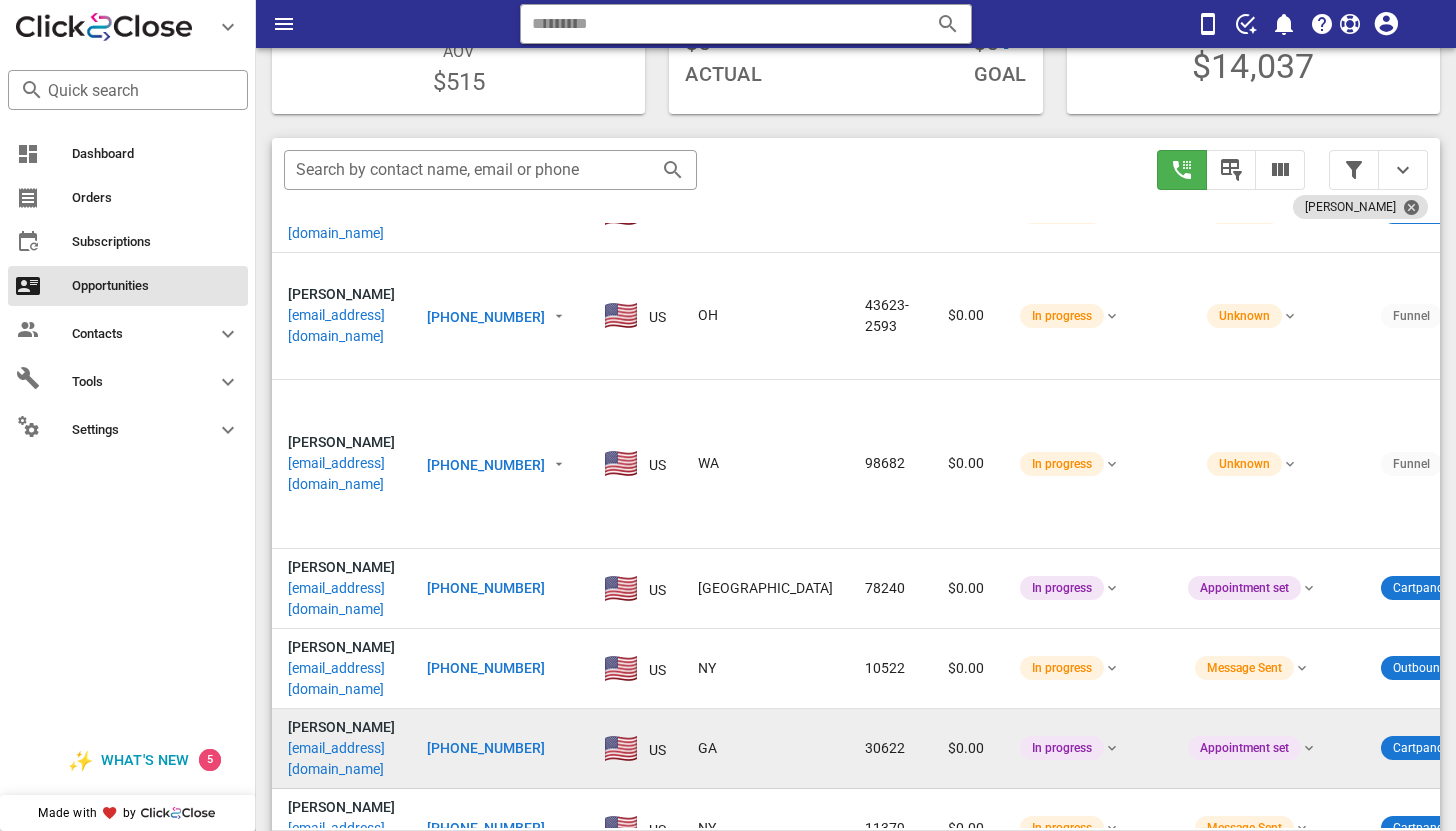 scroll, scrollTop: 113, scrollLeft: 0, axis: vertical 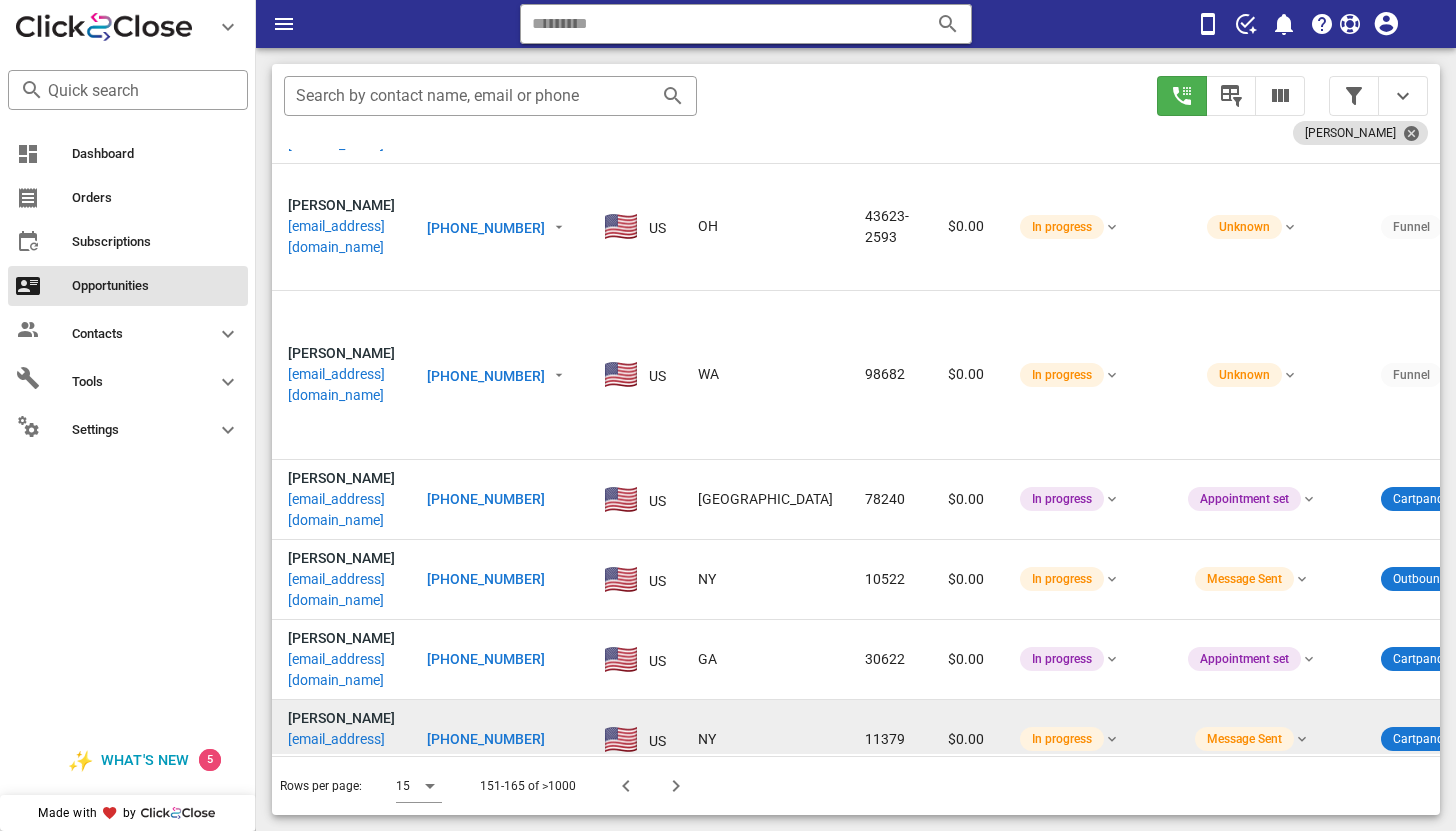 click on "klempicki11@gmail.com" at bounding box center [341, 750] 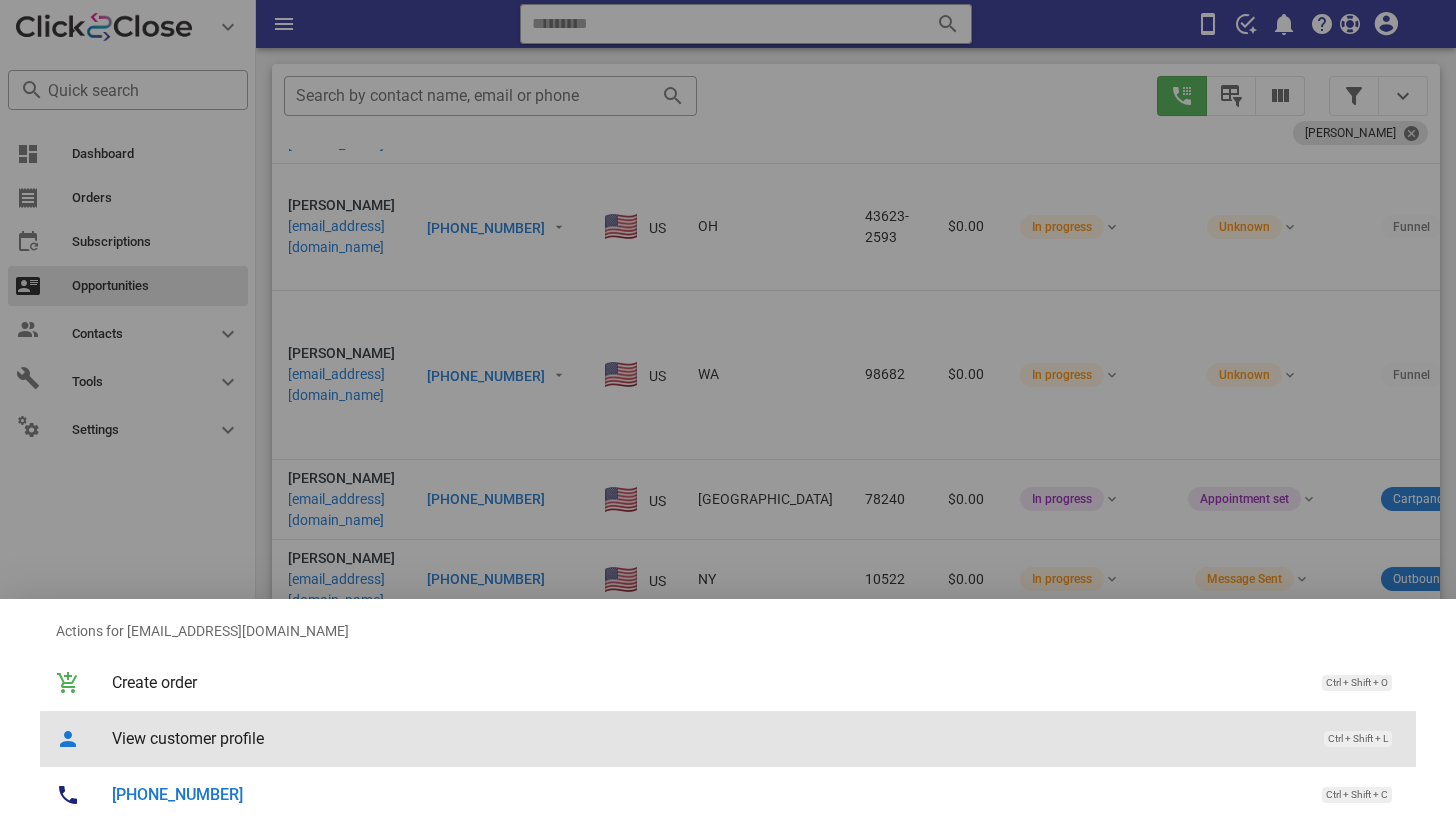 click on "View customer profile" at bounding box center [708, 738] 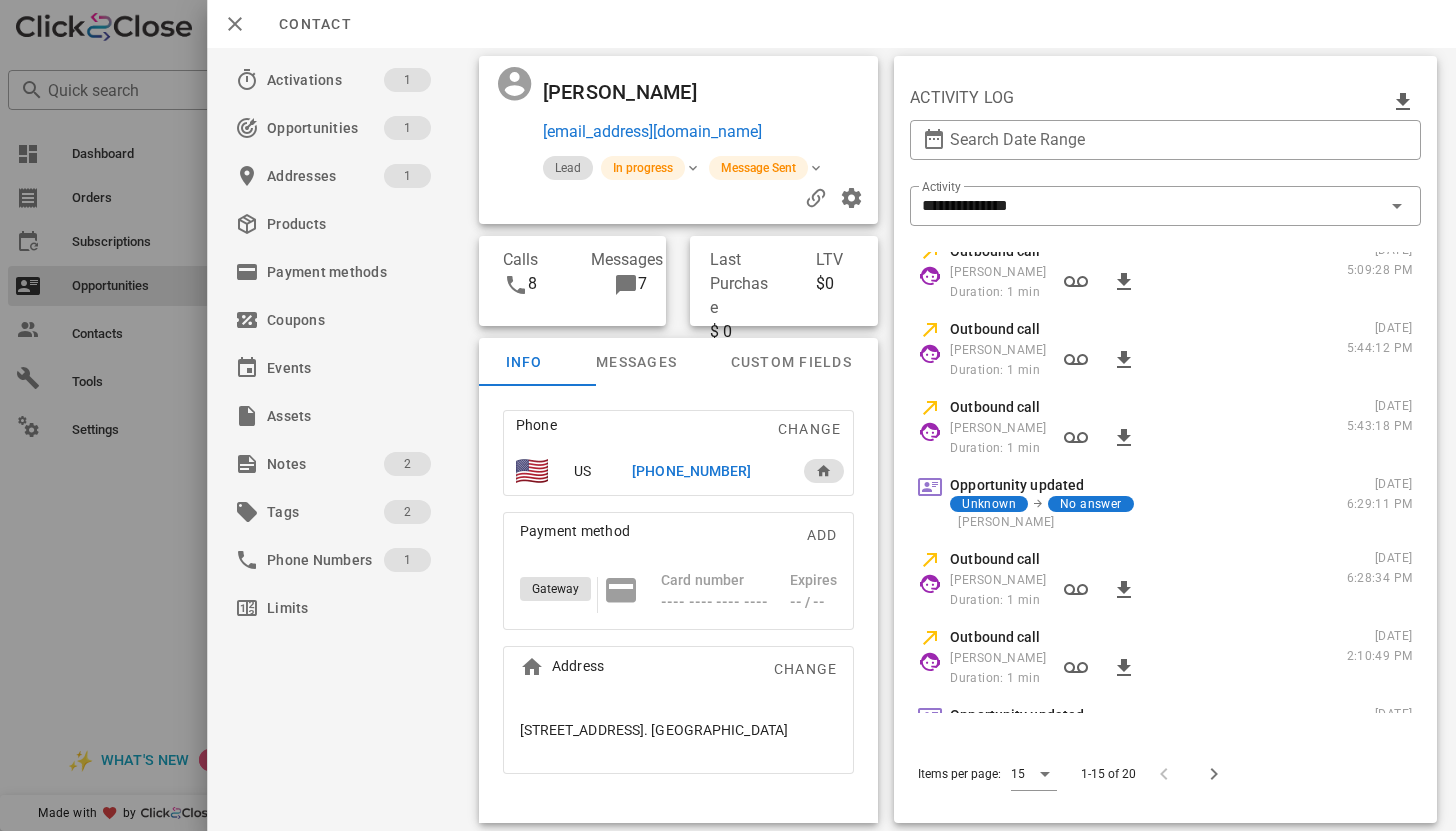 scroll, scrollTop: 621, scrollLeft: 0, axis: vertical 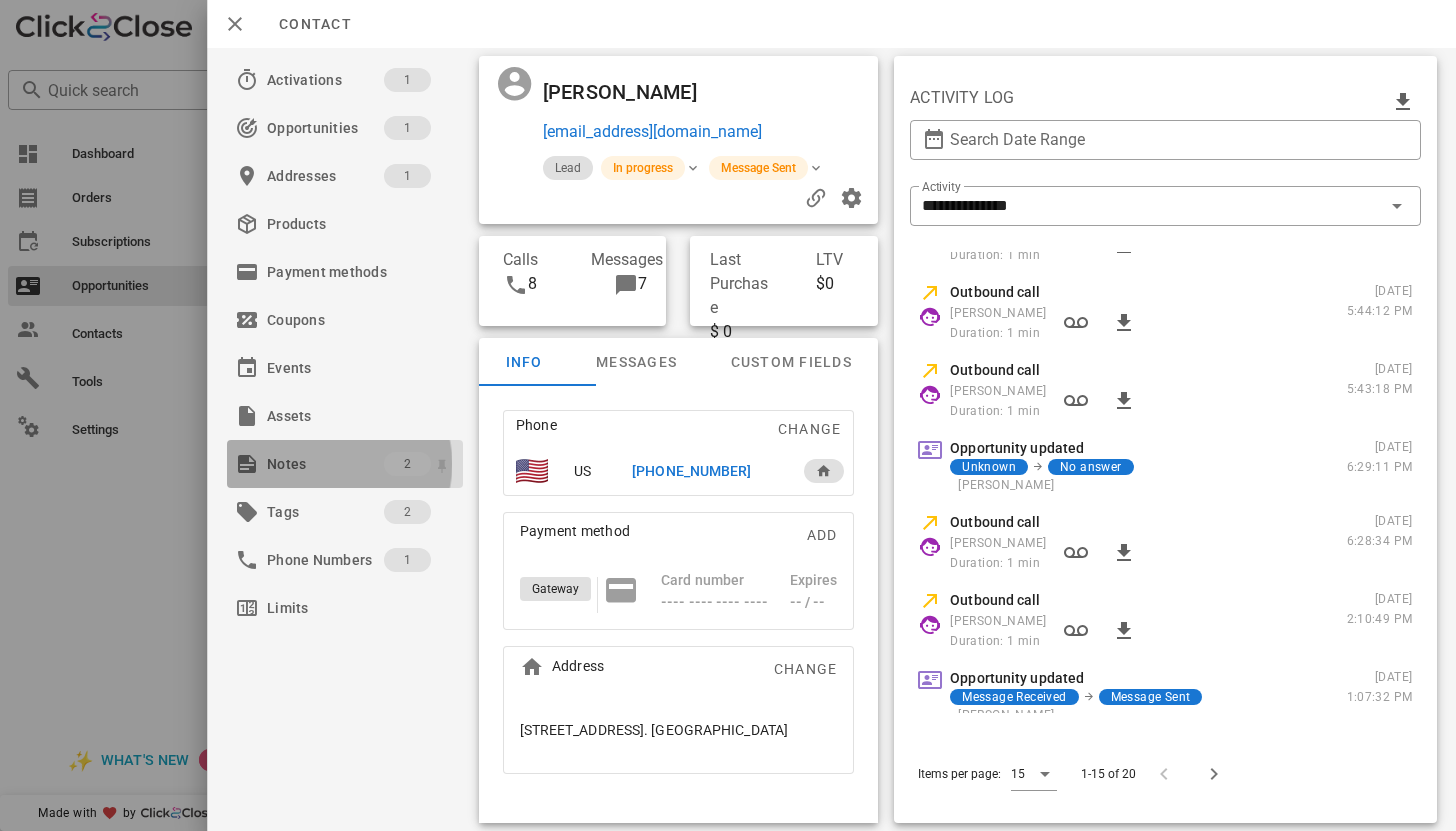 click on "Notes" at bounding box center (325, 464) 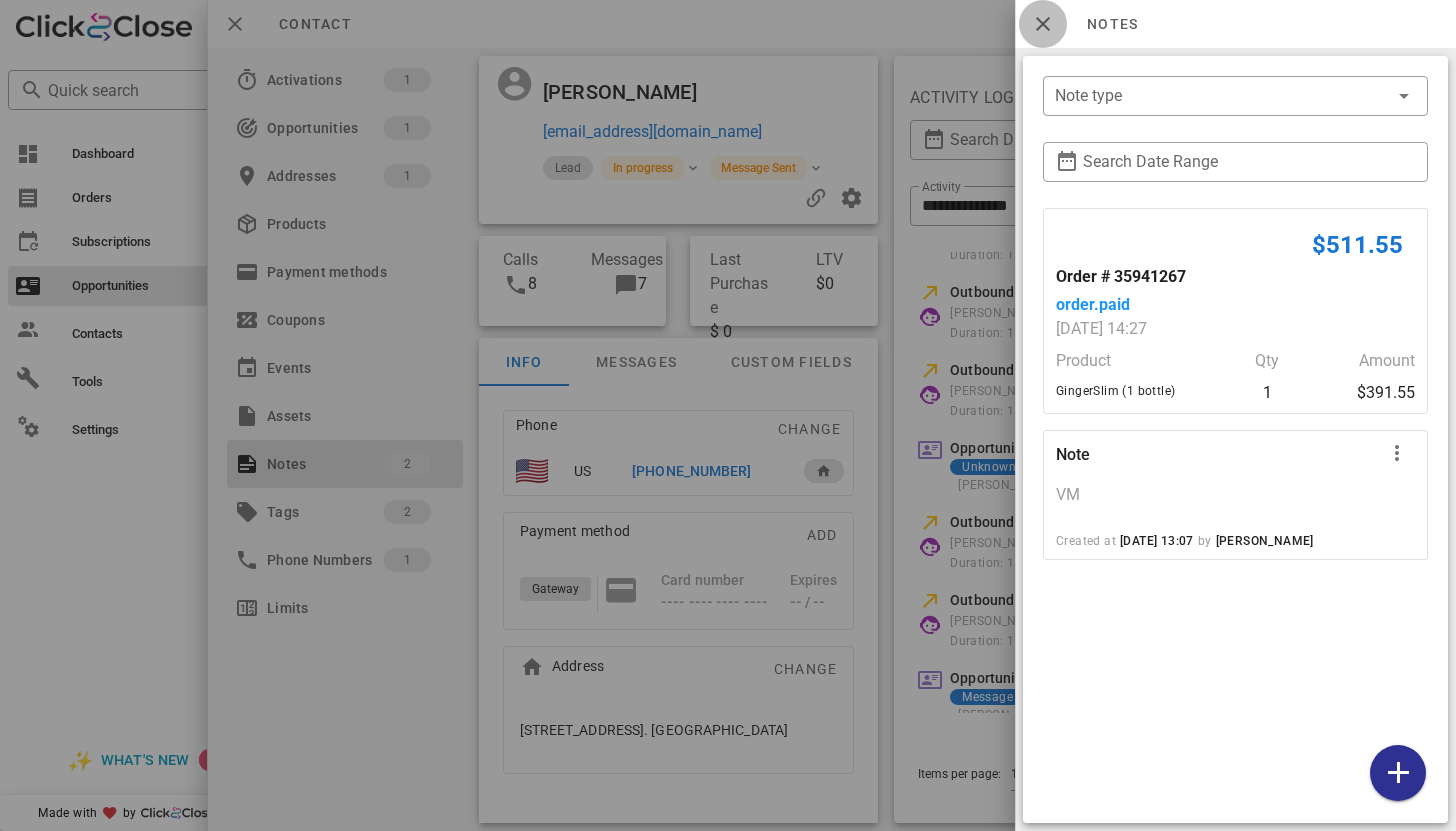 click at bounding box center (1043, 24) 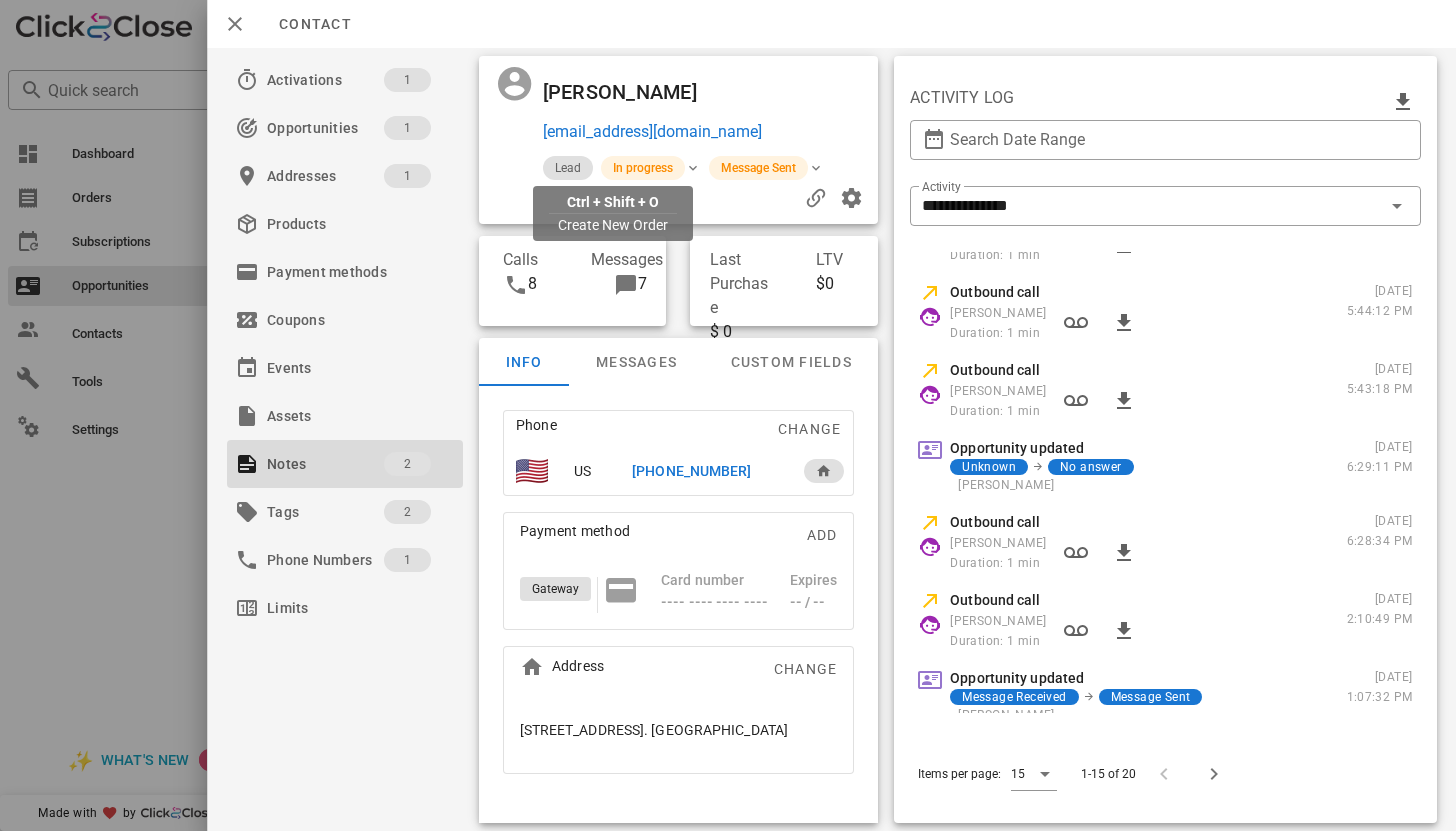 click on "klempicki11@gmail.com" at bounding box center (651, 132) 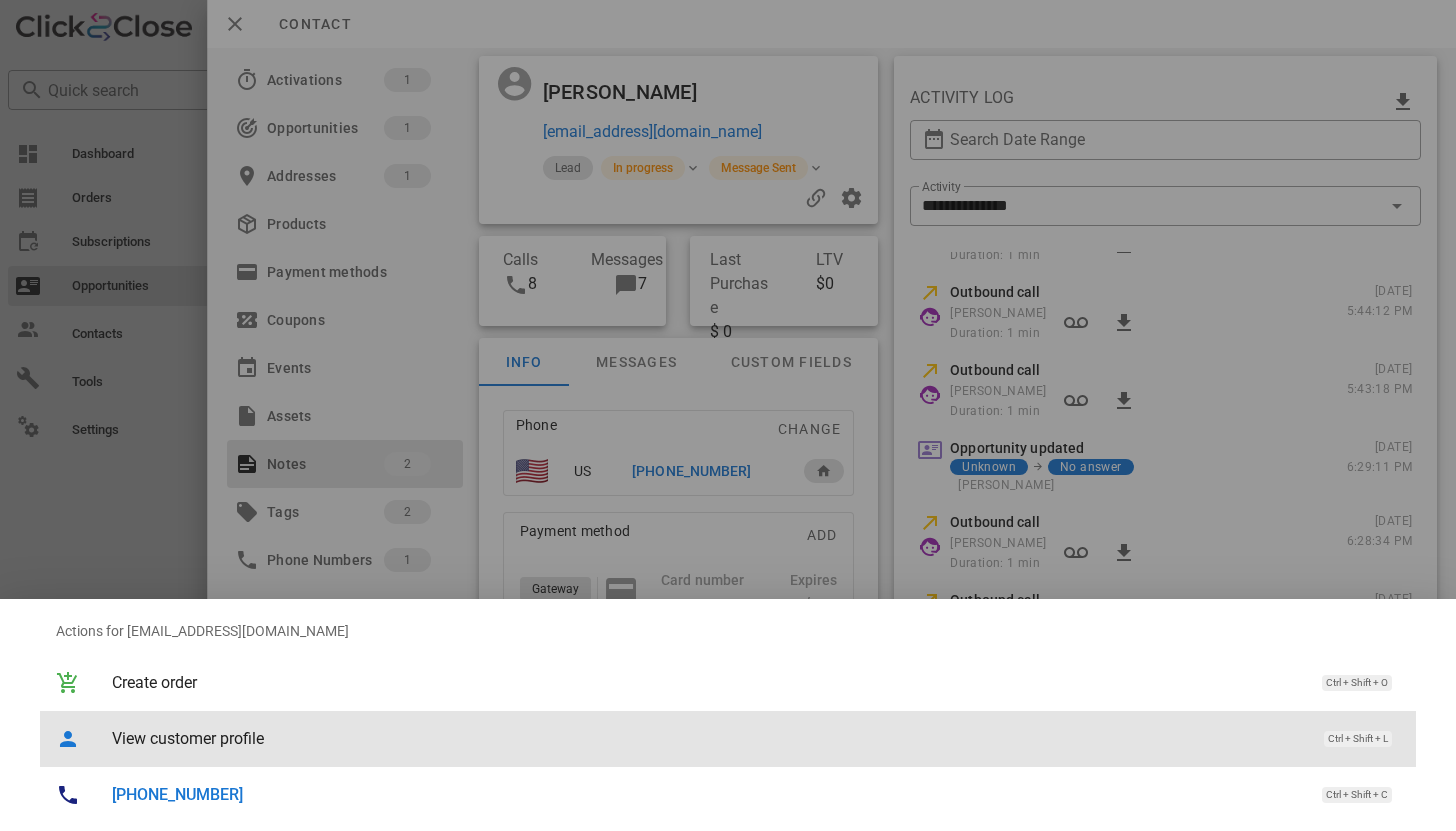 click on "View customer profile Ctrl + Shift + L" at bounding box center (756, 738) 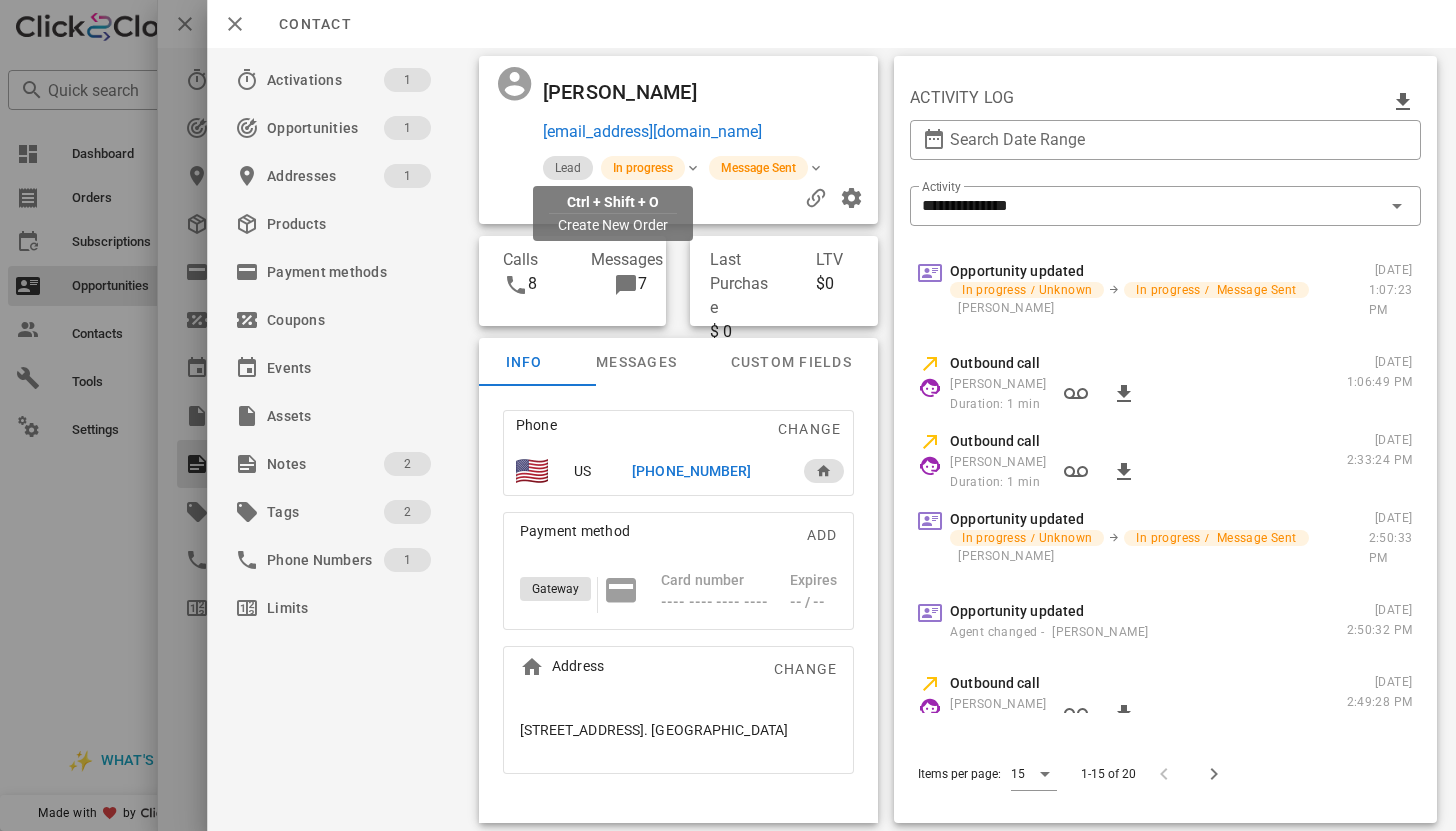 click on "klempicki11@gmail.com" at bounding box center [651, 132] 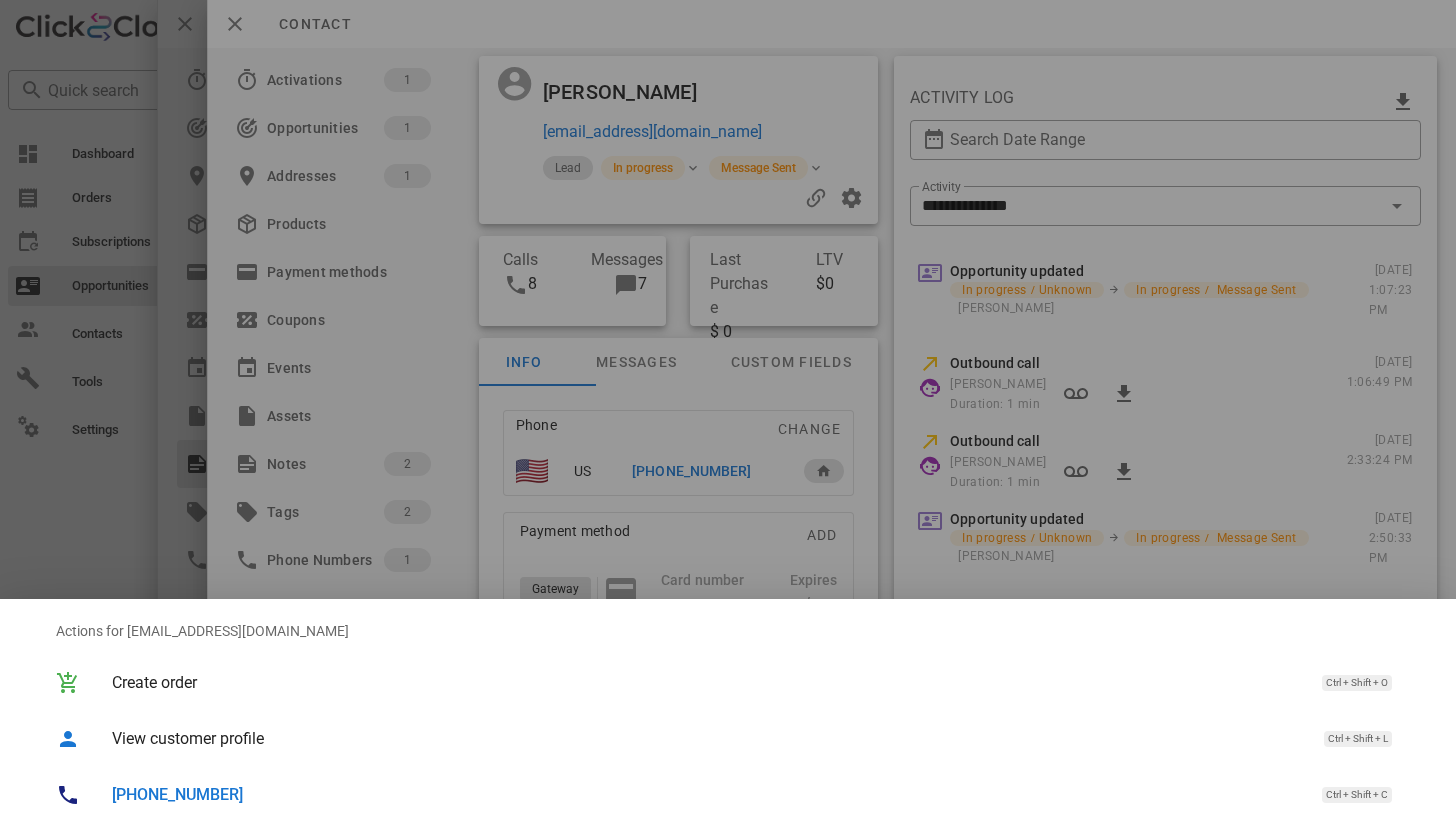 click on "+16465002744" at bounding box center [177, 794] 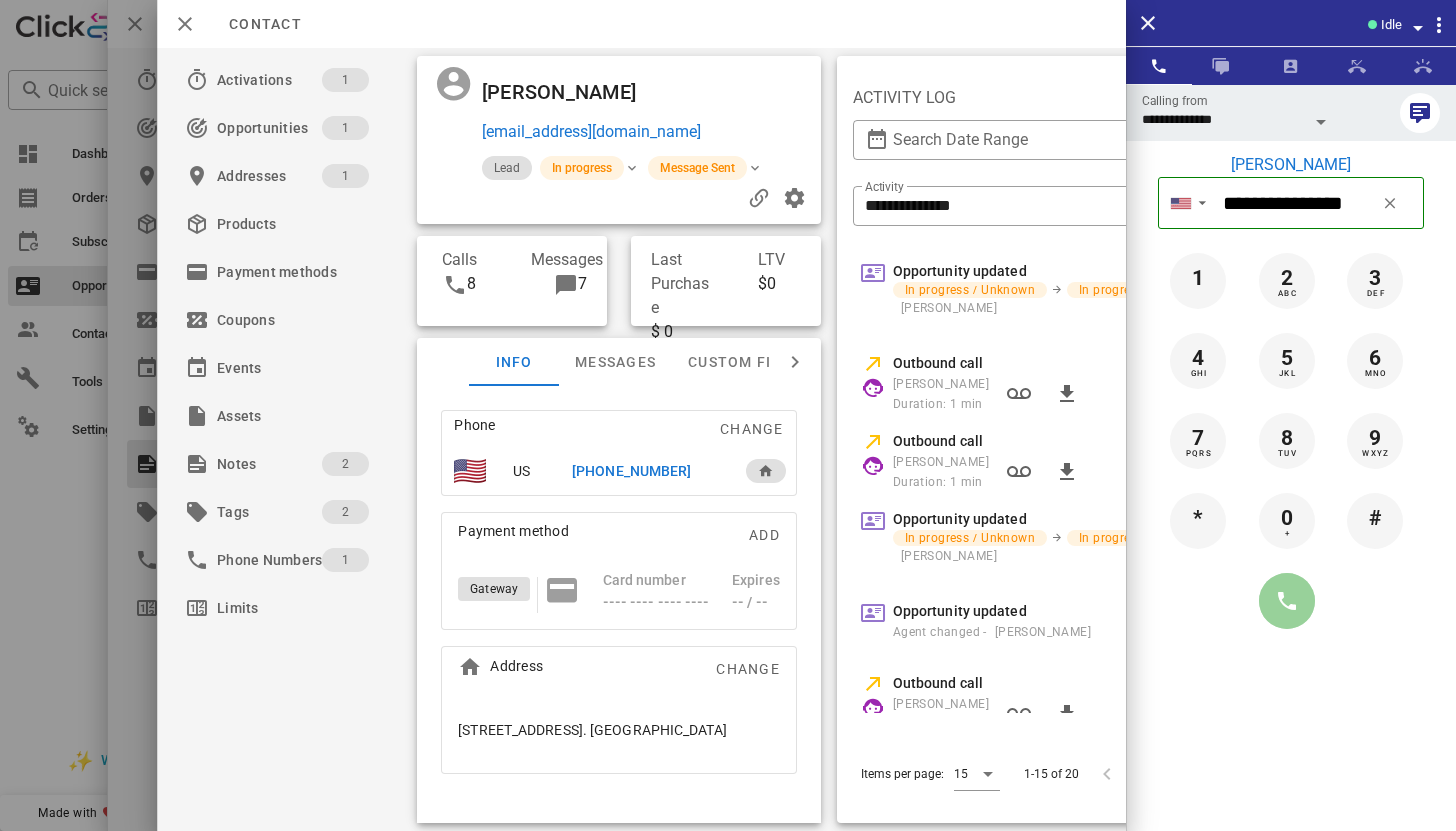 click at bounding box center [1287, 601] 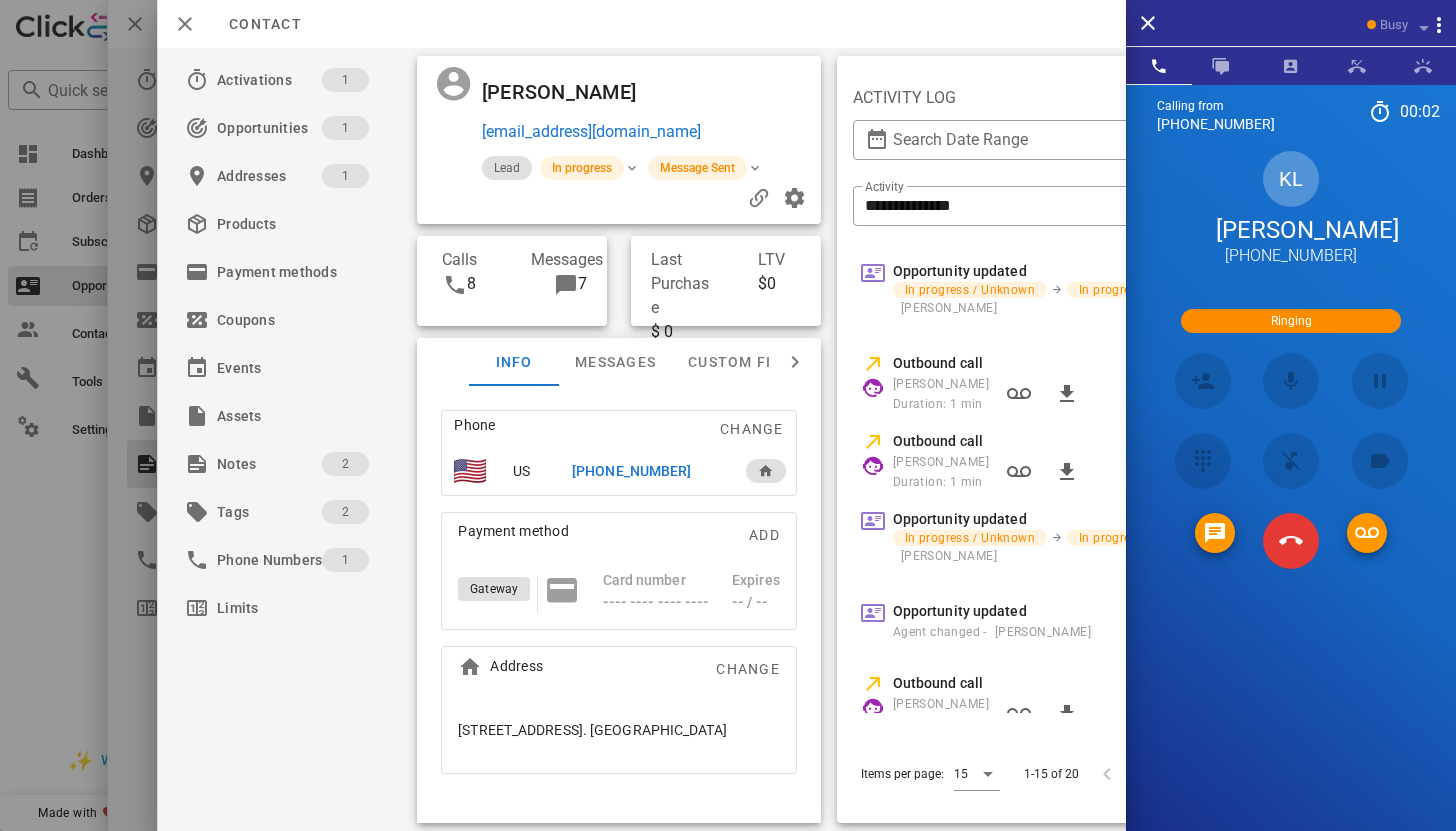 scroll, scrollTop: 54, scrollLeft: 0, axis: vertical 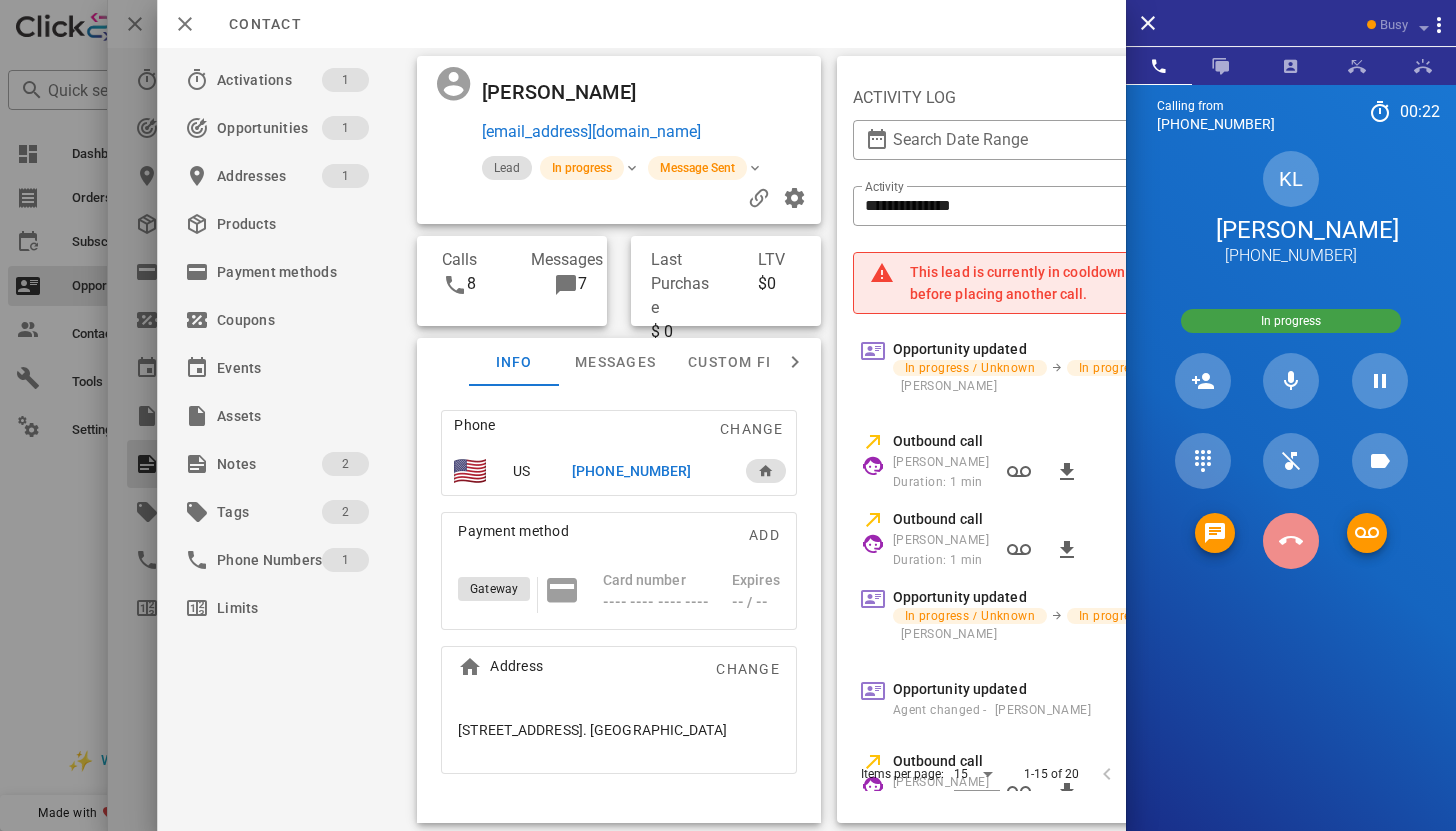 click at bounding box center [1291, 541] 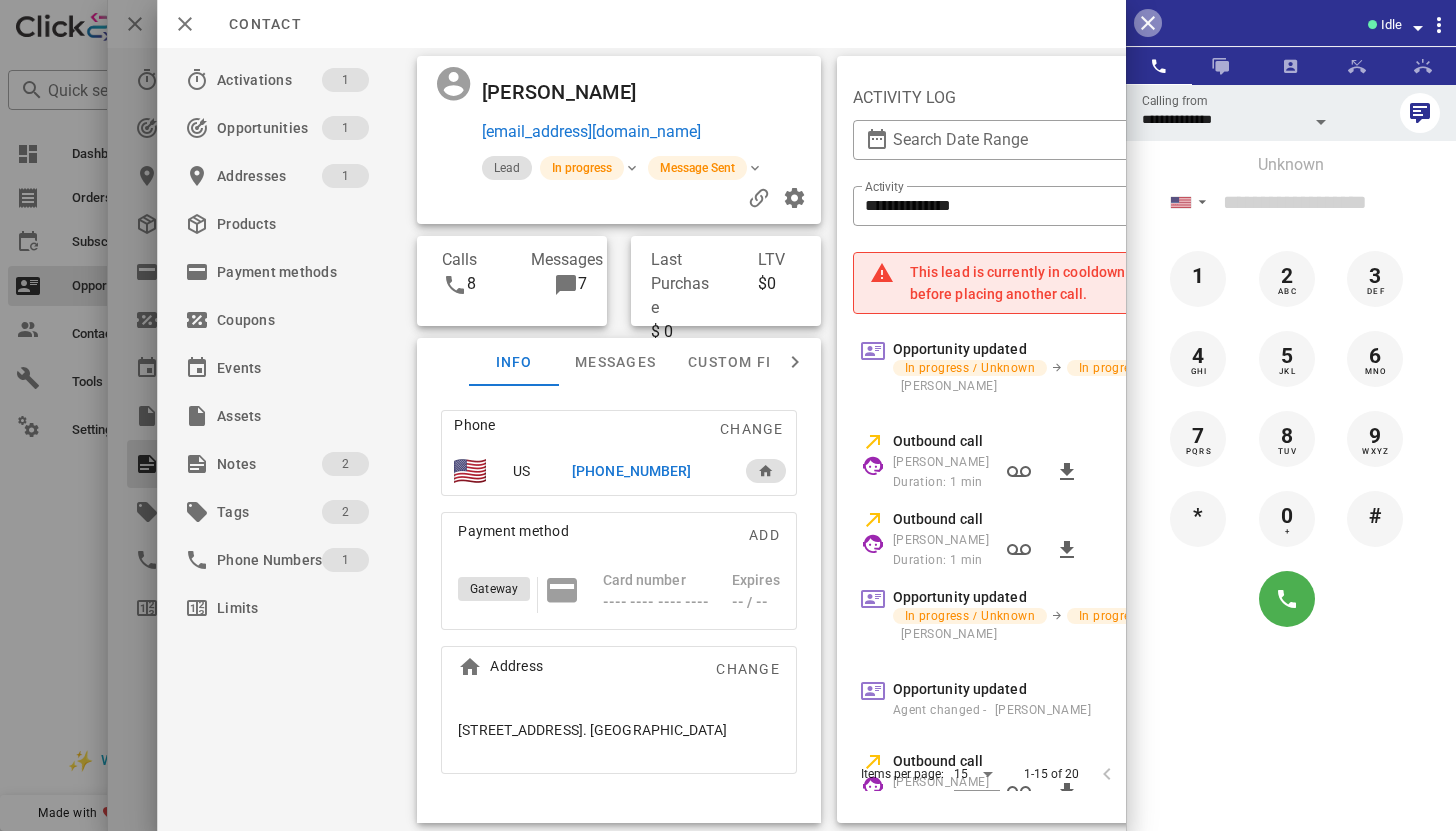 click at bounding box center [1148, 23] 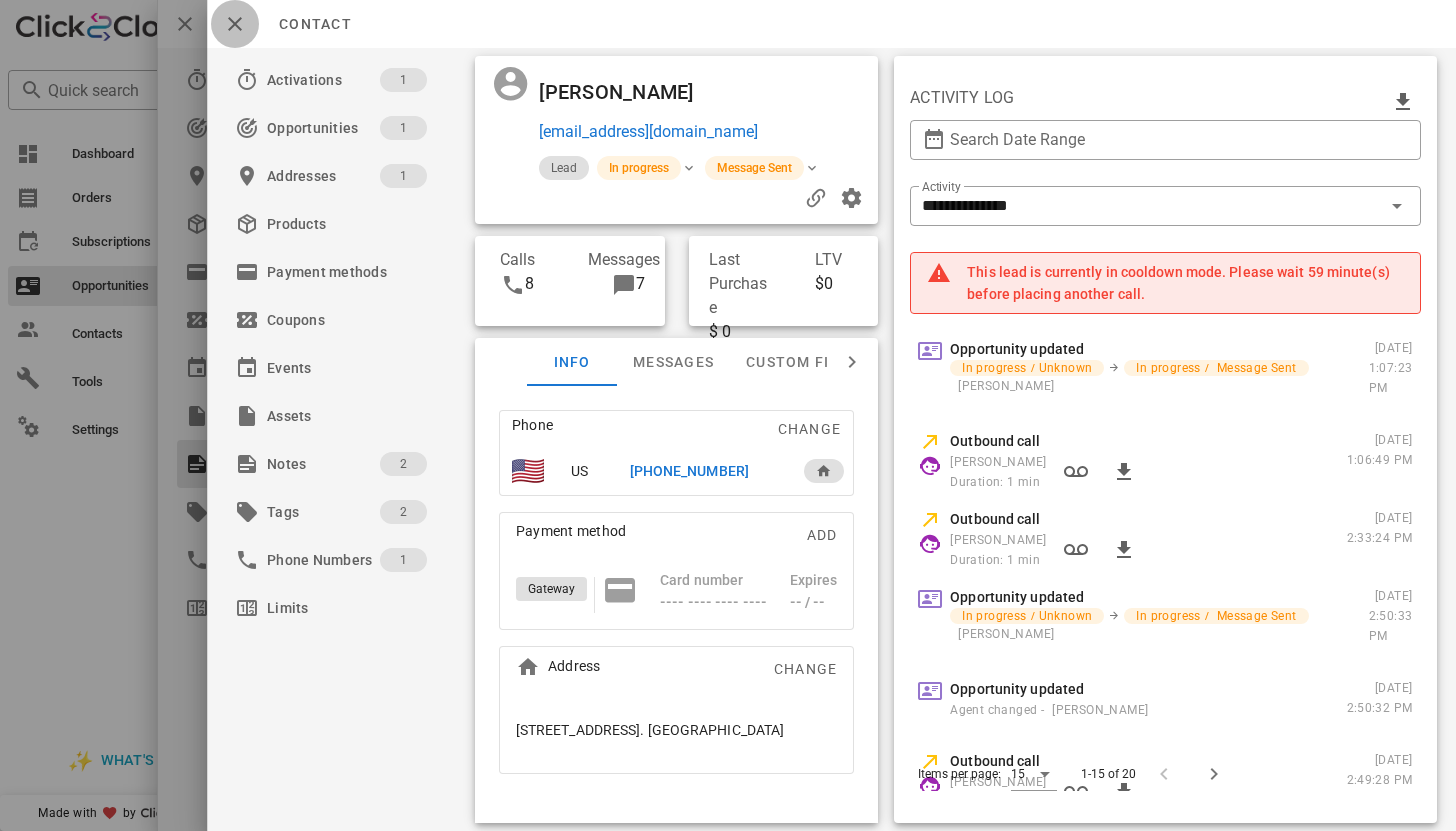 click at bounding box center [235, 24] 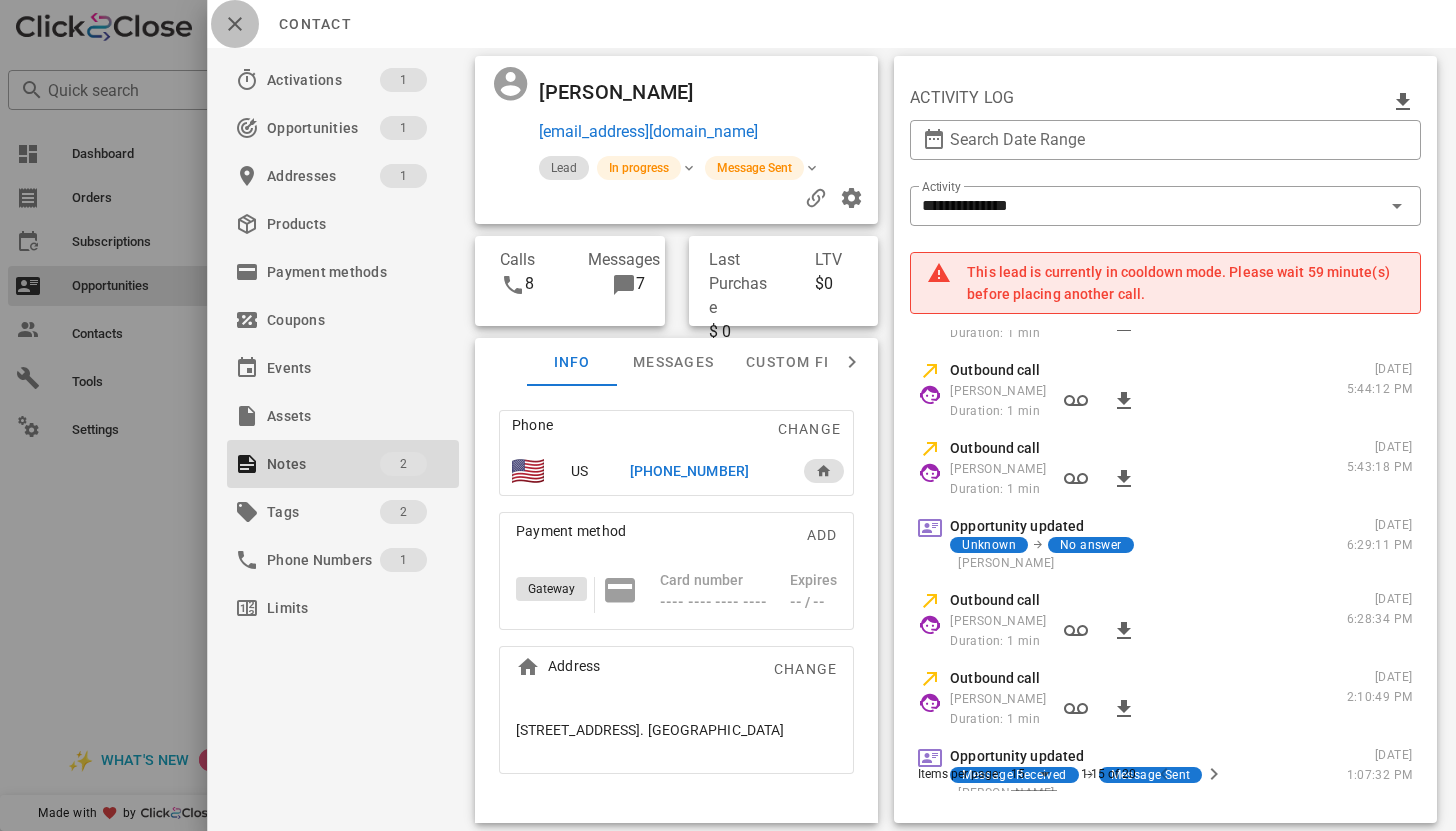 click at bounding box center (235, 24) 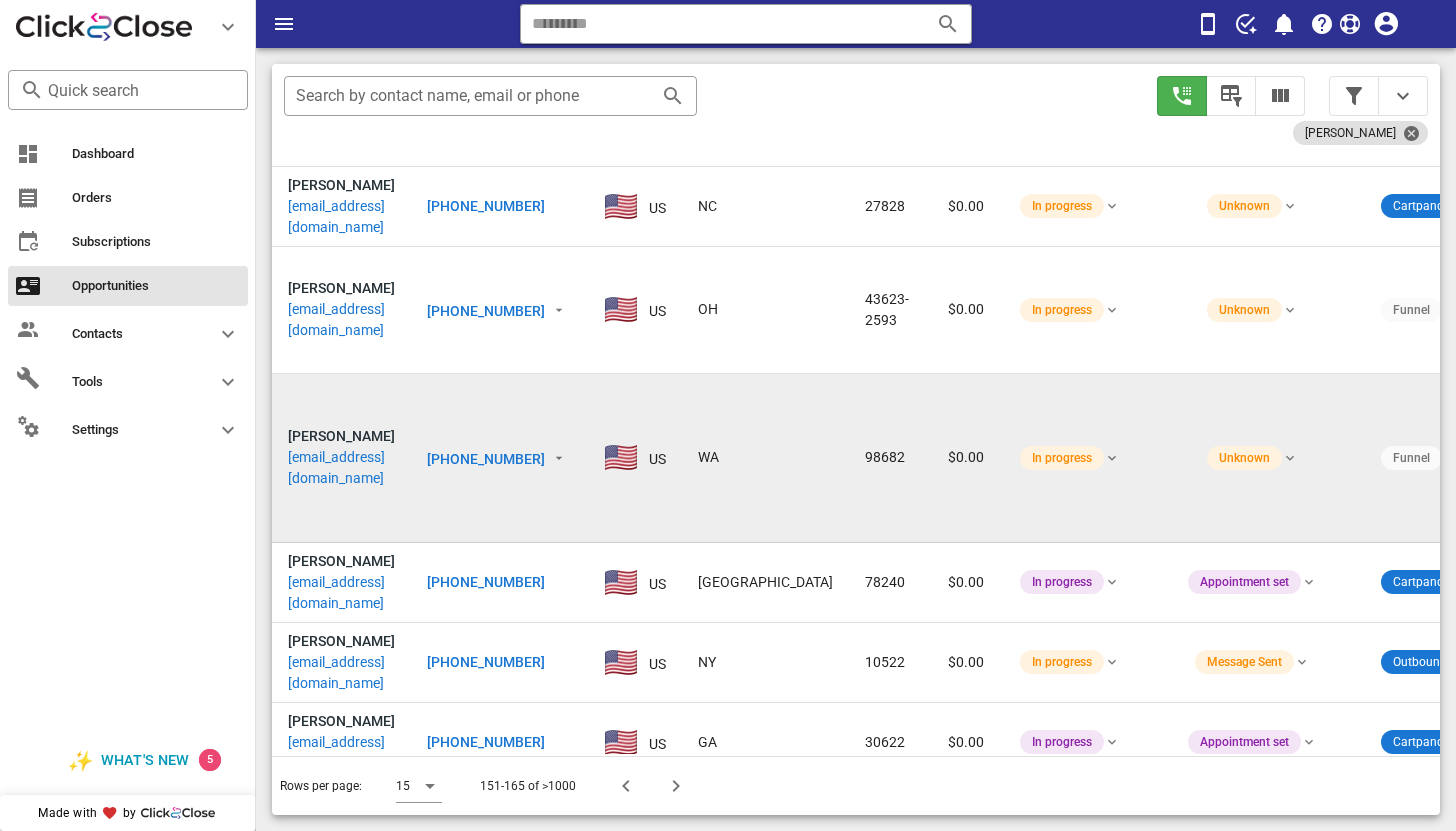 scroll, scrollTop: 0, scrollLeft: 0, axis: both 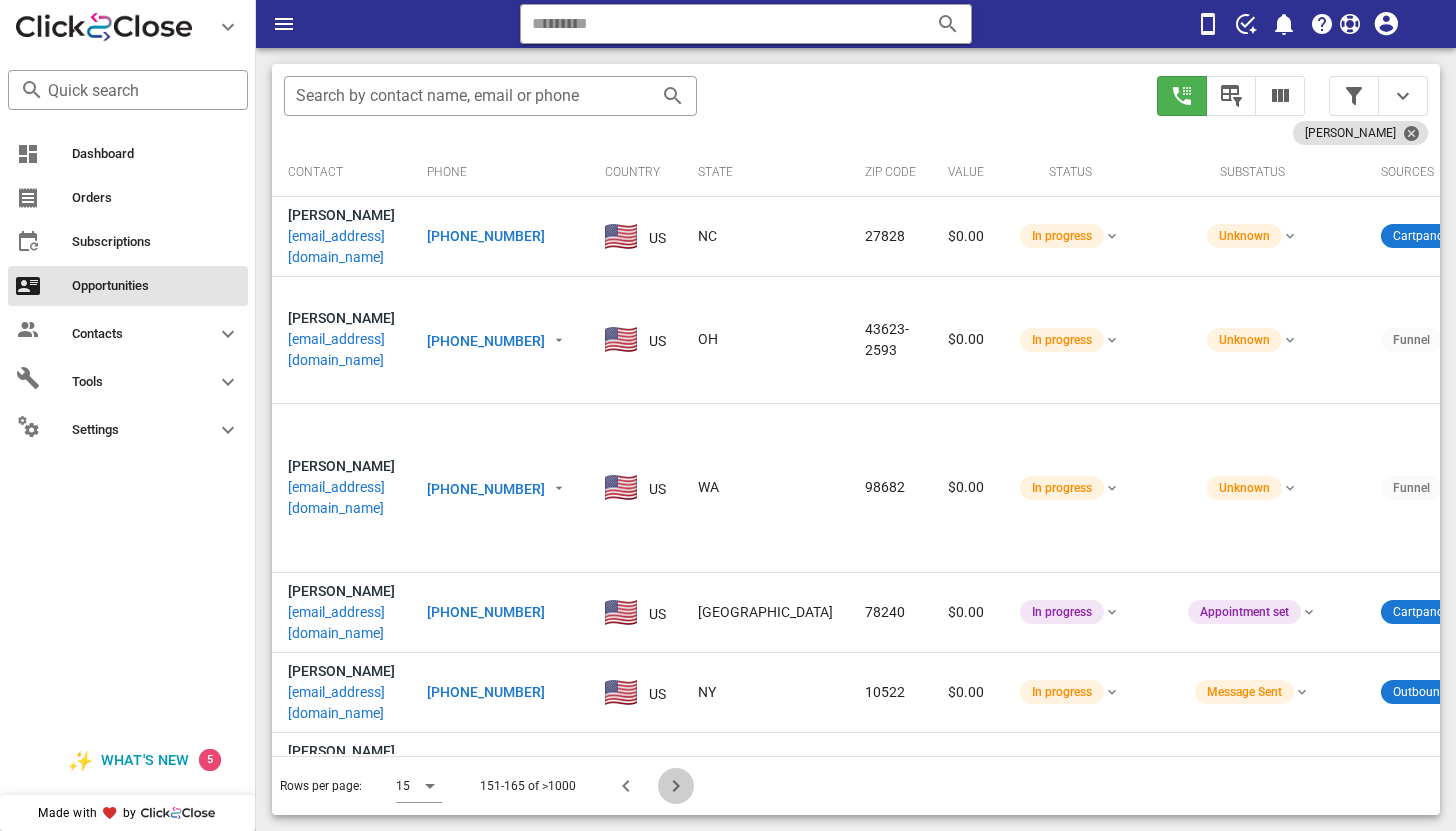 click at bounding box center [676, 786] 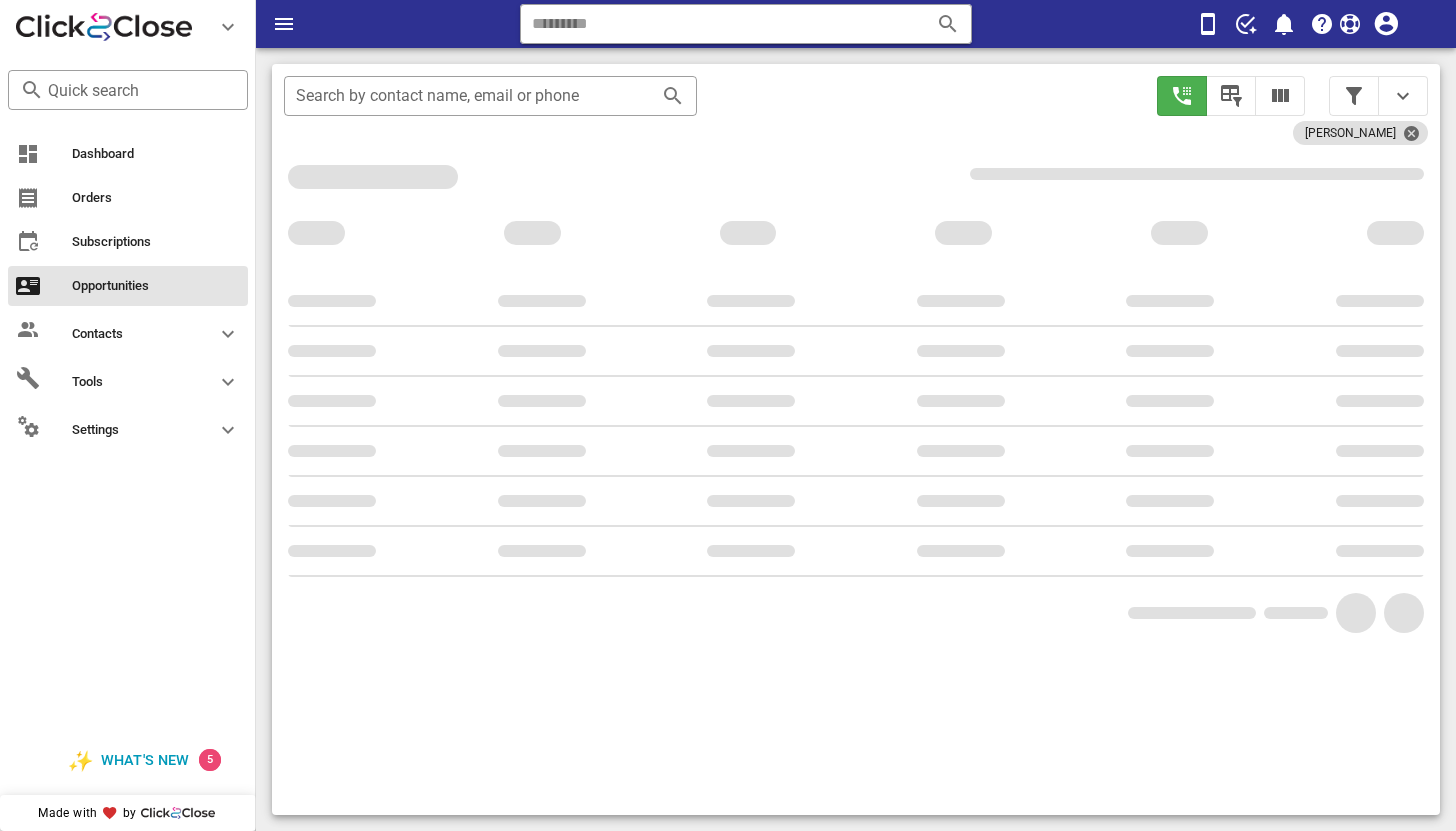 scroll, scrollTop: 376, scrollLeft: 0, axis: vertical 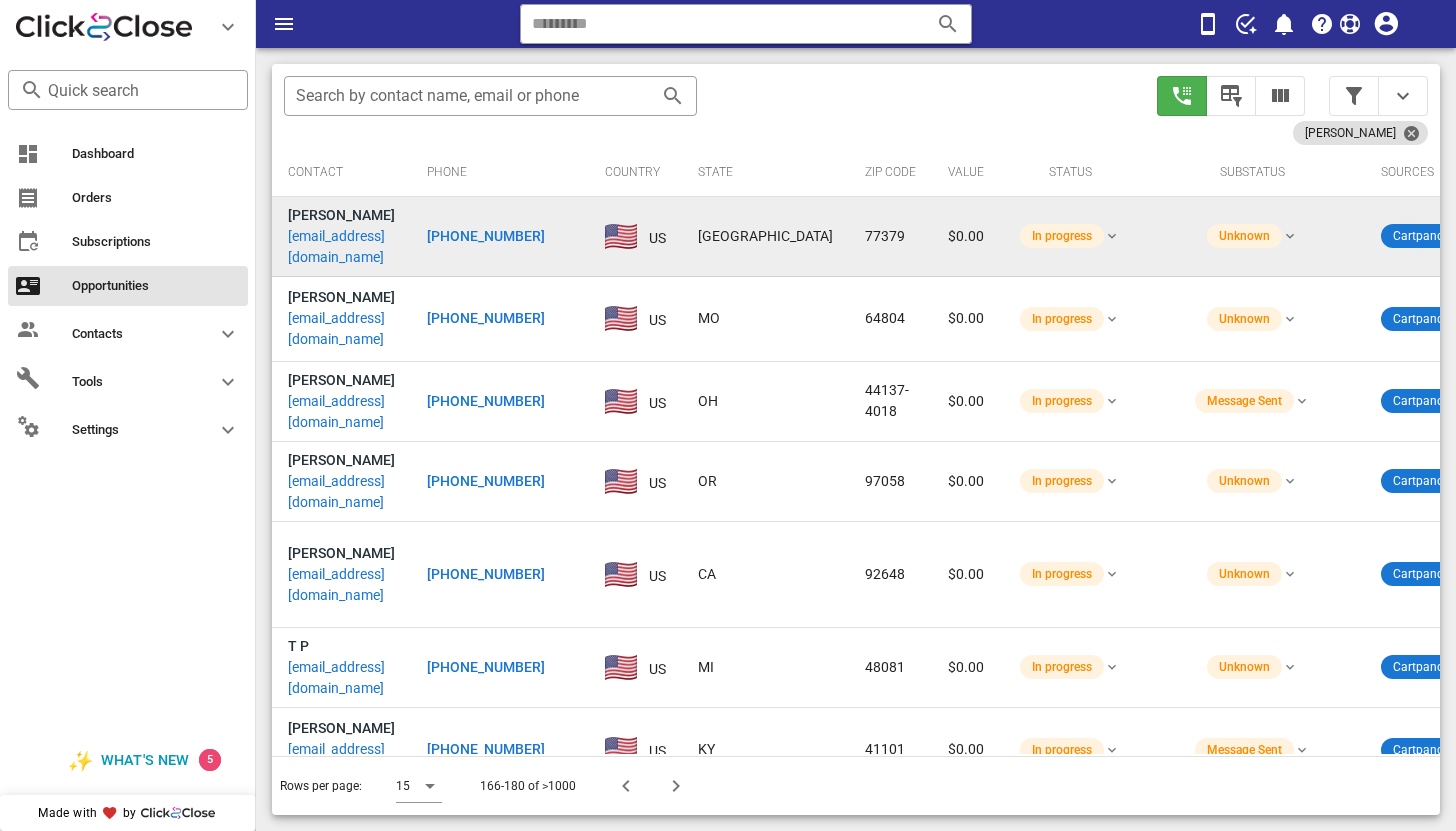 click on "coreybethstudios@gmail.com" at bounding box center (341, 247) 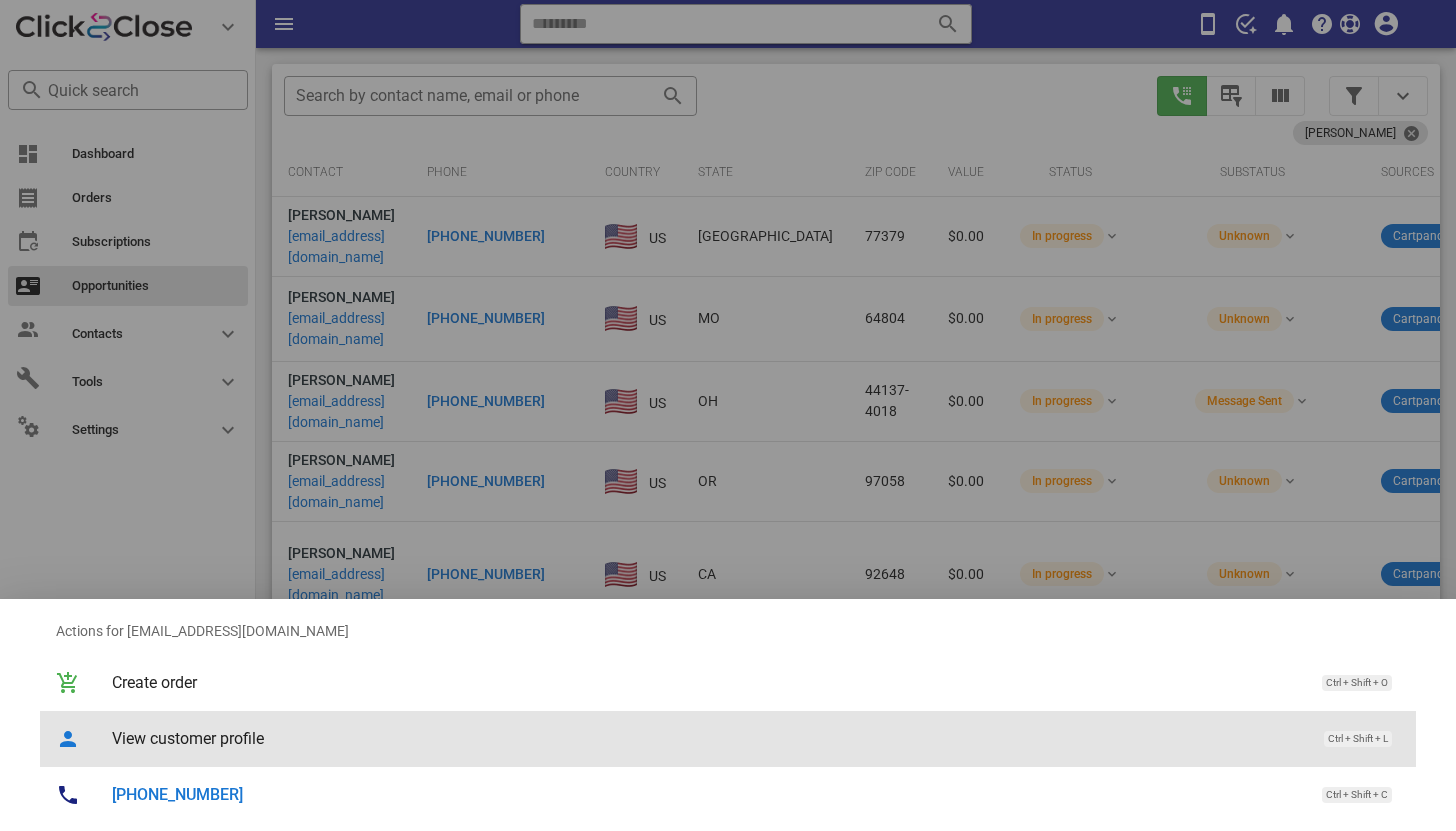 click on "View customer profile" at bounding box center [708, 738] 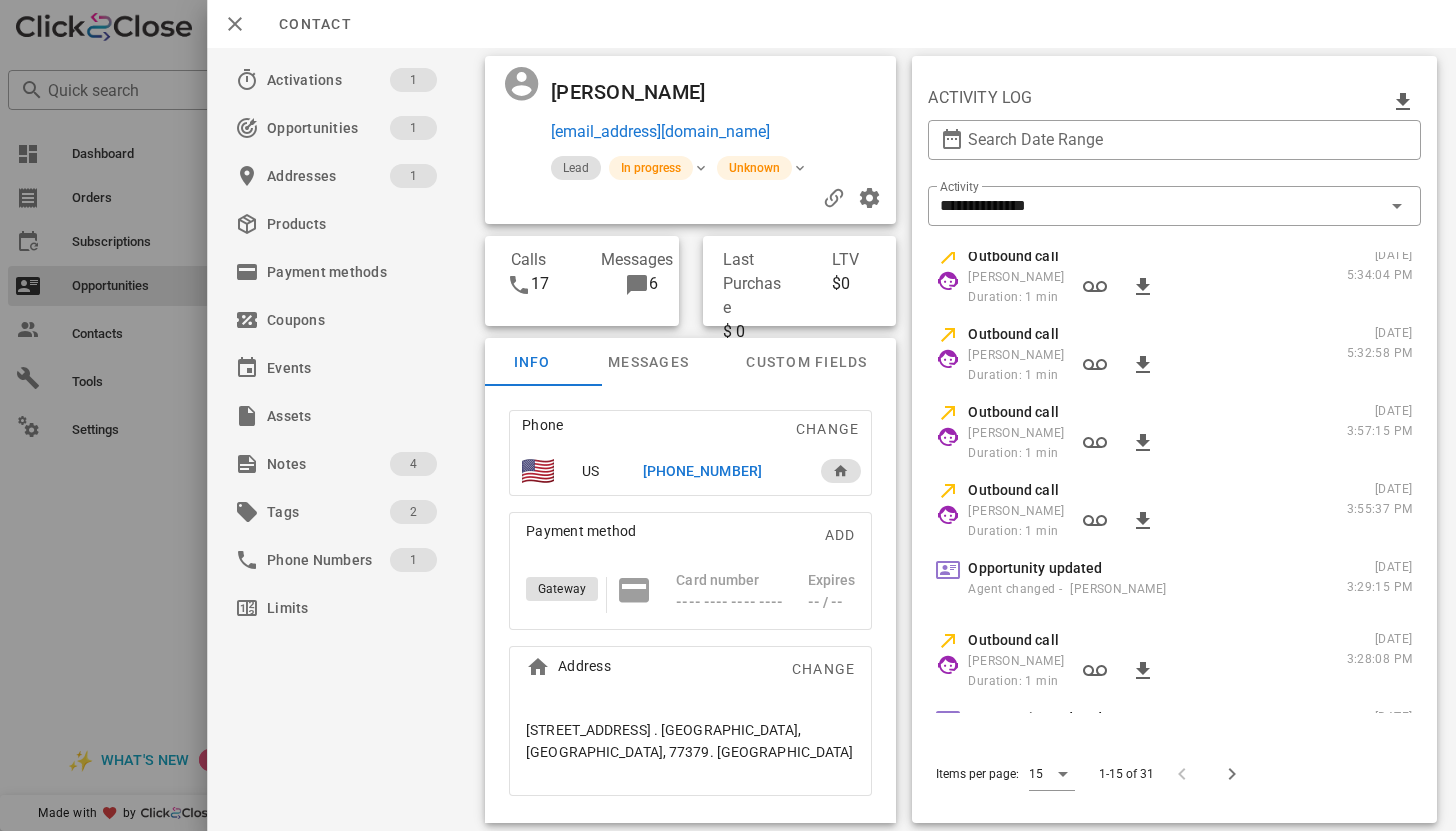 scroll, scrollTop: 210, scrollLeft: 0, axis: vertical 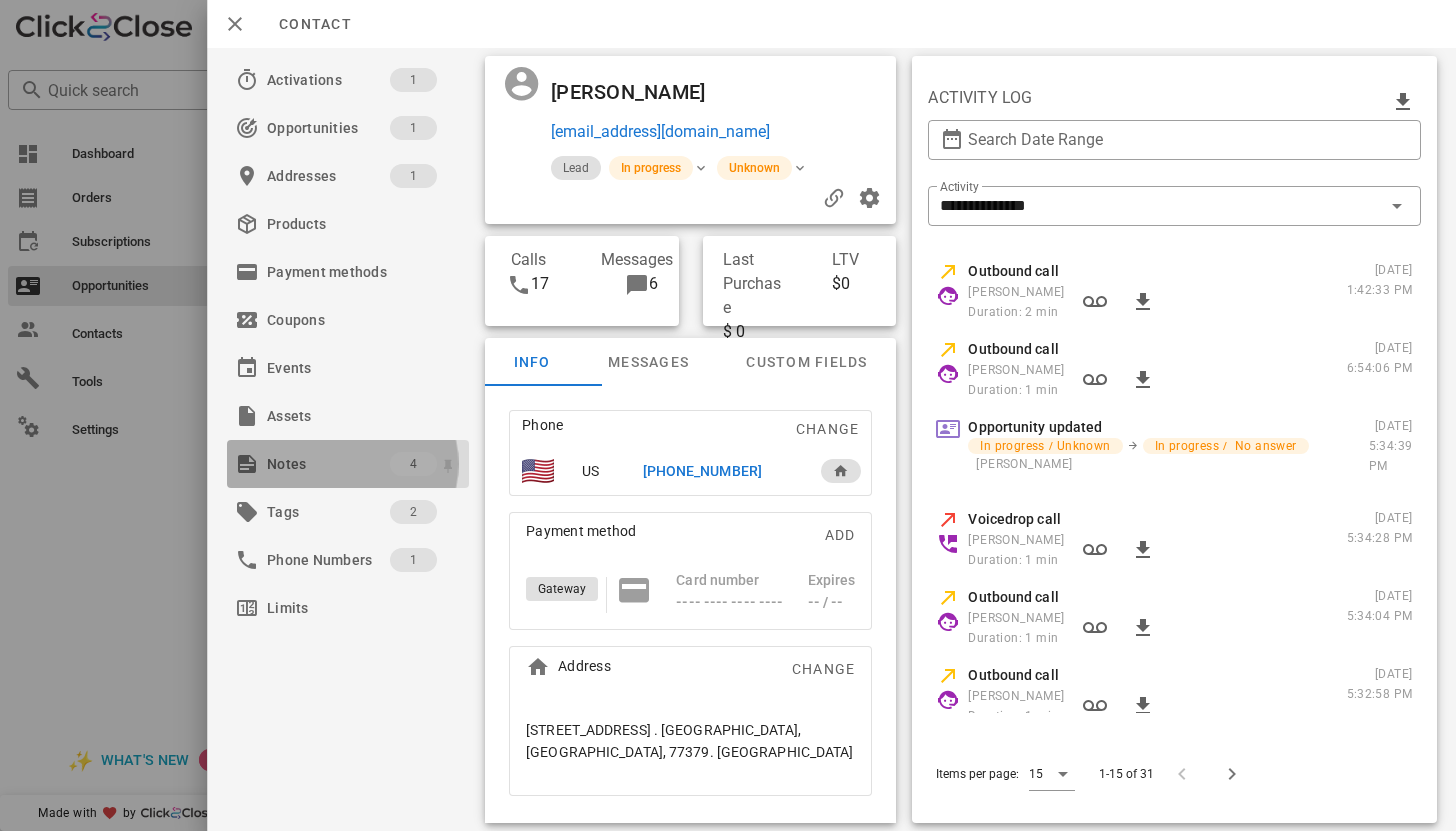 click on "Notes" at bounding box center (328, 464) 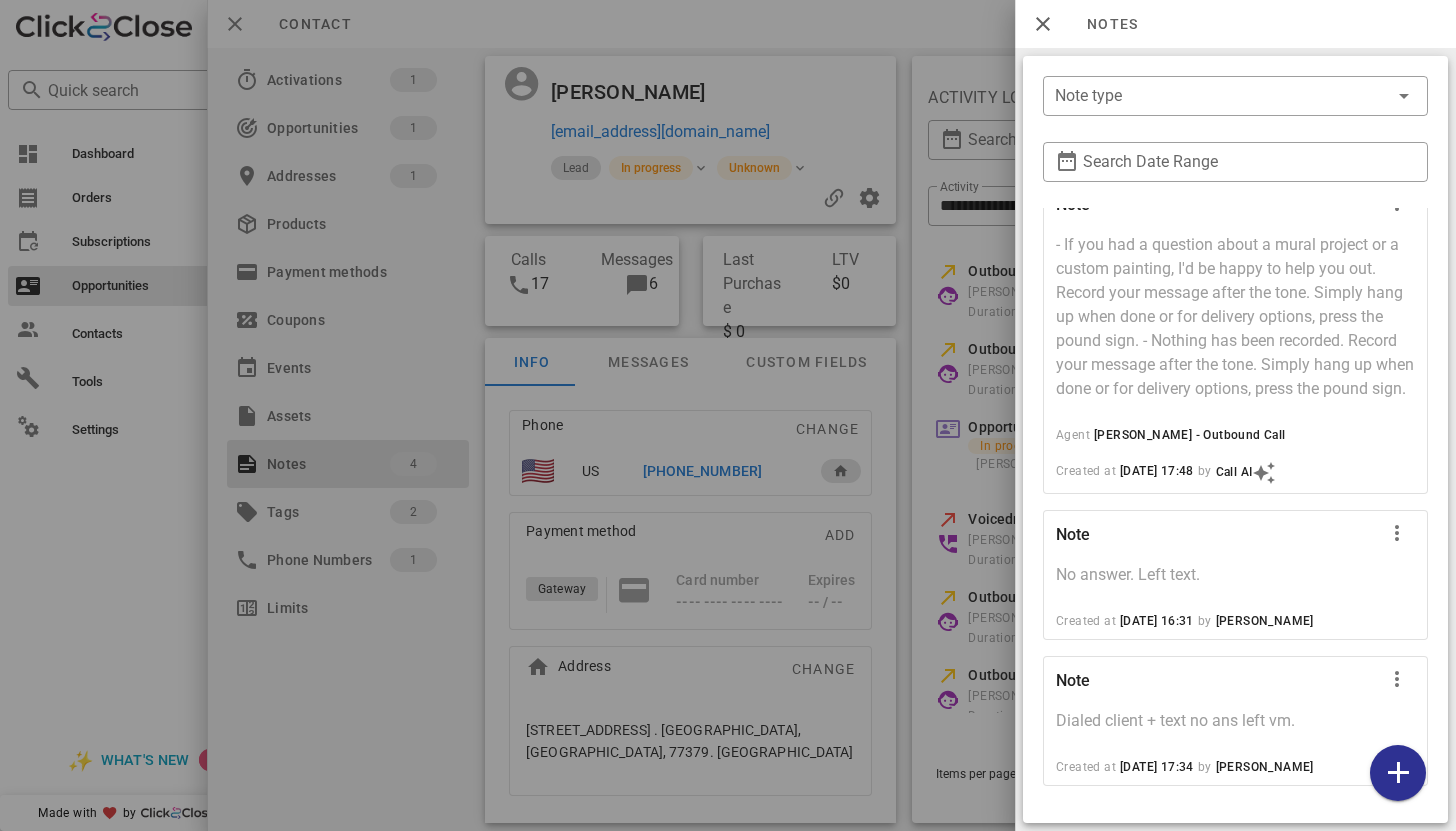 scroll, scrollTop: 274, scrollLeft: 0, axis: vertical 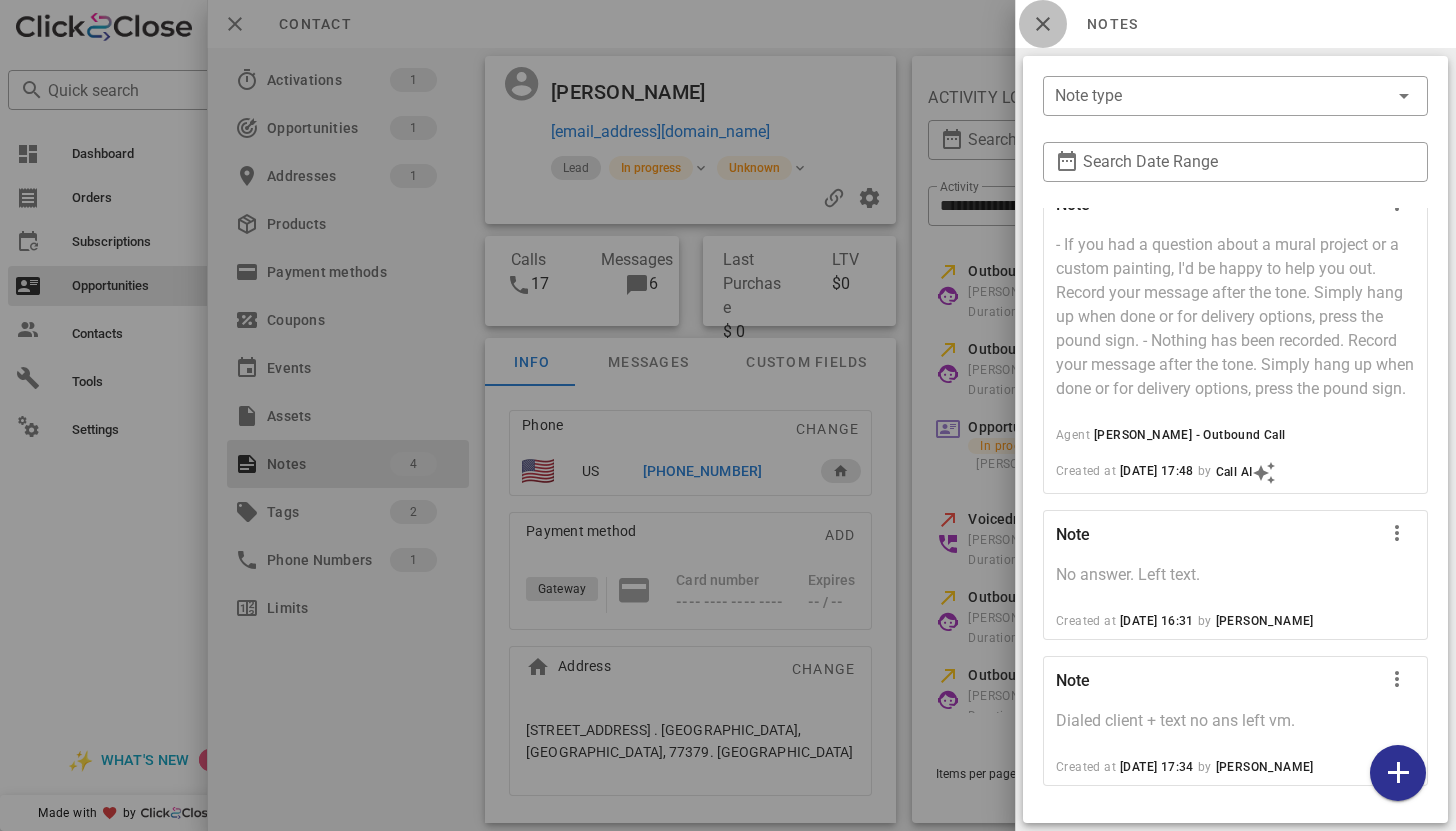 click at bounding box center [1043, 24] 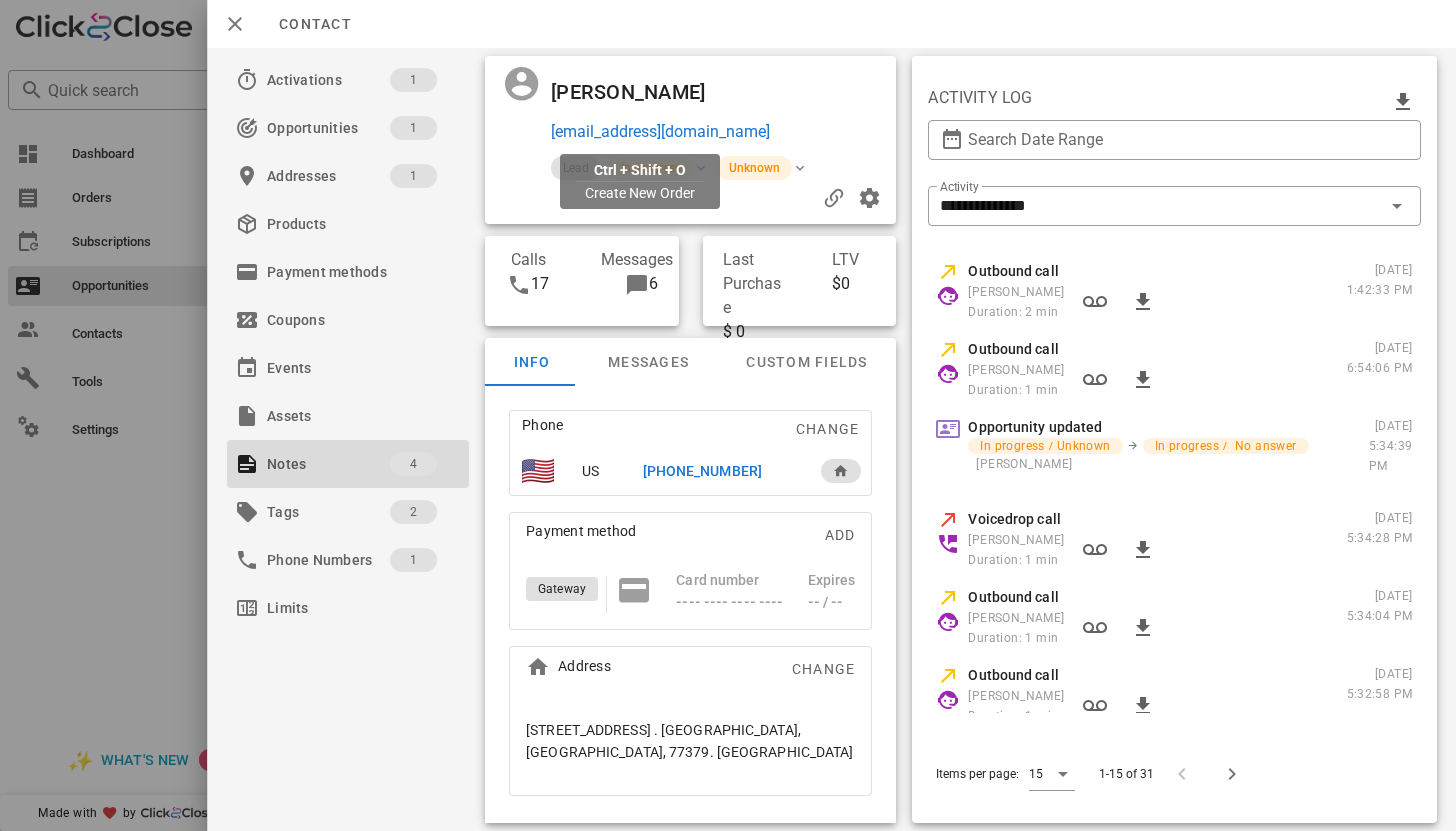 click on "coreybethstudios@gmail.com" at bounding box center [660, 132] 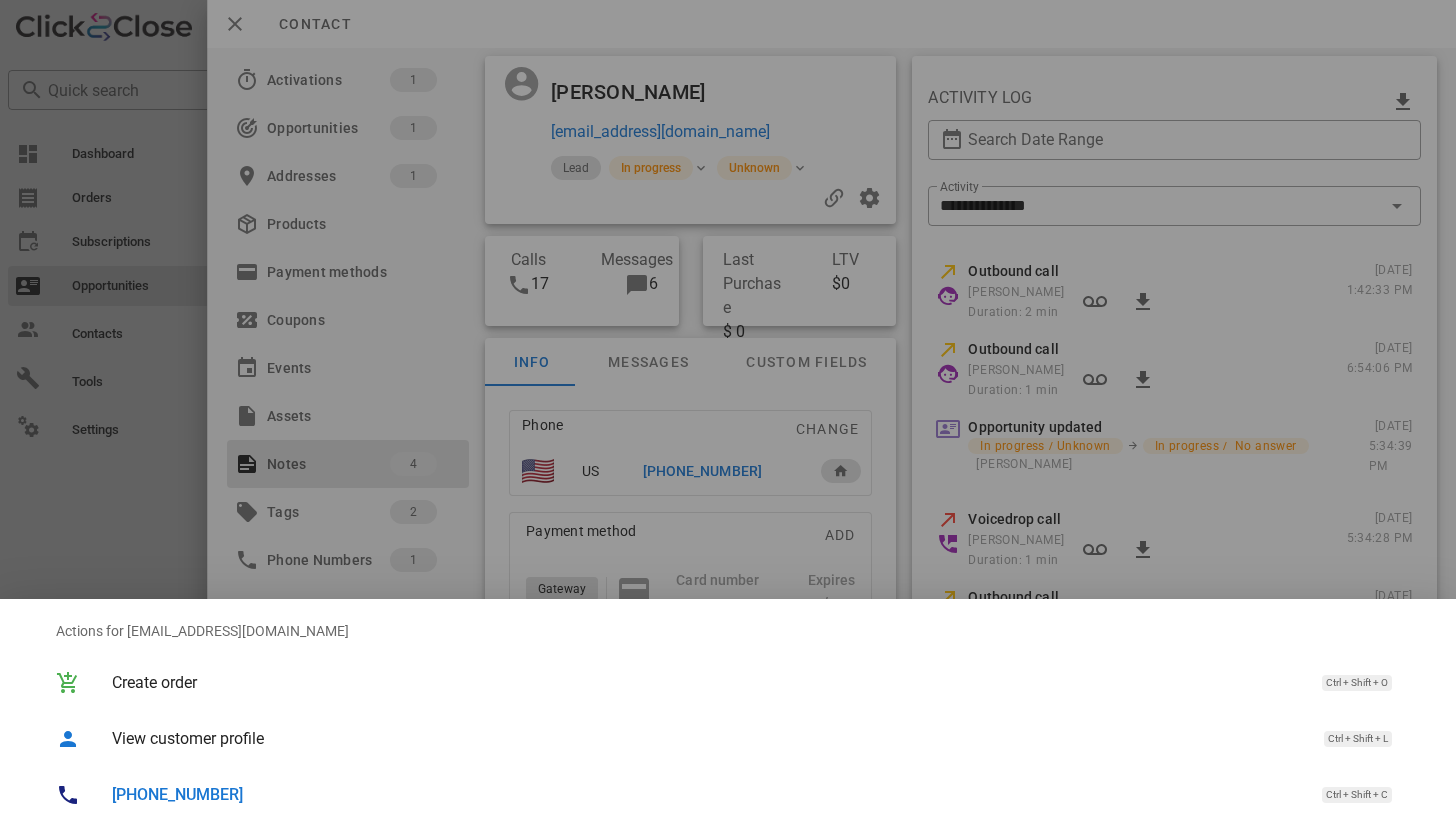 click on "+15129156660" at bounding box center (177, 794) 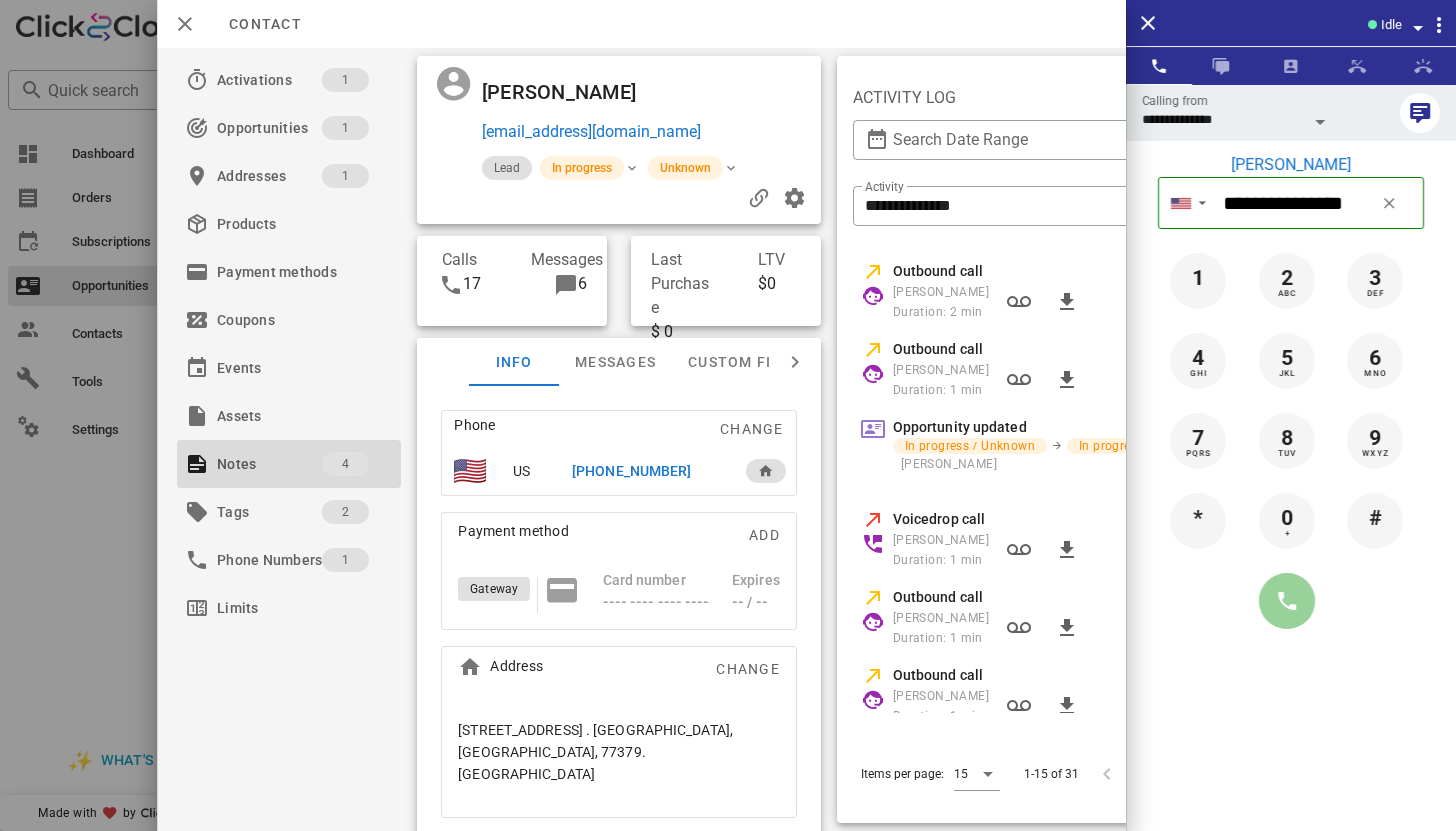 click at bounding box center (1287, 601) 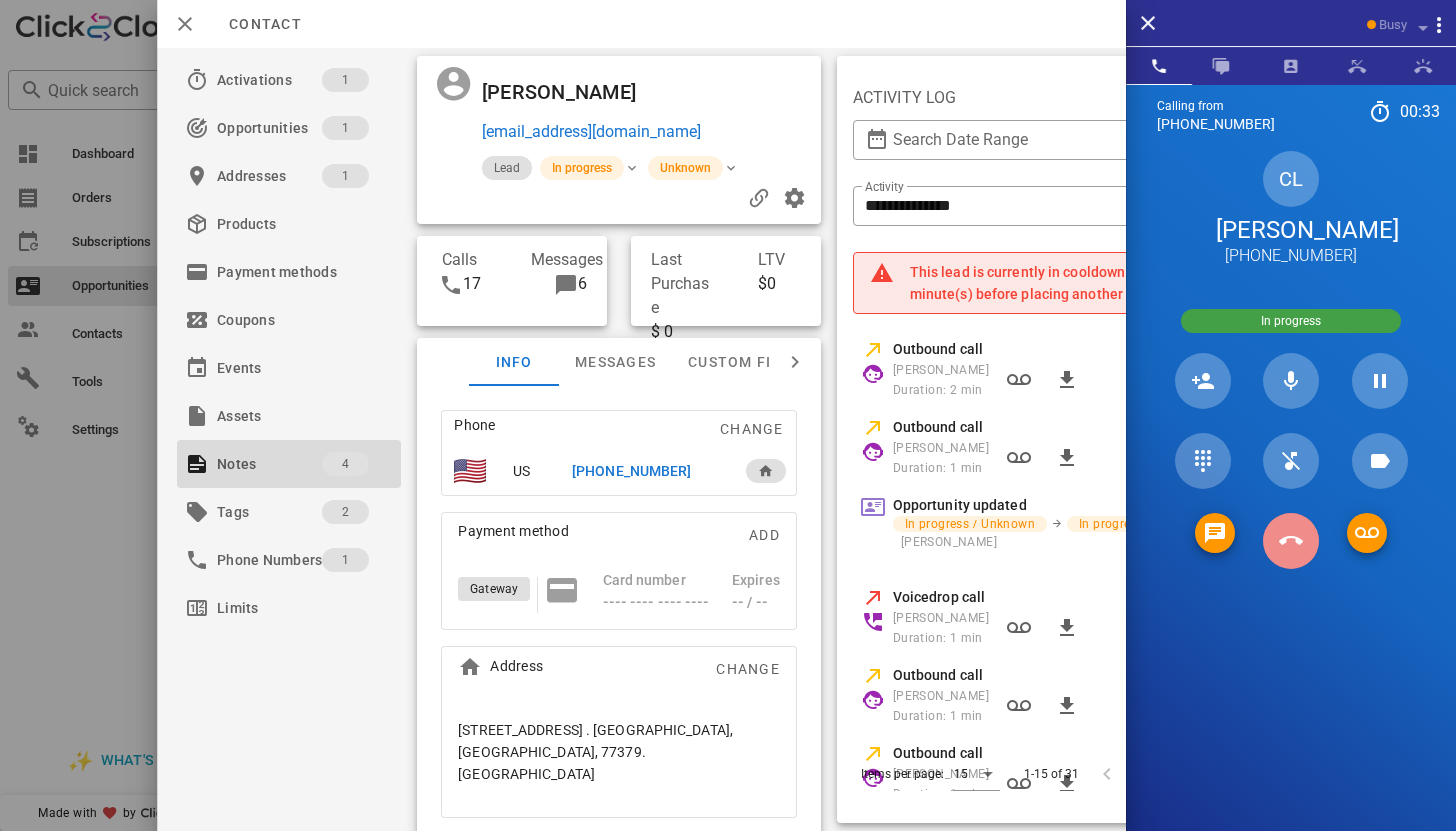 click at bounding box center (1291, 541) 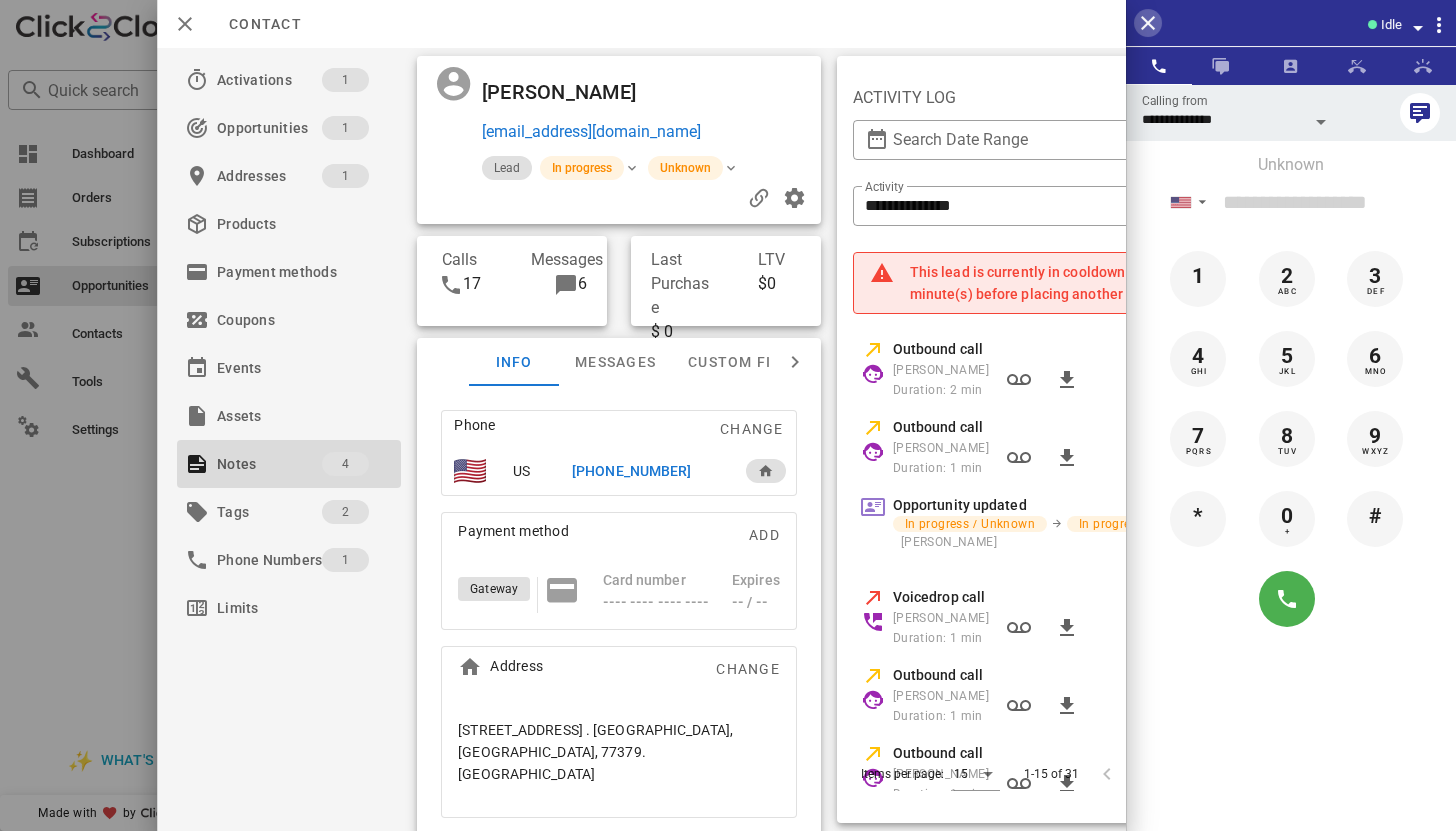 click at bounding box center [1148, 23] 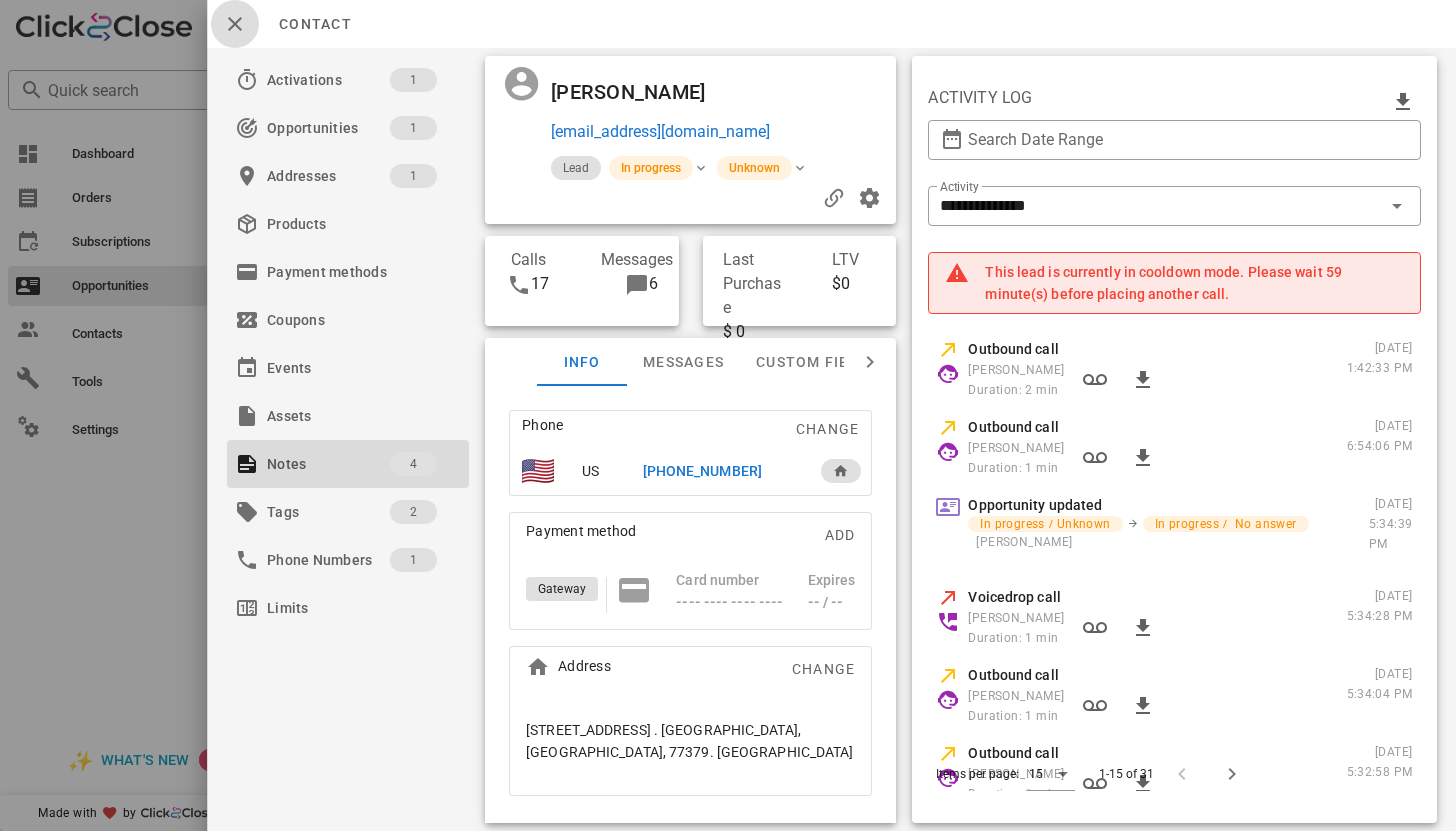 click at bounding box center (235, 24) 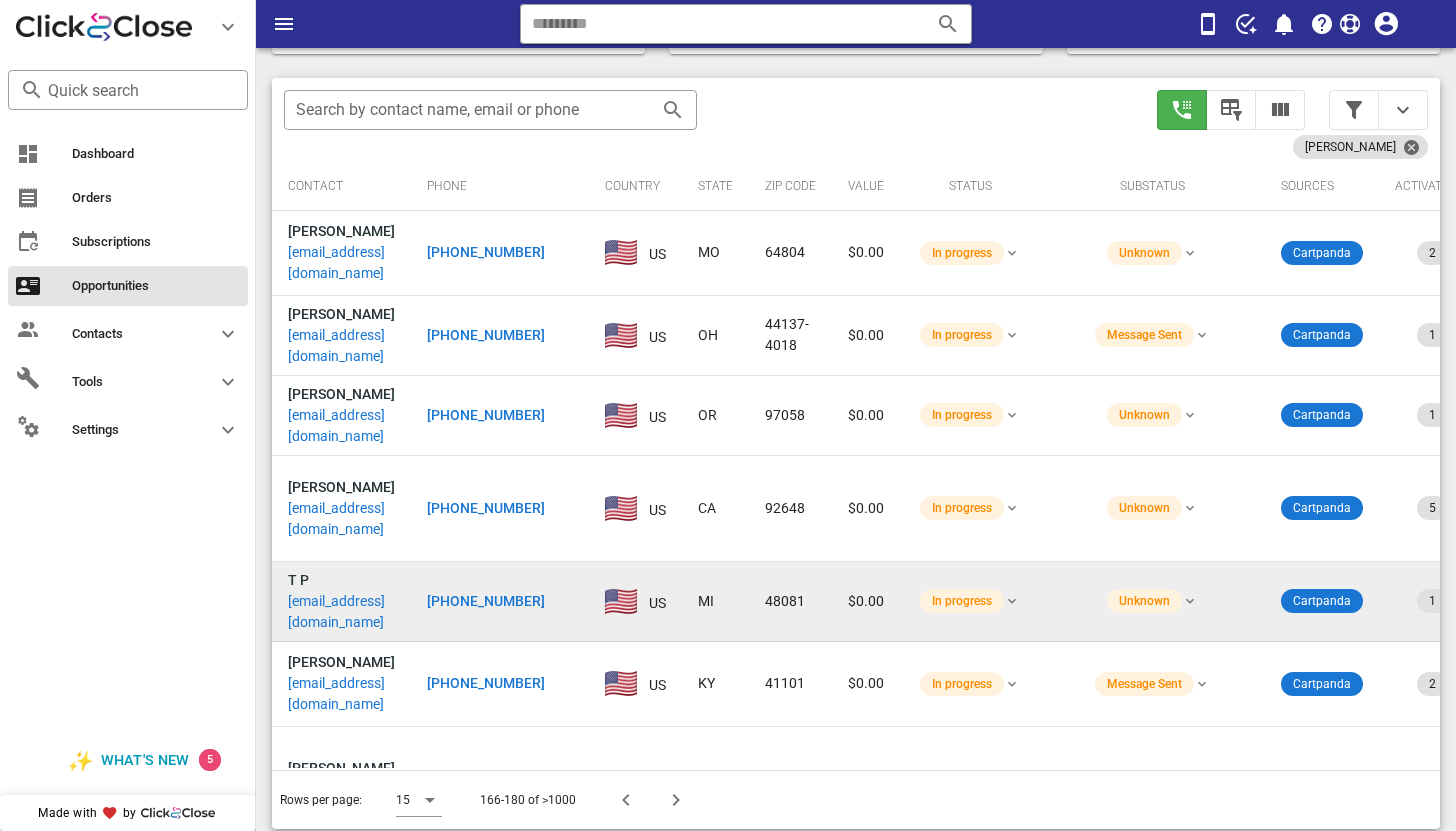 scroll, scrollTop: 376, scrollLeft: 0, axis: vertical 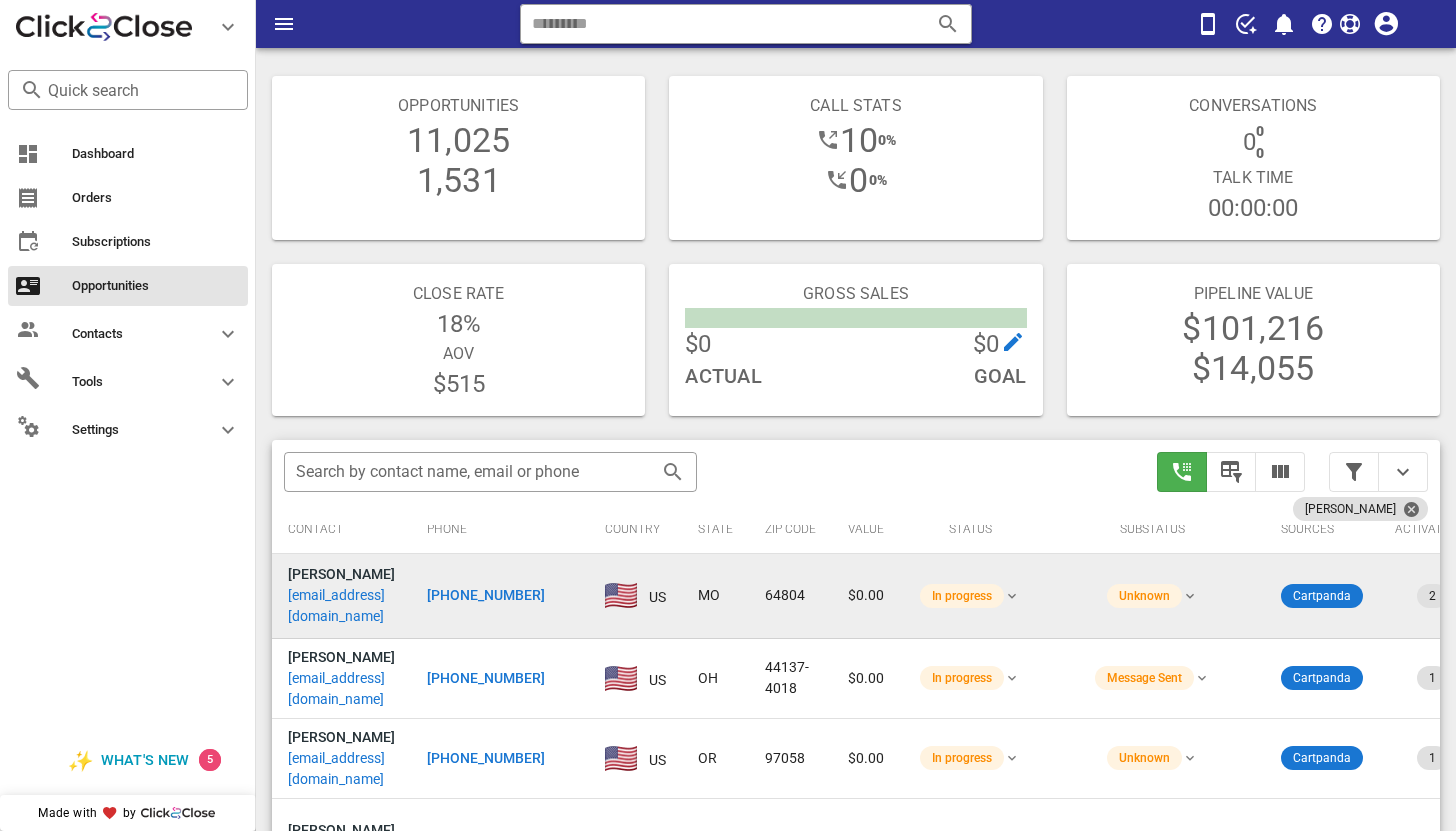 click on "jimmyefagan2@icloud.com" at bounding box center (341, 606) 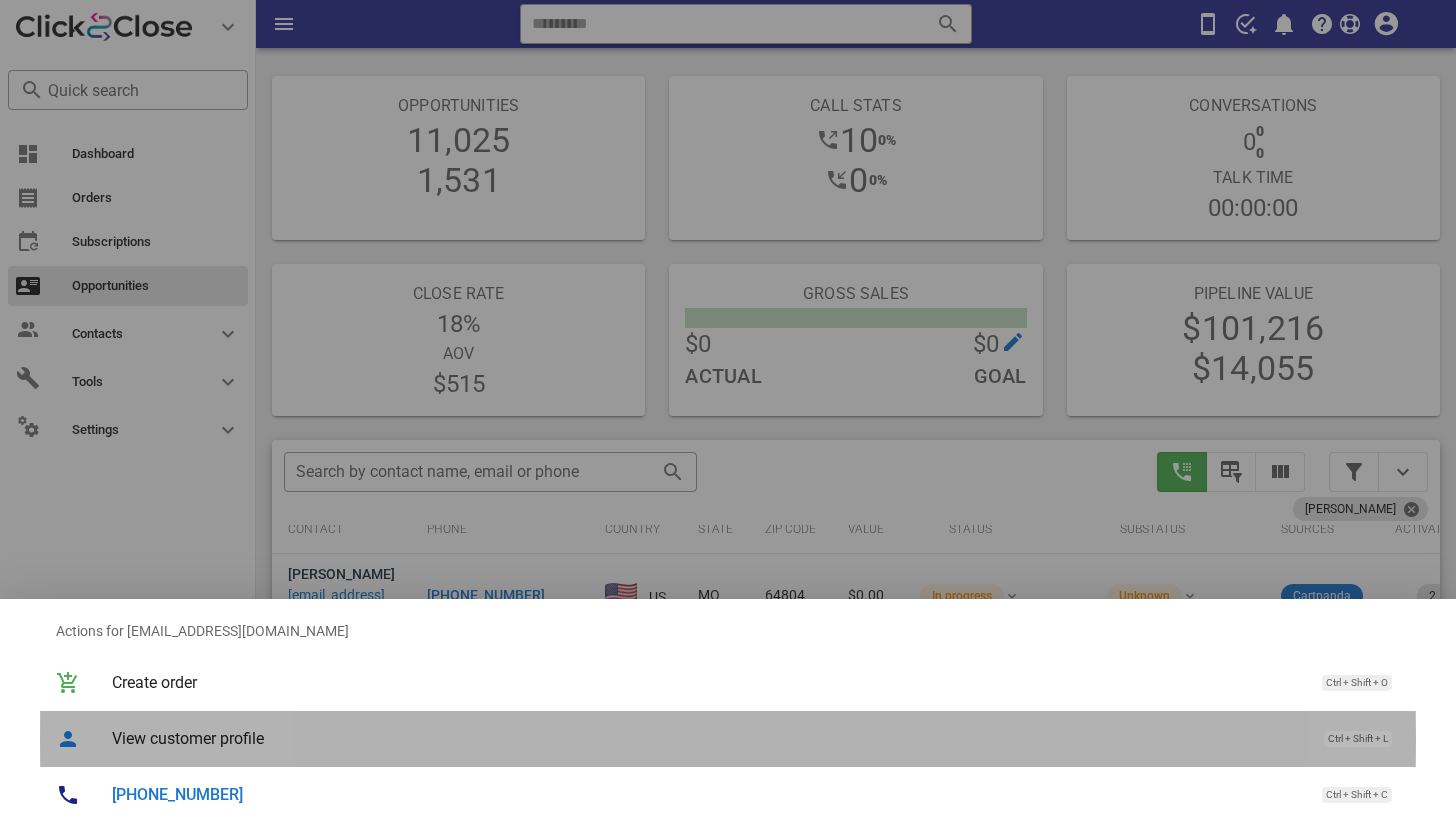 click on "View customer profile" at bounding box center (708, 738) 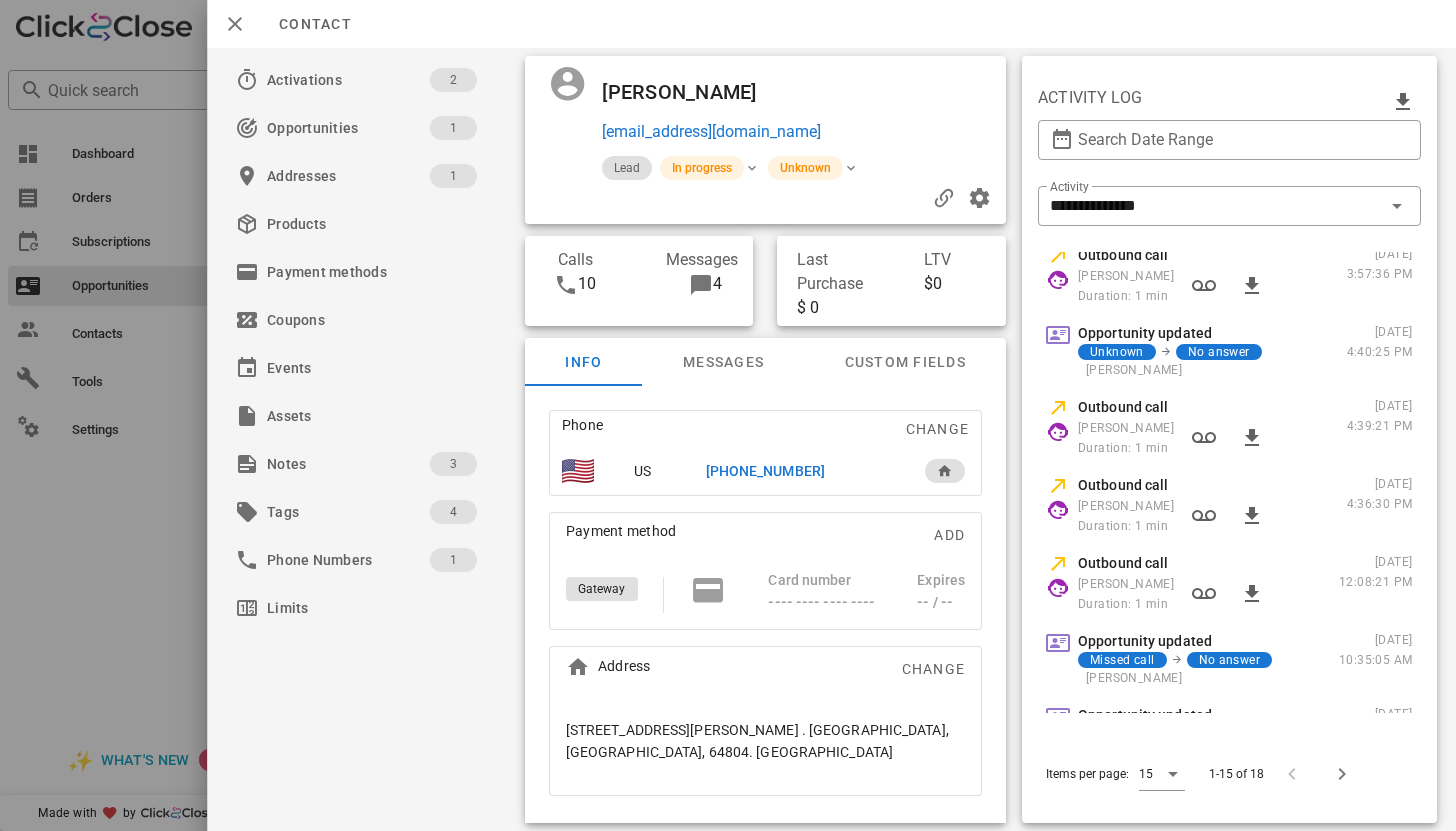 scroll, scrollTop: 481, scrollLeft: 0, axis: vertical 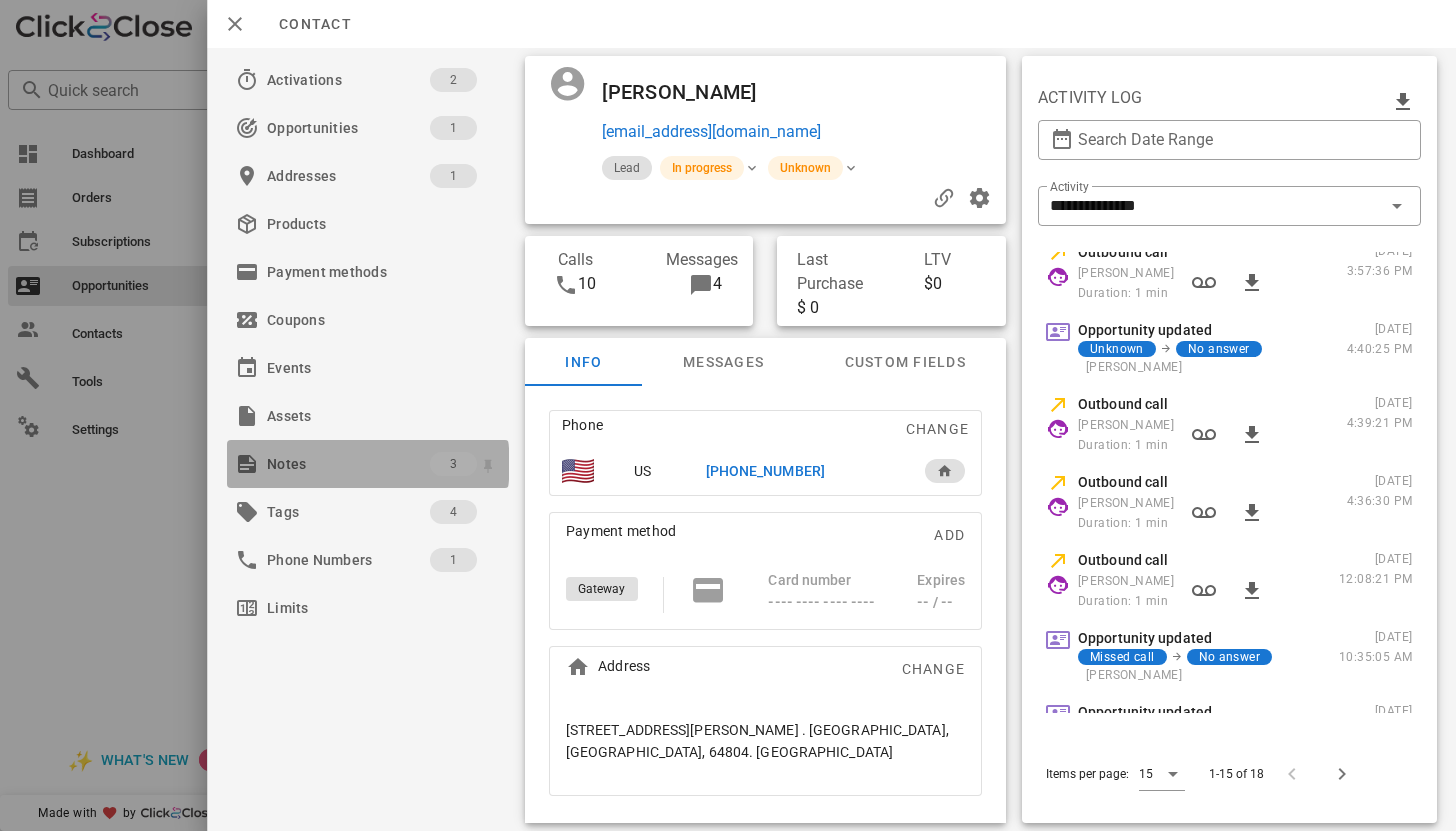 click on "Notes" at bounding box center [348, 464] 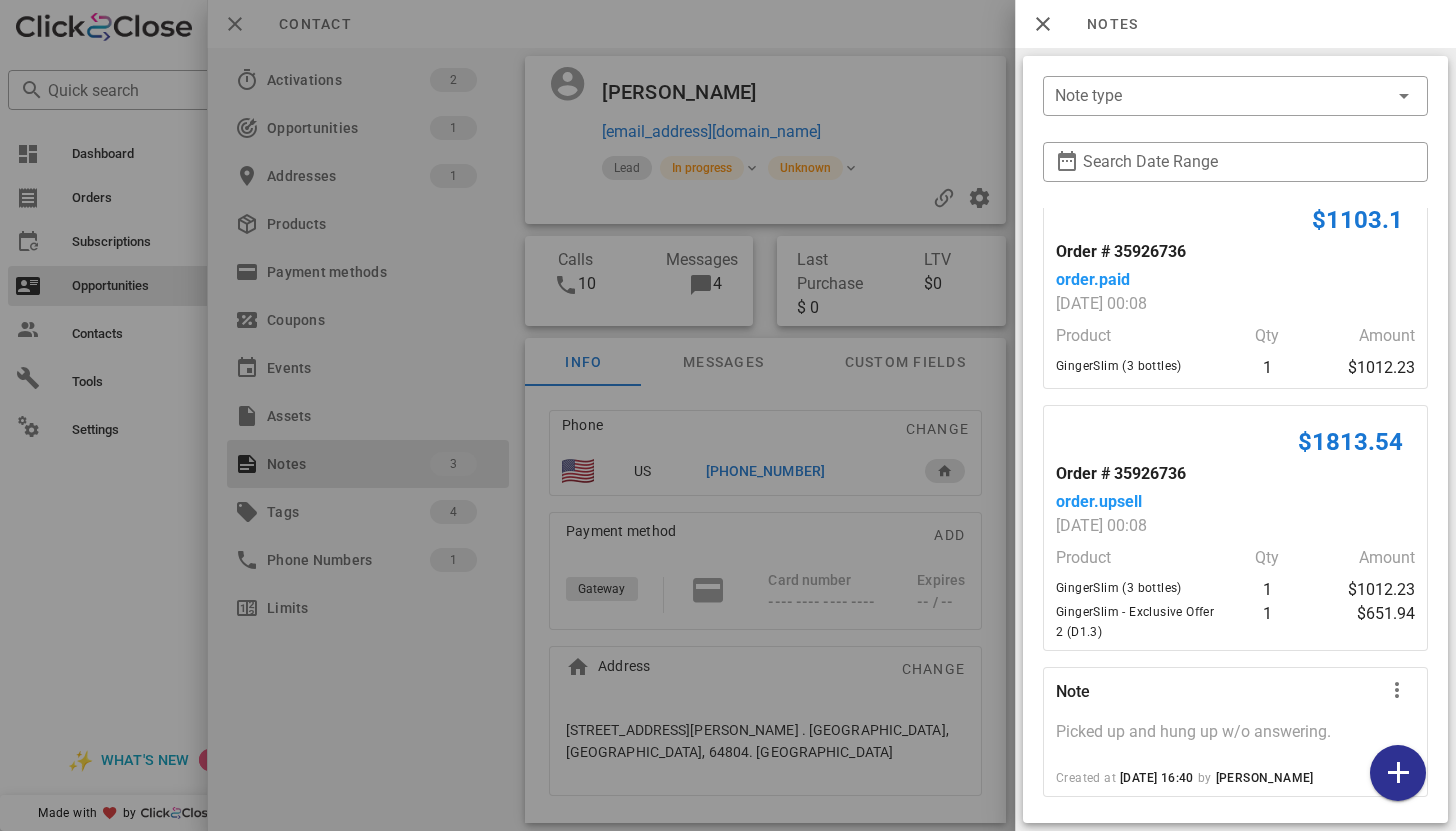 scroll, scrollTop: 36, scrollLeft: 0, axis: vertical 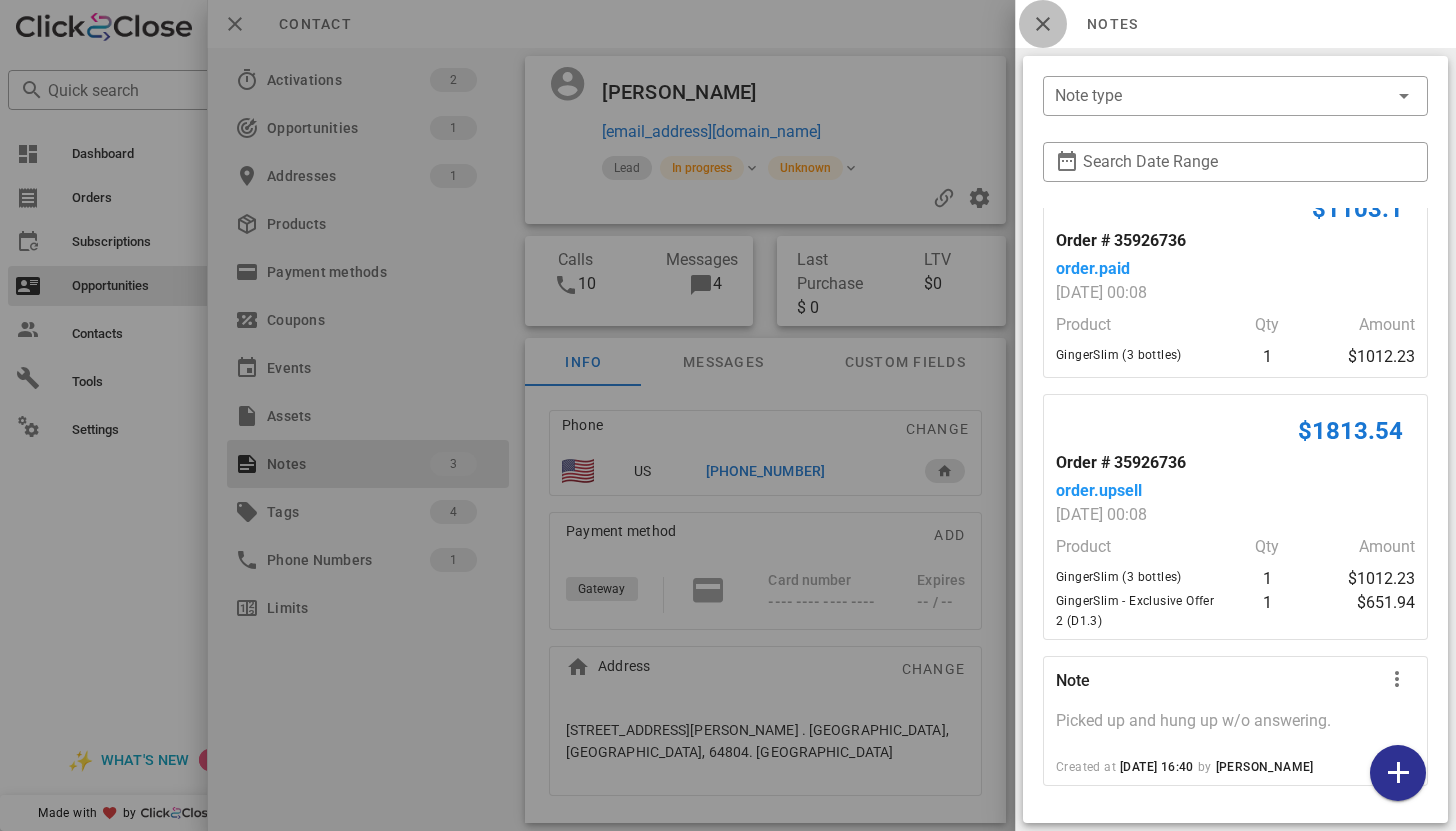click at bounding box center (1043, 24) 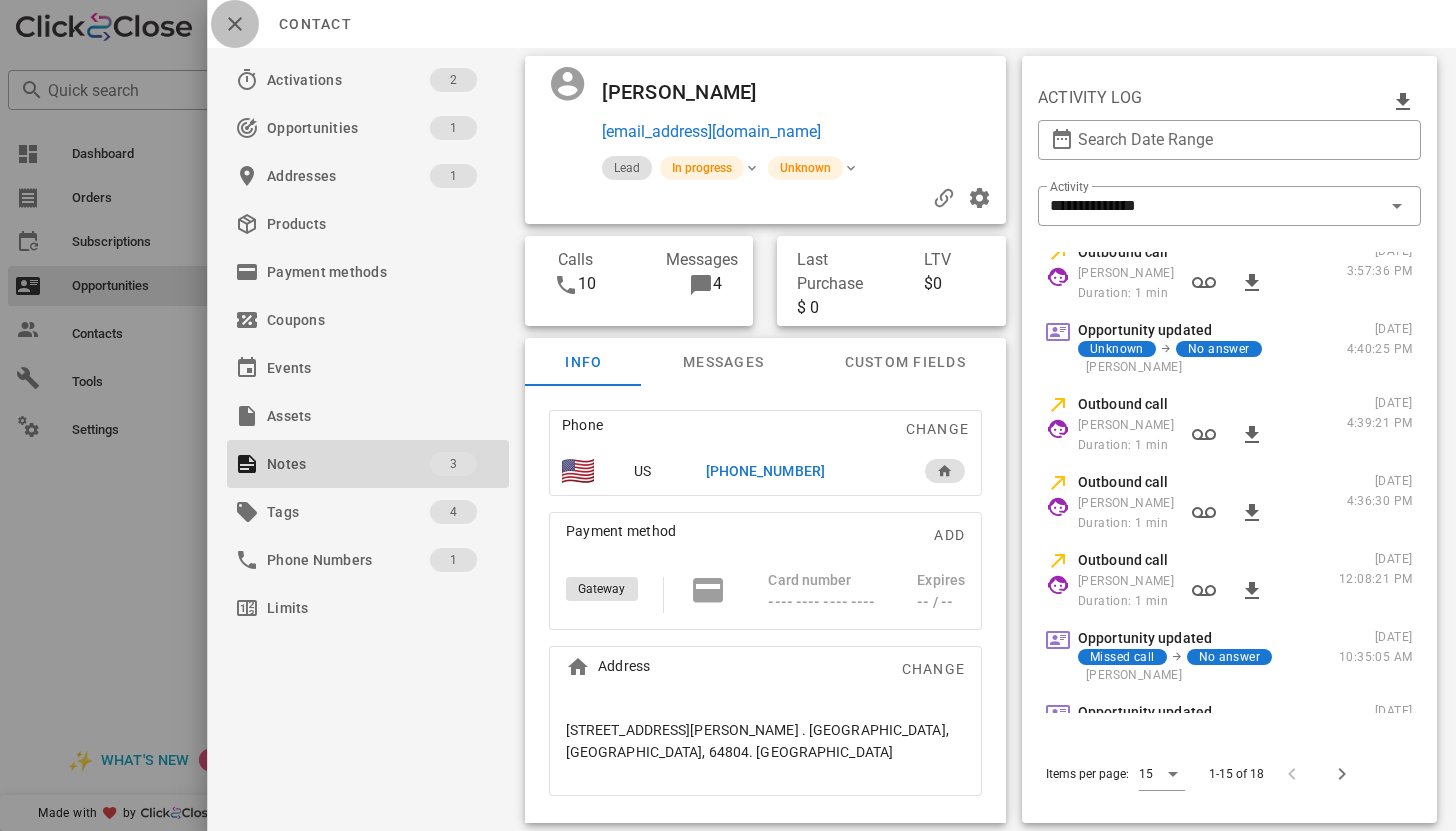 click at bounding box center (235, 24) 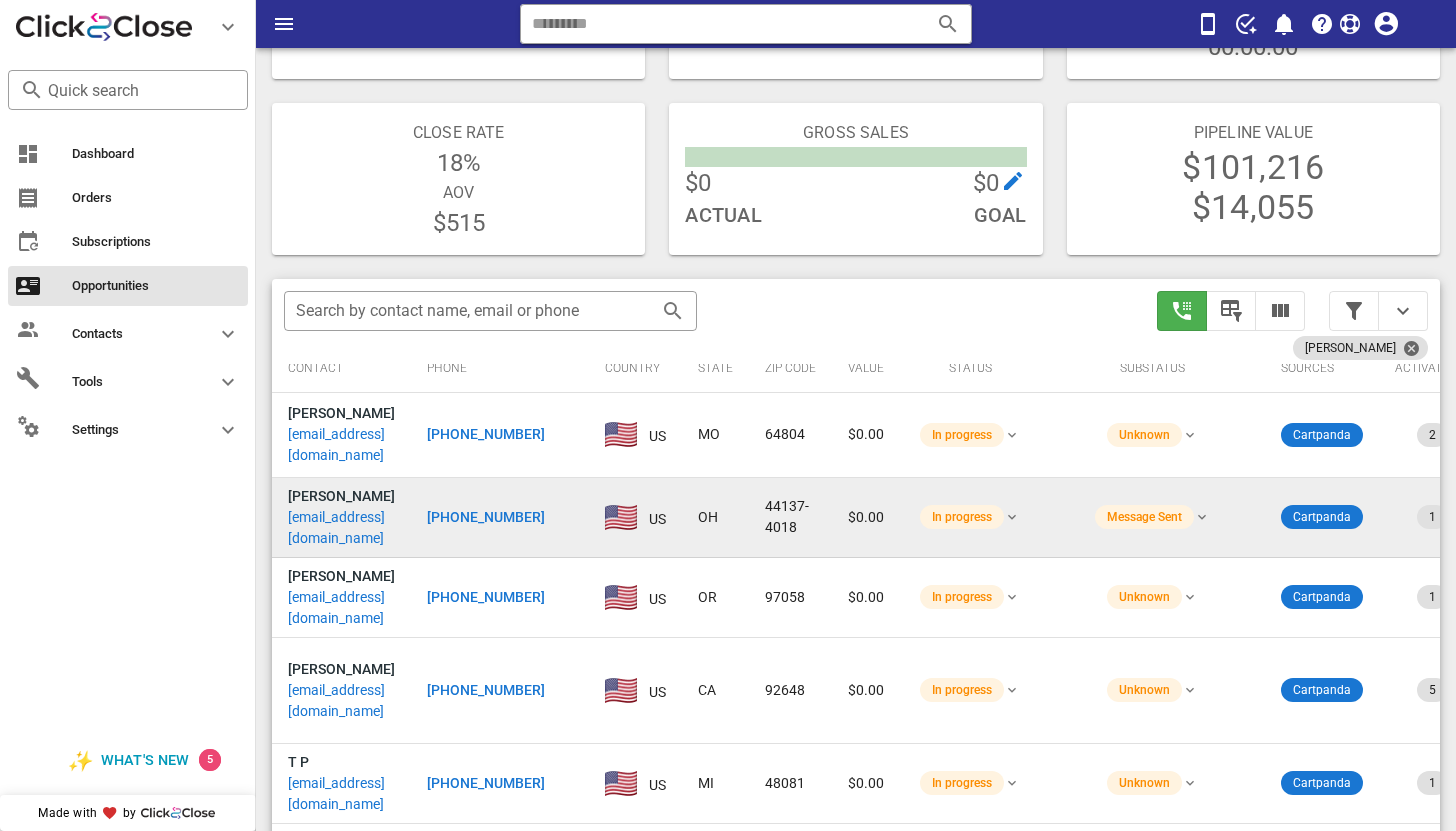 click on "meyers251@twc.com" at bounding box center (341, 528) 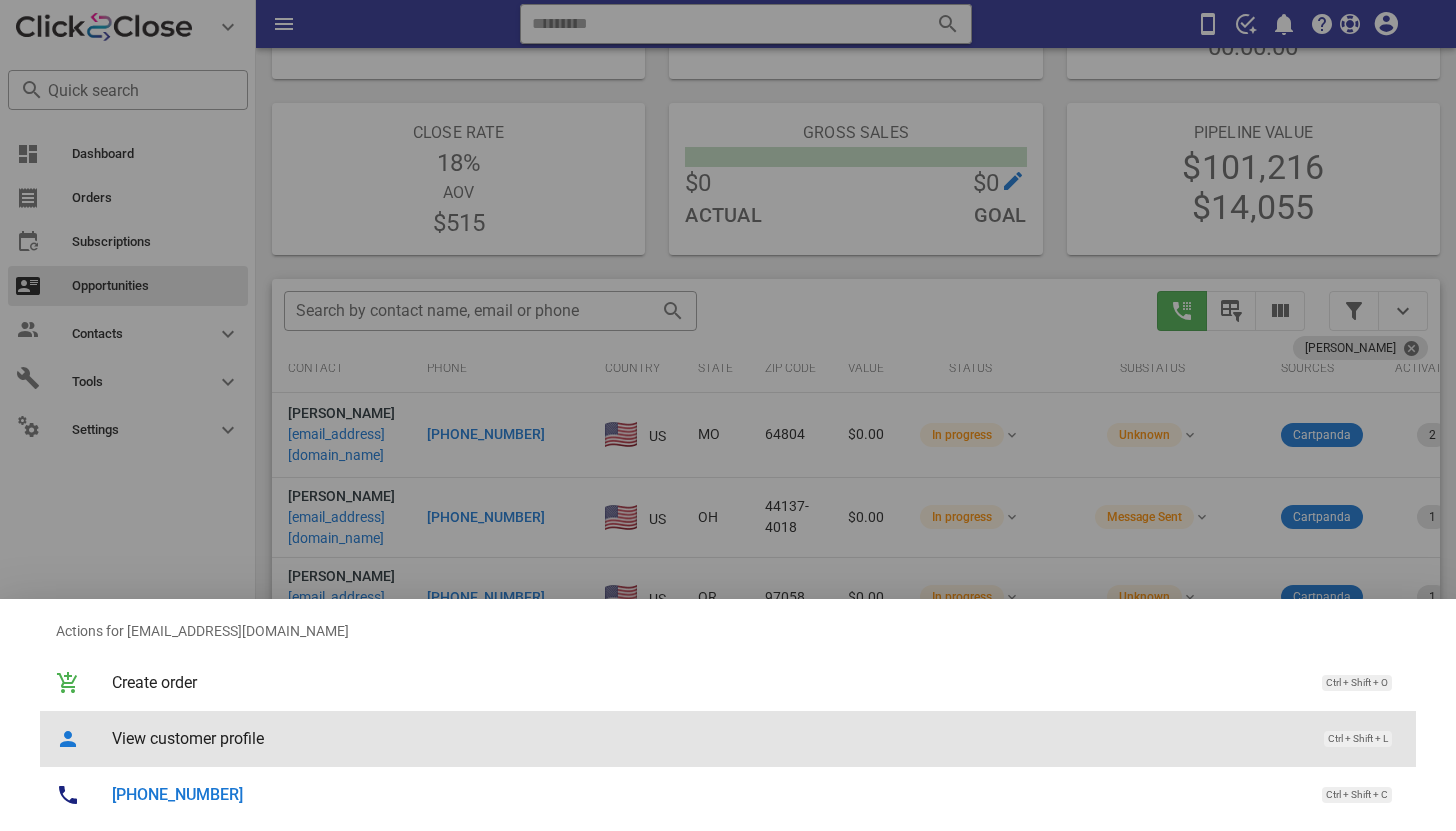 click on "View customer profile" at bounding box center [708, 738] 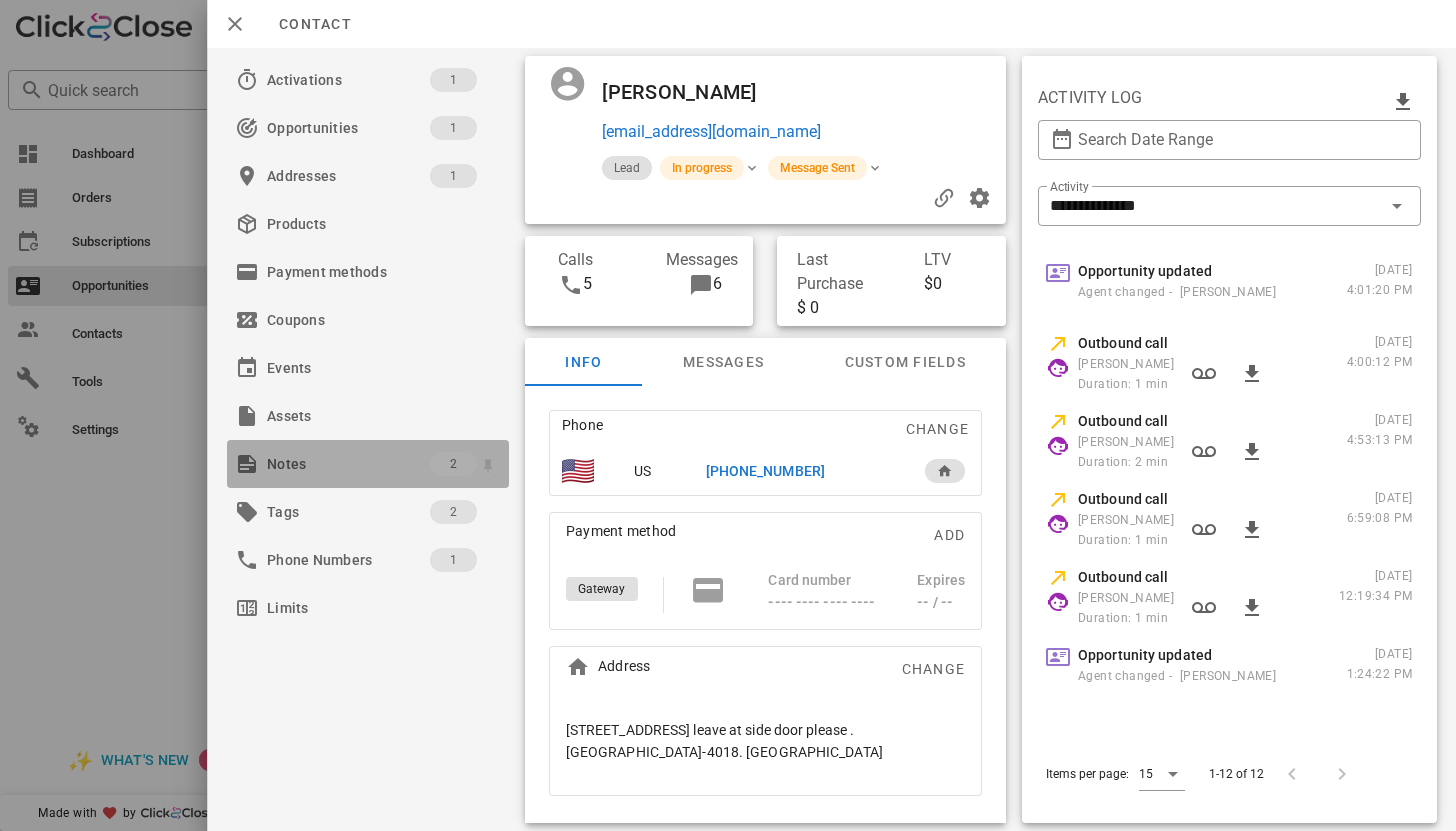 click on "Notes" at bounding box center [348, 464] 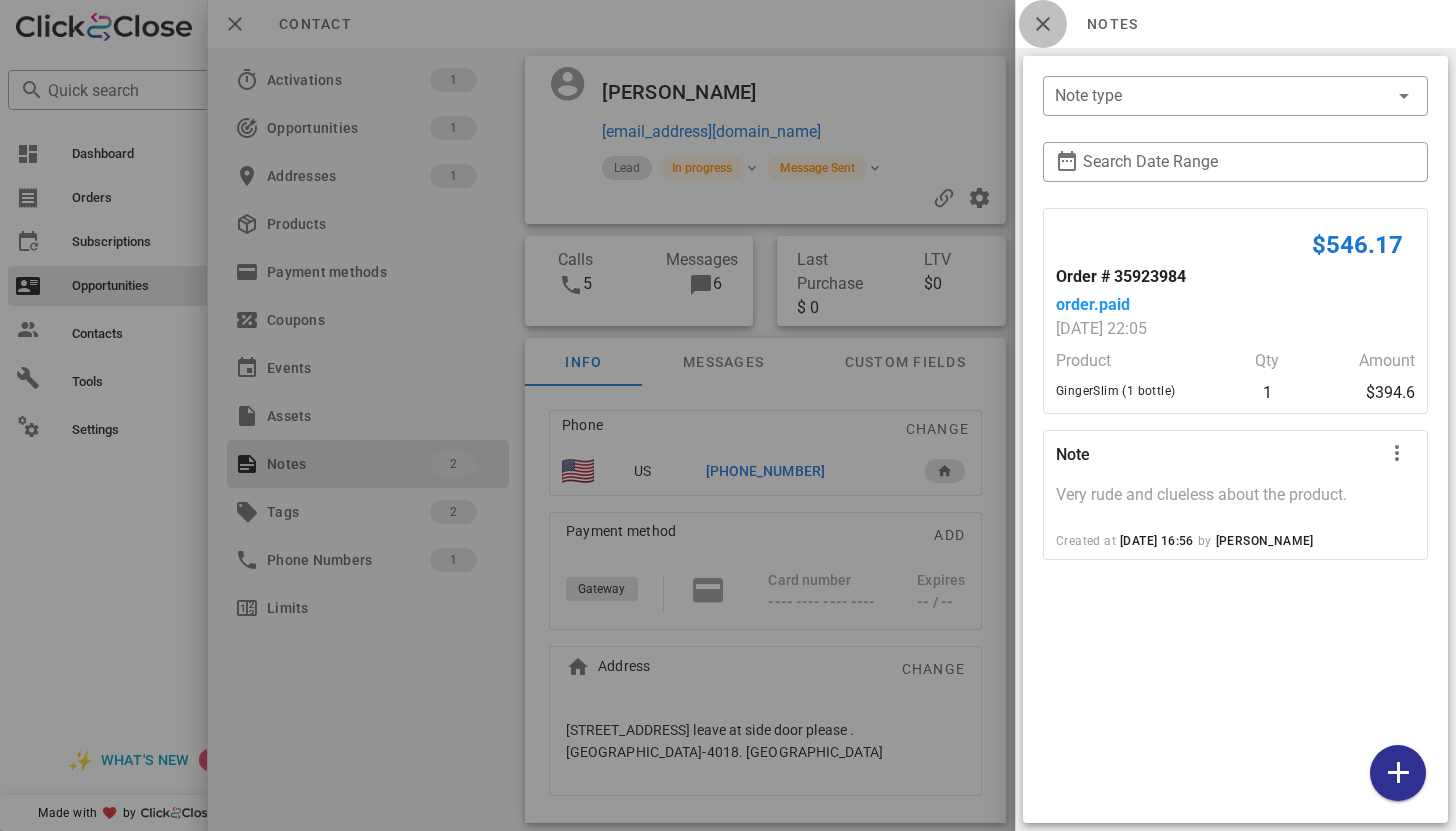 click at bounding box center (1043, 24) 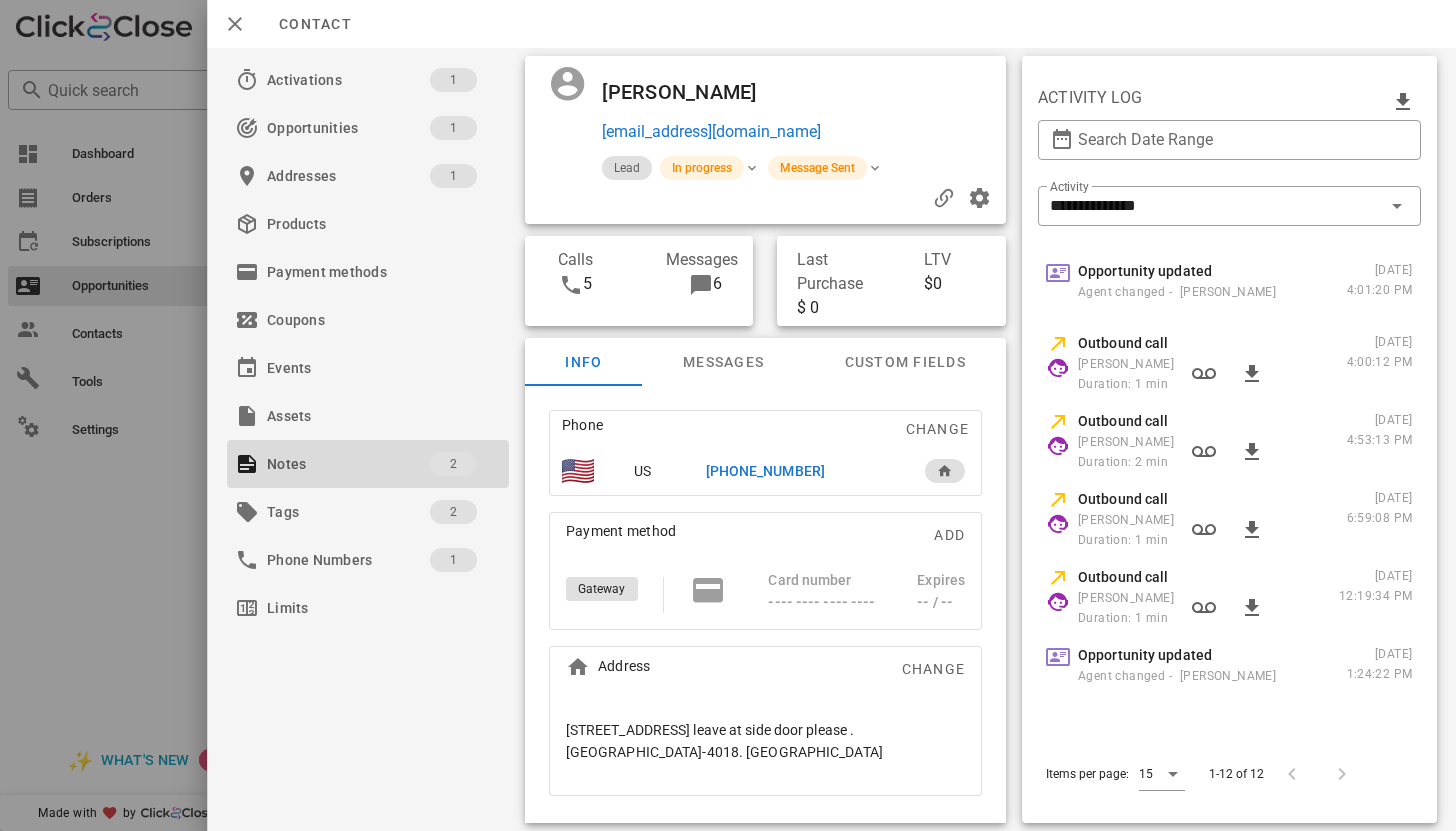 scroll, scrollTop: 150, scrollLeft: 0, axis: vertical 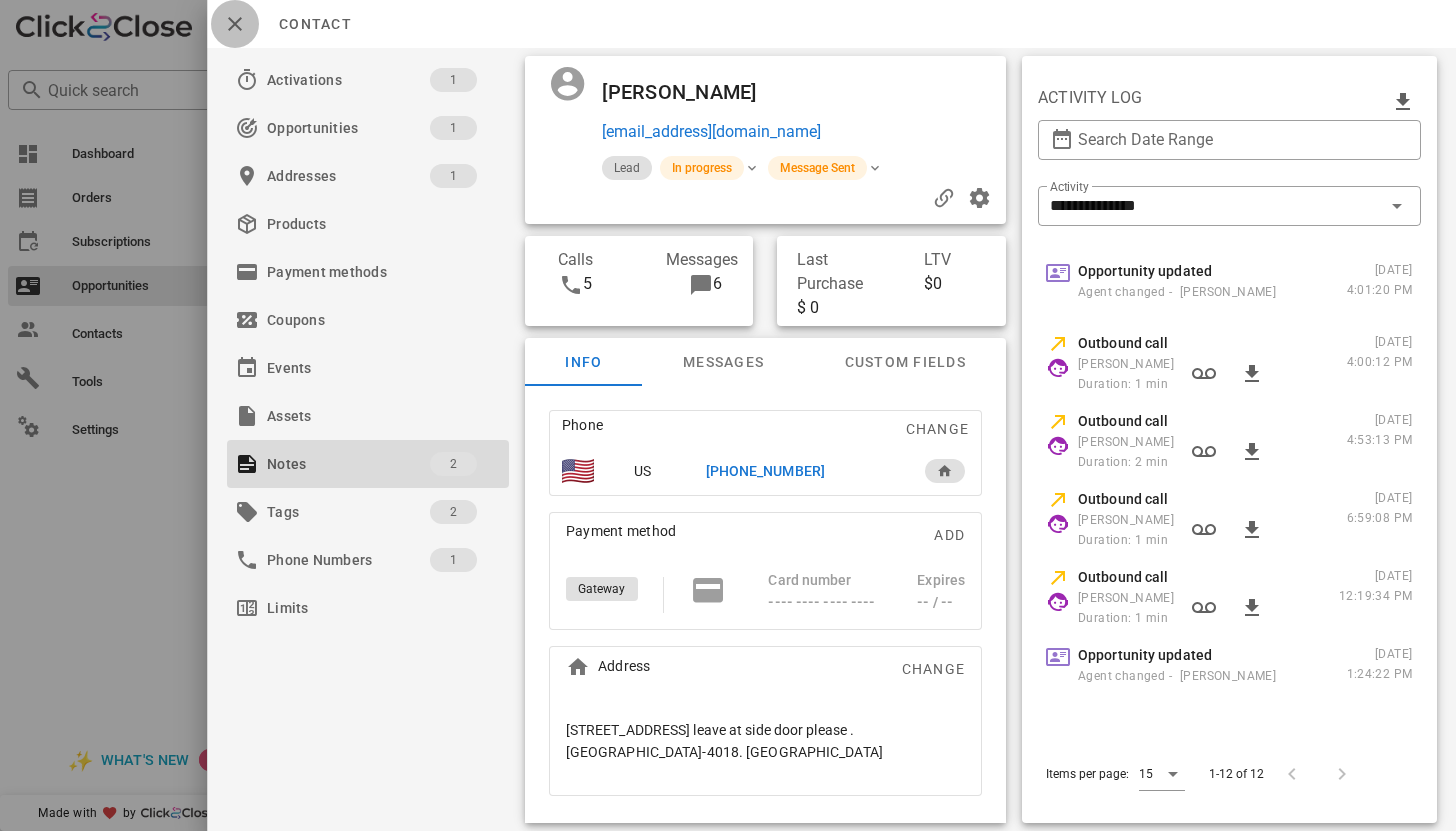 click at bounding box center [235, 24] 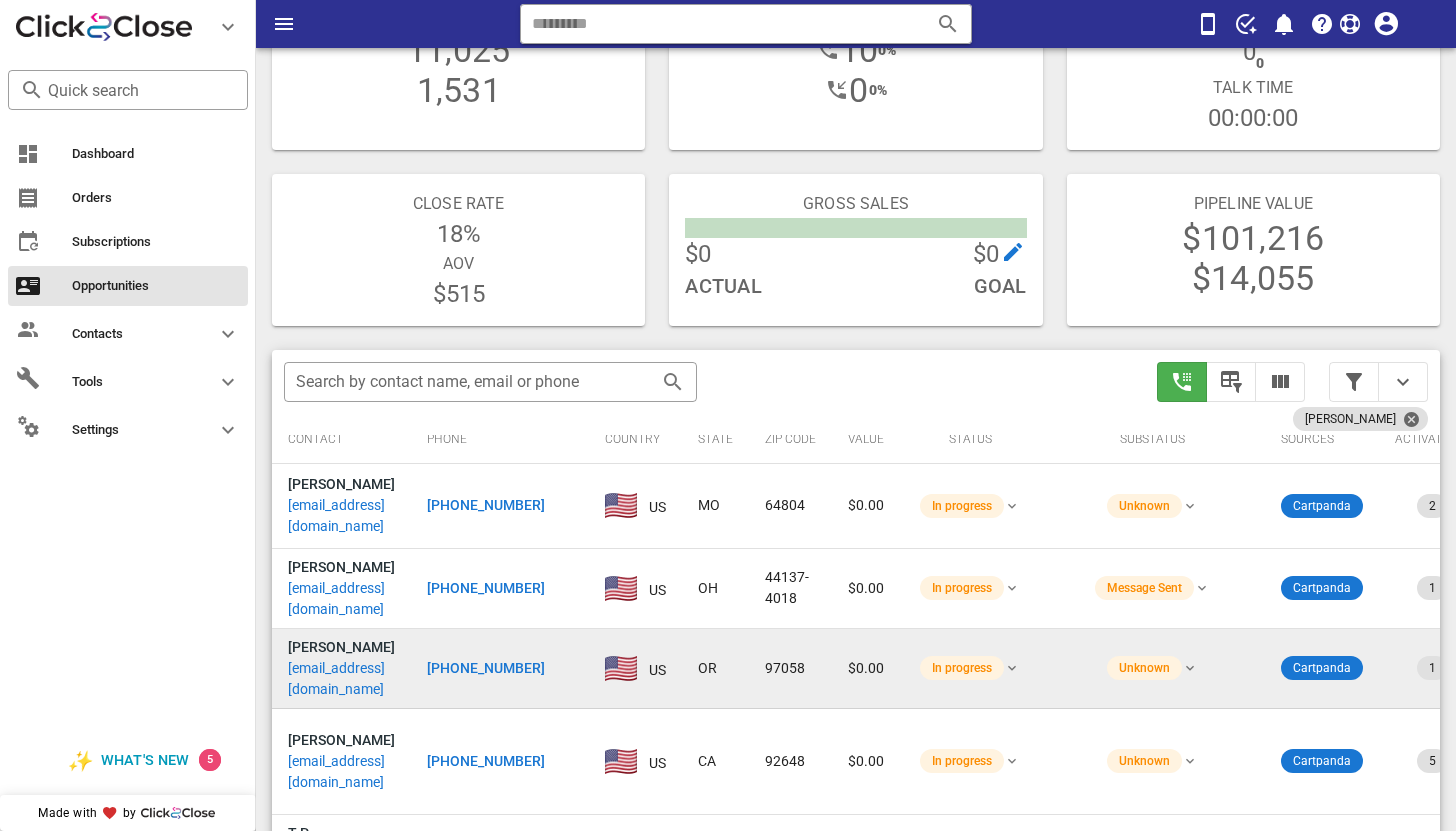 click on "stevefstaats@gmail.com" at bounding box center (341, 679) 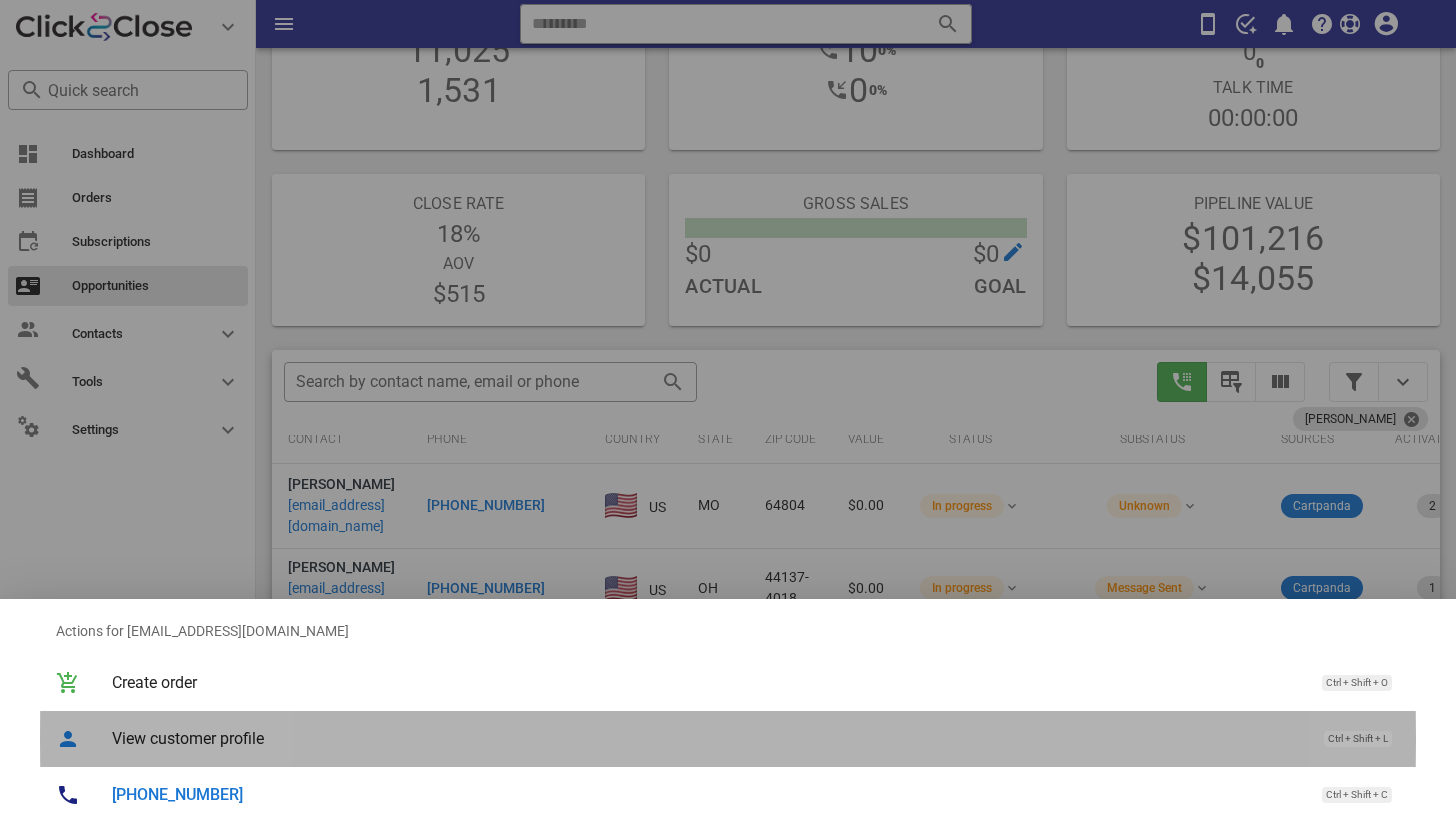 click on "View customer profile" at bounding box center [708, 738] 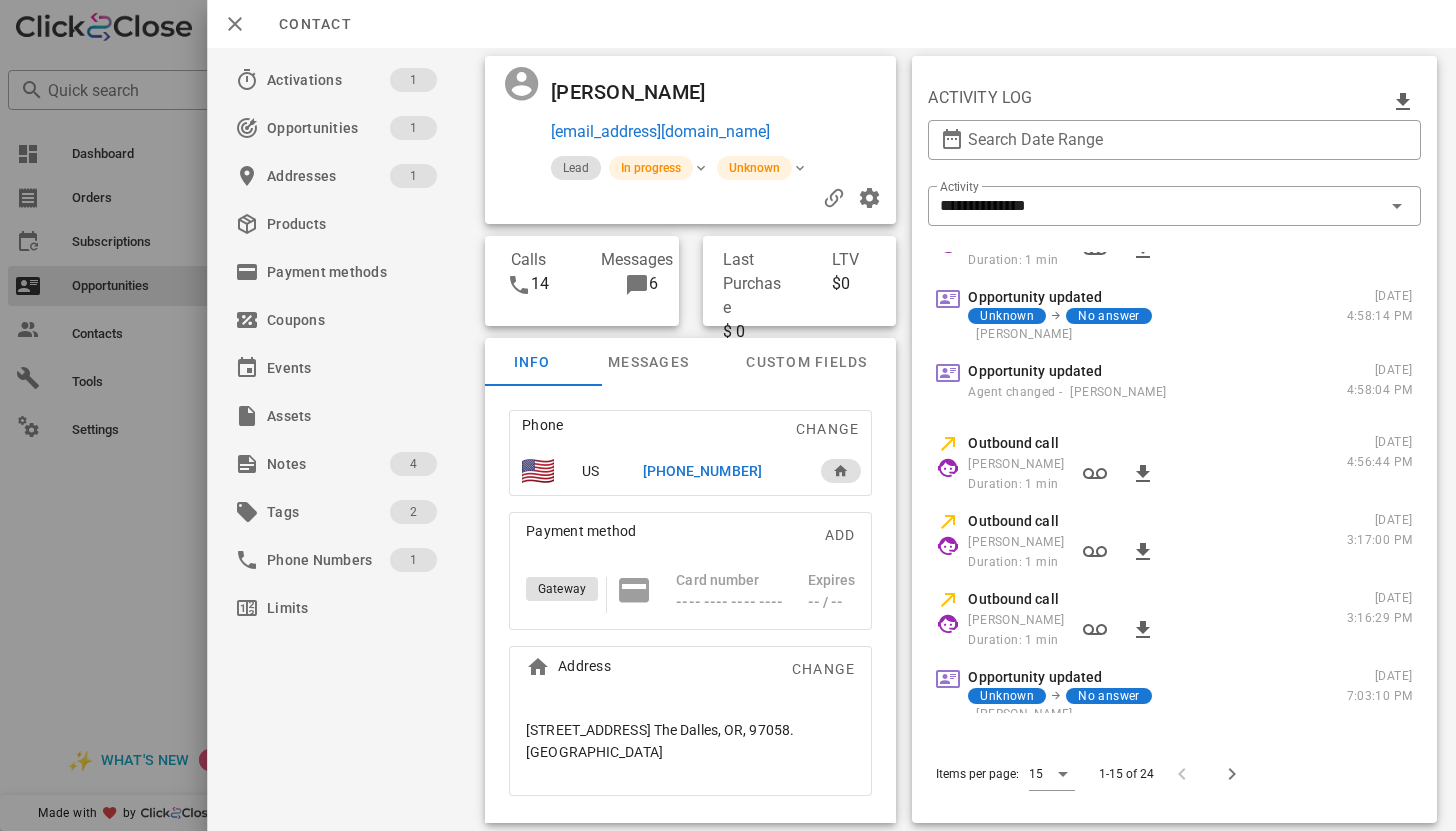 scroll, scrollTop: 697, scrollLeft: 0, axis: vertical 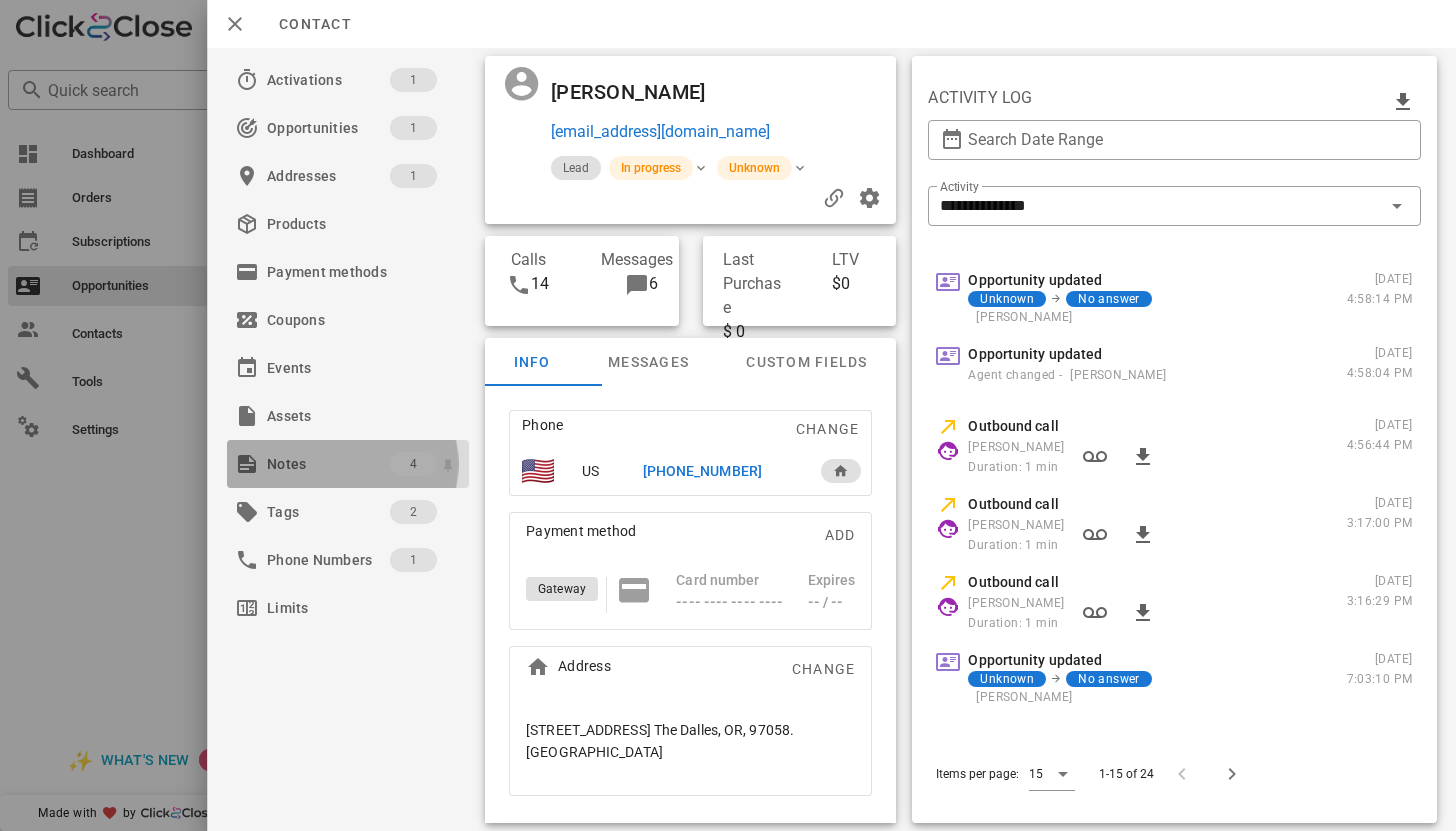 click on "Notes" at bounding box center (328, 464) 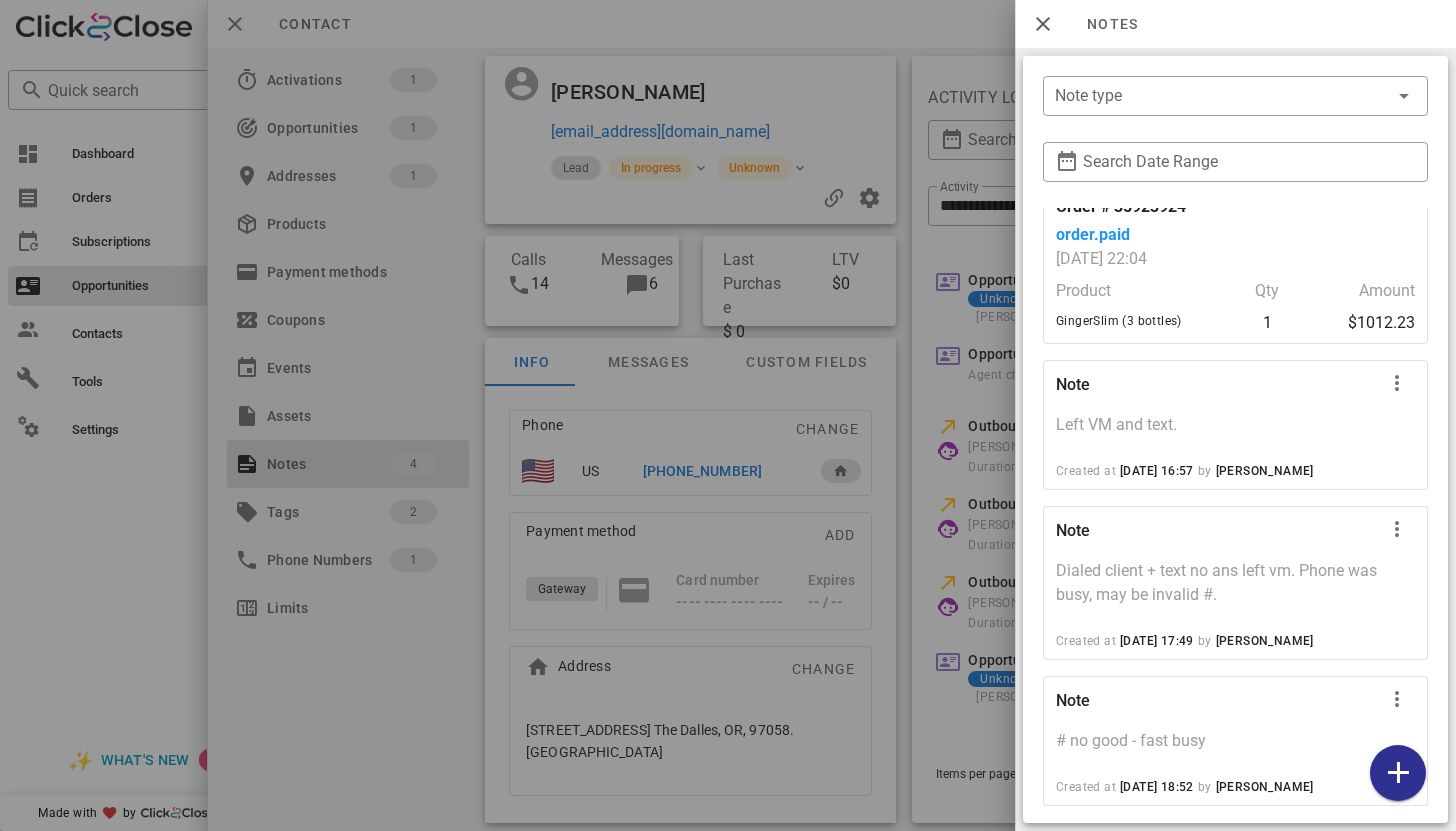 scroll, scrollTop: 90, scrollLeft: 0, axis: vertical 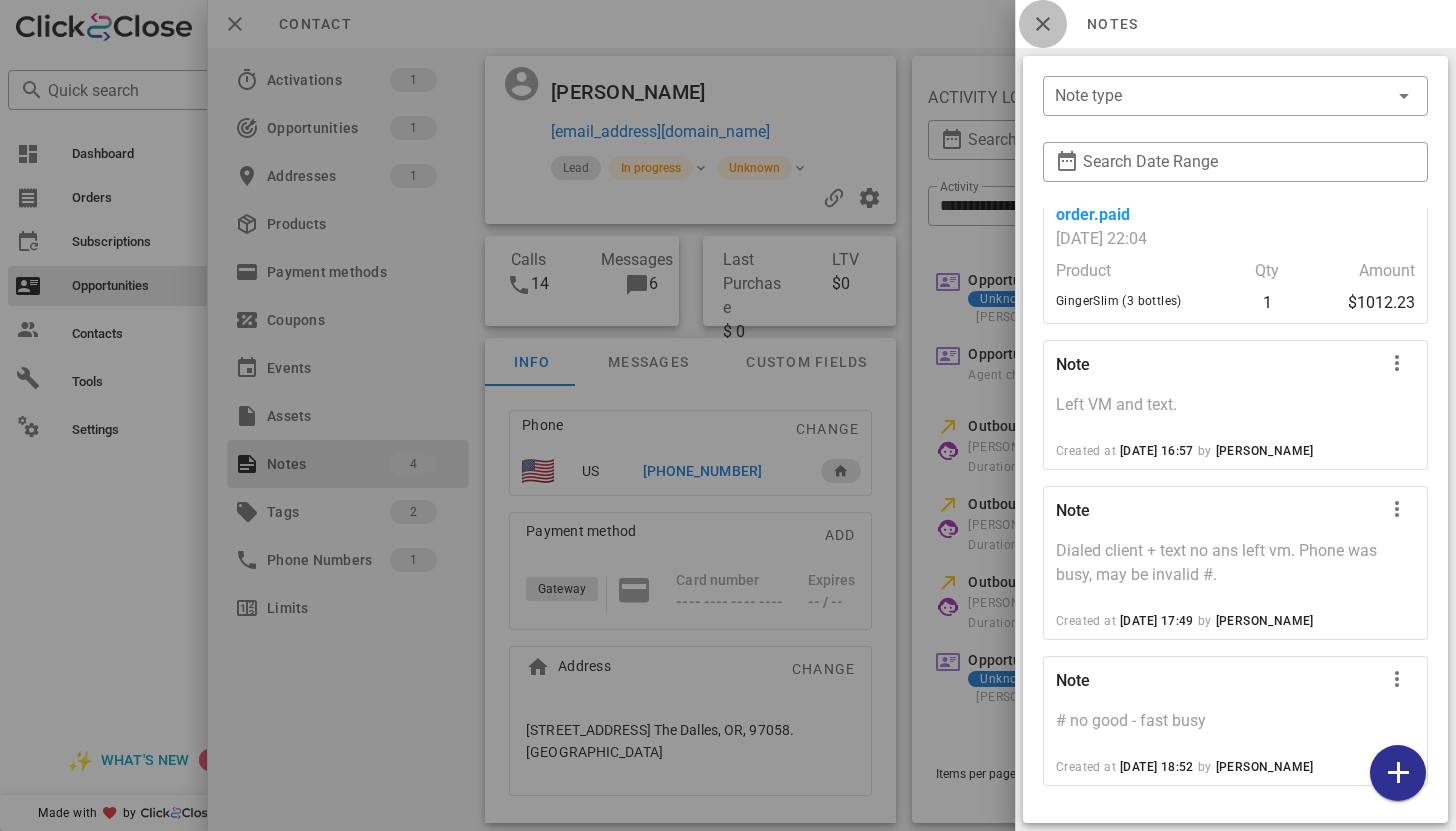 click at bounding box center (1043, 24) 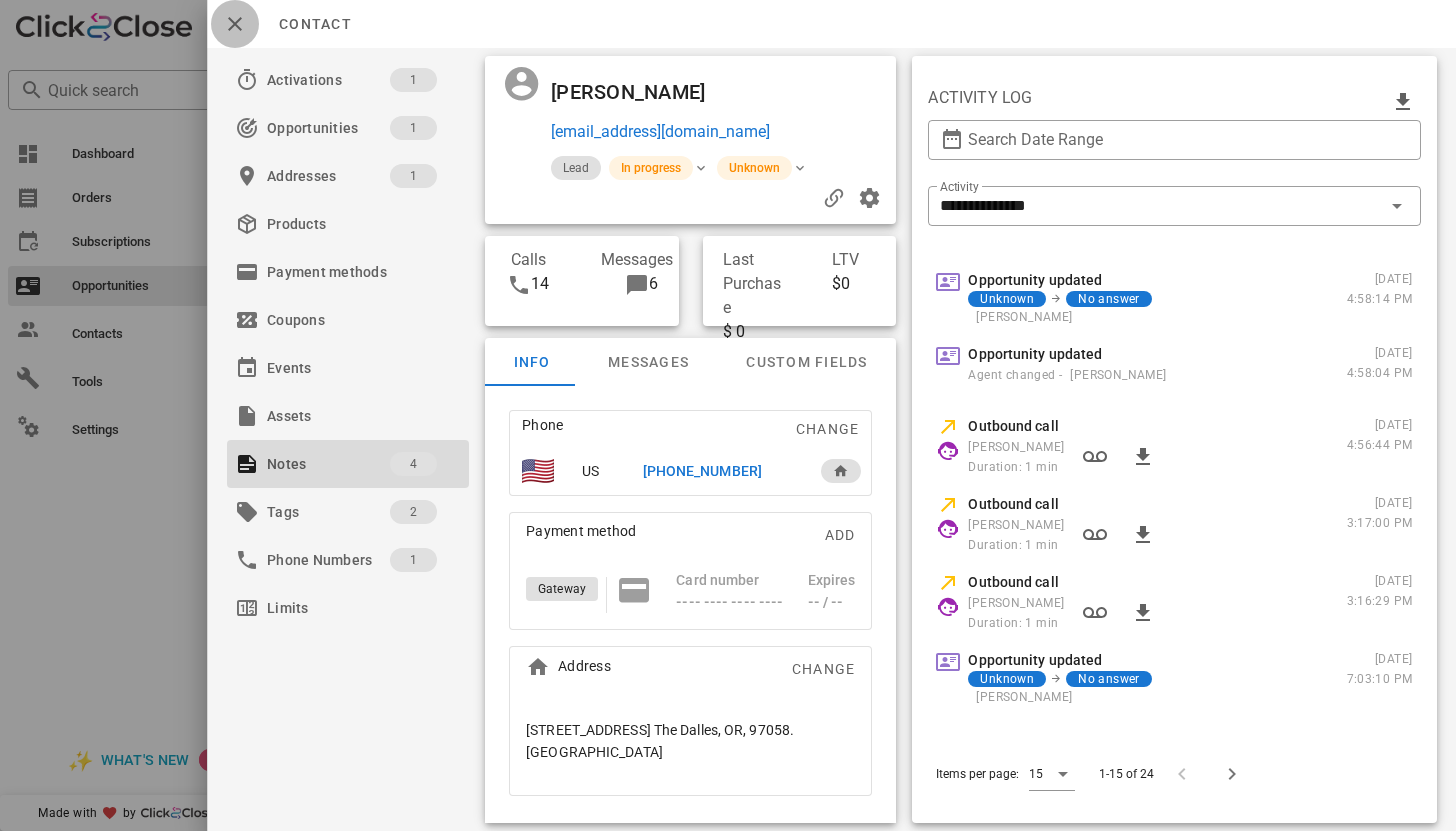 click at bounding box center (235, 24) 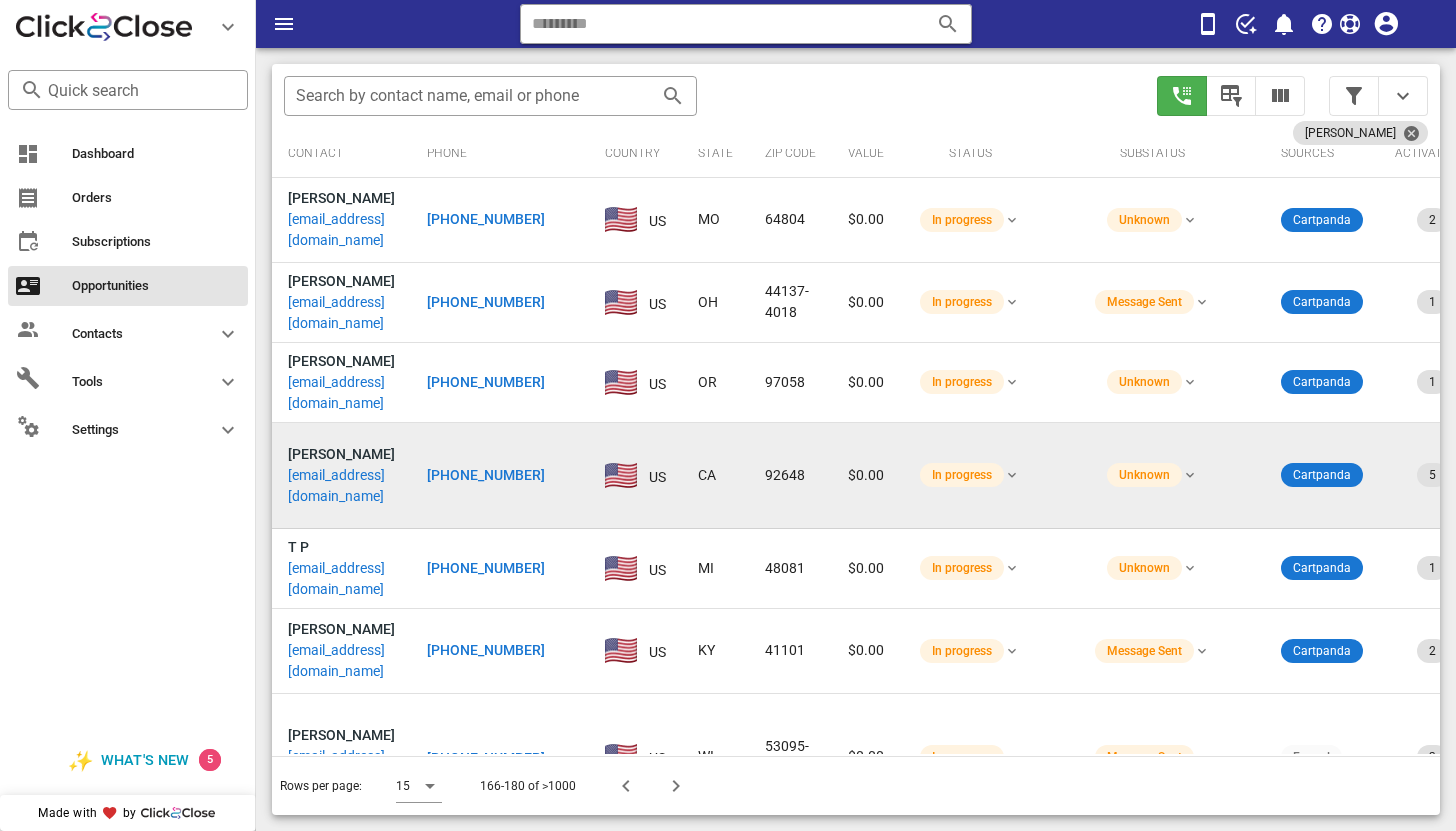 click on "dudleylorna23@gmail.com" at bounding box center (341, 486) 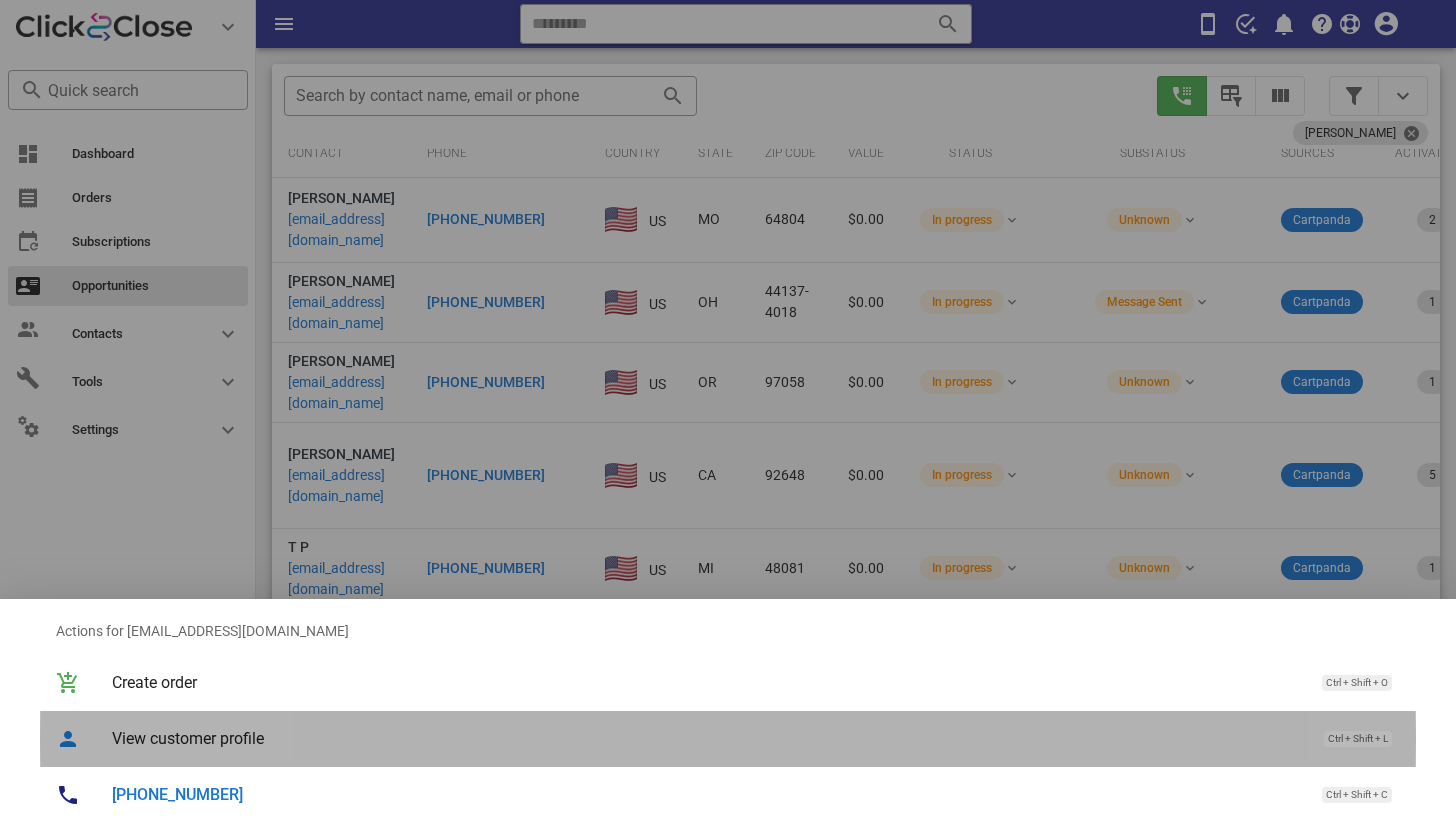 click on "View customer profile" at bounding box center (708, 738) 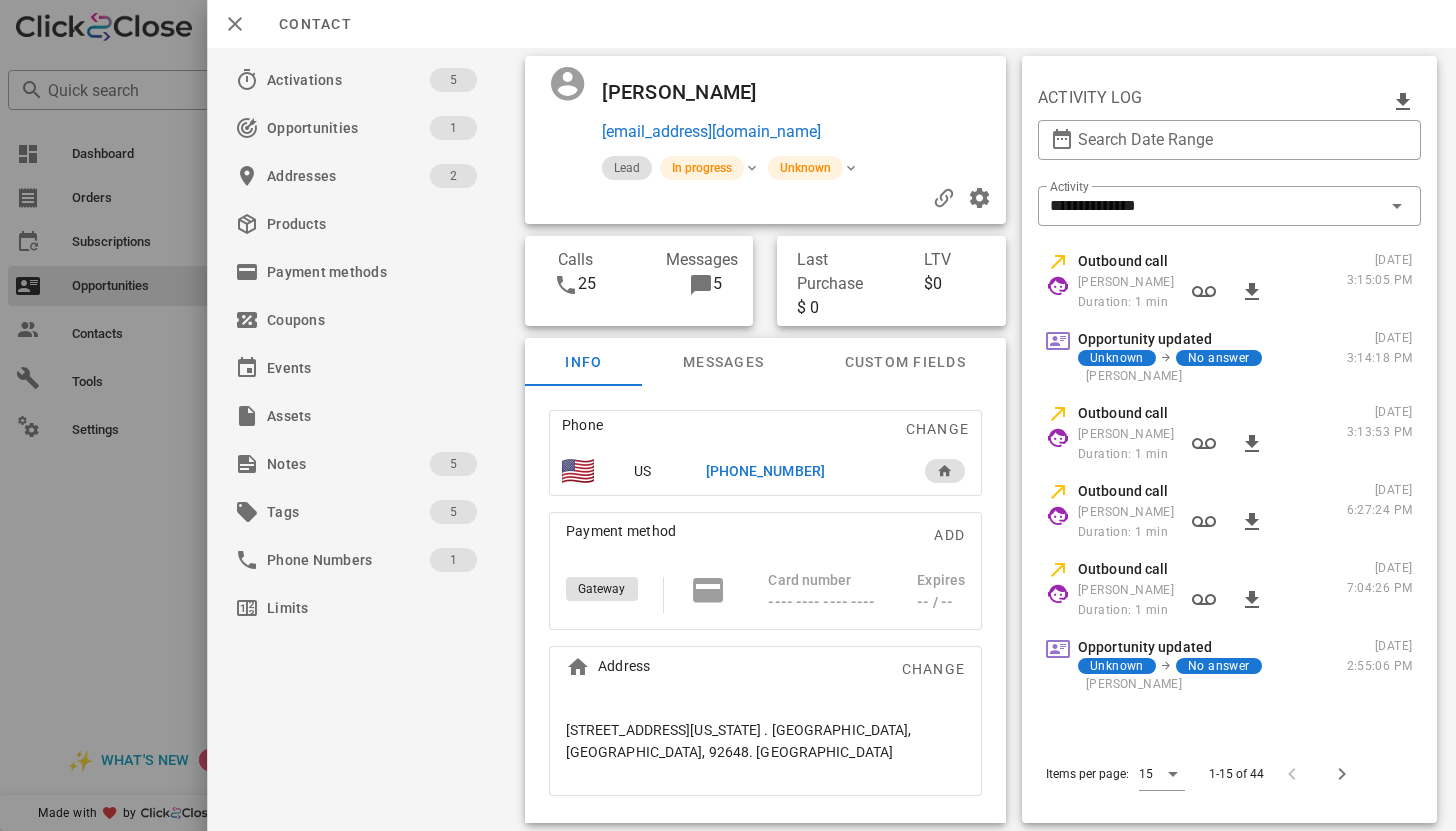 scroll, scrollTop: 711, scrollLeft: 0, axis: vertical 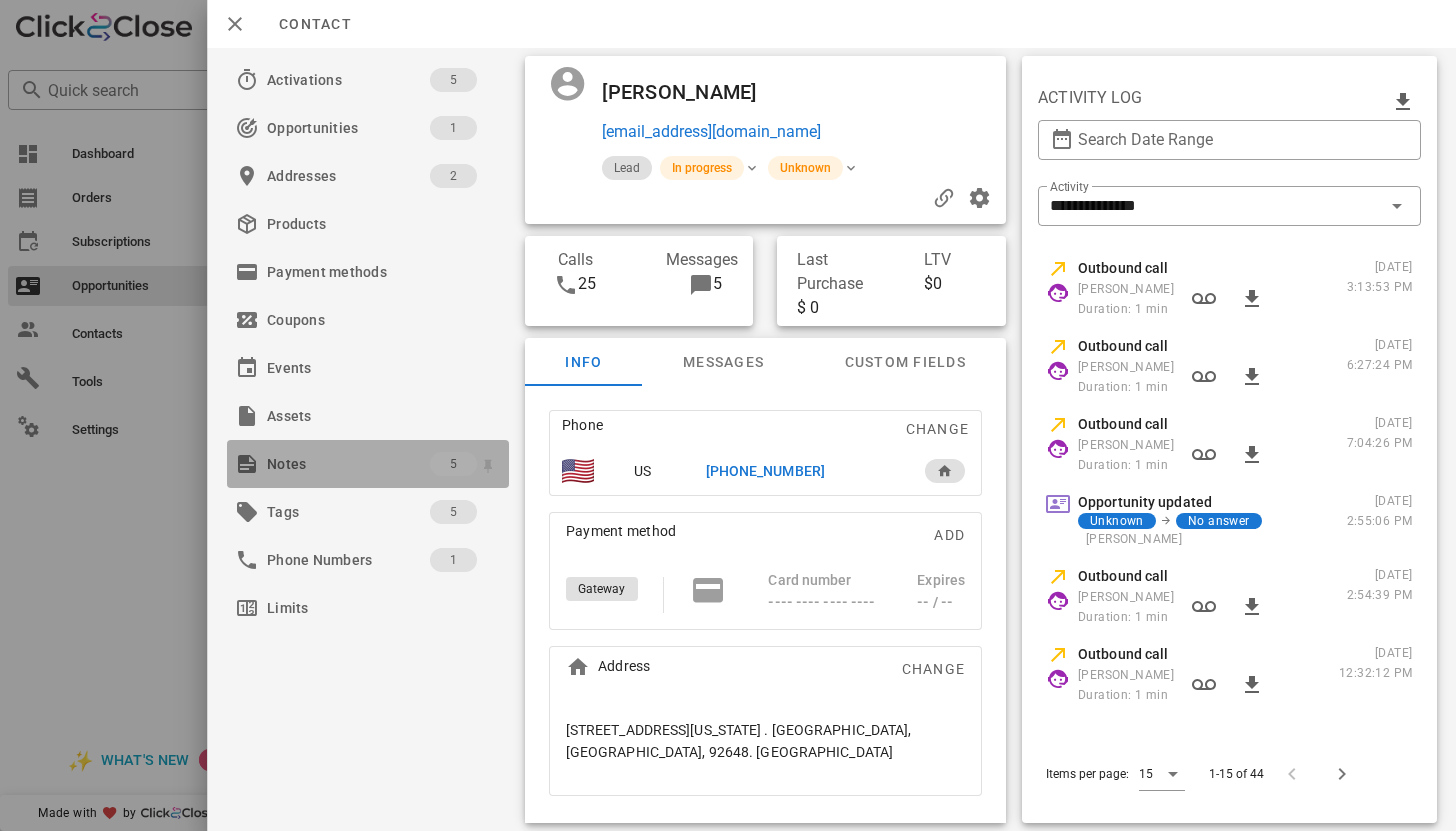 click on "Notes" at bounding box center (348, 464) 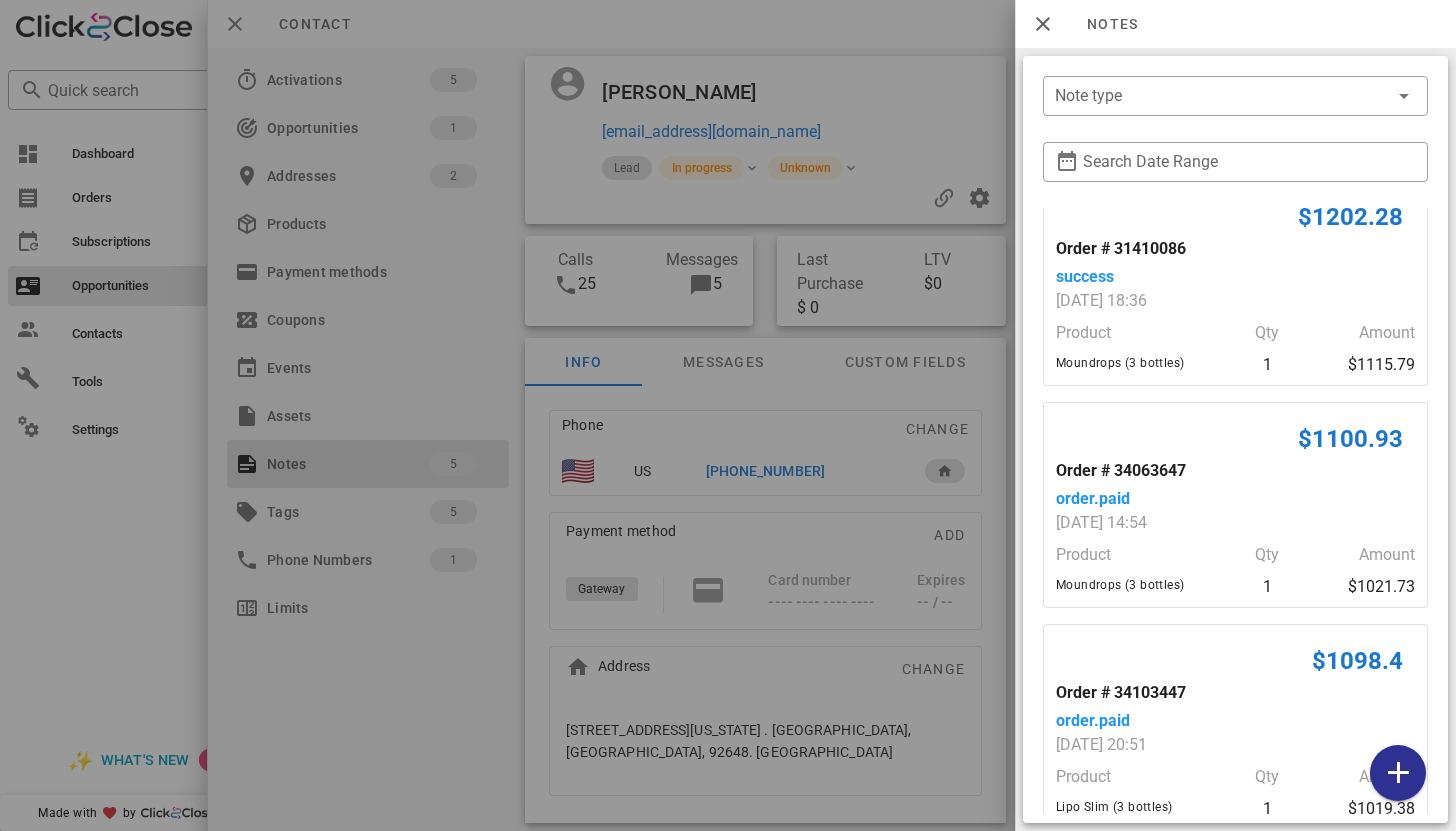 scroll, scrollTop: 0, scrollLeft: 0, axis: both 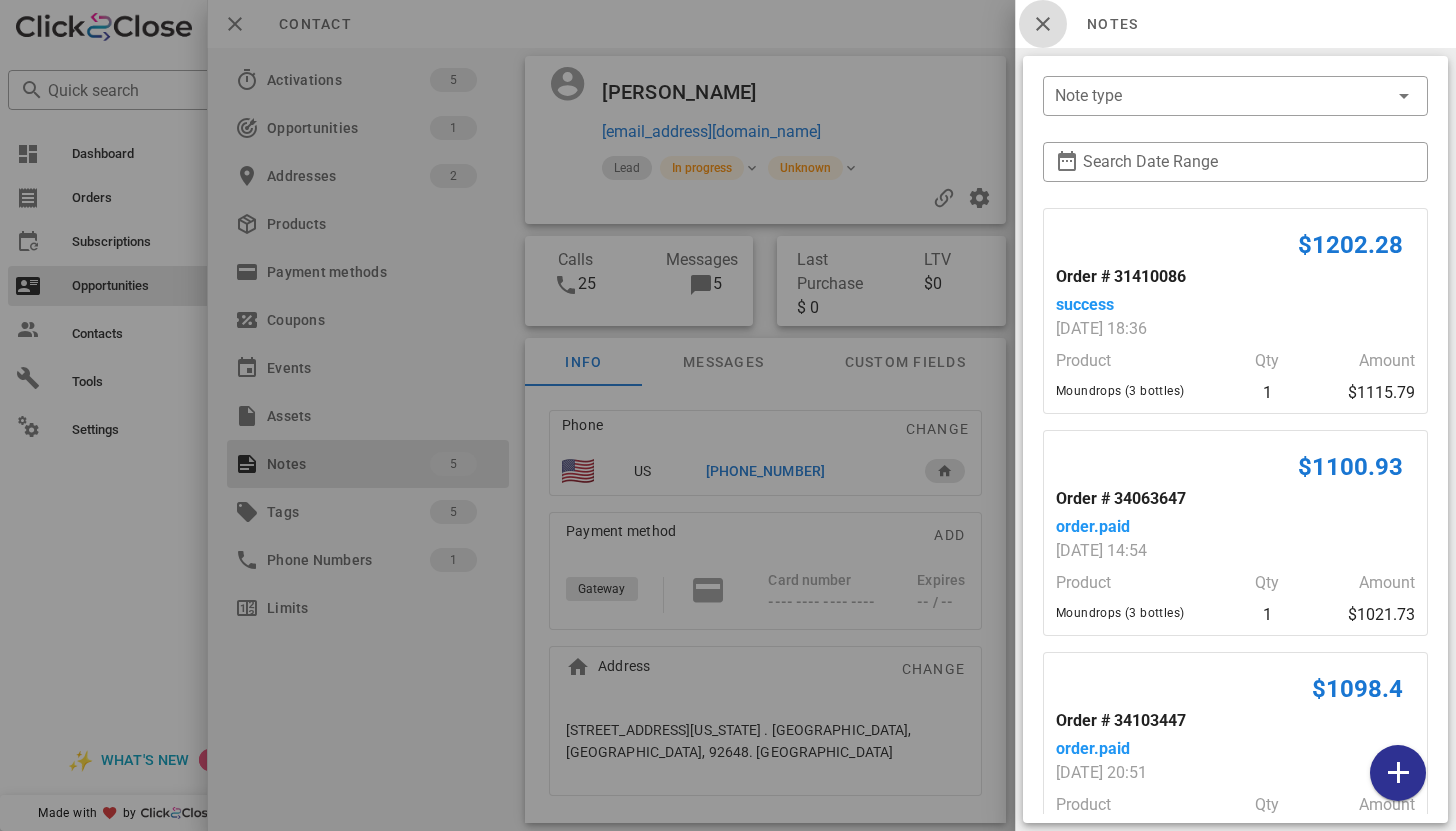 click at bounding box center (1043, 24) 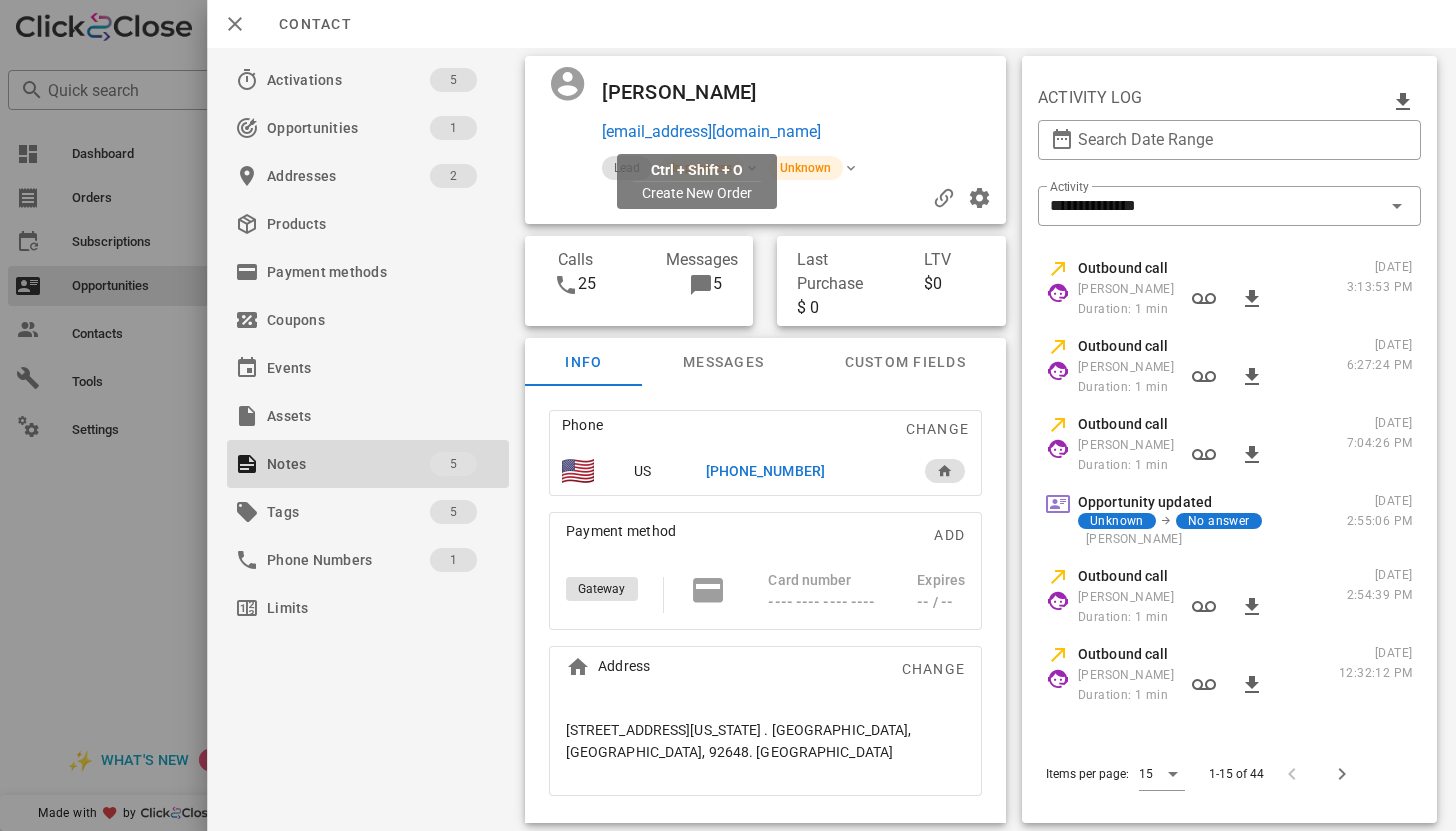 click on "dudleylorna23@gmail.com" at bounding box center [711, 132] 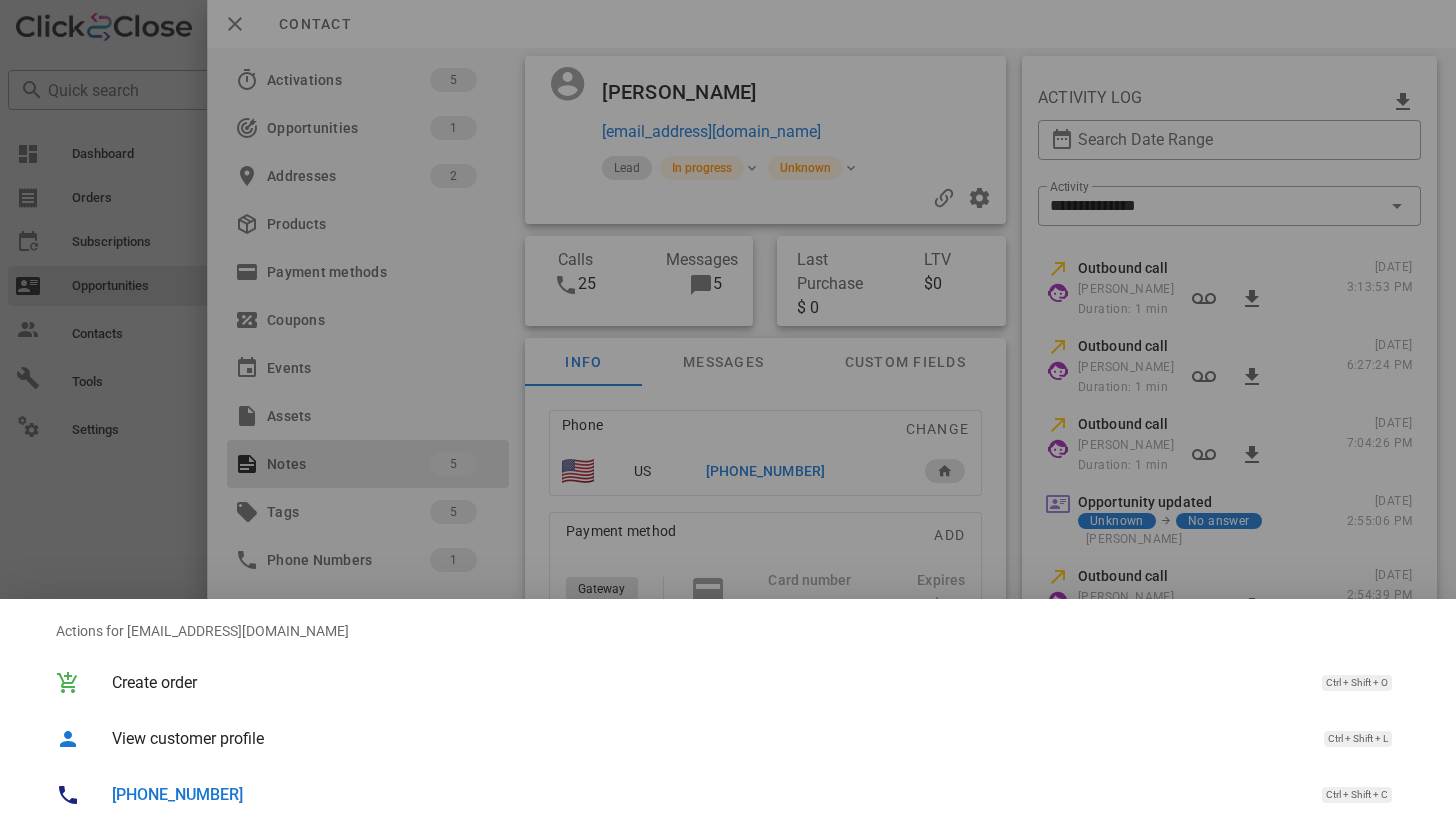 click on "+17144871725" at bounding box center [177, 794] 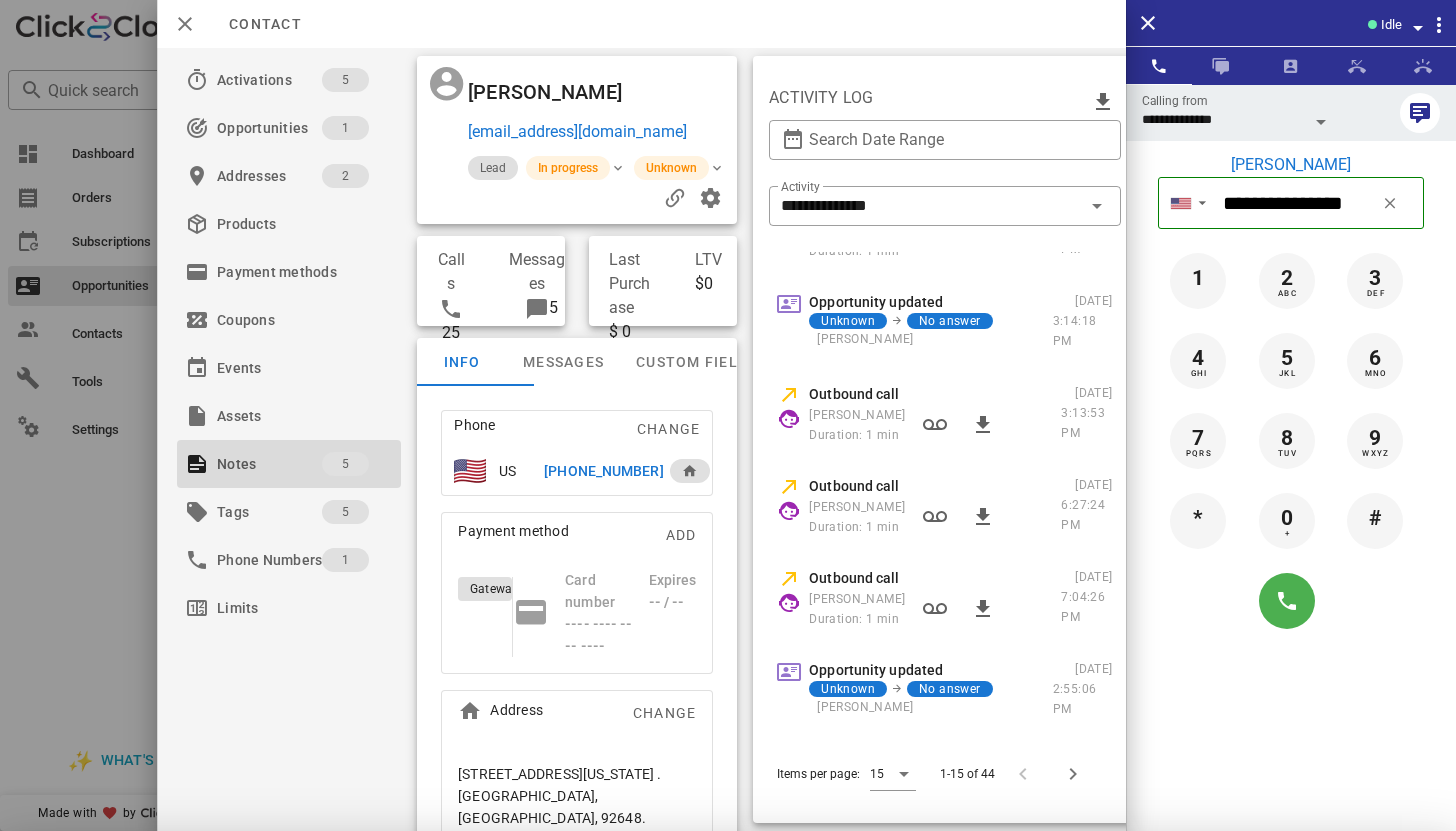 scroll, scrollTop: 851, scrollLeft: 0, axis: vertical 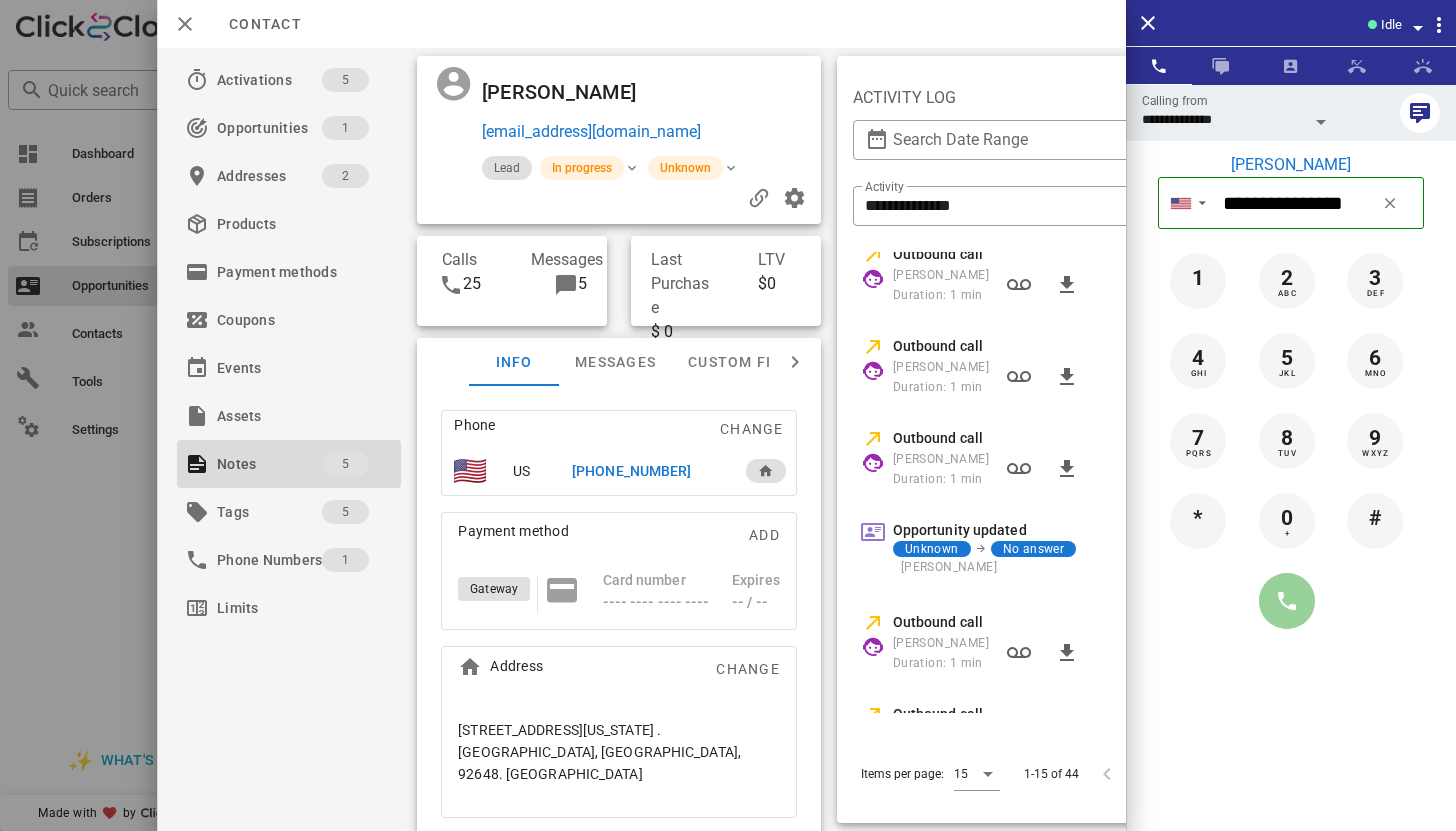 click at bounding box center (1287, 601) 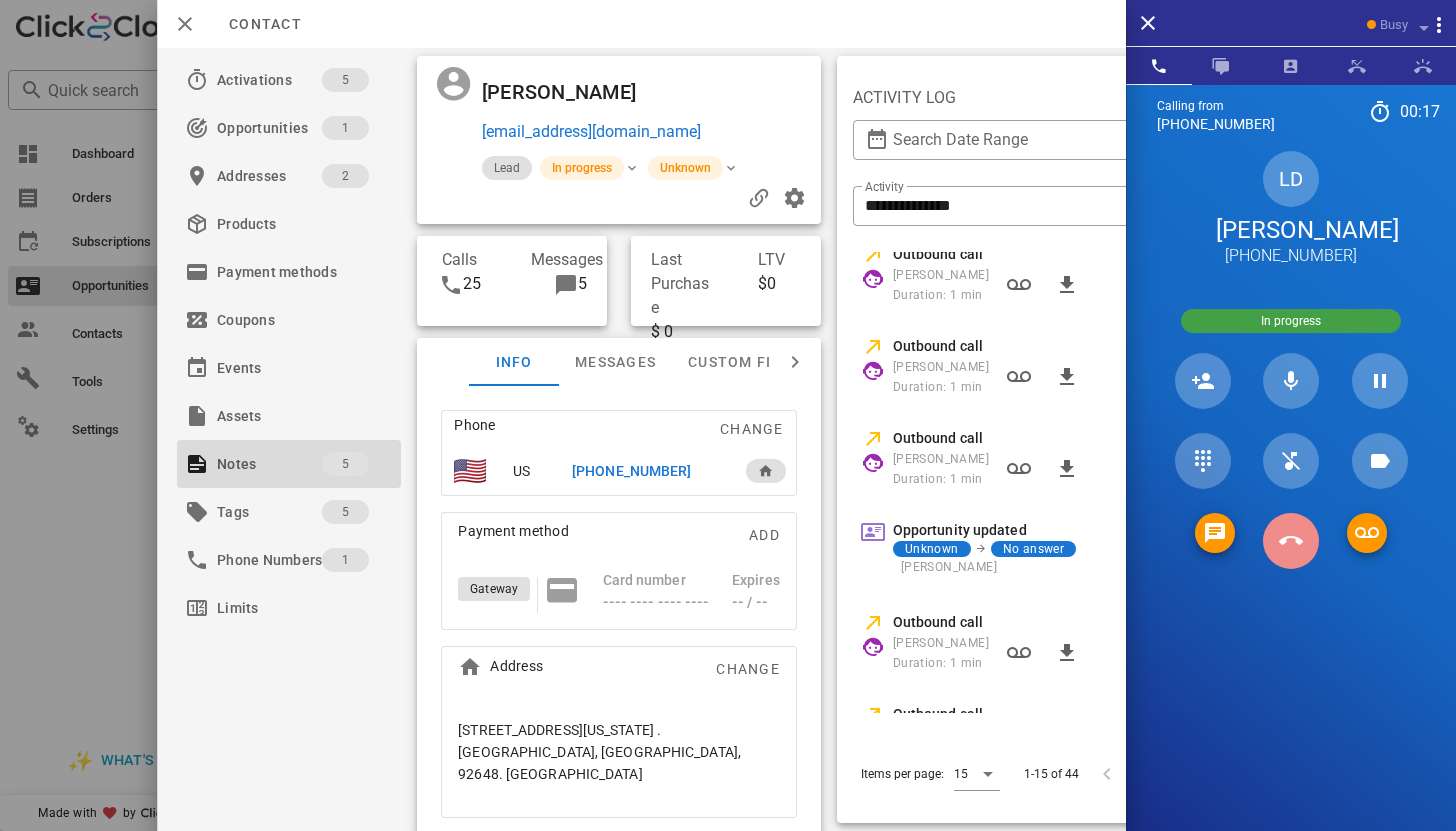 click at bounding box center [1291, 541] 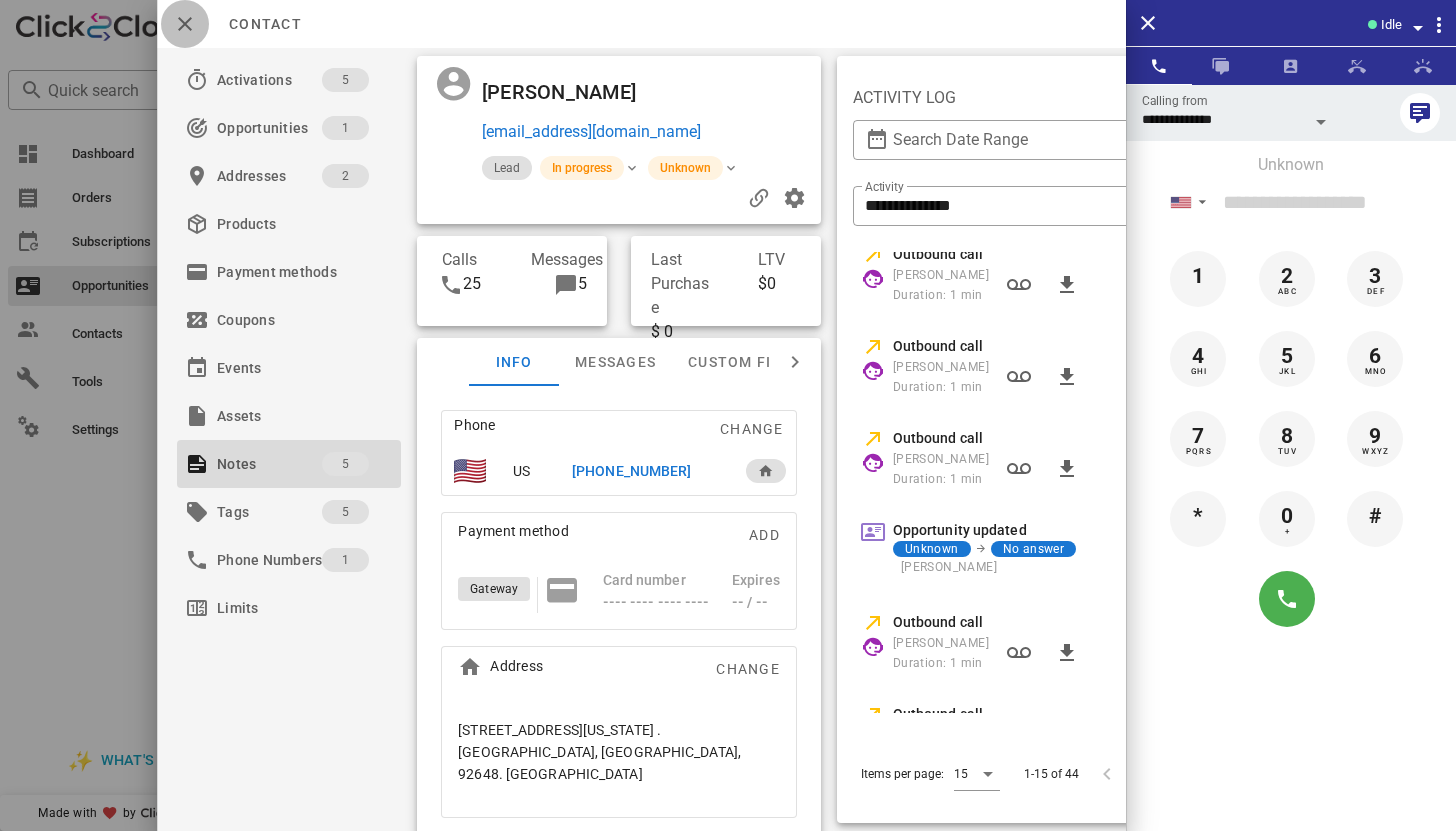 click at bounding box center [185, 24] 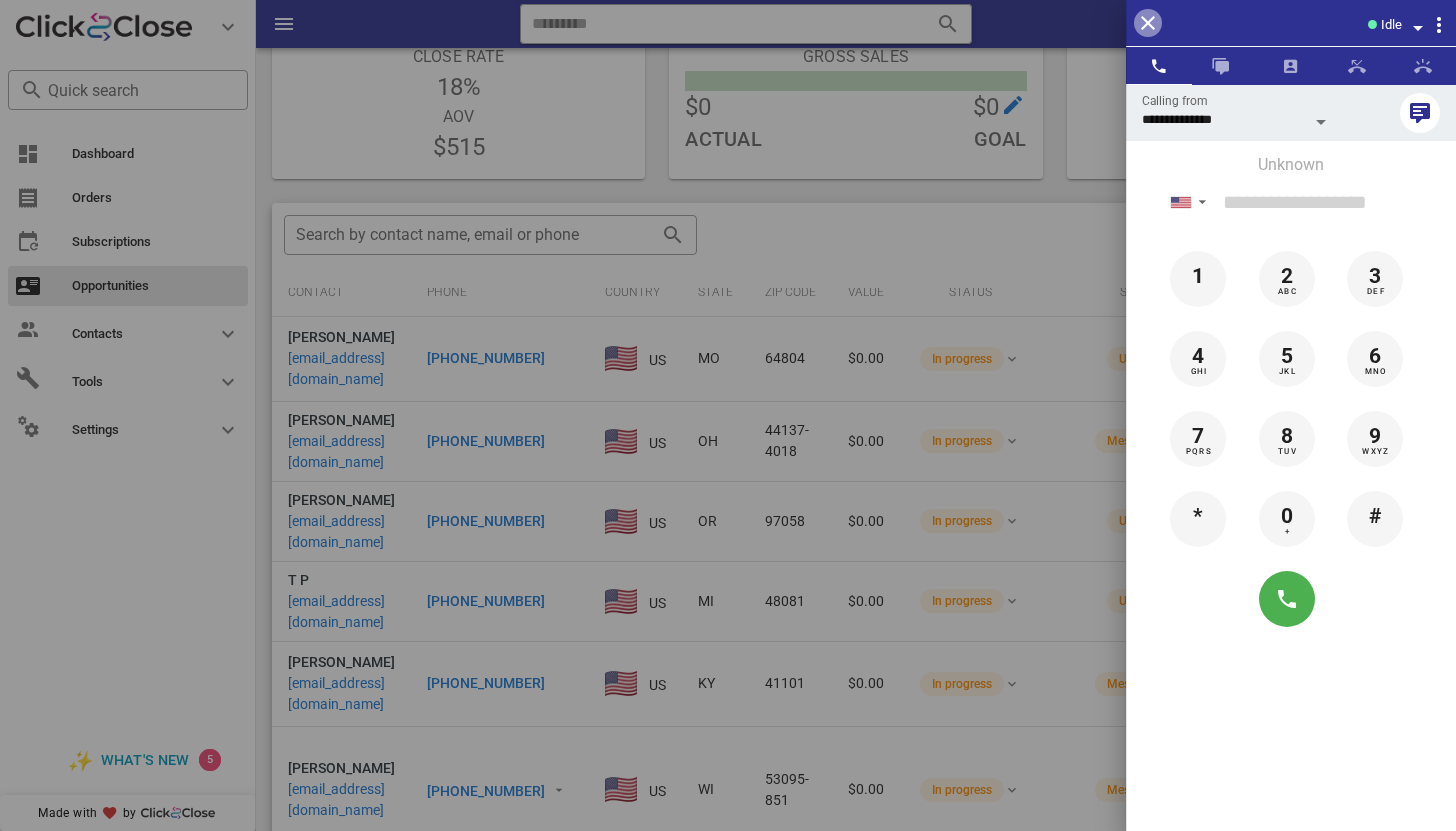click at bounding box center (1148, 23) 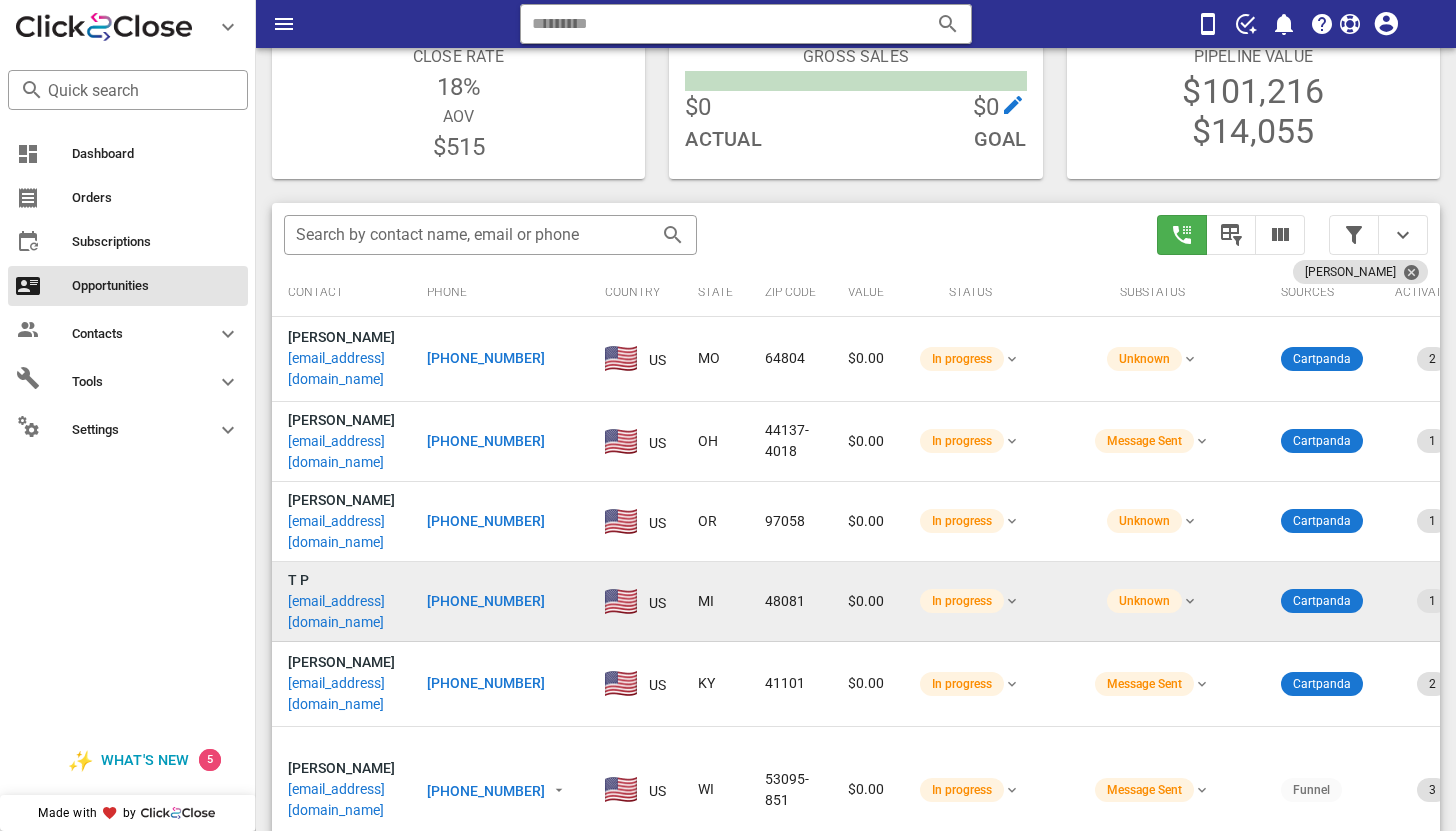 click on "aepachul@yahoo.com" at bounding box center (341, 612) 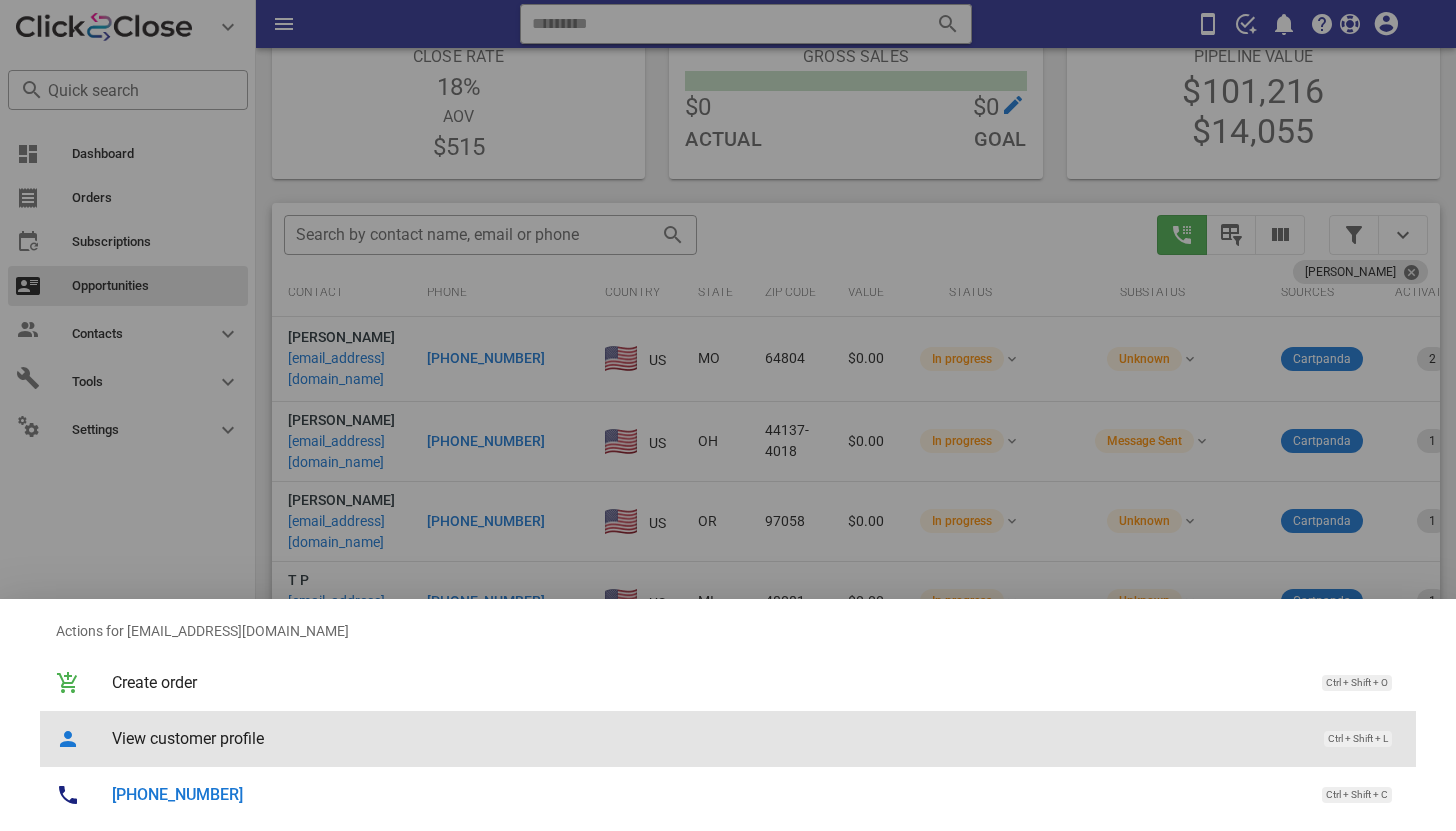 click on "View customer profile" at bounding box center (708, 738) 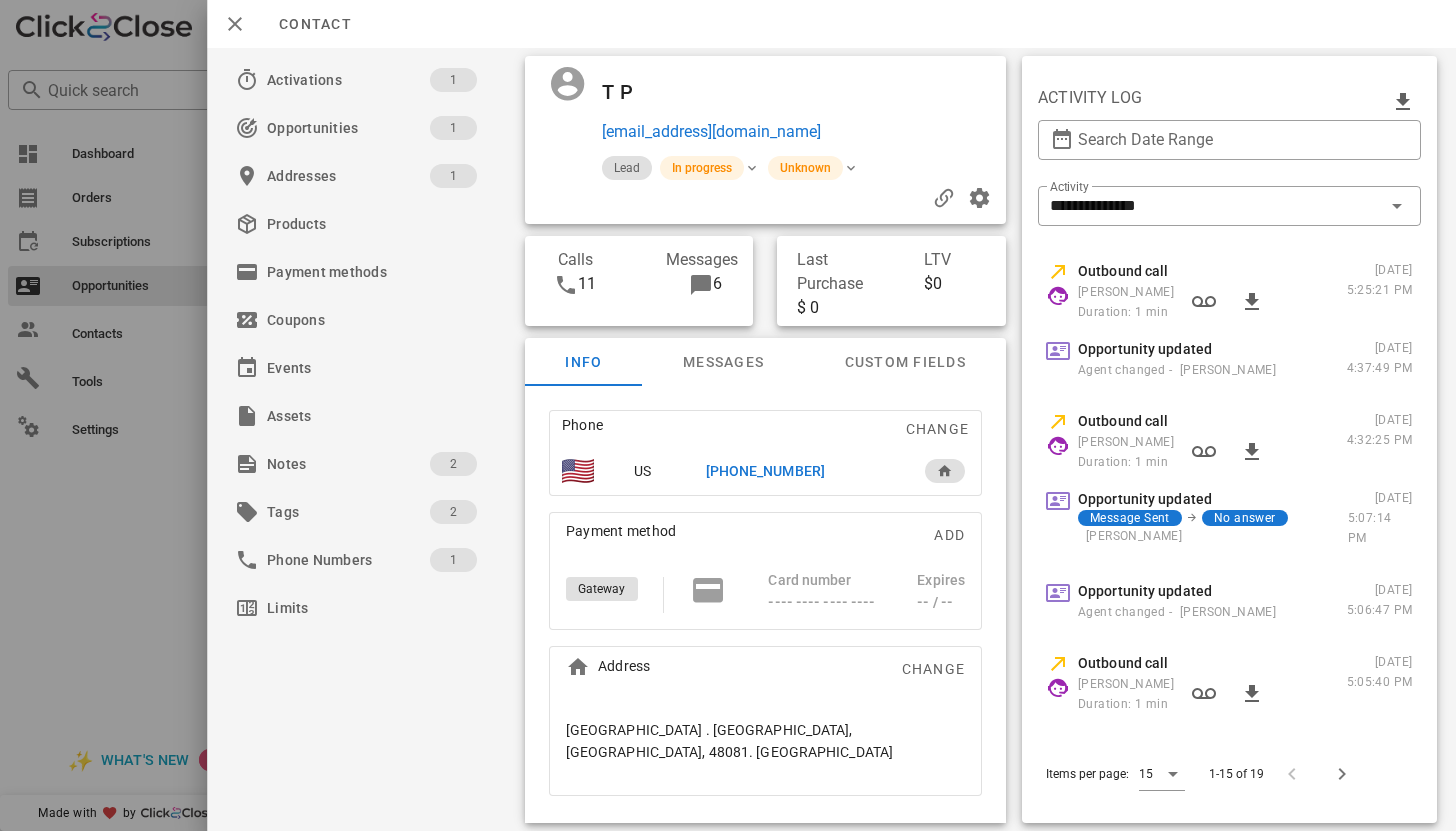 scroll, scrollTop: 188, scrollLeft: 0, axis: vertical 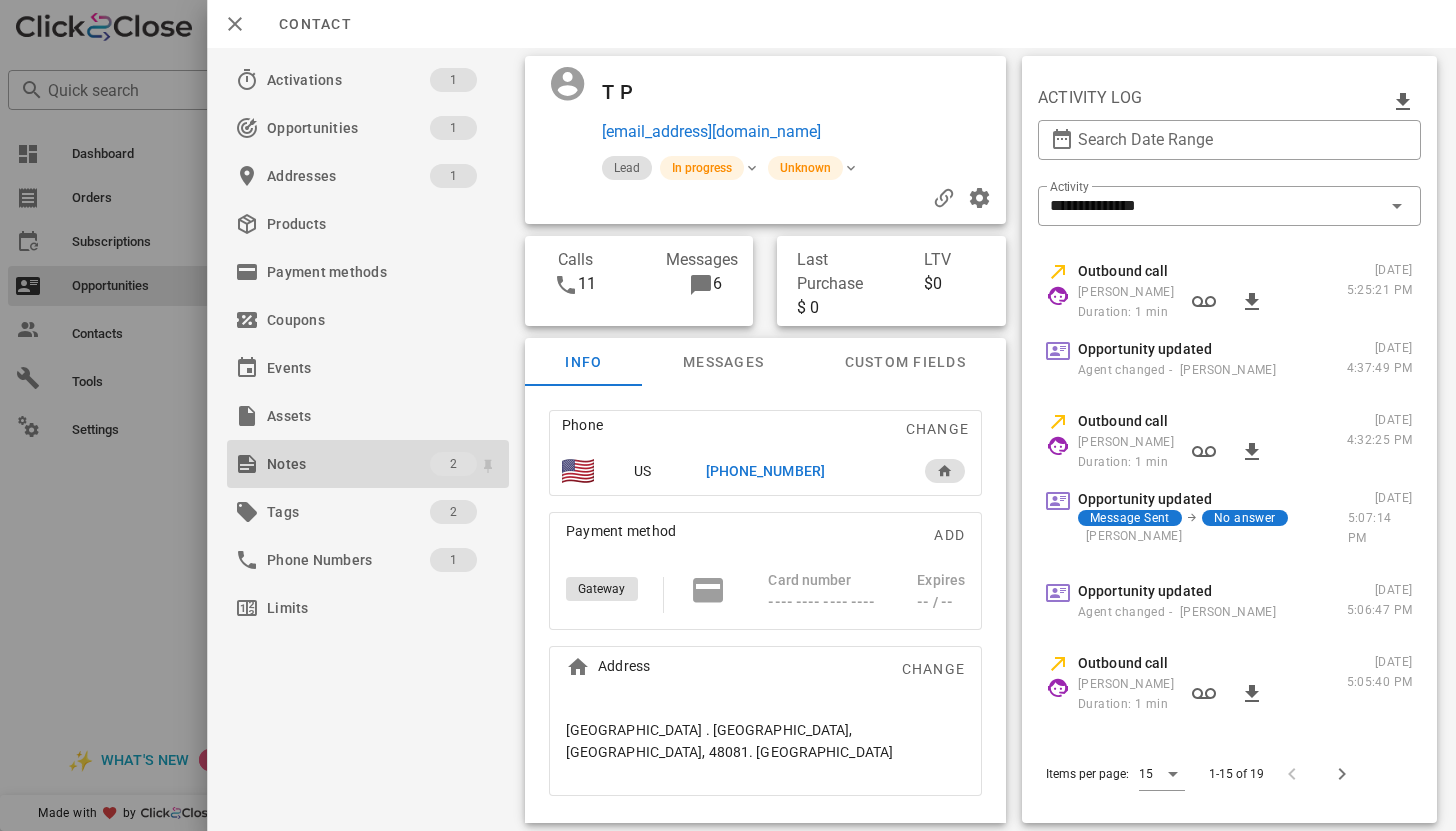 click on "Notes" at bounding box center [348, 464] 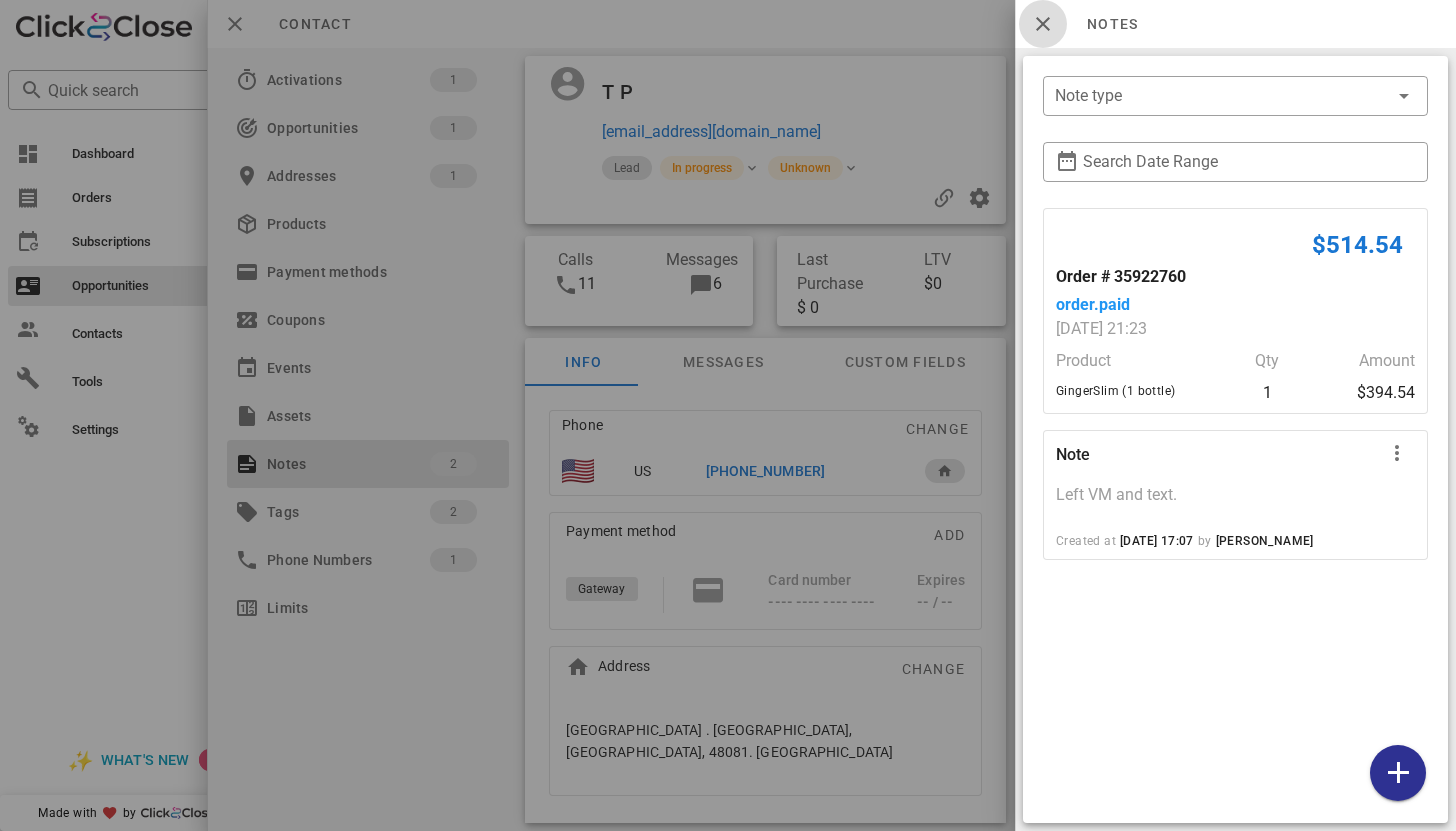 click at bounding box center (1043, 24) 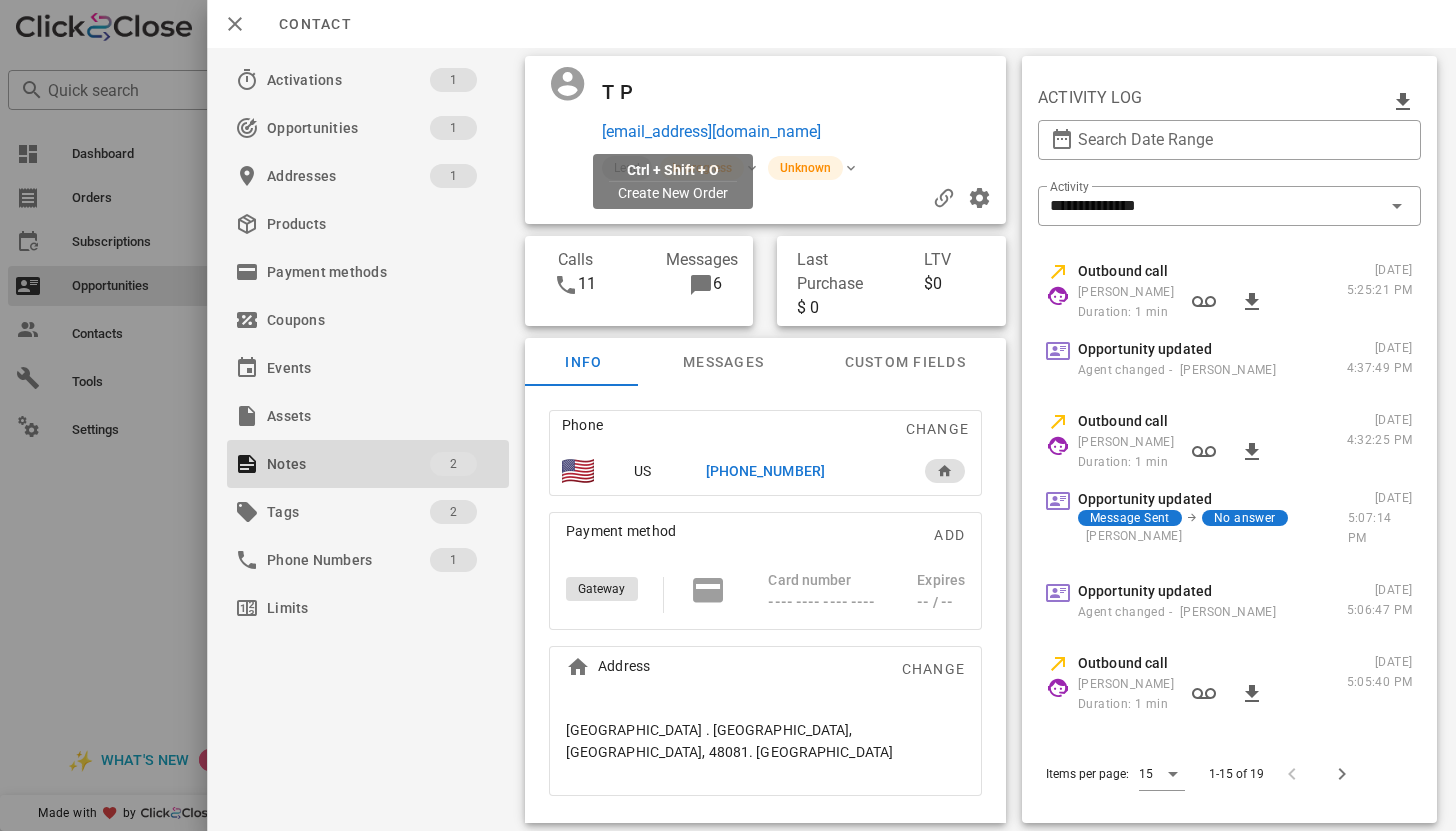 click on "aepachul@yahoo.com" at bounding box center [711, 132] 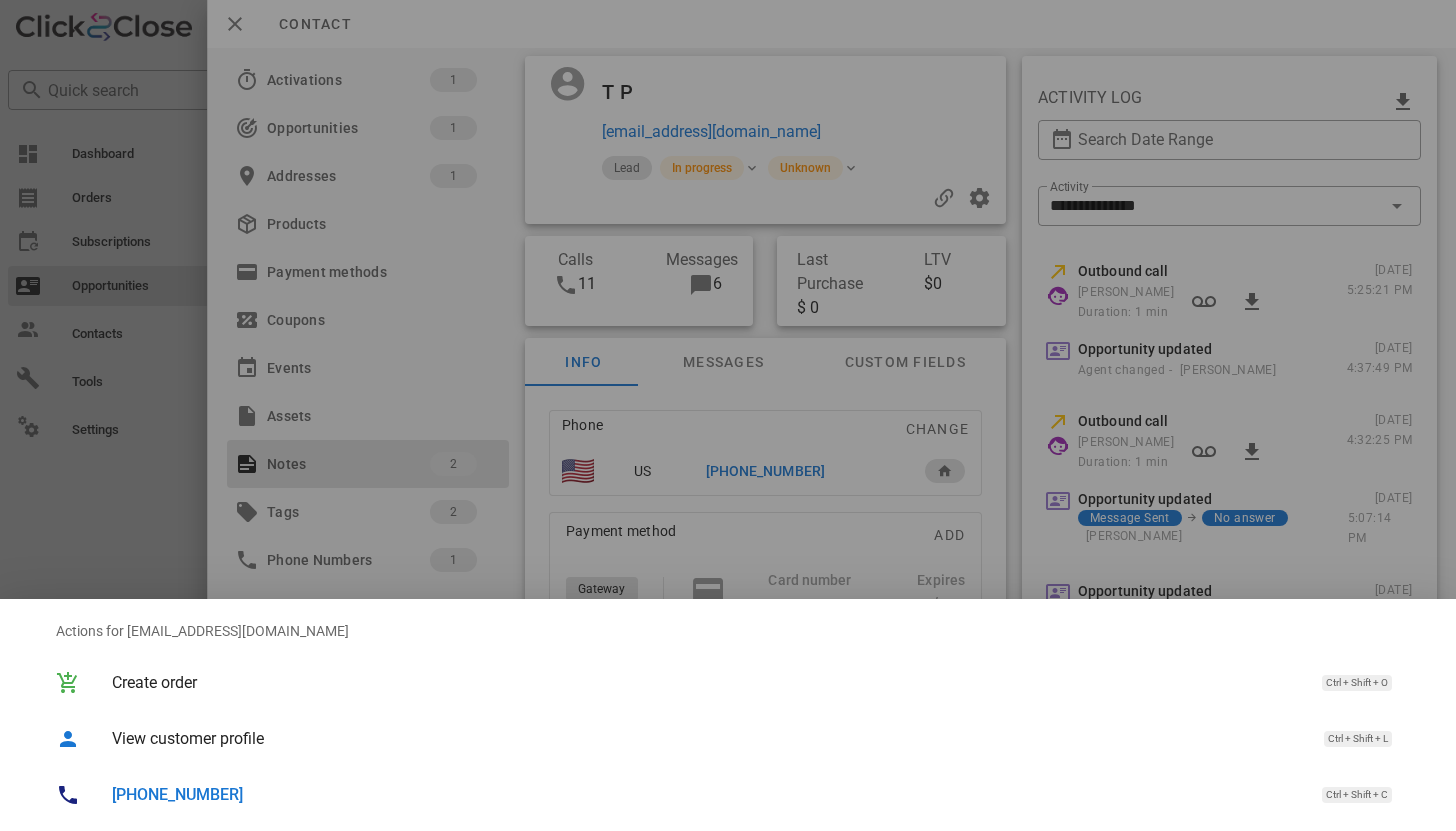 click on "+13136231002" at bounding box center (713, 794) 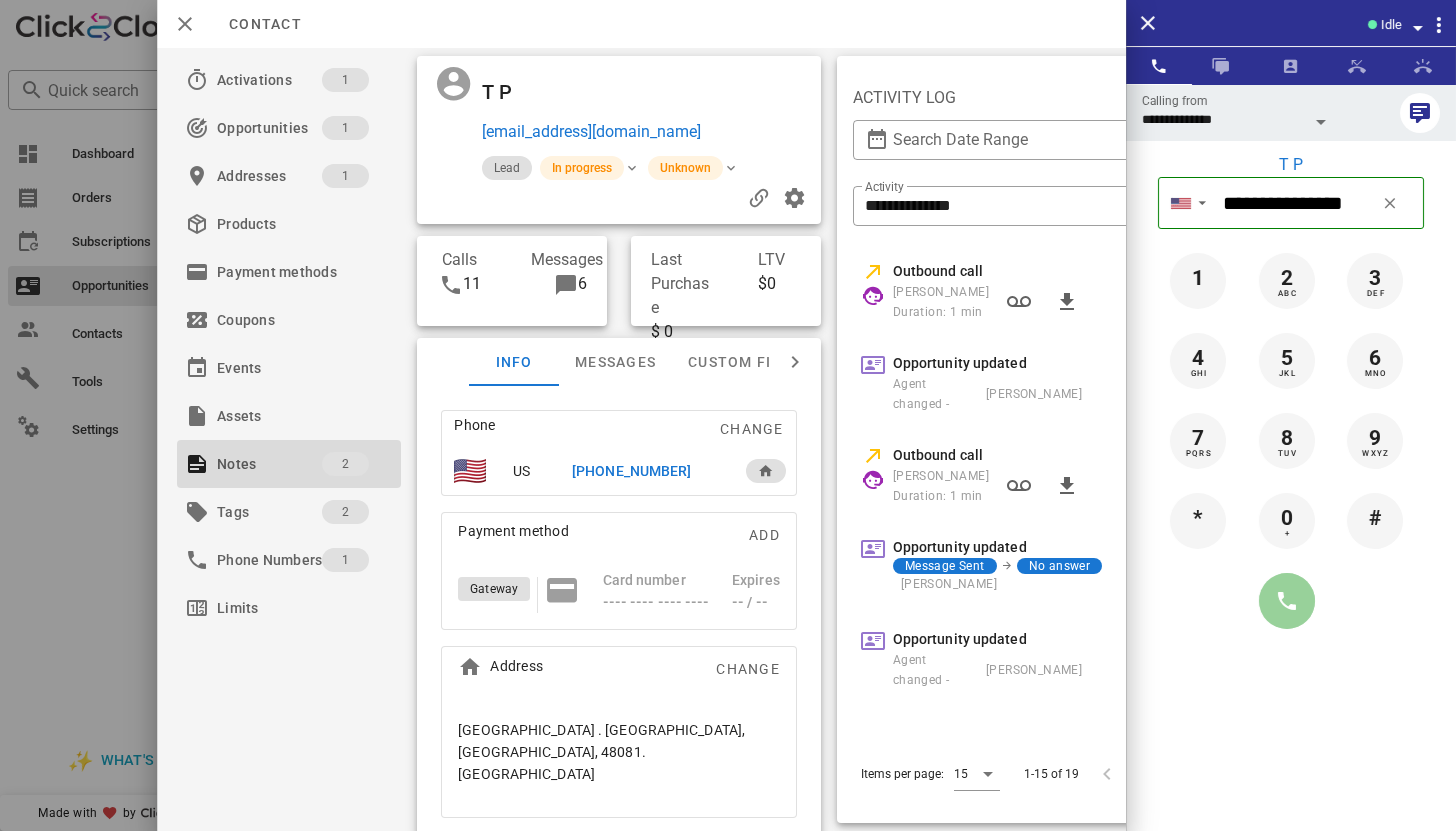 click at bounding box center [1287, 601] 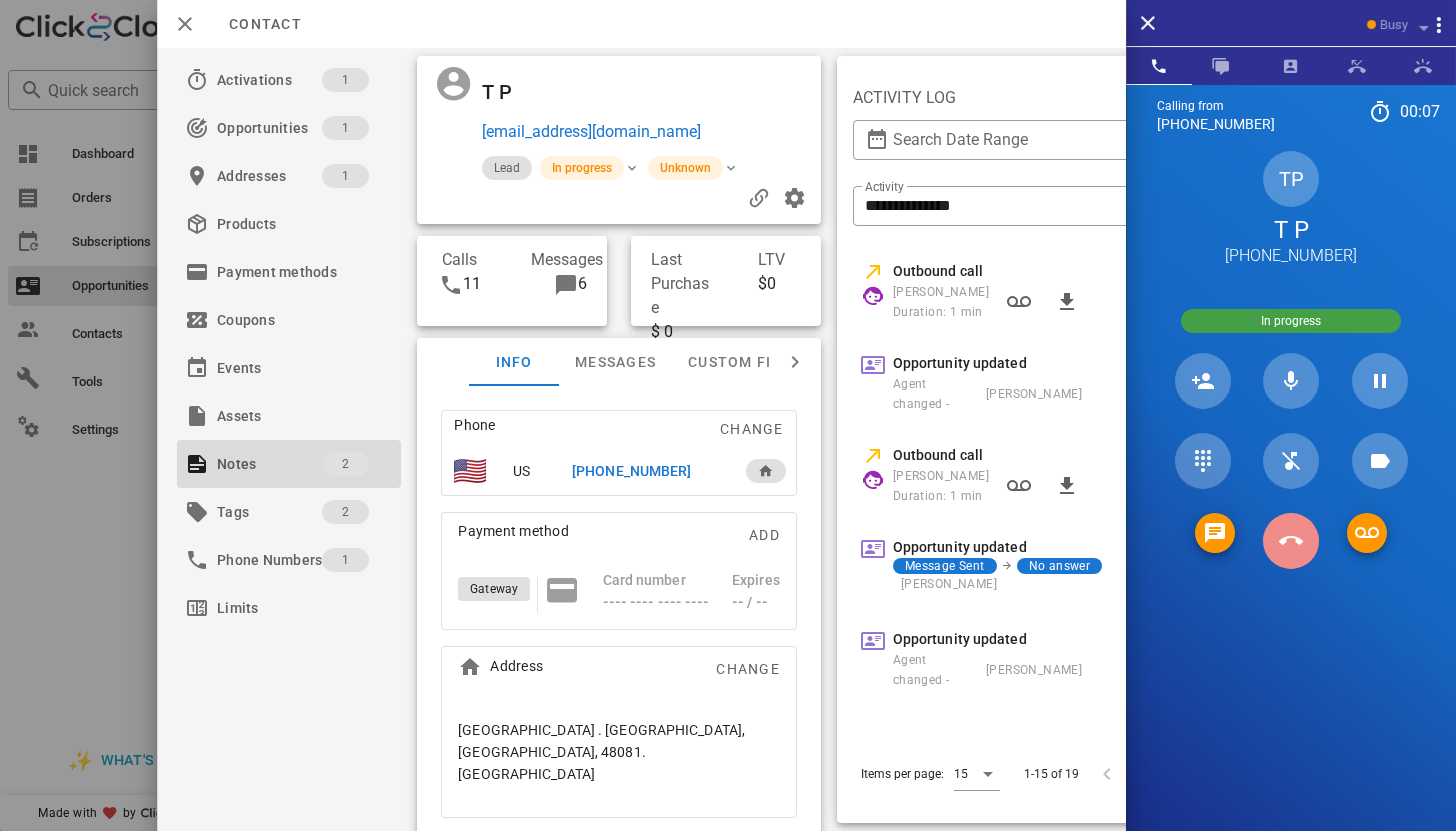 click at bounding box center [1291, 541] 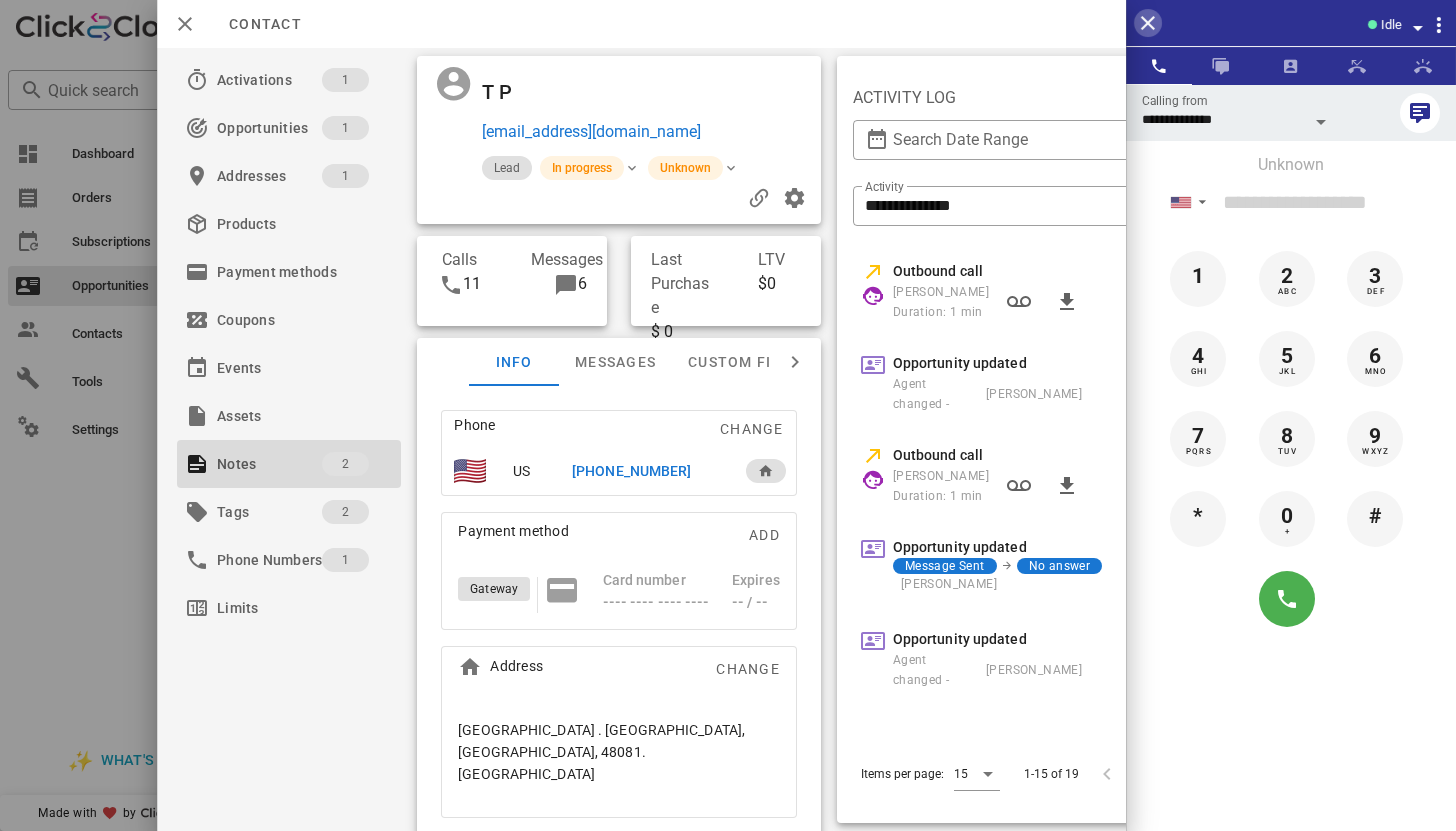 click at bounding box center (1148, 23) 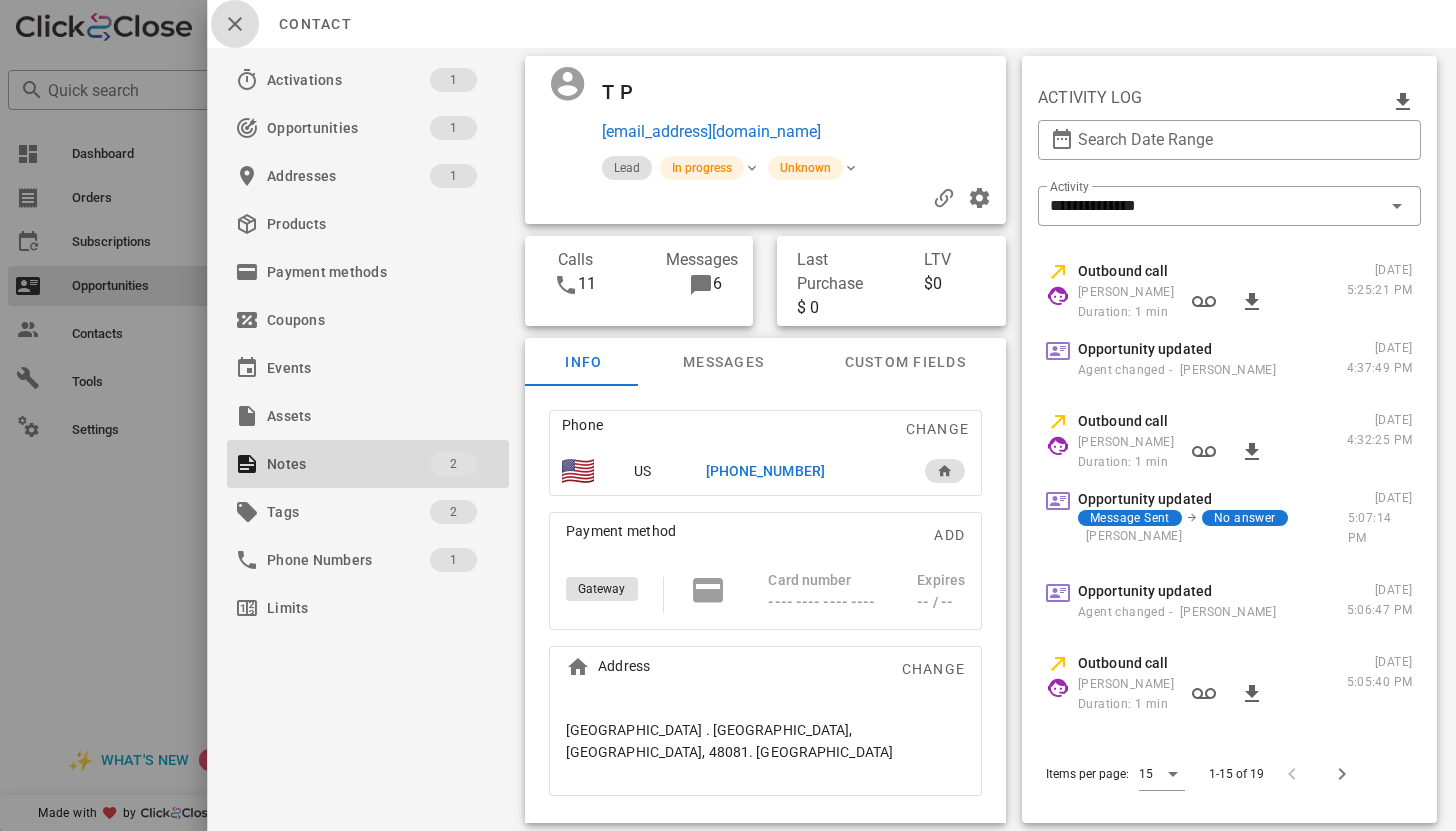 click at bounding box center [235, 24] 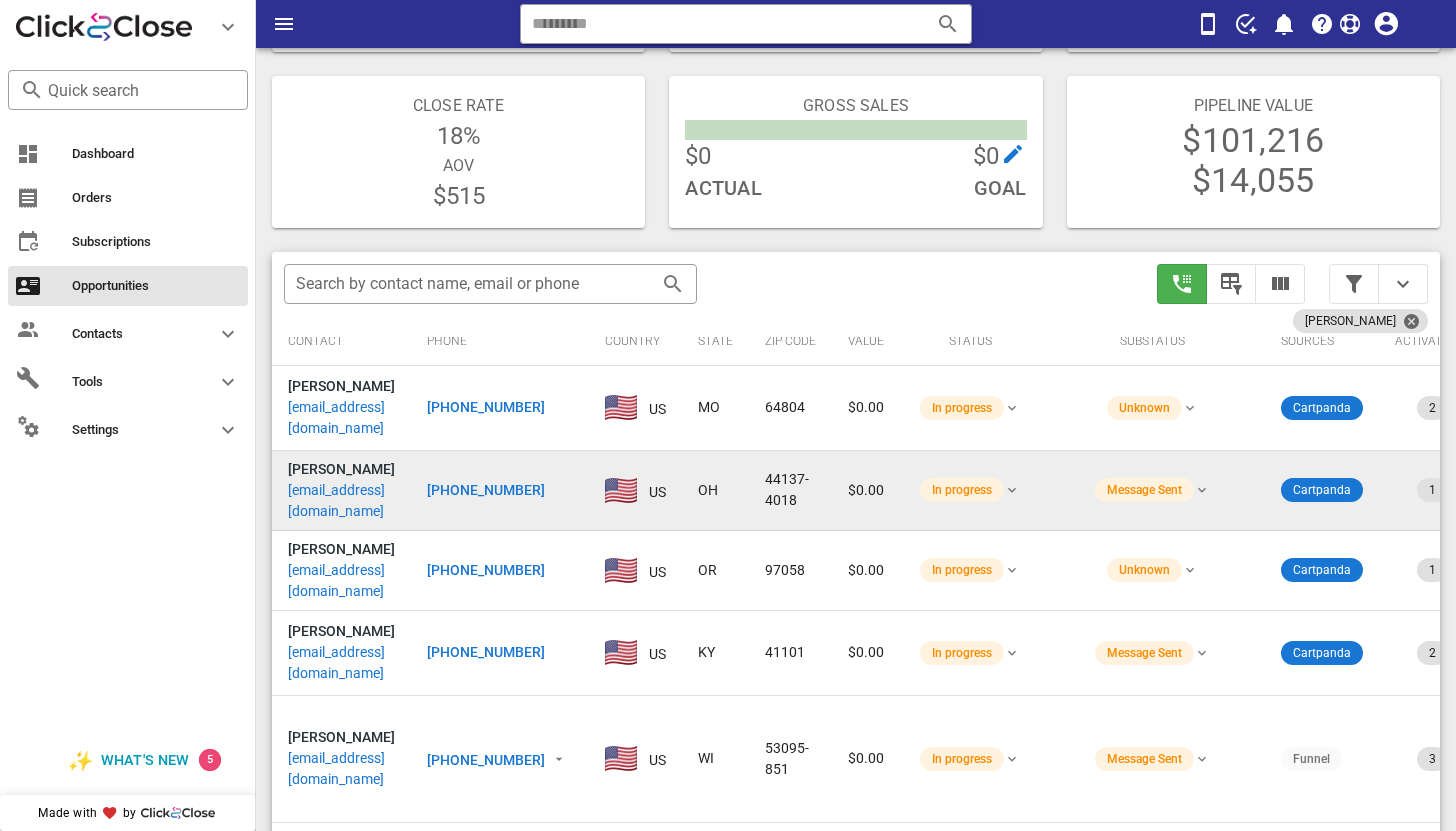 click on "meyers251@twc.com" at bounding box center [341, 501] 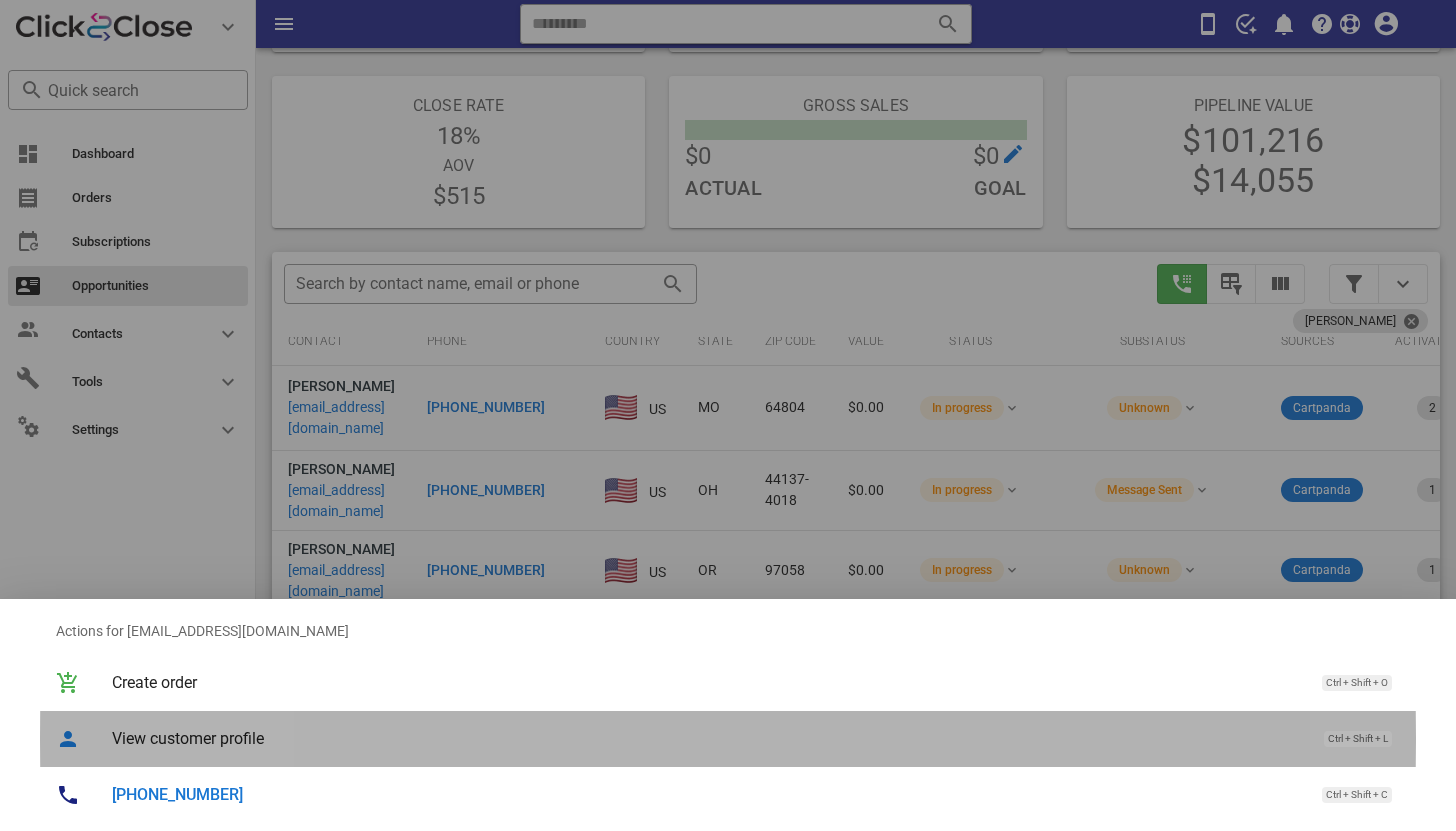click on "View customer profile" at bounding box center [708, 738] 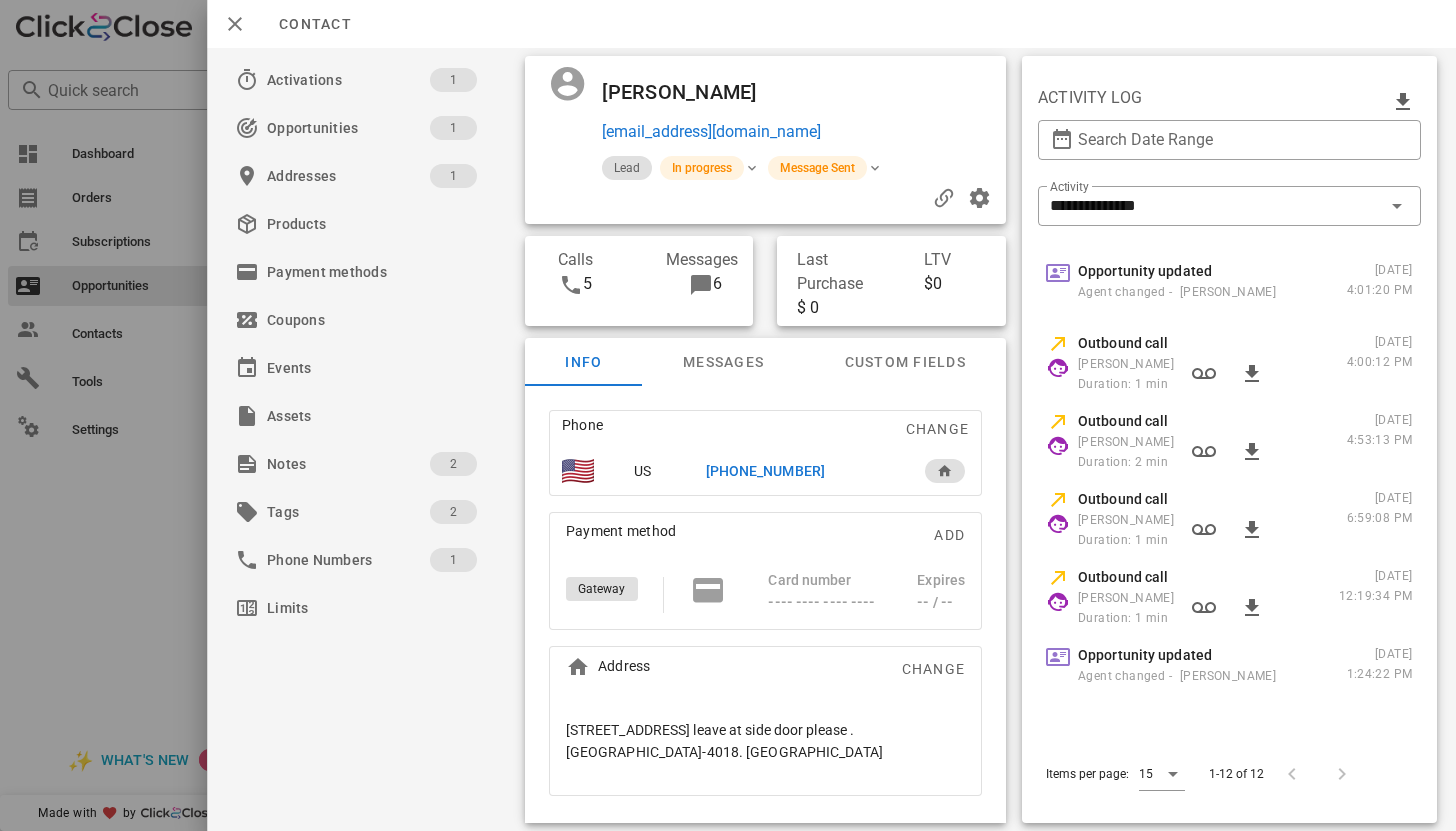 scroll, scrollTop: 126, scrollLeft: 0, axis: vertical 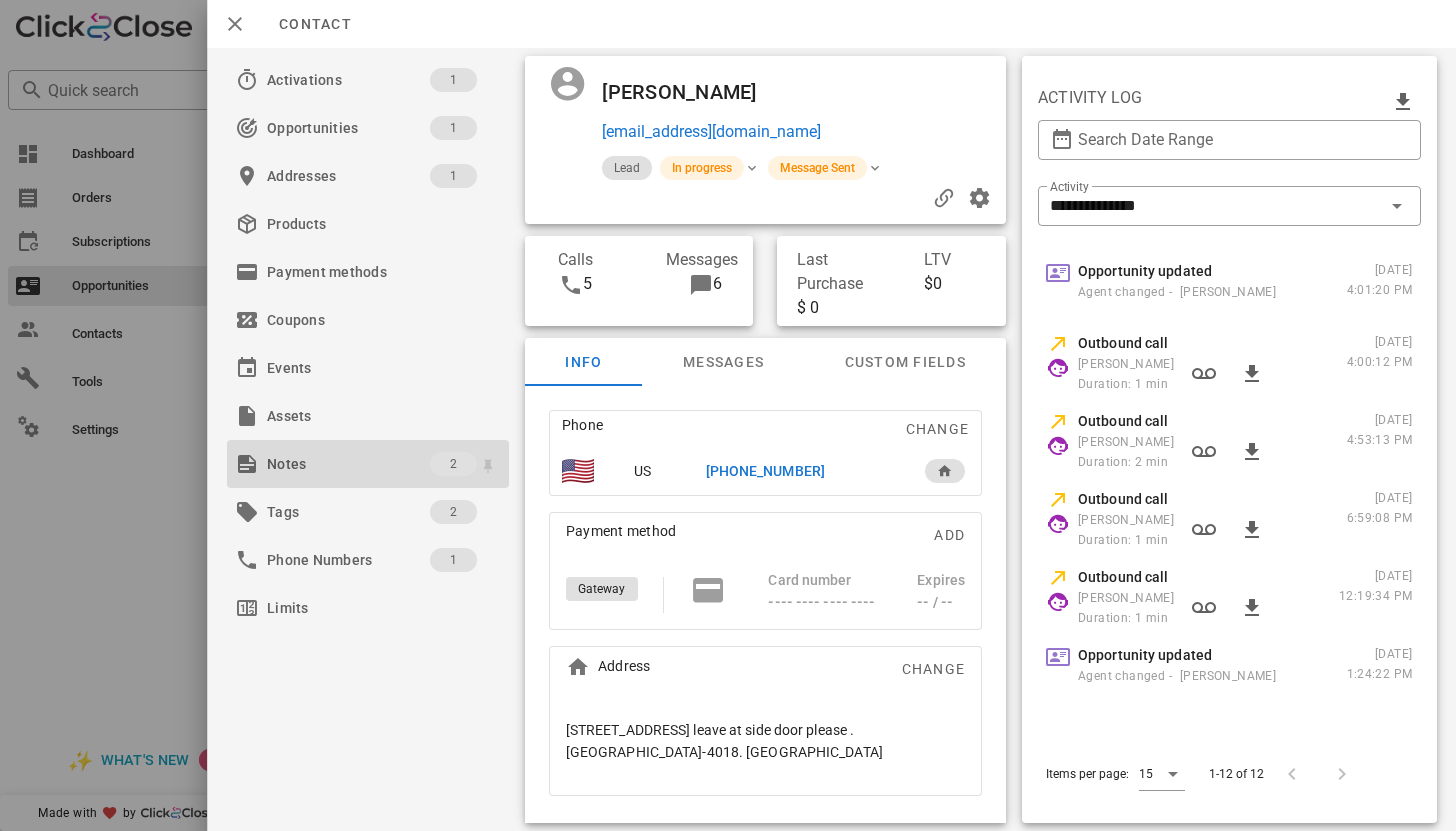 click on "Notes" at bounding box center [348, 464] 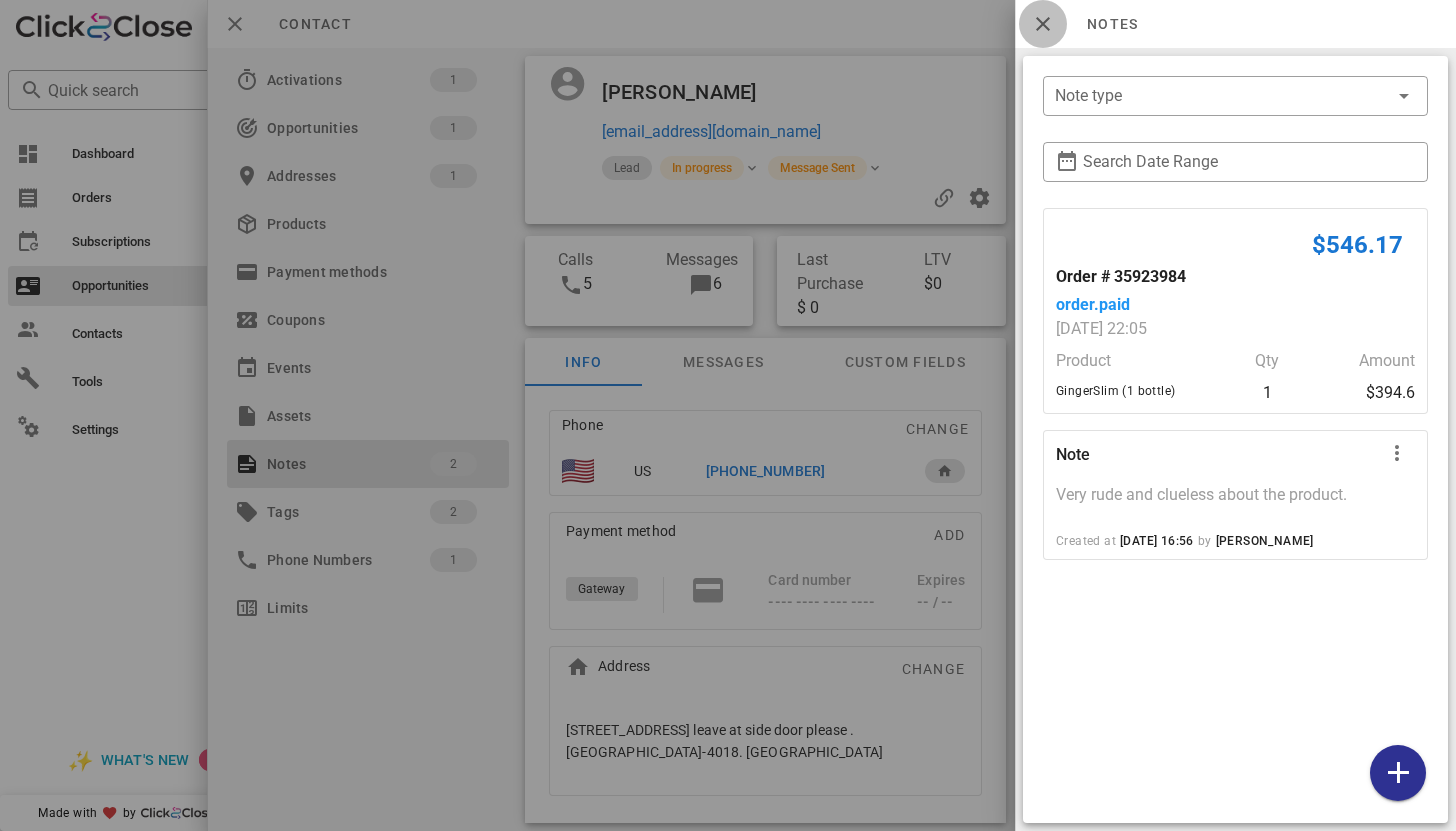 click at bounding box center (1043, 24) 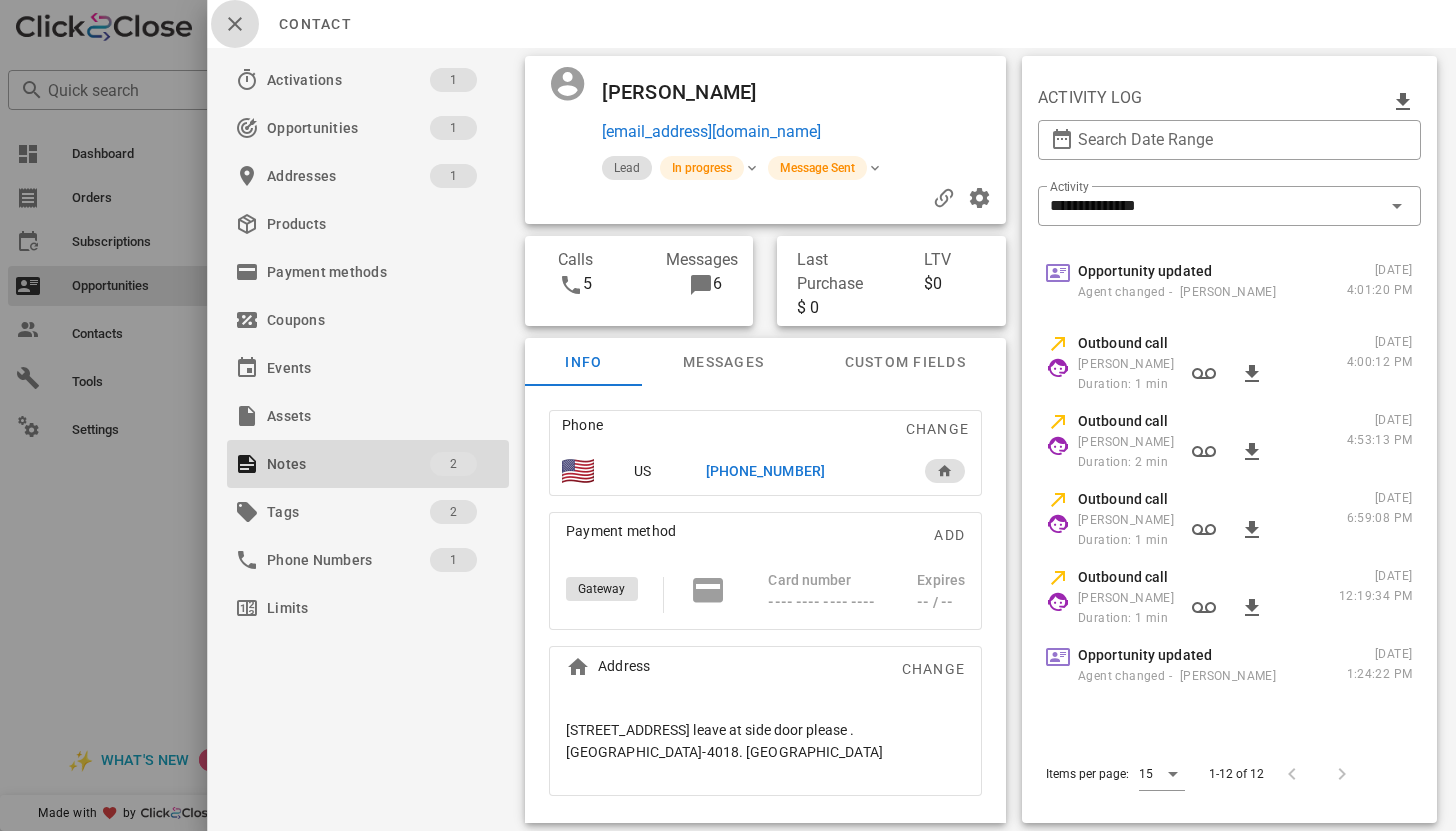 click at bounding box center (235, 24) 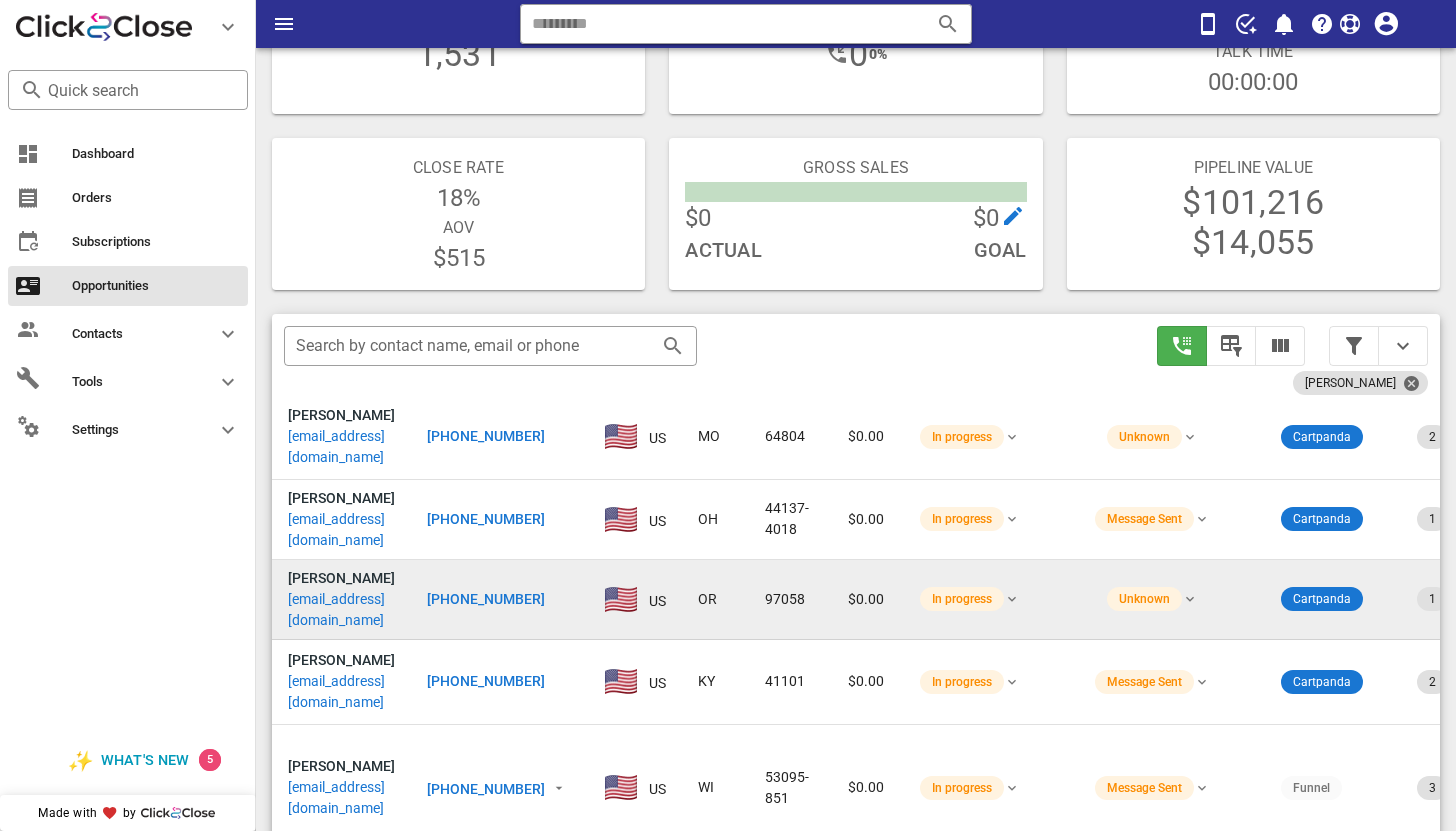 scroll, scrollTop: 83, scrollLeft: 0, axis: vertical 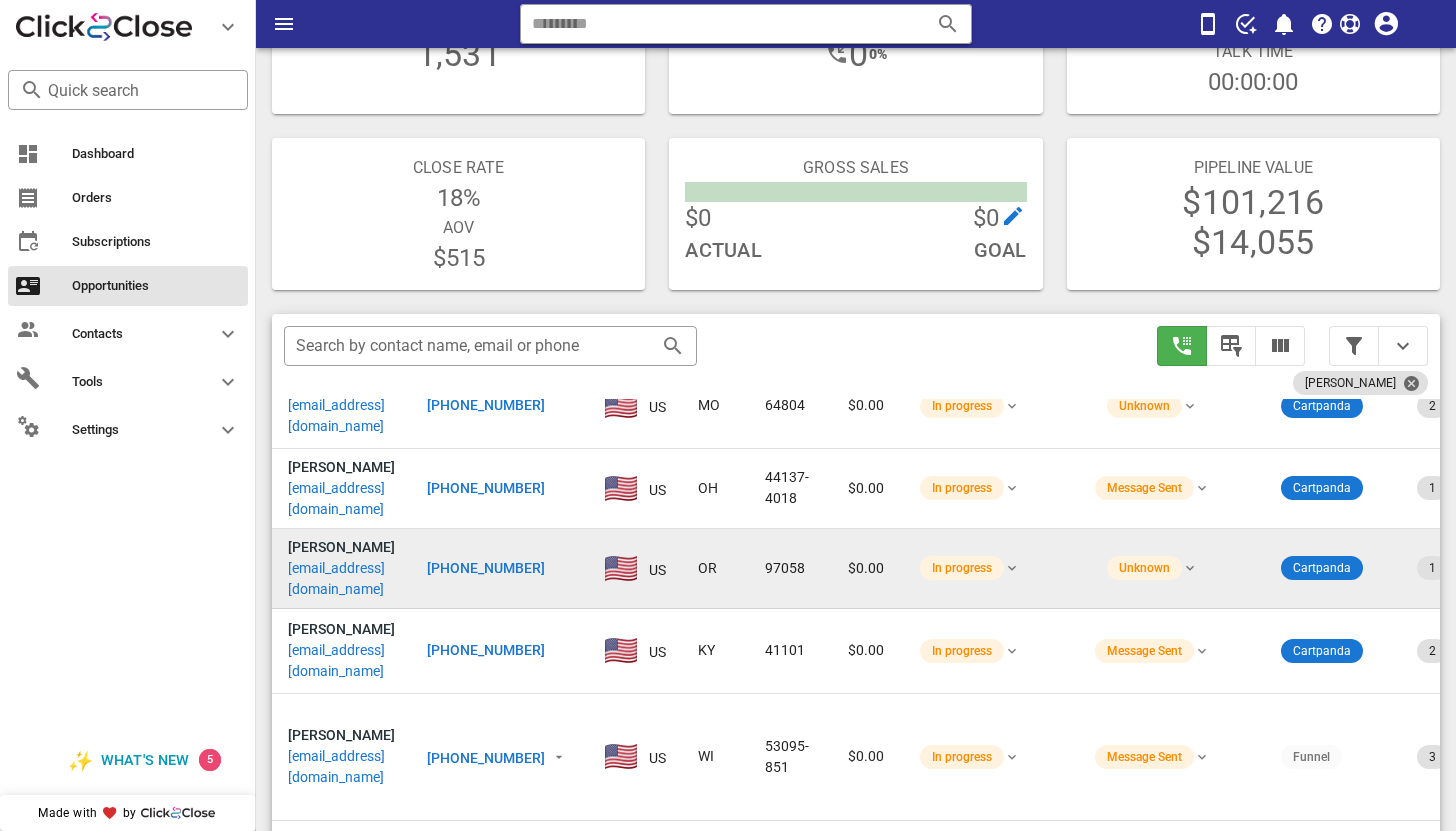 click on "stevefstaats@gmail.com" at bounding box center [341, 579] 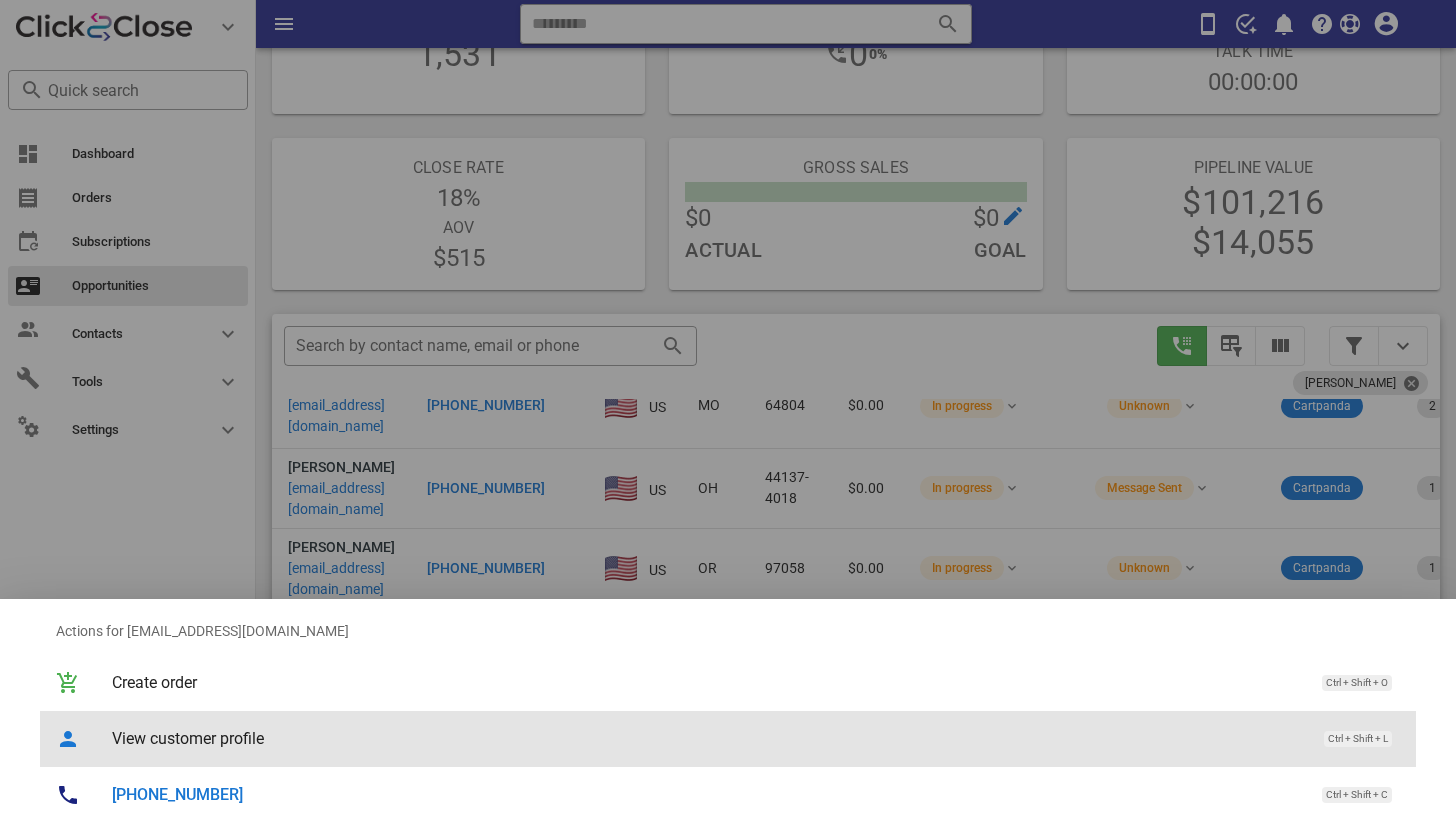 click on "View customer profile" at bounding box center [708, 738] 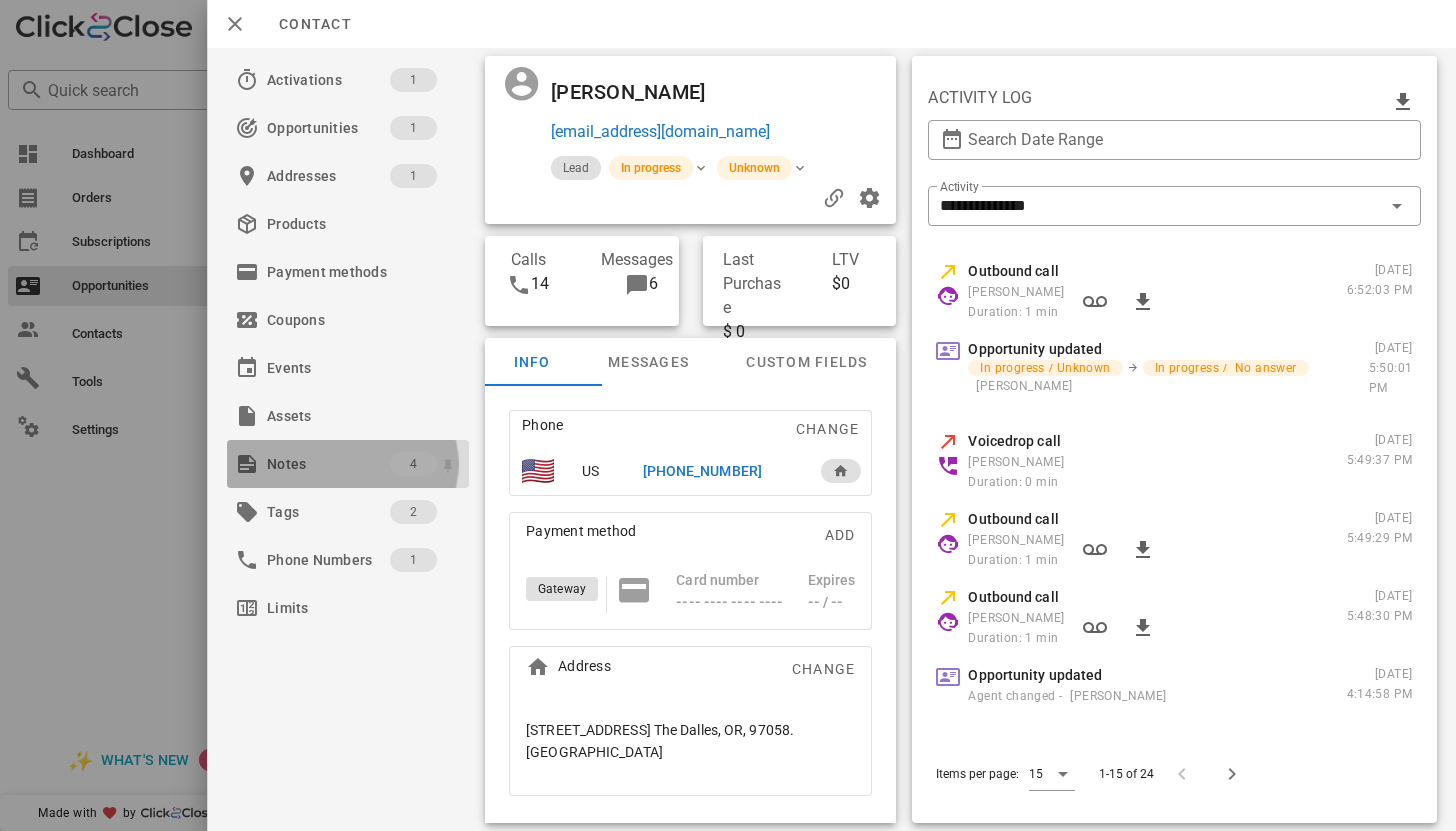 click on "Notes" at bounding box center (328, 464) 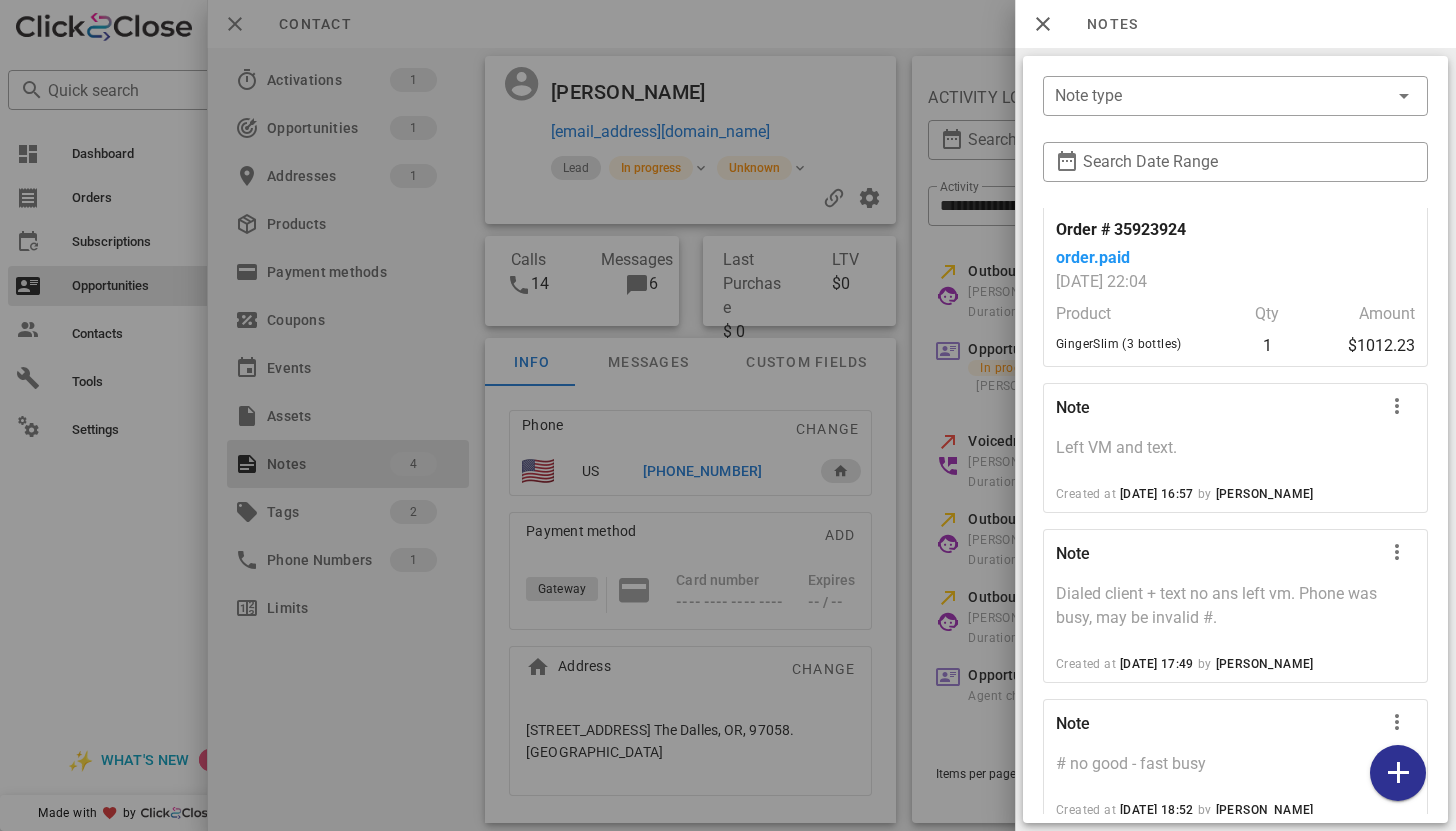 scroll, scrollTop: 90, scrollLeft: 0, axis: vertical 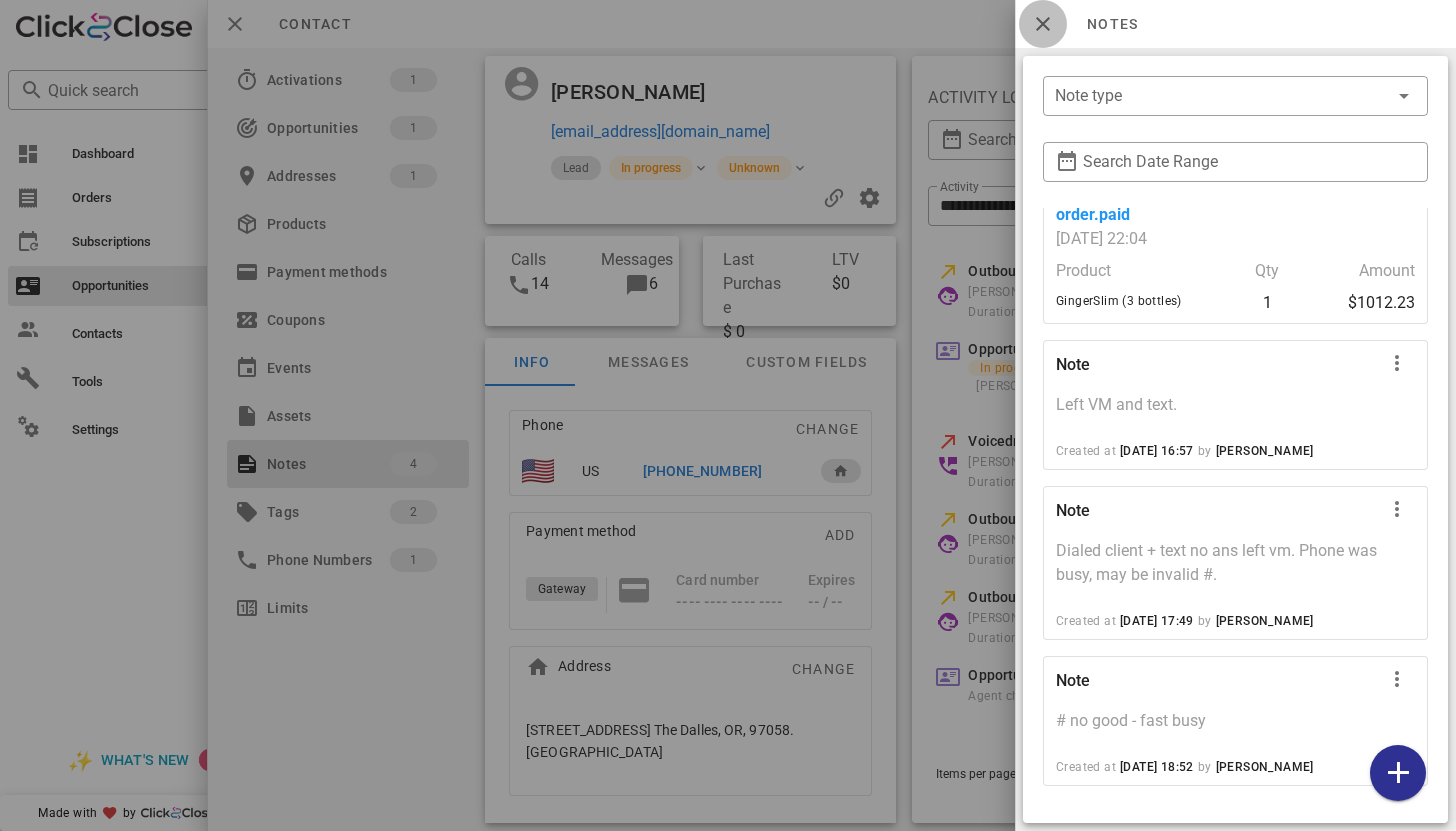 click at bounding box center (1043, 24) 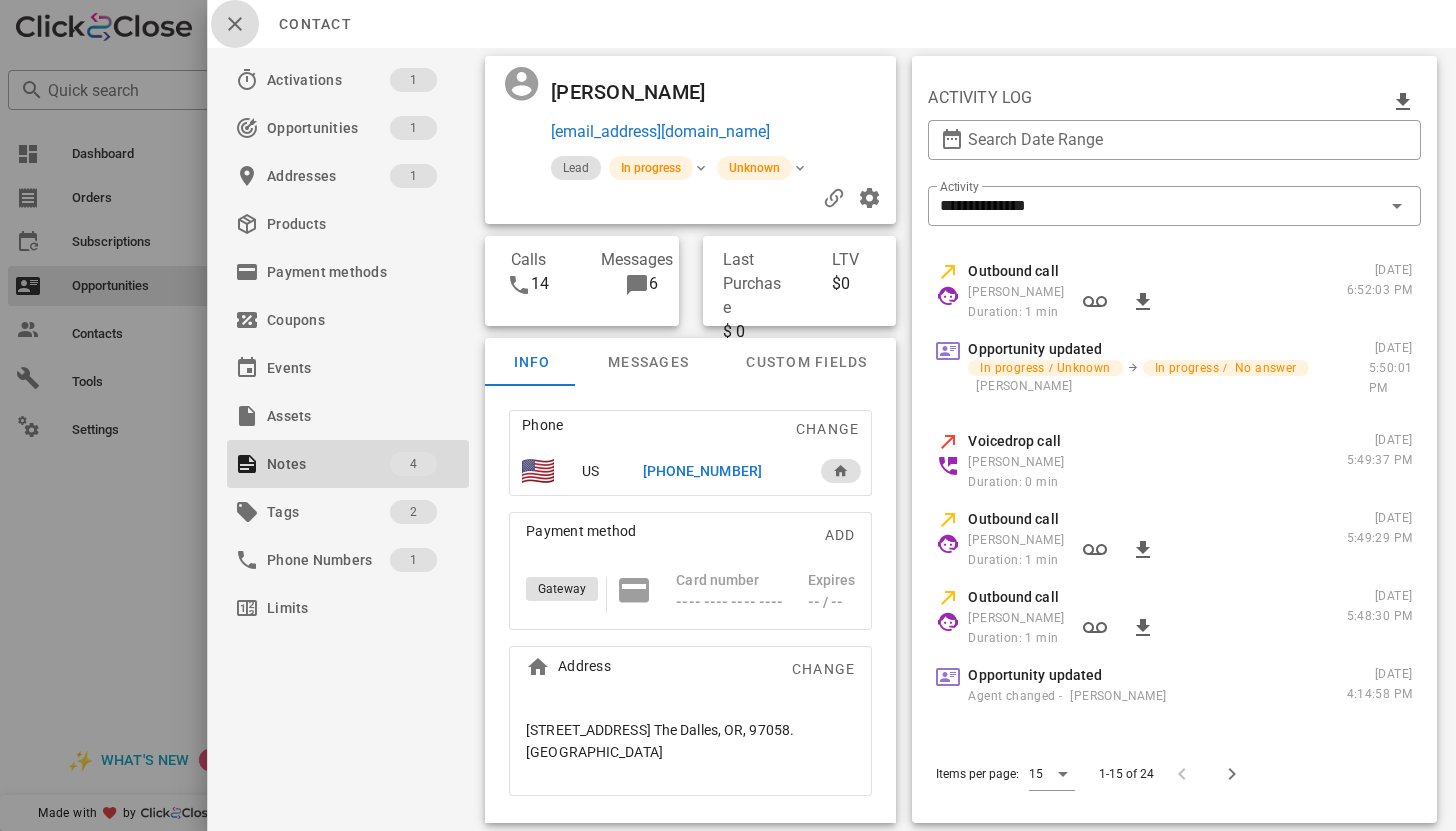 click at bounding box center [235, 24] 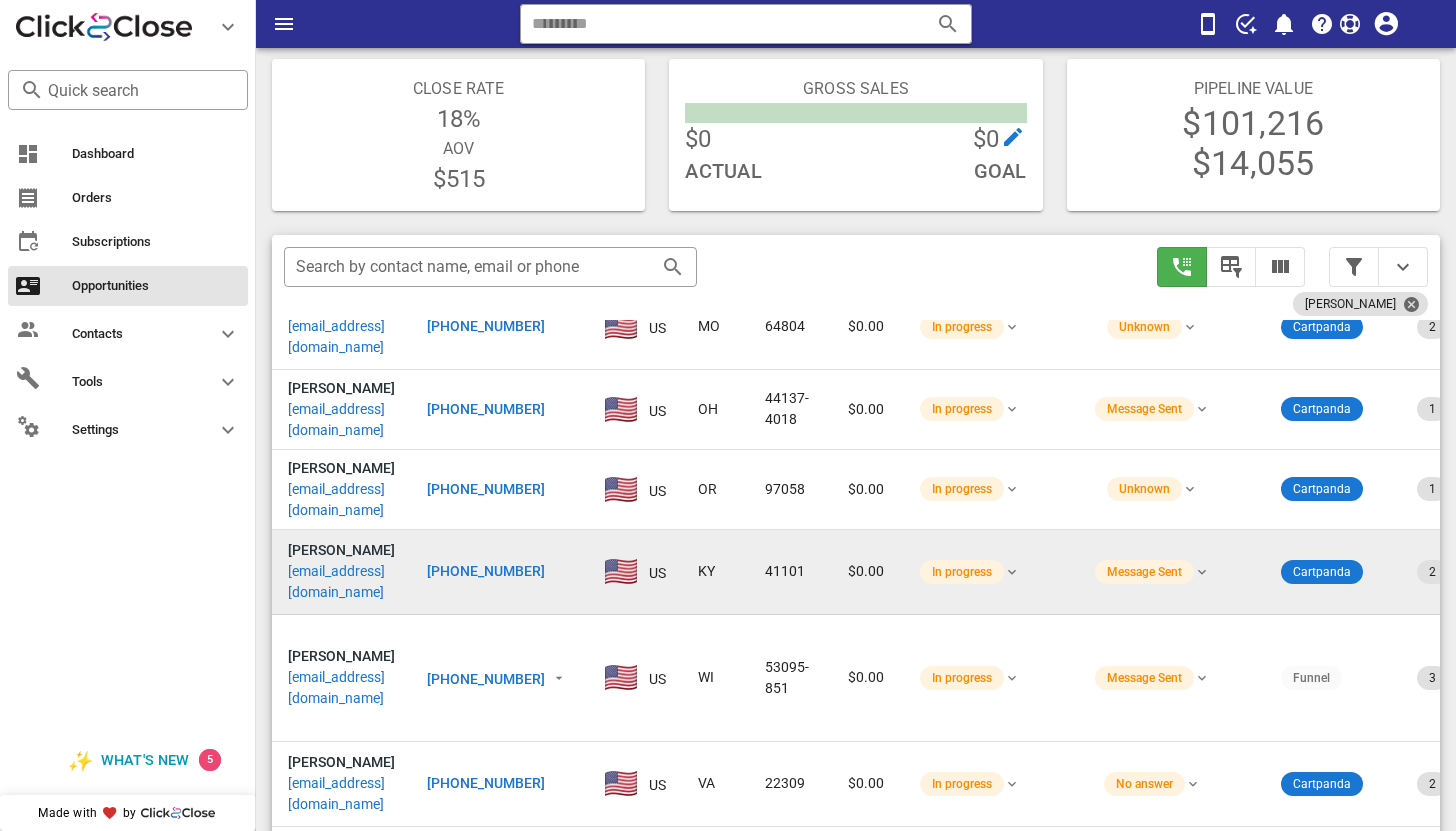 click on "larridfrasher@yahoo.com" at bounding box center (341, 582) 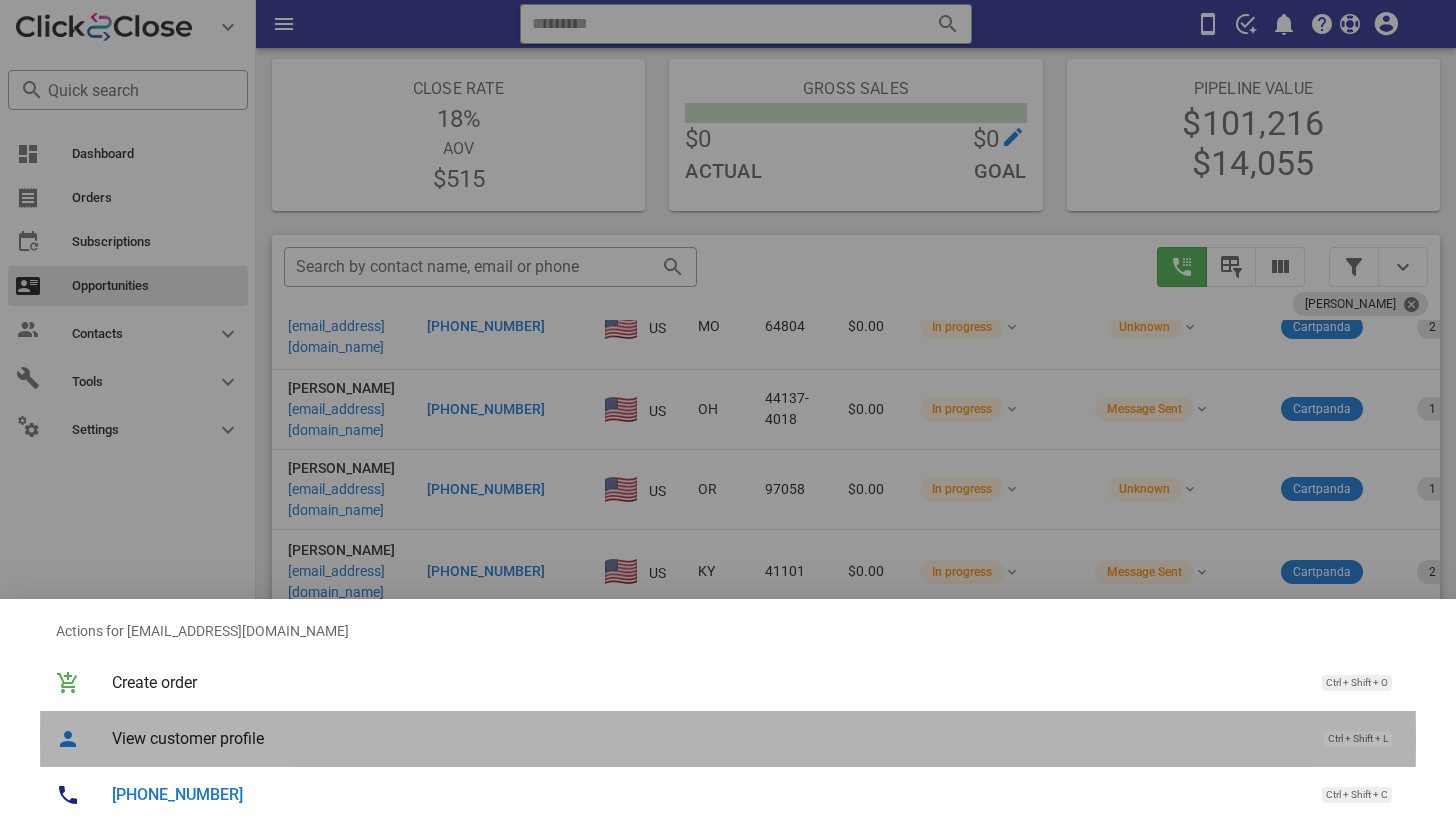 click on "View customer profile" at bounding box center [708, 738] 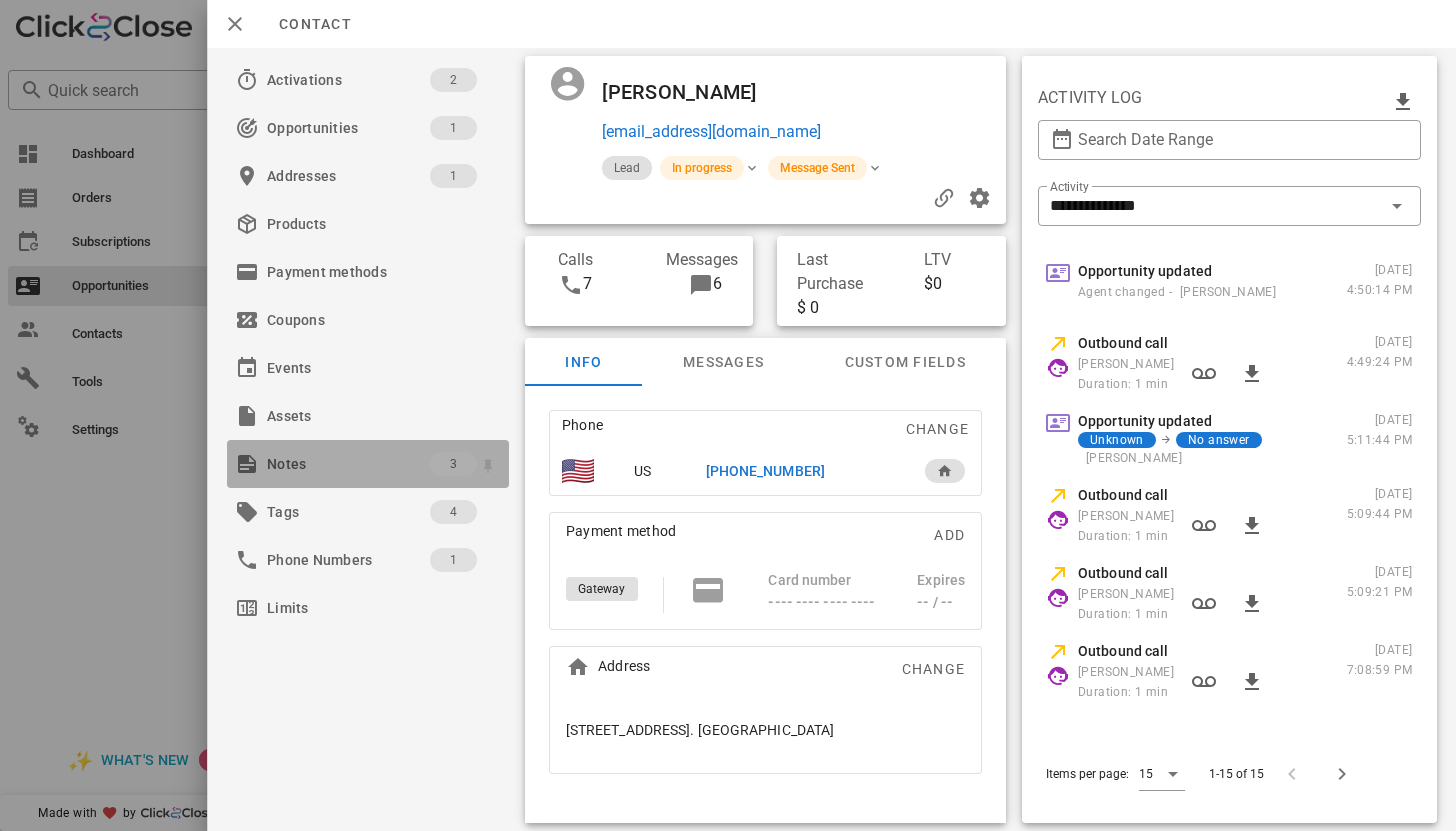 click on "Notes" at bounding box center (348, 464) 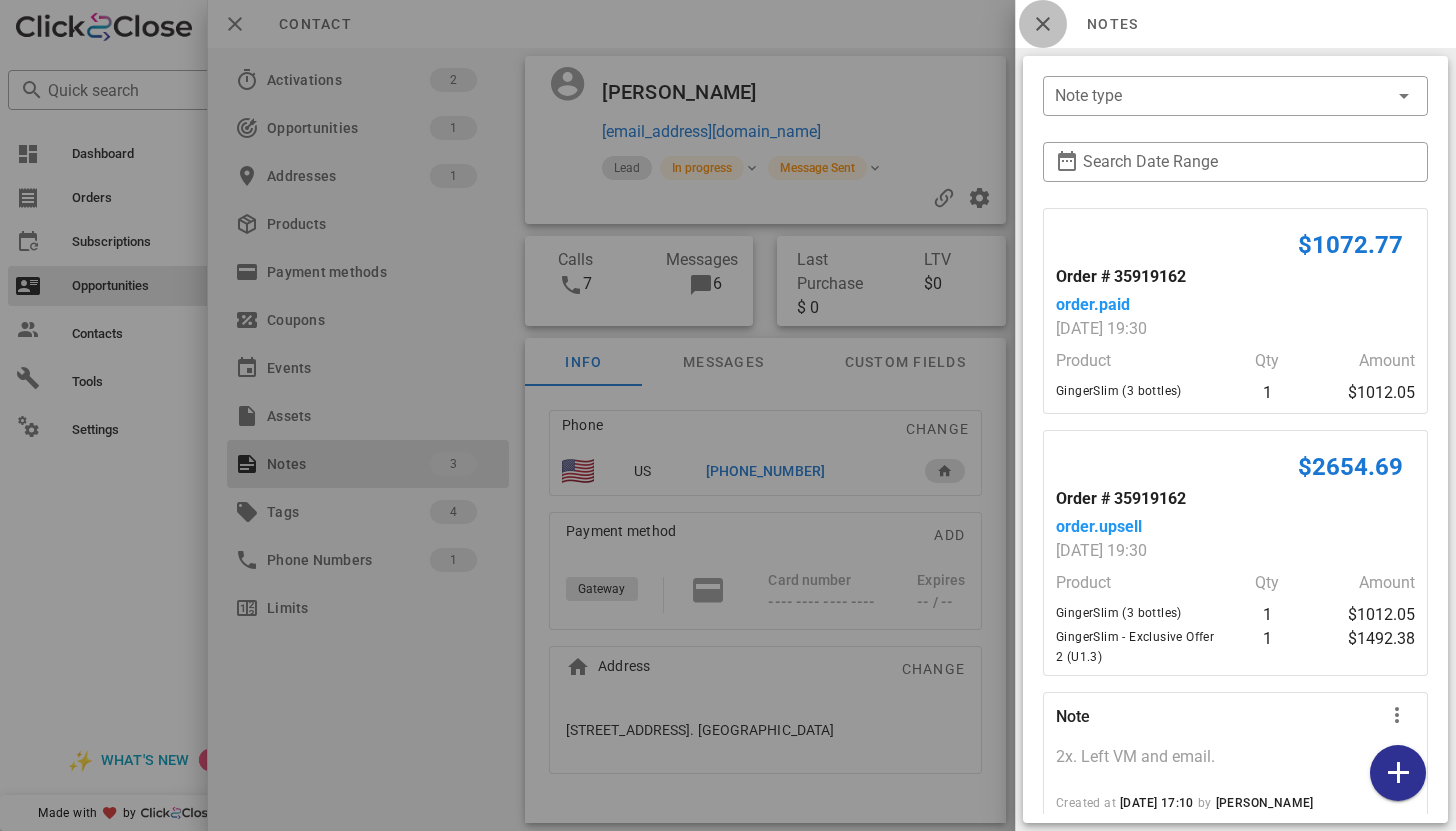 click at bounding box center [1043, 24] 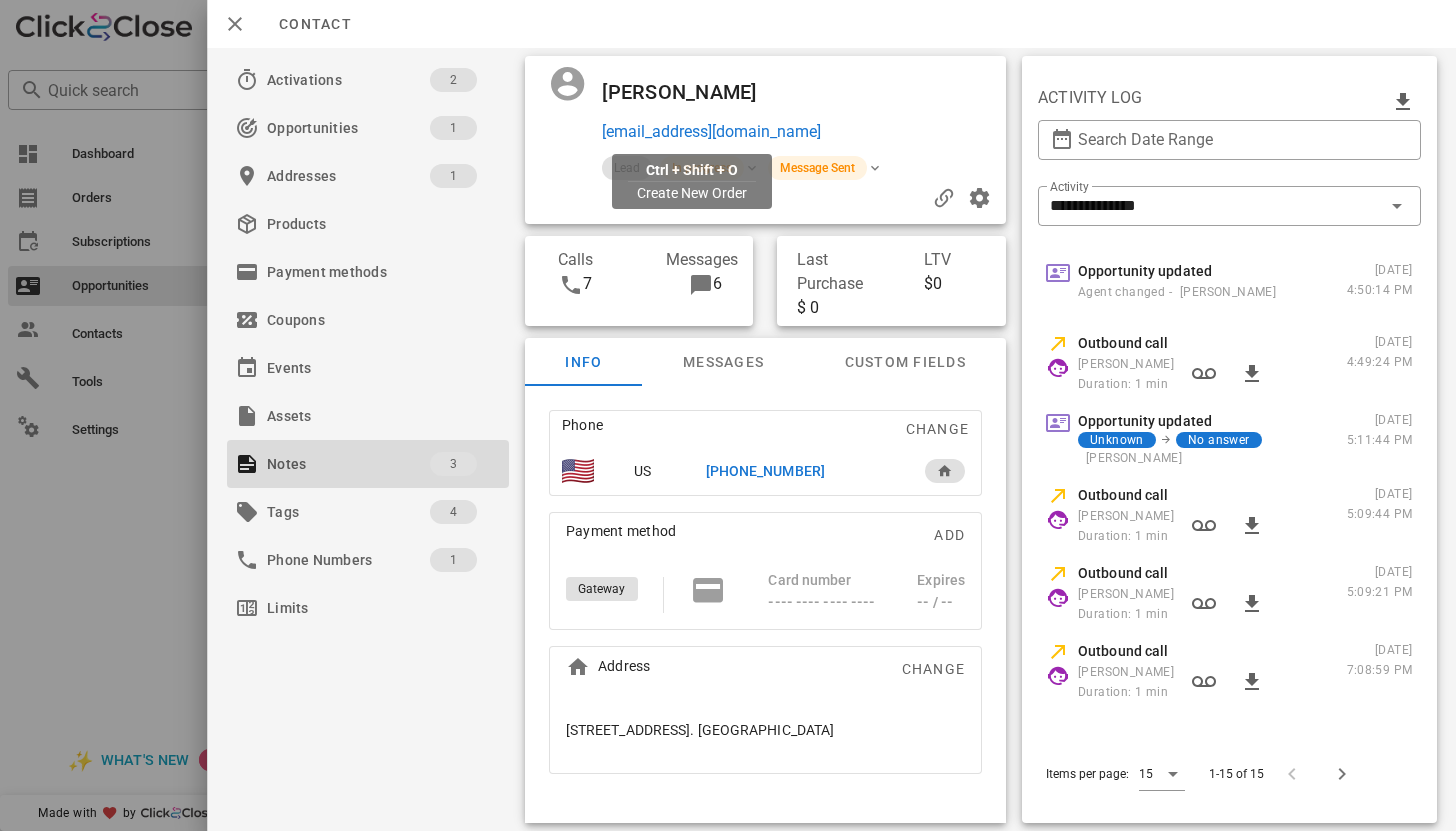 click on "larridfrasher@yahoo.com" at bounding box center (711, 132) 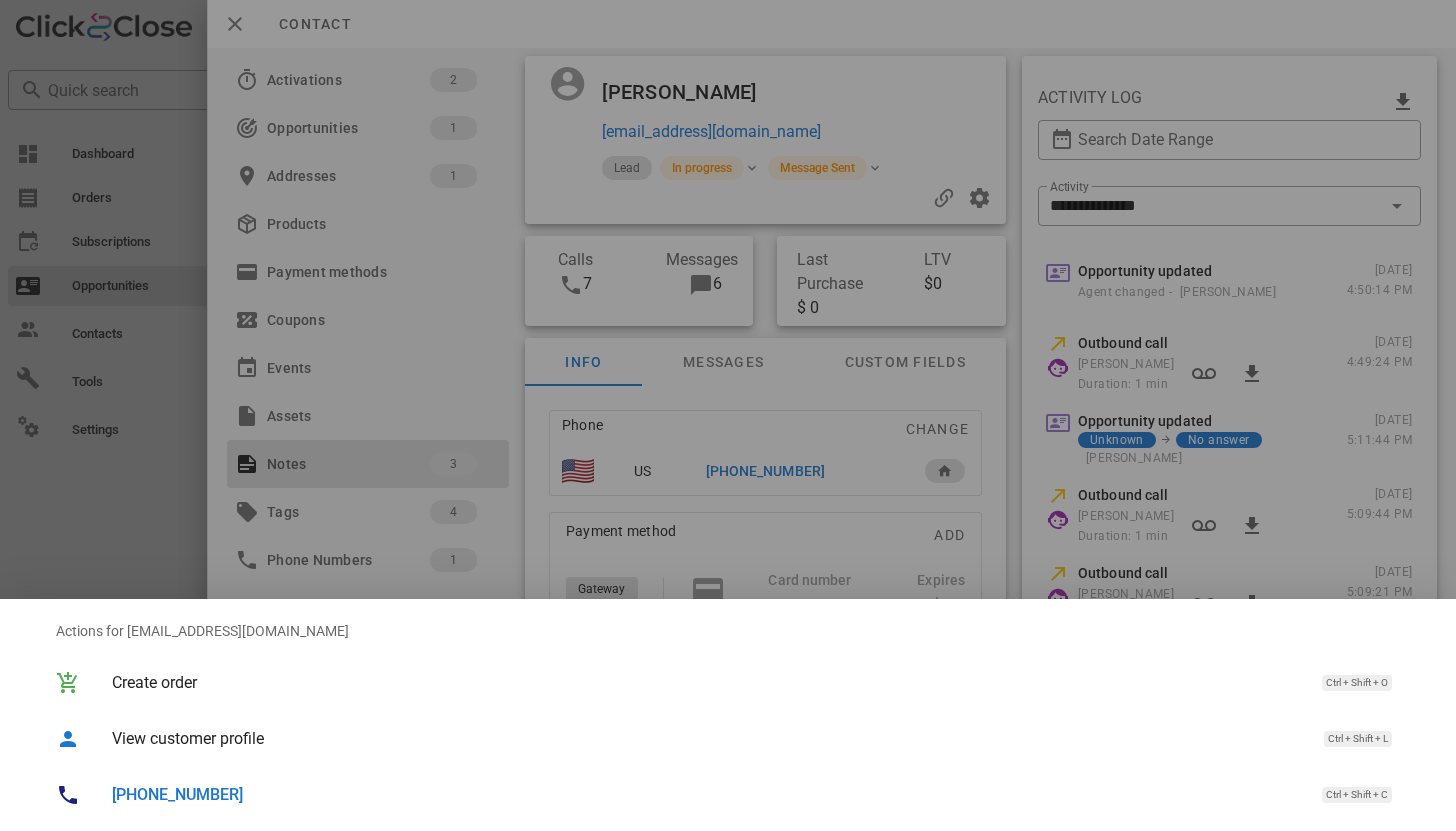 click on "+16069224807" at bounding box center (177, 794) 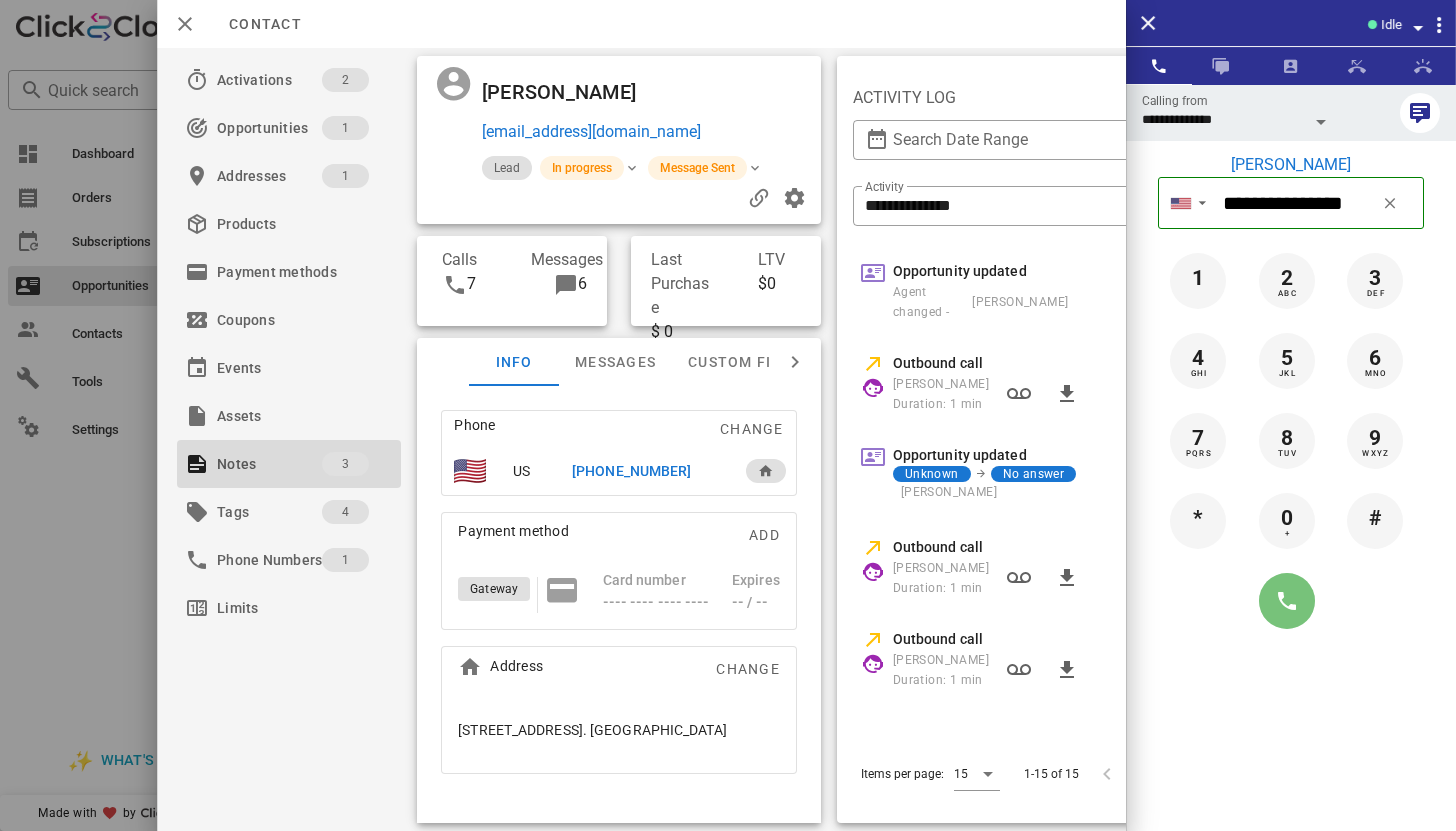 click at bounding box center [1287, 601] 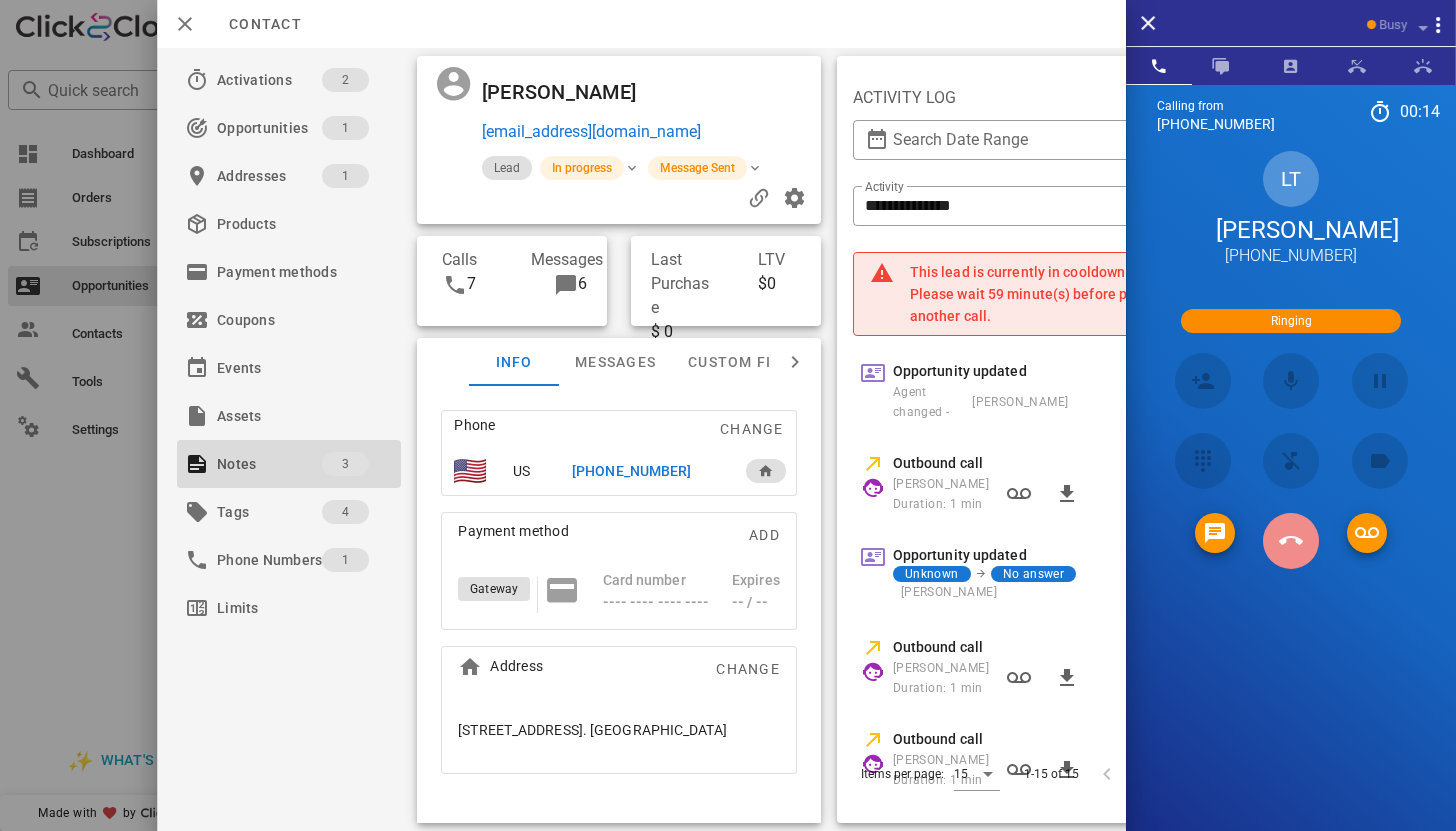 click at bounding box center [1291, 541] 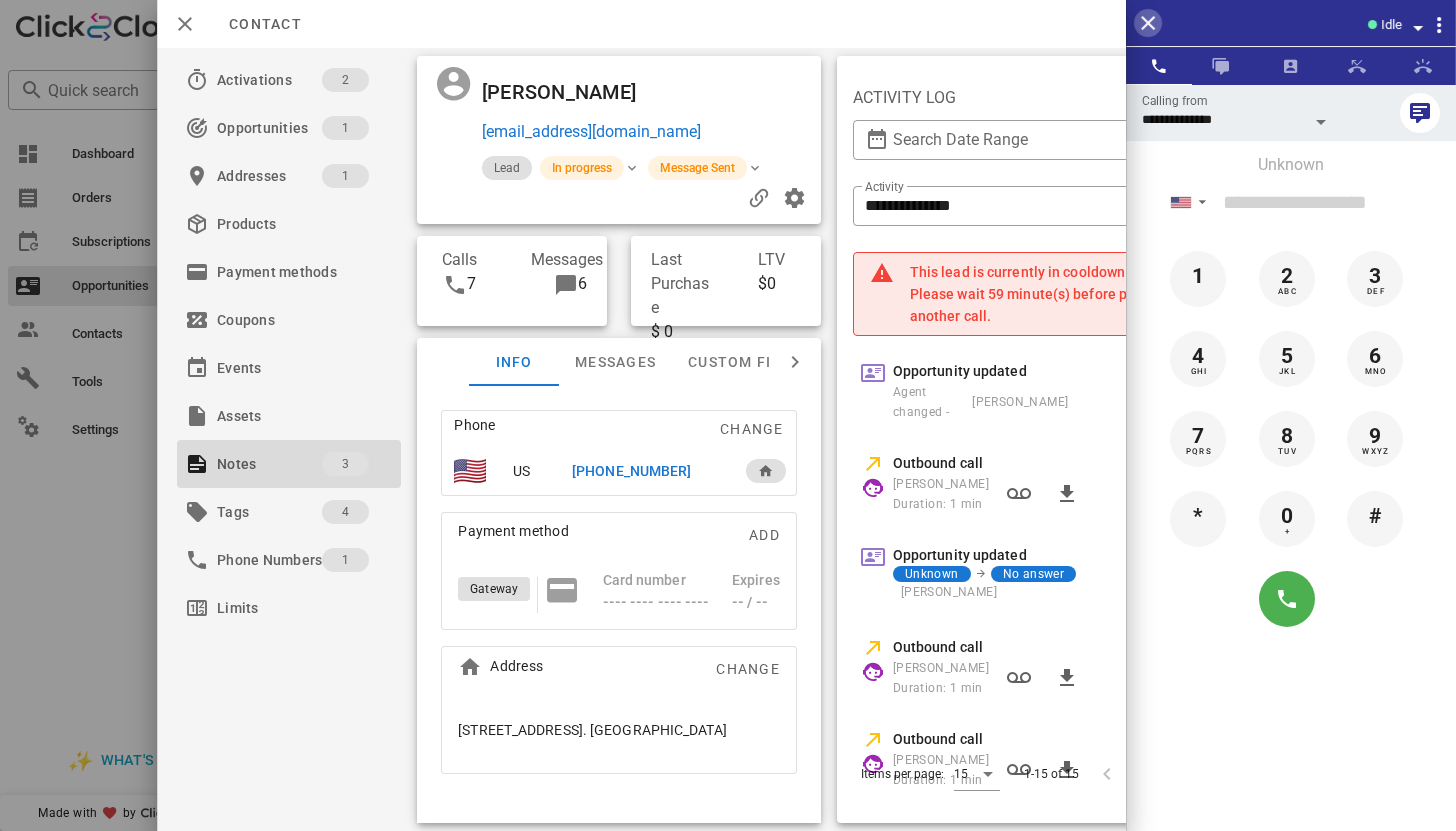 click at bounding box center [1148, 23] 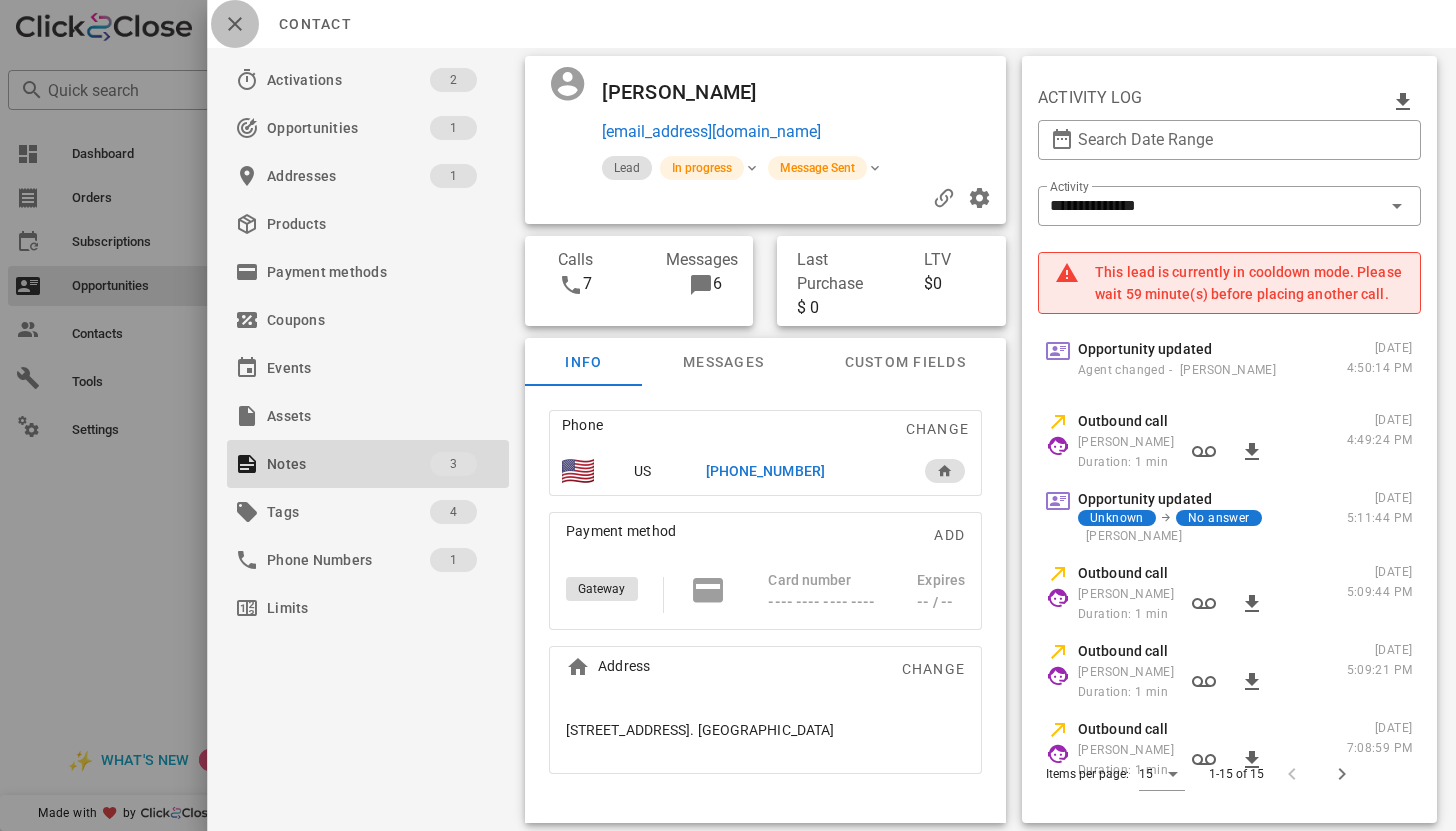 click at bounding box center (235, 24) 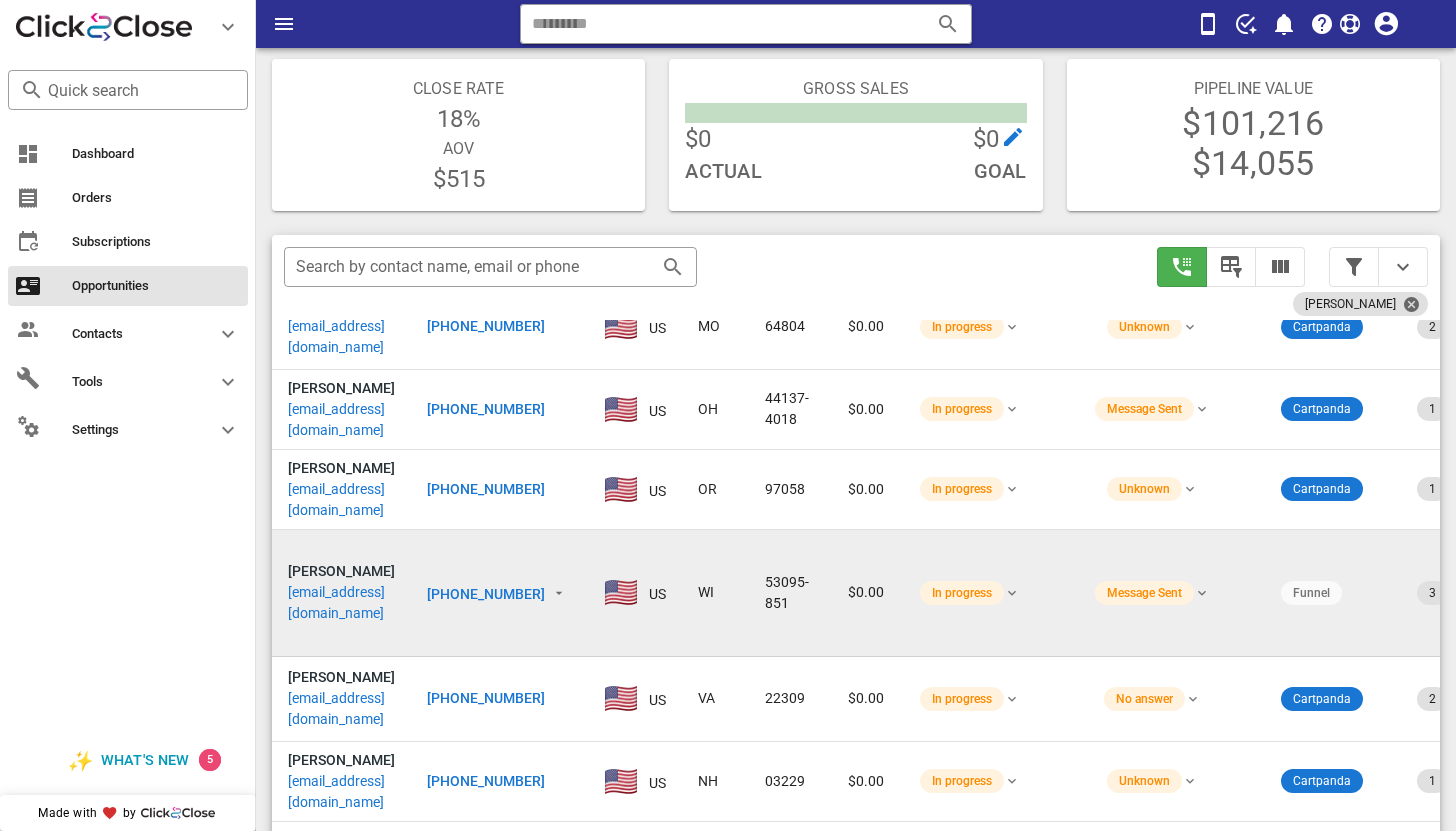 click on "iowalou09@gmail.com" at bounding box center (341, 603) 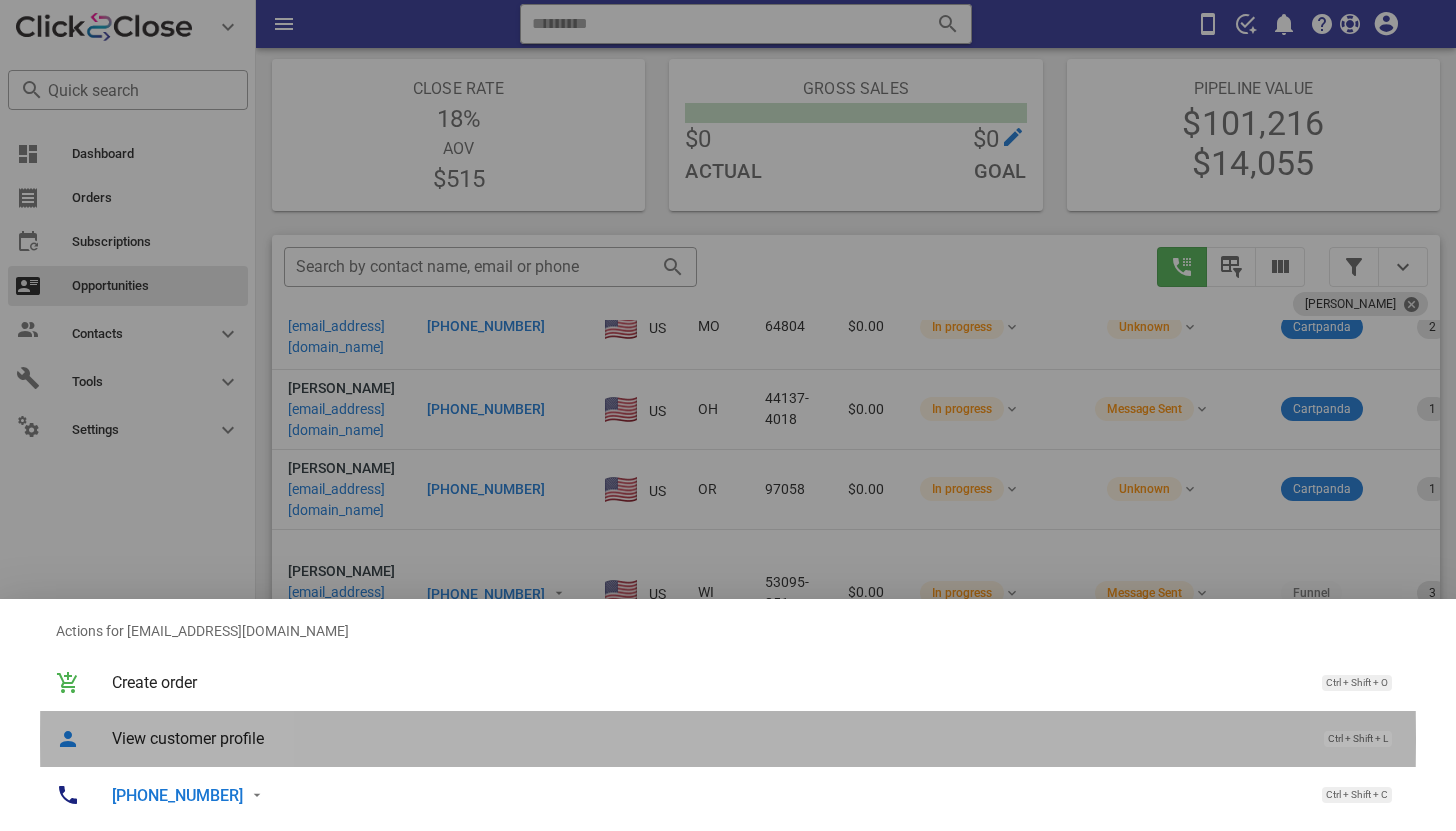 click on "View customer profile Ctrl + Shift + L" at bounding box center (756, 738) 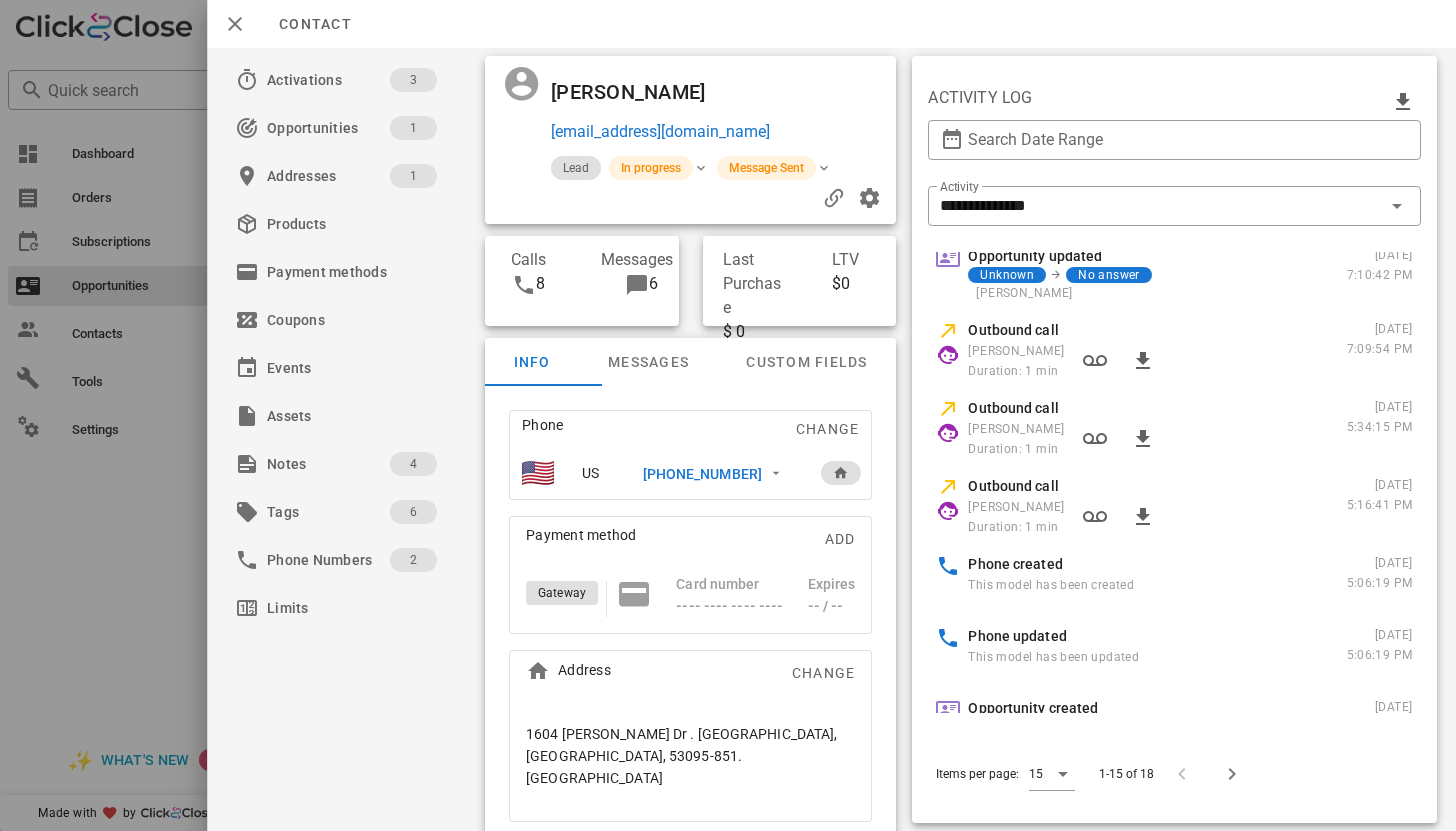 scroll, scrollTop: 691, scrollLeft: 0, axis: vertical 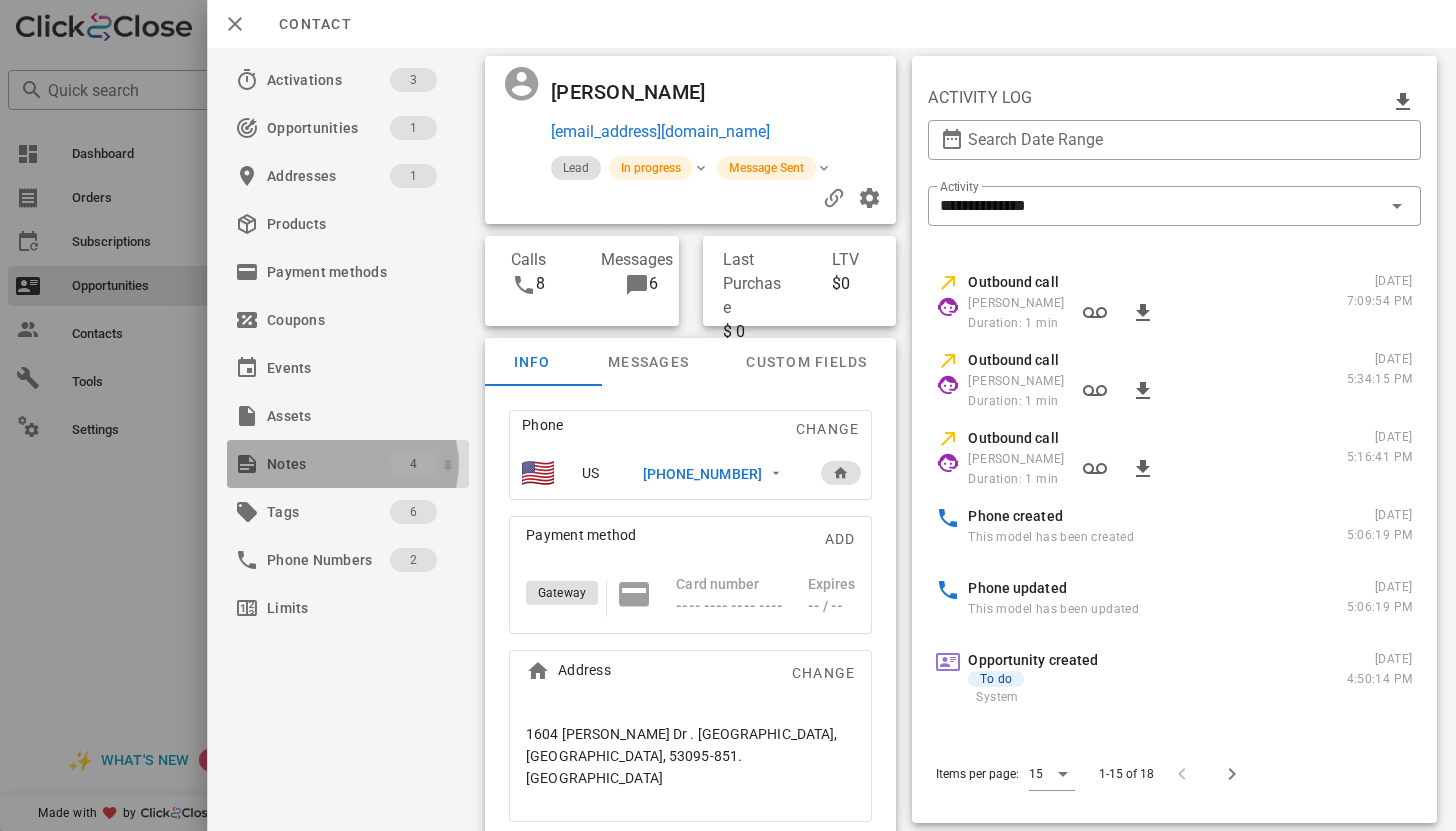 click on "Notes" at bounding box center (328, 464) 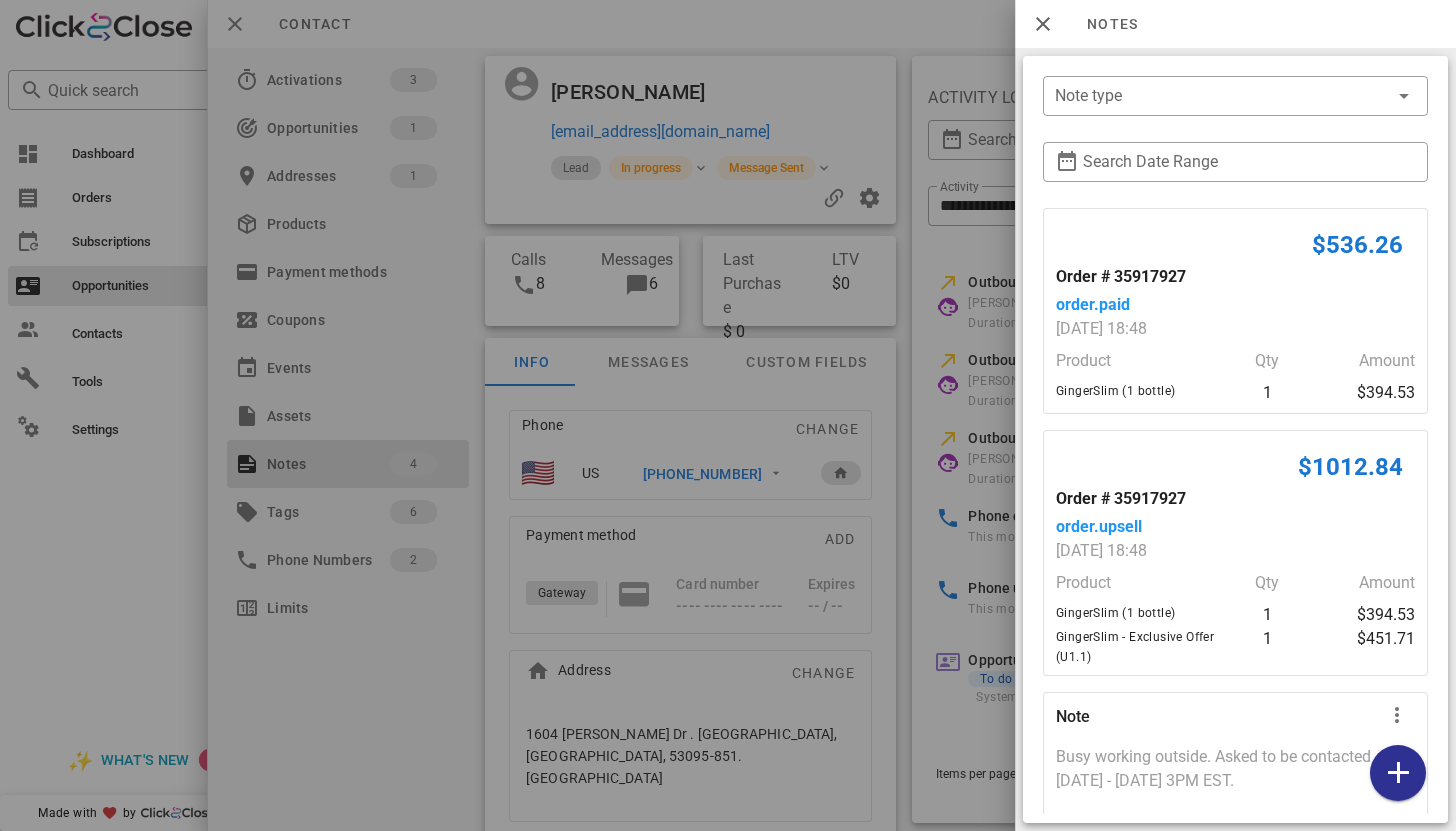 scroll, scrollTop: 223, scrollLeft: 0, axis: vertical 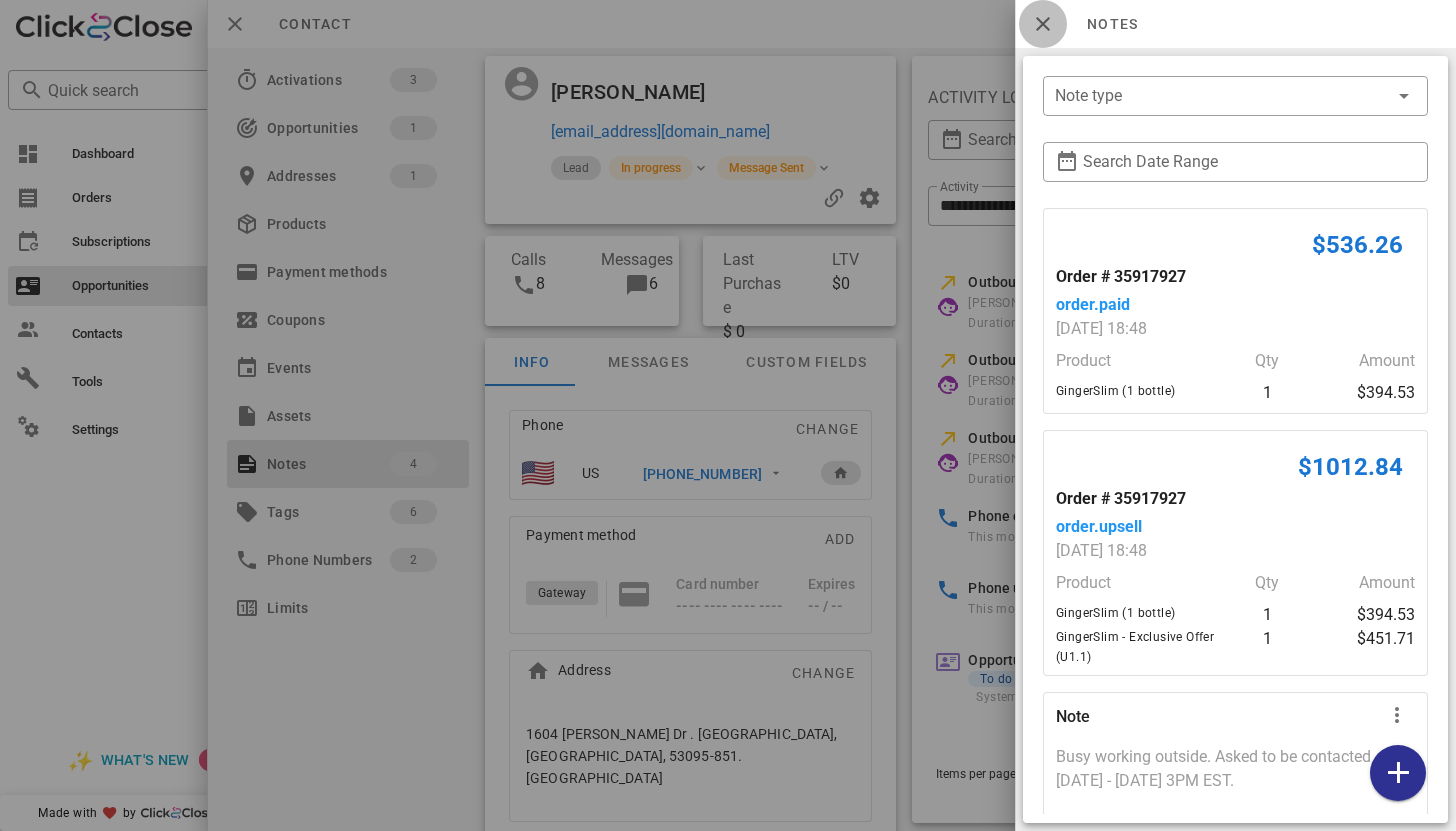 click at bounding box center [1043, 24] 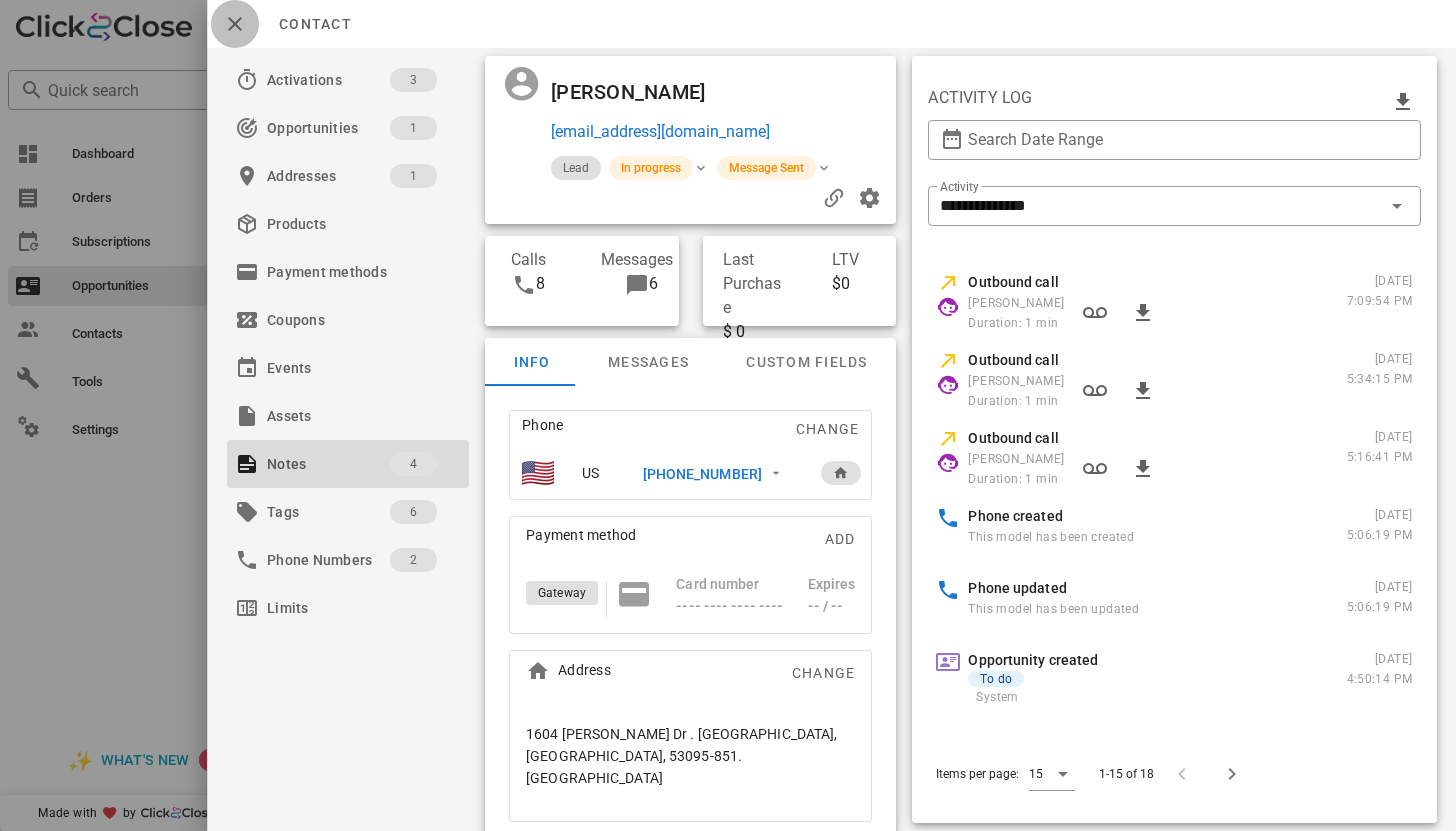click at bounding box center [235, 24] 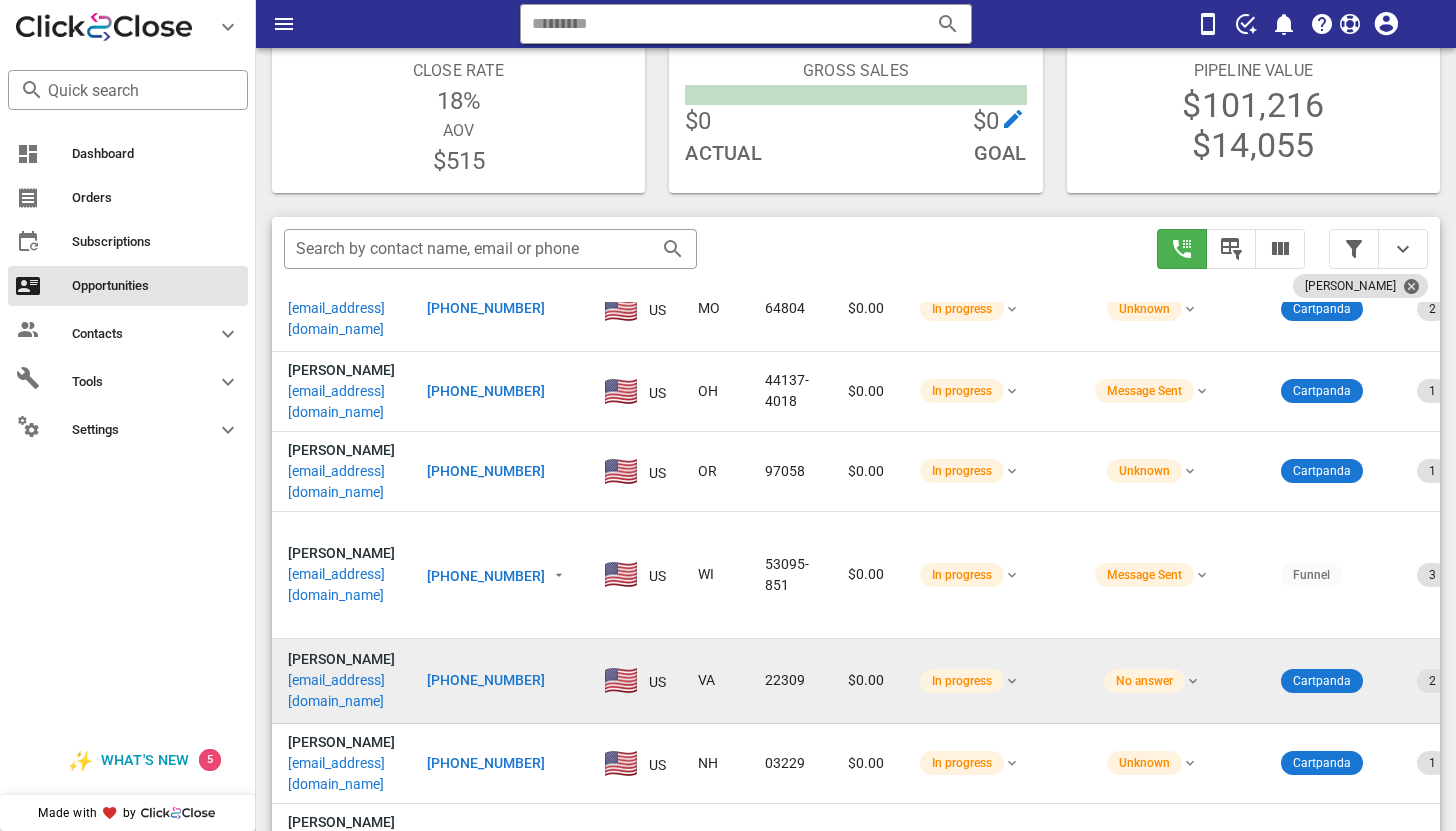 click on "etimespecials15@gmail.com" at bounding box center [341, 691] 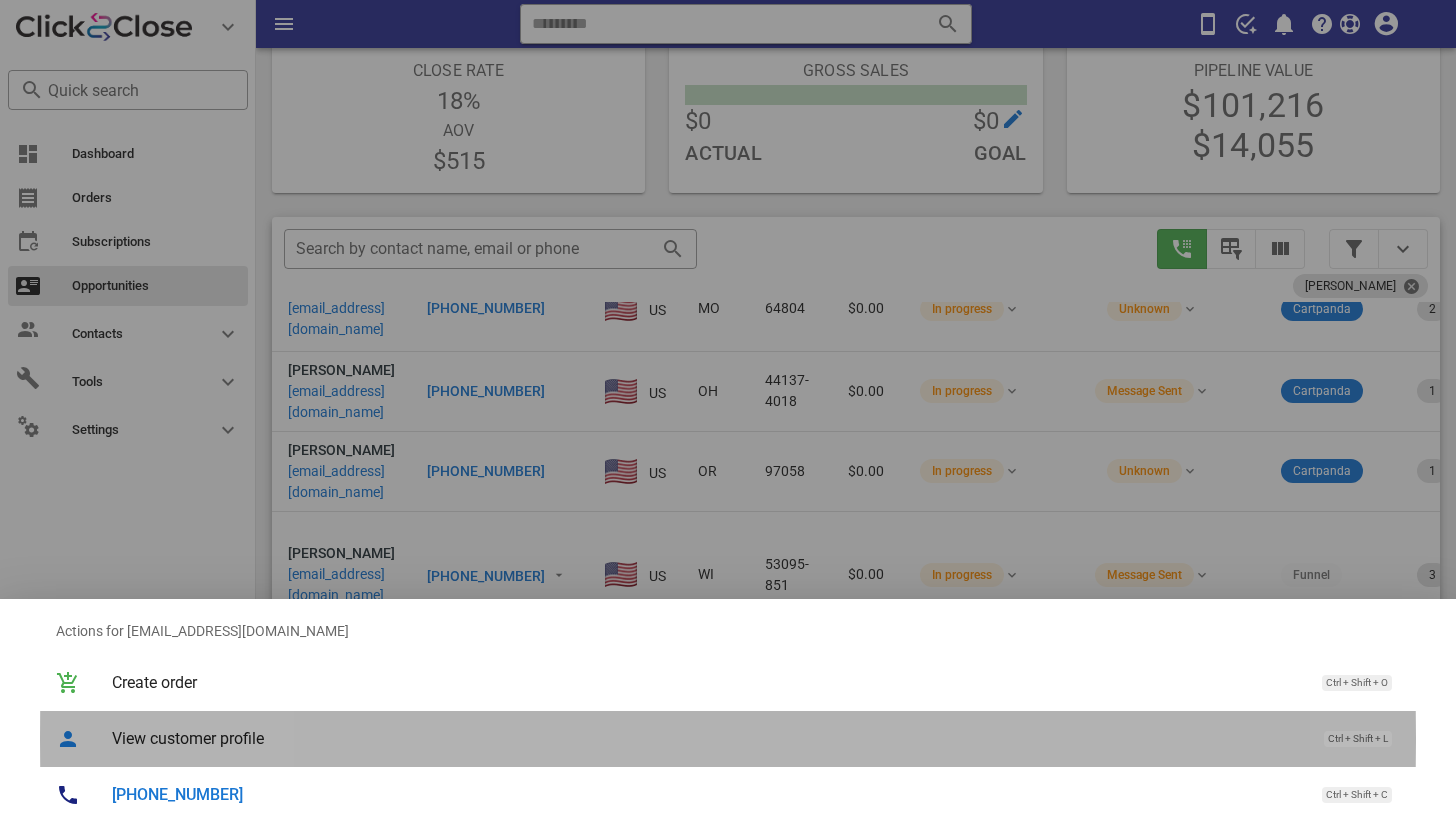 click on "View customer profile Ctrl + Shift + L" at bounding box center (756, 738) 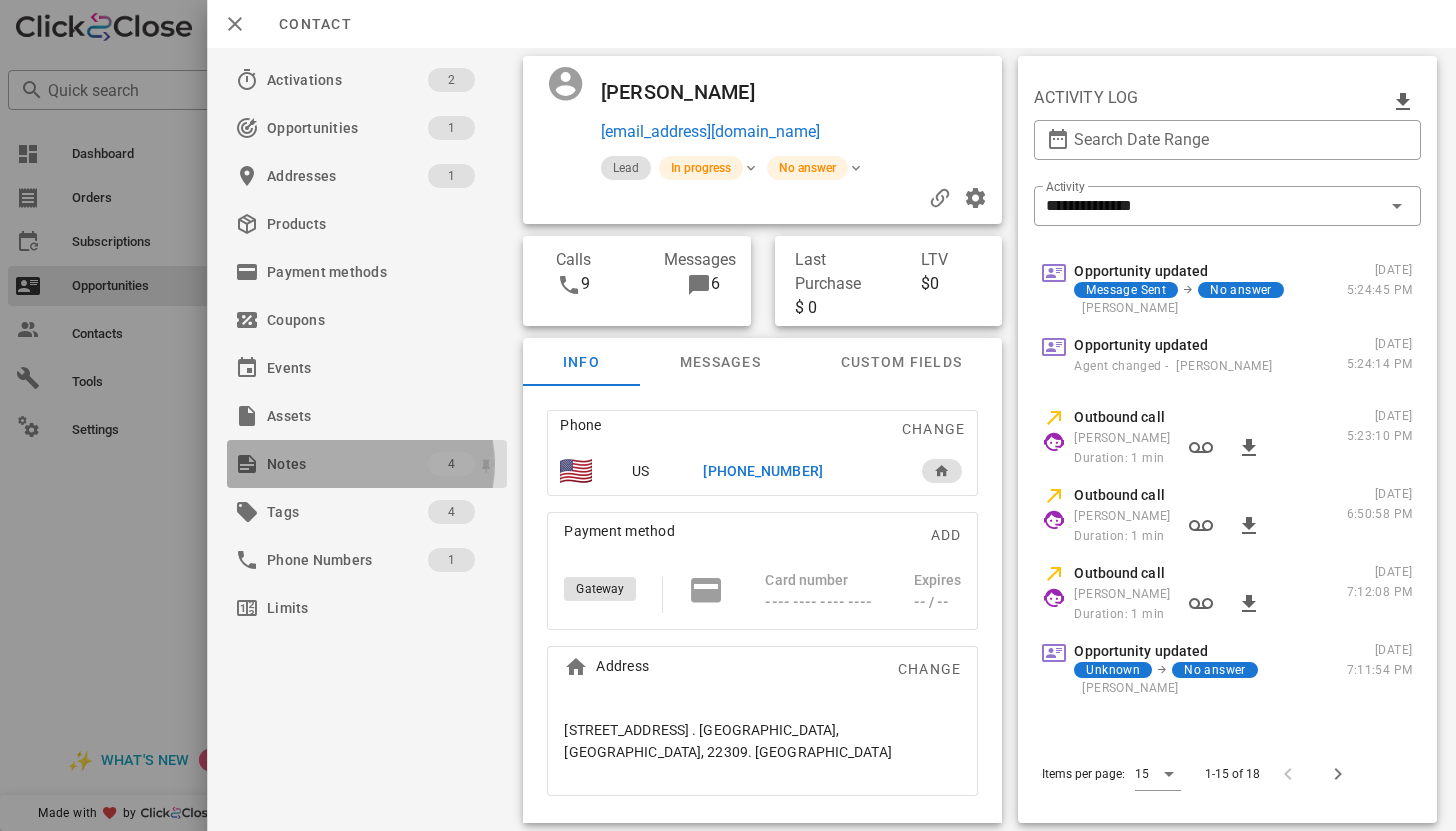 click on "Notes" at bounding box center (347, 464) 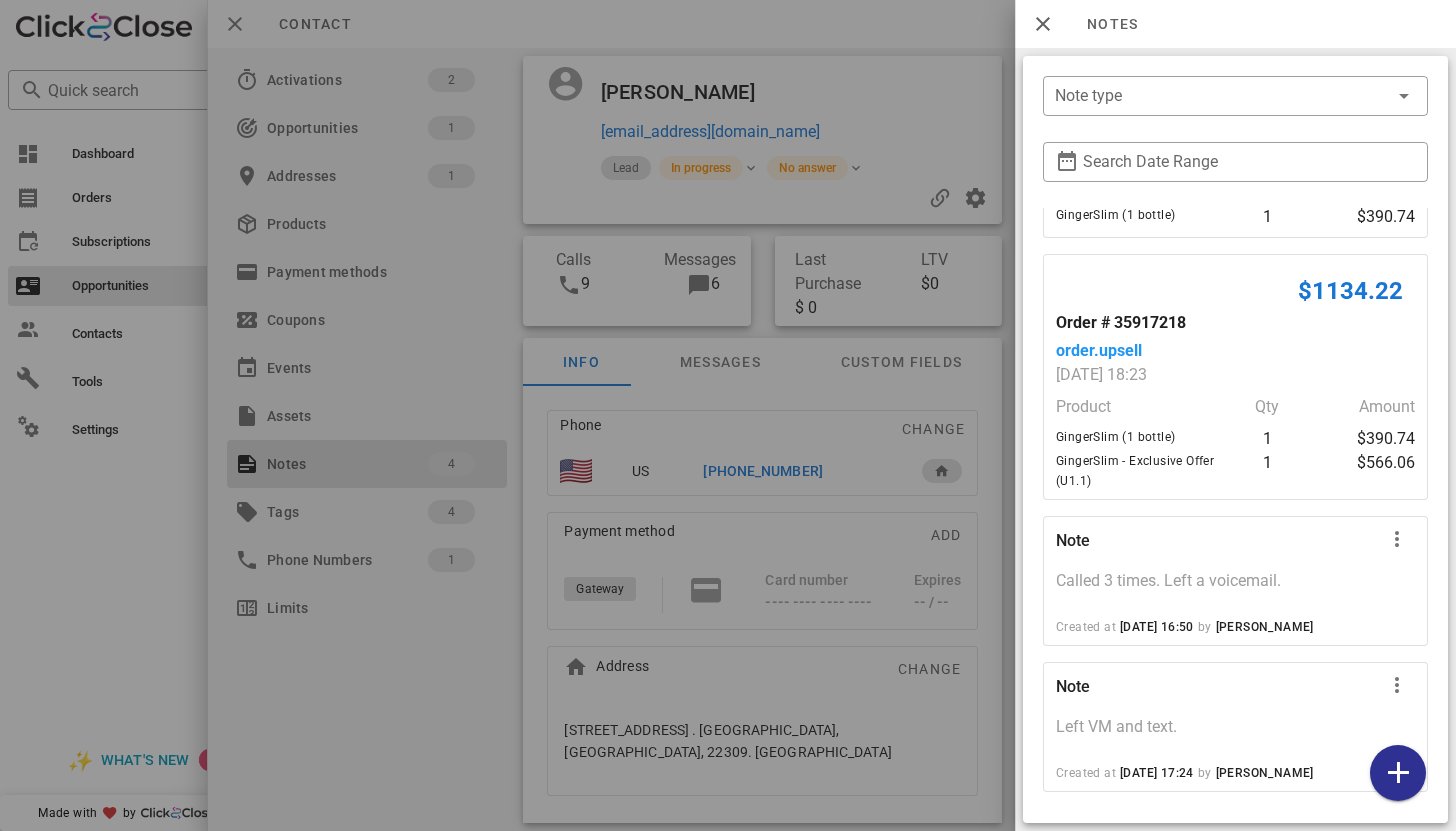 scroll, scrollTop: 182, scrollLeft: 0, axis: vertical 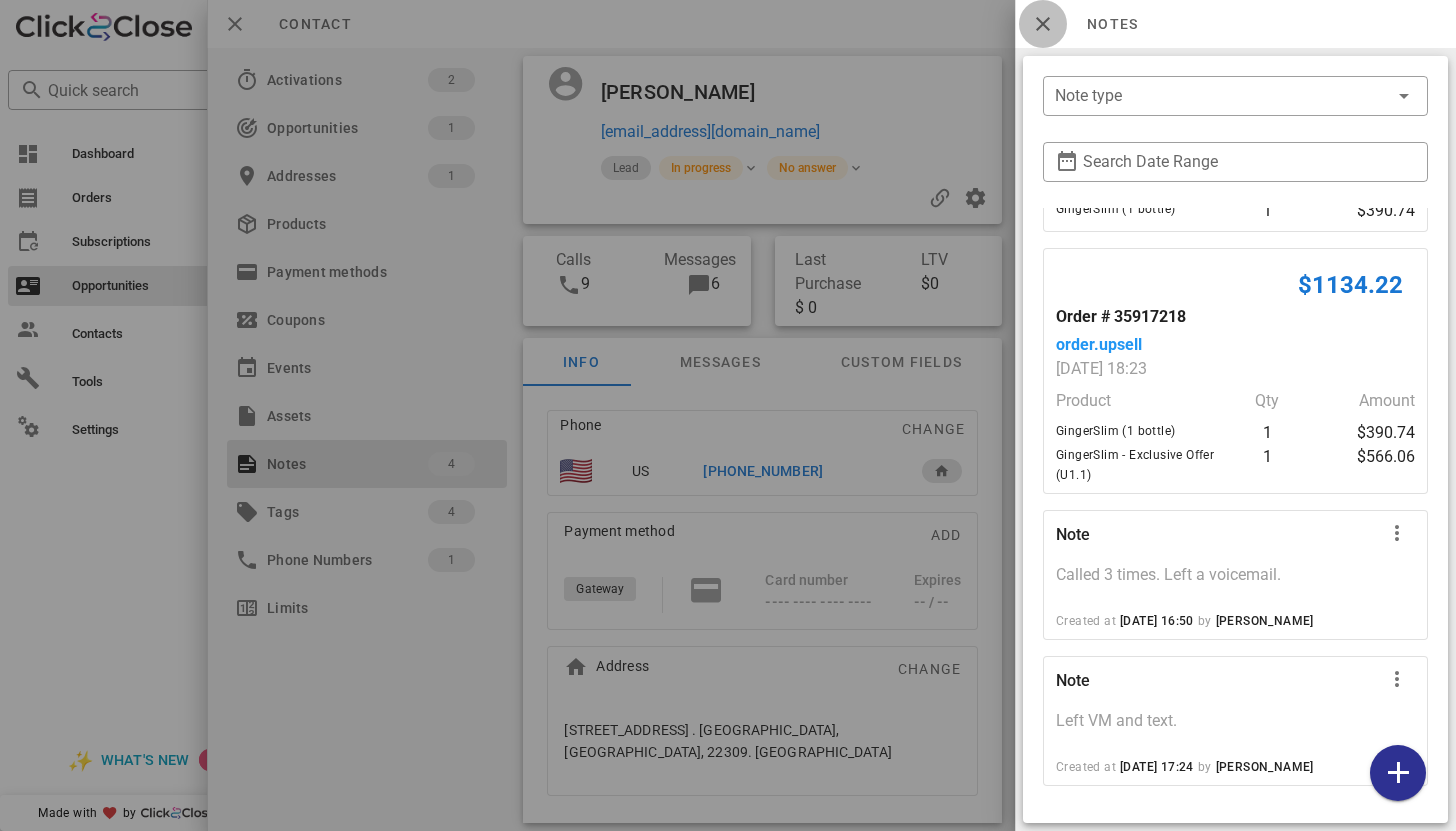 click at bounding box center [1043, 24] 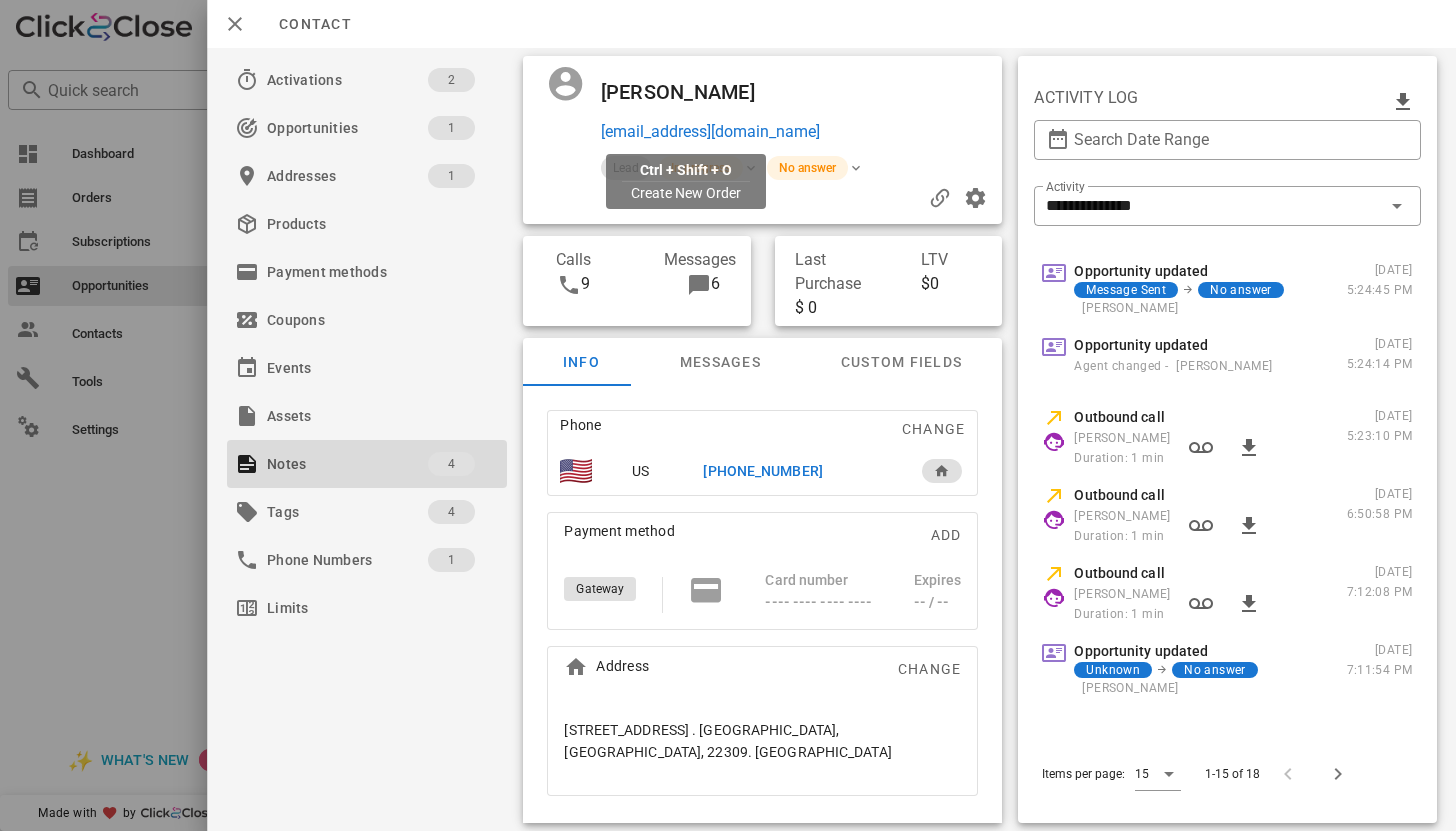 click on "etimespecials15@gmail.com" at bounding box center (709, 132) 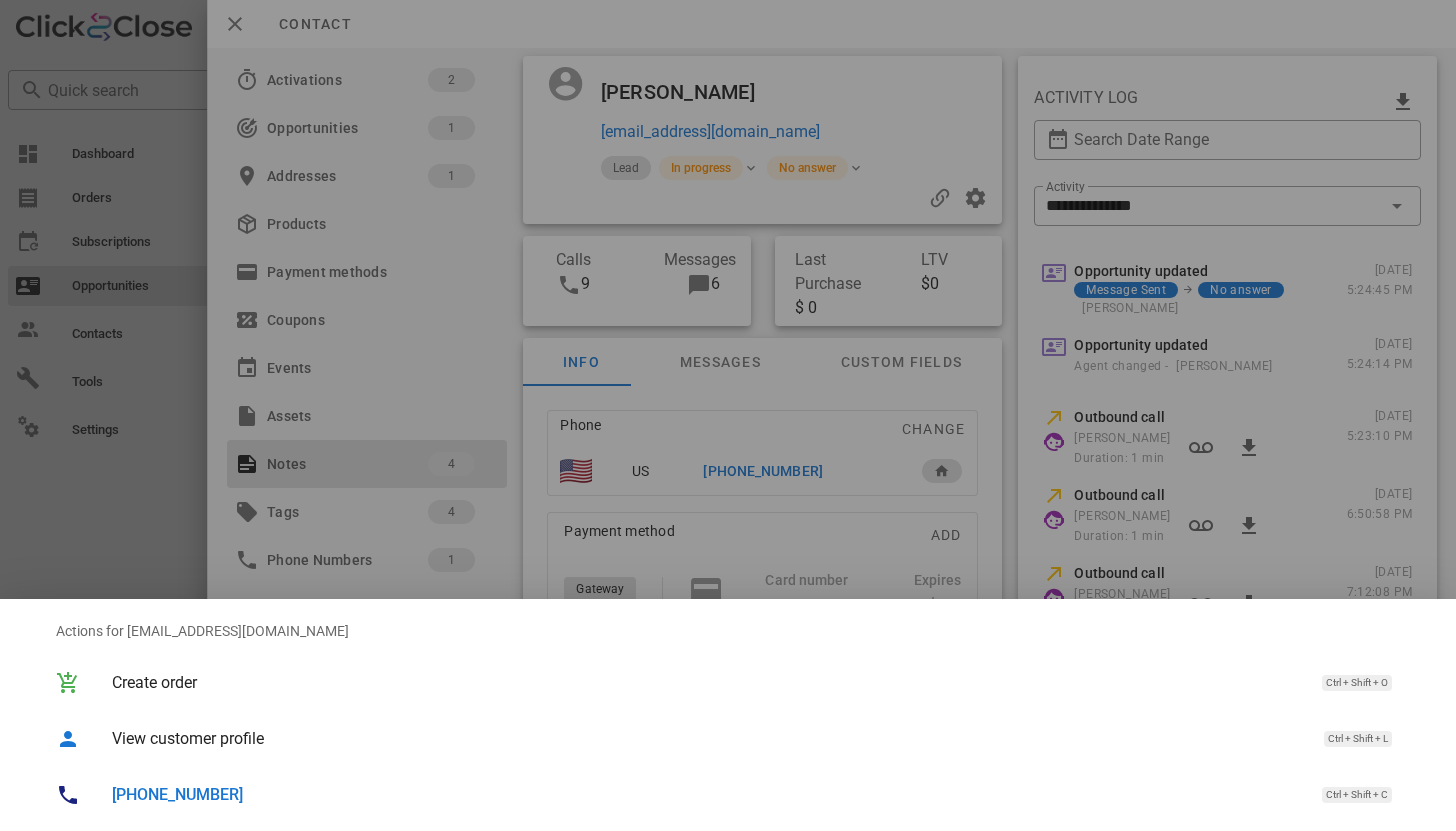 click on "+17032003602" at bounding box center [177, 794] 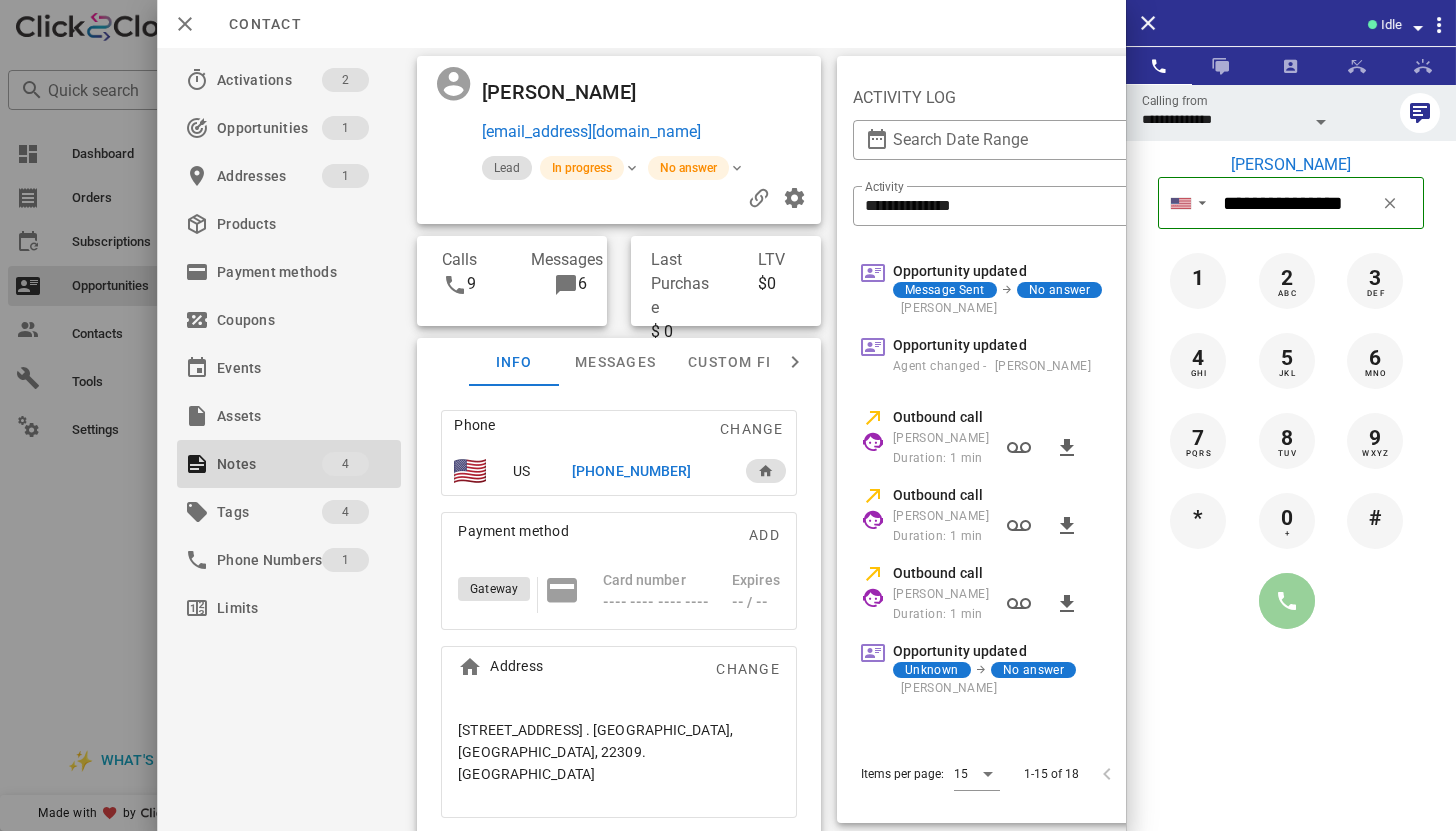 click at bounding box center (1287, 601) 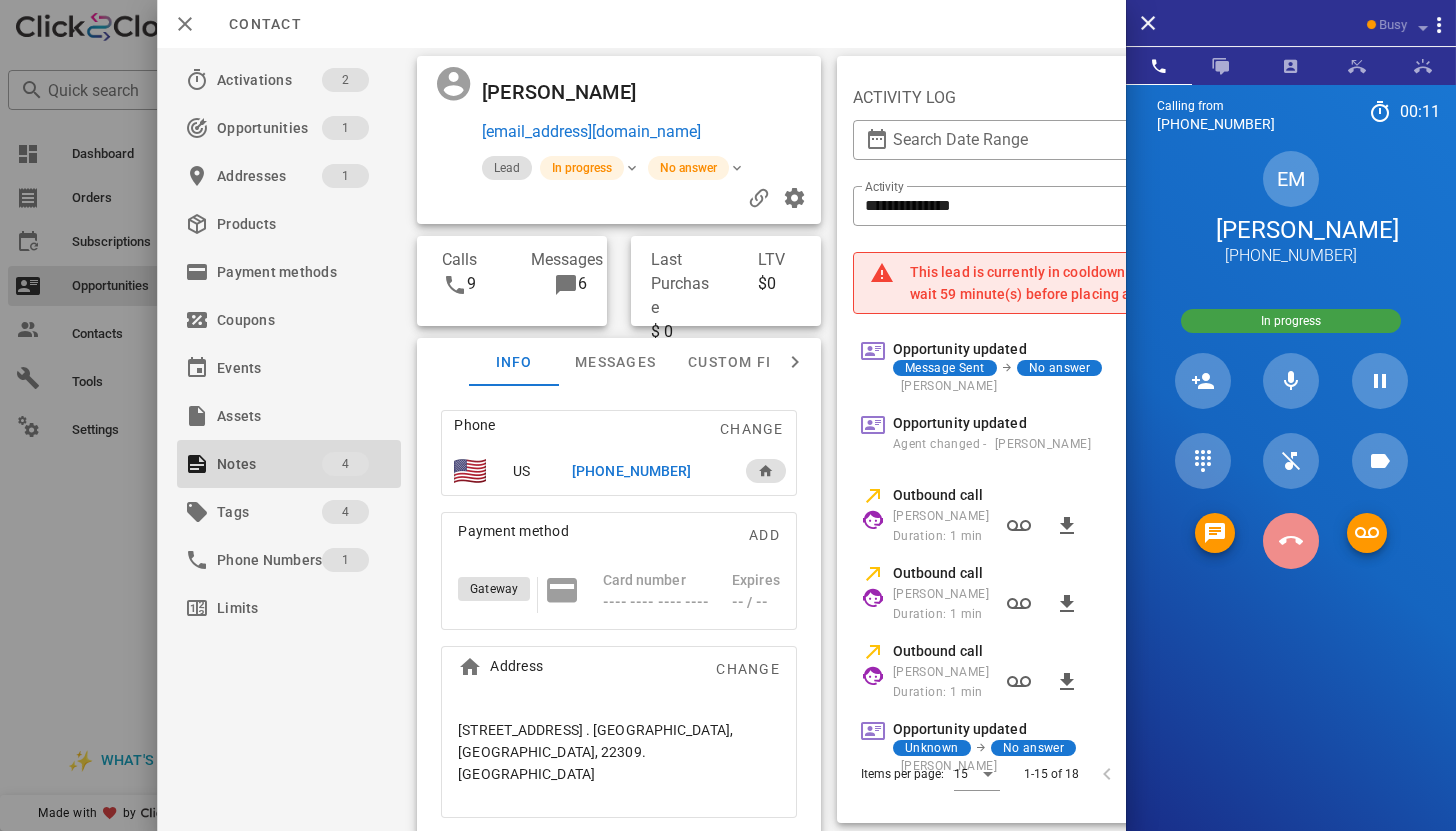 click at bounding box center (1291, 541) 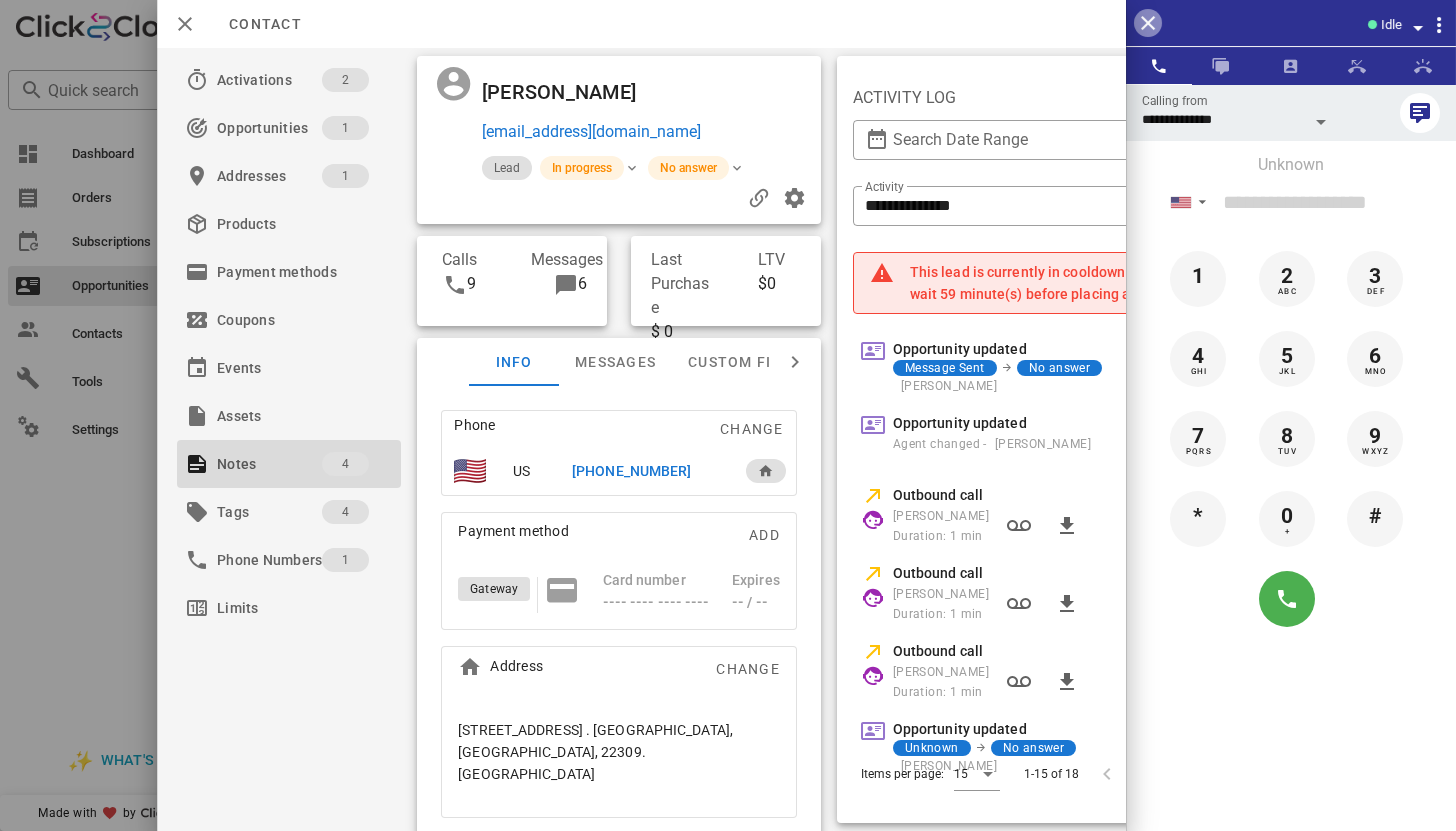 click at bounding box center [1148, 23] 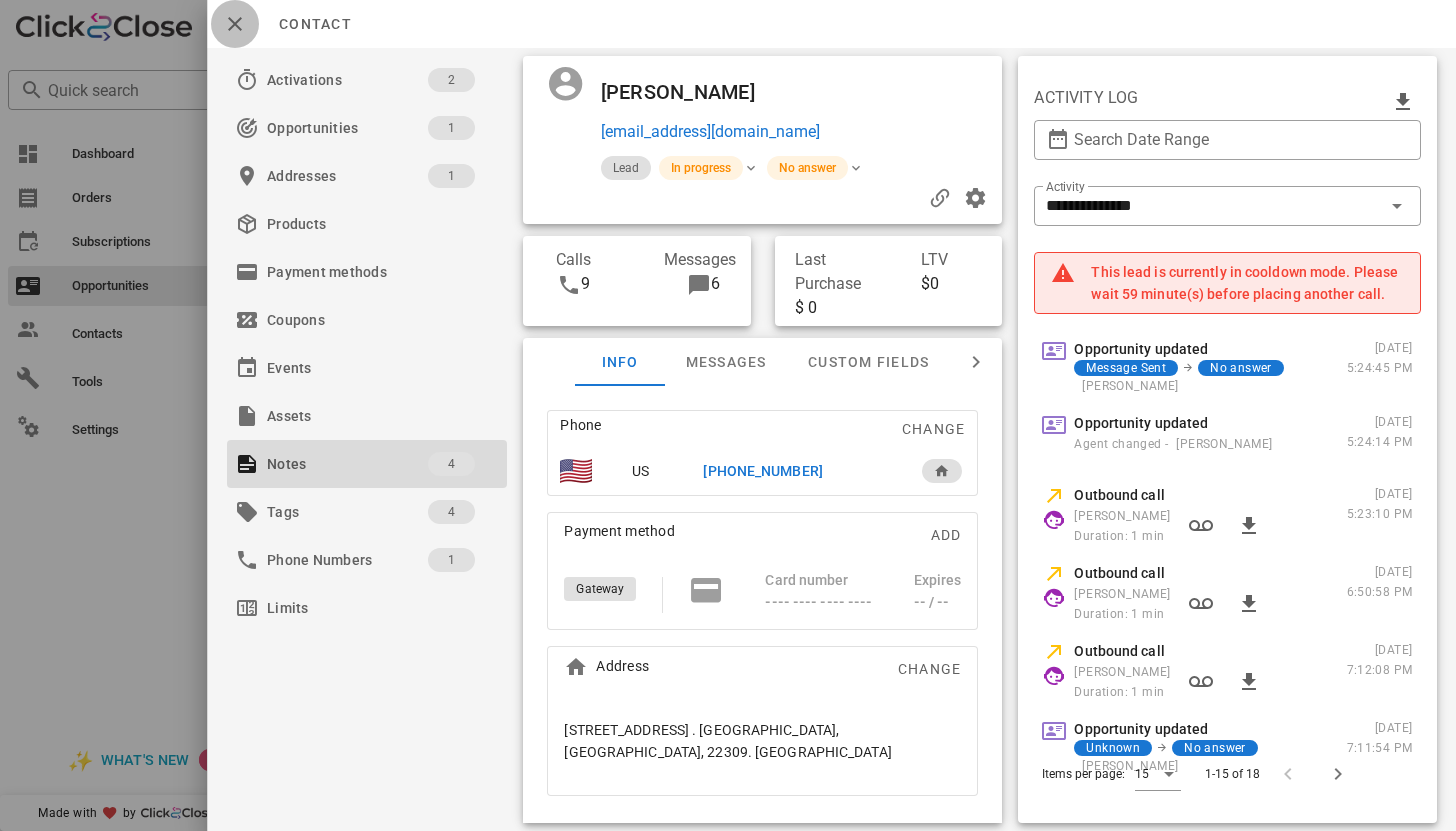 click at bounding box center [235, 24] 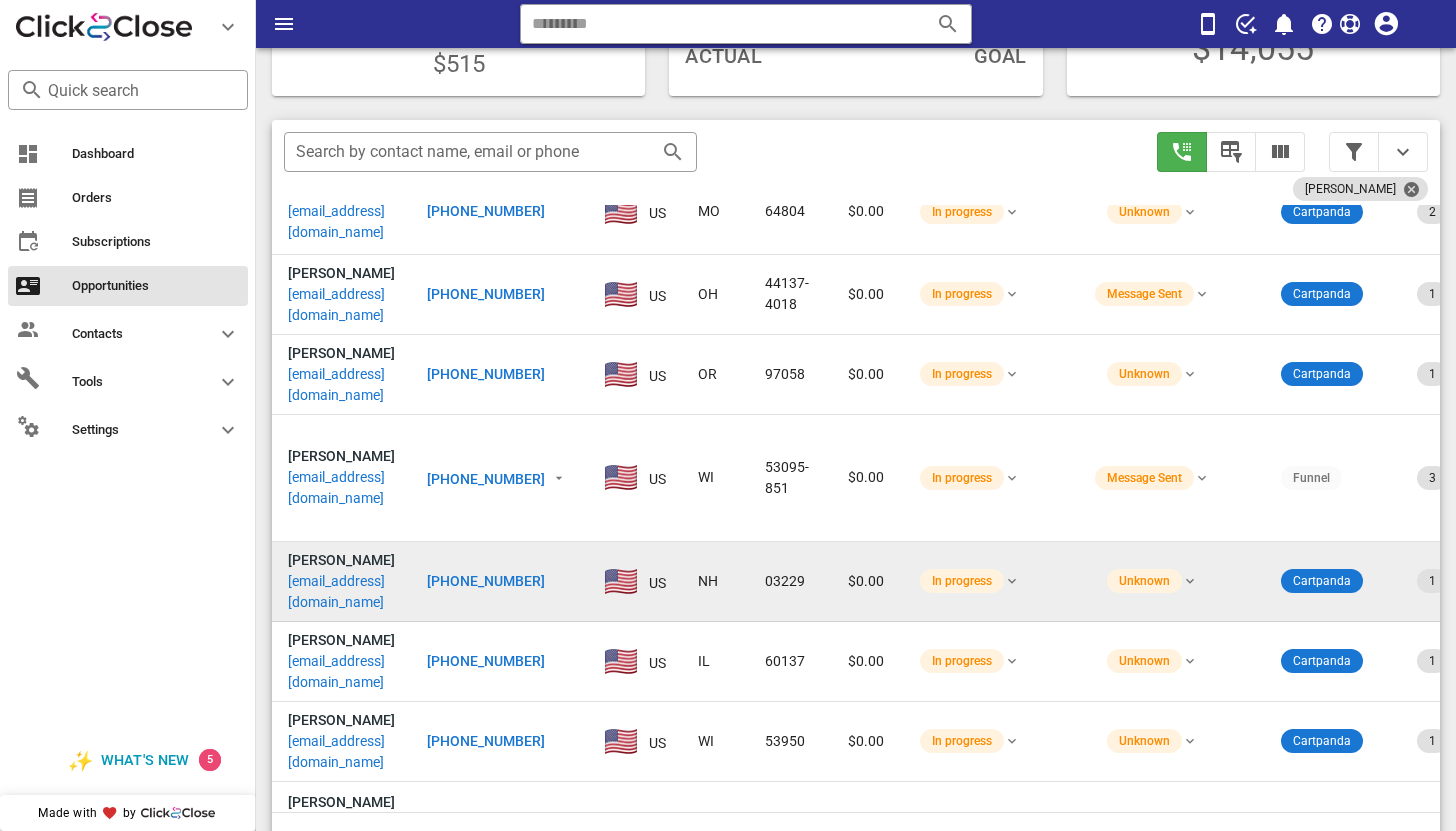 click on "hermas9@hotmail.com" at bounding box center (341, 592) 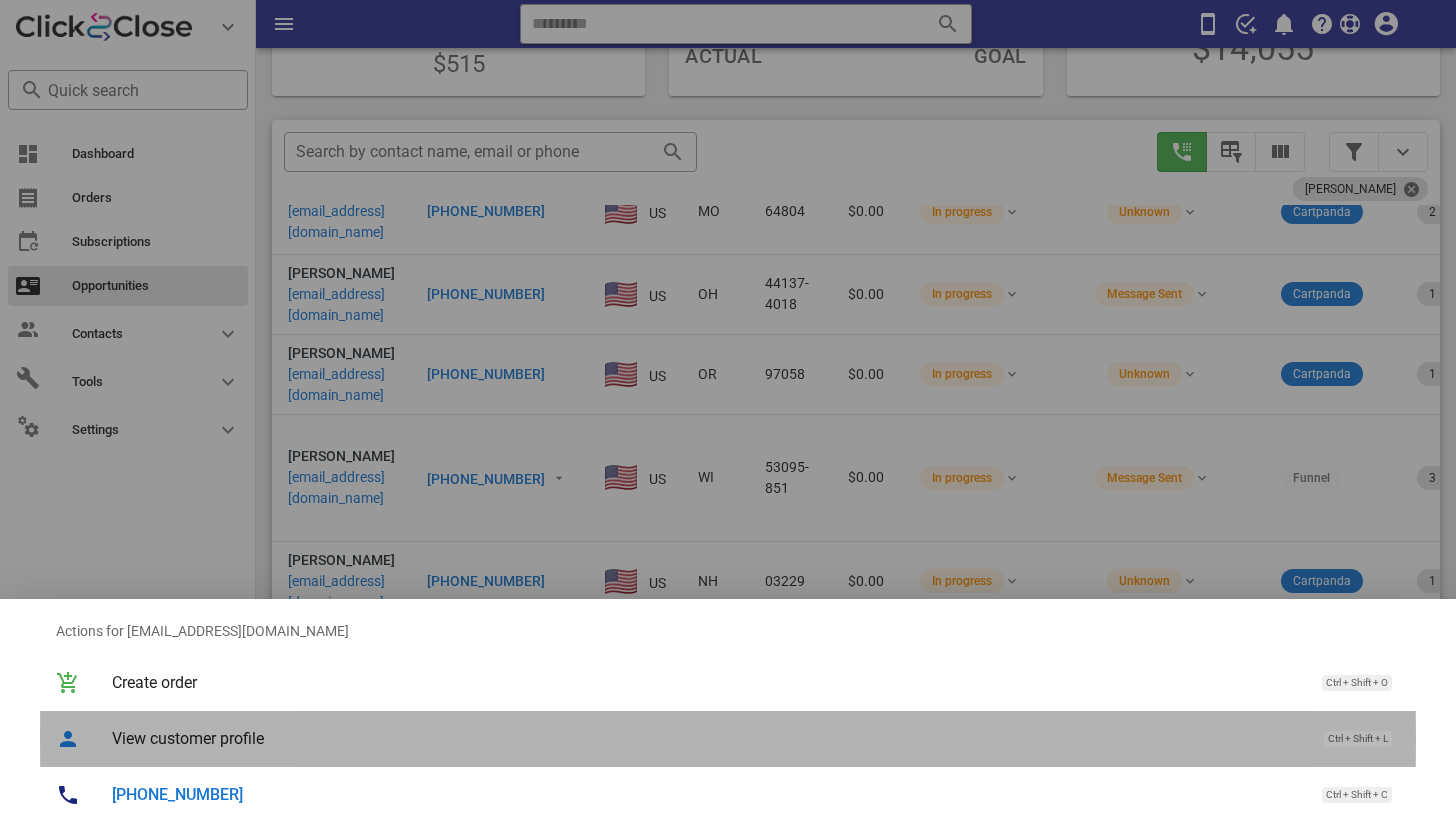 click on "View customer profile" at bounding box center [708, 738] 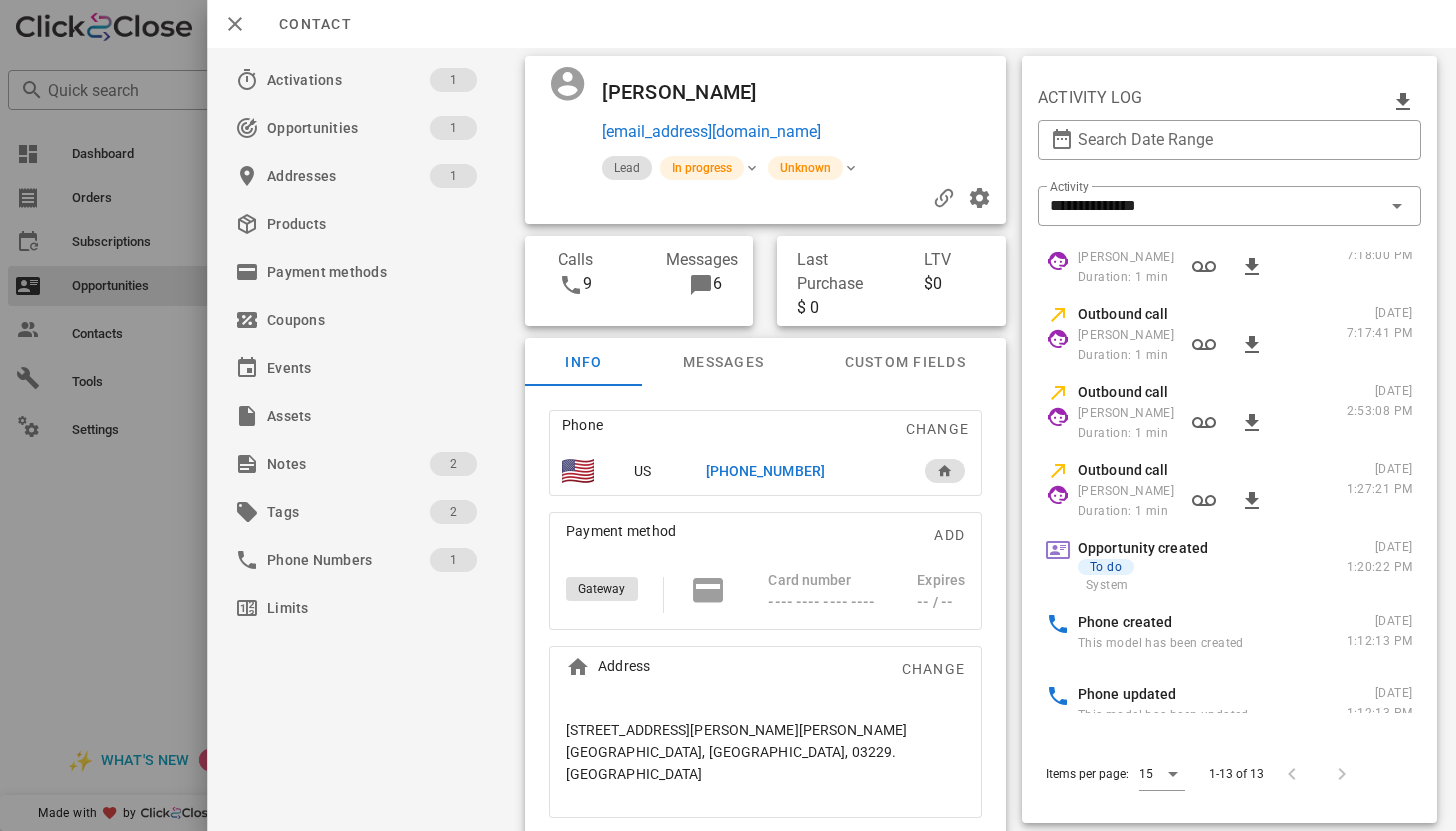 scroll, scrollTop: 500, scrollLeft: 0, axis: vertical 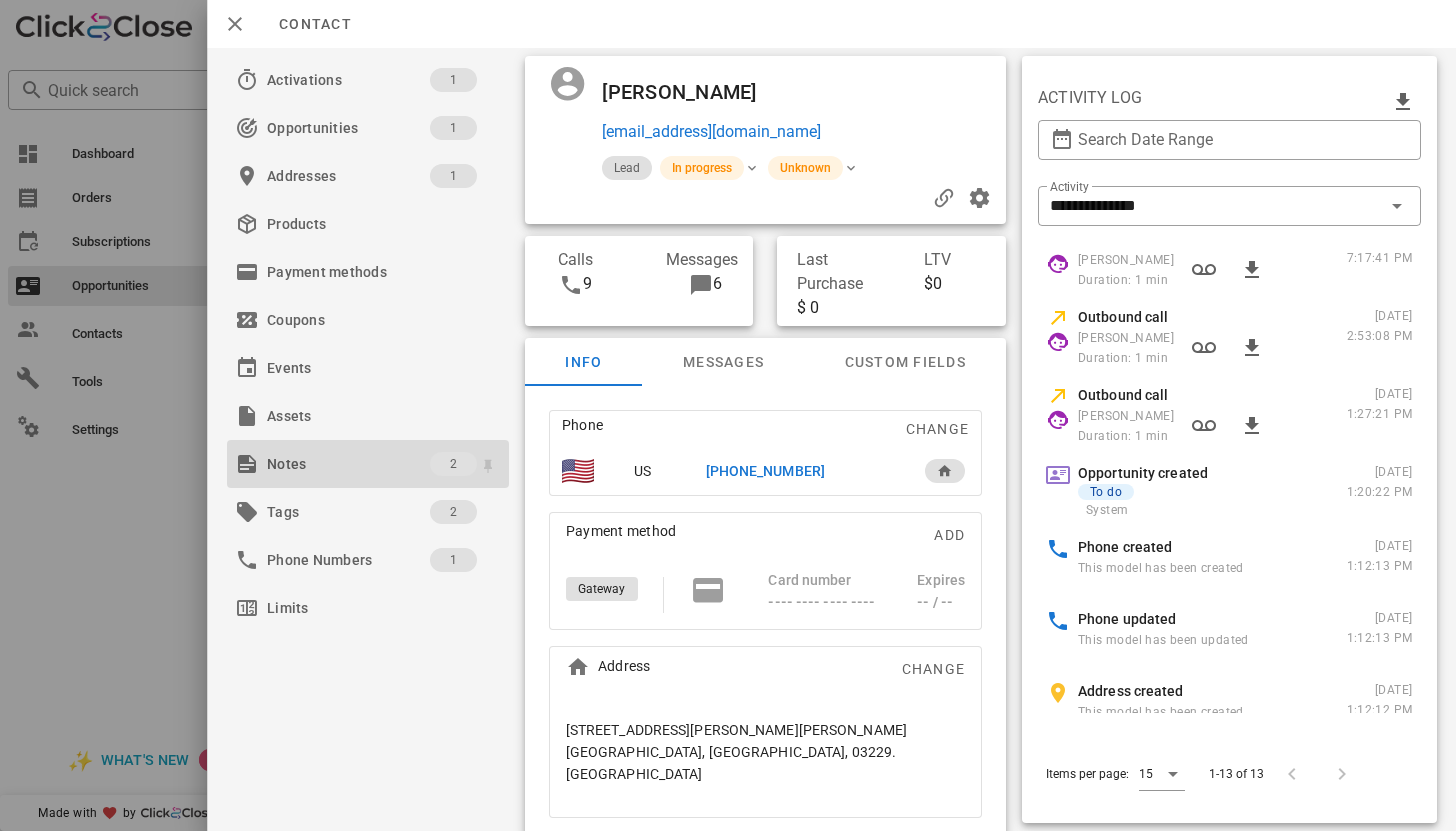 click on "Notes" at bounding box center (348, 464) 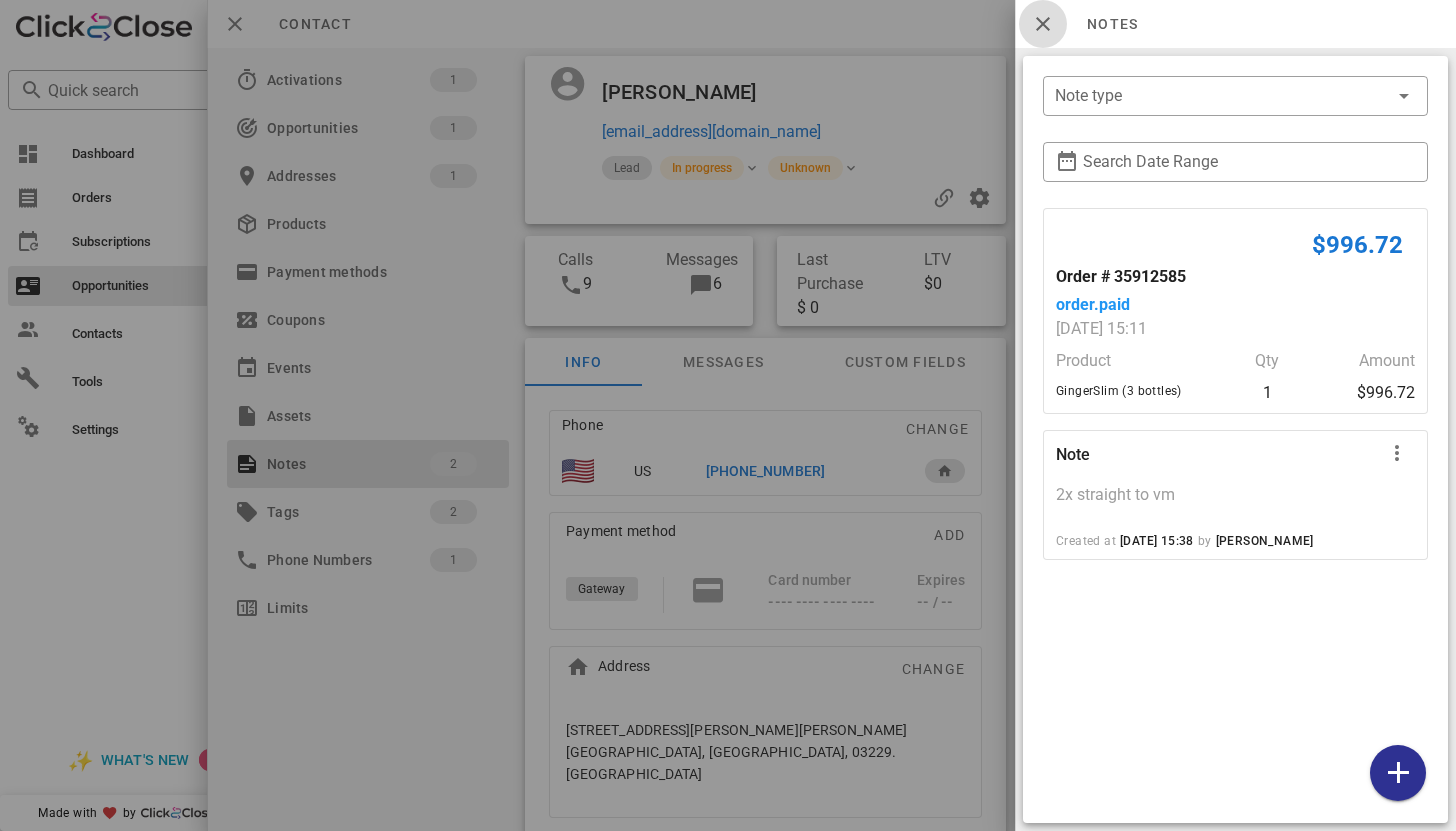 click at bounding box center [1043, 24] 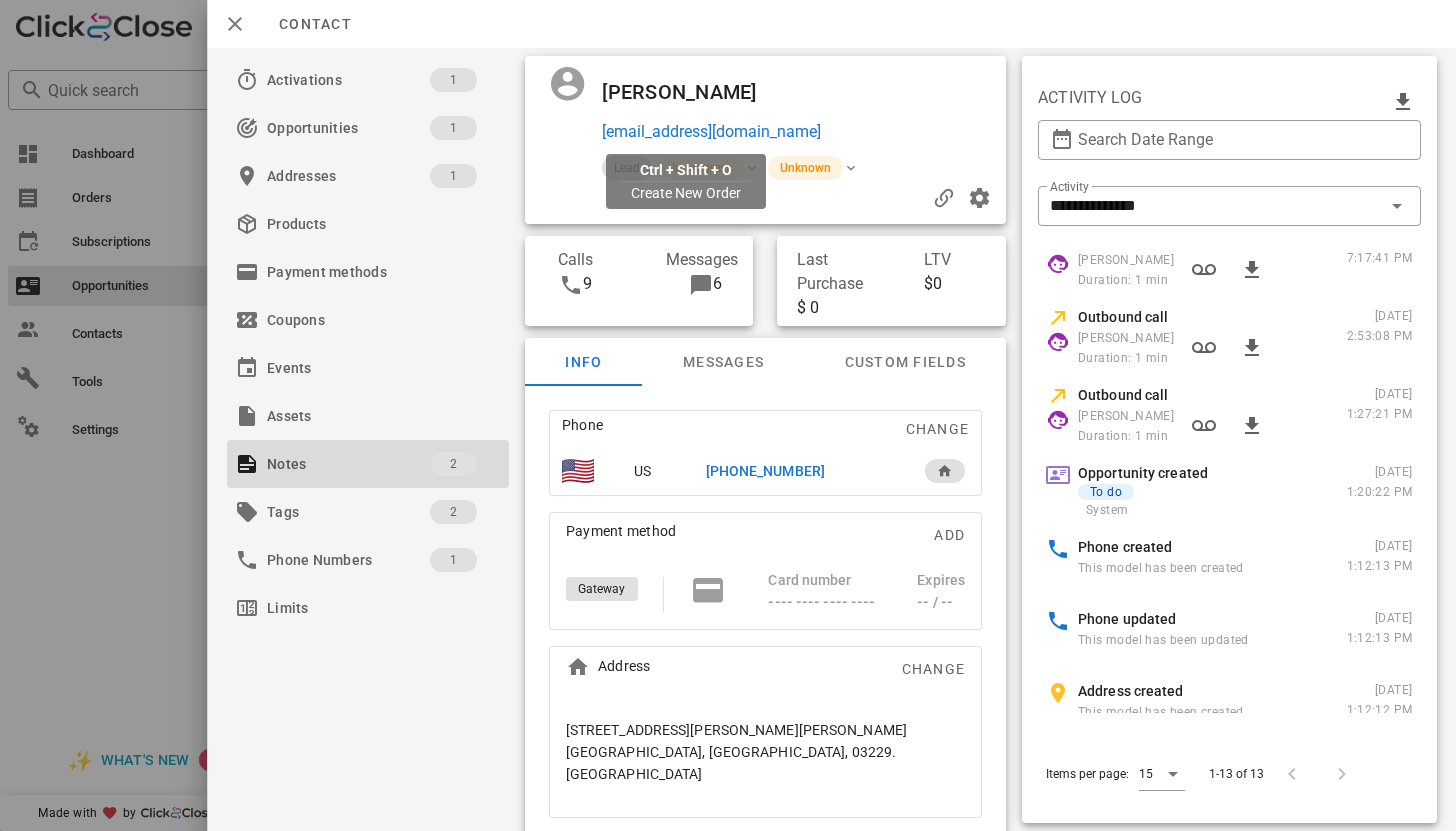 click on "hermas9@hotmail.com" at bounding box center [711, 132] 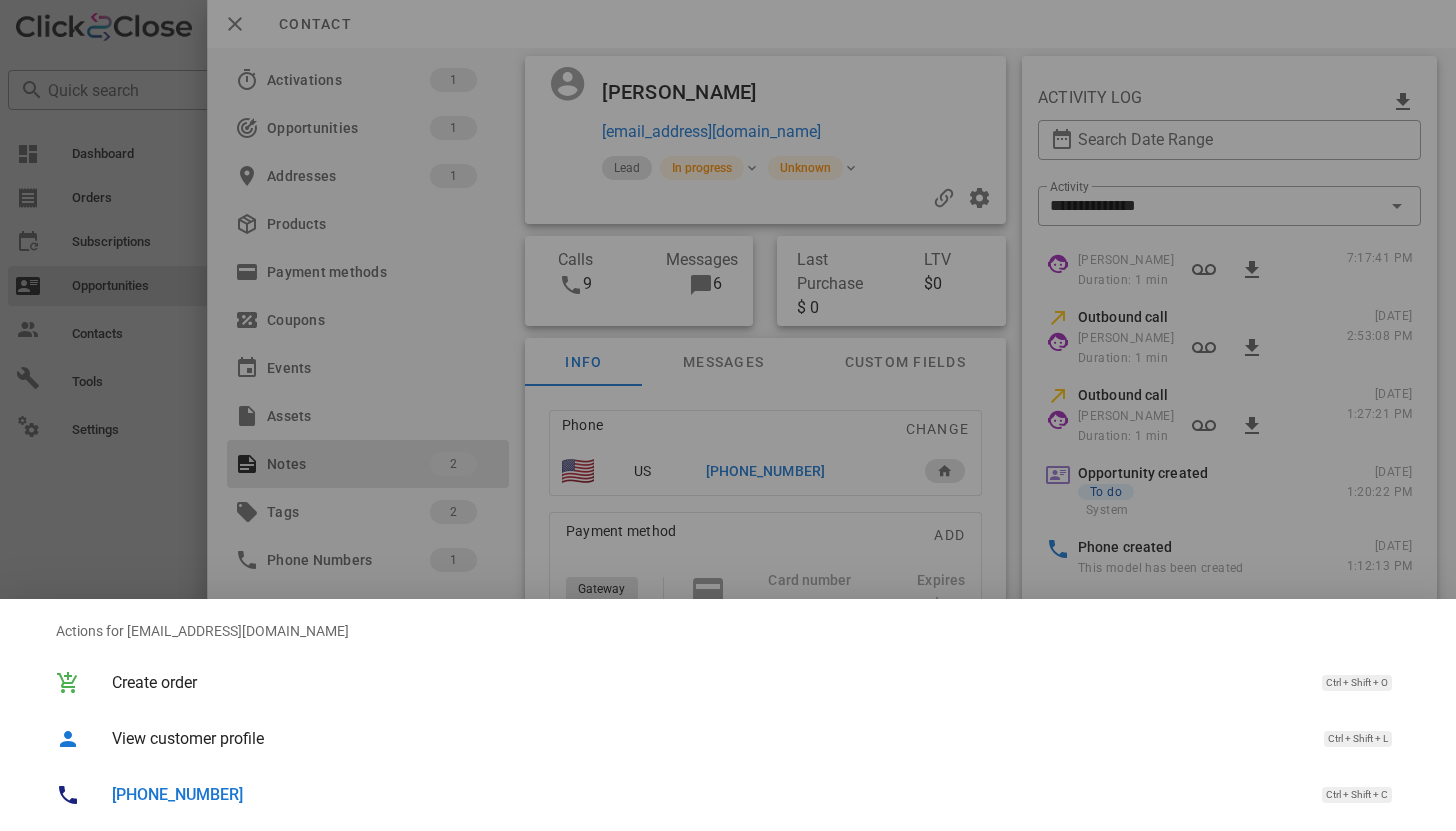 click on "+19178413120" at bounding box center (177, 794) 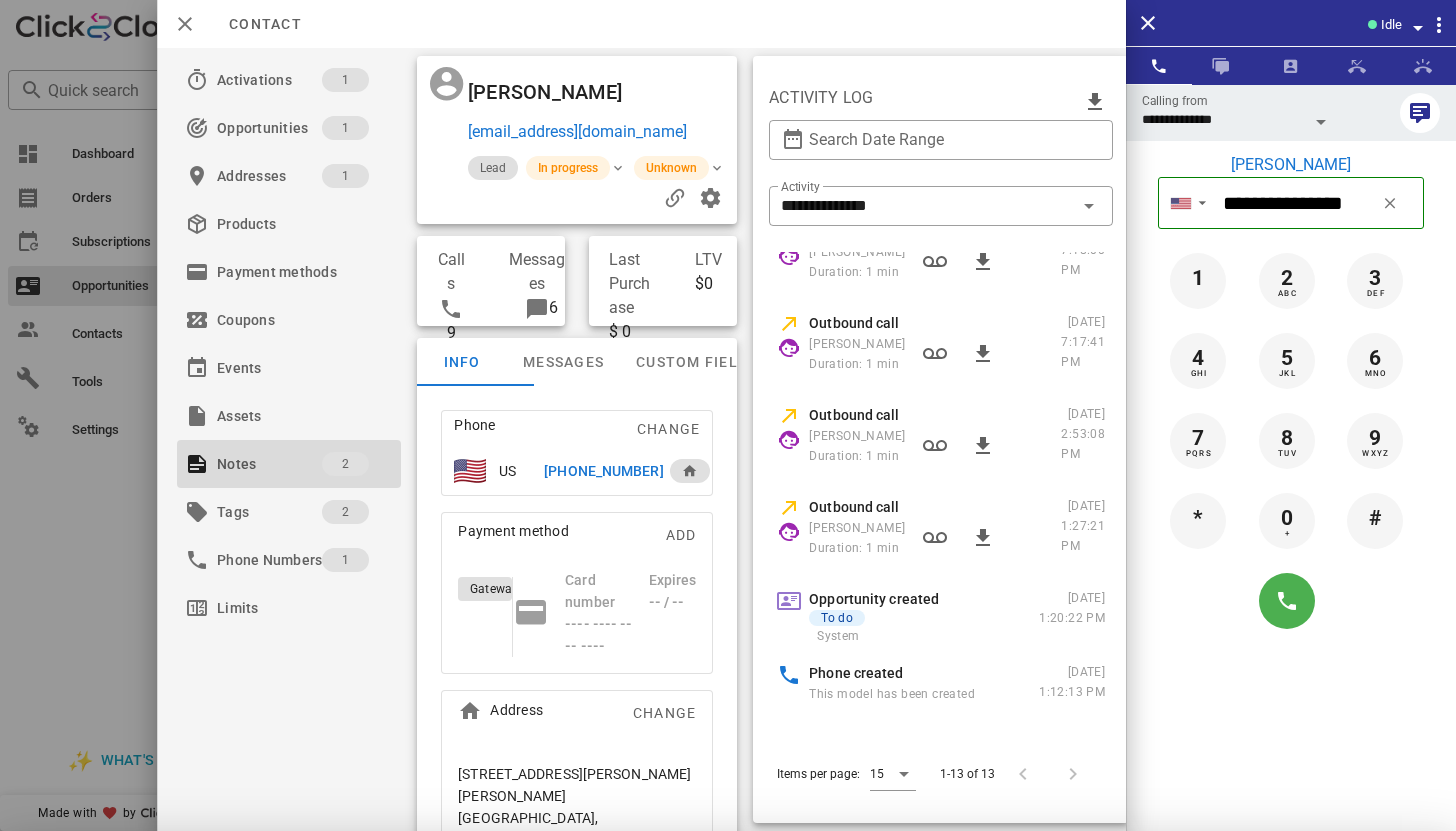 scroll, scrollTop: 740, scrollLeft: 0, axis: vertical 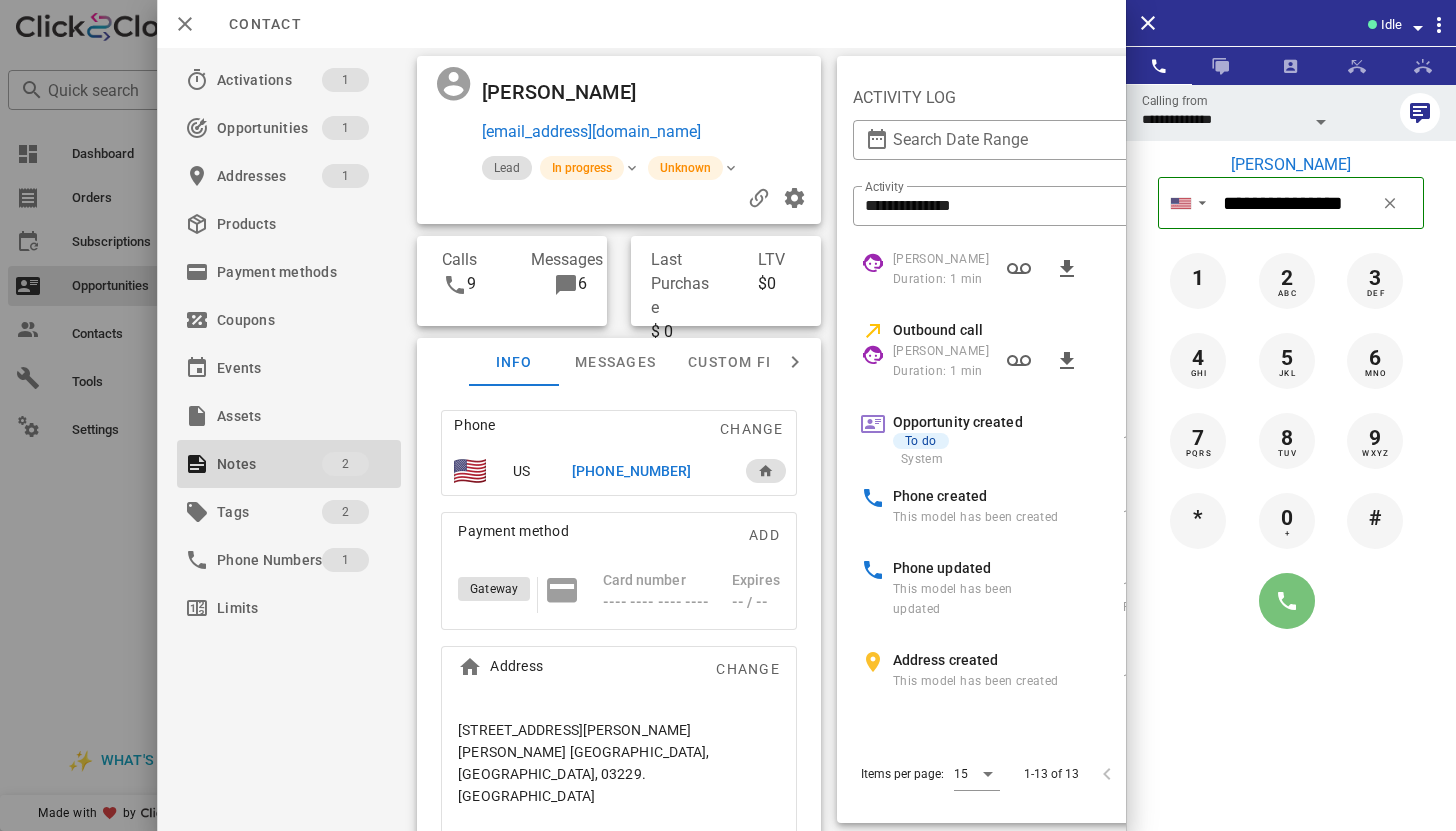 click at bounding box center (1287, 601) 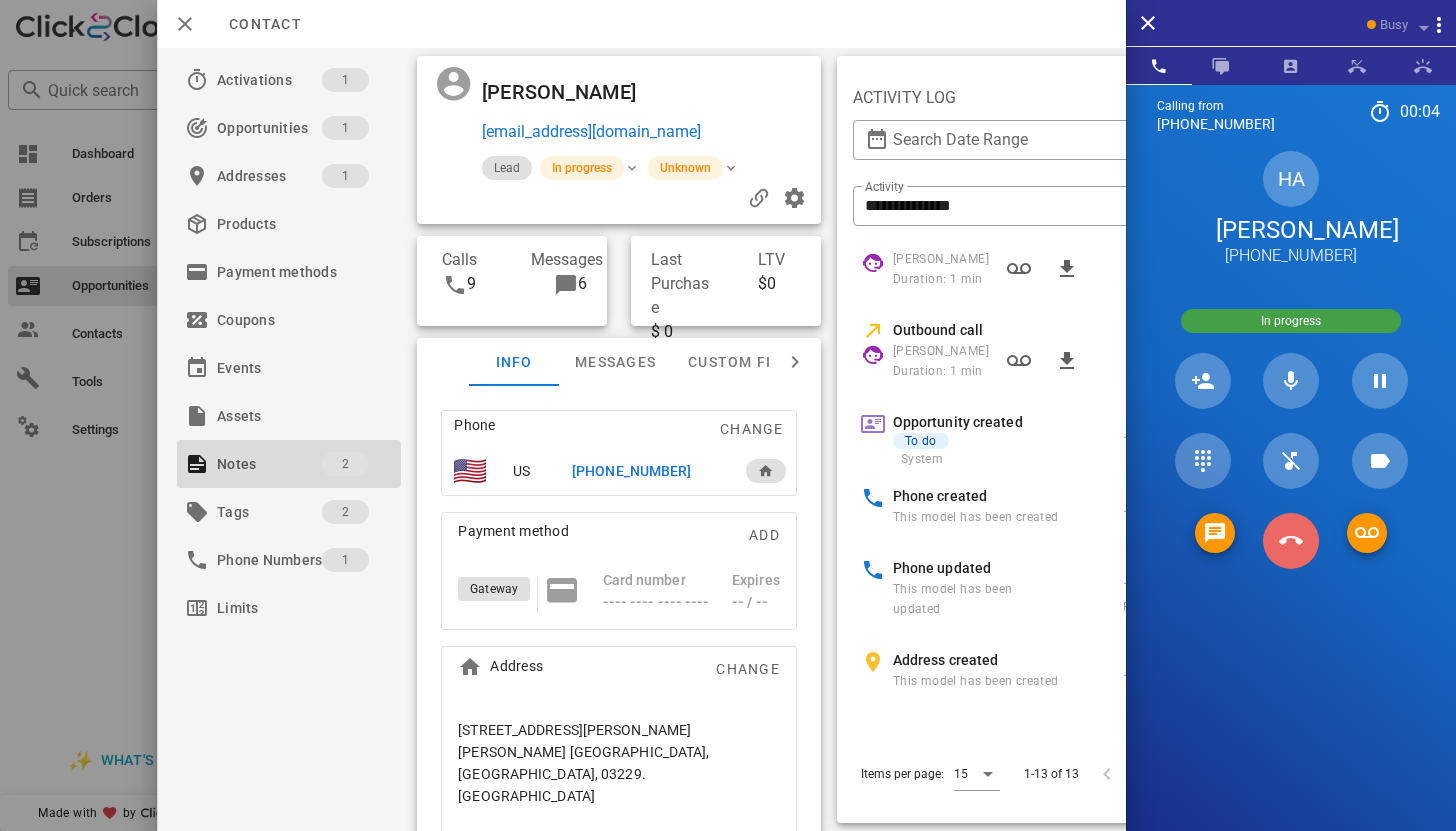 click at bounding box center [1291, 541] 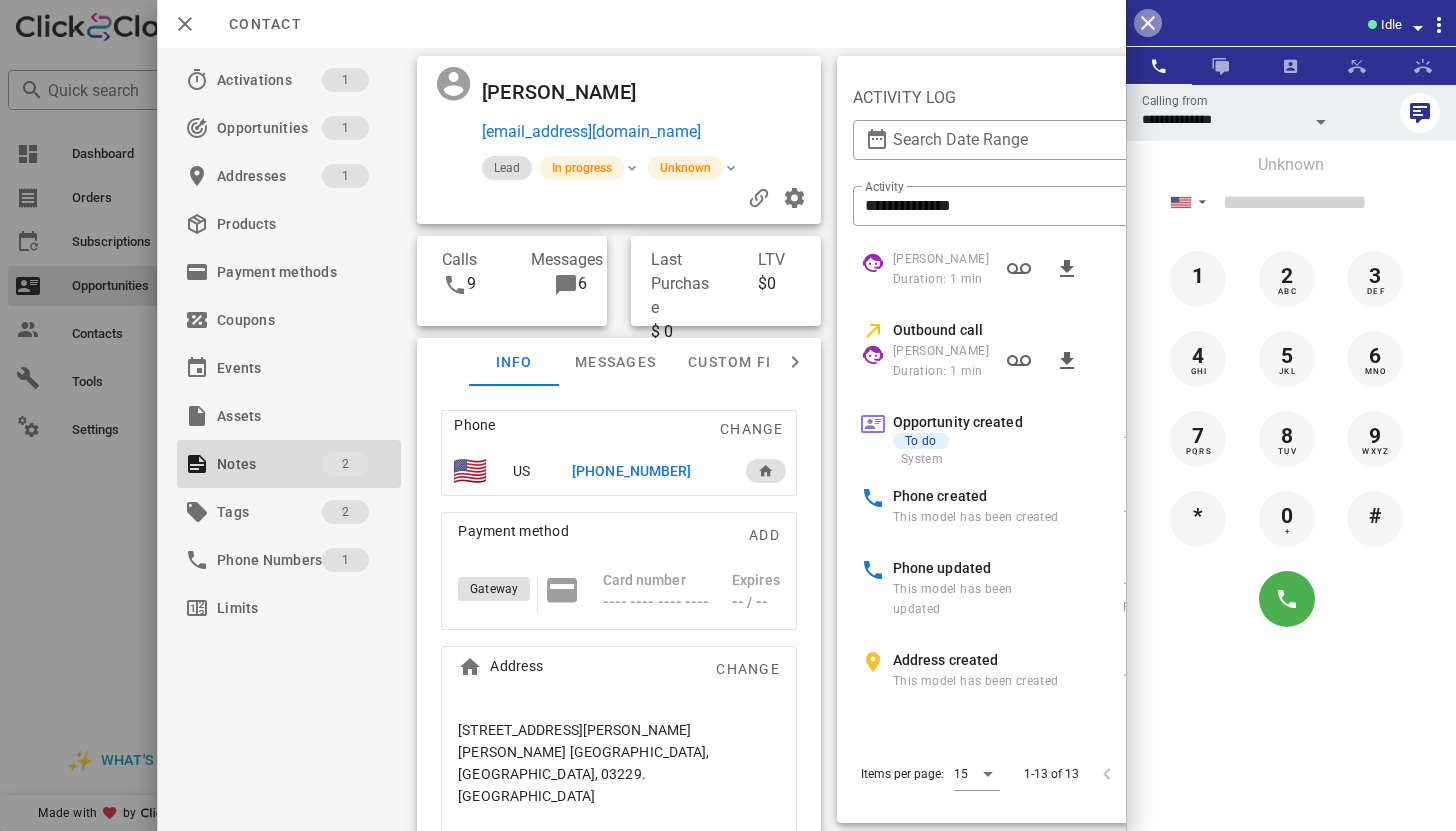click at bounding box center (1148, 23) 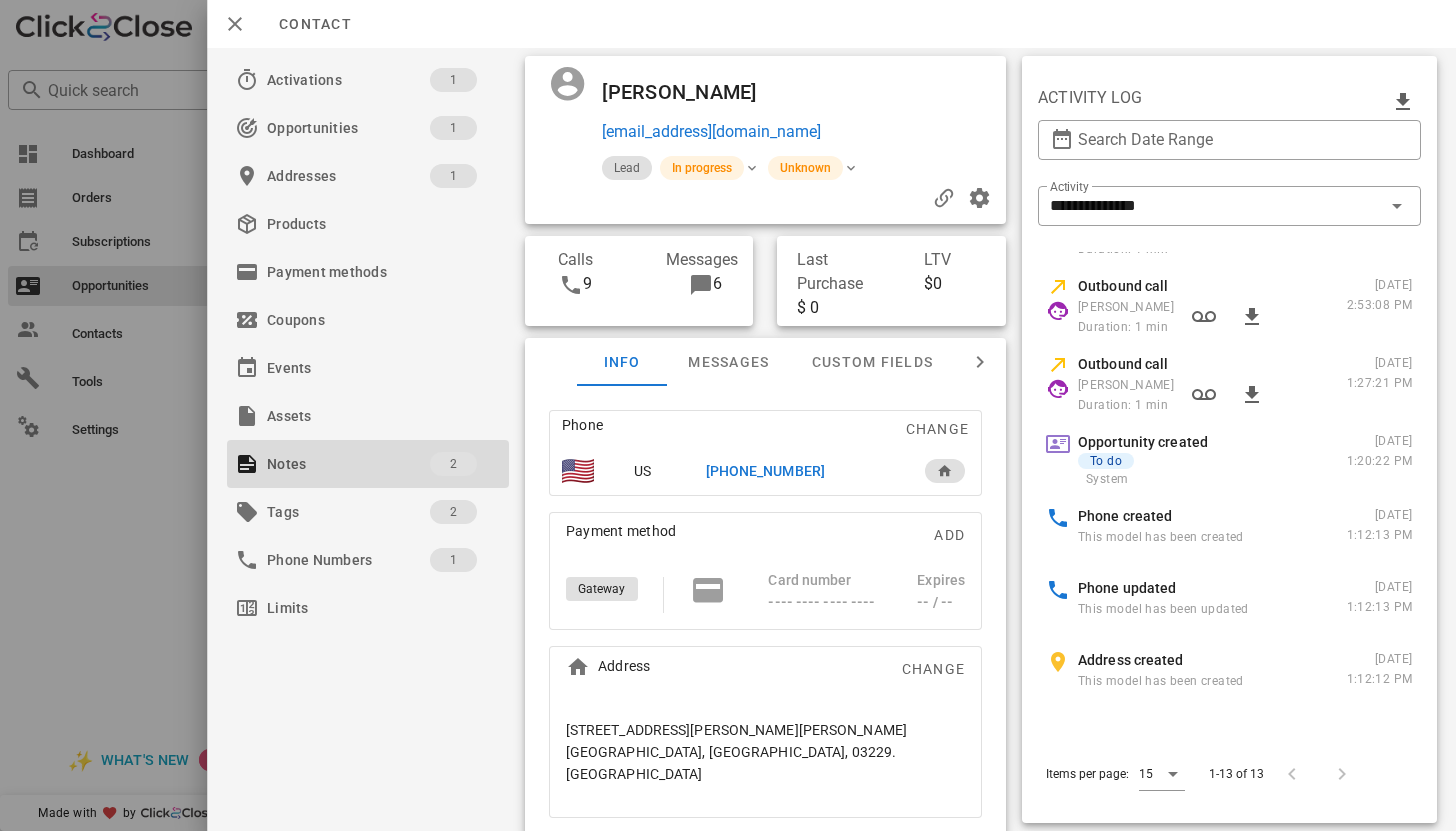 scroll, scrollTop: 500, scrollLeft: 0, axis: vertical 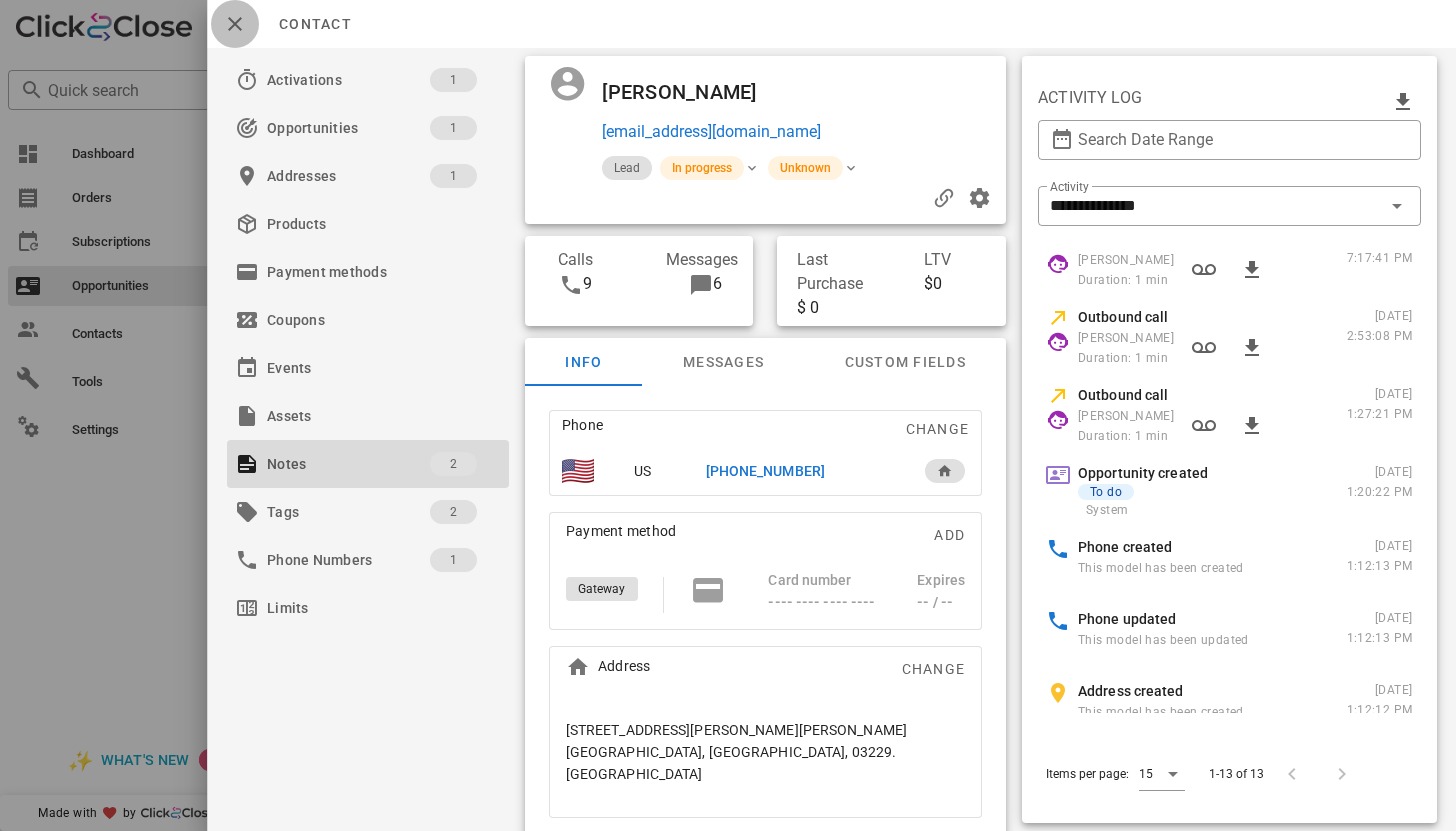 click at bounding box center (235, 24) 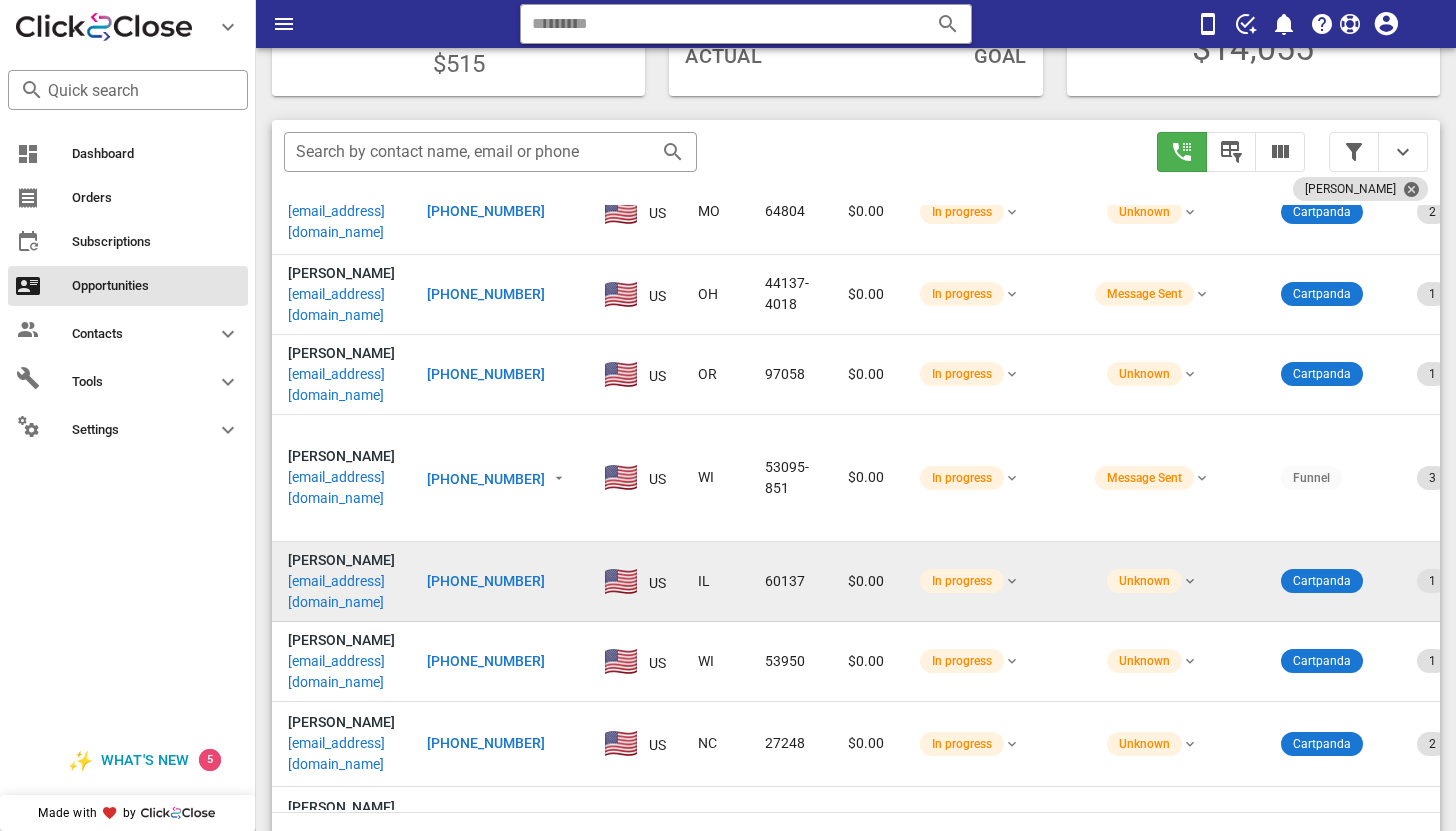 click on "ree@harkfam.com" at bounding box center [341, 592] 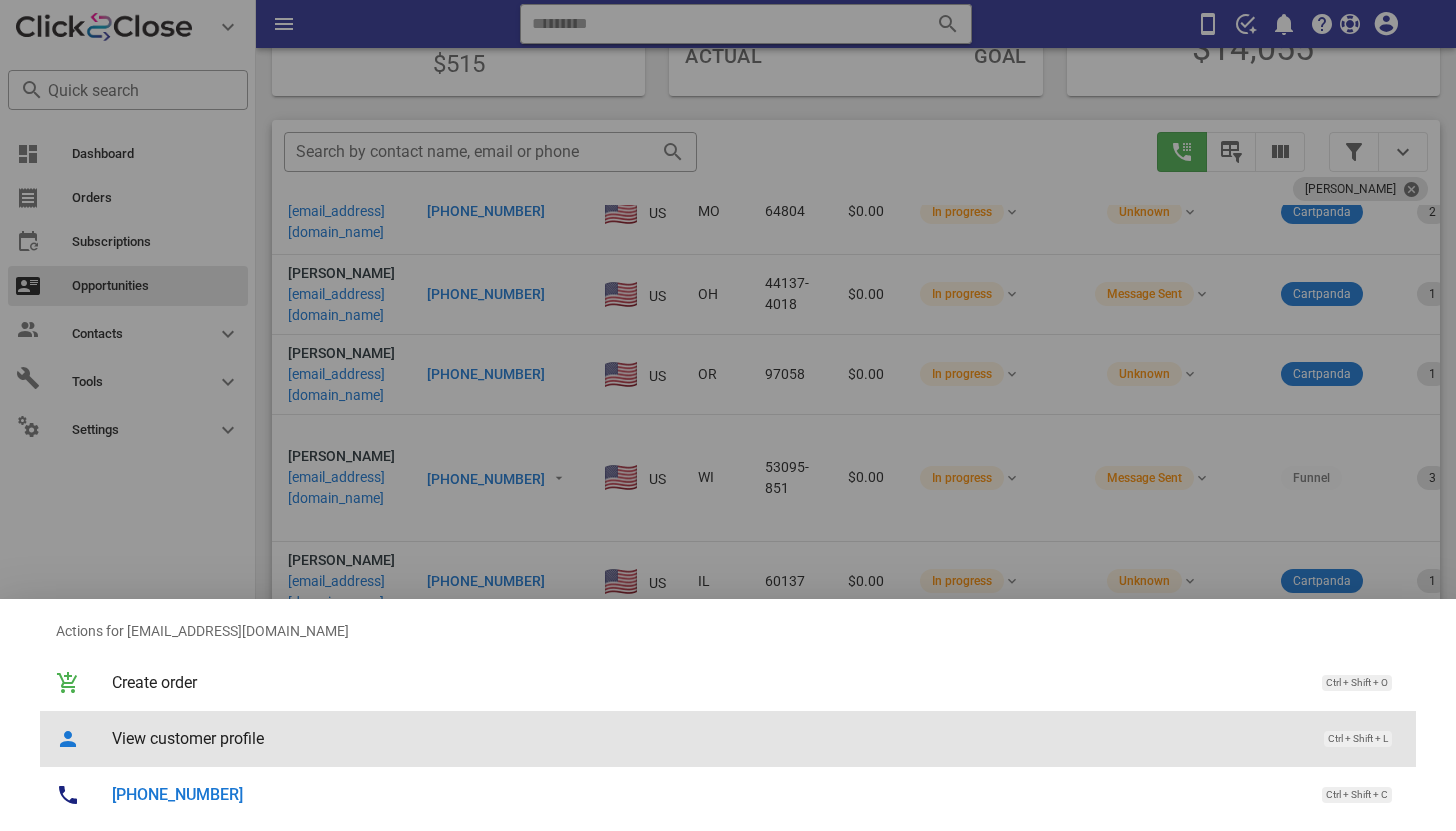 click on "View customer profile Ctrl + Shift + L" at bounding box center [756, 738] 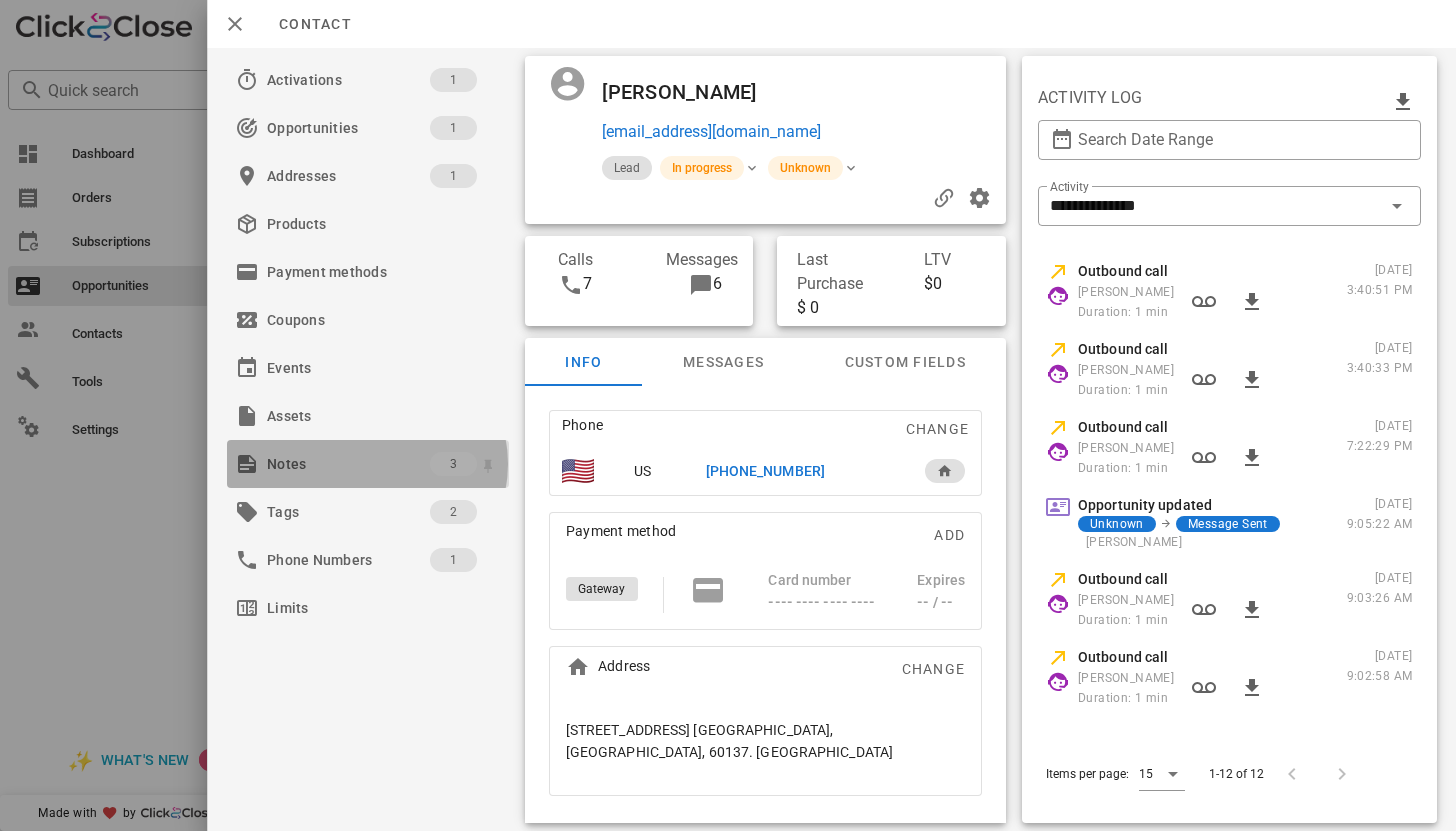 click on "Notes" at bounding box center [348, 464] 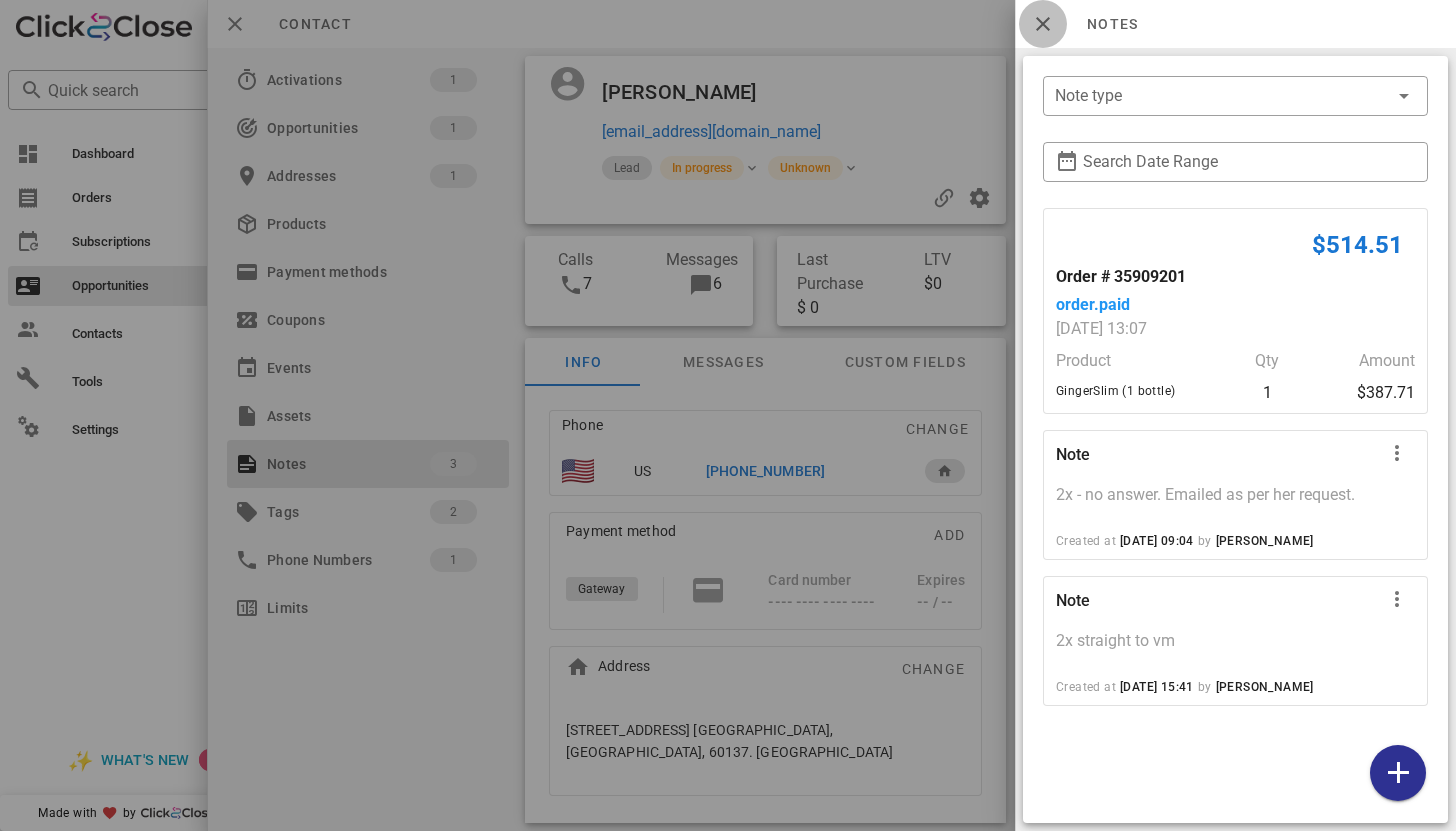 click at bounding box center [1043, 24] 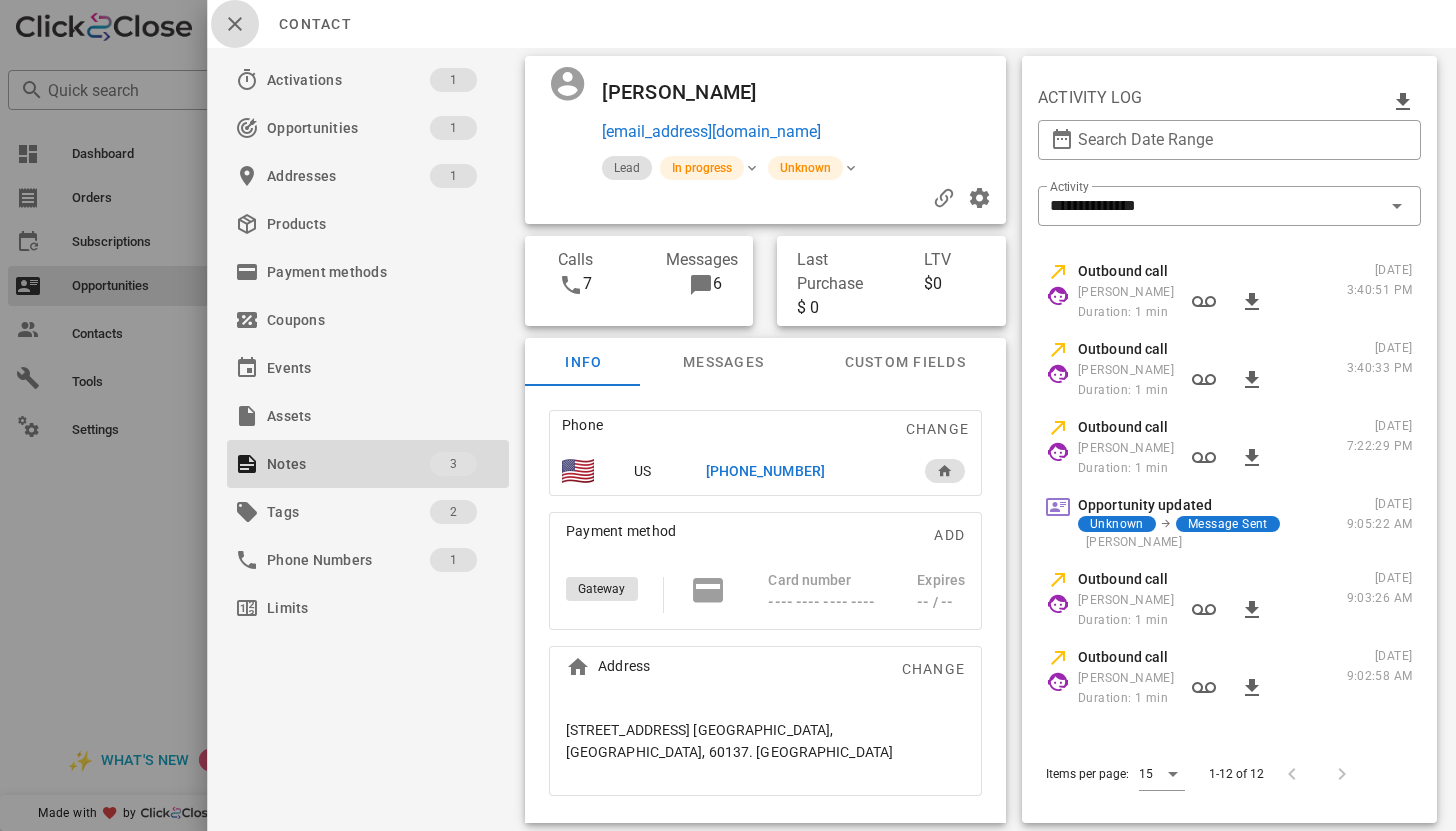 click at bounding box center (235, 24) 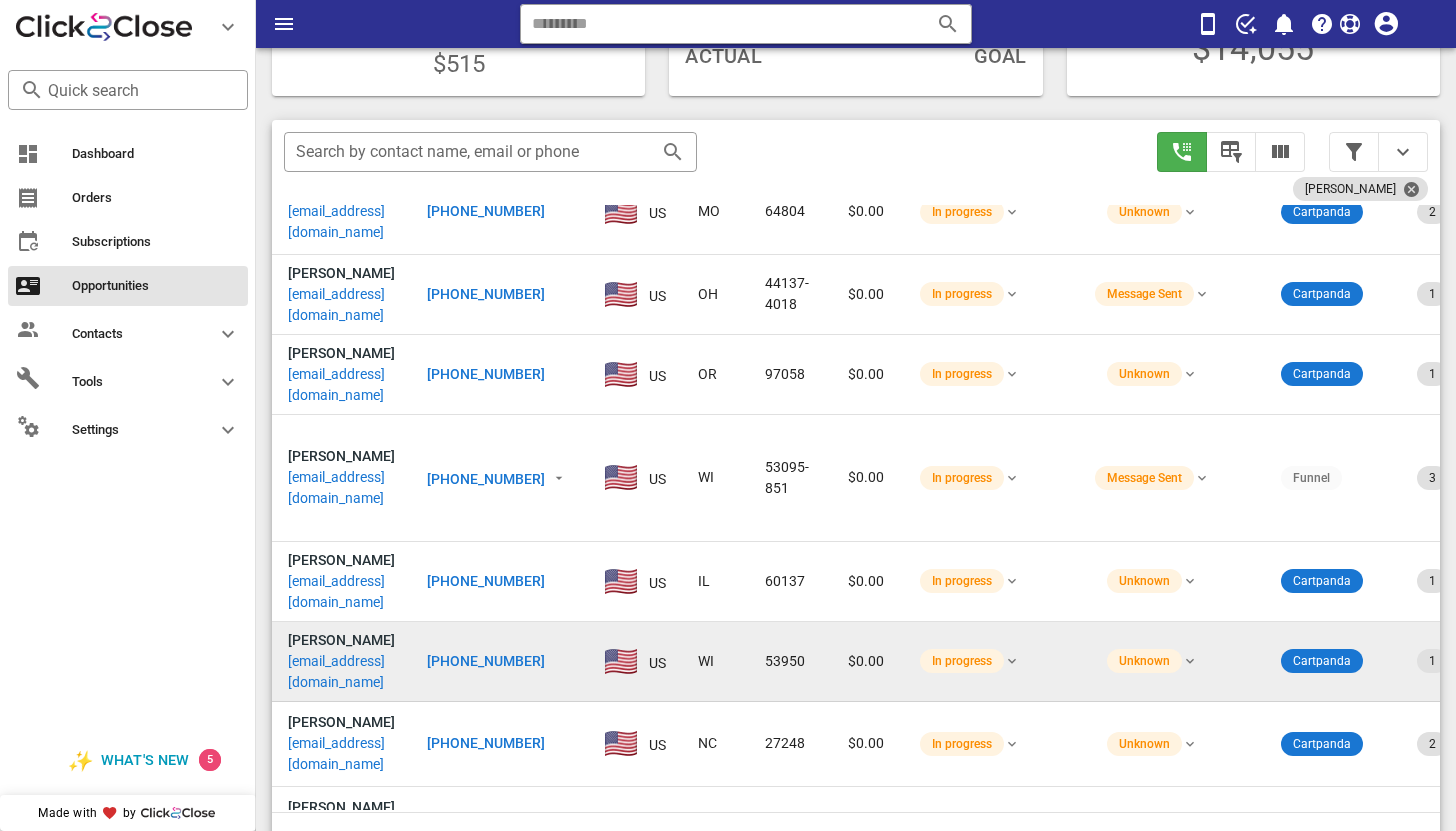 click on "linesinnature@gmail.com" at bounding box center (341, 672) 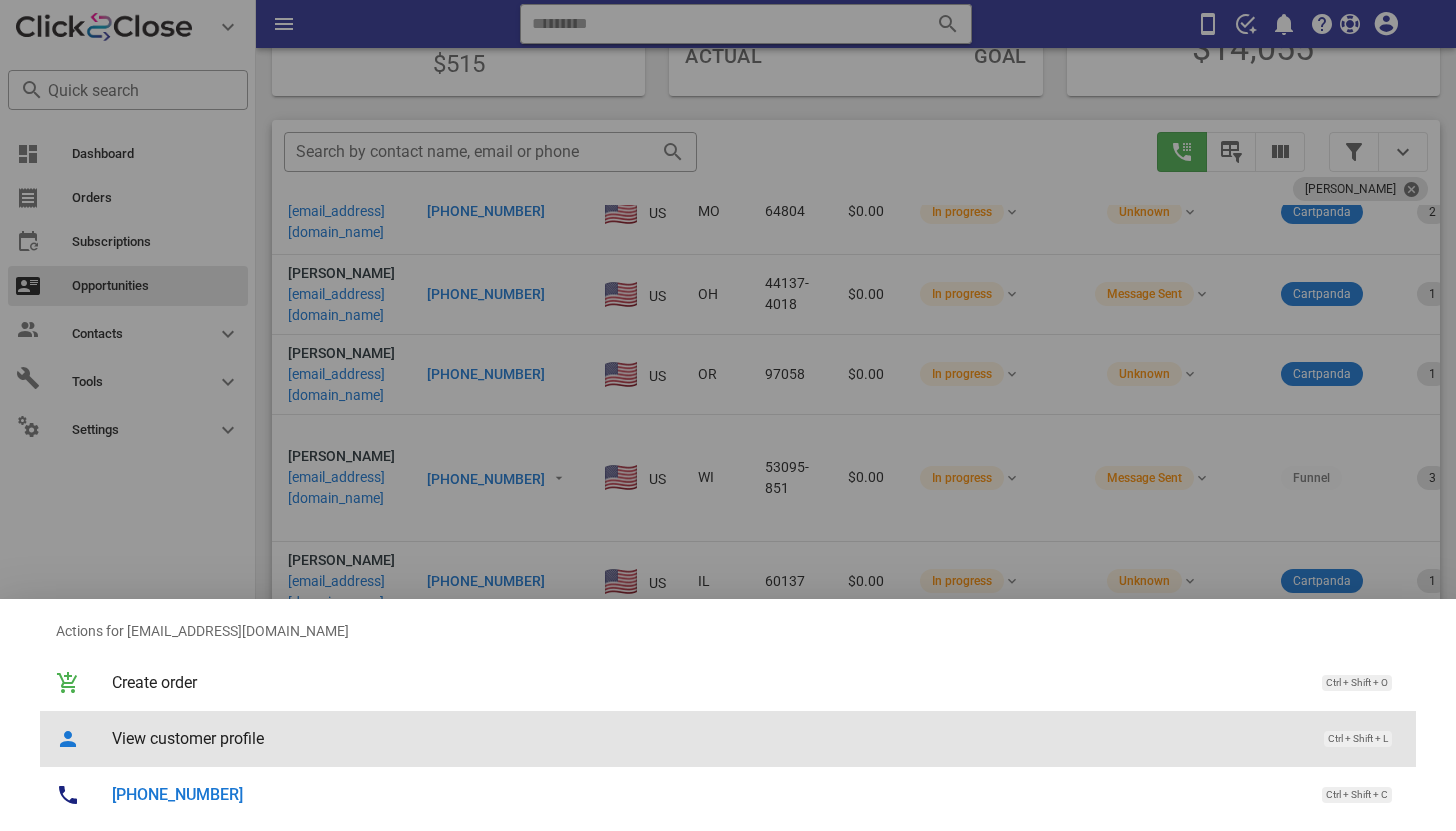 click on "View customer profile" at bounding box center [708, 738] 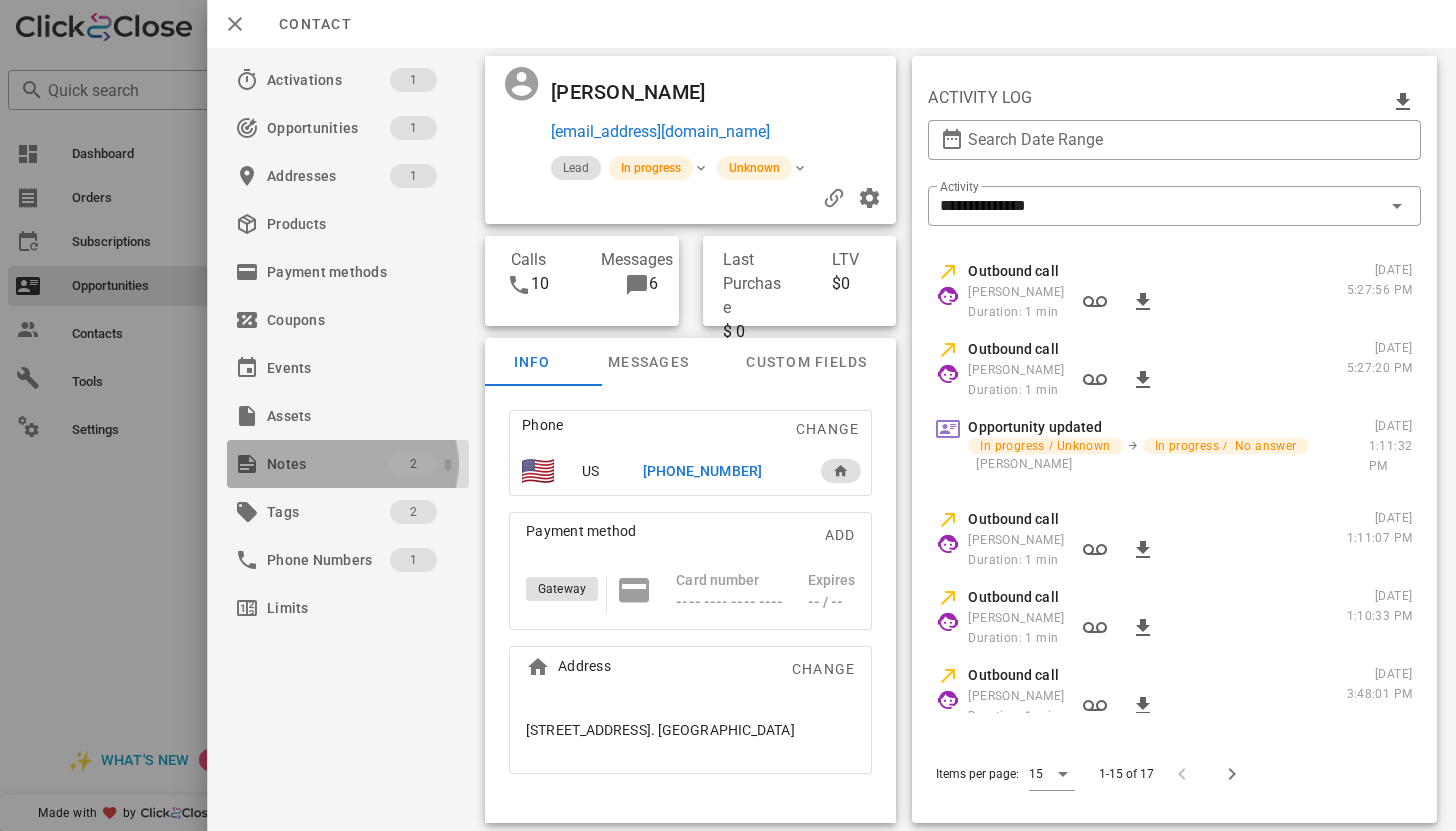 click on "Notes" at bounding box center (328, 464) 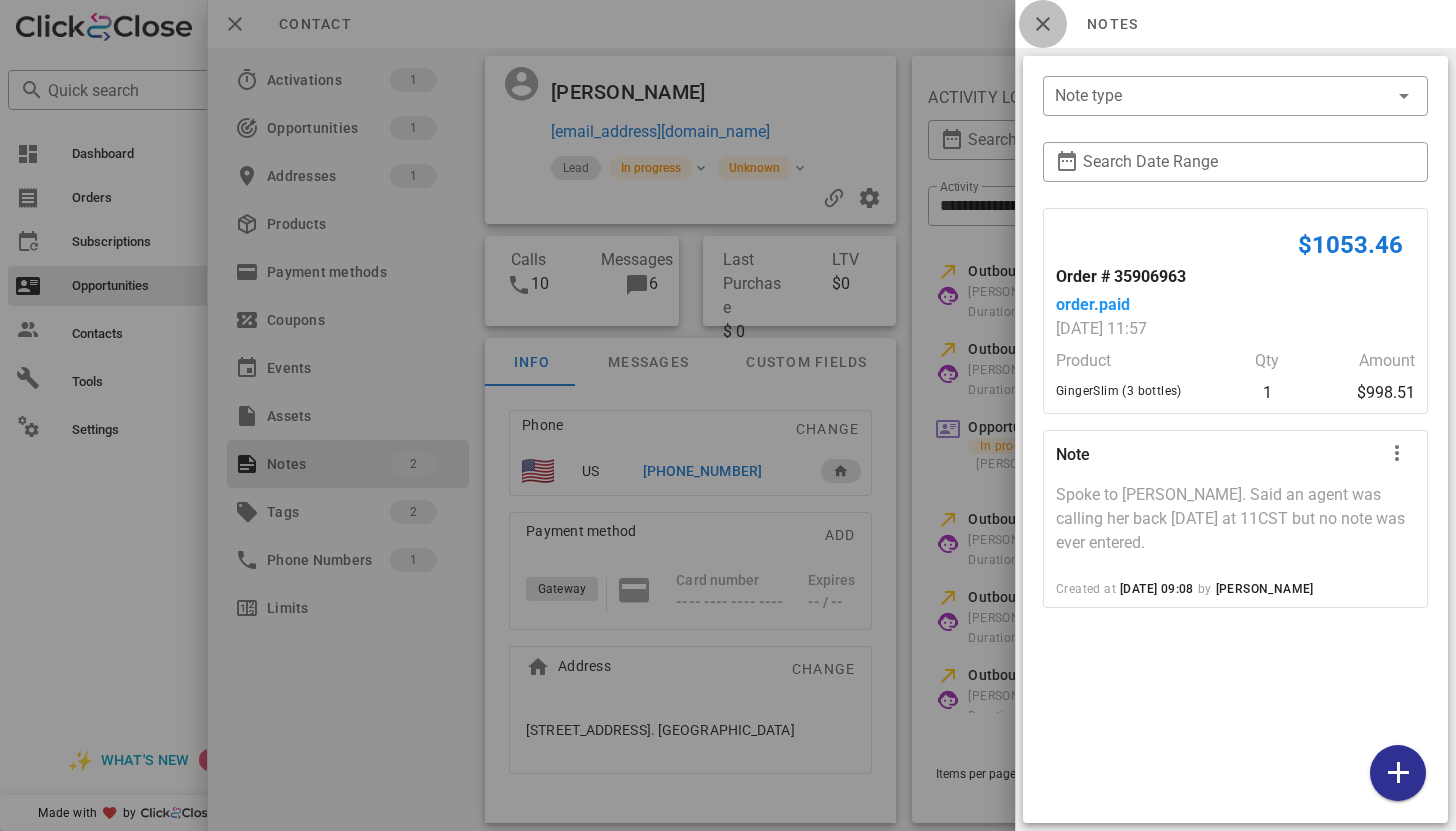 click at bounding box center (1043, 24) 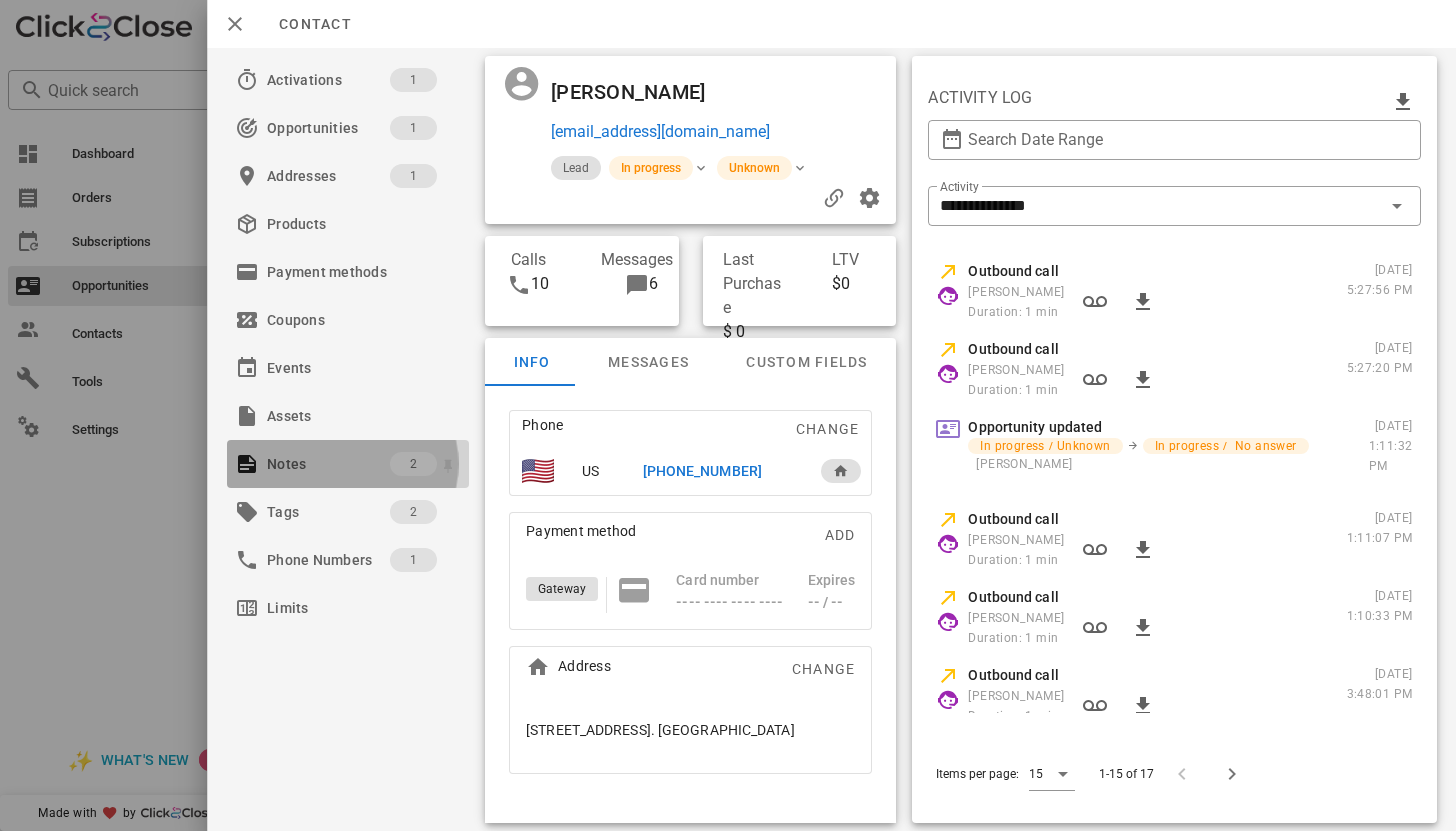 click on "Notes" at bounding box center [328, 464] 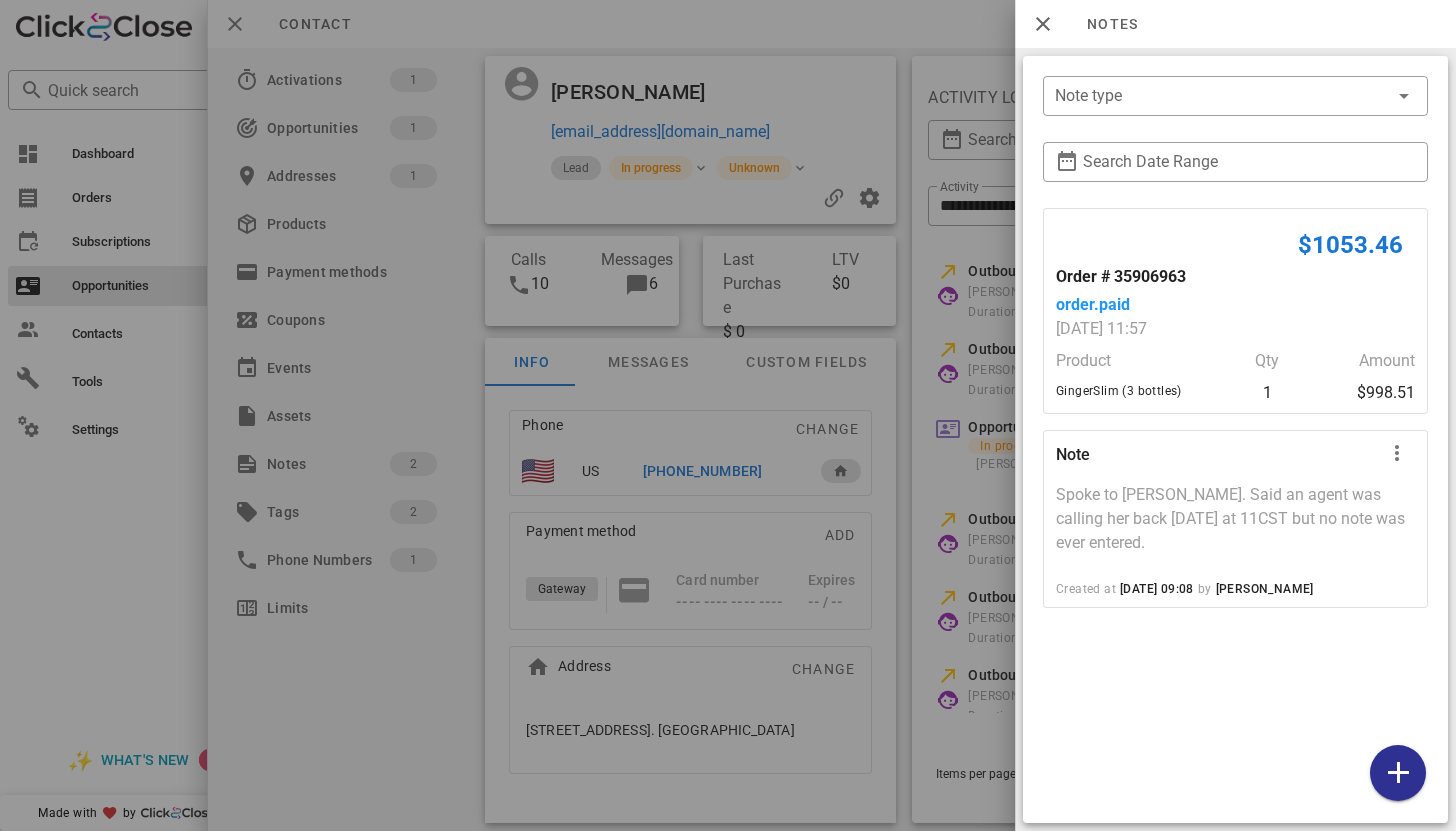 scroll, scrollTop: 376, scrollLeft: 0, axis: vertical 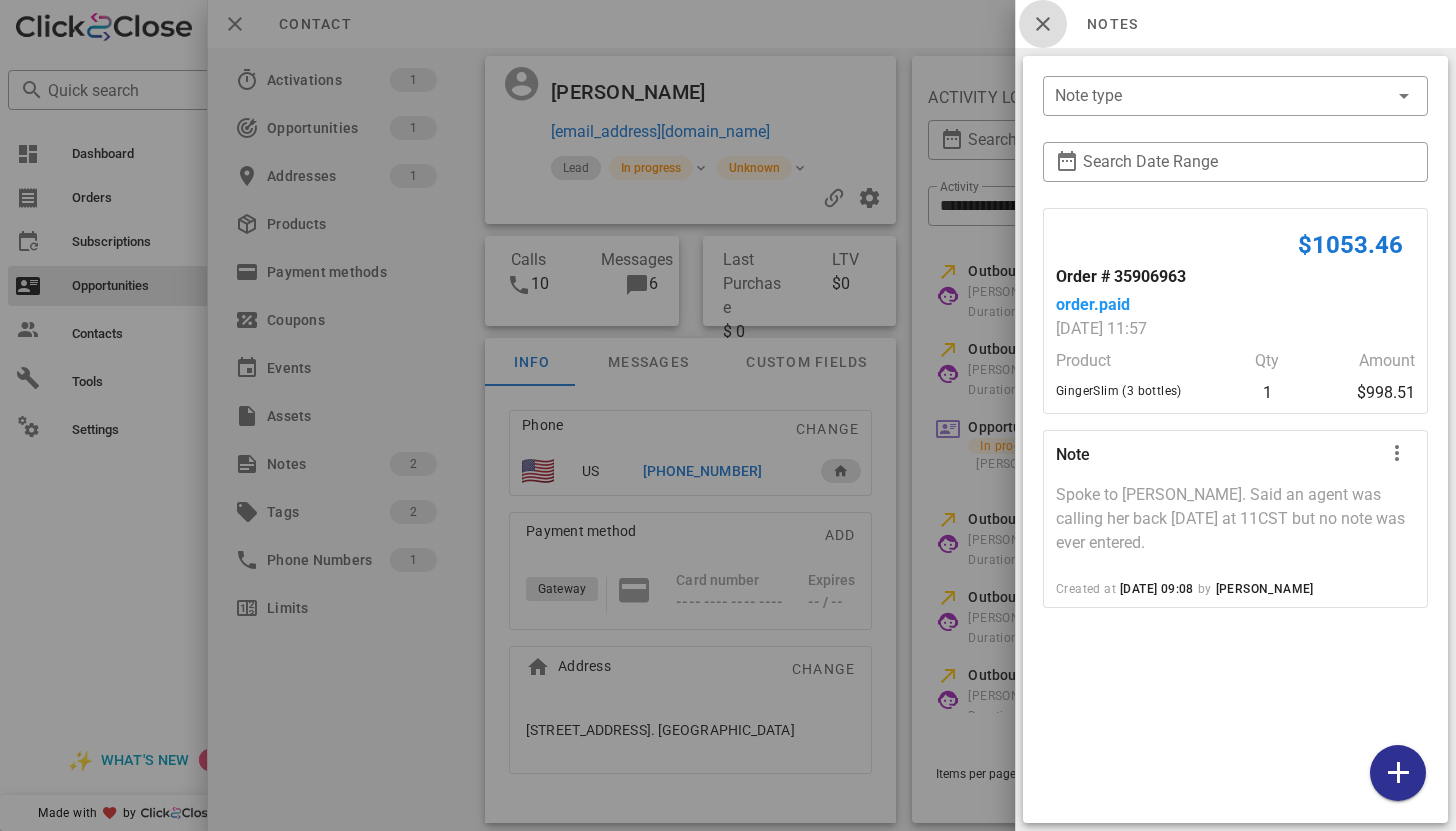 click at bounding box center [1043, 24] 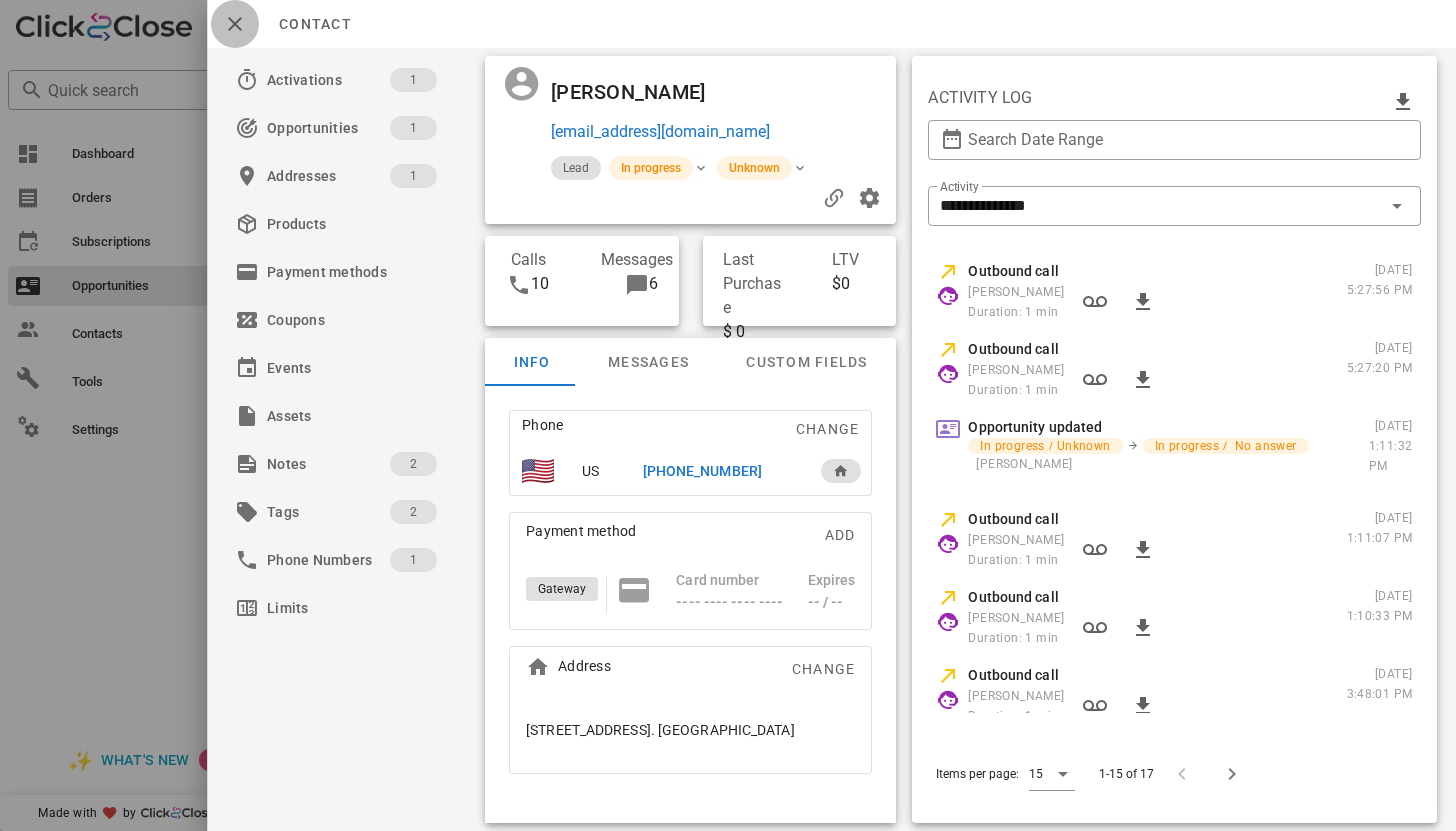 click at bounding box center (235, 24) 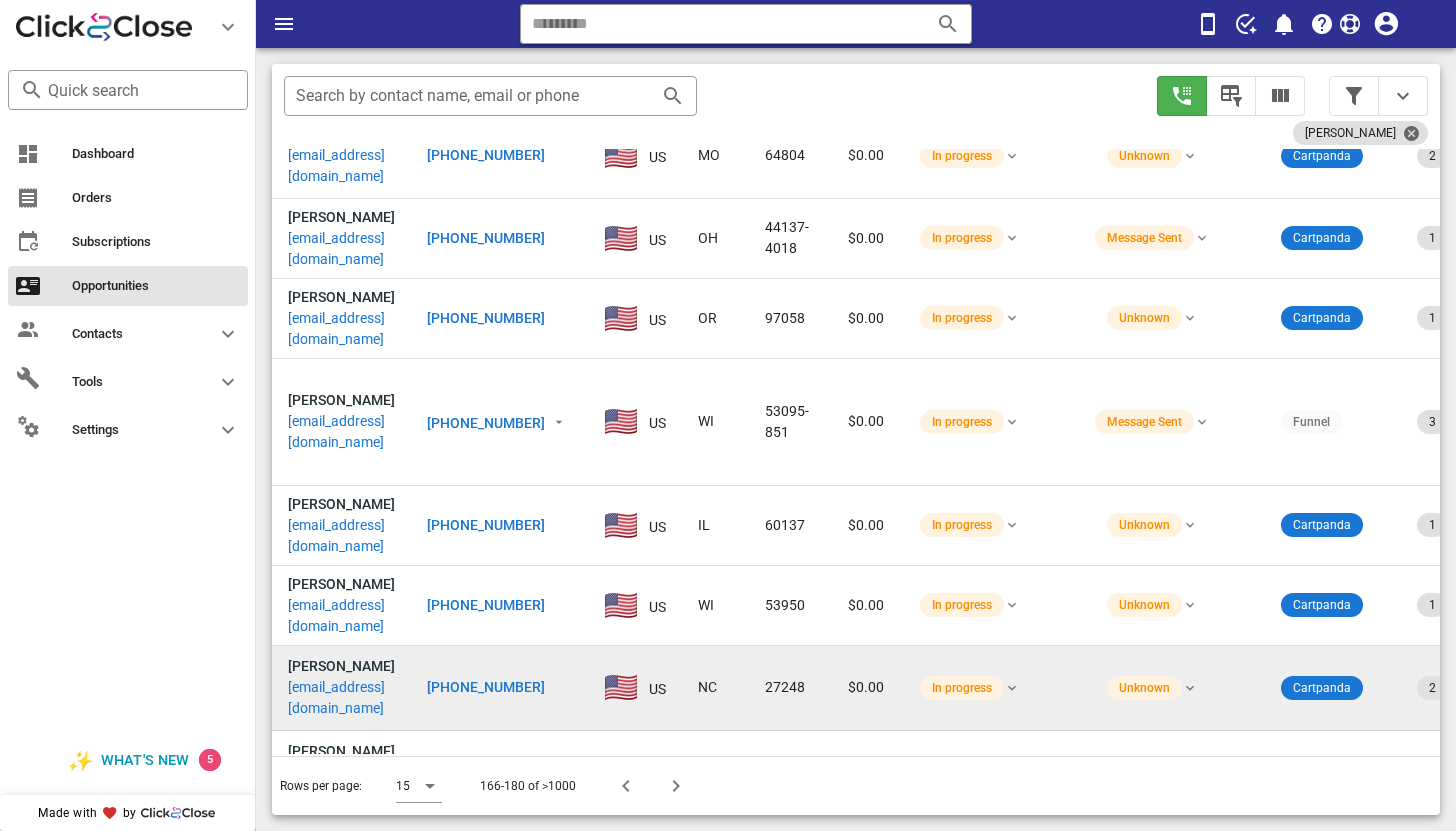 click on "rcbryant@embarqmail.com" at bounding box center (341, 698) 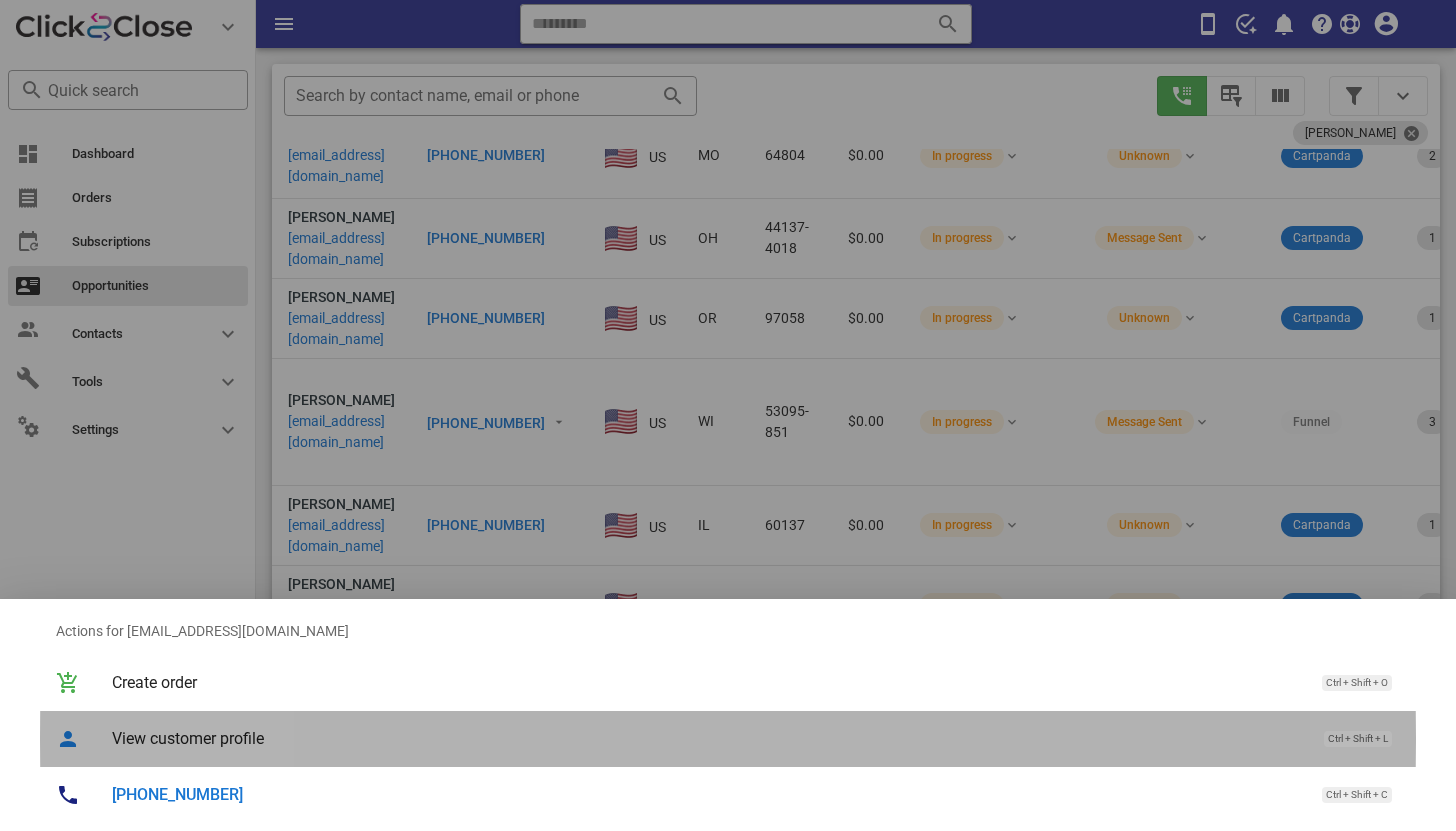 click on "View customer profile" at bounding box center [708, 738] 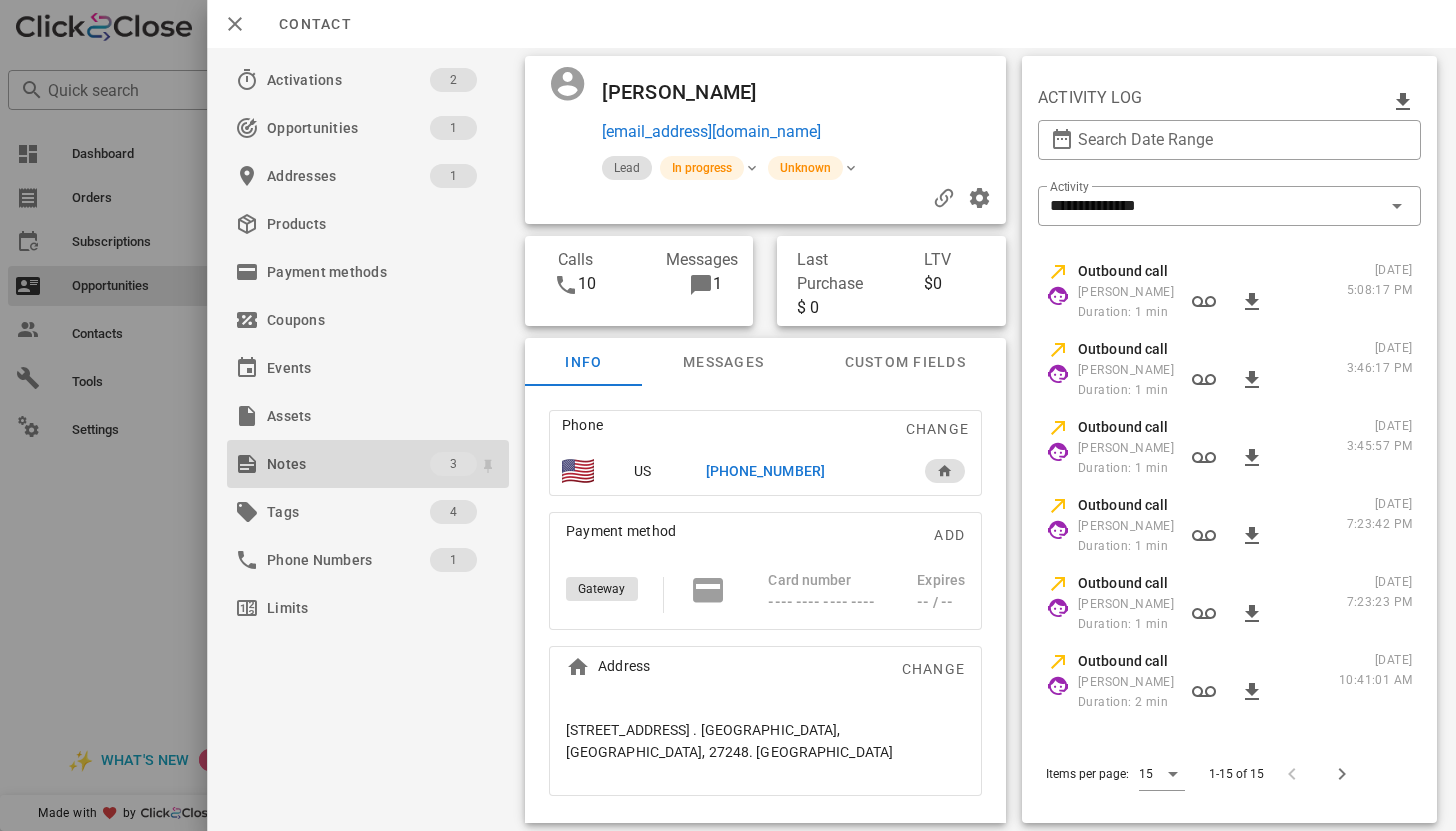 click on "Notes" at bounding box center (348, 464) 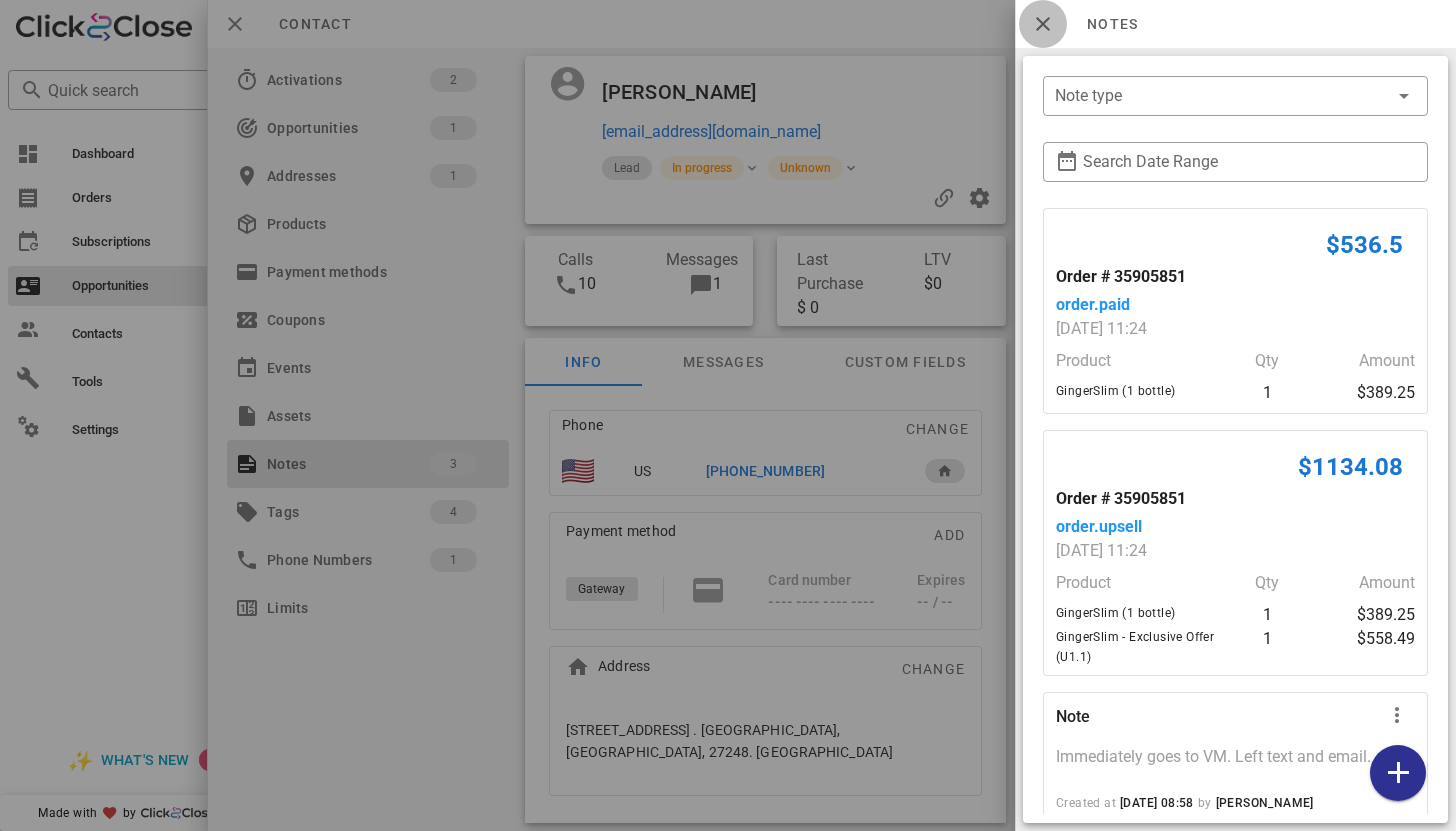 click at bounding box center [1043, 24] 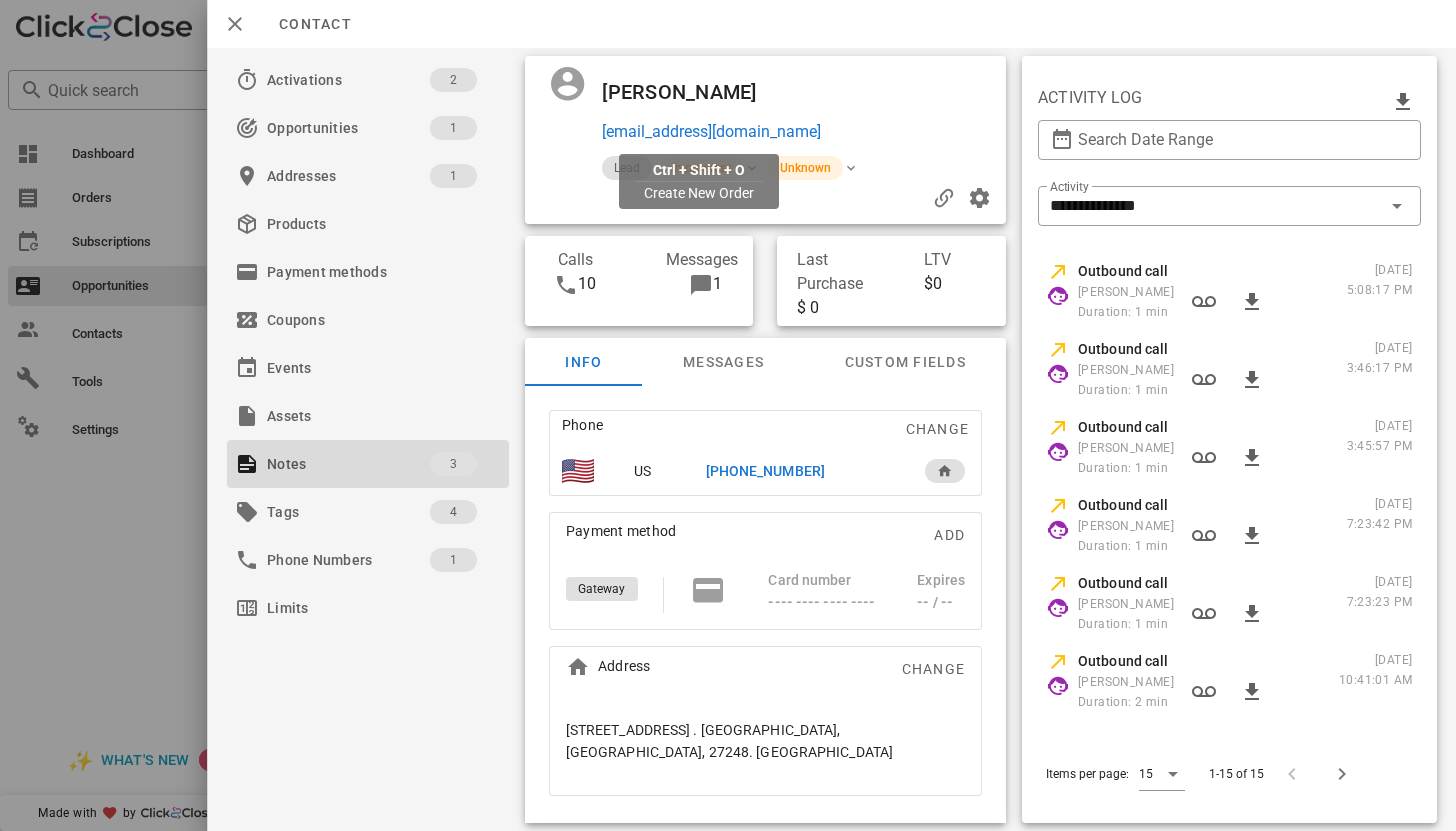 click on "rcbryant@embarqmail.com" at bounding box center (711, 132) 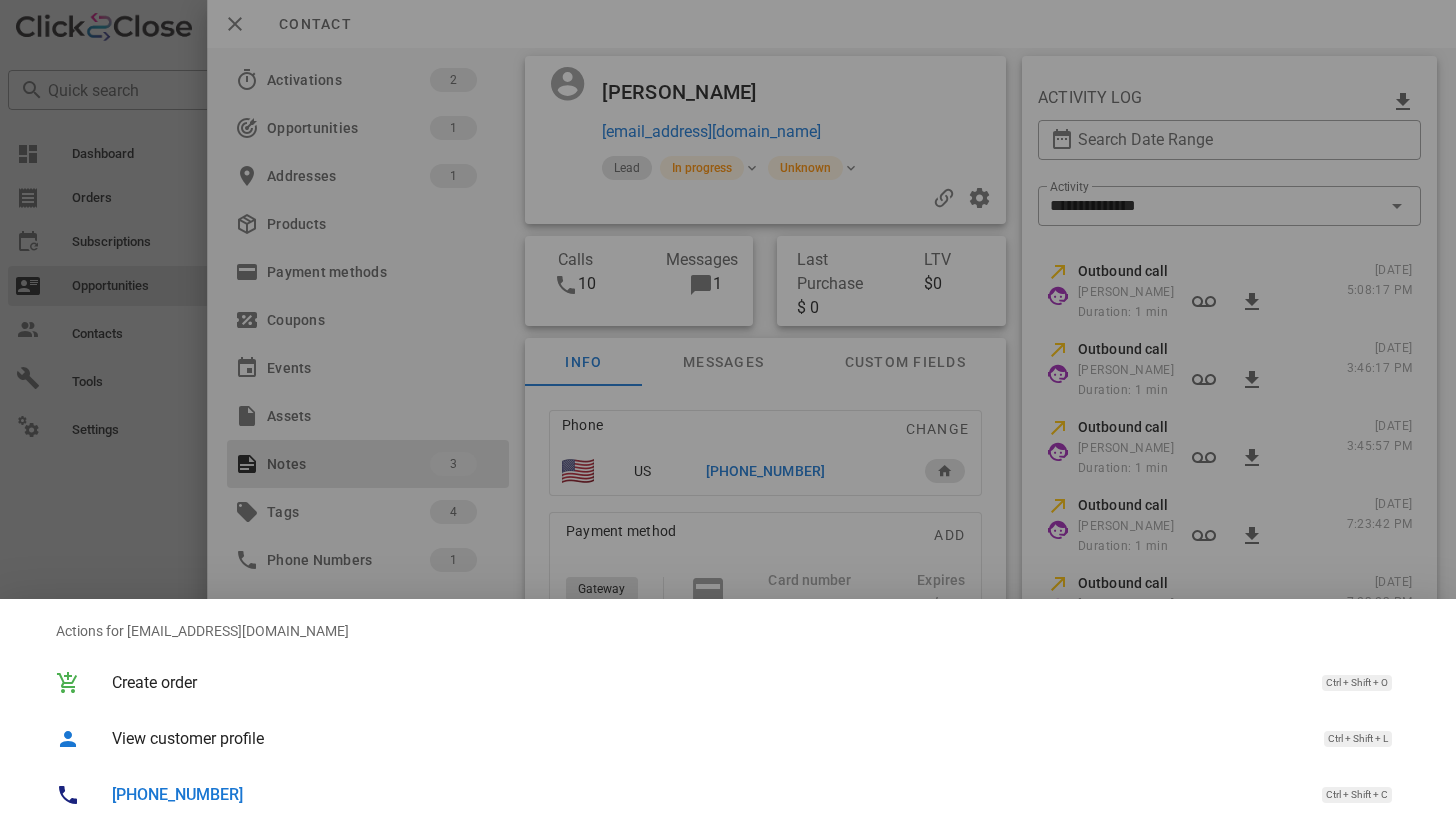 click on "+13366297487  Ctrl + Shift + C" at bounding box center [756, 794] 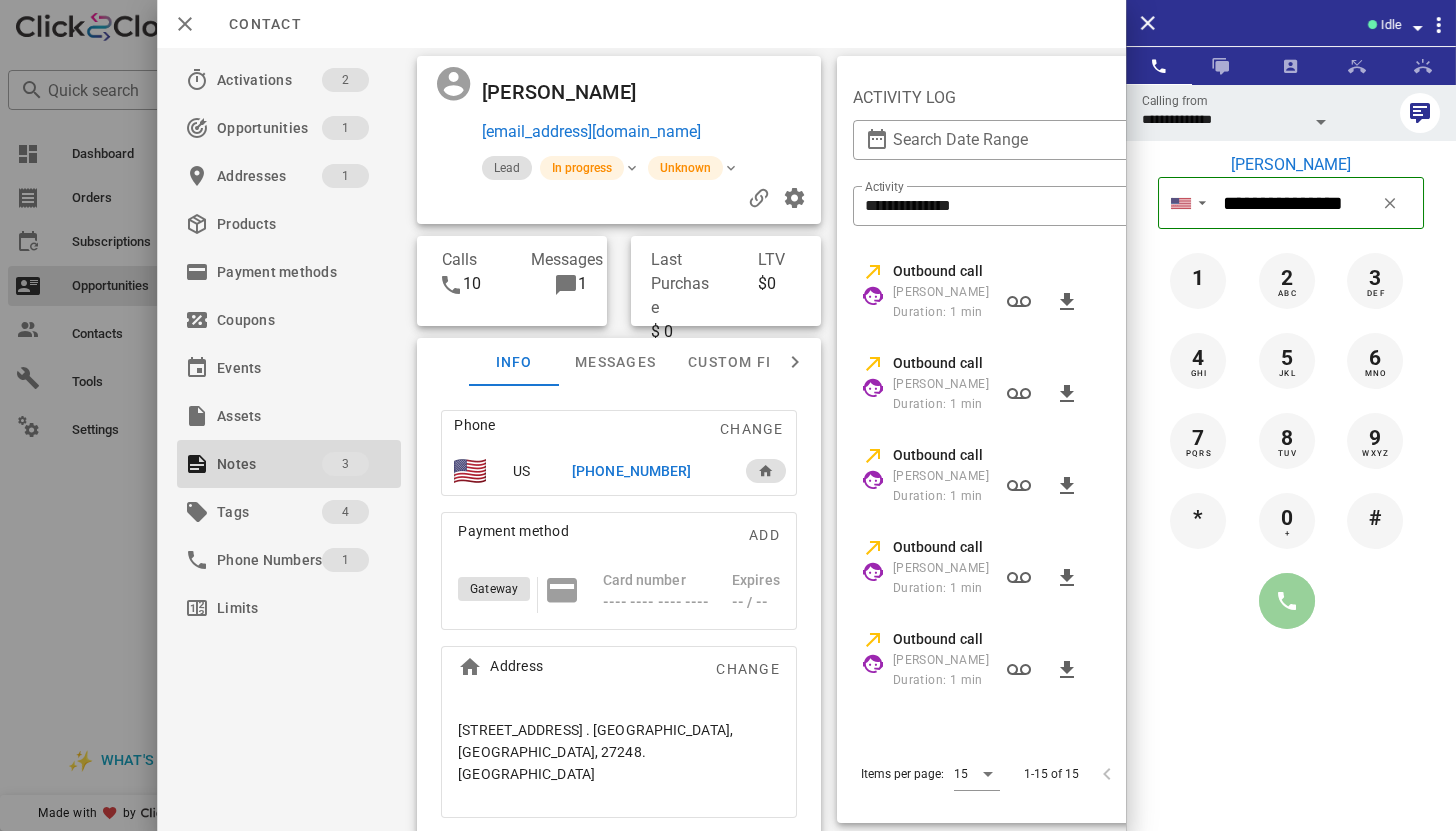 click at bounding box center (1287, 601) 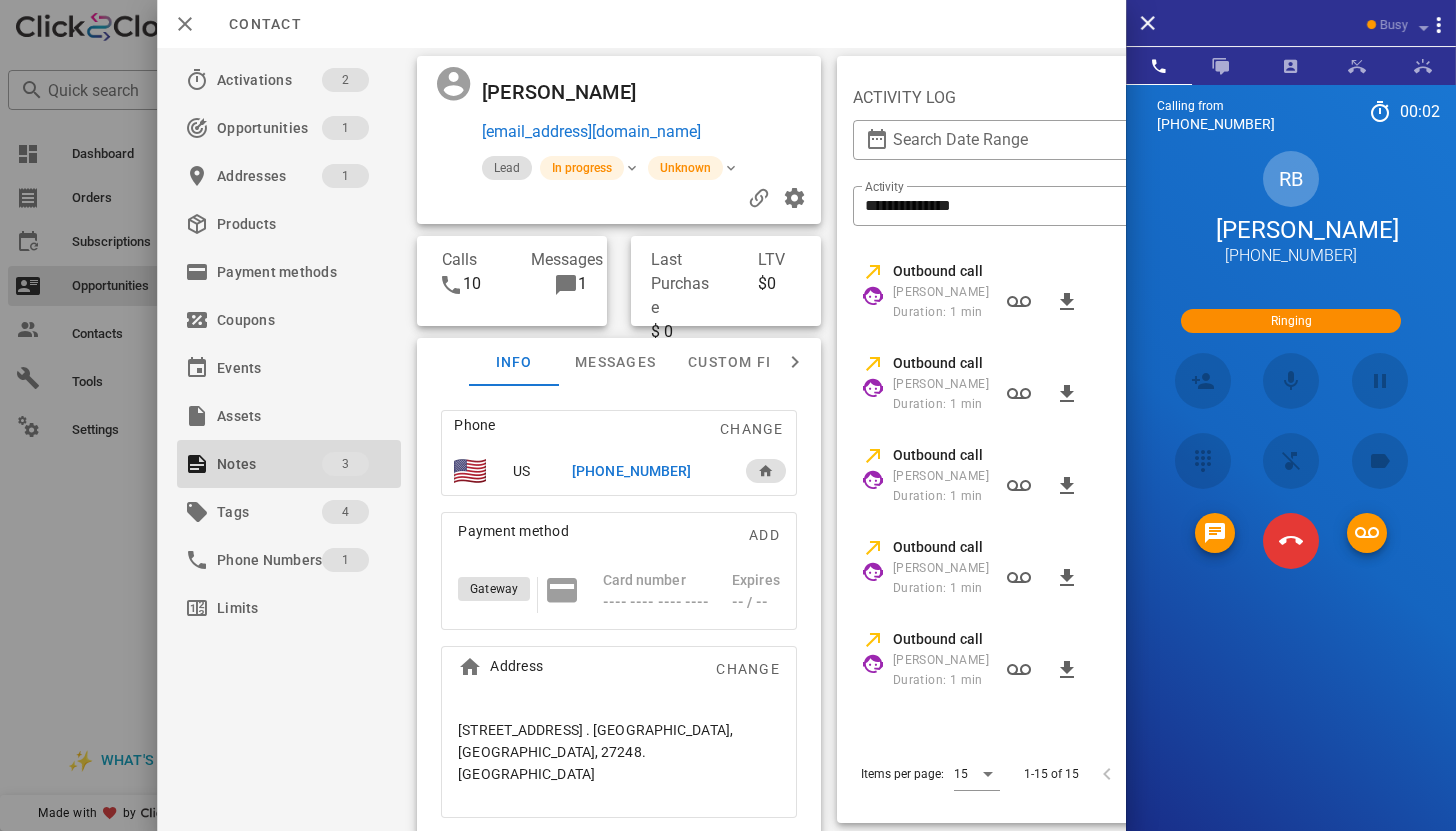 scroll, scrollTop: 50, scrollLeft: 0, axis: vertical 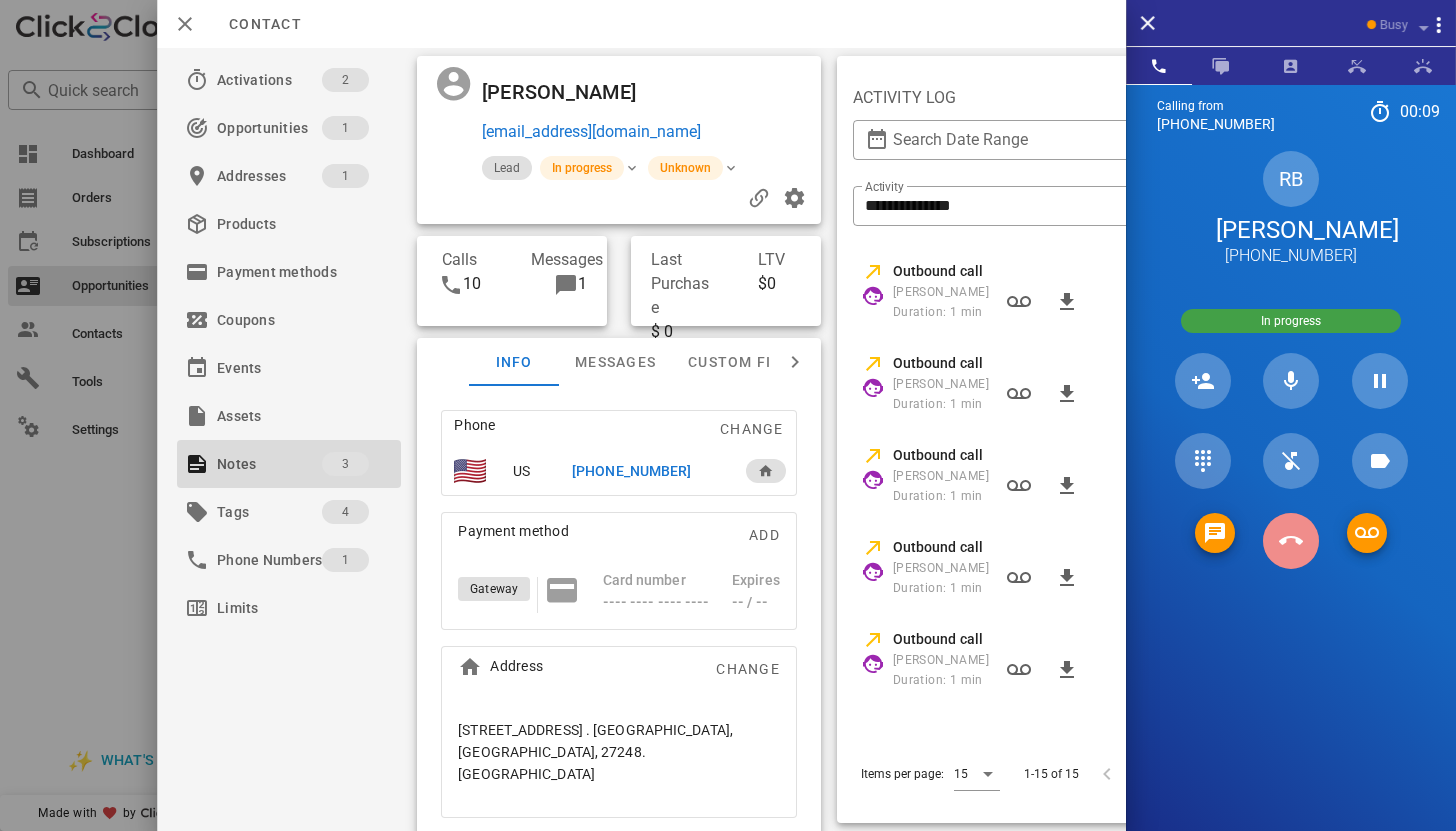 click at bounding box center (1291, 541) 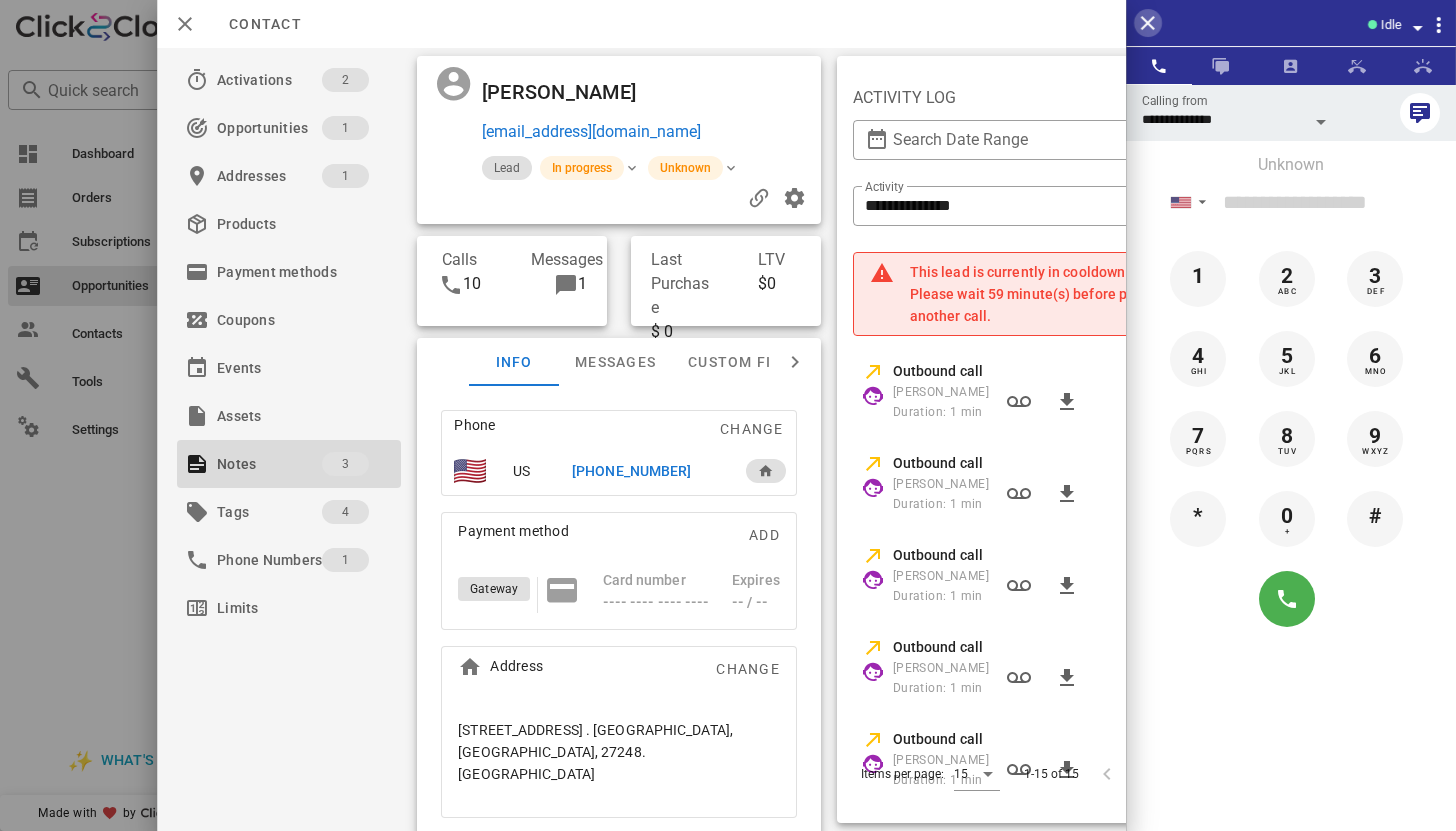click at bounding box center [1148, 23] 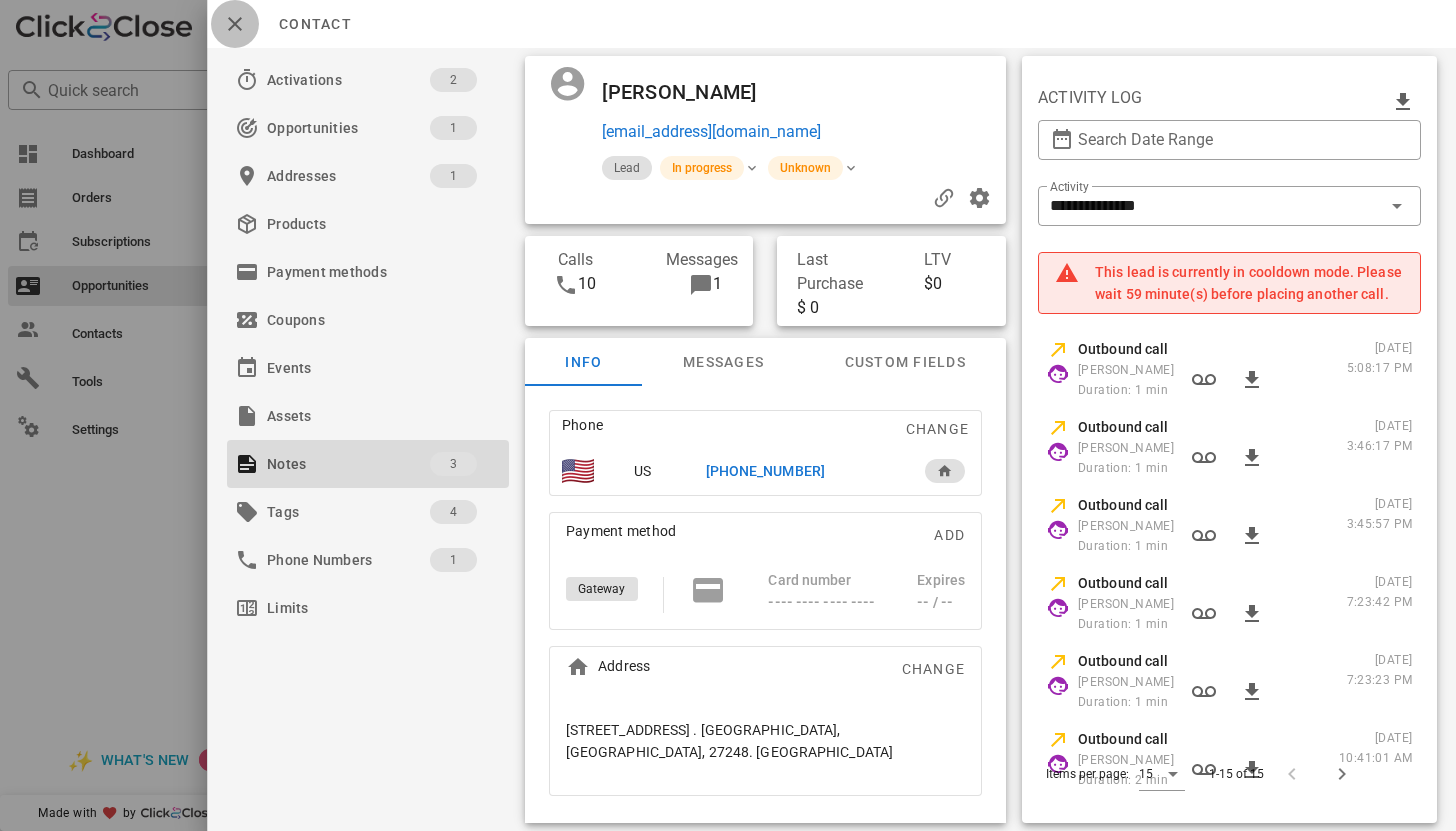 click at bounding box center [235, 24] 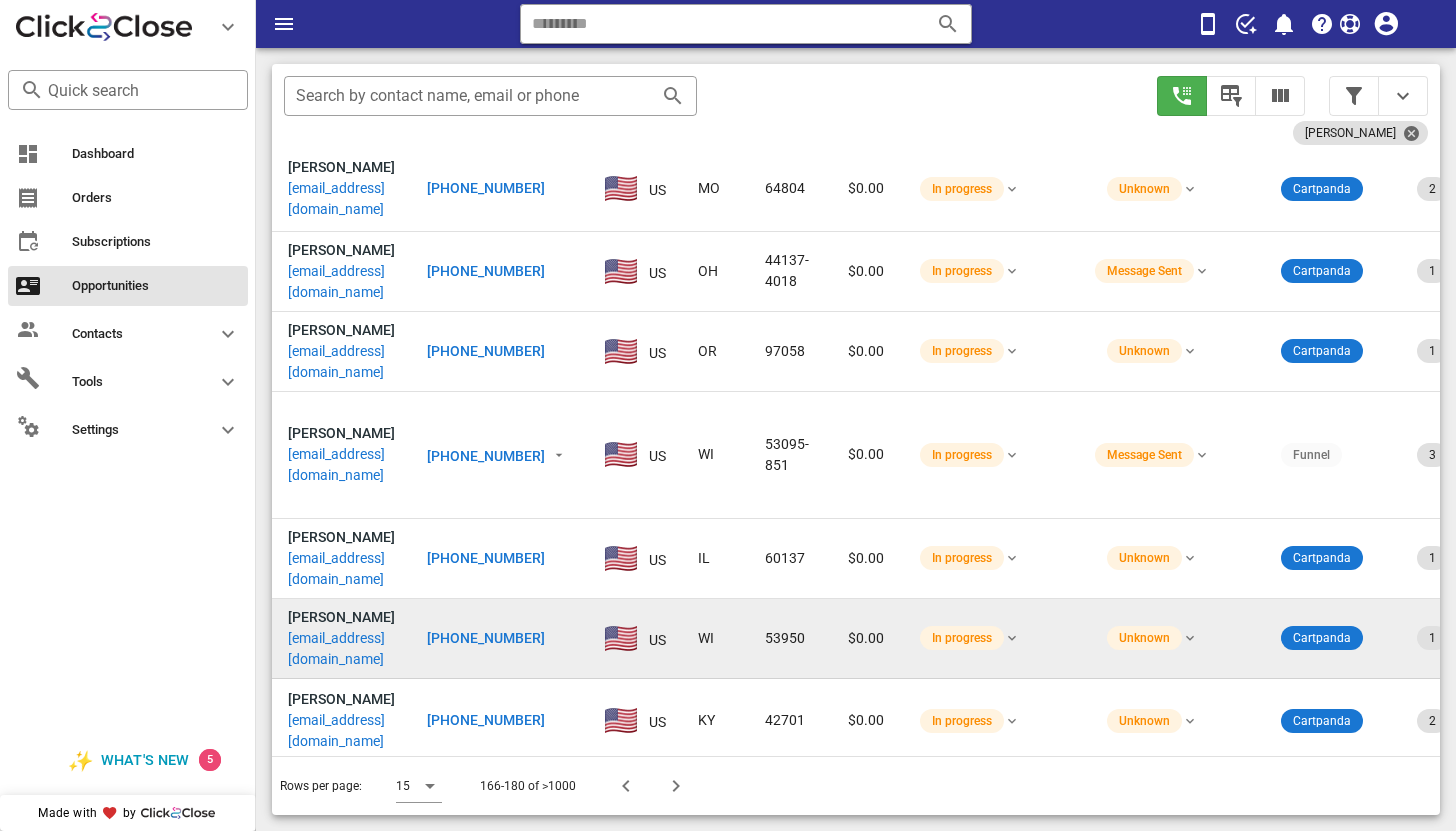 click on "linesinnature@gmail.com" at bounding box center (341, 649) 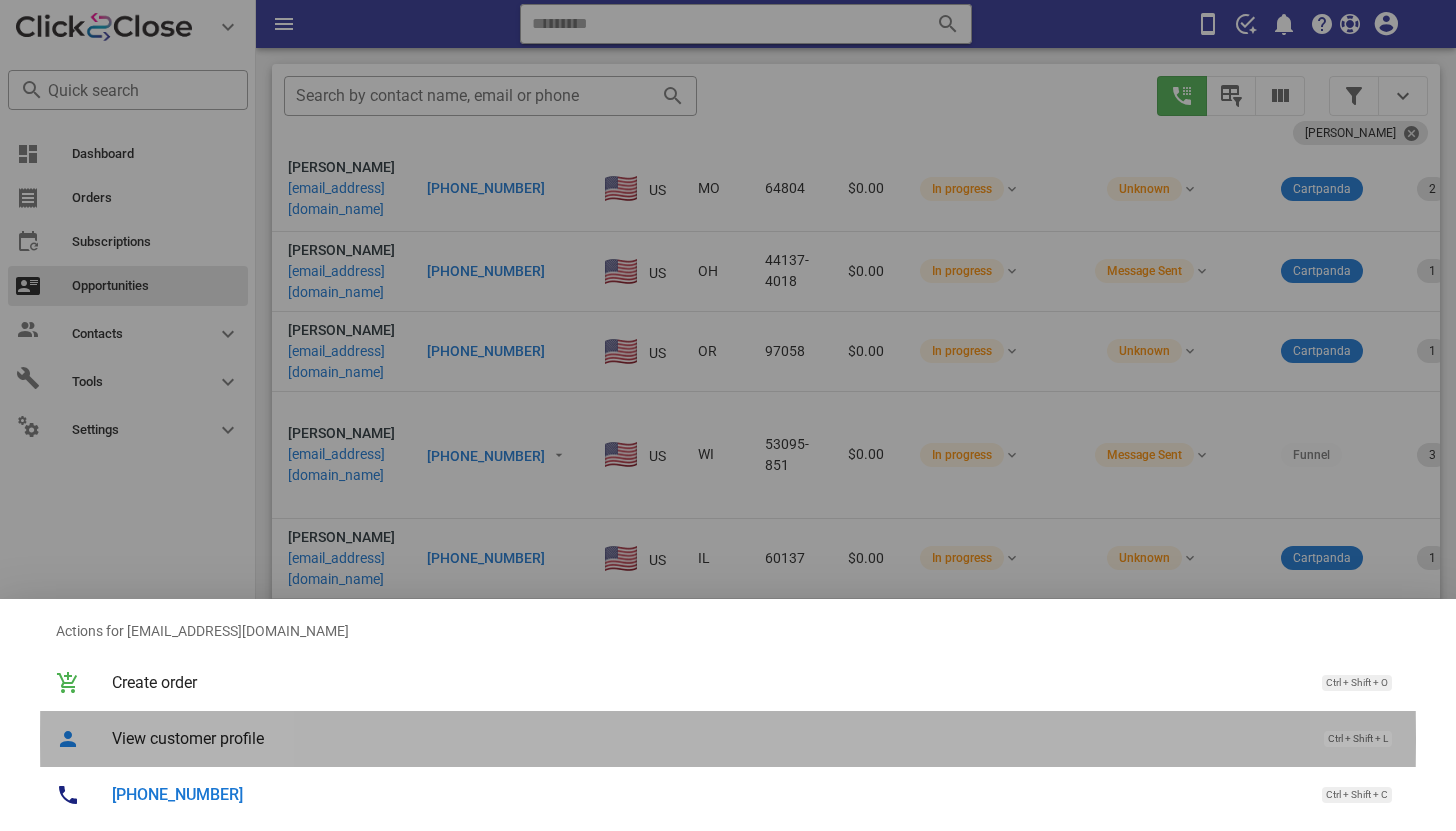 click on "View customer profile" at bounding box center [708, 738] 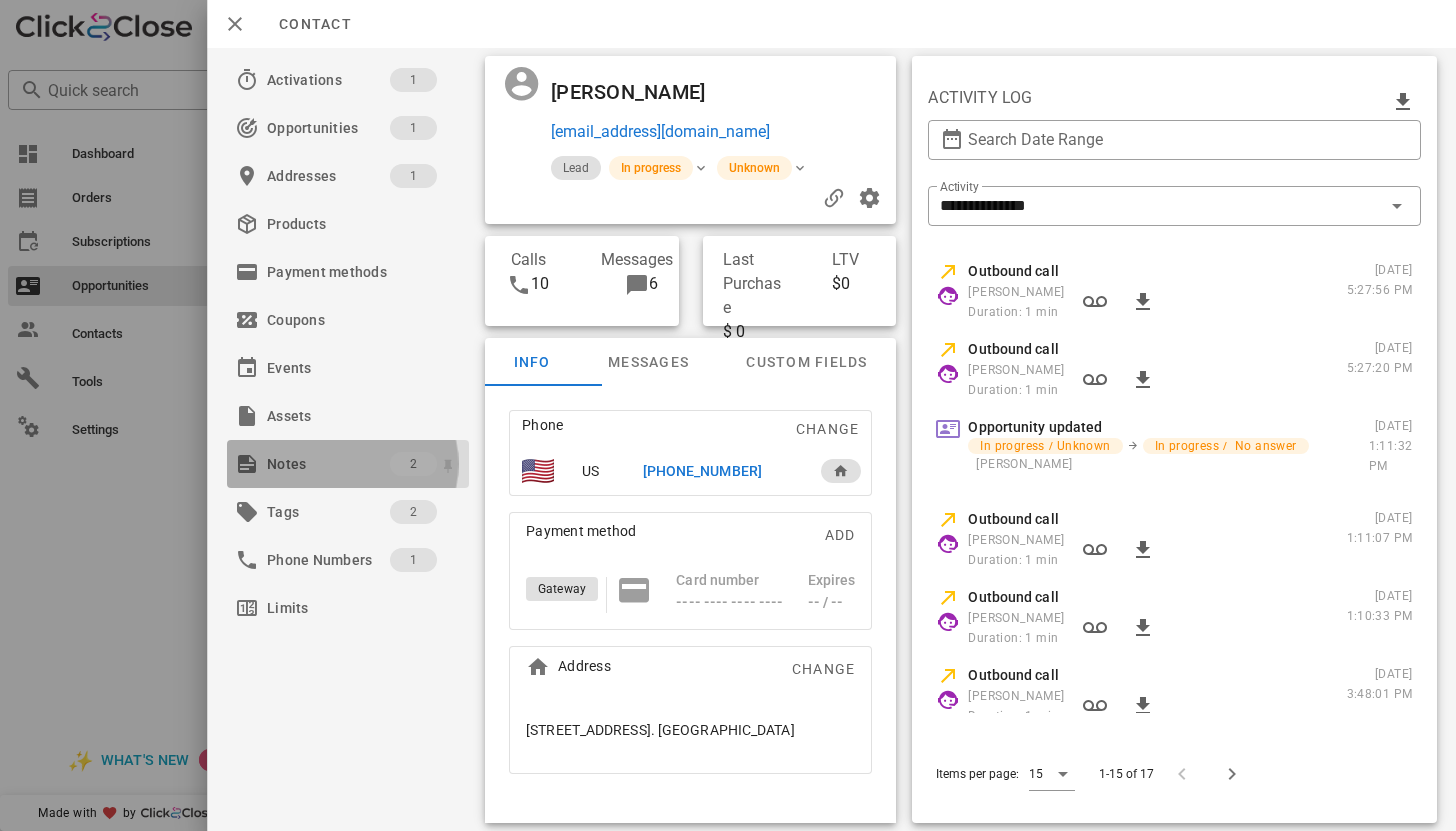 click on "Notes" at bounding box center (328, 464) 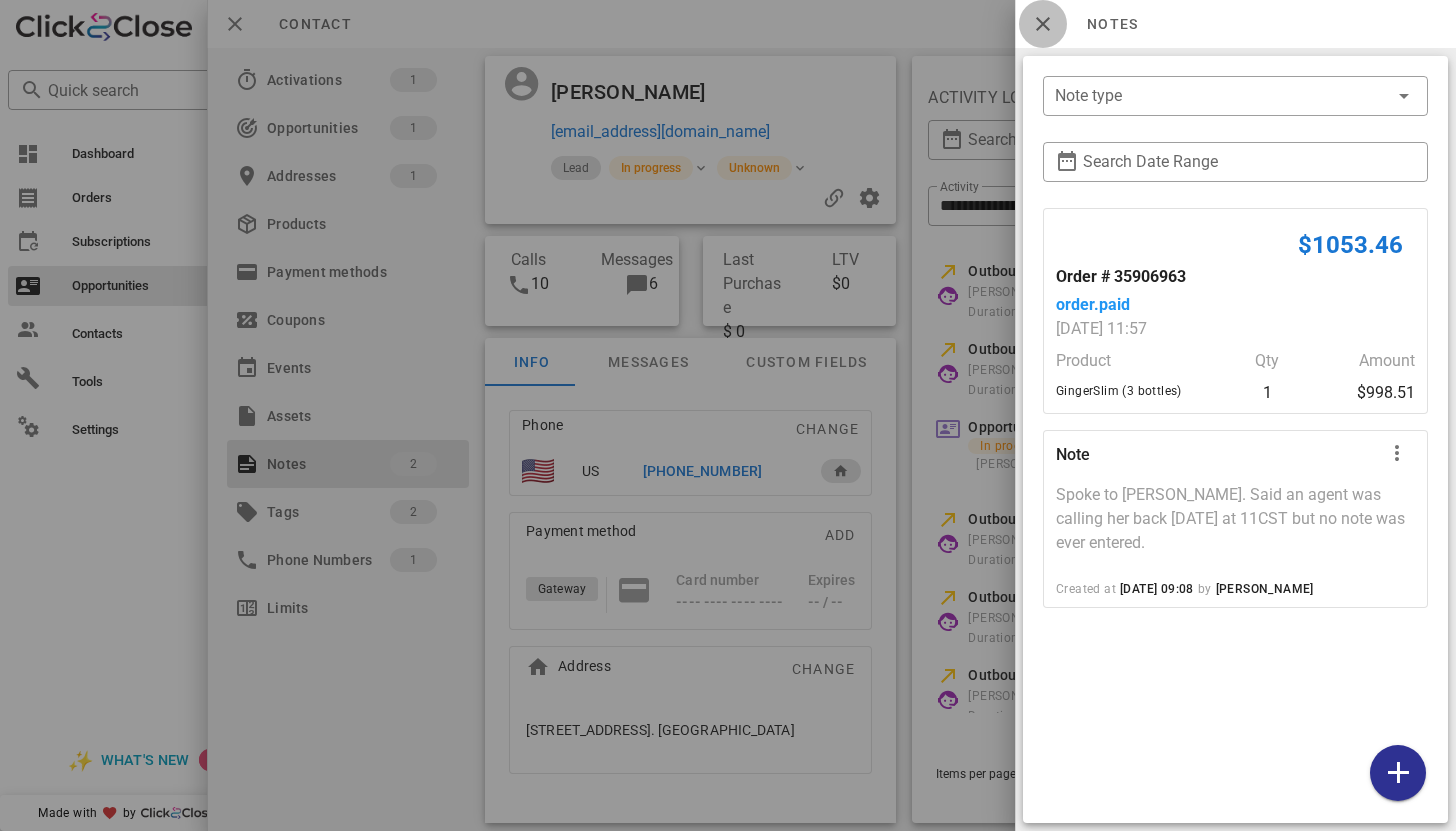 click at bounding box center (1043, 24) 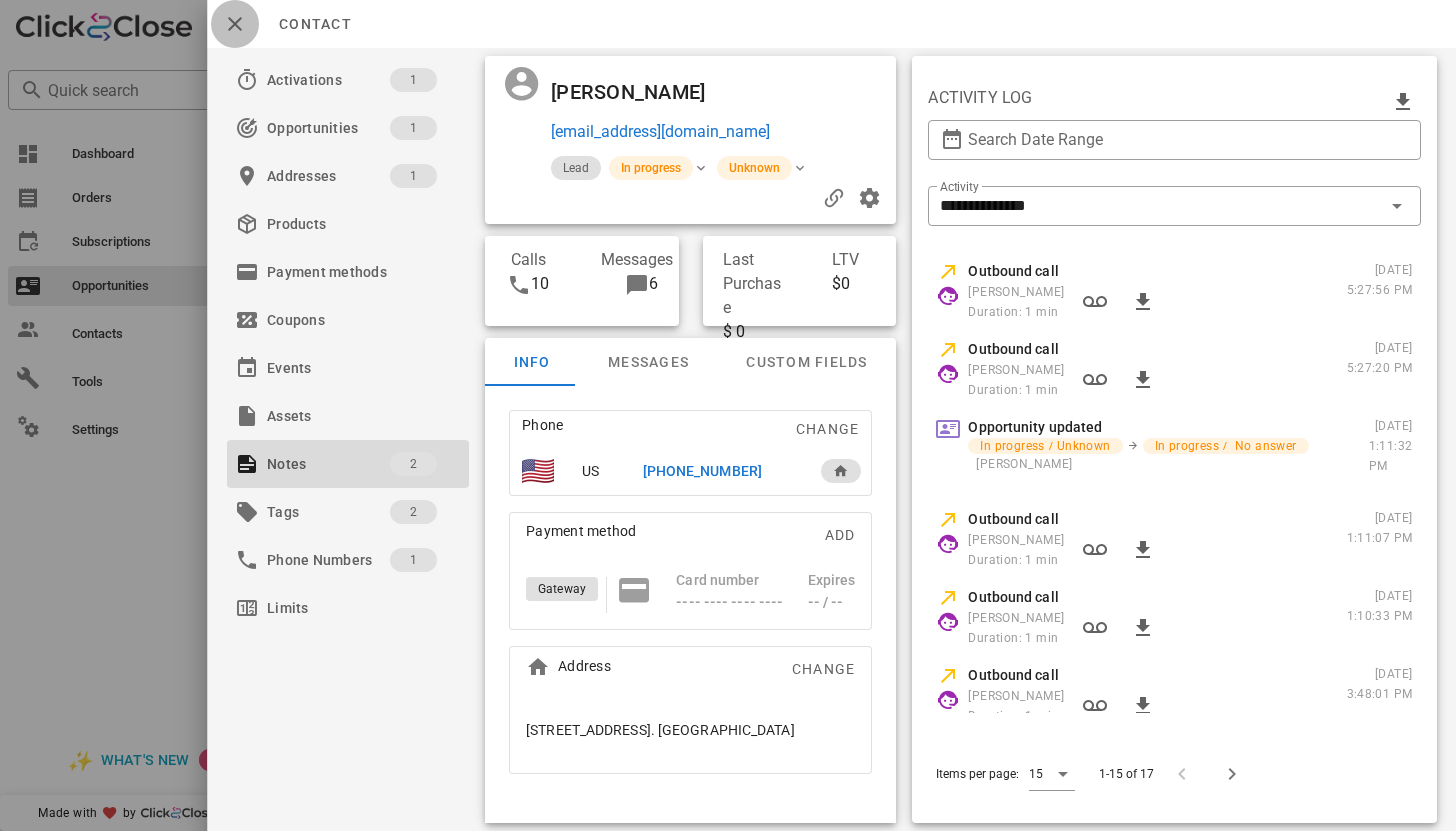 click at bounding box center [235, 24] 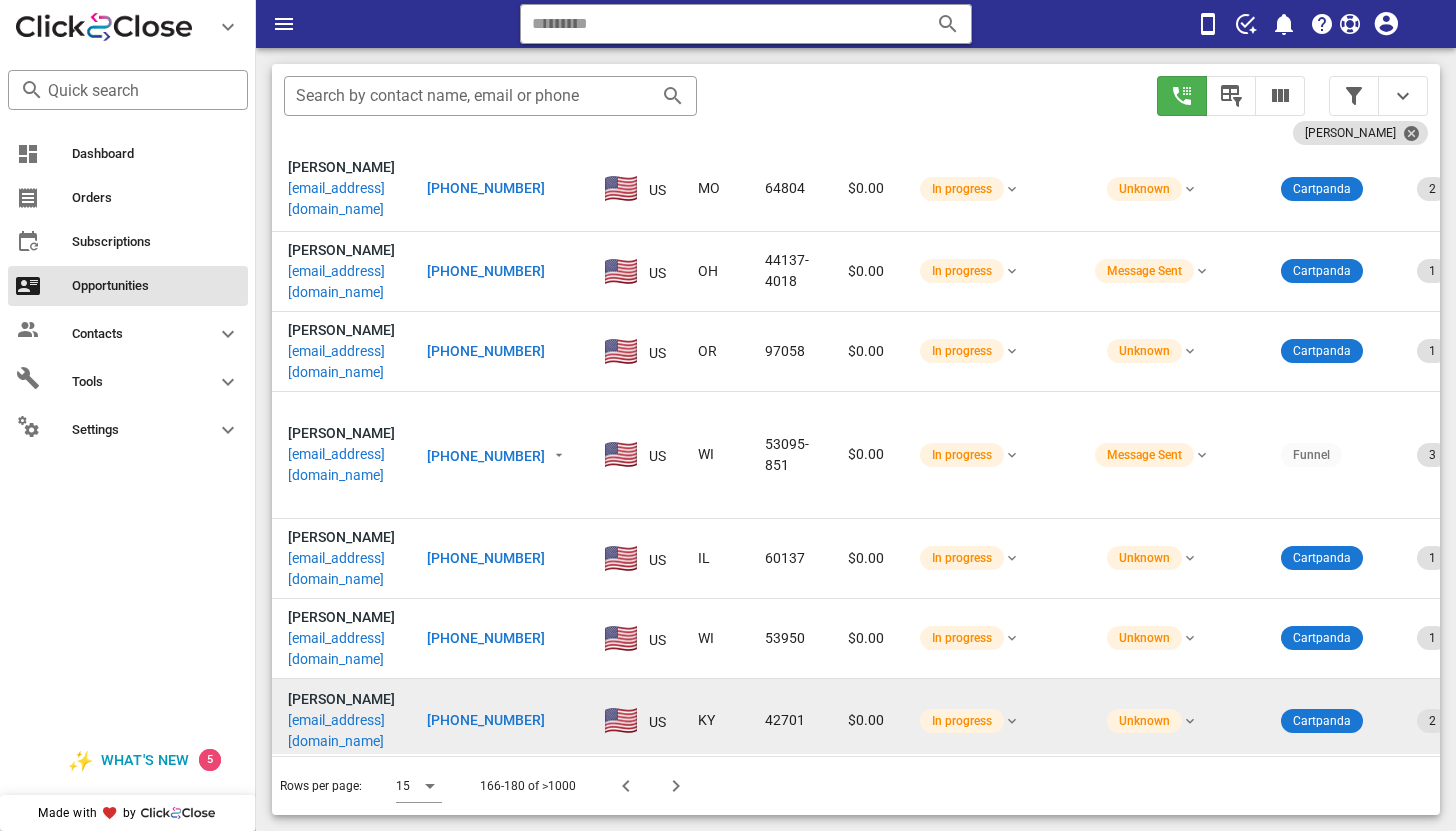 click on "jkerfoot59@windstream.net" at bounding box center [341, 731] 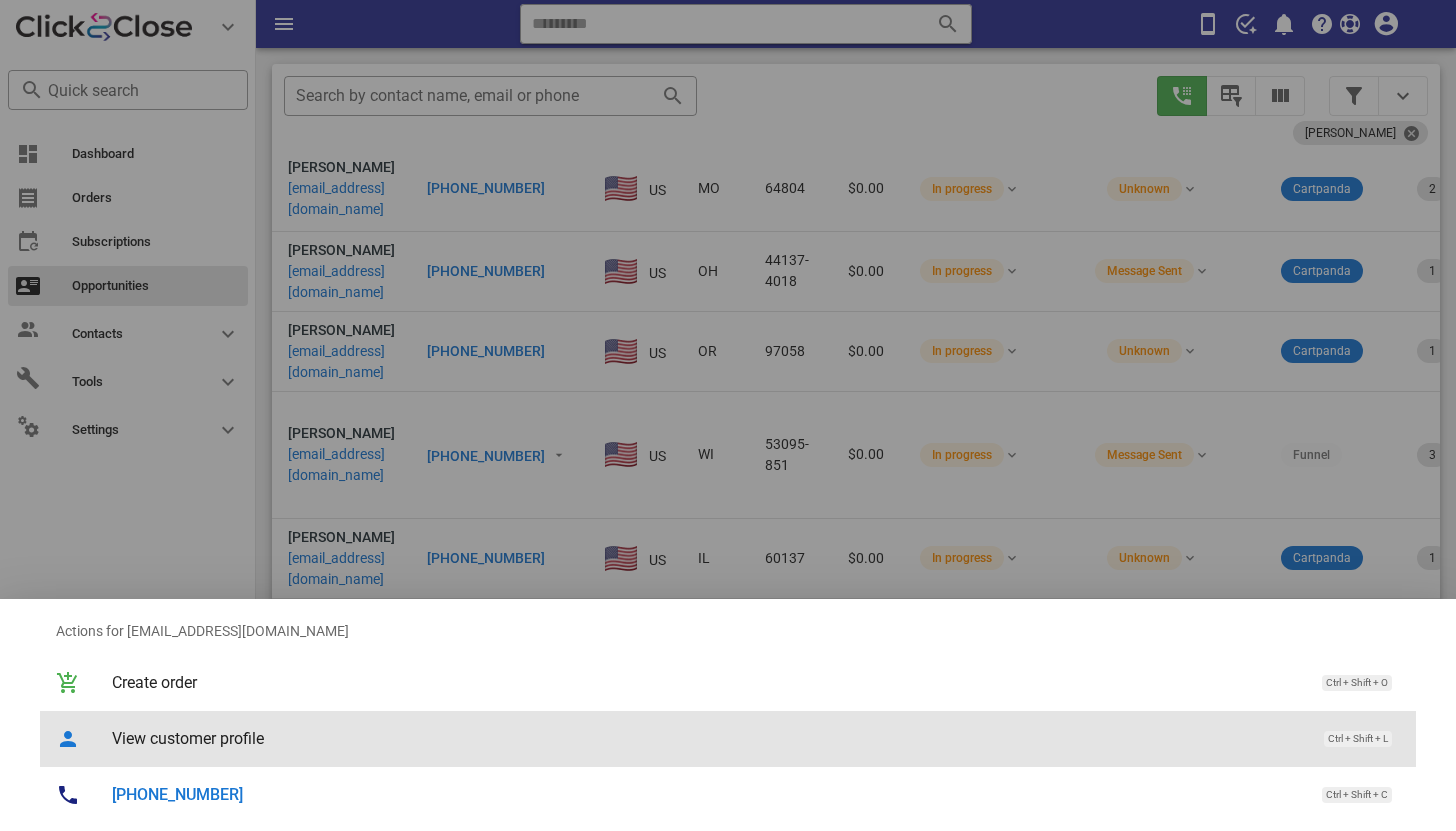 click on "View customer profile" at bounding box center (708, 738) 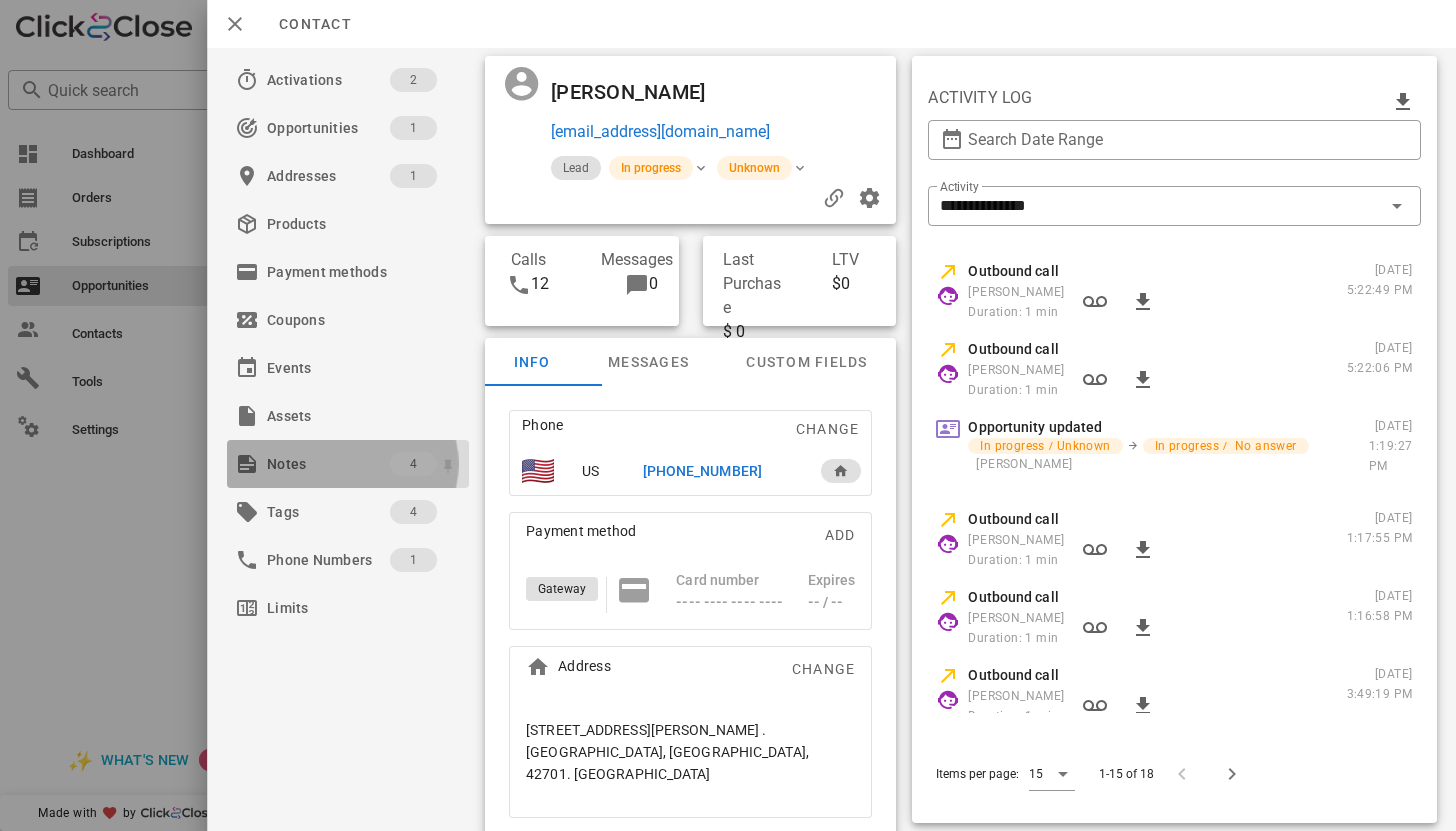 click on "Notes" at bounding box center (328, 464) 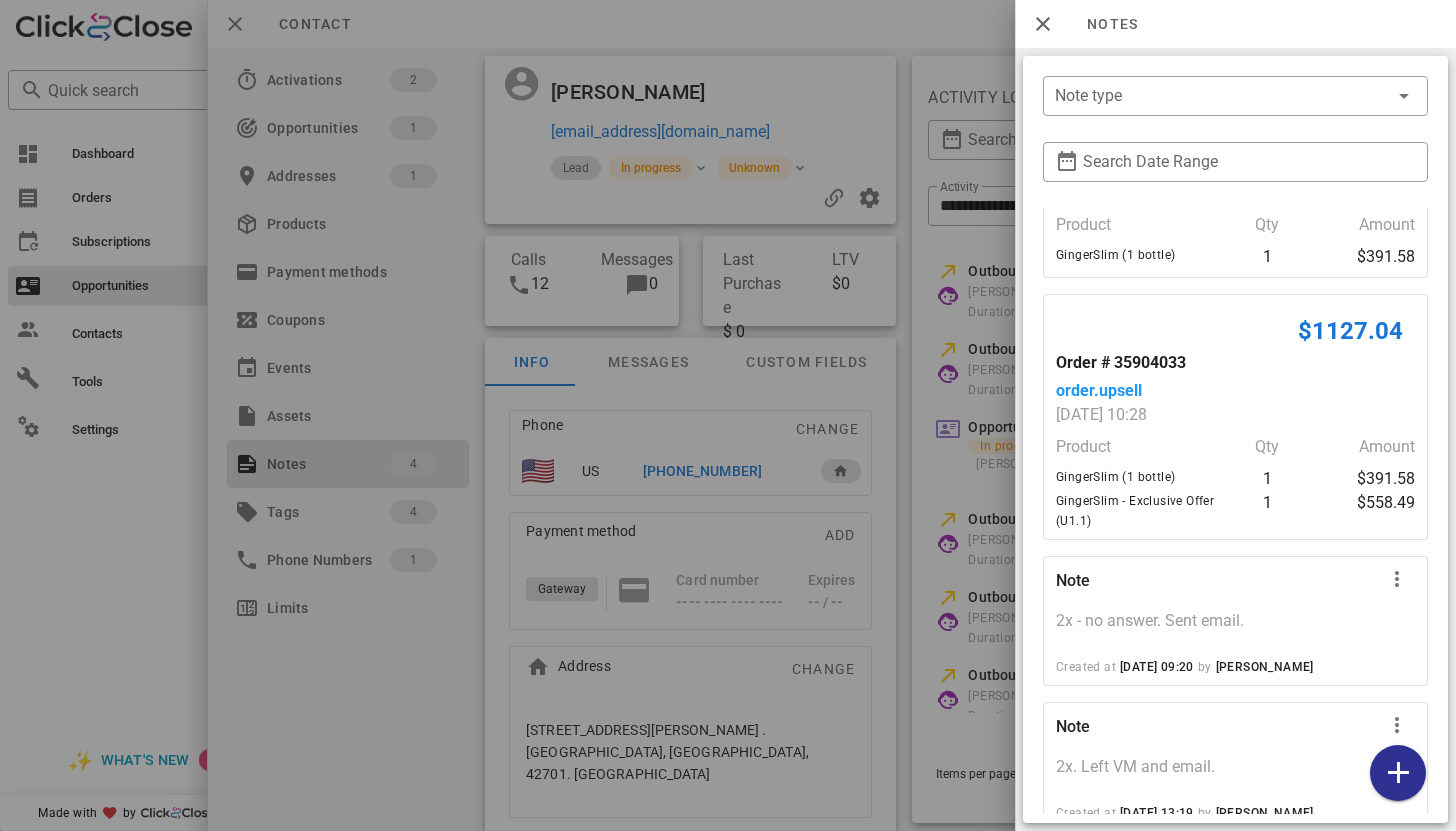 scroll, scrollTop: 182, scrollLeft: 0, axis: vertical 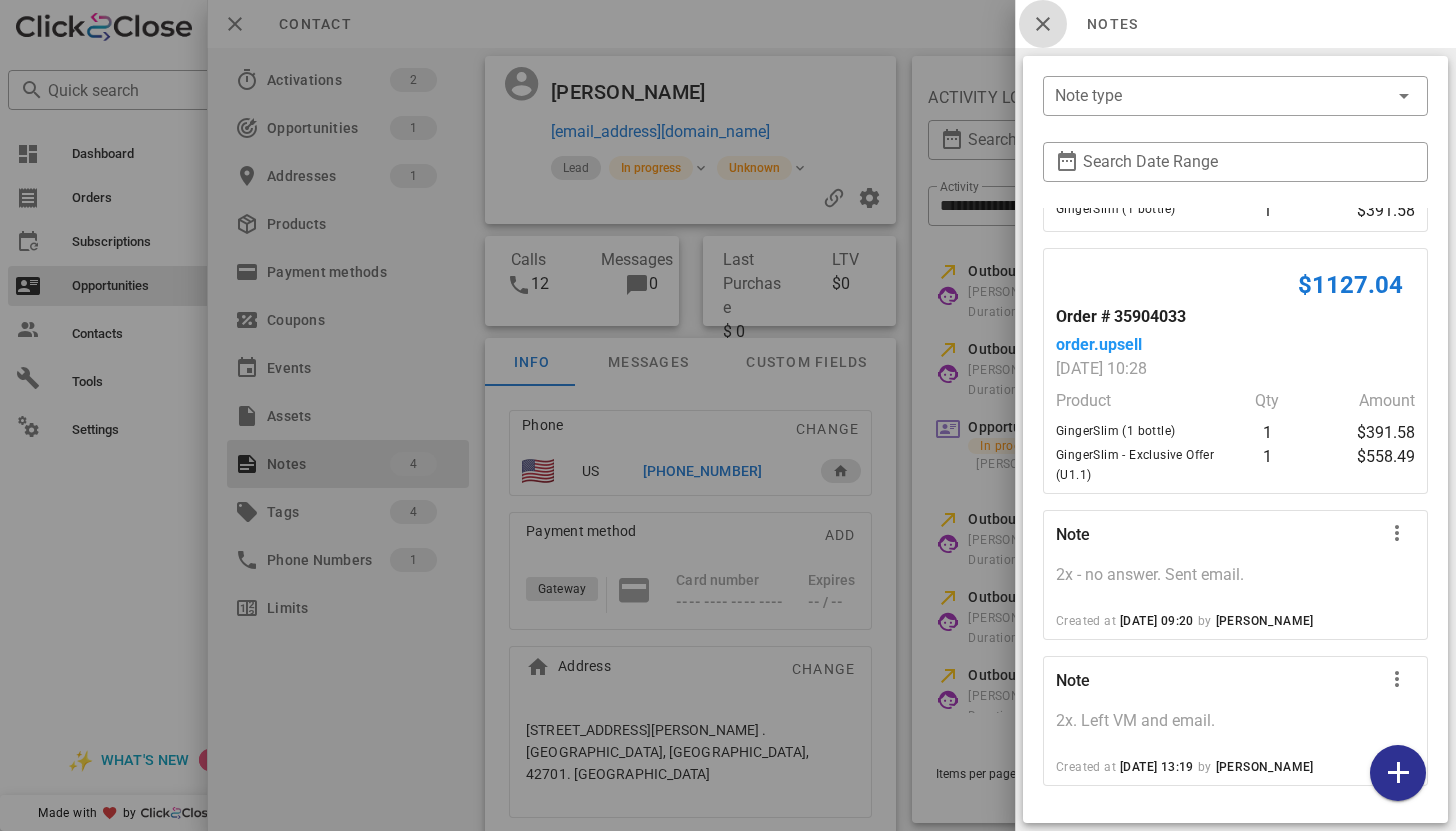click at bounding box center [1043, 24] 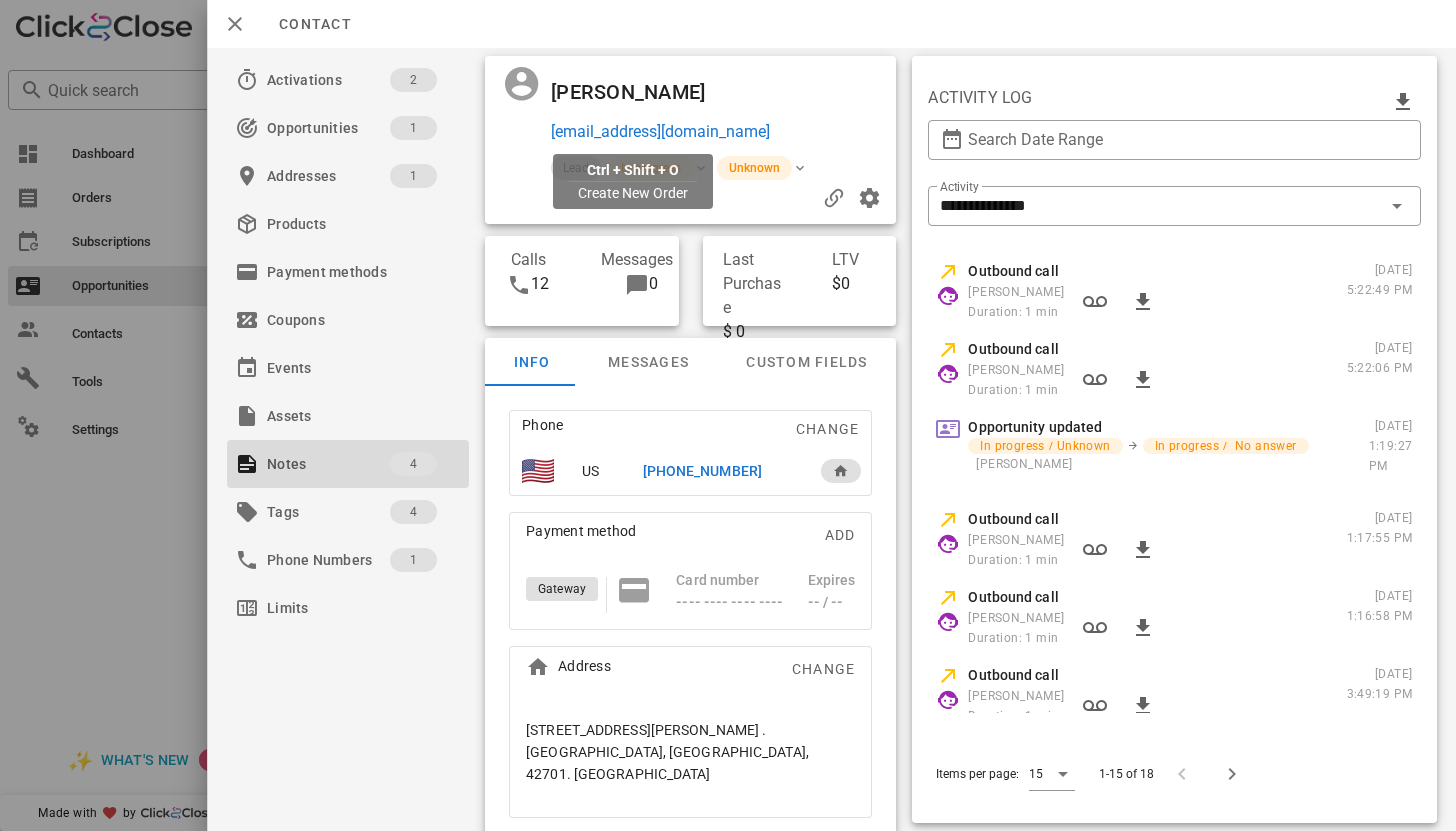 click on "jkerfoot59@windstream.net" at bounding box center (660, 132) 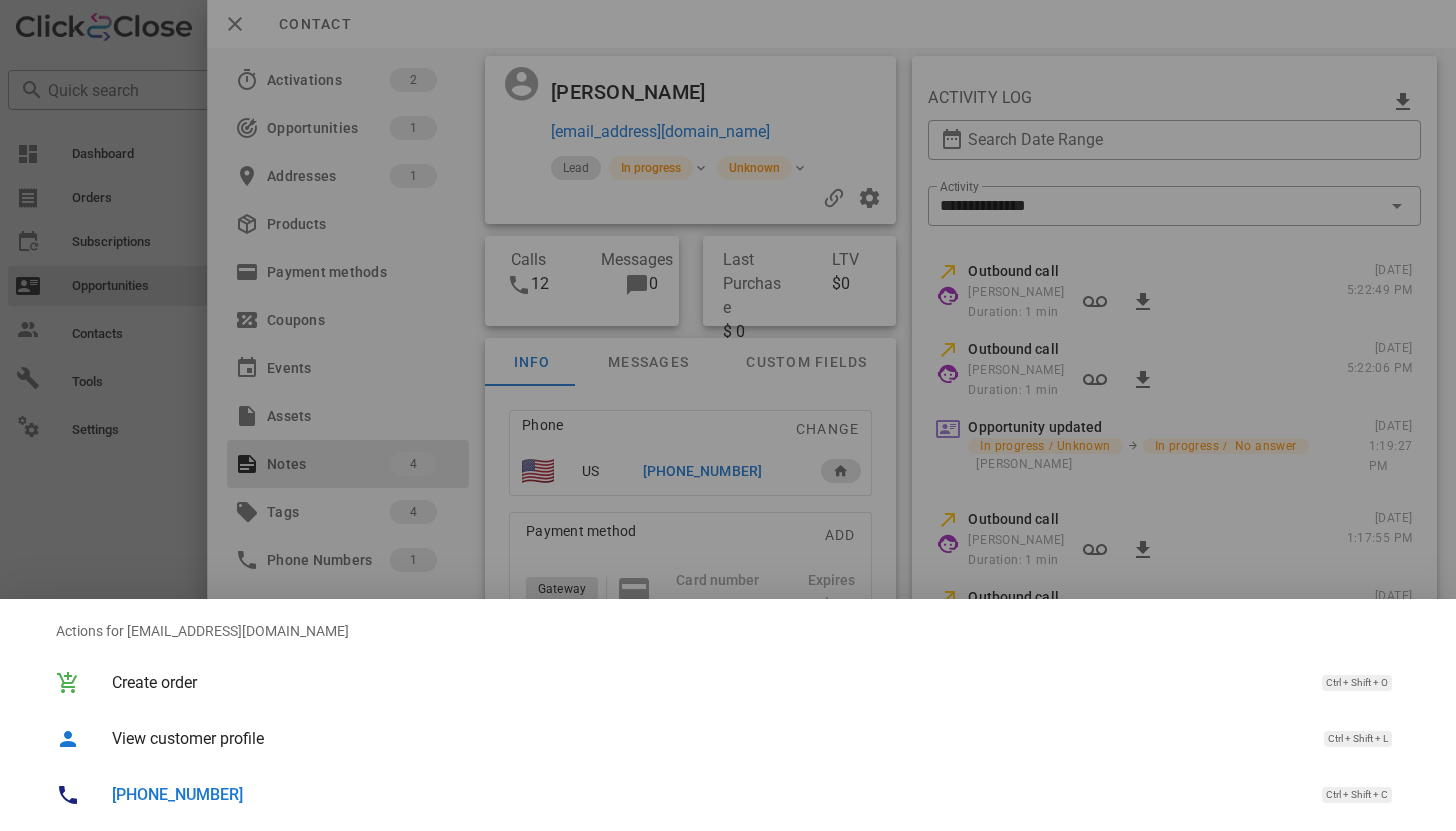 click on "+12707655678" at bounding box center [177, 794] 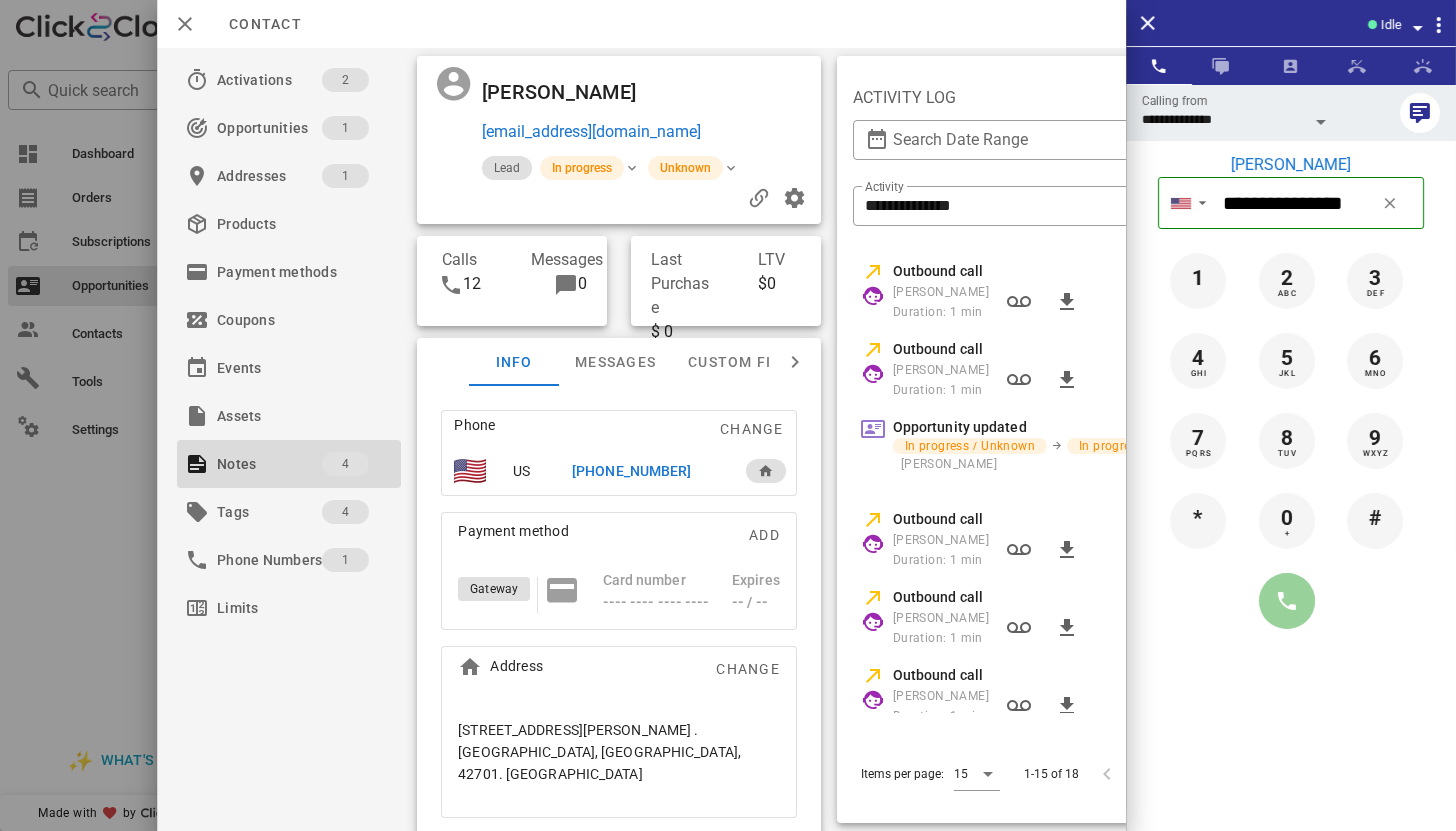 click at bounding box center (1287, 601) 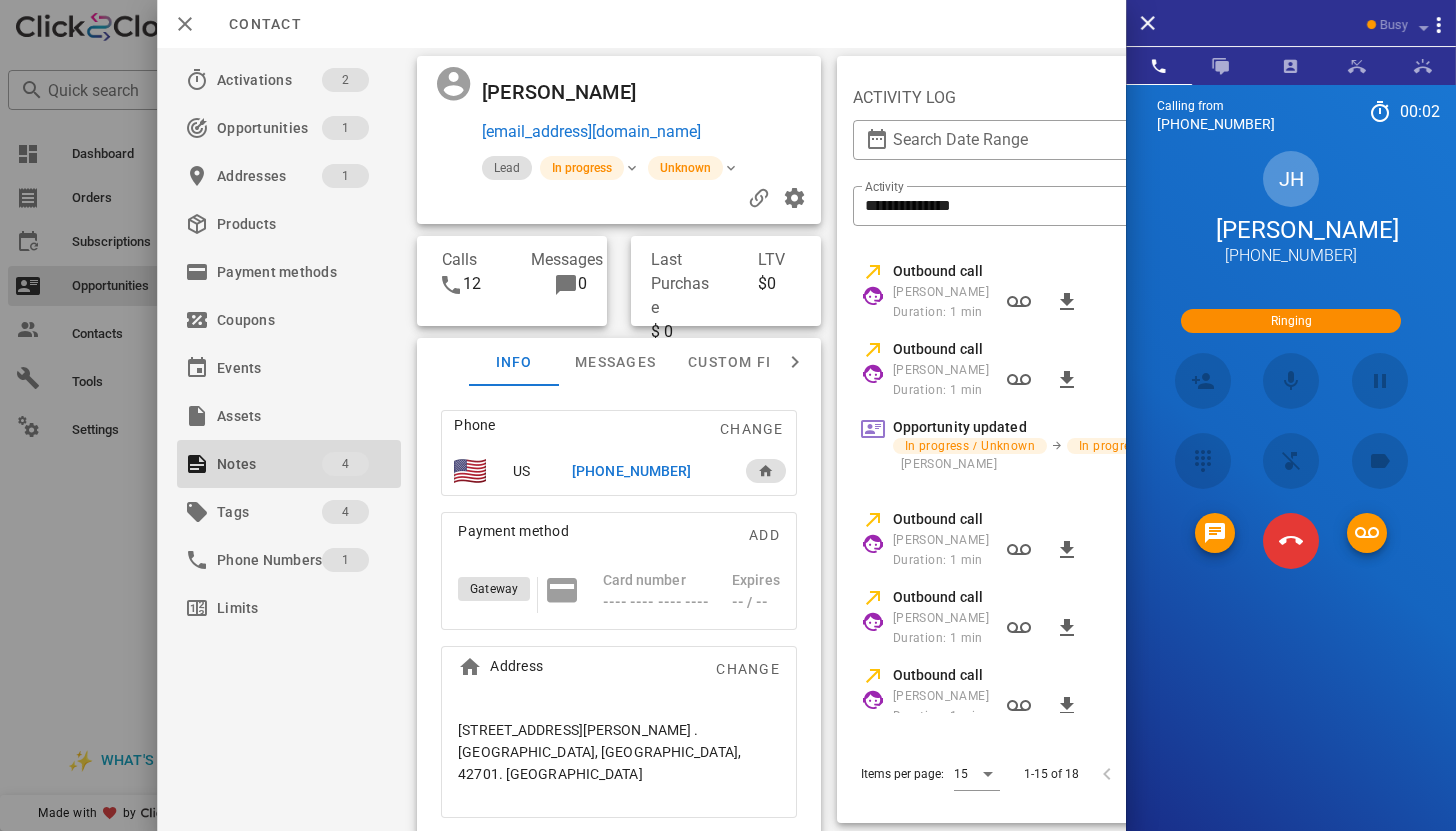 scroll, scrollTop: 0, scrollLeft: 0, axis: both 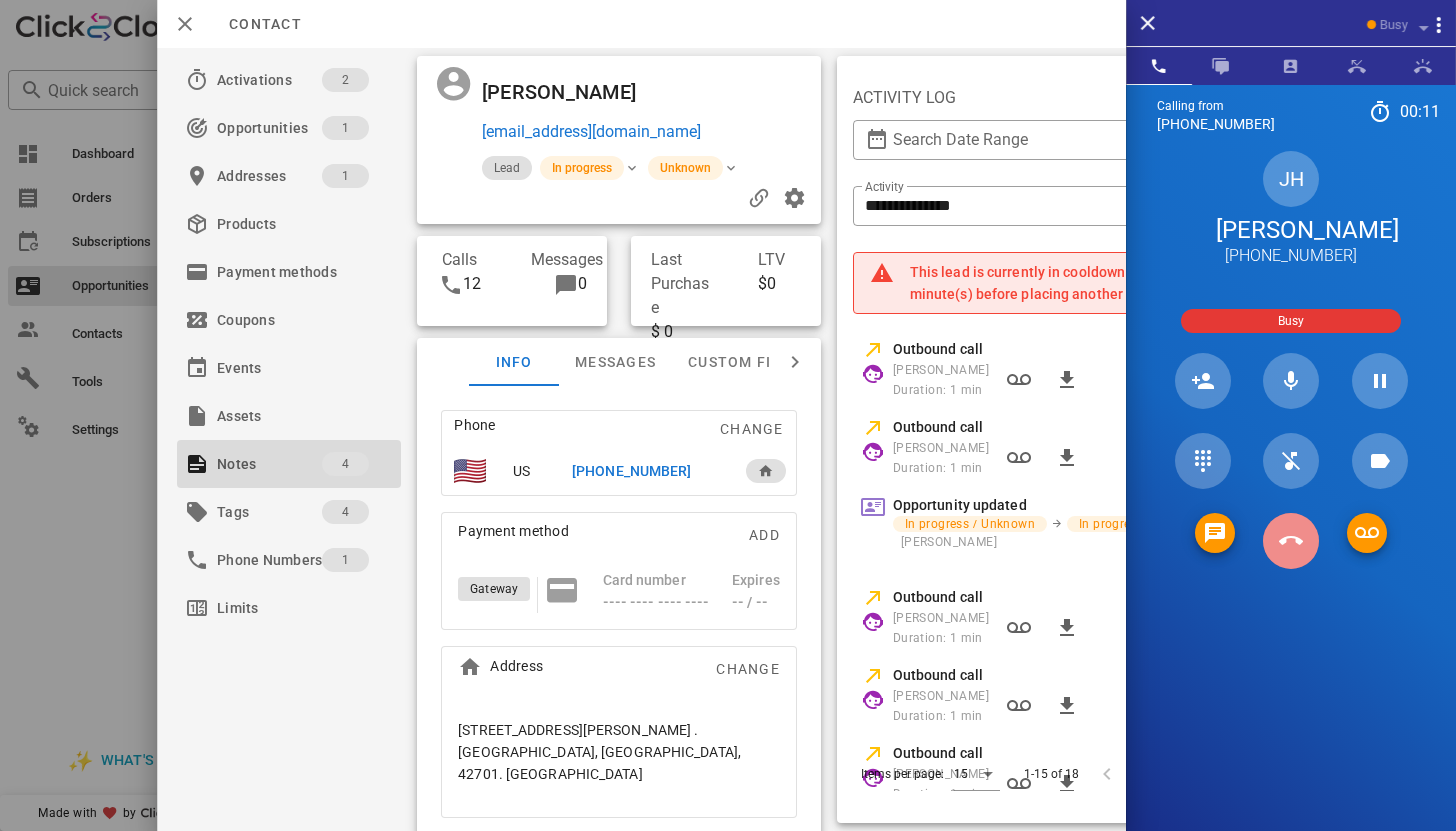 click at bounding box center (1291, 541) 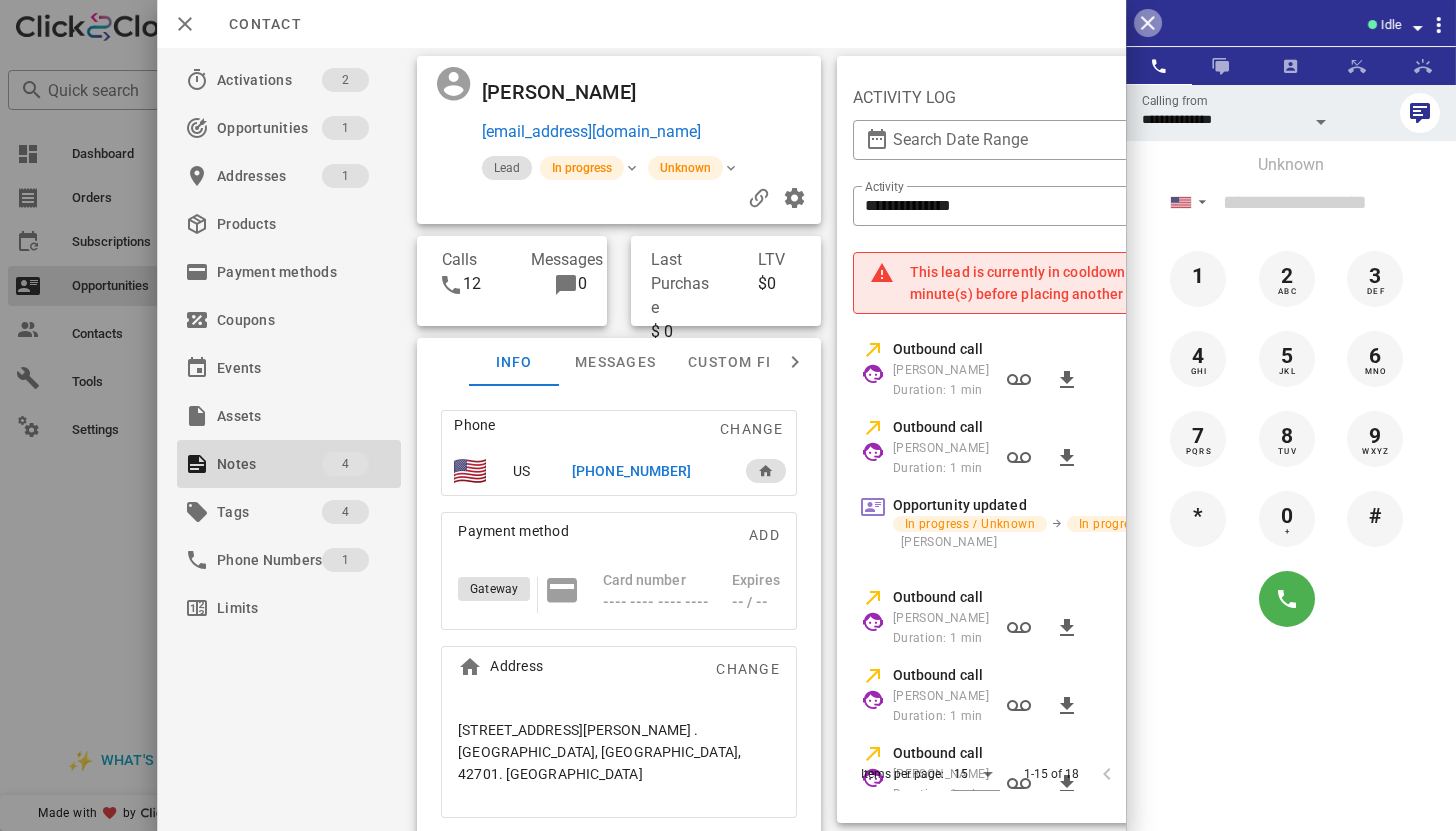 click at bounding box center (1148, 23) 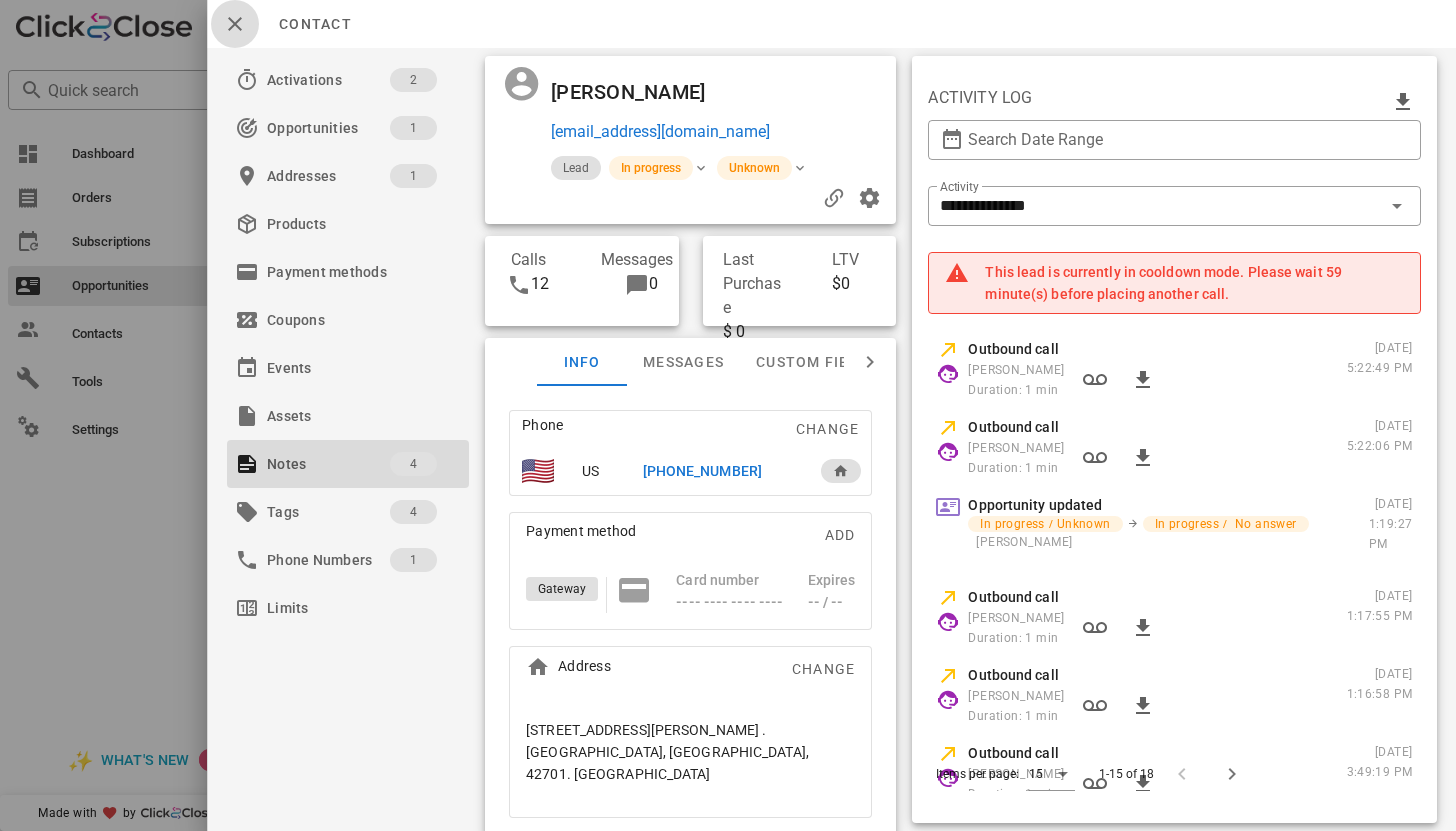 click at bounding box center (235, 24) 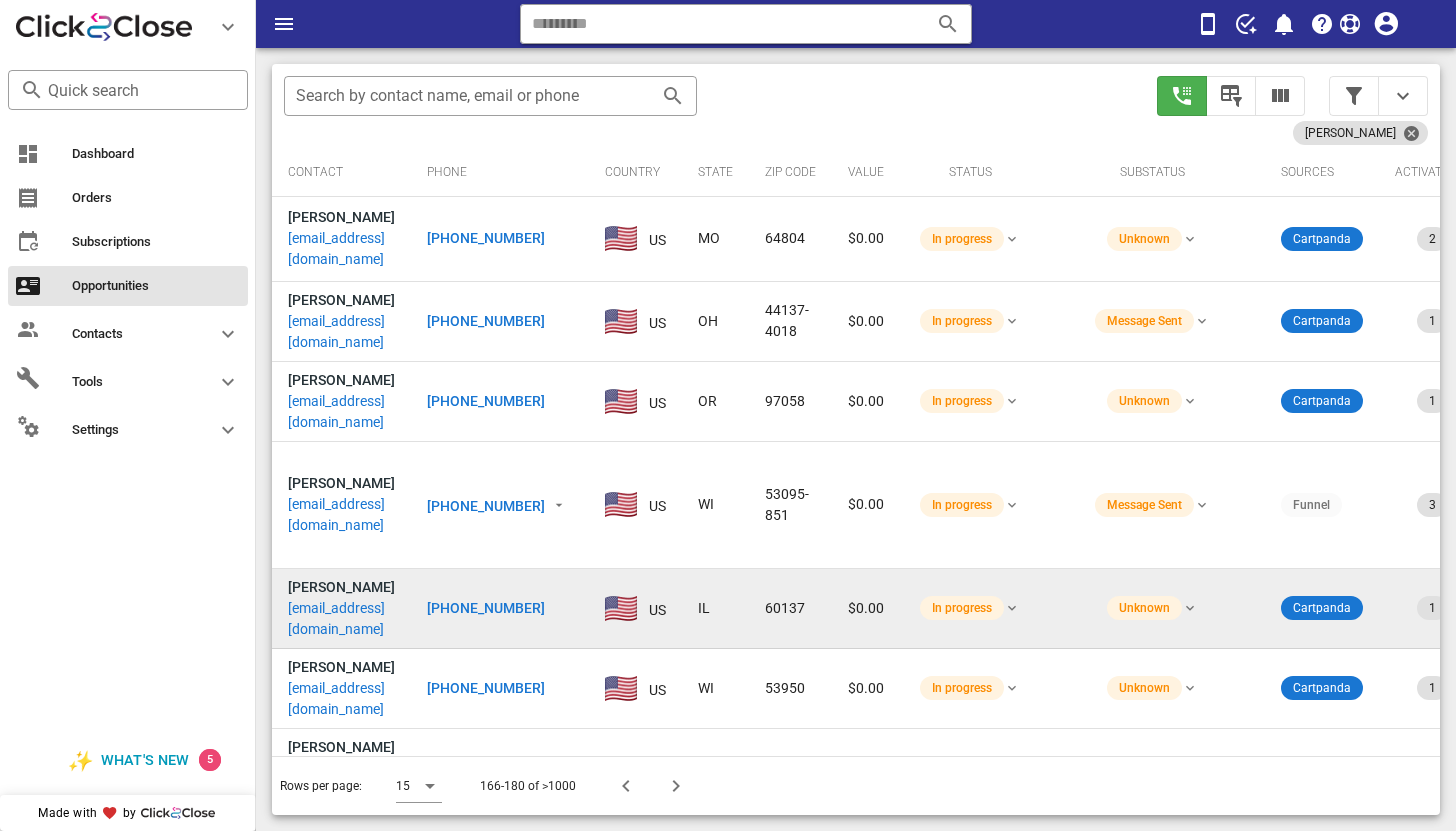 click on "ree@harkfam.com" at bounding box center [341, 619] 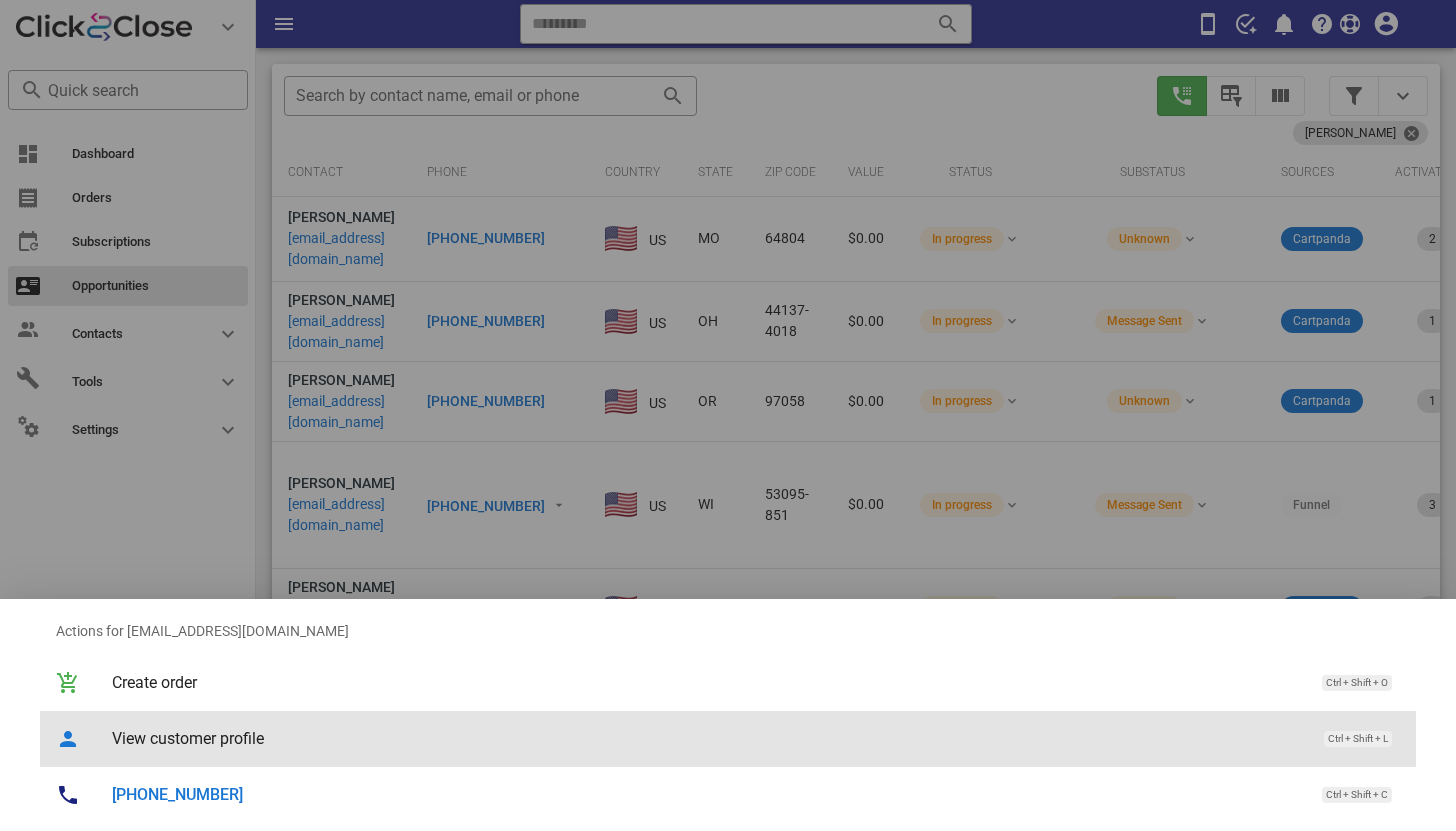 click on "View customer profile" at bounding box center [708, 738] 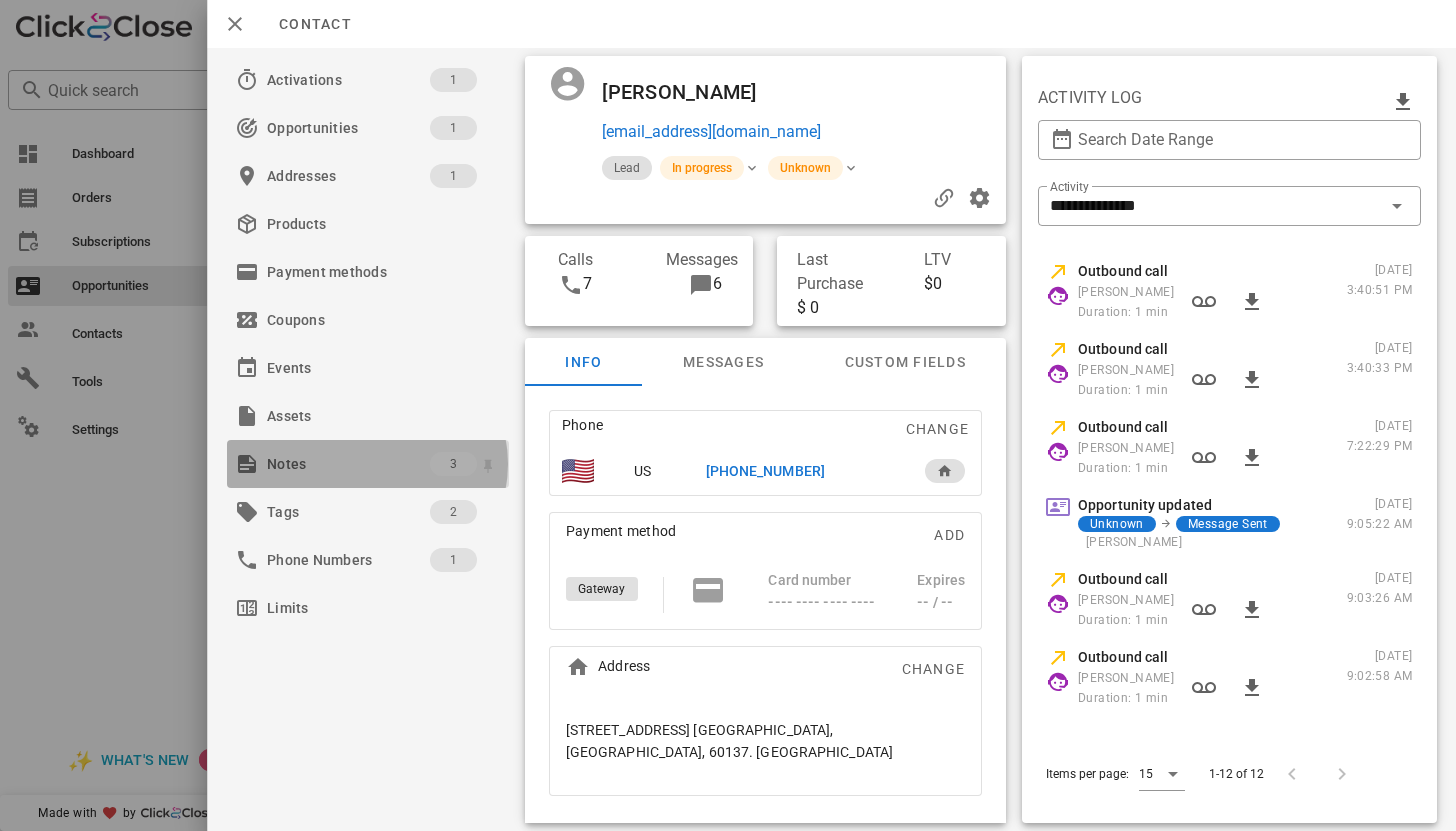 click on "Notes" at bounding box center [348, 464] 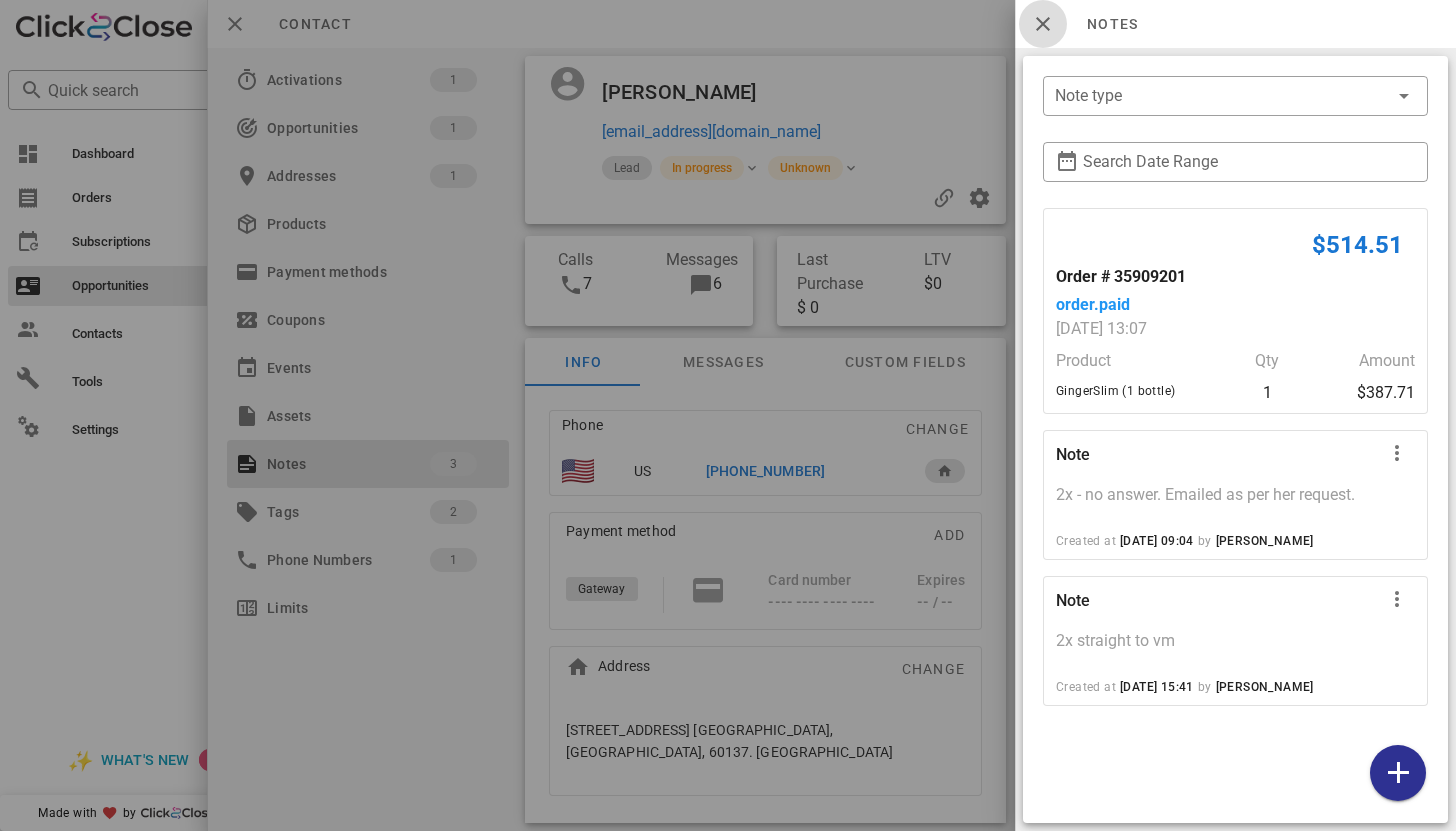 click at bounding box center [1043, 24] 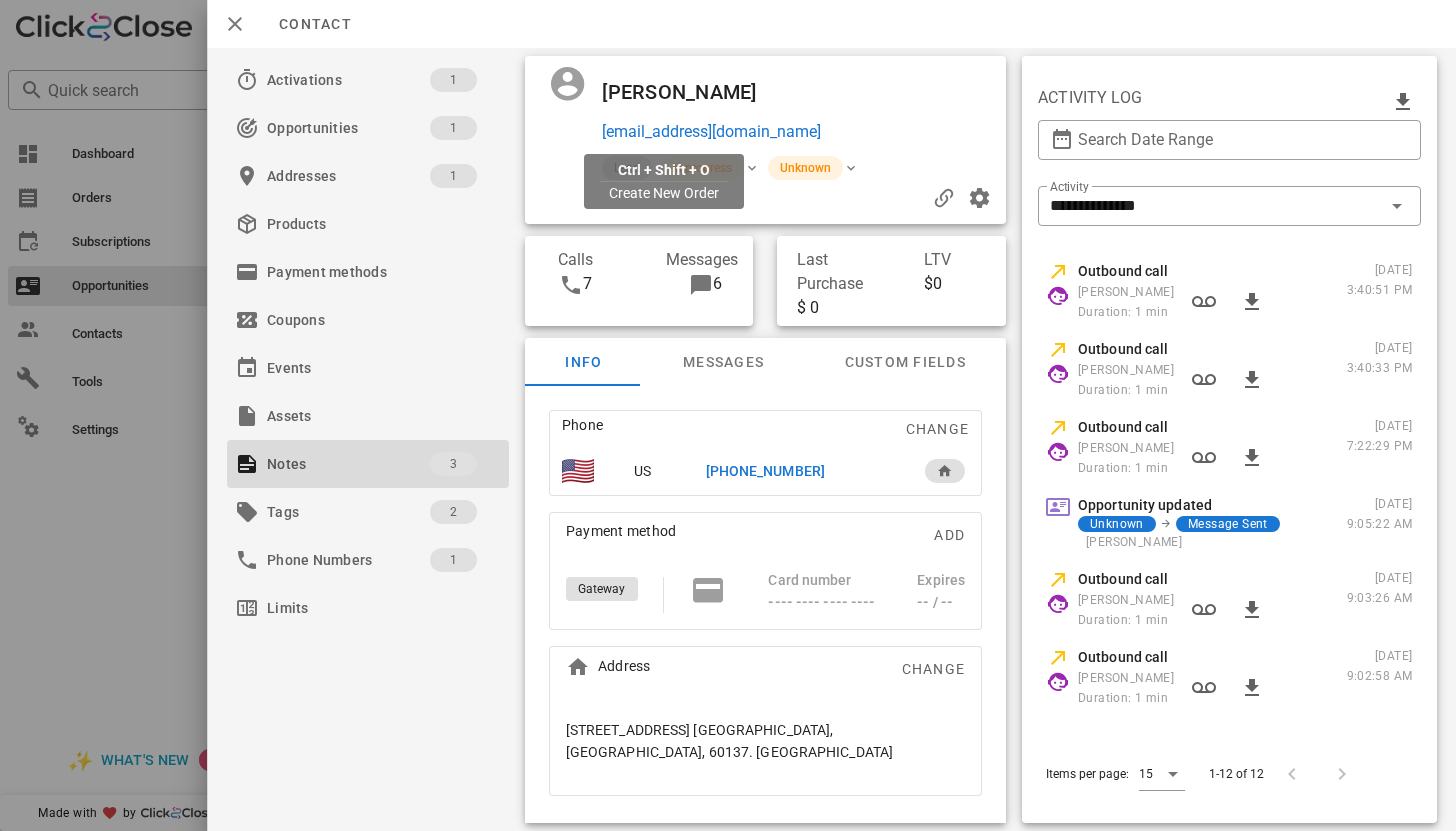 click on "ree@harkfam.com" at bounding box center [711, 132] 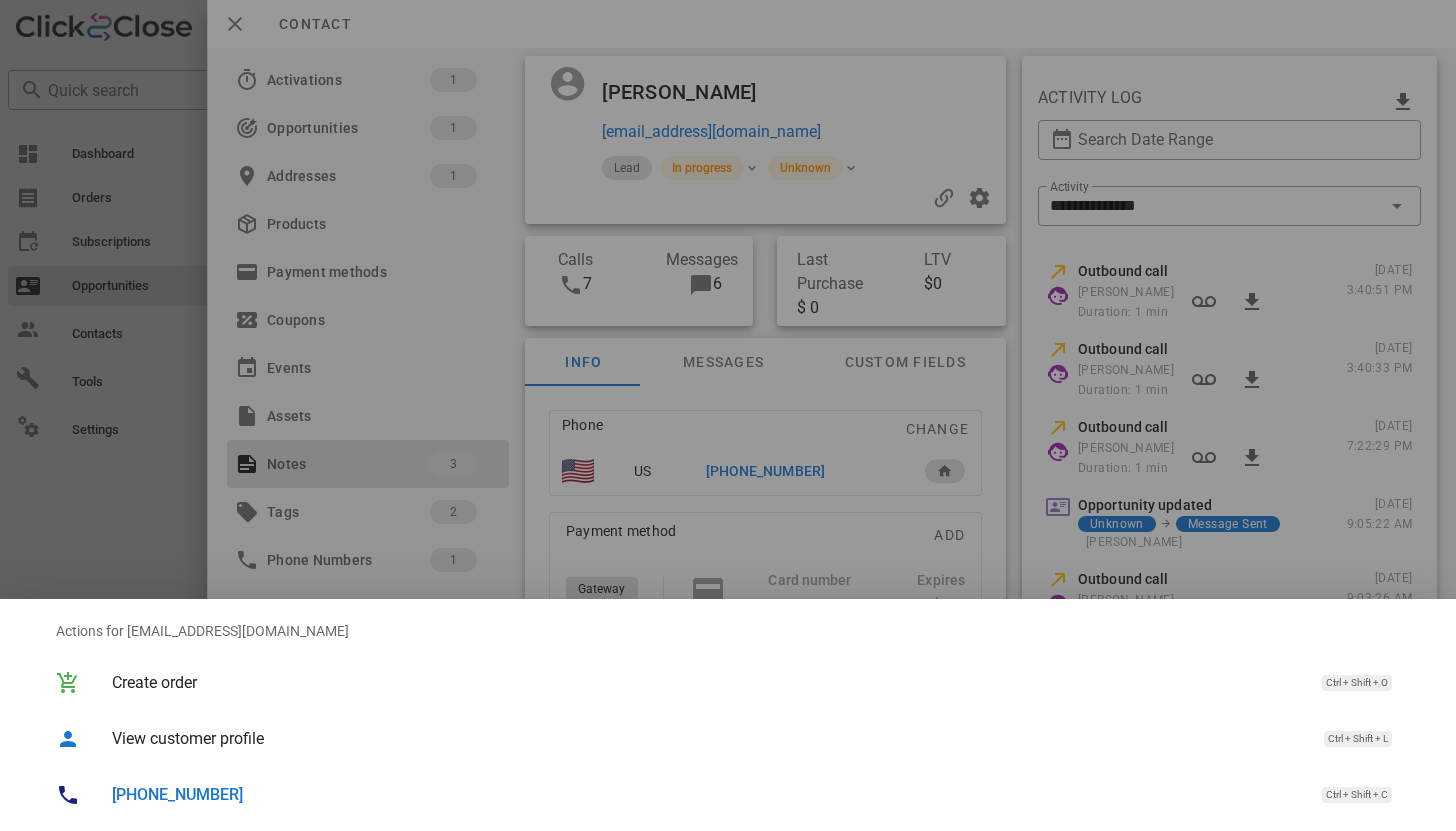 click on "+16305616994" at bounding box center [177, 794] 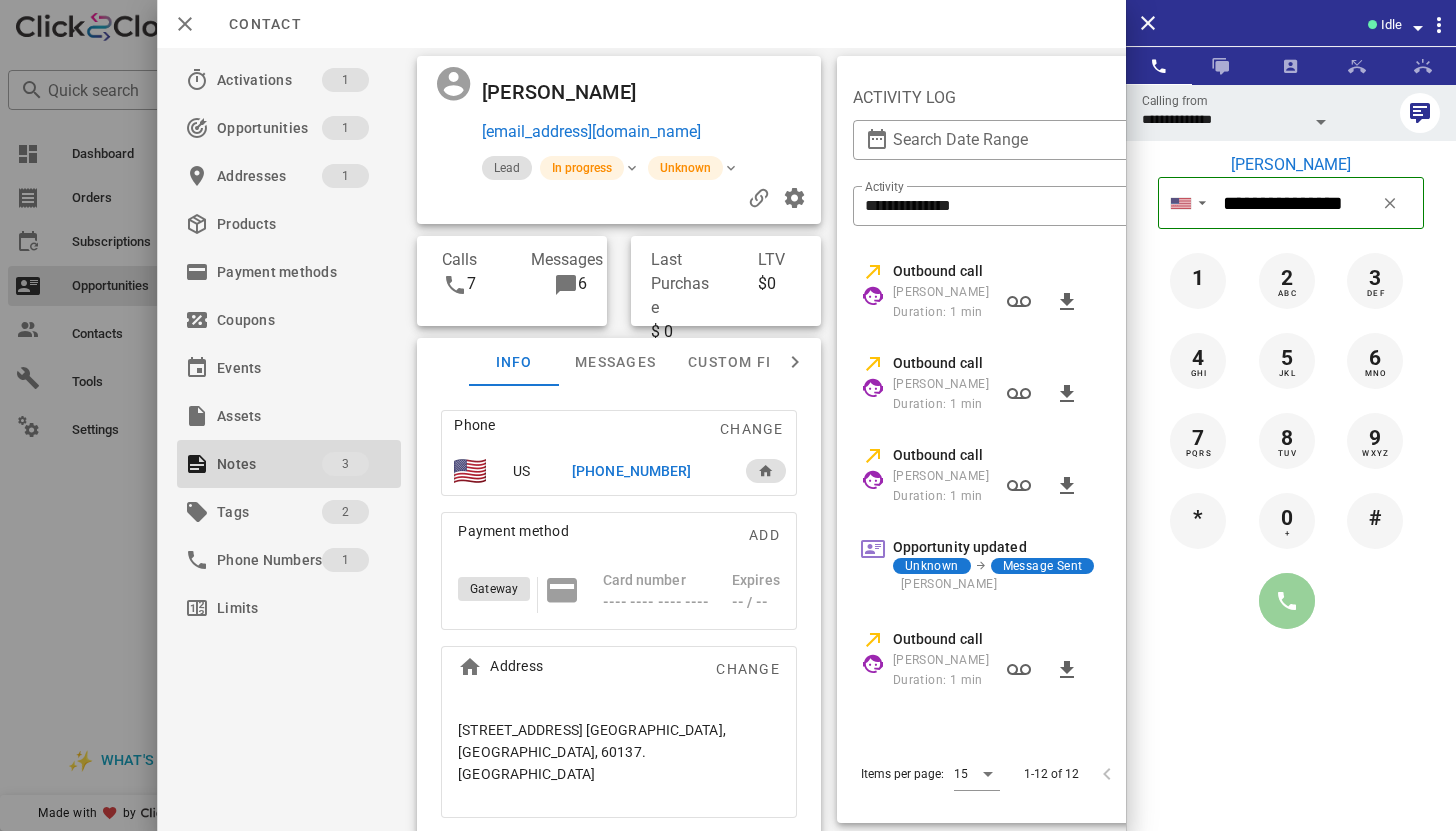 click at bounding box center [1287, 601] 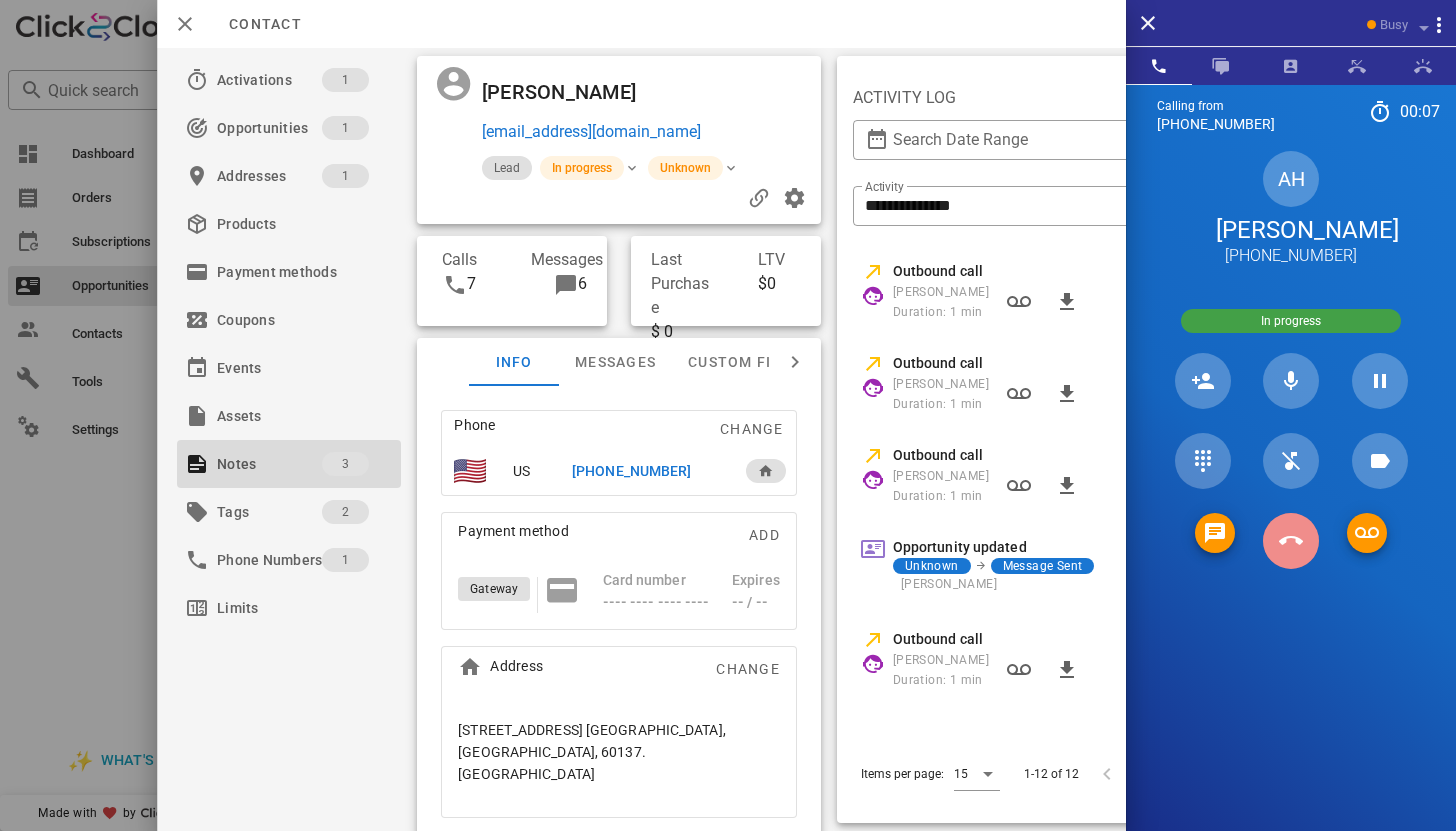 click at bounding box center (1291, 541) 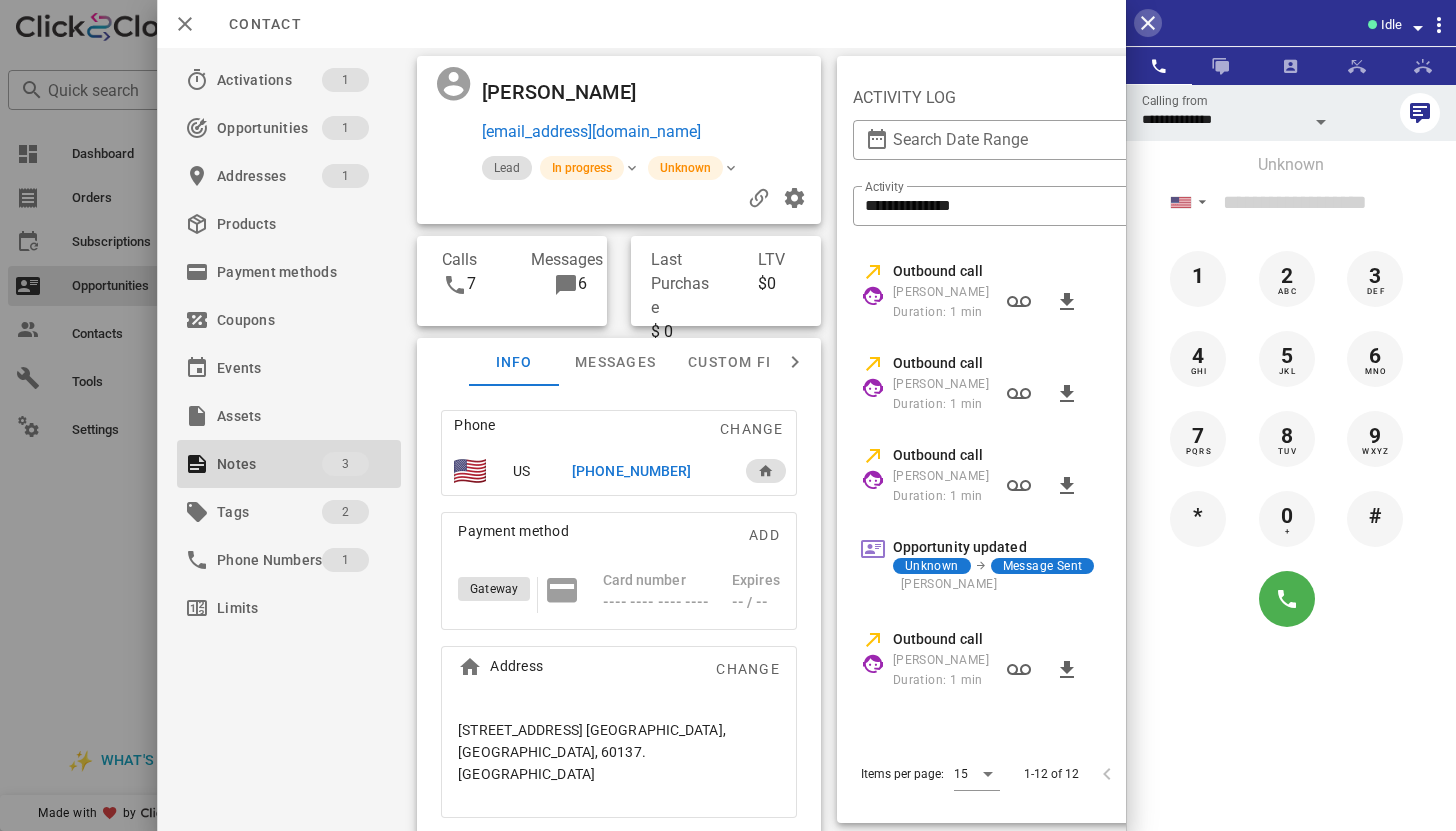 click at bounding box center (1148, 23) 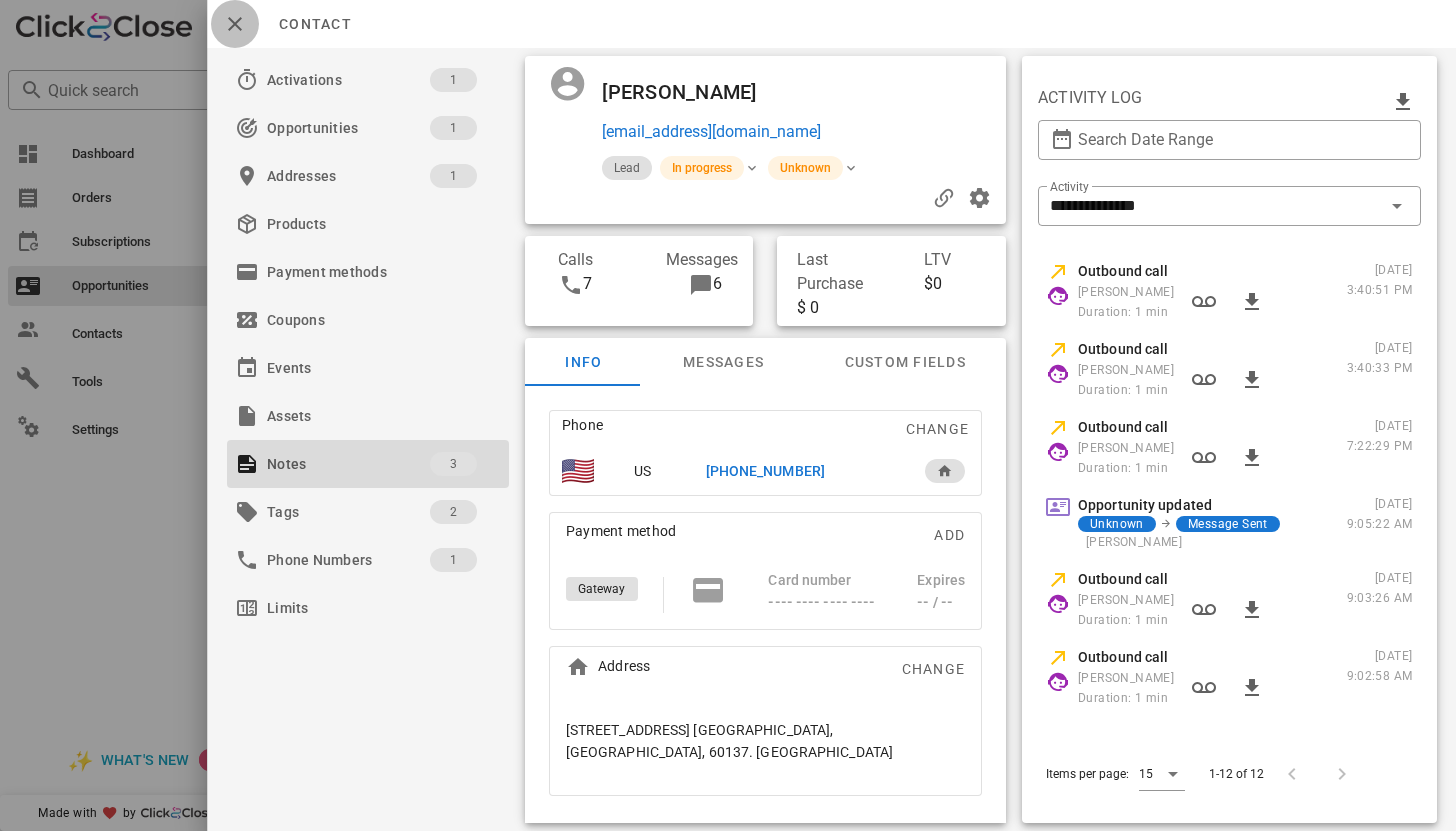 click at bounding box center (235, 24) 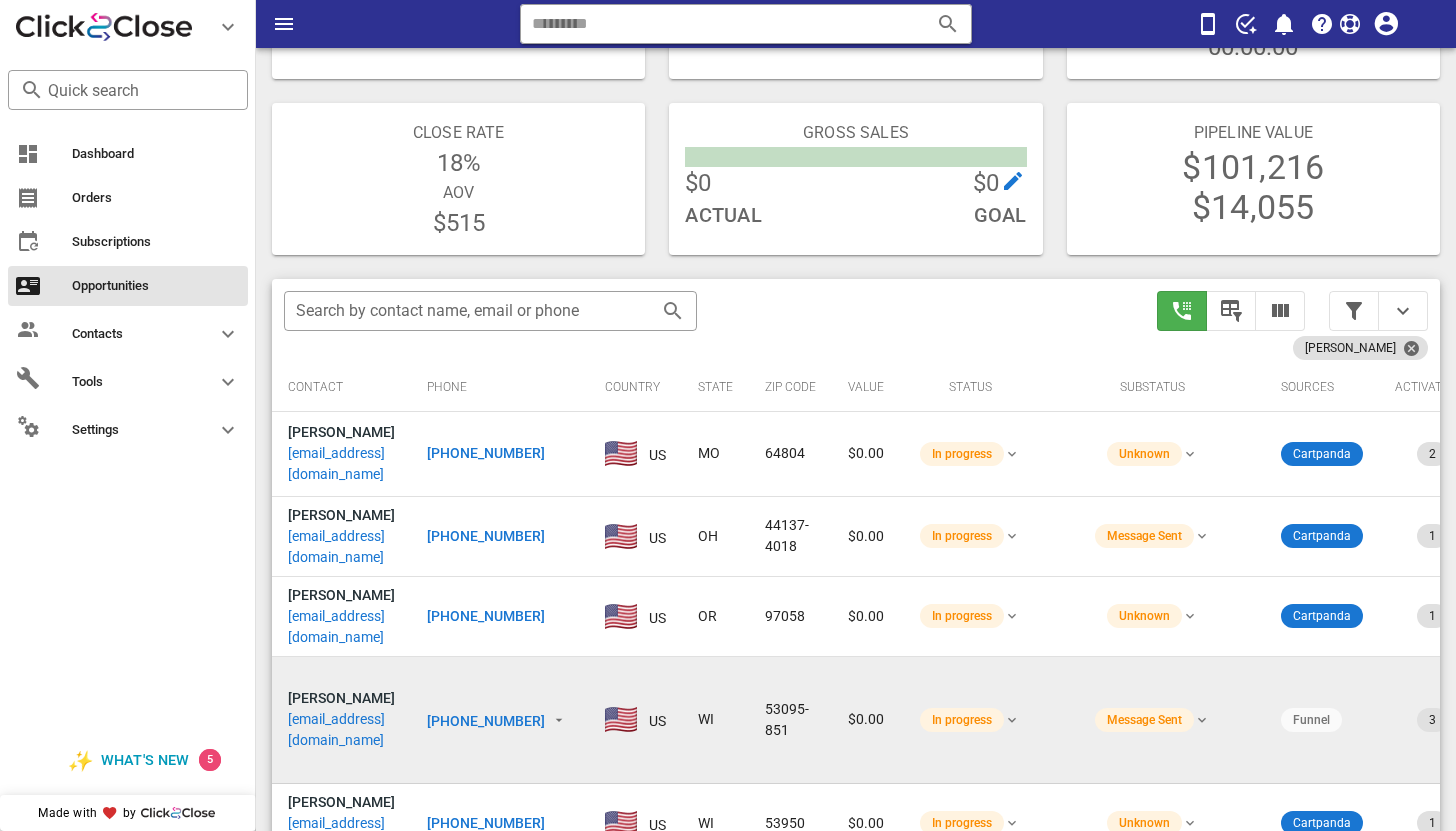 scroll, scrollTop: 376, scrollLeft: 0, axis: vertical 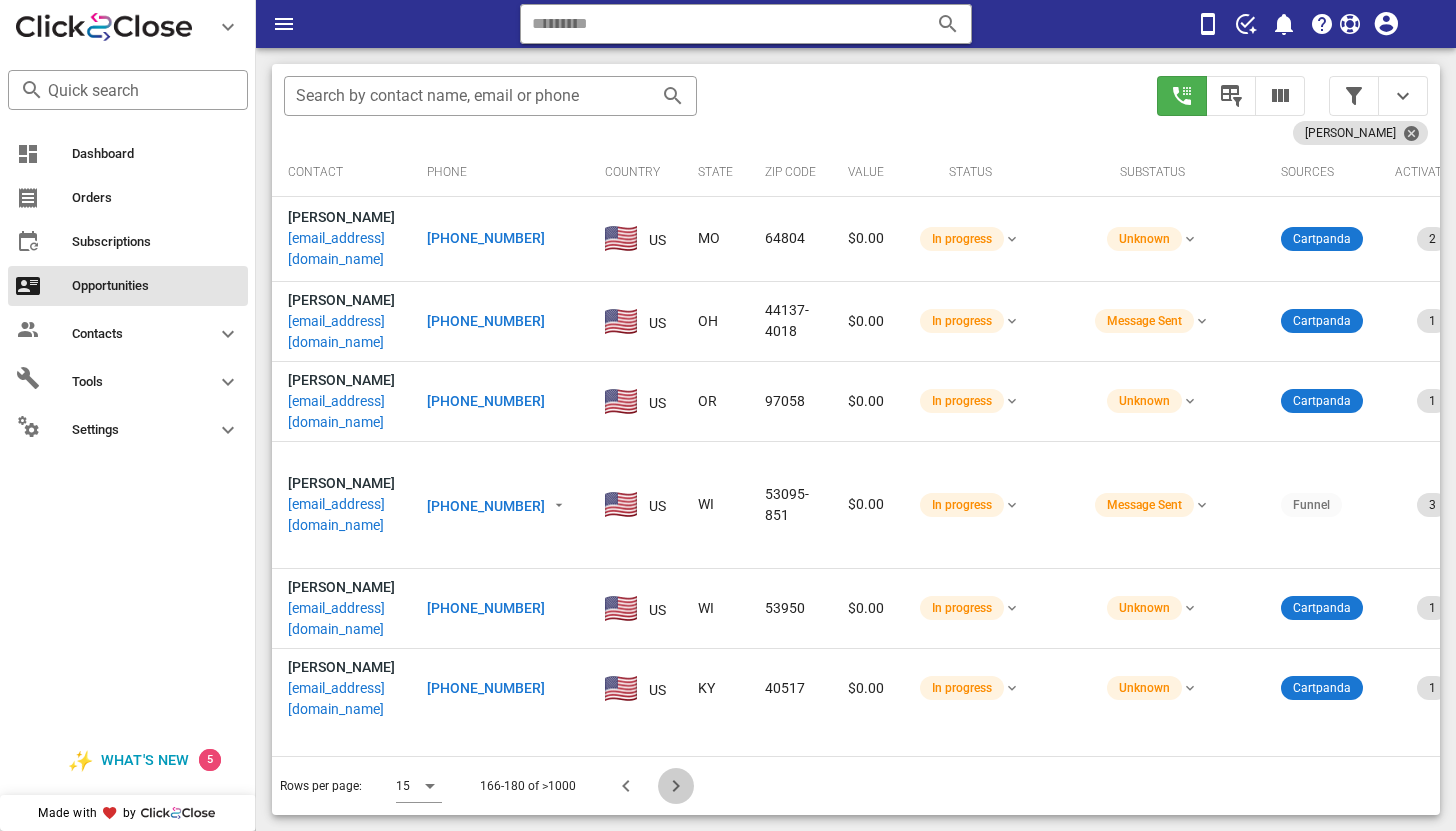 click at bounding box center [676, 786] 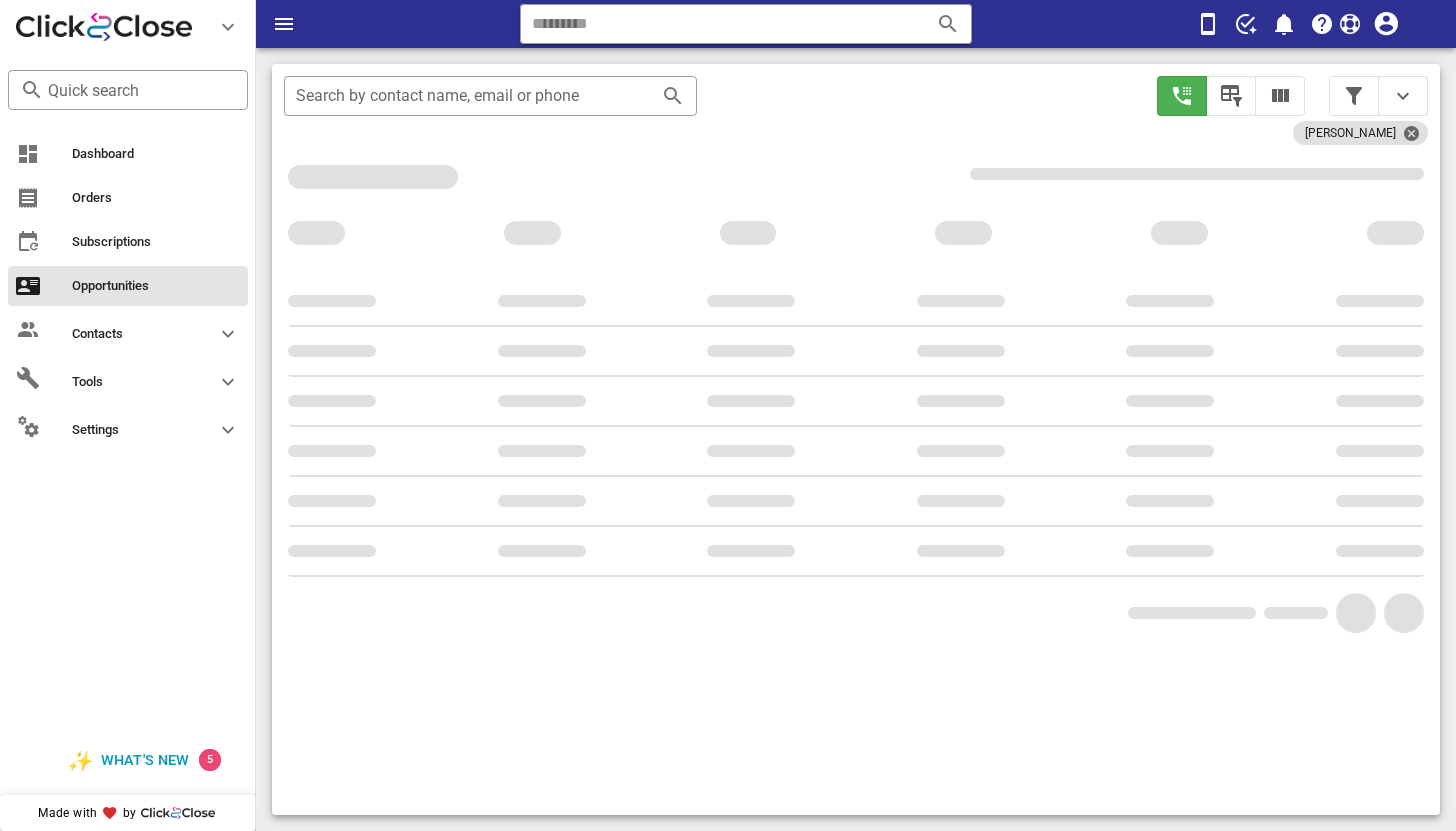 scroll, scrollTop: 376, scrollLeft: 0, axis: vertical 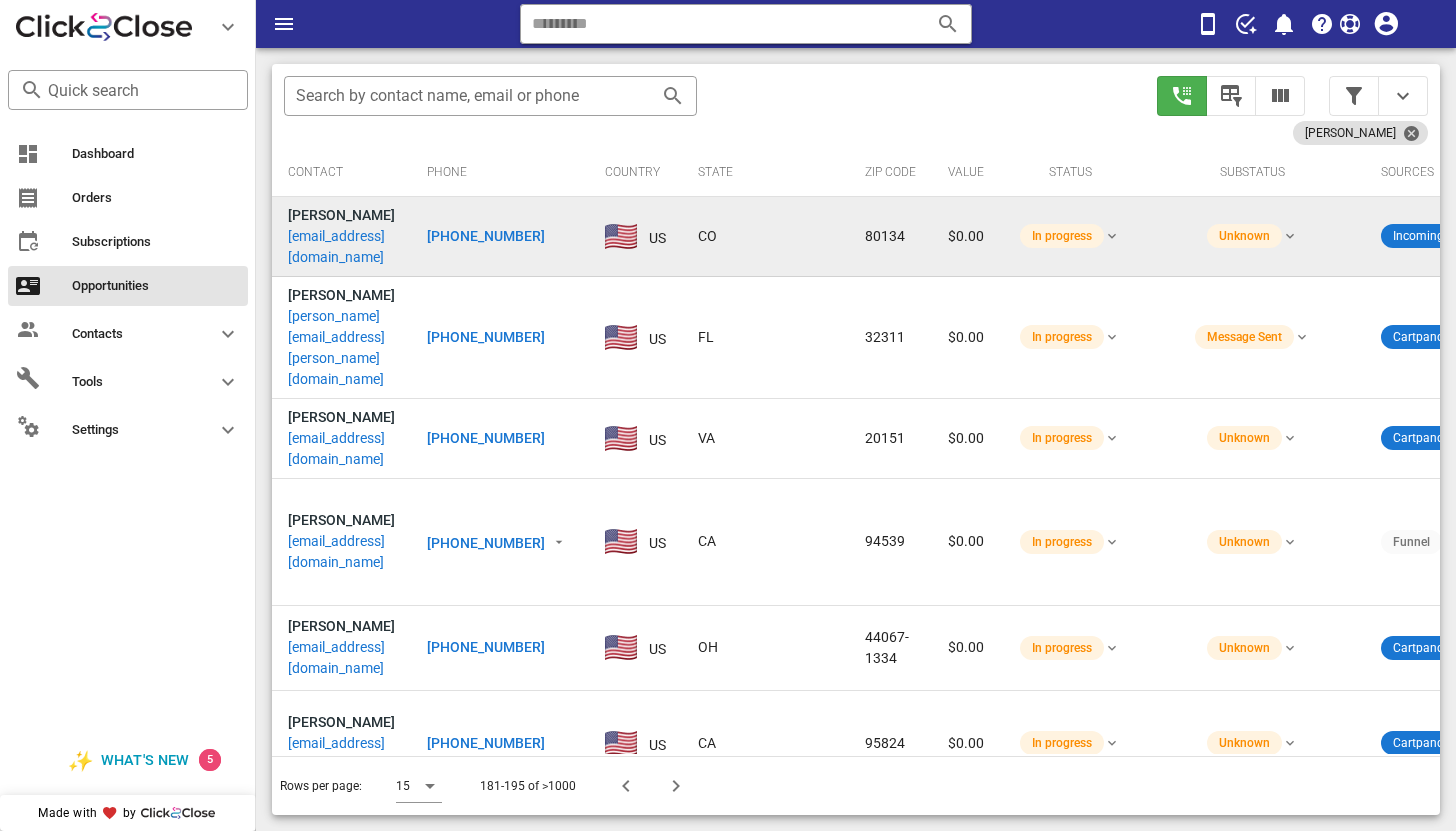 click on "jourrieta@gmail.com" at bounding box center [341, 247] 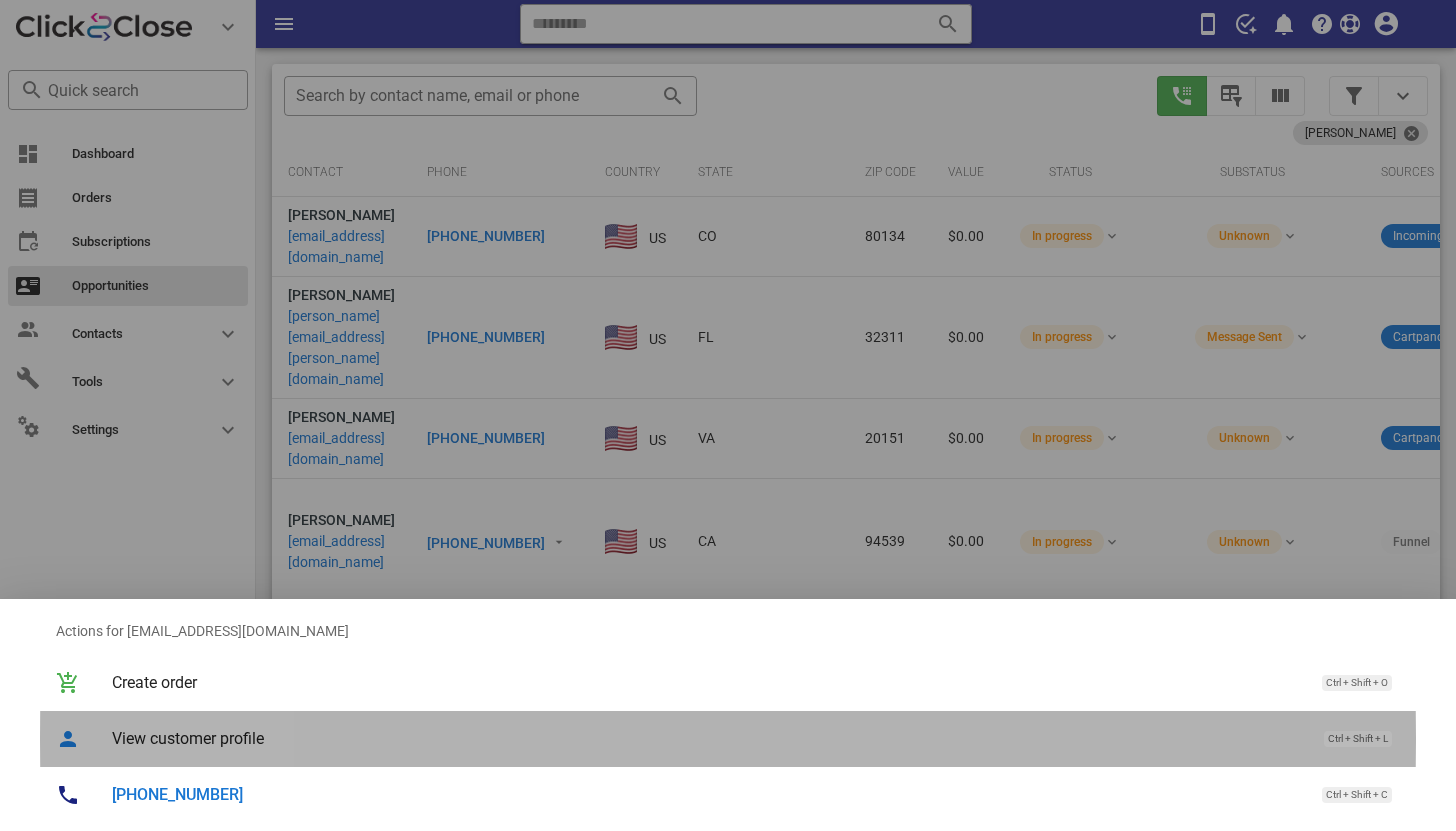 click on "View customer profile Ctrl + Shift + L" at bounding box center (756, 738) 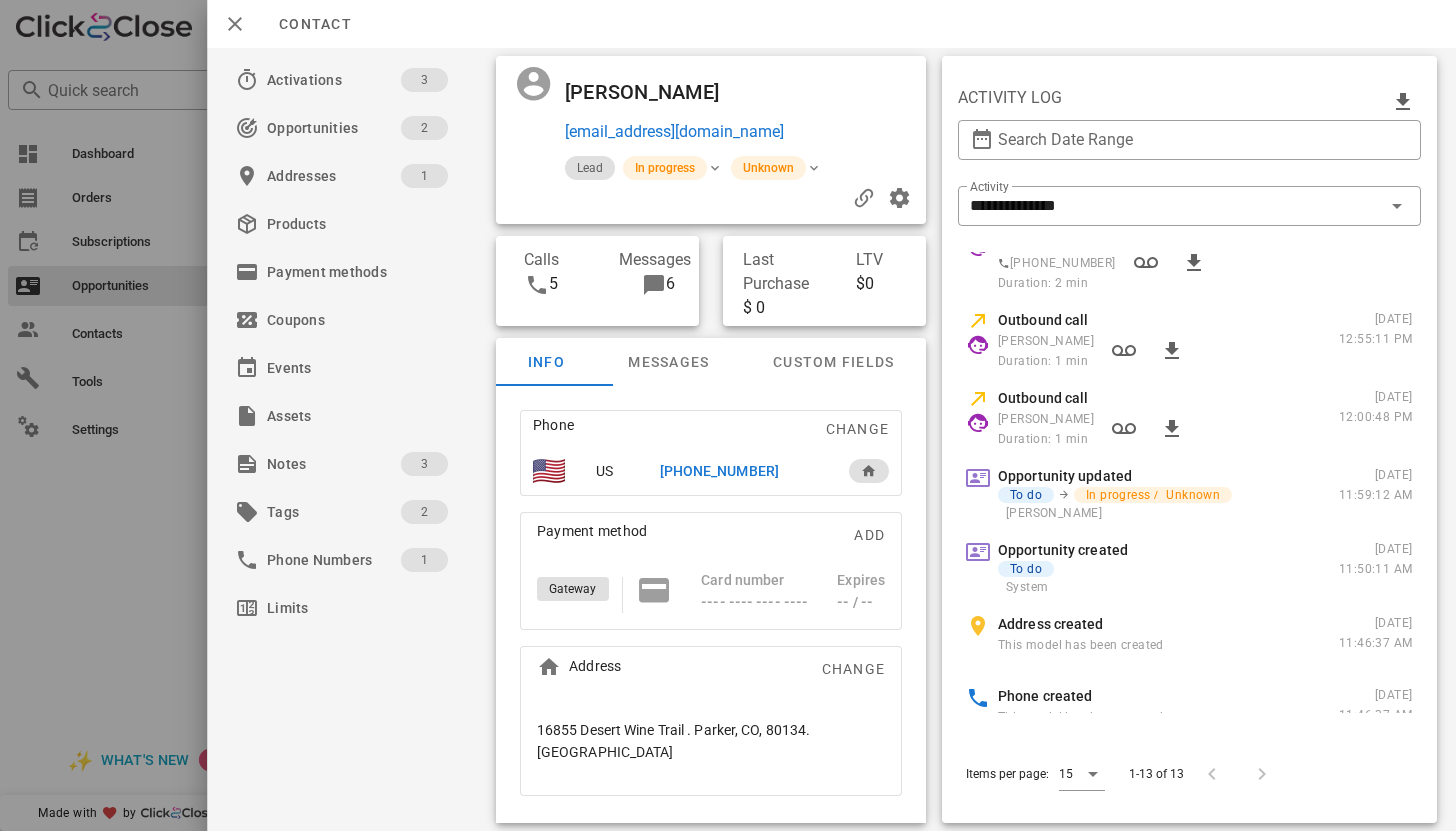 scroll, scrollTop: 451, scrollLeft: 0, axis: vertical 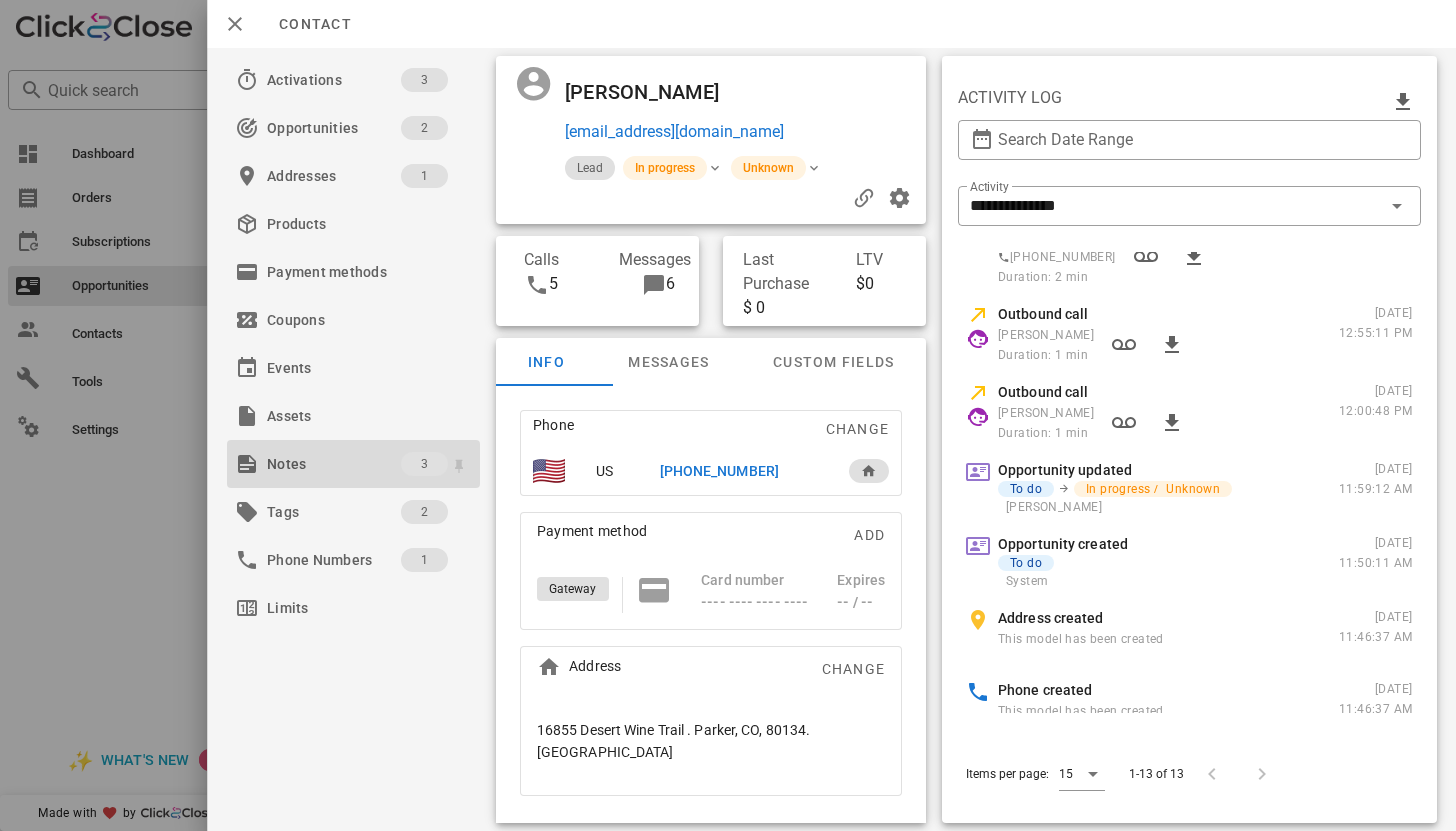 click on "Notes" at bounding box center [334, 464] 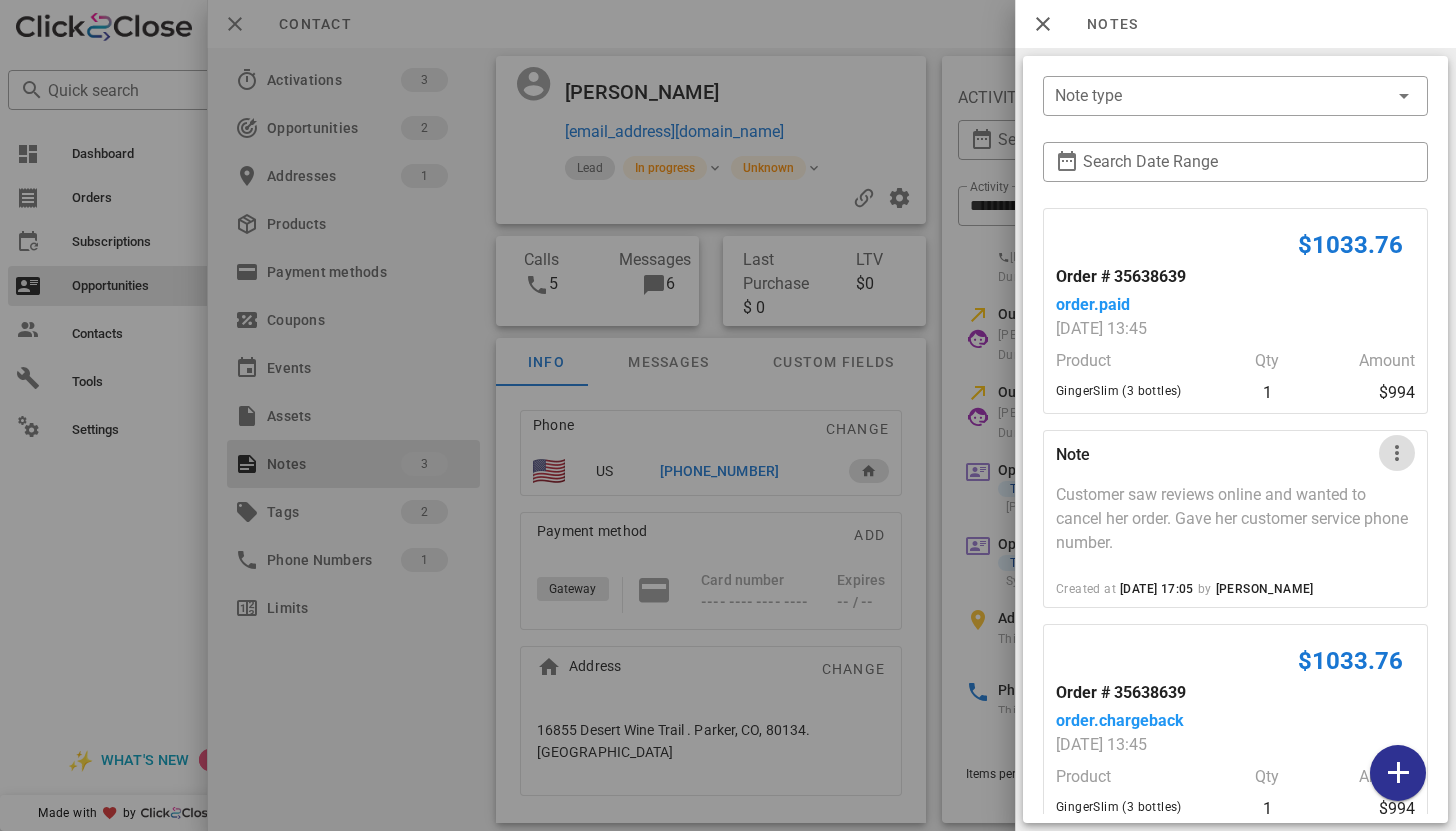 click at bounding box center (1397, 453) 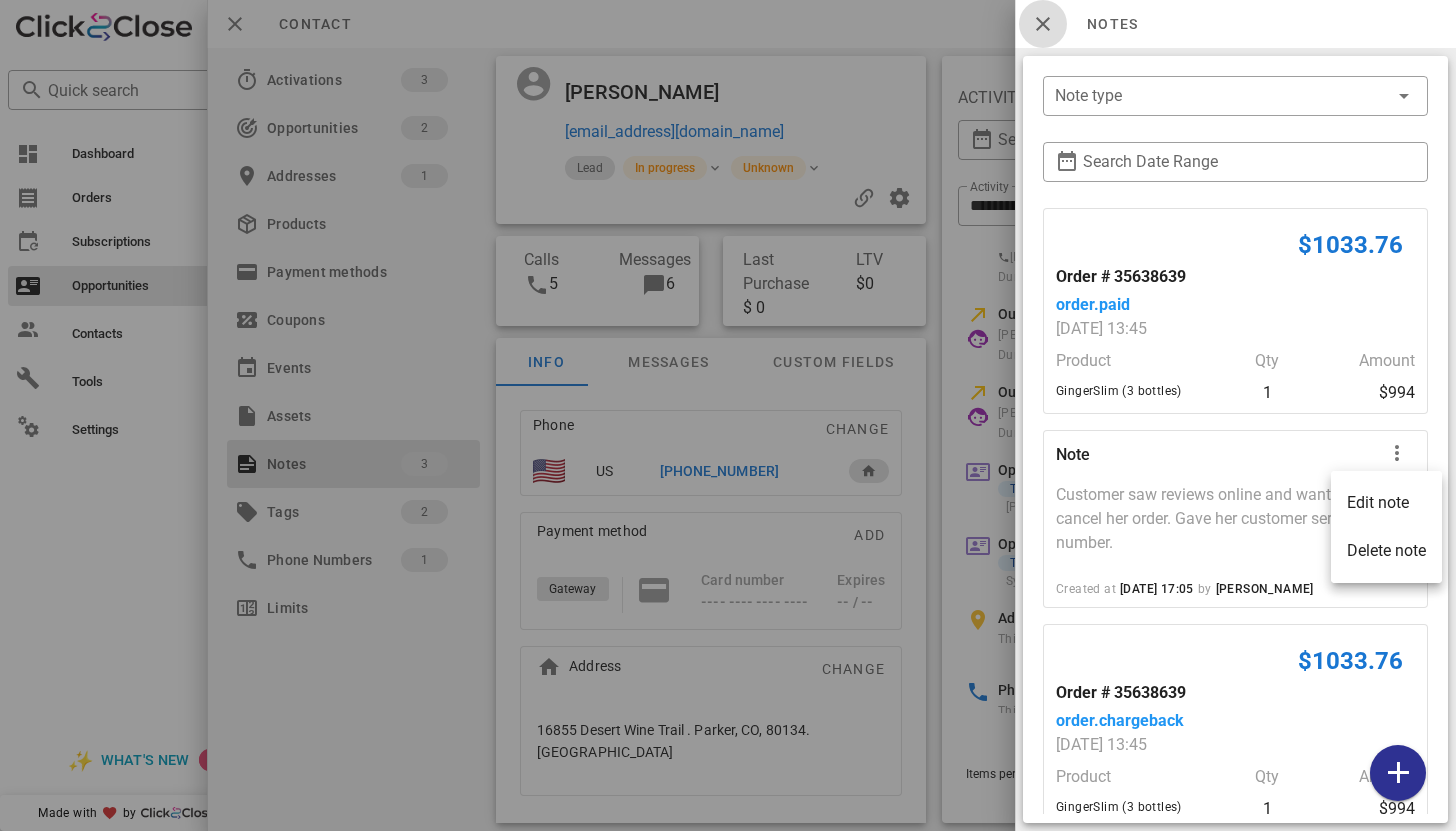 click at bounding box center [1043, 24] 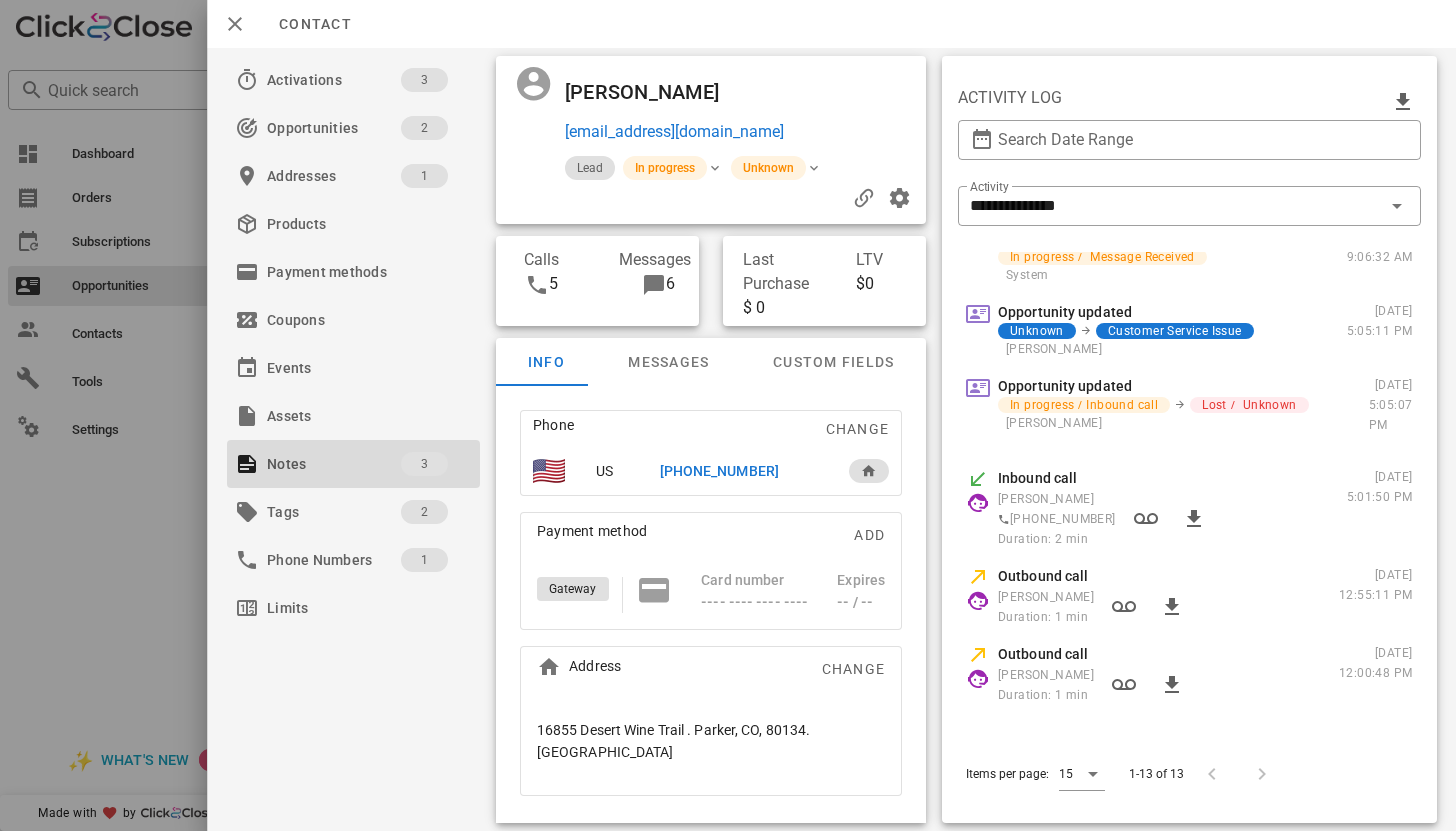 scroll, scrollTop: 172, scrollLeft: 0, axis: vertical 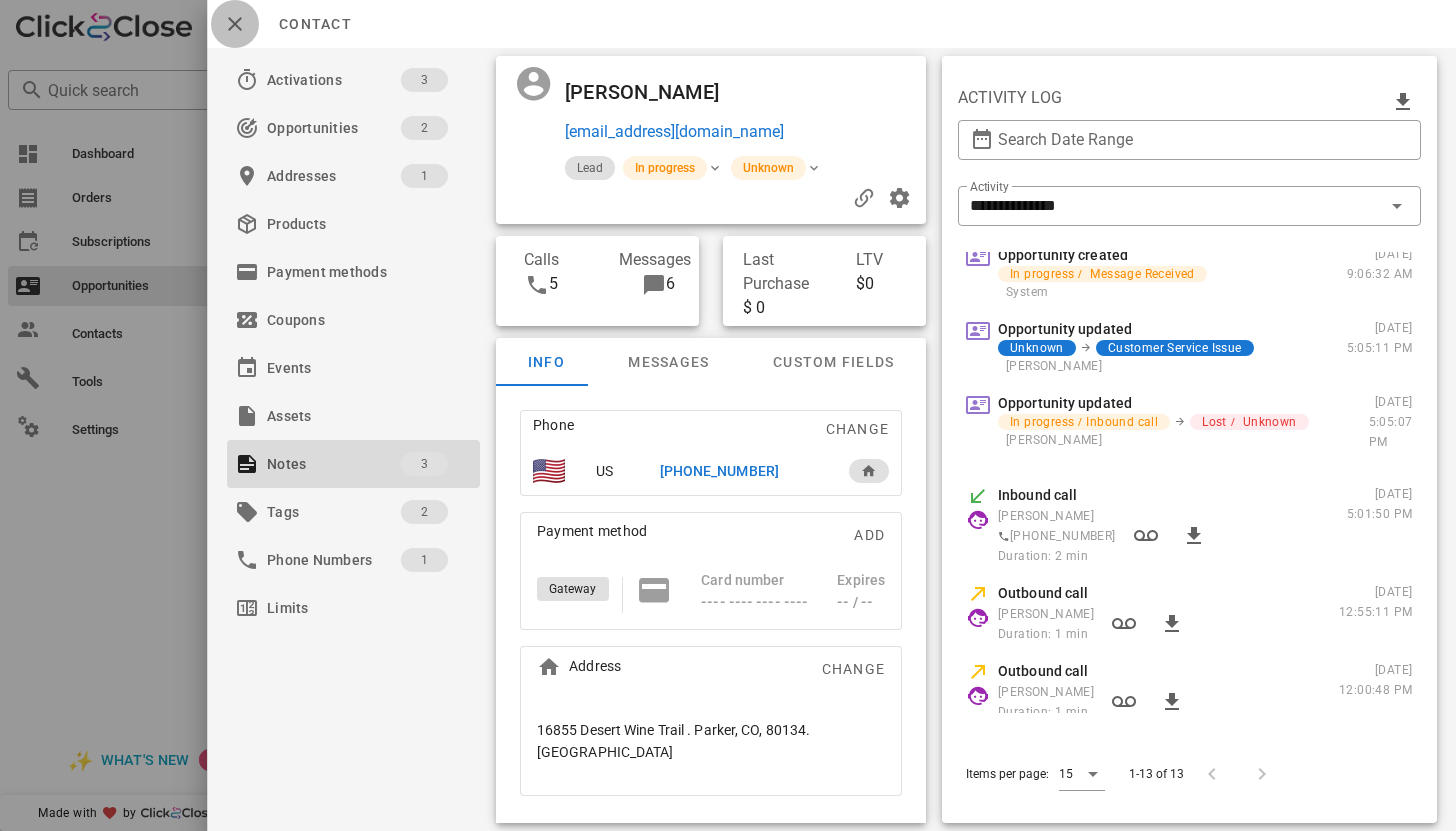 click at bounding box center [235, 24] 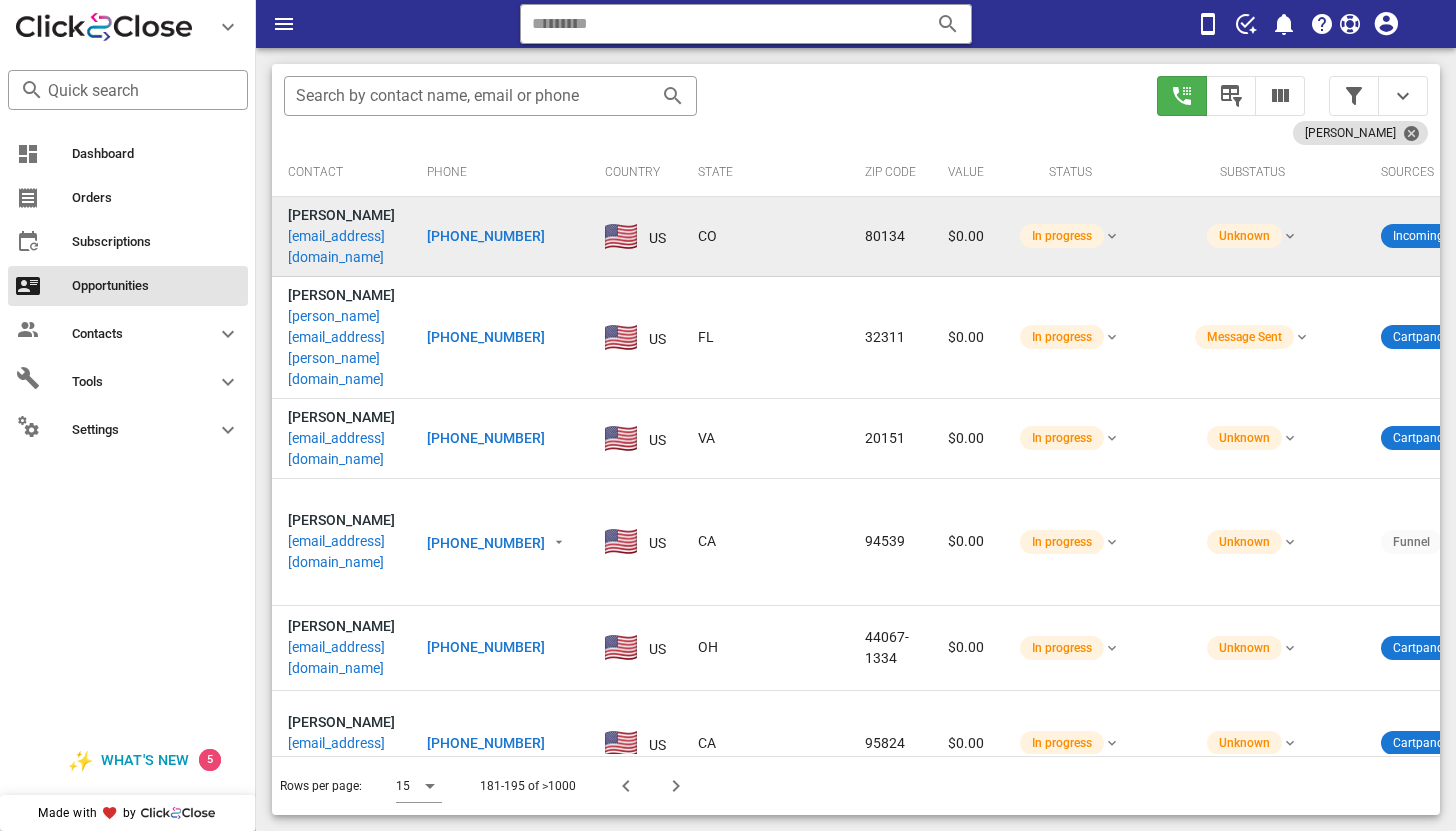 click on "jourrieta@gmail.com" at bounding box center [341, 247] 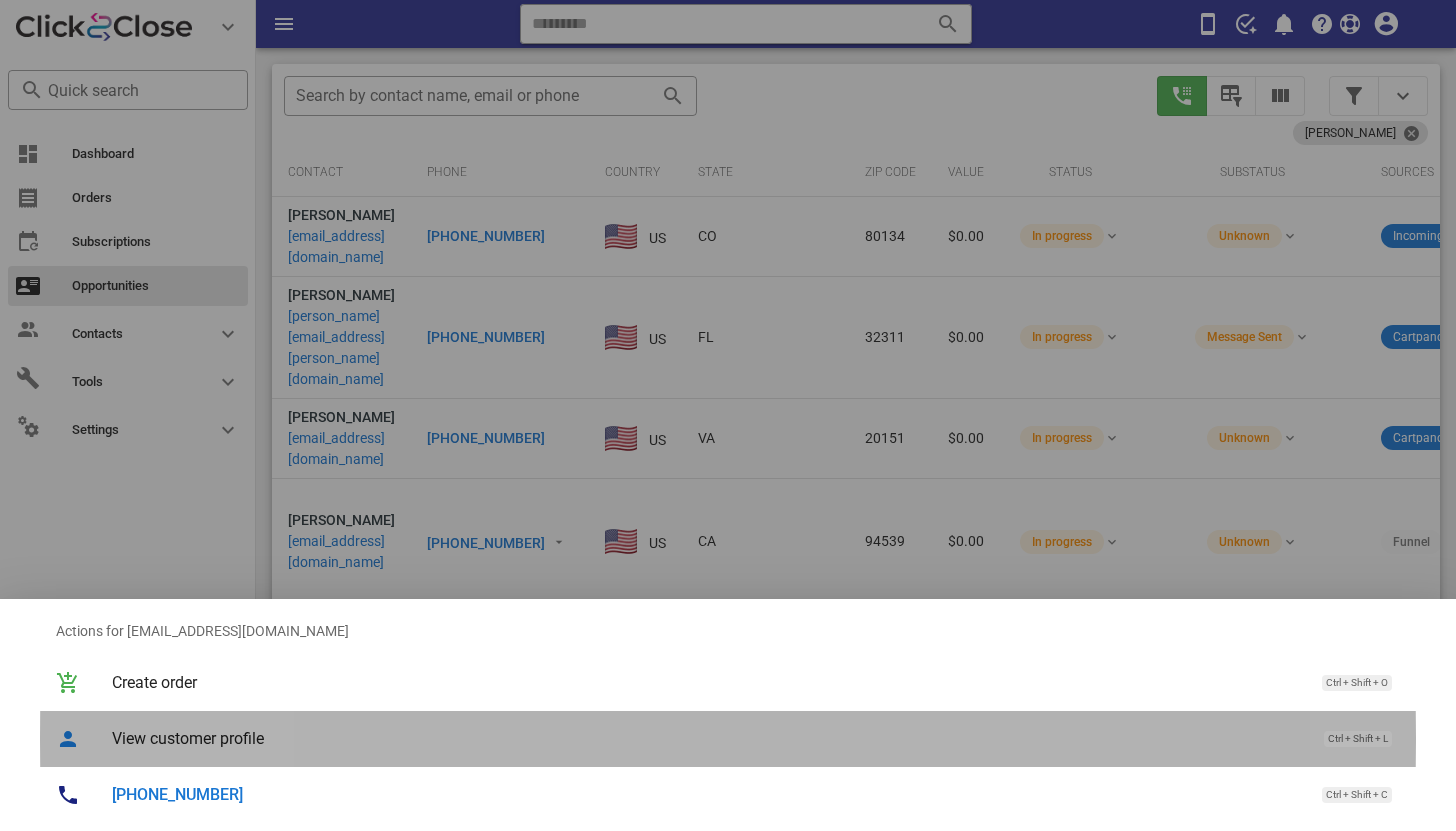 click on "View customer profile Ctrl + Shift + L" at bounding box center [756, 738] 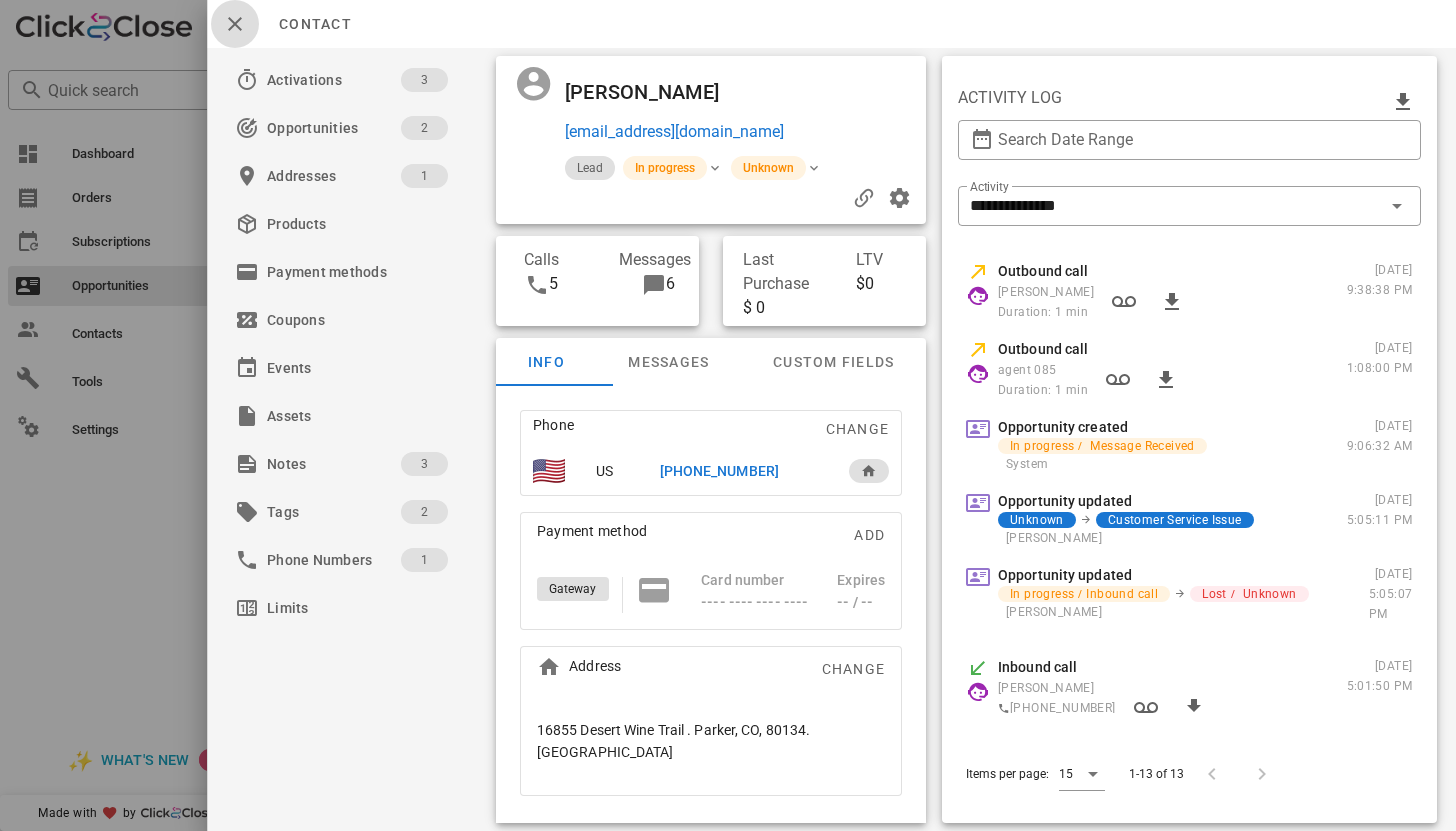 click at bounding box center (235, 24) 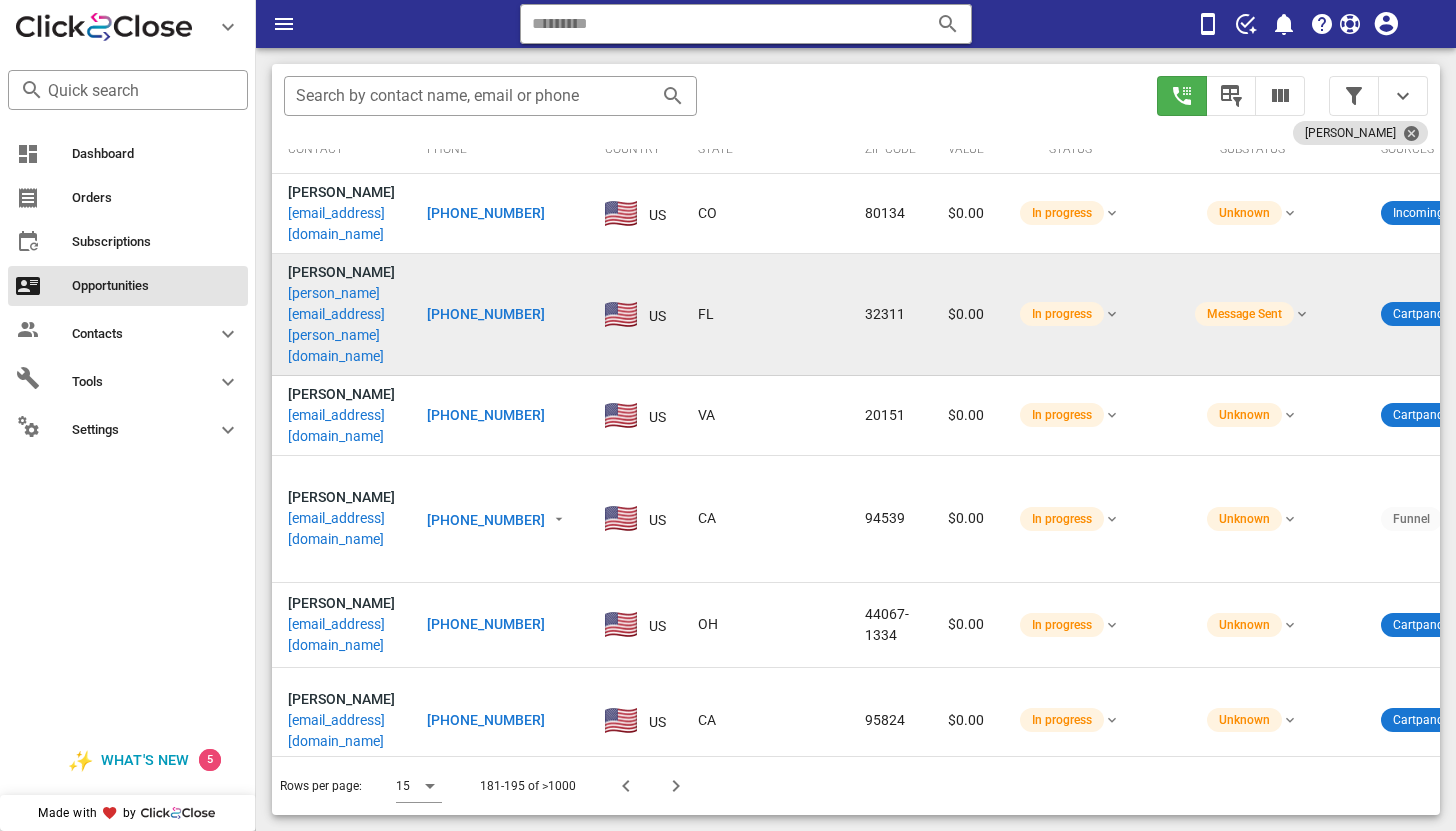 scroll, scrollTop: 9, scrollLeft: 0, axis: vertical 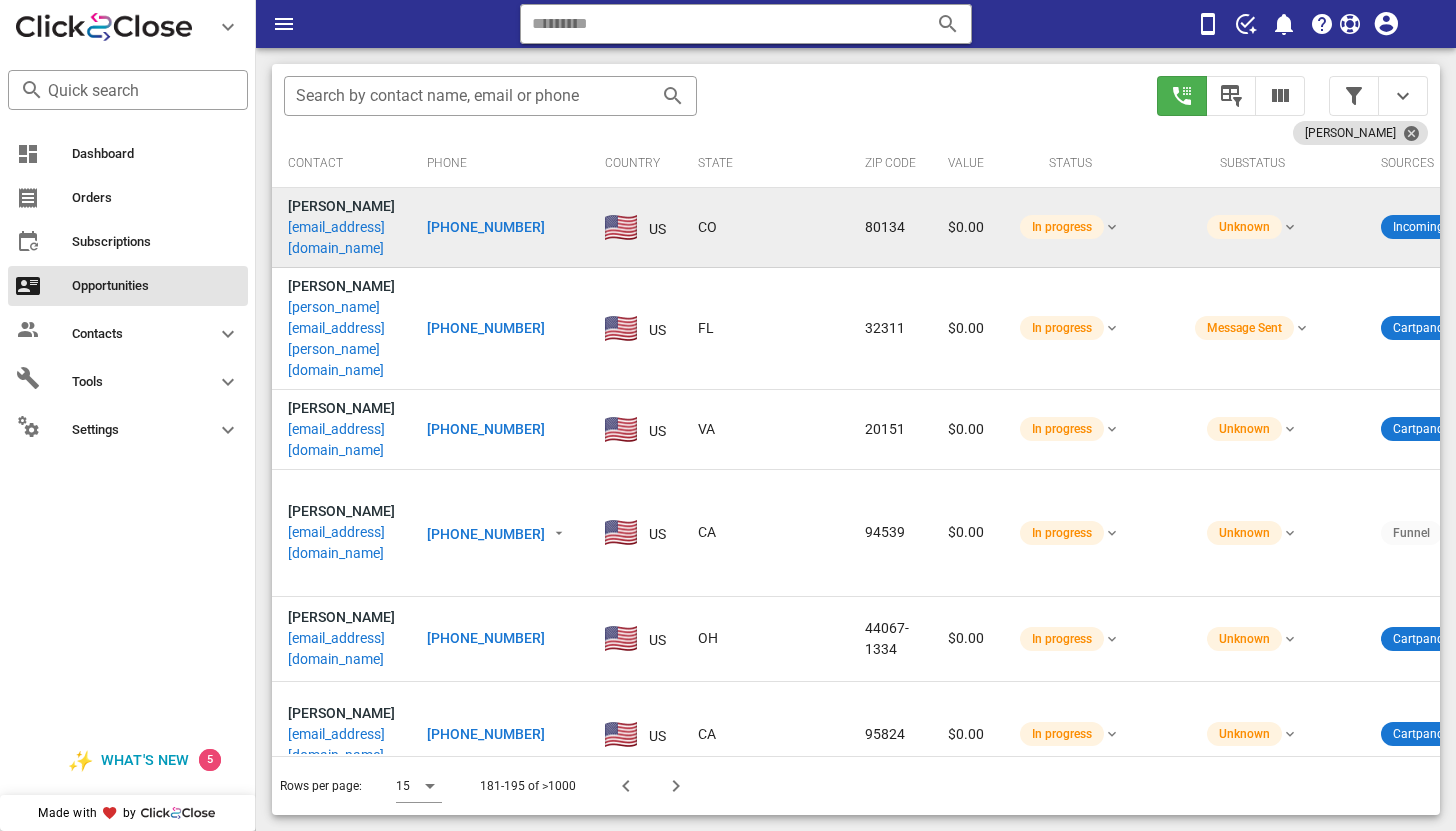 click on "jourrieta@gmail.com" at bounding box center (341, 238) 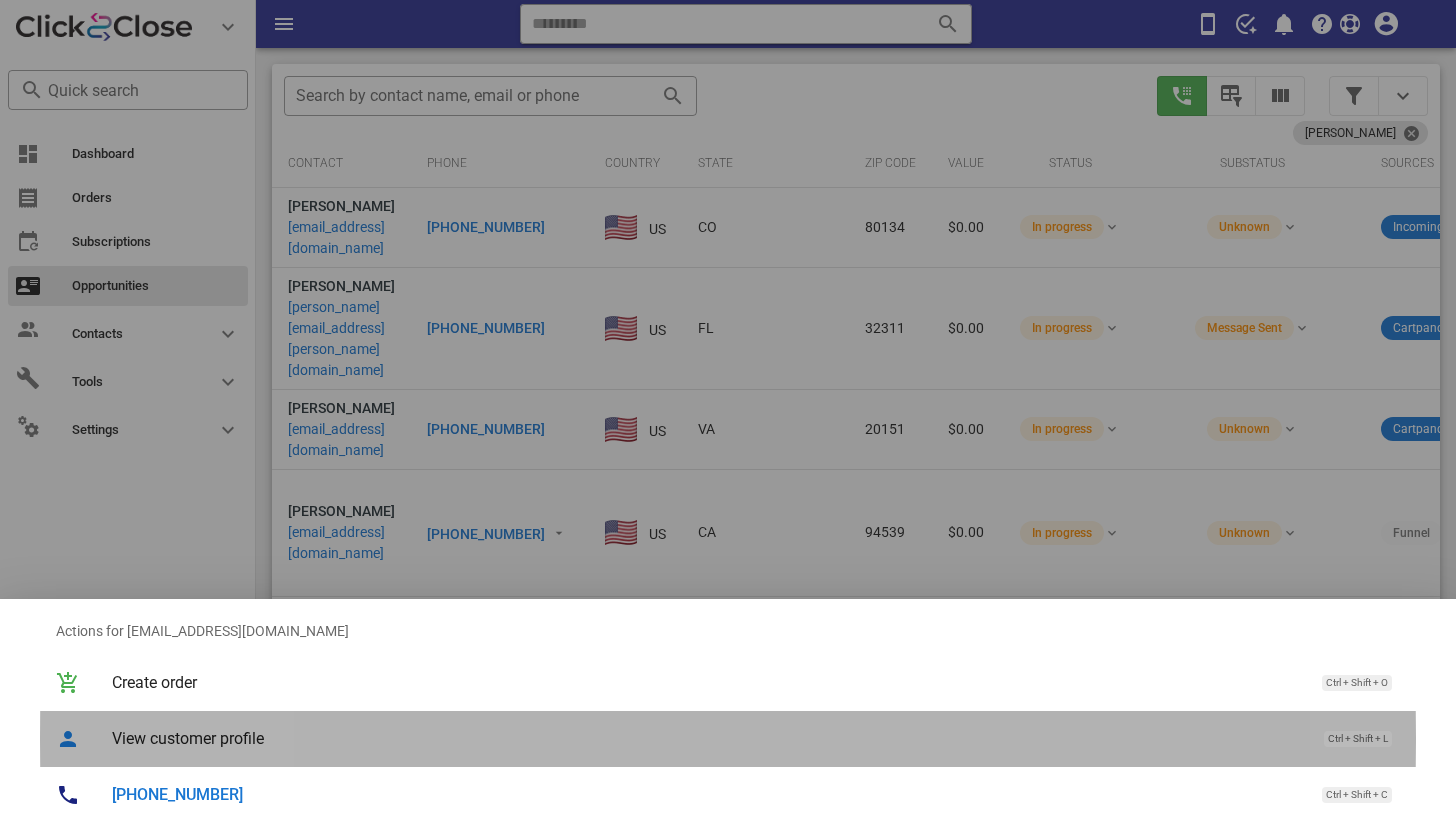 click on "View customer profile Ctrl + Shift + L" at bounding box center [756, 738] 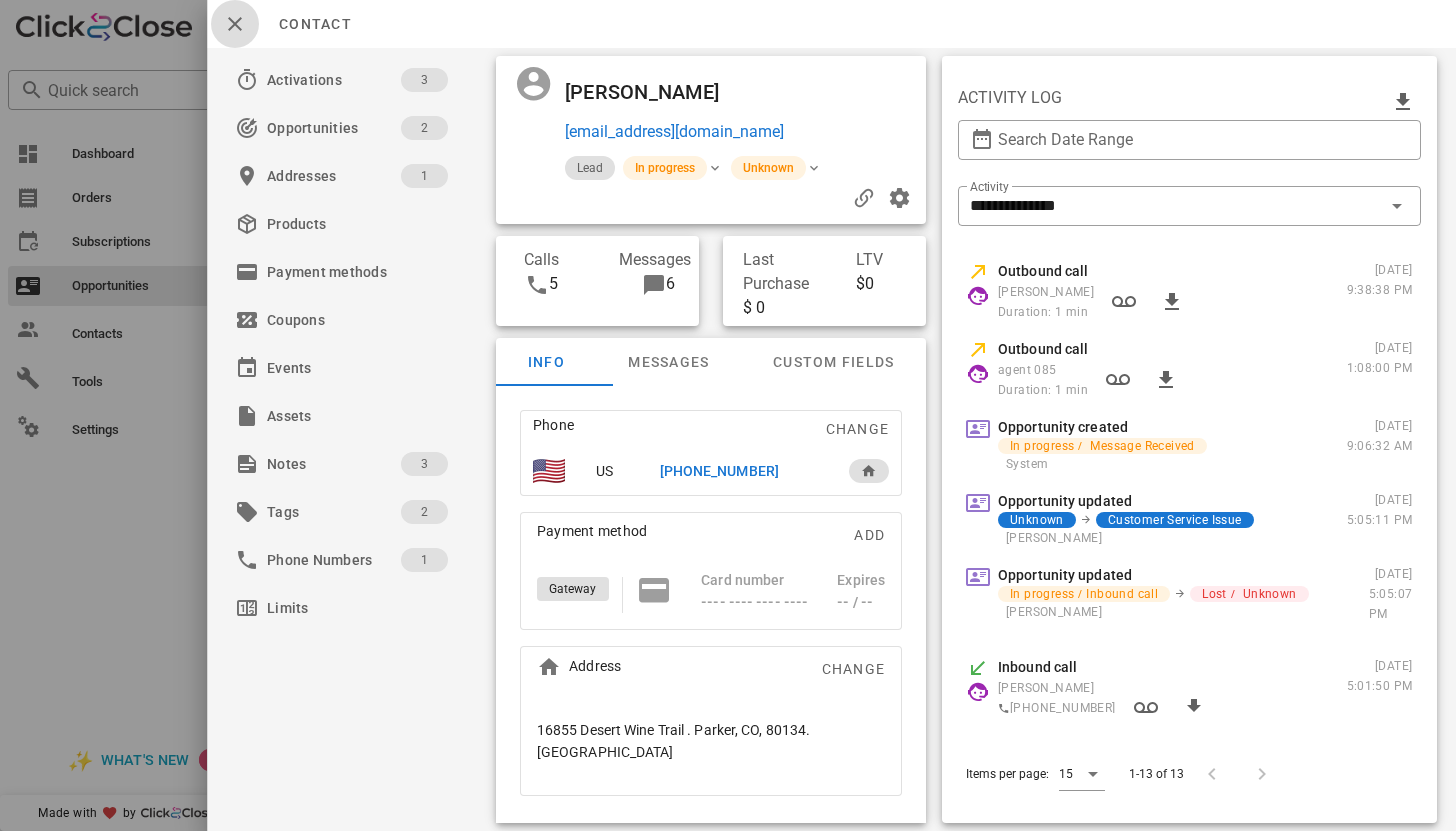 click at bounding box center [235, 24] 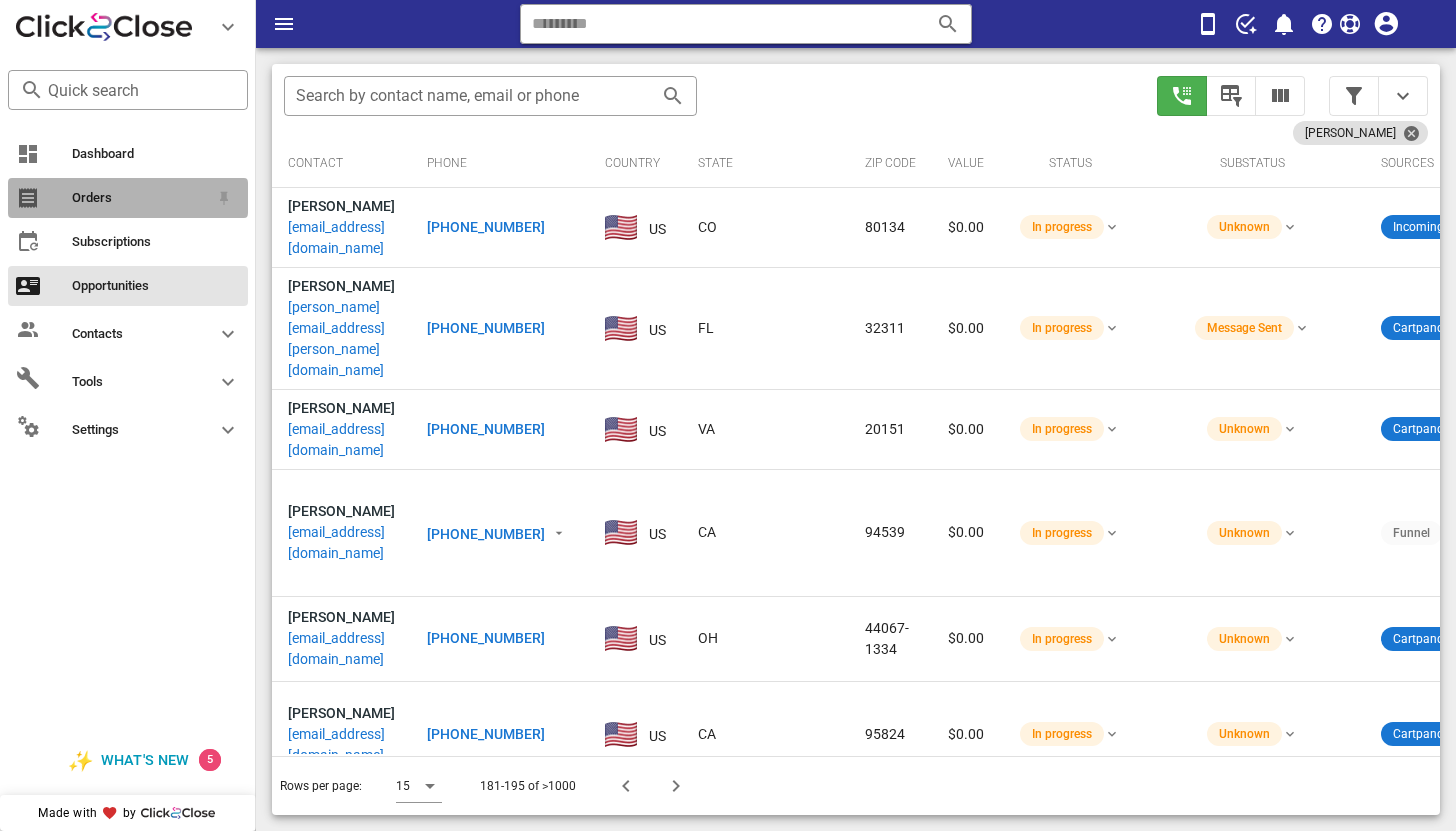 click on "Orders" at bounding box center (128, 198) 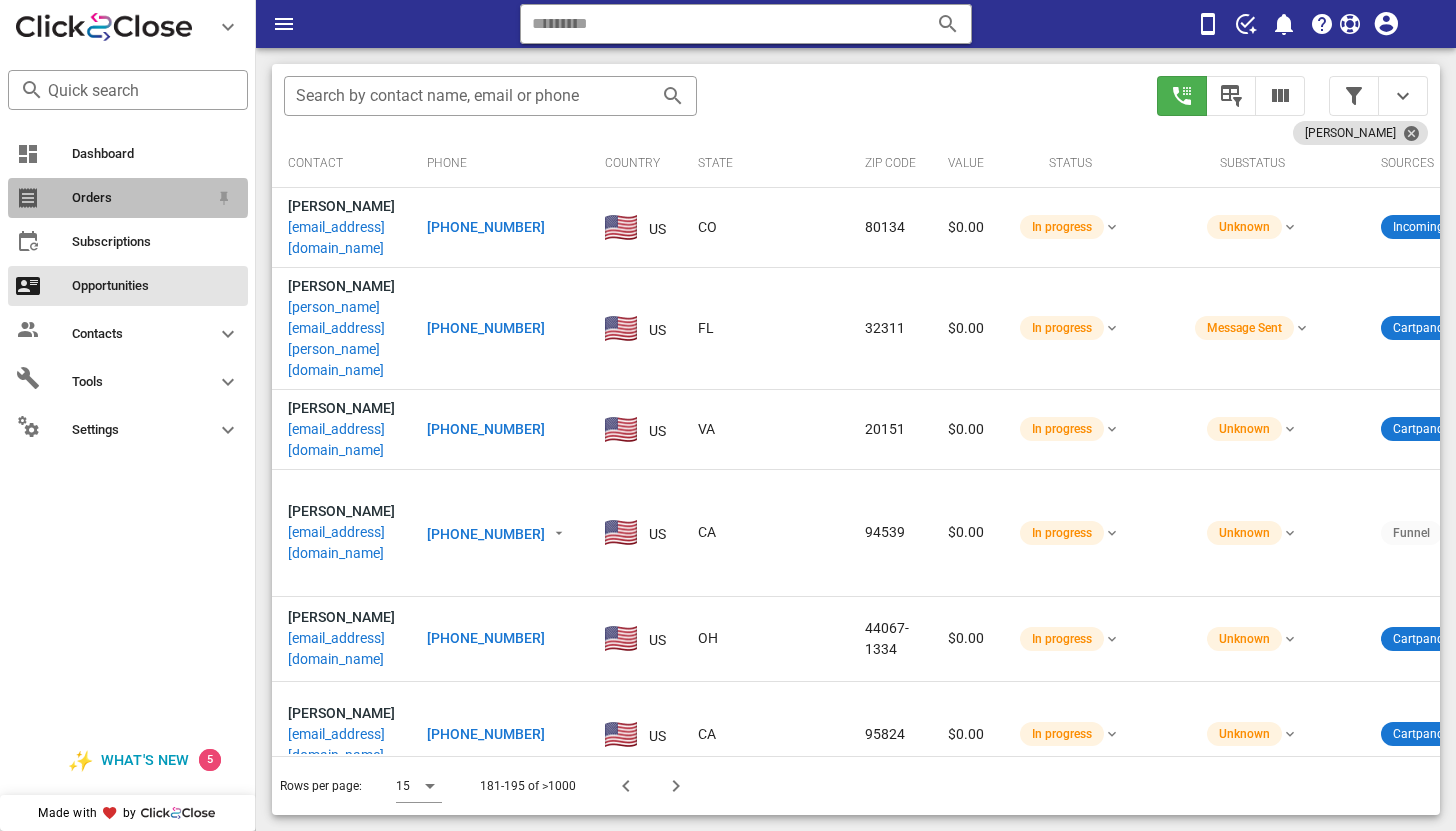 scroll, scrollTop: 0, scrollLeft: 0, axis: both 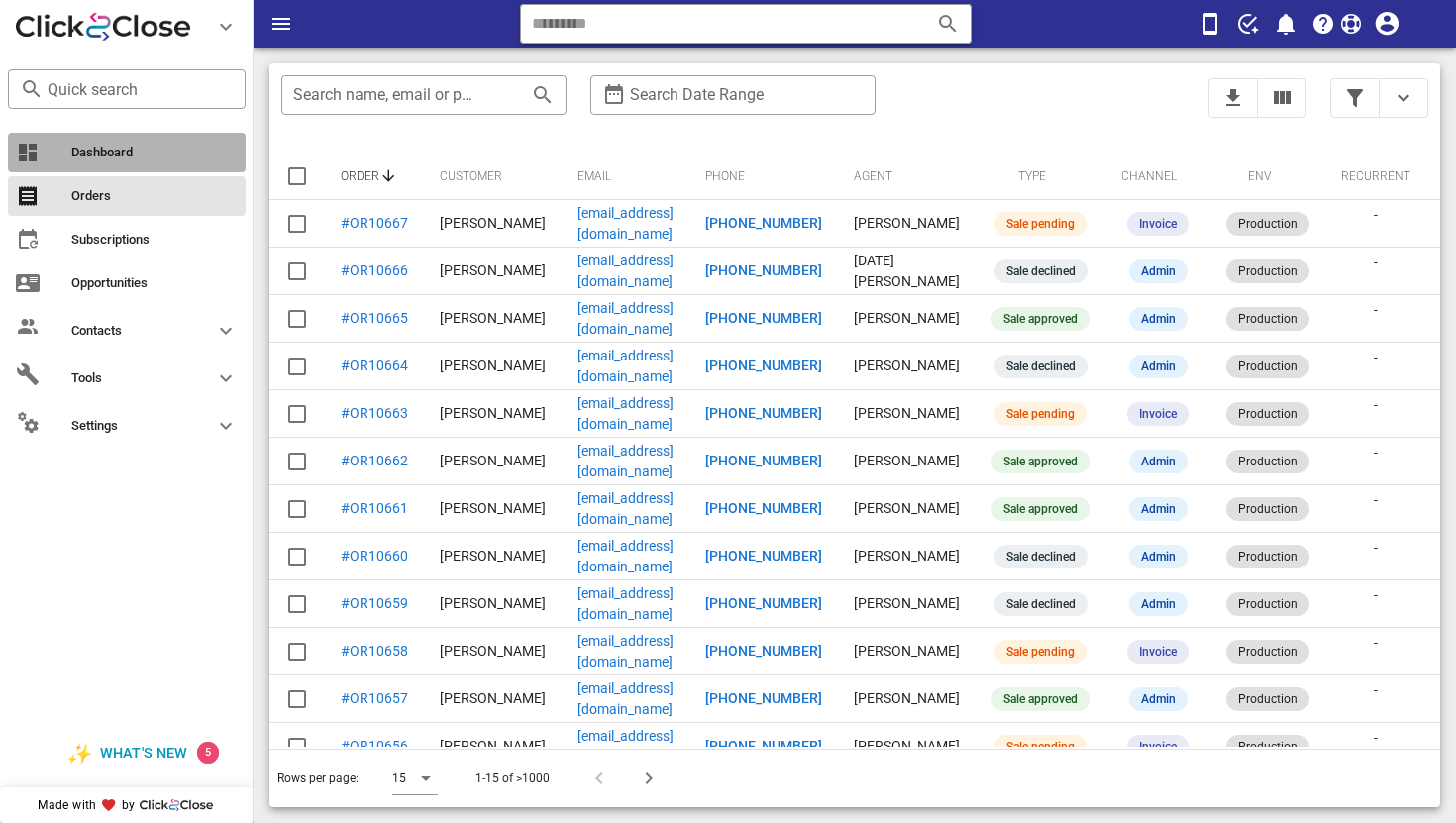 click on "Dashboard" at bounding box center [155, 153] 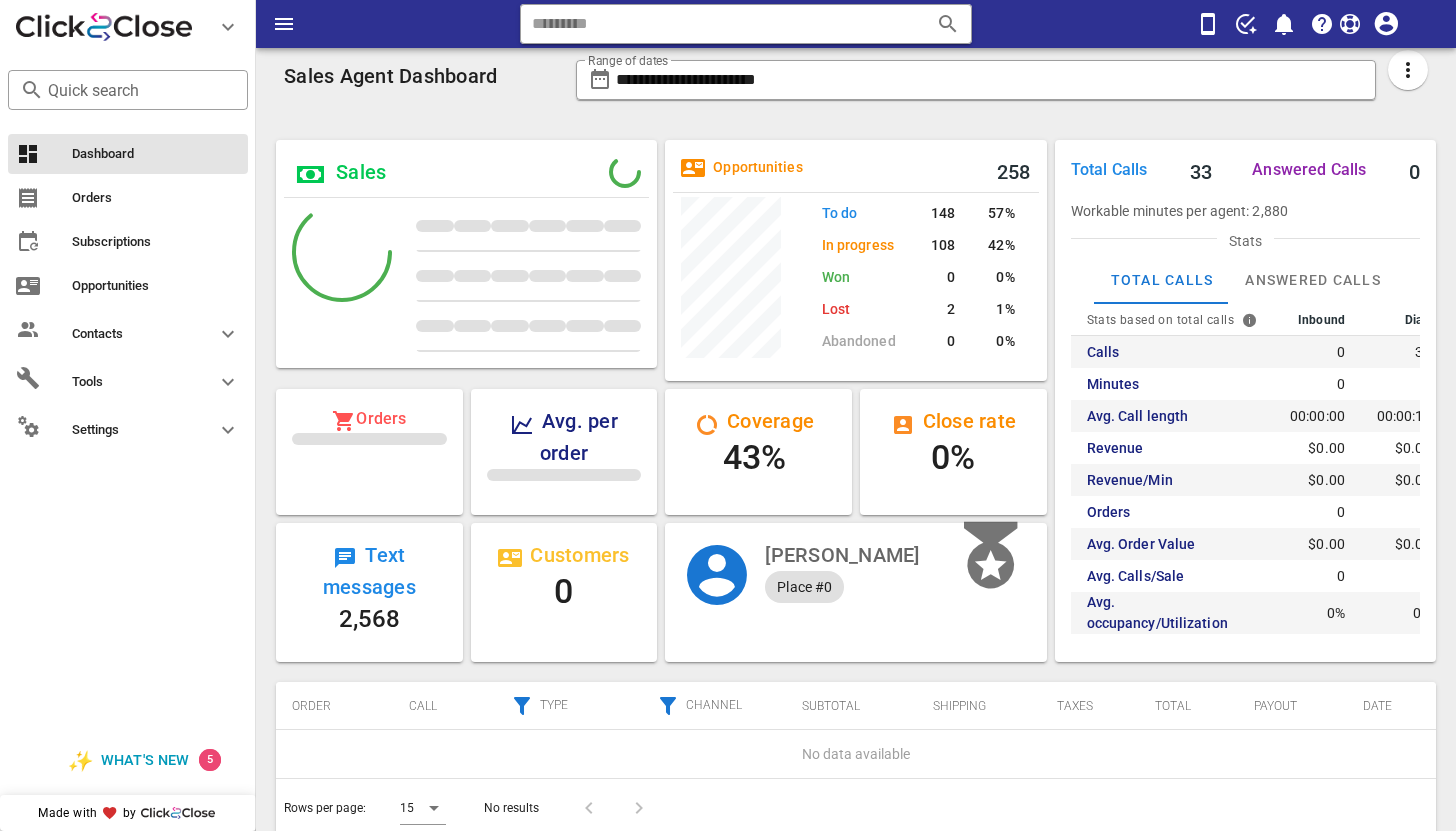 scroll, scrollTop: 999753, scrollLeft: 999618, axis: both 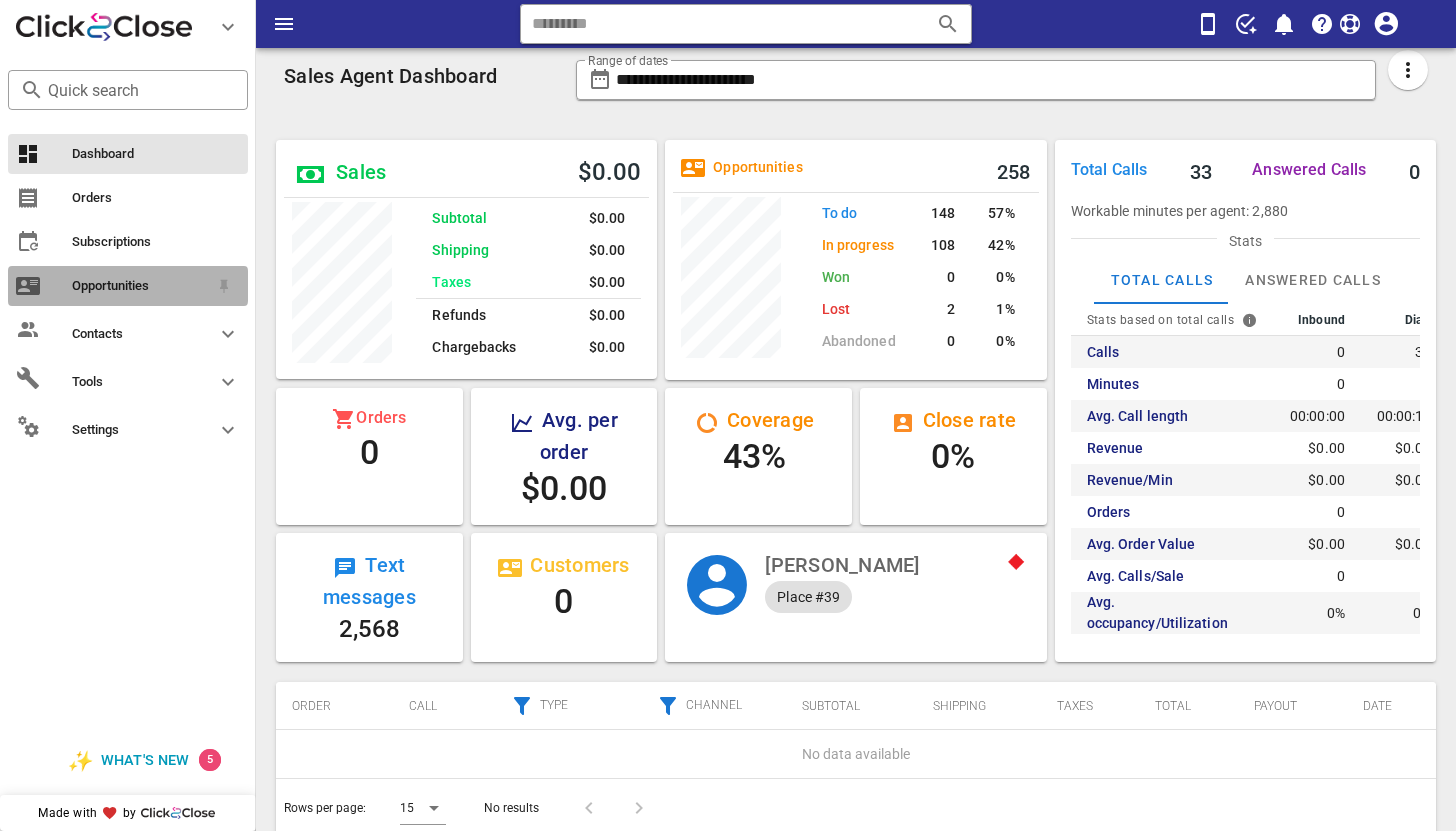 click on "Opportunities" at bounding box center (140, 286) 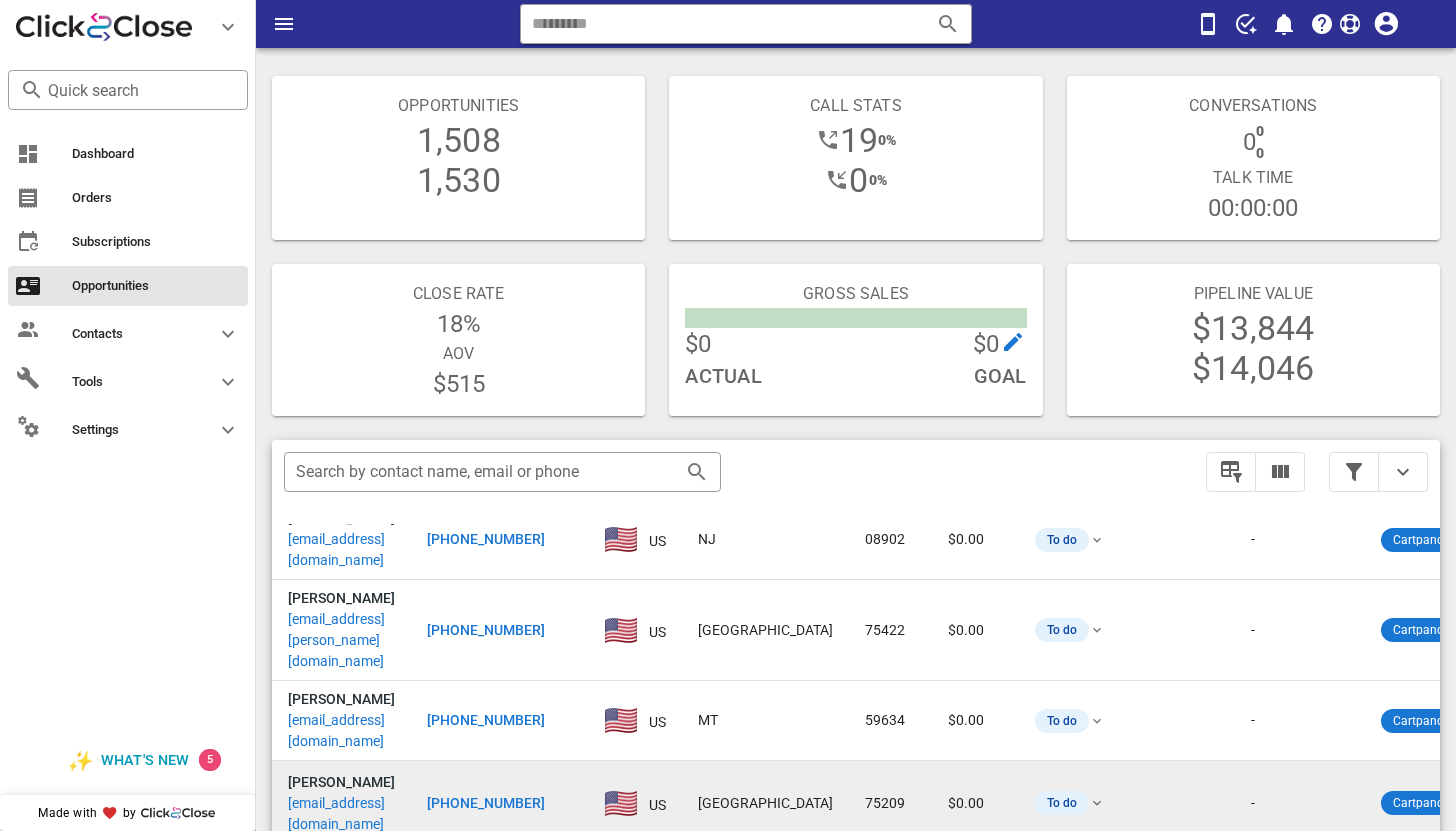 scroll, scrollTop: 524, scrollLeft: 0, axis: vertical 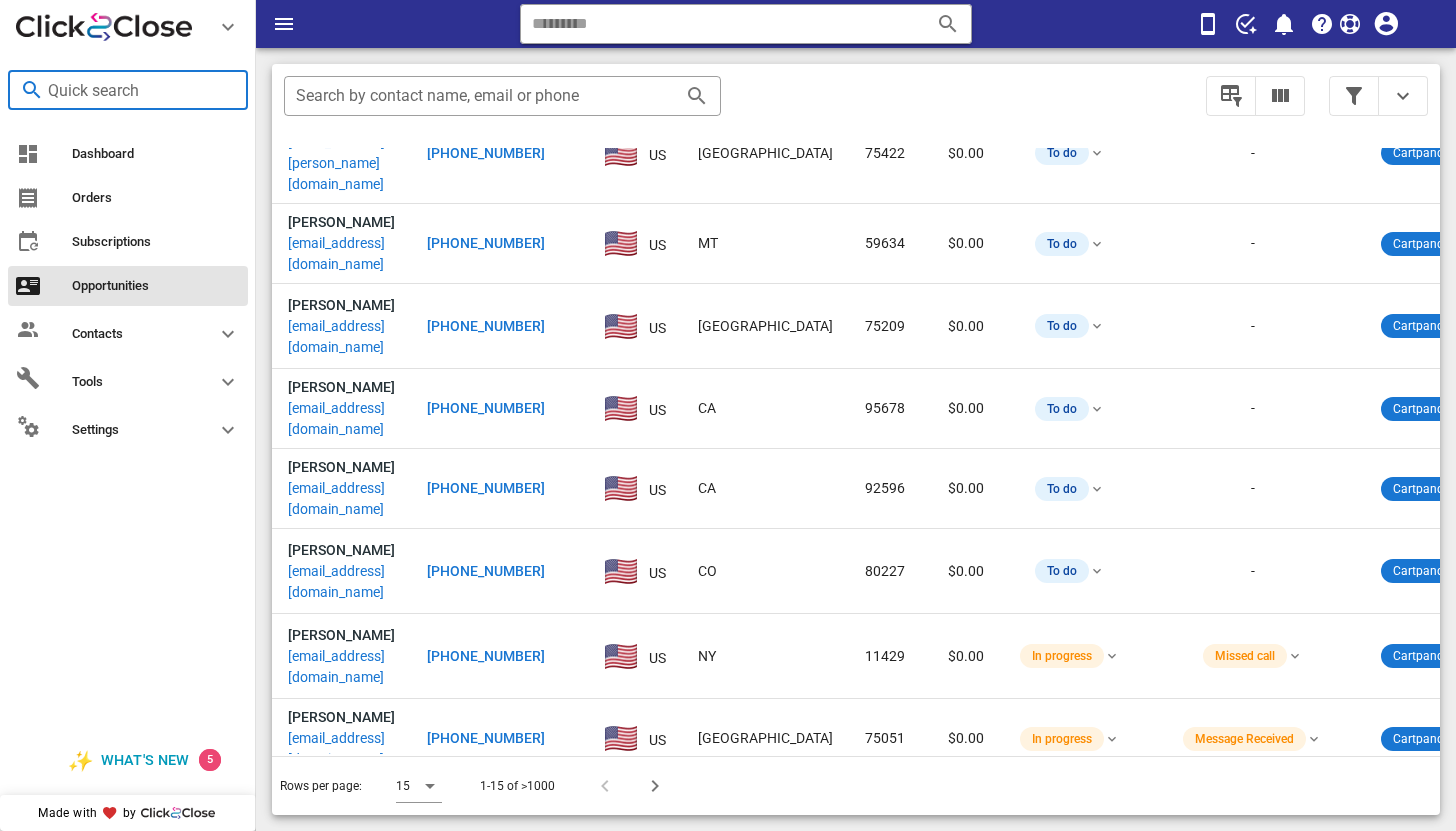 click on "Quick search" at bounding box center (128, 90) 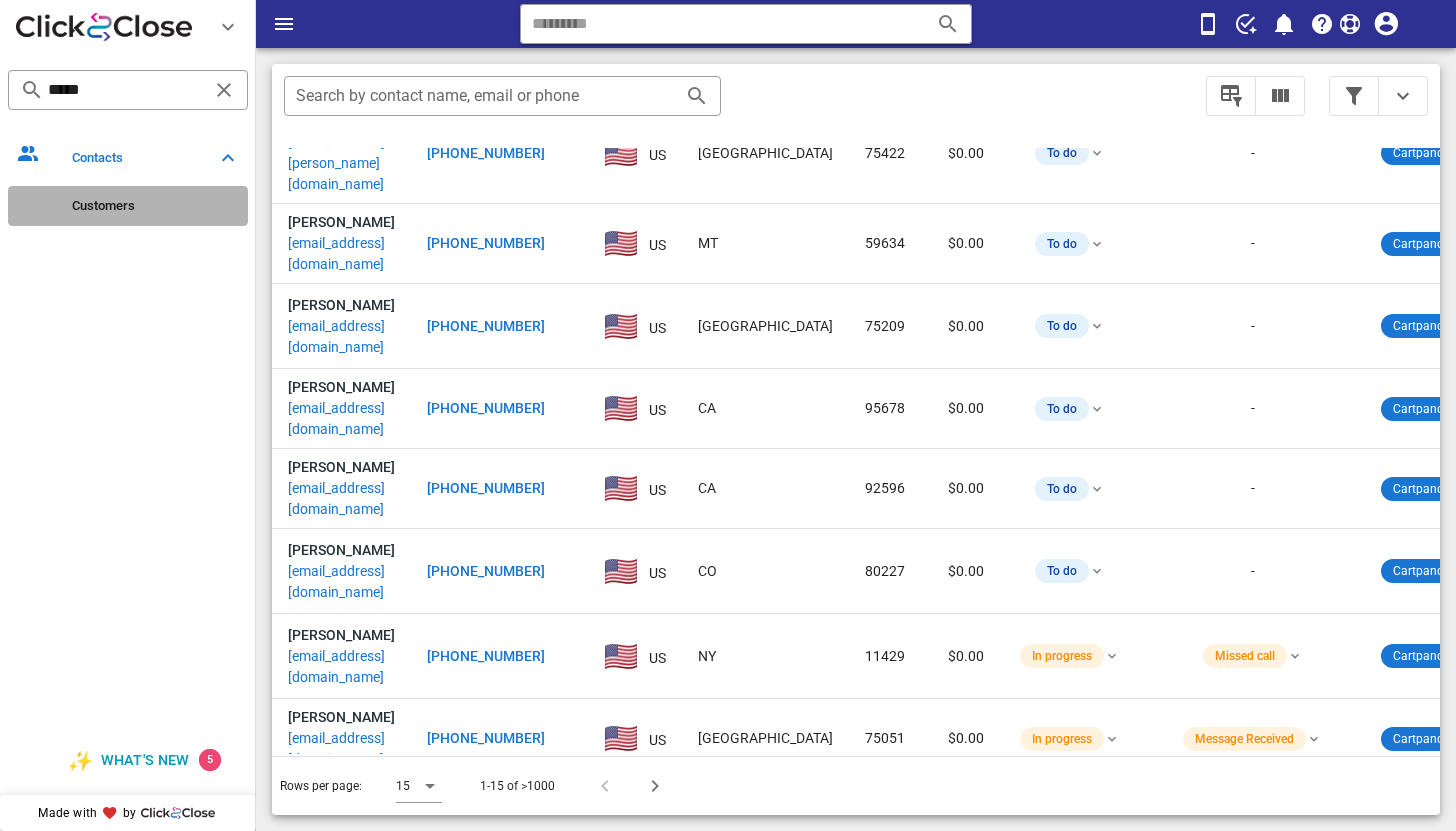 click on "Customers" at bounding box center (156, 206) 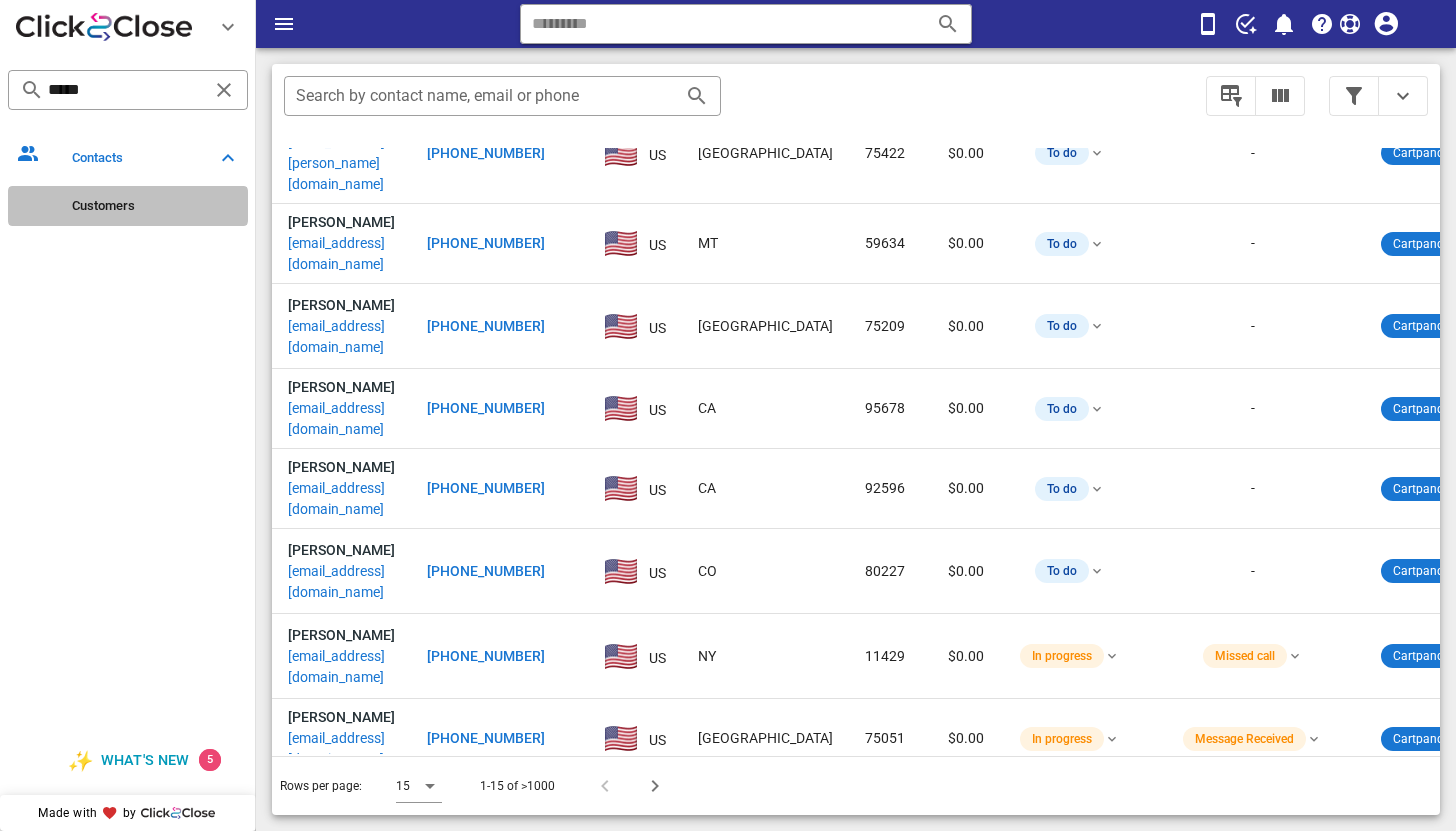 scroll, scrollTop: 0, scrollLeft: 0, axis: both 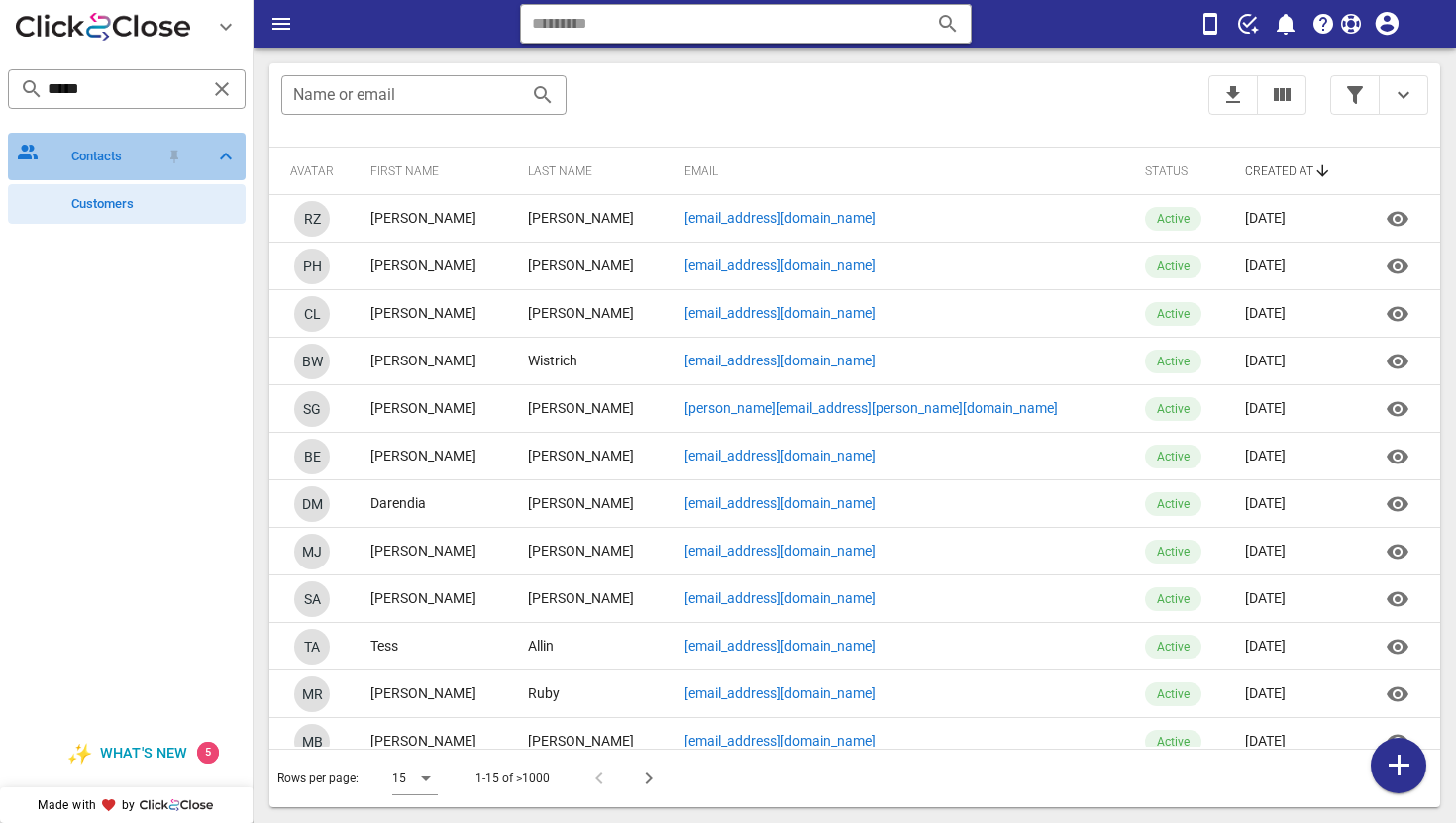 click at bounding box center (226, 156) 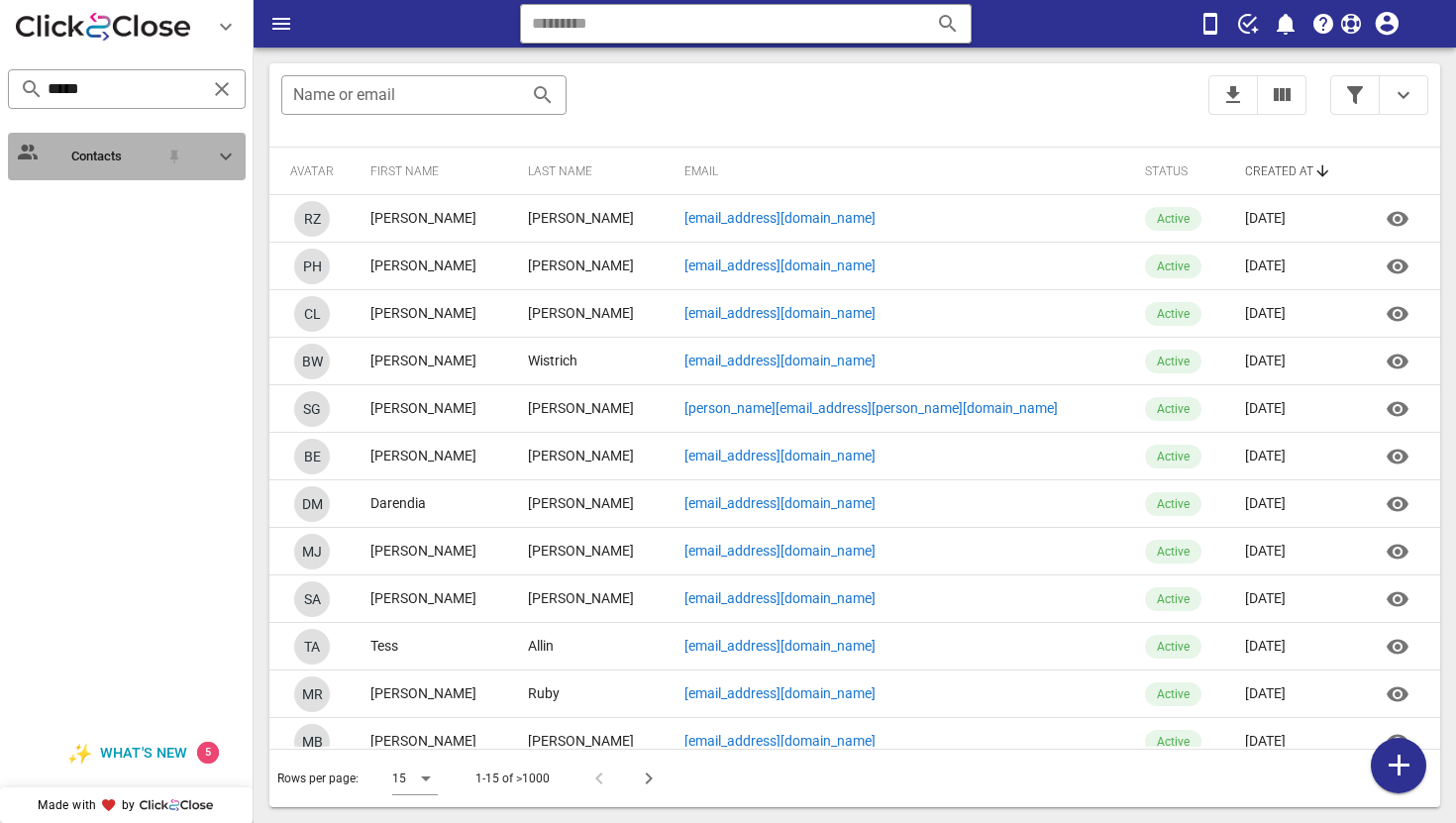 click at bounding box center (226, 156) 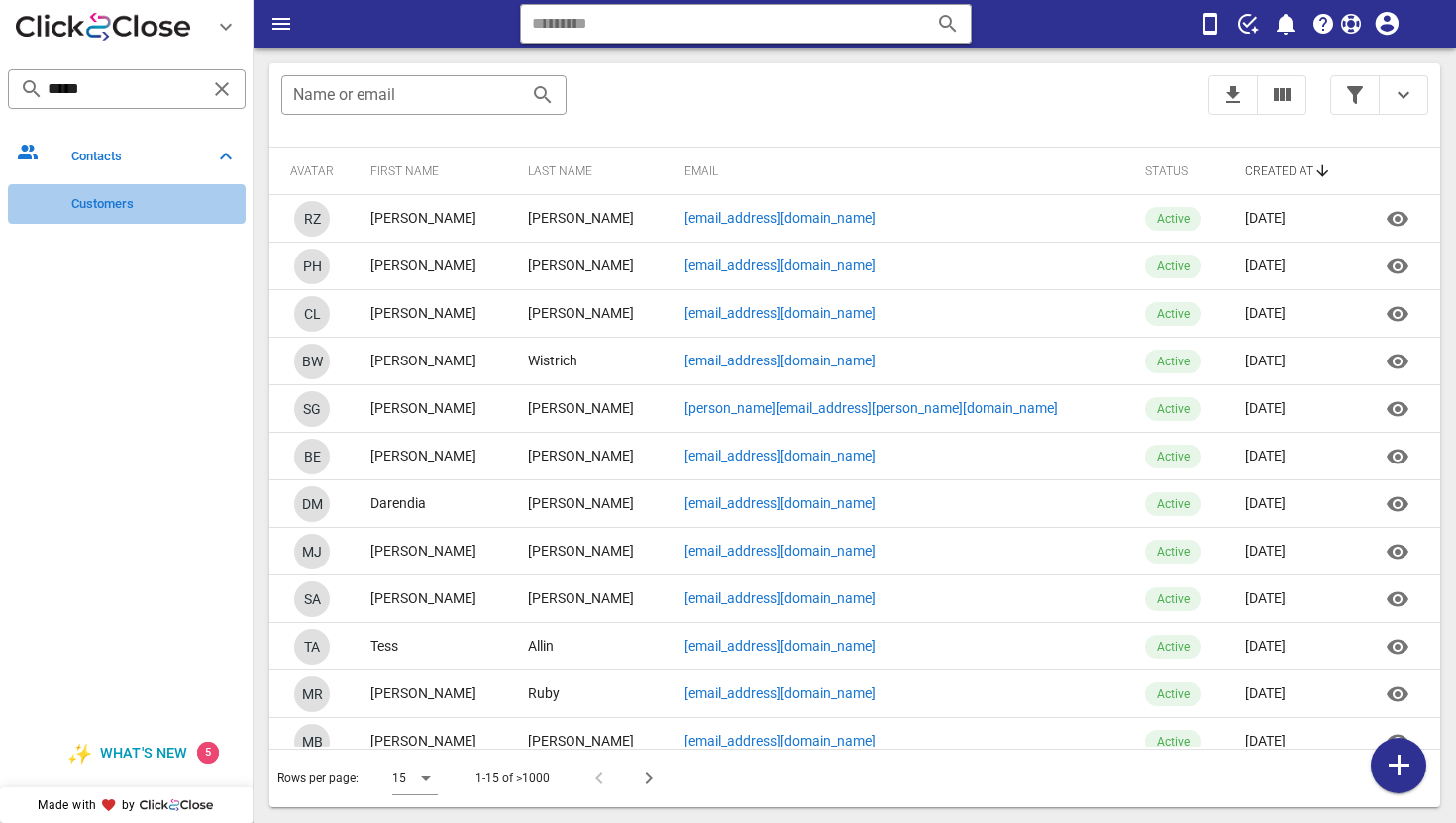 click on "Customers" at bounding box center (155, 204) 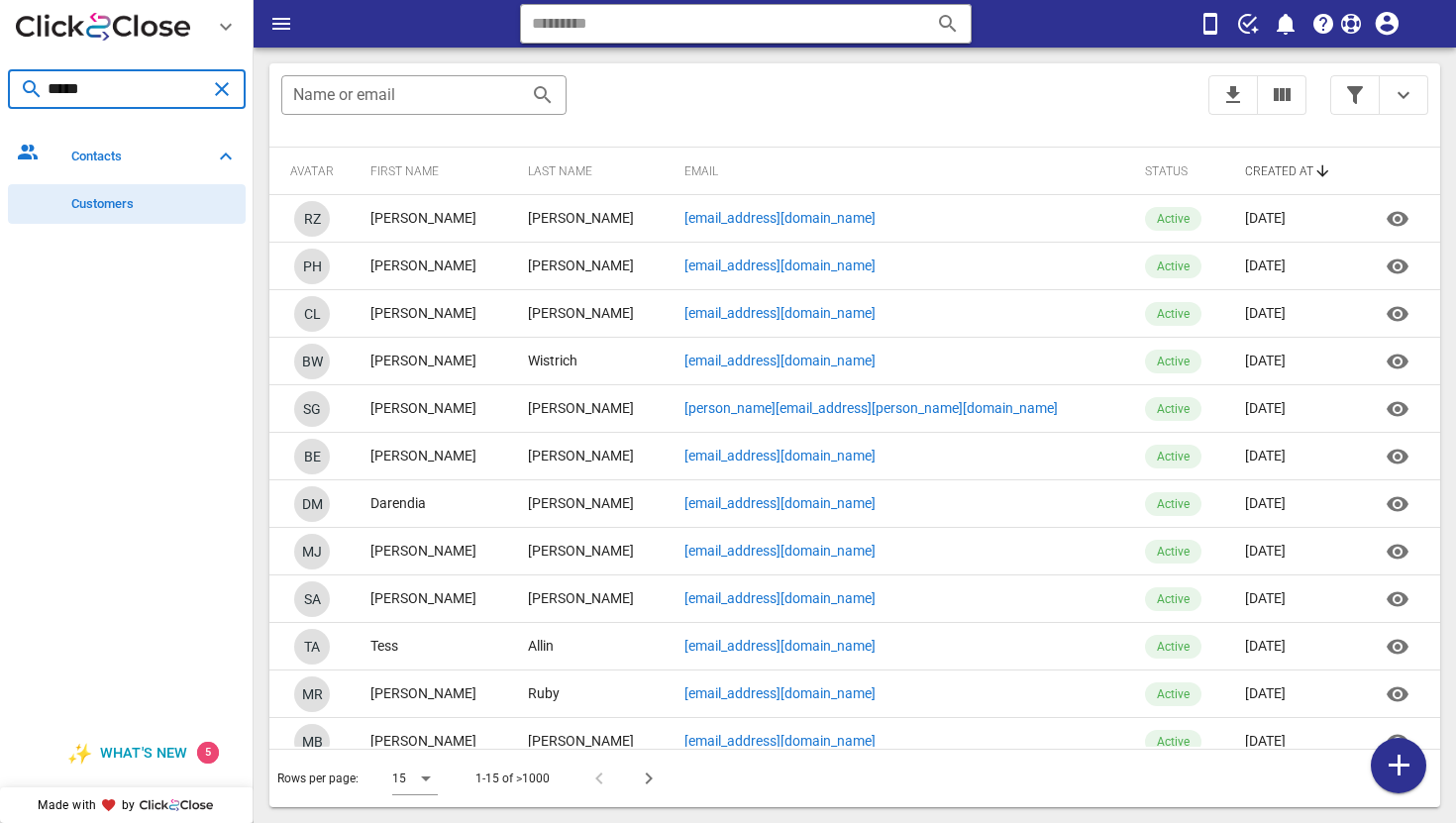 click on "*****" at bounding box center (127, 89) 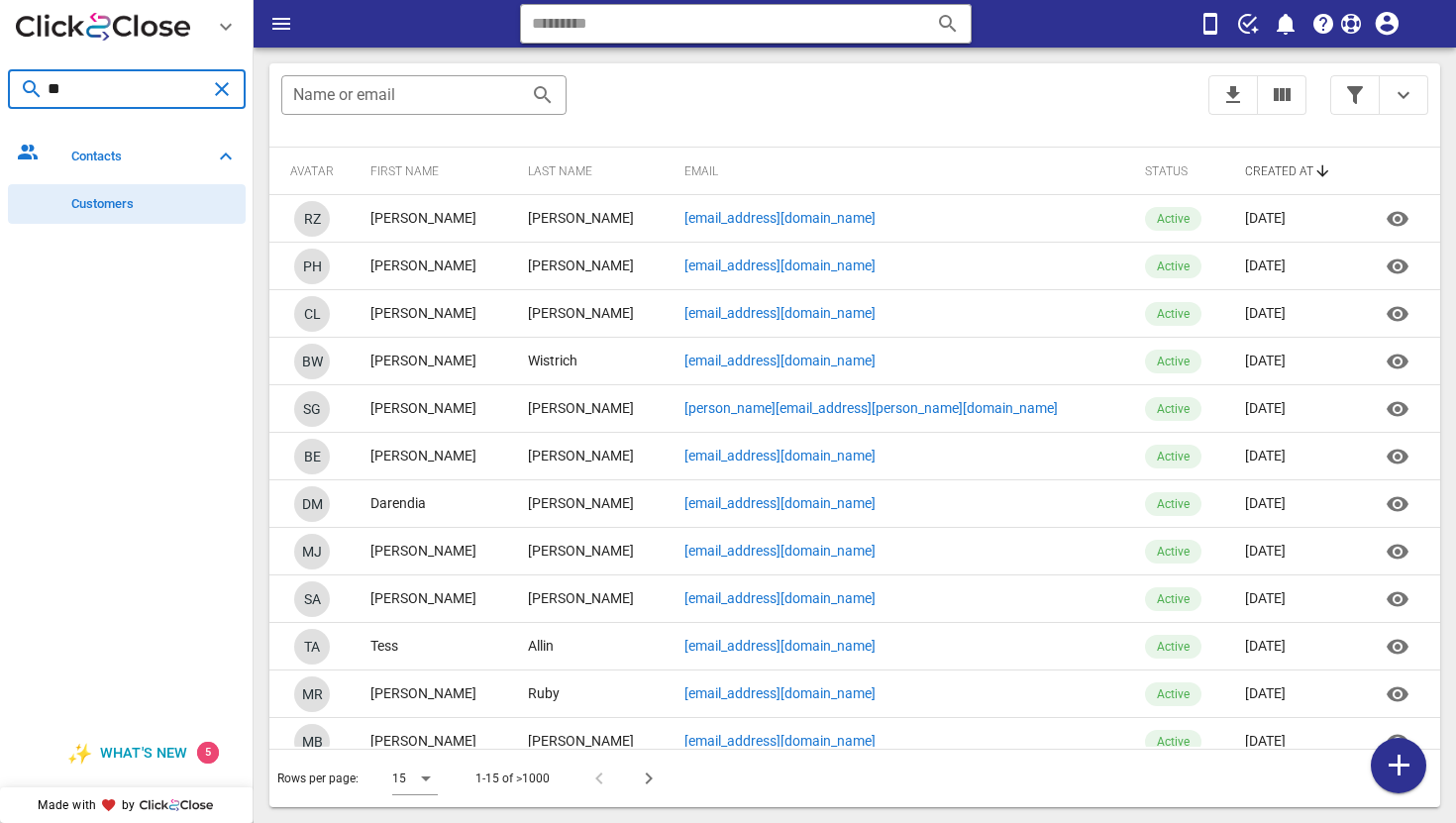 type on "*" 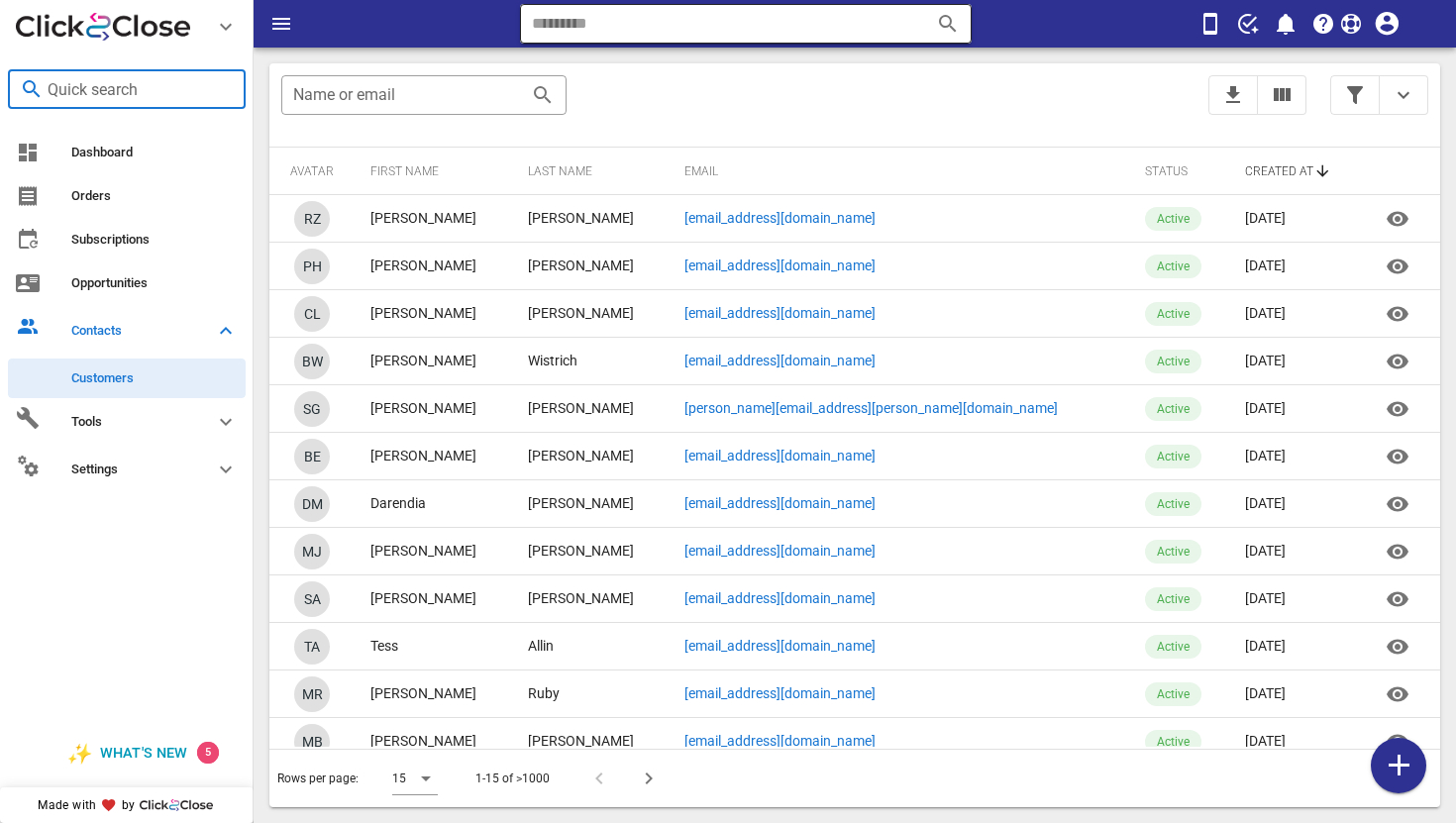 type 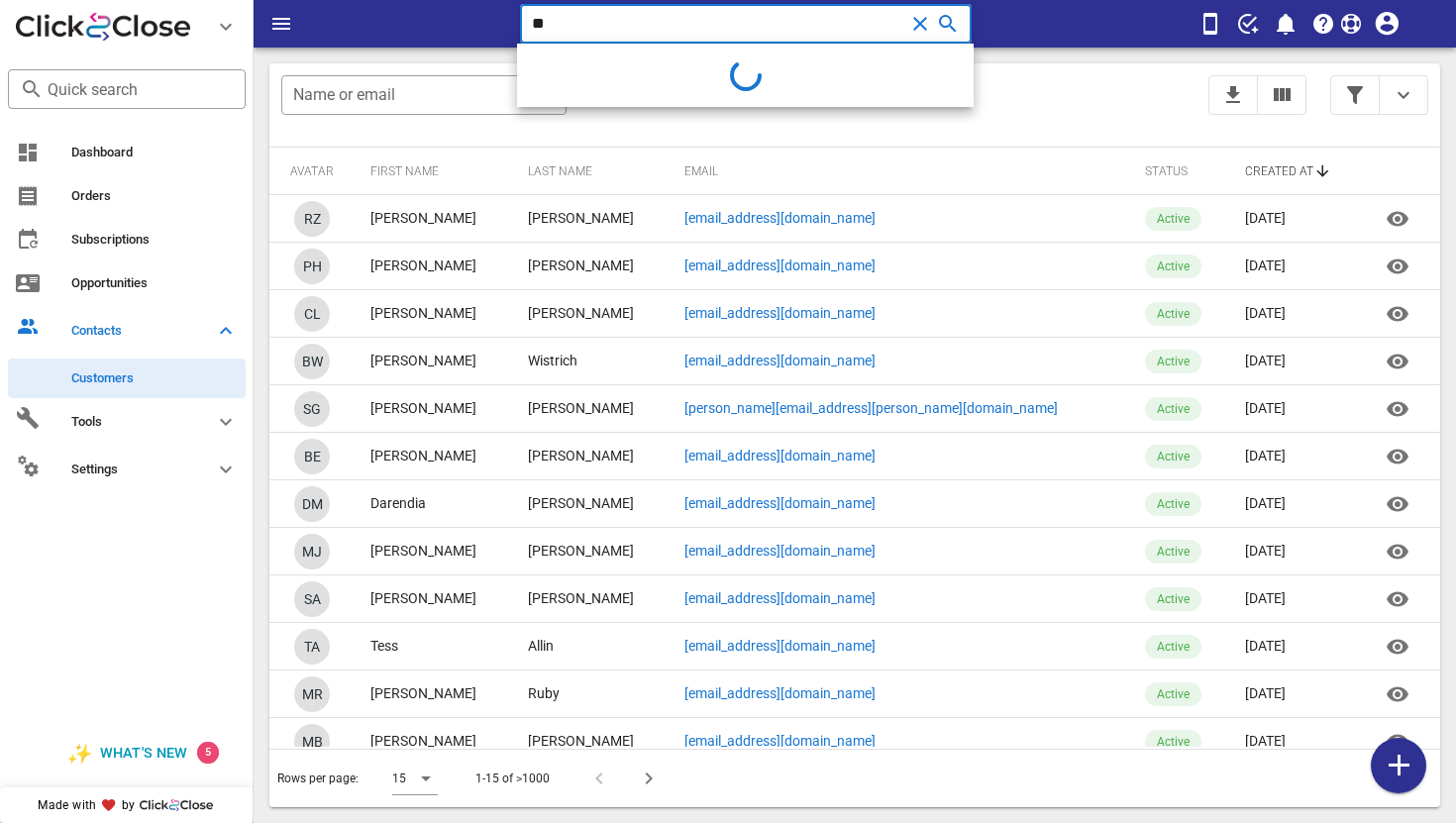 type on "*" 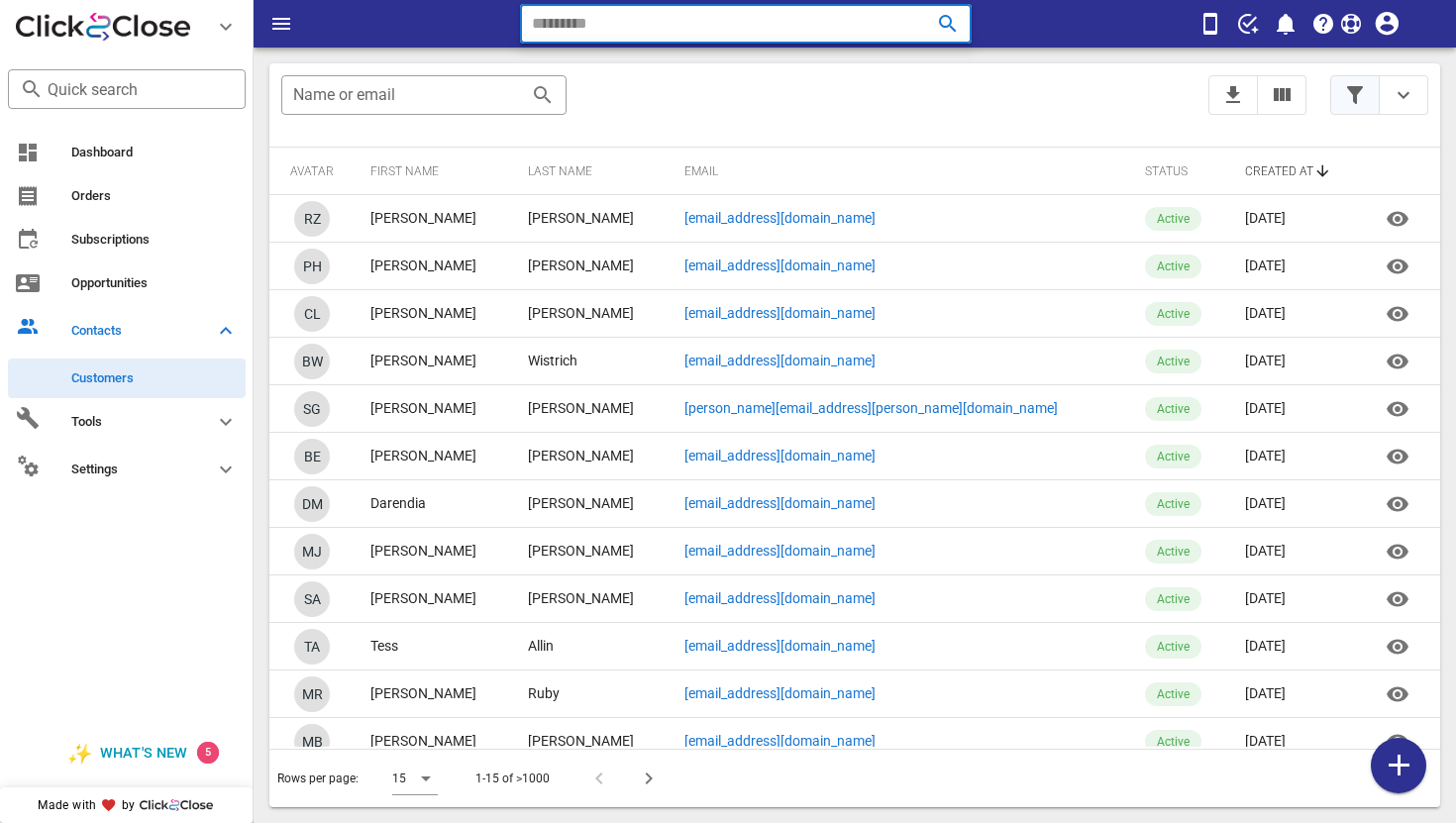 type 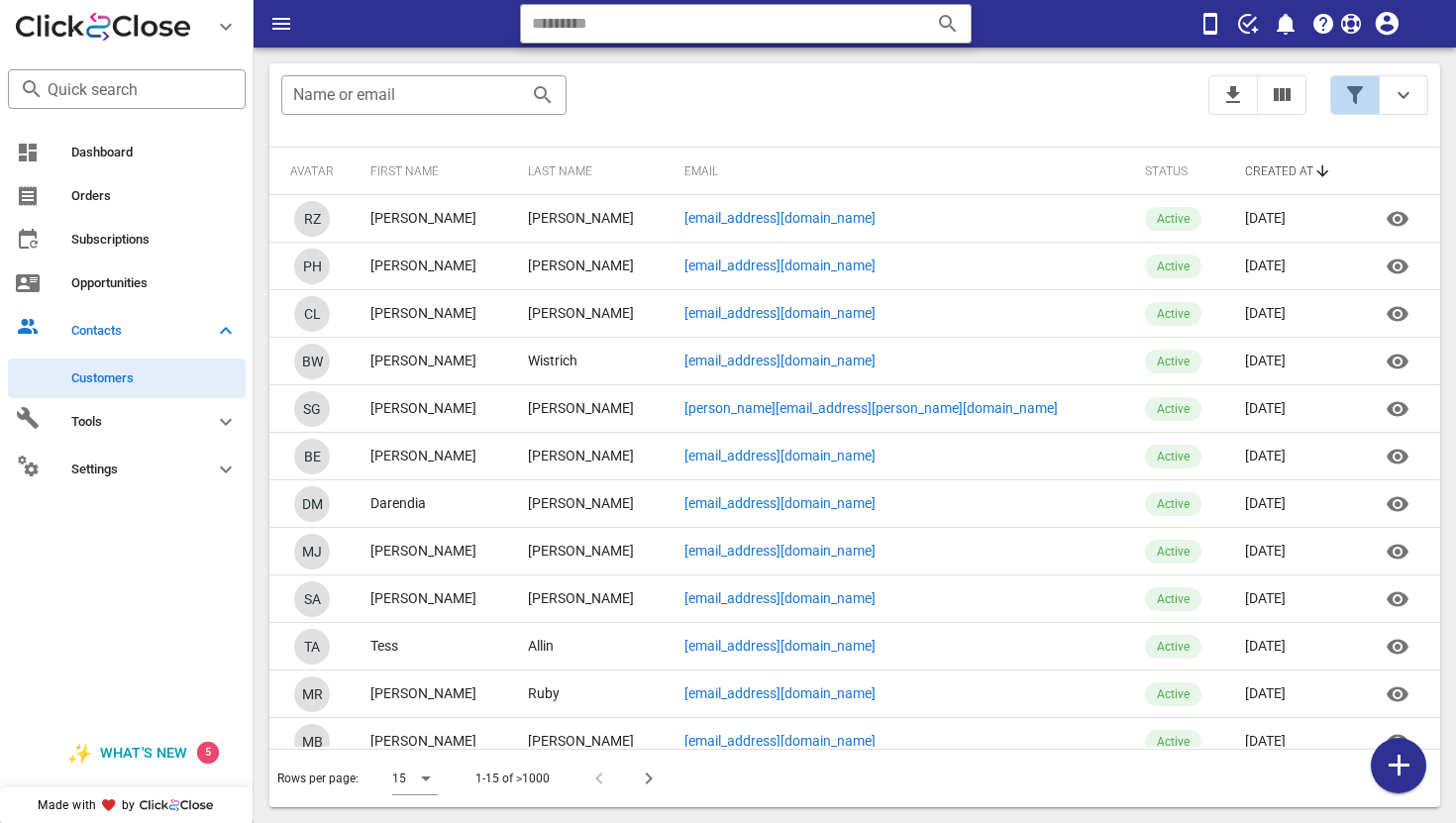 click at bounding box center (1355, 95) 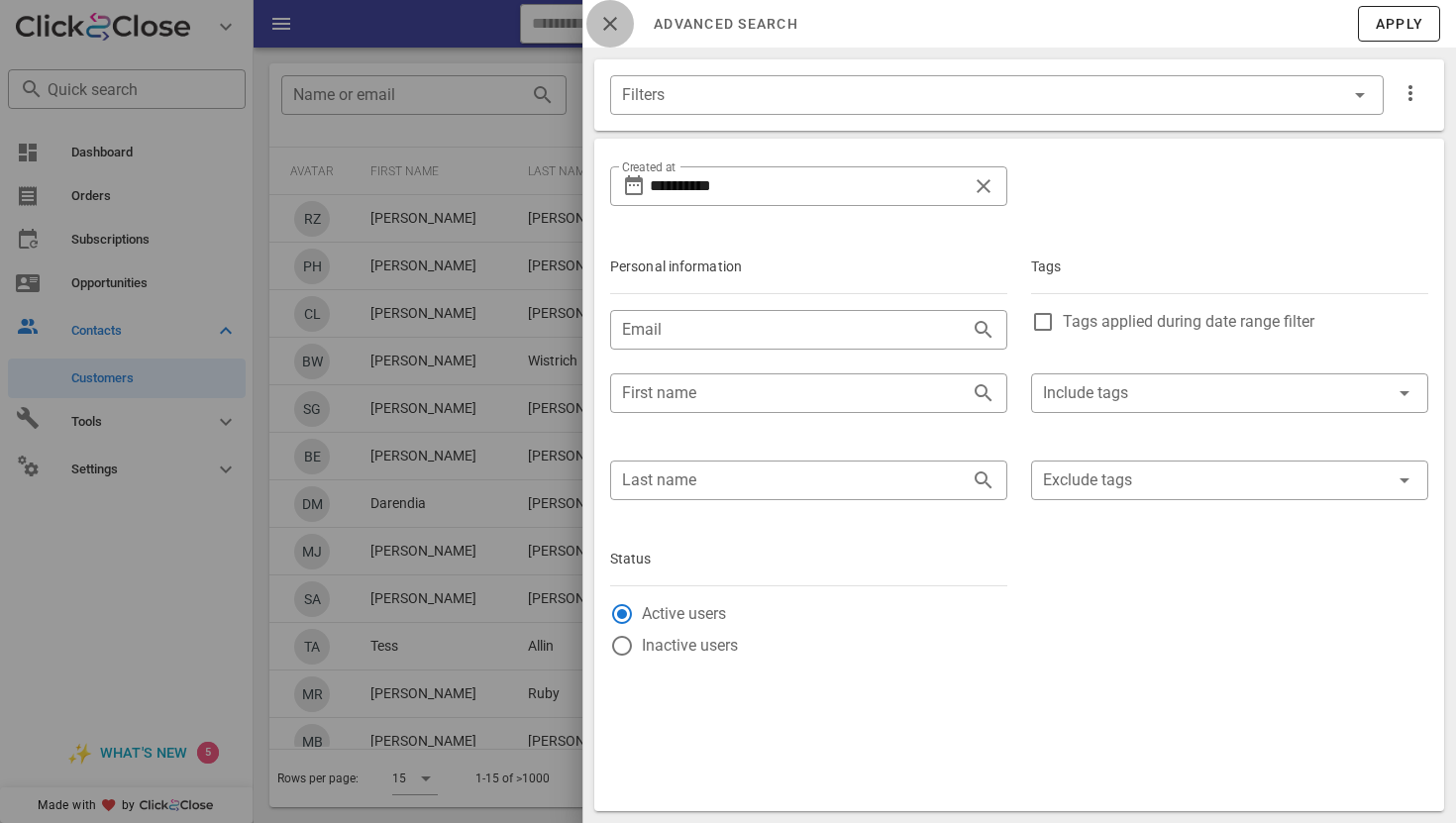 click at bounding box center (610, 24) 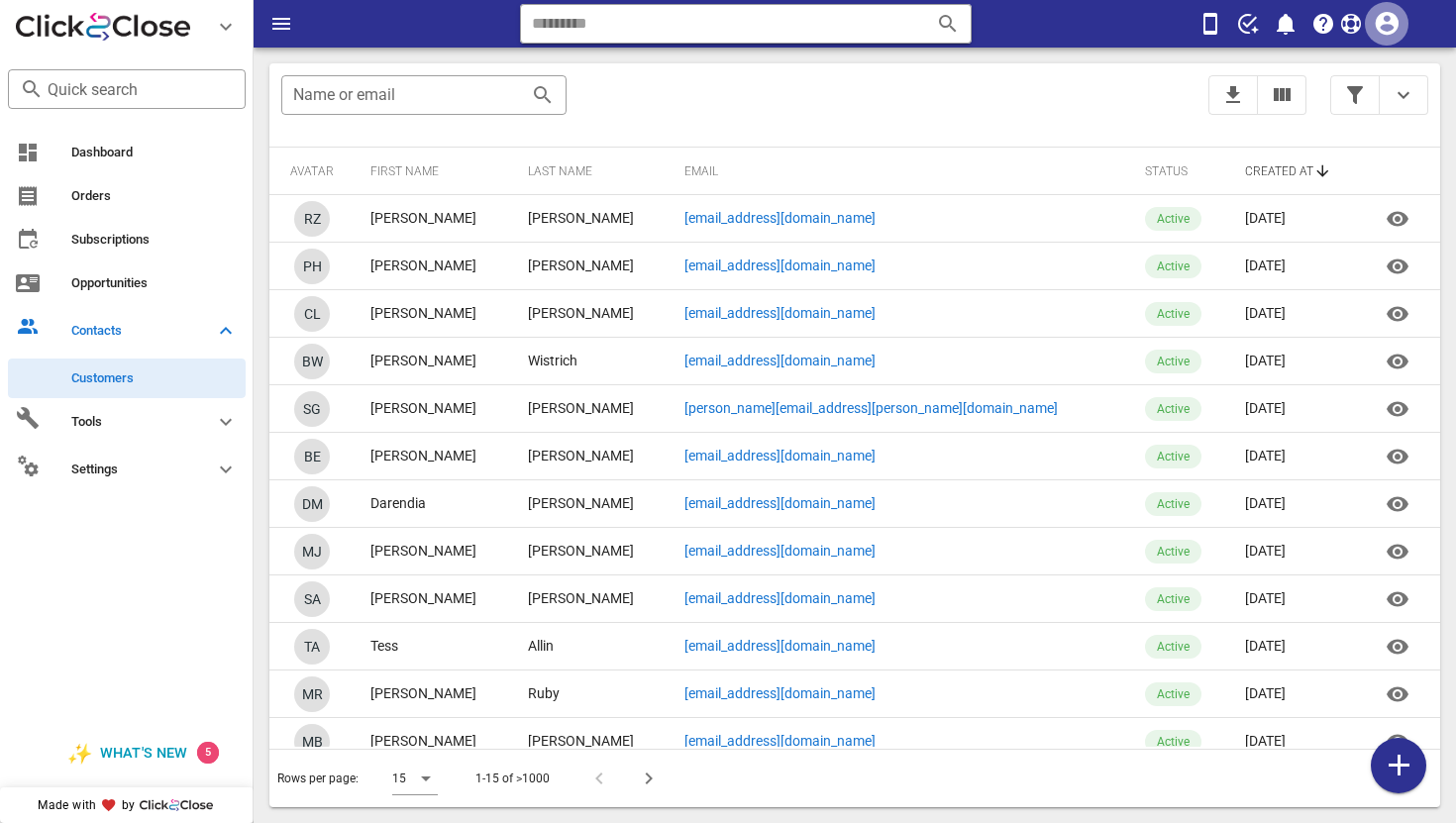 click at bounding box center (1387, 24) 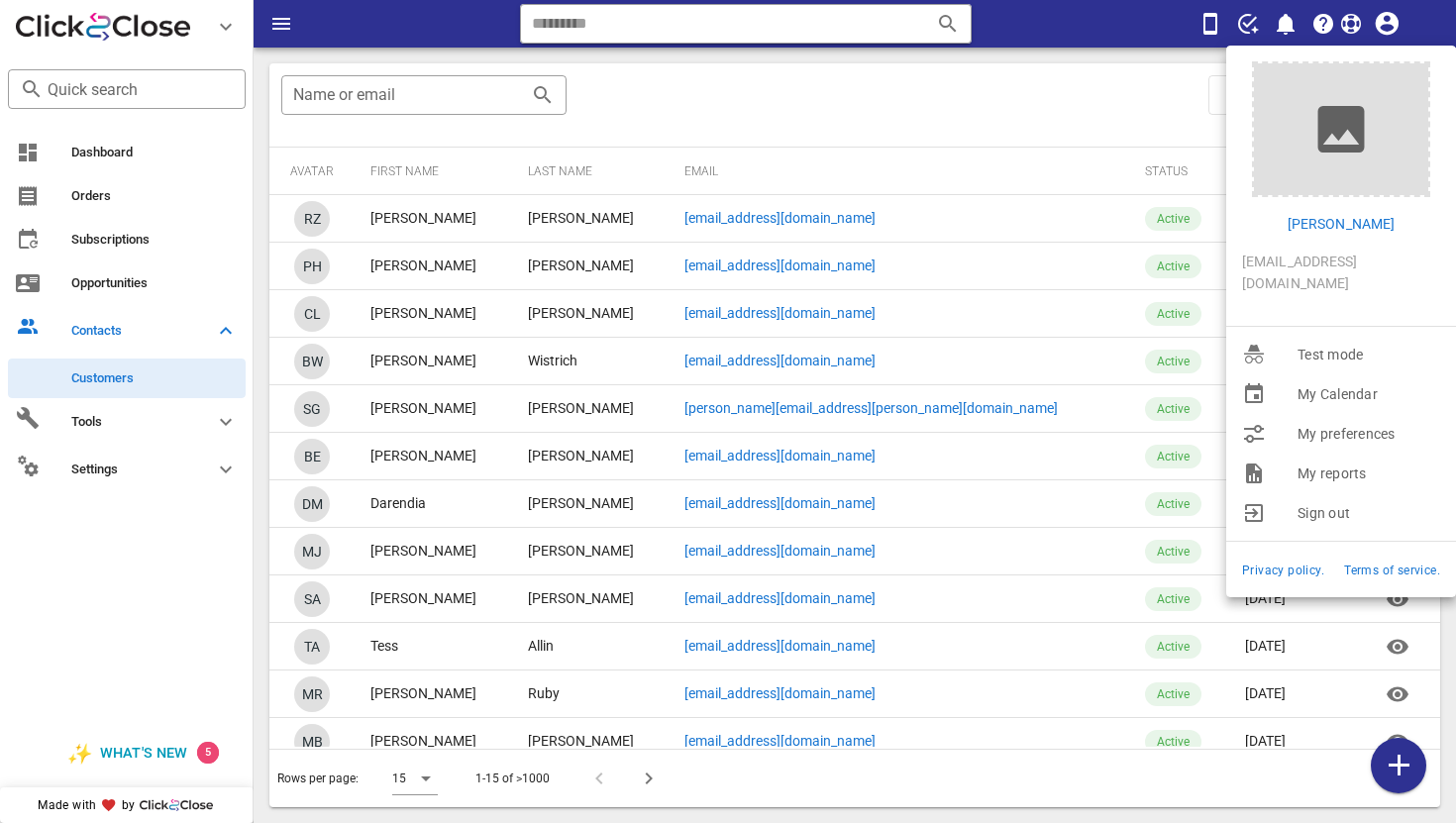 click on "​ Name or email" at bounding box center [733, 105] 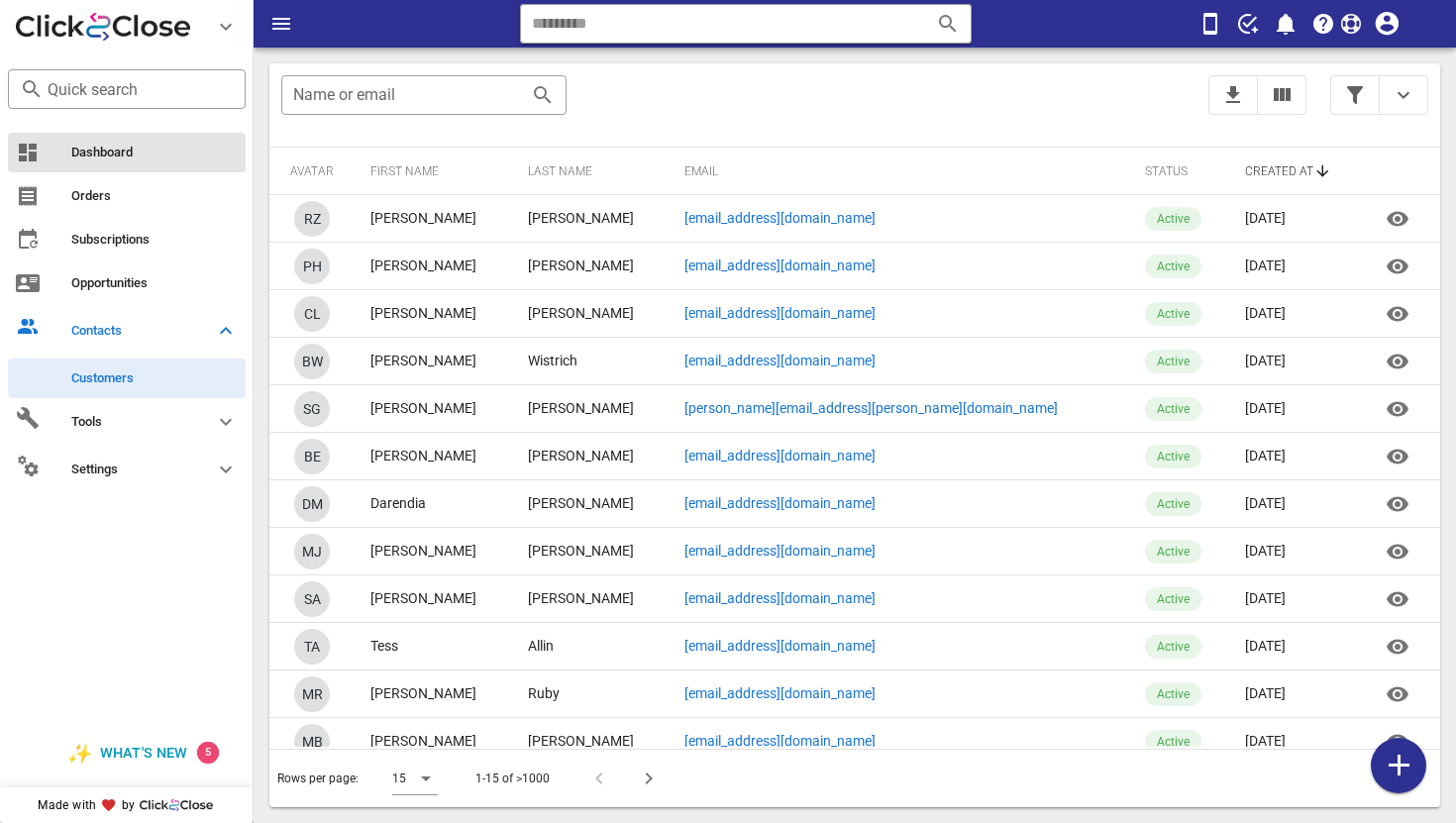 click on "Dashboard" at bounding box center (155, 153) 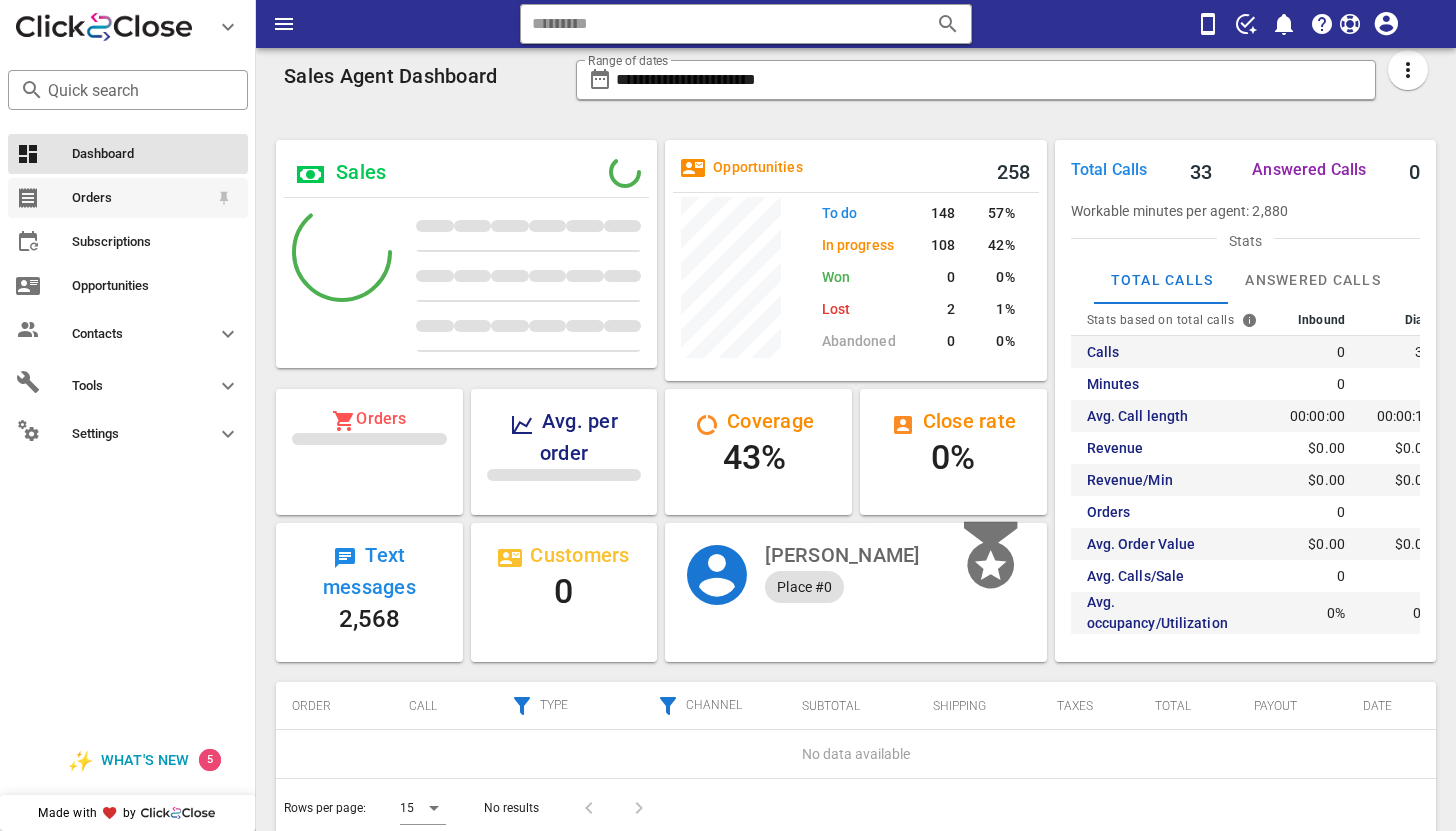 scroll, scrollTop: 999753, scrollLeft: 999618, axis: both 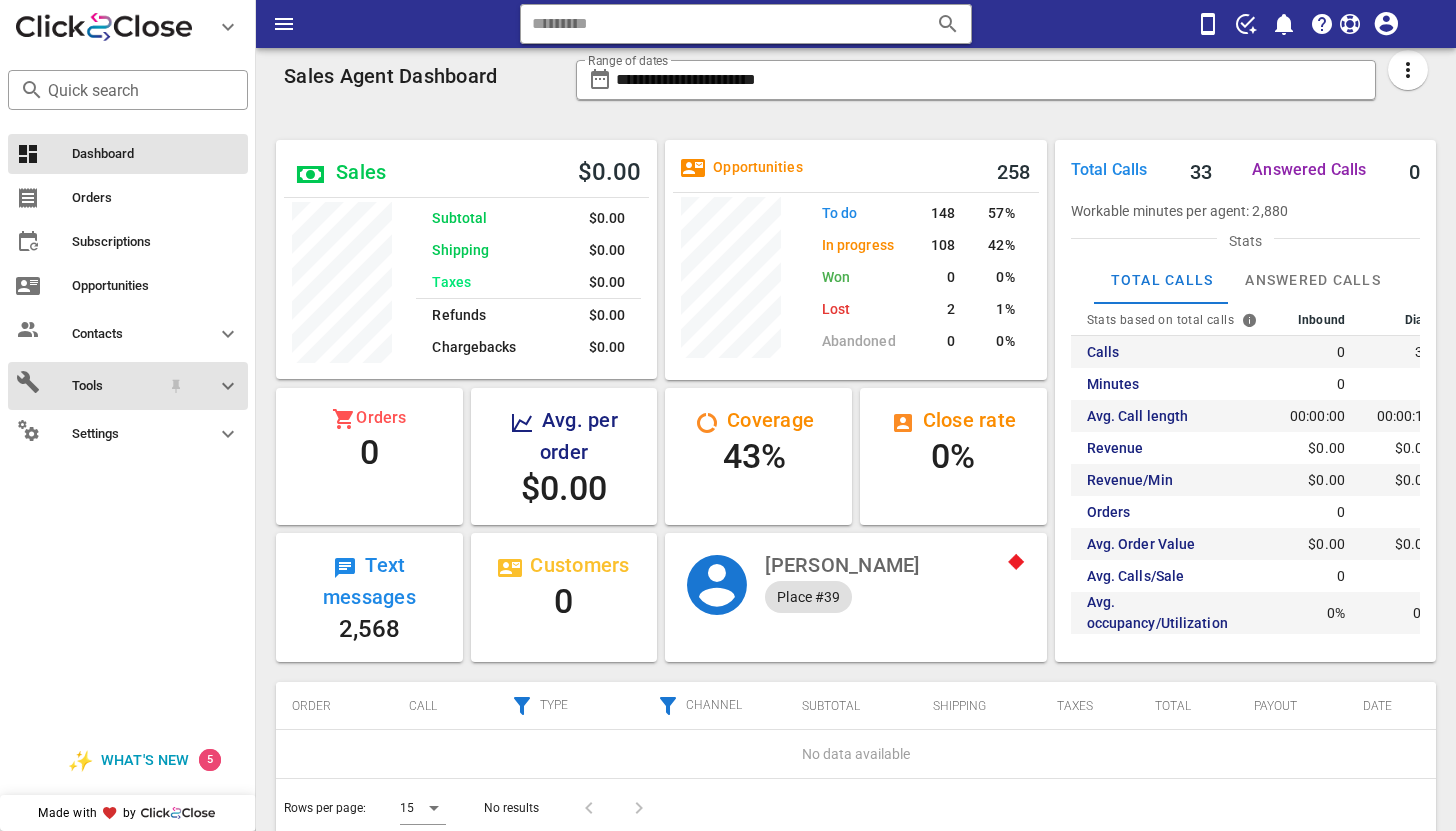 click at bounding box center (228, 386) 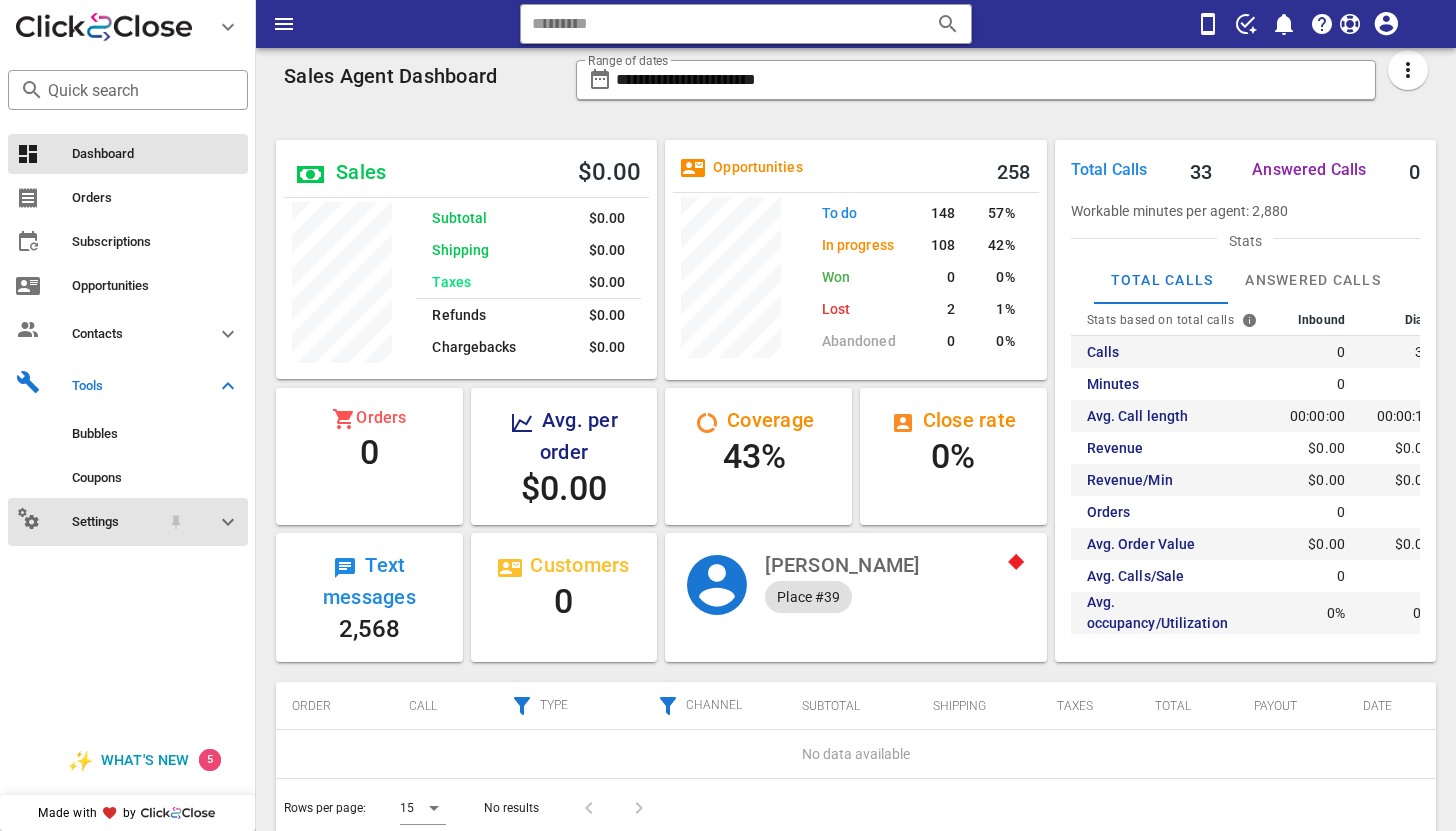 click at bounding box center [228, 522] 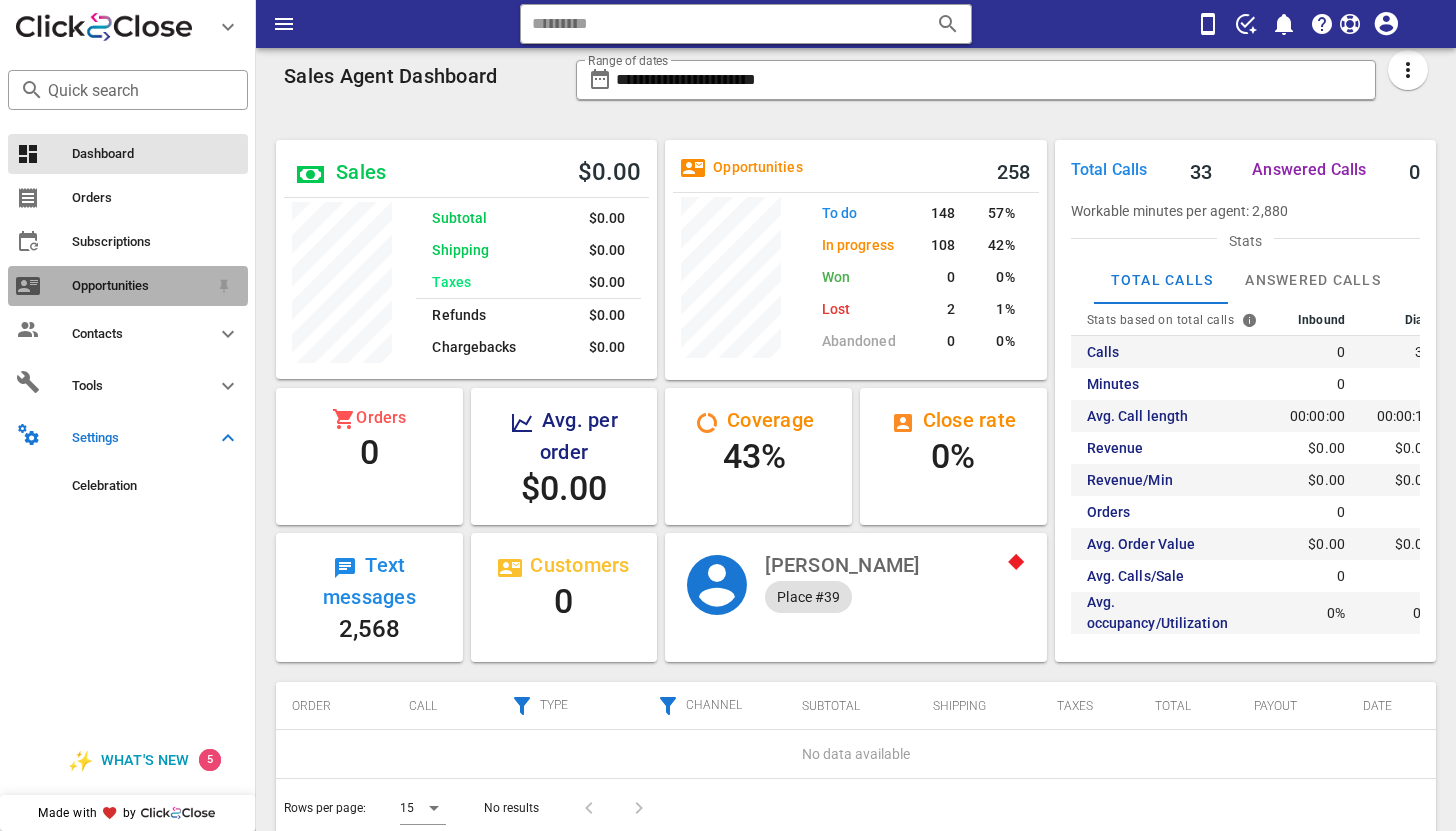click on "Opportunities" at bounding box center (128, 286) 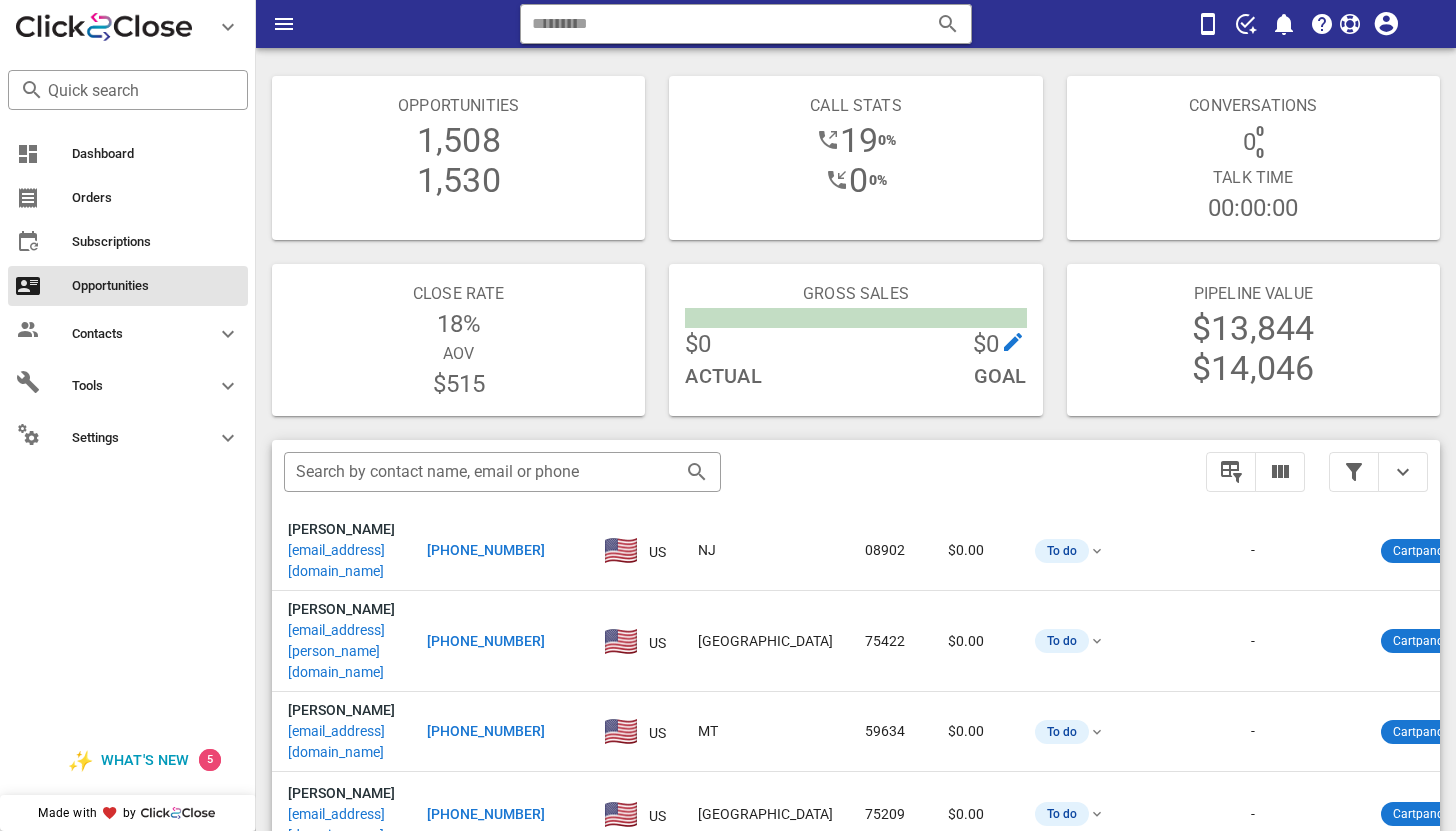 scroll, scrollTop: 524, scrollLeft: 0, axis: vertical 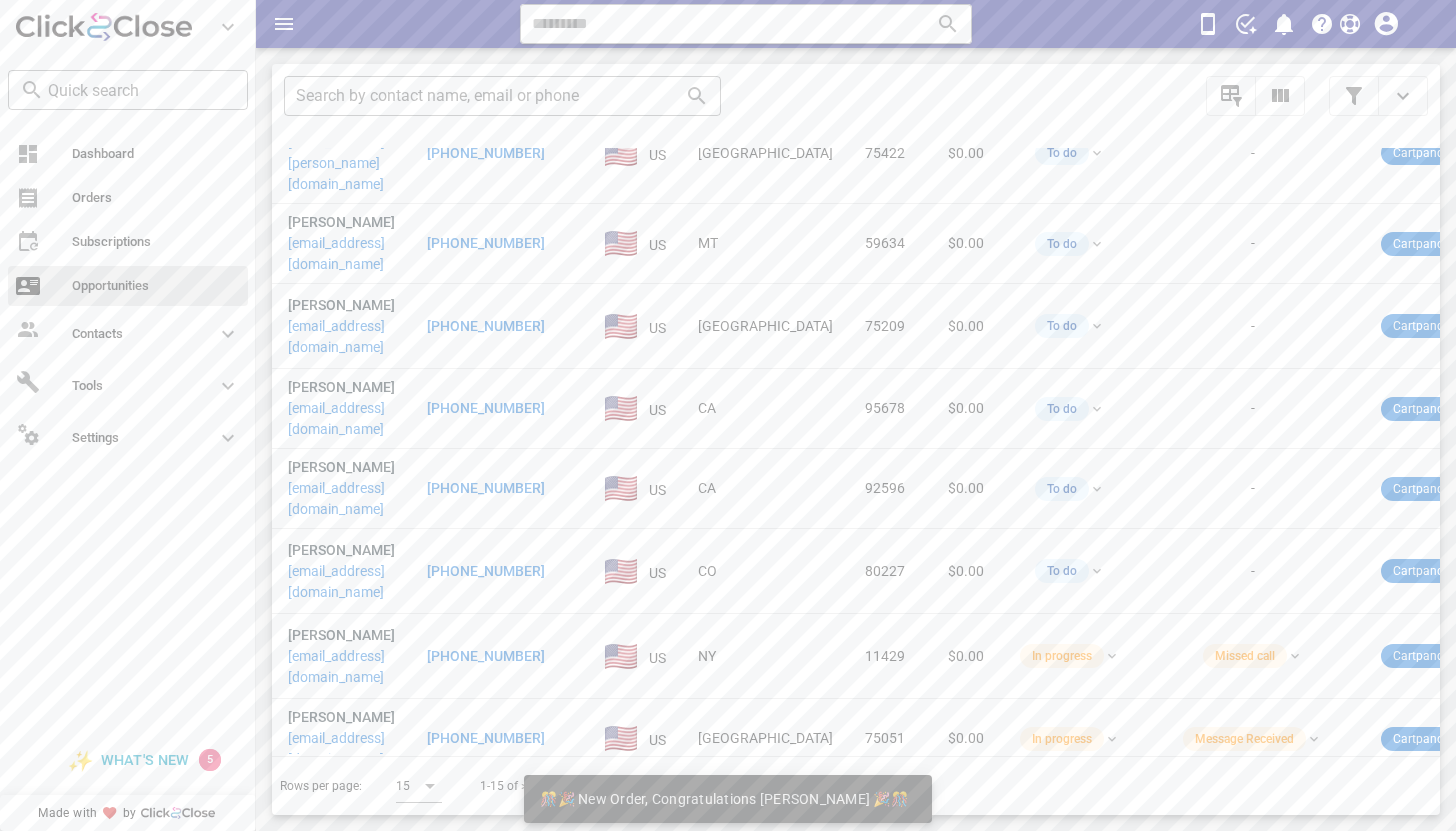 click on "Rows per page: 15  1-15 of >1000" at bounding box center (856, 785) 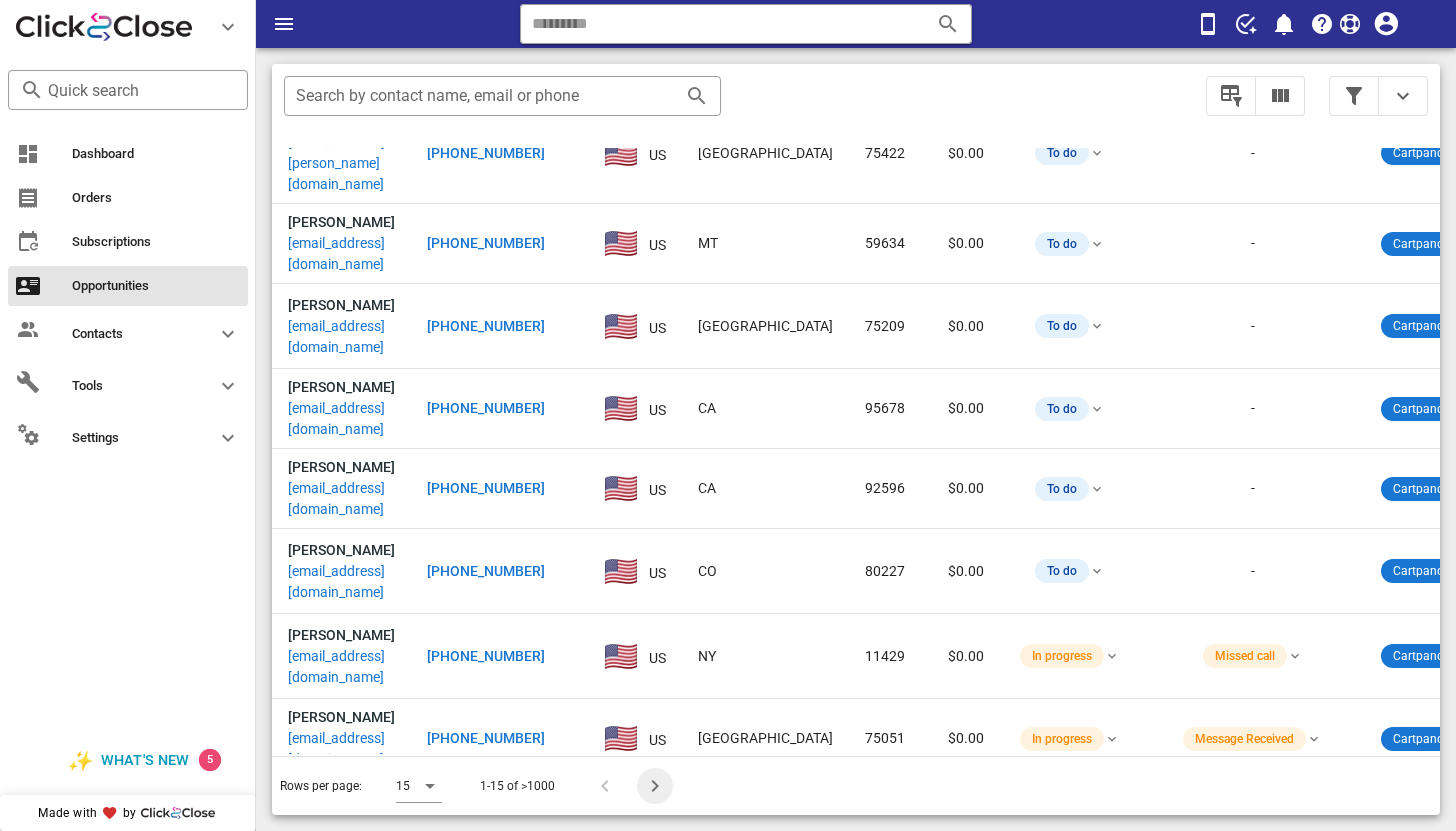 click at bounding box center [655, 786] 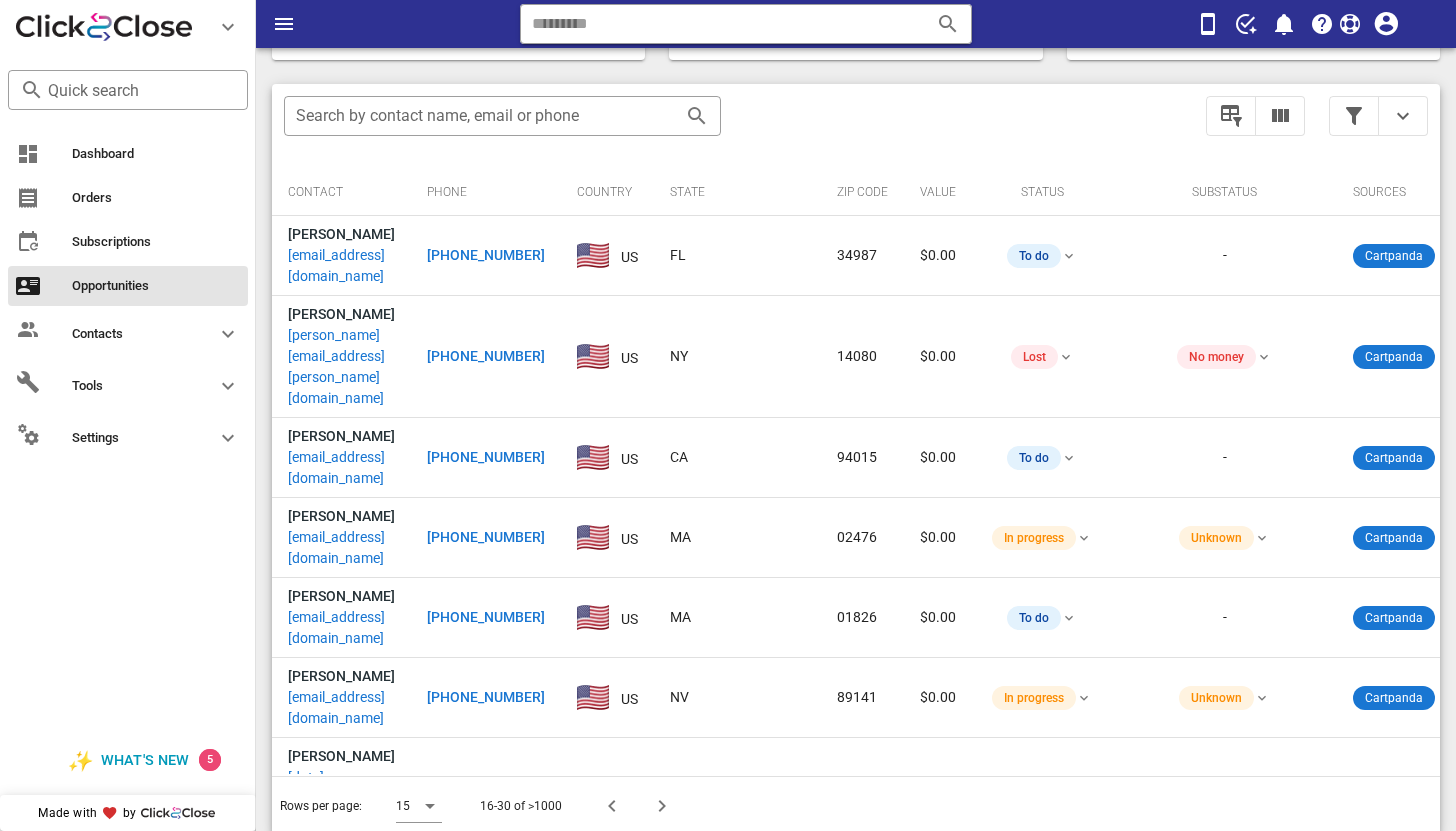 scroll, scrollTop: 376, scrollLeft: 0, axis: vertical 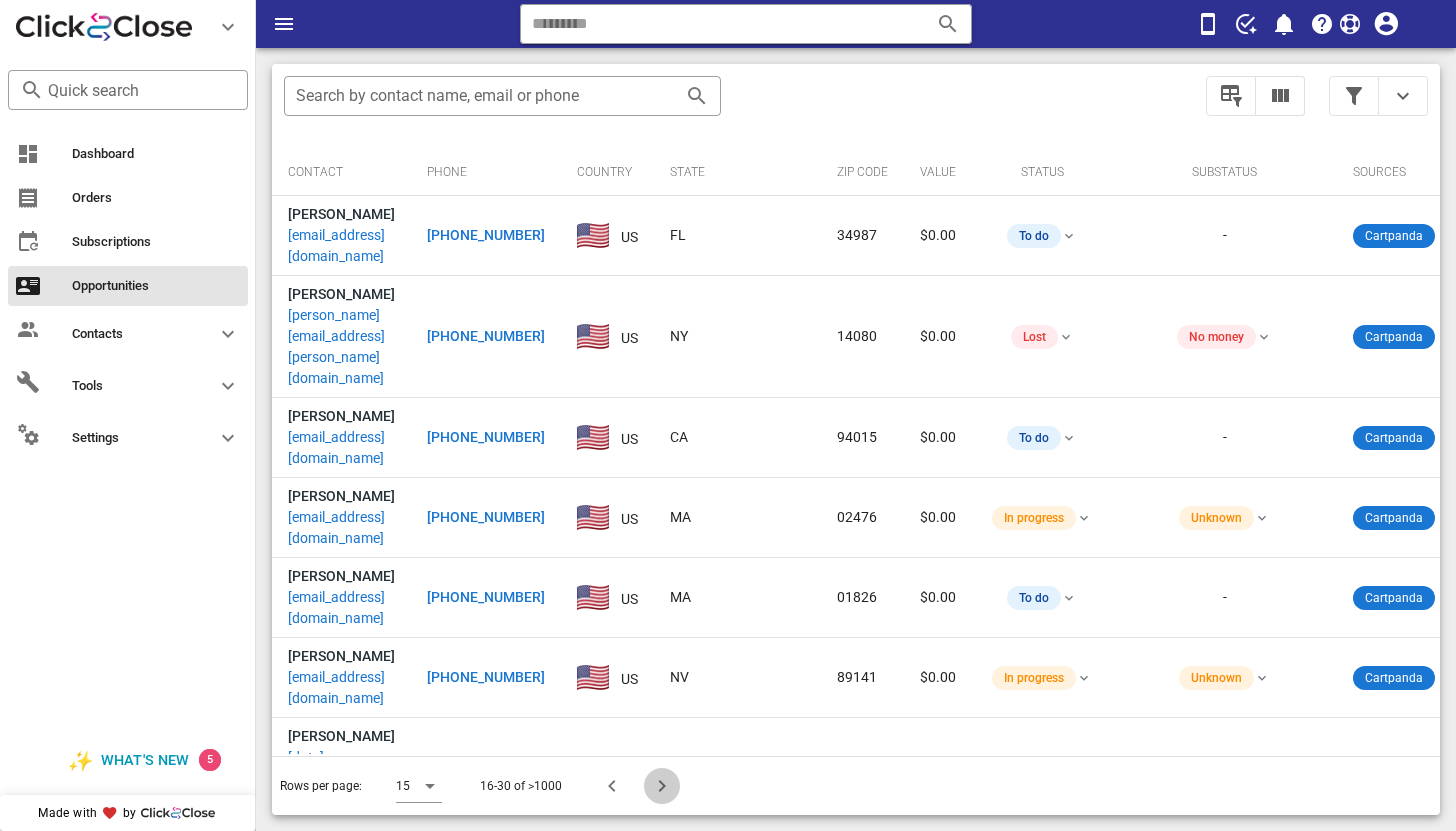 click at bounding box center [662, 786] 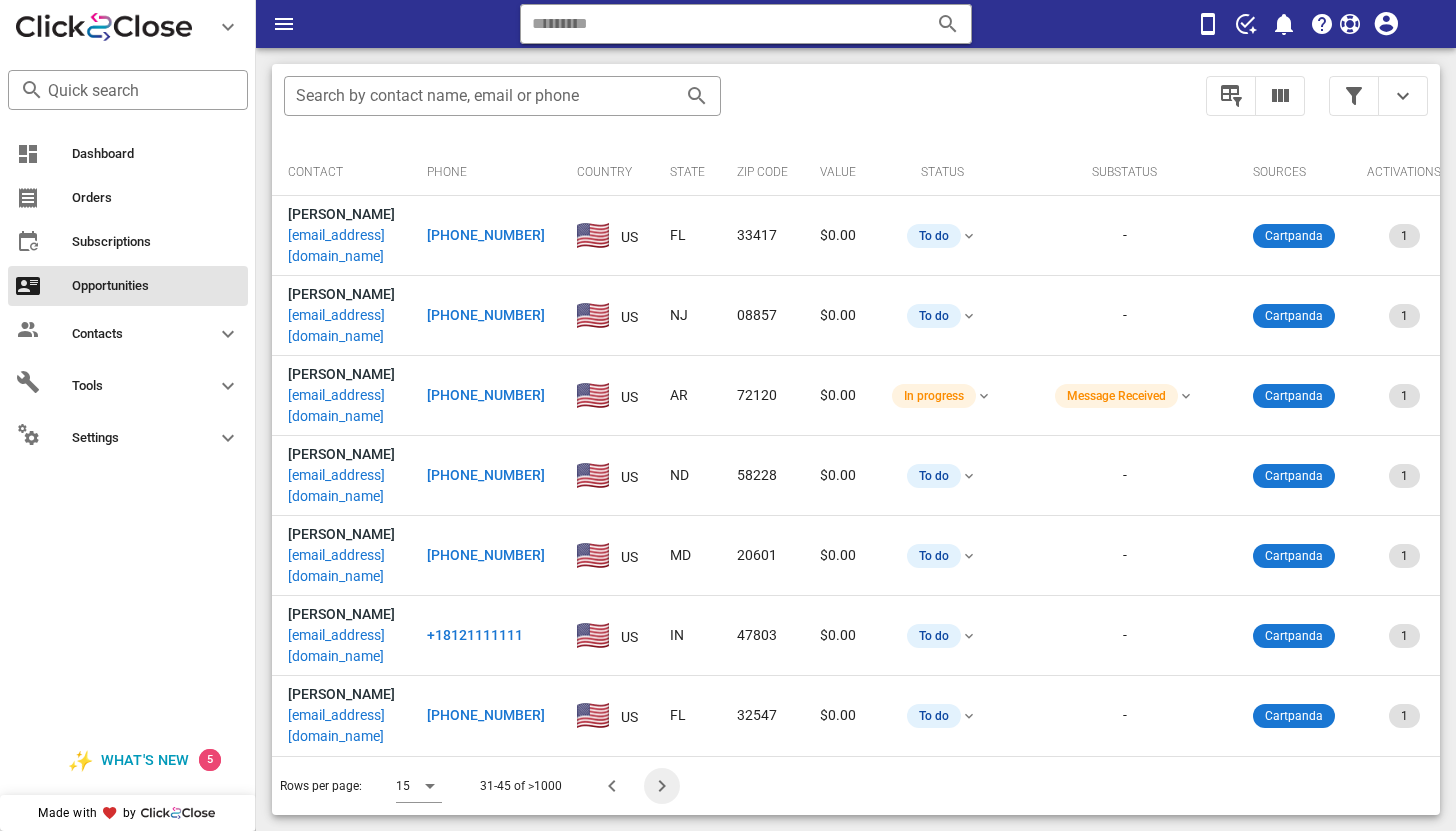 click at bounding box center [662, 786] 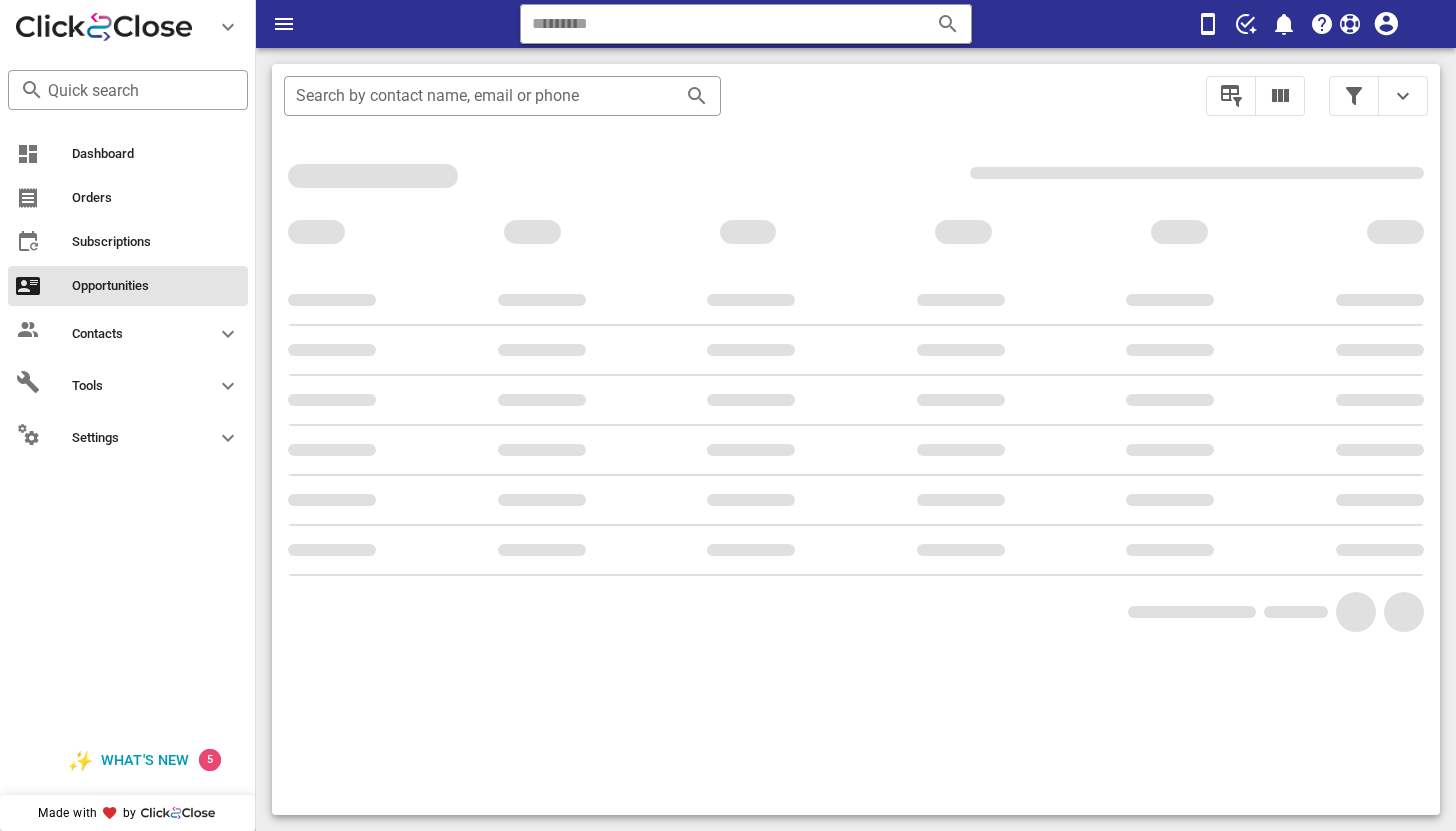 scroll, scrollTop: 376, scrollLeft: 0, axis: vertical 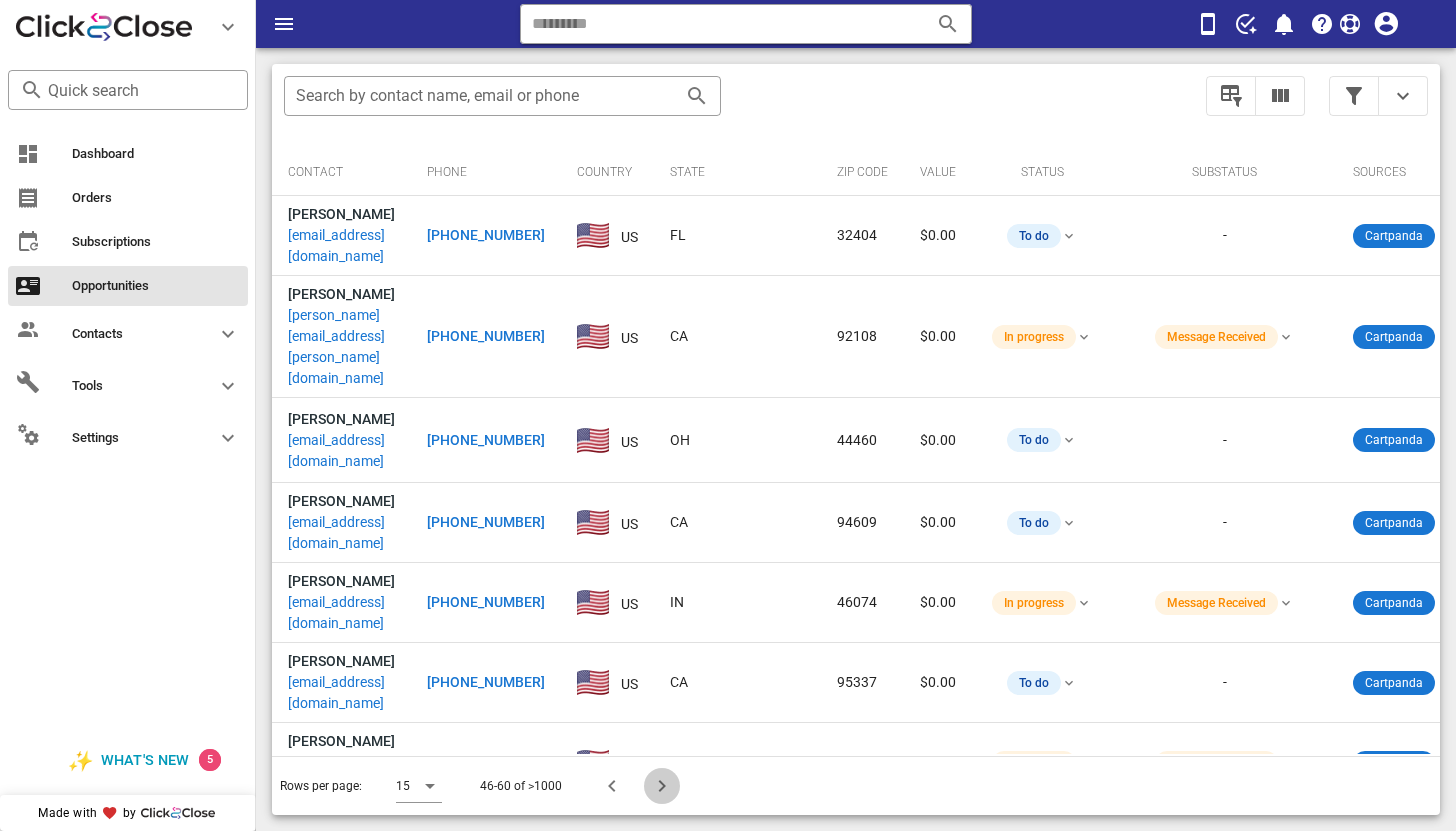 click at bounding box center (662, 786) 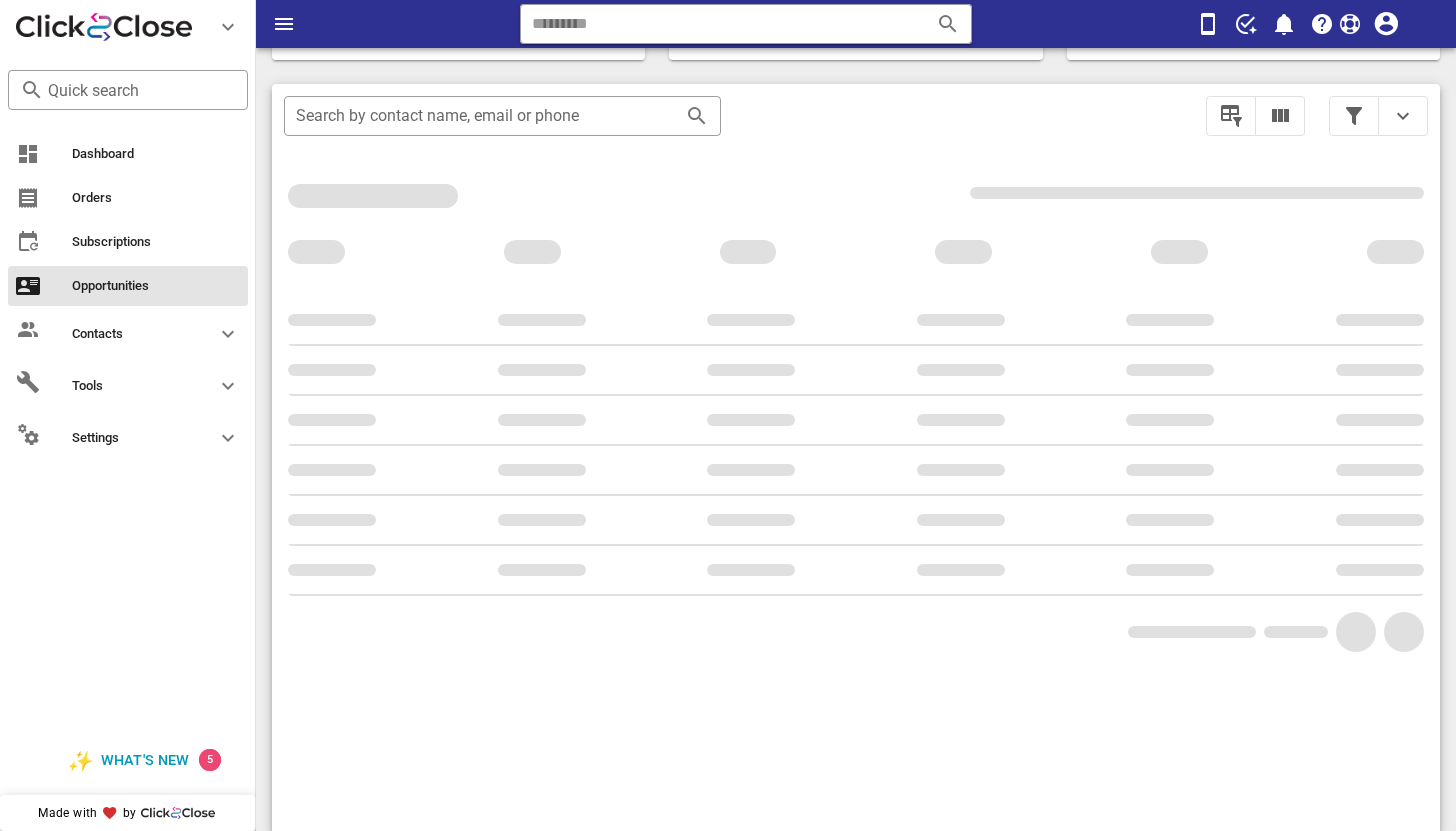 scroll, scrollTop: 376, scrollLeft: 0, axis: vertical 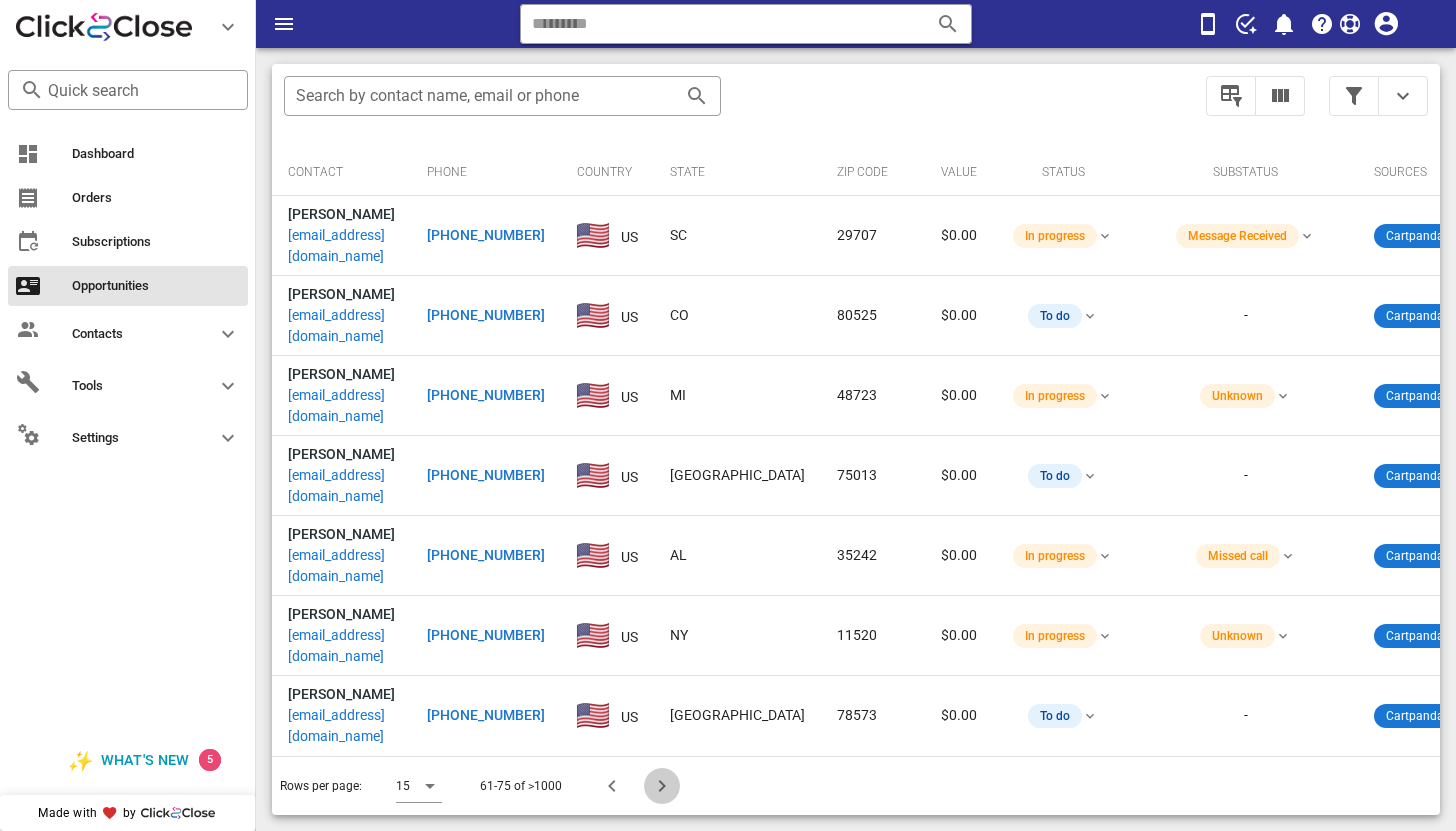 click at bounding box center (662, 786) 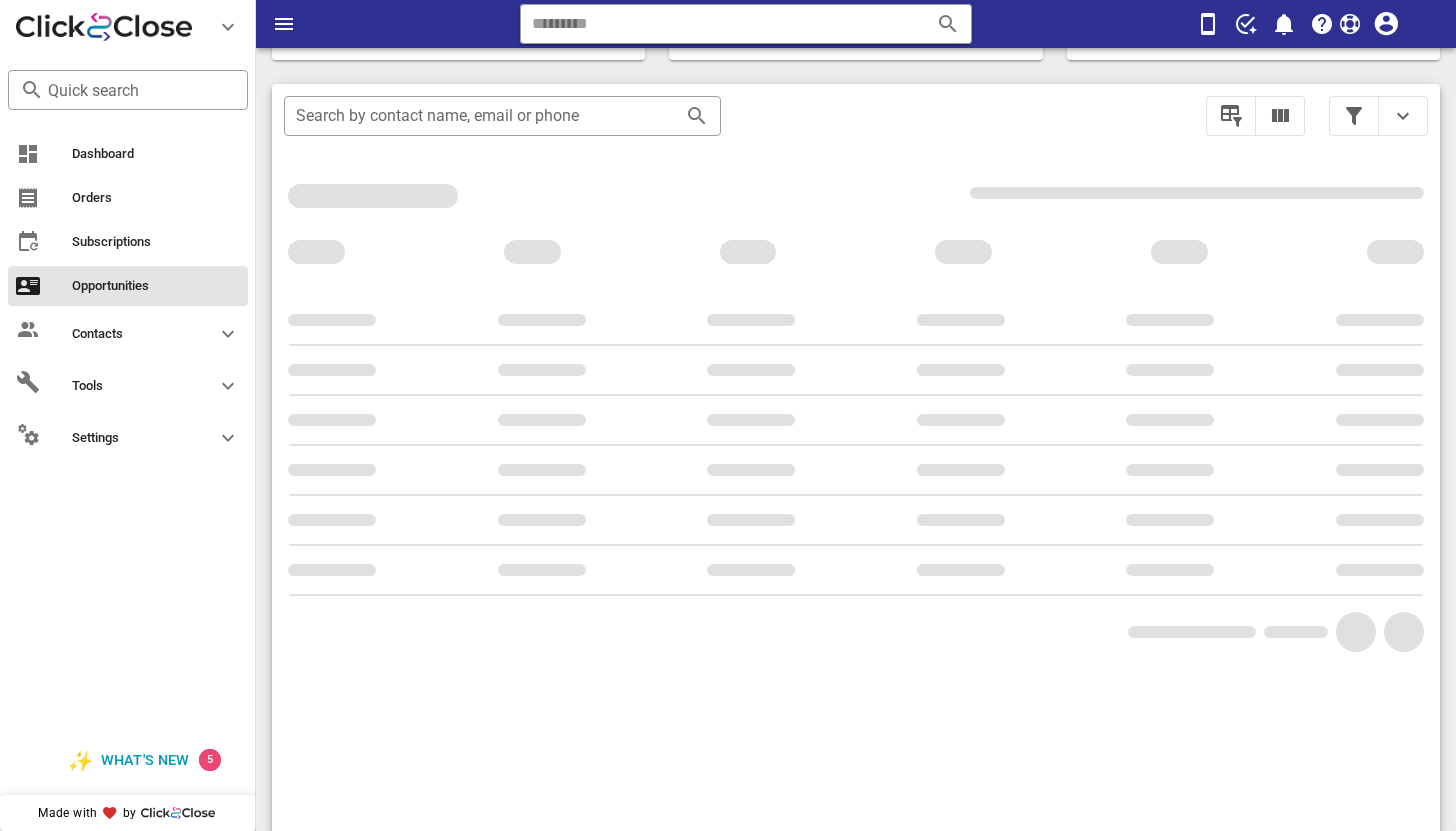 scroll, scrollTop: 376, scrollLeft: 0, axis: vertical 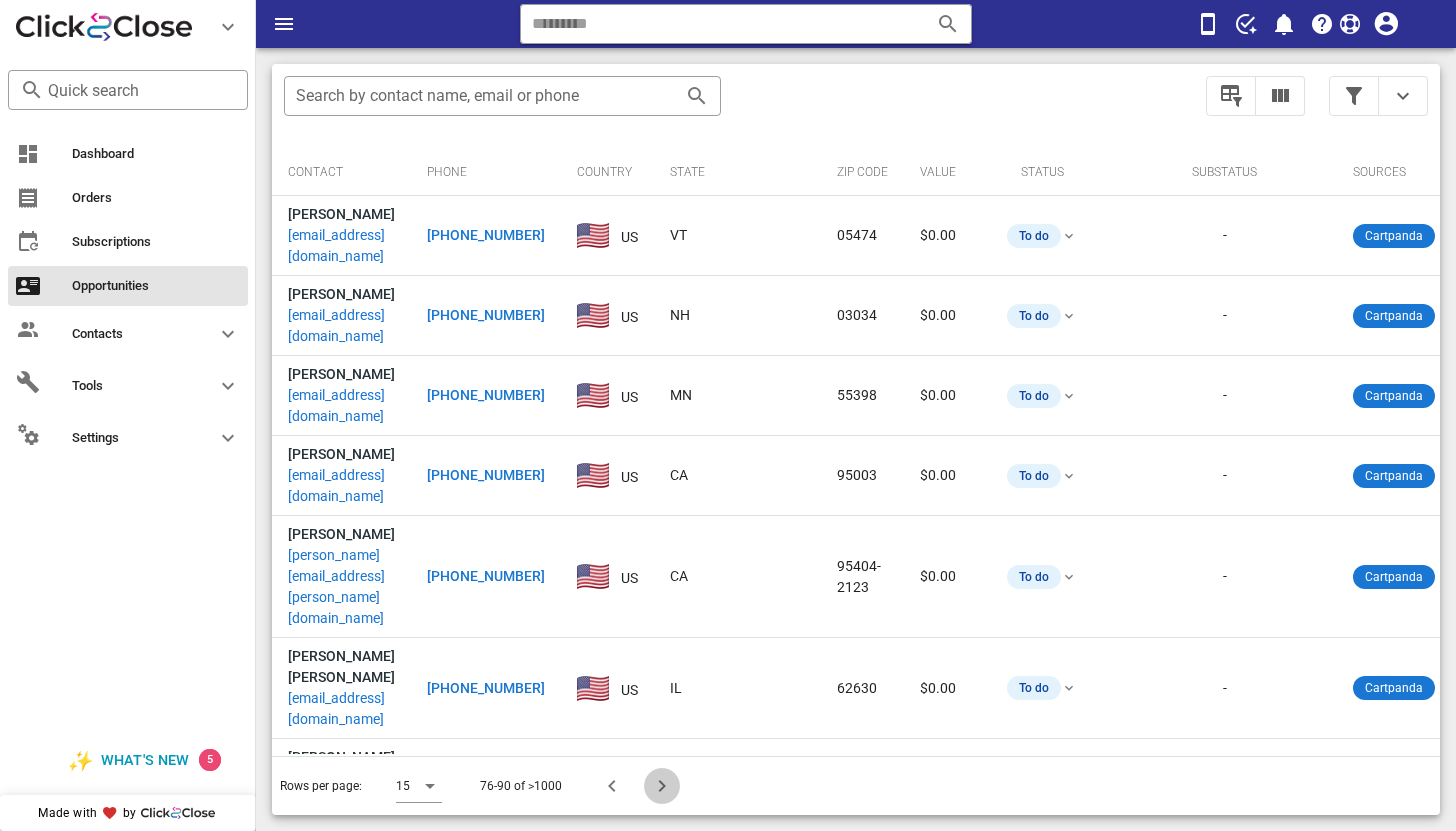 click at bounding box center [662, 786] 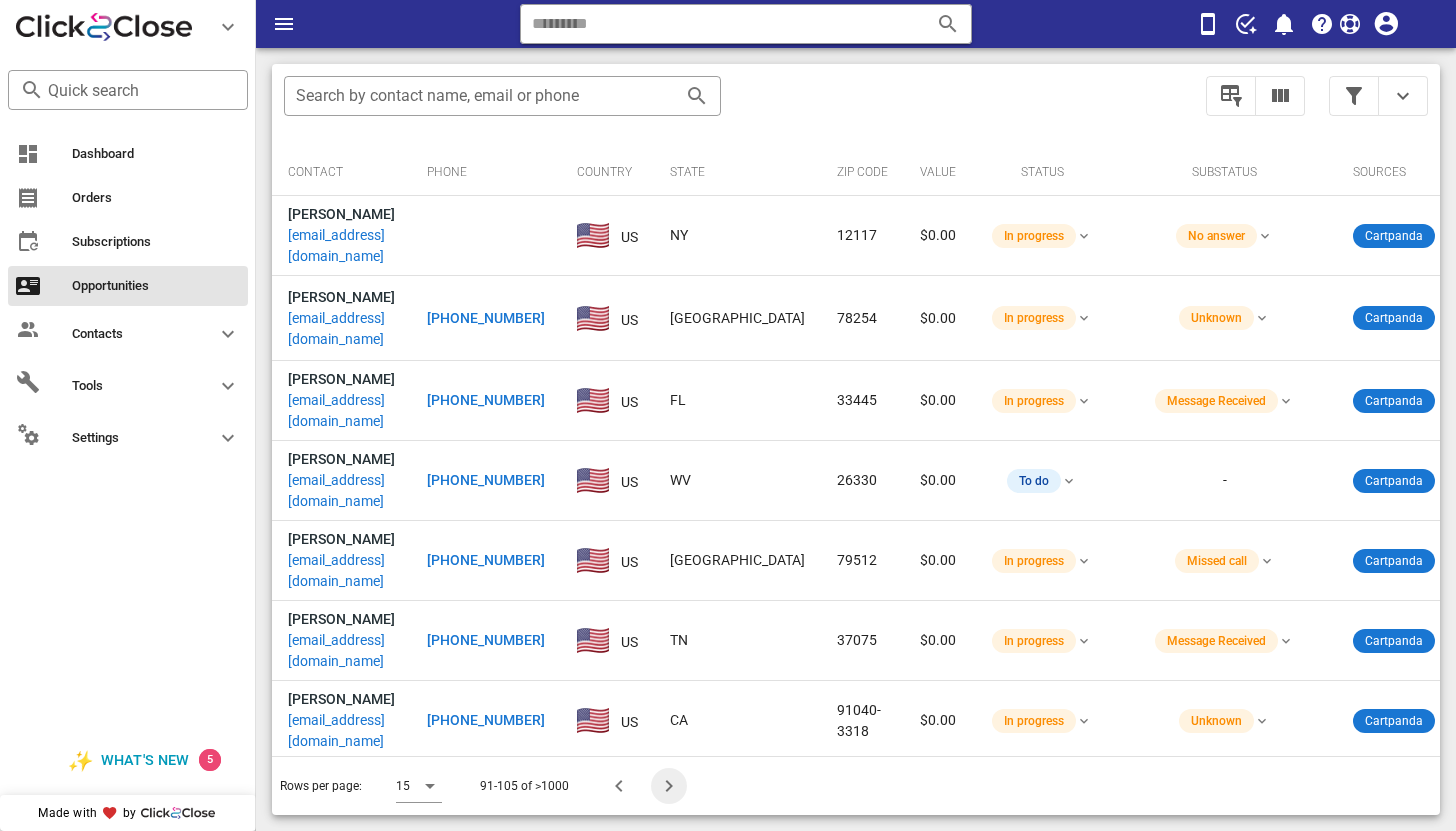 click at bounding box center [669, 786] 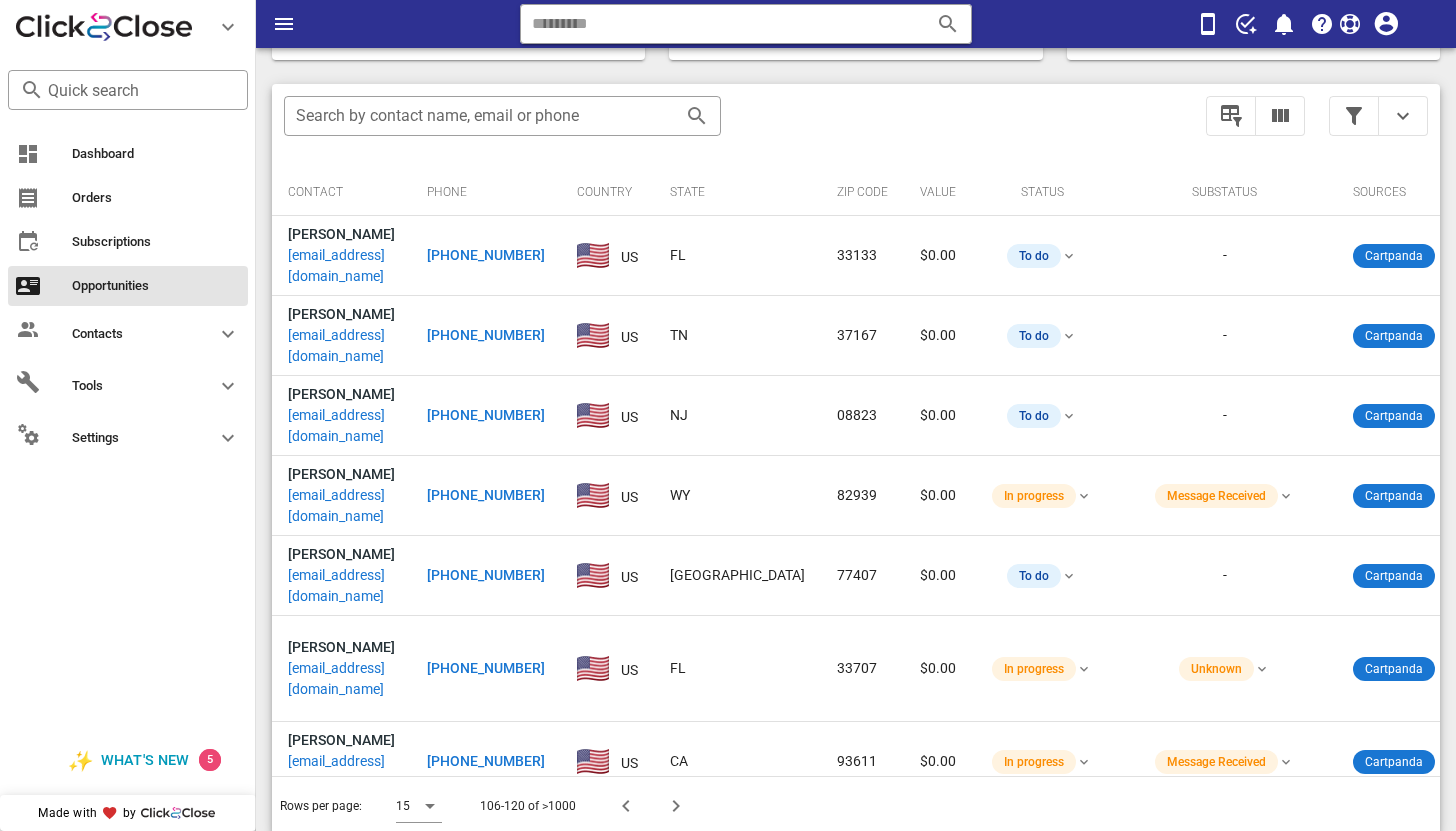 scroll, scrollTop: 376, scrollLeft: 0, axis: vertical 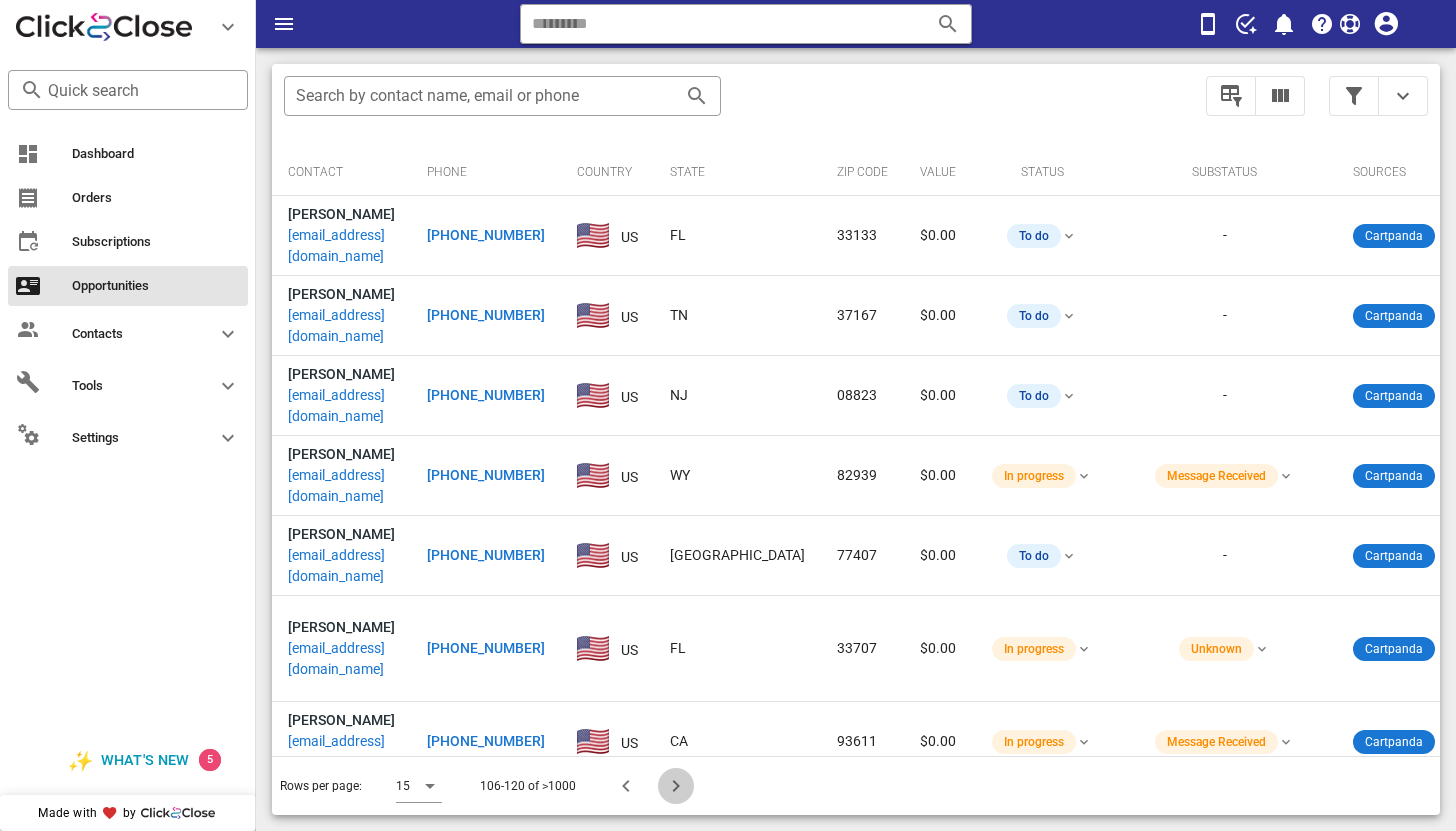 click at bounding box center (676, 786) 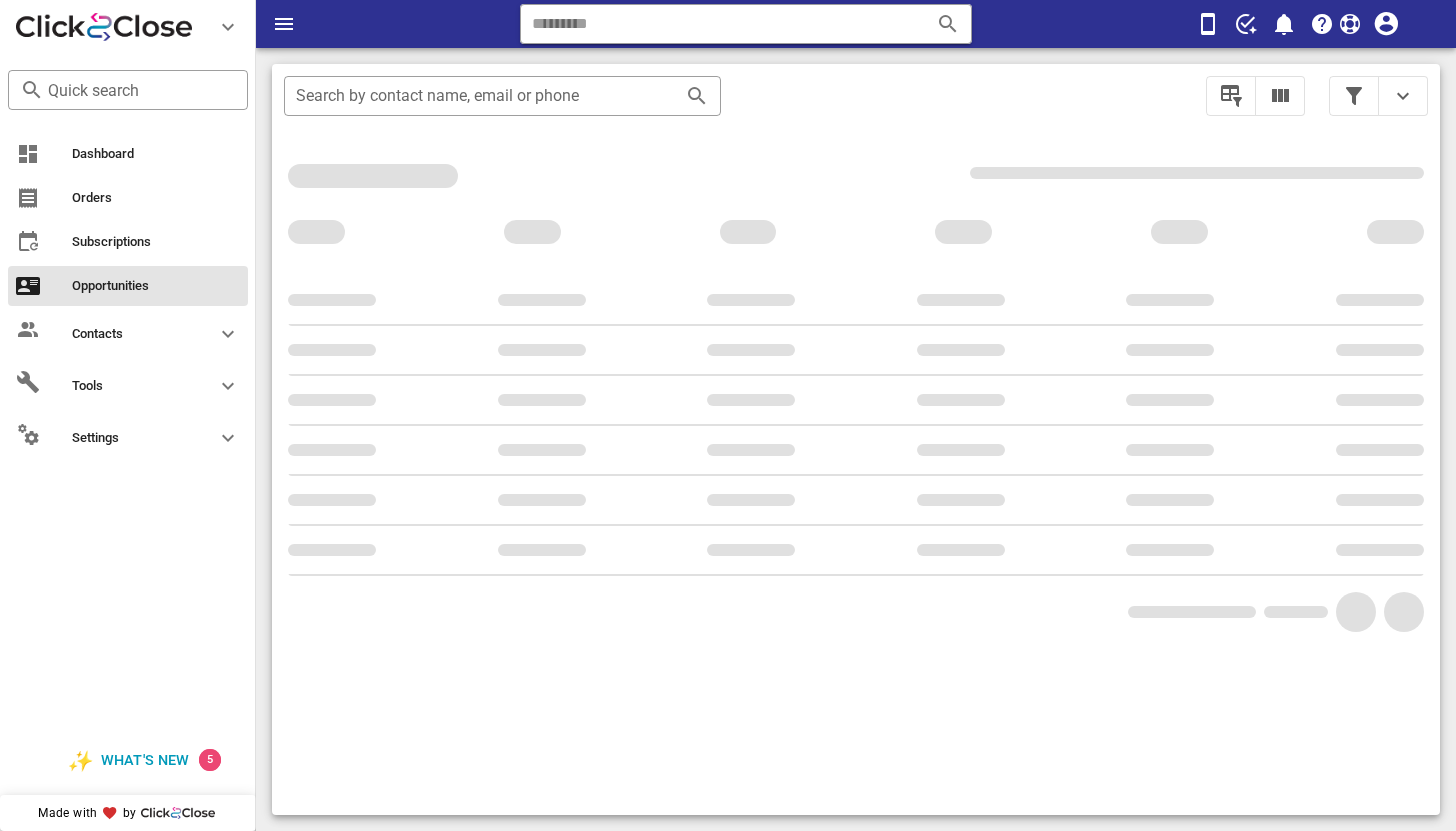 scroll, scrollTop: 376, scrollLeft: 0, axis: vertical 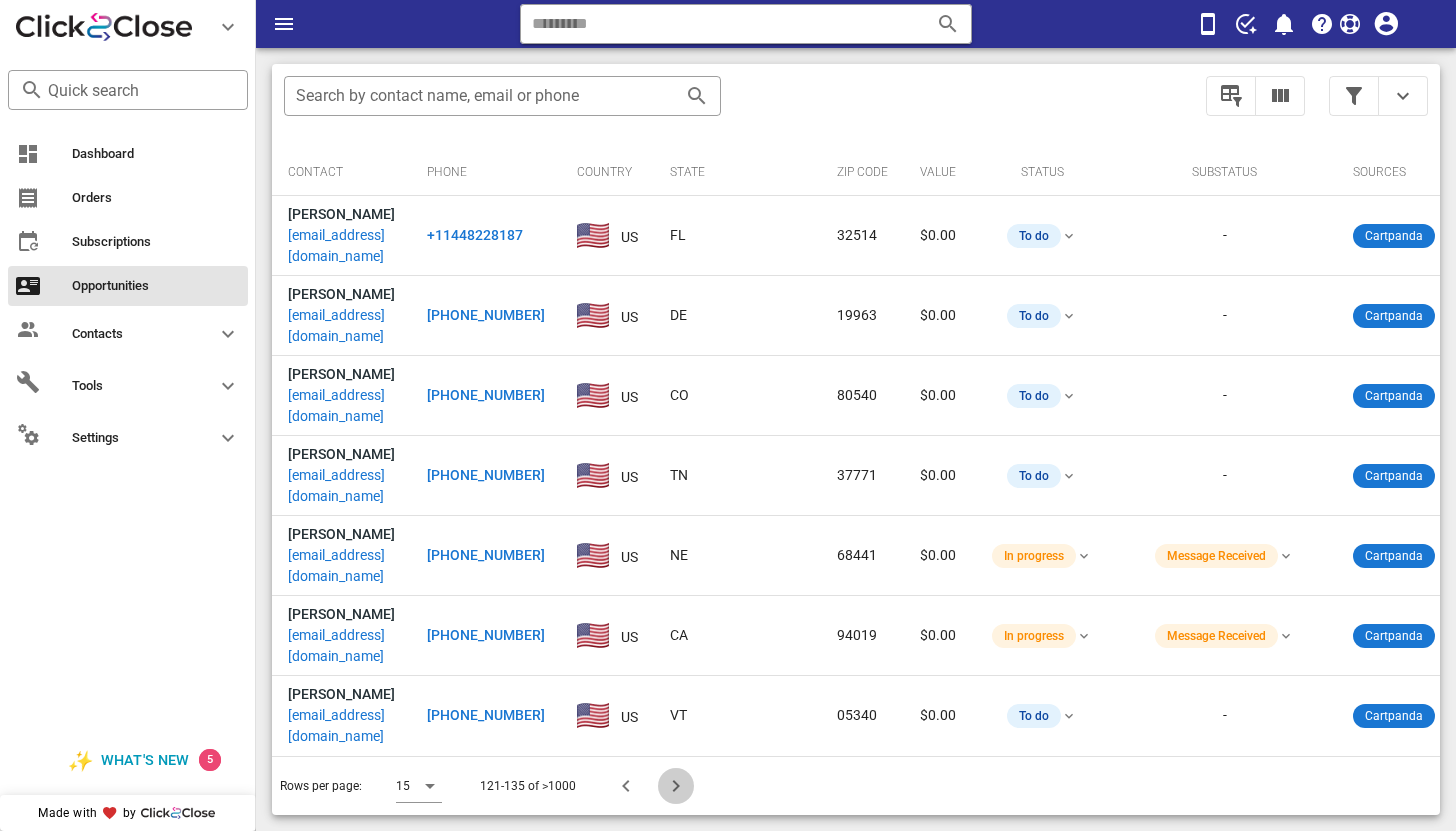 click at bounding box center [676, 786] 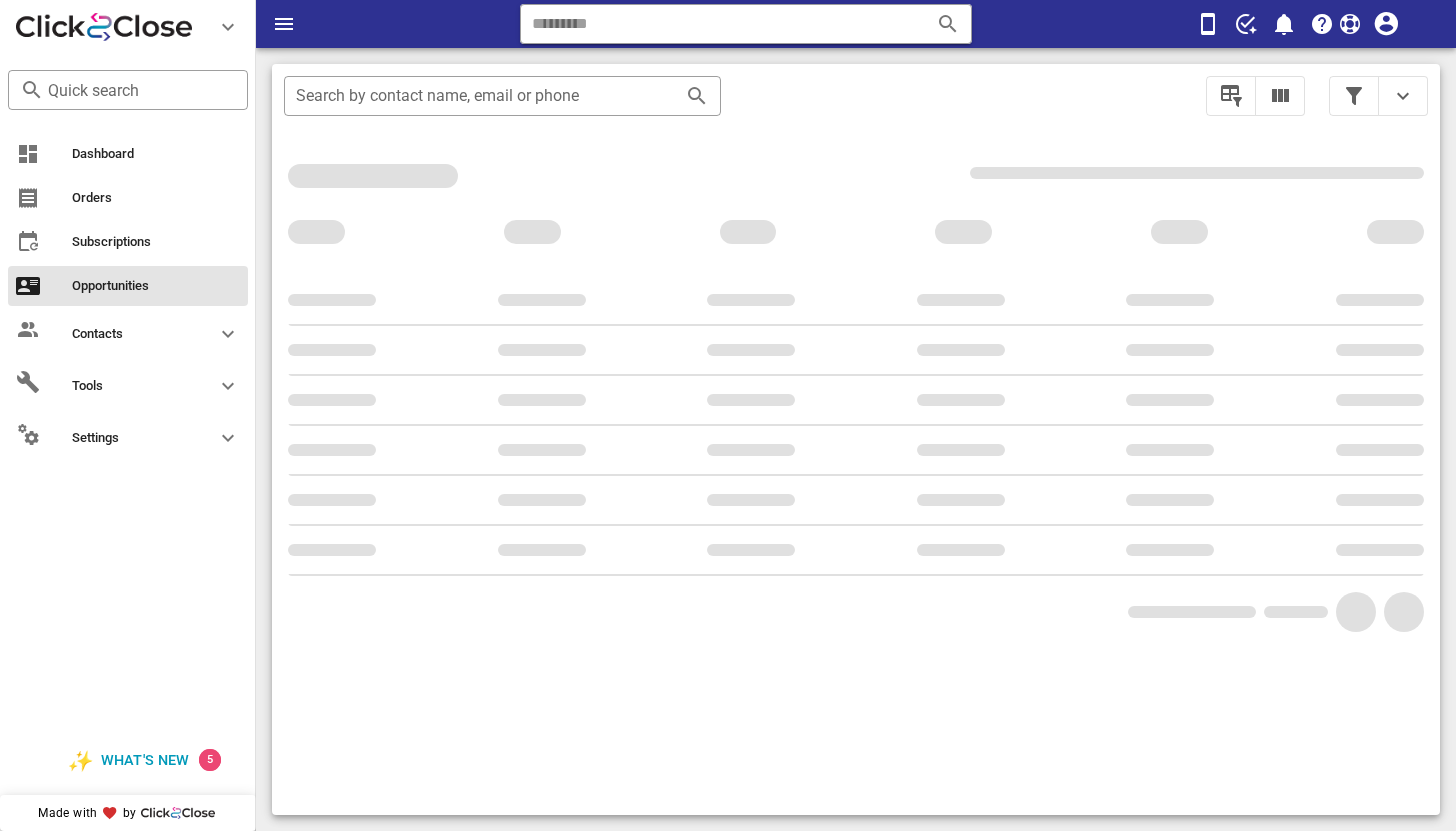 scroll, scrollTop: 376, scrollLeft: 0, axis: vertical 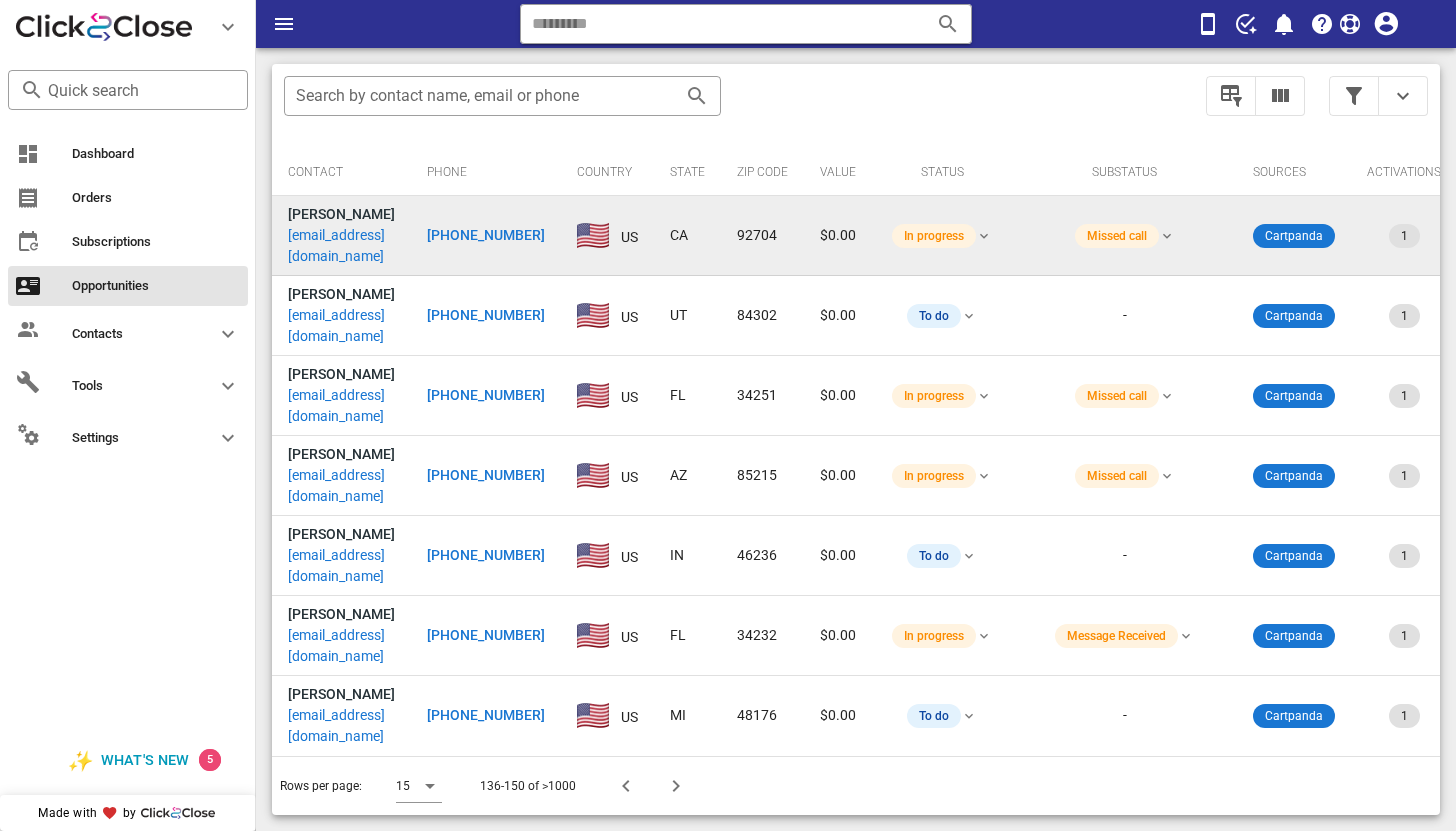 click on "jjensensmith@gmail.com" at bounding box center [341, 246] 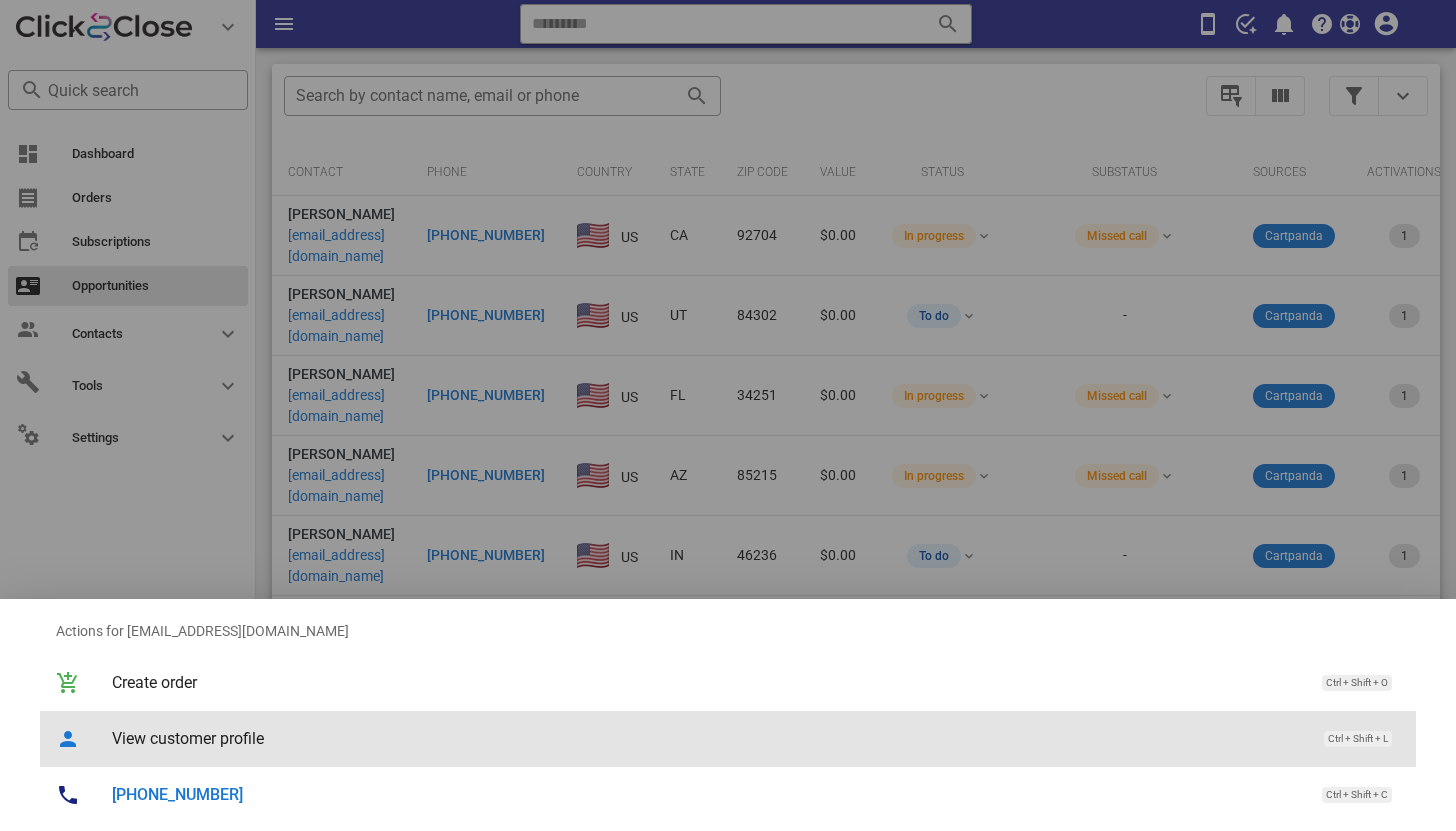 click on "View customer profile" at bounding box center (708, 738) 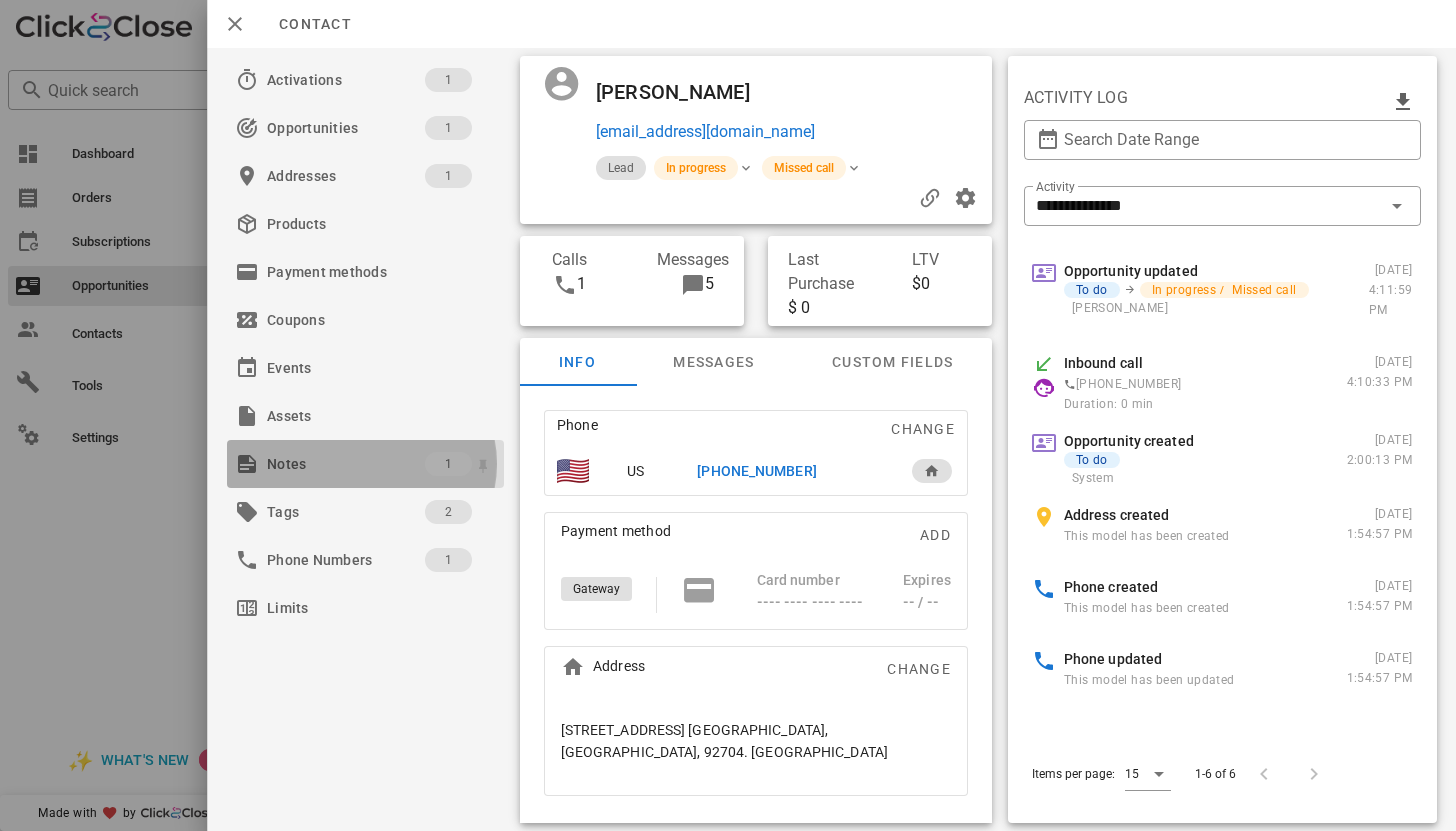 click on "Notes" at bounding box center (346, 464) 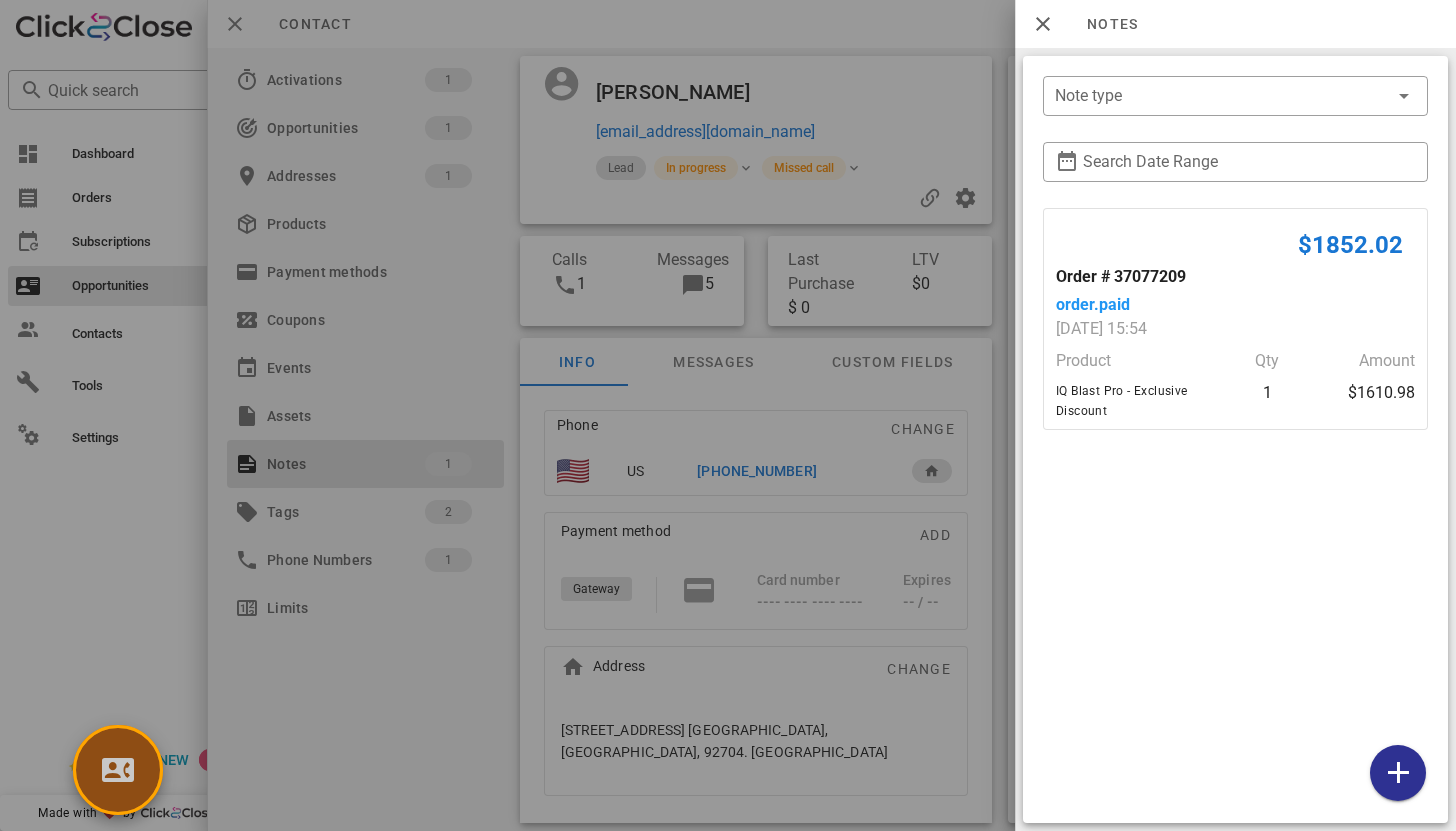 click at bounding box center (118, 770) 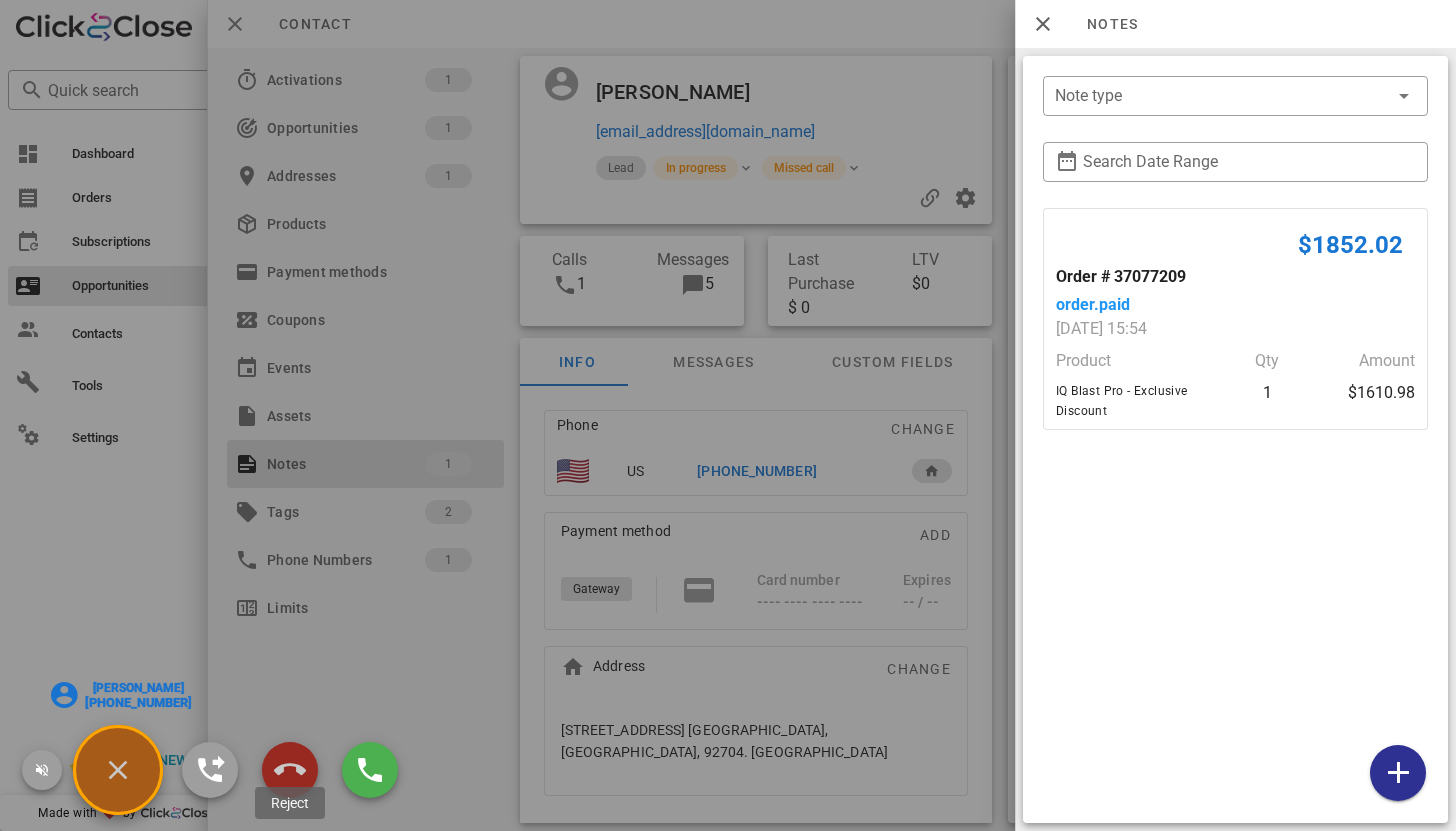 click at bounding box center [290, 770] 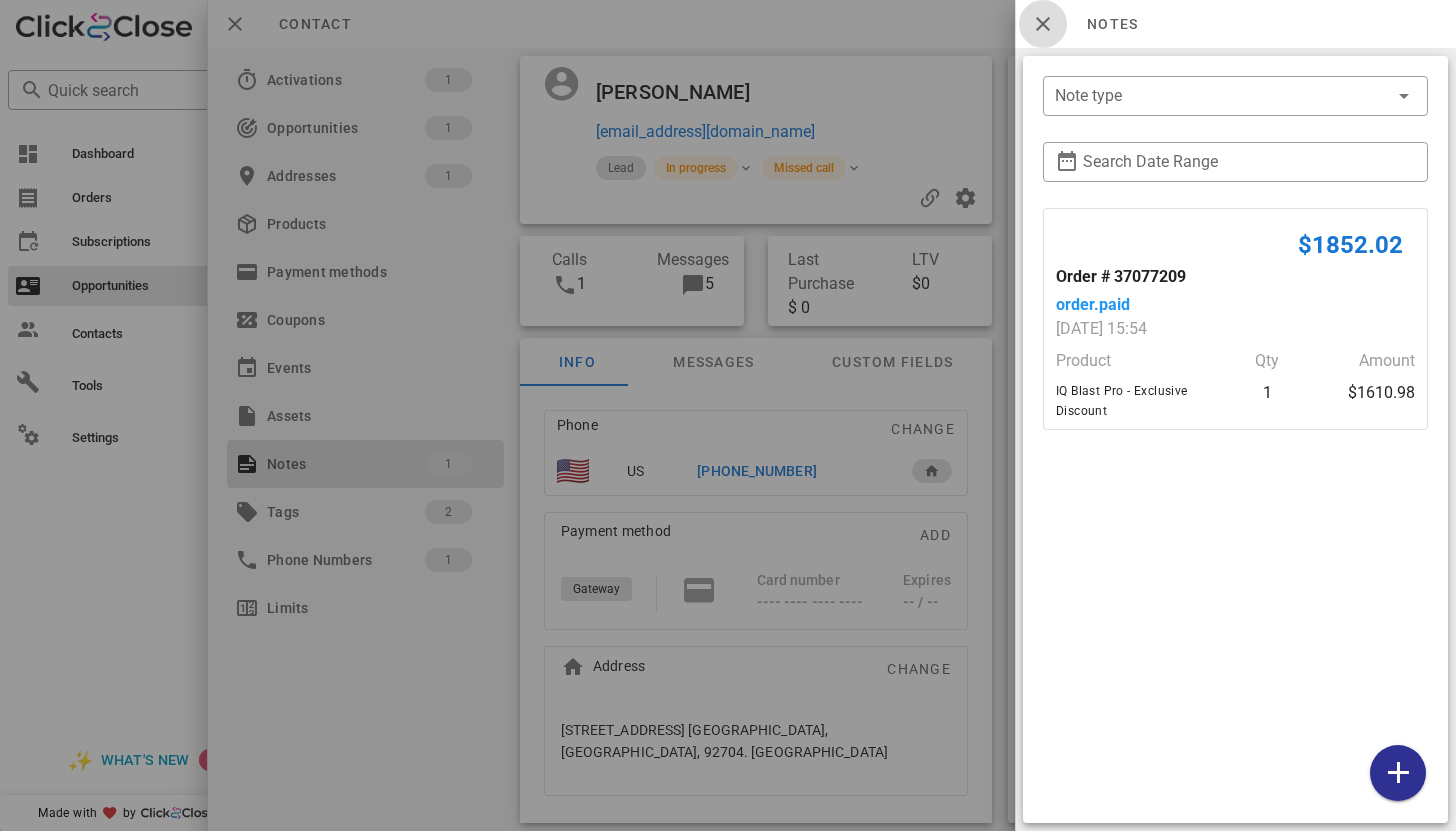 click at bounding box center [1043, 24] 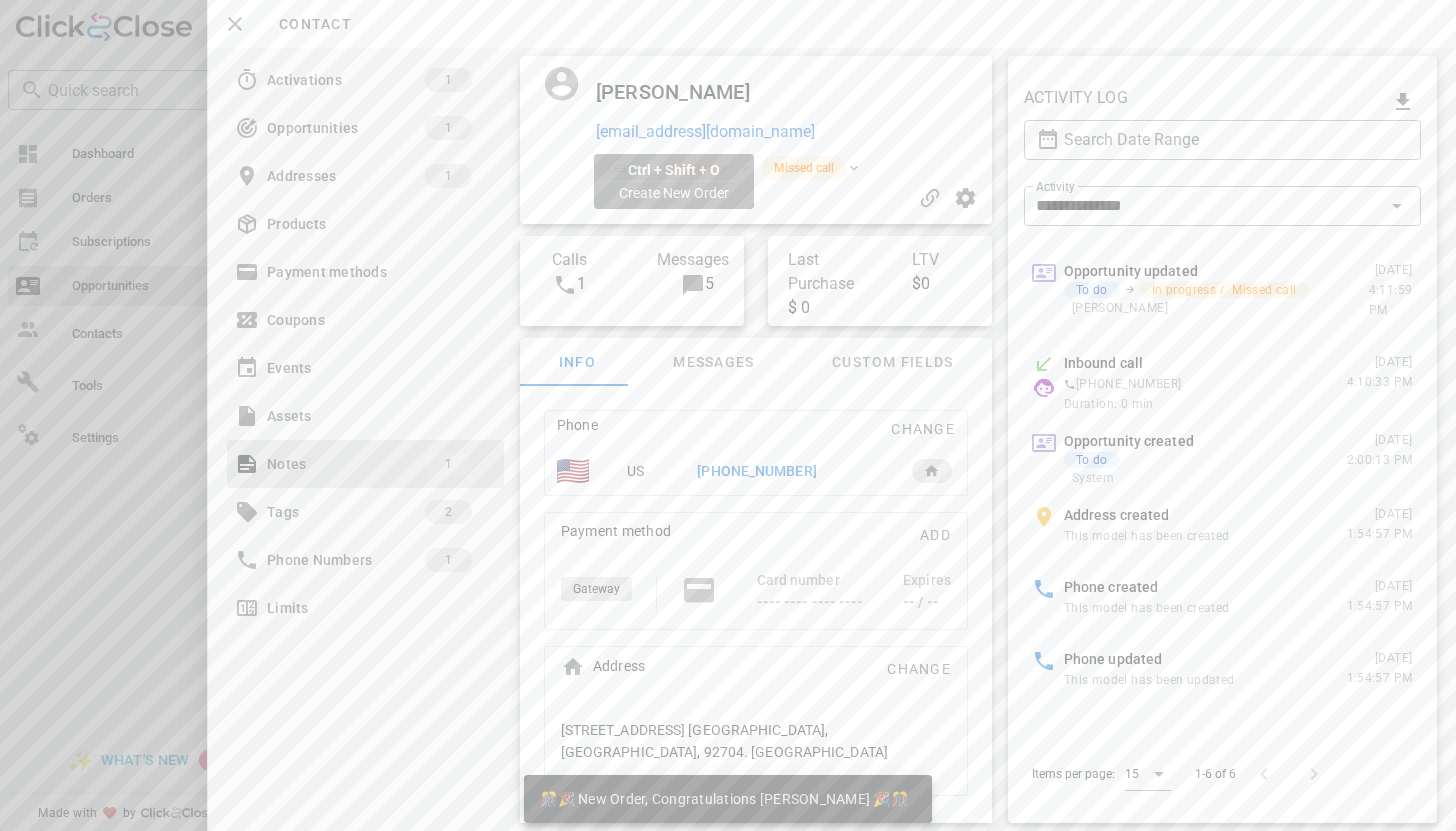 click on "jjensensmith@gmail.com" at bounding box center (704, 132) 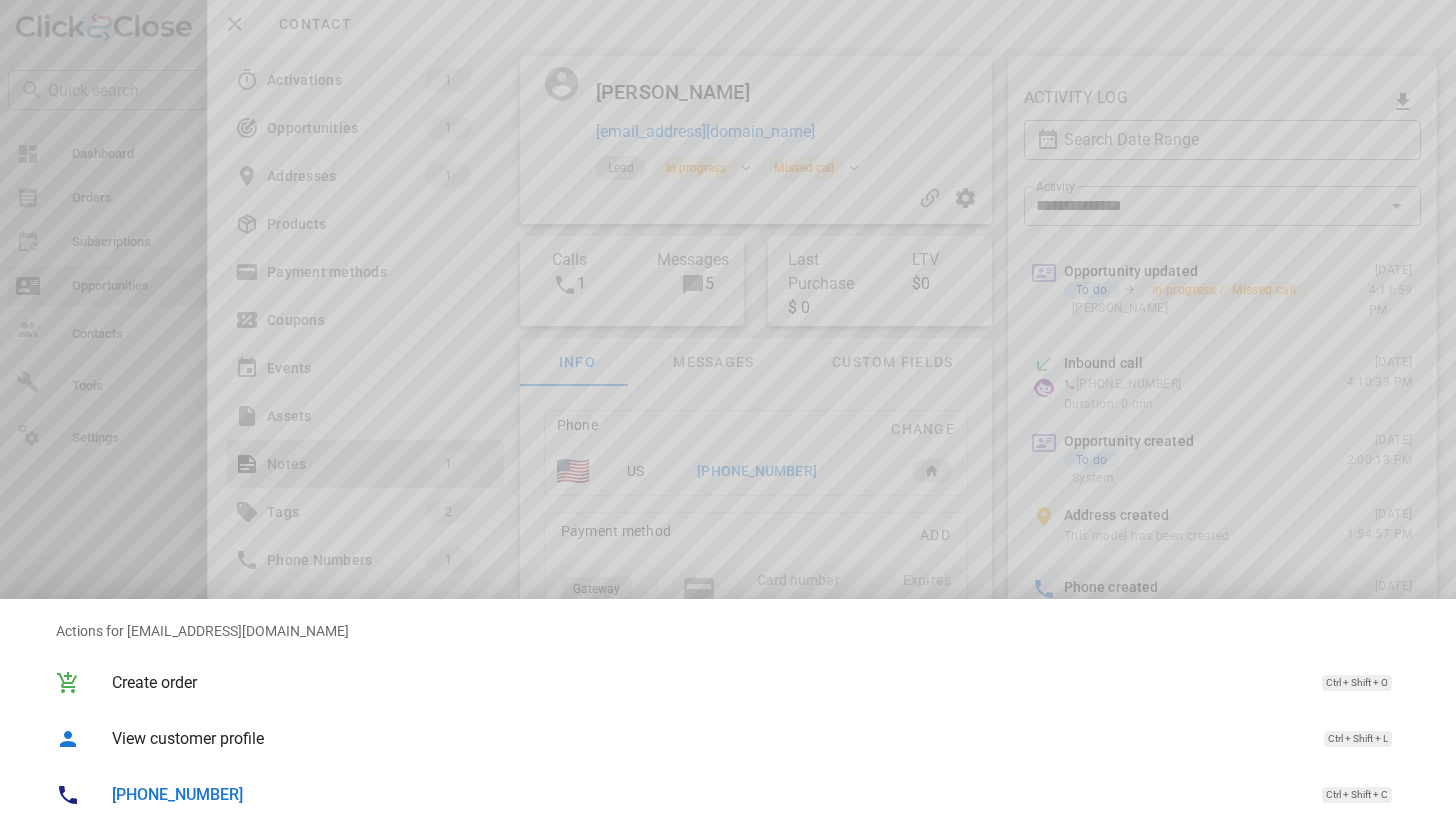 click on "+19492957412" at bounding box center [177, 794] 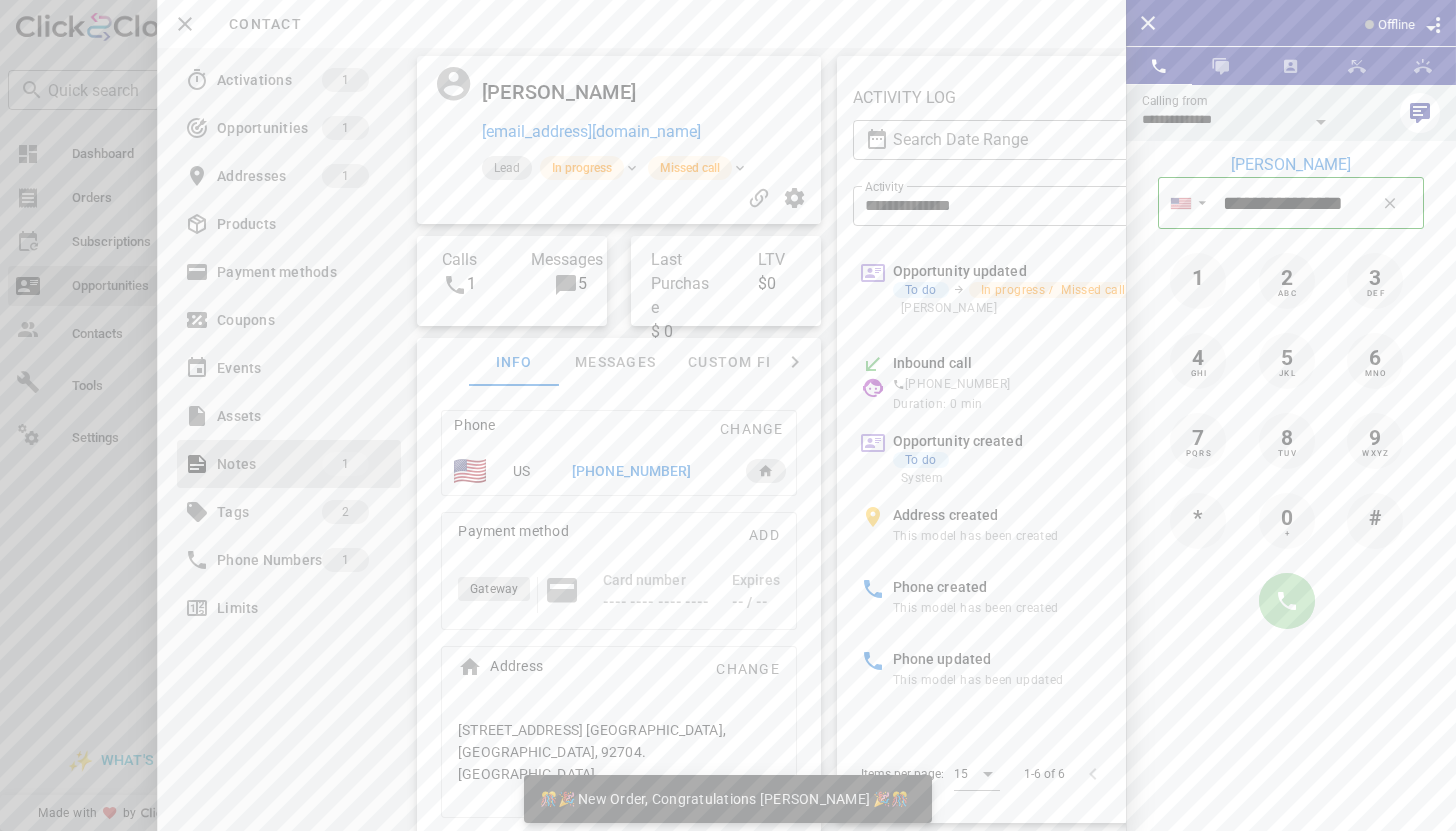 click at bounding box center (1287, 601) 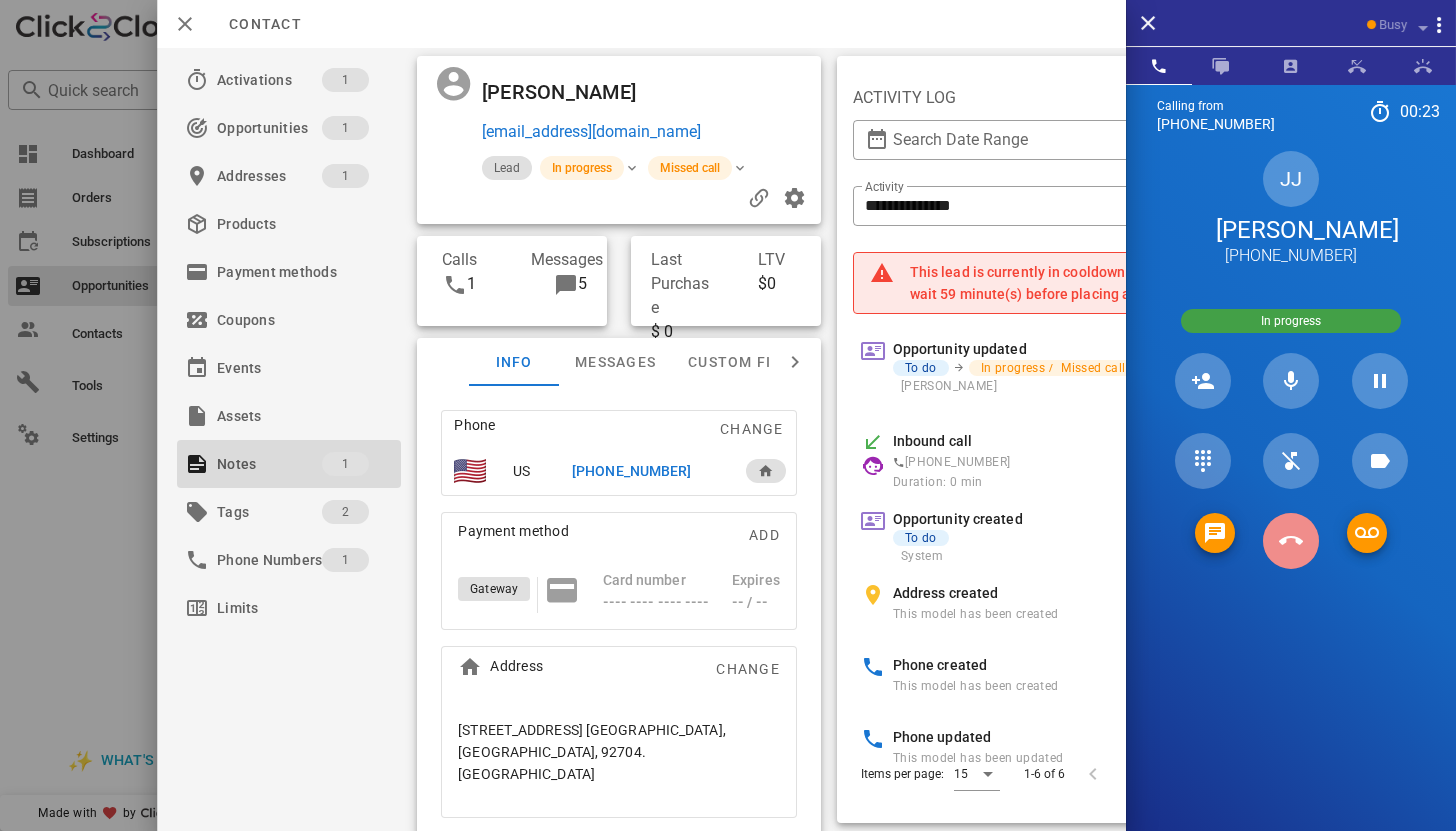 click at bounding box center [1291, 541] 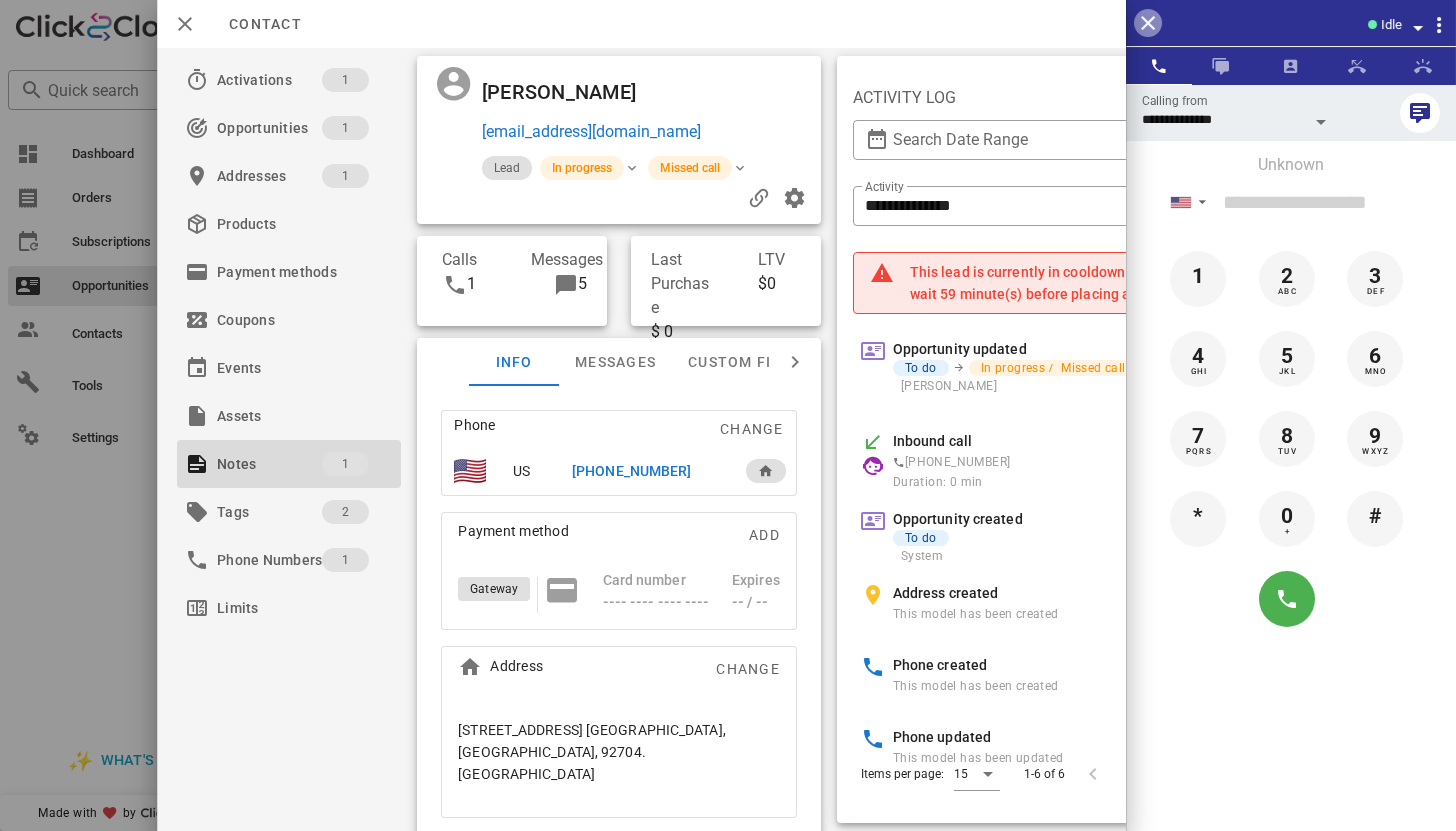 click at bounding box center (1148, 23) 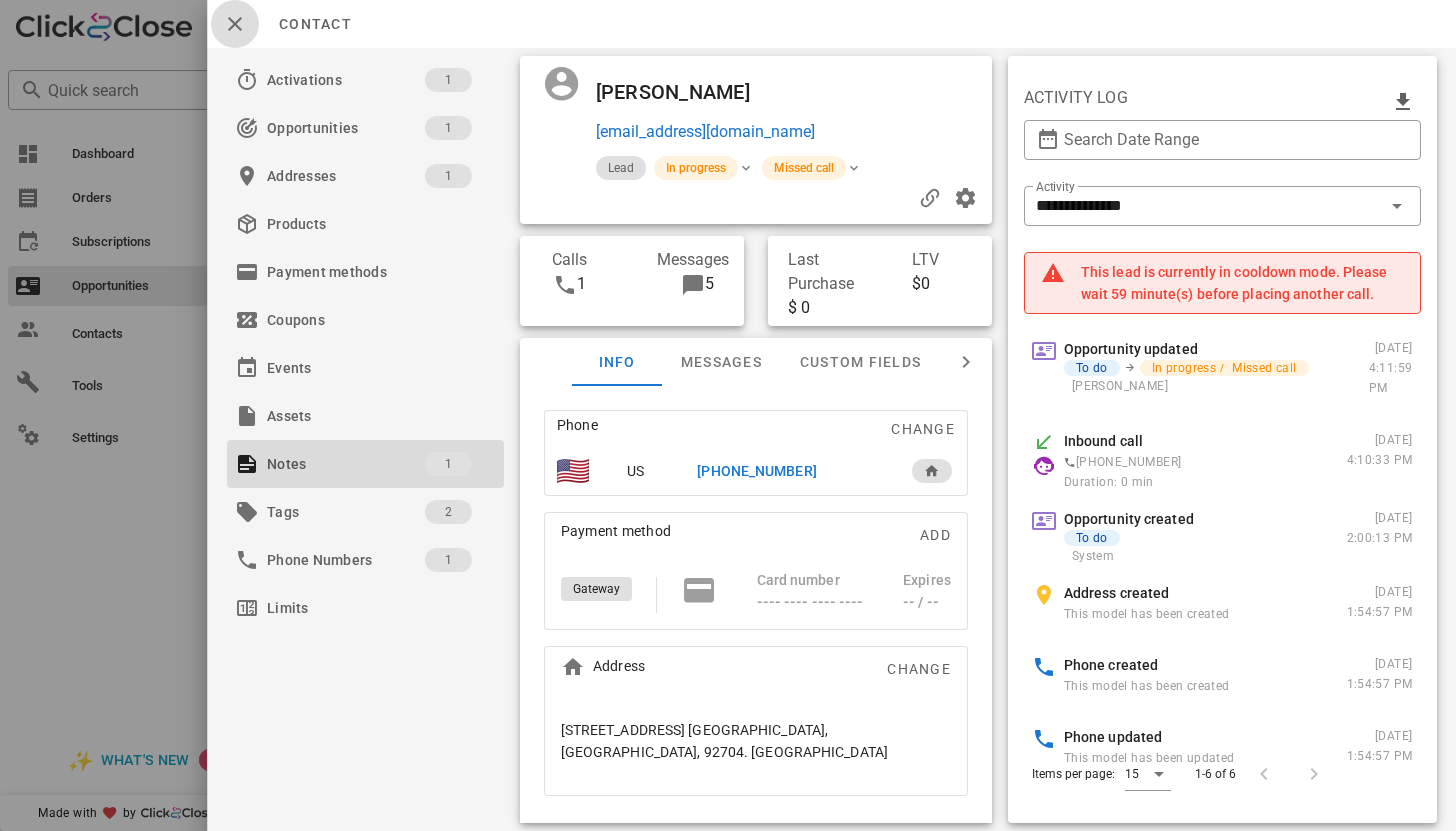 click at bounding box center (235, 24) 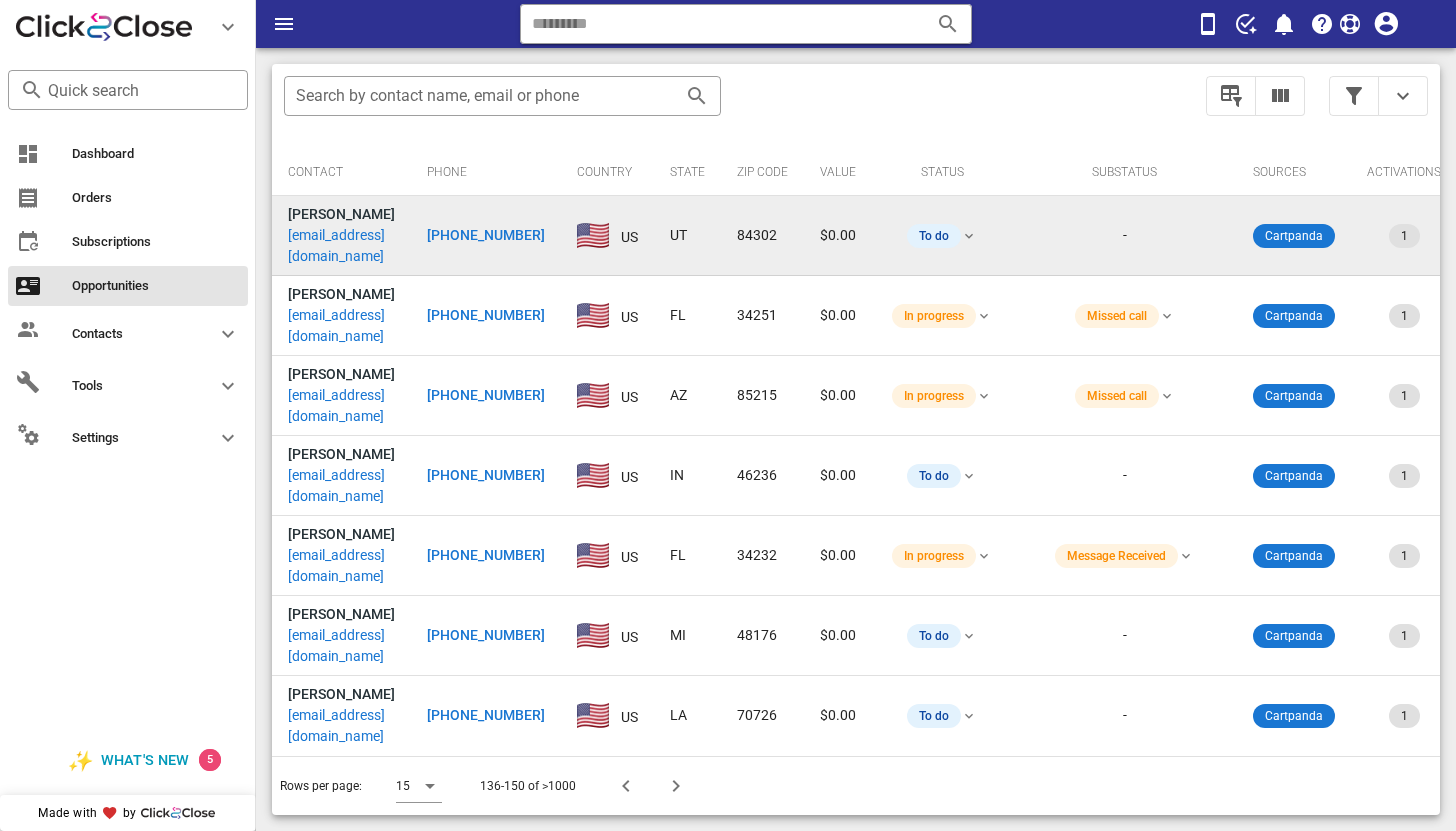 click on "lynnwieseauthor@gmail.com" at bounding box center (341, 246) 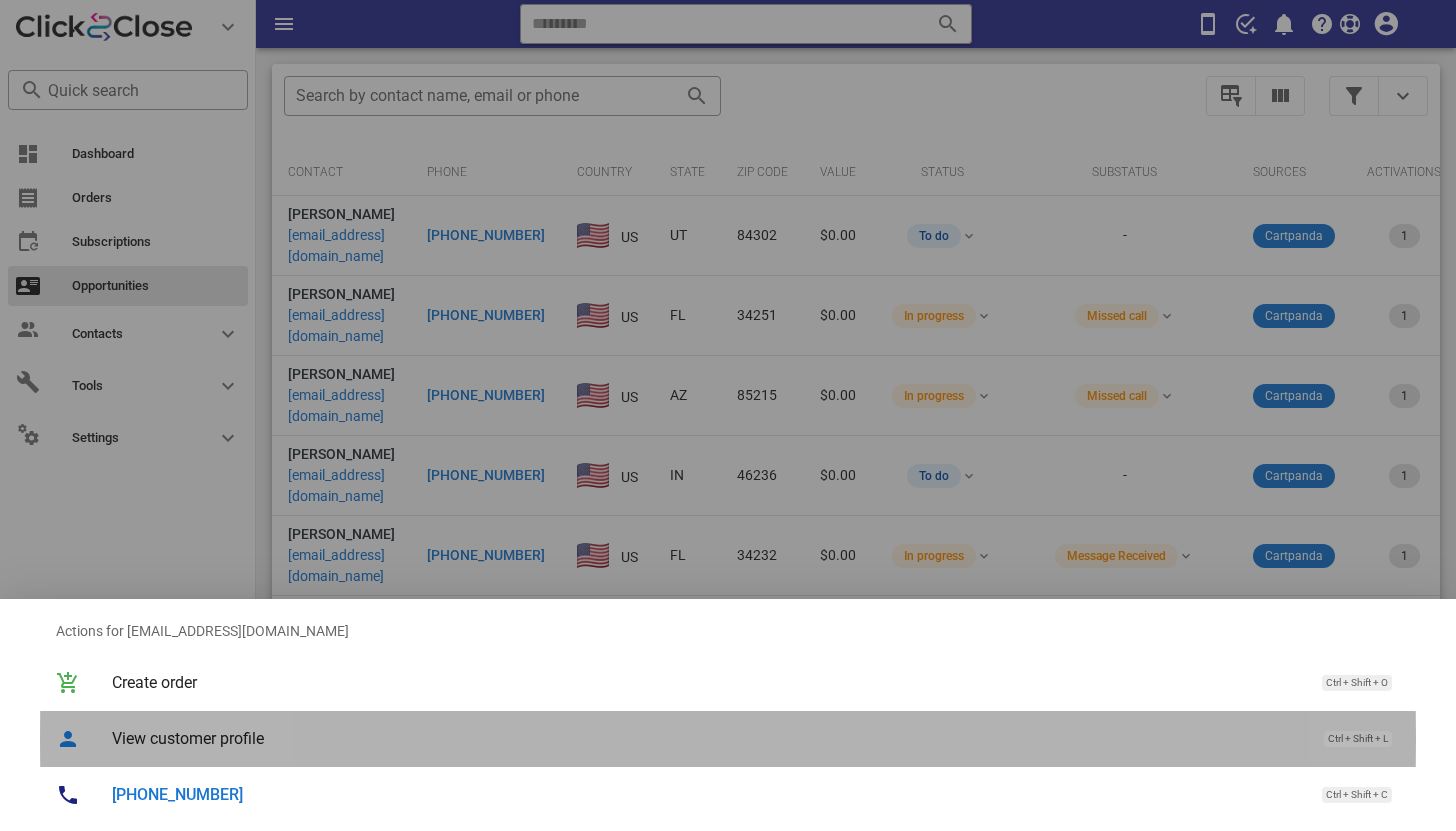 click on "View customer profile Ctrl + Shift + L" at bounding box center [756, 738] 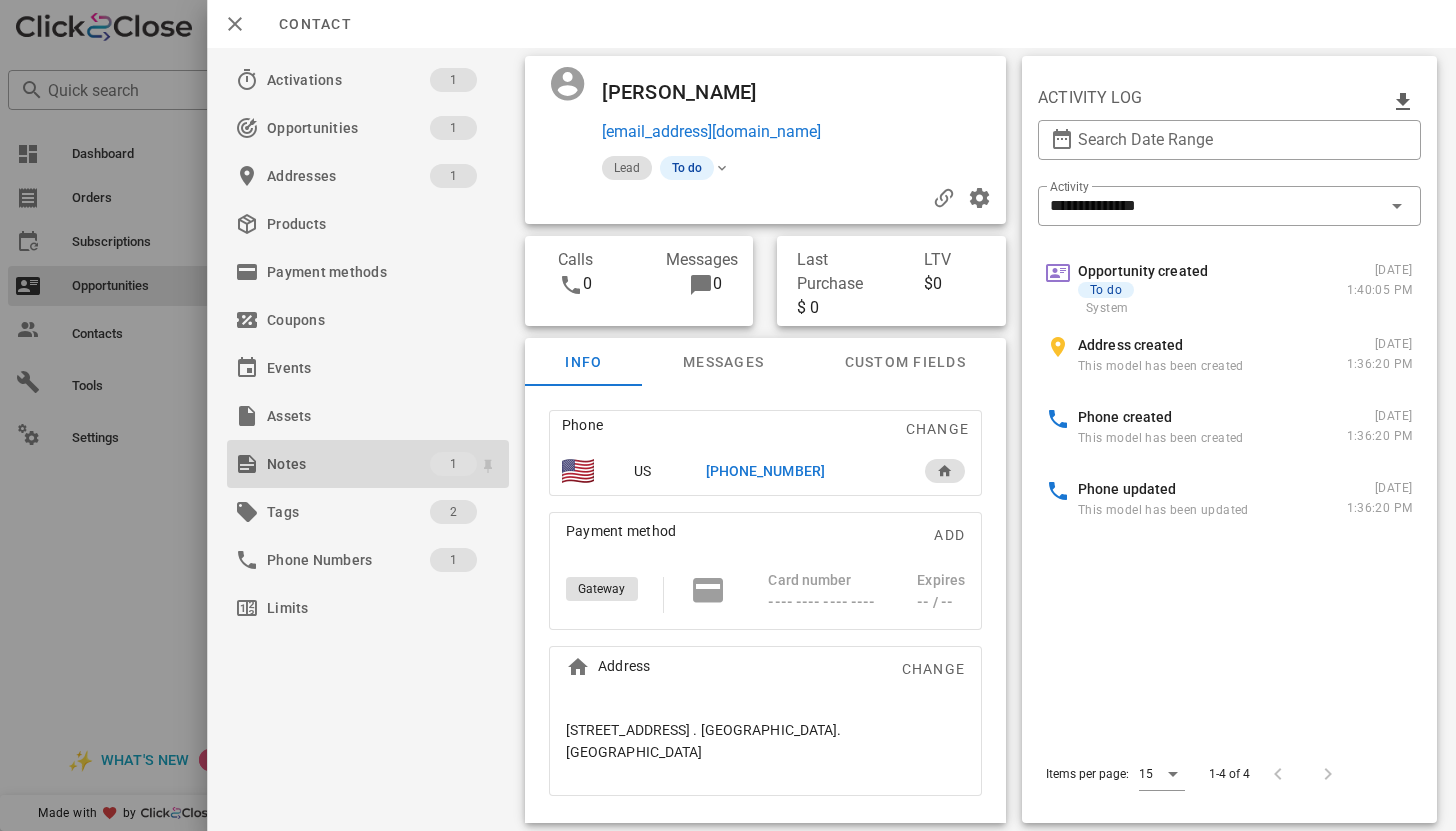 click on "Notes" at bounding box center [348, 464] 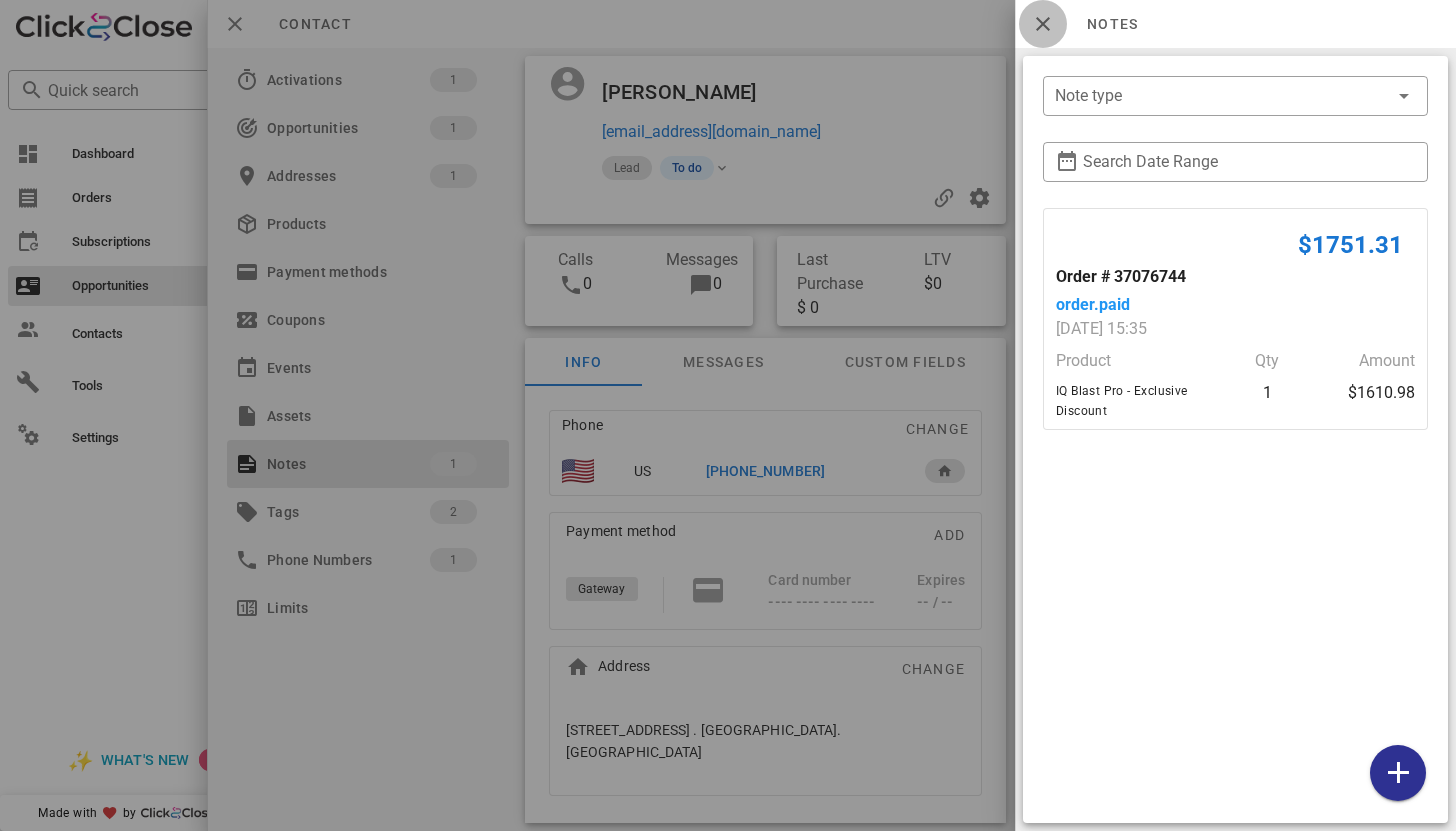 click at bounding box center (1043, 24) 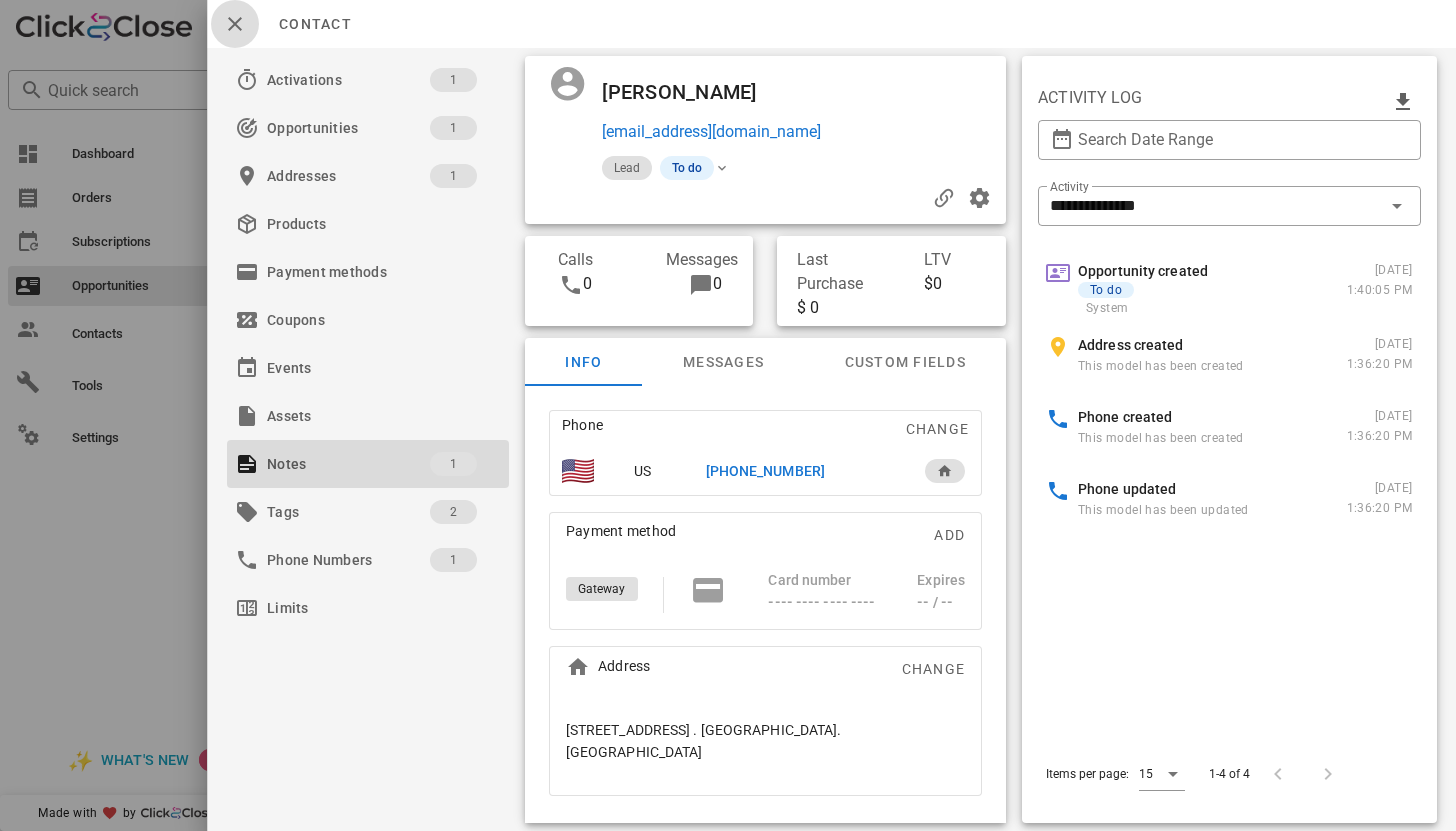 click at bounding box center [235, 24] 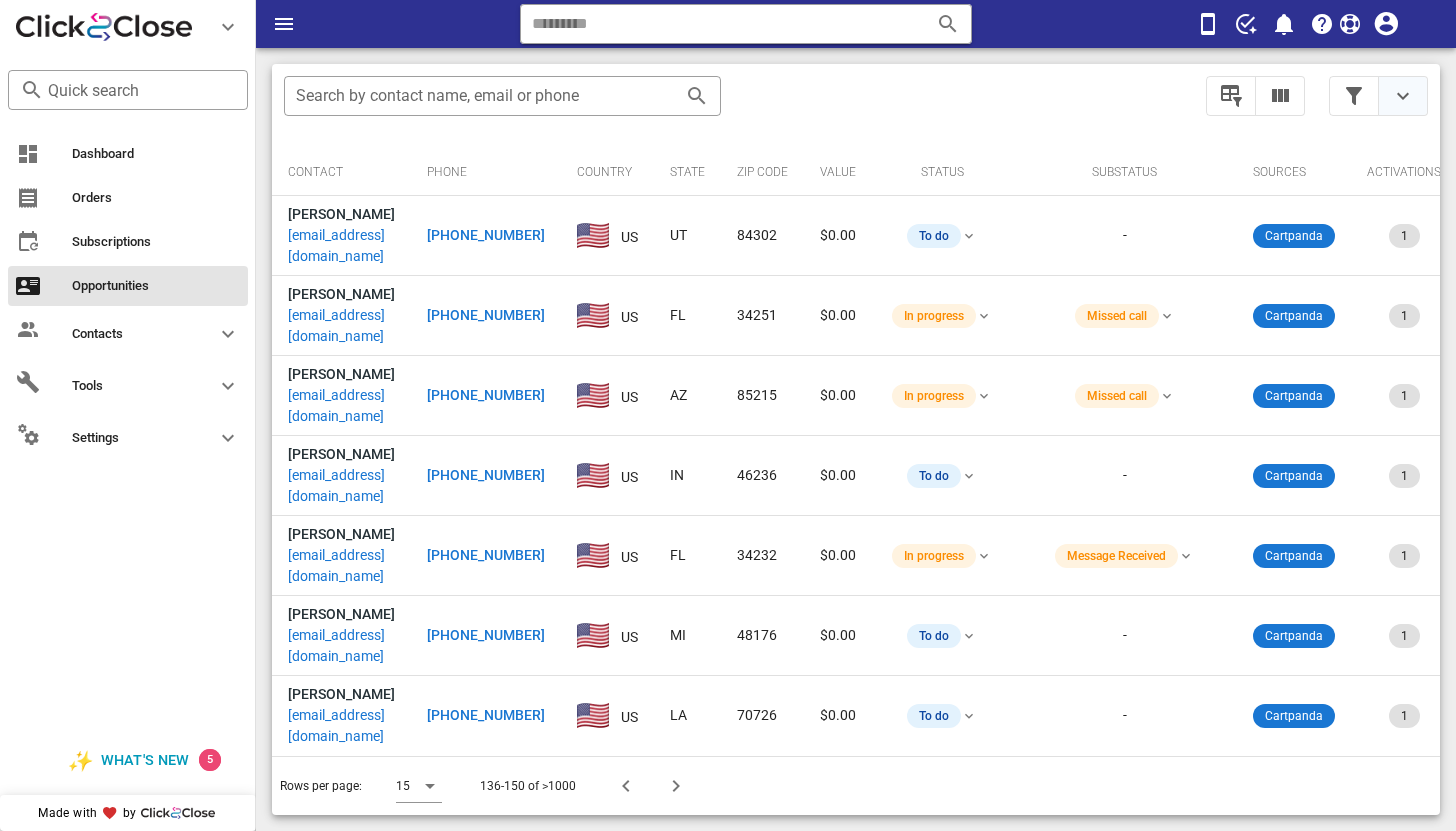 click at bounding box center (1403, 96) 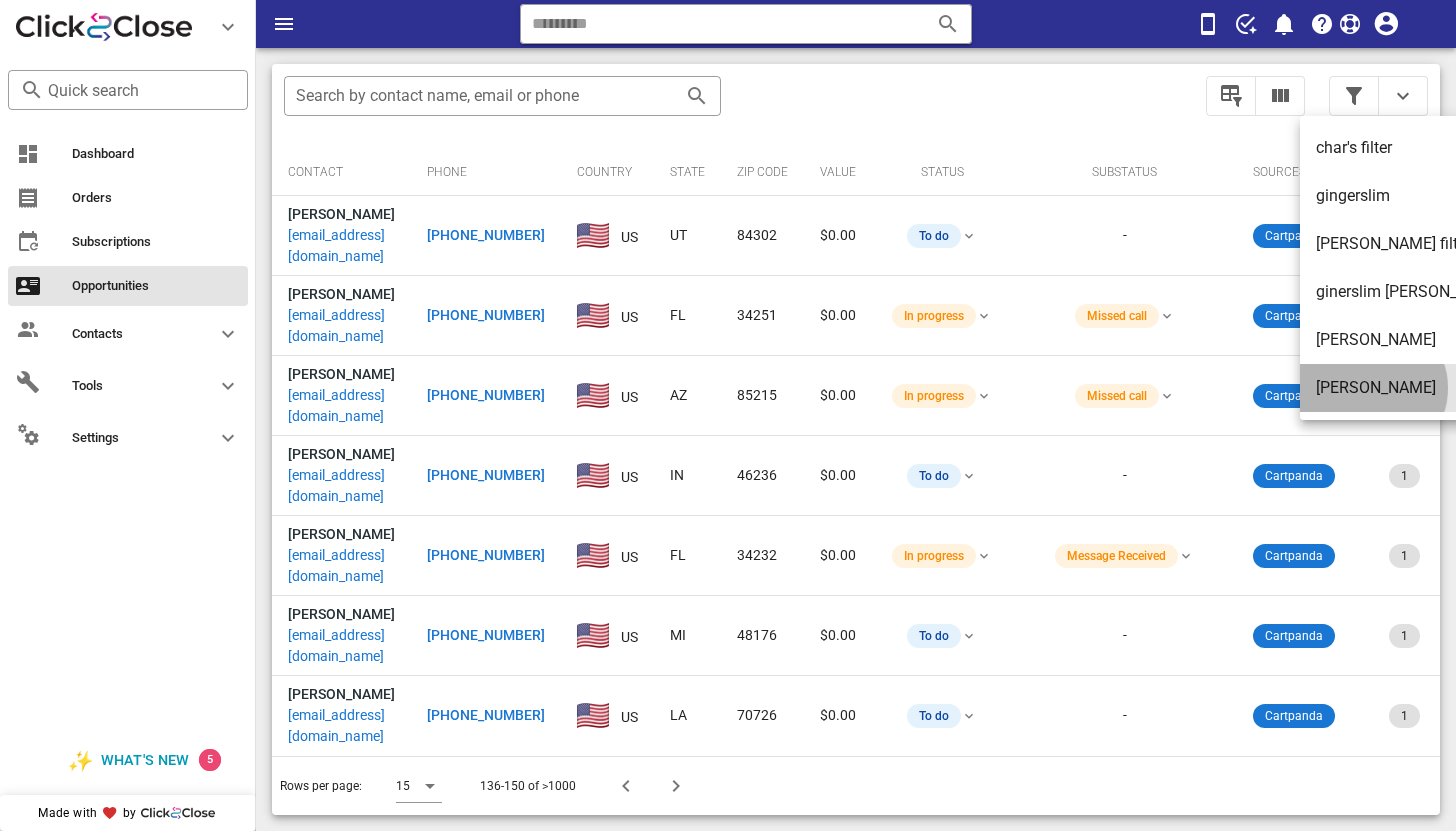 click on "[PERSON_NAME]" at bounding box center (1410, 387) 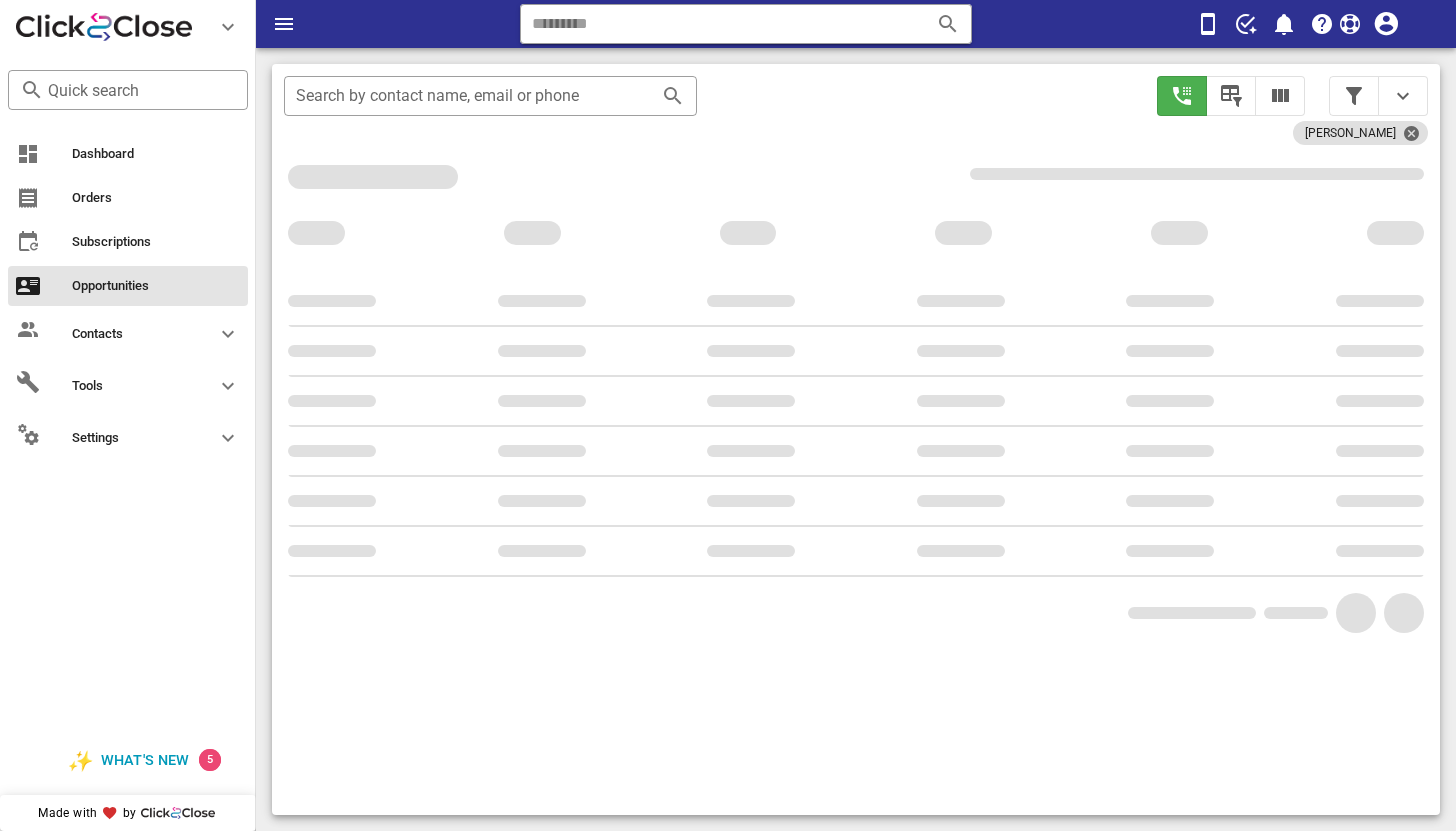scroll, scrollTop: 376, scrollLeft: 0, axis: vertical 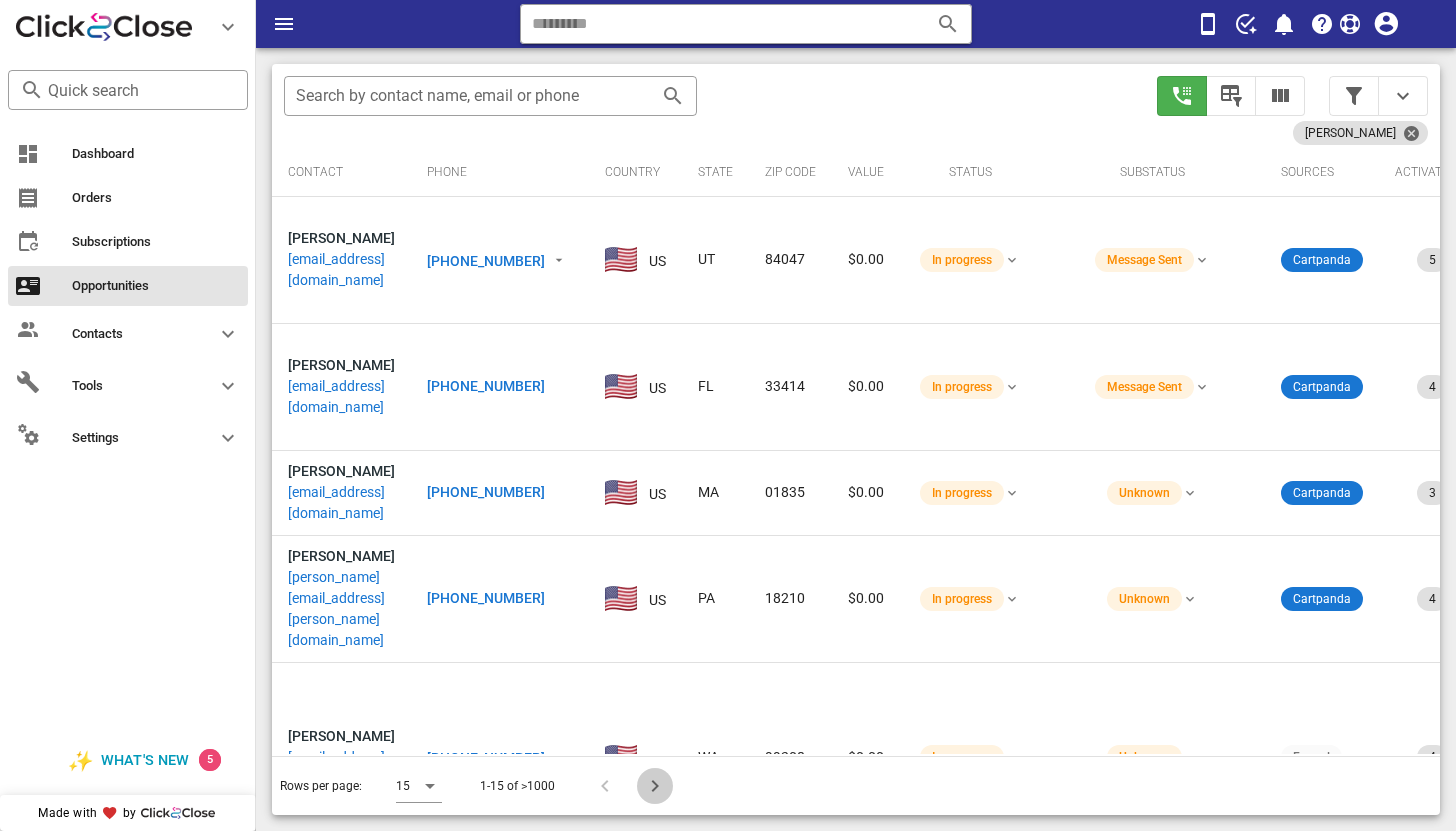 click at bounding box center [655, 786] 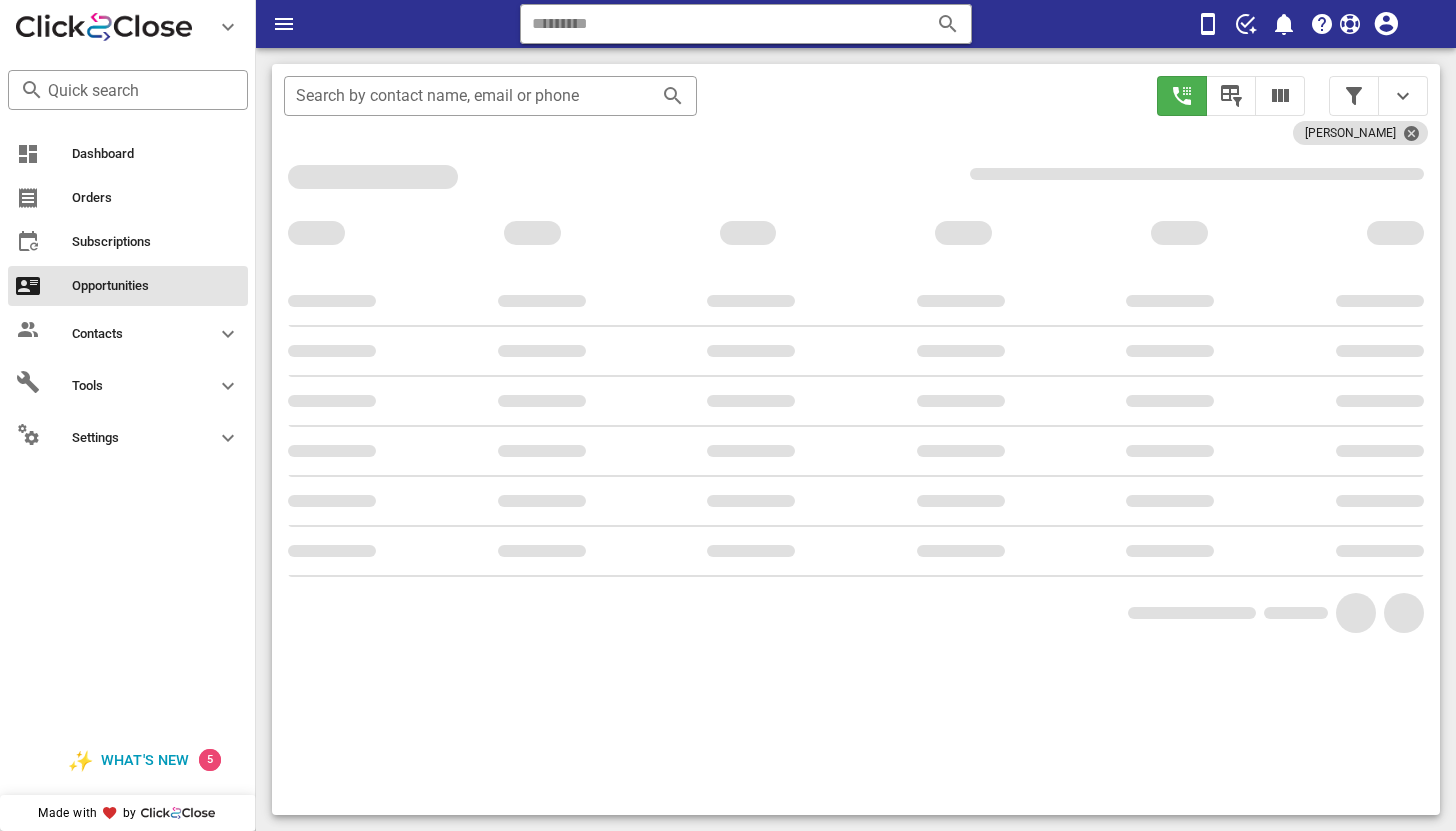 scroll, scrollTop: 376, scrollLeft: 0, axis: vertical 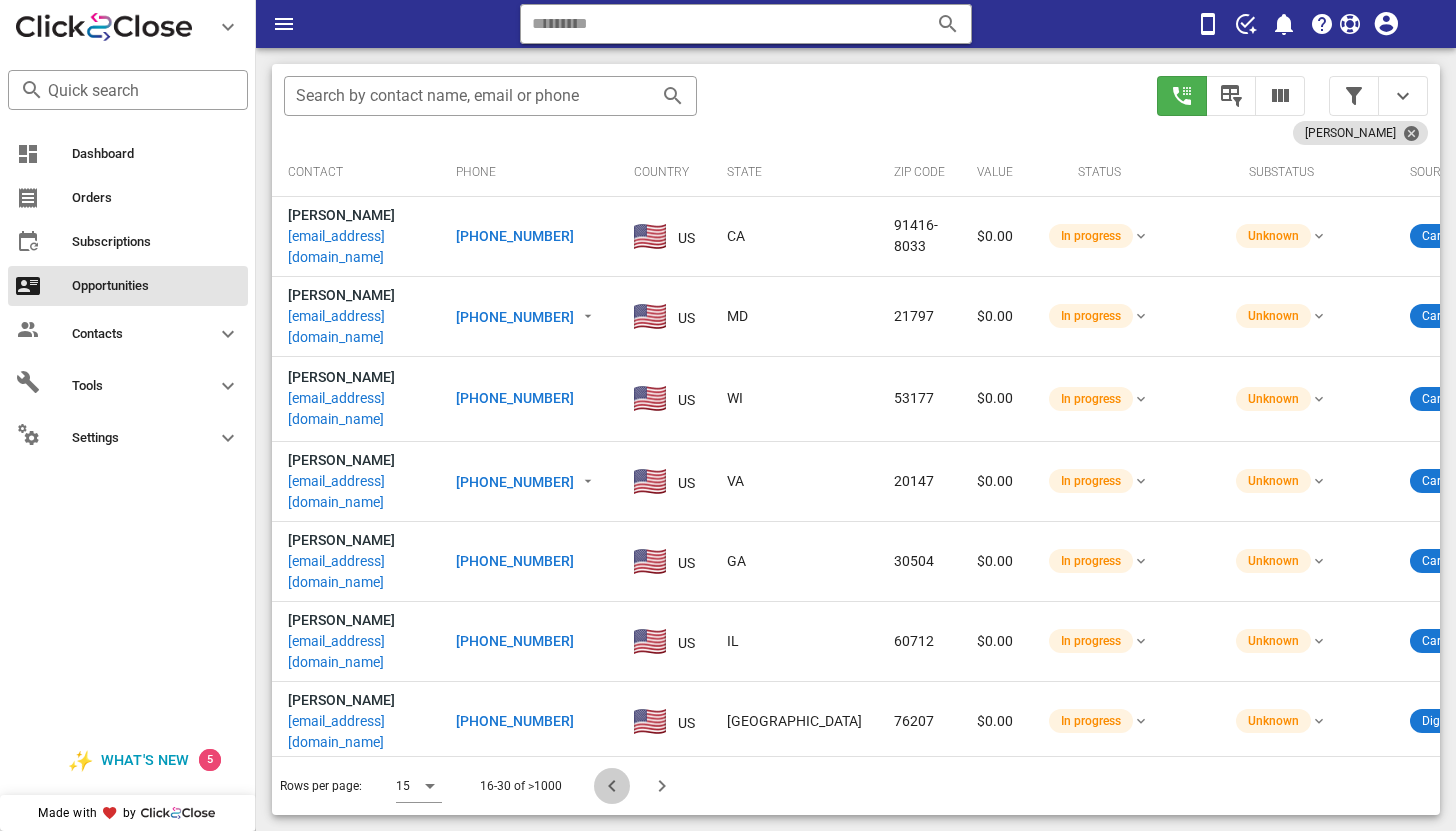 click at bounding box center (612, 786) 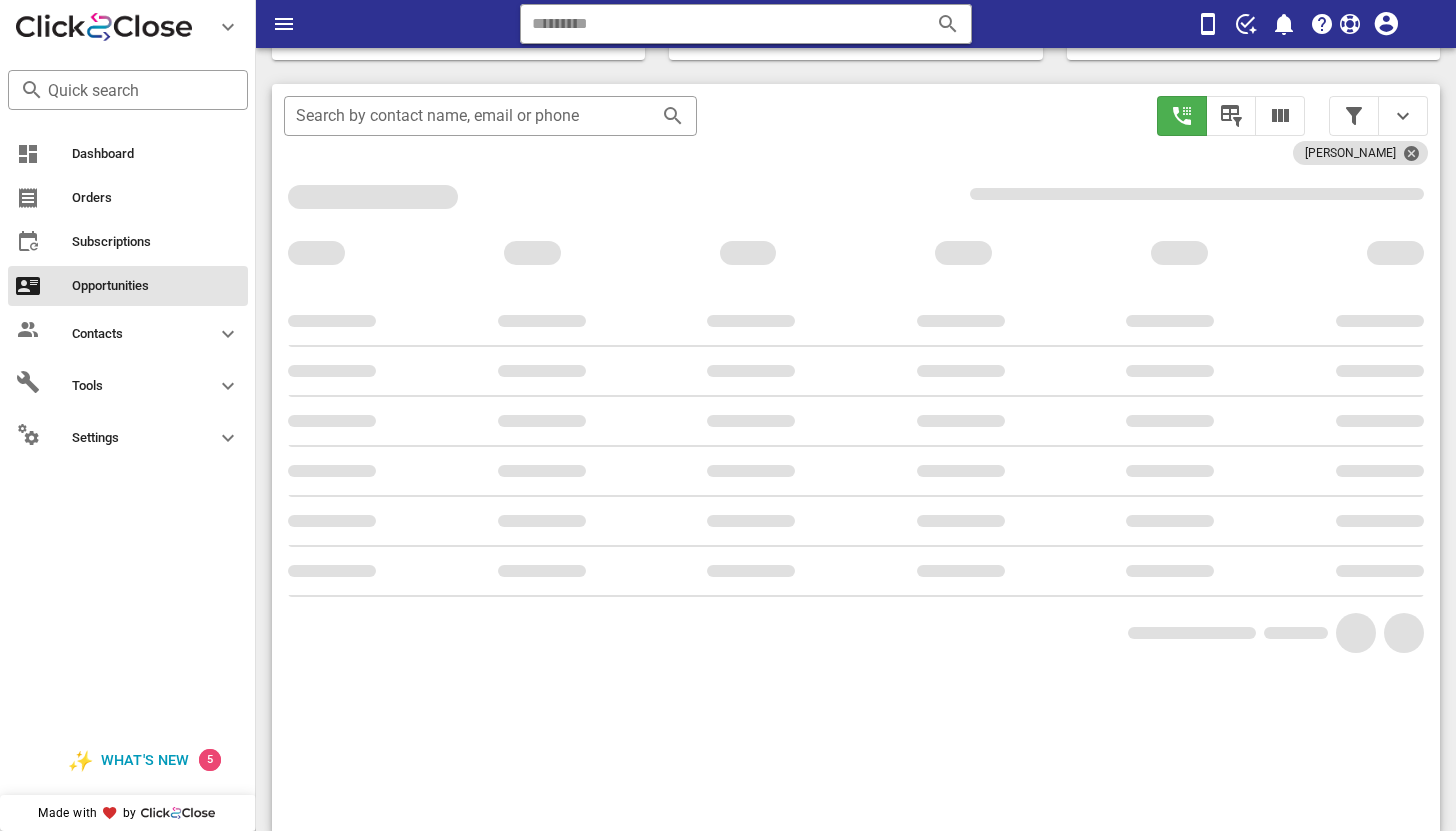 scroll, scrollTop: 376, scrollLeft: 0, axis: vertical 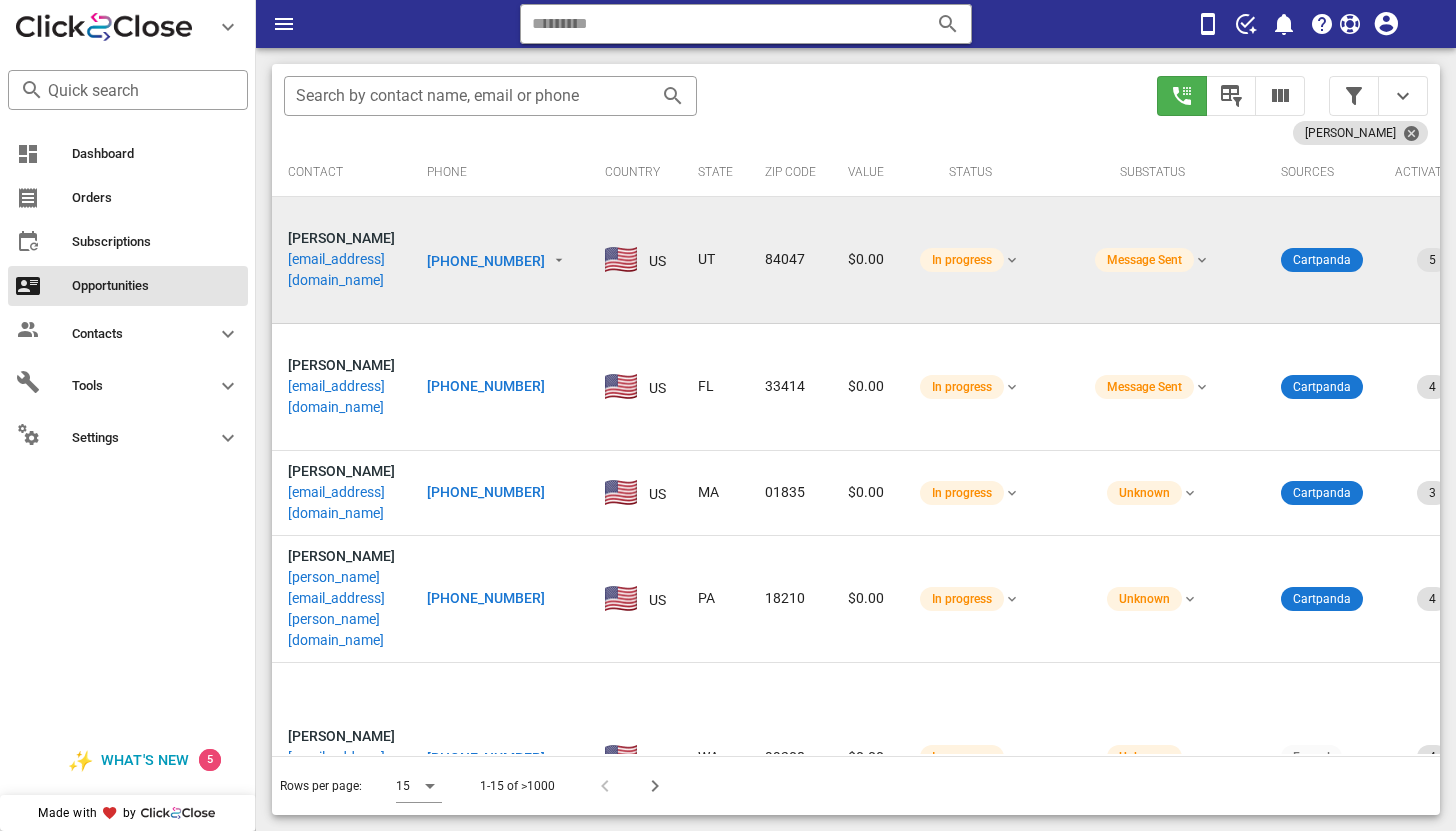 click on "jacklynnk62@gmail.com" at bounding box center (341, 270) 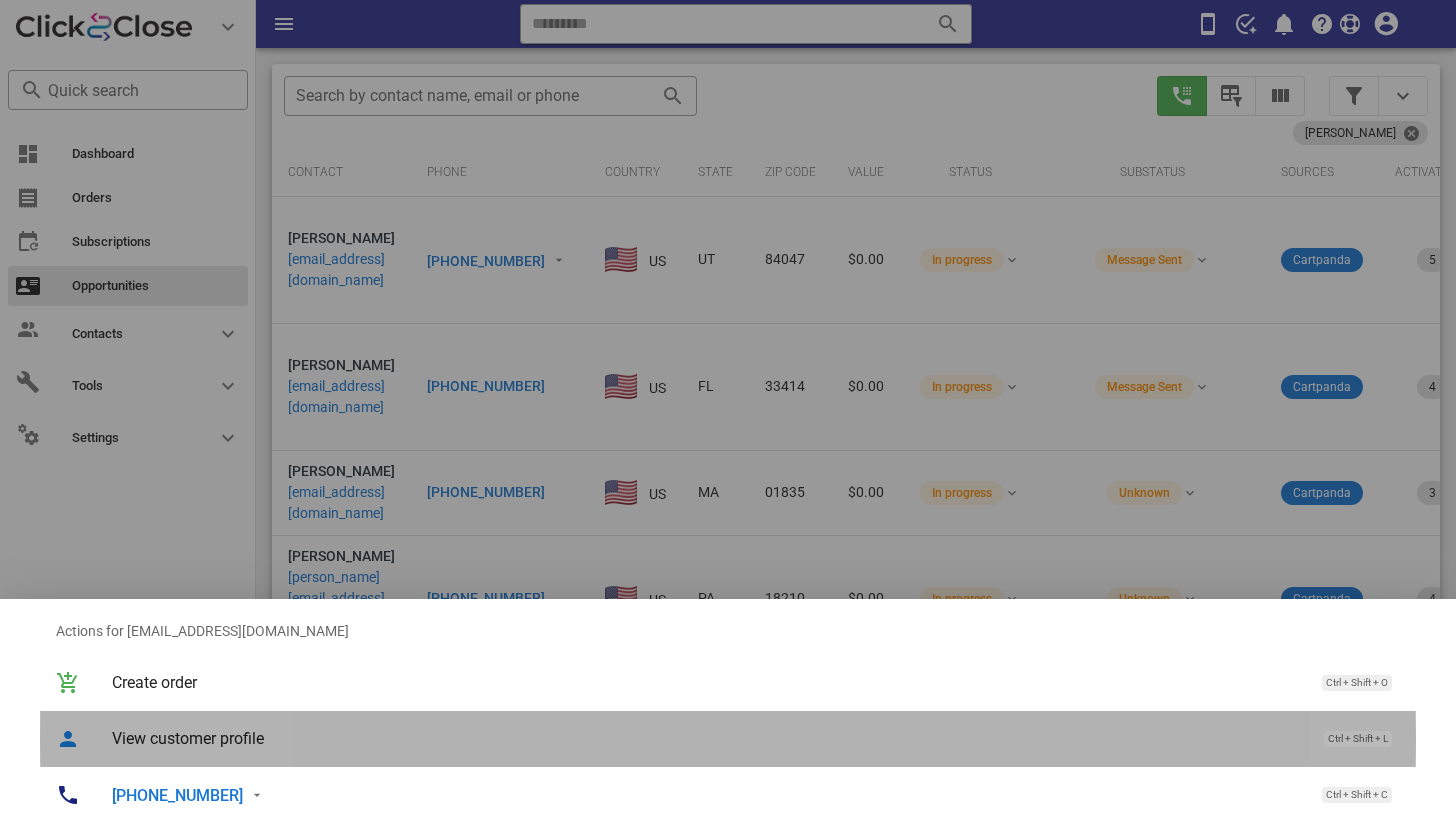 click on "View customer profile" at bounding box center (708, 738) 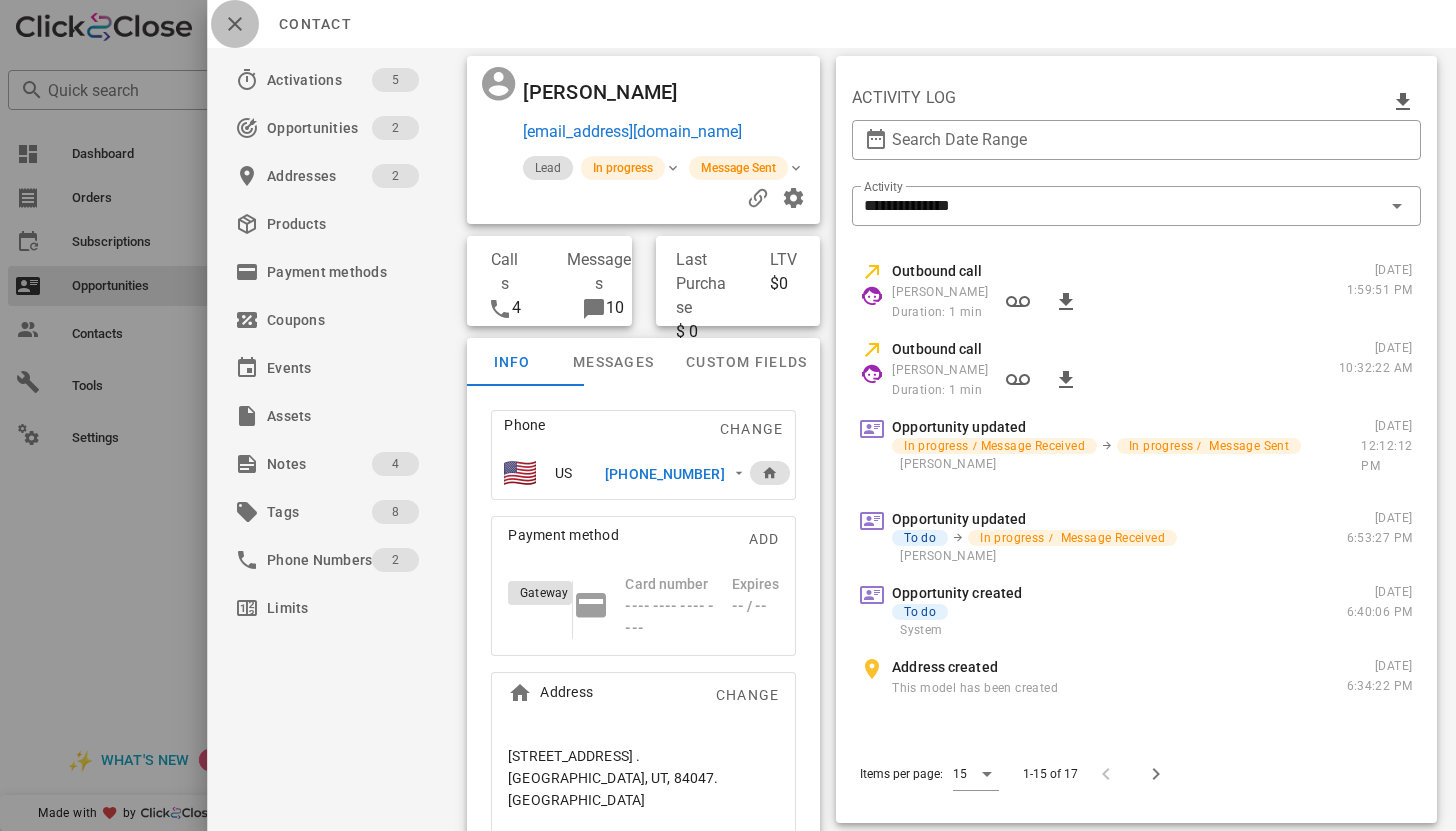 click at bounding box center (235, 24) 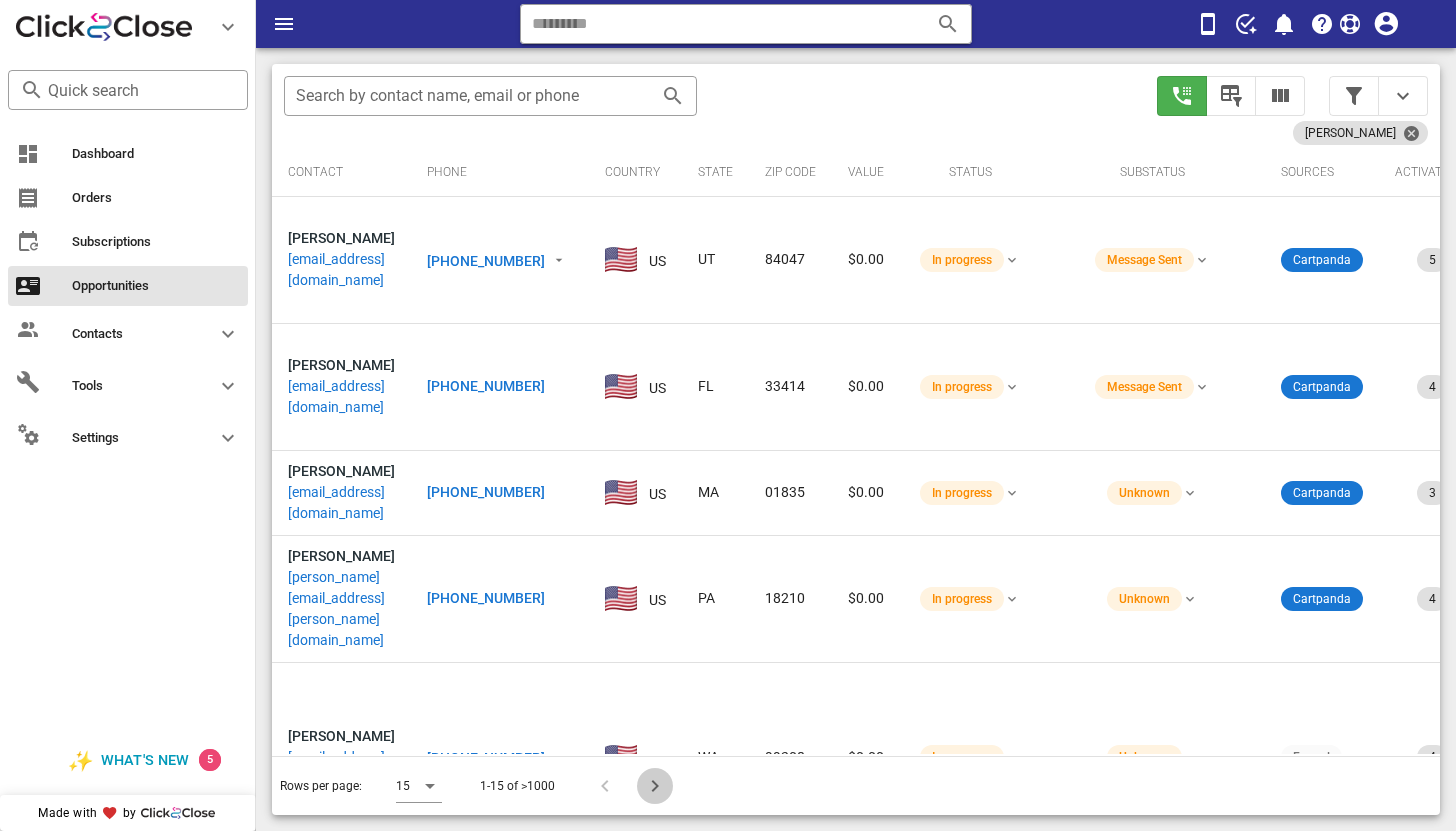 click at bounding box center [655, 786] 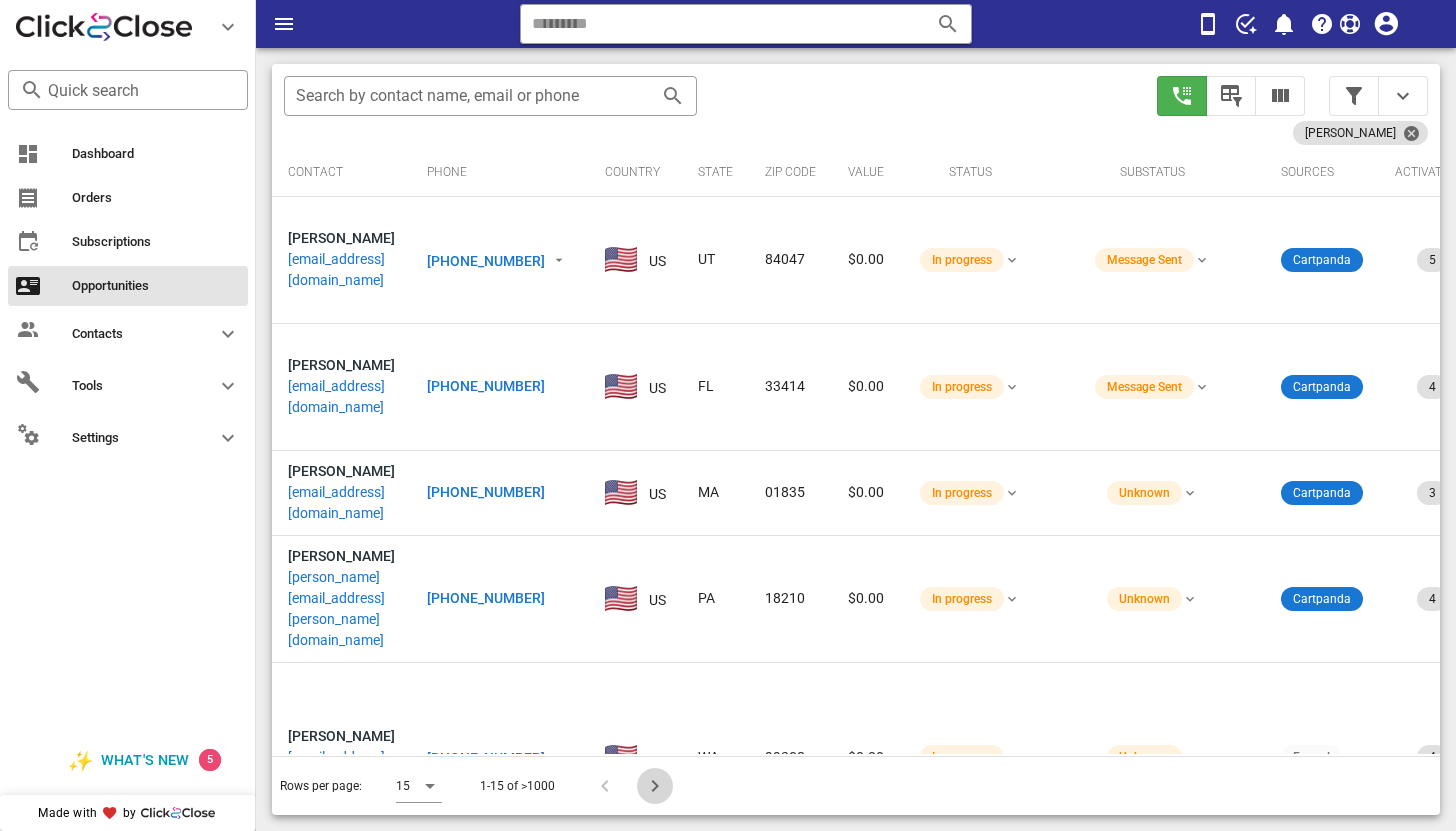 scroll, scrollTop: 356, scrollLeft: 0, axis: vertical 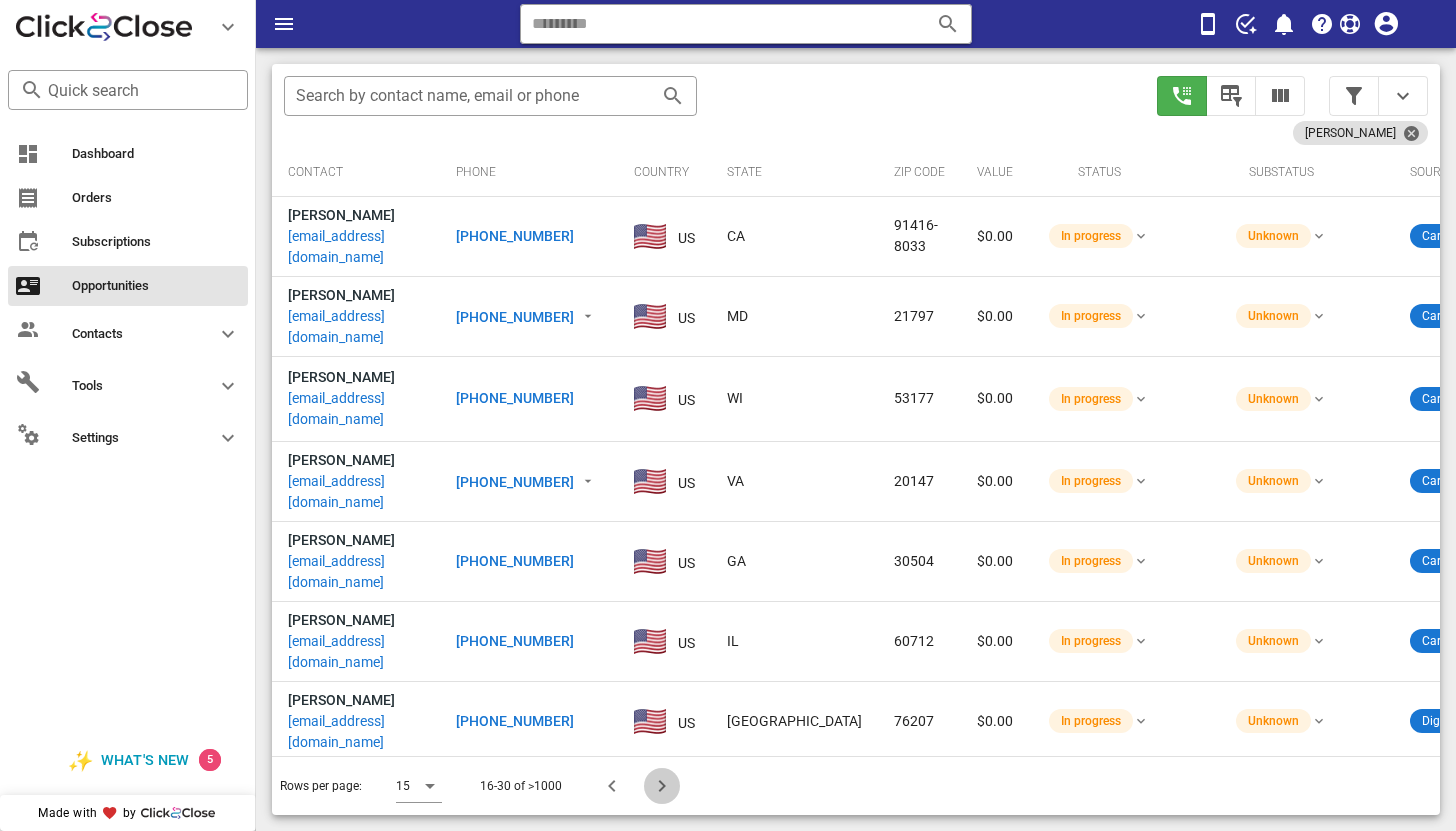 click at bounding box center (662, 786) 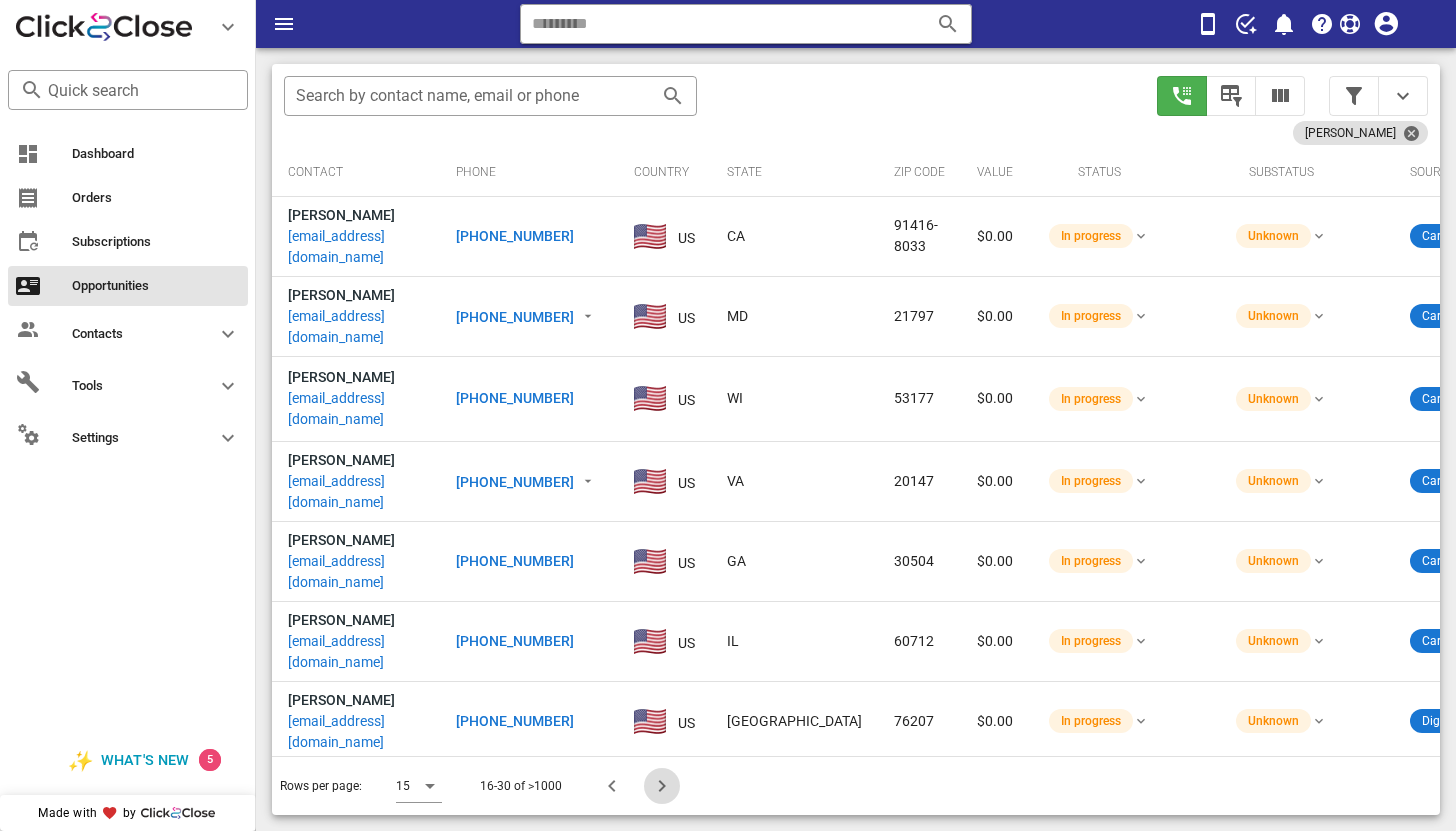 scroll, scrollTop: 356, scrollLeft: 0, axis: vertical 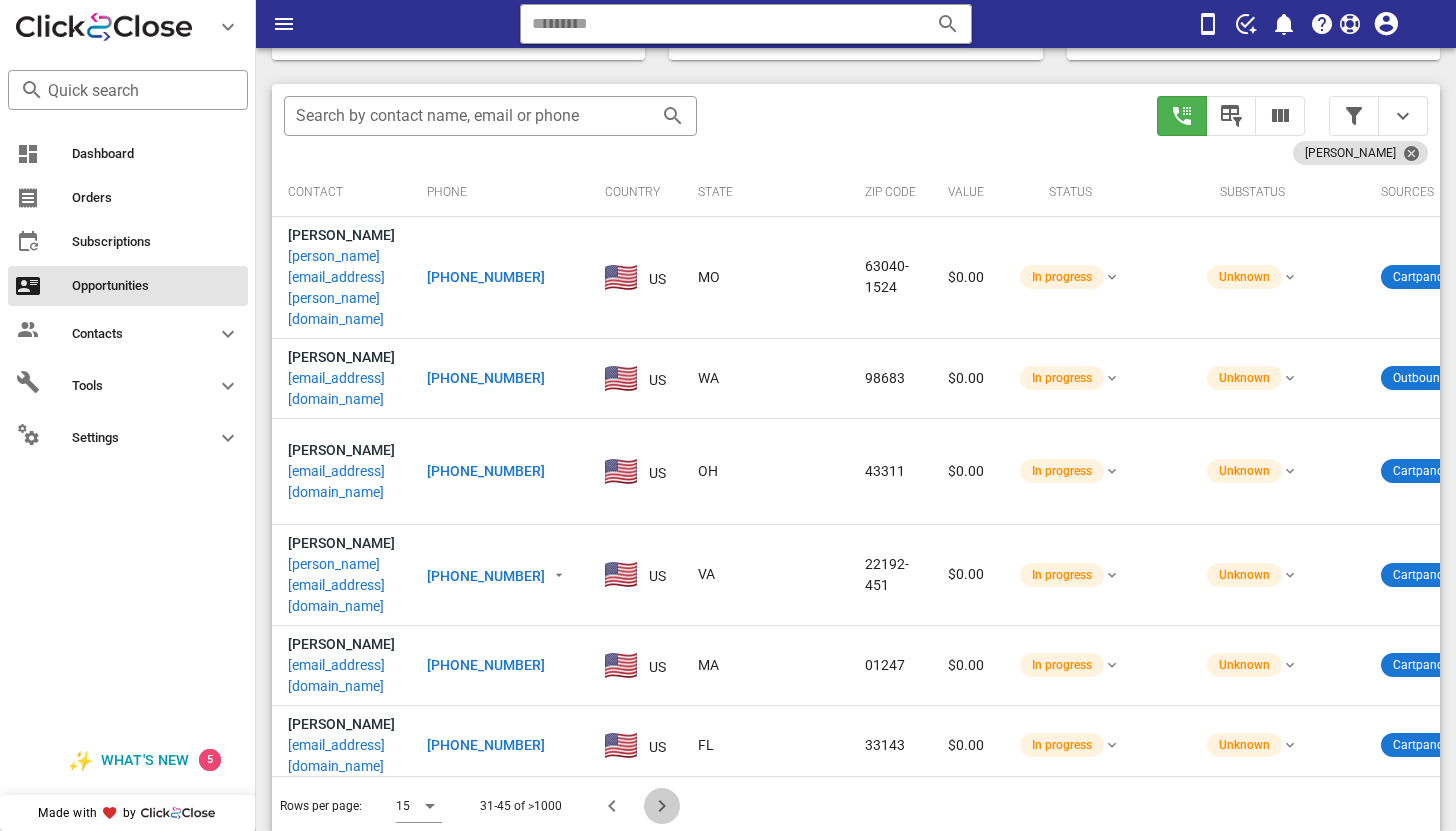 click at bounding box center (662, 806) 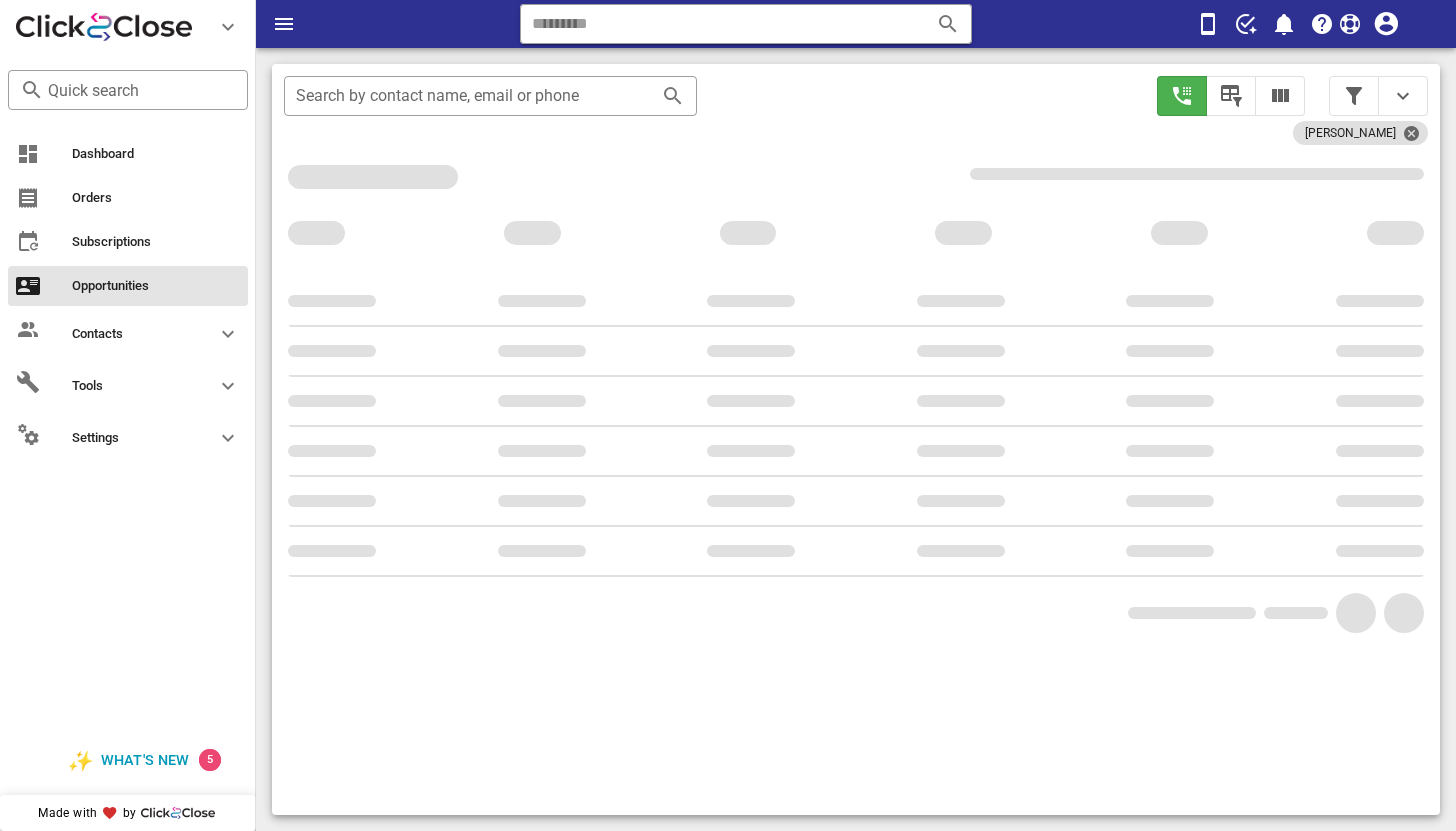 scroll, scrollTop: 374, scrollLeft: 0, axis: vertical 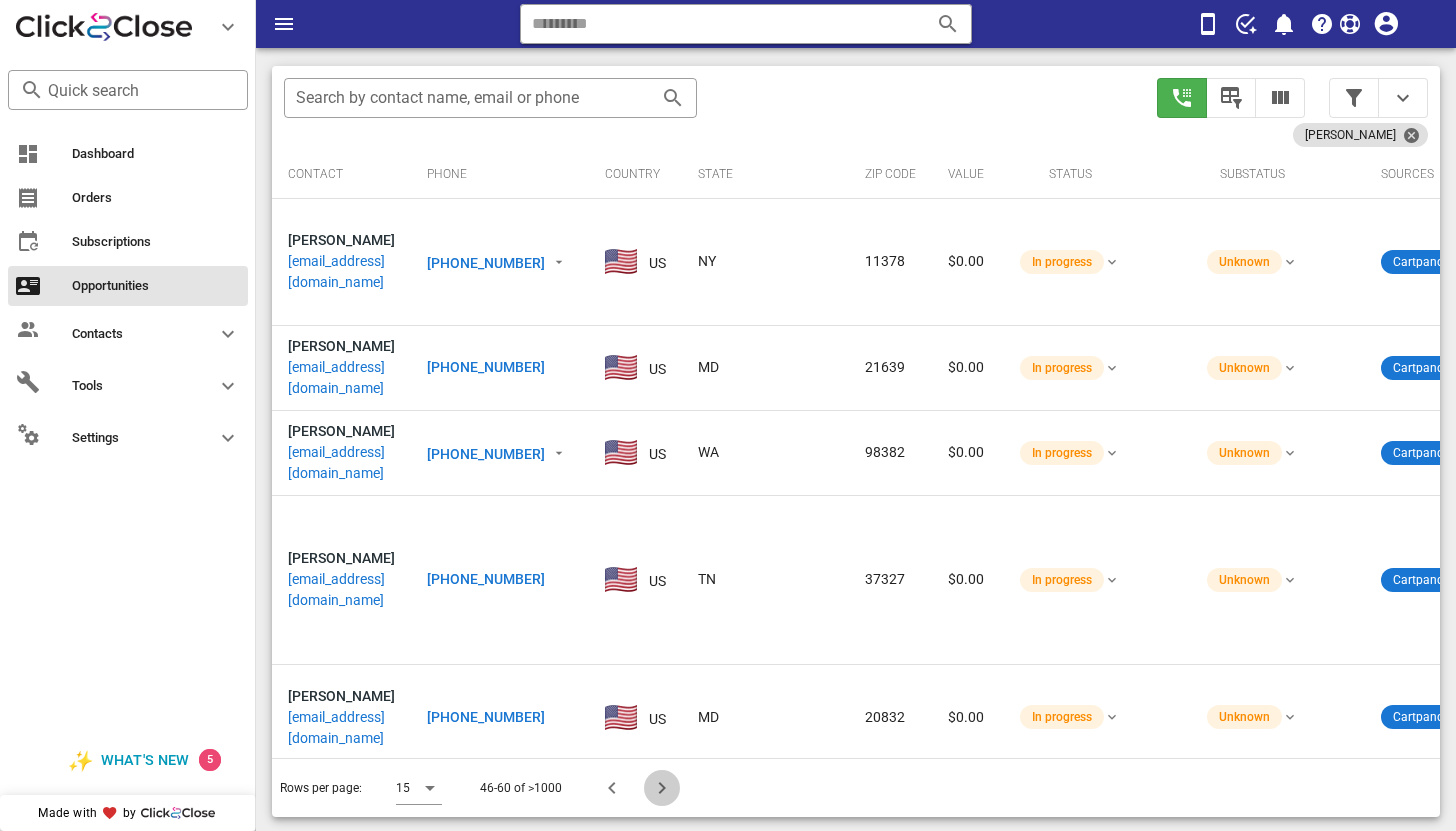 click at bounding box center [662, 788] 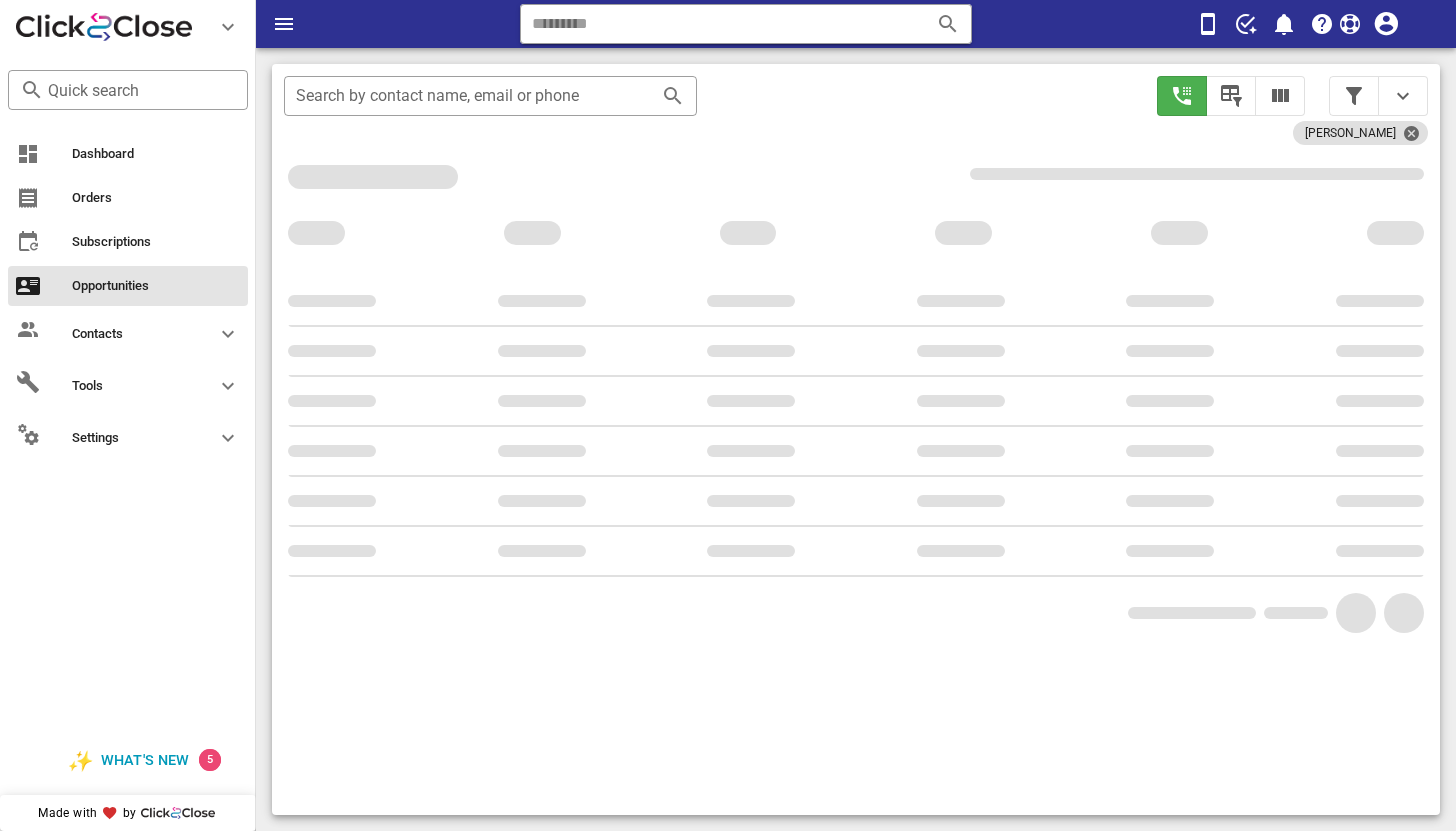scroll, scrollTop: 374, scrollLeft: 0, axis: vertical 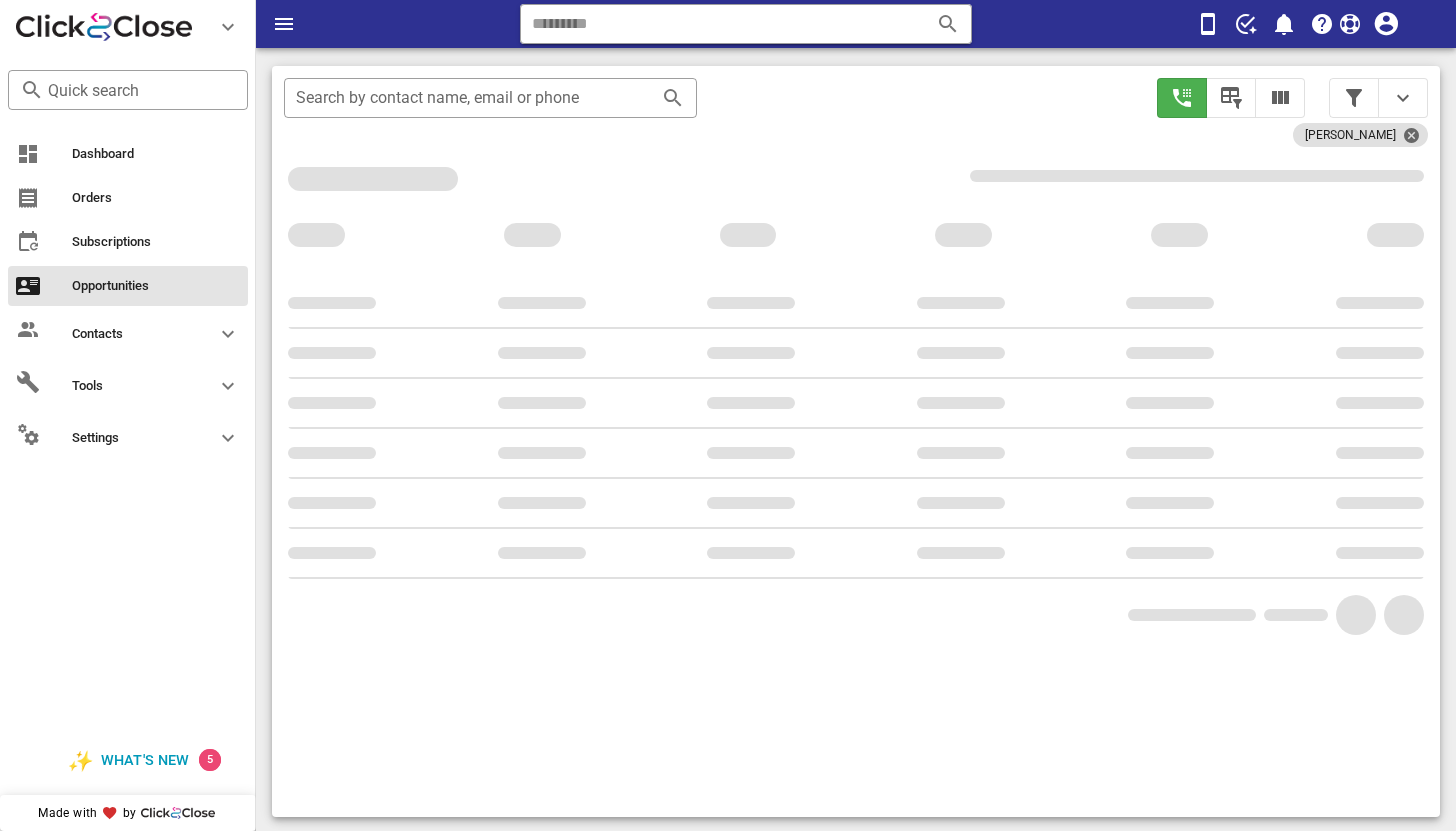click on "​ Search by contact name, email or phone Gloria Tryout" at bounding box center [856, 441] 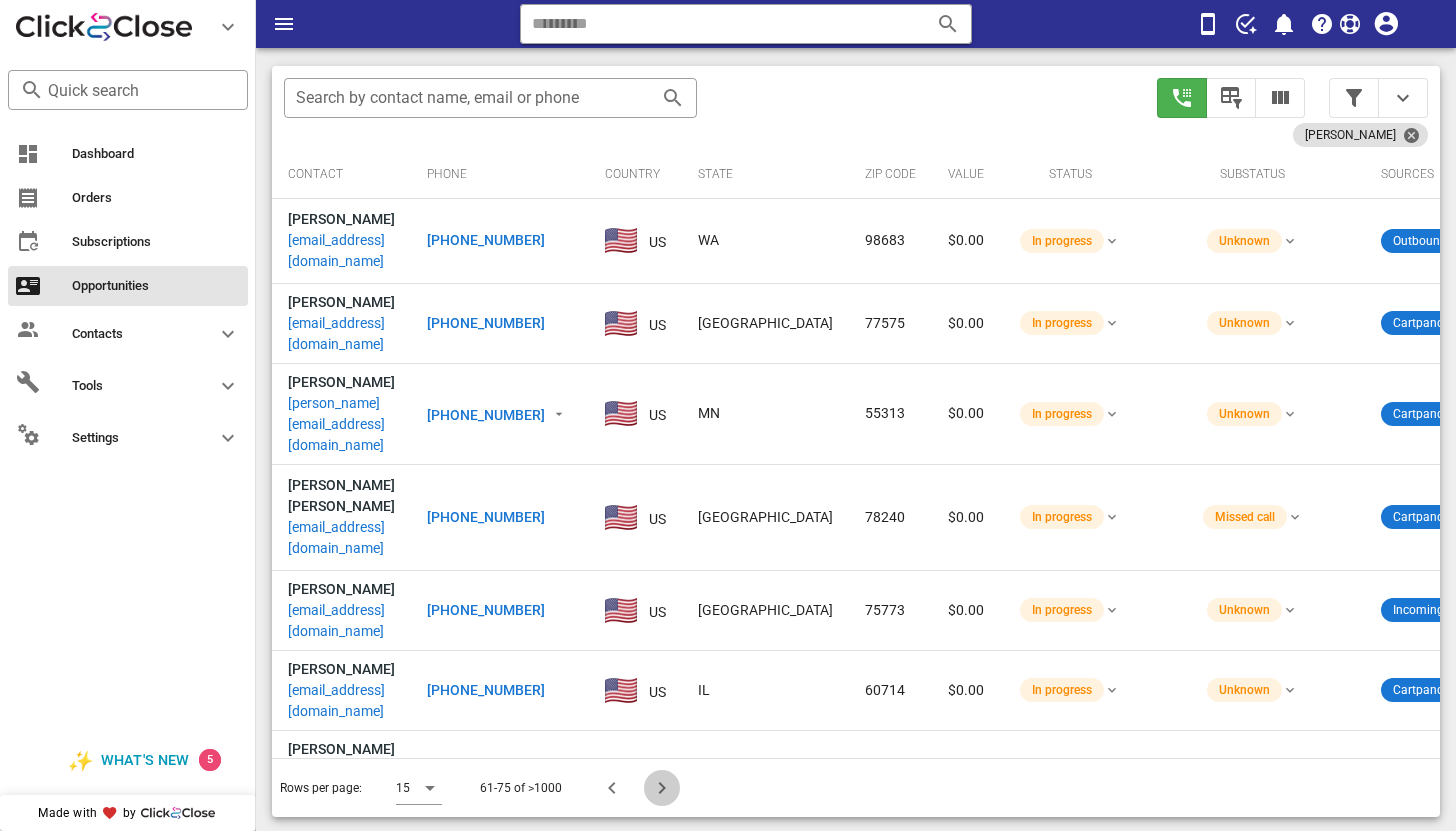click at bounding box center [662, 788] 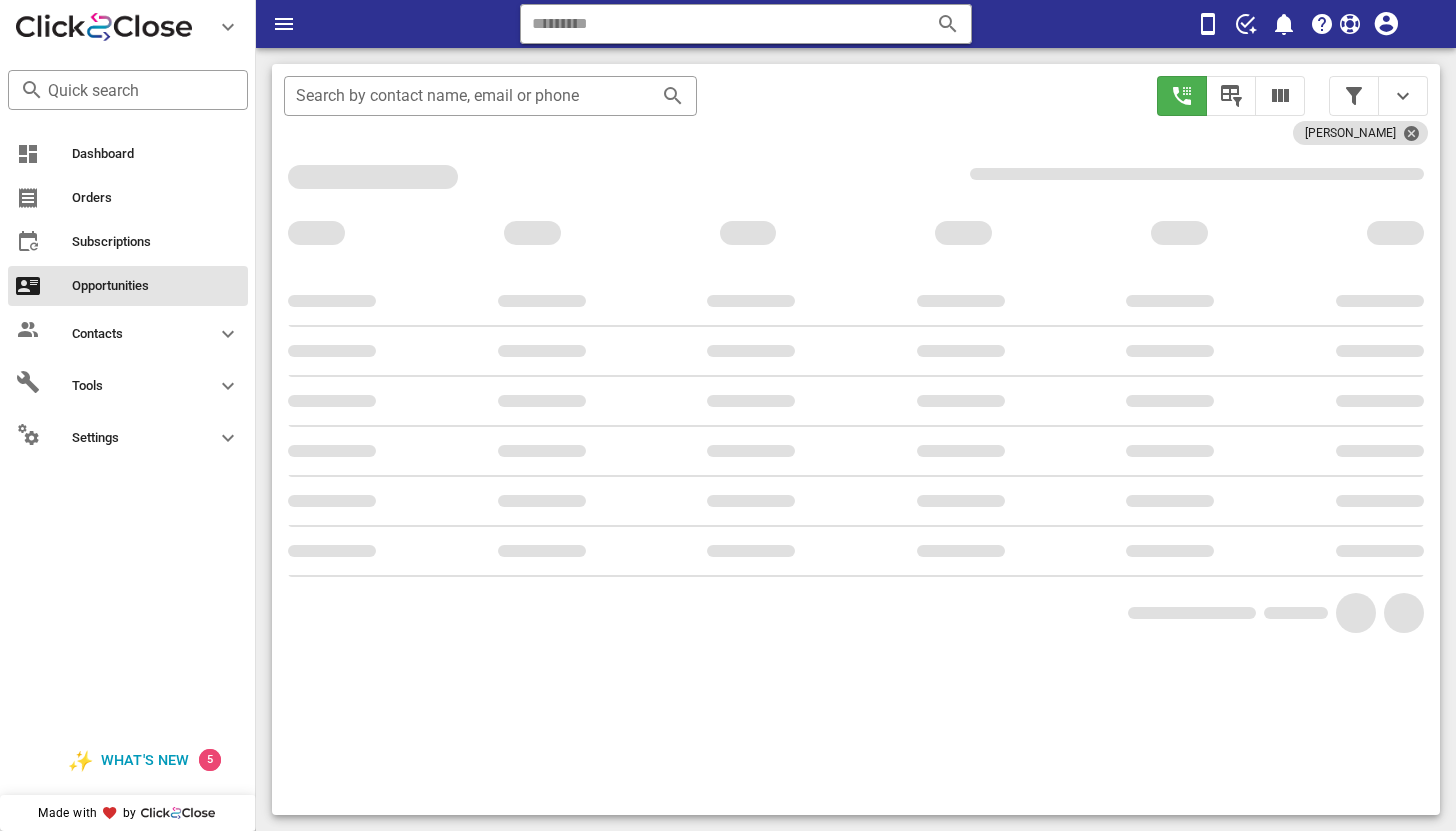 scroll, scrollTop: 356, scrollLeft: 0, axis: vertical 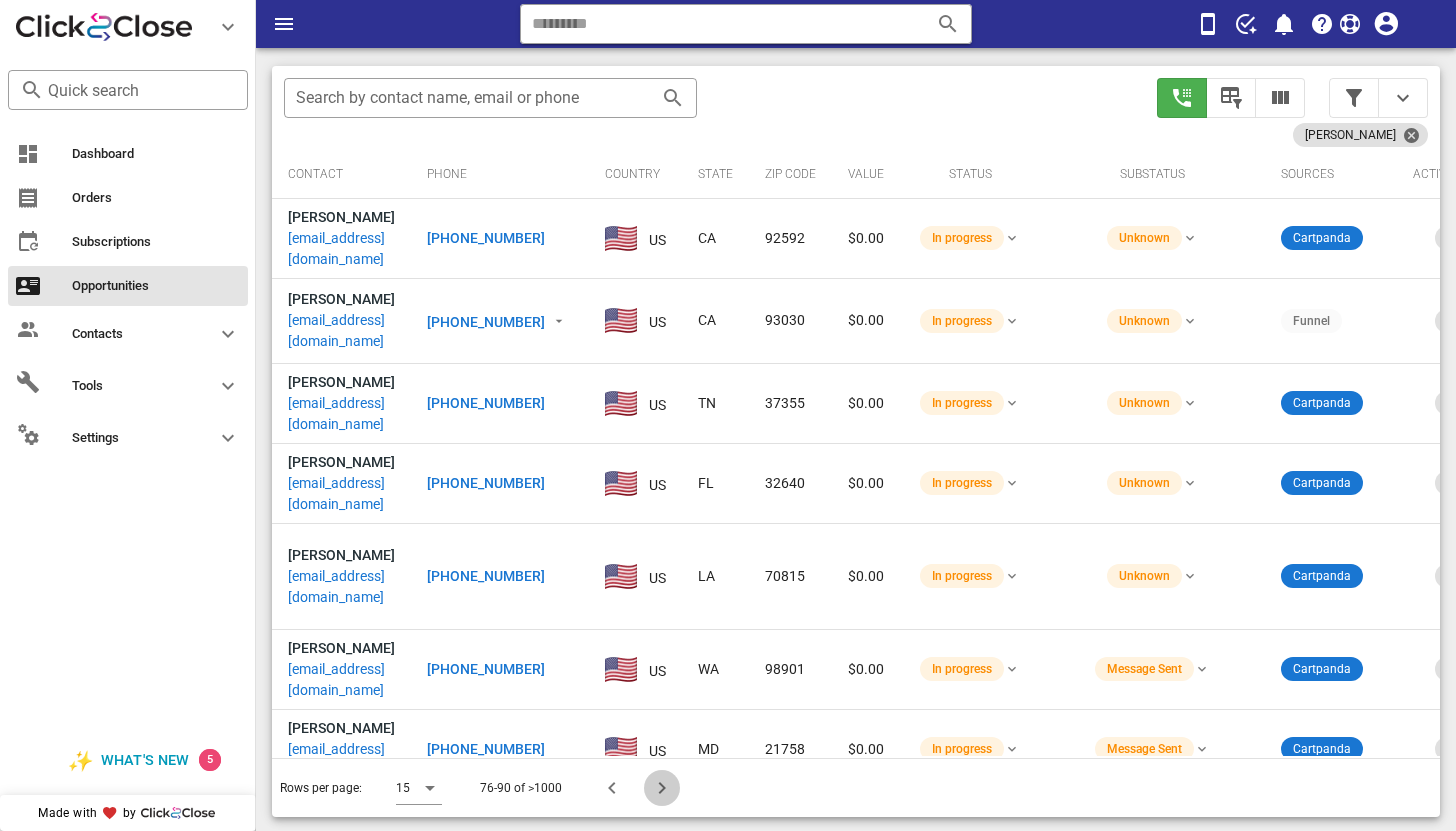 click at bounding box center (662, 788) 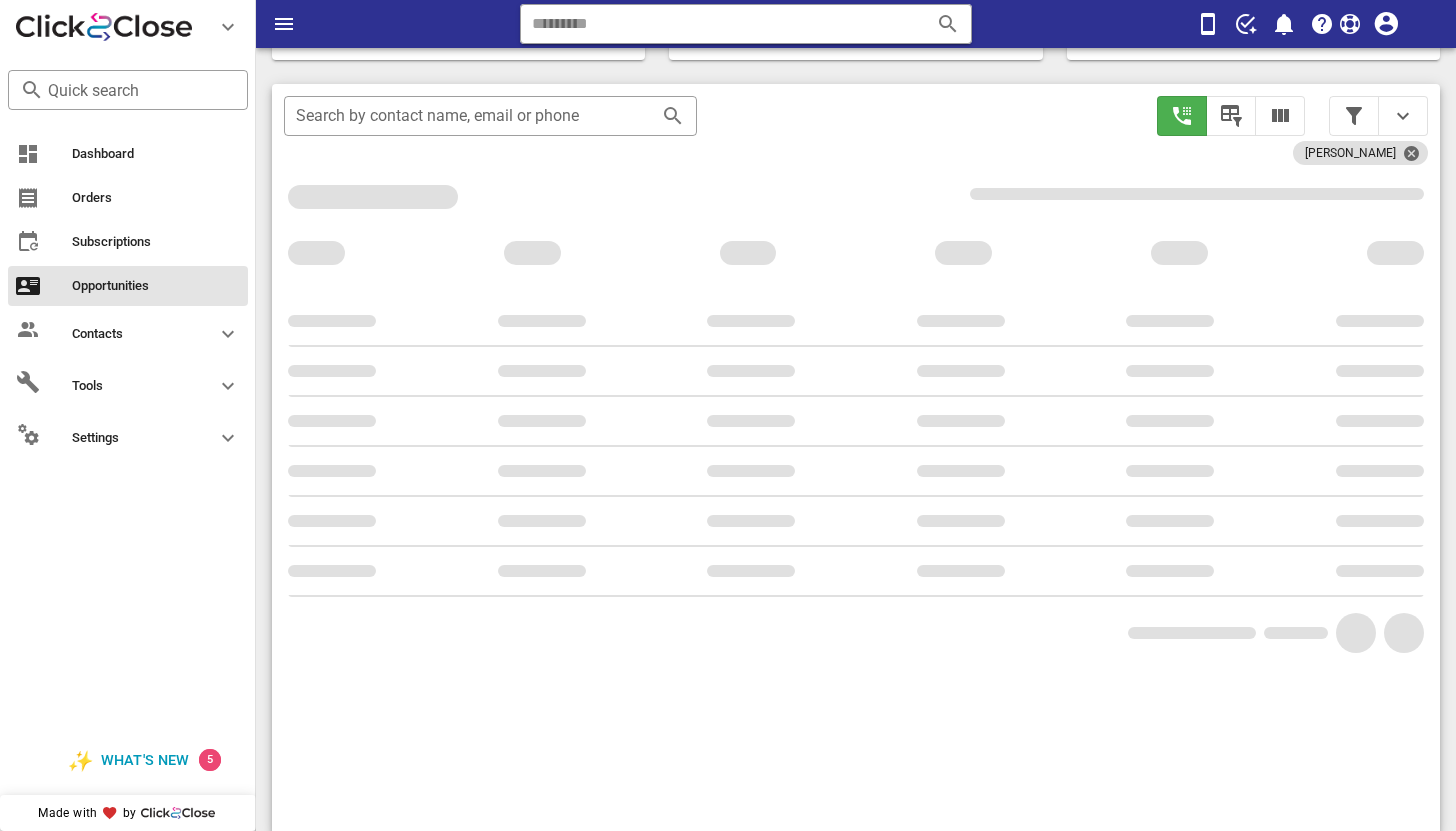 scroll, scrollTop: 374, scrollLeft: 0, axis: vertical 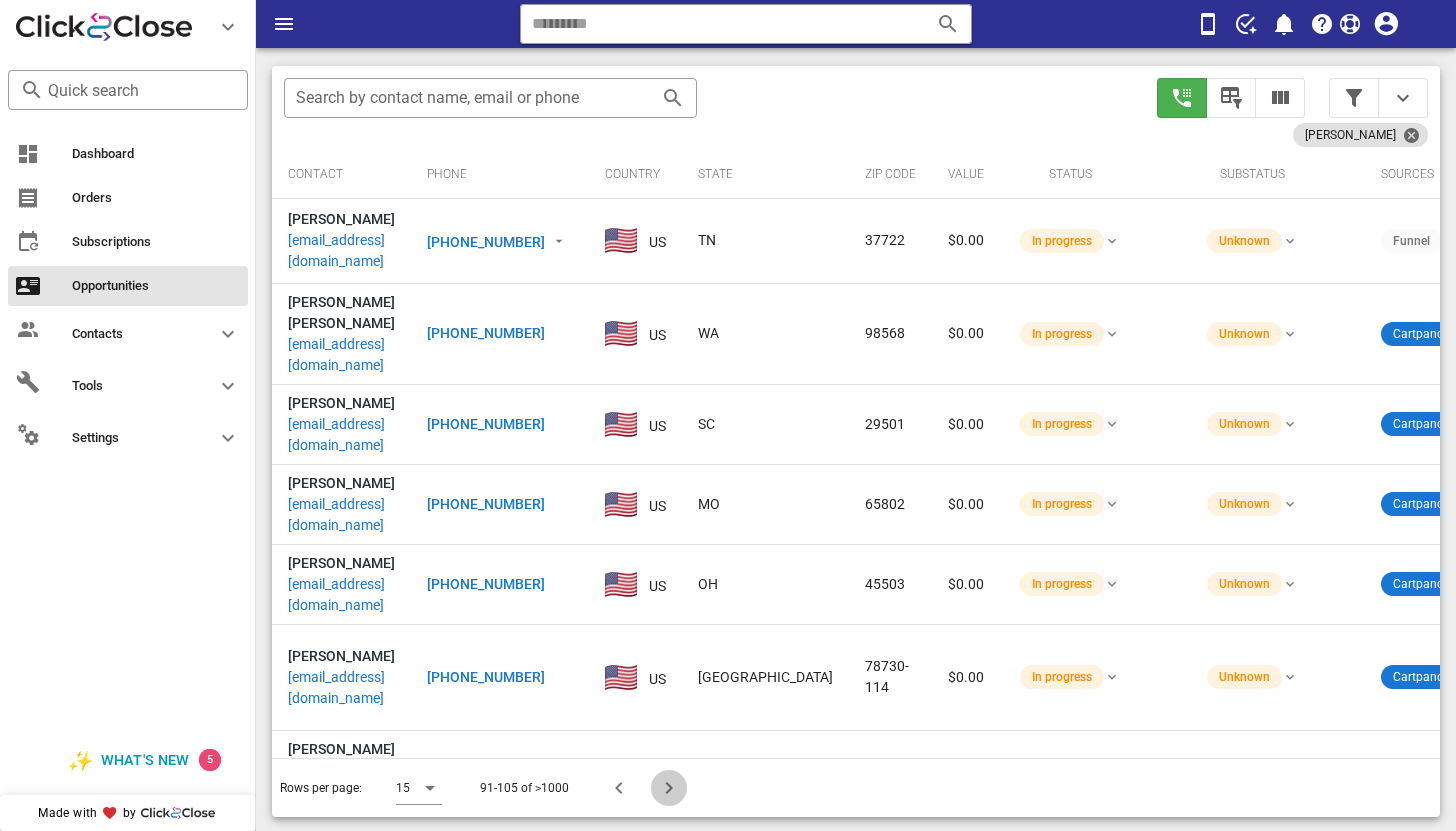 click at bounding box center (669, 788) 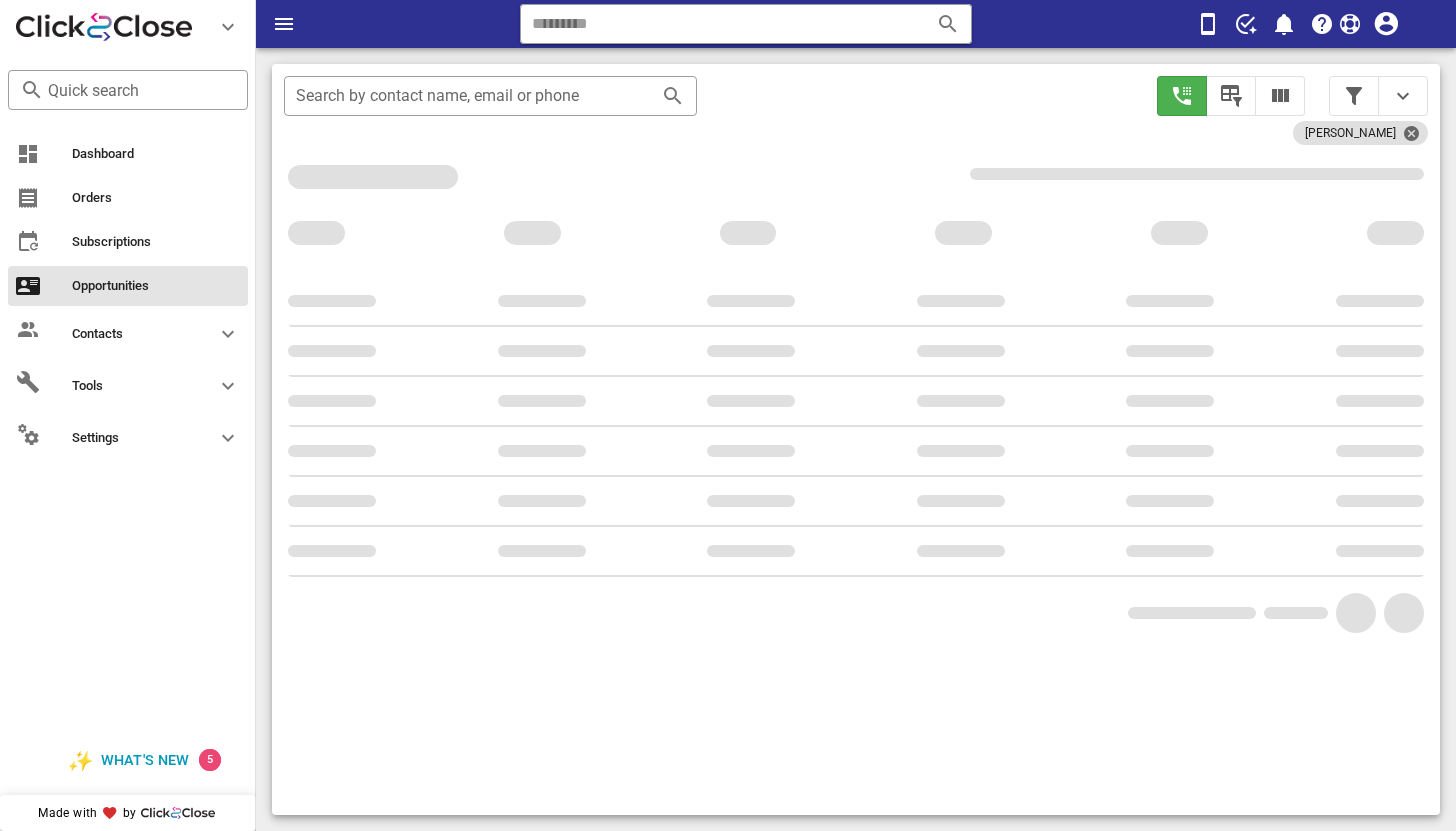 scroll, scrollTop: 374, scrollLeft: 0, axis: vertical 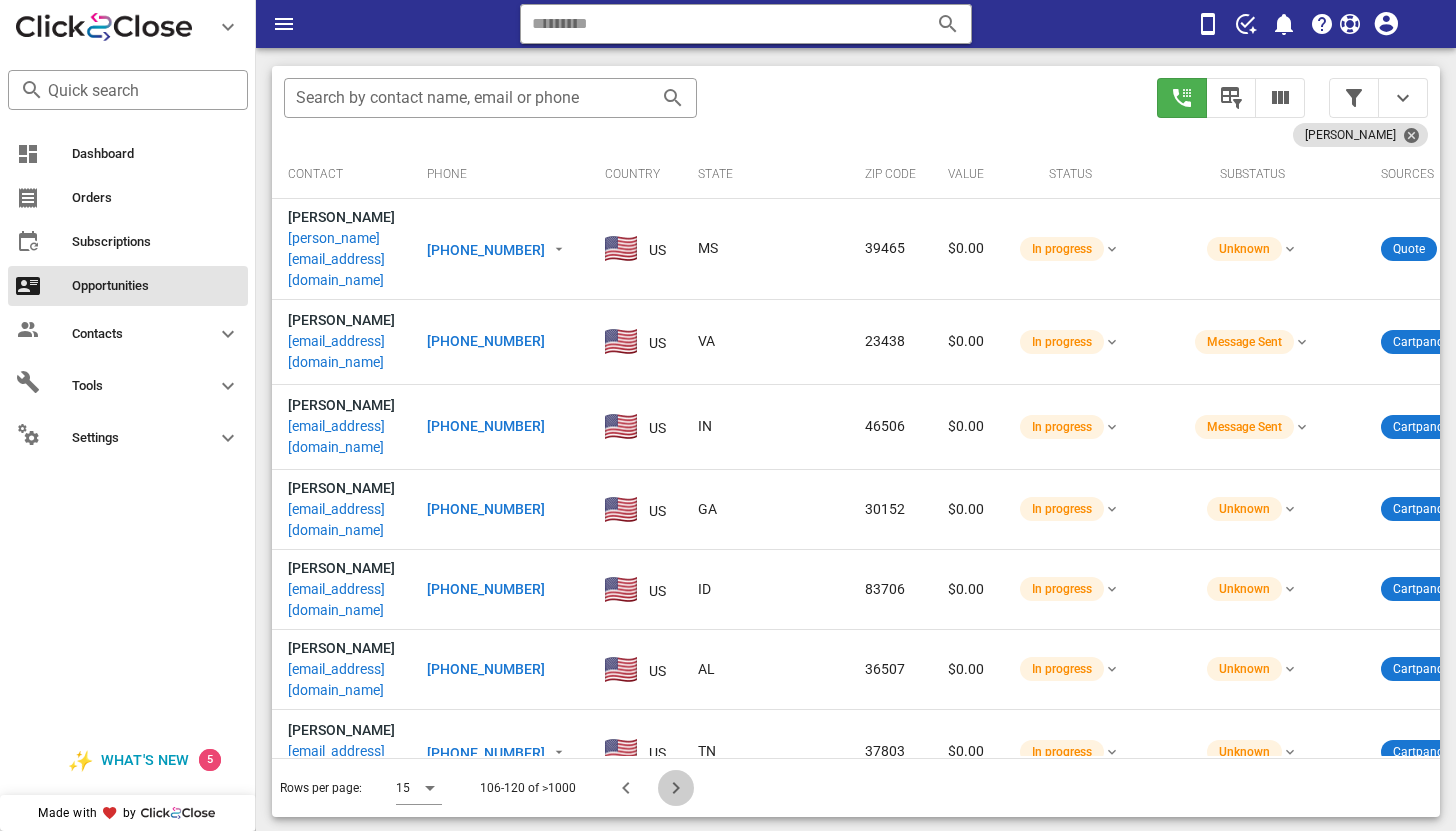click at bounding box center [676, 788] 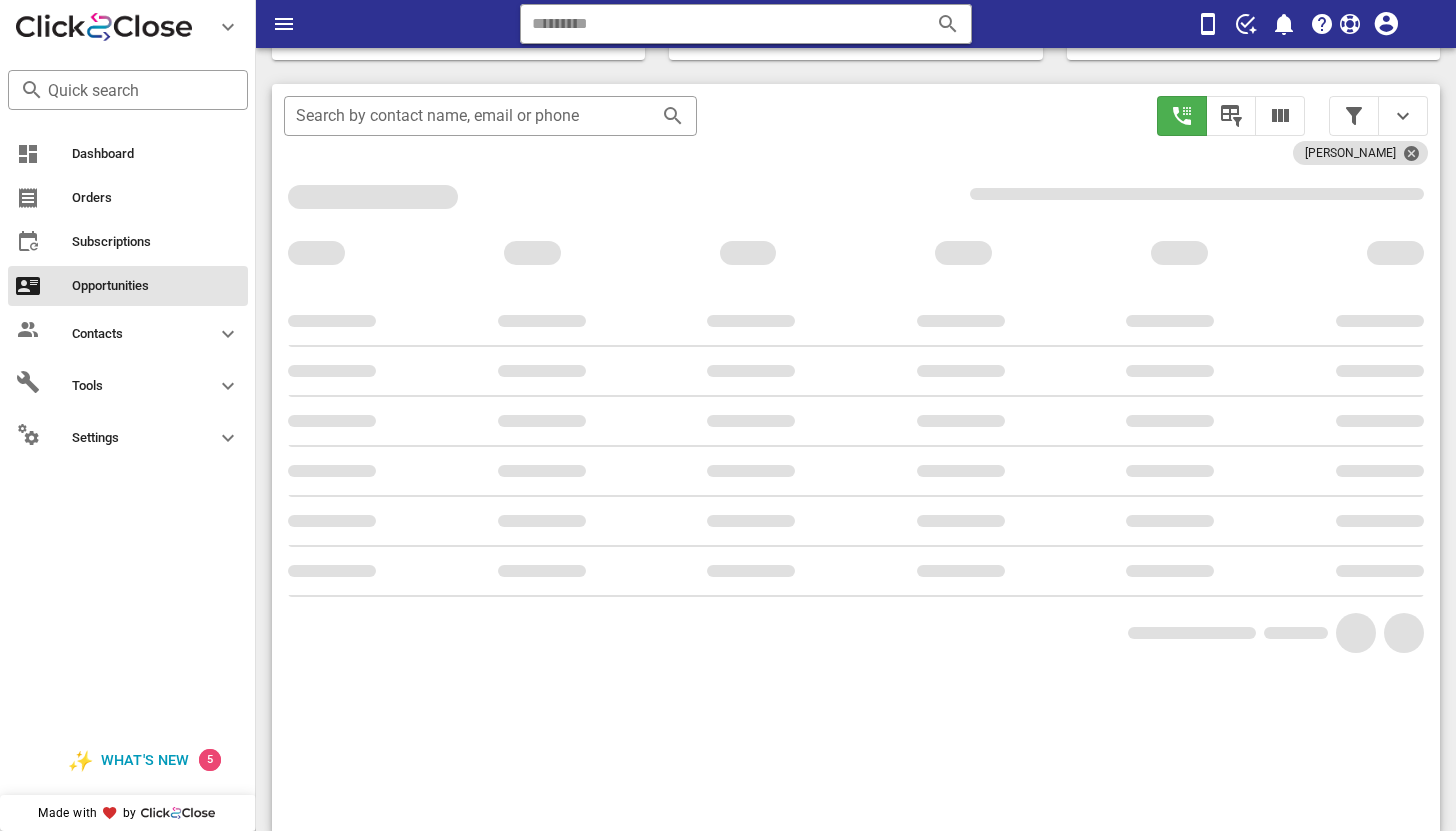 scroll, scrollTop: 374, scrollLeft: 0, axis: vertical 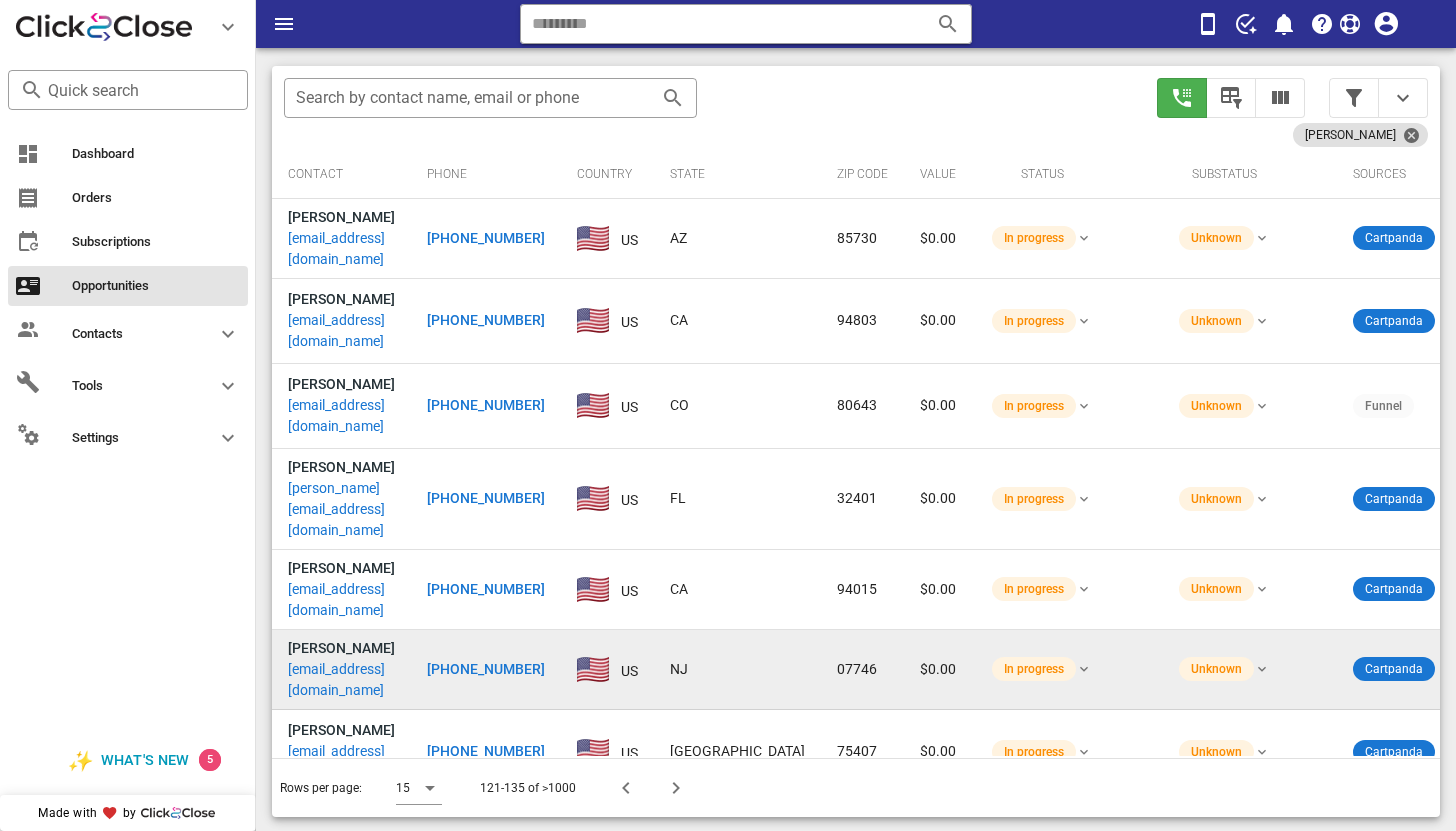 click on "bbucchere@gmail.com" at bounding box center (341, 680) 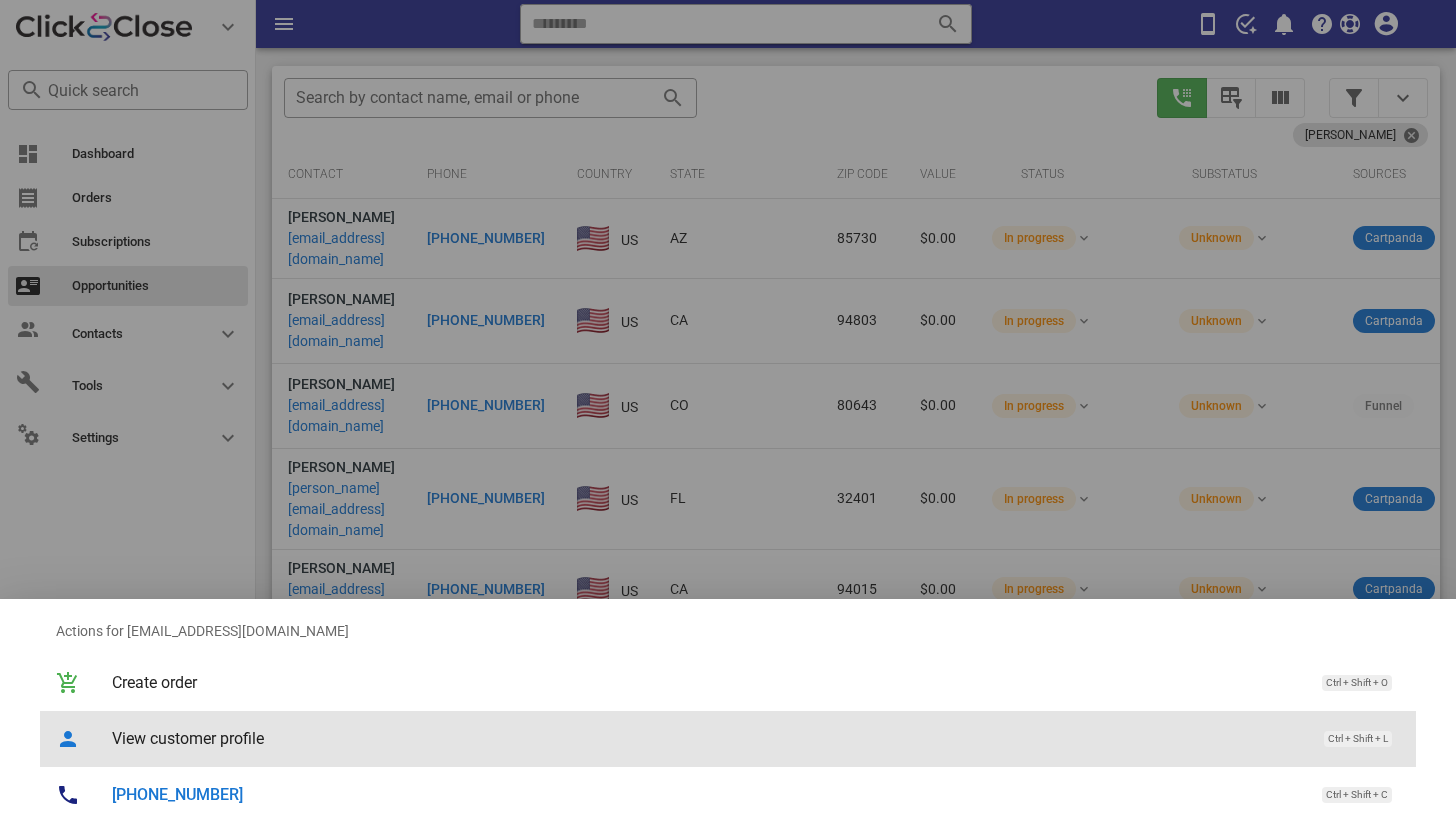 click on "View customer profile" at bounding box center [708, 738] 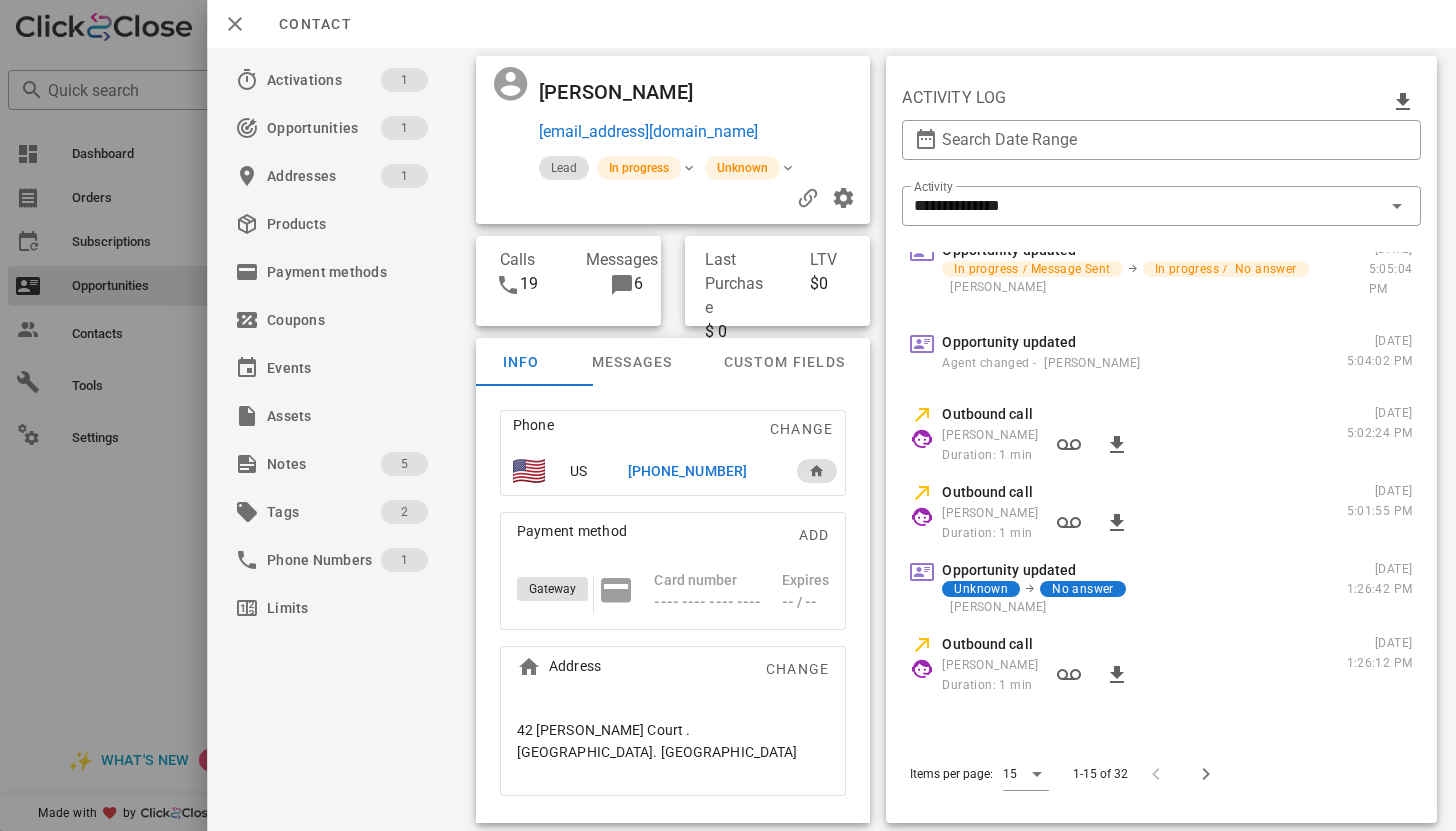 scroll, scrollTop: 701, scrollLeft: 0, axis: vertical 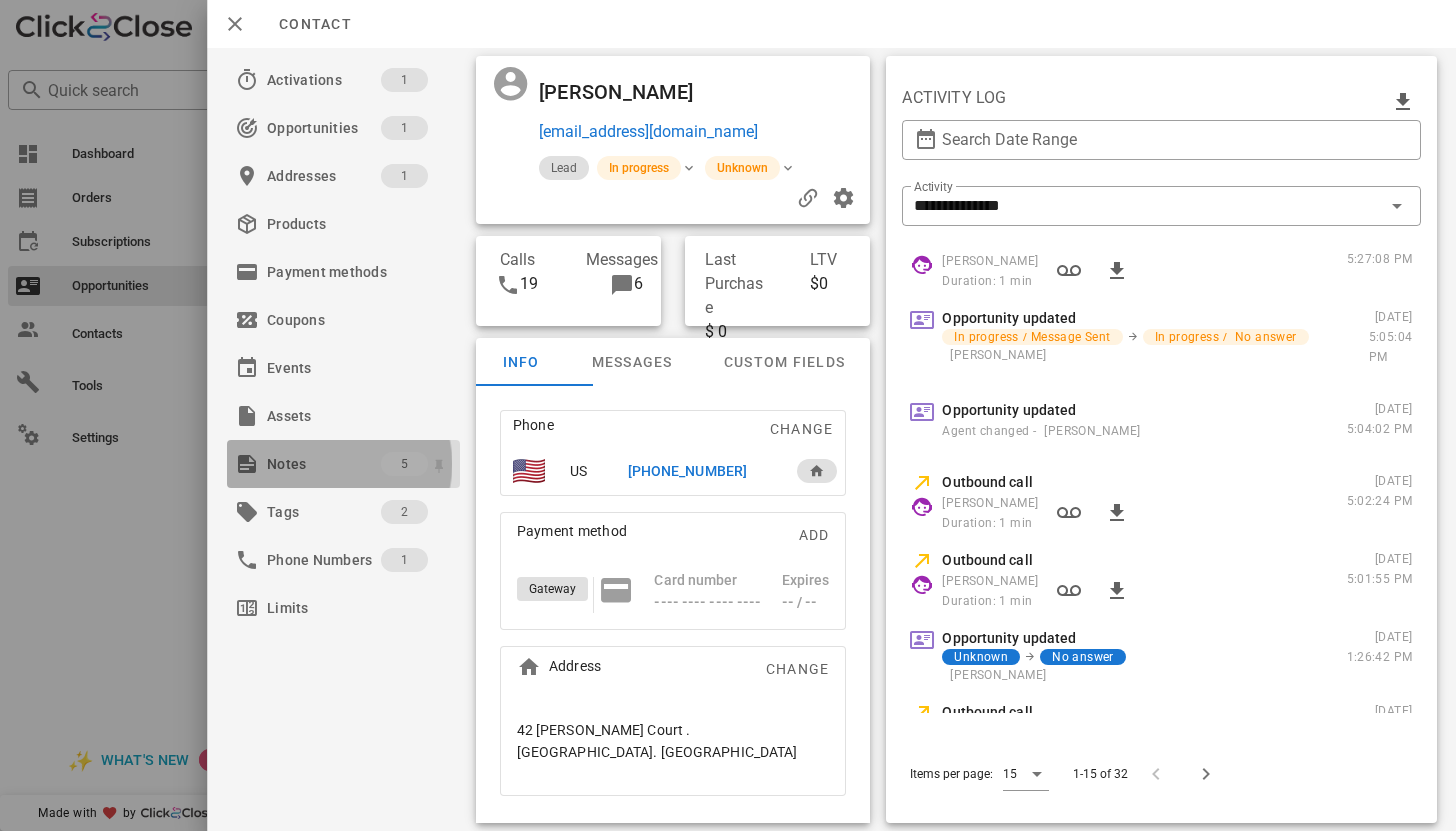 click on "Notes" at bounding box center [324, 464] 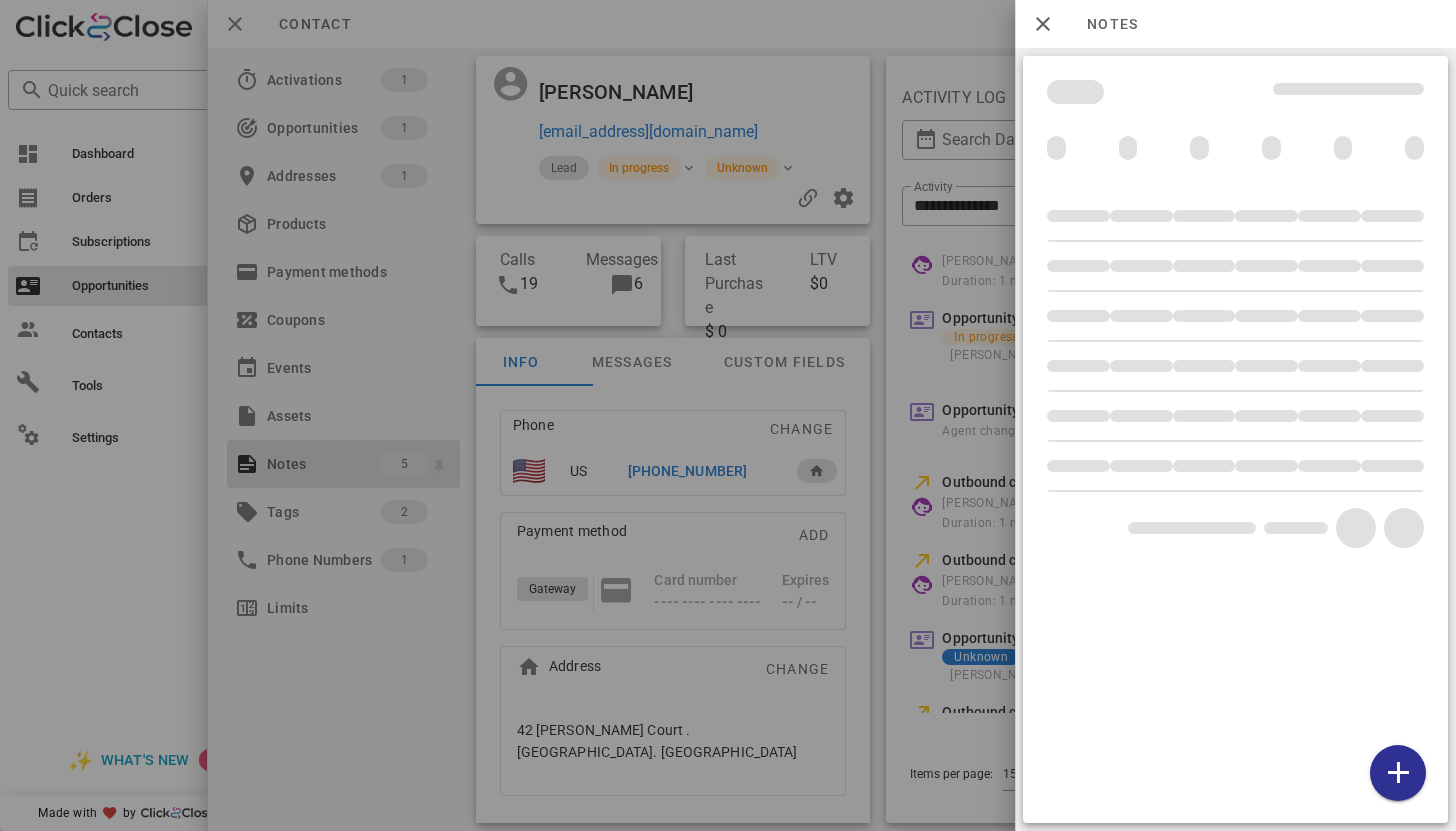 scroll, scrollTop: 37, scrollLeft: 0, axis: vertical 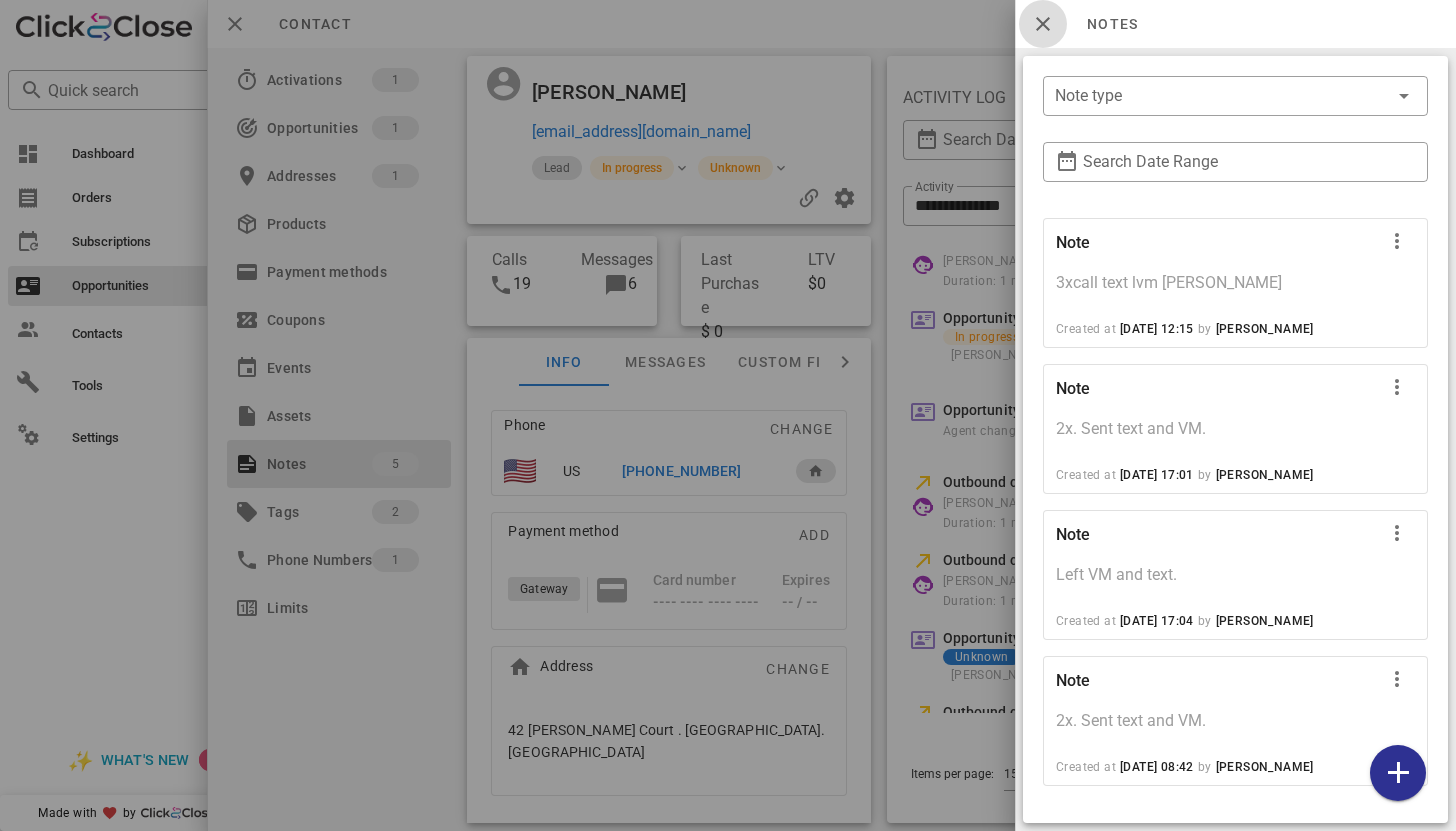 click at bounding box center (1043, 24) 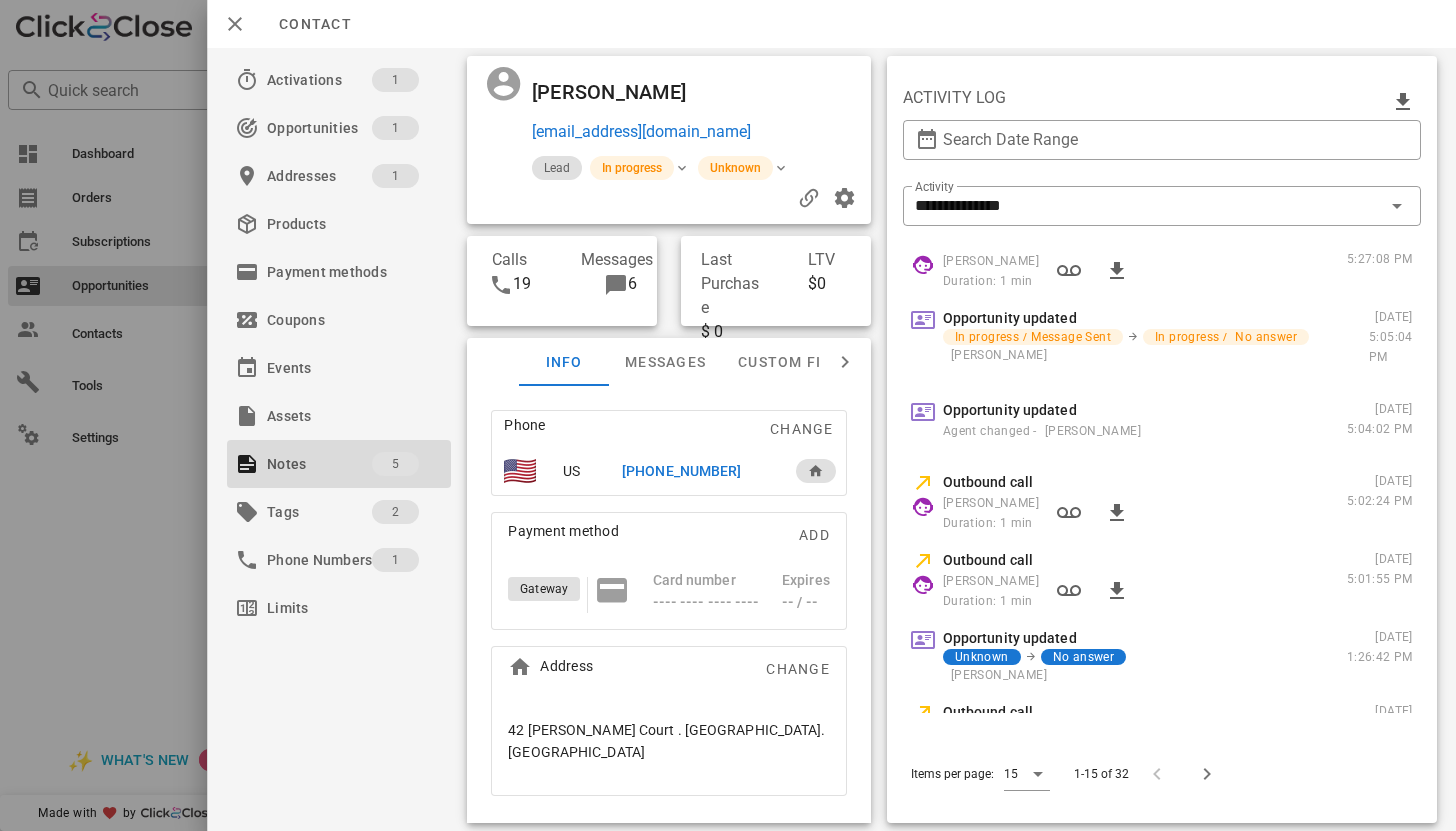 click on "**********" at bounding box center (728, 227) 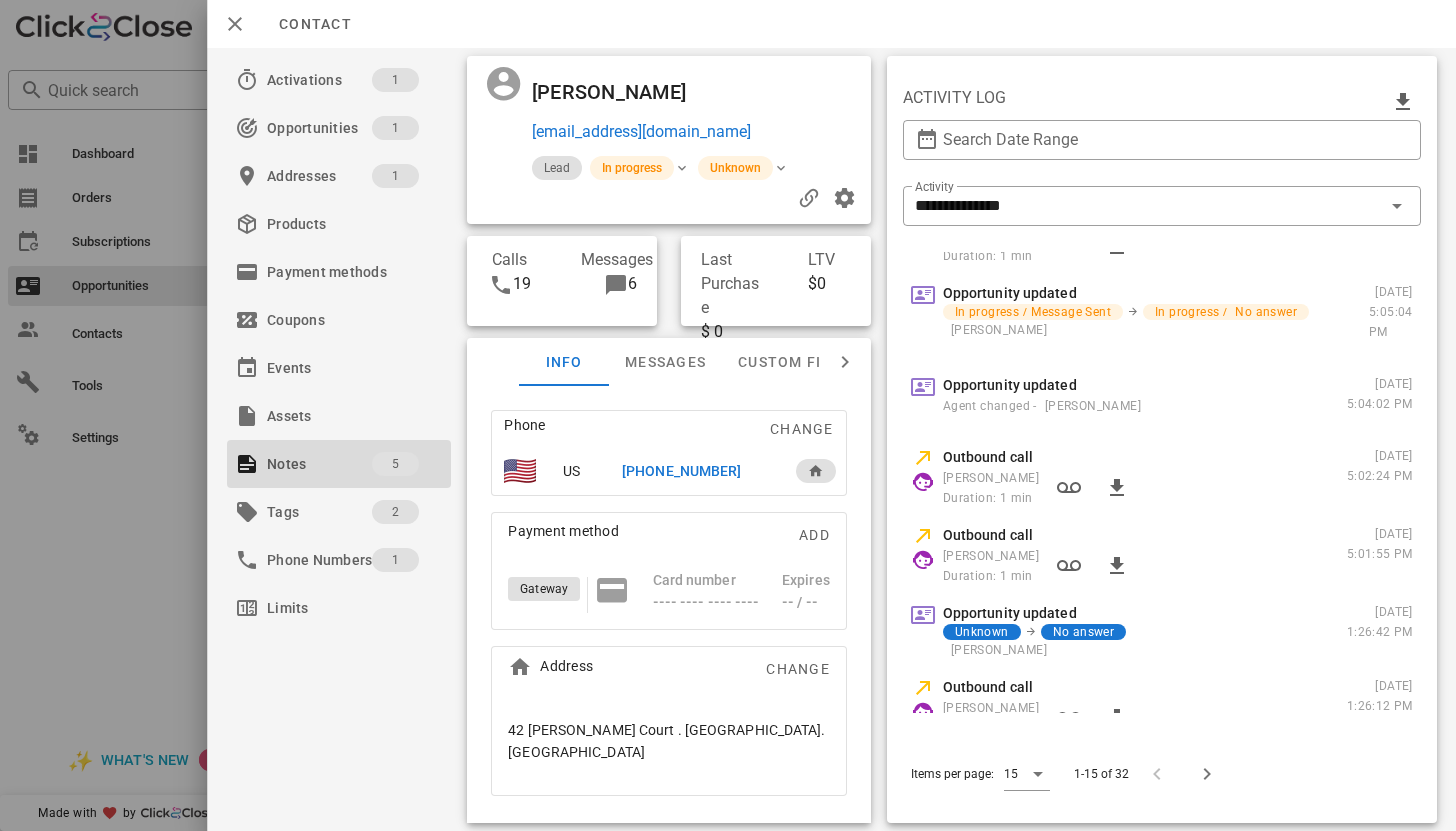 scroll, scrollTop: 607, scrollLeft: 0, axis: vertical 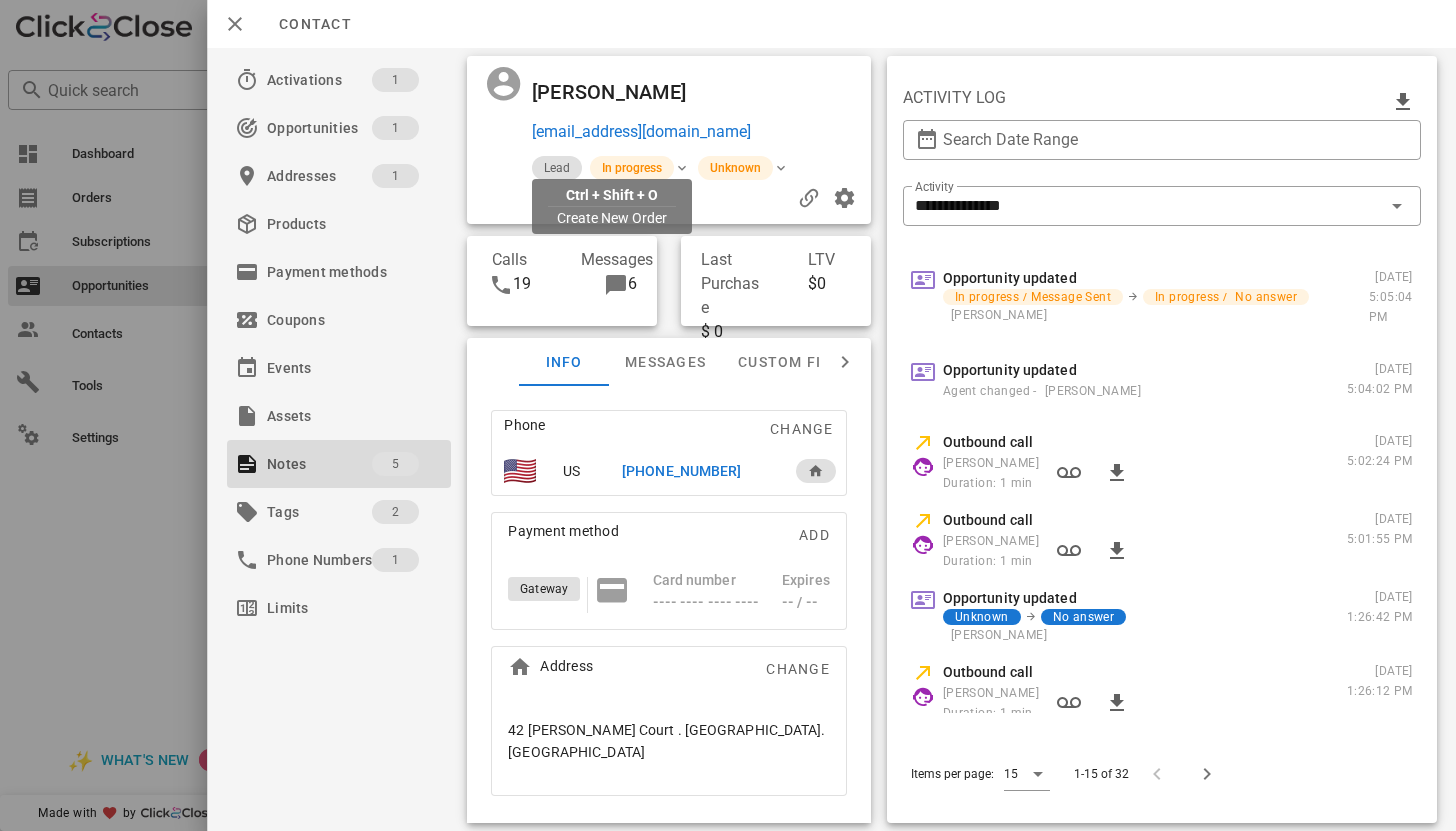 click on "bbucchere@gmail.com" at bounding box center [640, 132] 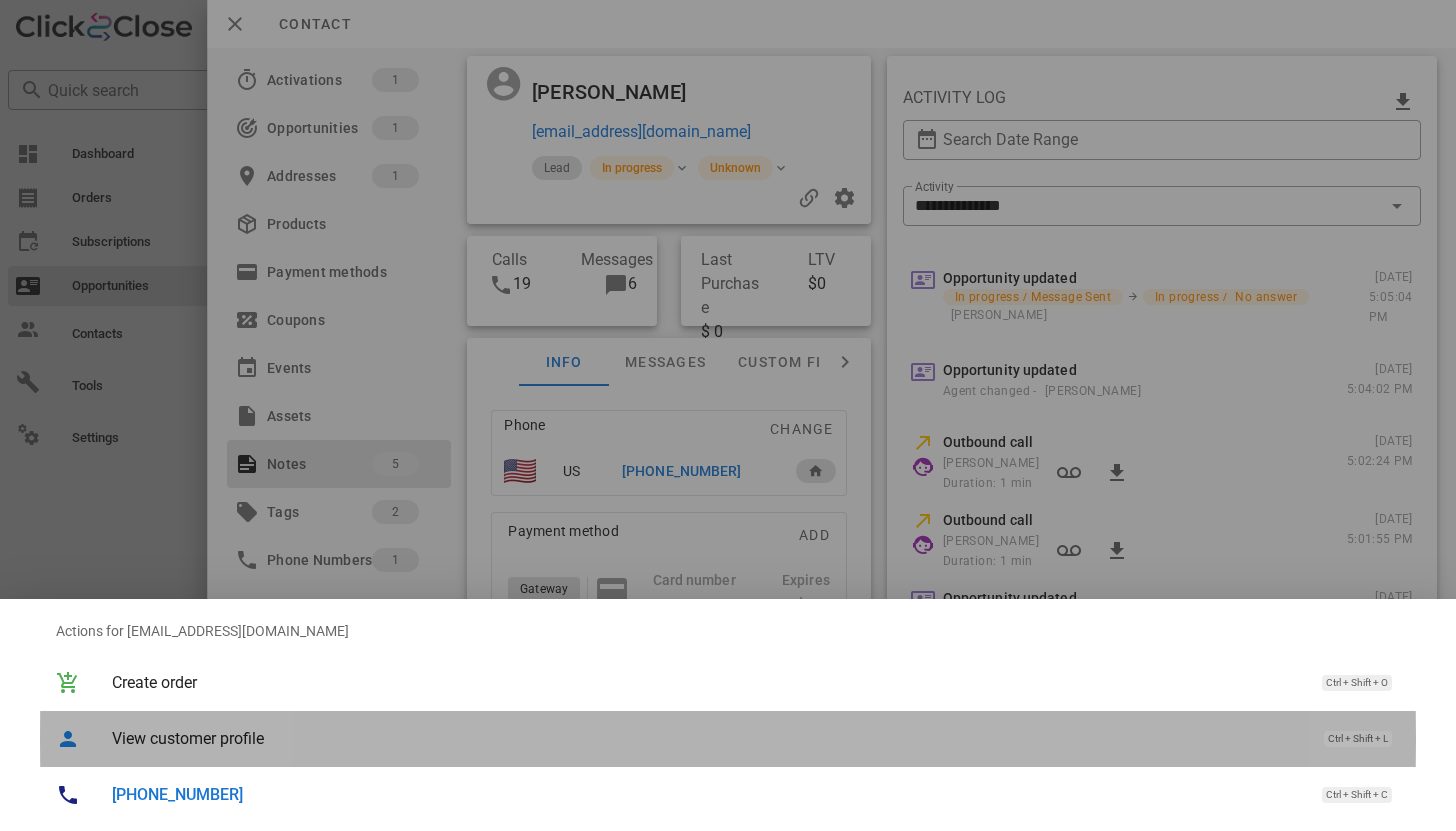 click on "View customer profile" at bounding box center [708, 738] 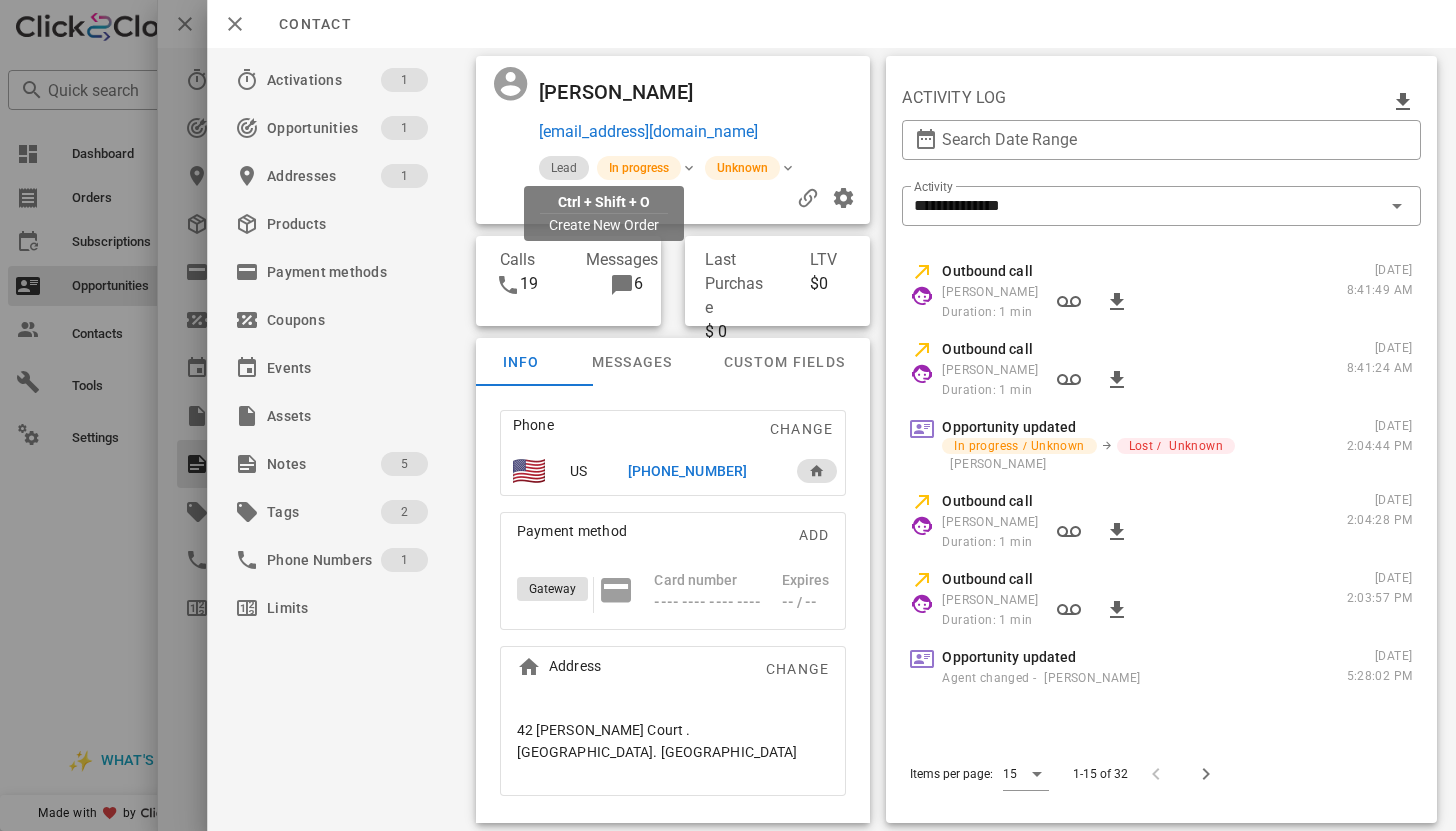 click on "bbucchere@gmail.com" at bounding box center (647, 132) 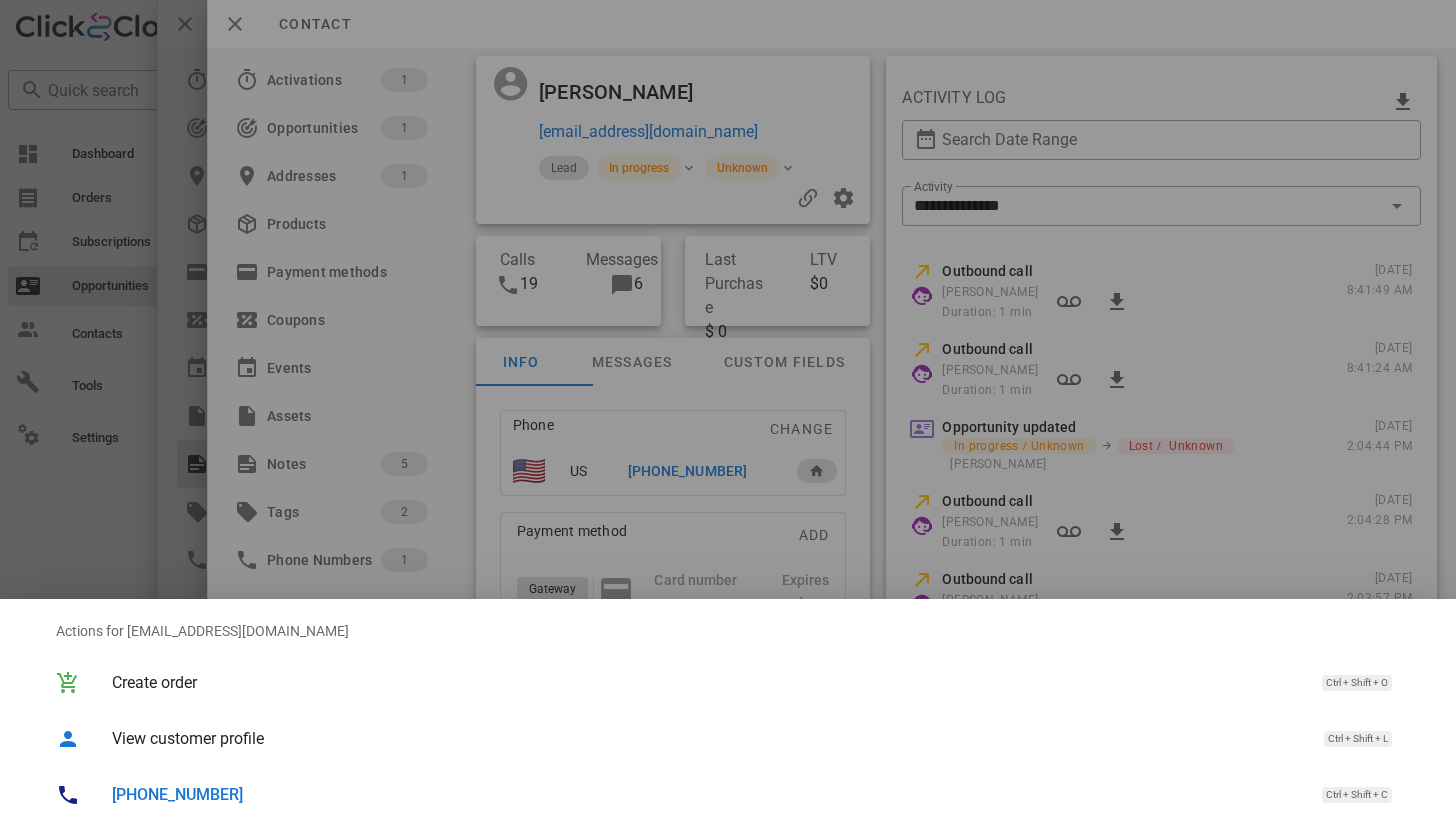 click on "+17325802457" at bounding box center (177, 794) 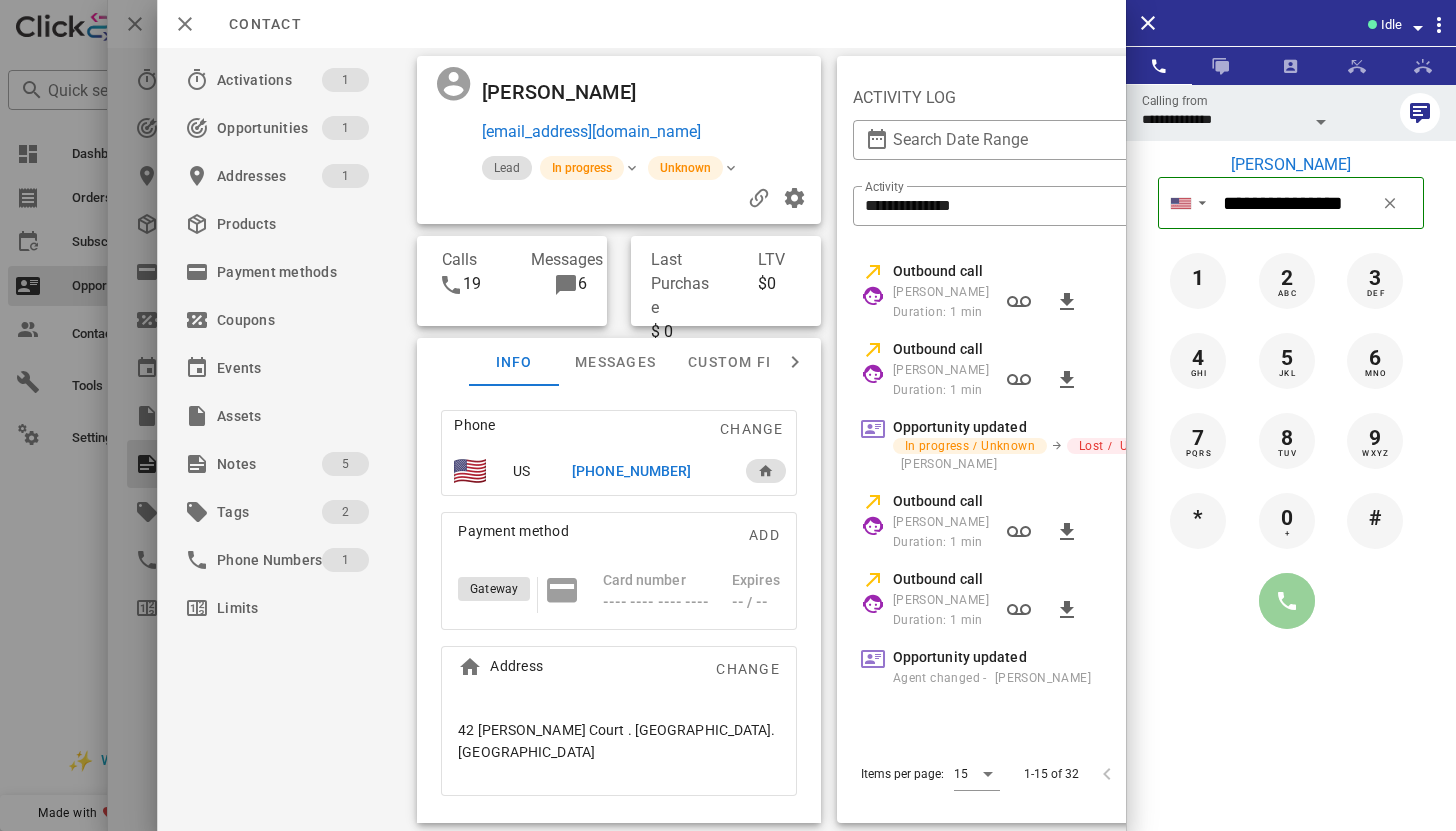 click at bounding box center [1287, 601] 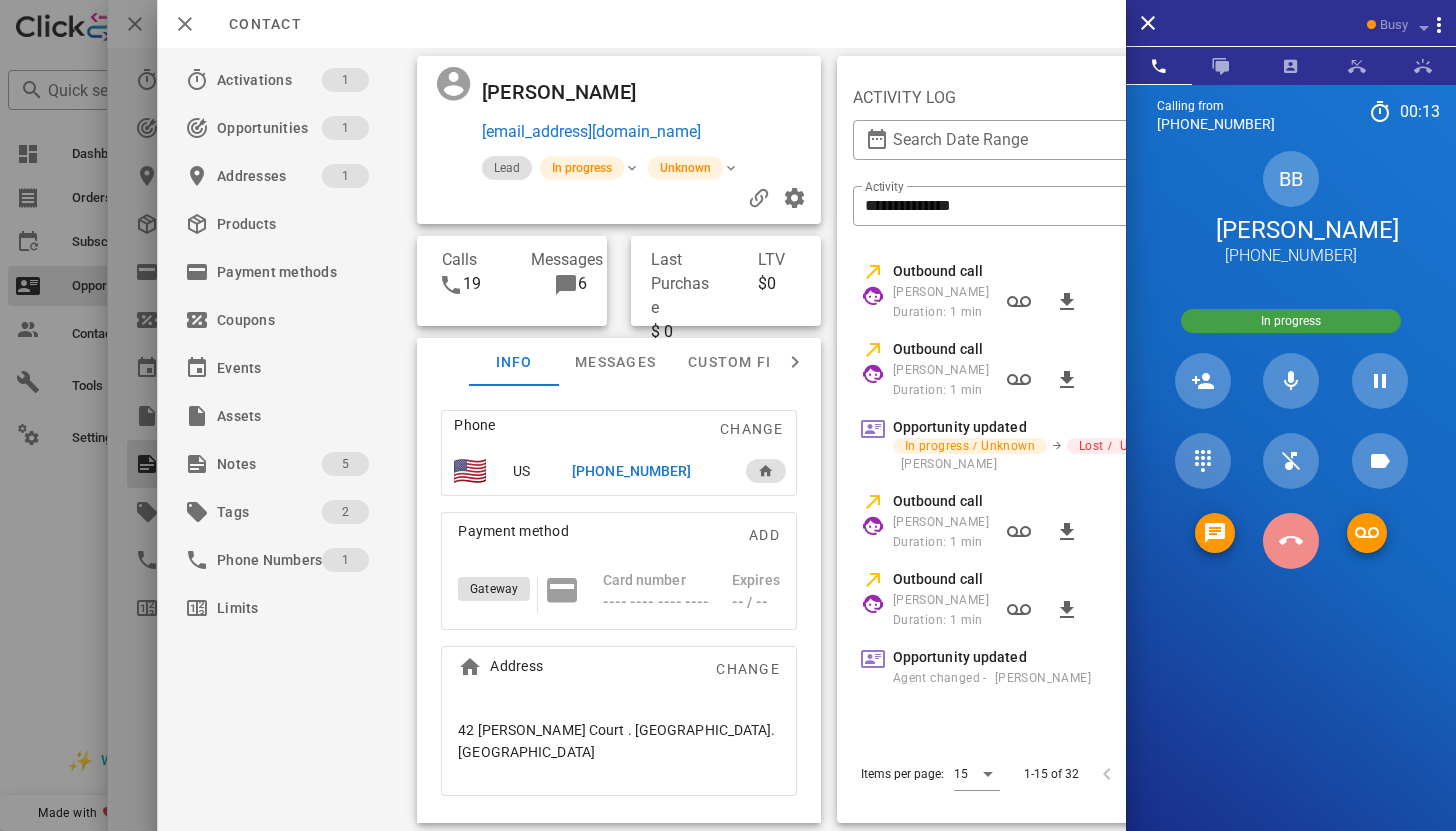 click at bounding box center (1291, 541) 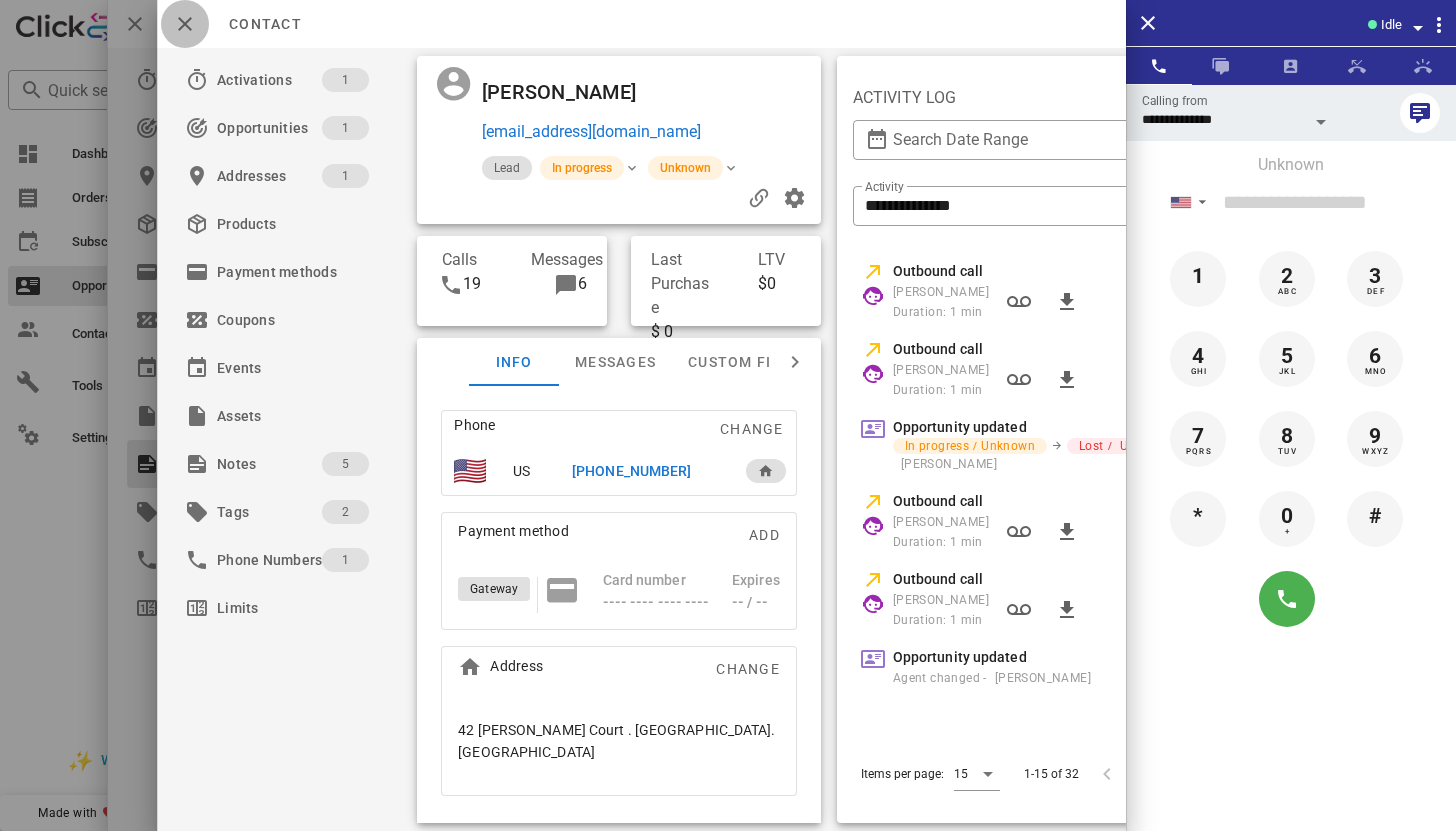click at bounding box center (185, 24) 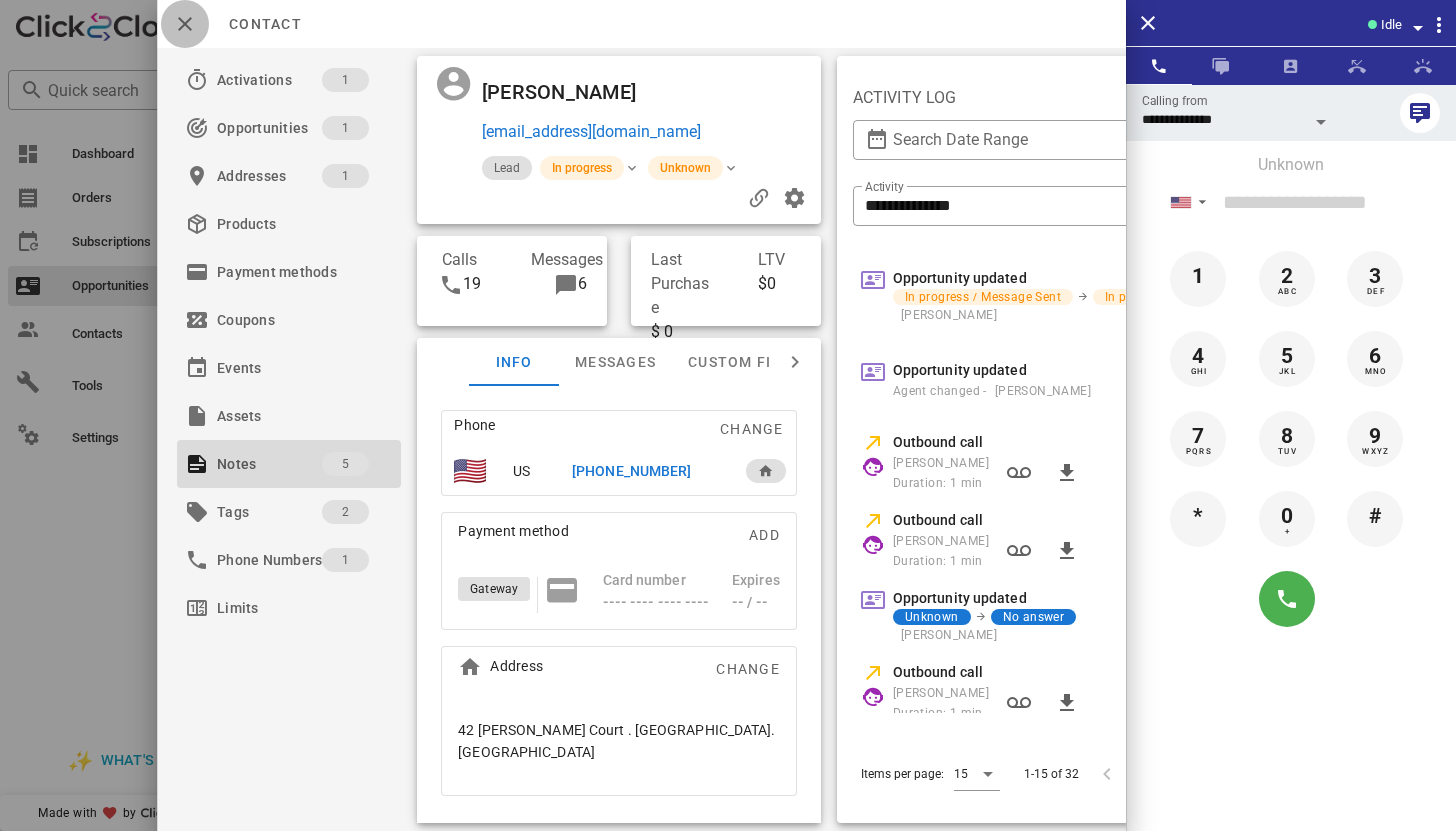 click at bounding box center [185, 24] 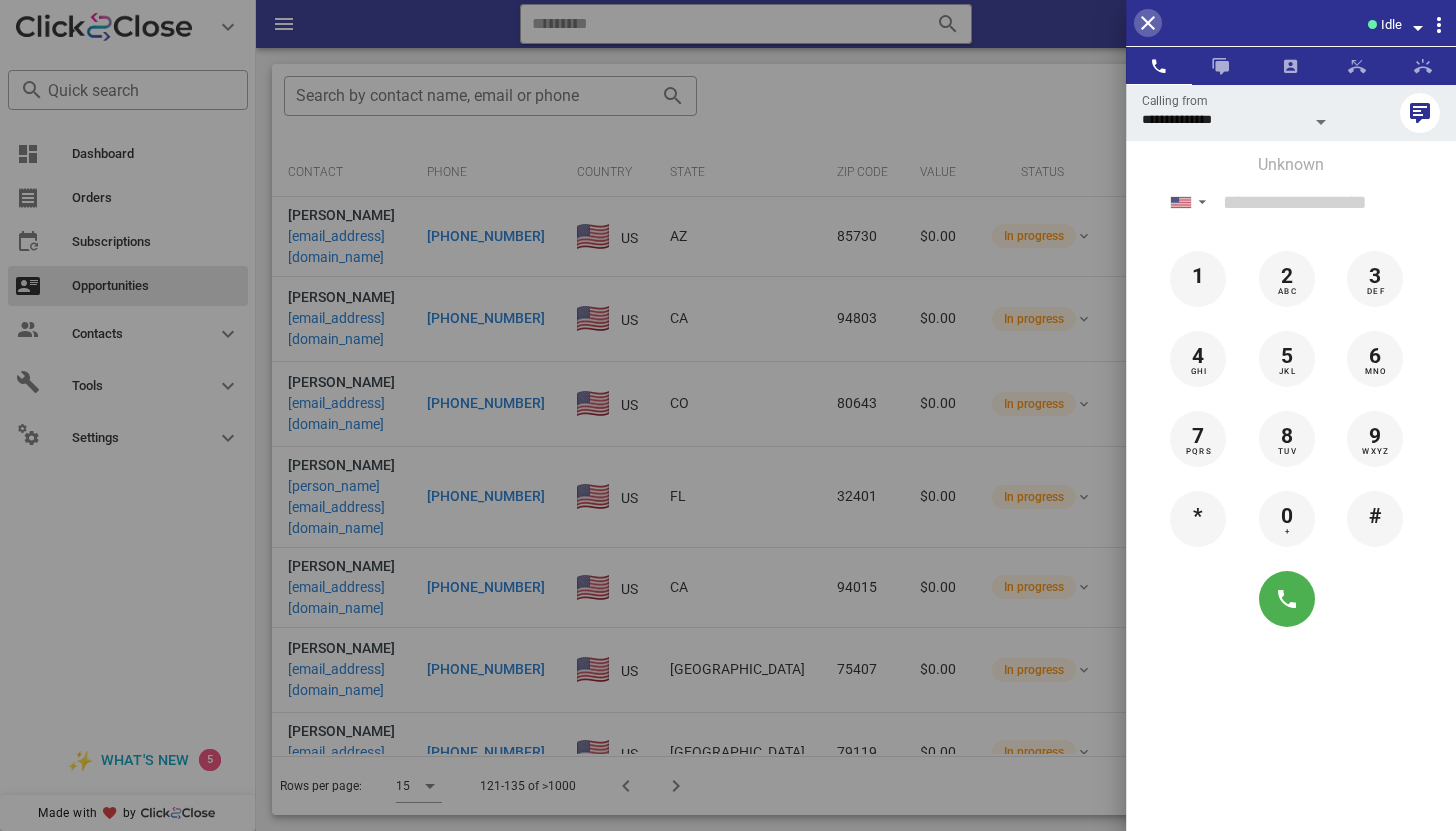 click at bounding box center (1148, 23) 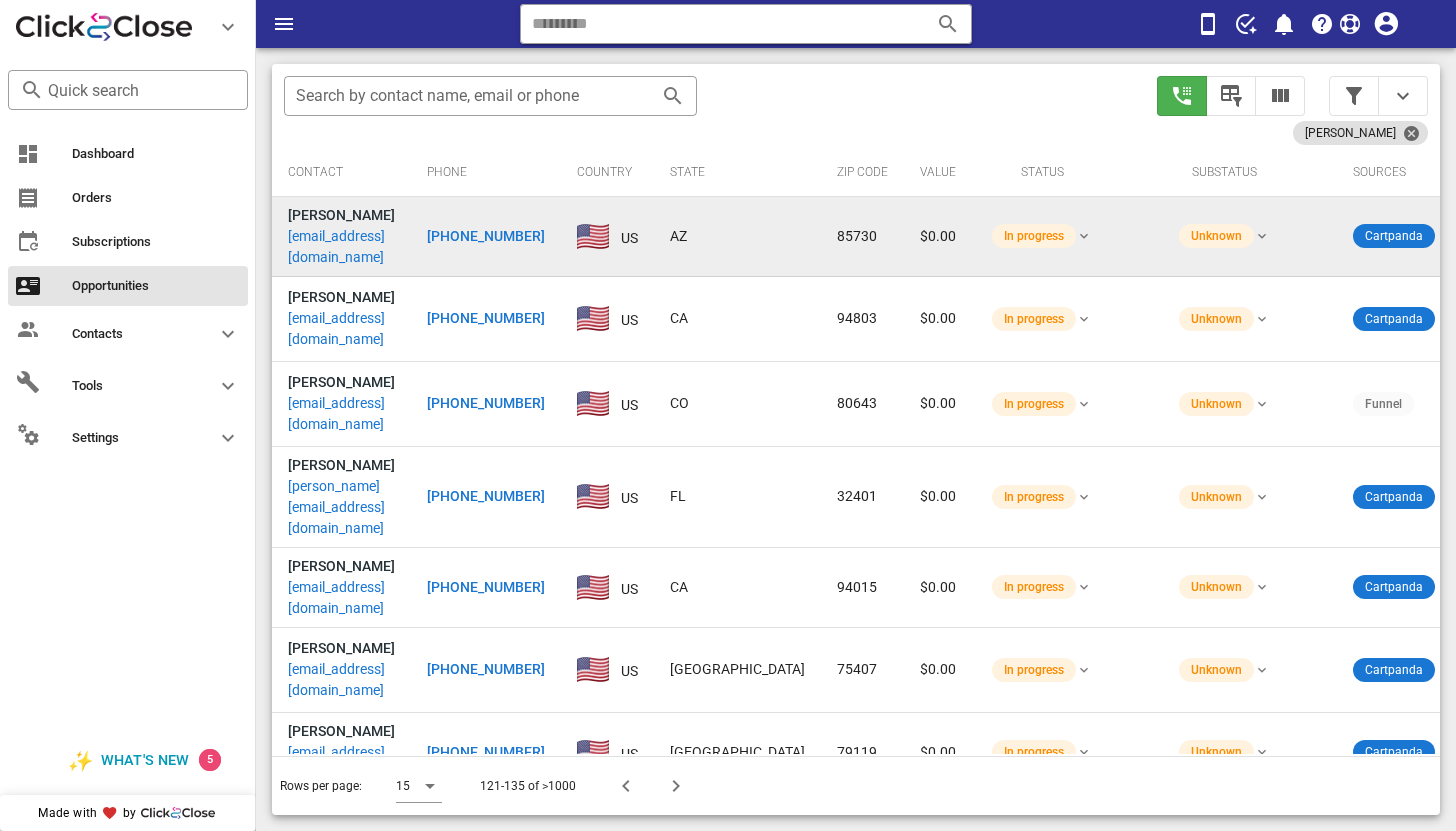 click on "nenau1220@gmail.com" at bounding box center [341, 247] 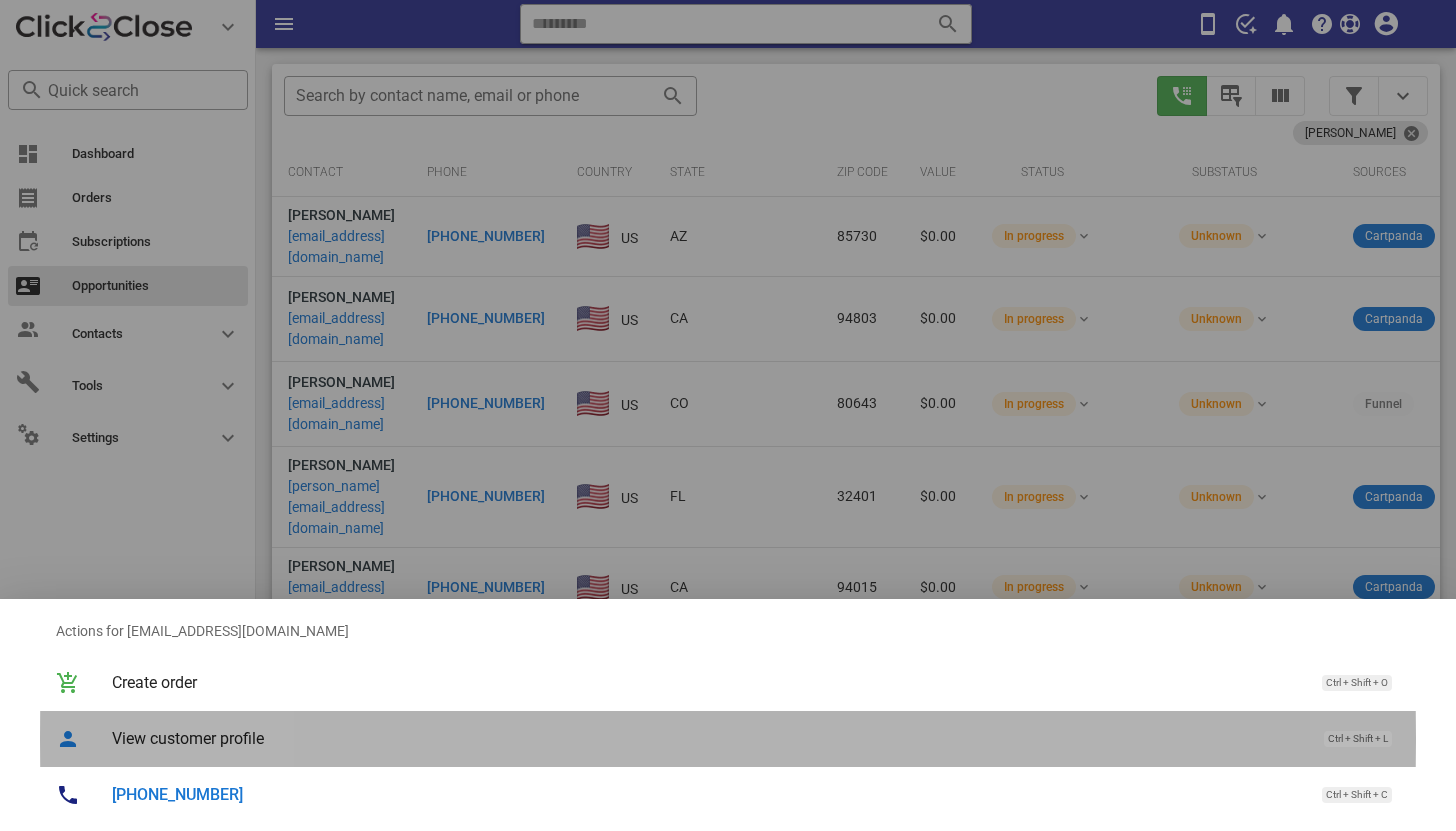 click on "View customer profile" at bounding box center (708, 738) 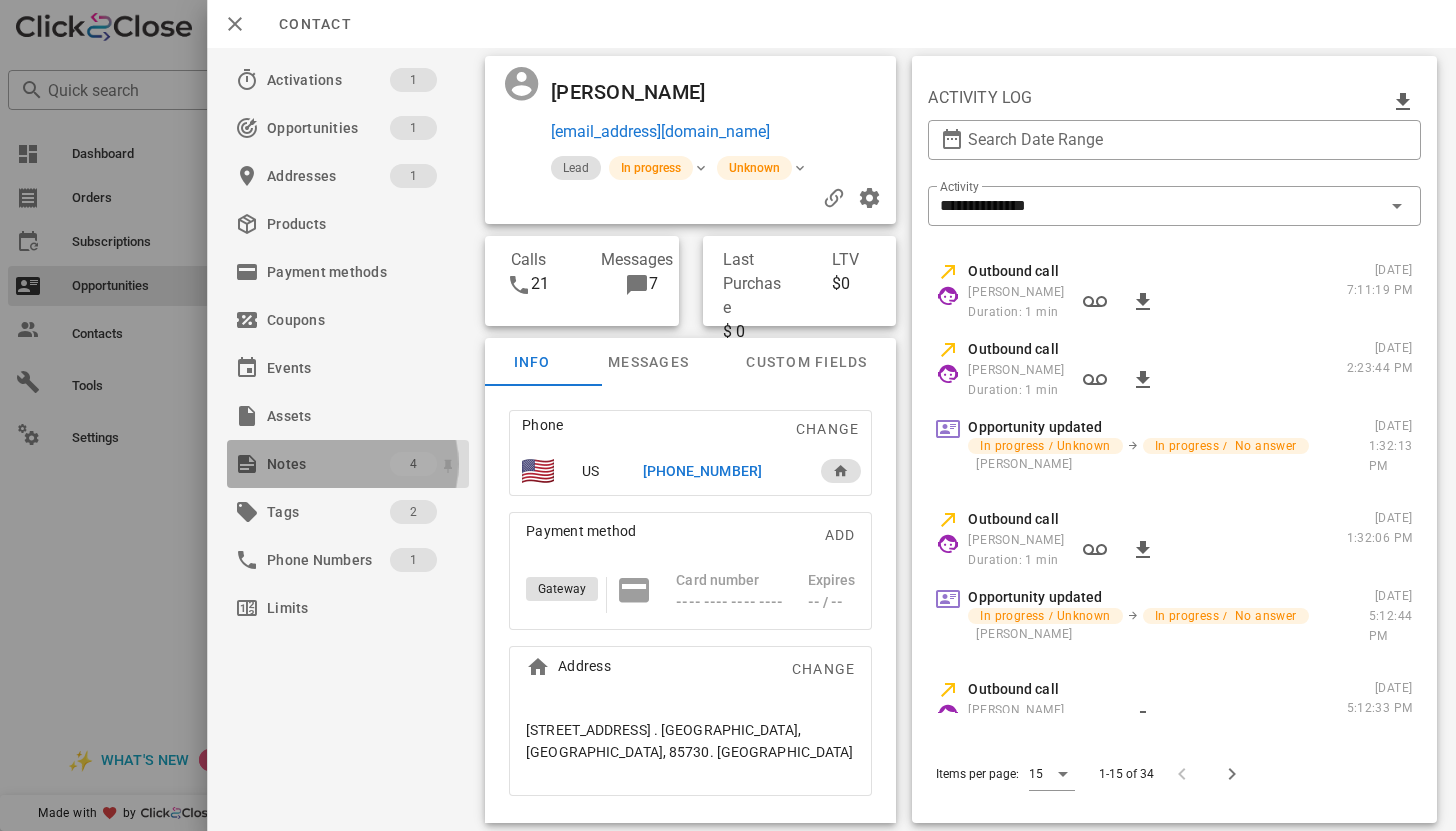 click on "Notes" at bounding box center [328, 464] 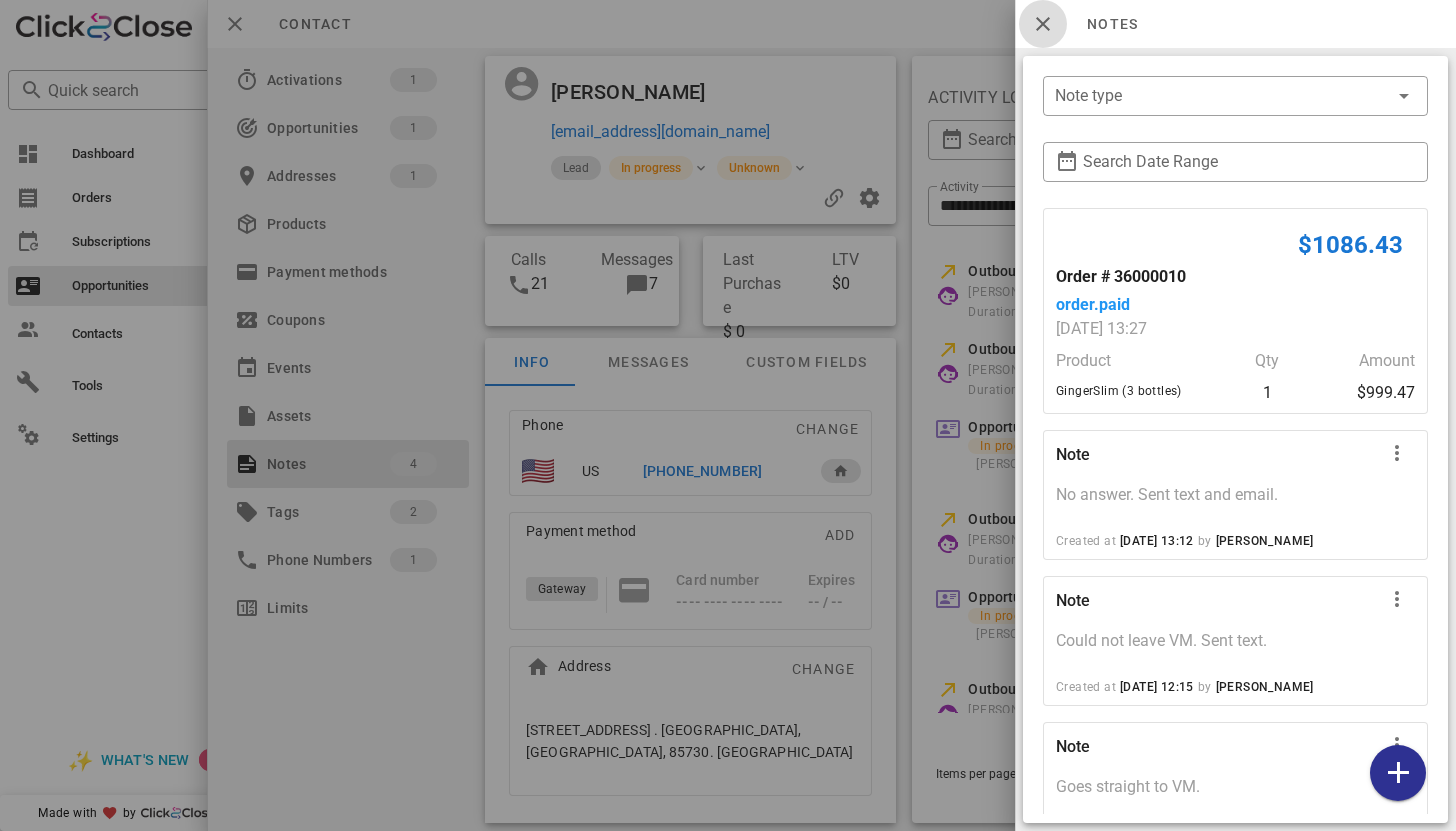 click at bounding box center (1043, 24) 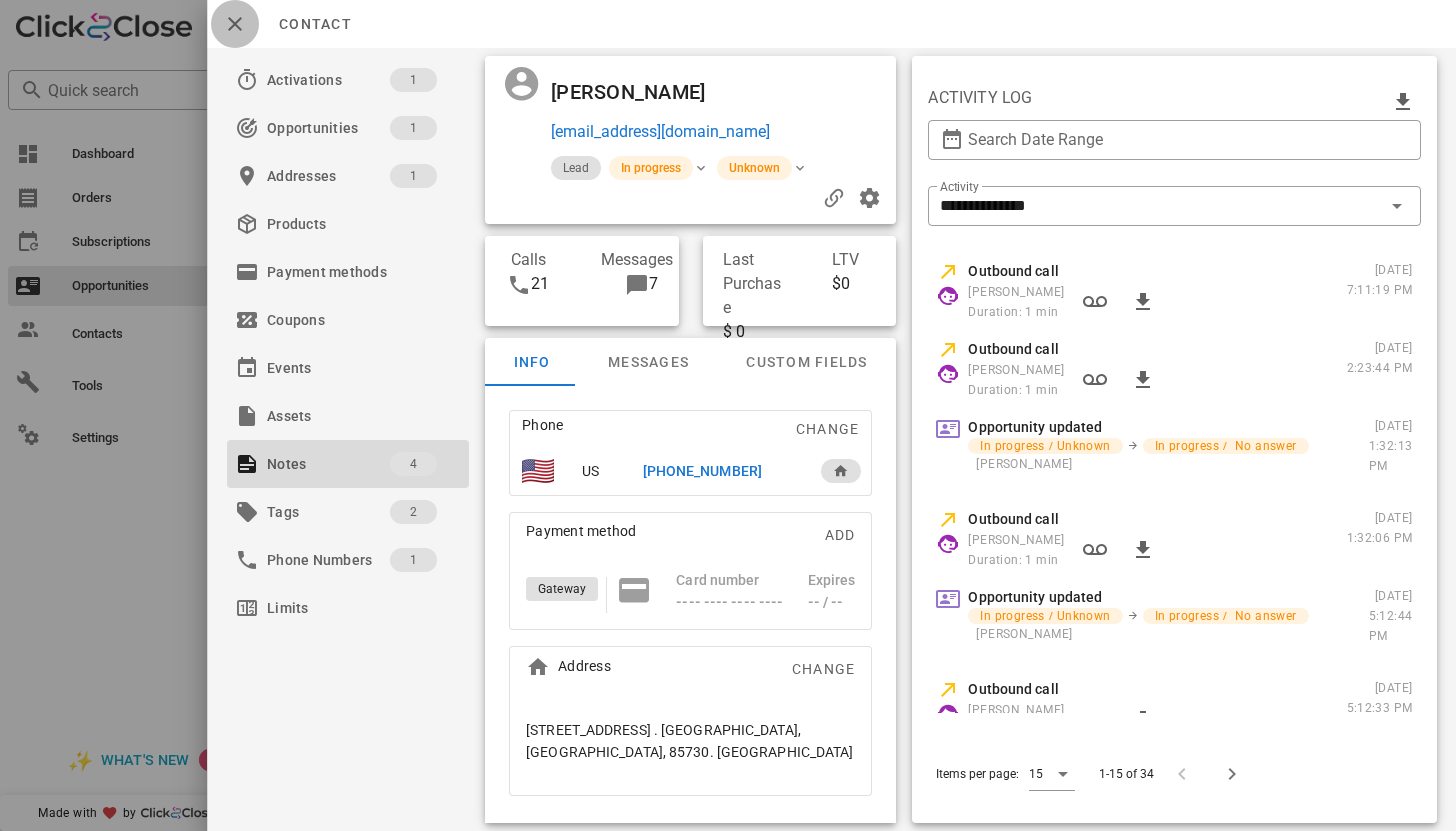 click at bounding box center (235, 24) 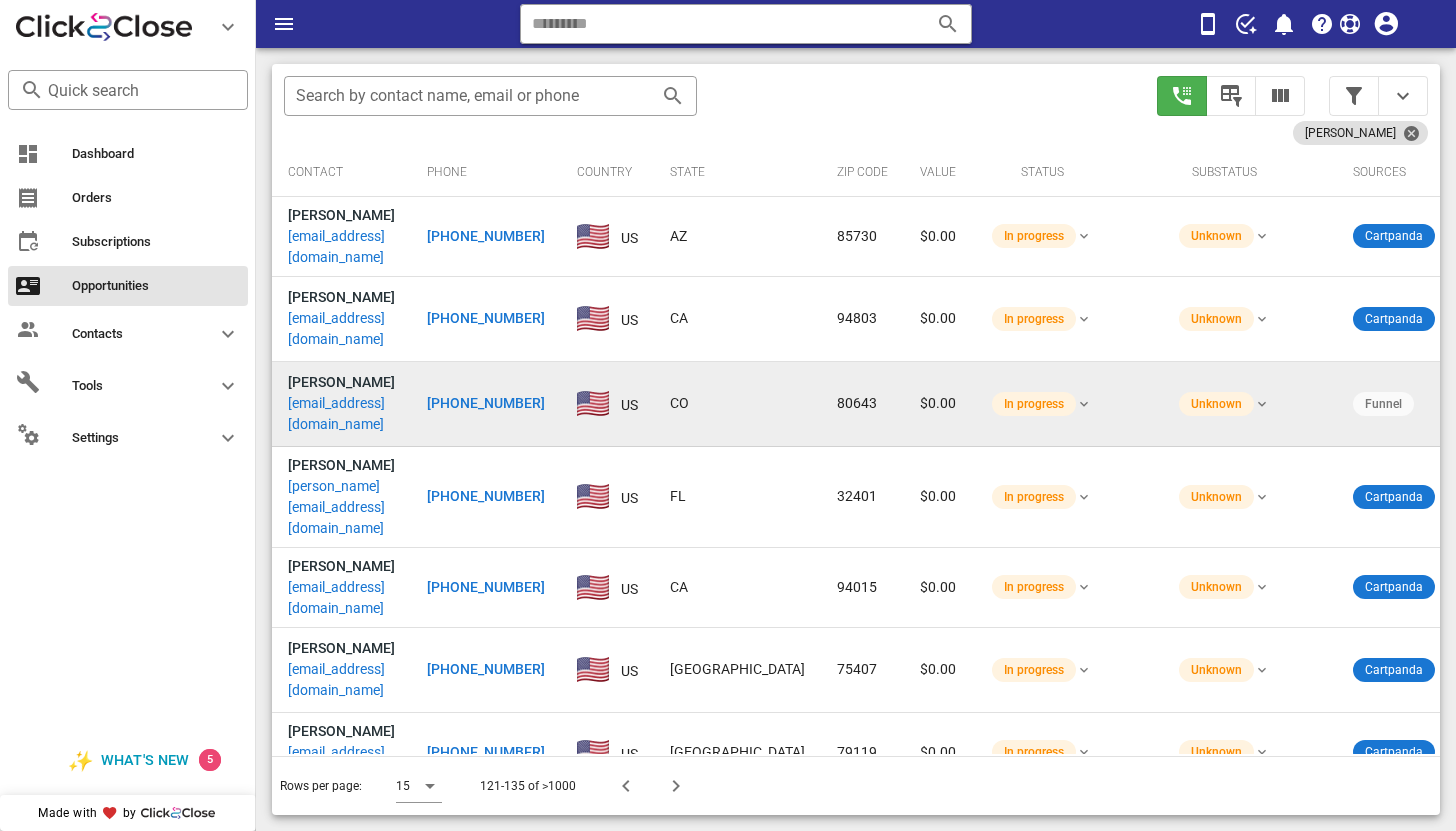 click on "khaliw@yahoo.com" at bounding box center [341, 414] 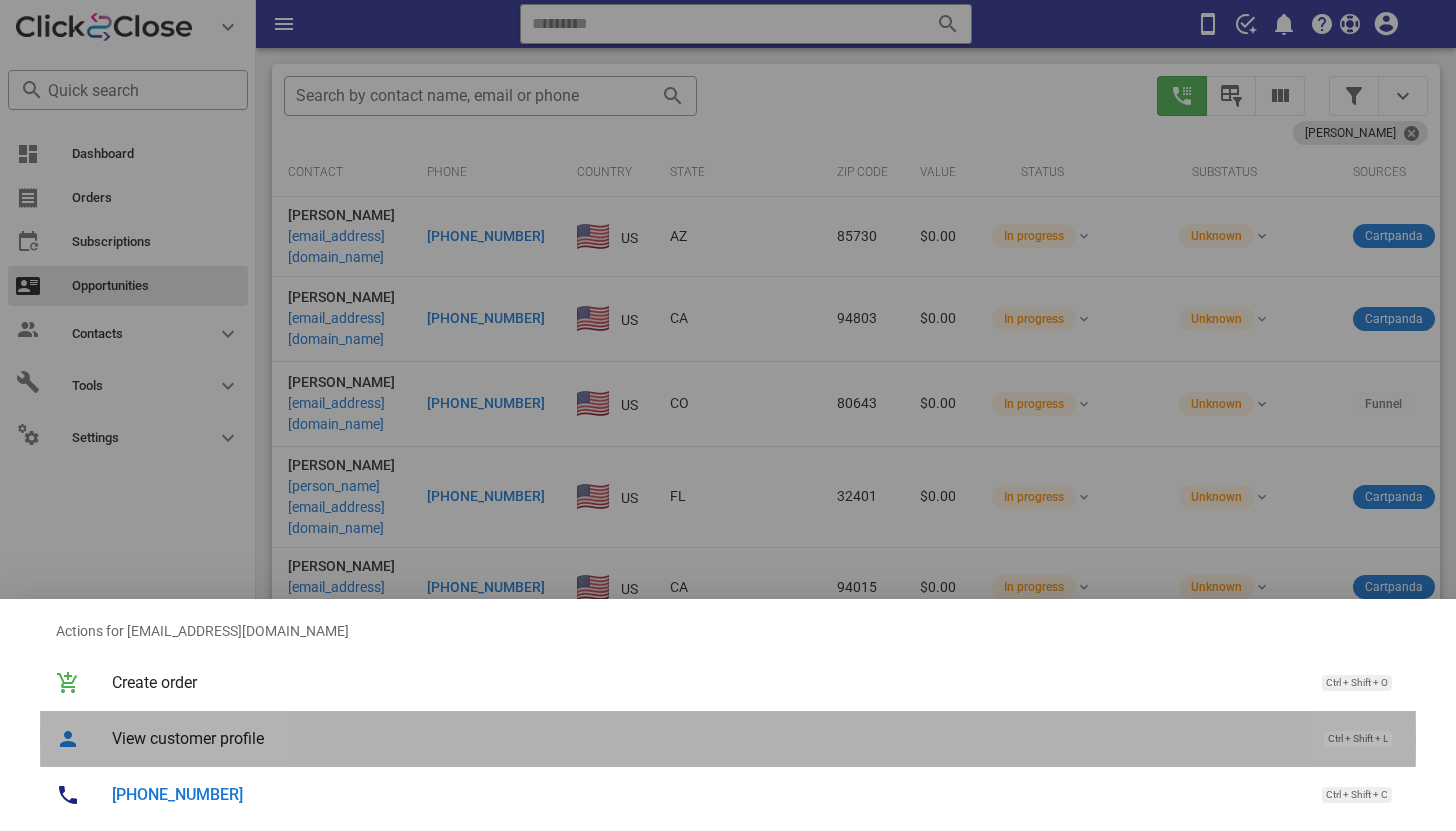 click on "View customer profile Ctrl + Shift + L" at bounding box center [756, 738] 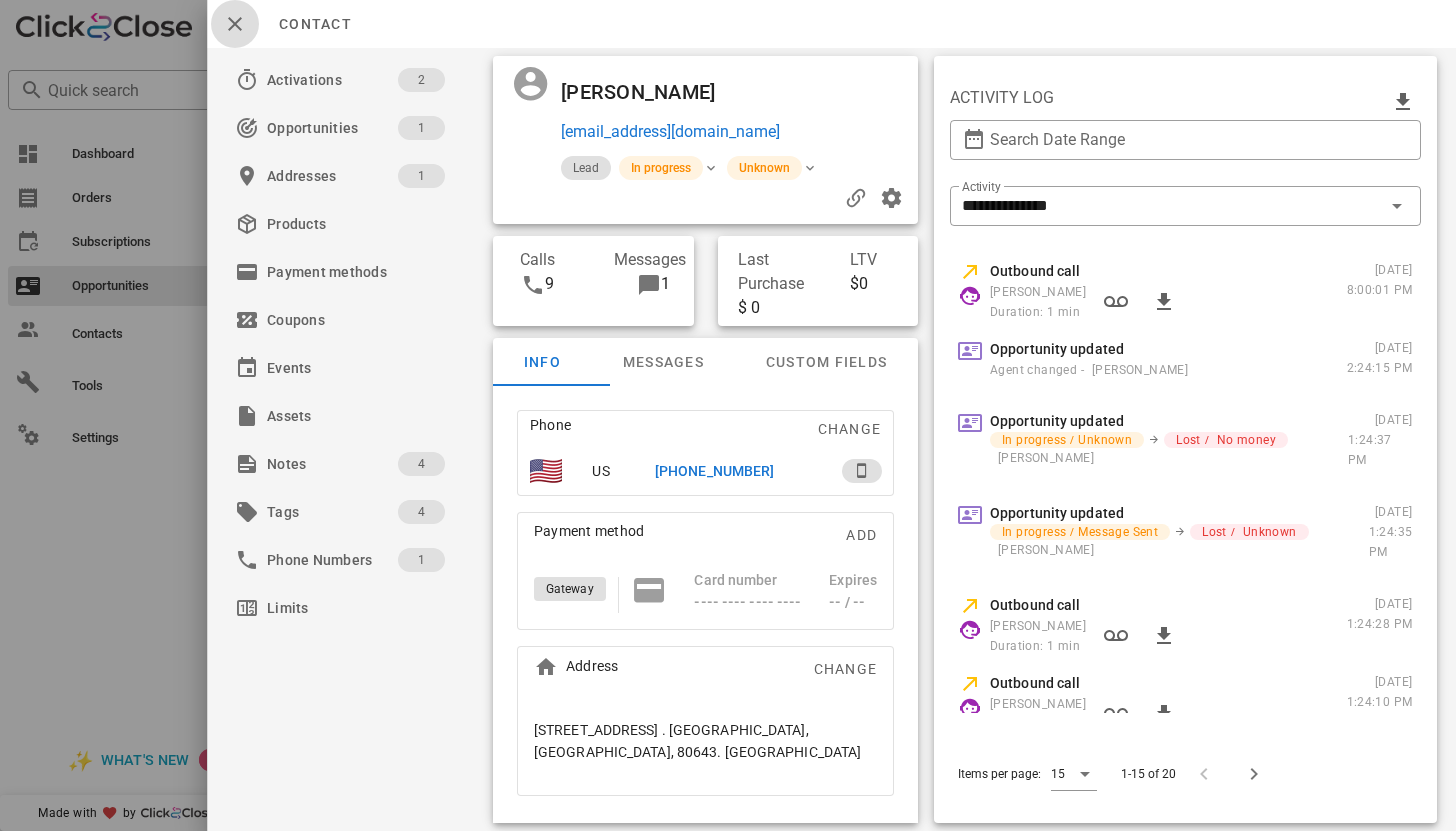 click at bounding box center (235, 24) 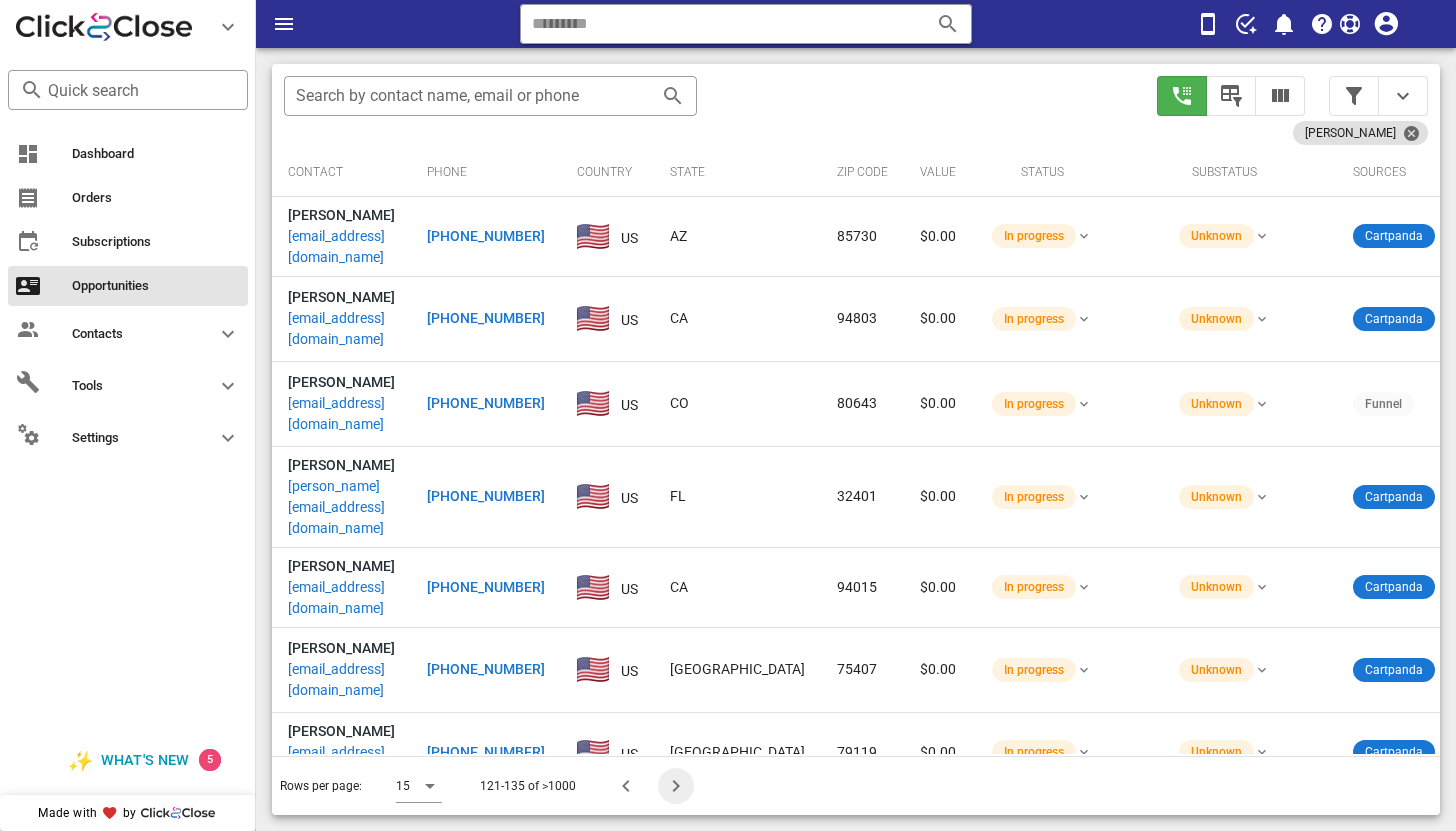 click at bounding box center (676, 786) 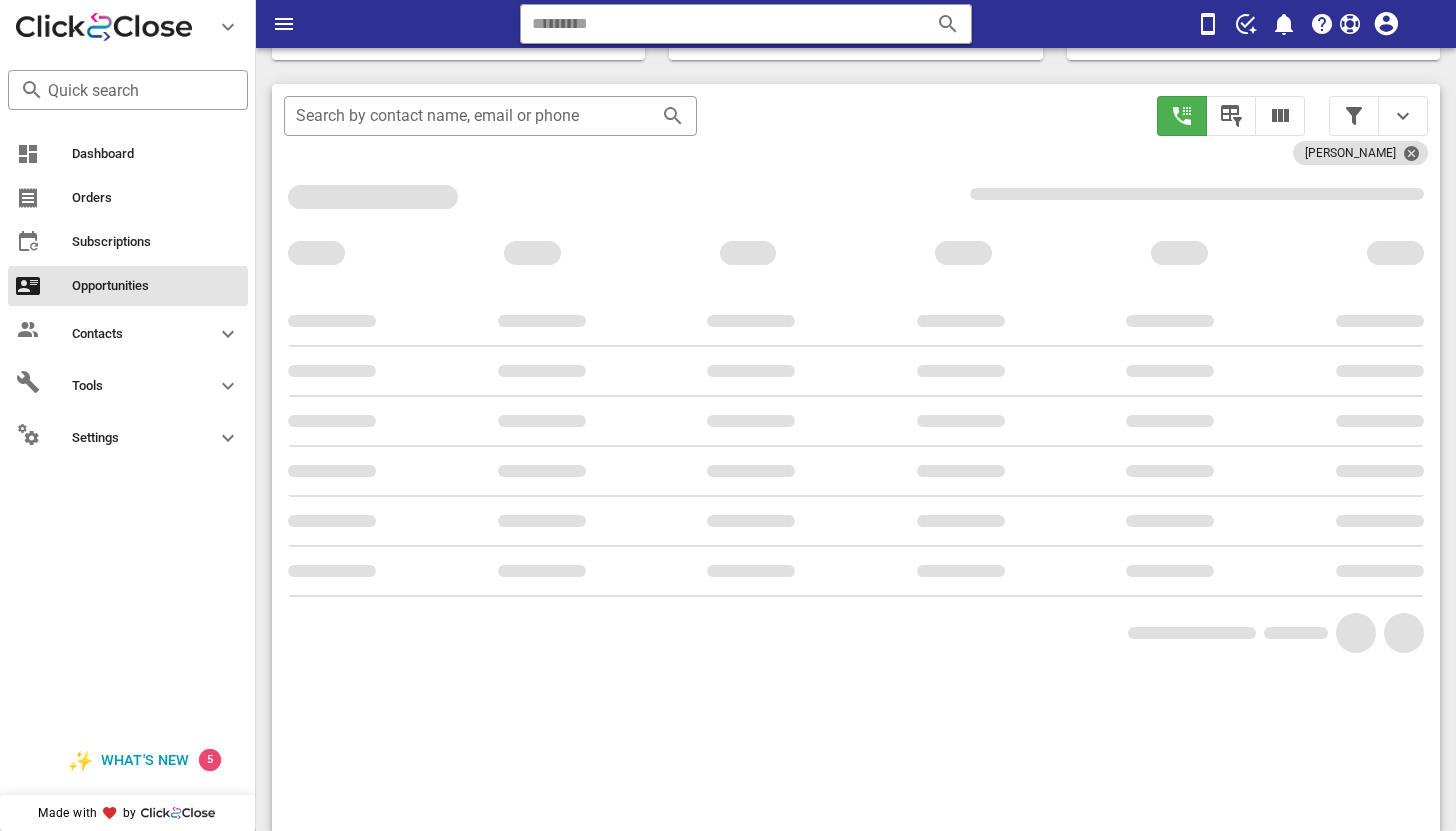 scroll, scrollTop: 376, scrollLeft: 0, axis: vertical 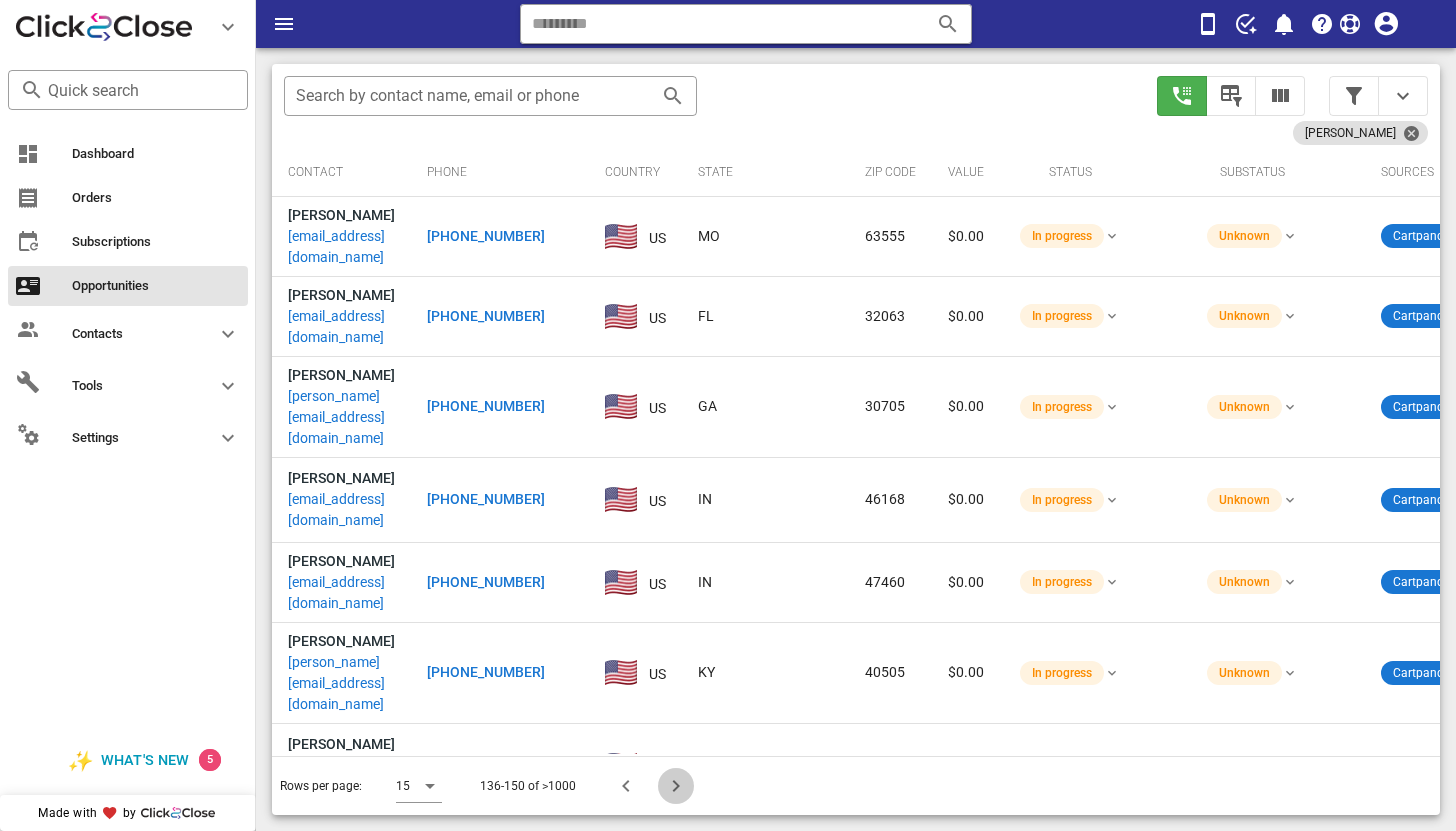 click at bounding box center (676, 786) 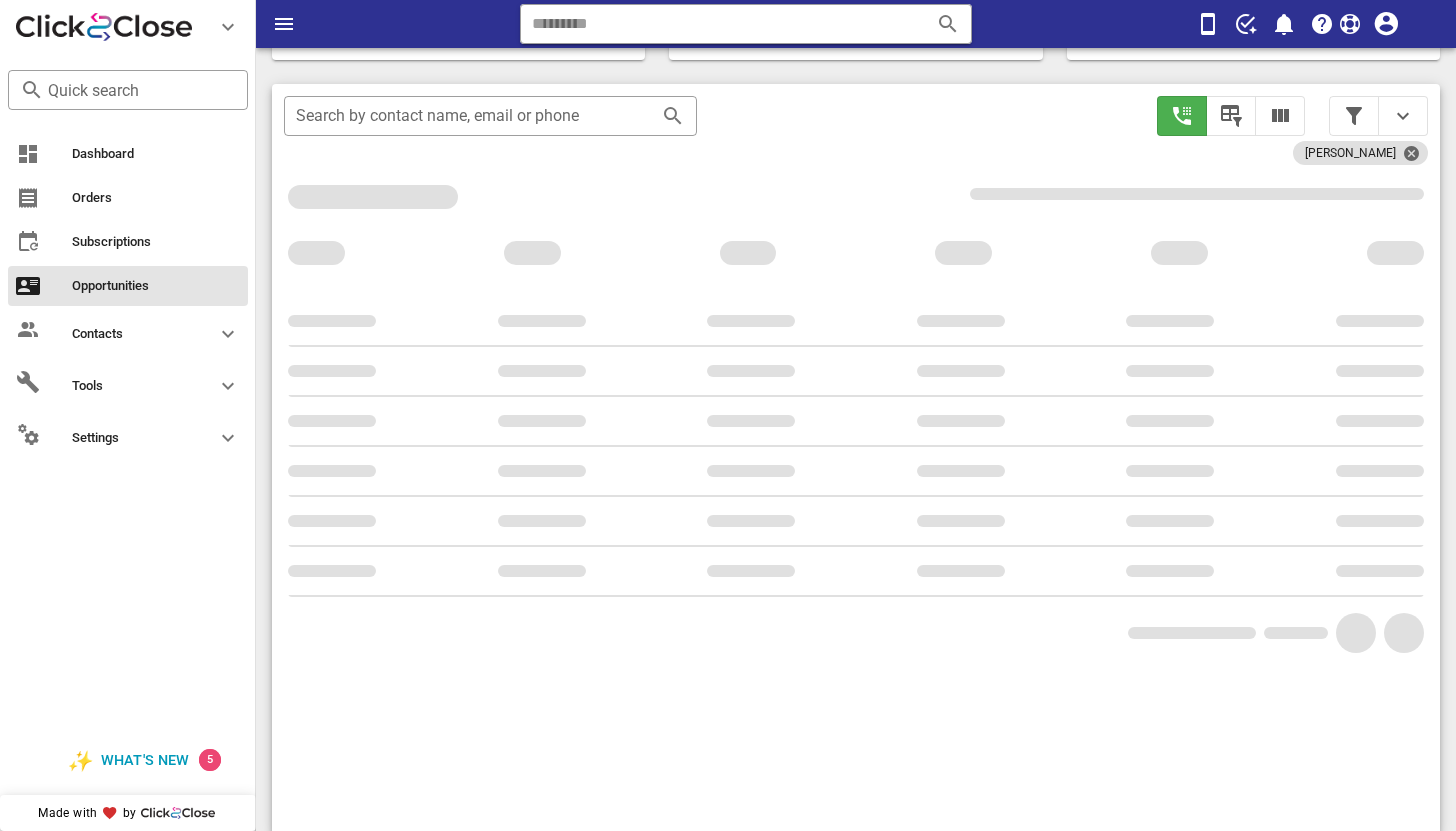 scroll, scrollTop: 376, scrollLeft: 0, axis: vertical 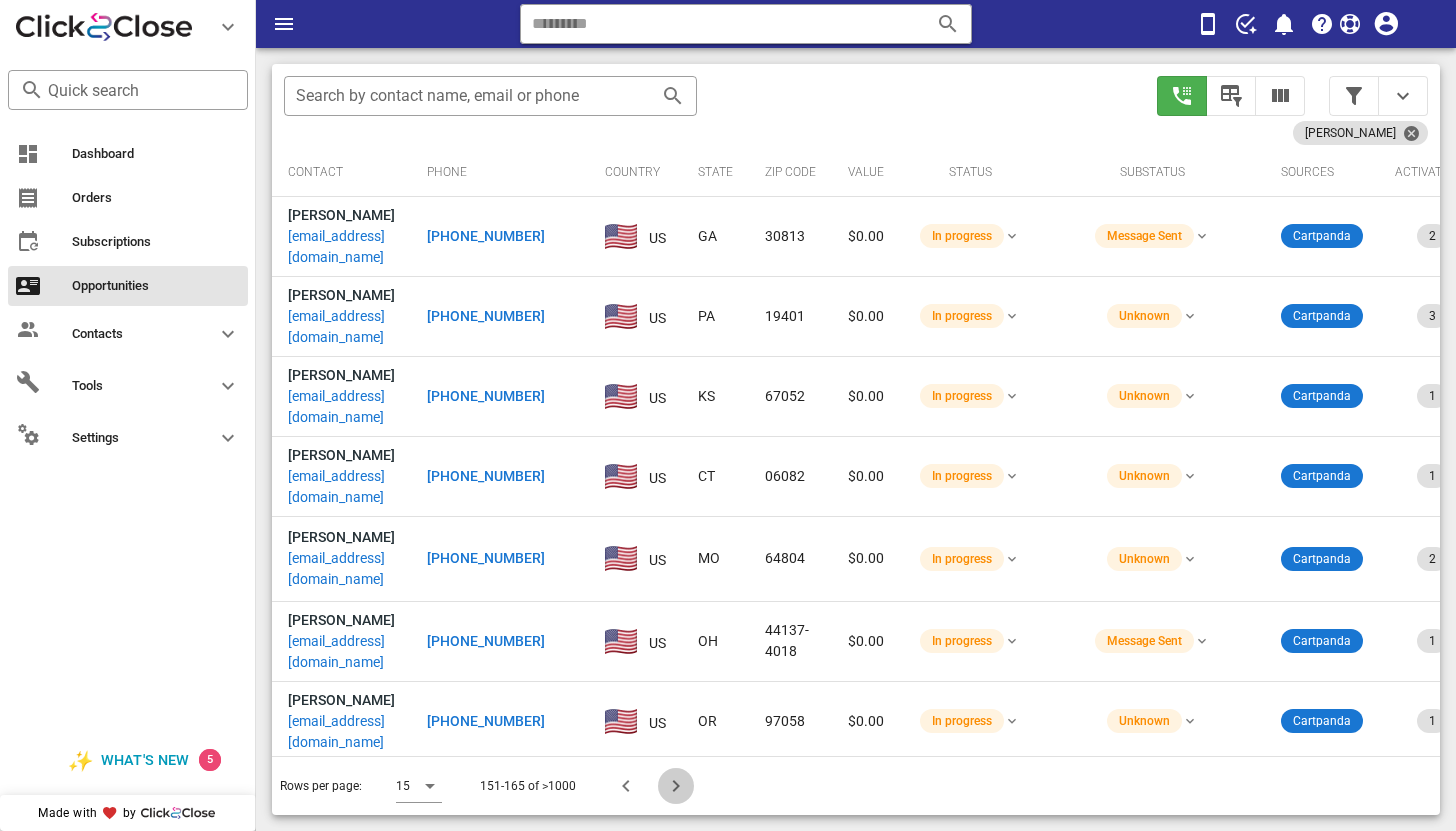 click at bounding box center [676, 786] 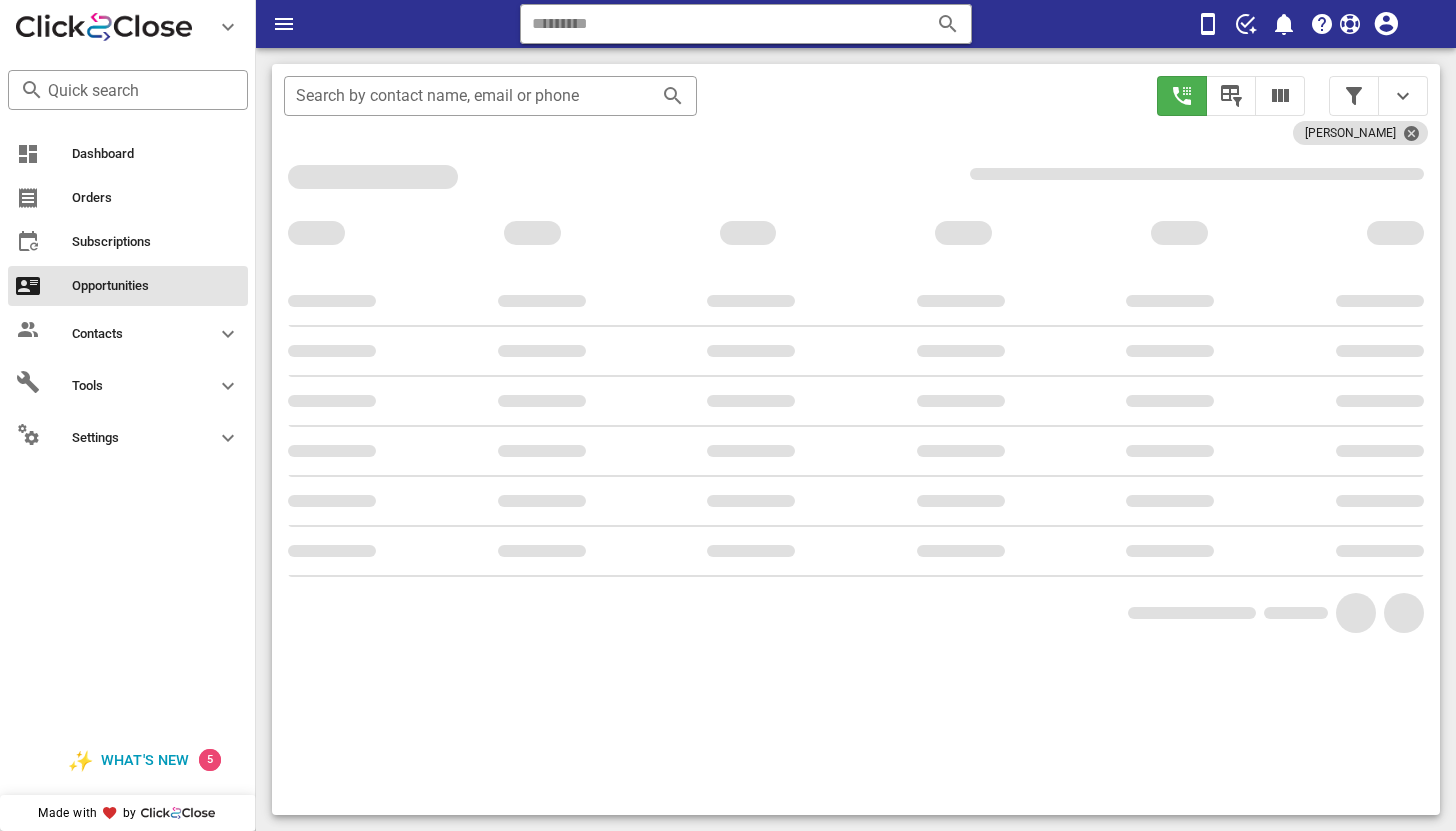 scroll, scrollTop: 376, scrollLeft: 0, axis: vertical 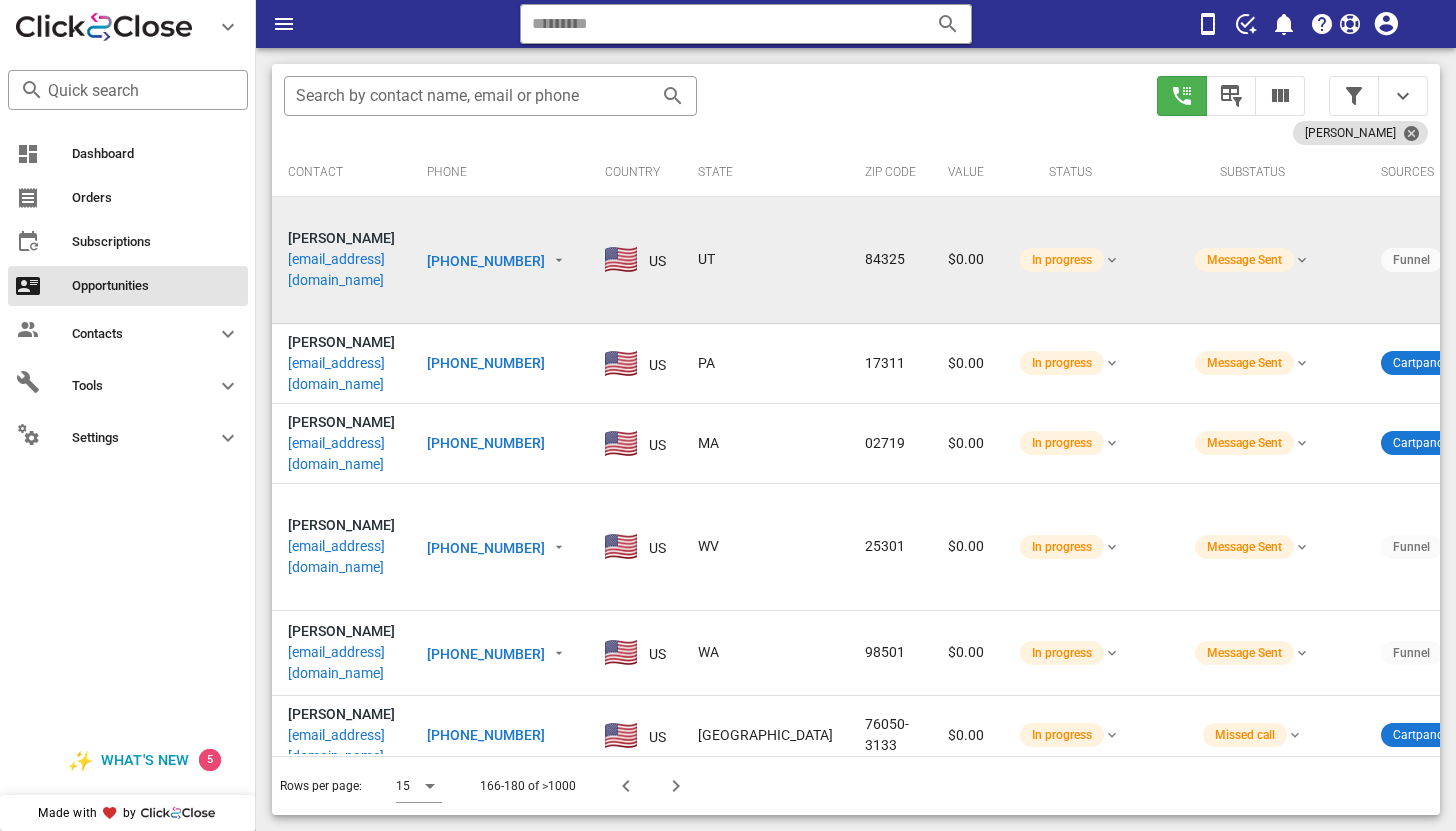 click on "kaae46@outlook.com" at bounding box center [341, 270] 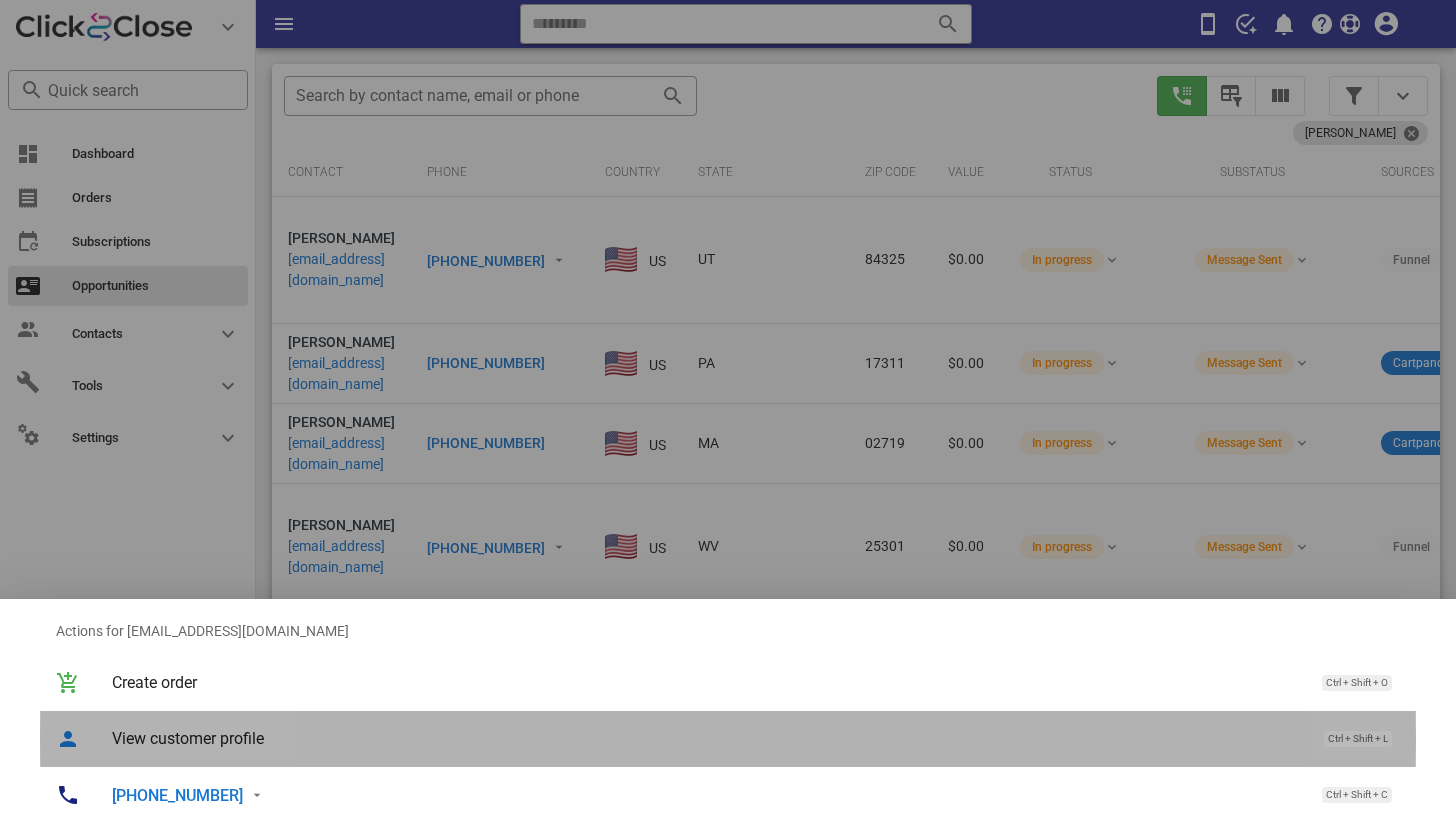 click on "View customer profile" at bounding box center [708, 738] 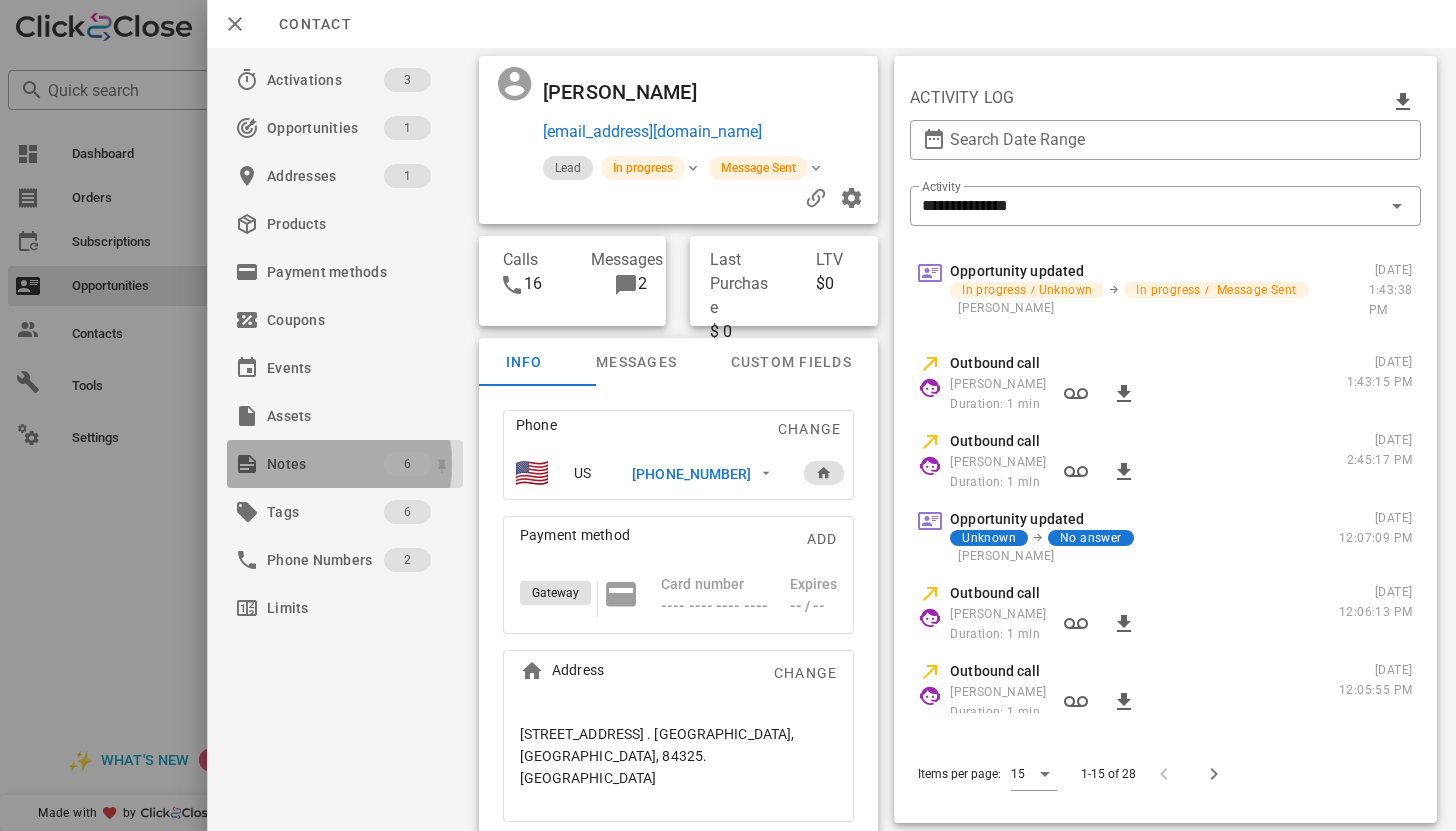 click on "Notes" at bounding box center (325, 464) 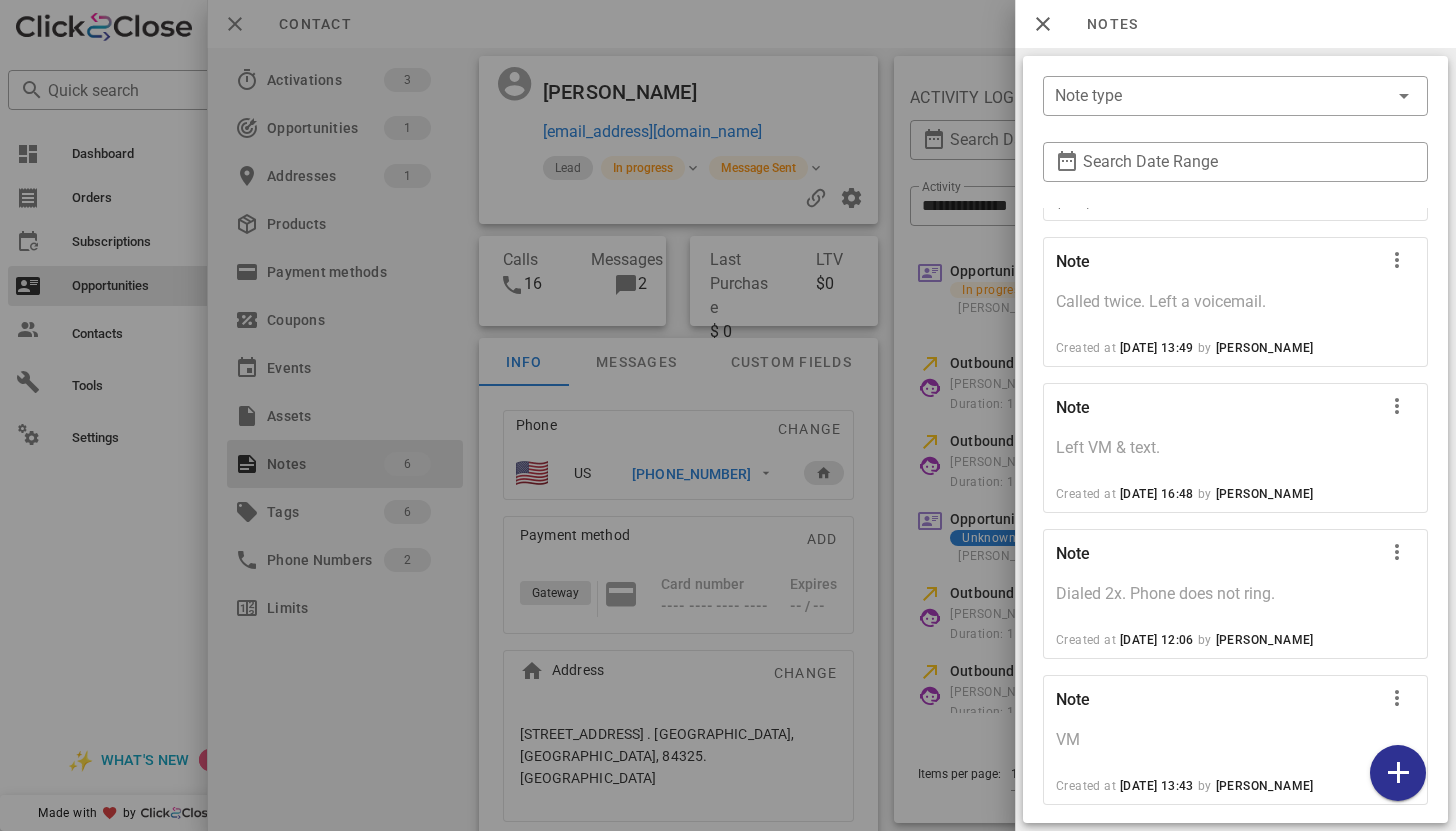 scroll, scrollTop: 474, scrollLeft: 0, axis: vertical 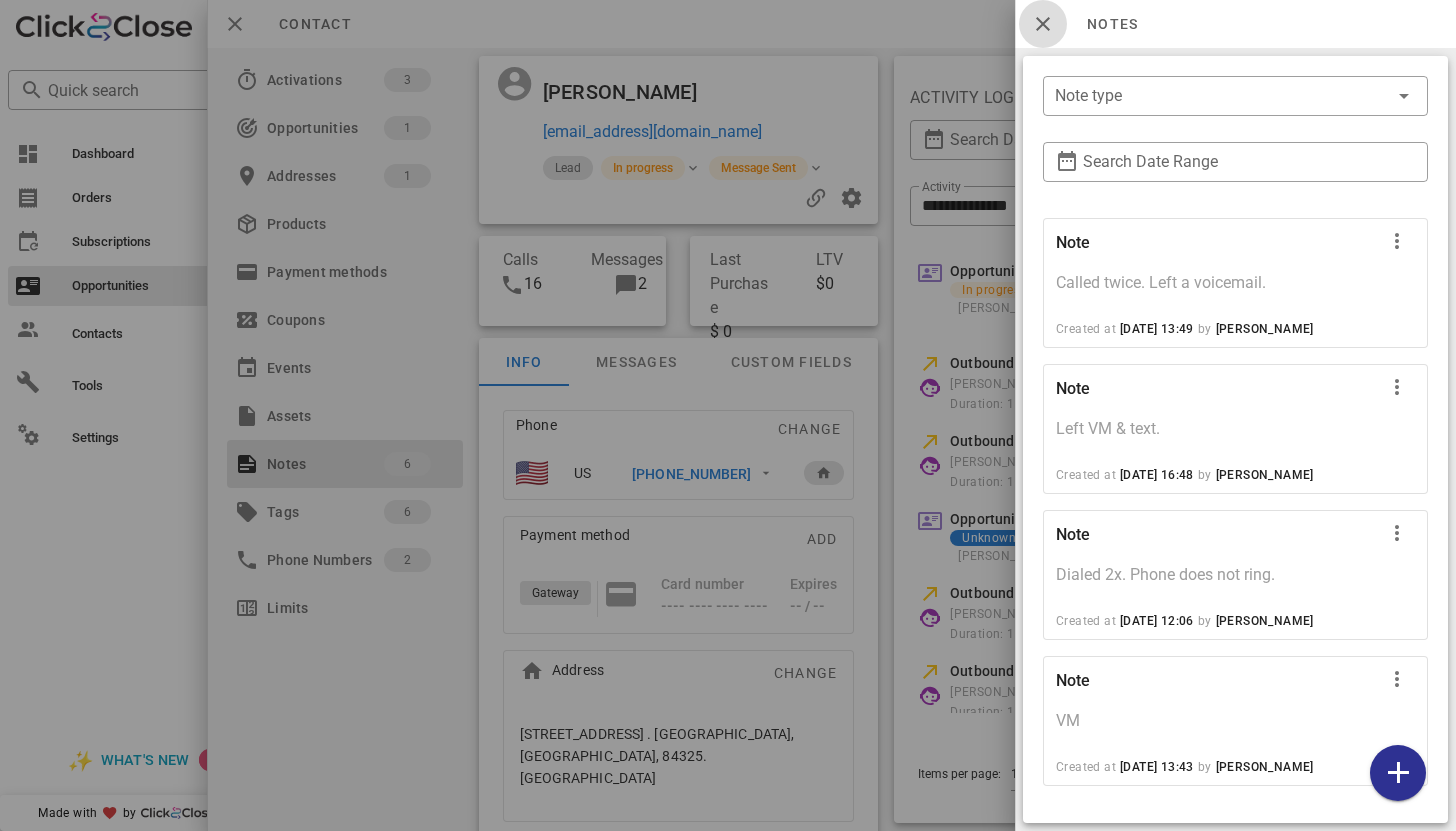 click at bounding box center (1043, 24) 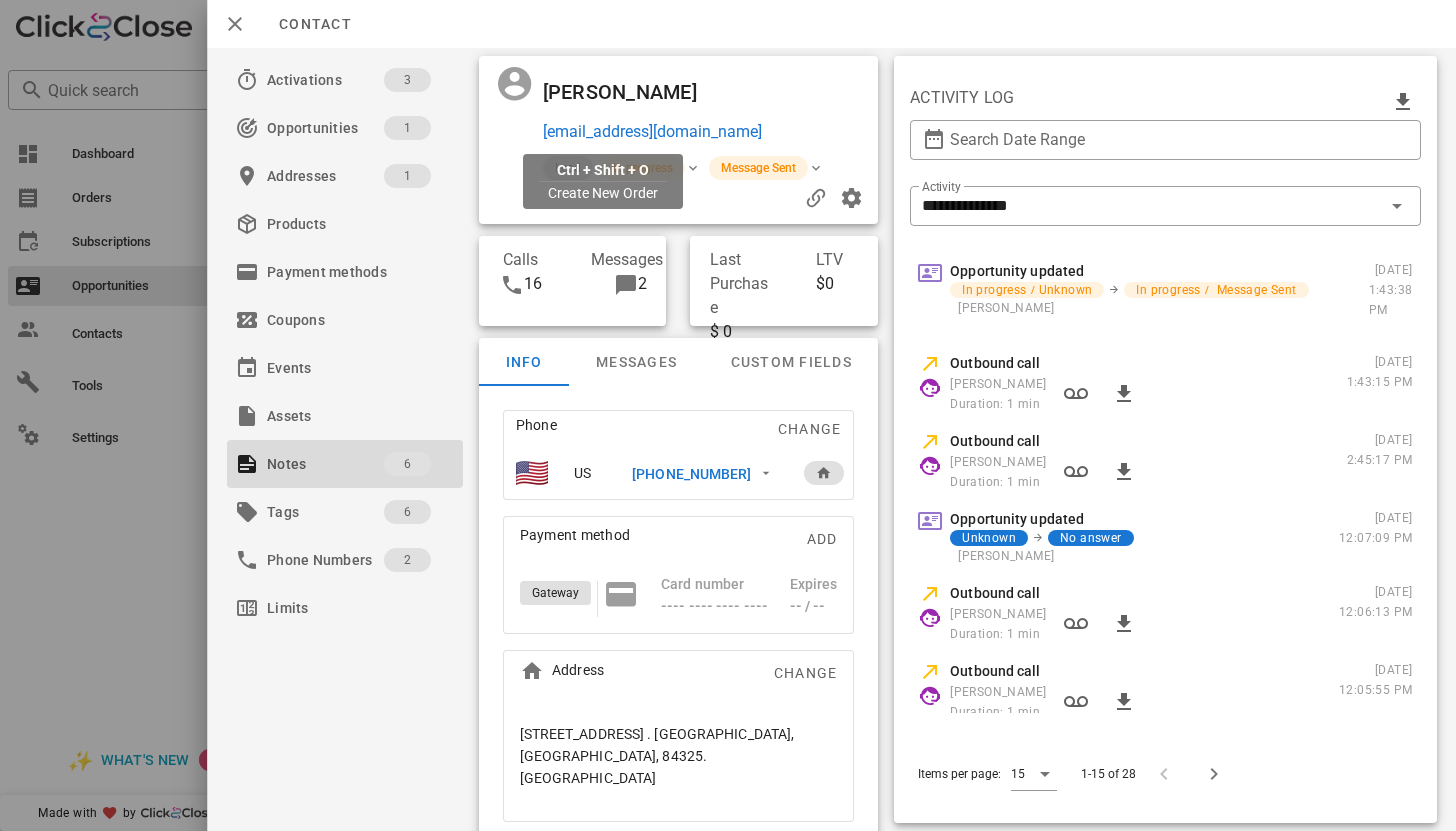 click on "kaae46@outlook.com" at bounding box center [651, 132] 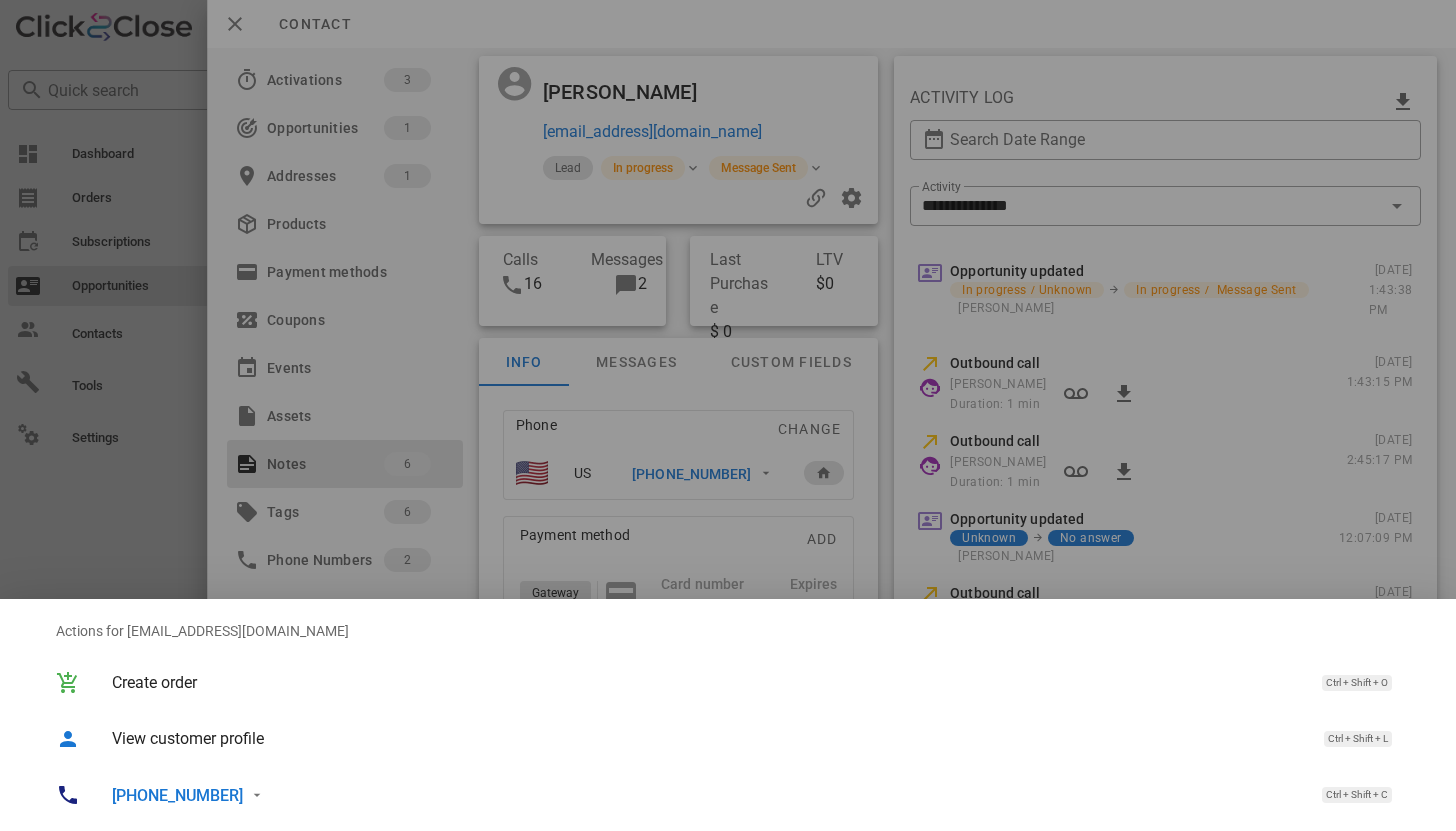 click on "+14357571846" at bounding box center (177, 795) 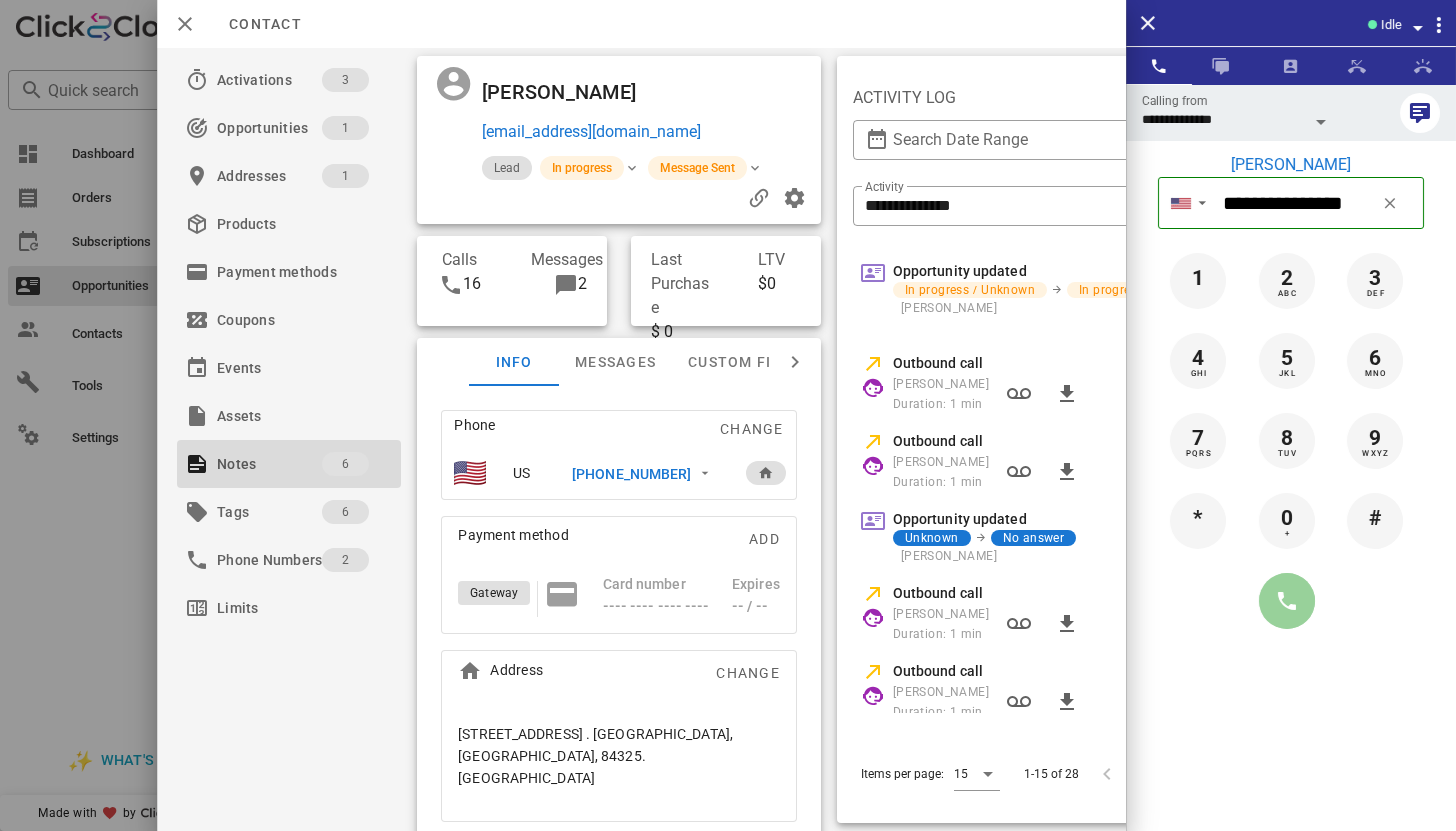 click at bounding box center (1287, 601) 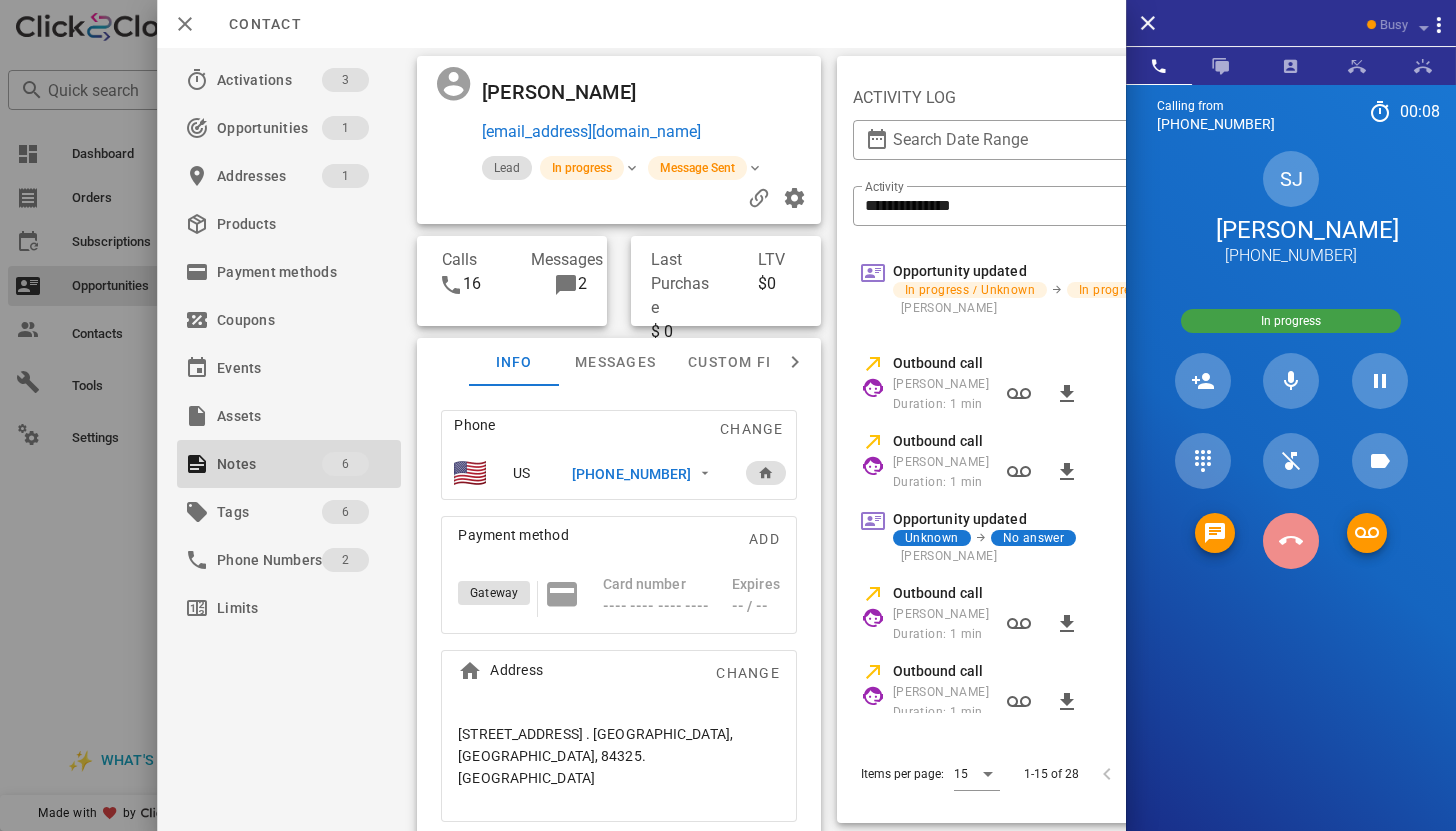 click at bounding box center [1291, 541] 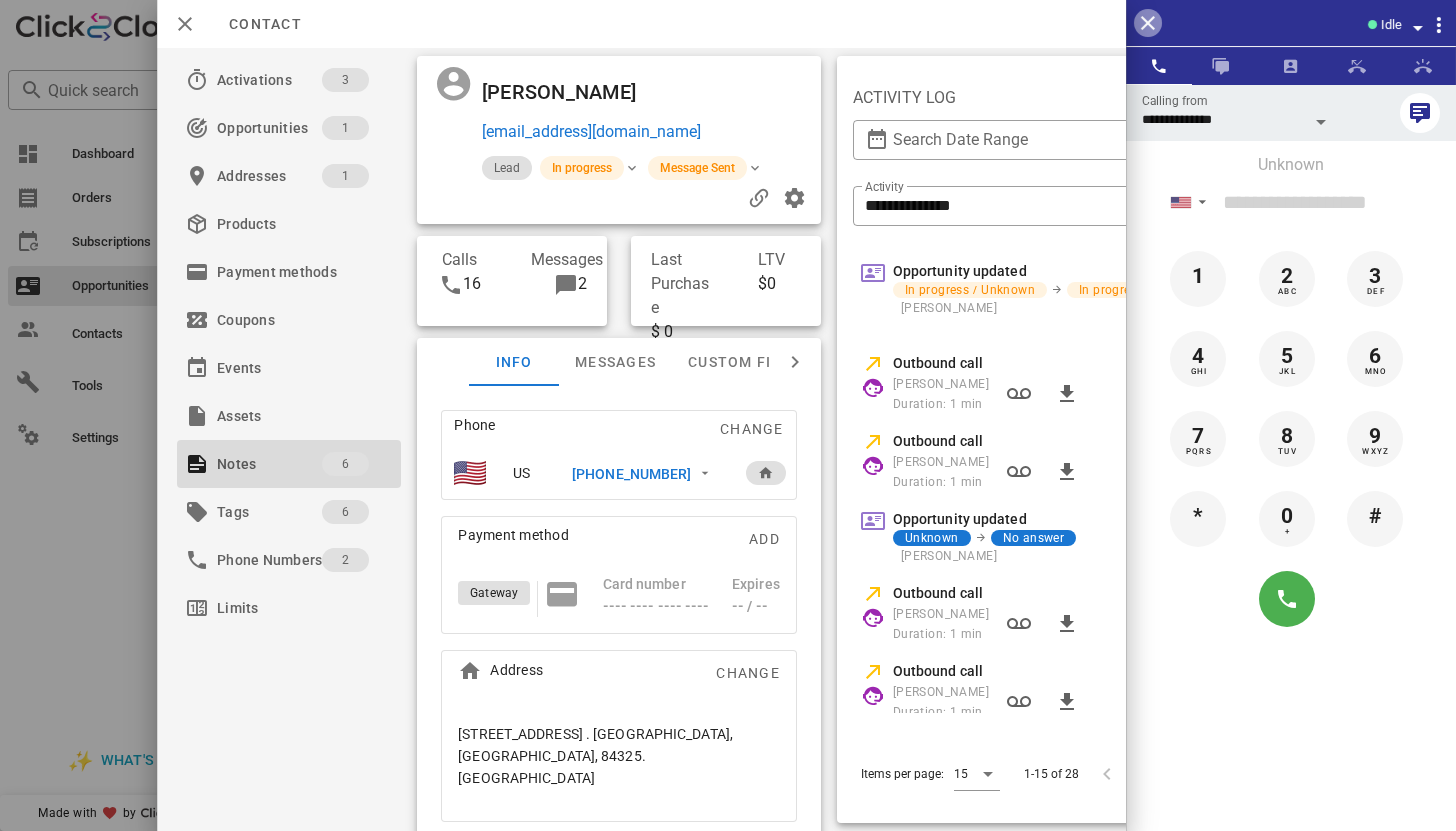 click at bounding box center [1148, 23] 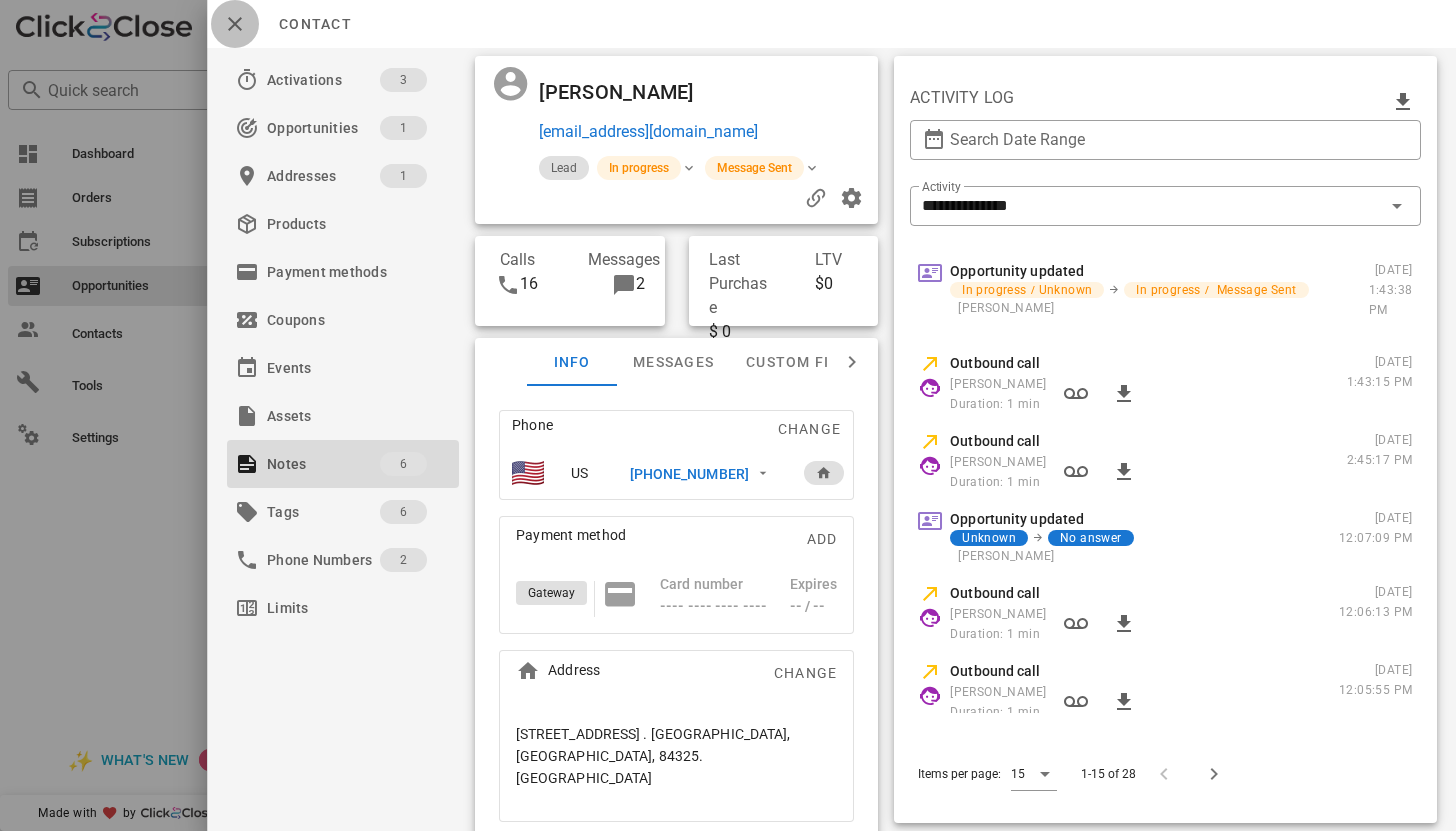 click at bounding box center (235, 24) 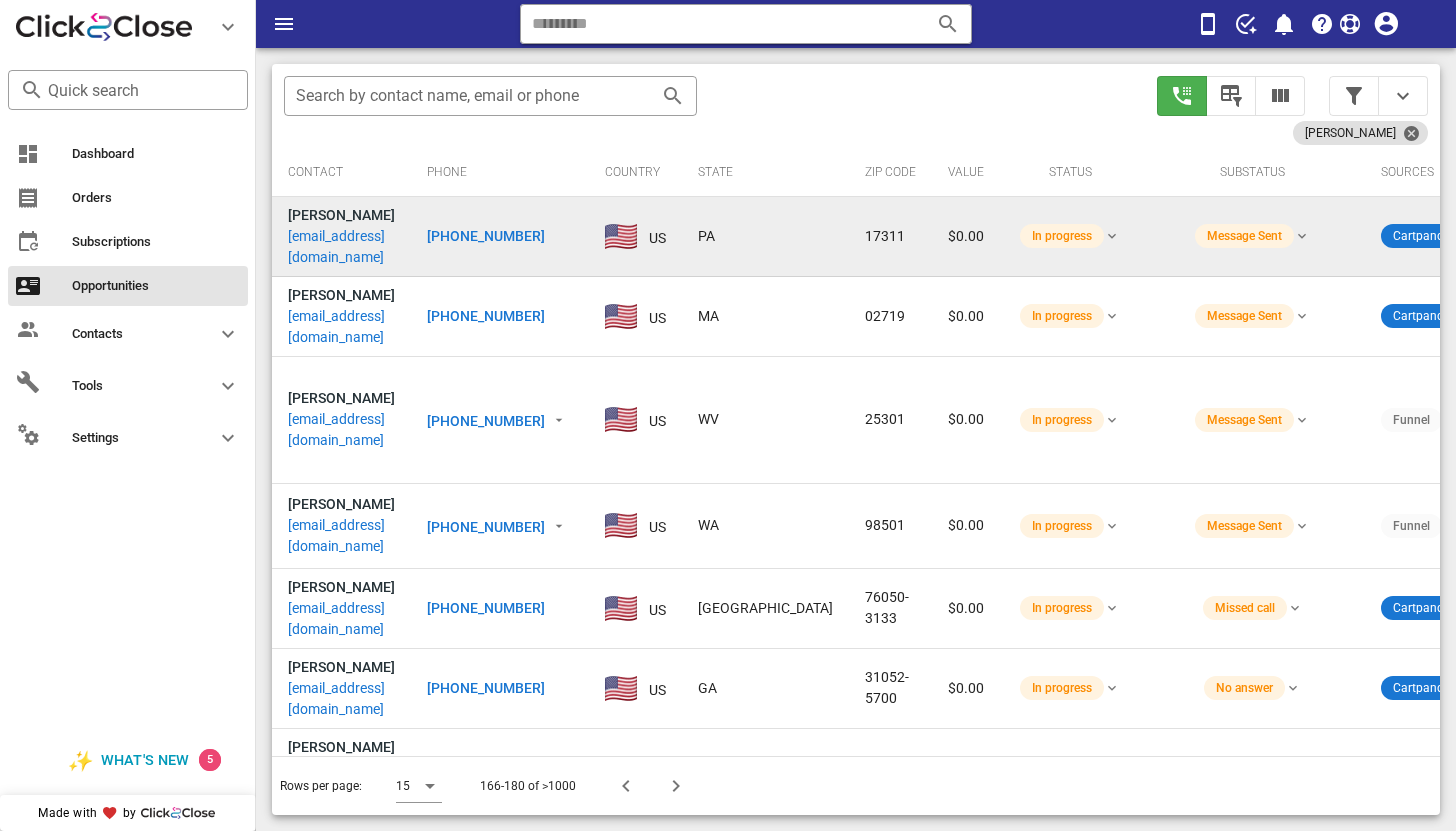 click on "grann318@aol.com" at bounding box center [341, 247] 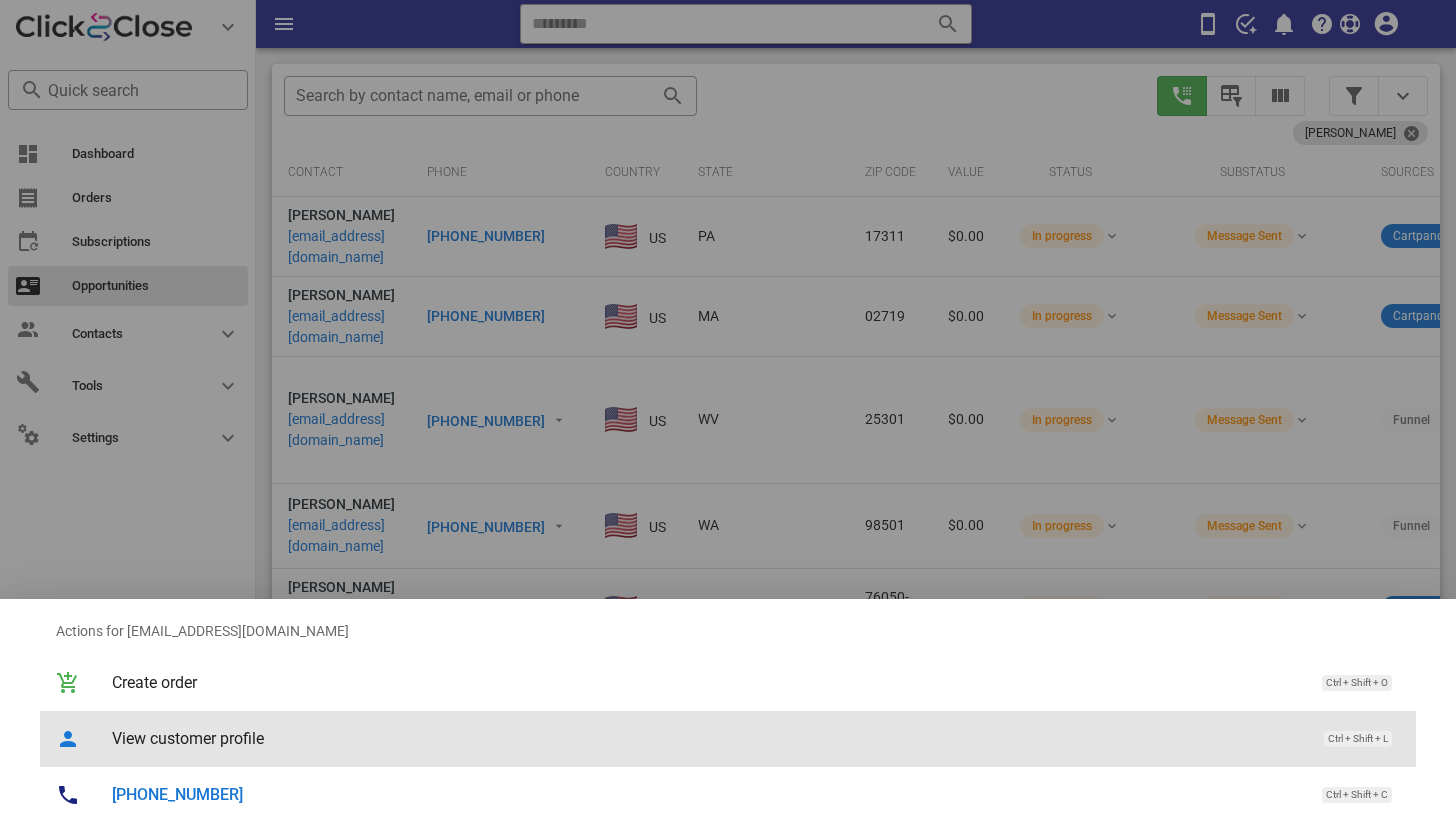 click on "View customer profile" at bounding box center [708, 738] 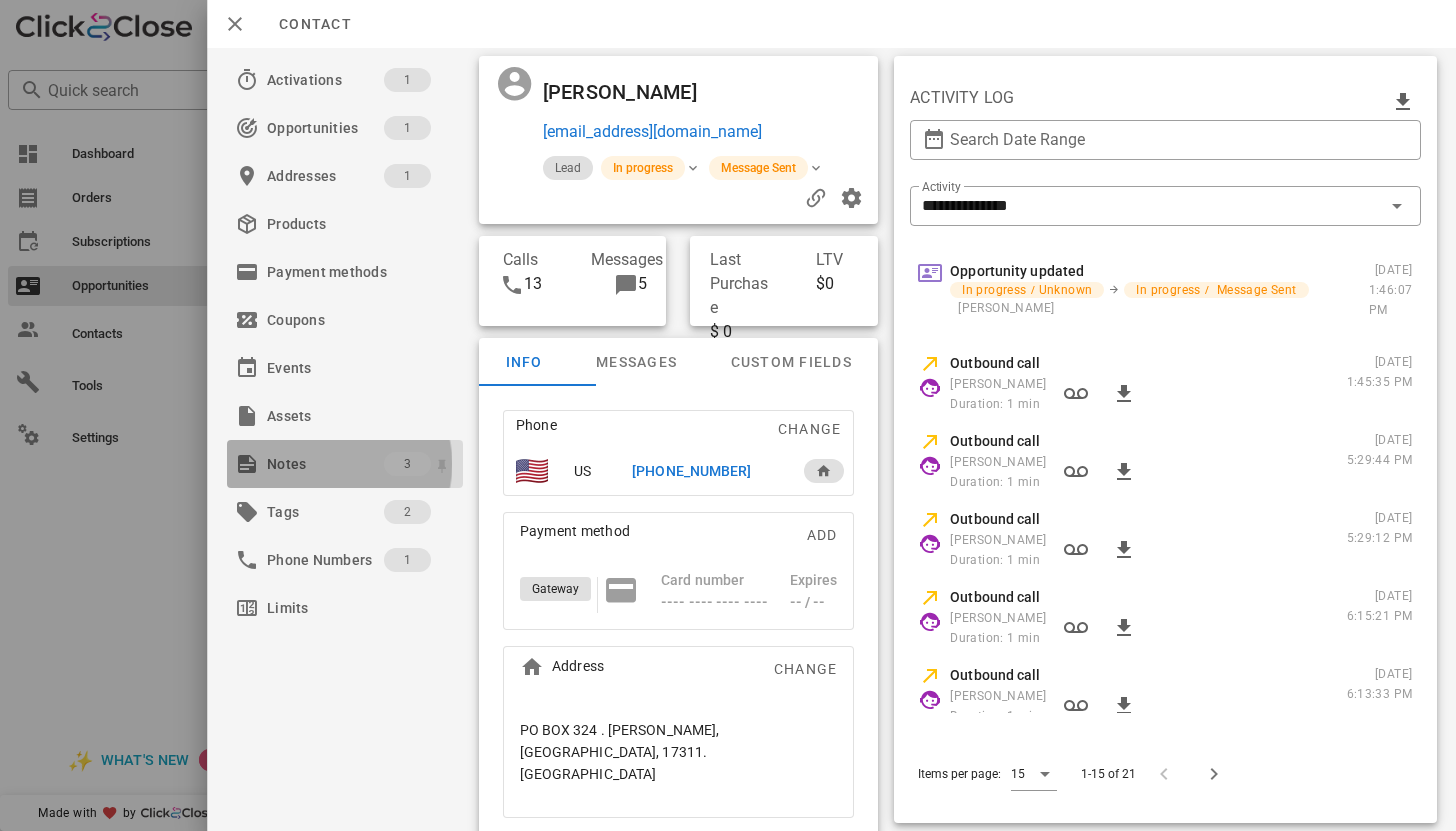 click on "Notes" at bounding box center (325, 464) 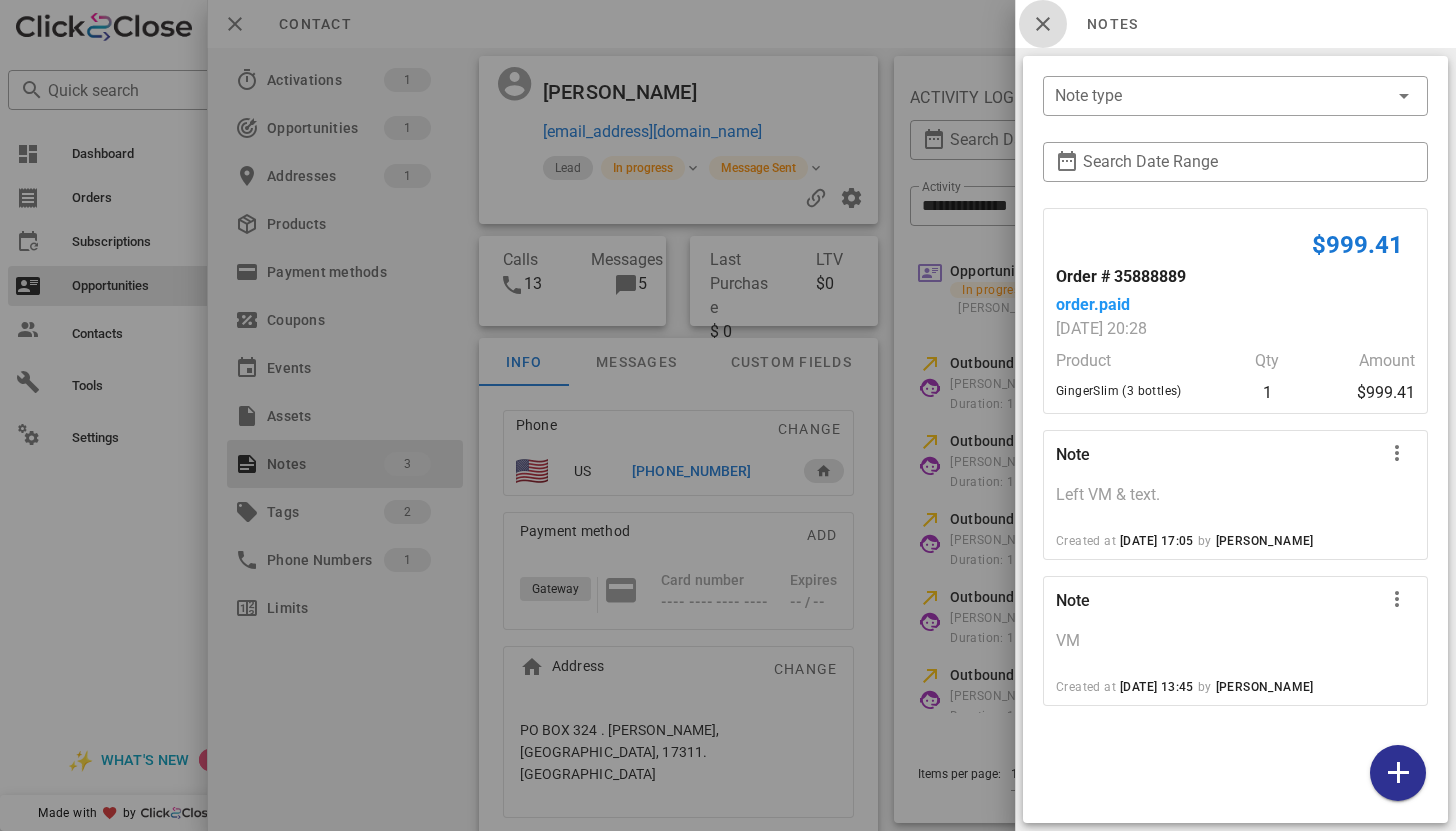 click at bounding box center [1043, 24] 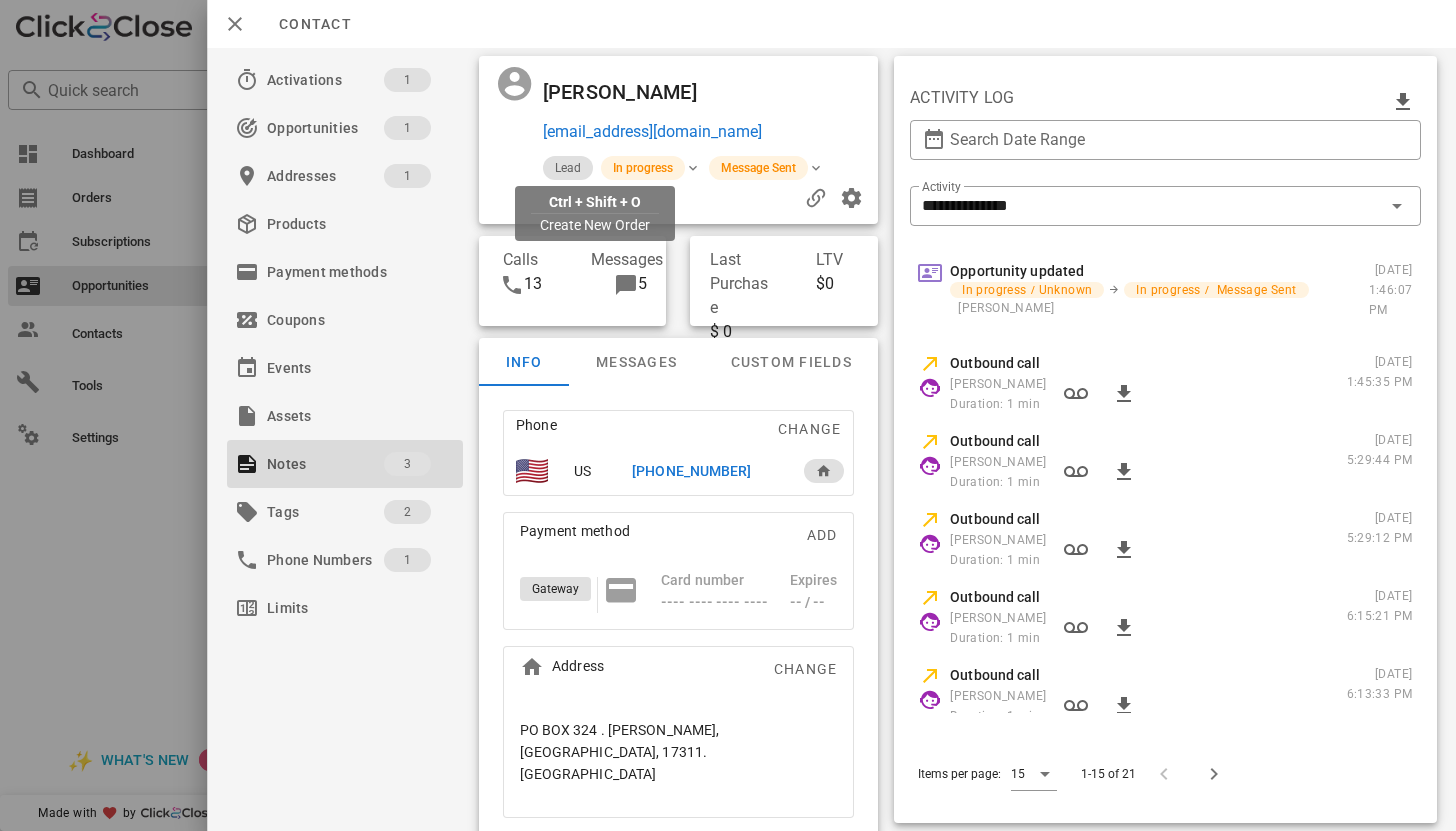click on "grann318@aol.com" at bounding box center [651, 132] 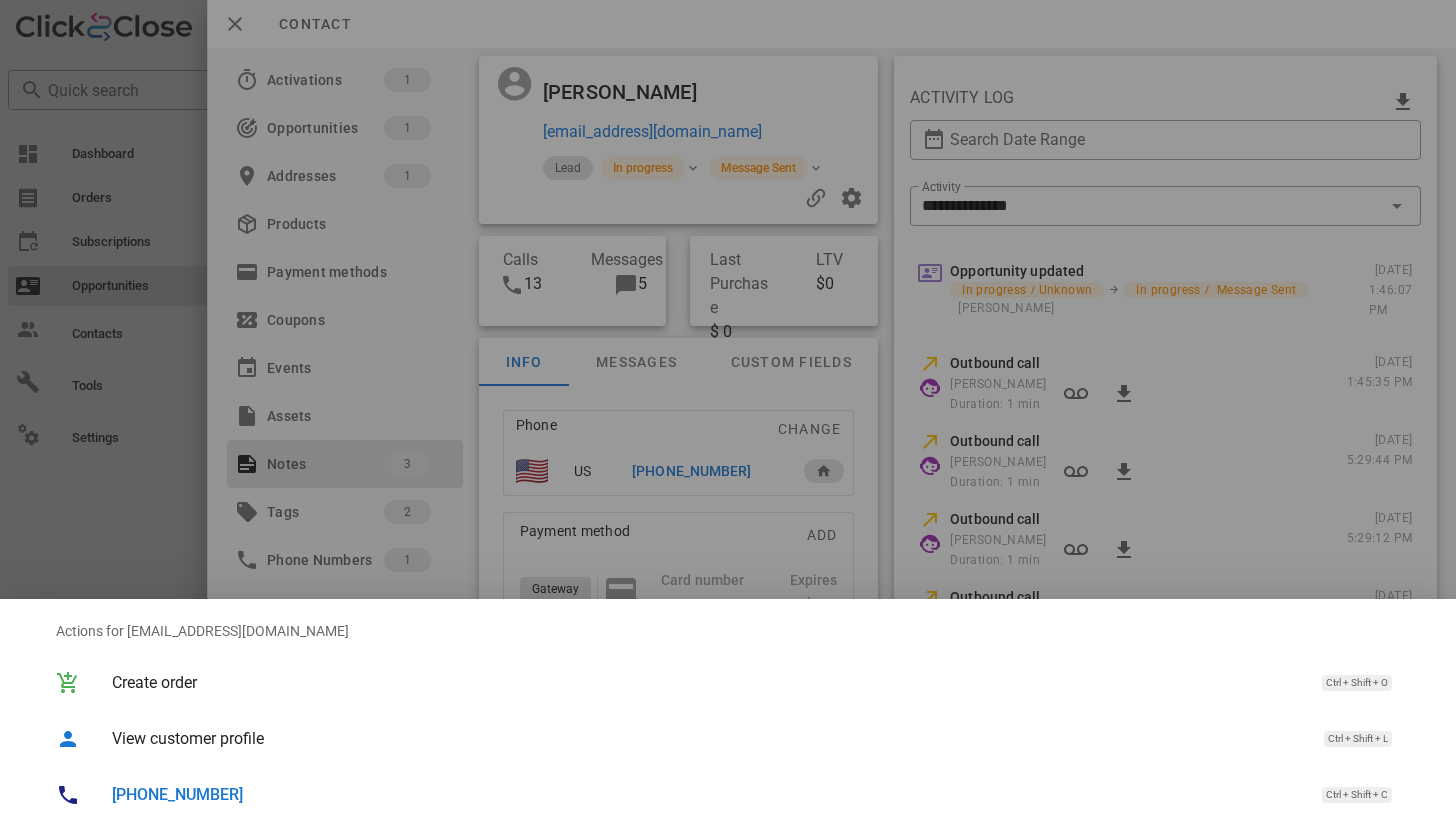 click on "+17174879224" at bounding box center [177, 794] 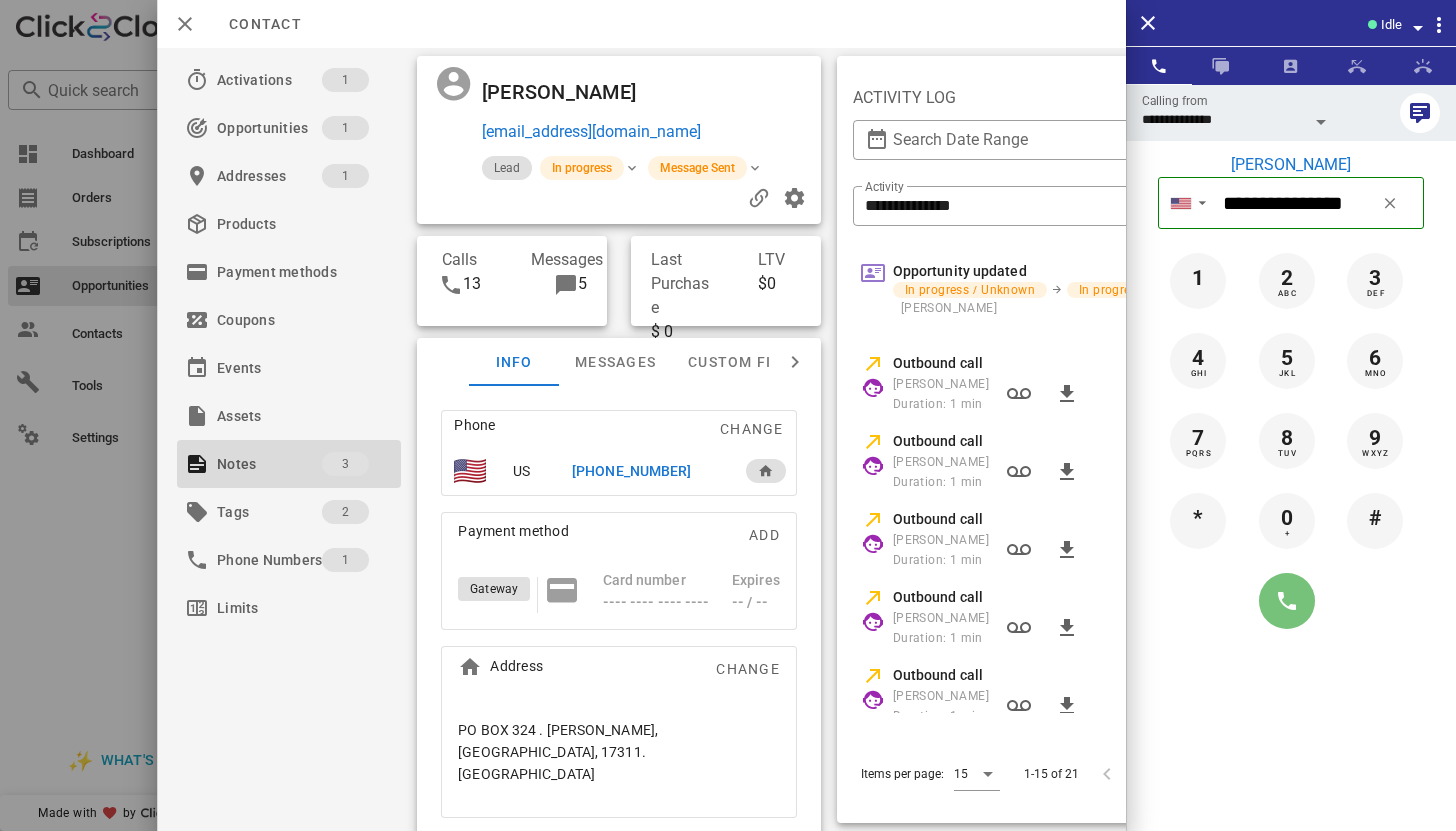 click at bounding box center [1287, 601] 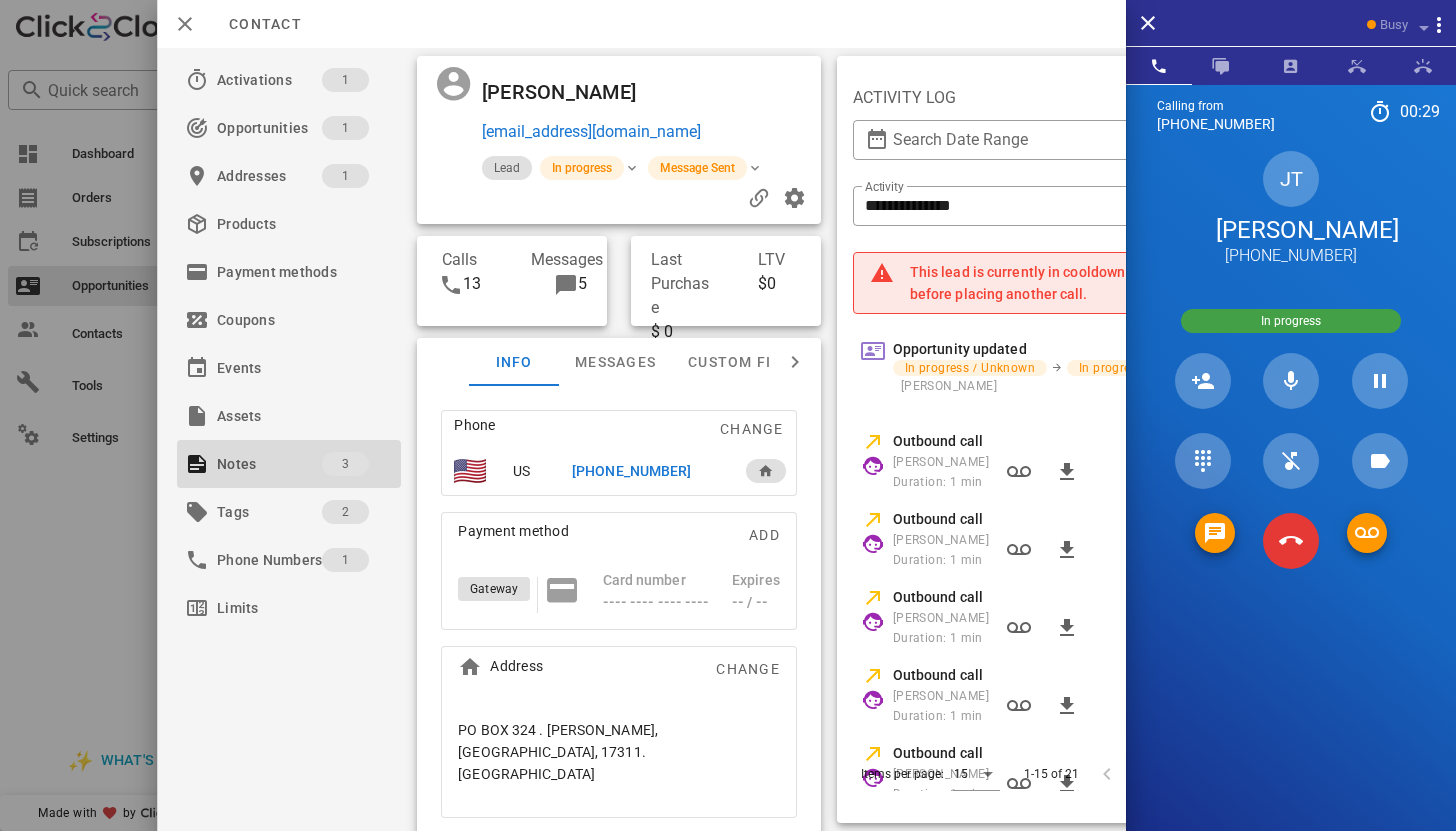 click at bounding box center [1291, 541] 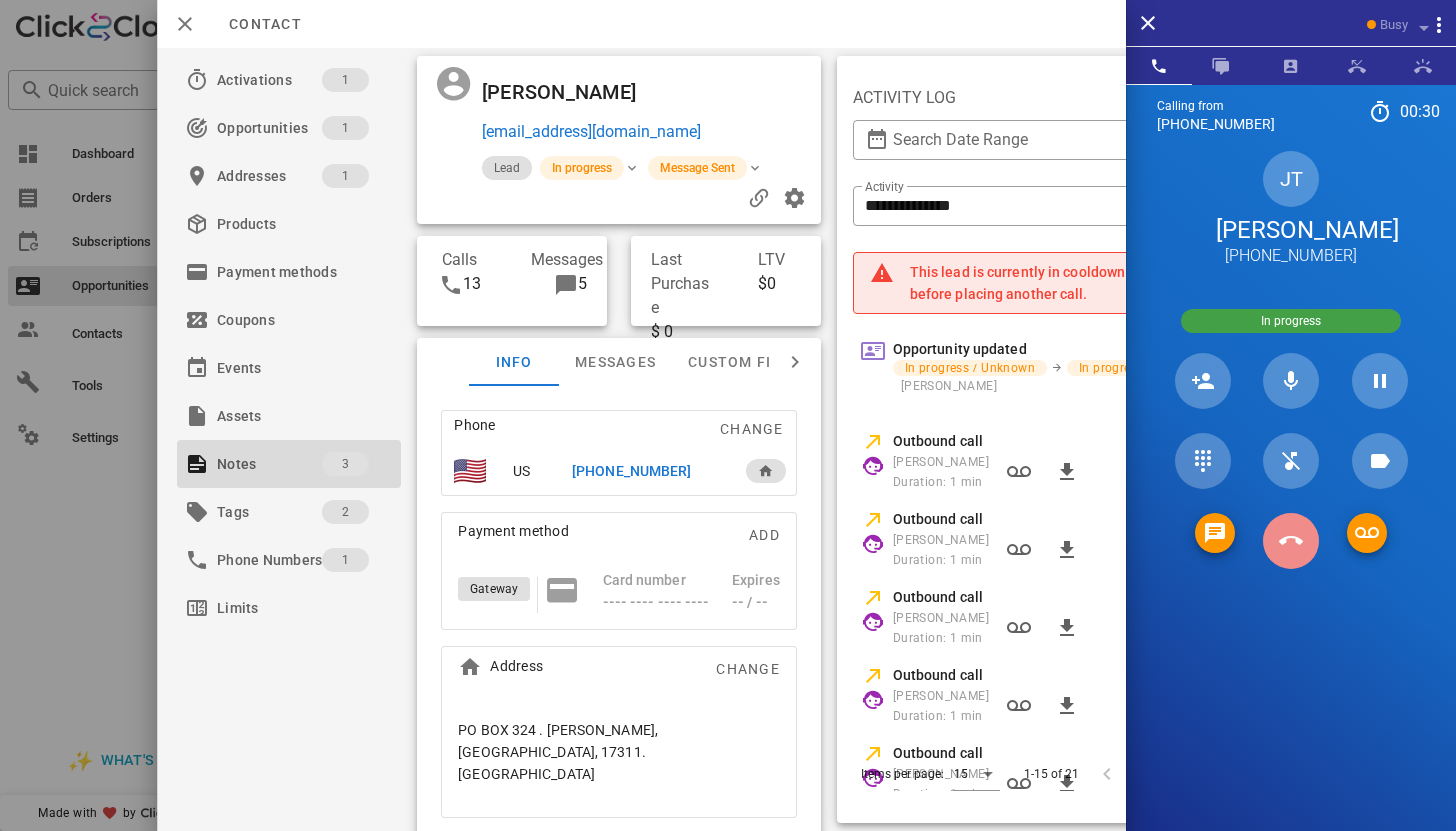 click at bounding box center [1291, 541] 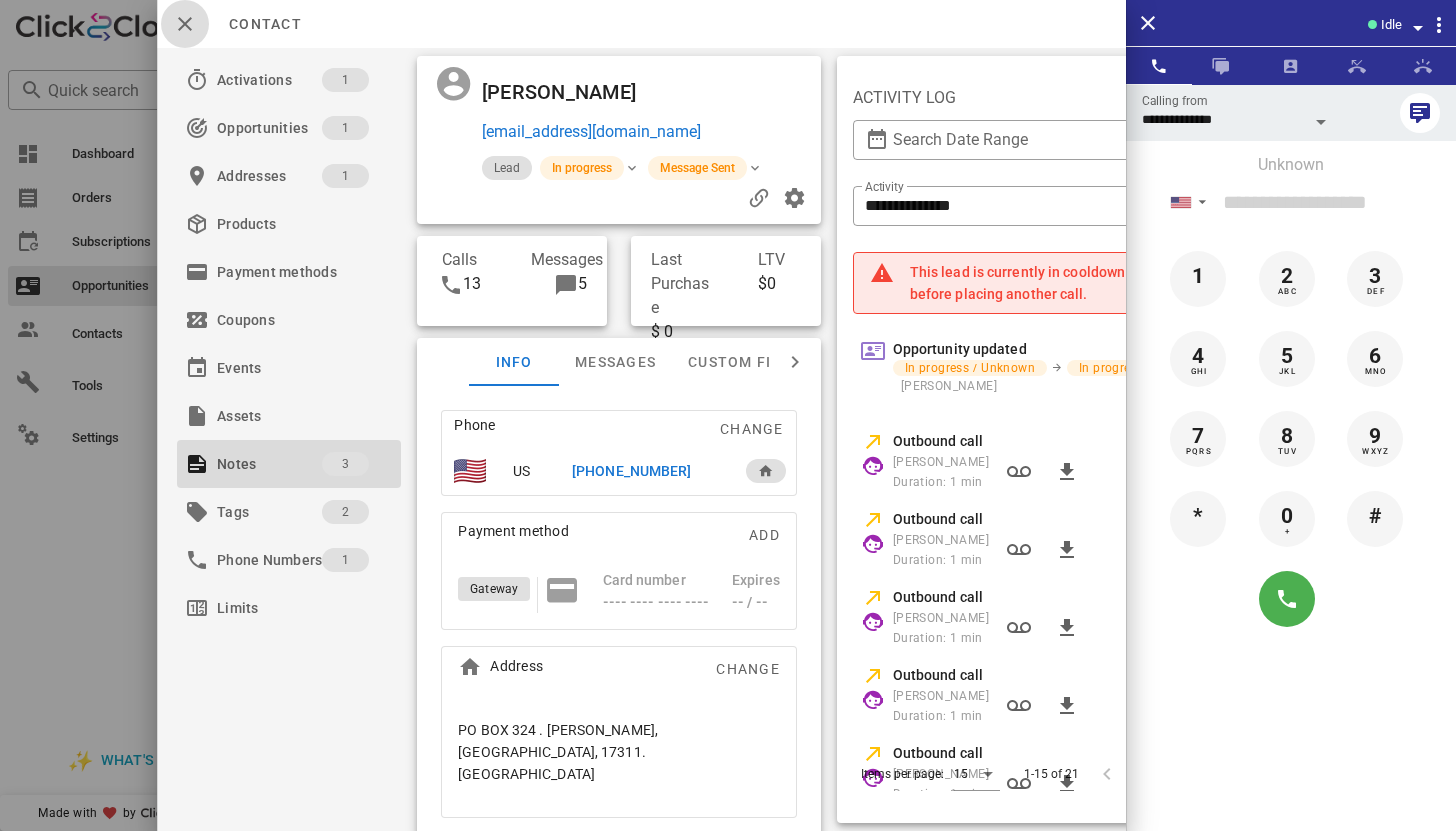 click at bounding box center [185, 24] 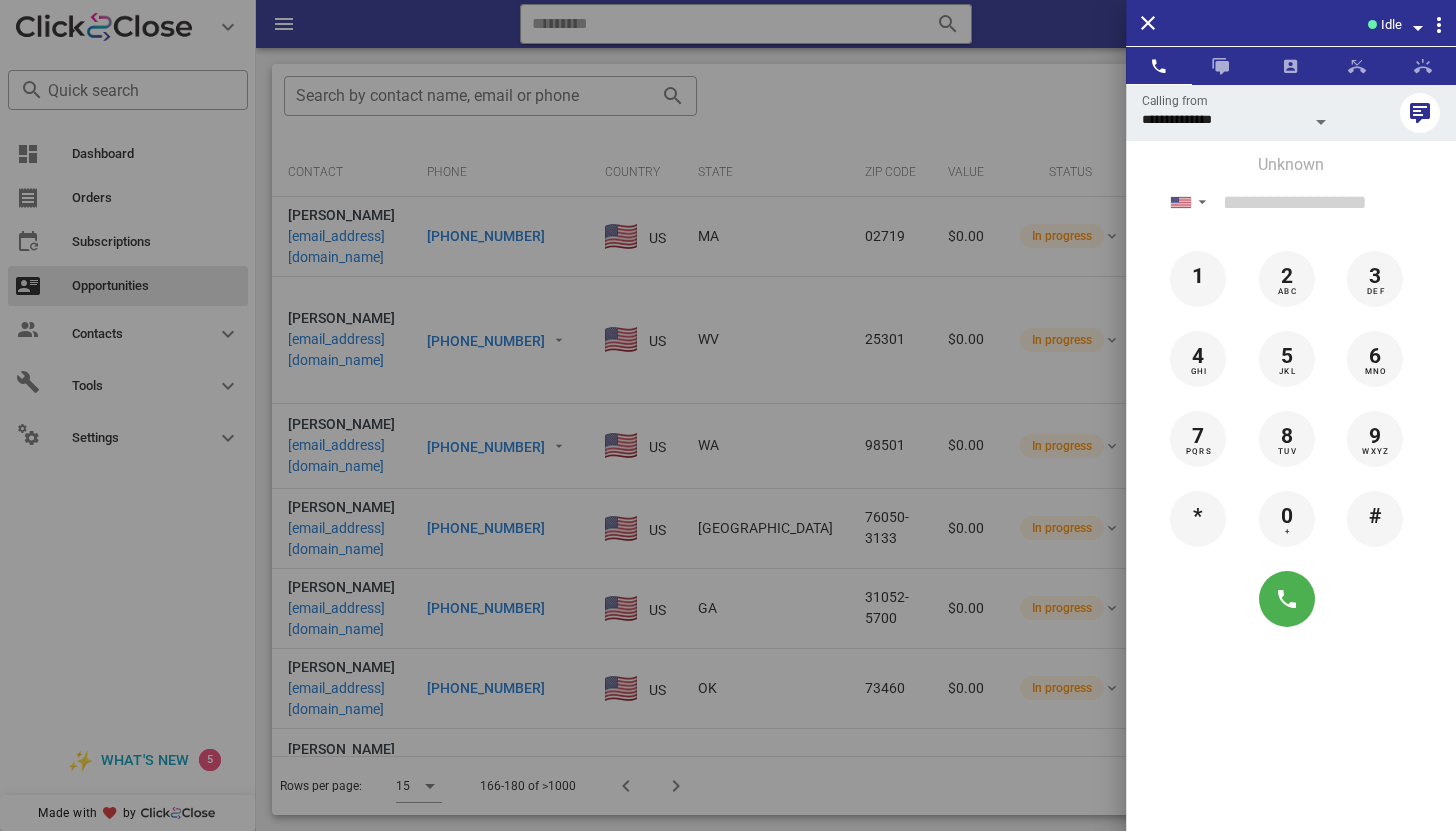 click at bounding box center (728, 415) 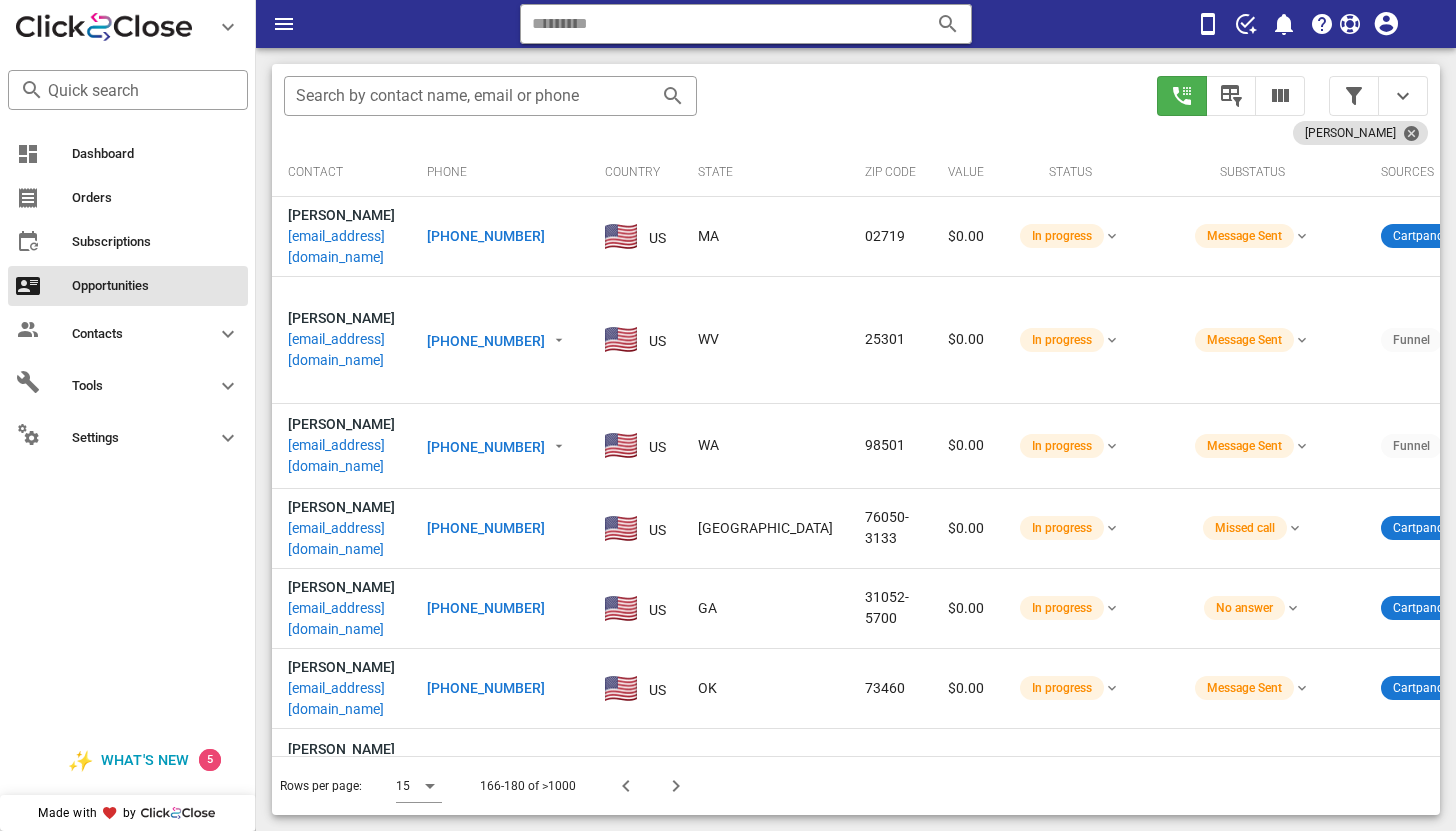 click on "leamgreg@gmail.com" at bounding box center (341, 247) 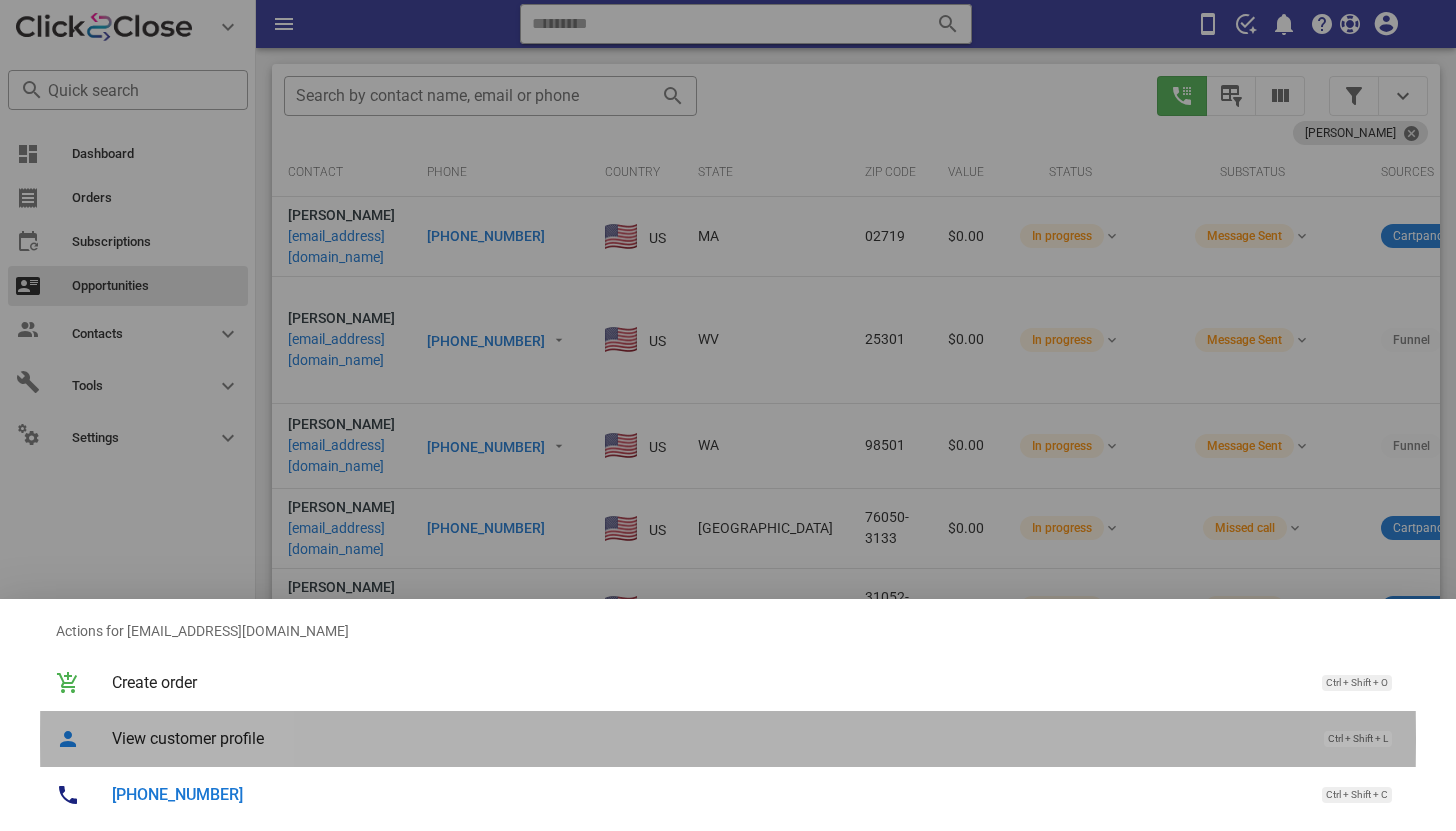click on "View customer profile" at bounding box center (708, 738) 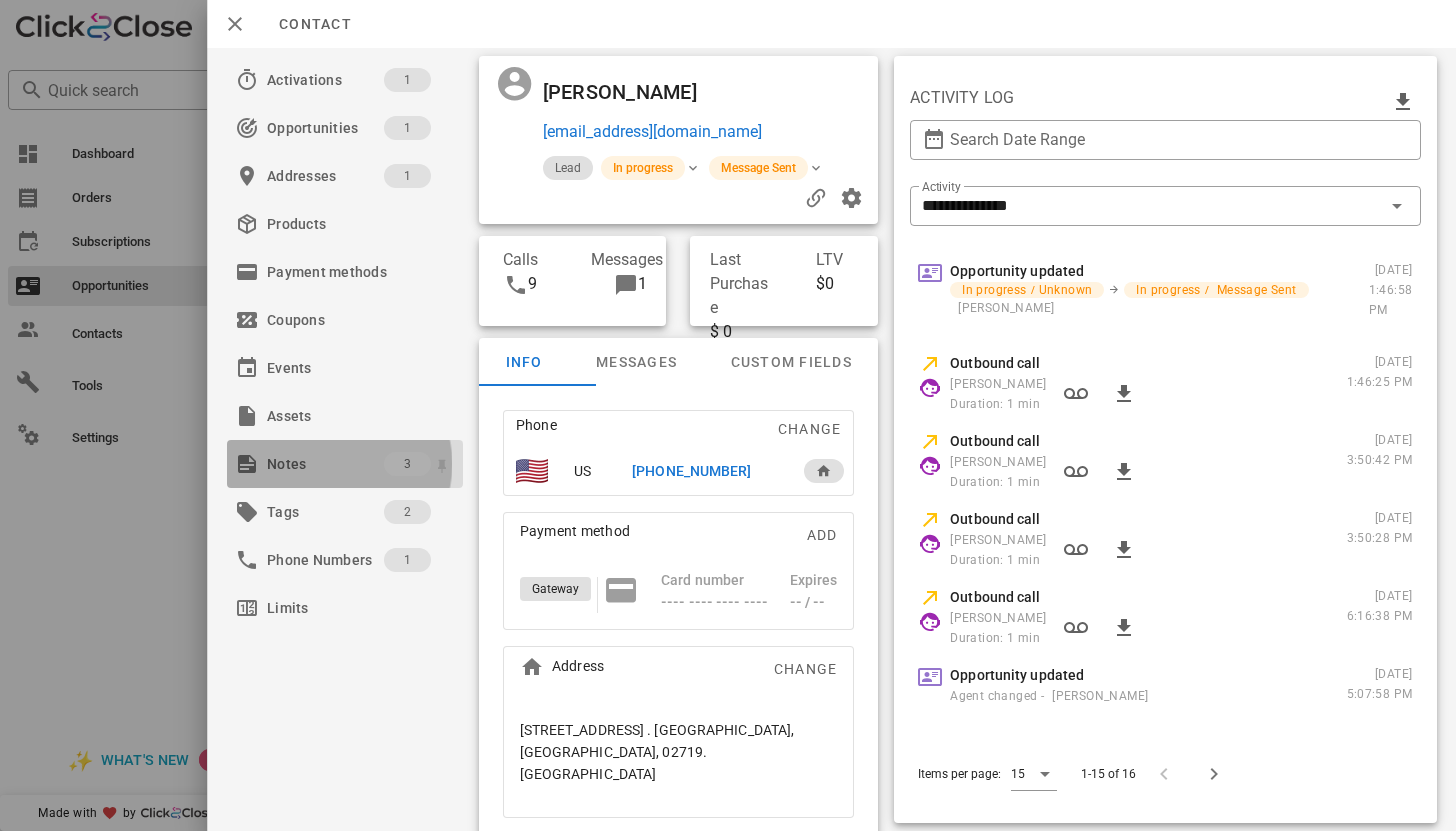 click on "Notes" at bounding box center (325, 464) 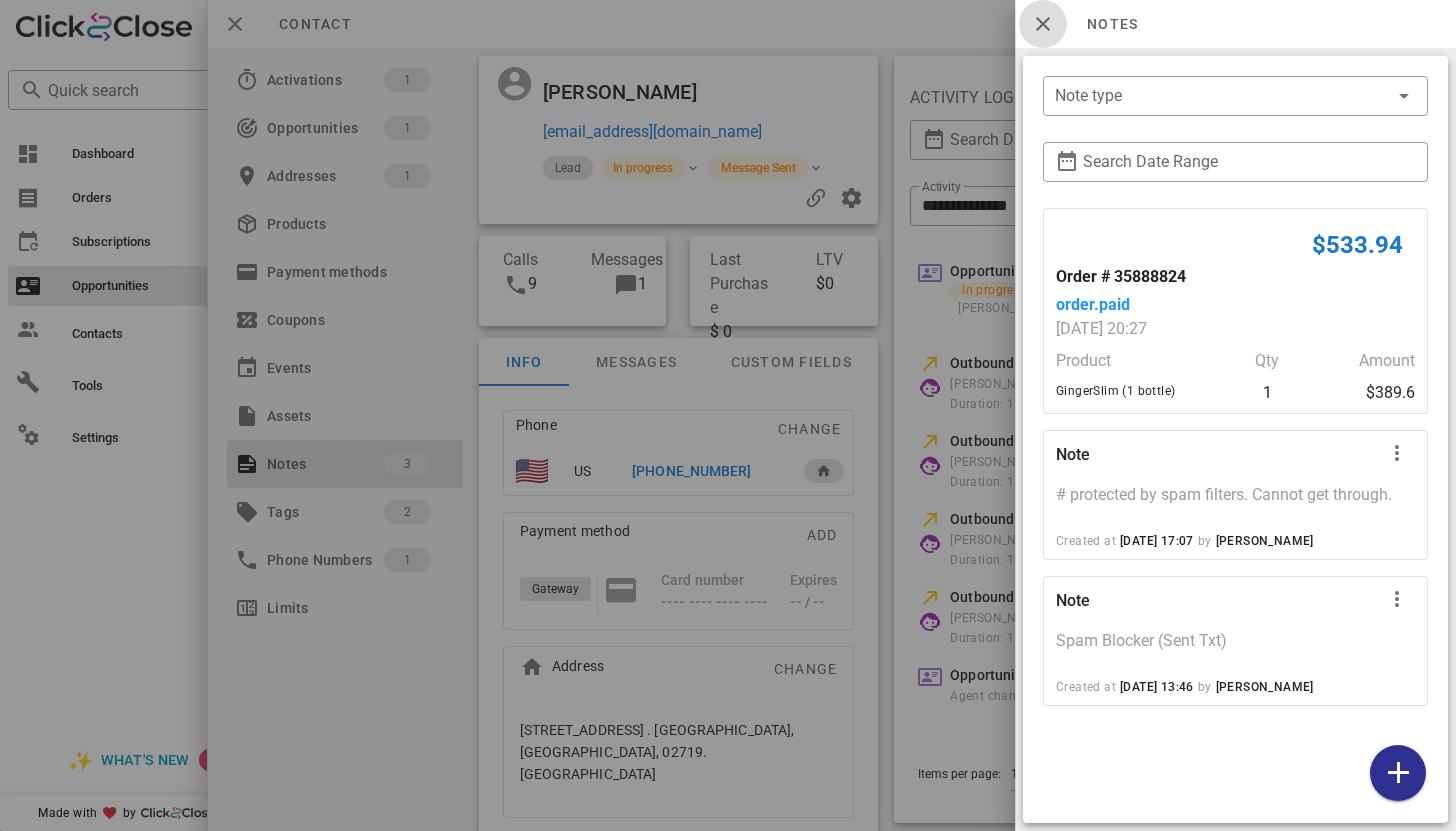 click at bounding box center [1043, 24] 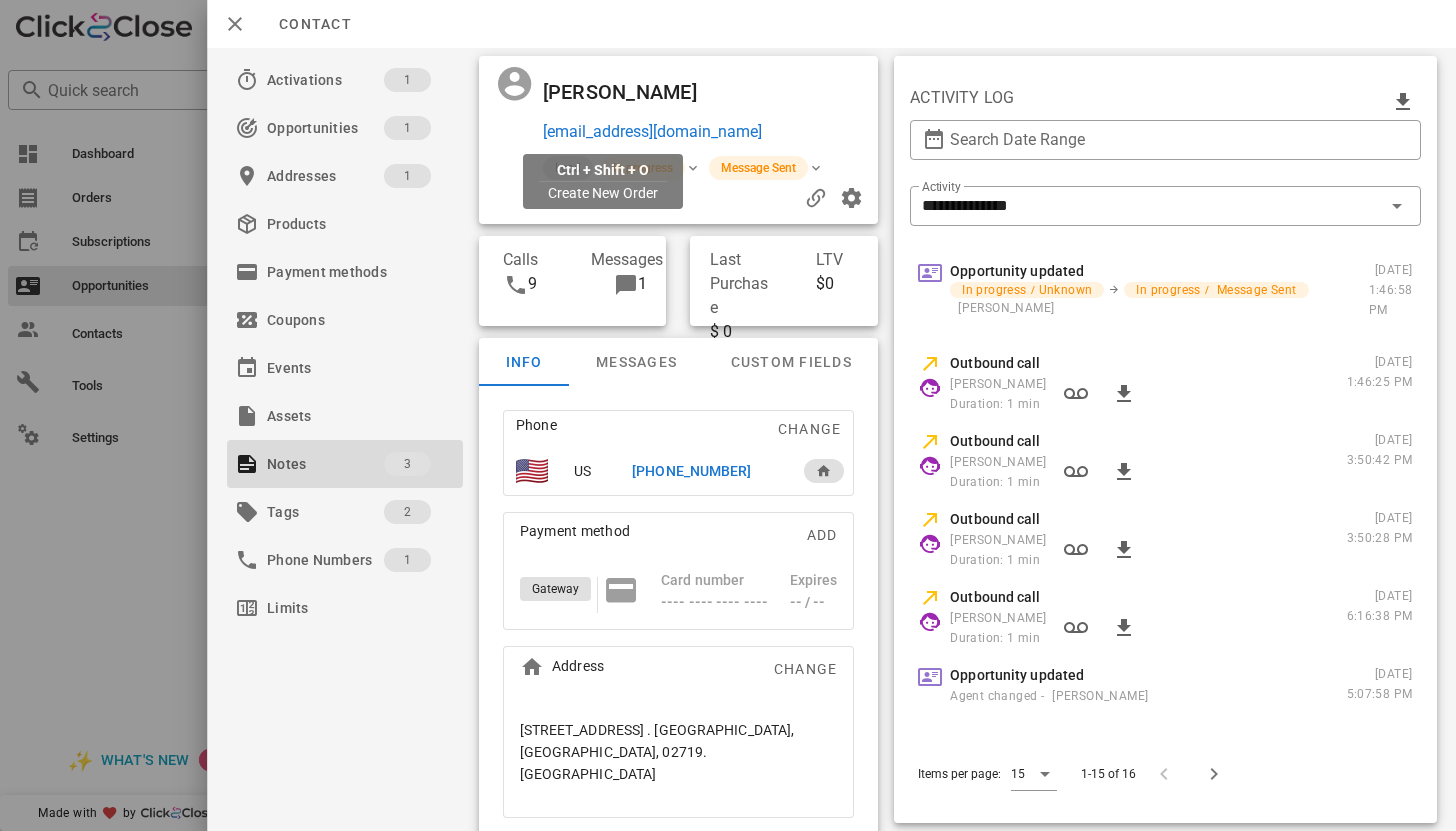 click on "leamgreg@gmail.com" at bounding box center [651, 132] 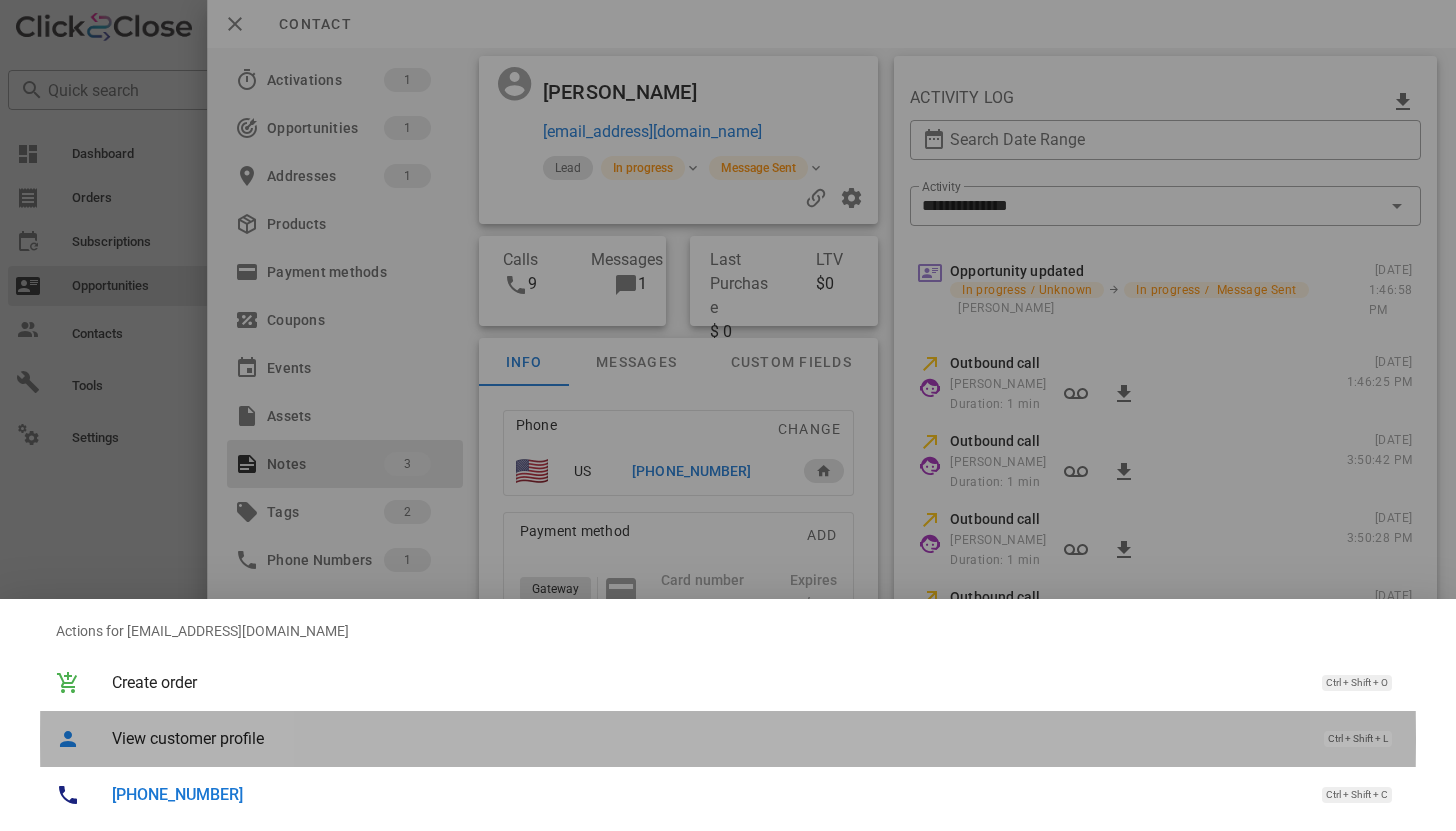 click on "View customer profile Ctrl + Shift + L" at bounding box center [756, 738] 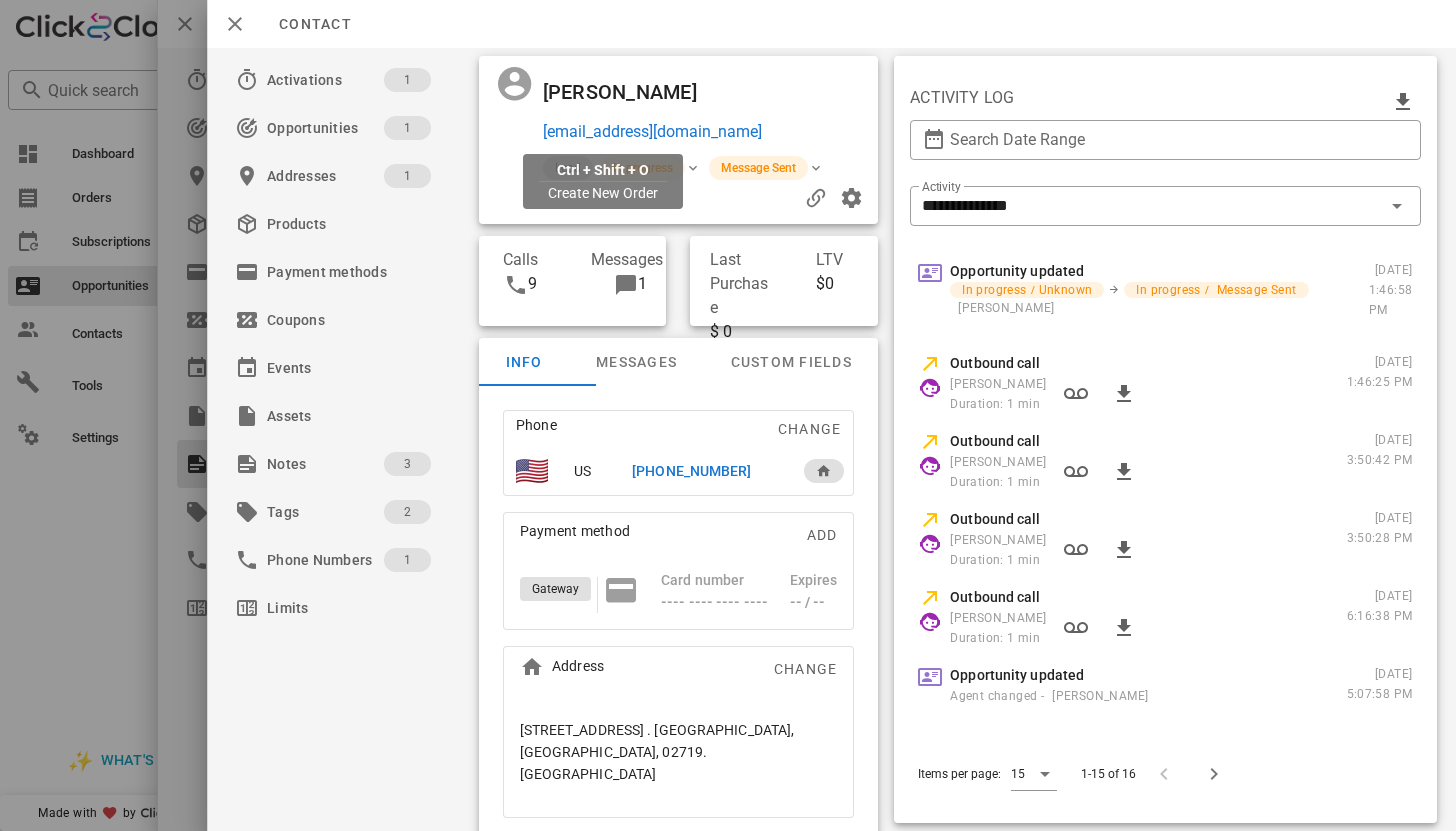 click on "leamgreg@gmail.com" at bounding box center [651, 132] 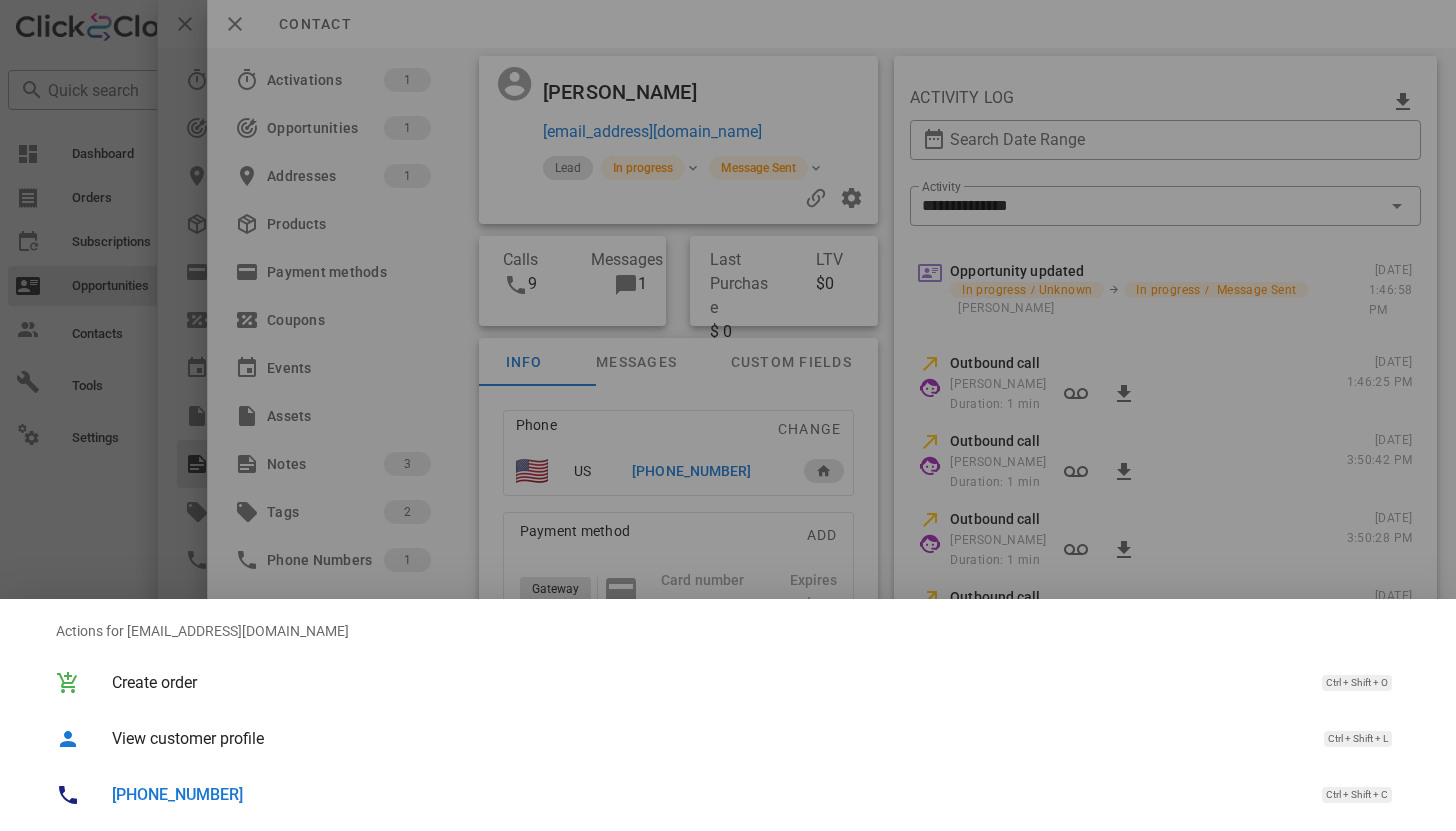 click on "+17742066280" at bounding box center [177, 794] 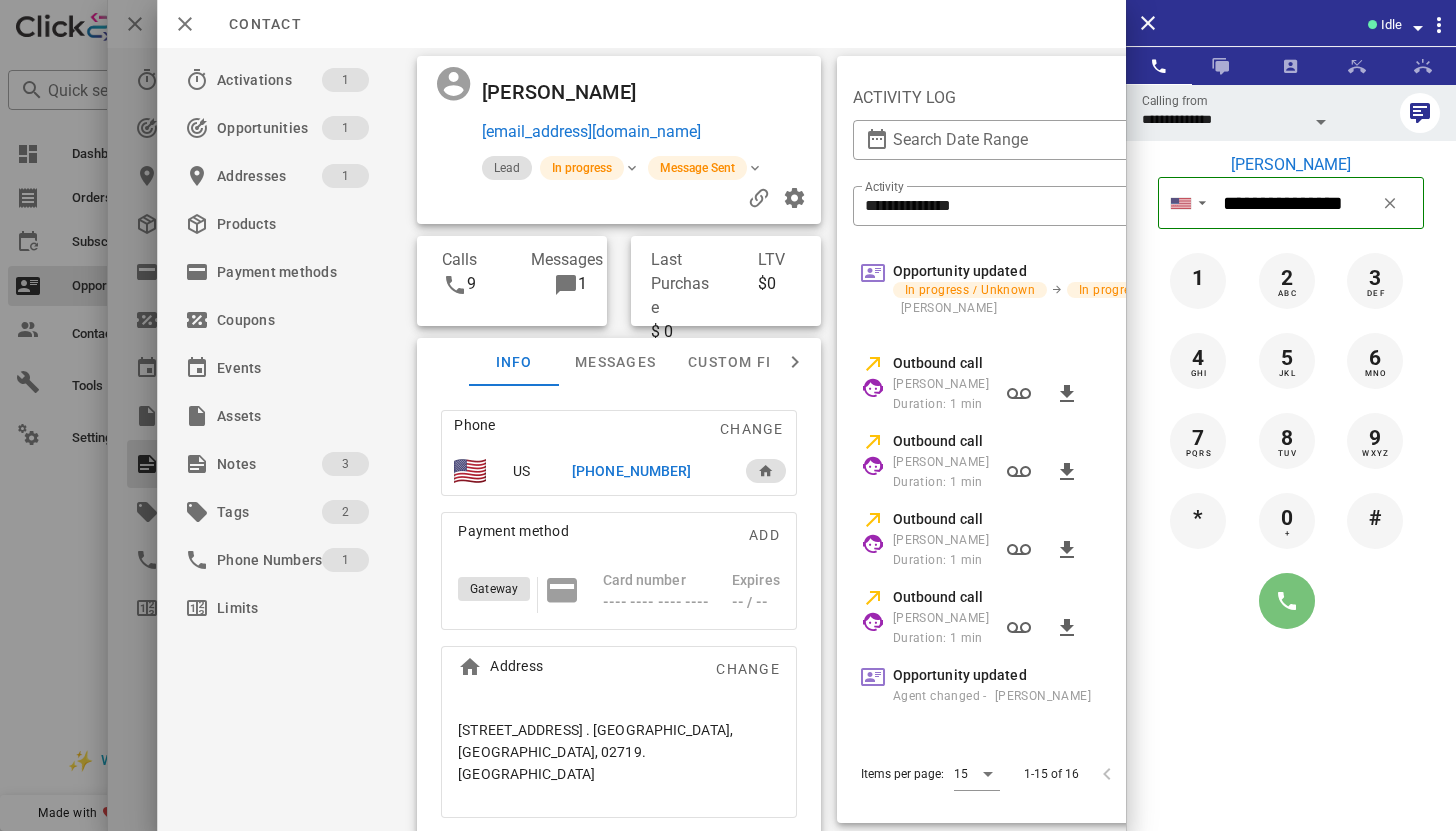 click at bounding box center [1287, 601] 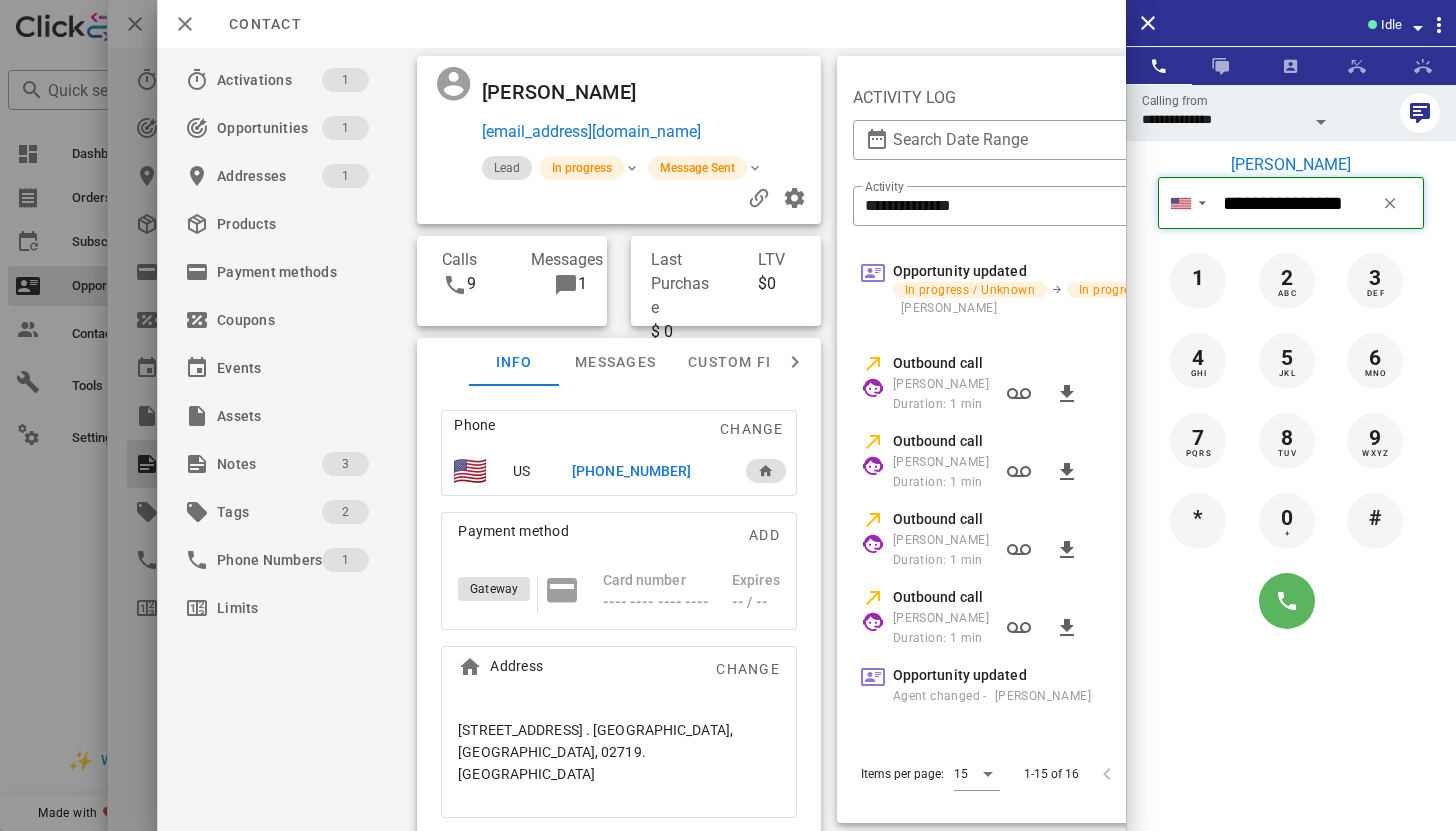 type 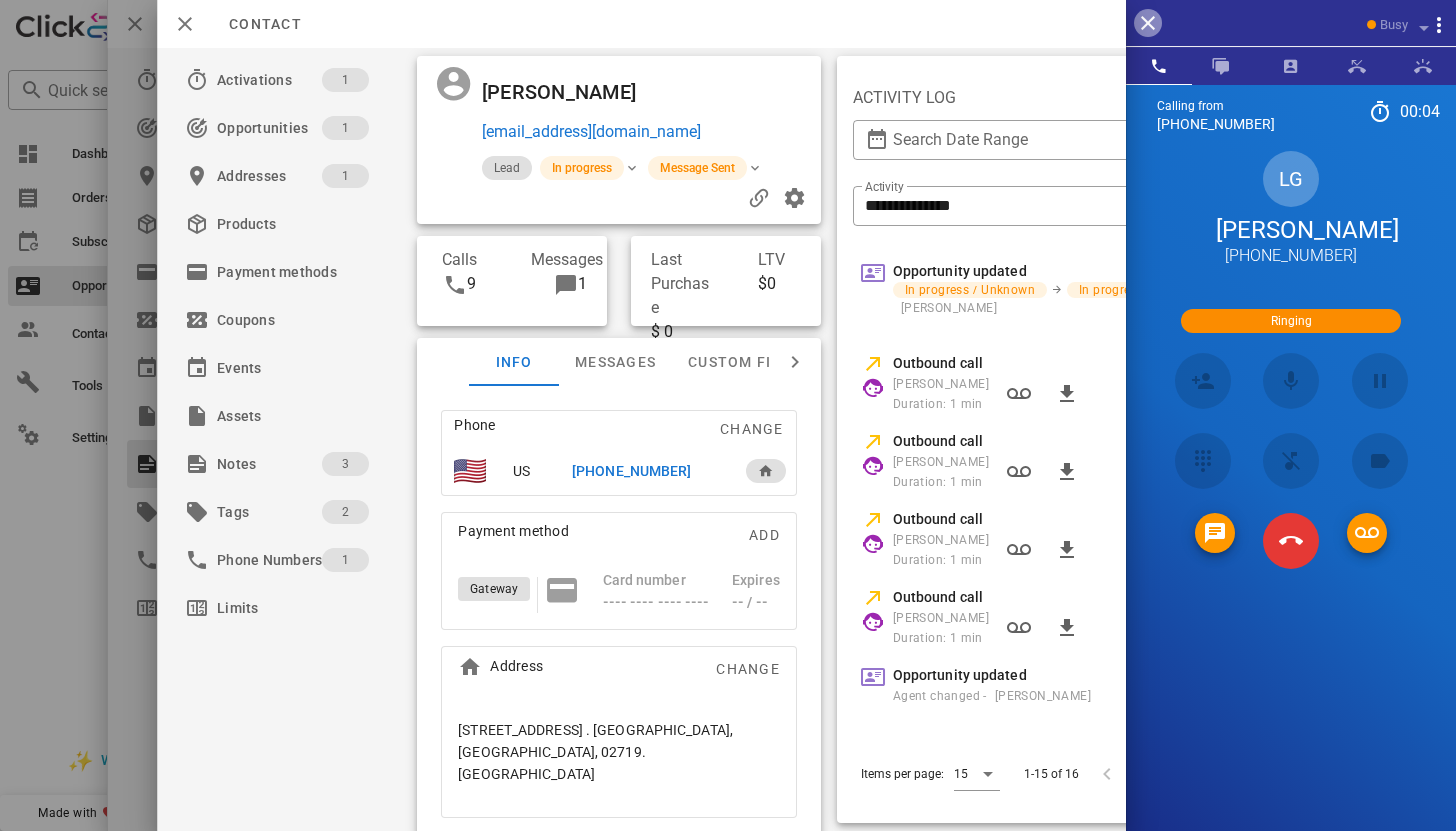 click at bounding box center (1148, 23) 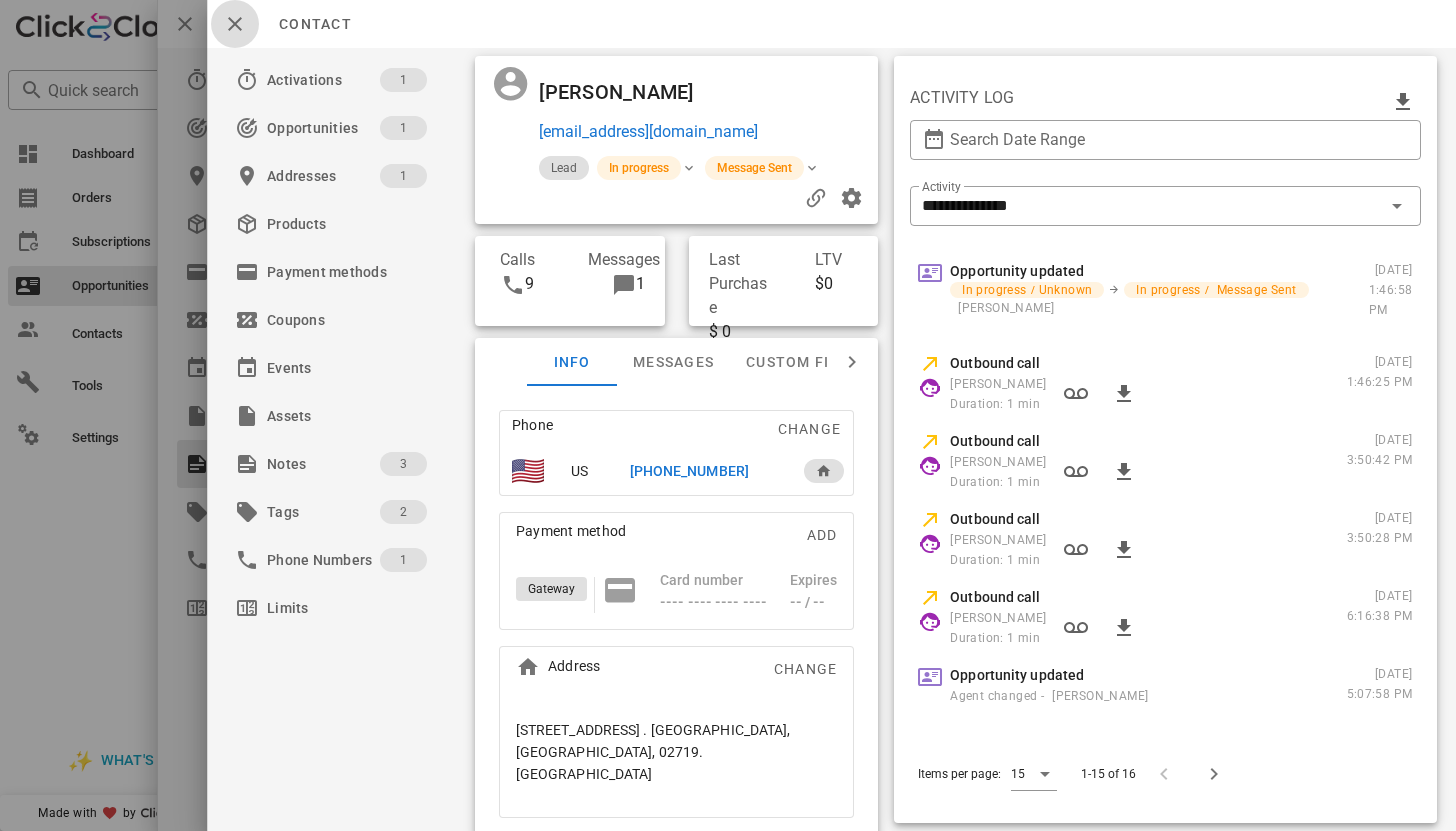 click at bounding box center (235, 24) 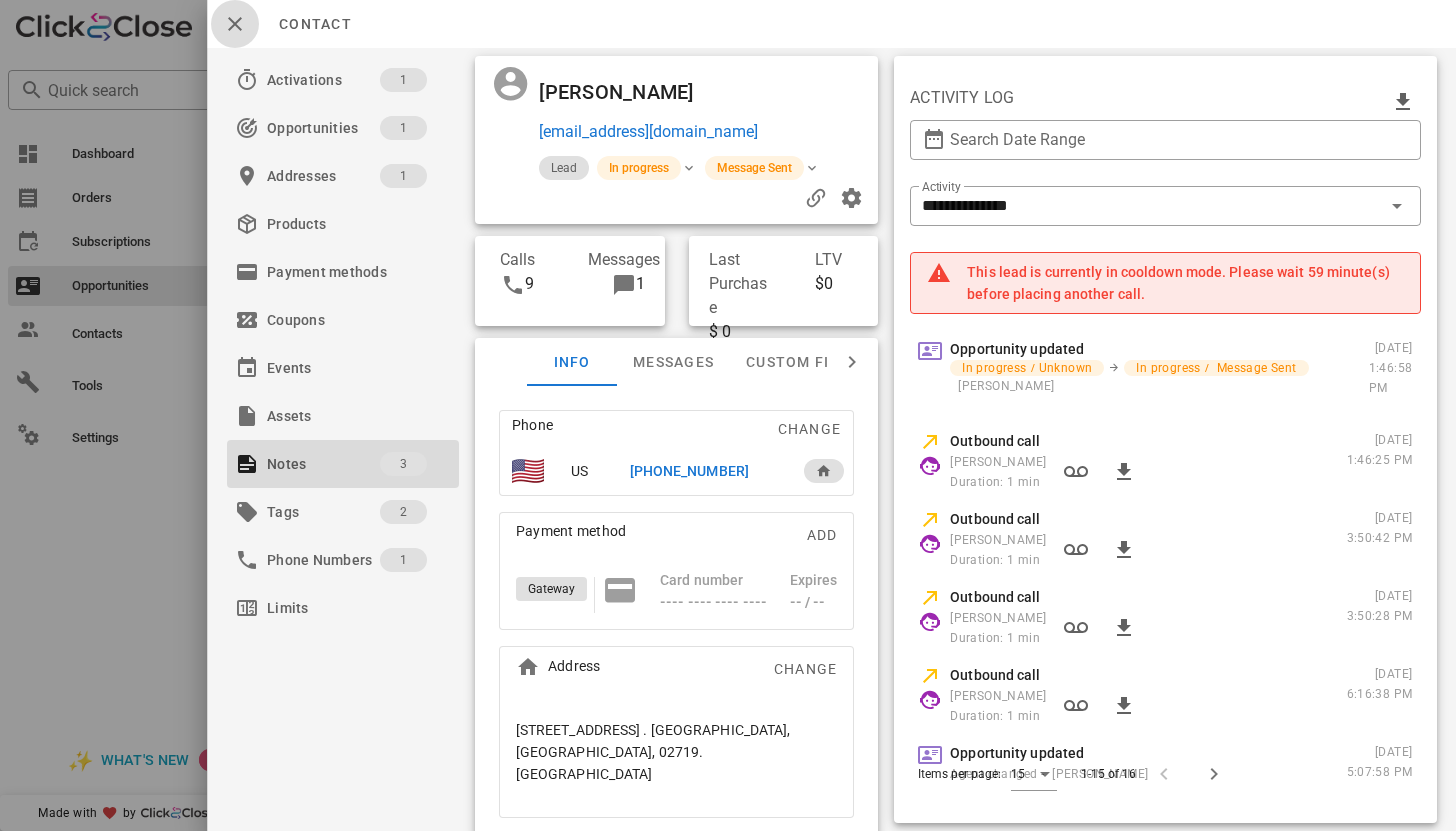 click at bounding box center (235, 24) 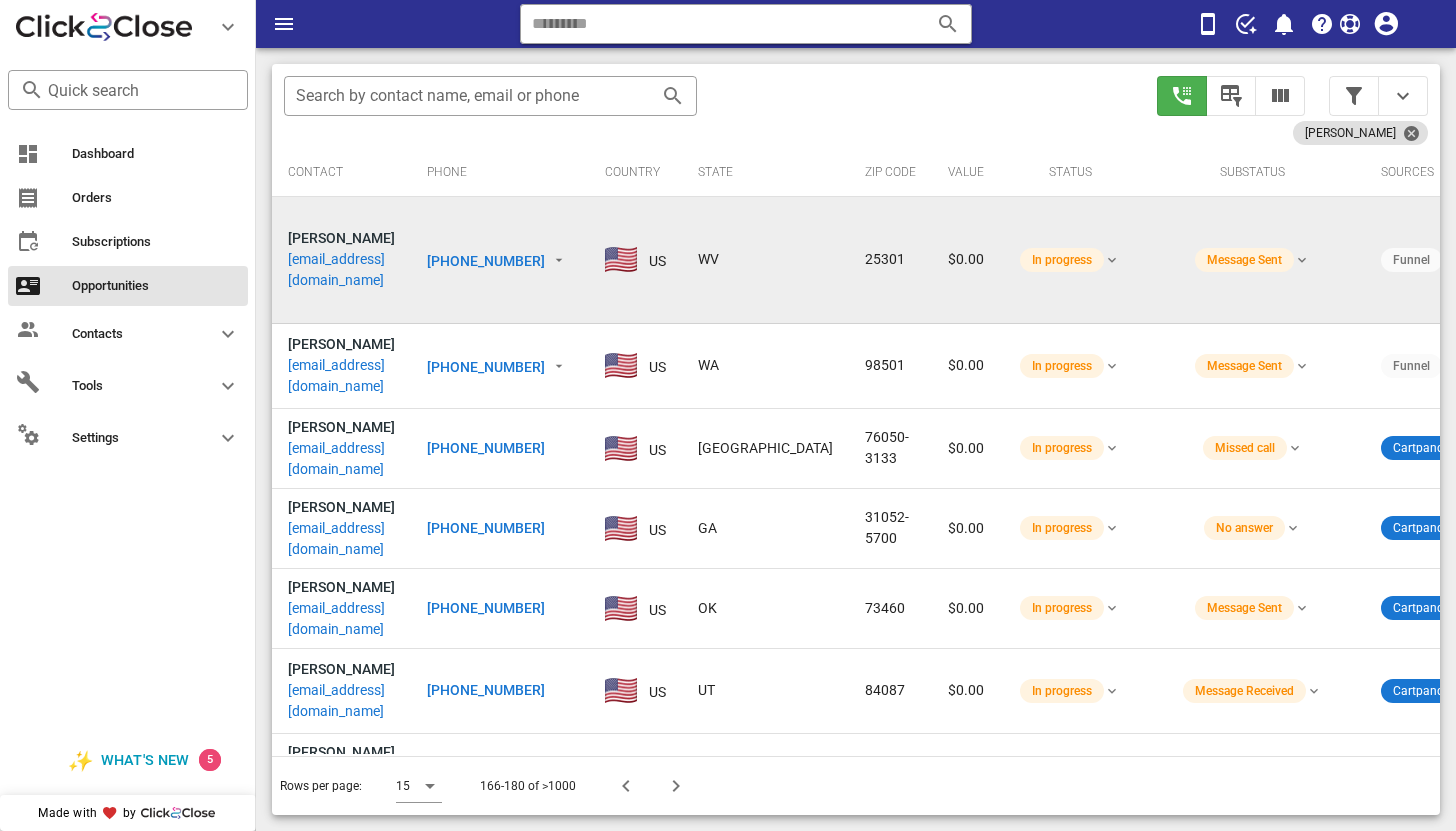 click on "tinkie051762@gmail.com" at bounding box center [341, 270] 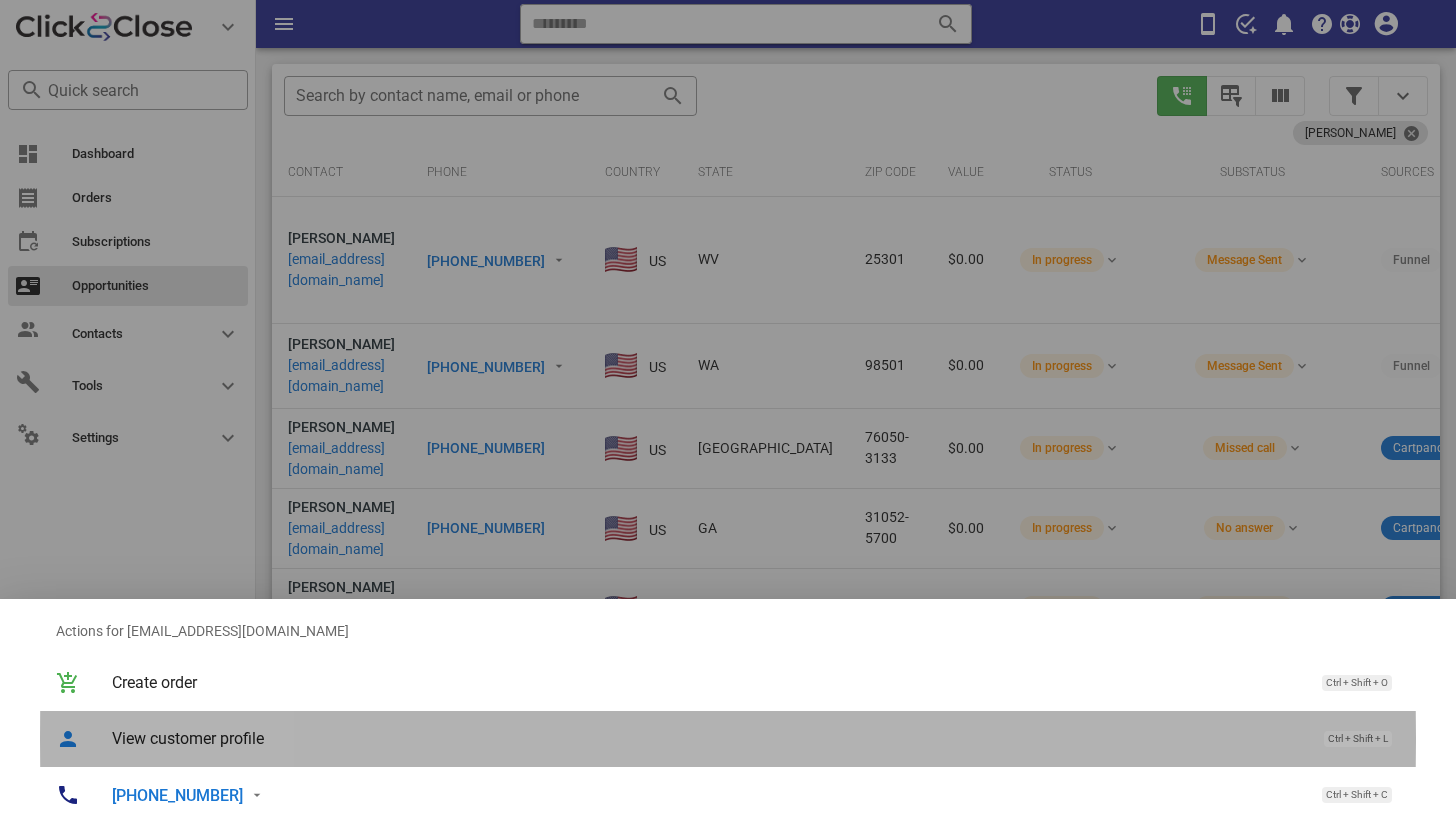 click on "View customer profile" at bounding box center (708, 738) 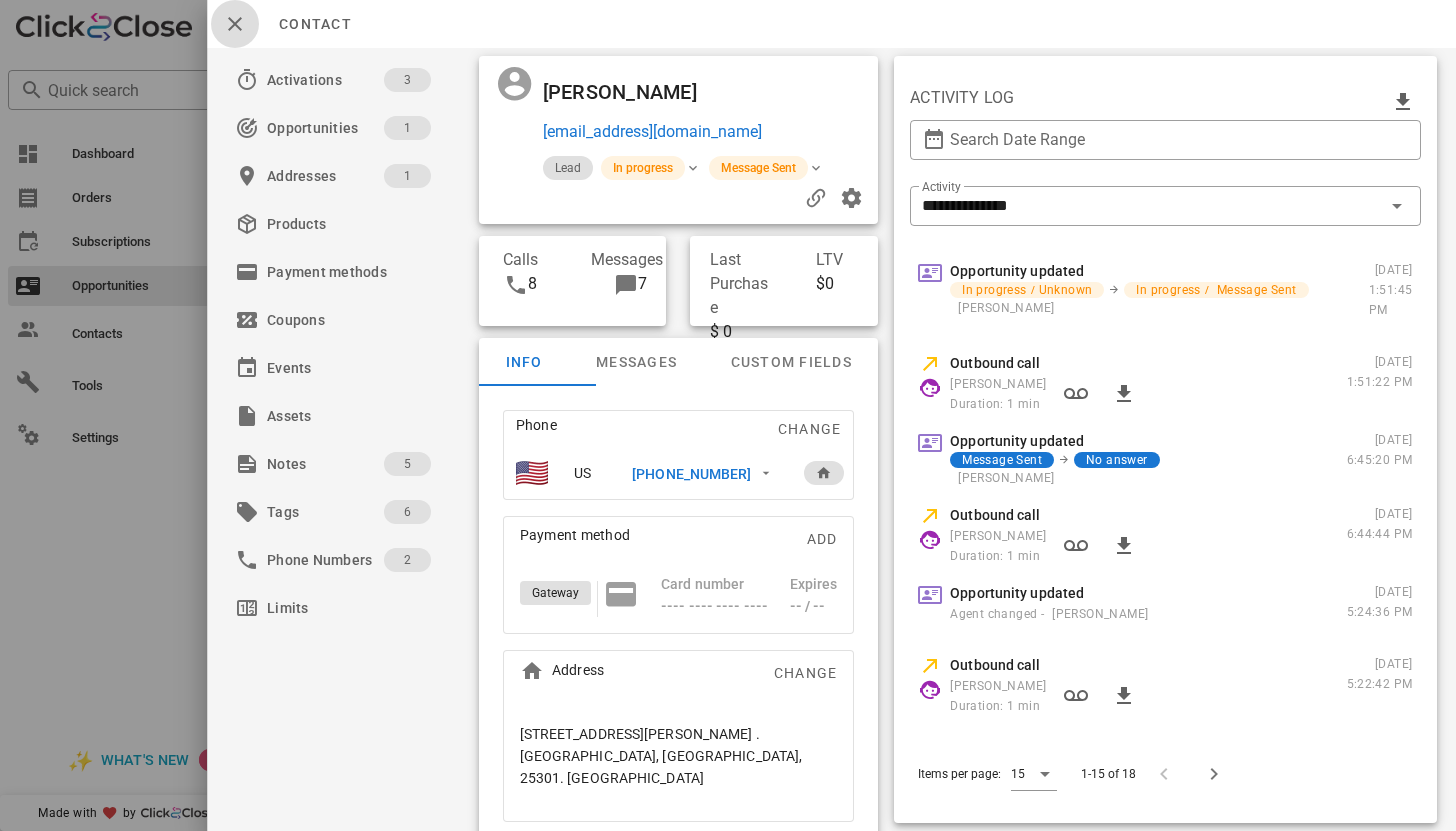 click at bounding box center [235, 24] 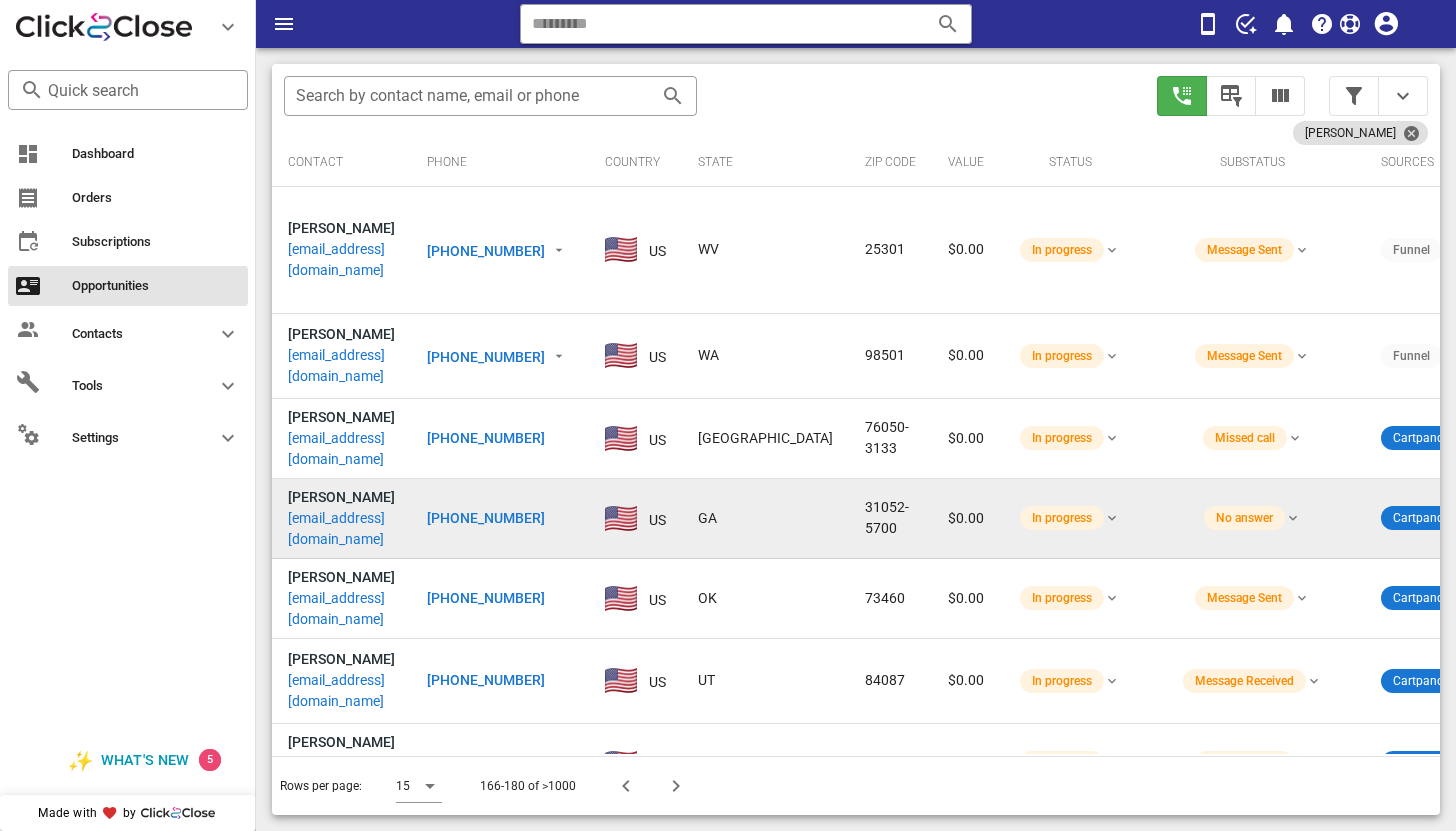 scroll, scrollTop: 0, scrollLeft: 0, axis: both 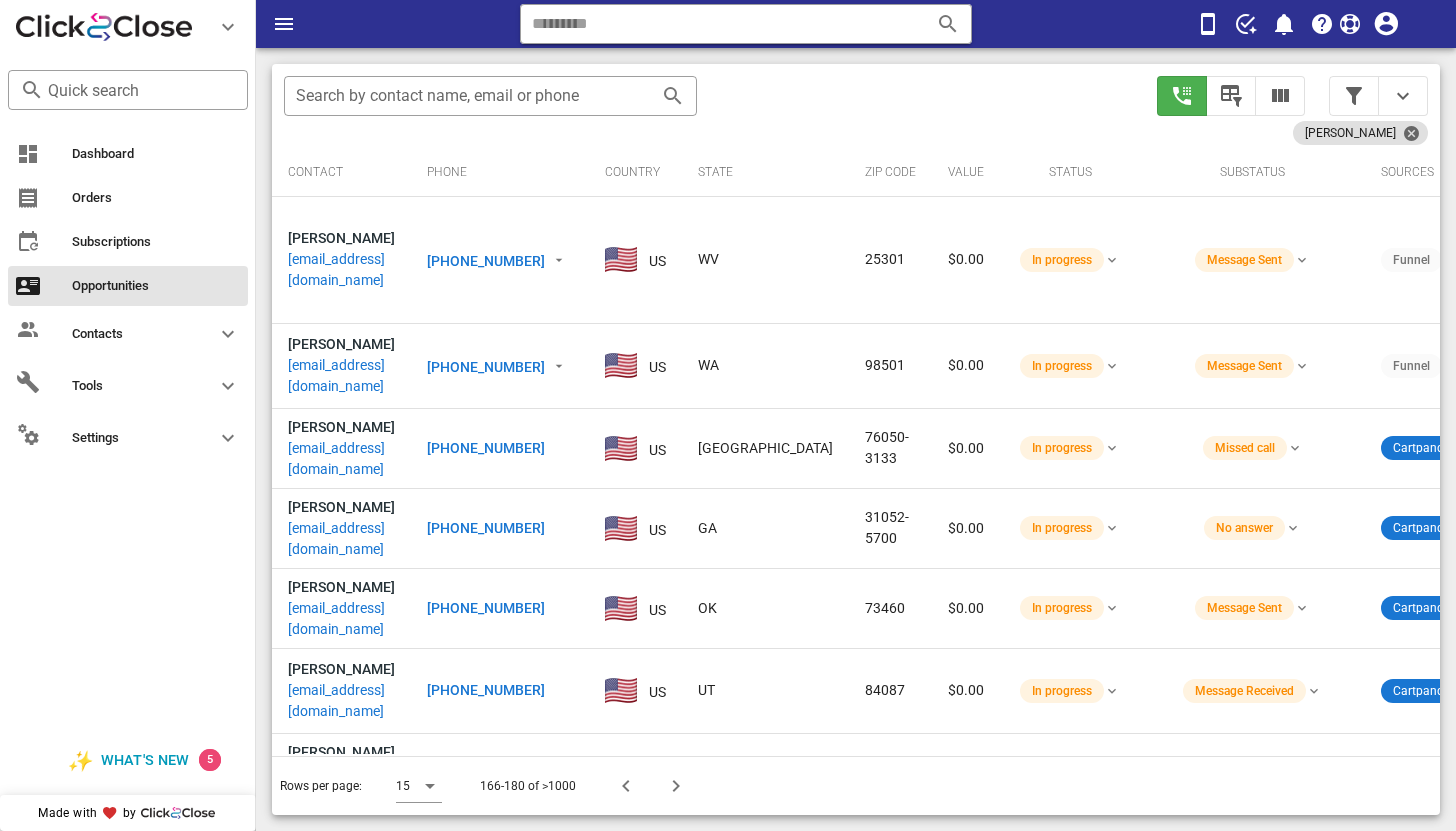 click on "​ Search by contact name, email or phone" at bounding box center (708, 106) 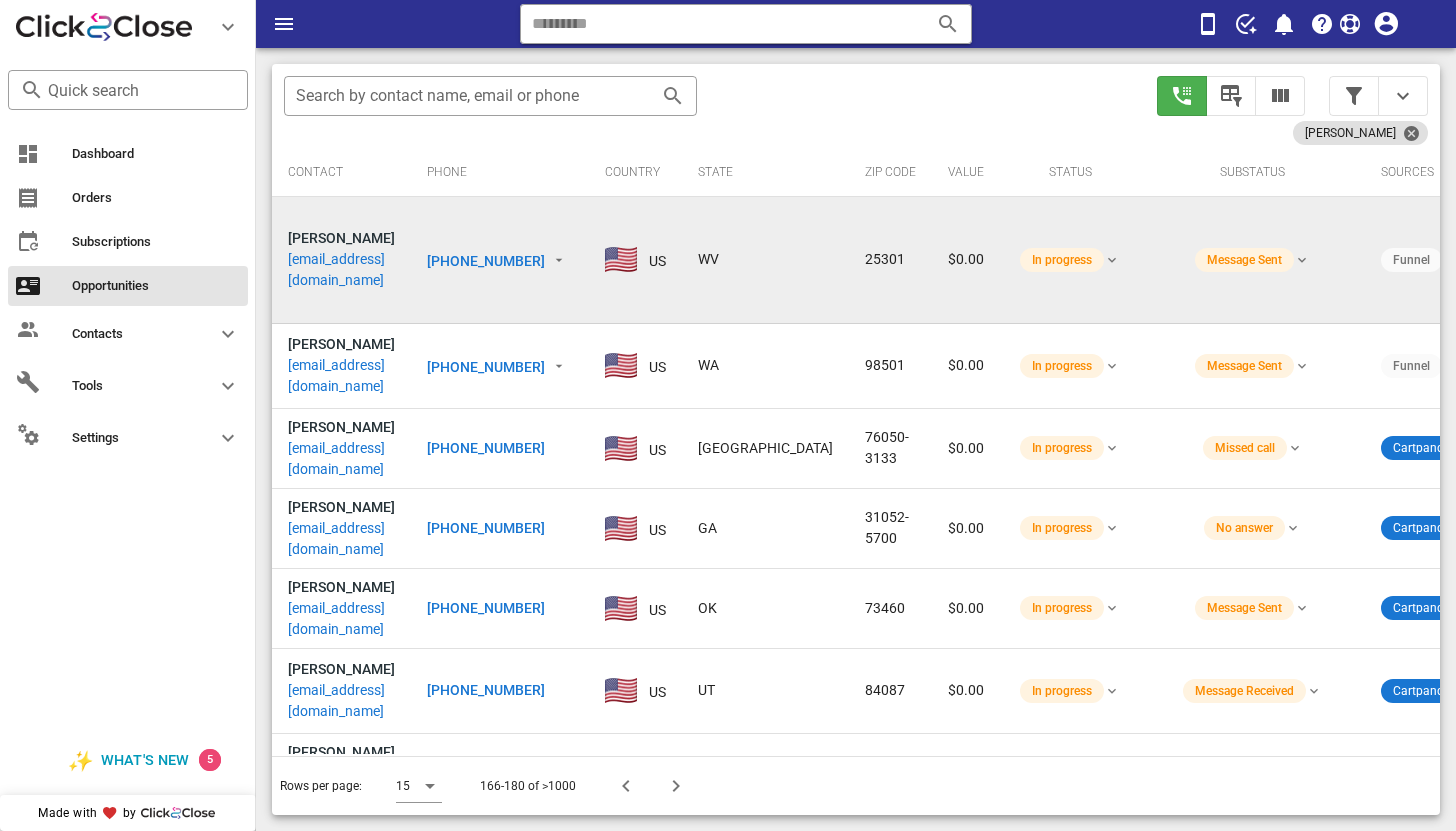 click on "tinkie051762@gmail.com" at bounding box center (341, 270) 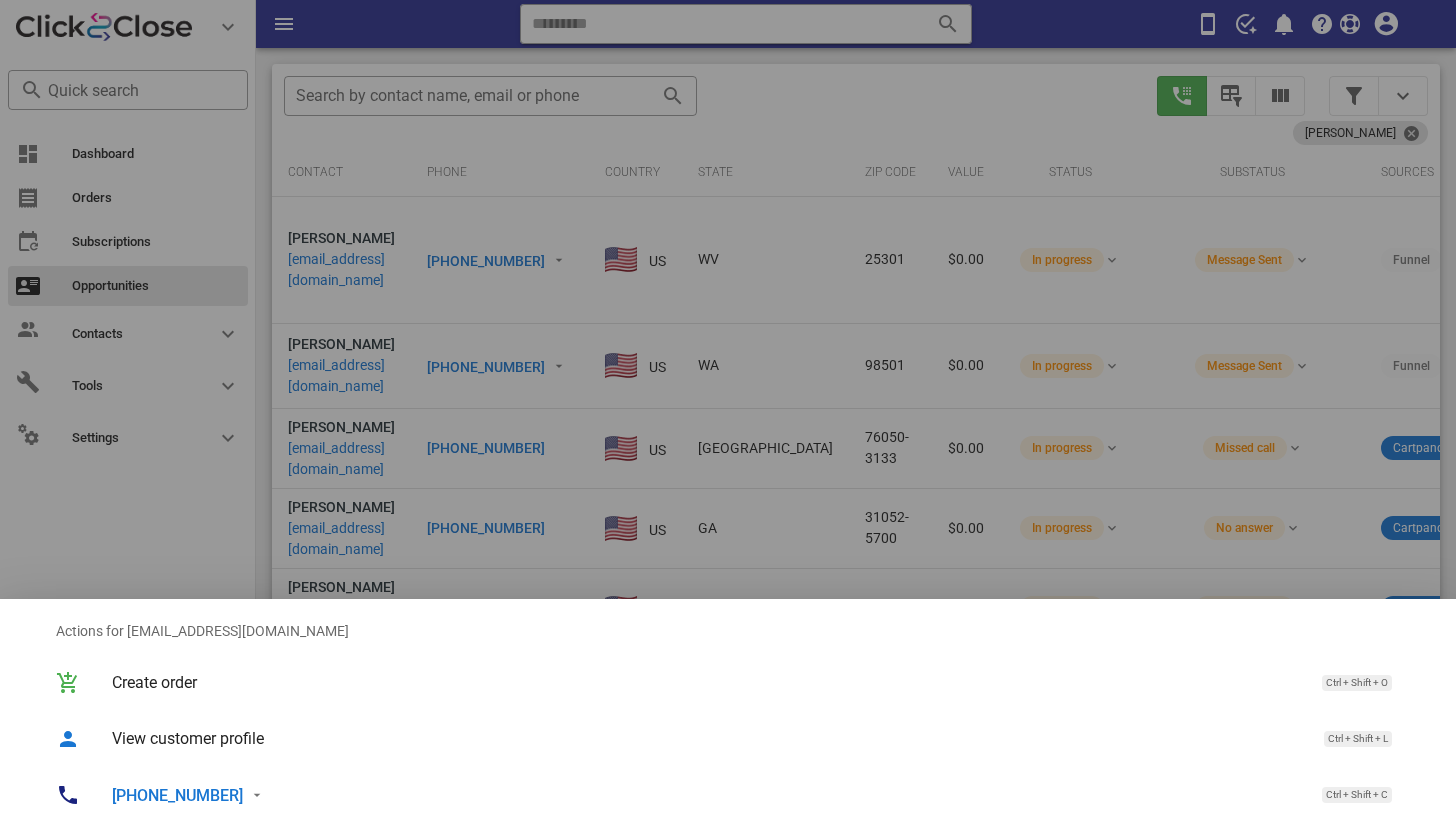 click at bounding box center (728, 415) 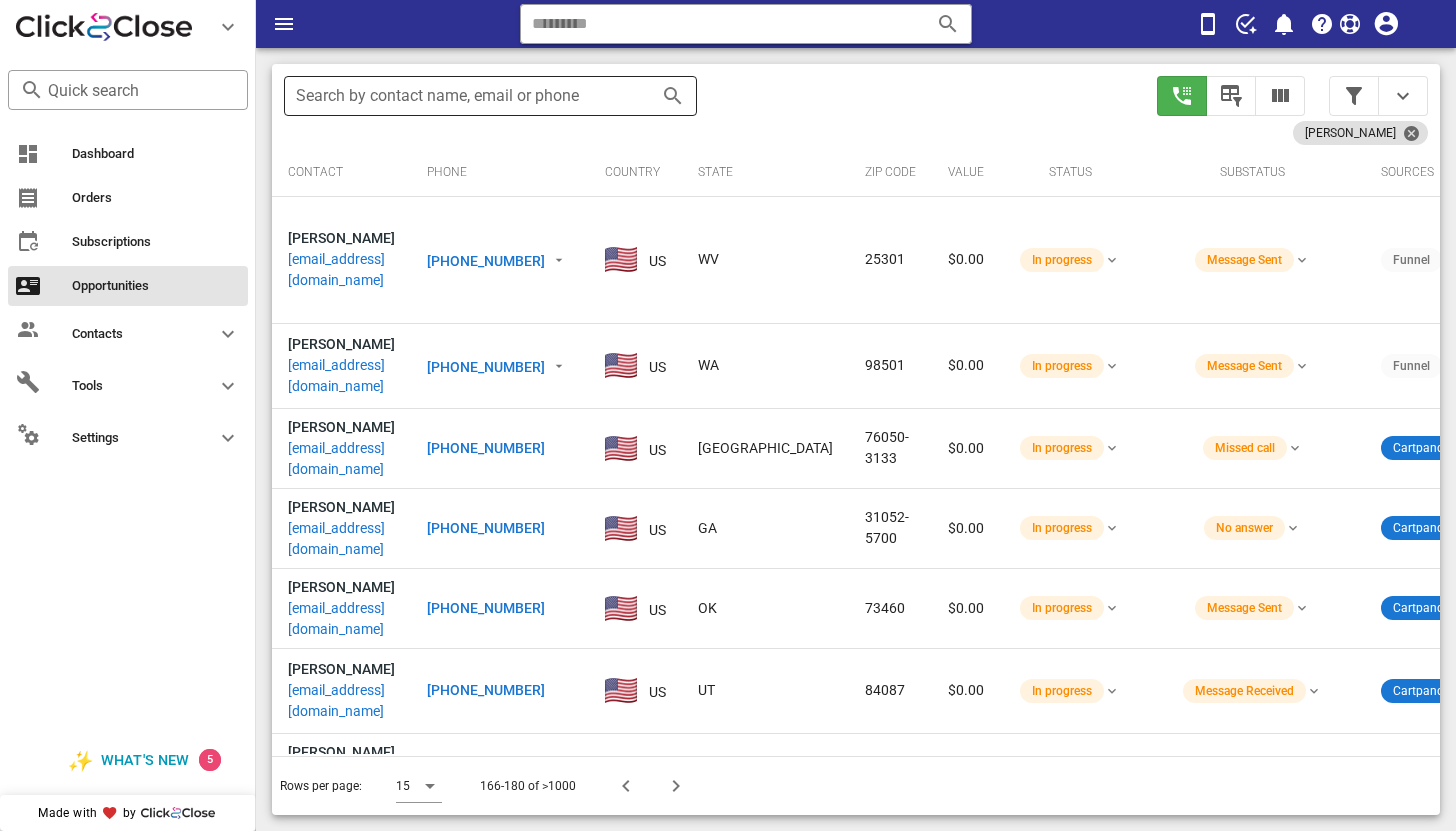 click on "Search by contact name, email or phone" at bounding box center [462, 96] 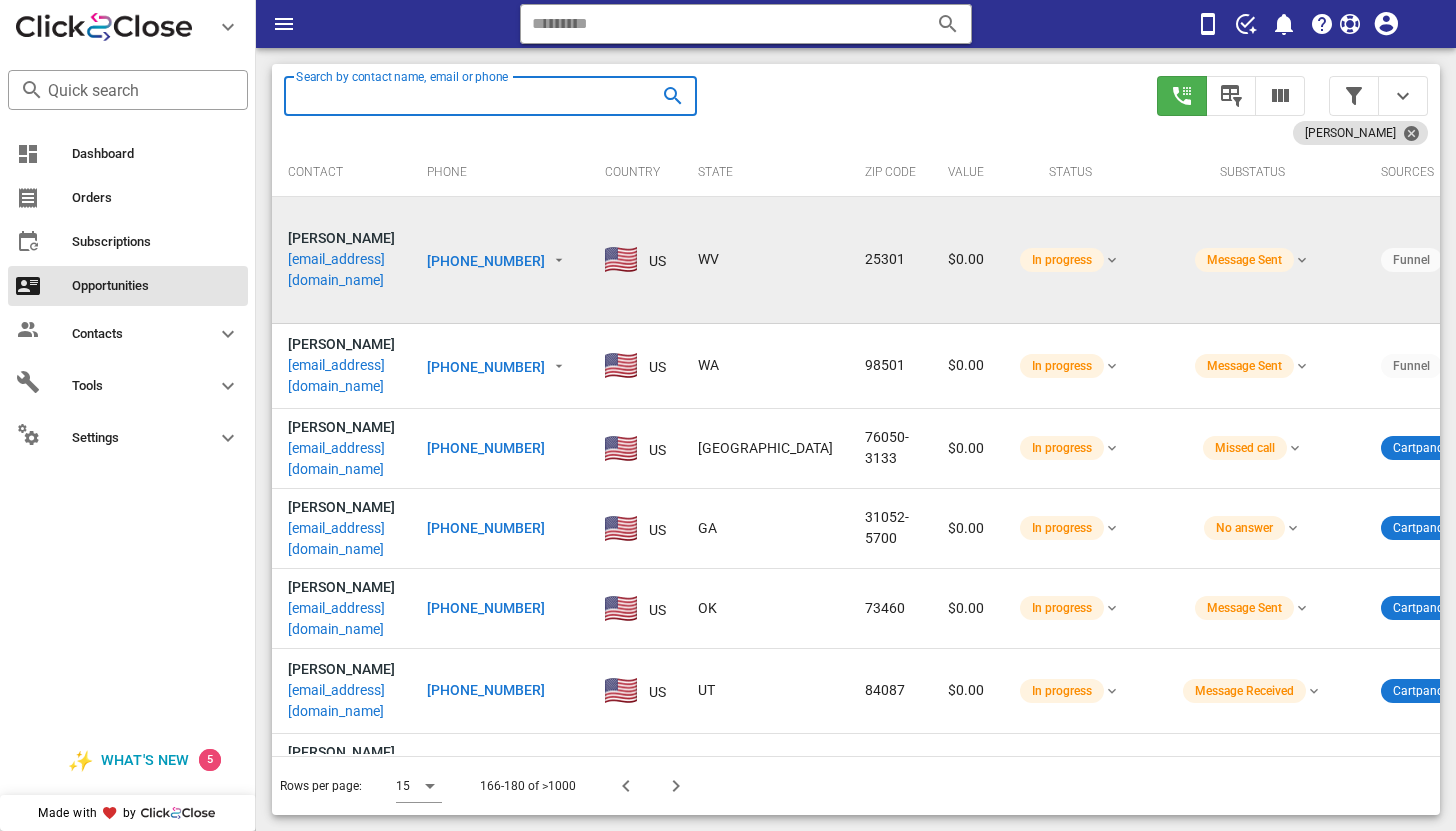 click on "tinkie051762@gmail.com" at bounding box center (341, 270) 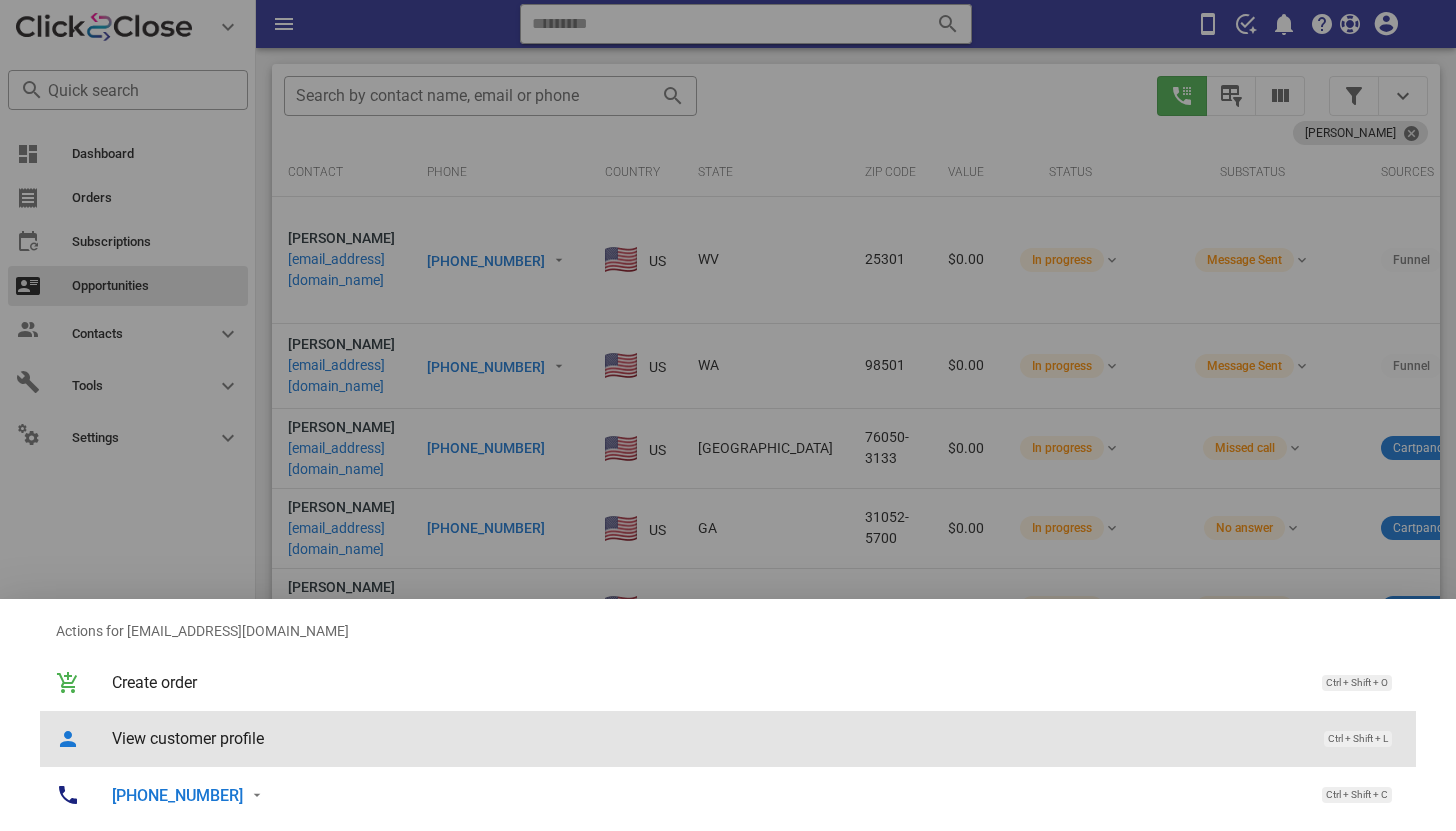 click on "View customer profile" at bounding box center (708, 738) 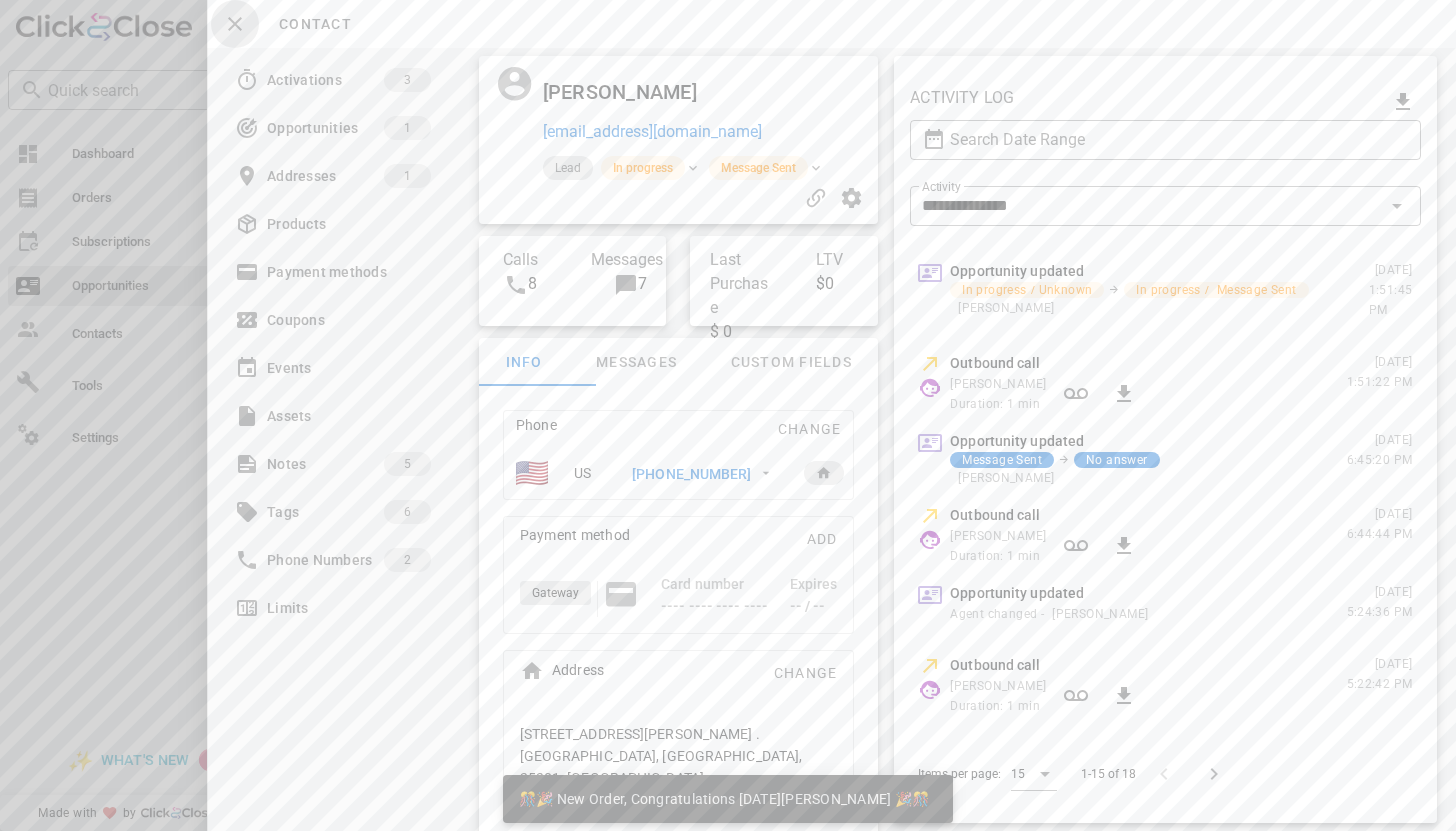 click at bounding box center (235, 24) 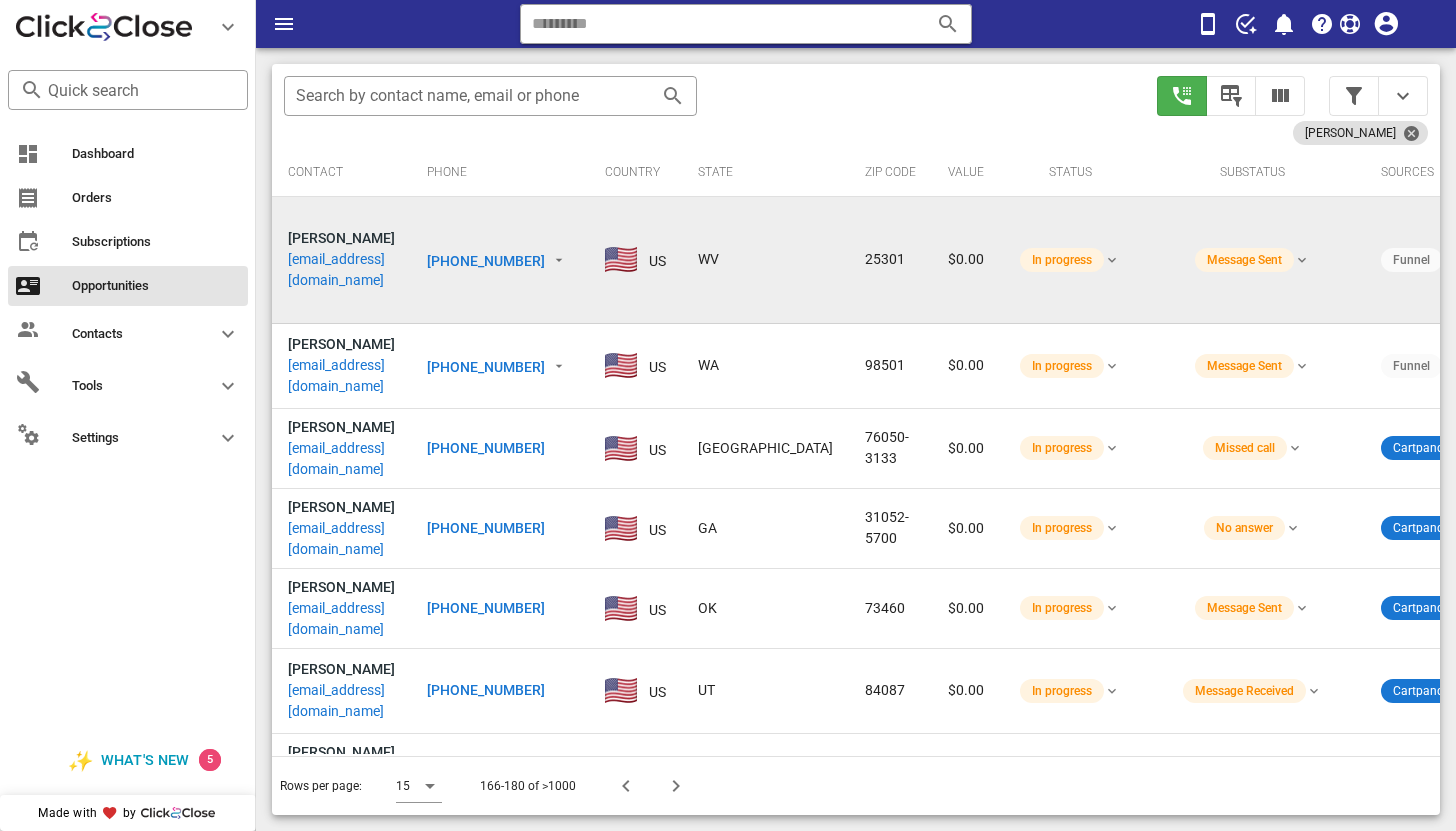 click on "tinkie051762@gmail.com" at bounding box center [341, 270] 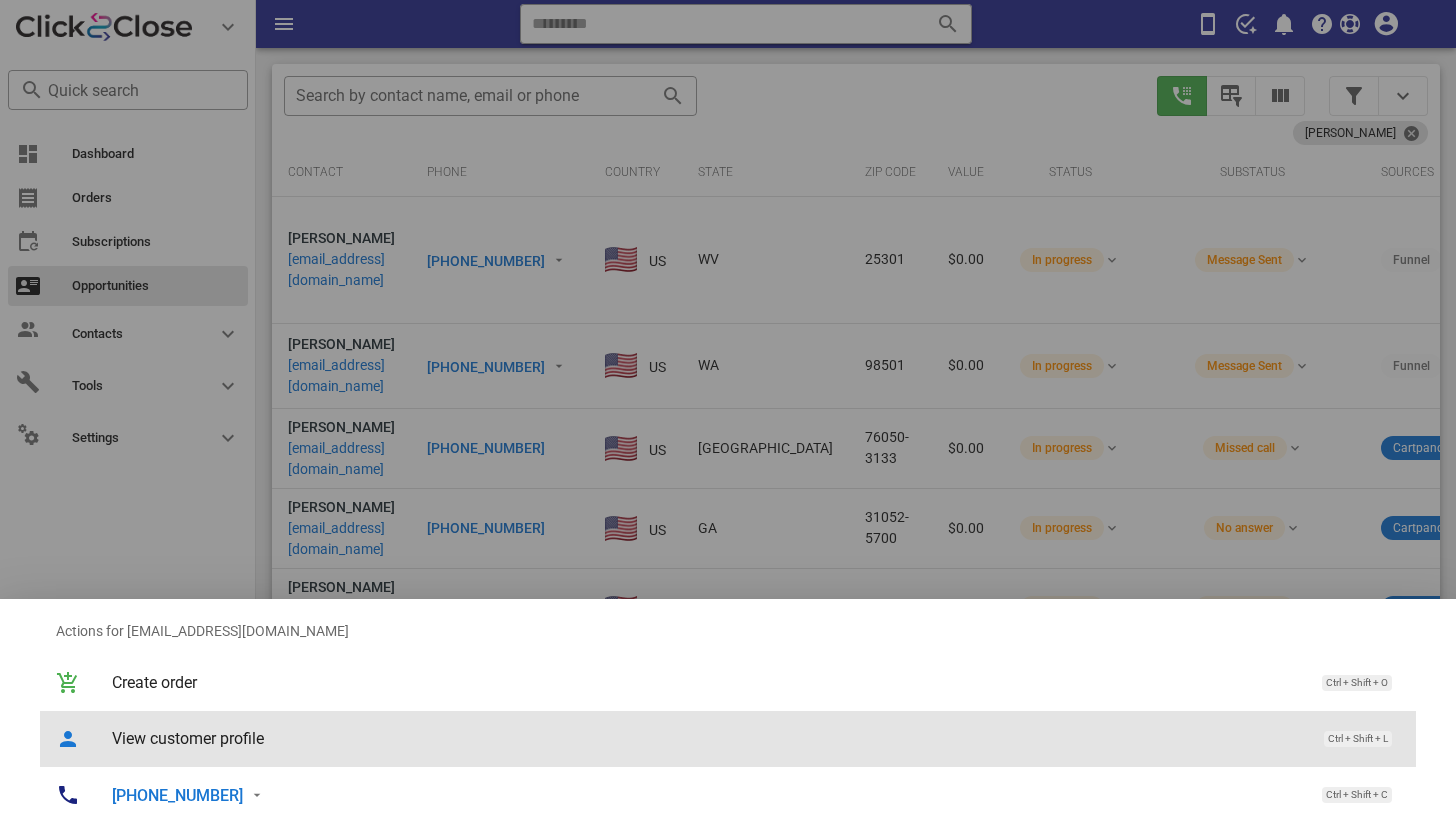 click on "View customer profile" at bounding box center (708, 738) 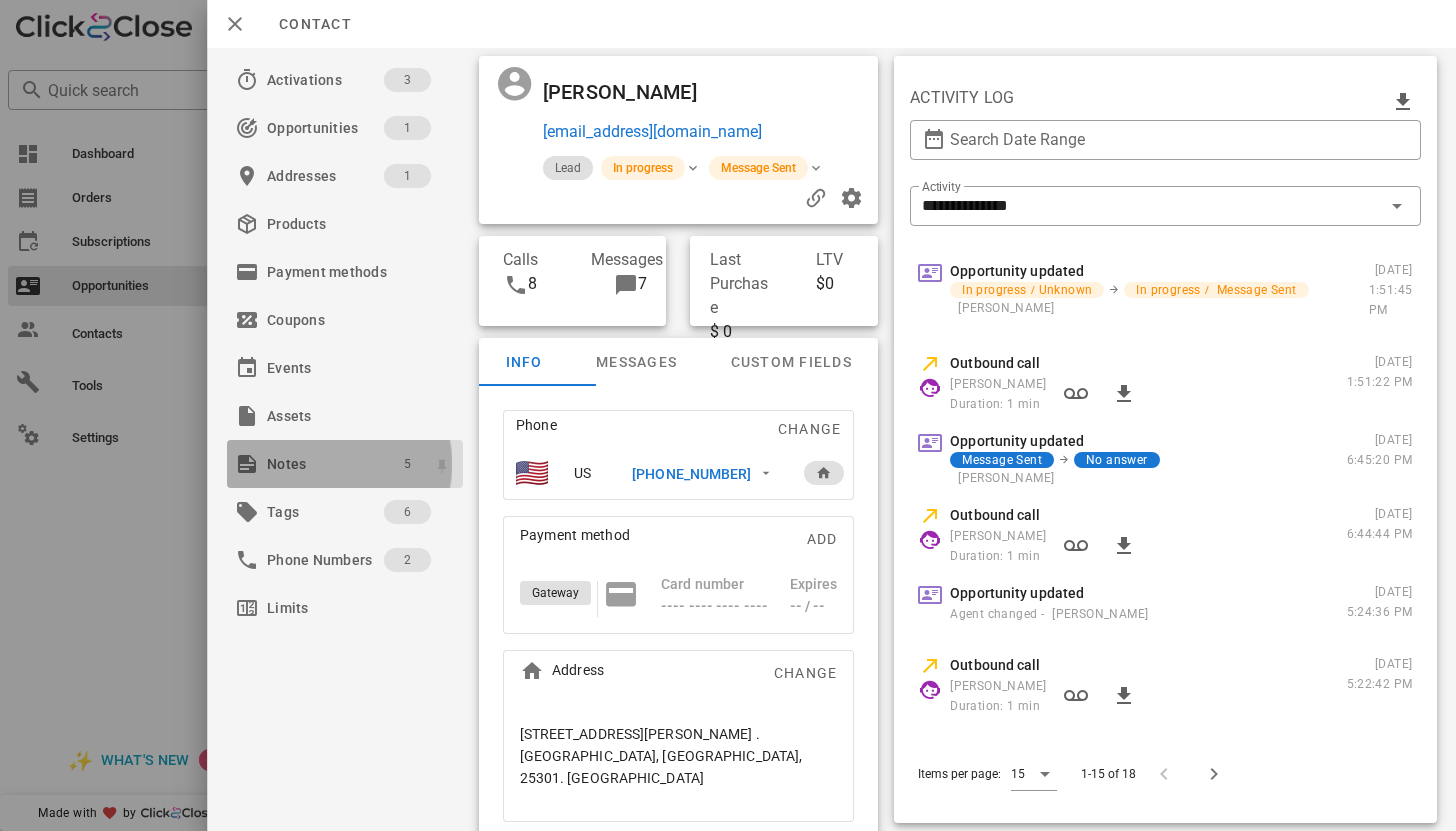 click on "5" at bounding box center (406, 464) 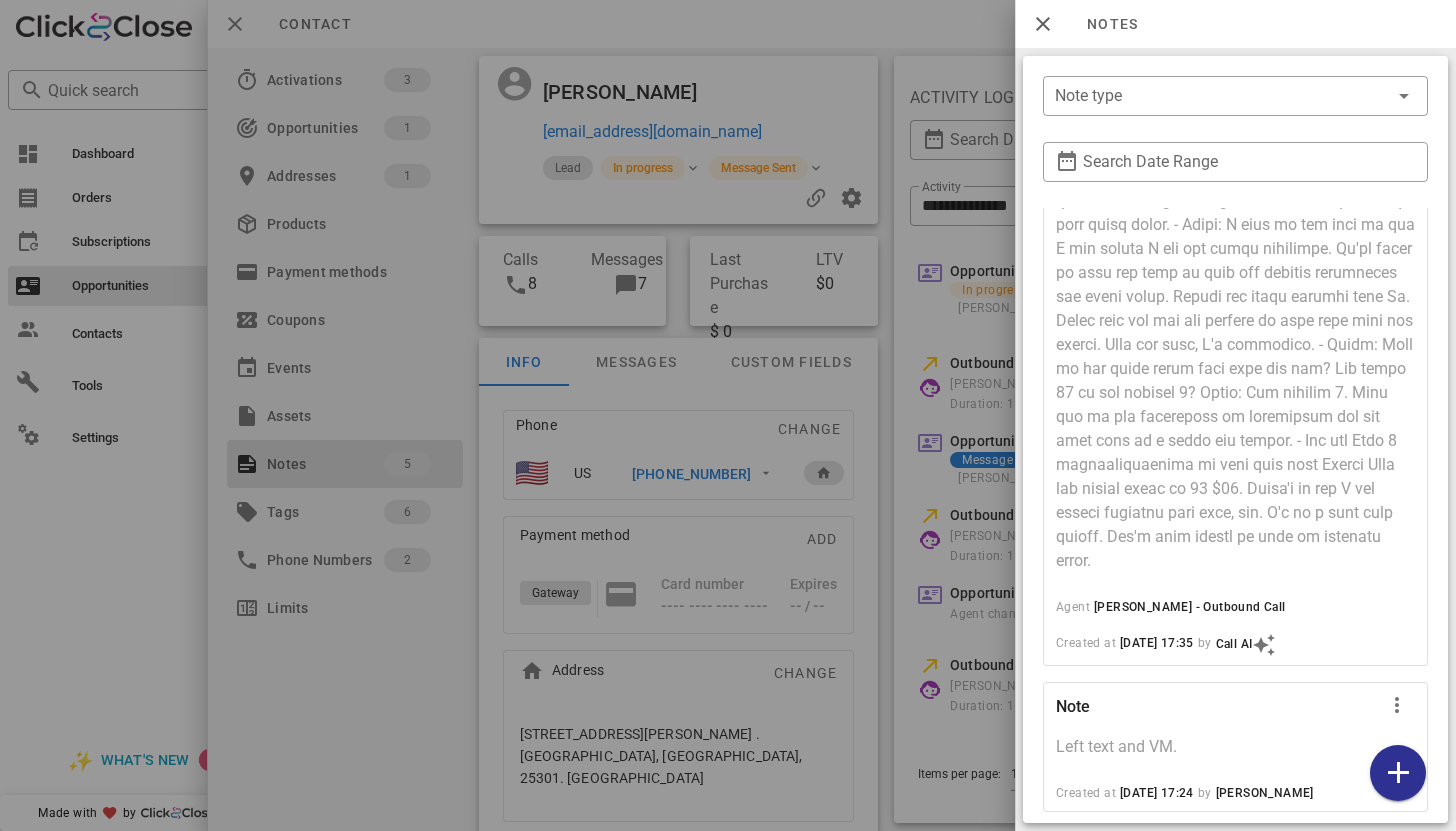 scroll, scrollTop: 756, scrollLeft: 0, axis: vertical 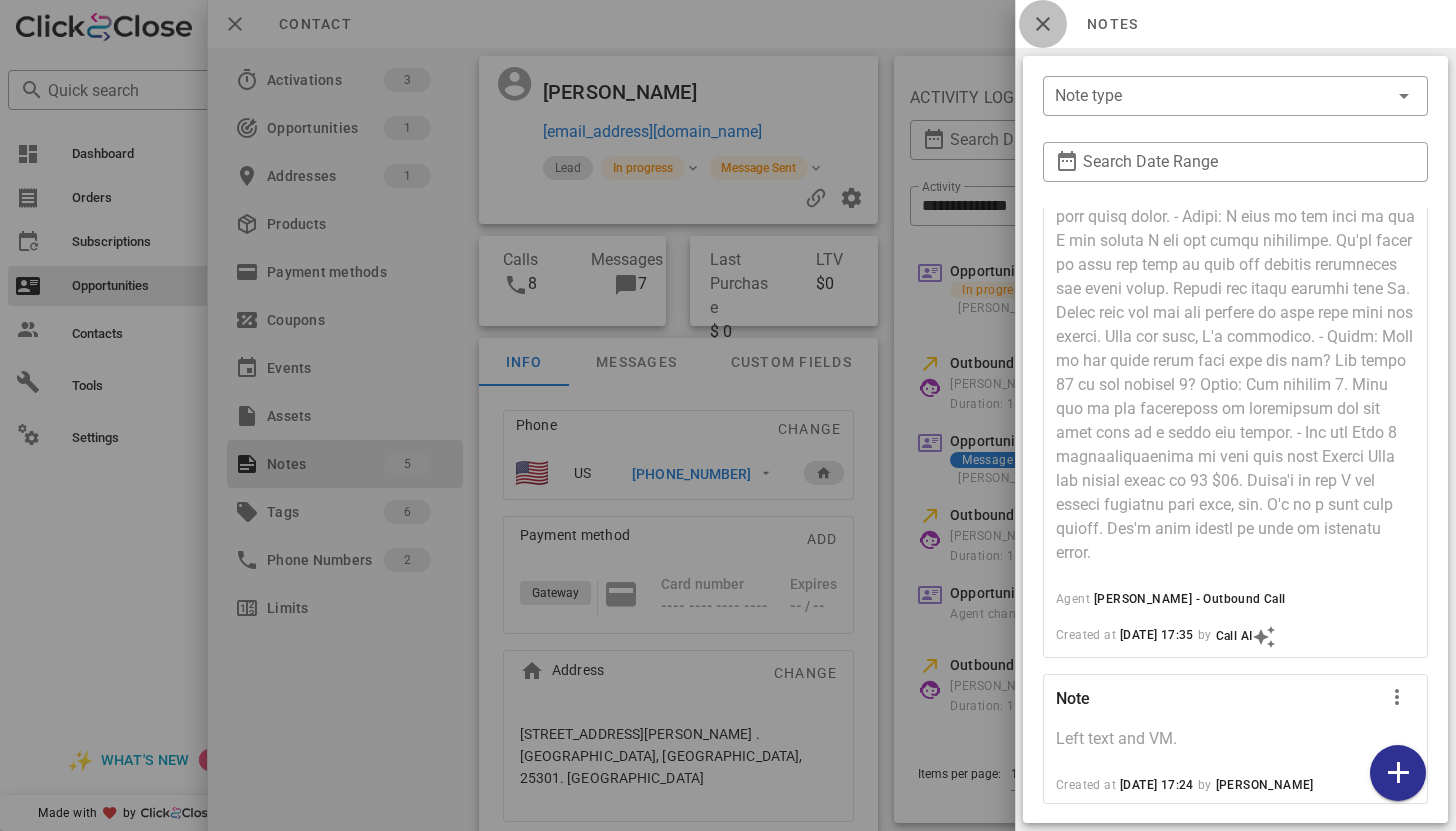 click at bounding box center (1043, 24) 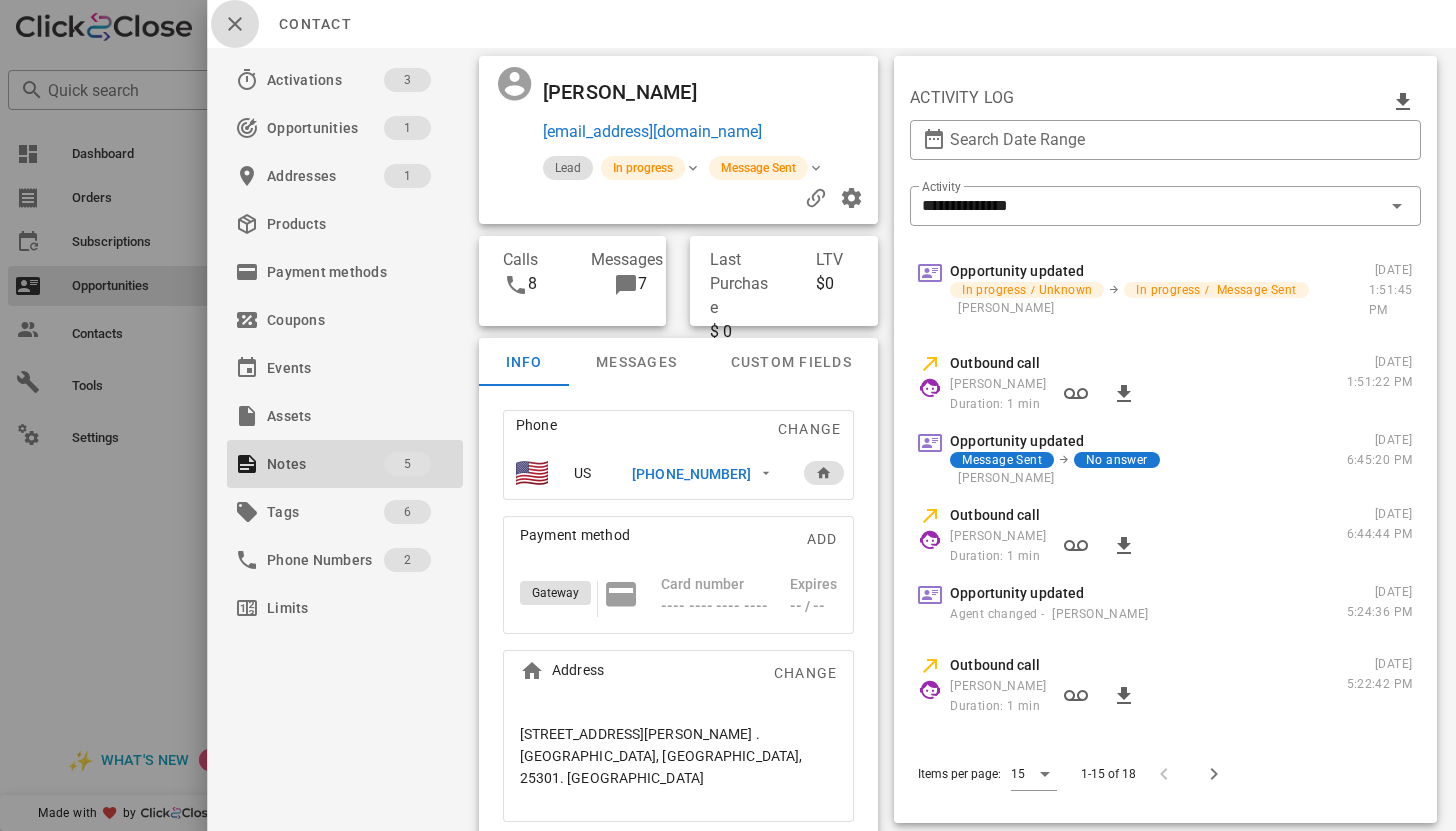 click at bounding box center [235, 24] 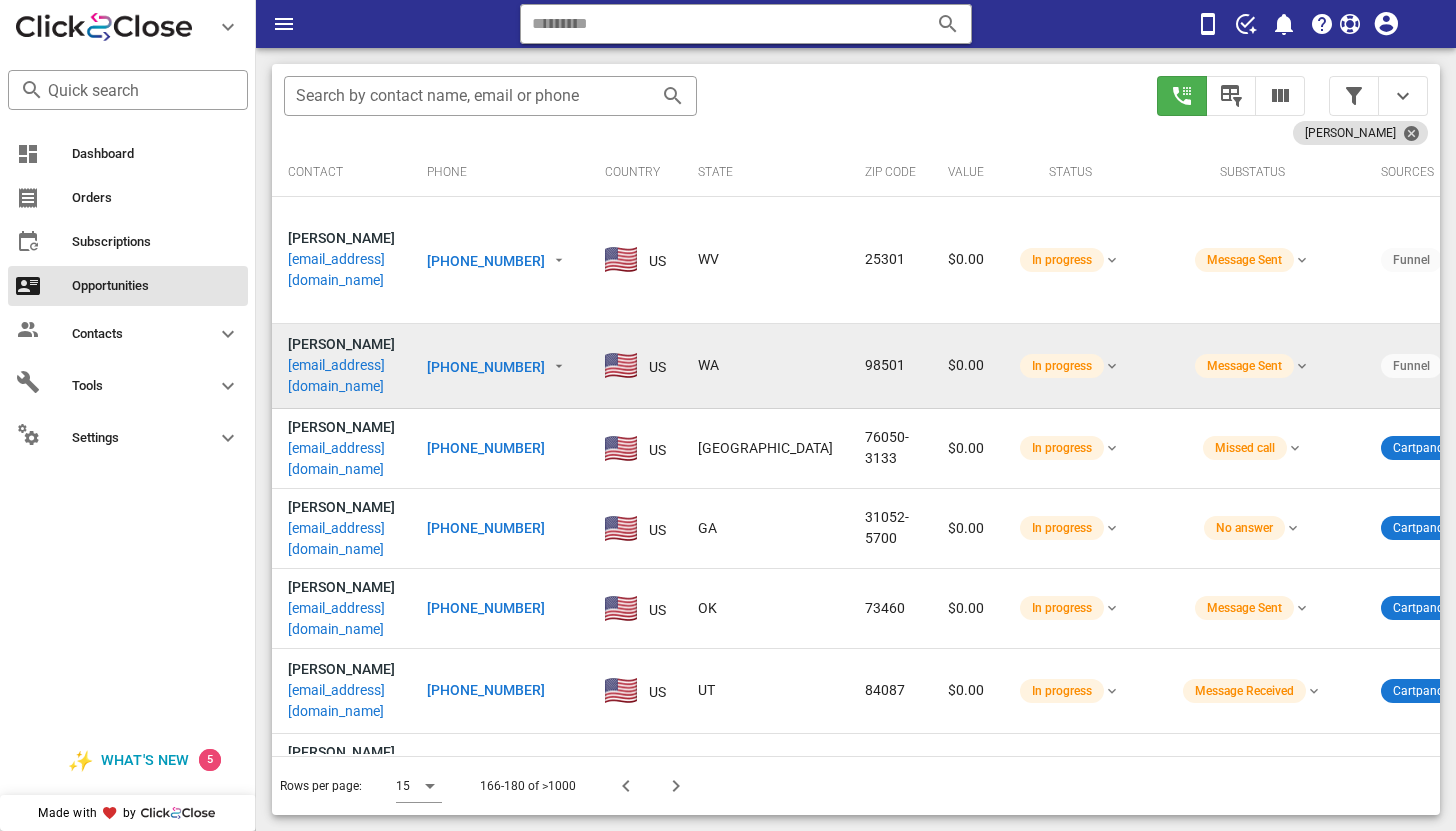 click on "trsjacobson55@gmail.com" at bounding box center (341, 376) 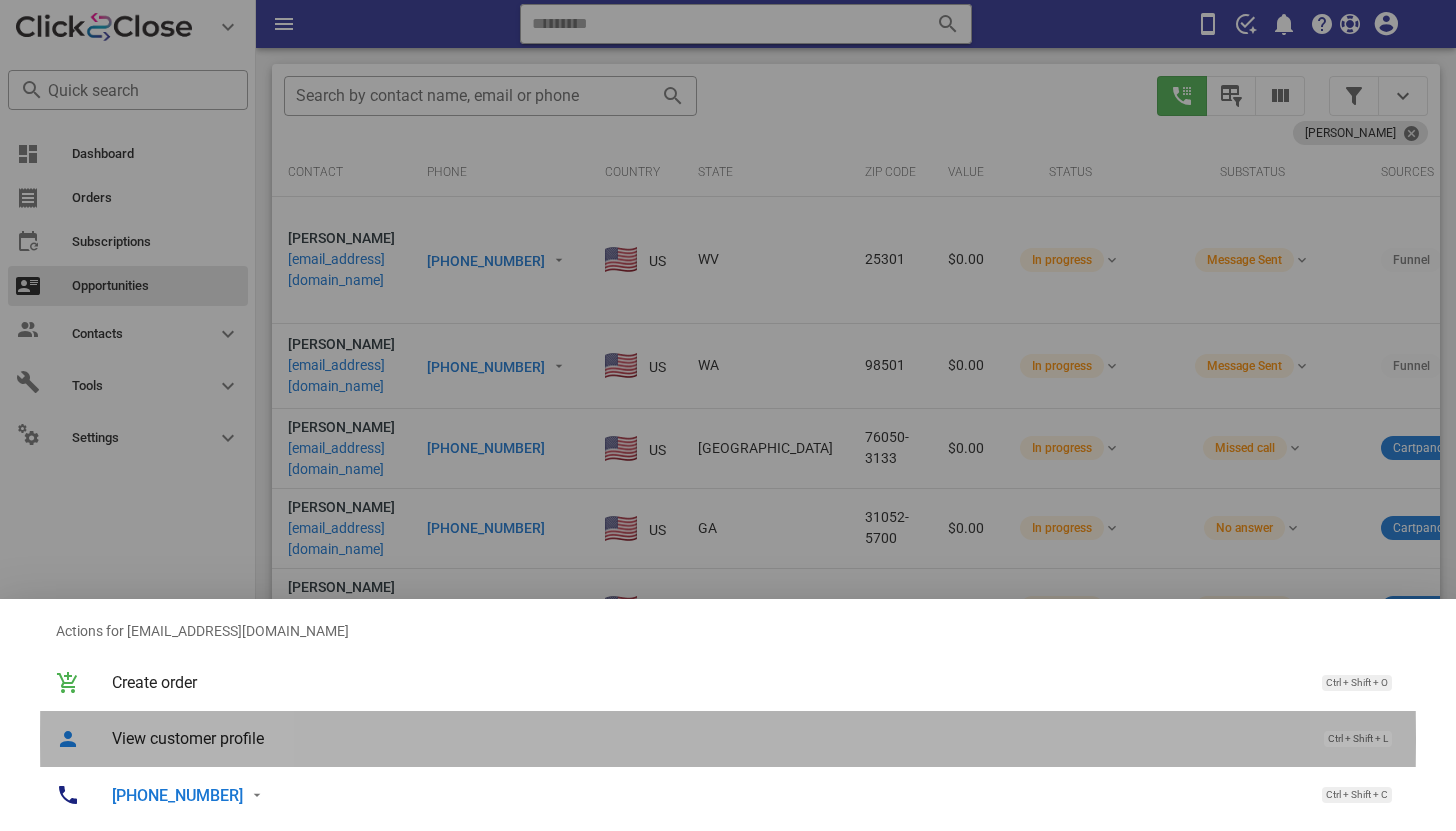 click on "View customer profile" at bounding box center [708, 738] 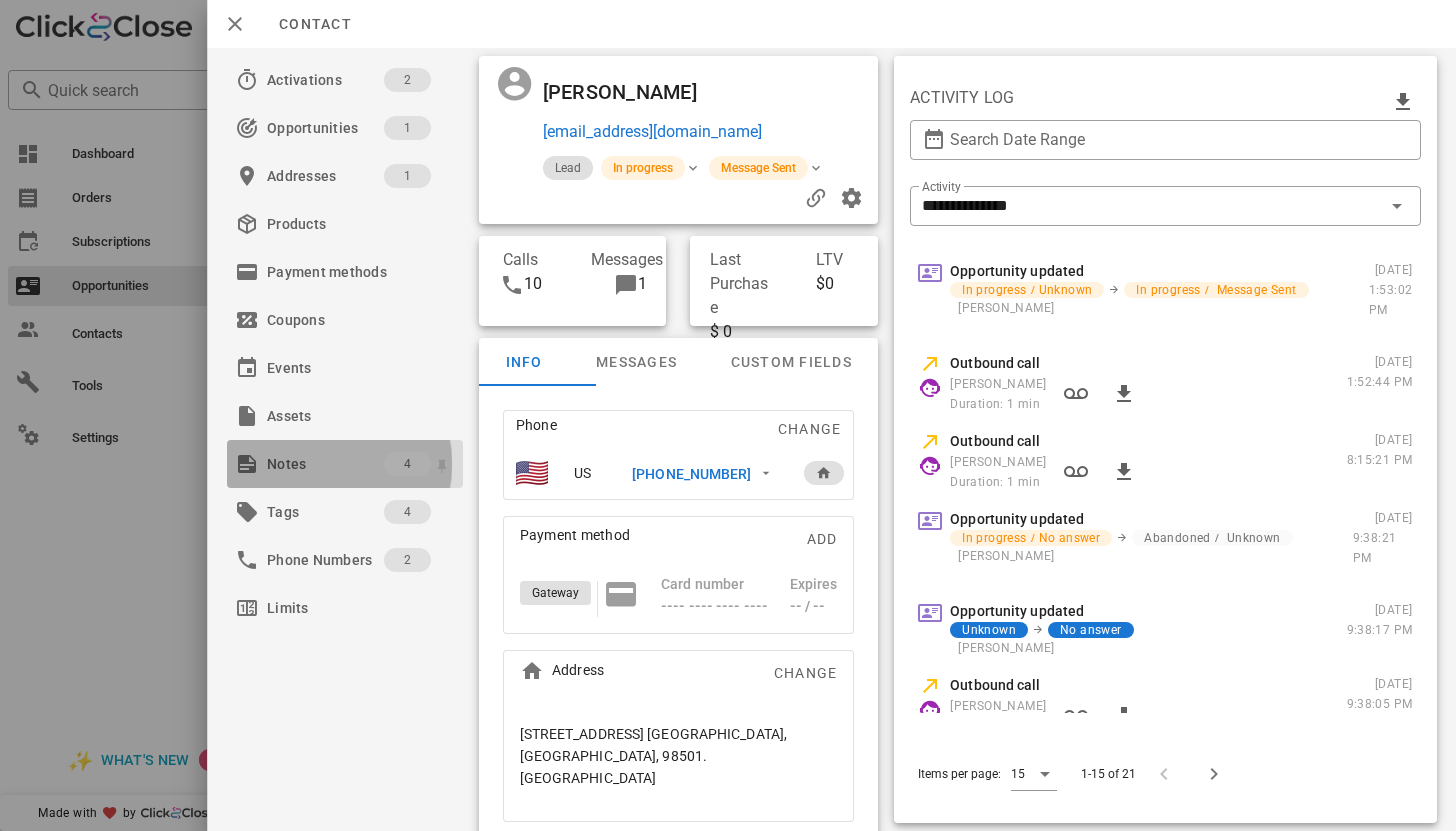 click on "Notes" at bounding box center (325, 464) 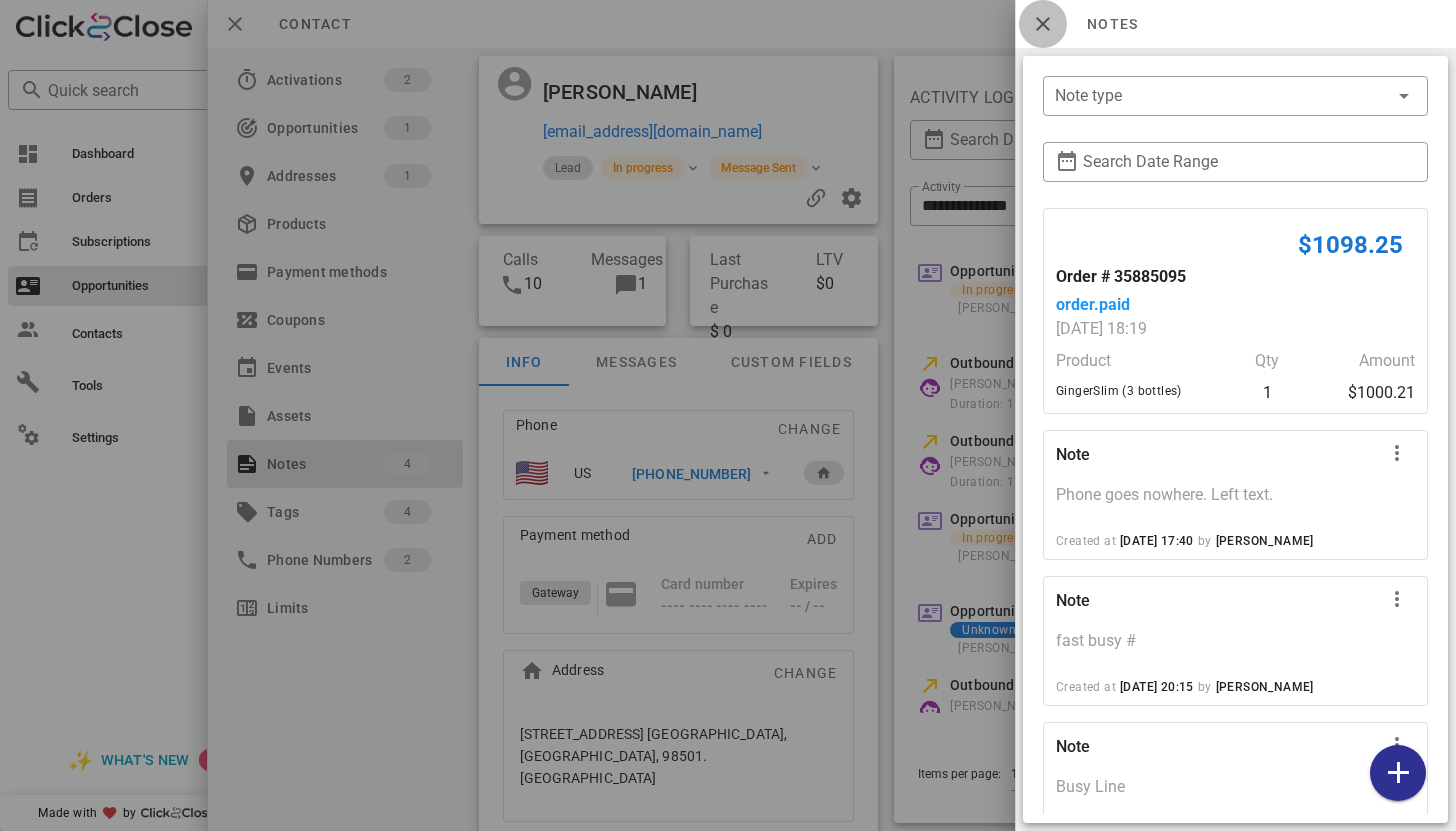 click at bounding box center (1043, 24) 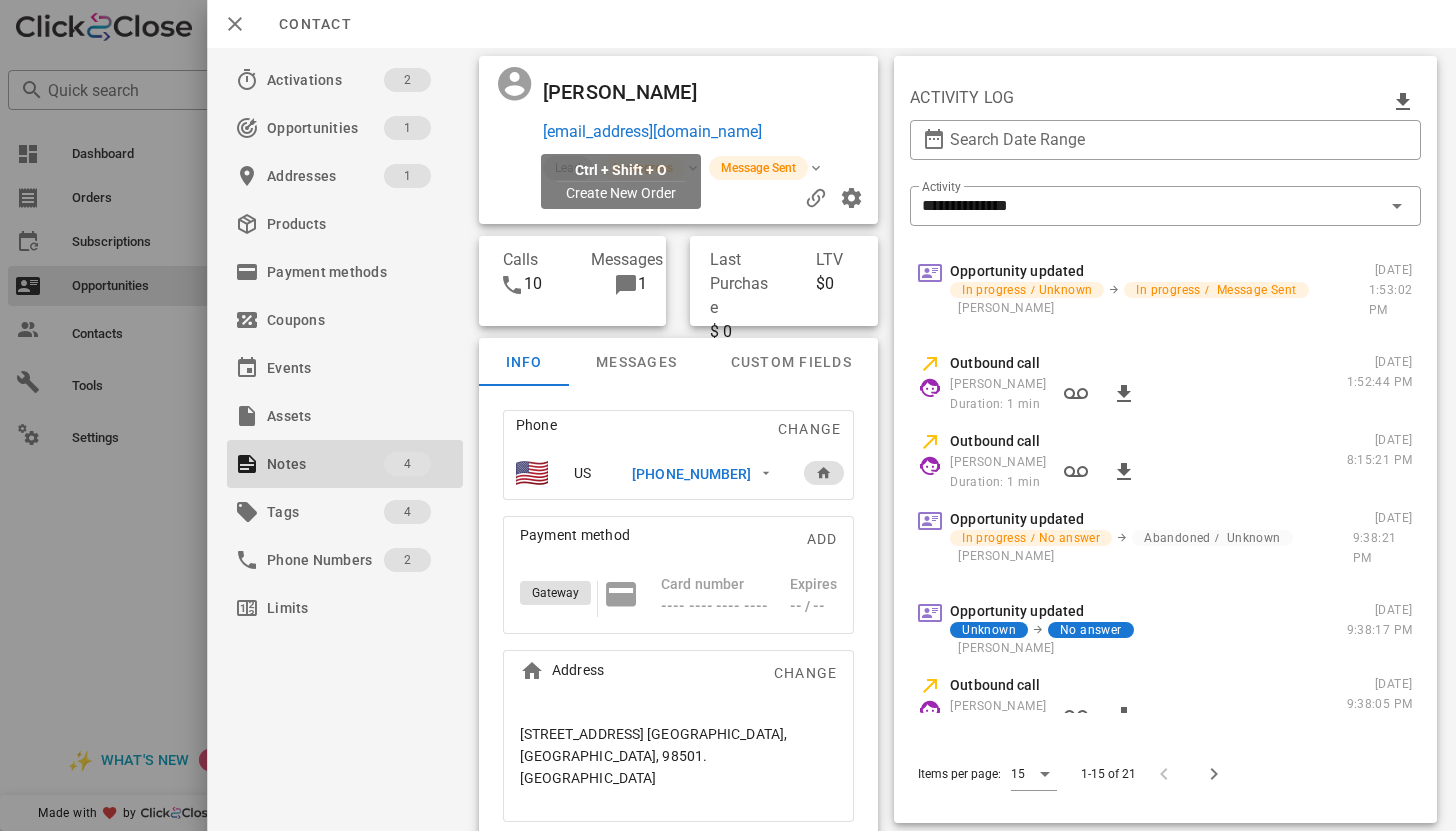 click on "trsjacobson55@gmail.com" at bounding box center (651, 132) 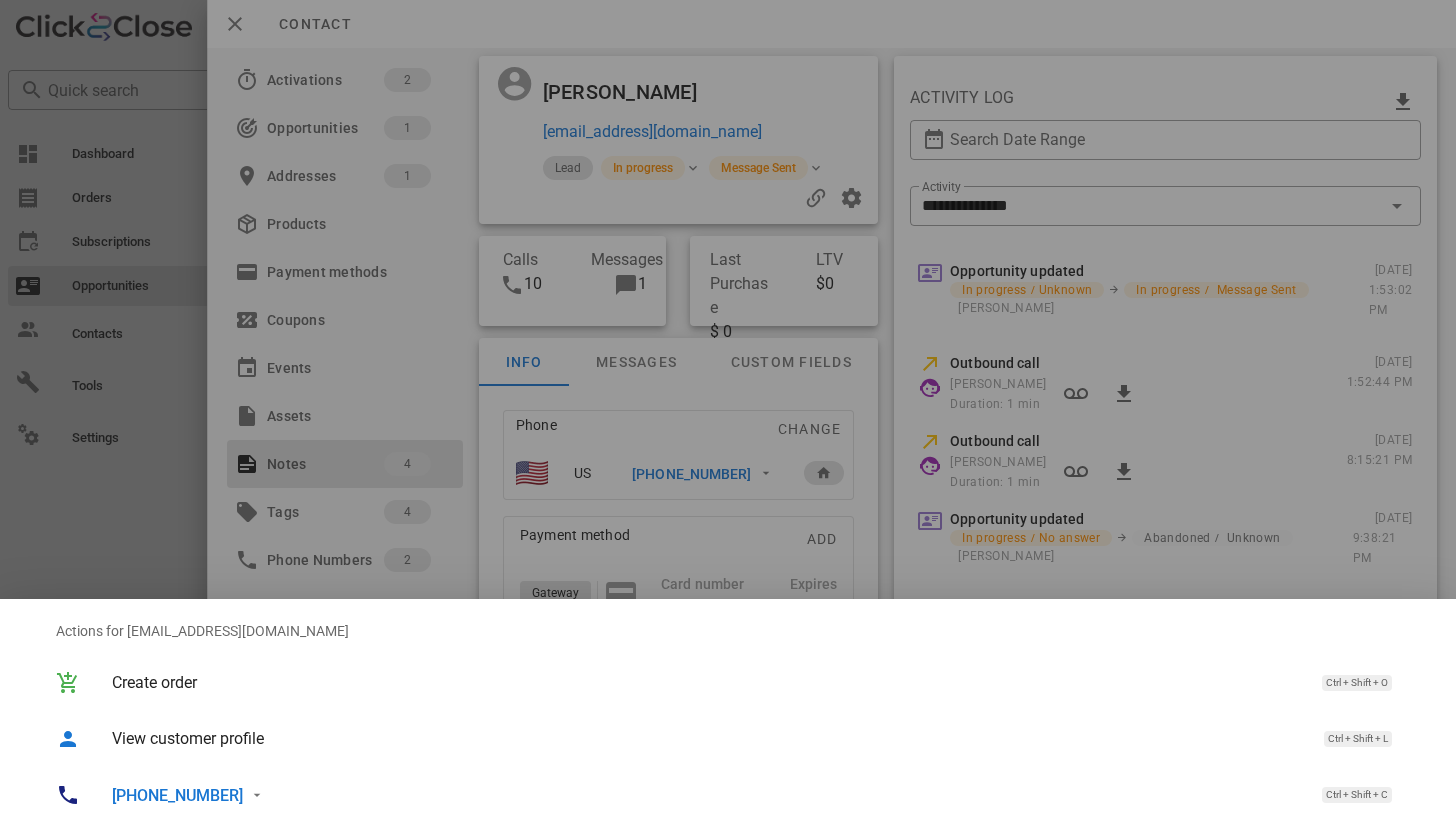 click on "+13608779606" at bounding box center [177, 795] 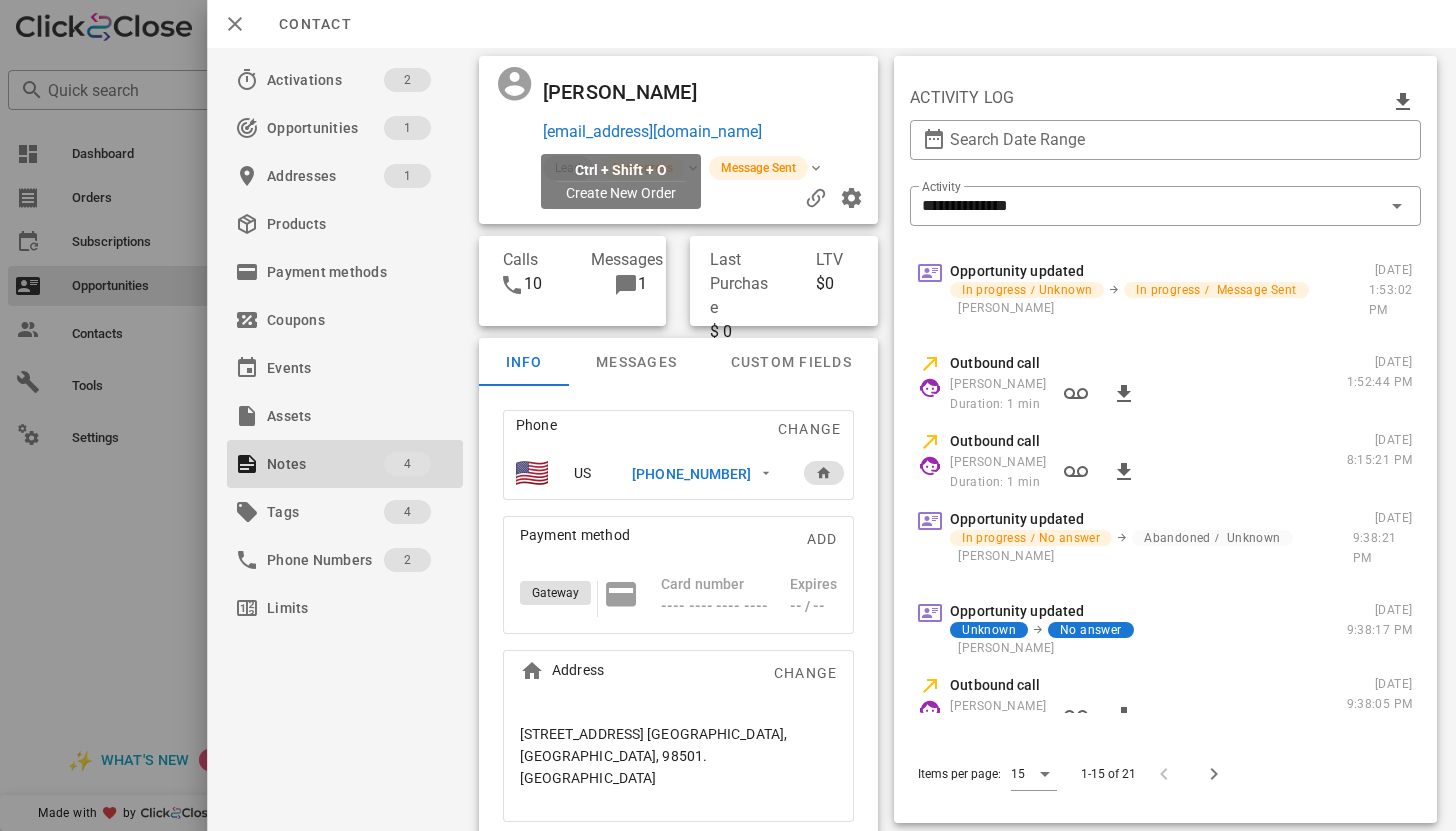 click on "trsjacobson55@gmail.com" at bounding box center (651, 132) 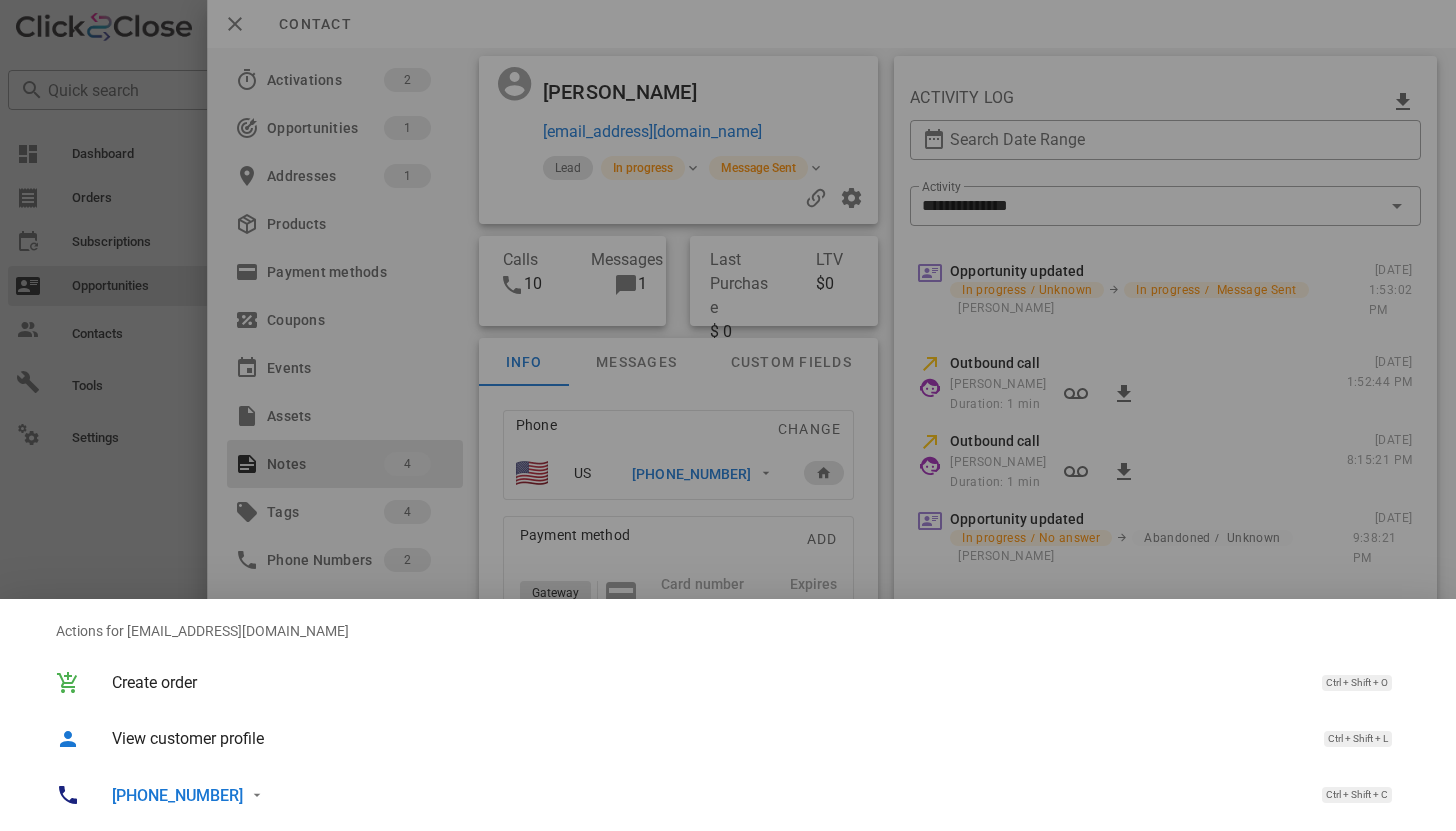 click on "+13608779606" at bounding box center (177, 795) 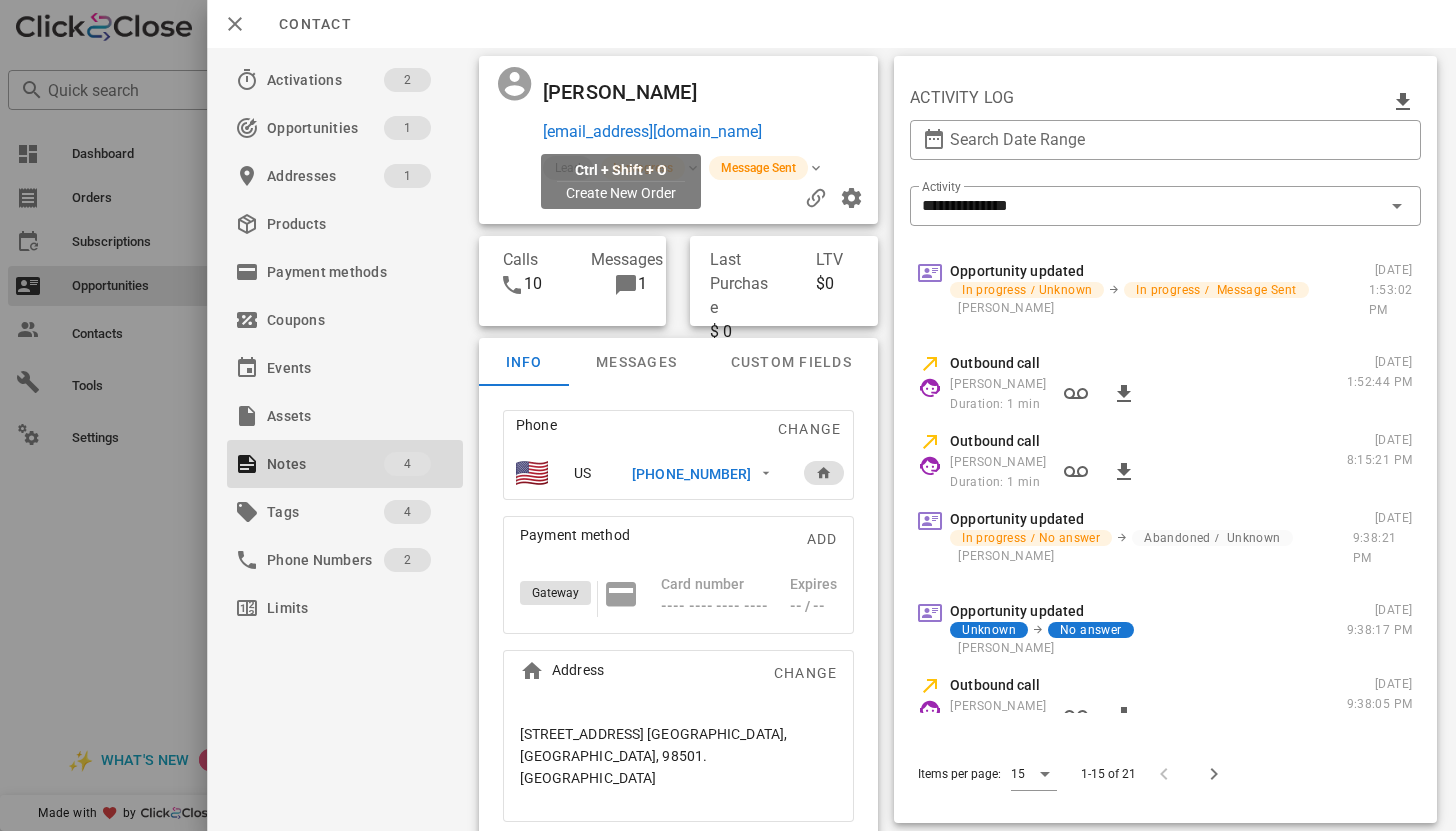 click on "trsjacobson55@gmail.com" at bounding box center (651, 132) 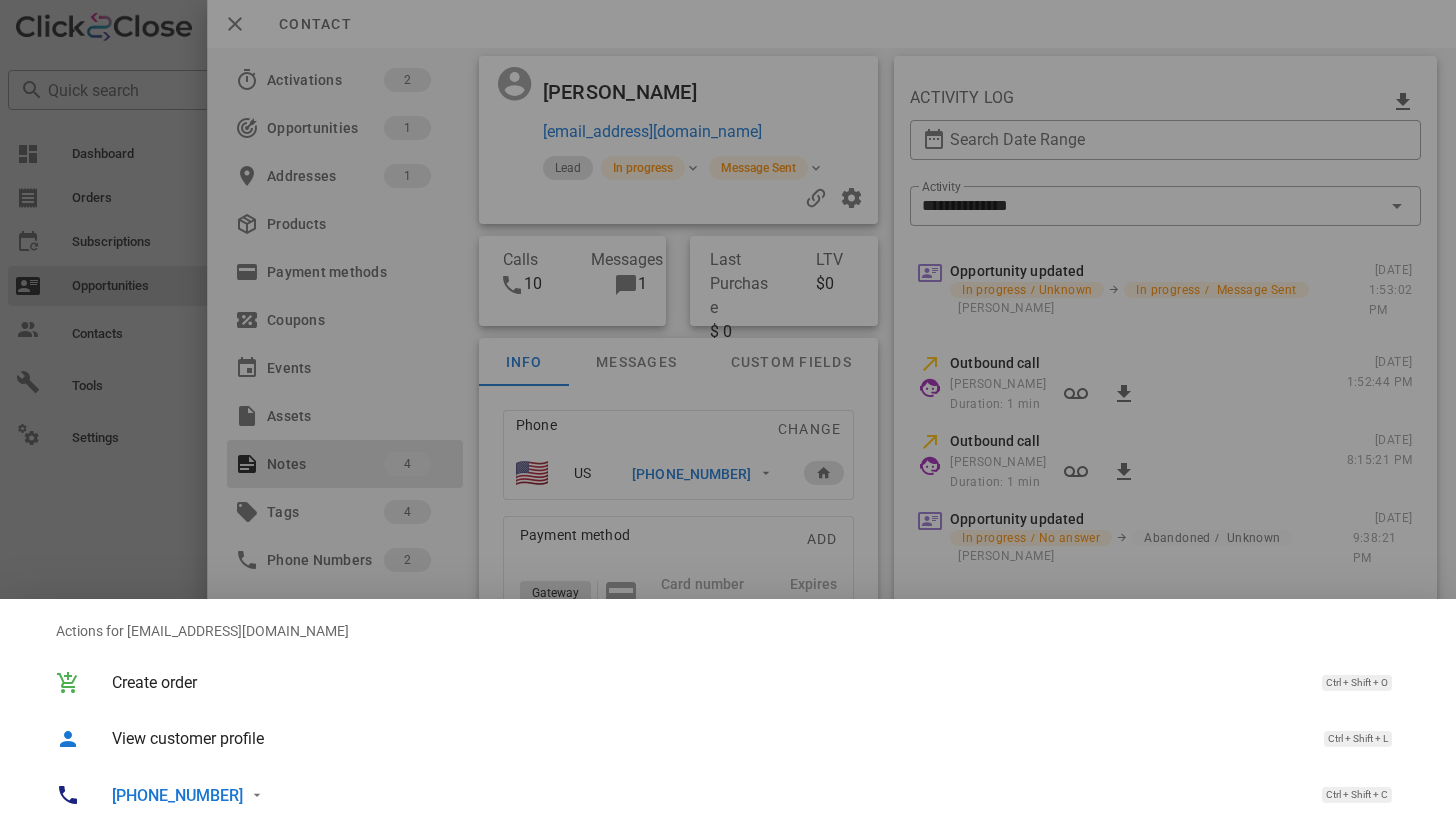 click on "+13608779606" at bounding box center [177, 795] 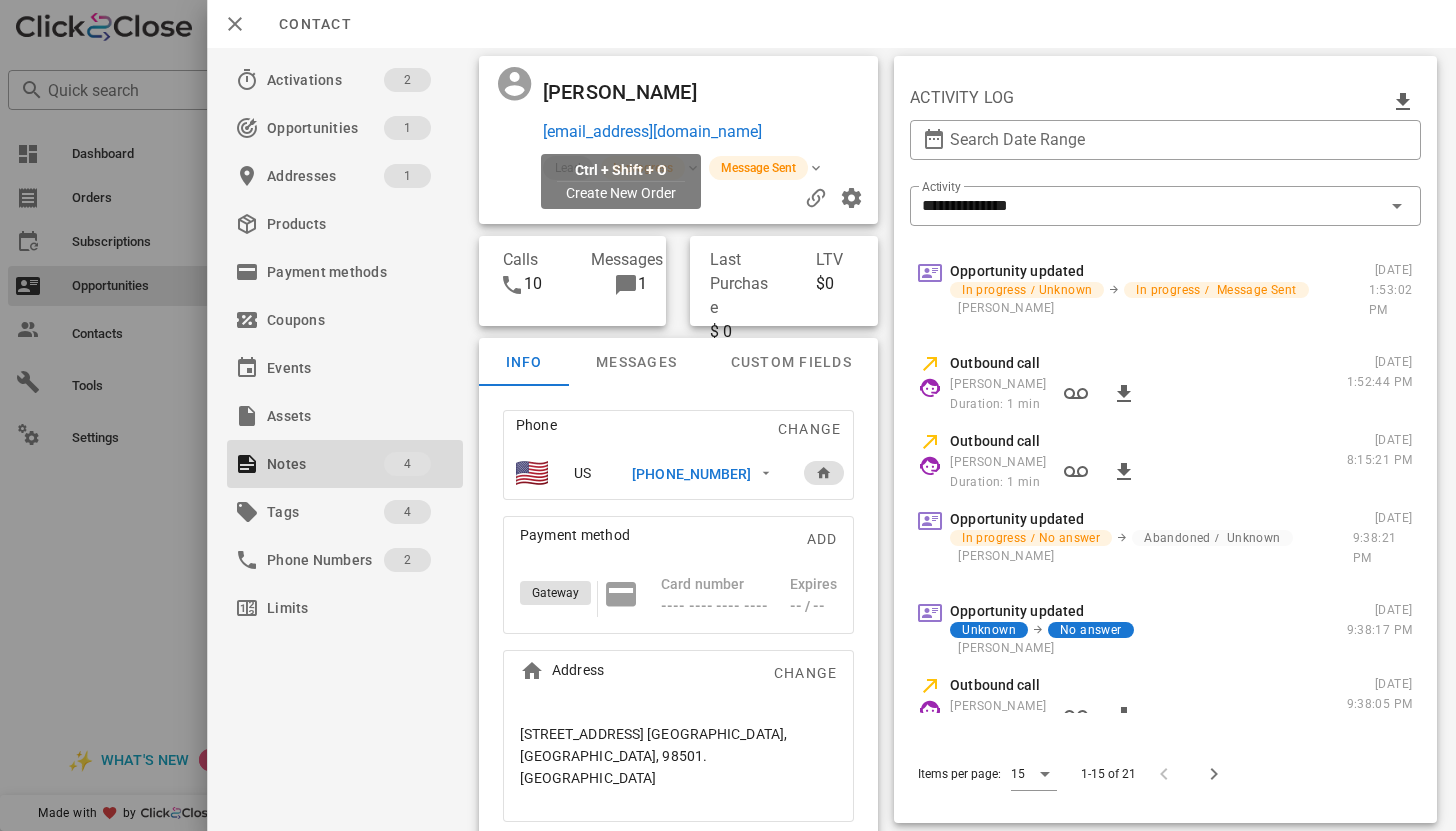 click on "trsjacobson55@gmail.com" at bounding box center (651, 132) 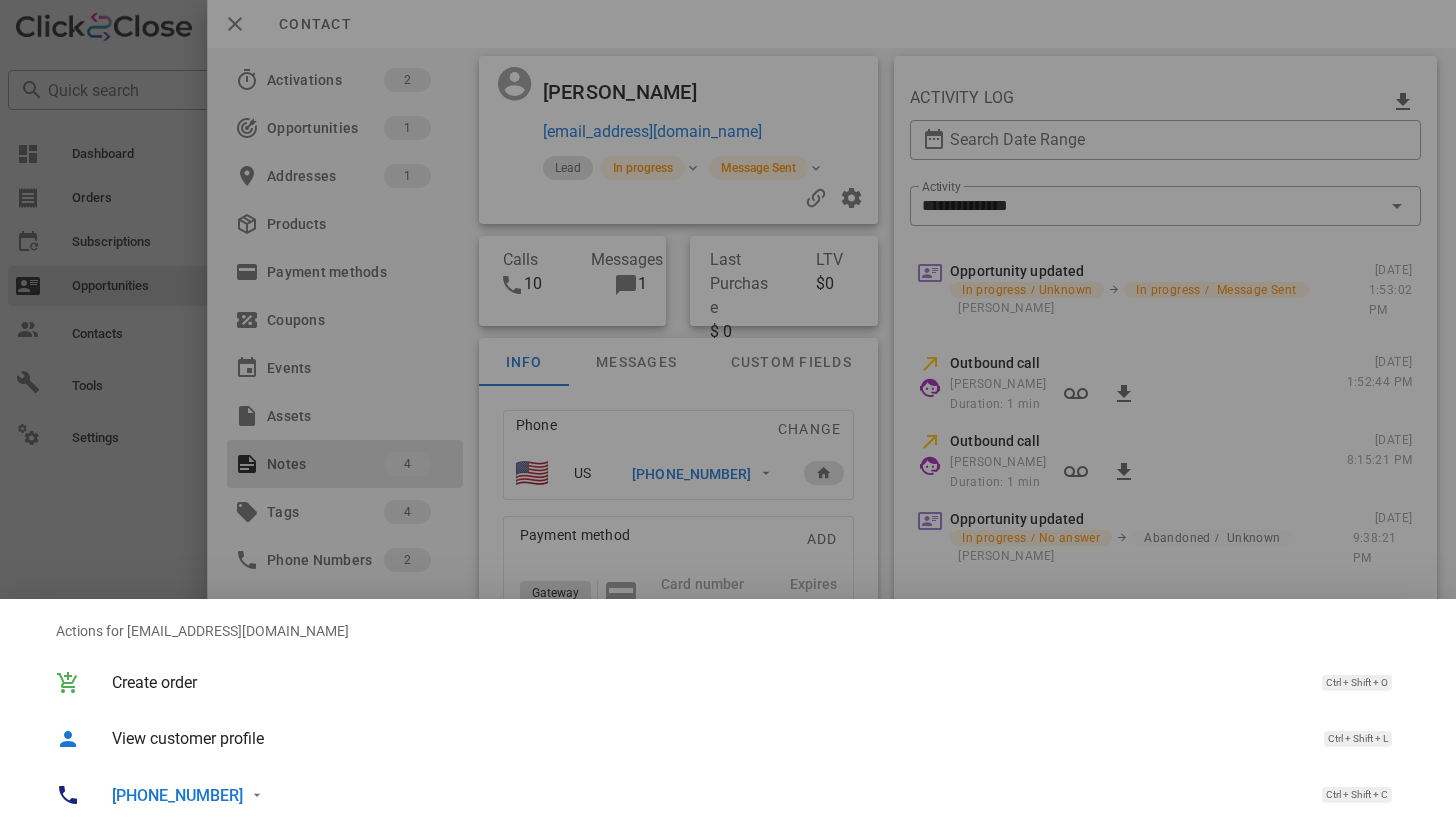 click on "+13608779606" at bounding box center [177, 795] 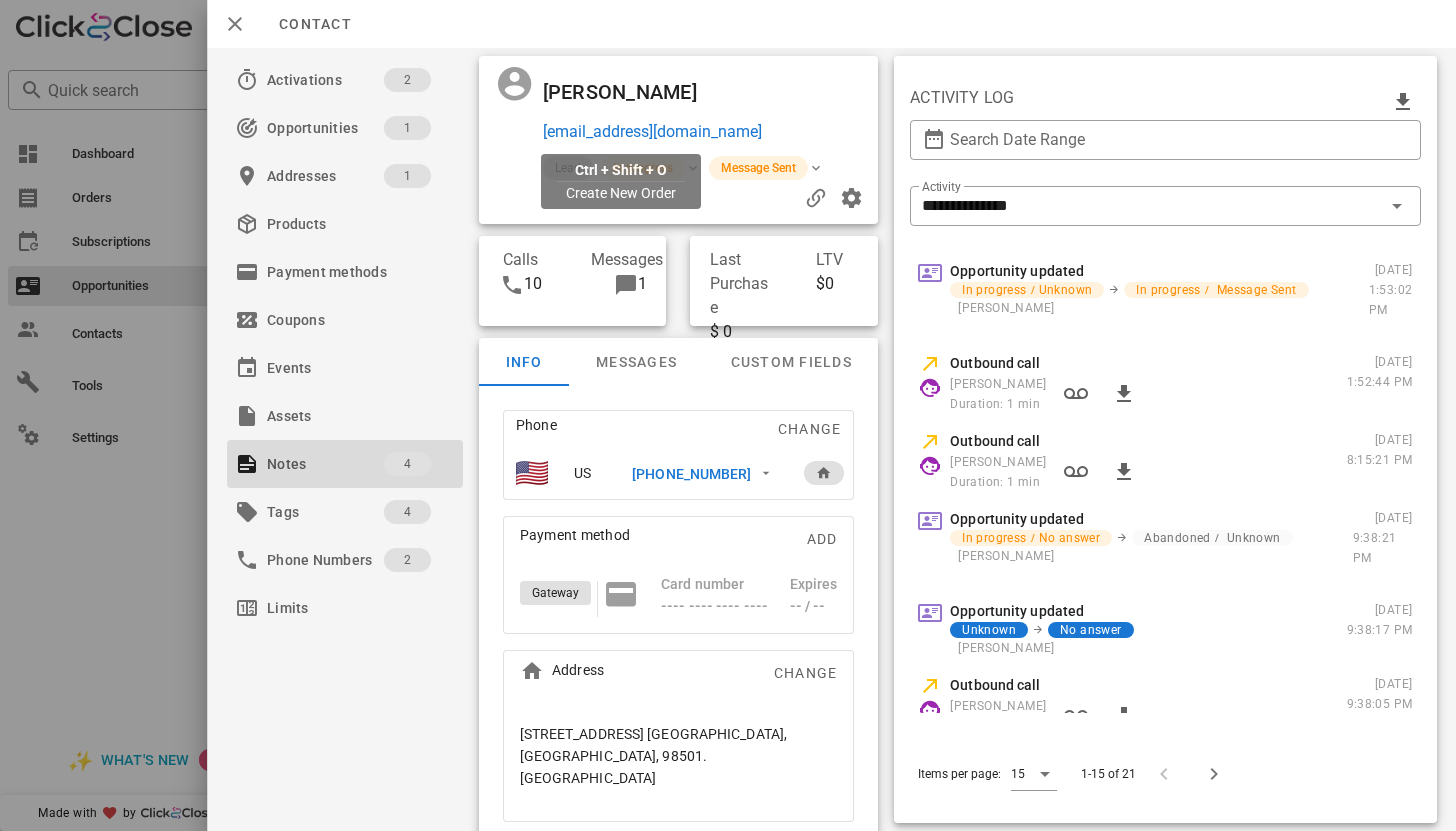 click on "trsjacobson55@gmail.com" at bounding box center (651, 132) 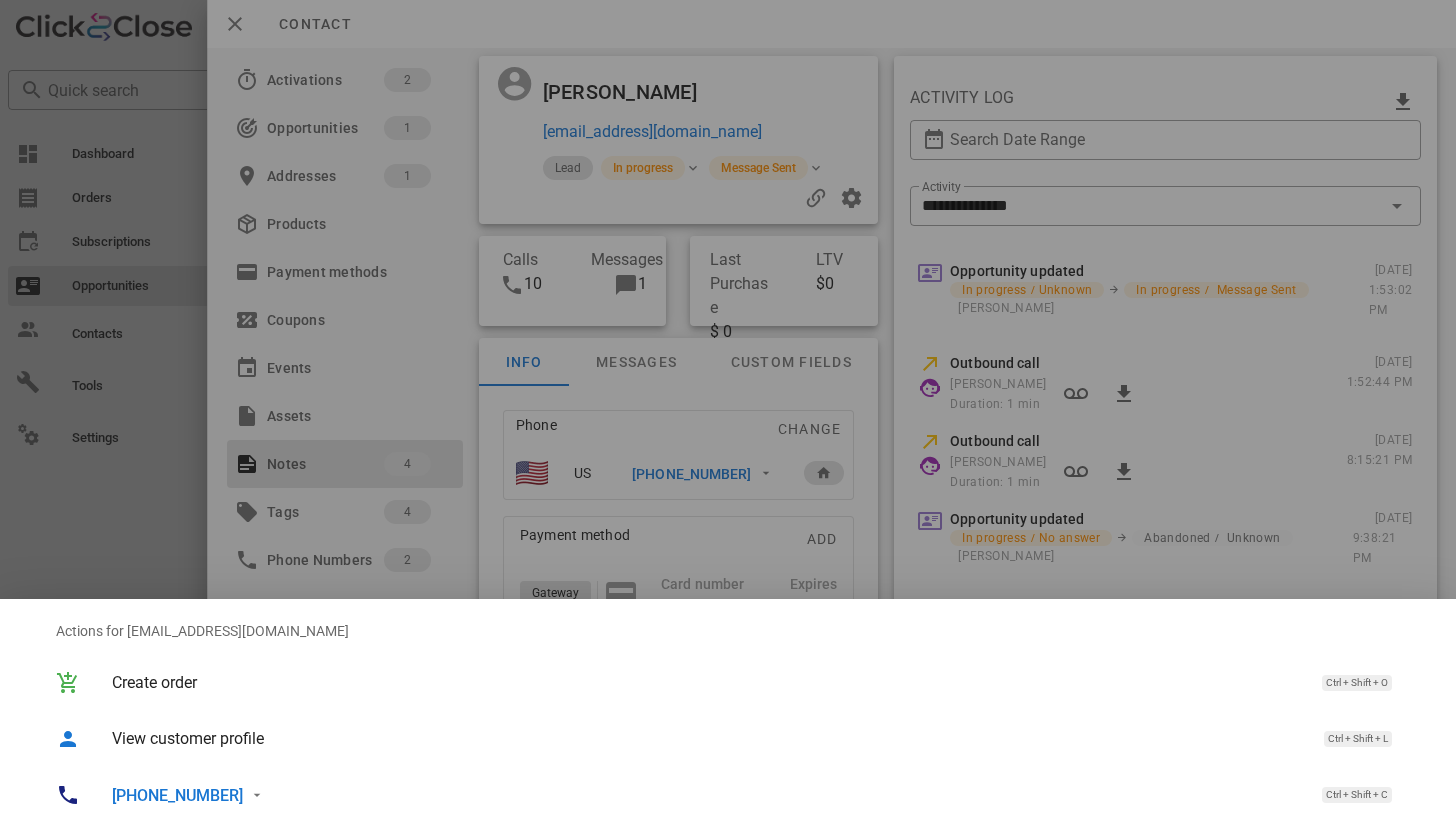 click at bounding box center [728, 415] 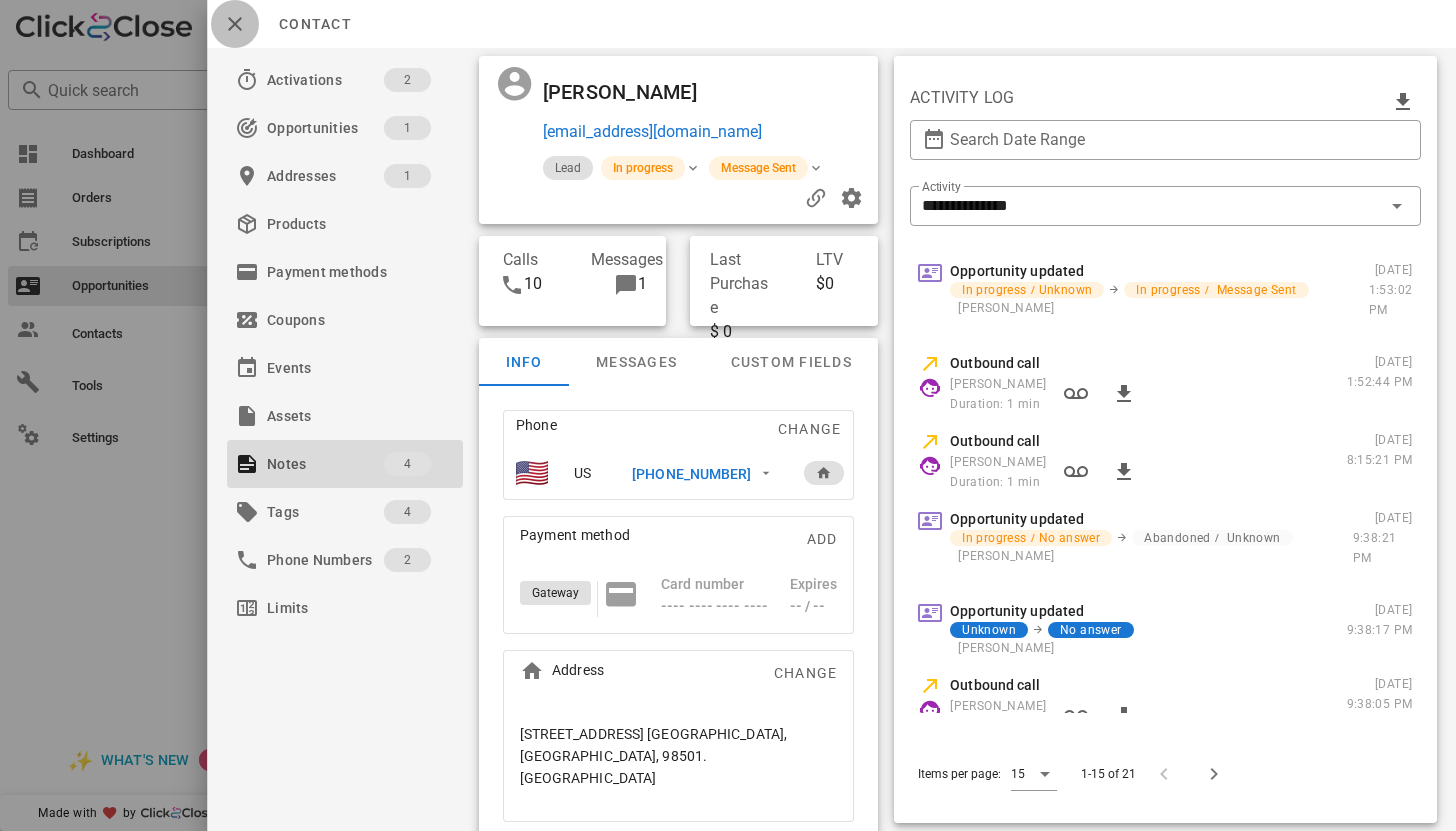 click at bounding box center (235, 24) 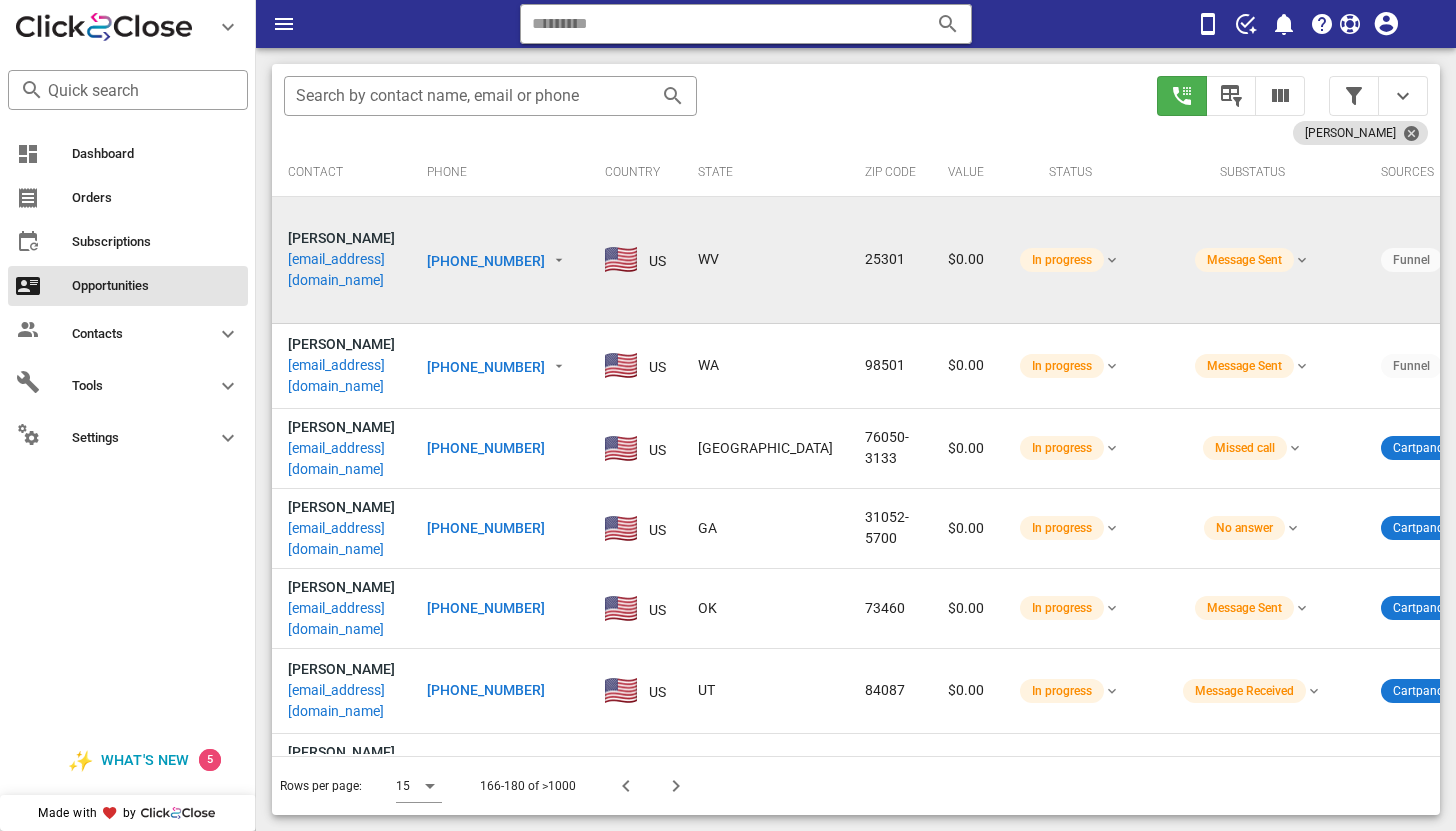 click on "tinkie051762@gmail.com" at bounding box center (341, 270) 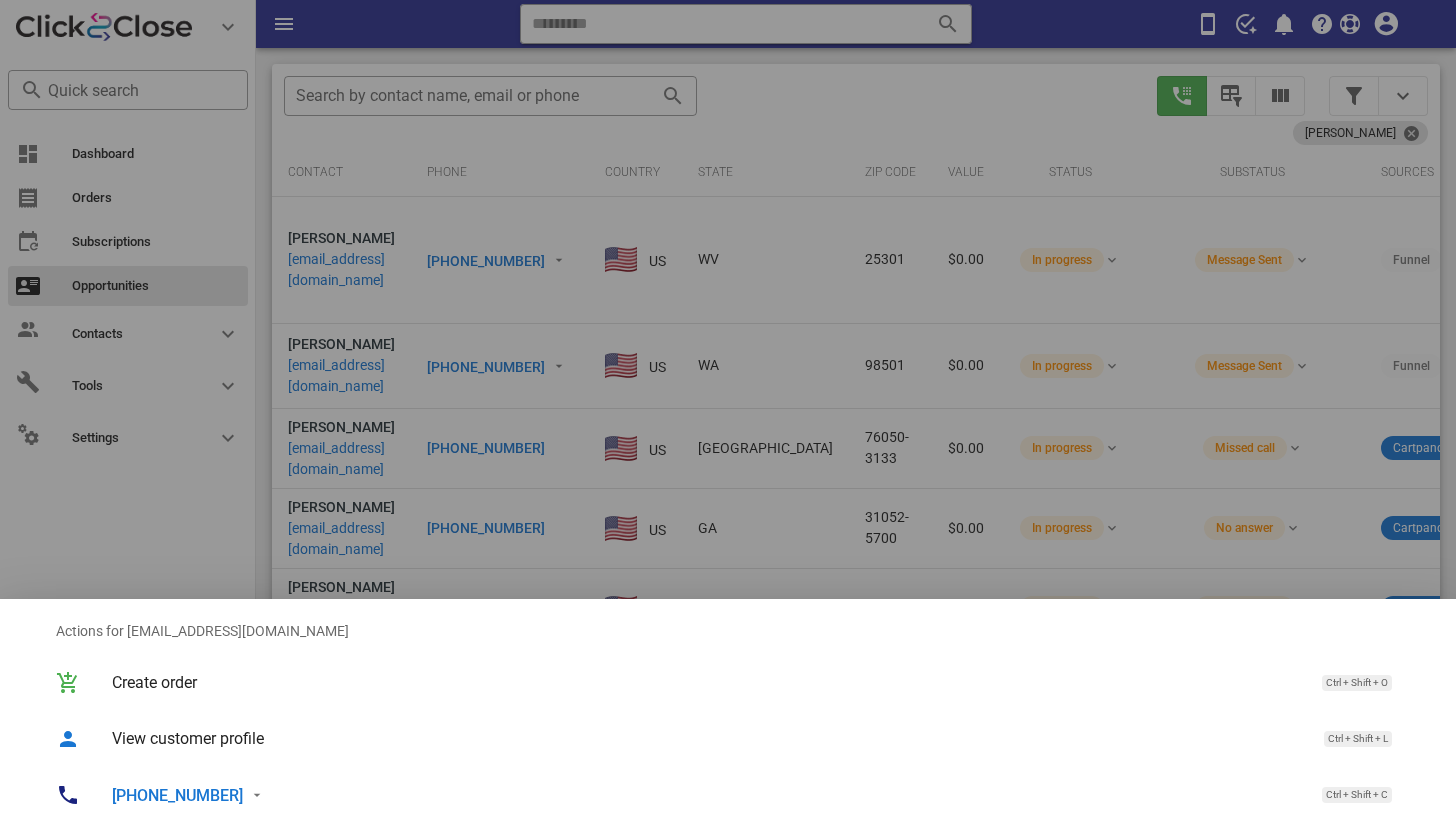 click on "+13044448627" at bounding box center (177, 795) 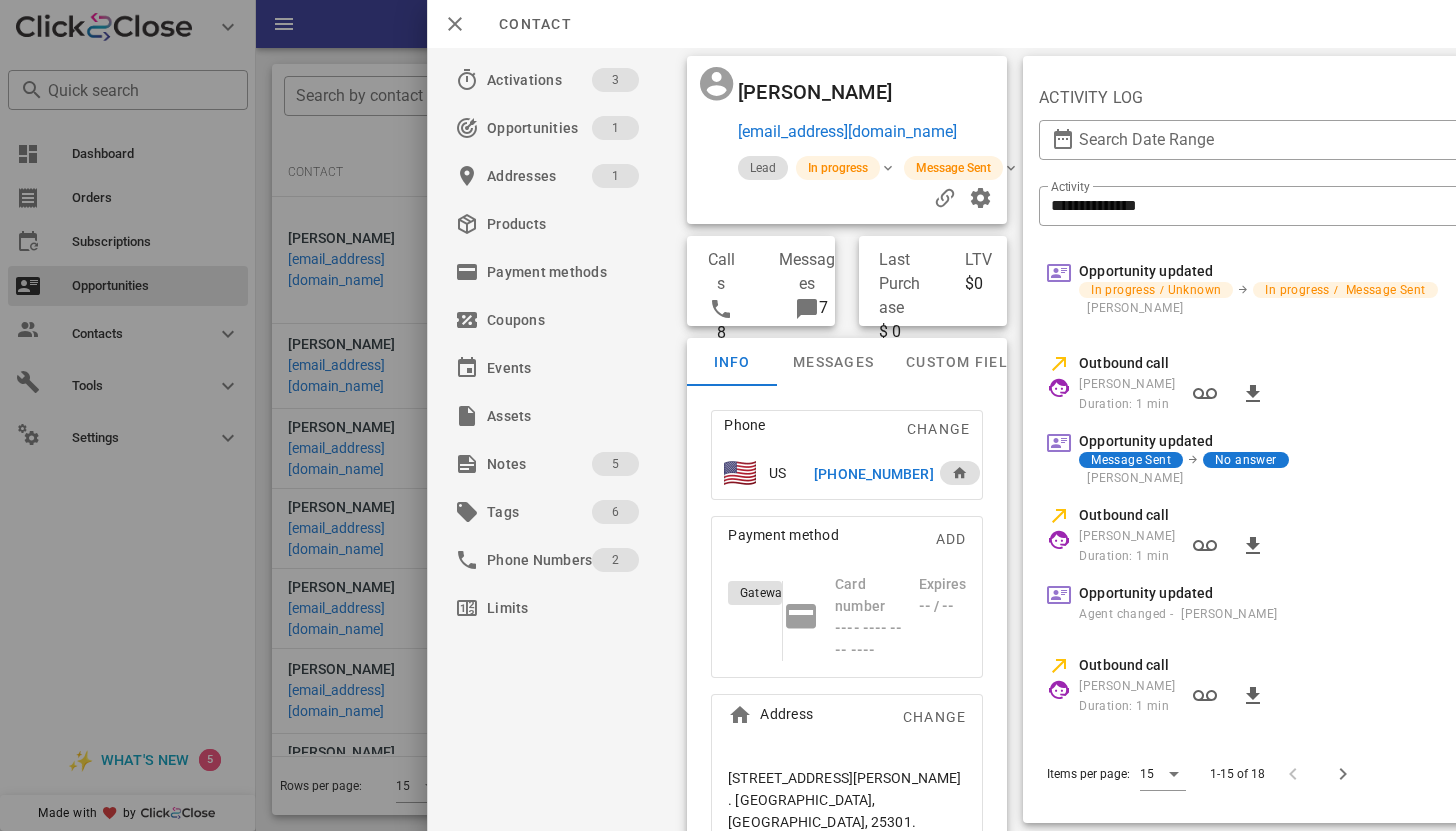 click on "+13044448627" at bounding box center (873, 474) 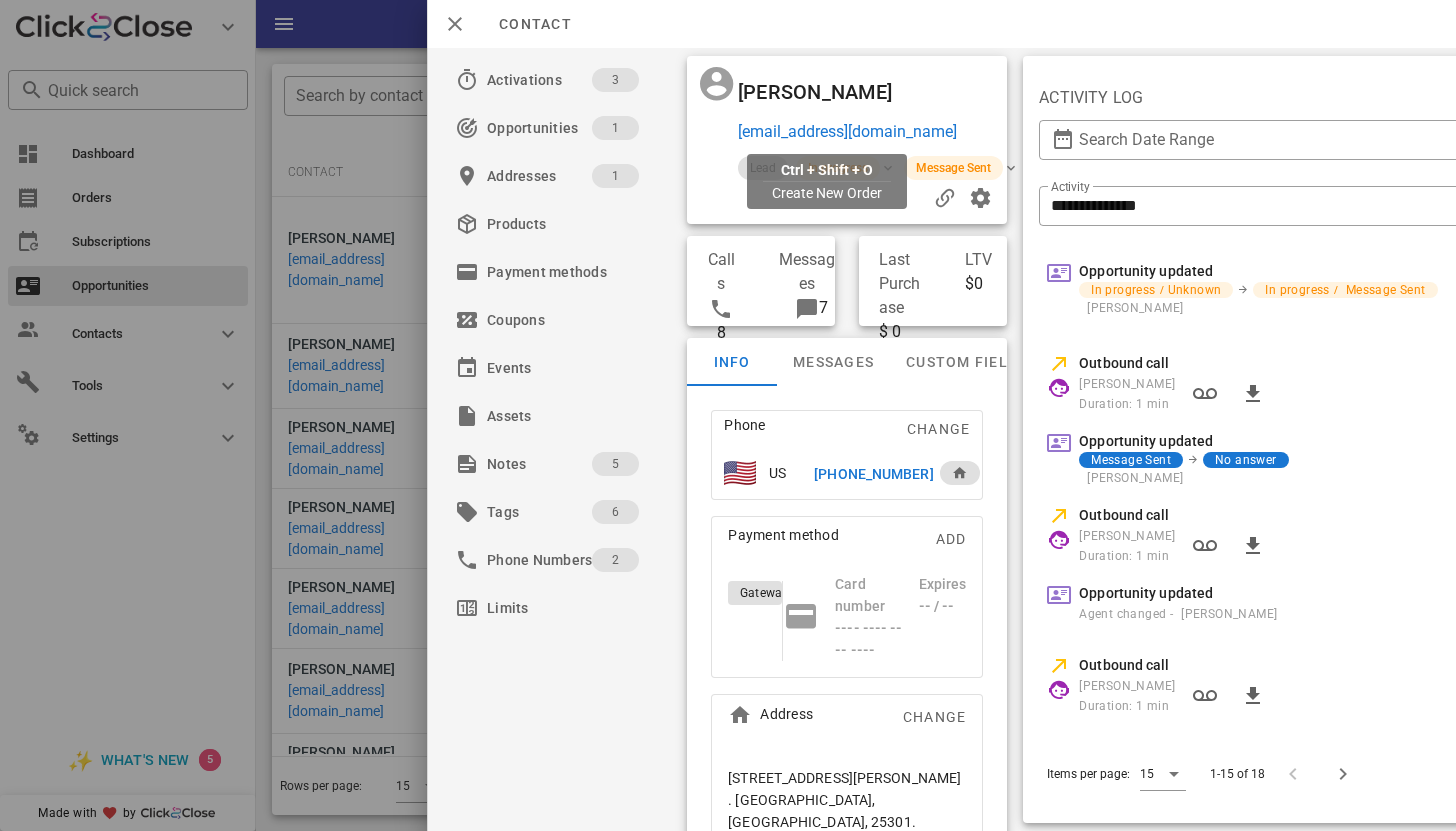 click on "tinkie051762@gmail.com" at bounding box center [847, 132] 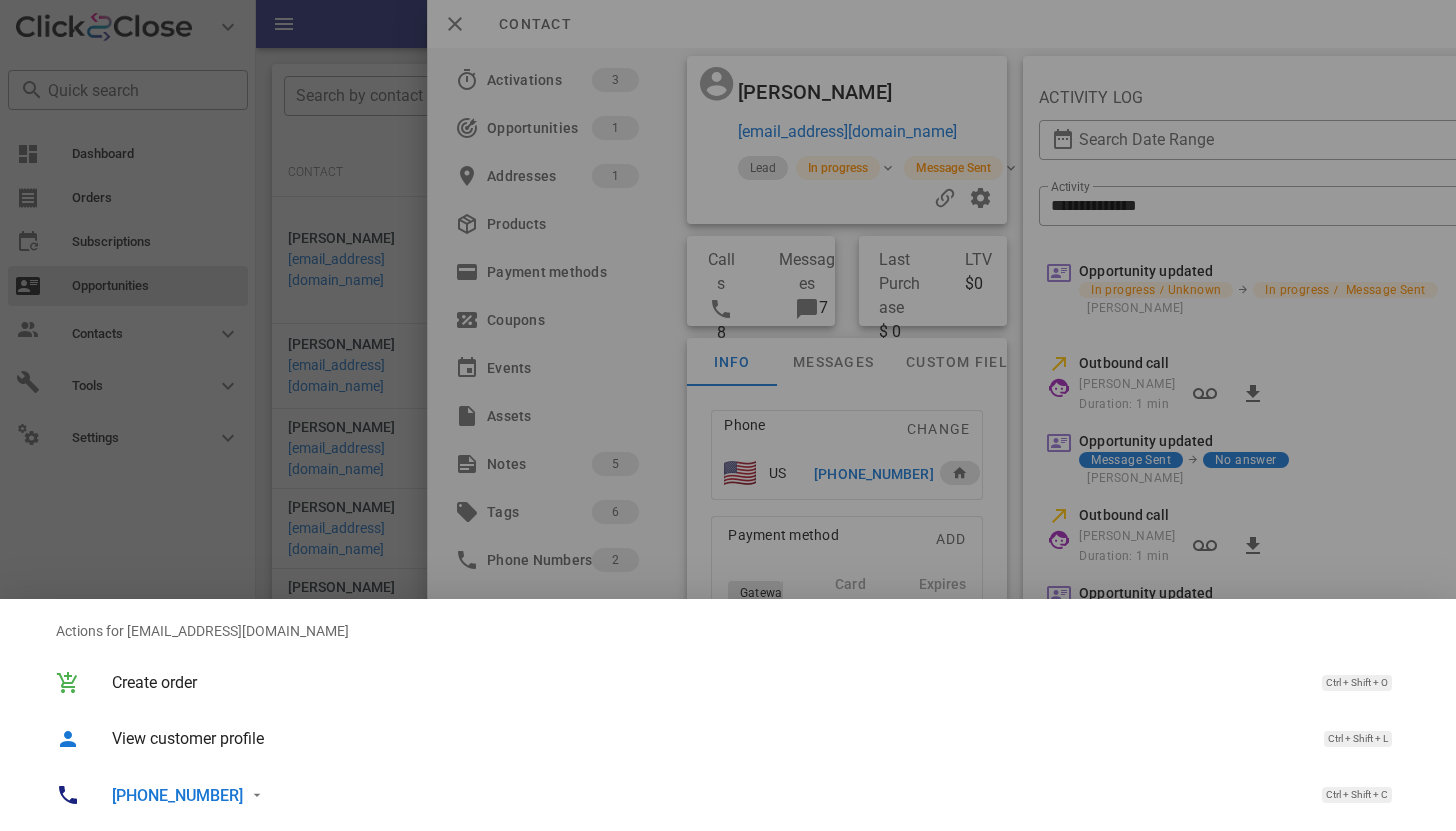 click at bounding box center (728, 415) 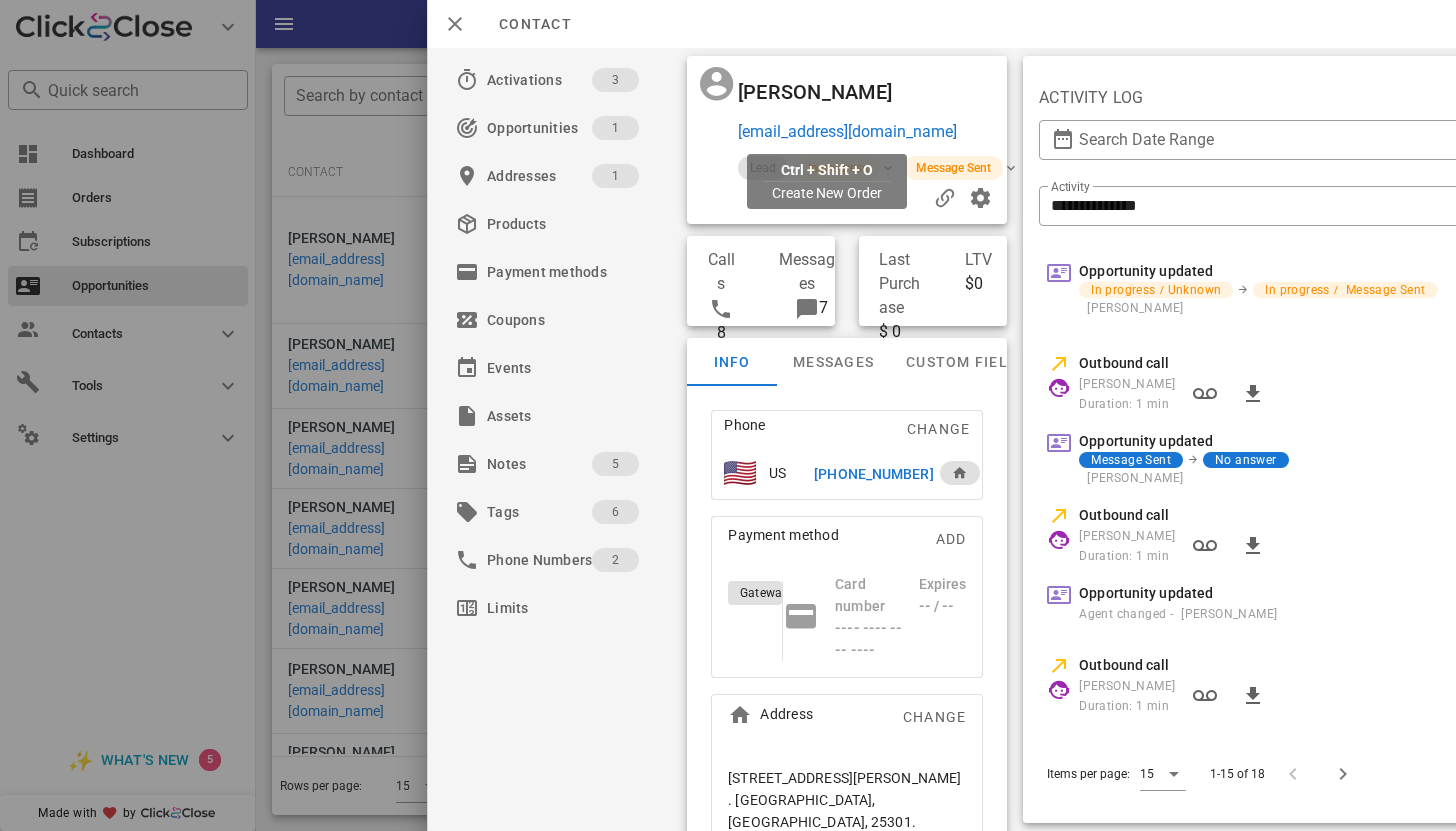 click on "tinkie051762@gmail.com" at bounding box center (847, 132) 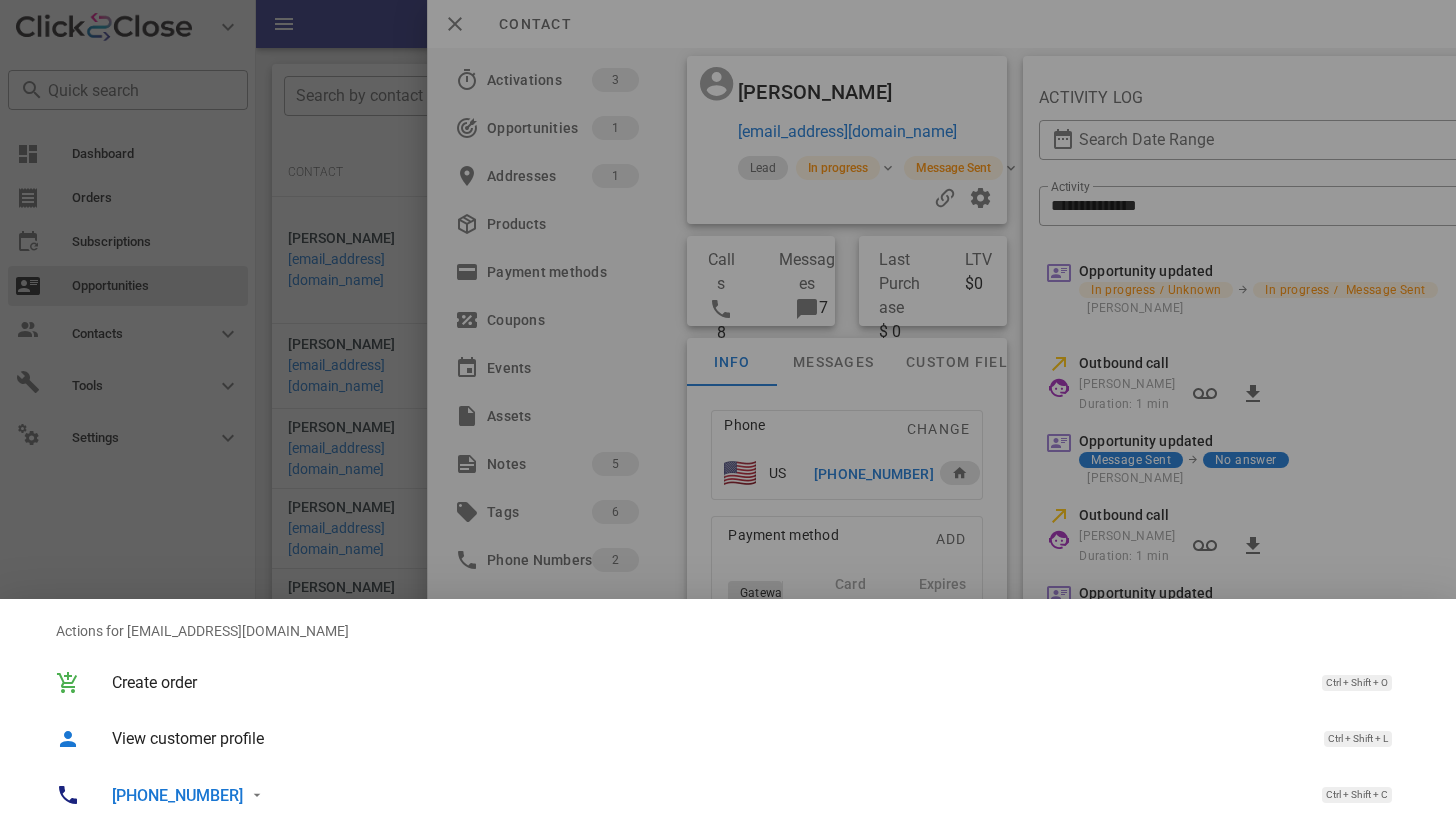 click on "+13044448627" at bounding box center (713, 795) 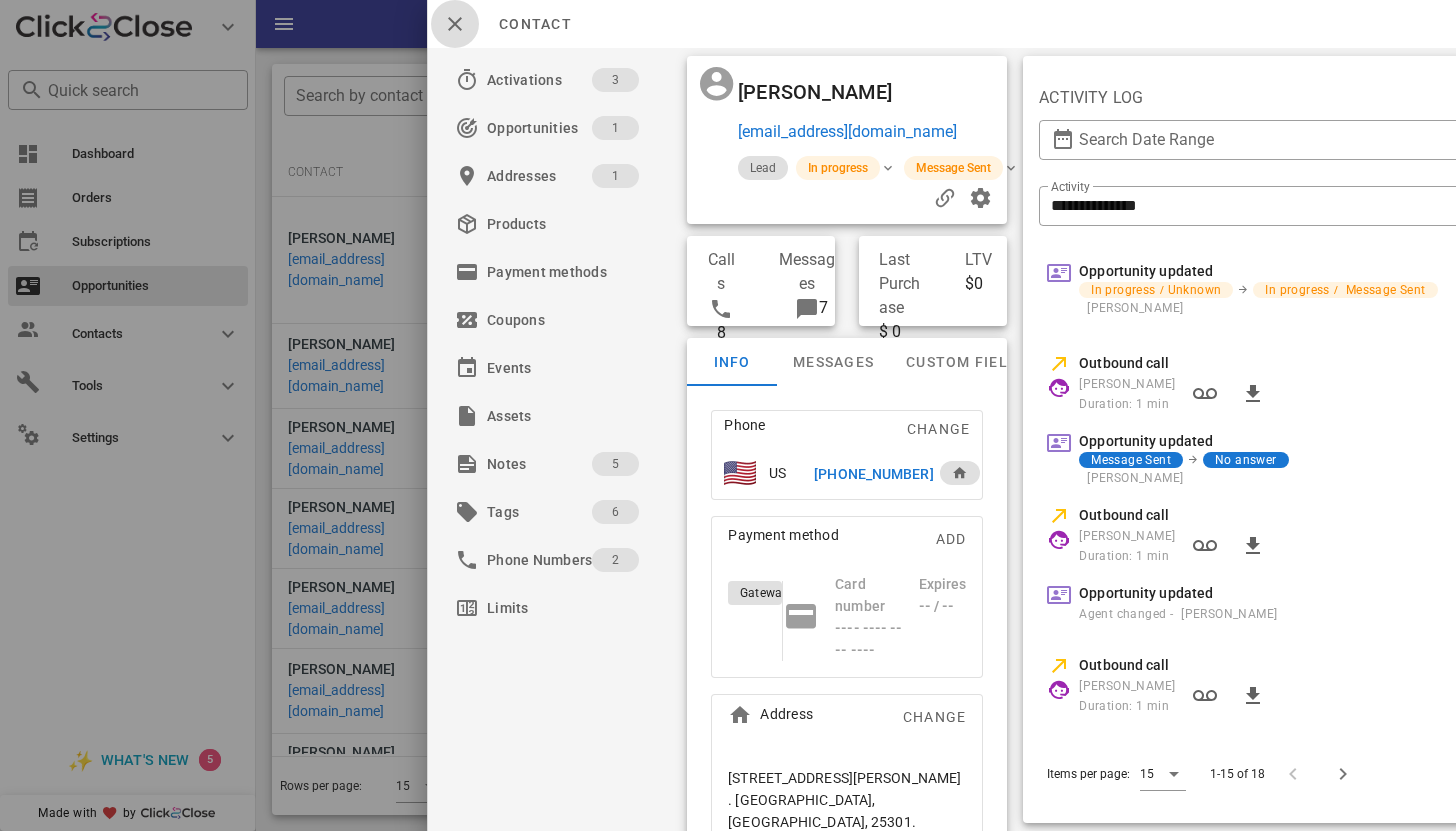 click at bounding box center (455, 24) 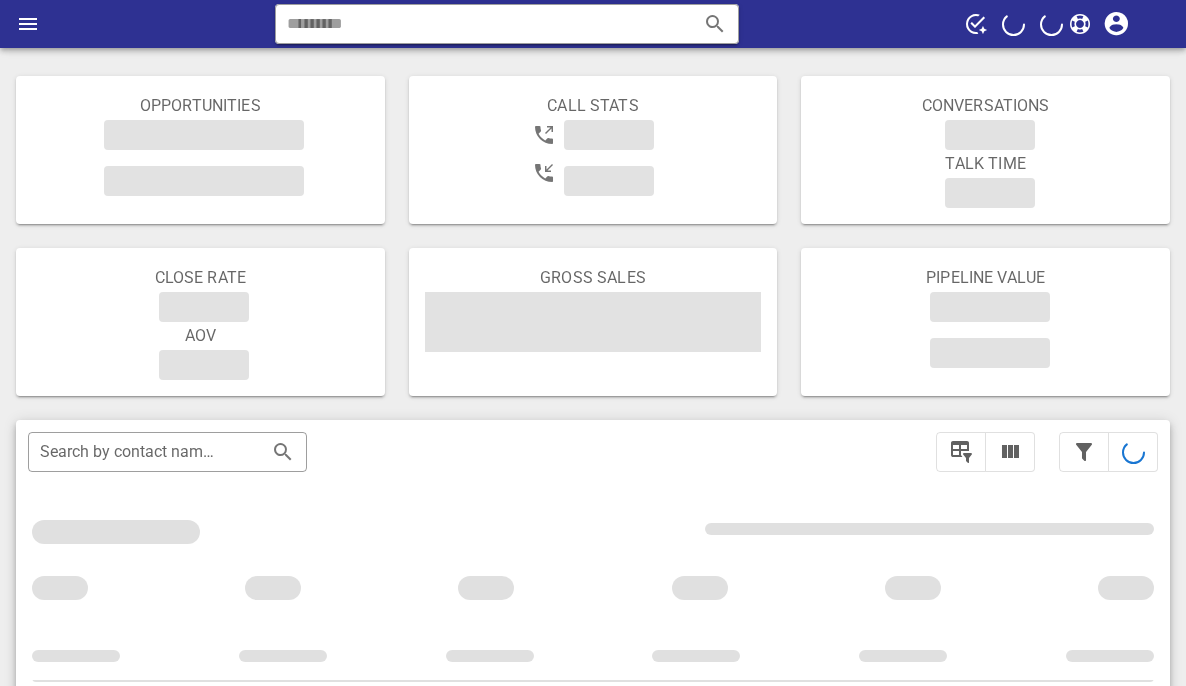 scroll, scrollTop: 0, scrollLeft: 0, axis: both 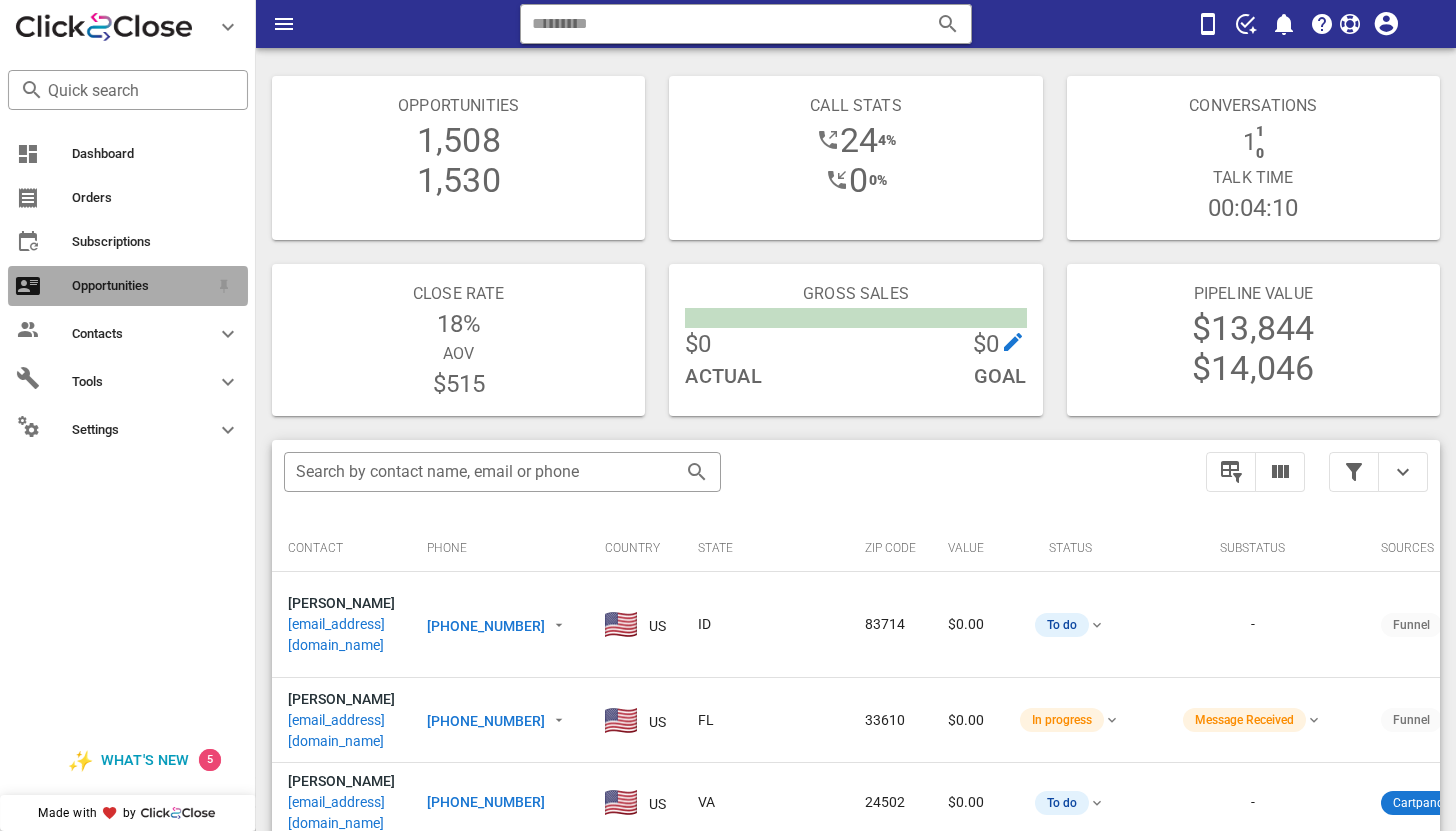 click on "Opportunities" at bounding box center (140, 286) 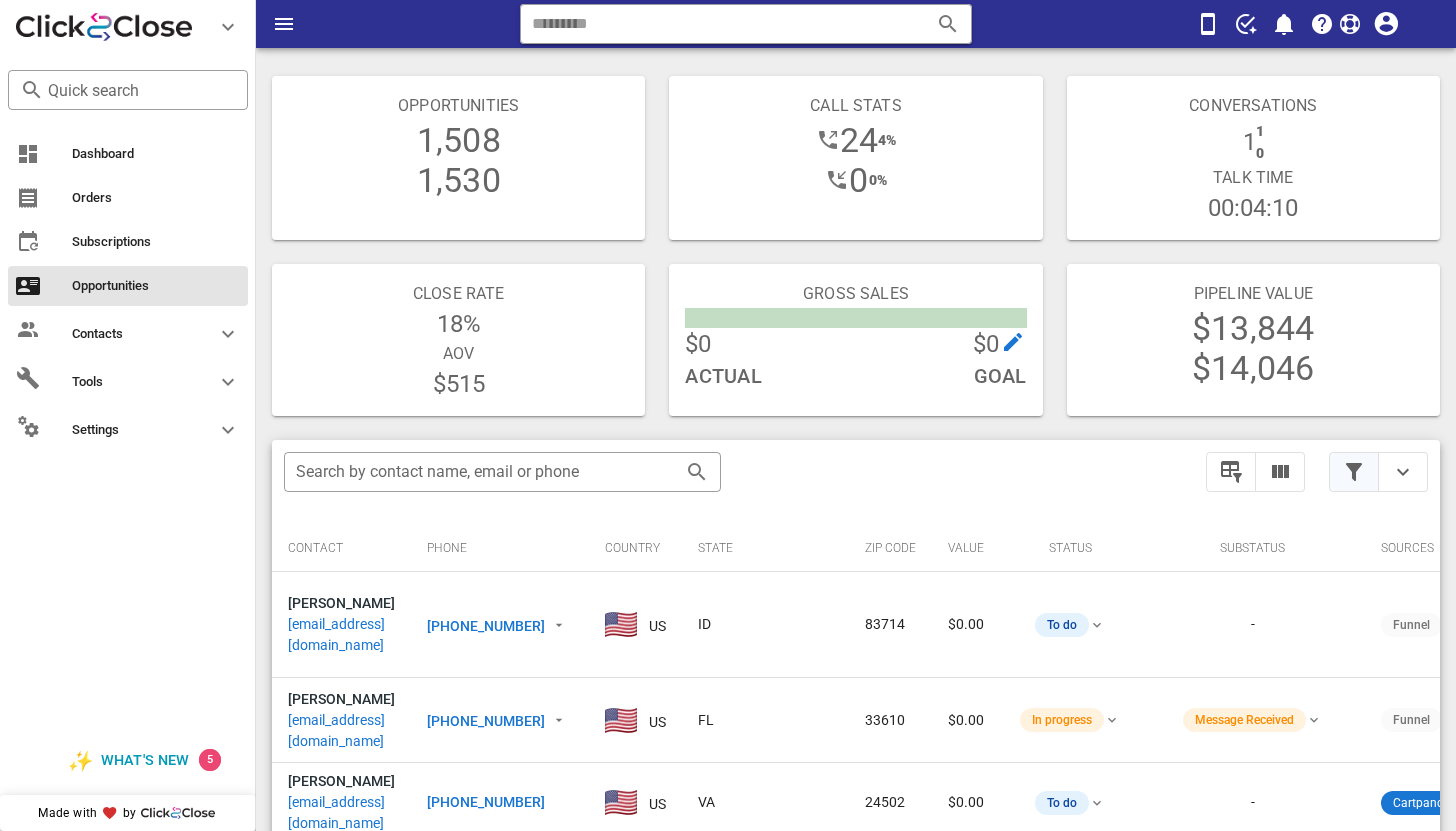 click at bounding box center (1354, 472) 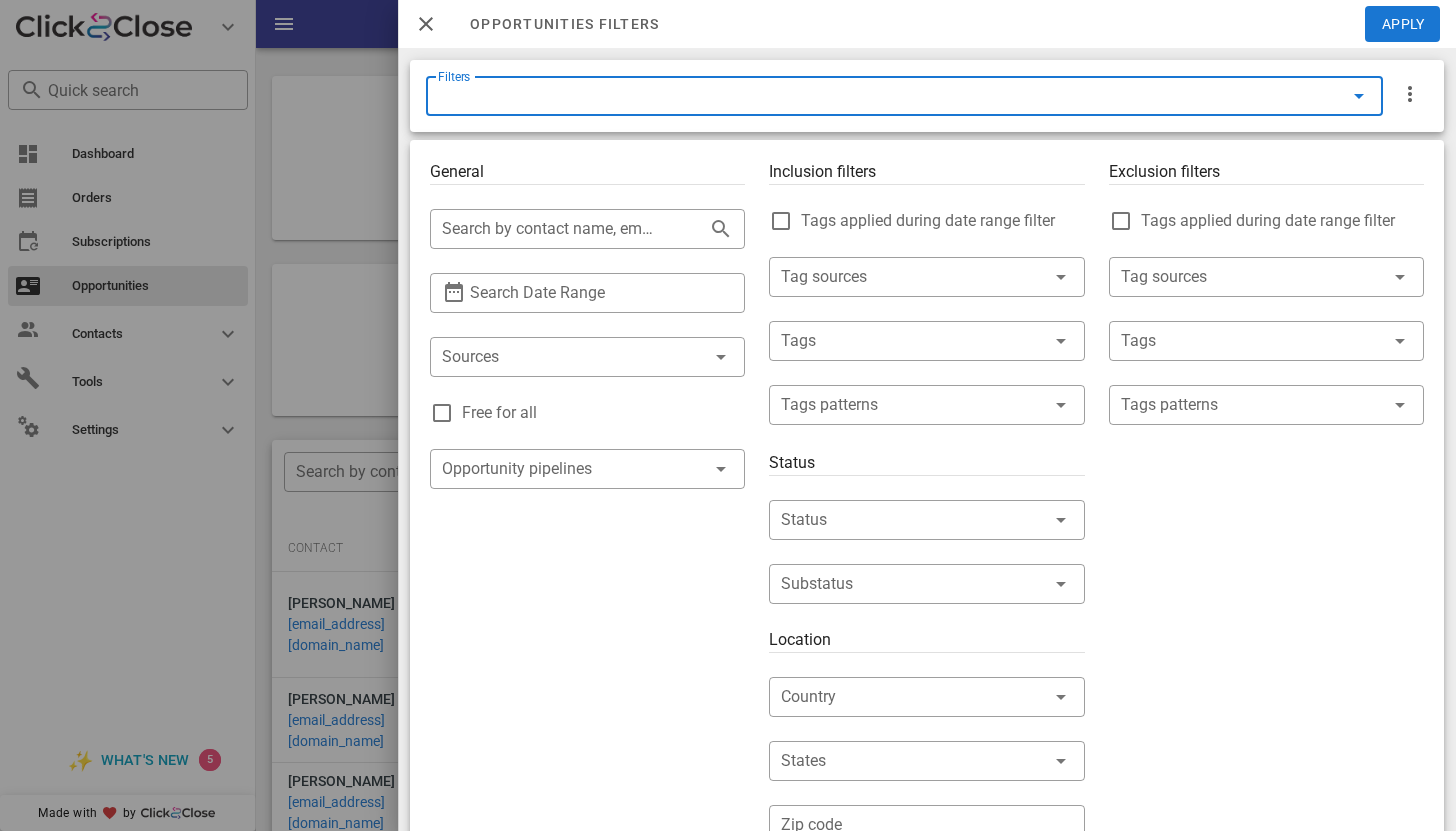 click on "Filters" at bounding box center (876, 96) 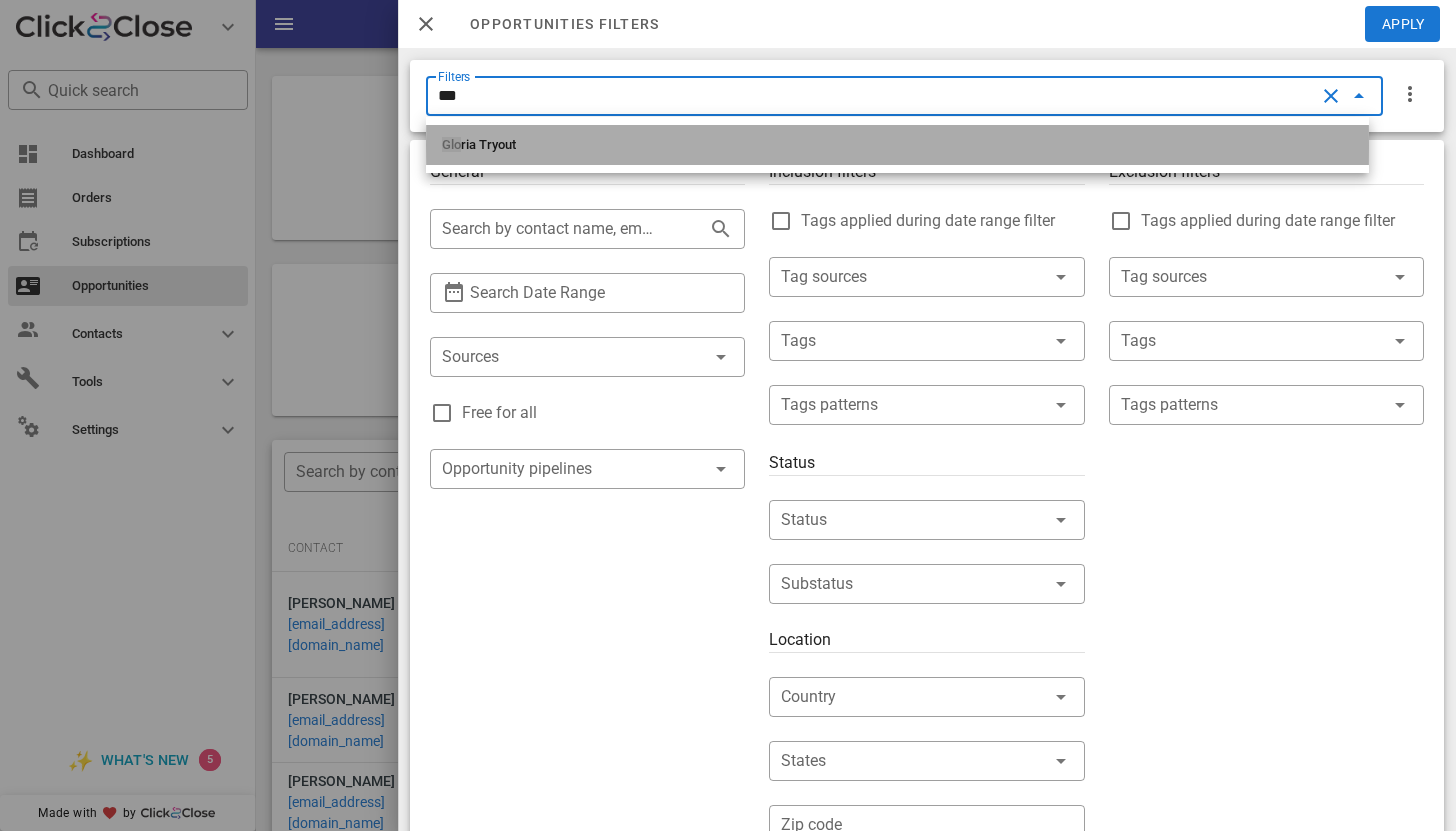 click on "Glo ria Tryout" at bounding box center (897, 145) 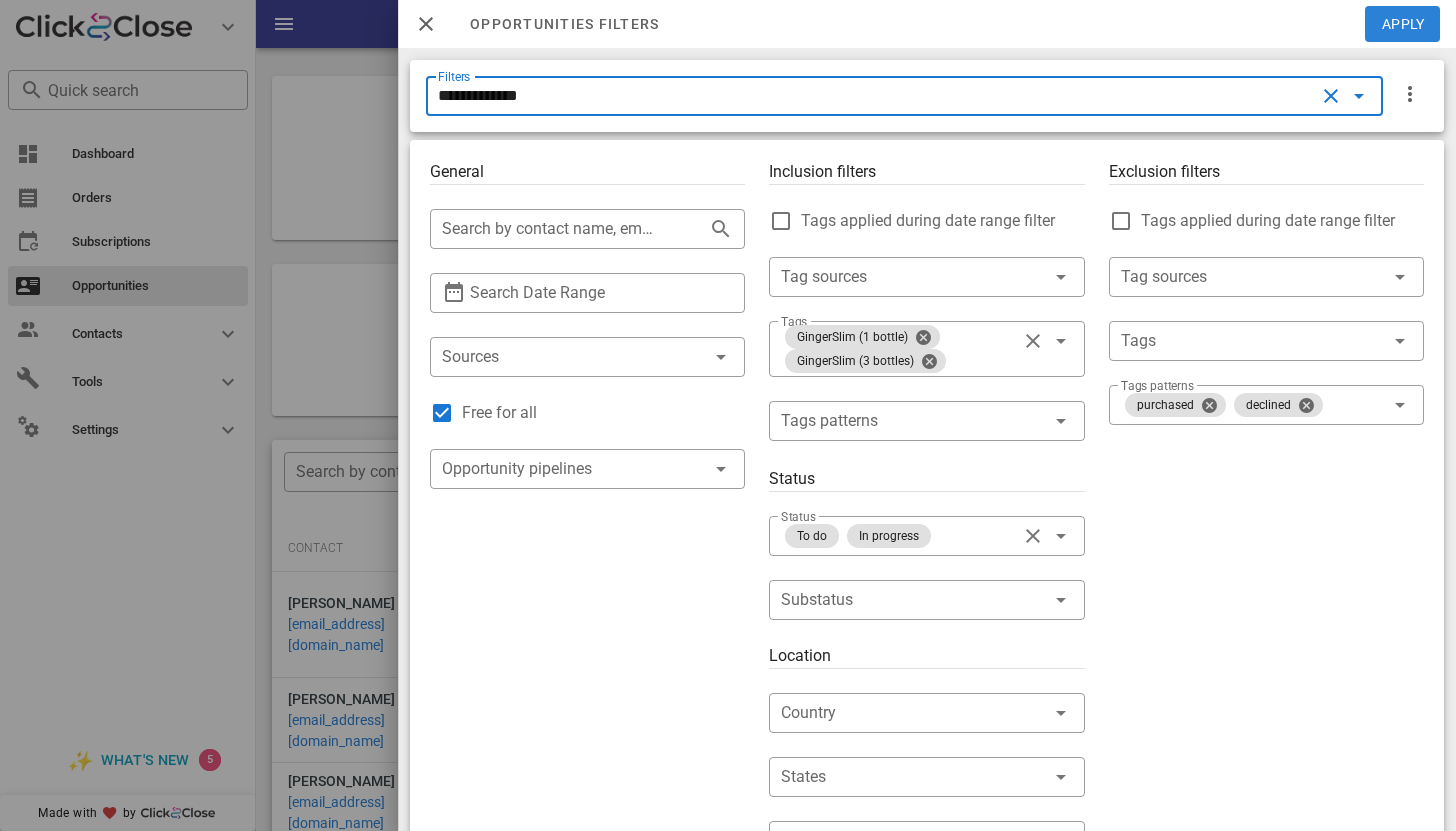type on "**********" 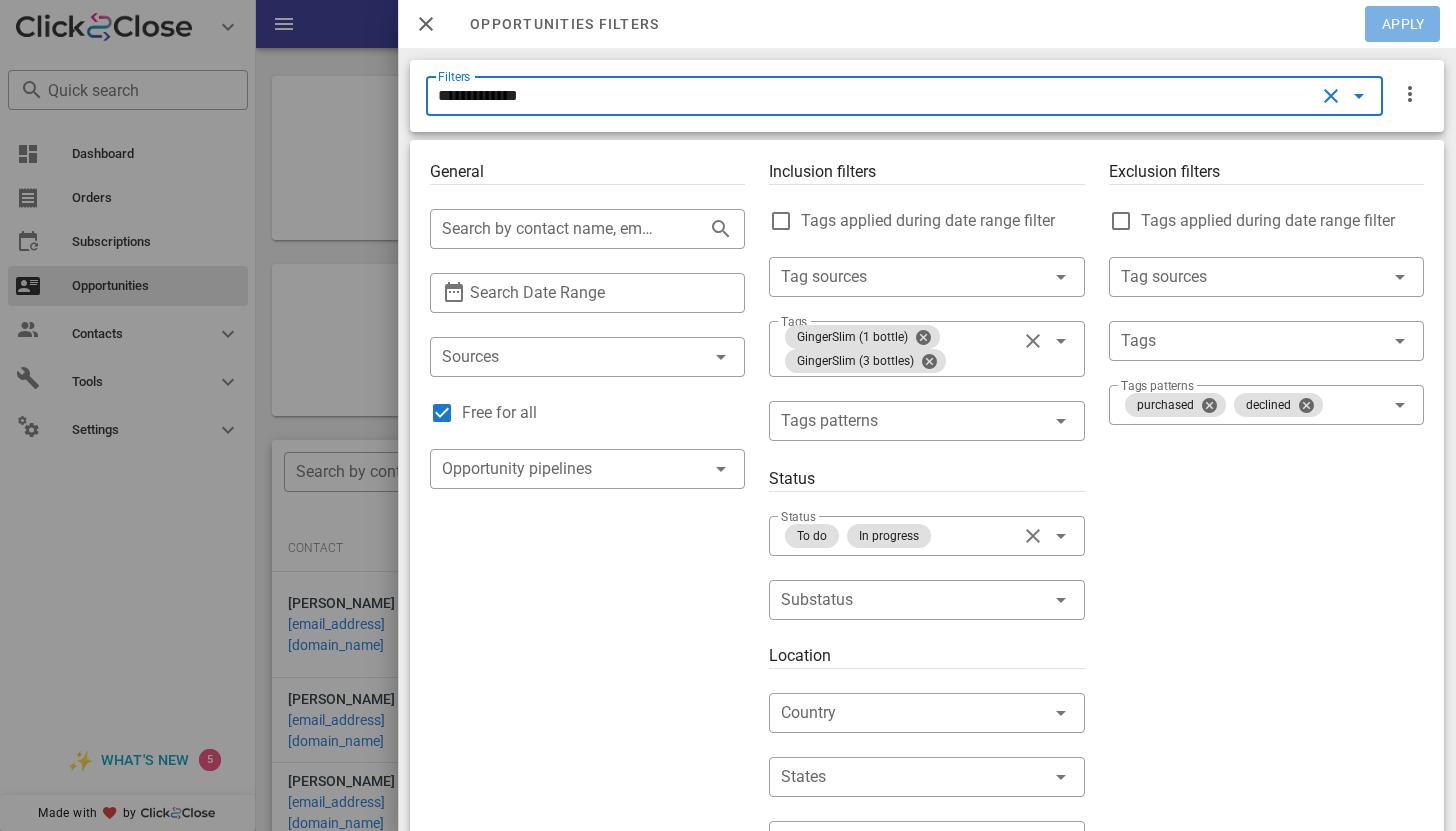 click on "Apply" at bounding box center (1403, 24) 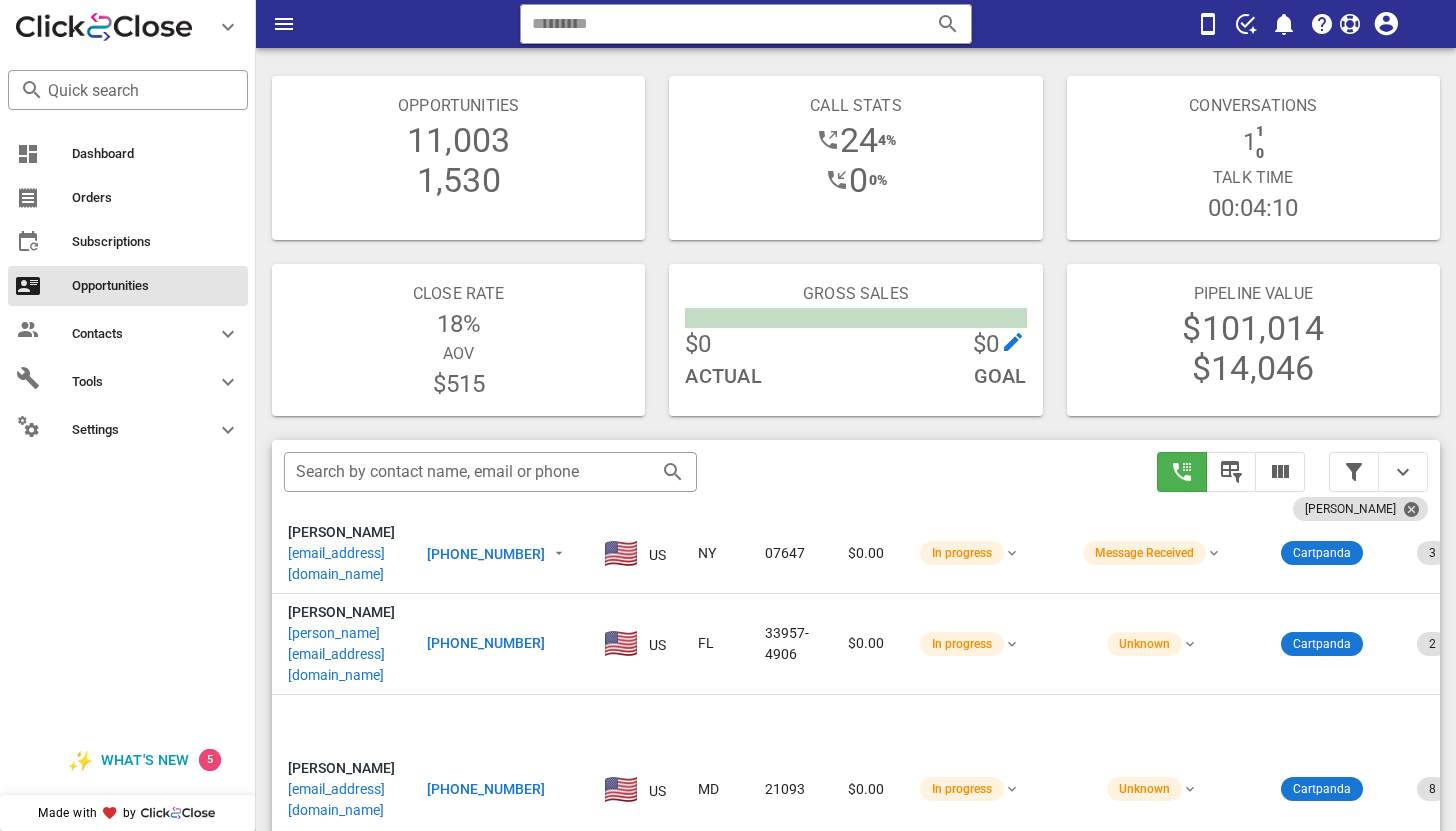 scroll, scrollTop: 1075, scrollLeft: 0, axis: vertical 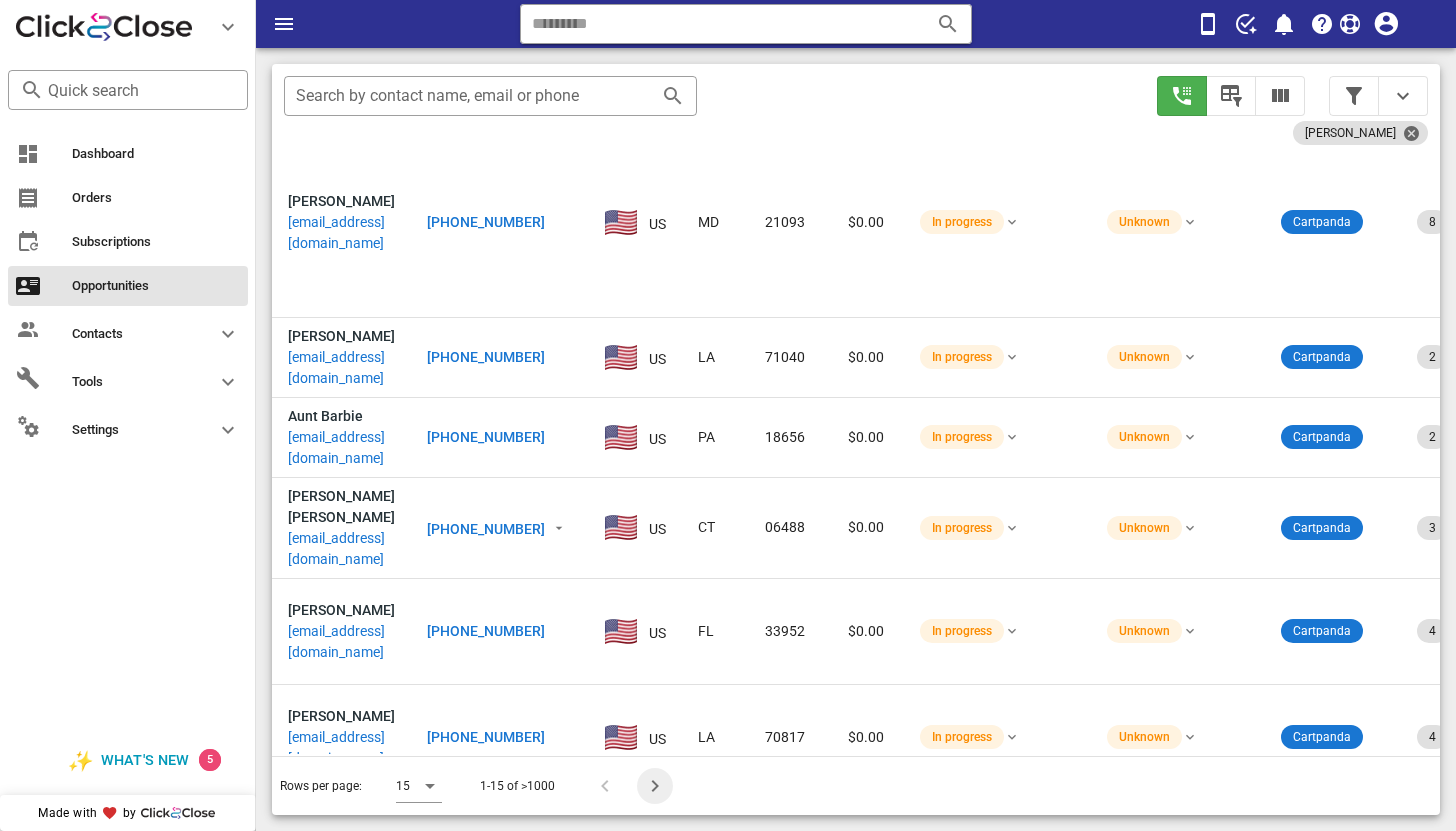 click at bounding box center (655, 786) 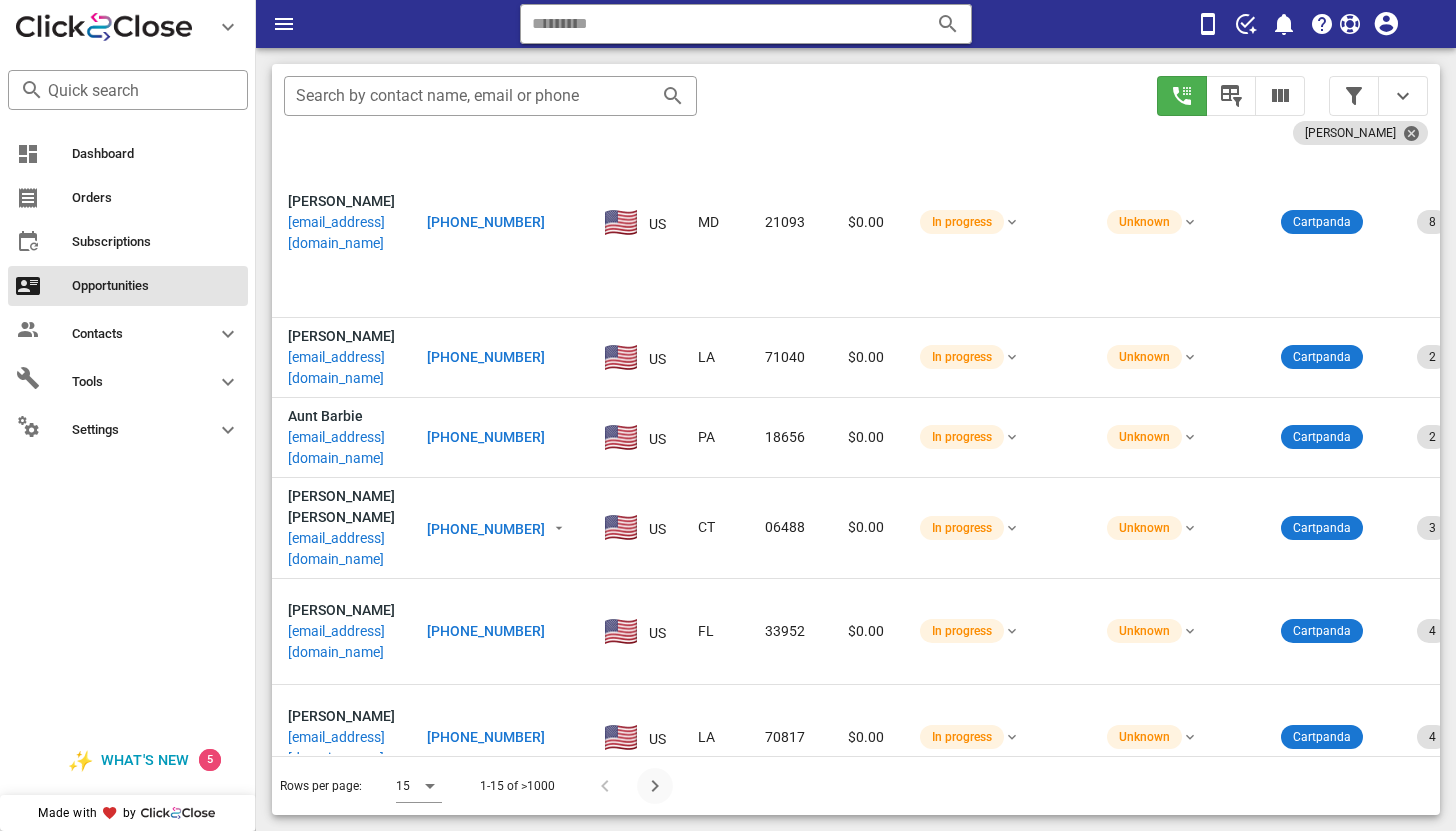 type 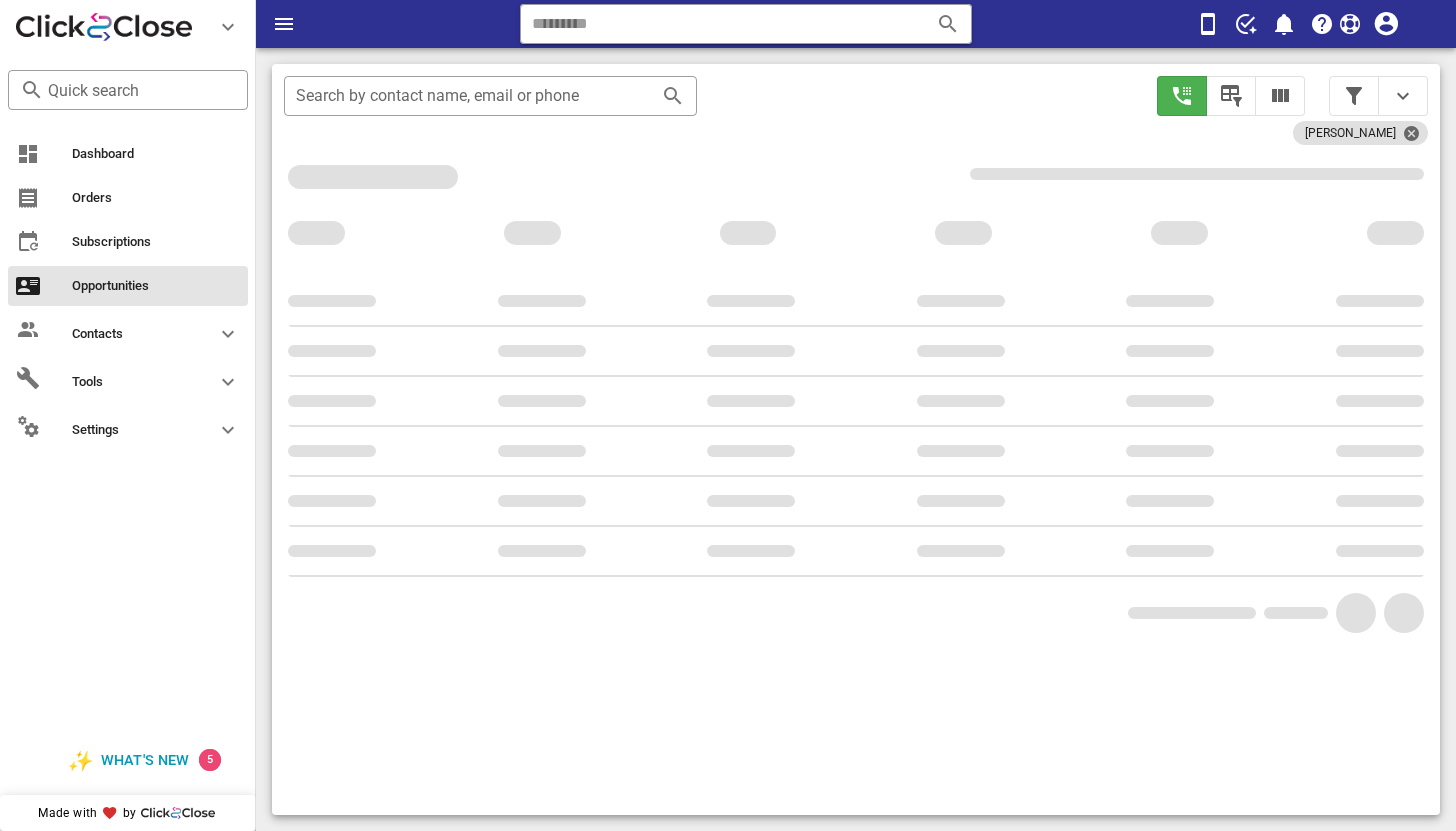 scroll, scrollTop: 356, scrollLeft: 0, axis: vertical 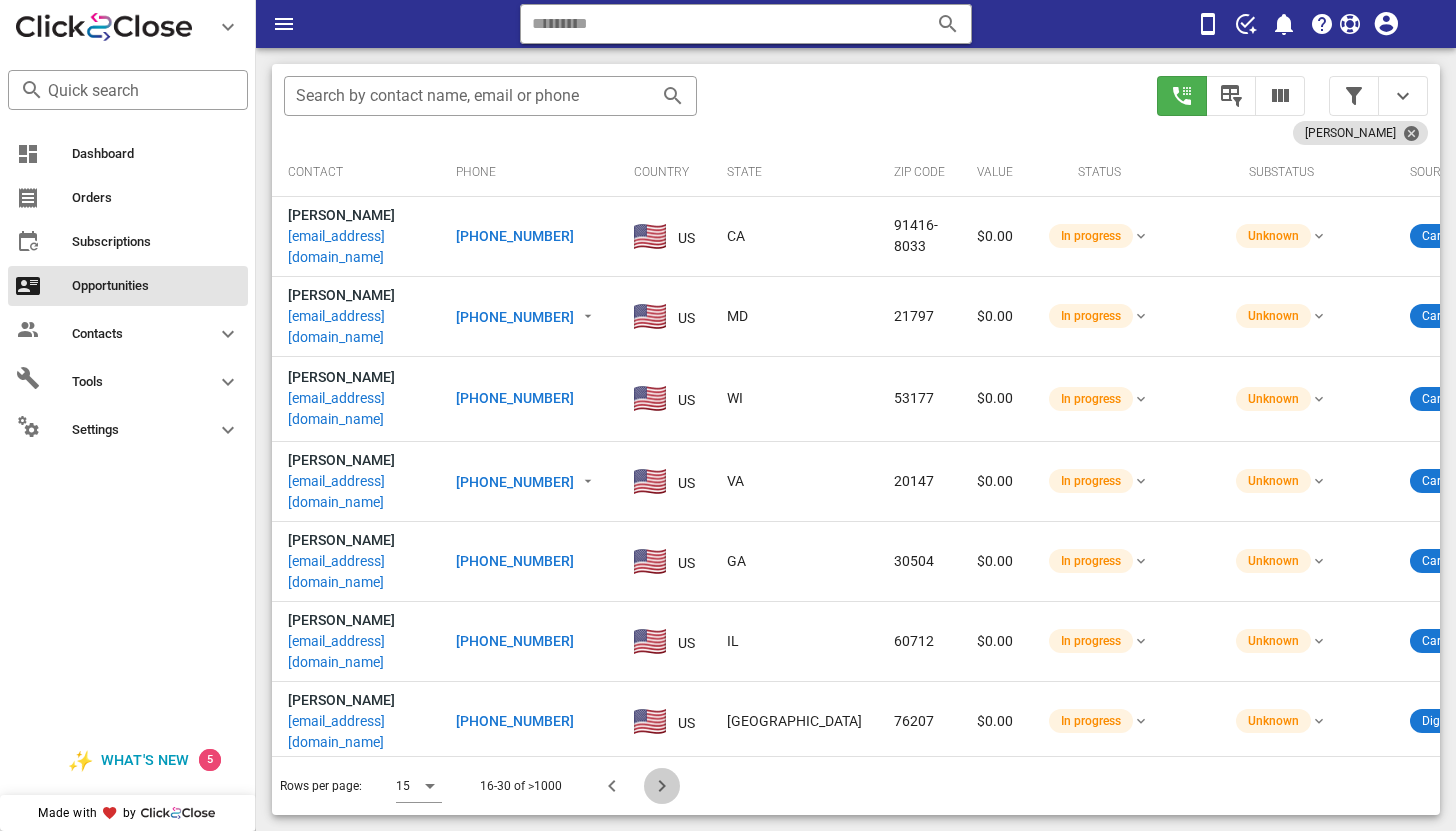 click at bounding box center [662, 786] 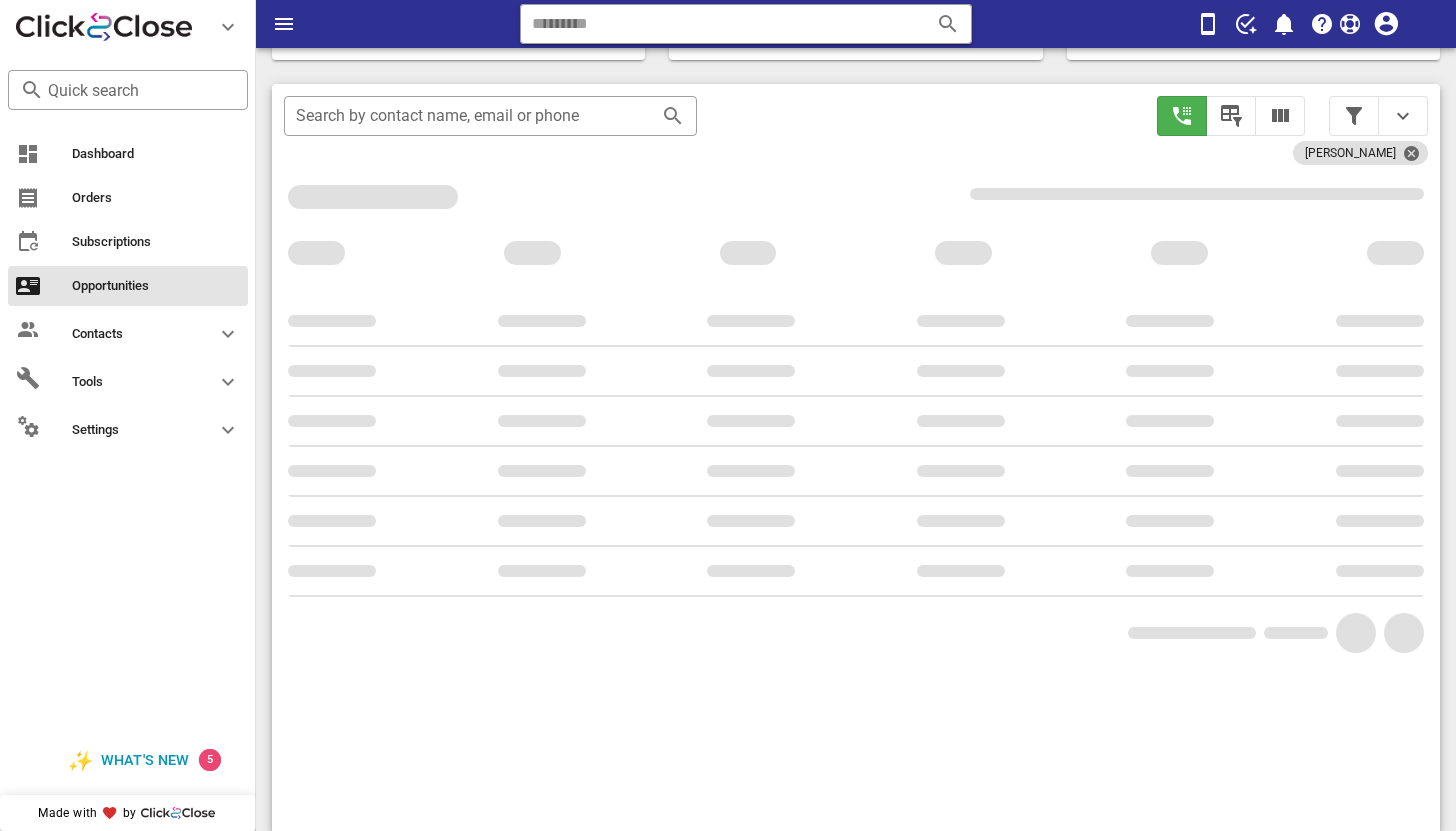 scroll, scrollTop: 376, scrollLeft: 0, axis: vertical 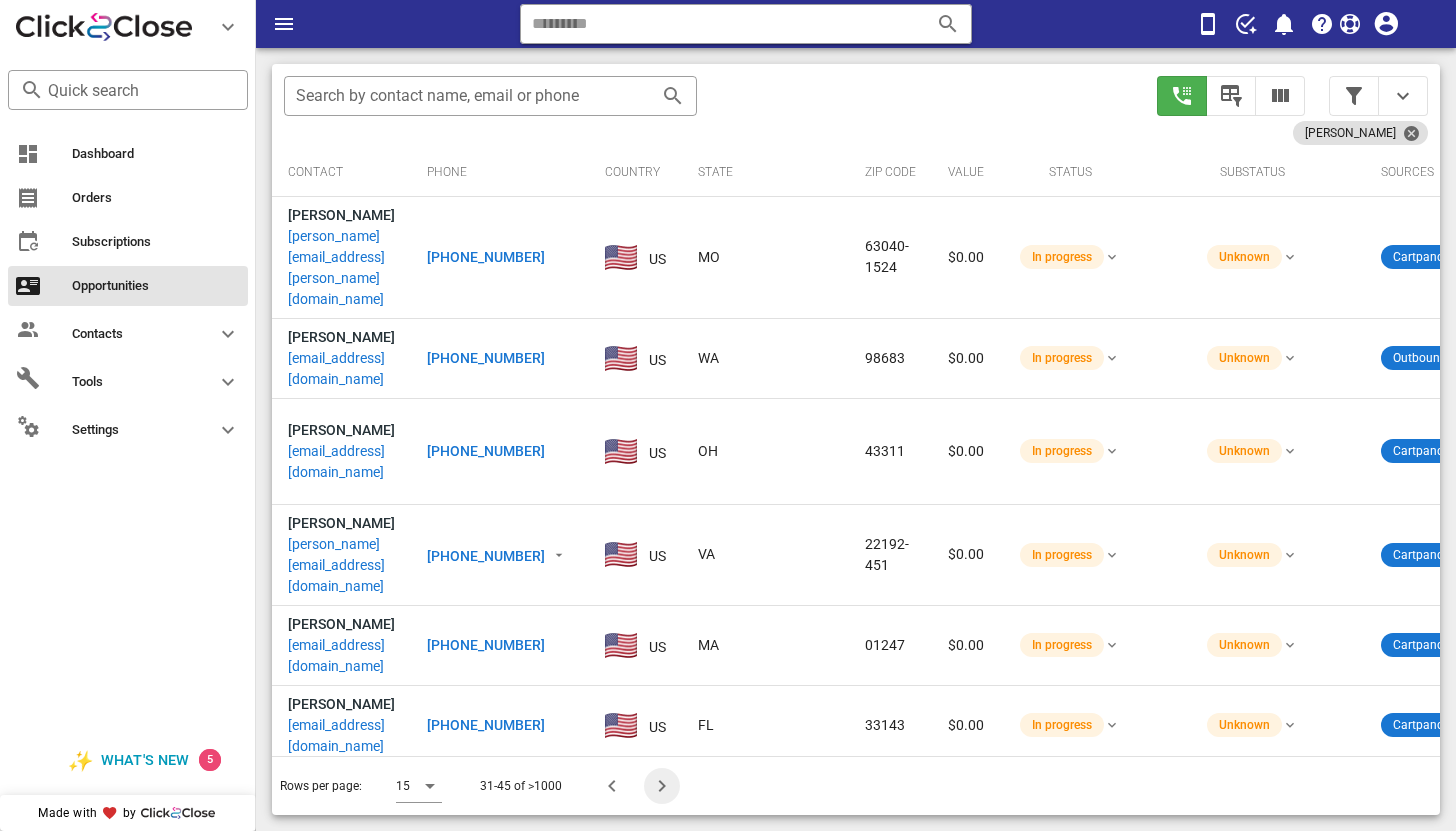 click at bounding box center (662, 786) 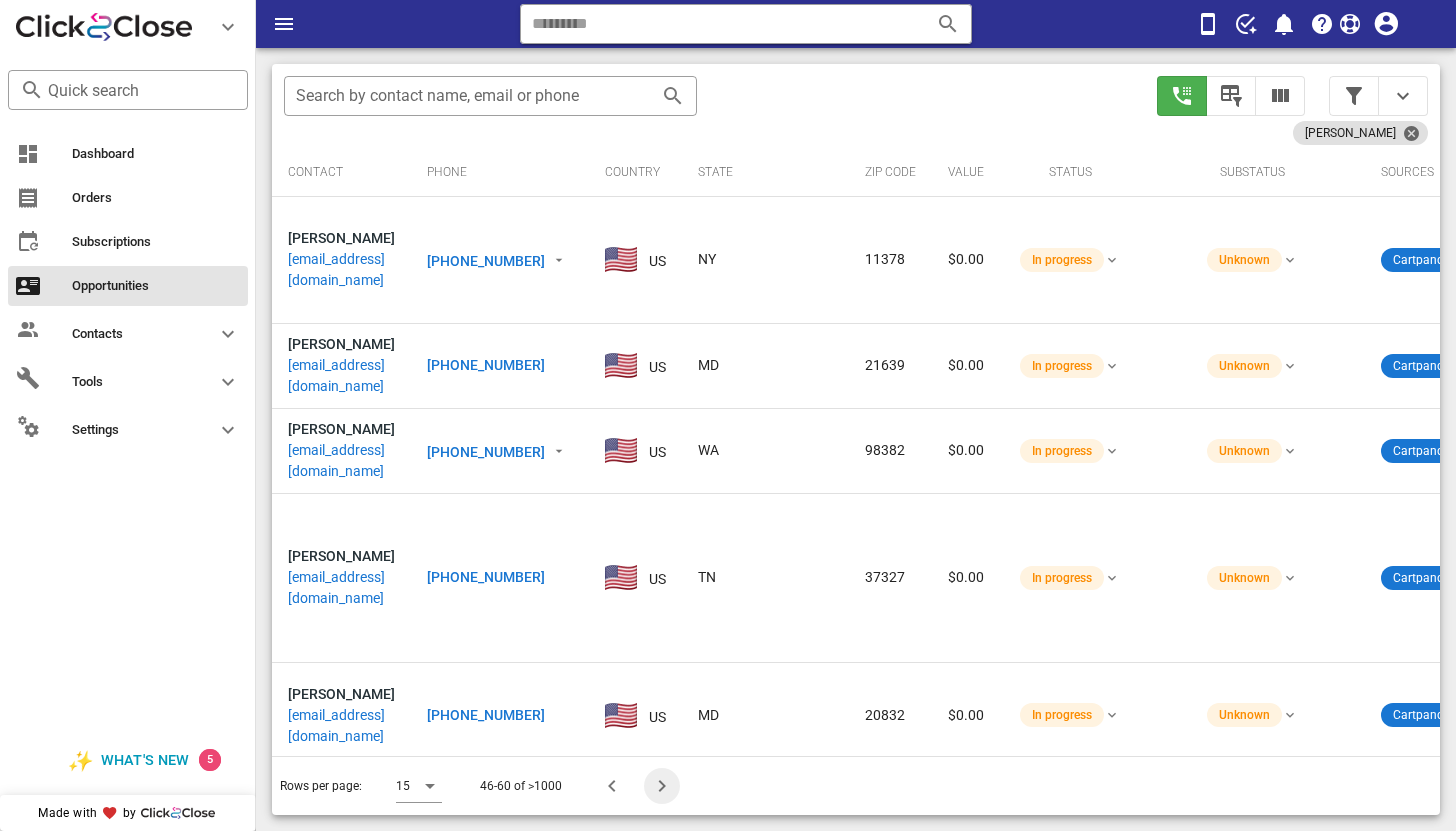 click at bounding box center (662, 786) 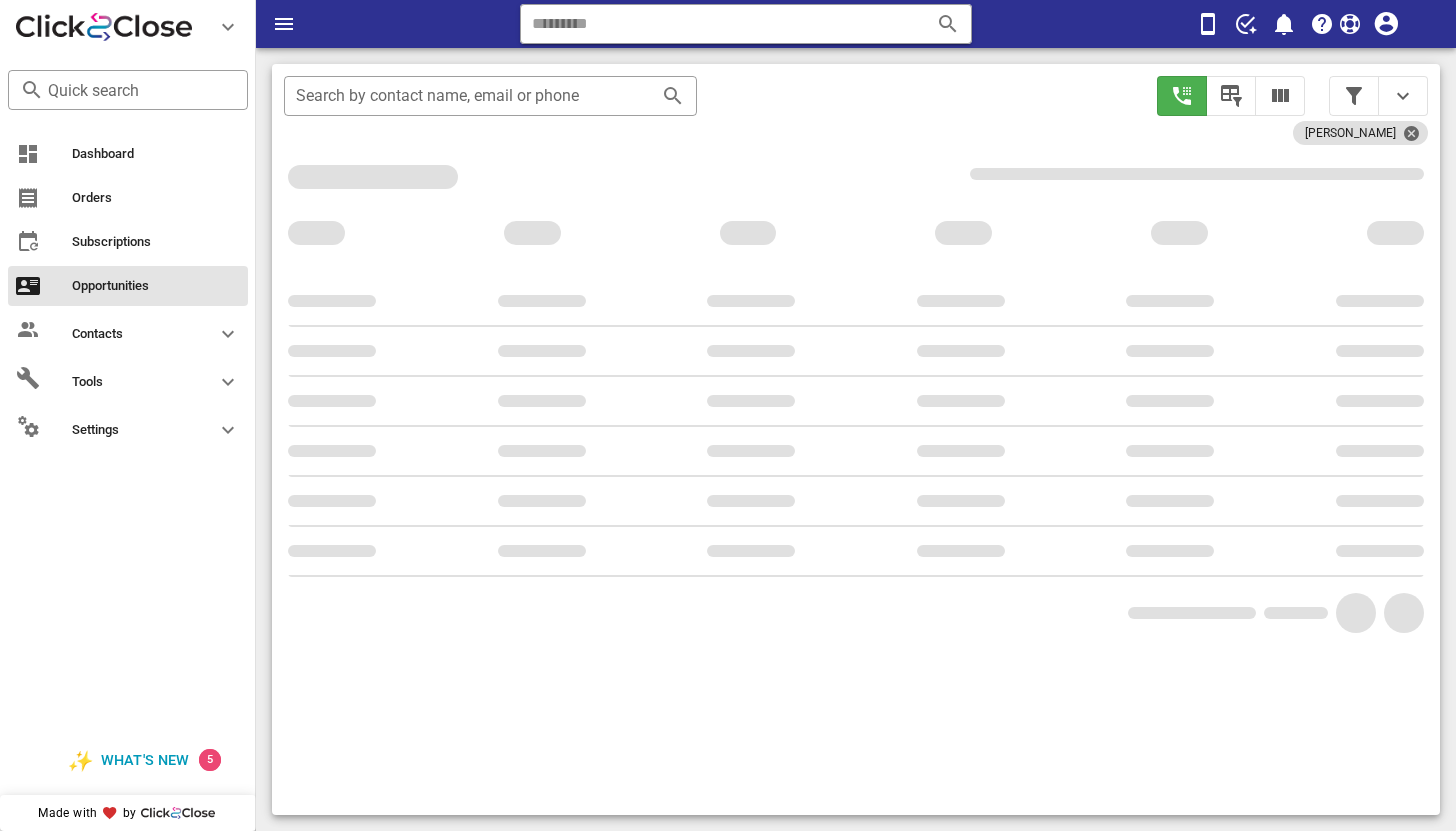 scroll, scrollTop: 376, scrollLeft: 0, axis: vertical 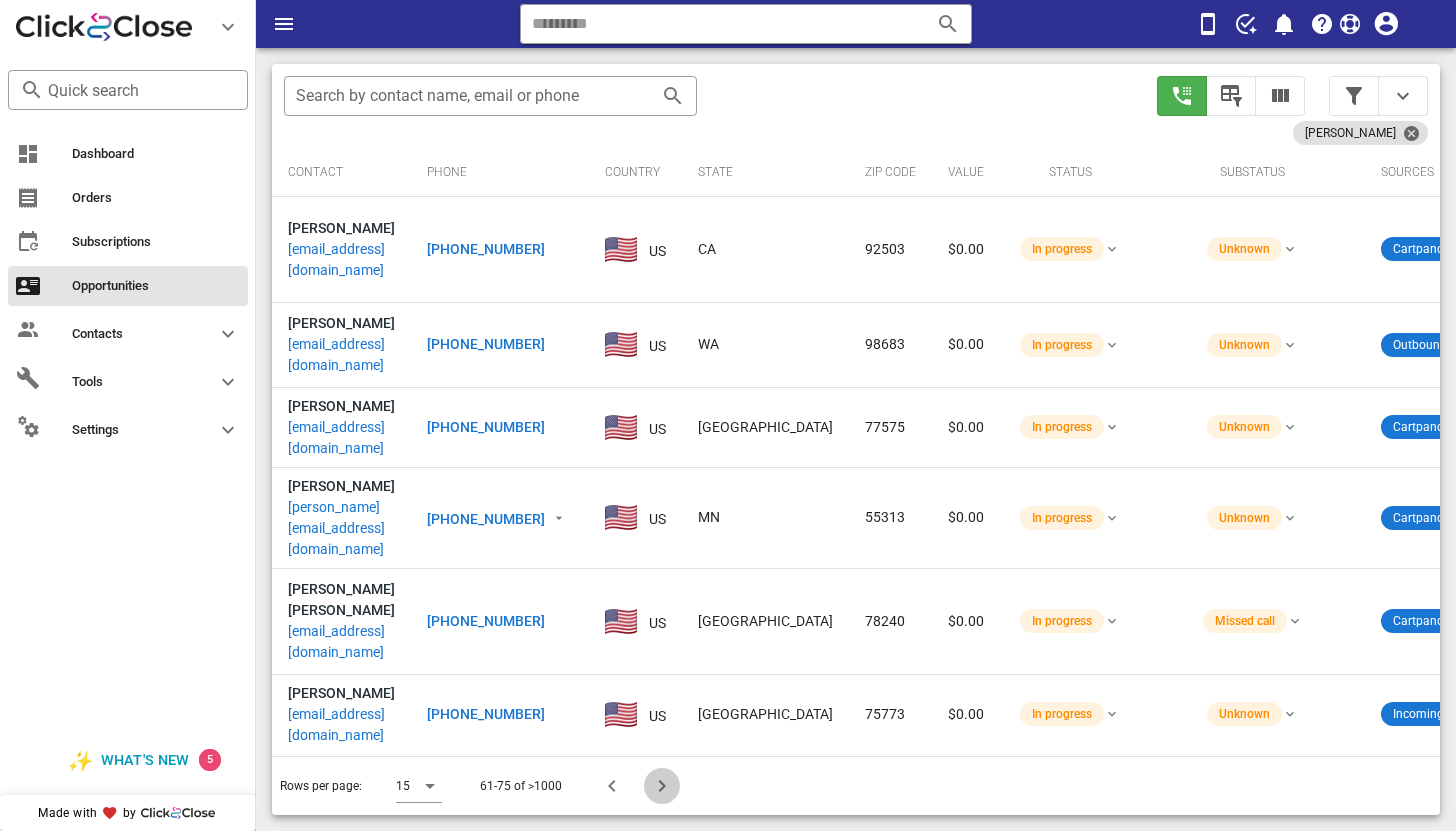 click at bounding box center [662, 786] 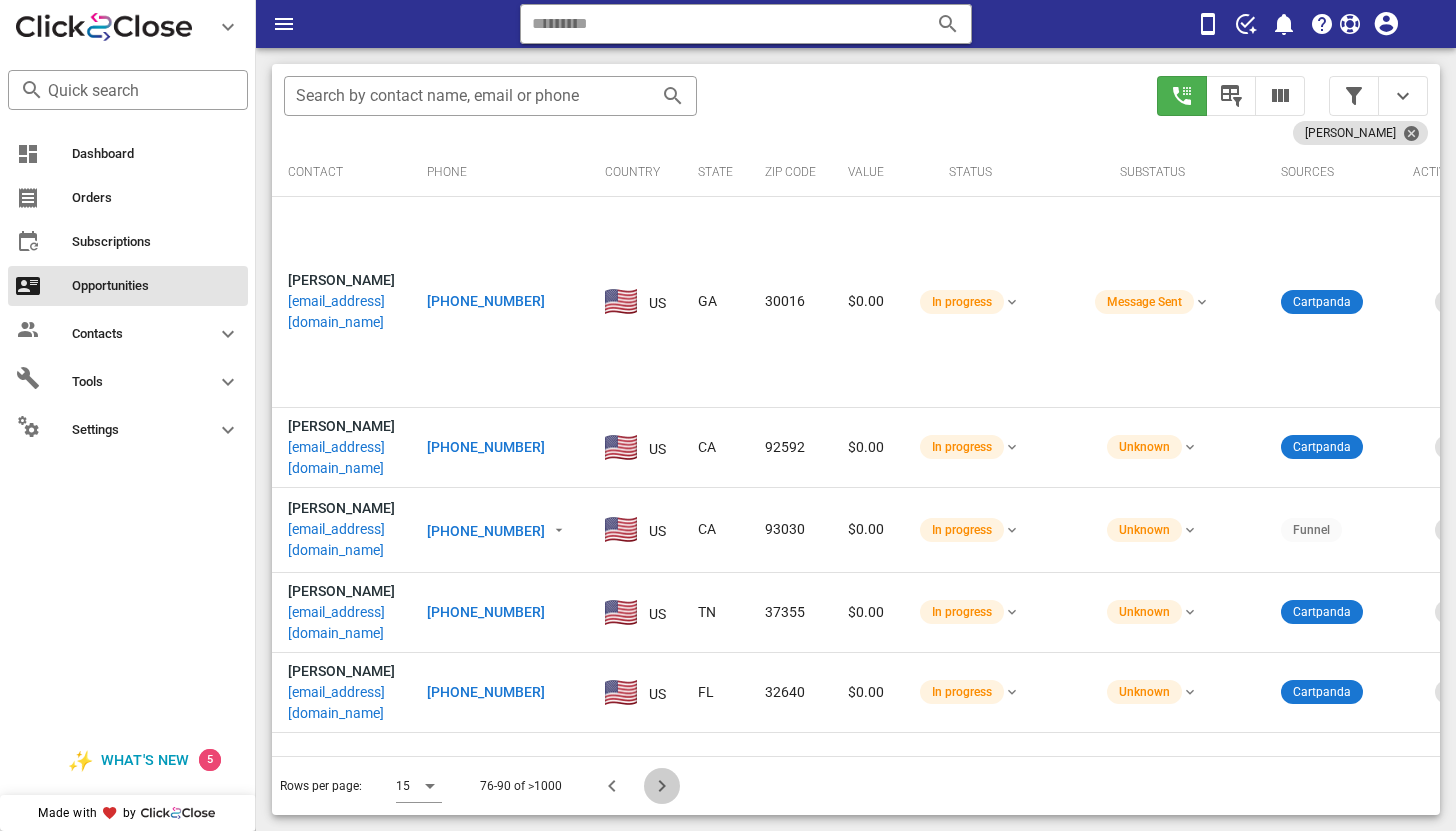 click at bounding box center [662, 786] 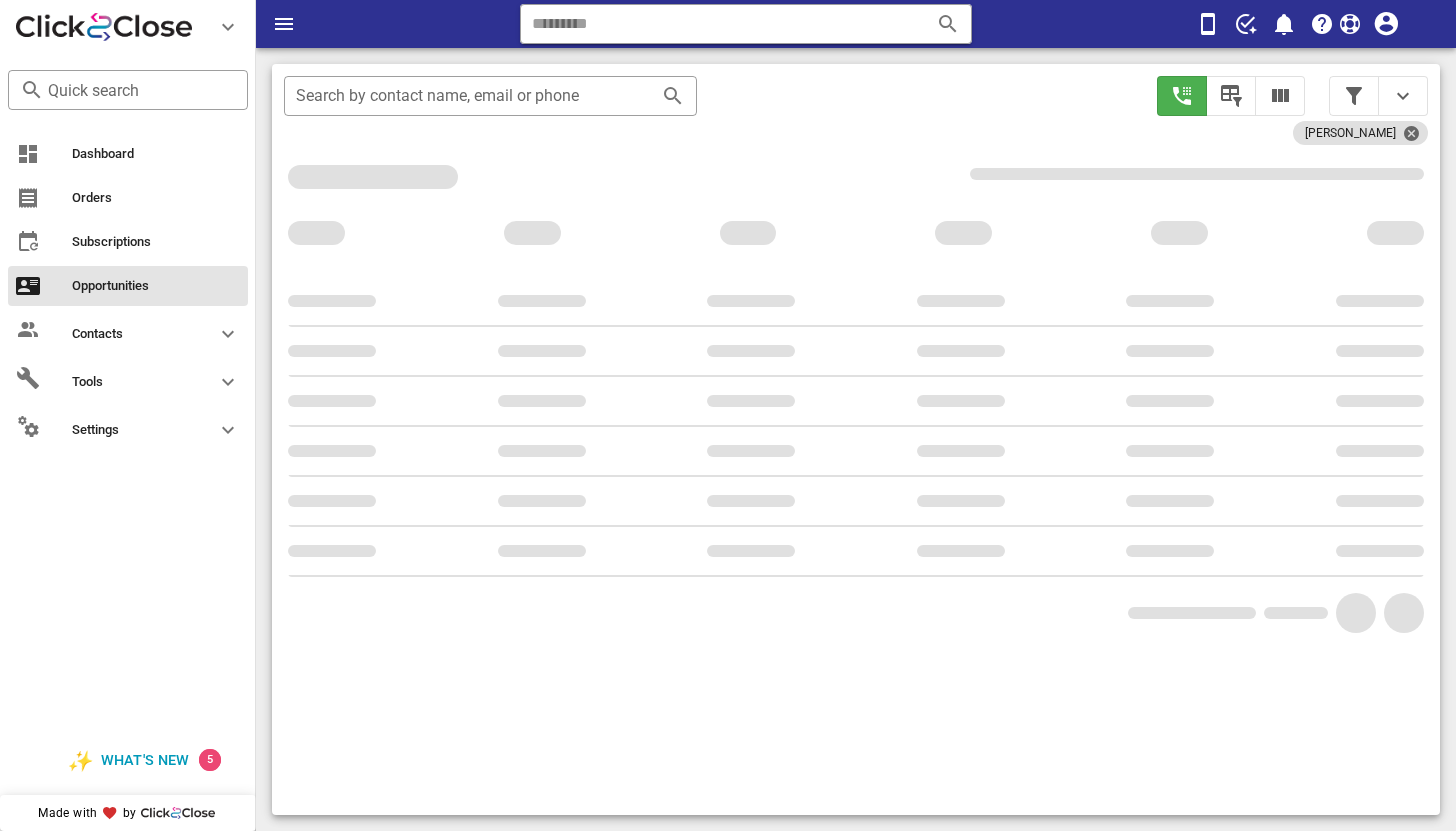 scroll, scrollTop: 376, scrollLeft: 0, axis: vertical 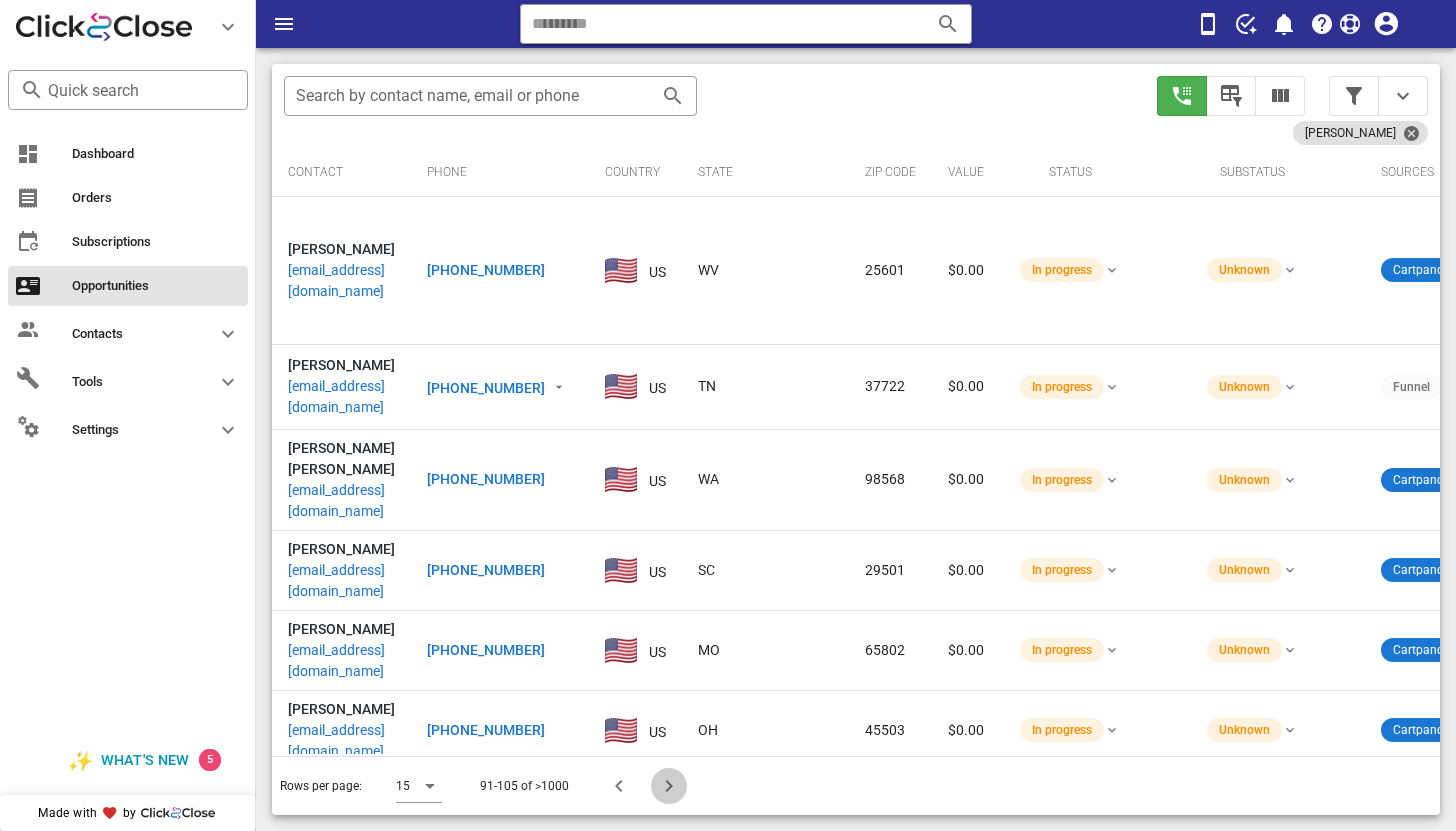 click at bounding box center (669, 786) 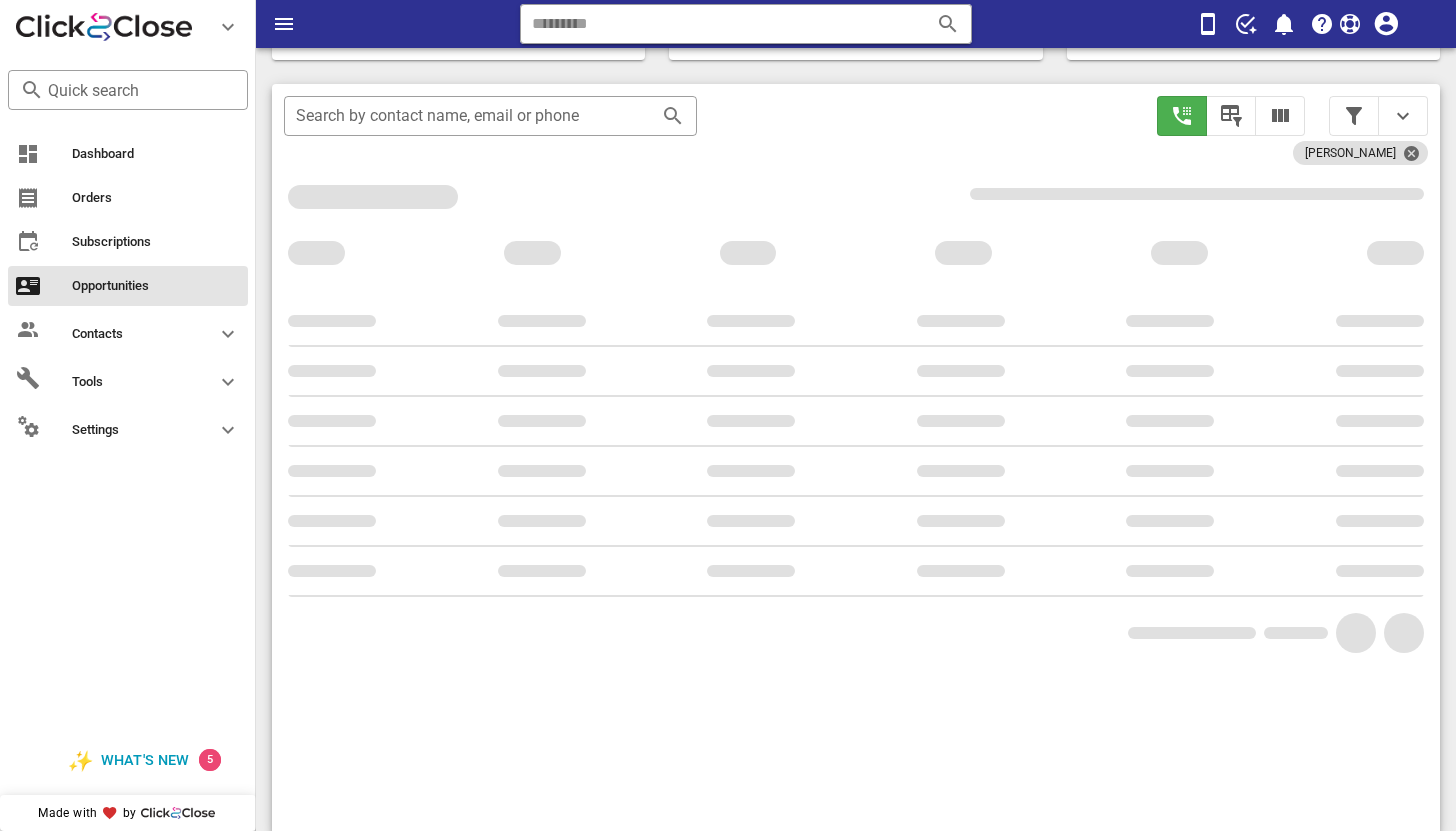 scroll, scrollTop: 376, scrollLeft: 0, axis: vertical 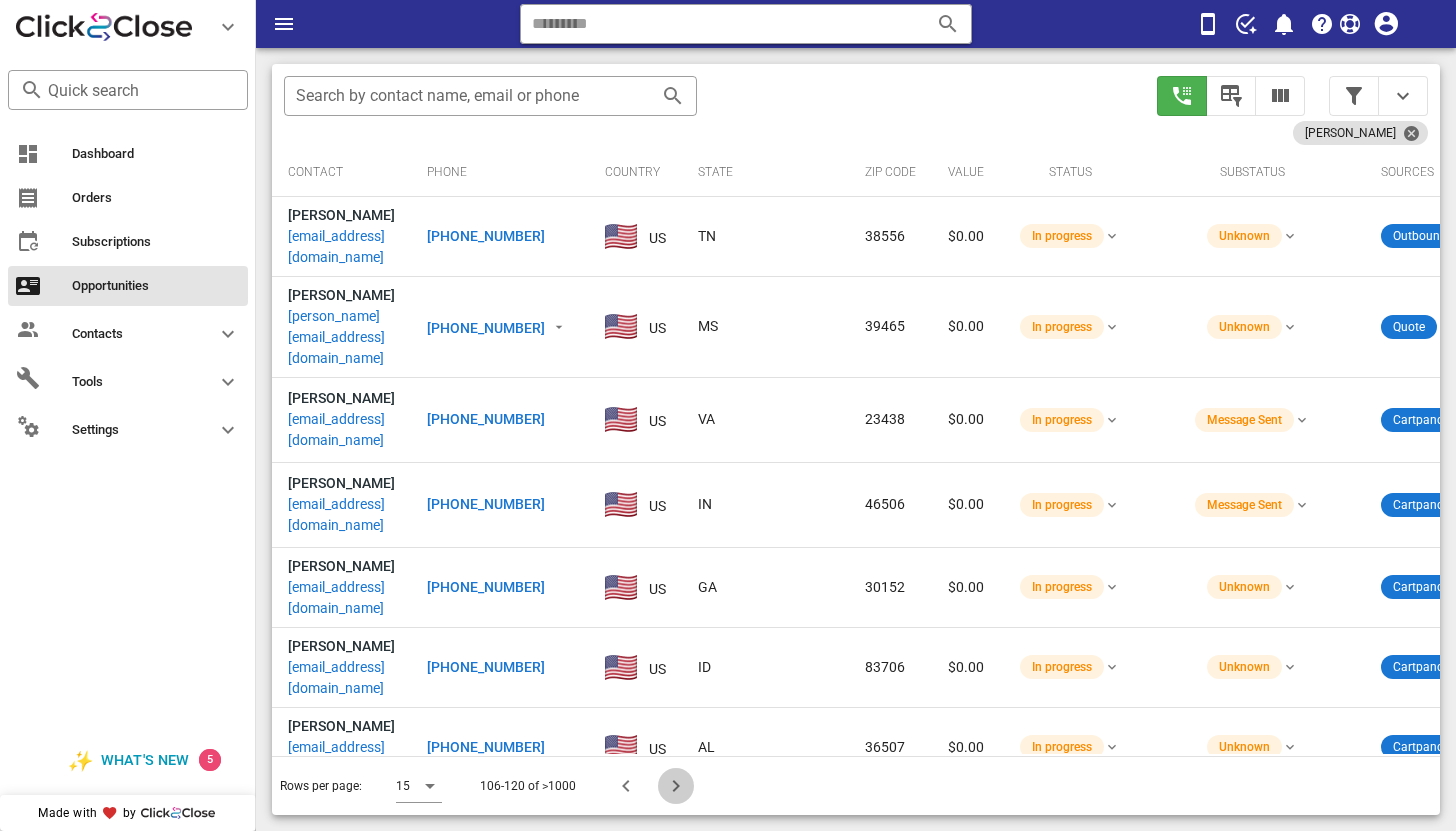 click at bounding box center [676, 786] 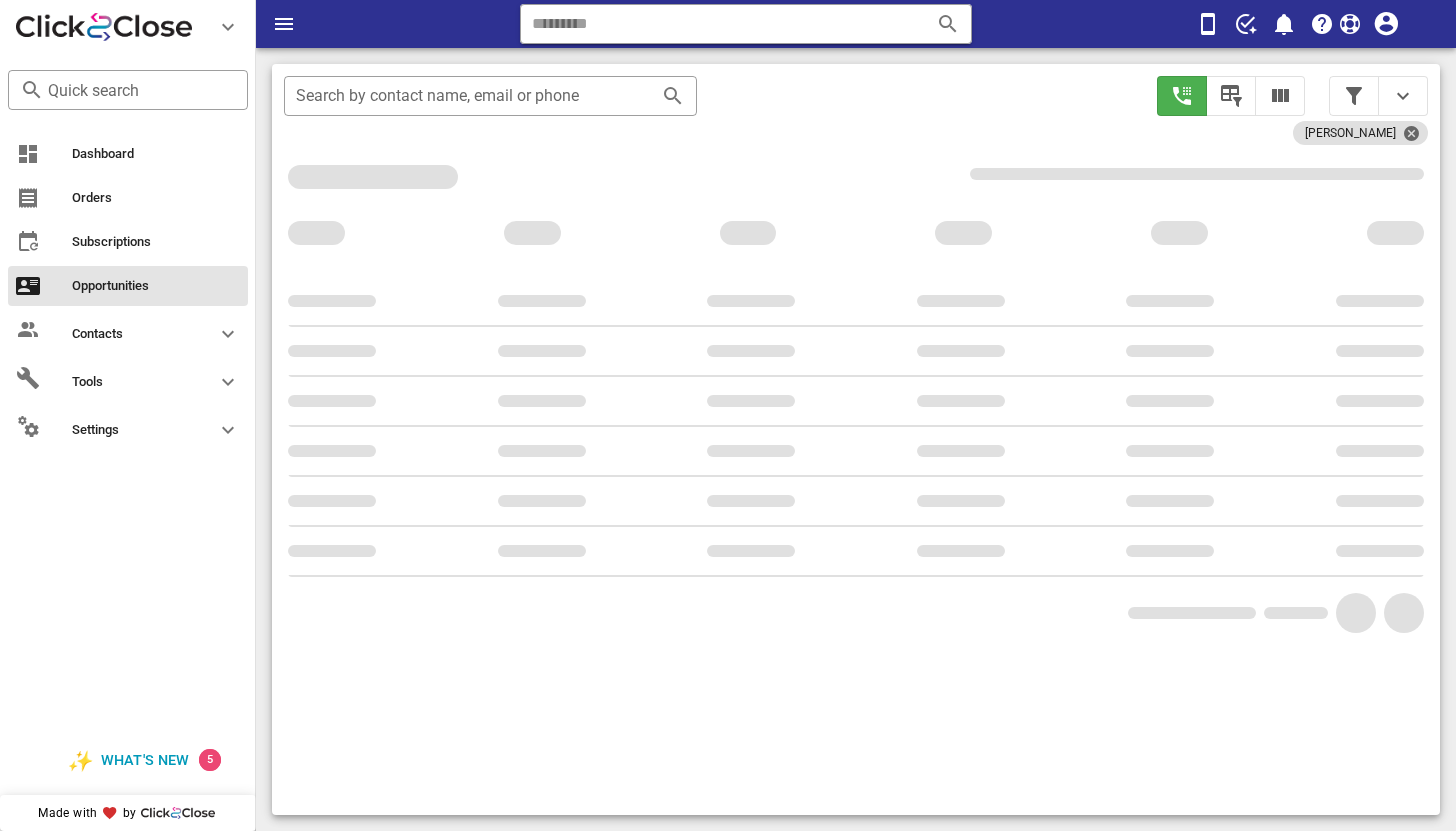 scroll, scrollTop: 376, scrollLeft: 0, axis: vertical 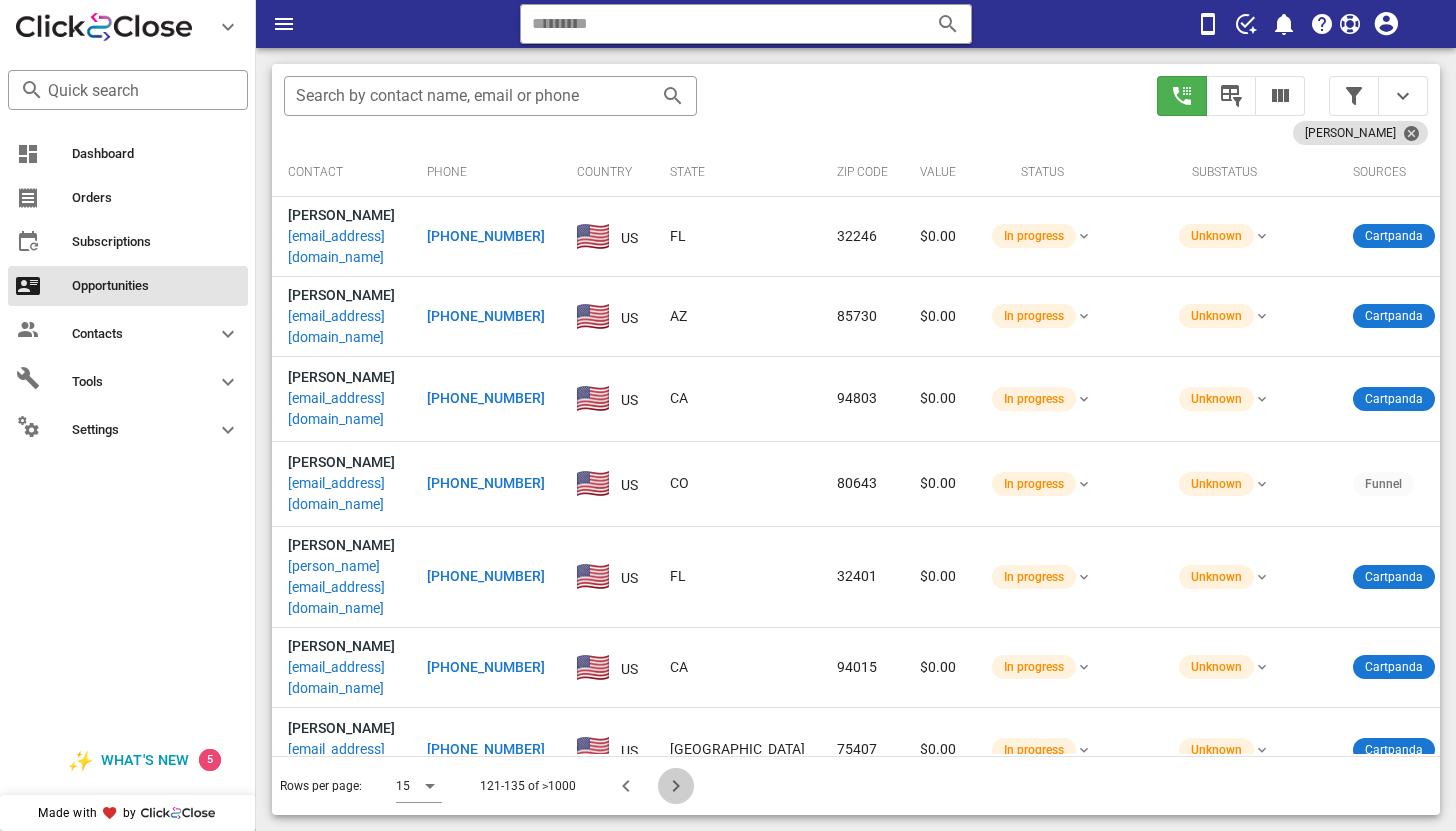 click at bounding box center [676, 786] 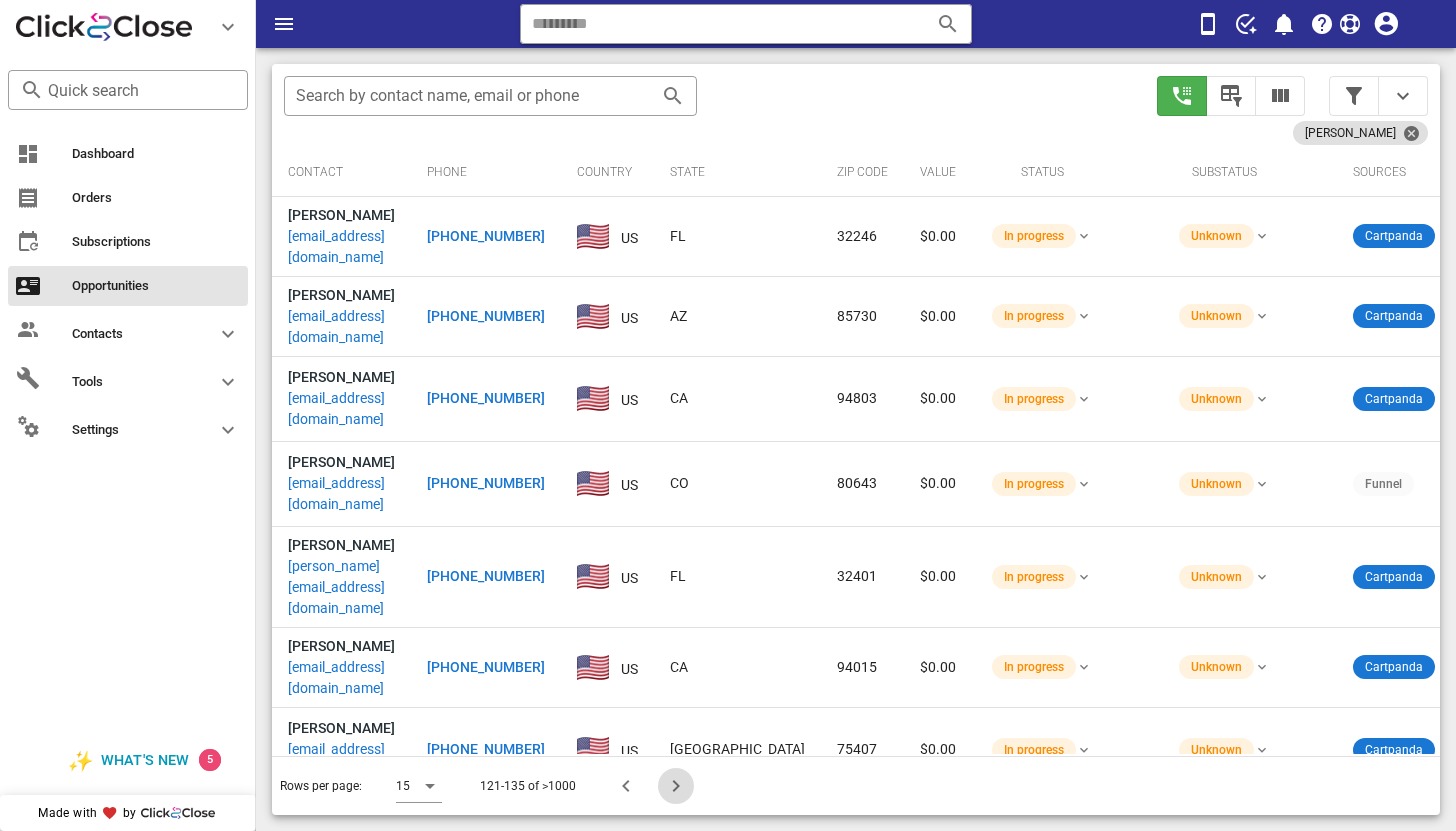 scroll, scrollTop: 356, scrollLeft: 0, axis: vertical 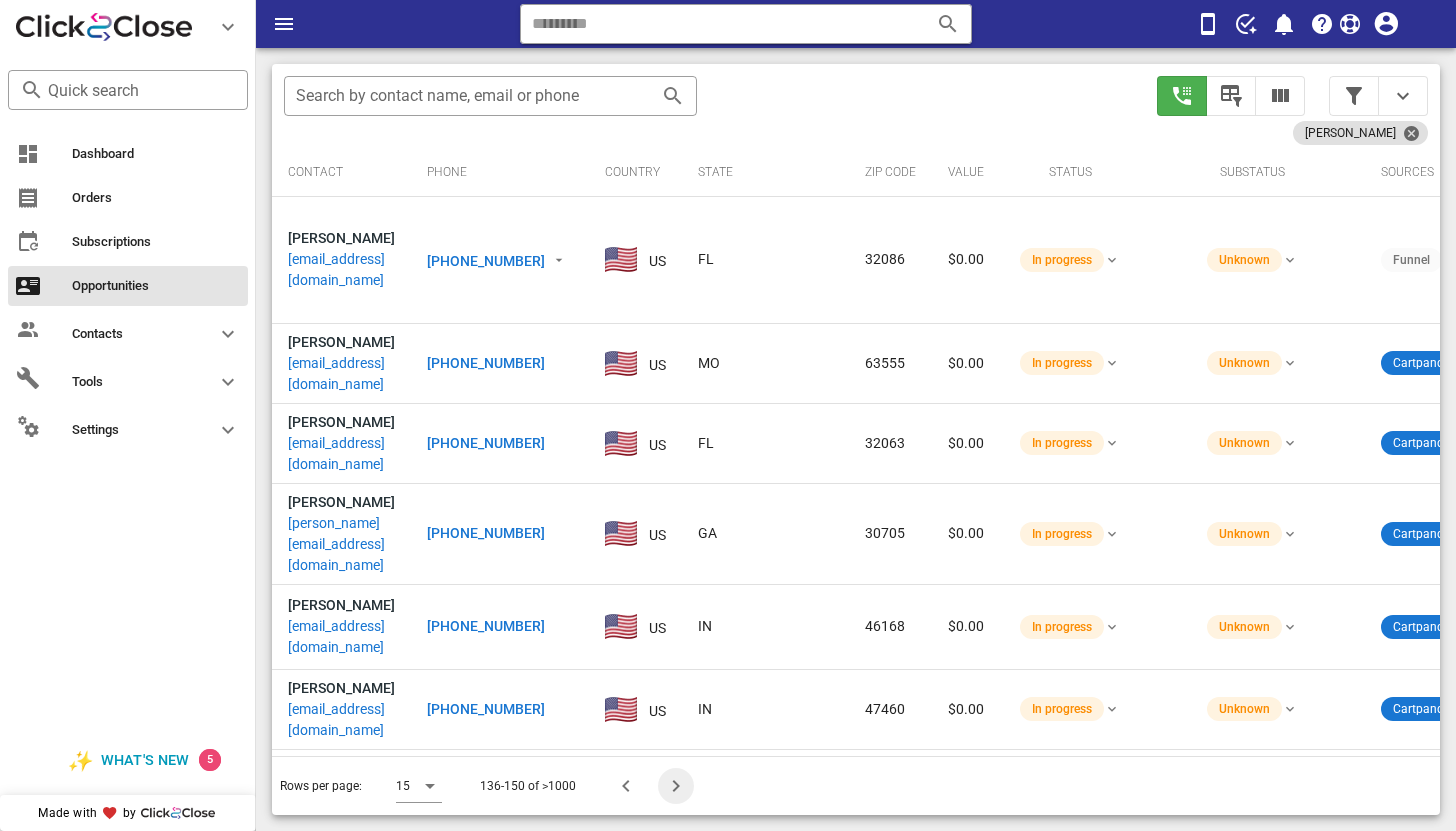 click at bounding box center [676, 786] 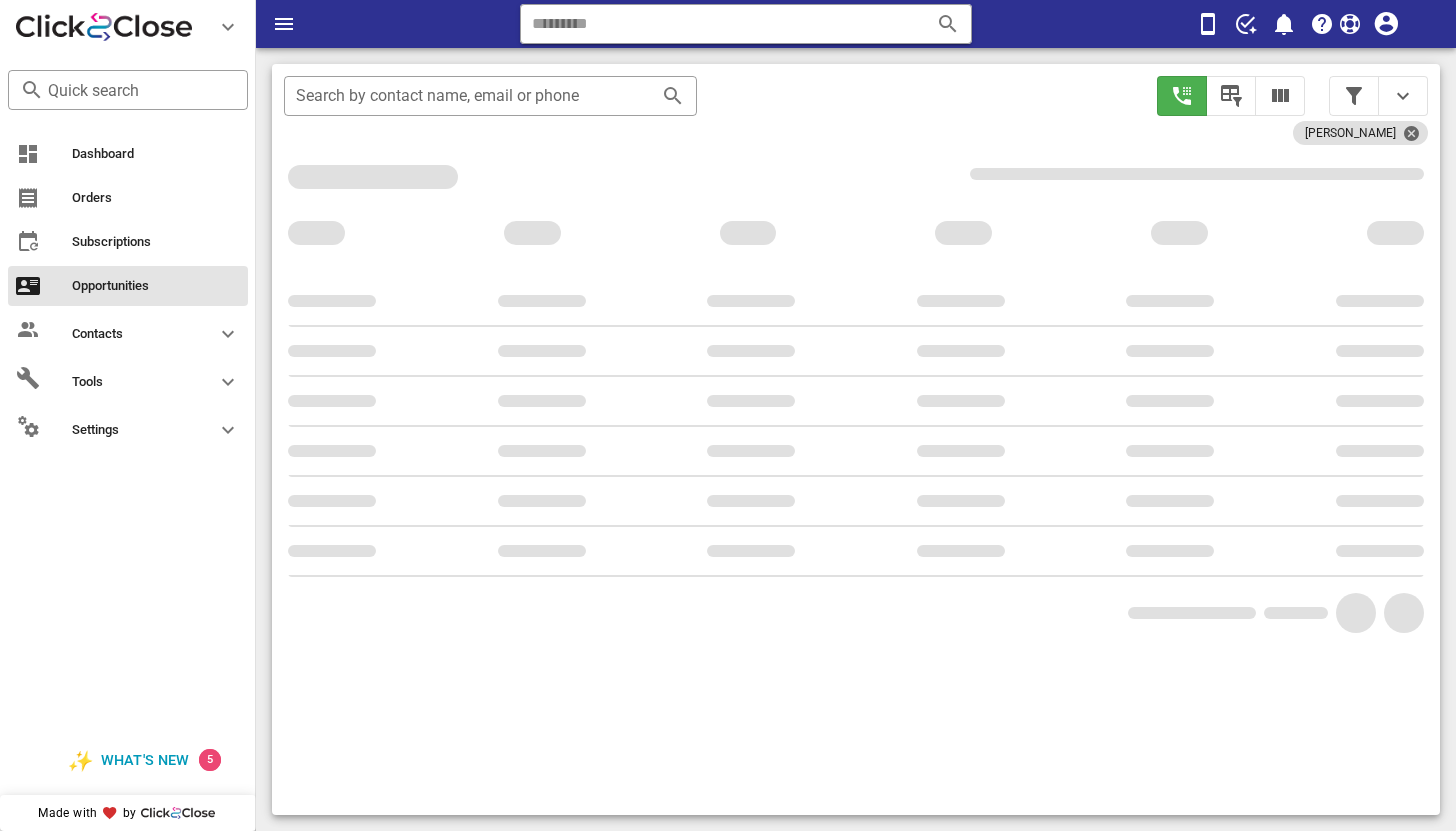 scroll, scrollTop: 356, scrollLeft: 0, axis: vertical 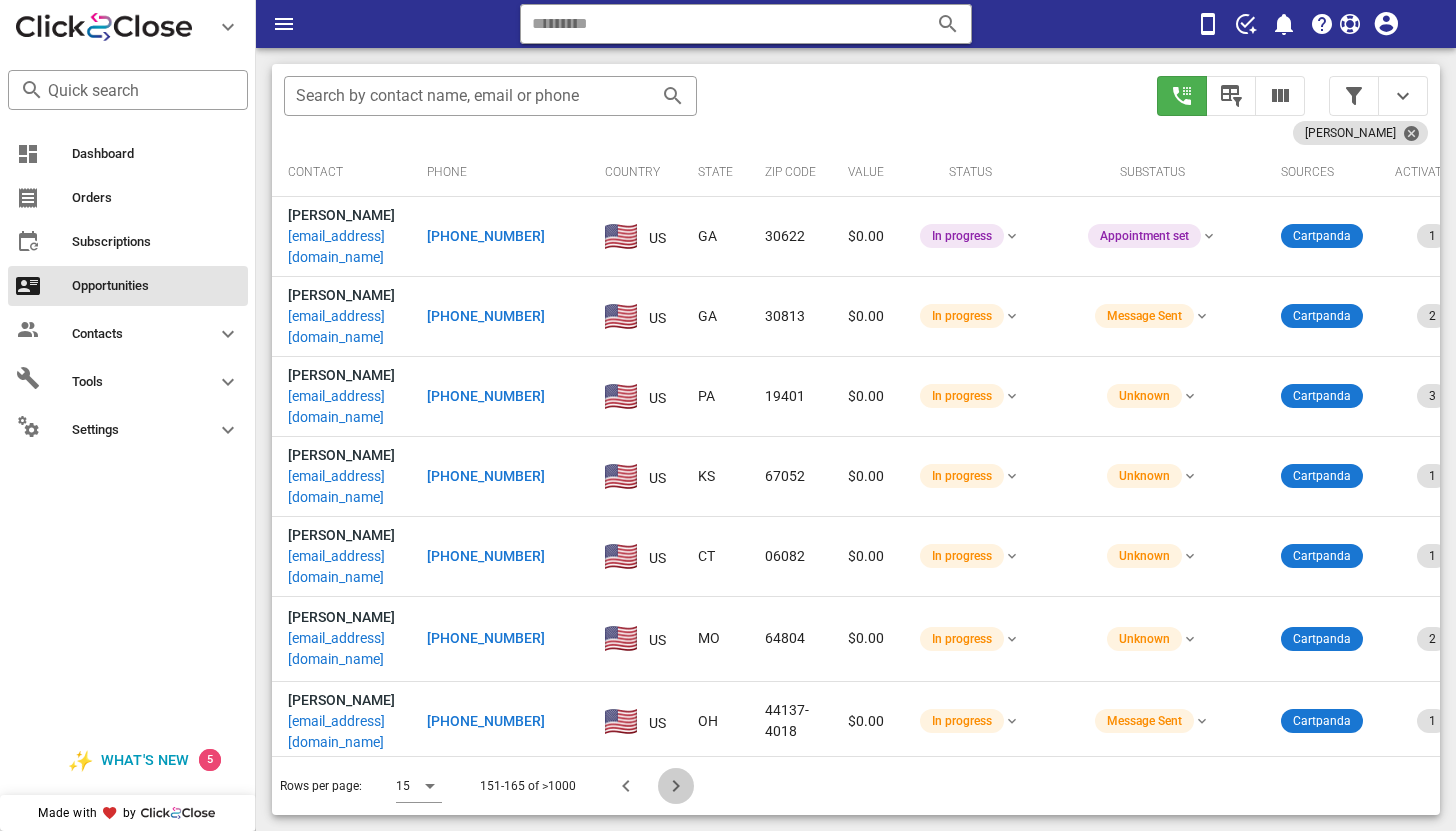 click at bounding box center [676, 786] 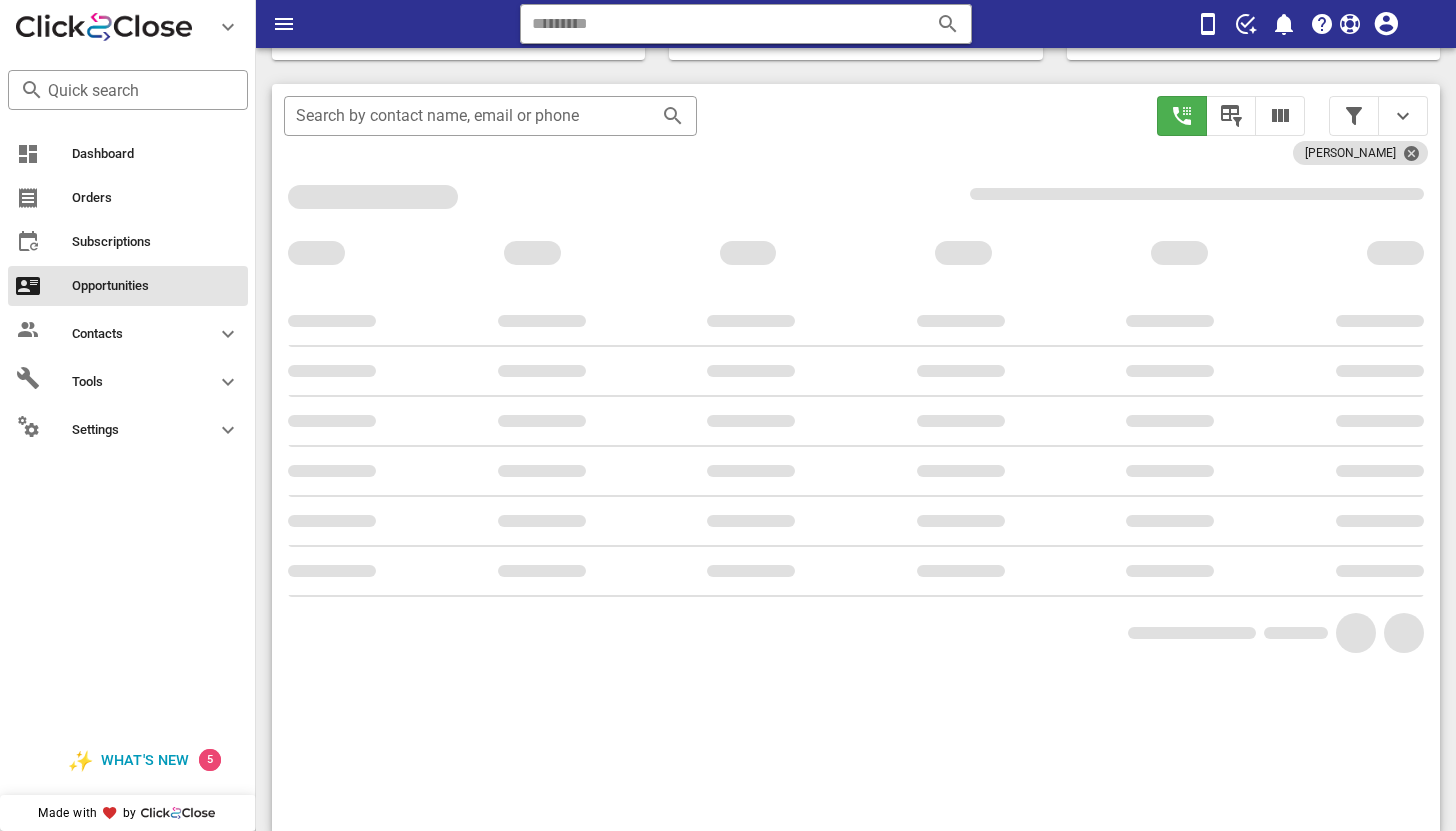 scroll, scrollTop: 374, scrollLeft: 0, axis: vertical 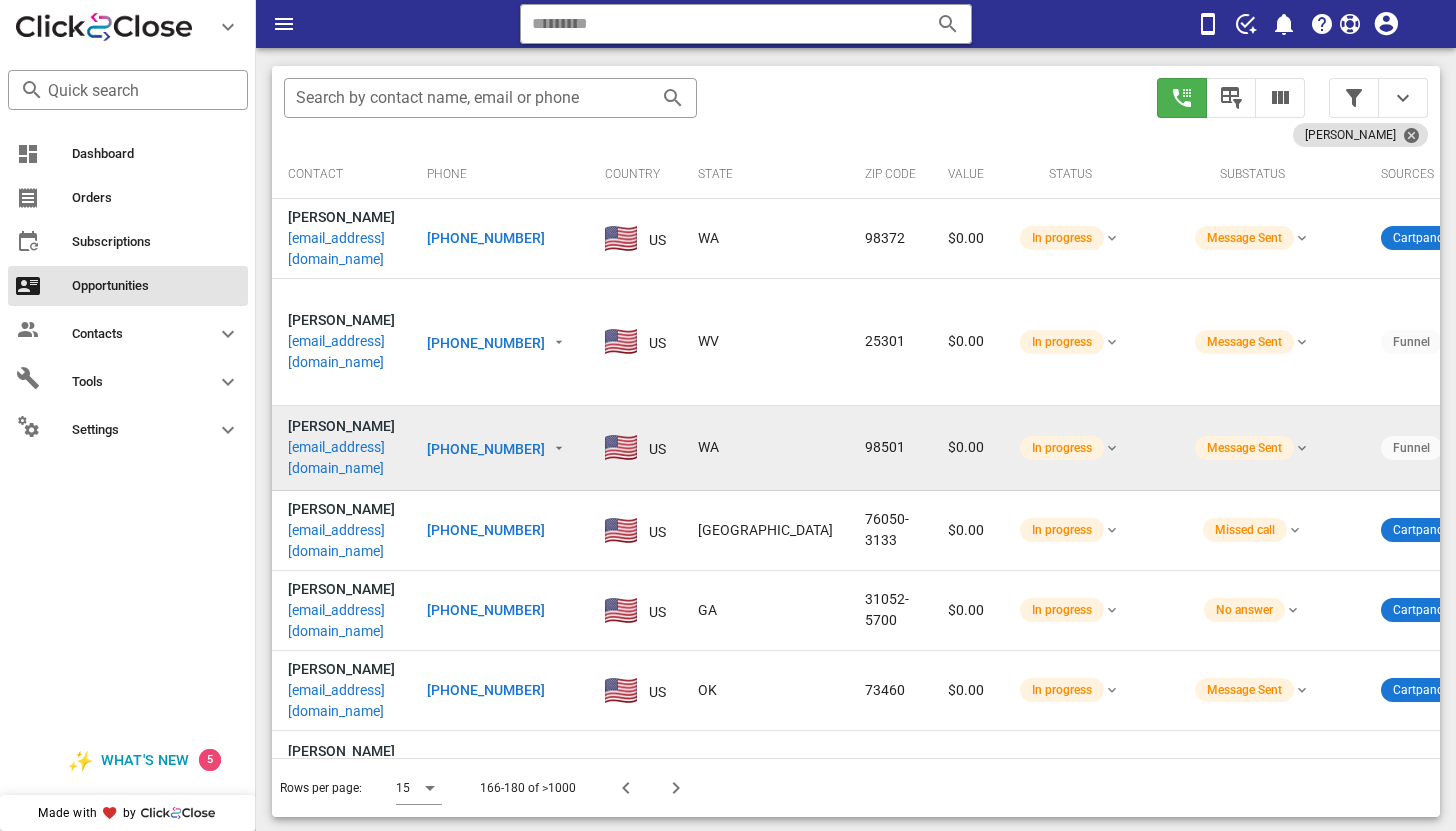 click on "[EMAIL_ADDRESS][DOMAIN_NAME]" at bounding box center (341, 458) 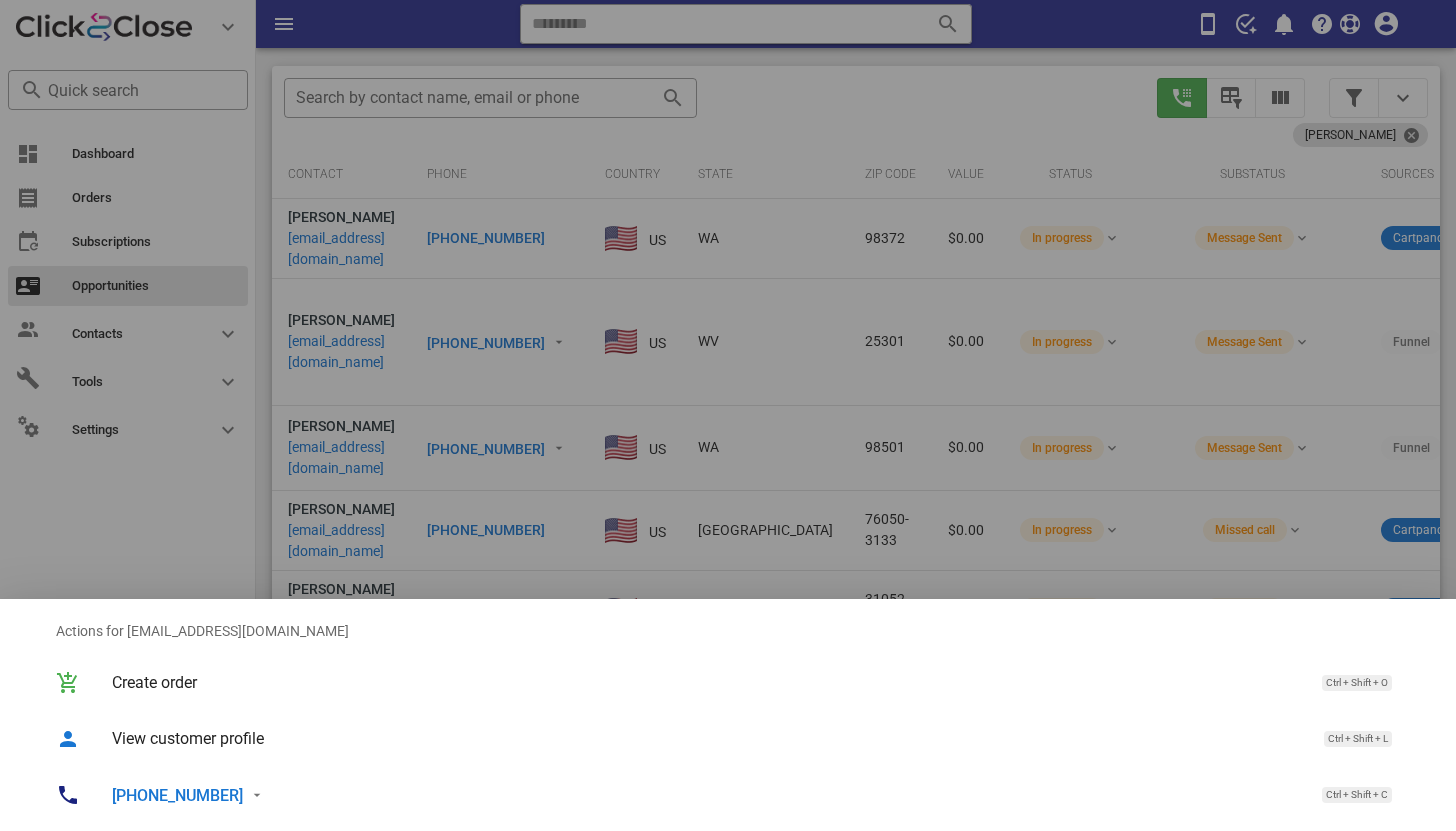 click on "[PHONE_NUMBER]" at bounding box center (177, 795) 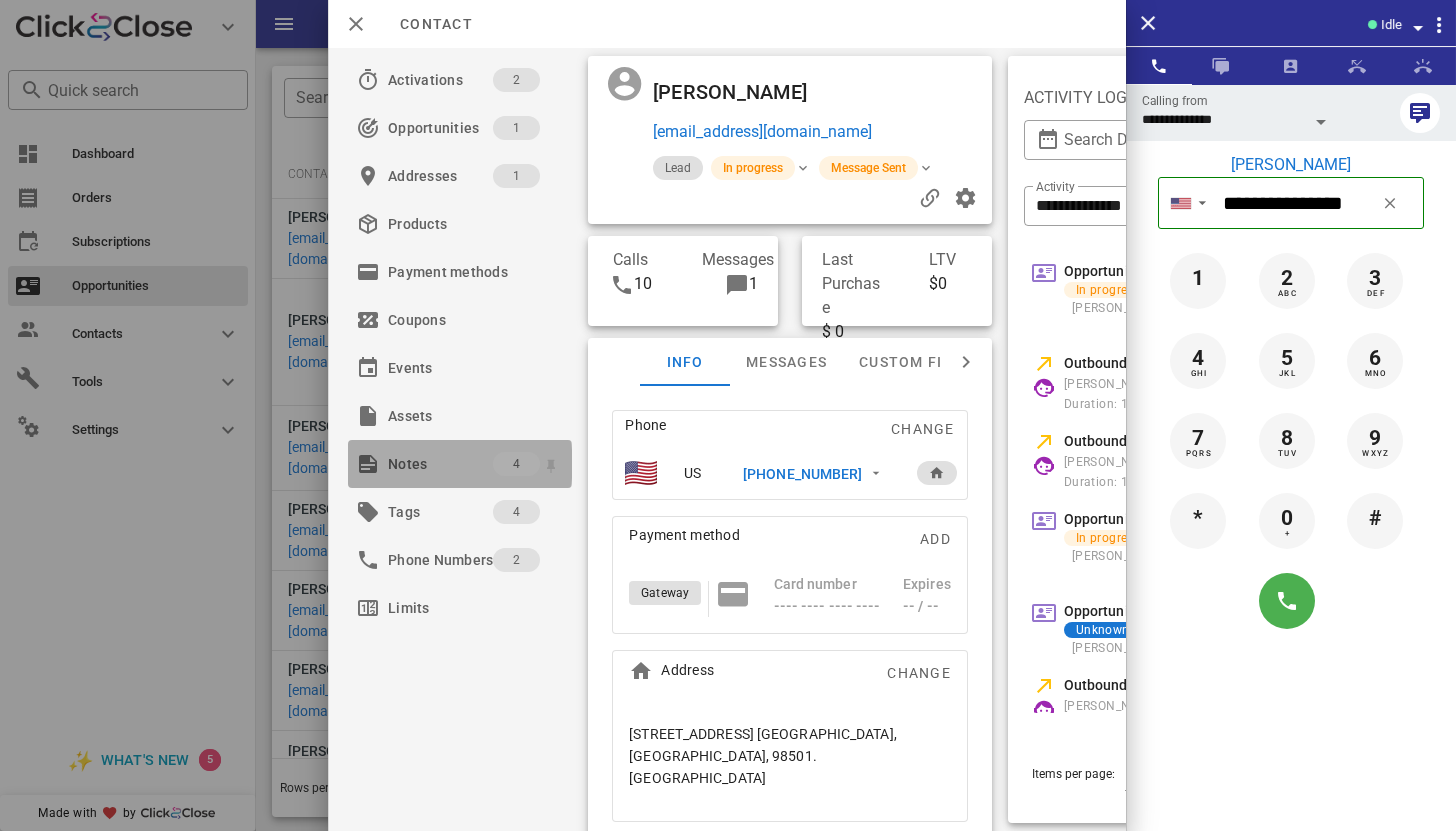click on "Notes" at bounding box center (440, 464) 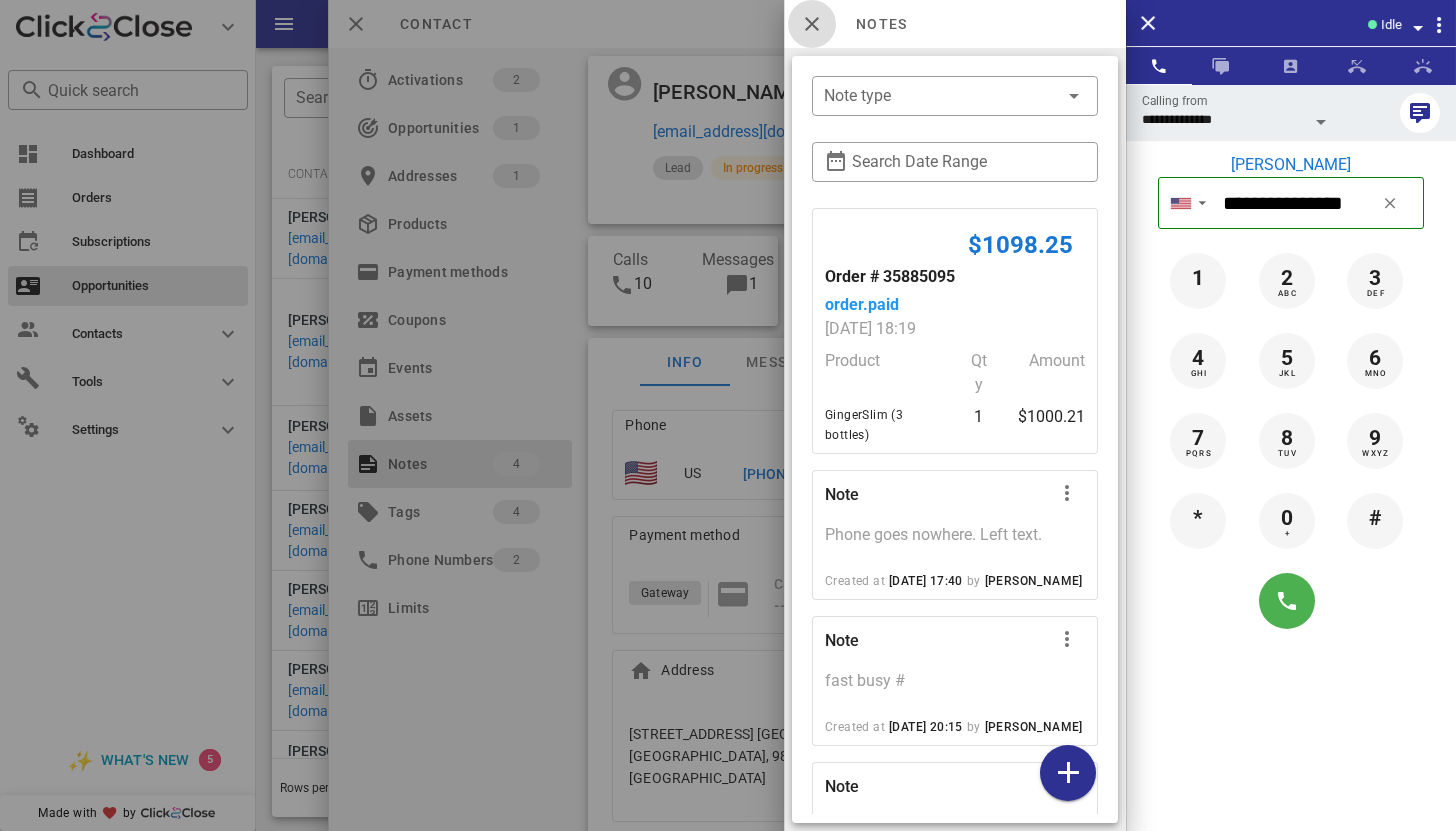 click at bounding box center [812, 24] 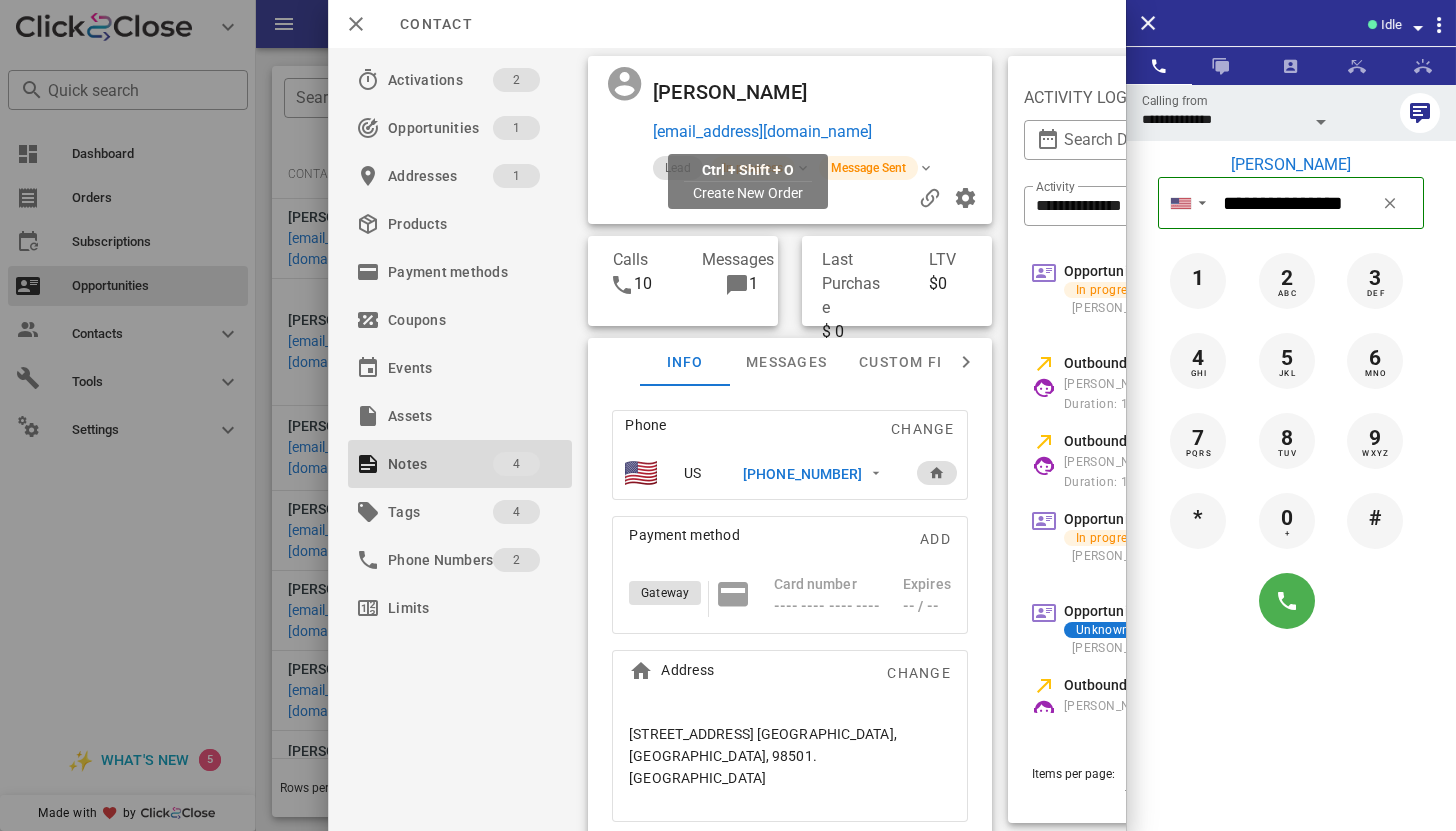click on "trsjacobson55@gmail.com" at bounding box center (762, 132) 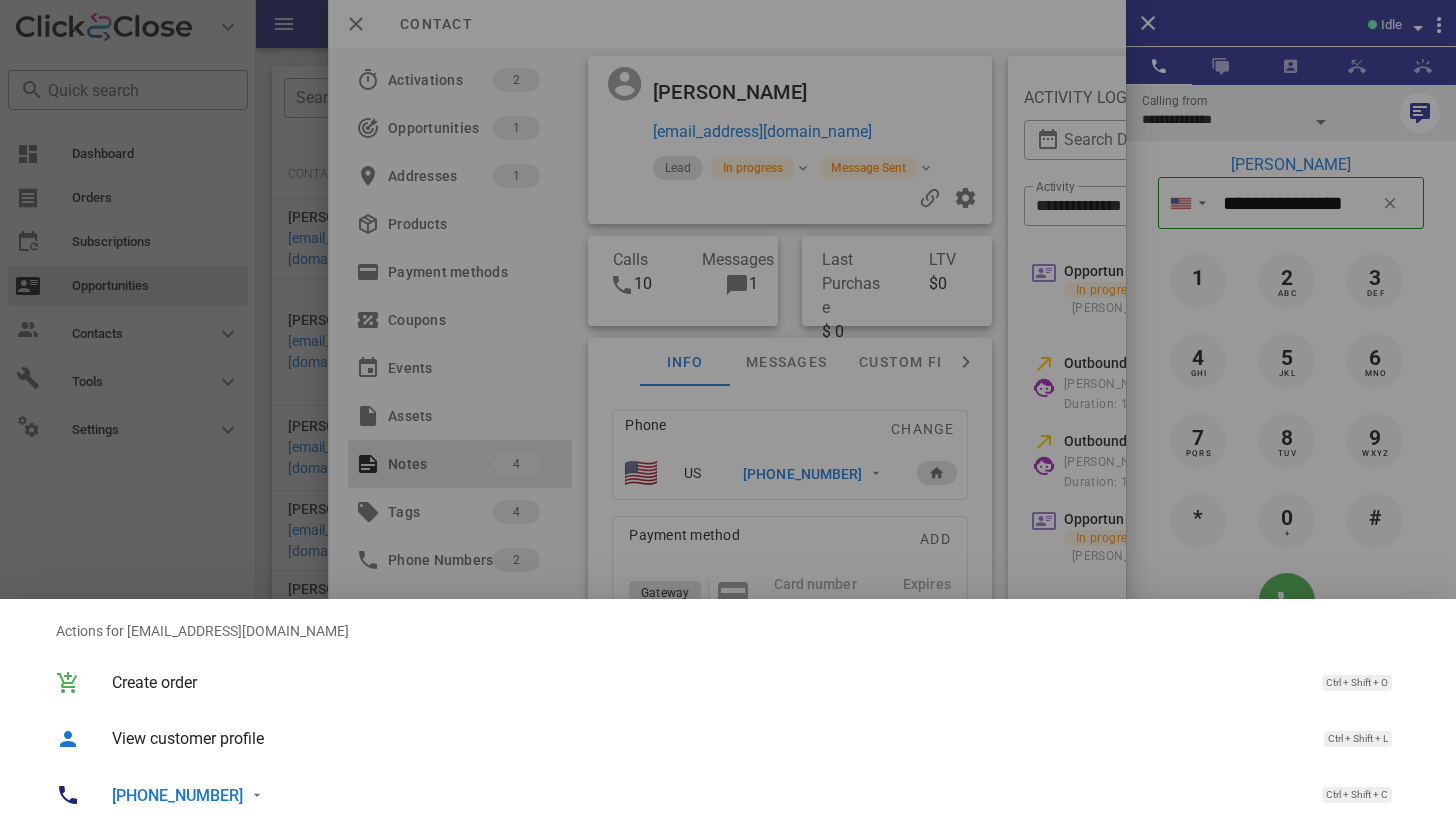 click on "+13608779606" at bounding box center [713, 795] 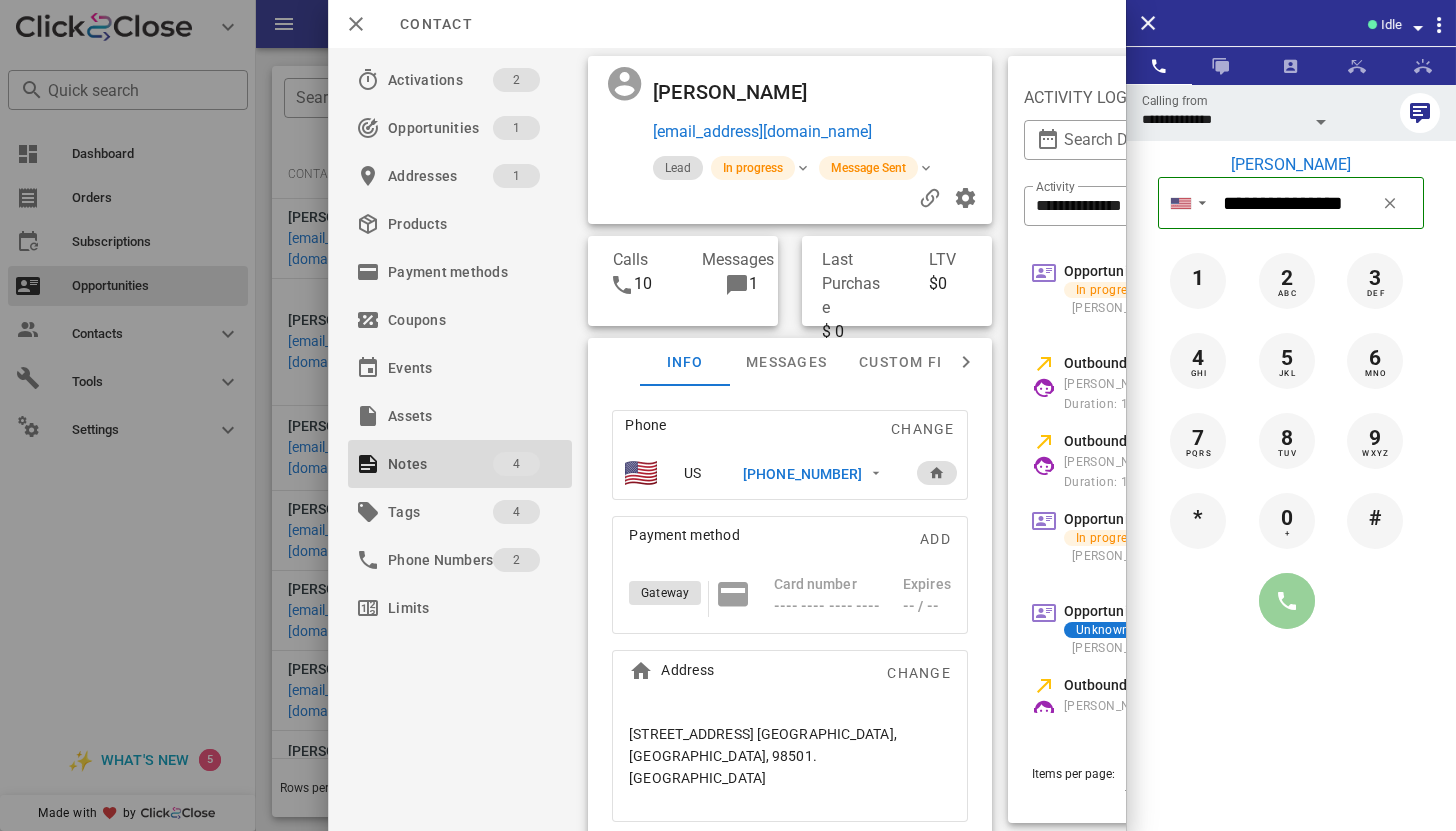 click at bounding box center (1287, 601) 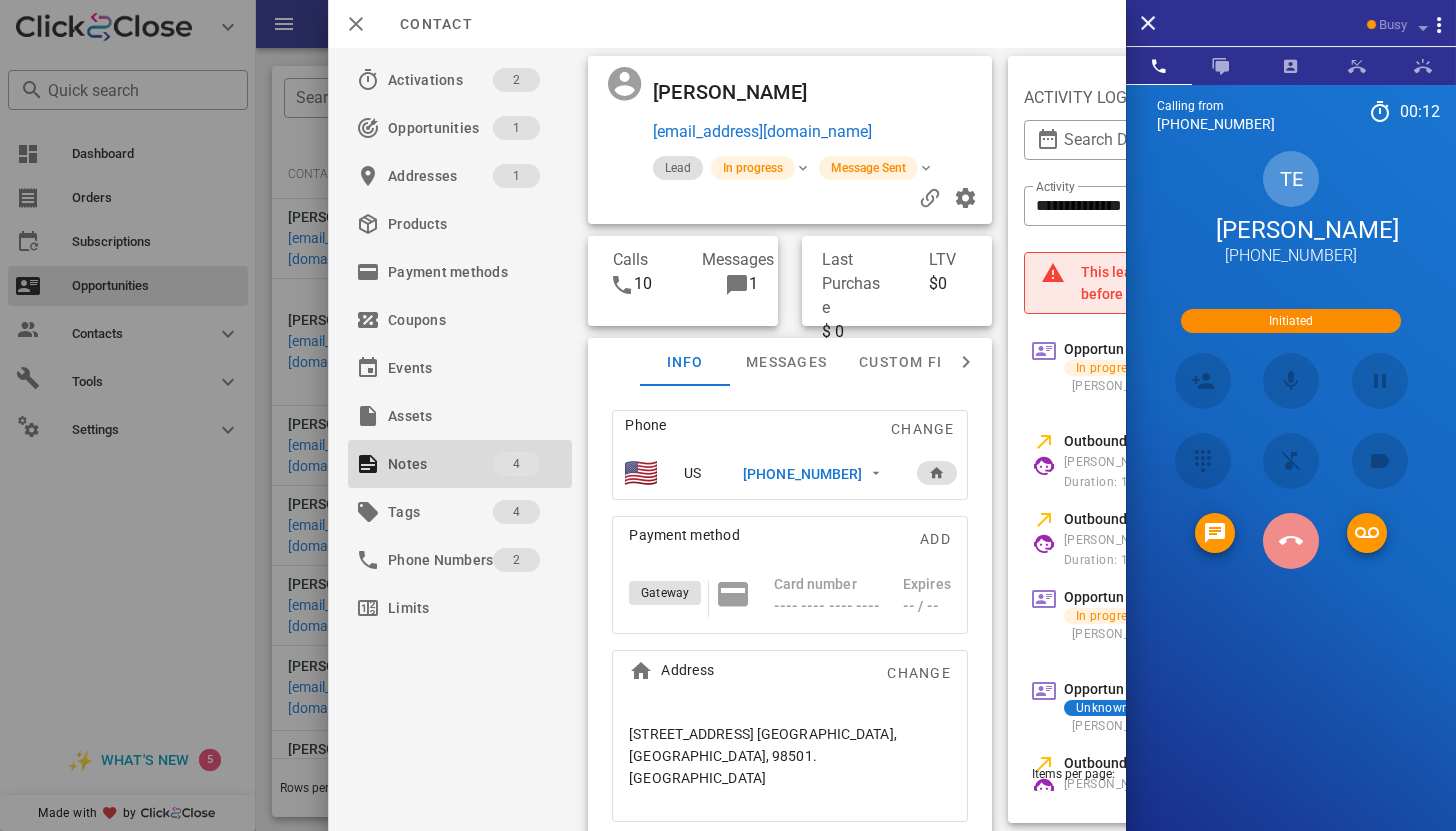 click at bounding box center [1291, 541] 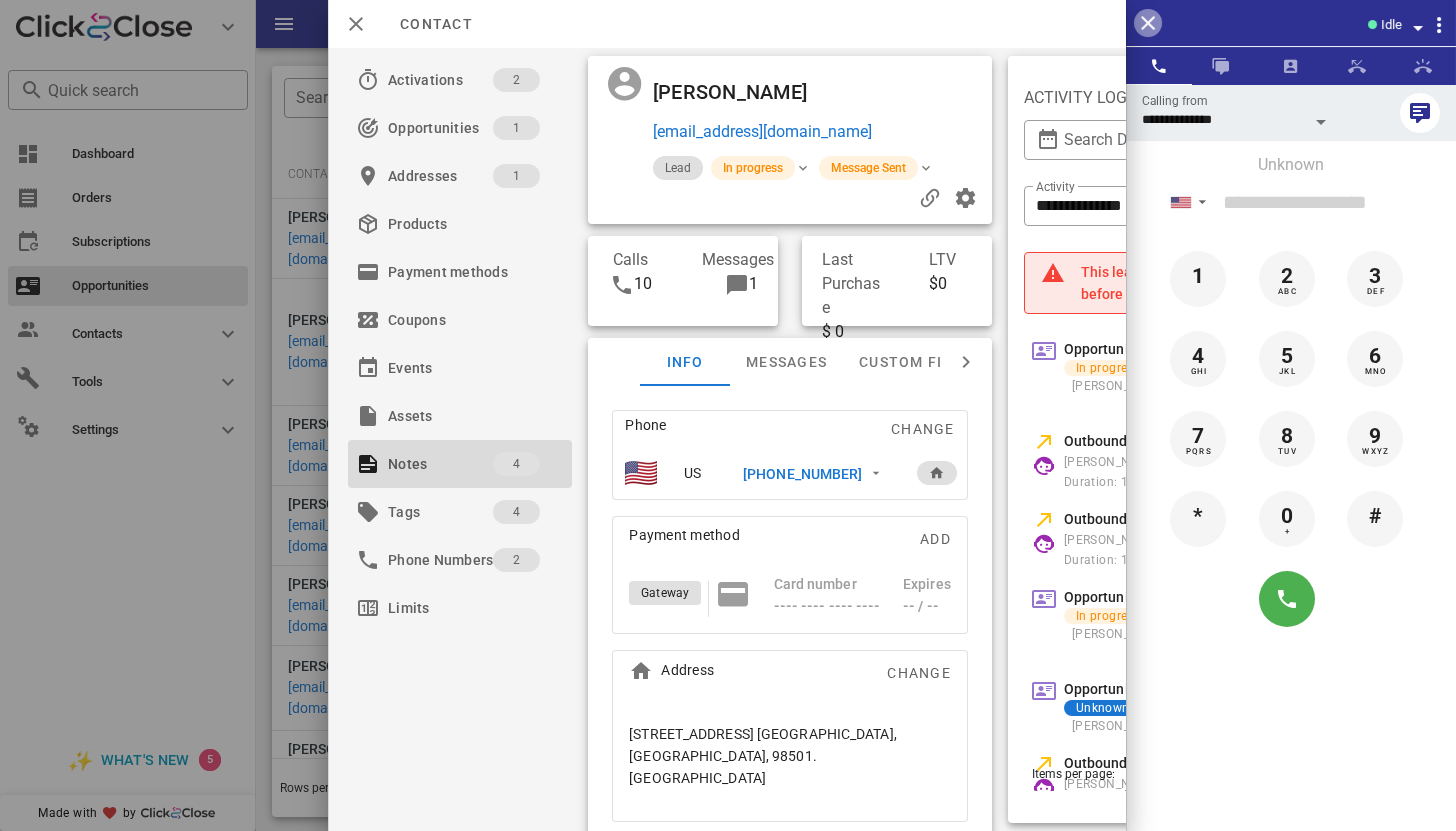 click at bounding box center (1148, 23) 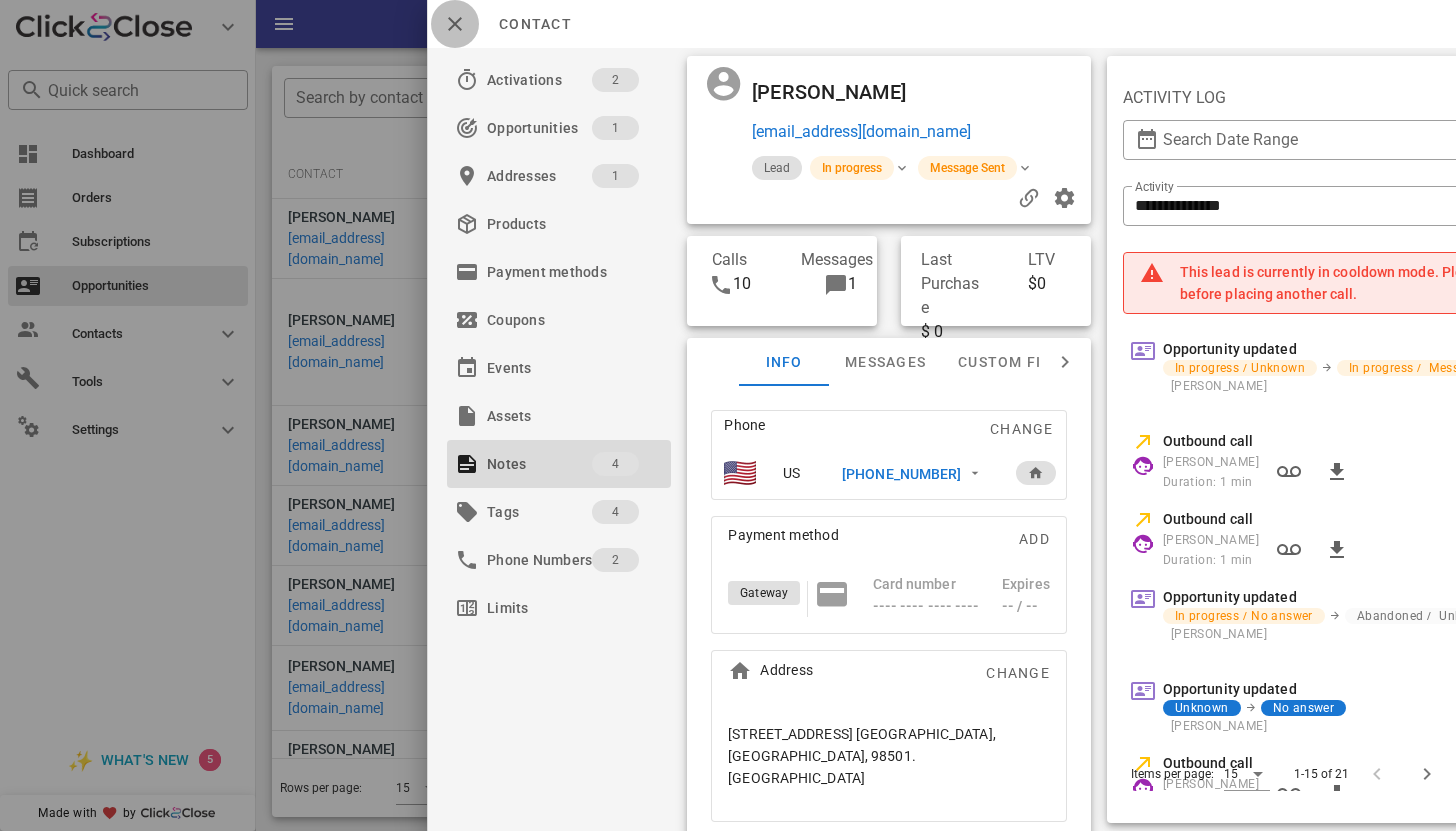 click at bounding box center [455, 24] 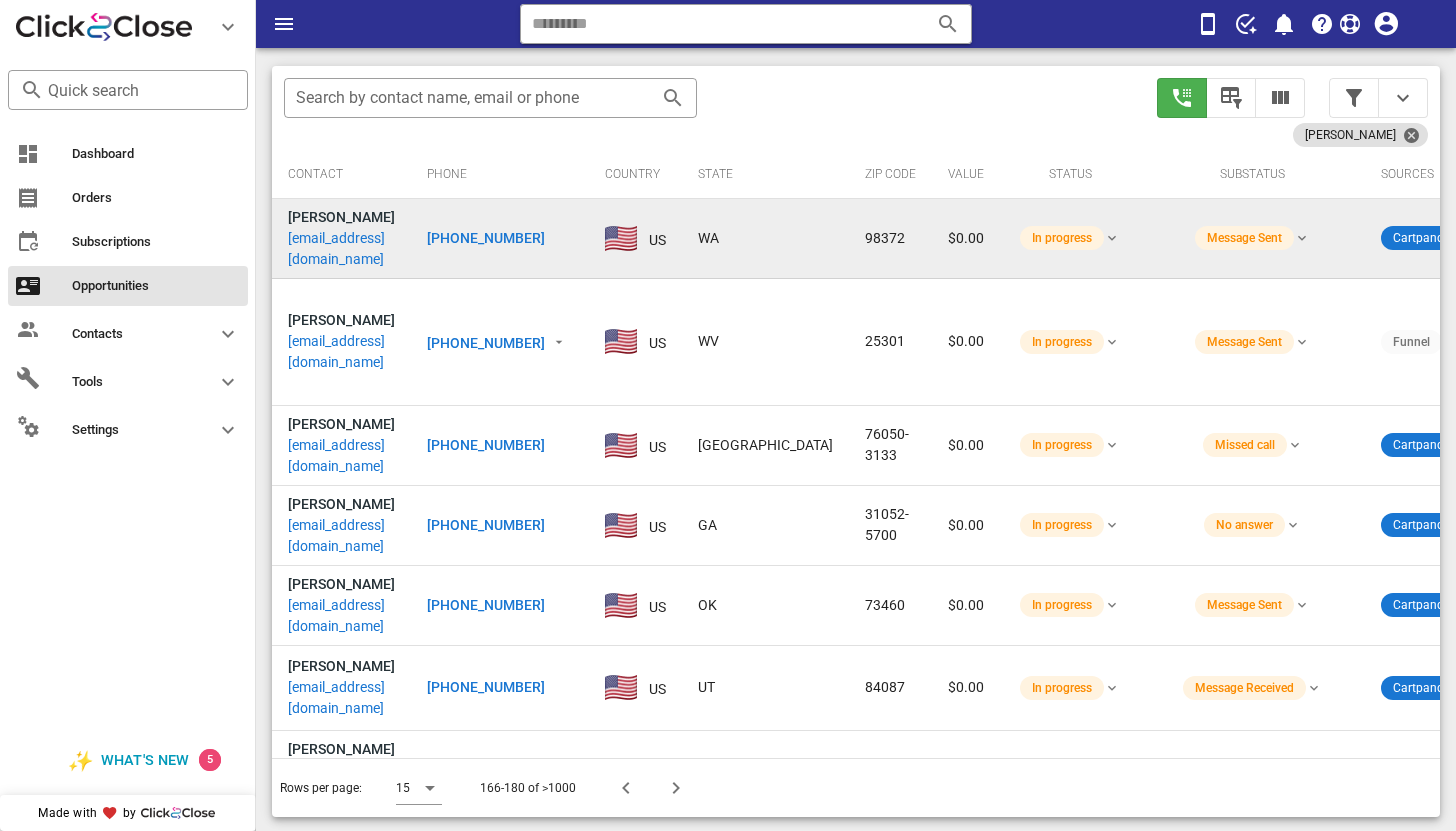 click on "cnchelle@comcast.net" at bounding box center (341, 249) 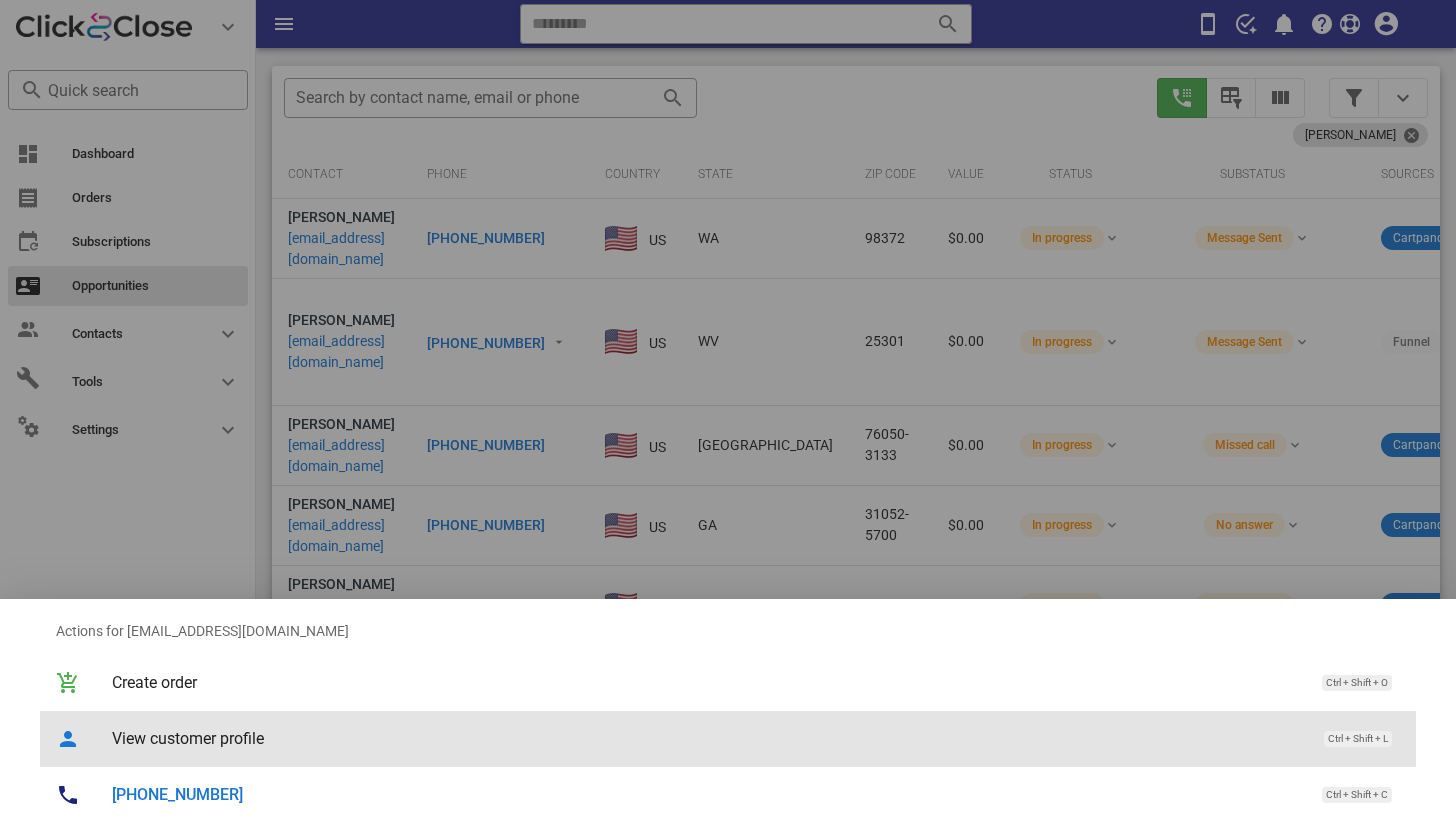 click on "View customer profile" at bounding box center (708, 738) 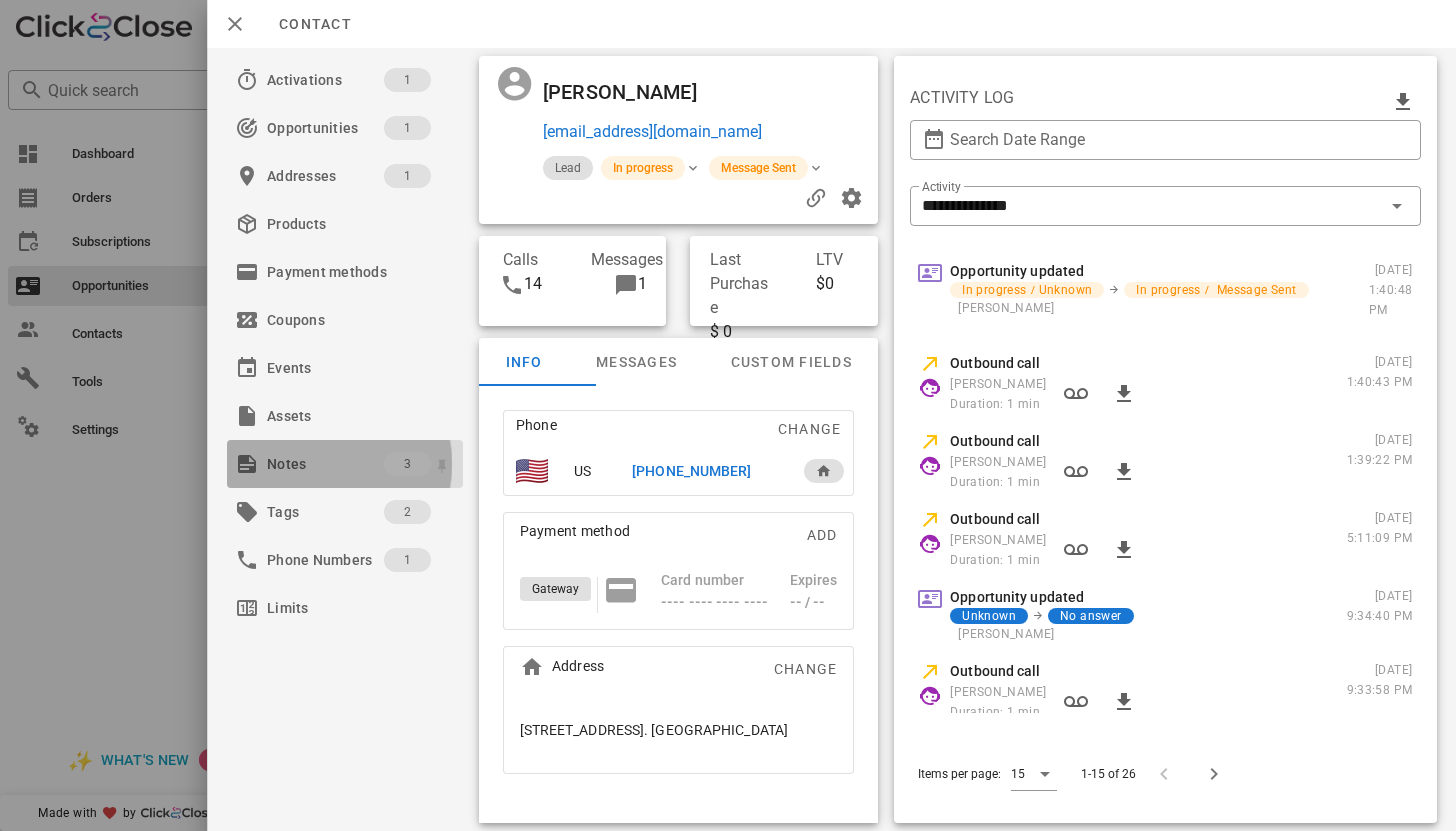 click on "Notes" at bounding box center (325, 464) 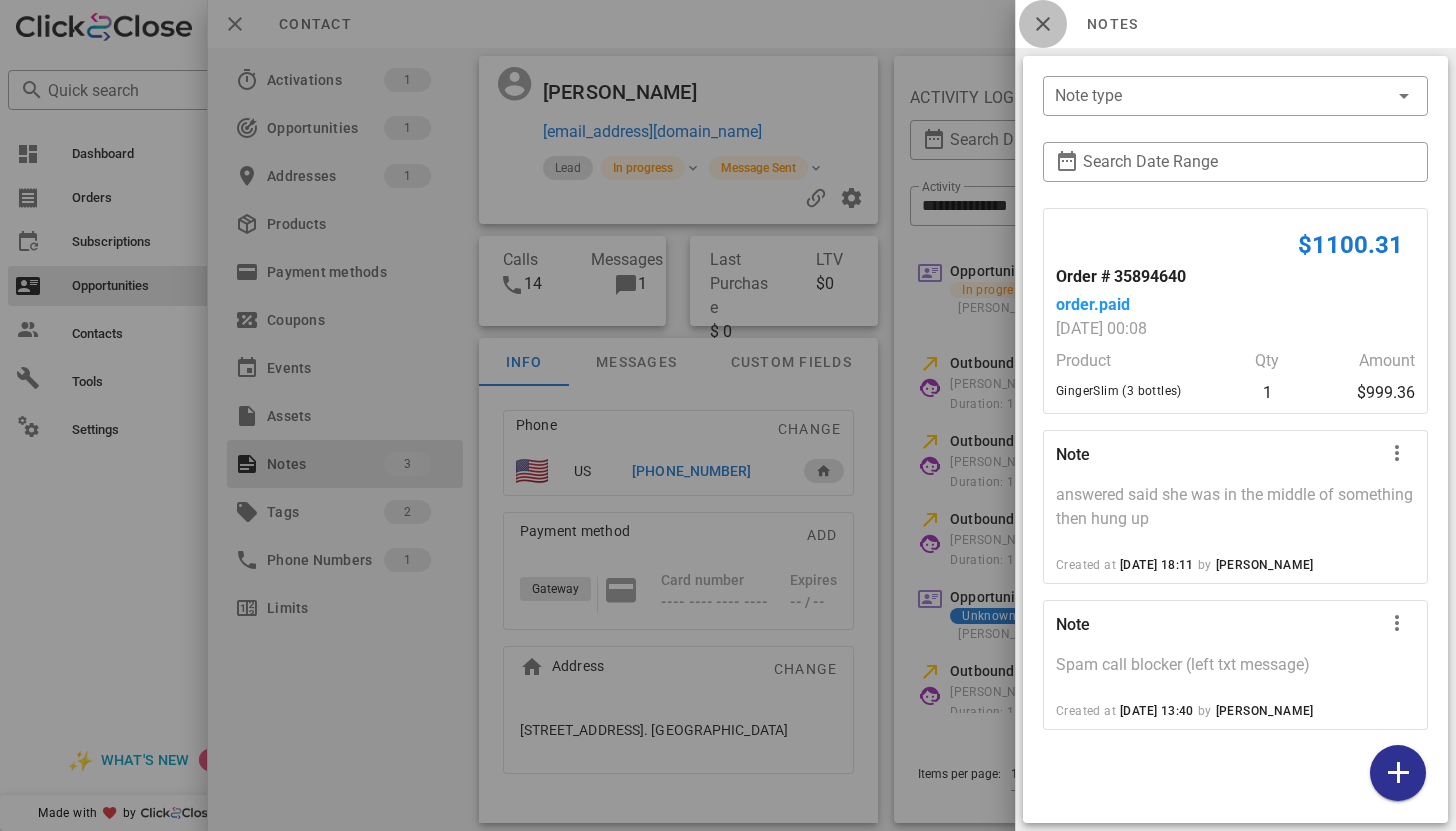 click at bounding box center [1043, 24] 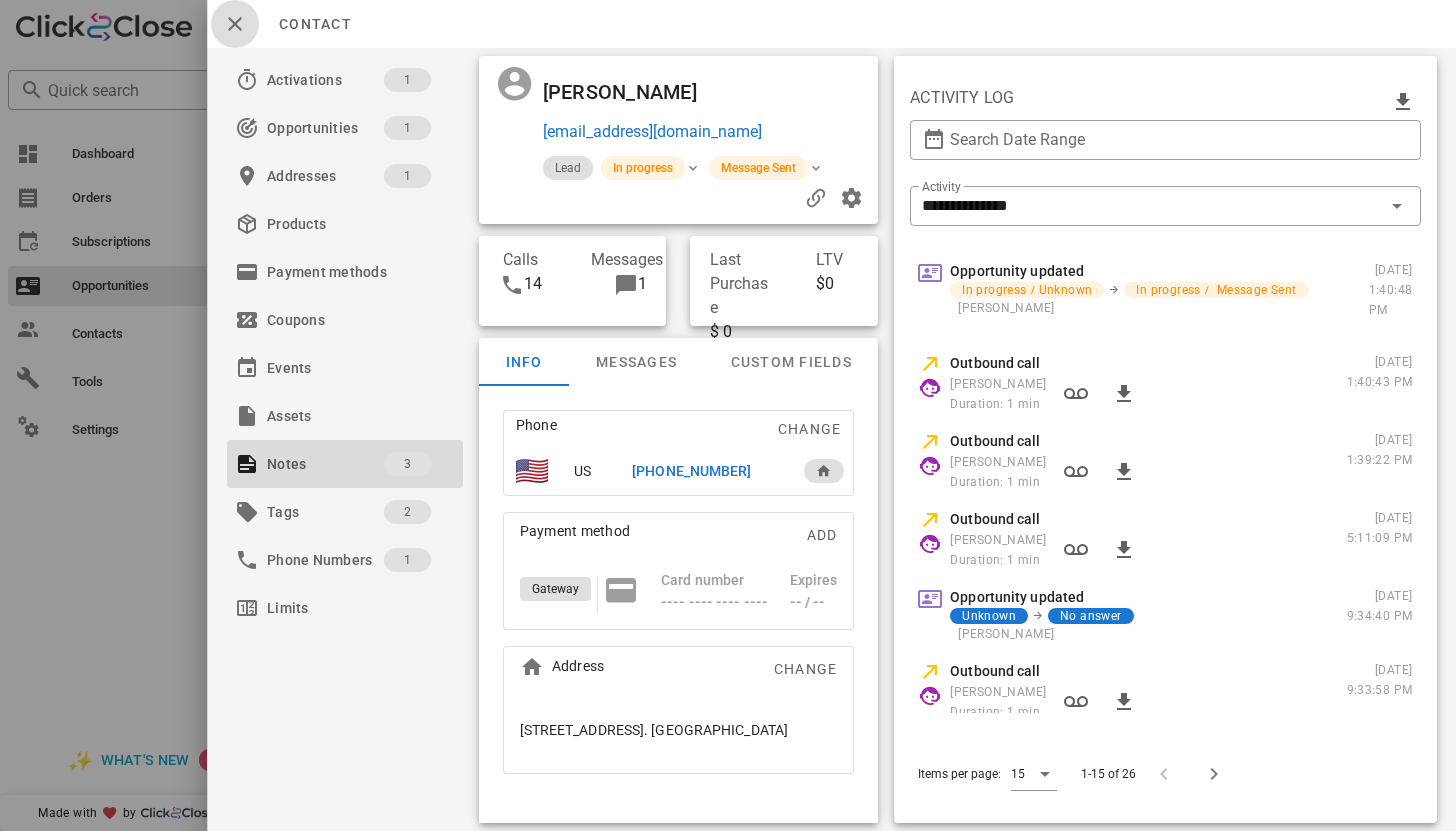 click at bounding box center (235, 24) 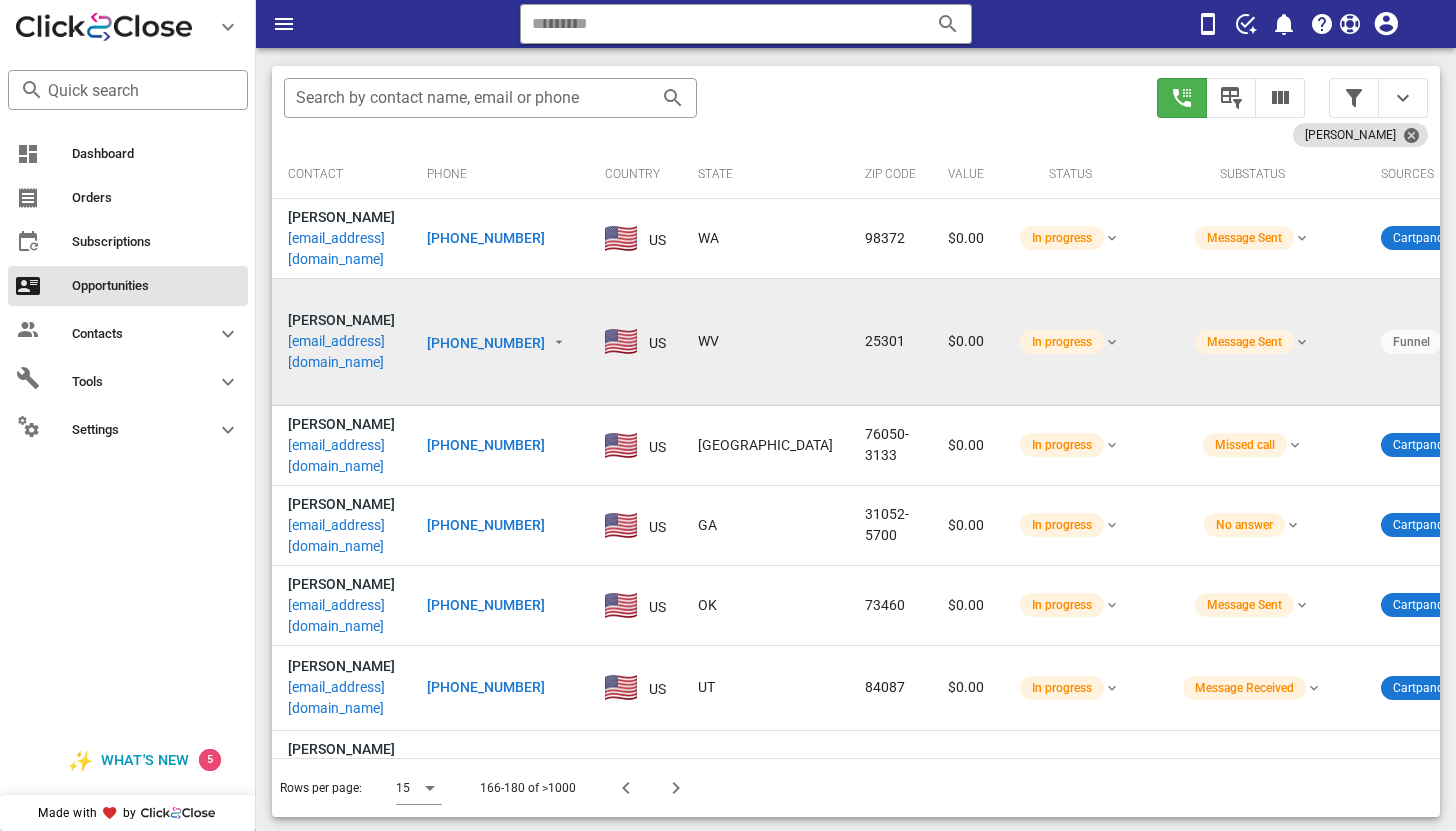 click on "tinkie051762@gmail.com" at bounding box center [341, 352] 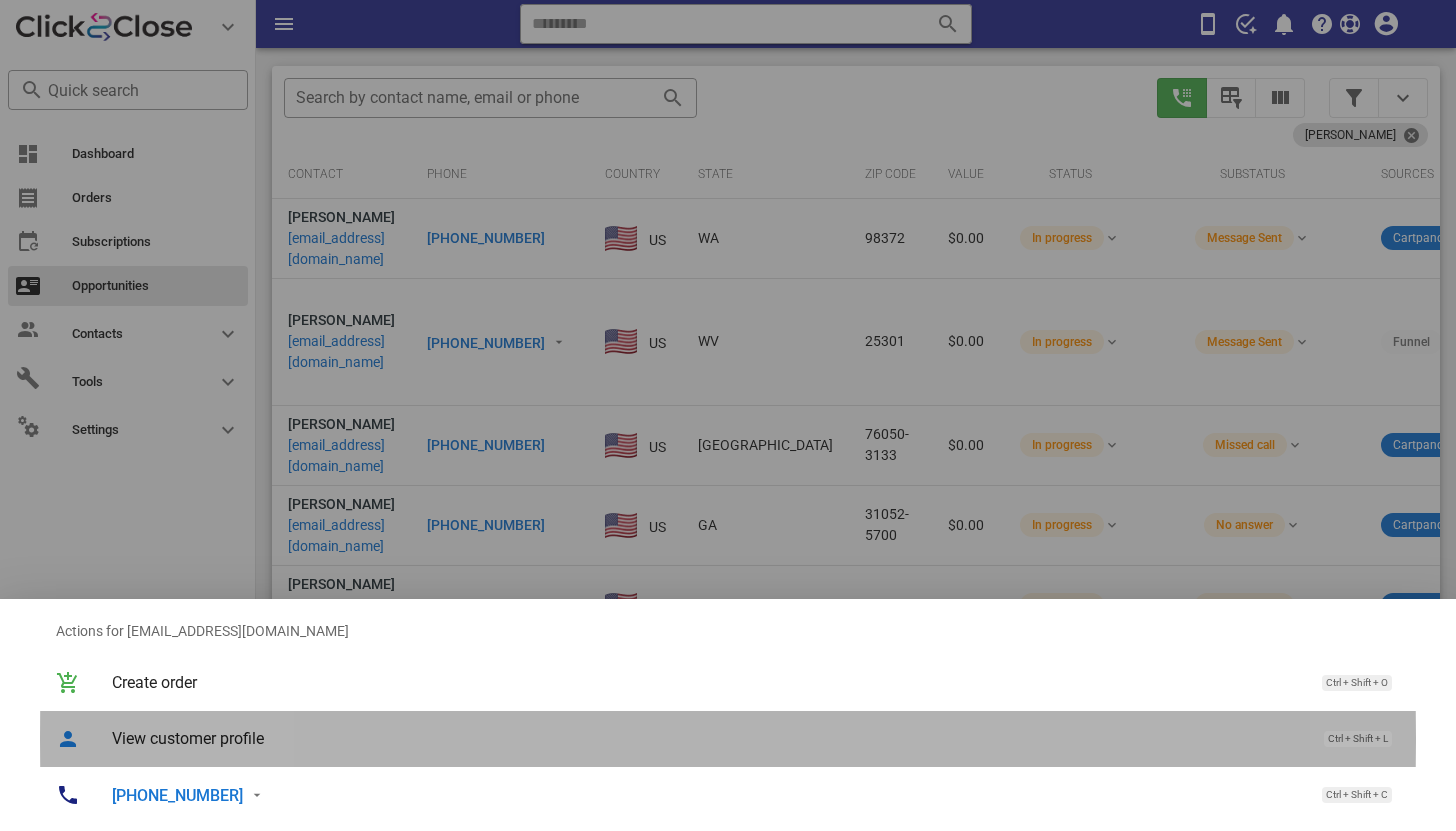 click on "View customer profile" at bounding box center [708, 738] 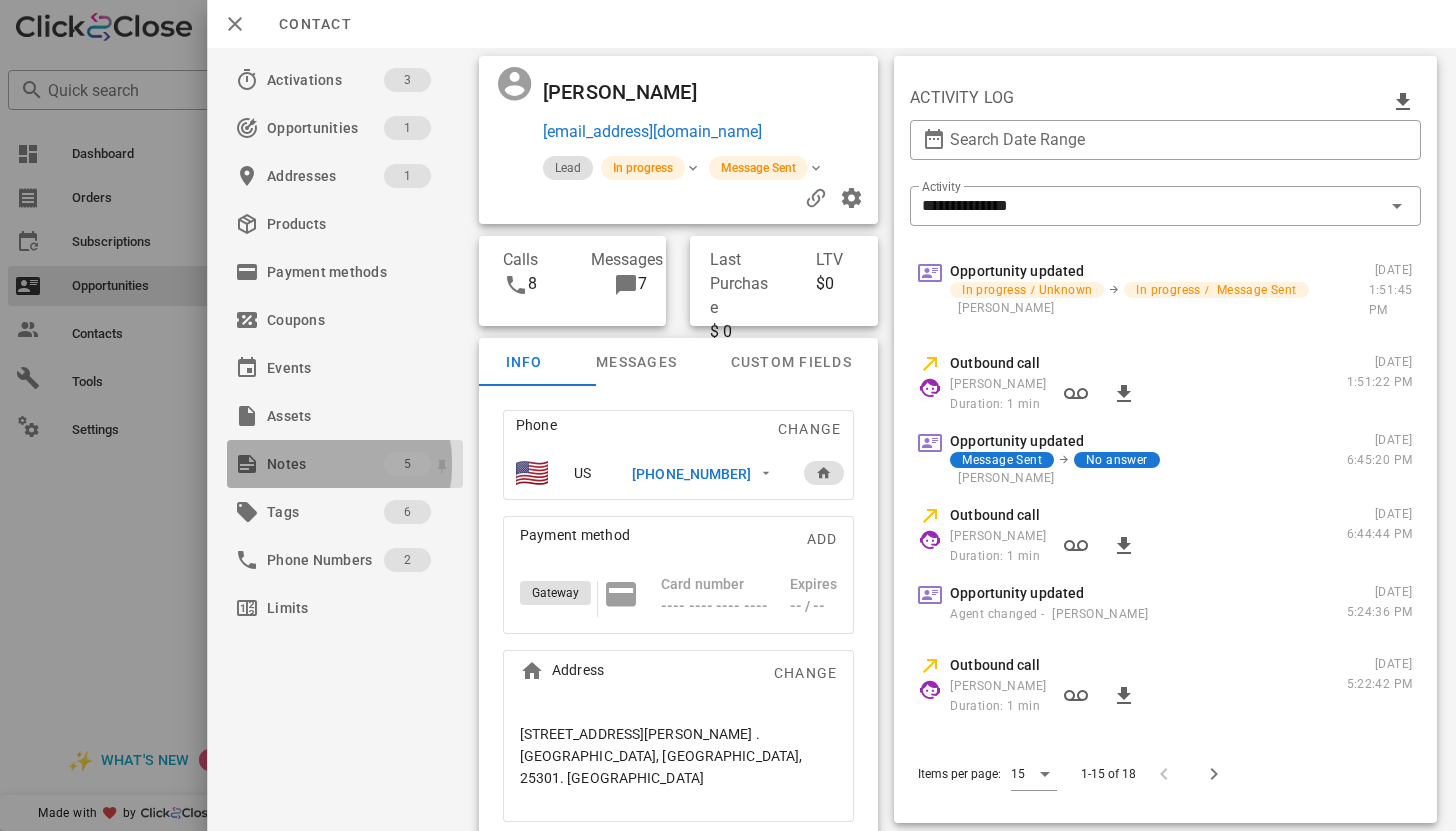 click on "Notes" at bounding box center (325, 464) 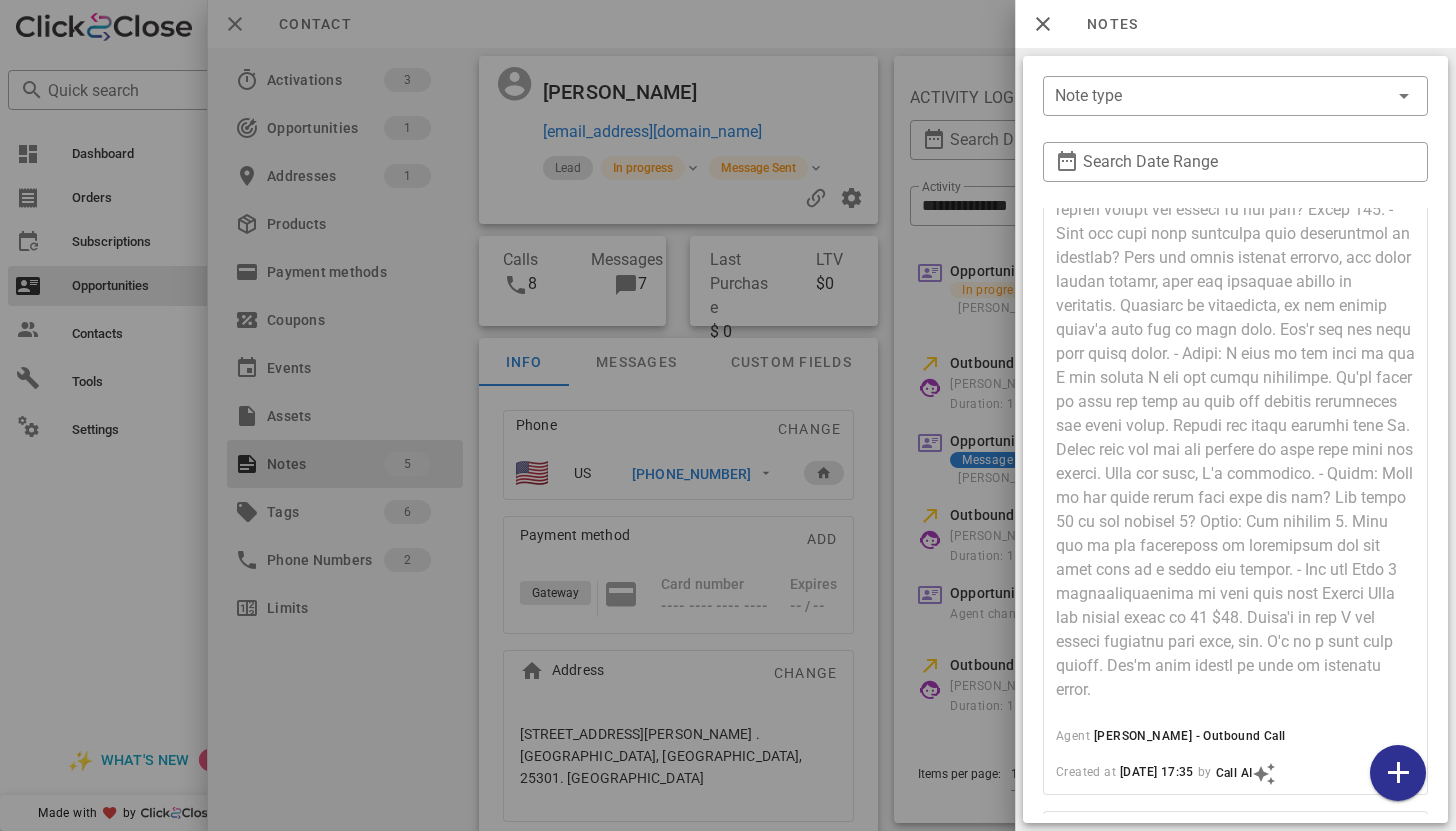 scroll, scrollTop: 623, scrollLeft: 0, axis: vertical 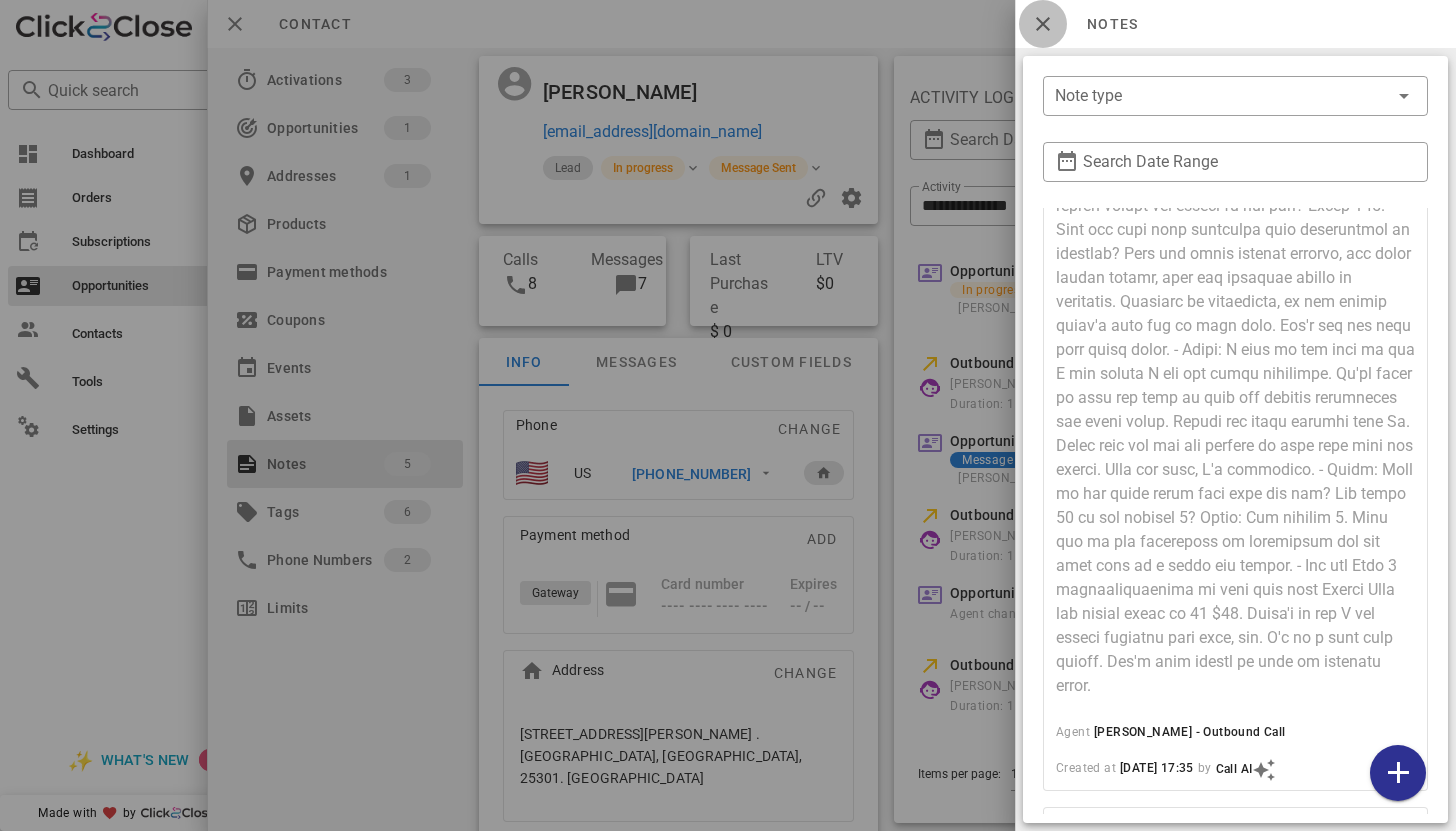 click at bounding box center [1043, 24] 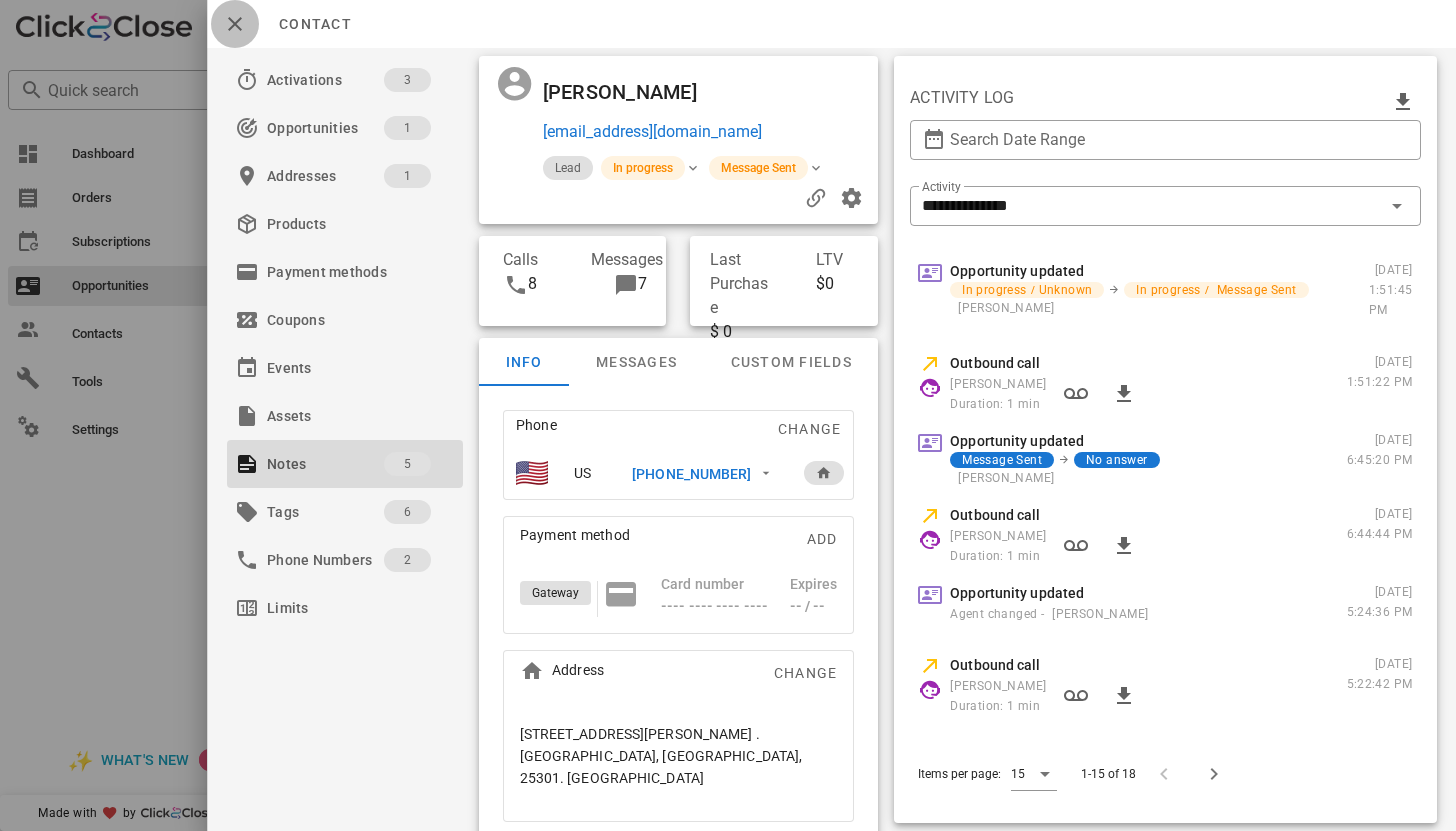 click at bounding box center (235, 24) 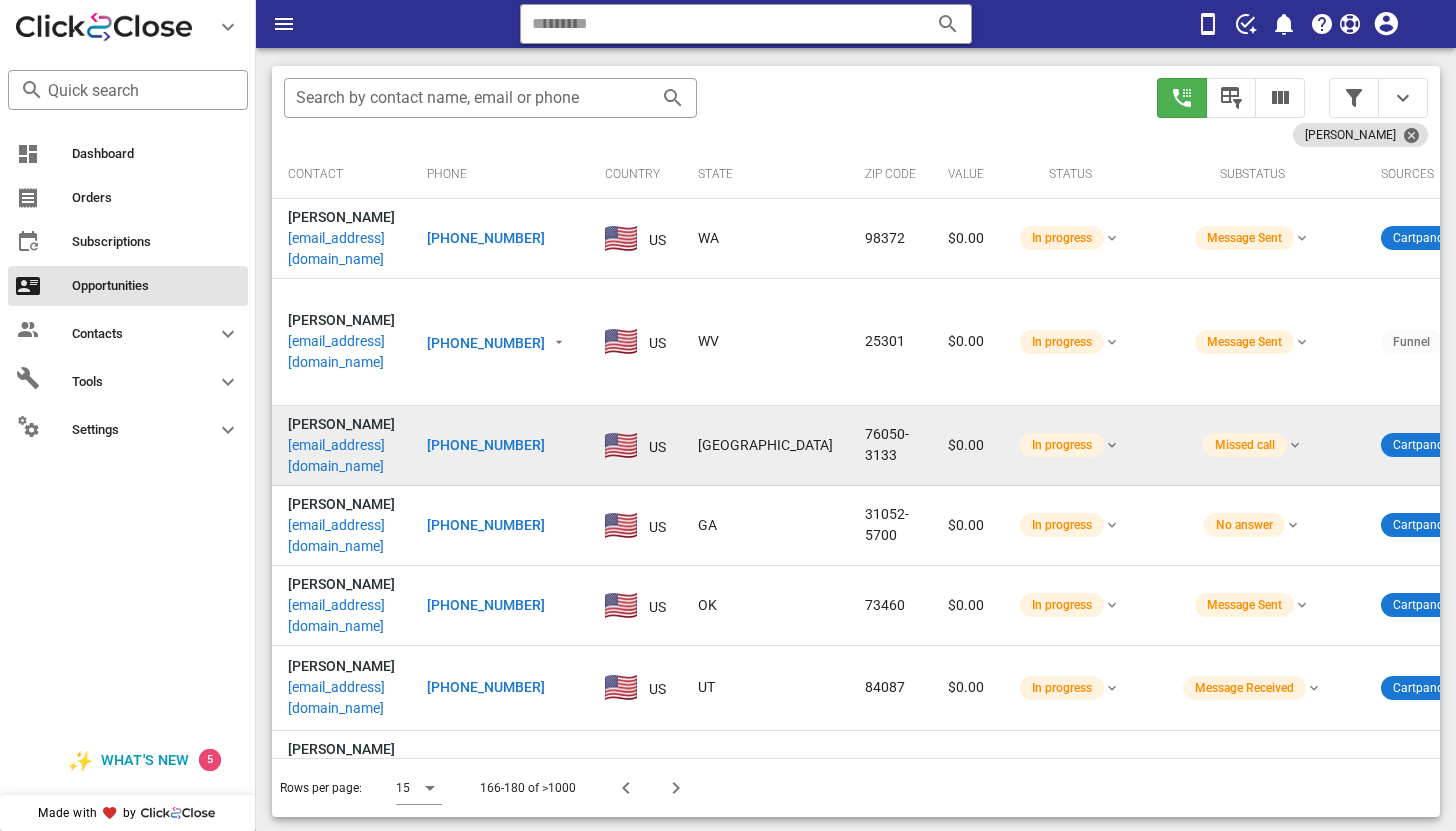 click on "elainetoomer@aol.com" at bounding box center (341, 456) 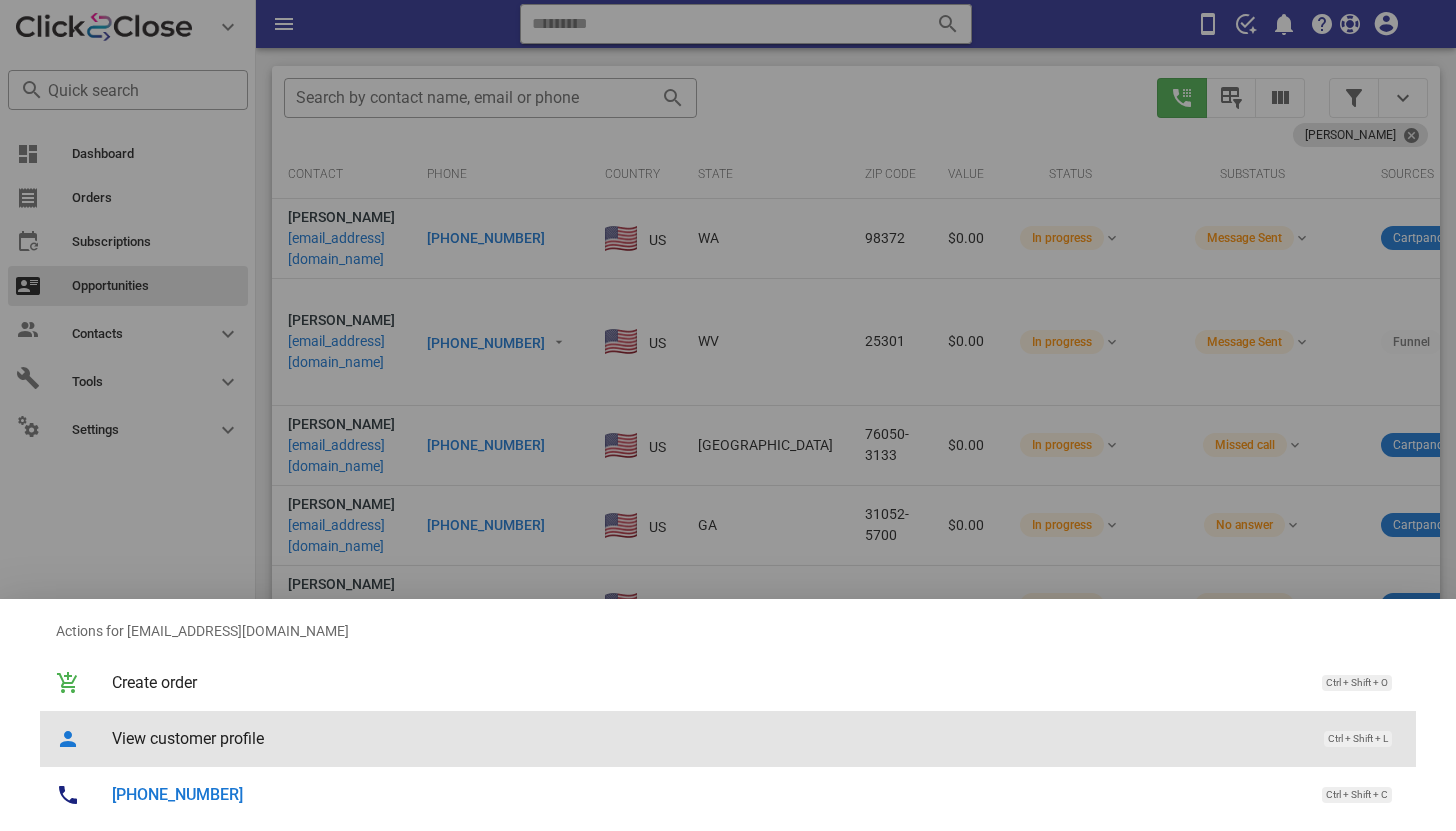 click on "View customer profile" at bounding box center [708, 738] 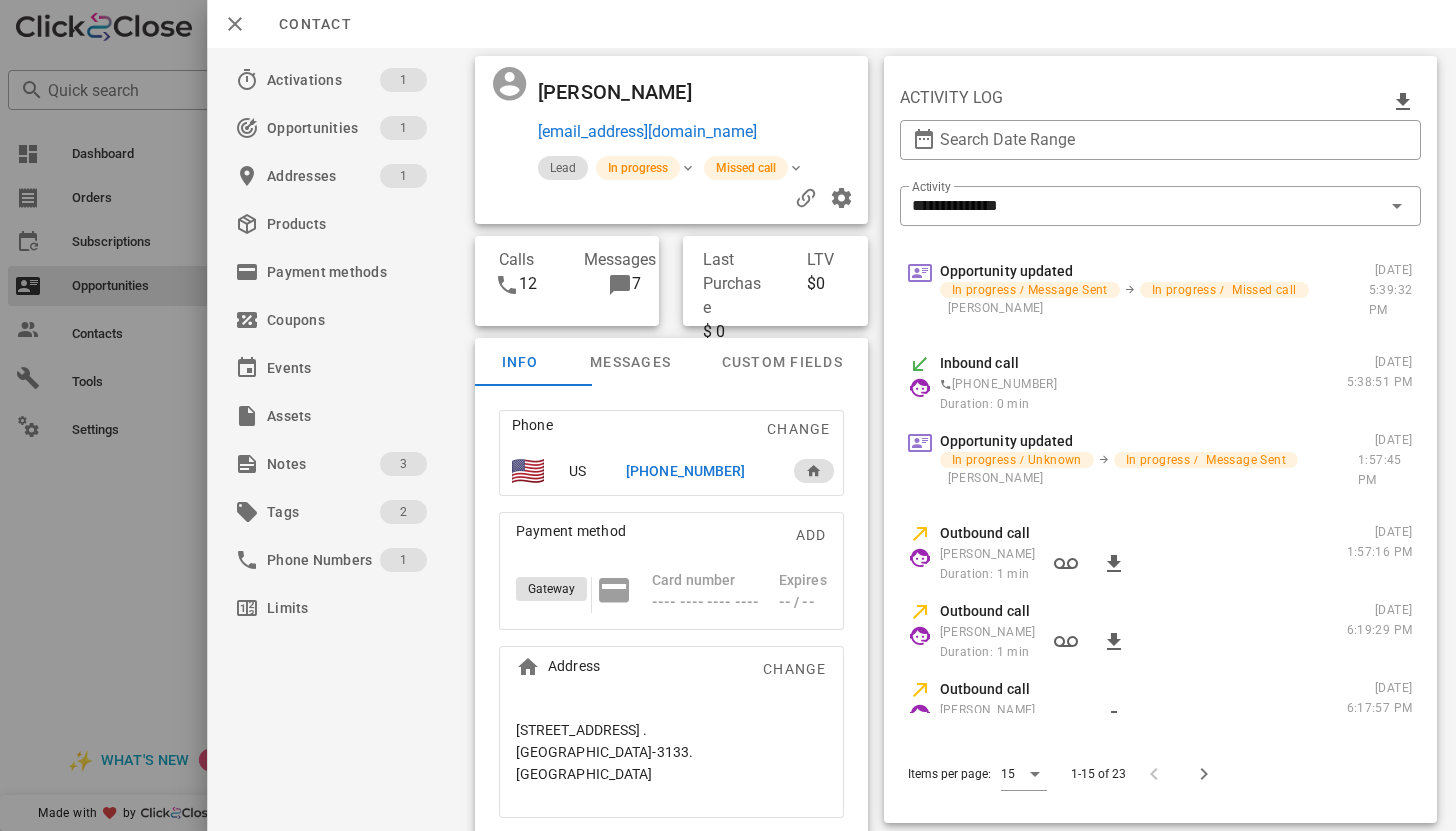 scroll, scrollTop: 376, scrollLeft: 0, axis: vertical 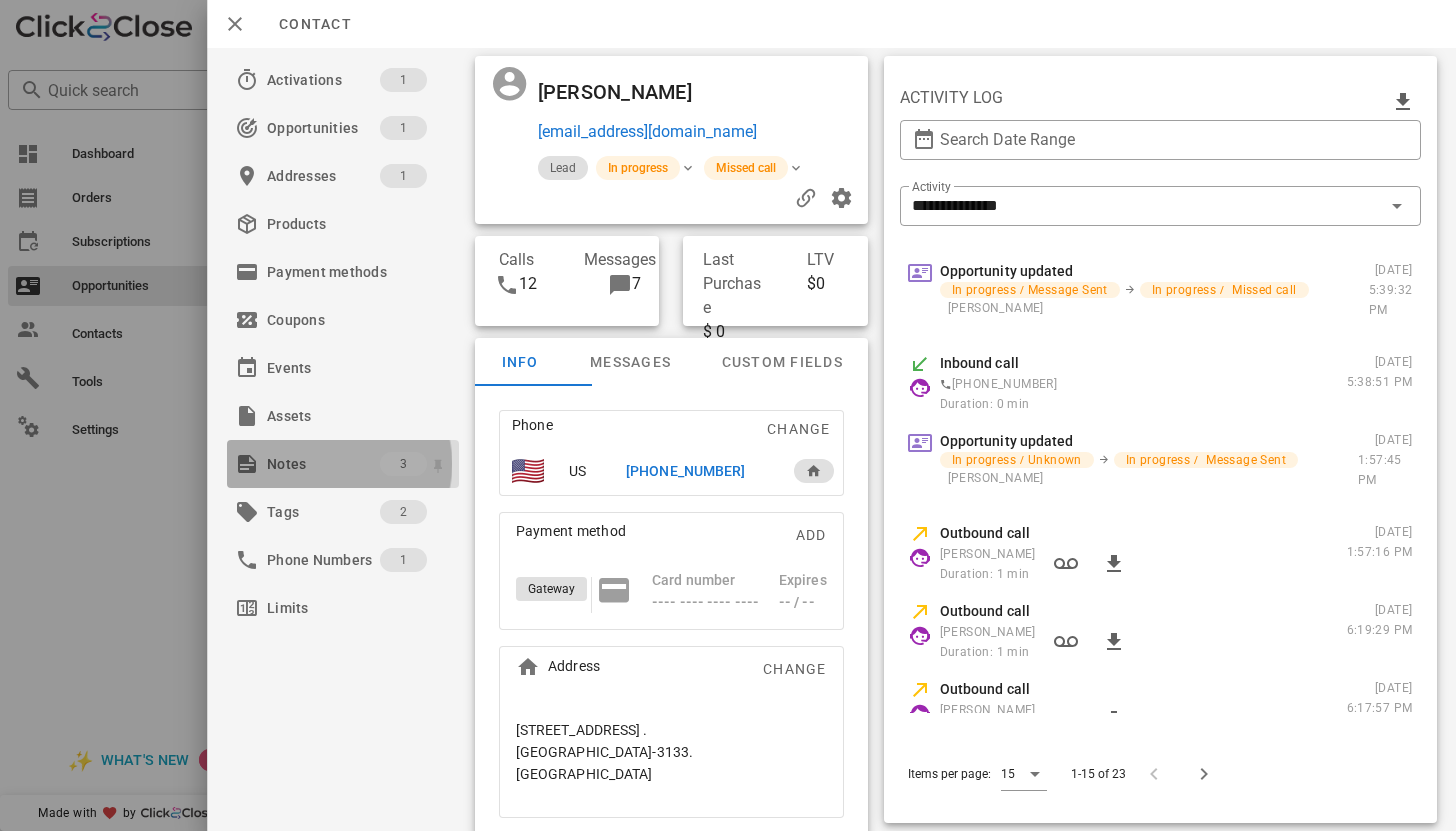 click on "Notes" at bounding box center (323, 464) 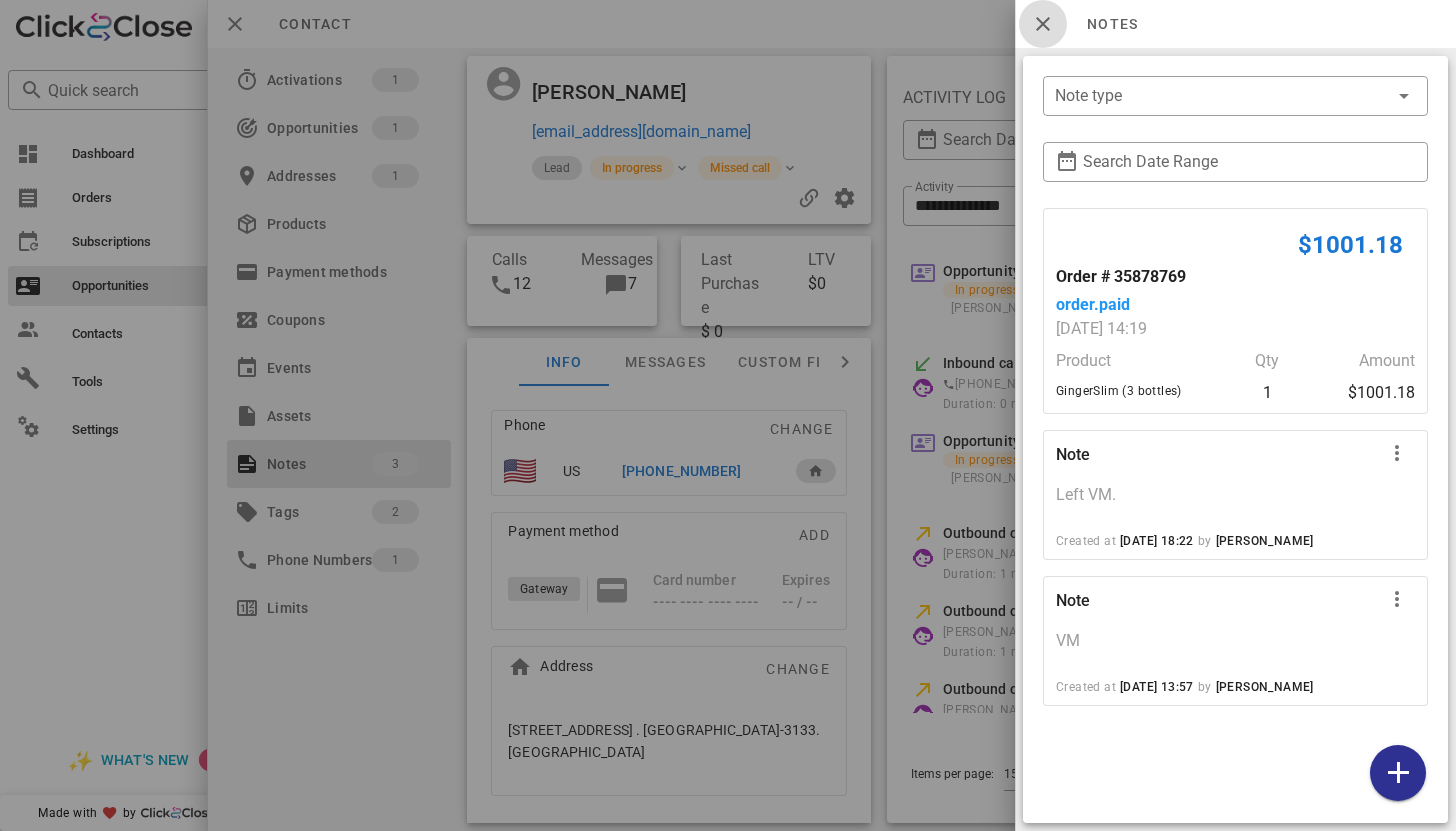 click at bounding box center (1043, 24) 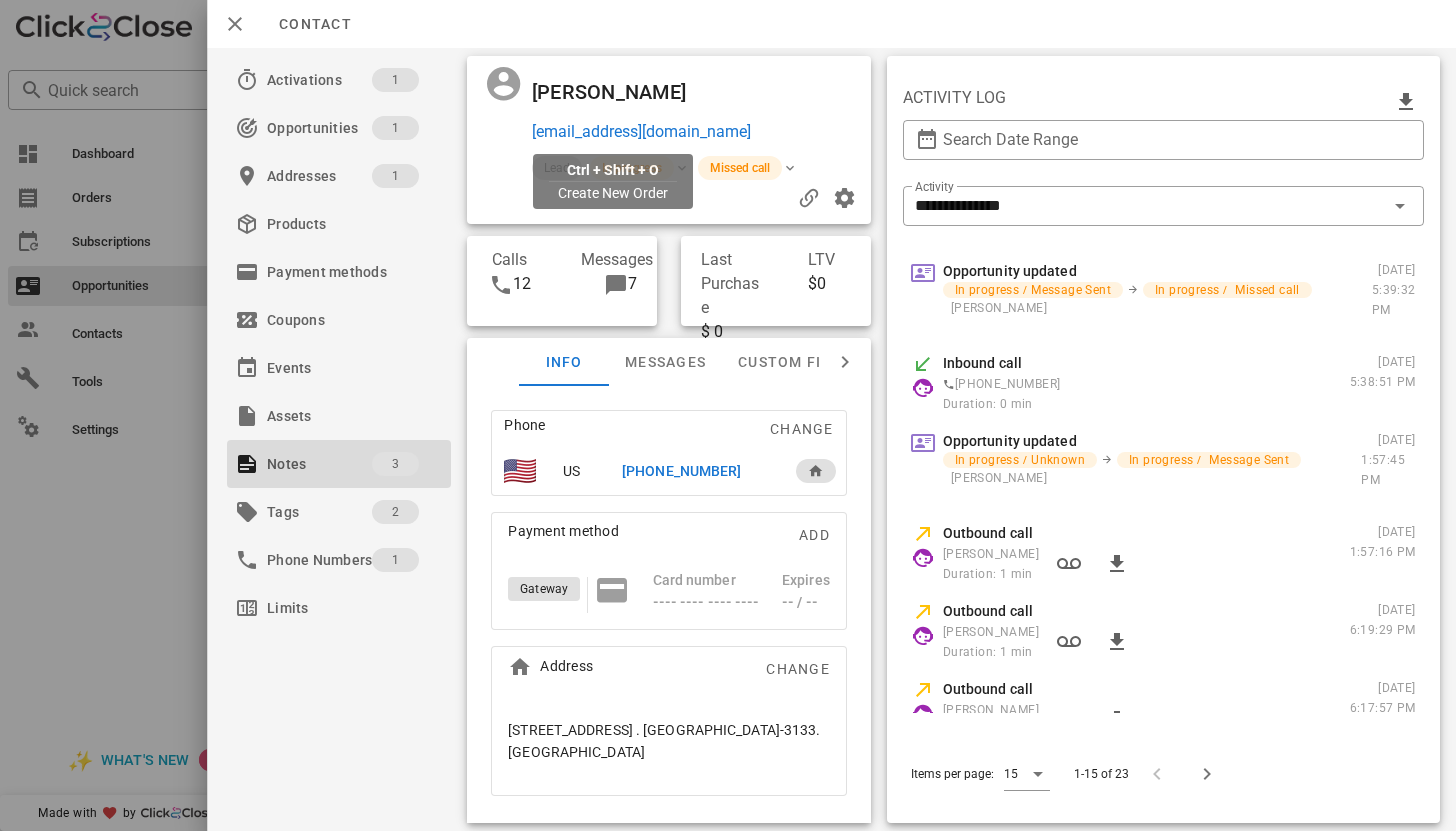 click on "elainetoomer@aol.com" at bounding box center [640, 132] 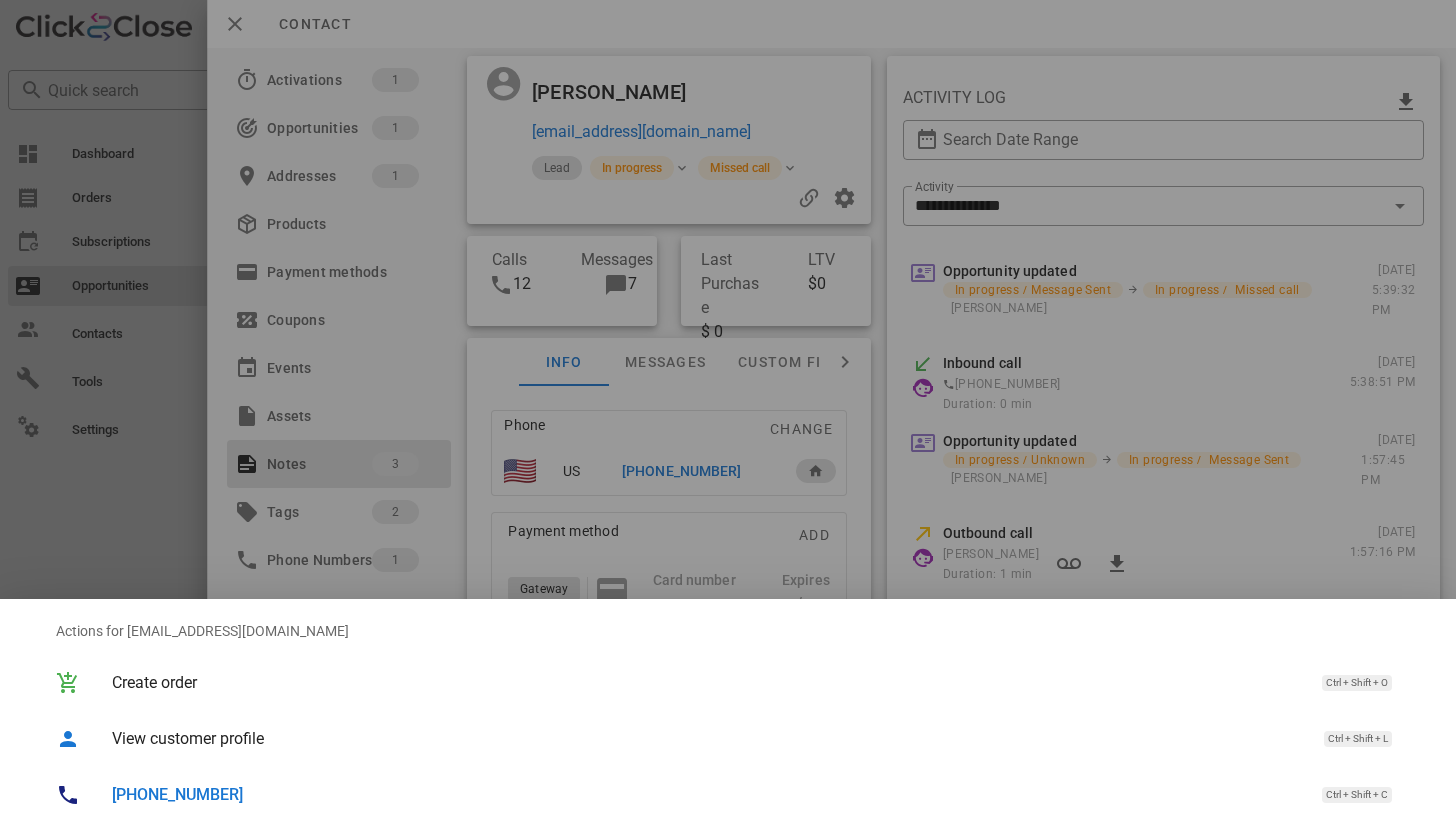 click on "+18172291585" at bounding box center (177, 794) 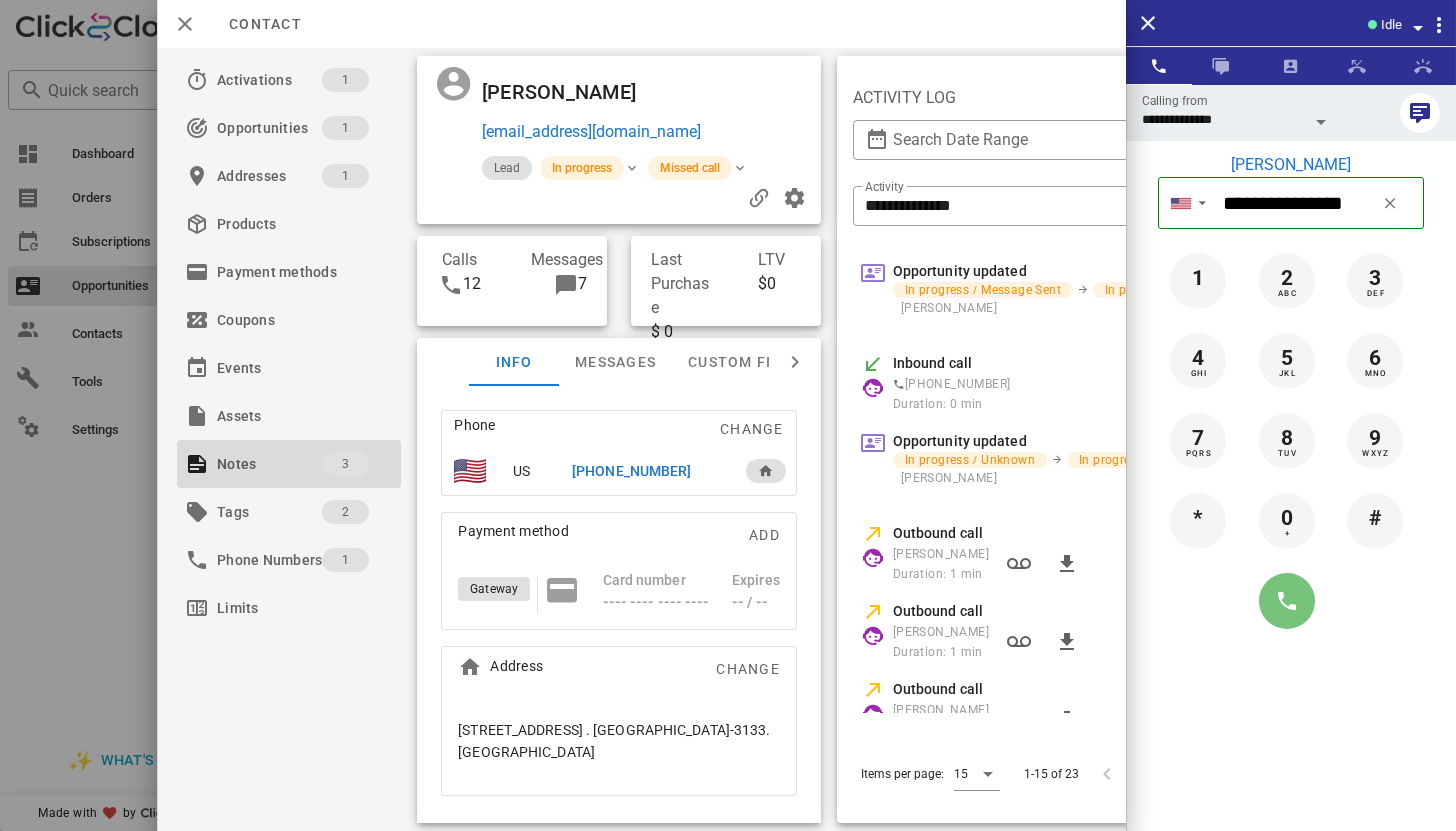 click at bounding box center [1287, 601] 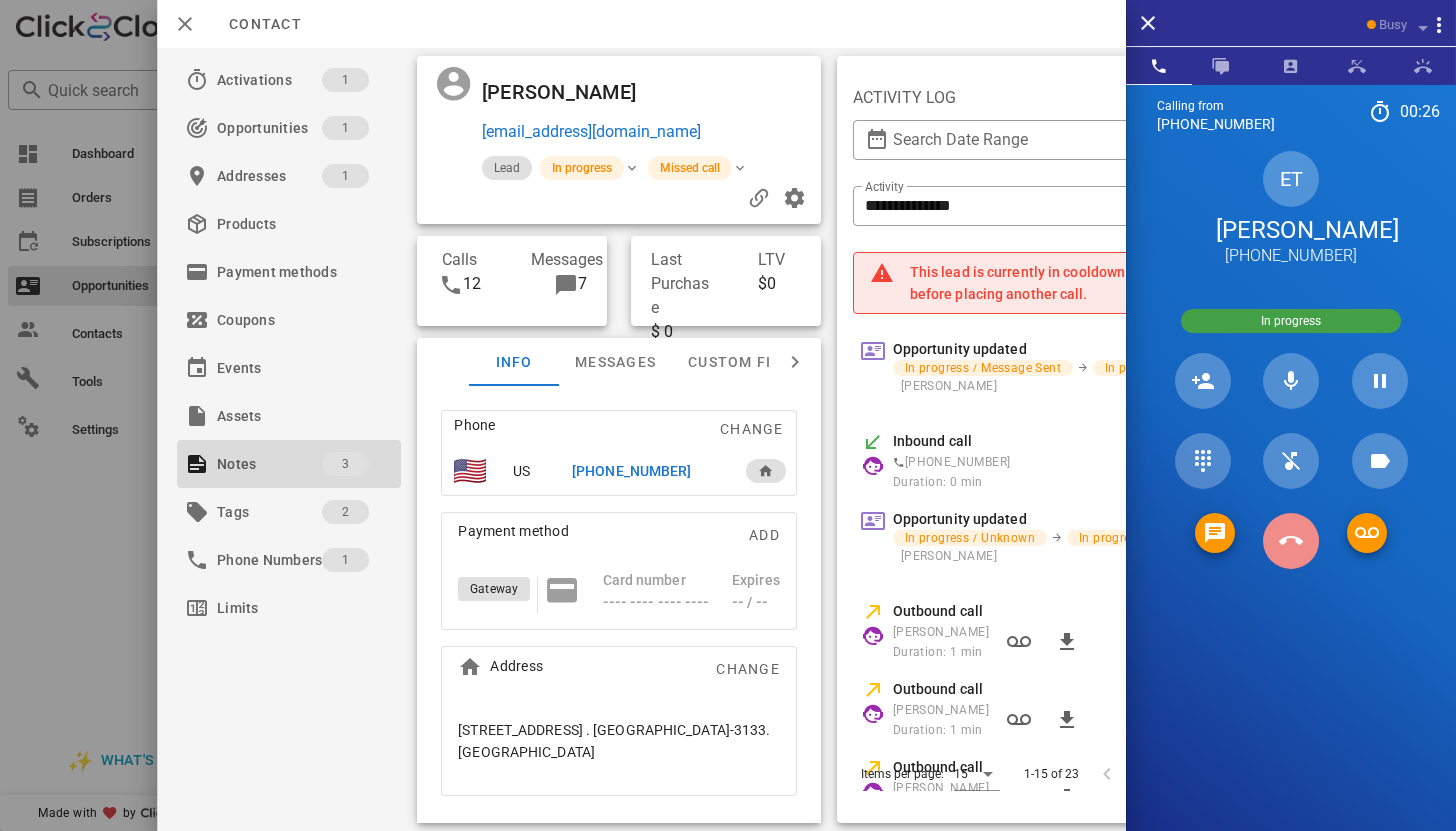 click at bounding box center (1291, 541) 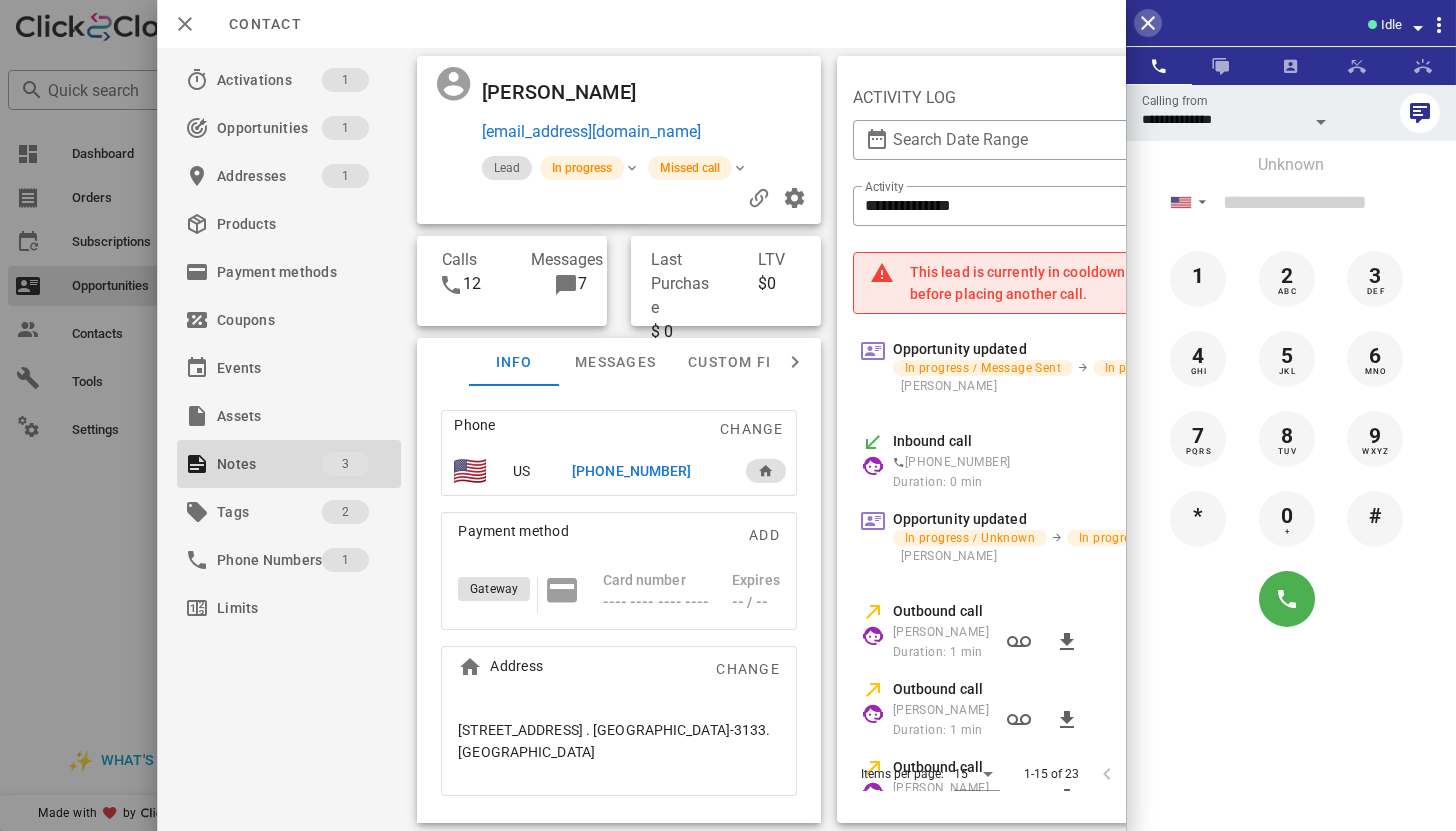 click at bounding box center [1148, 23] 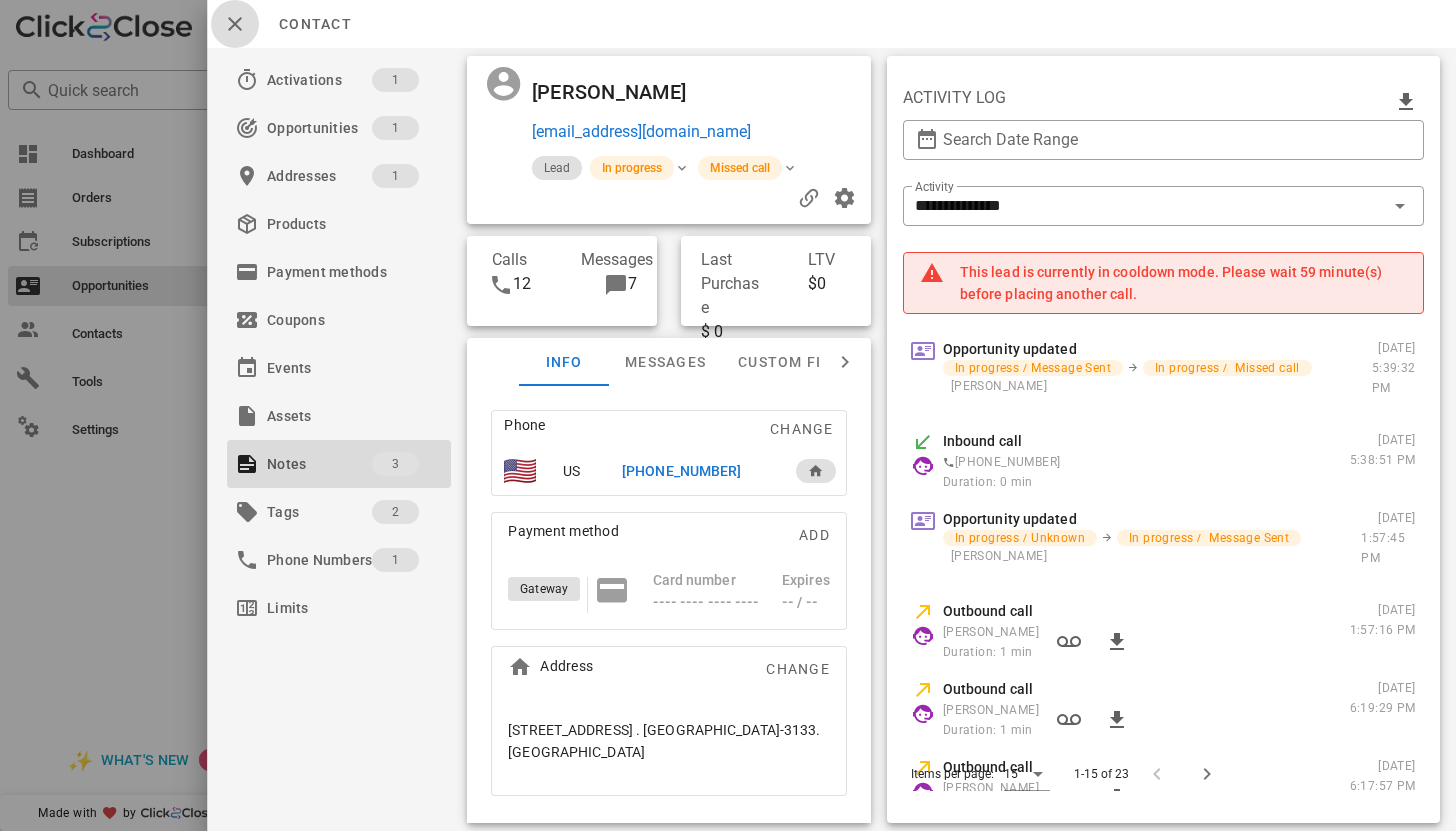 click at bounding box center (235, 24) 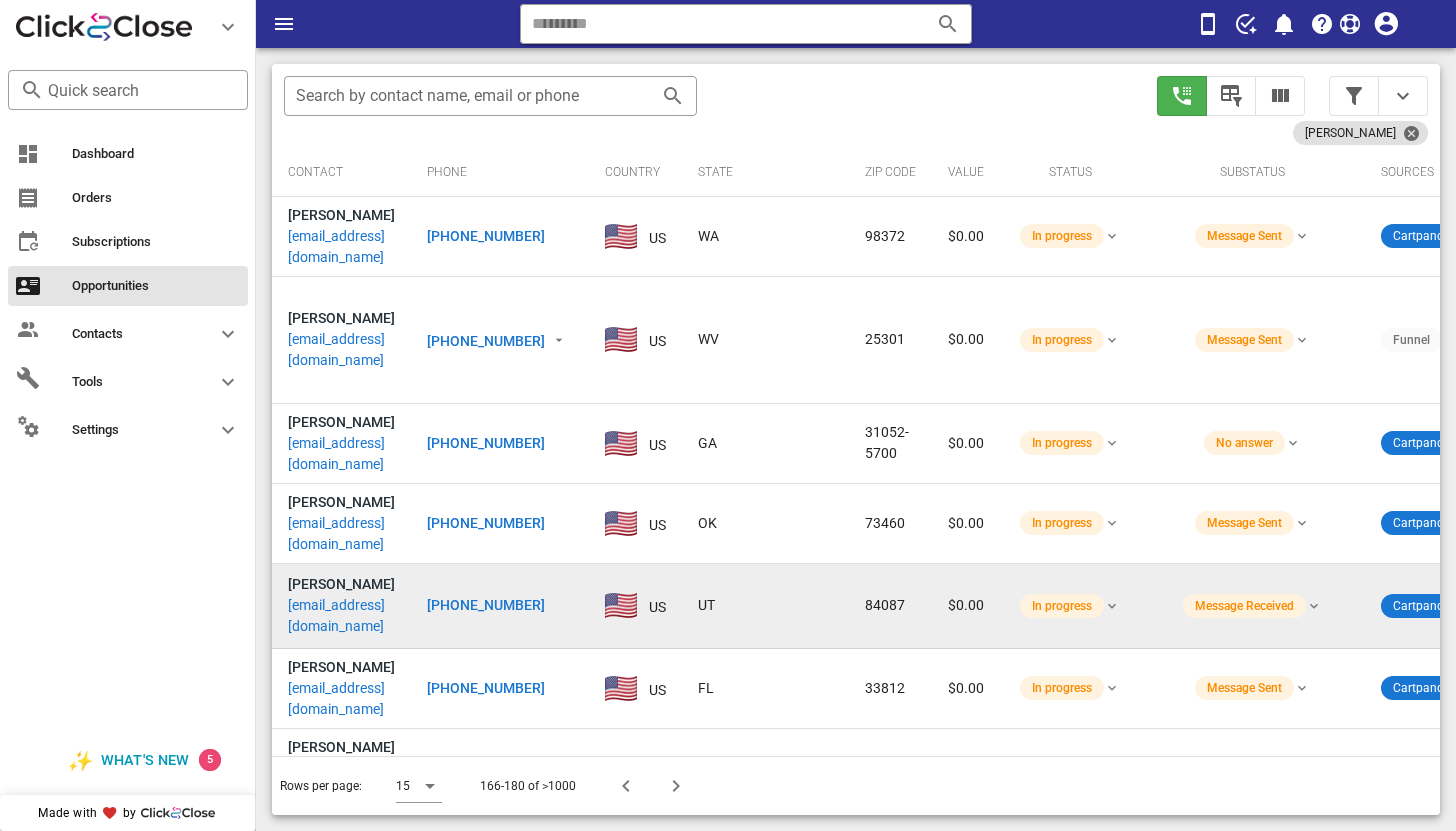 click on "bmblasongame@gmail.com" at bounding box center [341, 616] 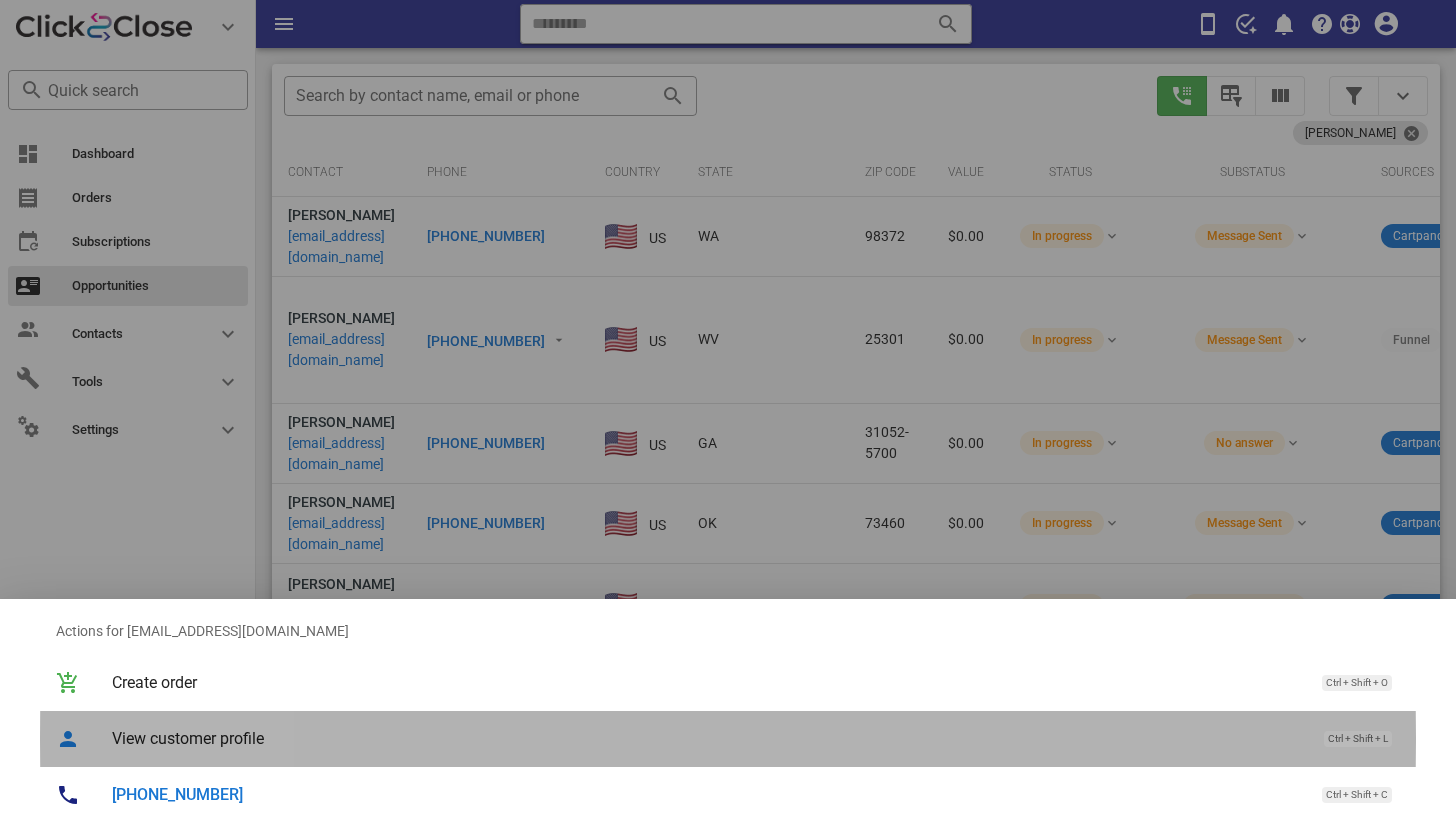 click on "View customer profile" at bounding box center [708, 738] 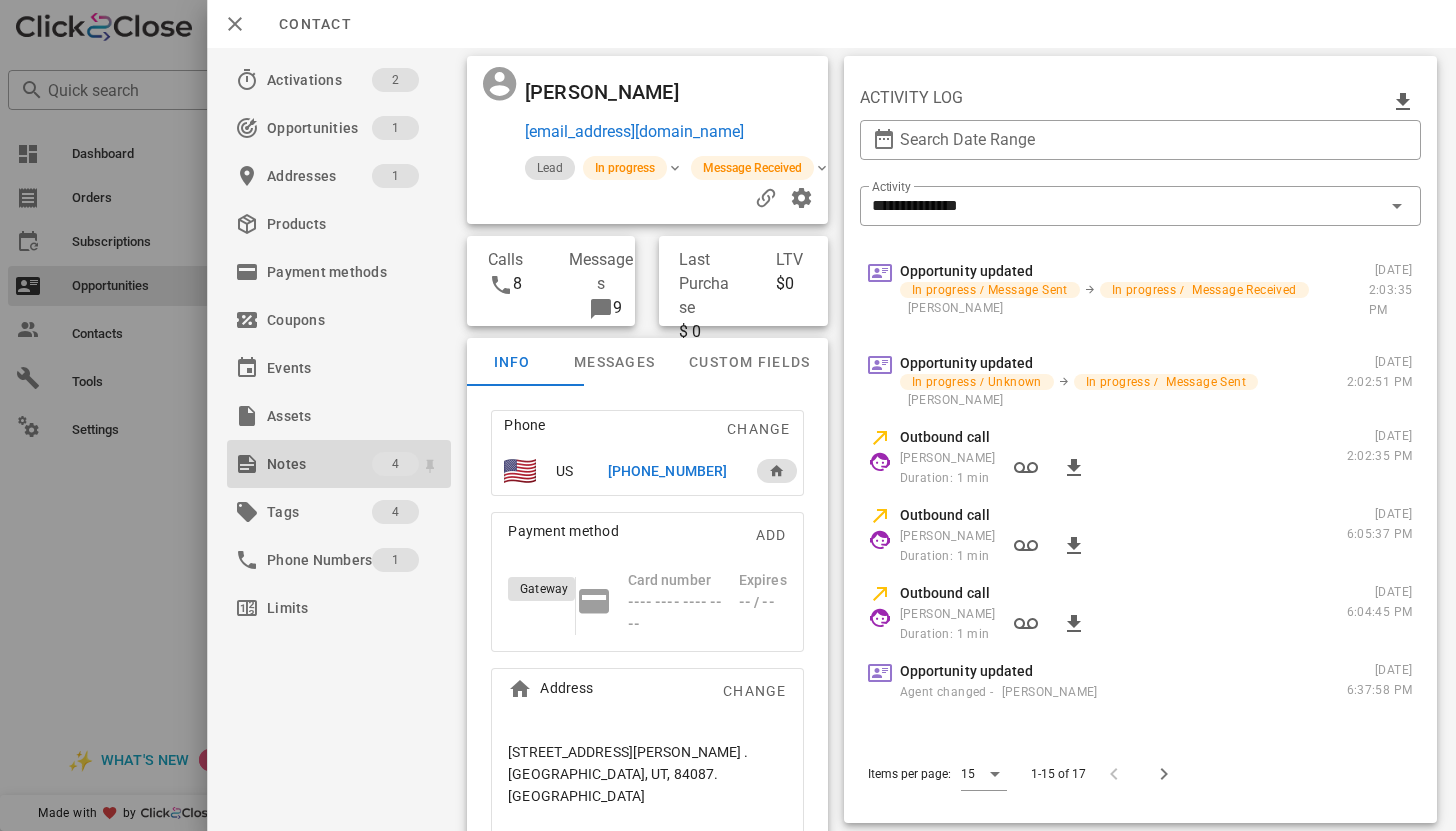 click on "Notes" at bounding box center (319, 464) 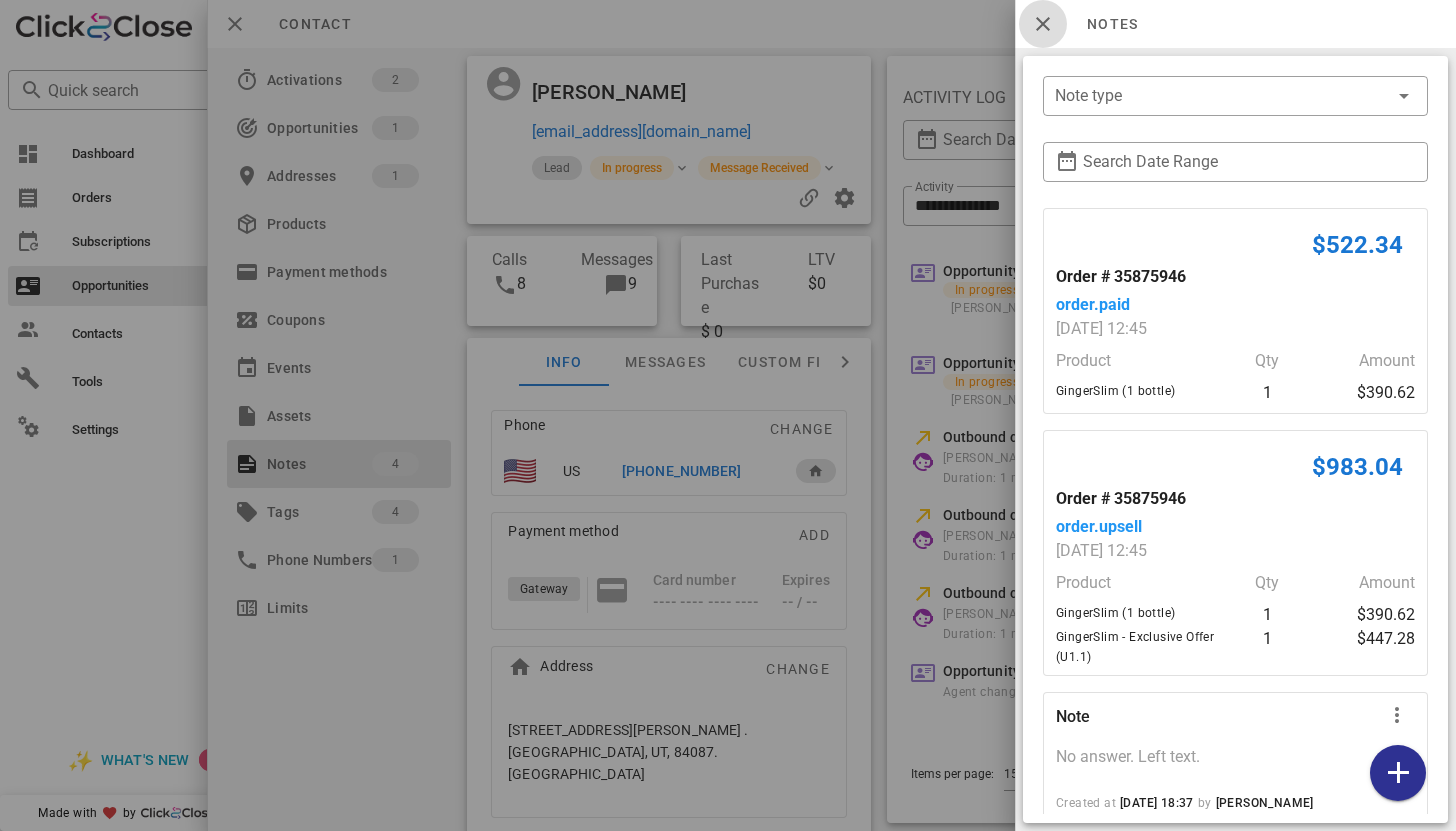 click at bounding box center [1043, 24] 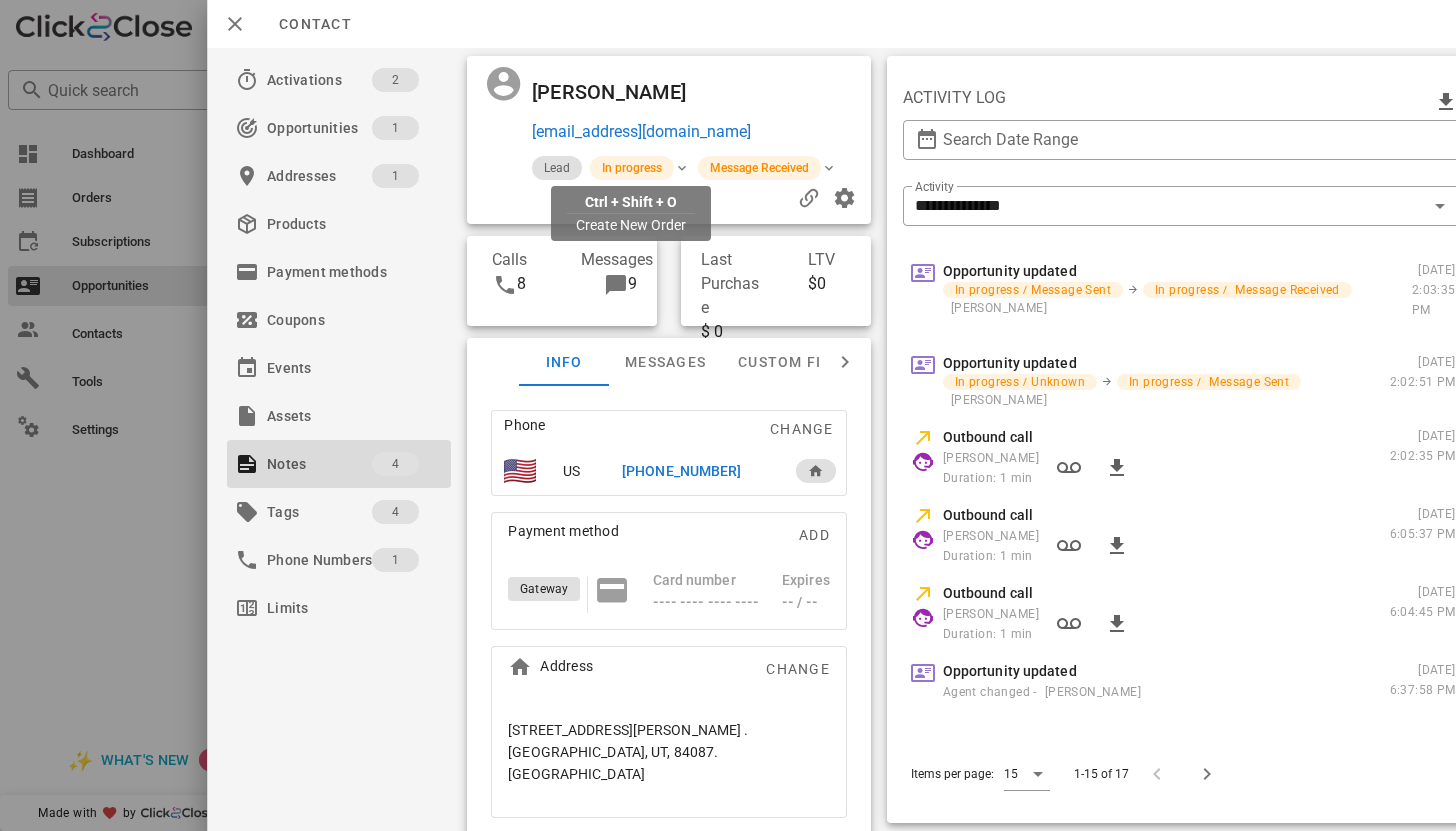 click on "bmblasongame@gmail.com" at bounding box center (640, 132) 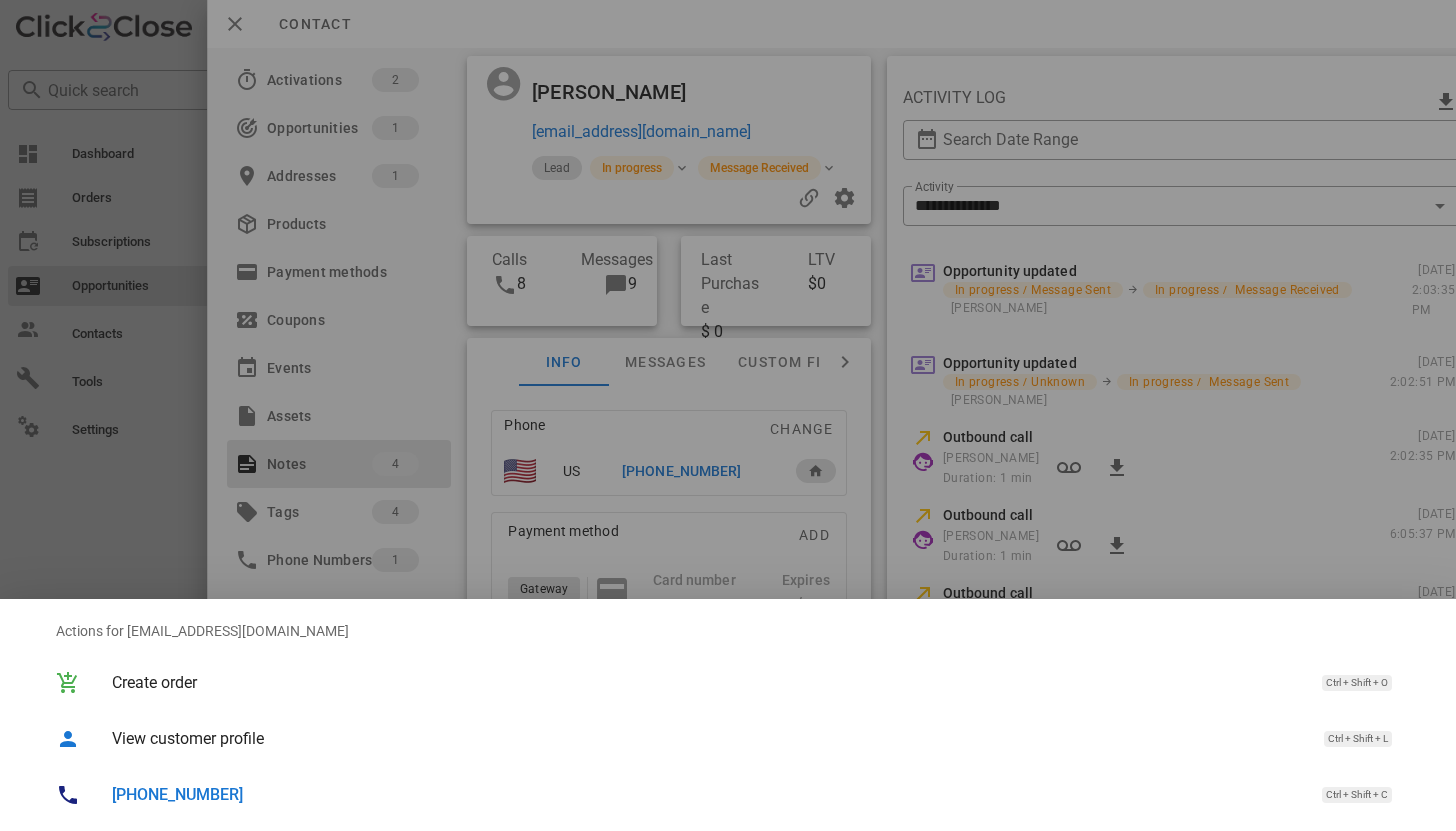 click on "+18016633947" at bounding box center (177, 794) 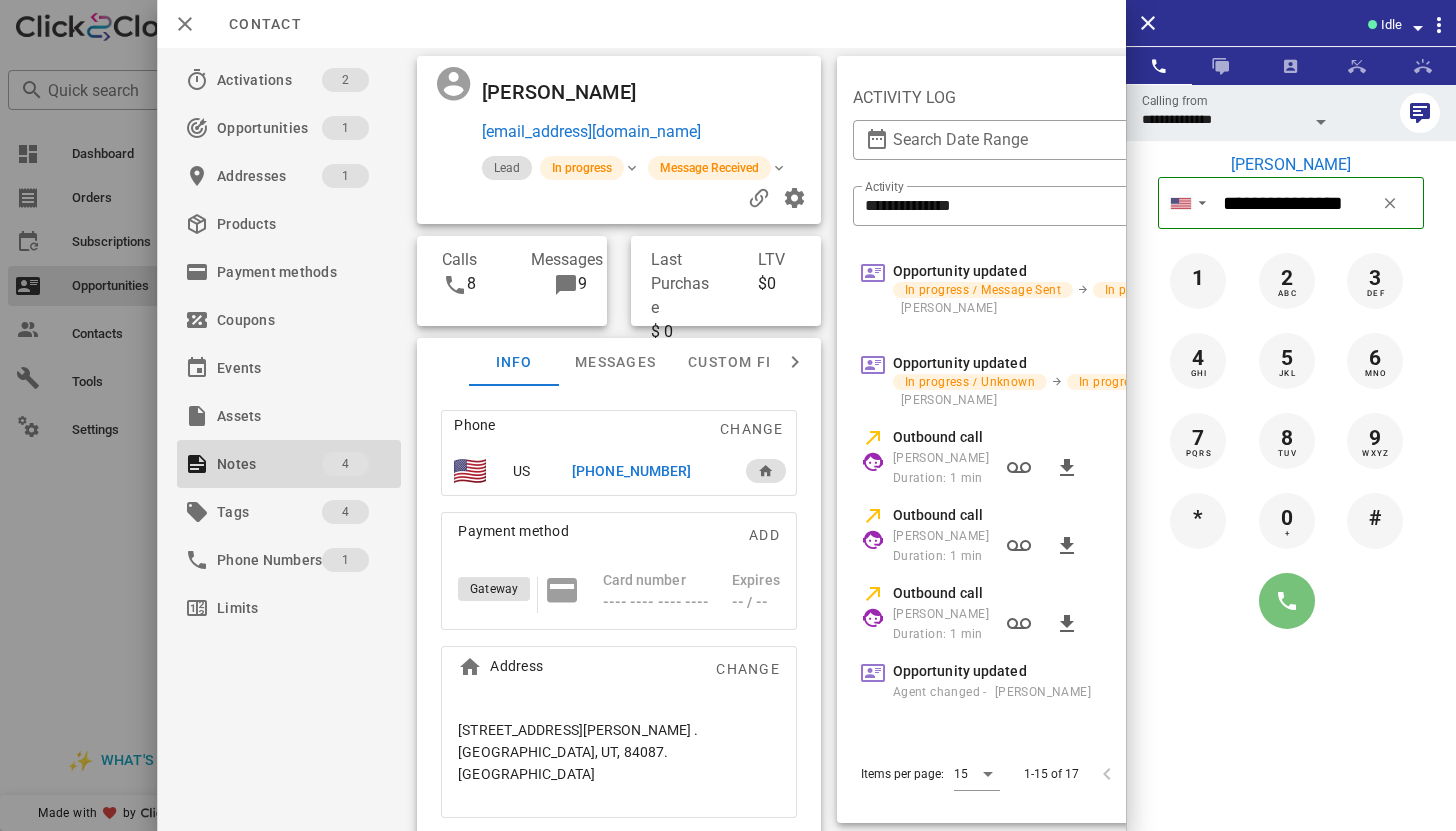 click at bounding box center [1287, 601] 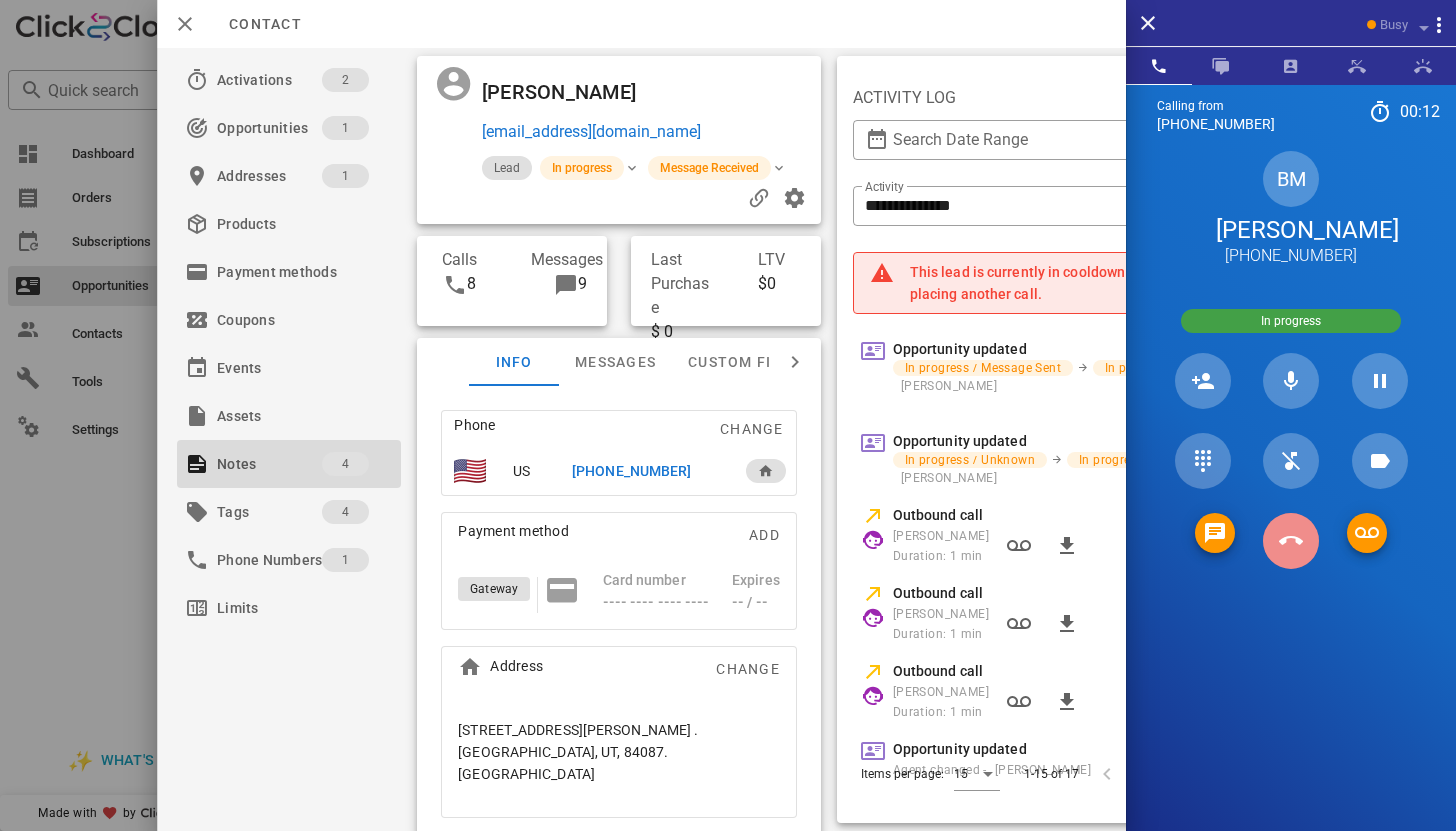click at bounding box center [1291, 541] 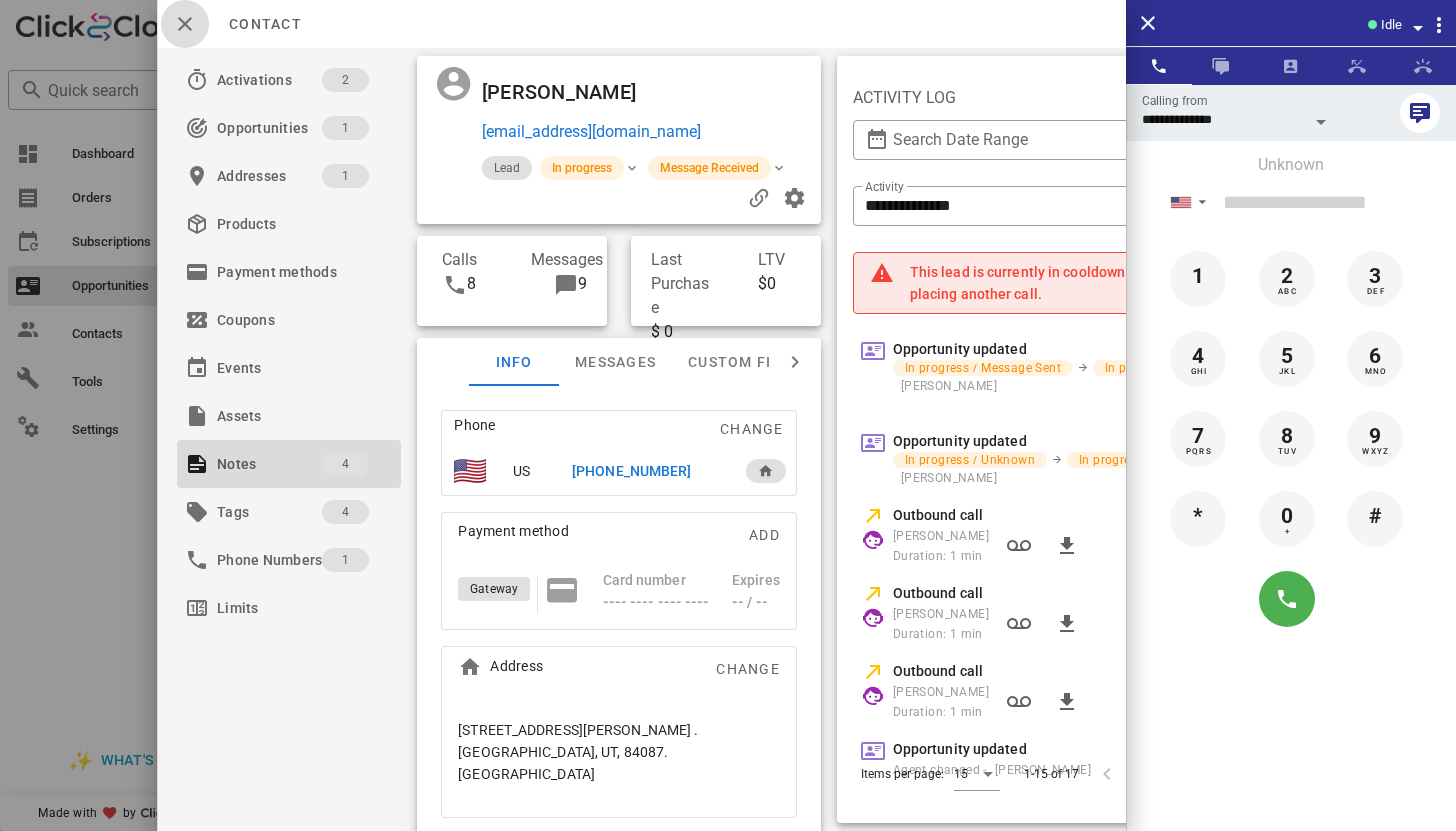 click at bounding box center [185, 24] 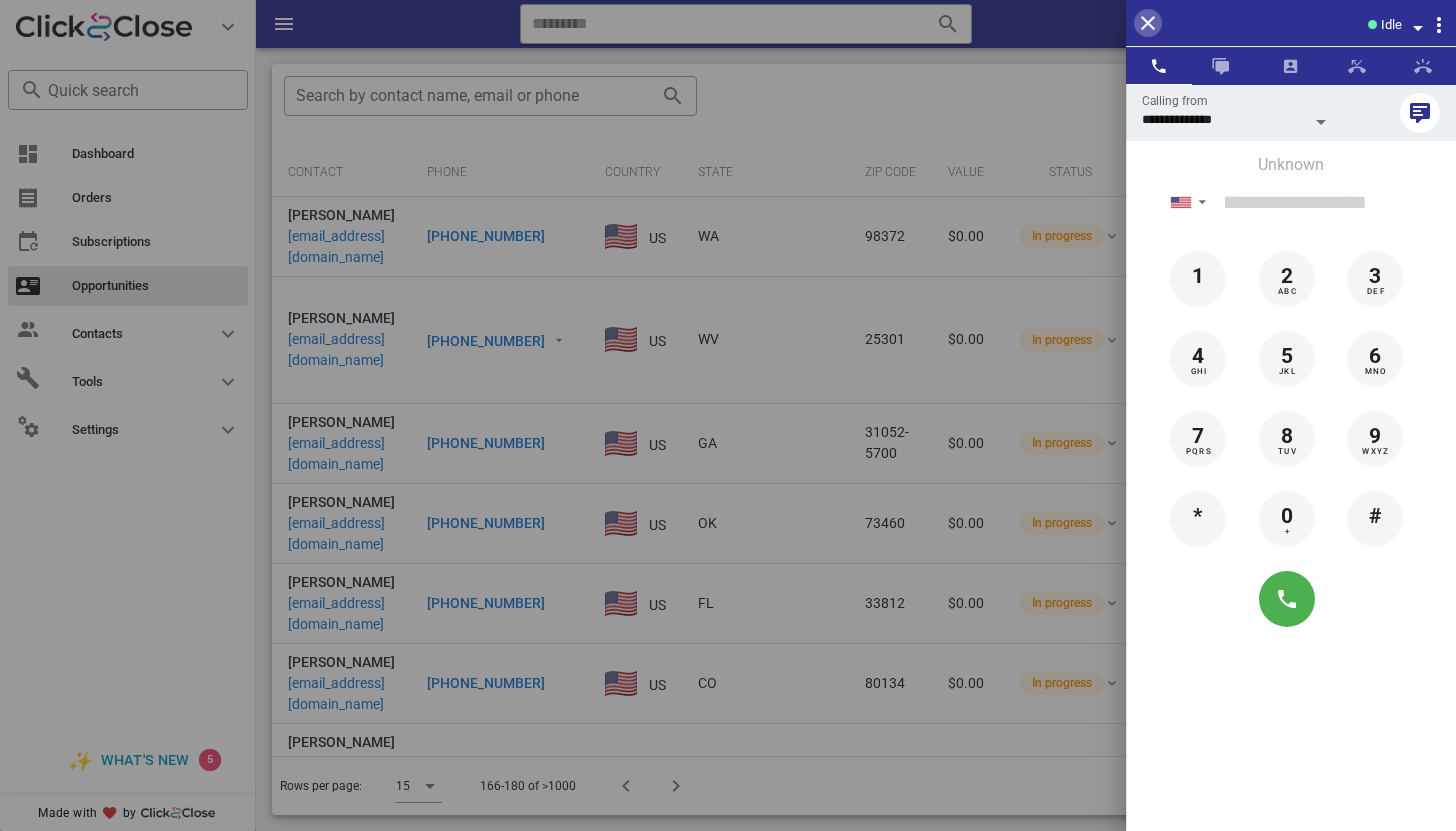 click at bounding box center (1148, 23) 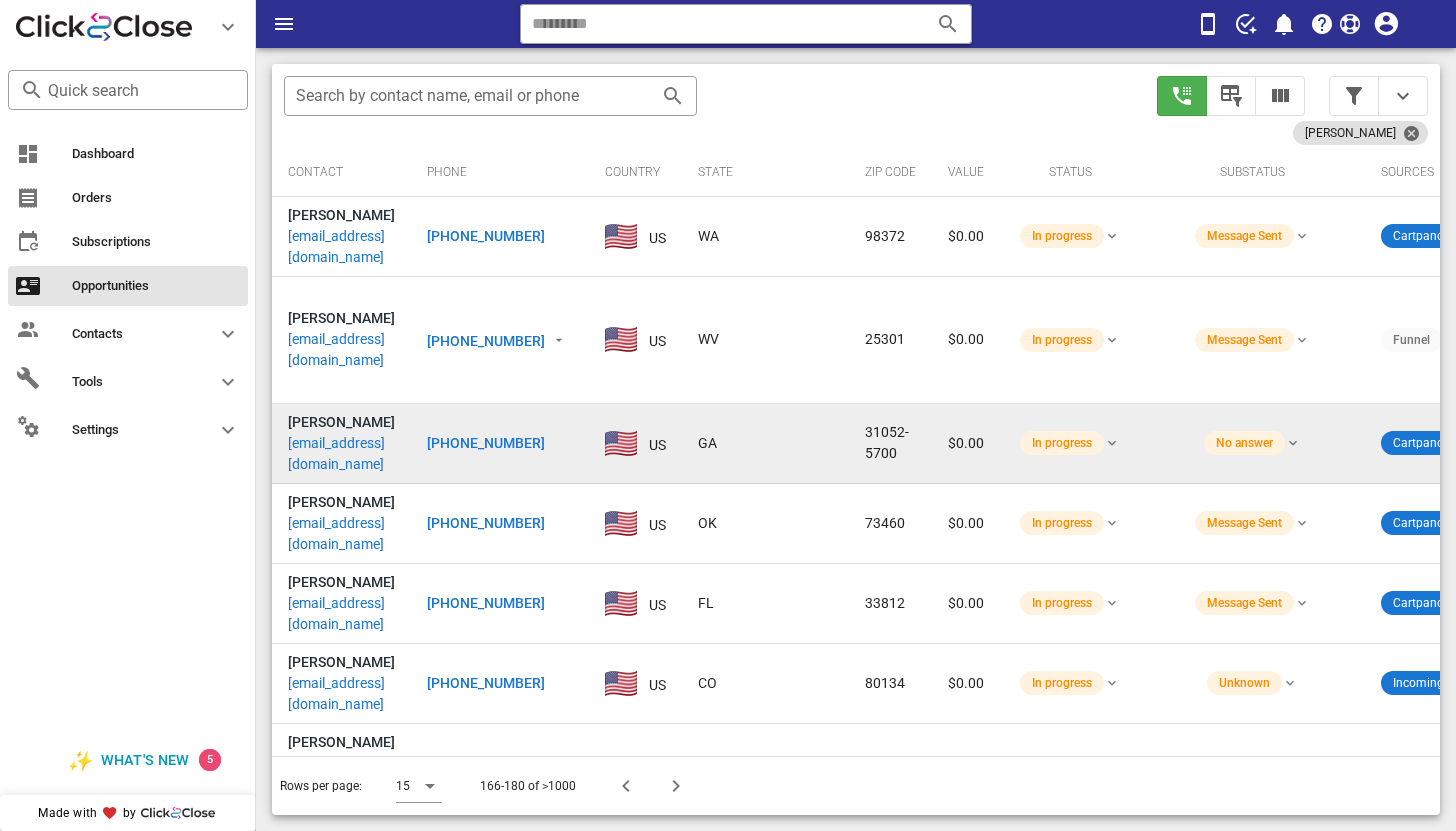 click on "sdalmand3@gmail.com" at bounding box center [341, 454] 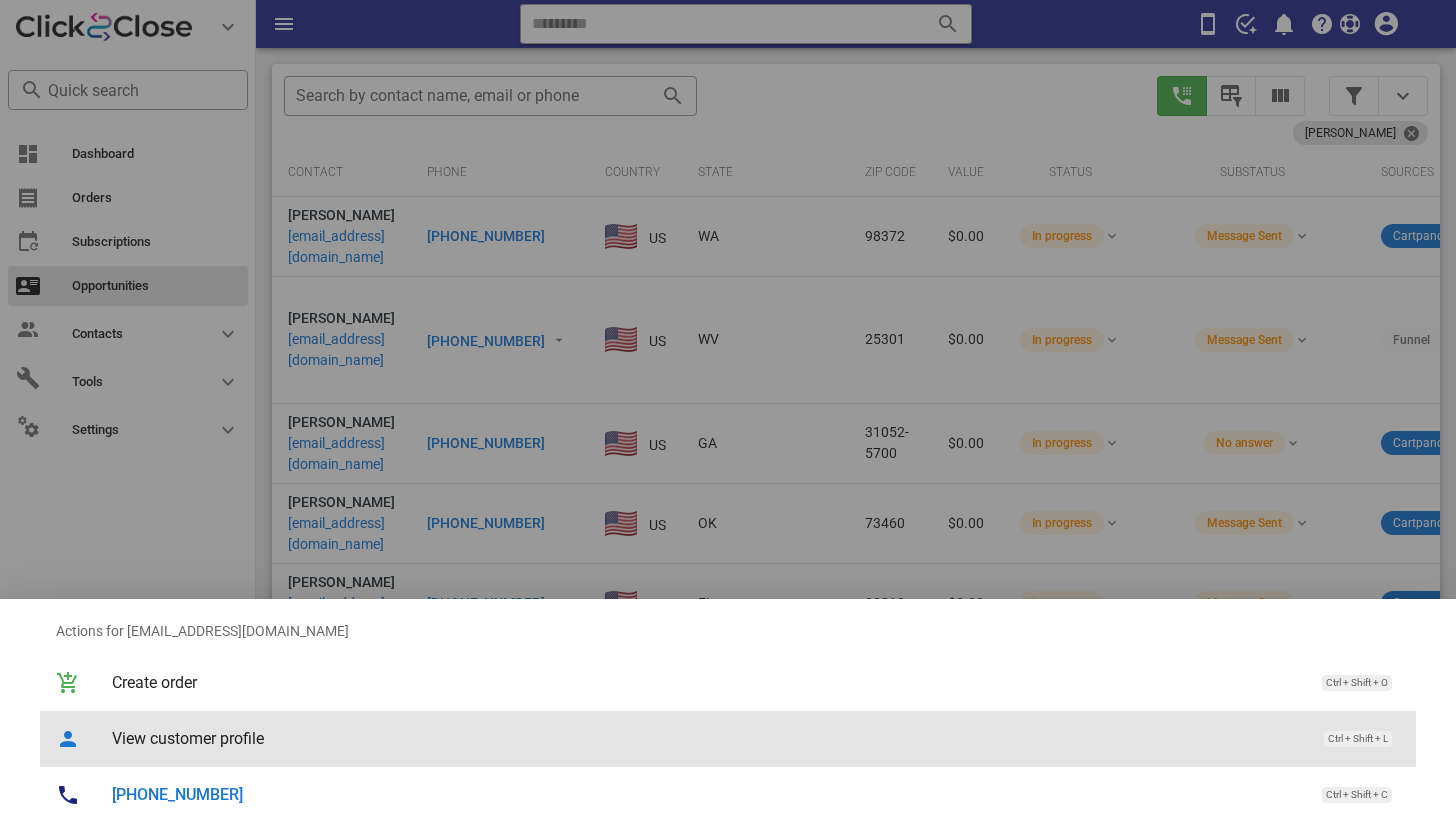 click on "View customer profile" at bounding box center [708, 738] 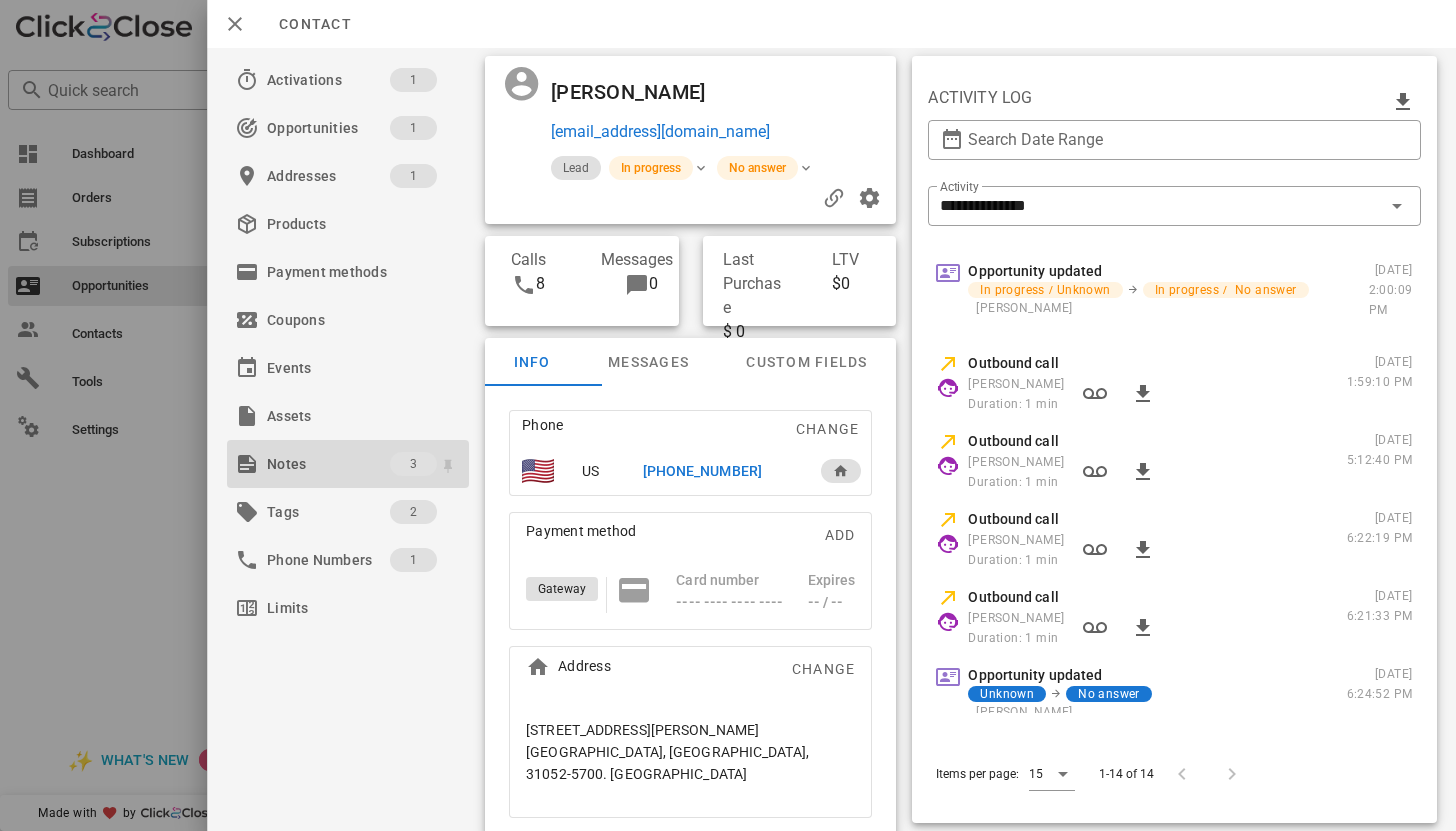 click on "Notes" at bounding box center [328, 464] 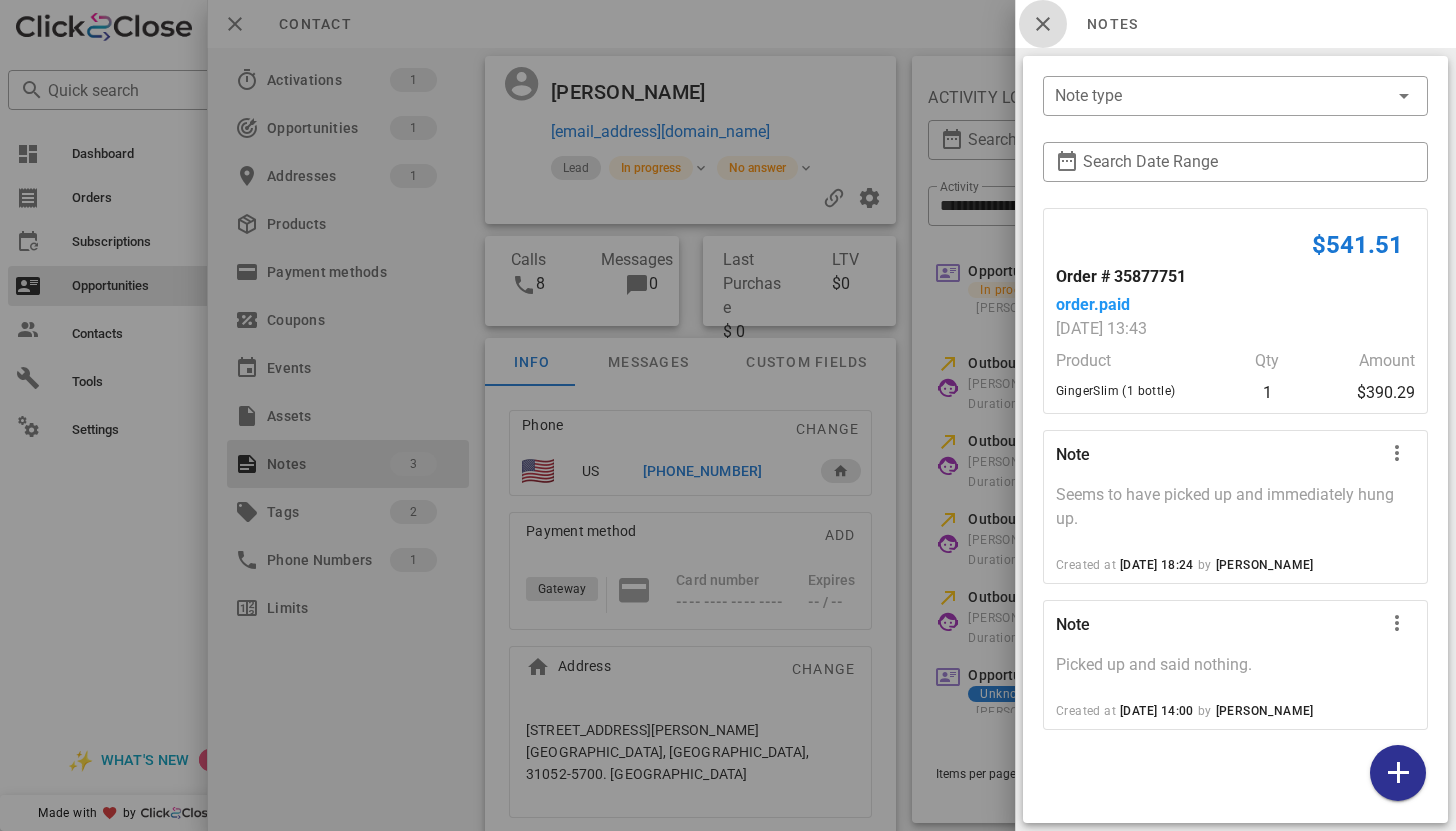 click at bounding box center [1043, 24] 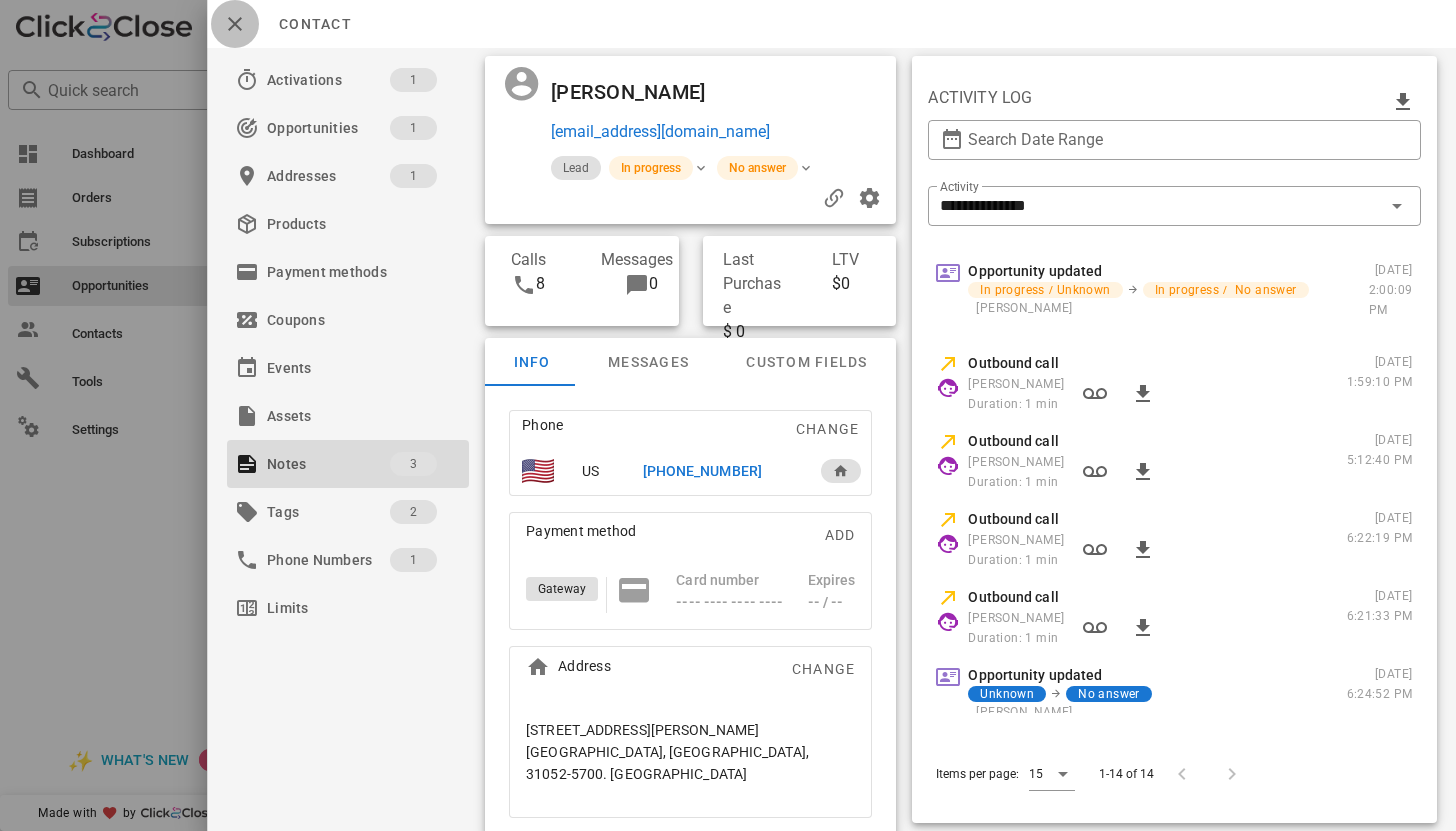 click at bounding box center [235, 24] 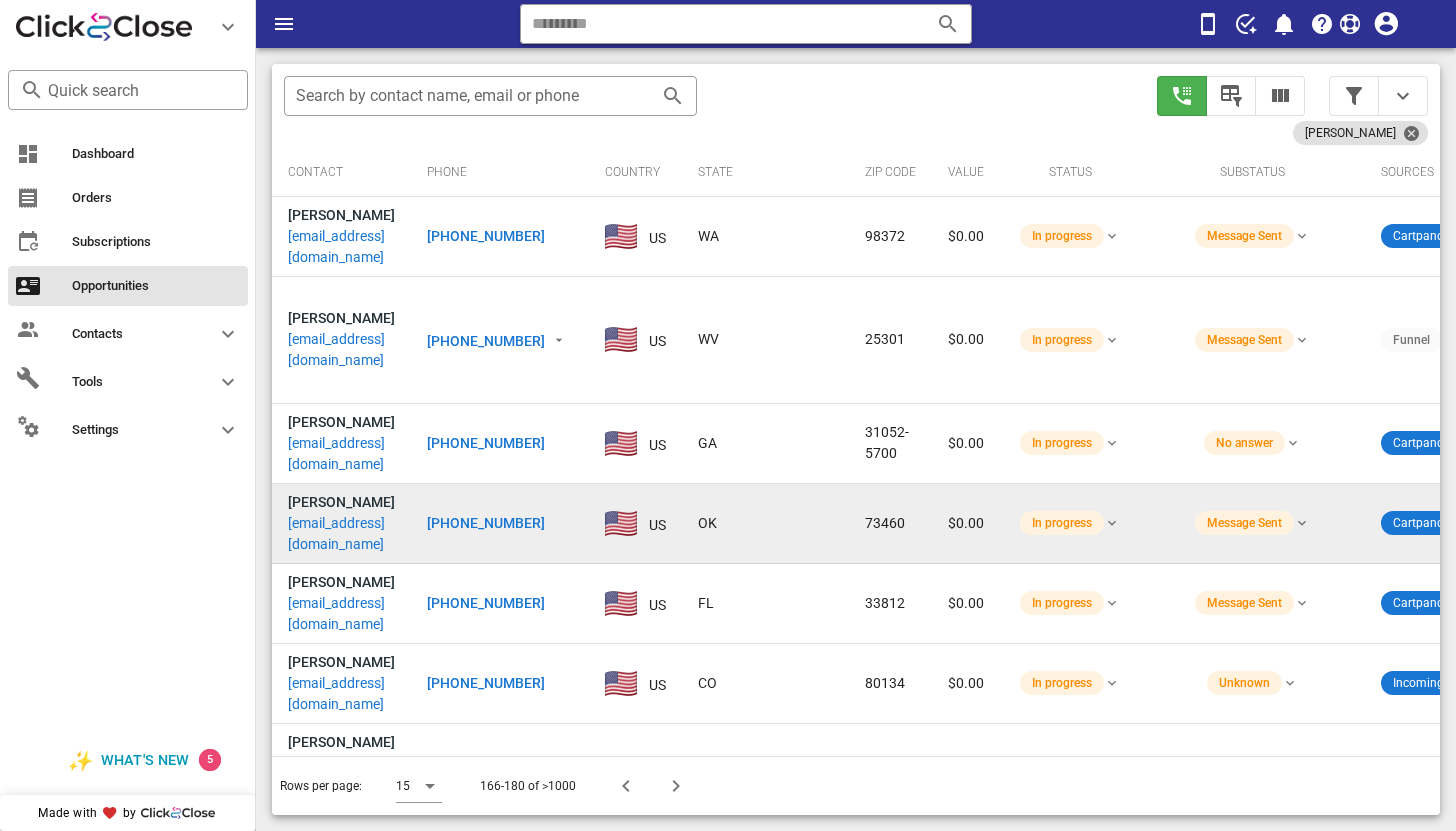 click on "asamis_19@yahoo.com" at bounding box center (341, 534) 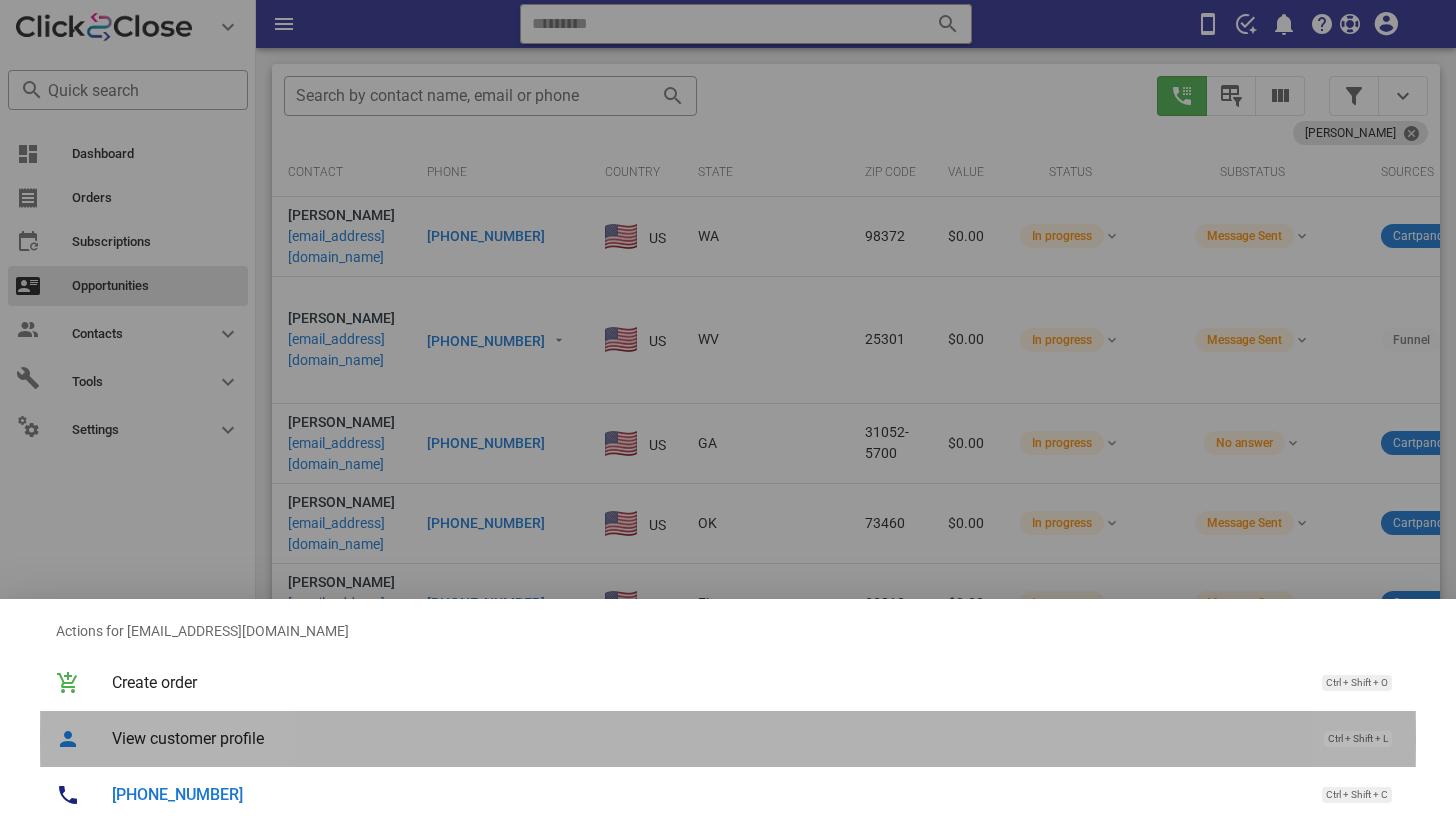click on "View customer profile" at bounding box center [708, 738] 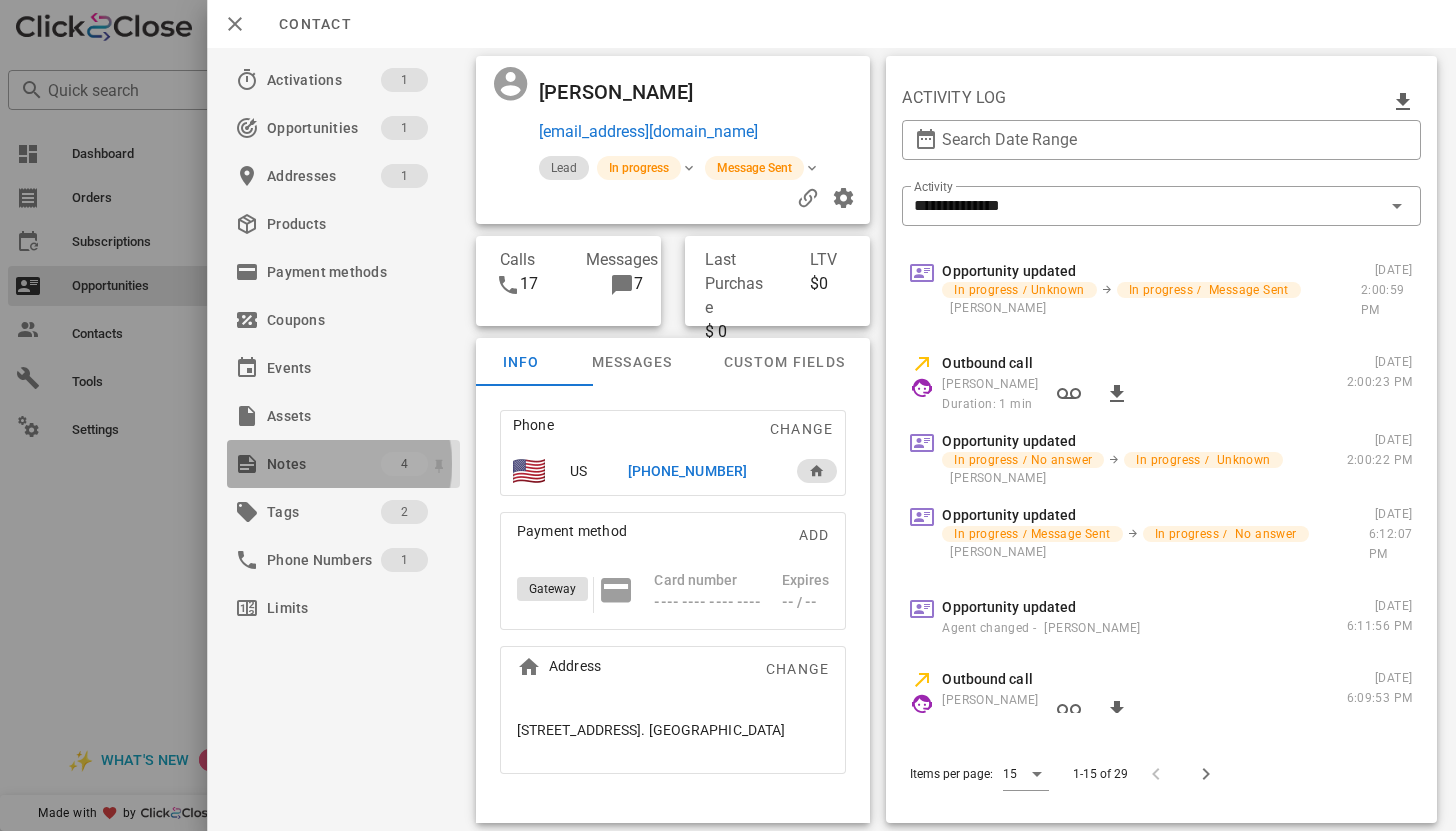 click on "Notes" at bounding box center (324, 464) 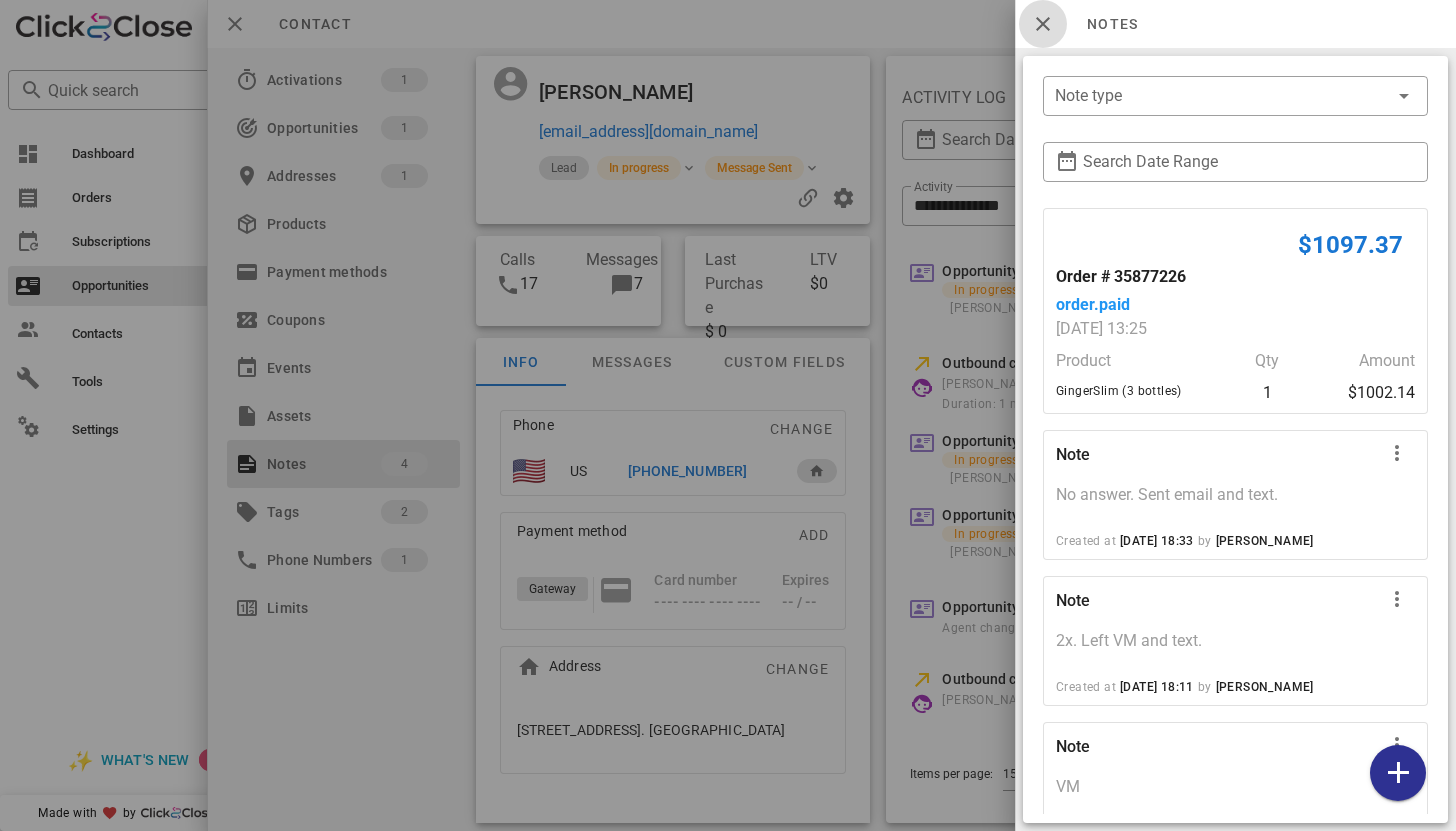 click at bounding box center (1043, 24) 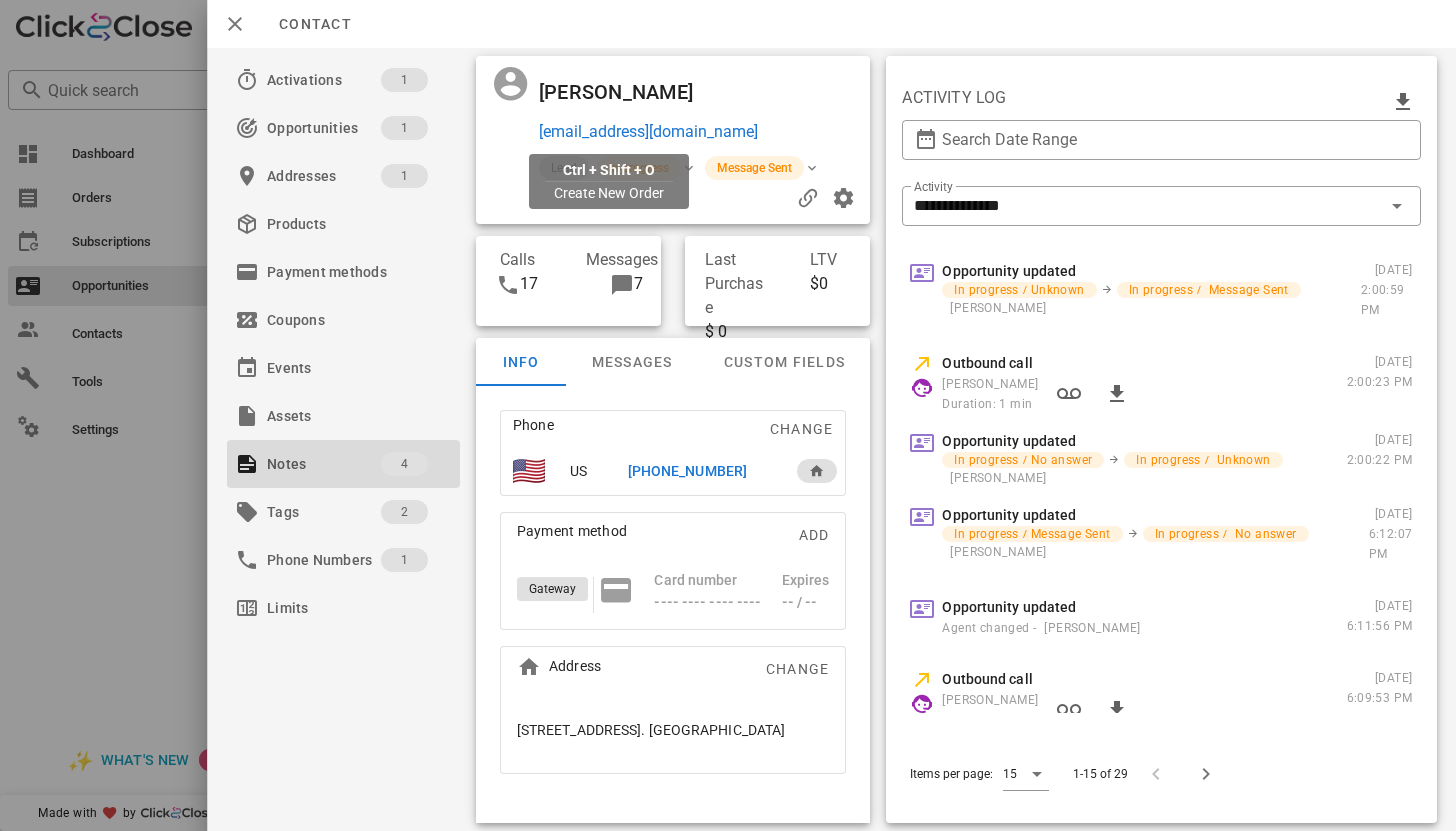 click on "asamis_19@yahoo.com" at bounding box center [647, 132] 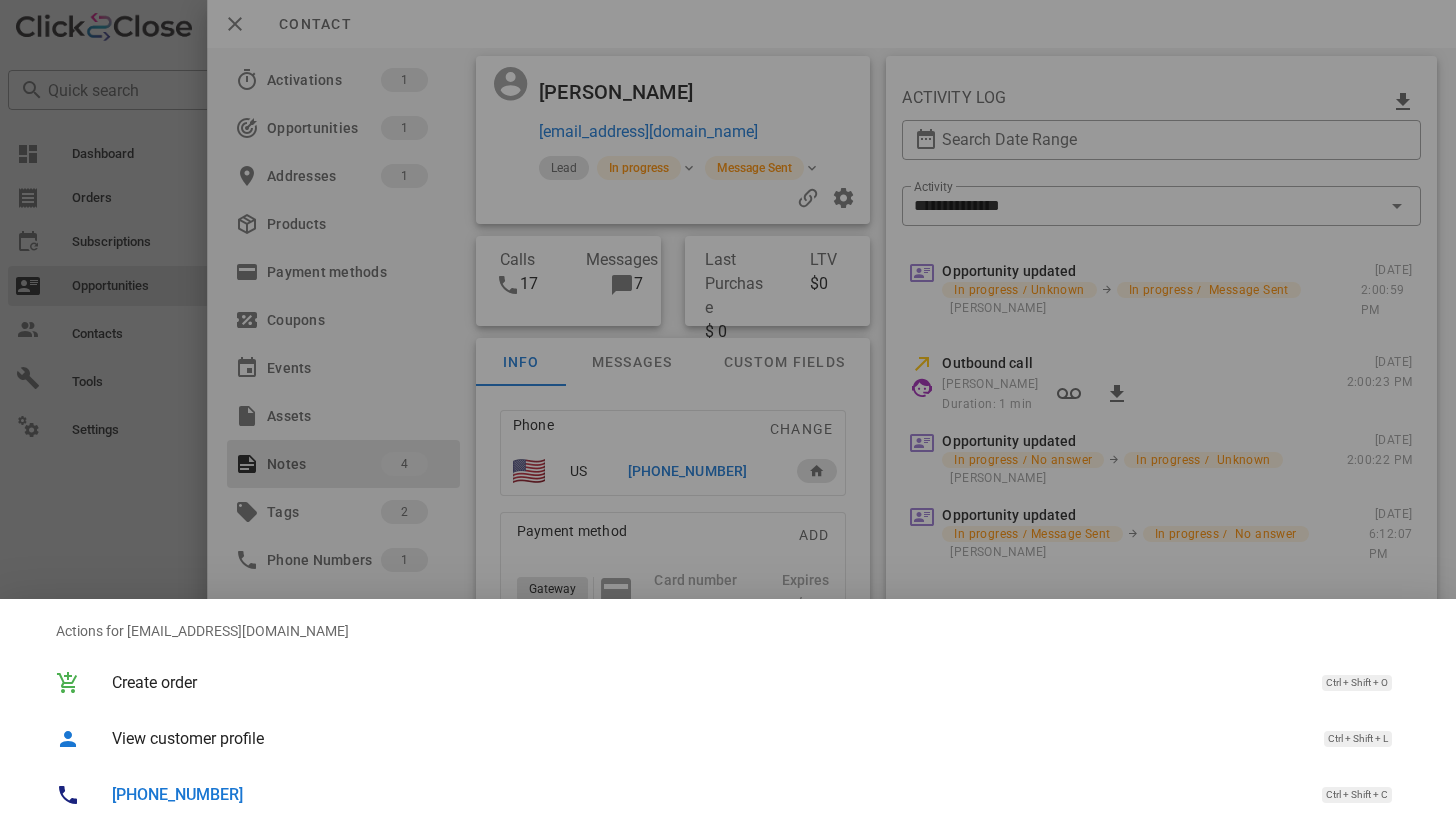 click on "+15803711818" at bounding box center [177, 794] 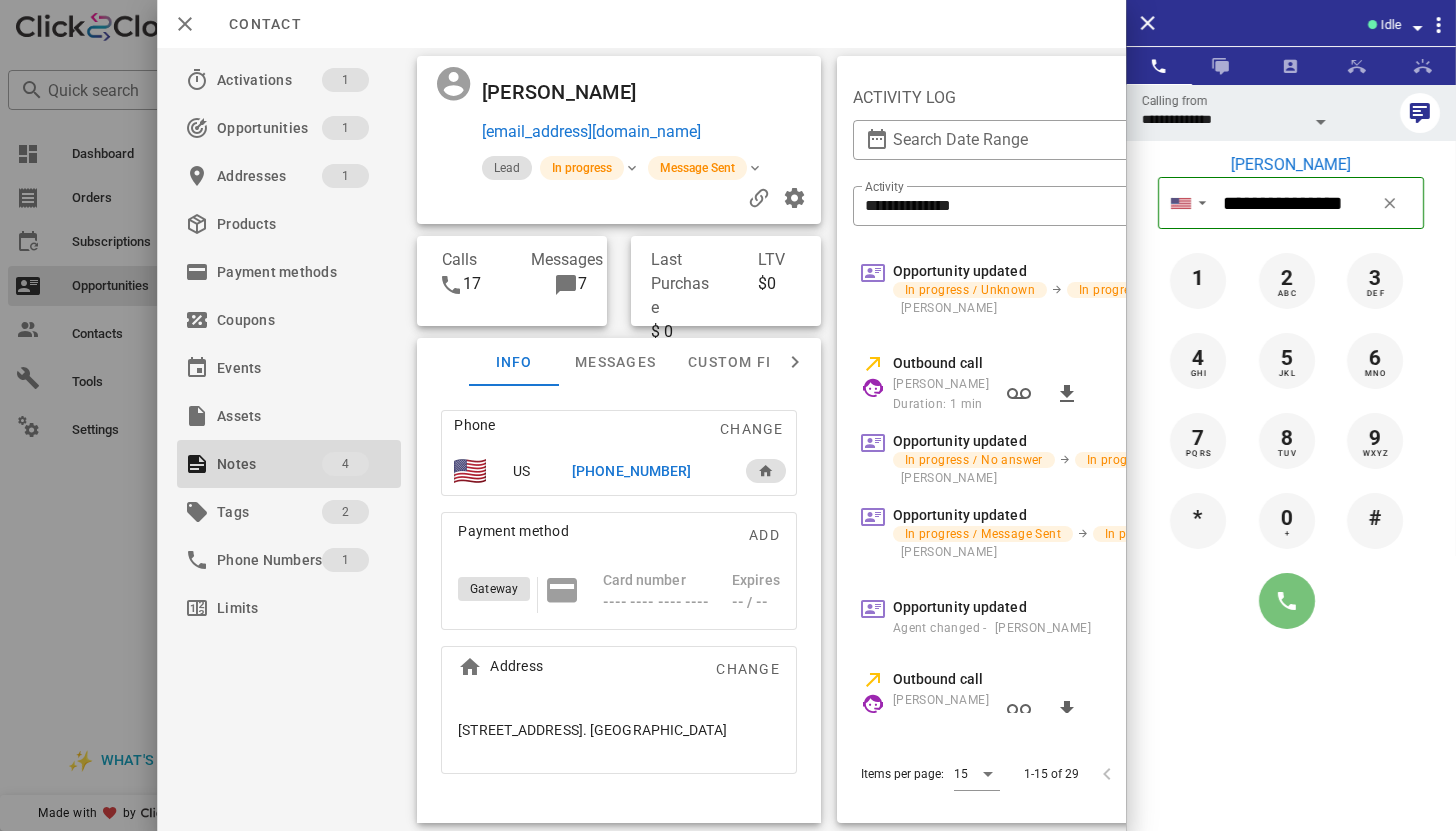 click at bounding box center (1287, 601) 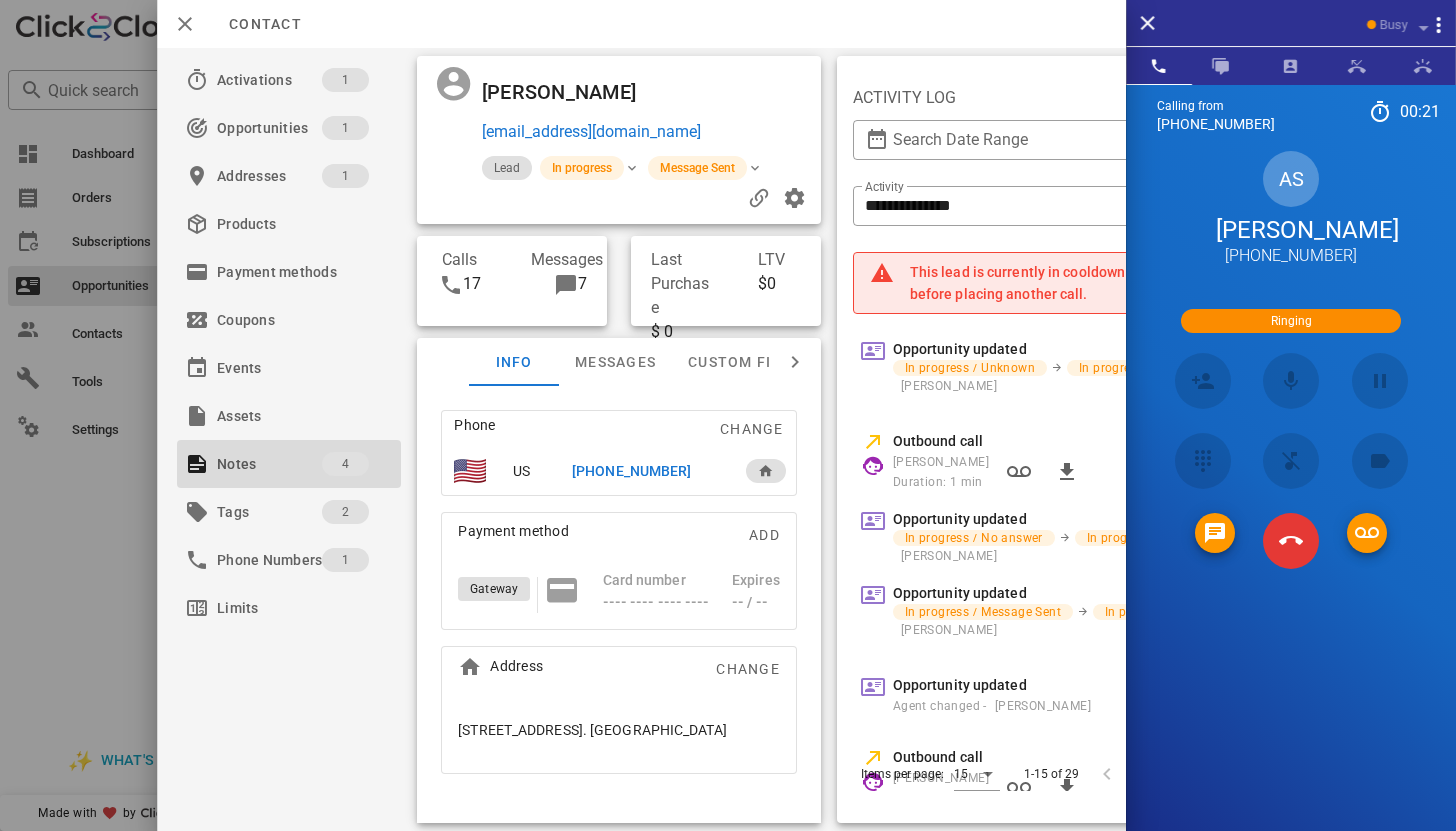 click on "401 E 2nd St .
Tishomingo, OK, 73460.
US" at bounding box center (619, 738) 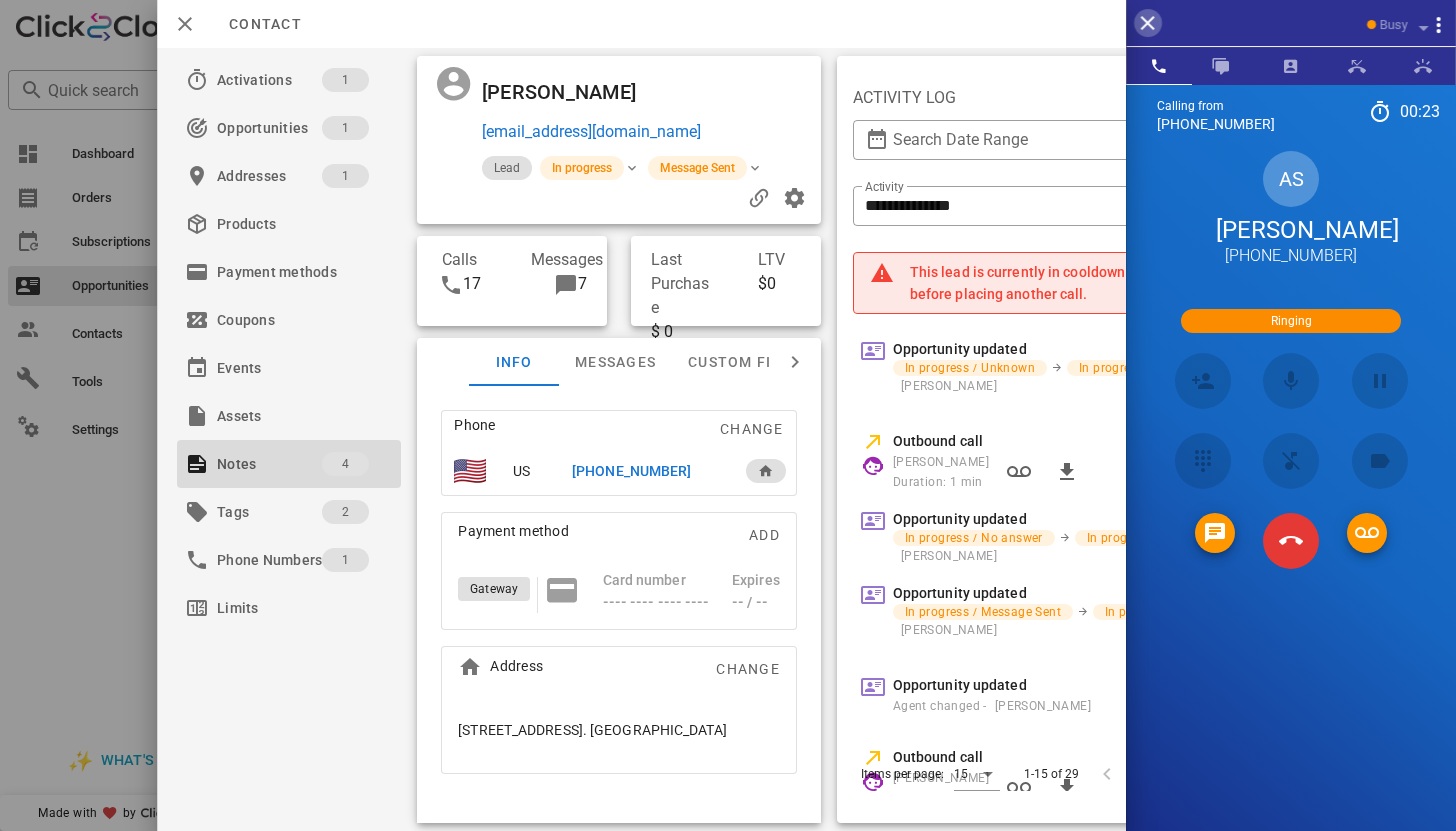 click at bounding box center (1148, 23) 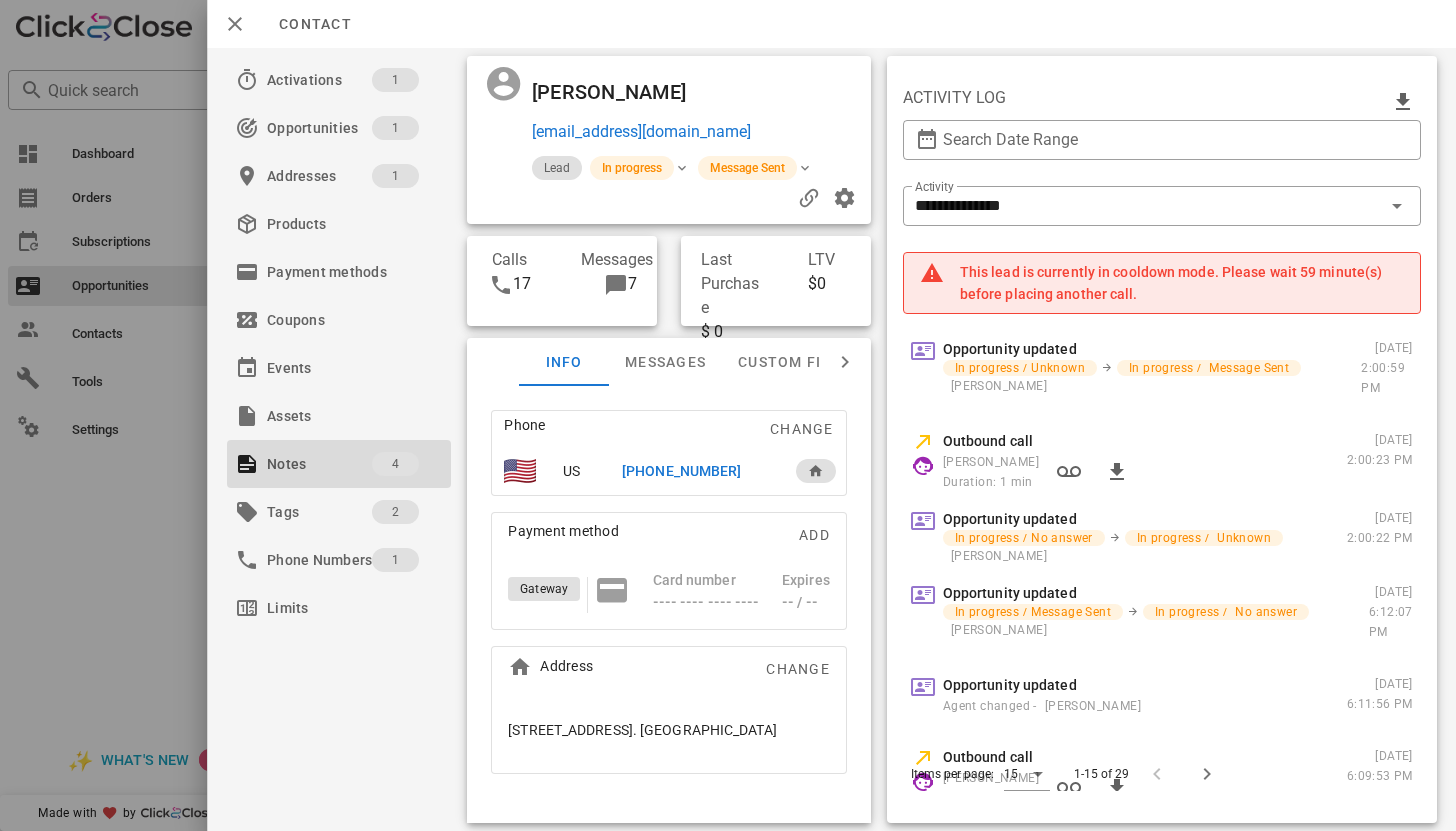 click on "**********" at bounding box center [832, 439] 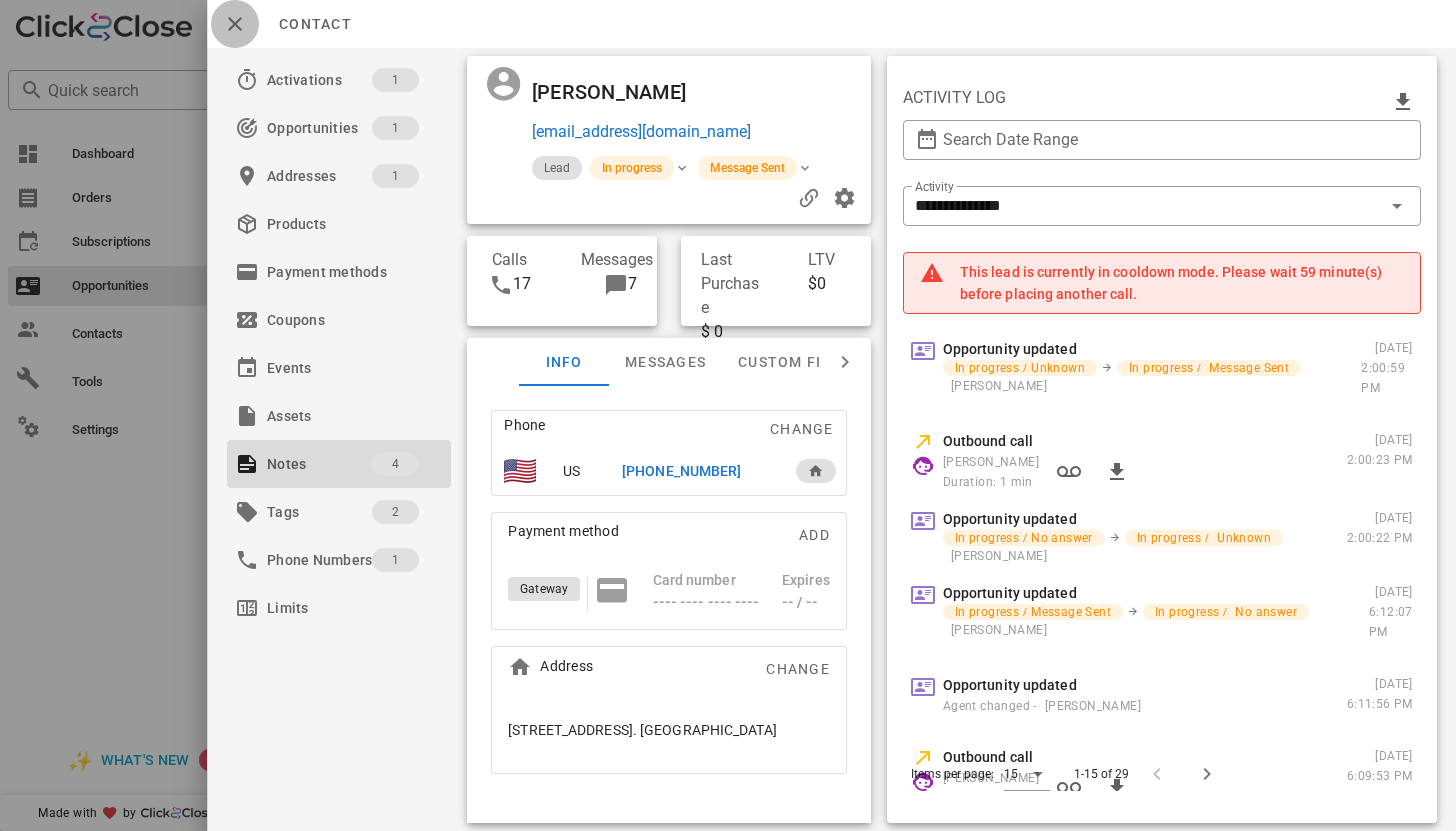 click at bounding box center [235, 24] 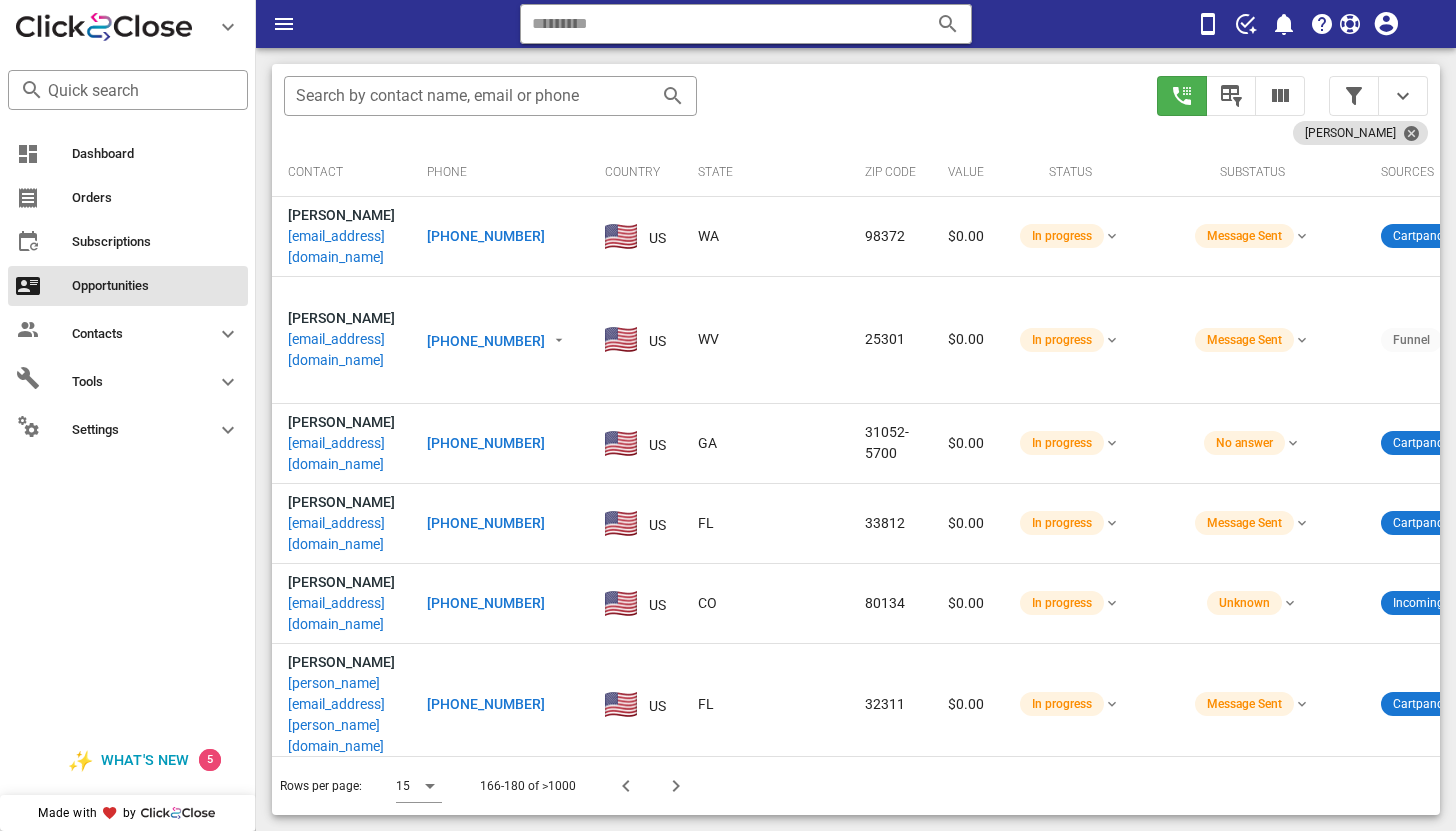 click on "Opportunities 11,003 1,530 Call stats 24 4% 0 0% Conversations 1 1 0 Talk Time 00:04:10 Close rate 18% aov $515 Gross sales $0 $0 Actual Goal Pipeline value $101,014 $14,046 ​ Search by contact name, email or phone Gloria Tryout Contact Phone Country State Zip code Value Status Substatus Sources Activations Tags Created at Charlotte Helle  cnchelle@comcast.net   +12538635247   US WA 98372  $0.00   In progress   Message Sent   Cartpanda  1 1  order.paid  1  GingerSlim (3 bottles)   05/21/2025 22:09  Kelly Cobb  tinkie051762@gmail.com   +13044448627   US WV 25301  $0.00   In progress   Message Sent   Funnel  3 1  order.paid  1  GingerSlim (1 bottle)  1  Coaching_SignUp  1  Weightloss_Coaching  1  order.upsell  1  GingerSlim - Exclusive Offer (U1.1)   05/21/2025 16:53  Sara Almand  sdalmand3@gmail.com   +14787887121   US GA 31052-5700  $0.00   In progress   No answer   Cartpanda  1 1  order.paid  1  GingerSlim (1 bottle)   05/21/2025 11:44  Sharon Schmid  schmid523@gmail.com   +14073758041   US FL 33812 1 1 1" at bounding box center [856, 251] 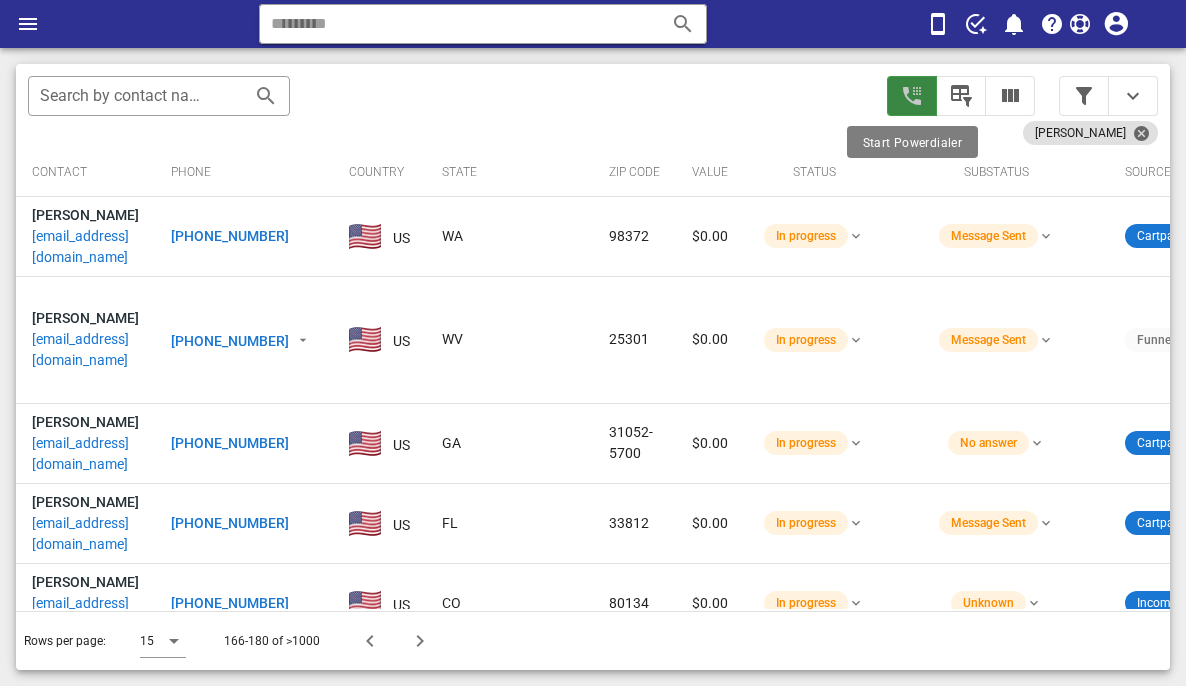 click at bounding box center (912, 96) 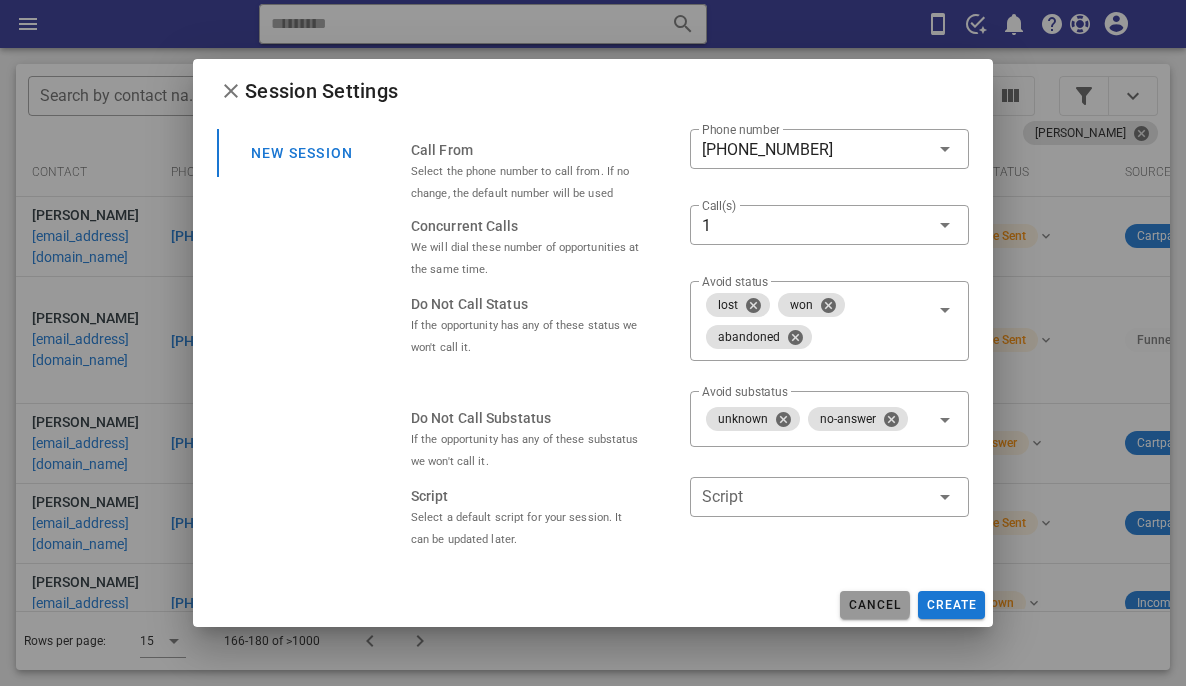 click on "Cancel" at bounding box center [875, 605] 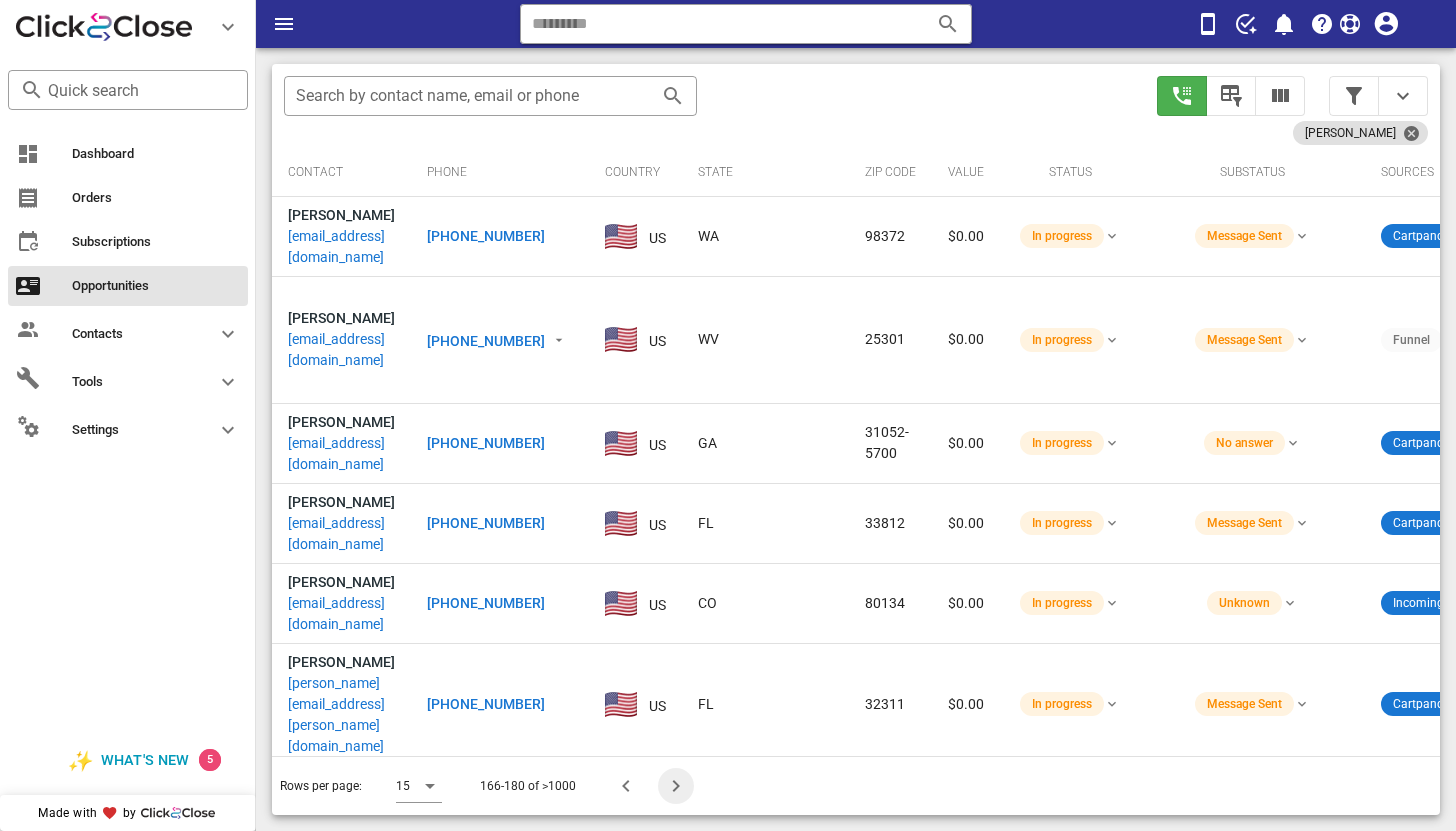 click at bounding box center (676, 786) 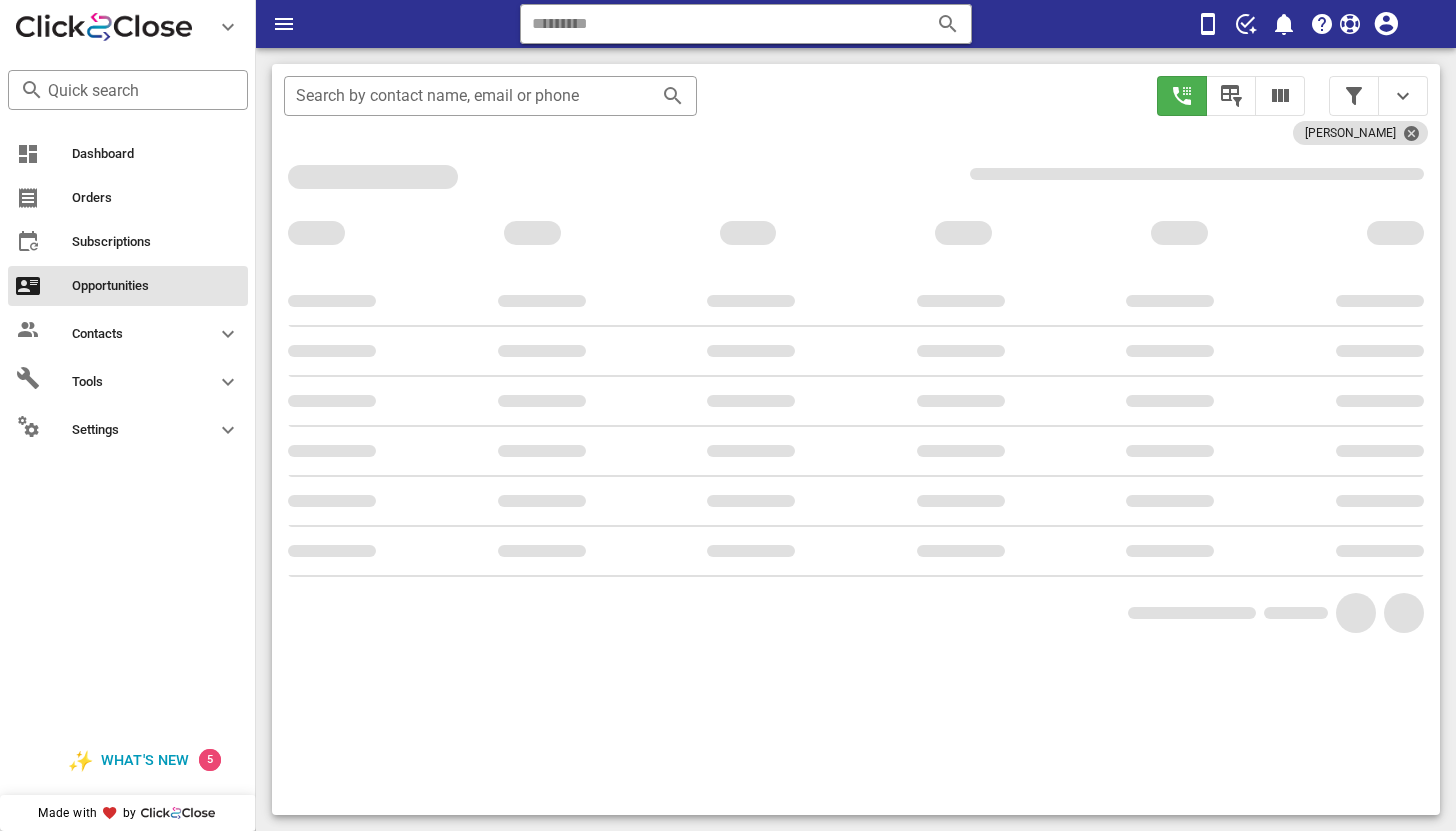 scroll, scrollTop: 376, scrollLeft: 0, axis: vertical 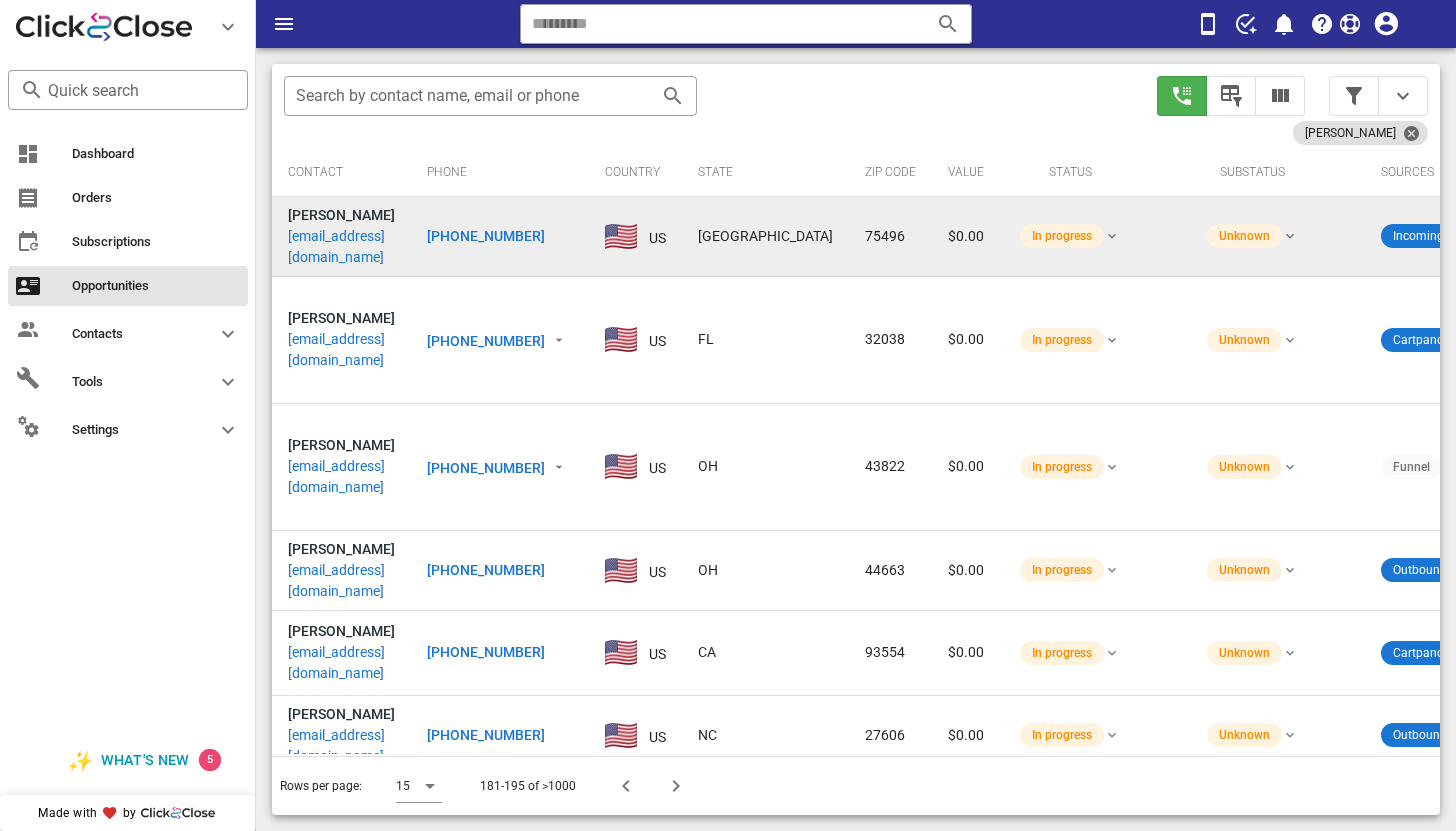 click on "ddhorn54@att.net" at bounding box center (341, 247) 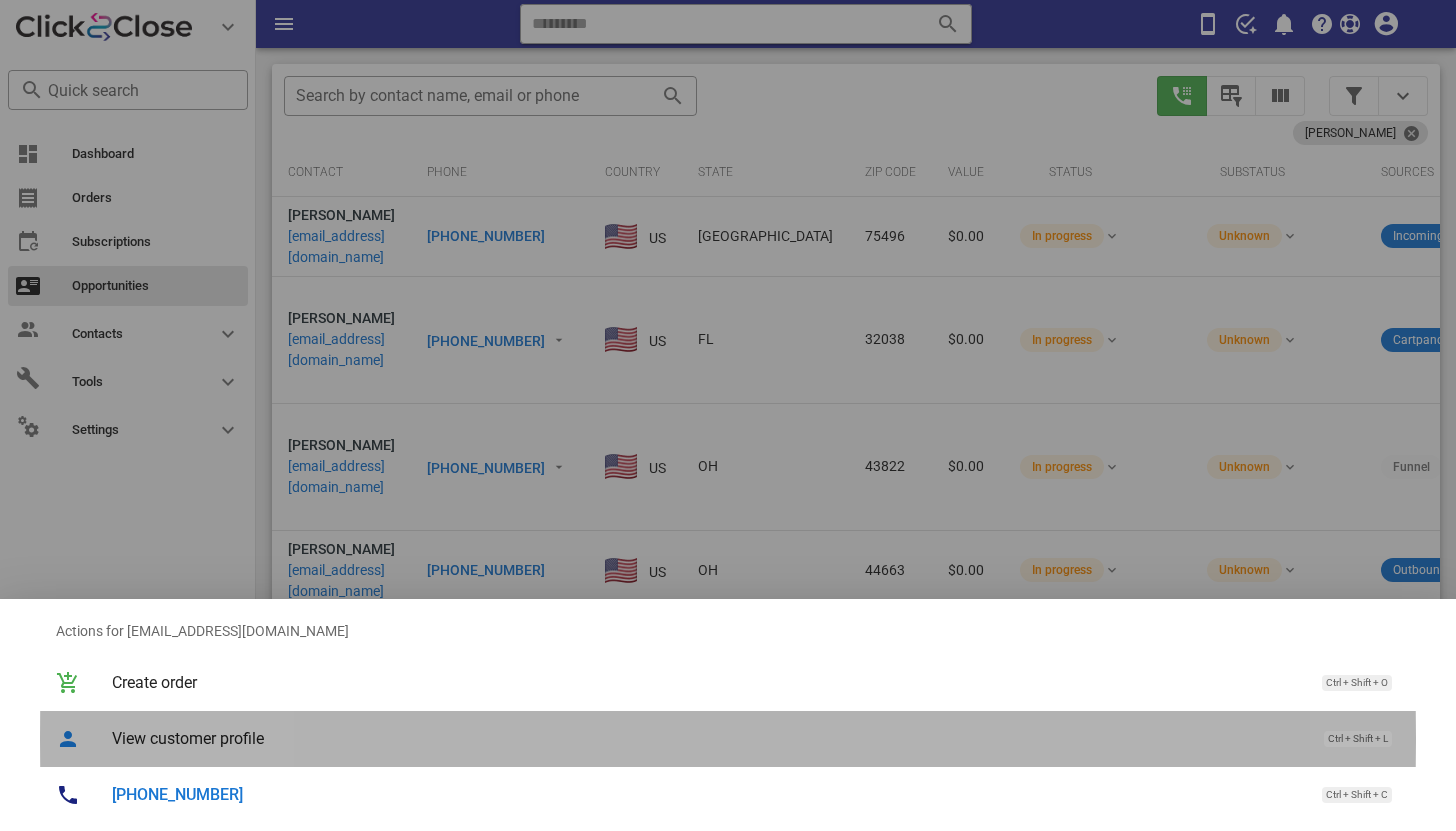 click on "View customer profile" at bounding box center (708, 738) 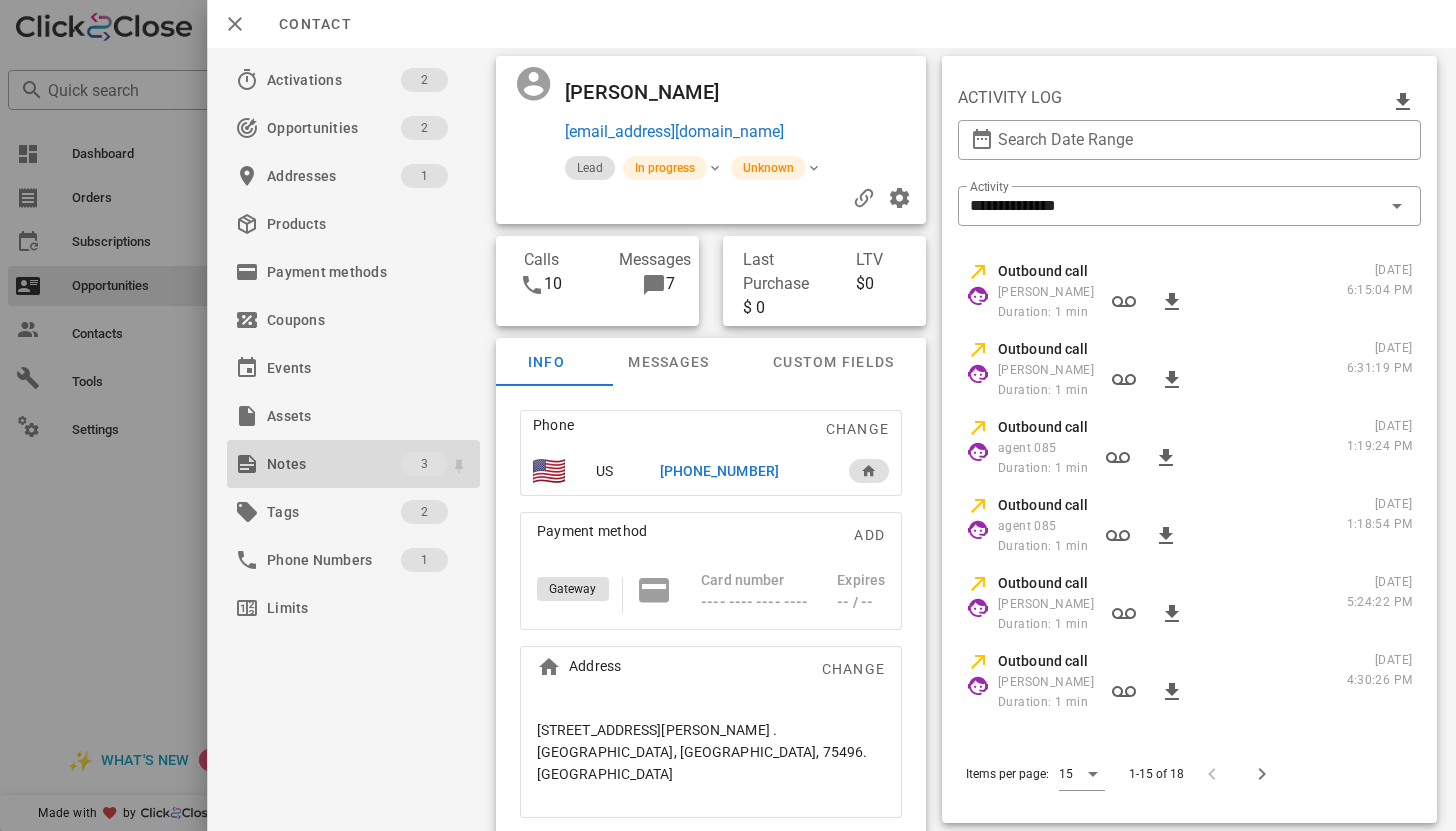 click on "Notes" at bounding box center [334, 464] 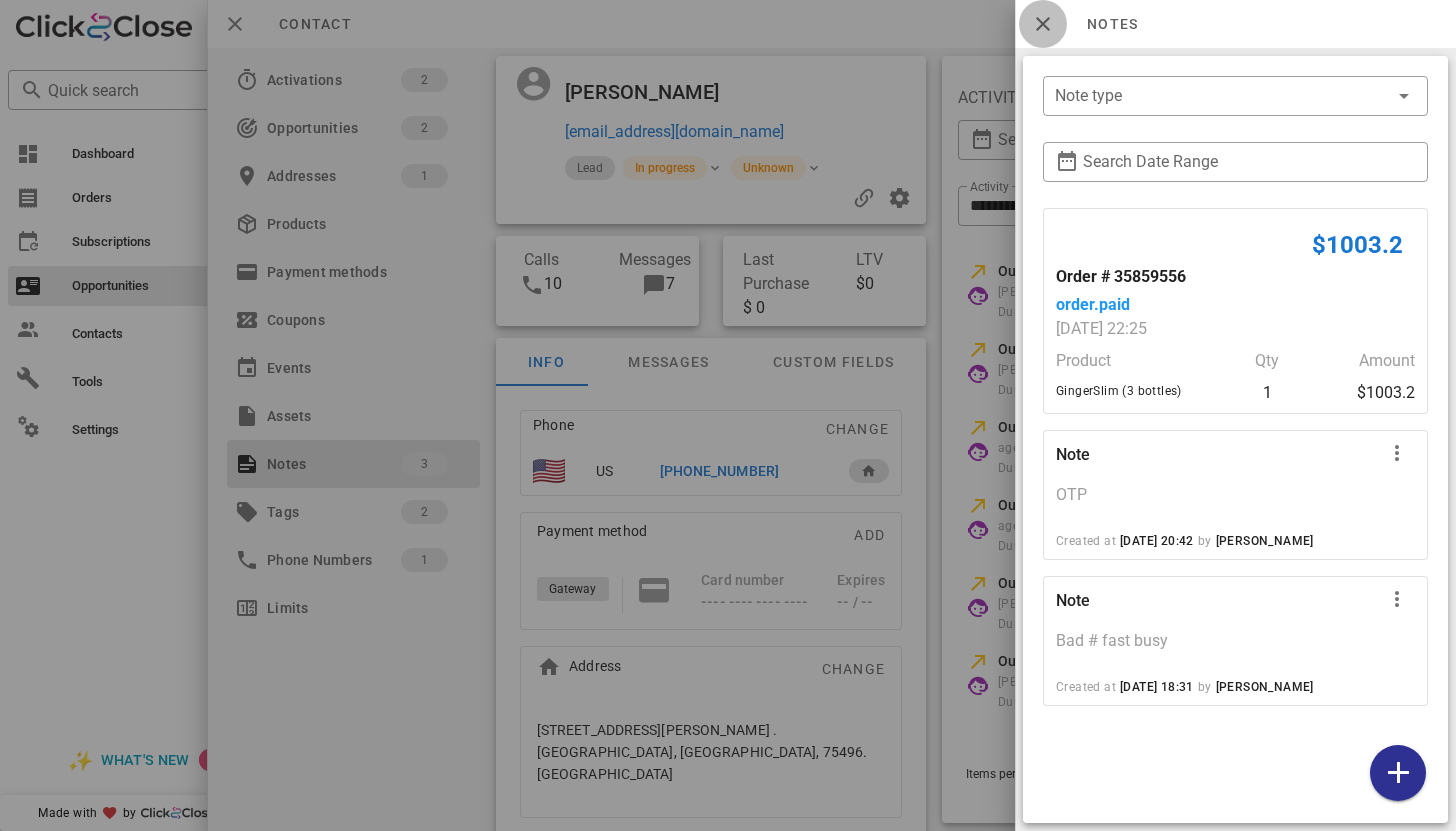 click at bounding box center [1043, 24] 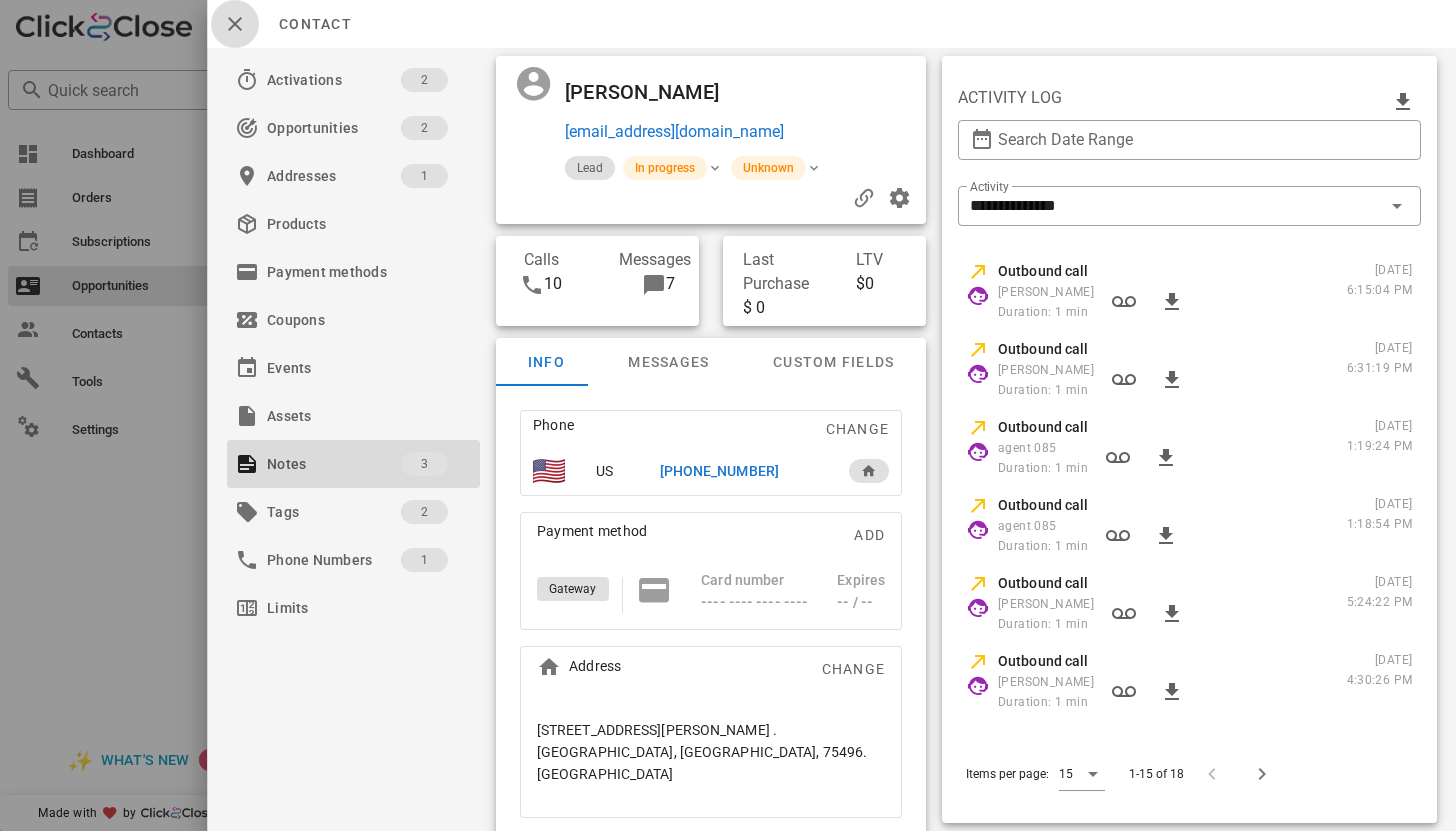 click at bounding box center (235, 24) 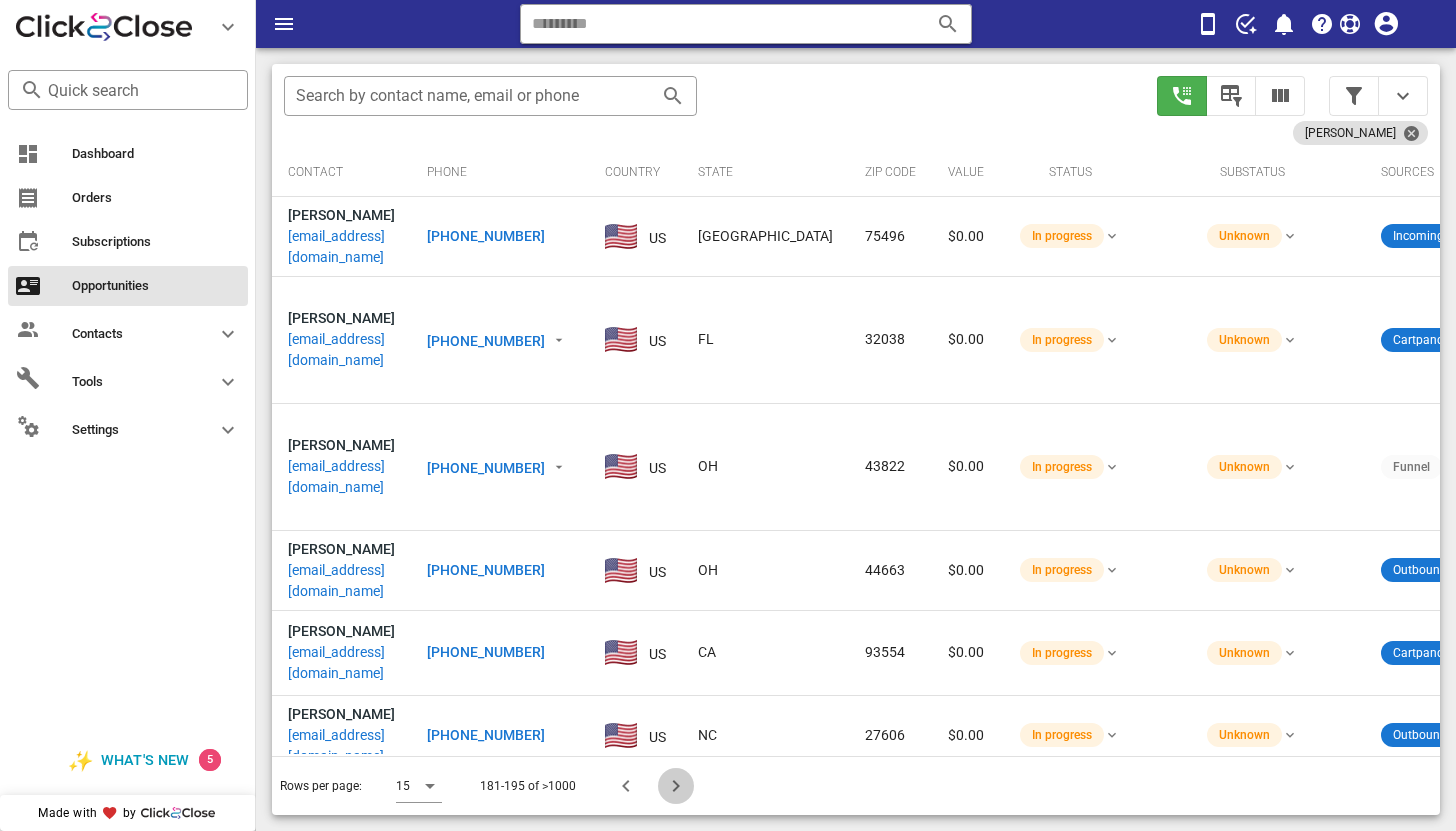 click at bounding box center (676, 786) 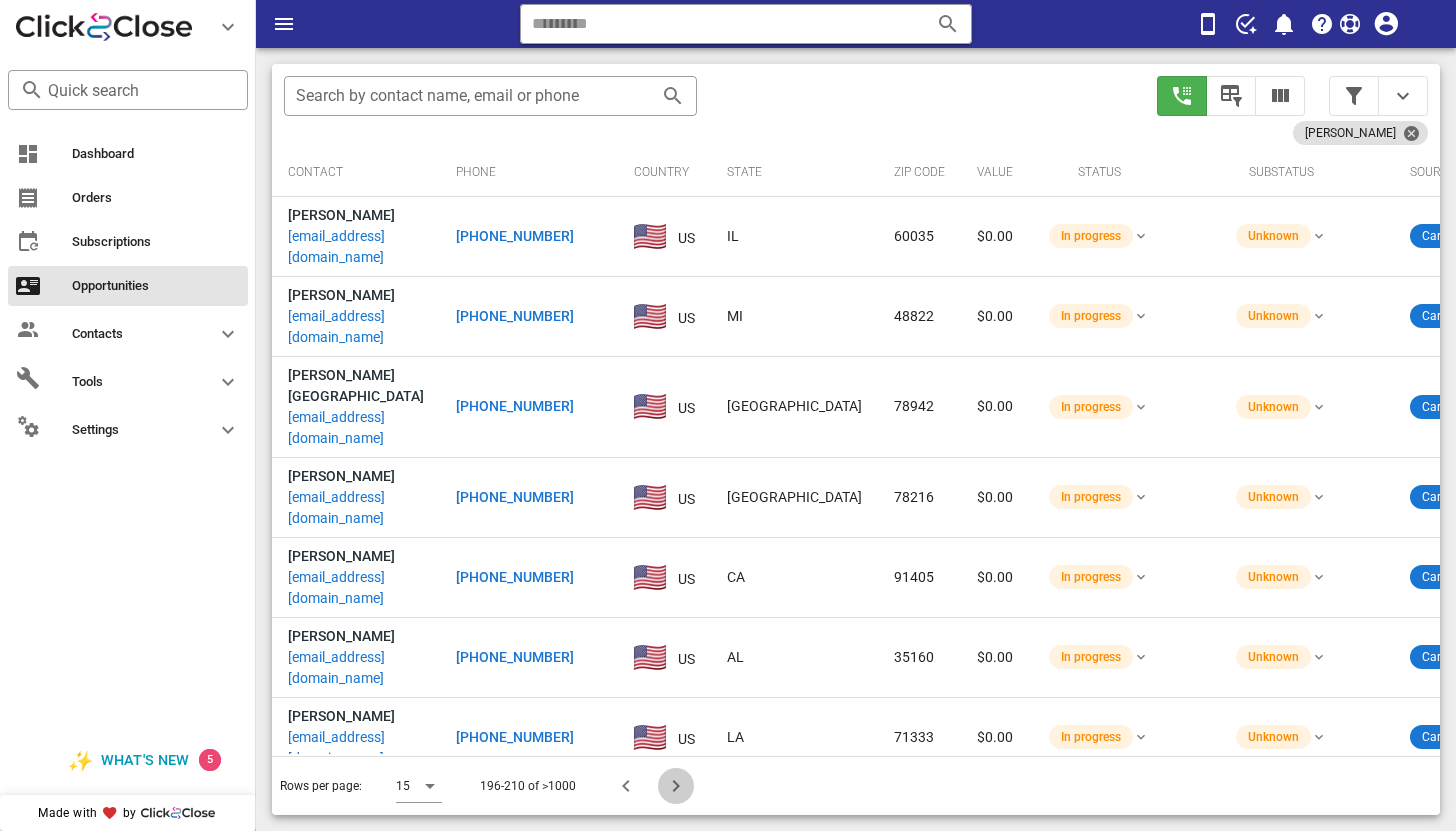 click at bounding box center (676, 786) 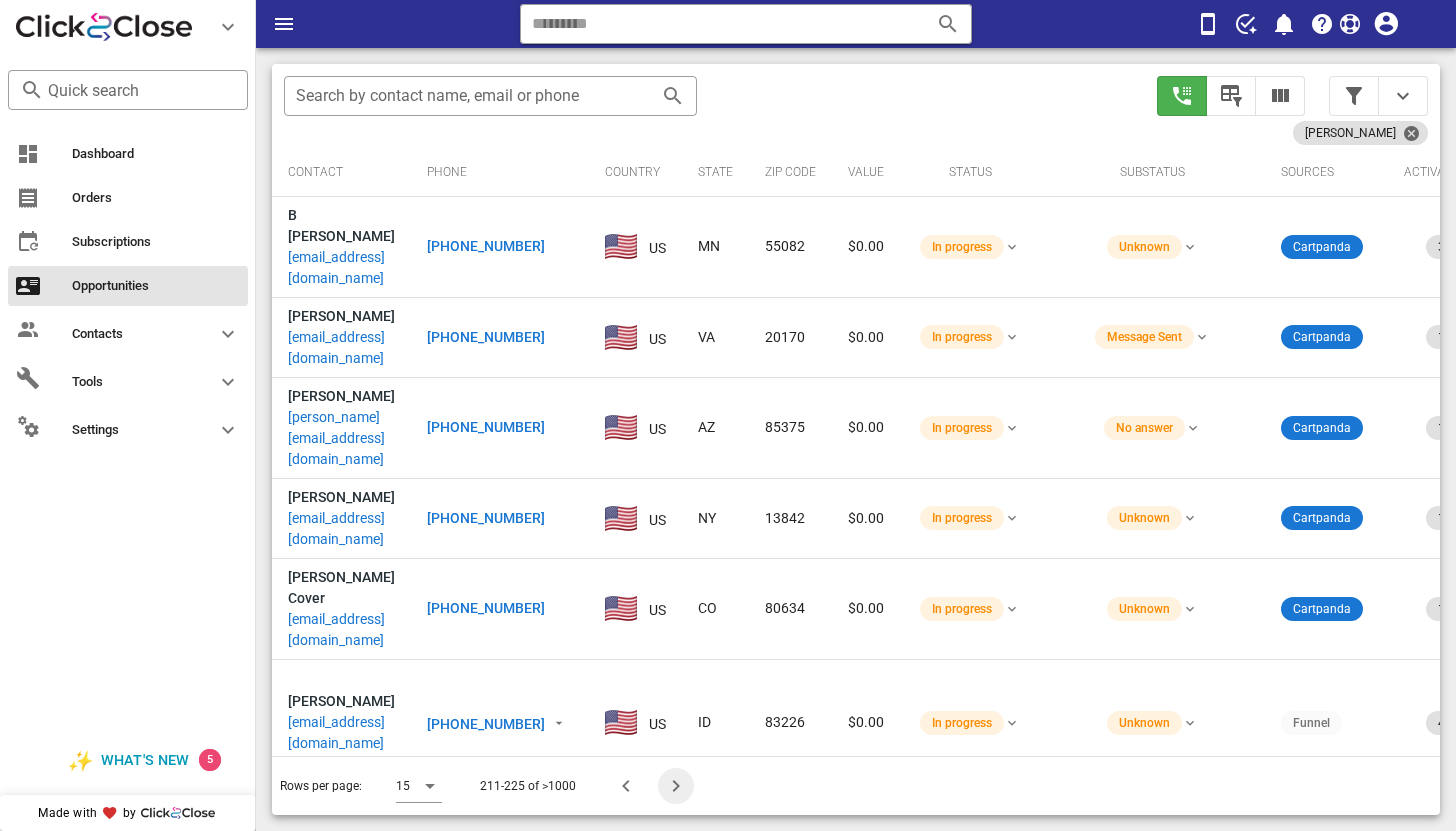 click at bounding box center (676, 786) 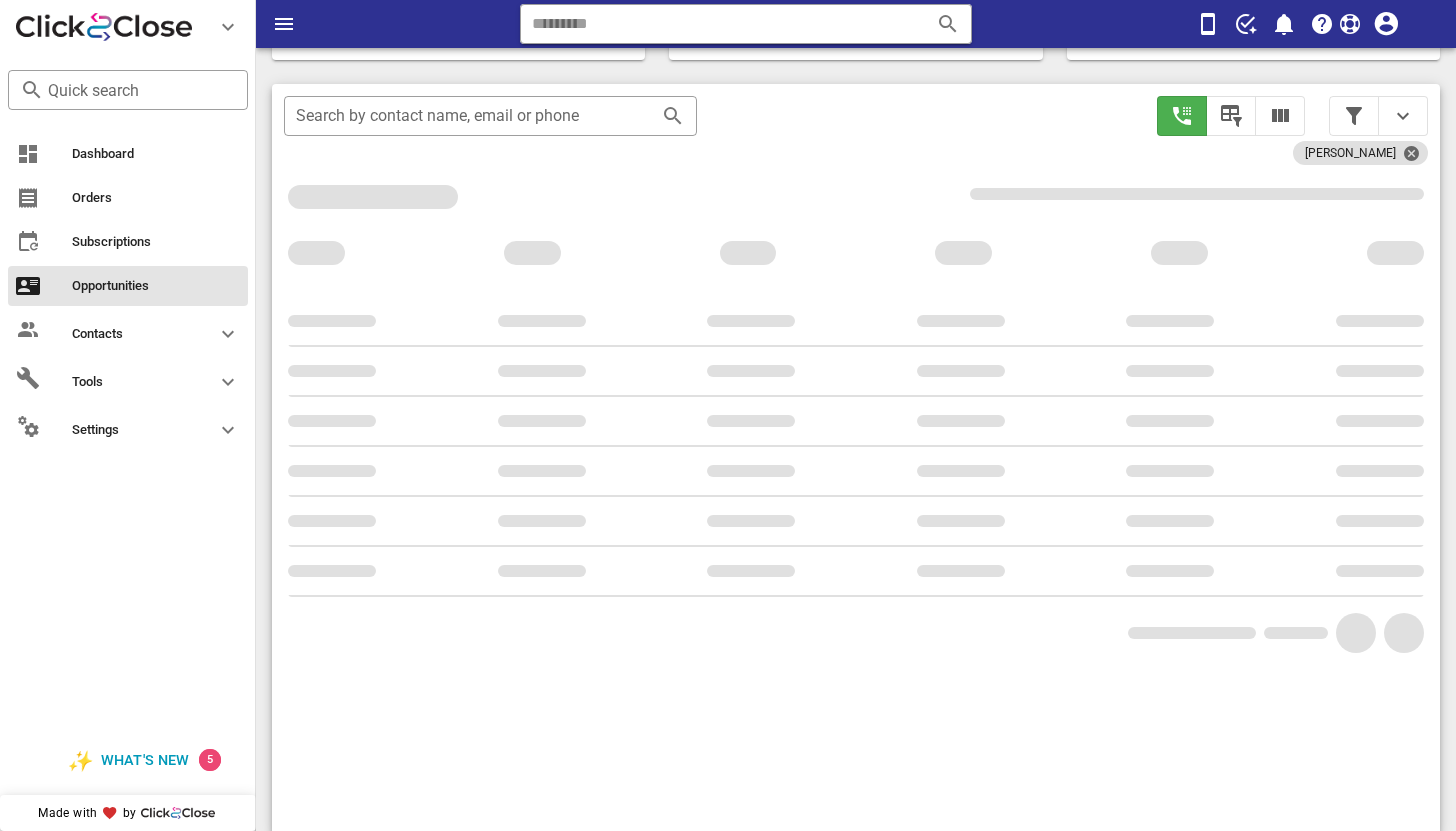 scroll, scrollTop: 376, scrollLeft: 0, axis: vertical 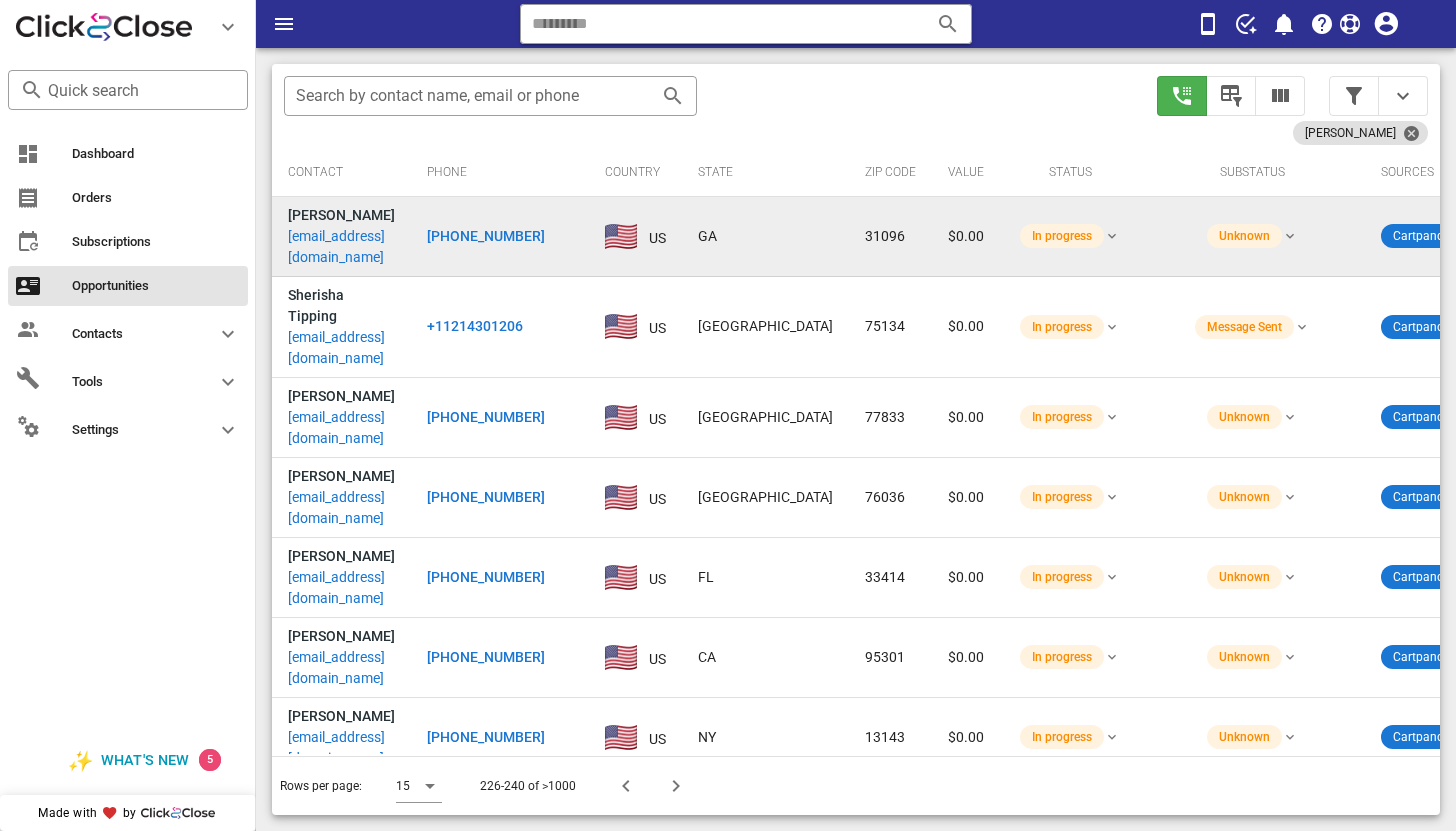 click on "donnaerick46@gmail.com" at bounding box center (341, 247) 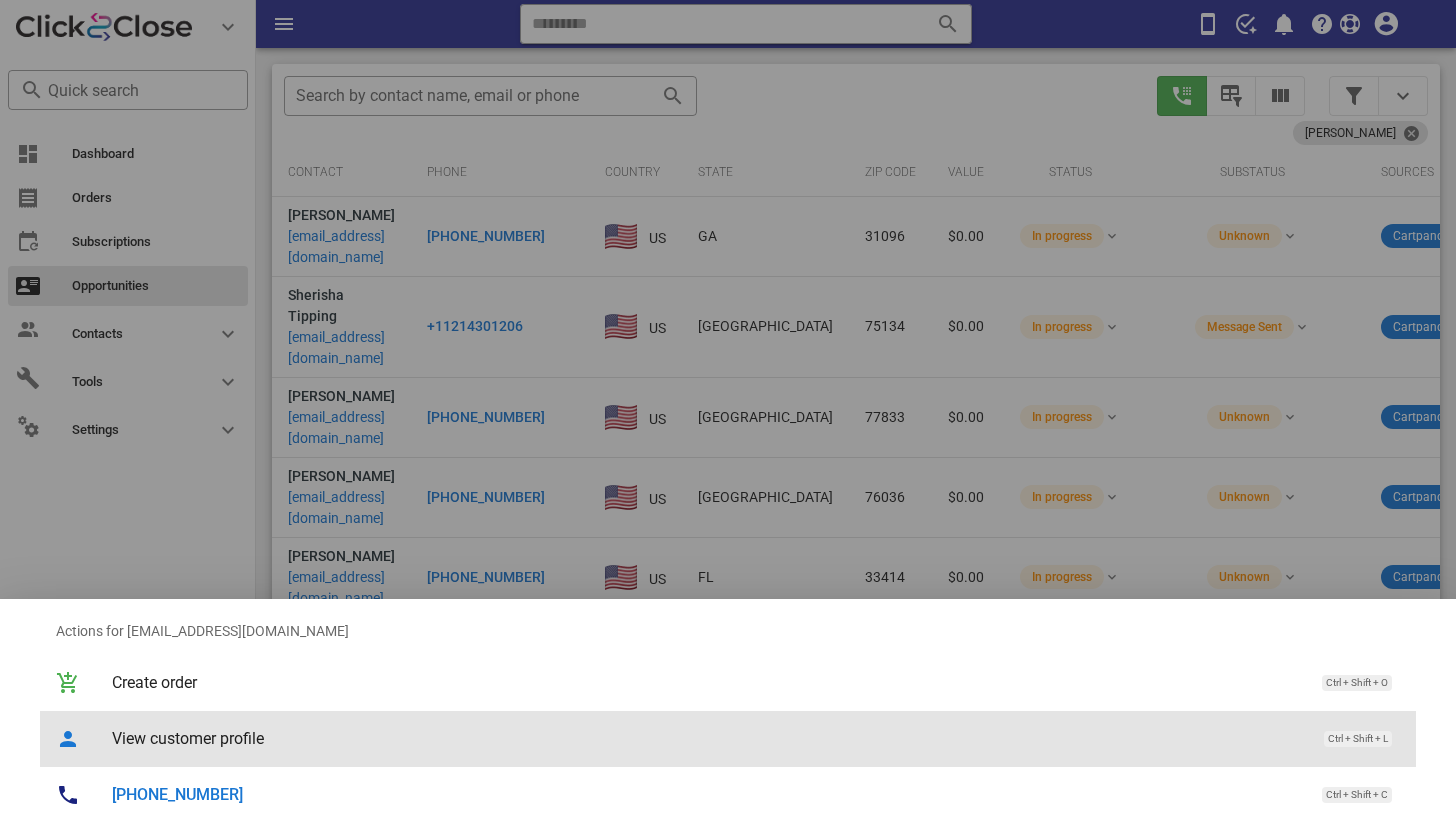 click on "View customer profile" at bounding box center (708, 738) 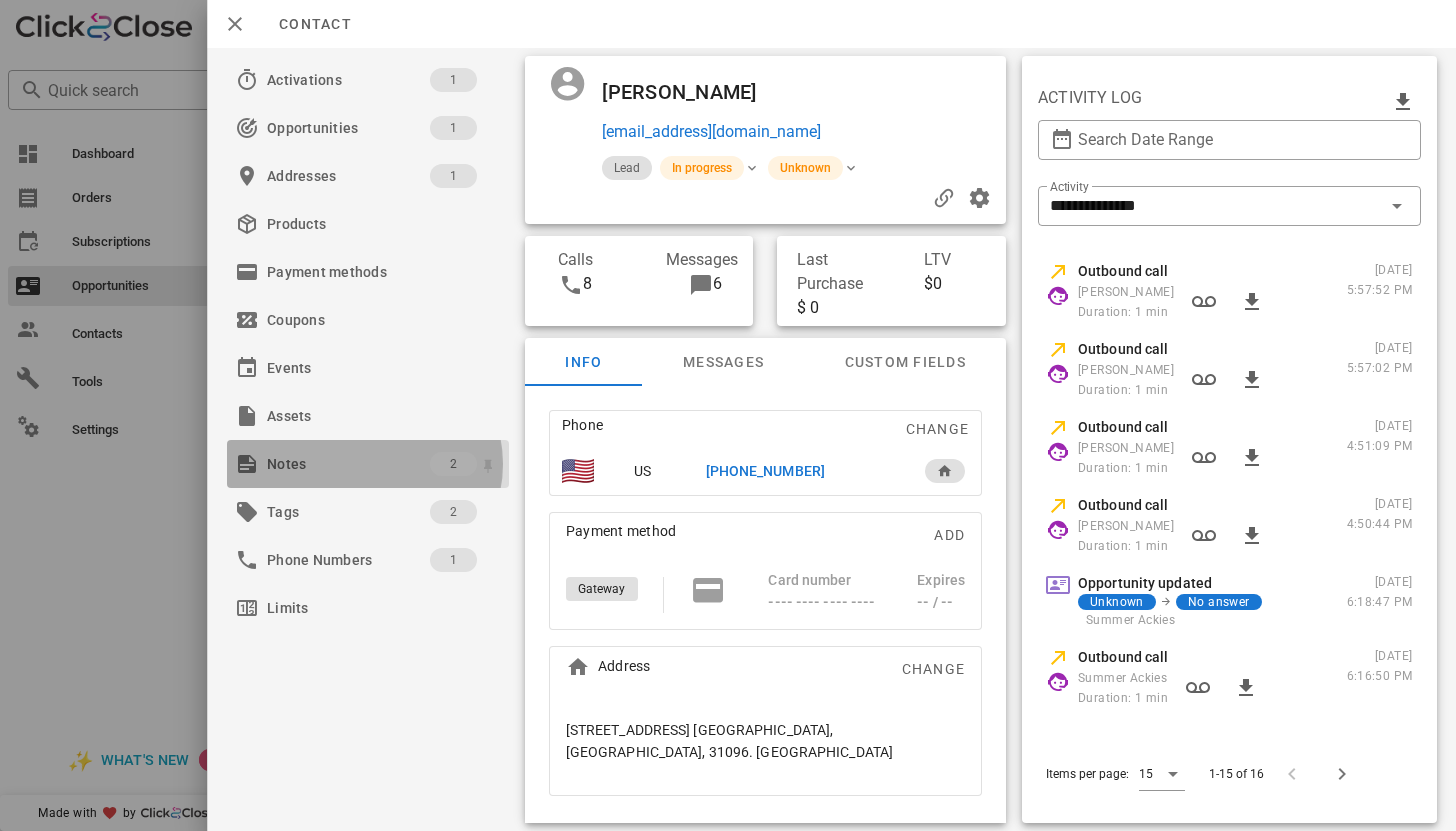 click on "Notes" at bounding box center (348, 464) 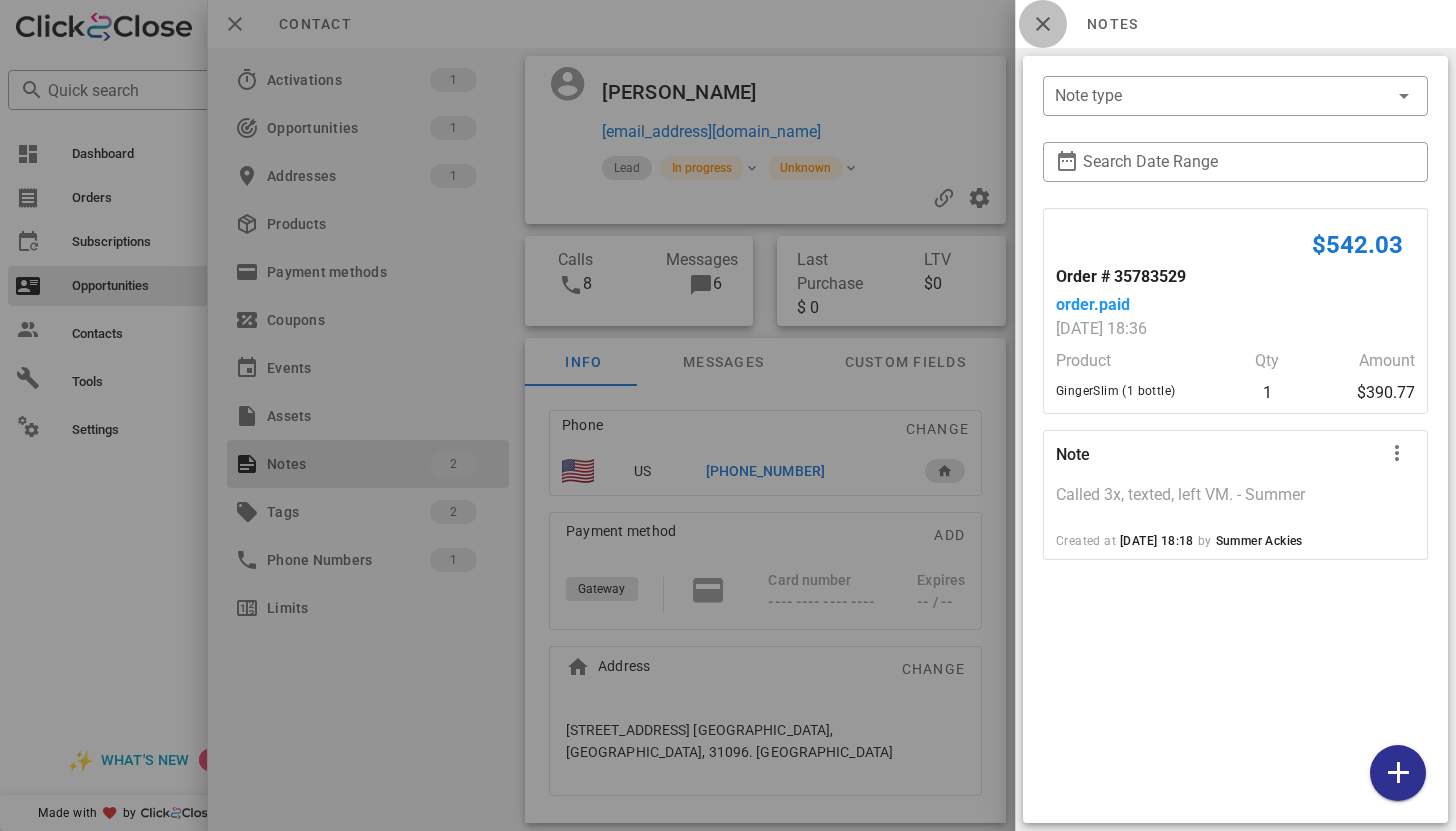 click at bounding box center (1043, 24) 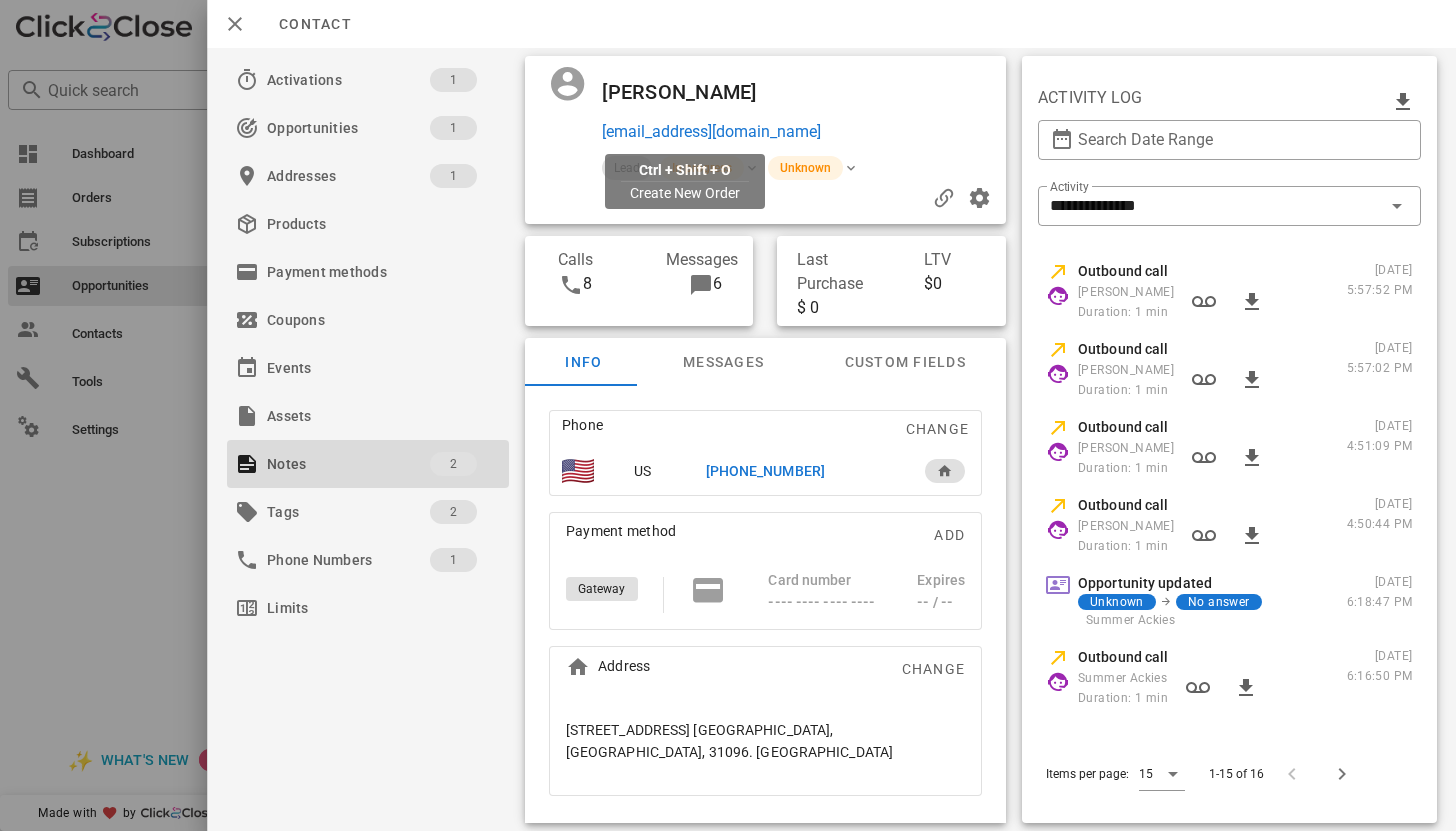 click on "donnaerick46@gmail.com" at bounding box center (711, 132) 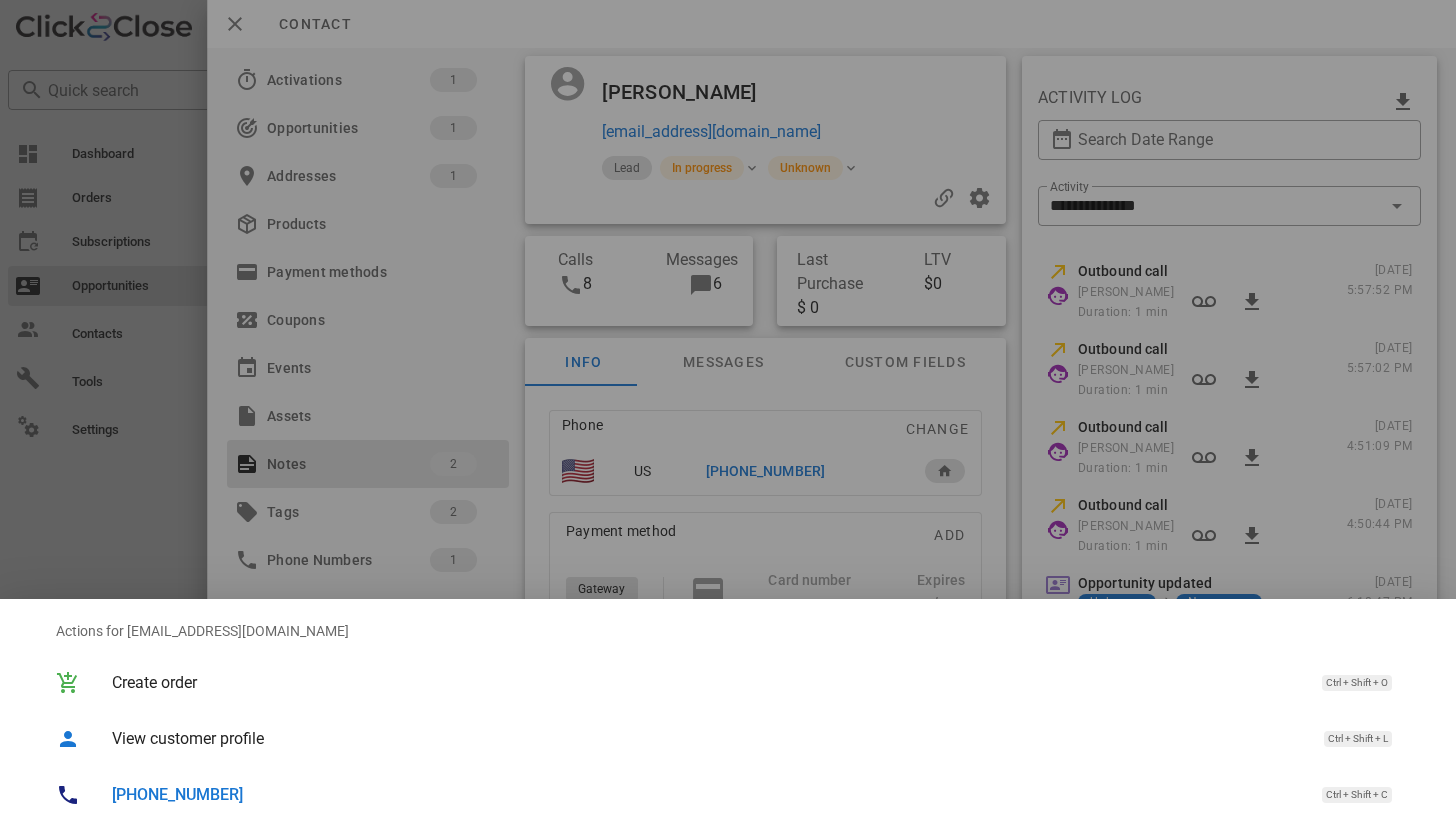 click on "+14783089856  Ctrl + Shift + C" at bounding box center (756, 794) 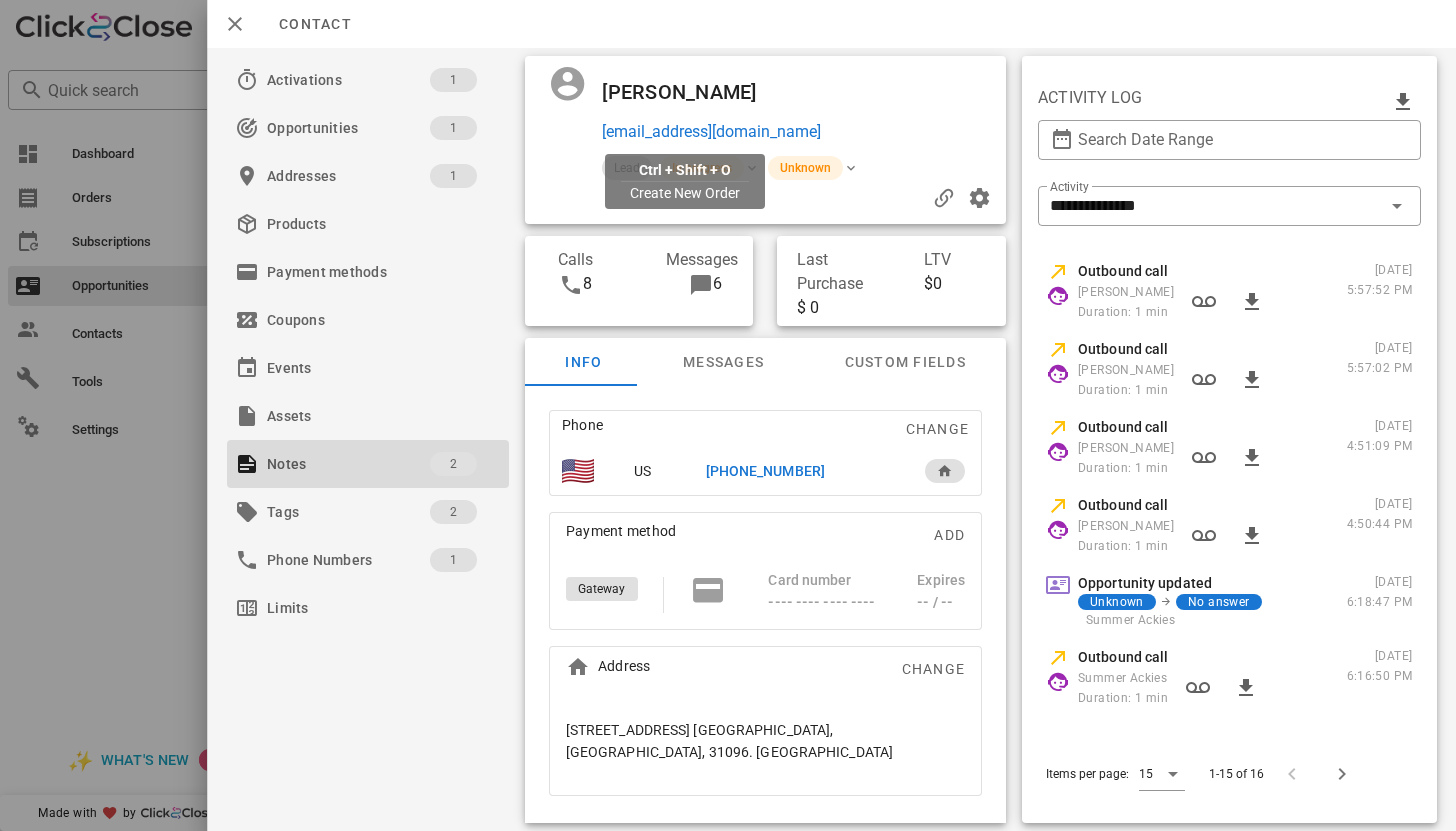 click on "donnaerick46@gmail.com" at bounding box center [711, 132] 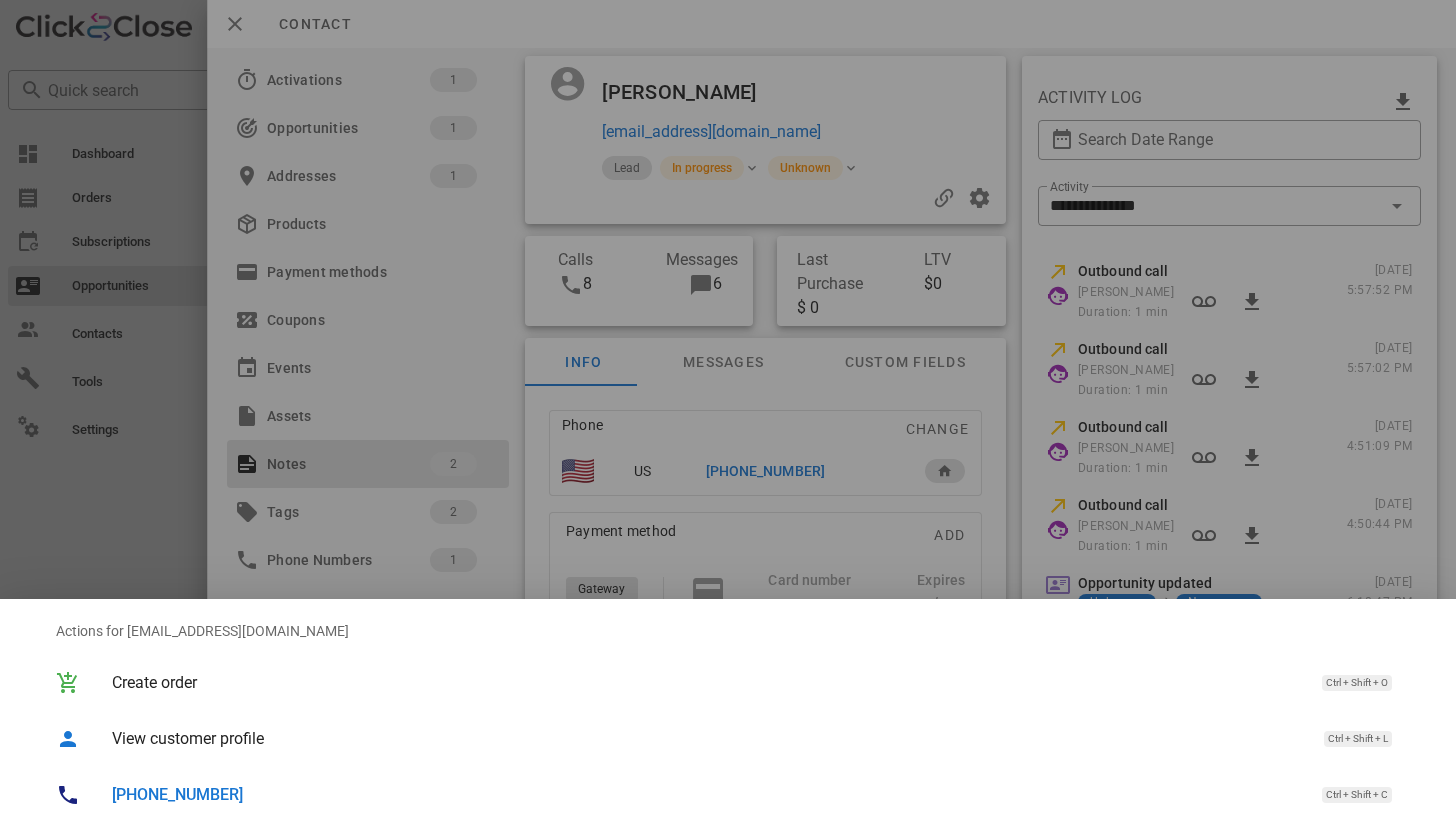 click on "+14783089856  Ctrl + Shift + C" at bounding box center [756, 794] 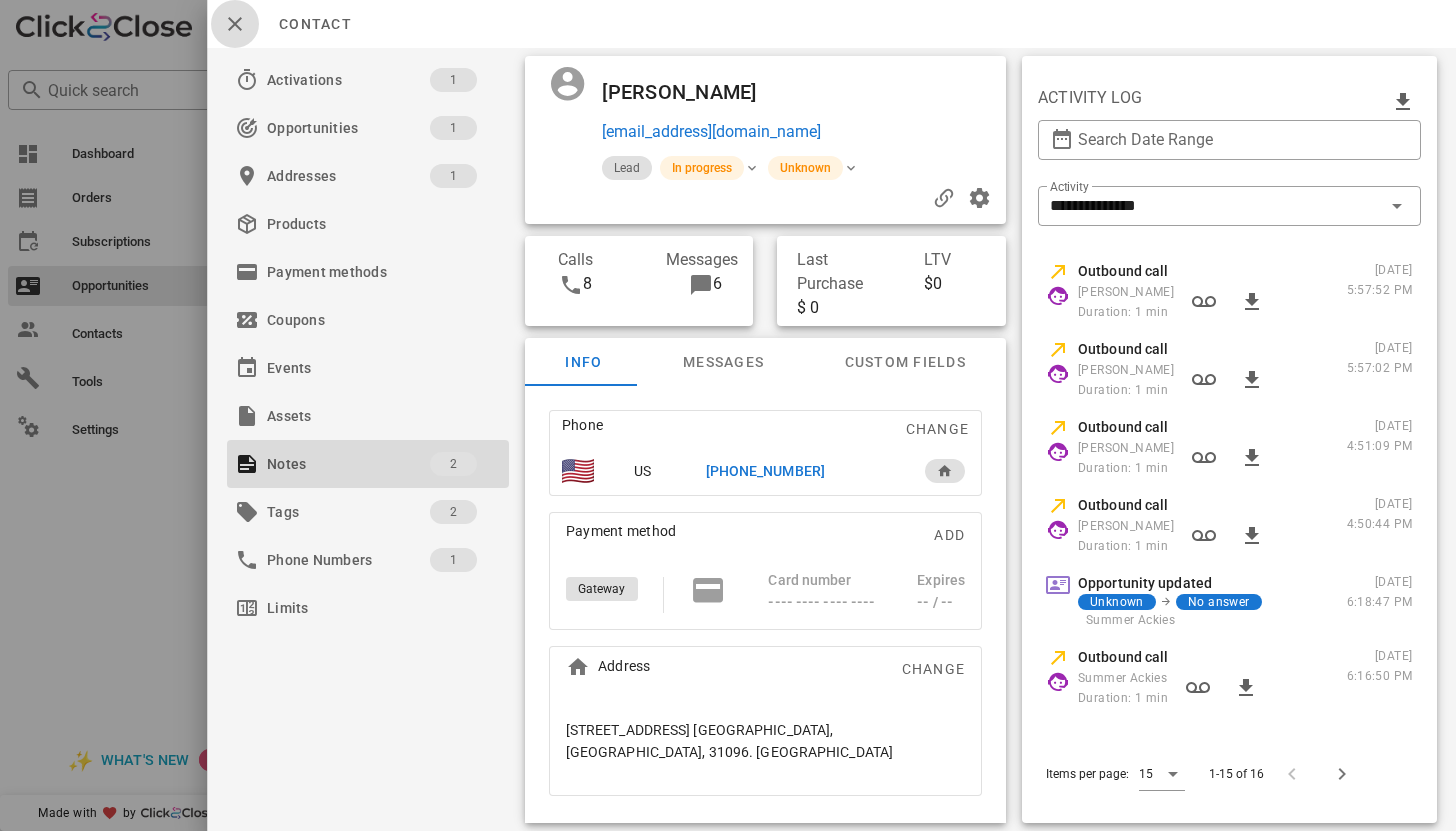 click at bounding box center (235, 24) 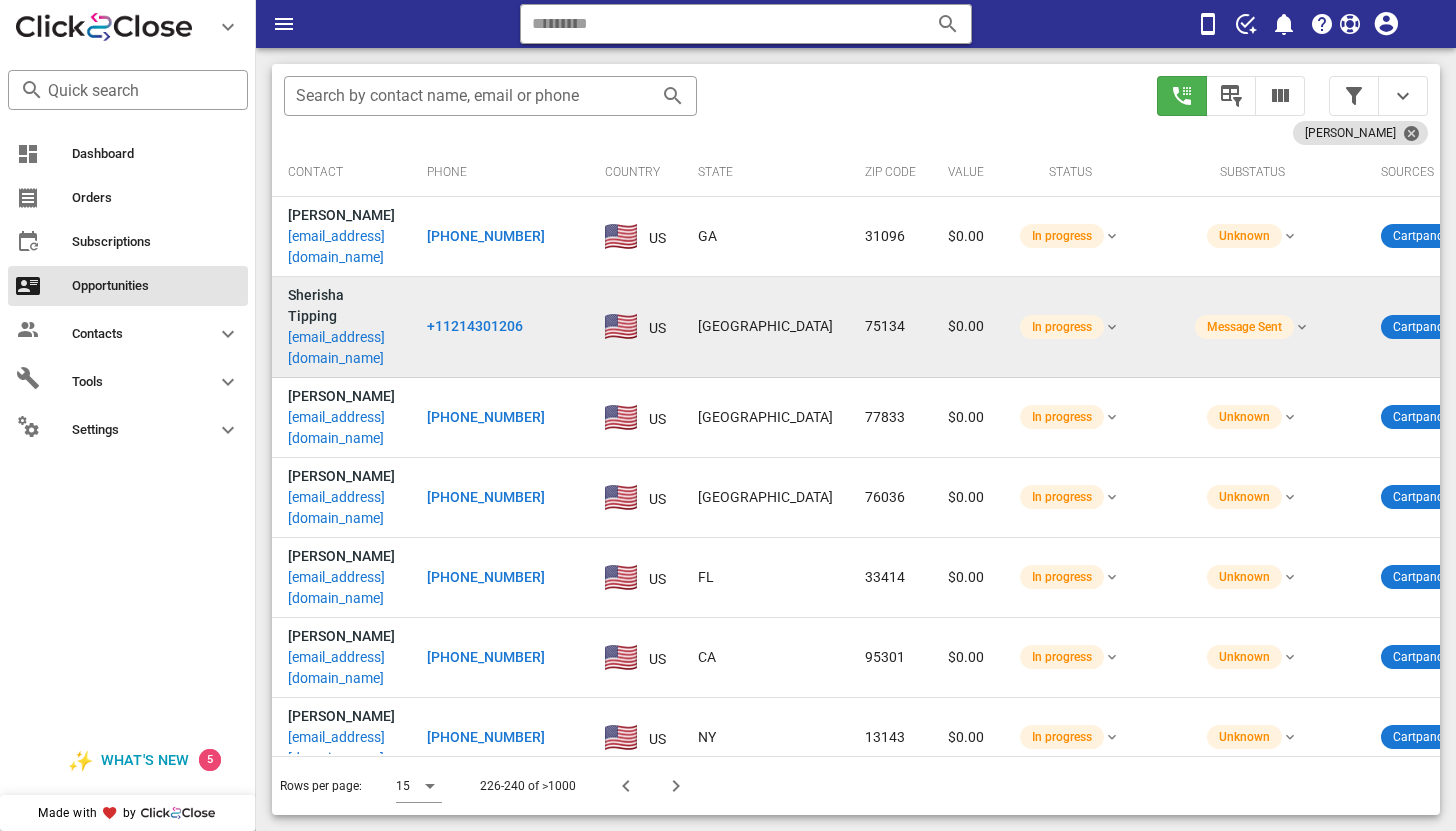 click on "sherisha6780@gmail.com" at bounding box center [341, 348] 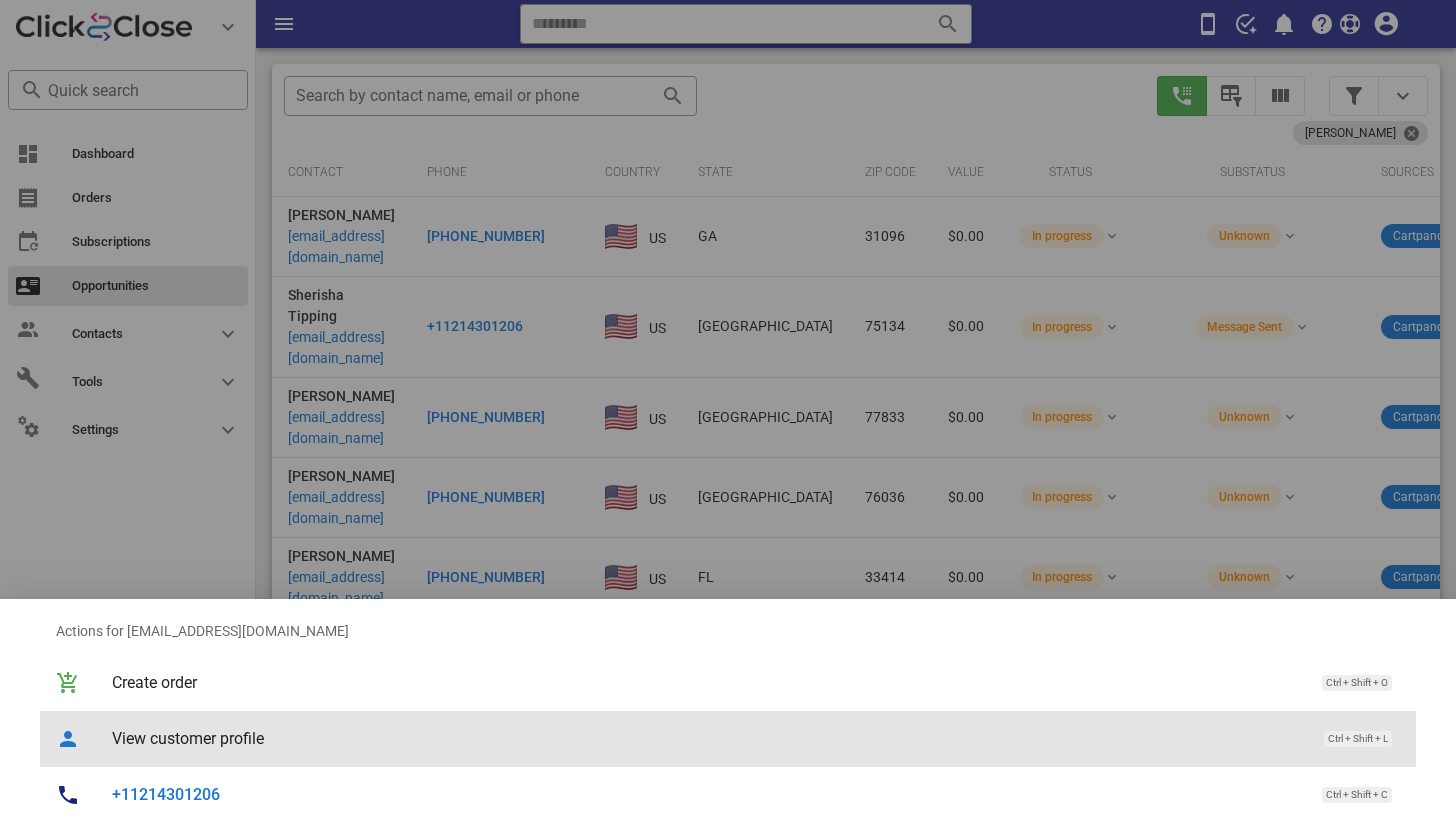 click on "View customer profile" at bounding box center (708, 738) 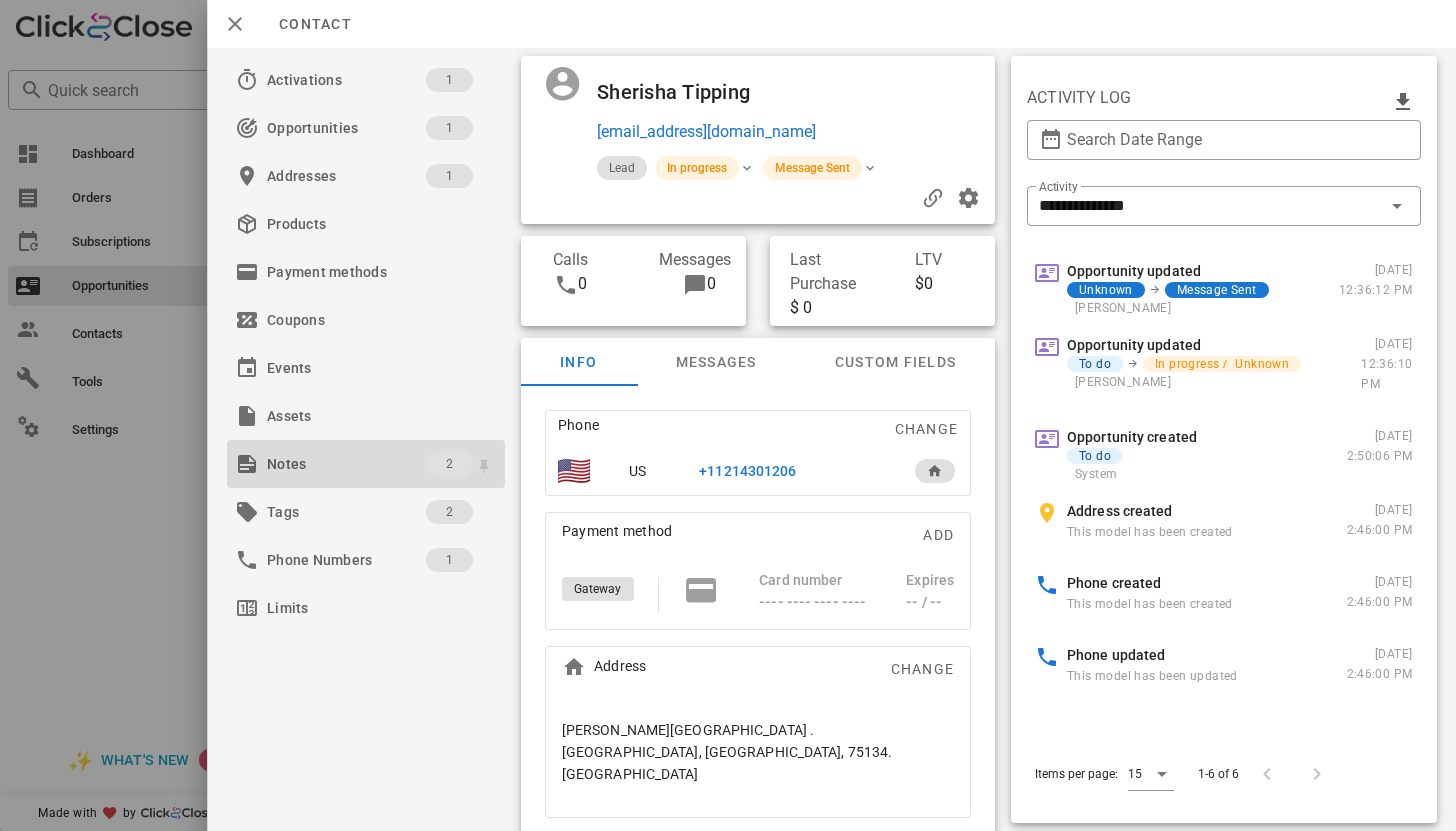 click on "Notes" at bounding box center [346, 464] 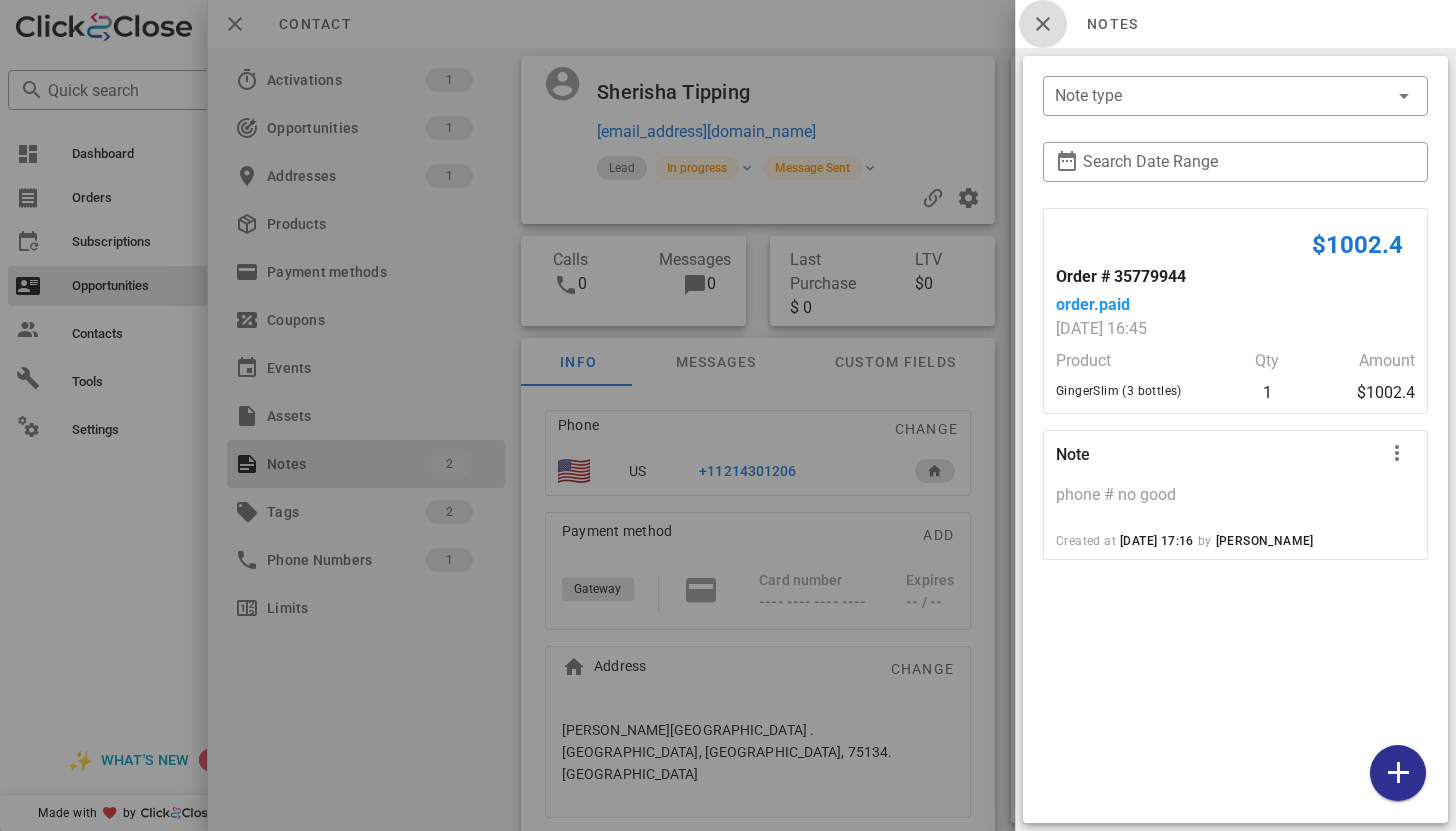 click at bounding box center (1043, 24) 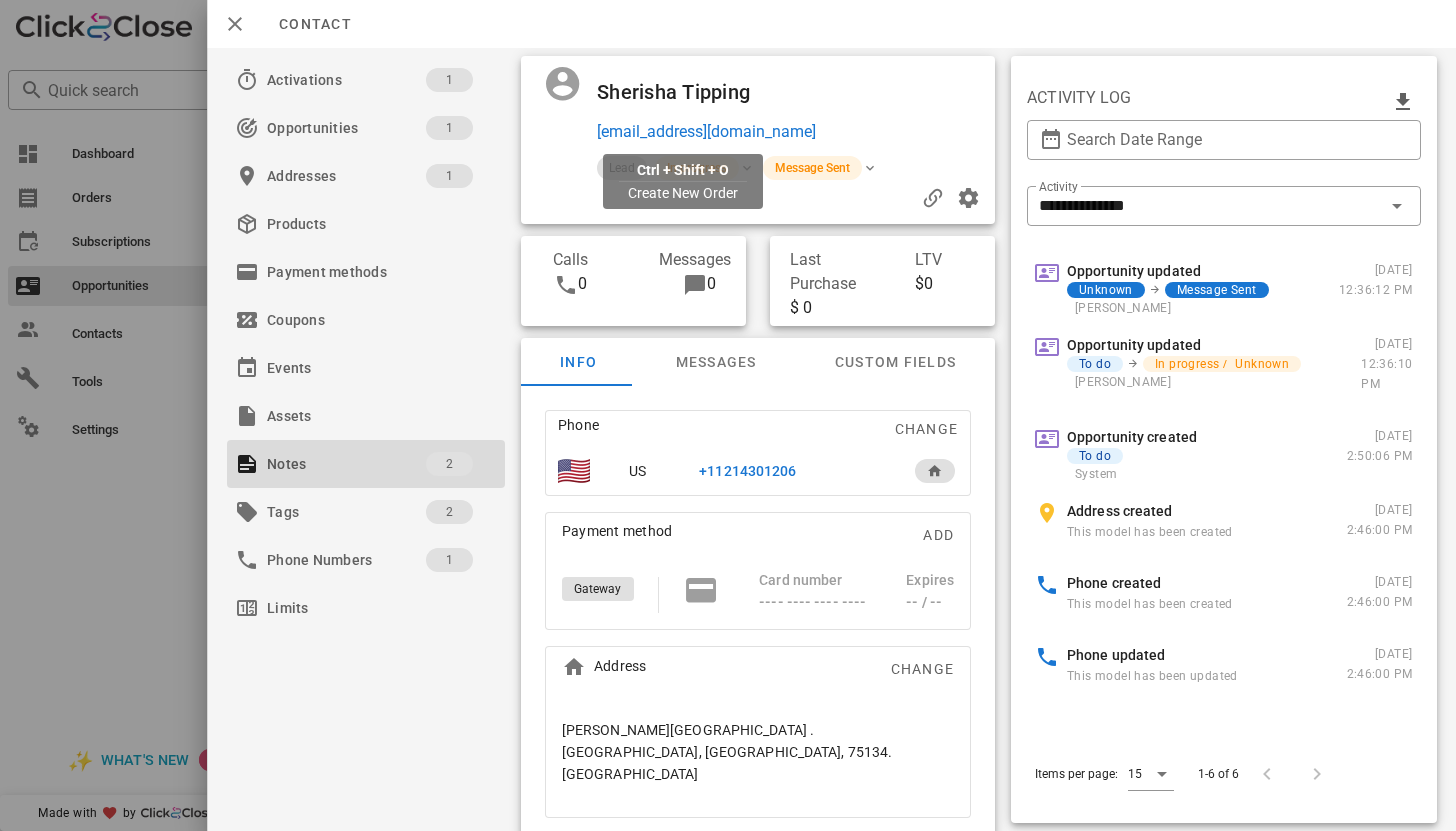 click on "sherisha6780@gmail.com" at bounding box center (706, 132) 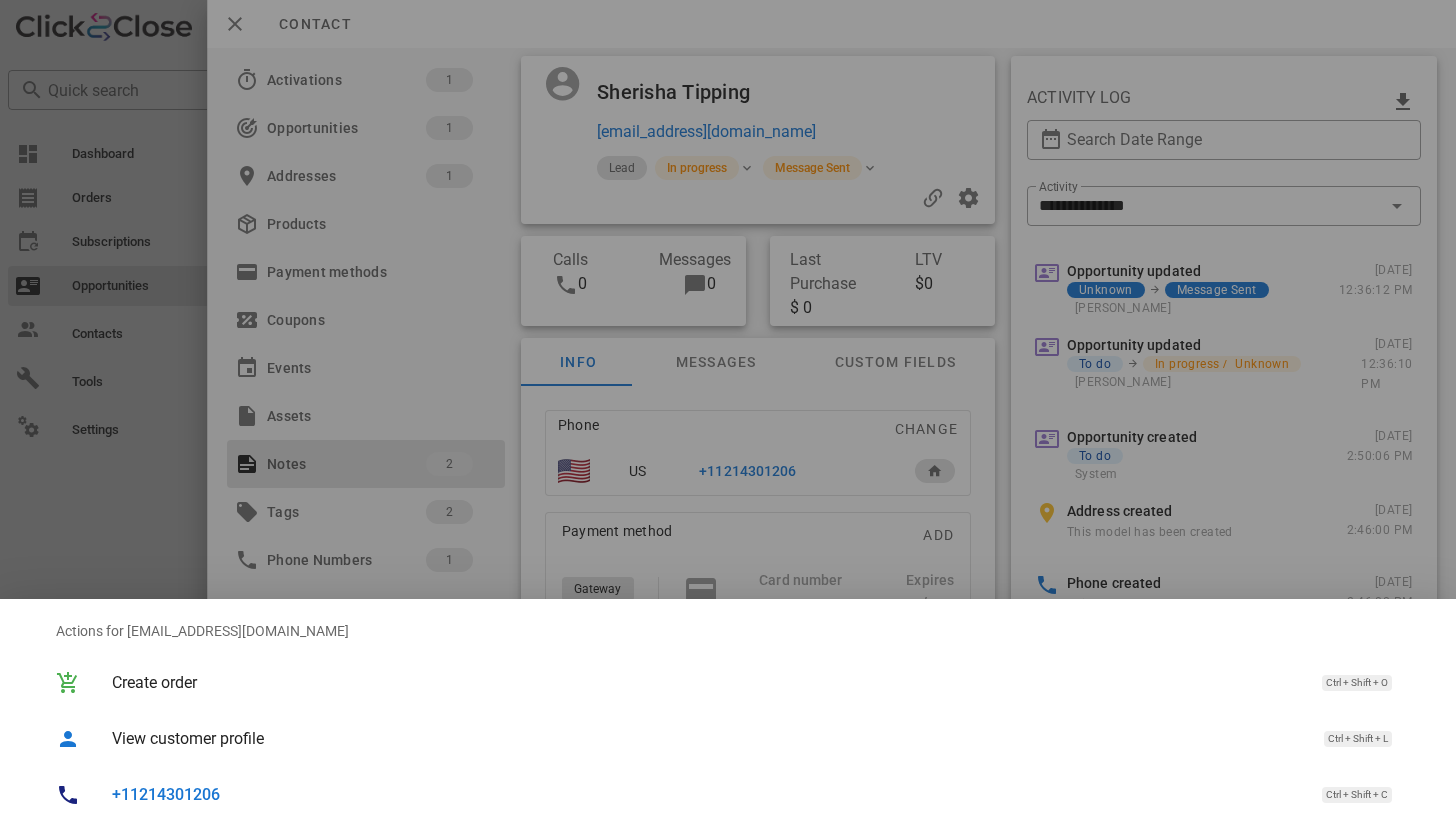 click on "+11214301206" at bounding box center [166, 794] 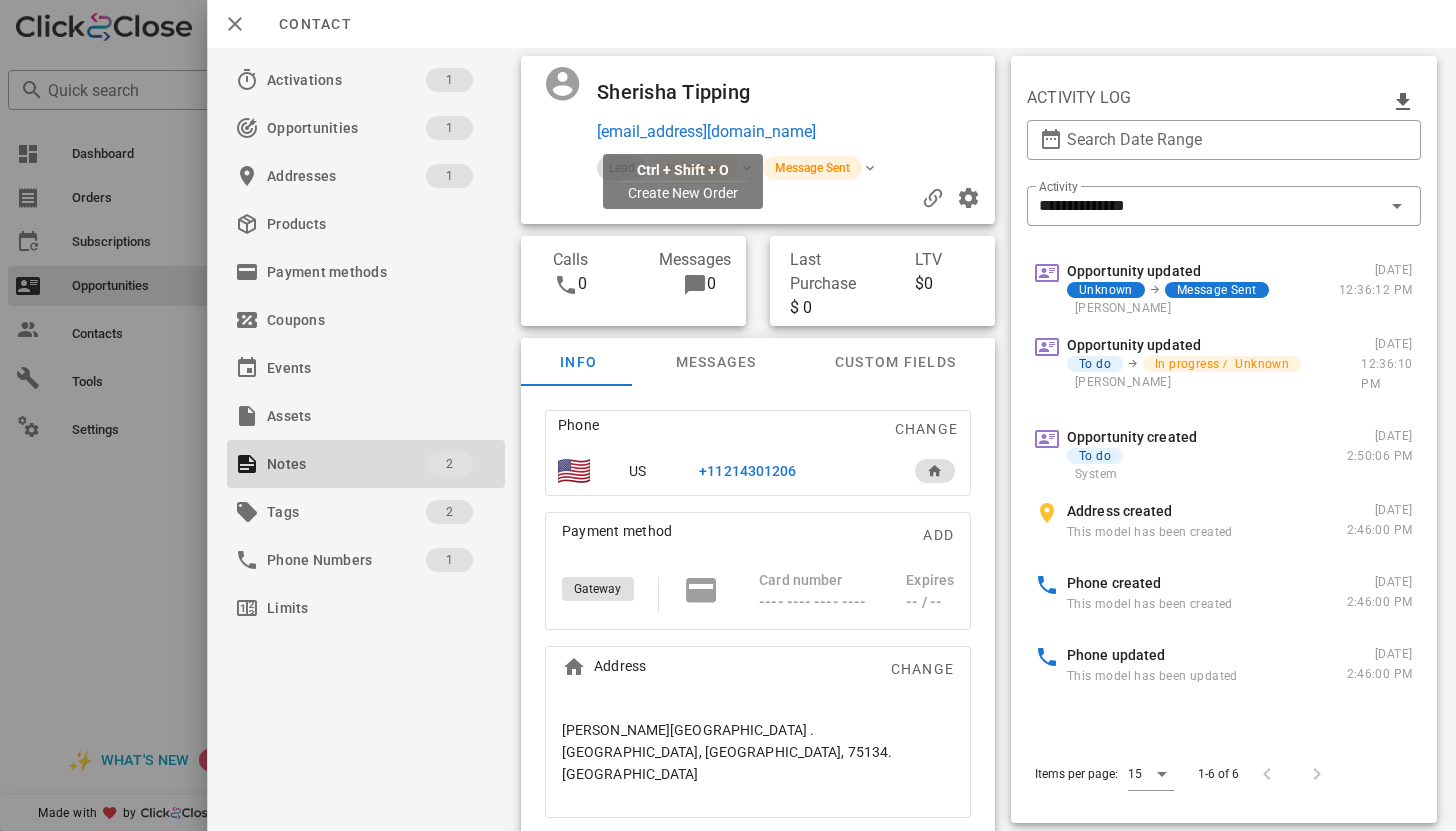 click on "sherisha6780@gmail.com" at bounding box center [706, 132] 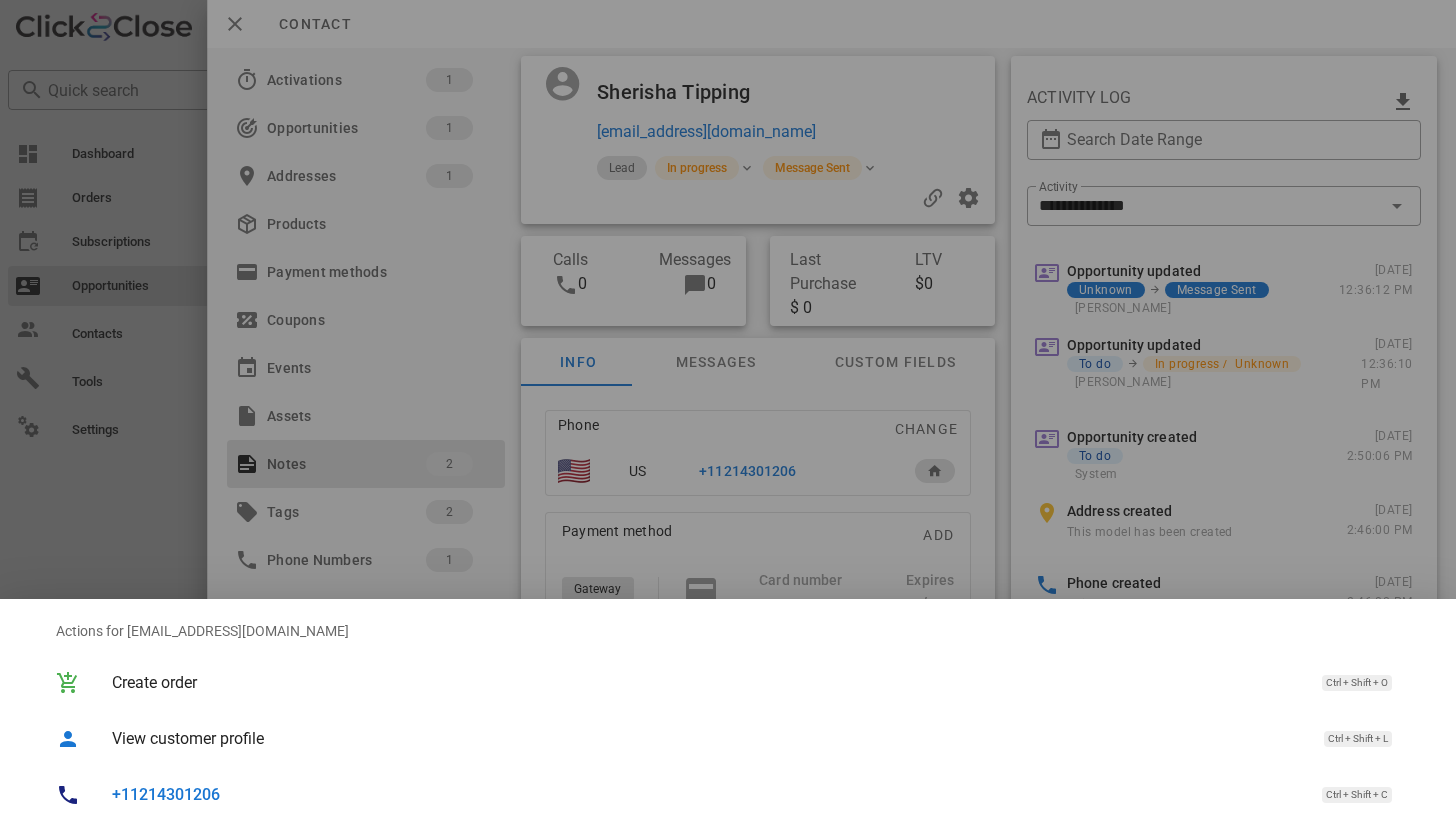 click on "+11214301206" at bounding box center (166, 794) 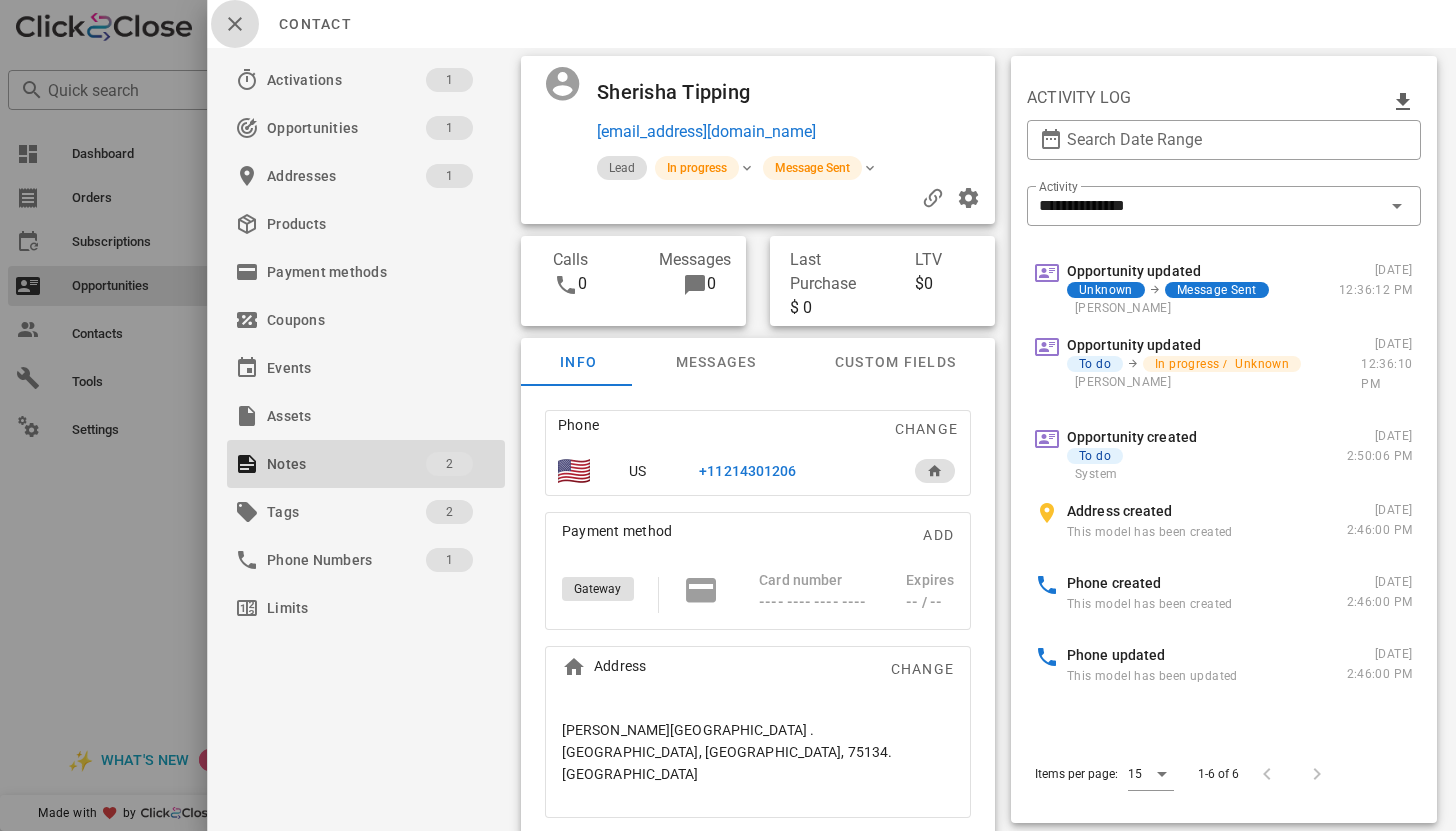 click at bounding box center [235, 24] 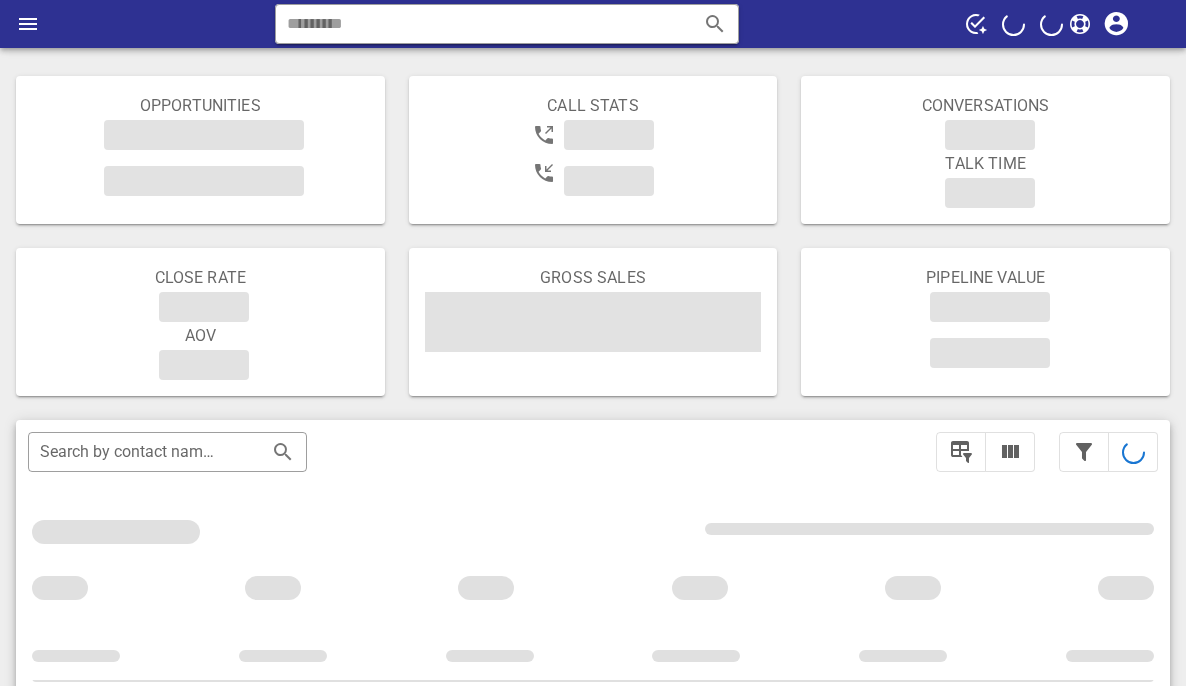 scroll, scrollTop: 0, scrollLeft: 0, axis: both 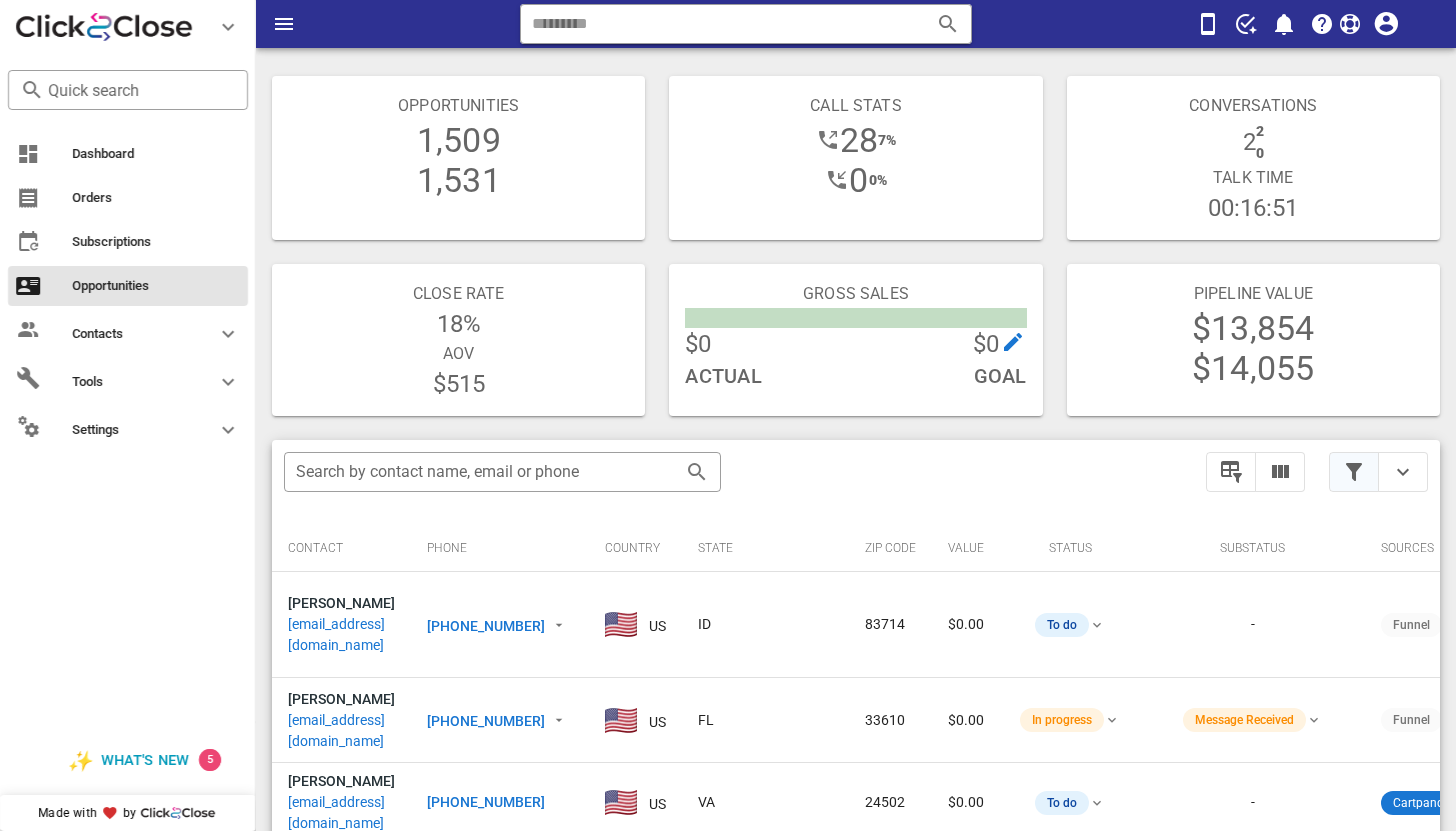 click at bounding box center (1354, 472) 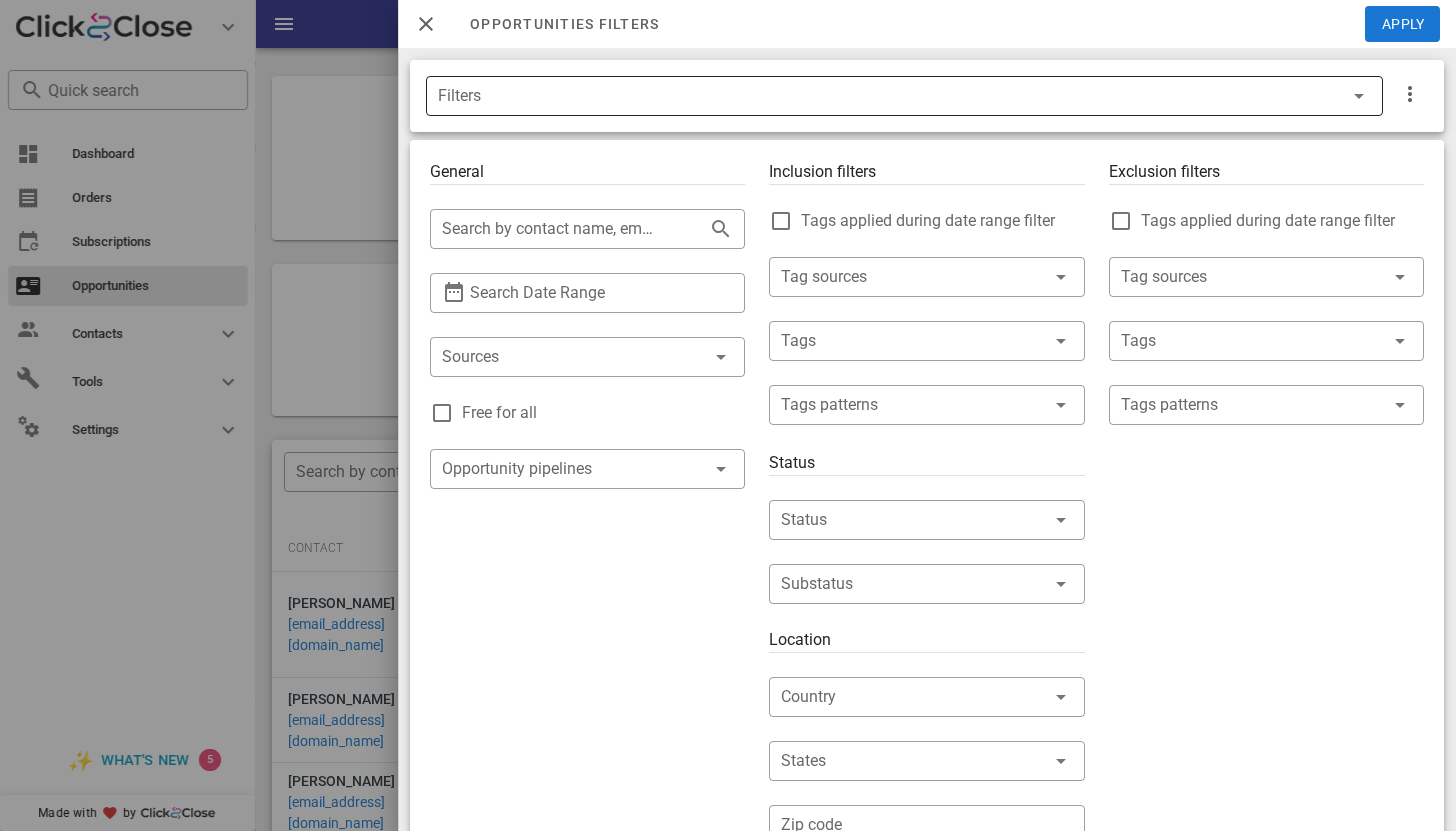 click on "Filters" at bounding box center (876, 96) 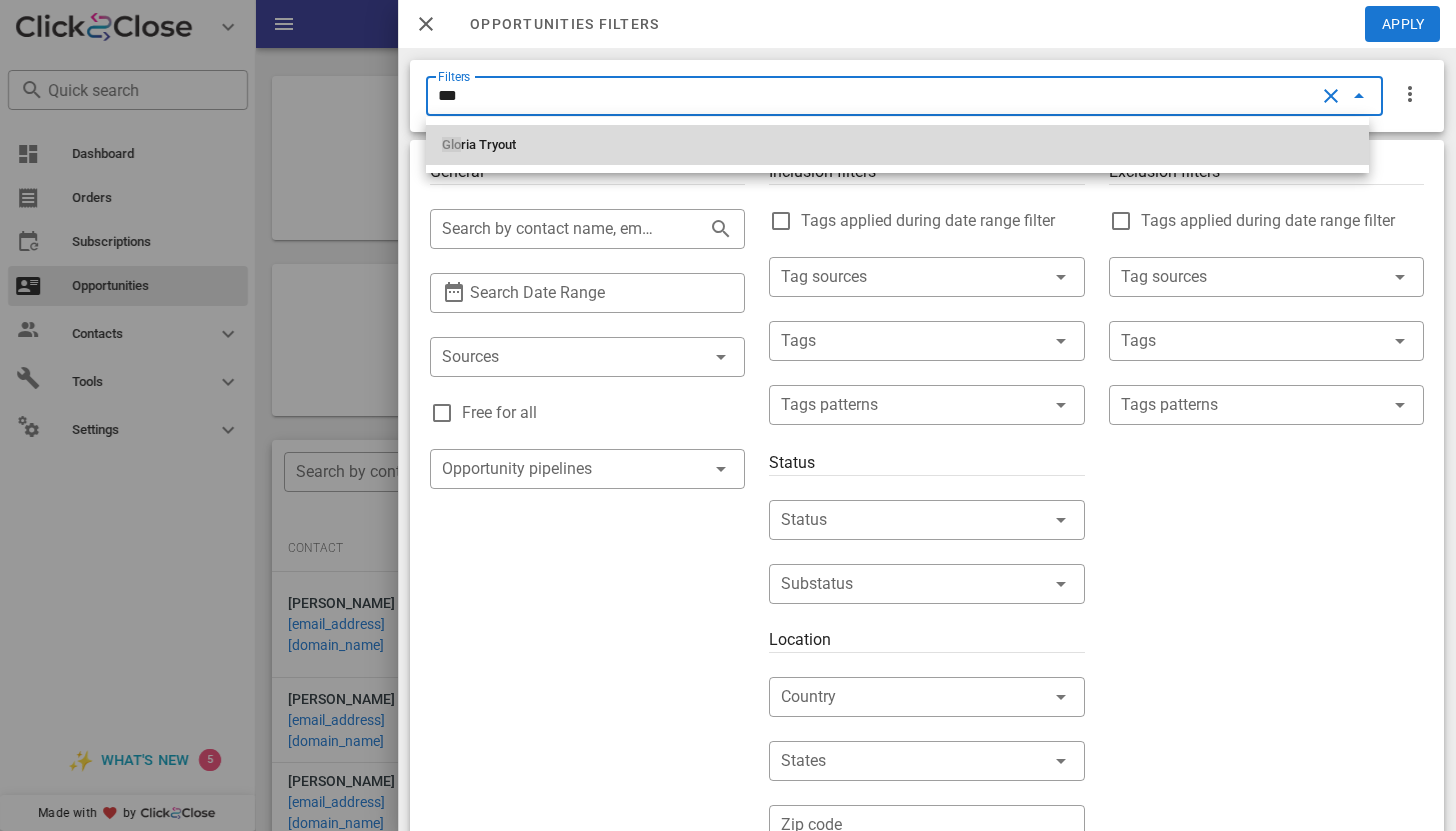 click on "Glo ria Tryout" at bounding box center [897, 145] 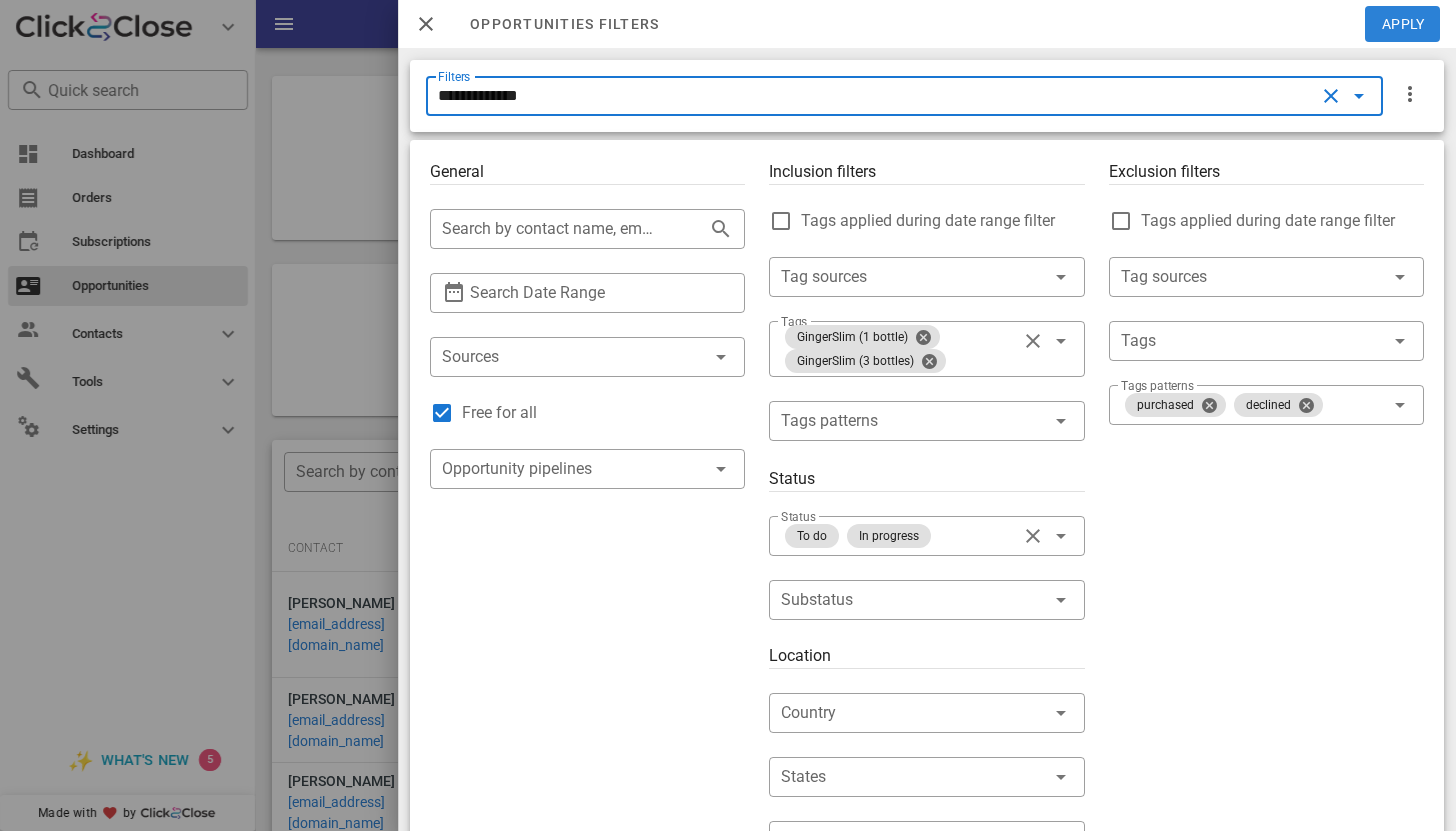 type on "**********" 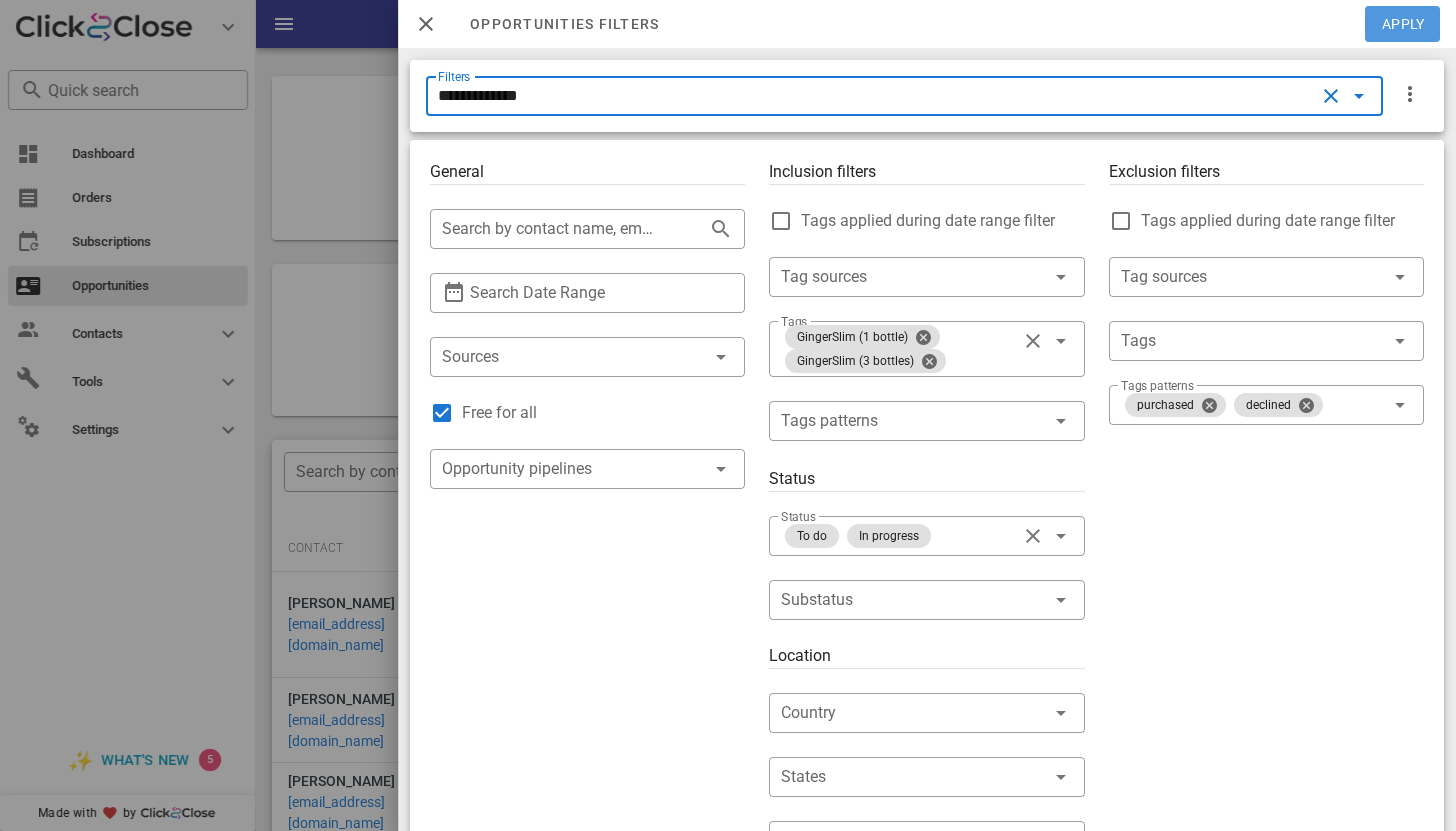 click on "Apply" at bounding box center [1403, 24] 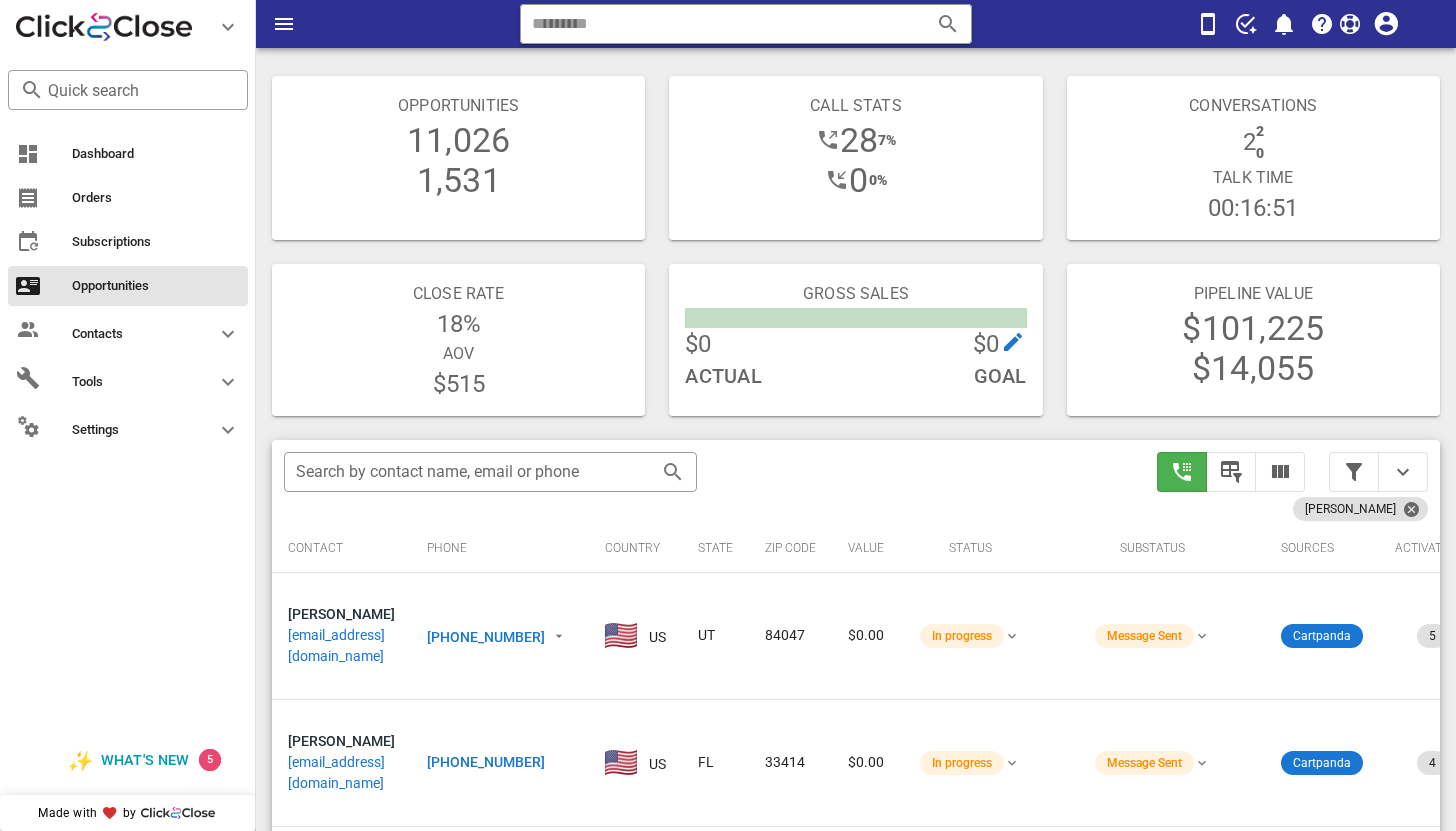 scroll, scrollTop: 266, scrollLeft: 0, axis: vertical 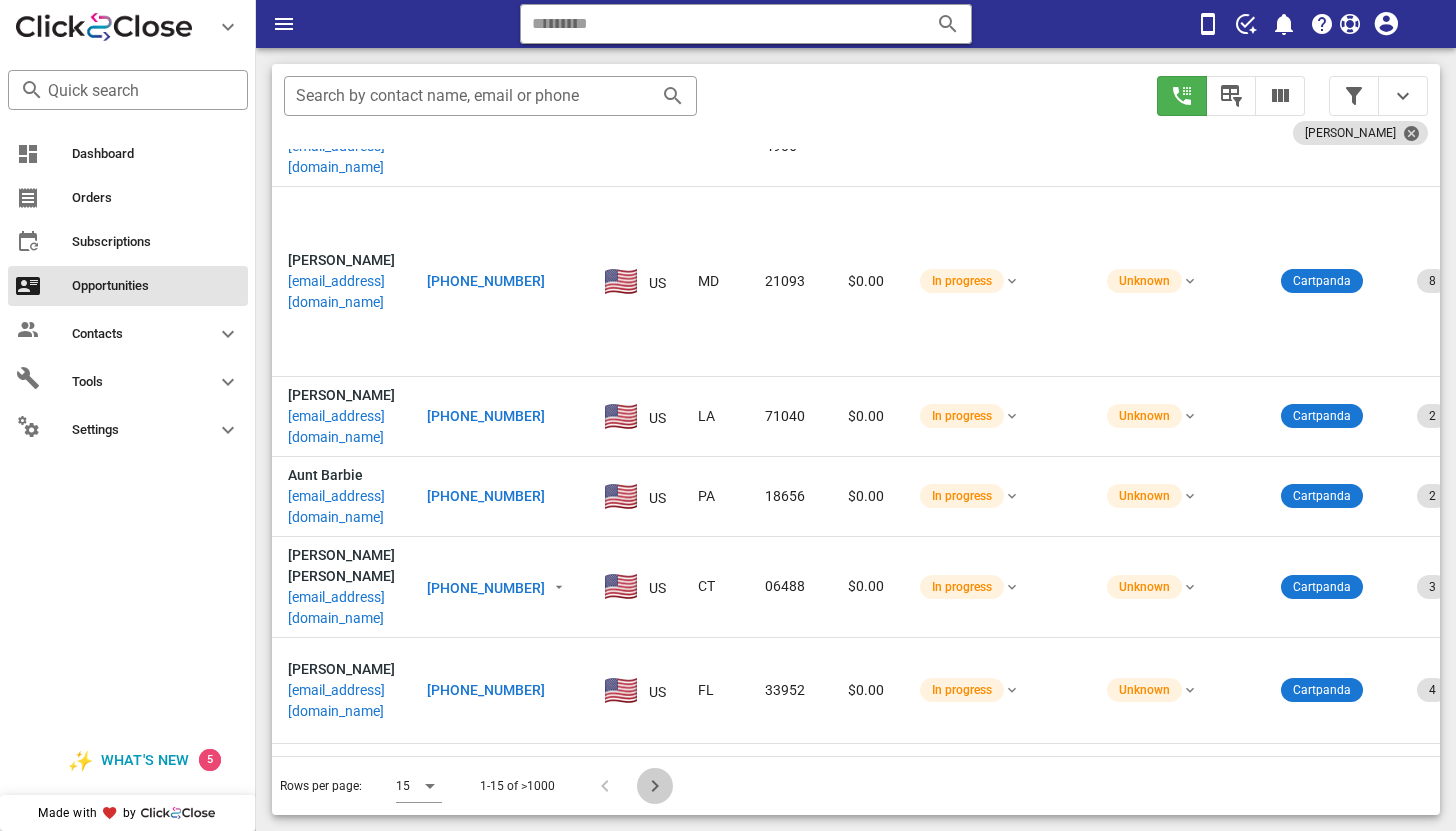 click at bounding box center [655, 786] 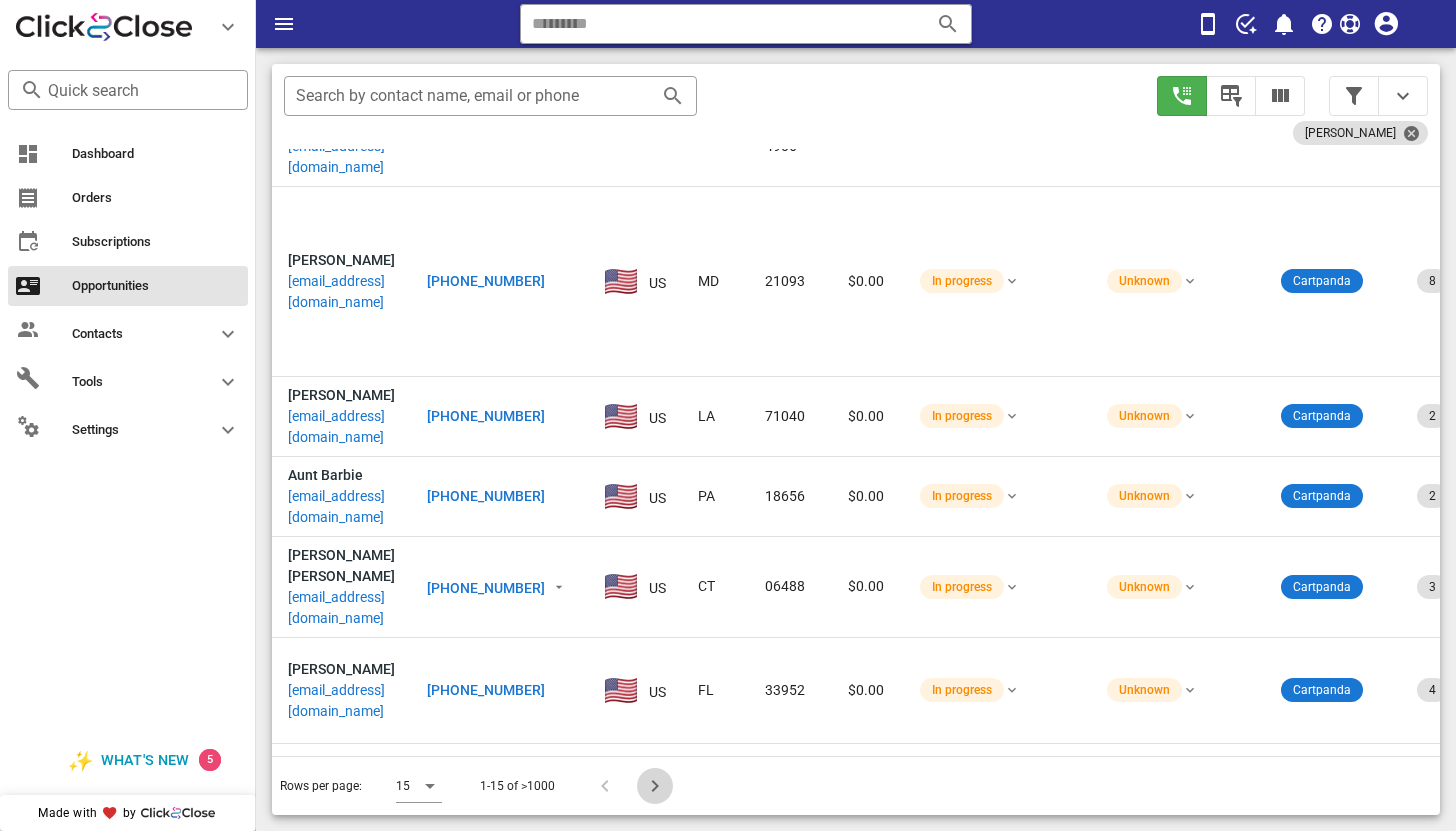 type 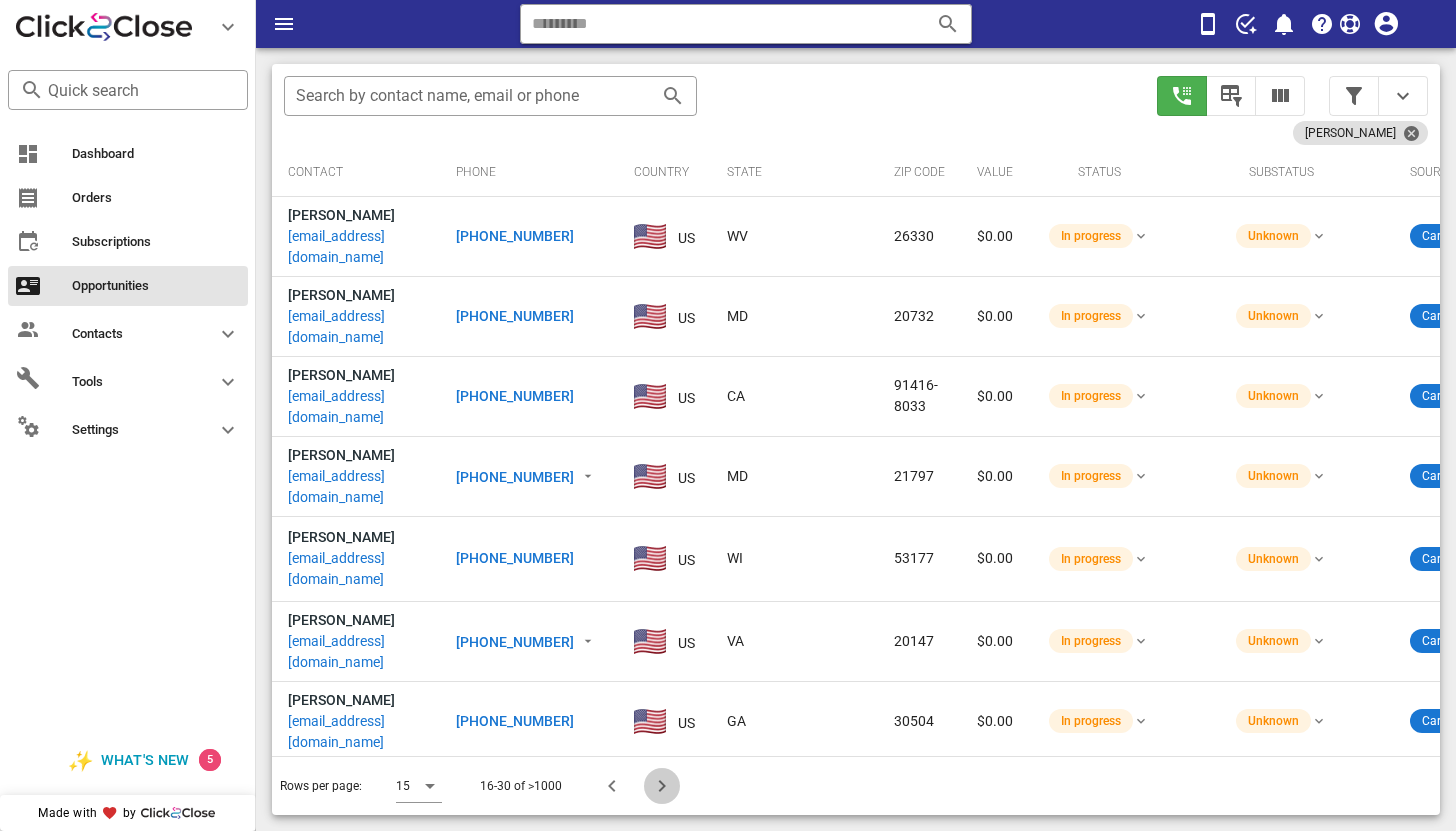 click at bounding box center [662, 786] 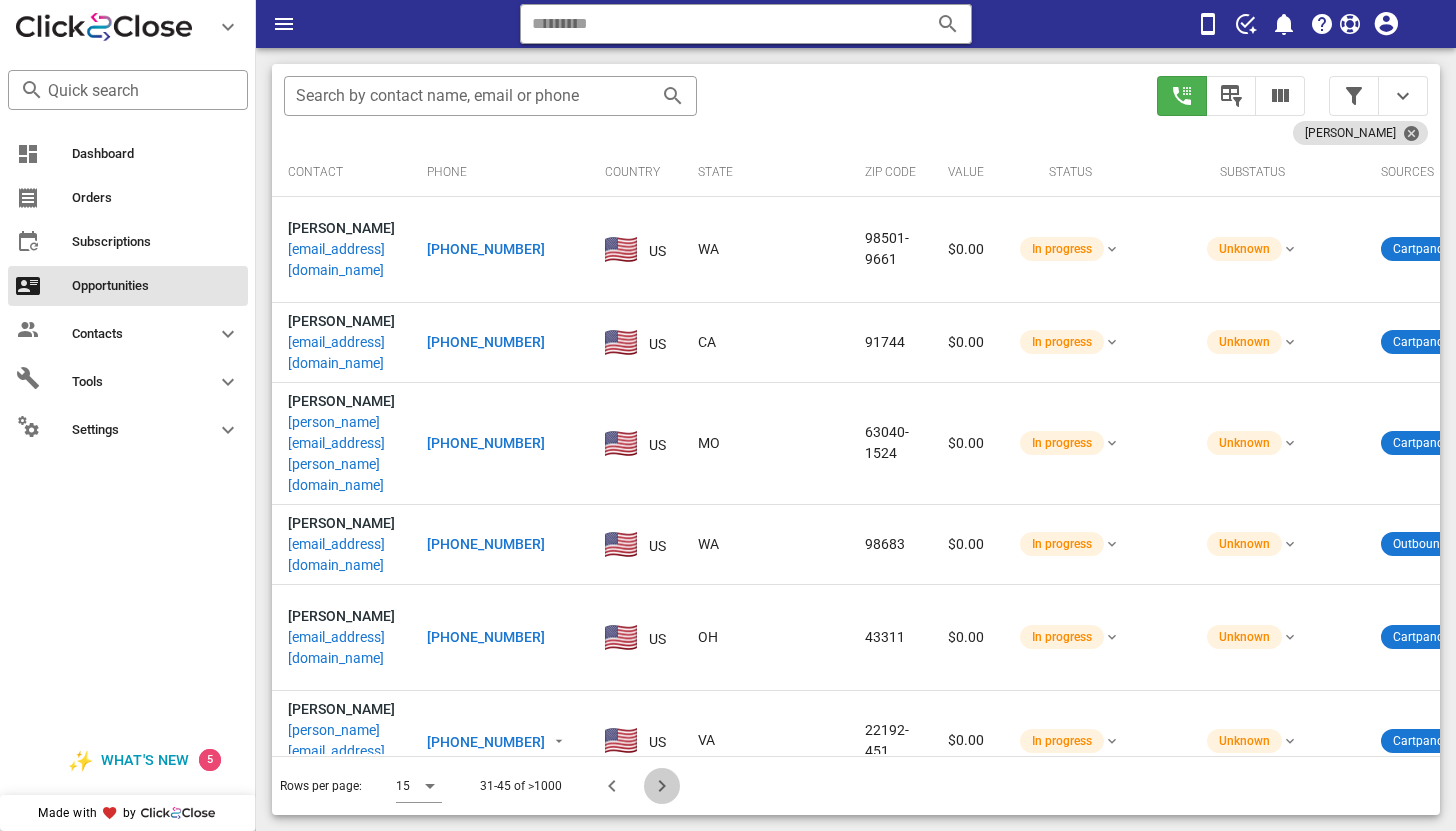 click at bounding box center (662, 786) 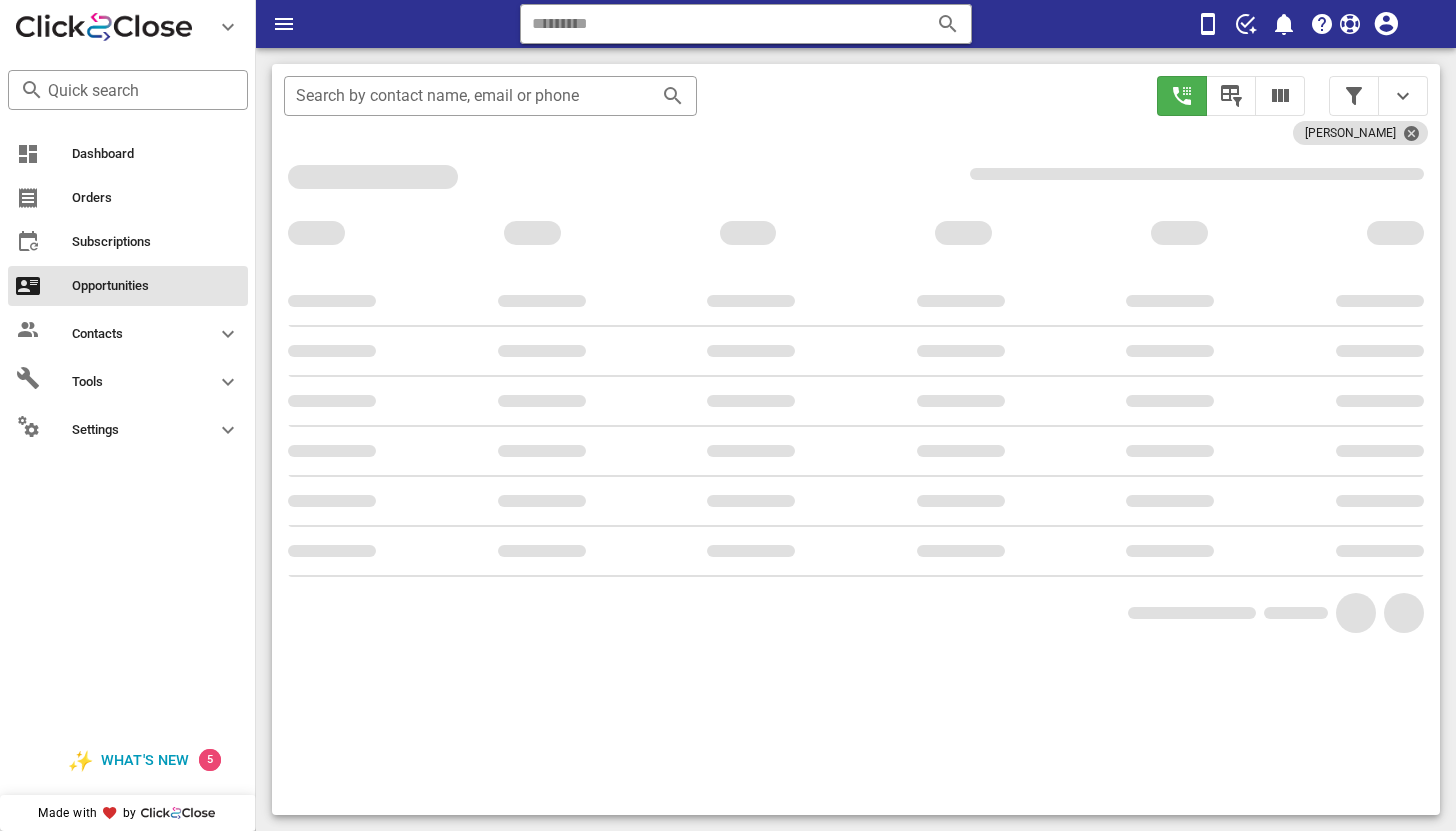 scroll, scrollTop: 376, scrollLeft: 0, axis: vertical 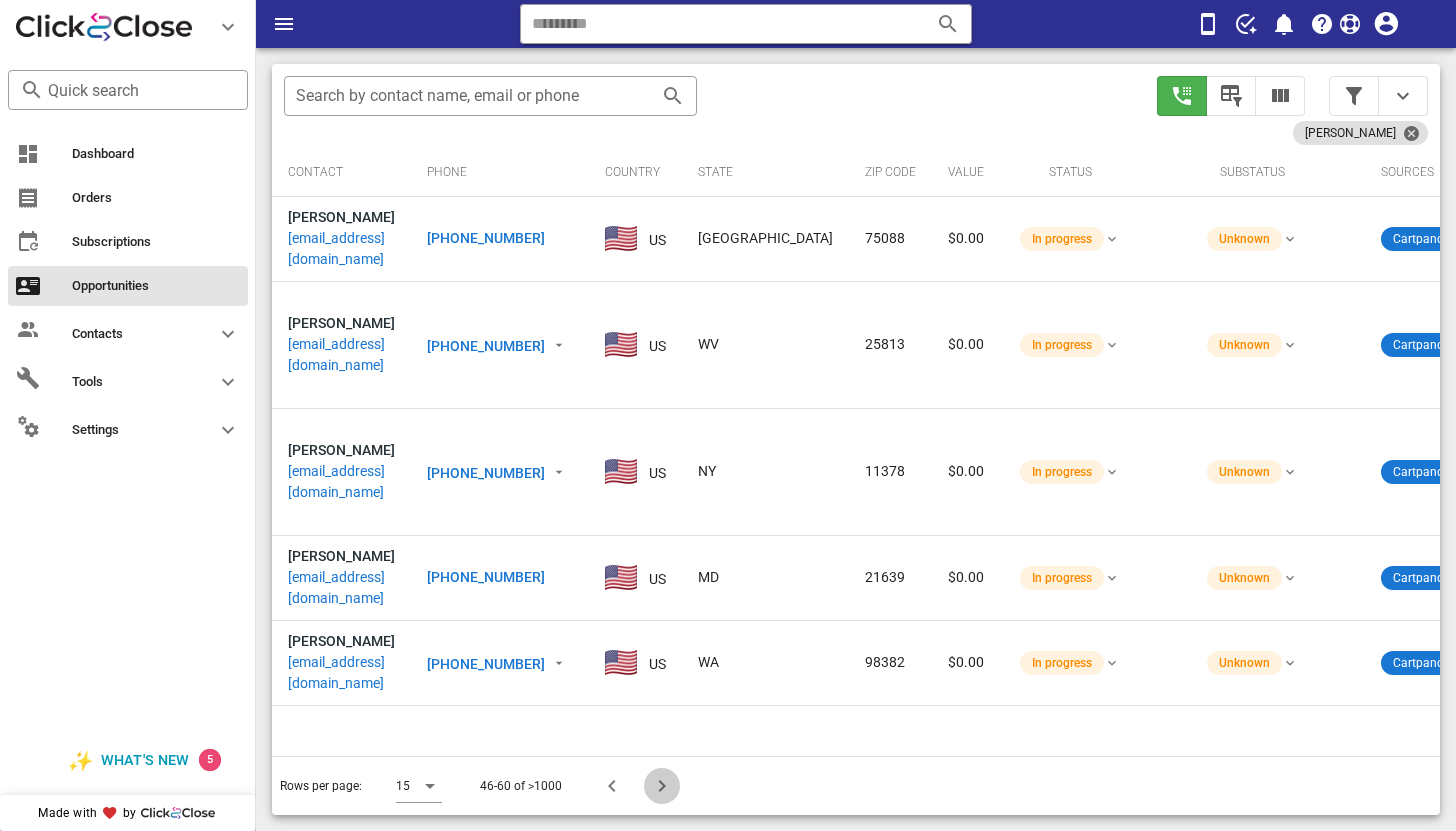 click at bounding box center (662, 786) 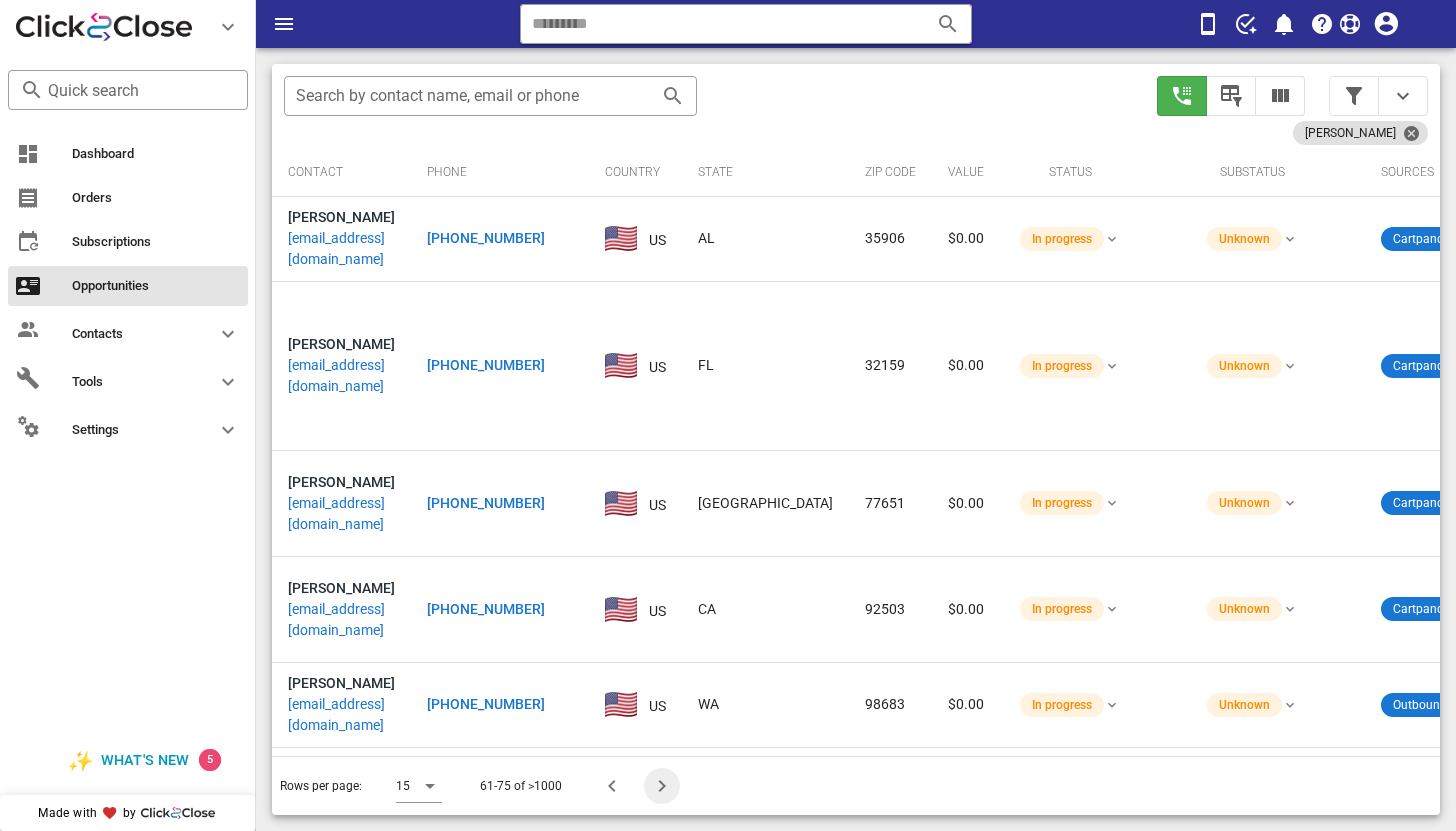 click at bounding box center [662, 786] 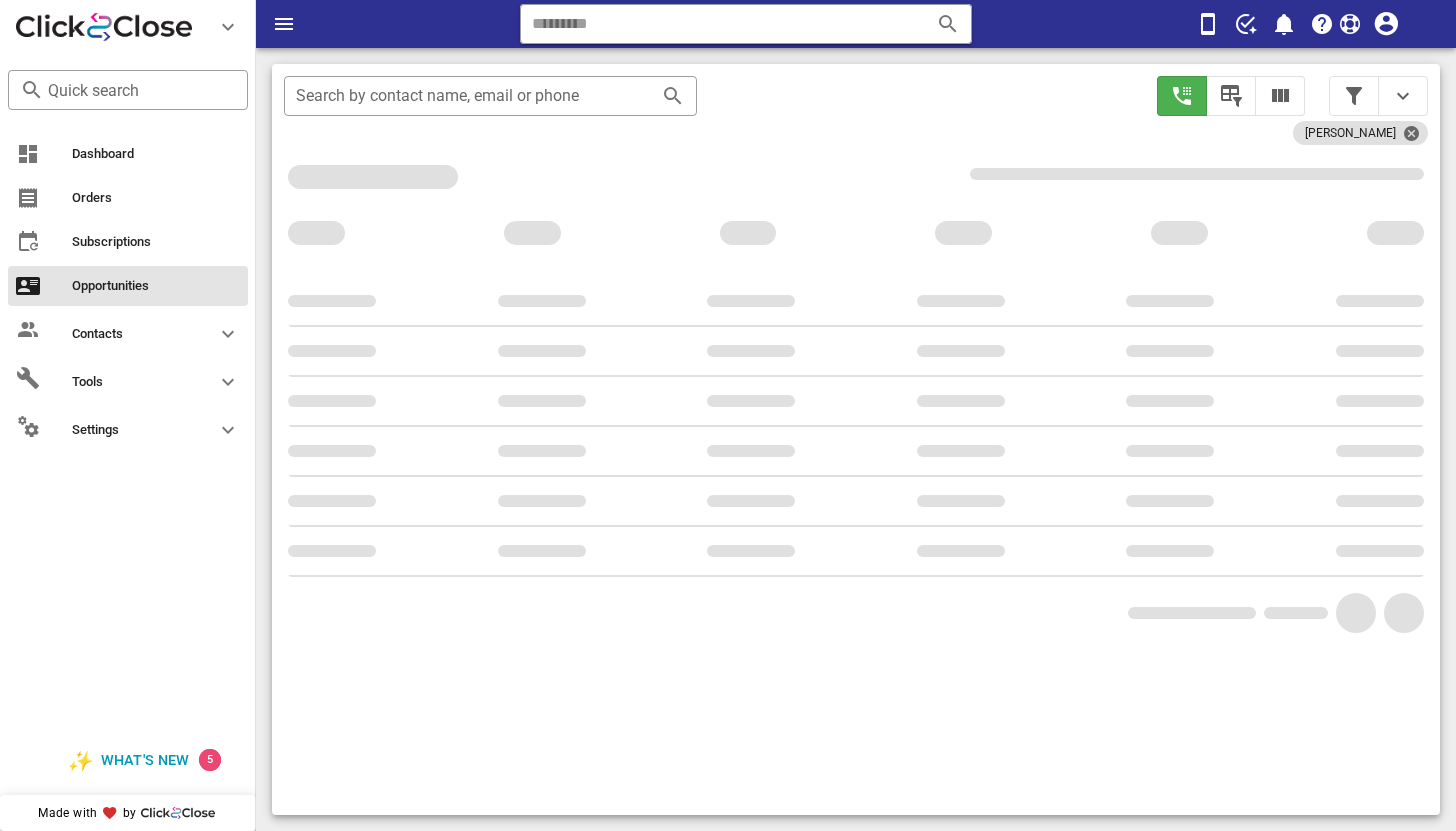 scroll, scrollTop: 376, scrollLeft: 0, axis: vertical 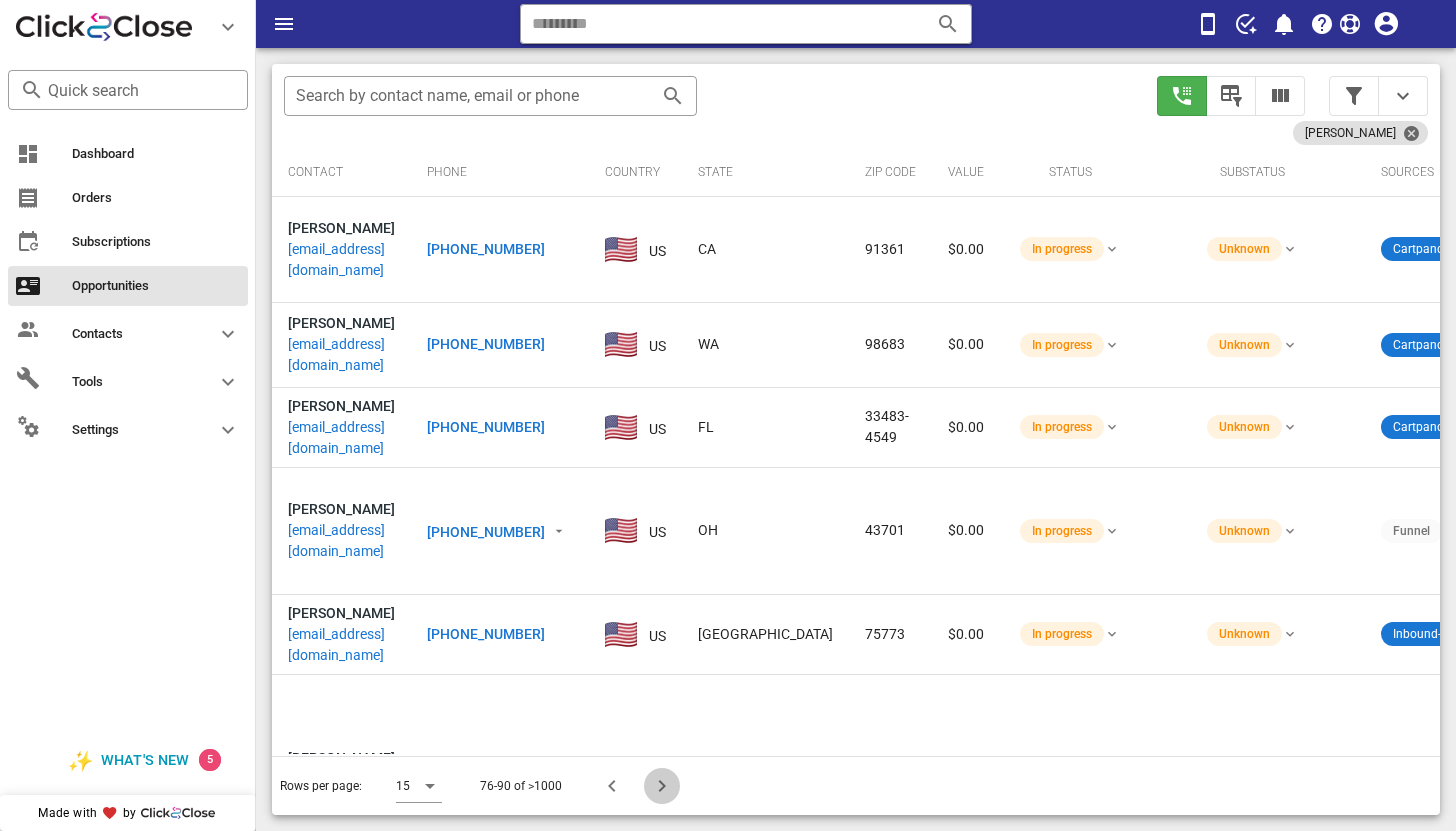 click at bounding box center (662, 786) 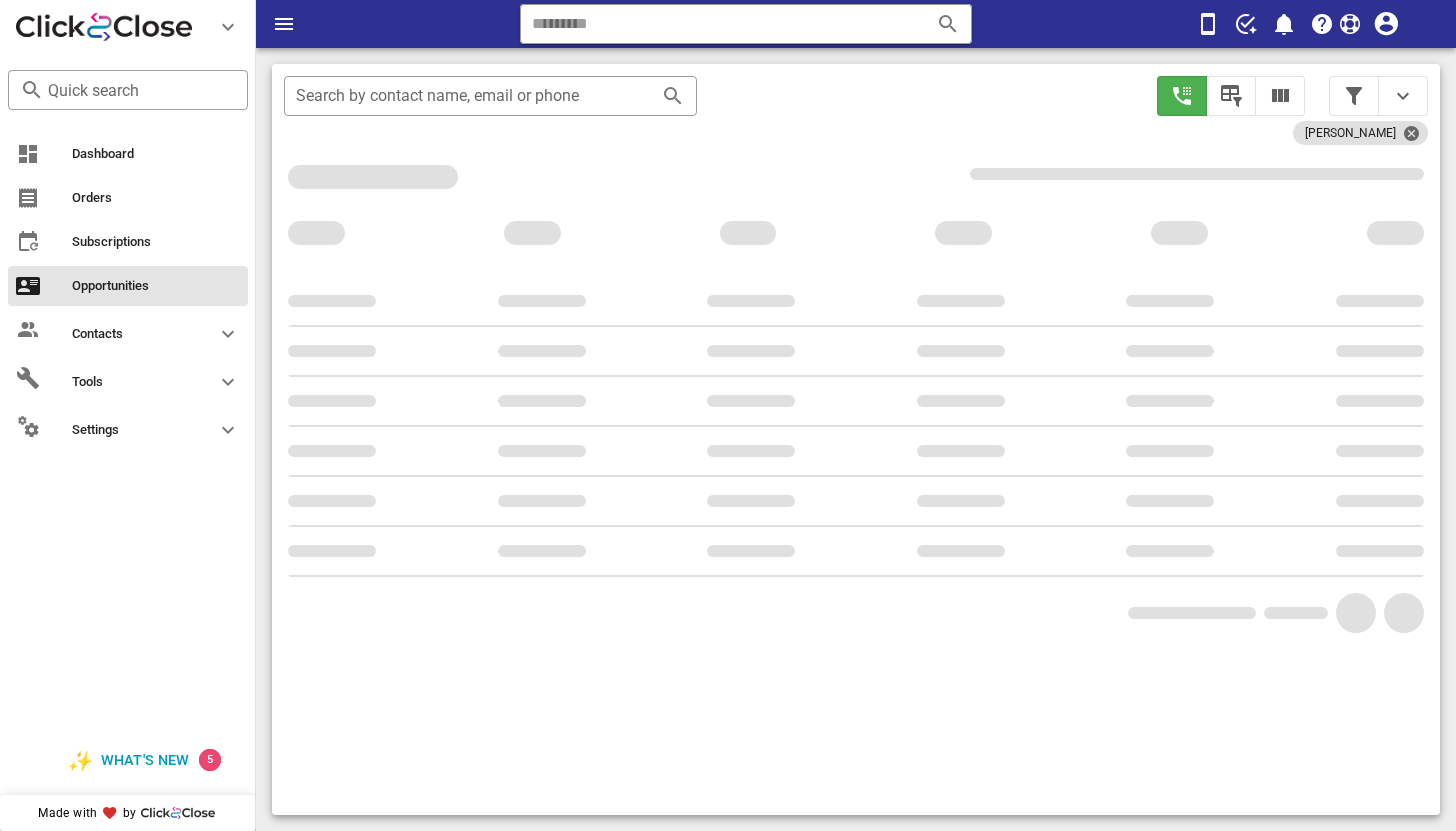 scroll, scrollTop: 376, scrollLeft: 0, axis: vertical 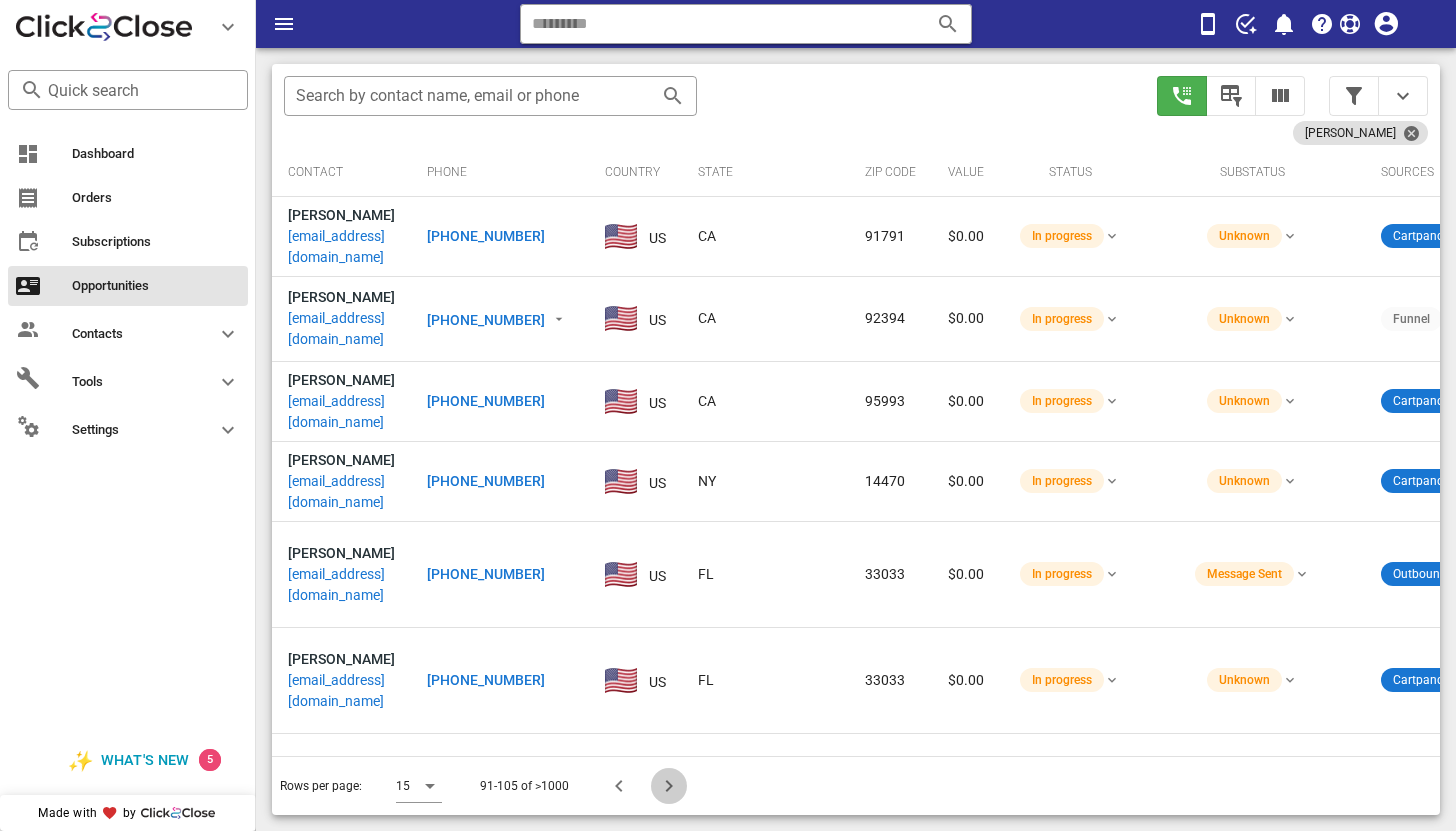 click at bounding box center [669, 786] 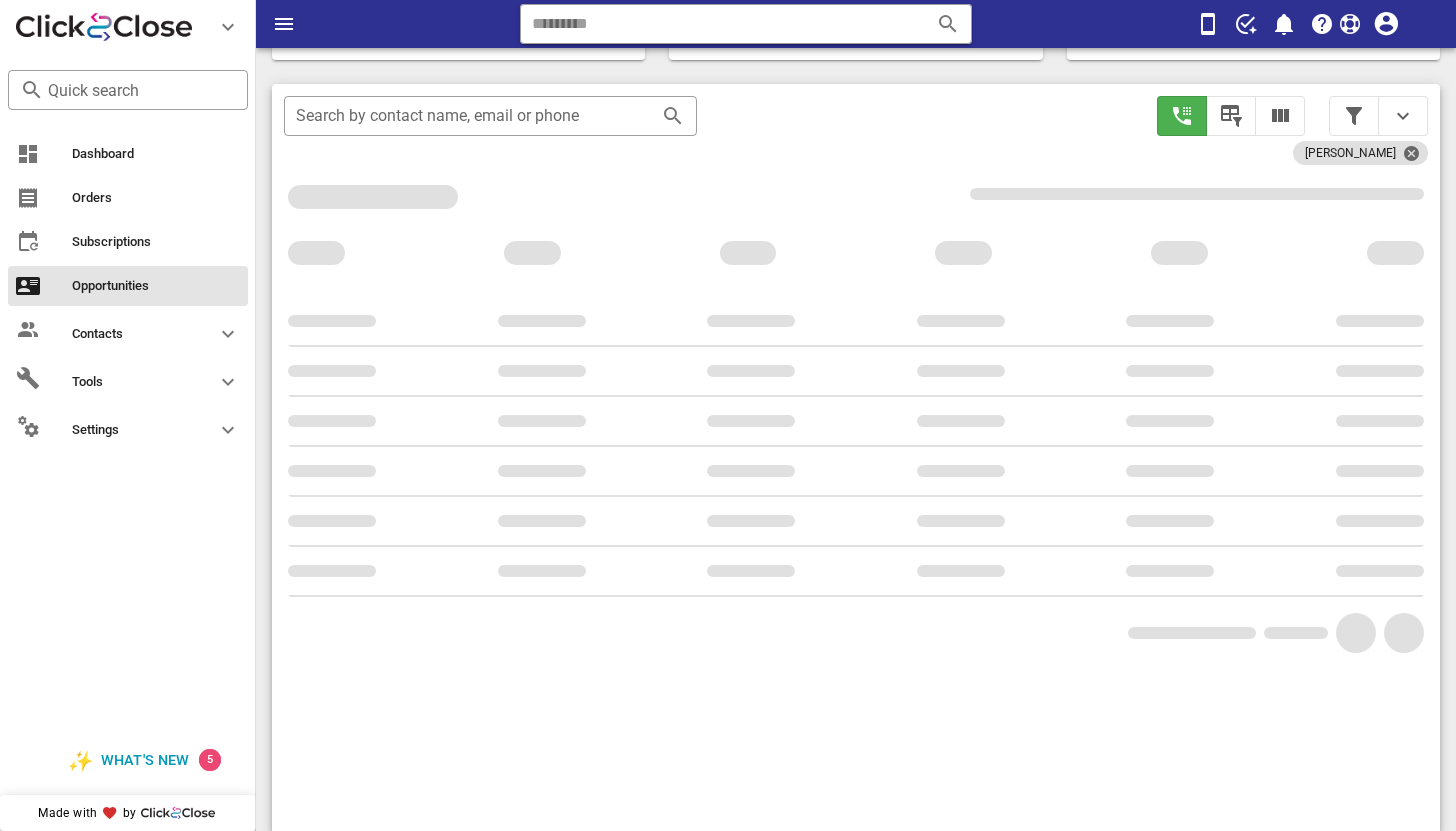 scroll, scrollTop: 376, scrollLeft: 0, axis: vertical 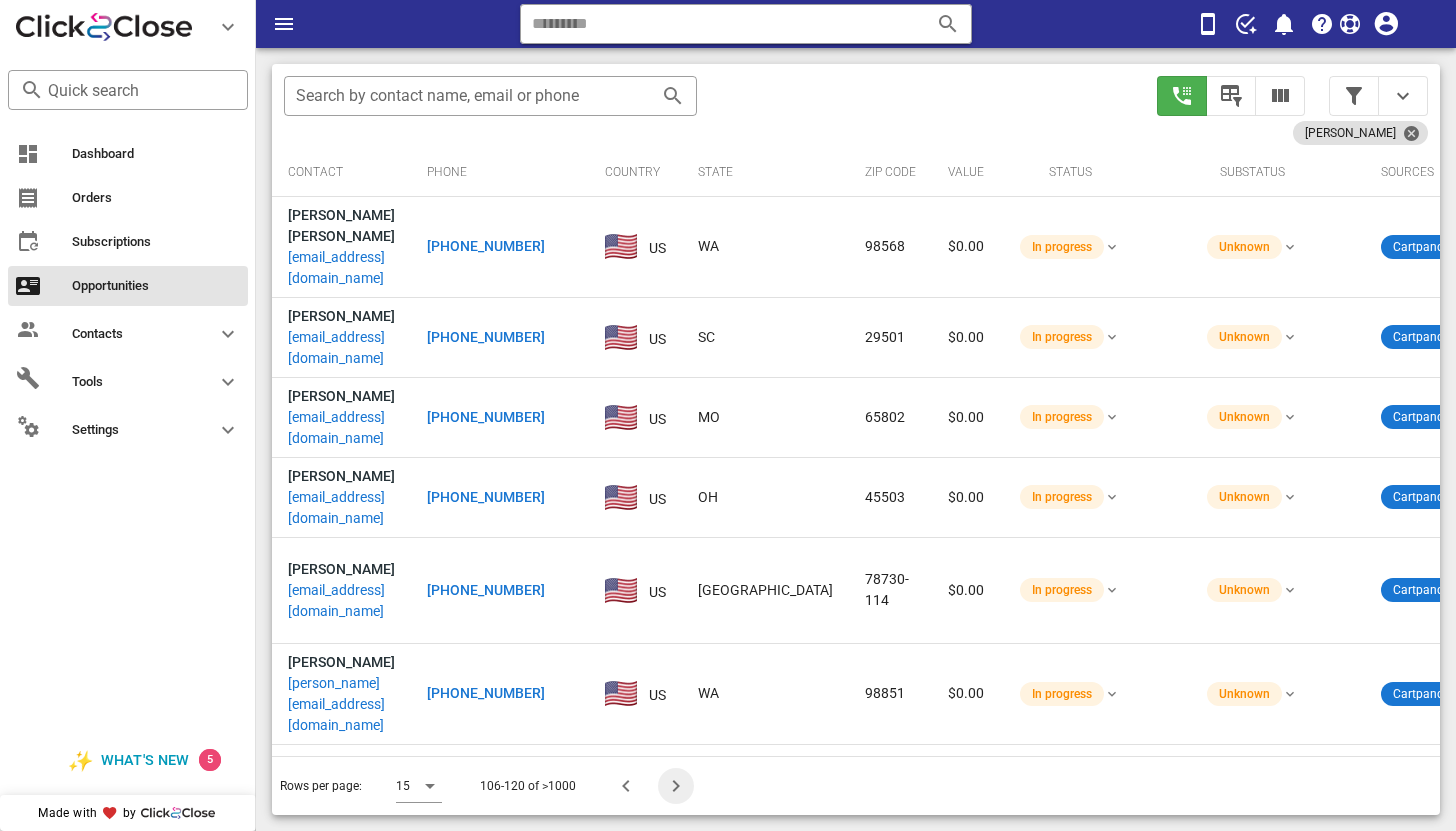 click at bounding box center (676, 786) 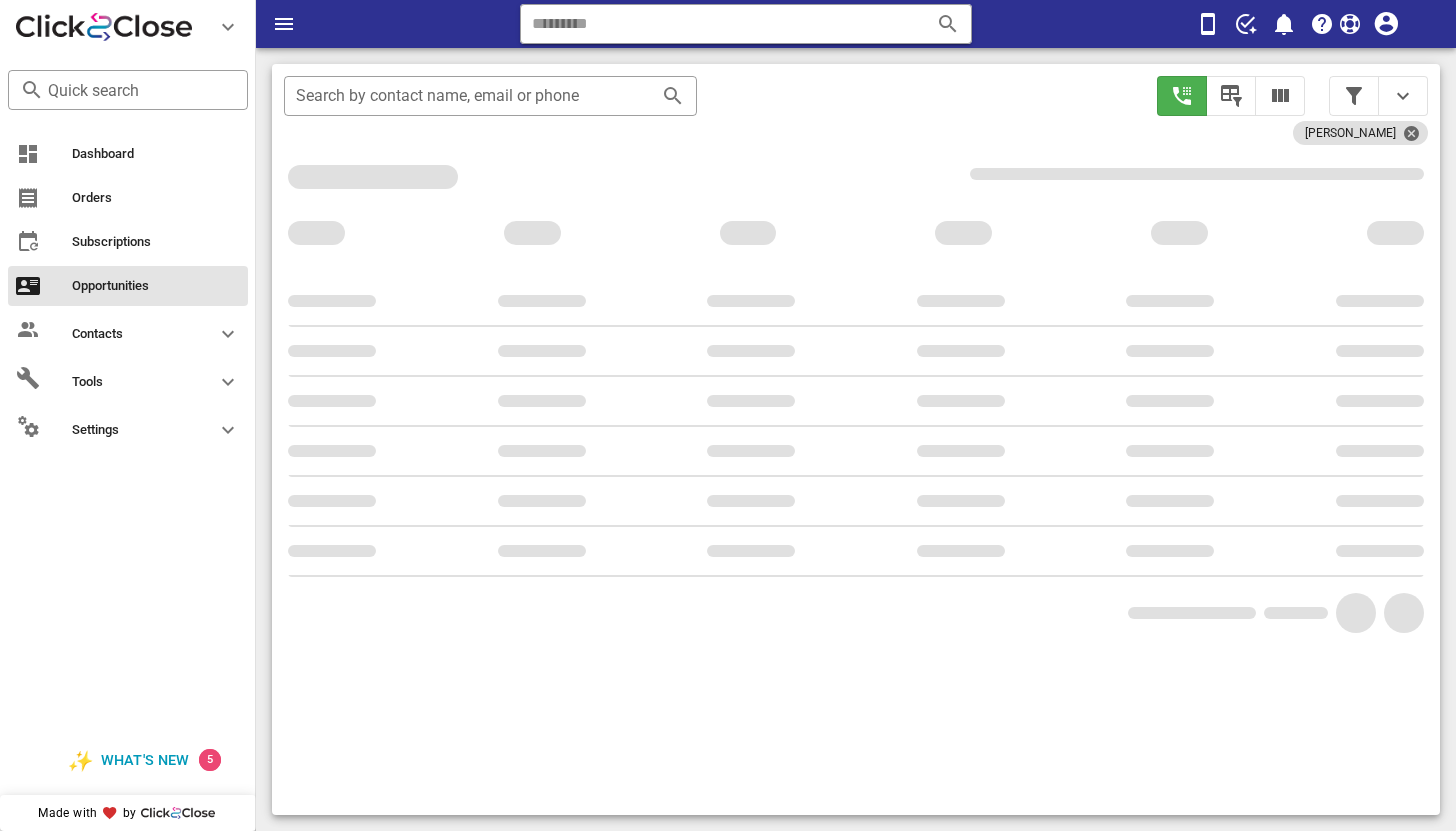 scroll, scrollTop: 376, scrollLeft: 0, axis: vertical 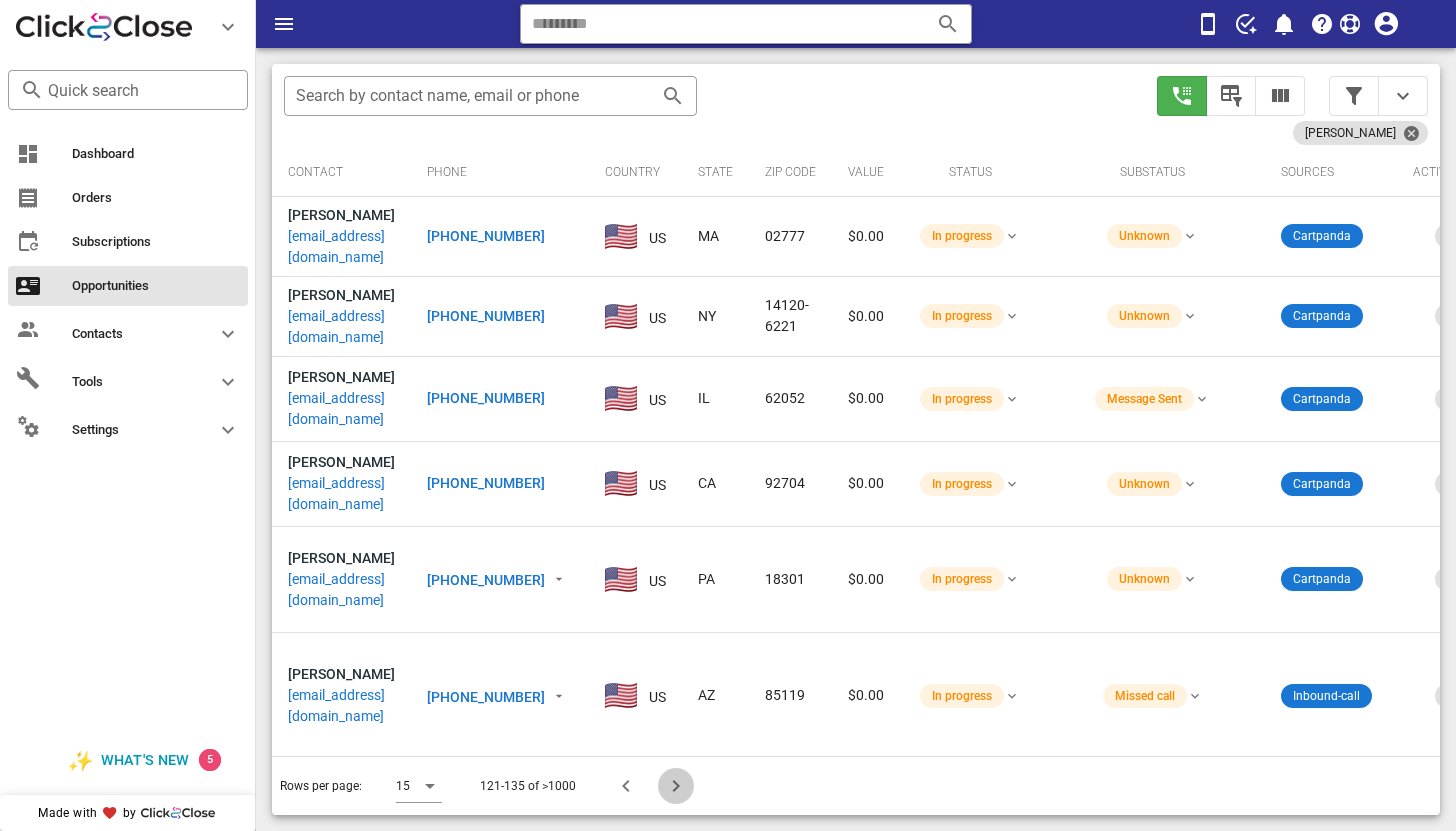 click at bounding box center (676, 786) 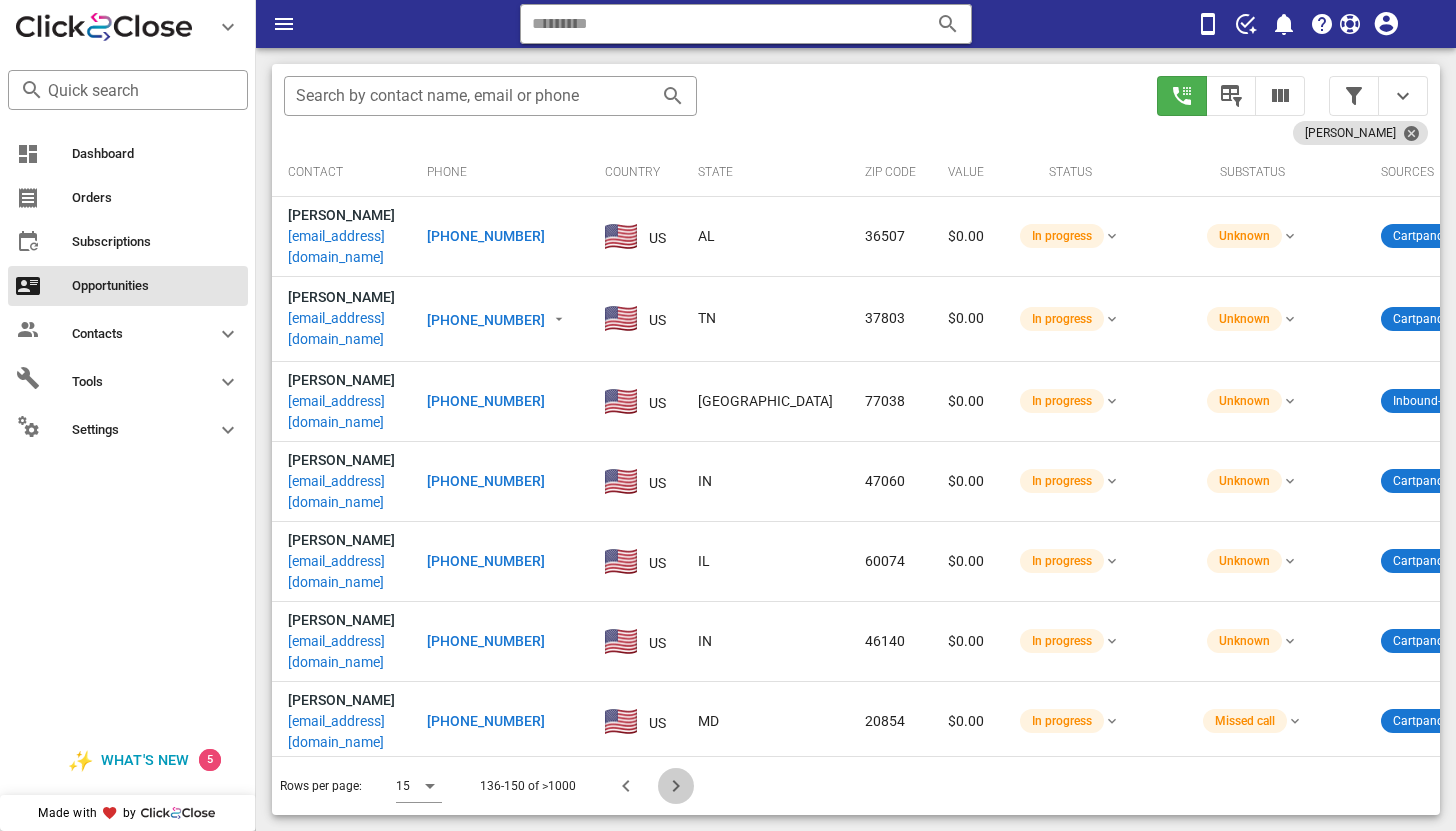 click at bounding box center [676, 786] 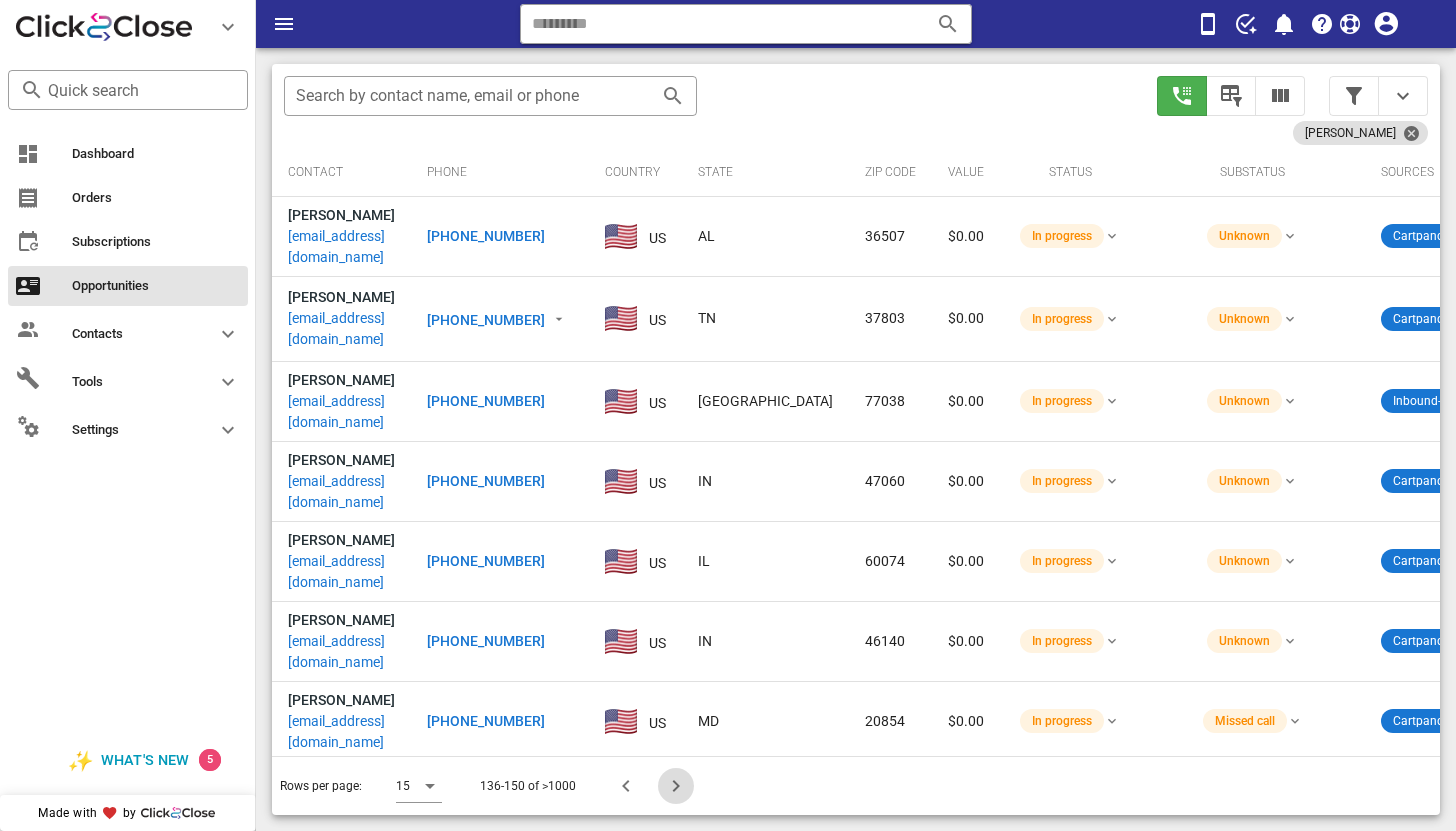 scroll, scrollTop: 356, scrollLeft: 0, axis: vertical 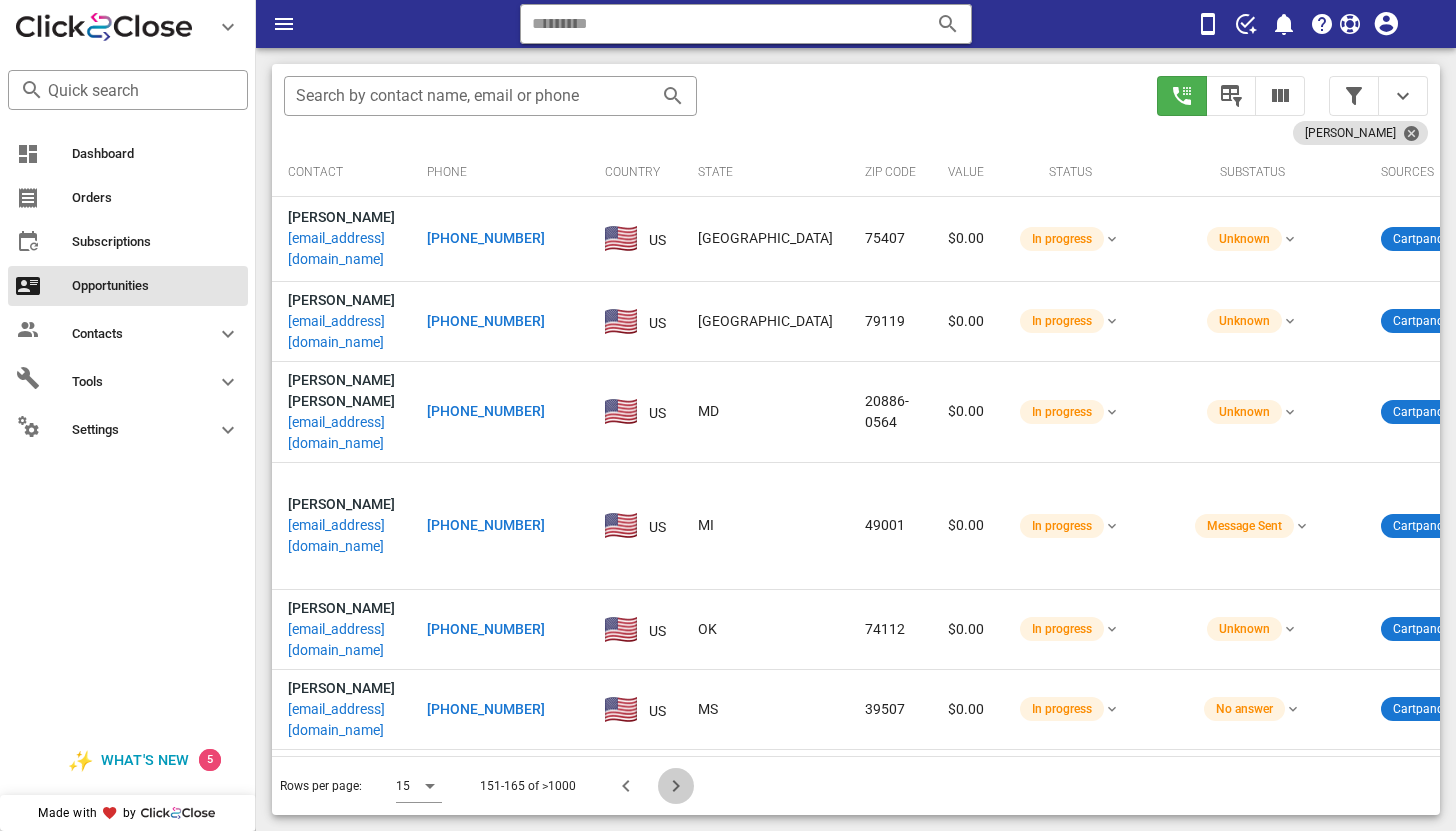 click at bounding box center [676, 786] 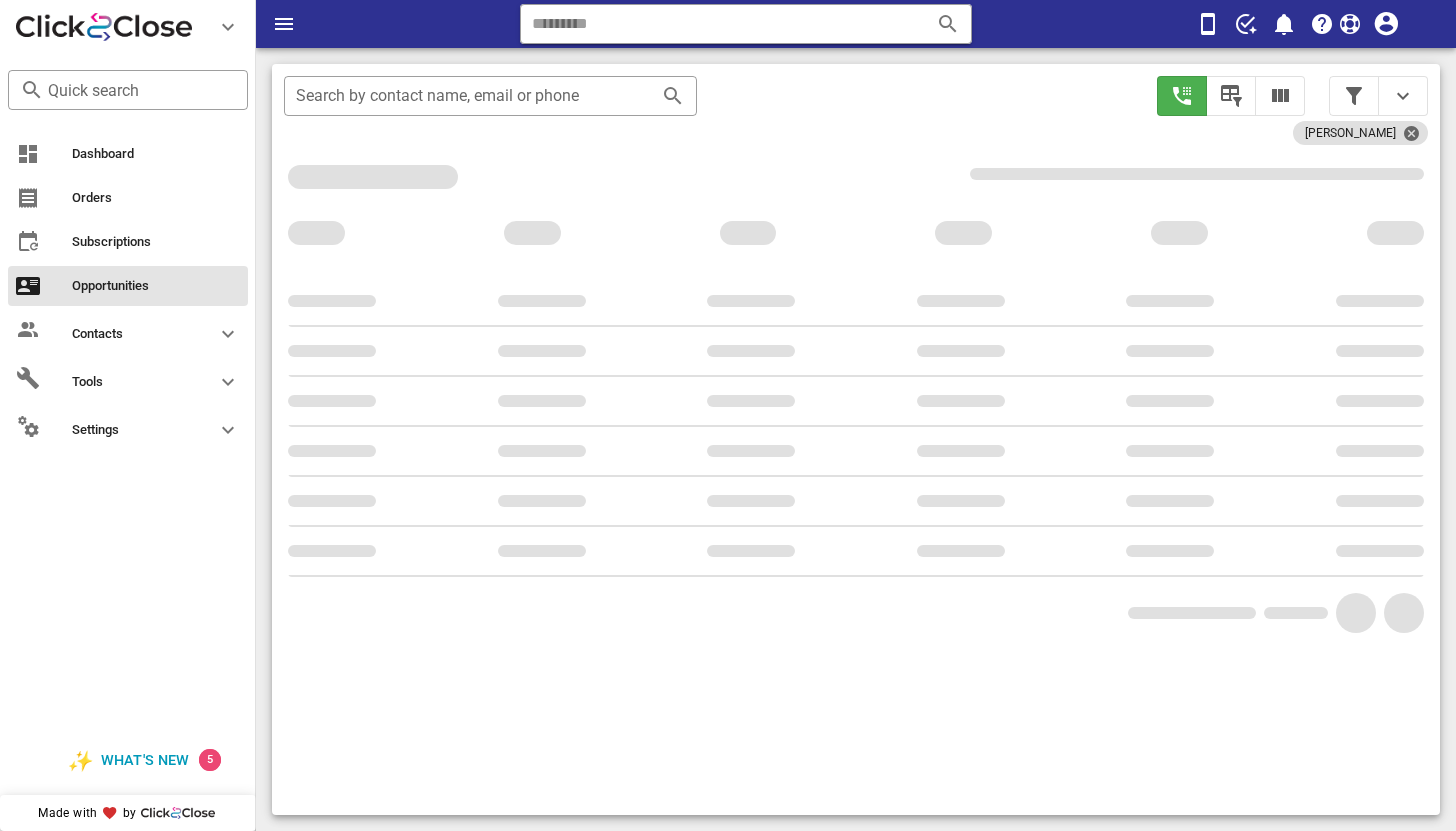 scroll, scrollTop: 376, scrollLeft: 0, axis: vertical 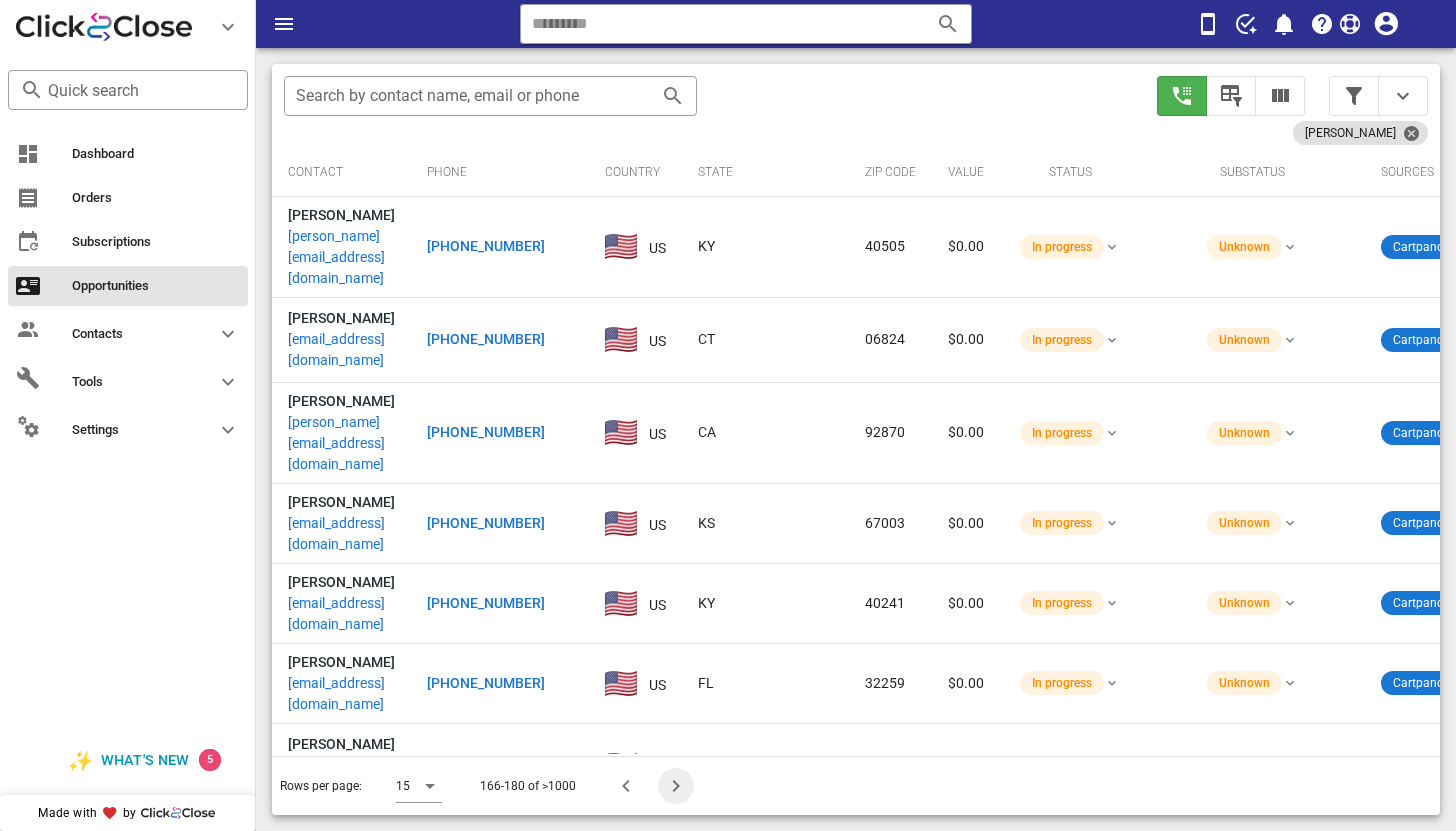 click at bounding box center (676, 786) 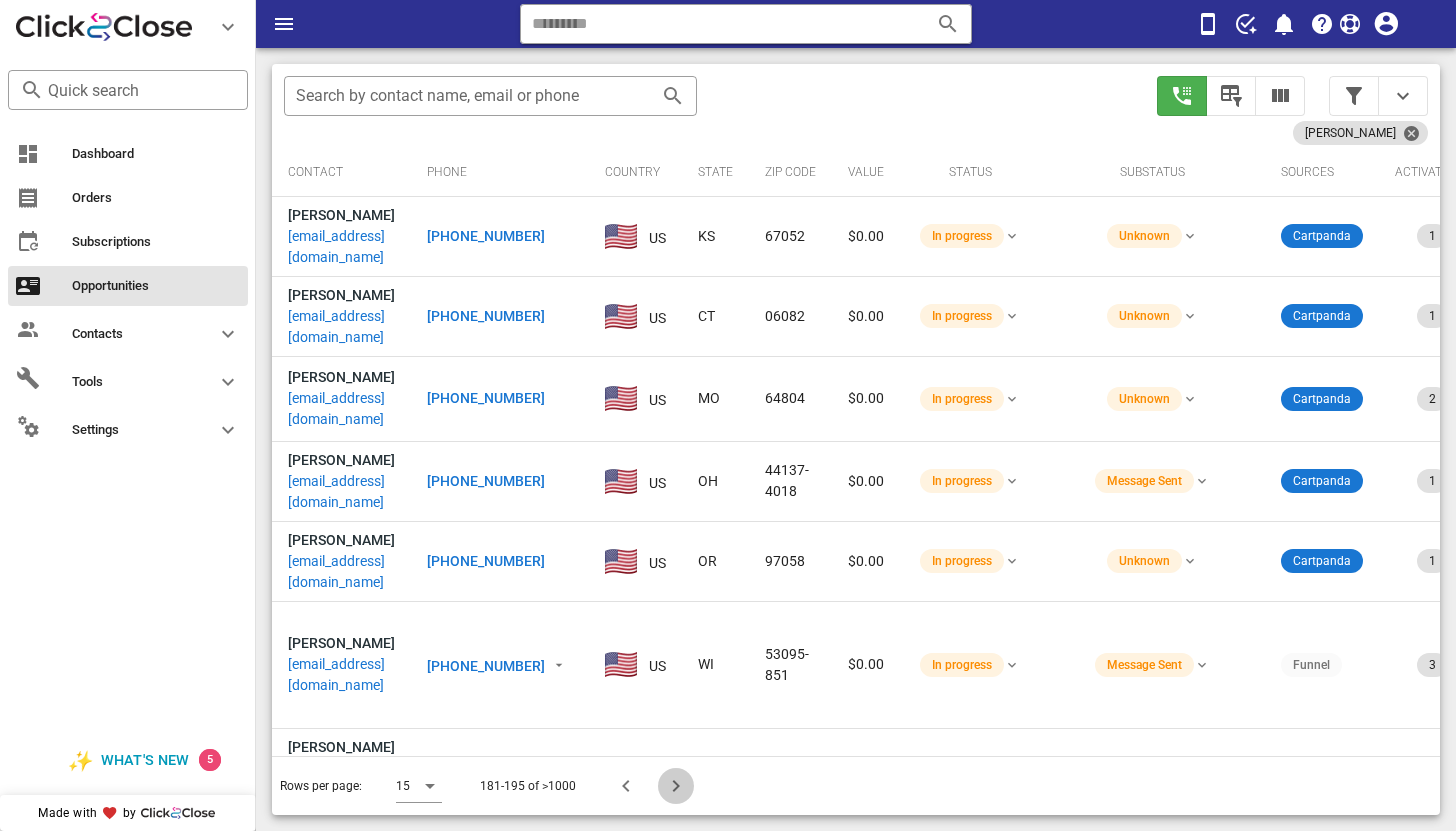 click at bounding box center [676, 786] 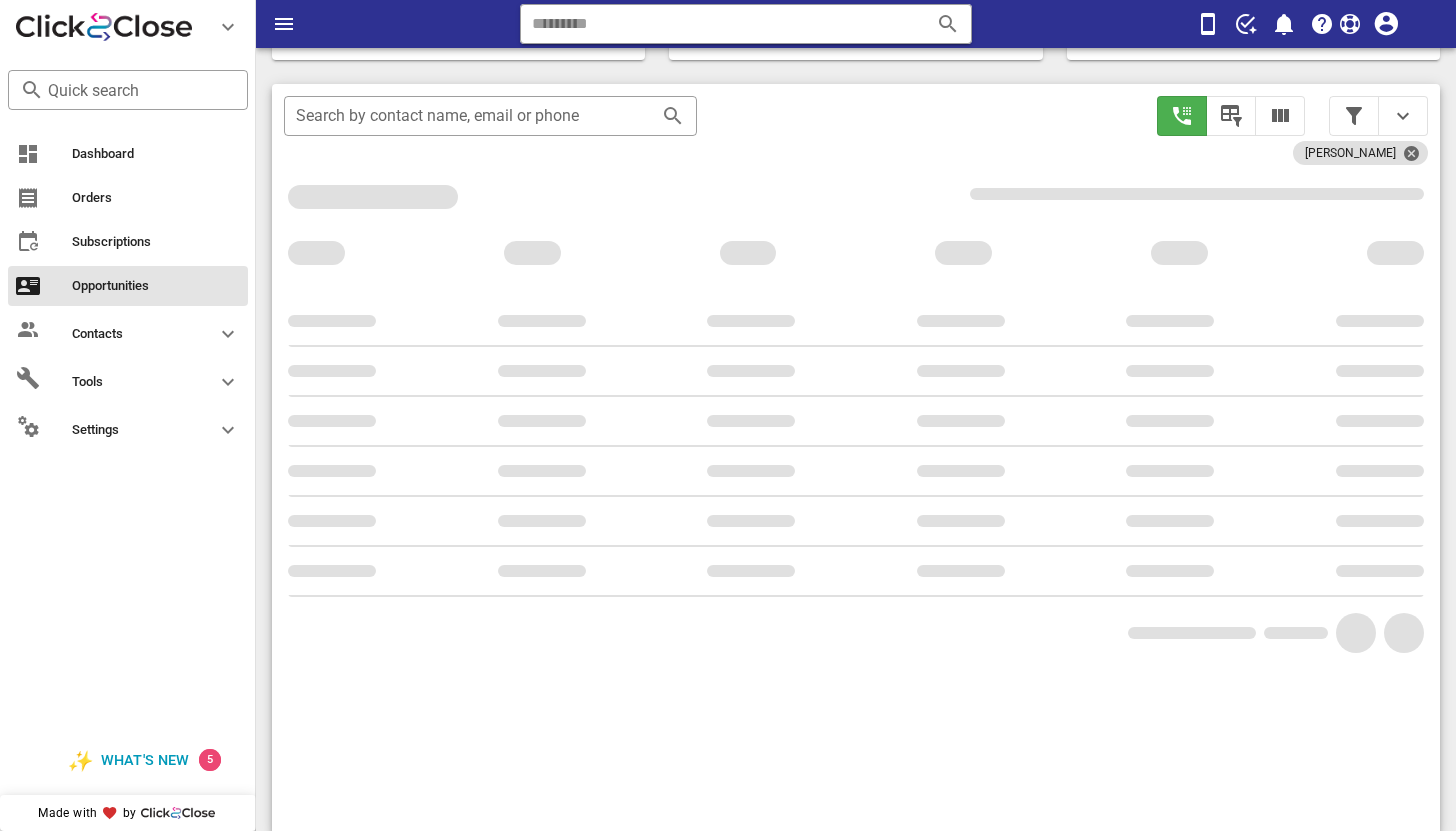 scroll, scrollTop: 376, scrollLeft: 0, axis: vertical 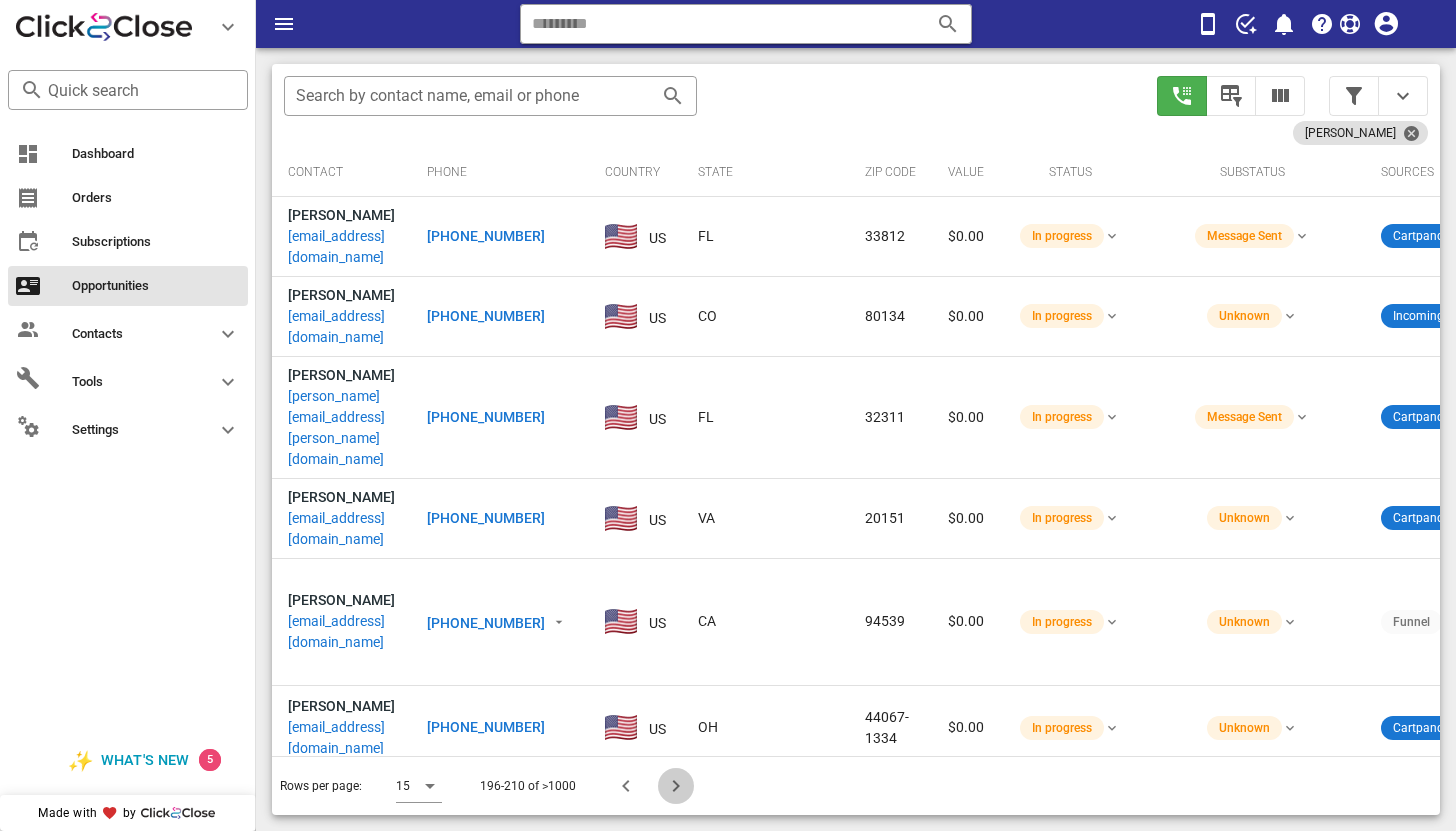 click at bounding box center (676, 786) 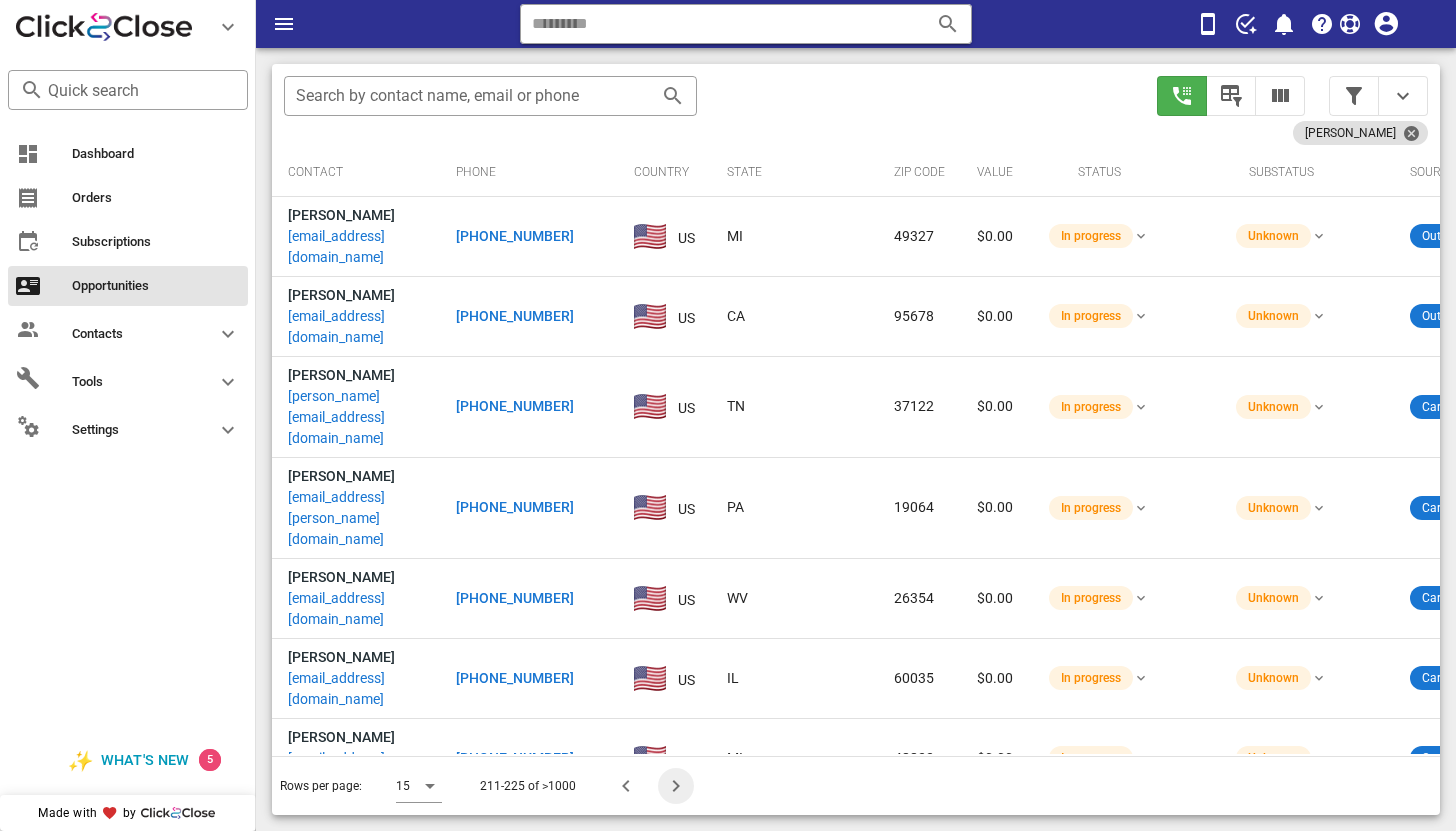 click at bounding box center (676, 786) 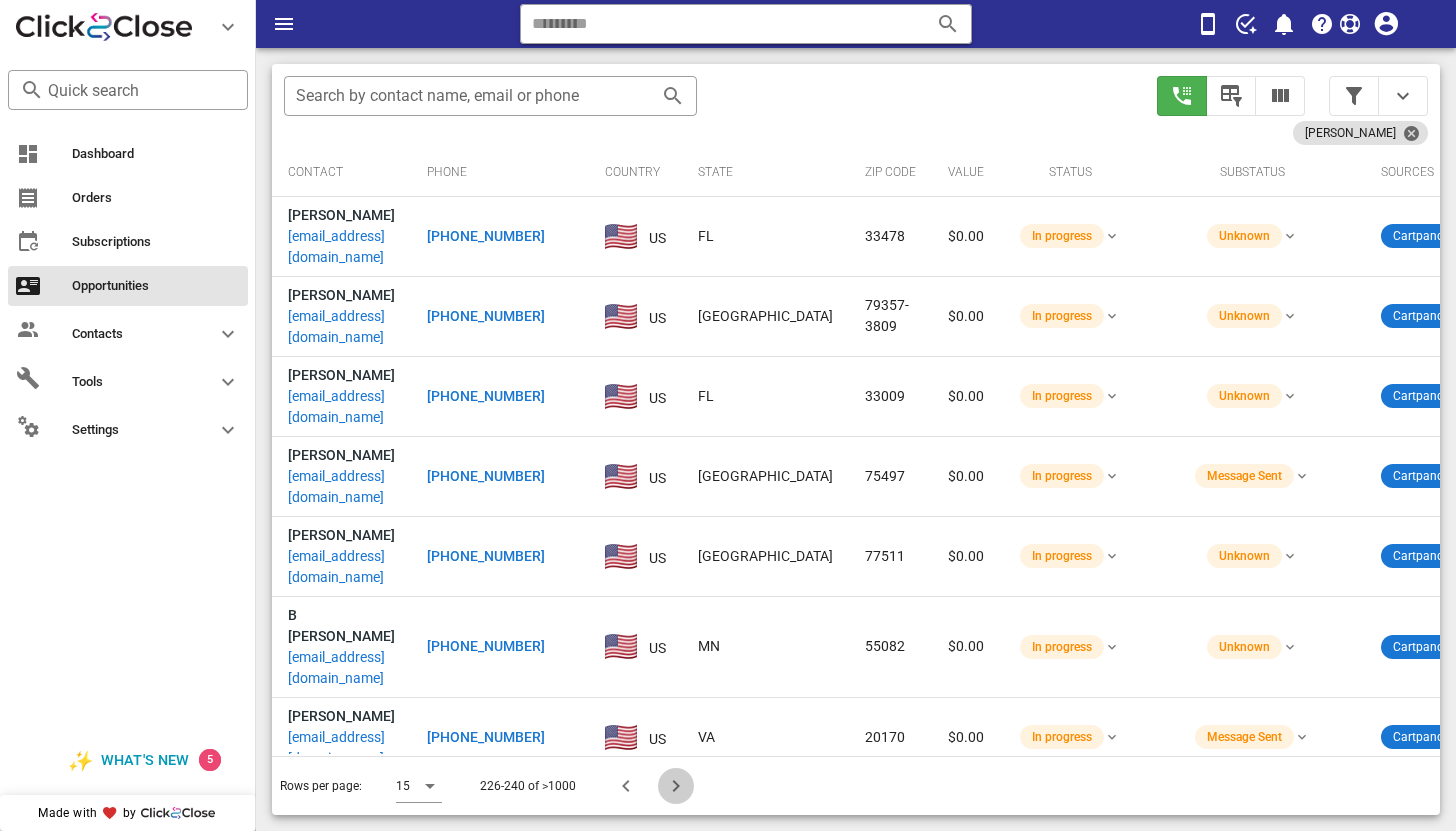 click at bounding box center [676, 786] 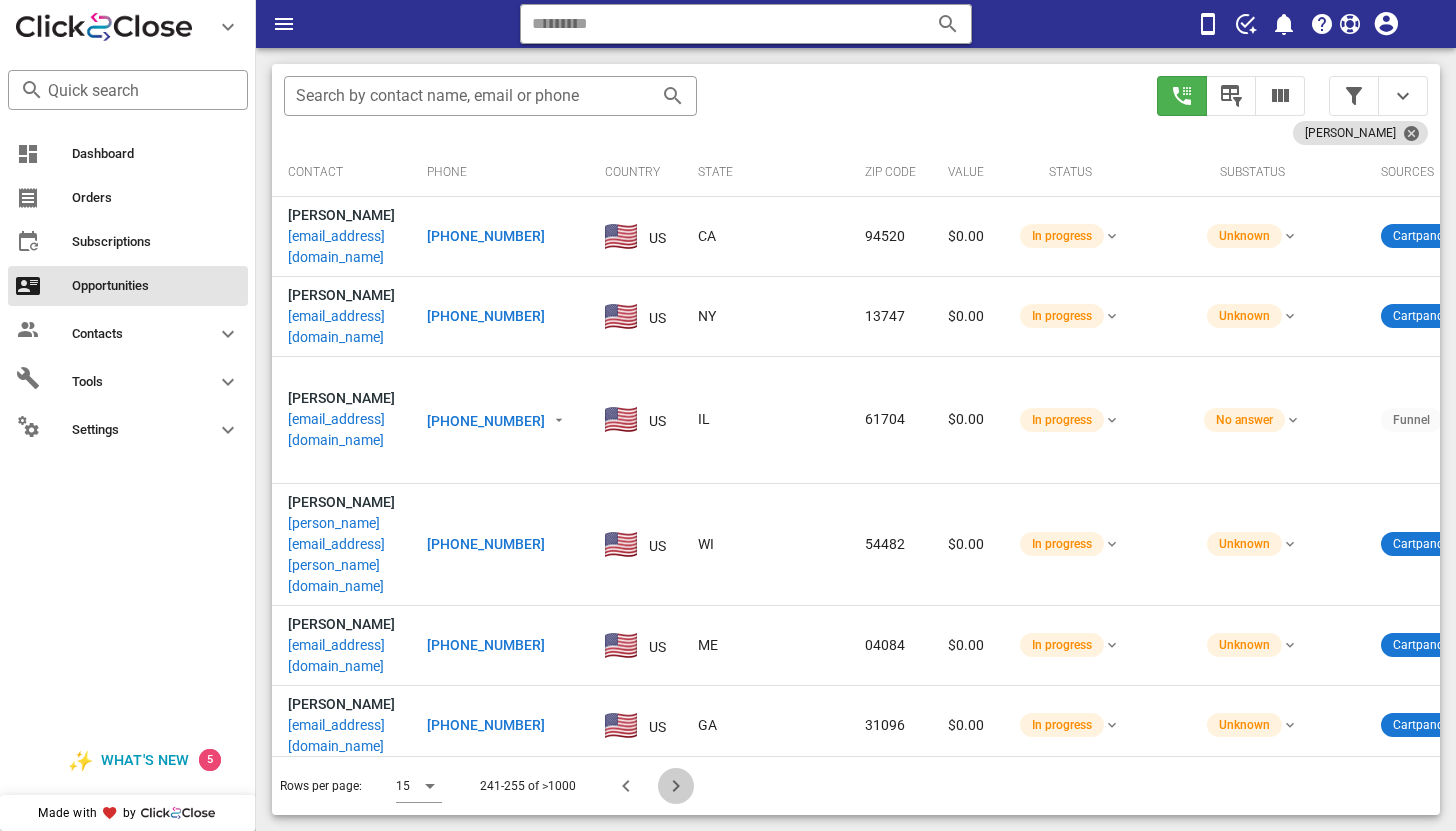 click at bounding box center [676, 786] 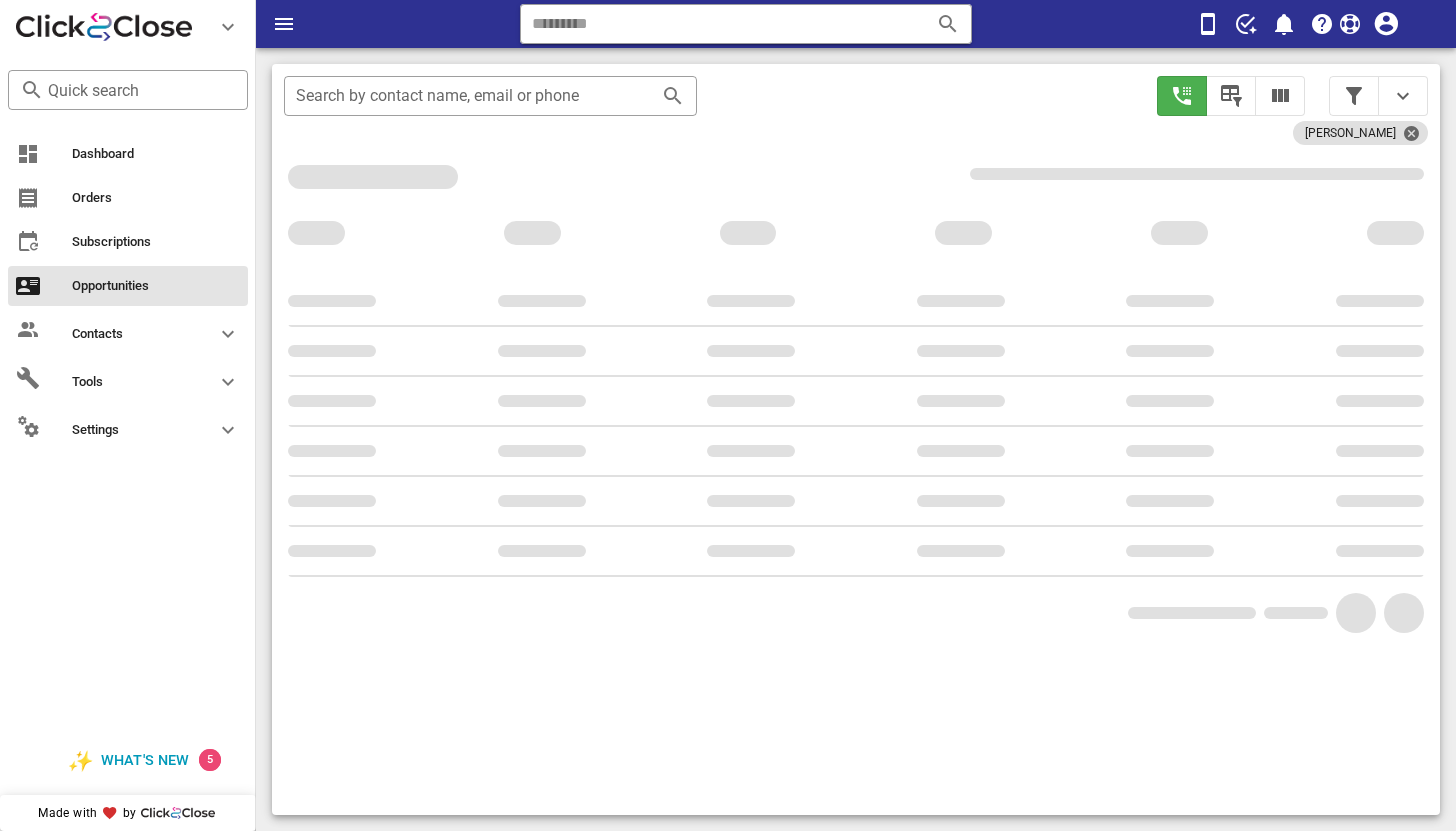 scroll, scrollTop: 356, scrollLeft: 0, axis: vertical 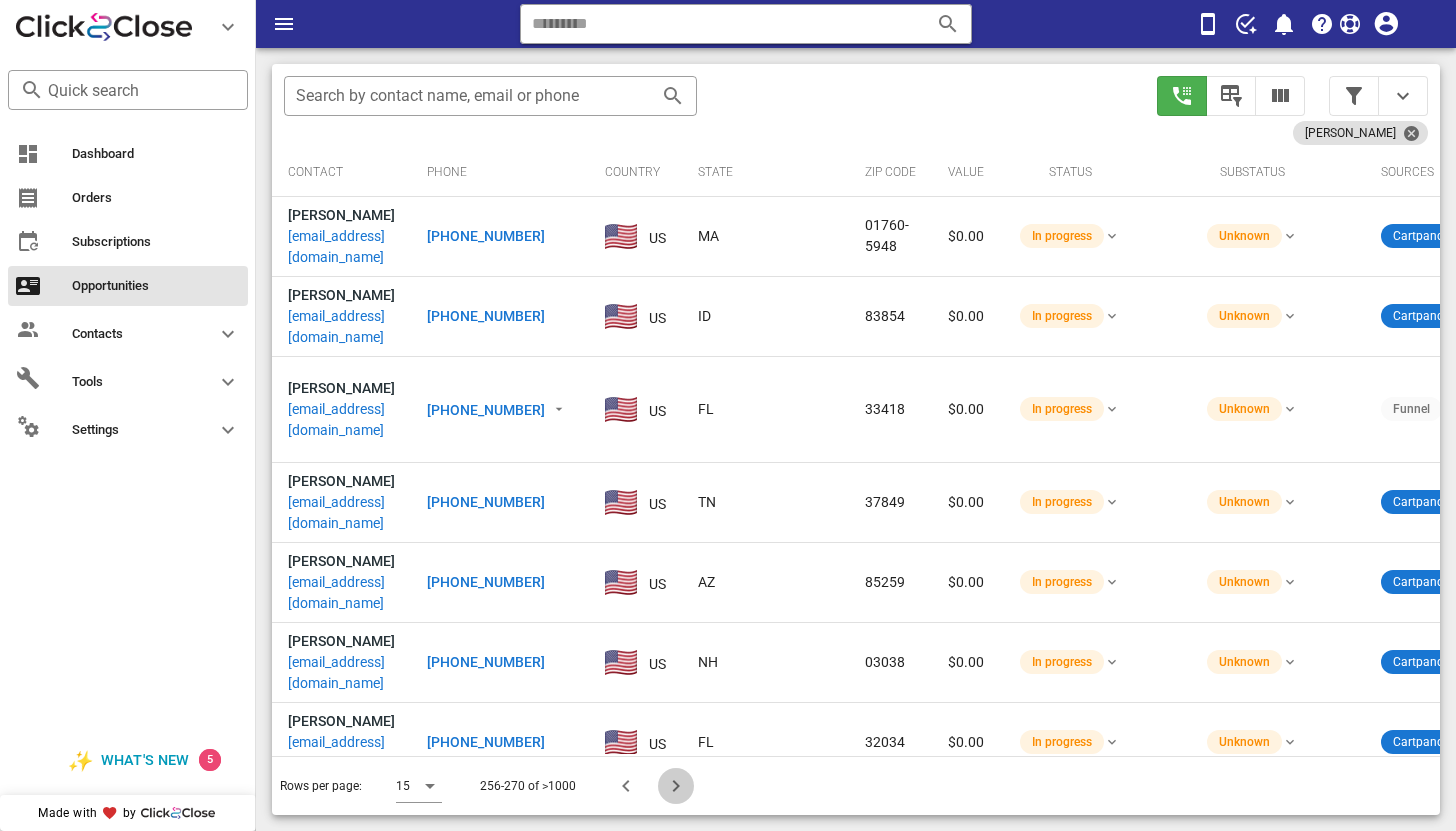 click at bounding box center (676, 786) 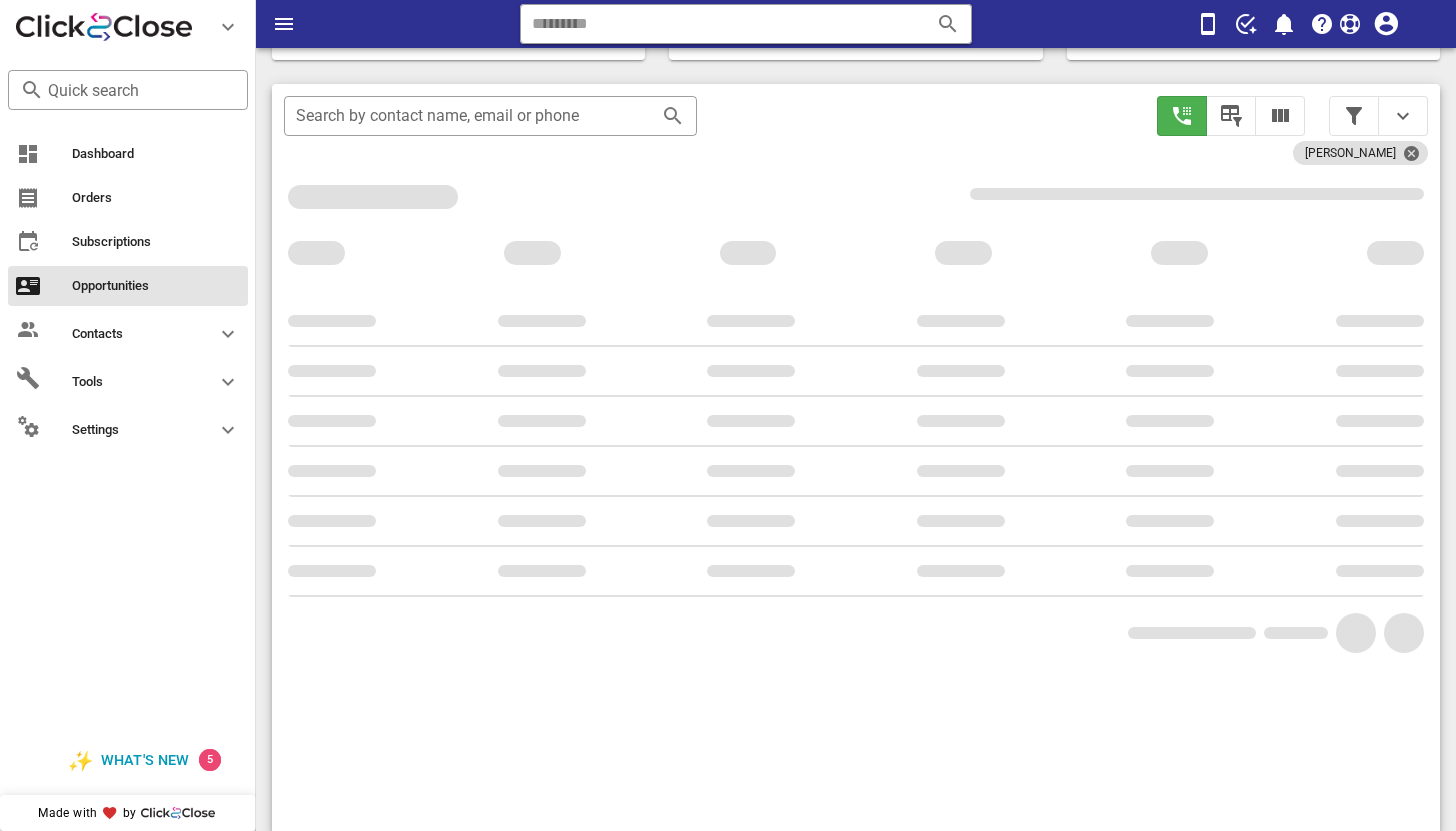 scroll, scrollTop: 376, scrollLeft: 0, axis: vertical 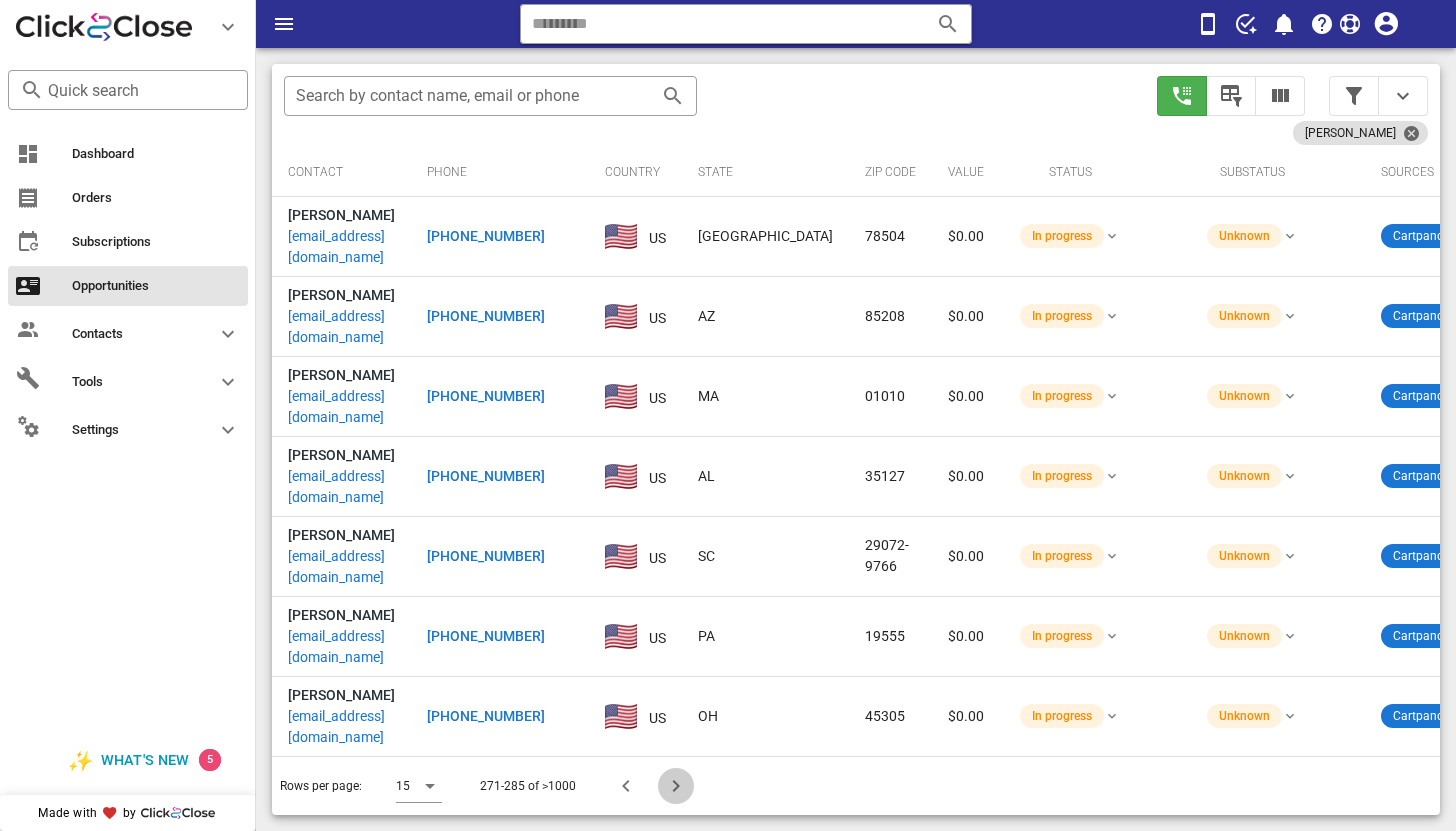 click at bounding box center [676, 786] 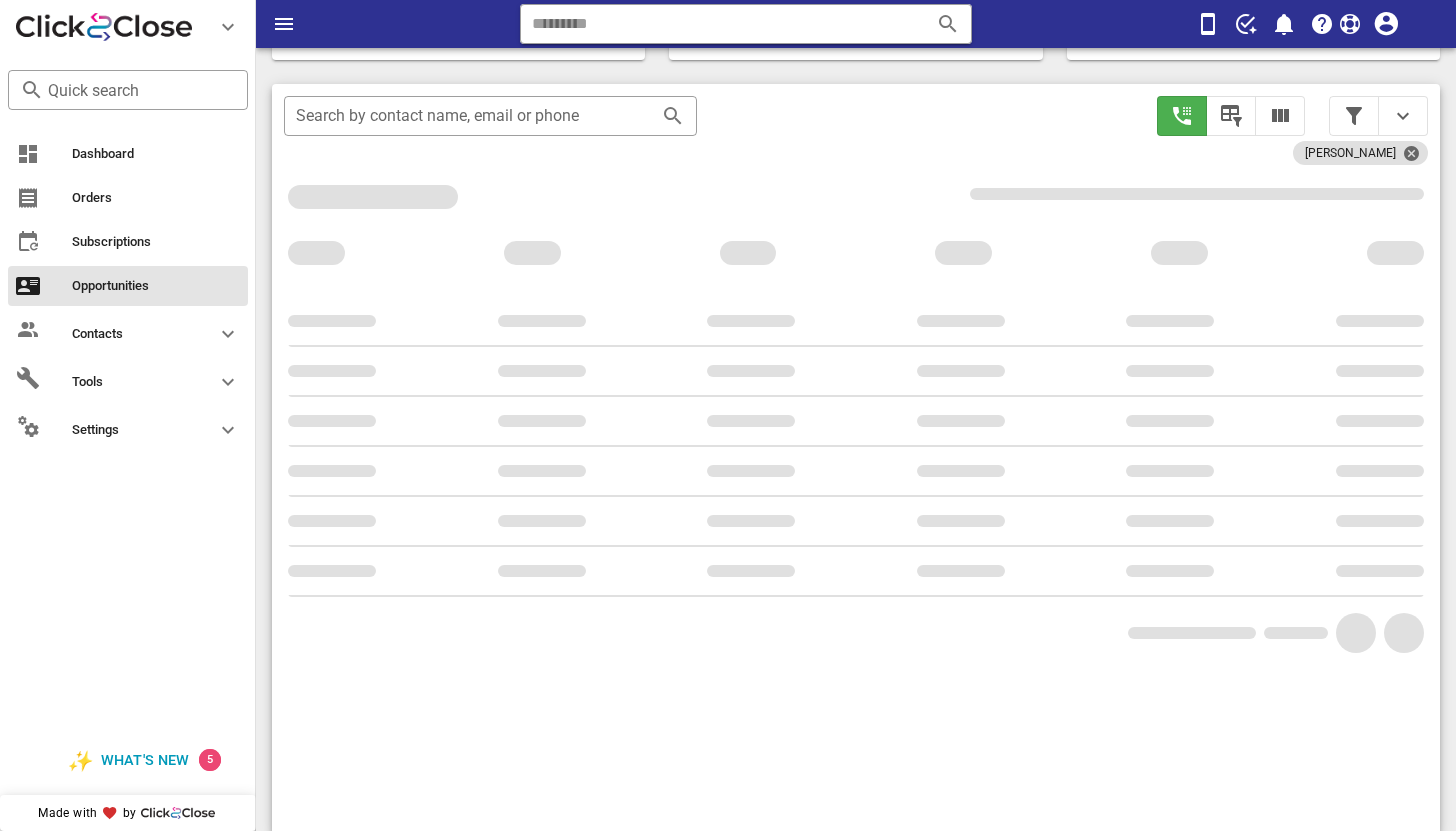 scroll, scrollTop: 376, scrollLeft: 0, axis: vertical 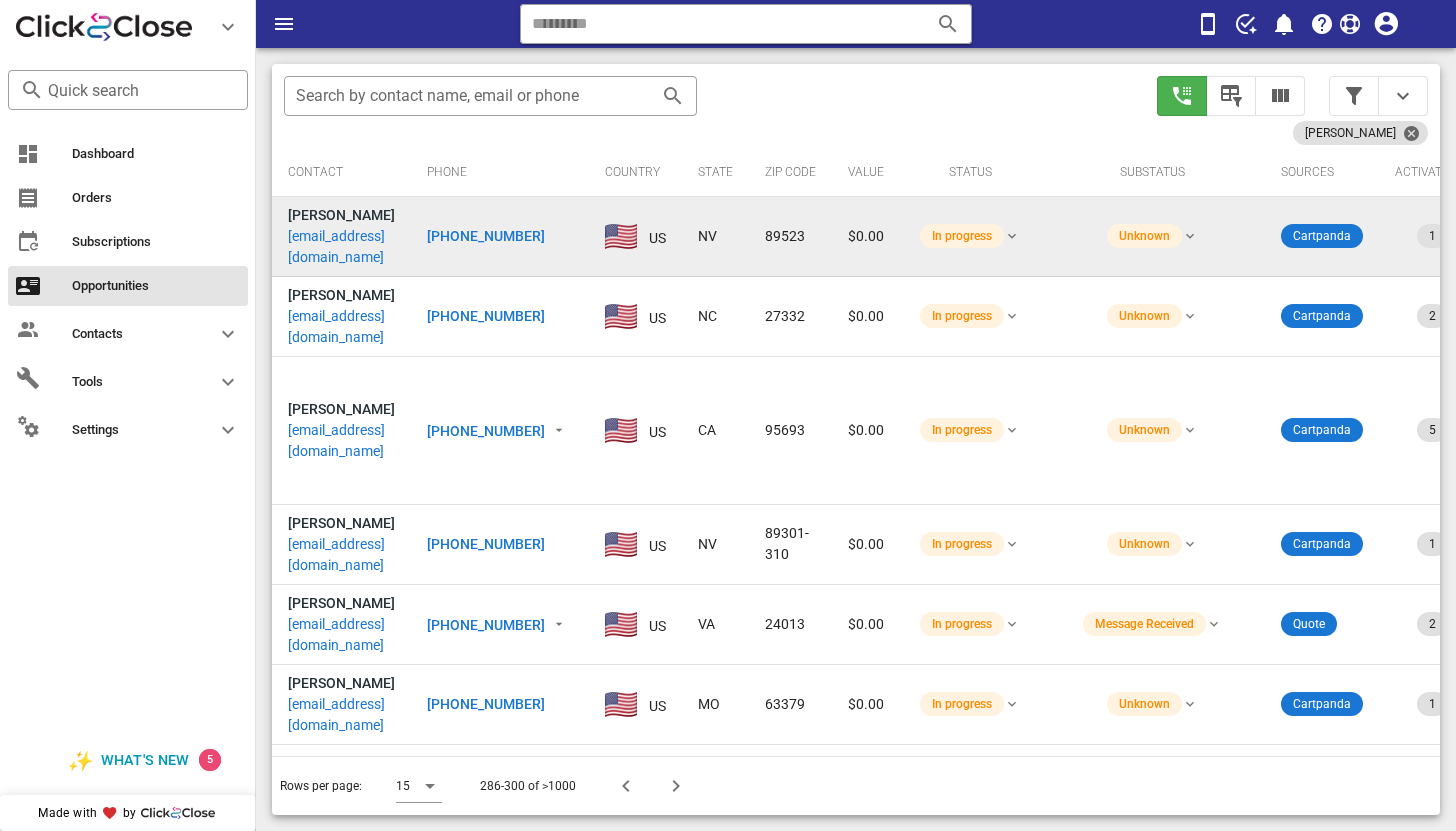 click on "tulipbrit@yahoo.com" at bounding box center (341, 247) 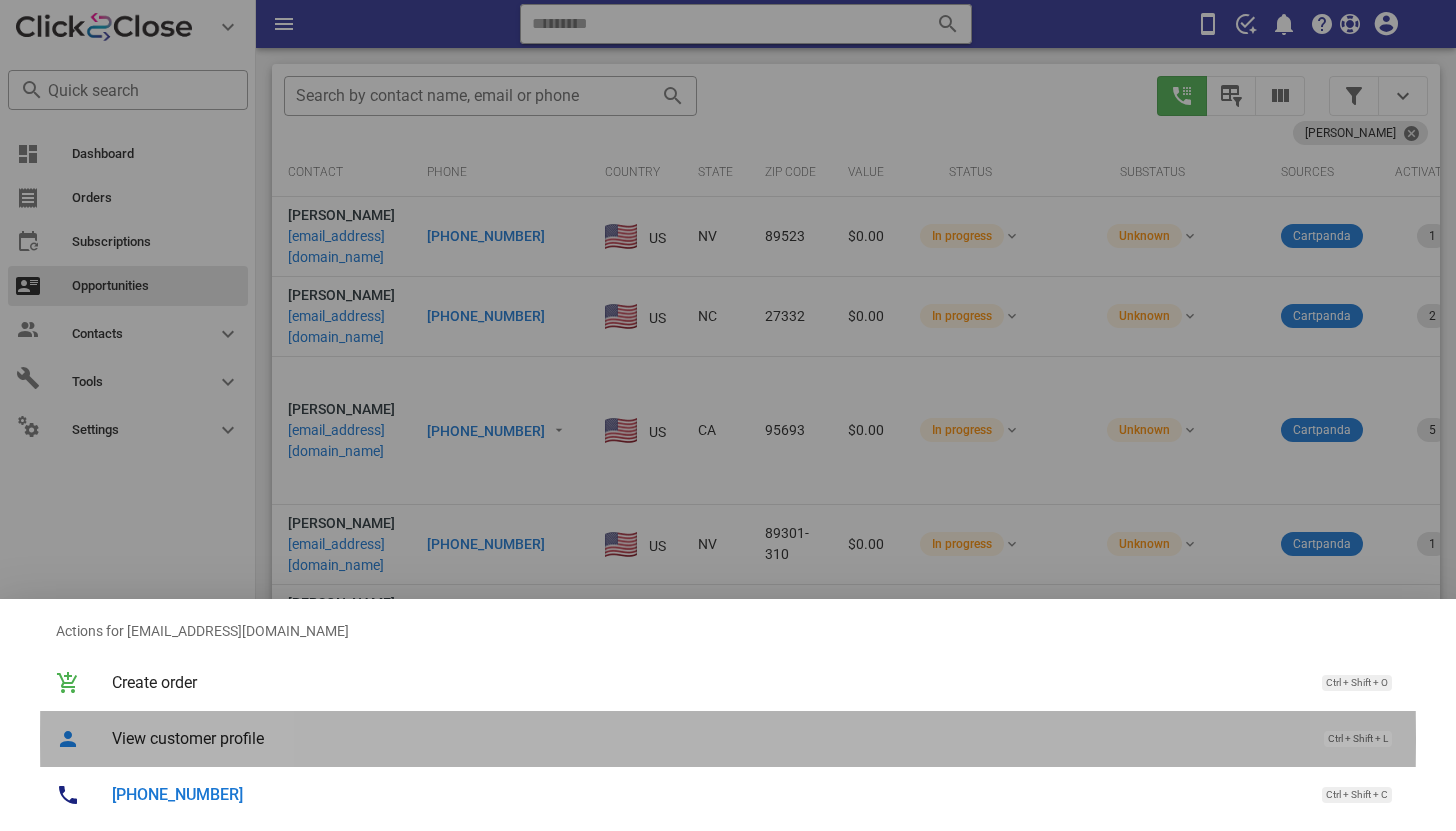 click on "View customer profile" at bounding box center (708, 738) 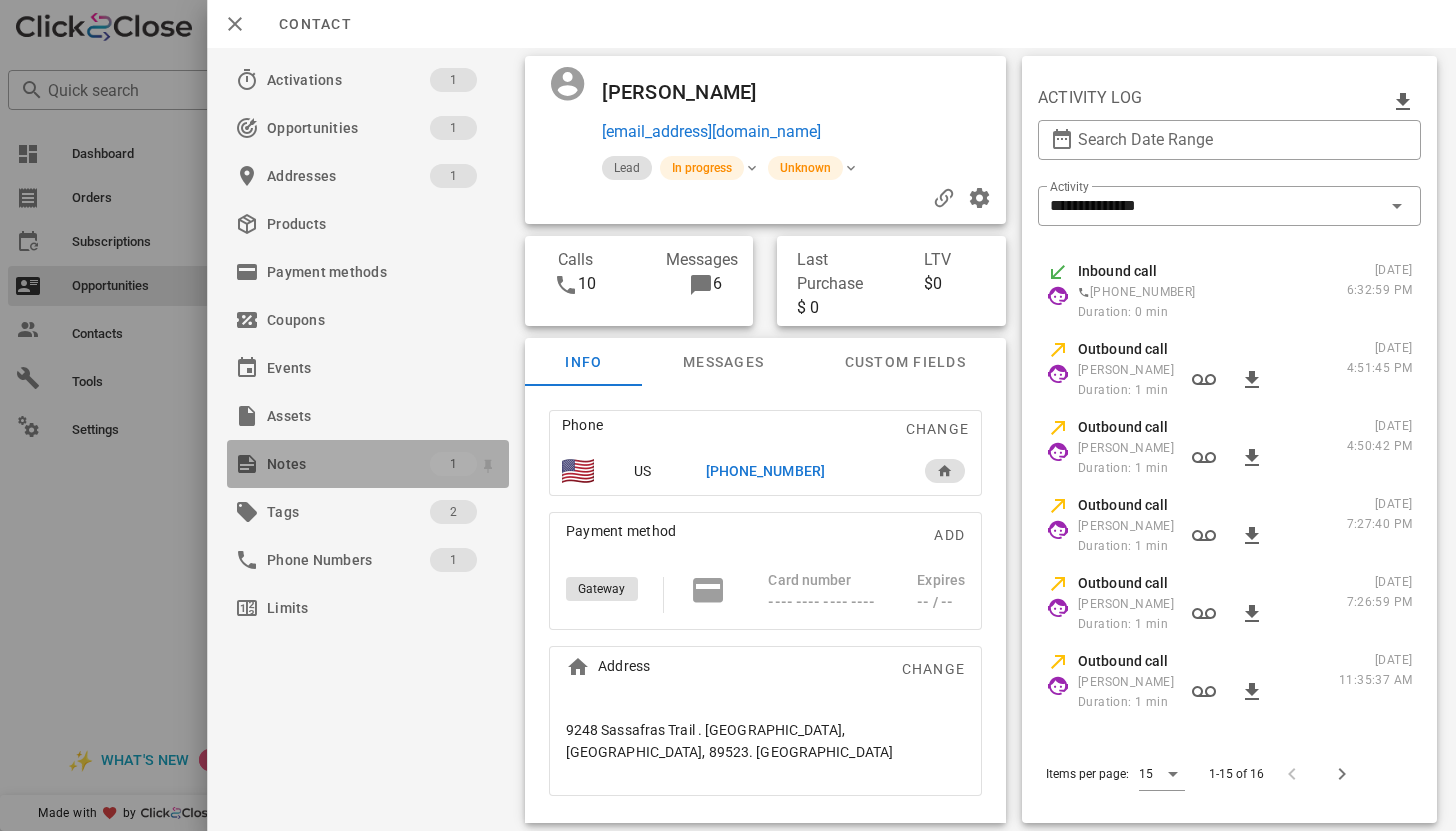 click on "Notes" at bounding box center [348, 464] 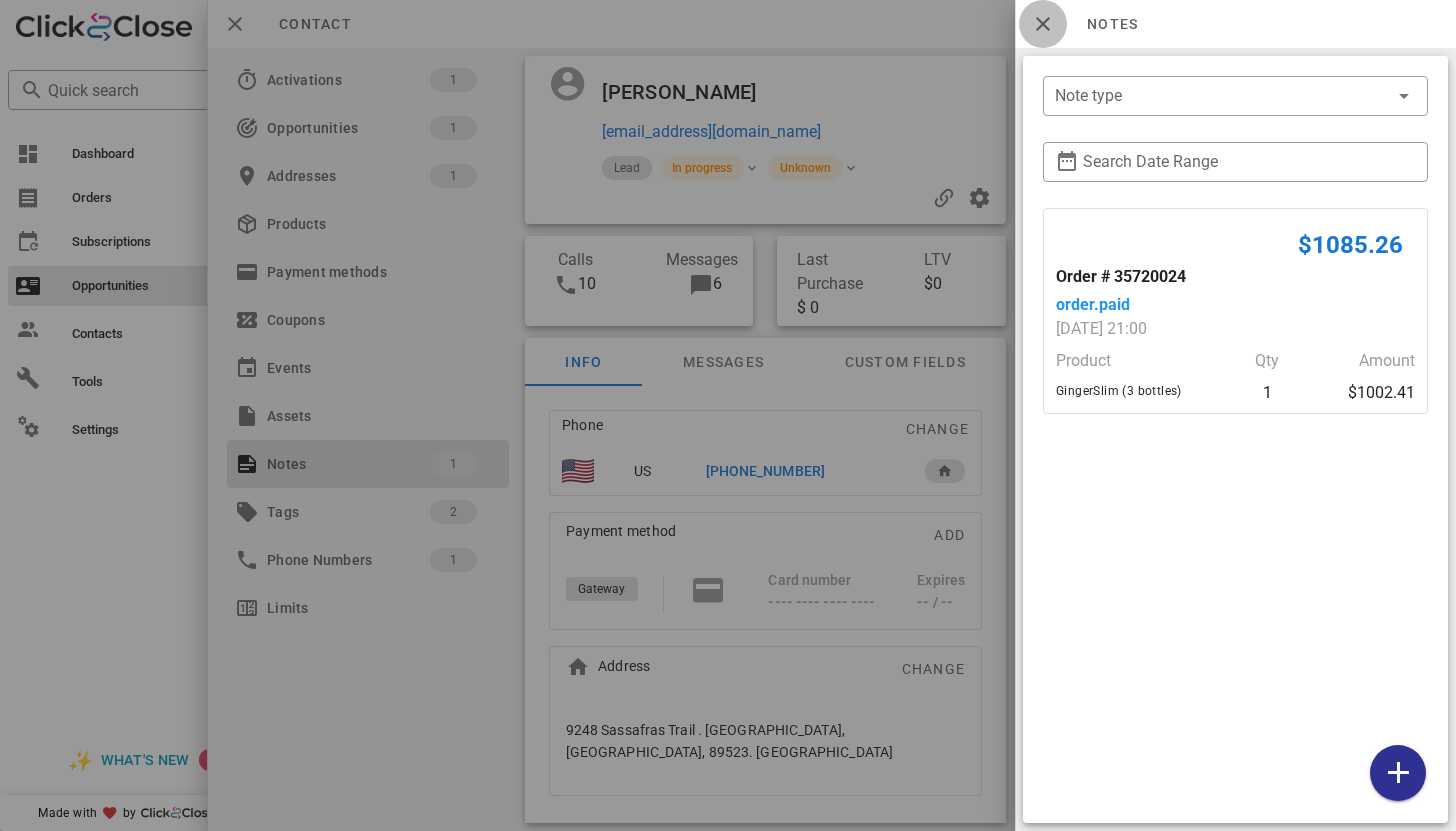click at bounding box center (1043, 24) 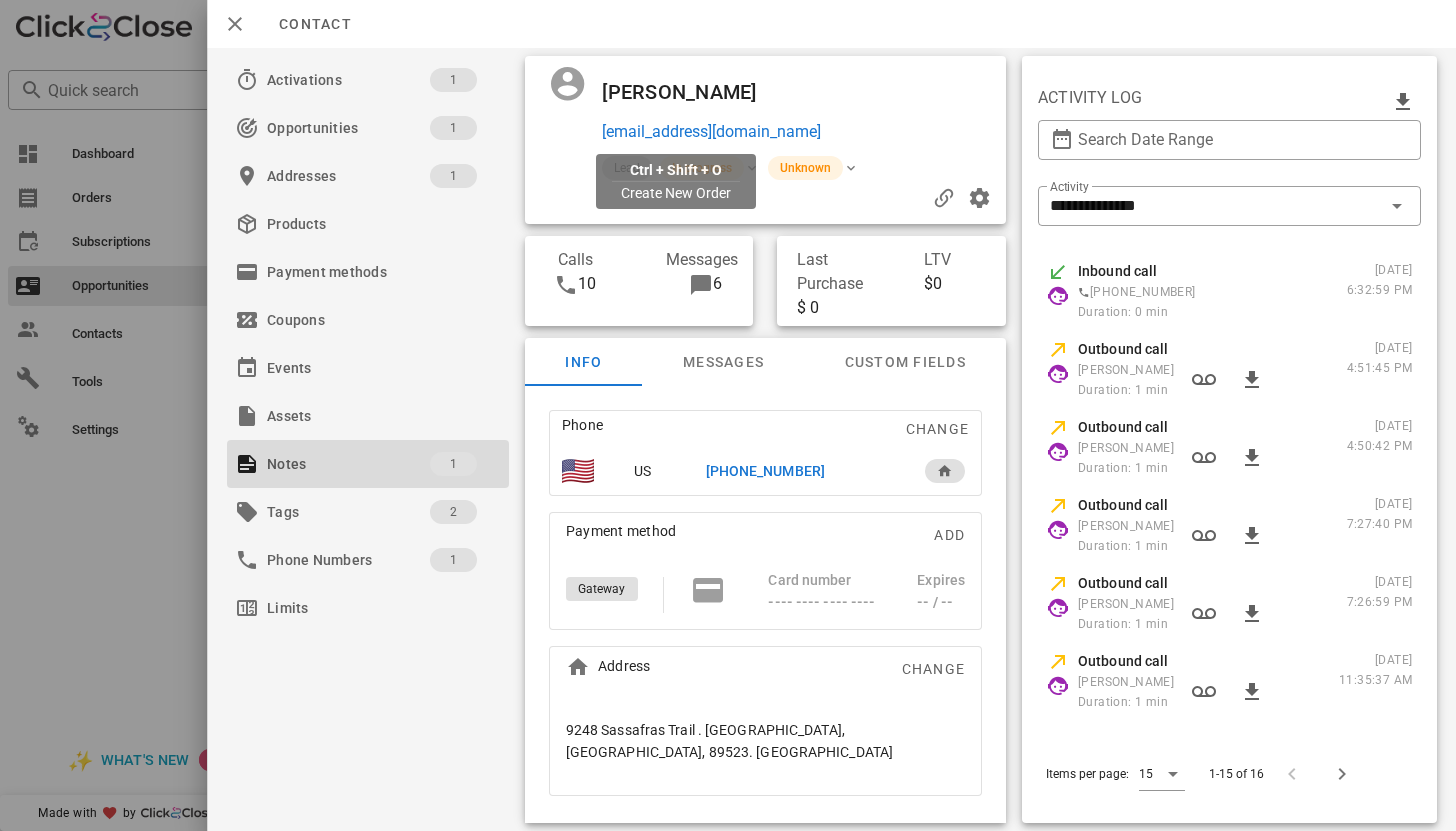 click on "tulipbrit@yahoo.com" at bounding box center [711, 132] 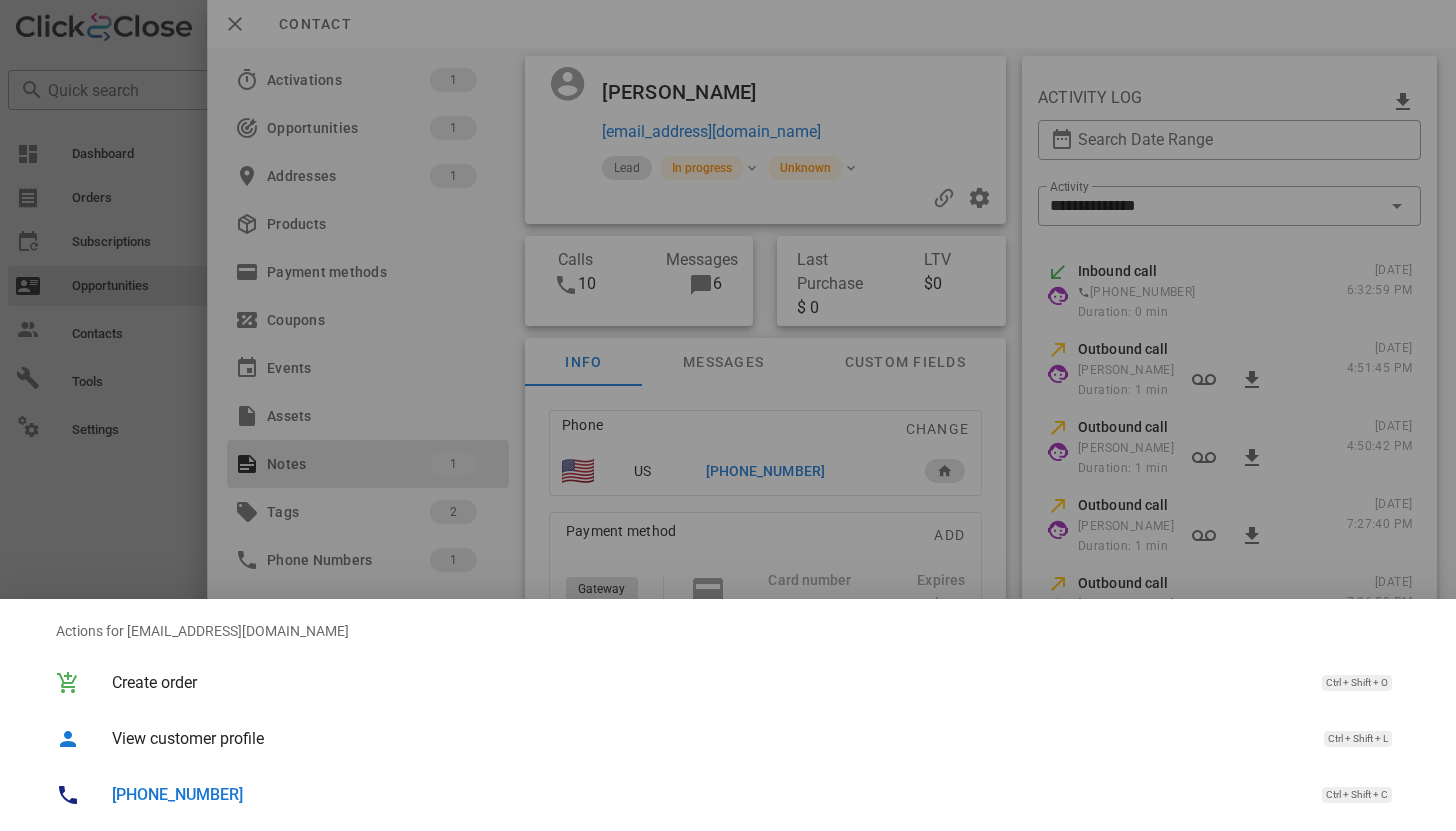 click on "+14084099877" at bounding box center (177, 794) 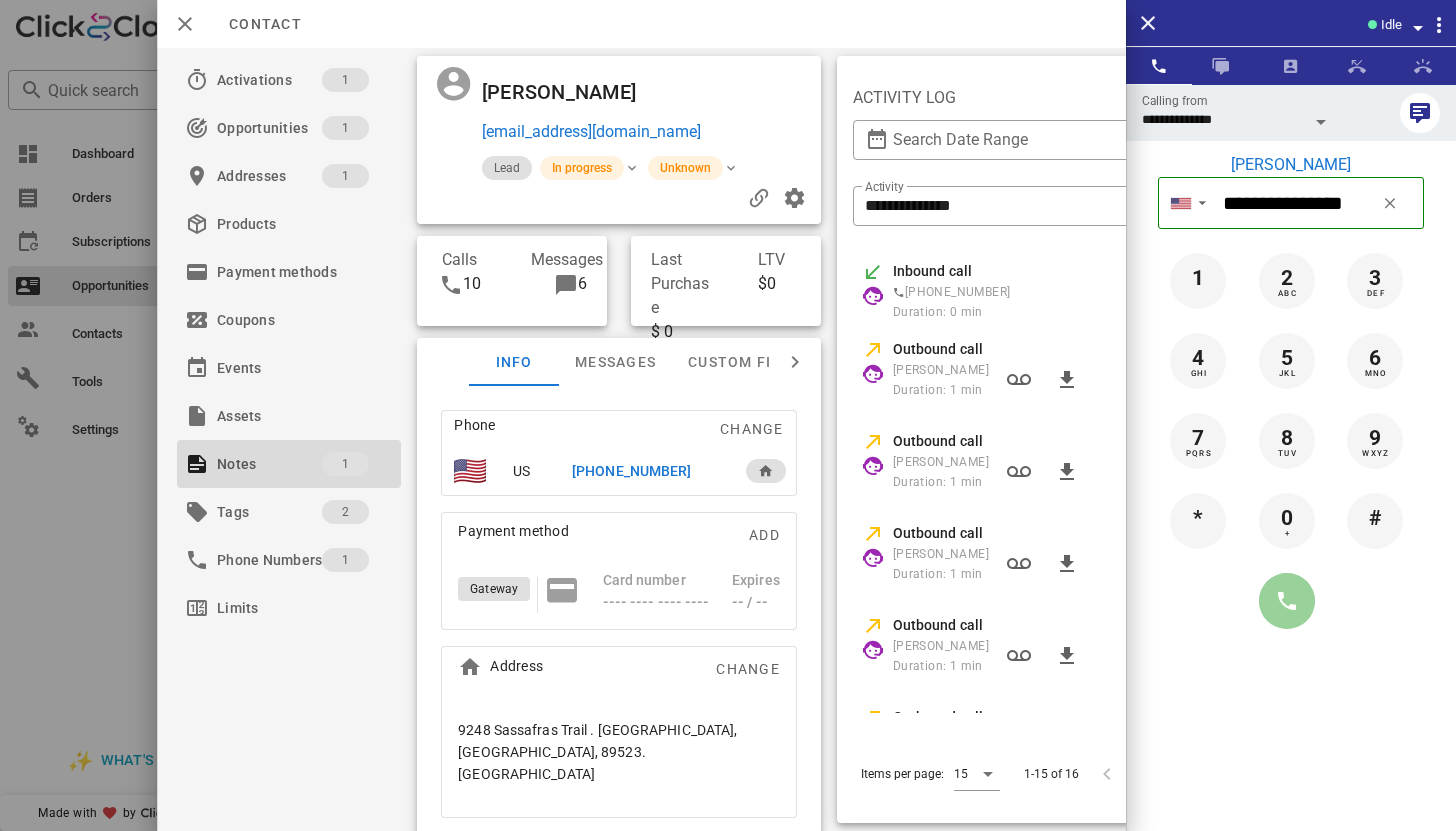 click at bounding box center [1287, 601] 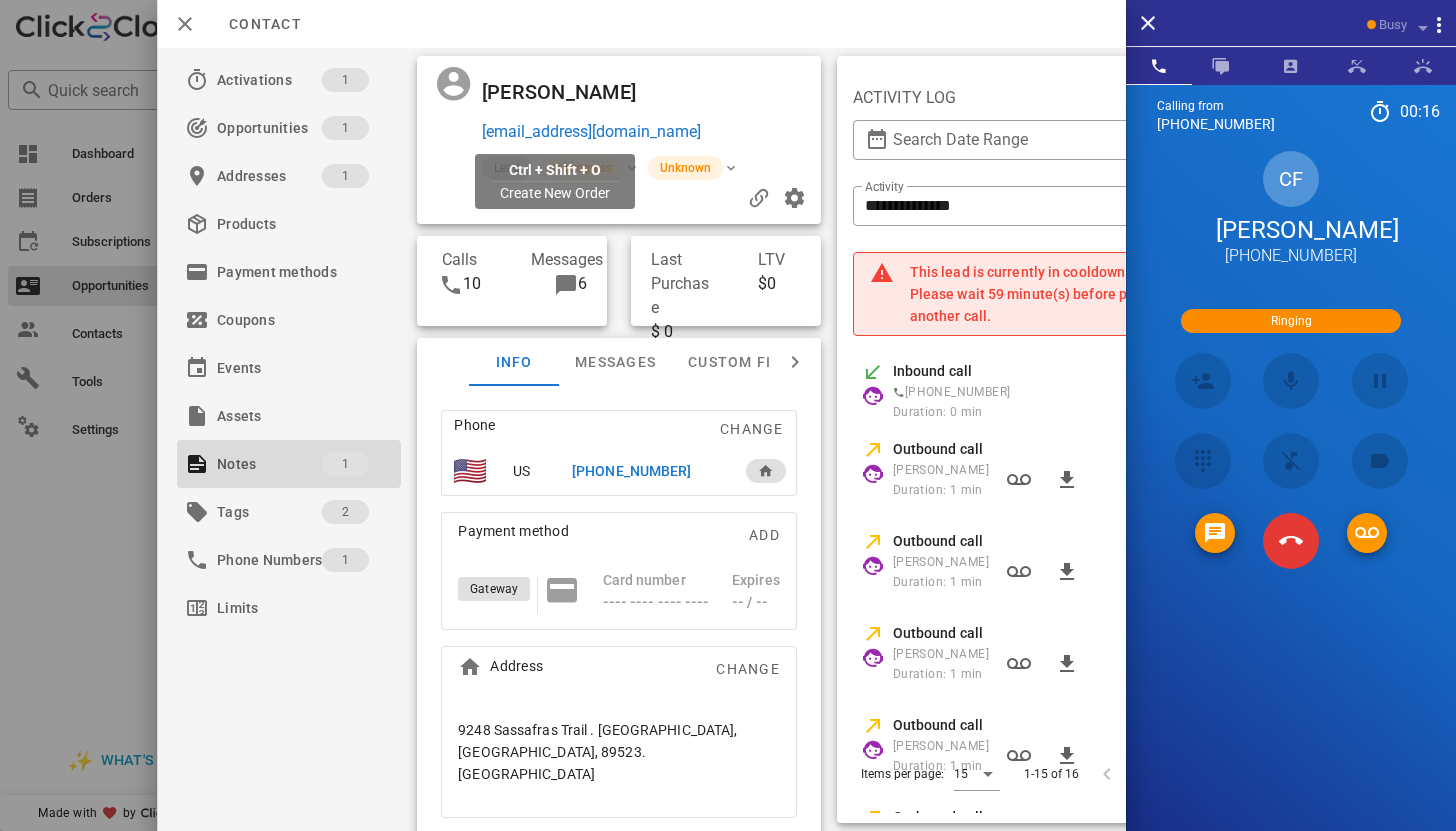 click on "tulipbrit@yahoo.com" at bounding box center (591, 132) 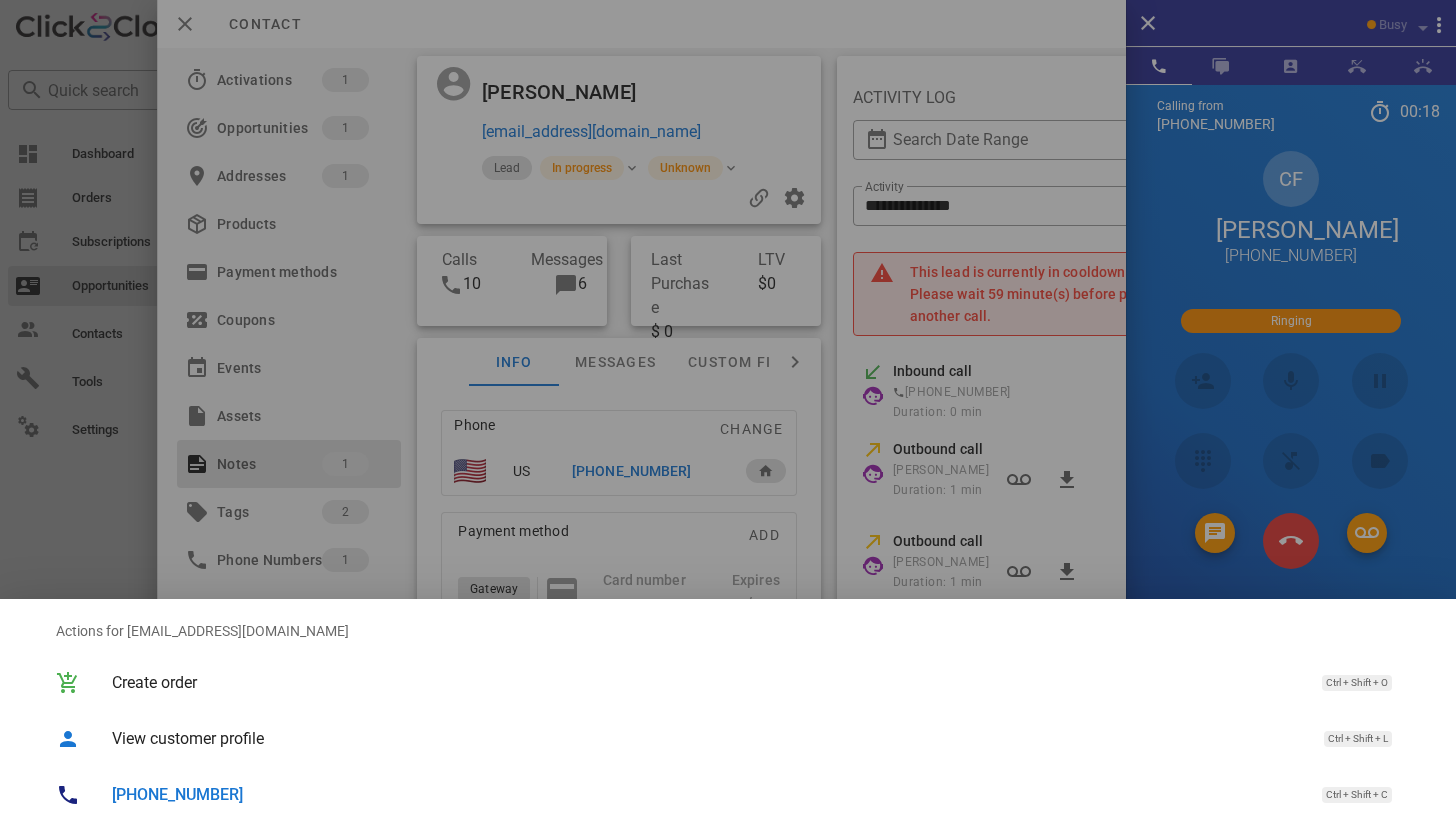 click at bounding box center (728, 415) 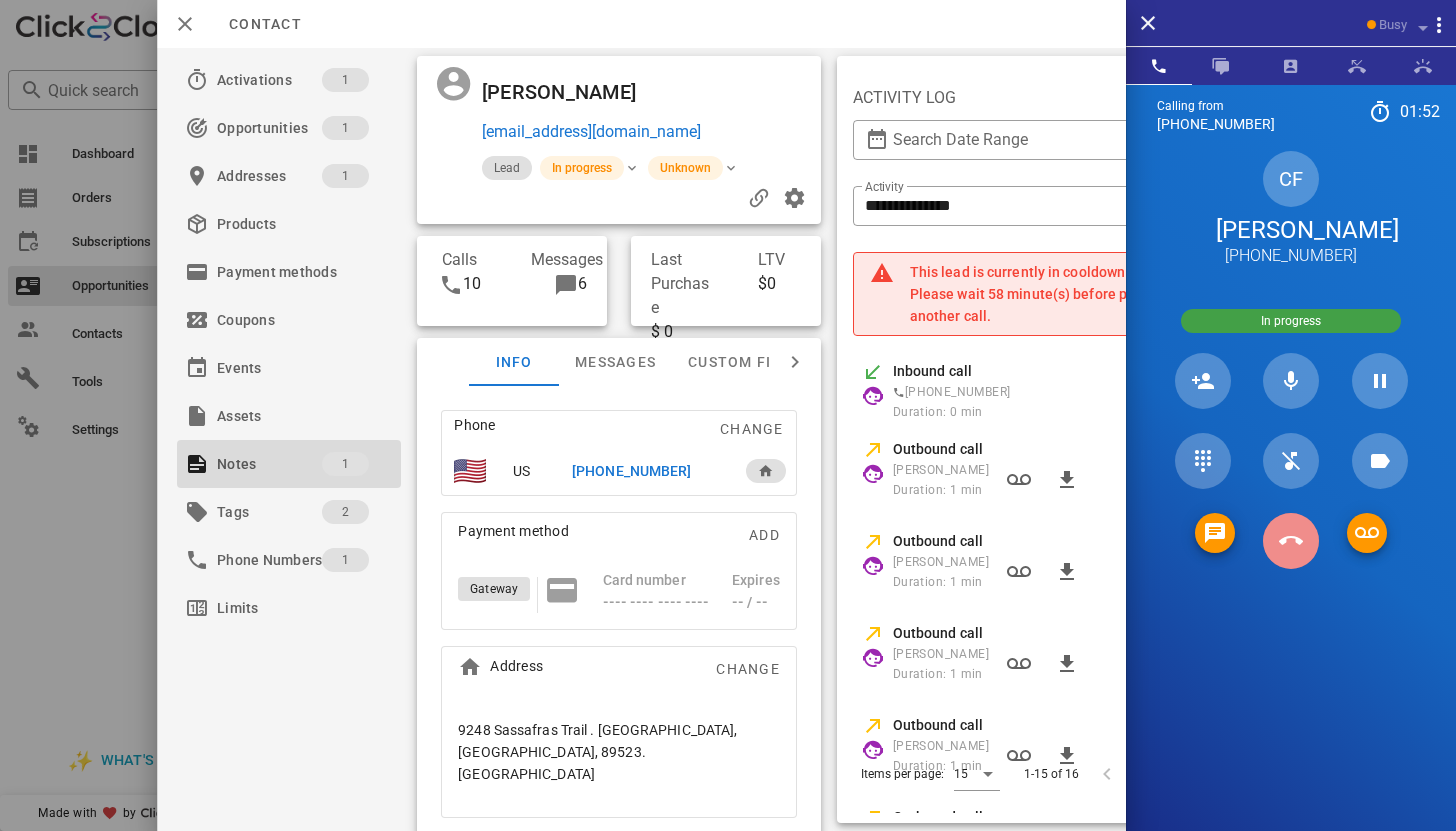 click at bounding box center (1291, 541) 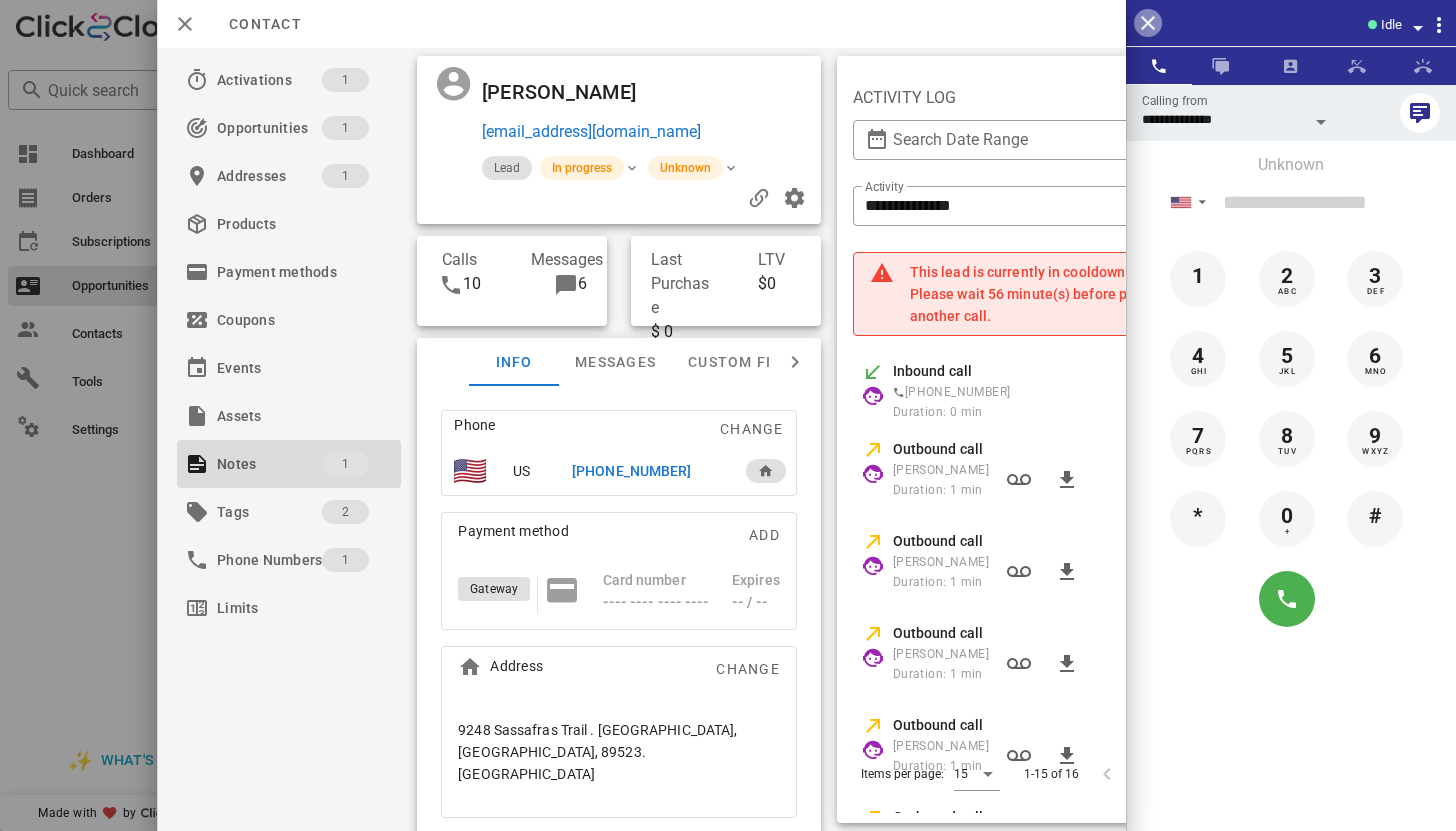 click at bounding box center (1148, 23) 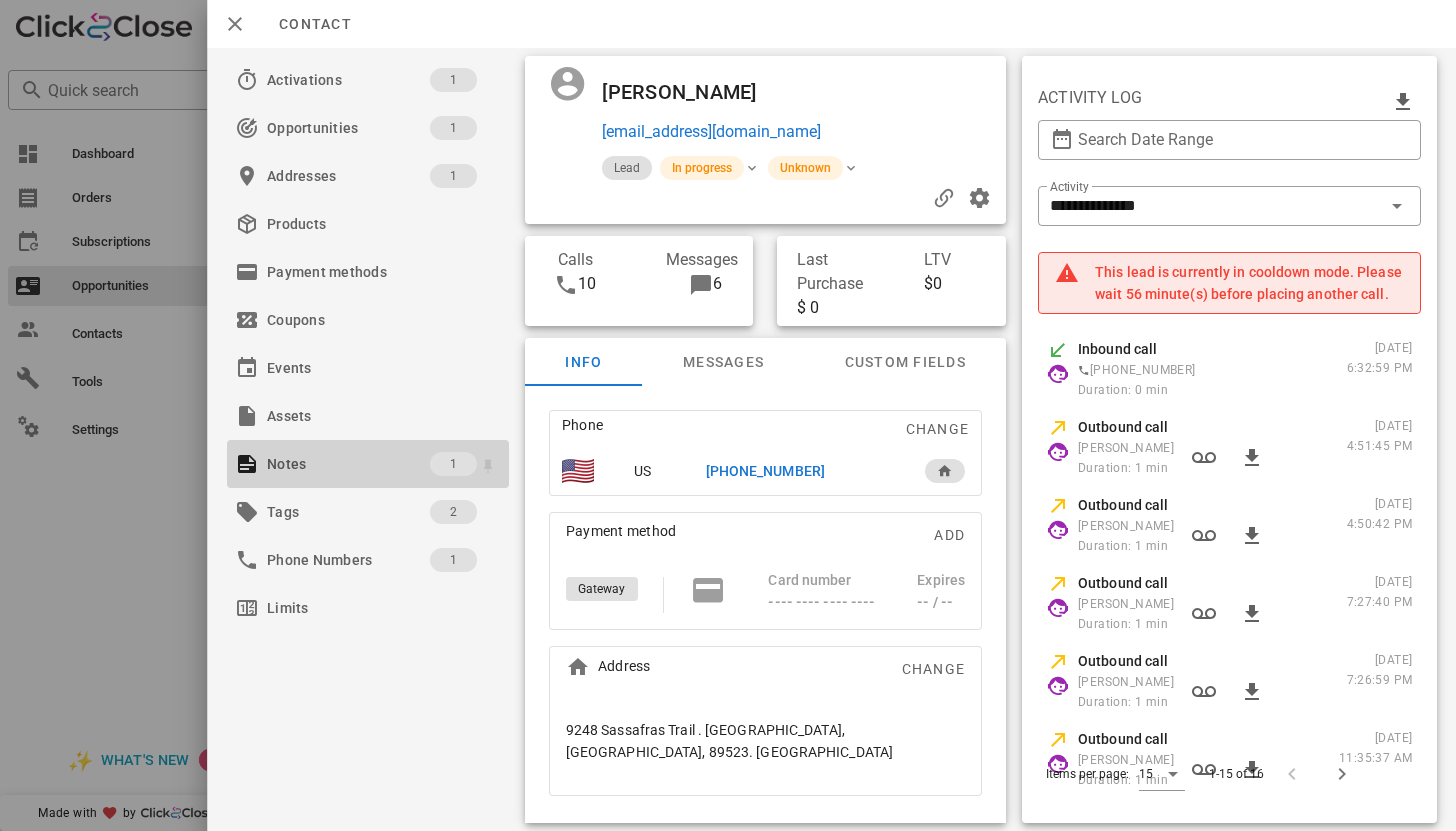 click on "Notes" at bounding box center [348, 464] 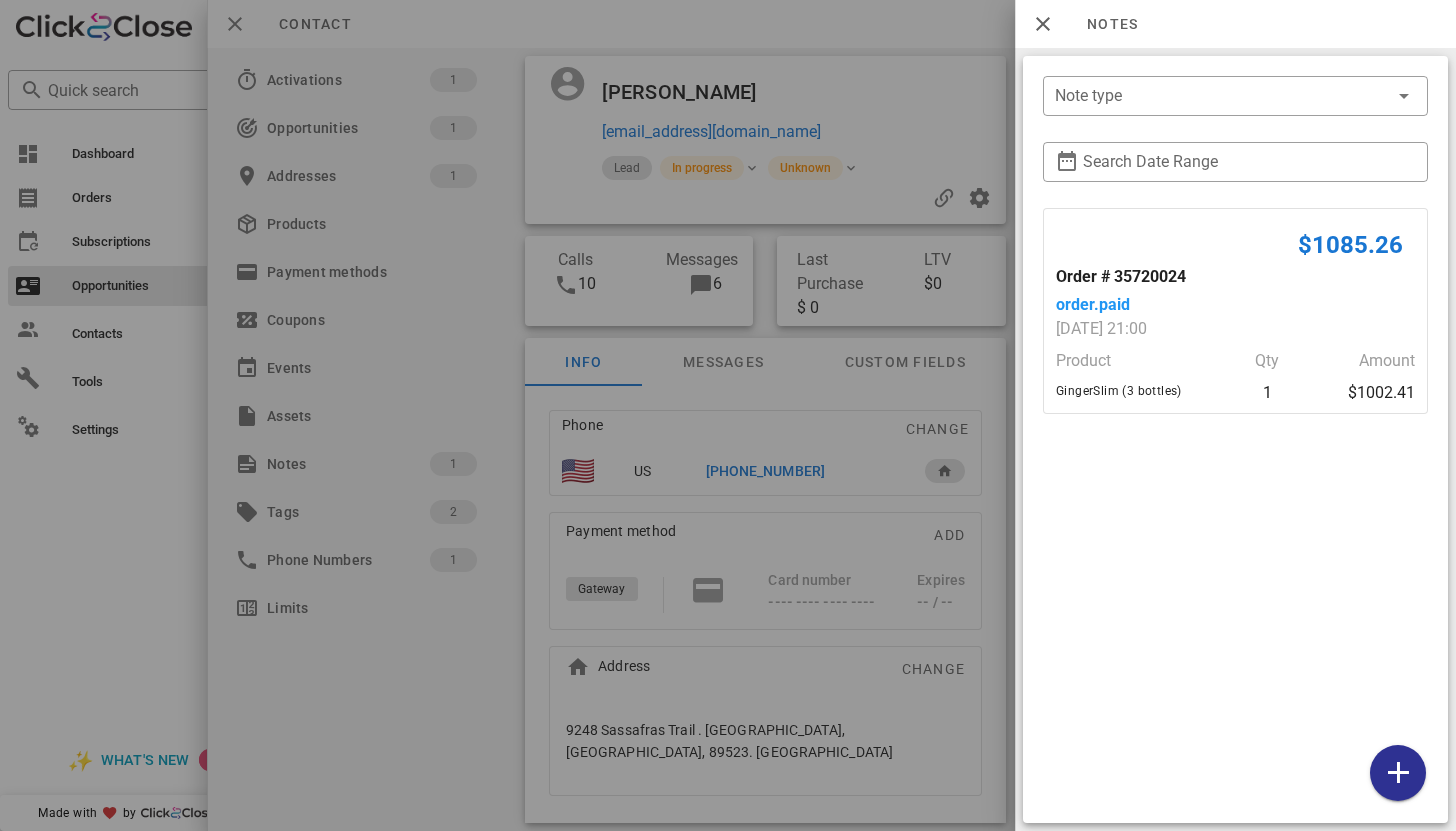 click at bounding box center (728, 415) 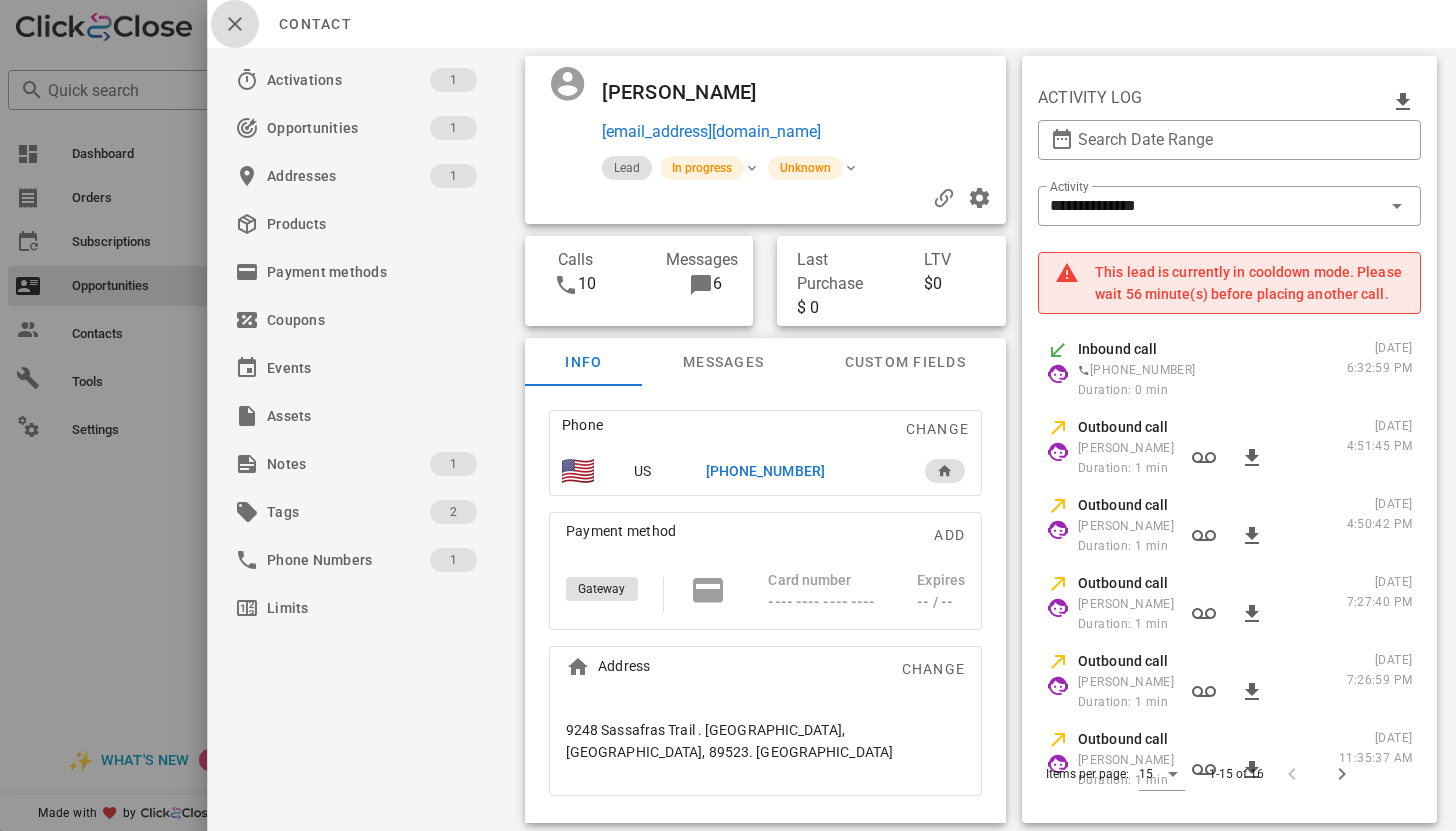 click at bounding box center [235, 24] 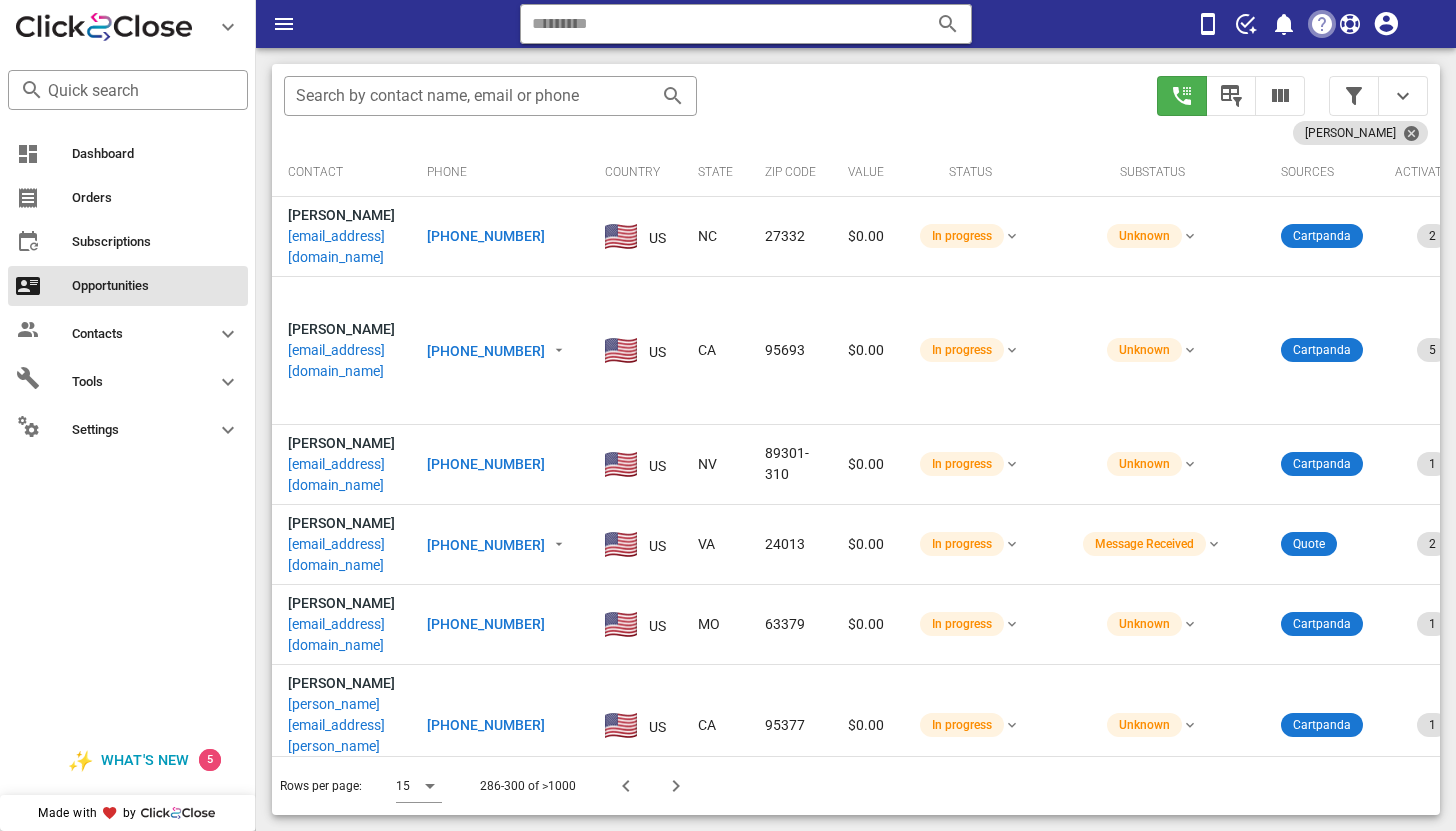 click at bounding box center [1322, 24] 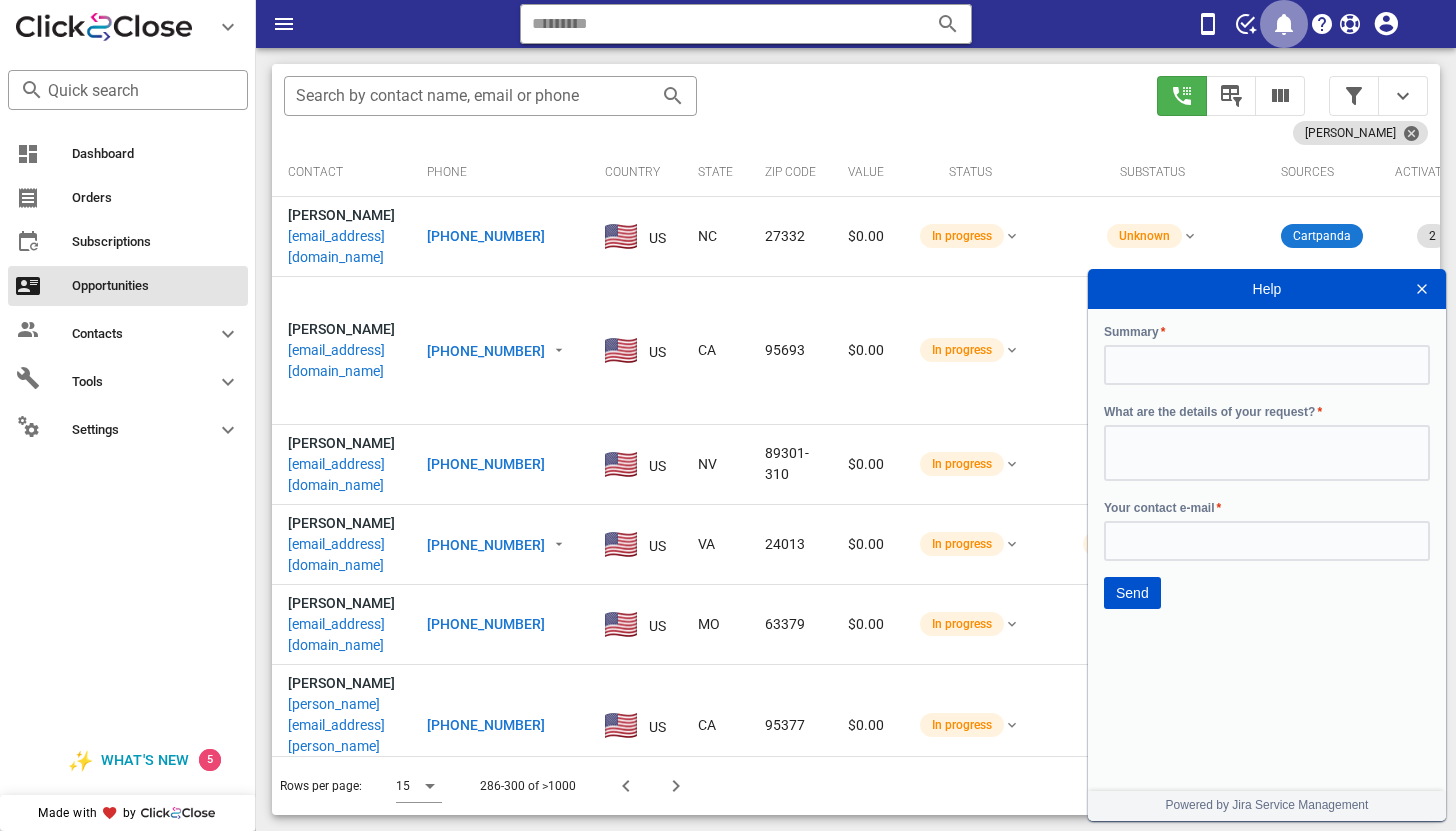 click at bounding box center (1284, 24) 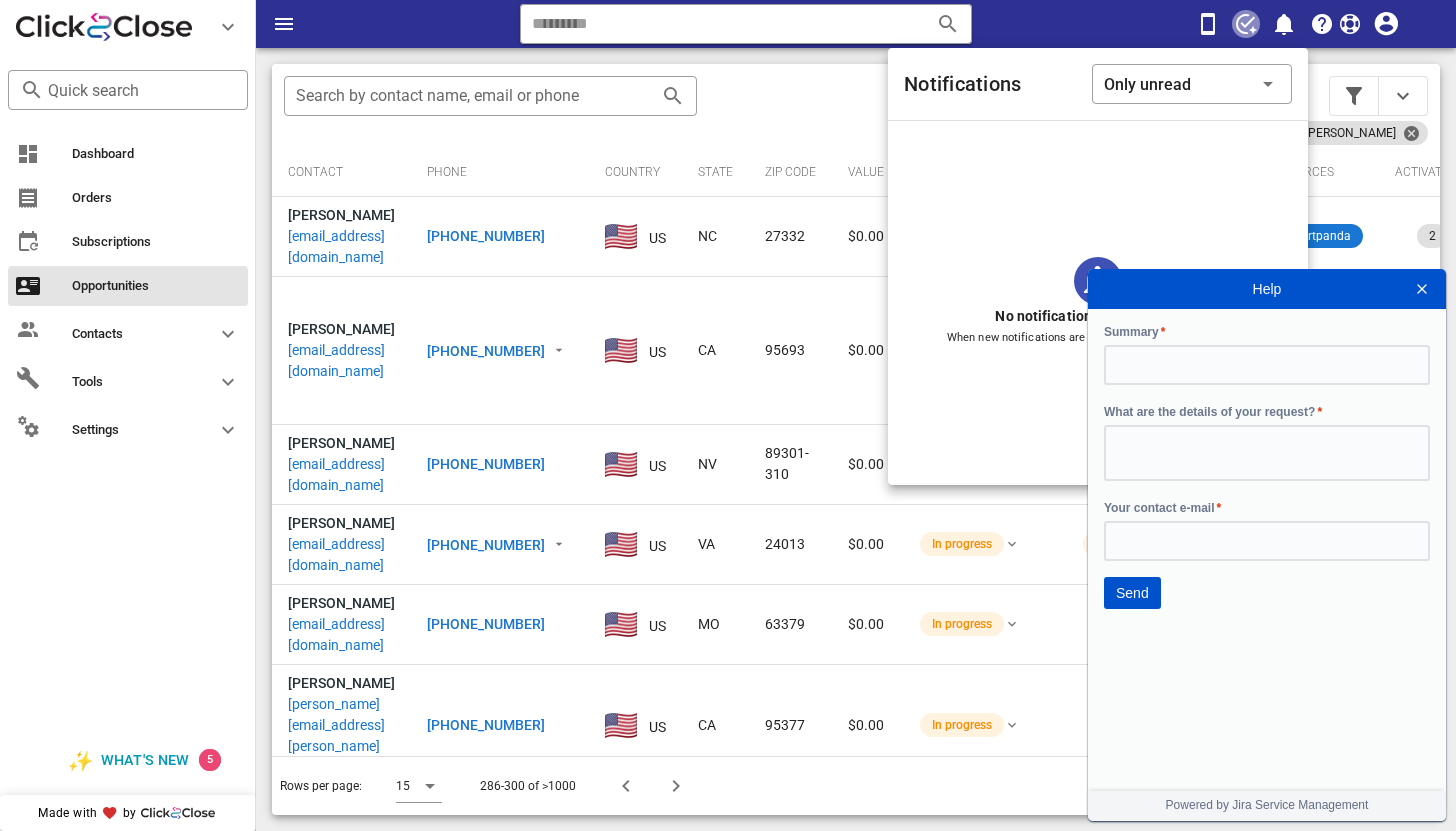 click at bounding box center [1246, 24] 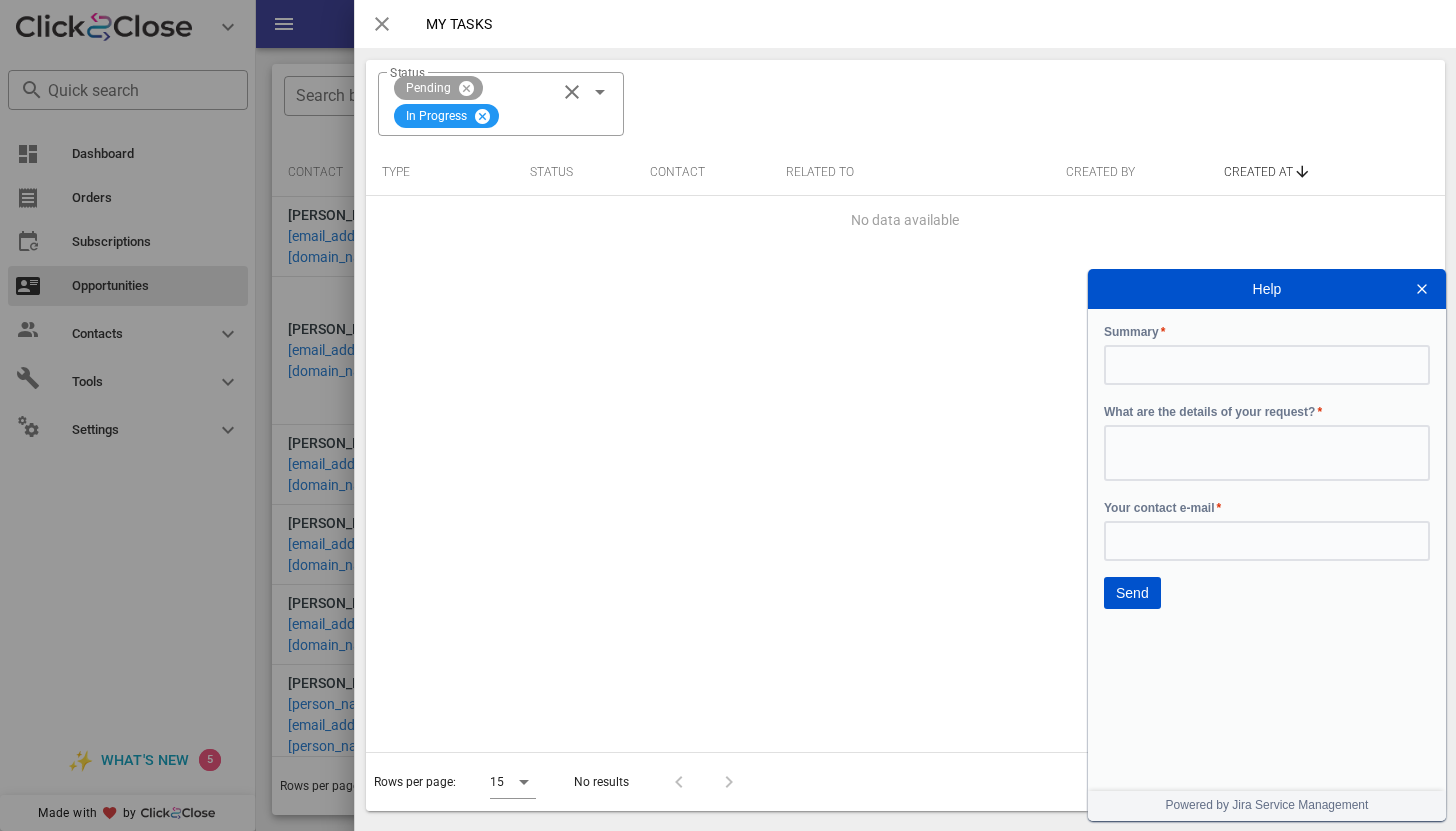 click at bounding box center [382, 24] 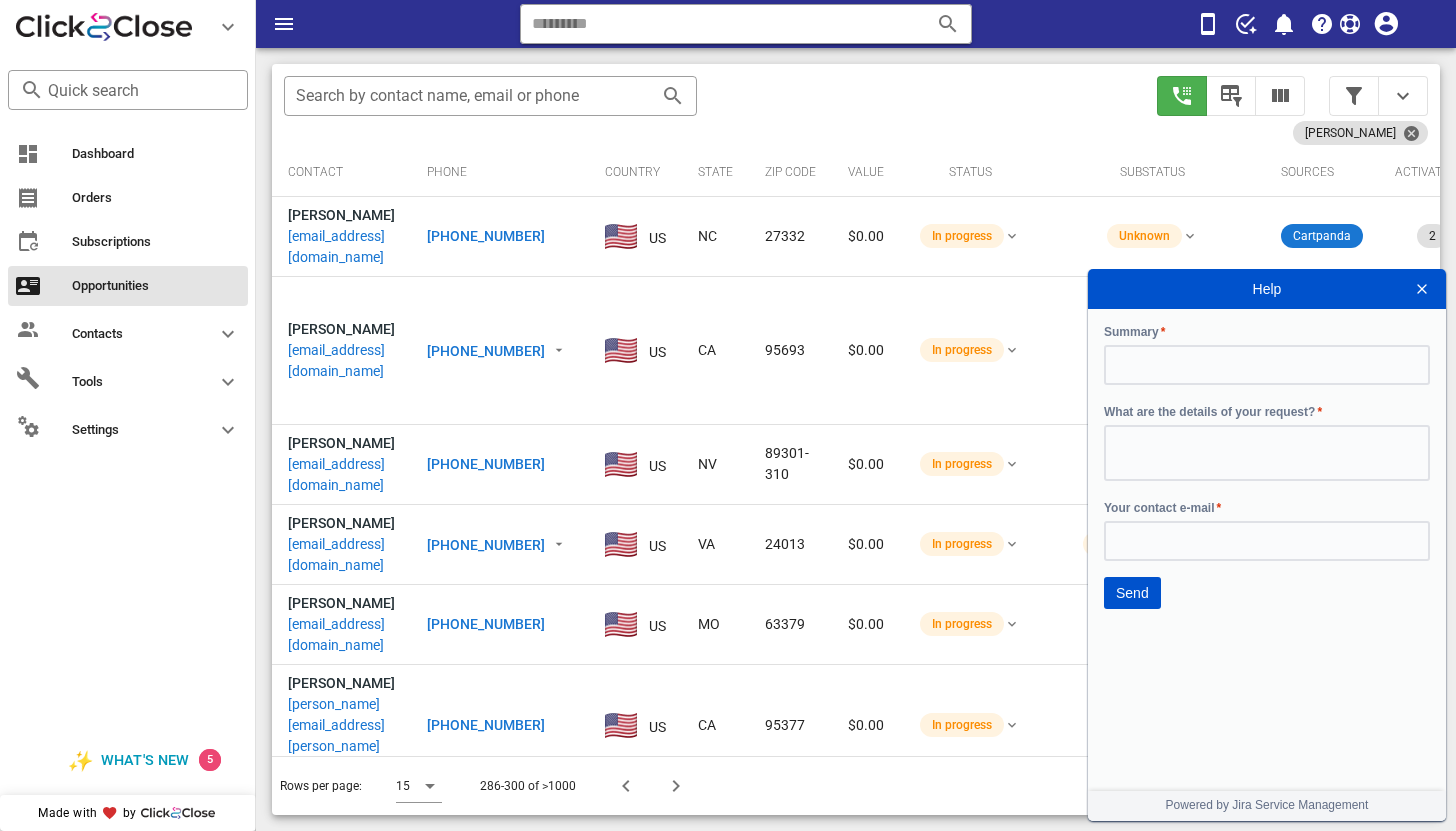 click at bounding box center [1422, 289] 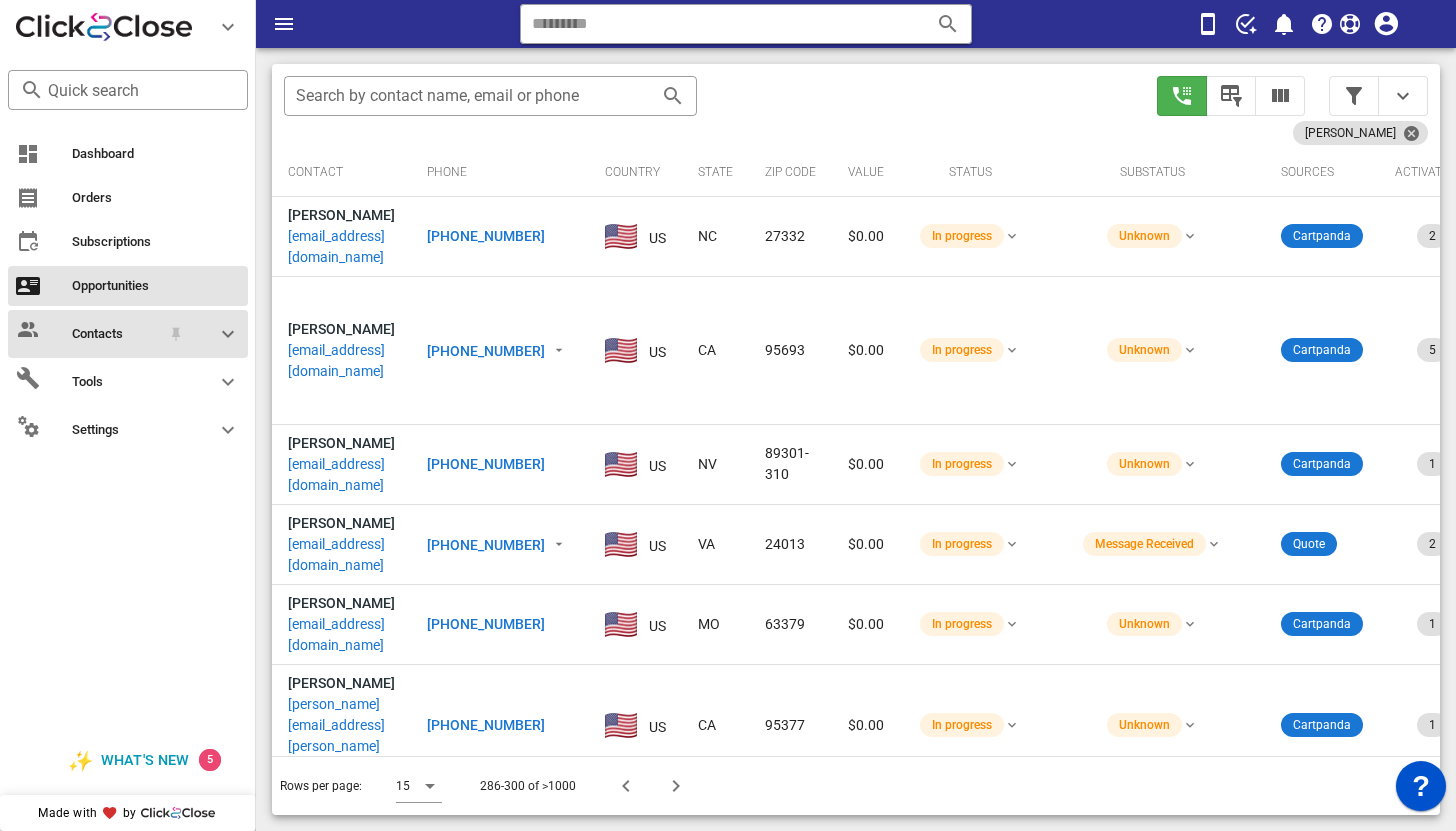 click at bounding box center (228, 334) 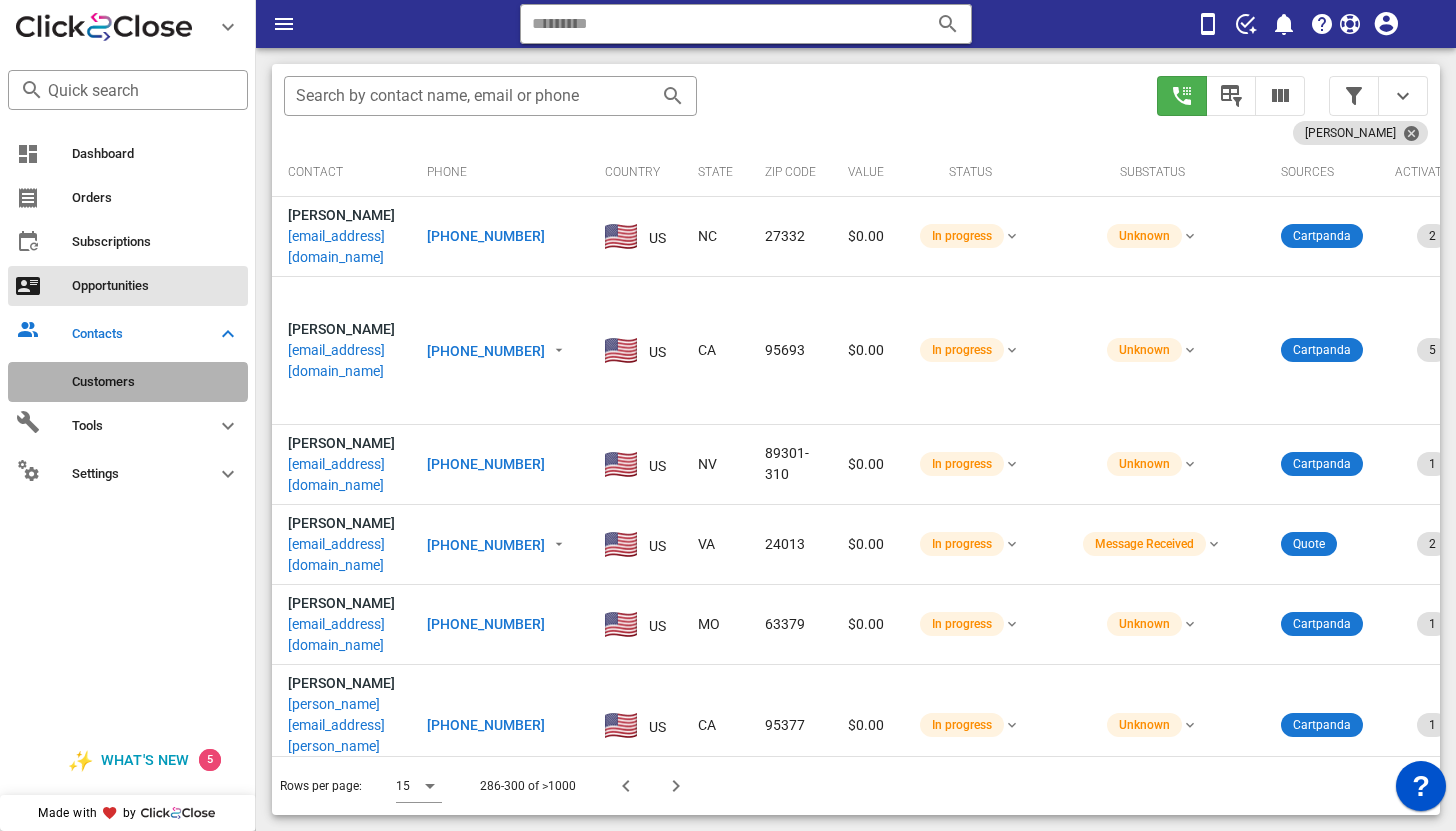 click on "Customers" at bounding box center [156, 382] 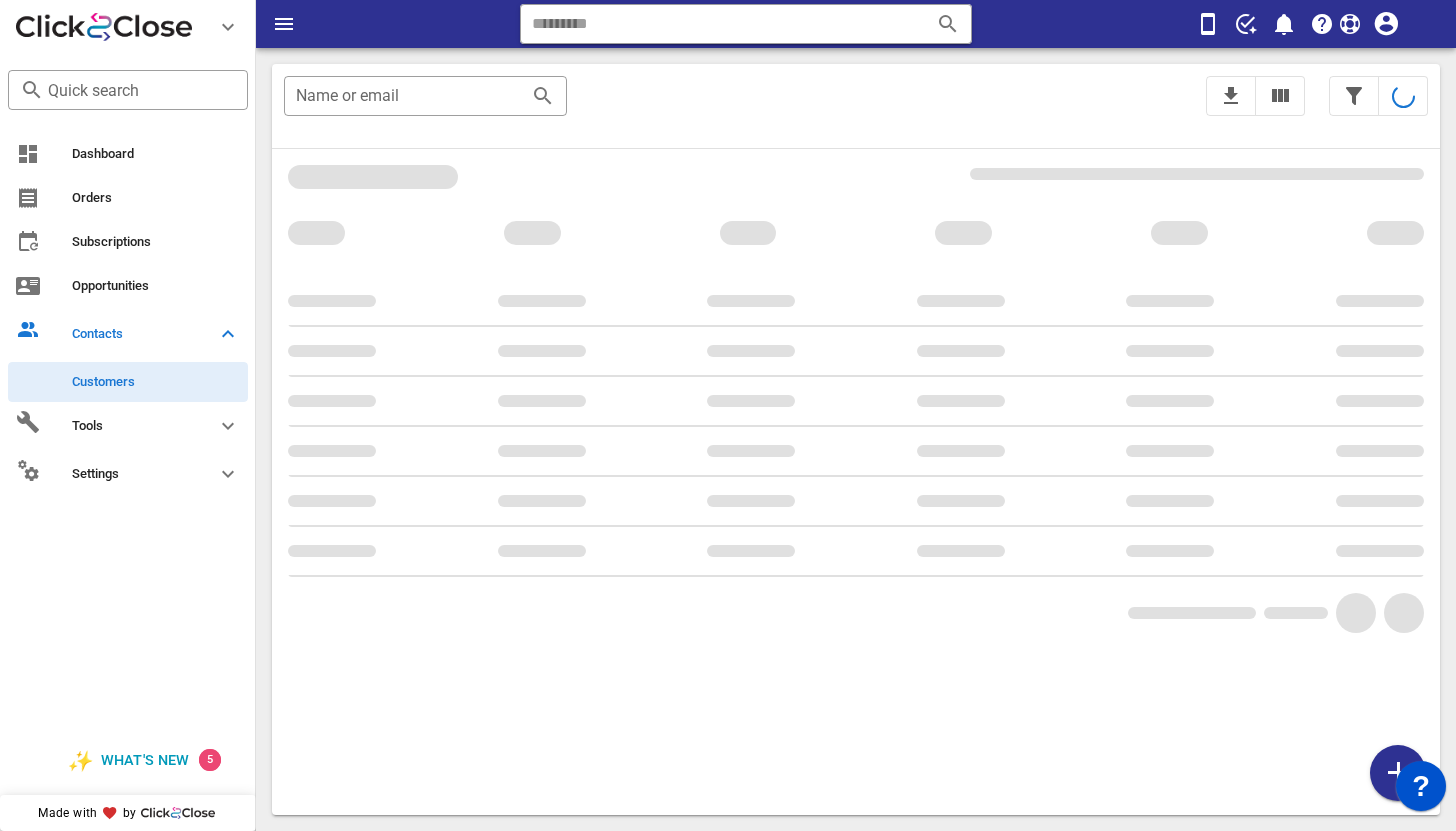scroll, scrollTop: 0, scrollLeft: 0, axis: both 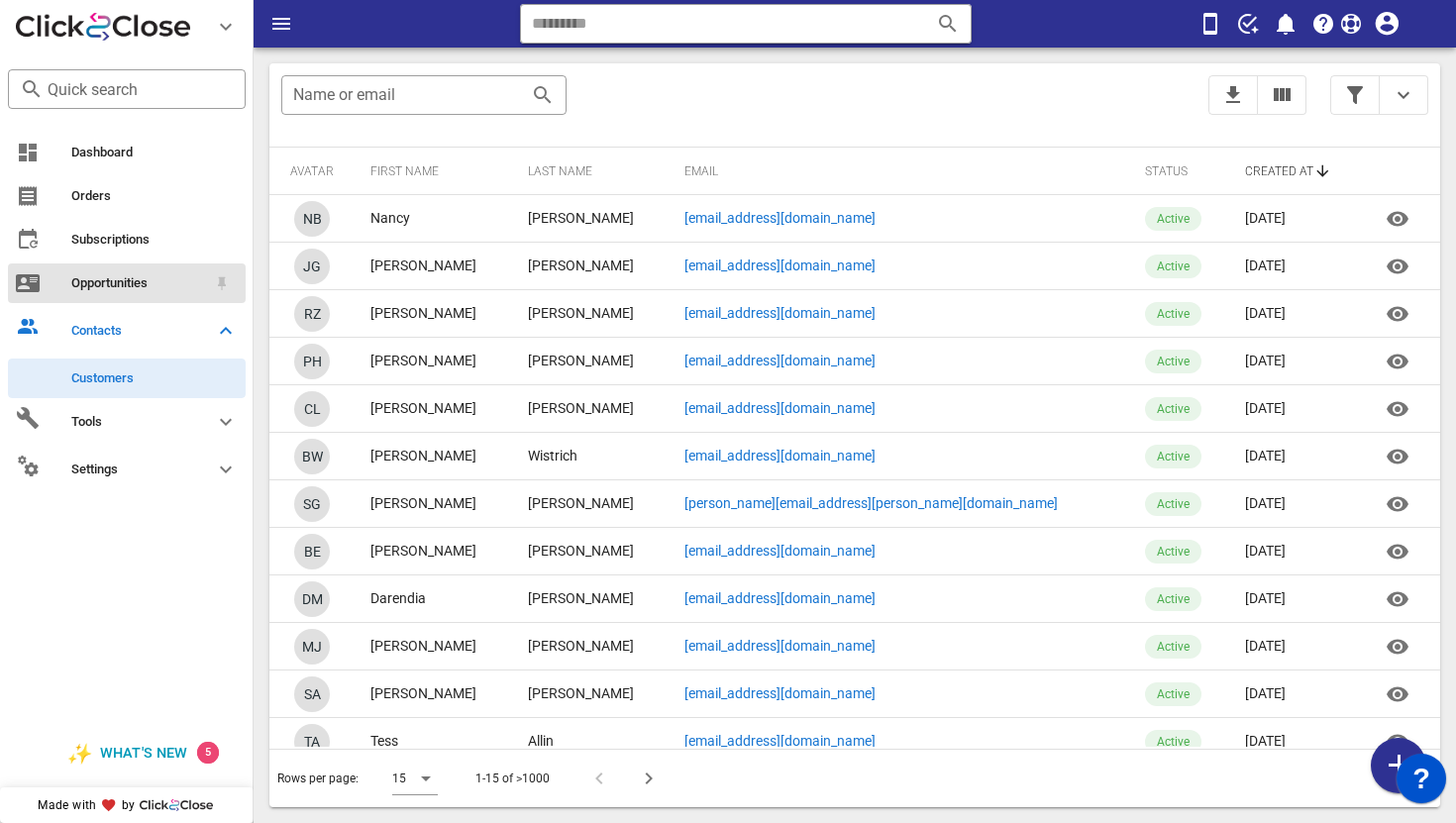 click on "Opportunities" at bounding box center (139, 283) 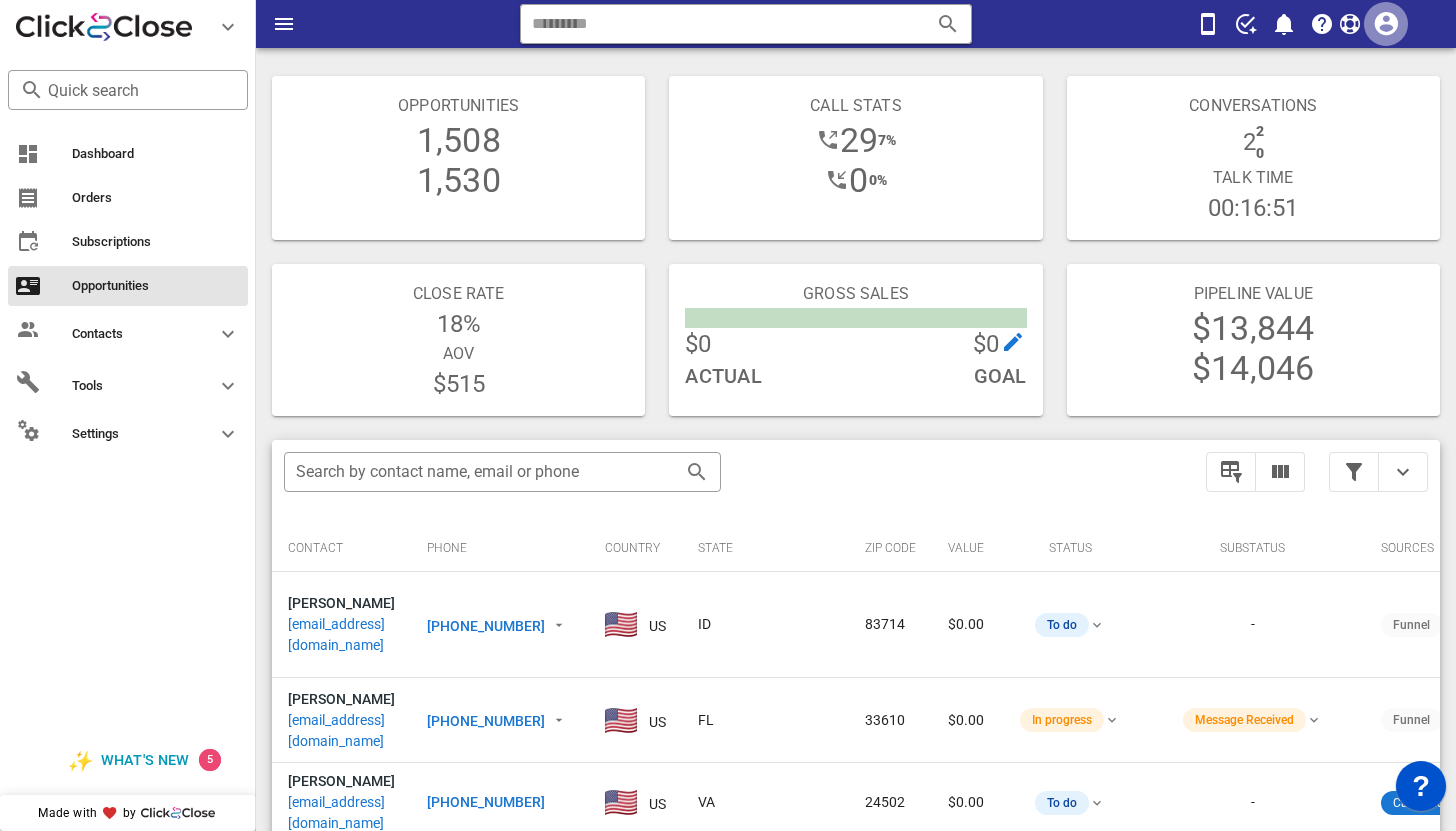 click at bounding box center [1386, 24] 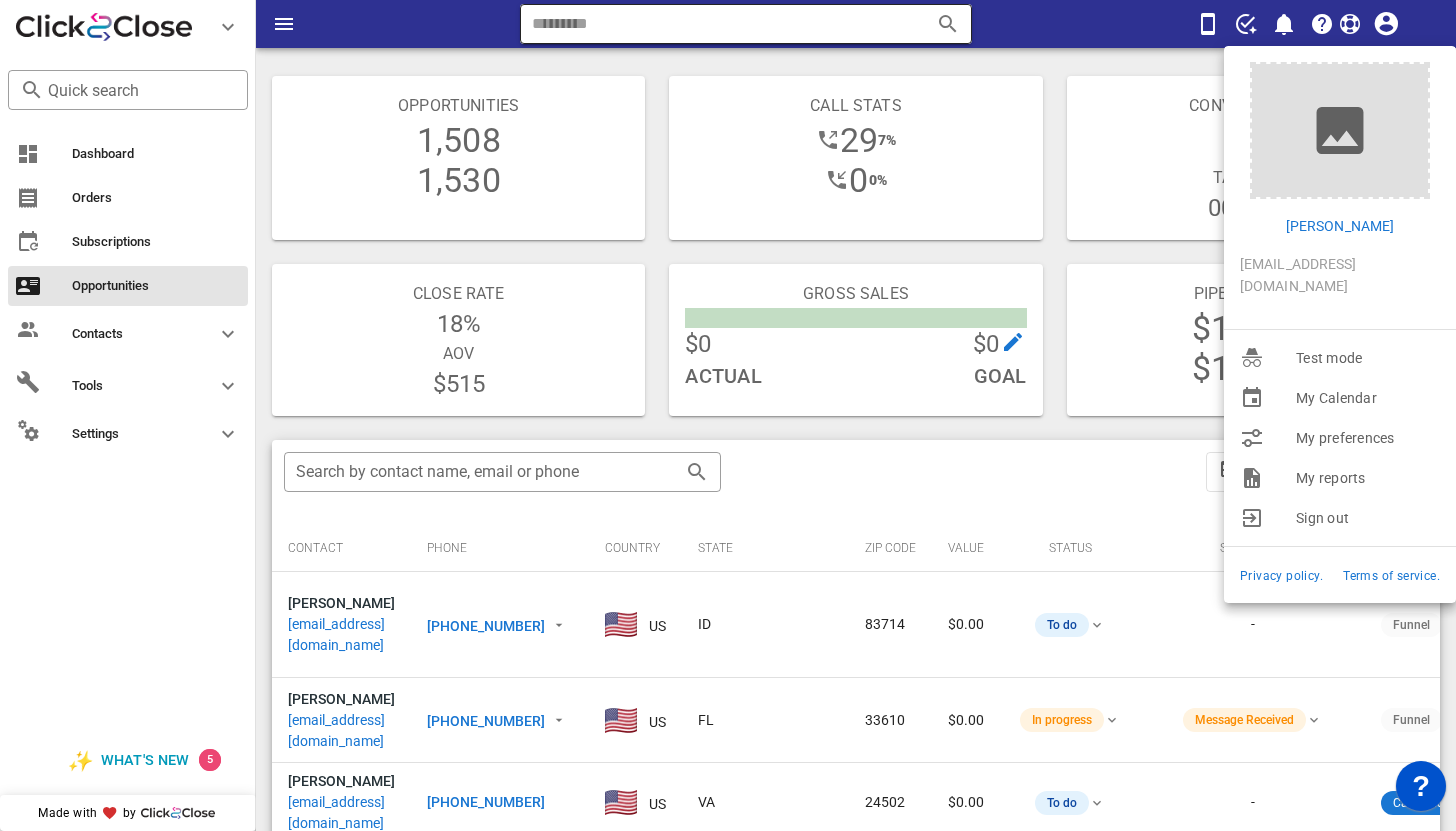 click at bounding box center [718, 24] 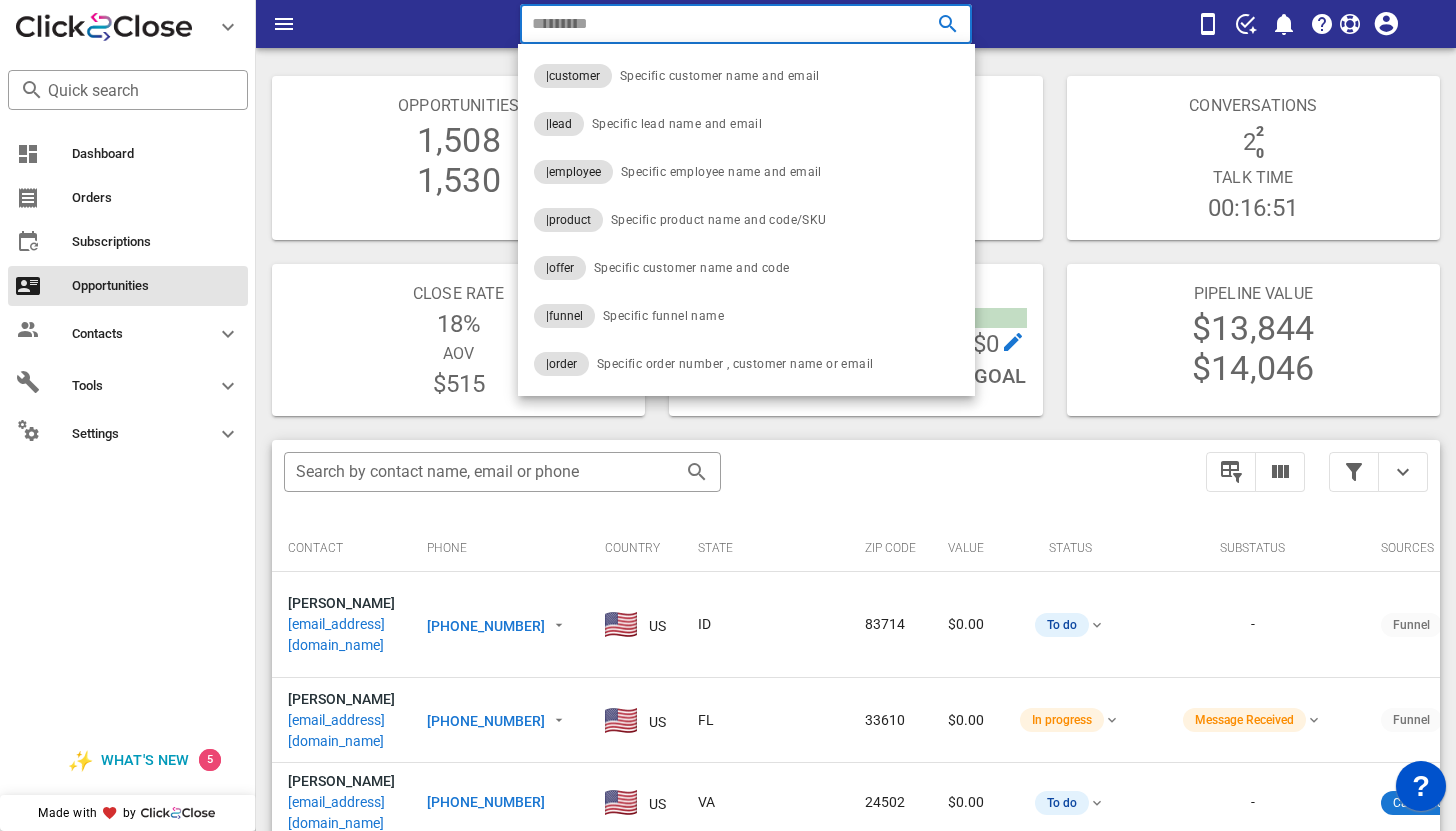 click at bounding box center [718, 24] 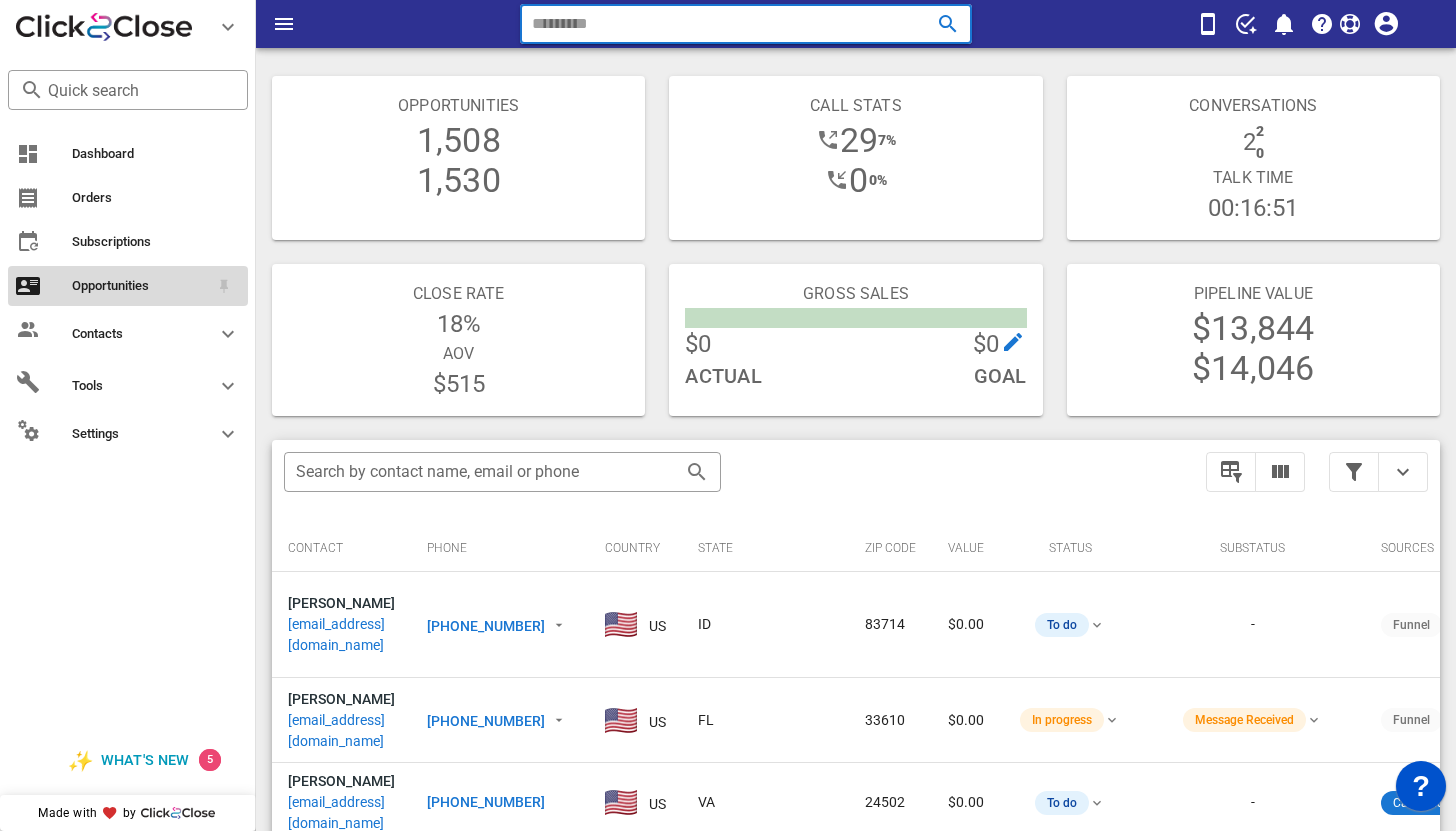 click on "Opportunities" at bounding box center [140, 286] 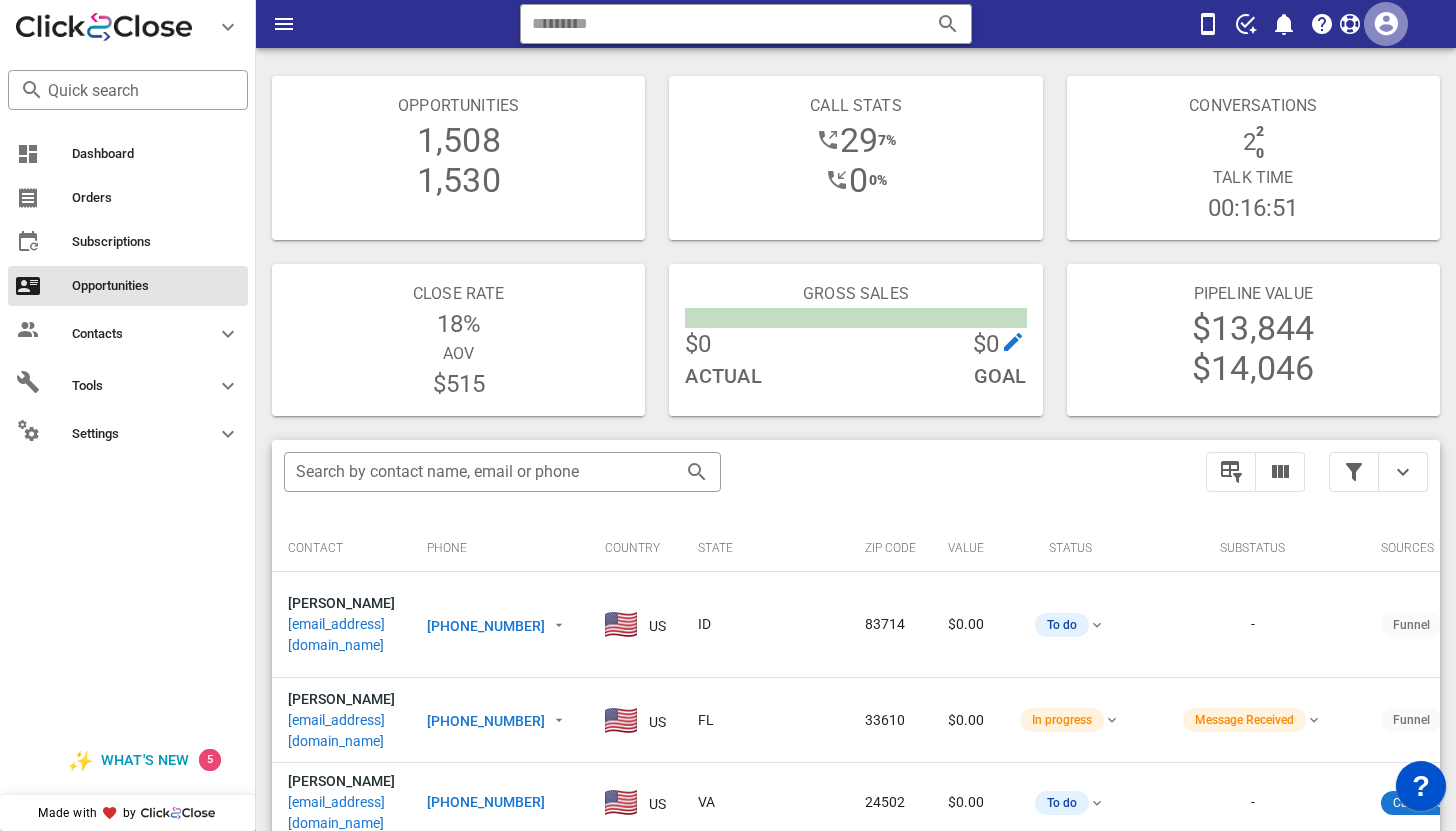 click at bounding box center [1386, 24] 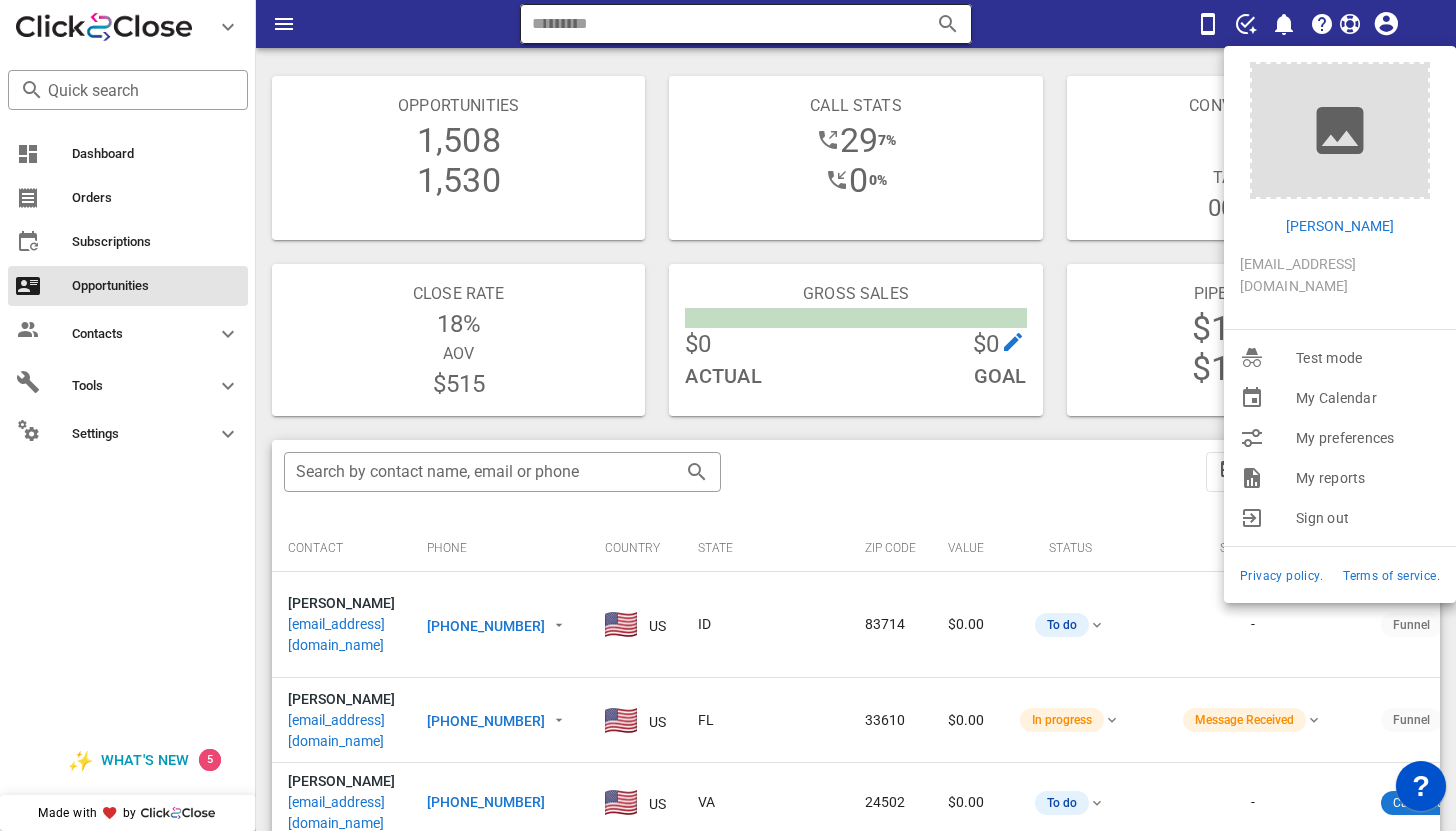 click at bounding box center [718, 24] 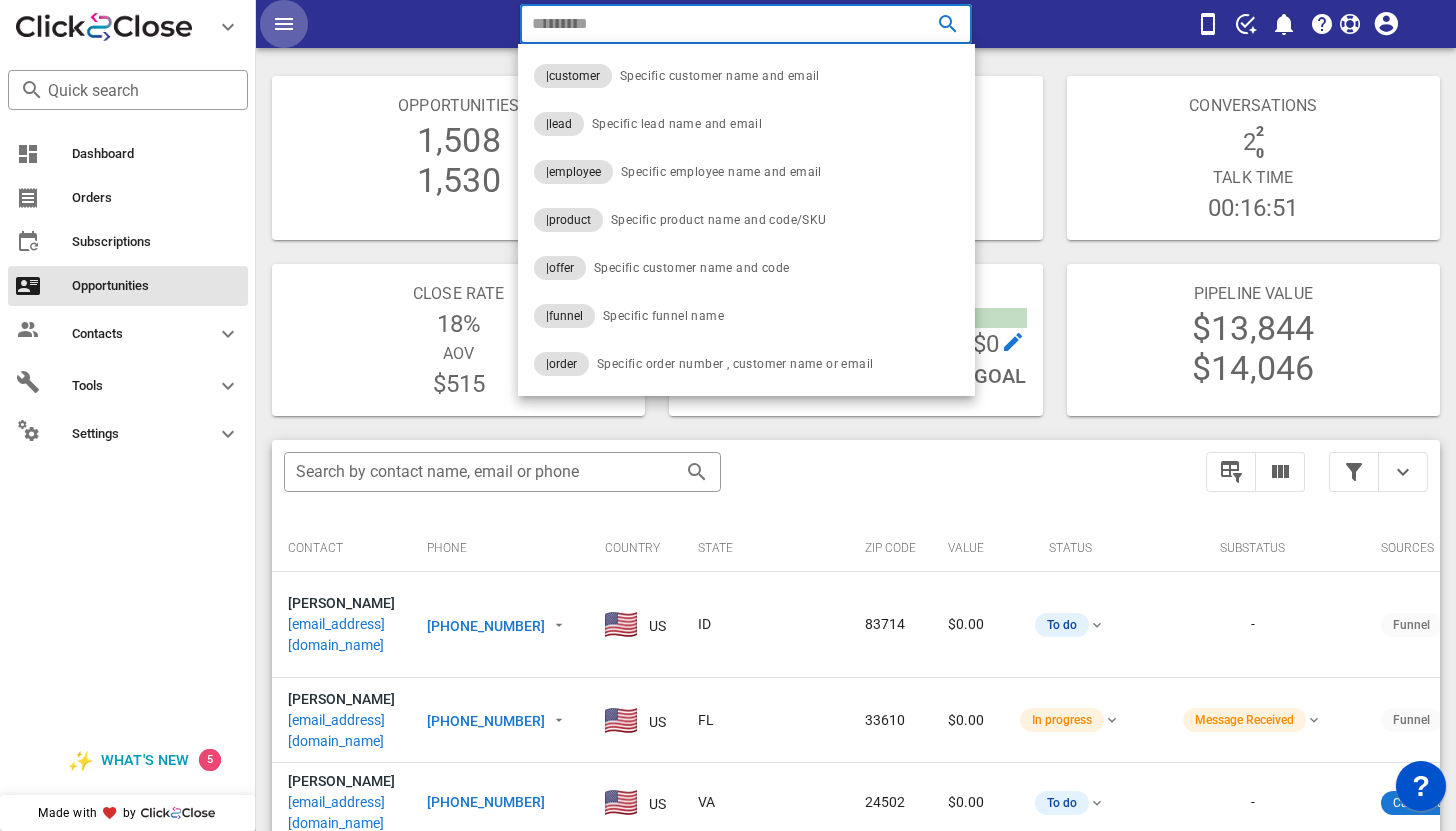 click at bounding box center (284, 24) 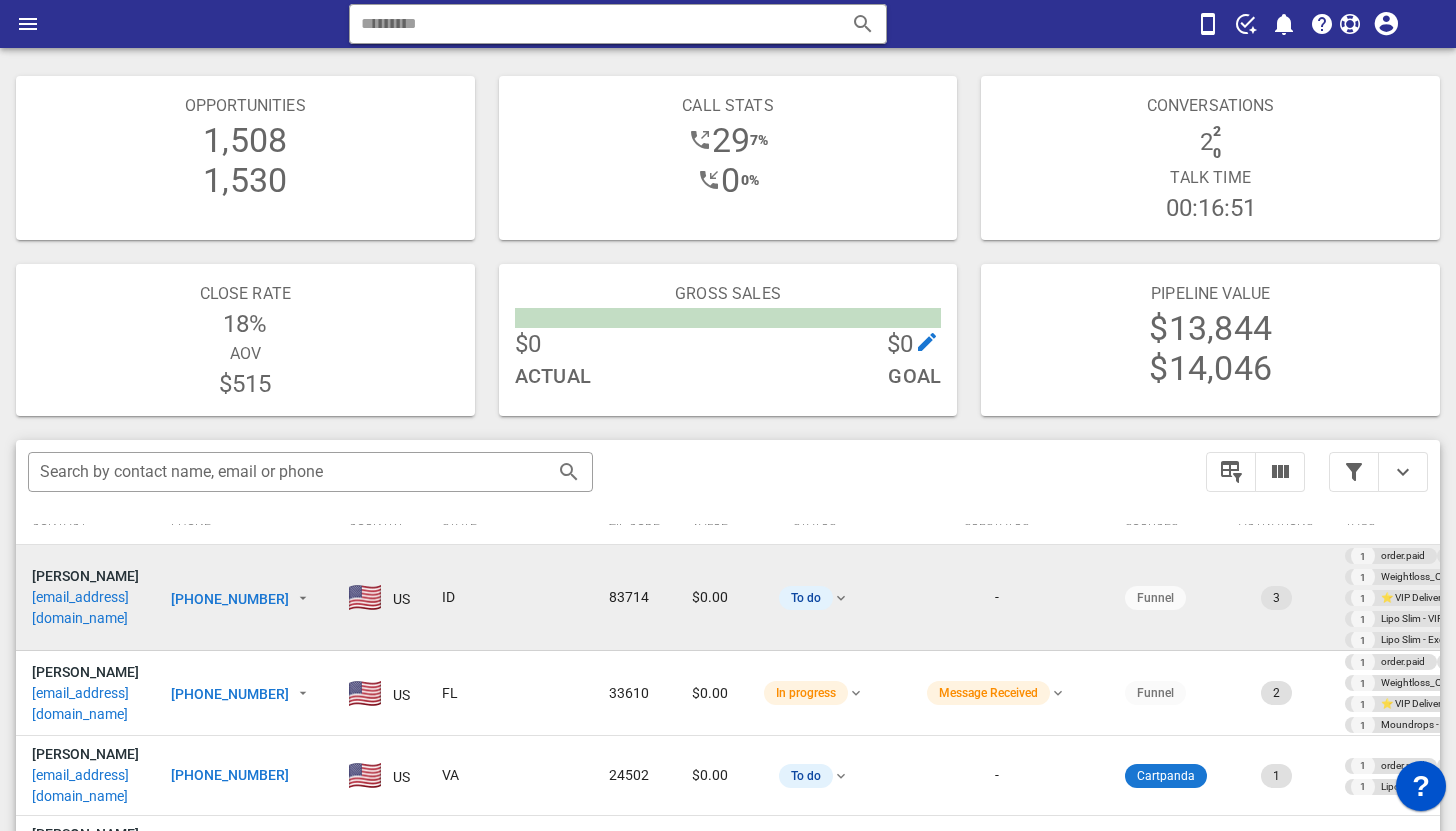 scroll, scrollTop: 0, scrollLeft: 0, axis: both 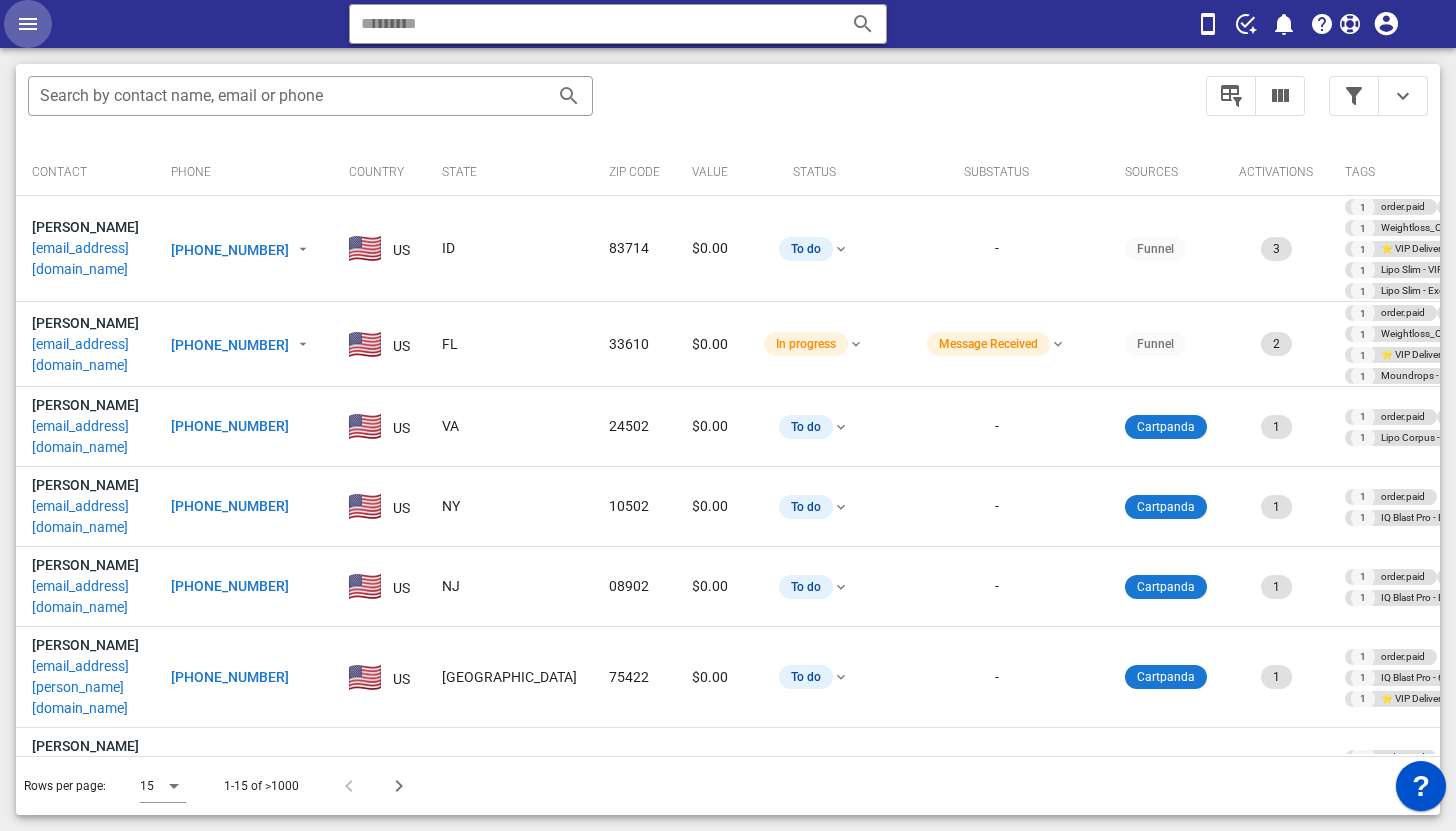 click at bounding box center (28, 24) 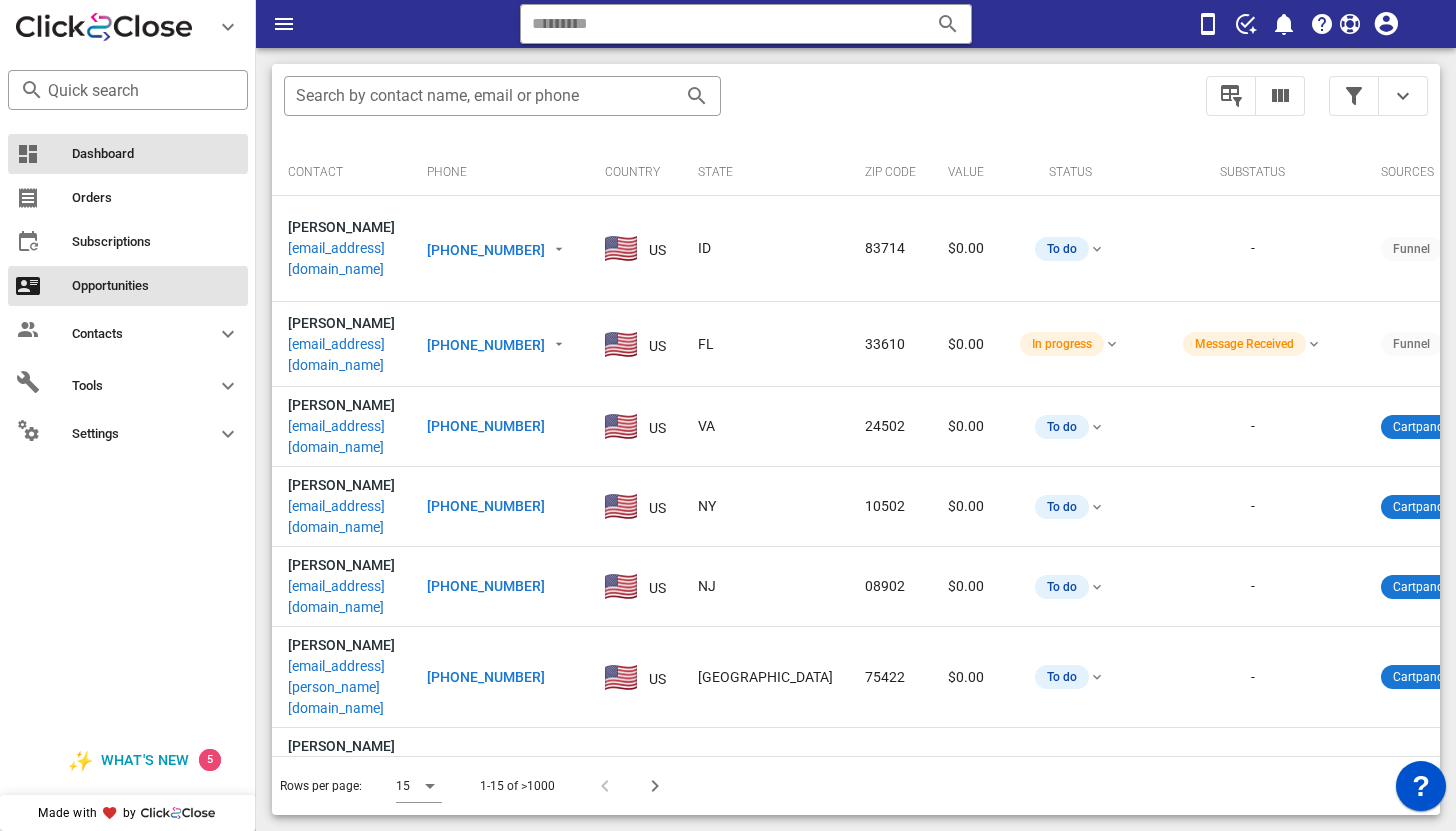 click on "Dashboard" at bounding box center [128, 154] 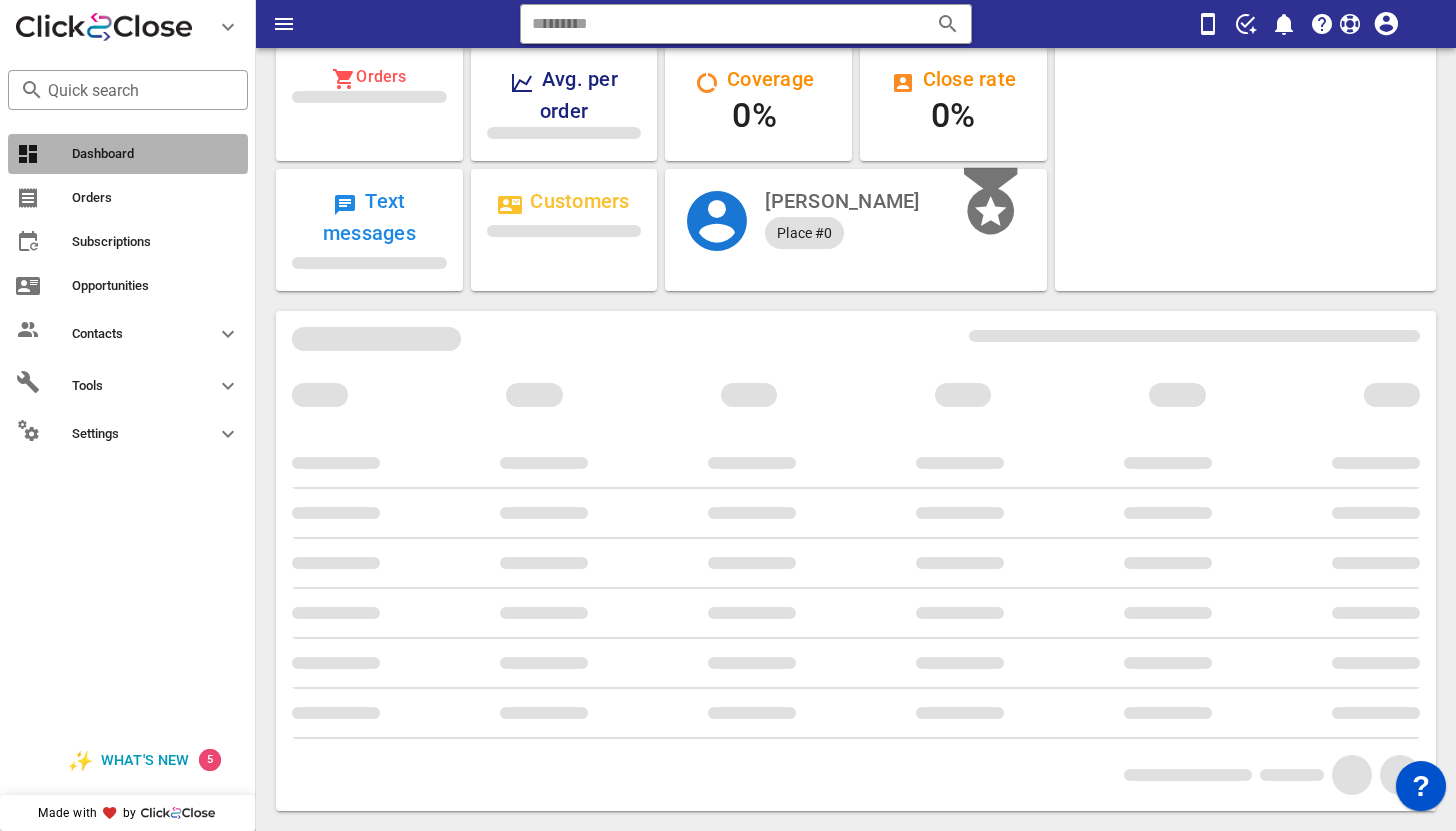 scroll, scrollTop: 0, scrollLeft: 0, axis: both 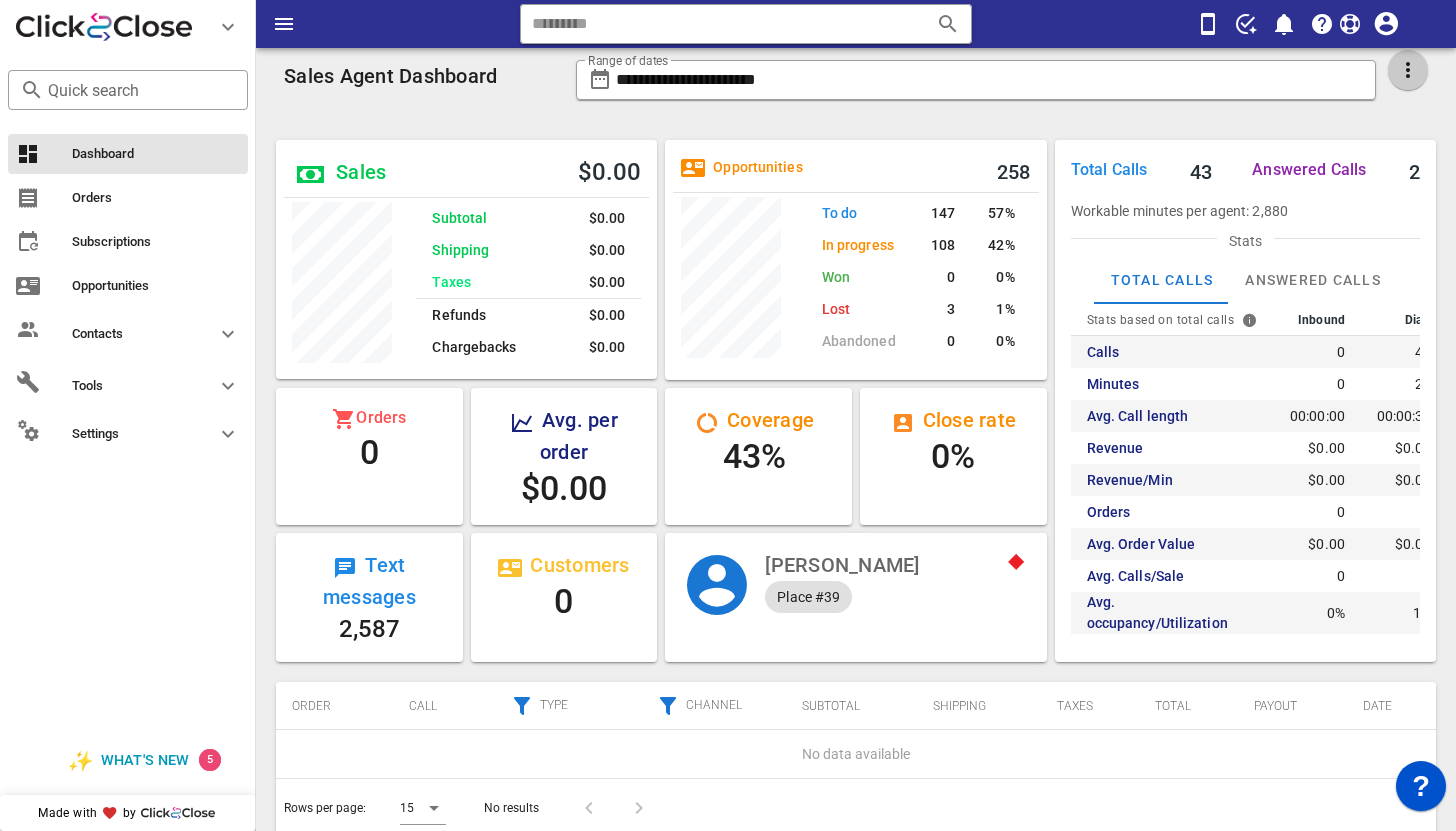 click at bounding box center [1408, 70] 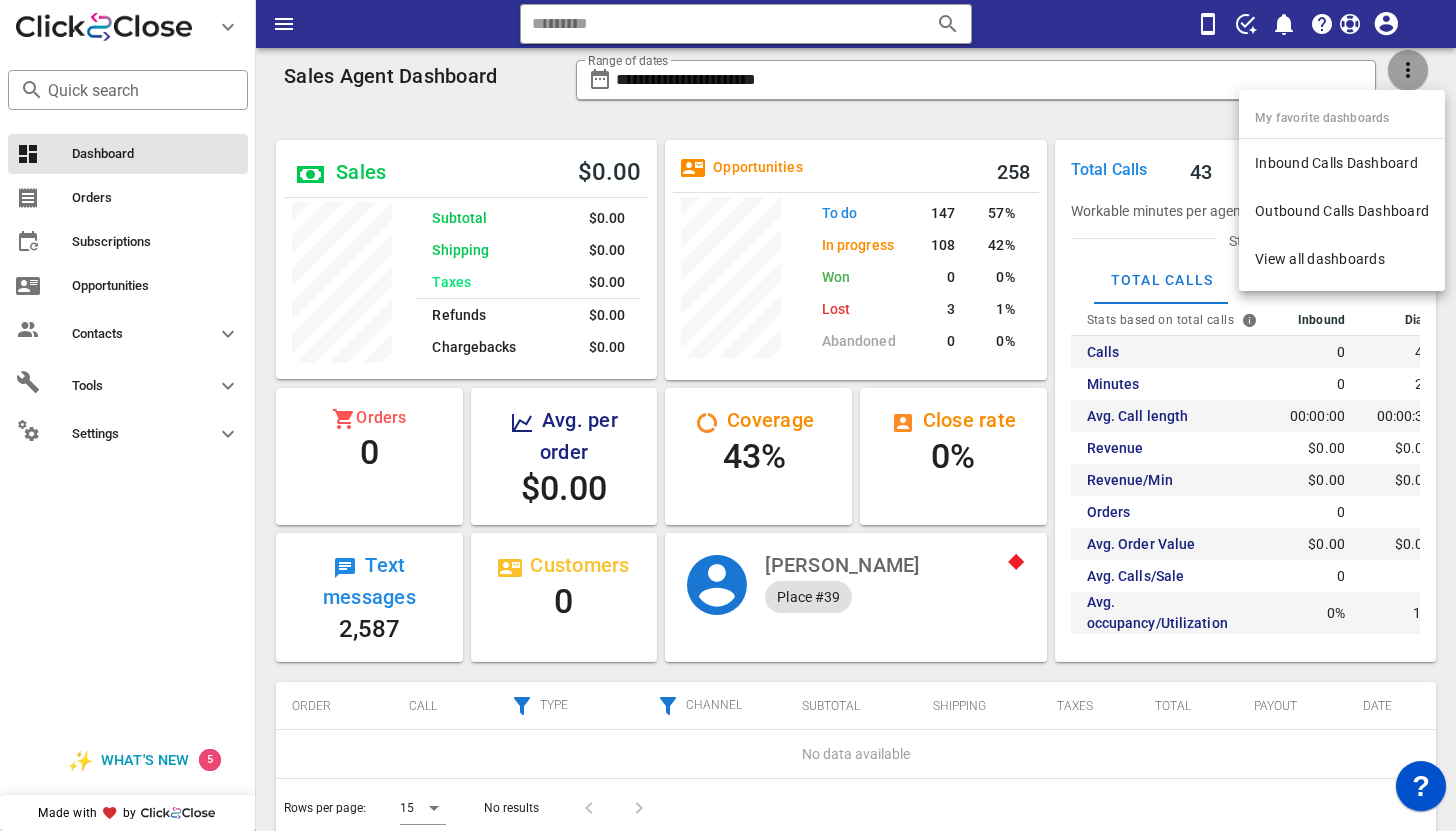 click at bounding box center (1408, 70) 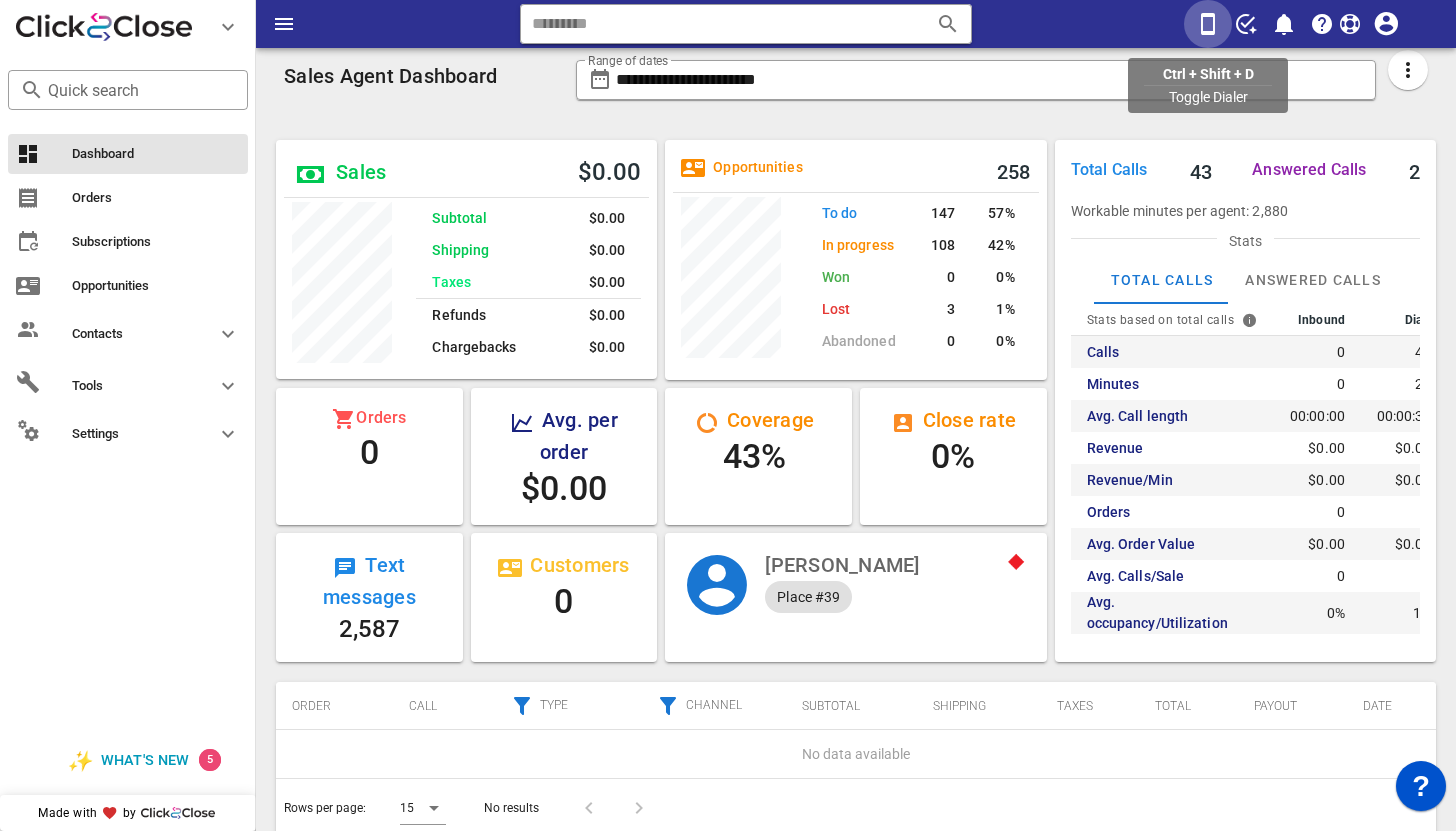 click at bounding box center (1208, 24) 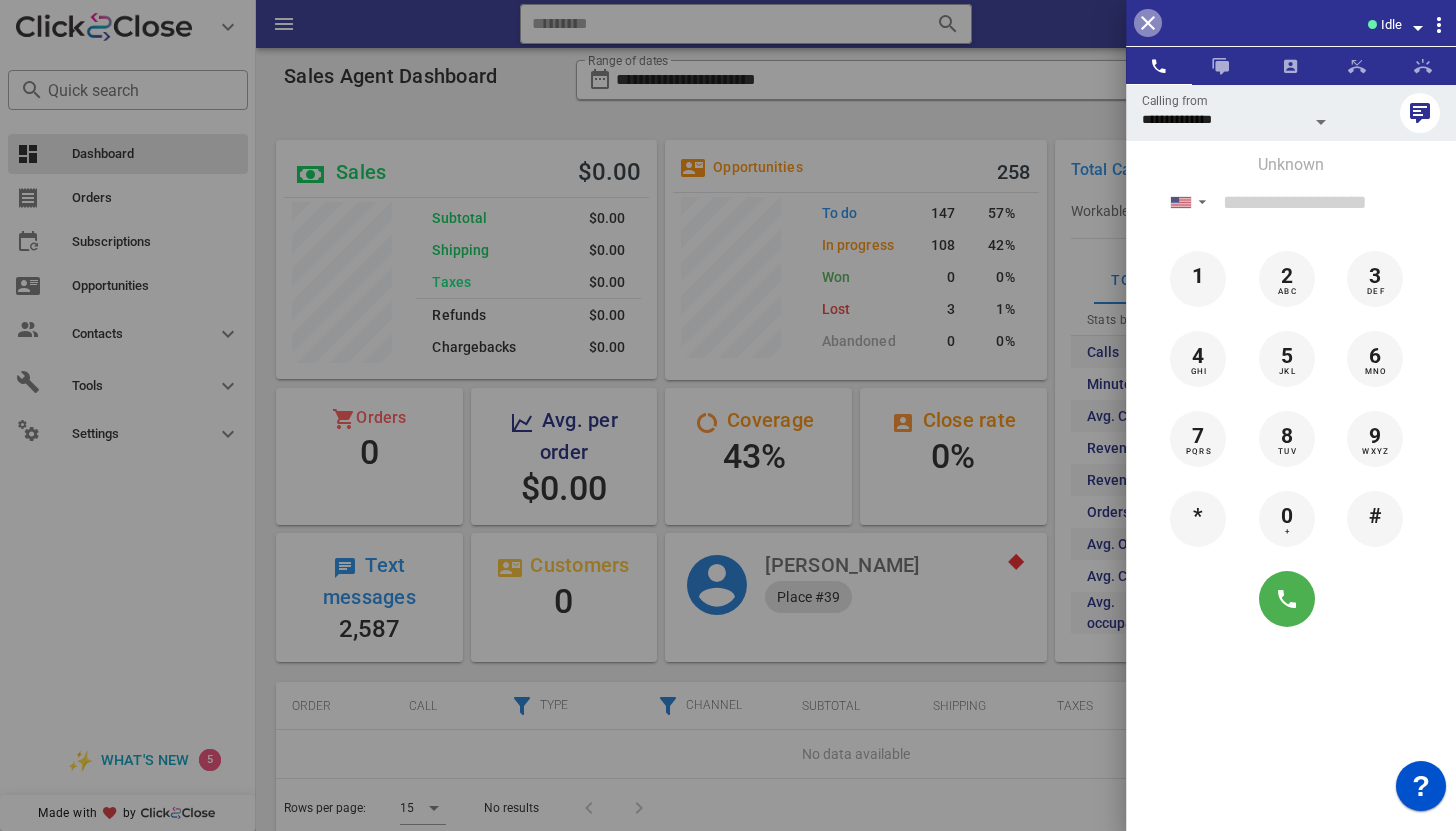 click at bounding box center (1148, 23) 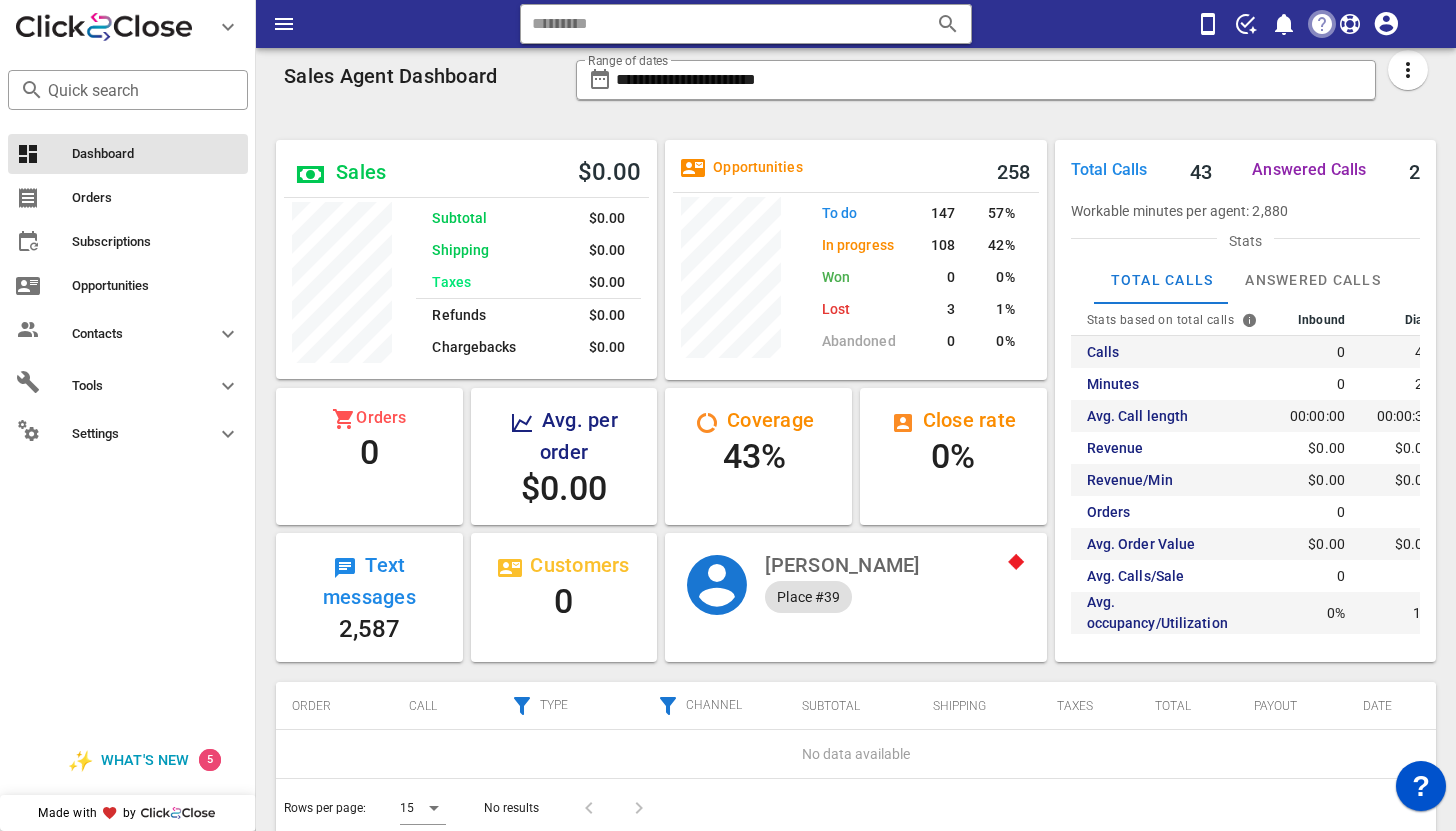 click at bounding box center (1322, 24) 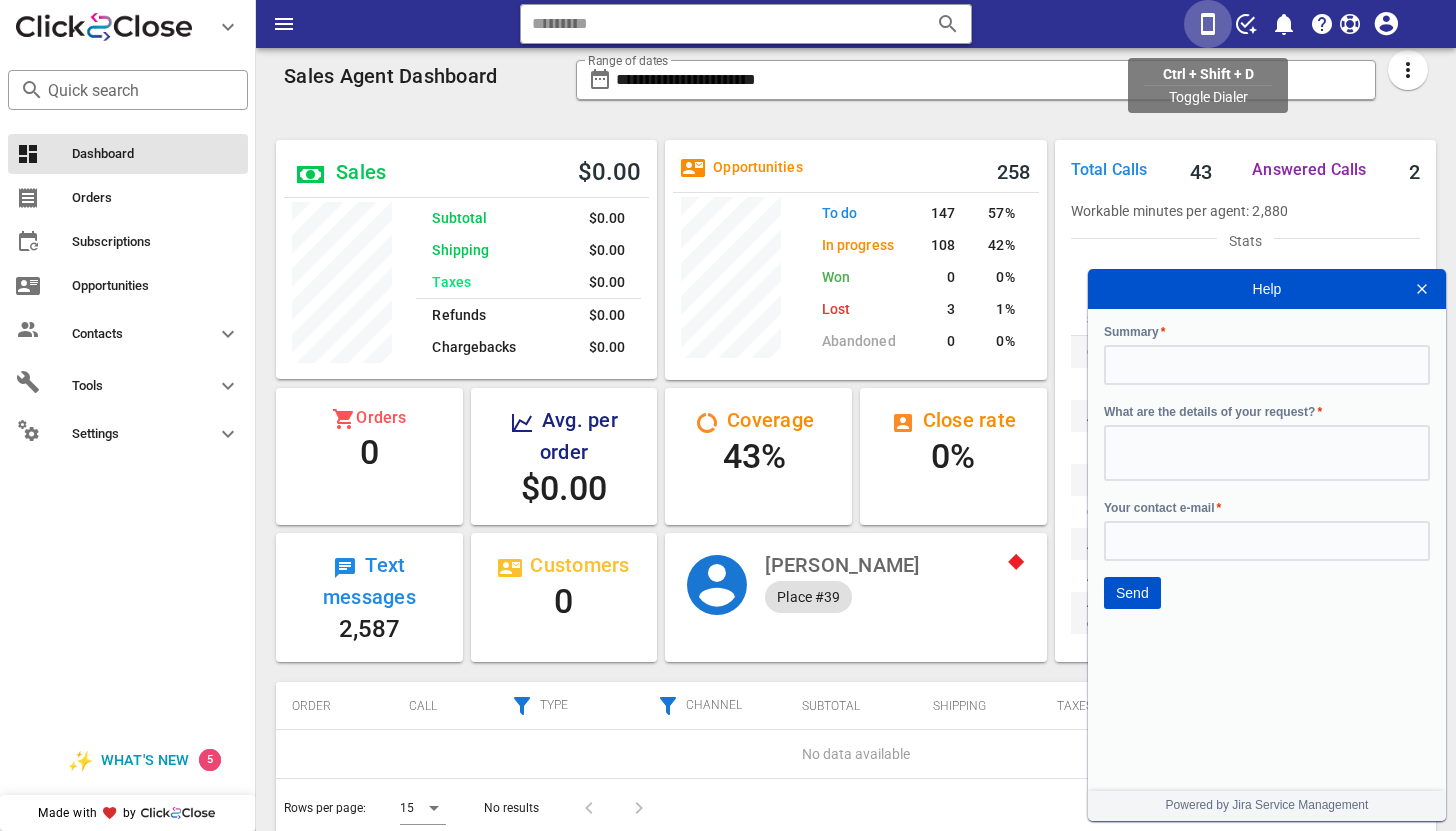 click at bounding box center (1208, 24) 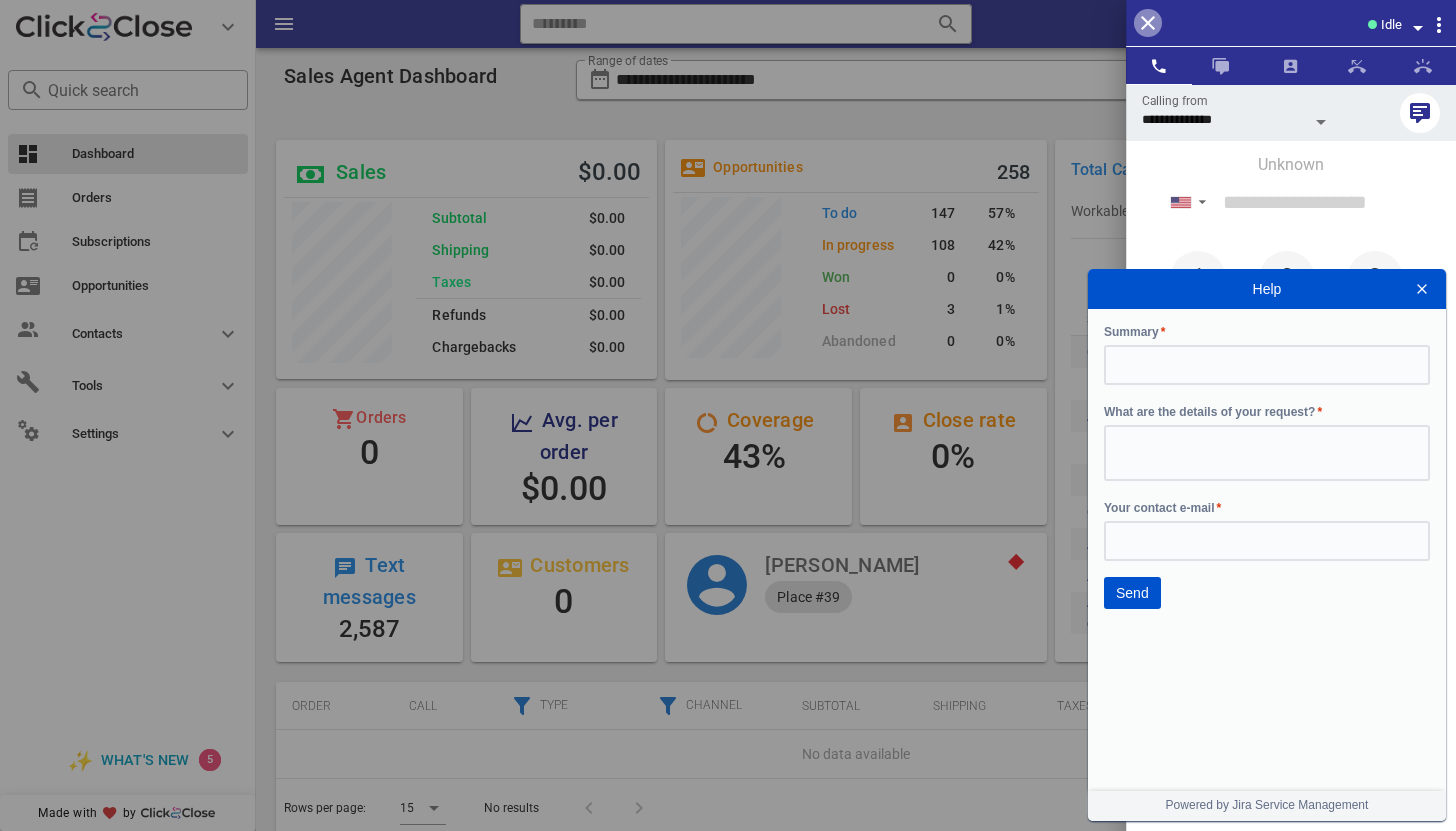 click at bounding box center [1148, 23] 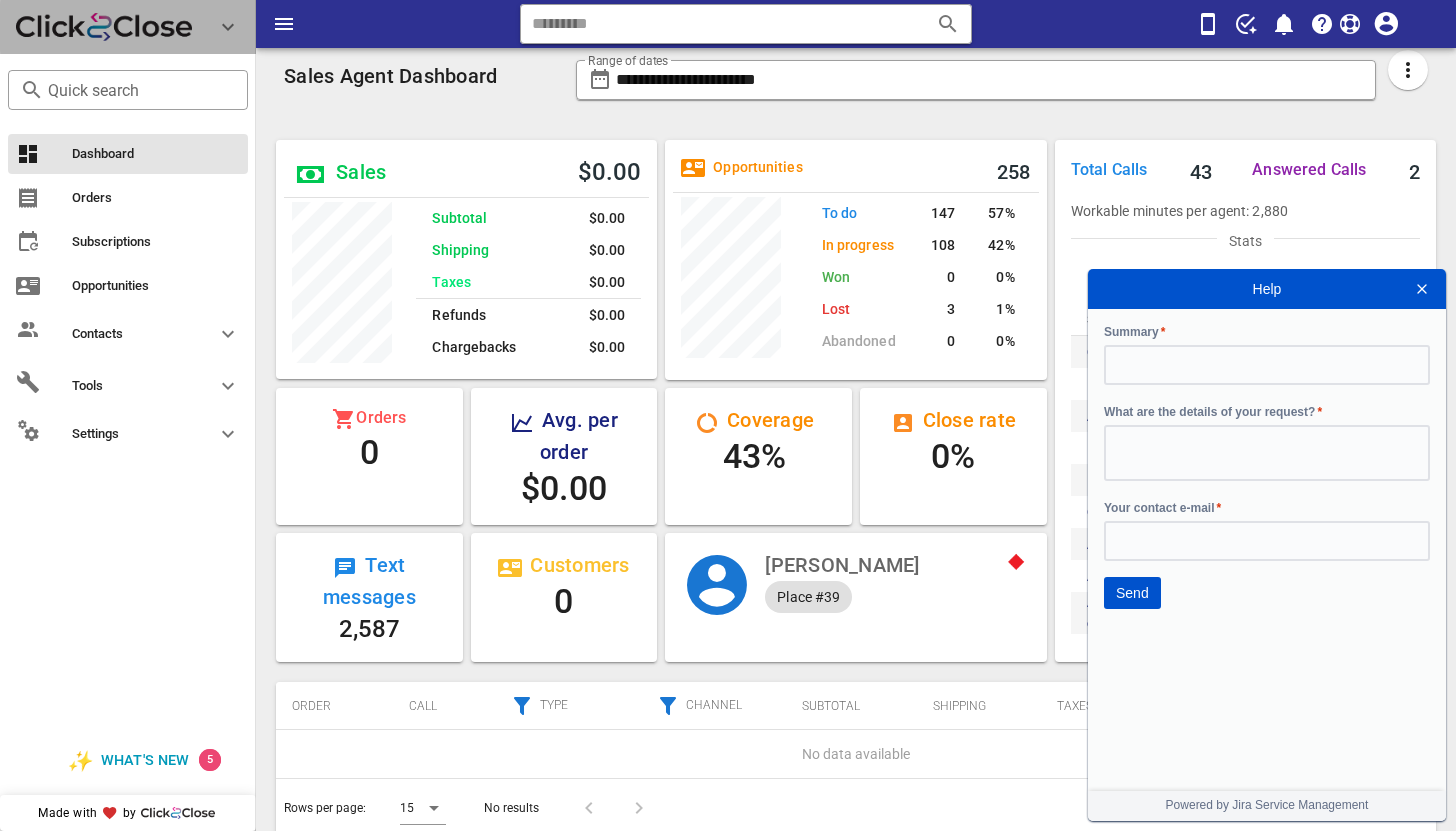 click at bounding box center (228, 27) 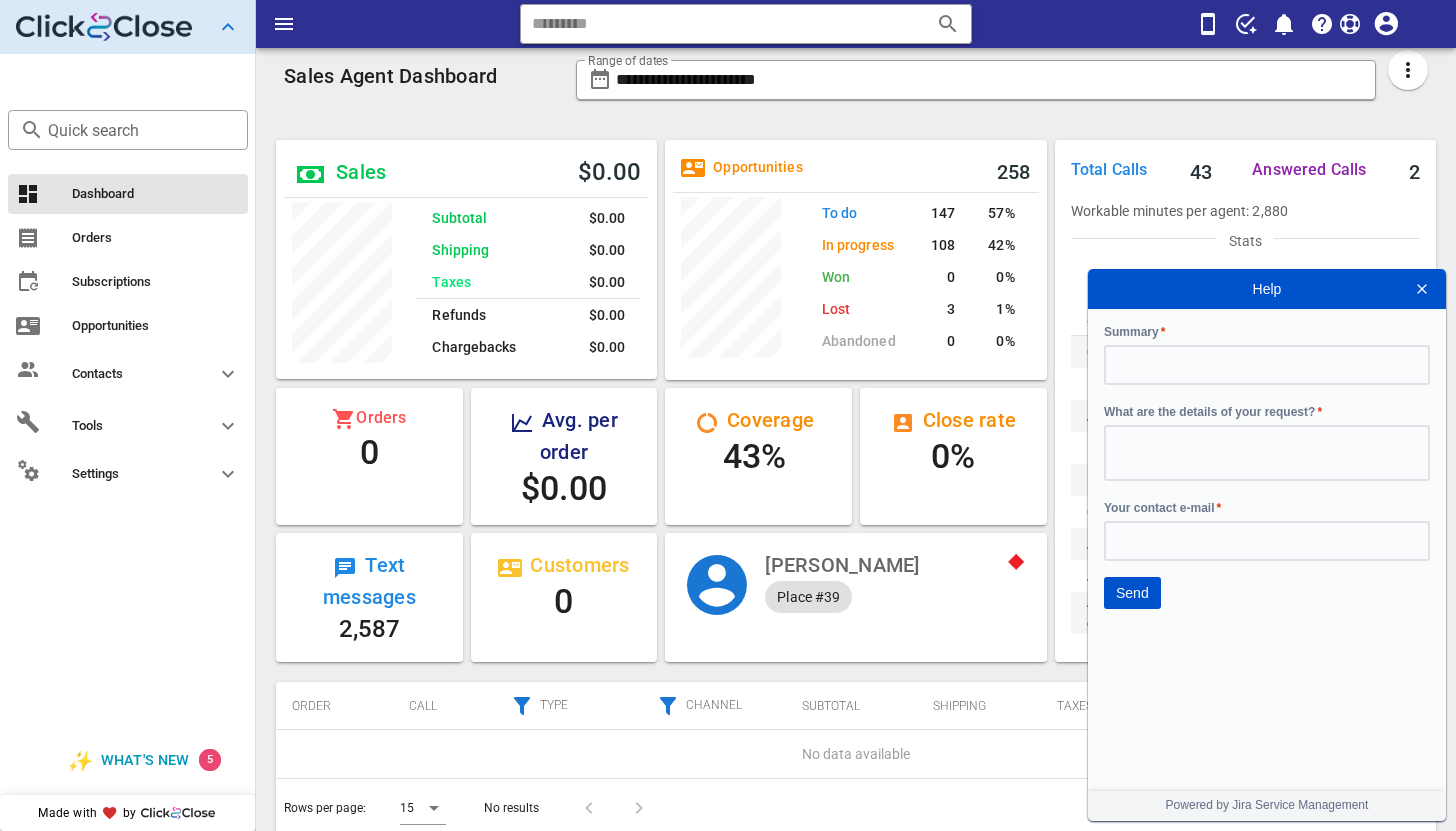 click at bounding box center [228, 27] 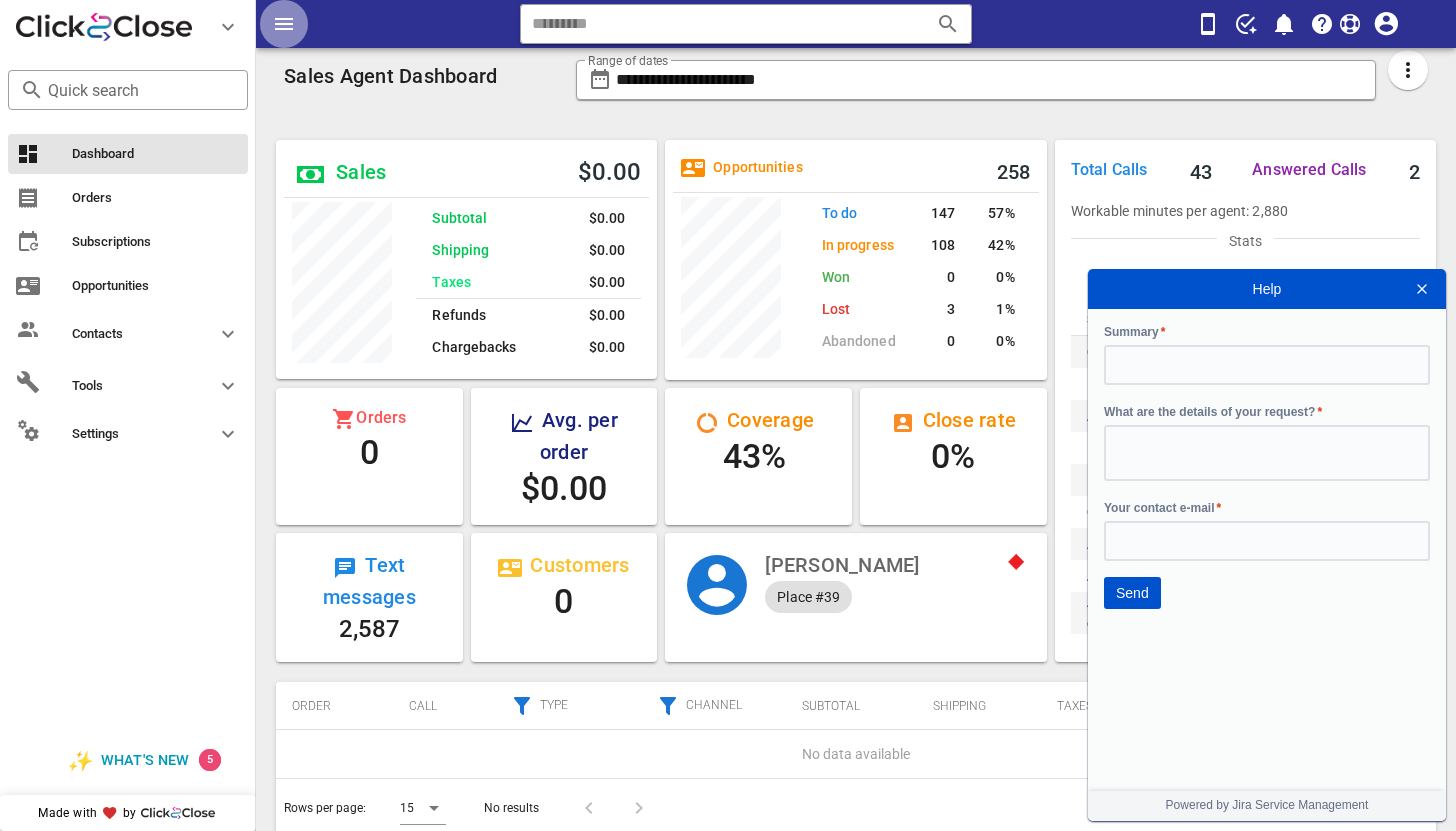 click at bounding box center [284, 24] 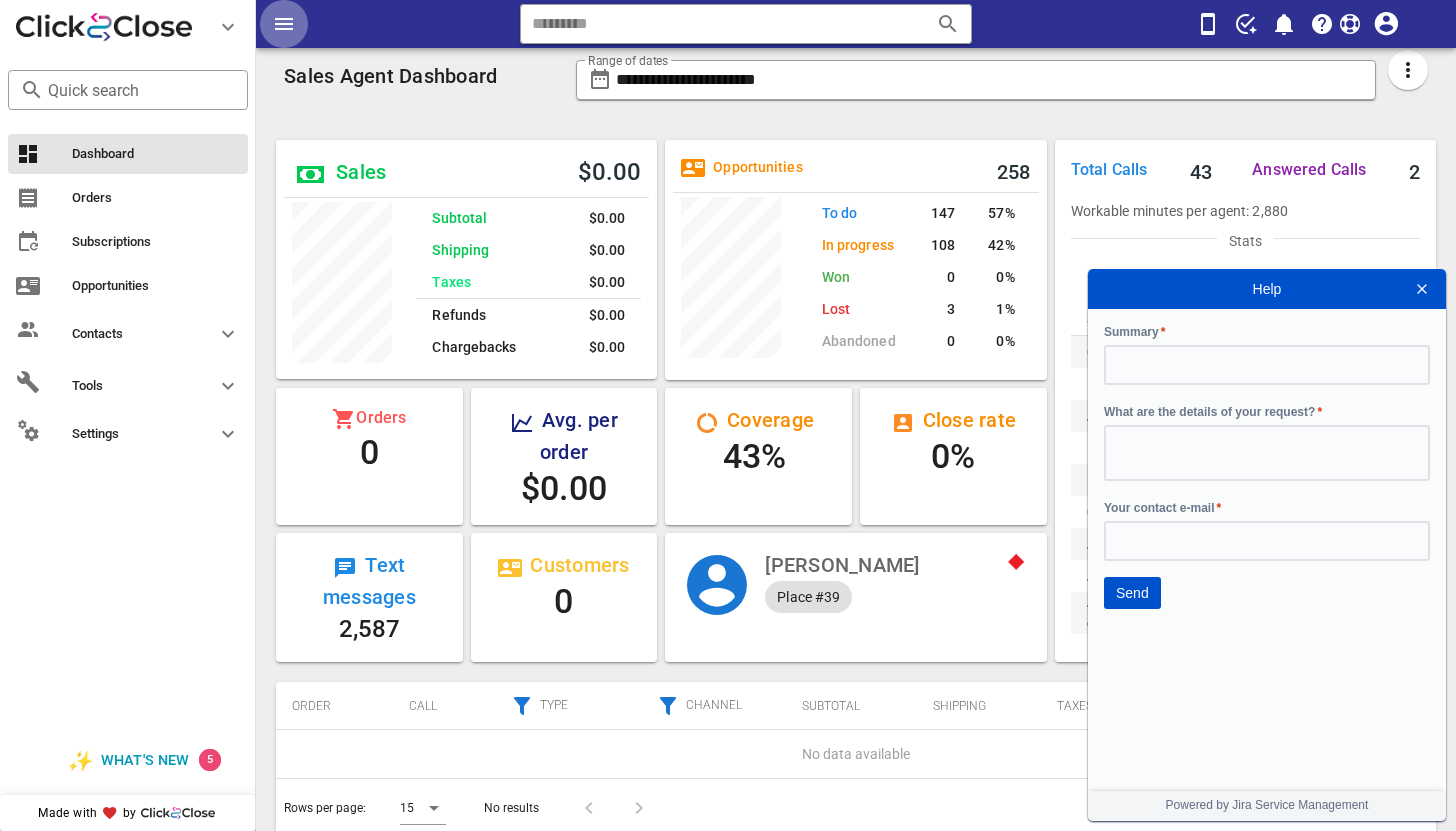 scroll, scrollTop: 999761, scrollLeft: 999533, axis: both 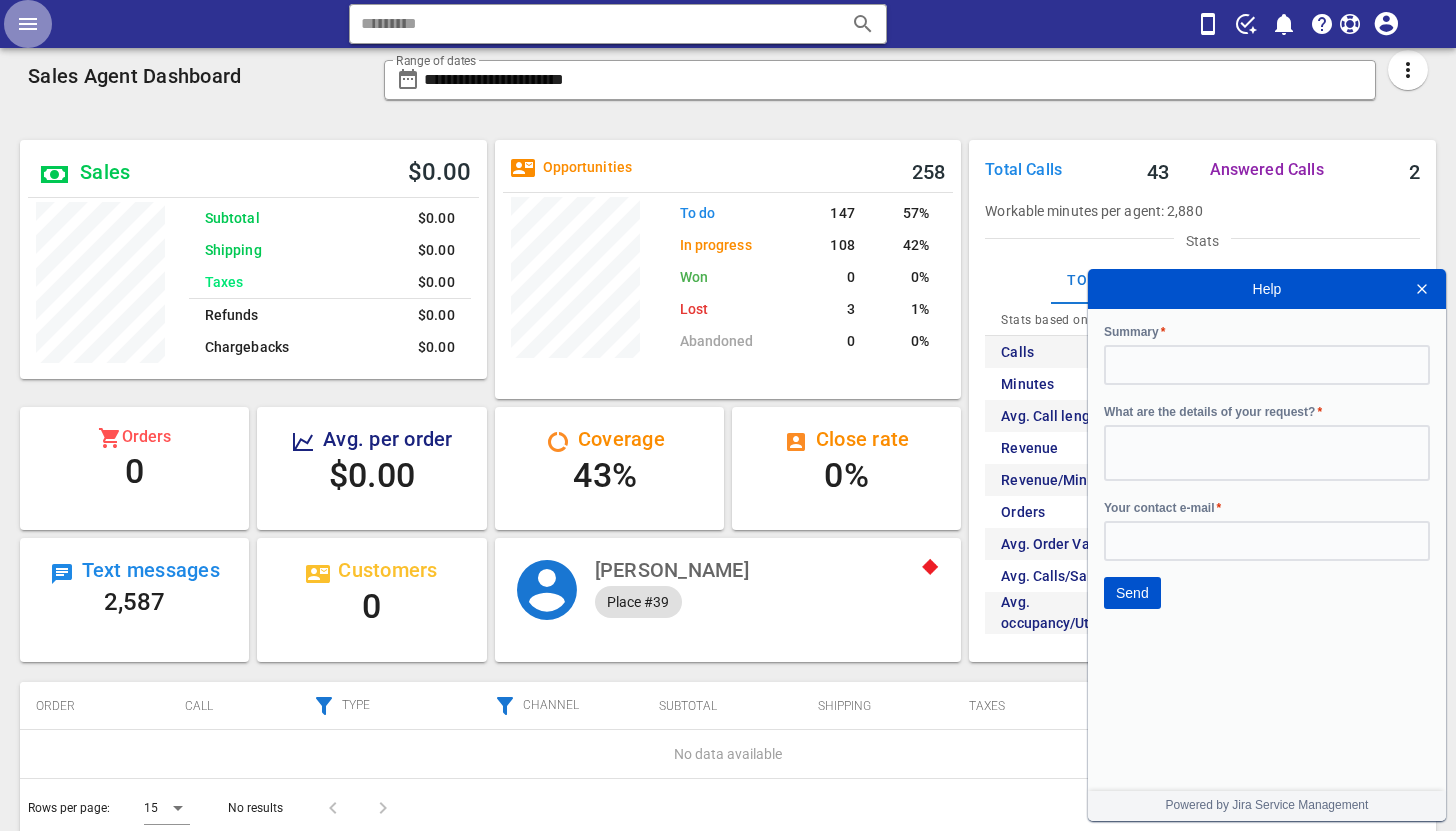 click at bounding box center [28, 24] 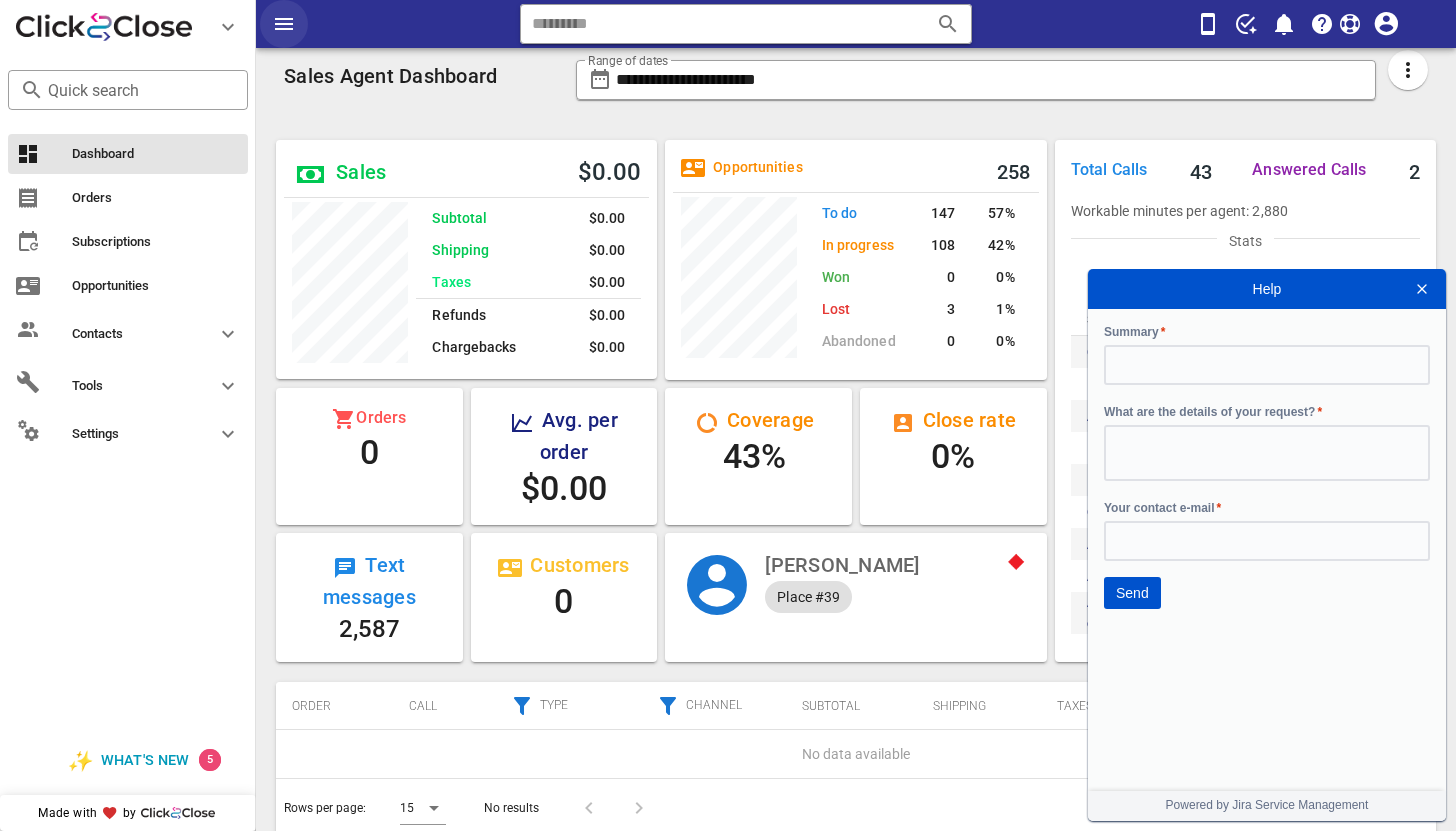 scroll, scrollTop: 238, scrollLeft: 381, axis: both 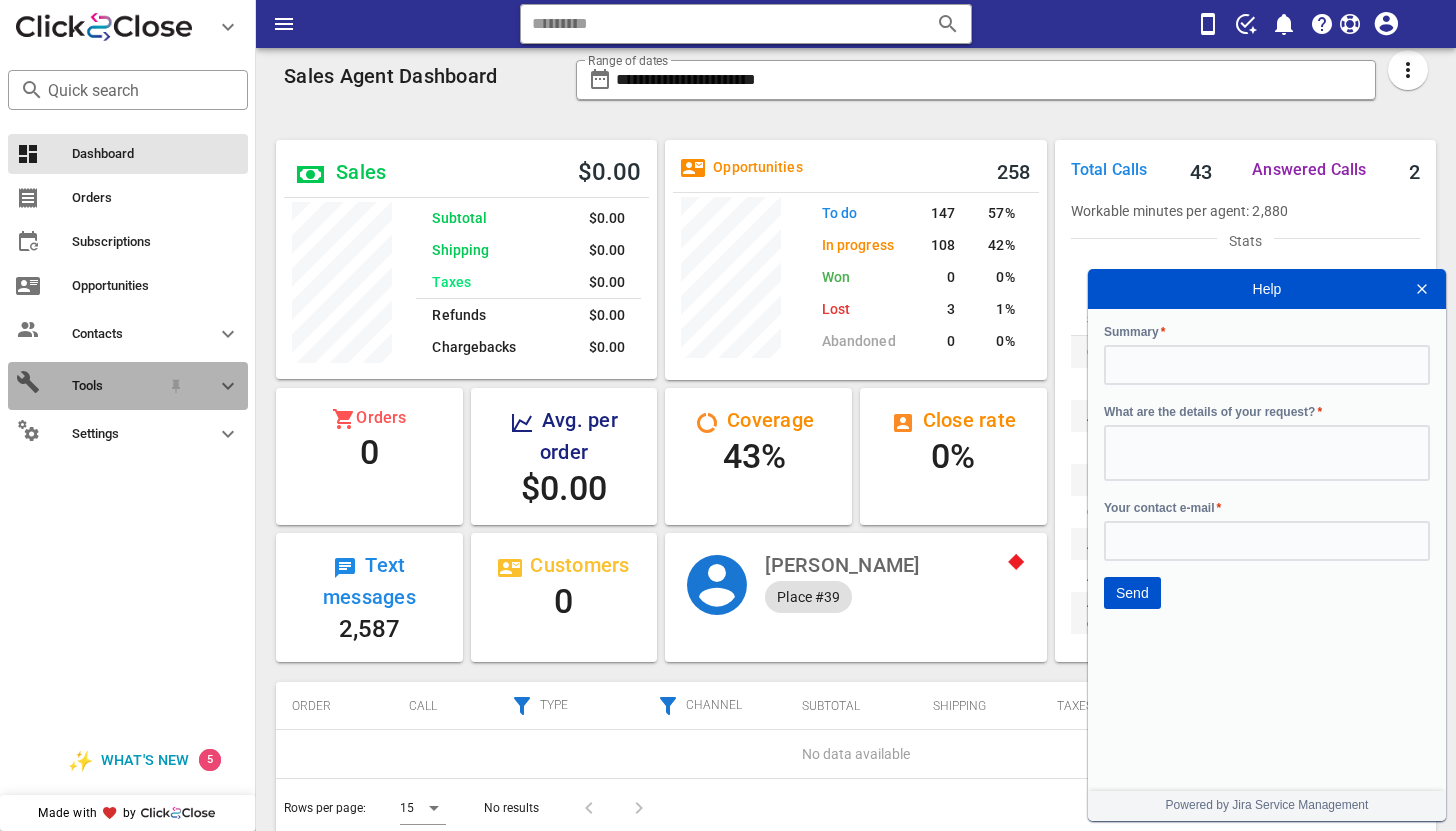 click at bounding box center (228, 386) 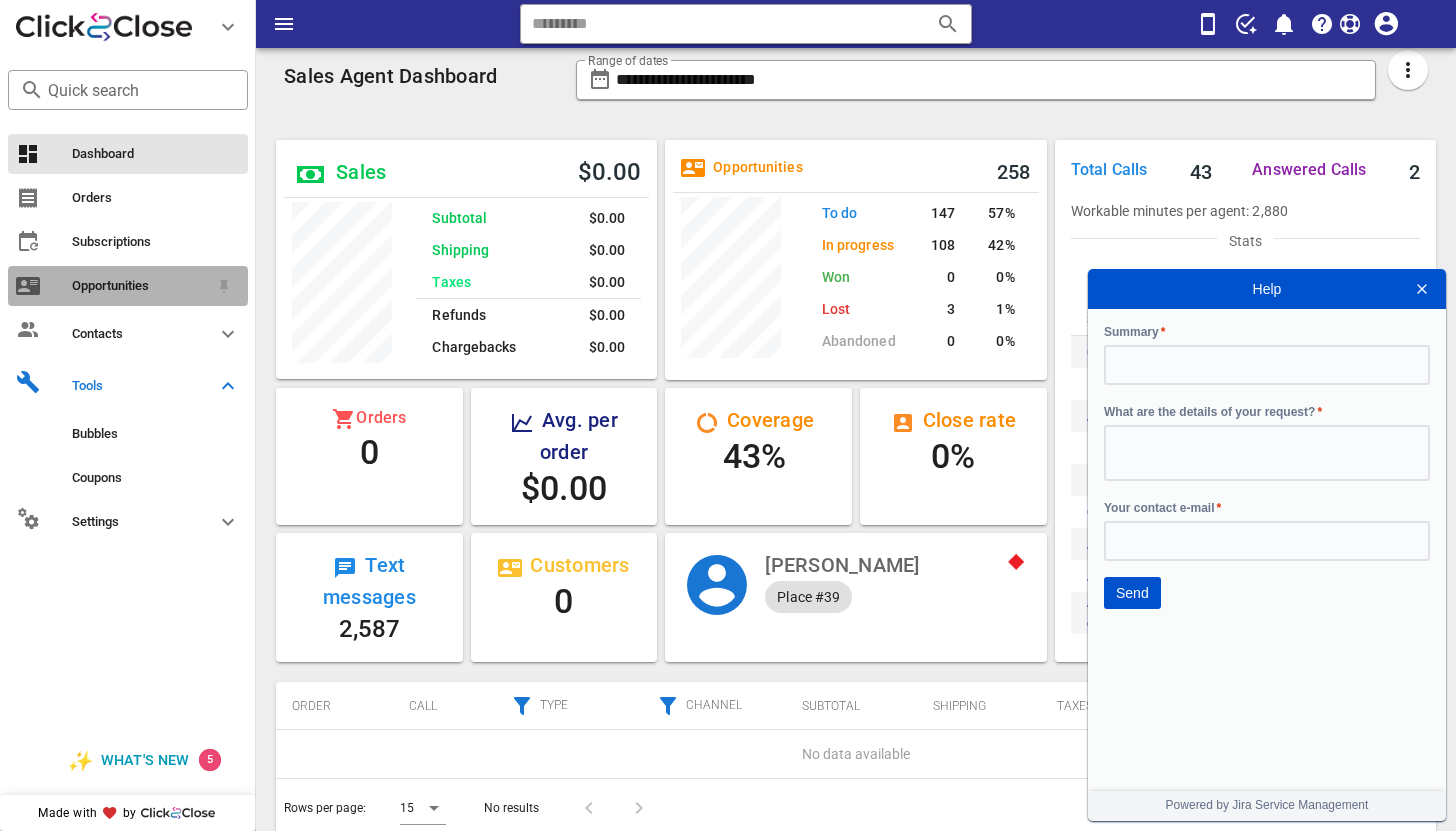click on "Opportunities" at bounding box center [140, 286] 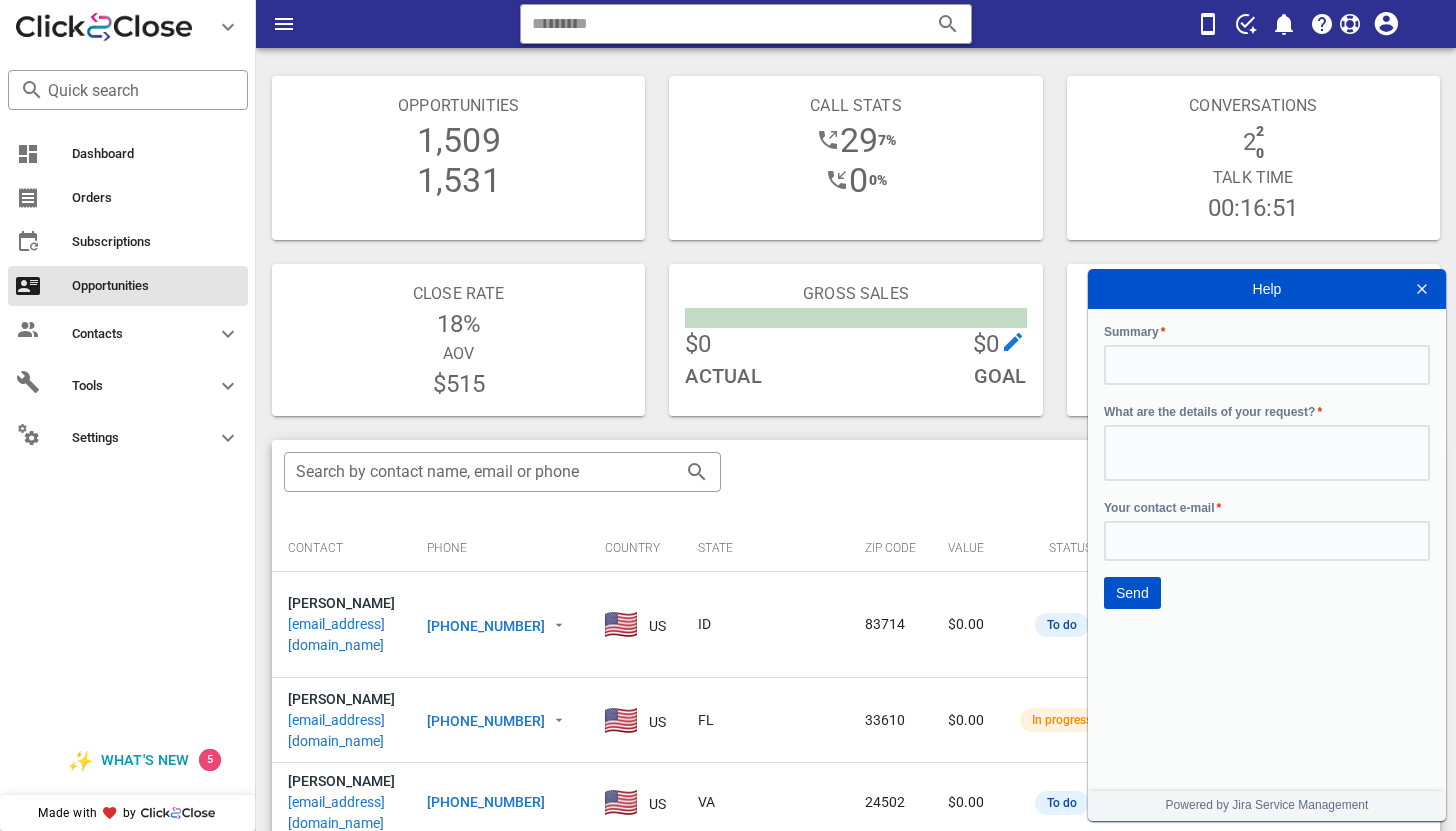 click at bounding box center [1422, 289] 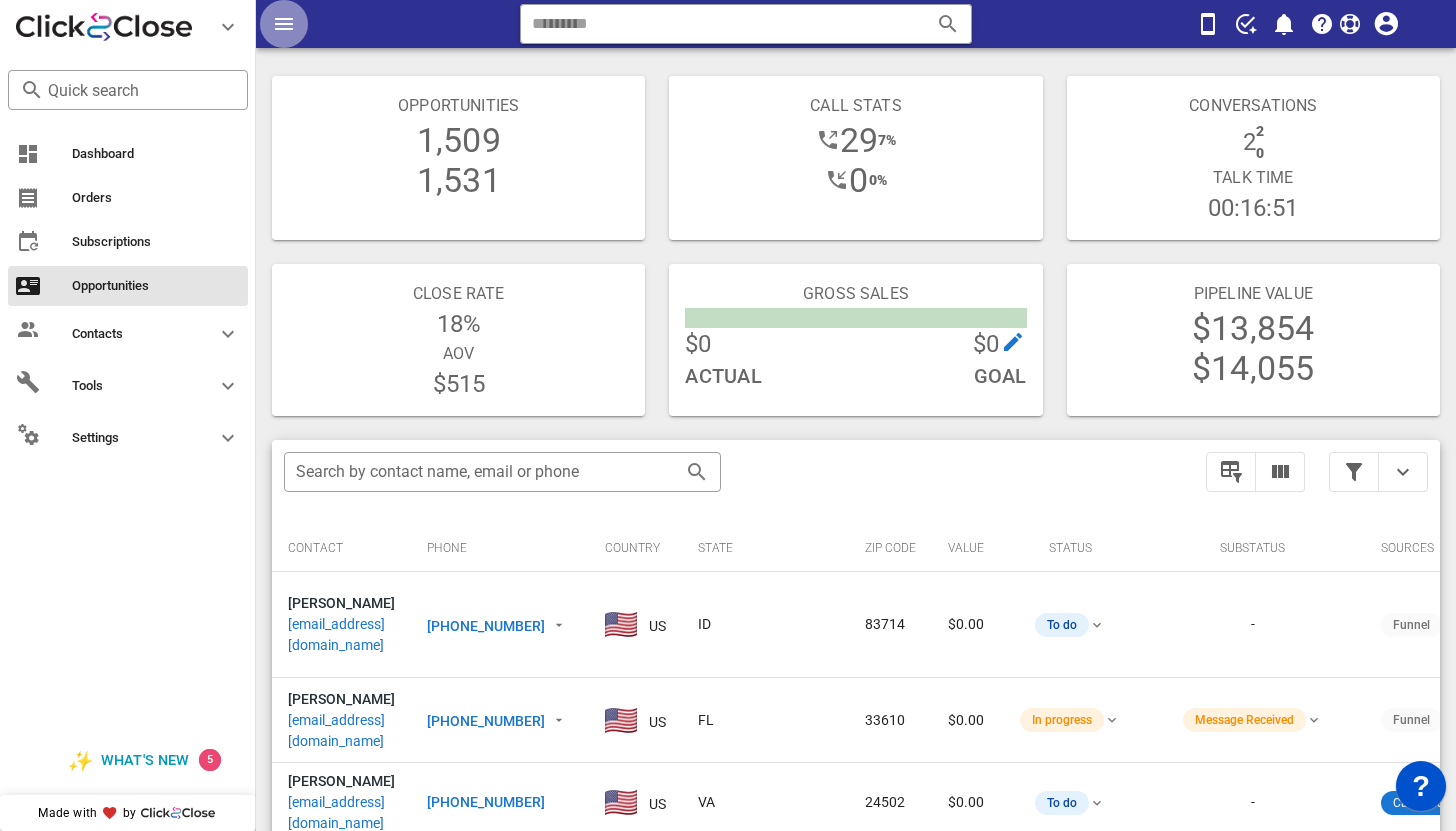 click at bounding box center [284, 24] 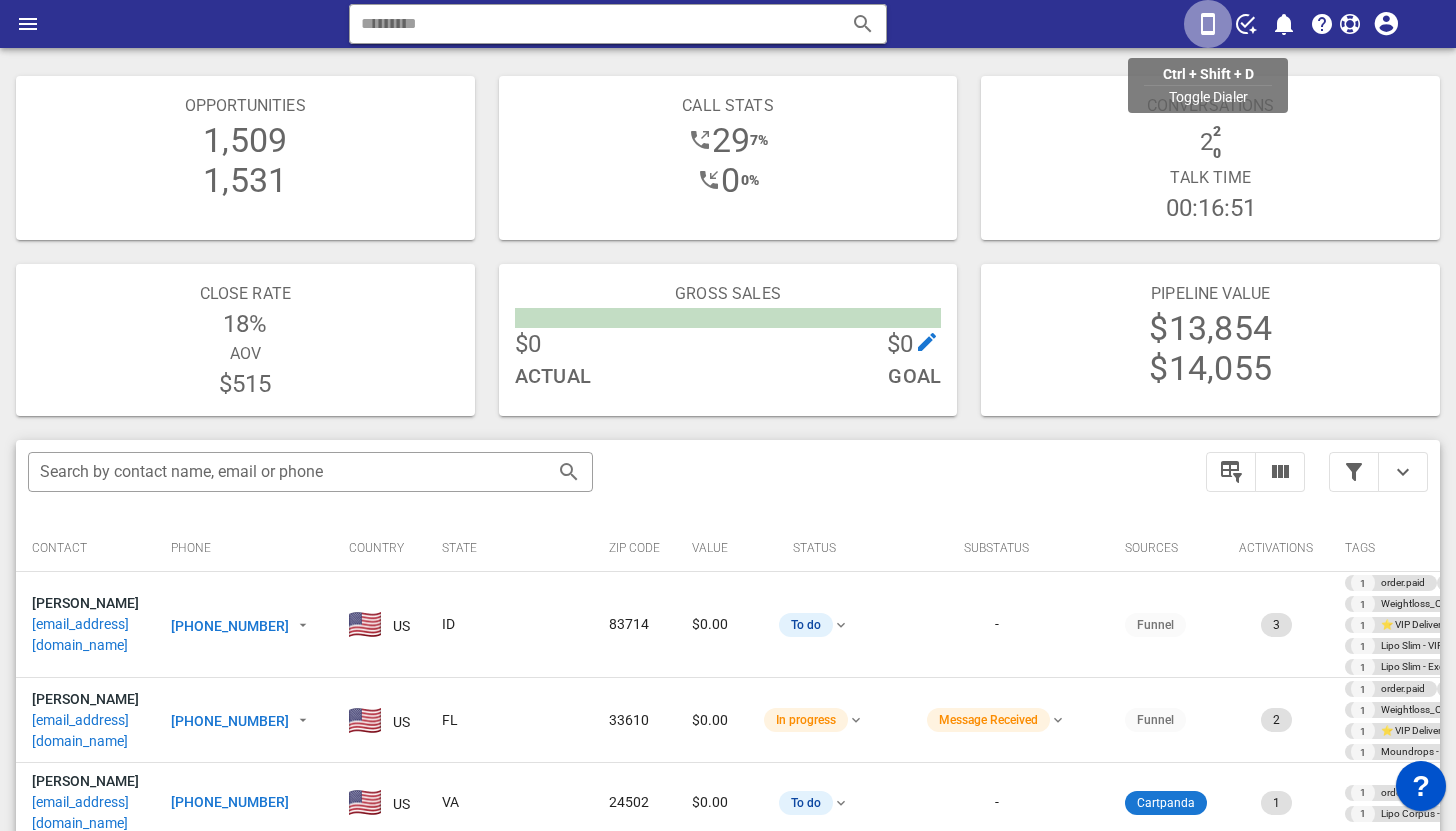 click at bounding box center [1208, 24] 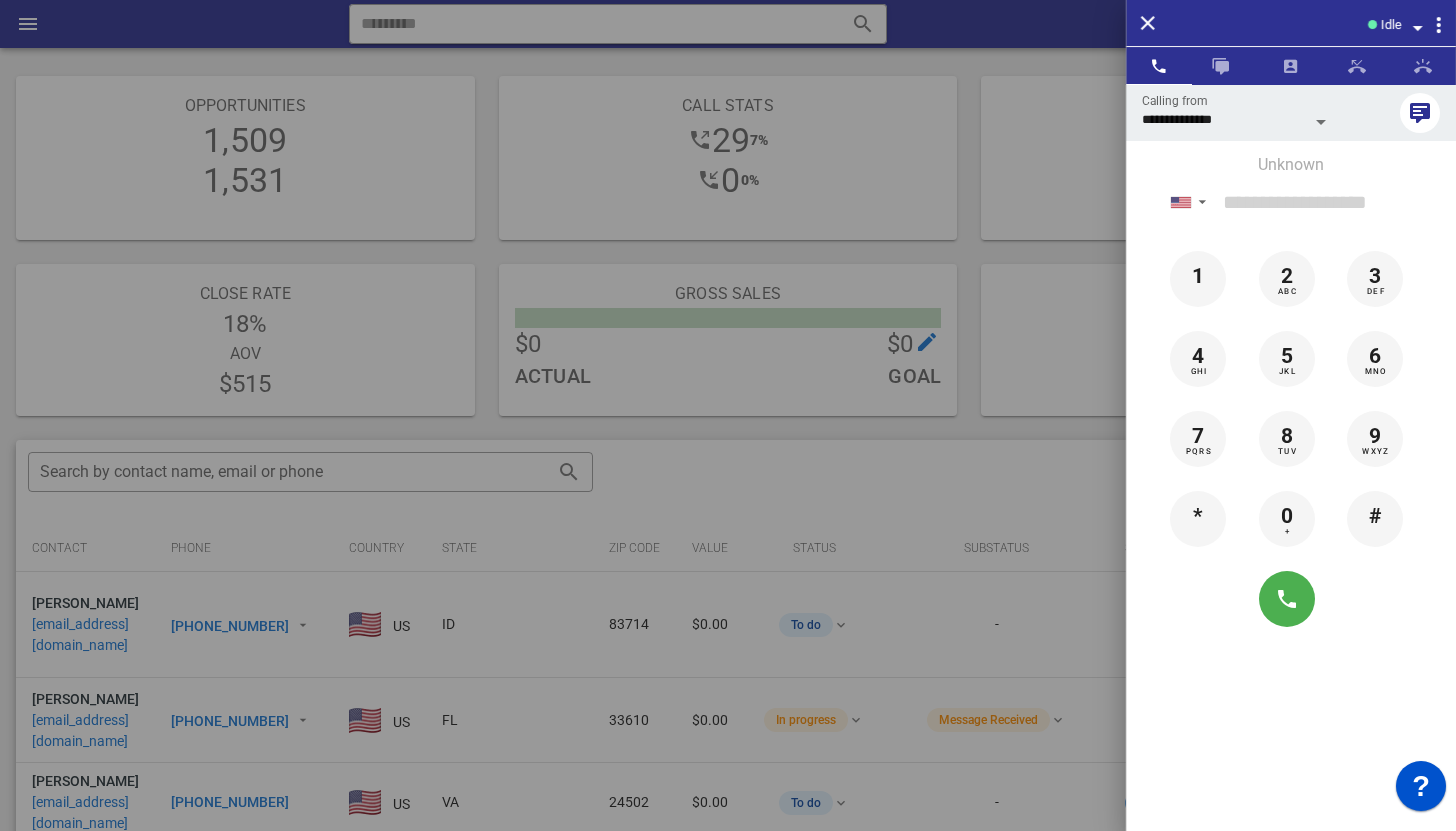 click at bounding box center (1418, 28) 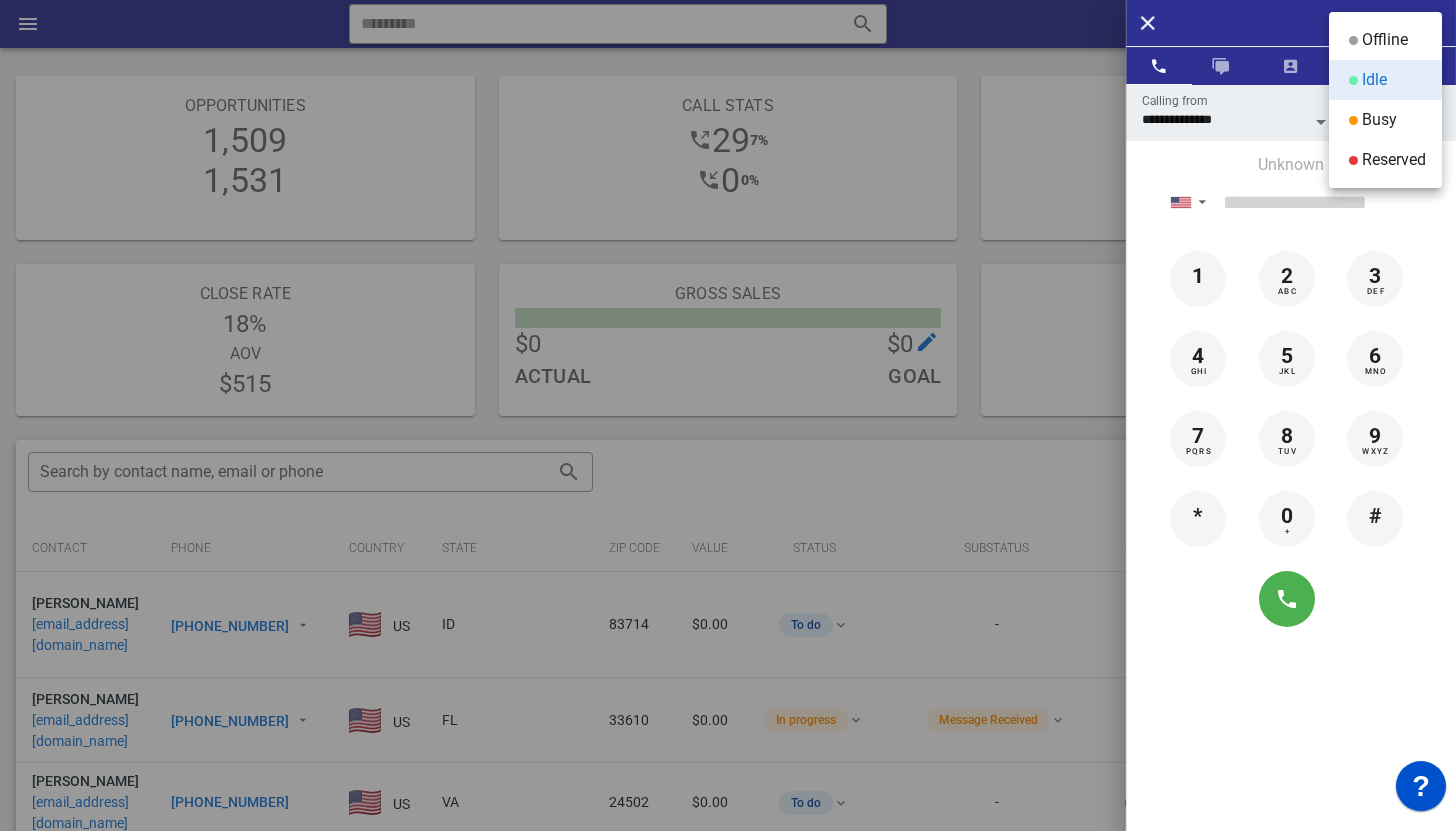 click at bounding box center (728, 415) 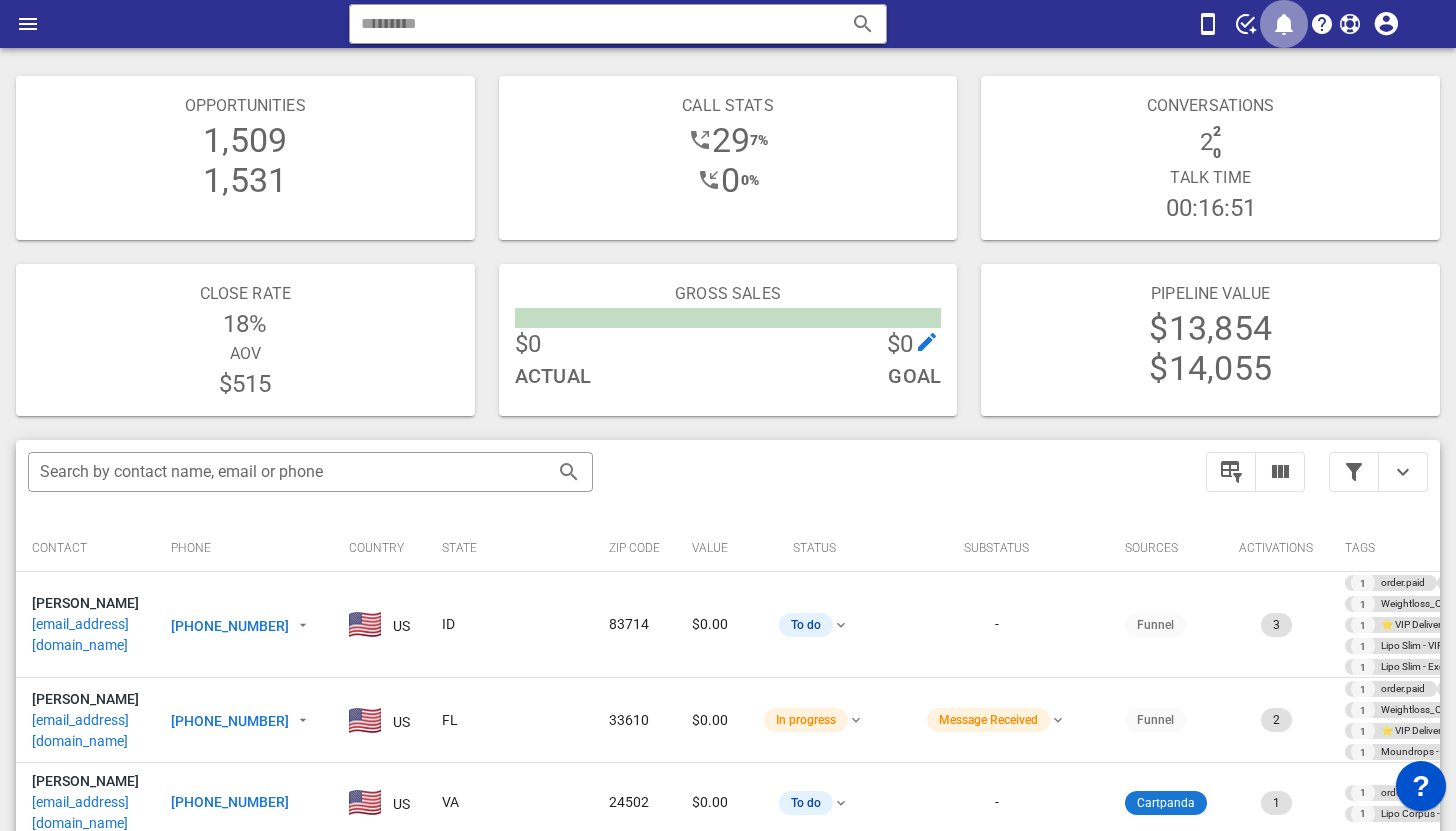 click at bounding box center (1284, 24) 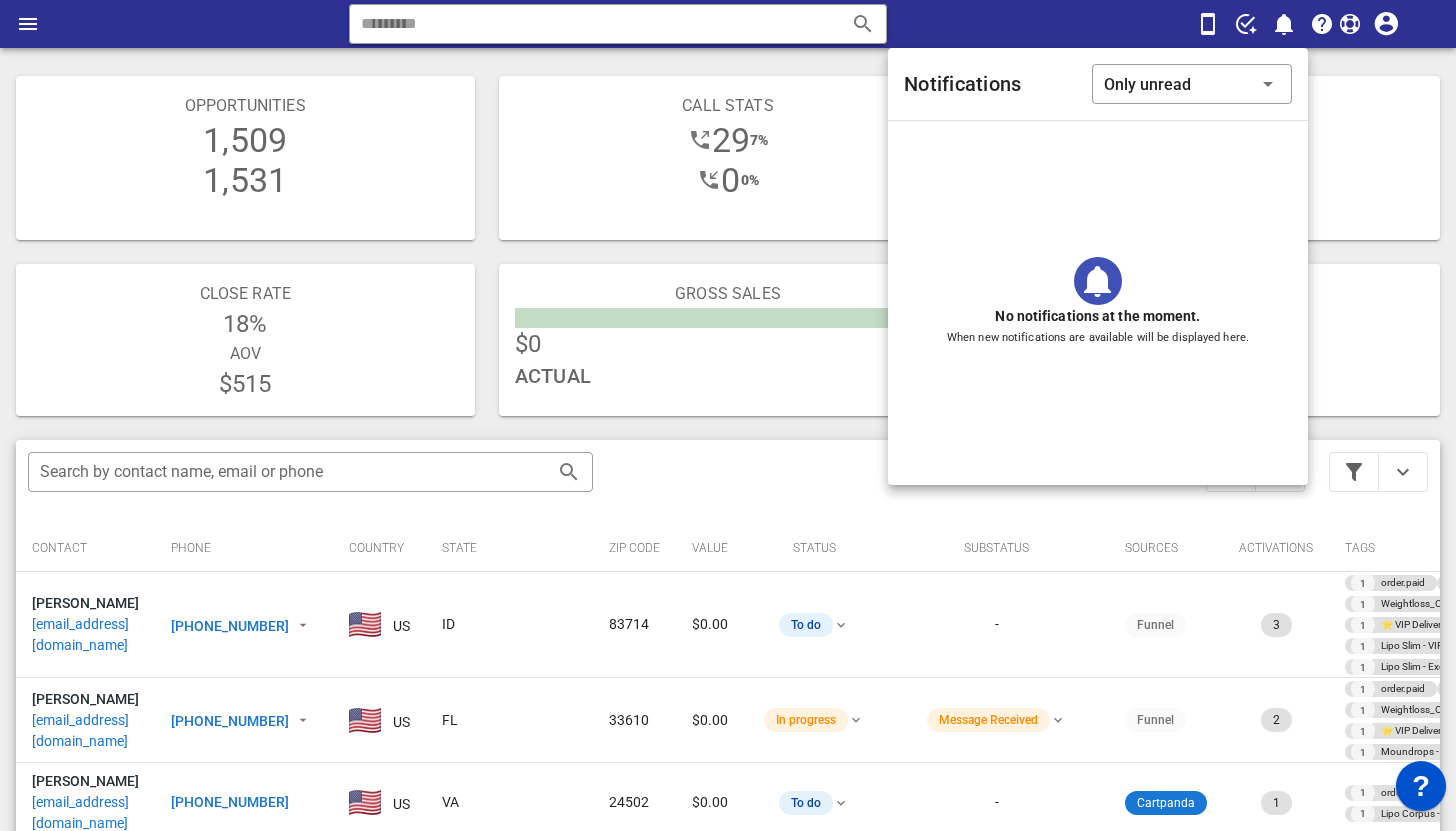click on "​ Reload browser Accept" at bounding box center [728, 24] 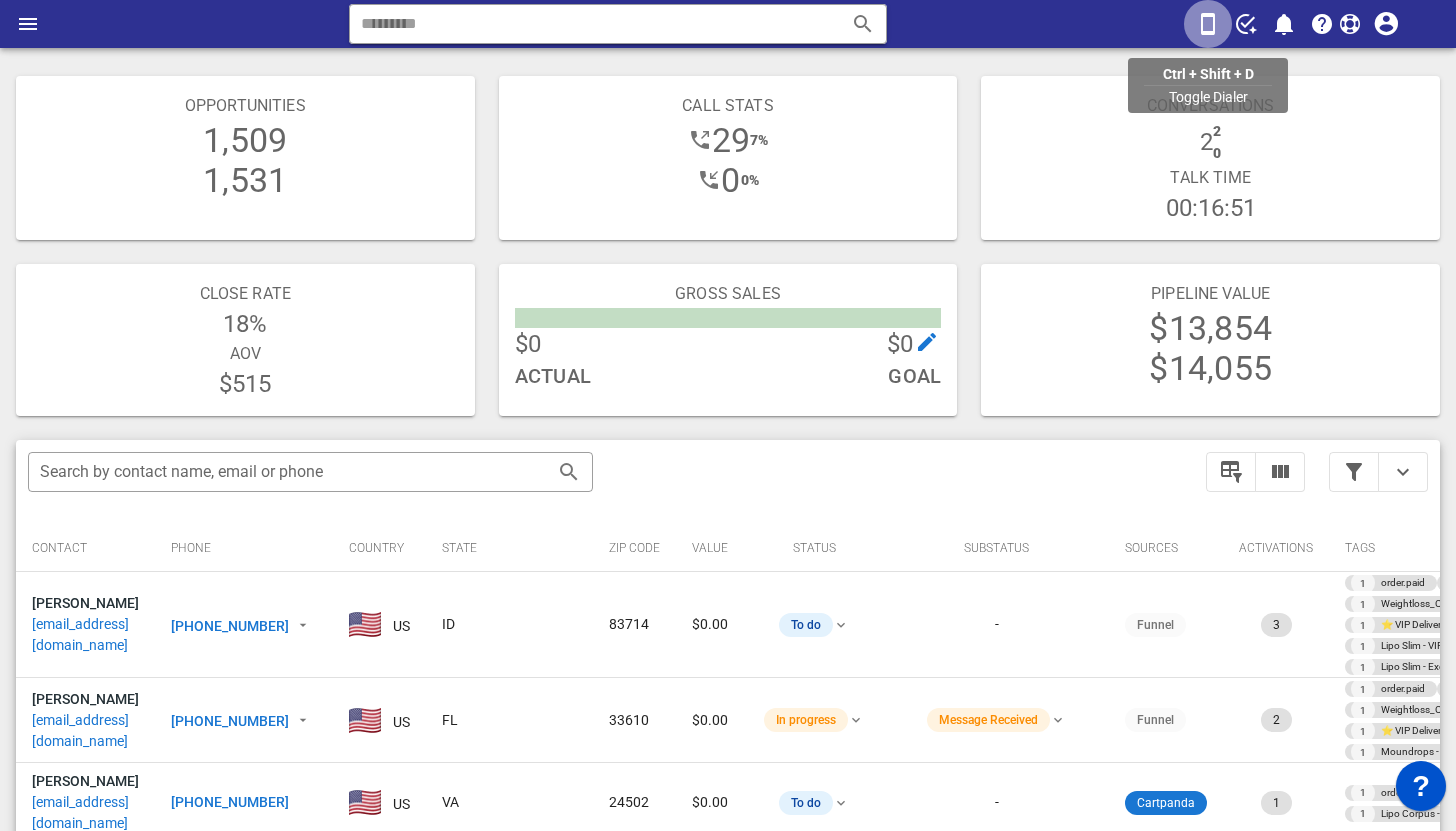 click at bounding box center [1208, 24] 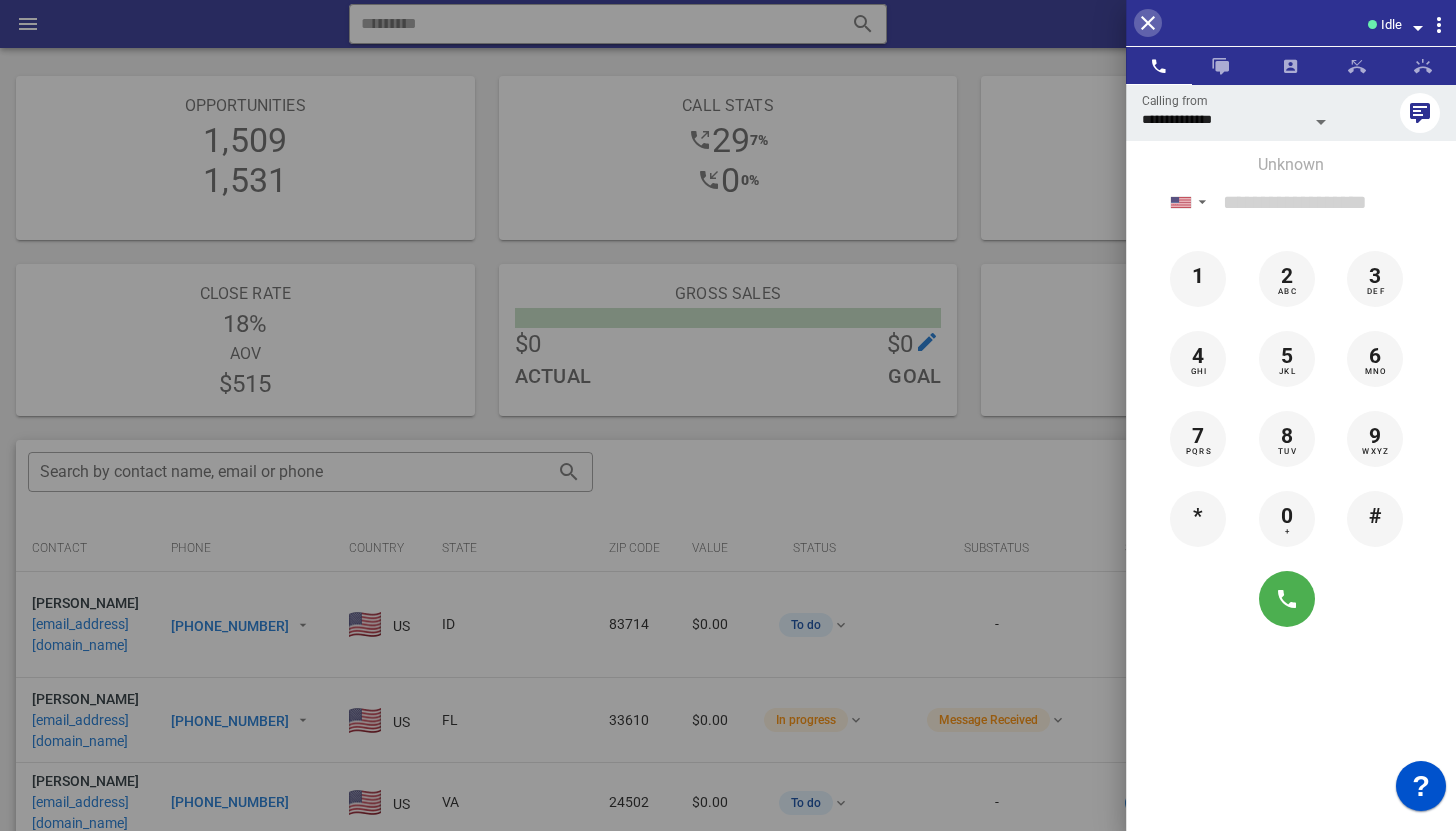 click at bounding box center [1148, 23] 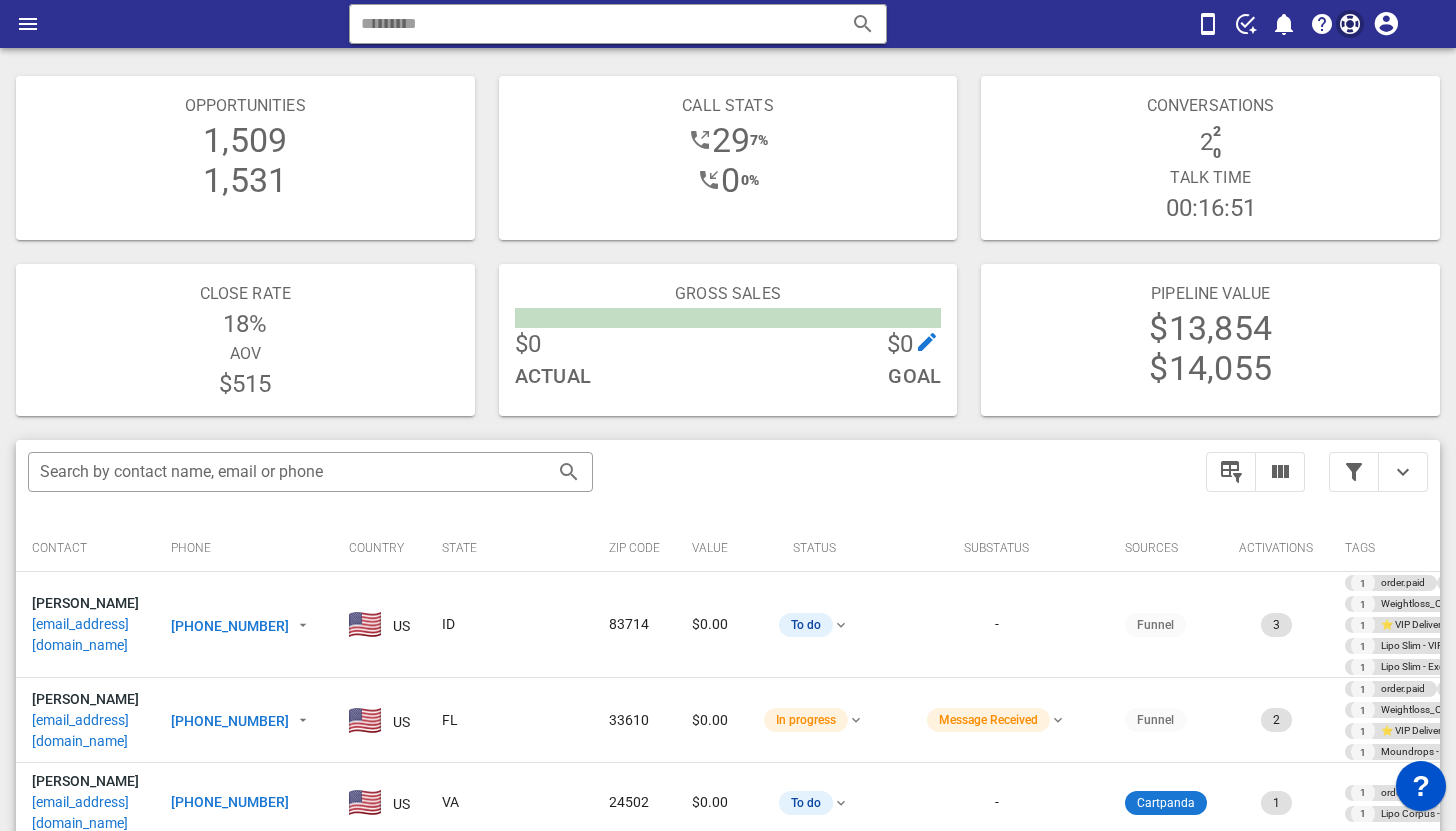 click at bounding box center (1350, 24) 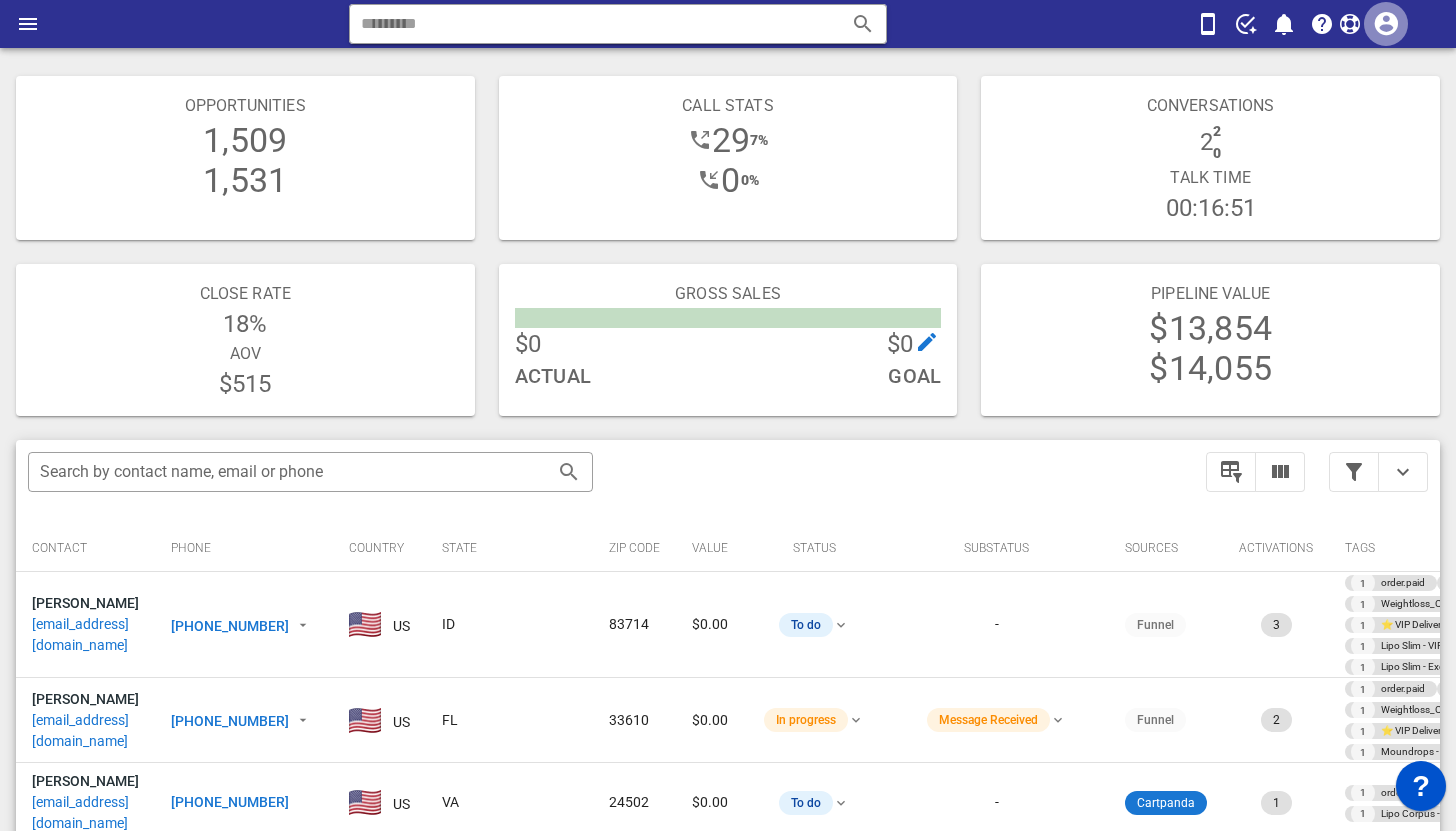 click at bounding box center [1386, 24] 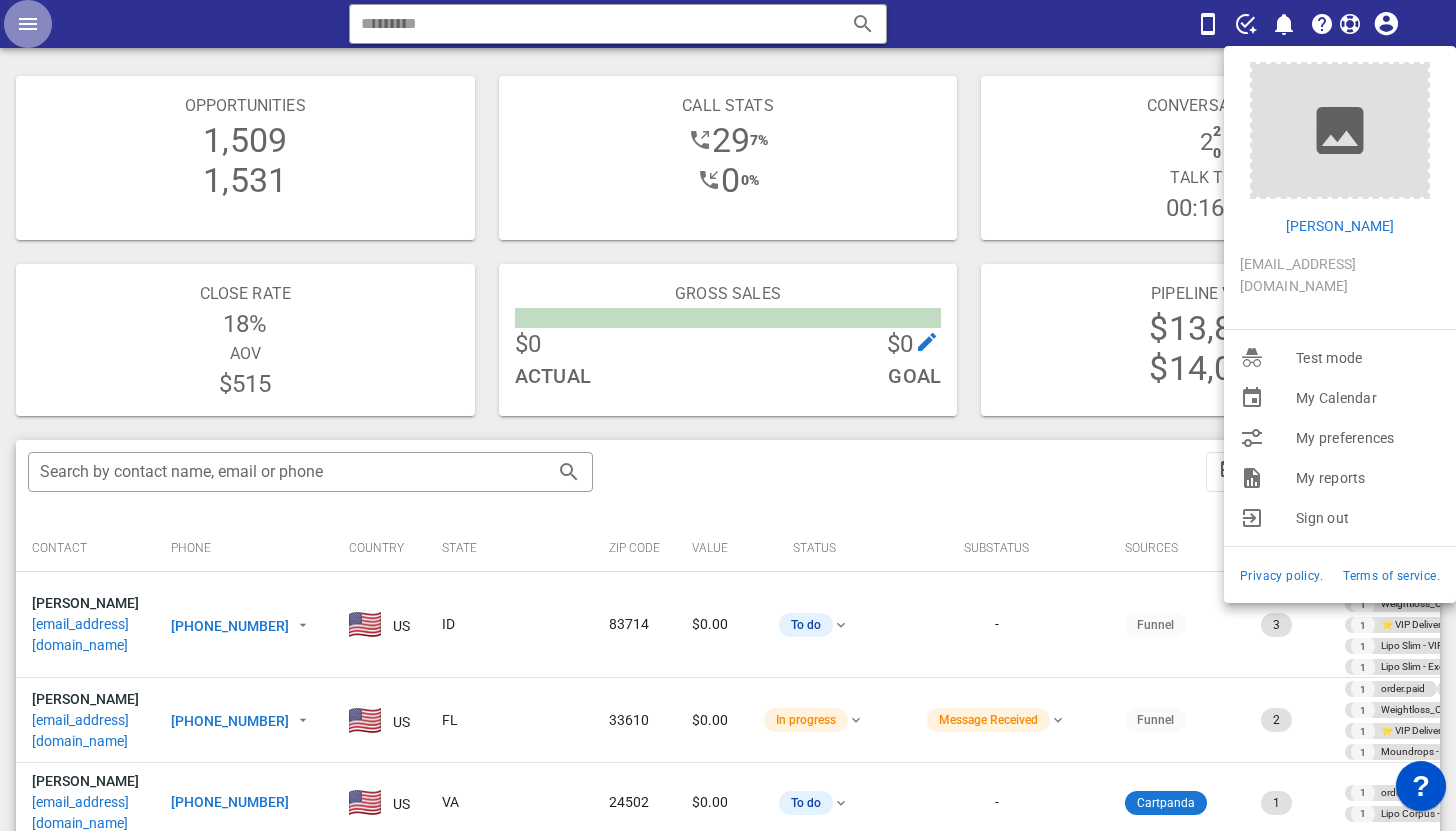 click at bounding box center (28, 24) 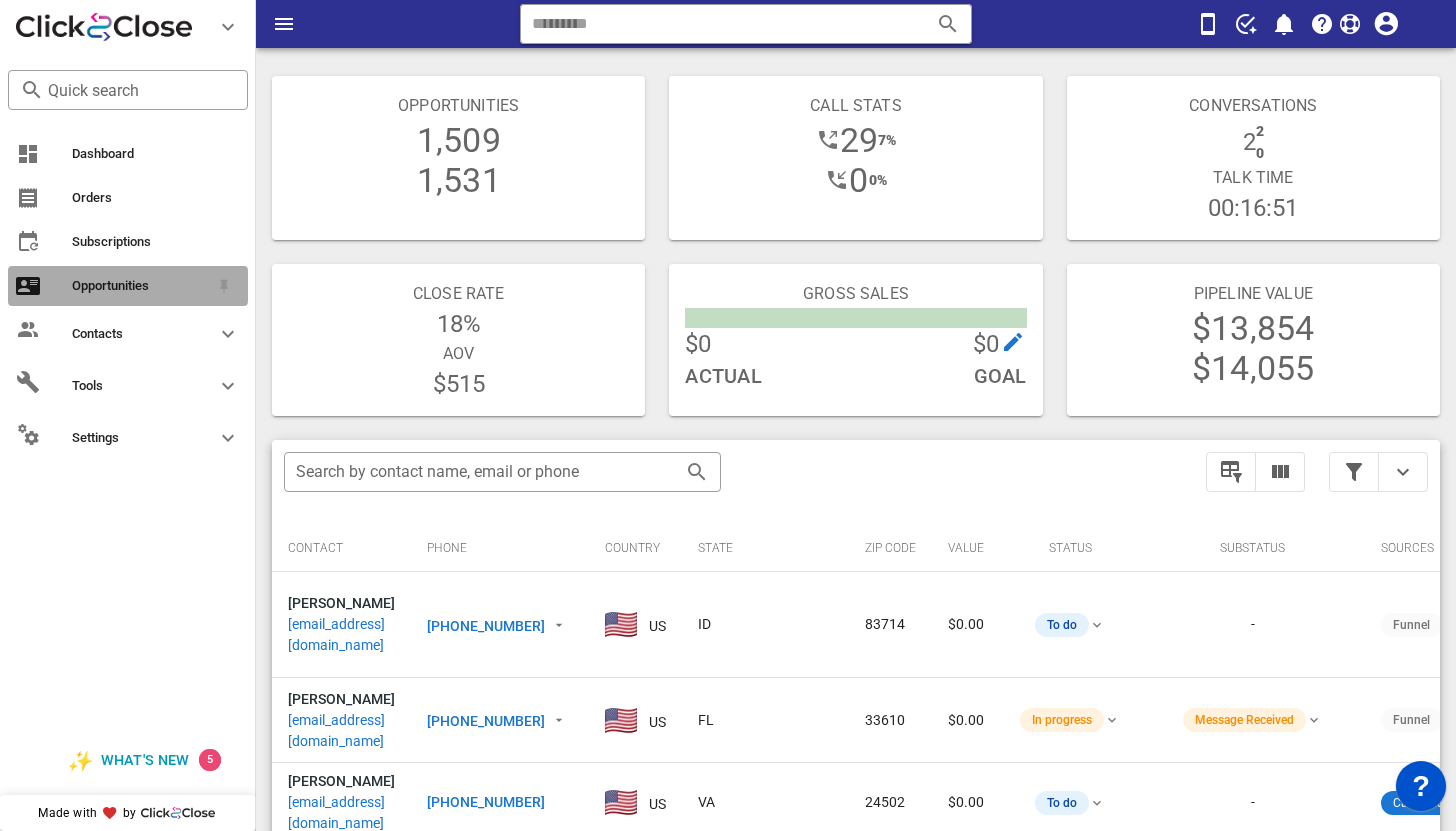 click on "Opportunities" at bounding box center (140, 286) 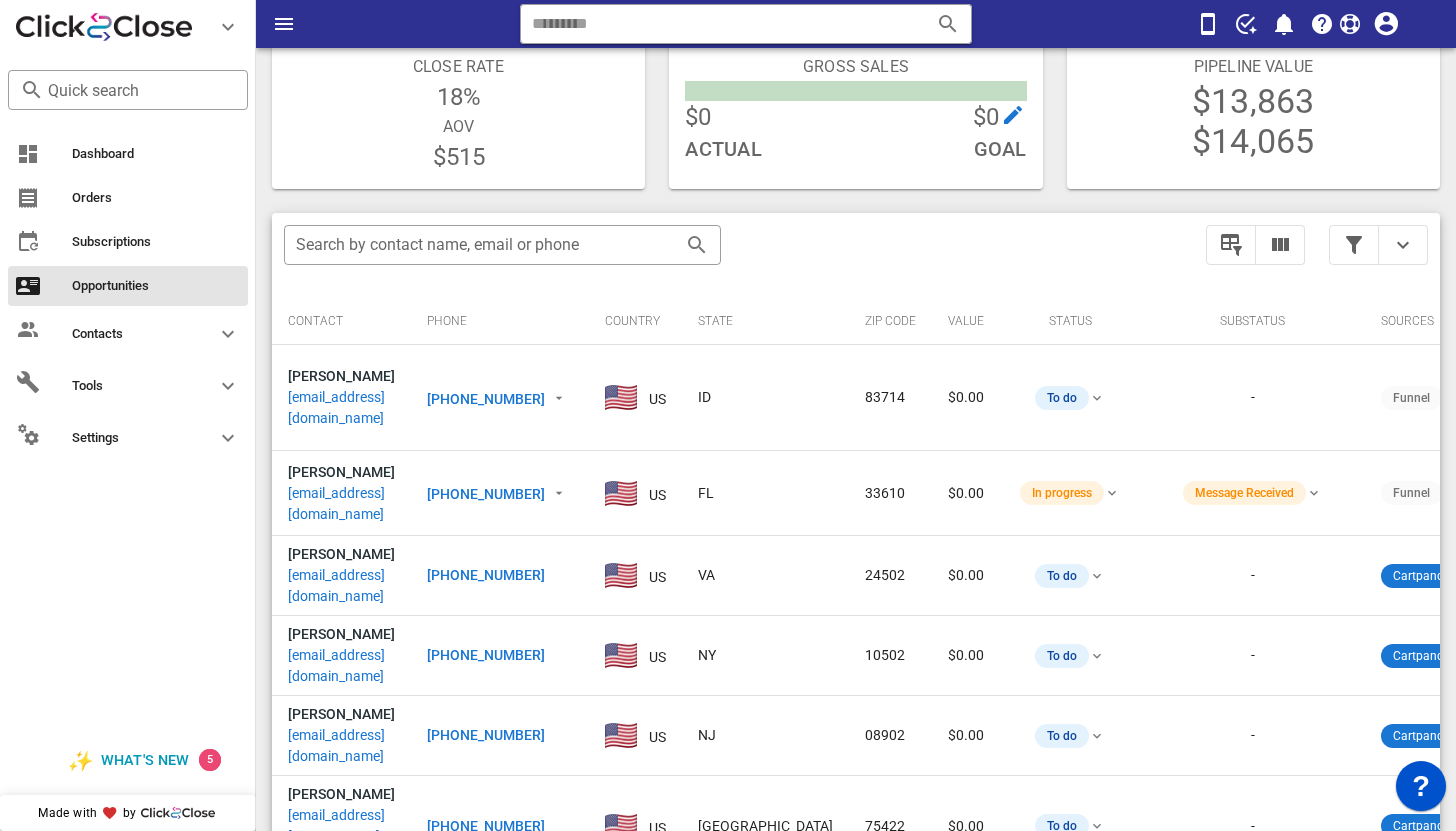 scroll, scrollTop: 256, scrollLeft: 0, axis: vertical 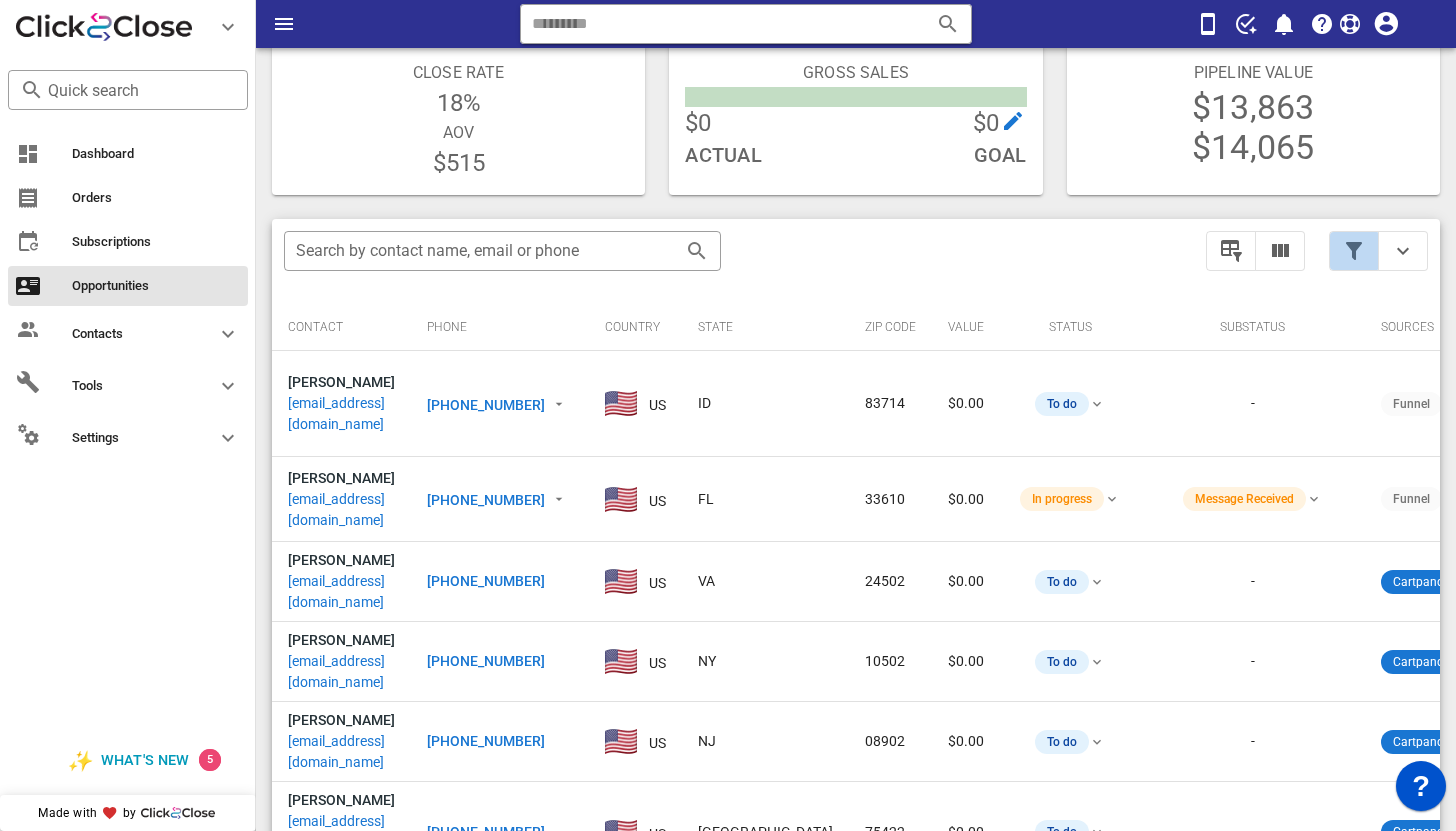 click at bounding box center (1354, 251) 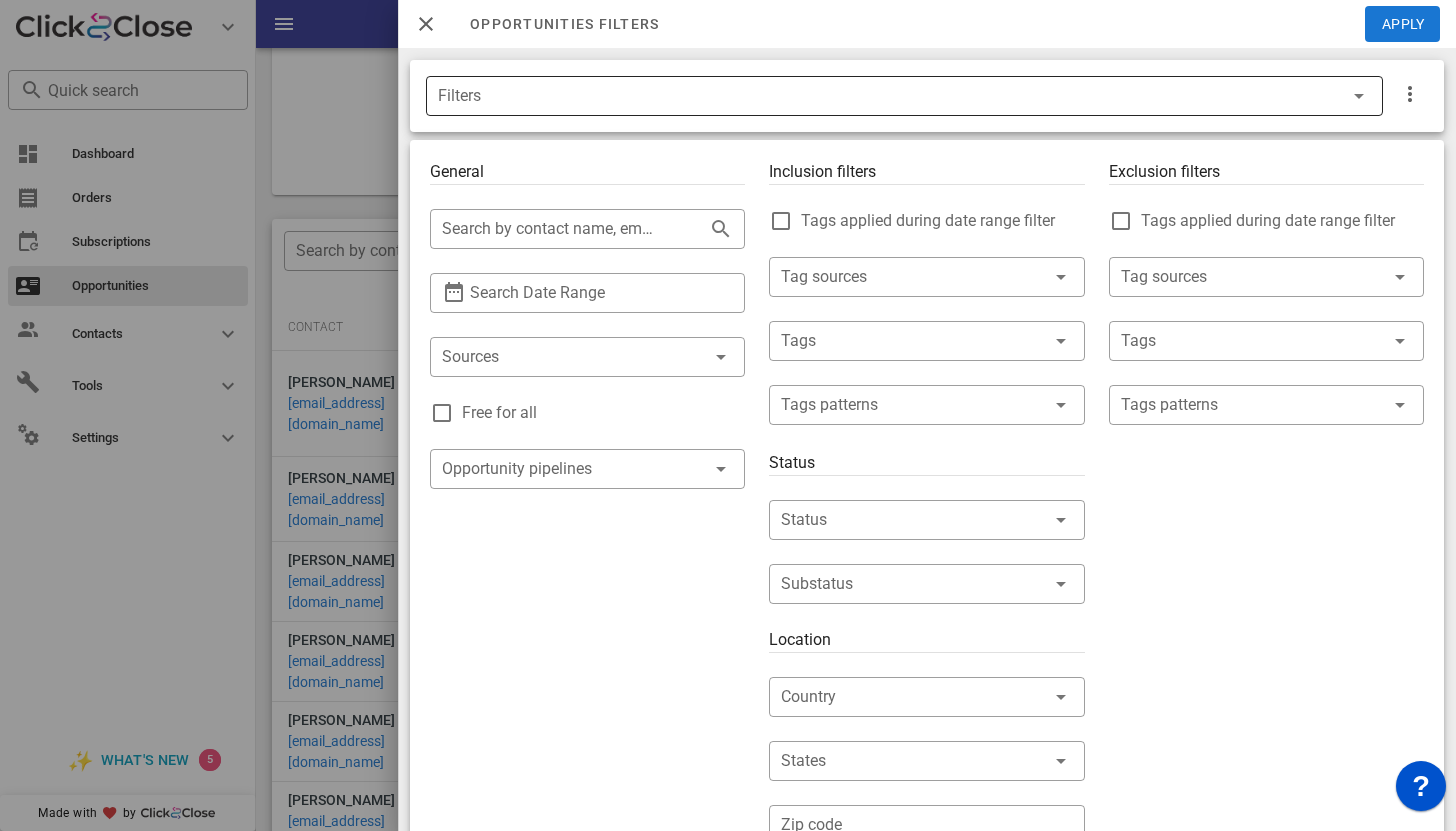 click on "Filters" at bounding box center [876, 96] 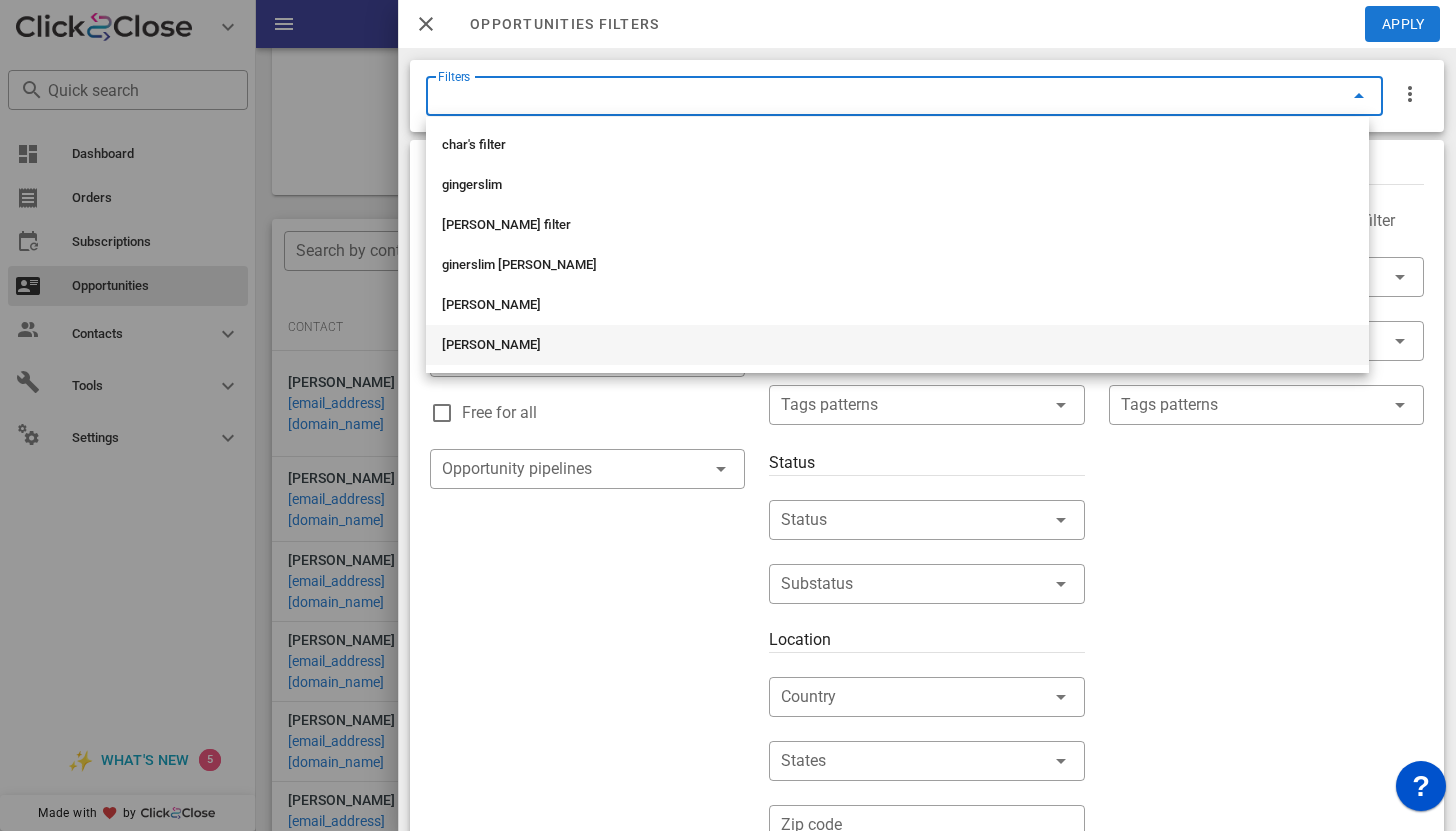 click on "[PERSON_NAME]" at bounding box center (897, 345) 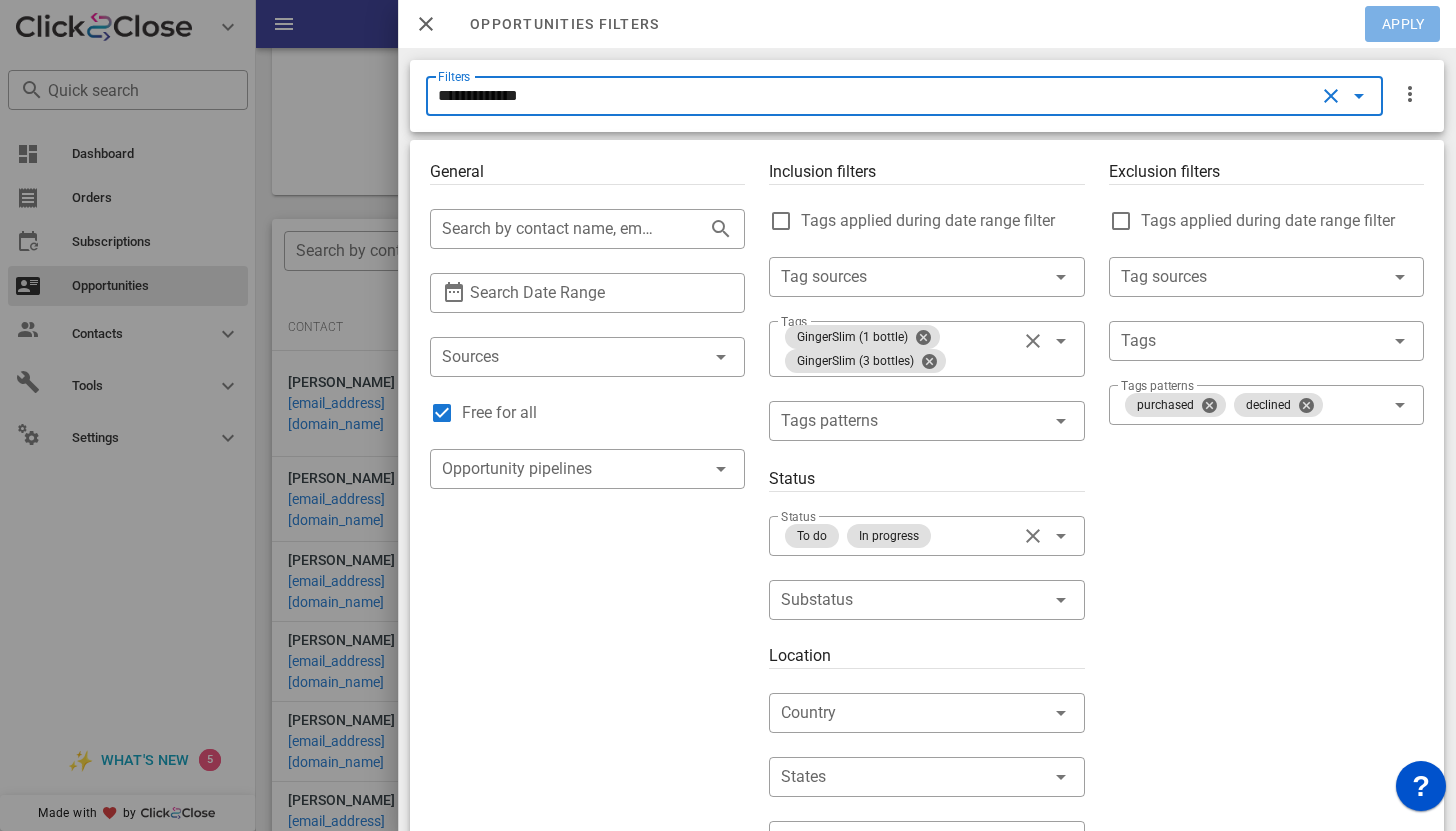 click on "Apply" at bounding box center (1403, 24) 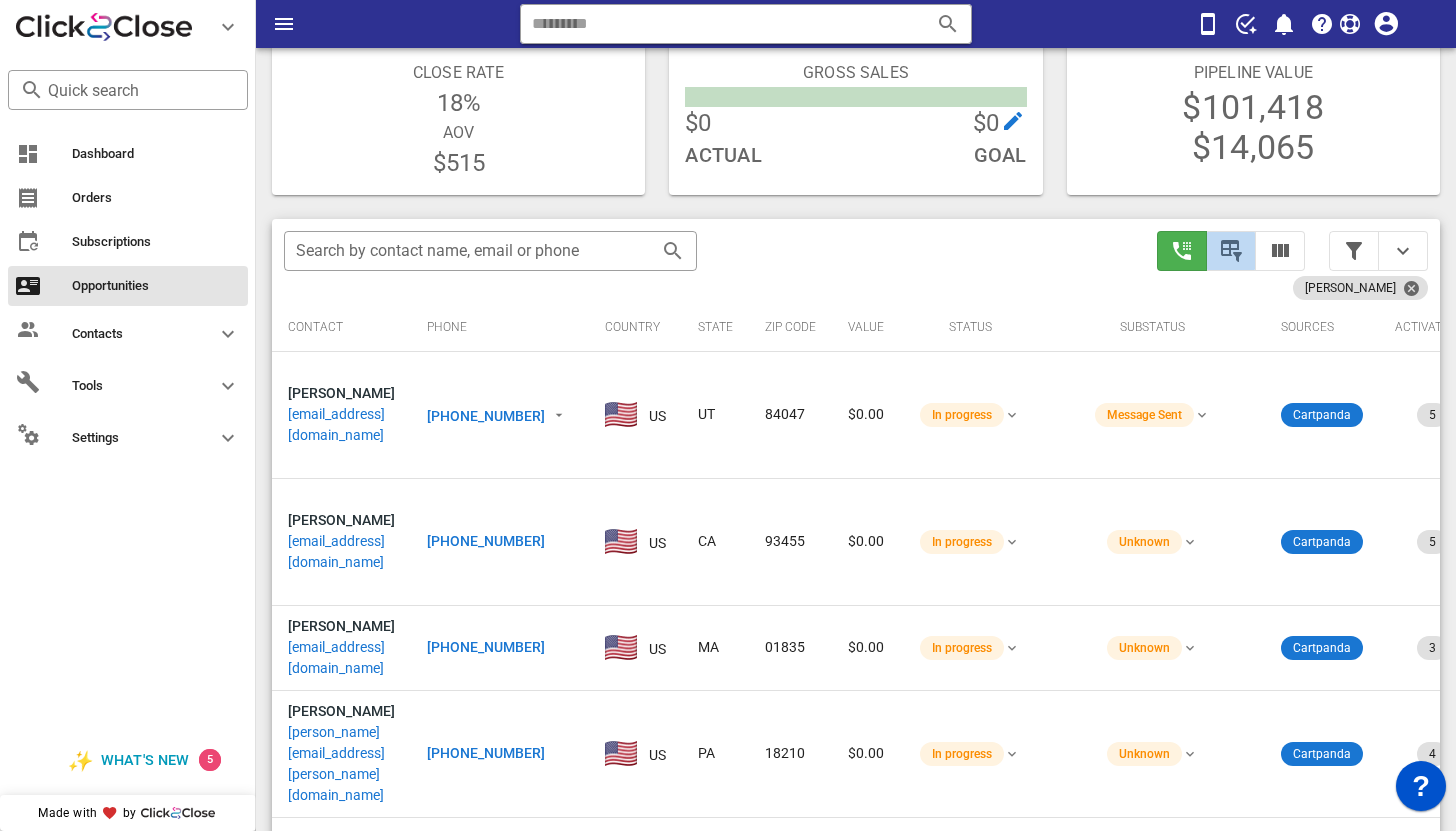 click at bounding box center (1231, 251) 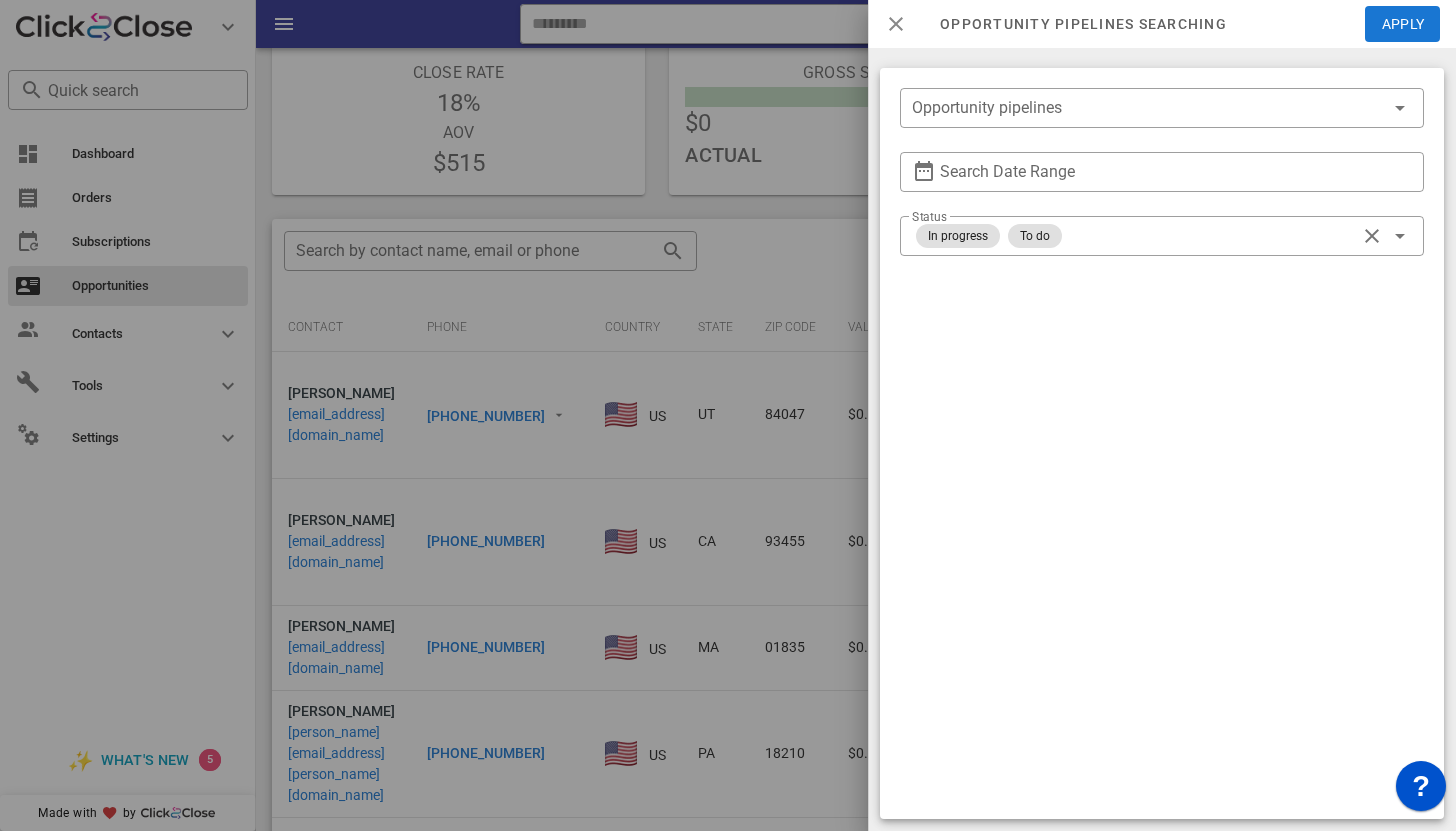 click at bounding box center (896, 24) 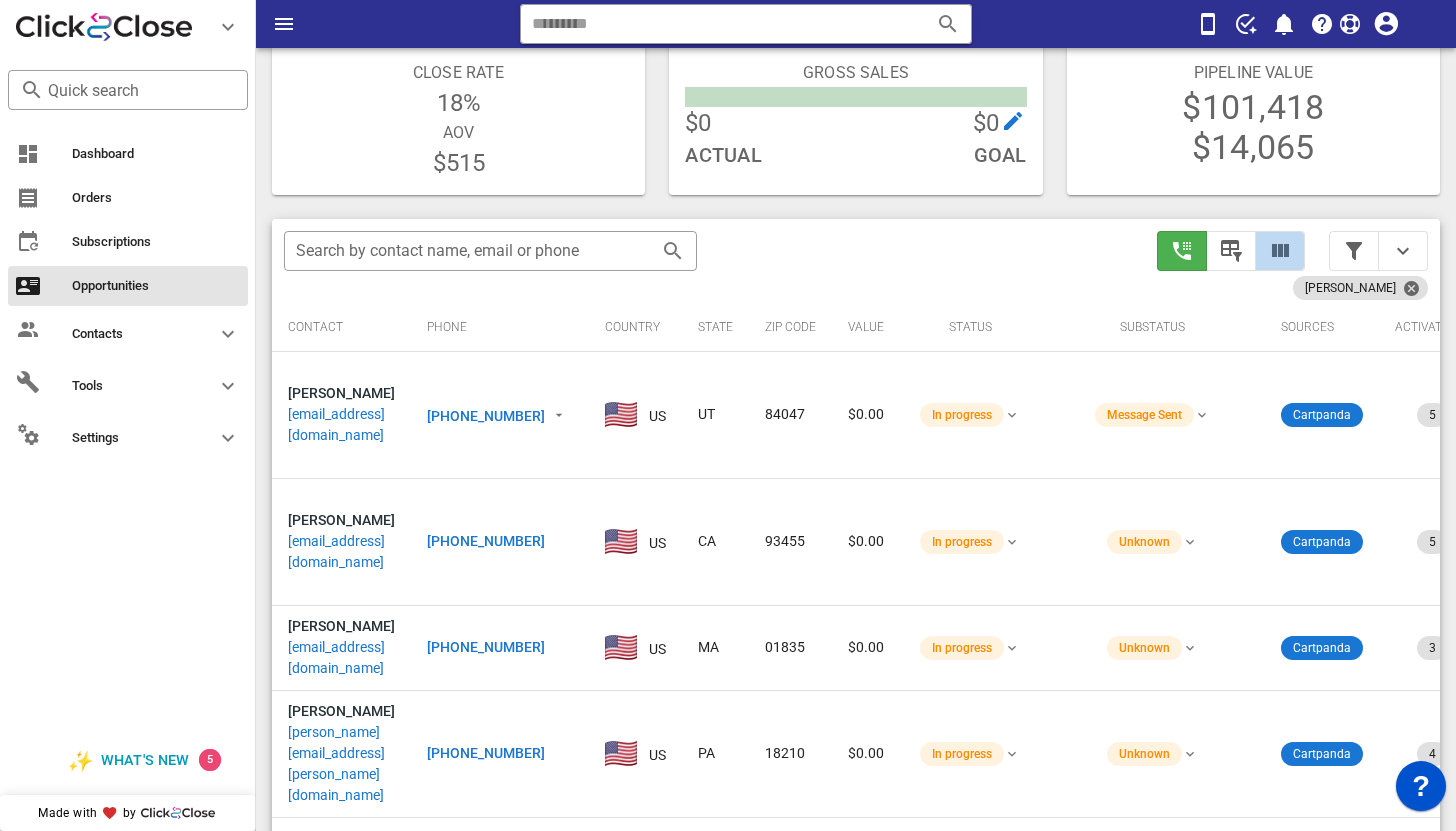 click at bounding box center [1280, 251] 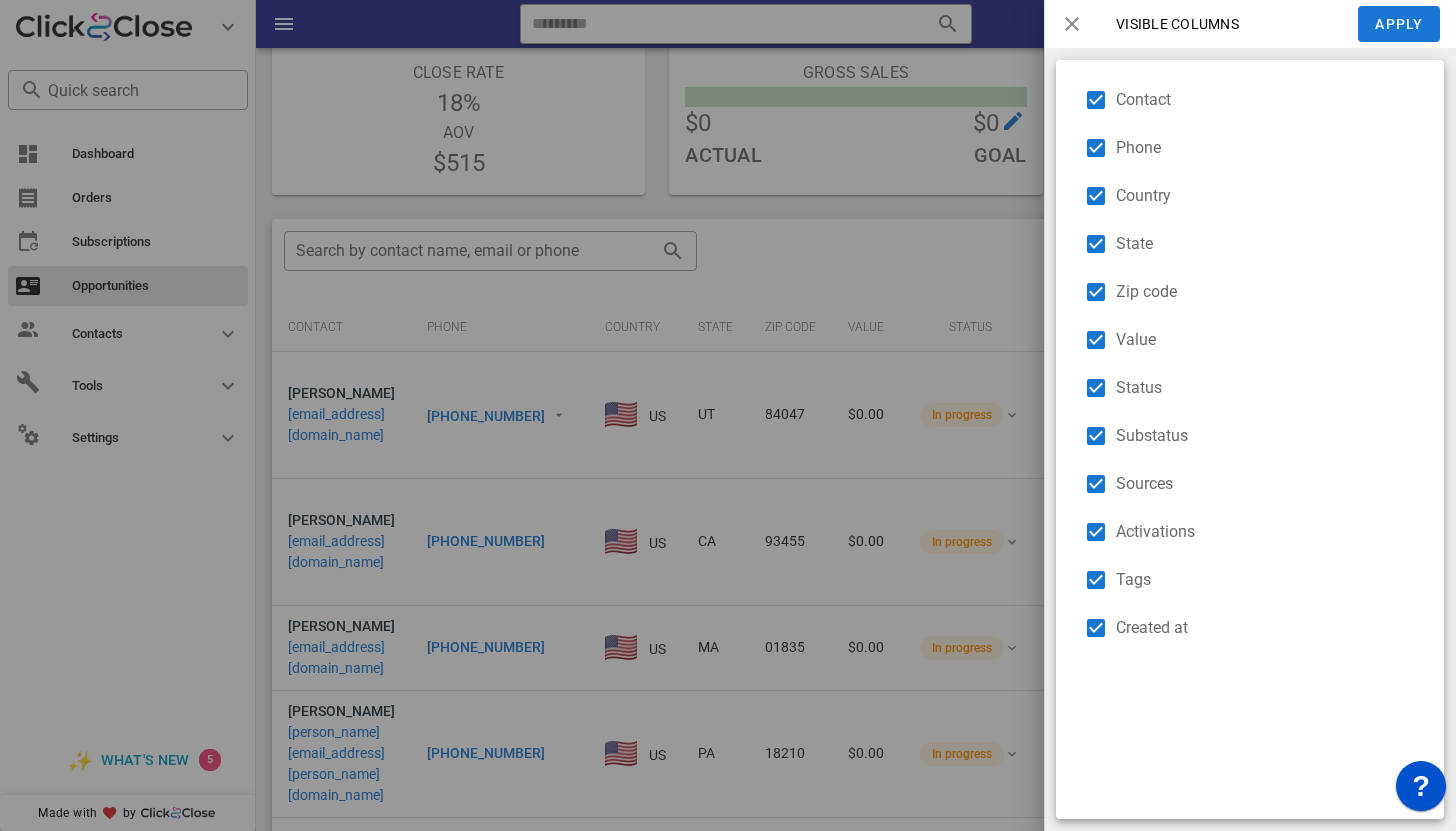 click at bounding box center [1072, 24] 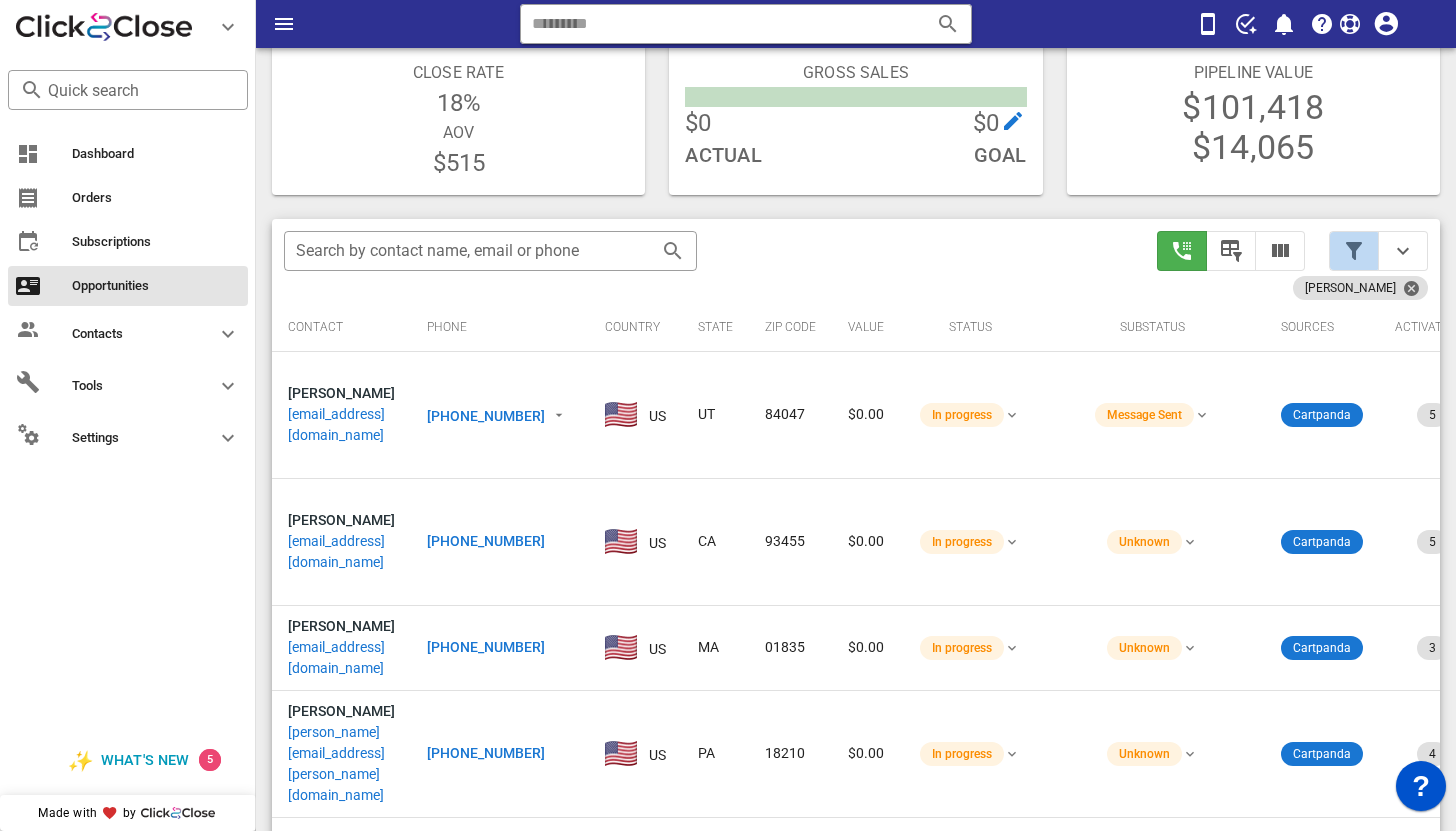 click at bounding box center (1354, 251) 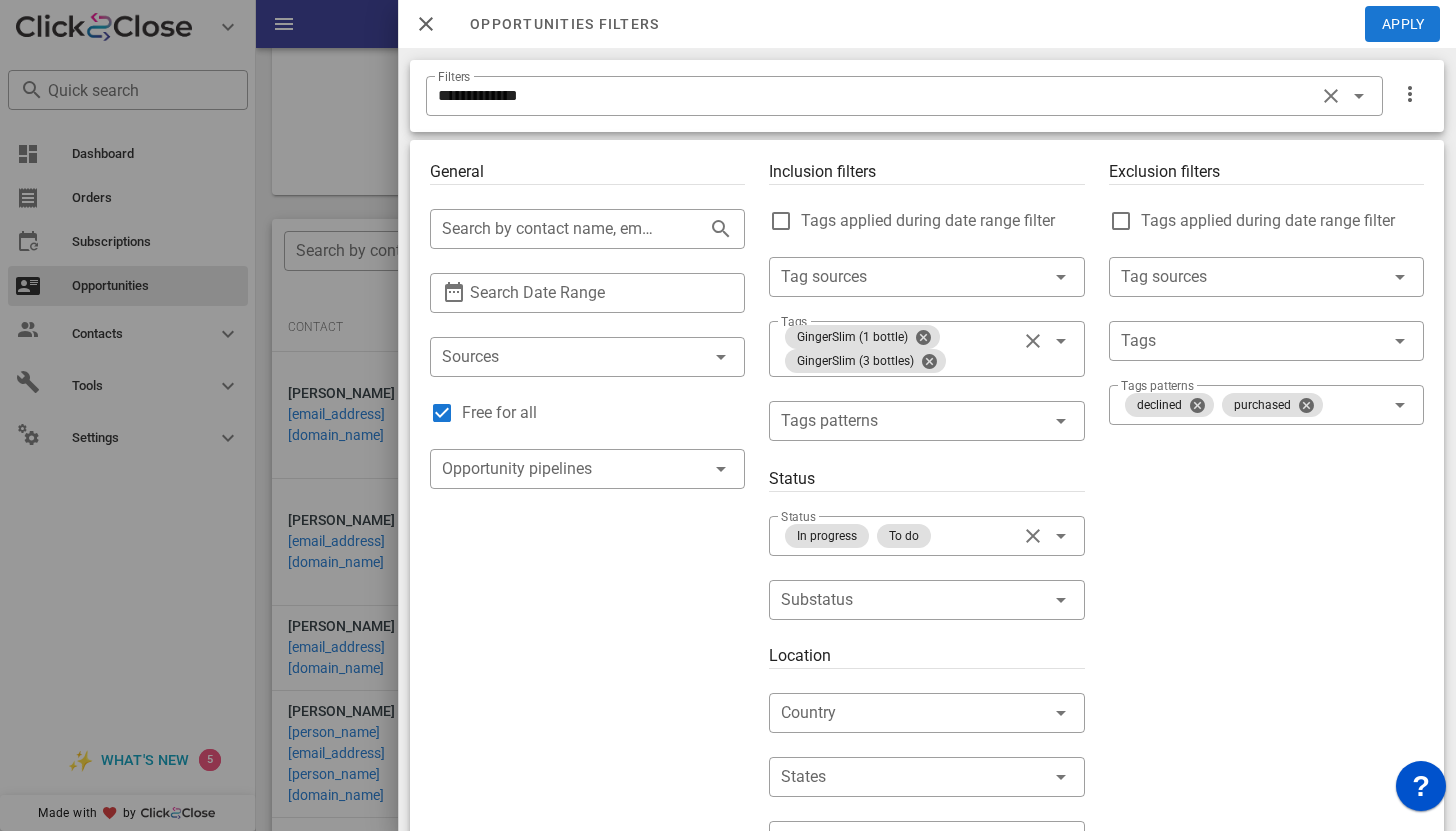 click at bounding box center [426, 24] 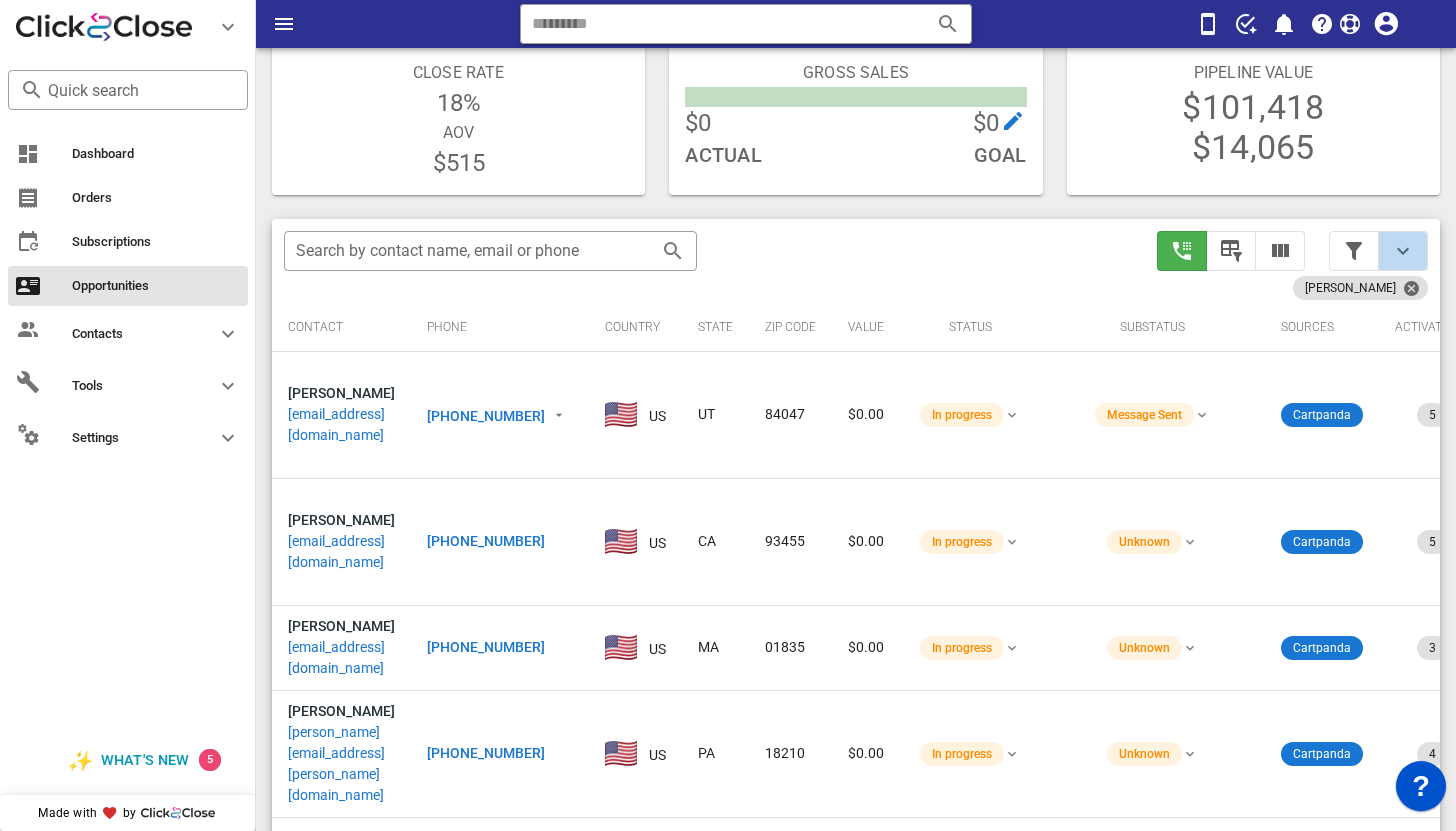 click at bounding box center [1403, 251] 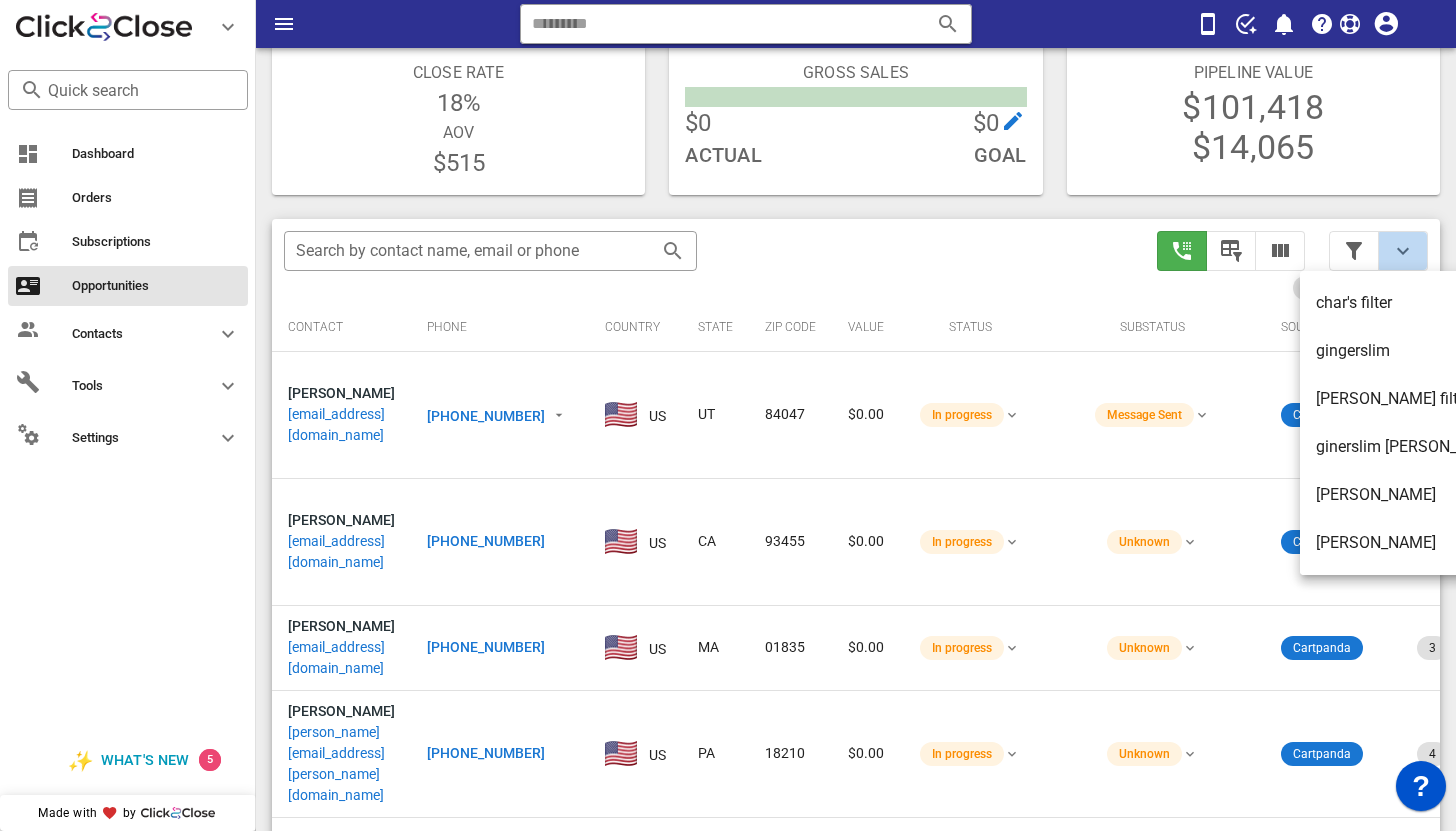 click at bounding box center [1403, 251] 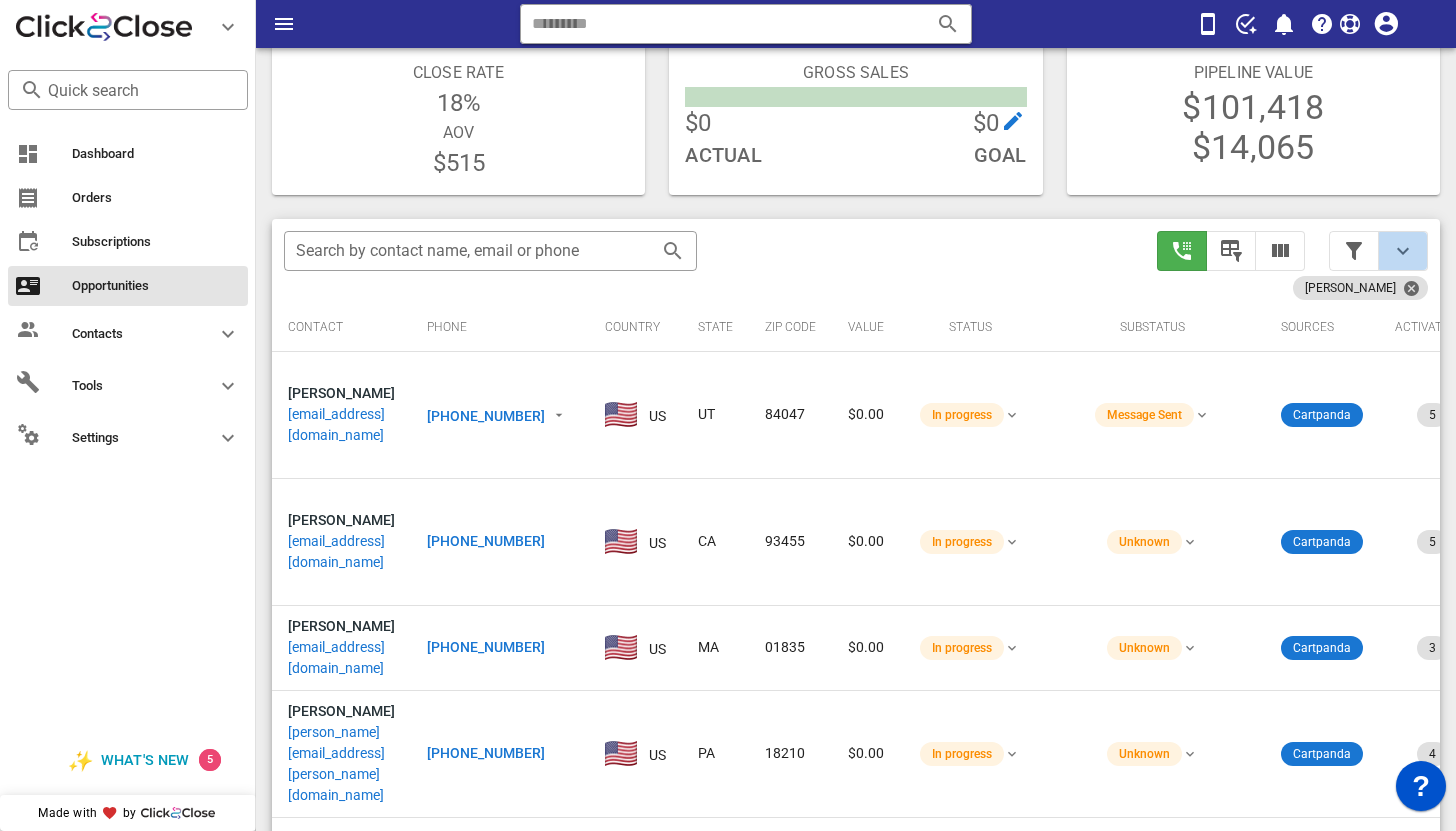 click at bounding box center [1403, 251] 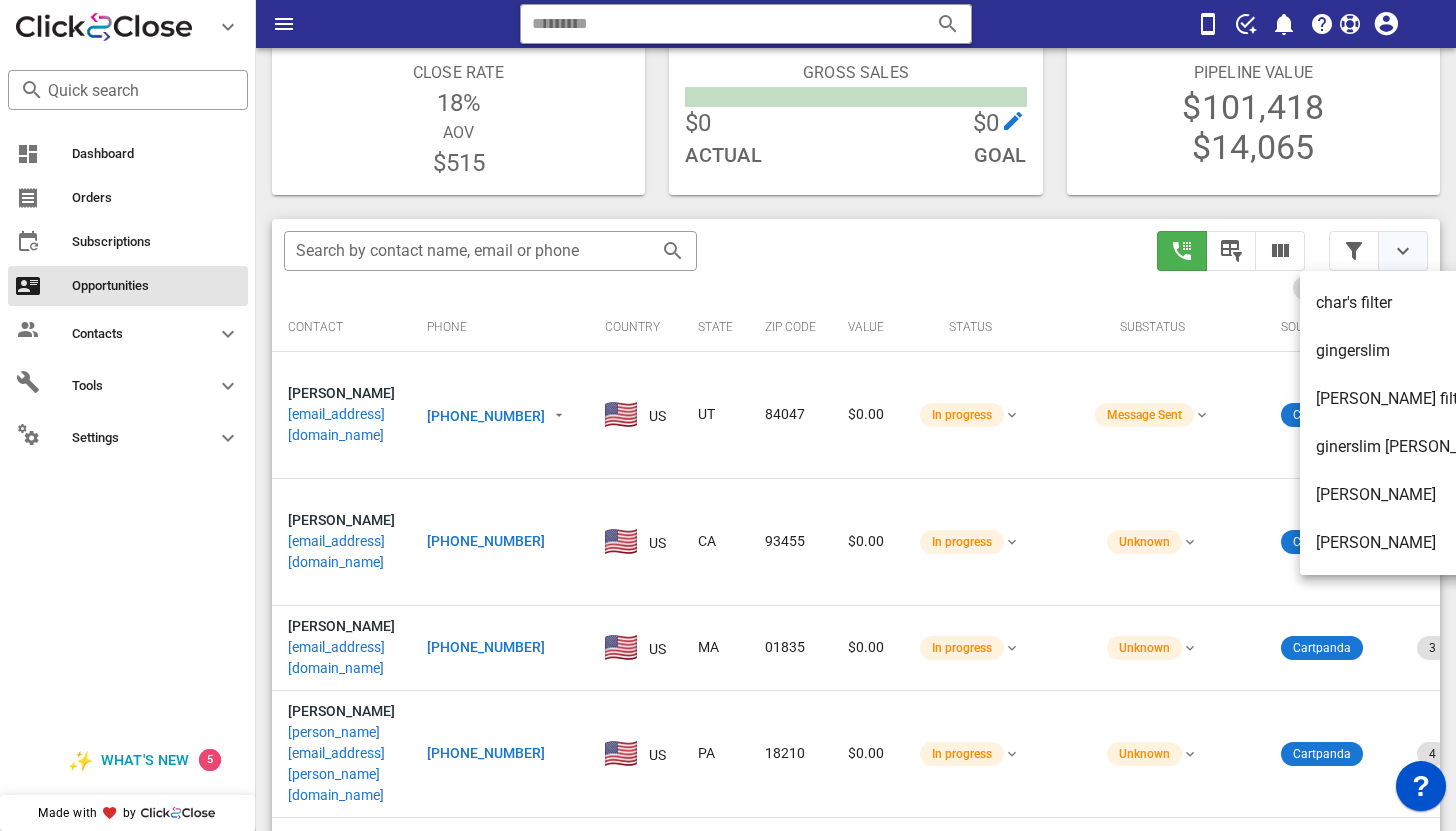 click at bounding box center (1403, 251) 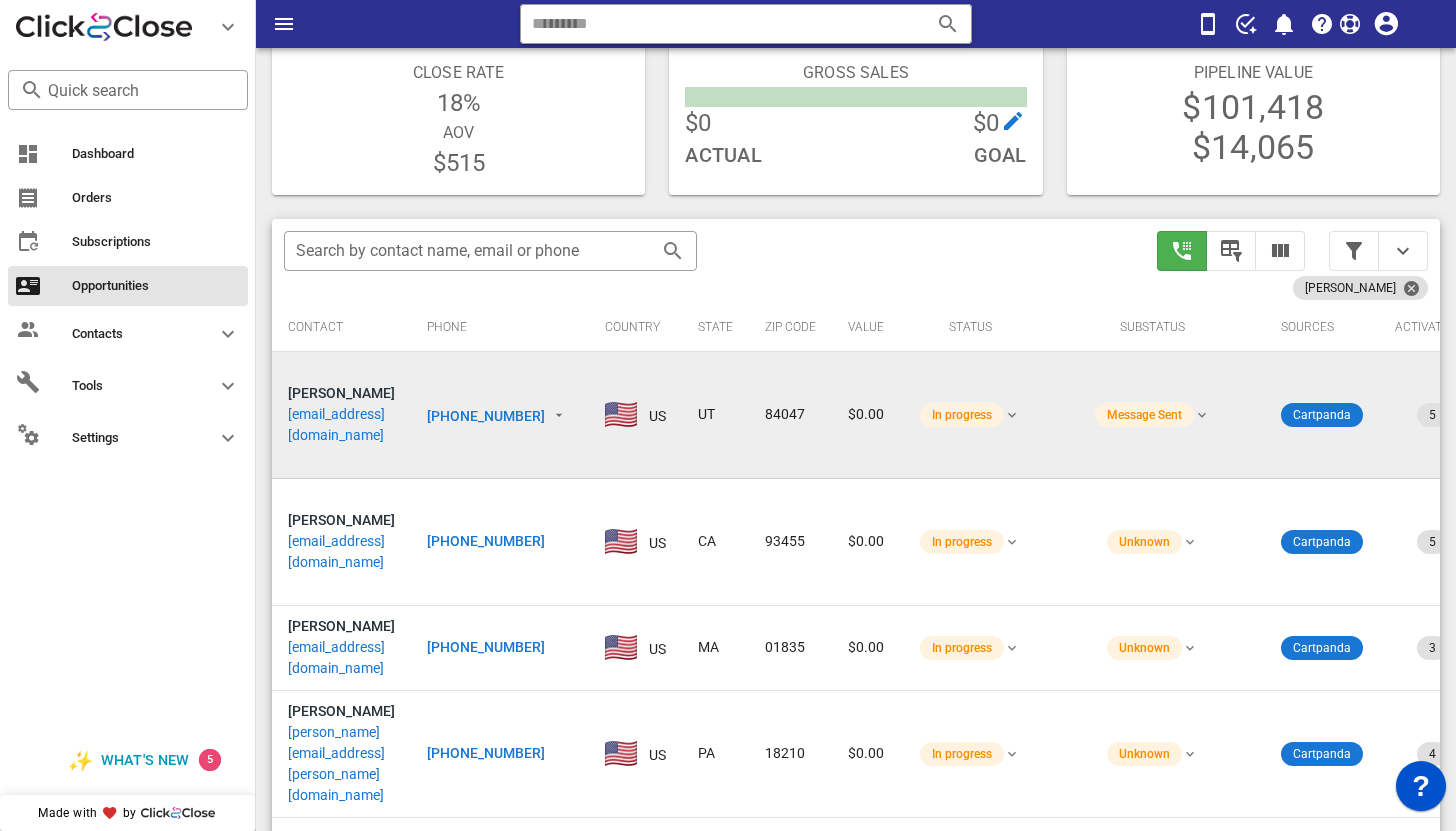 click on "jacklynnk62@gmail.com" at bounding box center (341, 425) 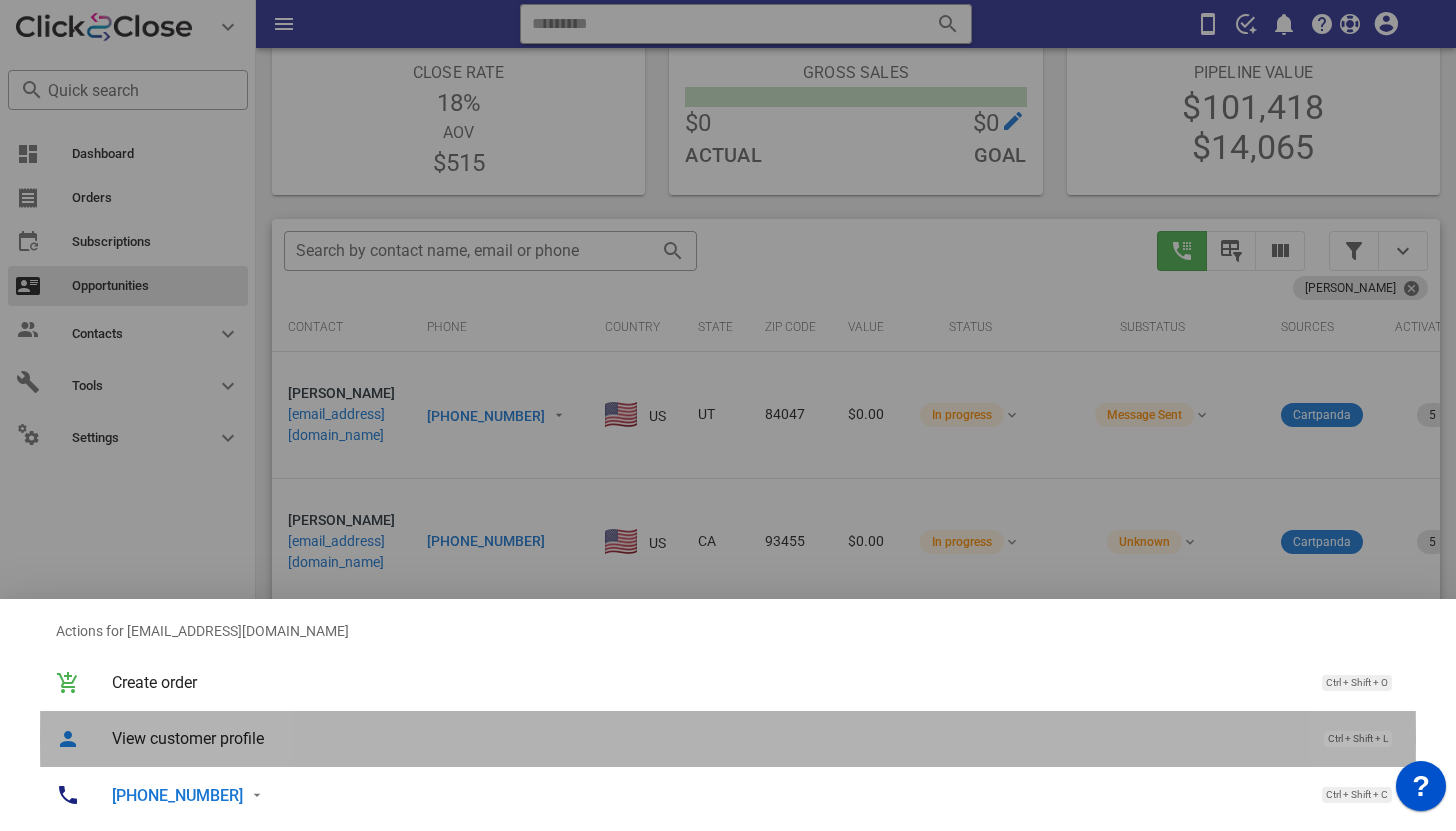 click on "View customer profile" at bounding box center [708, 738] 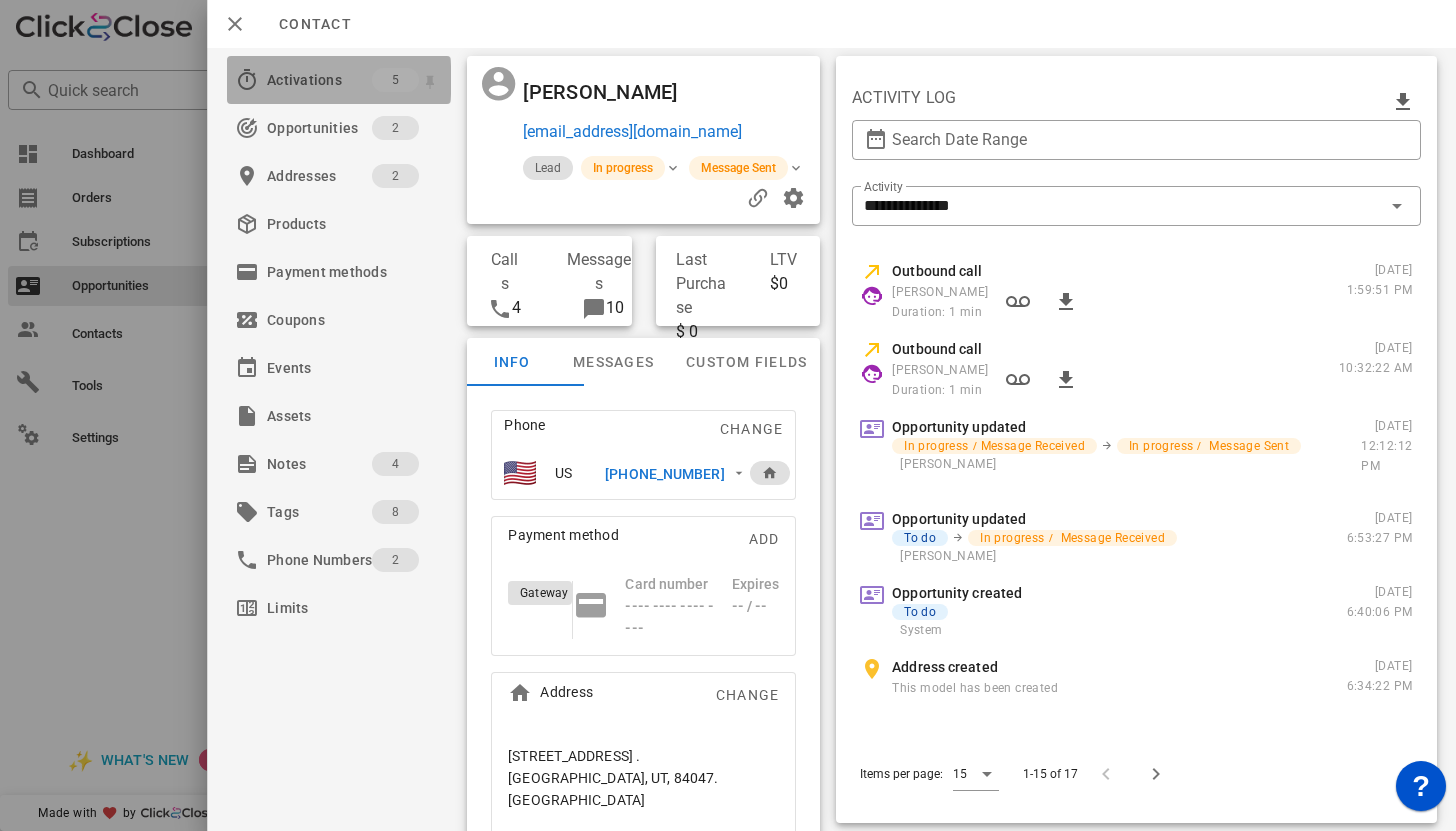 click on "Activations" at bounding box center (319, 80) 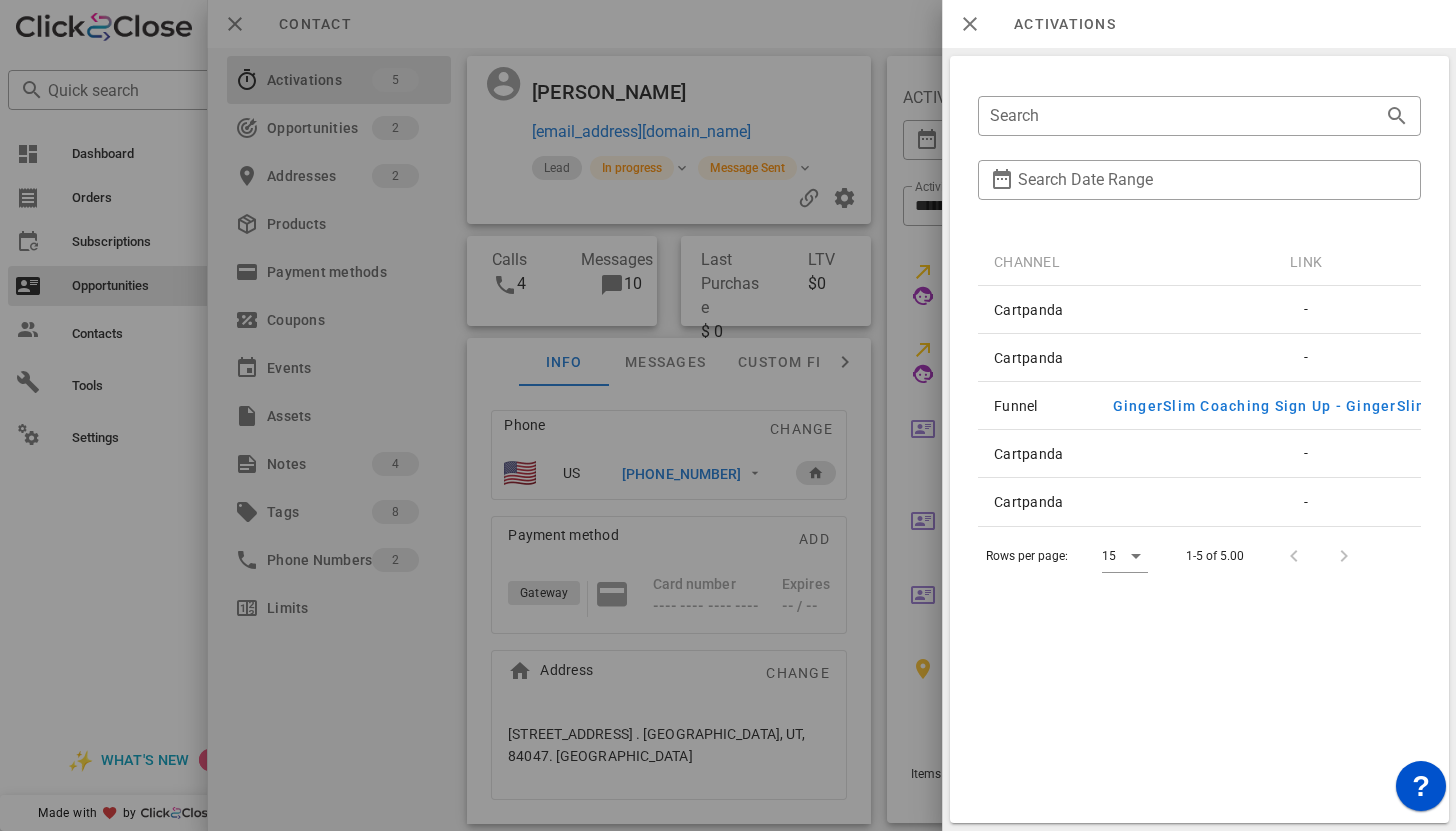 click at bounding box center (728, 415) 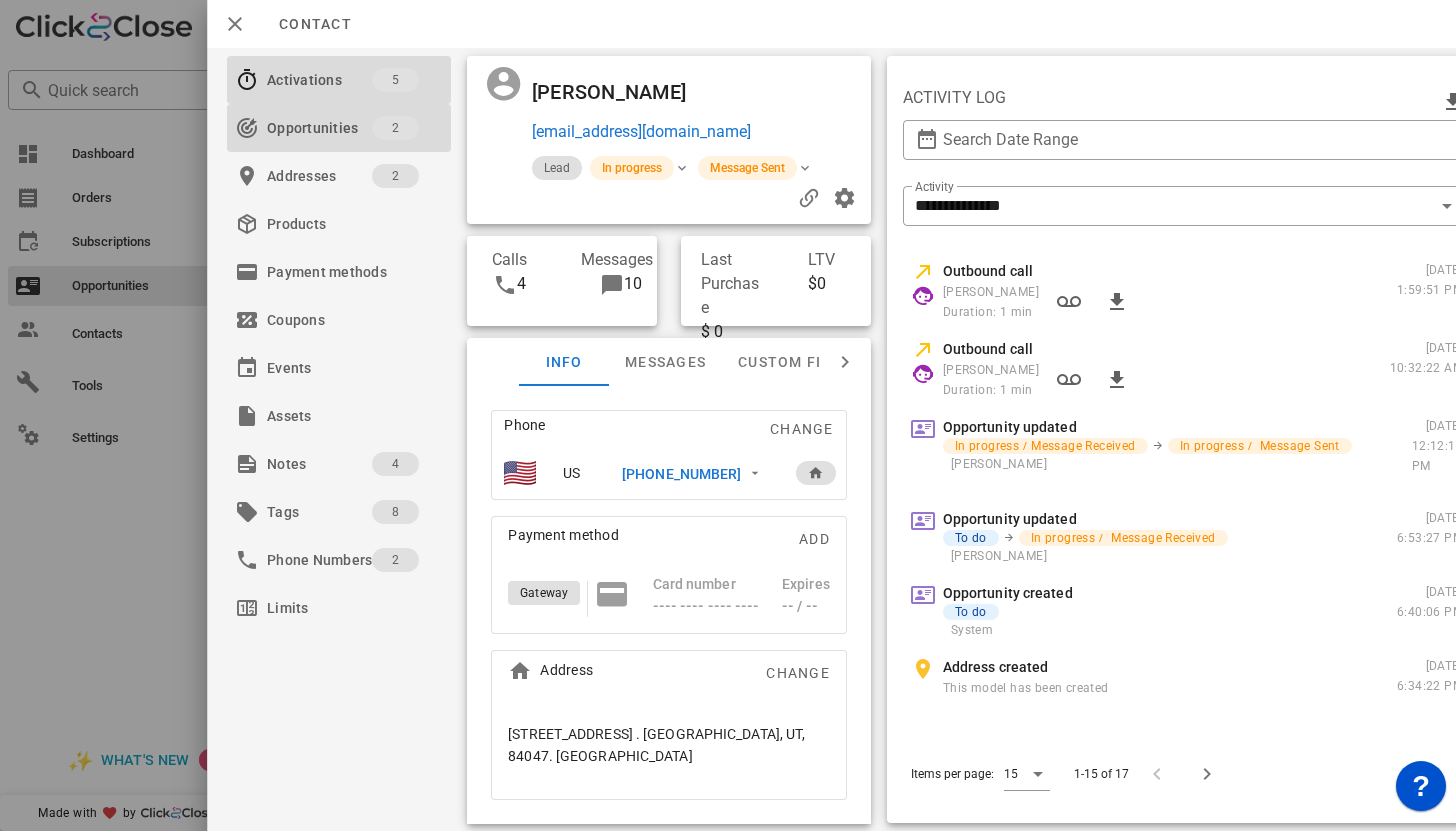 click on "Opportunities" at bounding box center (319, 128) 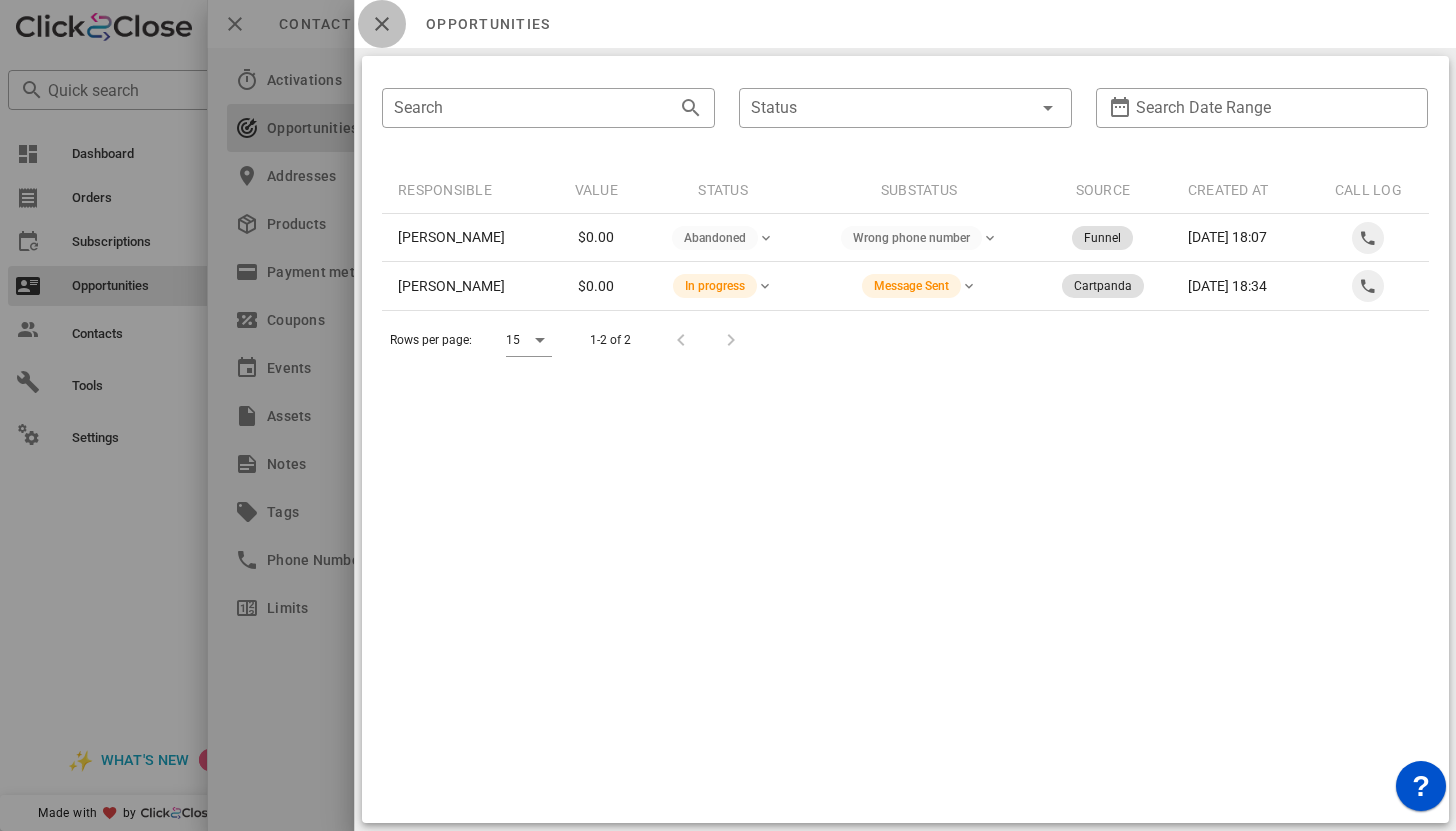 click at bounding box center [382, 24] 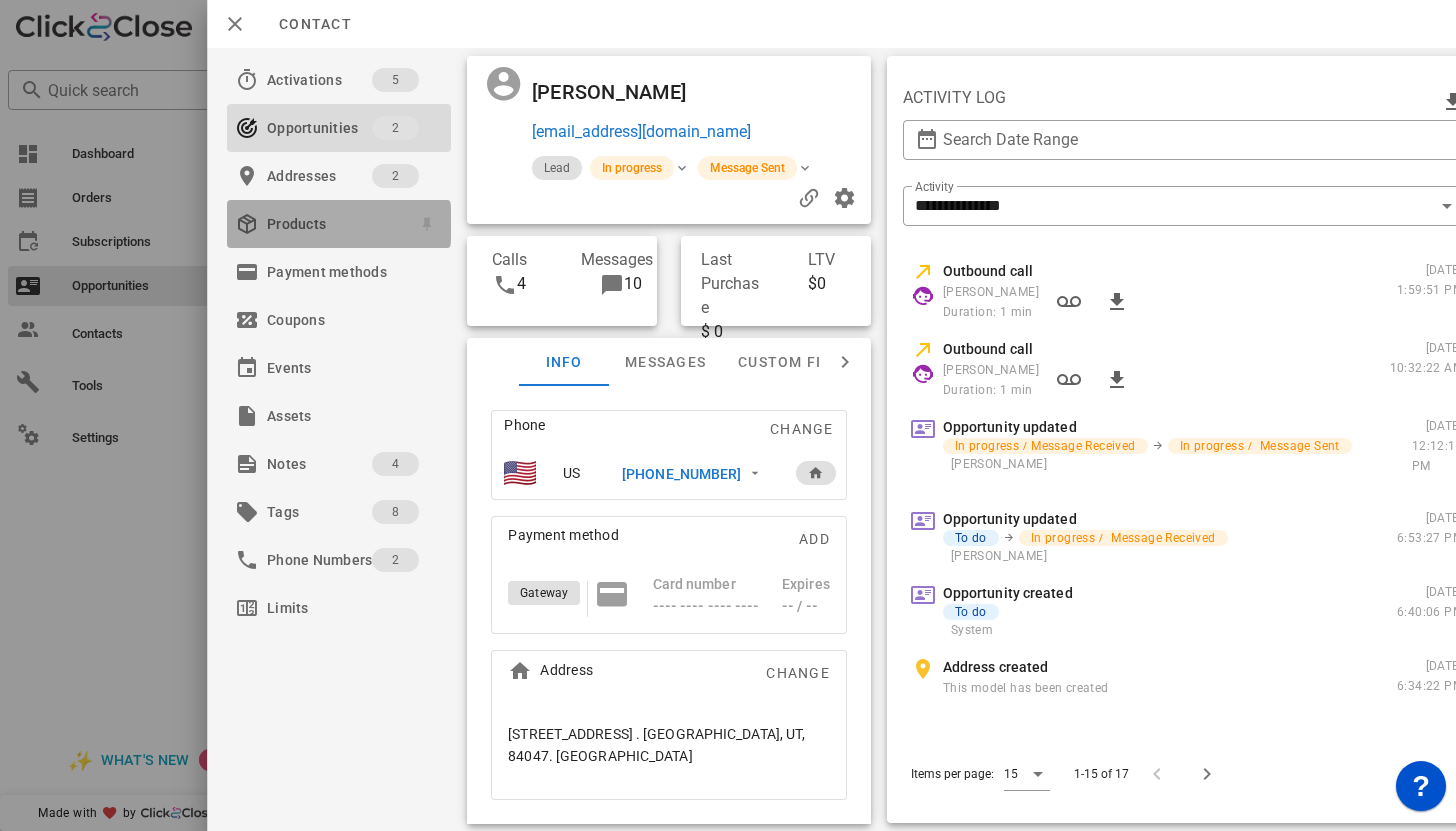 click on "Products" at bounding box center (335, 224) 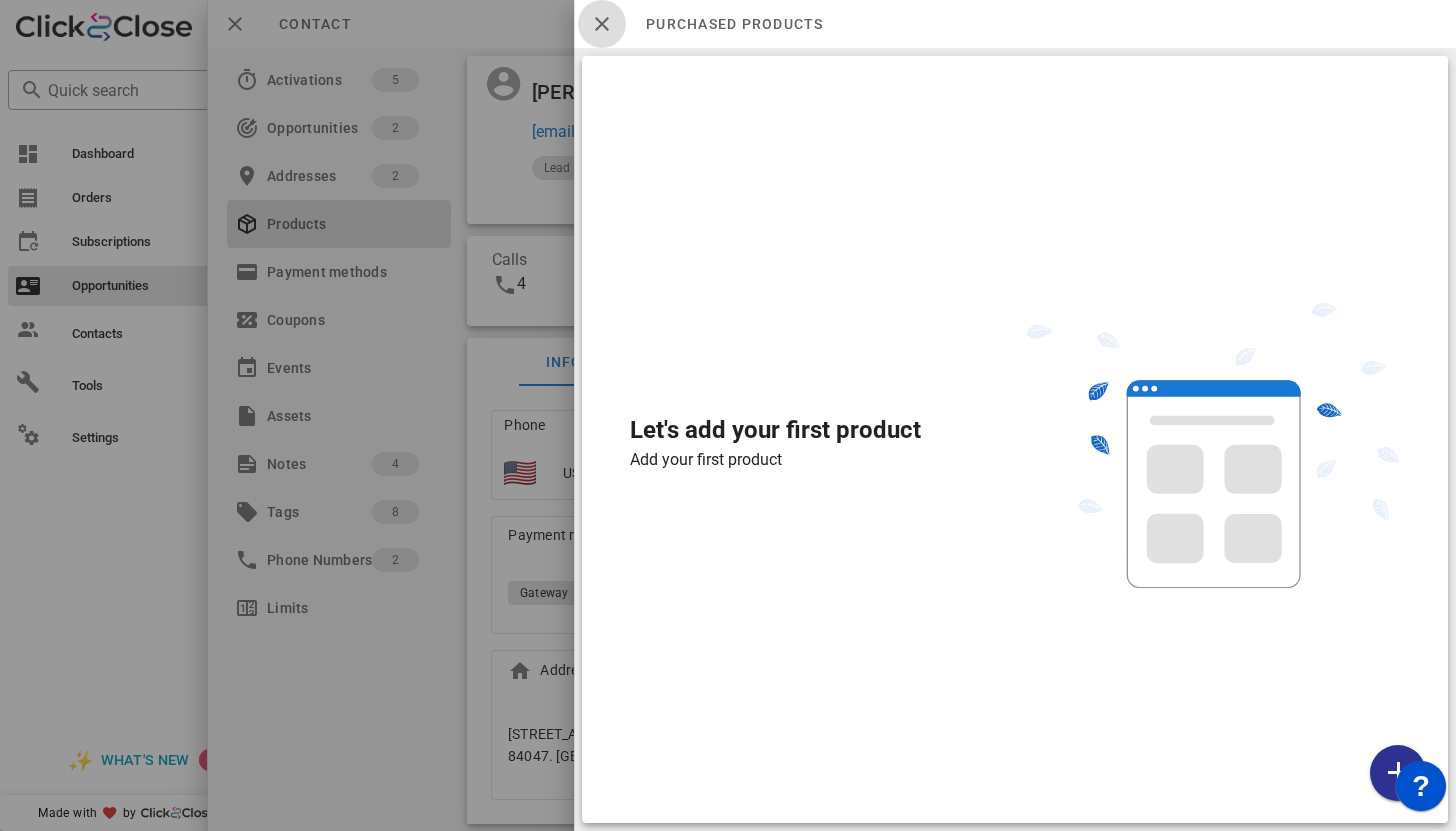 click at bounding box center (602, 24) 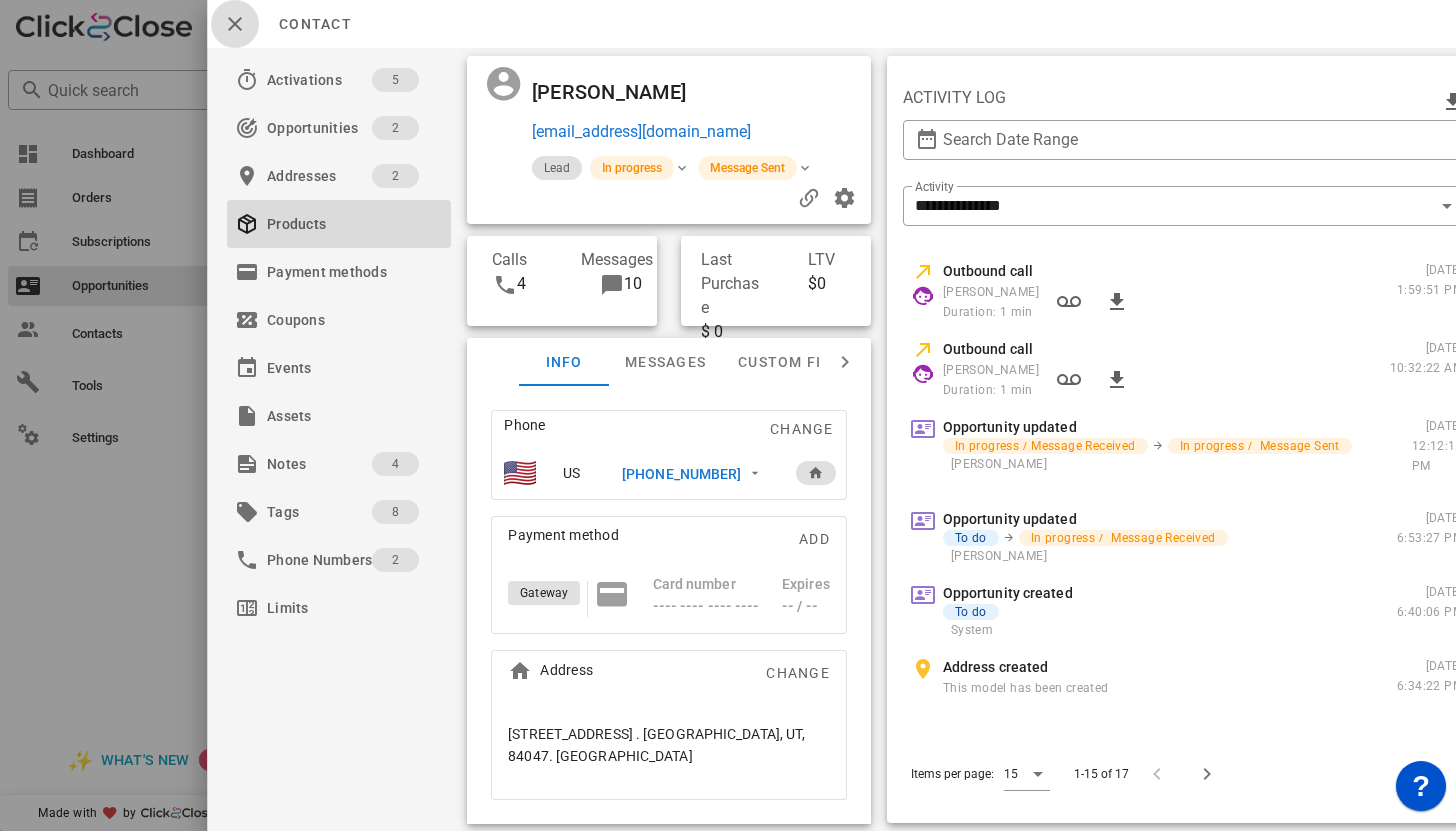 click at bounding box center [235, 24] 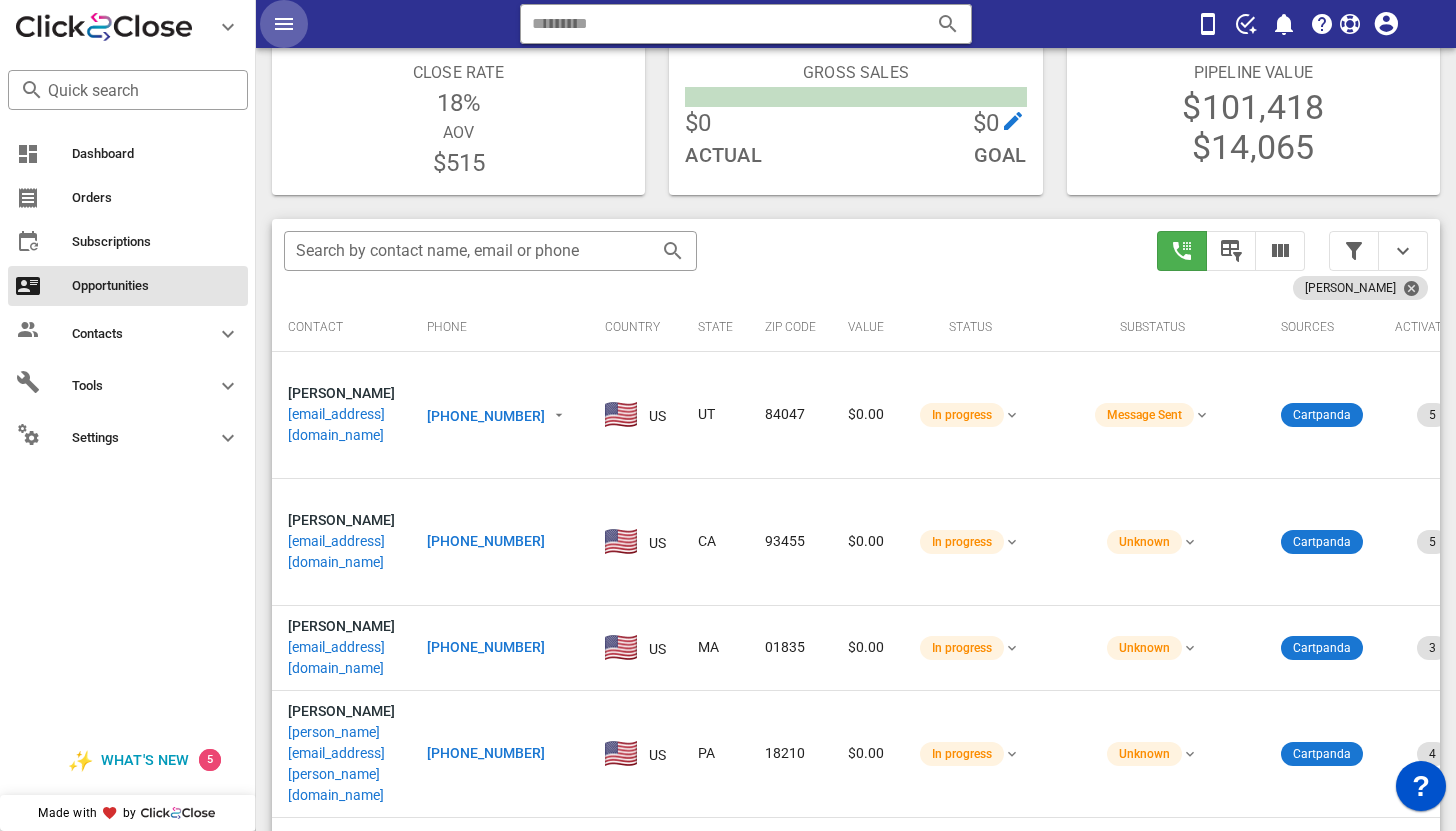 click at bounding box center [284, 24] 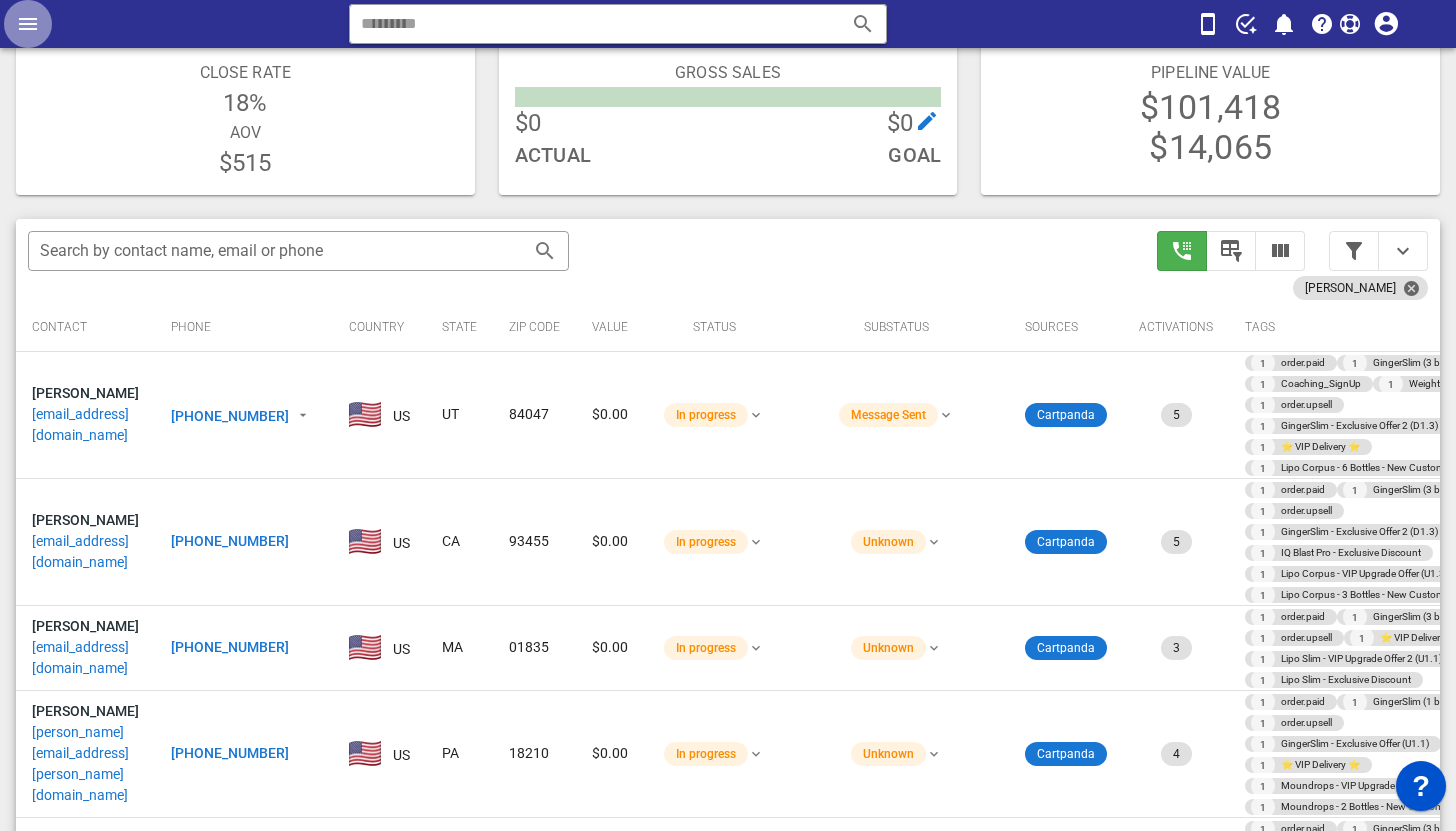 click at bounding box center (28, 24) 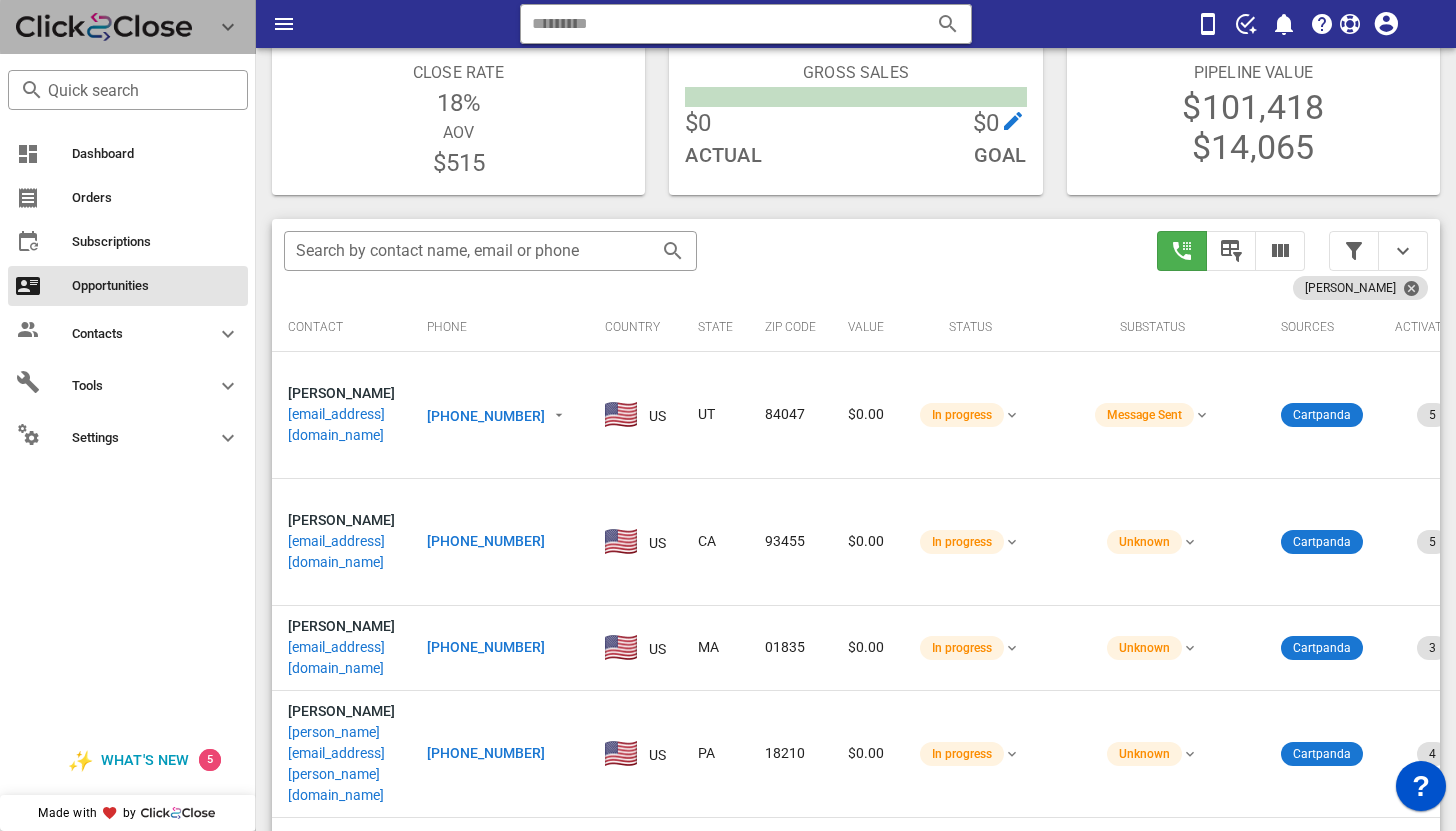 click at bounding box center (228, 27) 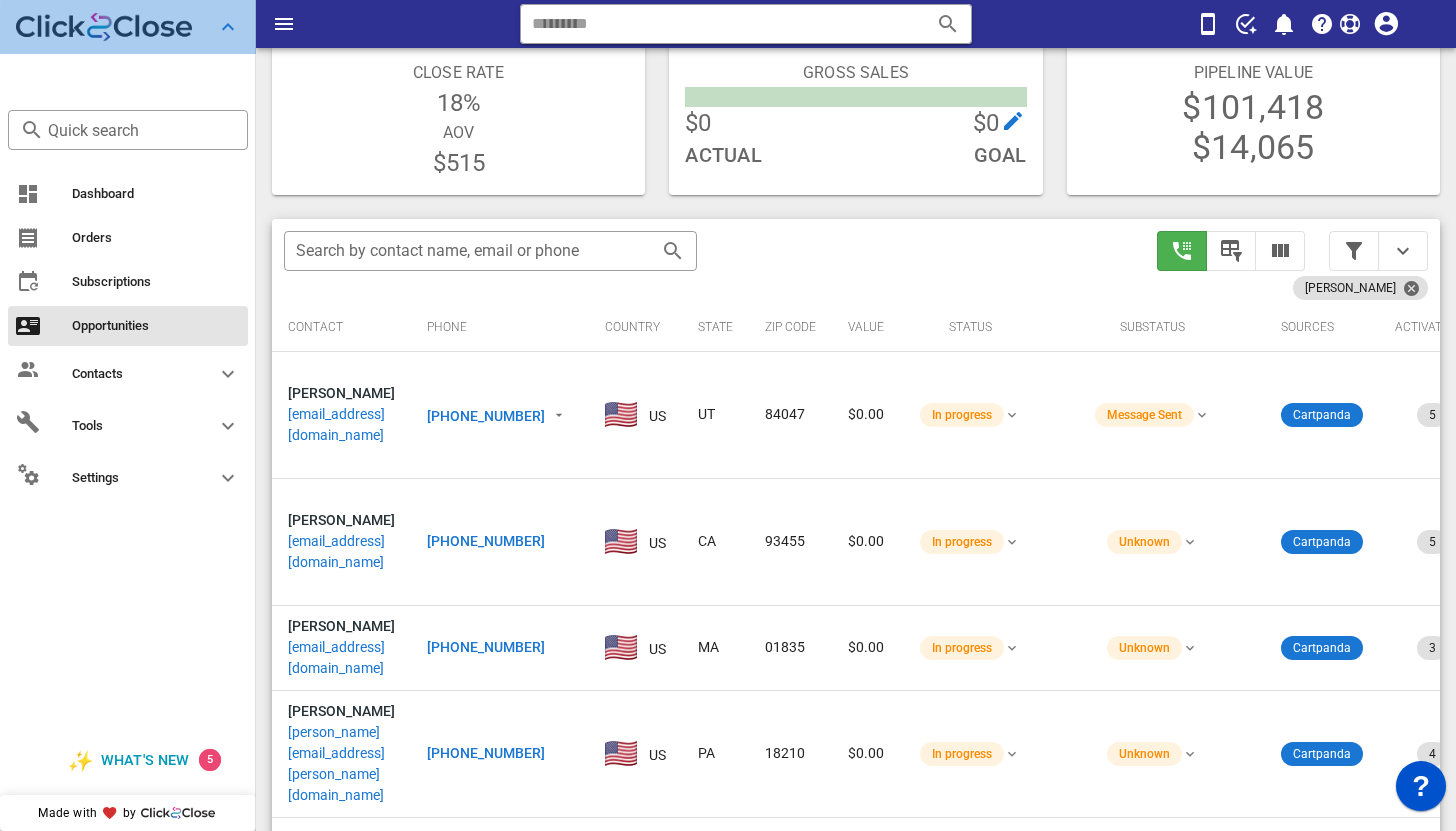 click at bounding box center [228, 27] 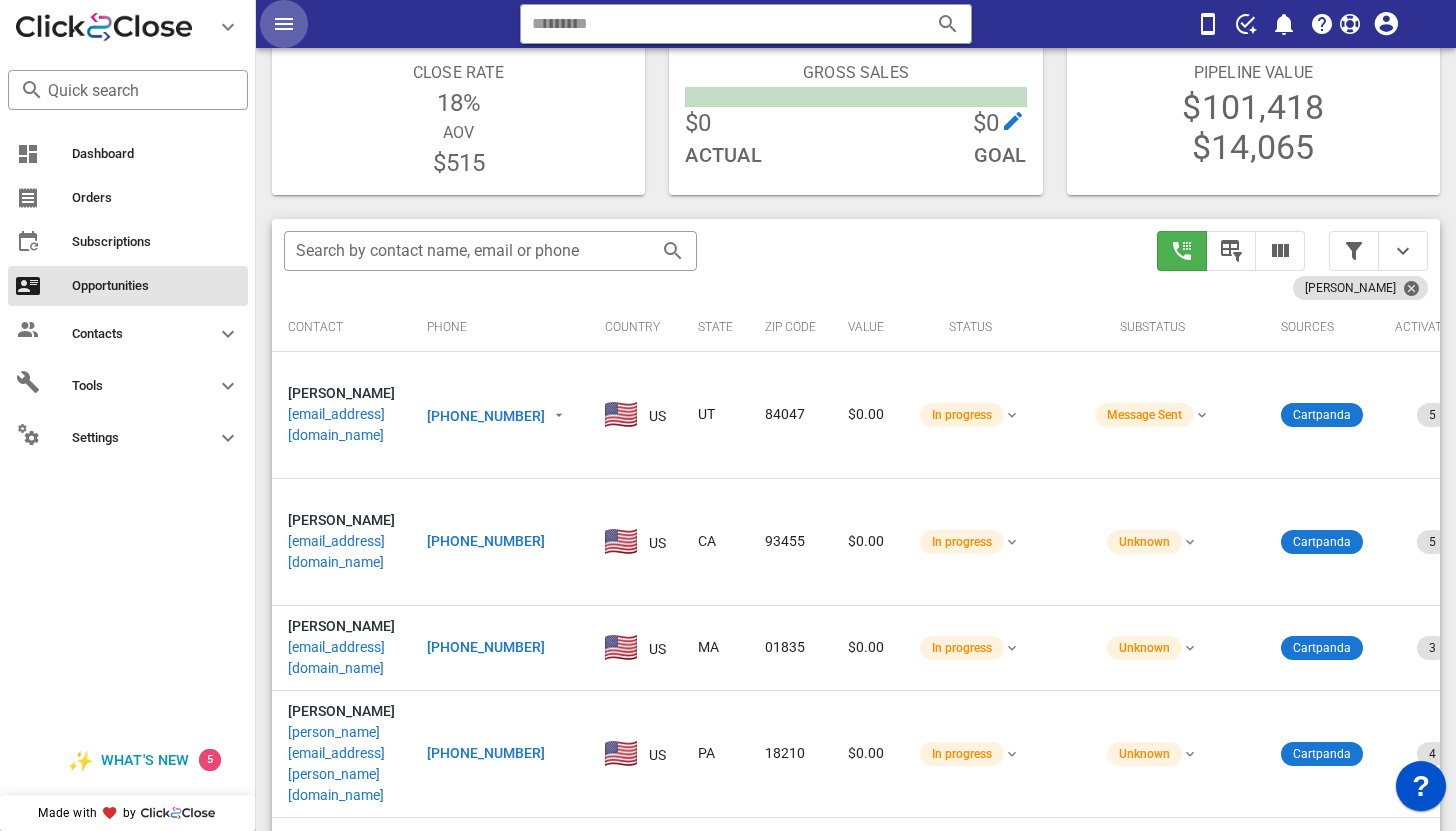 click at bounding box center [284, 24] 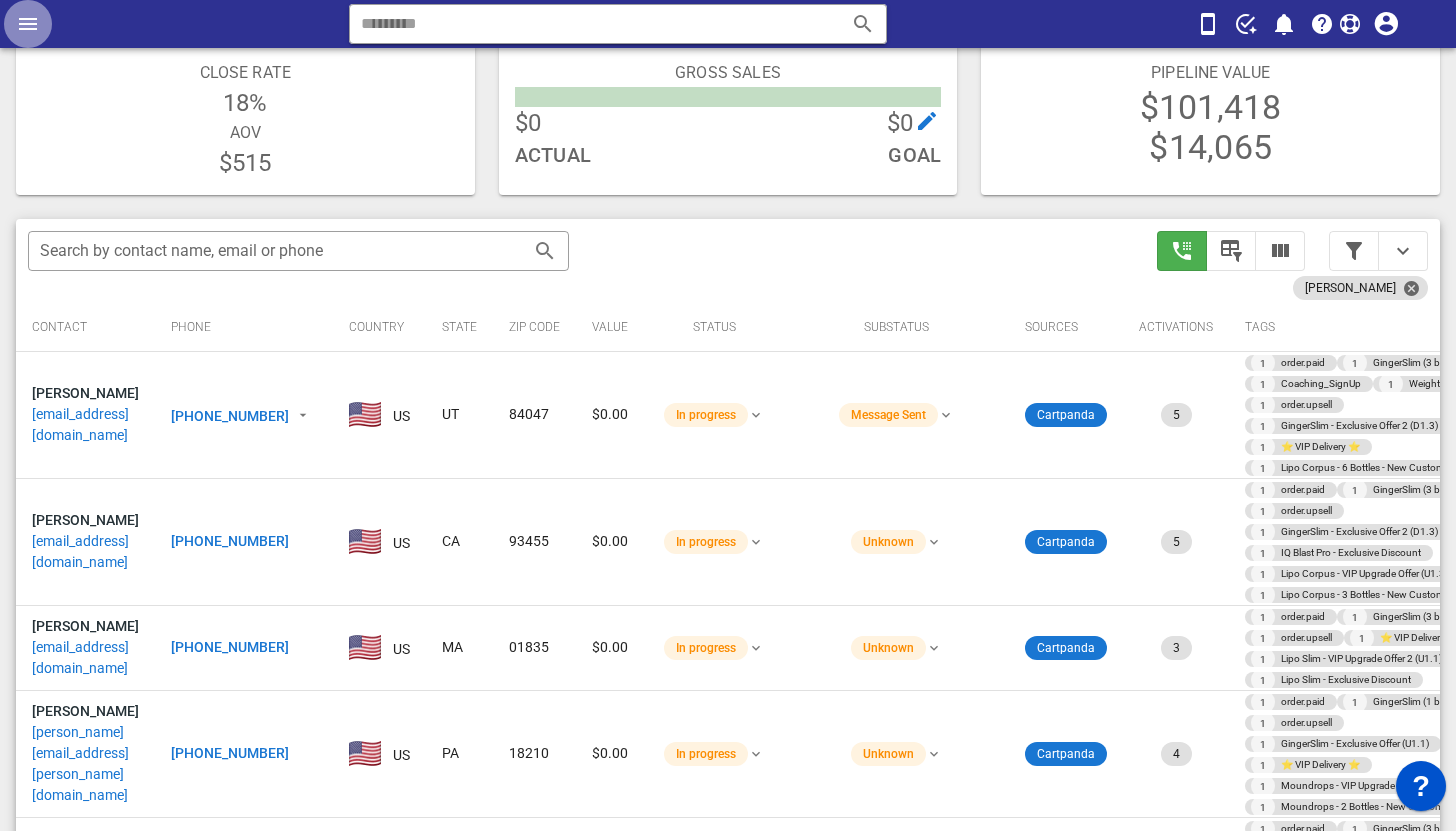 click at bounding box center [28, 24] 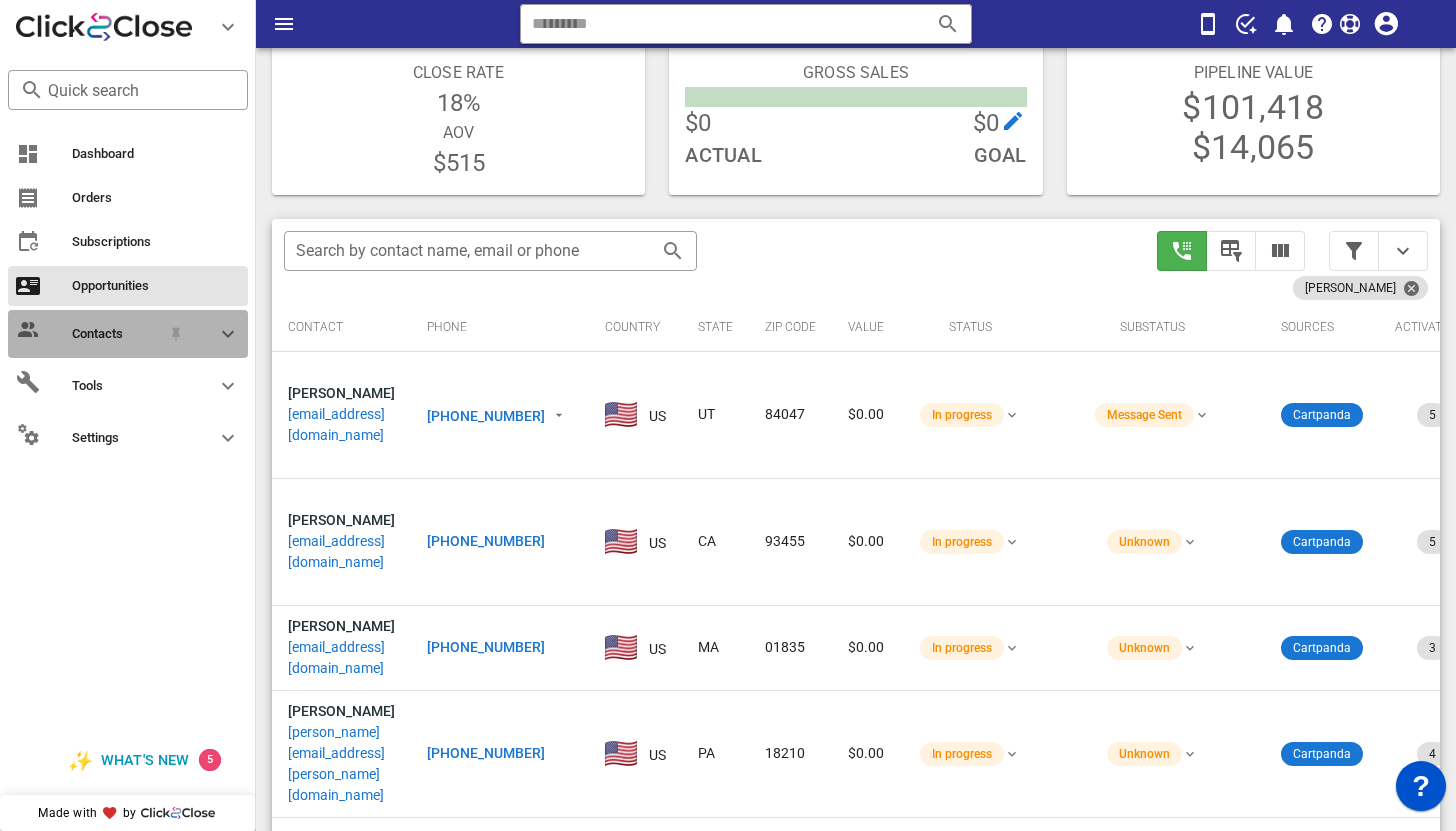 click at bounding box center [216, 334] 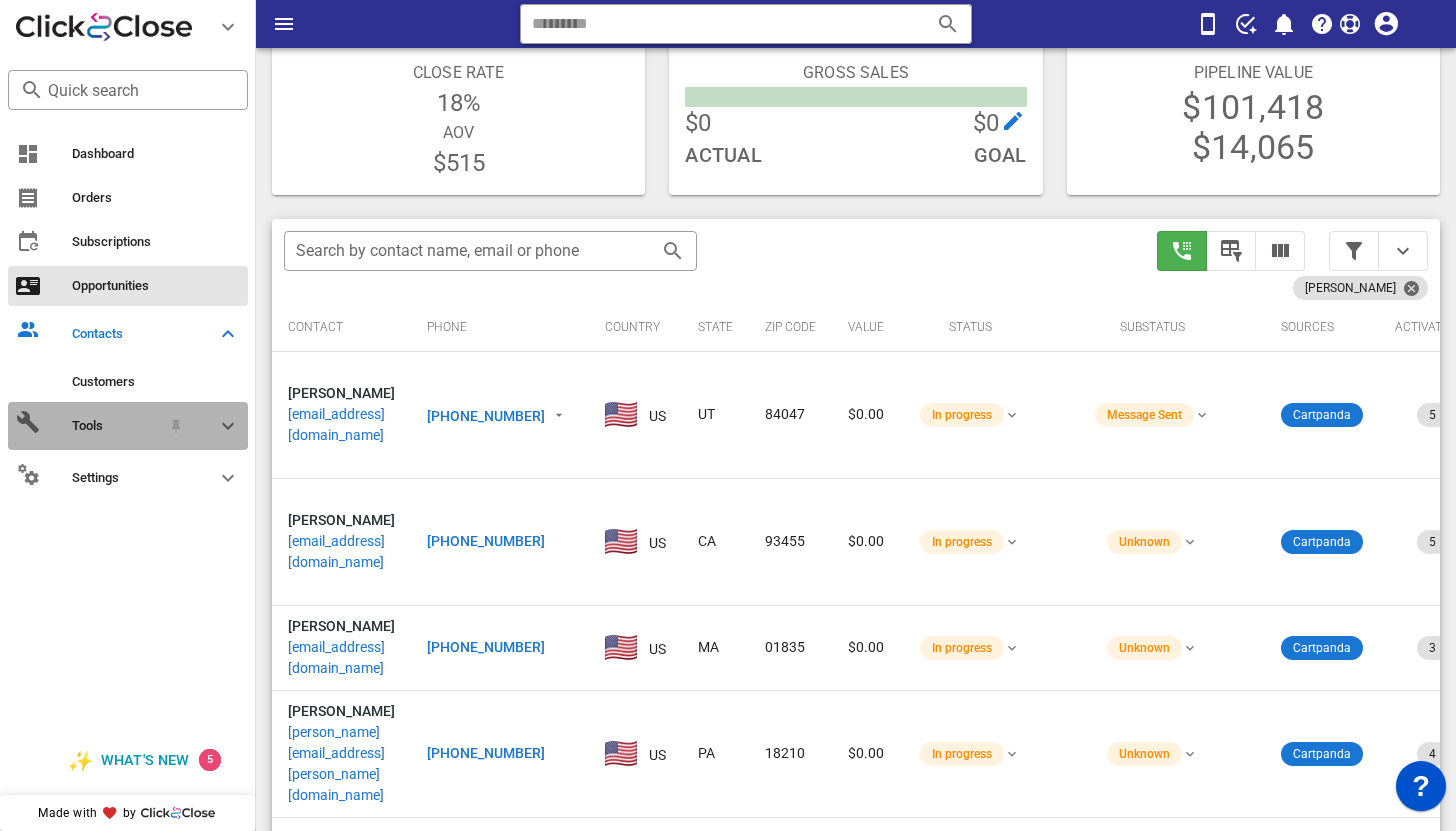 click on "Tools" at bounding box center (116, 426) 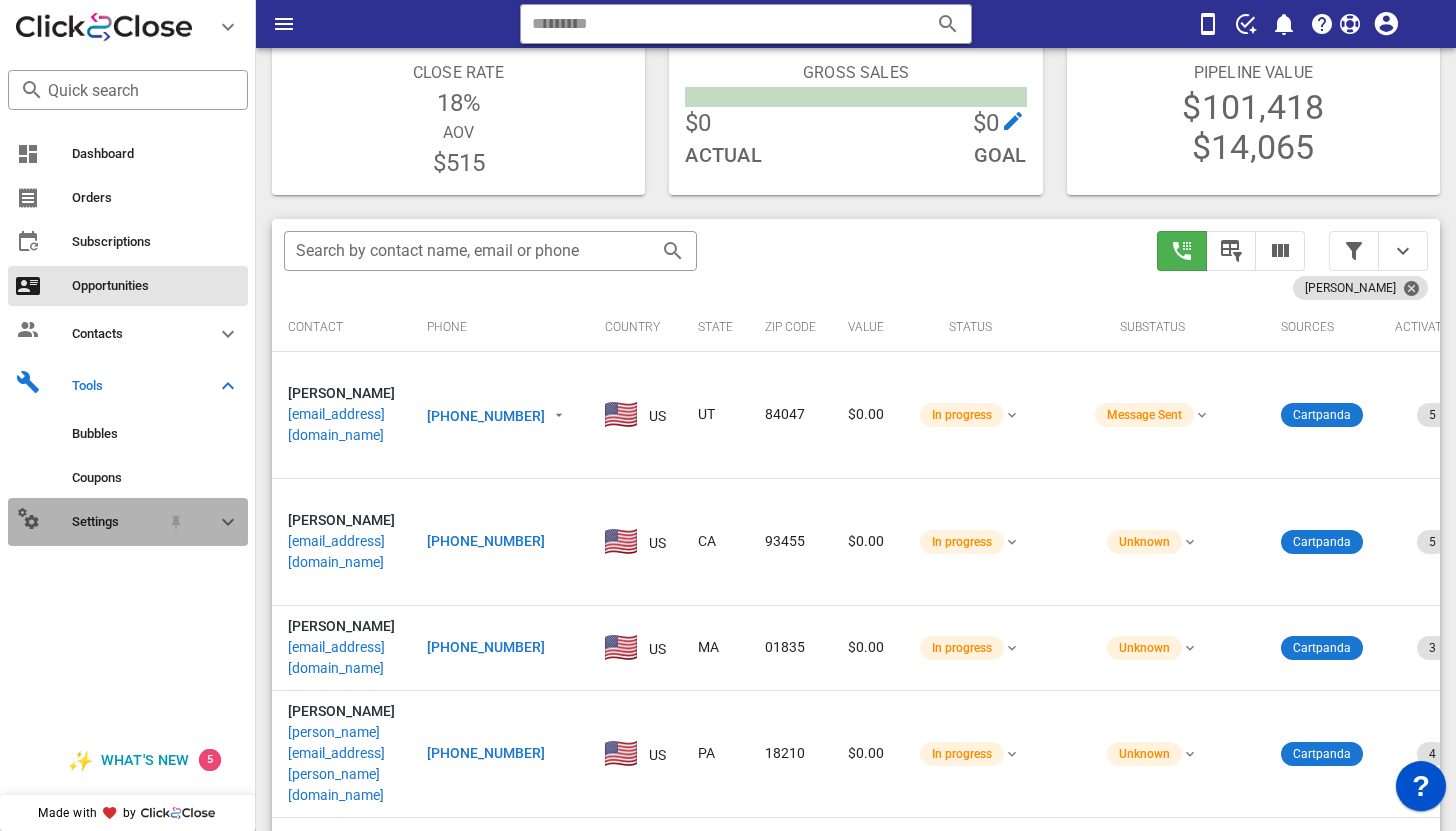 click at bounding box center (228, 522) 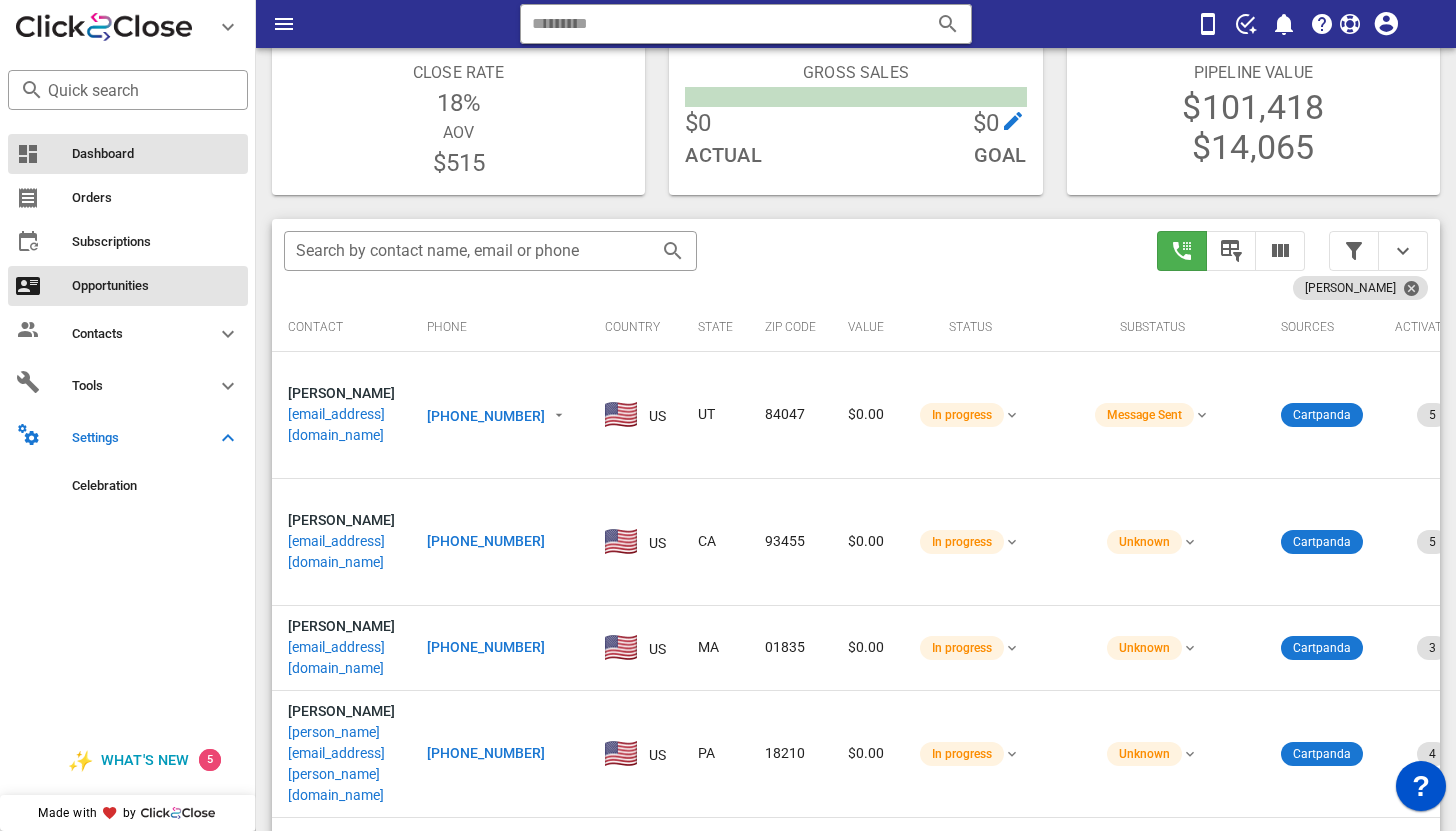 click on "Dashboard" at bounding box center [156, 154] 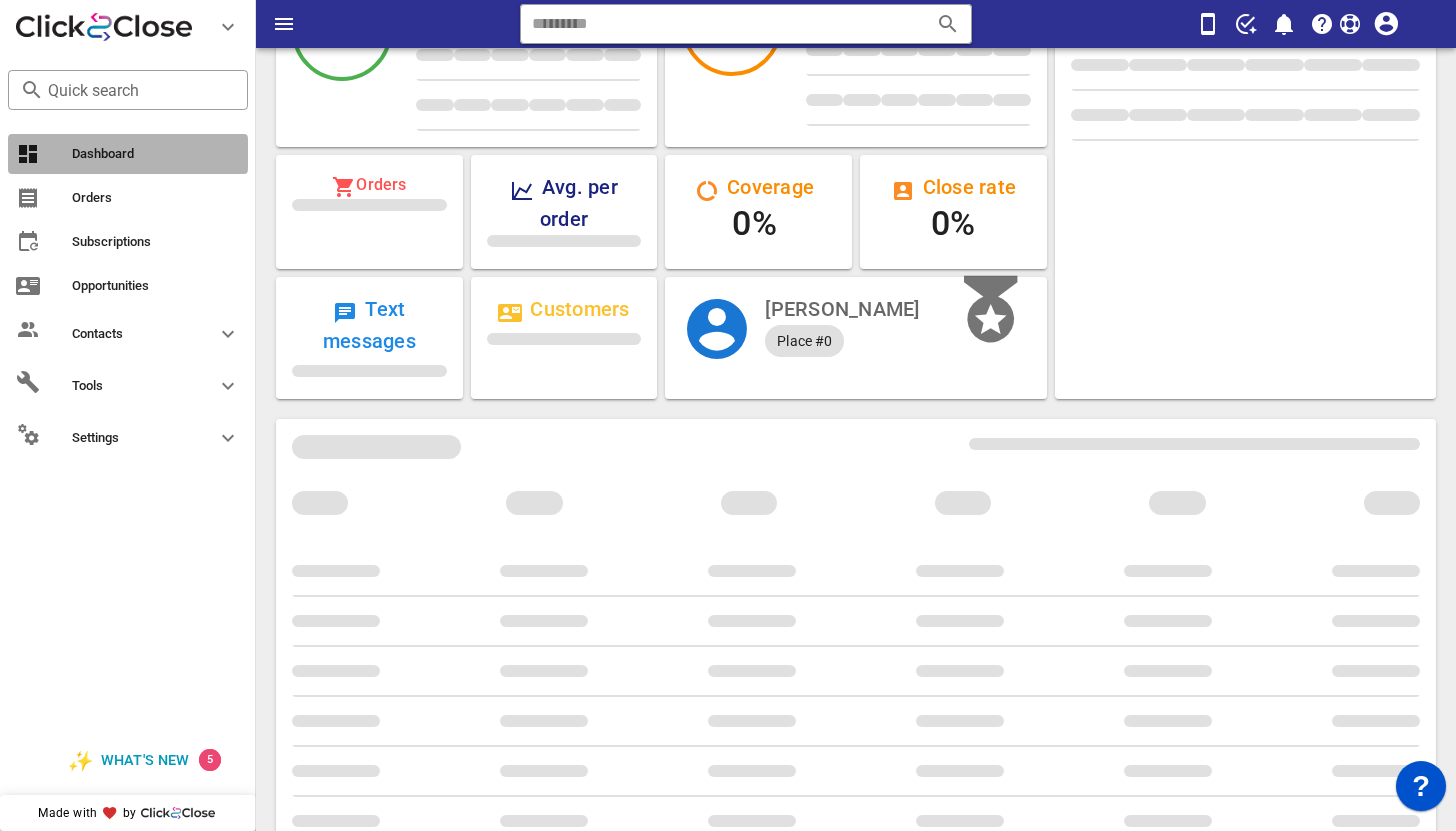 scroll, scrollTop: 0, scrollLeft: 0, axis: both 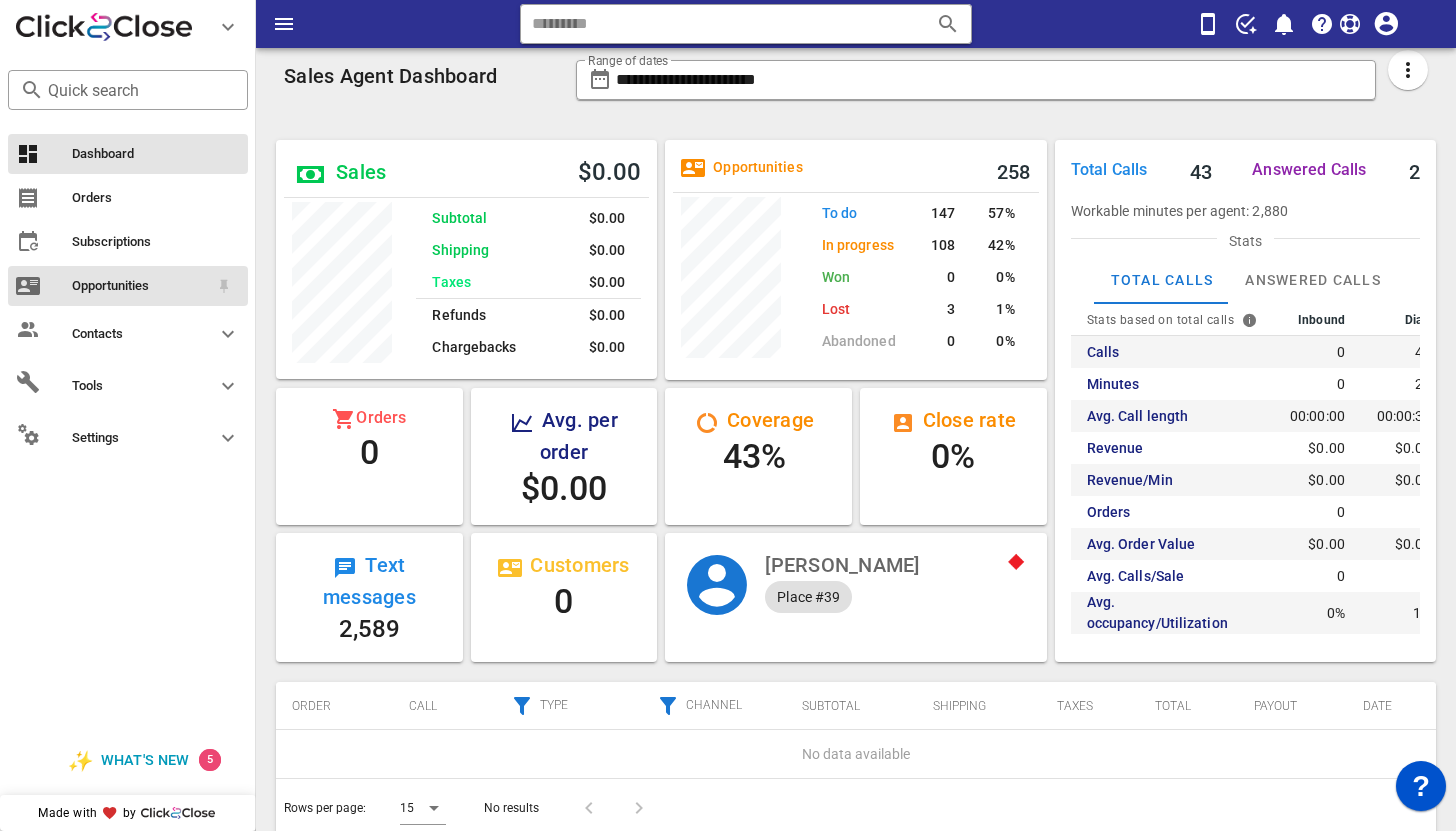 click on "Opportunities" at bounding box center (140, 286) 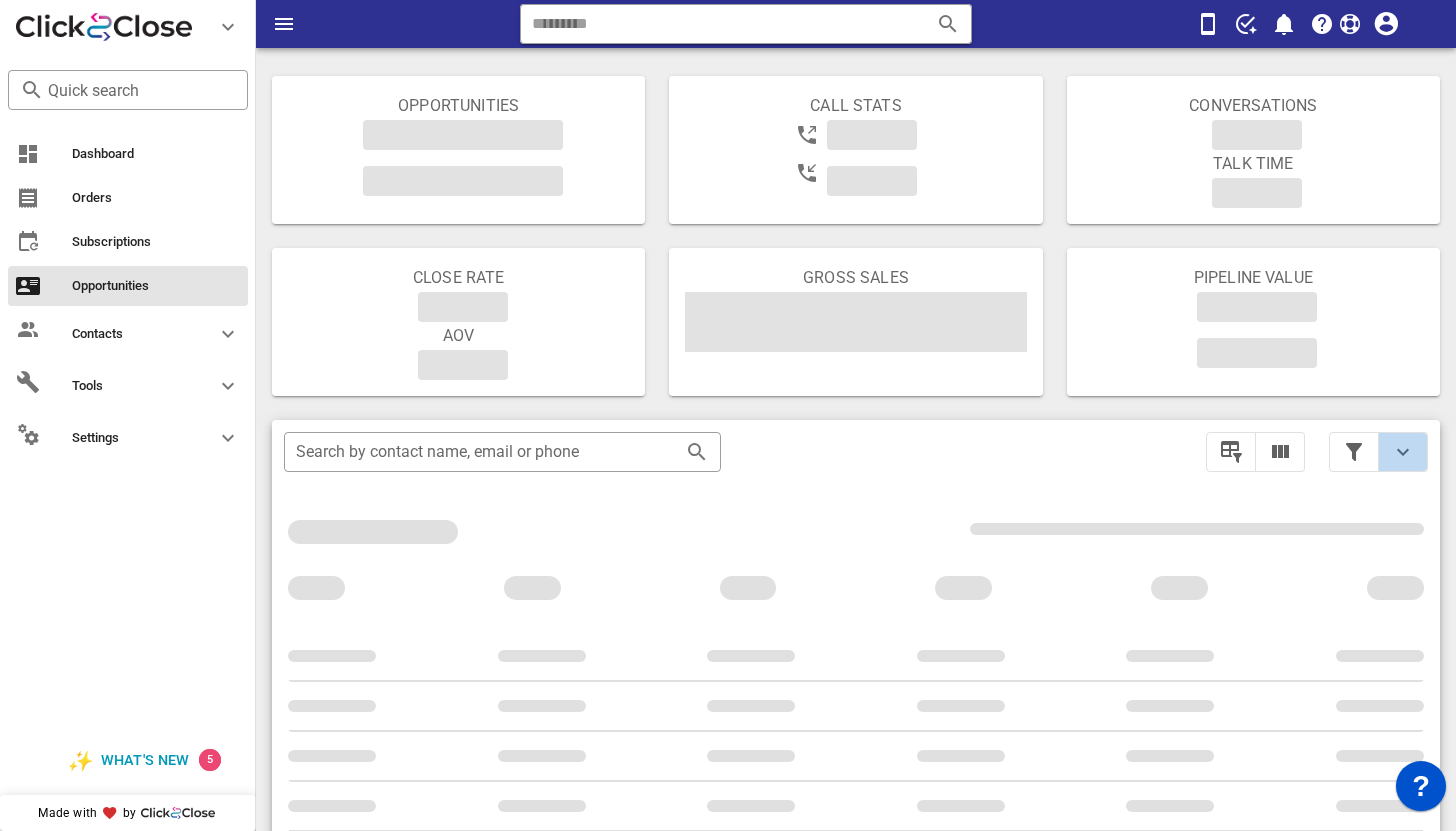 click at bounding box center (1403, 452) 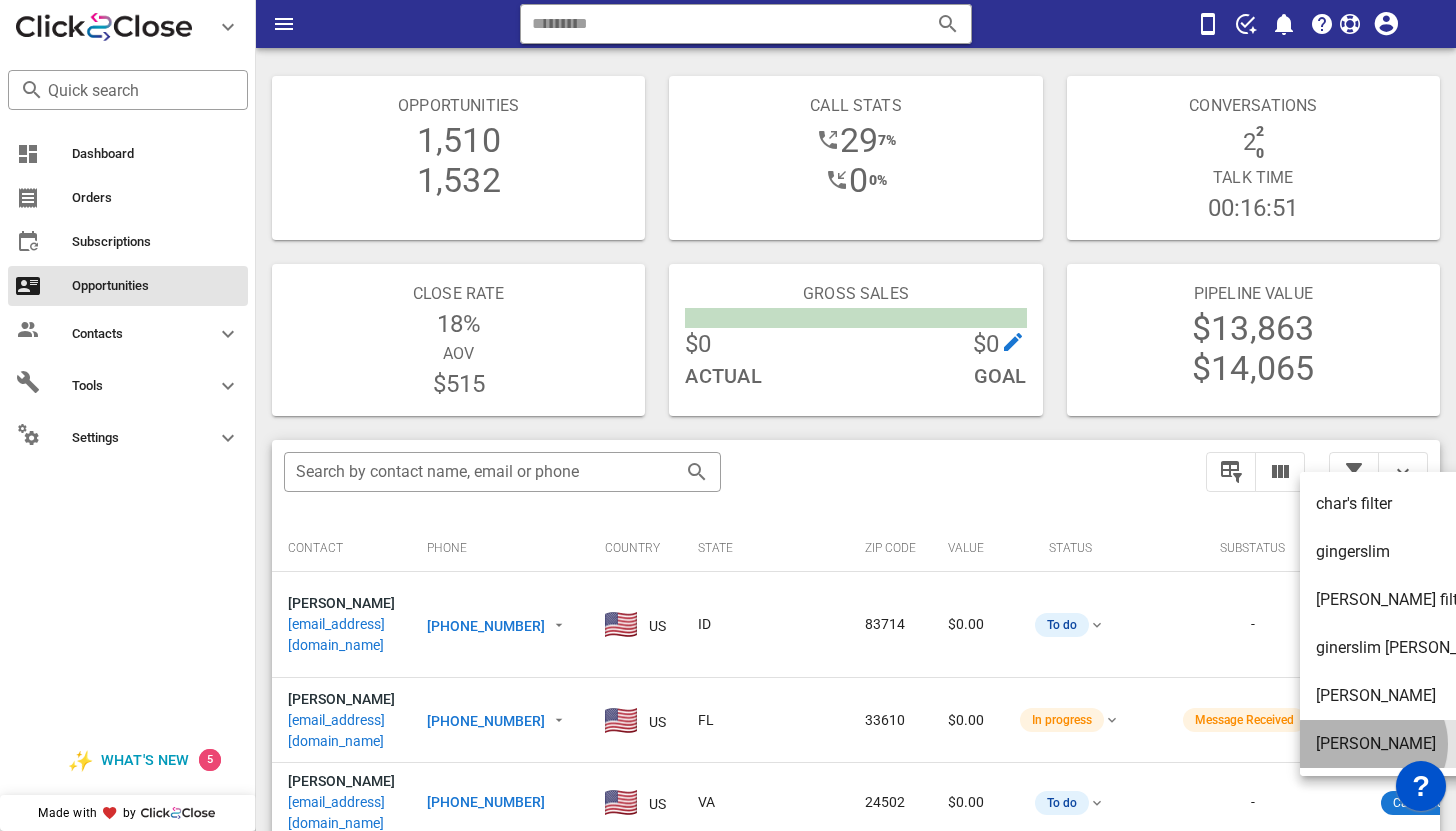 click on "[PERSON_NAME]" at bounding box center [1410, 743] 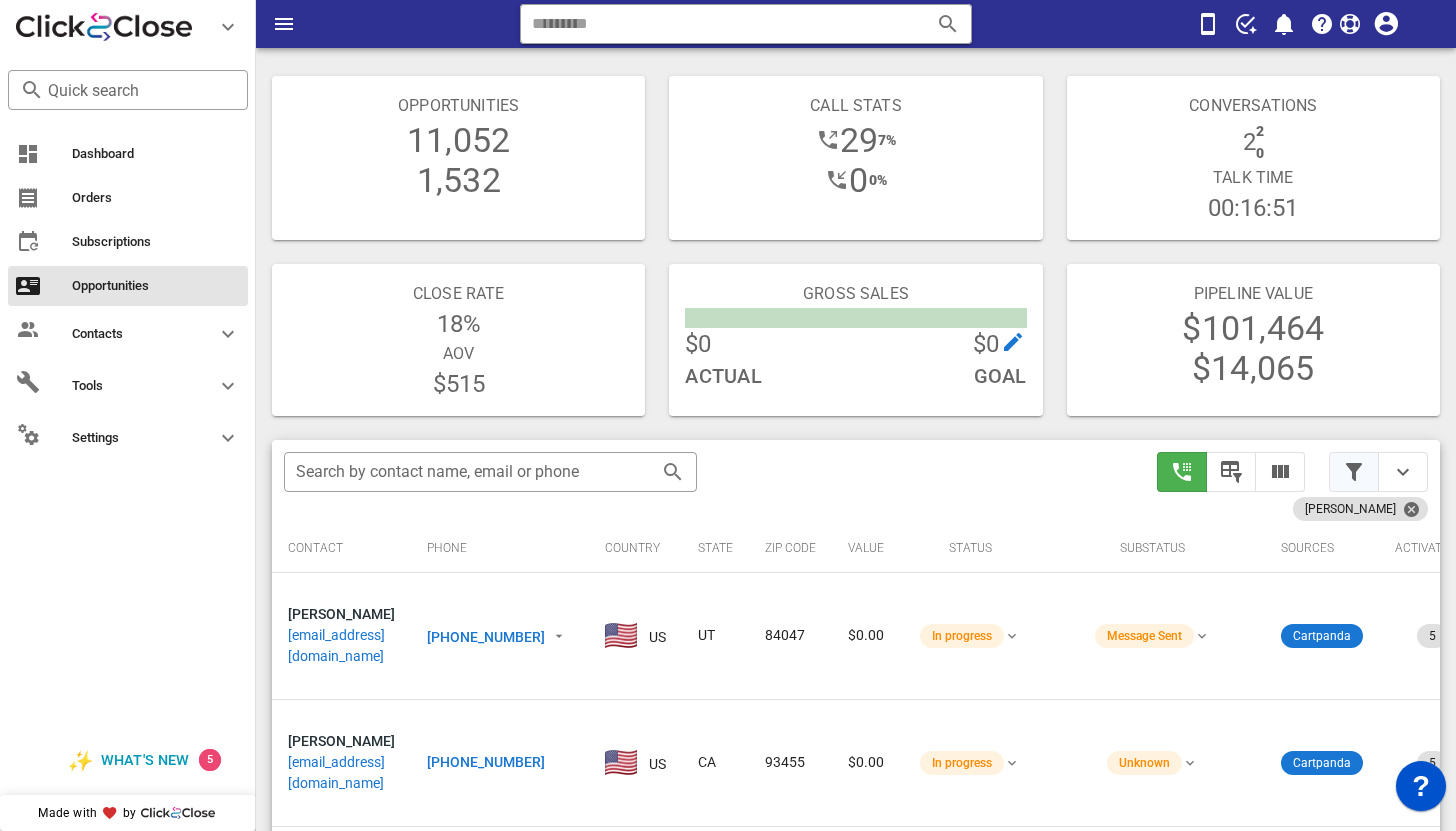 click at bounding box center [1354, 472] 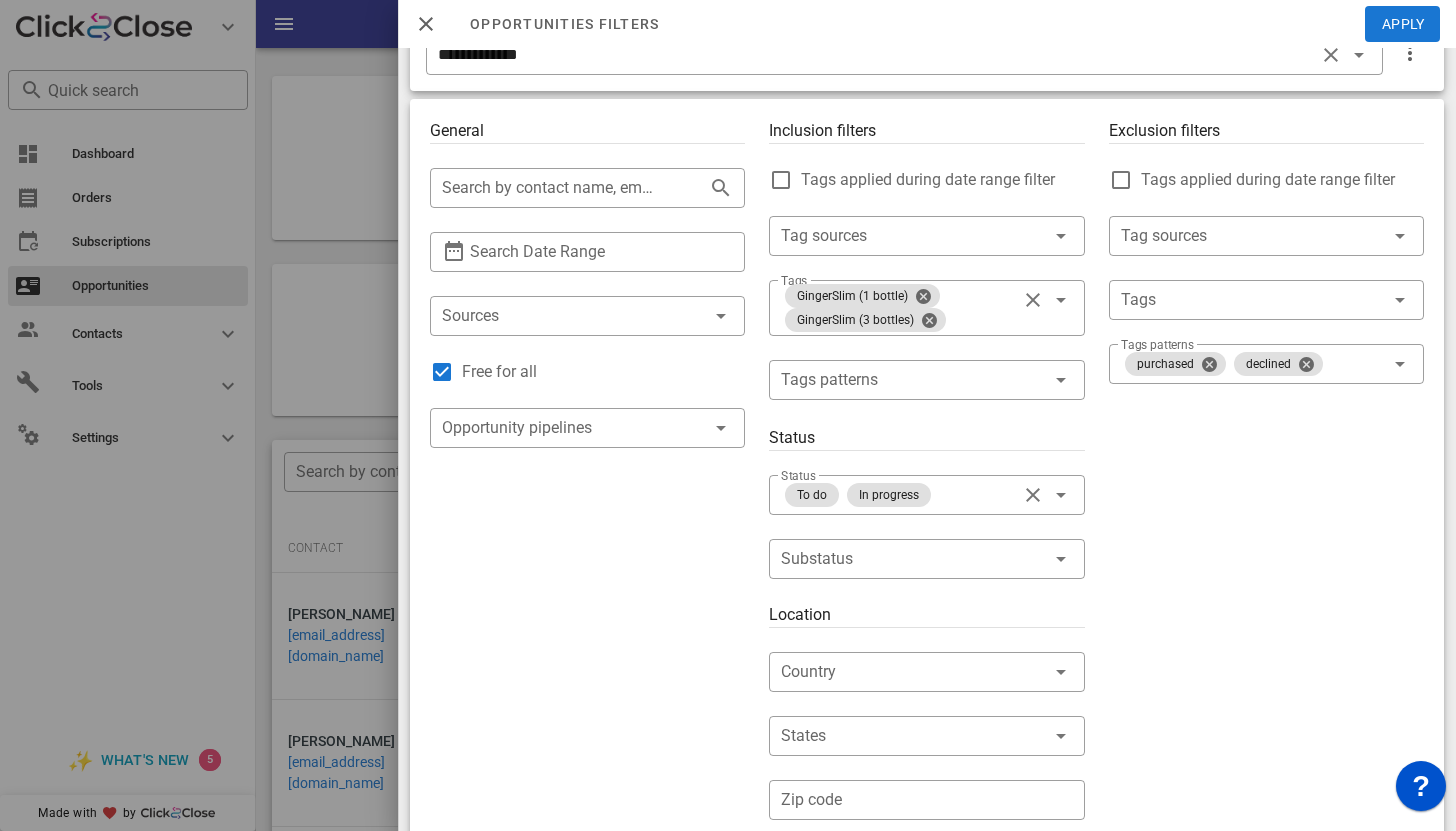 scroll, scrollTop: 0, scrollLeft: 0, axis: both 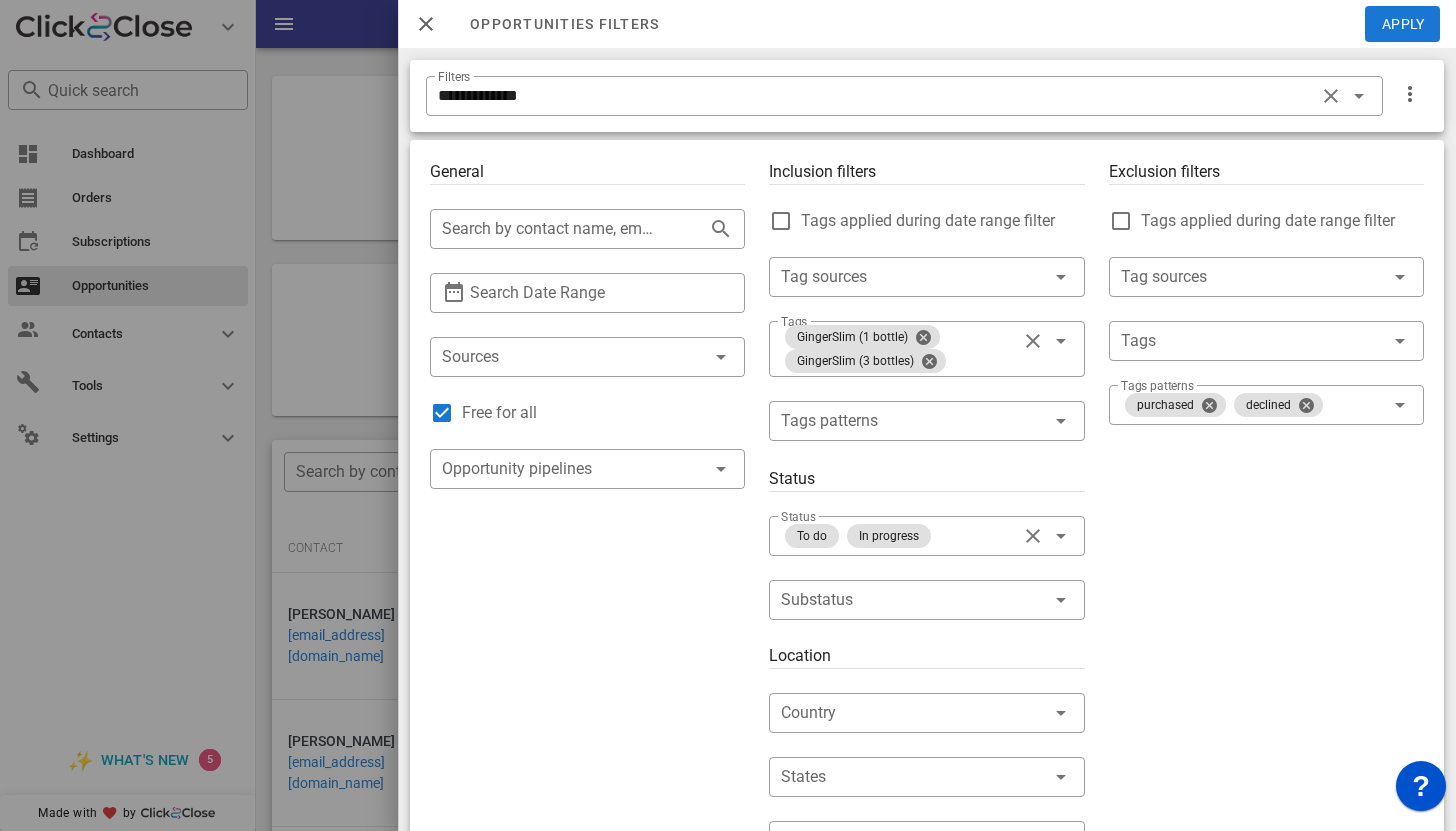 click at bounding box center [426, 24] 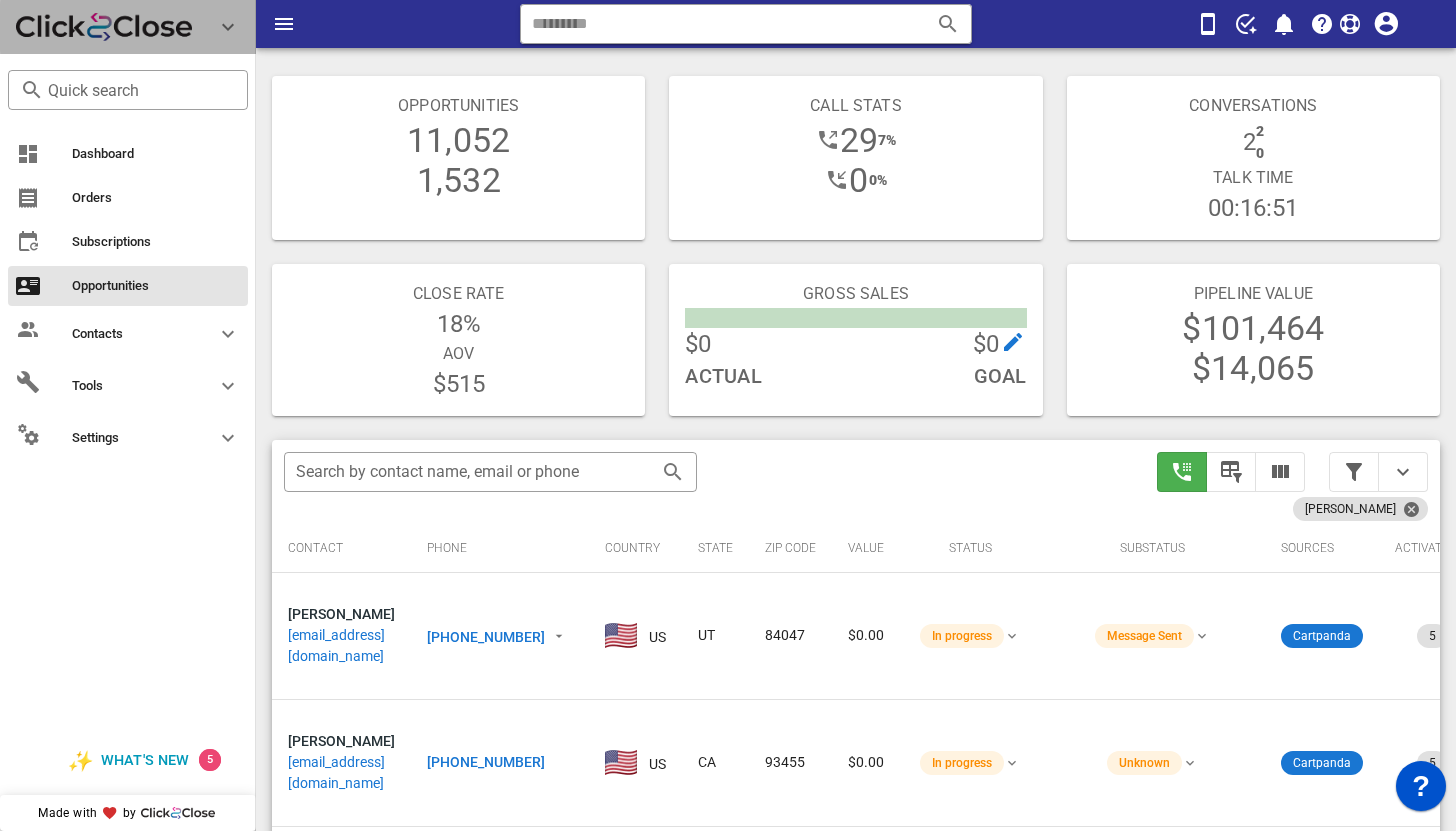 click at bounding box center [228, 27] 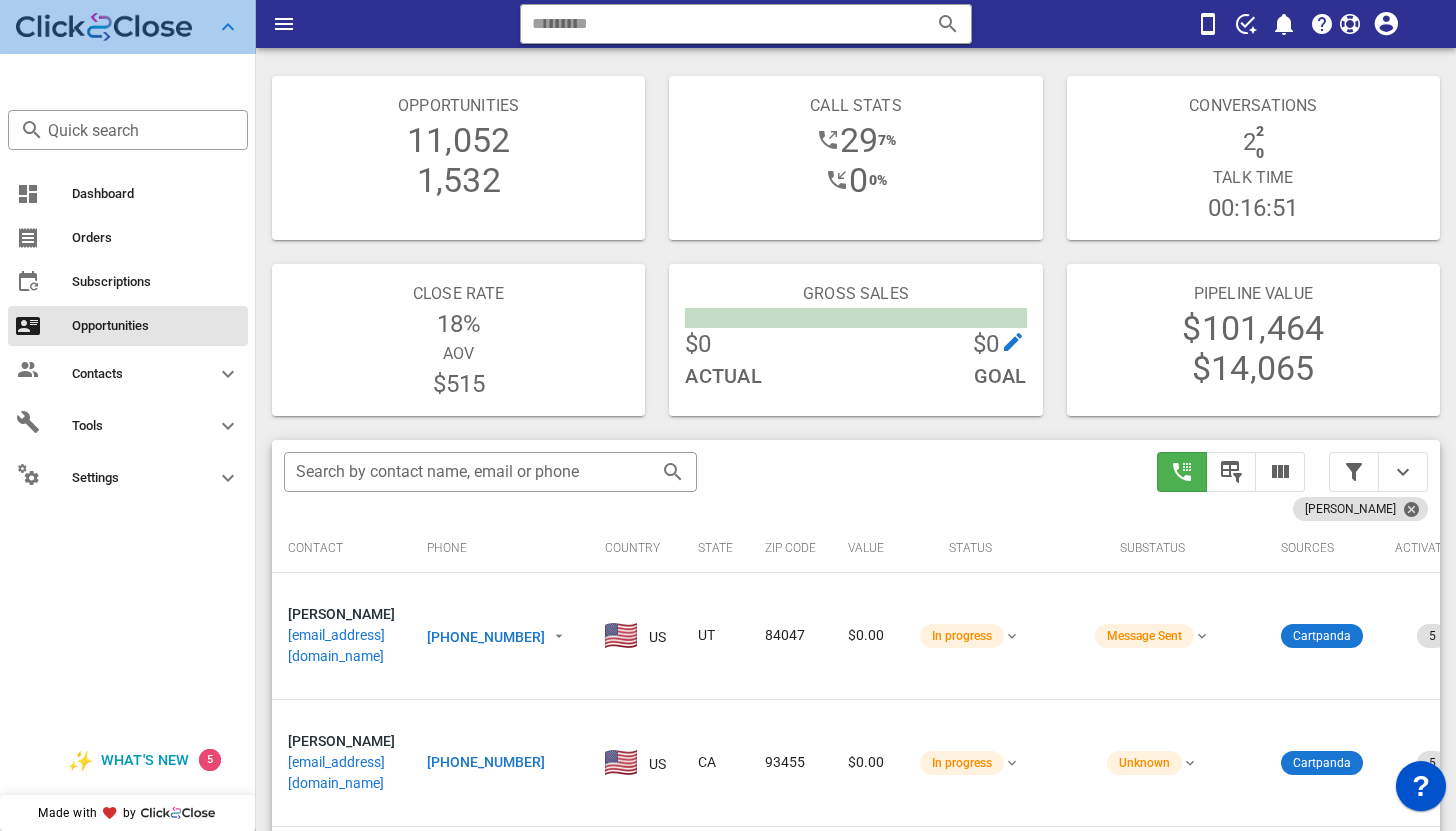 click at bounding box center [228, 27] 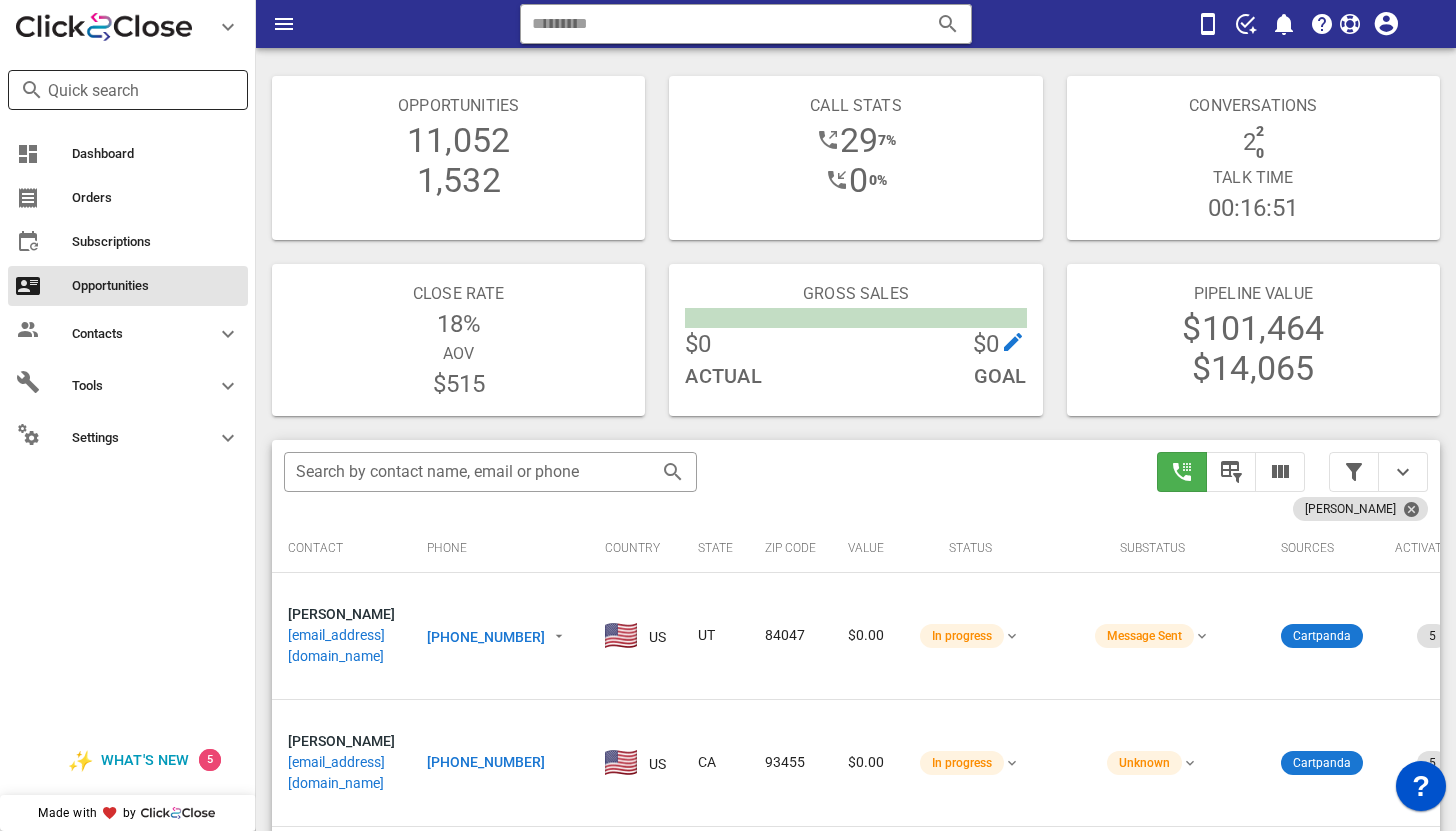 click on "Quick search" at bounding box center (128, 90) 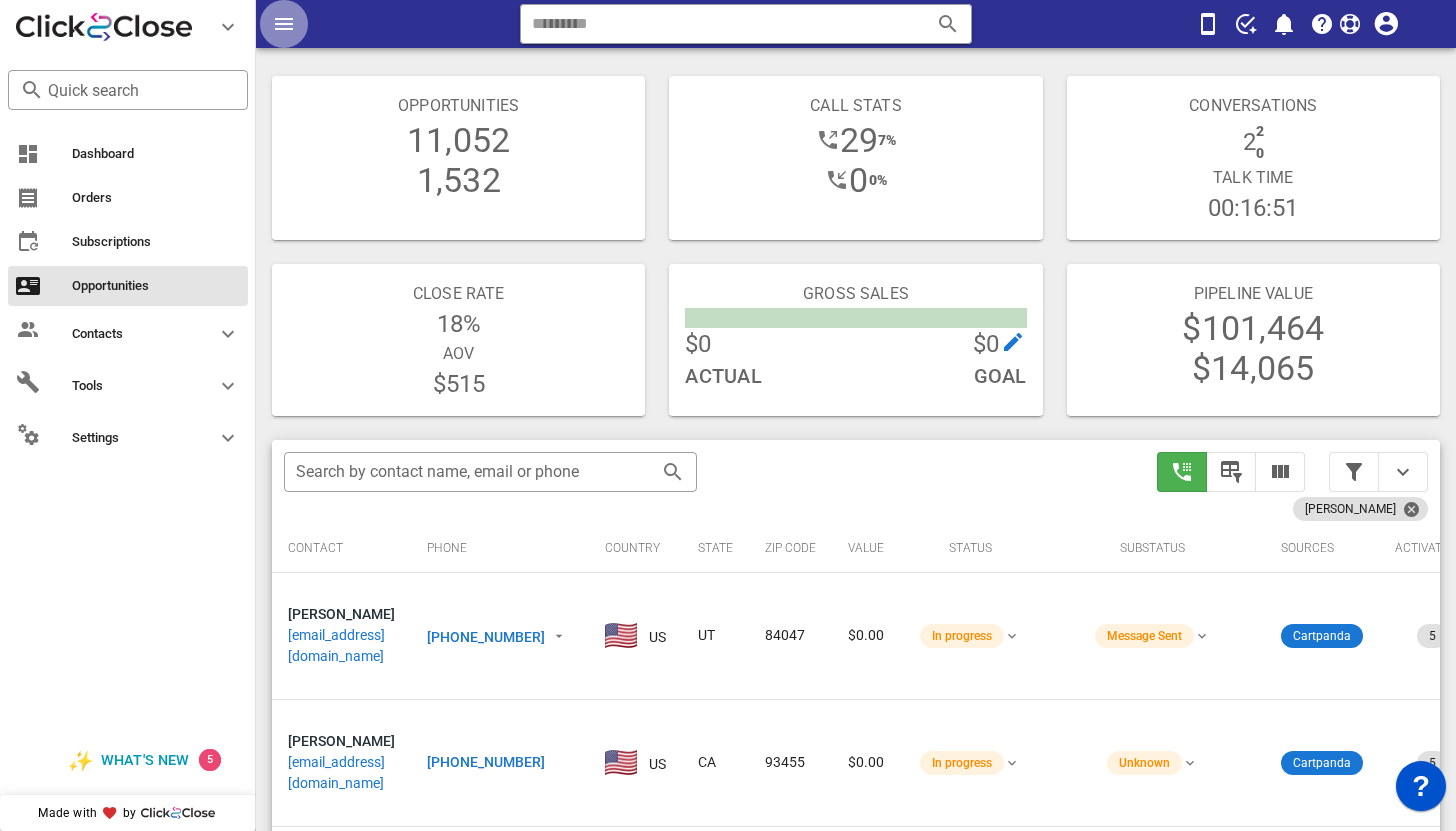 click at bounding box center [284, 24] 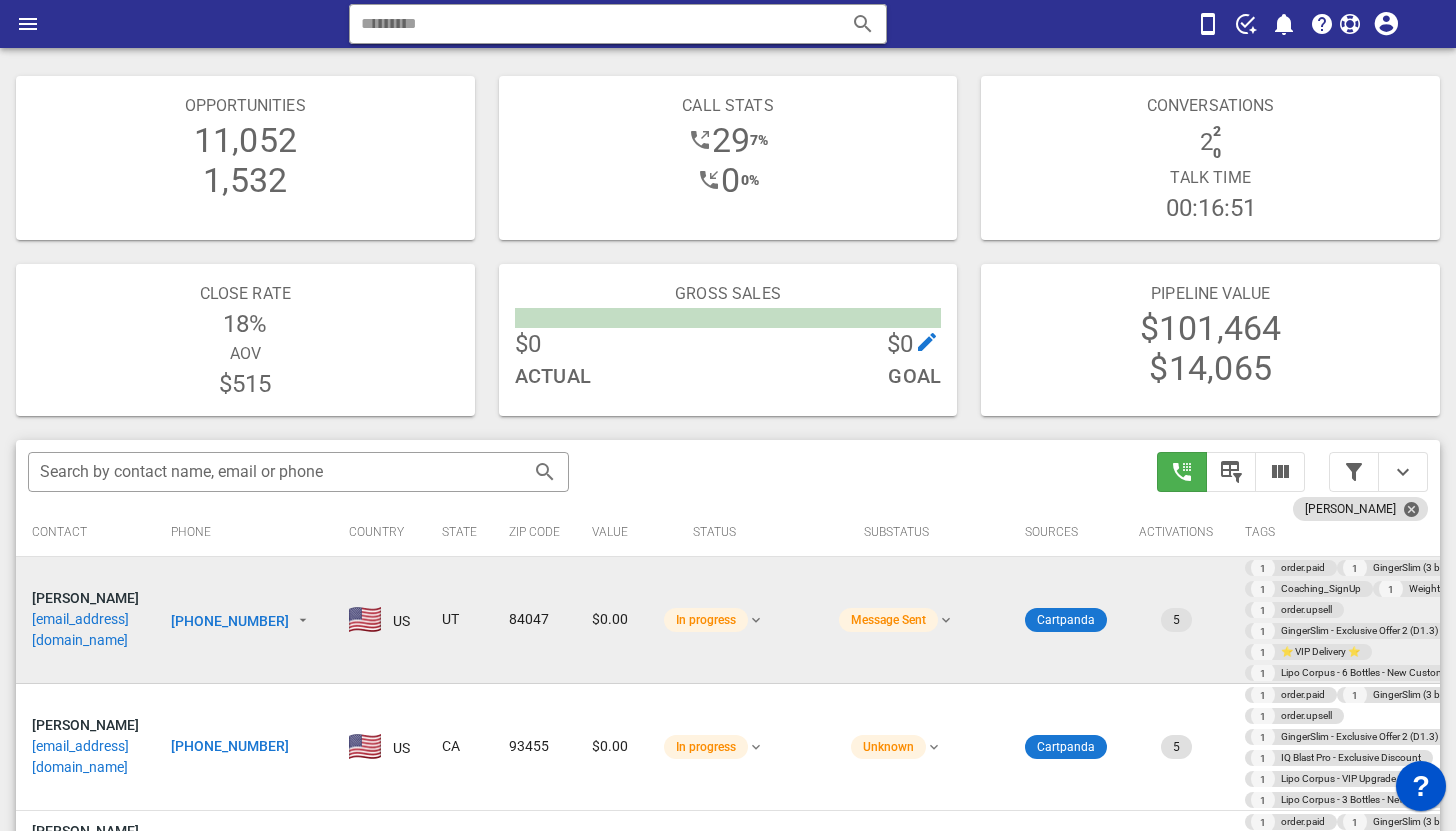 scroll, scrollTop: 0, scrollLeft: 0, axis: both 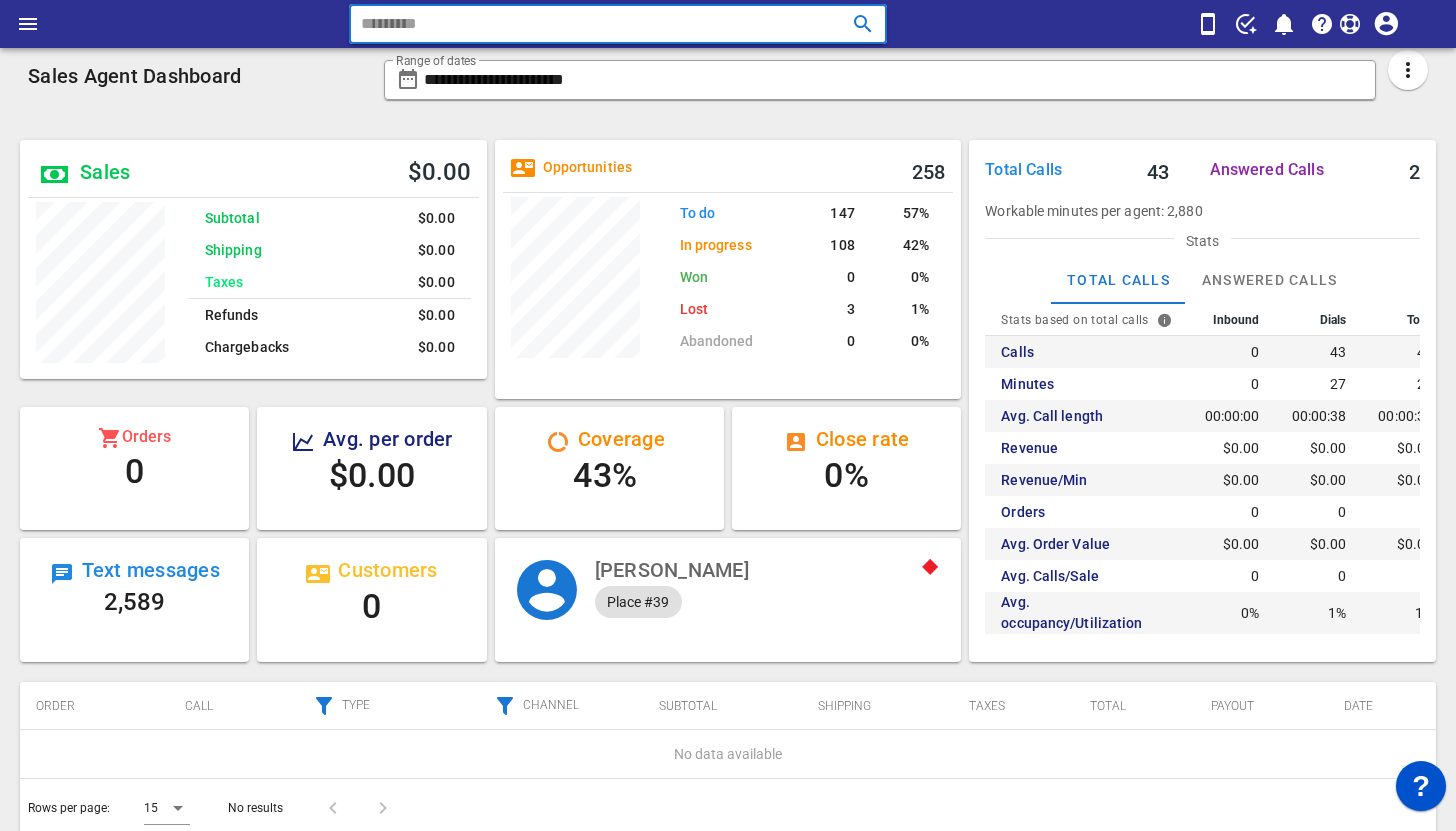 click at bounding box center (589, 24) 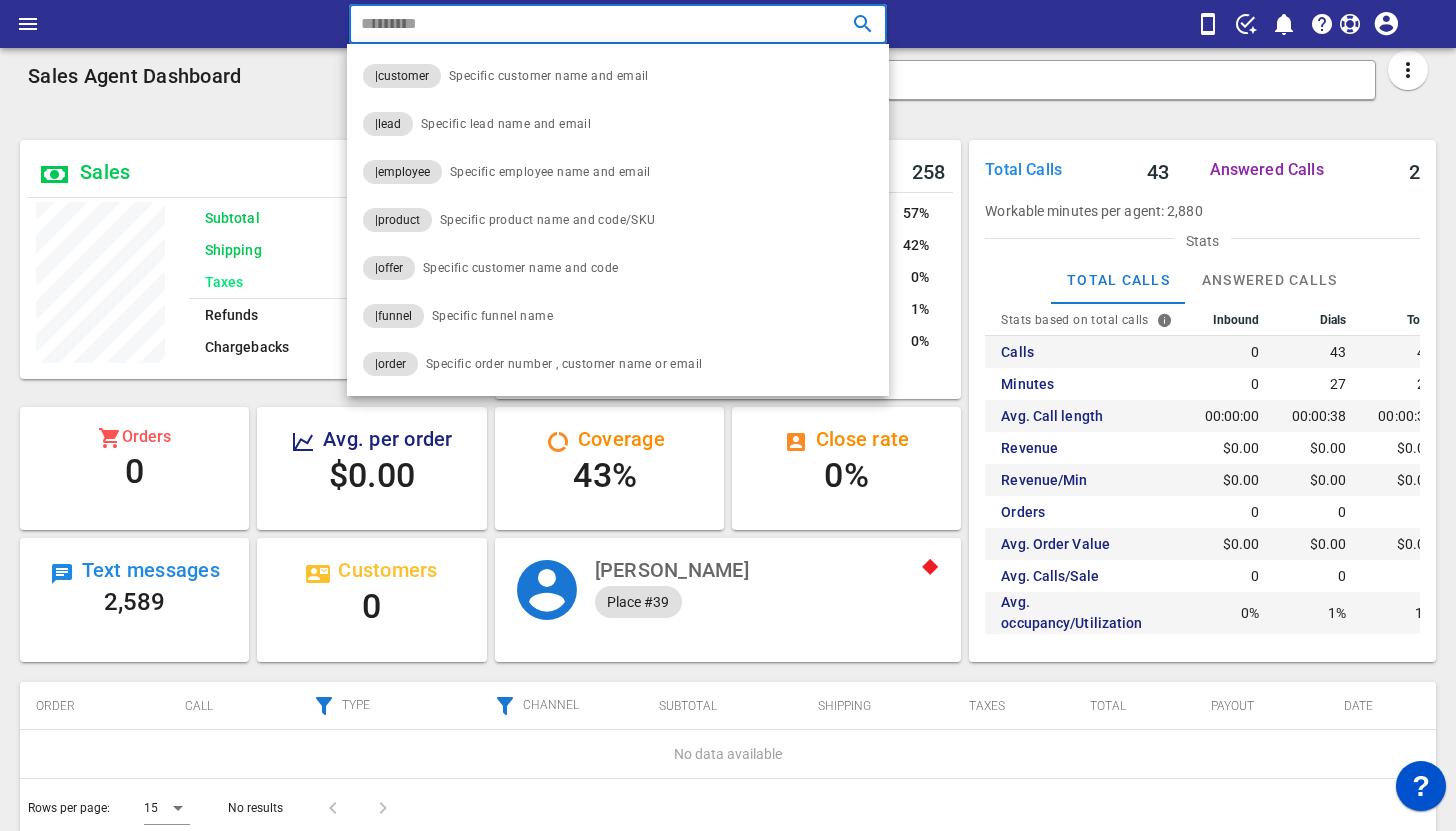 click at bounding box center [589, 24] 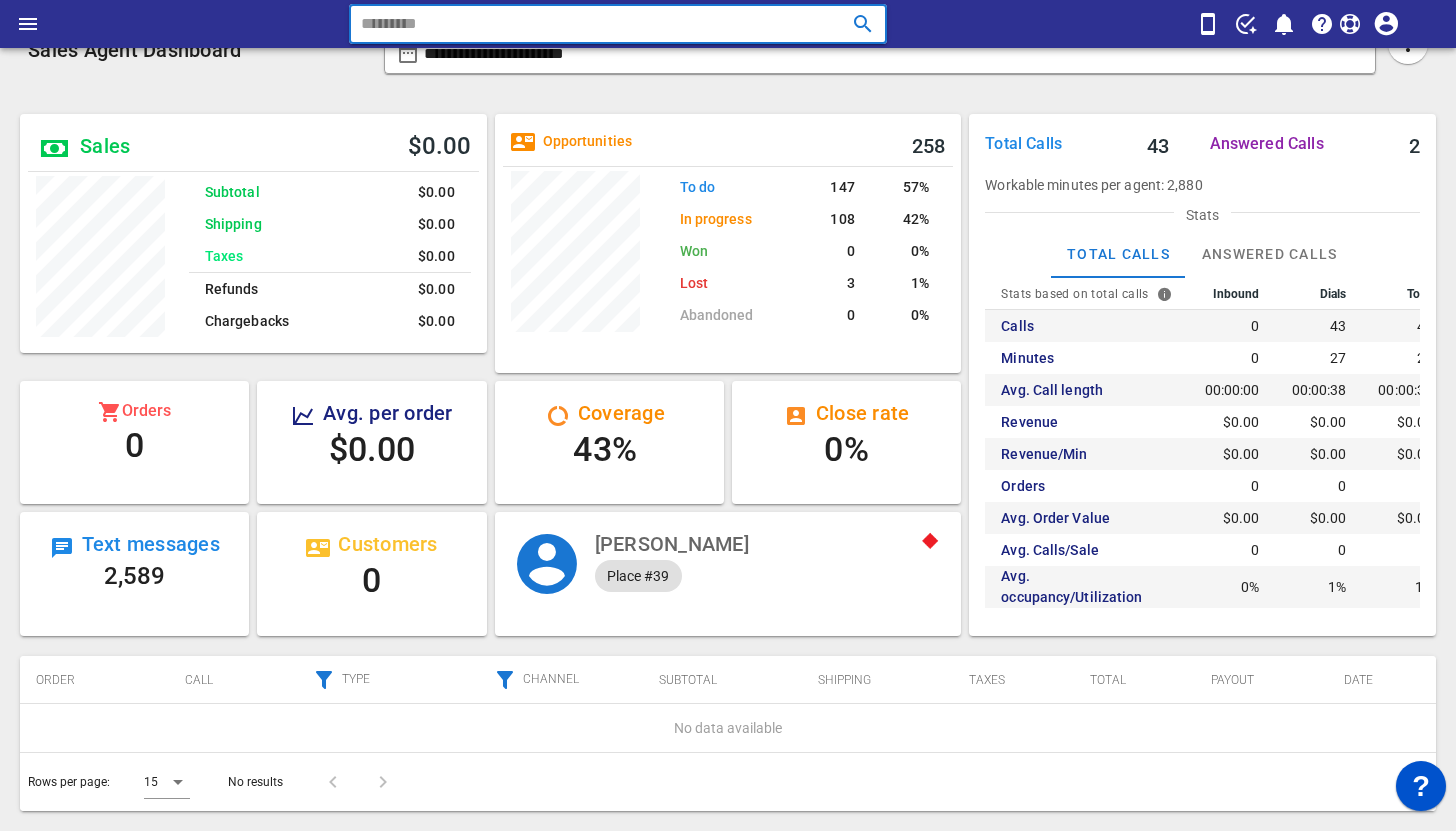 scroll, scrollTop: 0, scrollLeft: 0, axis: both 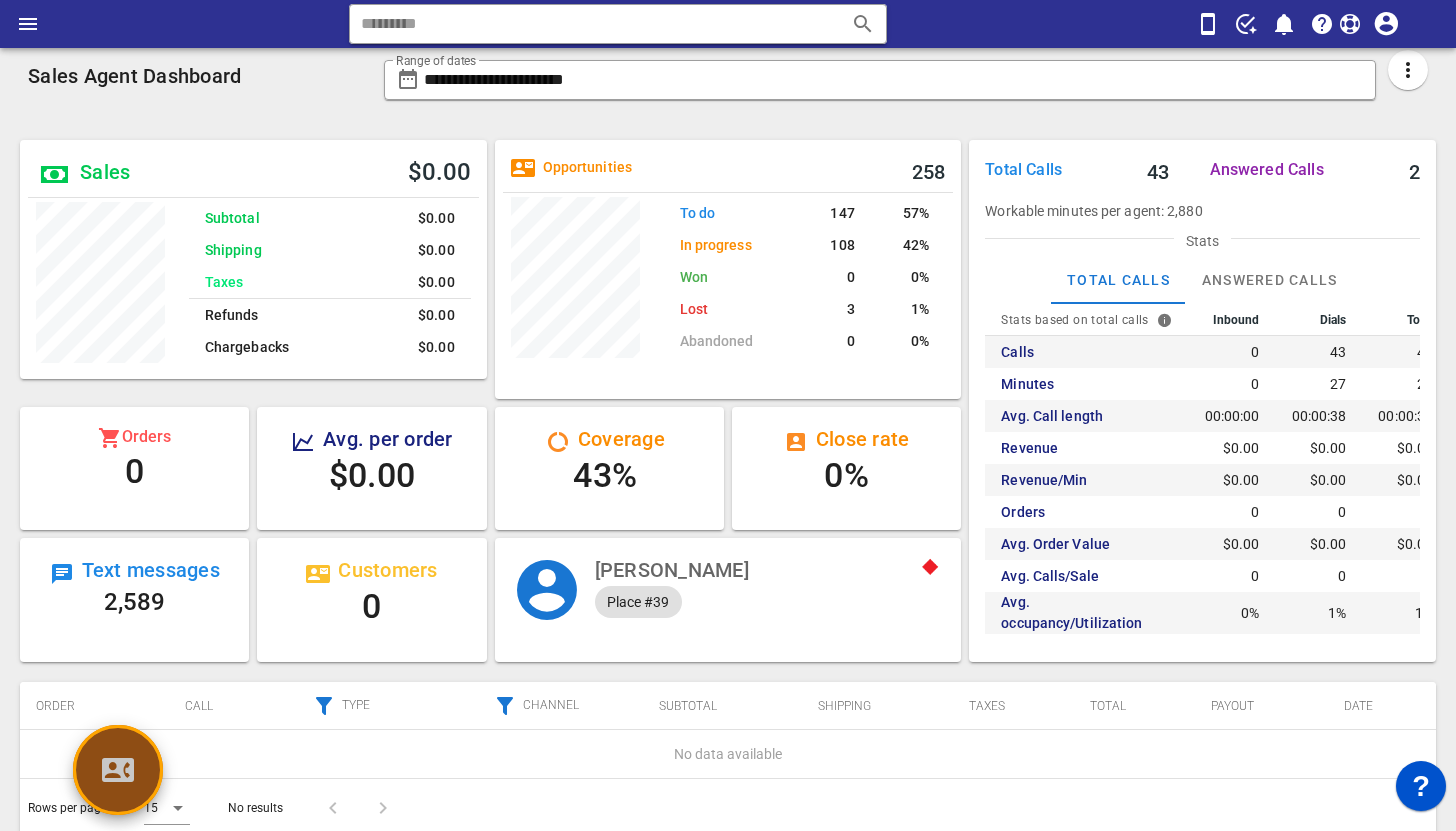 click at bounding box center (118, 770) 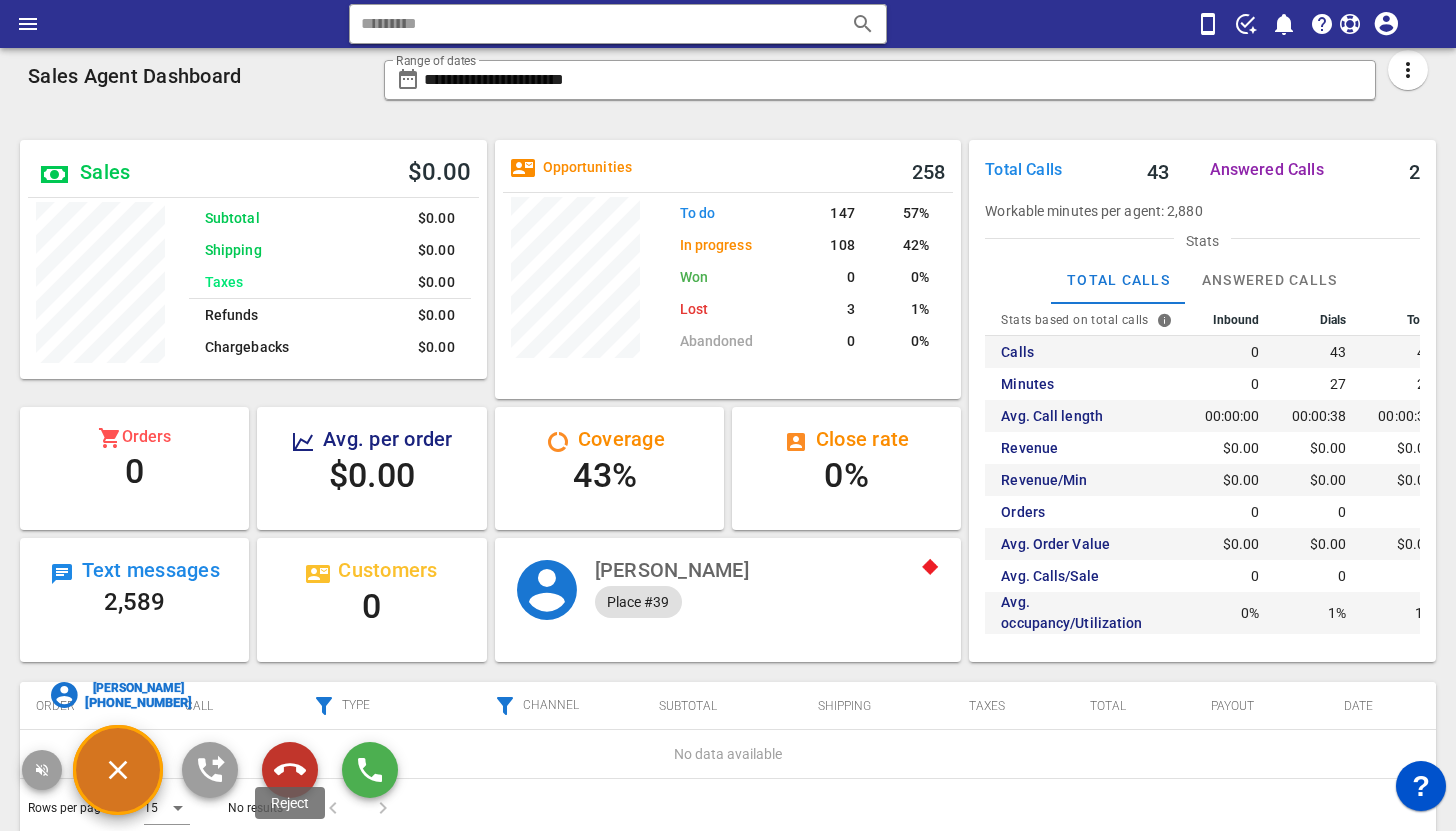 click at bounding box center [290, 770] 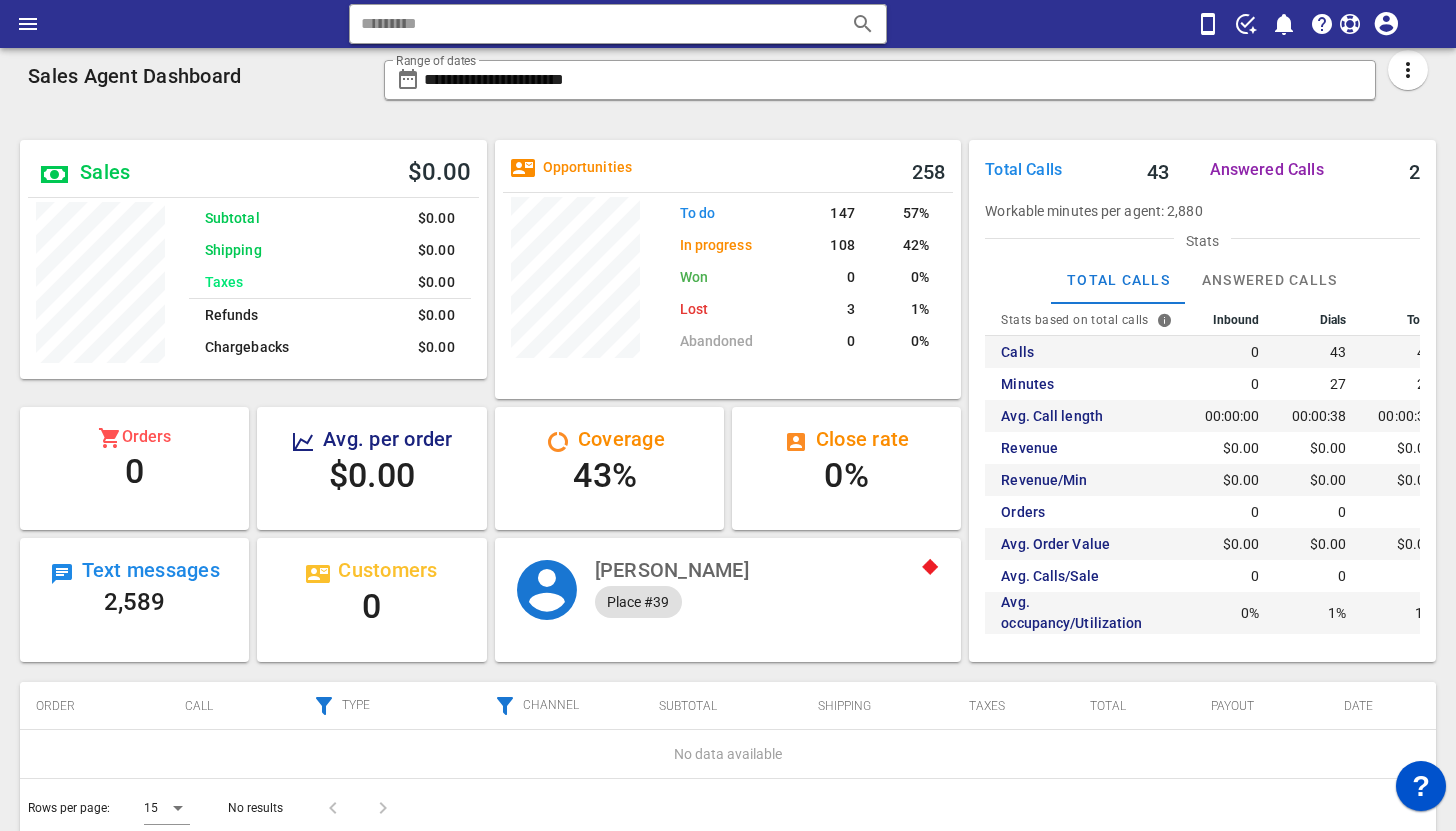 scroll, scrollTop: 42, scrollLeft: 0, axis: vertical 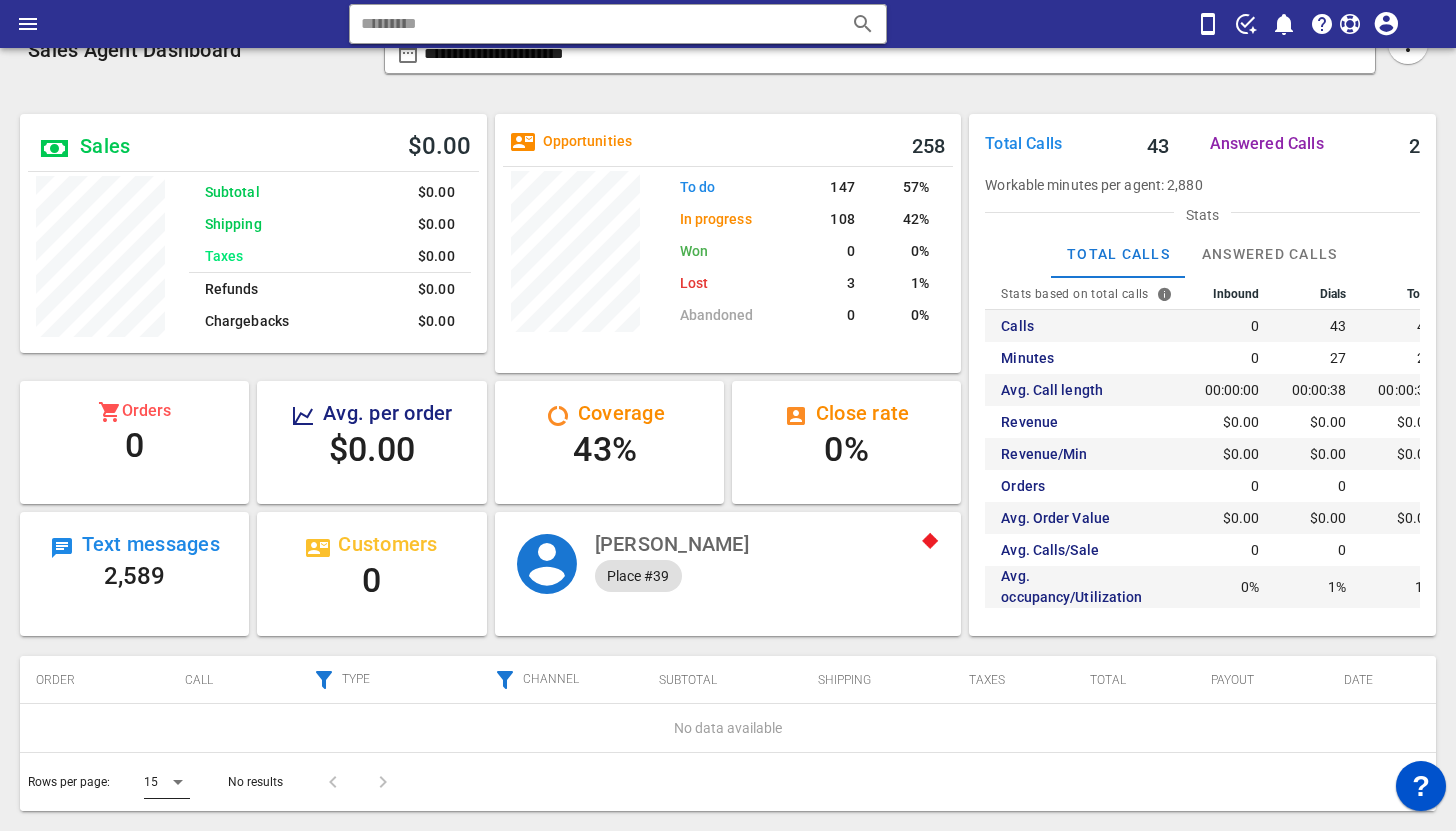 click at bounding box center [178, 782] 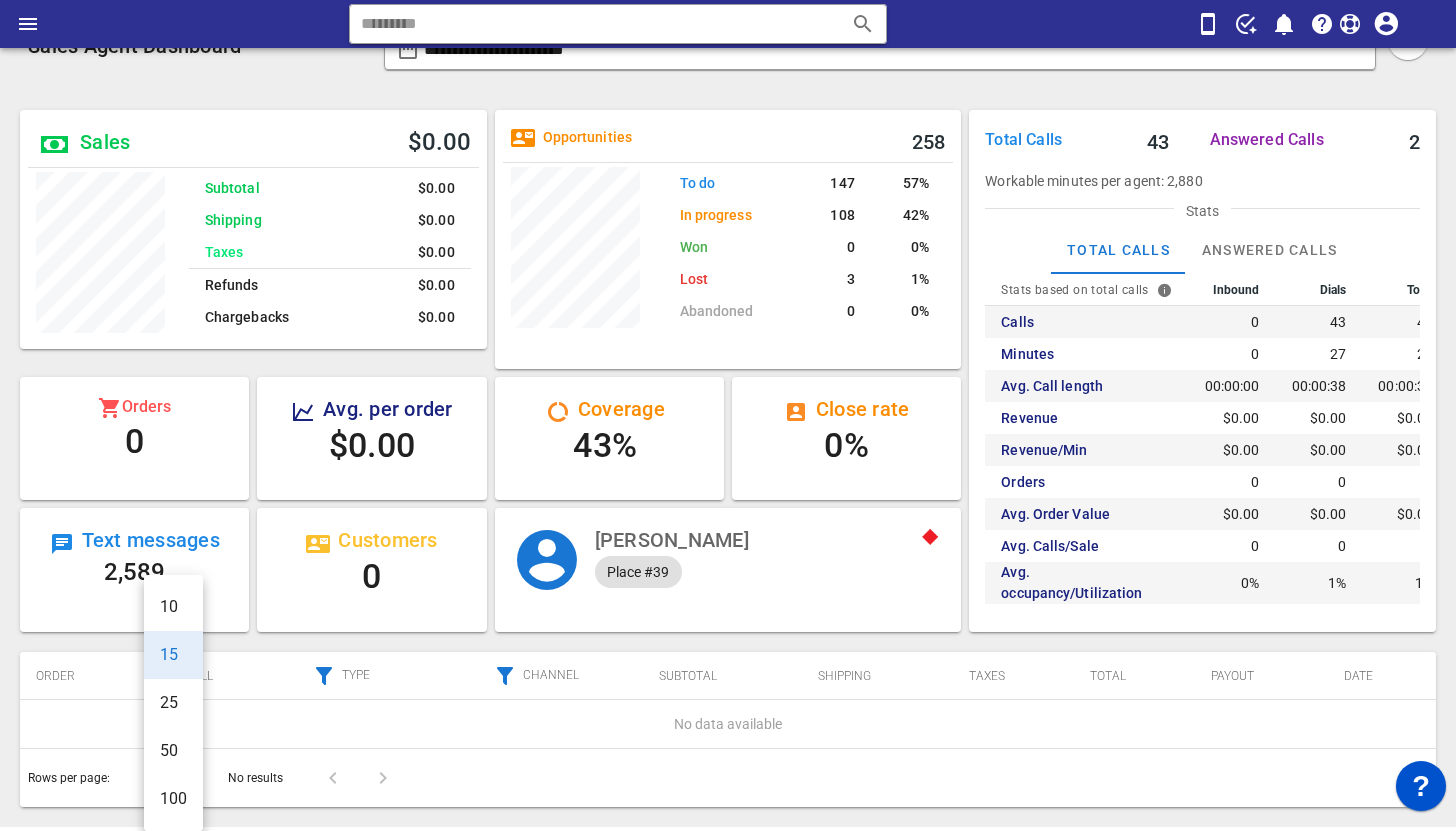 click on "Type" at bounding box center (337, 676) 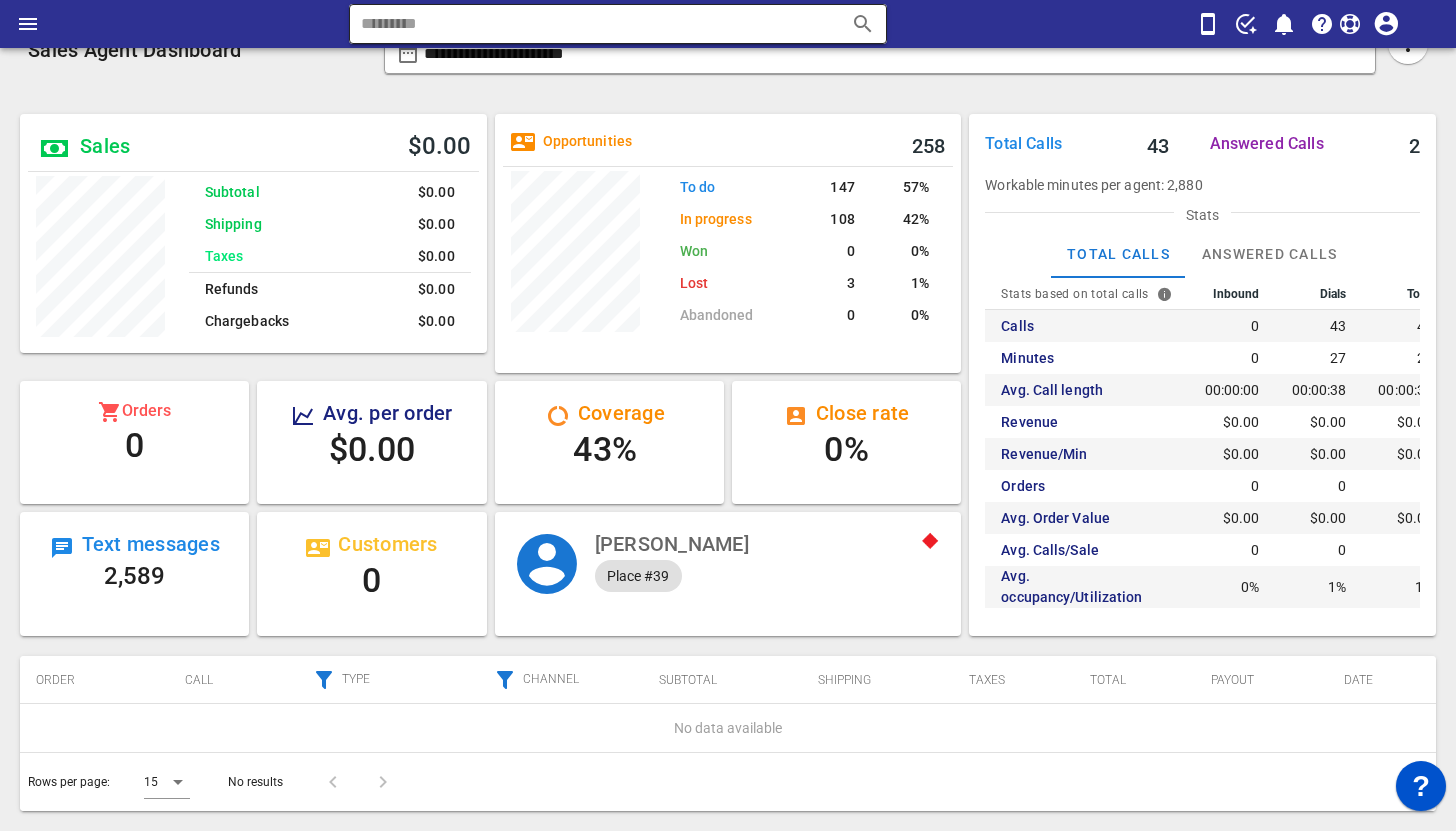 click at bounding box center (589, 24) 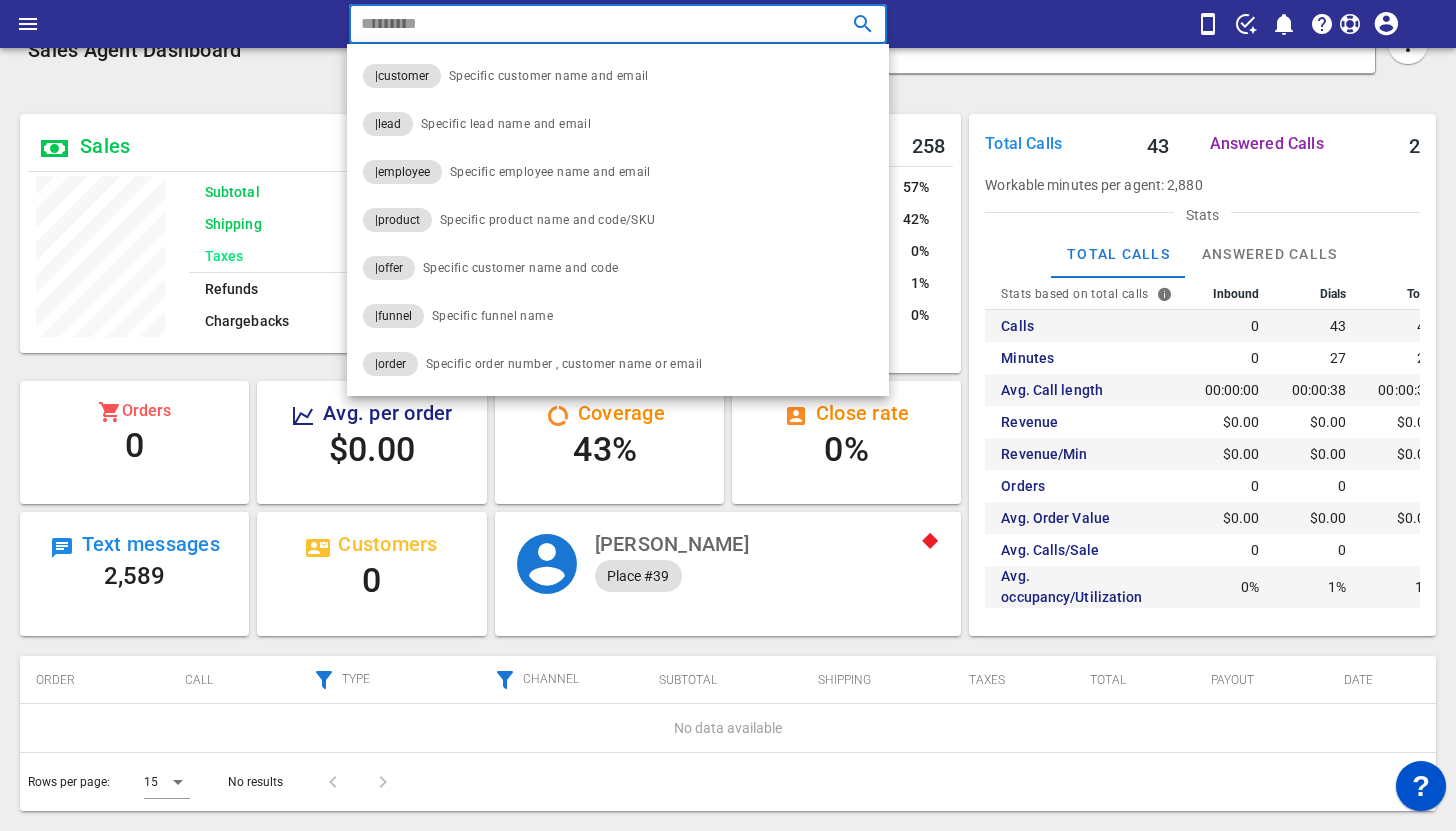 click at bounding box center (589, 24) 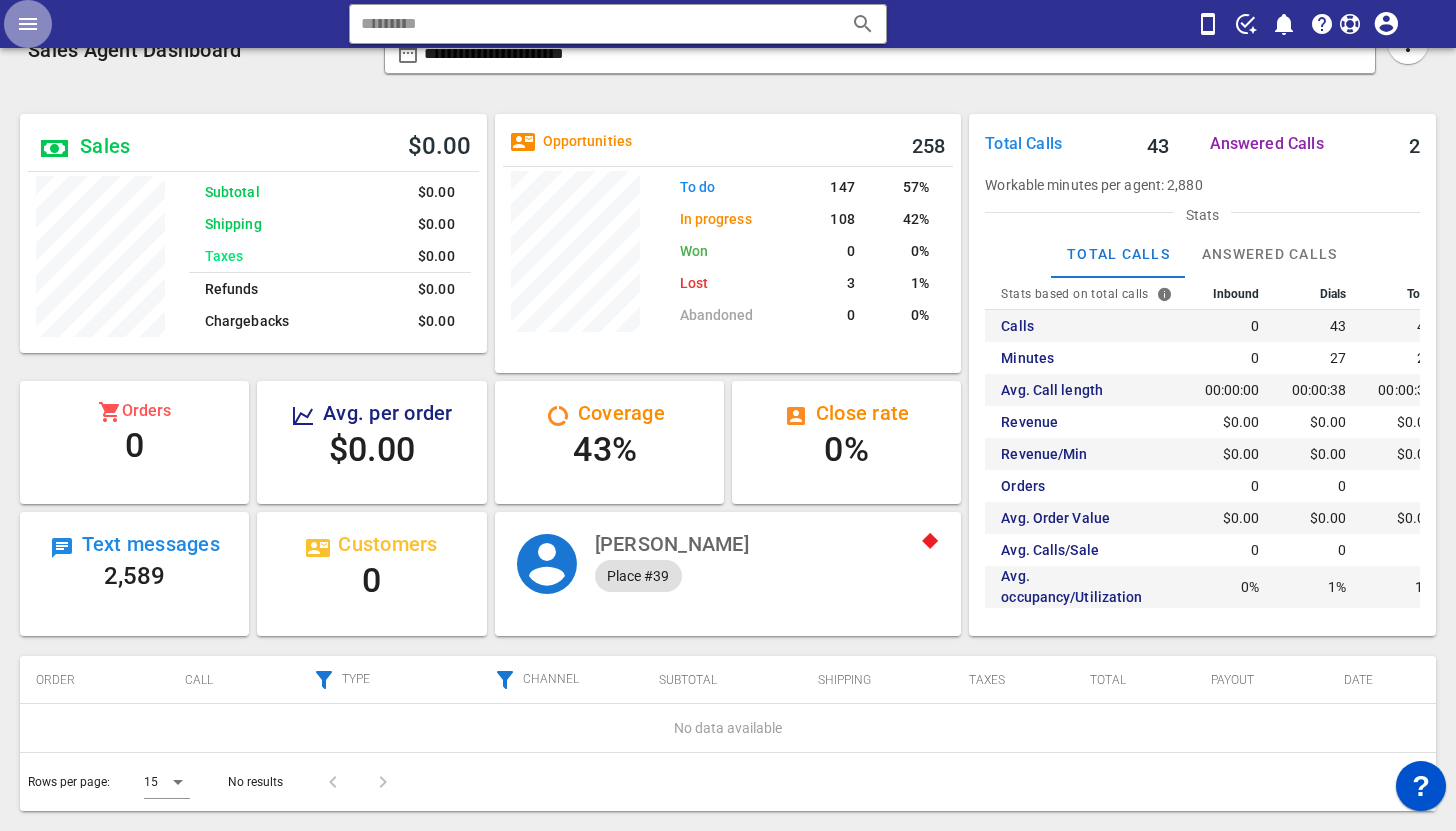 click at bounding box center [28, 24] 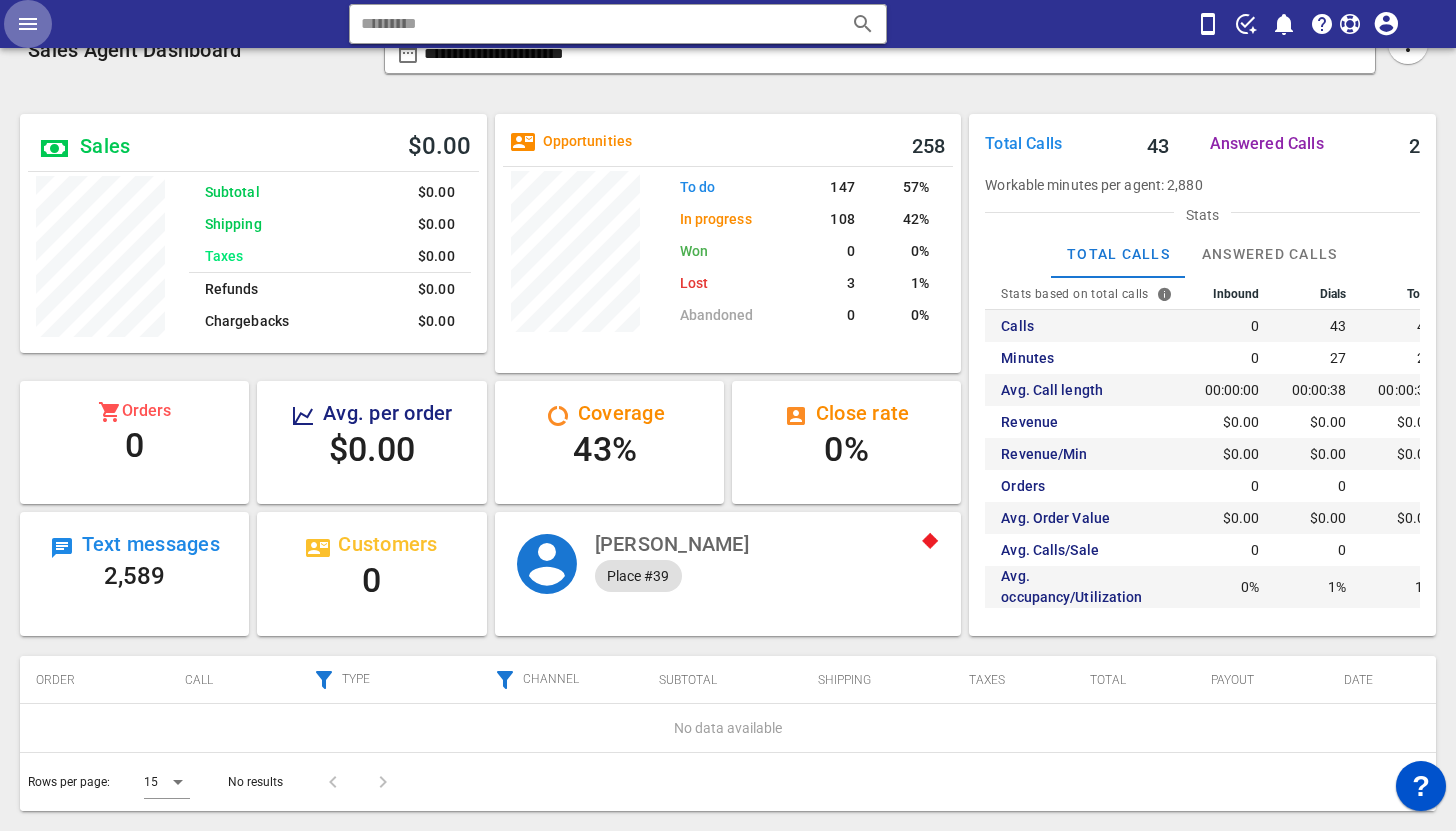 scroll, scrollTop: 238, scrollLeft: 388, axis: both 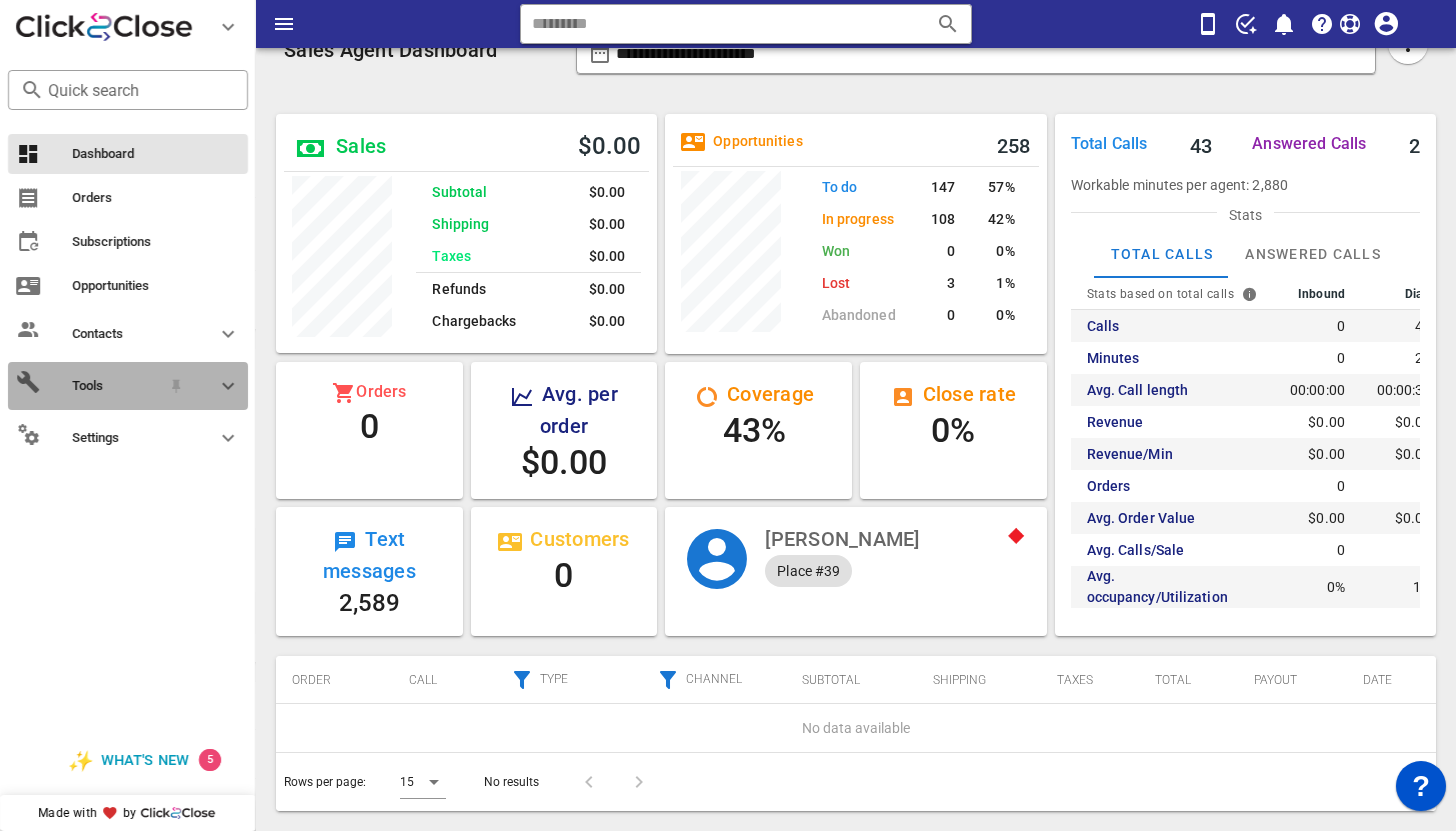 click at bounding box center [228, 386] 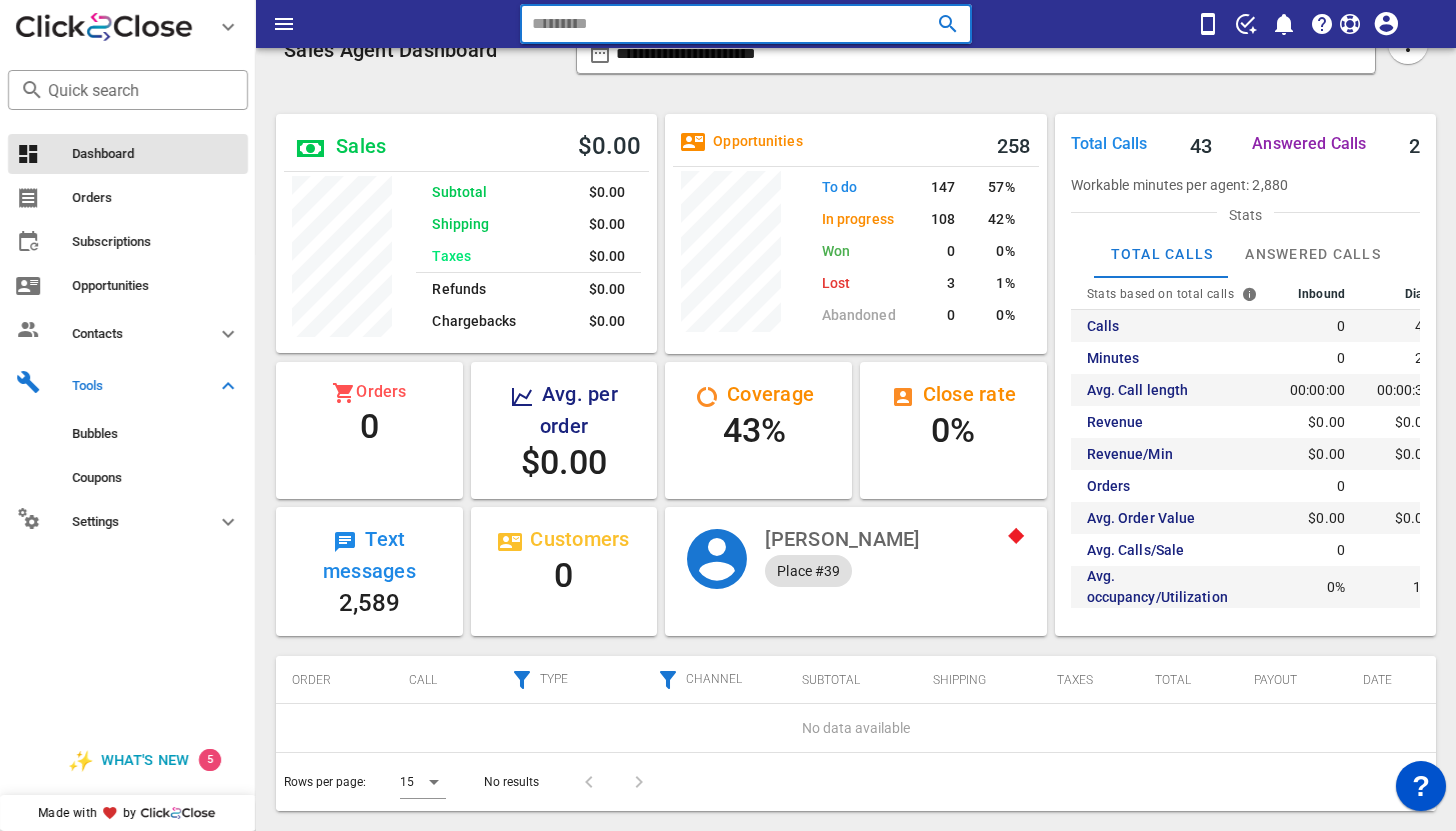 click at bounding box center (718, 24) 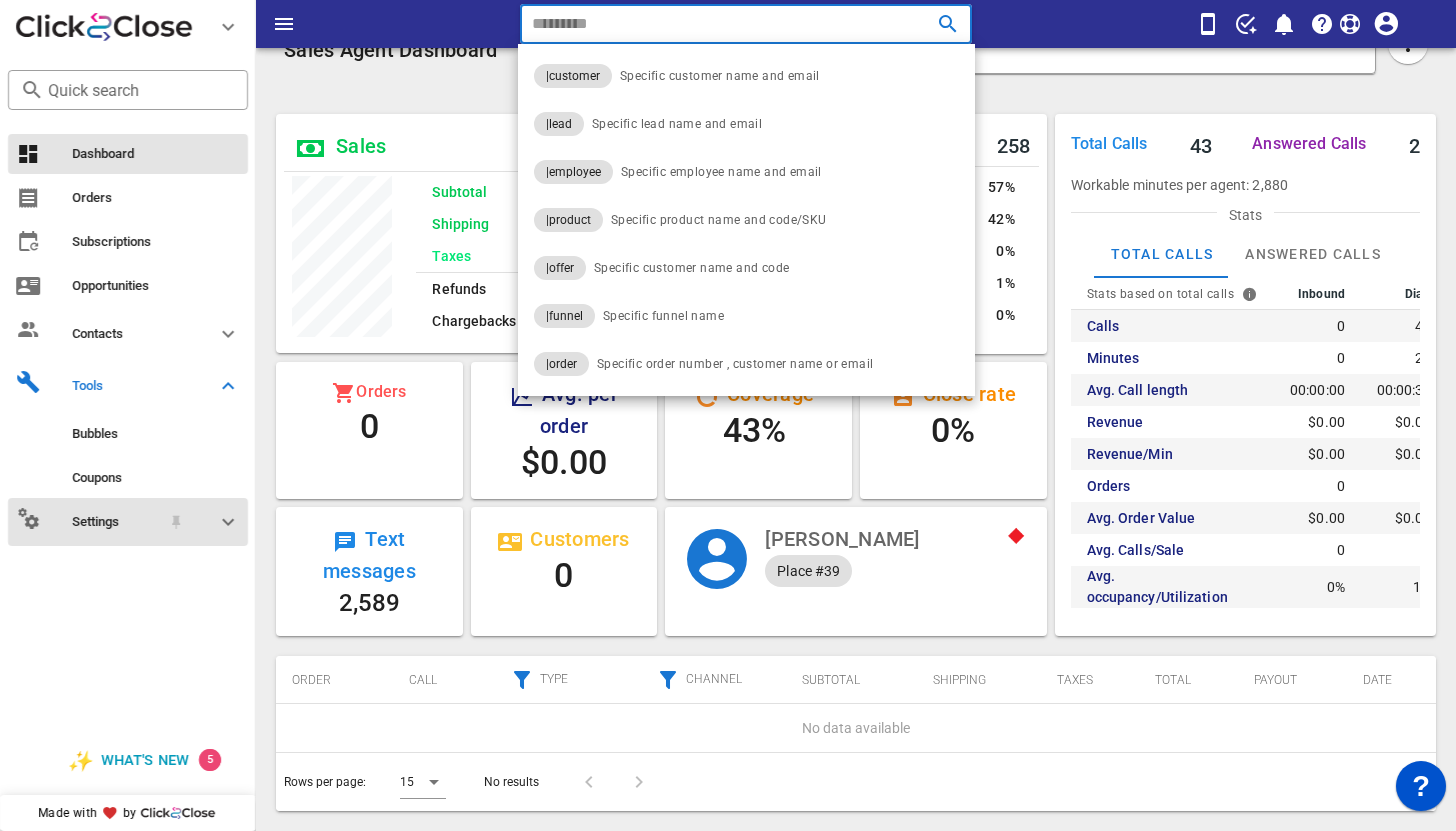 click on "Settings" at bounding box center [116, 522] 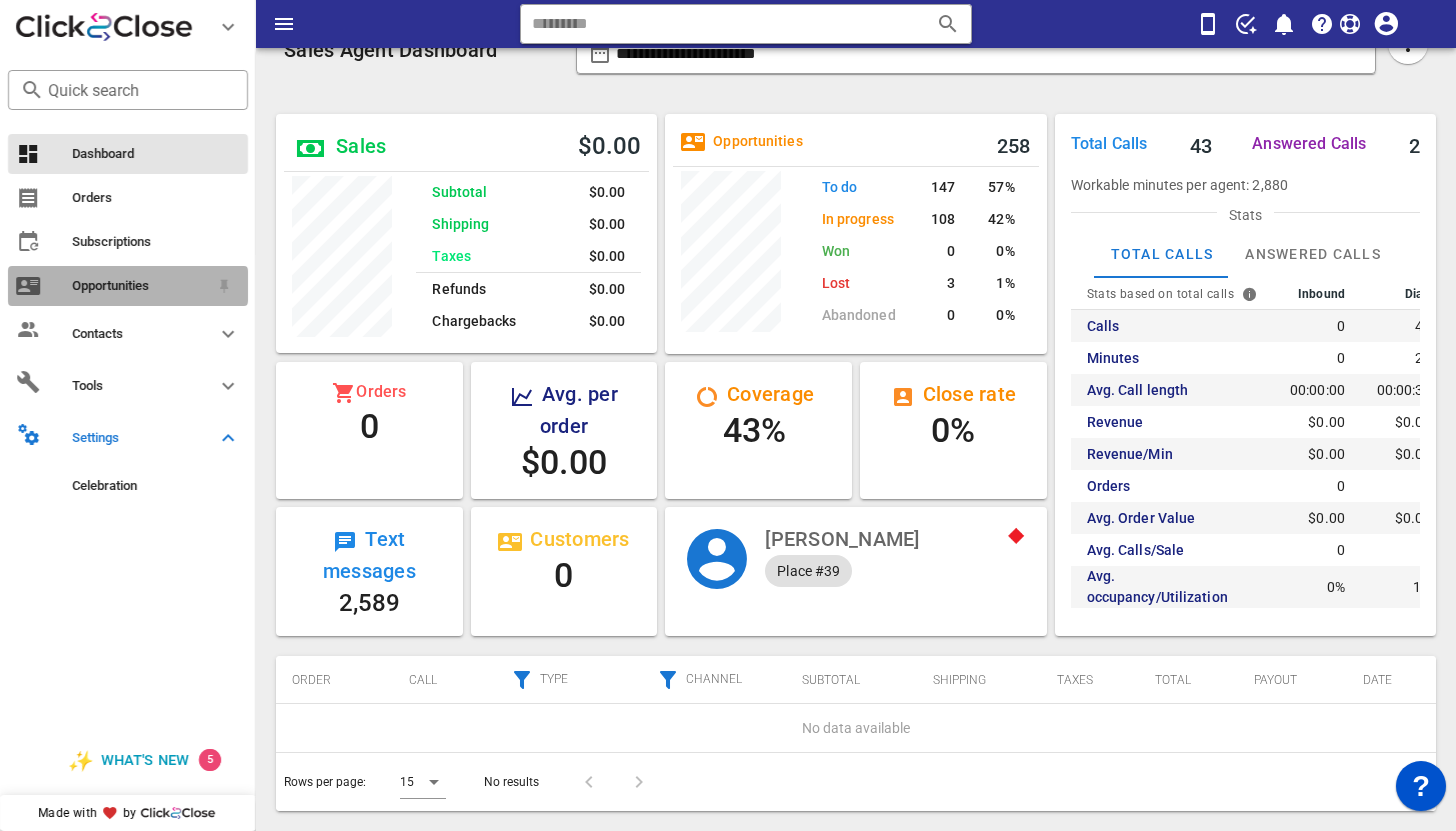 click on "Opportunities" at bounding box center [128, 286] 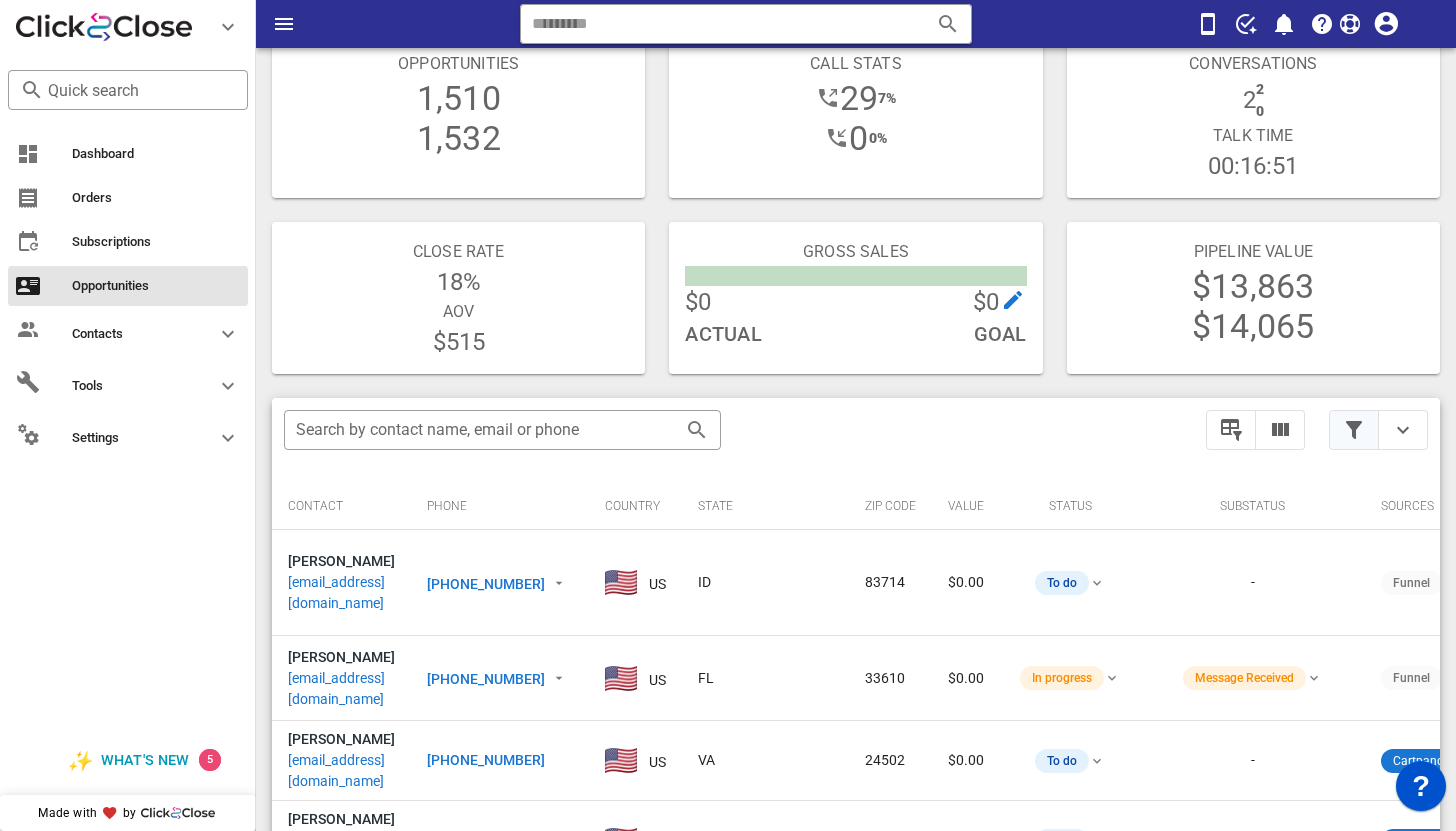 click at bounding box center [1354, 430] 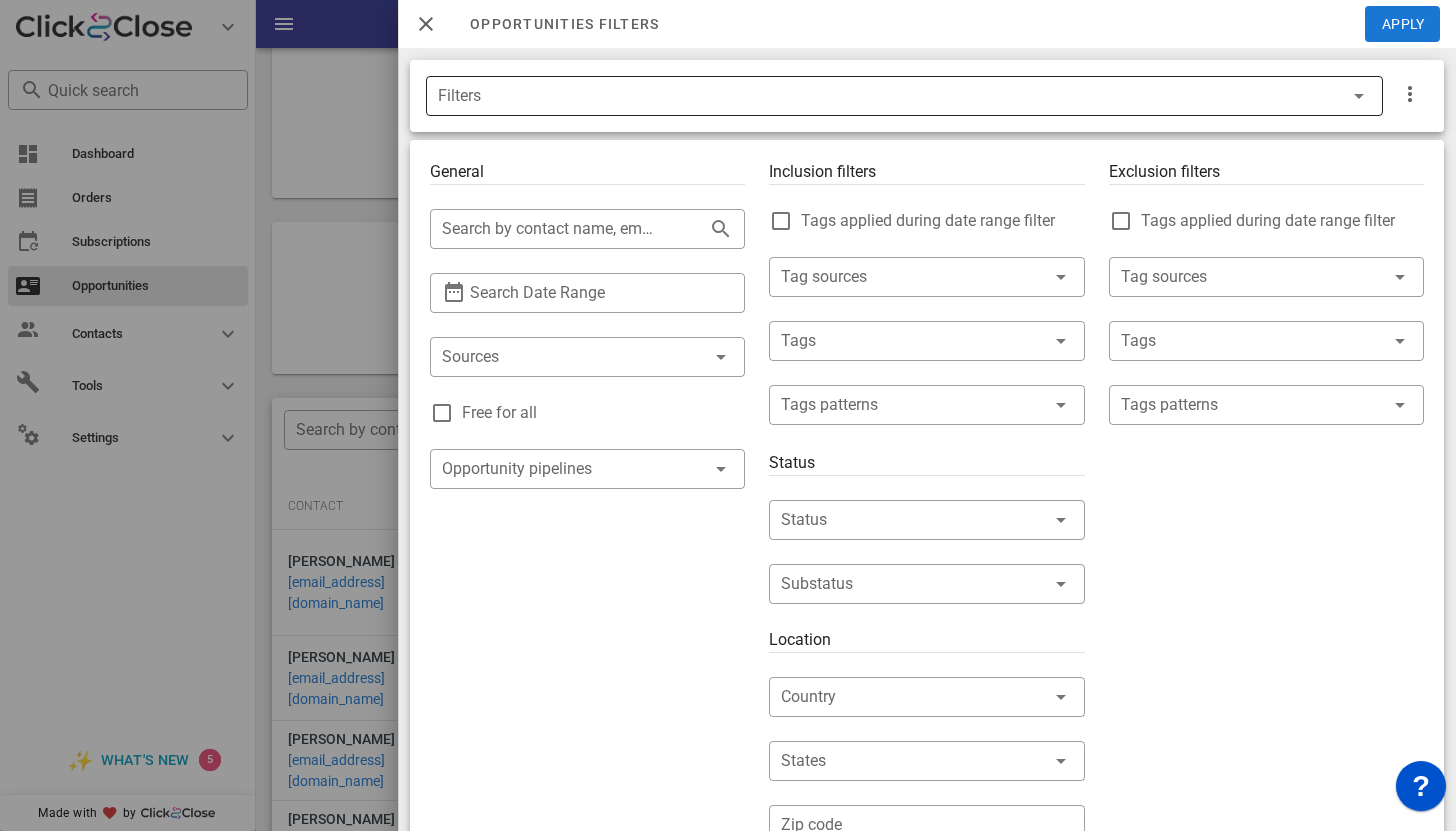 click on "Filters" at bounding box center (876, 96) 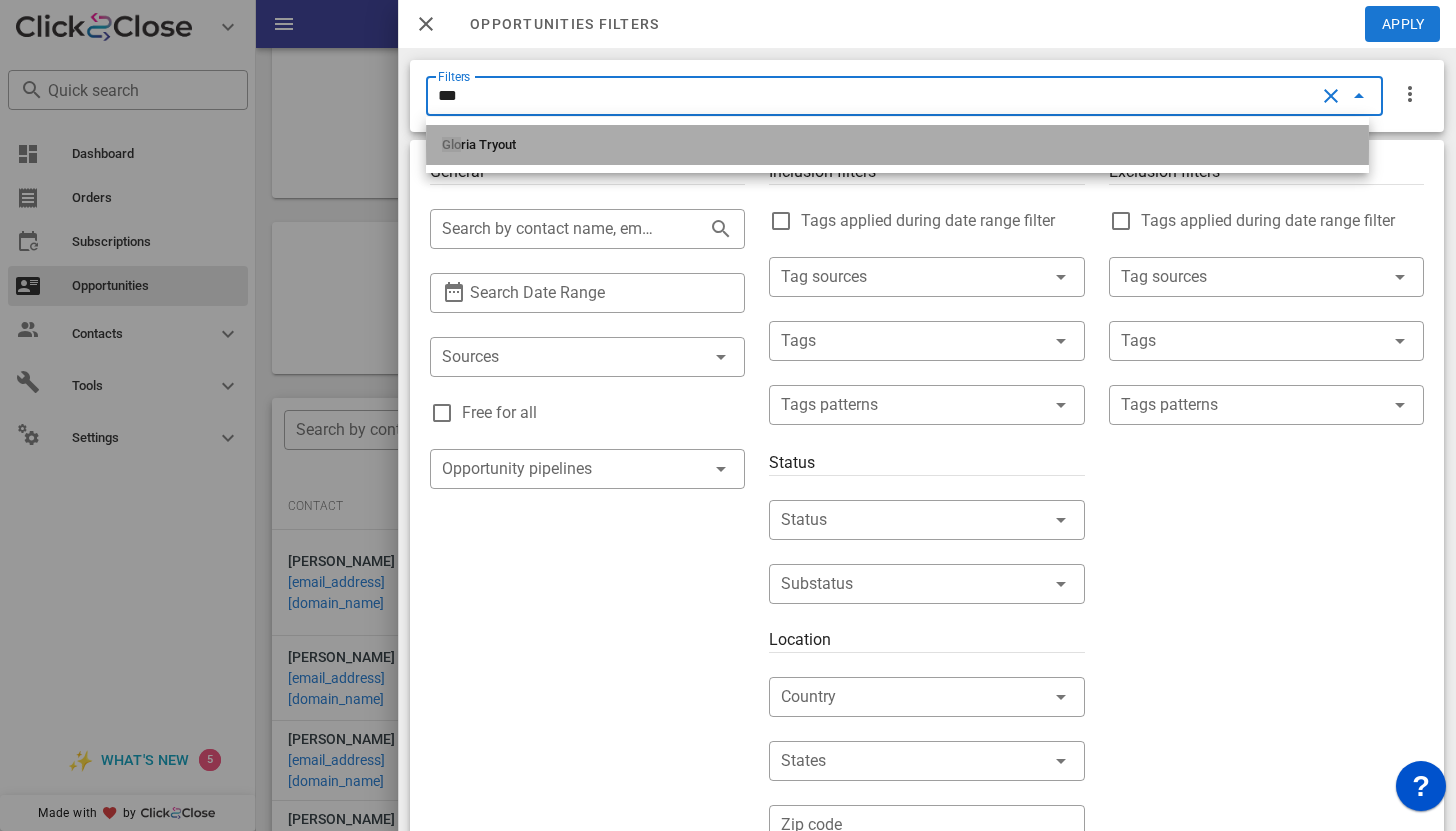 click on "Glo ria Tryout" at bounding box center (897, 145) 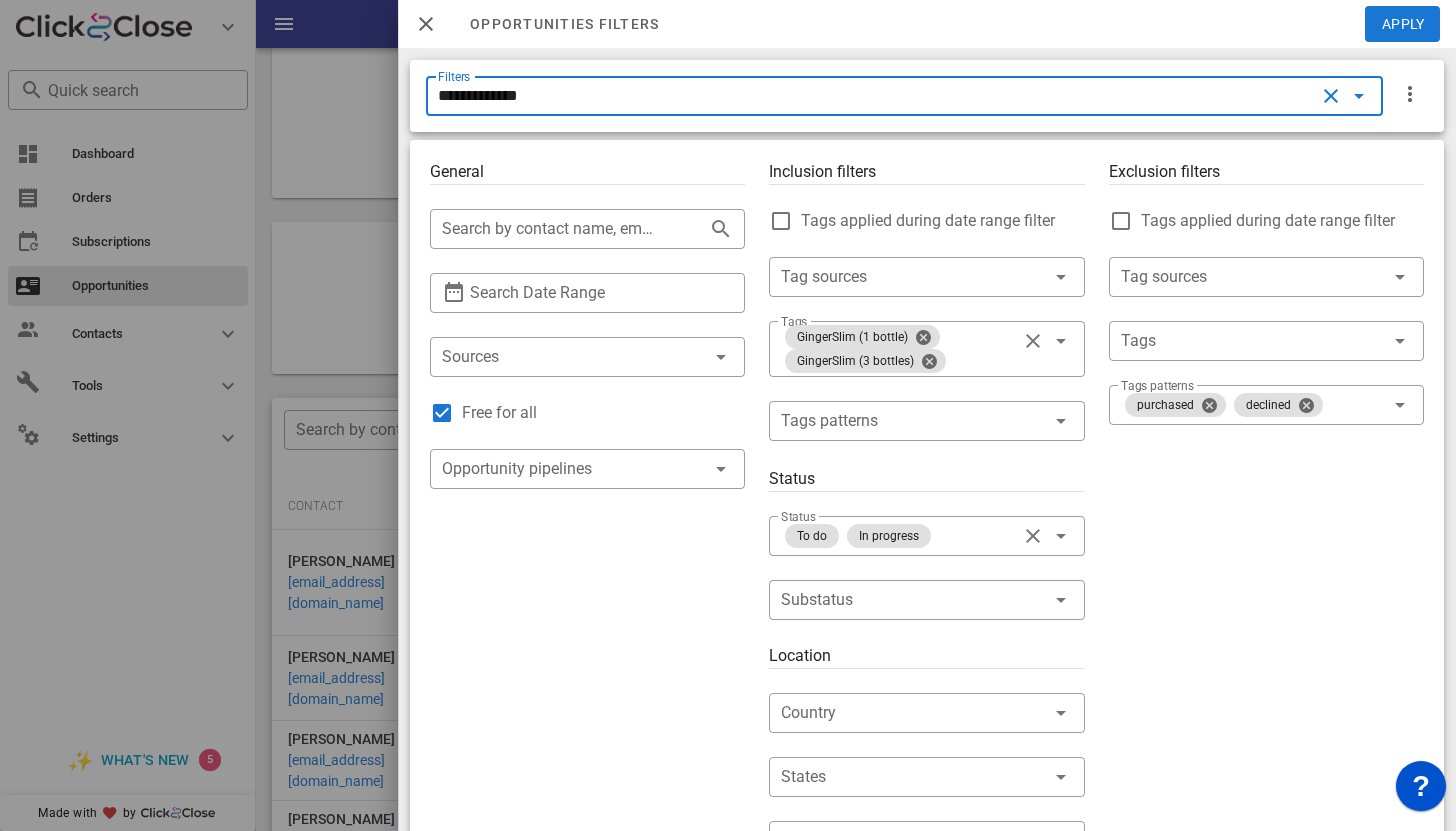 type on "**********" 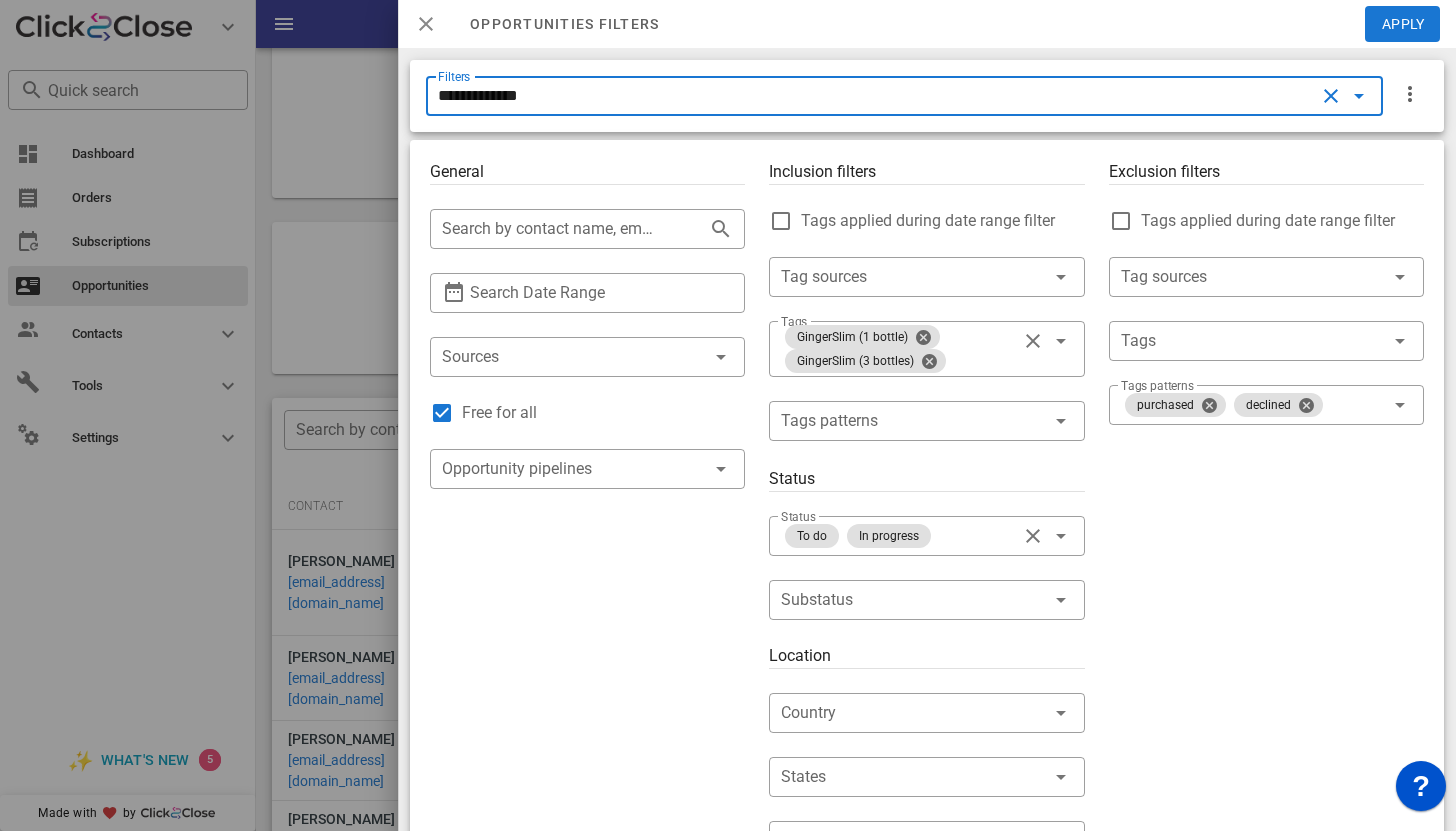 click at bounding box center (426, 24) 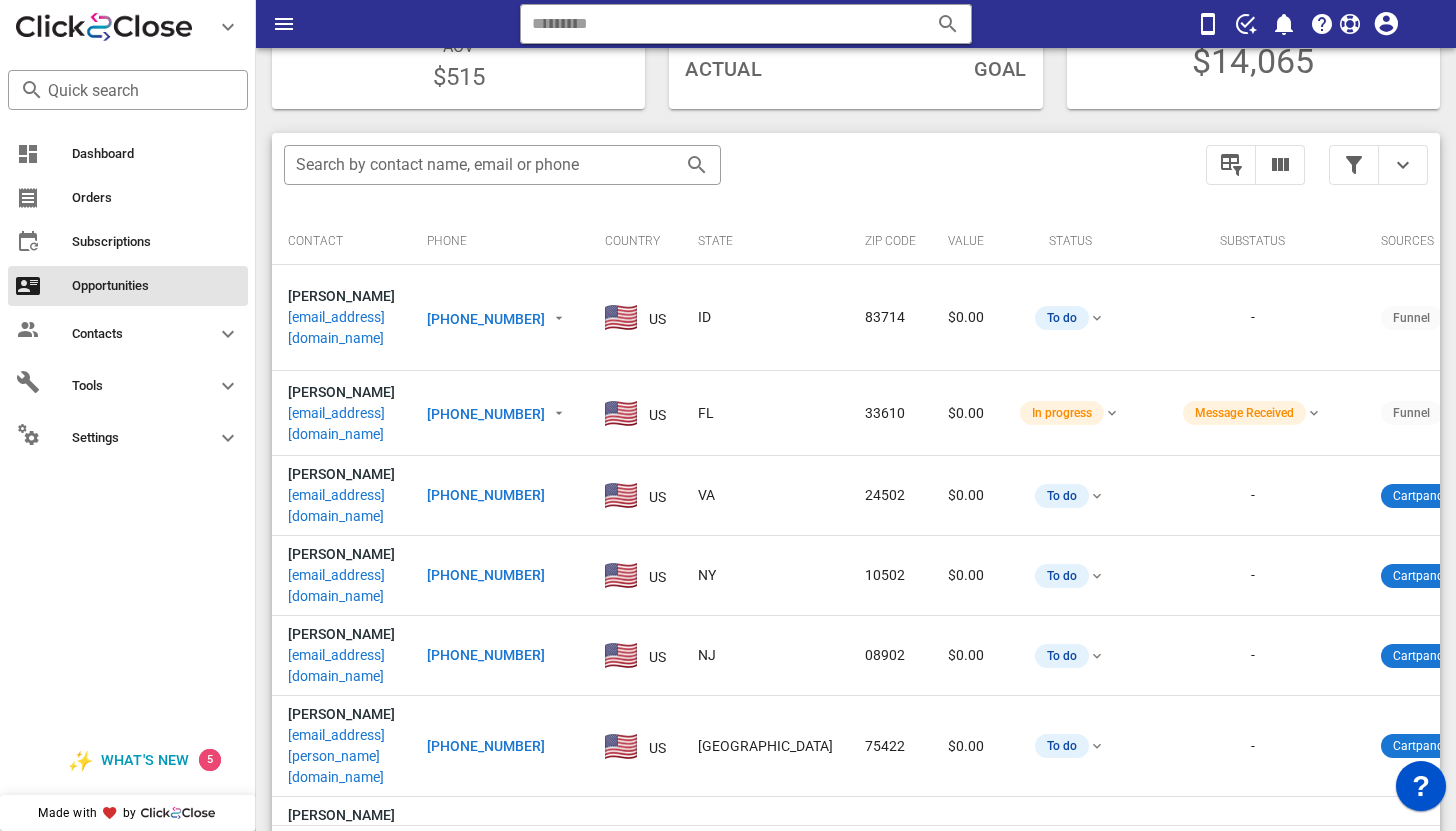 scroll, scrollTop: 376, scrollLeft: 0, axis: vertical 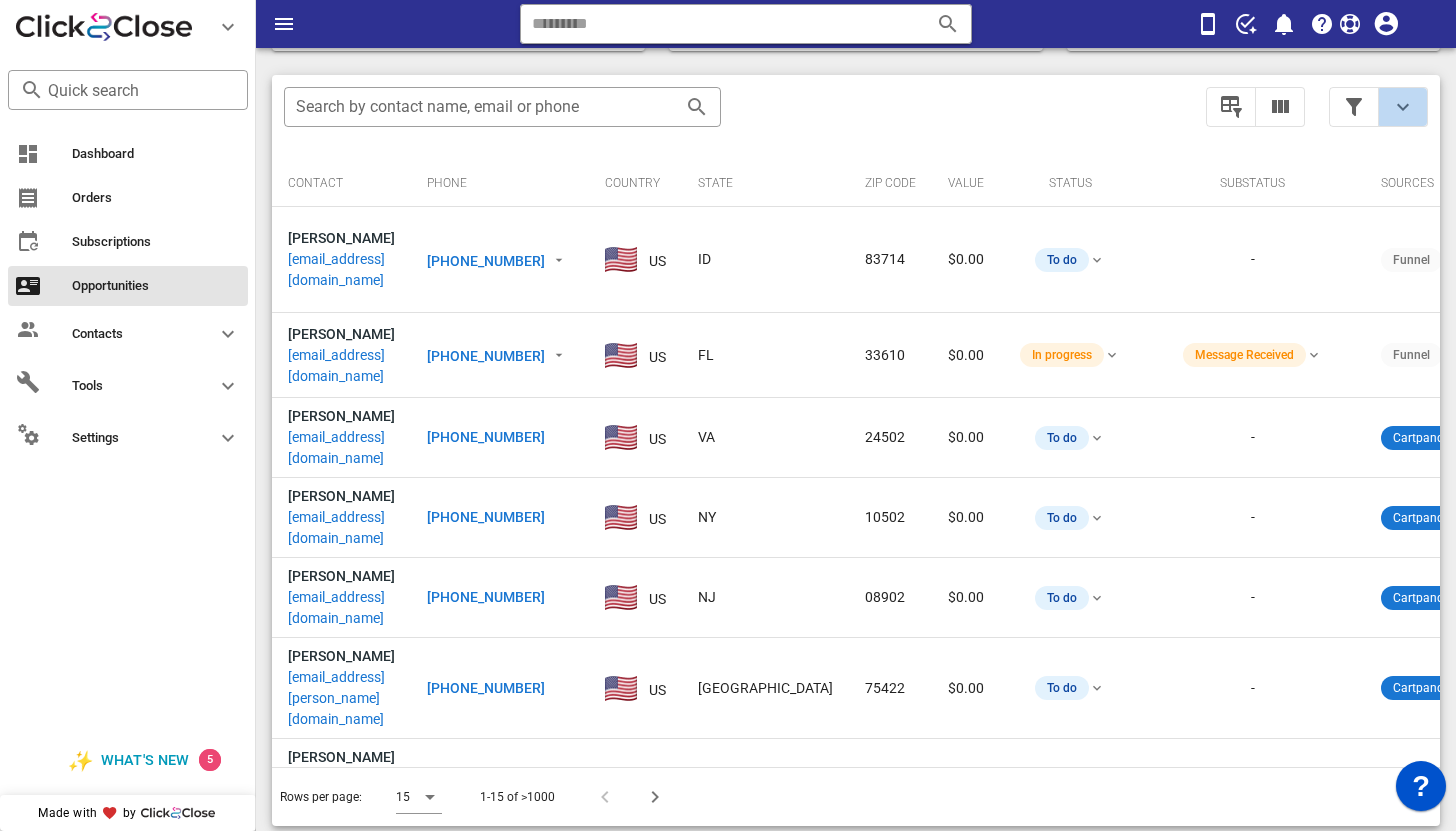 click at bounding box center (1403, 107) 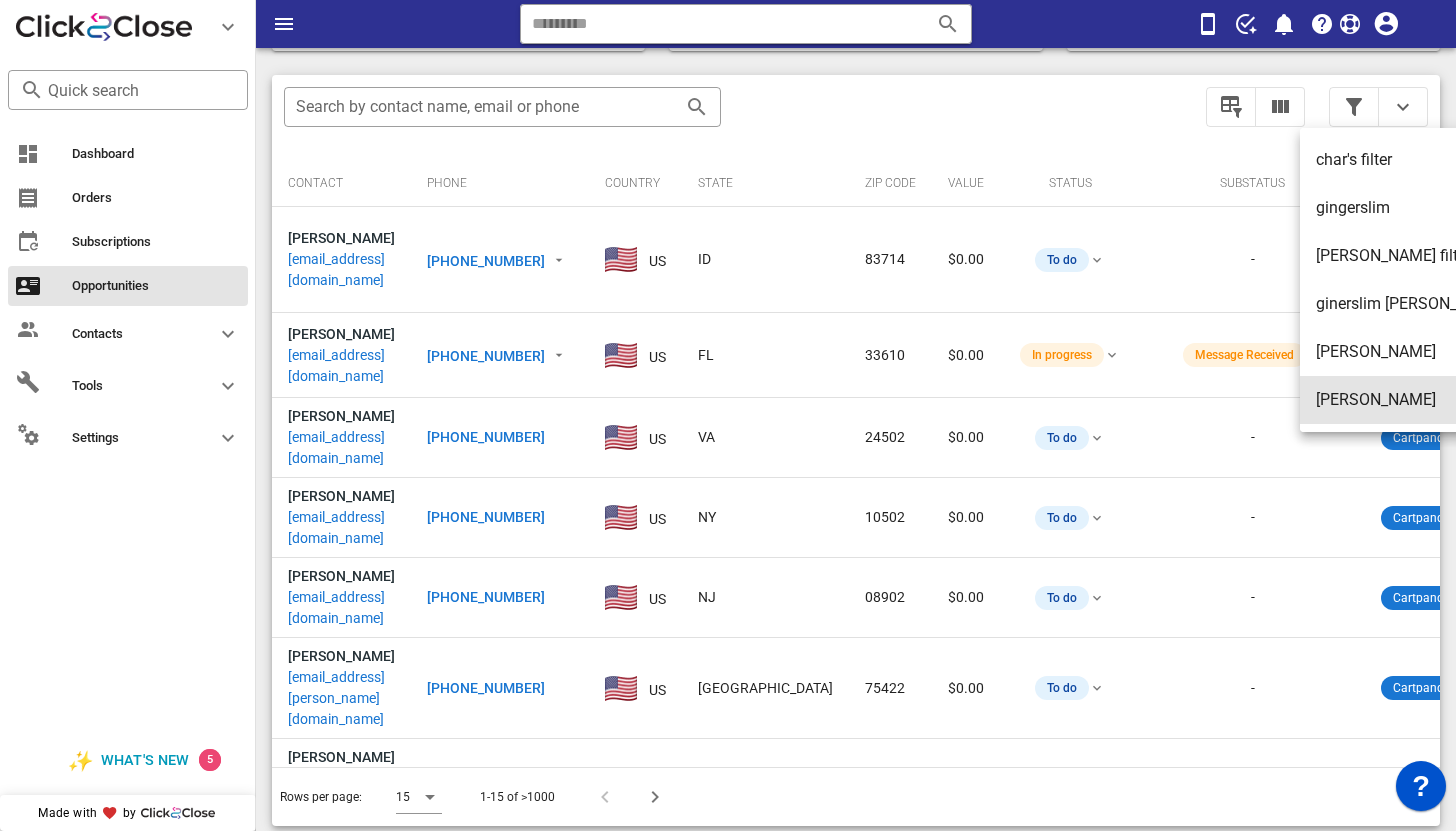 click on "[PERSON_NAME]" at bounding box center [1410, 399] 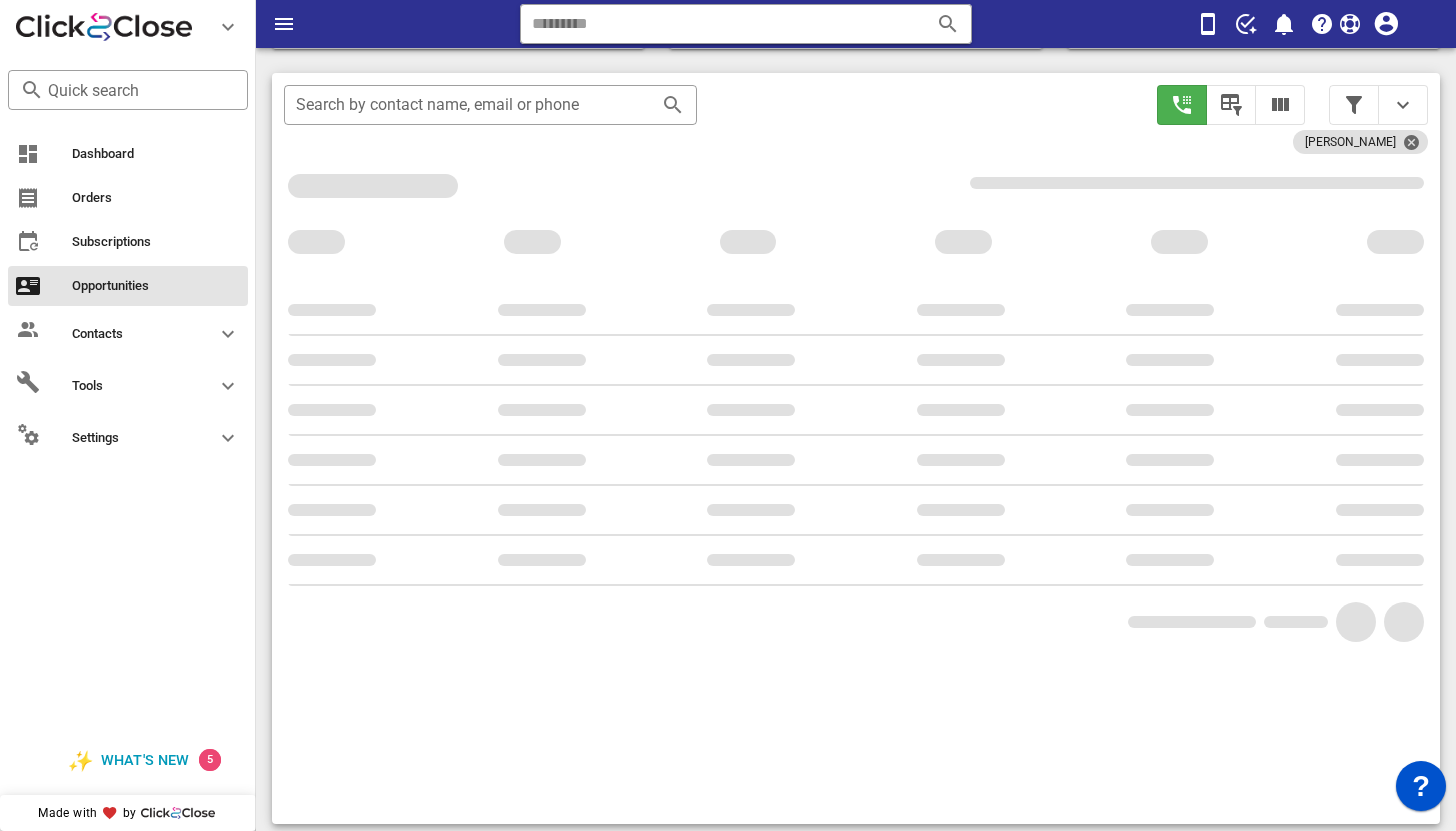 scroll, scrollTop: 365, scrollLeft: 0, axis: vertical 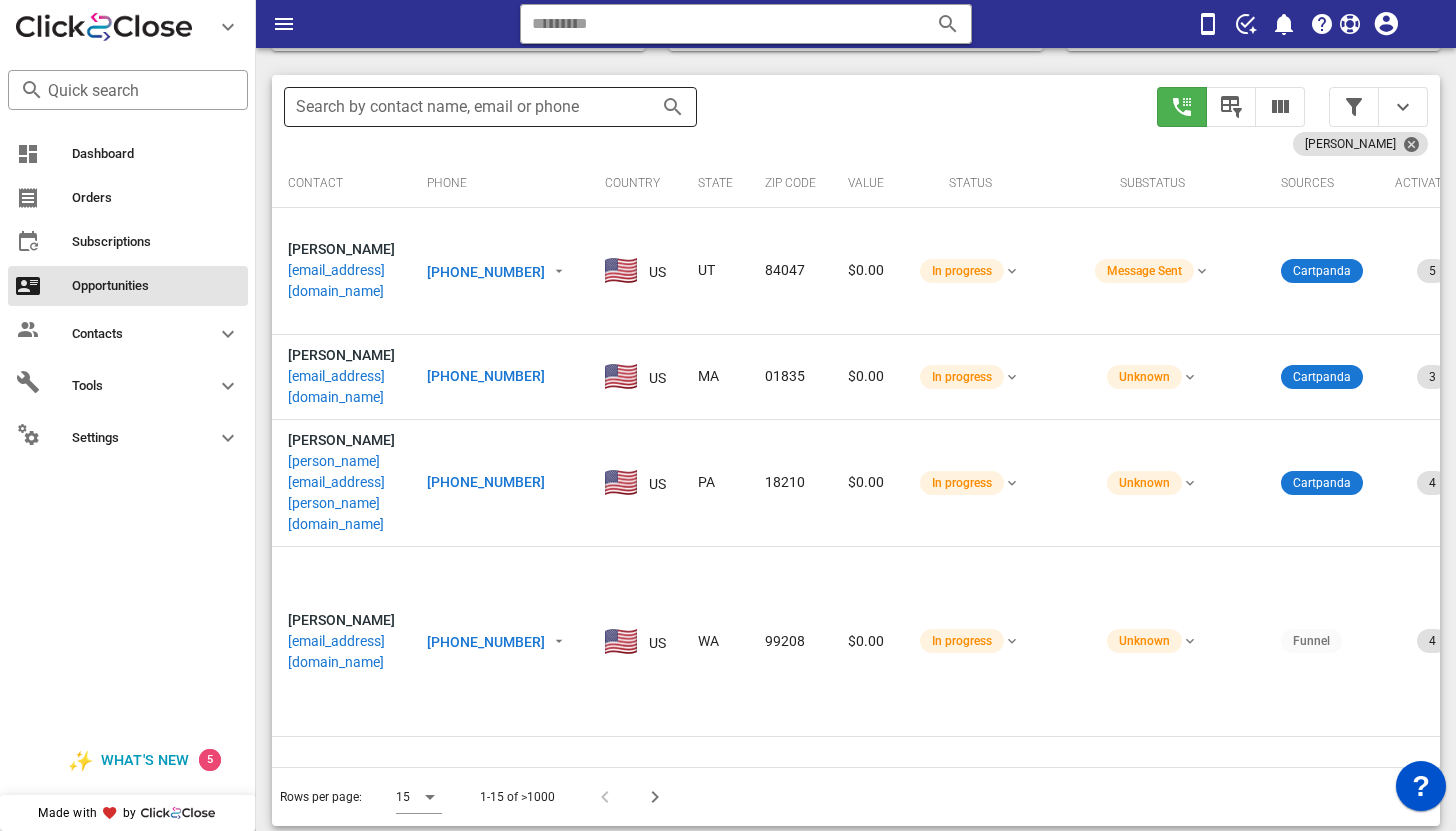 click on "Search by contact name, email or phone" at bounding box center (462, 107) 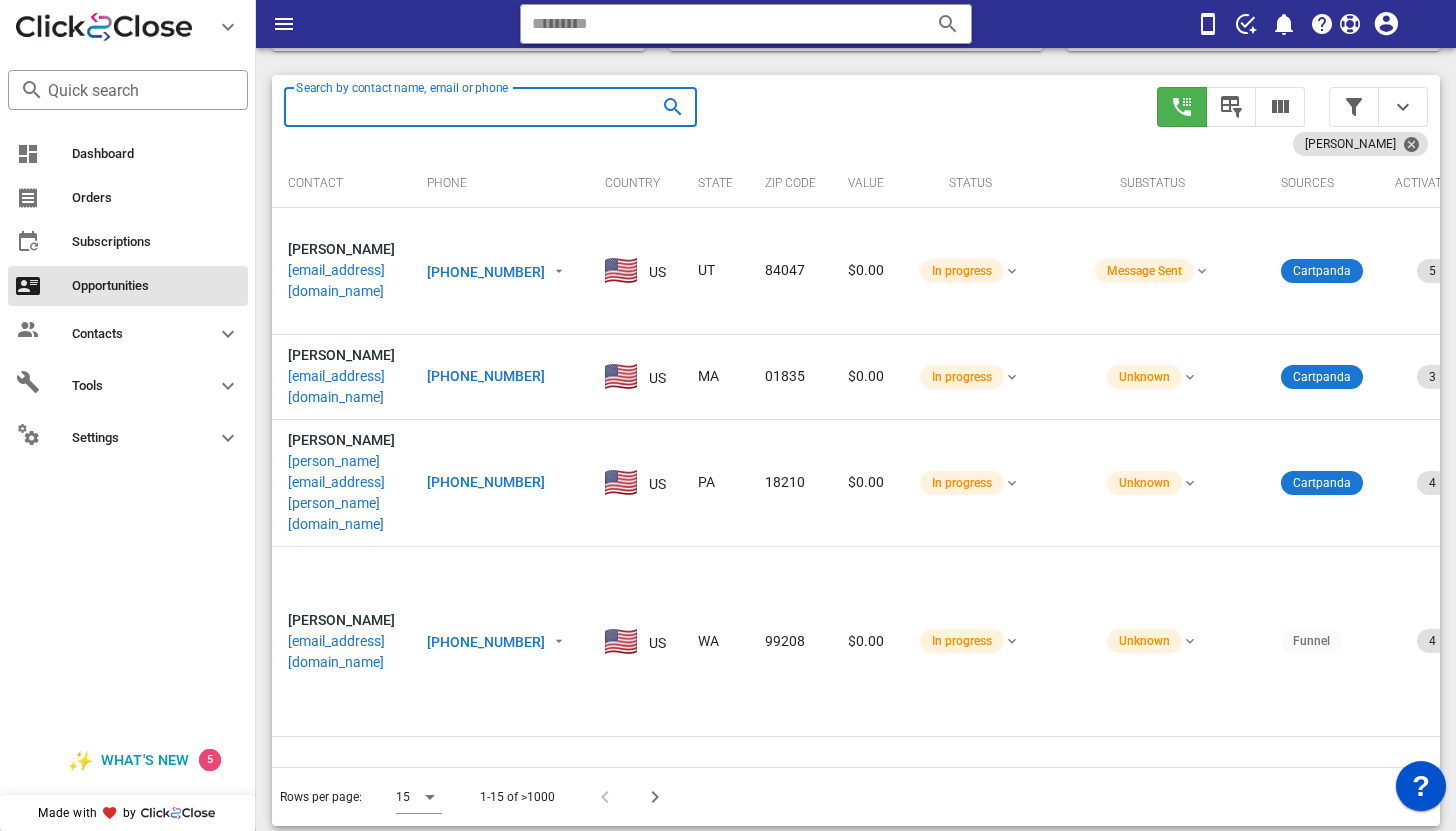 type on "*" 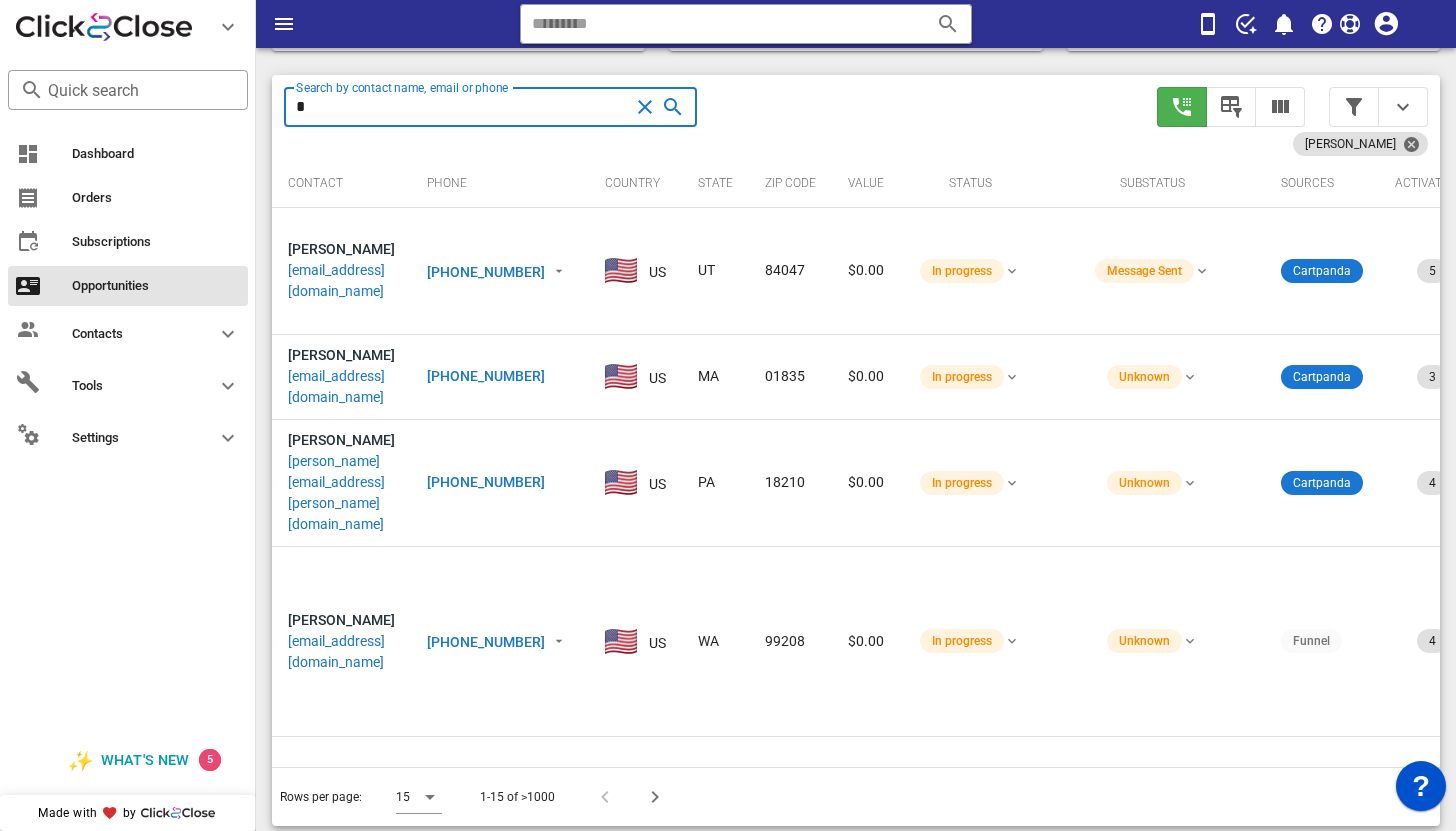 type 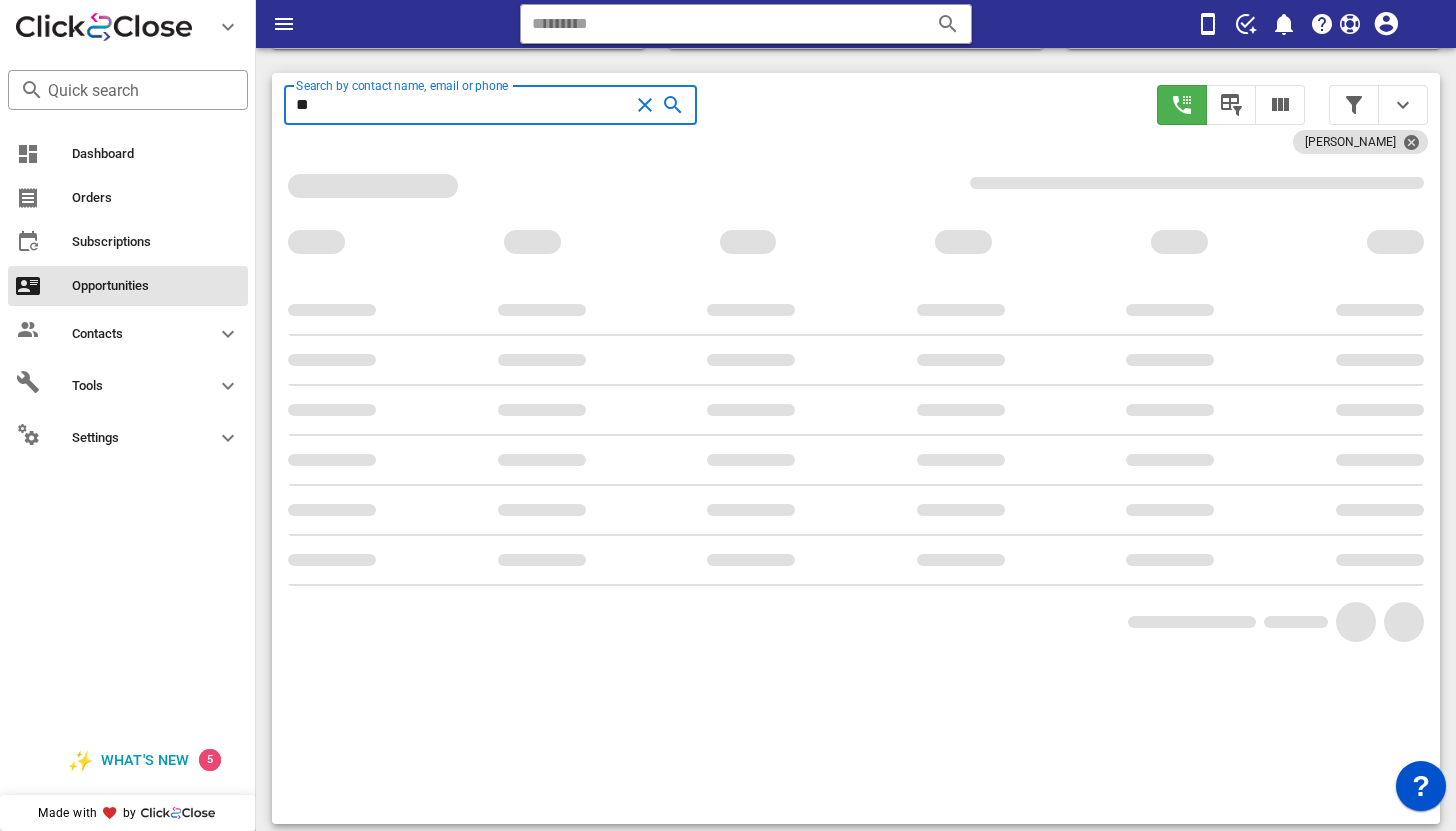 type on "**" 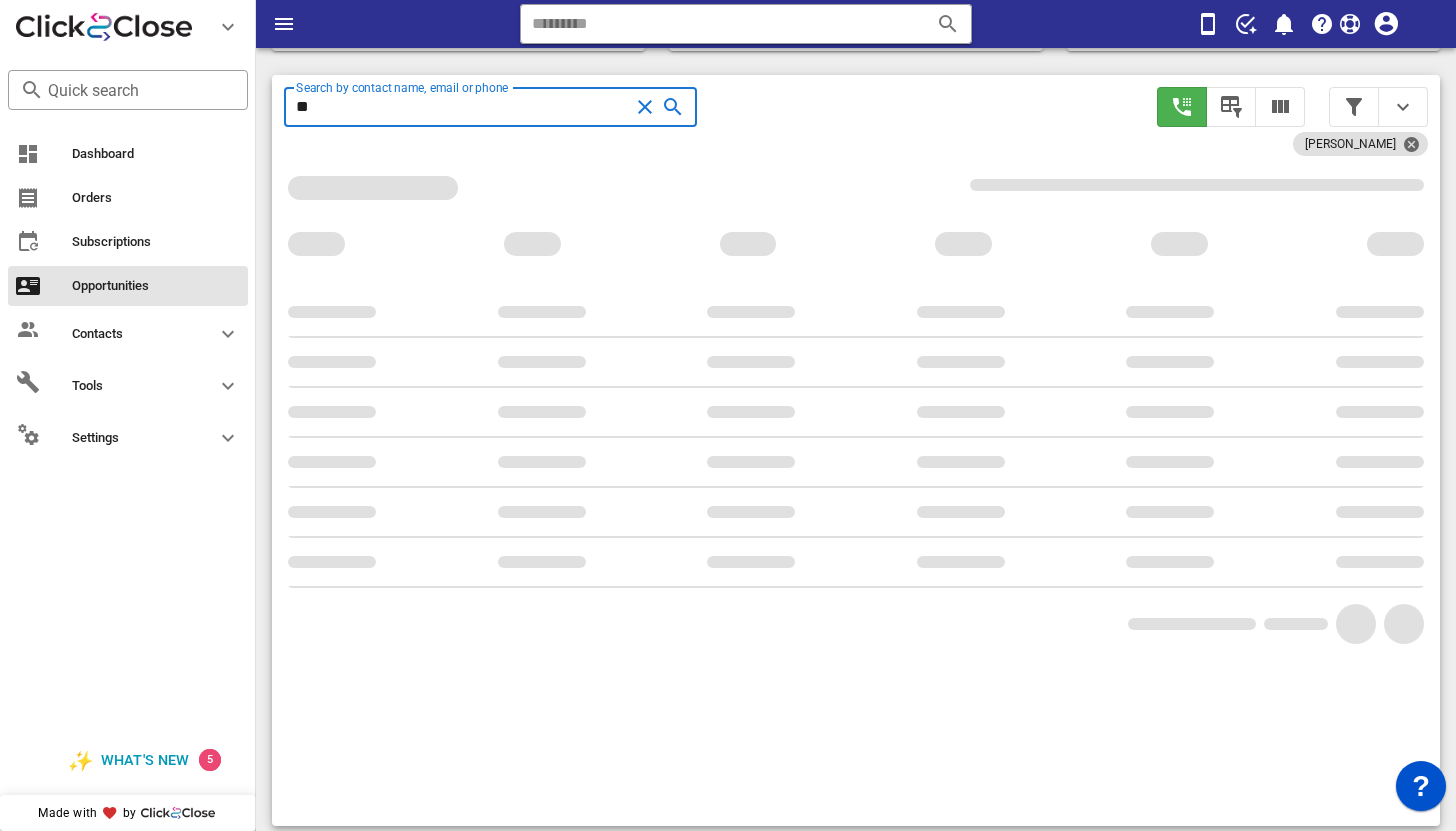 type on "*" 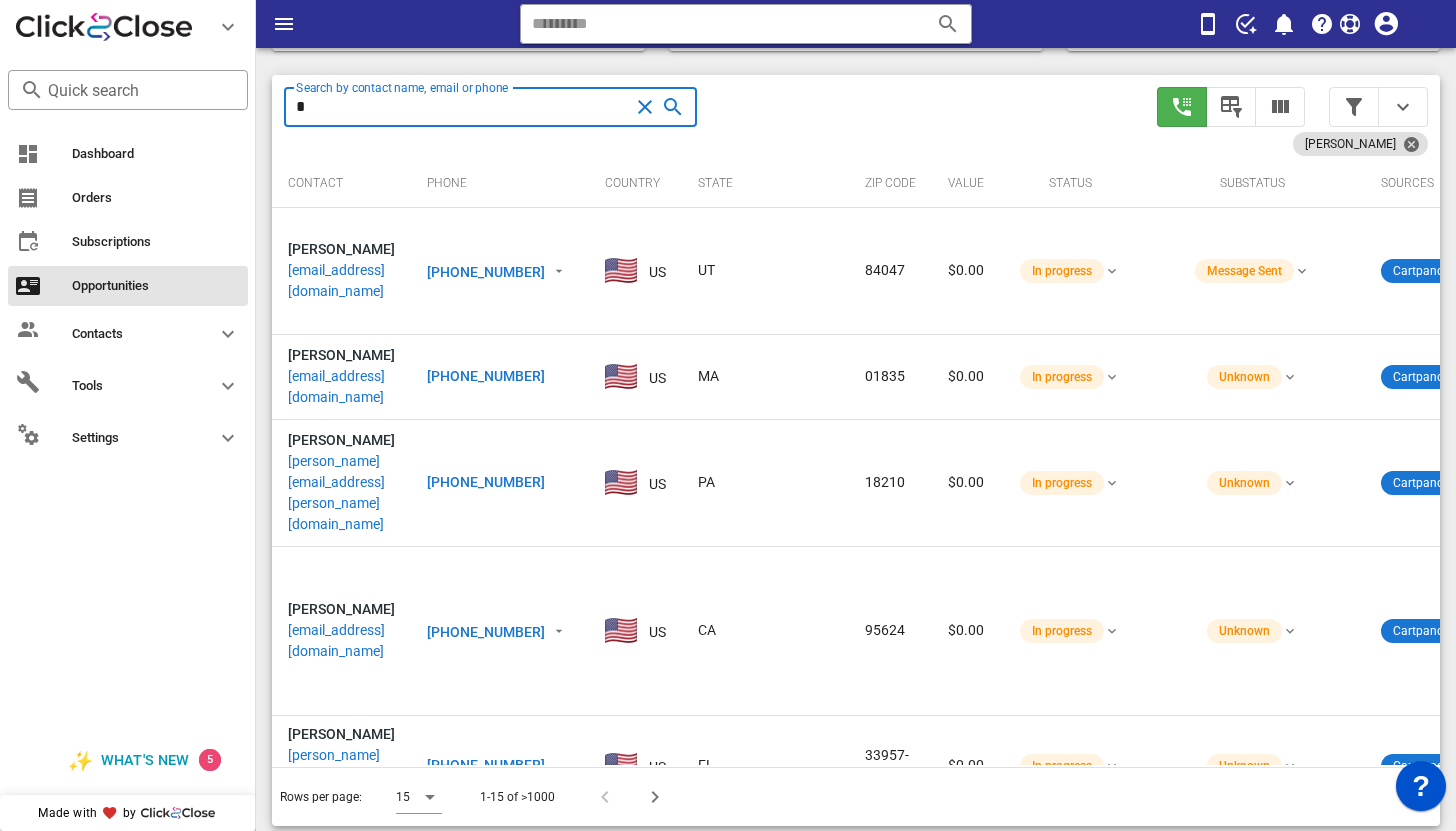 type on "*" 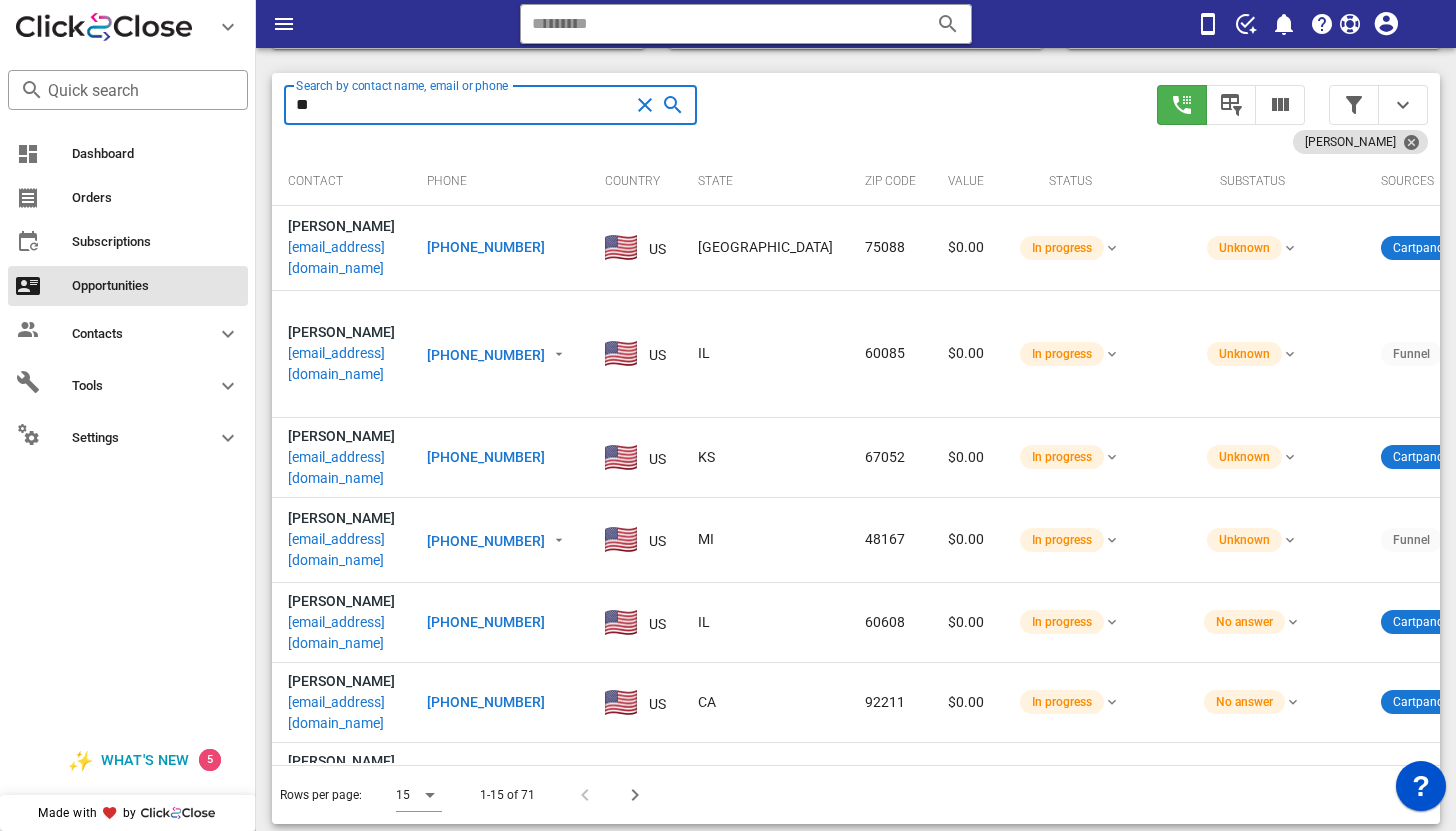 type on "***" 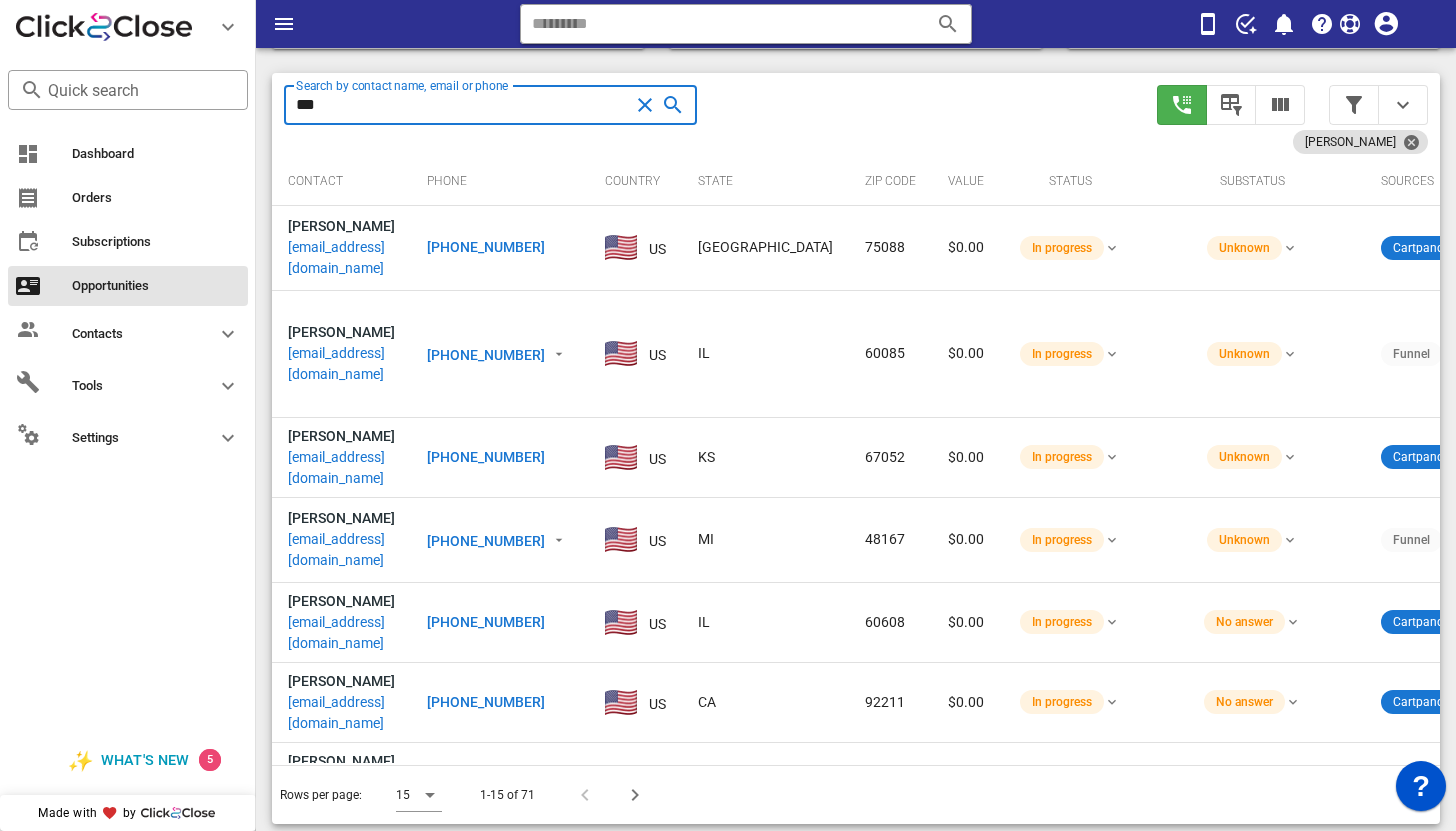 type on "***" 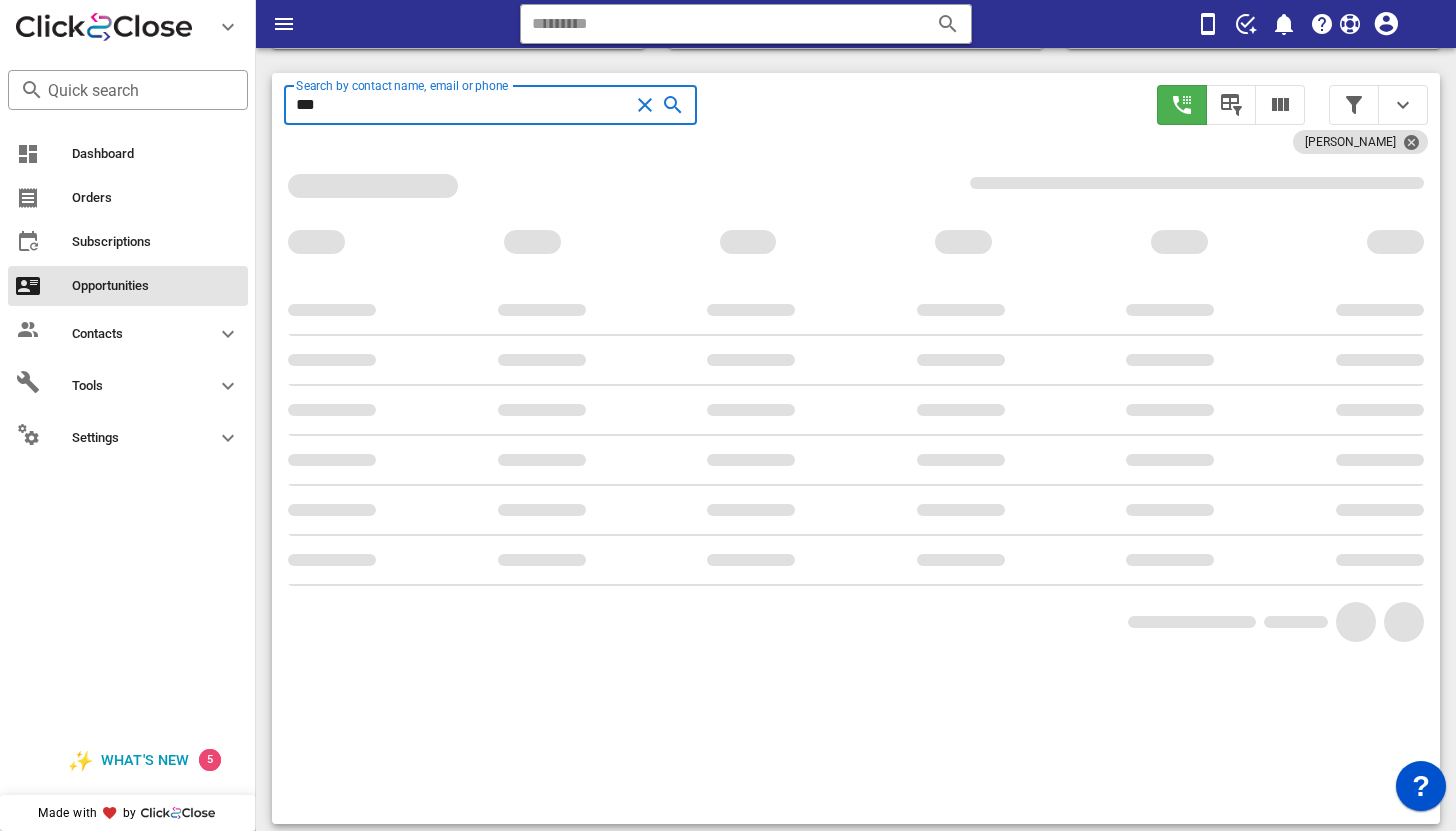 scroll, scrollTop: 365, scrollLeft: 0, axis: vertical 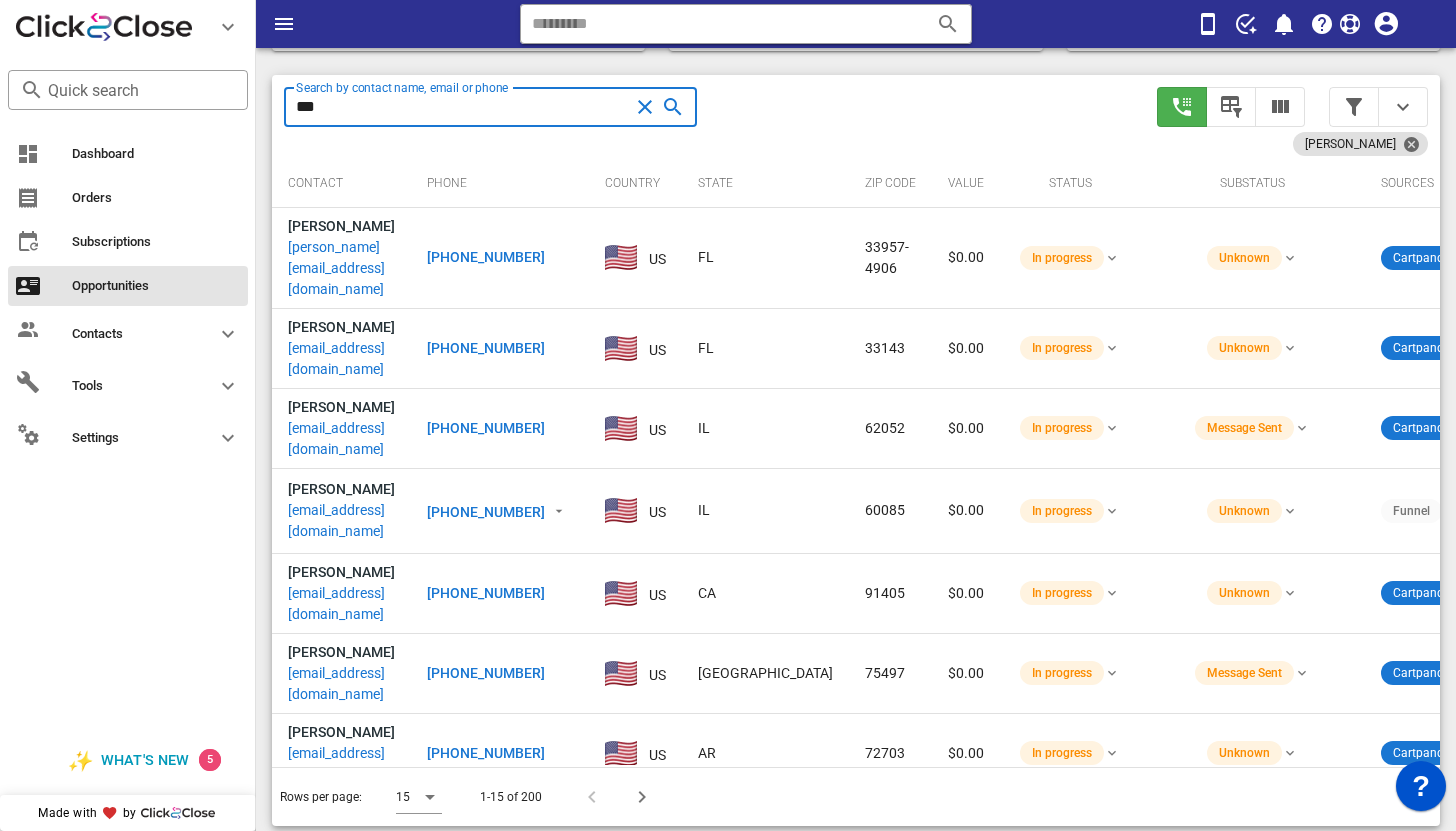 click at bounding box center [645, 107] 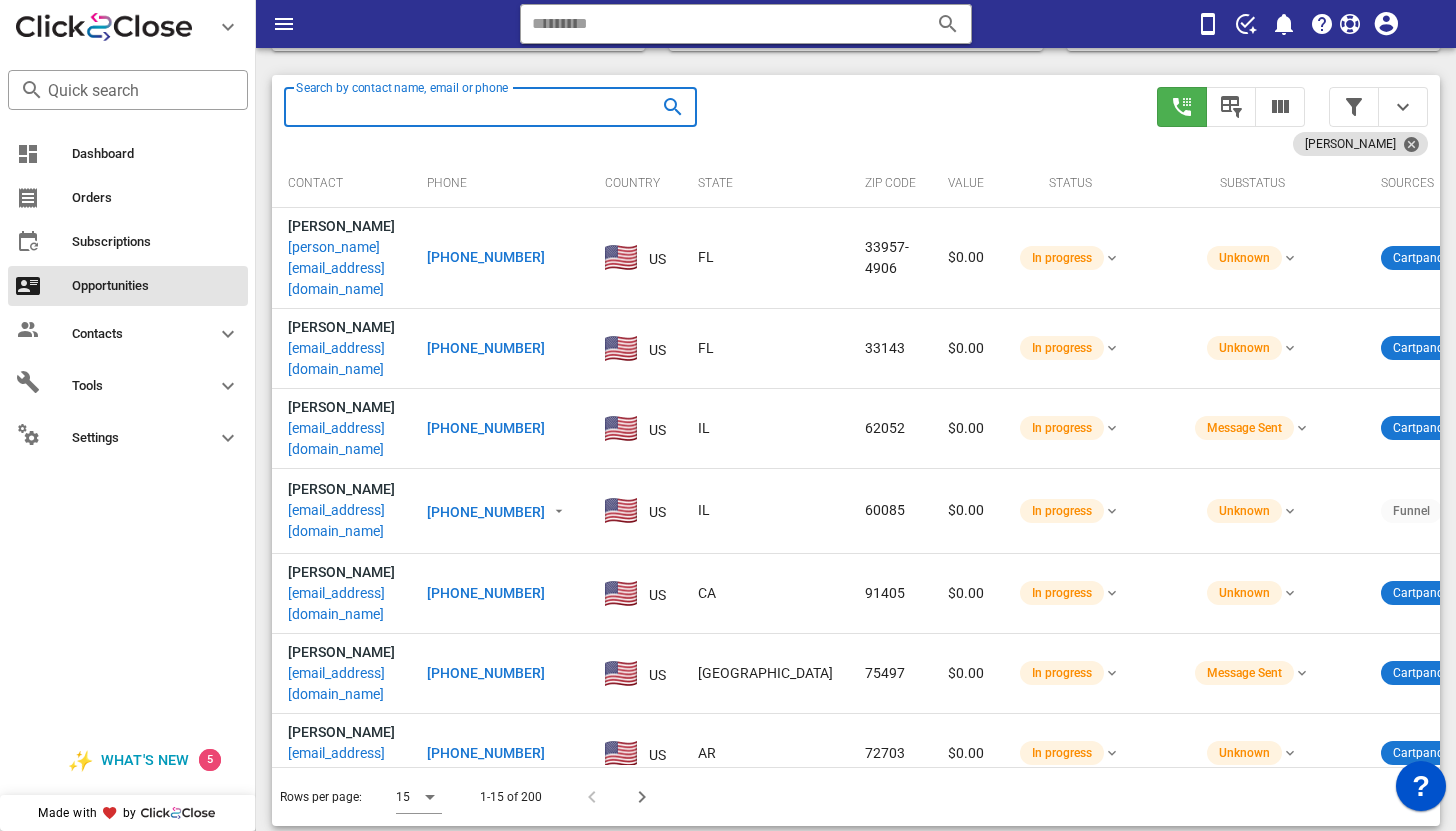type 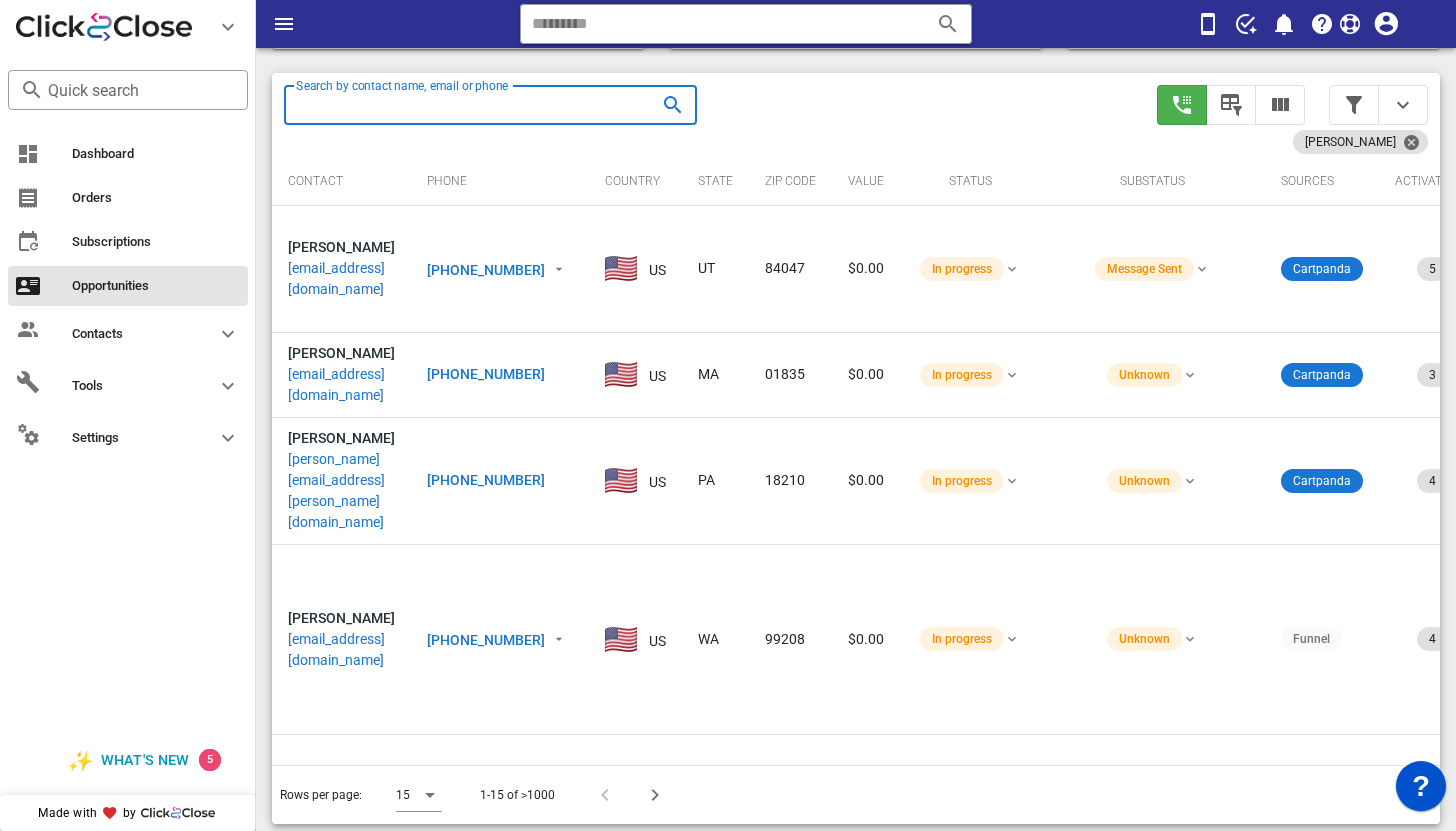 scroll, scrollTop: 365, scrollLeft: 0, axis: vertical 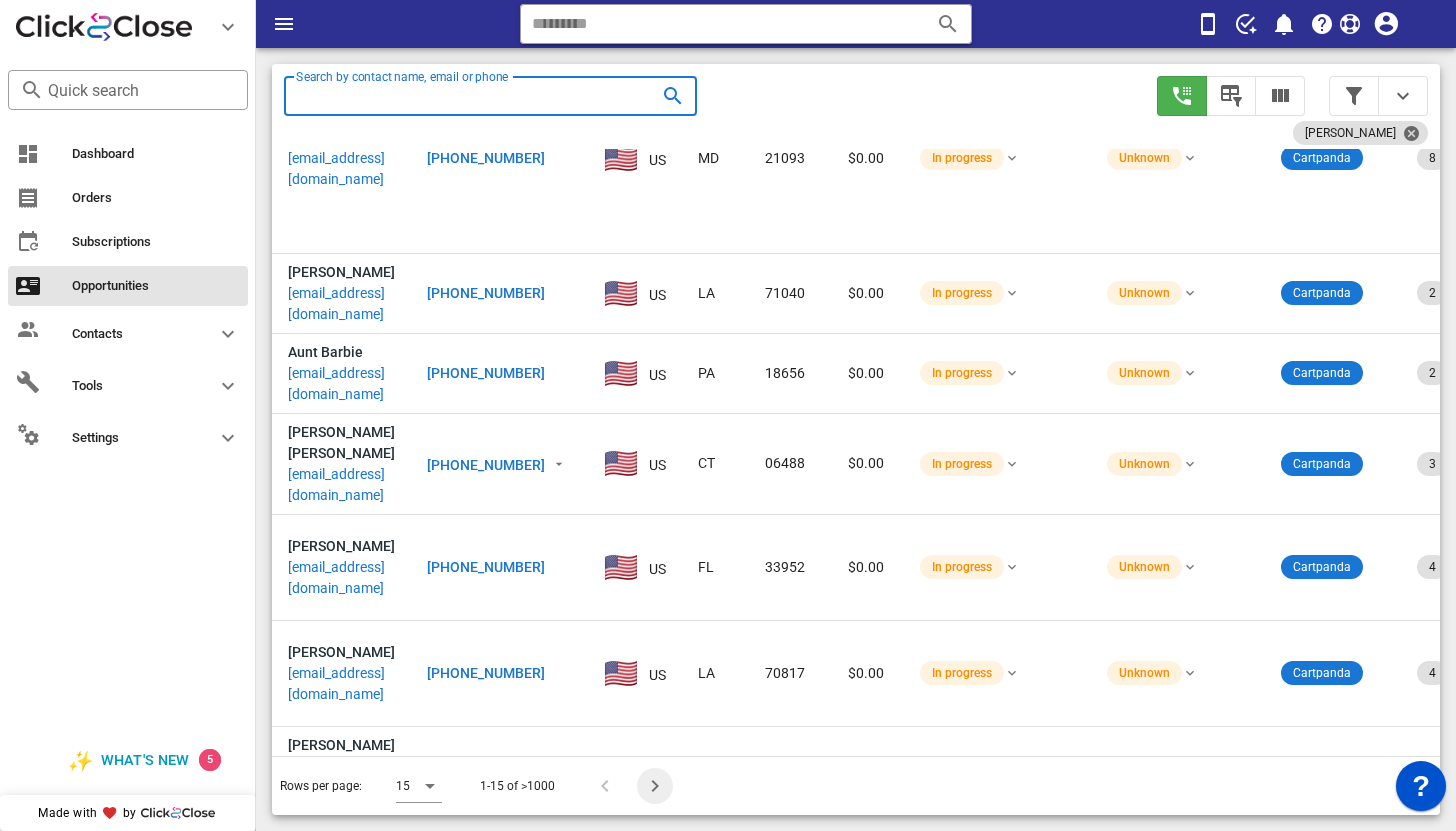 click at bounding box center (655, 786) 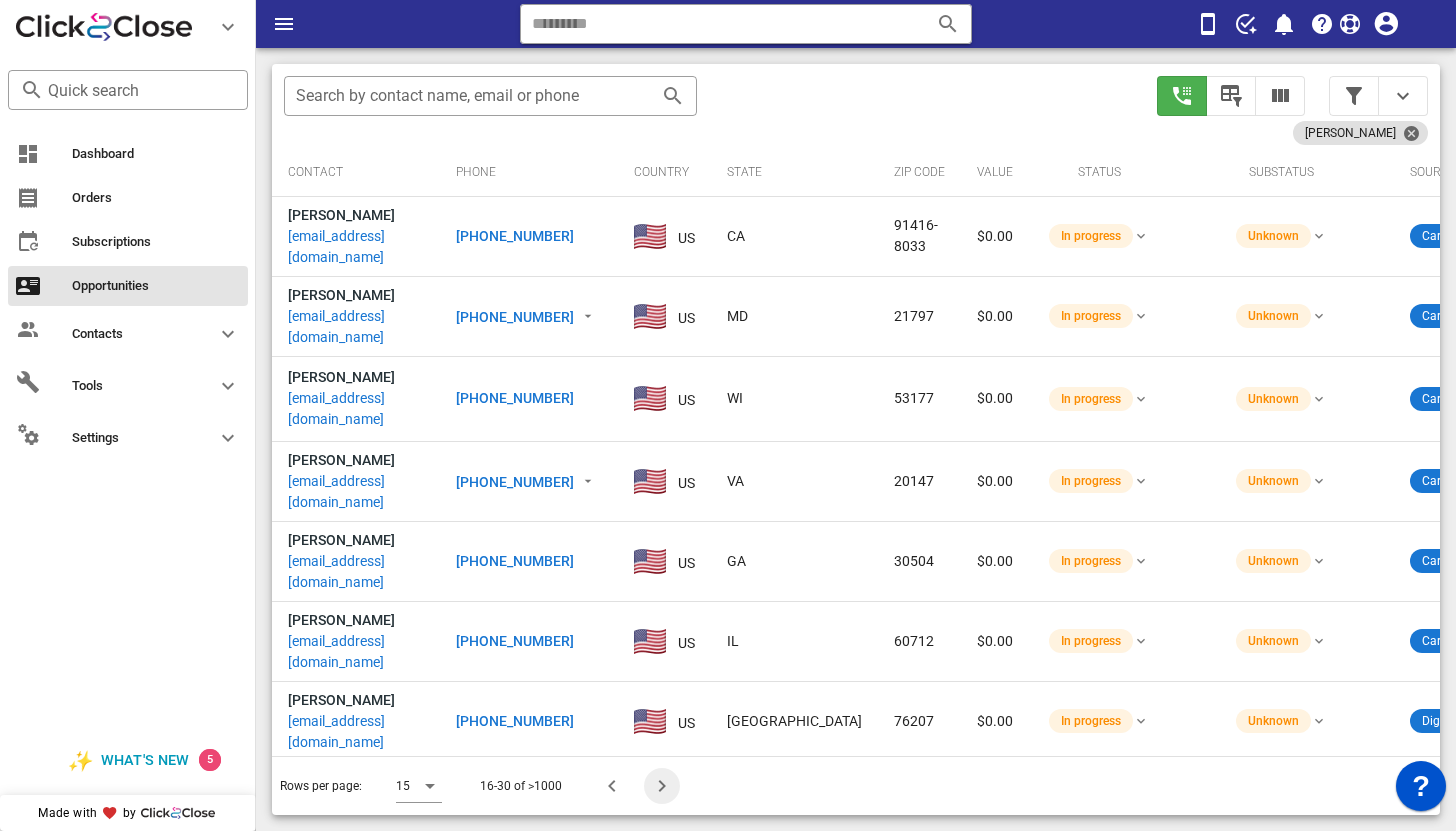 click at bounding box center [662, 786] 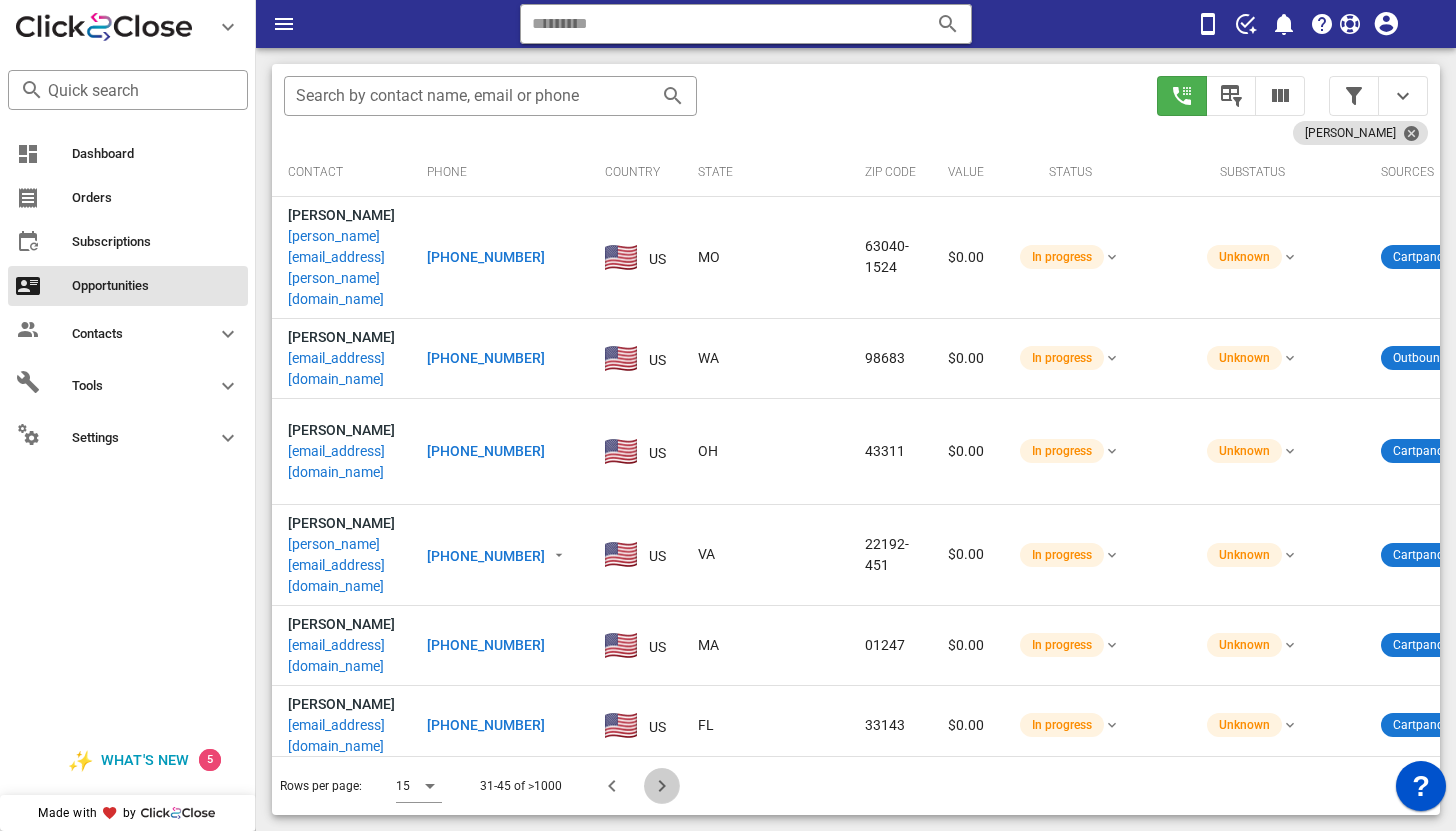 click at bounding box center [662, 786] 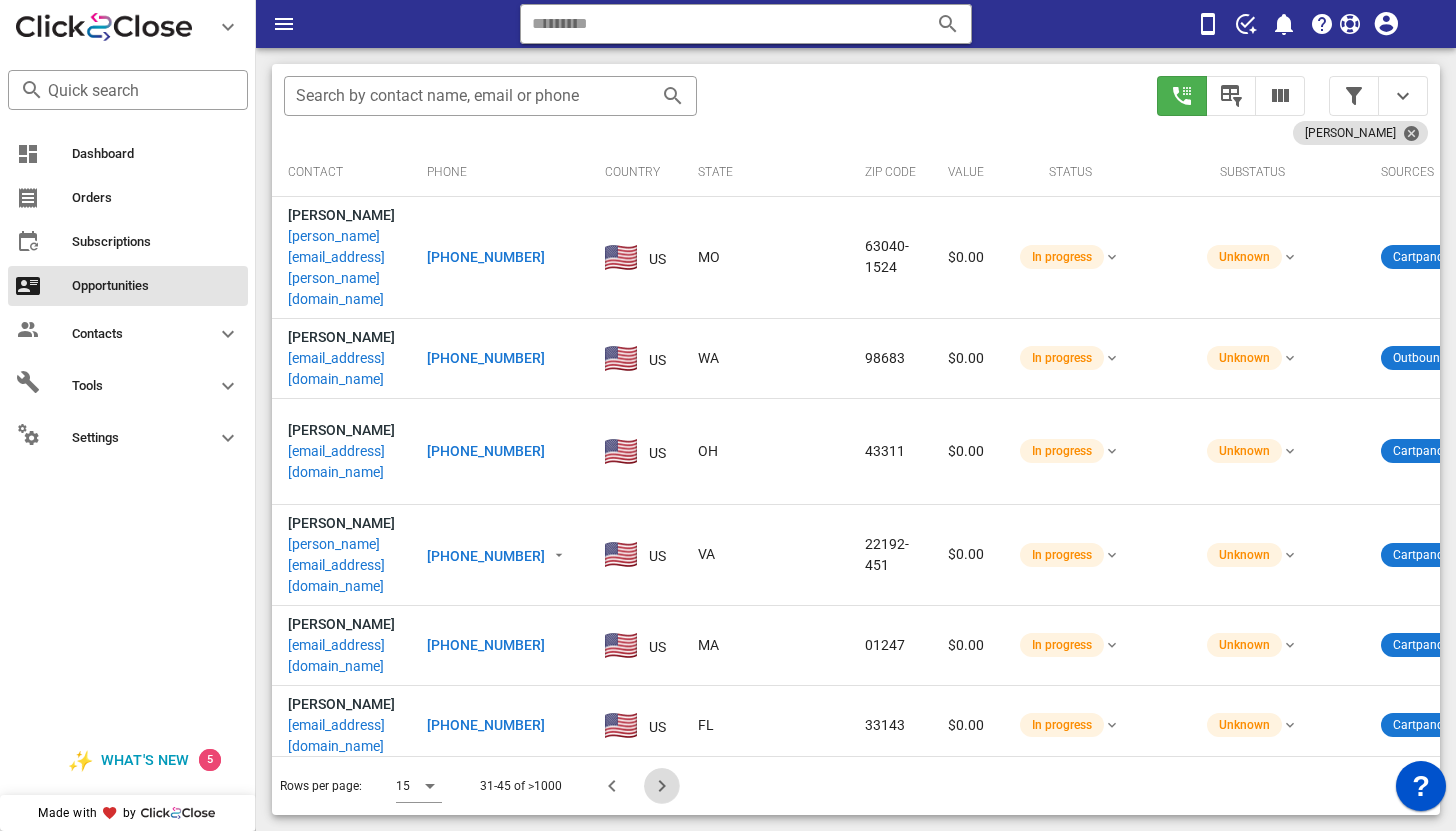 scroll, scrollTop: 356, scrollLeft: 0, axis: vertical 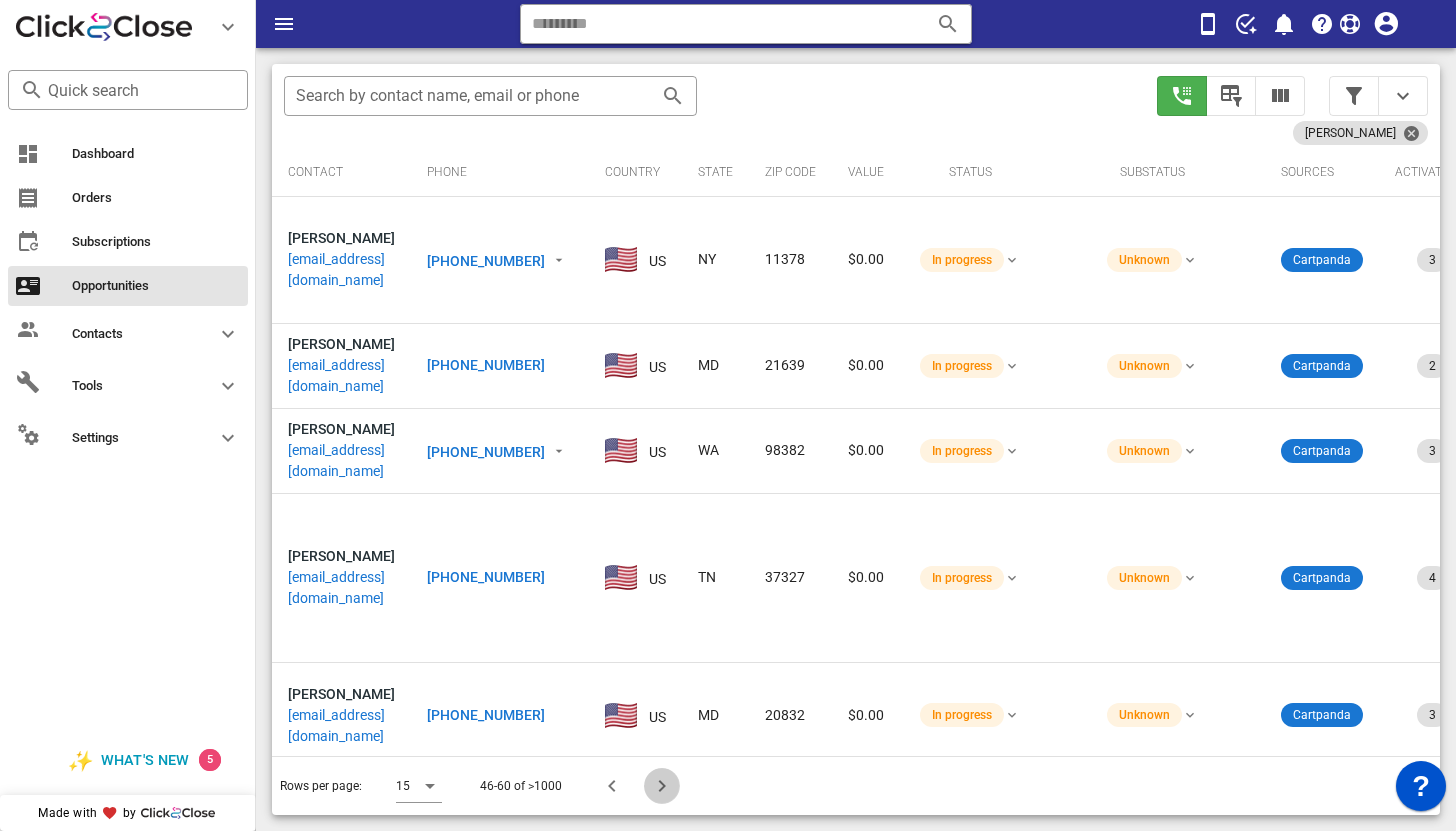 click at bounding box center (662, 786) 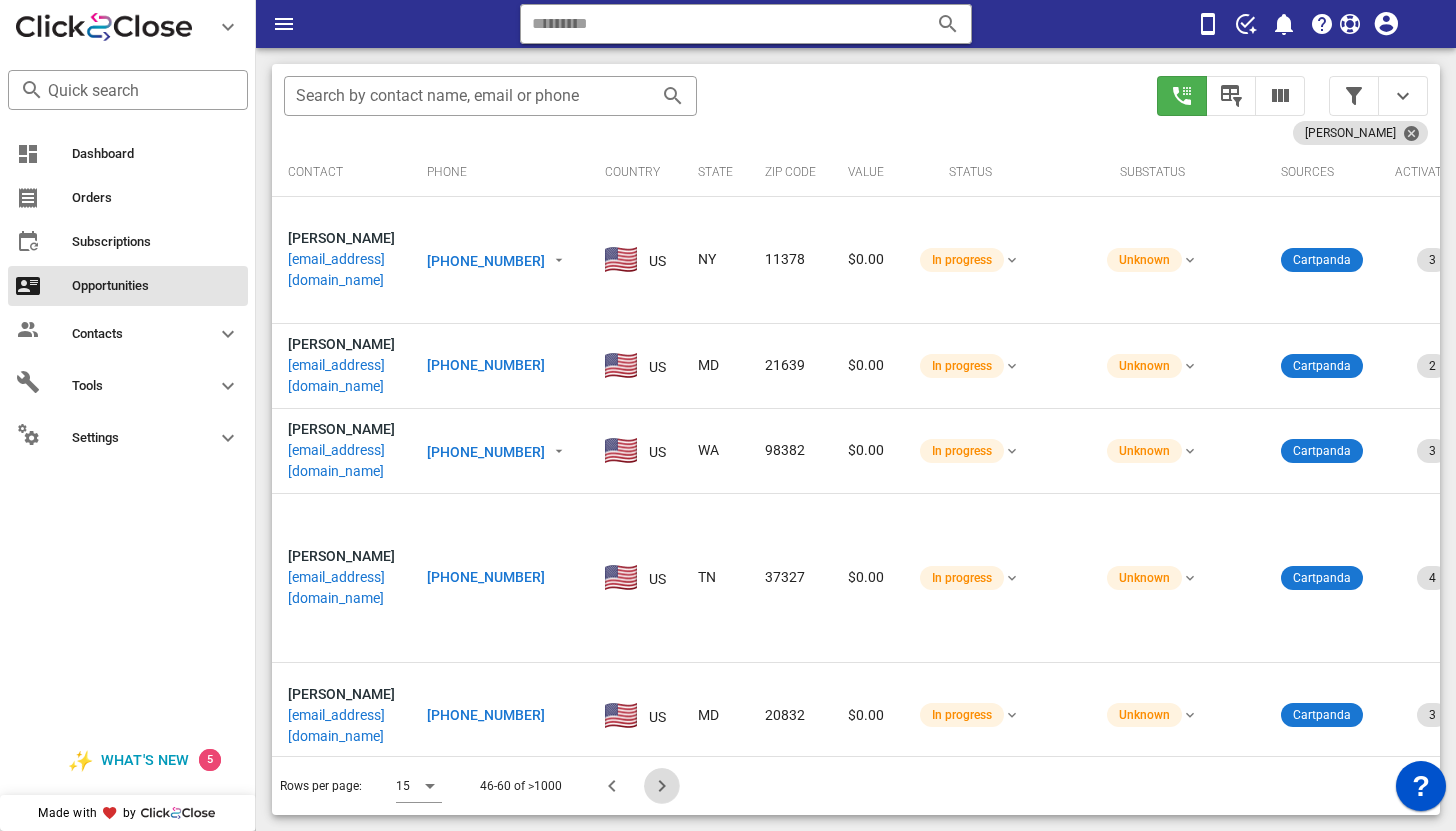 scroll, scrollTop: 356, scrollLeft: 0, axis: vertical 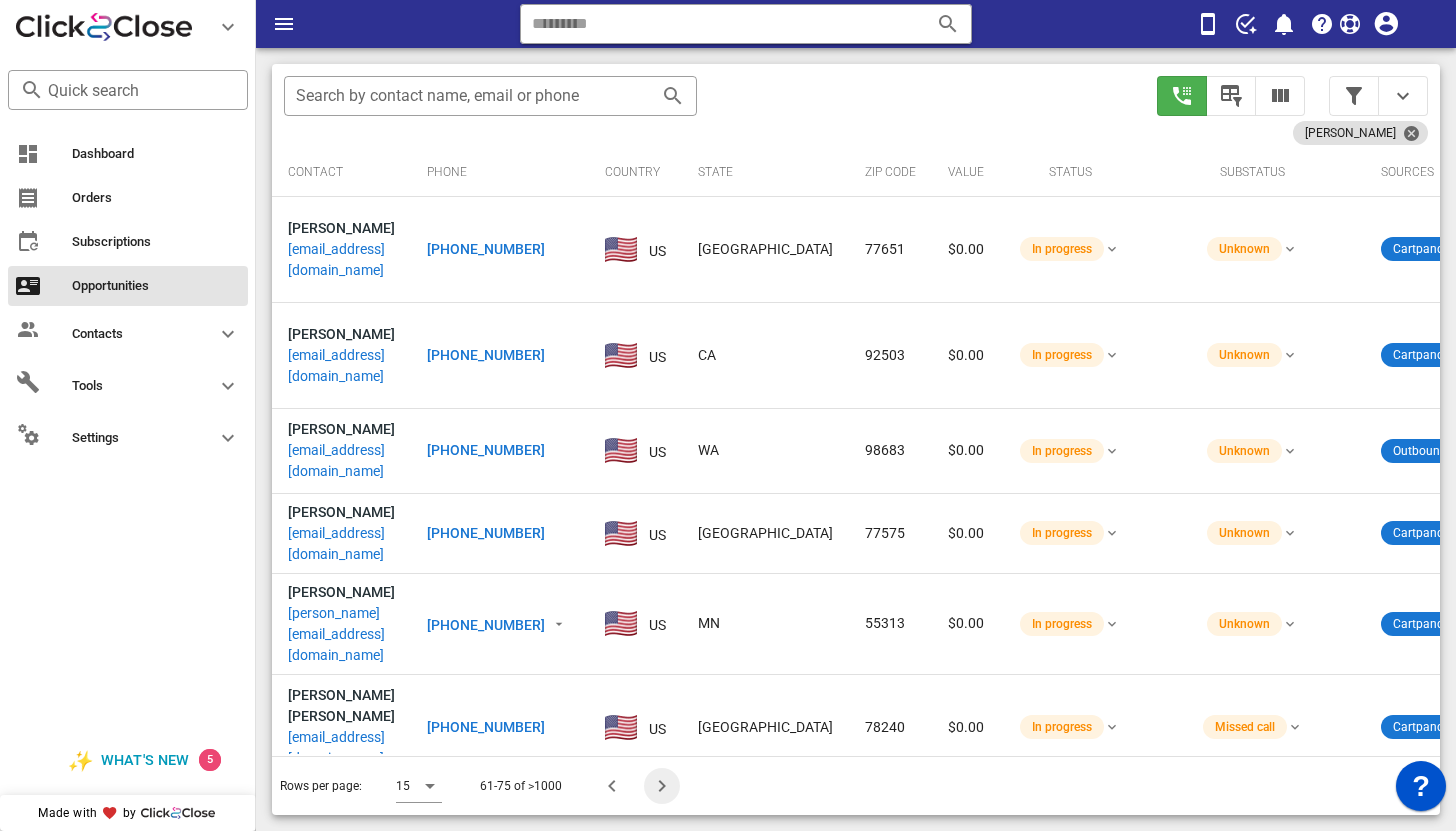 click at bounding box center [662, 786] 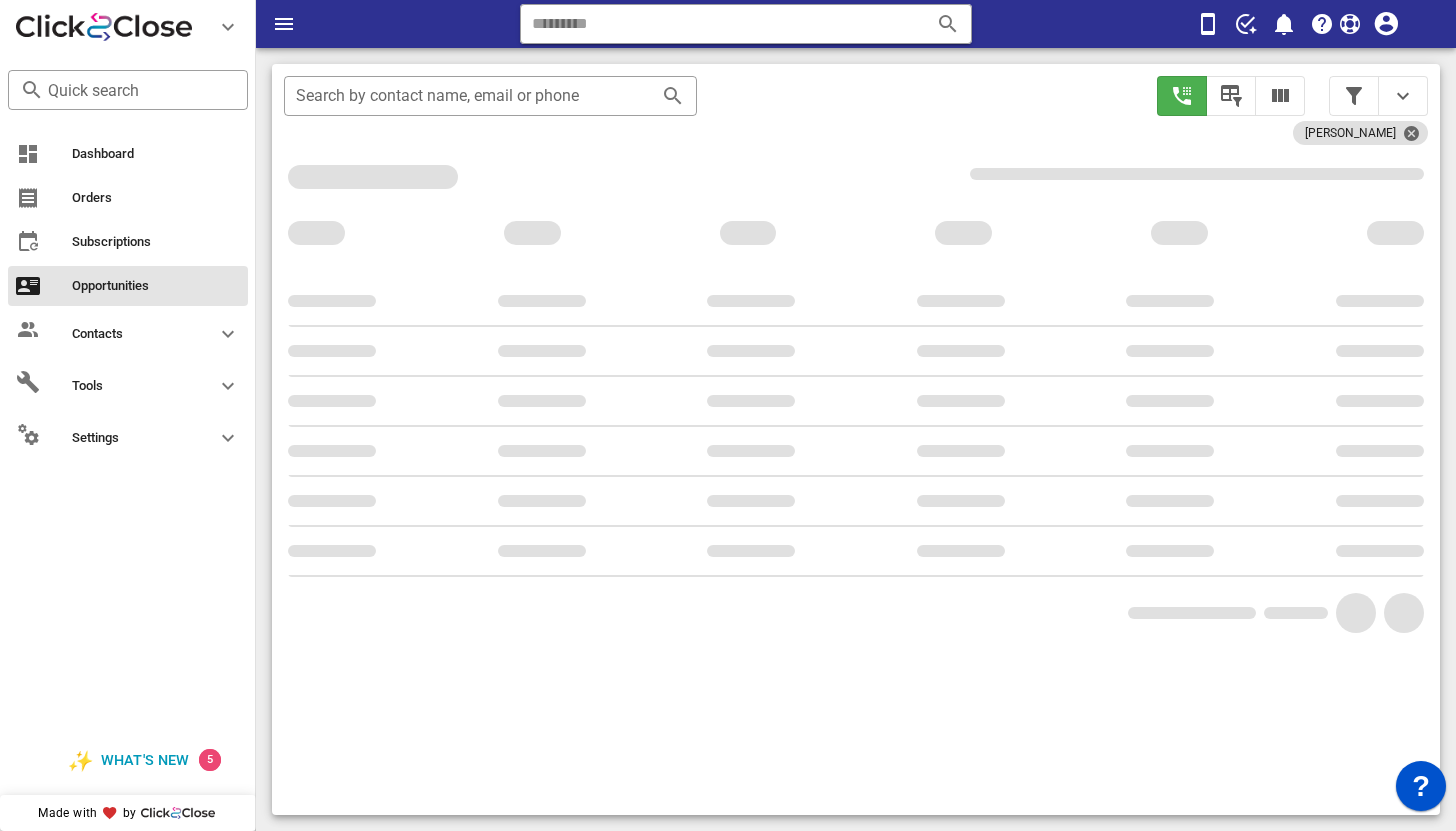 scroll, scrollTop: 356, scrollLeft: 0, axis: vertical 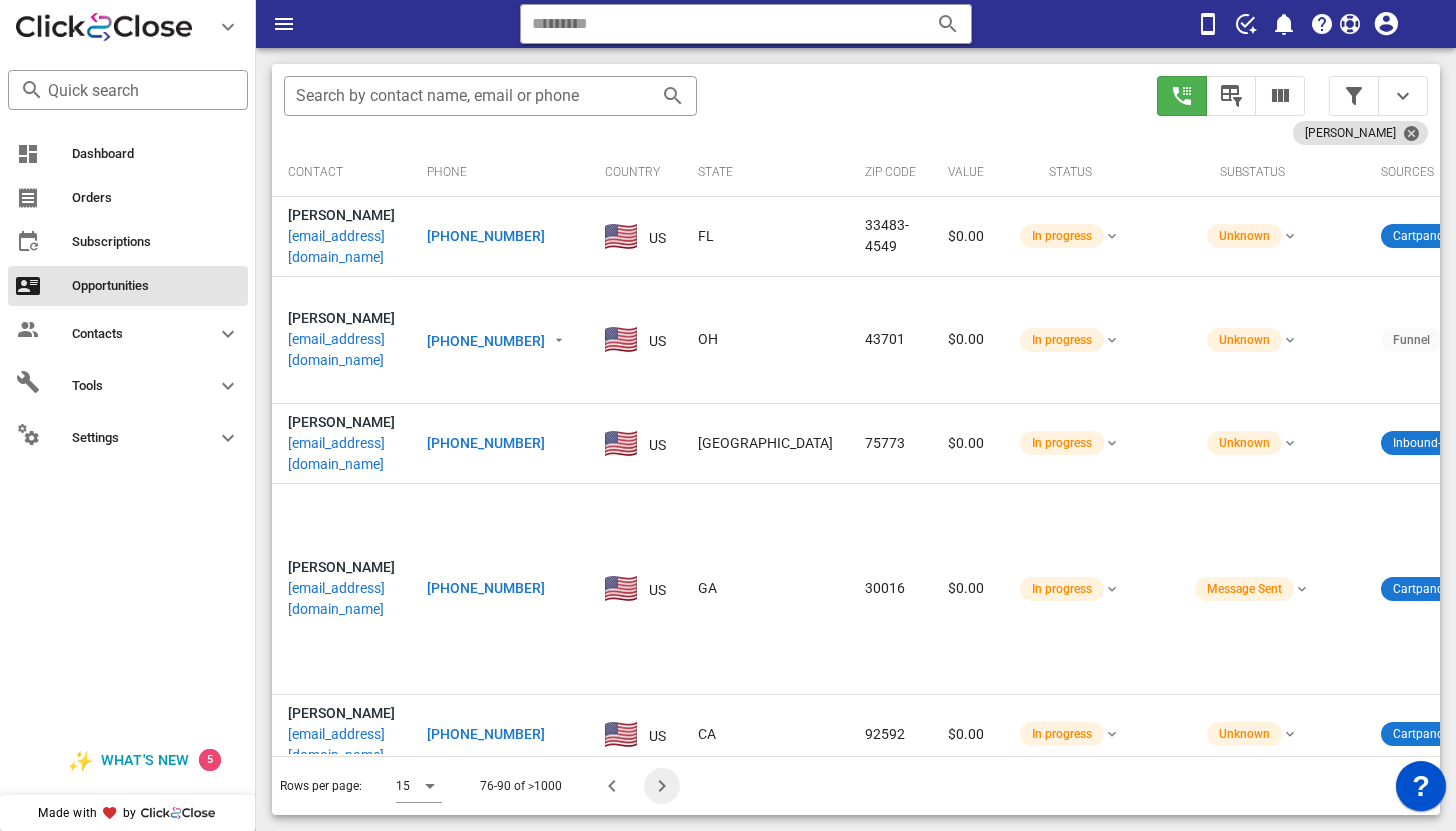 click at bounding box center [662, 786] 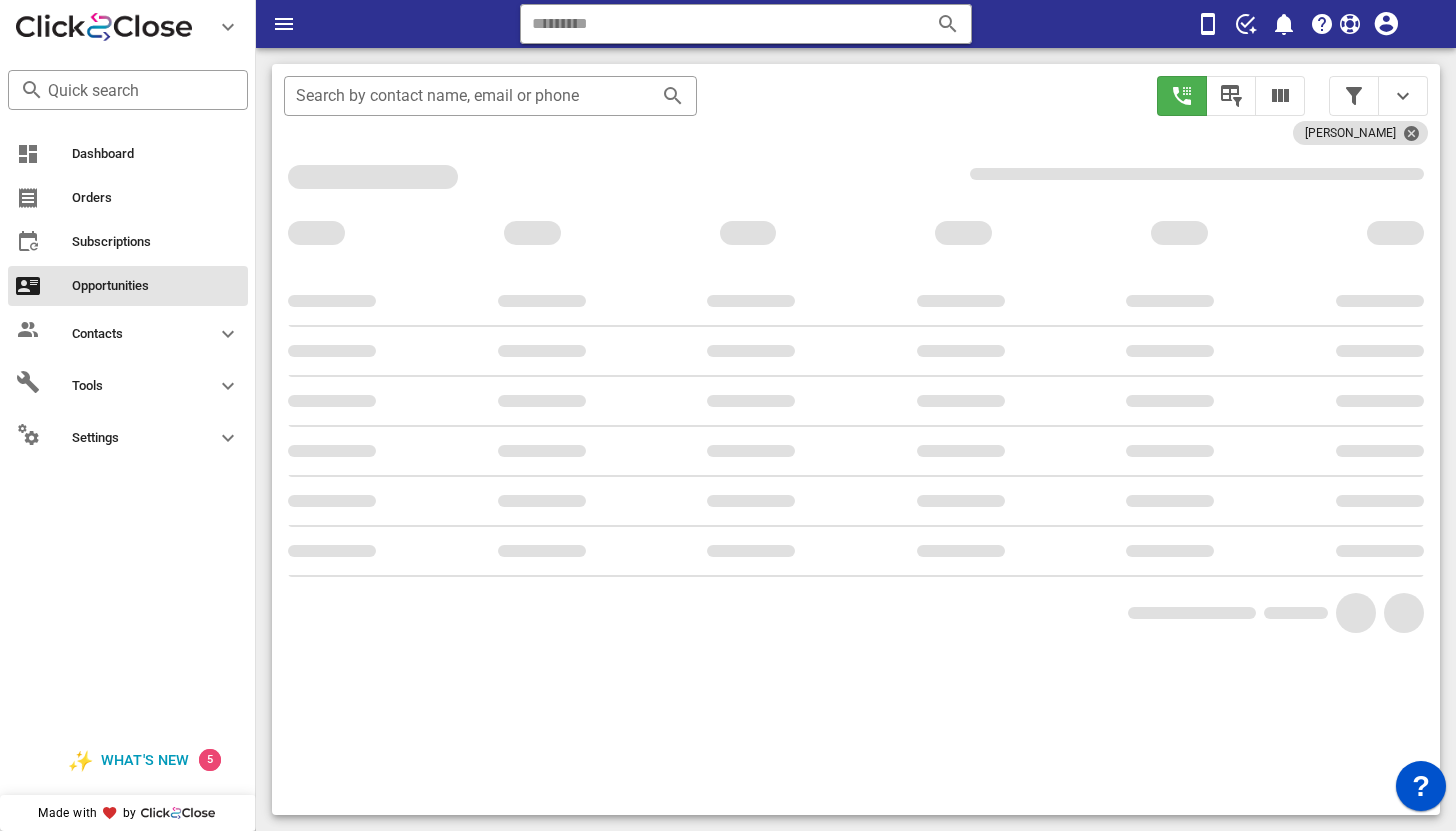 scroll, scrollTop: 356, scrollLeft: 0, axis: vertical 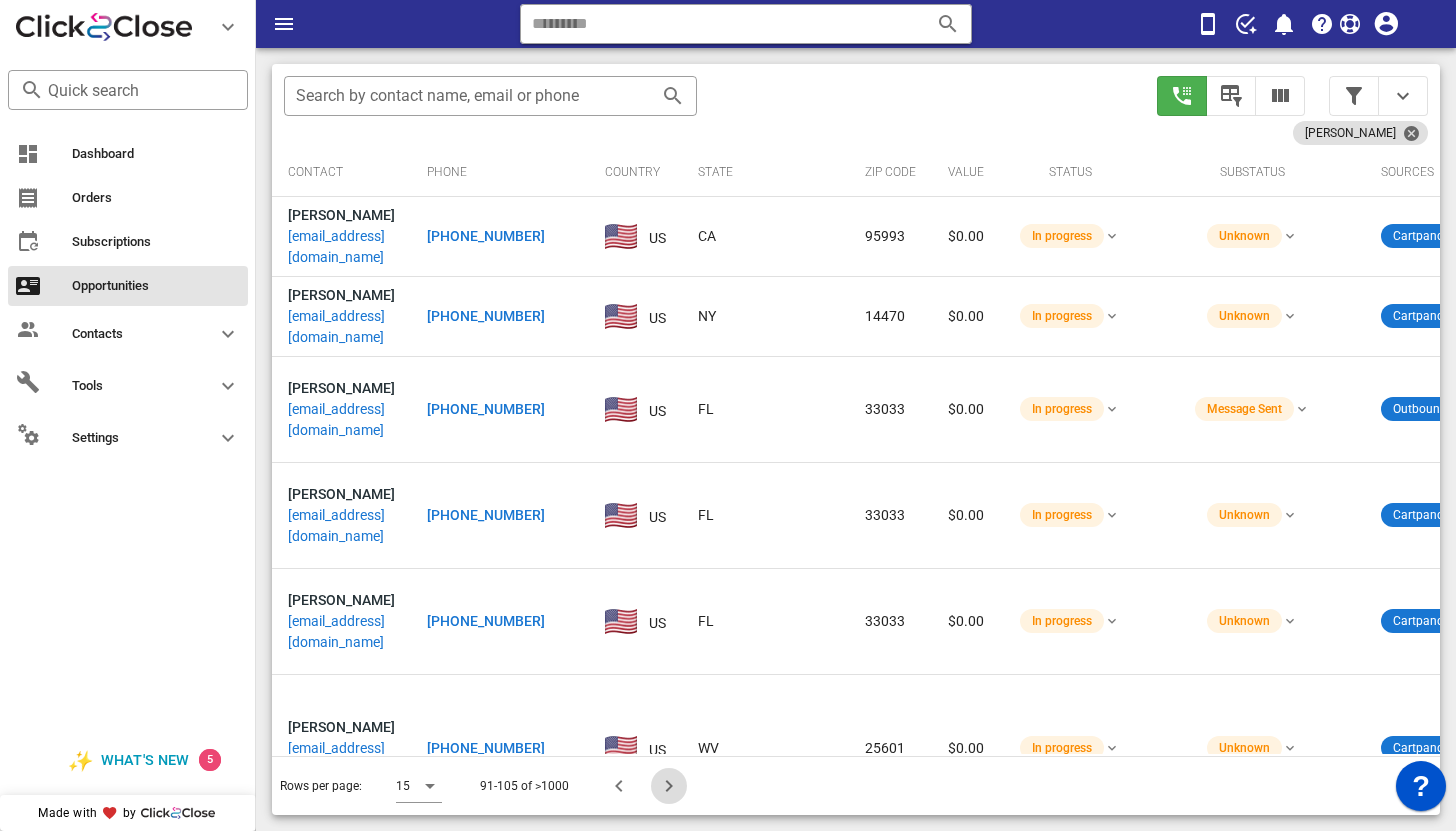 click at bounding box center [669, 786] 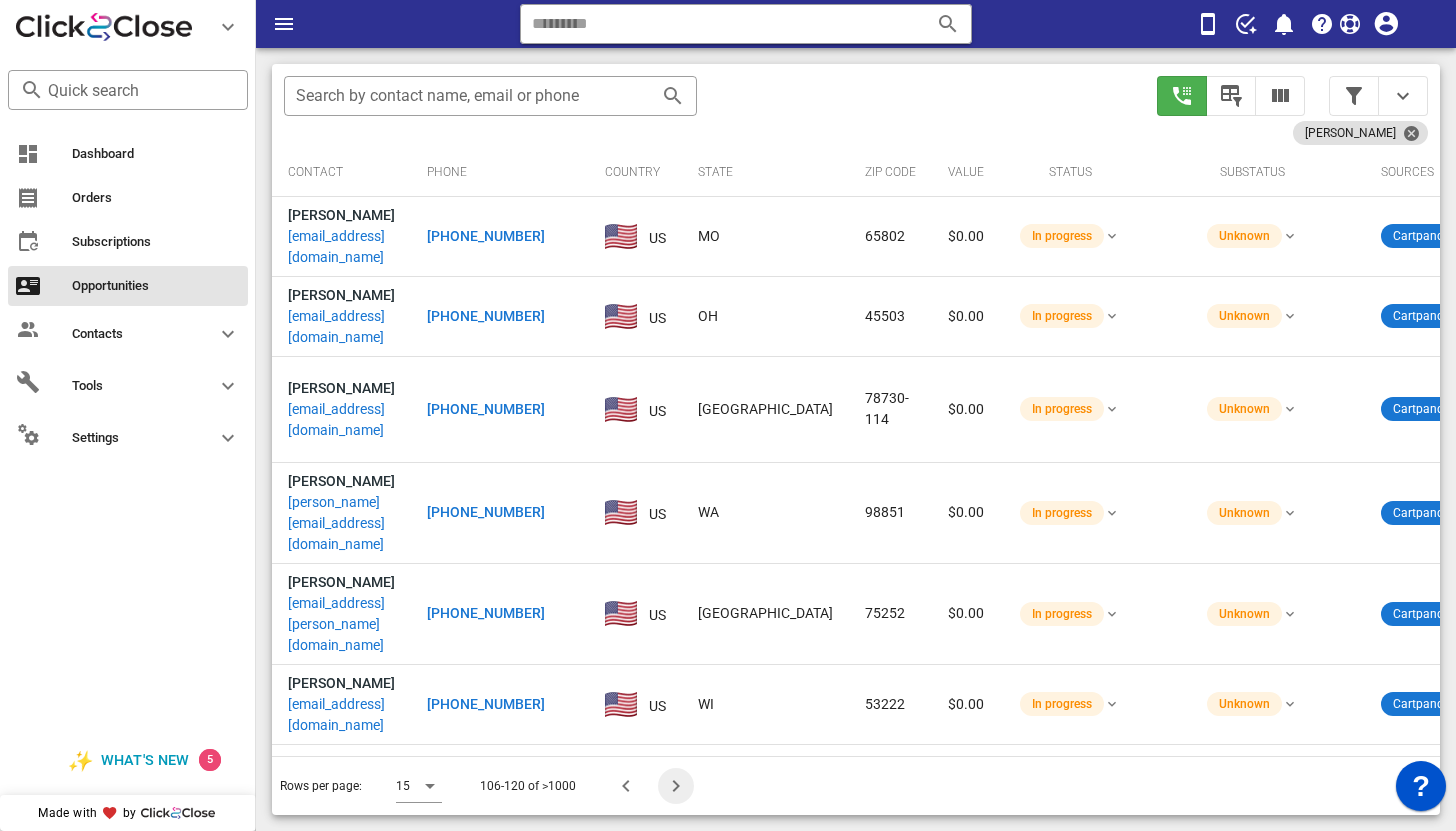 click at bounding box center (676, 786) 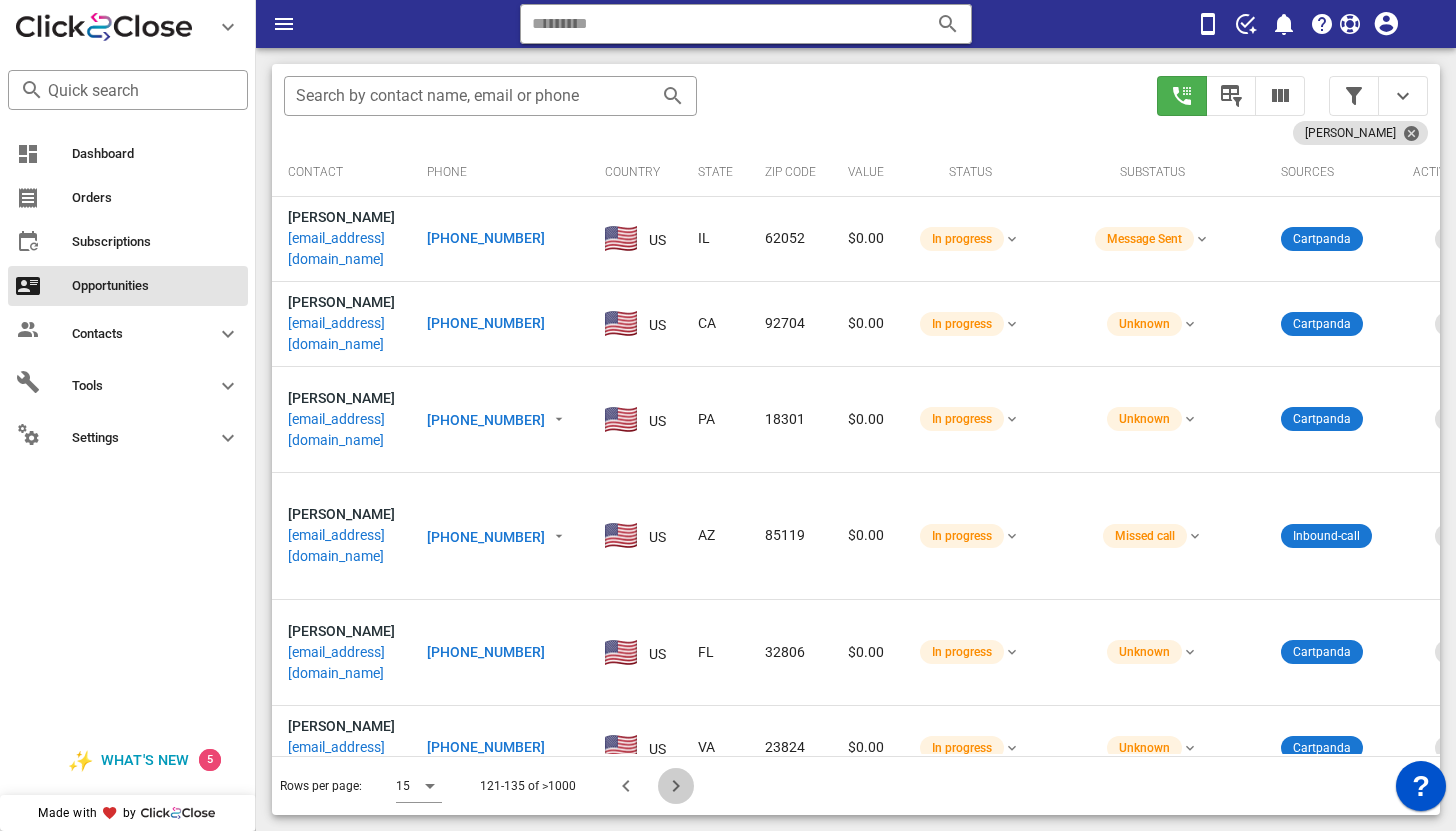 click at bounding box center (676, 786) 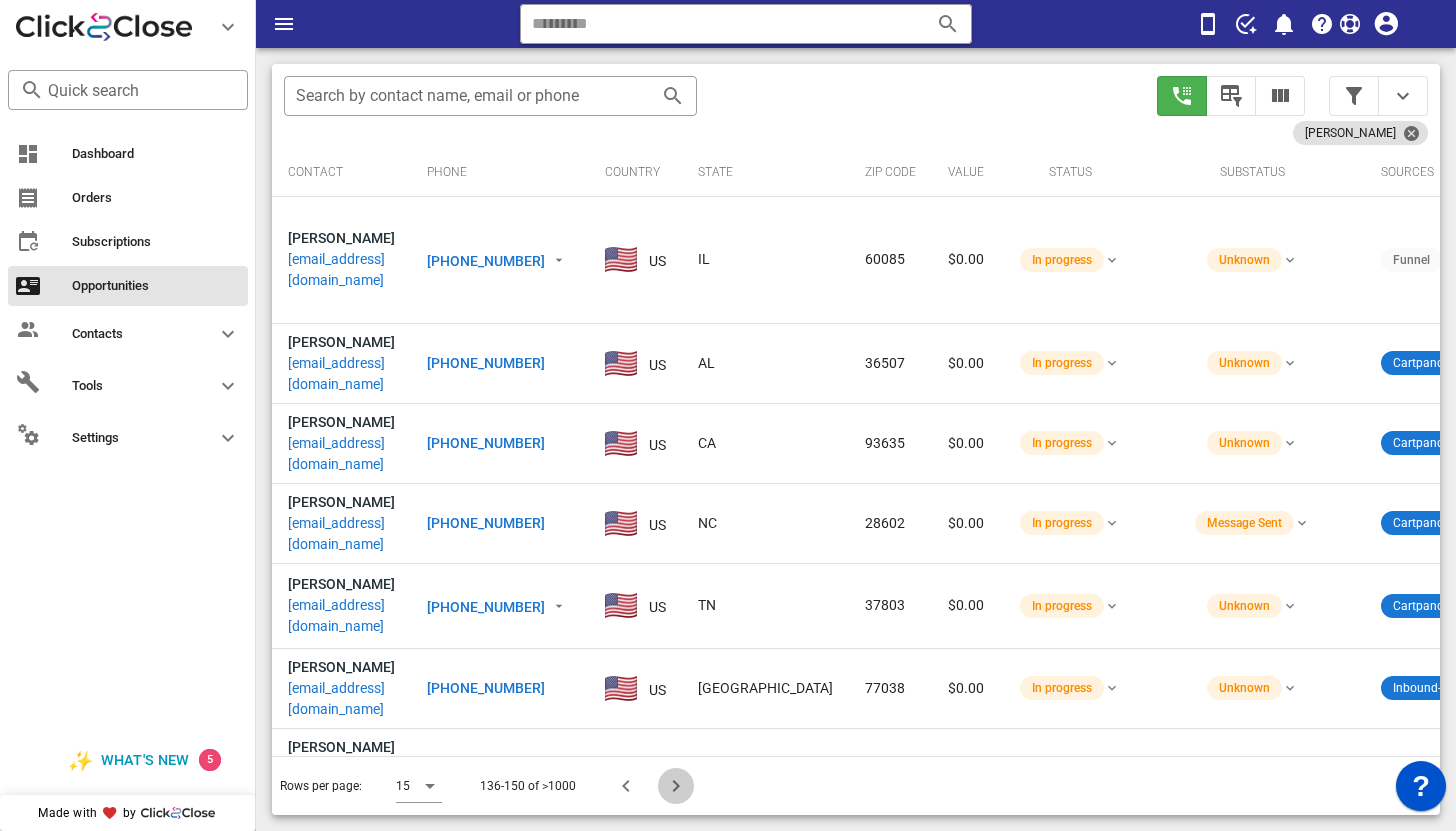 click at bounding box center (676, 786) 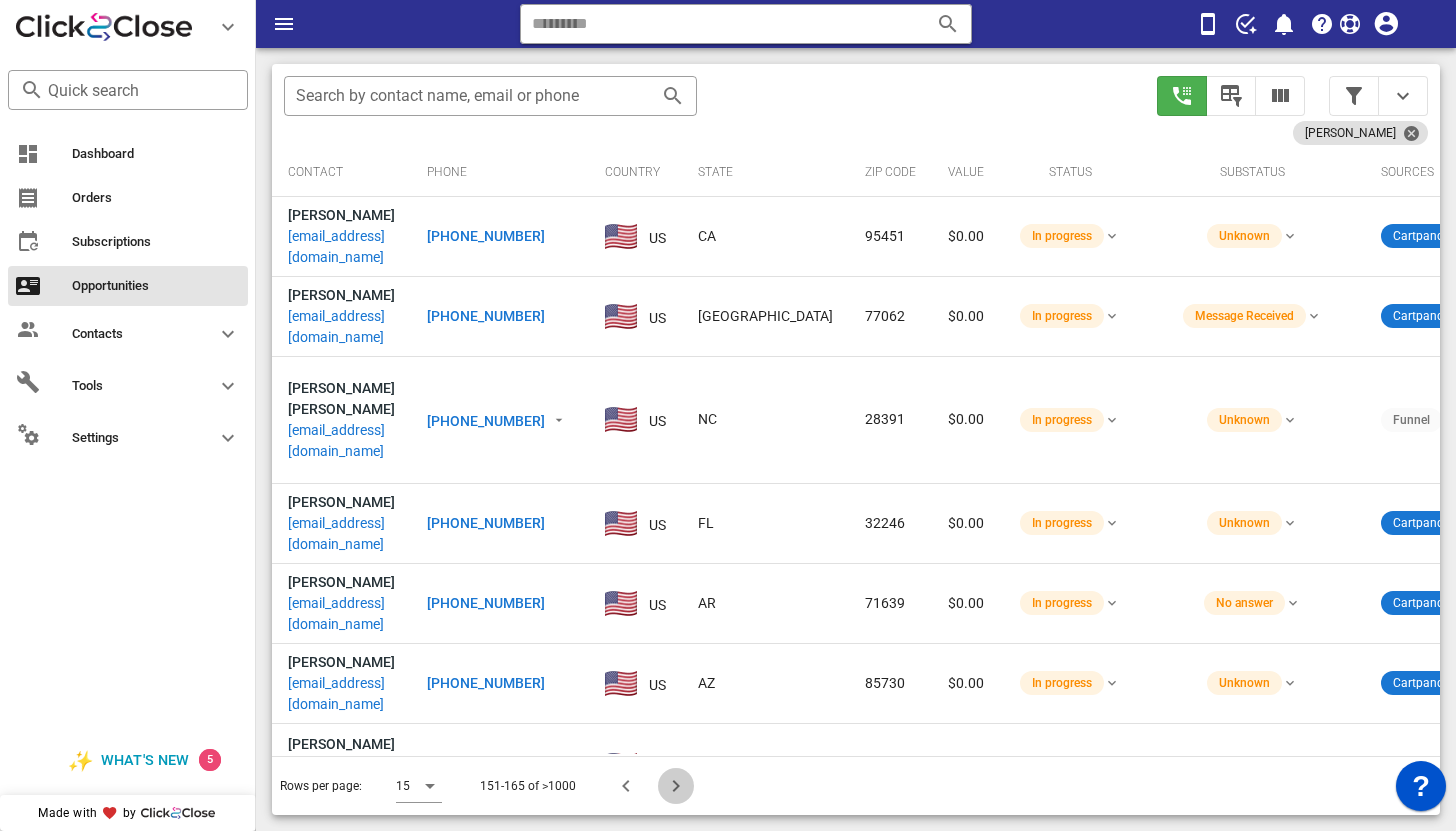 click at bounding box center (676, 786) 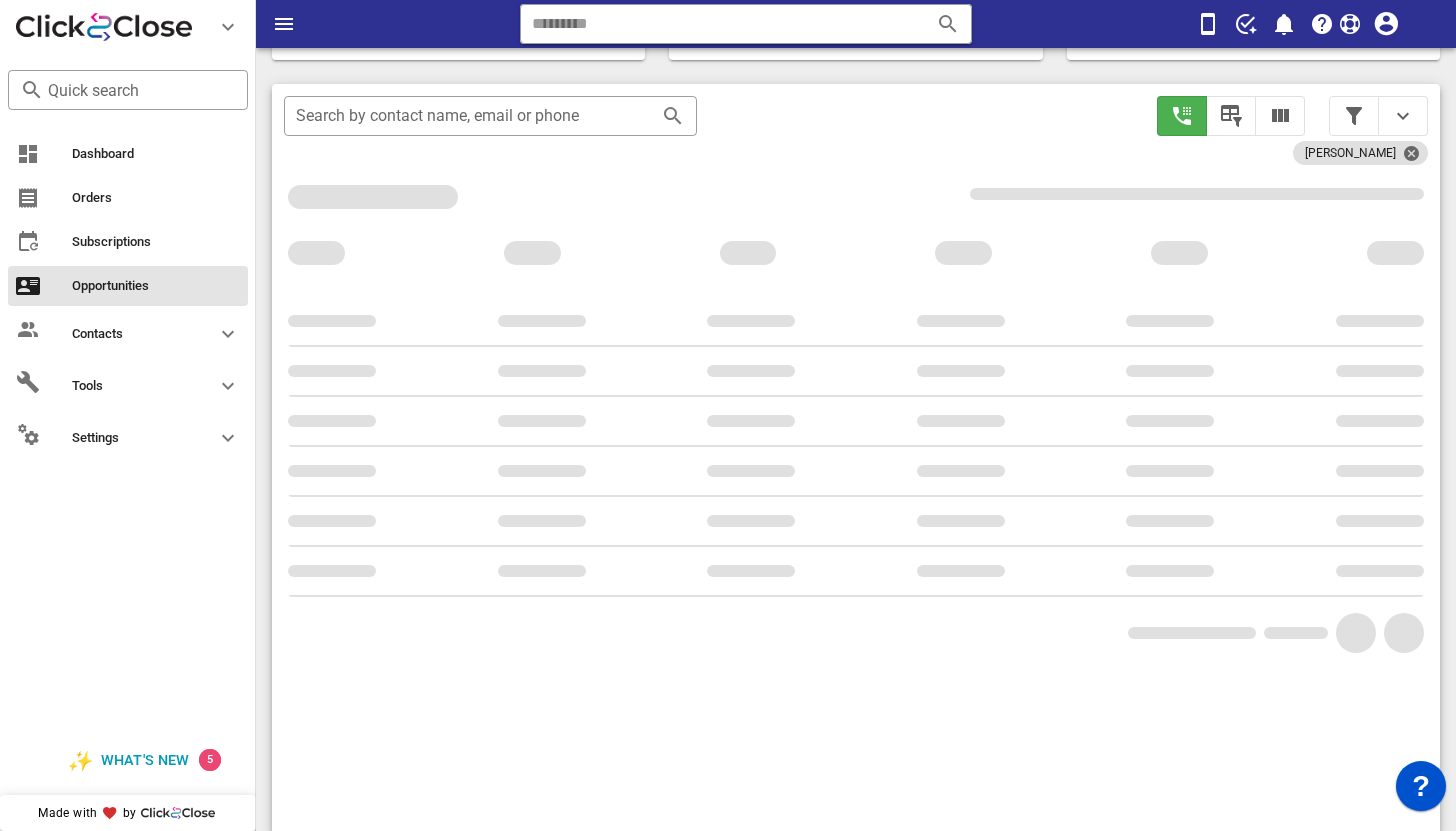 scroll, scrollTop: 376, scrollLeft: 0, axis: vertical 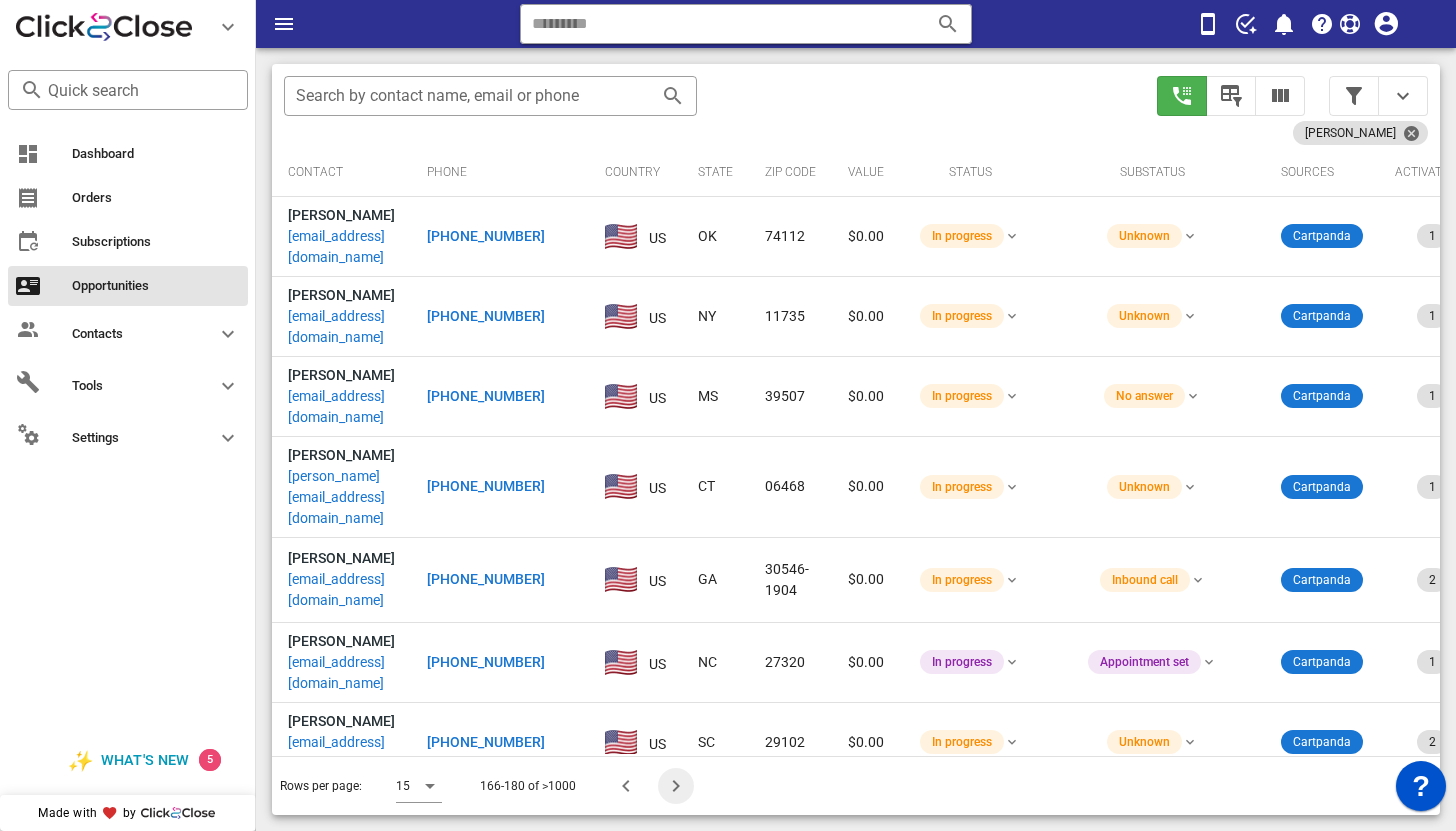 click at bounding box center (676, 786) 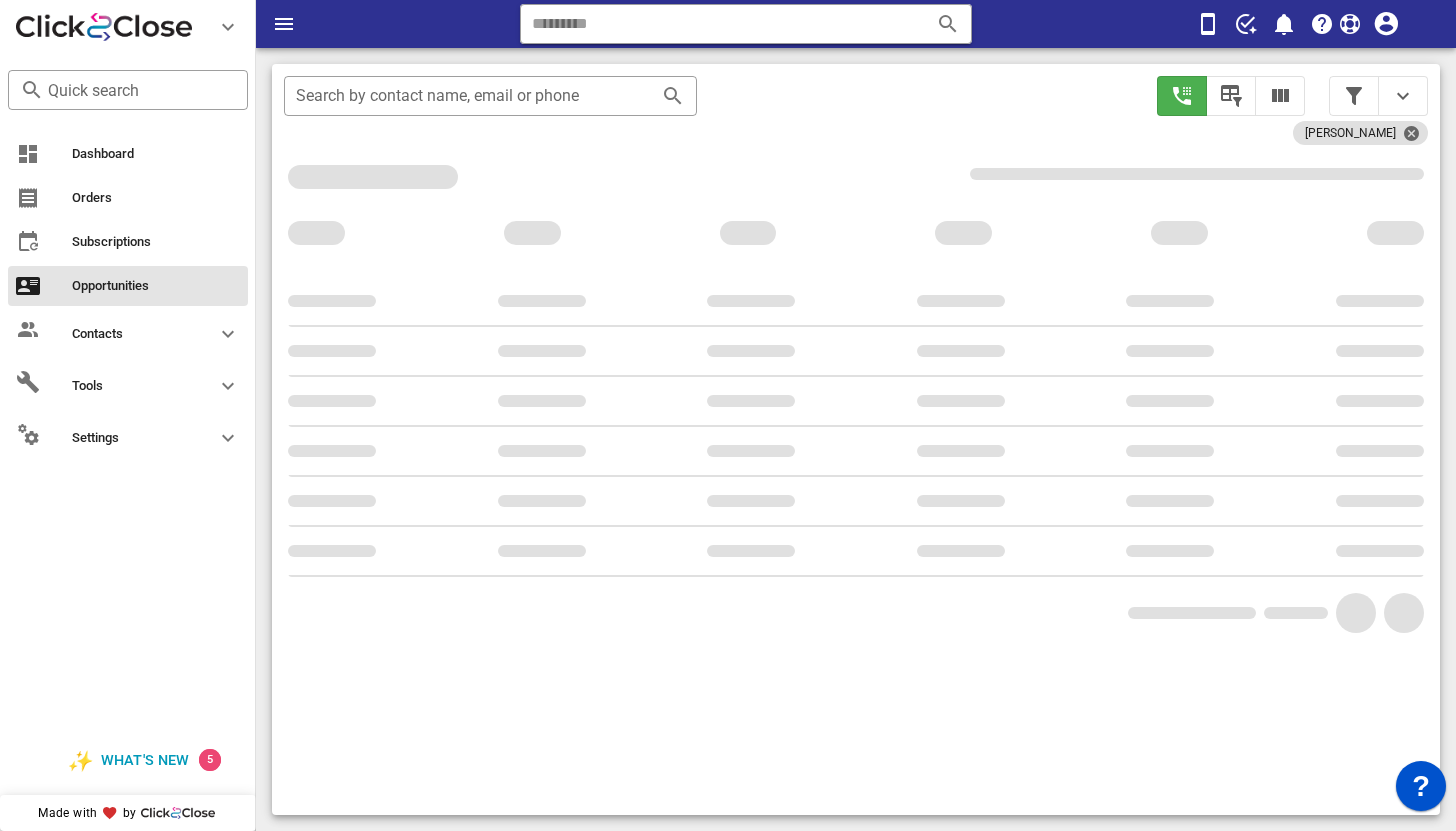 scroll, scrollTop: 356, scrollLeft: 0, axis: vertical 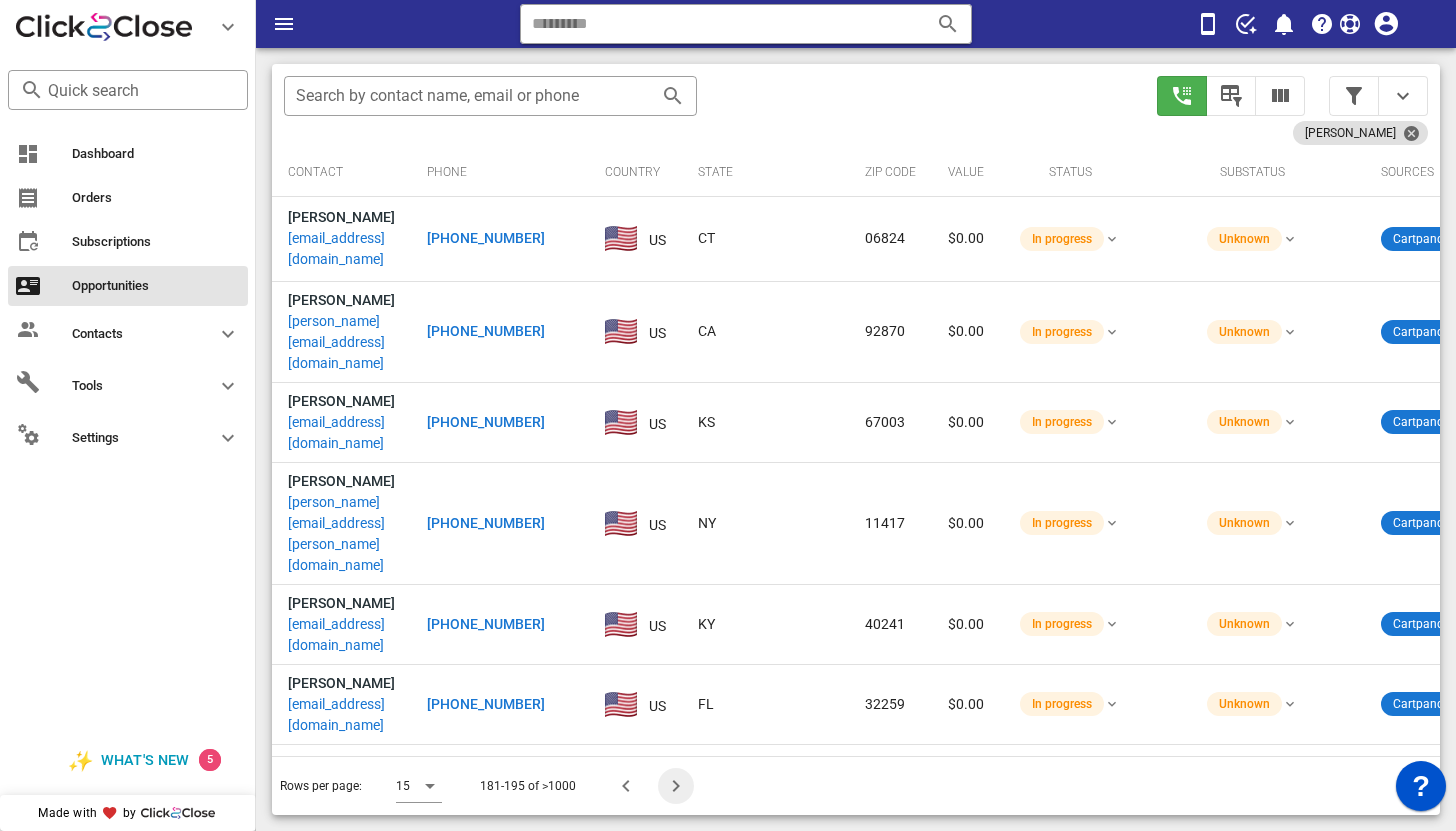click at bounding box center (676, 786) 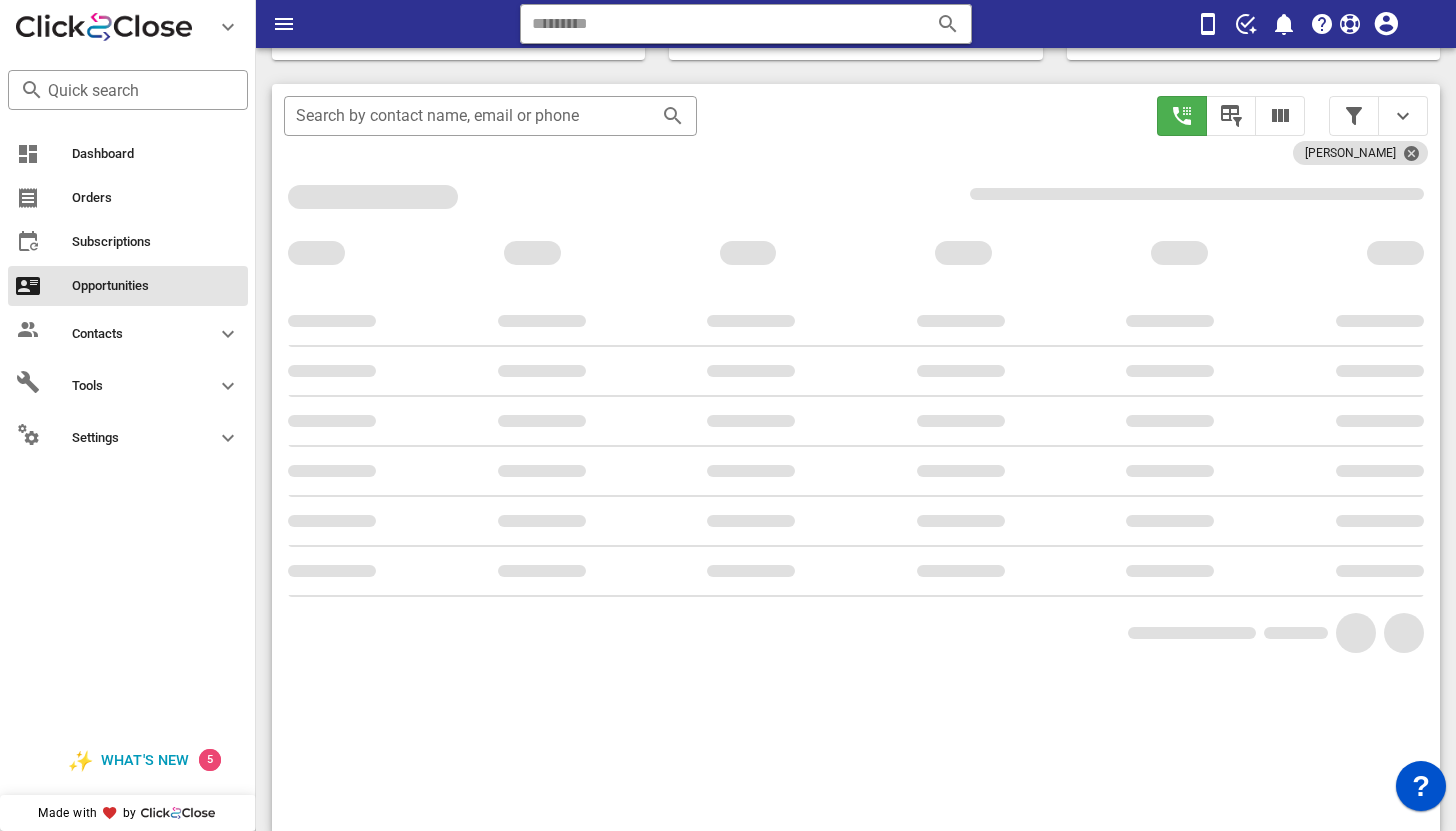 scroll, scrollTop: 376, scrollLeft: 0, axis: vertical 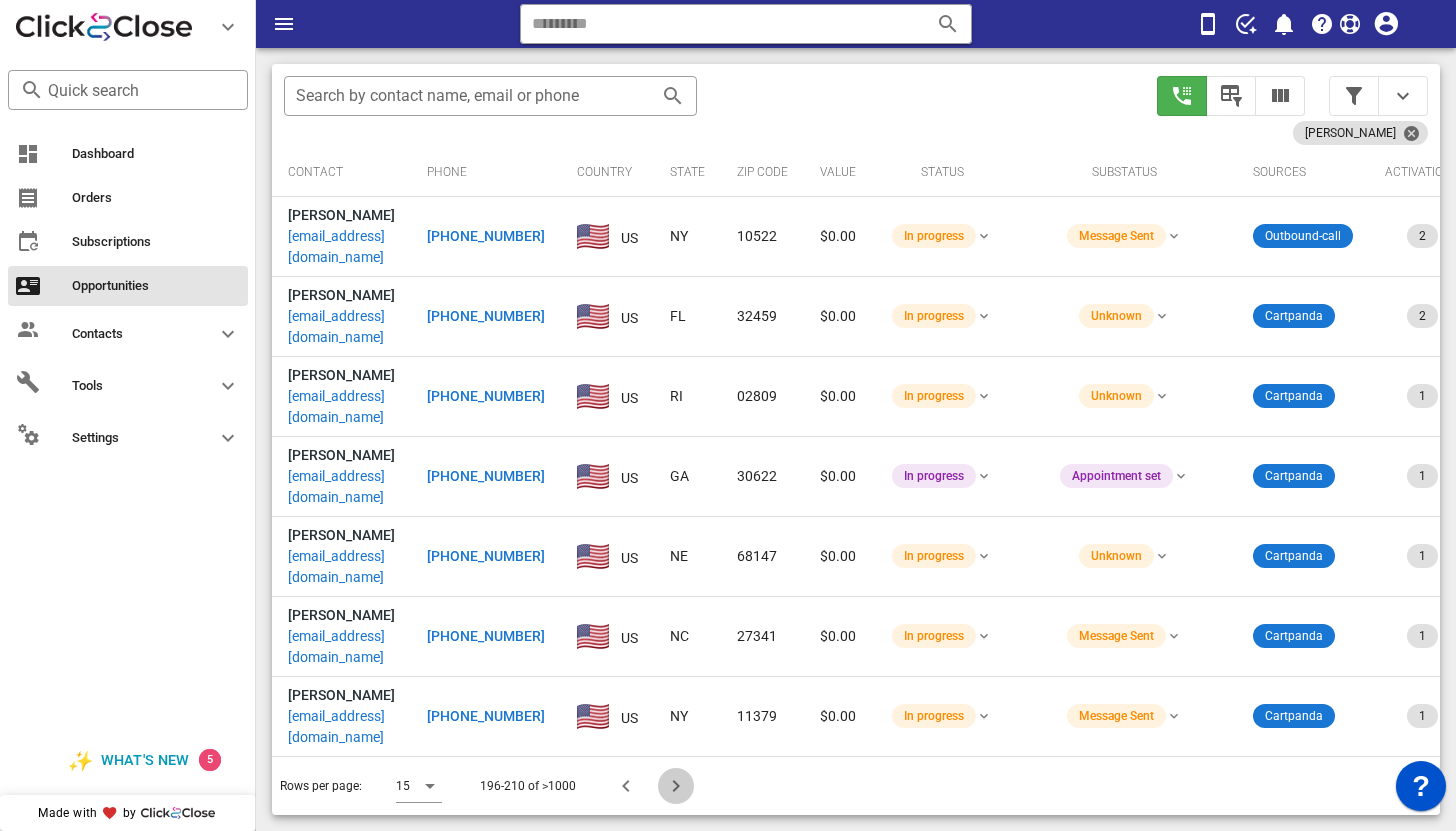 click at bounding box center [676, 786] 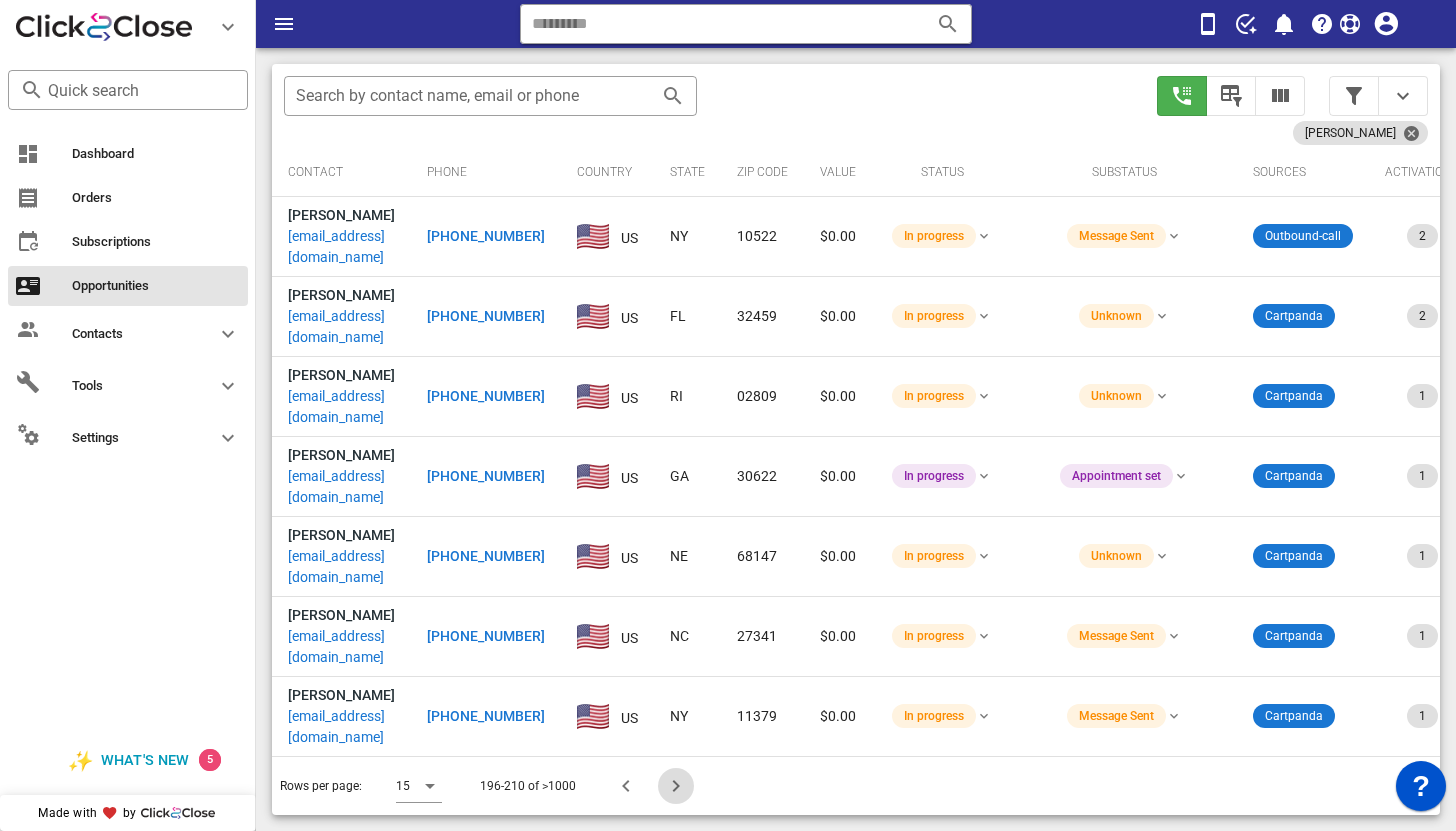 scroll, scrollTop: 356, scrollLeft: 0, axis: vertical 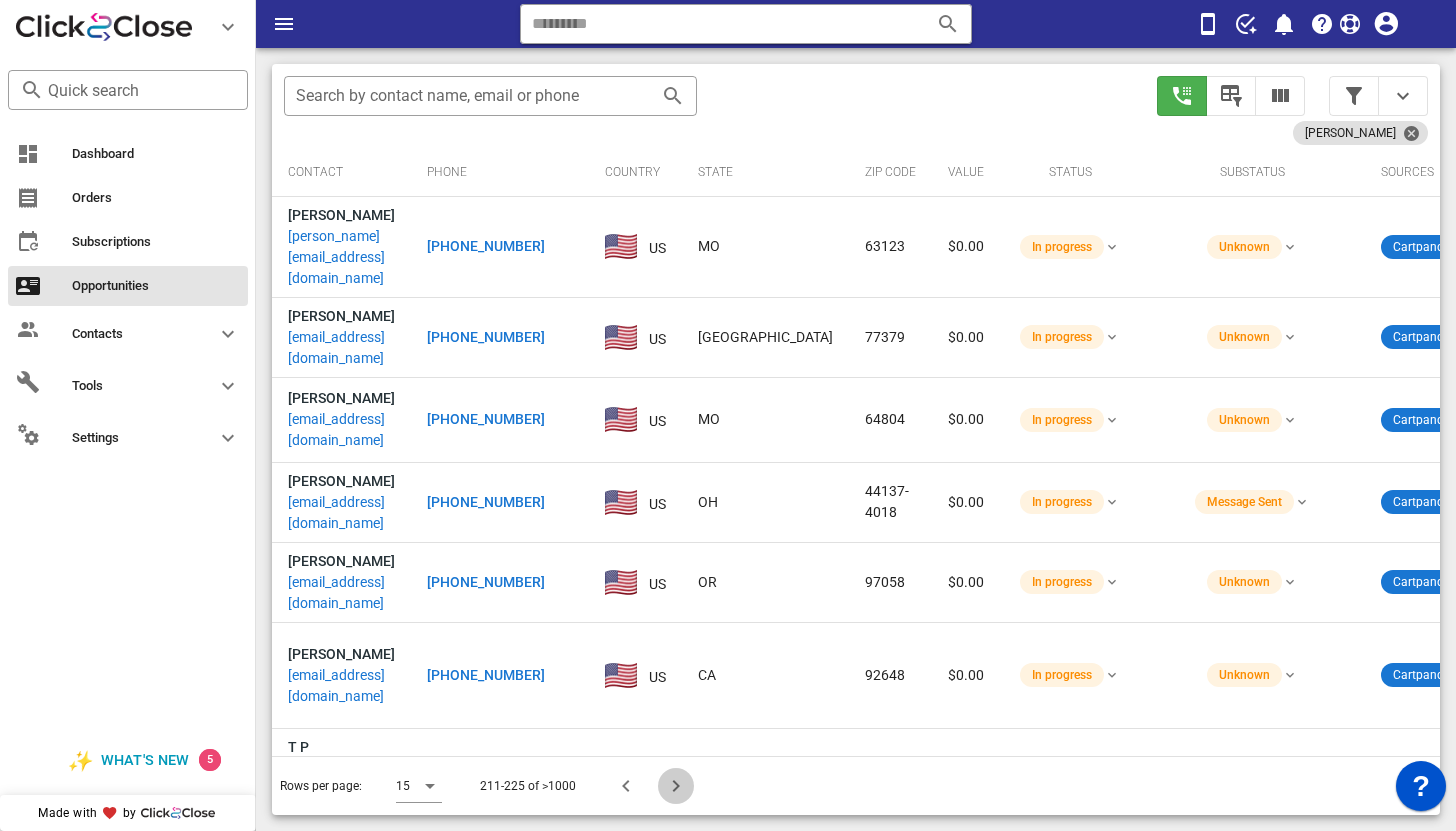click at bounding box center [676, 786] 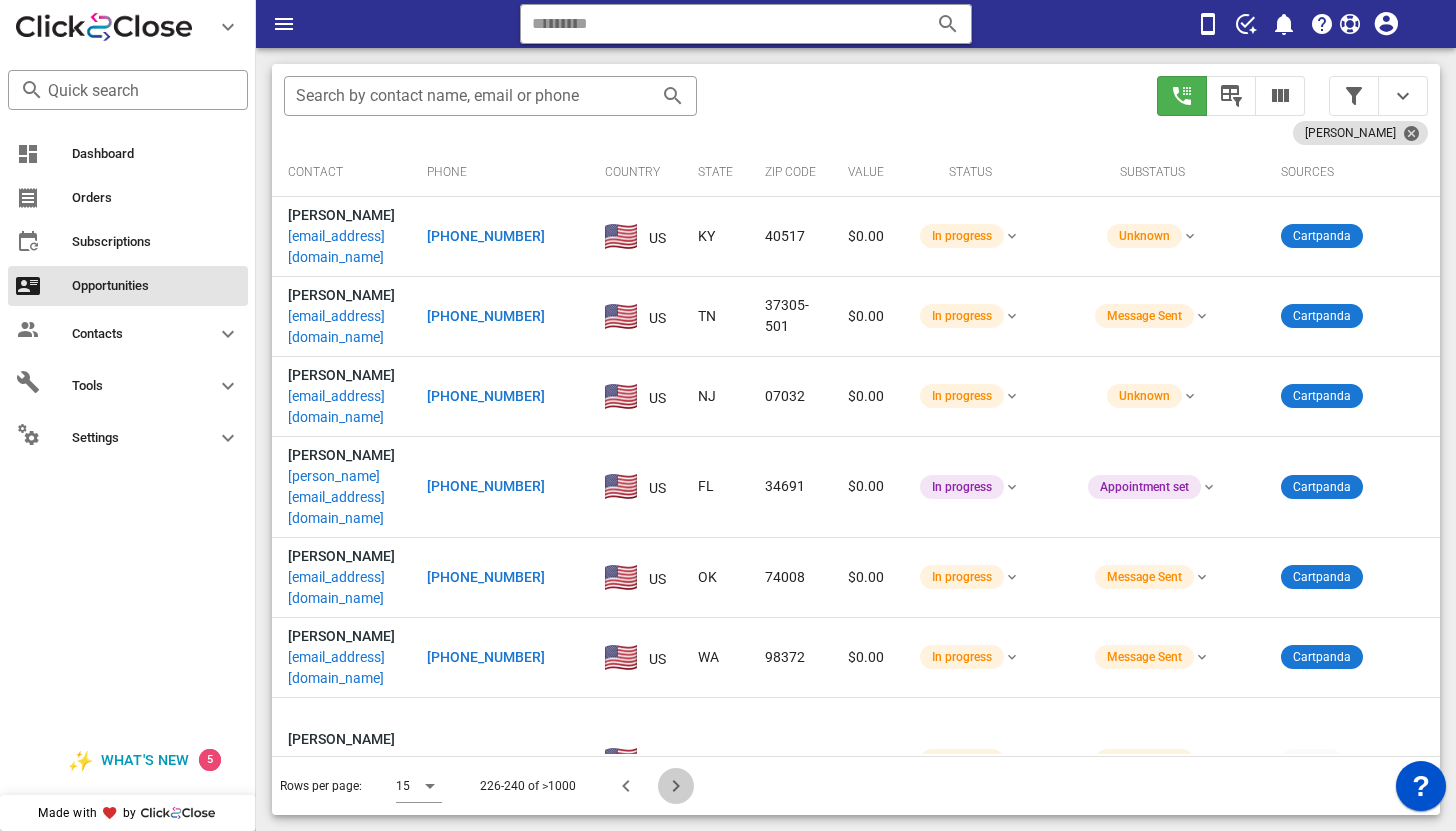 click at bounding box center [676, 786] 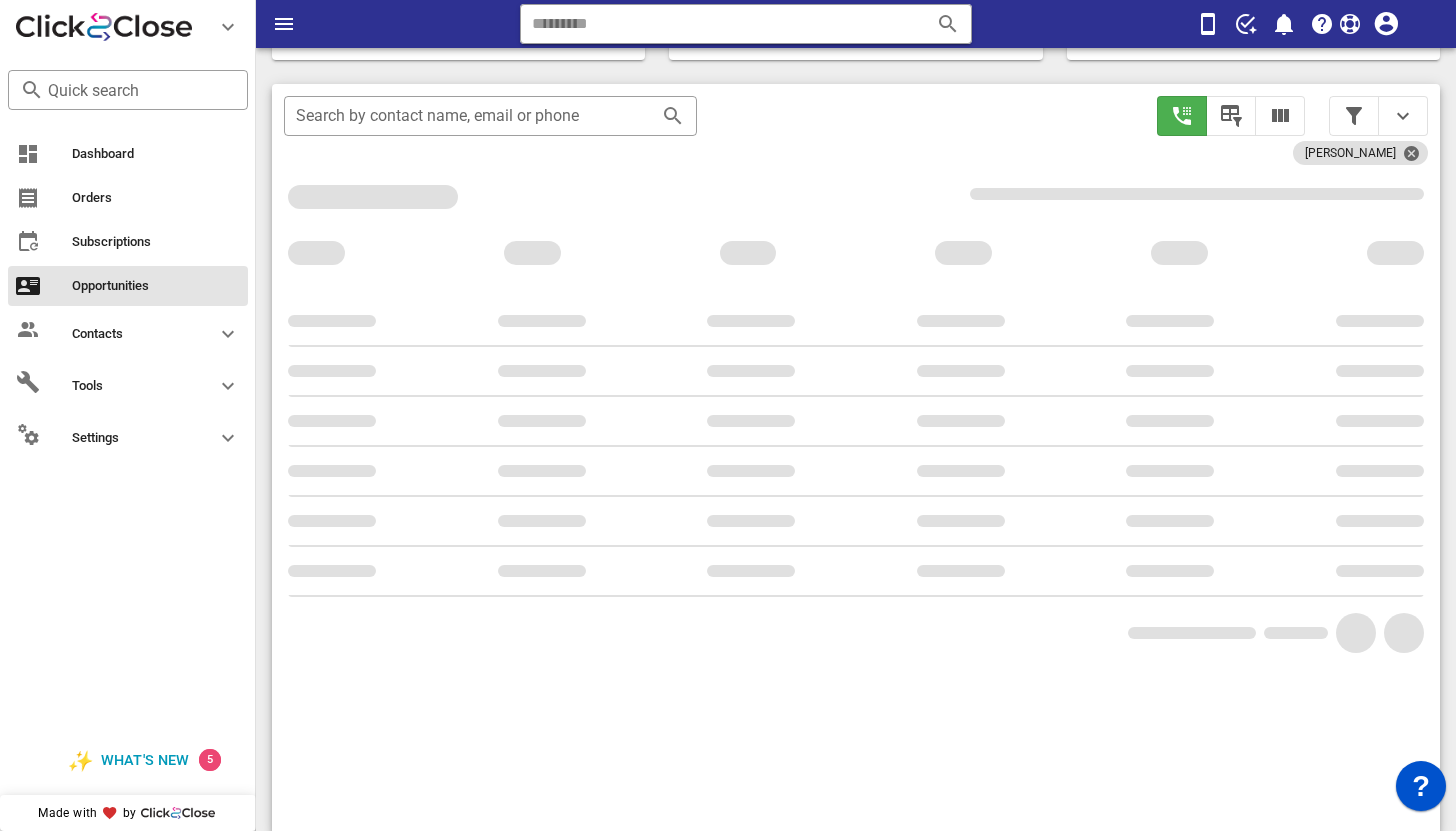 scroll, scrollTop: 376, scrollLeft: 0, axis: vertical 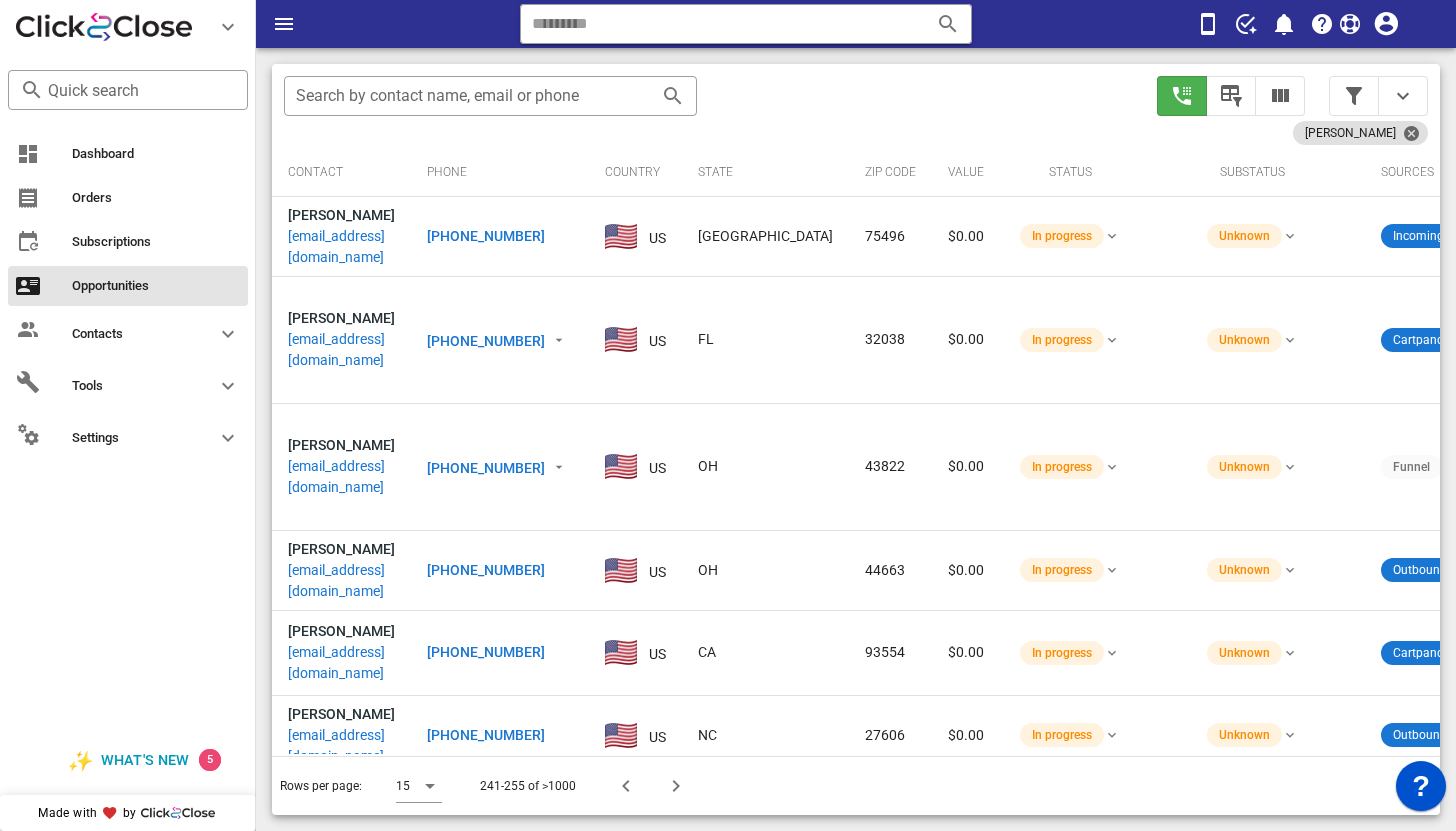 click on "​ Search by contact name, email or phone Gloria Tryout Contact Phone Country State Zip code Value Status Substatus Sources Activations Tags Created at Debbie Camfield  ddhorn54@att.net   +19793738792   US TX 75496  $0.00   In progress   Unknown   Incoming-message  2 1  order.paid  1  GingerSlim (3 bottles)   05/20/2025 22:24  Wanda Bartley  bartleyr@windstream.net   +13864666108   US FL 32038  $0.00   In progress   Unknown   Cartpanda  4 1  order.paid  1  GingerSlim (3 bottles)  1  Glyco Clean - Exclusive Offer  1  order.upsell  1  GingerSlim - Exclusive Offer 2 (U1.3)  1  Glyco Clean (6 bottles)   05/20/2025 19:15  Linda  mooslikjagger@gmail.com   +17408283374   US OH 43822  $0.00   In progress   Unknown   Funnel  3 1  order.paid  1  GingerSlim (1 bottle)  1  Coaching_SignUp  1  Weightloss_Coaching  1  order.upsell  1  GingerSlim - Exclusive Offer (U1.1)   05/20/2025 18:39  Sandy Carpenter  nekita100@gmail.com   +13303398036   US OH 44663  $0.00   In progress   Unknown   Outbound-call  3 1  order.paid  1 2" at bounding box center [856, 439] 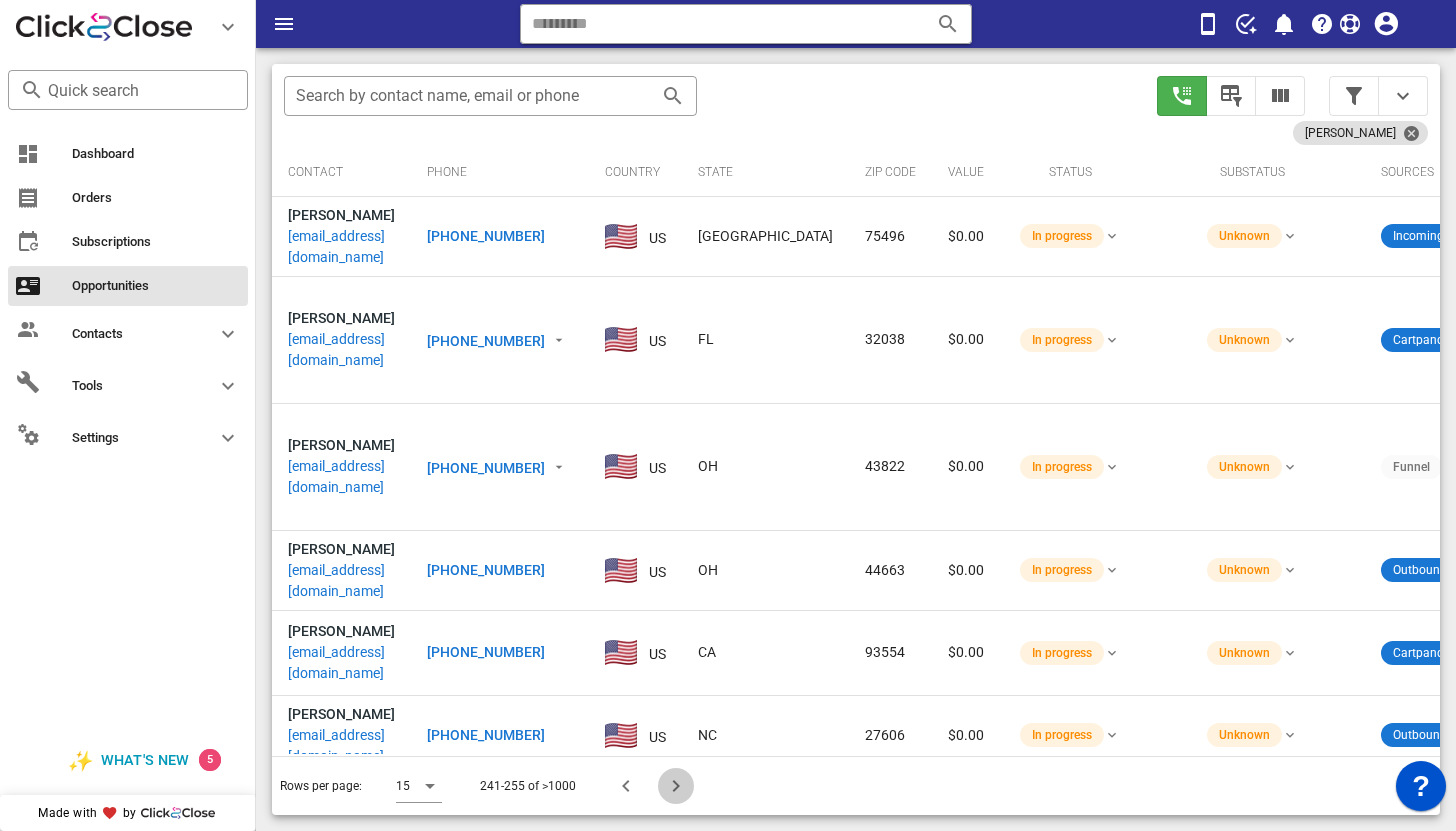 click at bounding box center [676, 786] 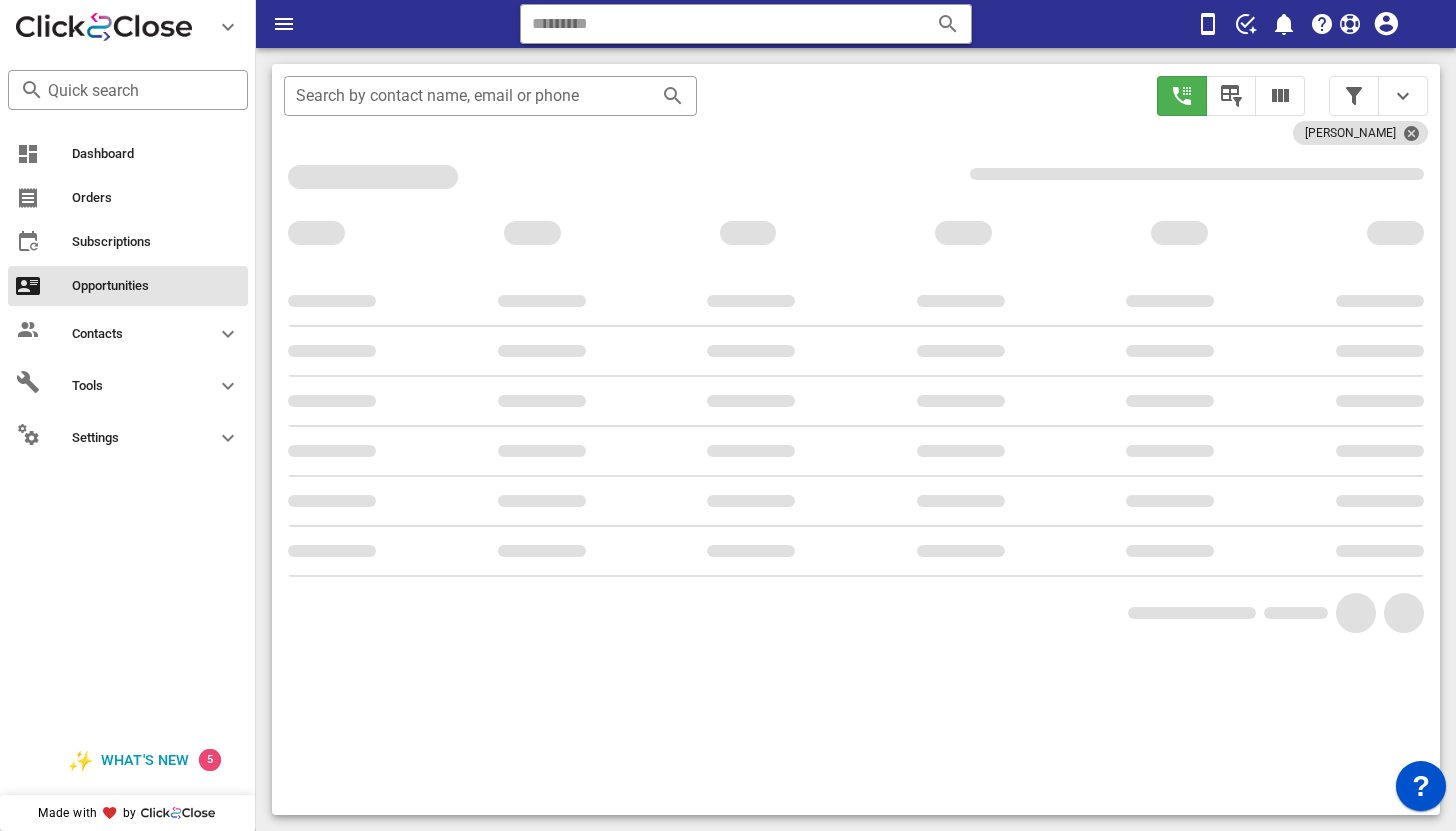 scroll, scrollTop: 376, scrollLeft: 0, axis: vertical 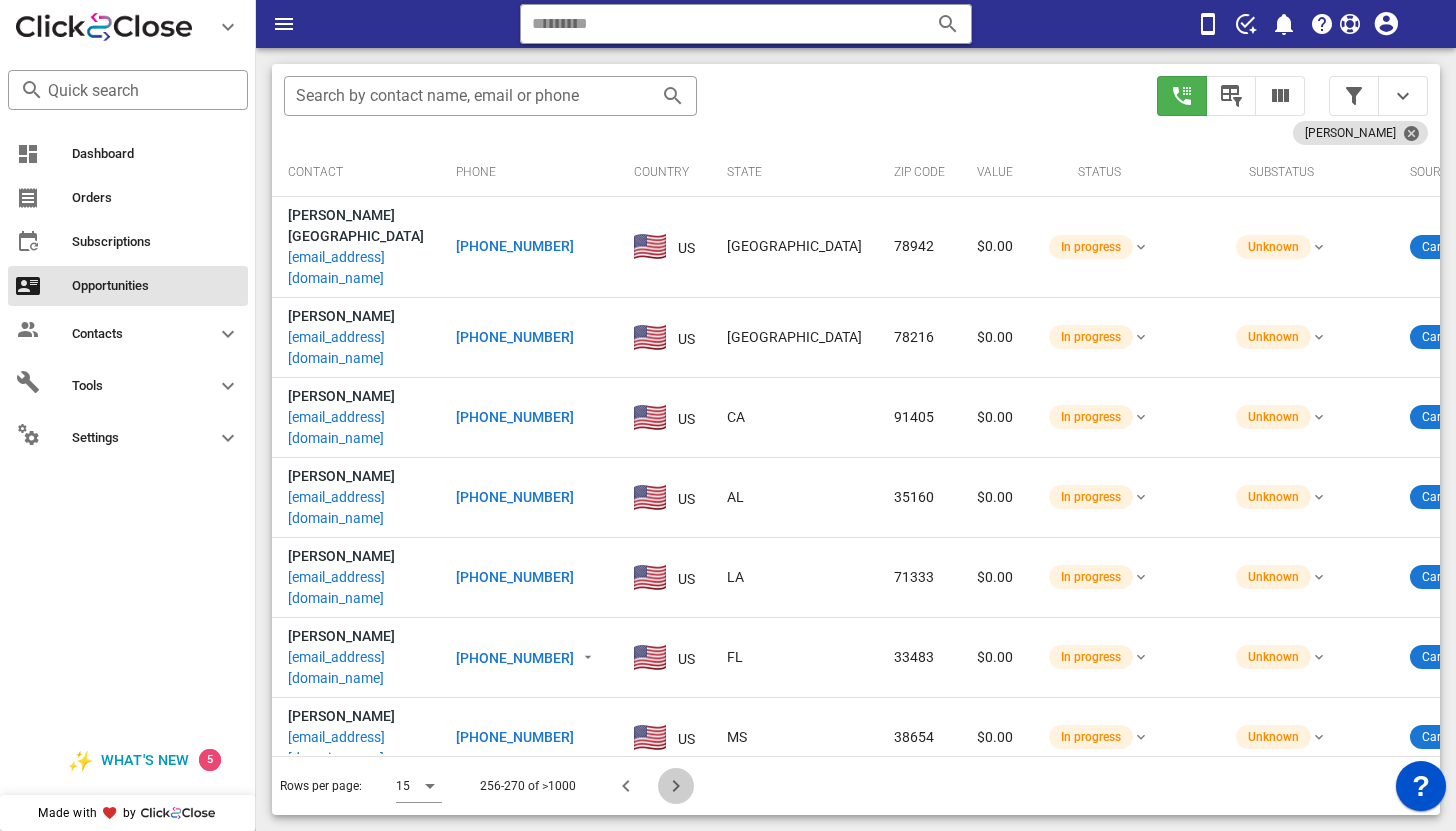 click at bounding box center (676, 786) 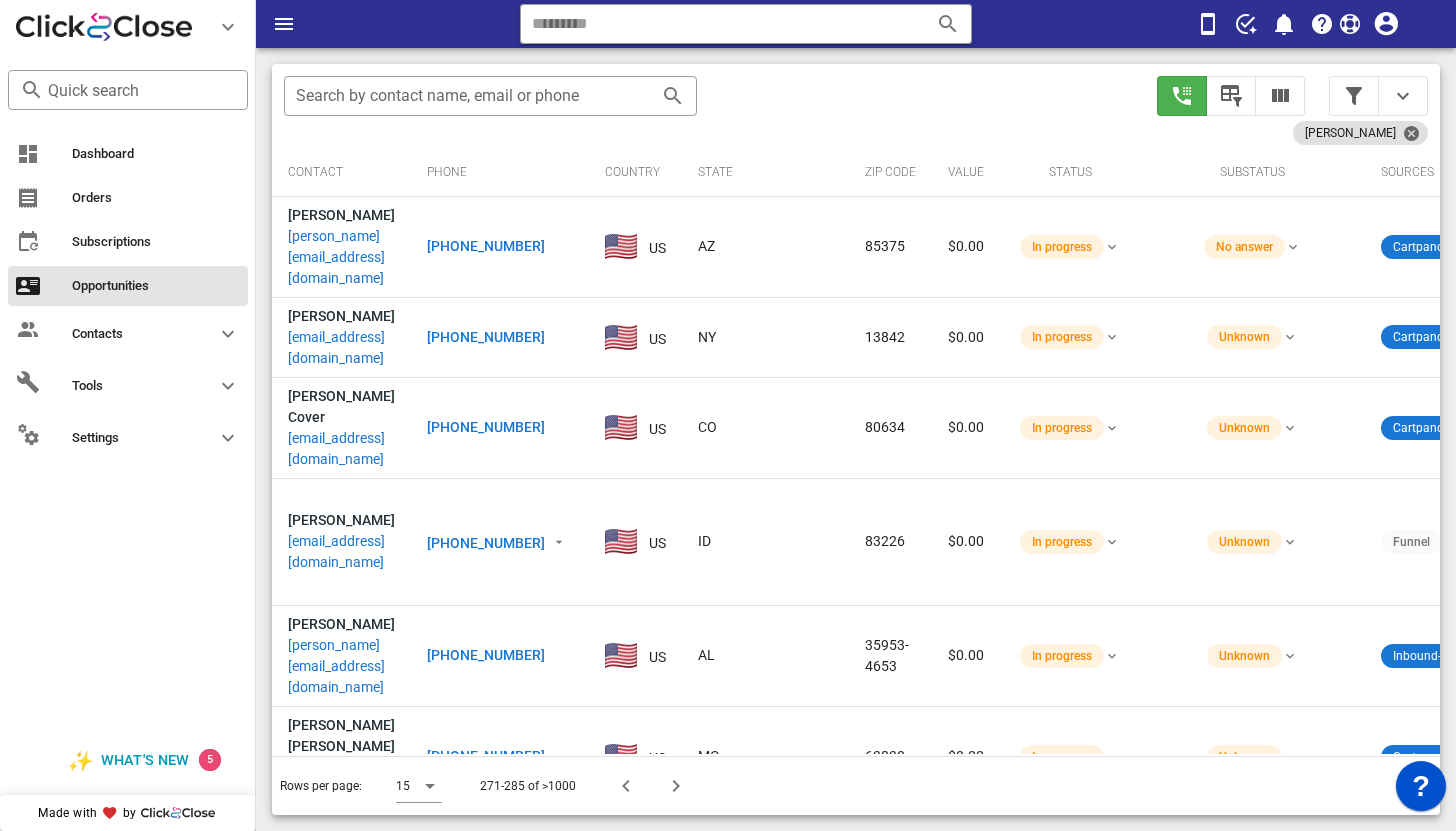 scroll, scrollTop: 376, scrollLeft: 0, axis: vertical 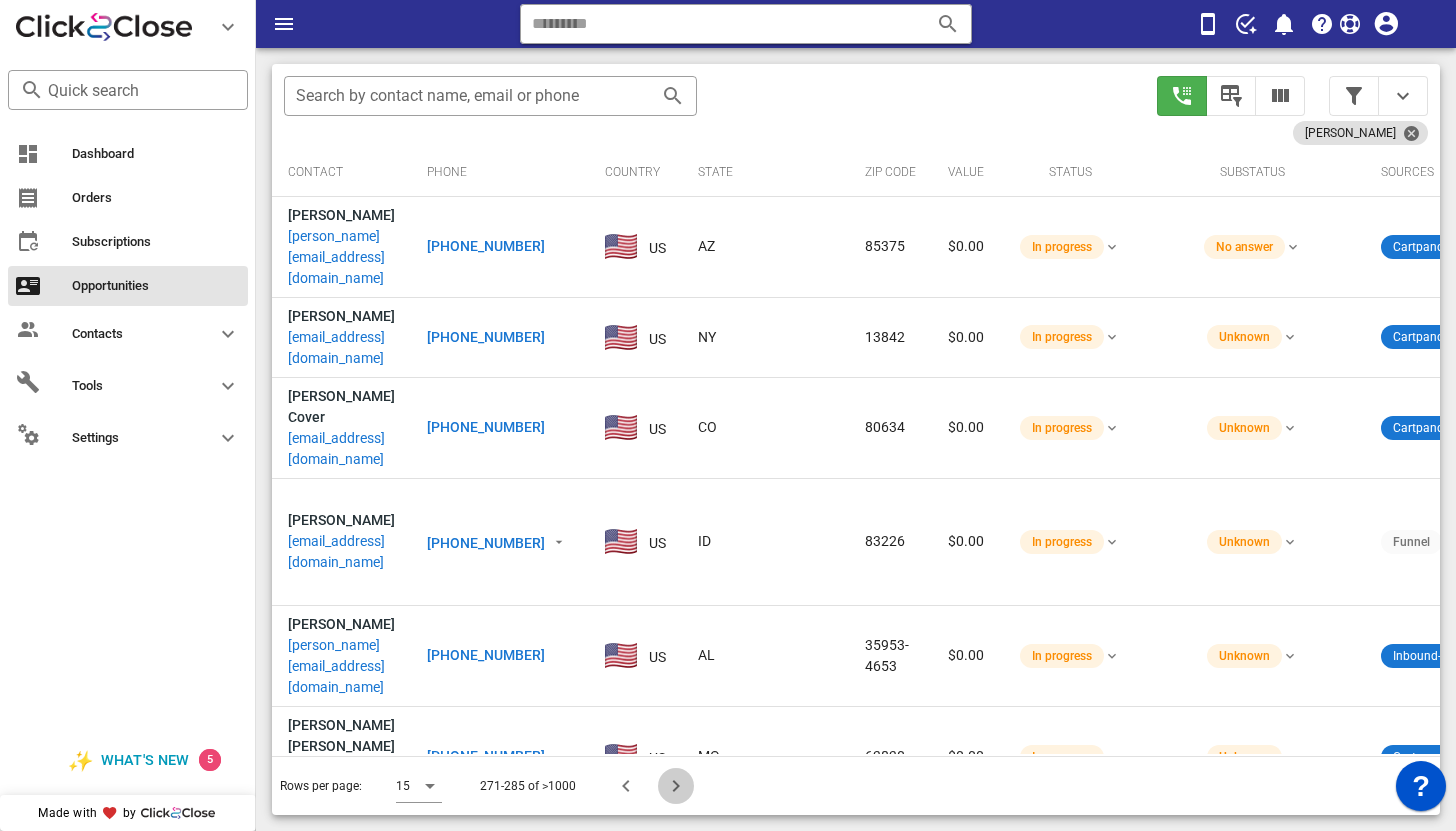 click at bounding box center [676, 786] 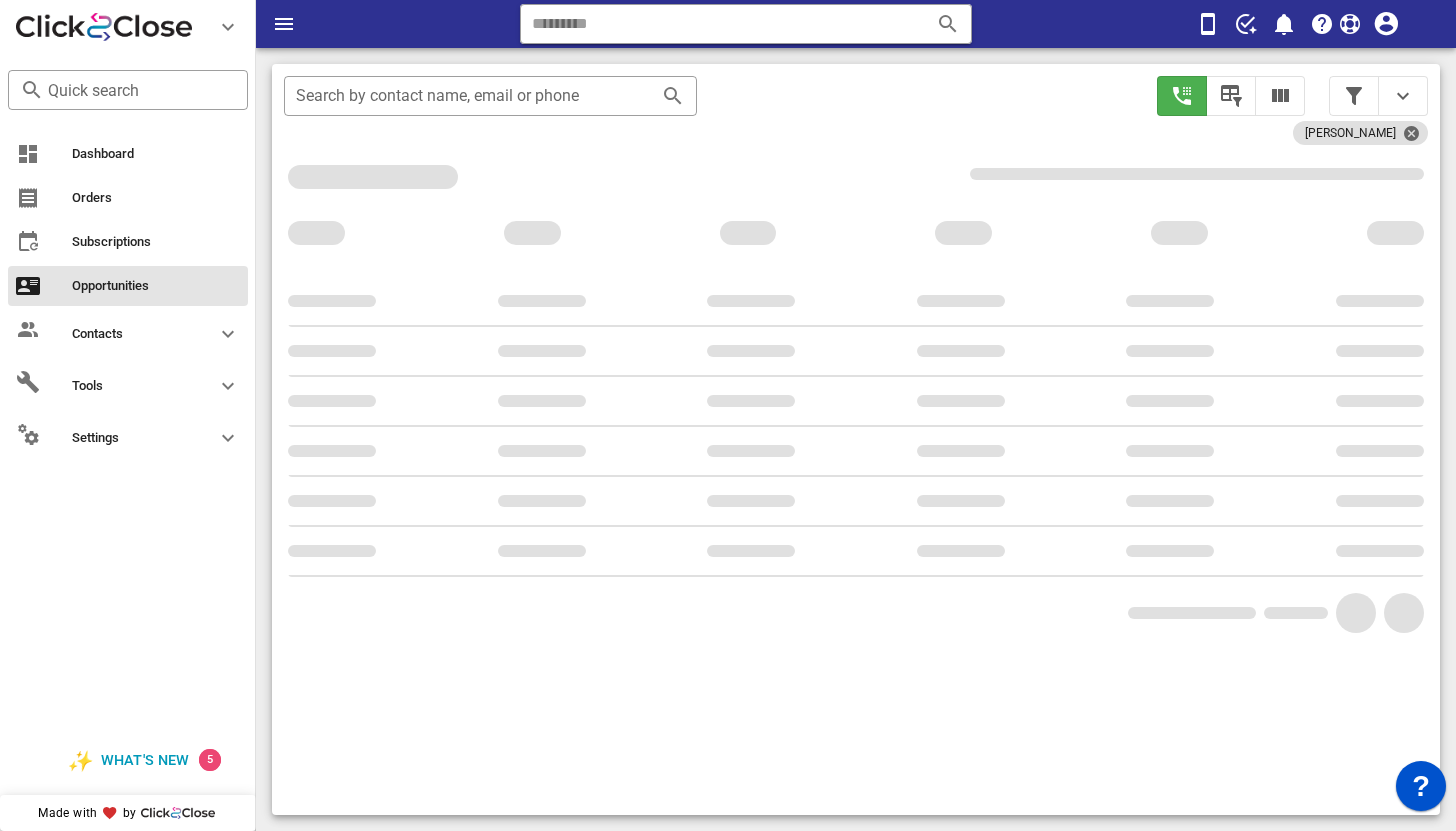 scroll, scrollTop: 376, scrollLeft: 0, axis: vertical 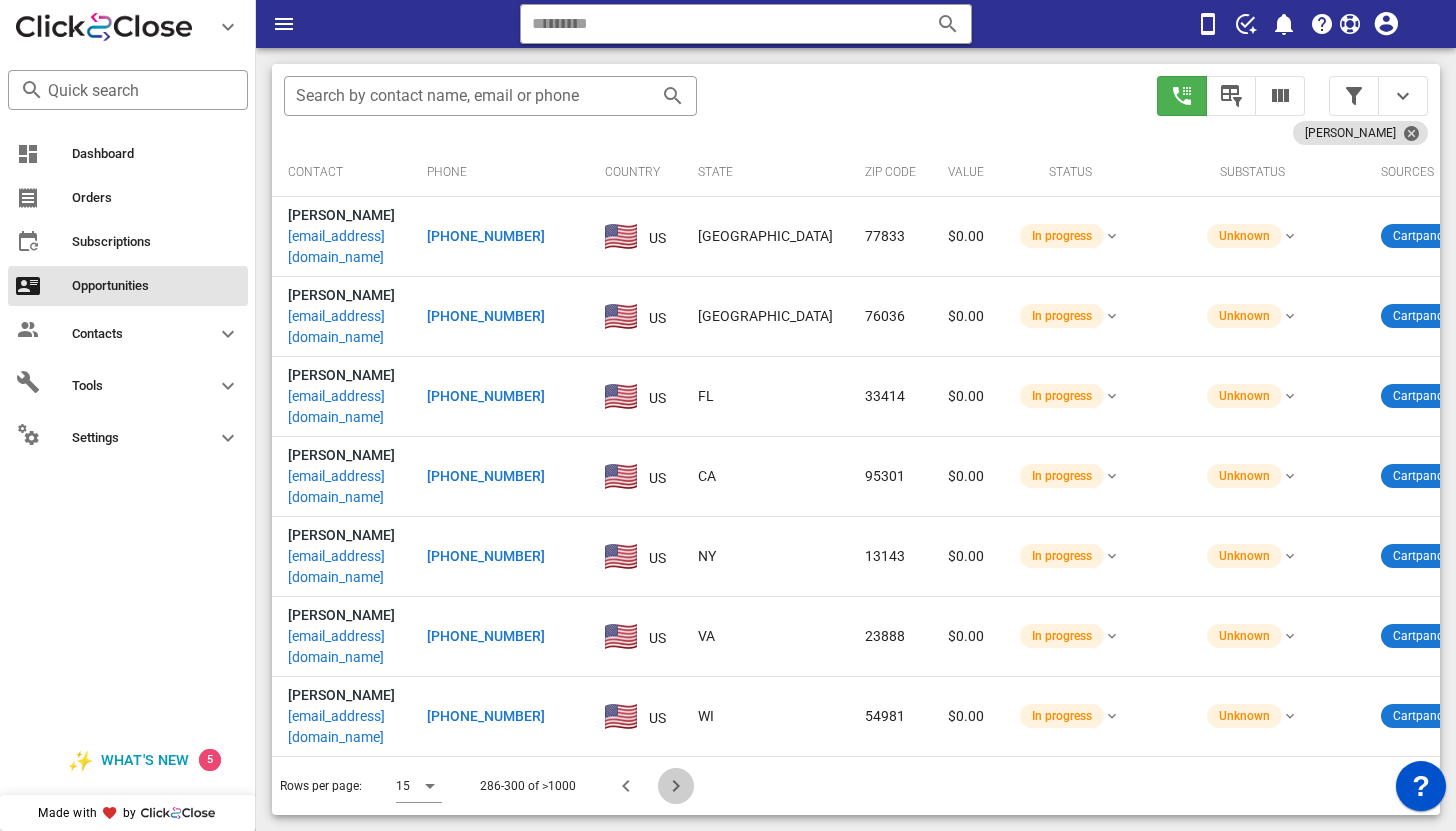 click at bounding box center (676, 786) 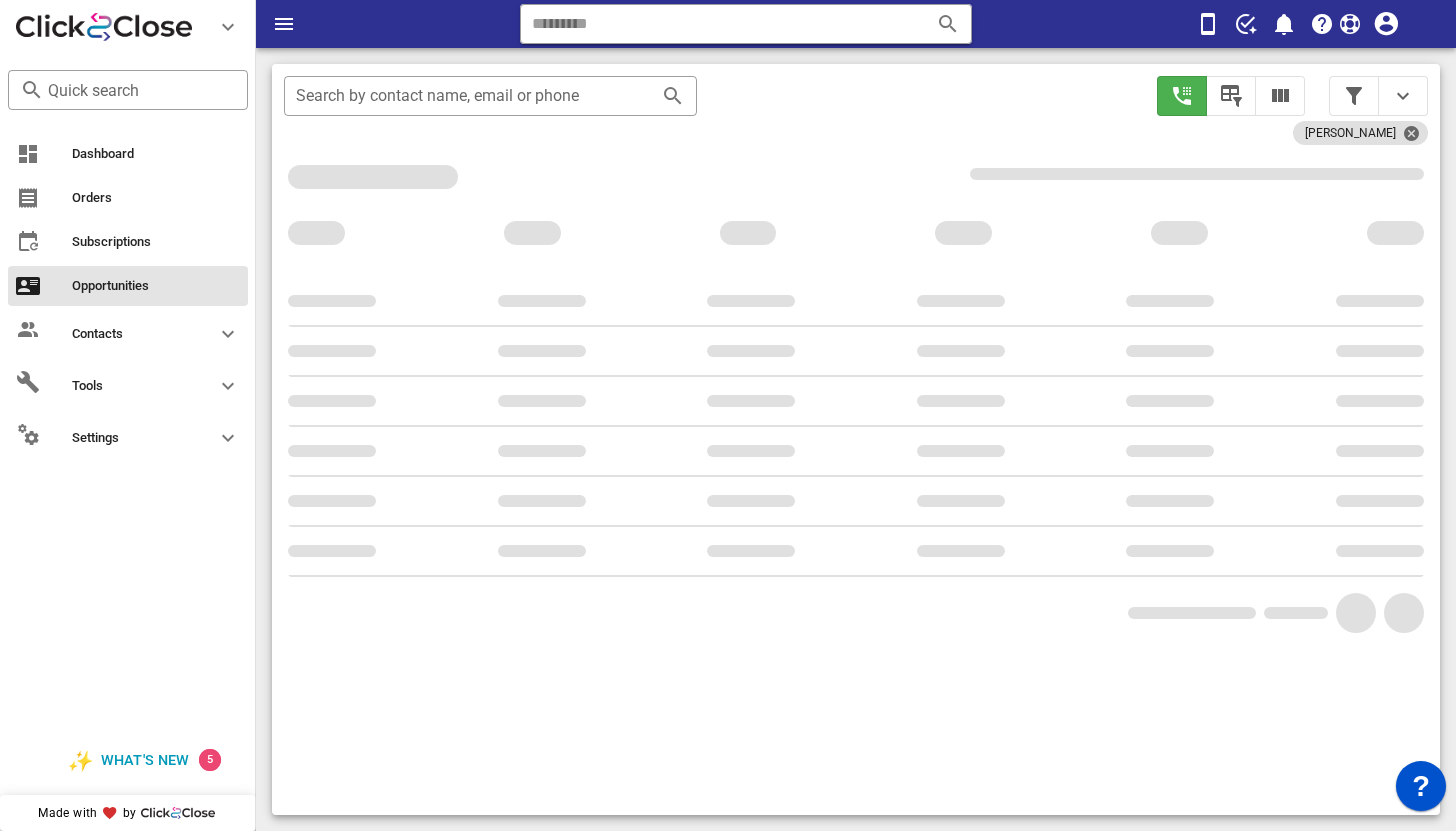 scroll, scrollTop: 376, scrollLeft: 0, axis: vertical 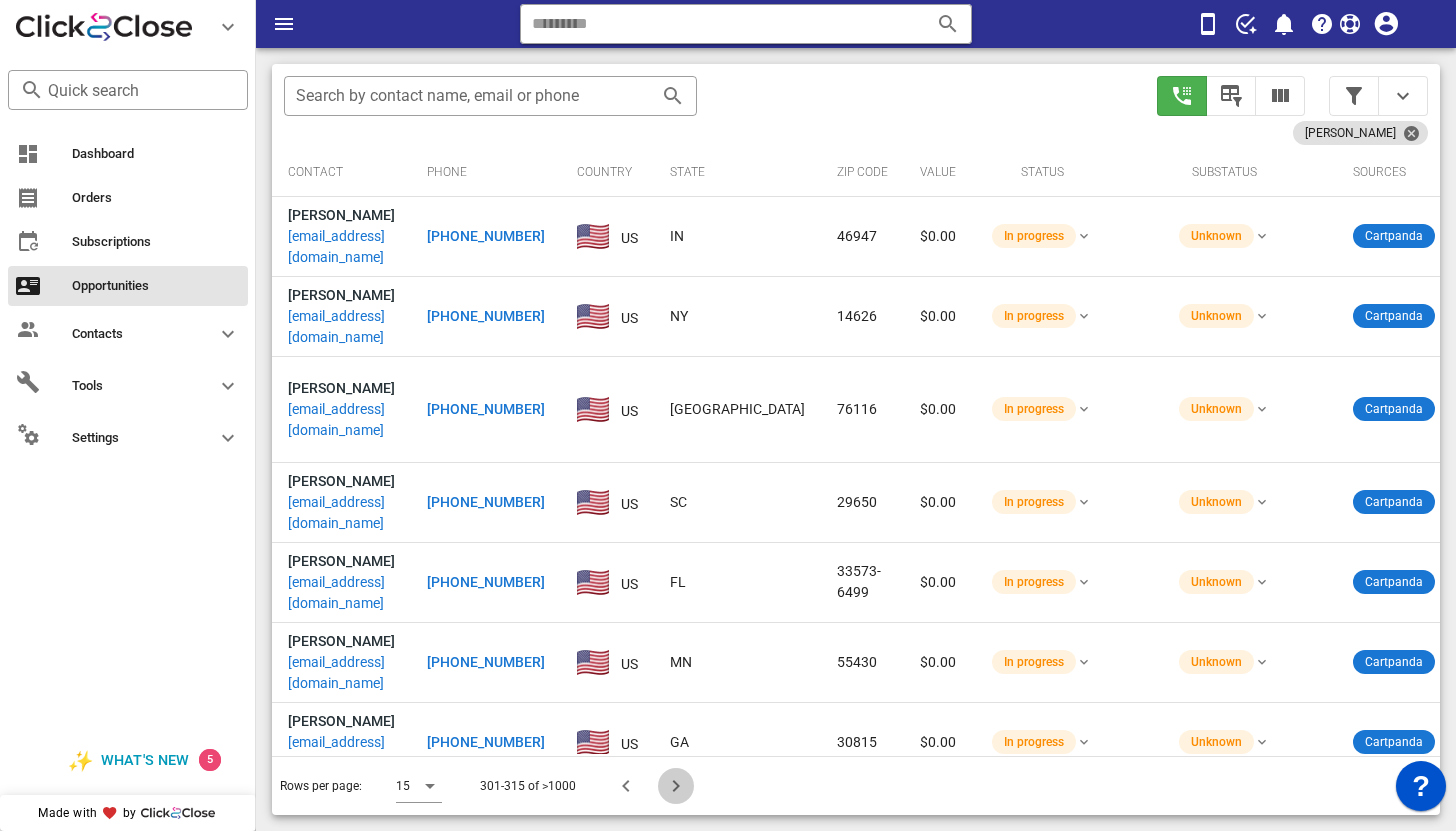 click at bounding box center [676, 786] 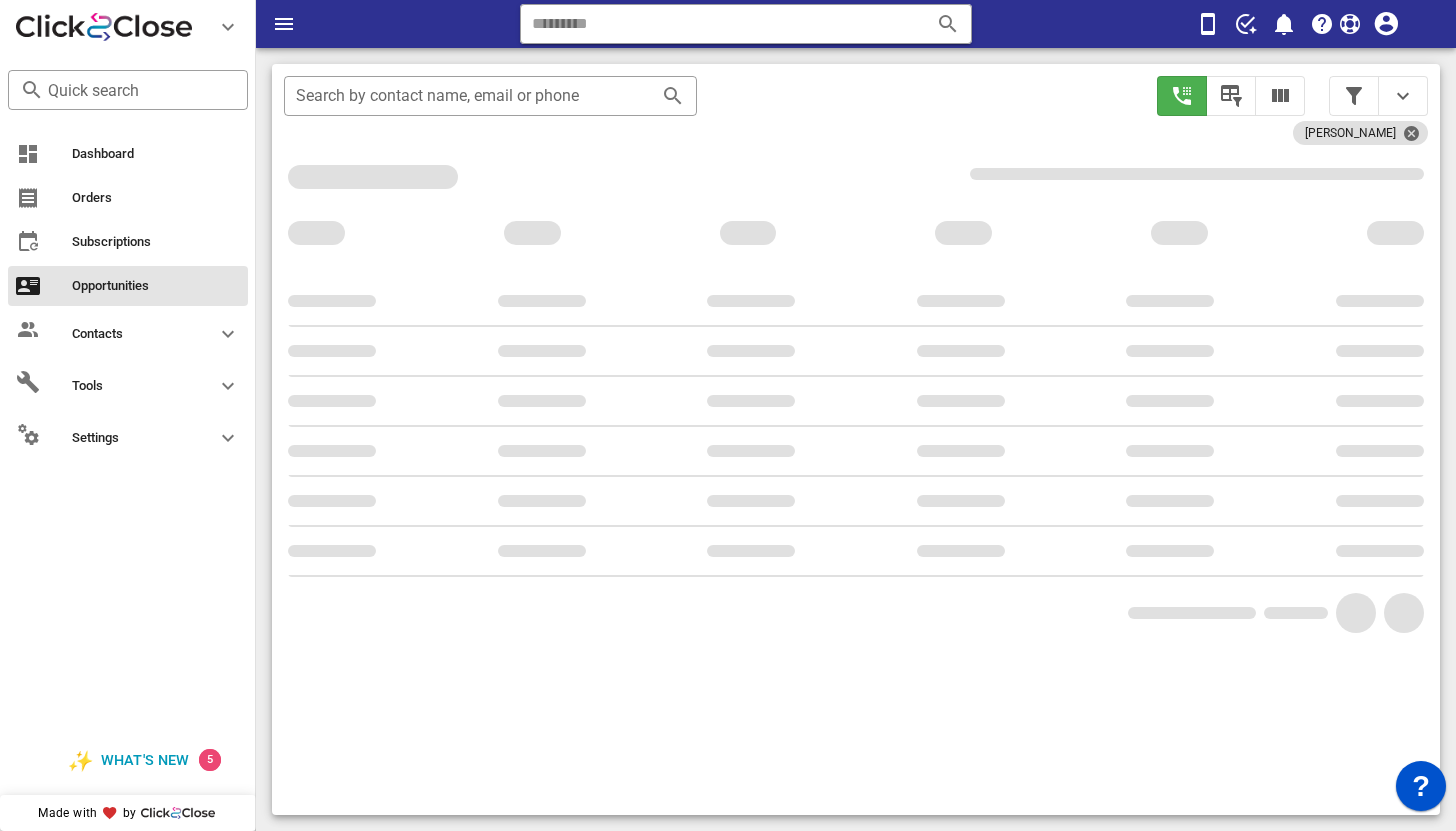scroll, scrollTop: 376, scrollLeft: 0, axis: vertical 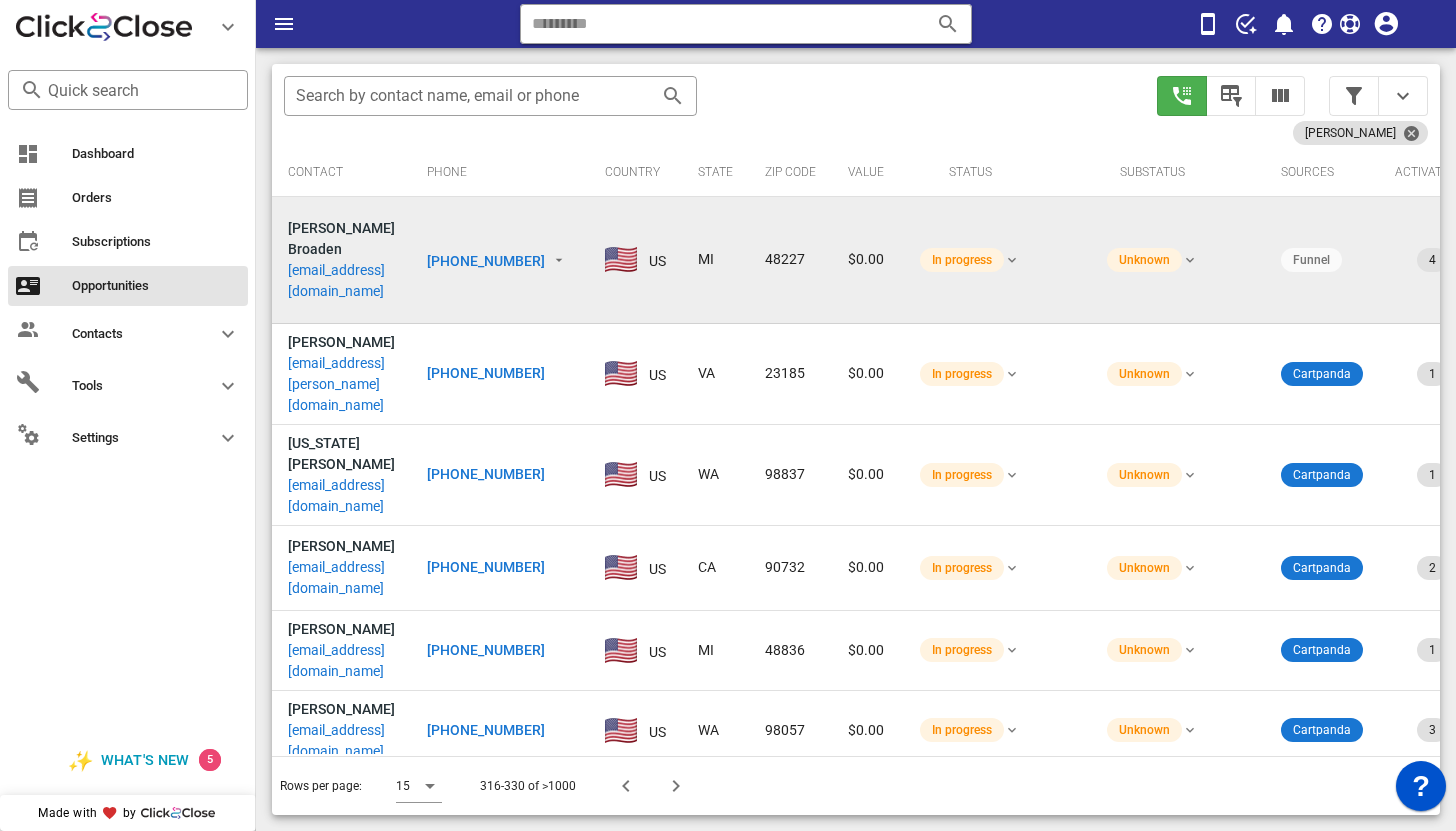 click on "lbbroaden@gmail.com" at bounding box center (341, 281) 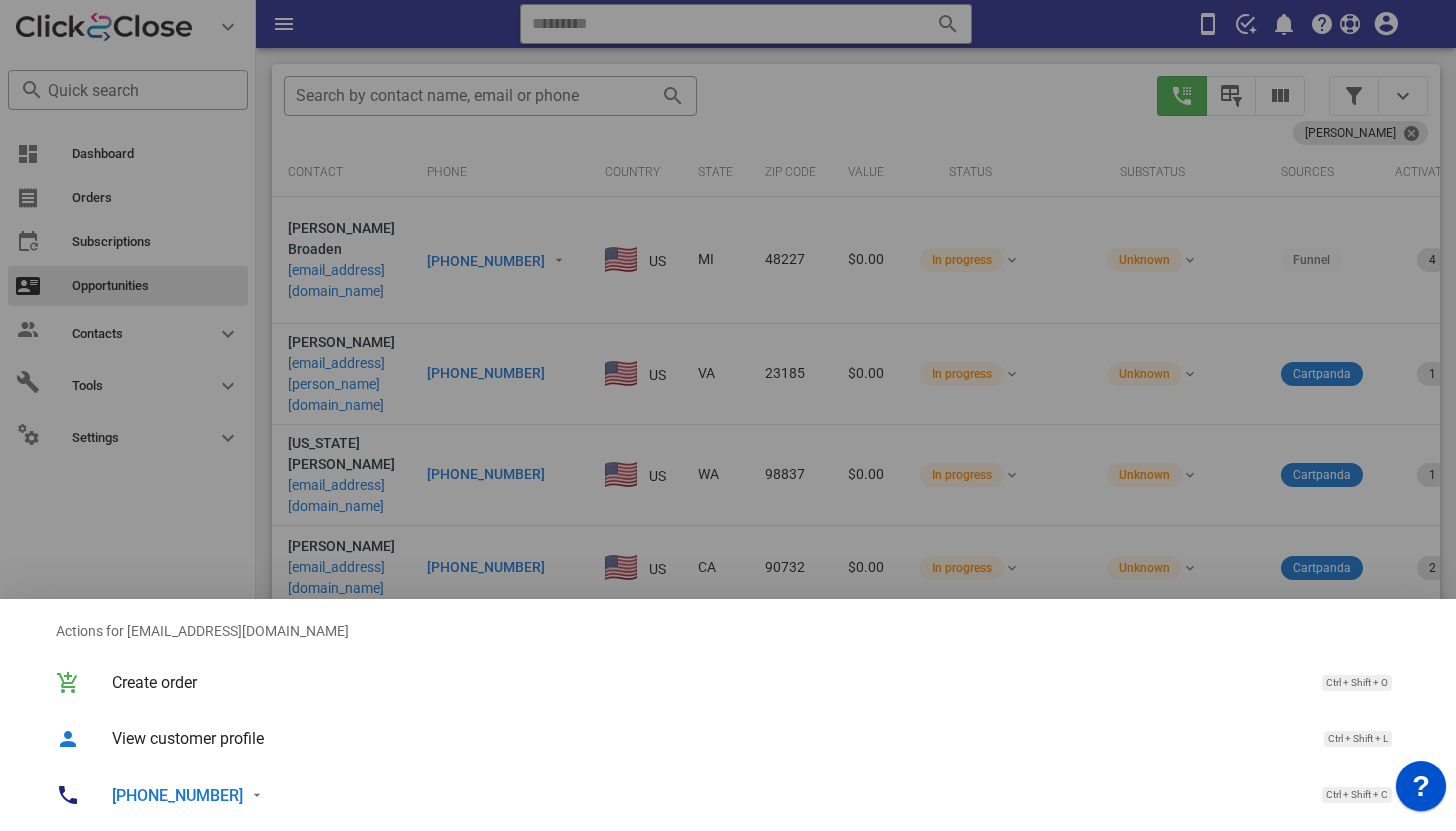 click on "+13137047301" at bounding box center (177, 795) 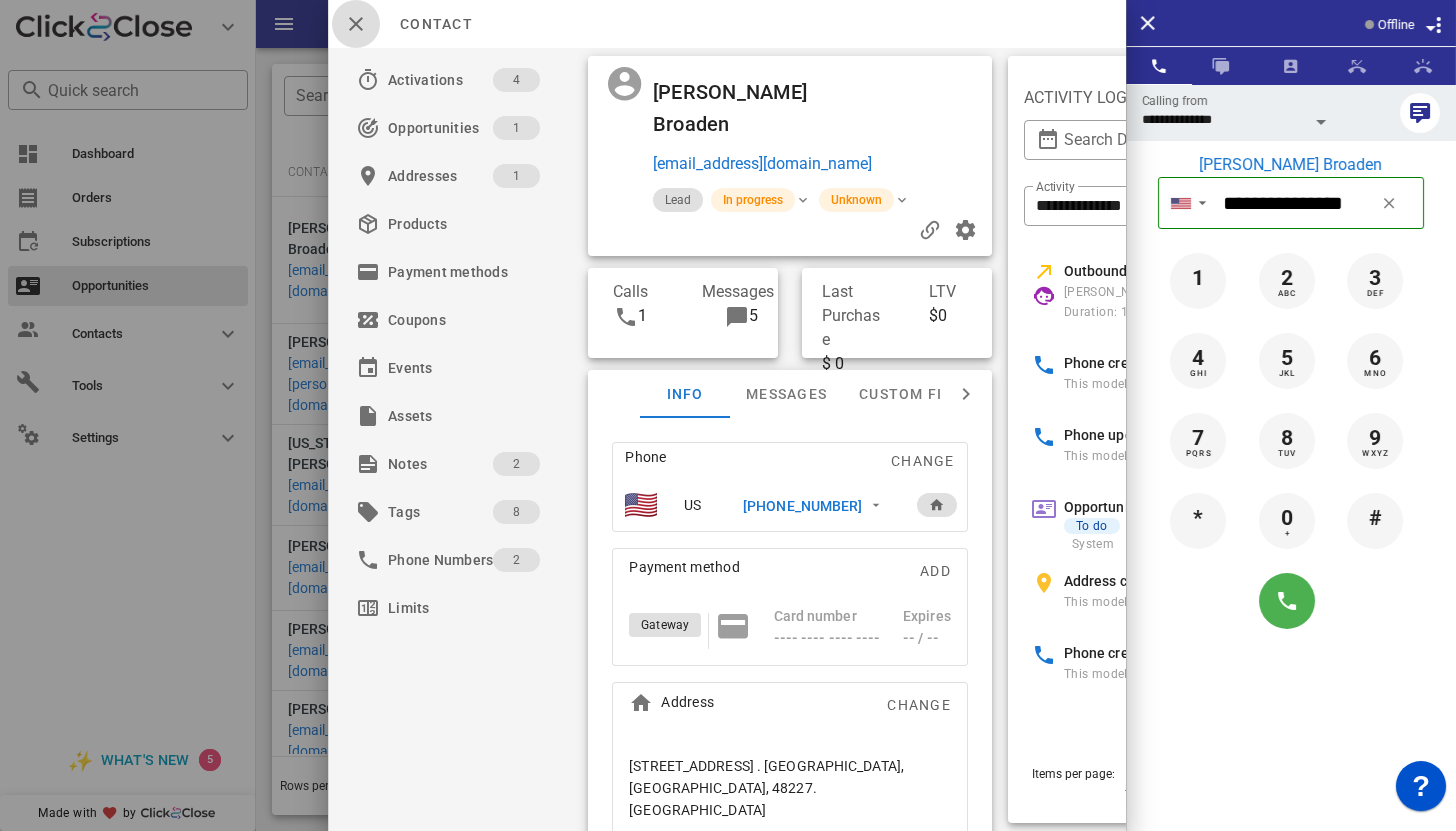 click at bounding box center [356, 24] 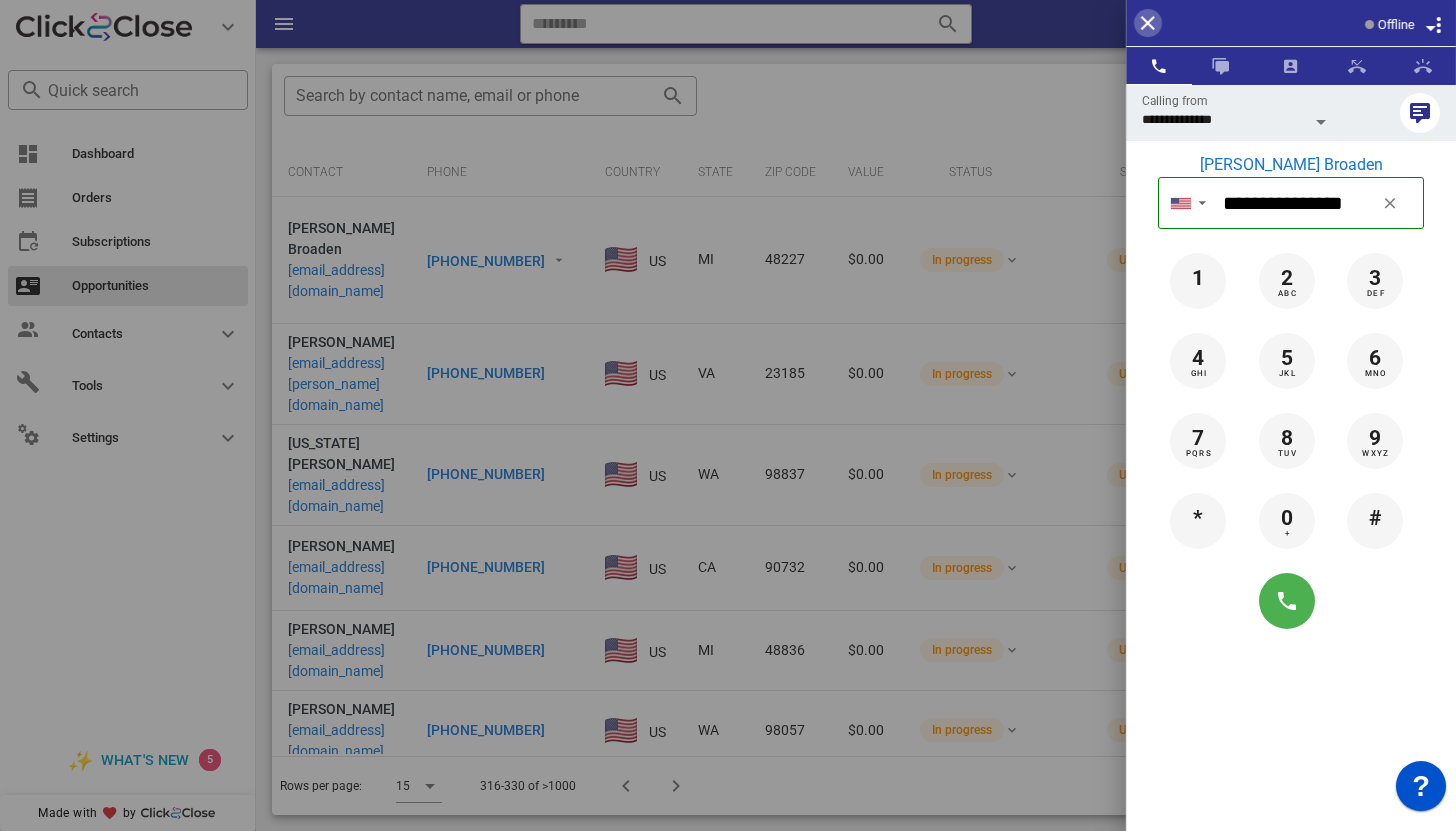 click at bounding box center (1148, 23) 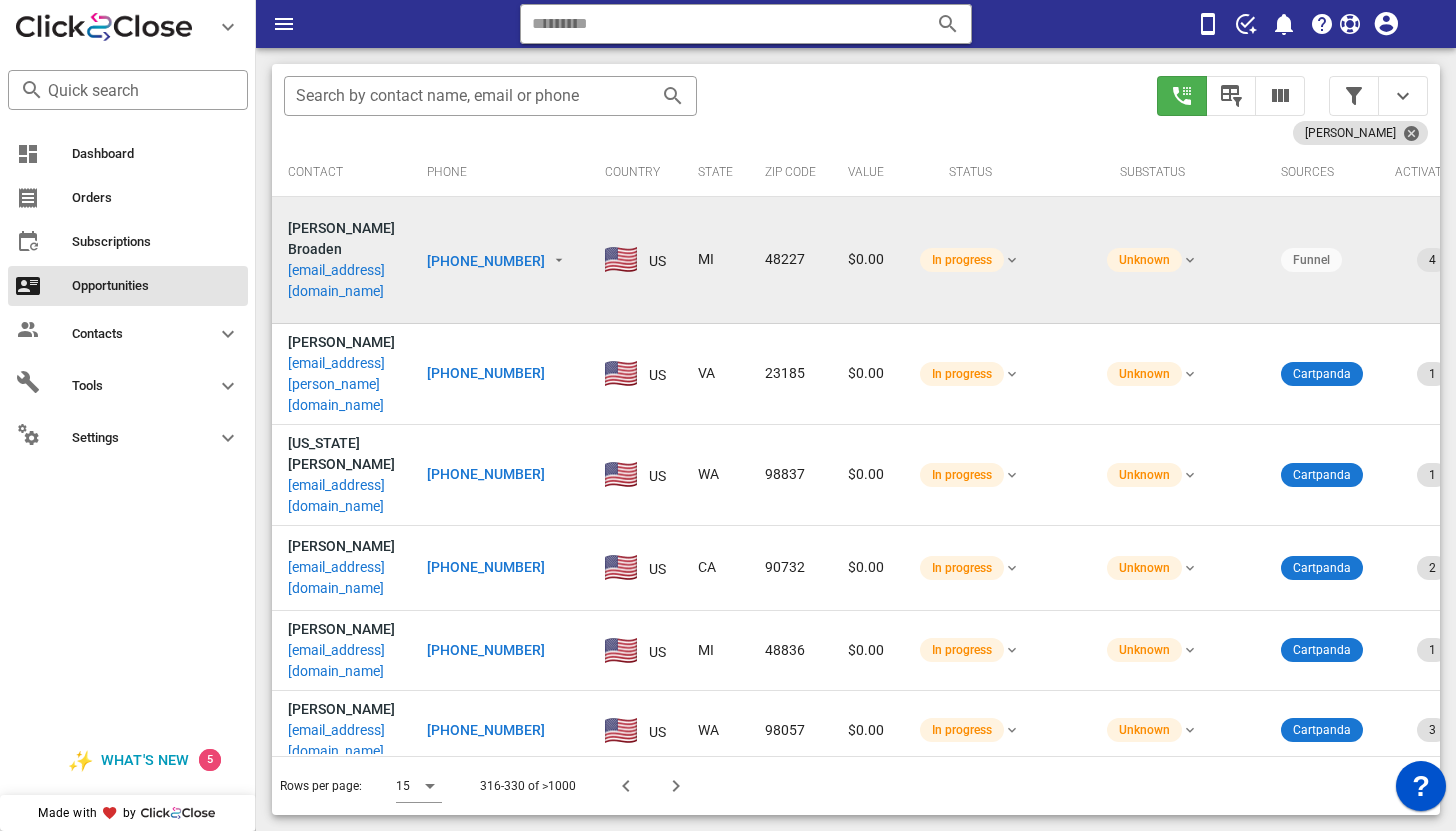 click on "+13137047301" at bounding box center (486, 261) 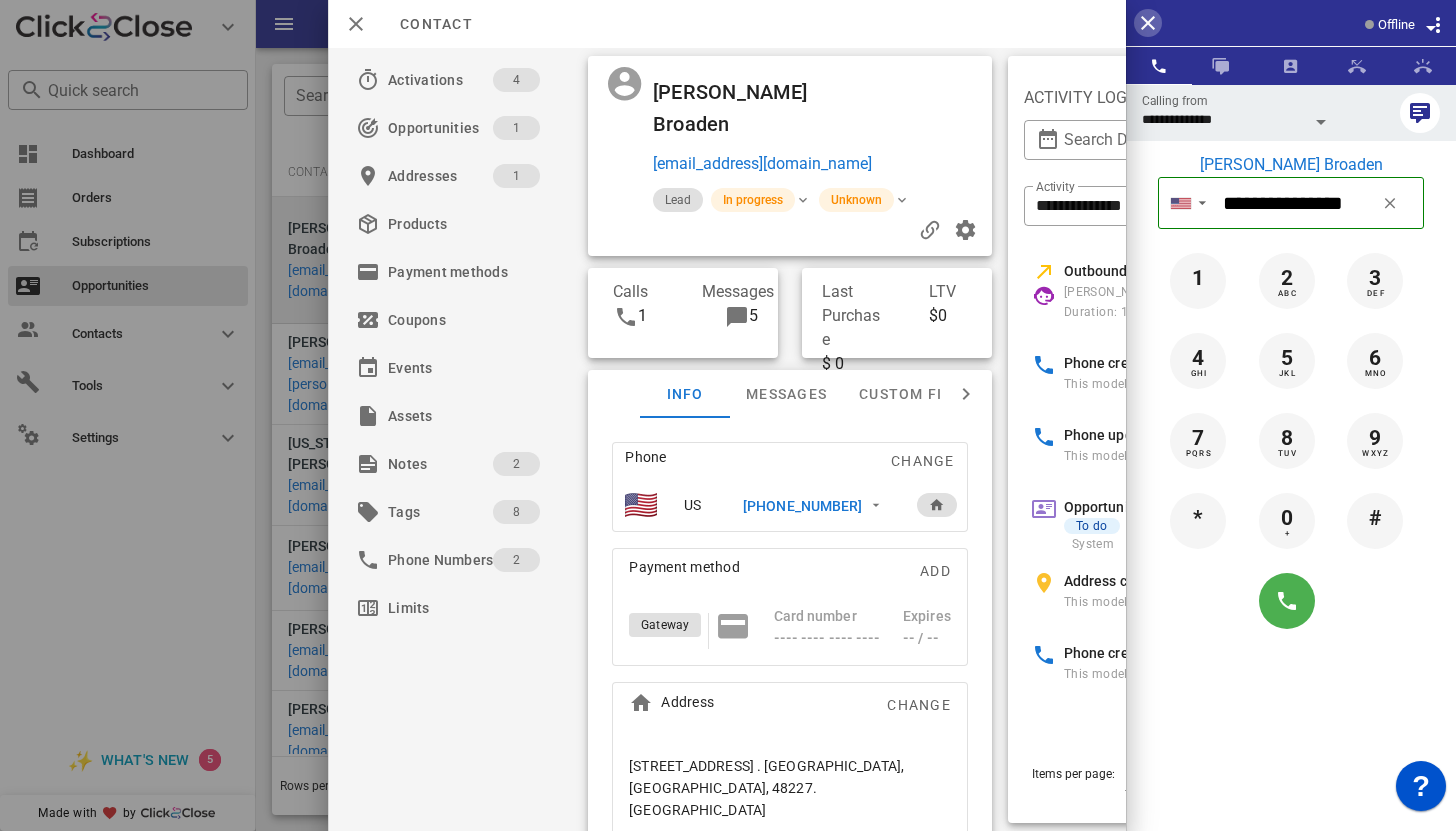 click at bounding box center [1148, 23] 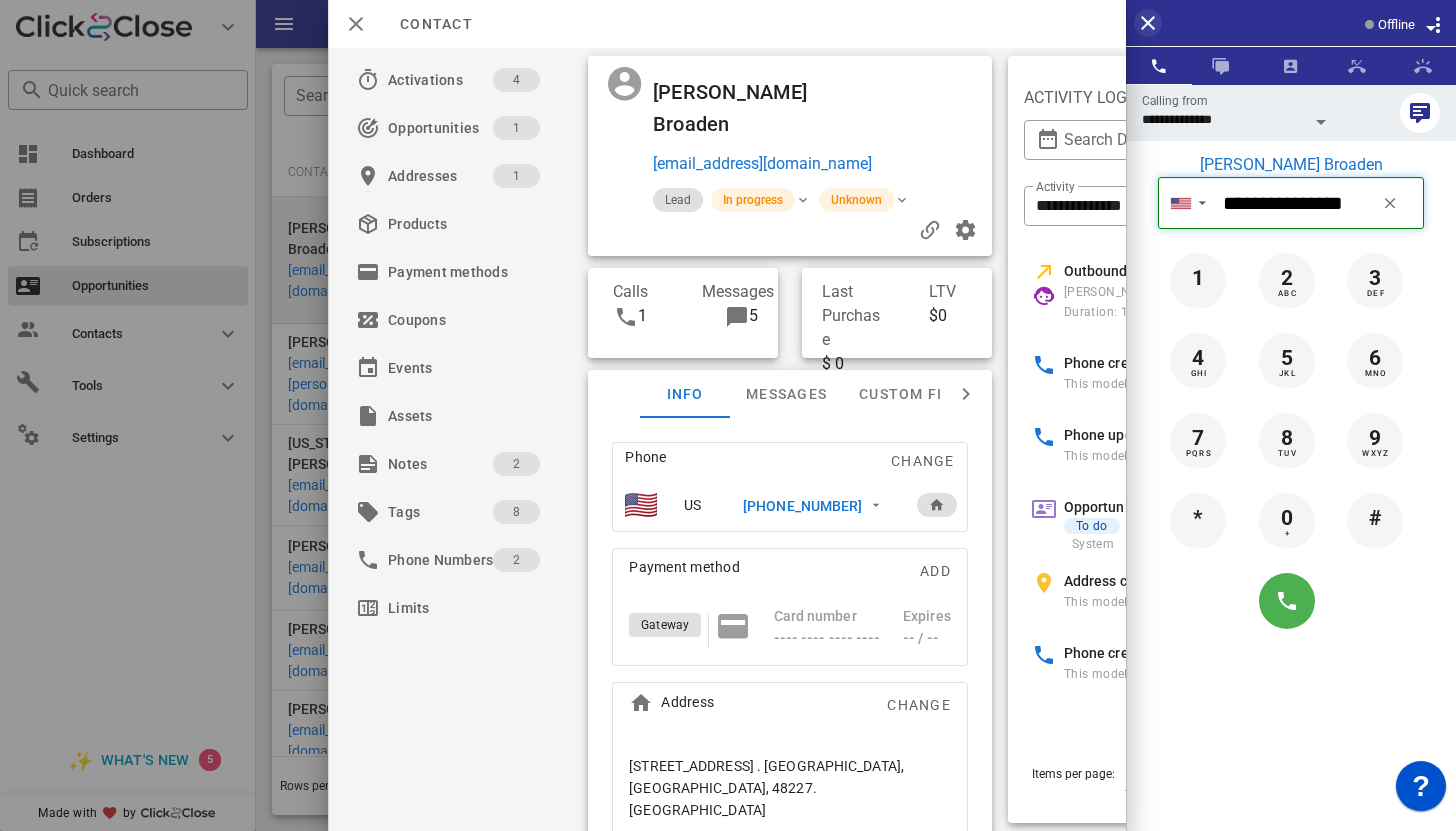 type 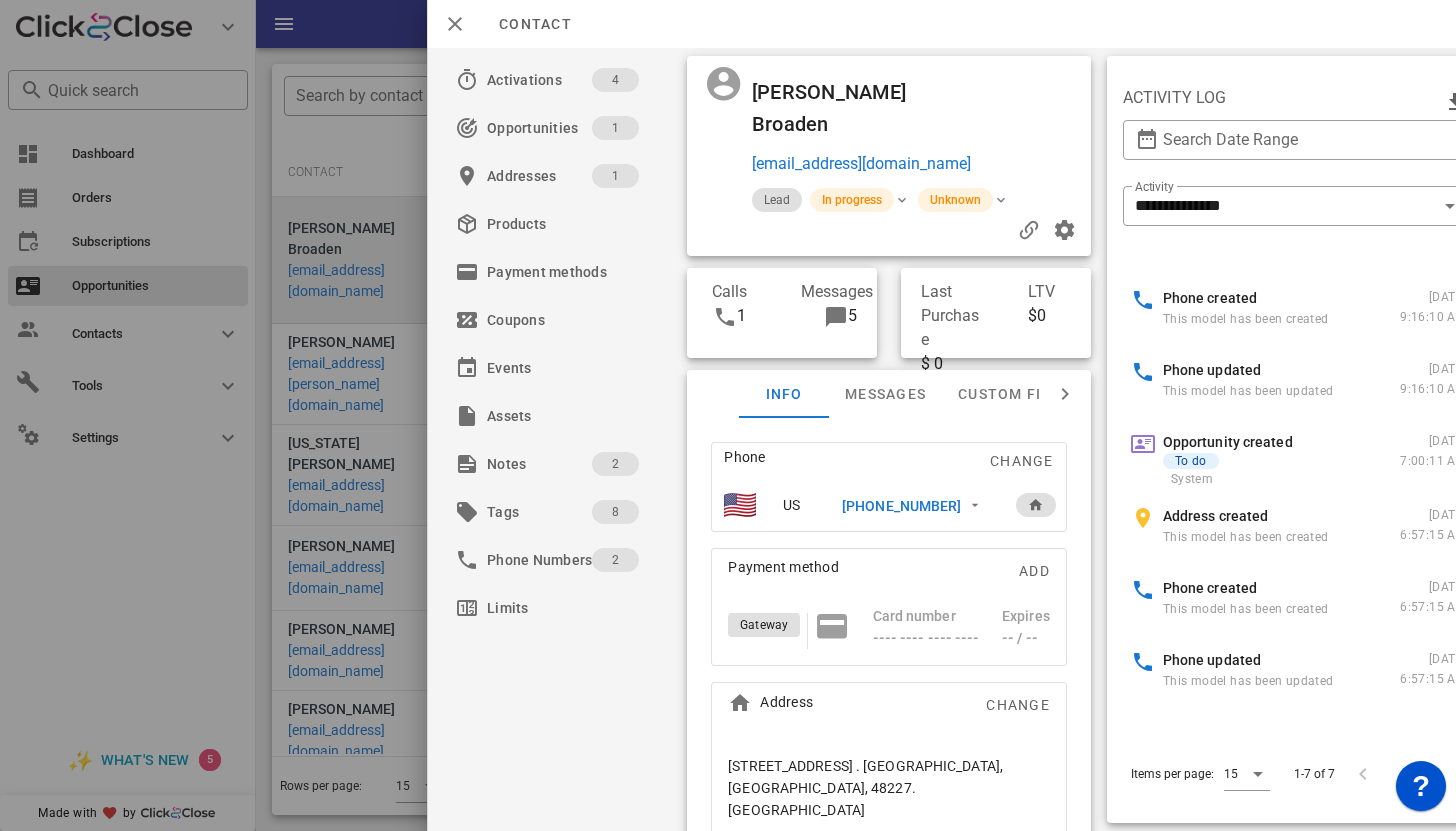 scroll, scrollTop: 137, scrollLeft: 0, axis: vertical 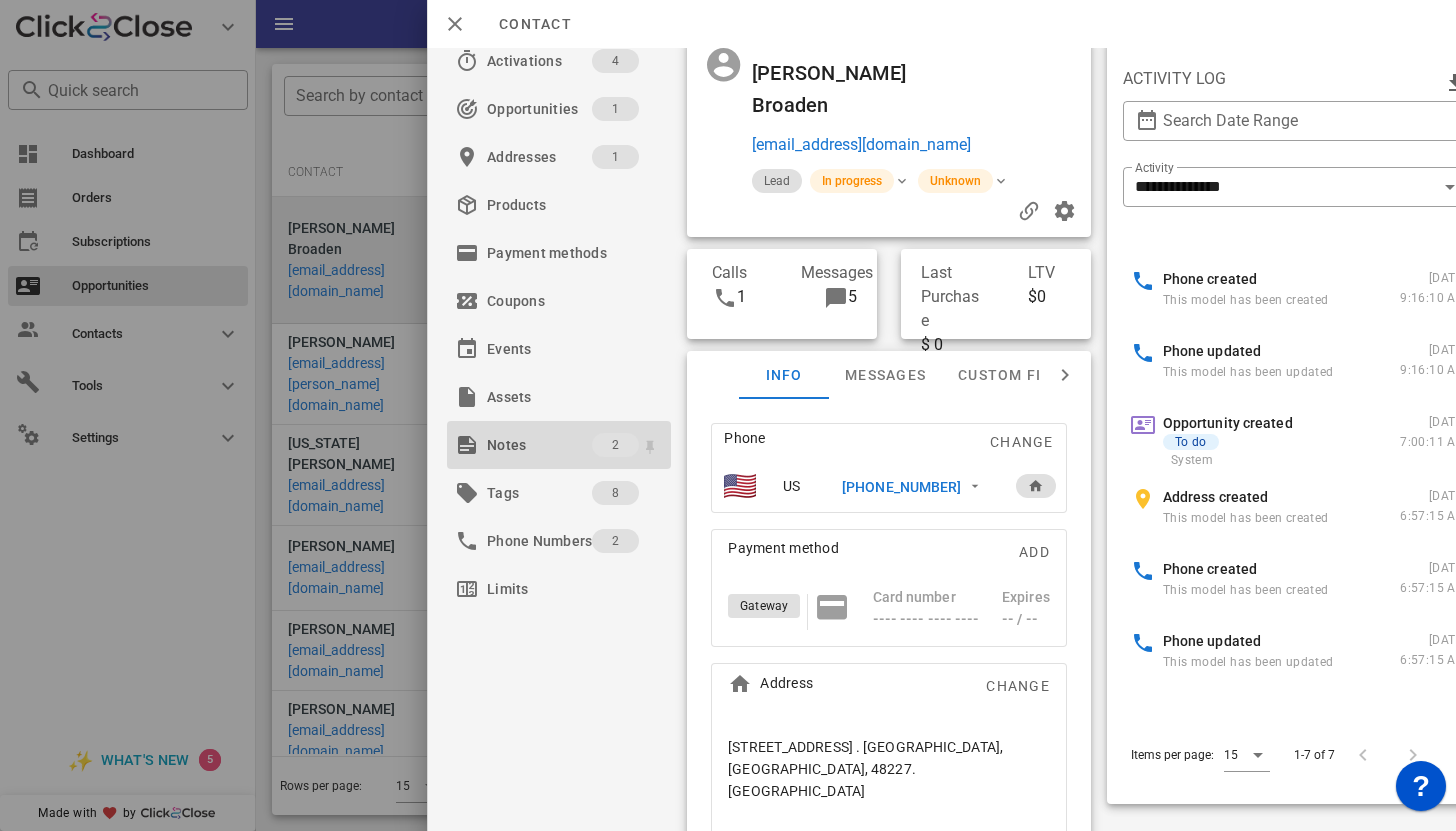 click on "Notes" at bounding box center [539, 445] 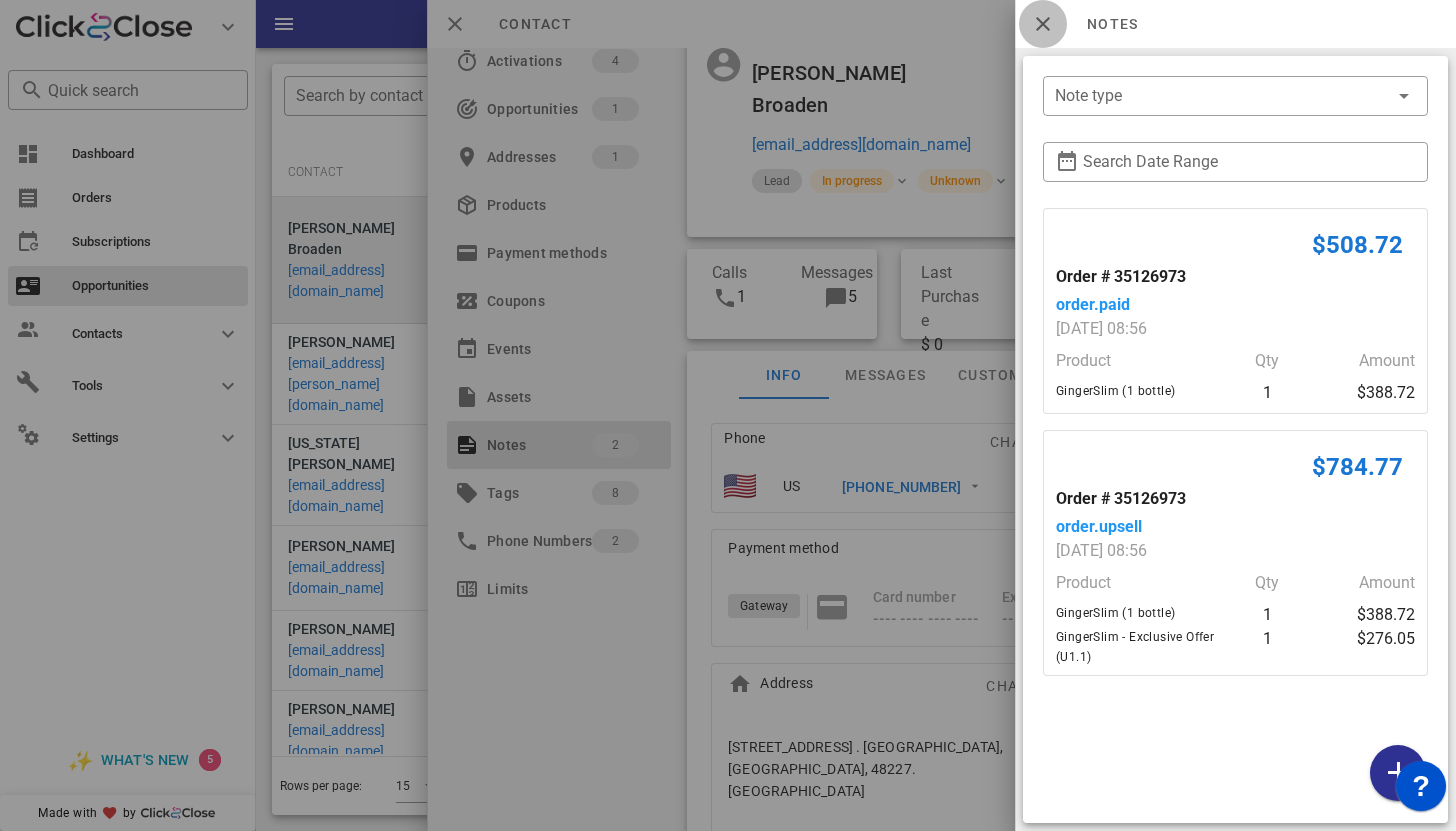 click at bounding box center [1043, 24] 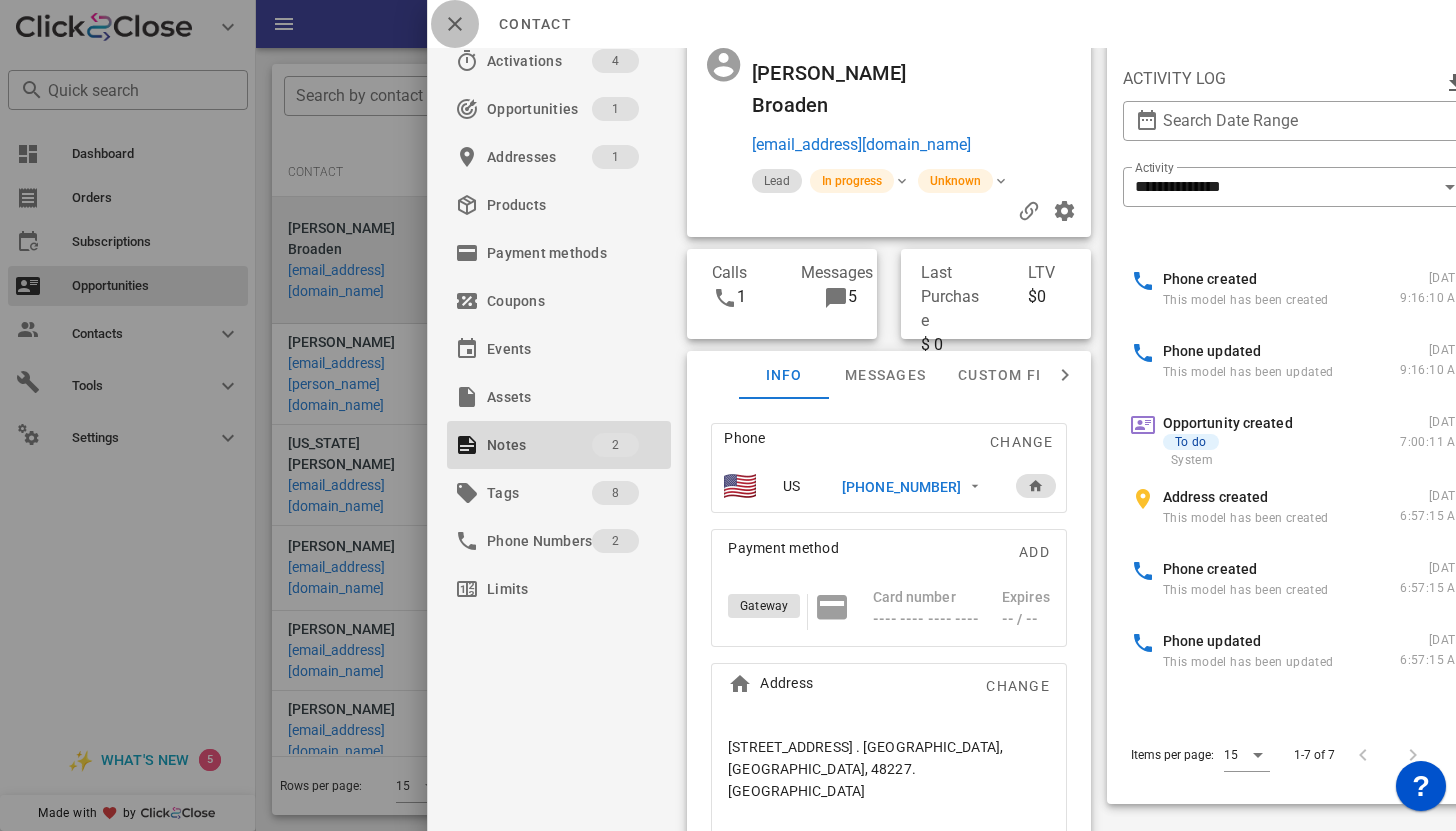 click at bounding box center [455, 24] 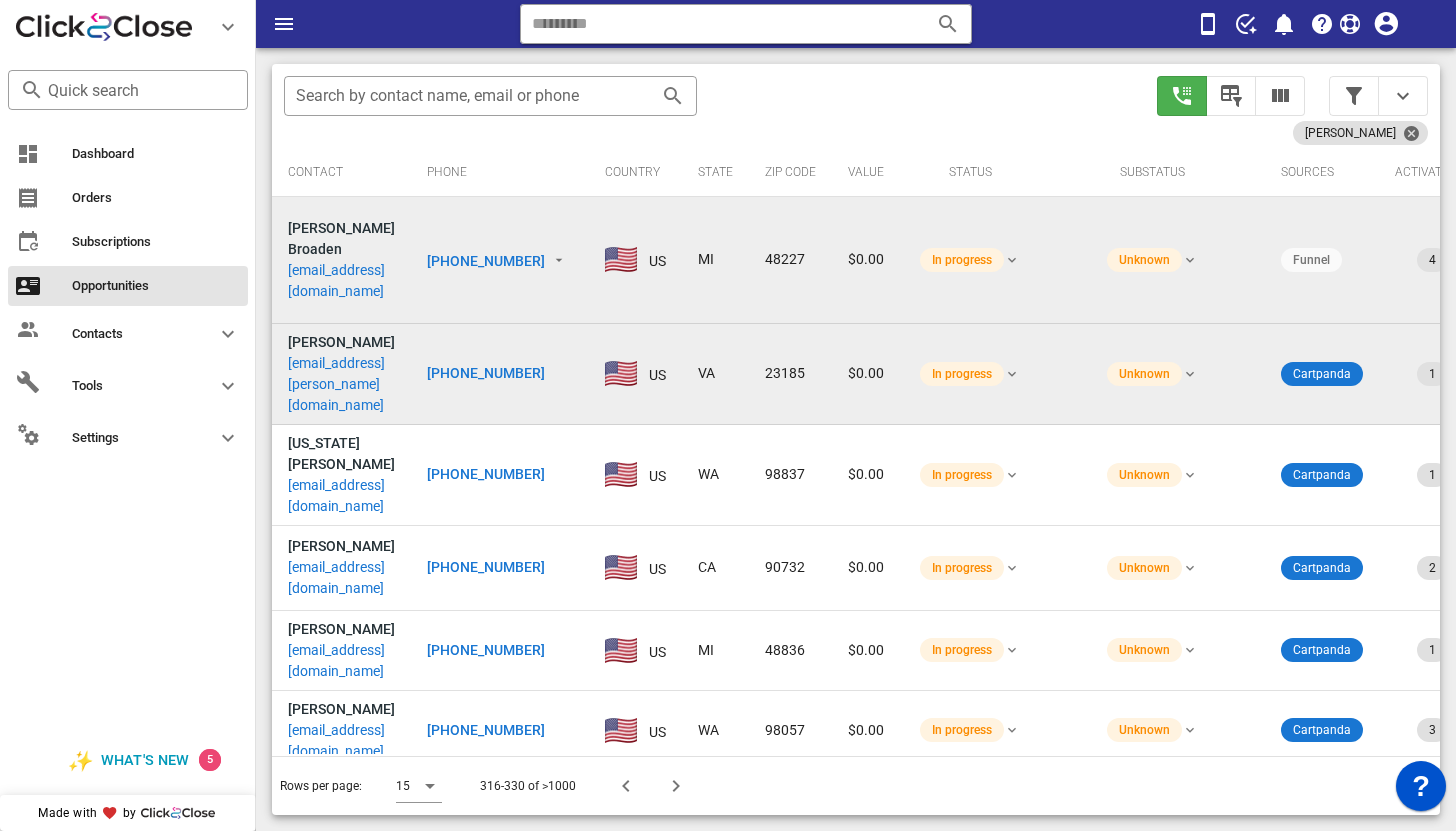 click on "bskur@cox.net" at bounding box center [341, 384] 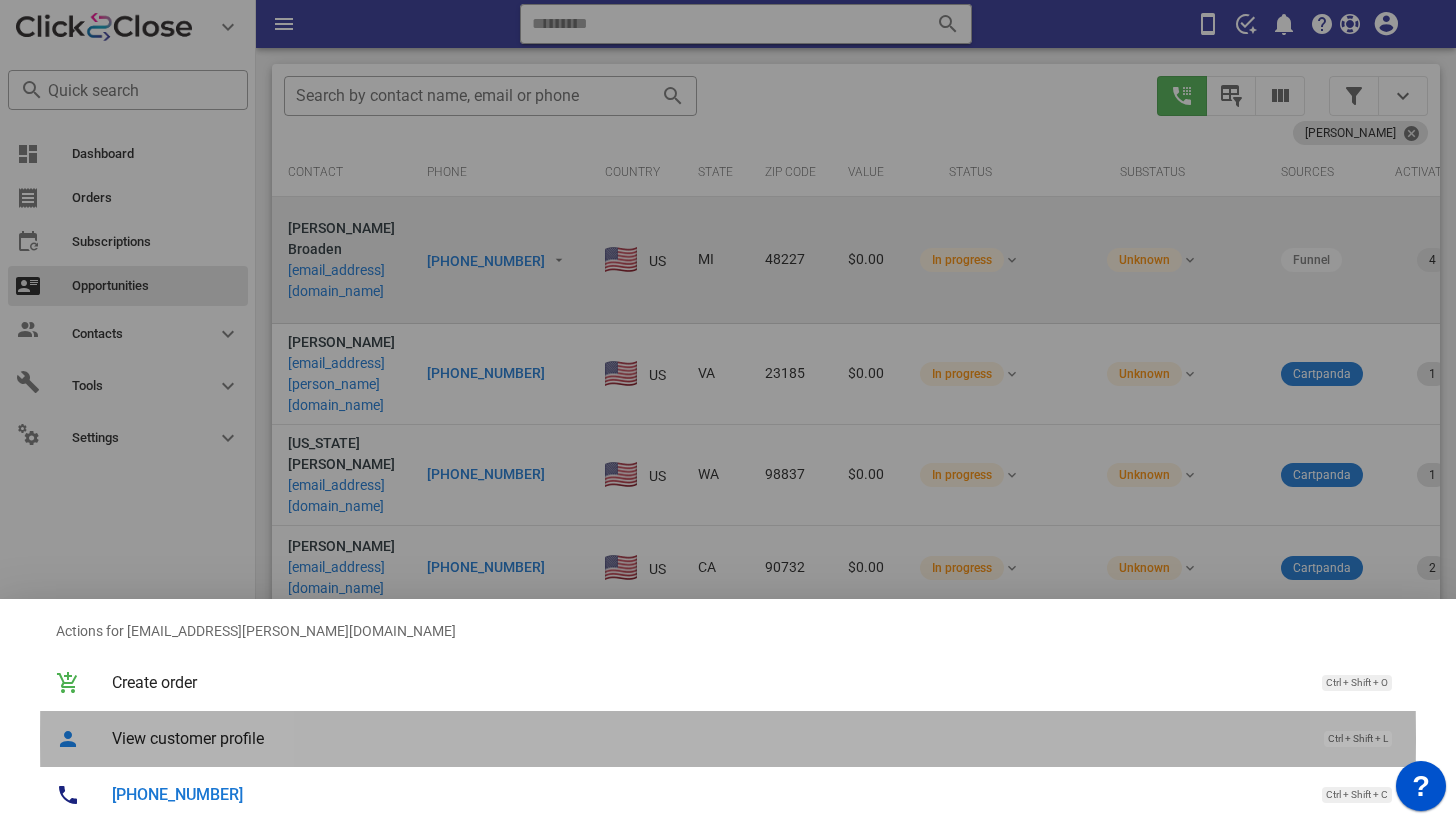 click on "View customer profile" at bounding box center (708, 738) 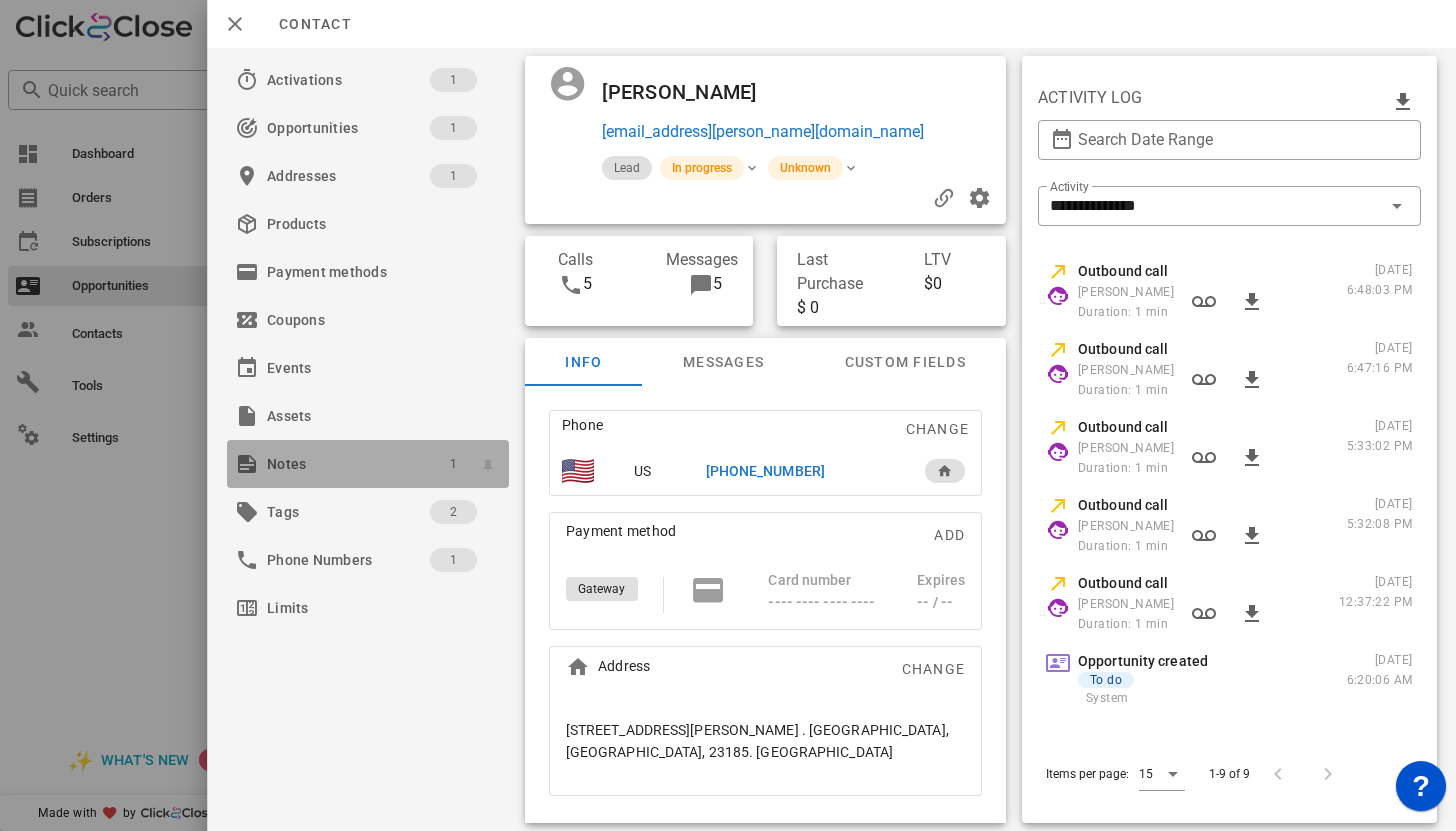 click on "1" at bounding box center (452, 464) 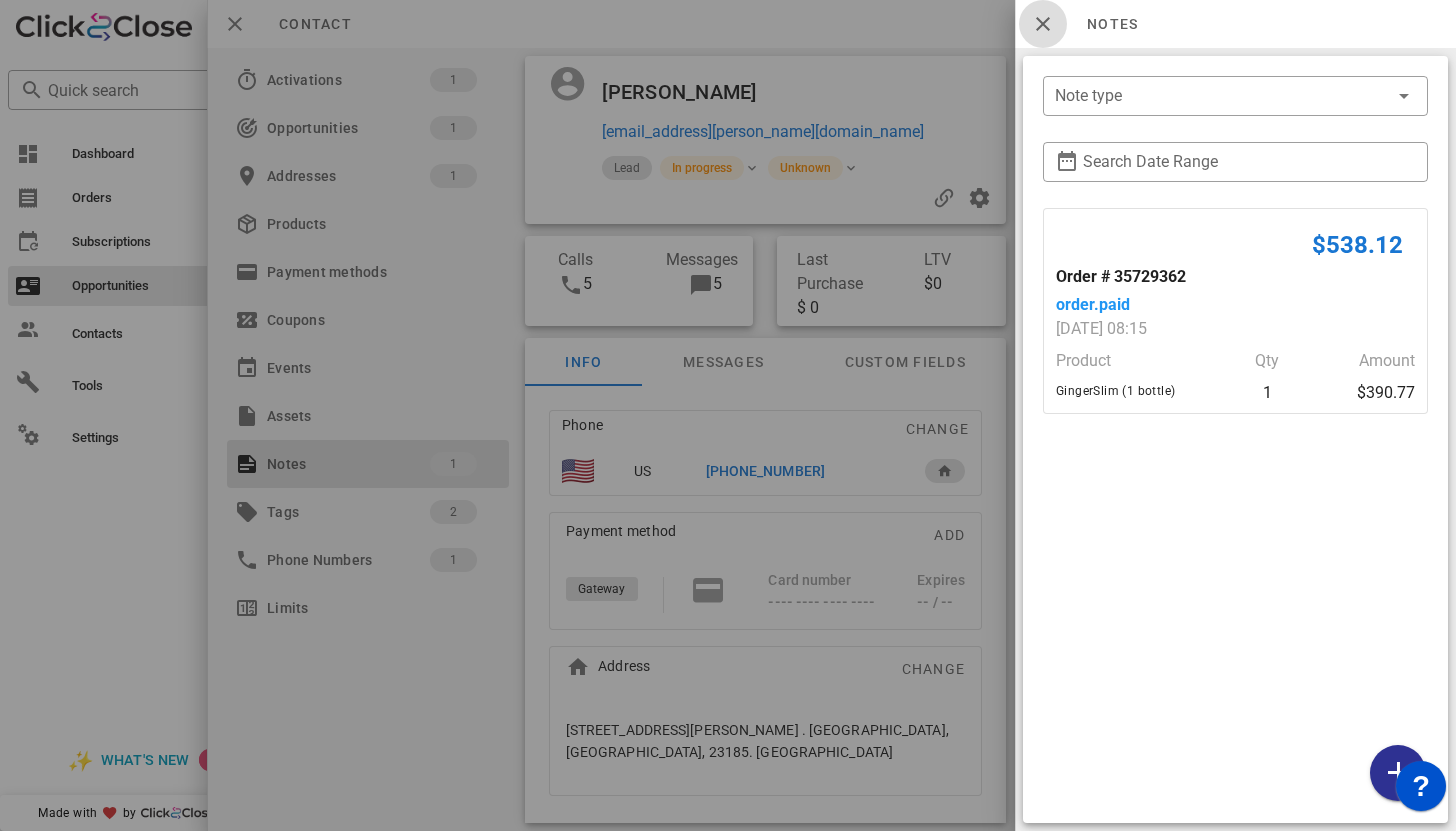 click at bounding box center [1043, 24] 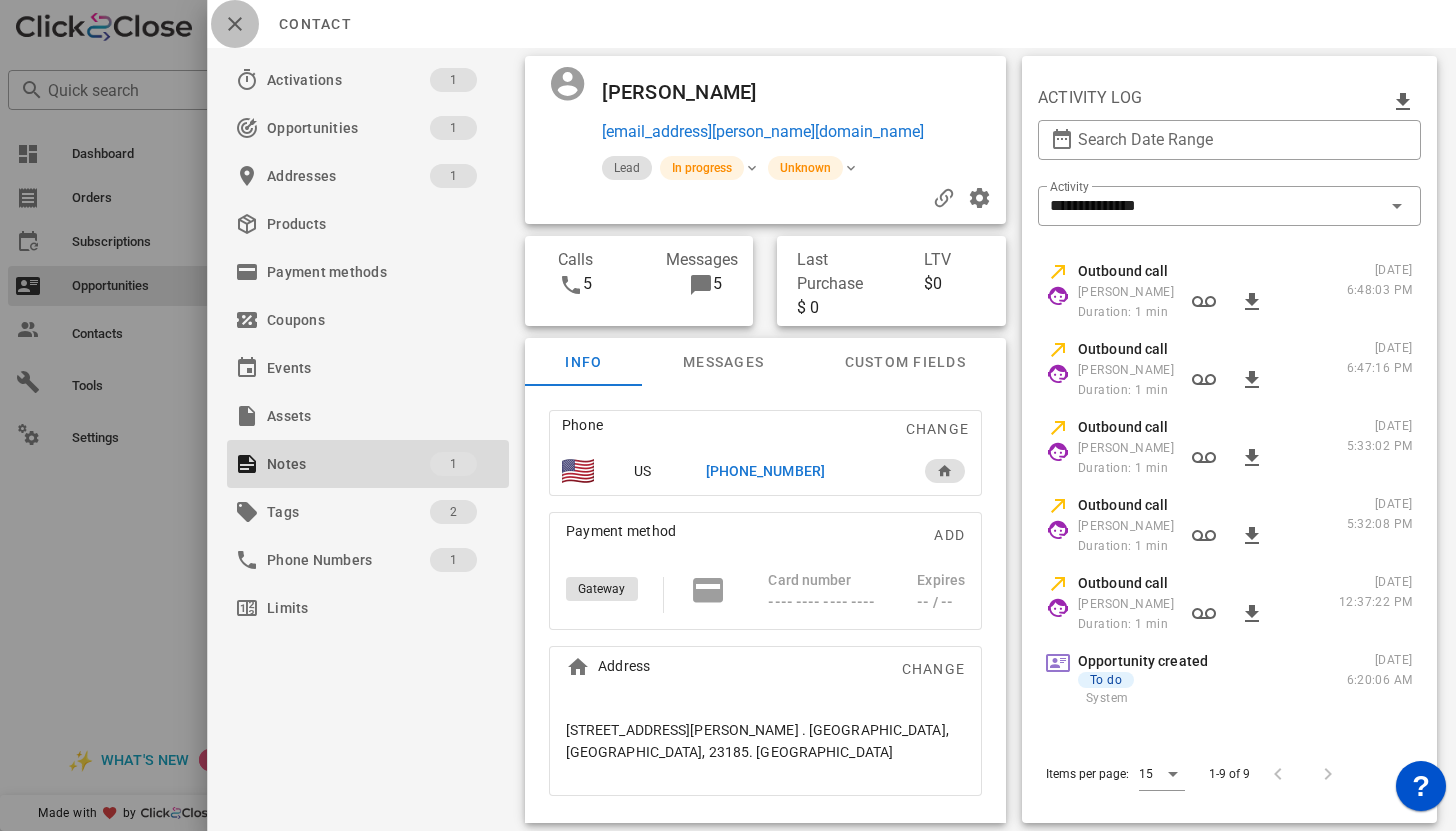 click at bounding box center [235, 24] 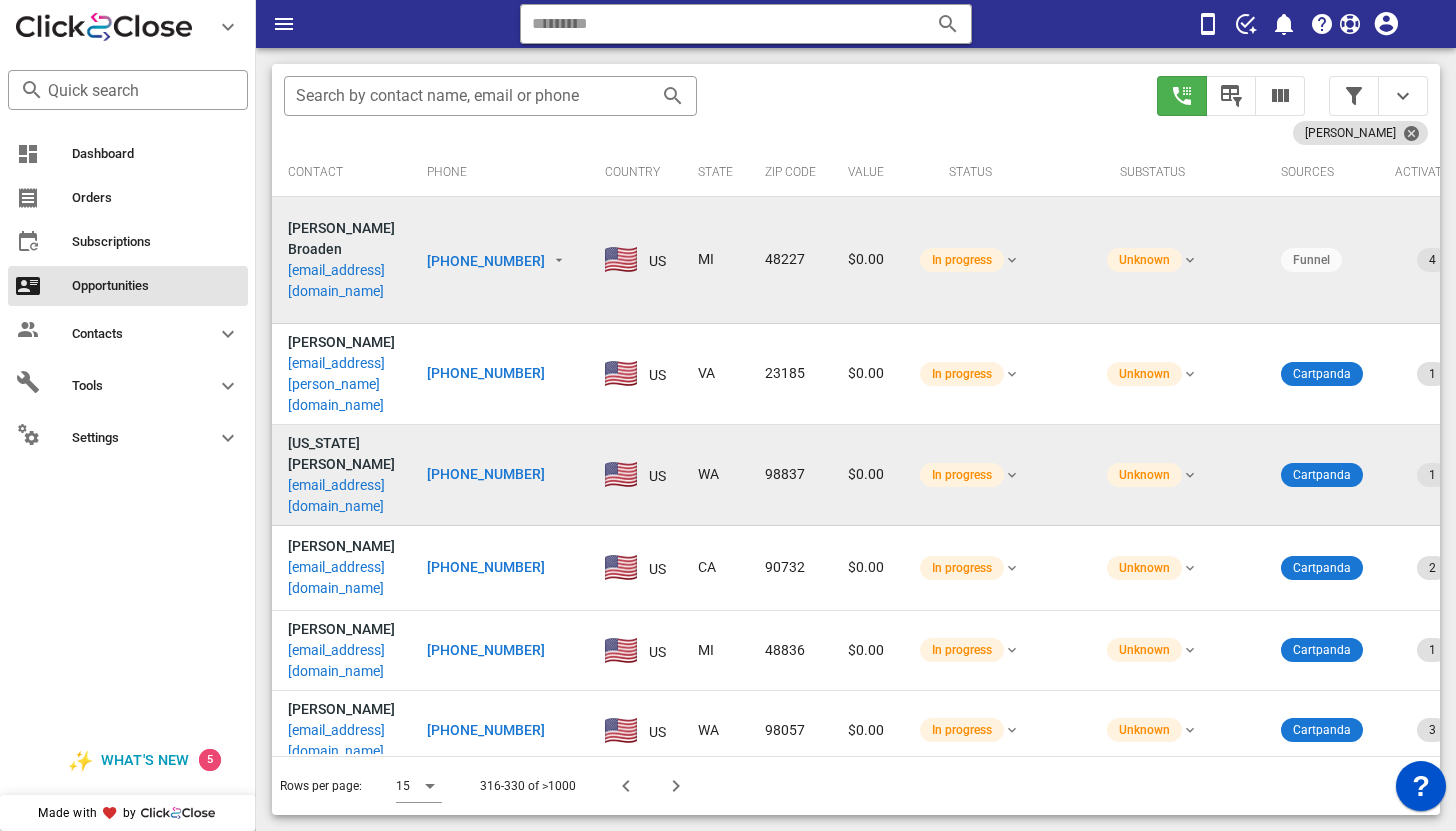 click on "glavoyx2@gmail.com" at bounding box center [341, 496] 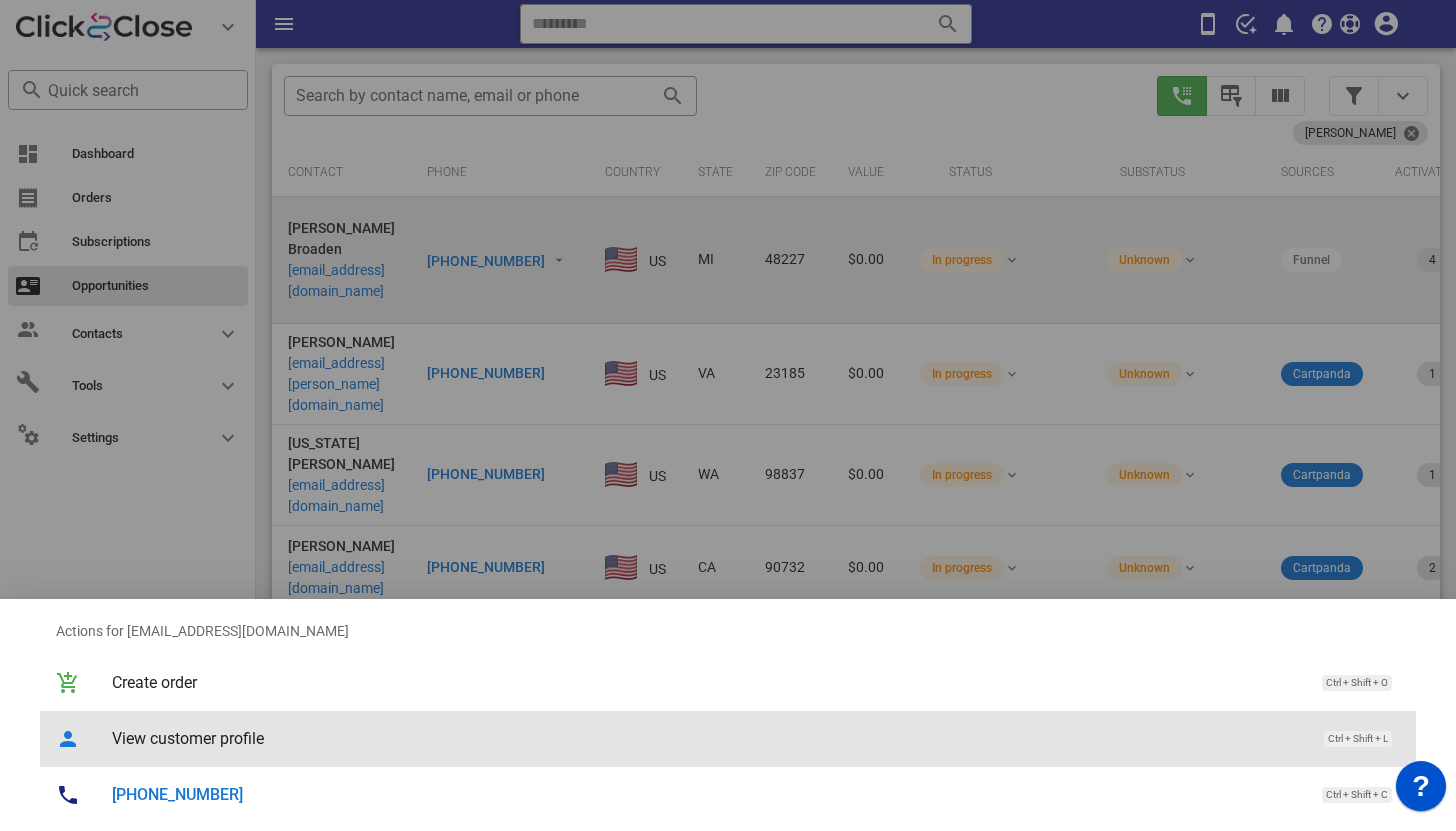 click on "View customer profile" at bounding box center [708, 738] 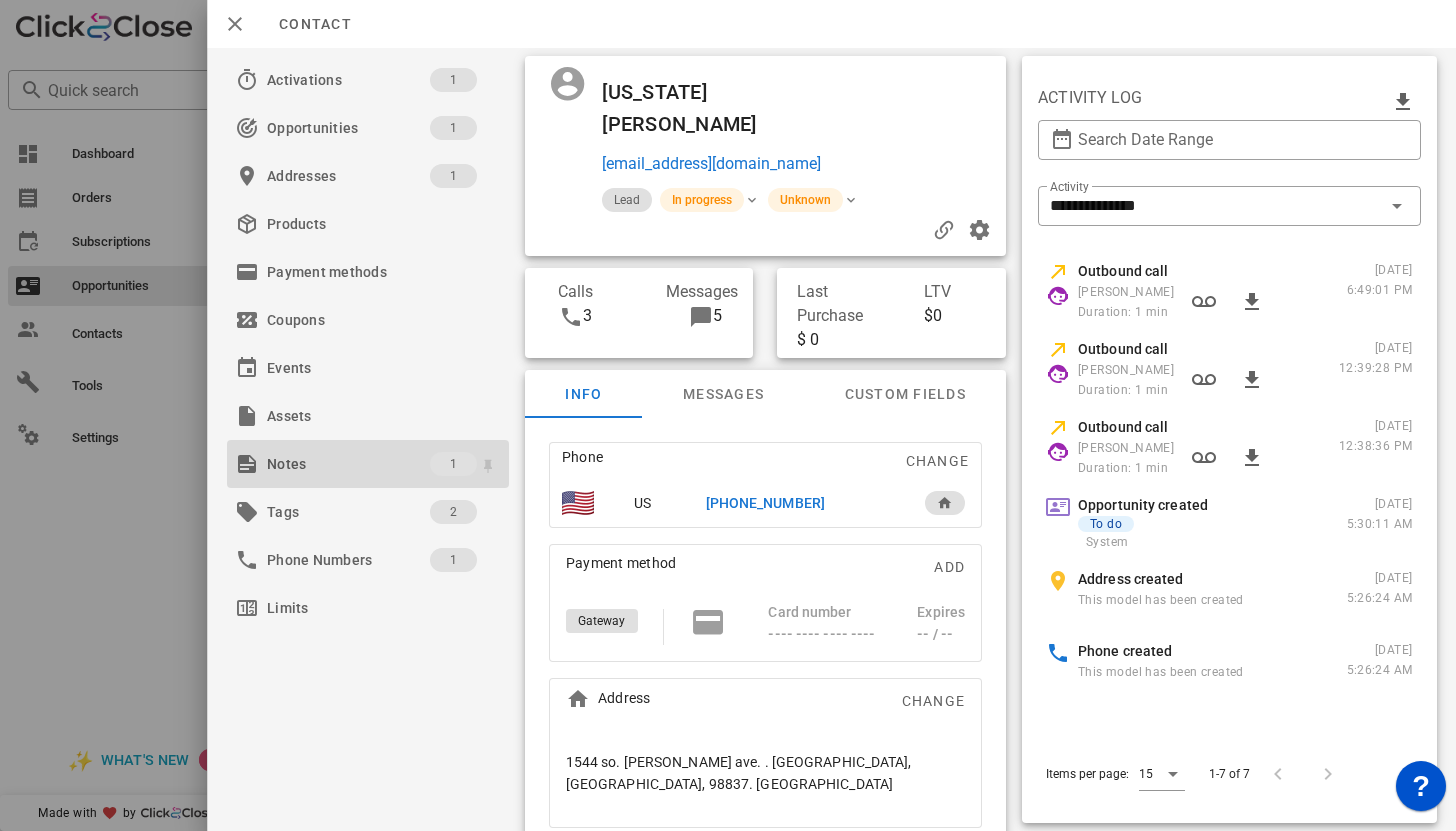 click on "Notes" at bounding box center (348, 464) 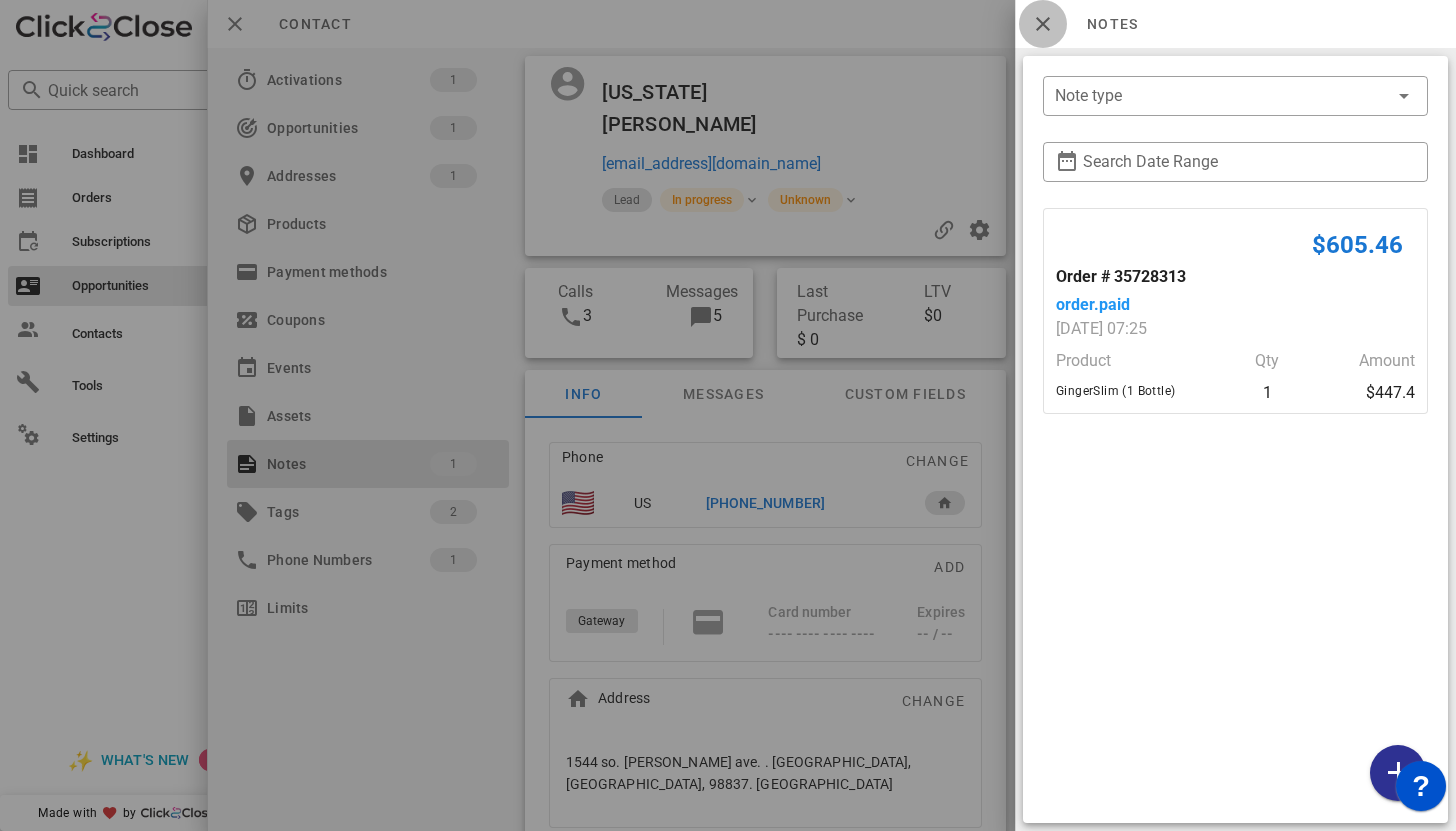 click at bounding box center [1043, 24] 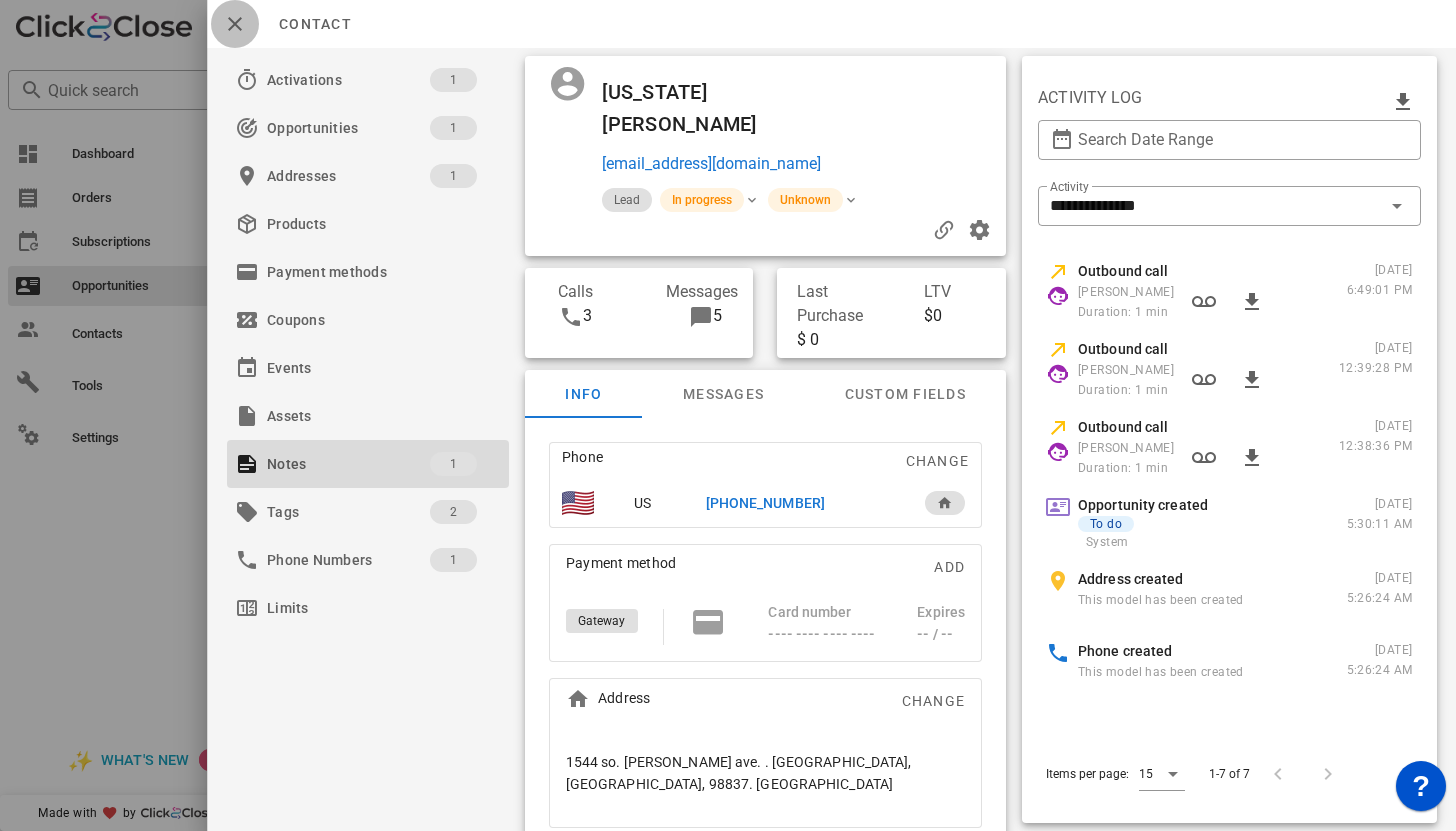 click at bounding box center (235, 24) 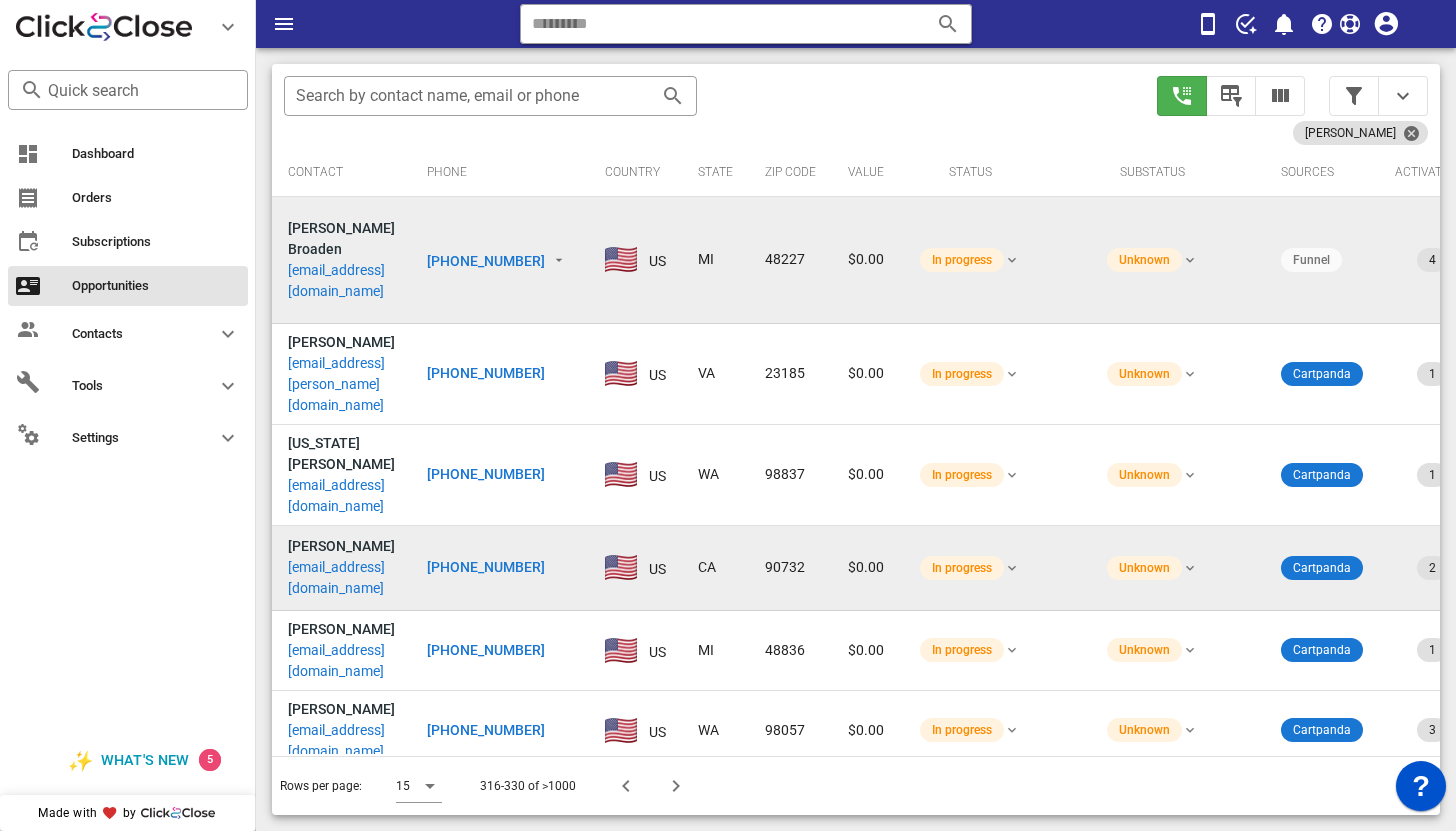 click on "fynrfin@ca.rr.com" at bounding box center [341, 578] 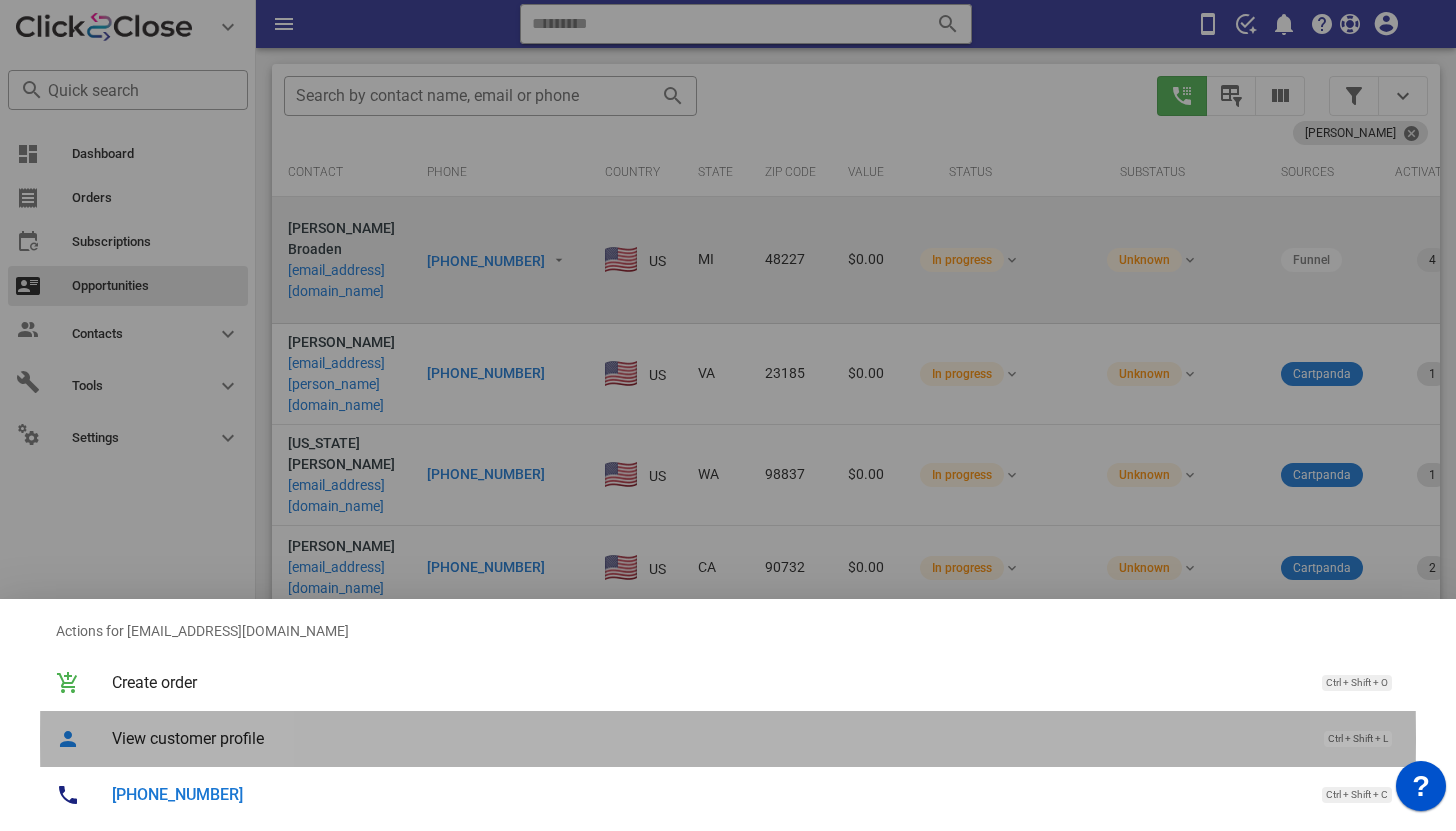 click on "View customer profile" at bounding box center [708, 738] 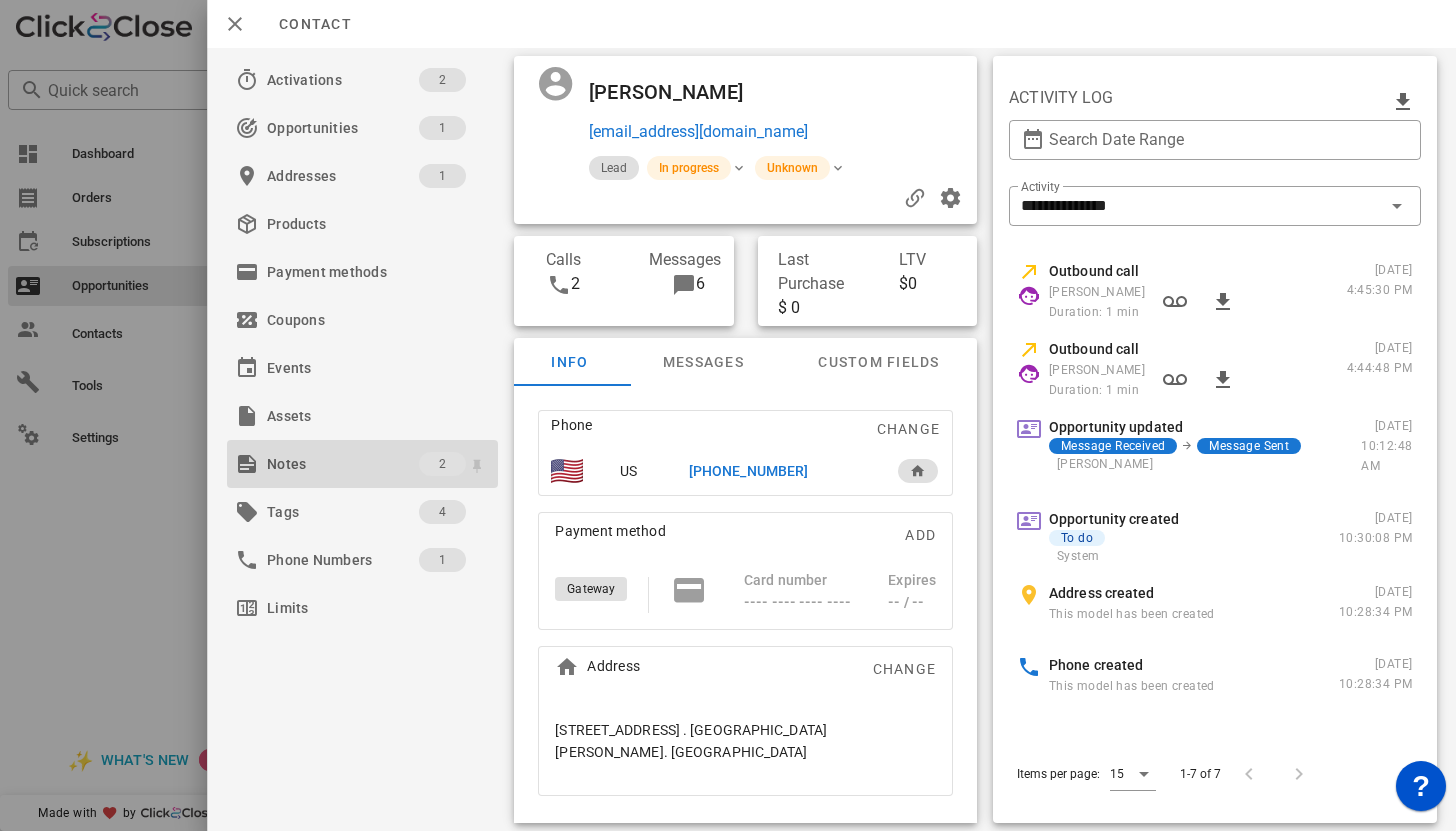 click on "Notes" at bounding box center (343, 464) 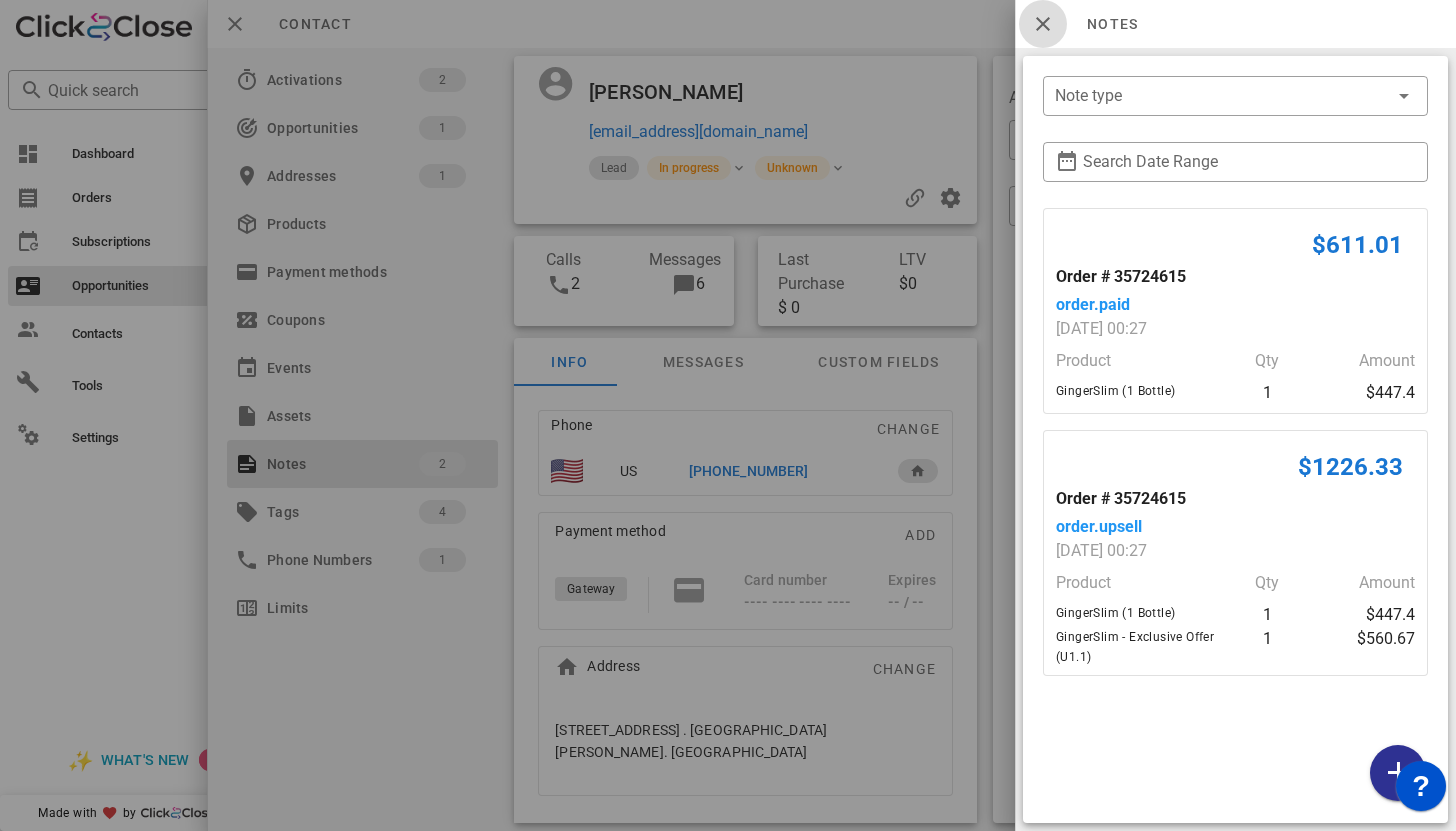 click at bounding box center [1043, 24] 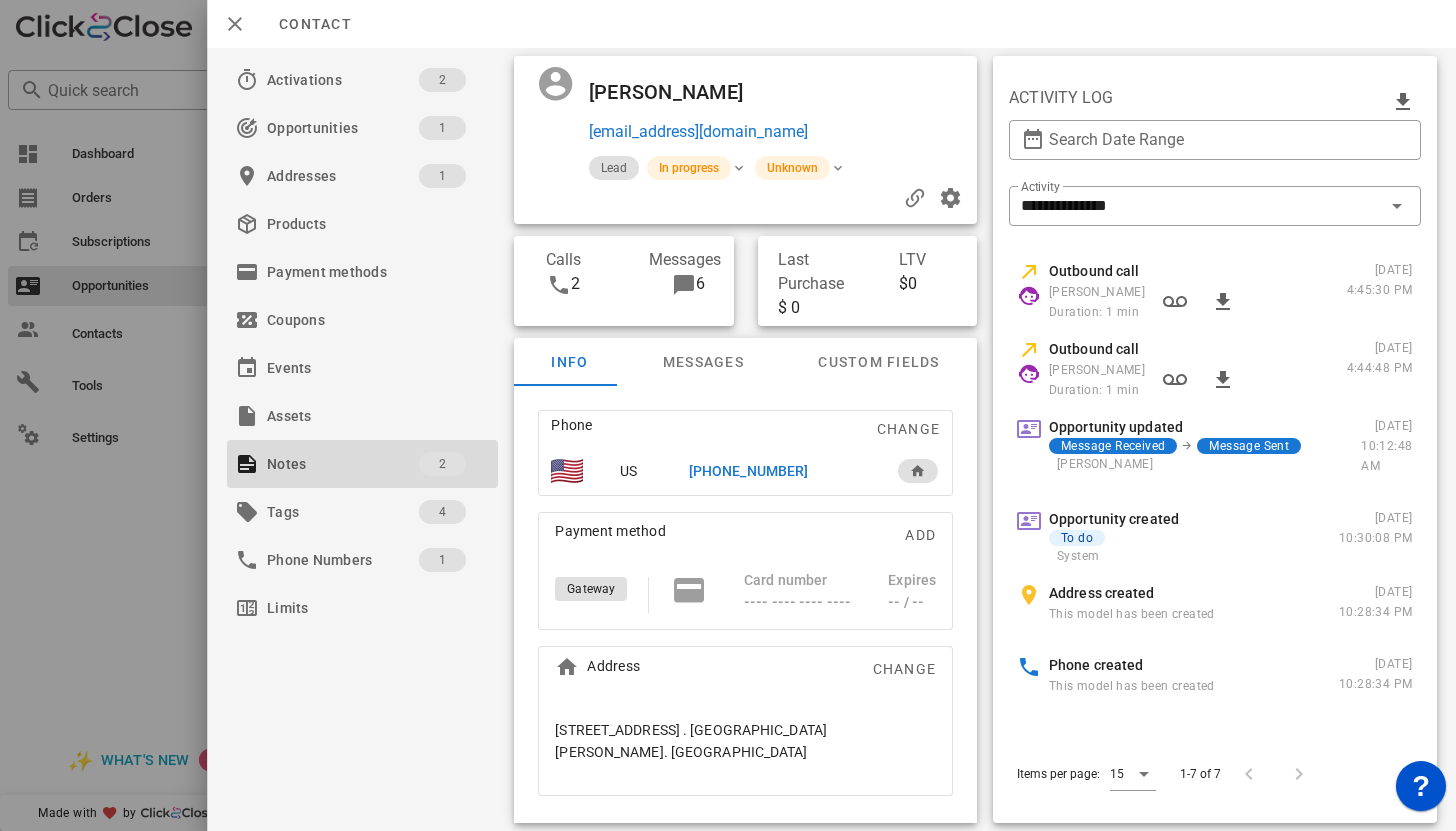 scroll, scrollTop: 376, scrollLeft: 0, axis: vertical 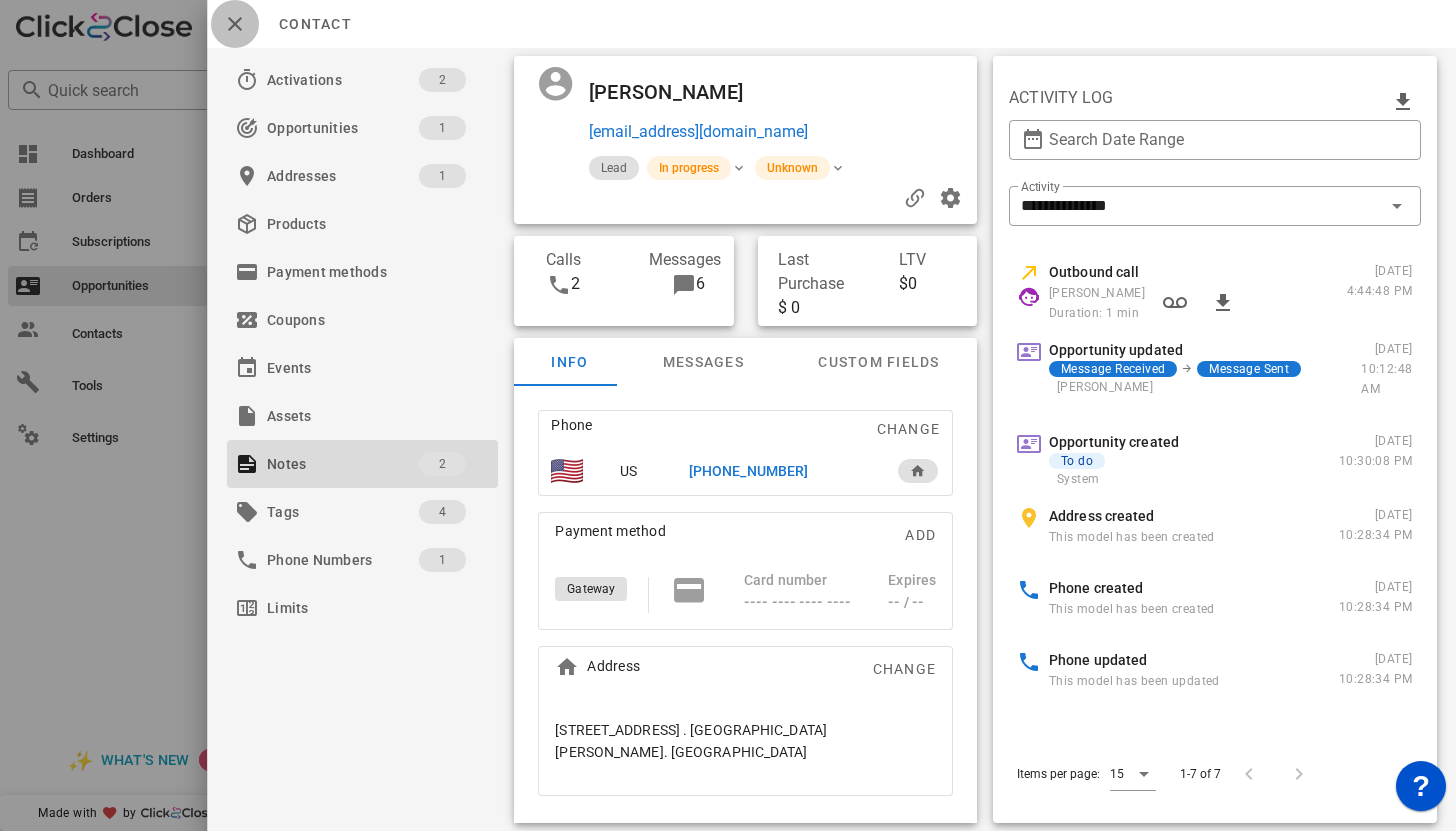 click at bounding box center (235, 24) 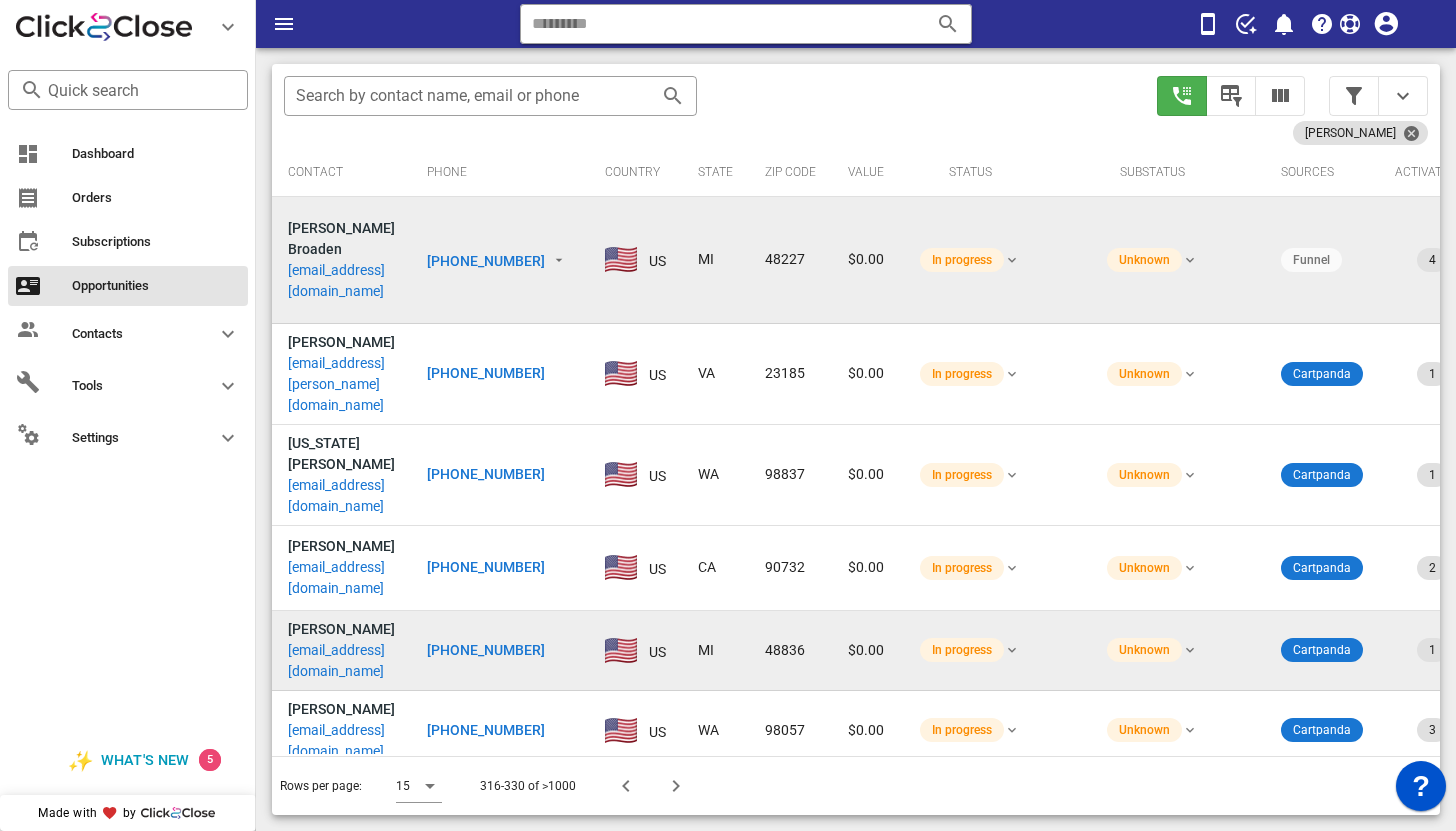 click on "nolakingsley@yahoo.com" at bounding box center [341, 661] 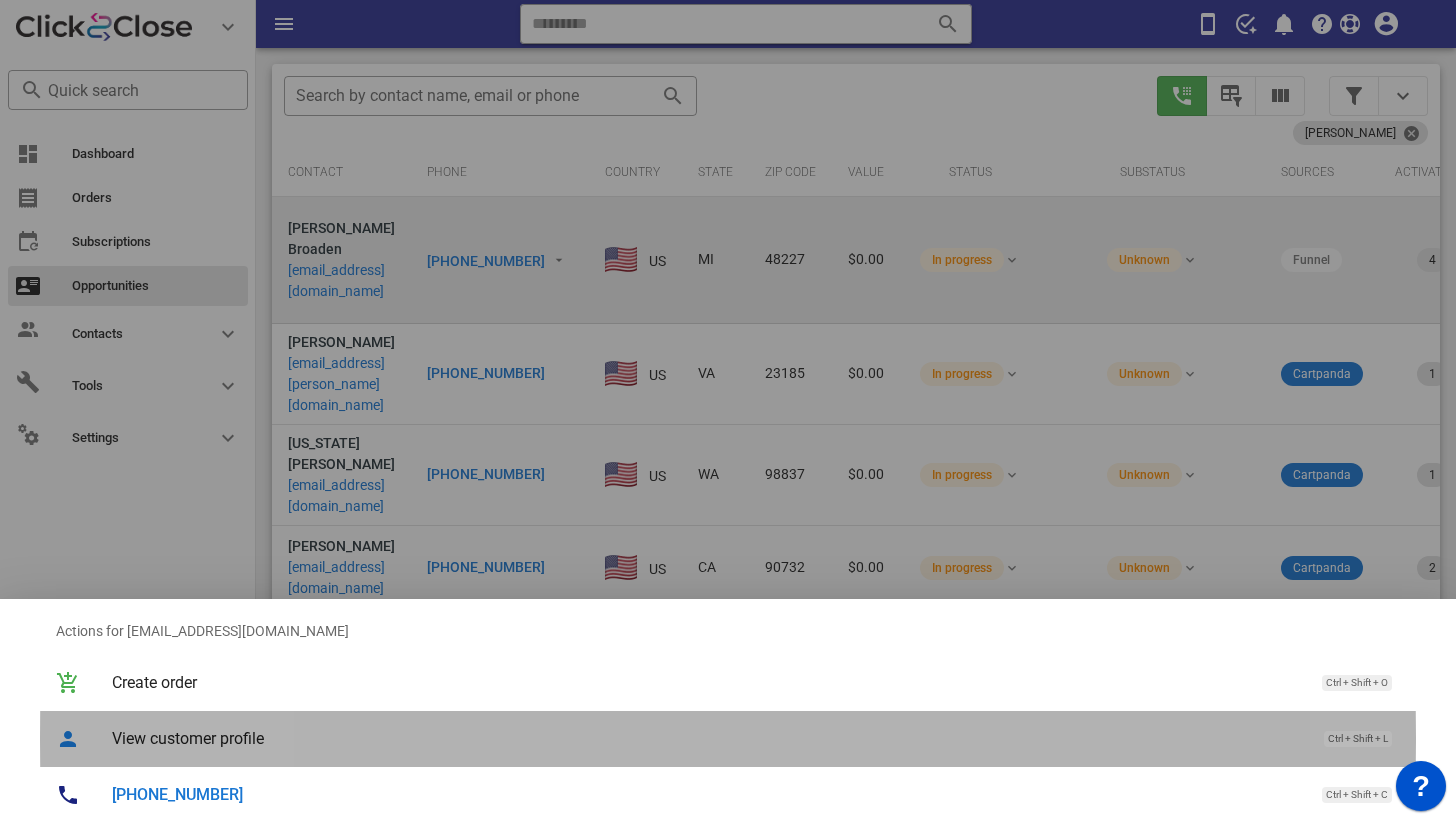 click on "View customer profile" at bounding box center (708, 738) 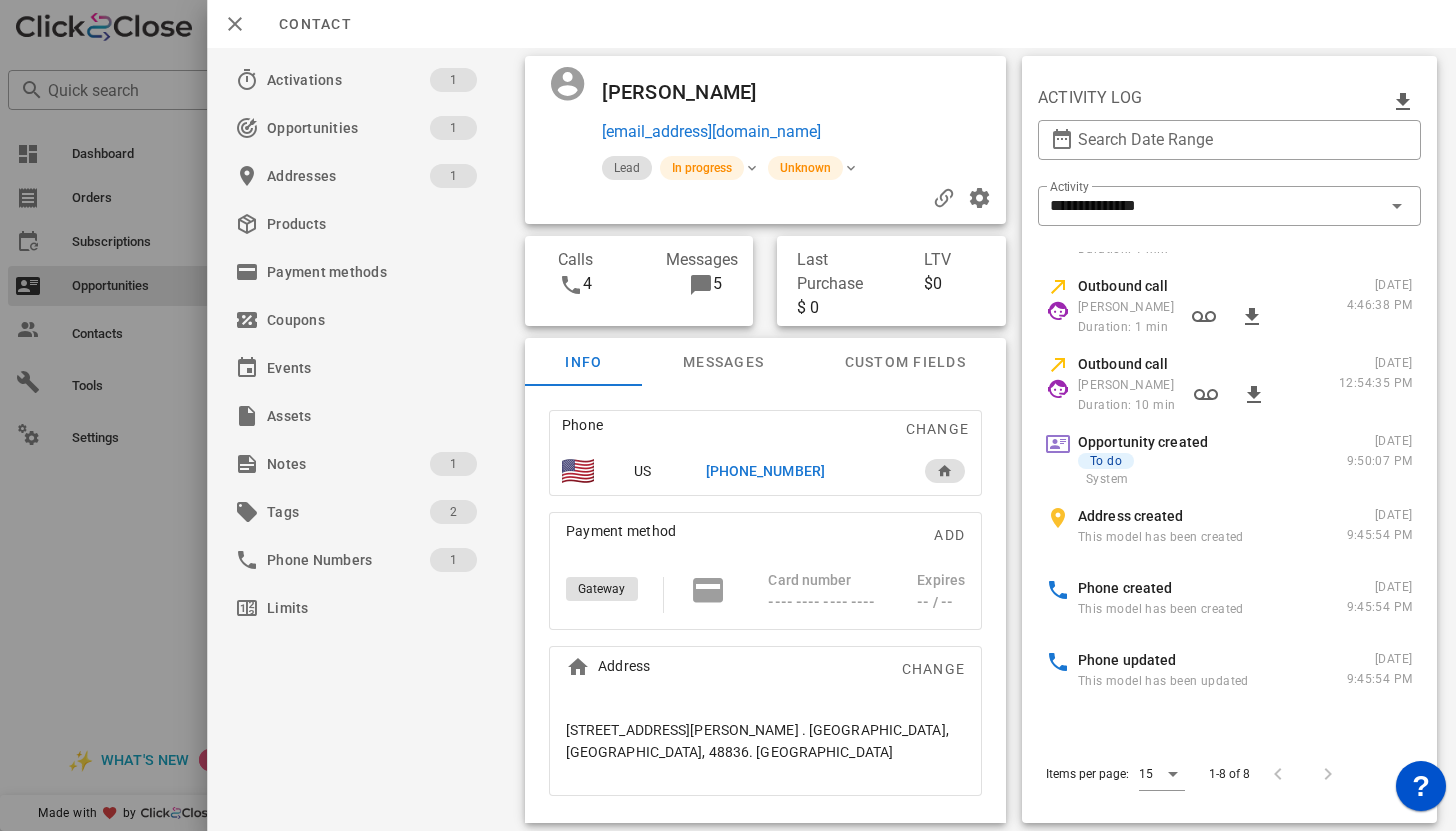 scroll, scrollTop: 69, scrollLeft: 0, axis: vertical 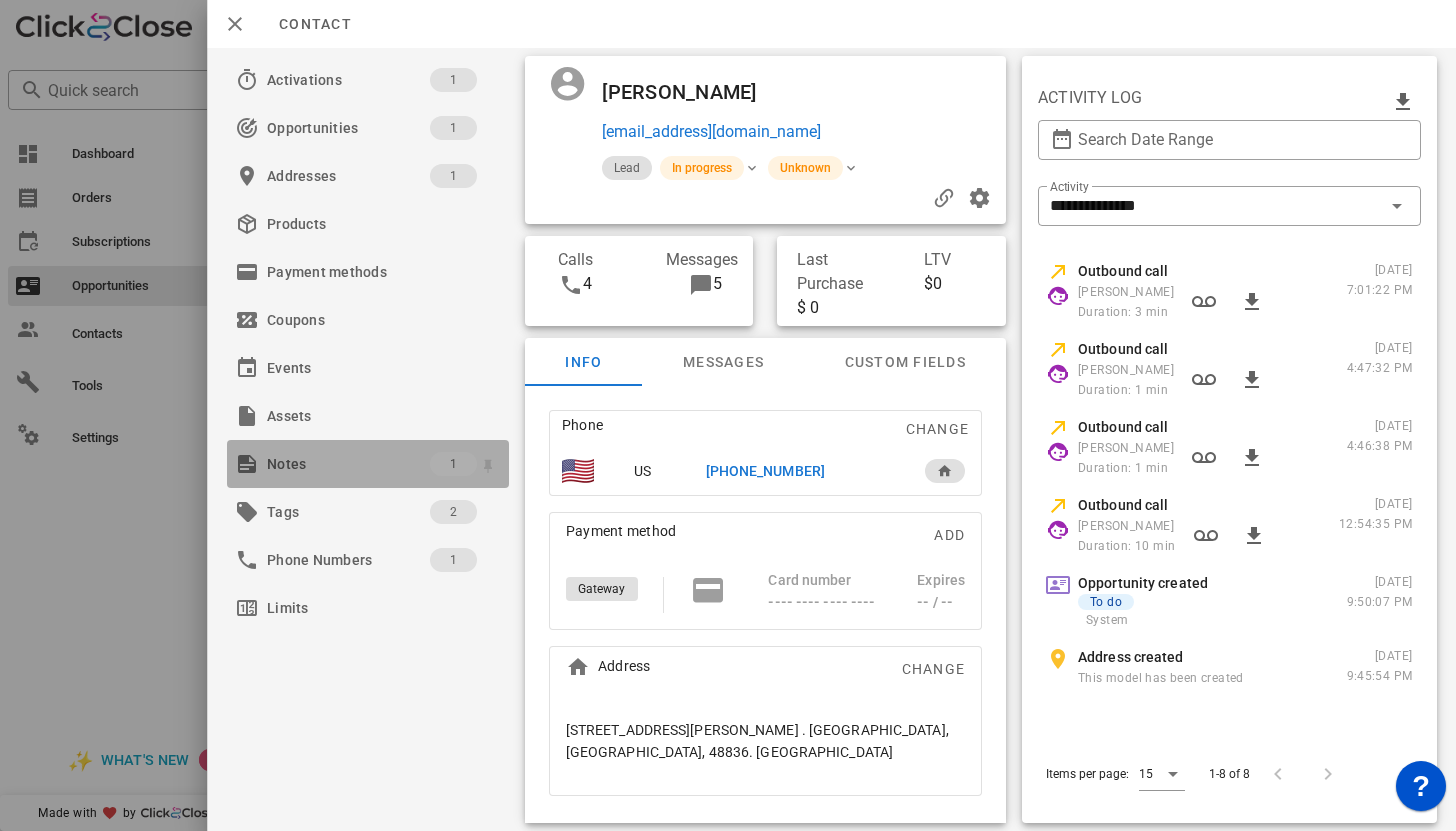 click on "Notes" at bounding box center (348, 464) 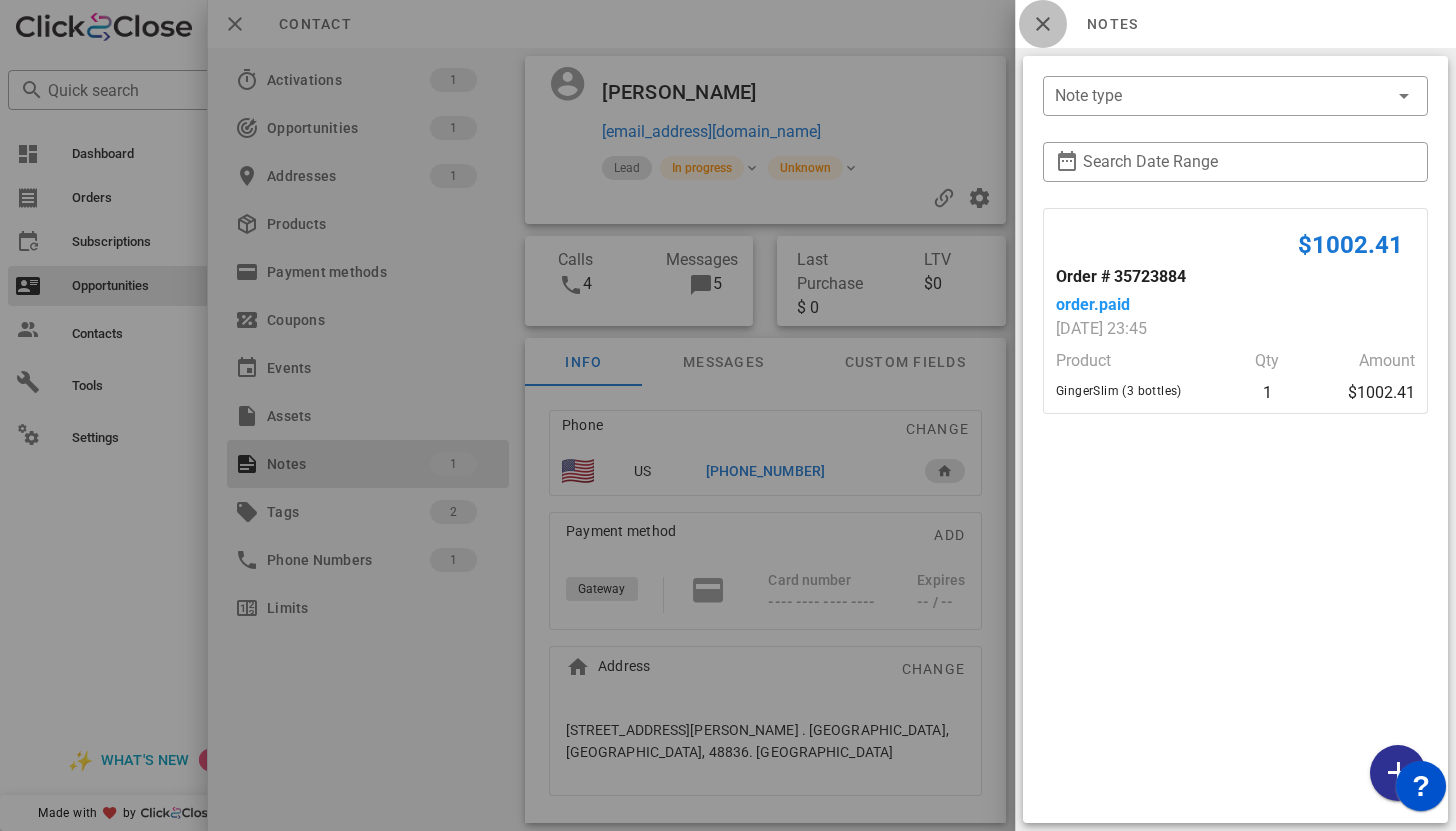 click at bounding box center [1043, 24] 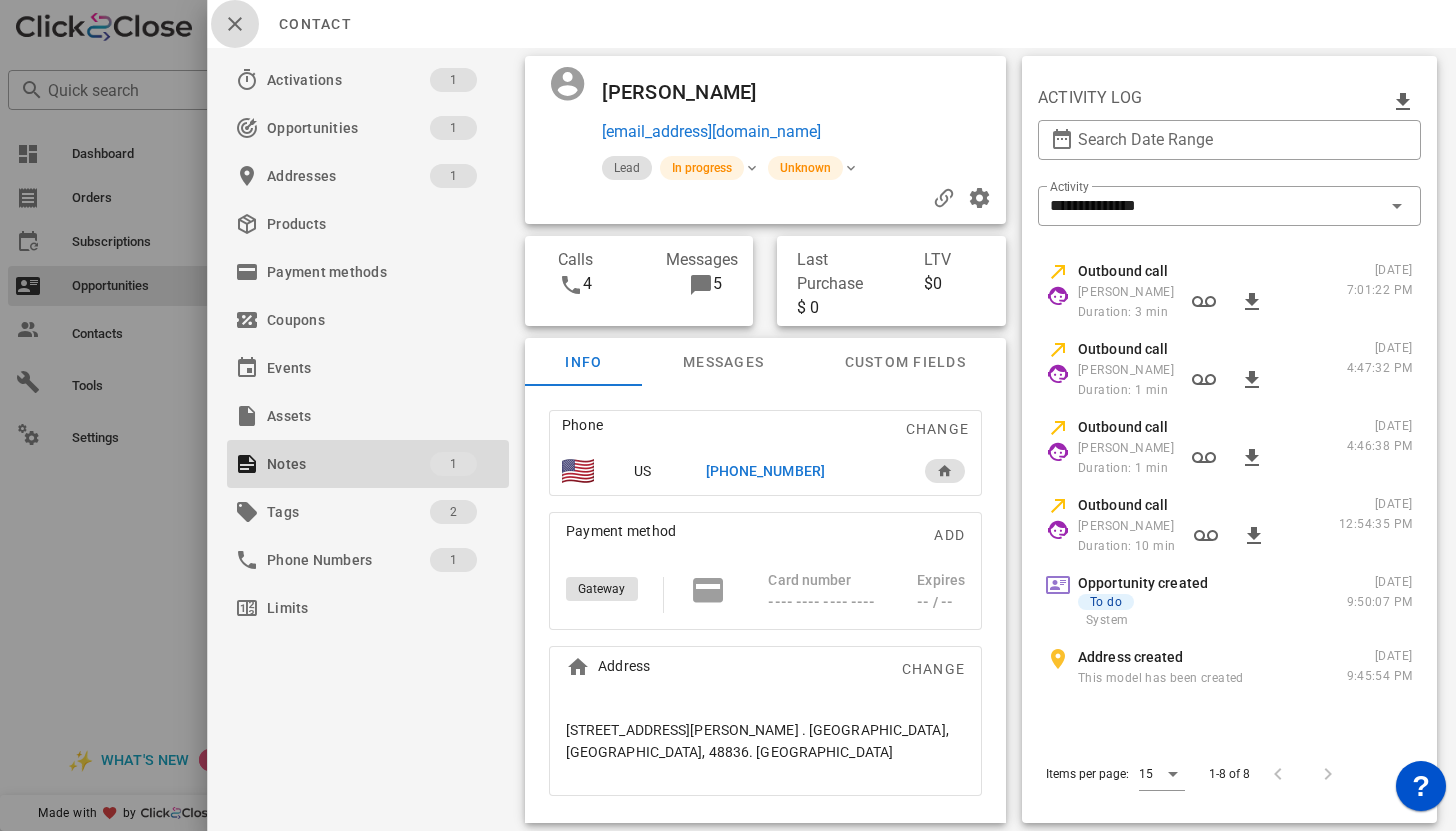 click at bounding box center (235, 24) 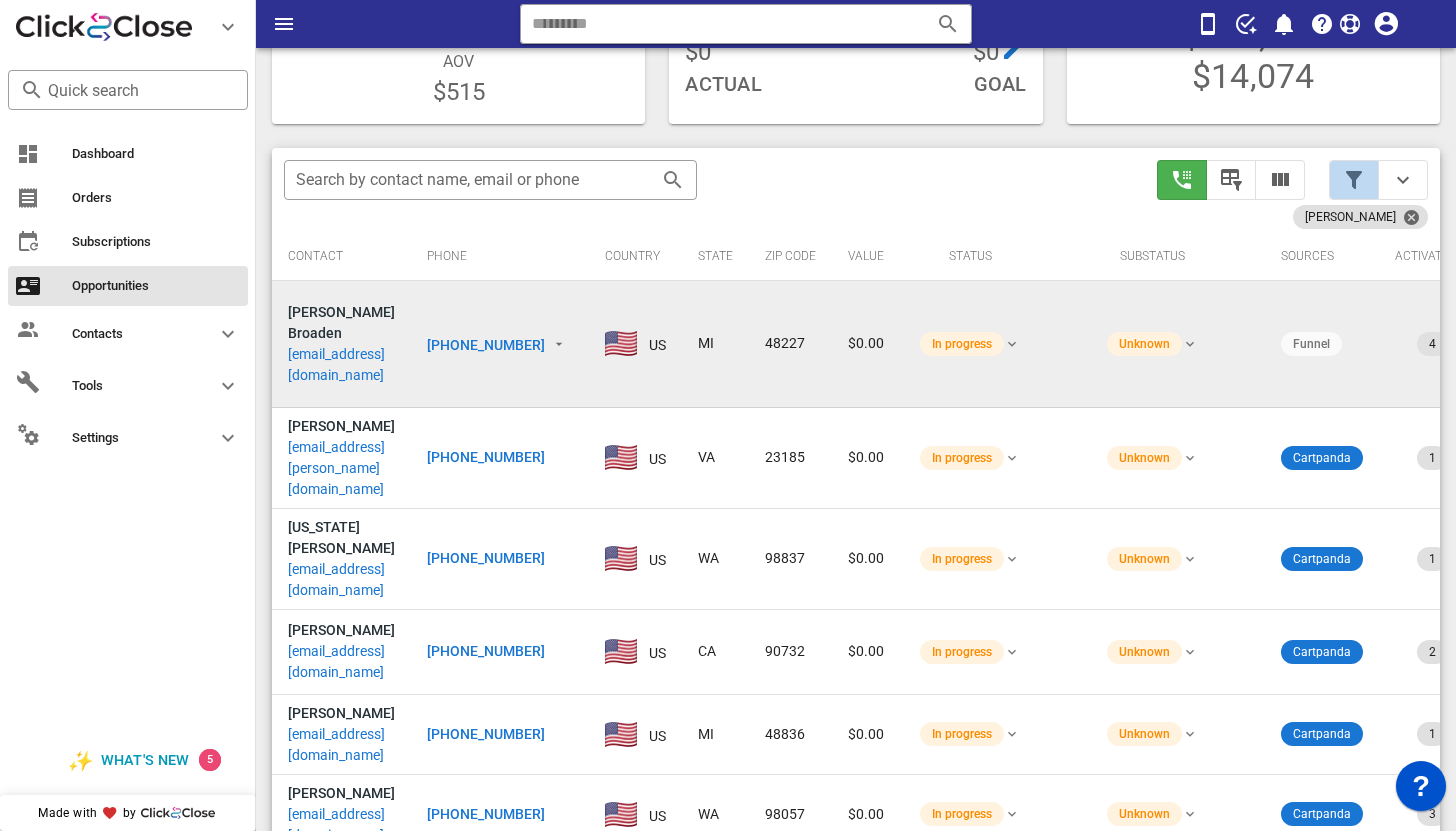 click at bounding box center [1354, 180] 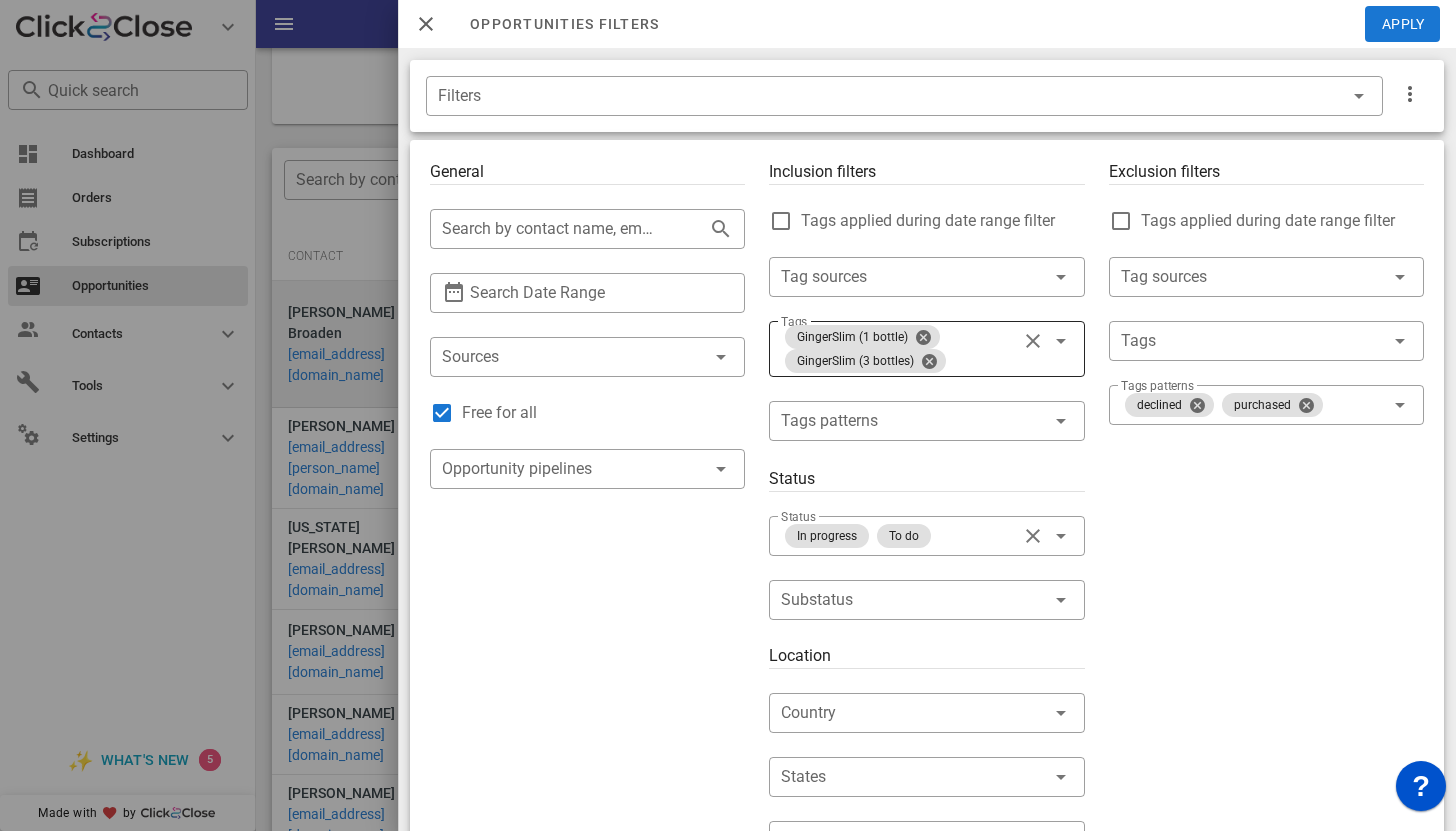 click on "GingerSlim (1 bottle) GingerSlim (3 bottles)" at bounding box center (898, 349) 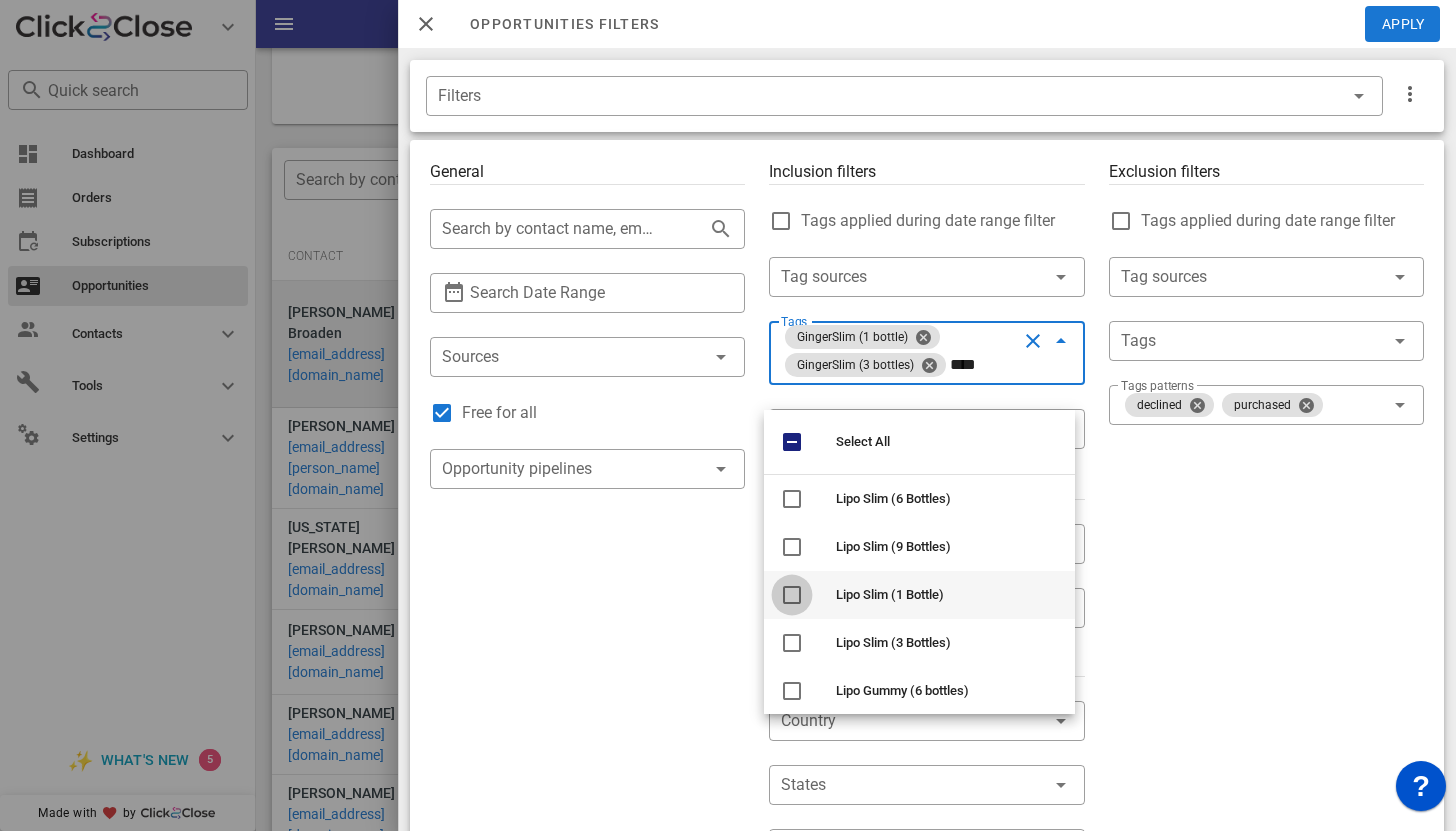click at bounding box center [792, 595] 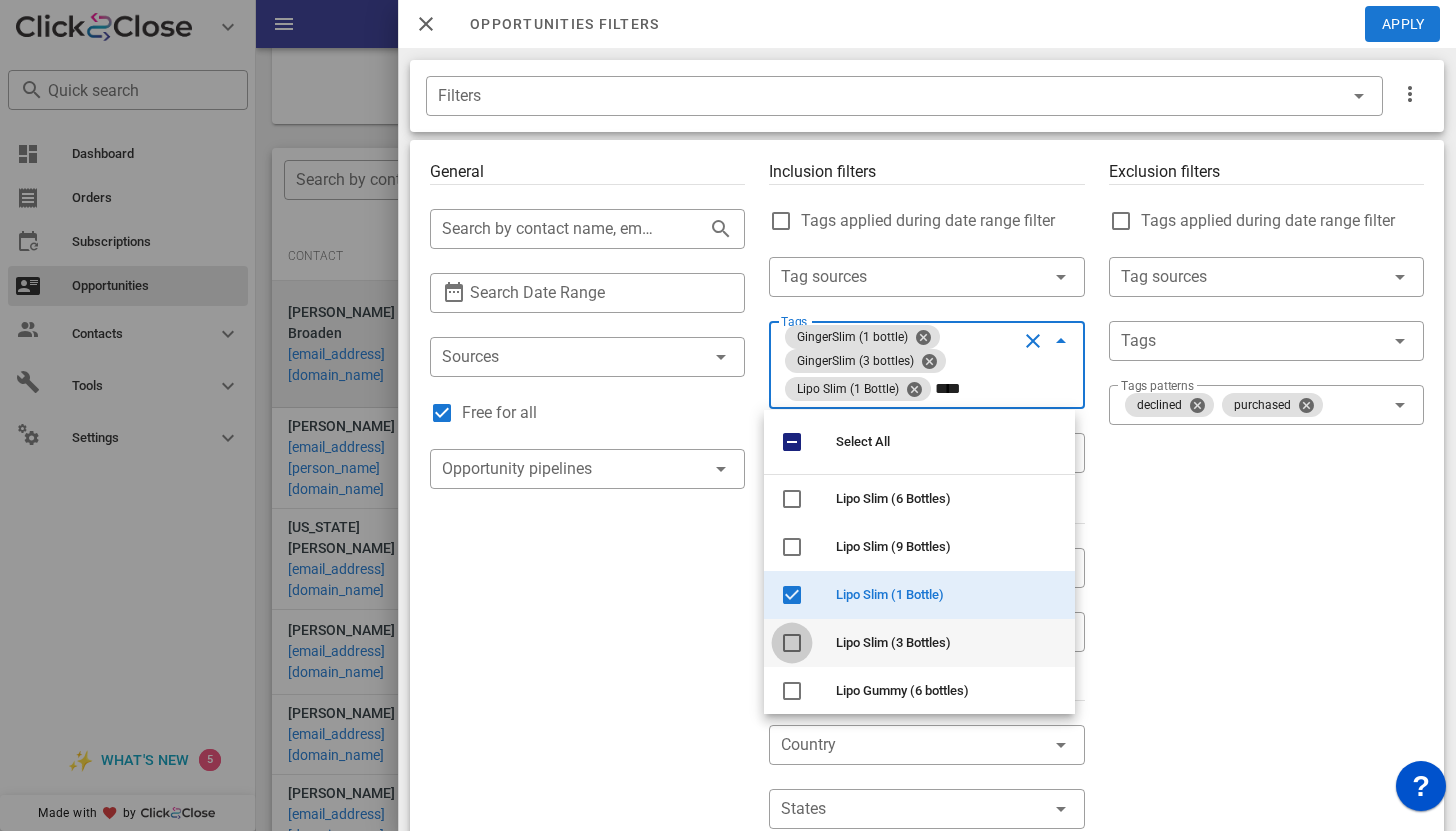 click at bounding box center (792, 643) 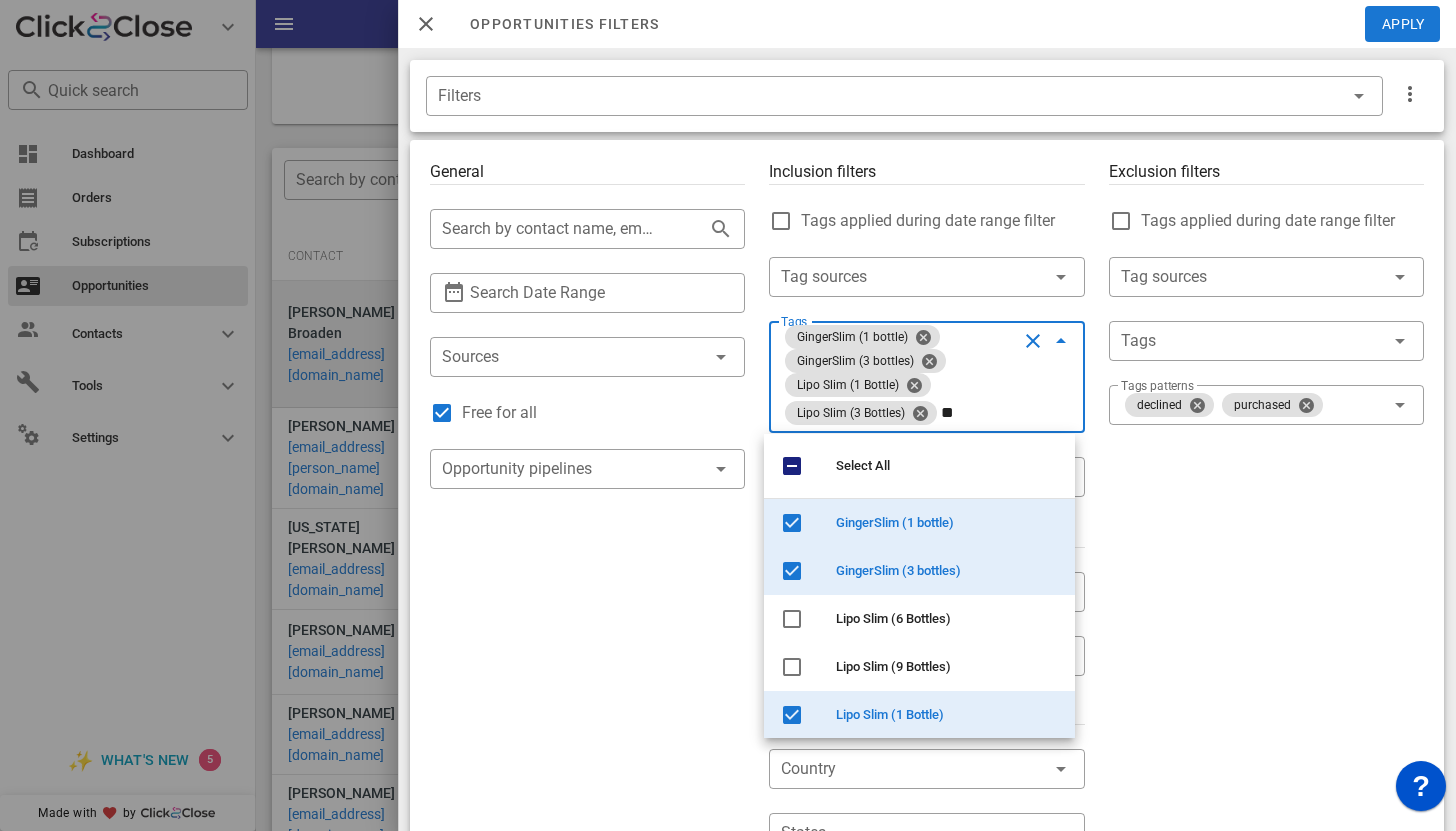 type on "*" 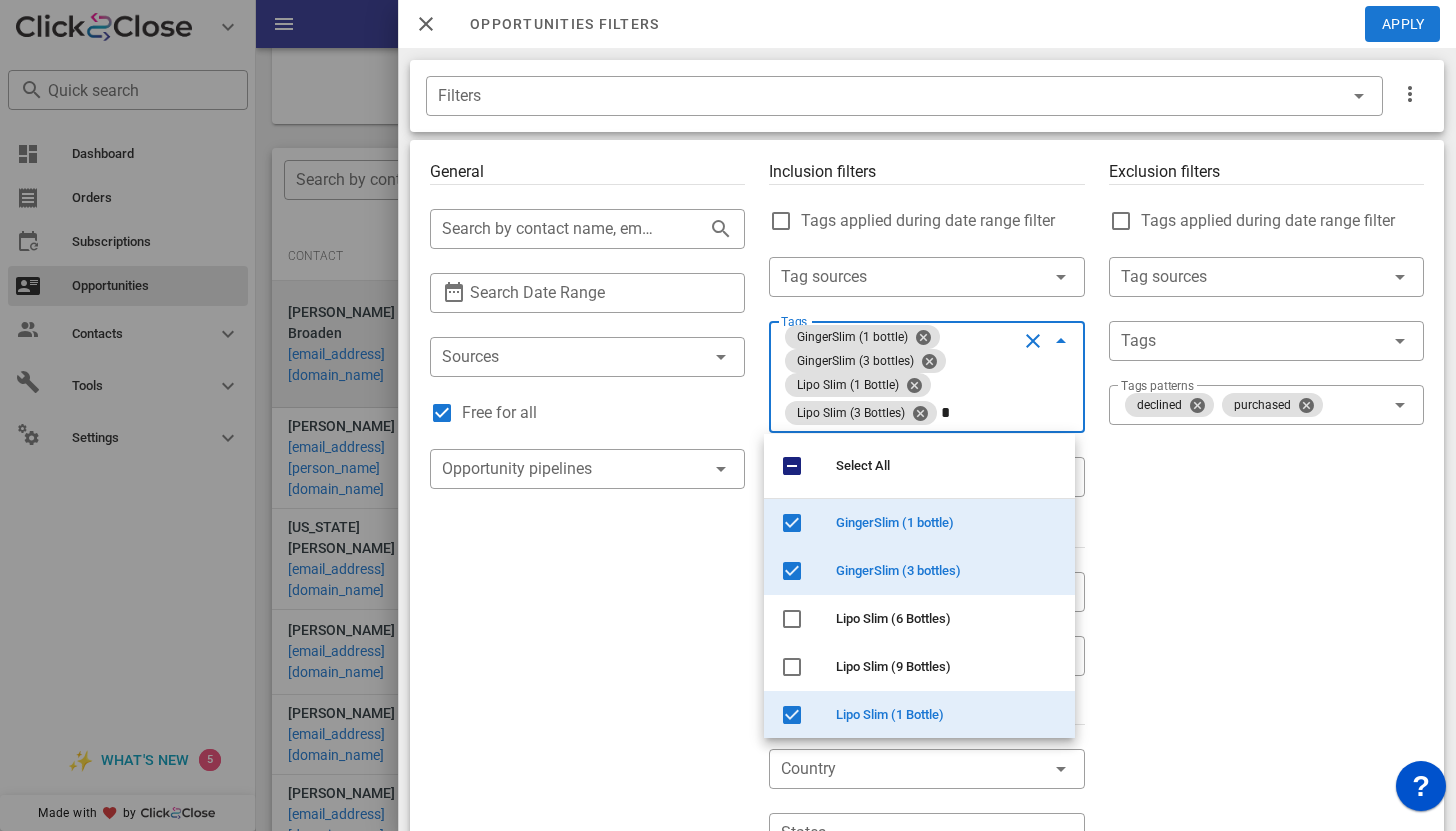 type 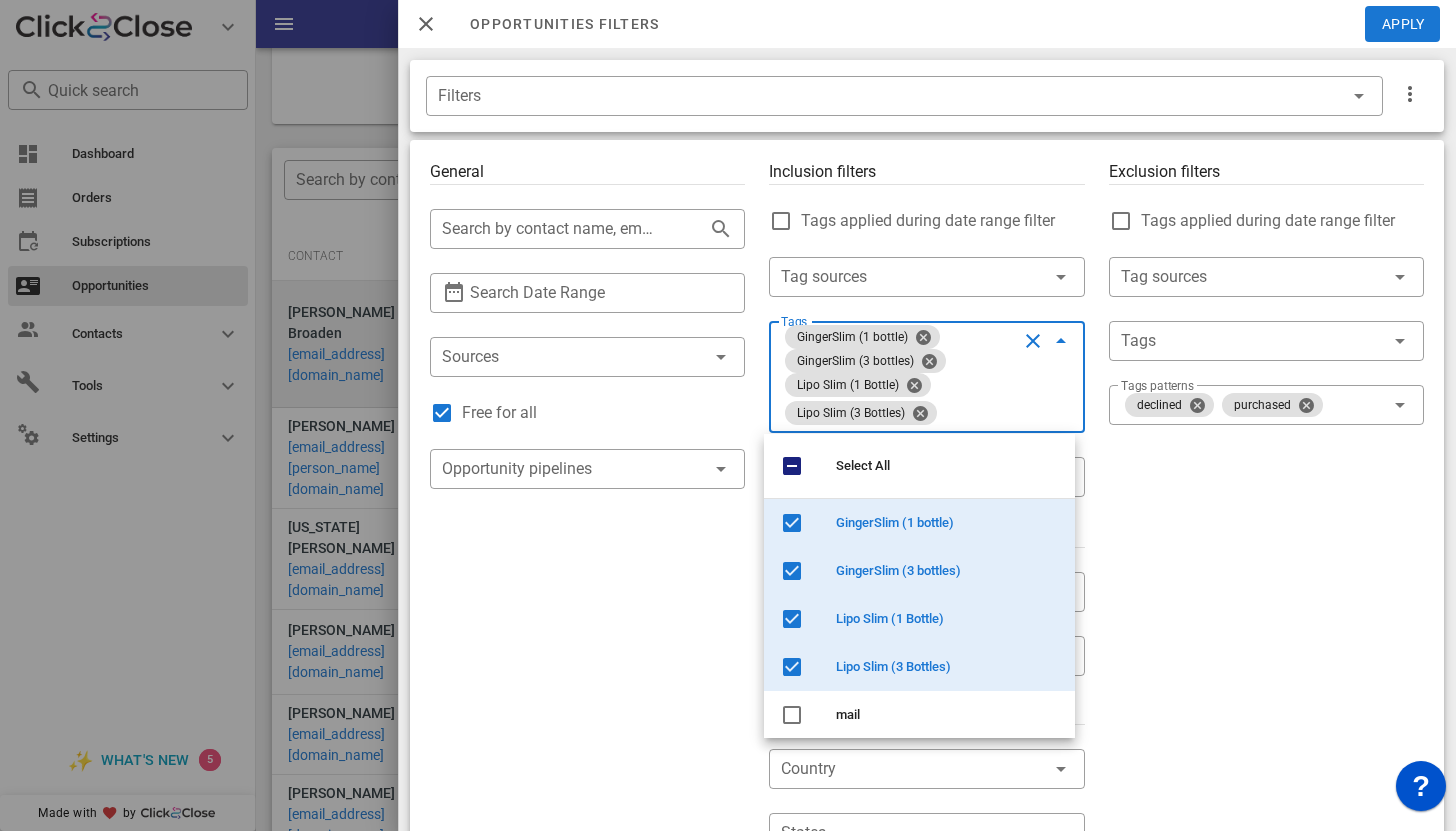 click on "Exclusion filters Tags applied during date range filter ​ Tag sources ​ Tags ​ Tags patterns declined purchased" at bounding box center [1266, 745] 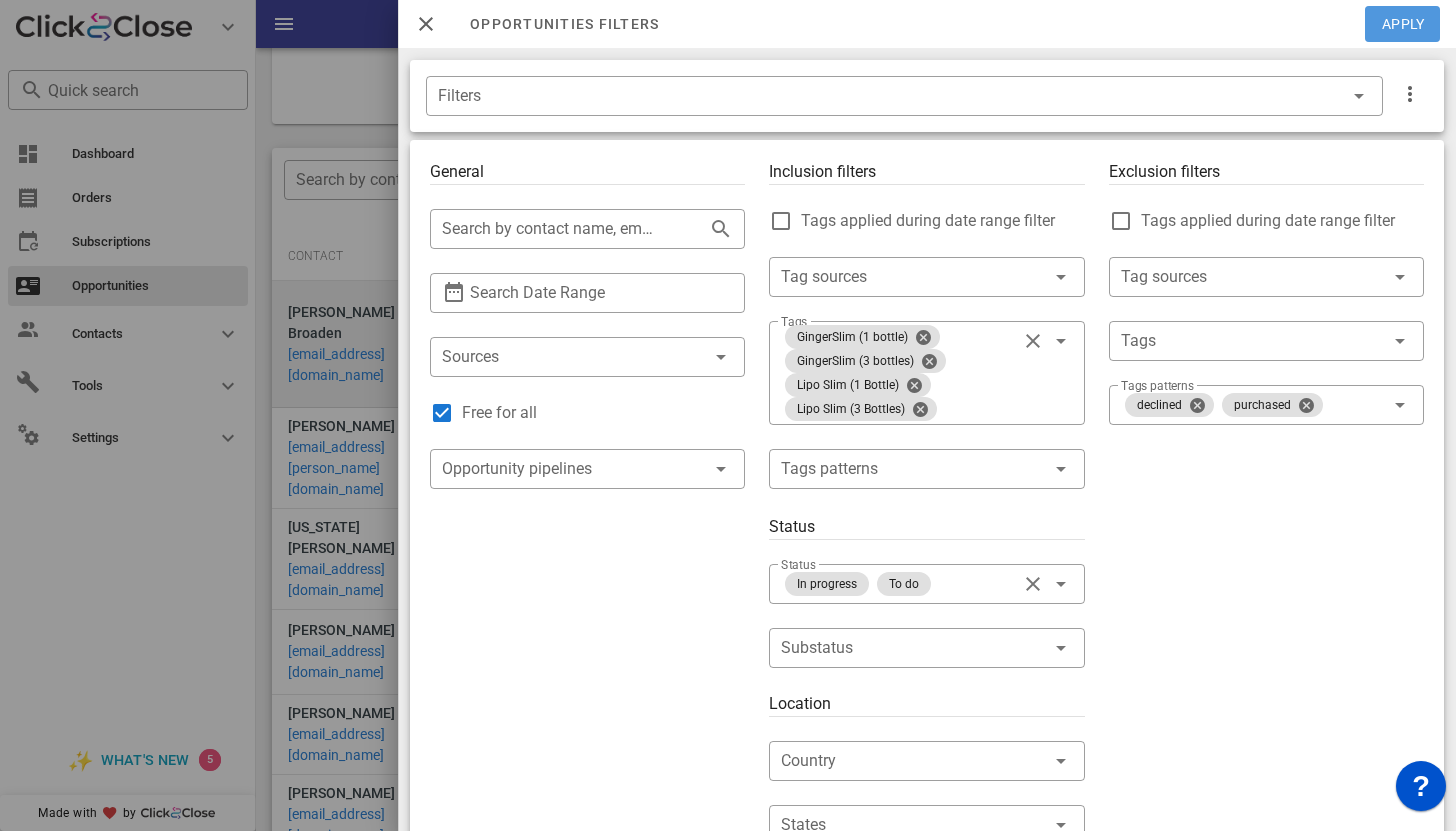 click on "Apply" at bounding box center (1403, 24) 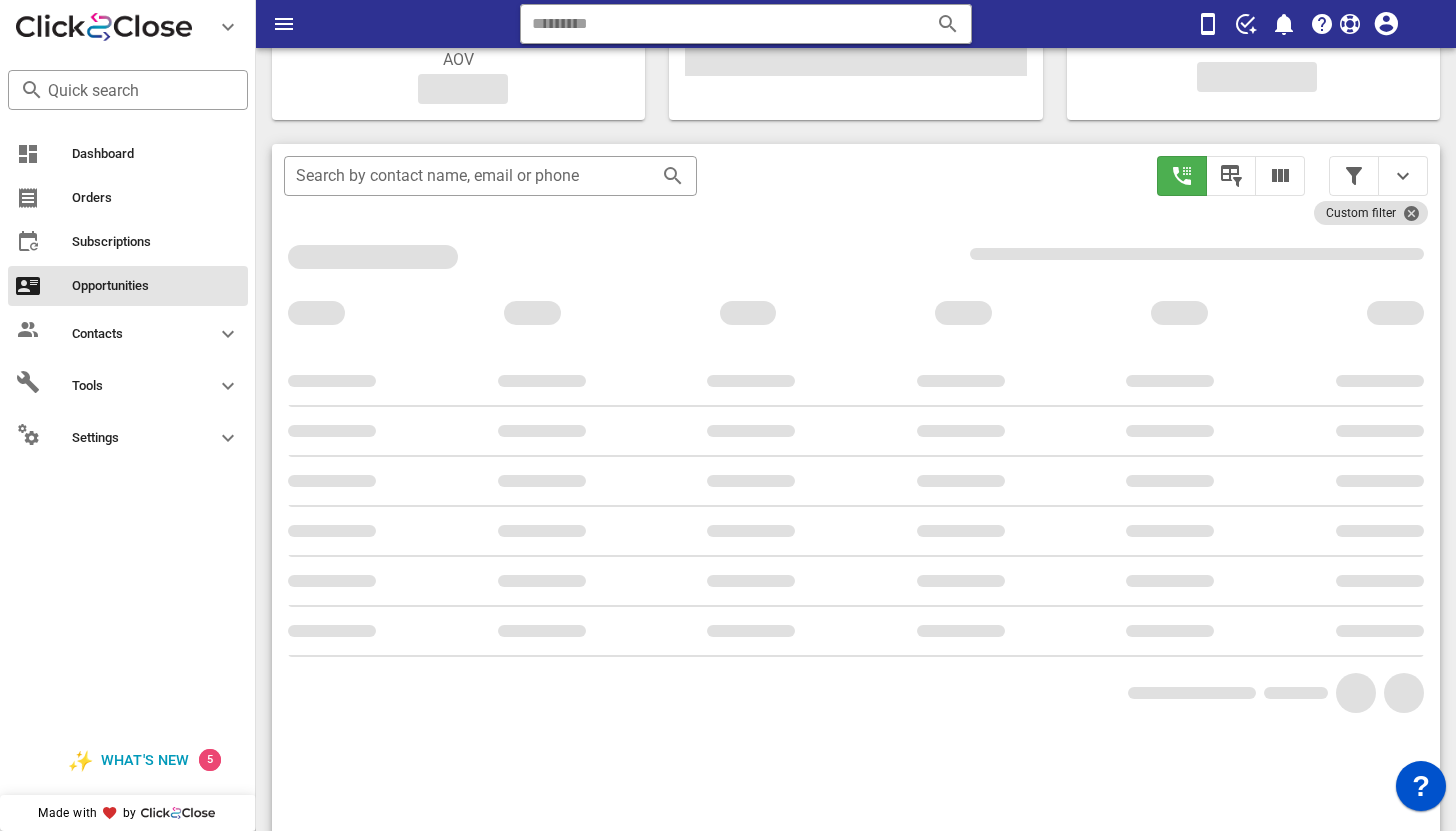 scroll, scrollTop: 292, scrollLeft: 0, axis: vertical 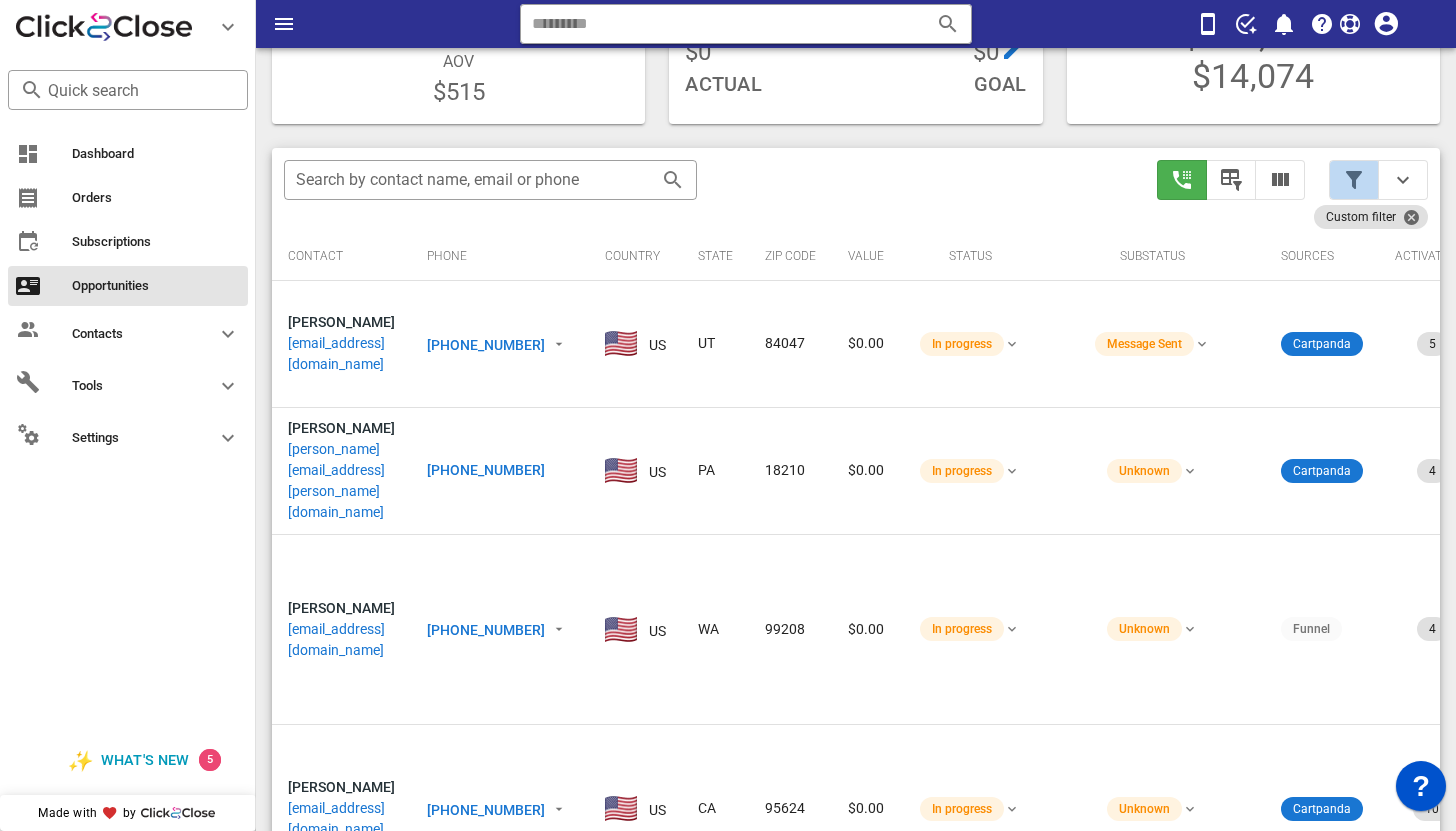 click at bounding box center [1354, 180] 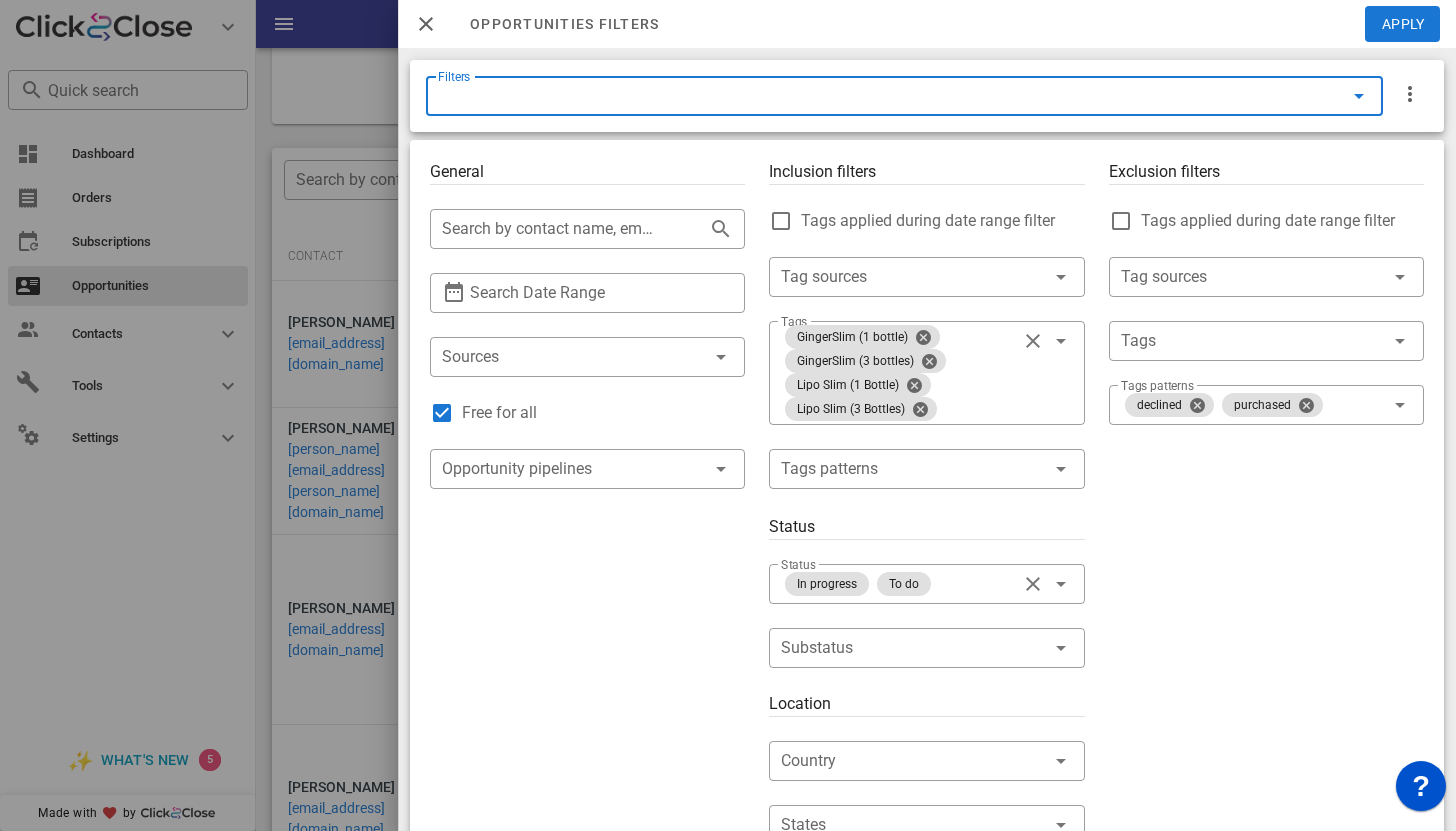 click on "Filters" at bounding box center [876, 96] 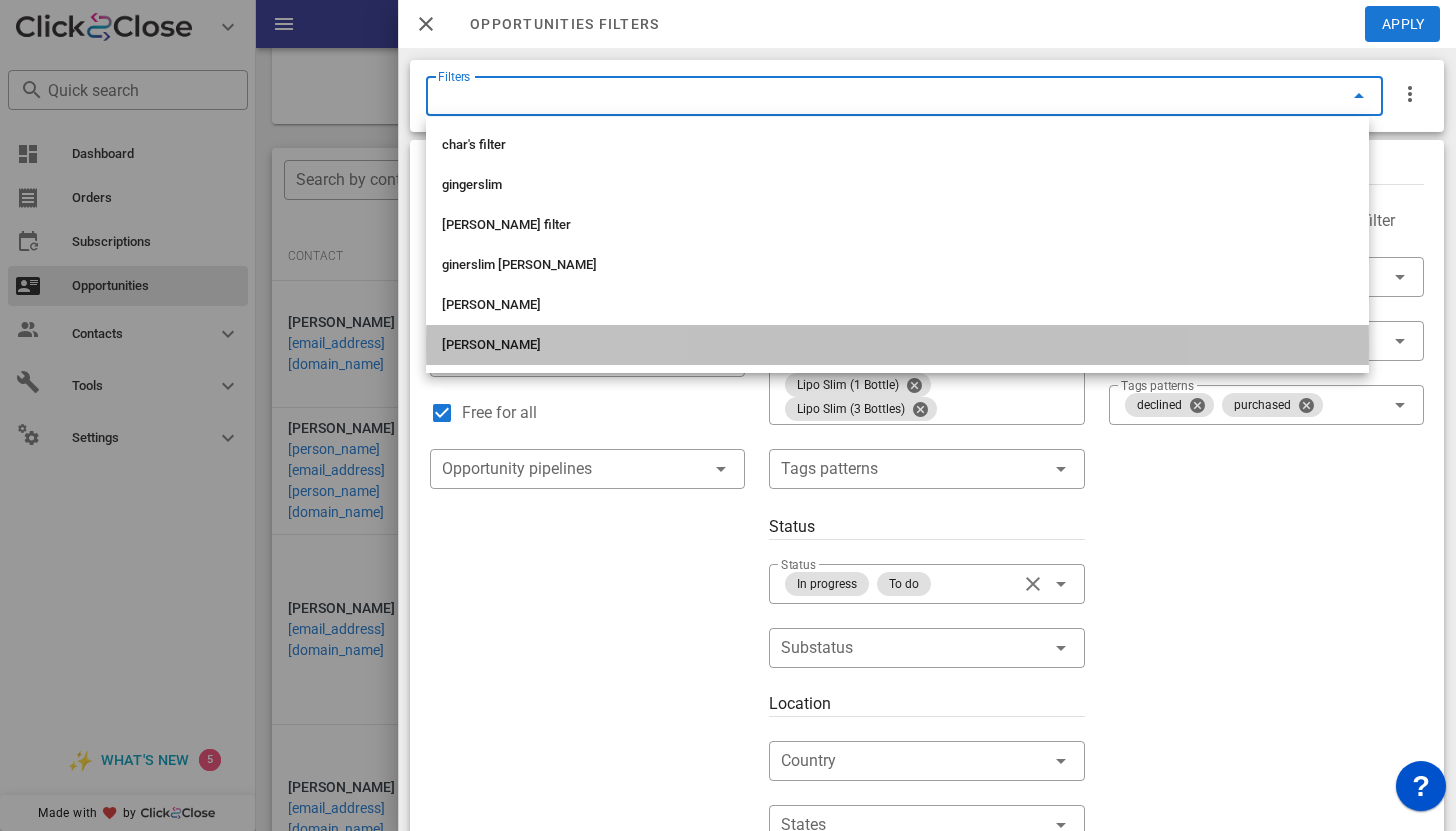 click on "[PERSON_NAME]" at bounding box center (897, 345) 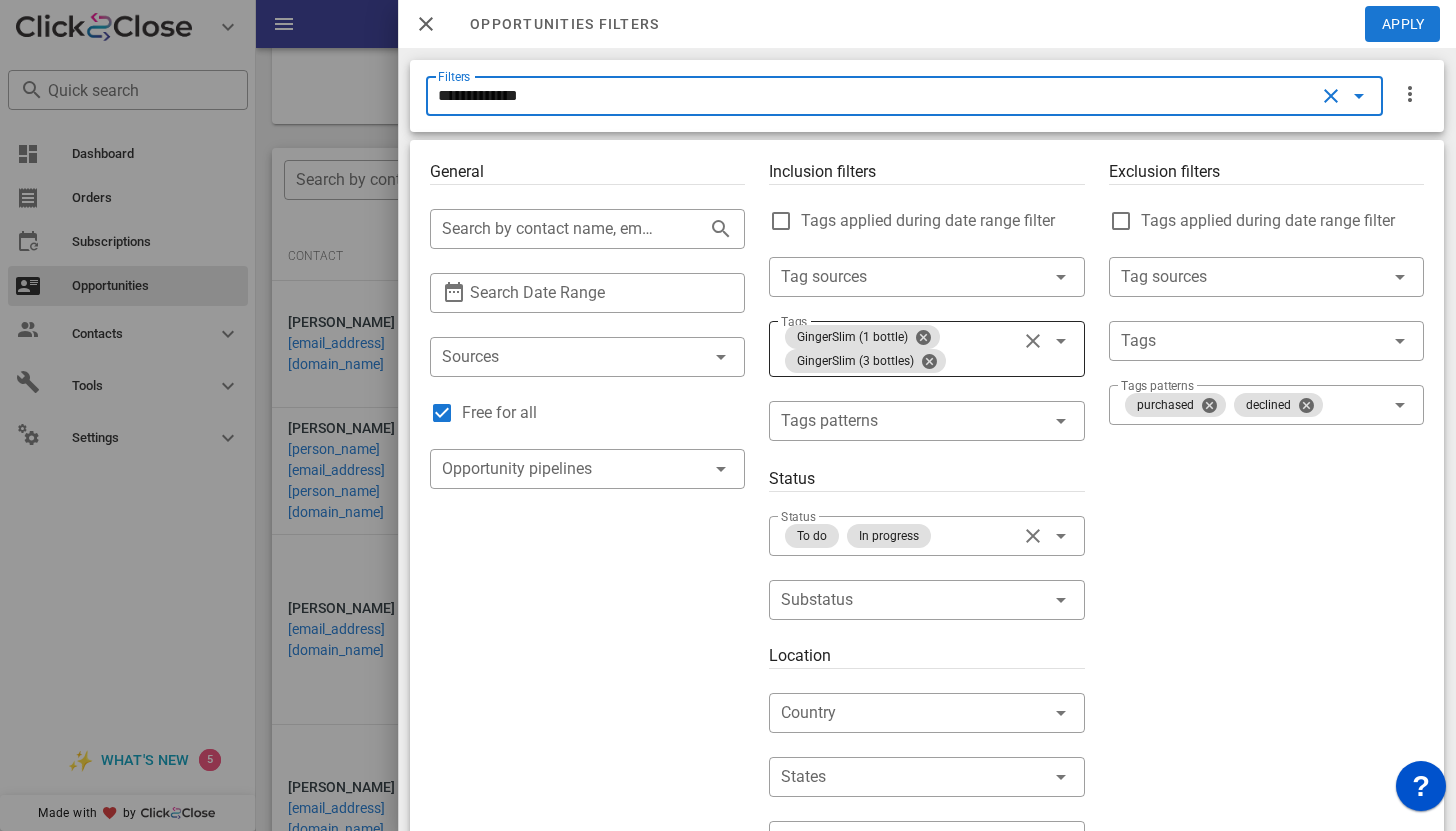 click on "GingerSlim (1 bottle) GingerSlim (3 bottles)" at bounding box center (898, 349) 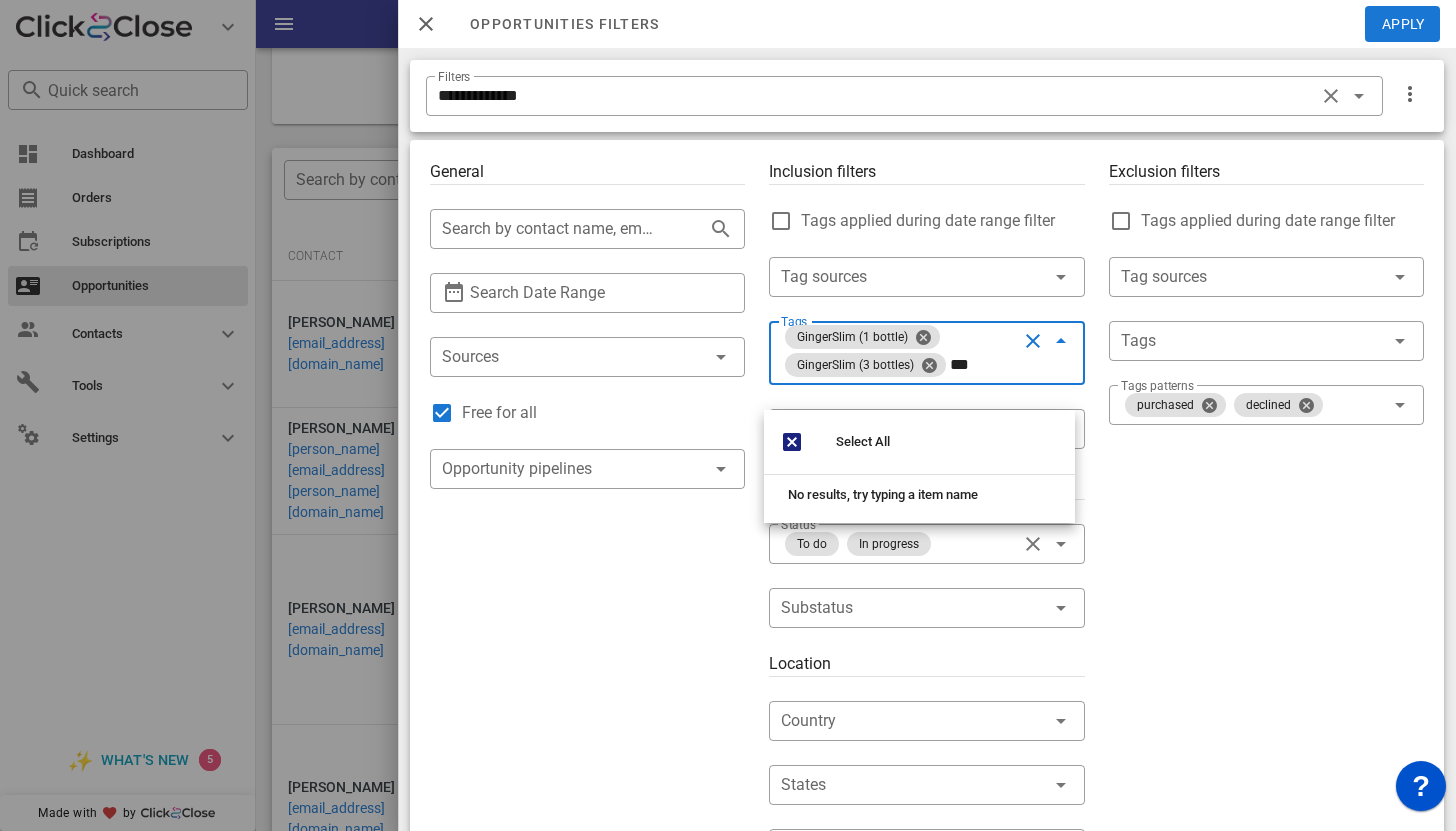 type on "****" 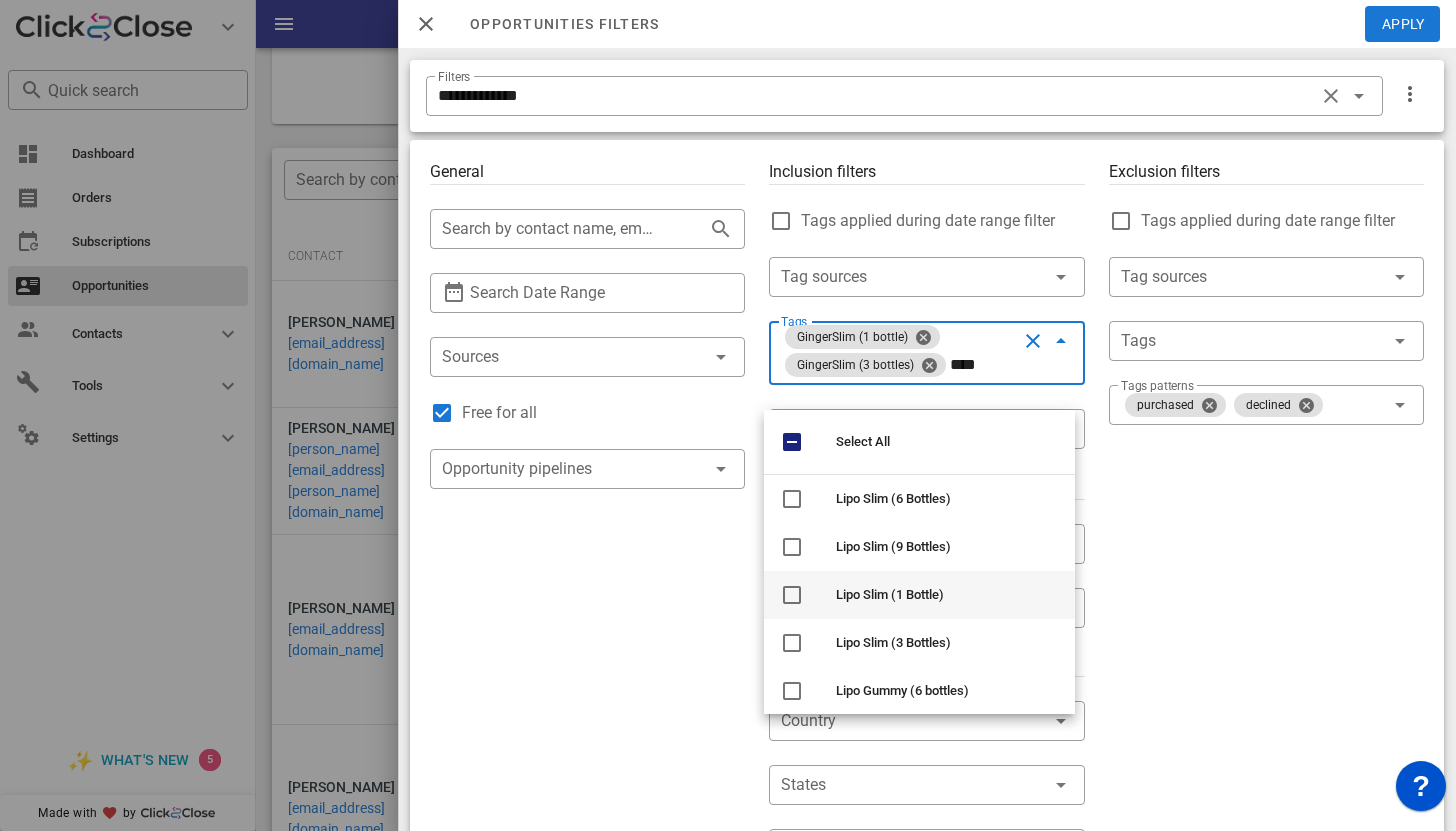 click on "Lipo Slim (1 Bottle)" at bounding box center (919, 595) 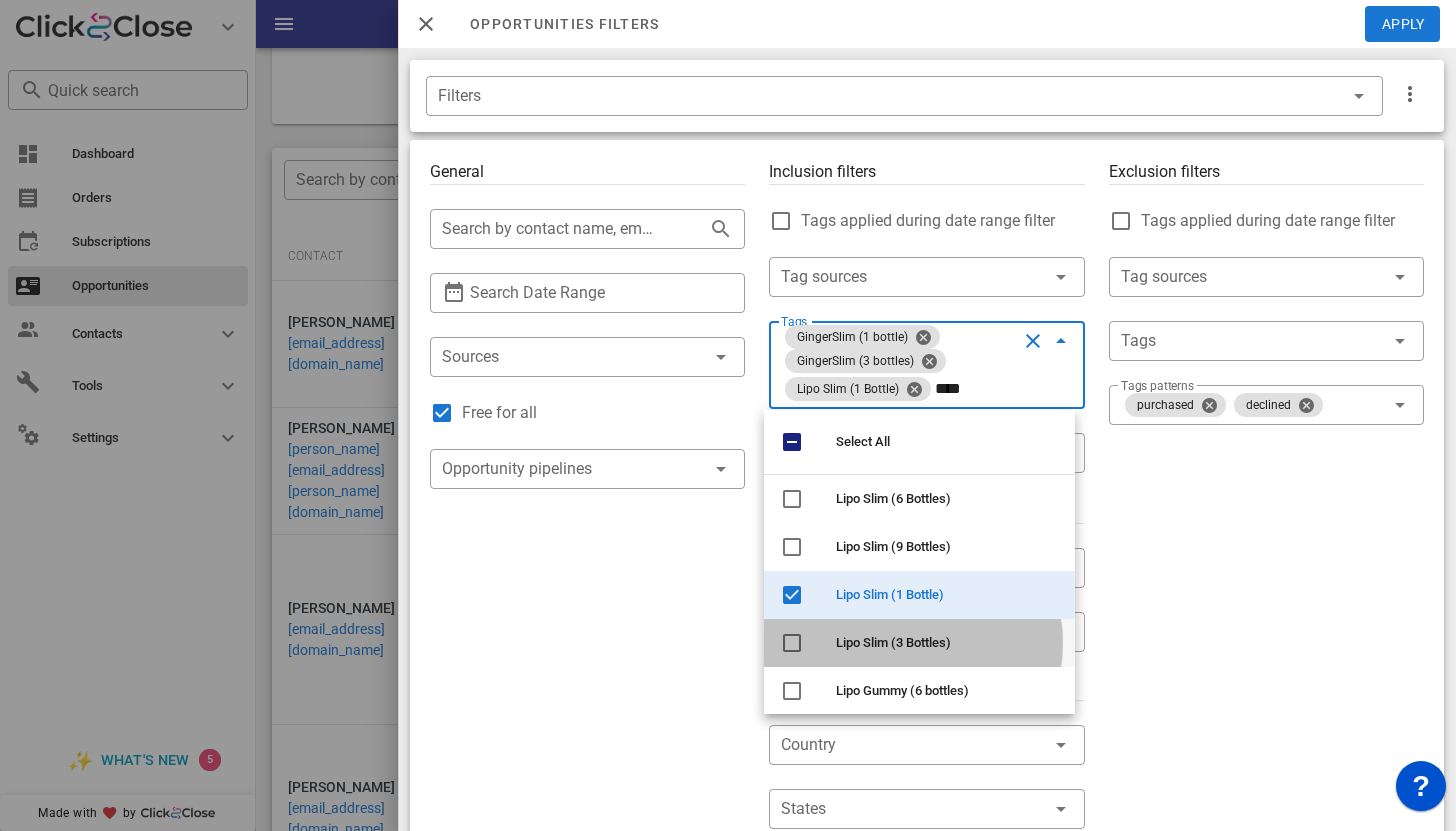 click on "Lipo Slim (3 Bottles)" at bounding box center [919, 643] 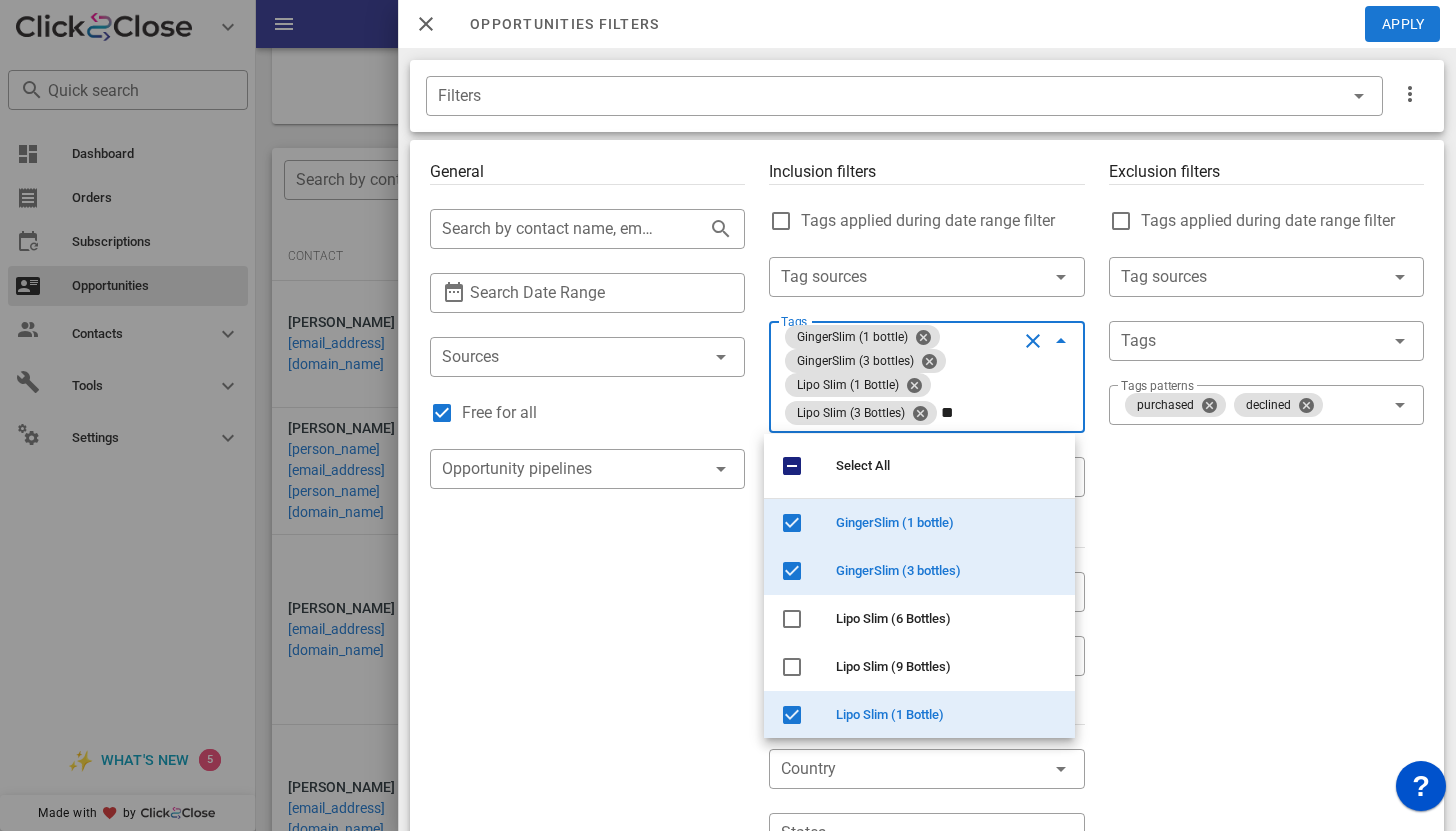 type on "*" 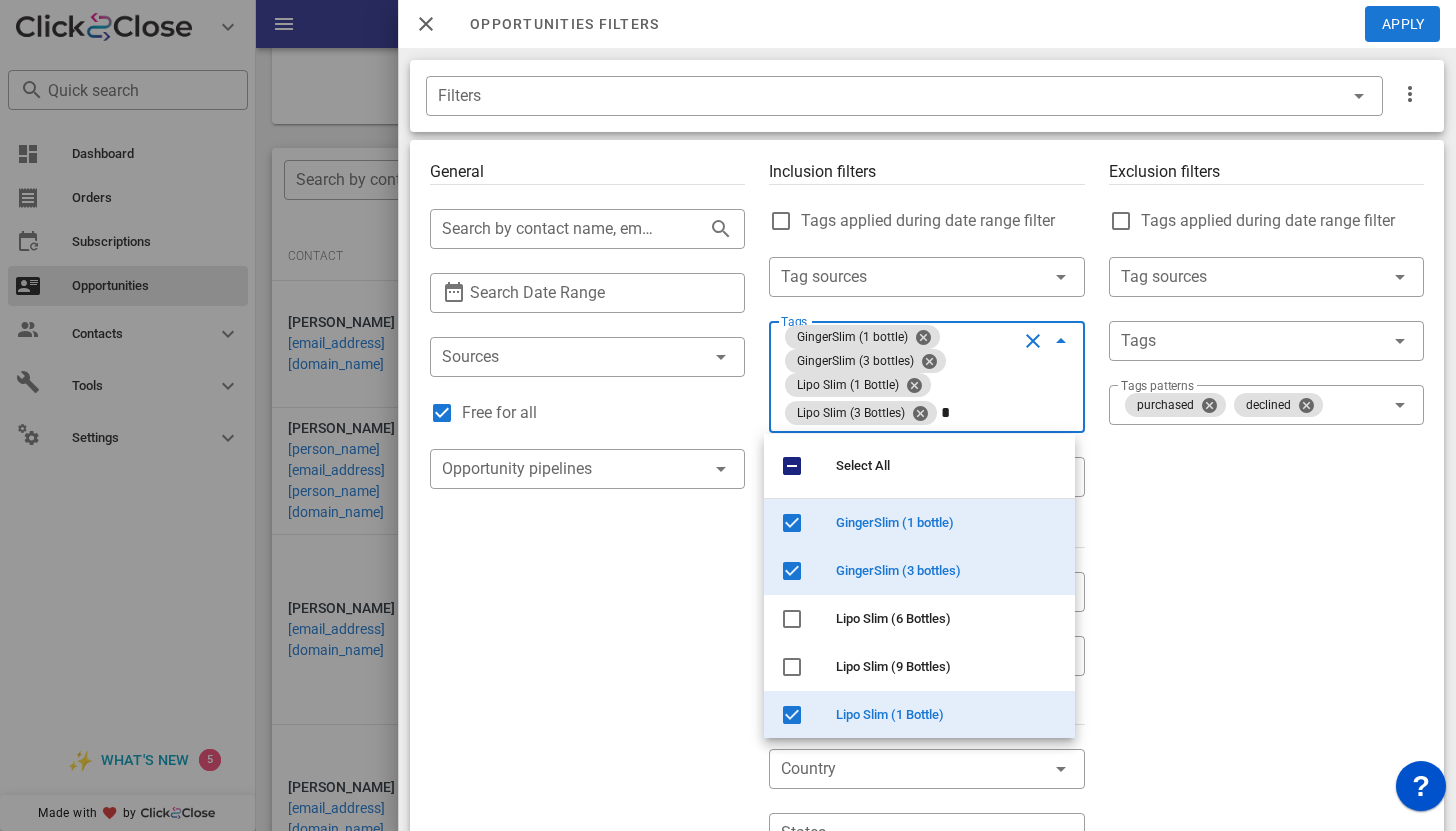 type 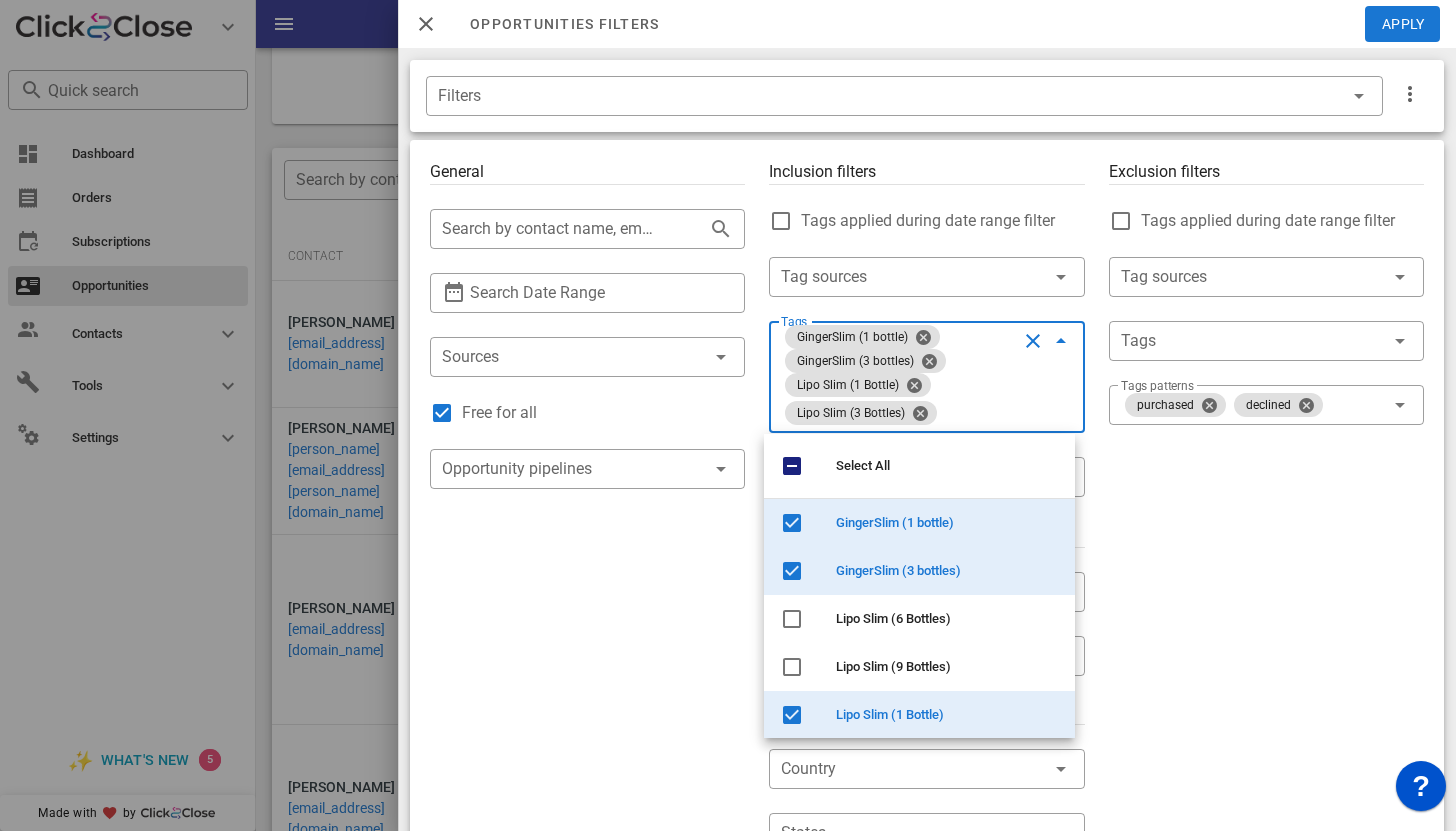 click on "Exclusion filters Tags applied during date range filter ​ Tag sources ​ Tags ​ Tags patterns purchased declined" at bounding box center [1266, 745] 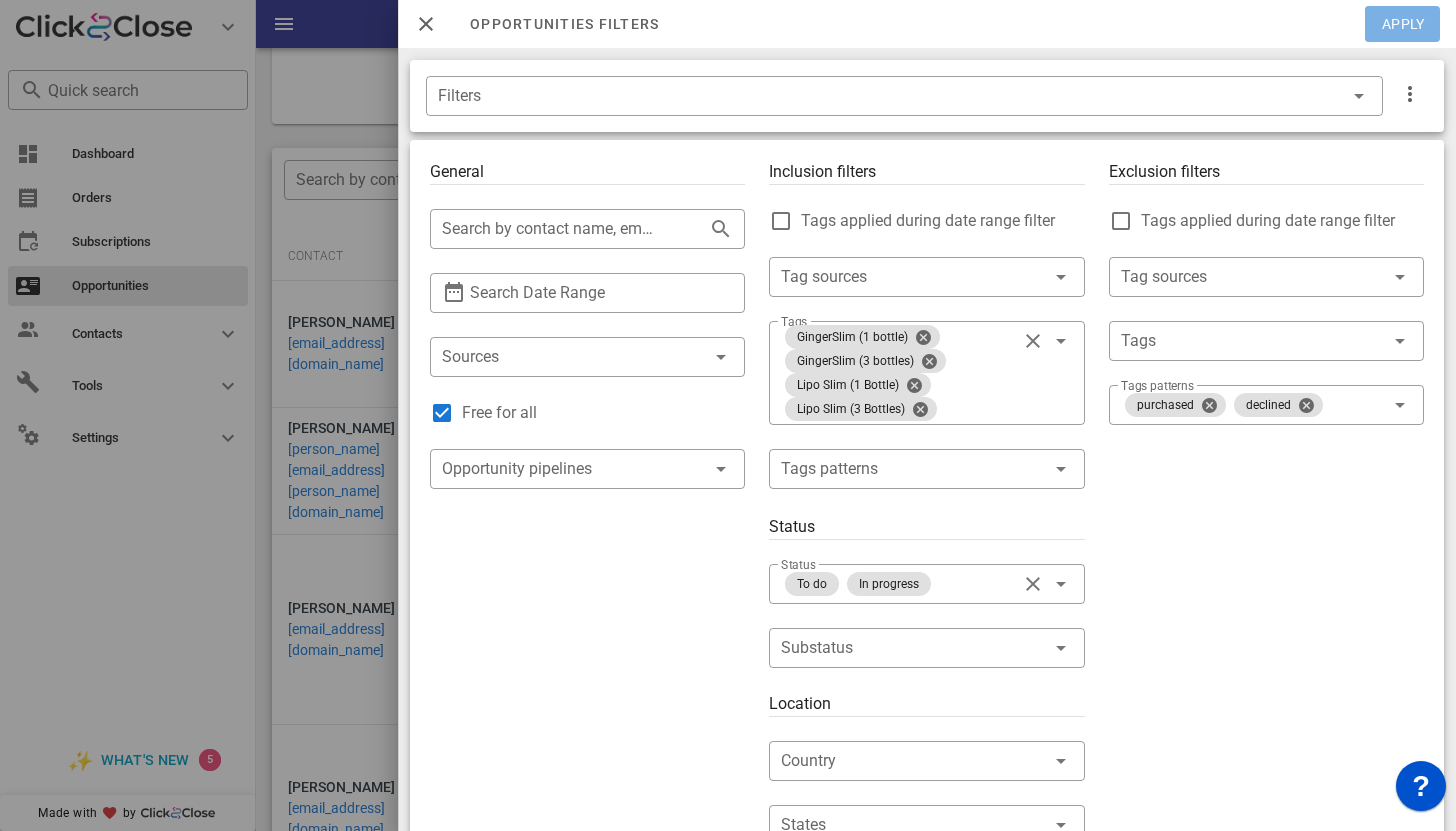 click on "Apply" at bounding box center [1403, 24] 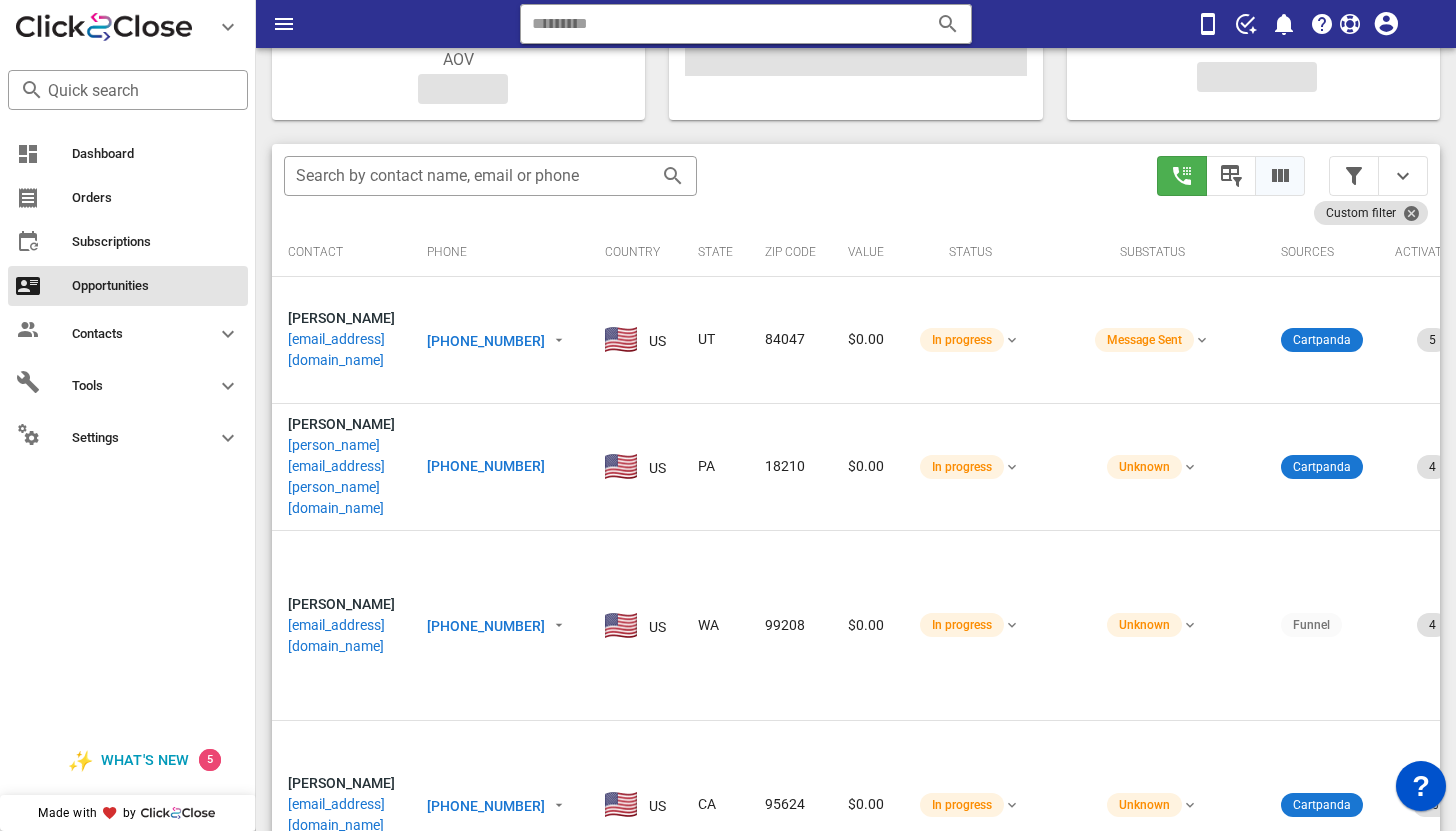 scroll, scrollTop: 292, scrollLeft: 0, axis: vertical 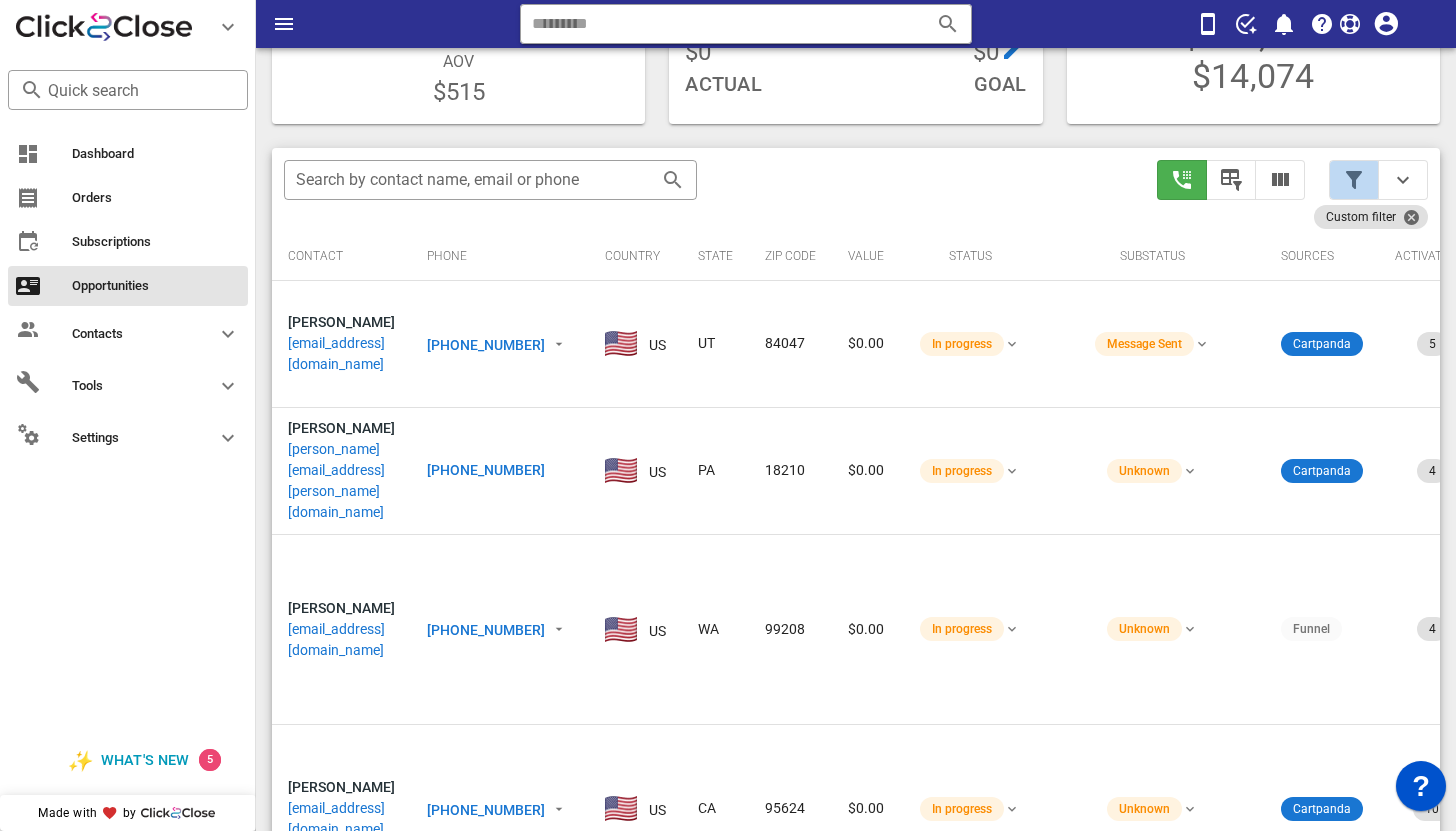 click at bounding box center (1354, 180) 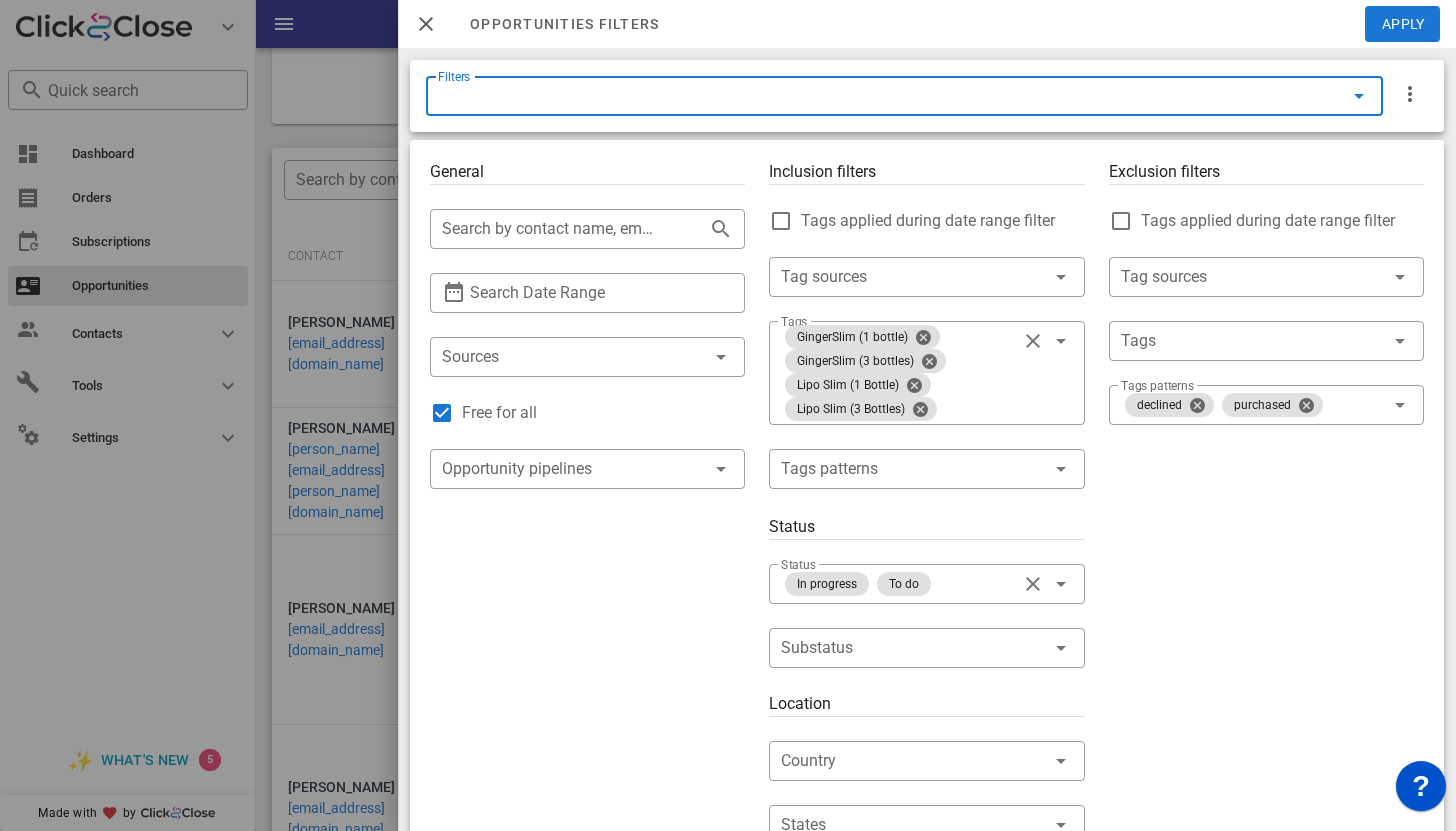 click on "Filters" at bounding box center [876, 96] 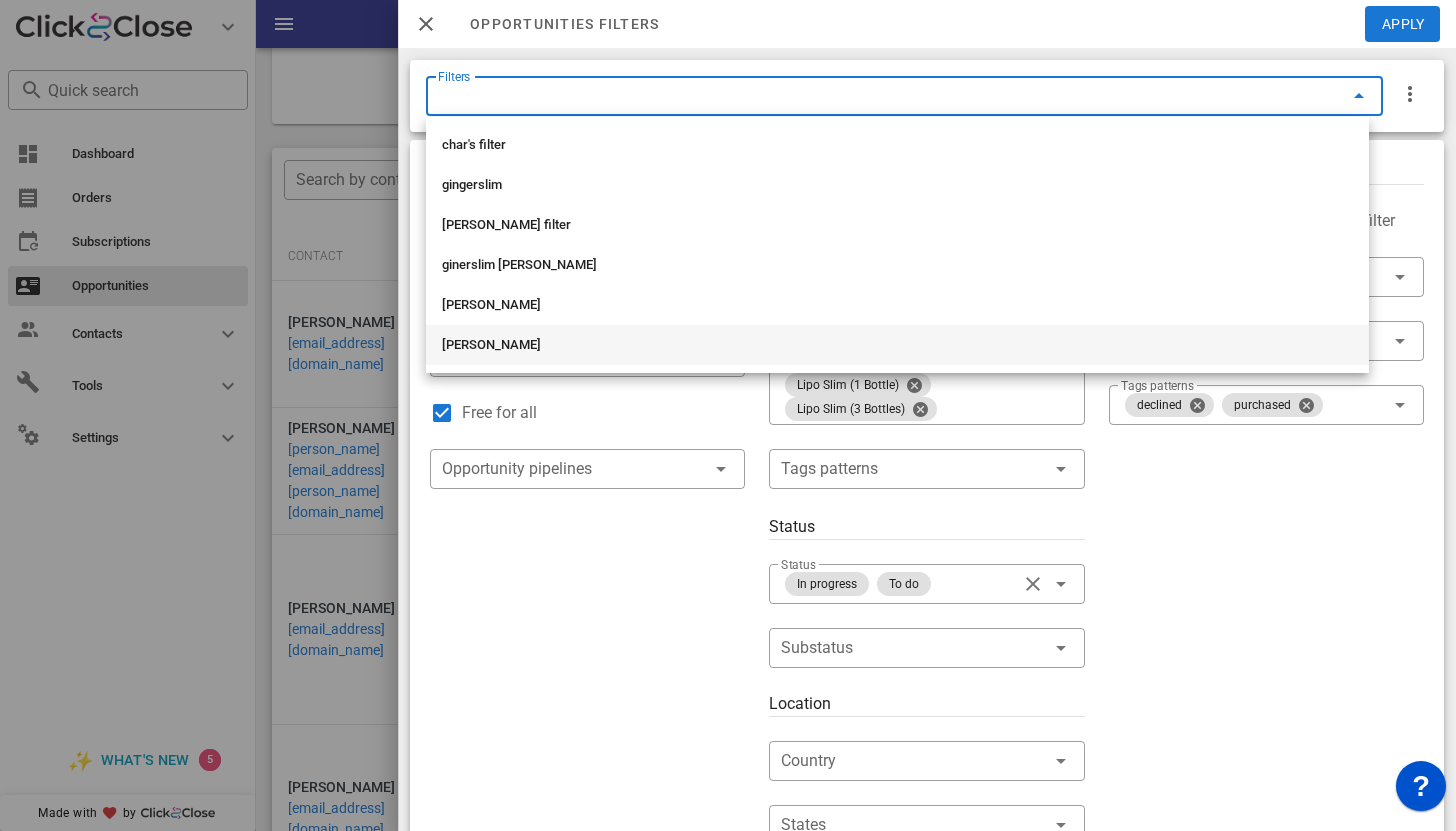 click on "[PERSON_NAME]" at bounding box center [897, 345] 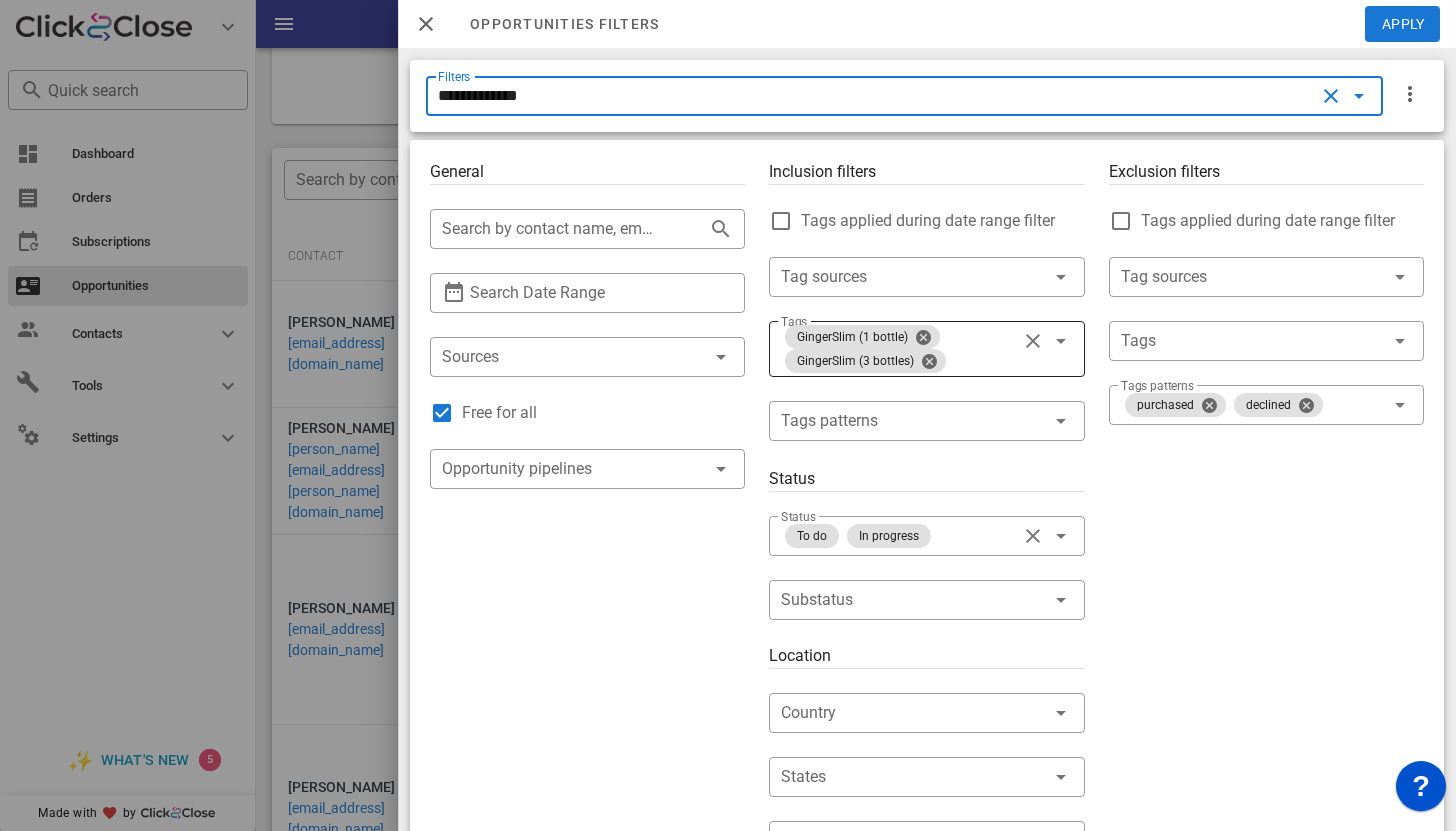 click on "GingerSlim (1 bottle) GingerSlim (3 bottles)" at bounding box center [898, 349] 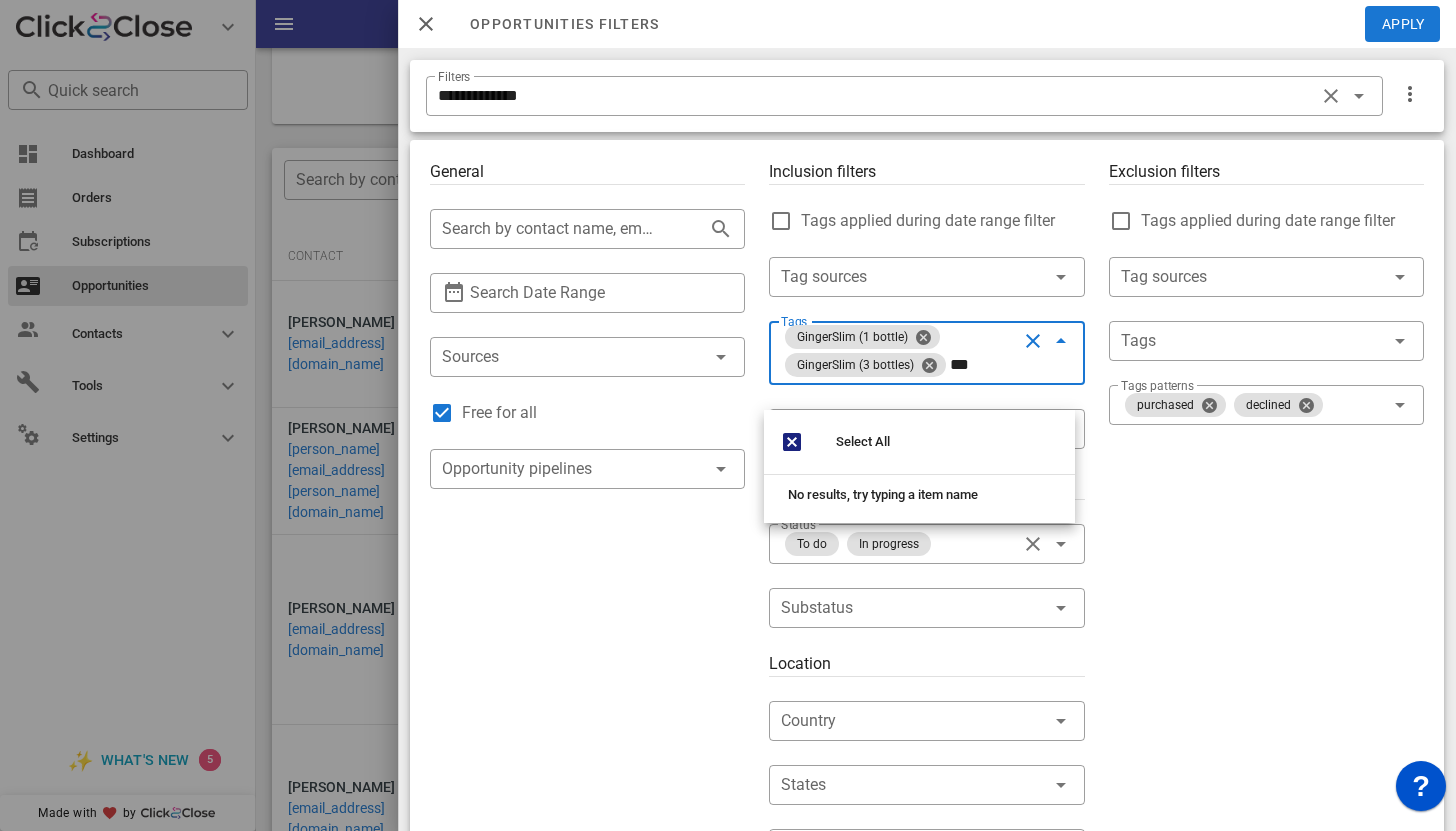 type on "****" 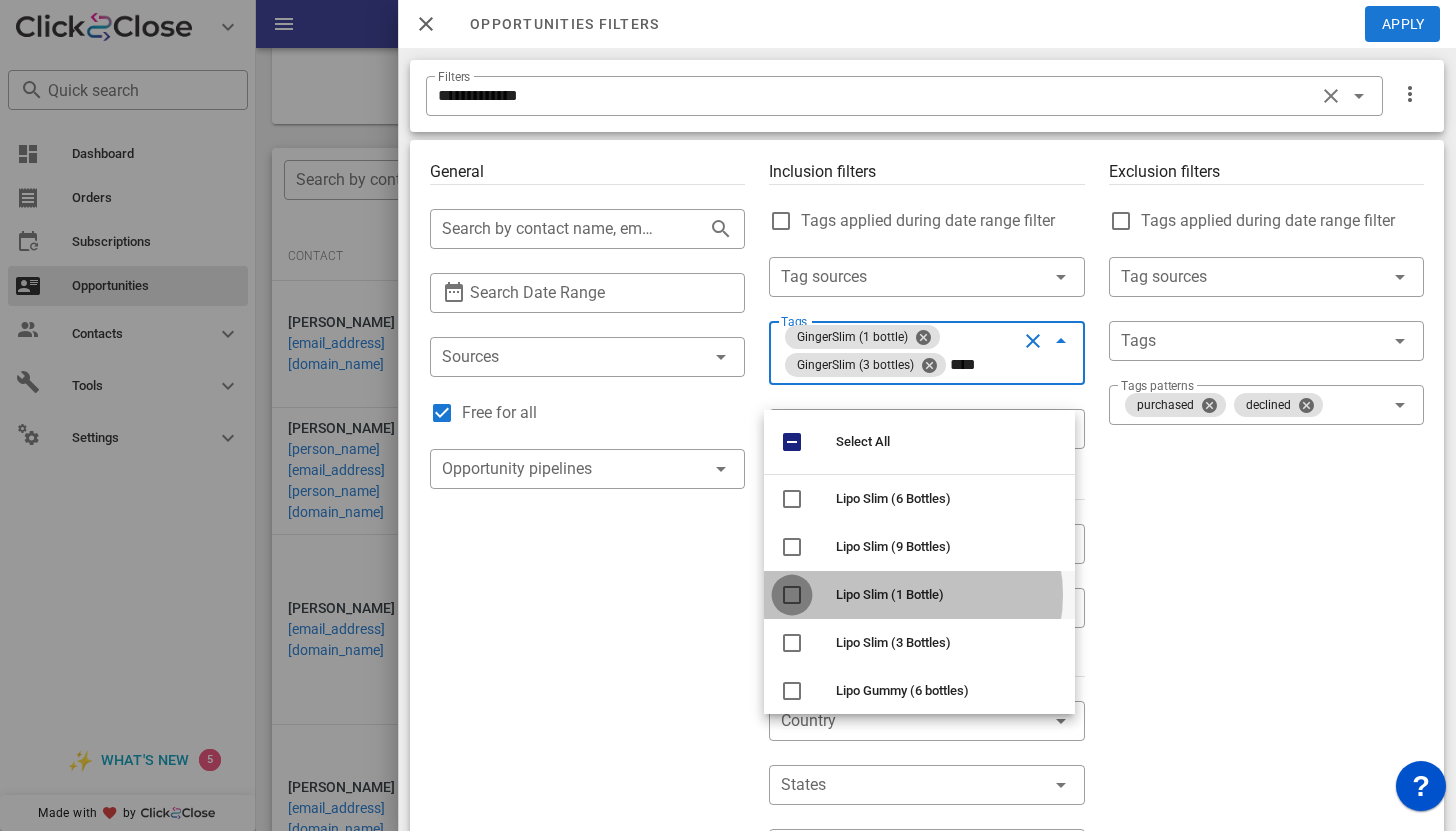 click at bounding box center (792, 595) 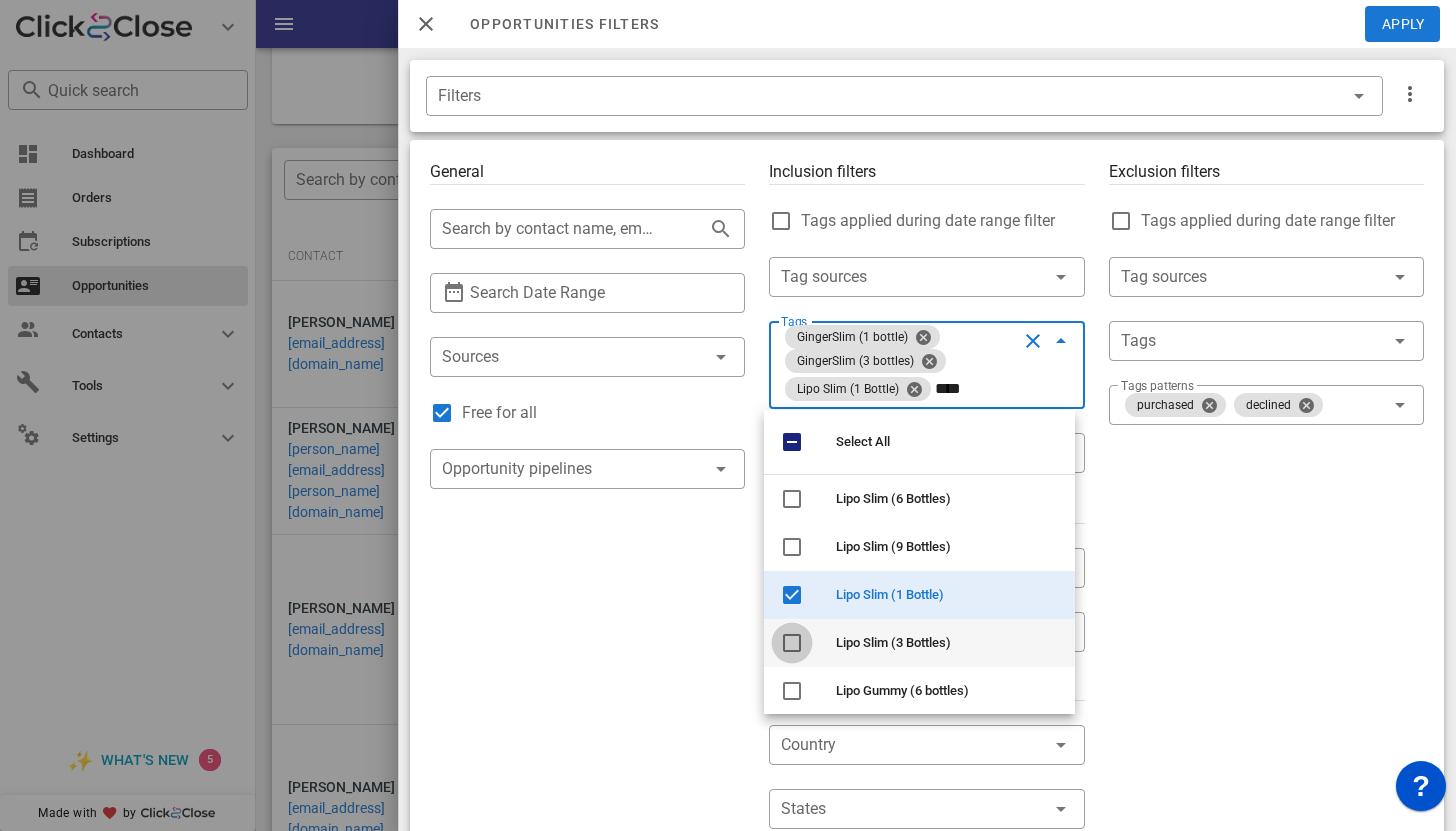 click at bounding box center [792, 643] 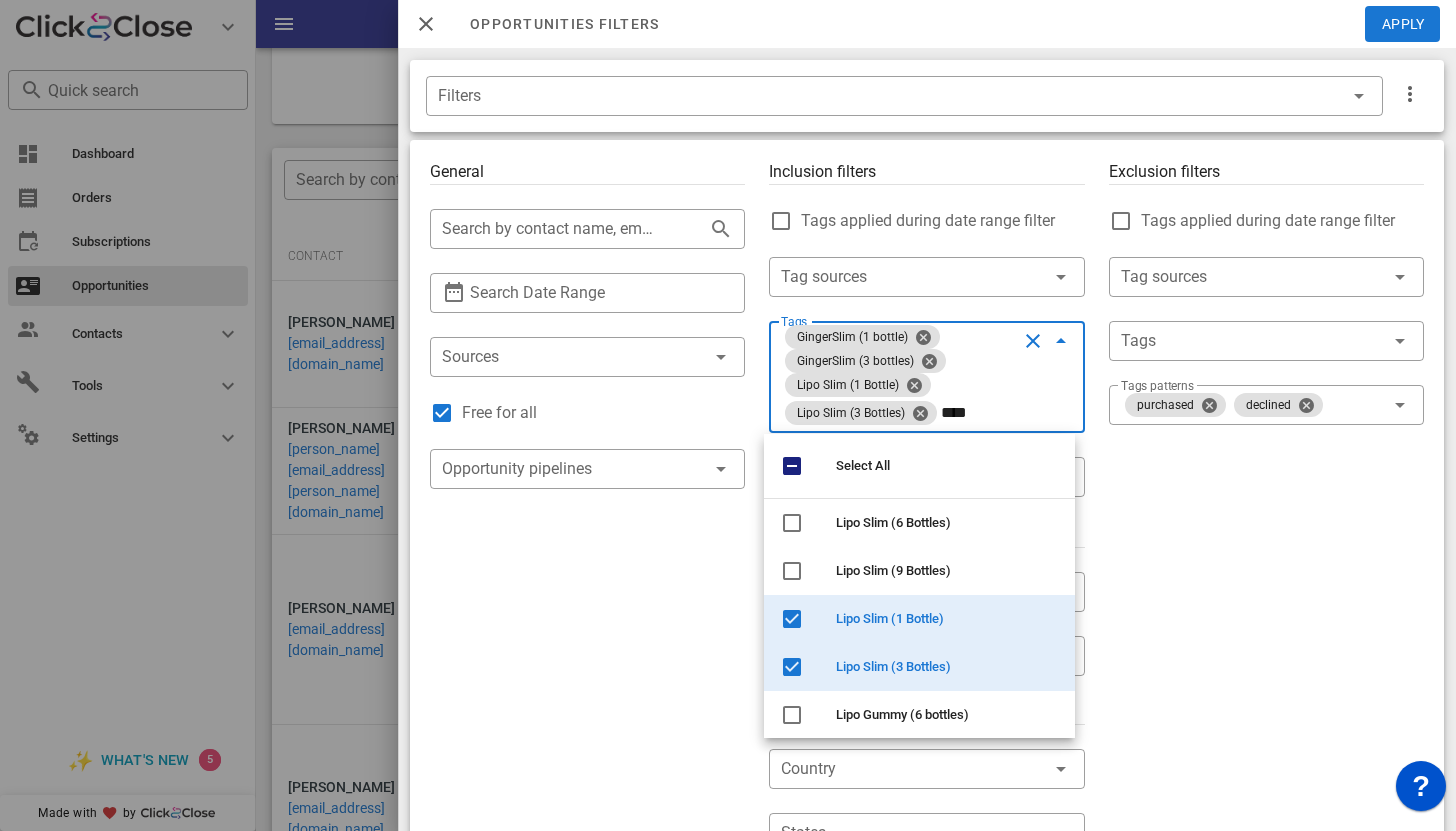 click on "Tags GingerSlim (1 bottle) GingerSlim (3 bottles) Lipo Slim (1 Bottle) Lipo Slim (3 Bottles) ****" at bounding box center (926, 377) 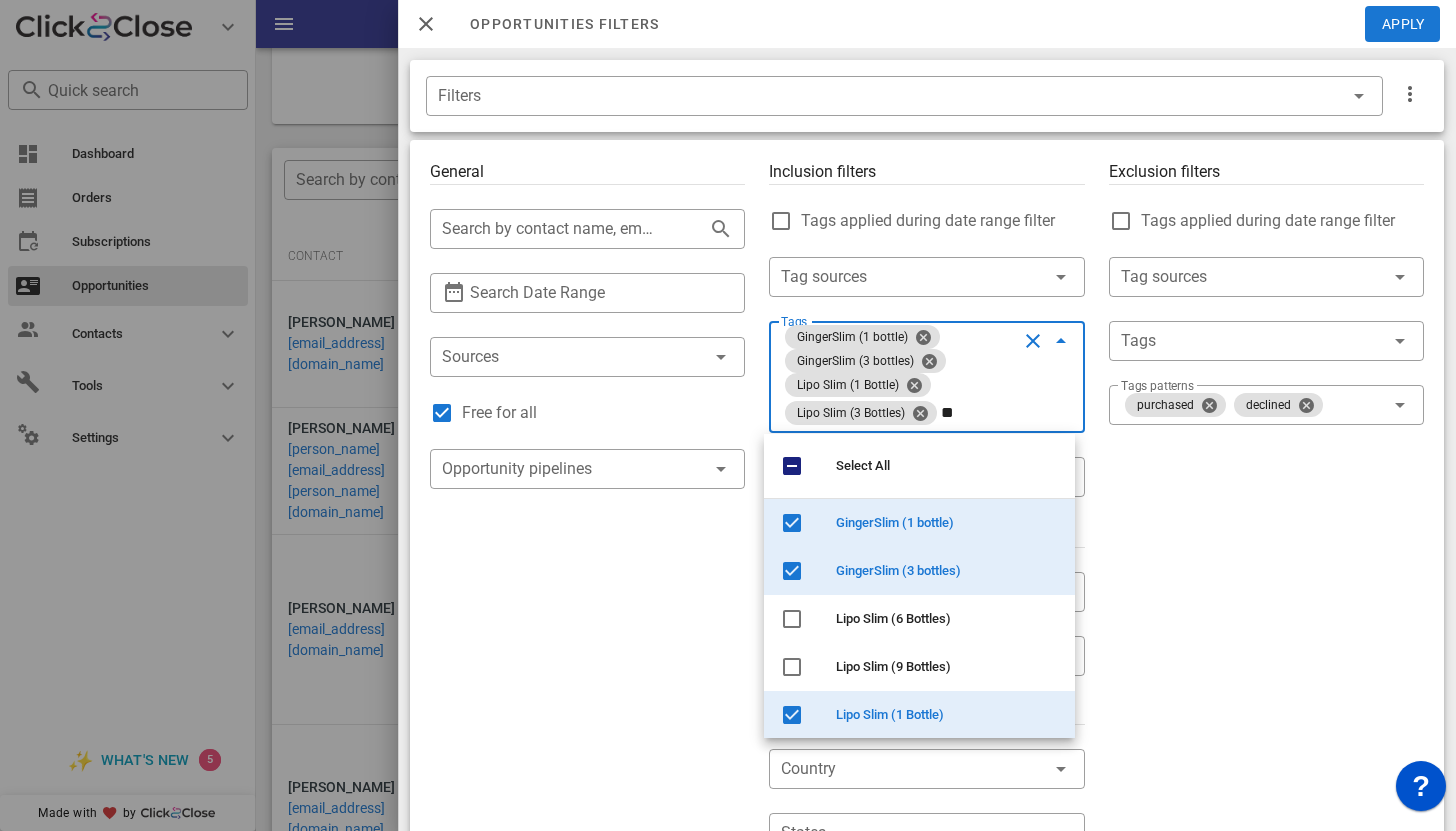 type on "*" 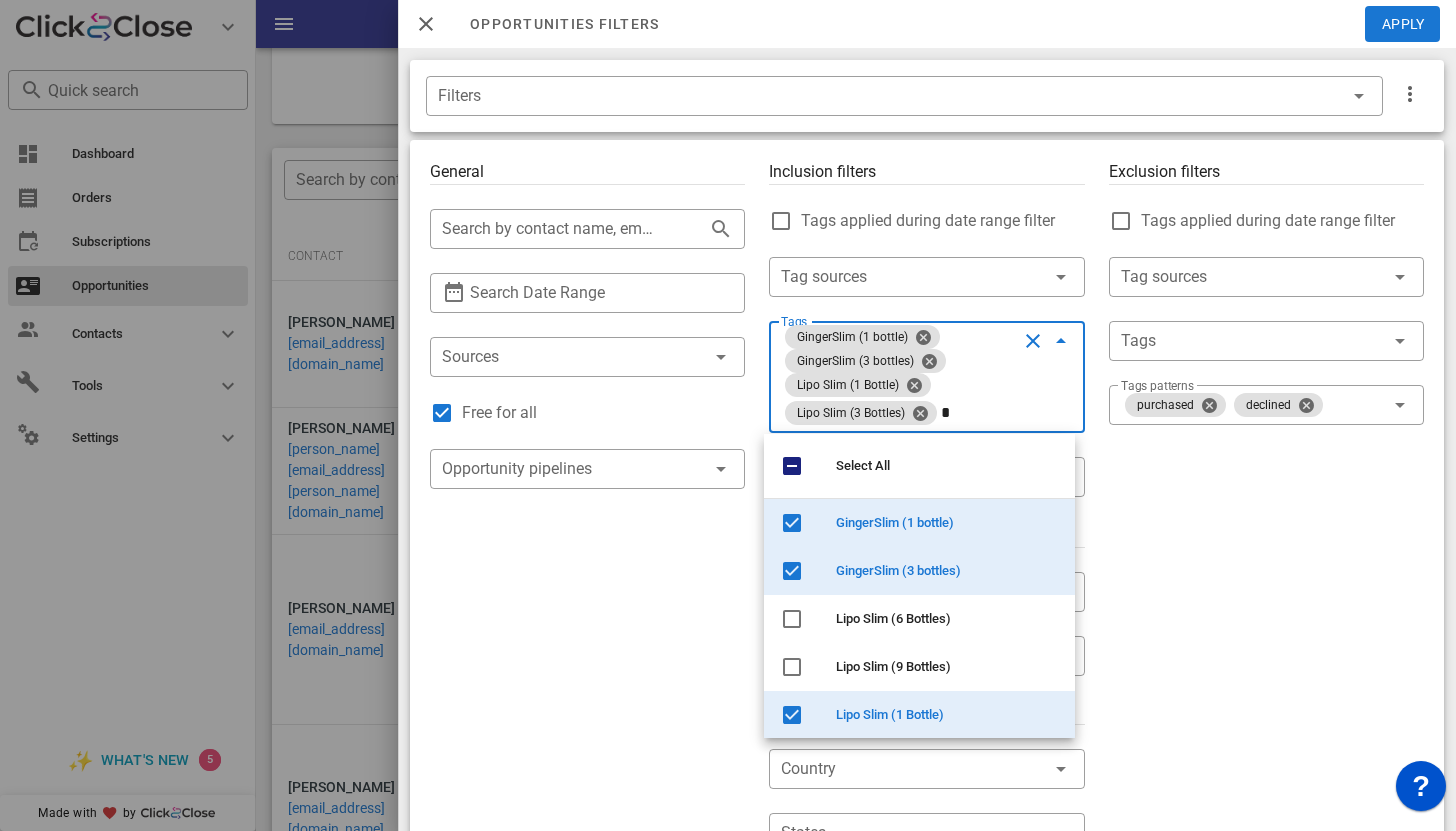 type 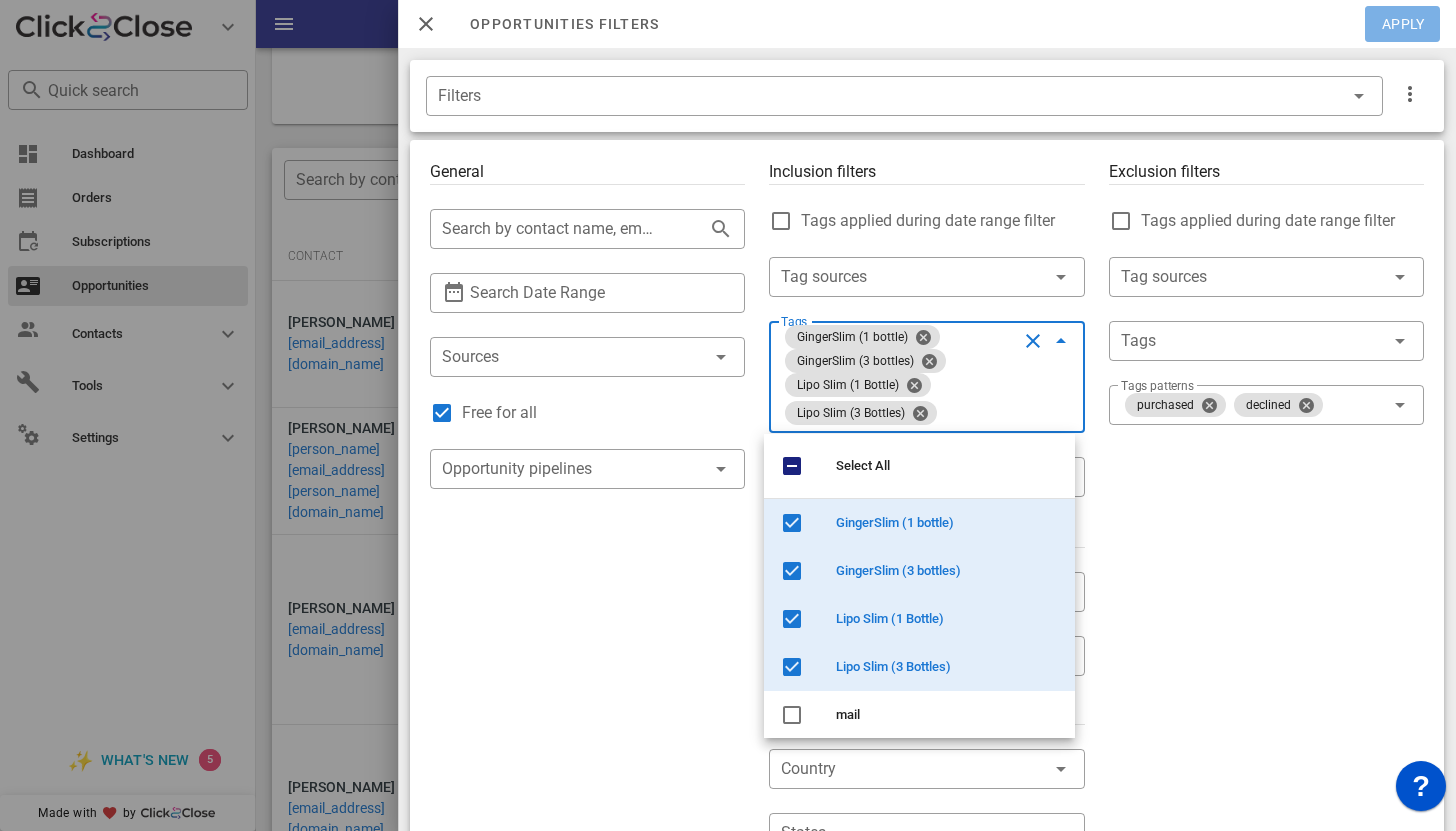 click on "Apply" at bounding box center (1403, 24) 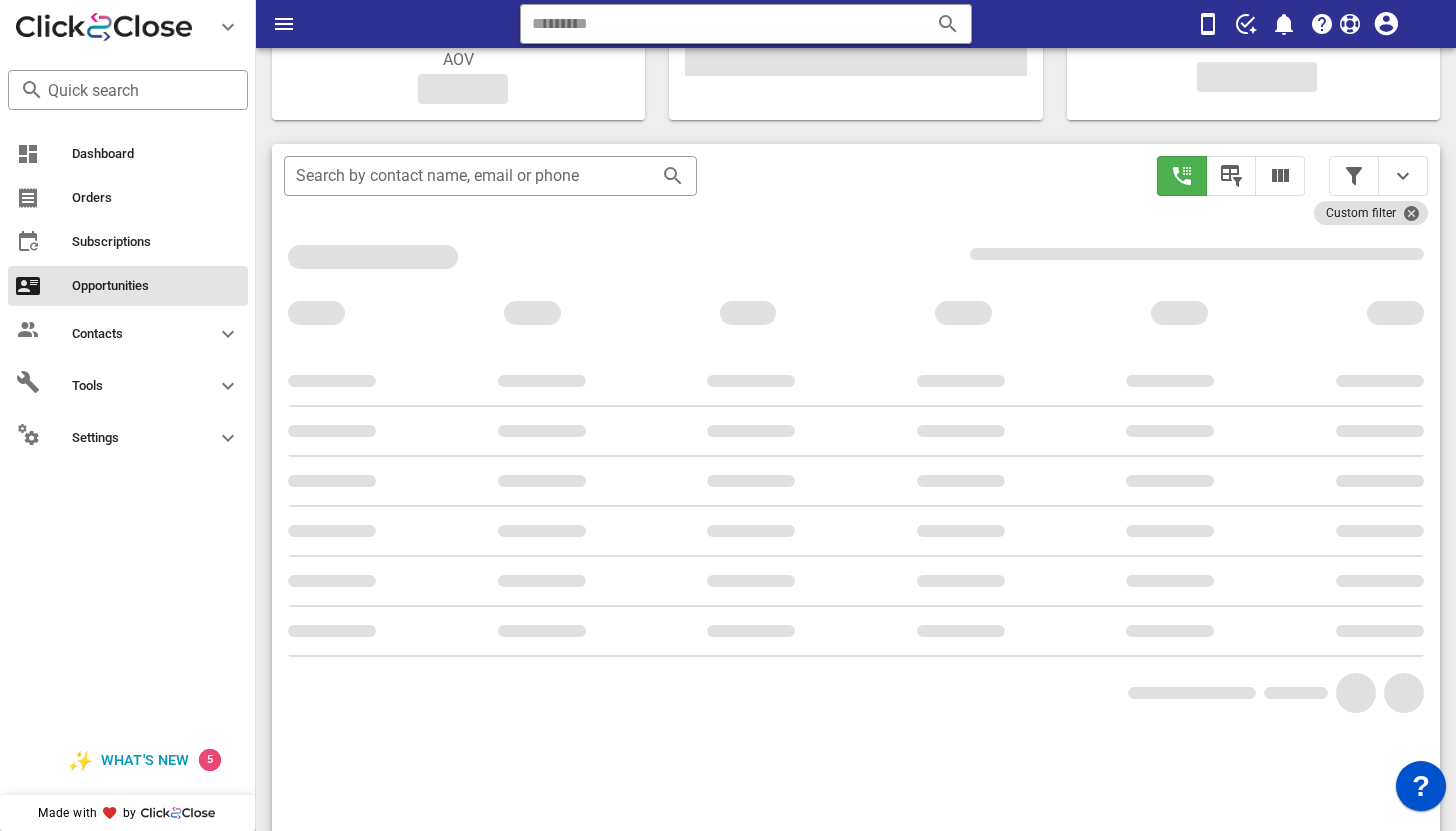scroll, scrollTop: 292, scrollLeft: 0, axis: vertical 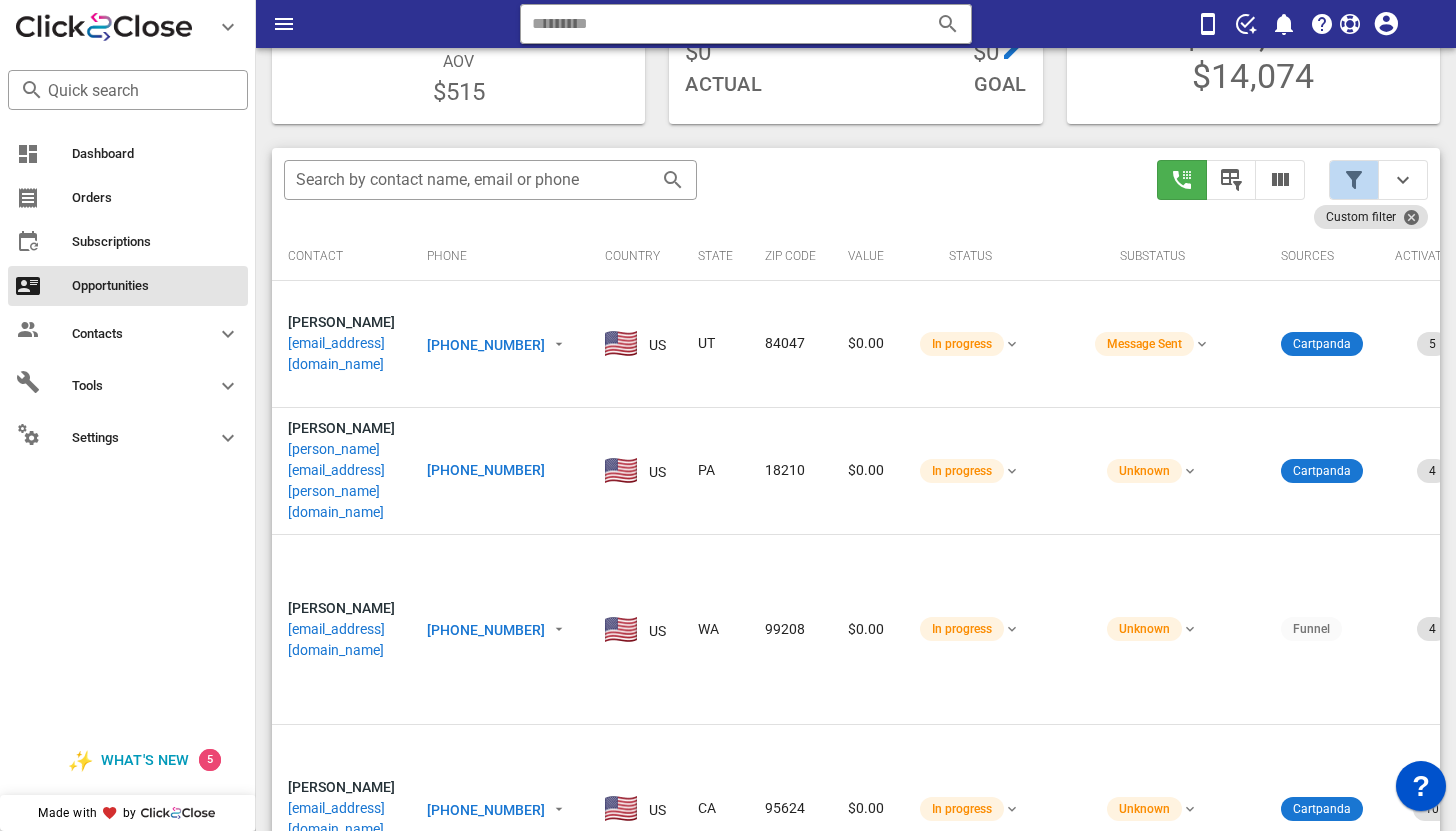 click at bounding box center (1354, 180) 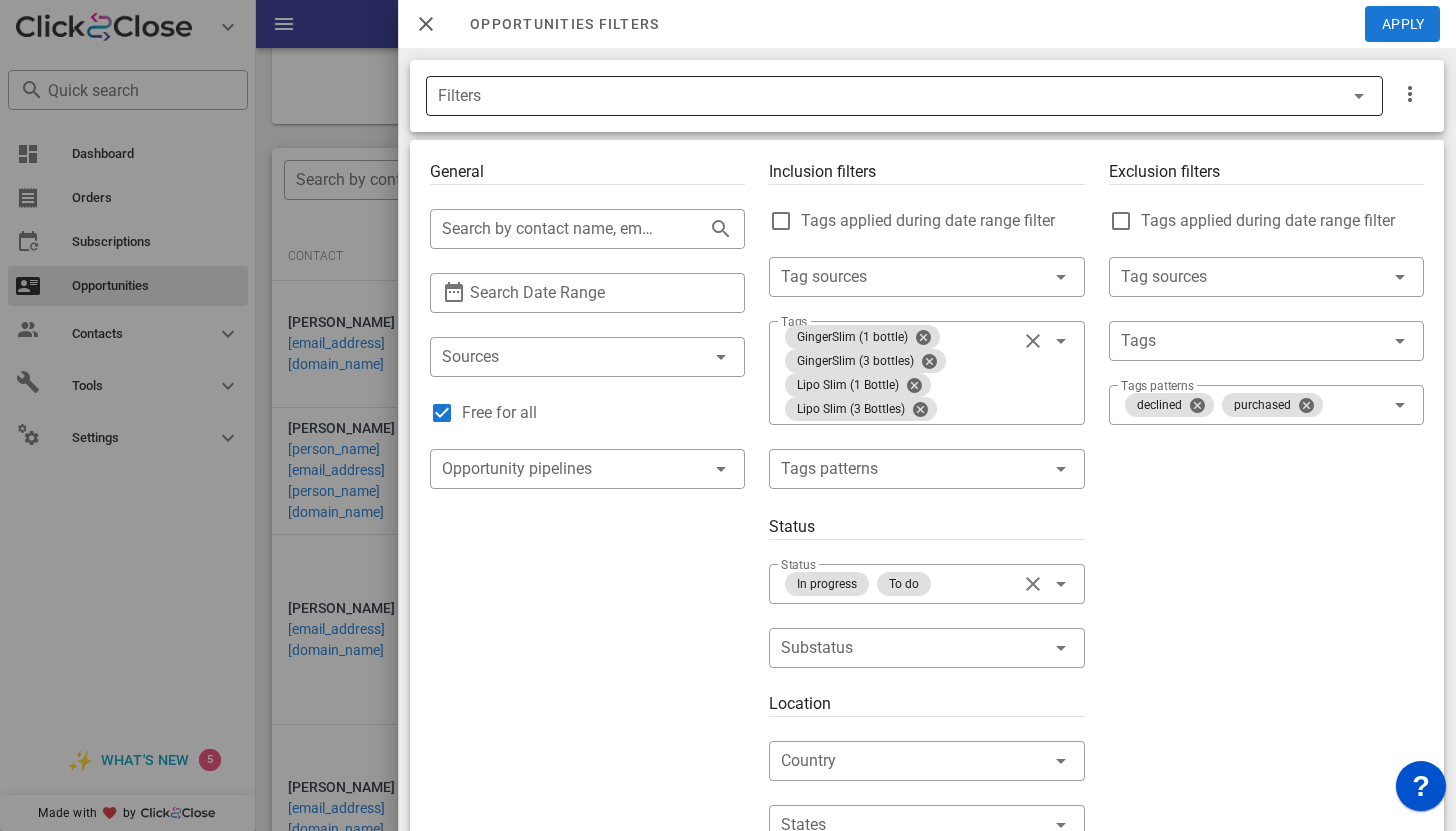 click on "Filters" at bounding box center [876, 96] 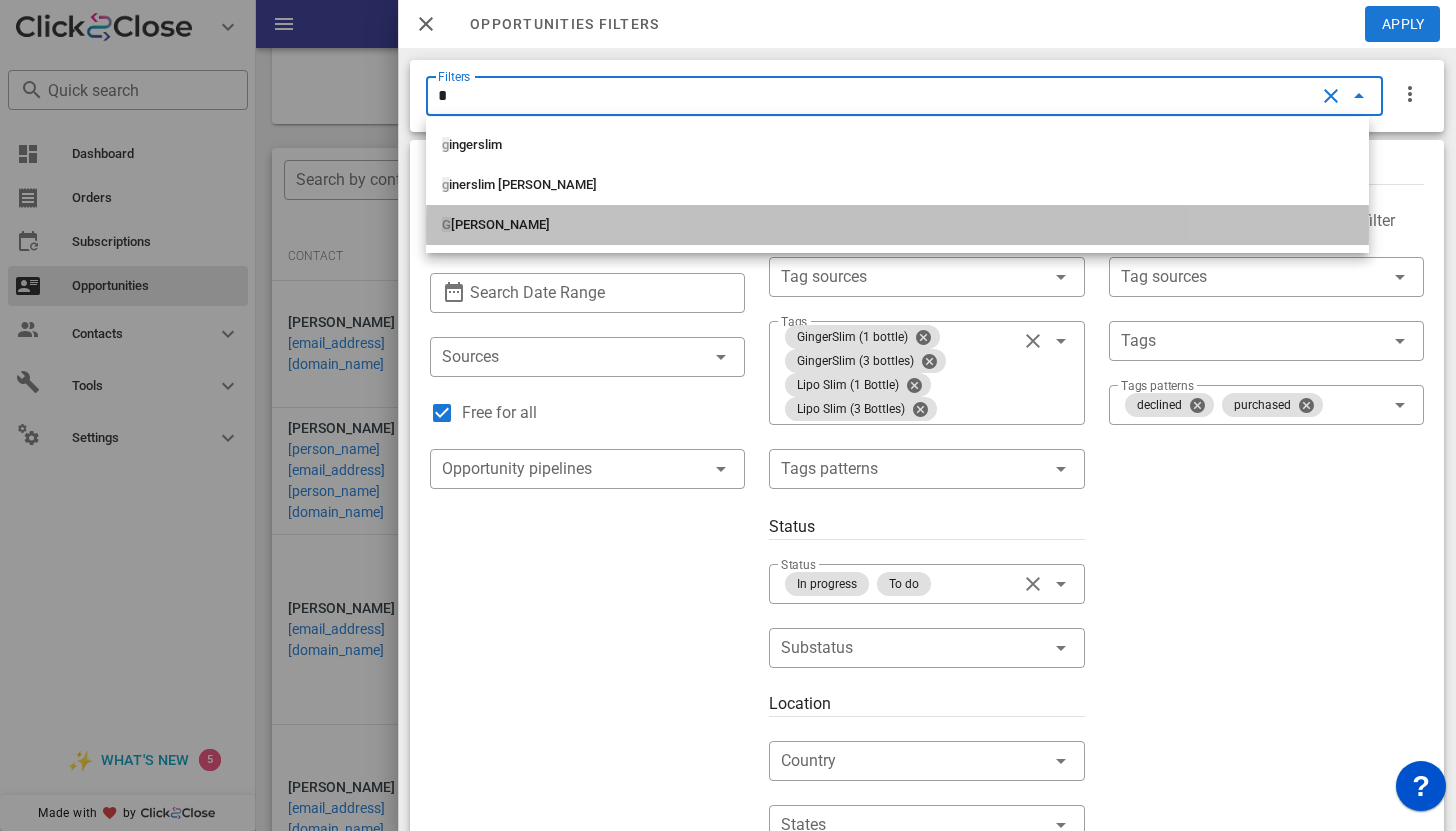 click on "G loria Tryout" at bounding box center (897, 225) 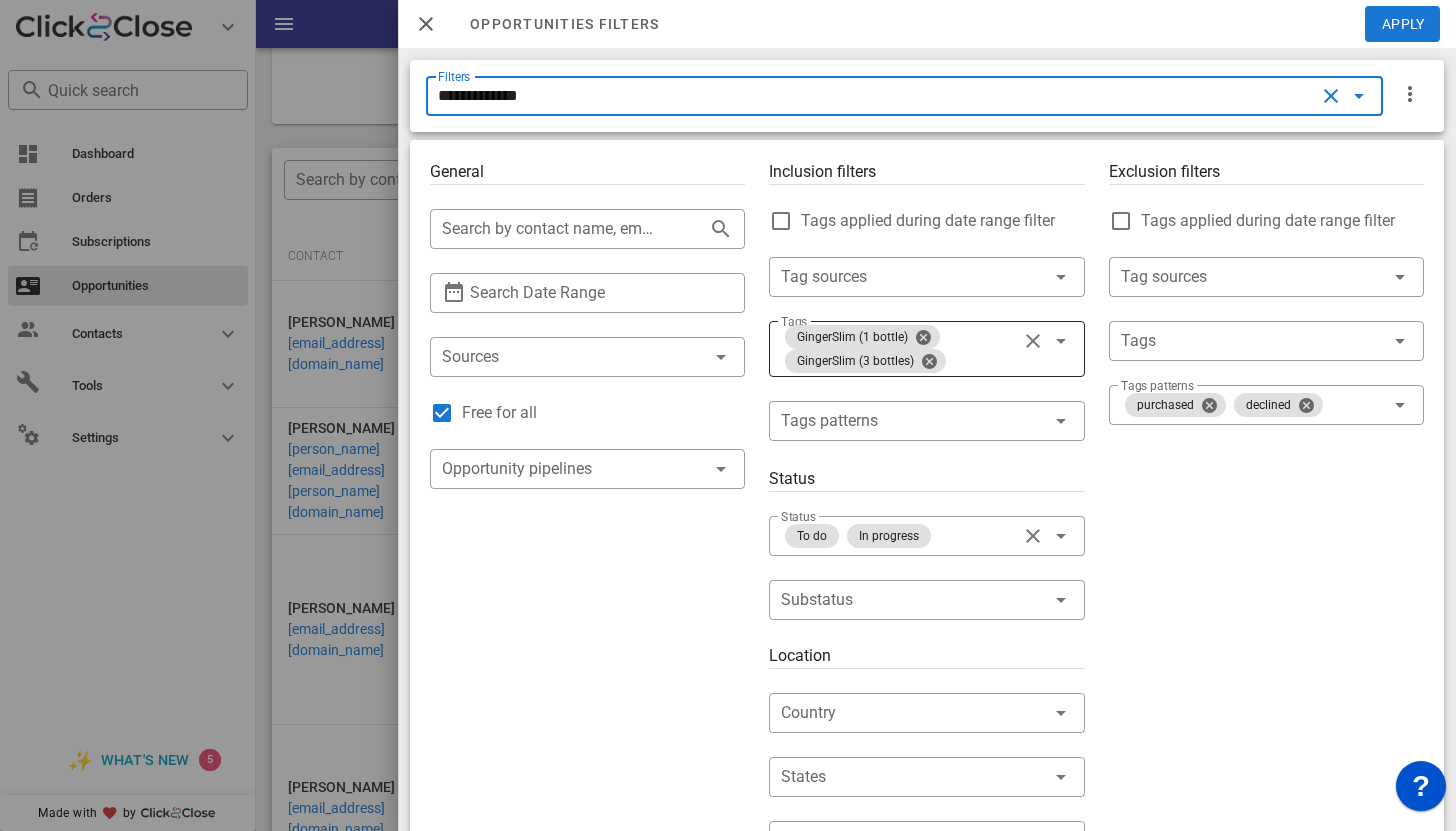 type on "**********" 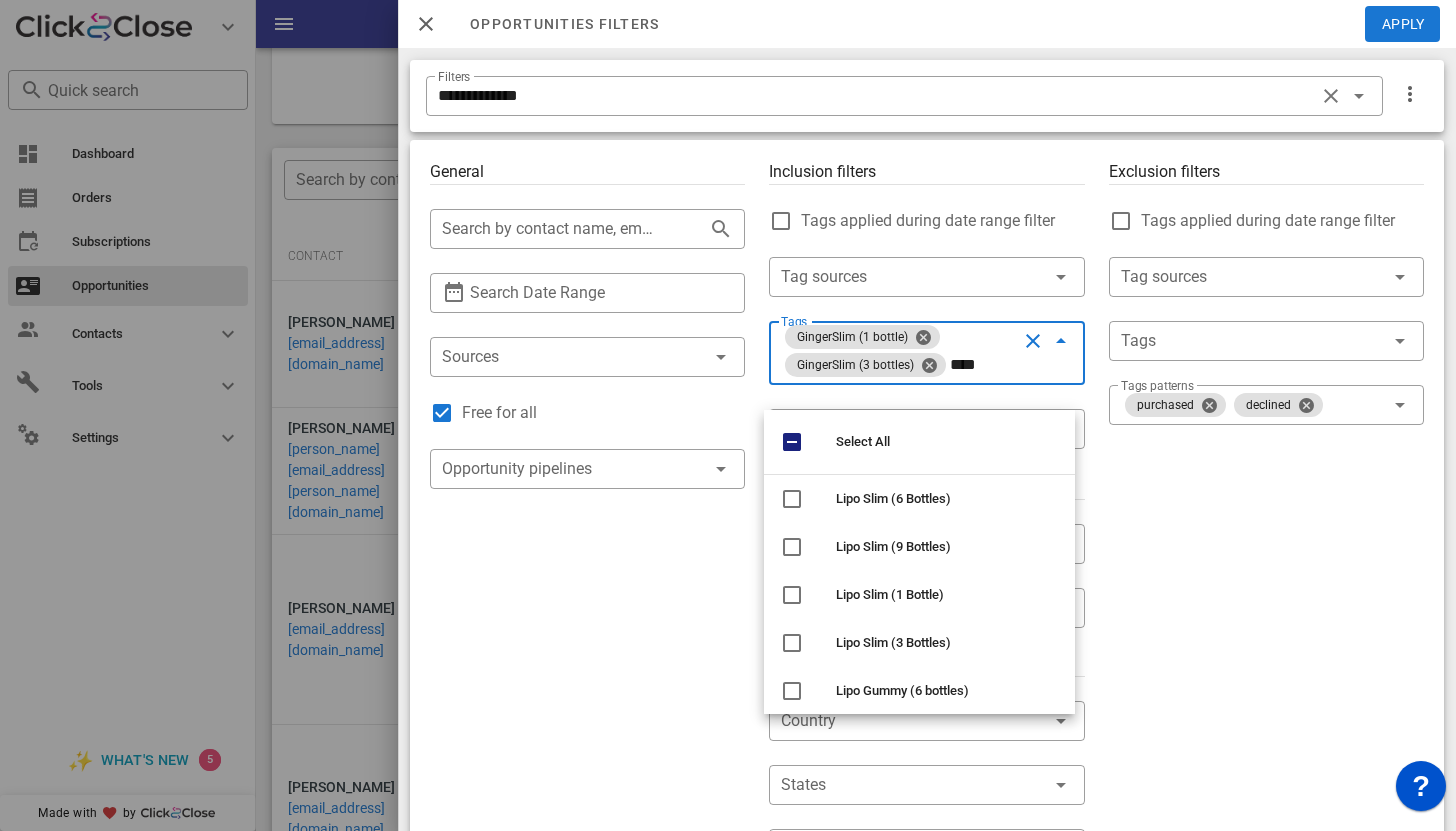 type on "****" 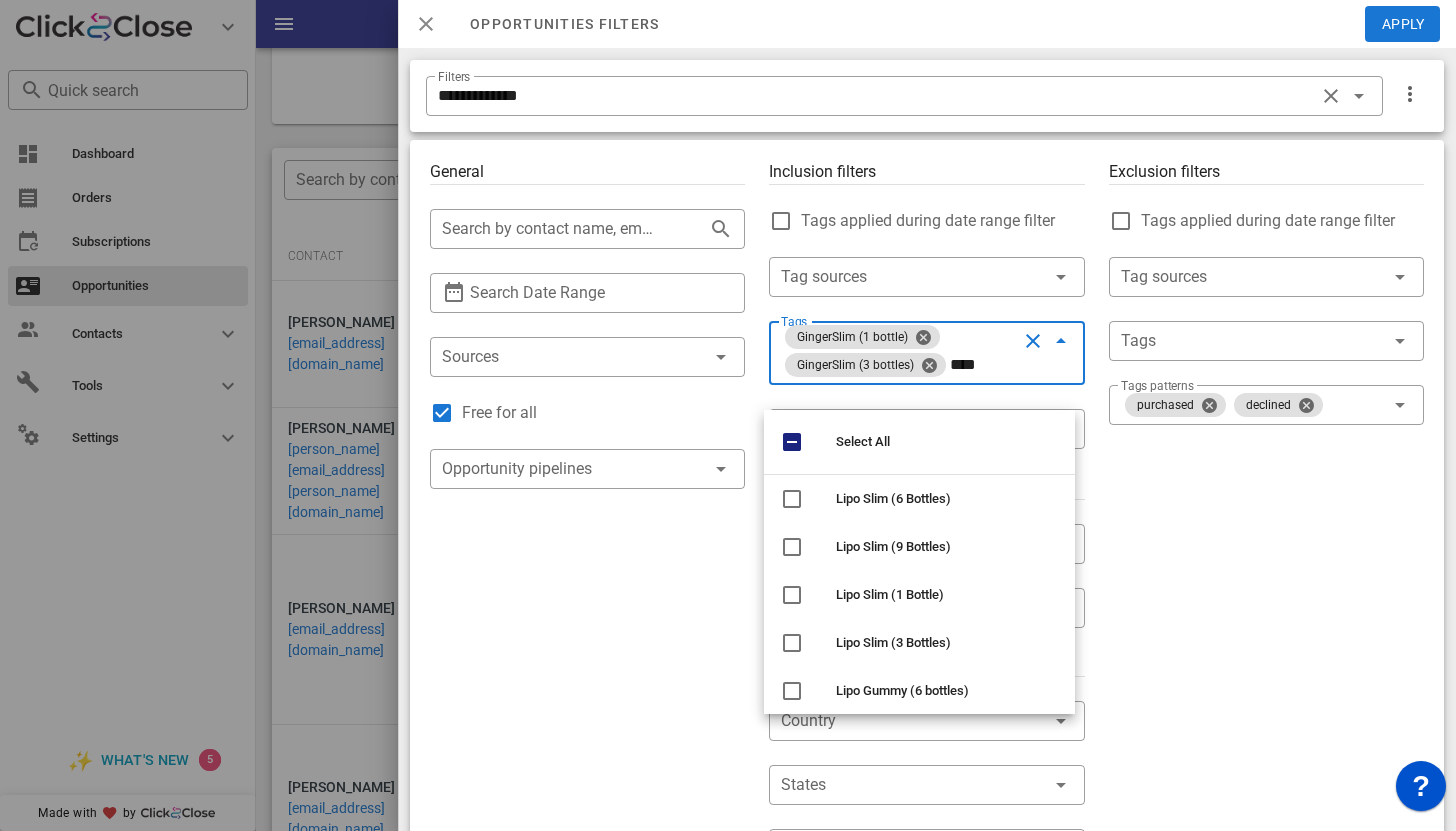 click at bounding box center [426, 24] 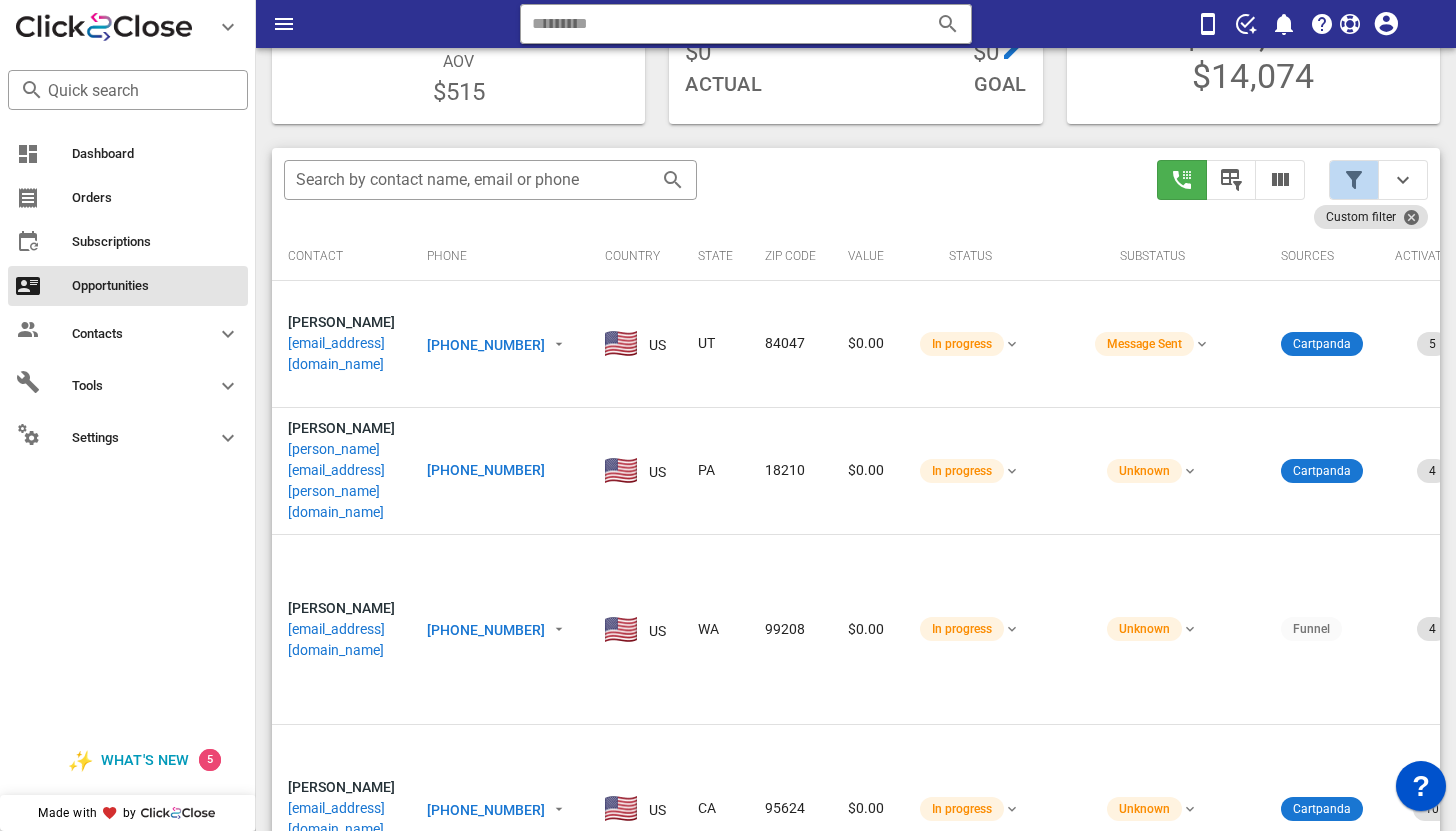 click at bounding box center (1354, 180) 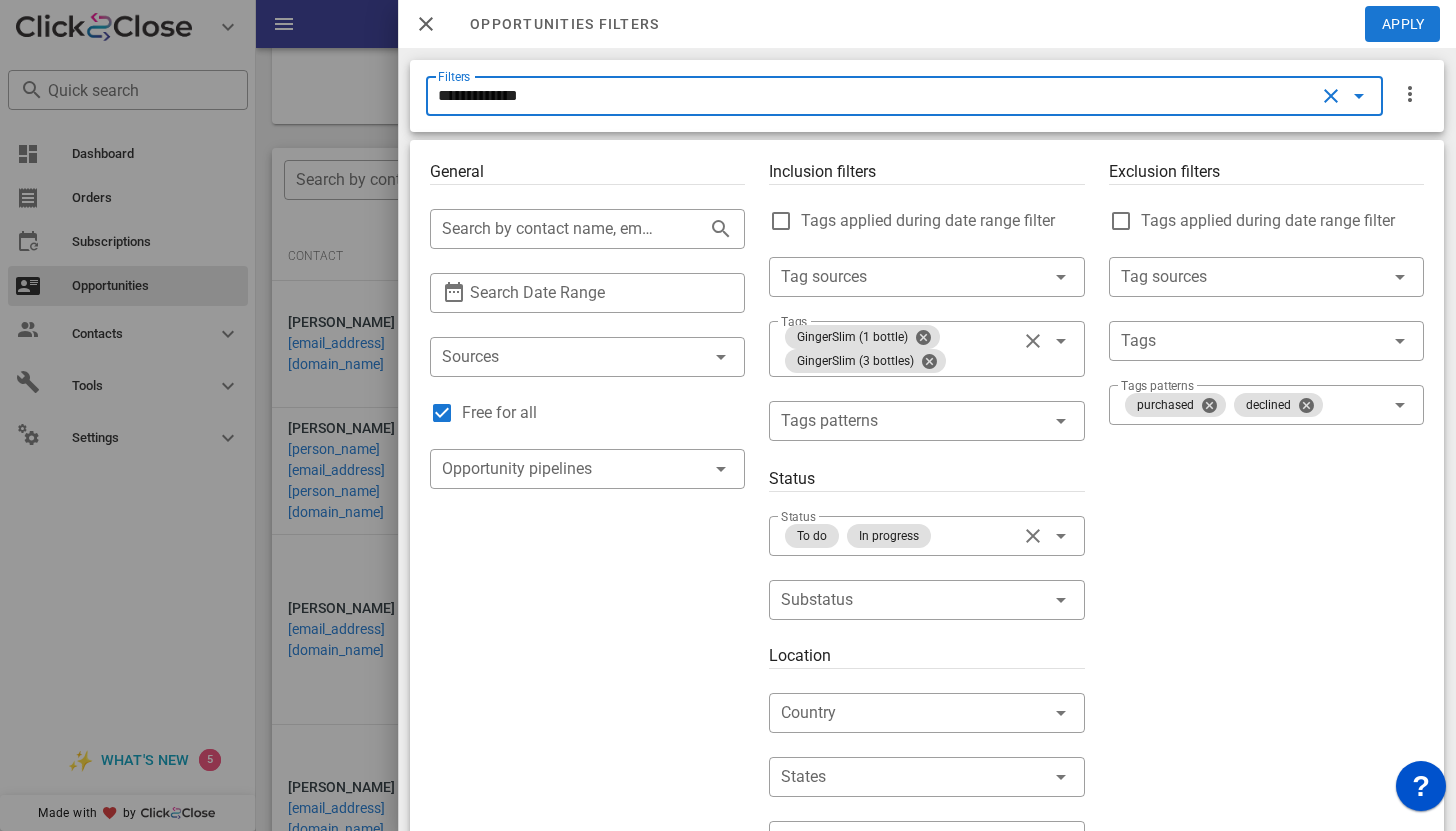 click on "**********" at bounding box center (876, 96) 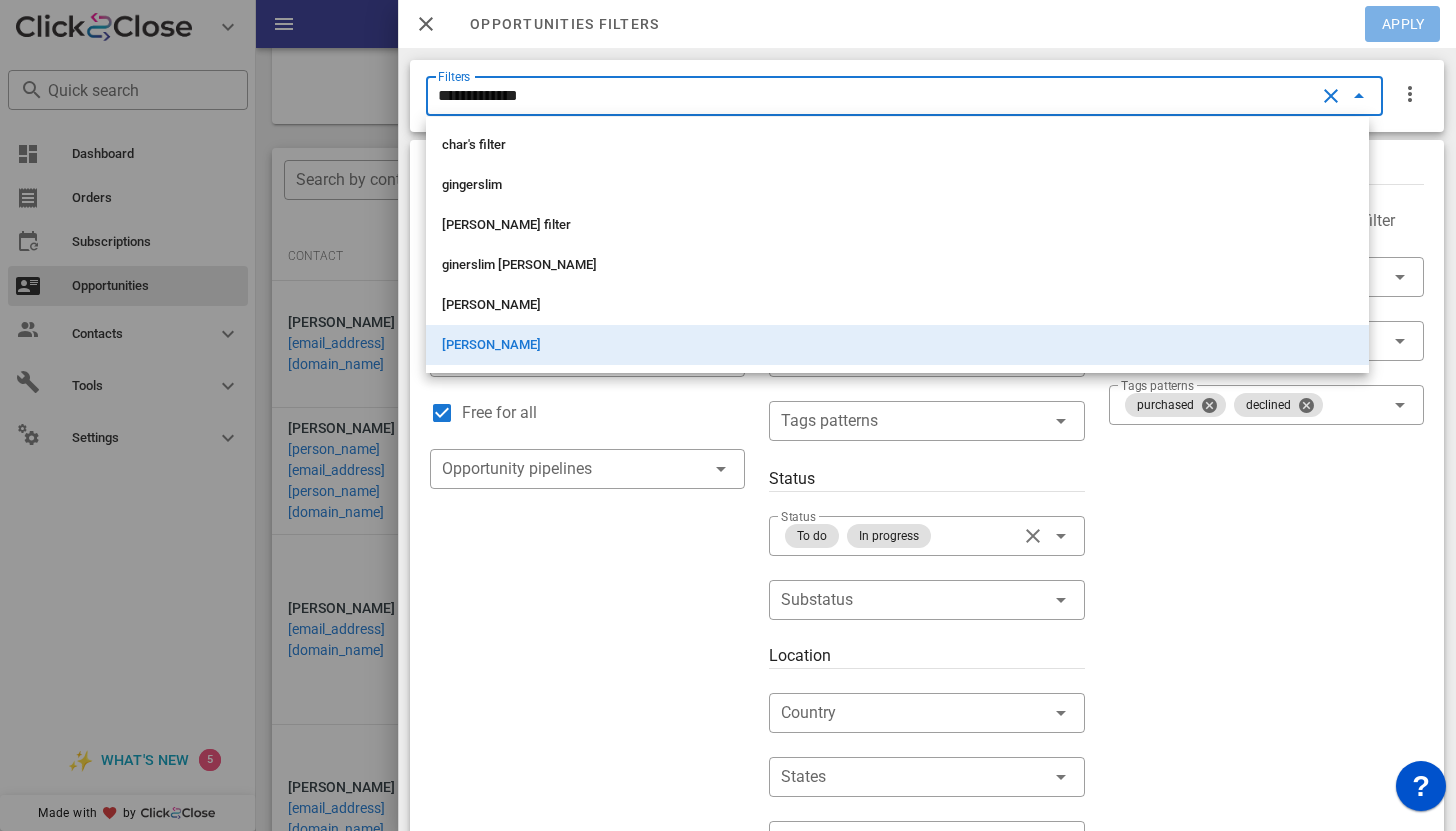 click on "Apply" at bounding box center [1403, 24] 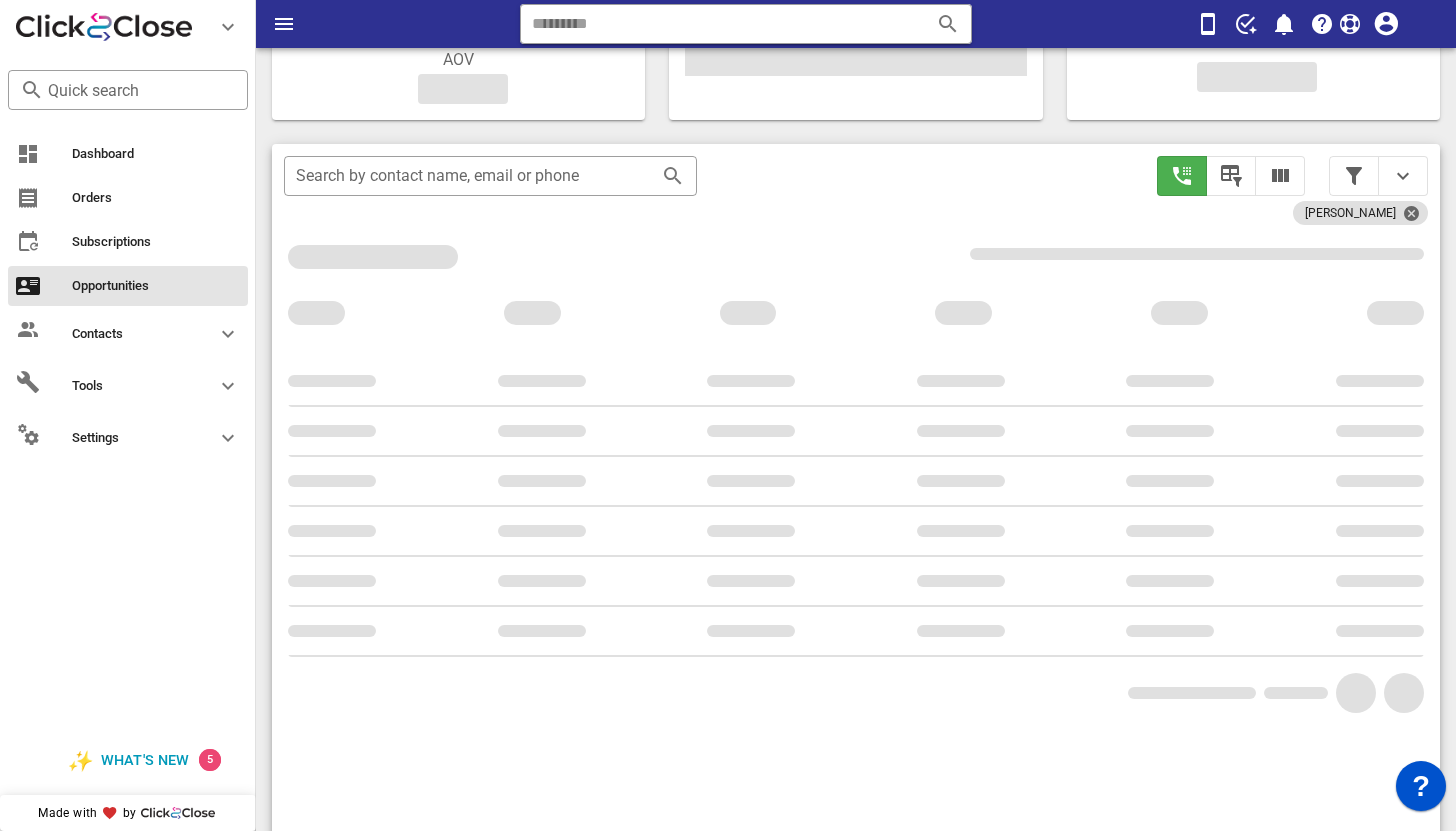 scroll, scrollTop: 292, scrollLeft: 0, axis: vertical 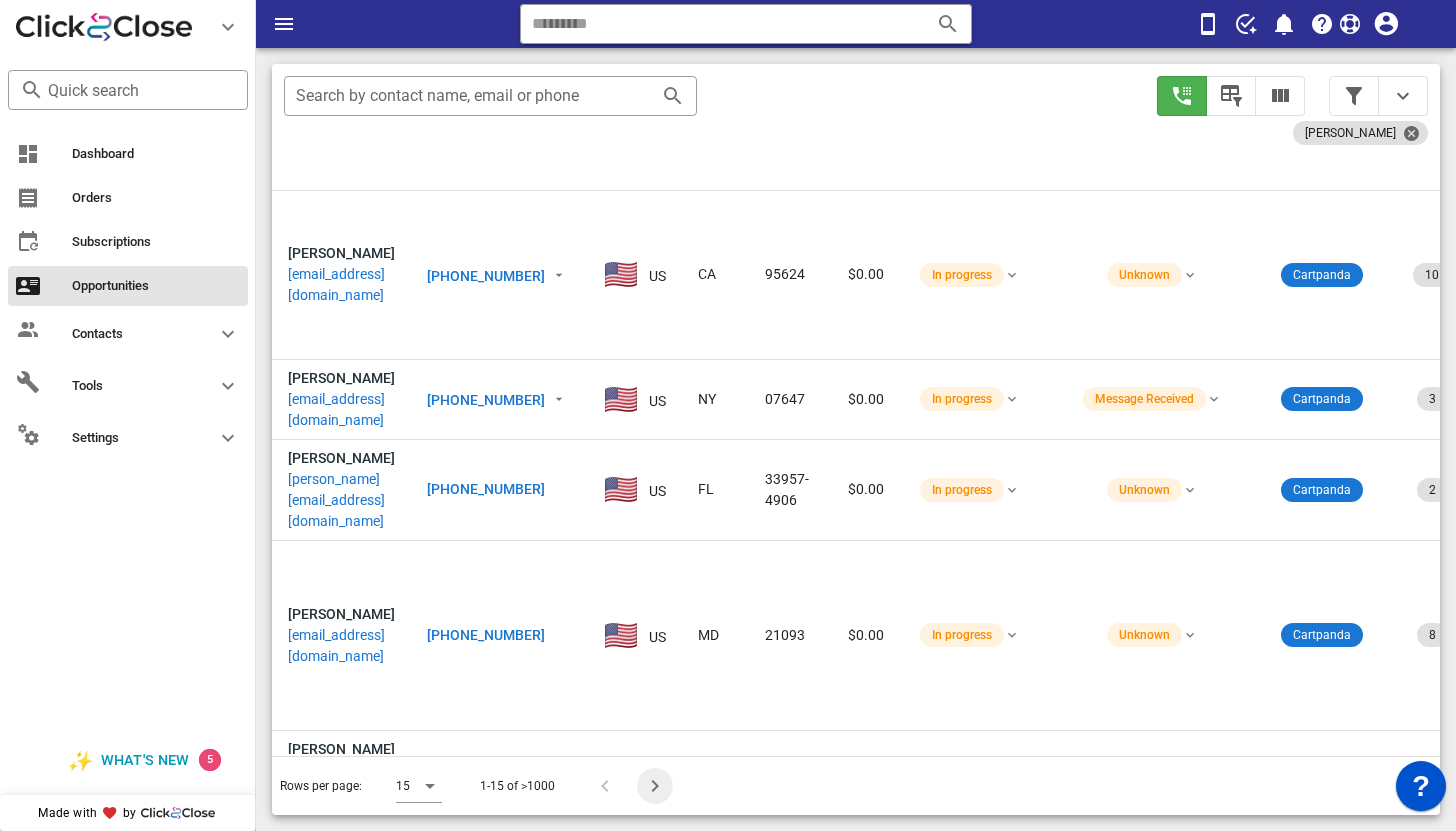 click at bounding box center [655, 786] 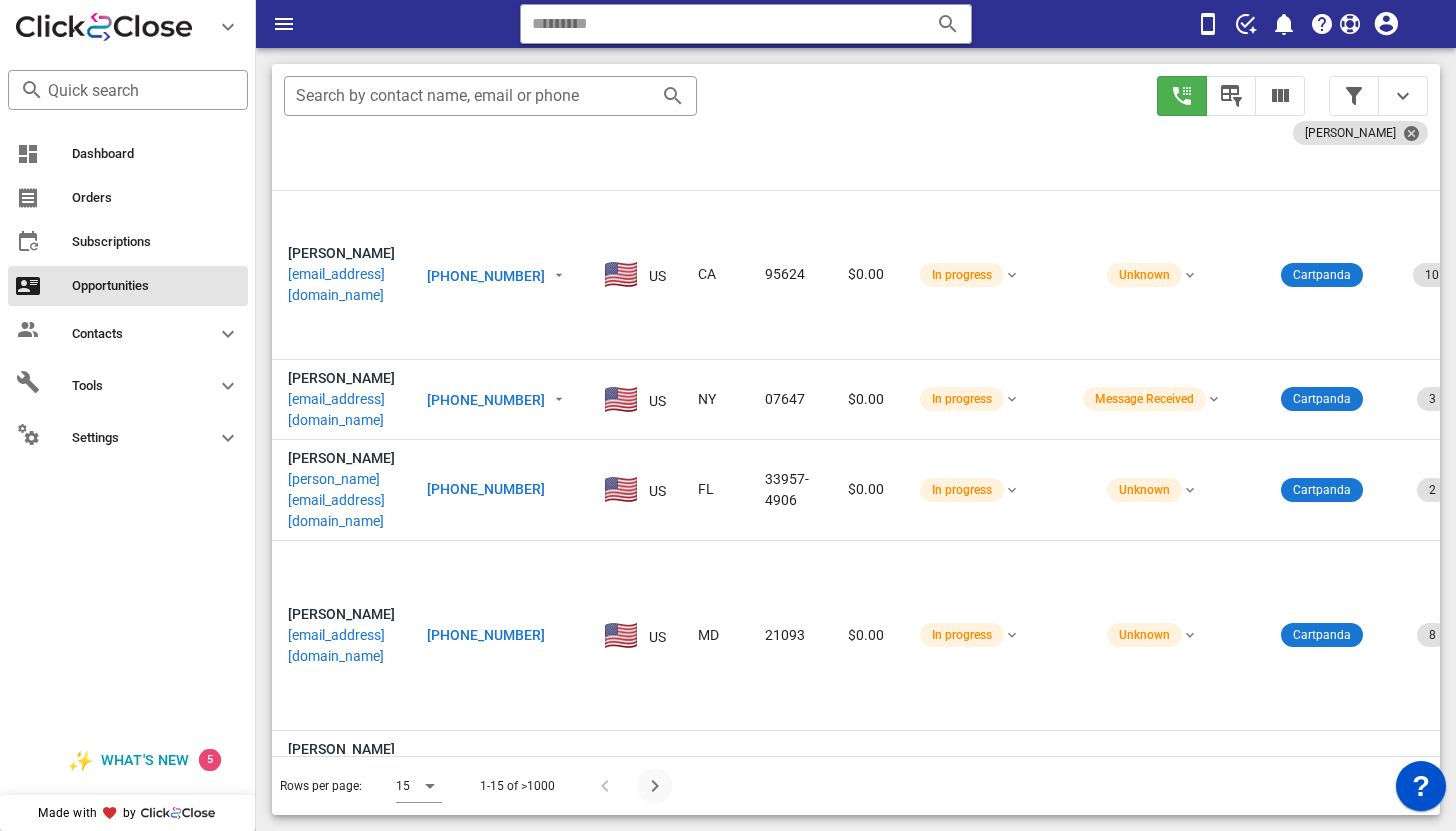 type 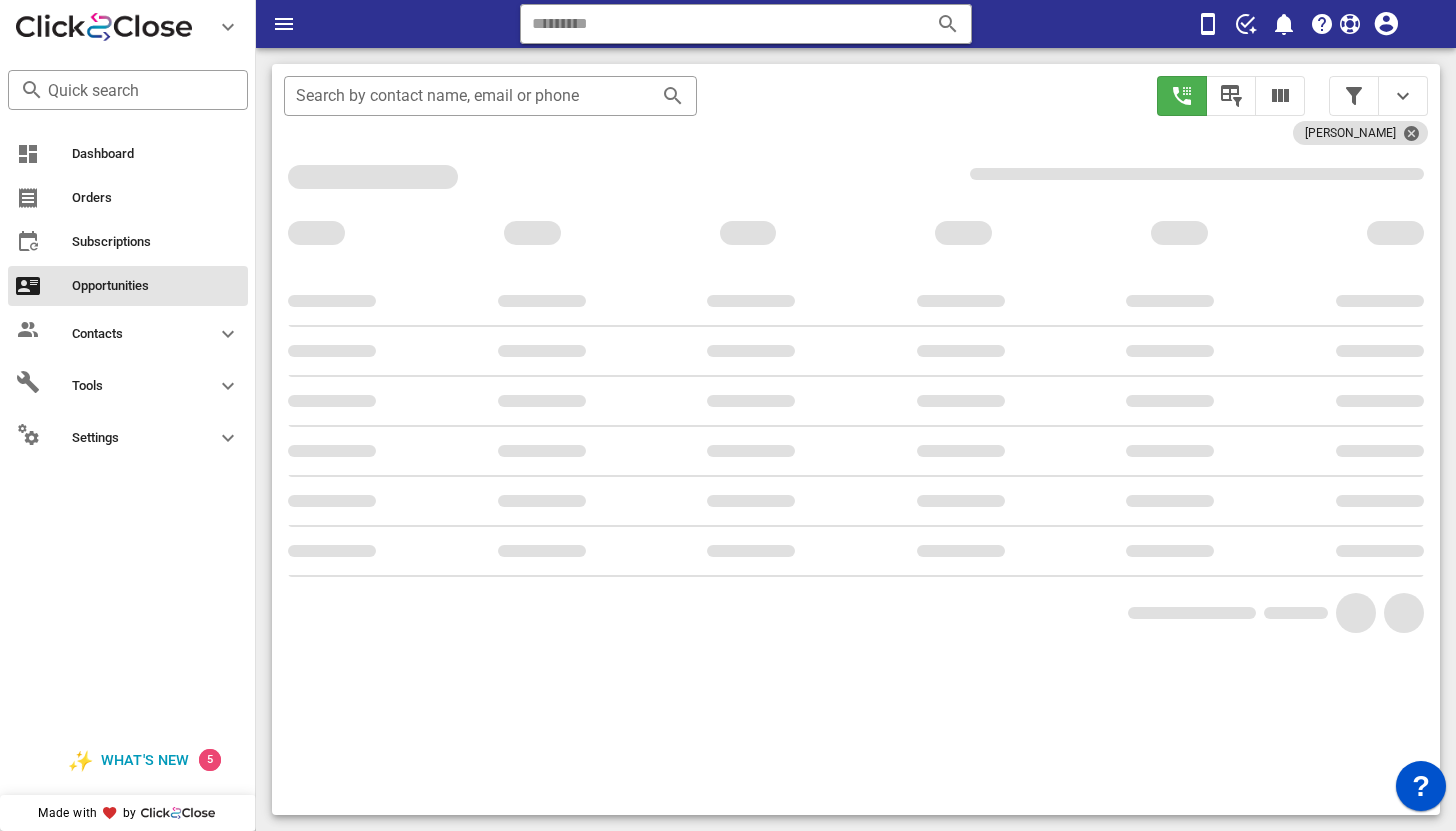 scroll, scrollTop: 376, scrollLeft: 0, axis: vertical 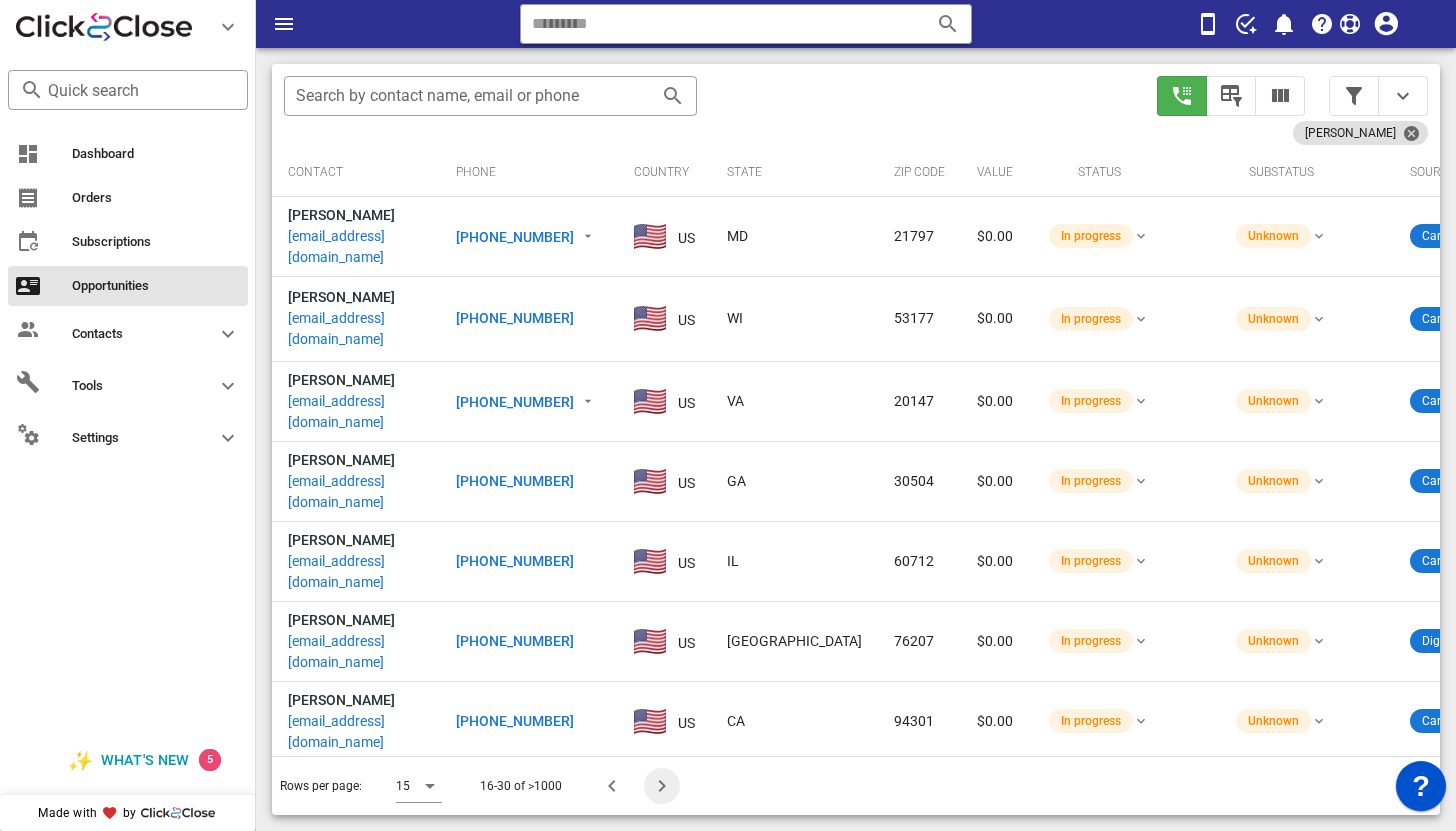 click at bounding box center (662, 786) 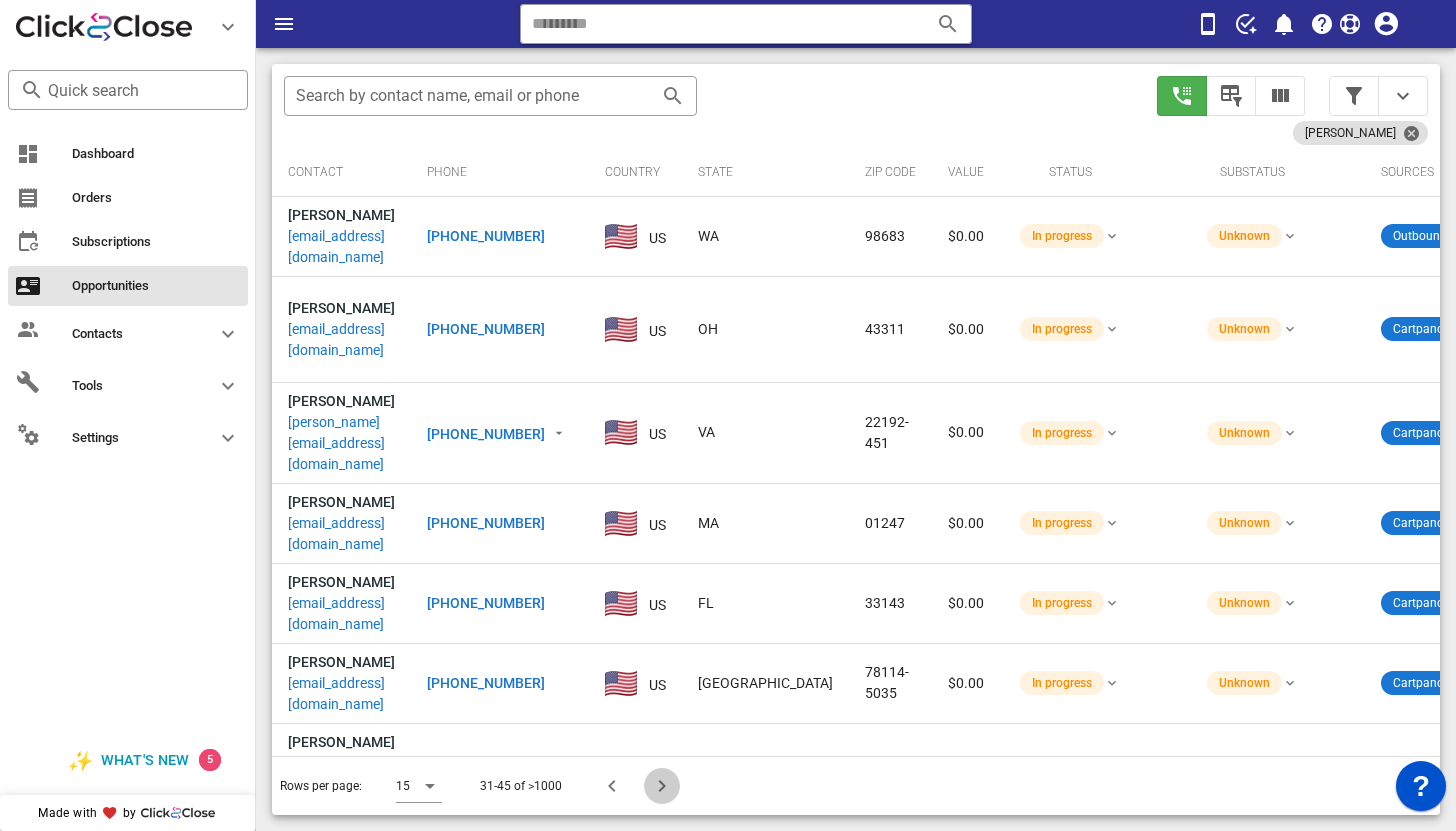 click at bounding box center (662, 786) 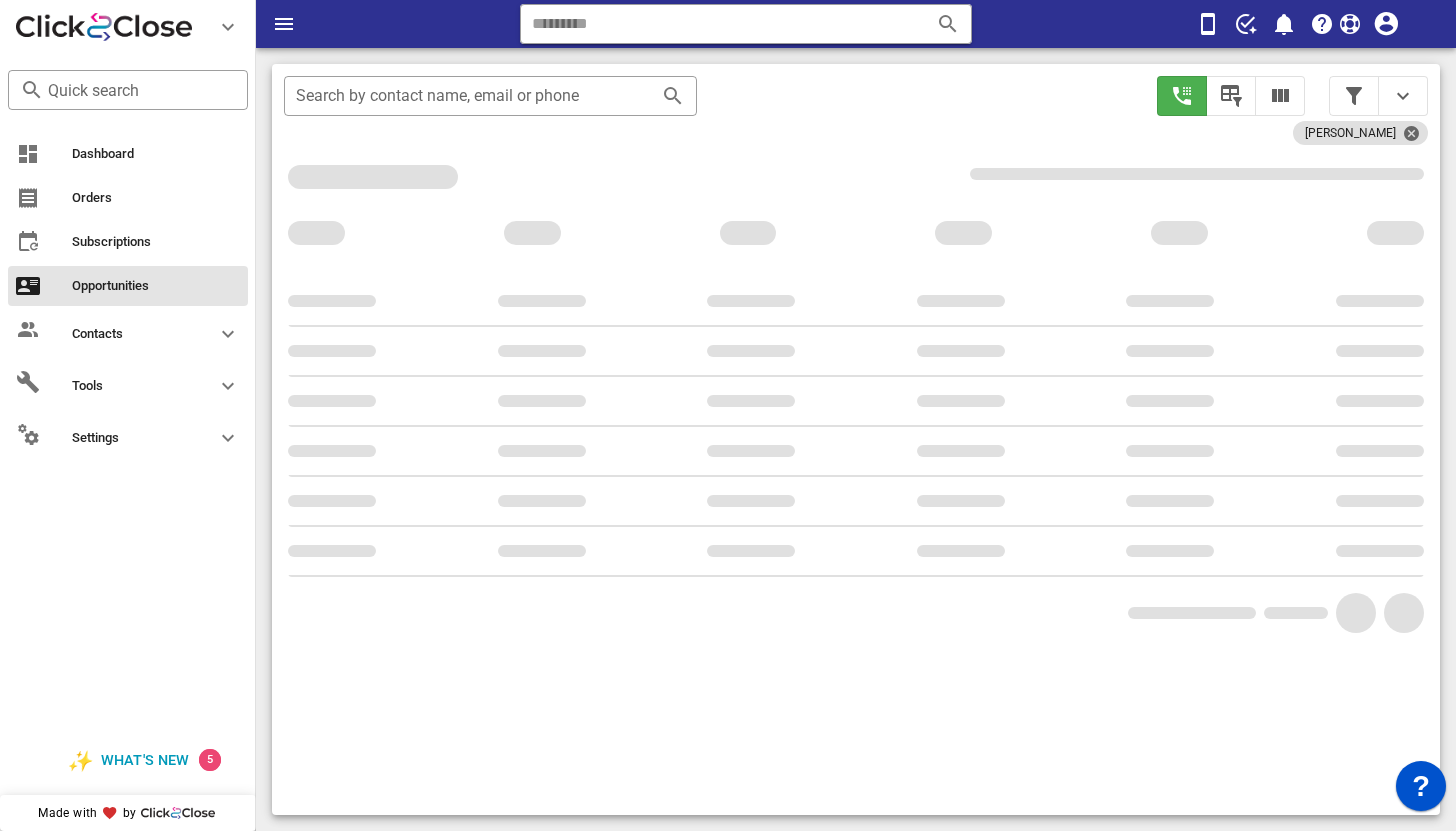 scroll, scrollTop: 376, scrollLeft: 0, axis: vertical 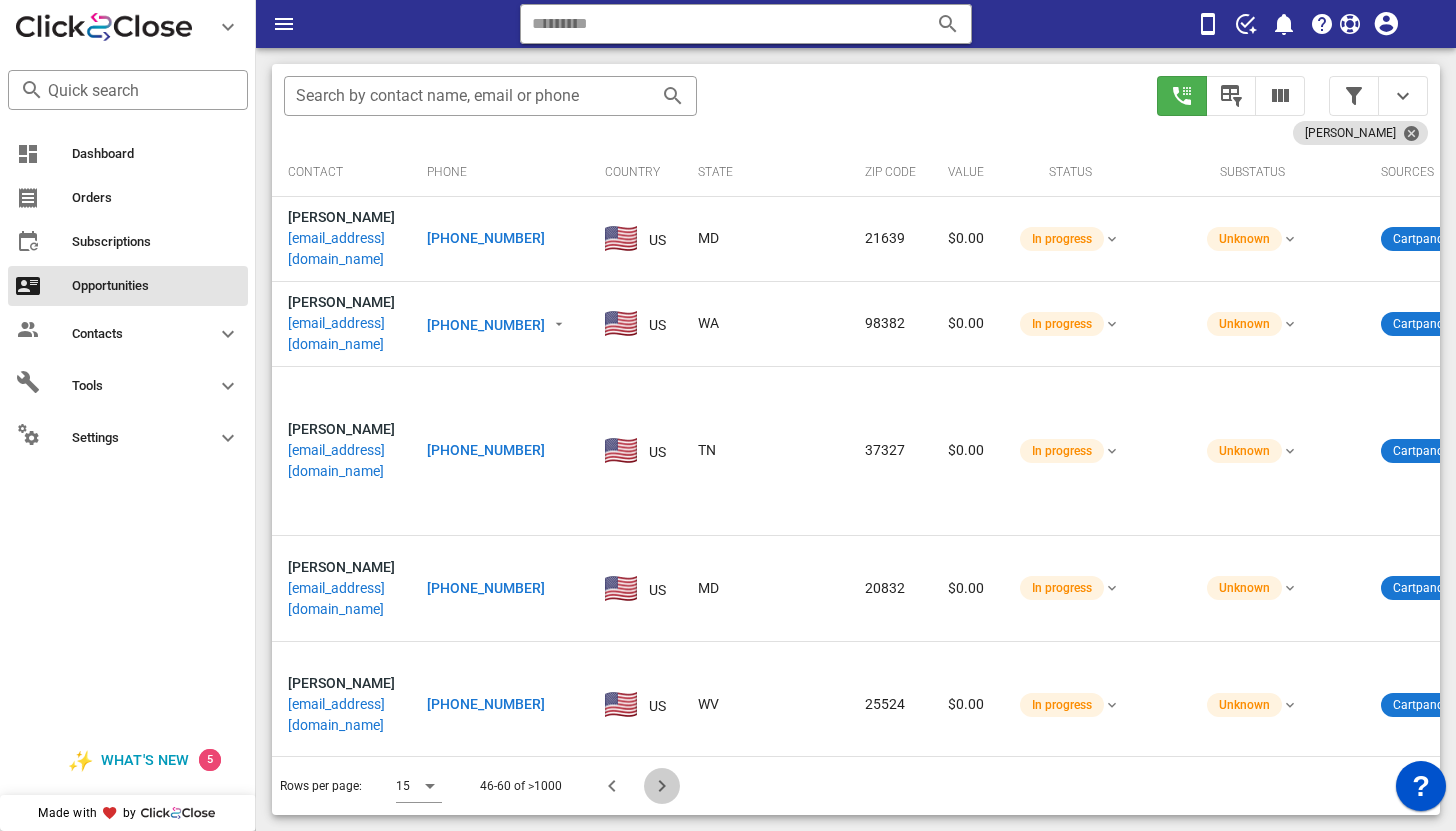 click at bounding box center [662, 786] 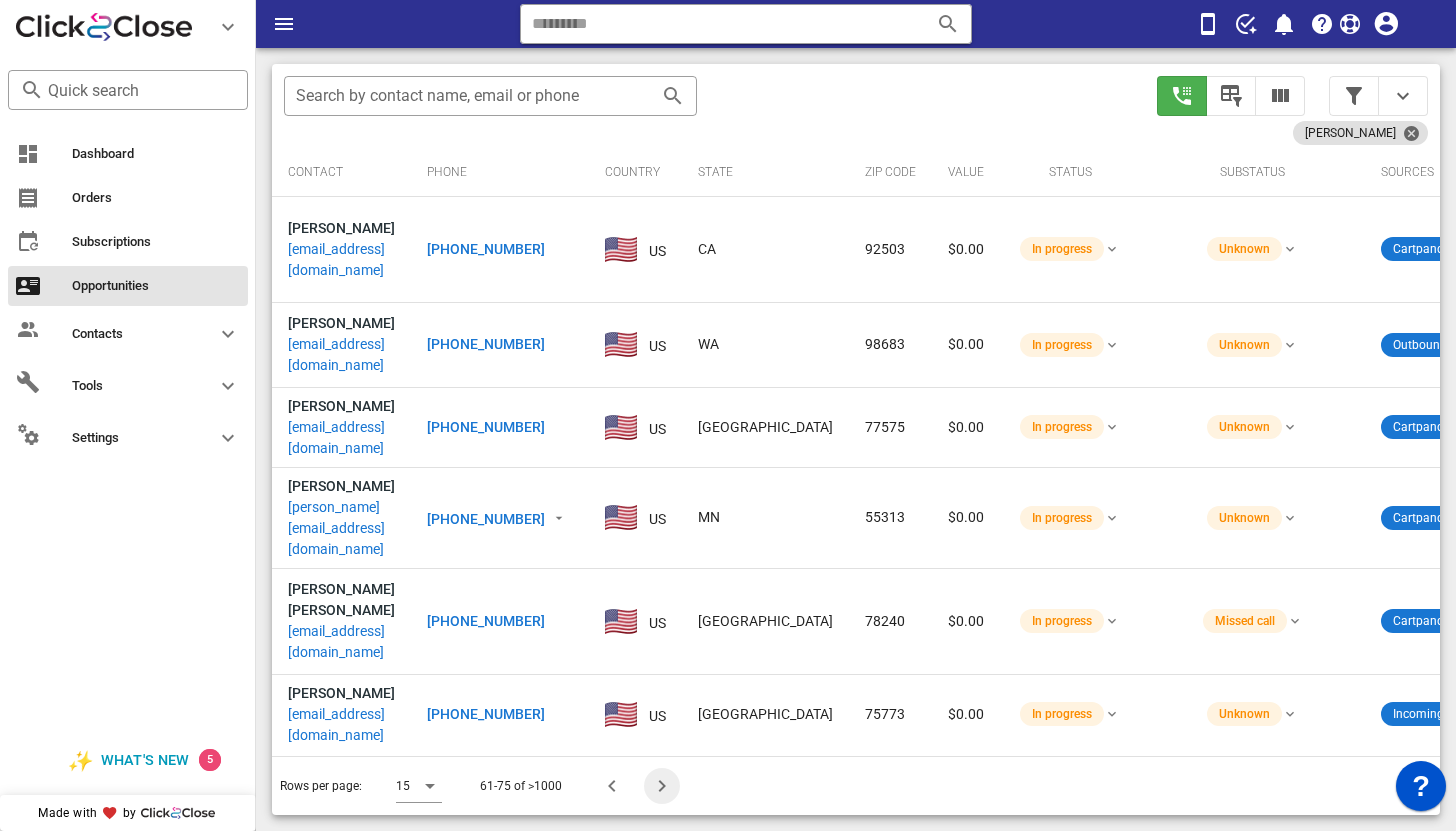 click at bounding box center (662, 786) 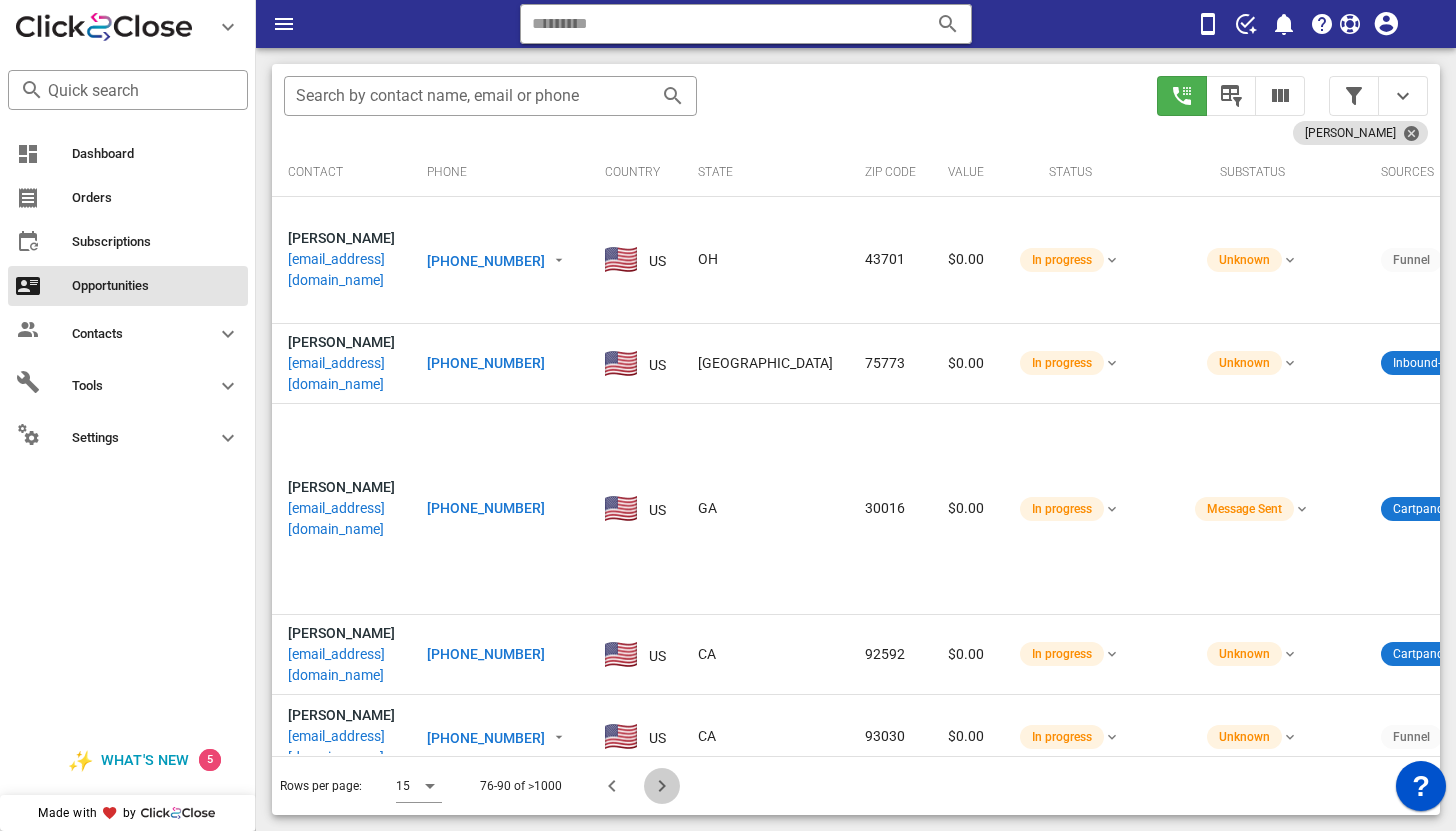 click at bounding box center [662, 786] 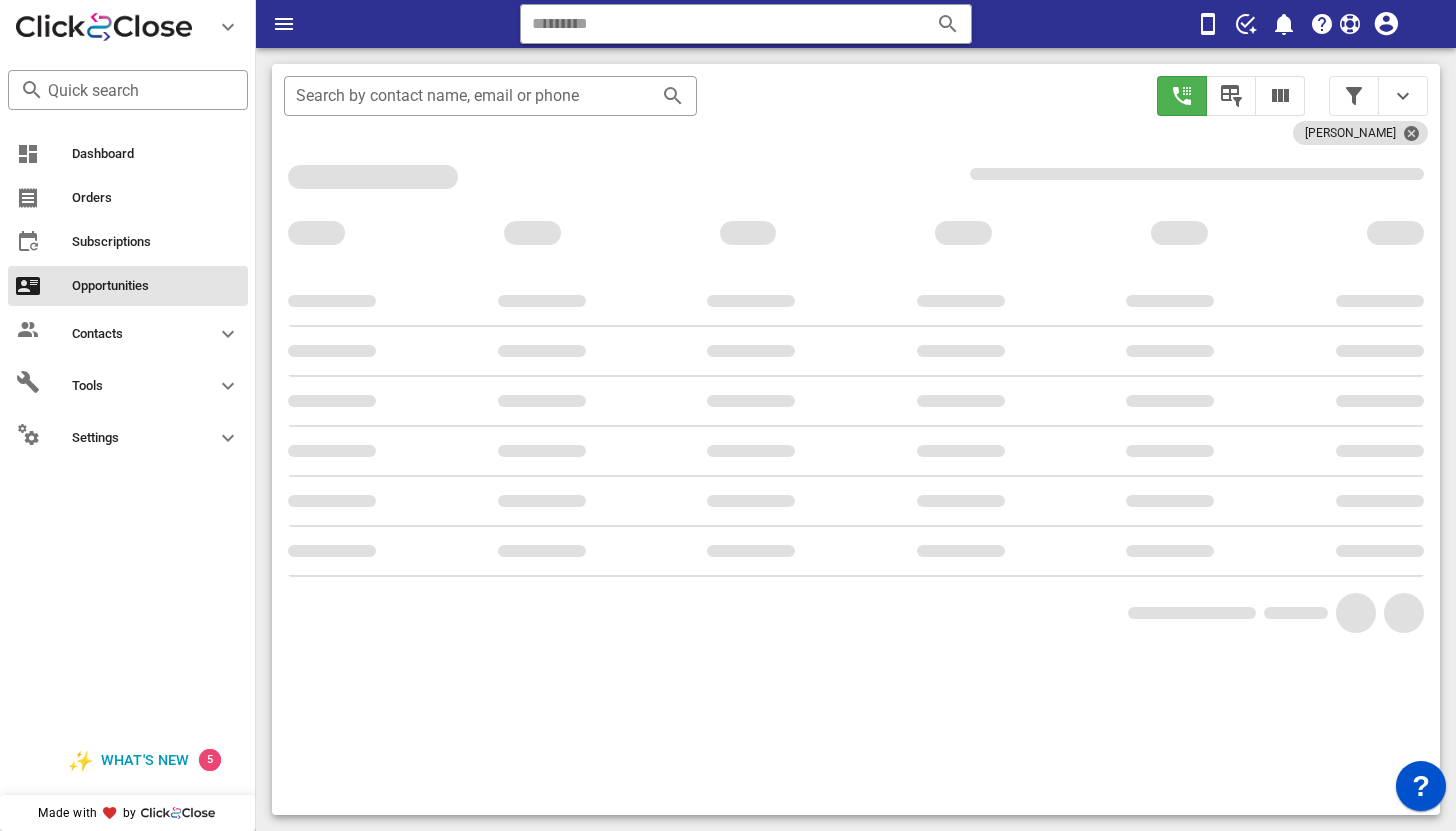 scroll, scrollTop: 376, scrollLeft: 0, axis: vertical 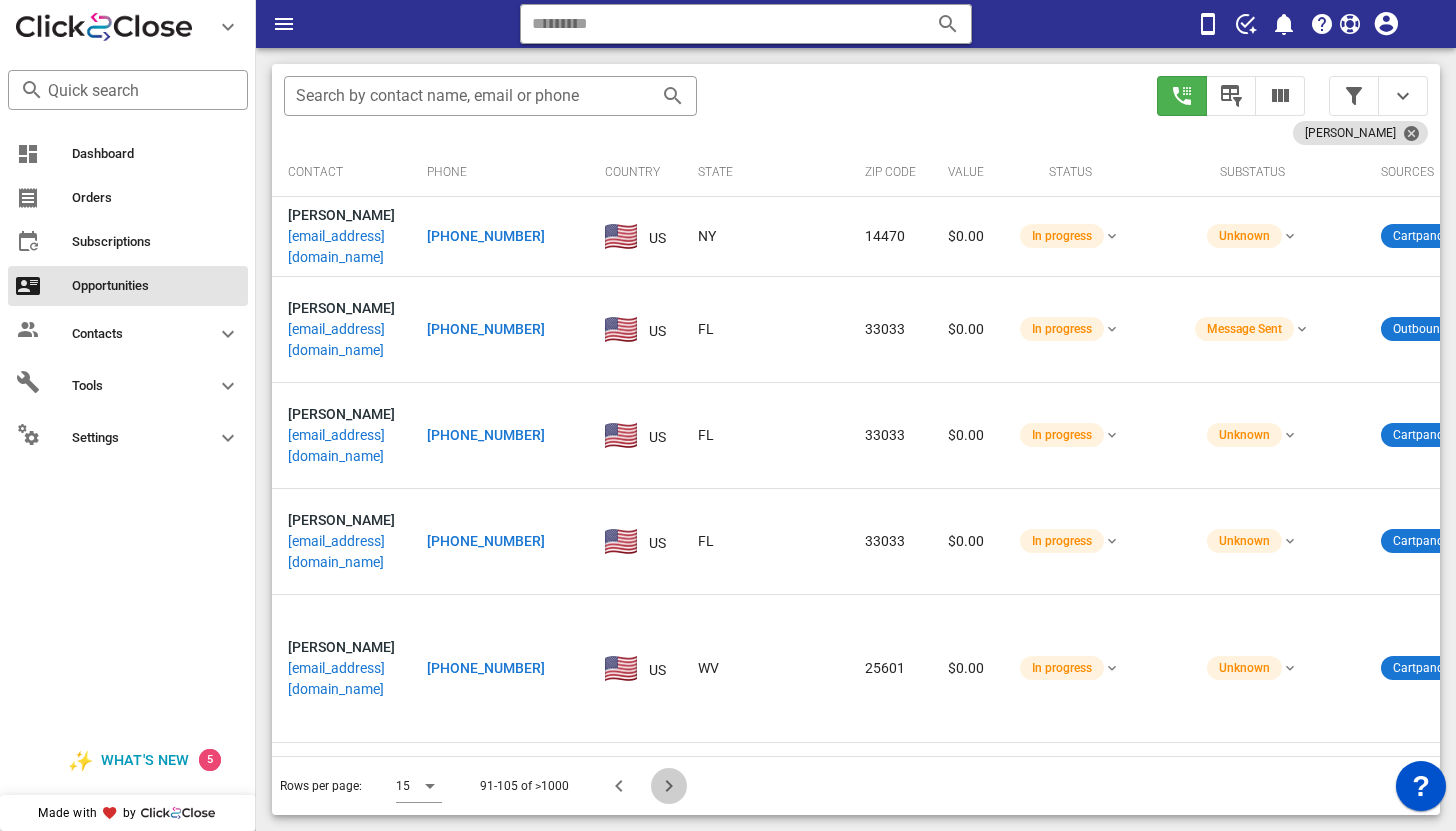 click at bounding box center [669, 786] 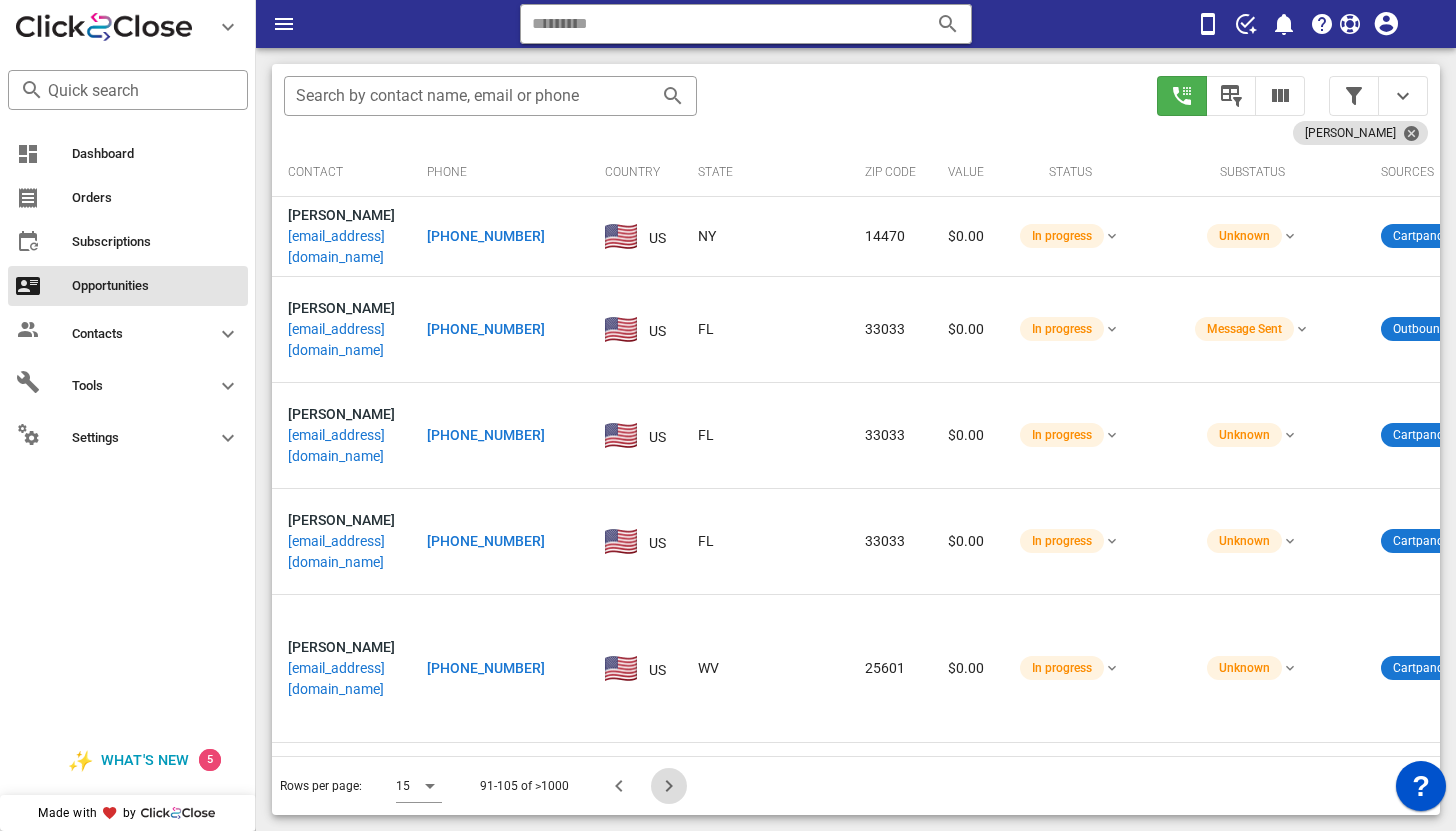 scroll, scrollTop: 356, scrollLeft: 0, axis: vertical 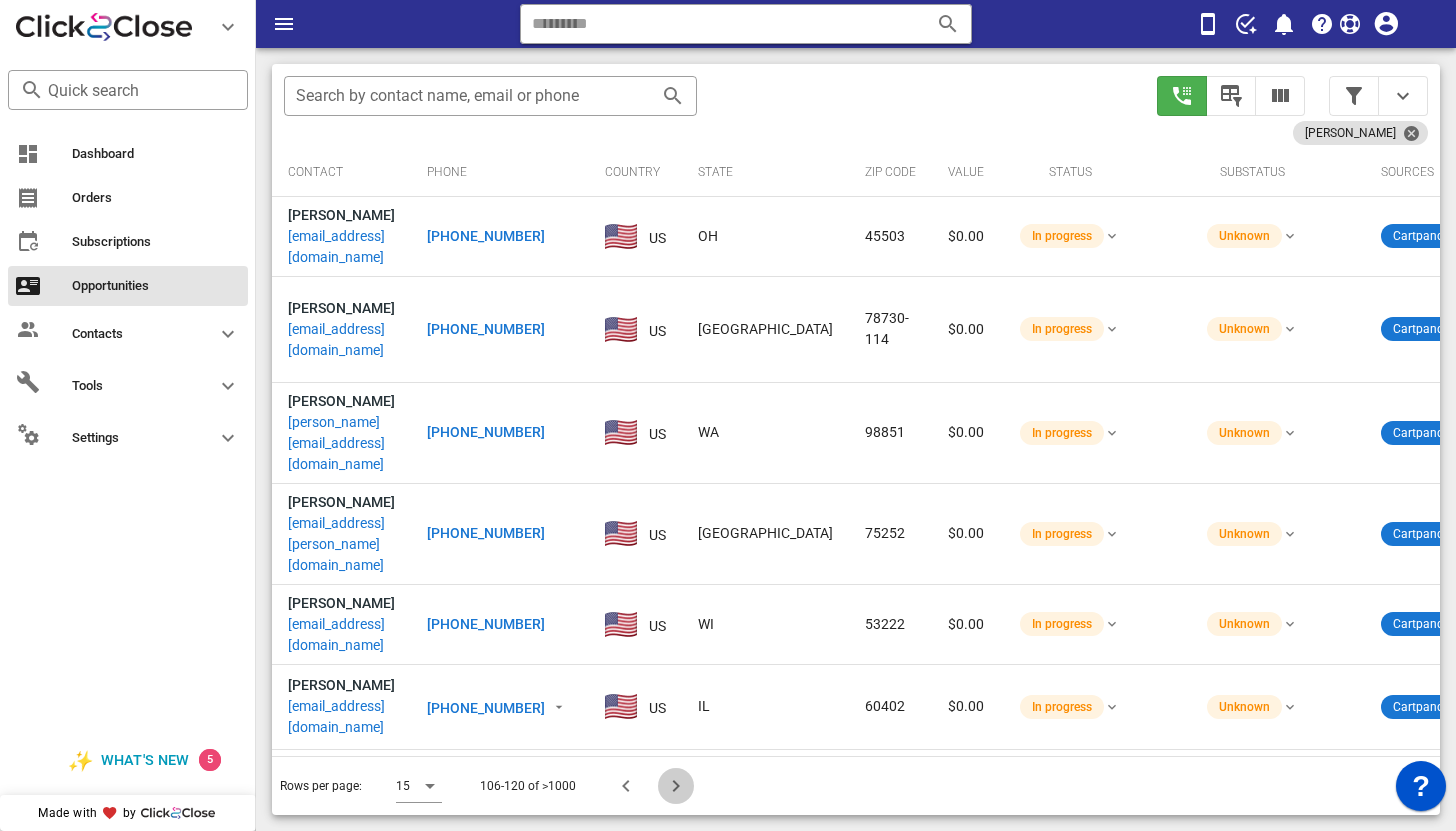 click at bounding box center [676, 786] 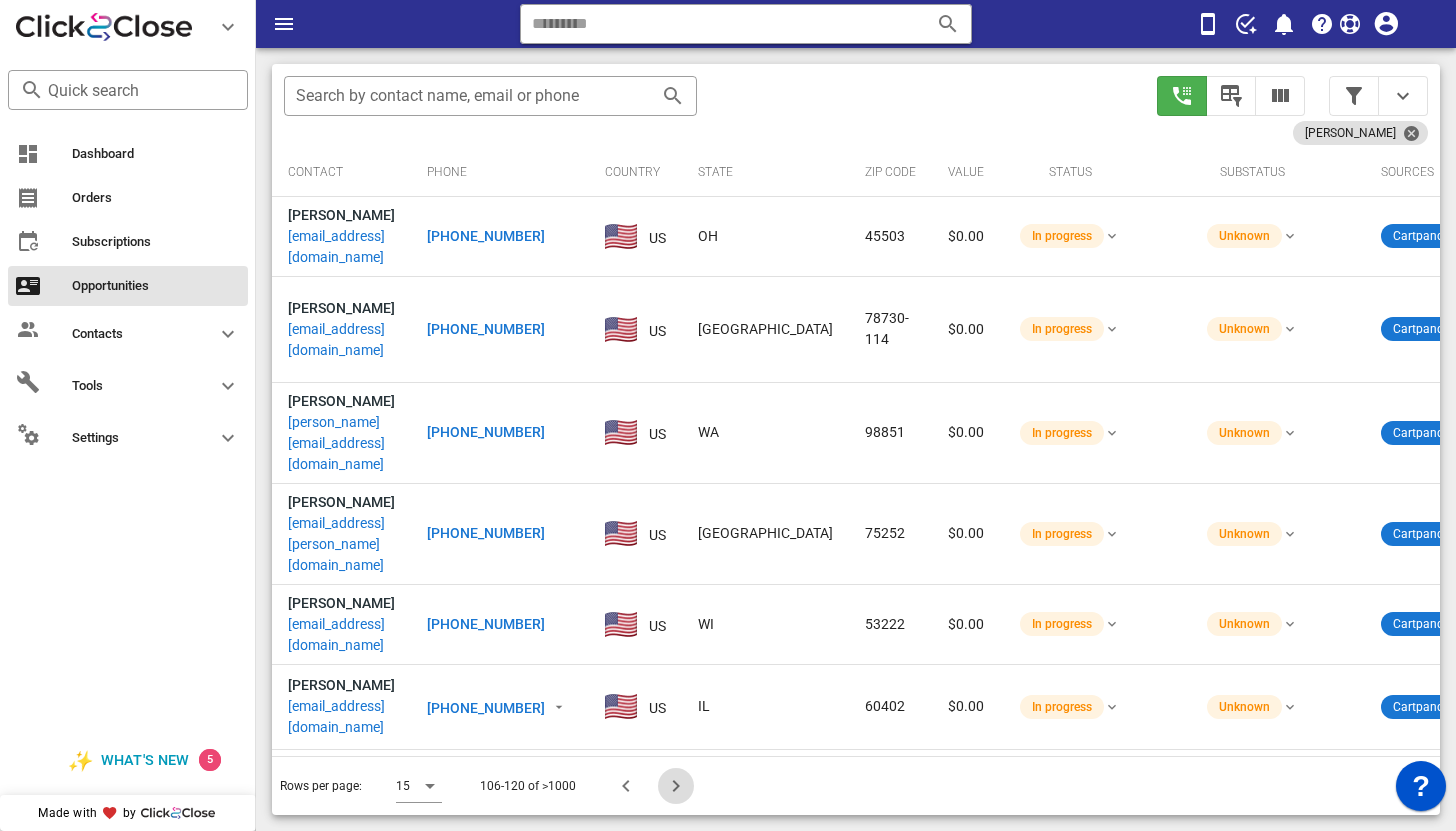 scroll, scrollTop: 356, scrollLeft: 0, axis: vertical 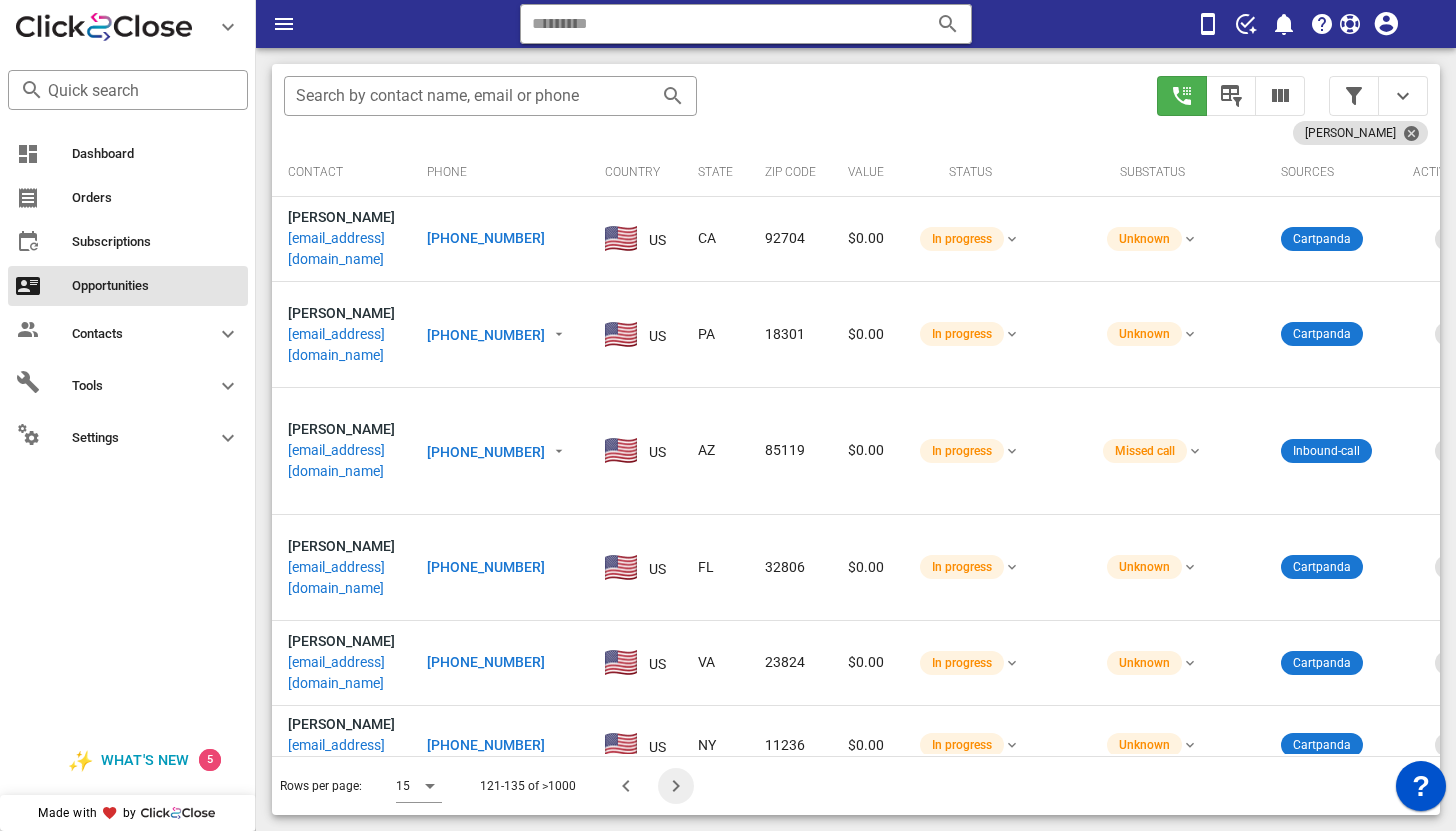 click at bounding box center [676, 786] 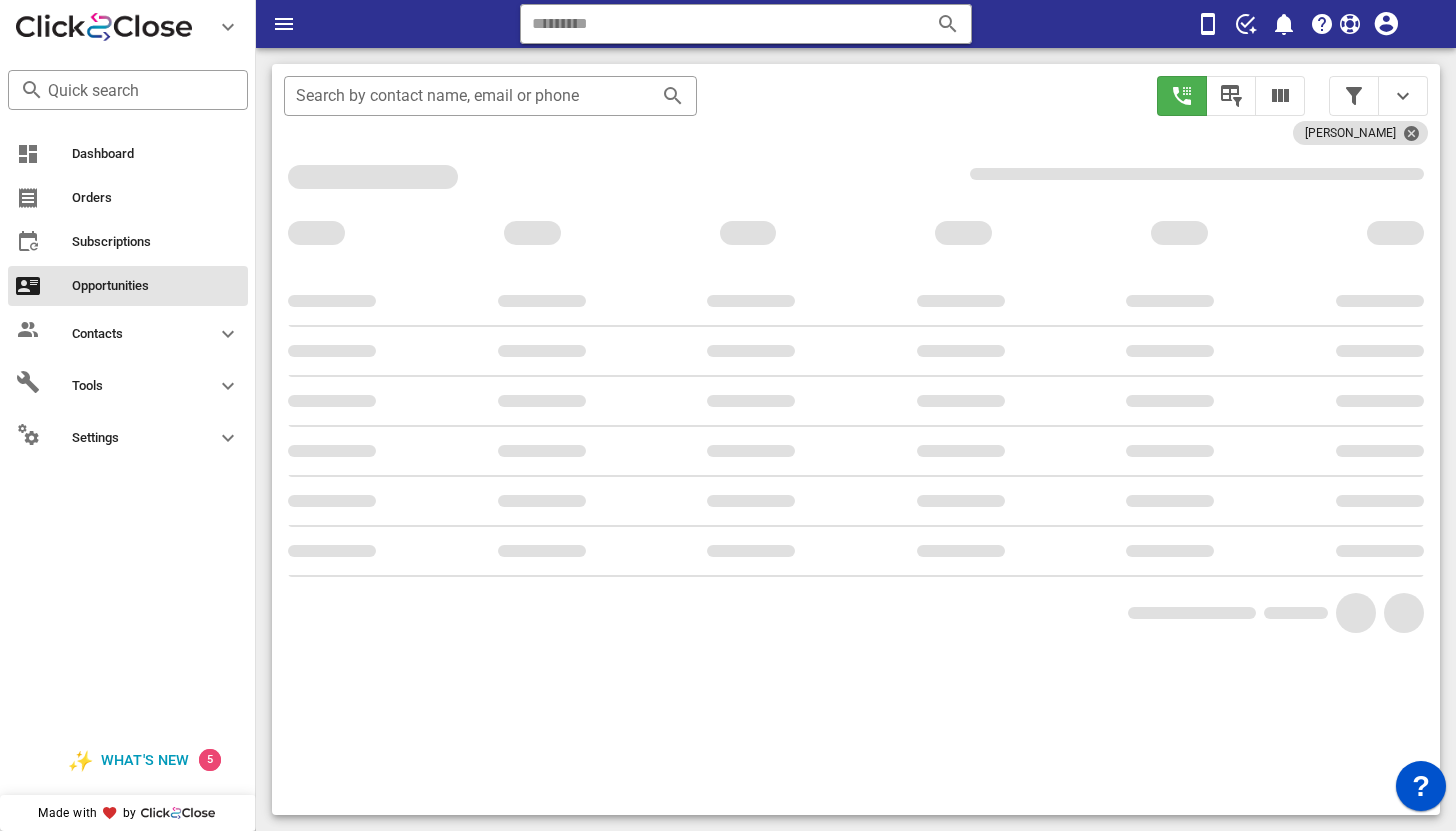 scroll, scrollTop: 376, scrollLeft: 0, axis: vertical 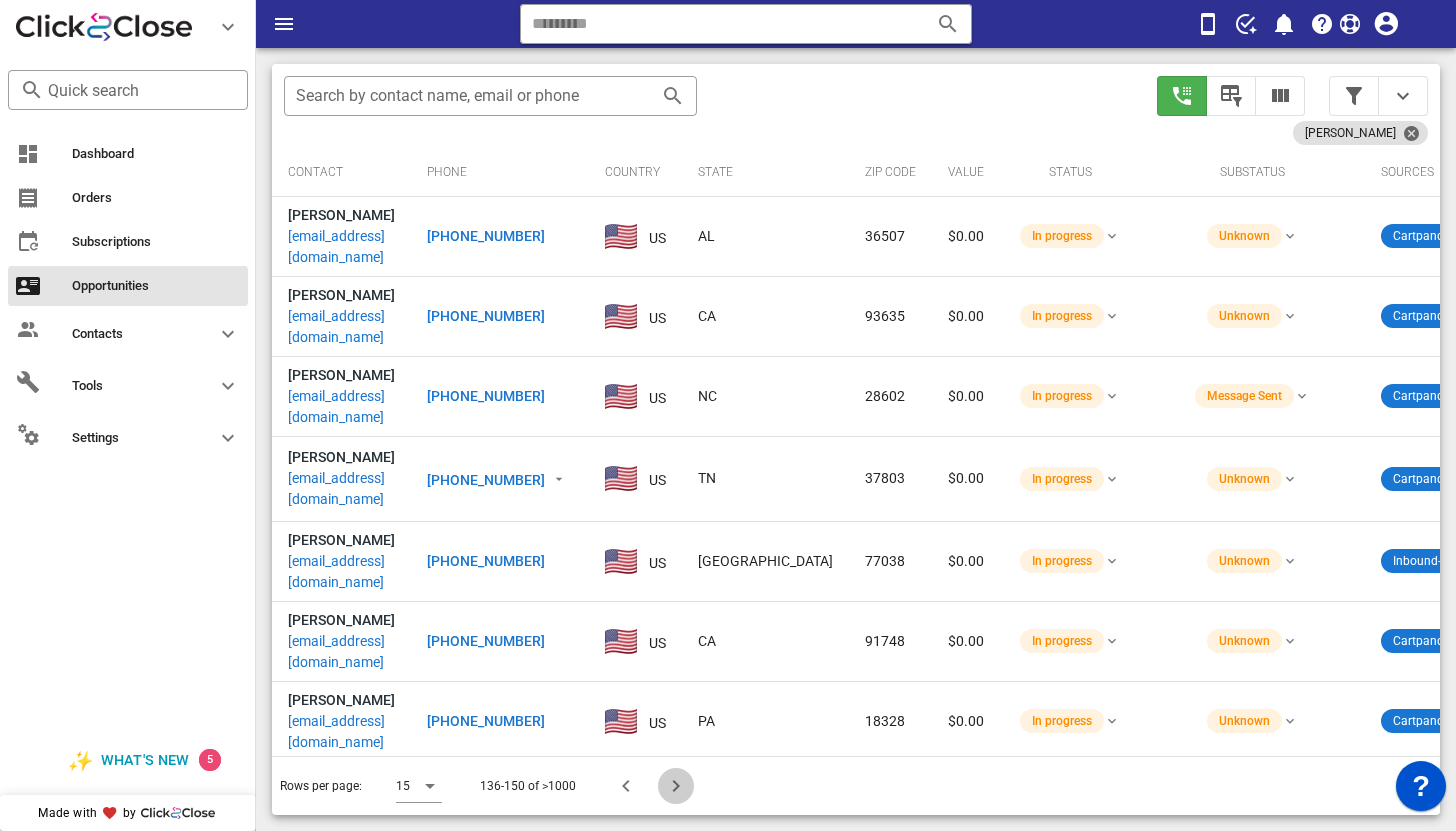 click at bounding box center (676, 786) 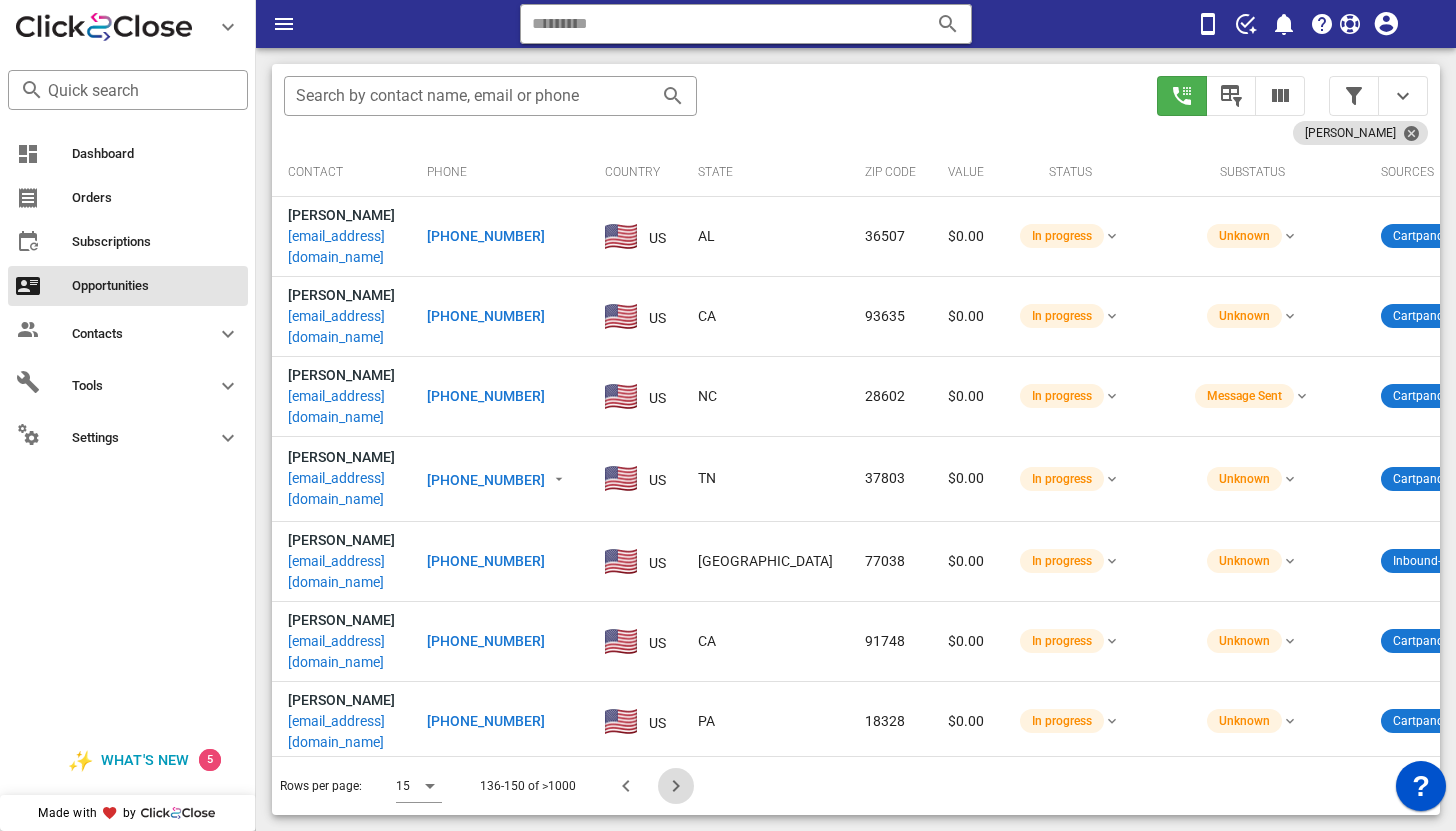 scroll, scrollTop: 356, scrollLeft: 0, axis: vertical 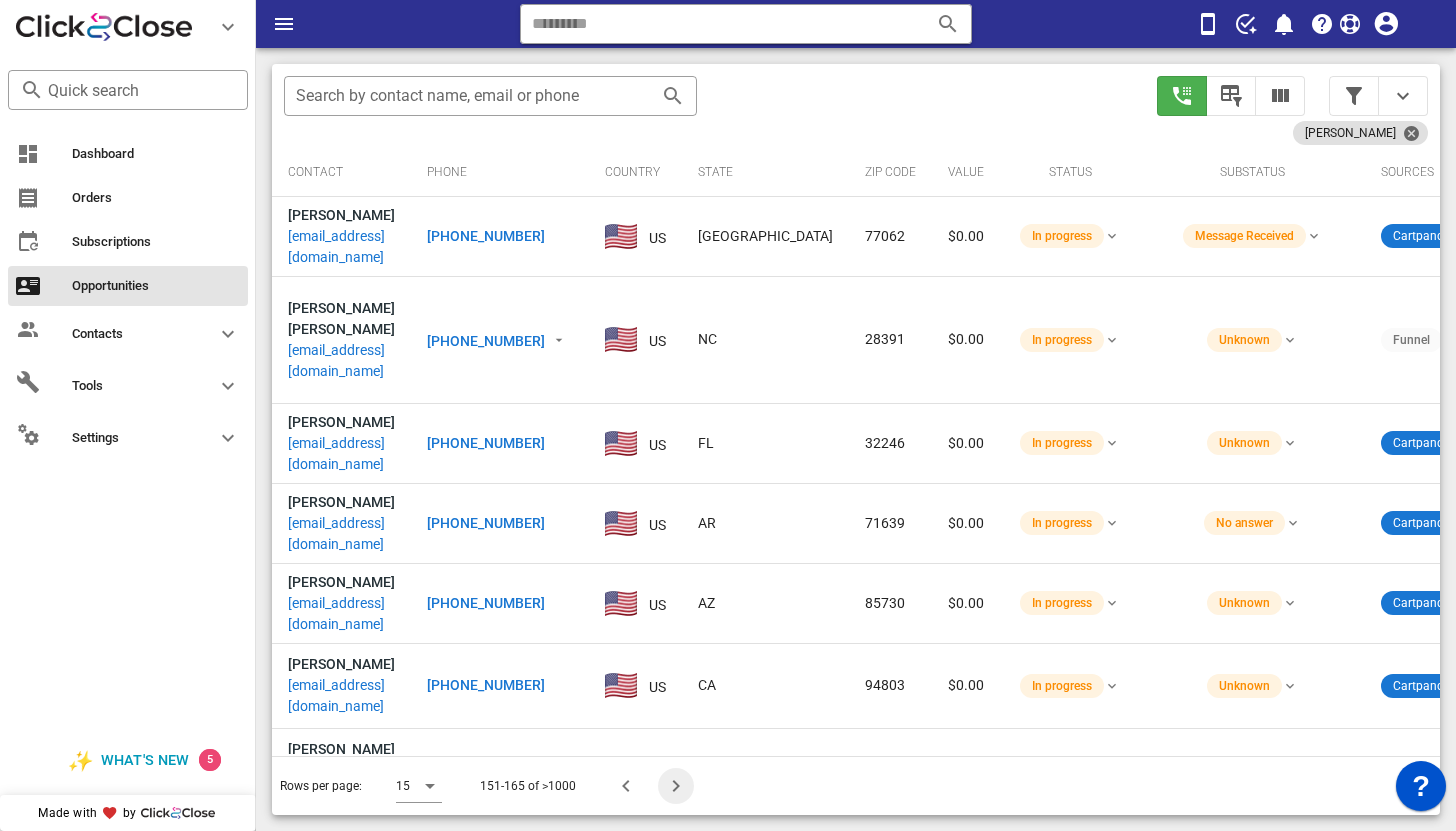 click at bounding box center [676, 786] 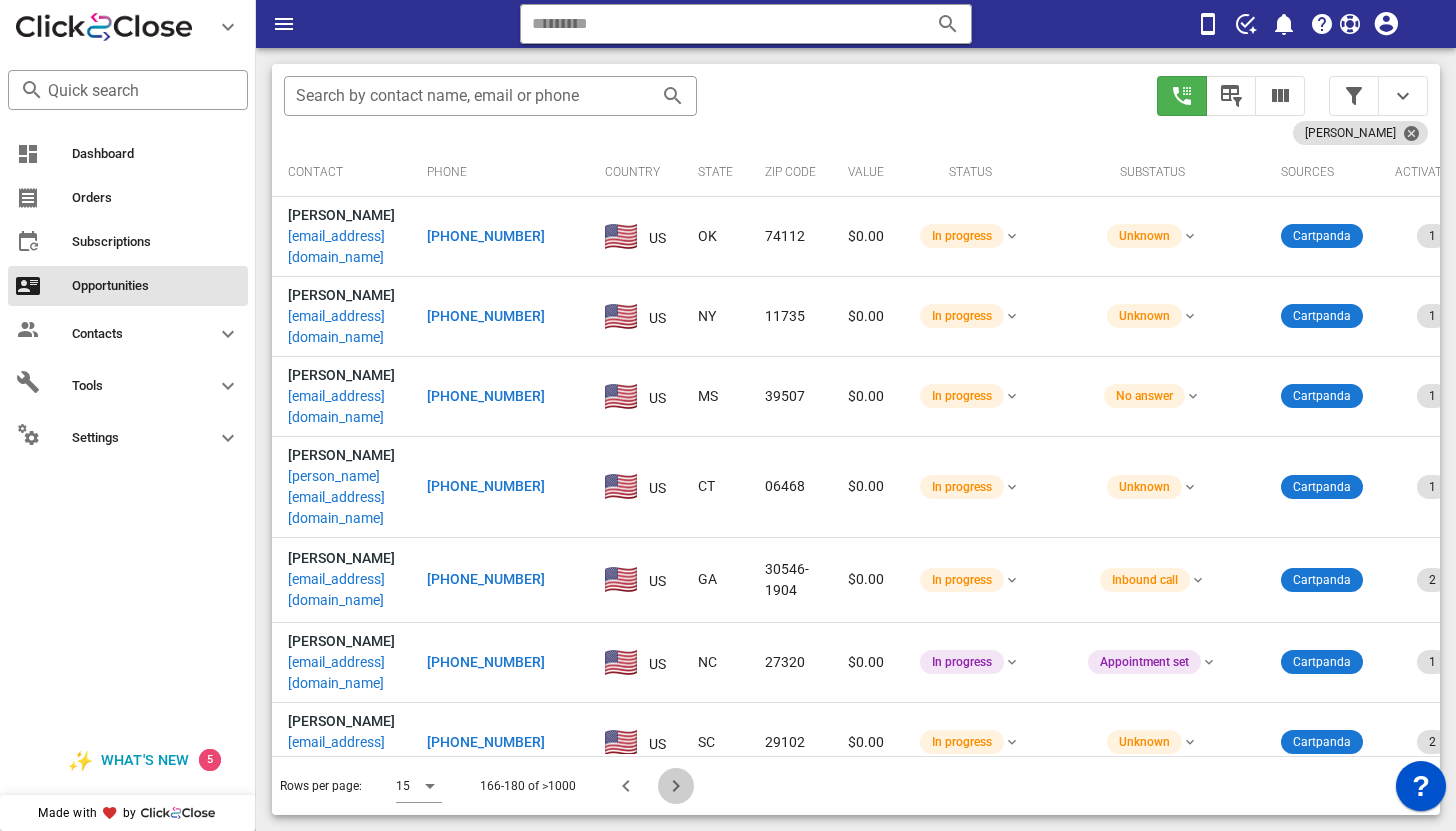 click at bounding box center [676, 786] 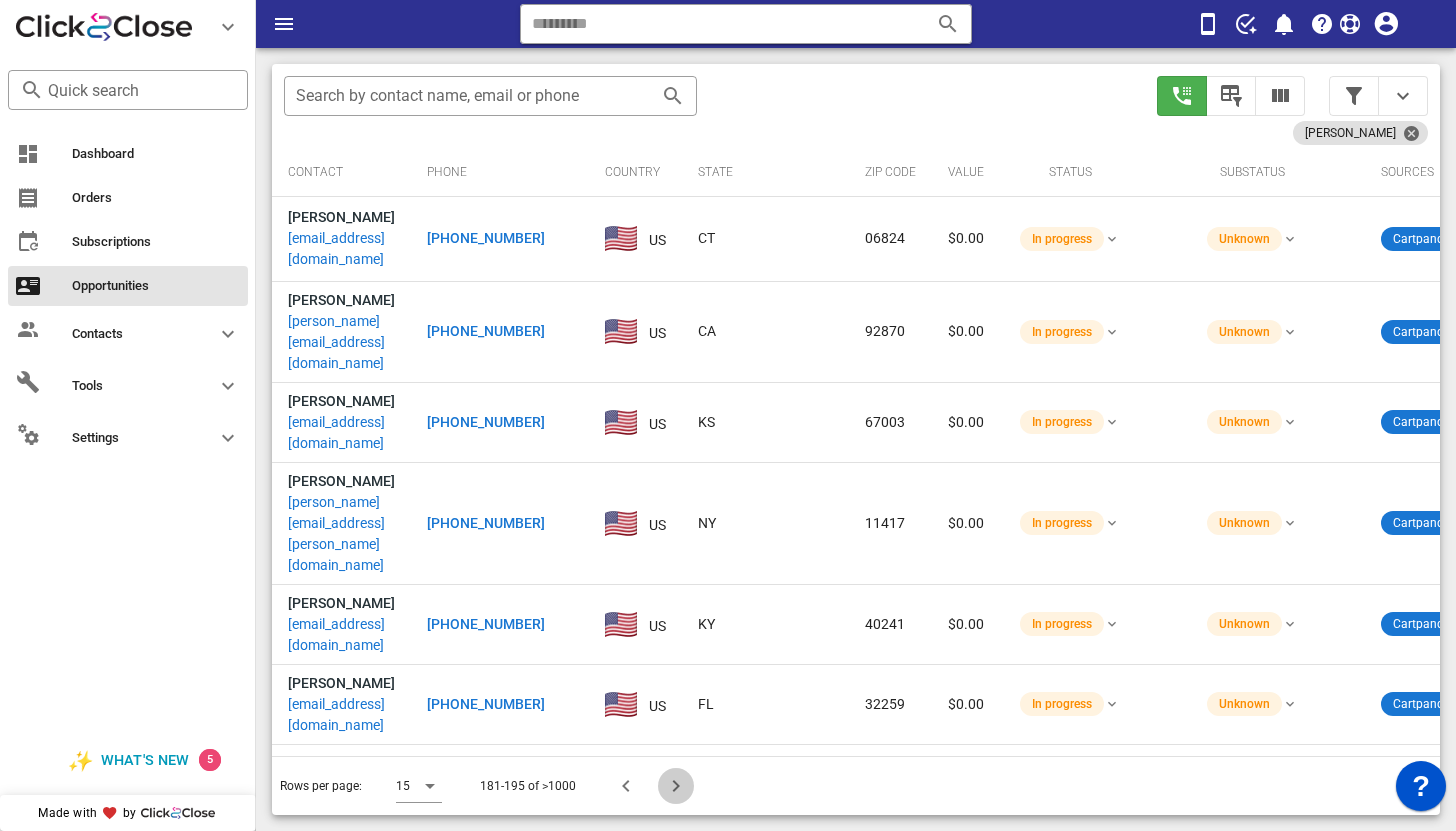 click at bounding box center [676, 786] 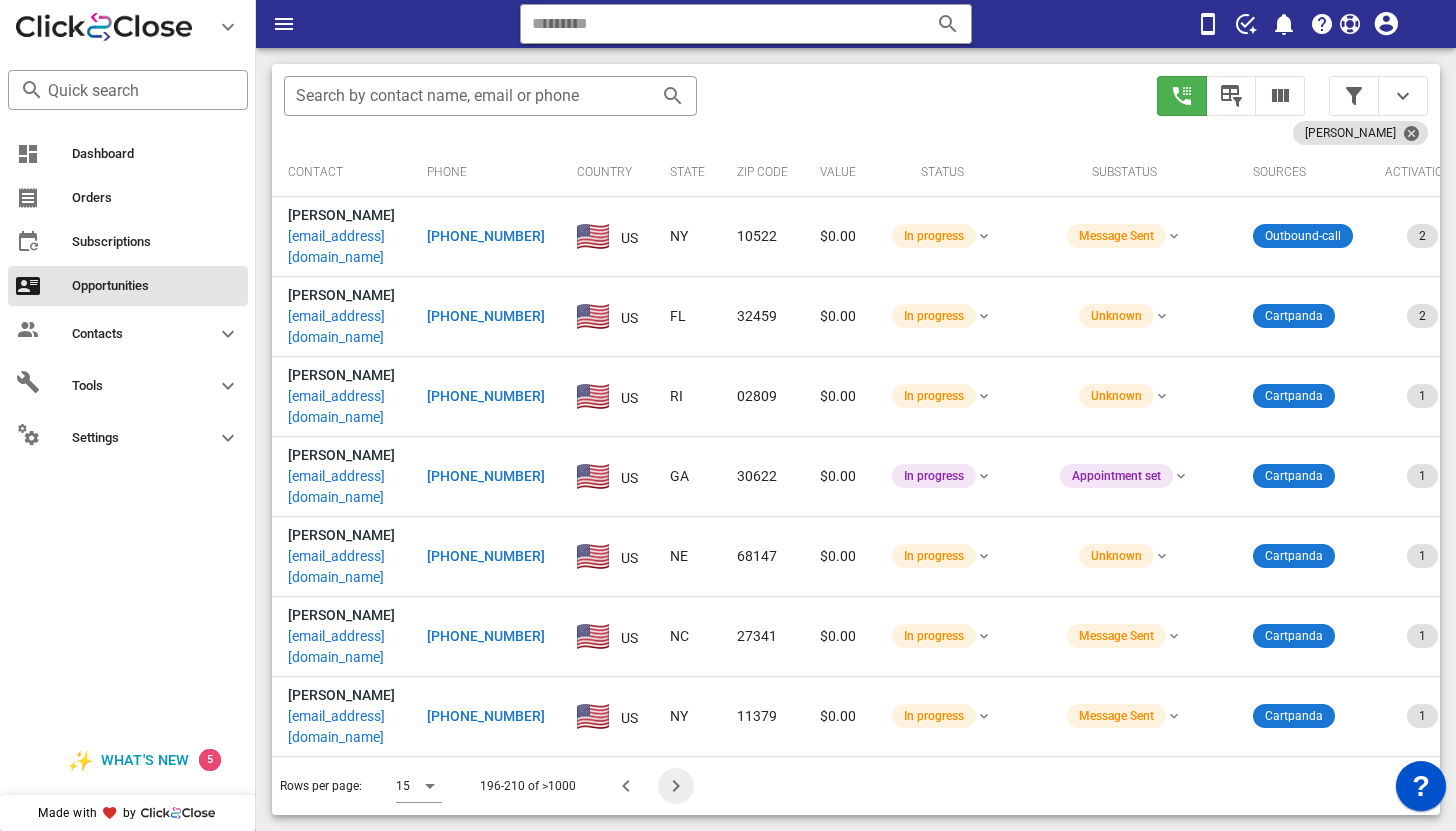 click at bounding box center [676, 786] 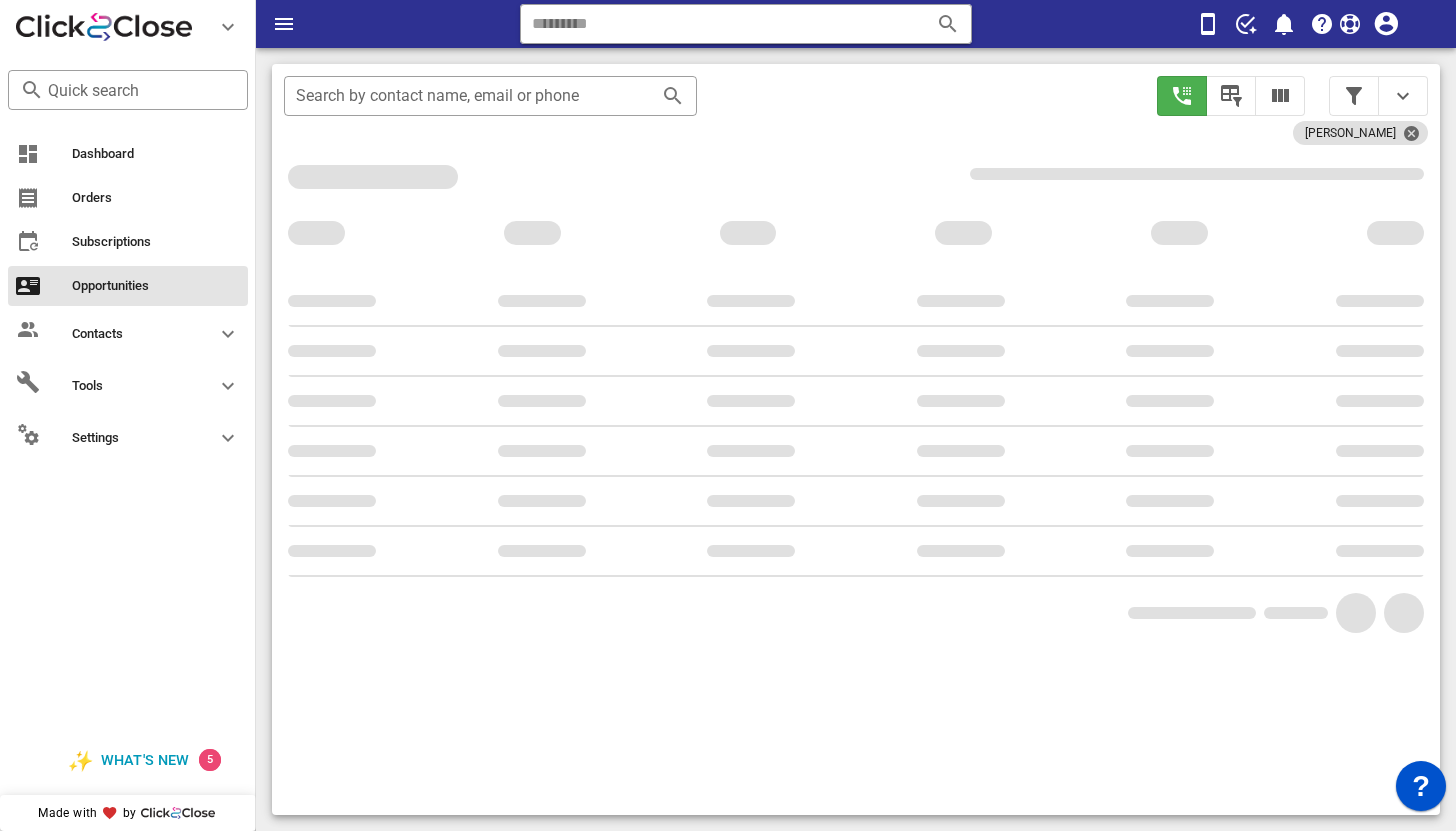 scroll, scrollTop: 376, scrollLeft: 0, axis: vertical 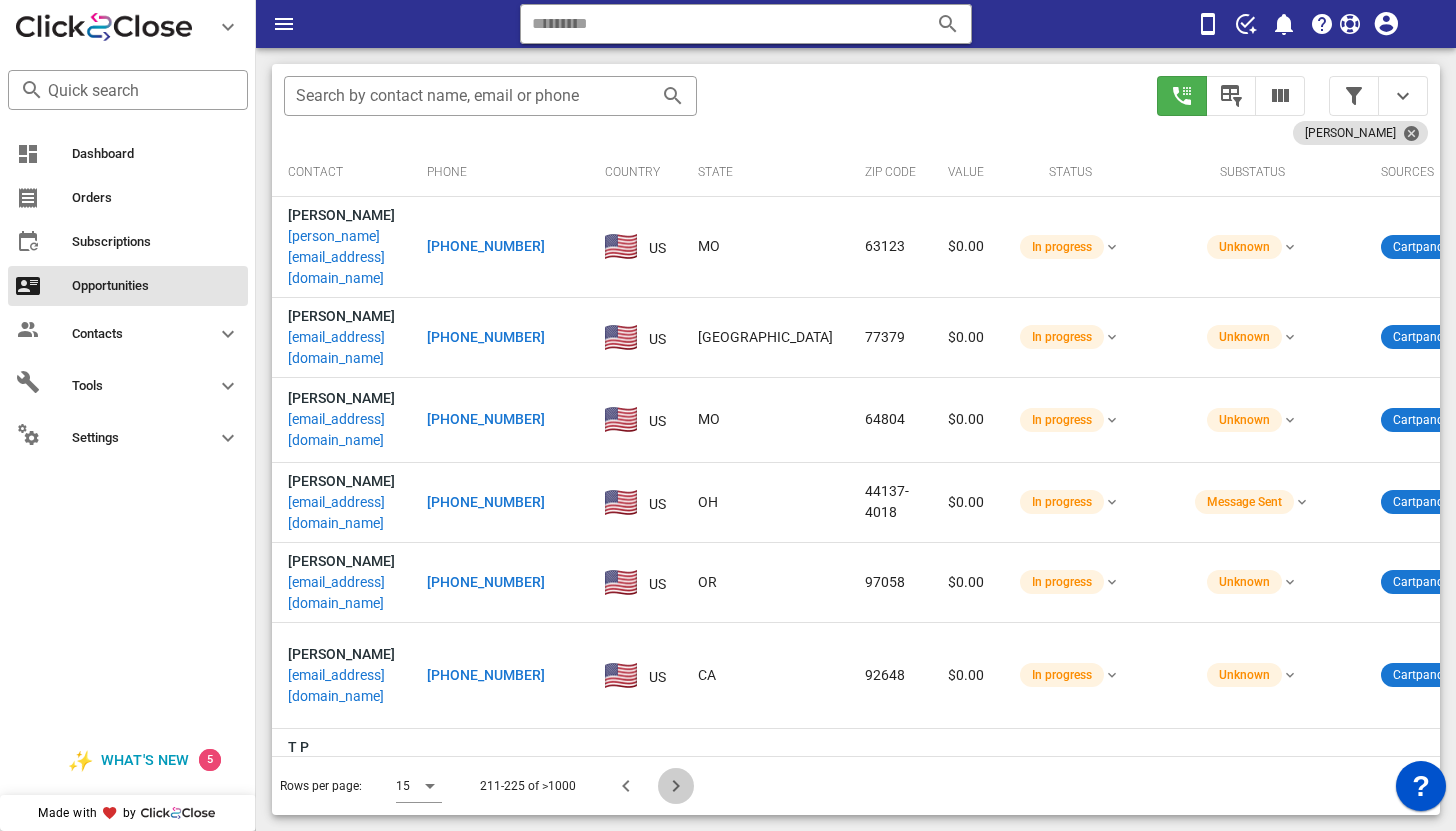 click at bounding box center (676, 786) 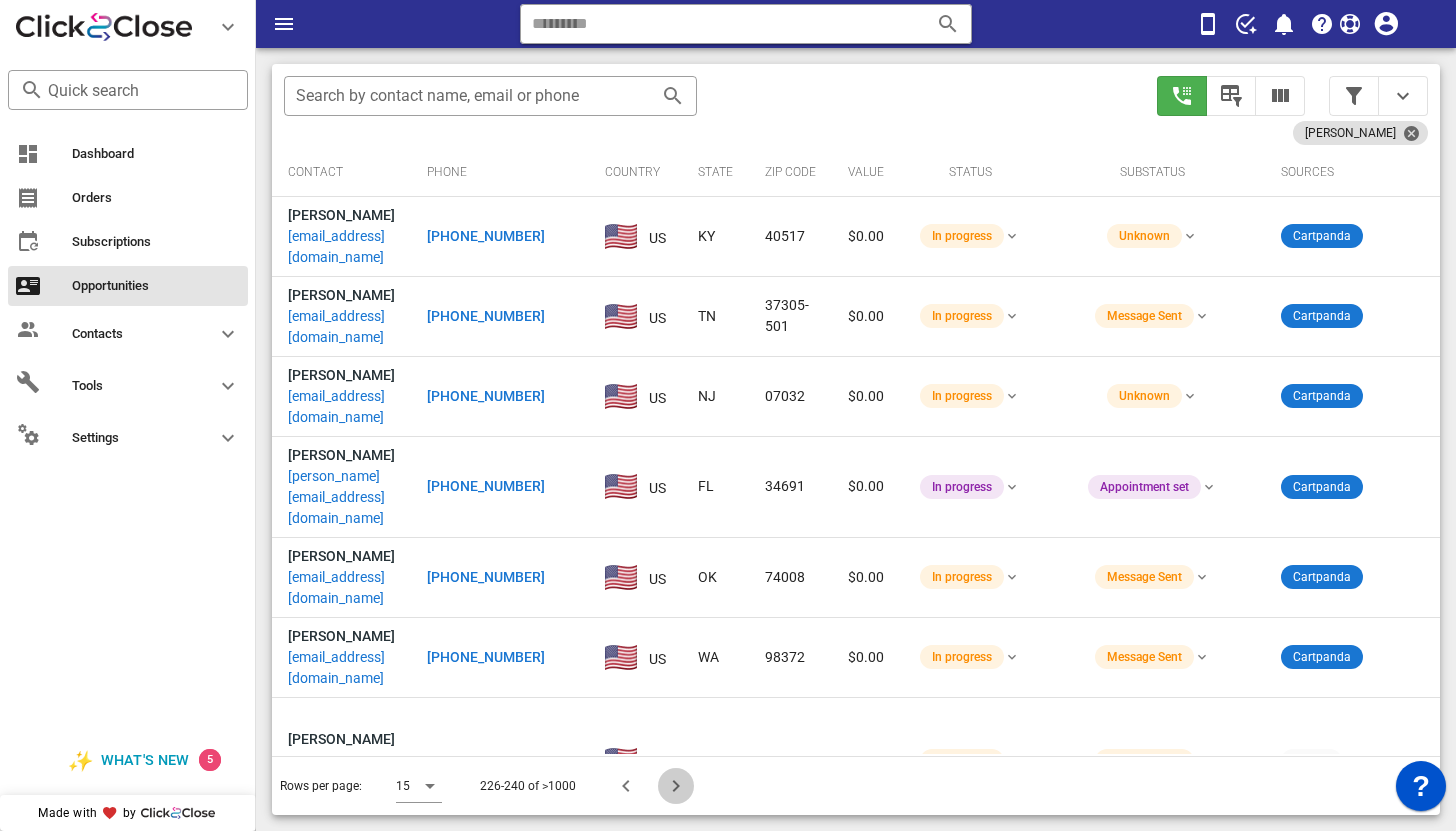click at bounding box center (676, 786) 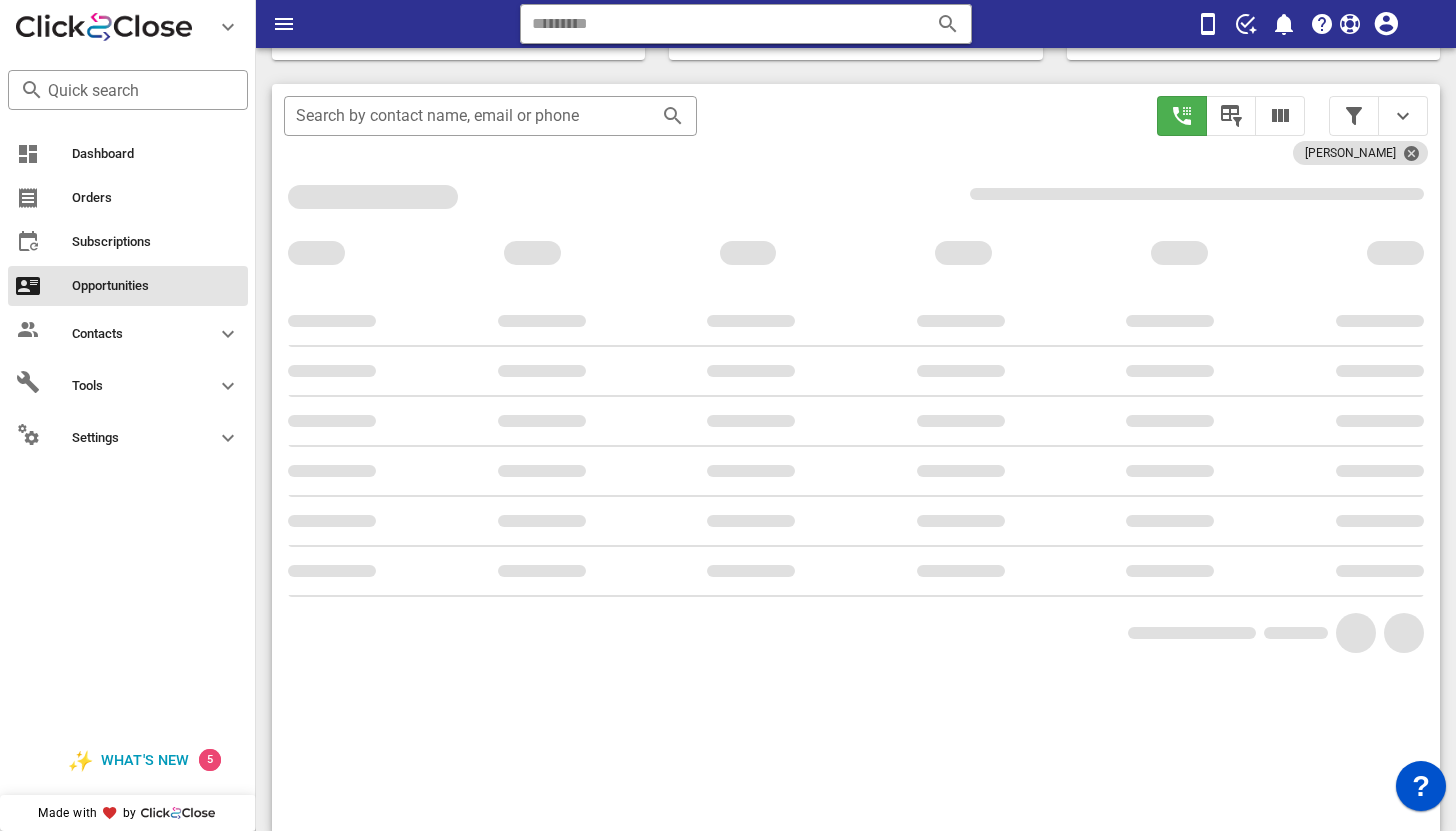scroll, scrollTop: 376, scrollLeft: 0, axis: vertical 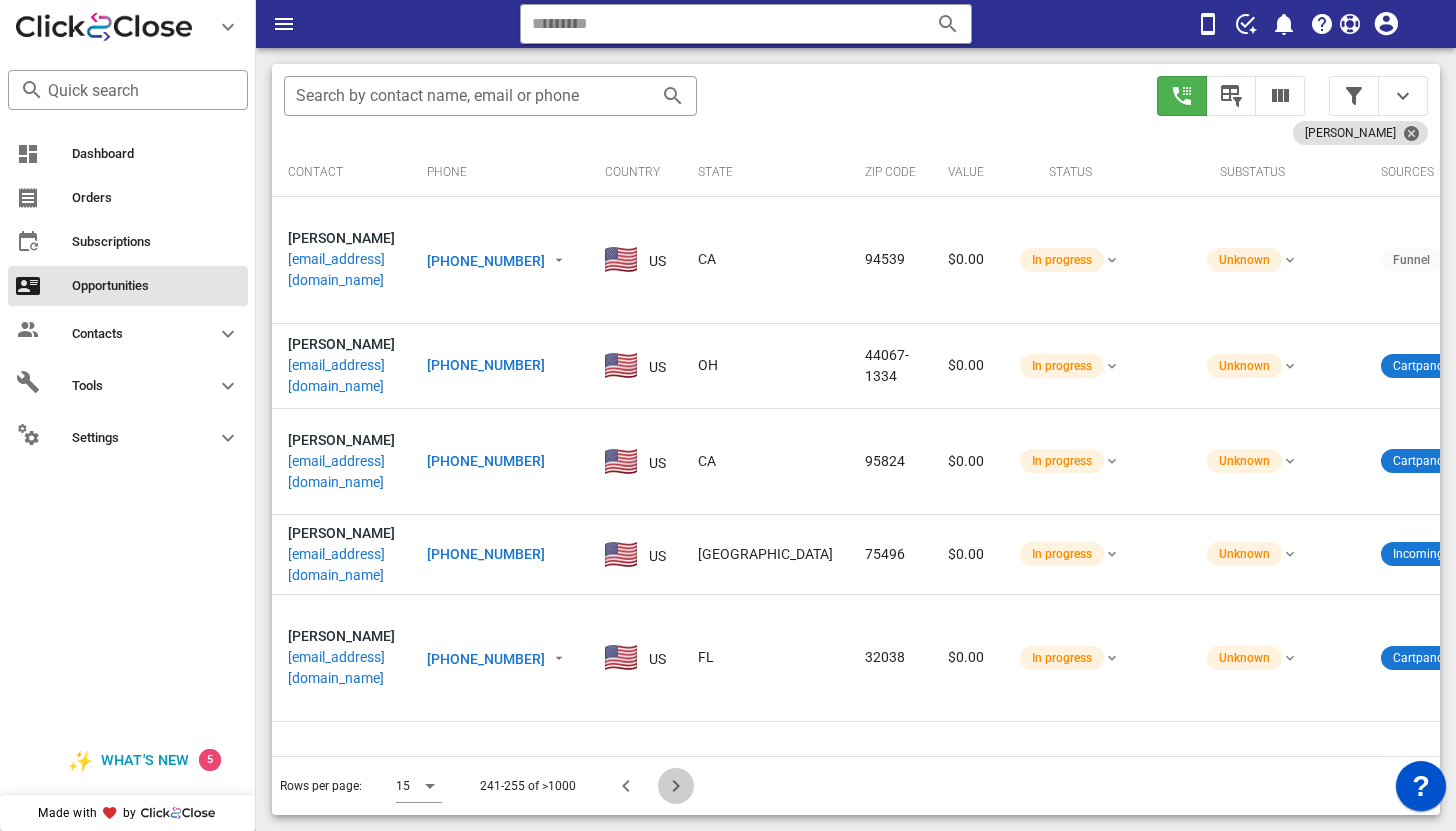 click at bounding box center [676, 786] 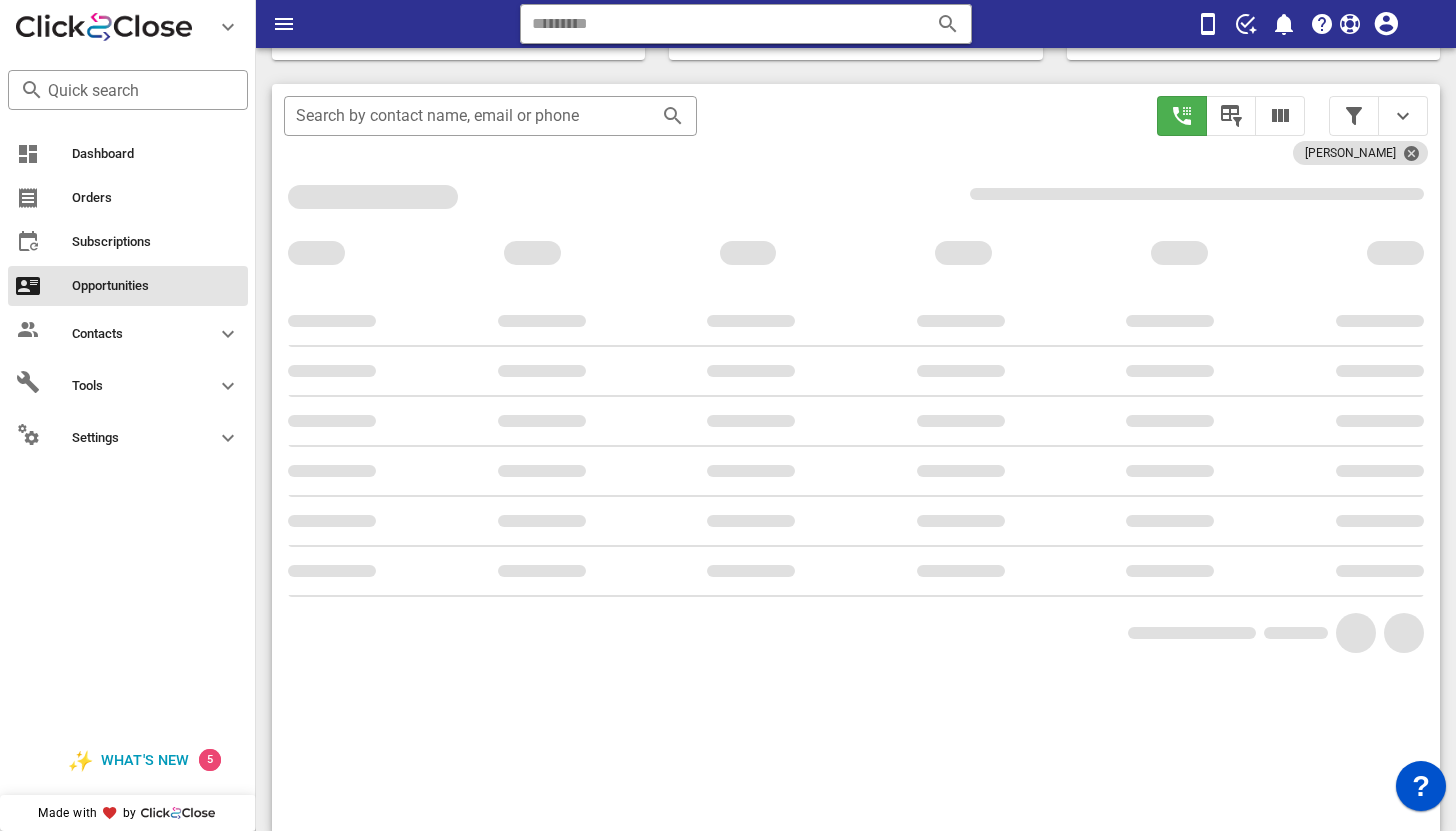 scroll, scrollTop: 376, scrollLeft: 0, axis: vertical 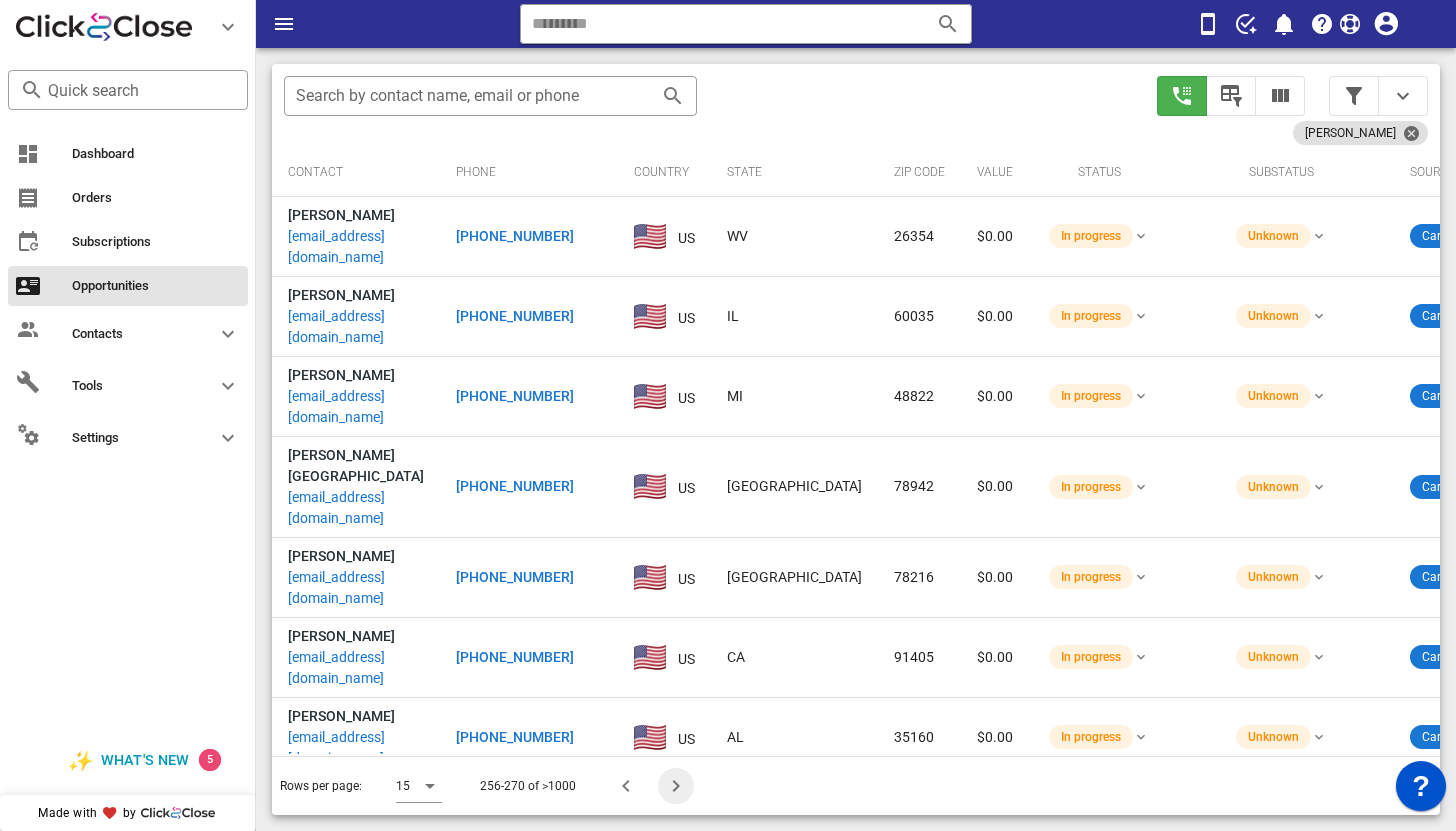 click at bounding box center (676, 786) 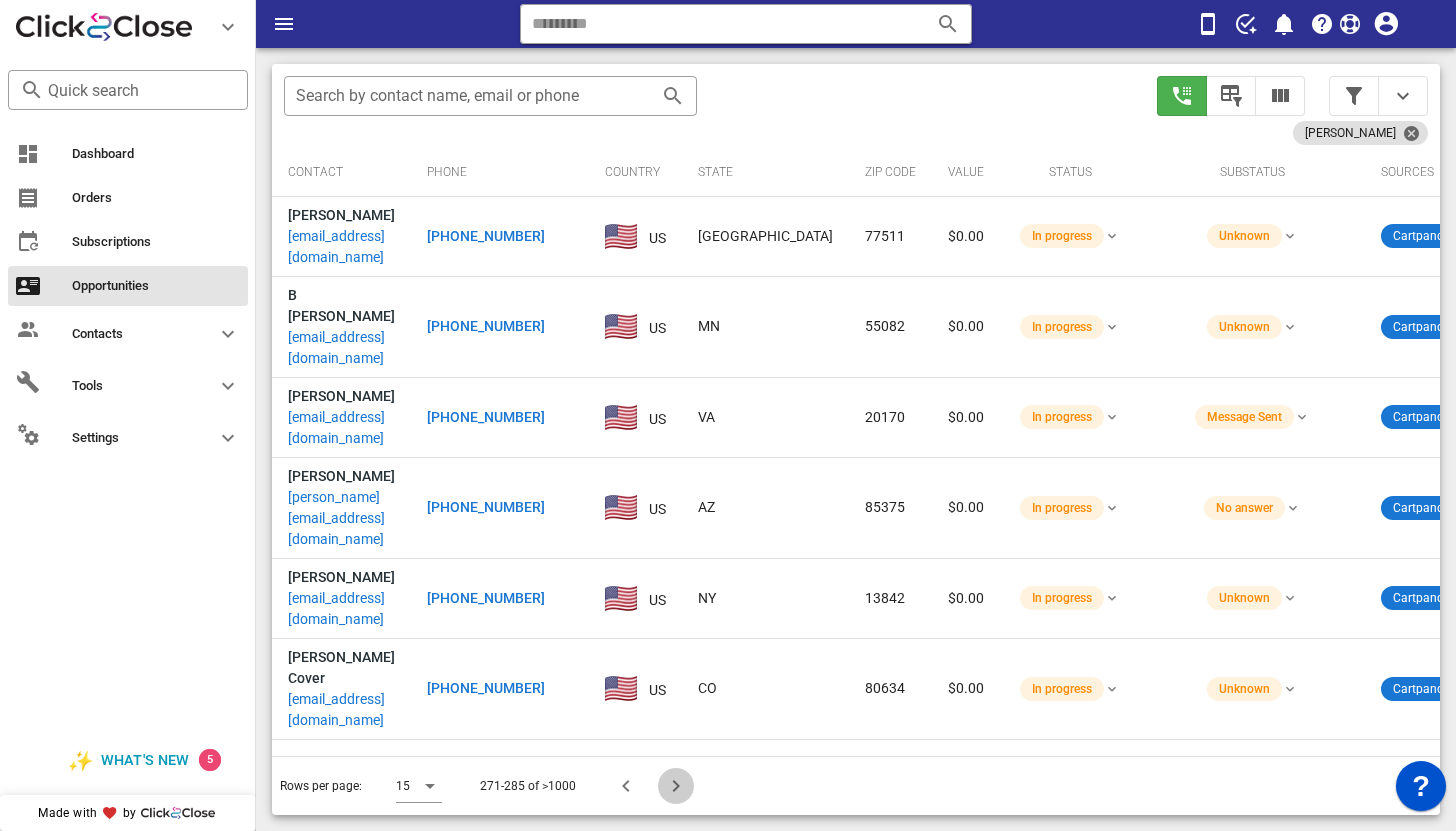click at bounding box center (676, 786) 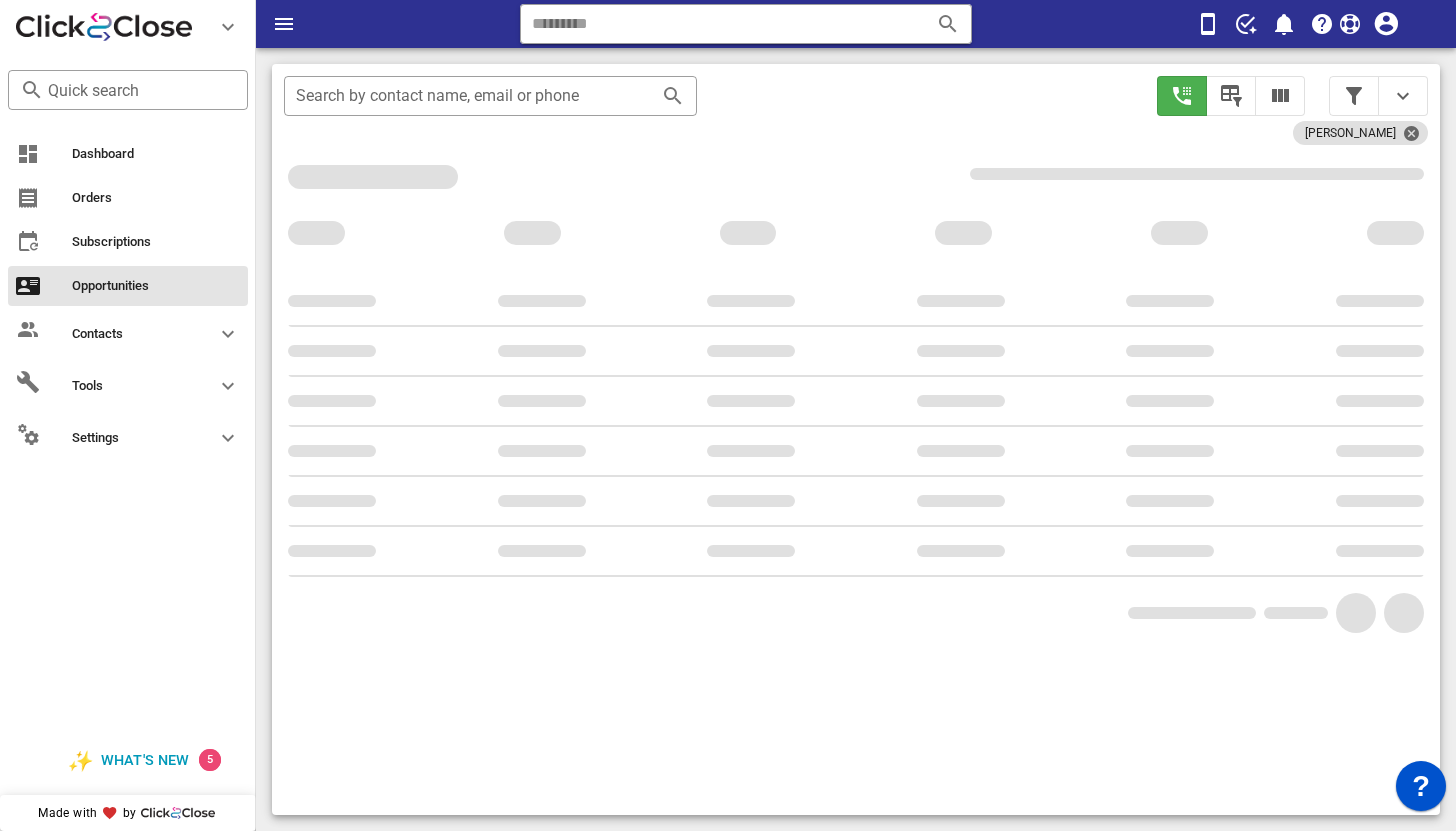 scroll, scrollTop: 356, scrollLeft: 0, axis: vertical 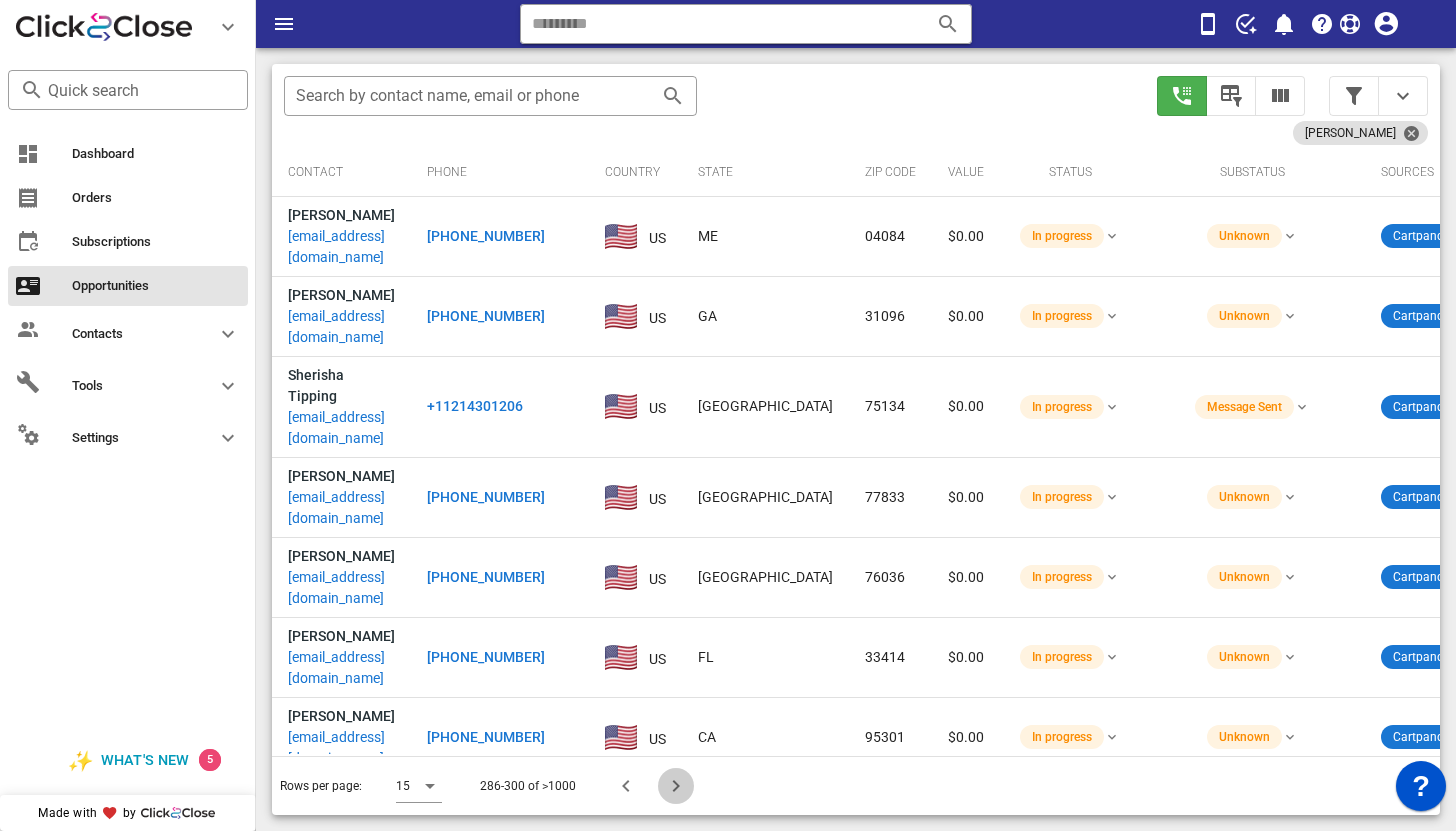 click at bounding box center (676, 786) 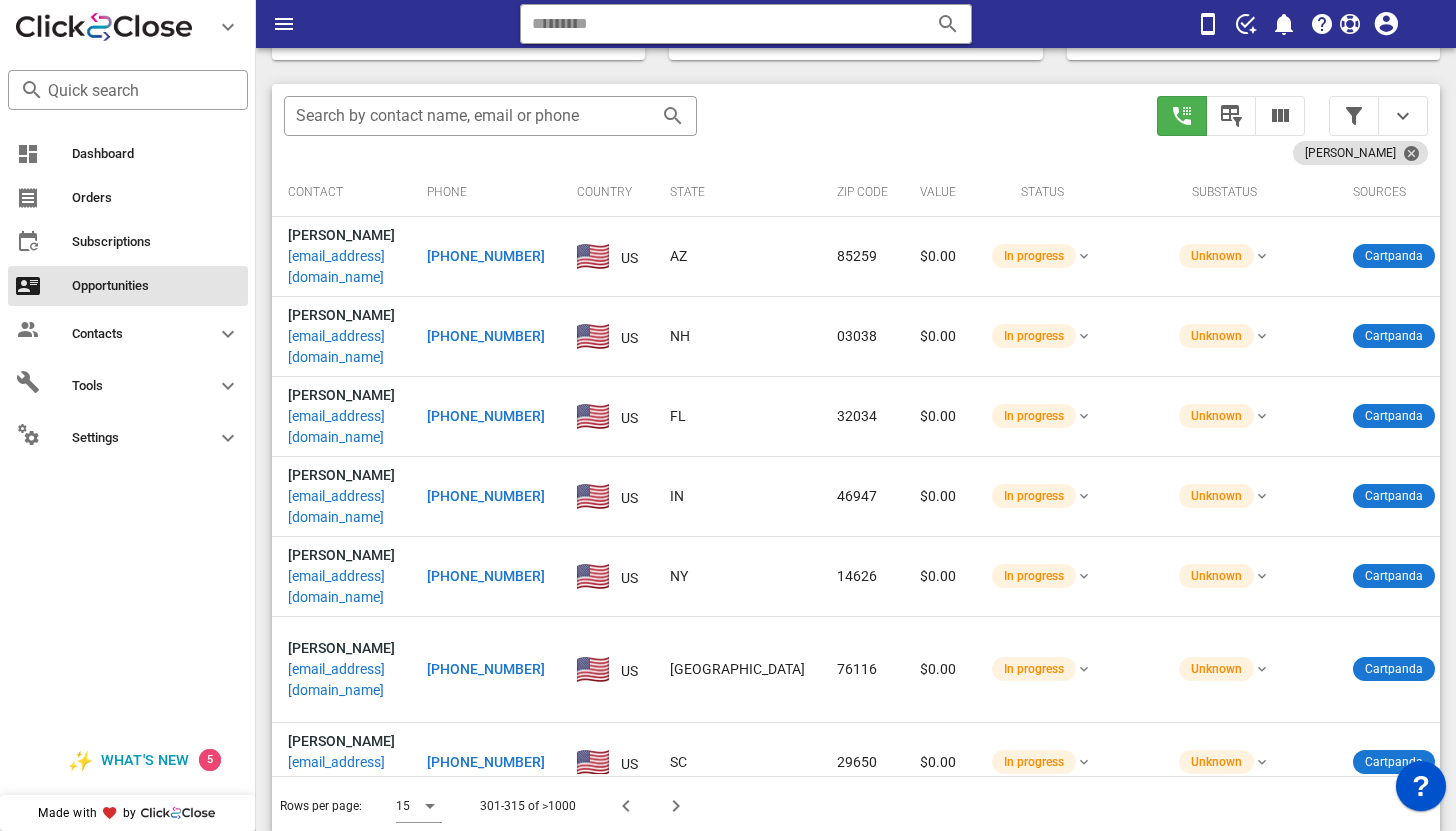 scroll, scrollTop: 376, scrollLeft: 0, axis: vertical 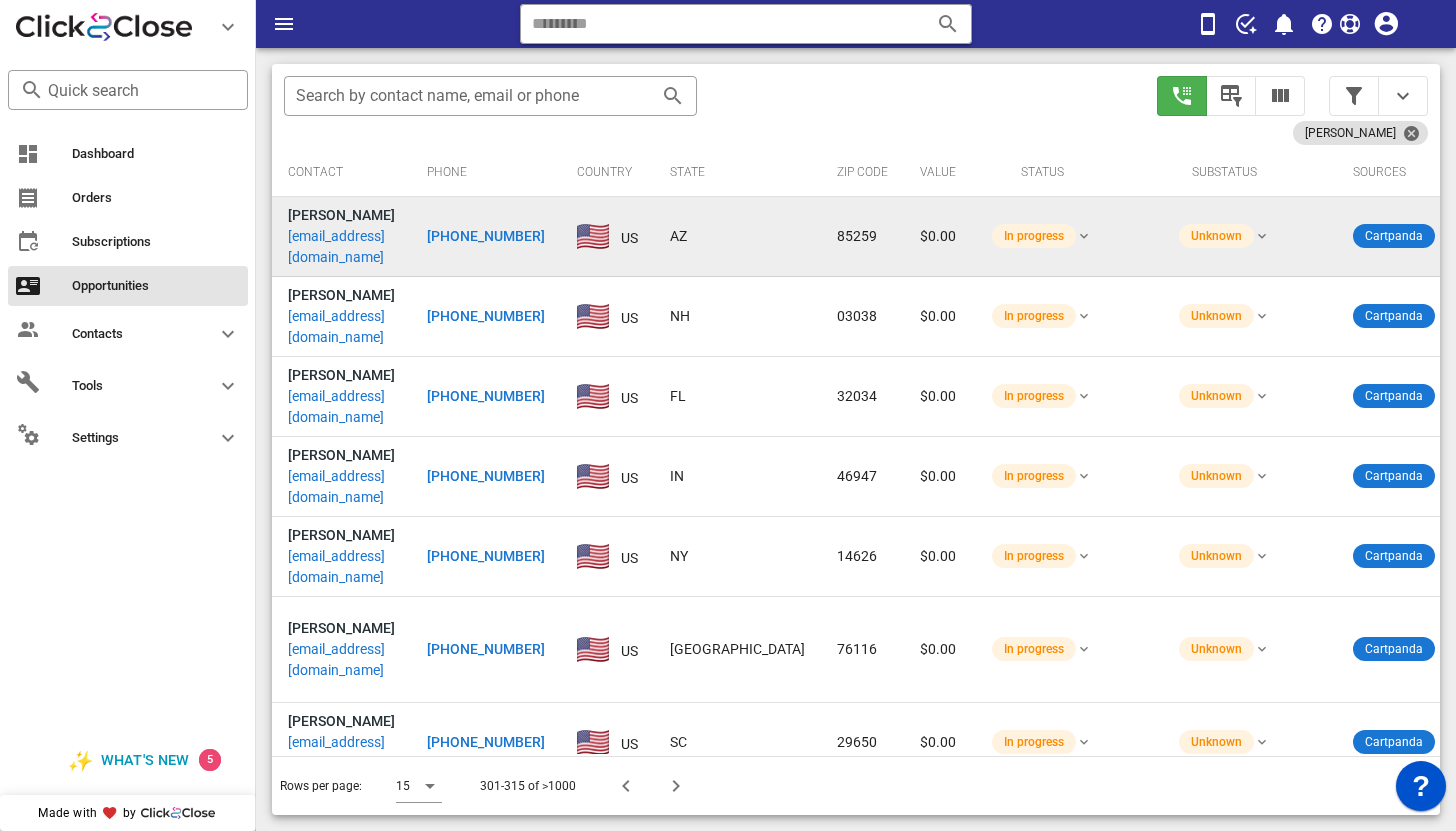 click on "kleanrite7@gmail.com" at bounding box center [341, 247] 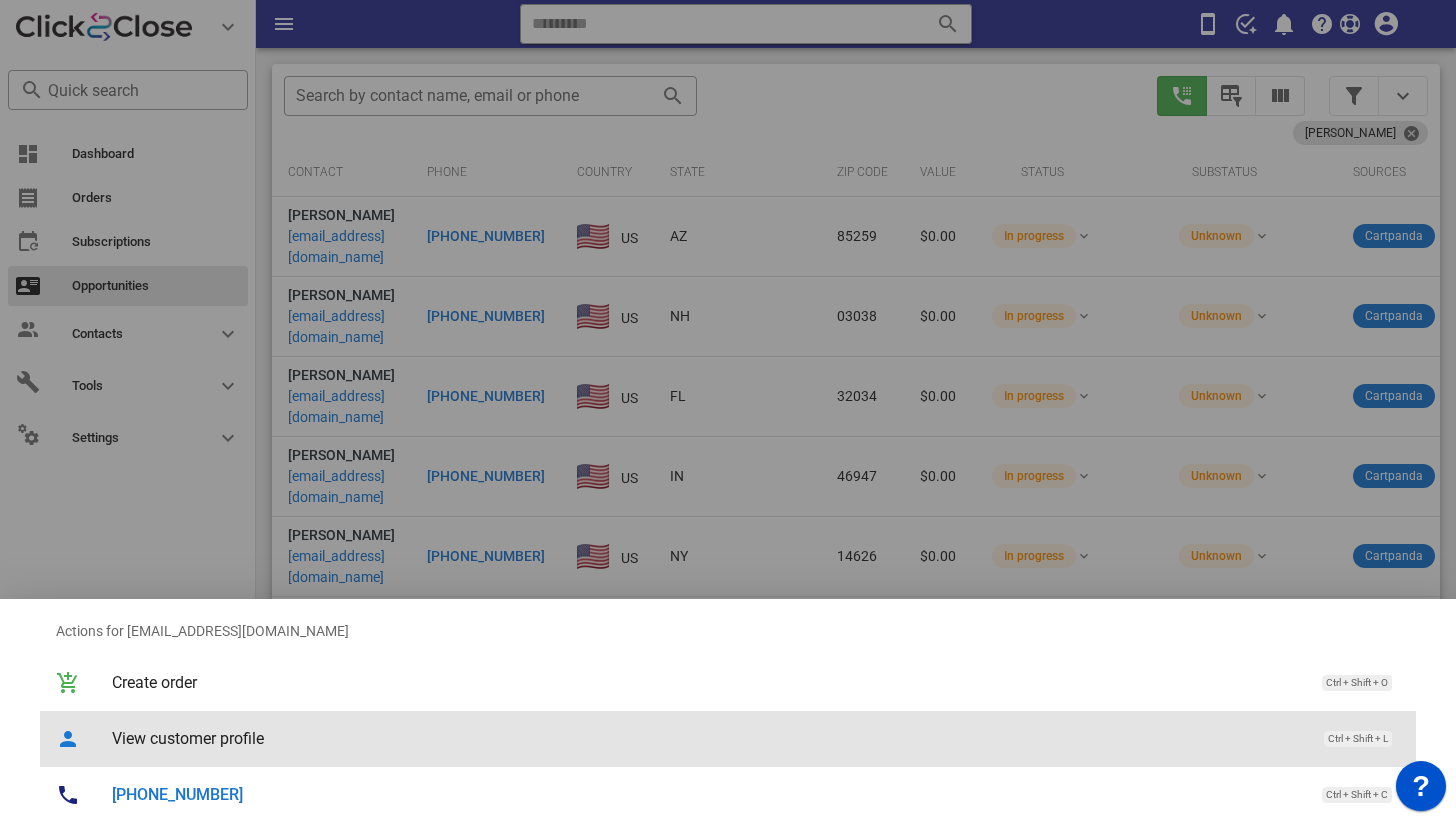 click on "View customer profile" at bounding box center [708, 738] 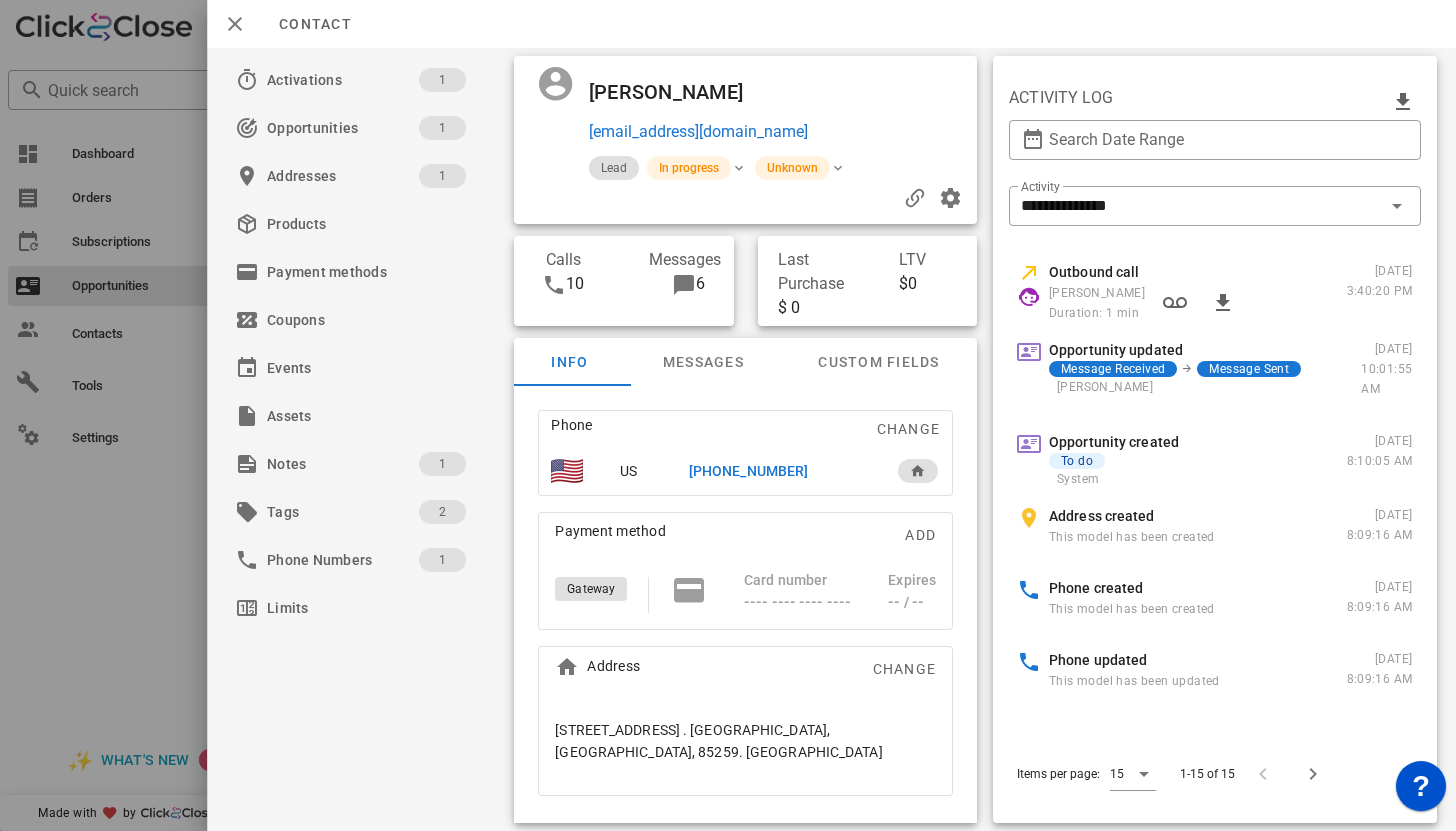 scroll, scrollTop: 717, scrollLeft: 0, axis: vertical 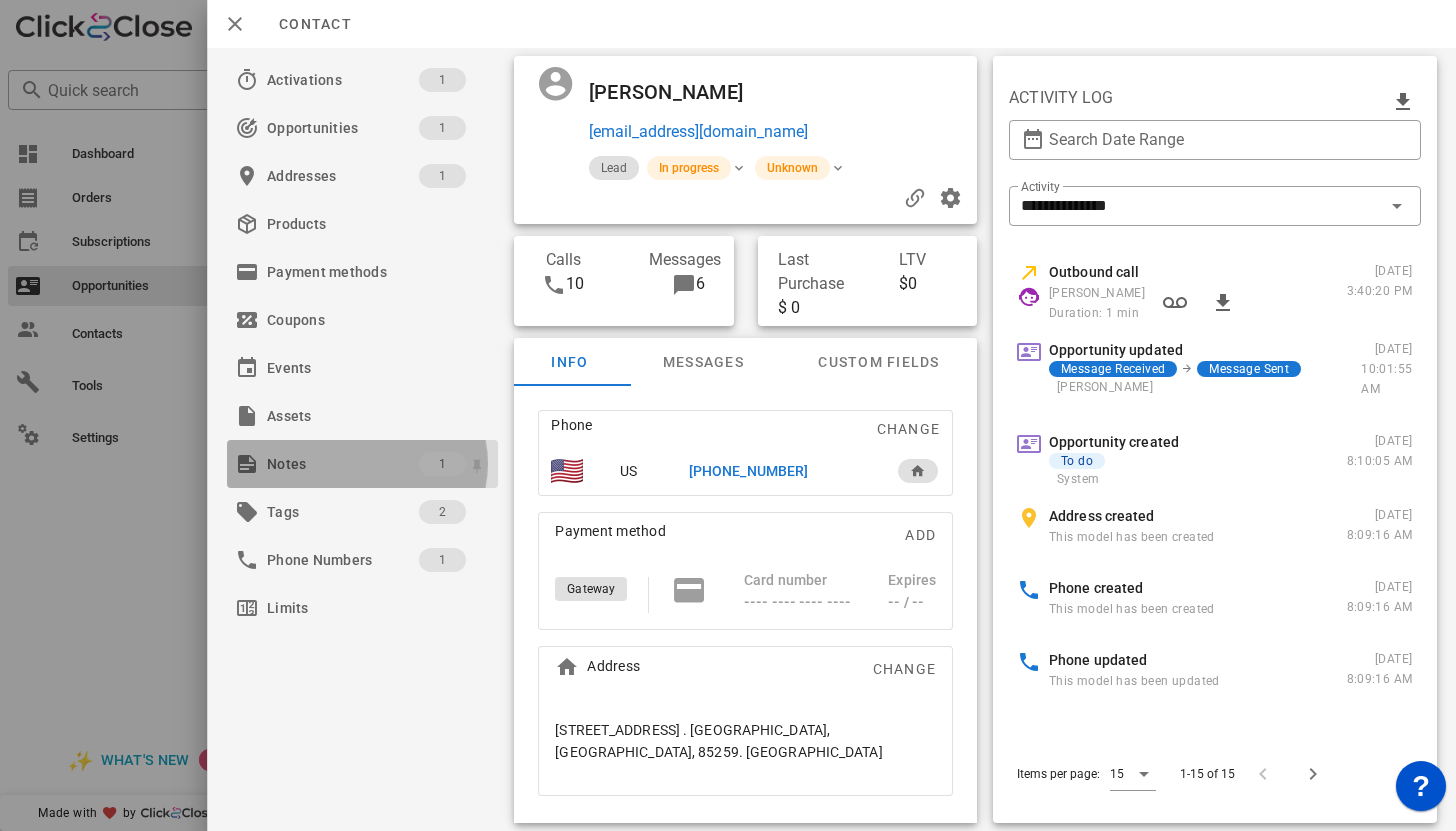 click on "Notes" at bounding box center [343, 464] 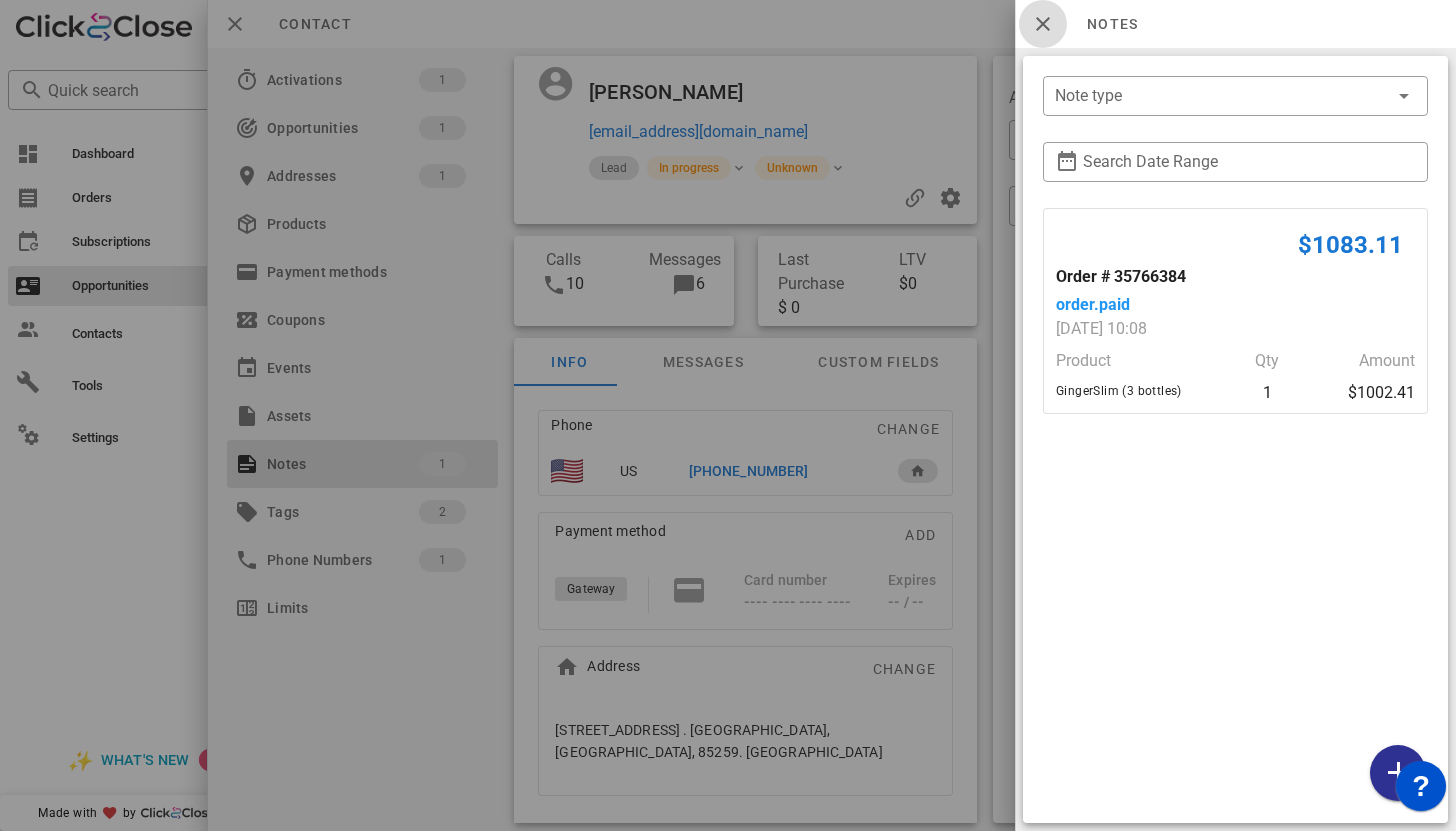 click at bounding box center (1043, 24) 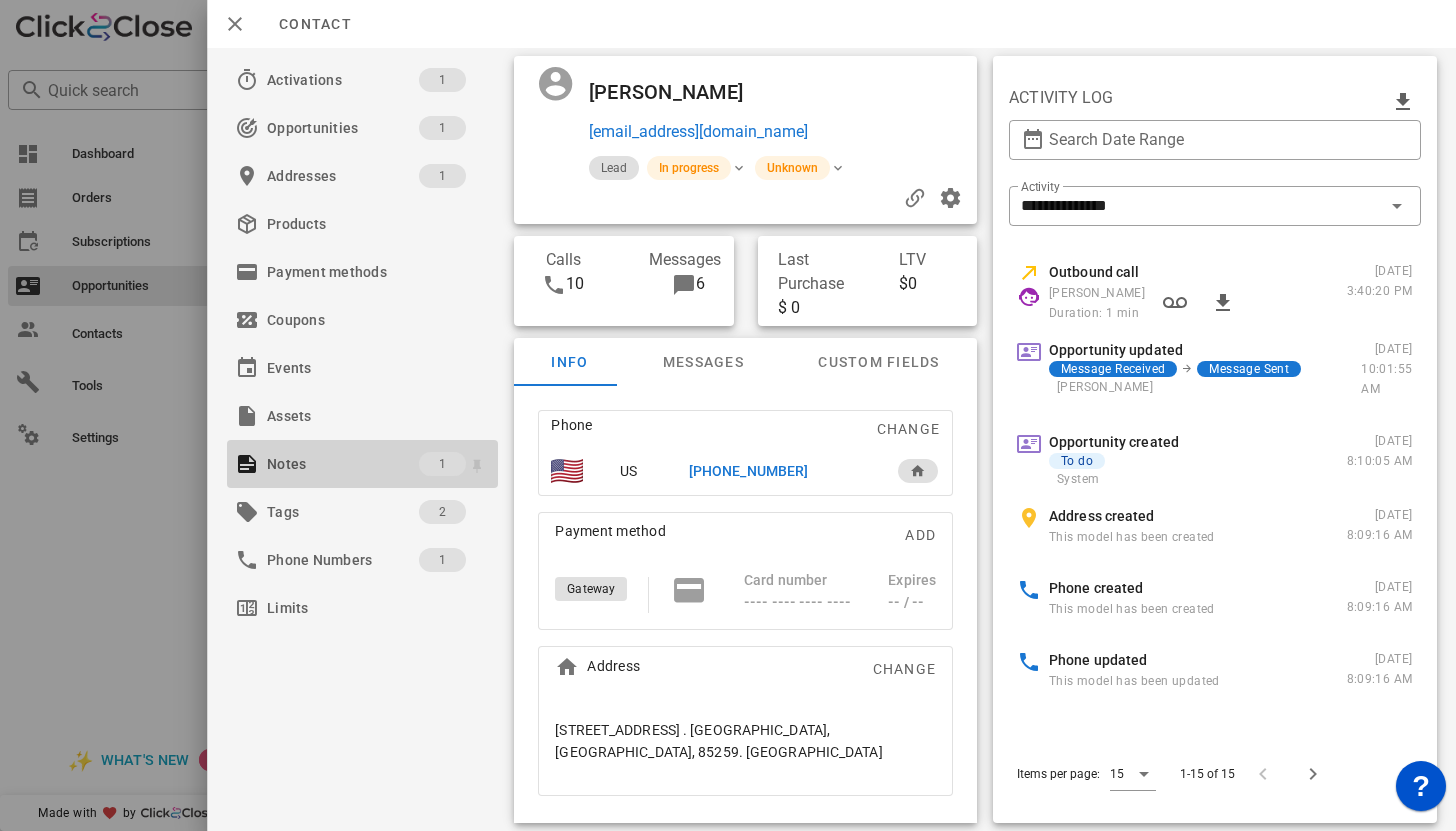 click on "1" at bounding box center [442, 464] 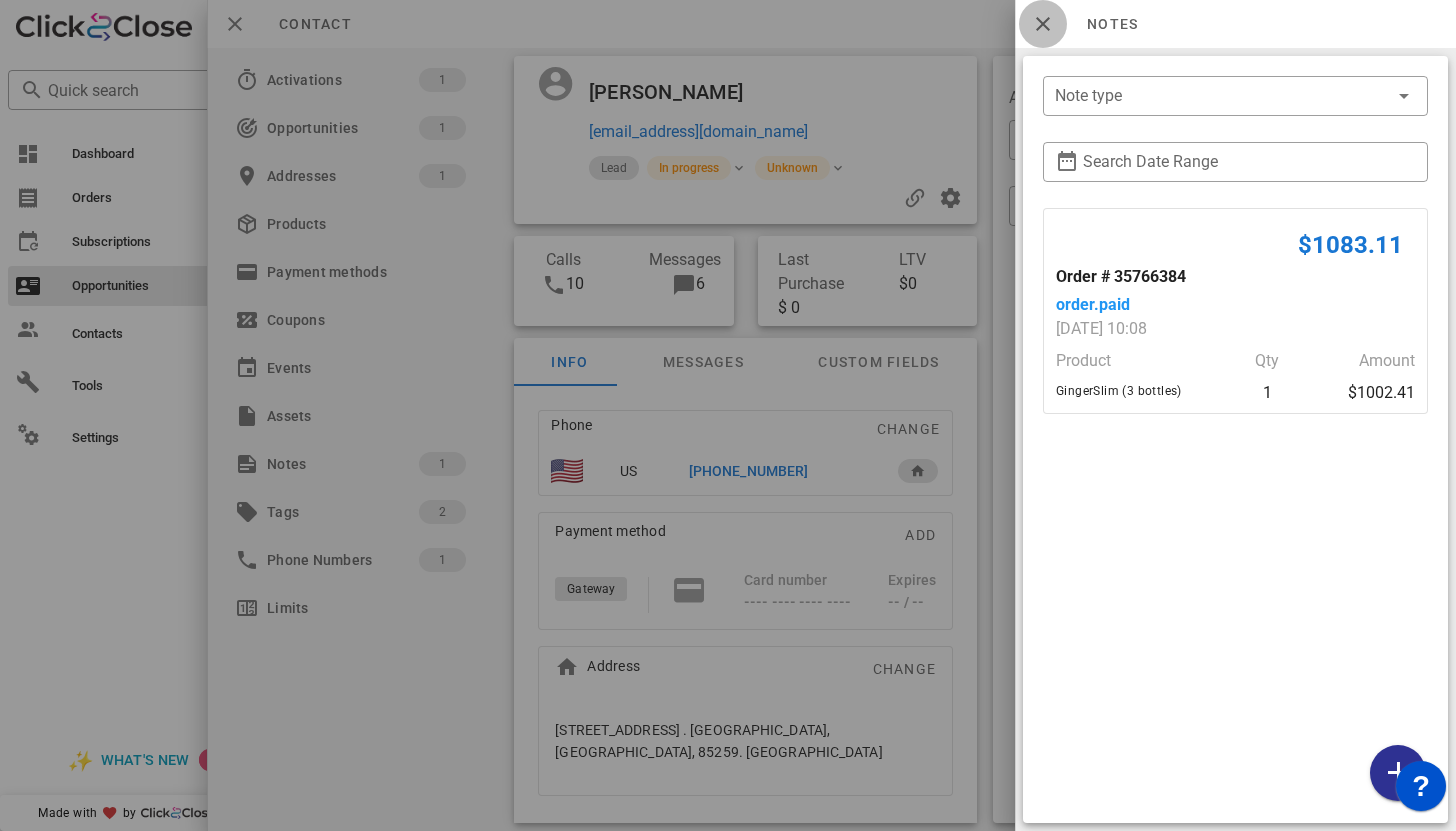 click at bounding box center (1043, 24) 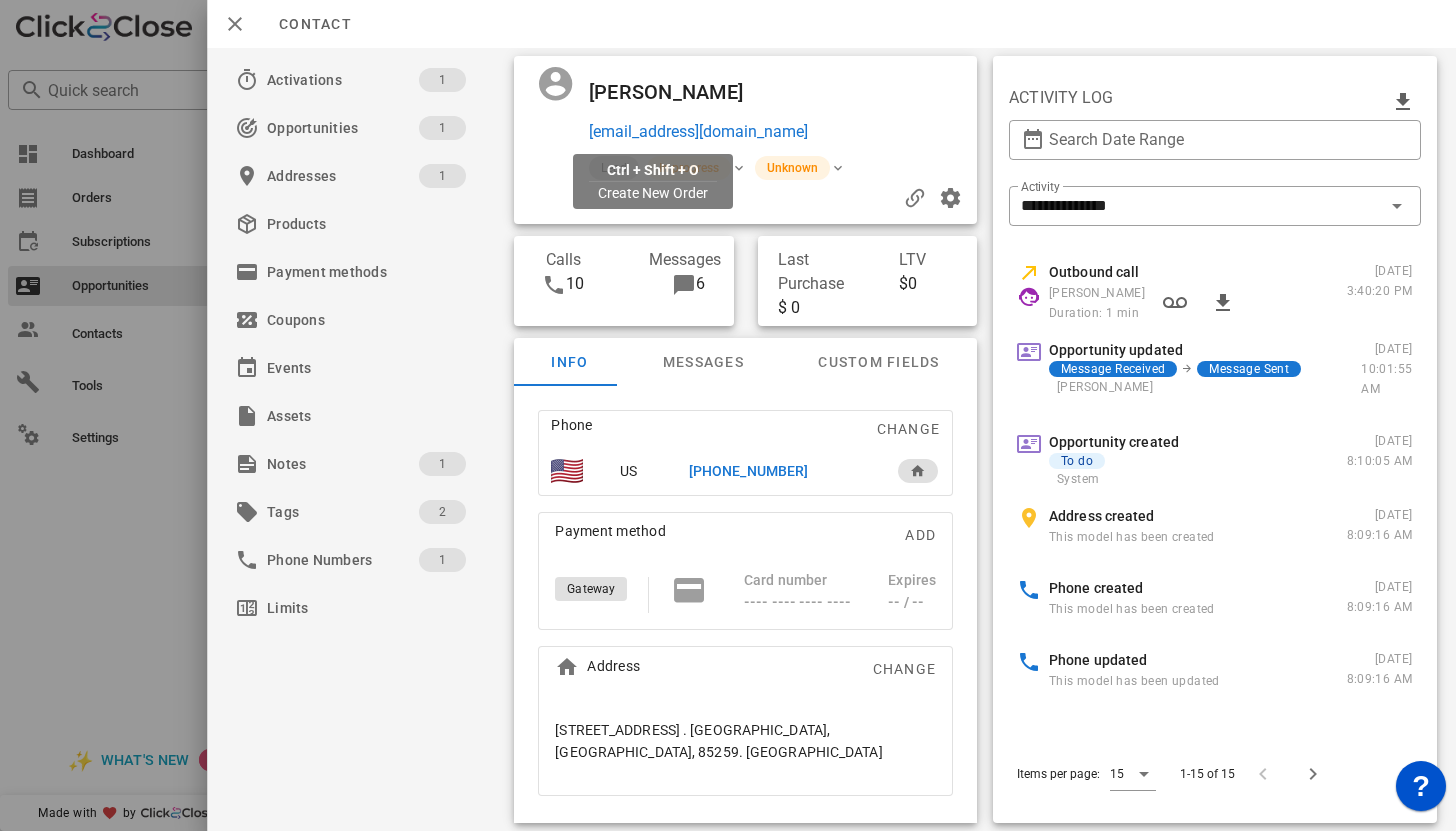 click on "kleanrite7@gmail.com" at bounding box center (697, 132) 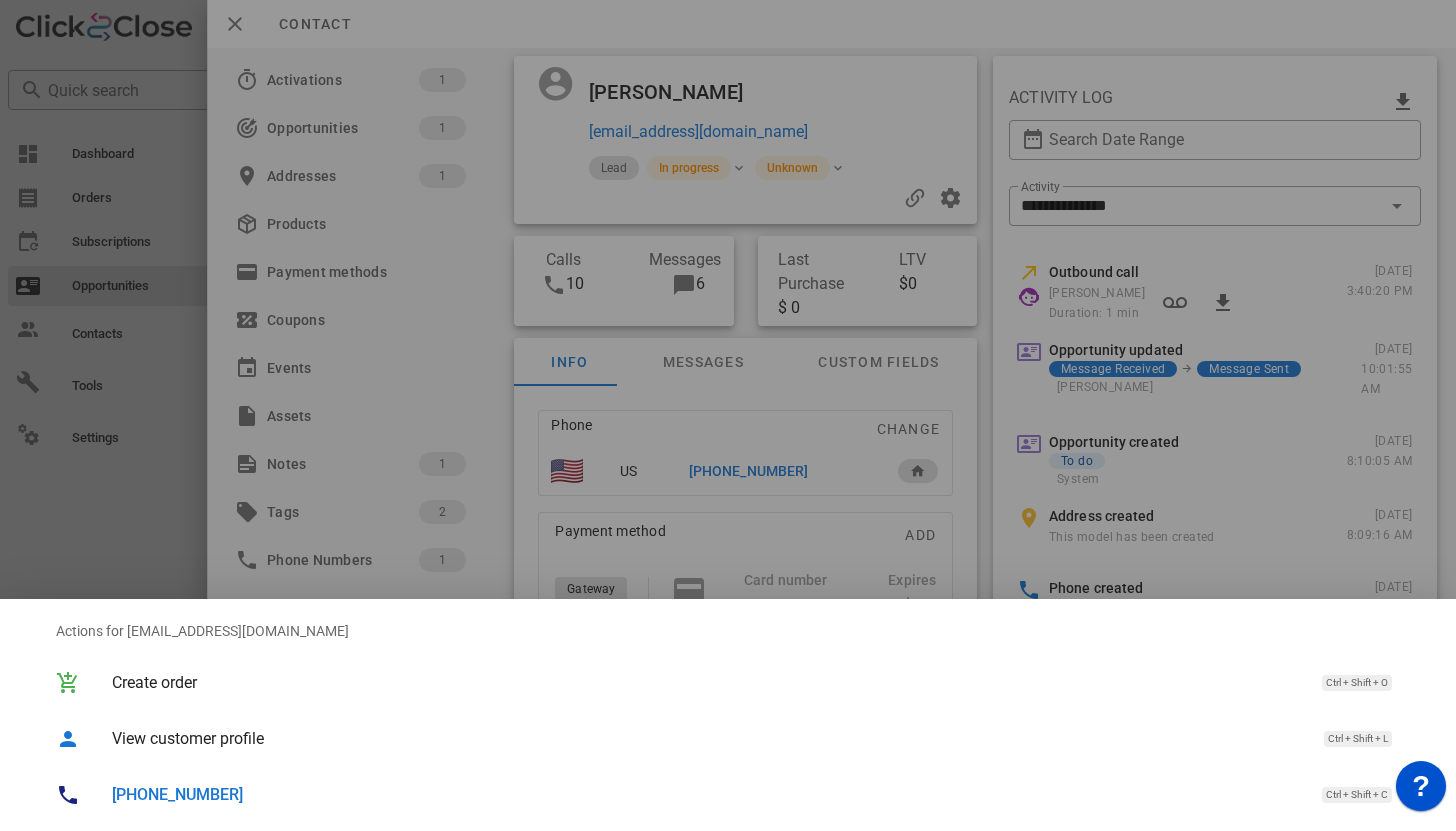 click on "+16025013201" at bounding box center [177, 794] 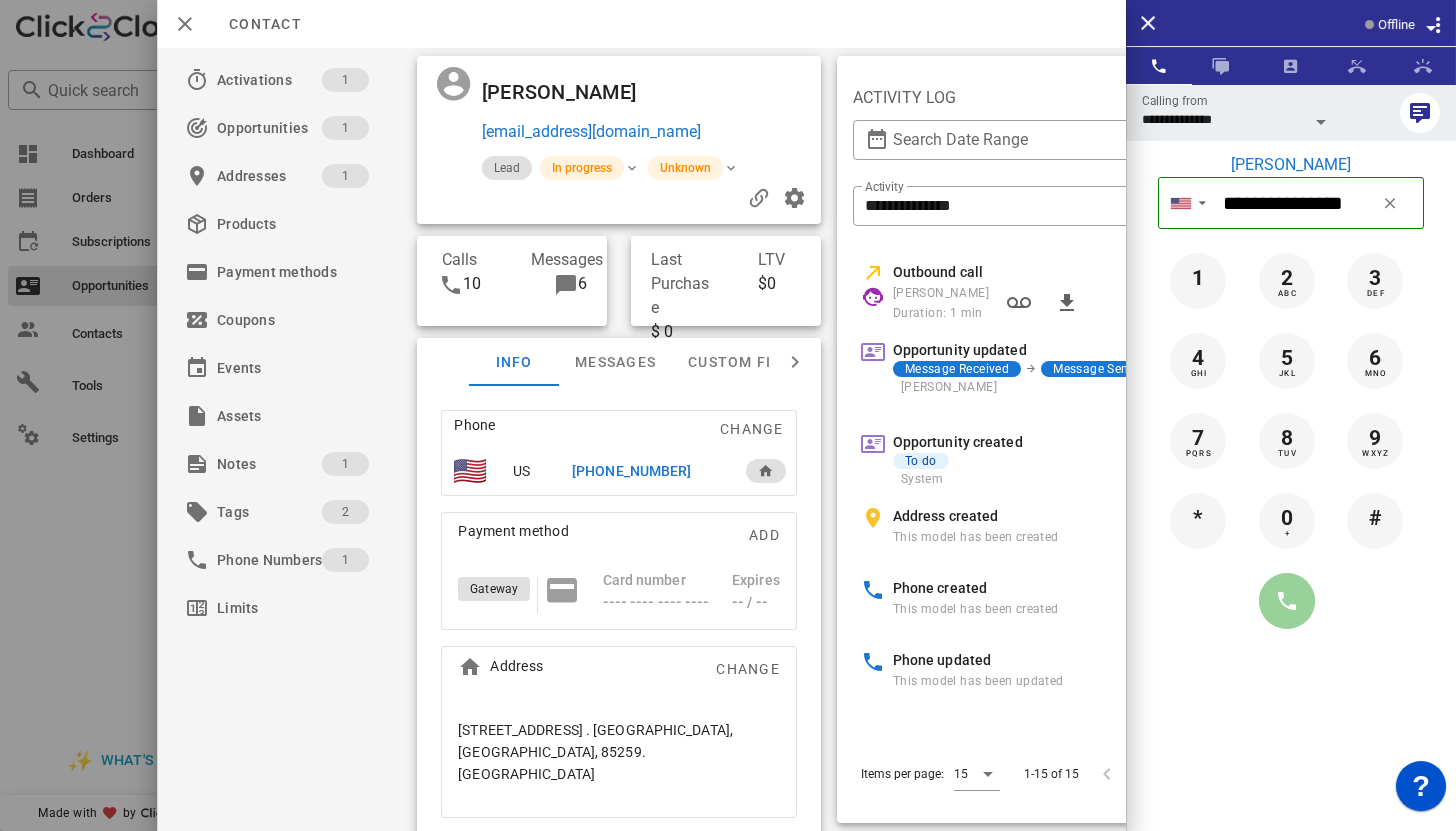 click at bounding box center [1287, 601] 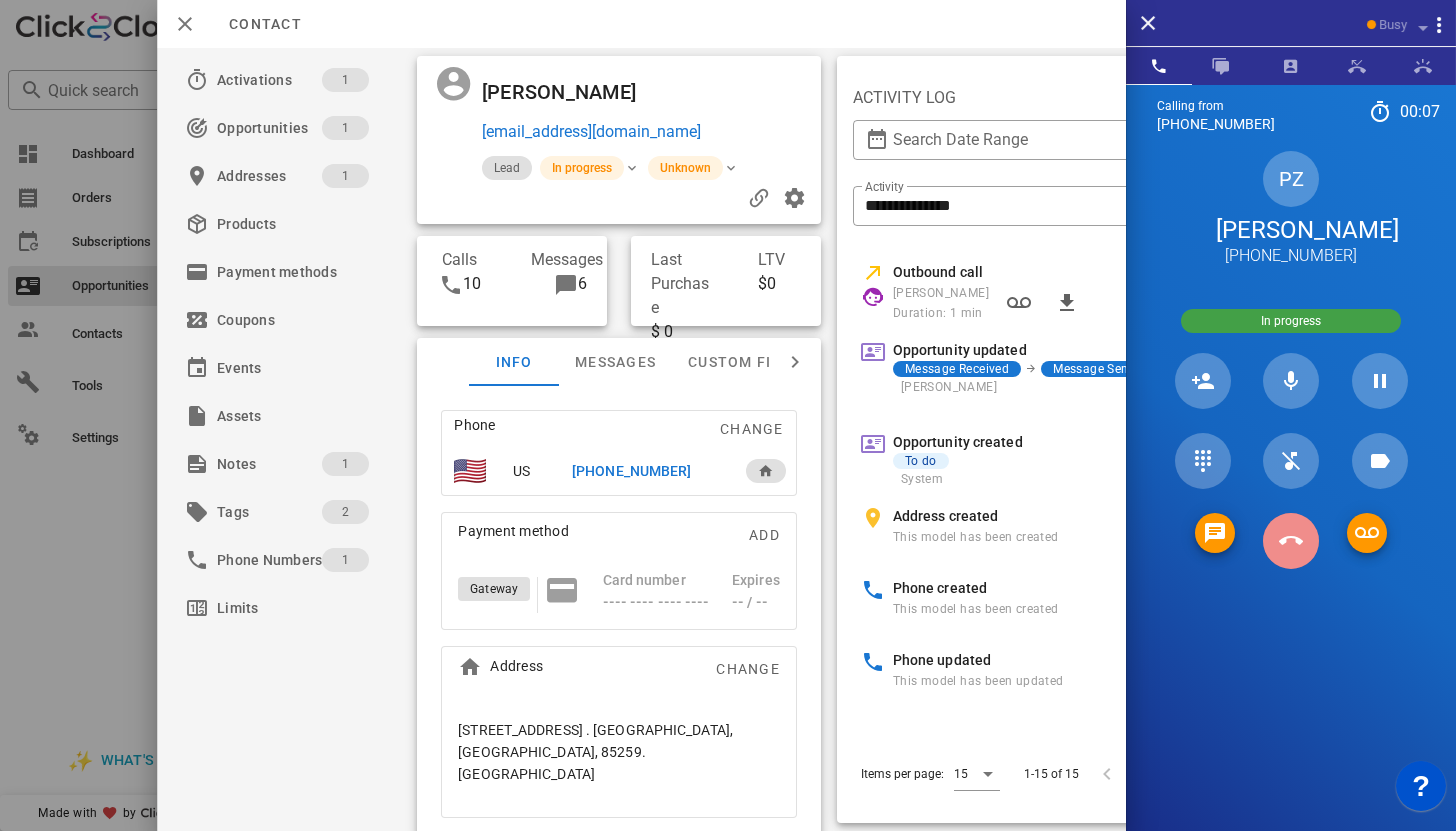 click at bounding box center [1291, 541] 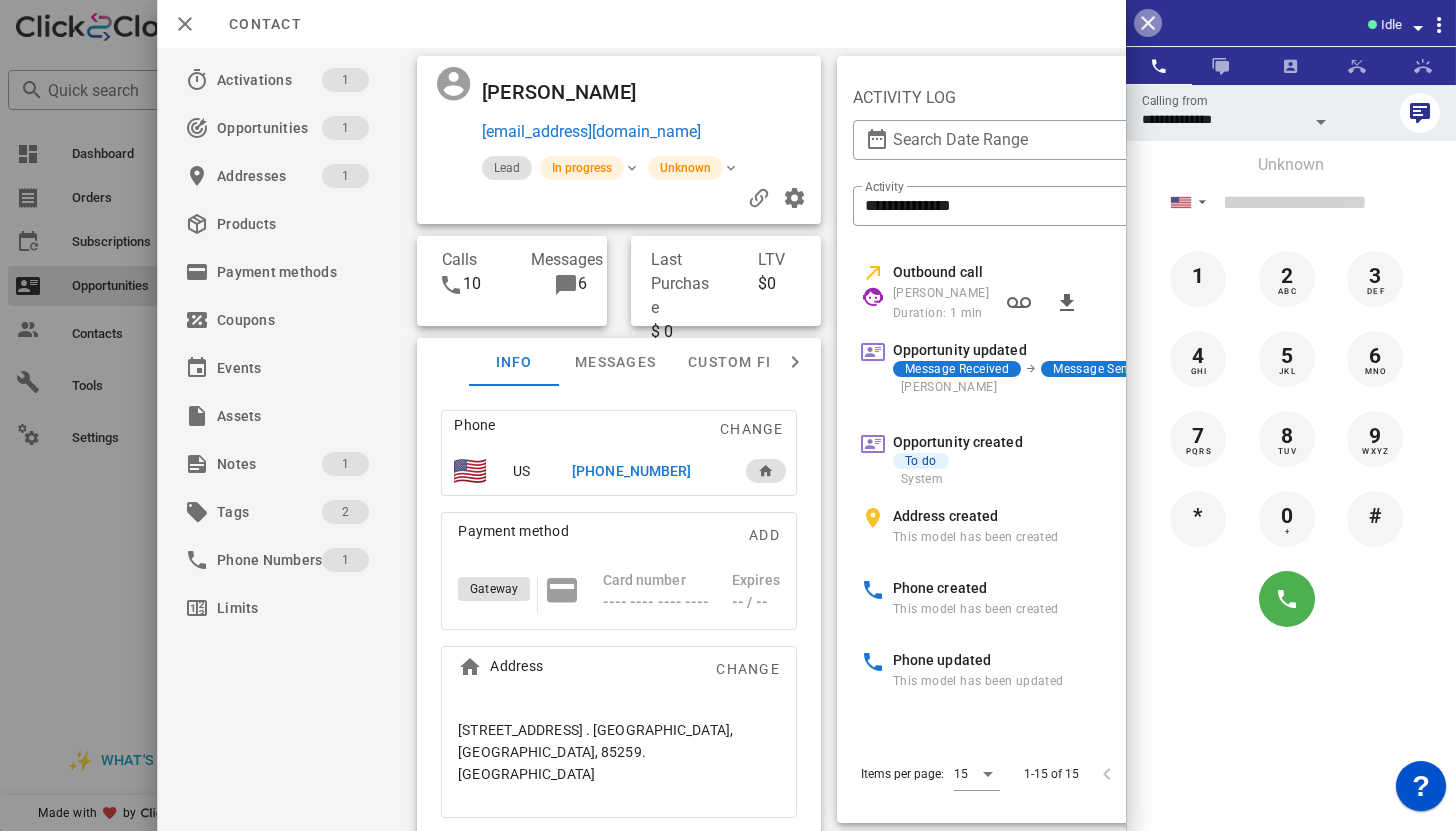 click at bounding box center (1148, 23) 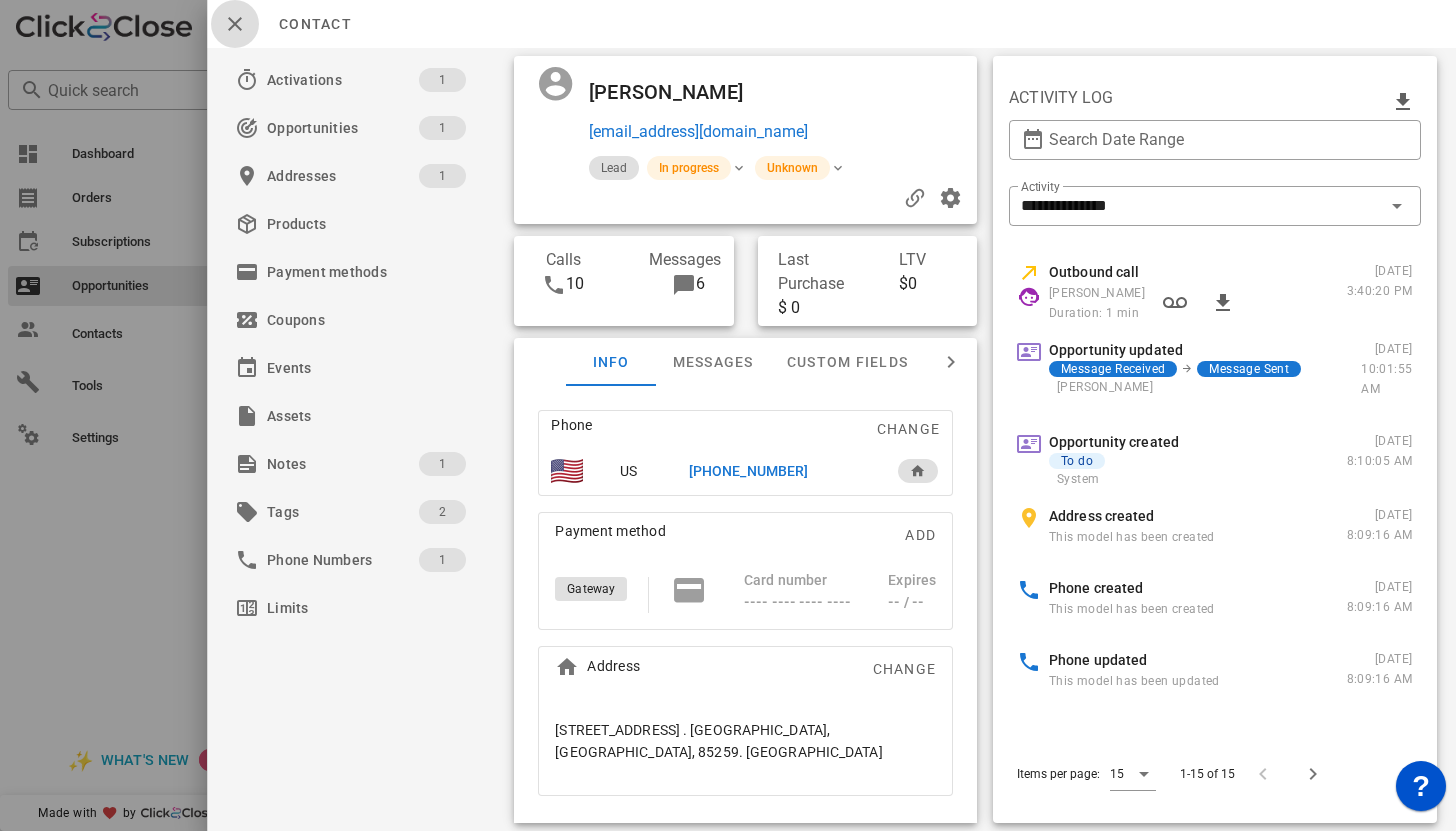 click at bounding box center [235, 24] 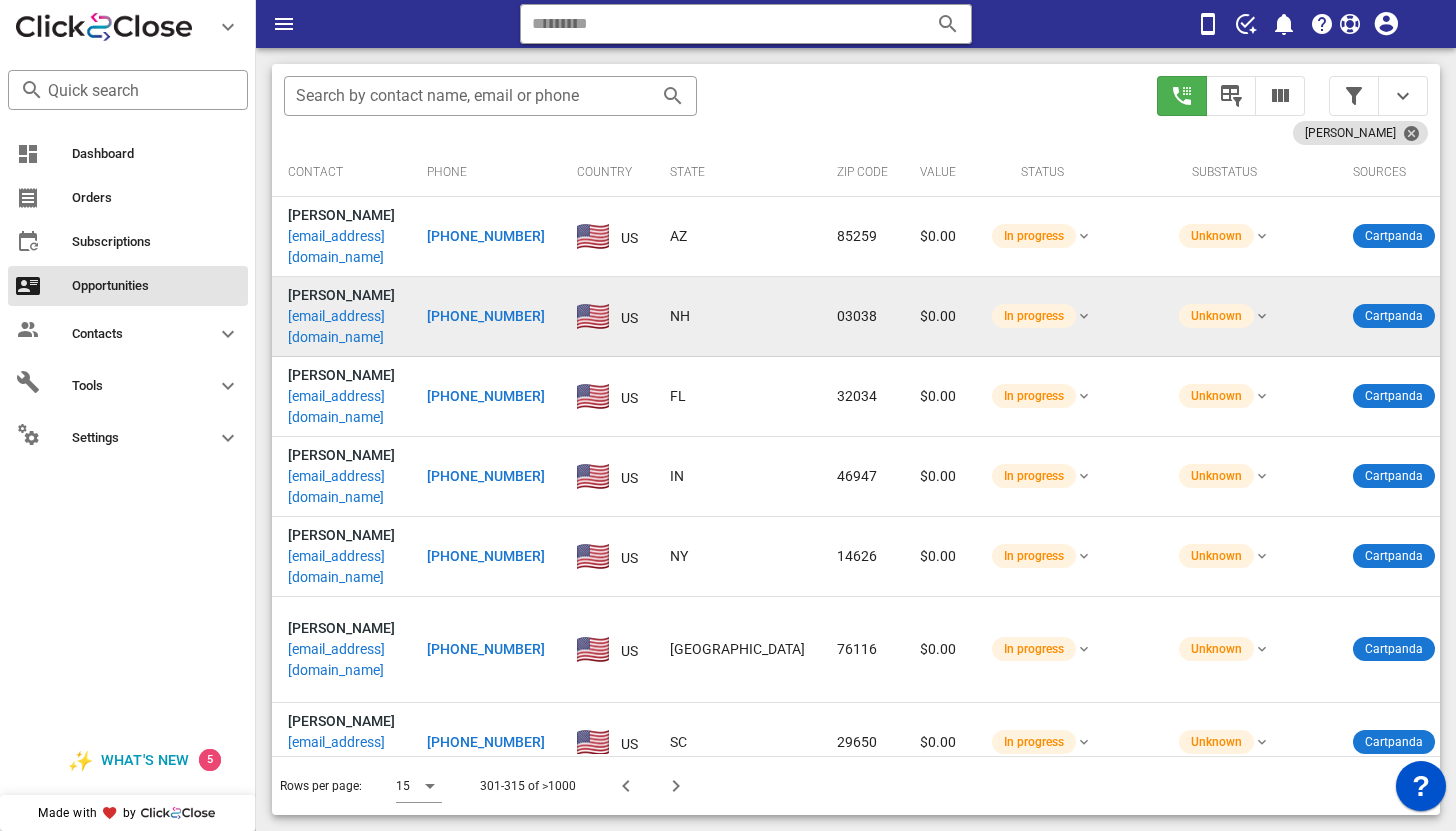 click on "archerdk4@aol.com" at bounding box center [341, 327] 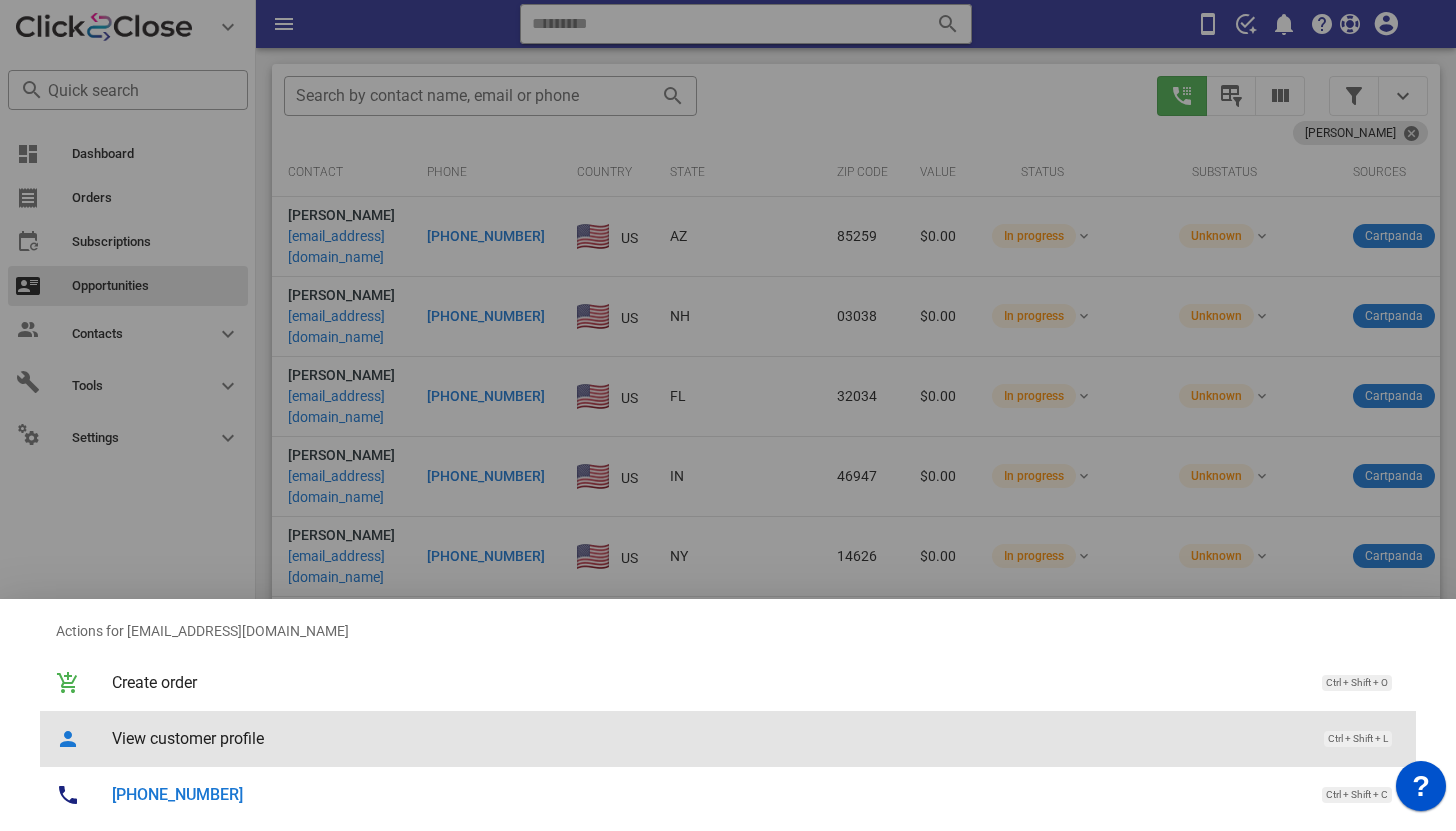 click on "View customer profile" at bounding box center [708, 738] 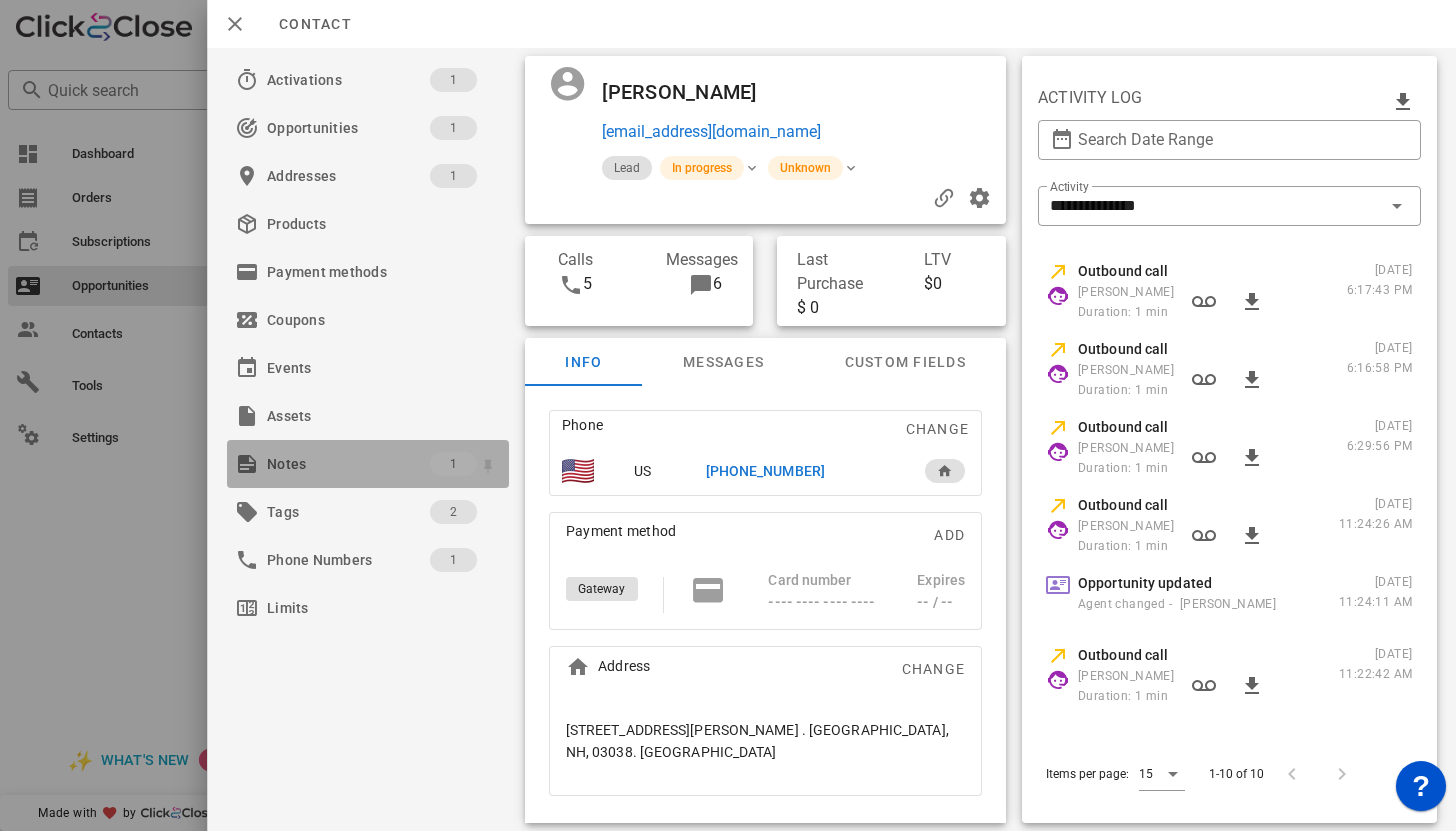 click on "Notes" at bounding box center (348, 464) 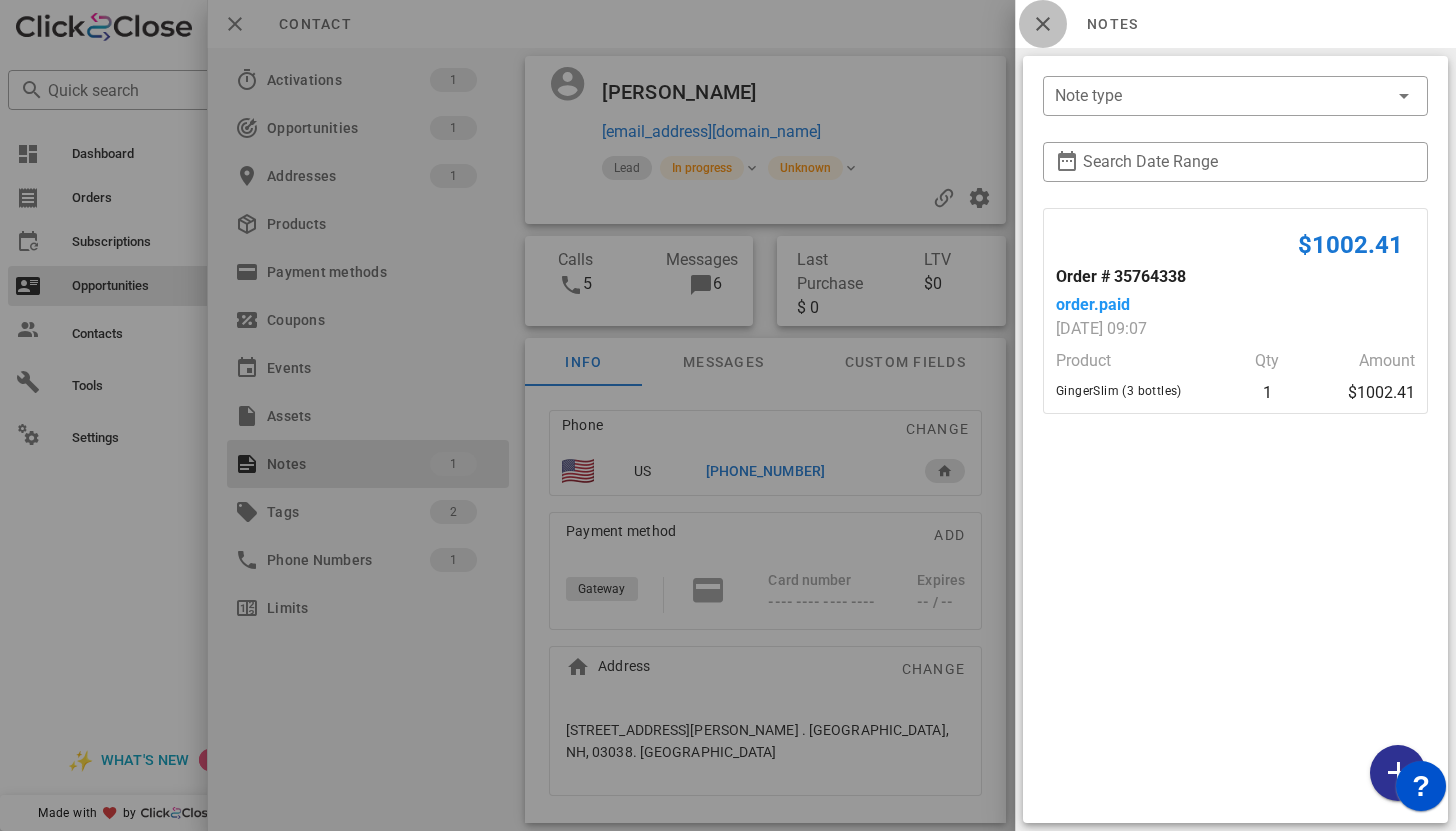 click at bounding box center [1043, 24] 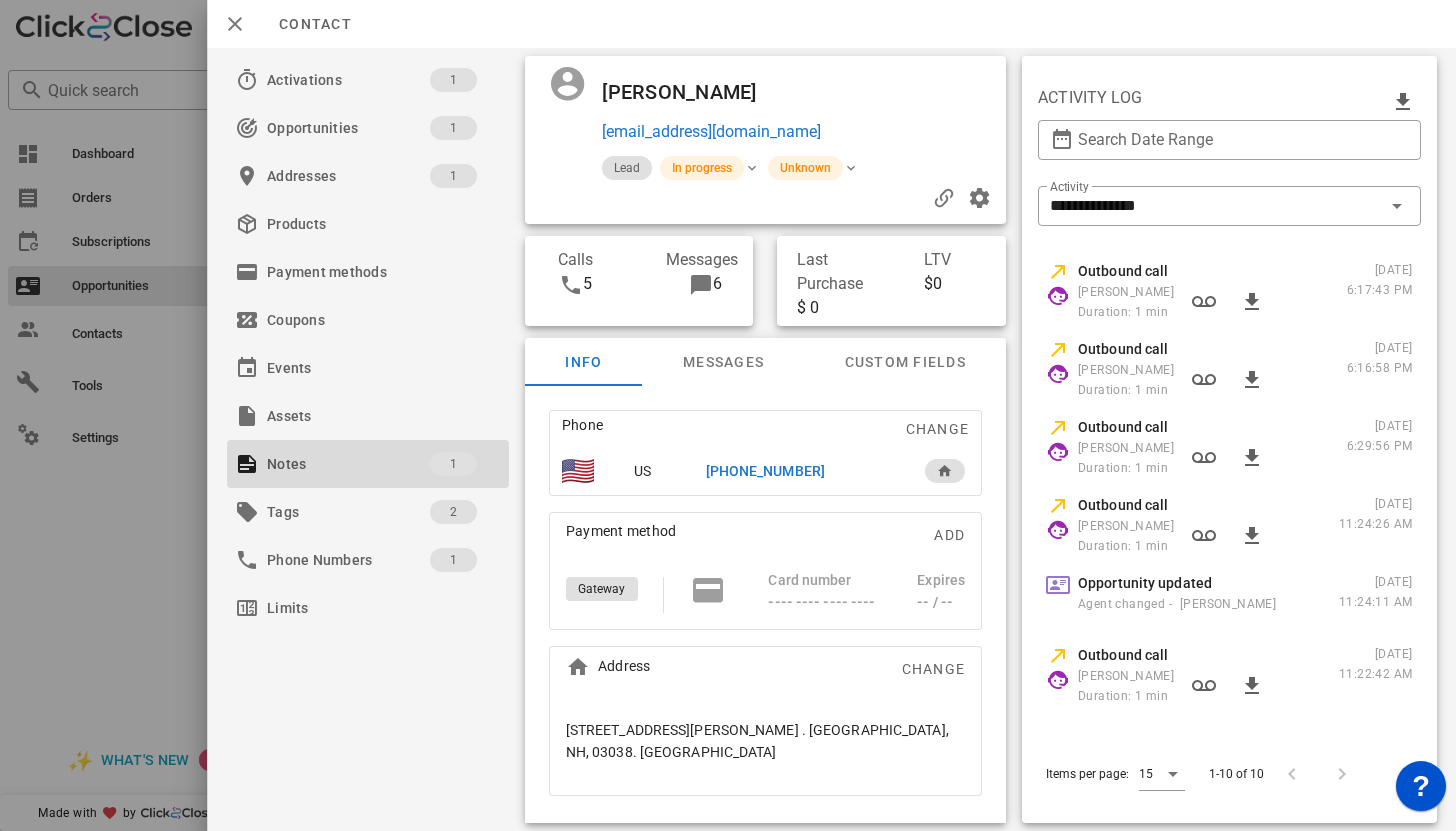 scroll, scrollTop: 376, scrollLeft: 0, axis: vertical 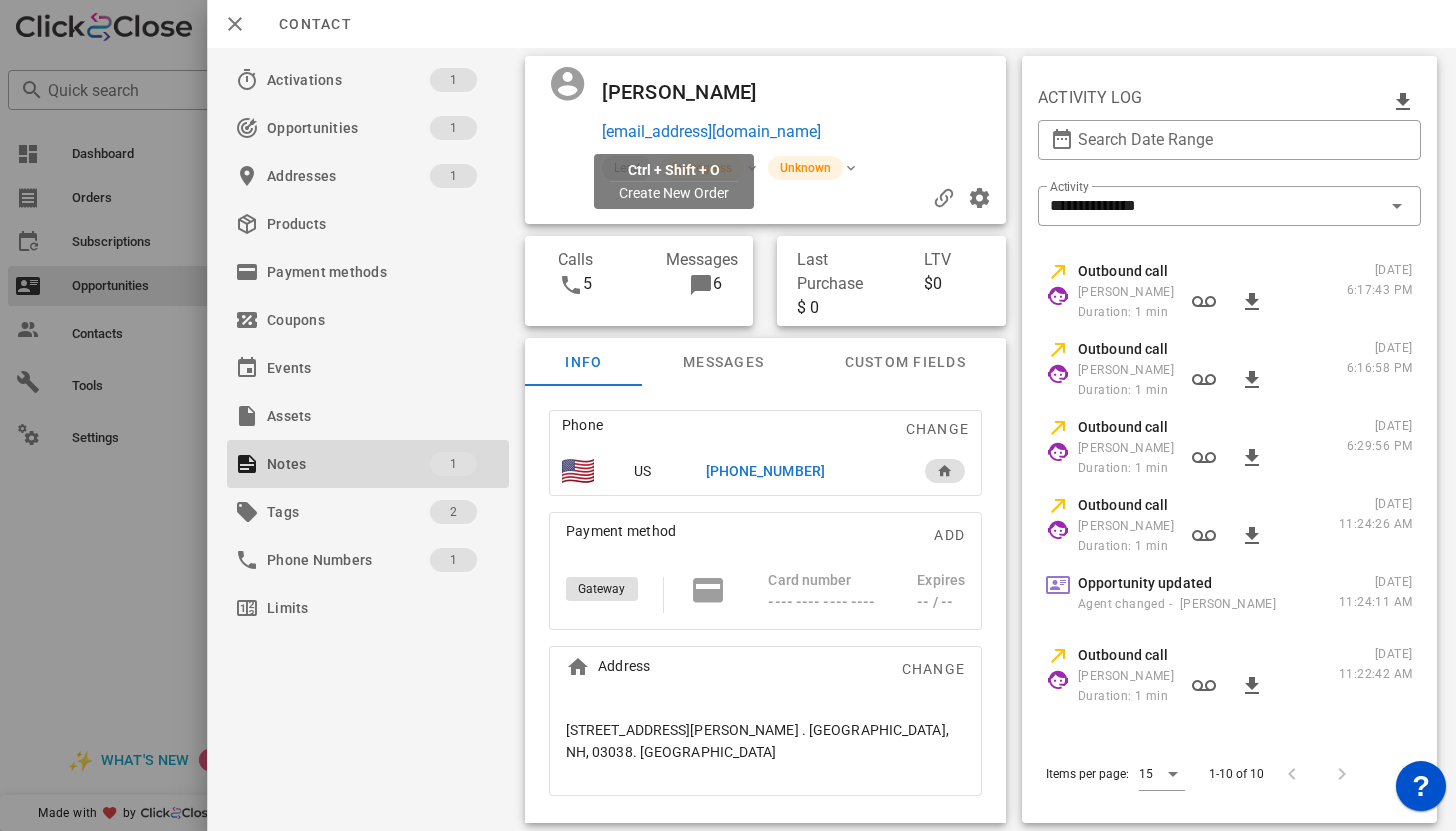 click on "archerdk4@aol.com" at bounding box center (711, 132) 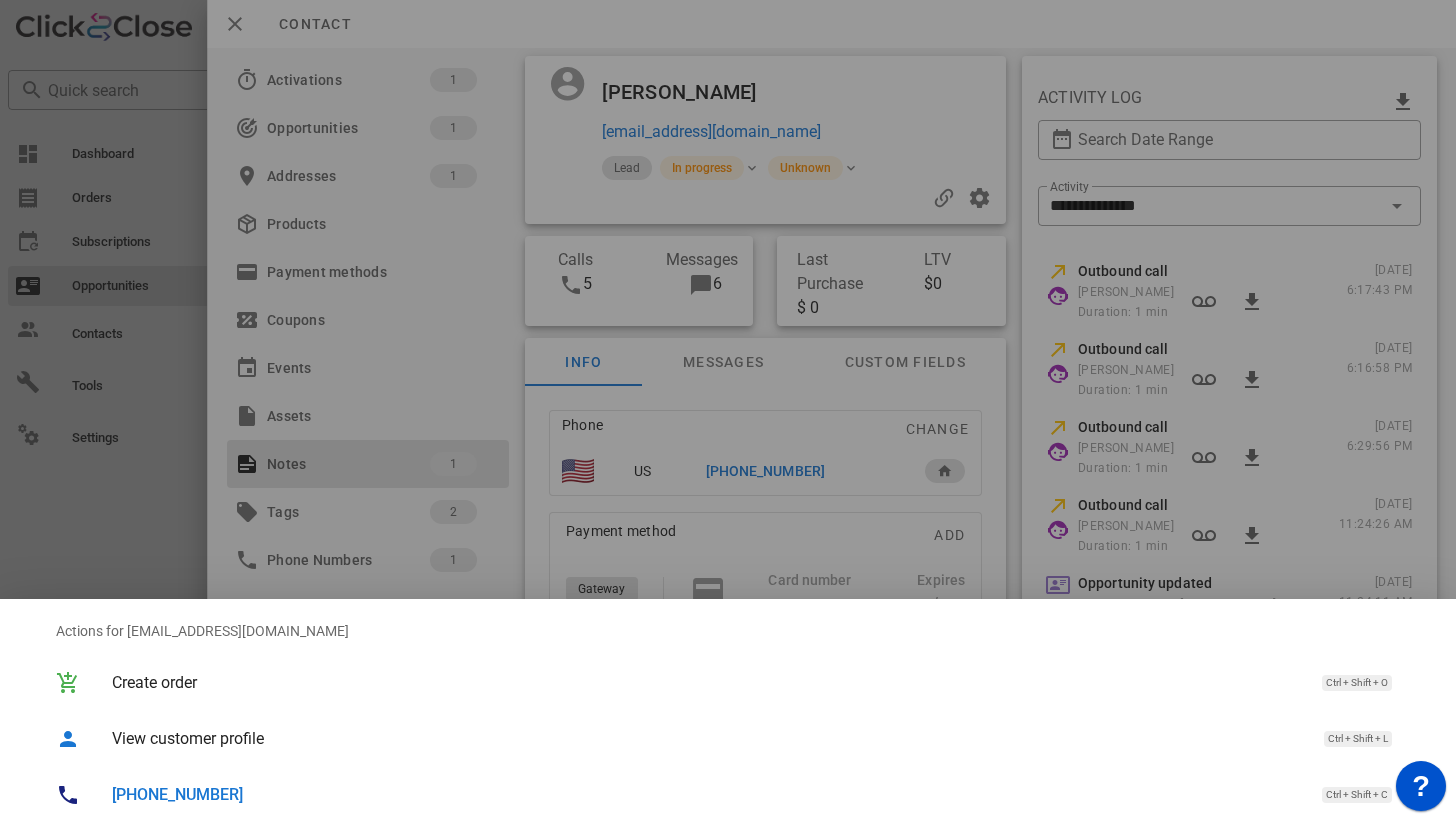click on "+17816324410" at bounding box center [177, 794] 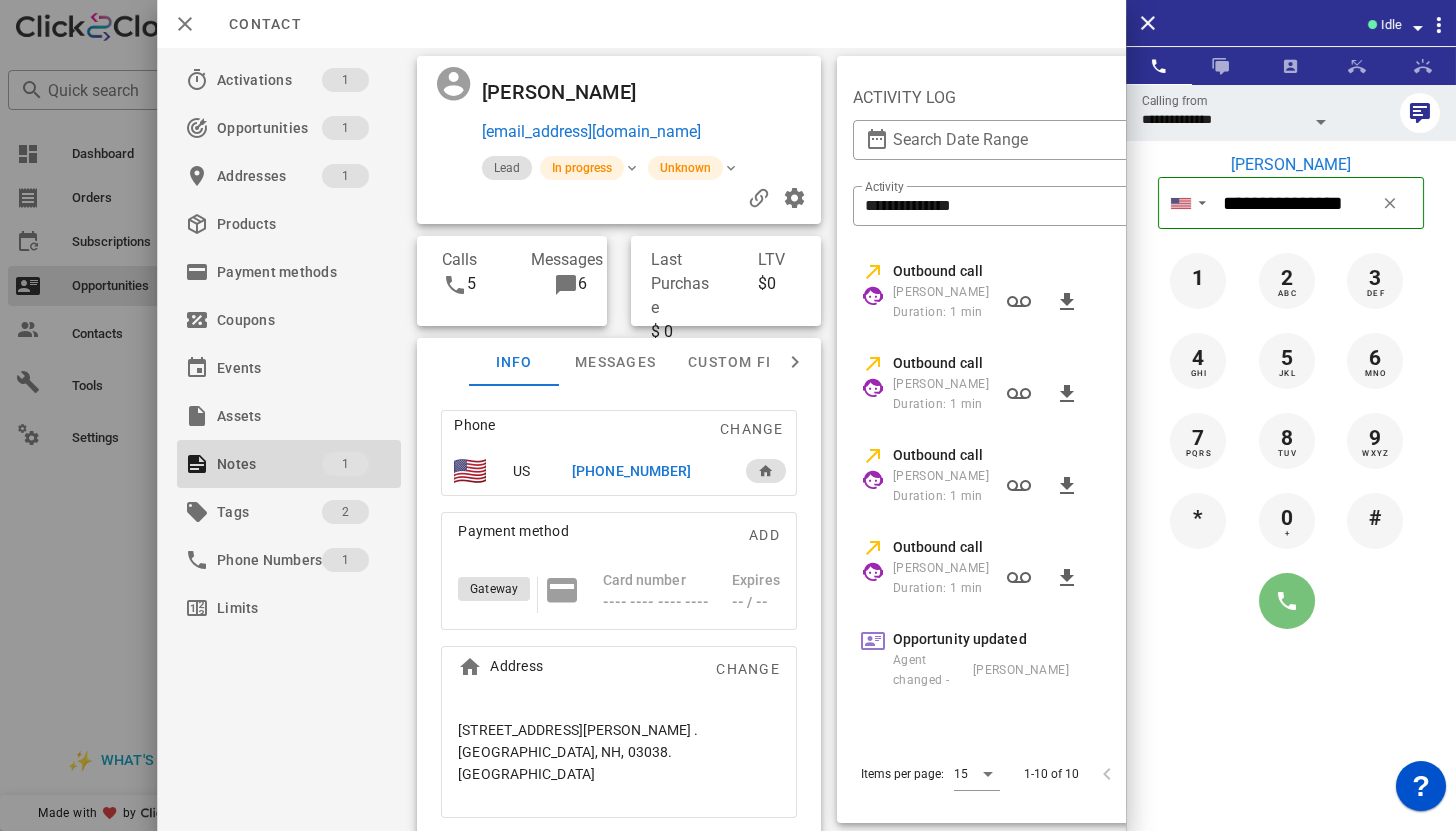 click at bounding box center [1287, 601] 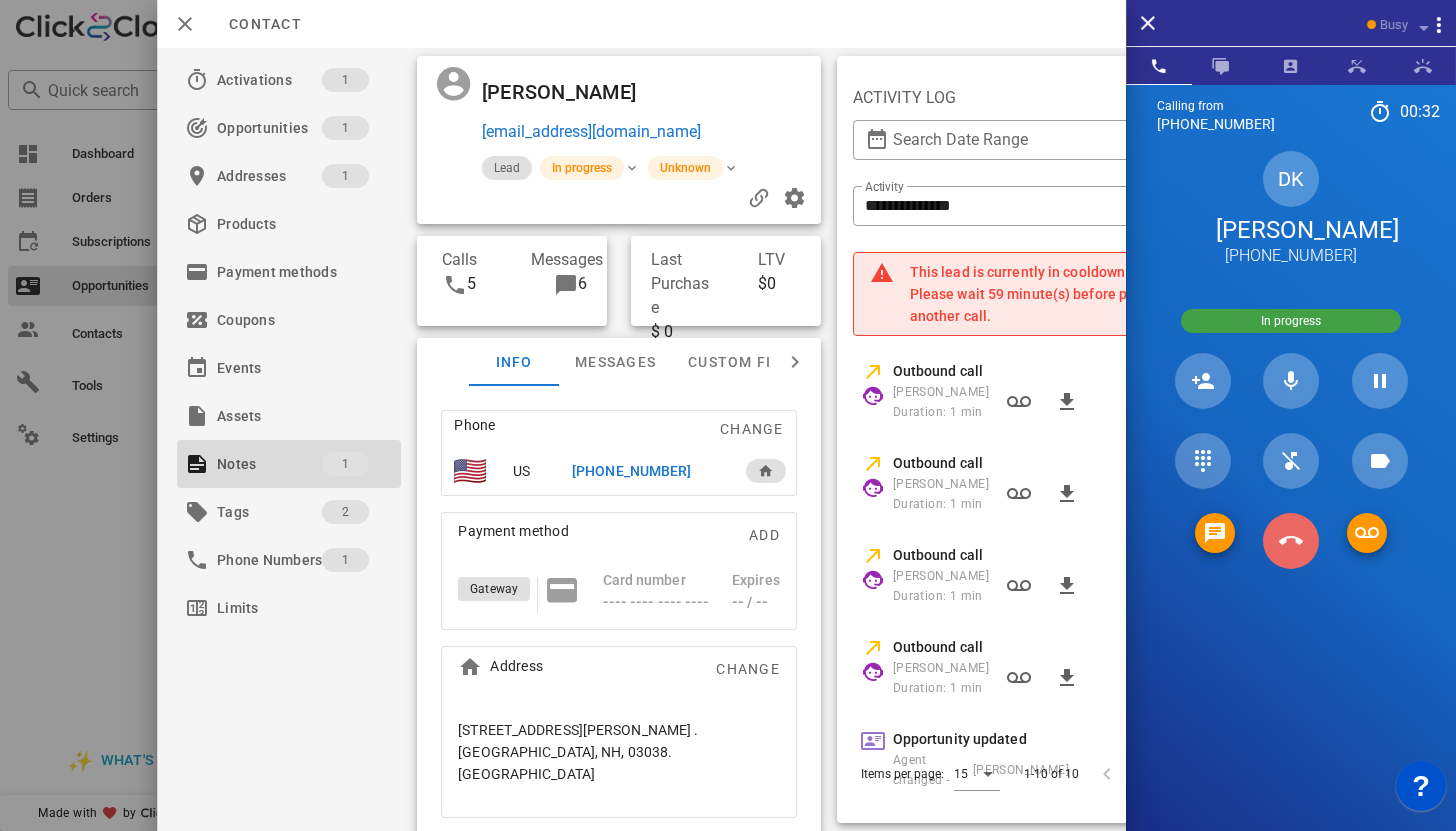 click at bounding box center [1291, 541] 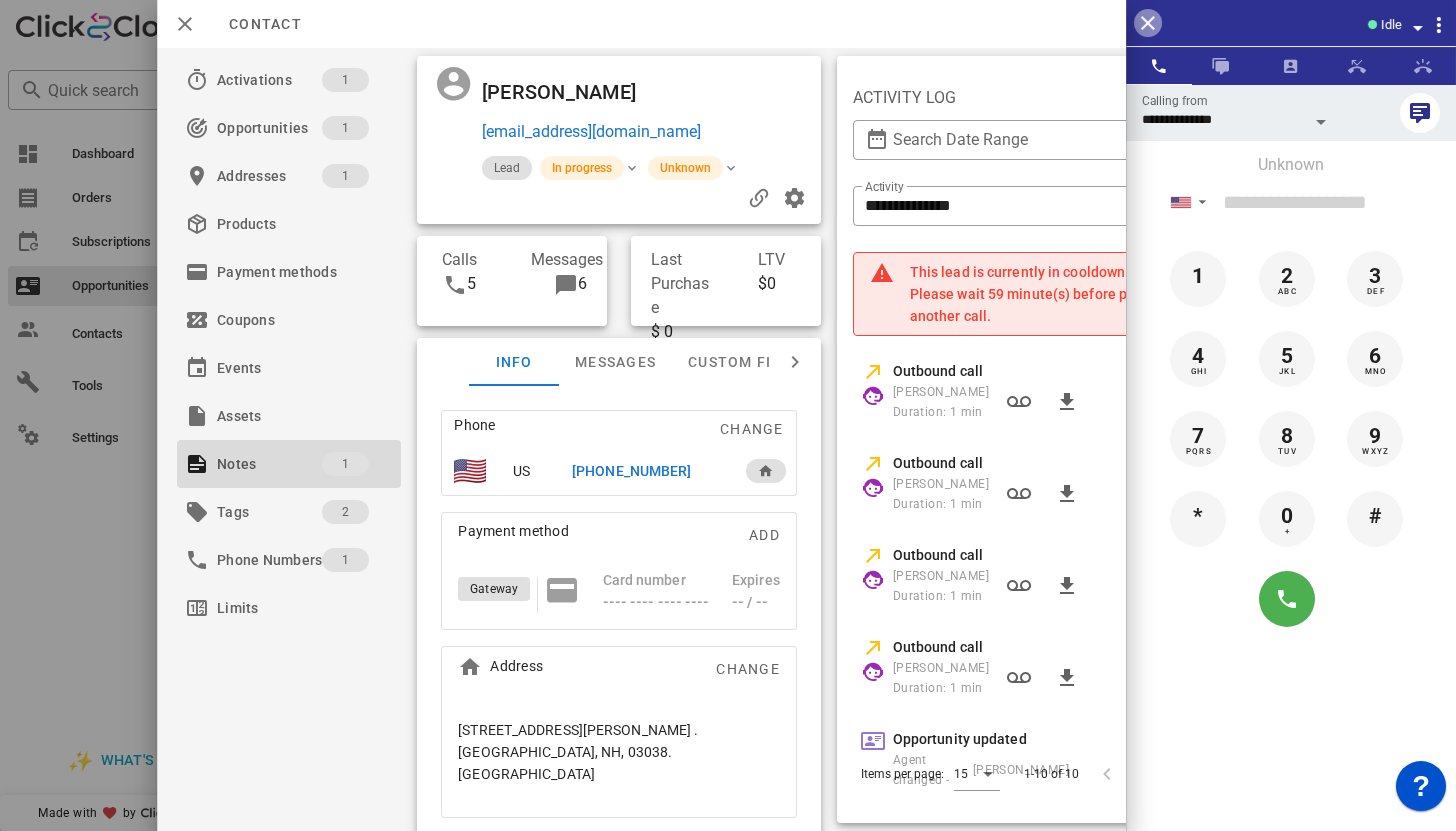 click at bounding box center (1148, 23) 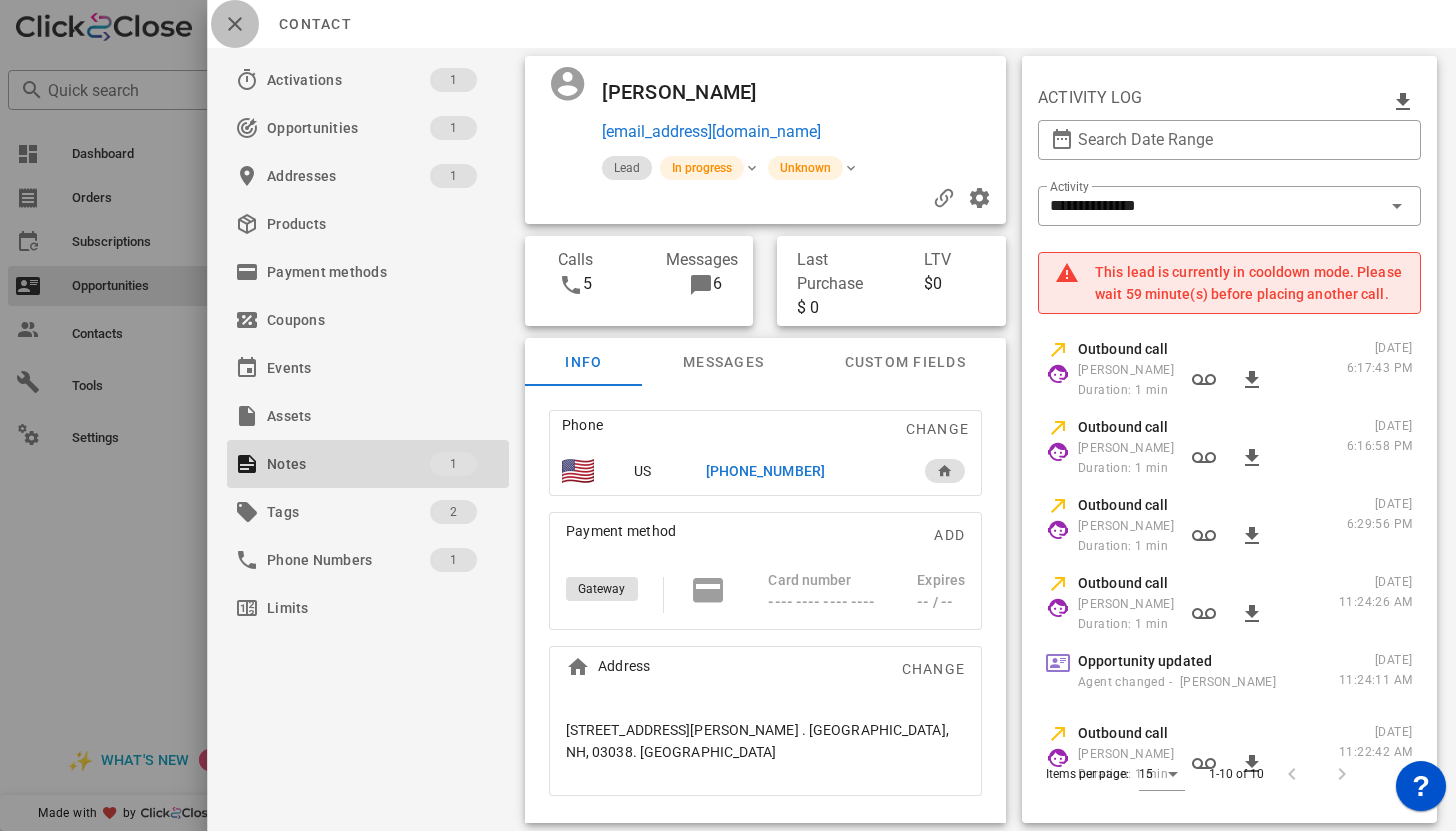 click at bounding box center (235, 24) 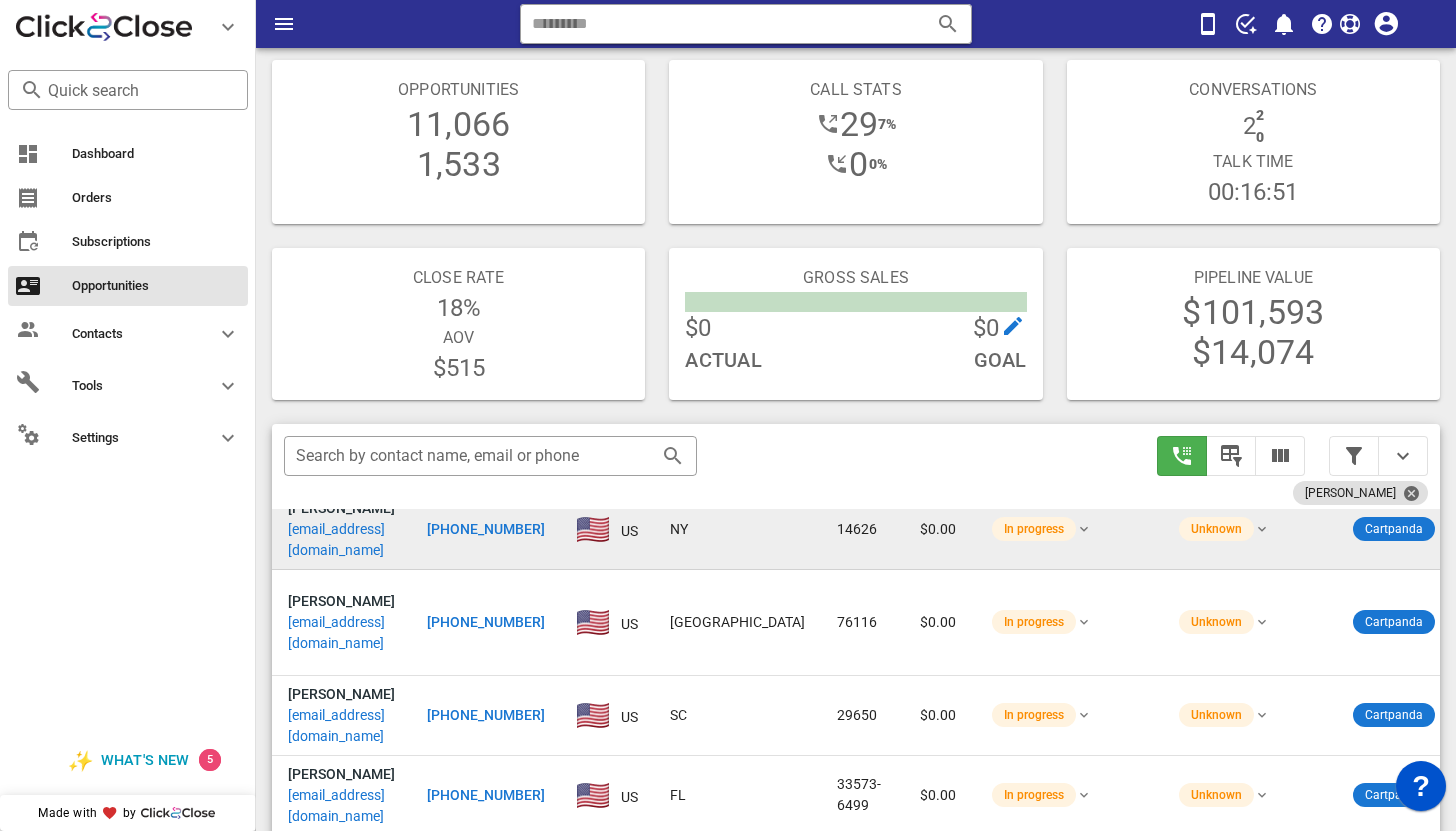 scroll, scrollTop: 357, scrollLeft: 0, axis: vertical 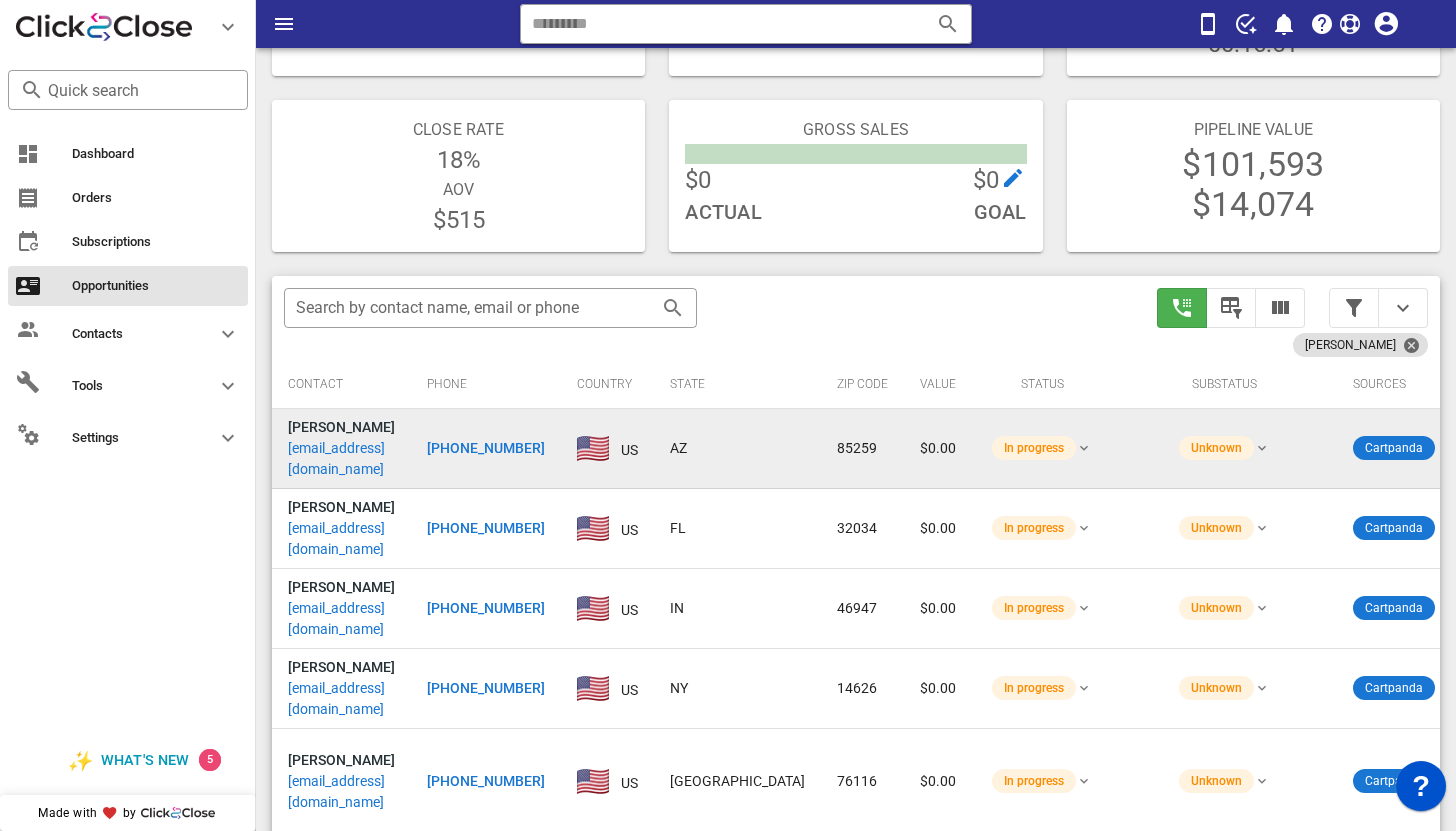 click on "kleanrite7@gmail.com" at bounding box center (341, 459) 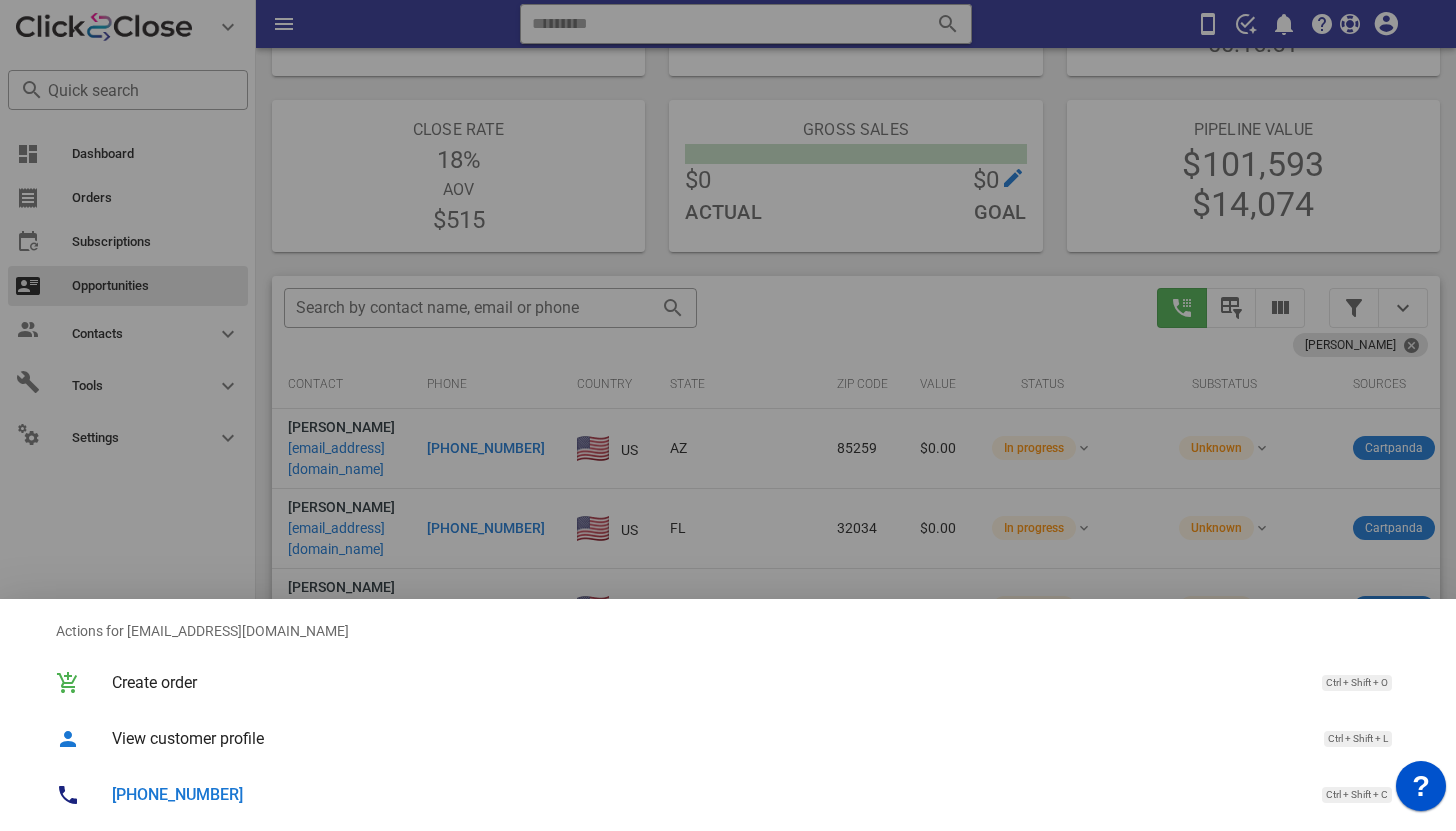 click on "+16025013201" at bounding box center [177, 794] 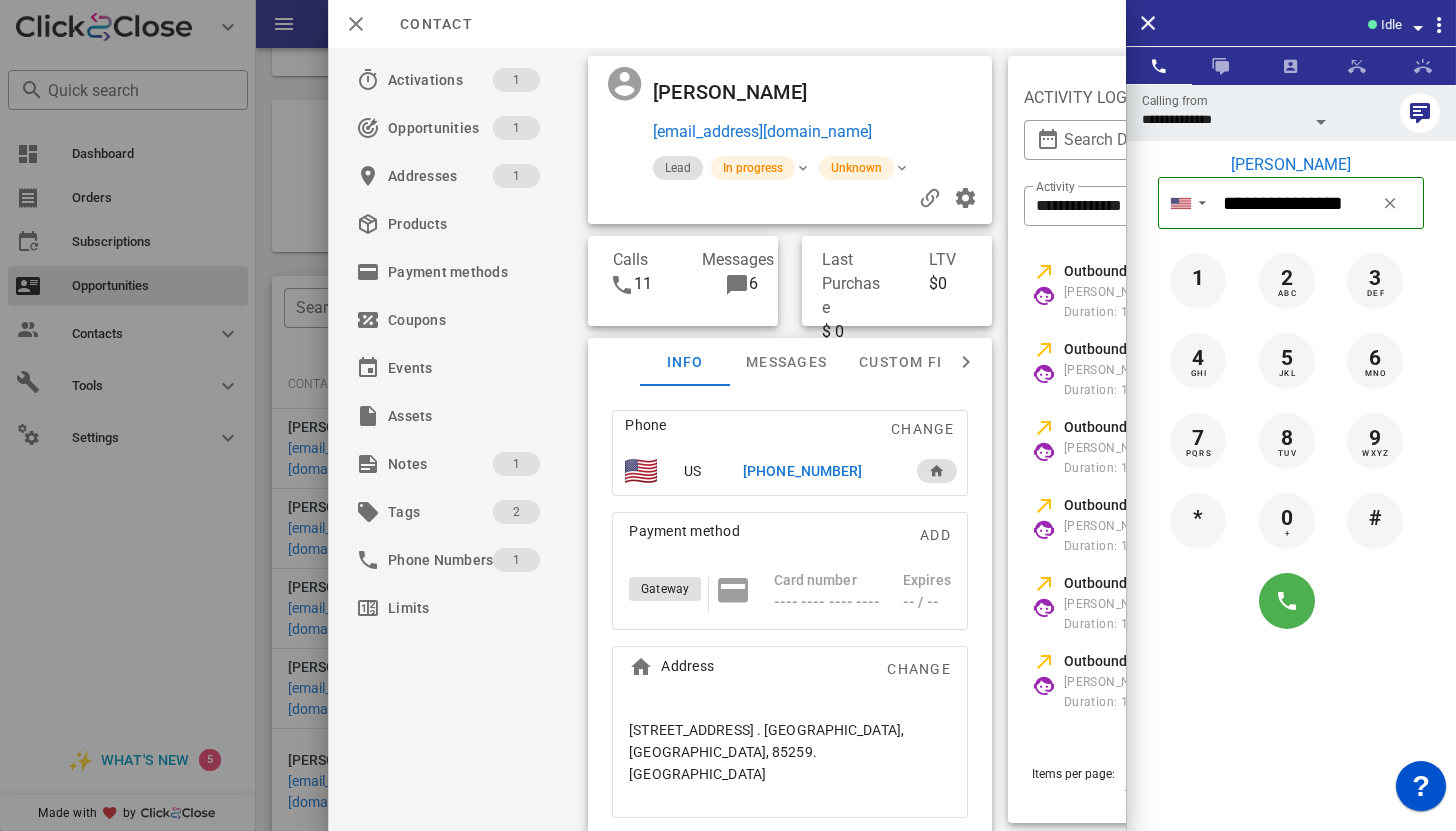 click at bounding box center [737, 285] 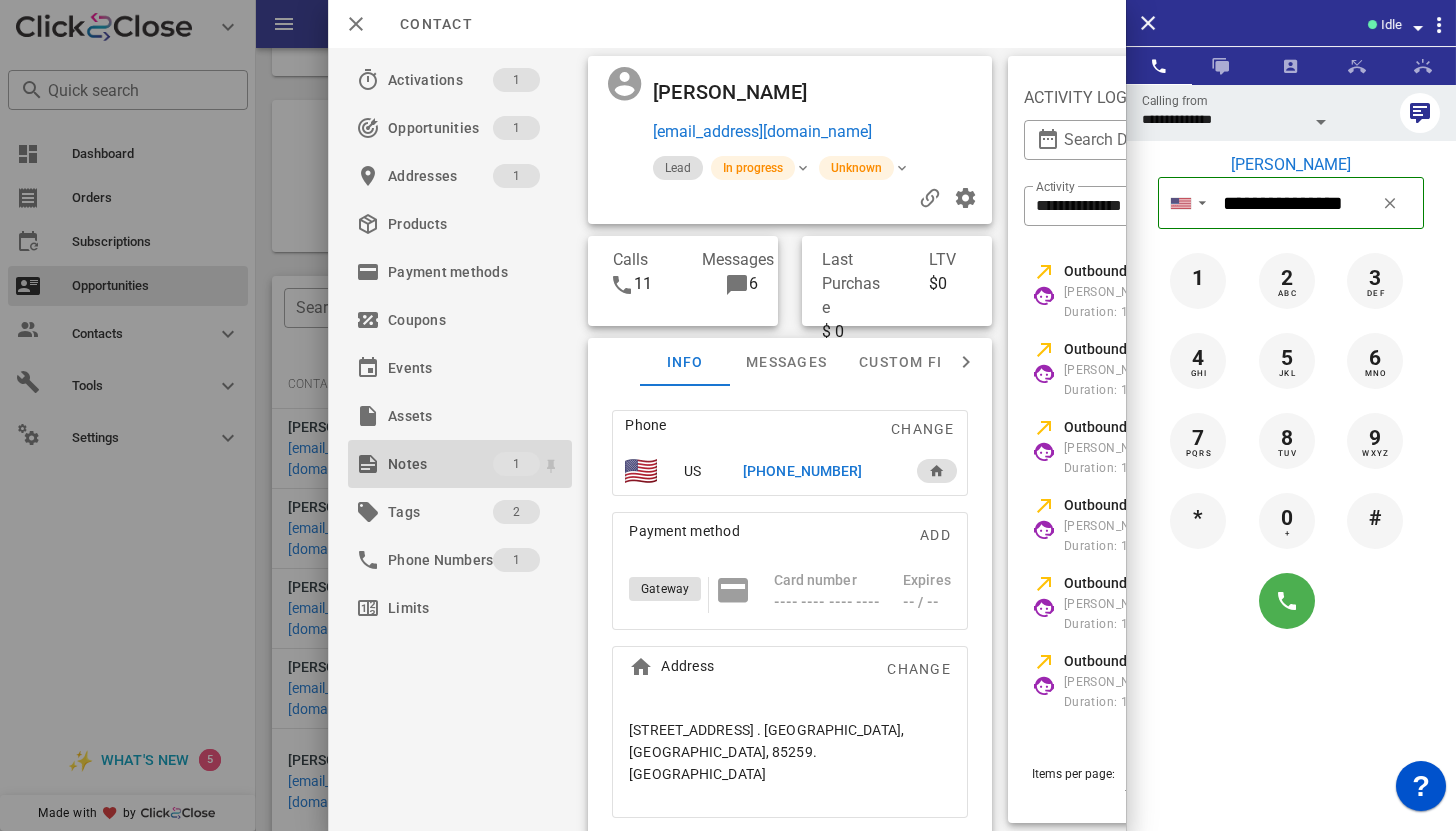 click on "Notes" at bounding box center [440, 464] 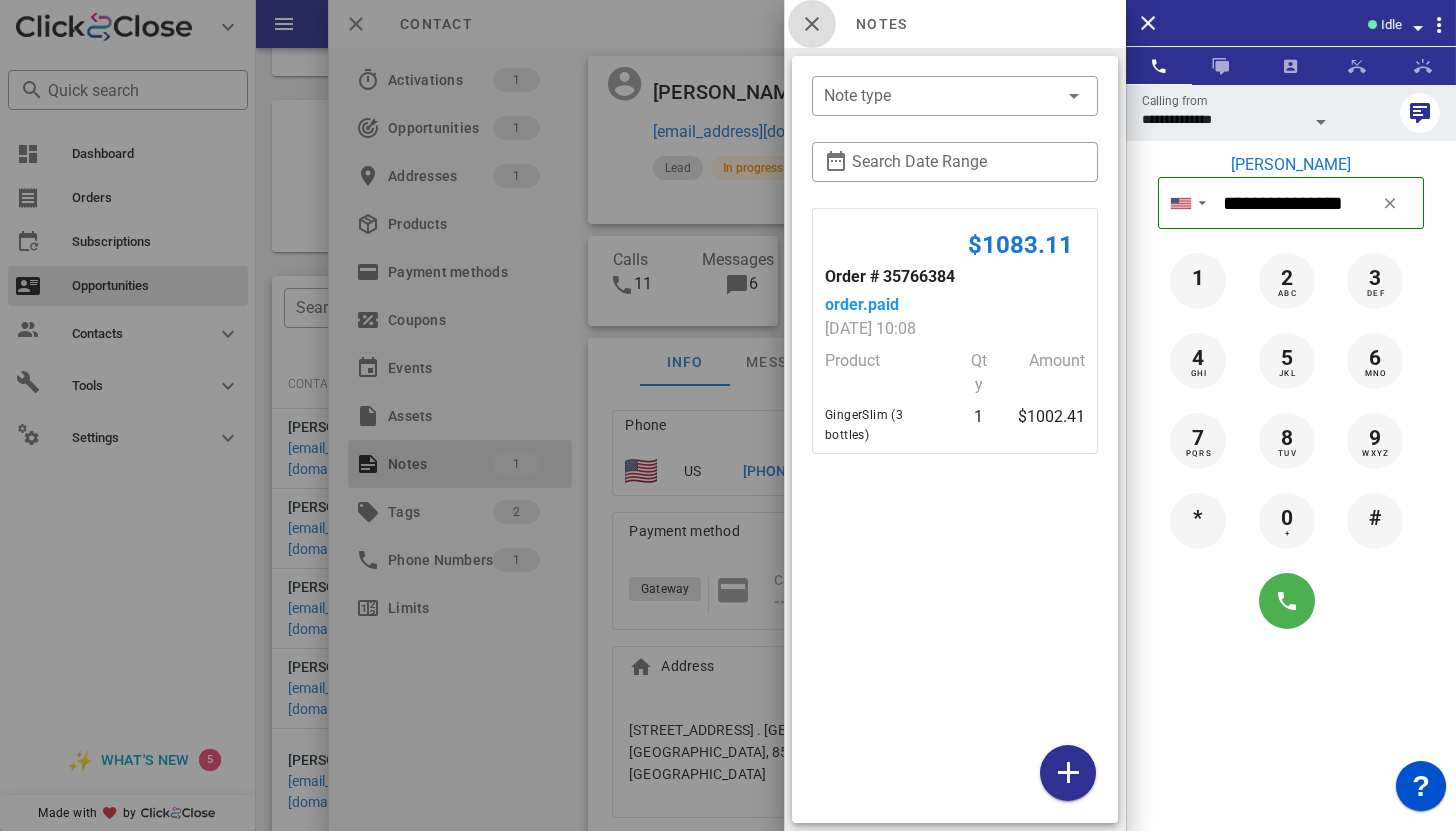click at bounding box center [812, 24] 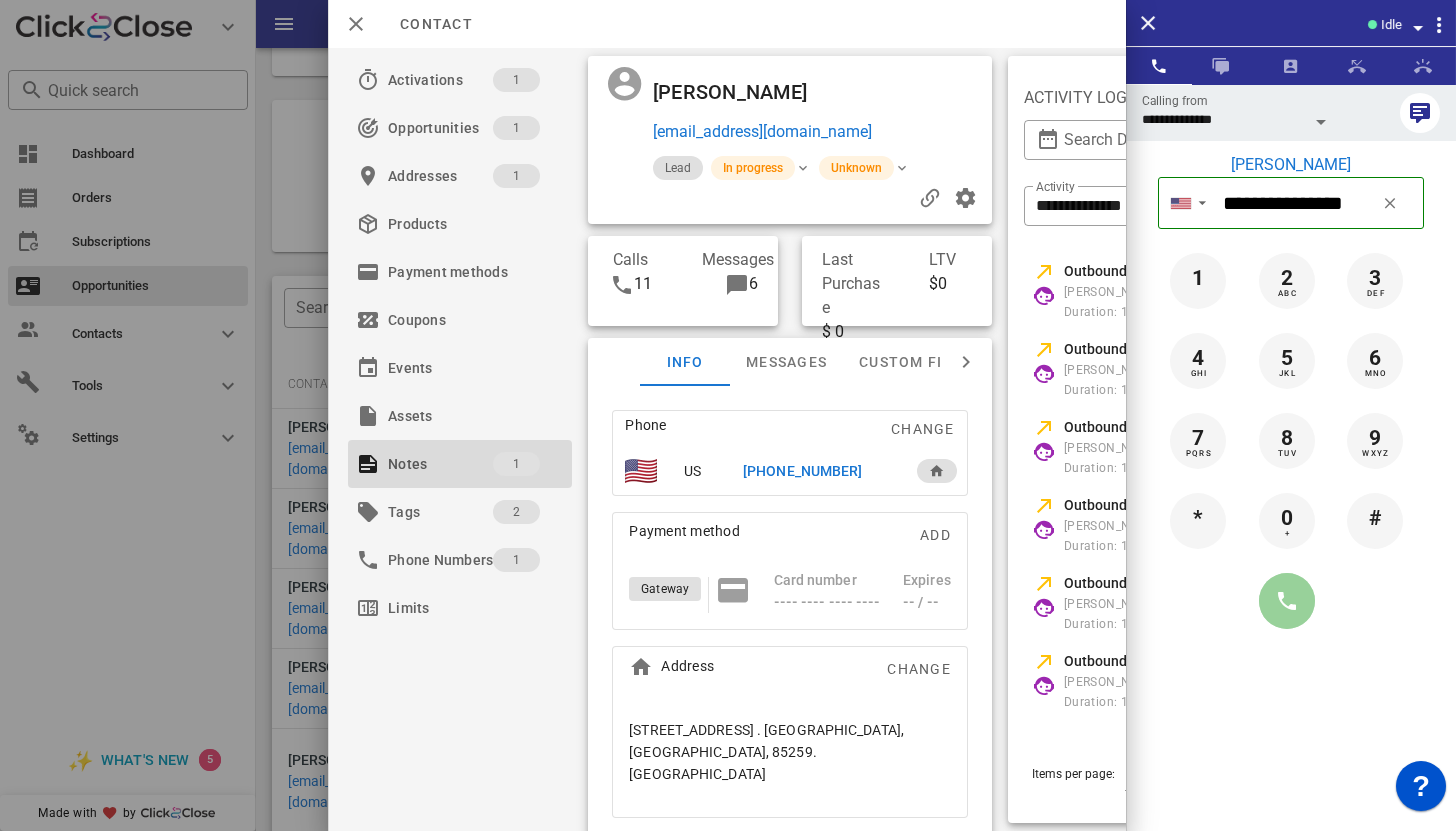 click at bounding box center [1287, 601] 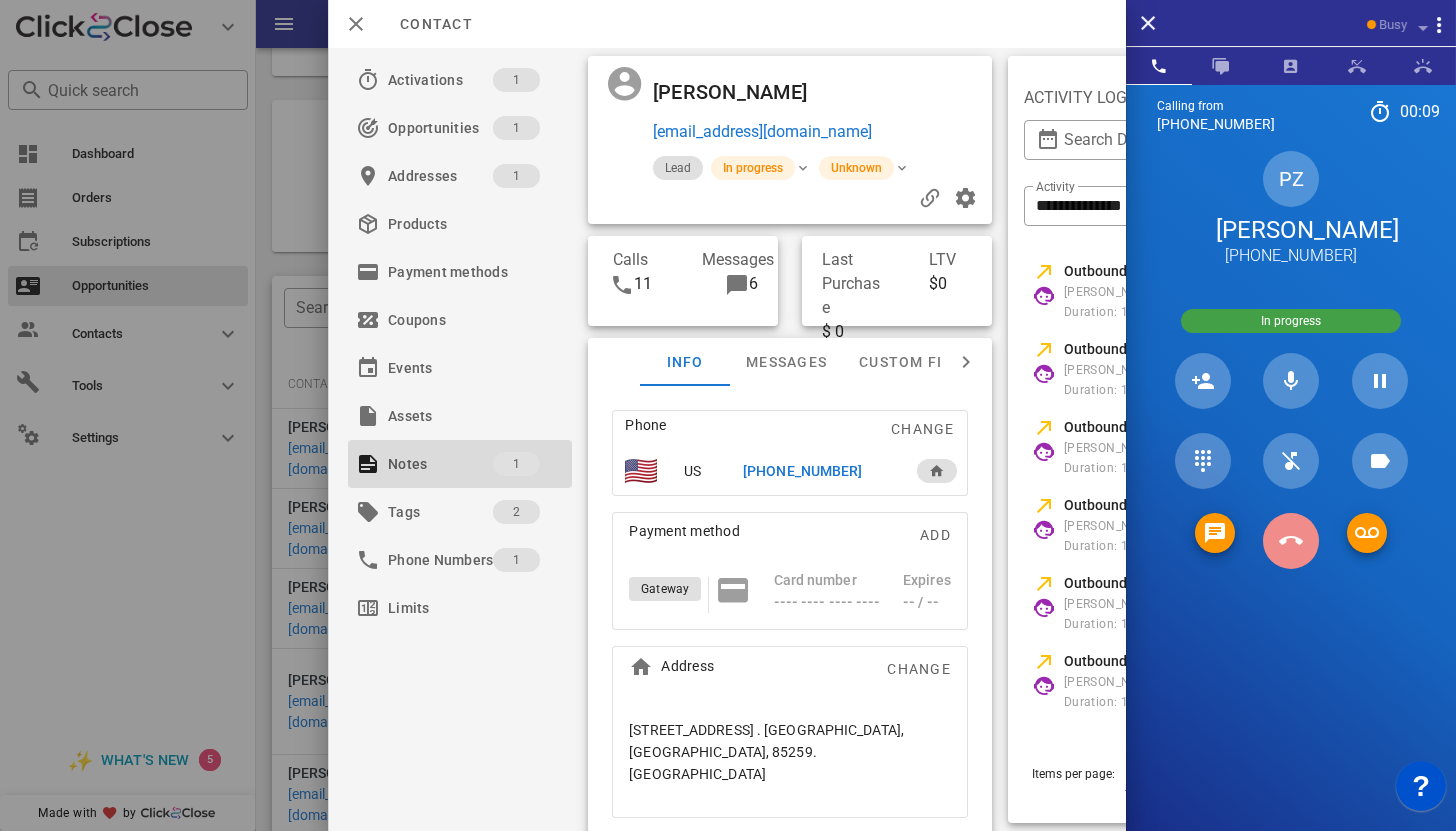 click at bounding box center (1291, 541) 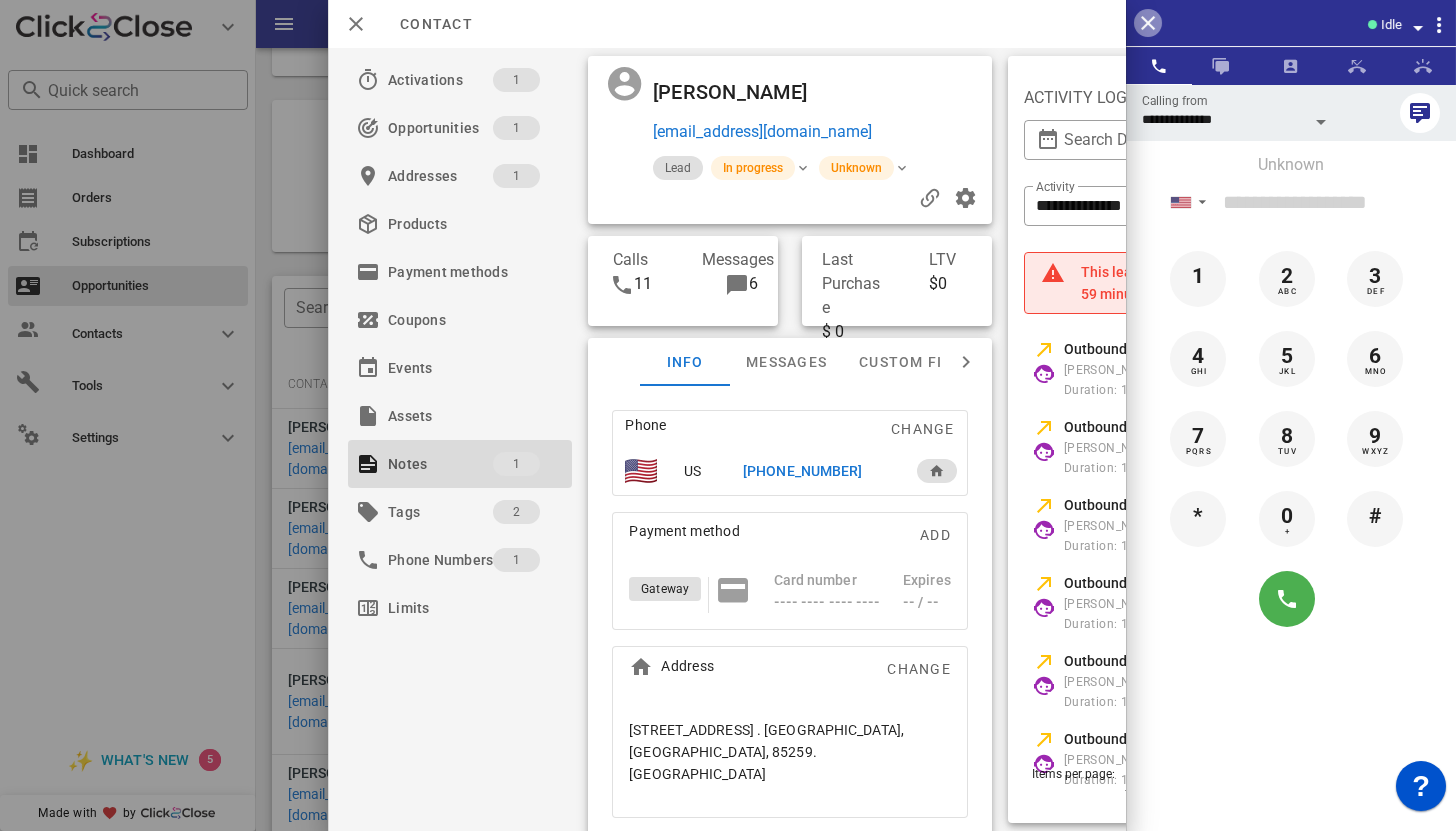 click at bounding box center [1148, 23] 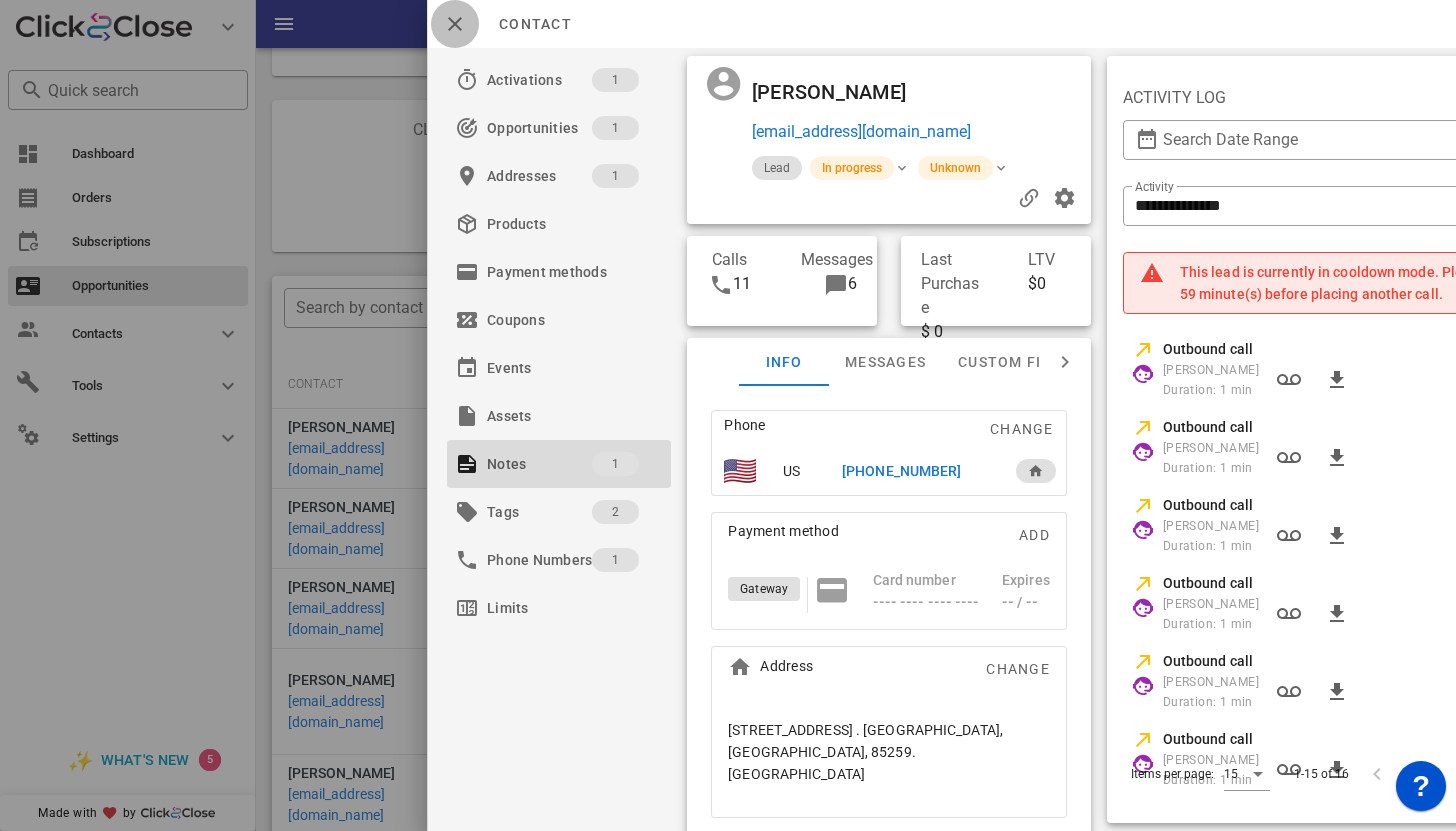 click at bounding box center [455, 24] 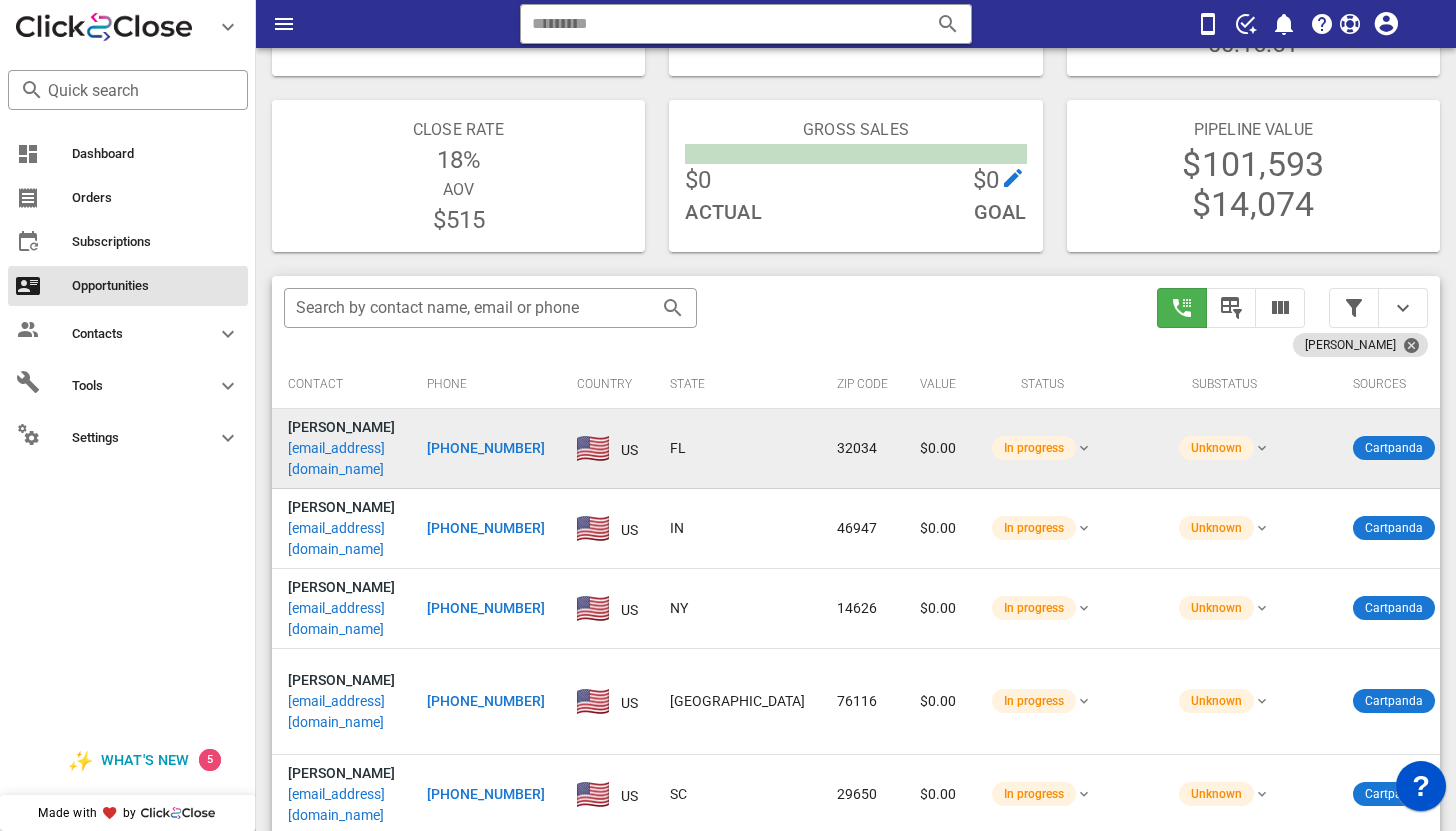 click on "irmanydiaaleman@gmail.com" at bounding box center (341, 459) 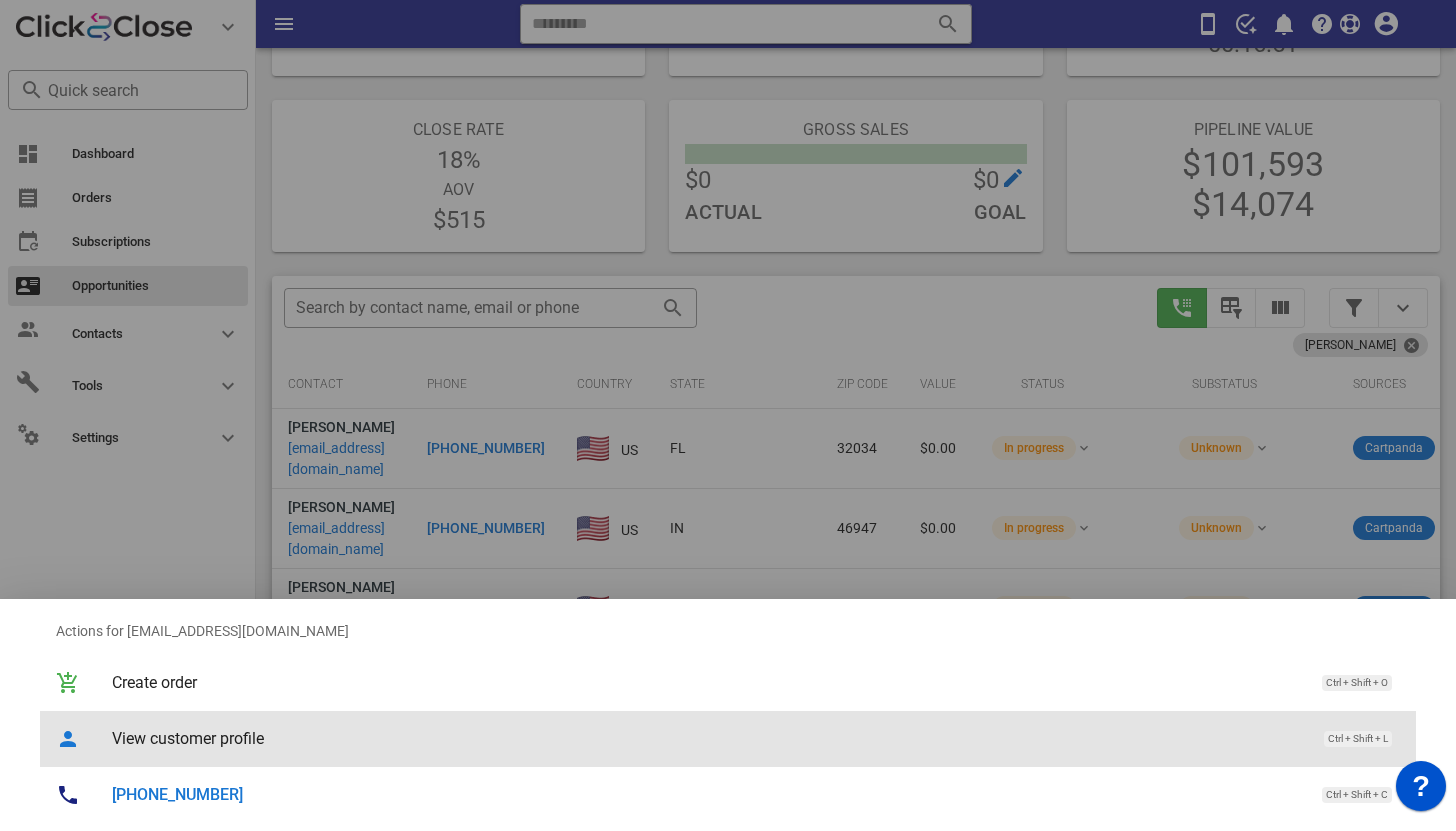 click on "View customer profile" at bounding box center (708, 738) 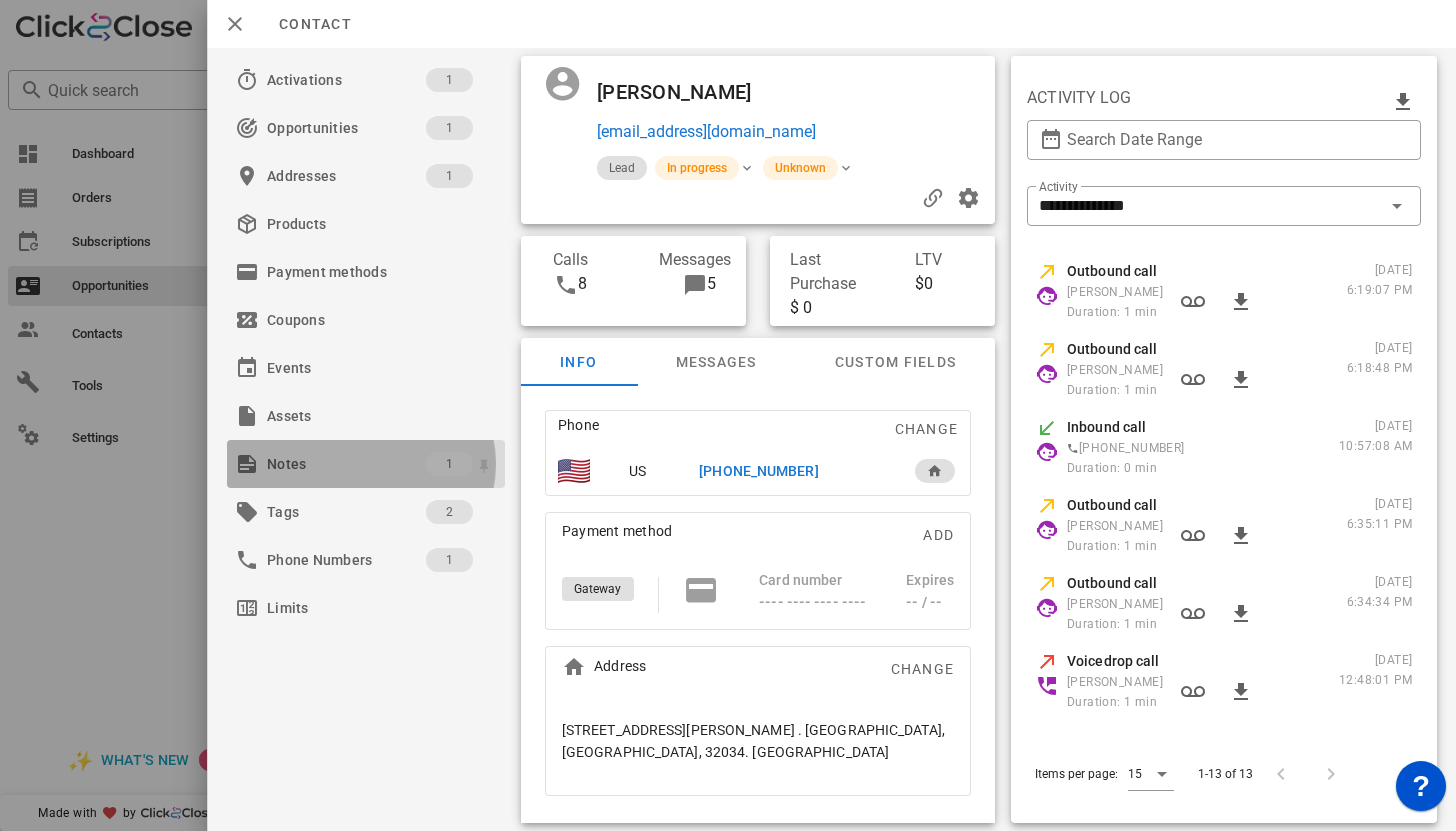 click on "Notes" at bounding box center (346, 464) 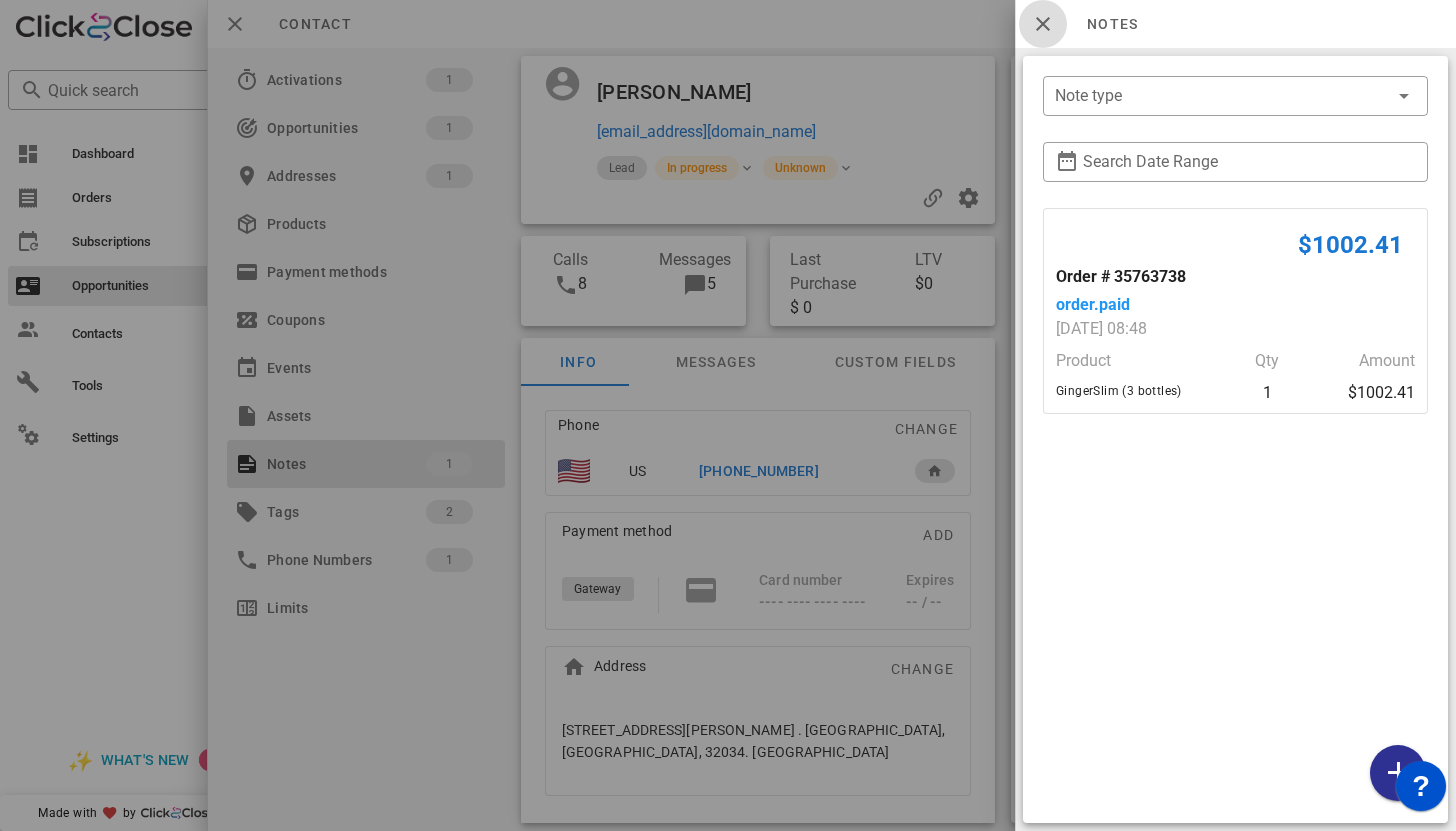 click at bounding box center [1043, 24] 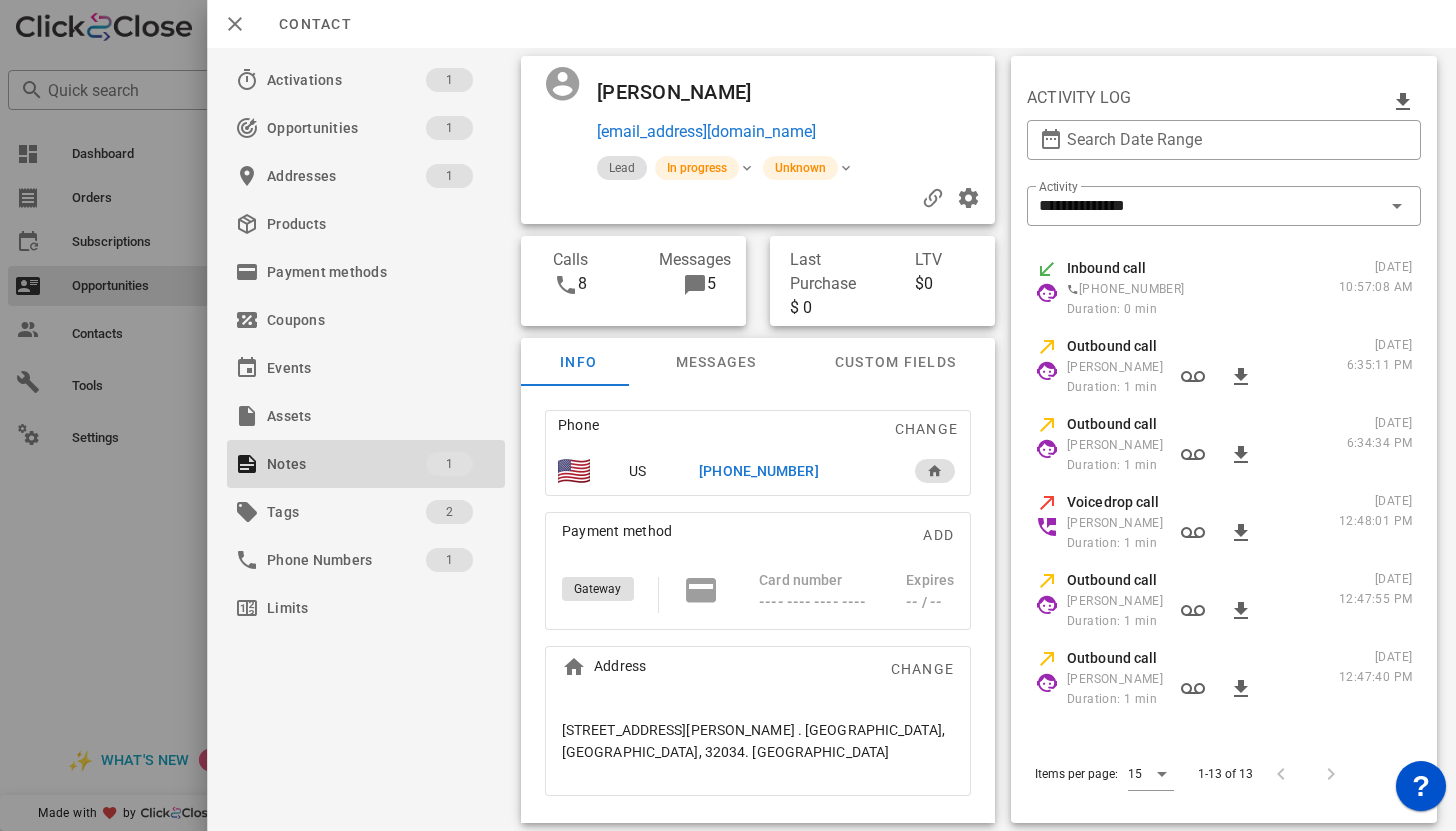 scroll, scrollTop: 0, scrollLeft: 0, axis: both 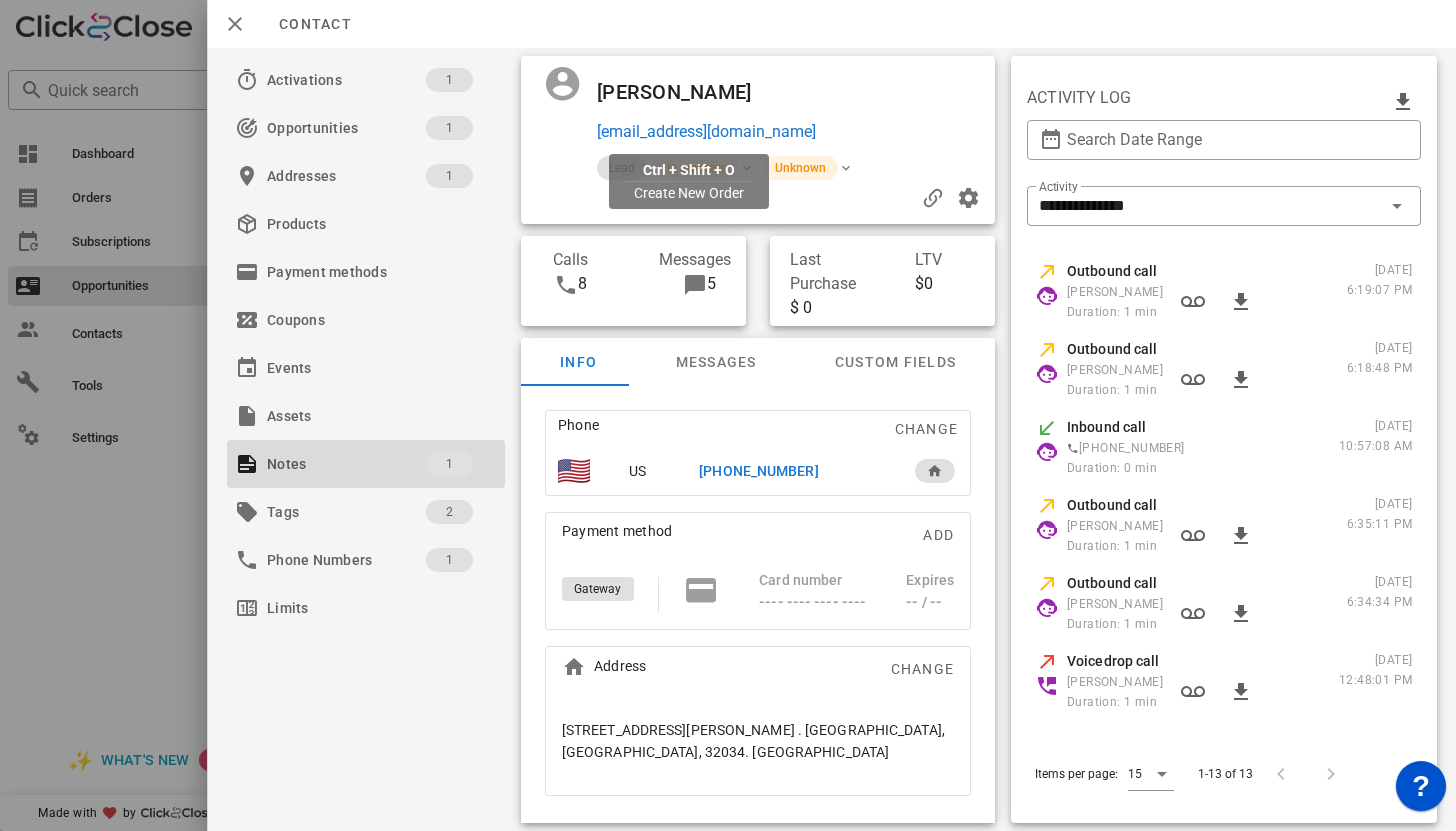 click on "irmanydiaaleman@gmail.com" at bounding box center (706, 132) 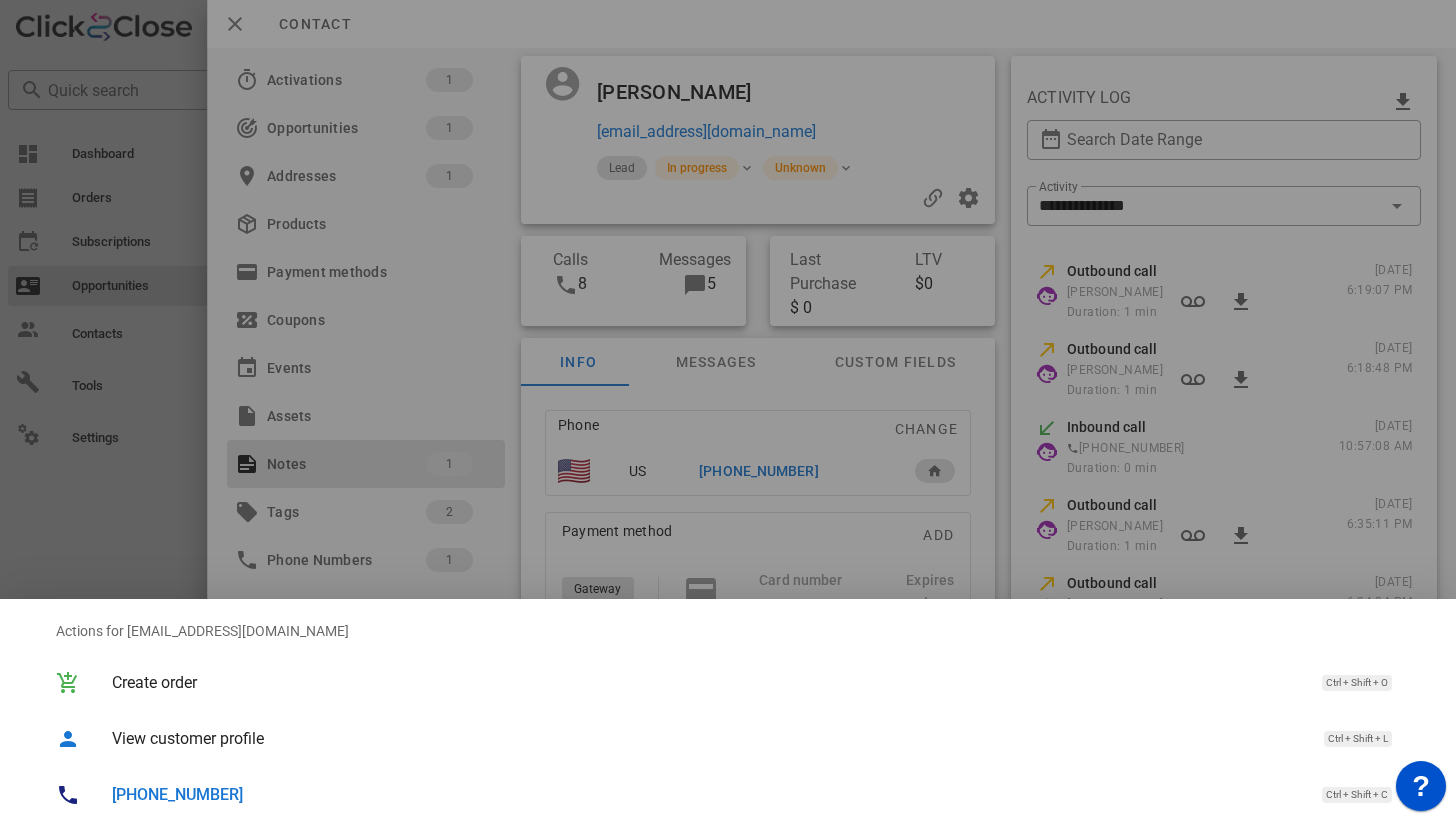 click on "+19046242488" at bounding box center [177, 794] 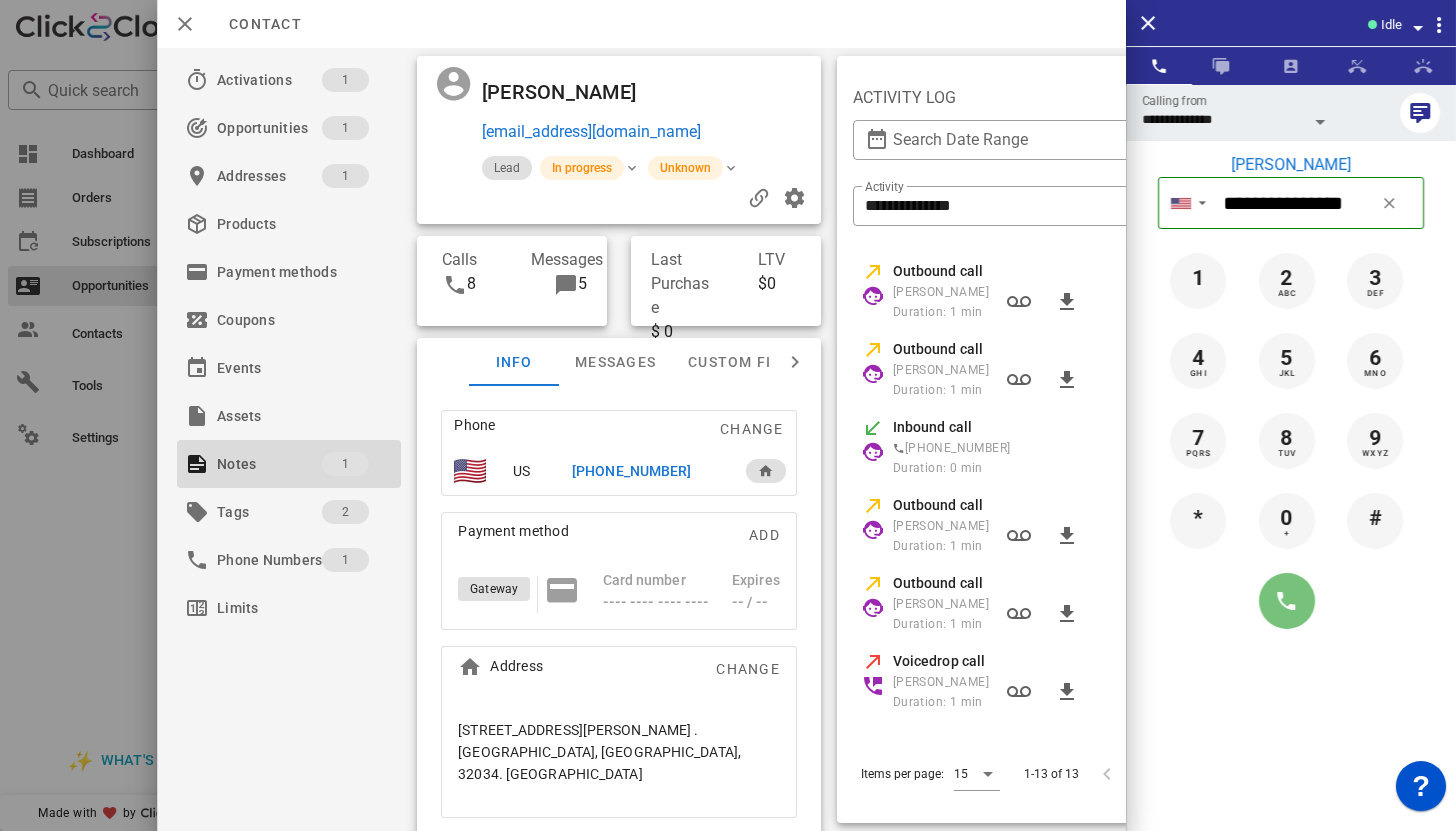click at bounding box center (1287, 601) 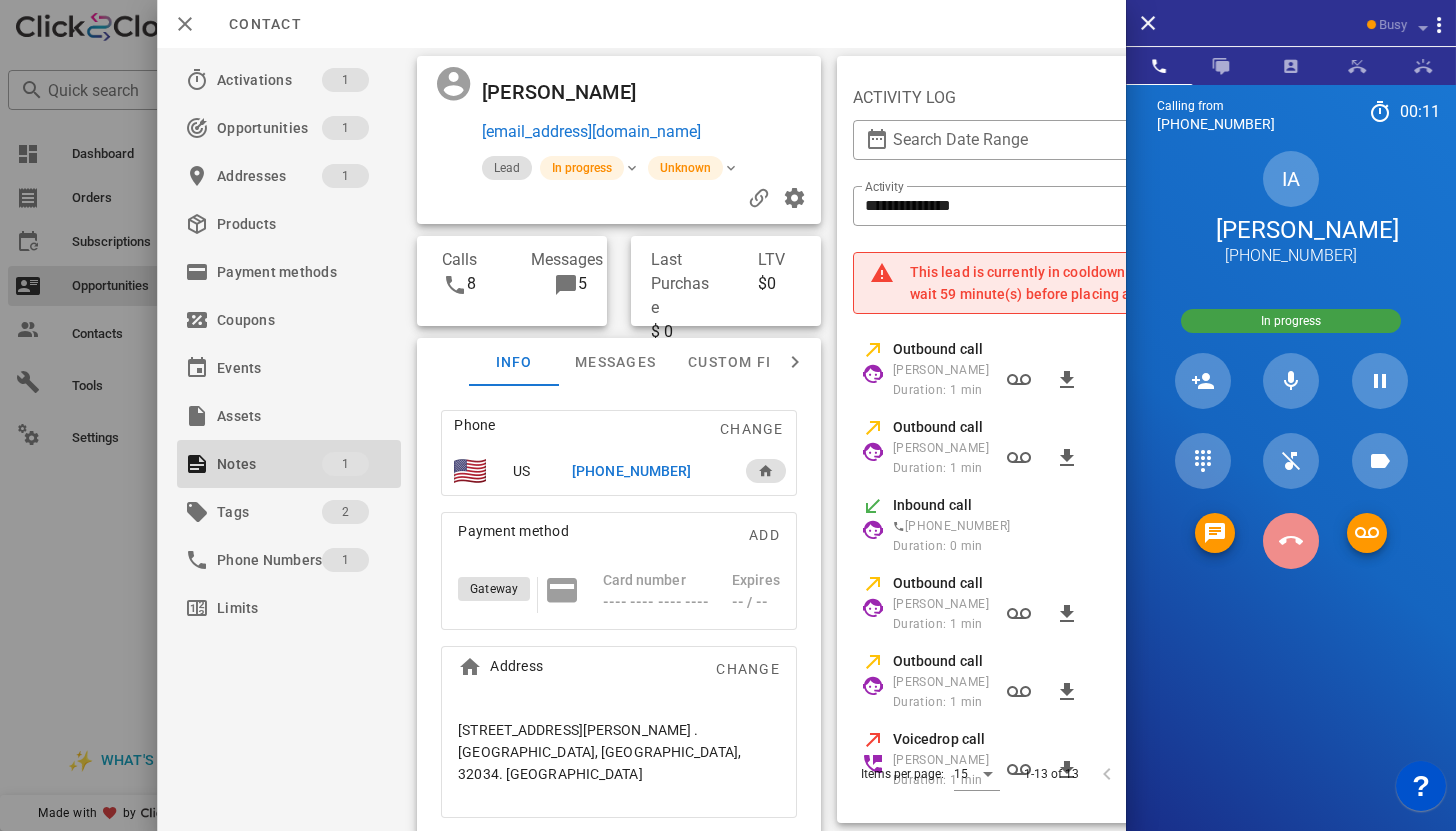 click at bounding box center (1291, 541) 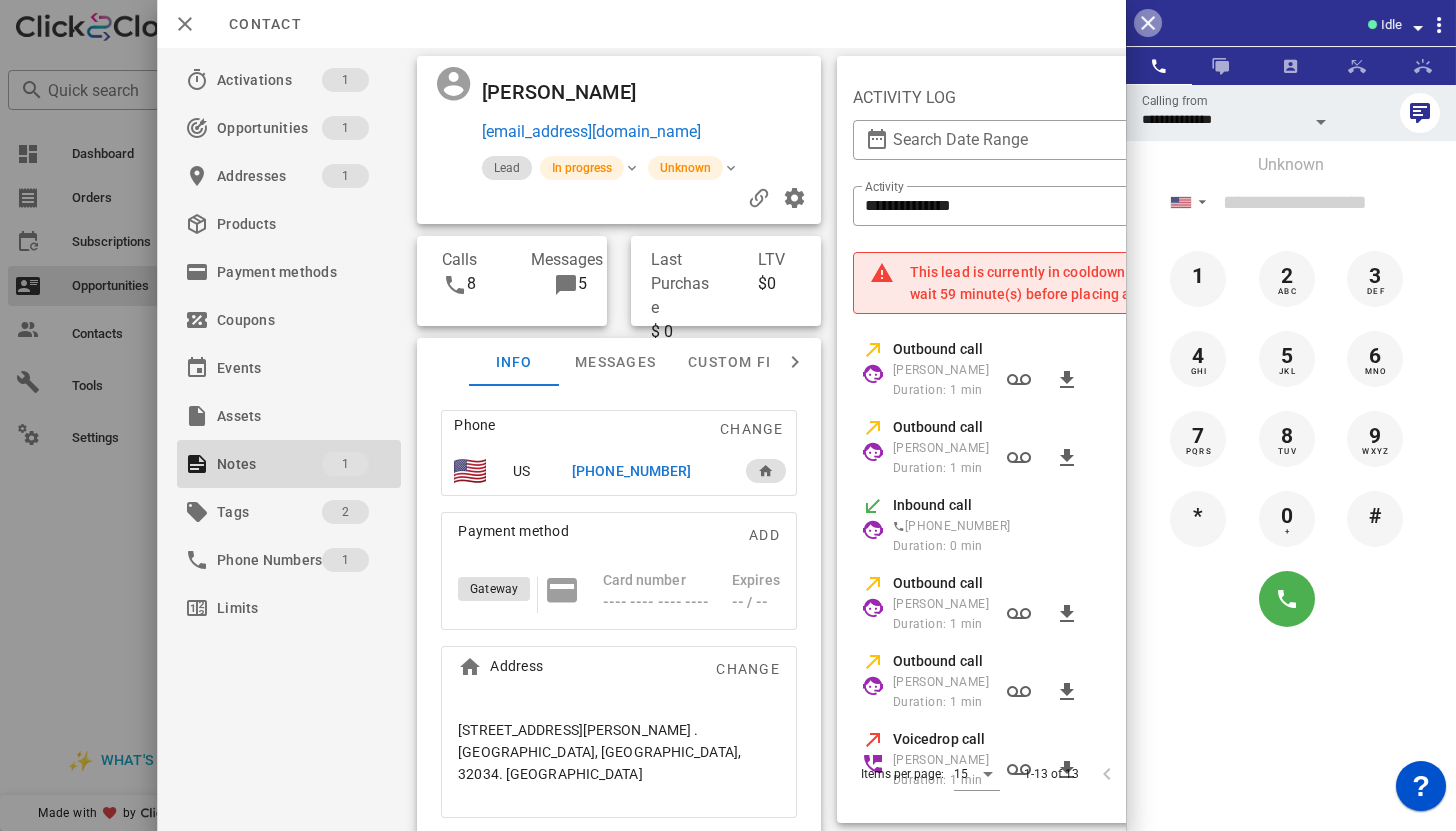 click at bounding box center [1148, 23] 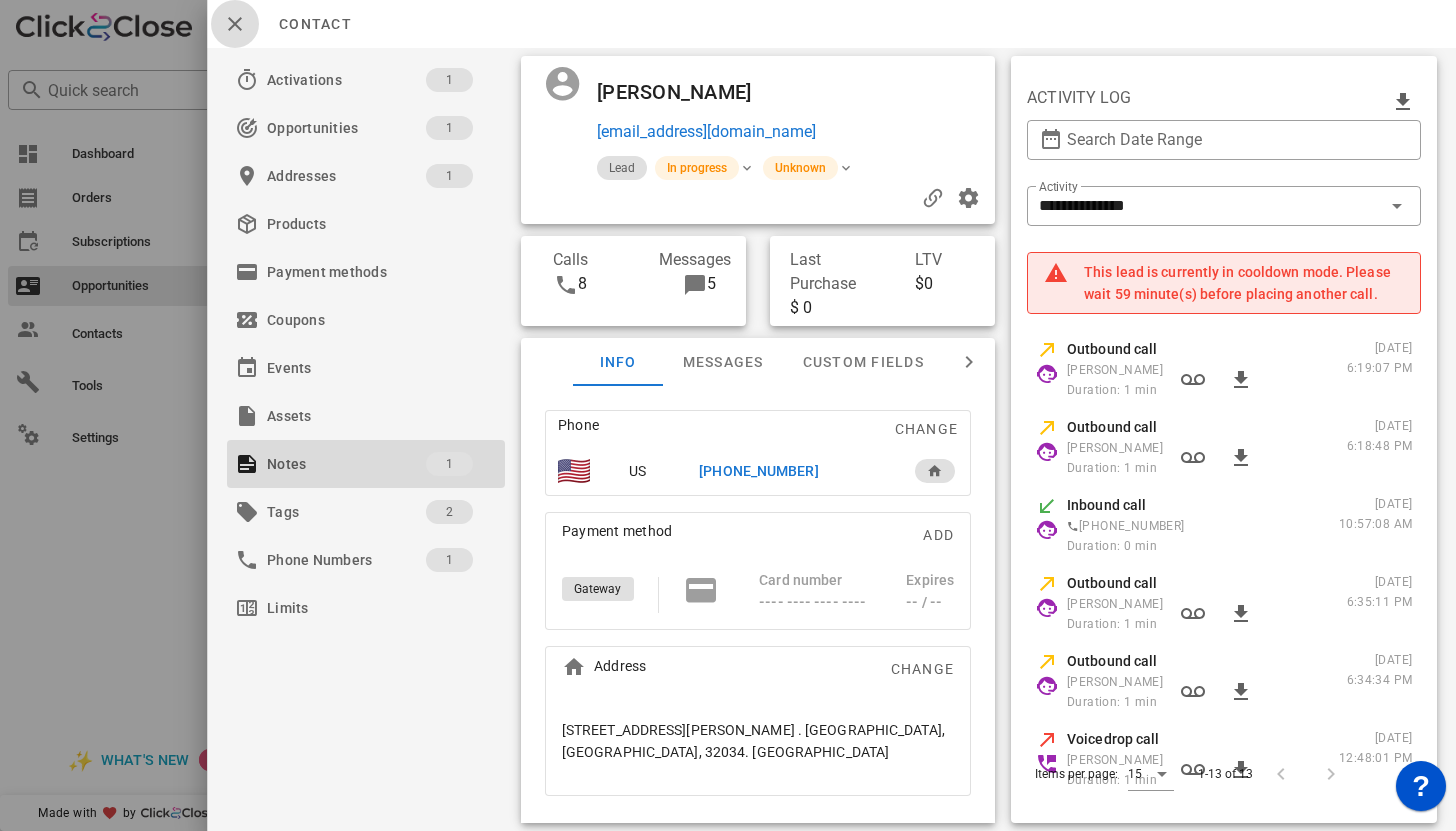 click at bounding box center (235, 24) 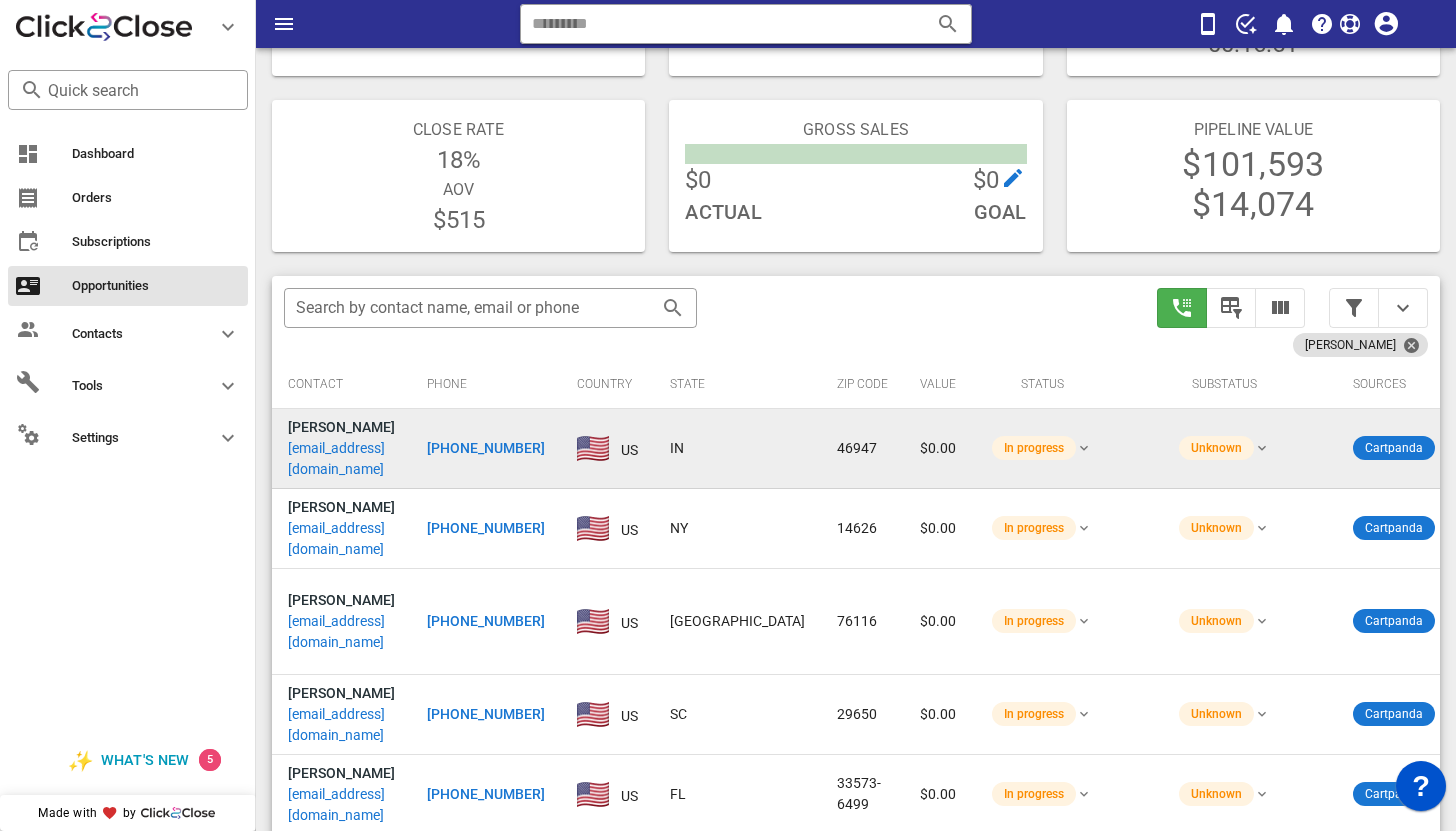 click on "susan46947@yahoo.com" at bounding box center [341, 459] 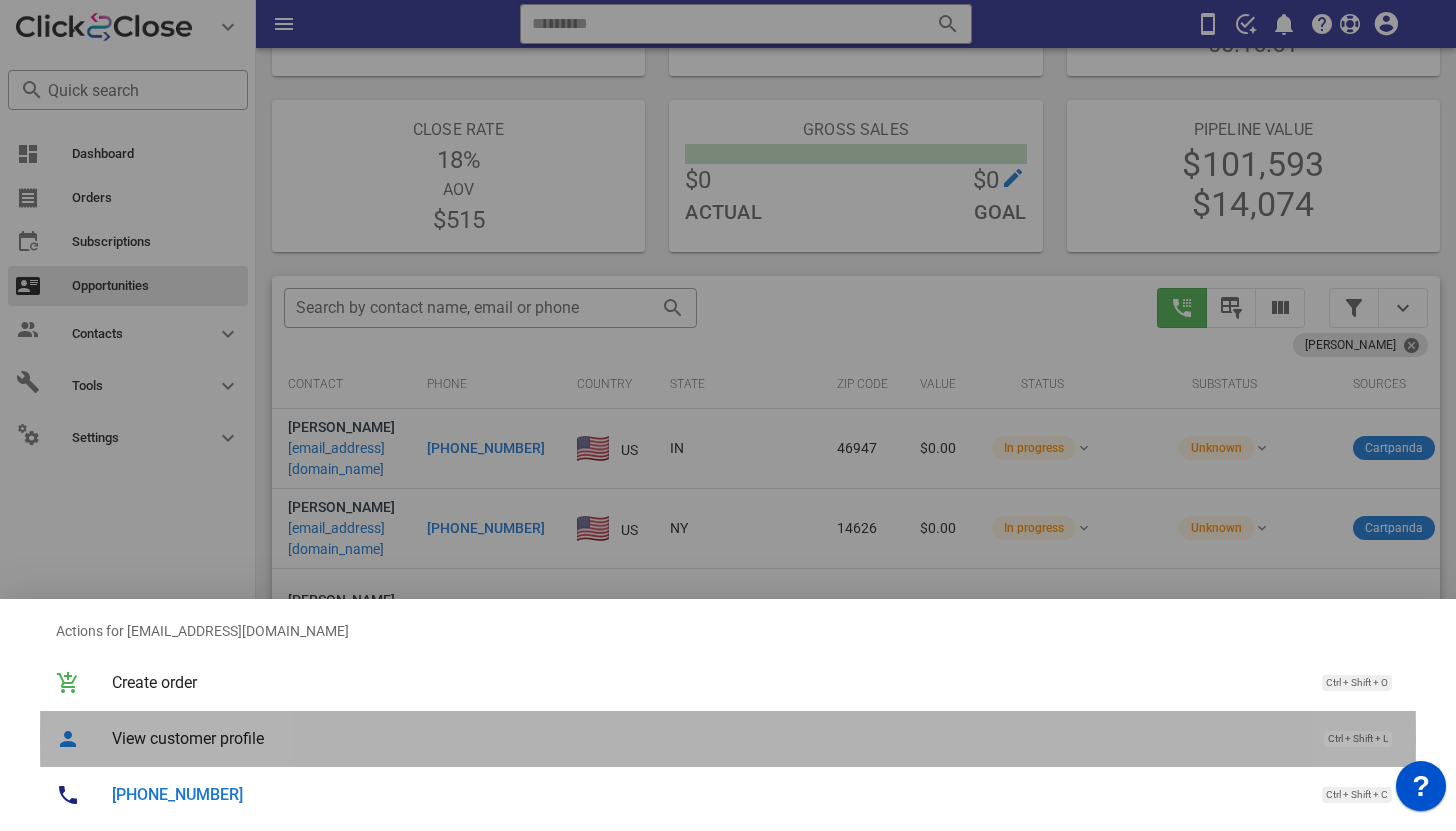 click on "View customer profile" at bounding box center (708, 738) 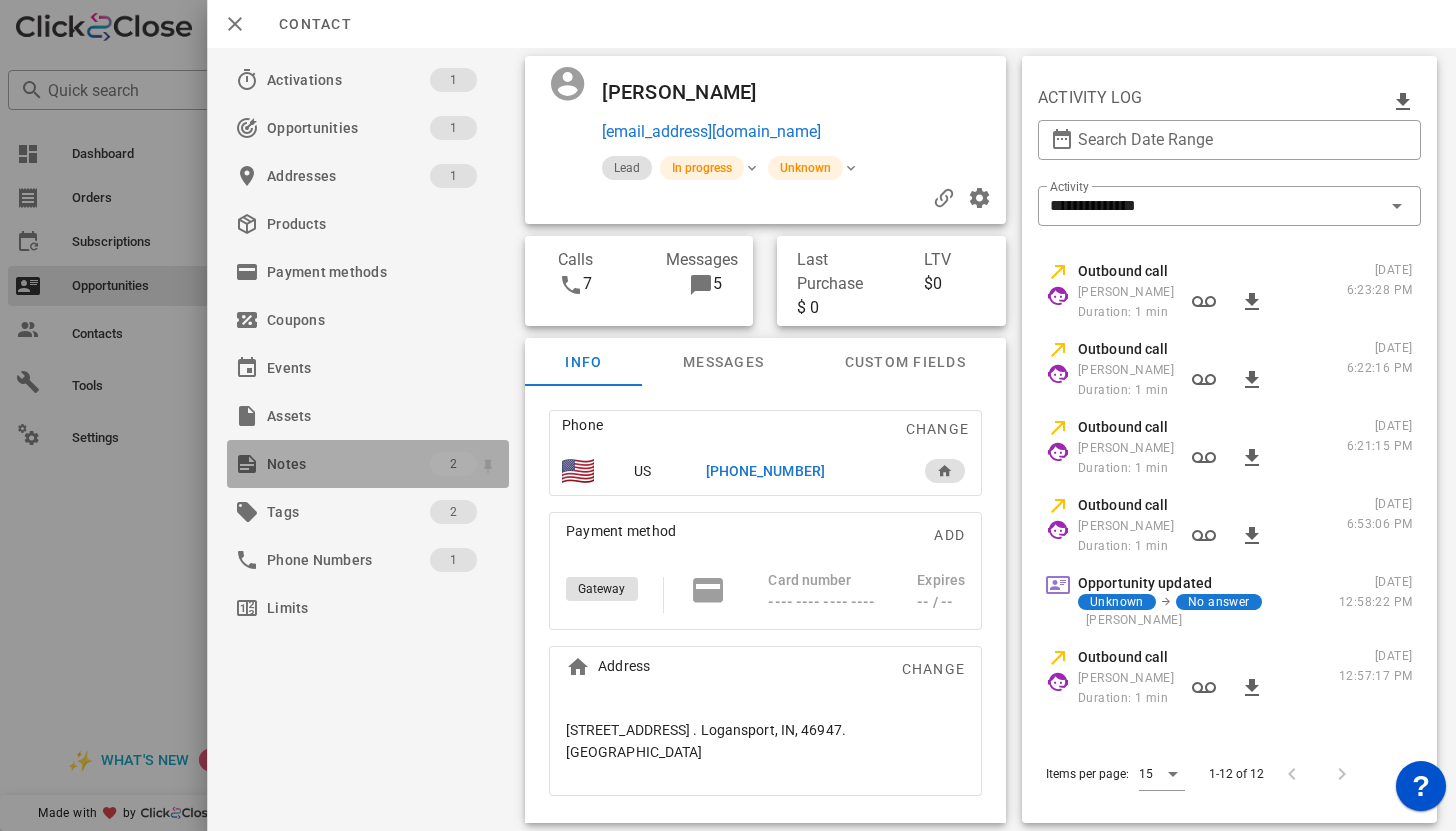 click on "Notes  2" at bounding box center [368, 464] 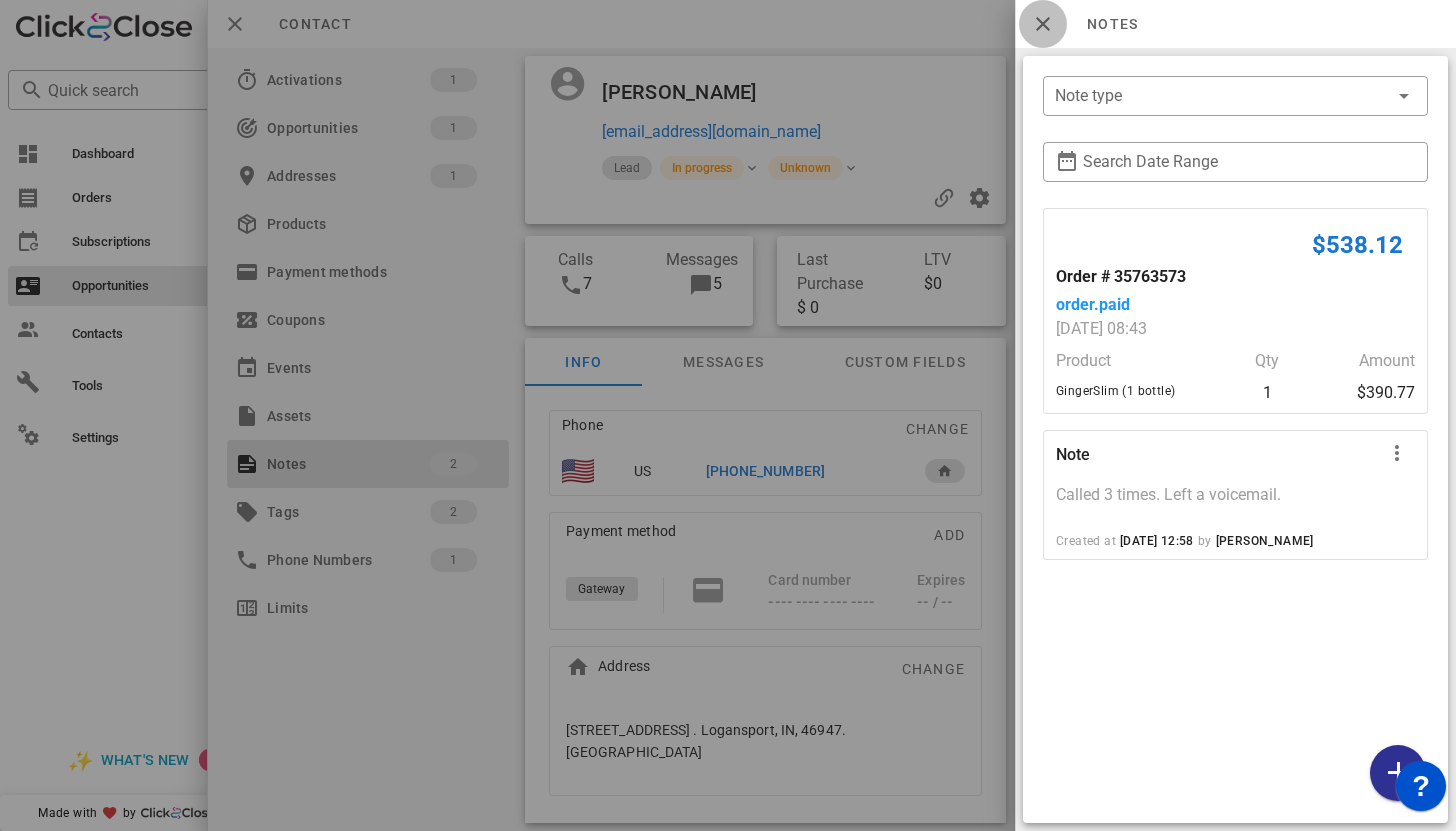 click at bounding box center [1043, 24] 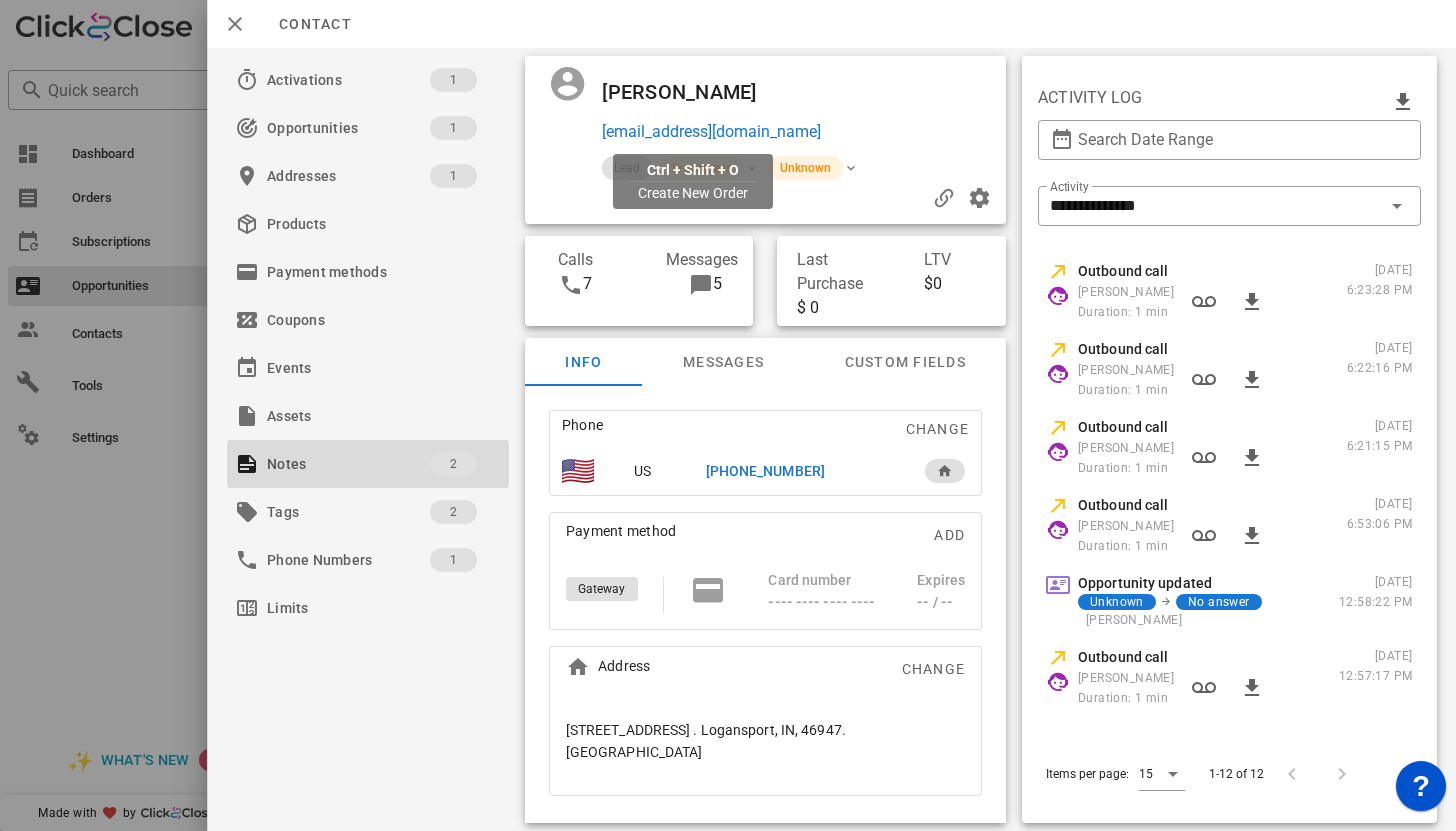 click on "susan46947@yahoo.com" at bounding box center (711, 132) 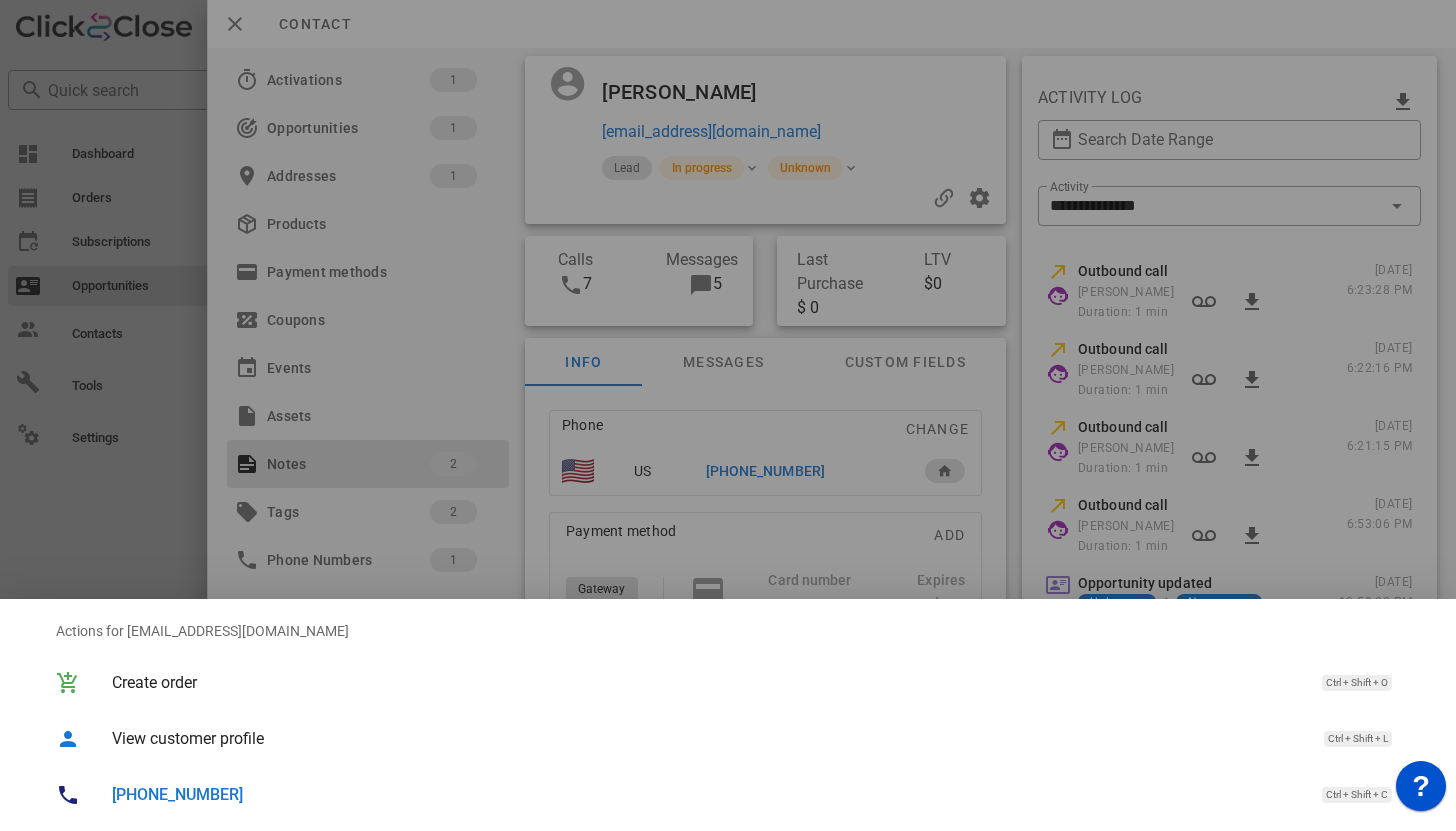 click on "+15746016763" at bounding box center (177, 794) 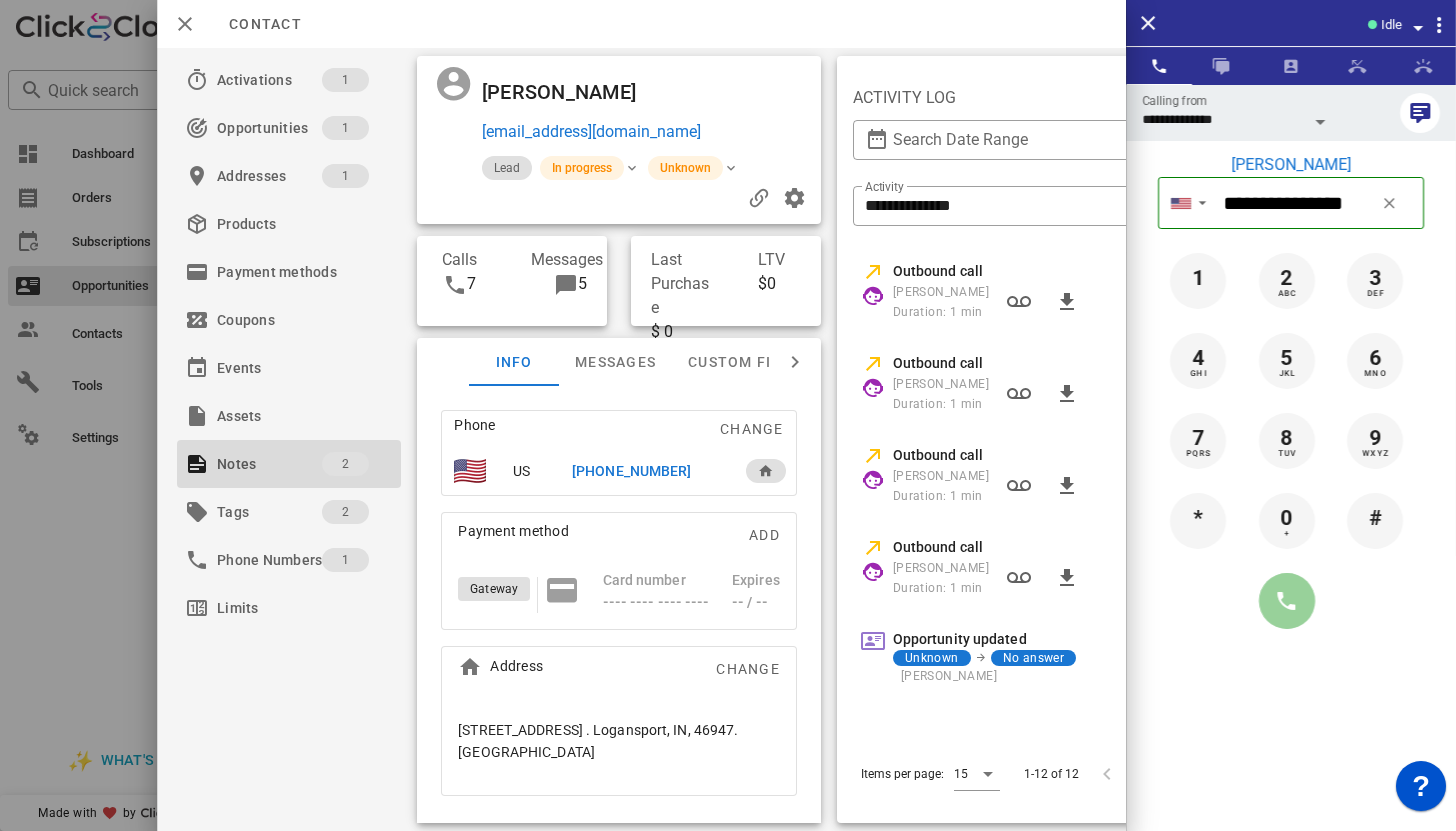 click at bounding box center (1287, 601) 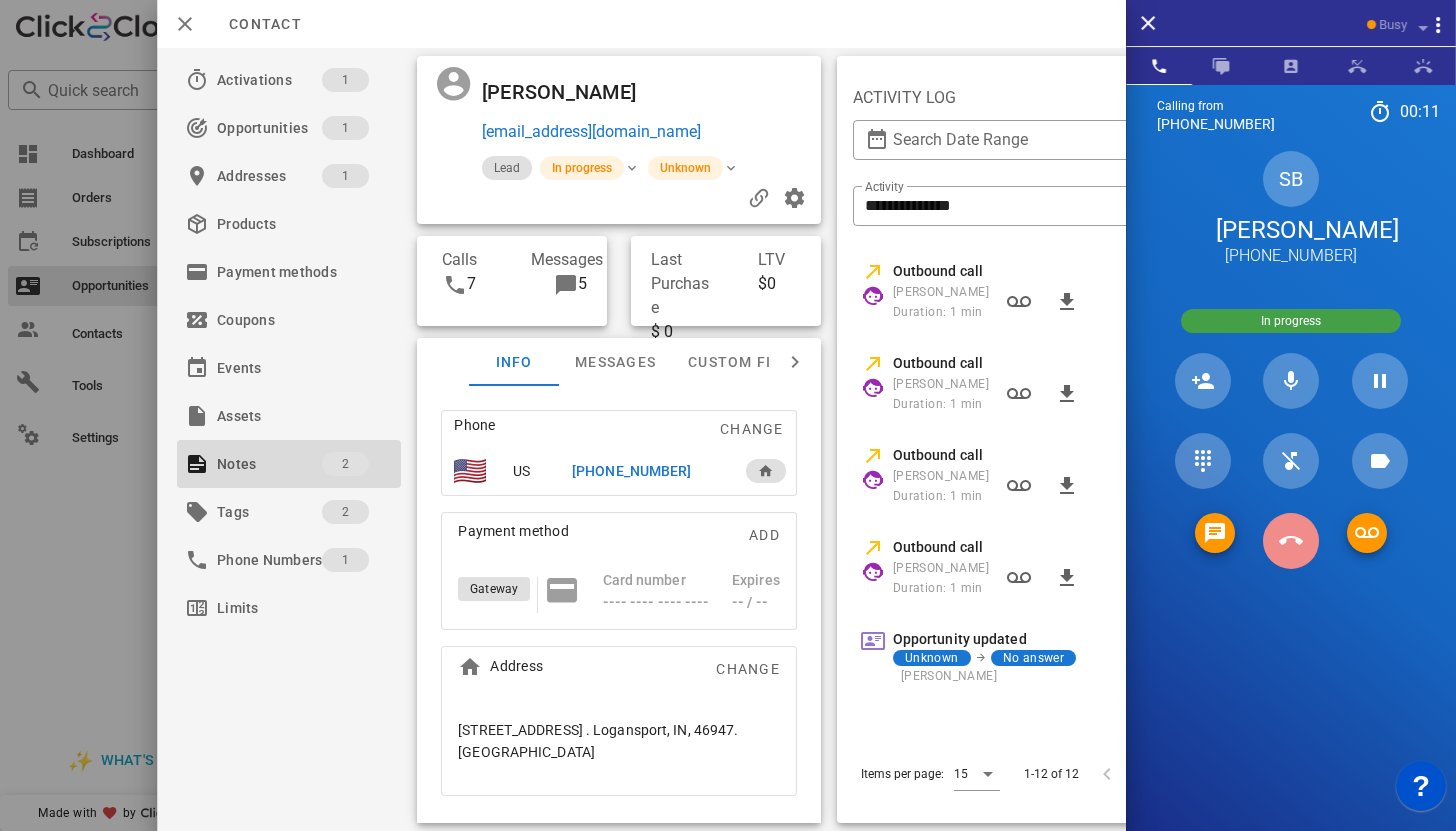 click at bounding box center [1291, 541] 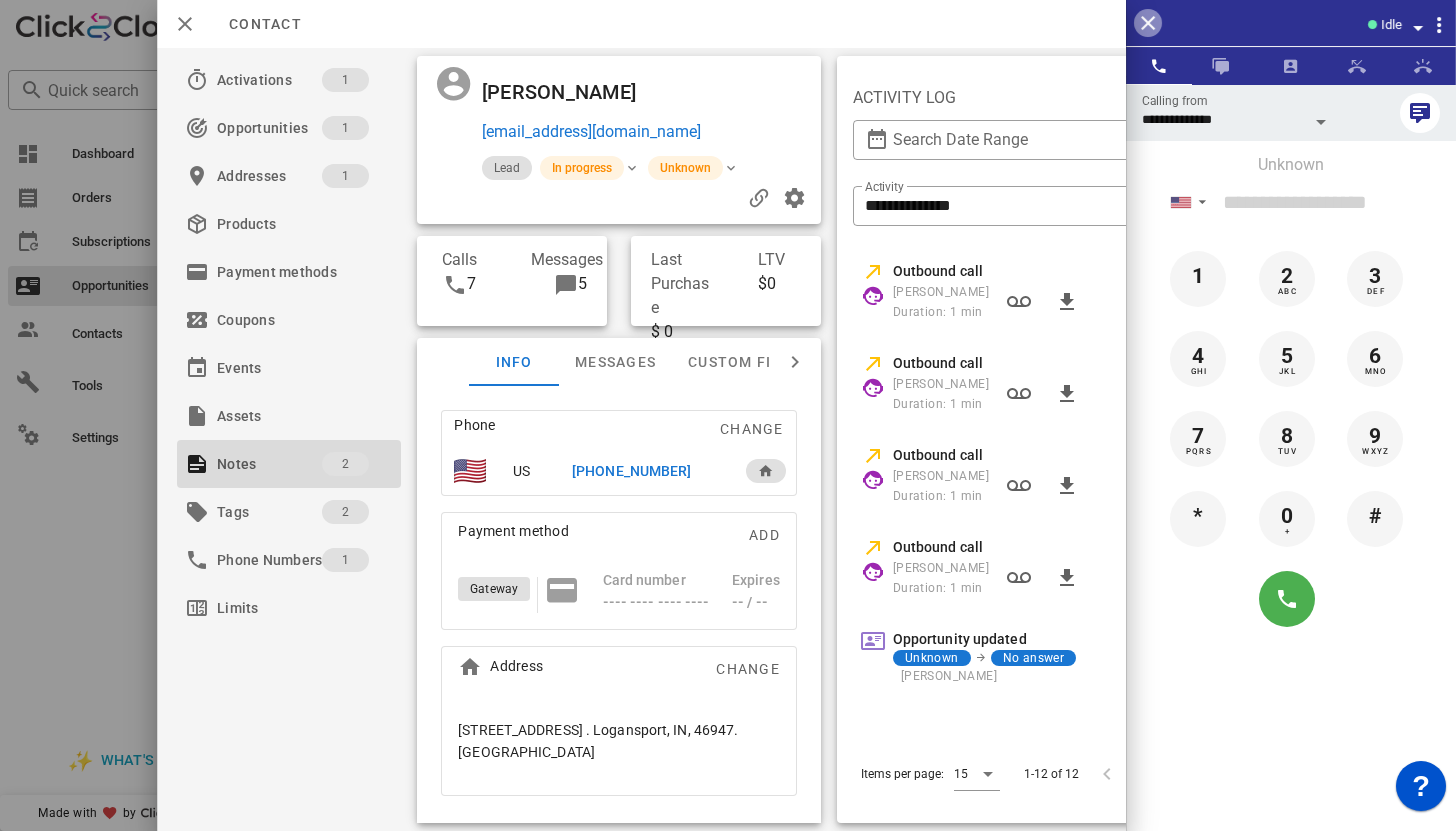 click at bounding box center (1148, 23) 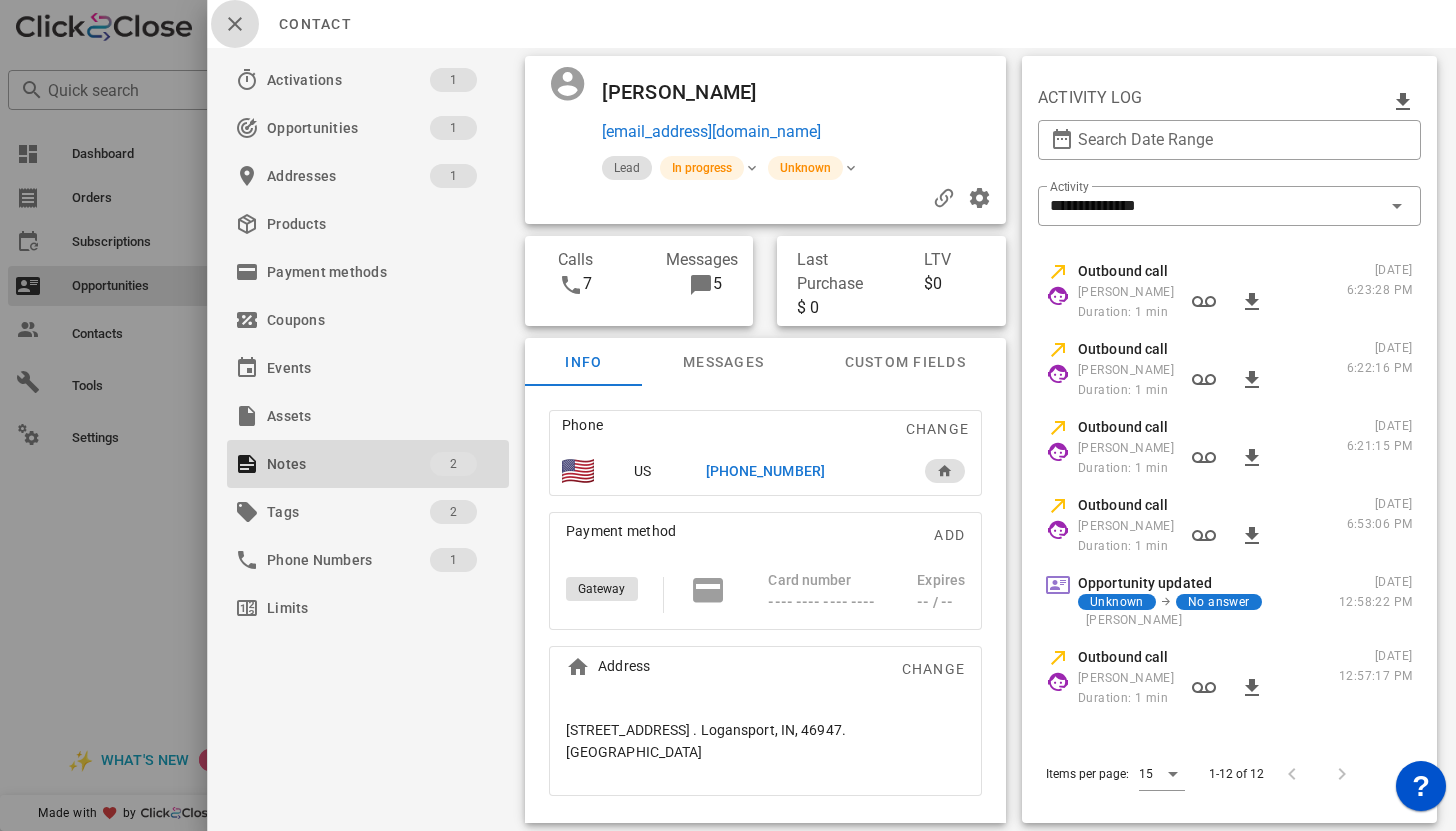 click at bounding box center (235, 24) 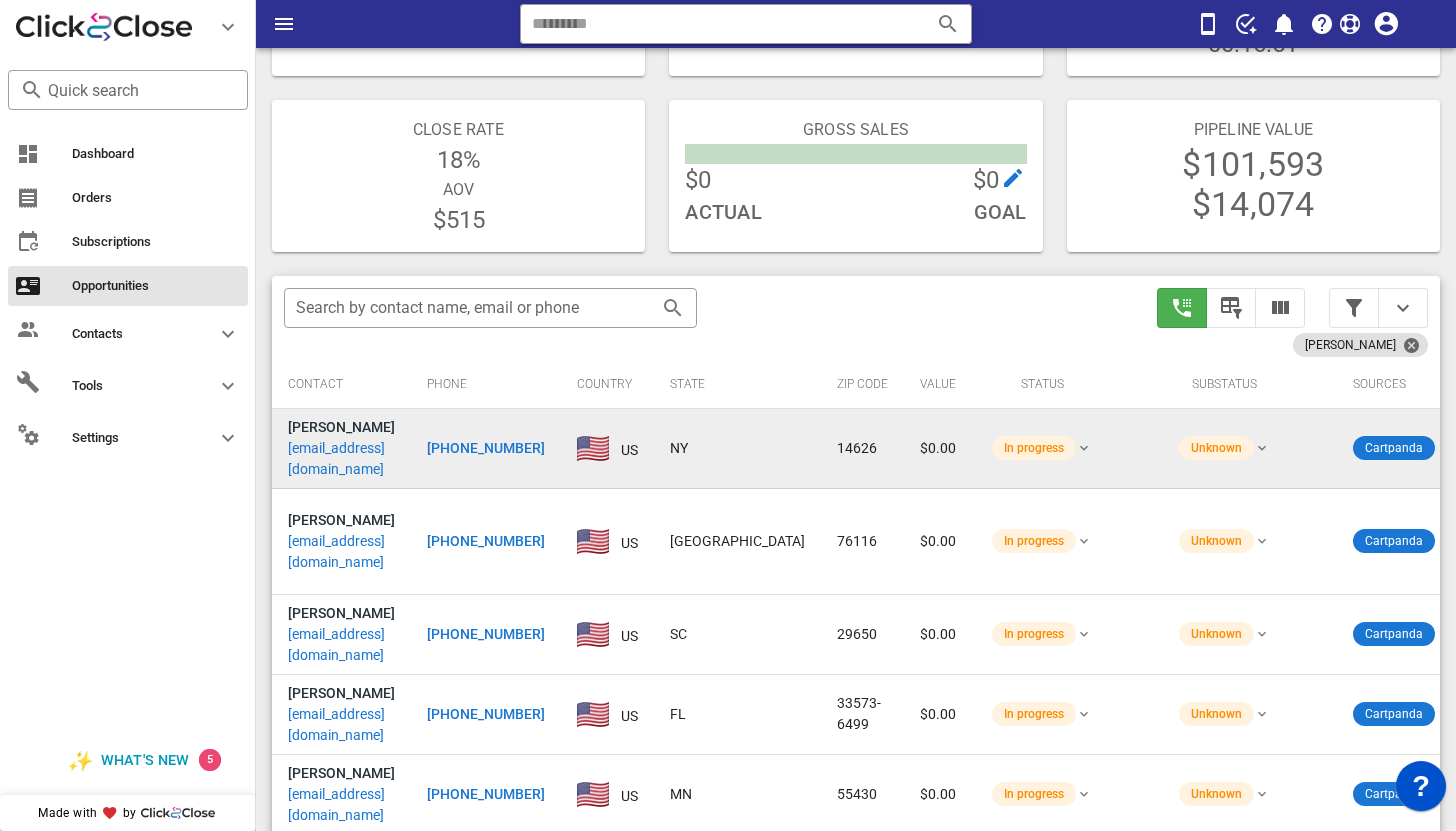 click on "arovnak77@gmail.com" at bounding box center (341, 459) 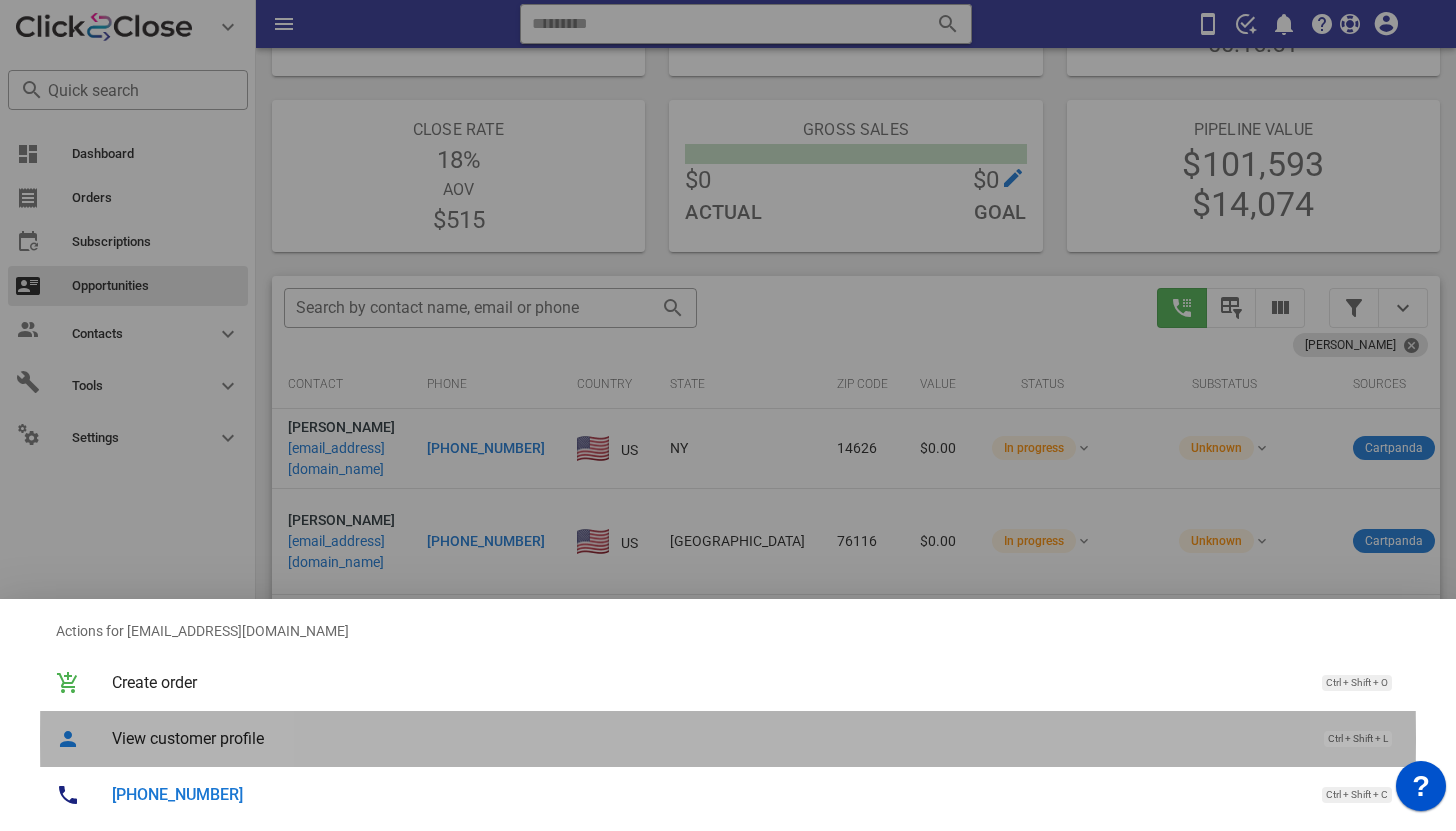 click on "View customer profile" at bounding box center (708, 738) 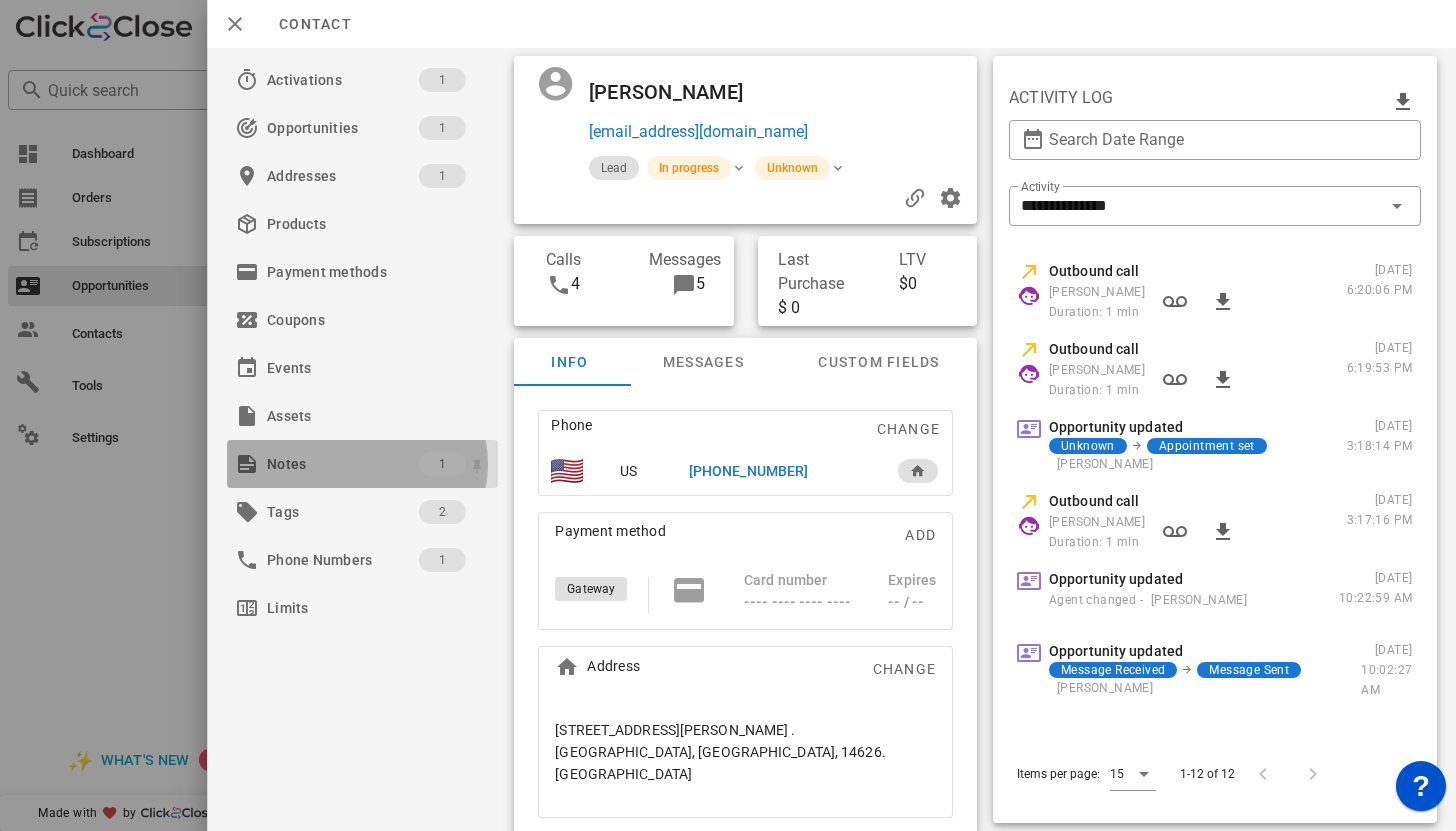 click on "Notes" at bounding box center (343, 464) 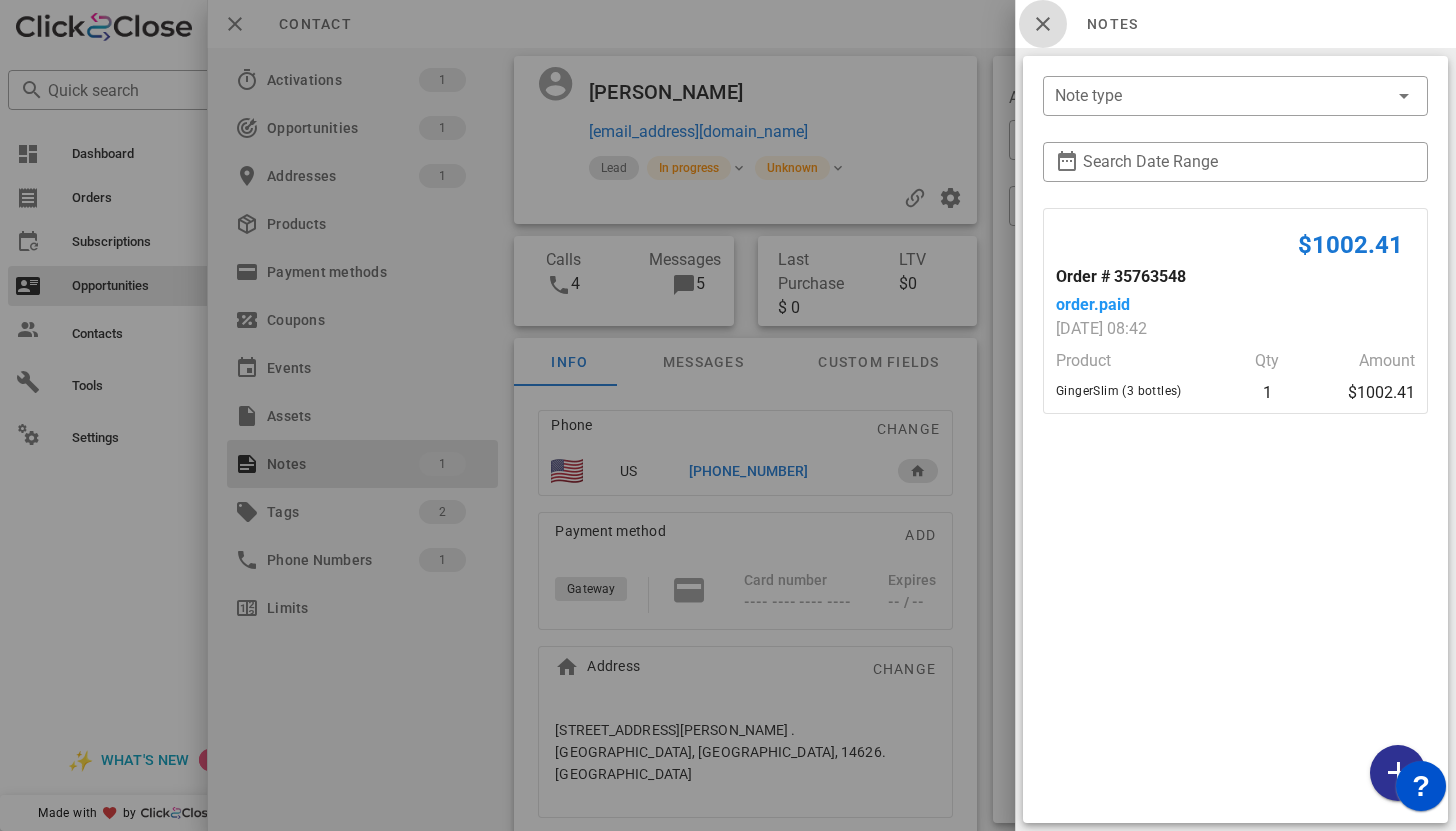 click at bounding box center (1043, 24) 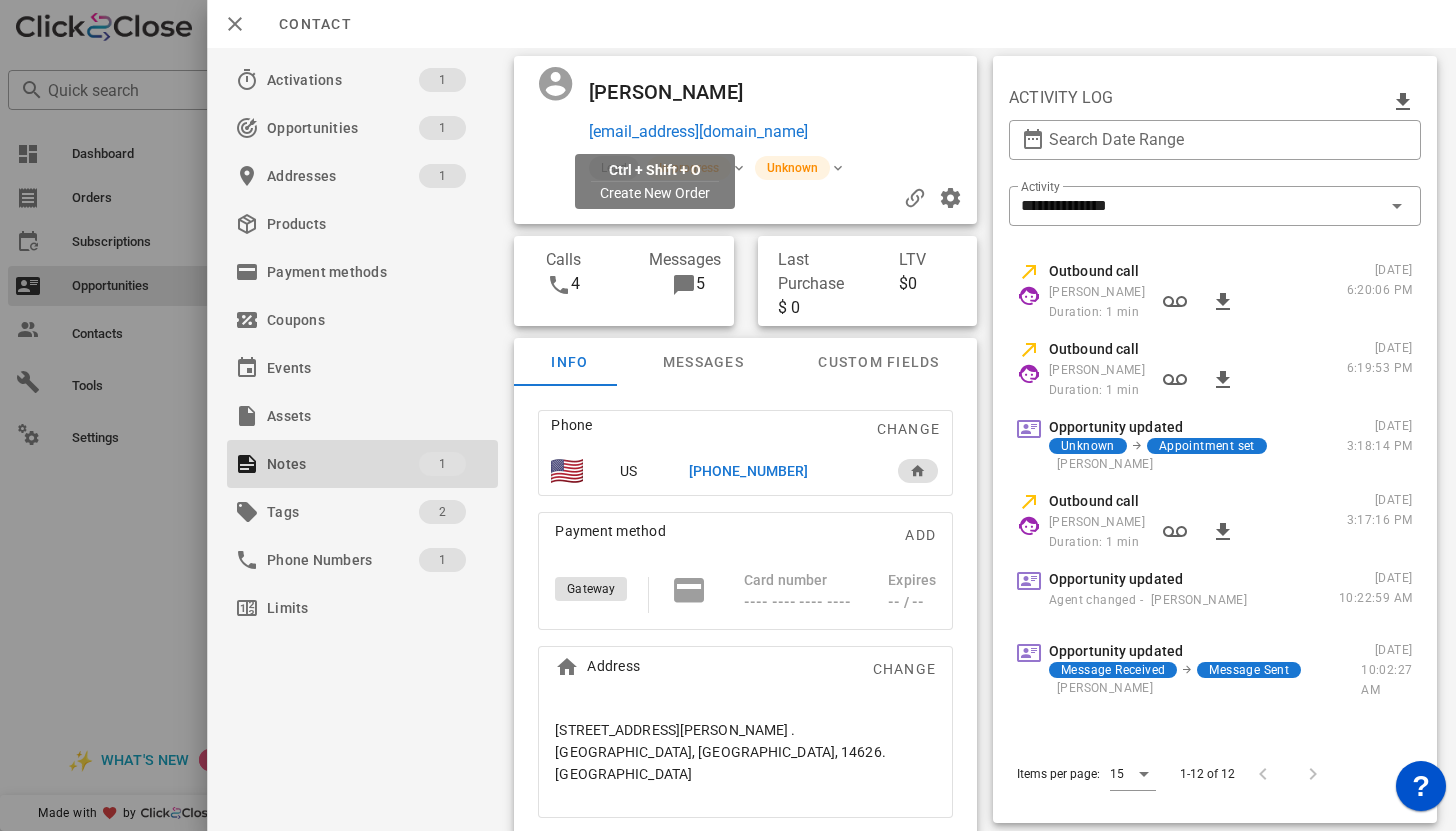click on "arovnak77@gmail.com" at bounding box center (697, 132) 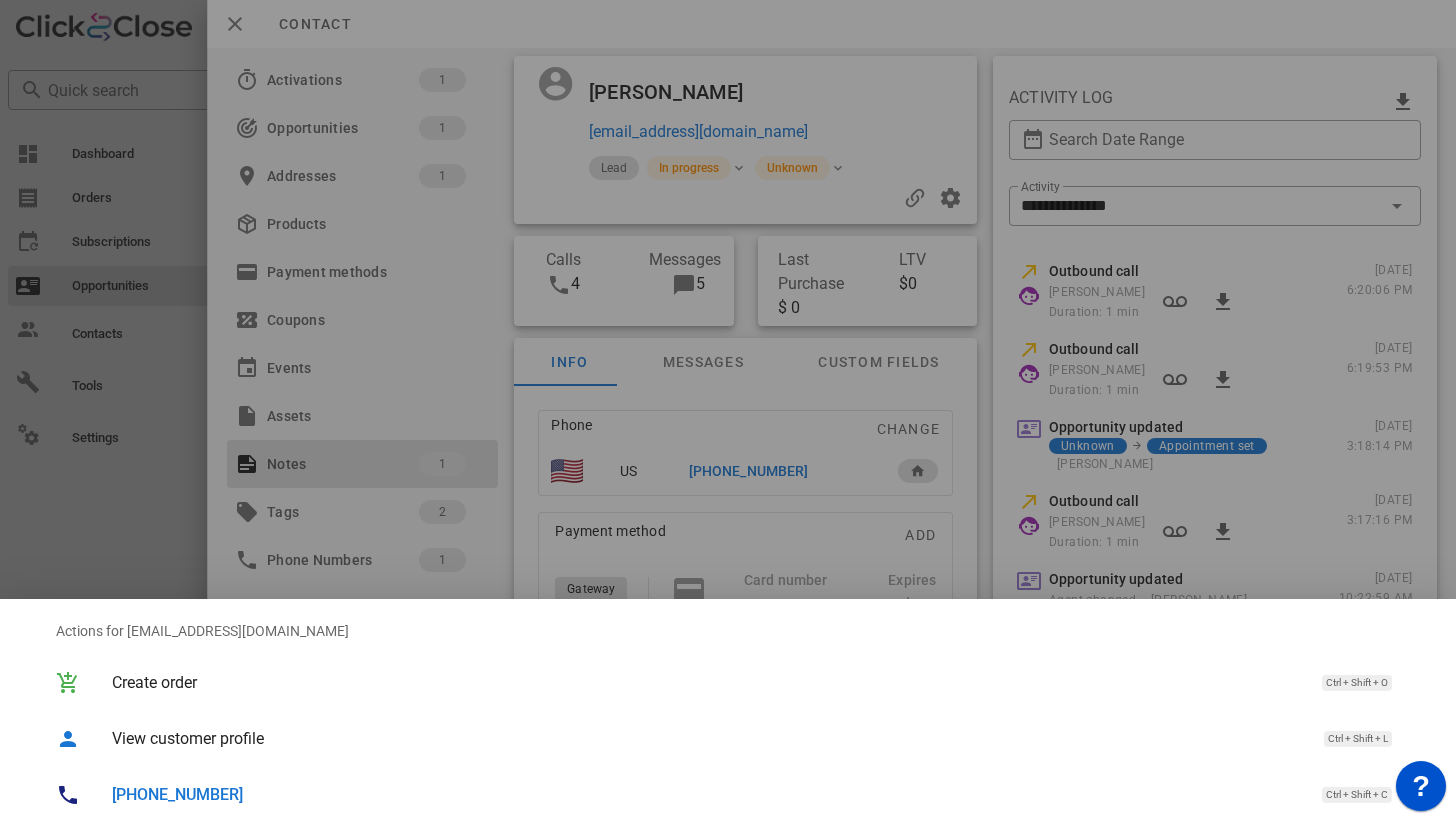click on "+18598031977" at bounding box center [177, 794] 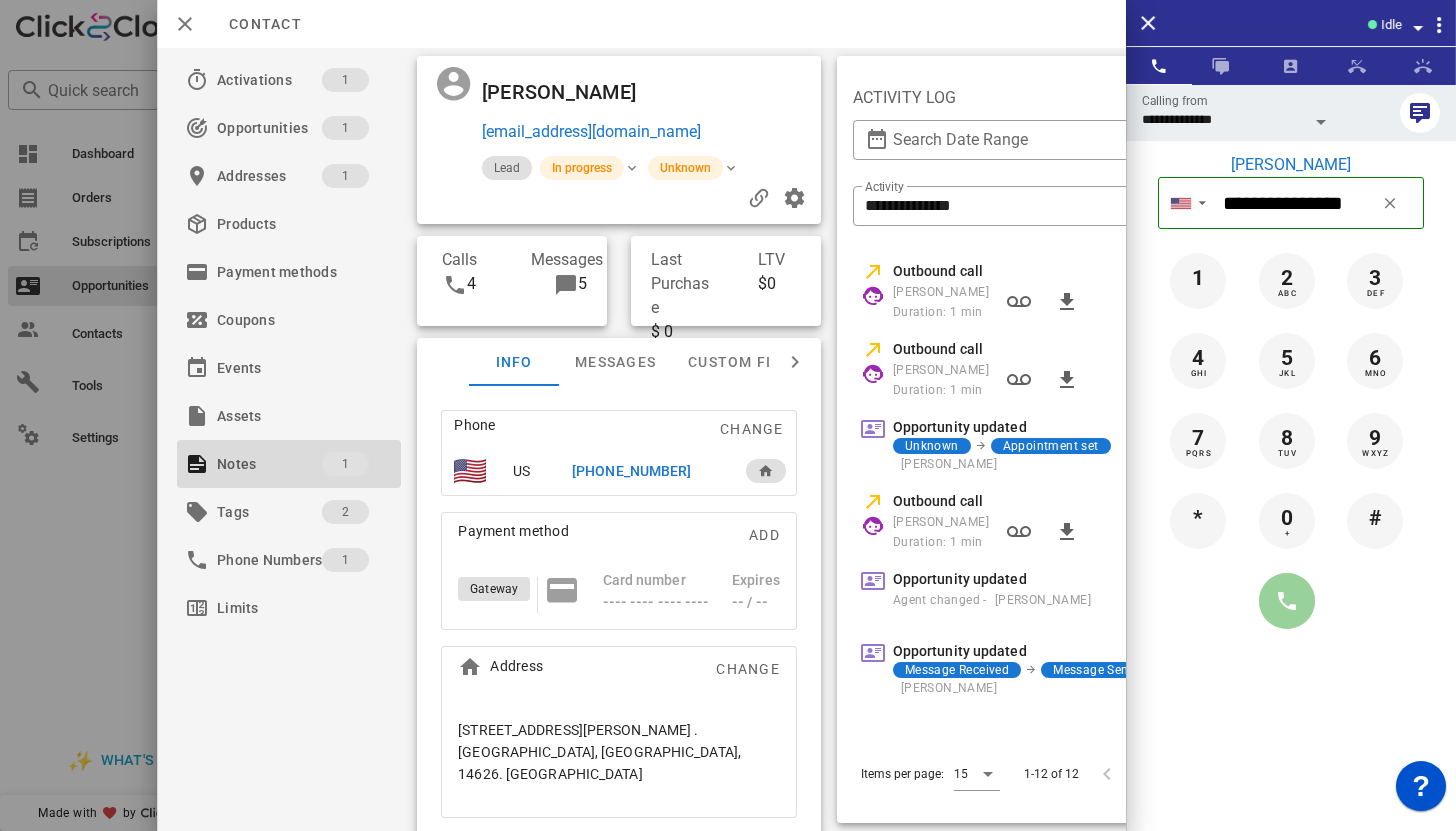 click at bounding box center [1287, 601] 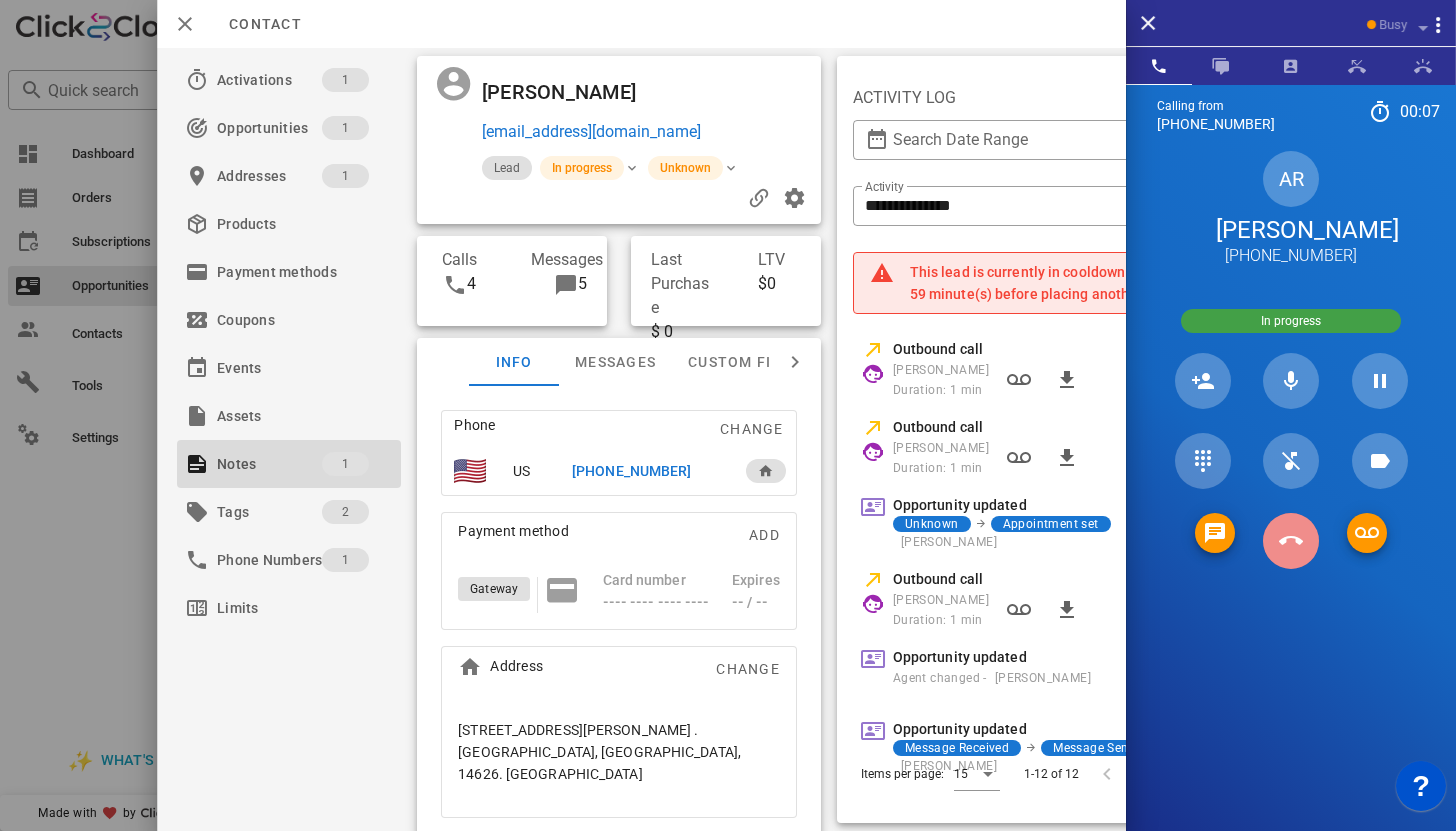 click at bounding box center (1291, 541) 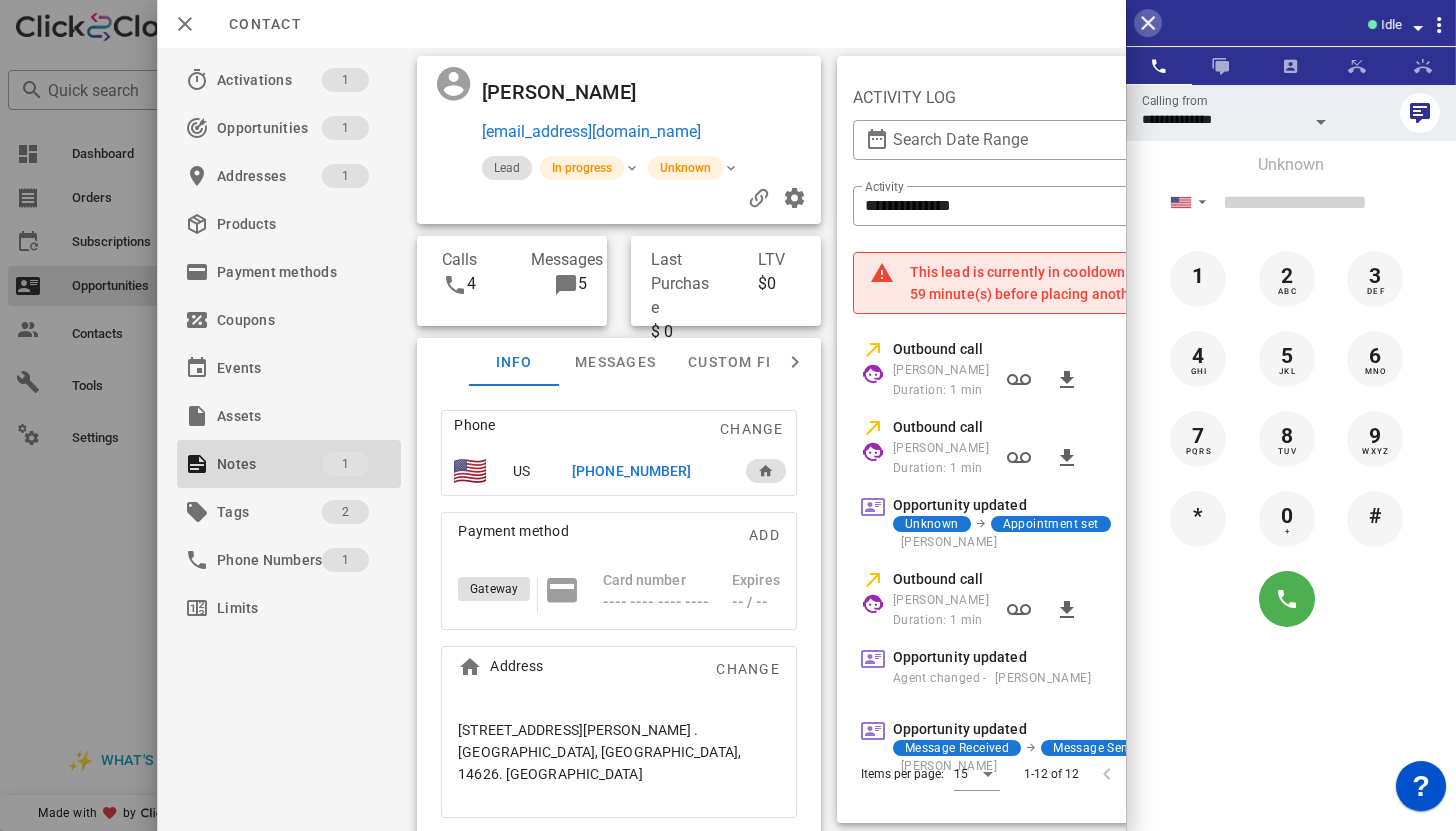click at bounding box center (1148, 23) 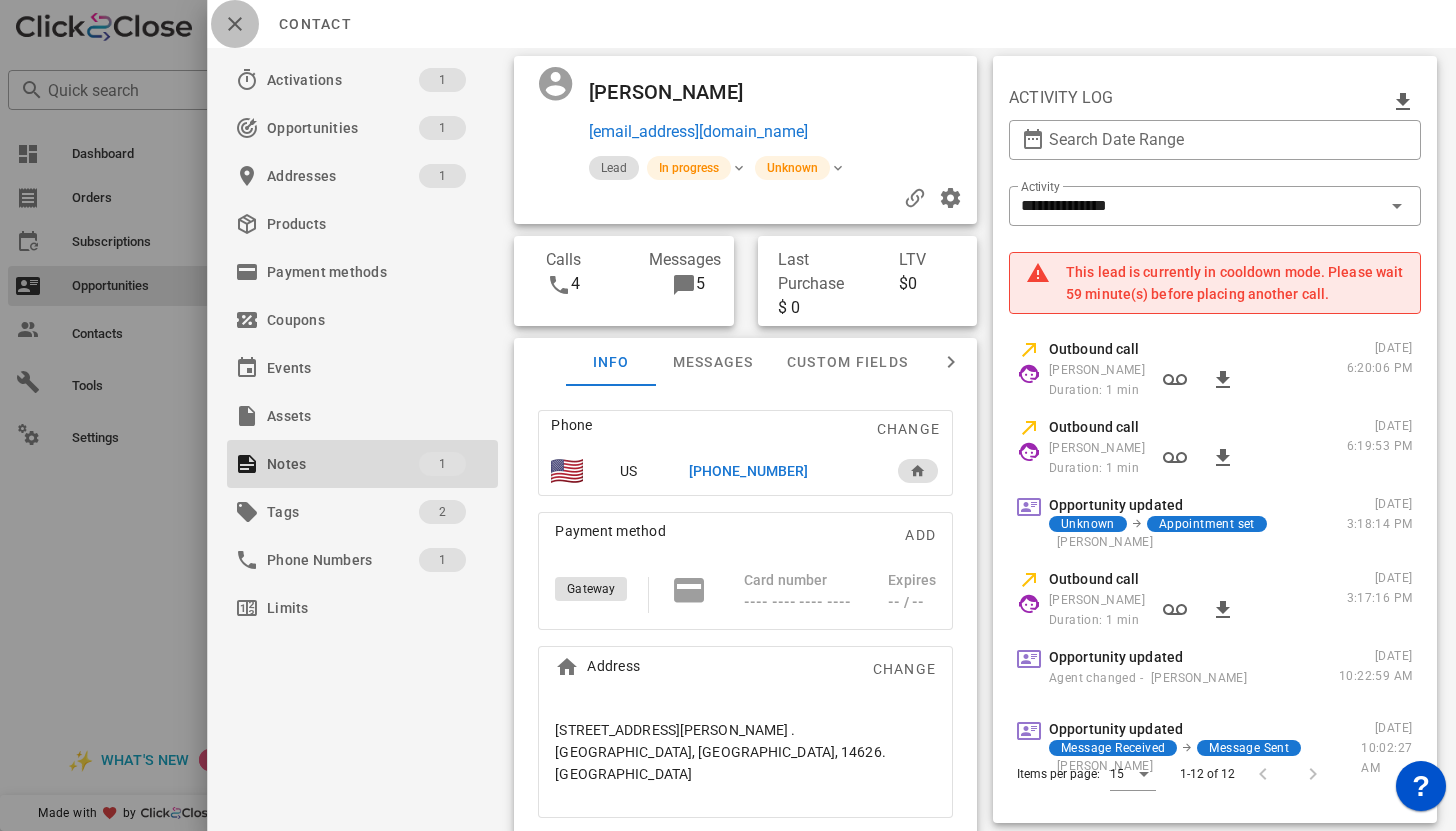 click at bounding box center (235, 24) 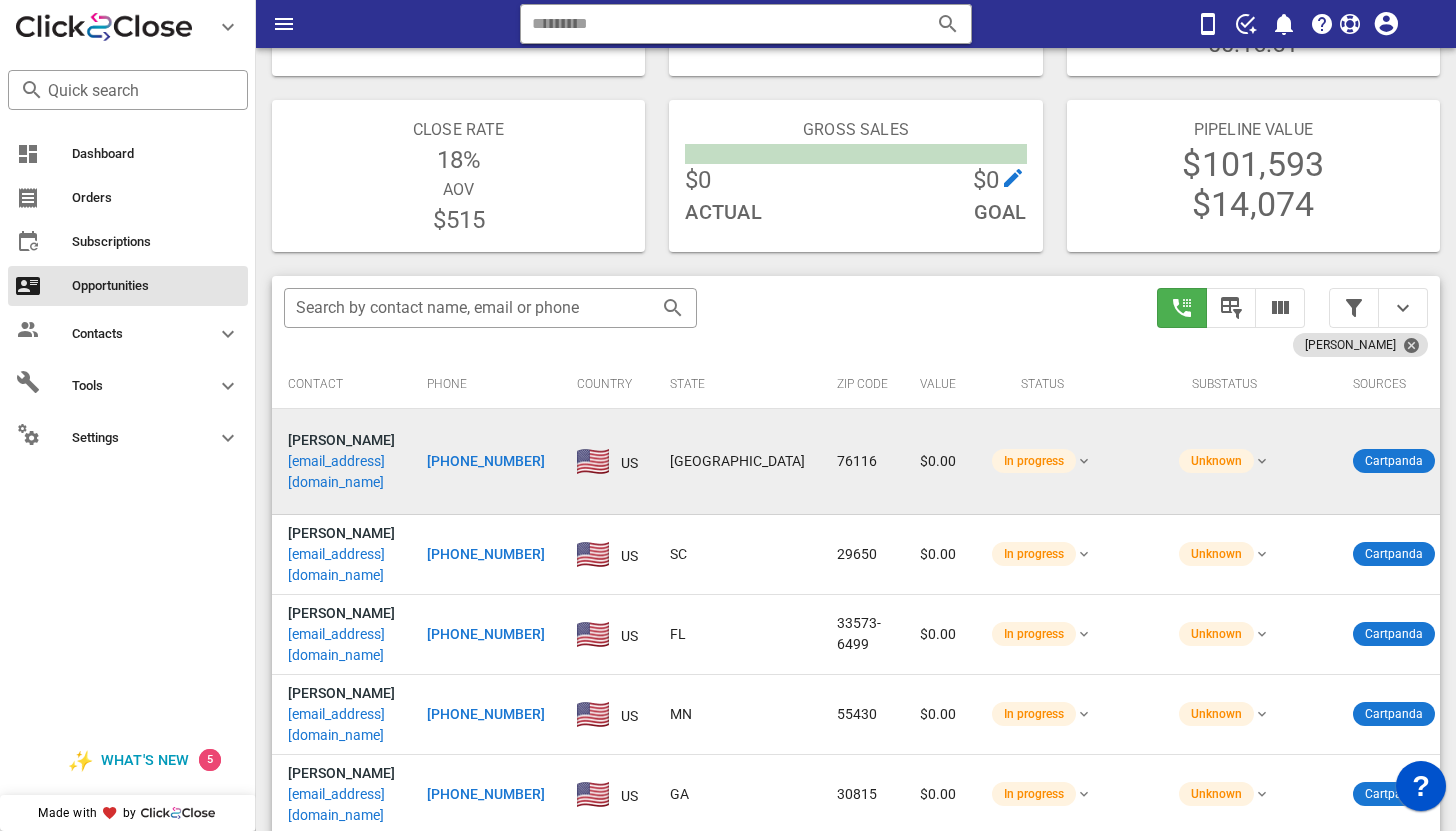 click on "mmcmil8308@aol.com" at bounding box center [341, 472] 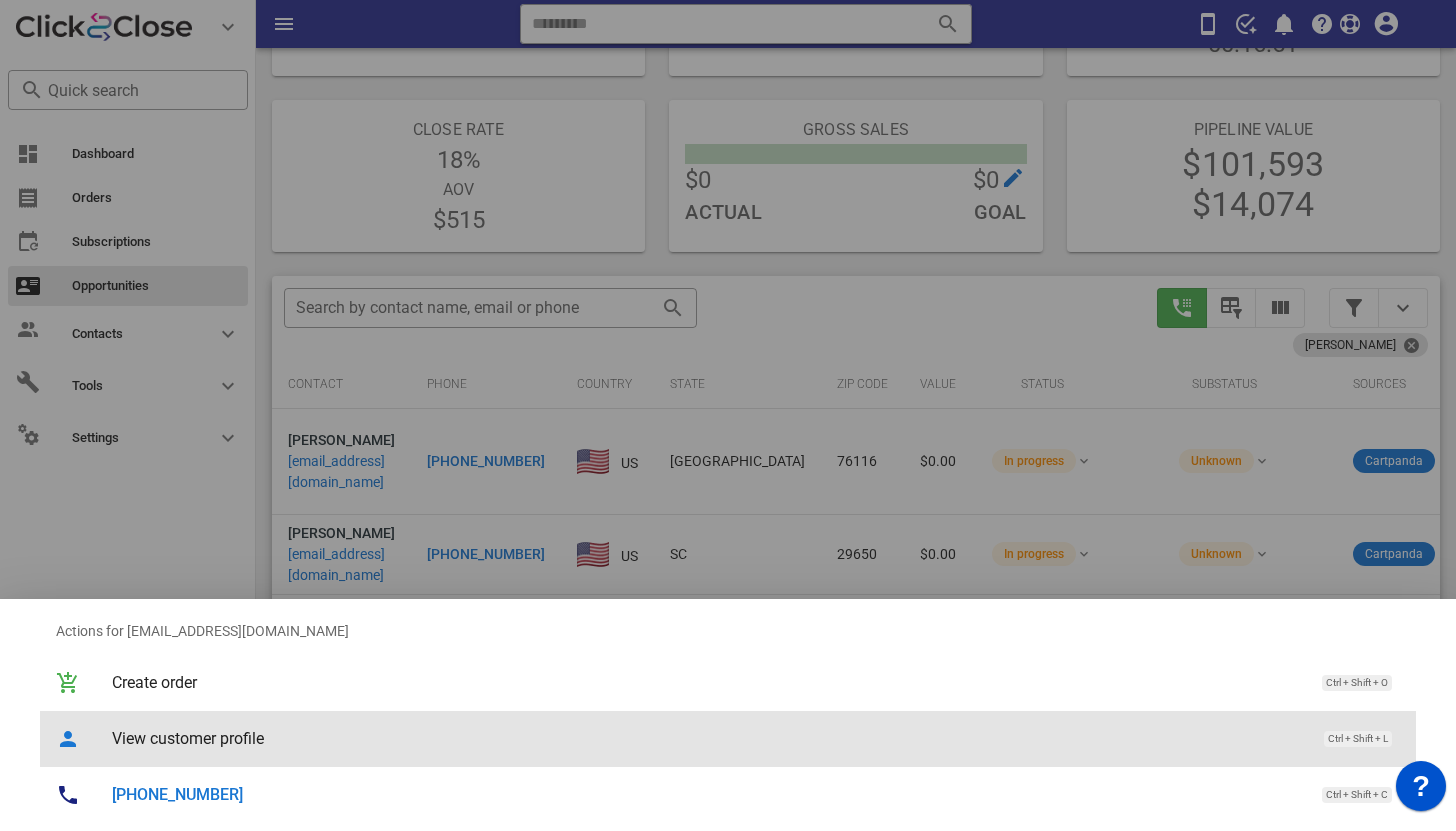 click on "View customer profile" at bounding box center [708, 738] 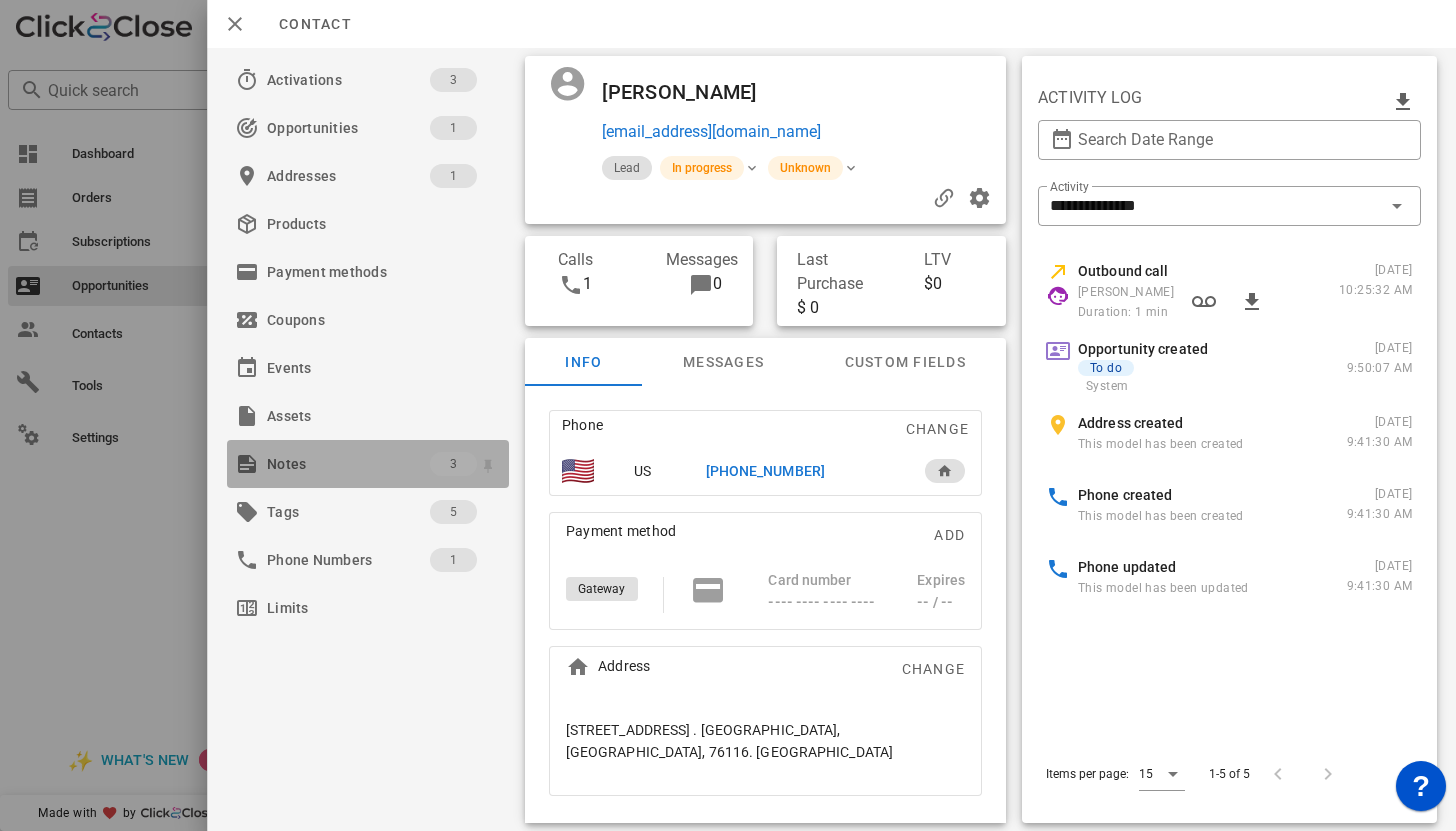click on "Notes" at bounding box center (348, 464) 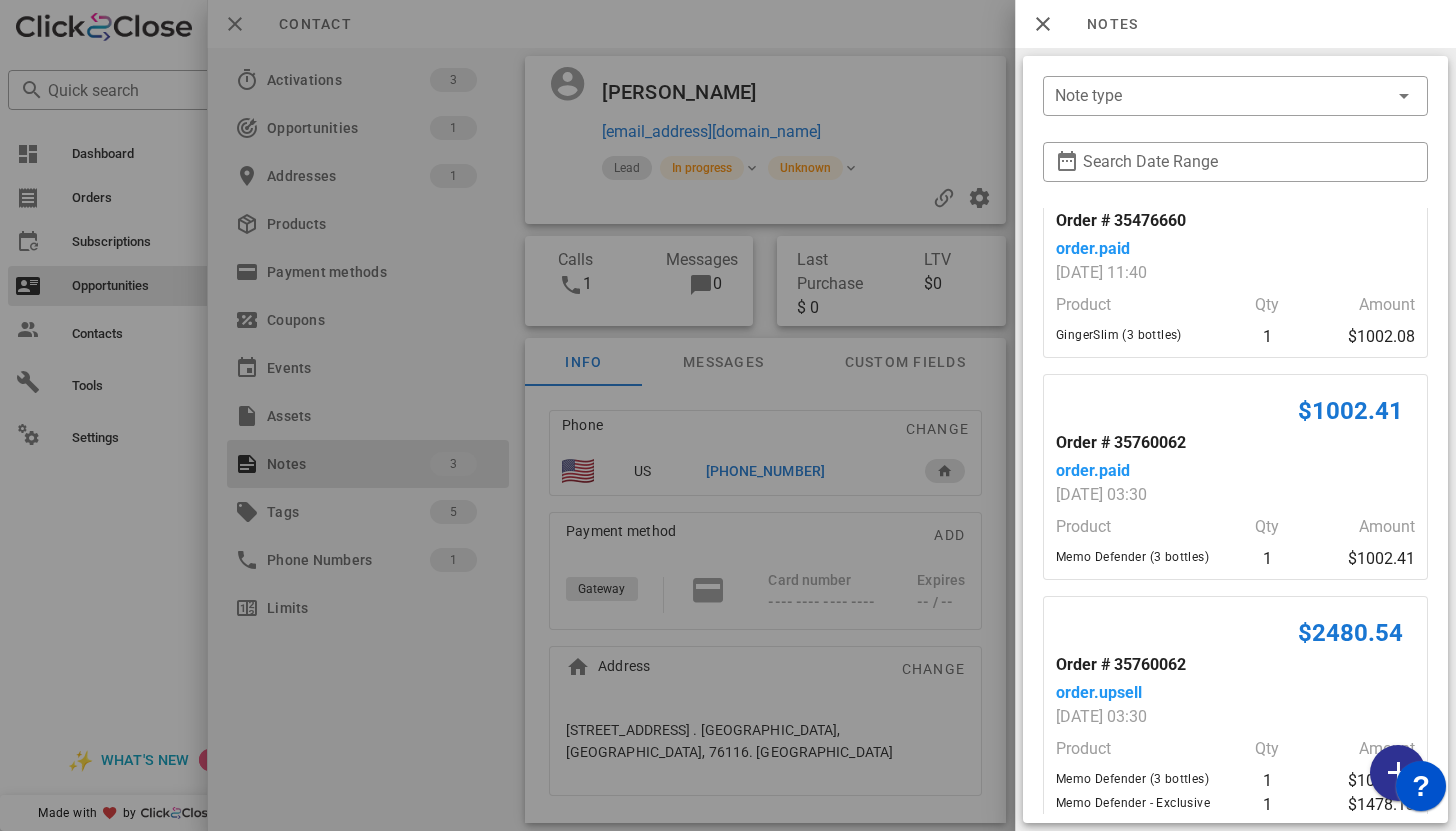 scroll, scrollTop: 0, scrollLeft: 0, axis: both 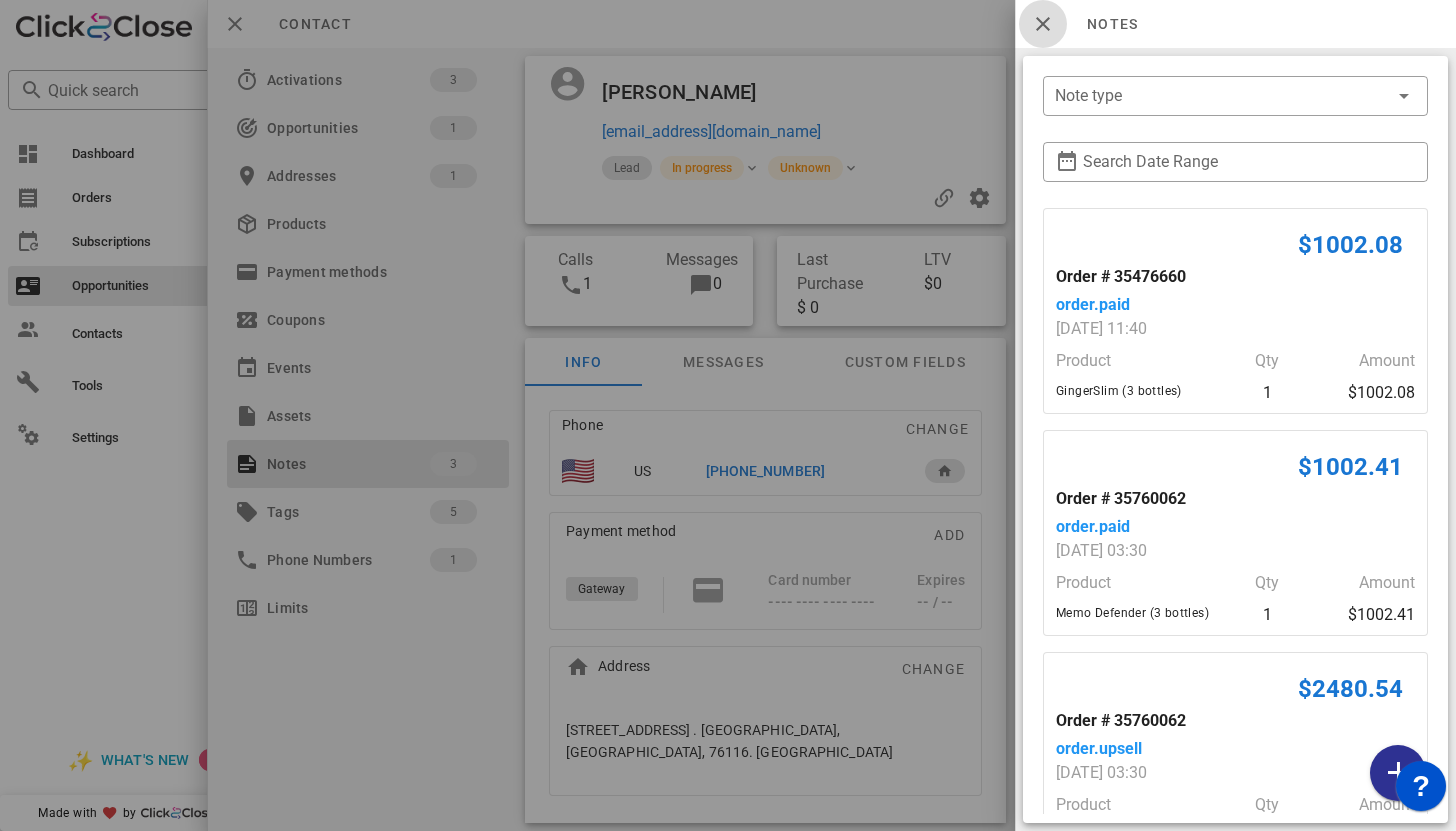 click at bounding box center (1043, 24) 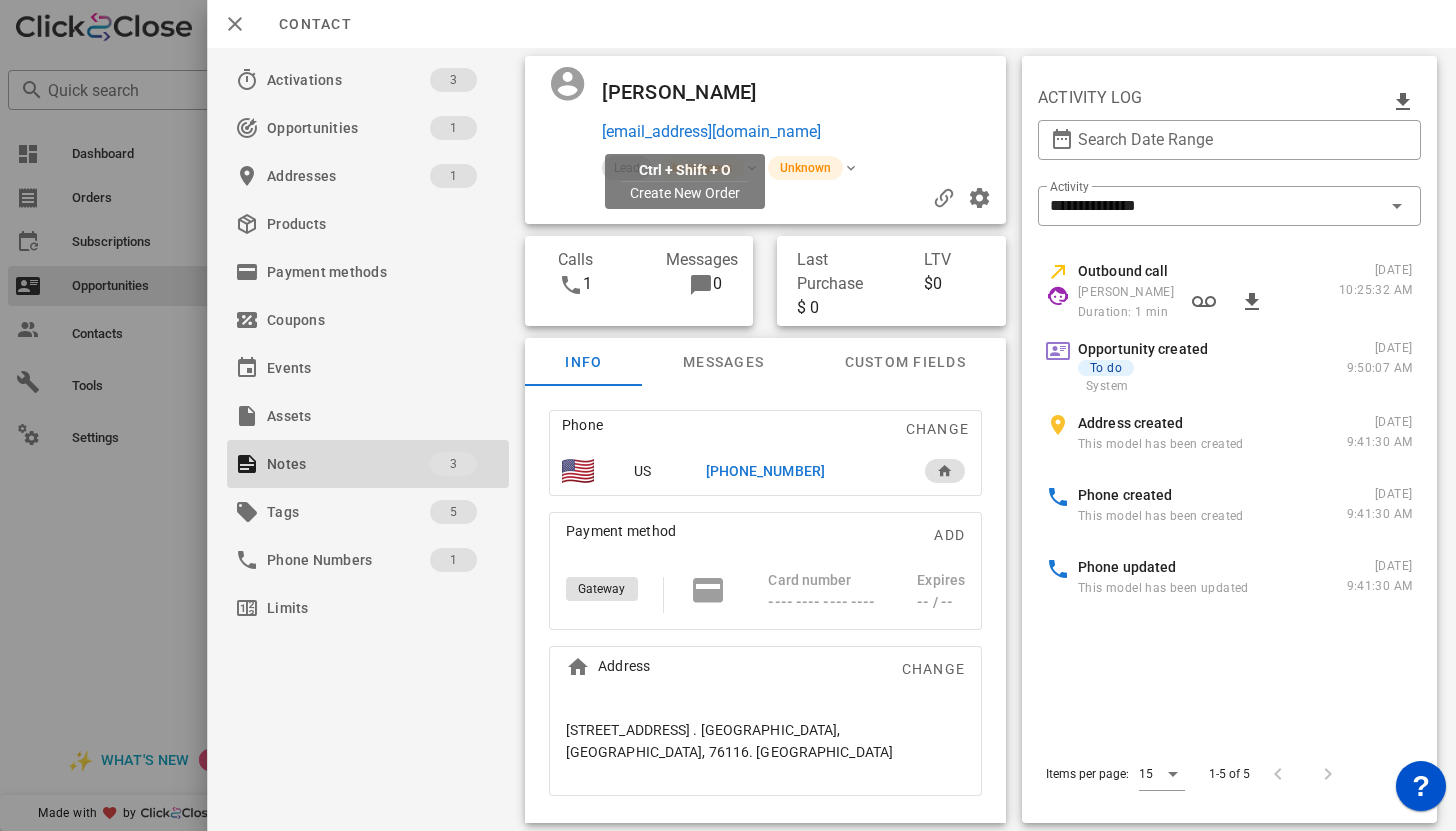 click on "mmcmil8308@aol.com" at bounding box center [711, 132] 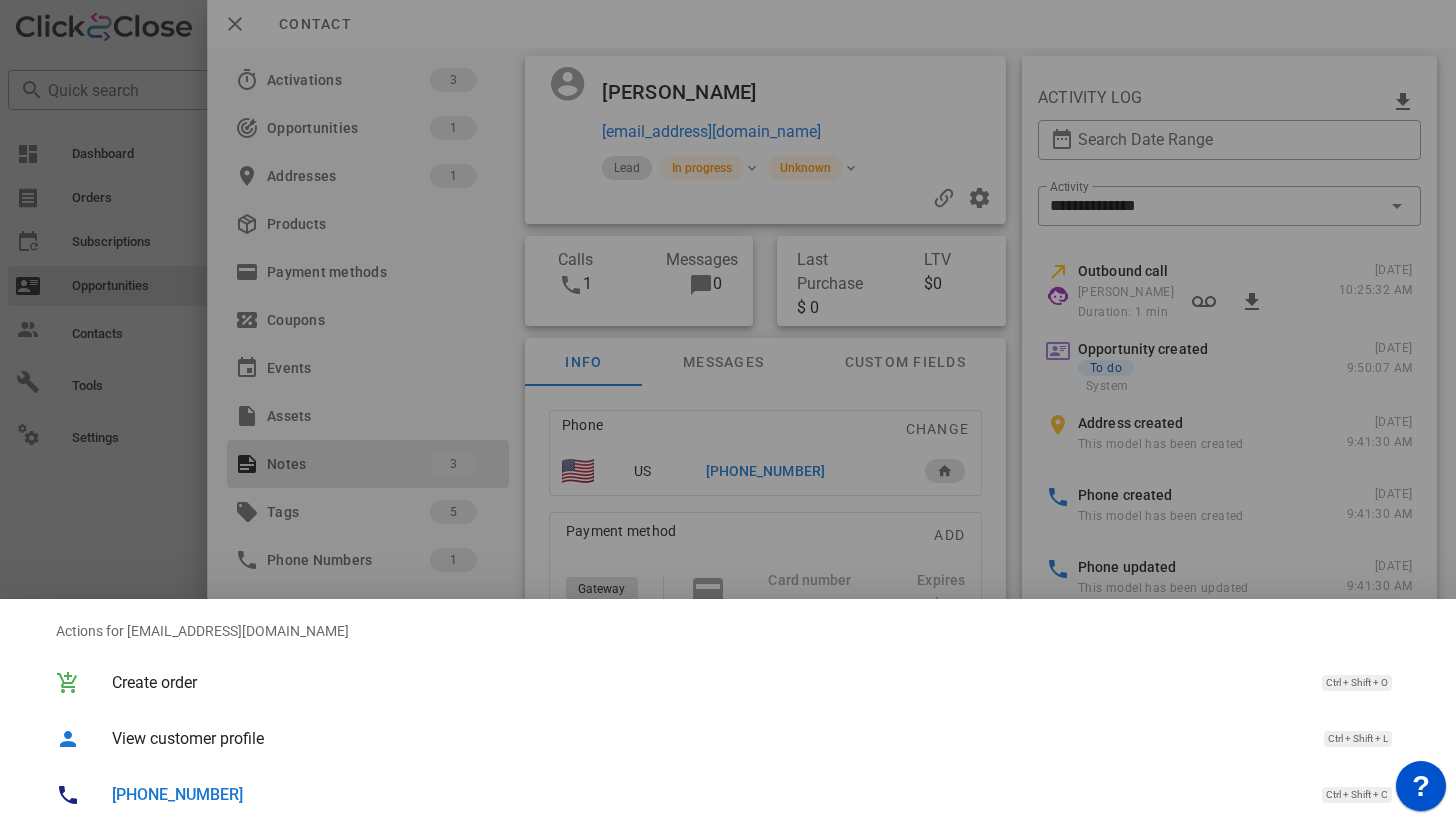 click on "+18179969876" at bounding box center (177, 794) 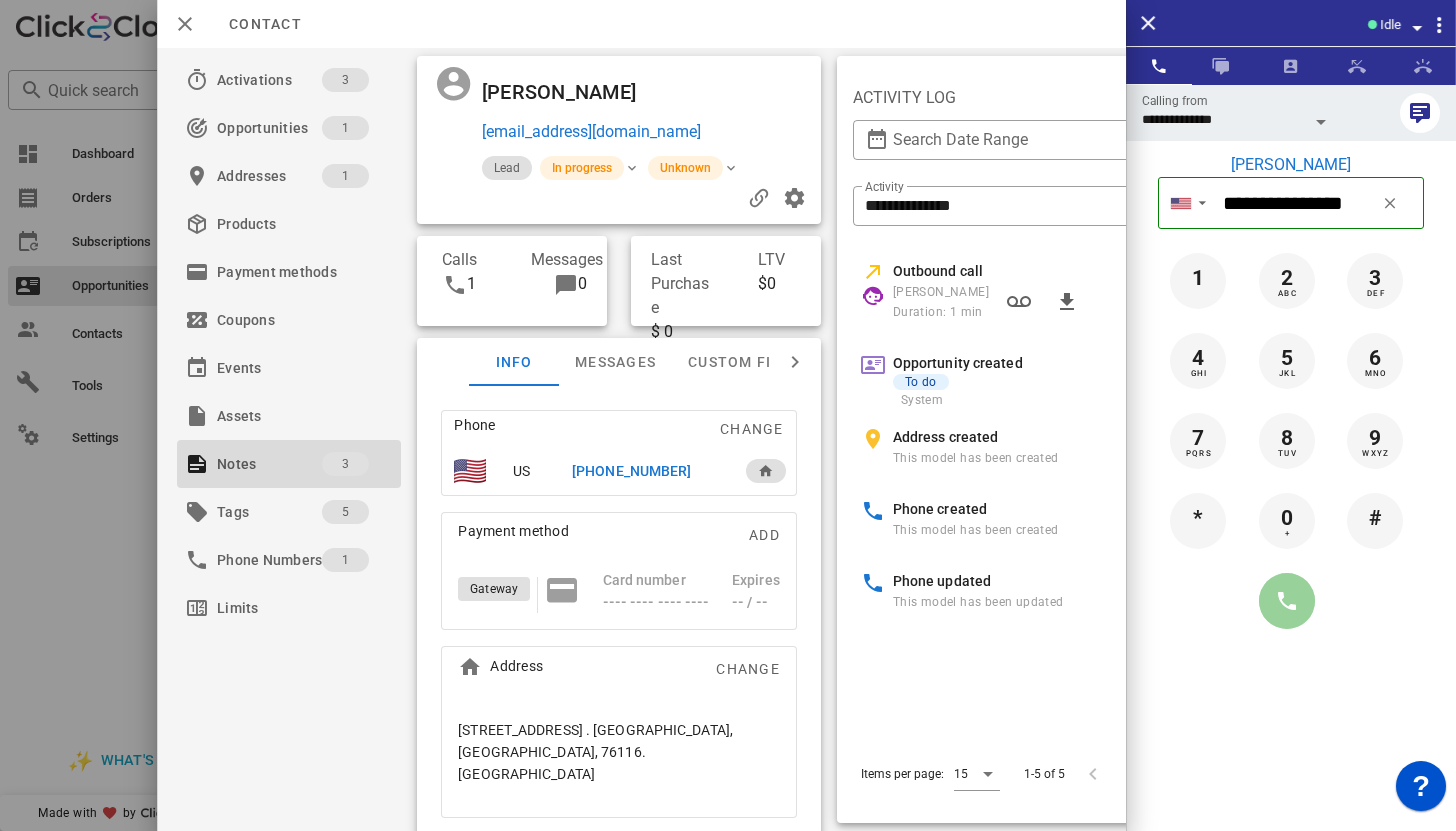 click at bounding box center (1287, 601) 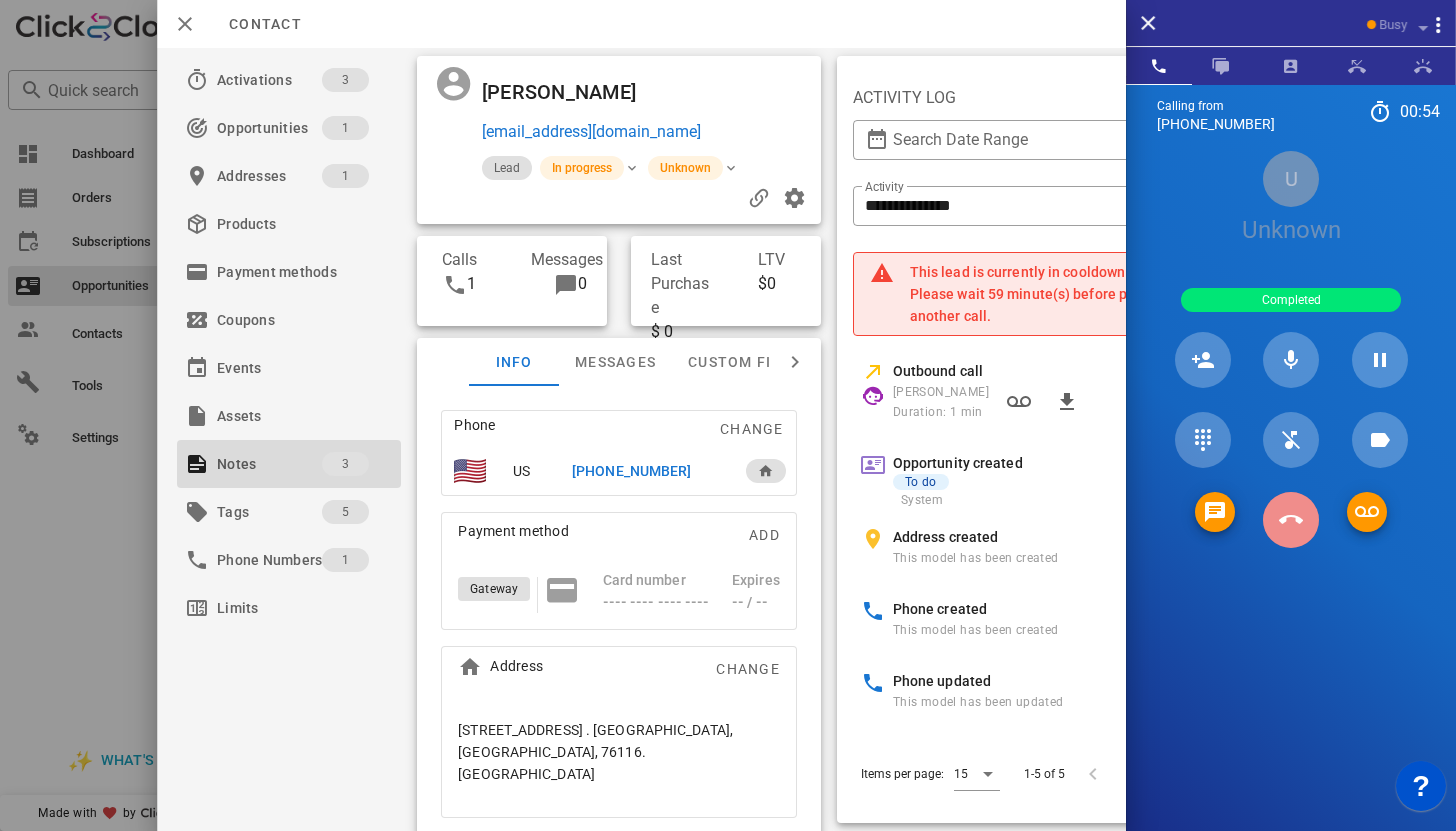 click at bounding box center (1291, 520) 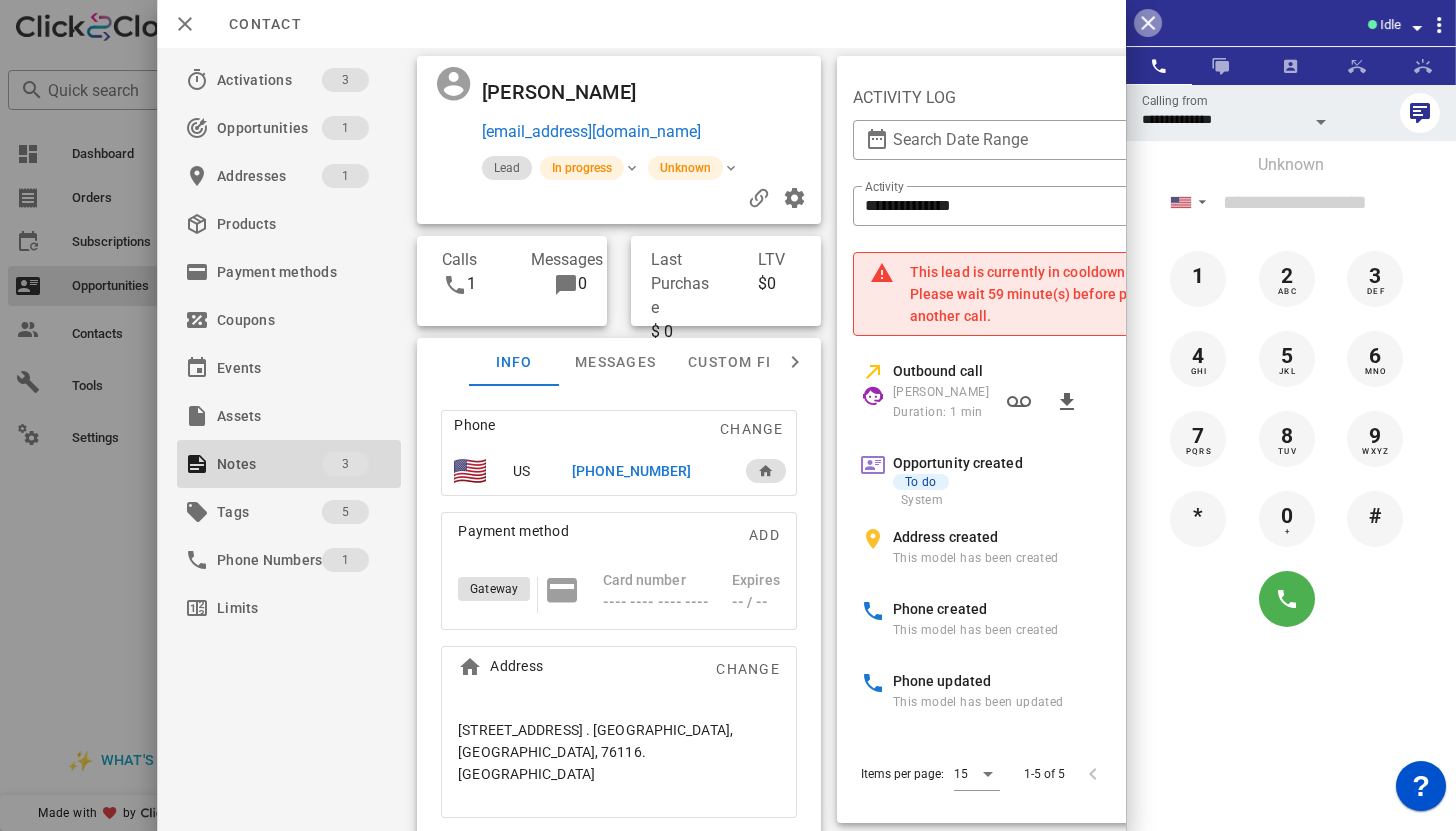 click at bounding box center (1148, 23) 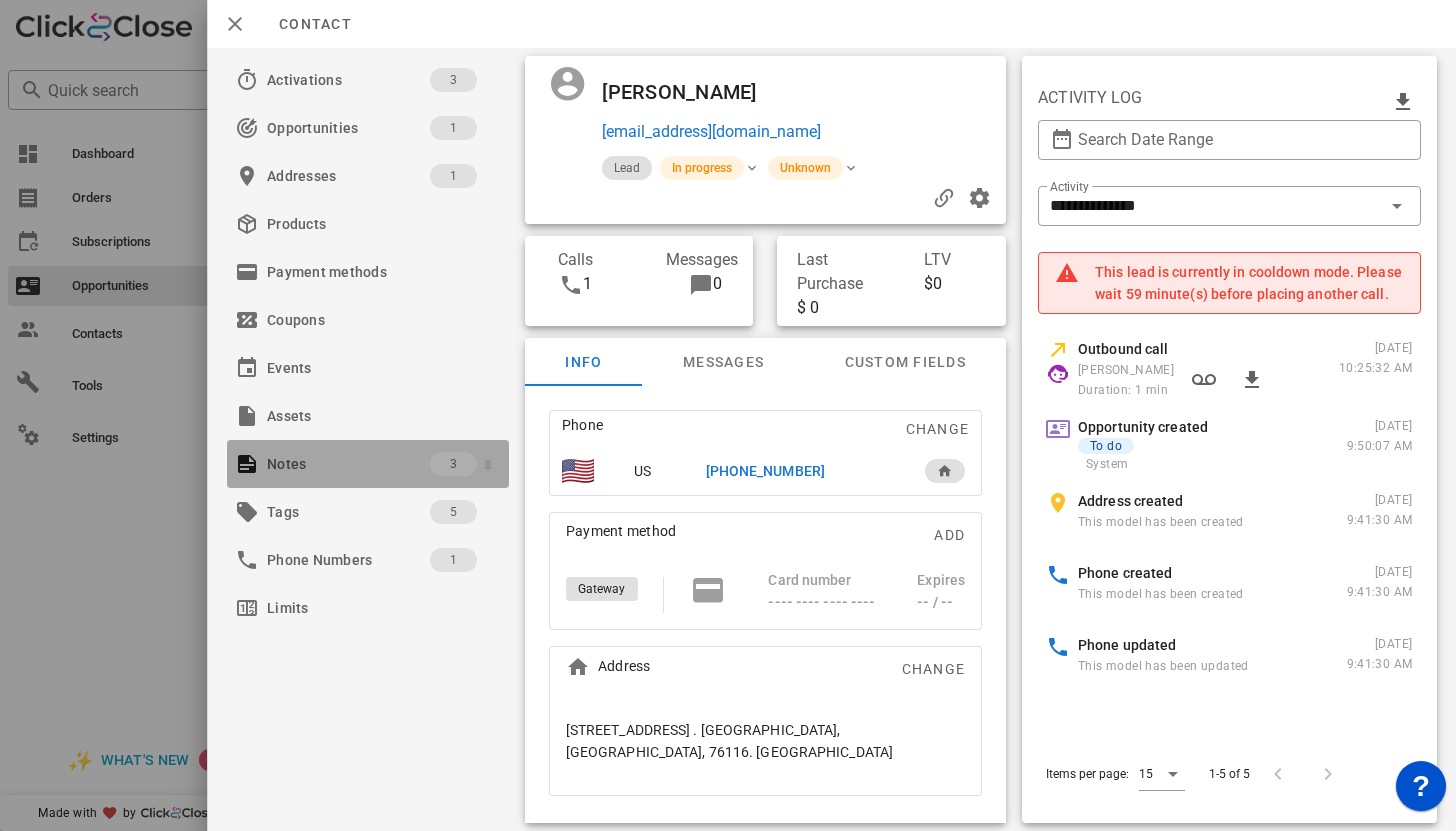 click on "Notes" at bounding box center [348, 464] 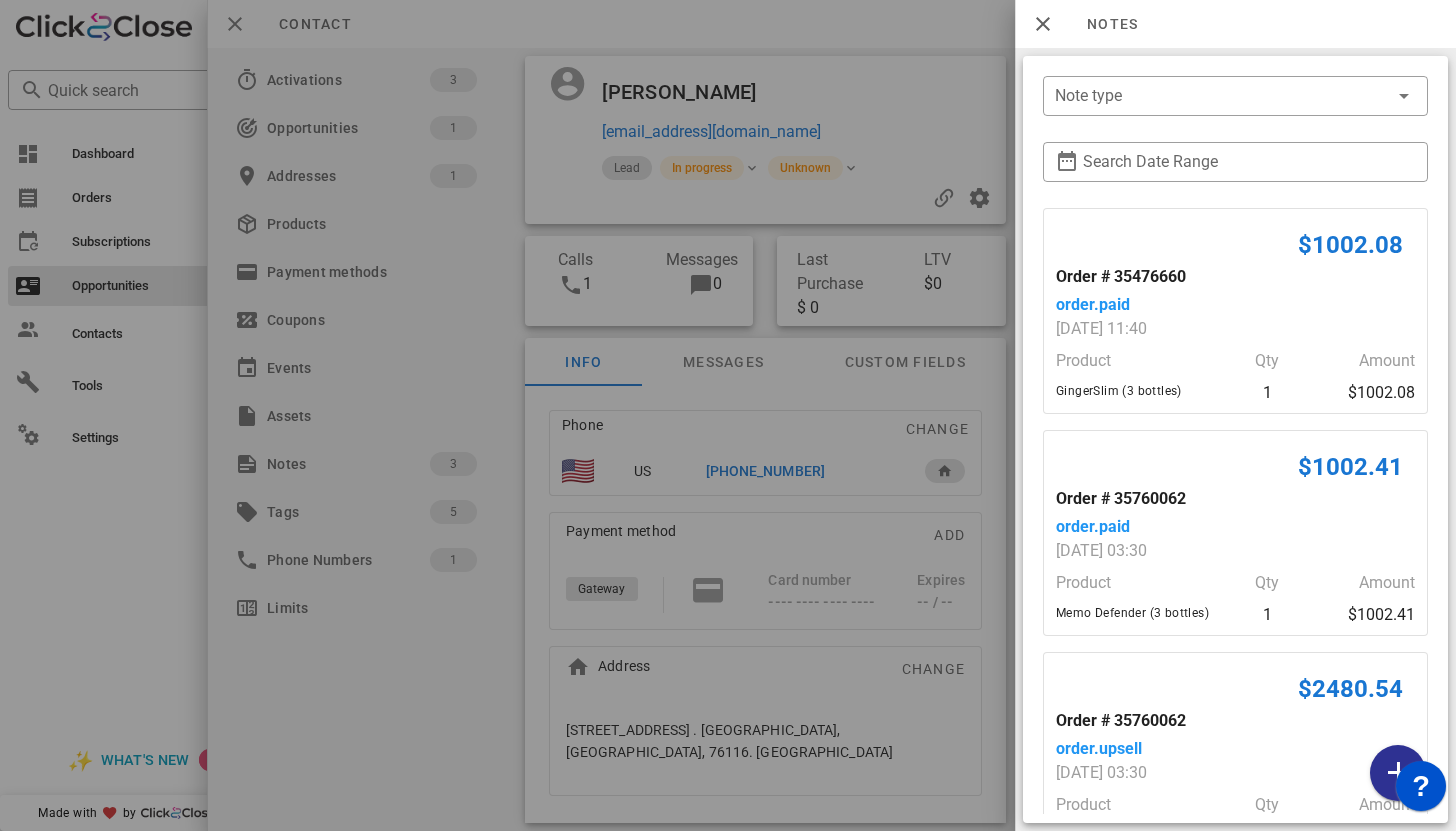 scroll, scrollTop: 67, scrollLeft: 0, axis: vertical 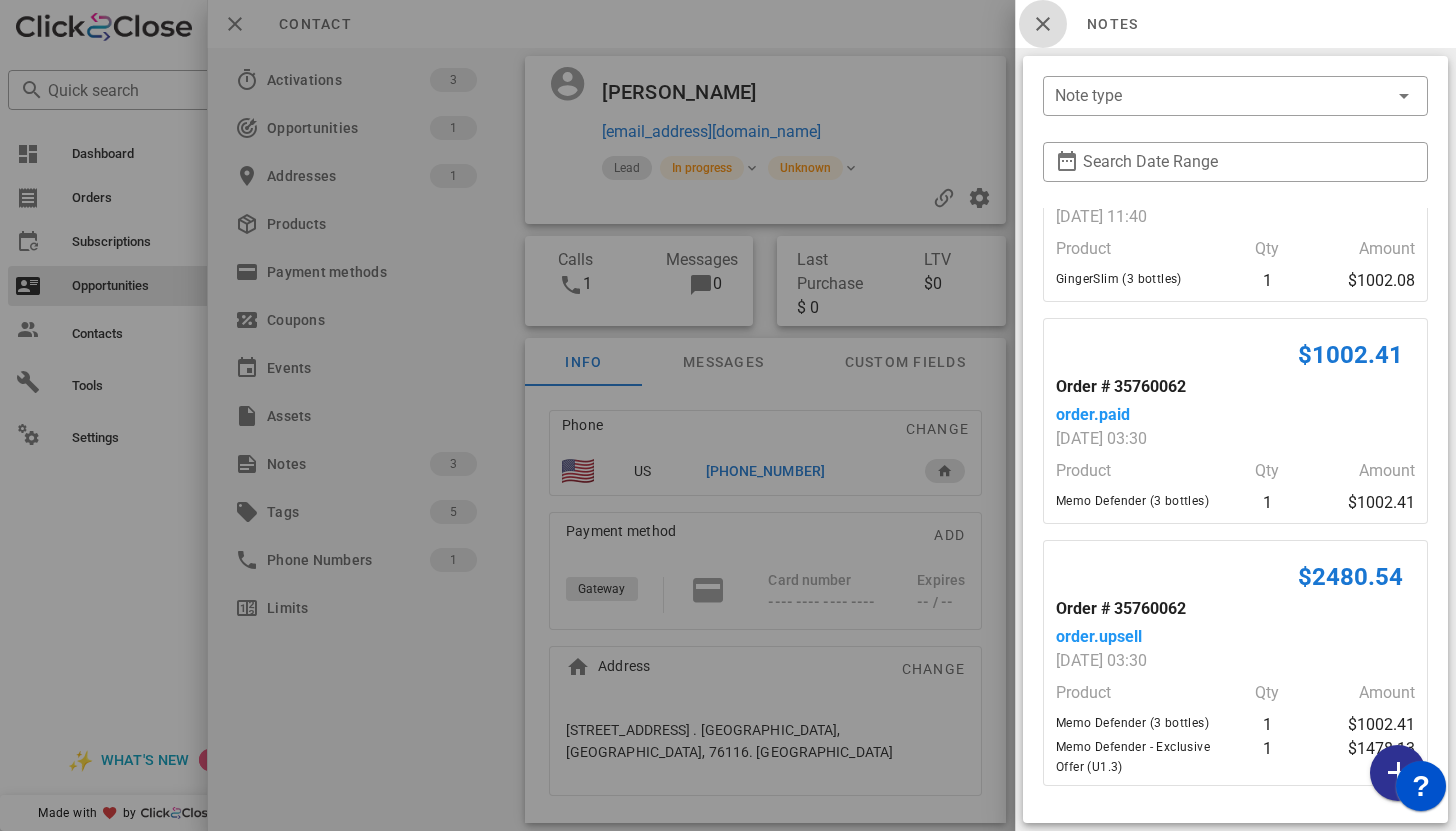 click at bounding box center [1043, 24] 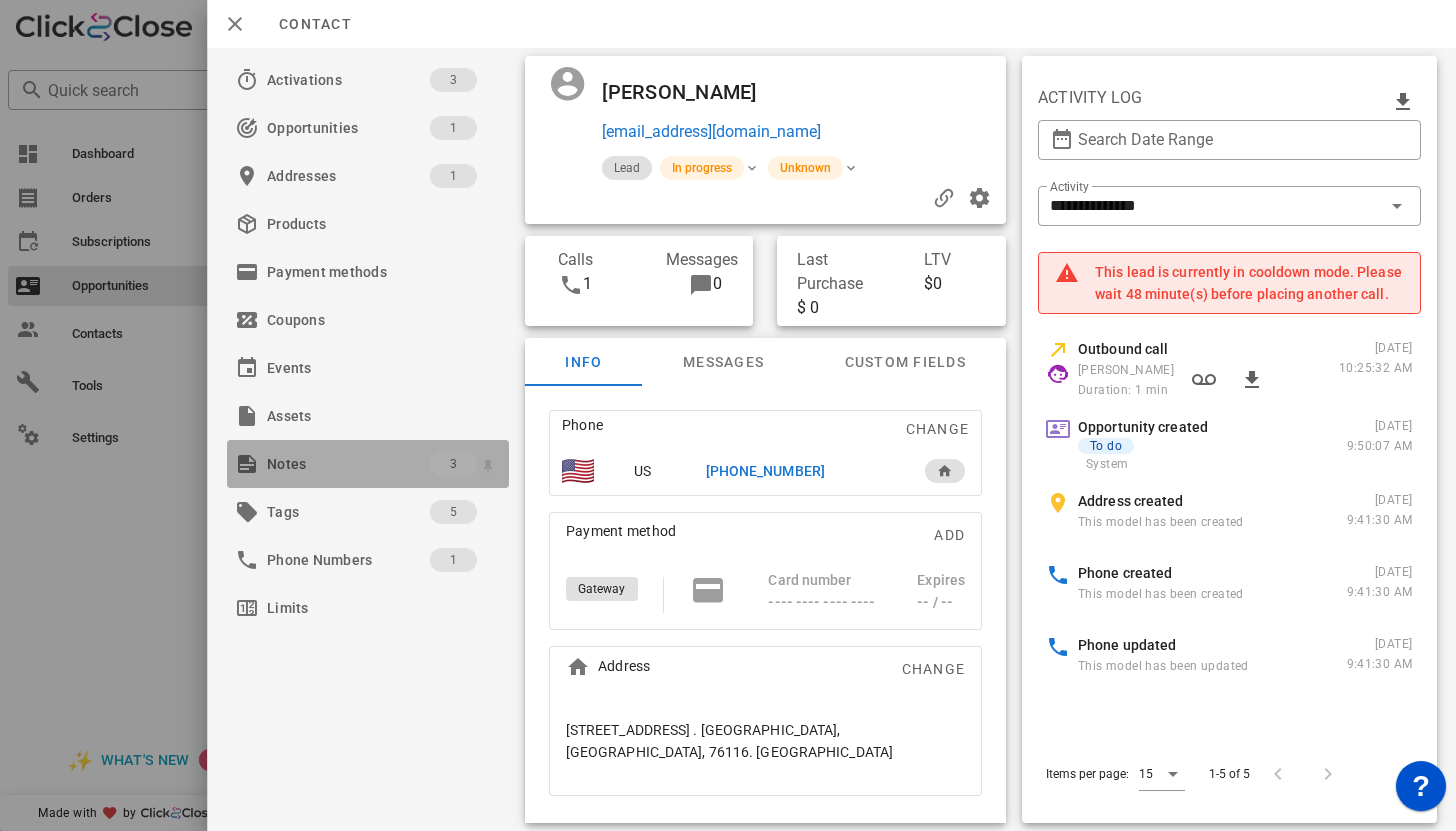 click on "Notes" at bounding box center (348, 464) 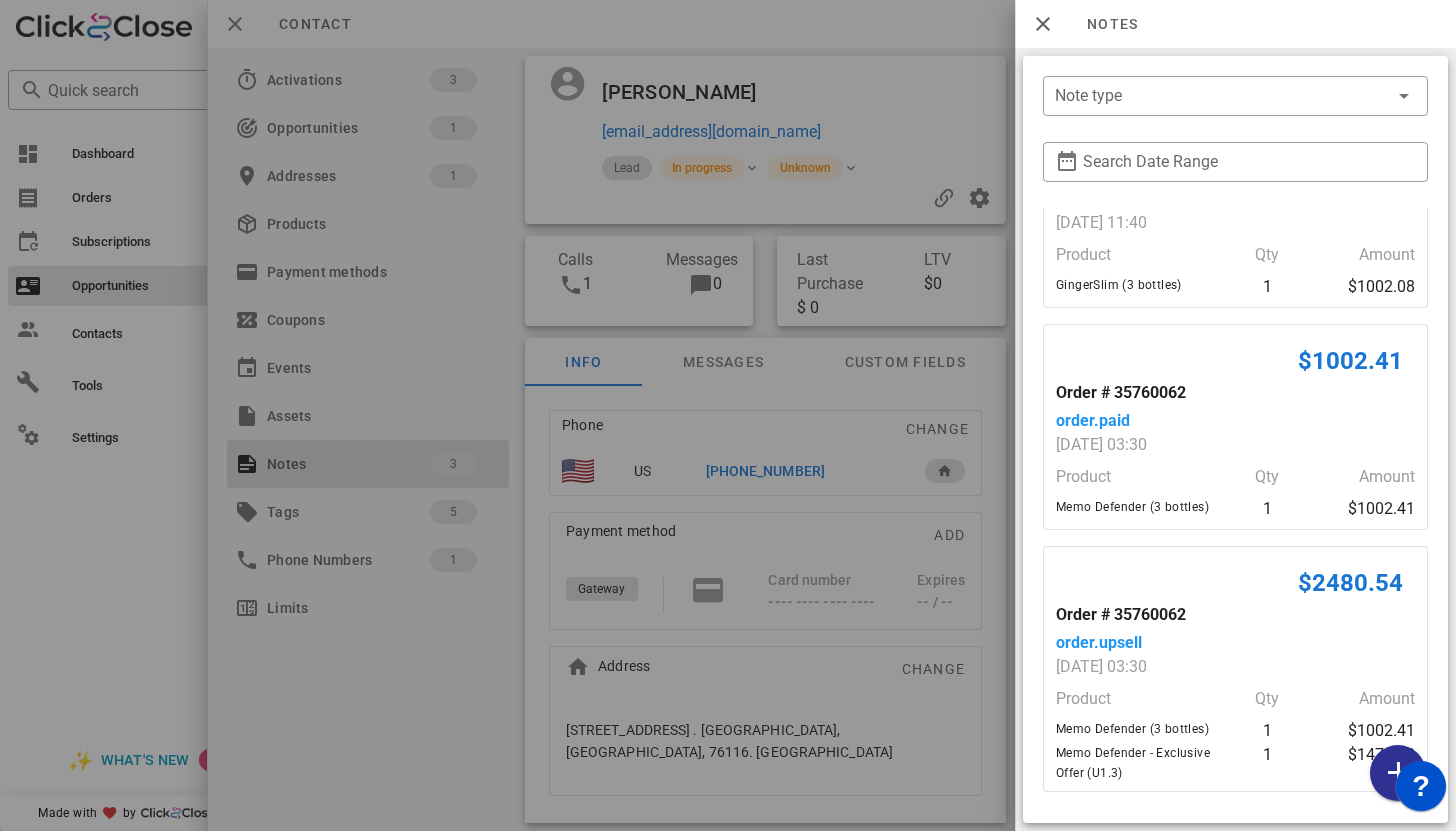 scroll, scrollTop: 112, scrollLeft: 0, axis: vertical 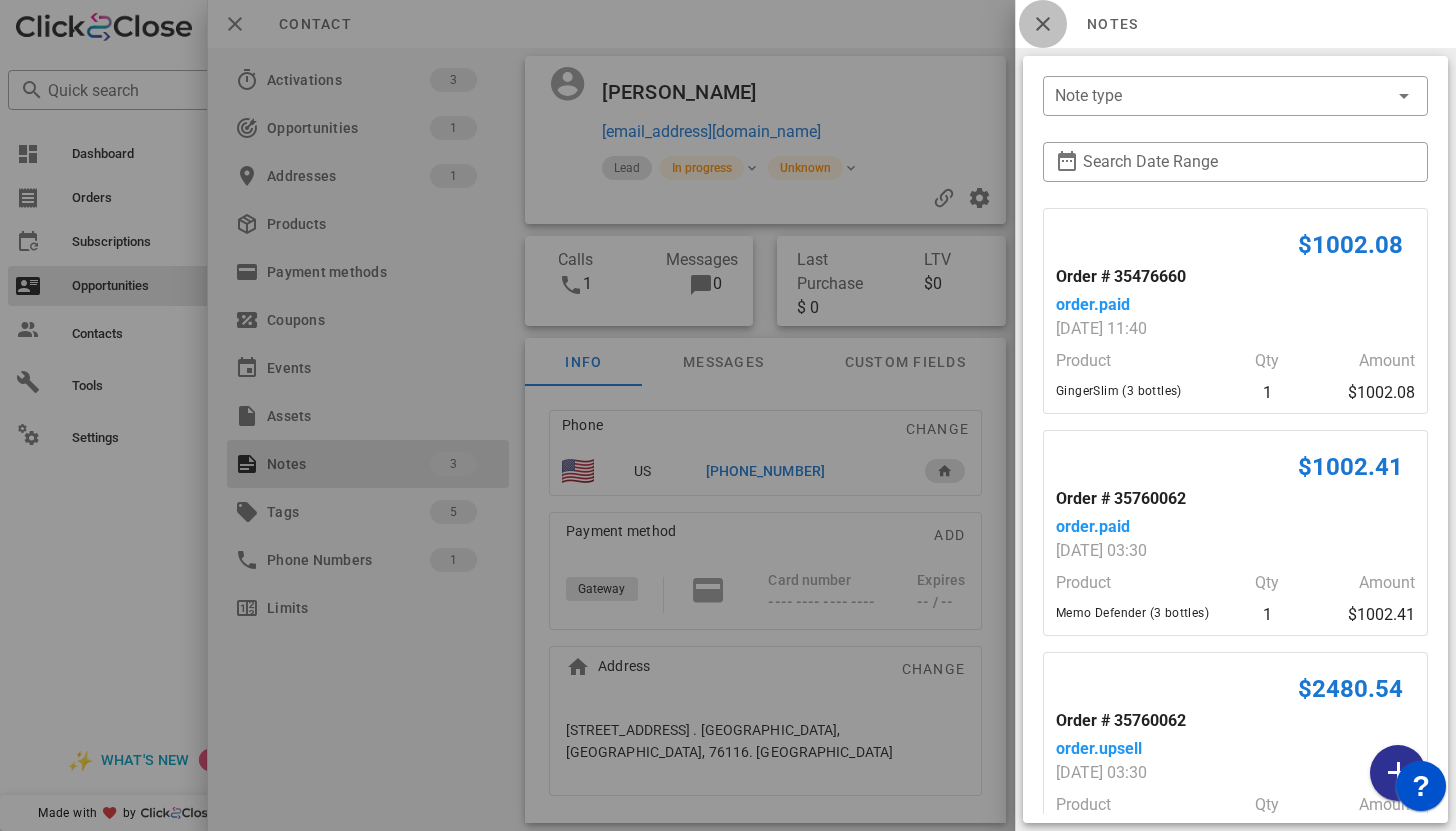 click at bounding box center (1043, 24) 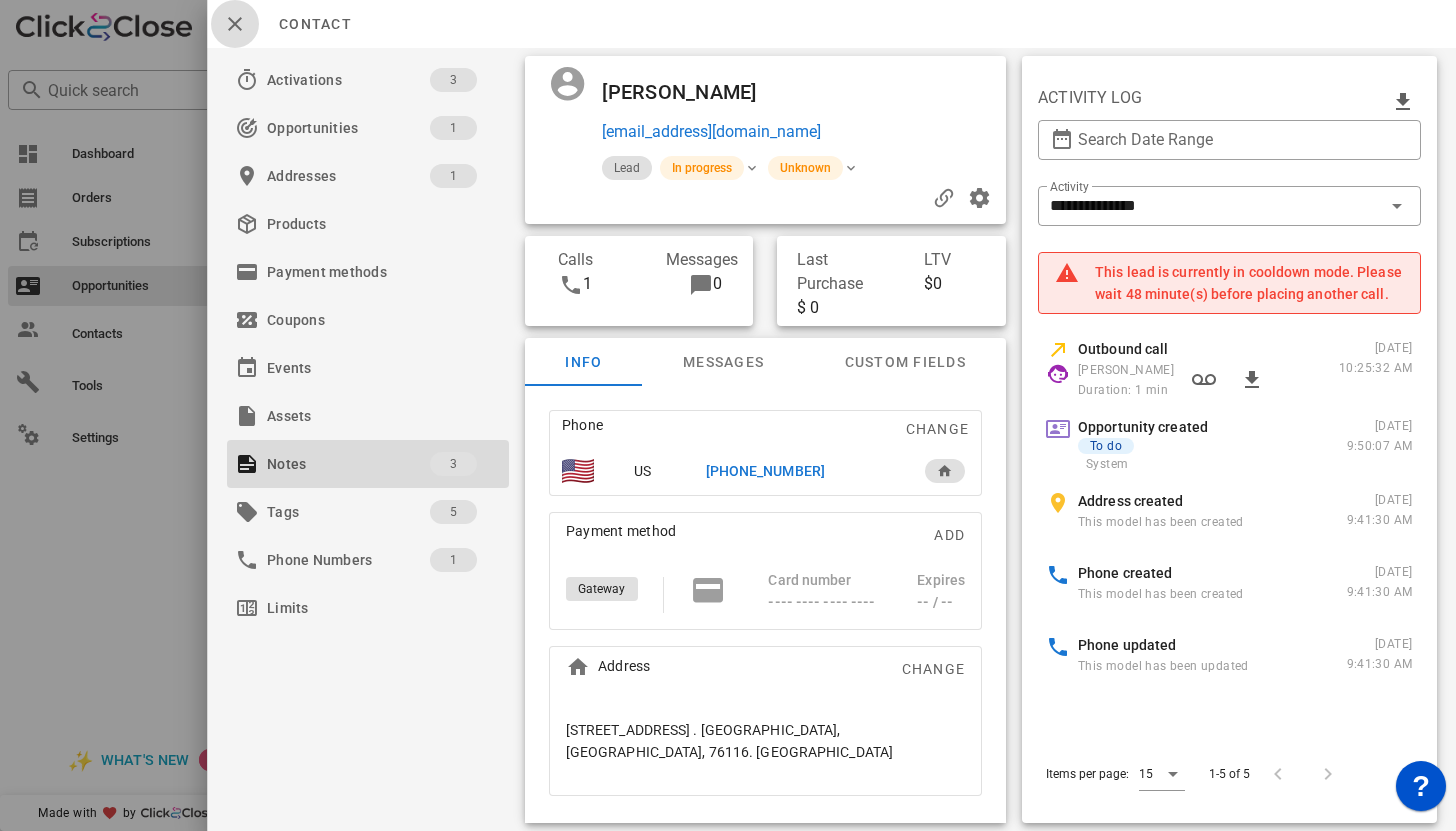 click at bounding box center [235, 24] 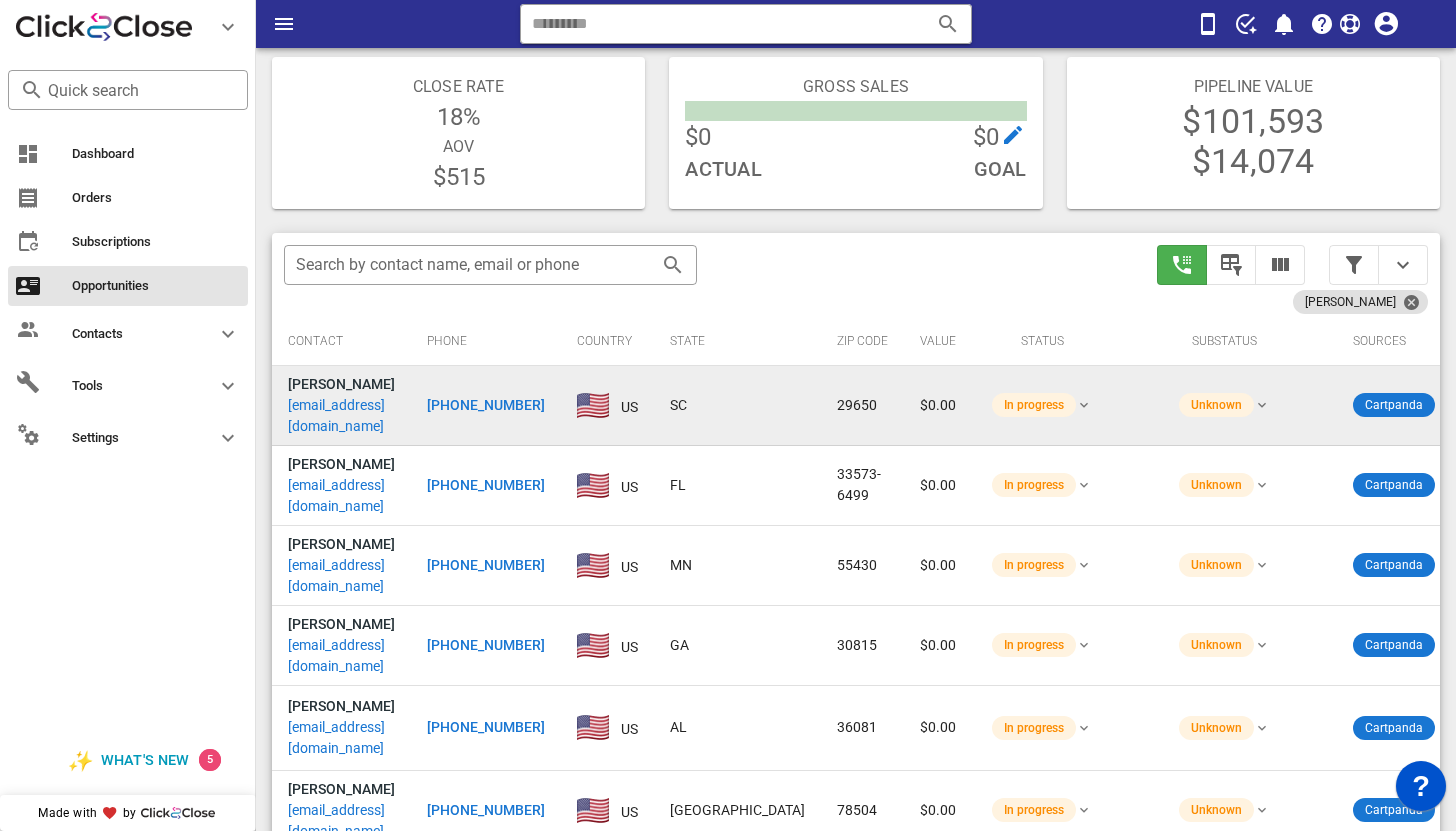 click on "nosaddles@yahoo.com" at bounding box center (341, 416) 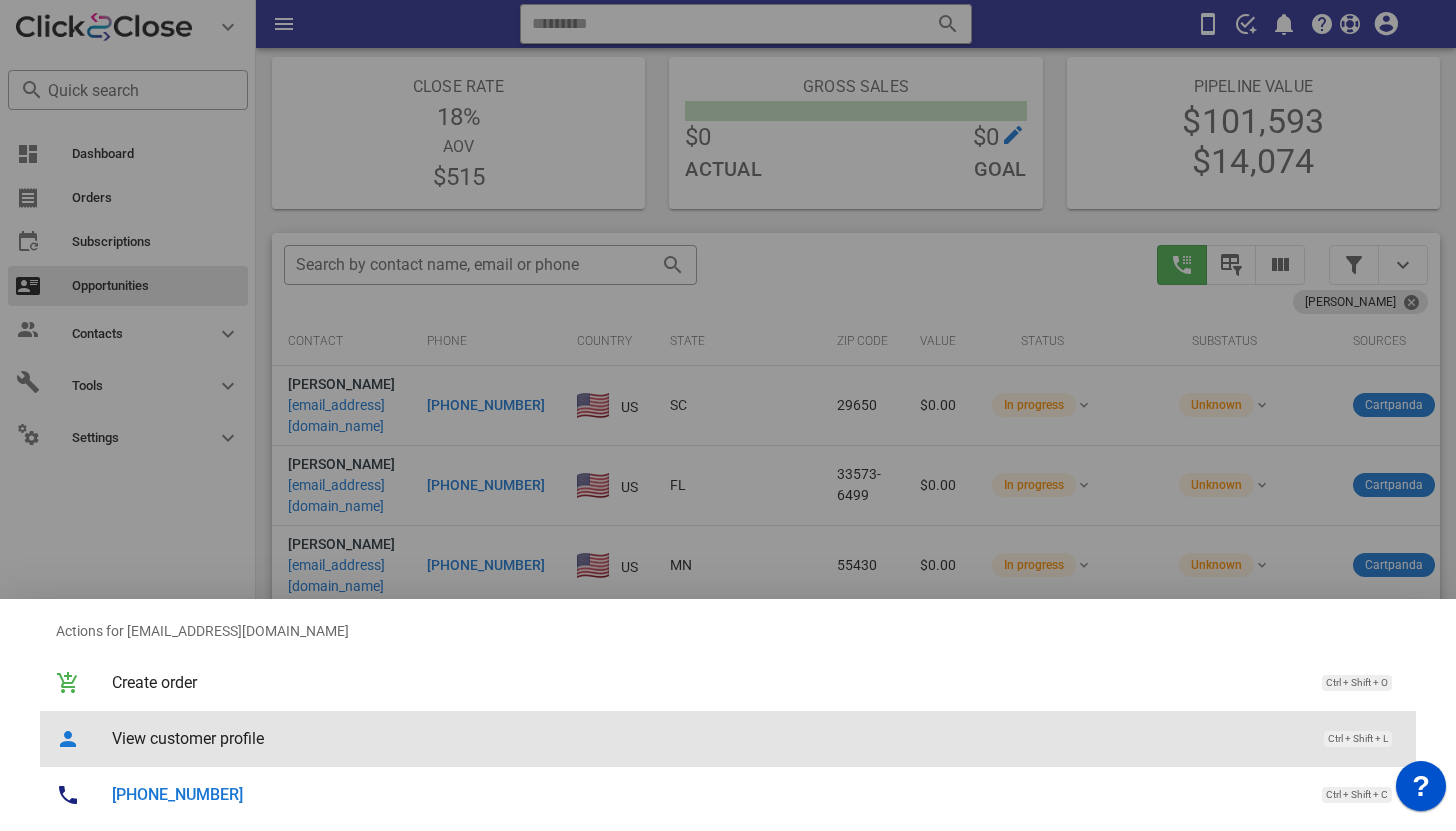 click on "View customer profile Ctrl + Shift + L" at bounding box center (756, 738) 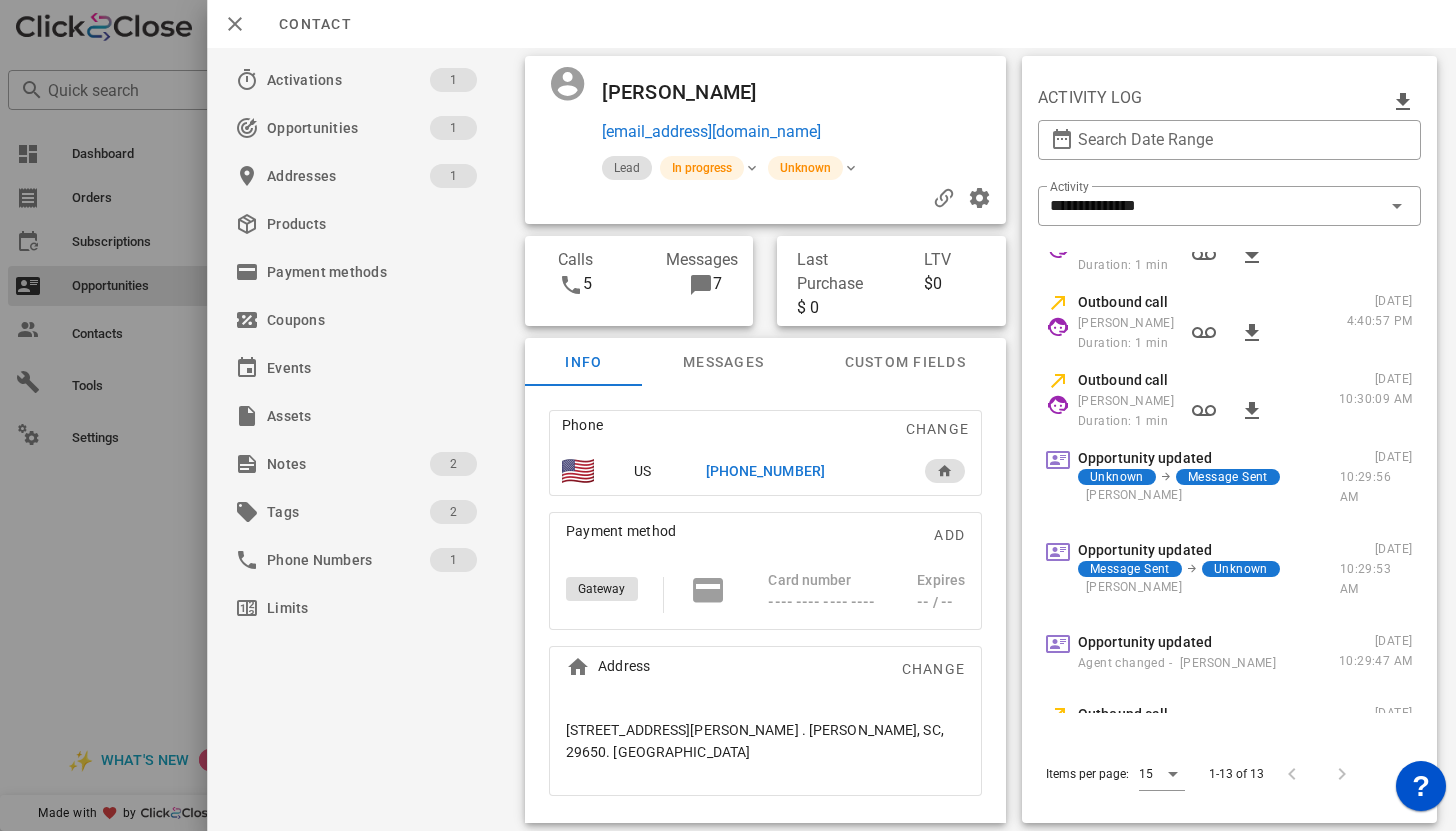 scroll, scrollTop: 0, scrollLeft: 0, axis: both 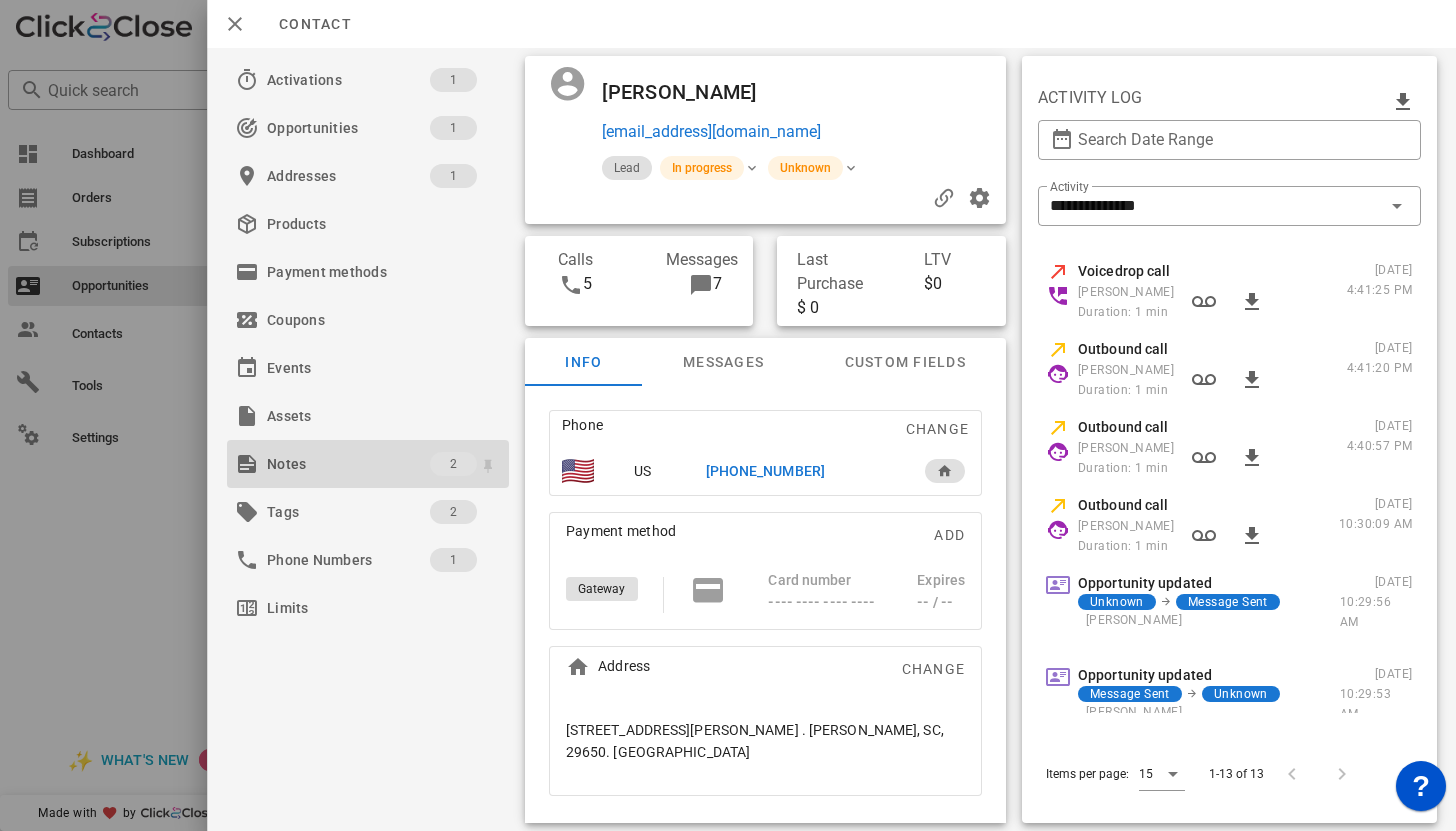 click on "Notes" at bounding box center [348, 464] 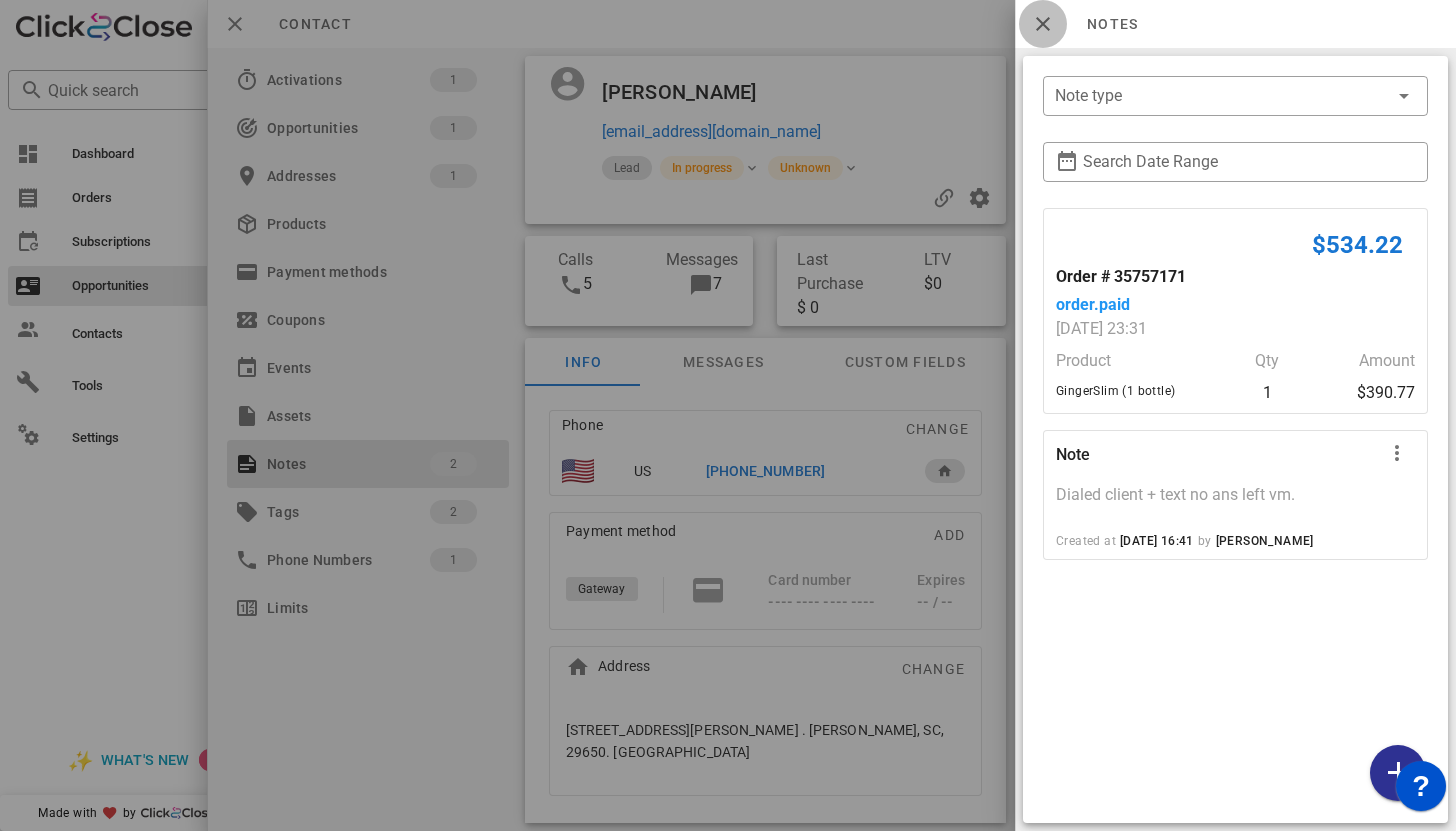 click at bounding box center [1043, 24] 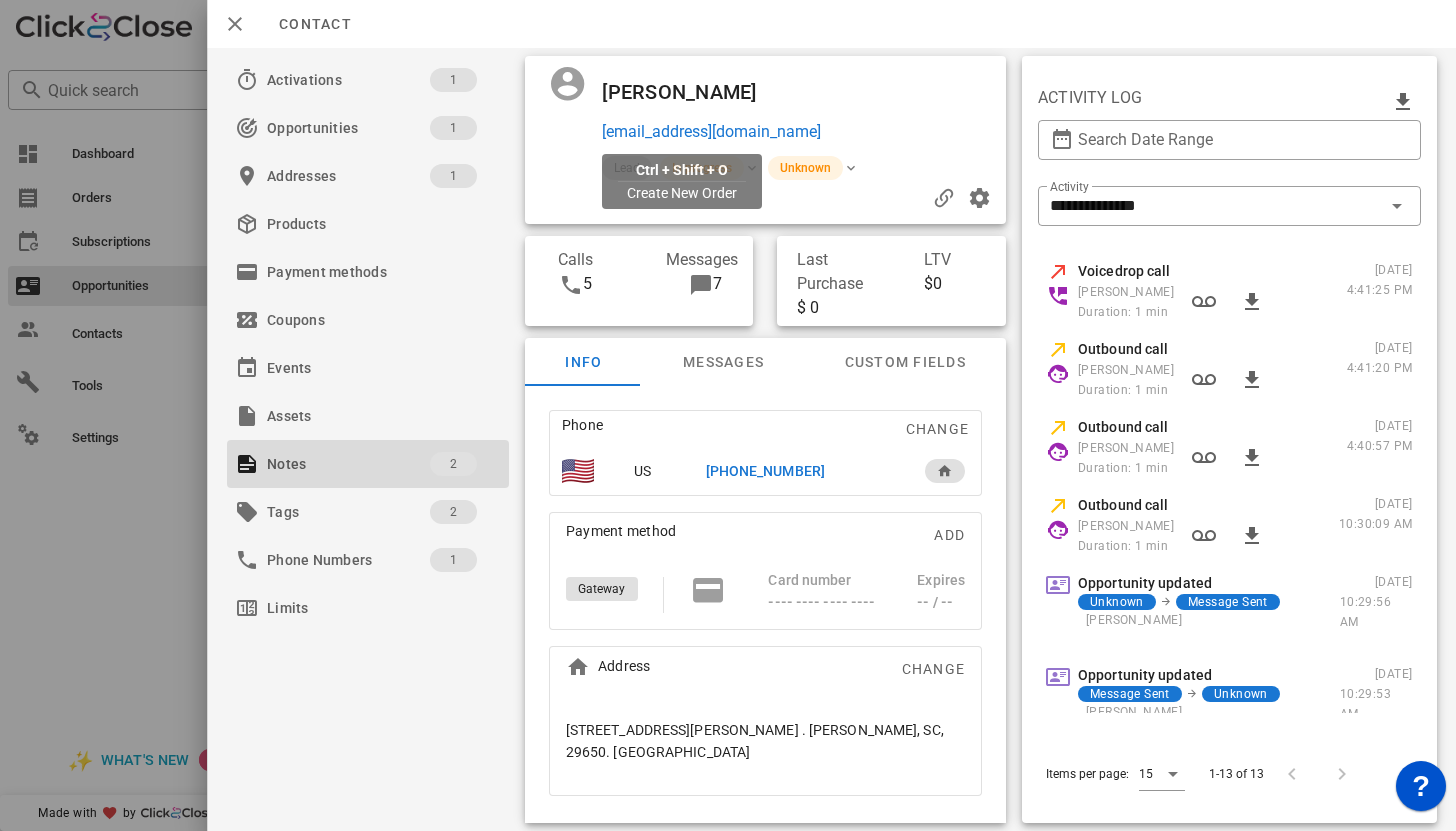 click on "nosaddles@yahoo.com" at bounding box center [711, 132] 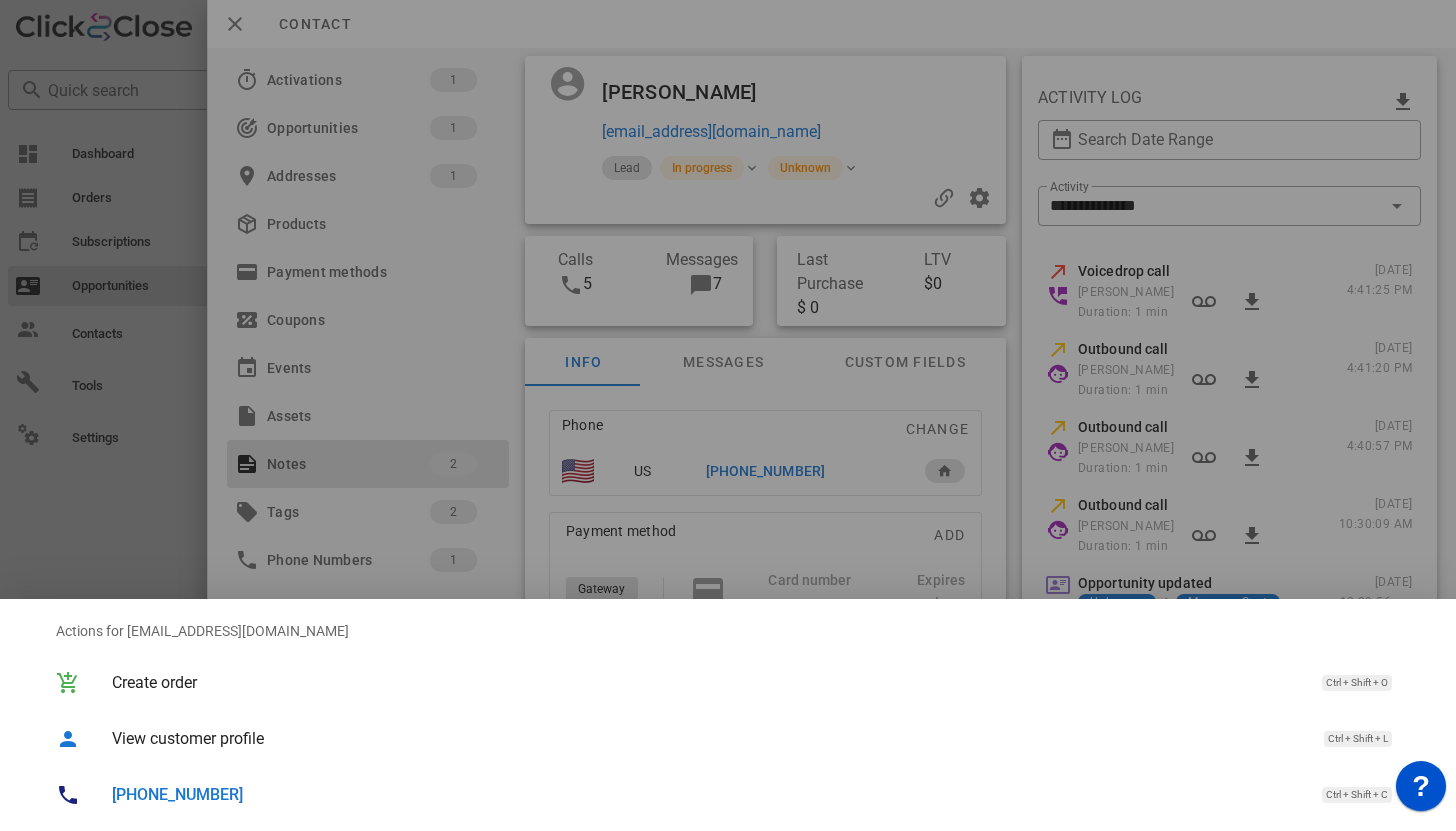 click on "+18643955114" at bounding box center (177, 794) 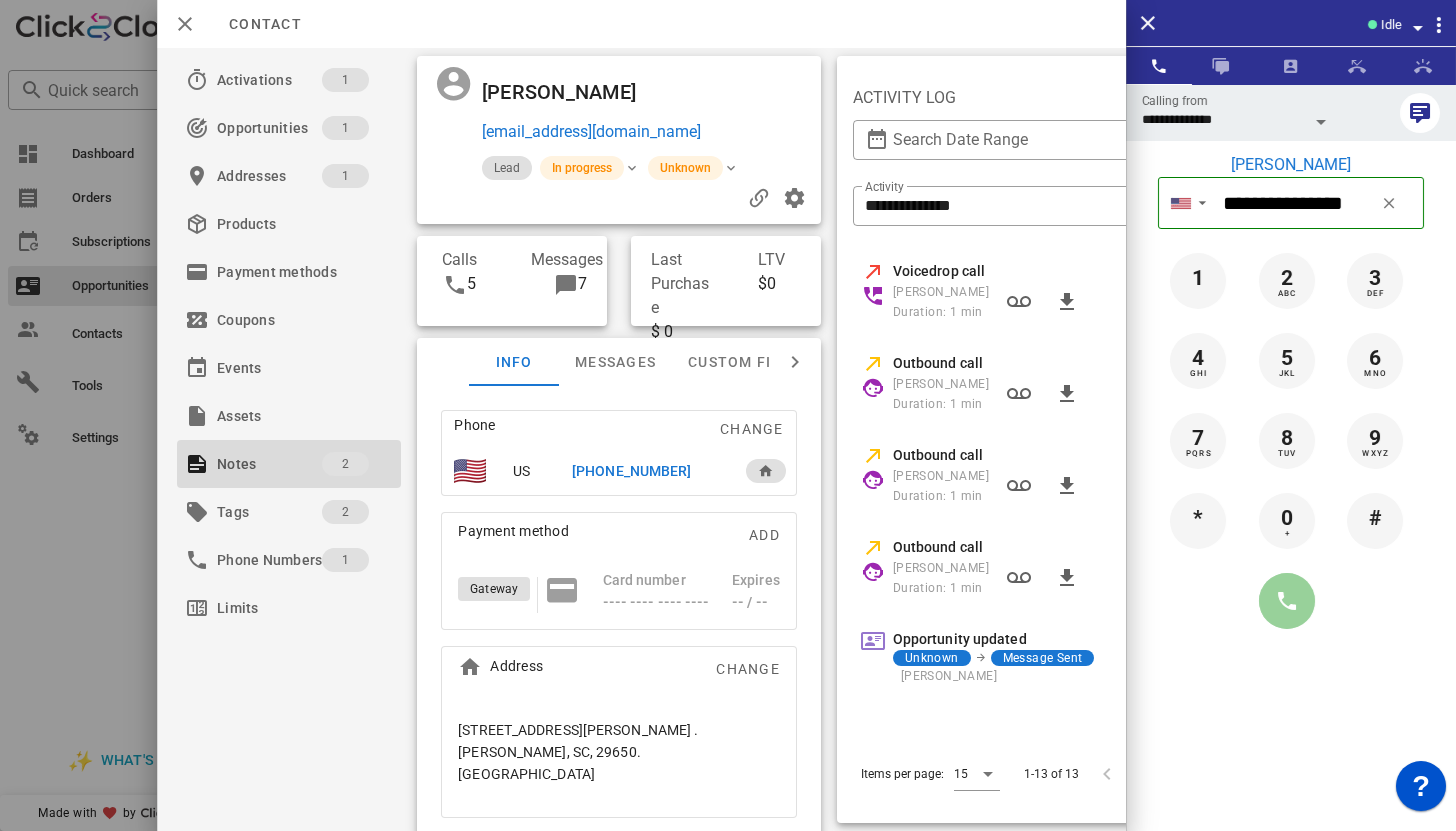 click at bounding box center [1287, 601] 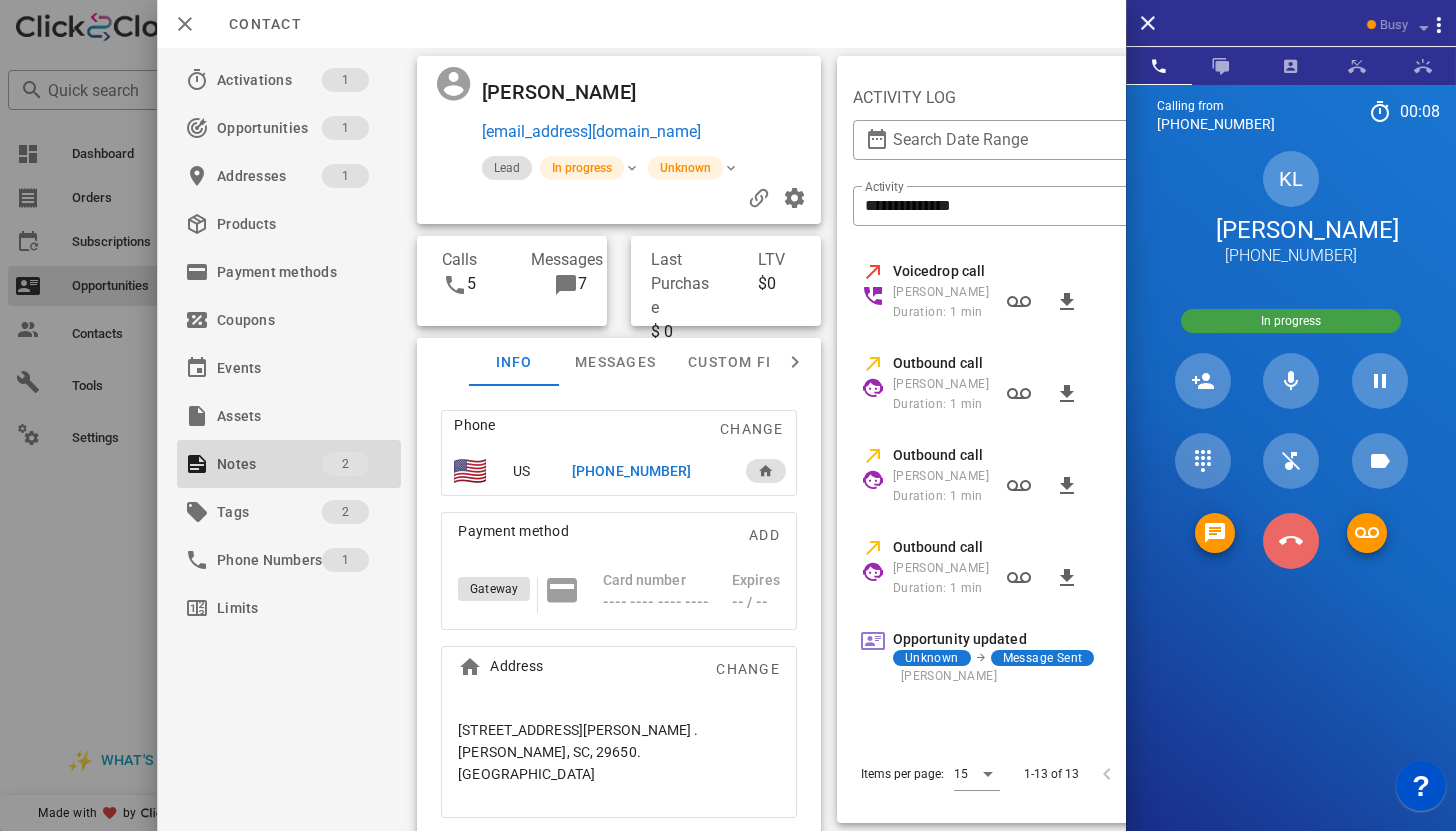 click at bounding box center (1291, 541) 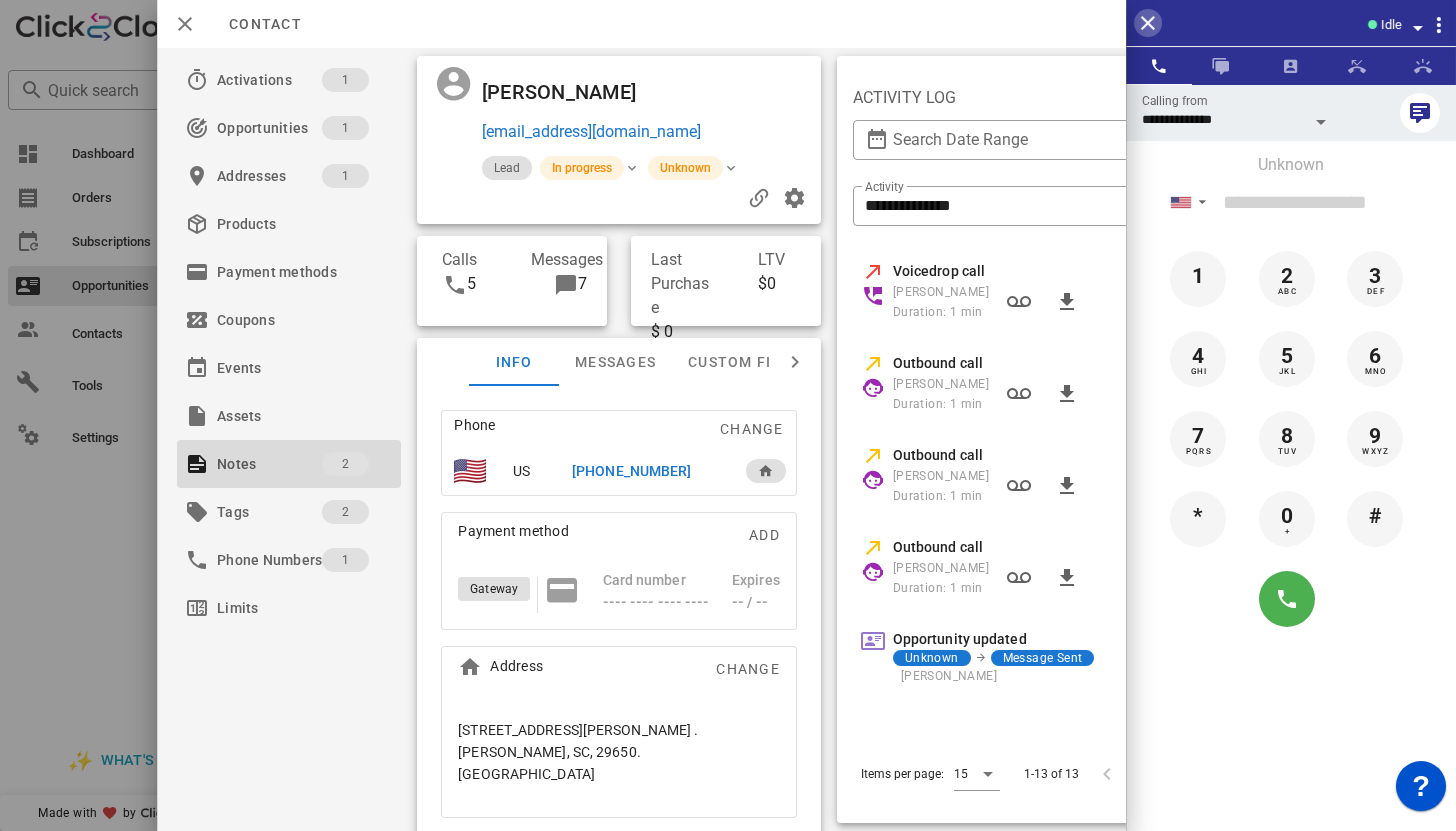 click at bounding box center [1148, 23] 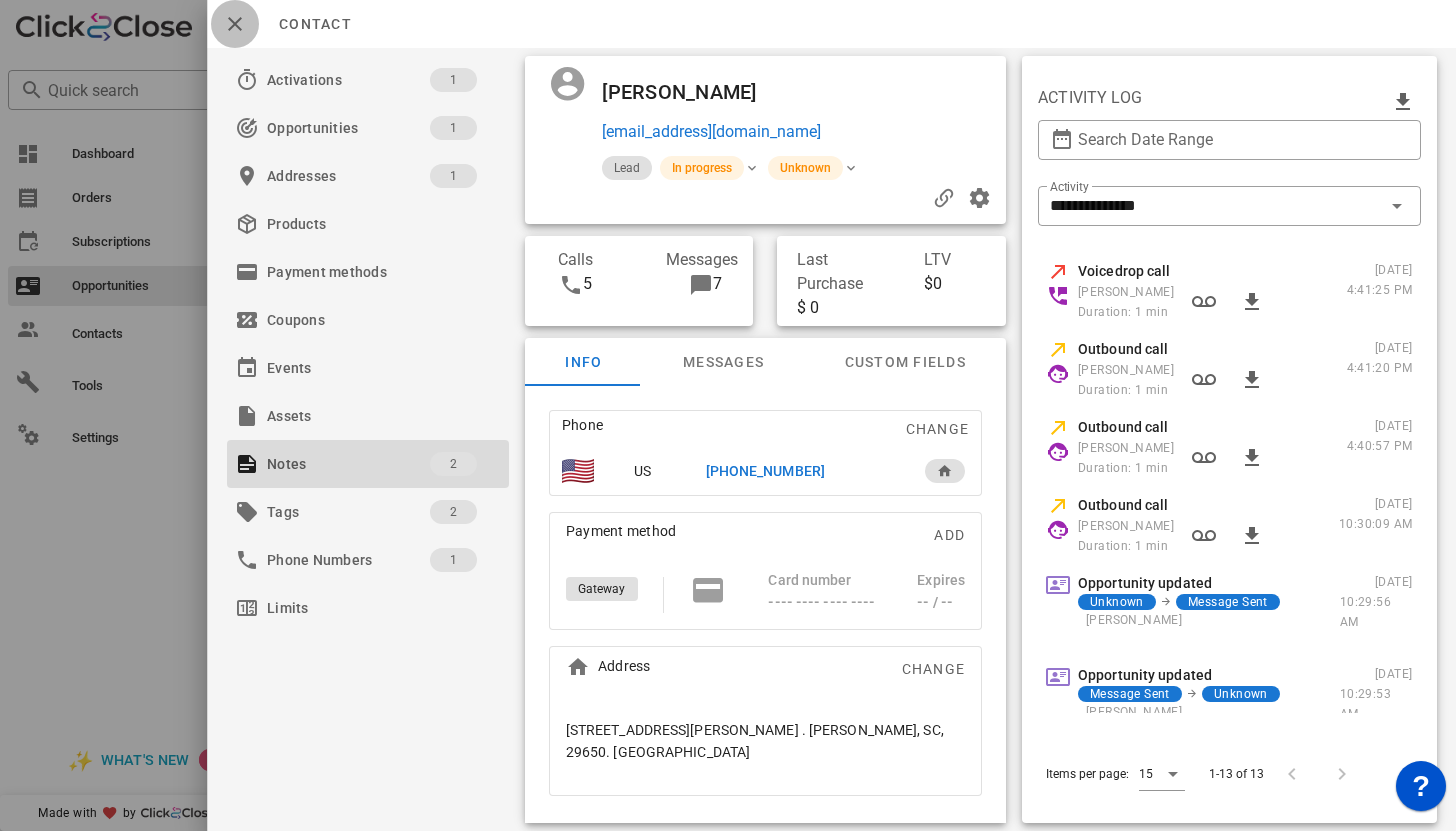click at bounding box center [235, 24] 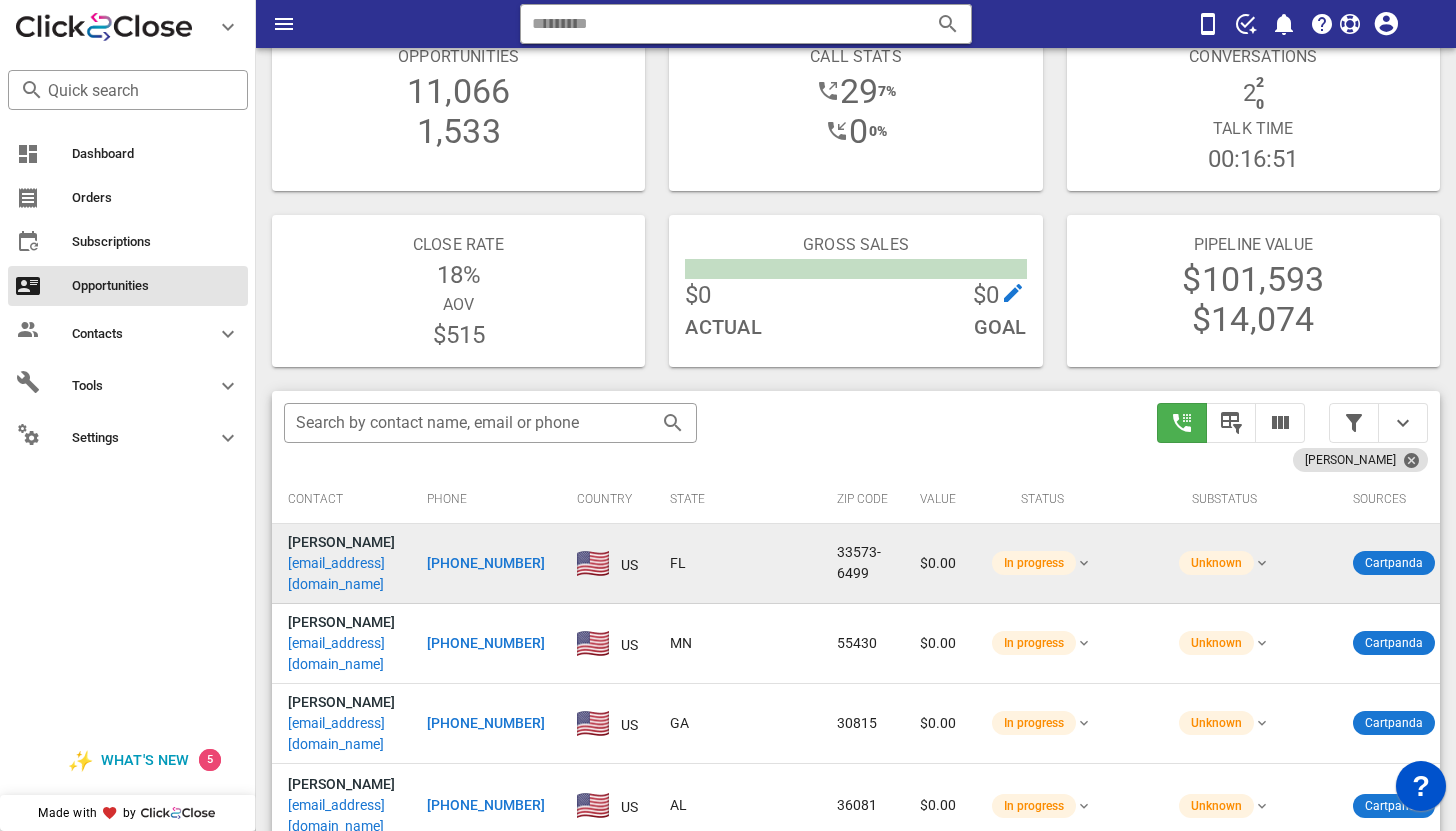 click on "clfk47@gmail.com" at bounding box center (341, 574) 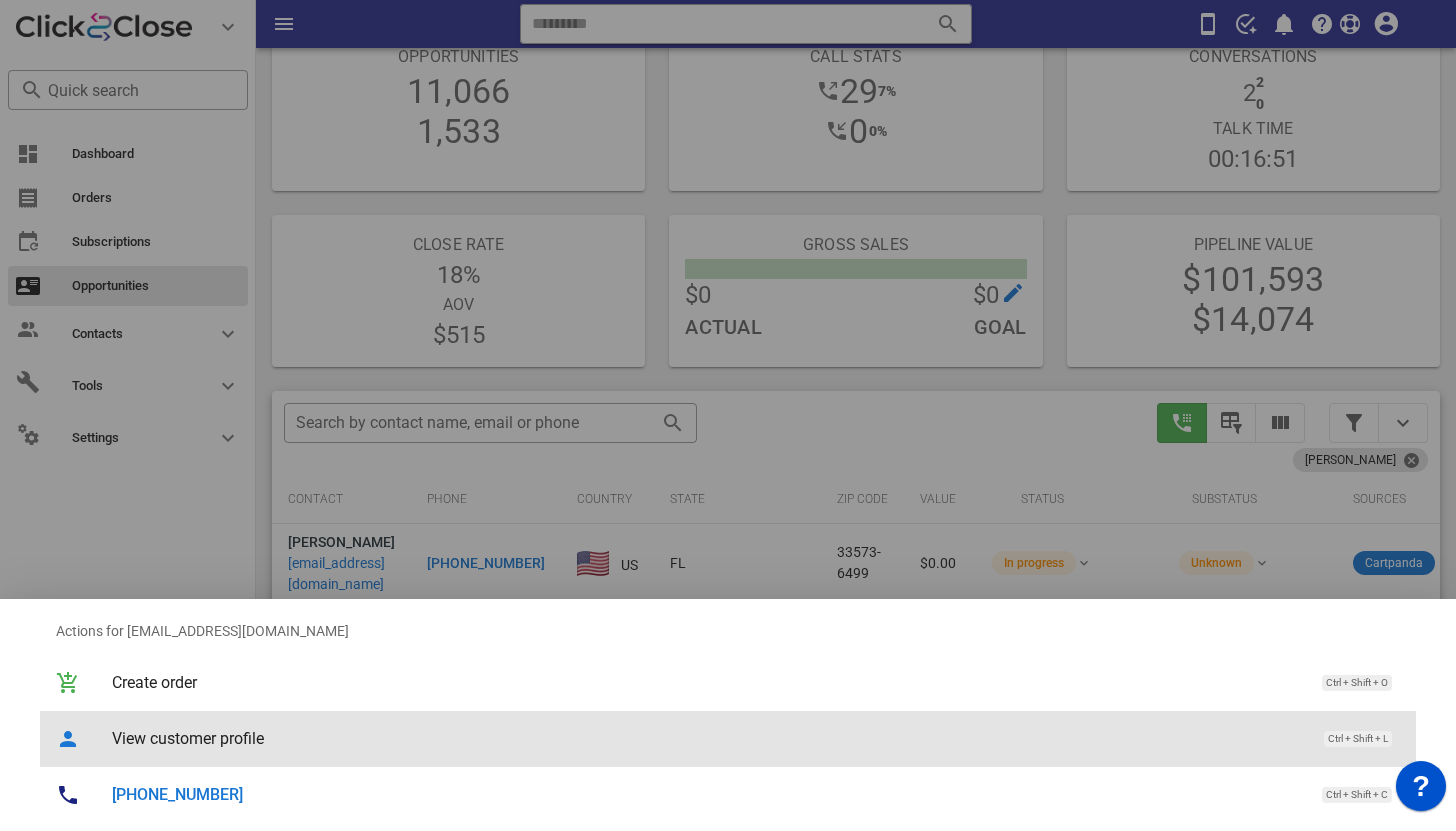 click on "View customer profile" at bounding box center (708, 738) 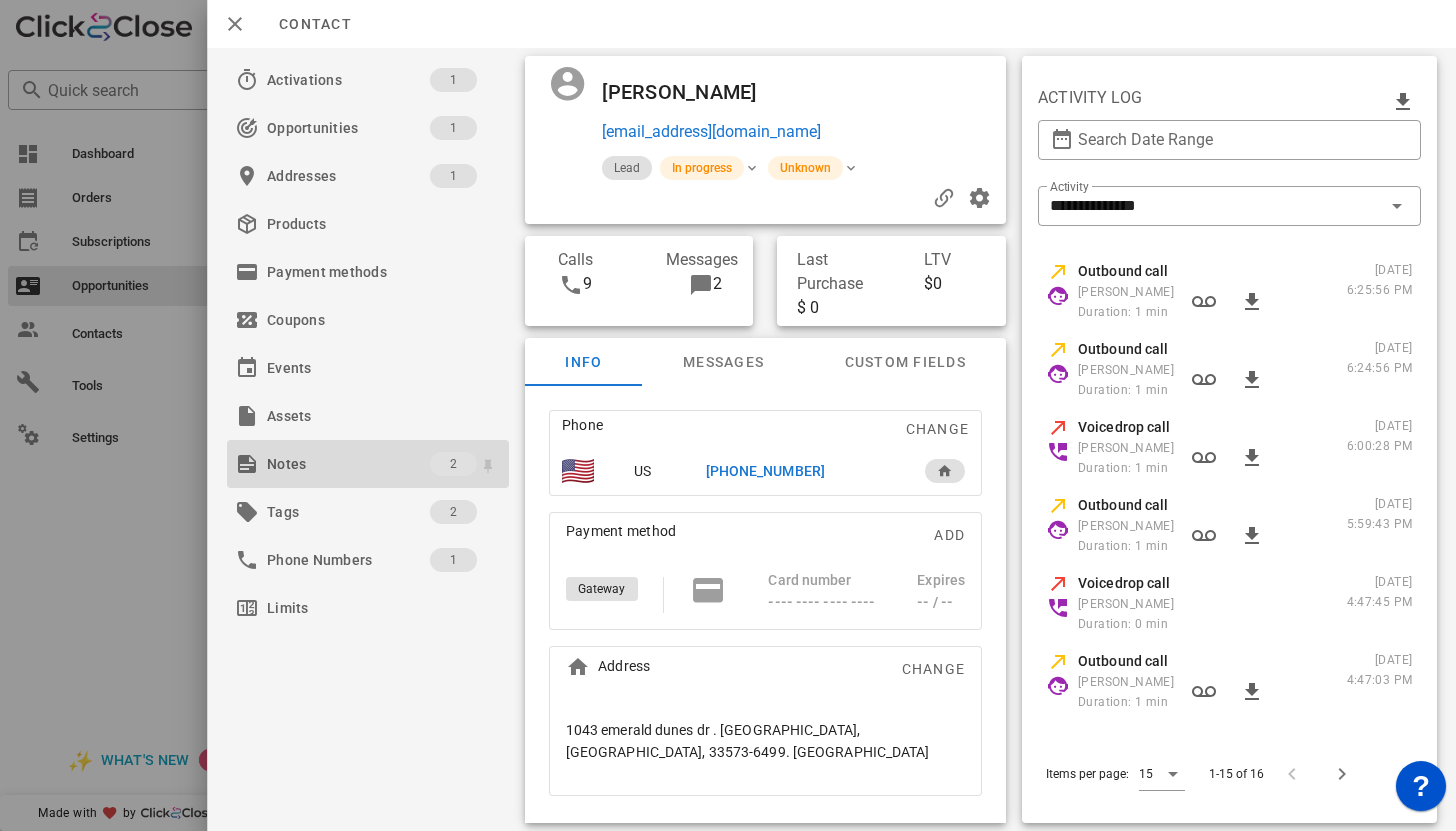 click on "Notes" at bounding box center (348, 464) 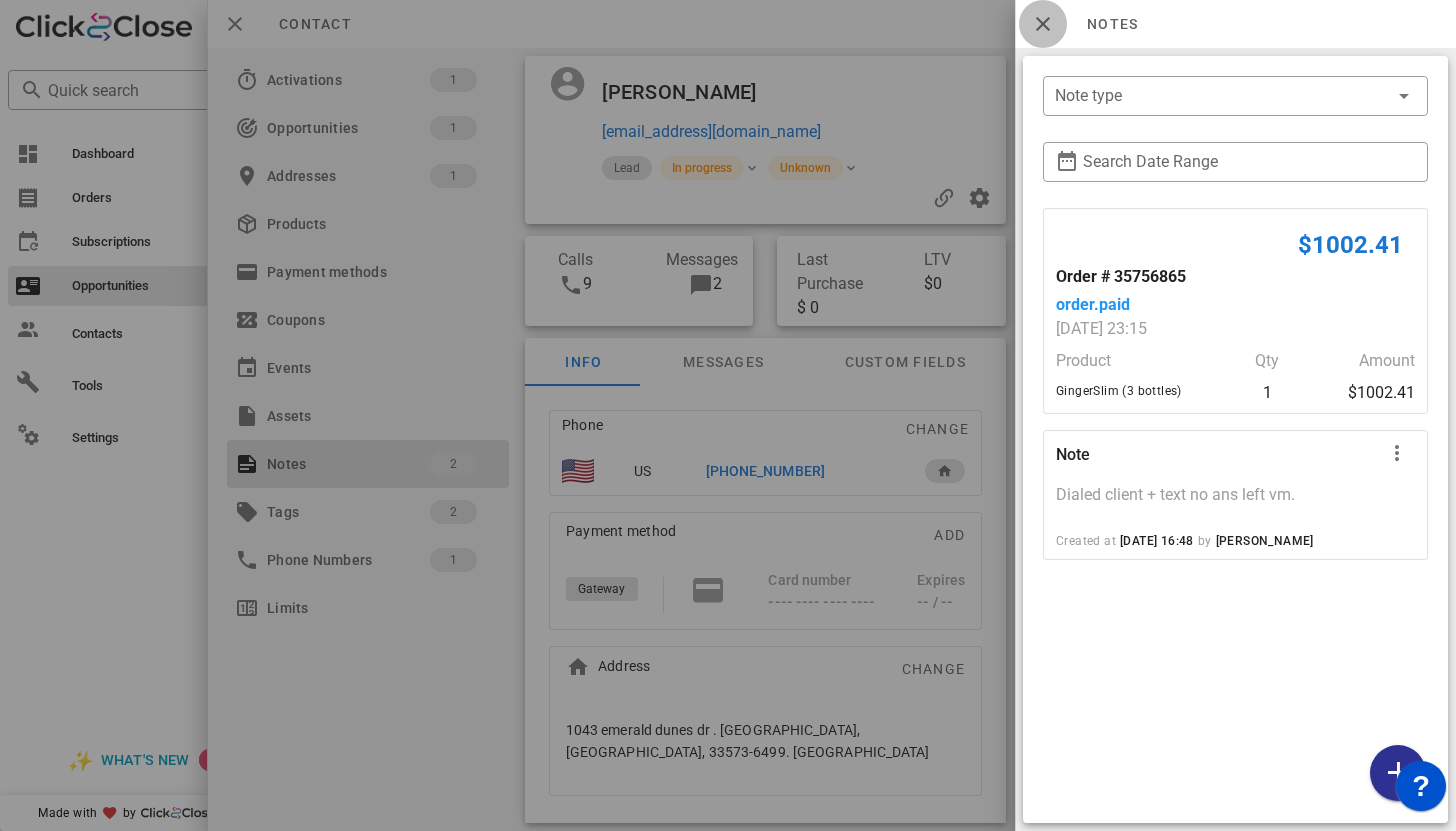 click at bounding box center (1043, 24) 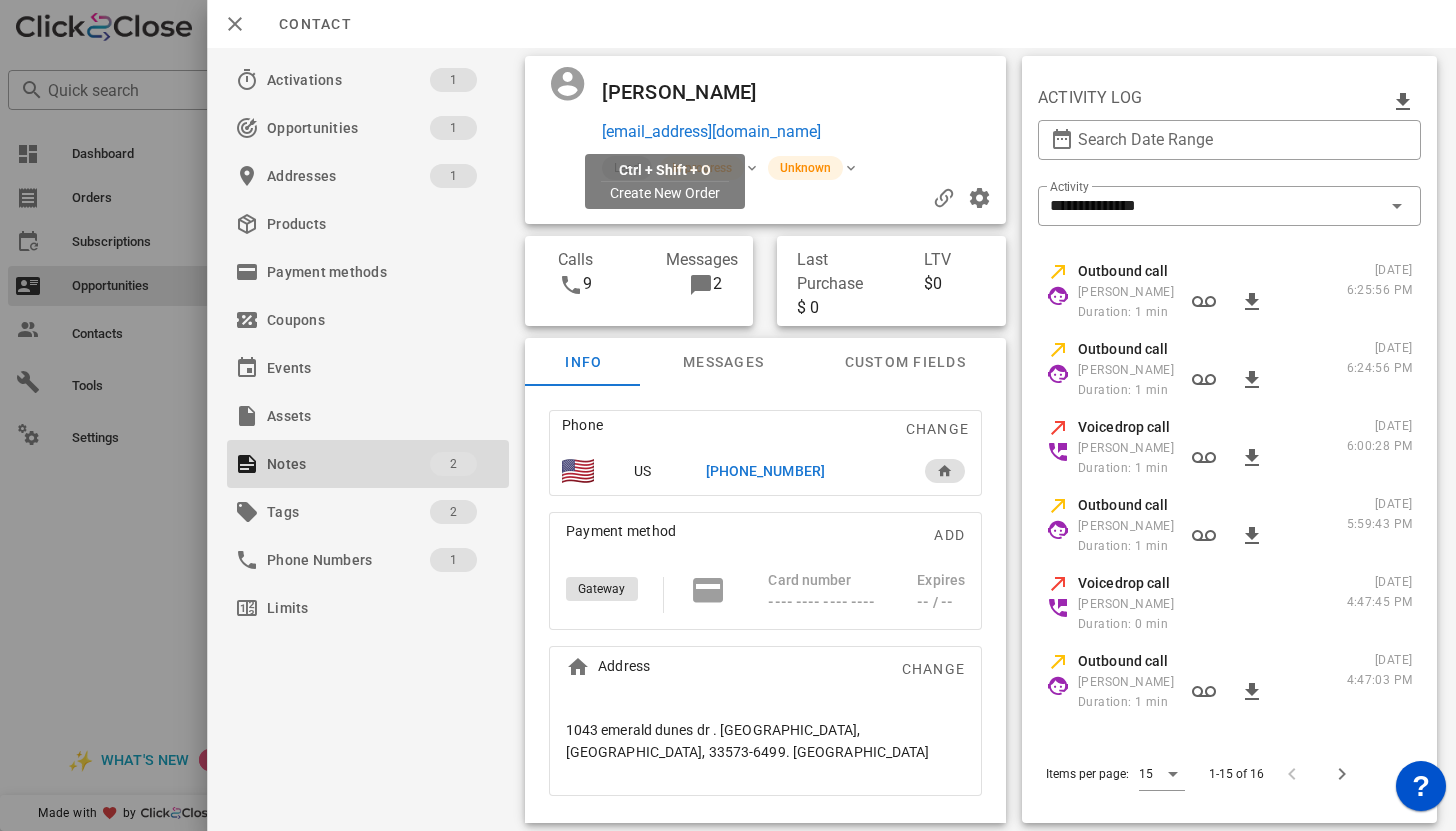 click on "clfk47@gmail.com" at bounding box center (711, 132) 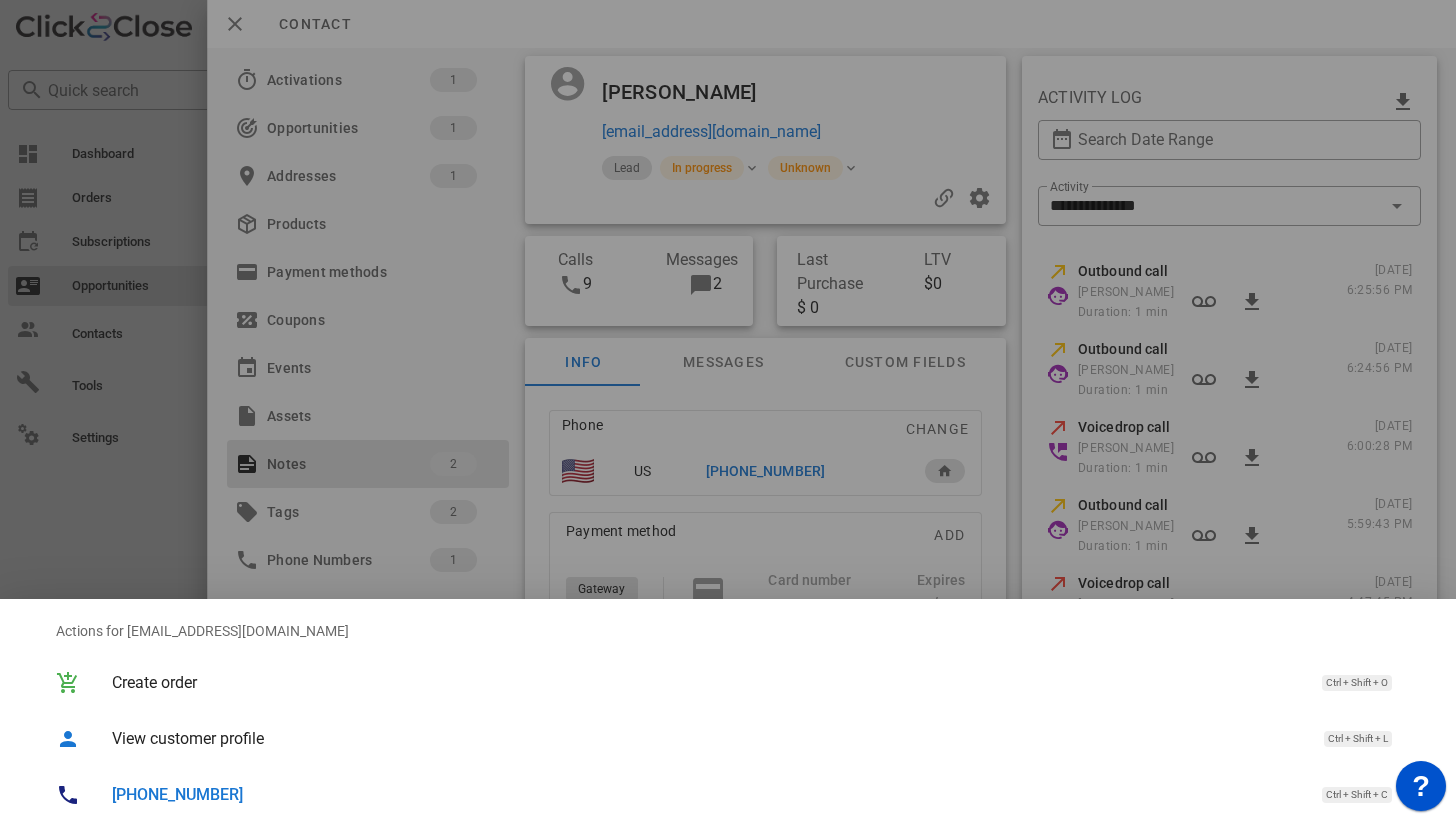 click on "+18139381319" at bounding box center (177, 794) 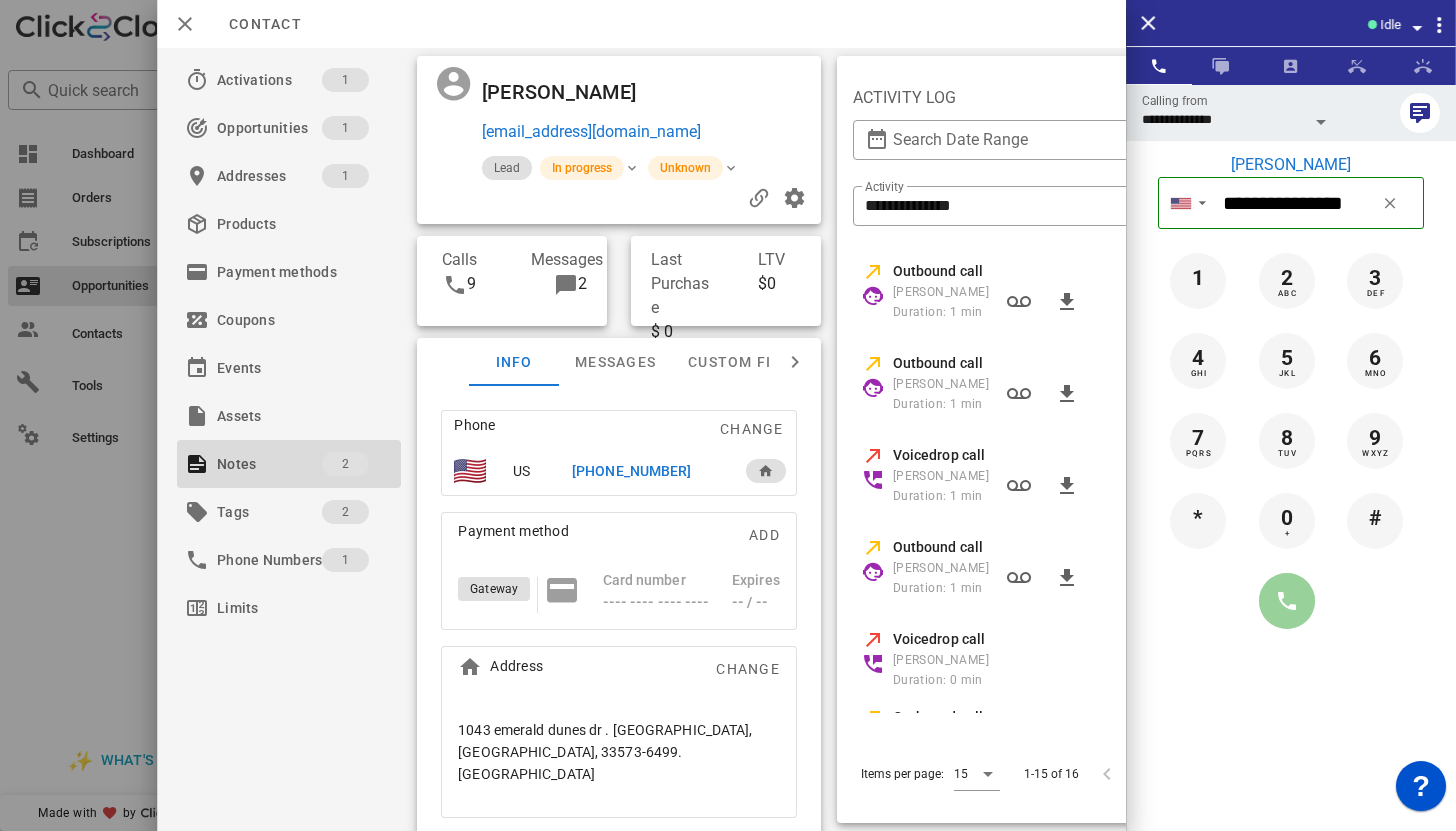 click at bounding box center [1287, 601] 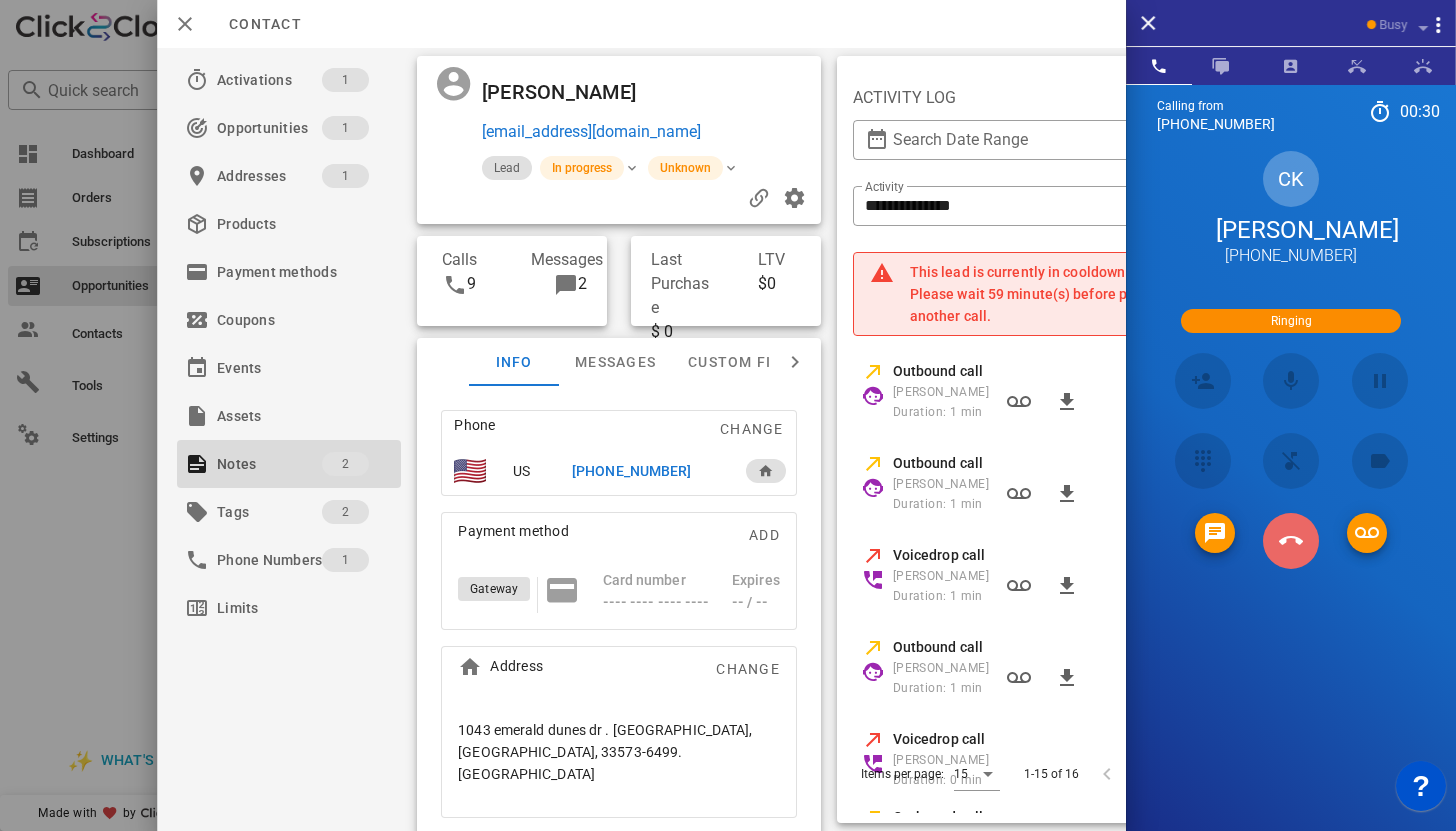 click at bounding box center [1291, 541] 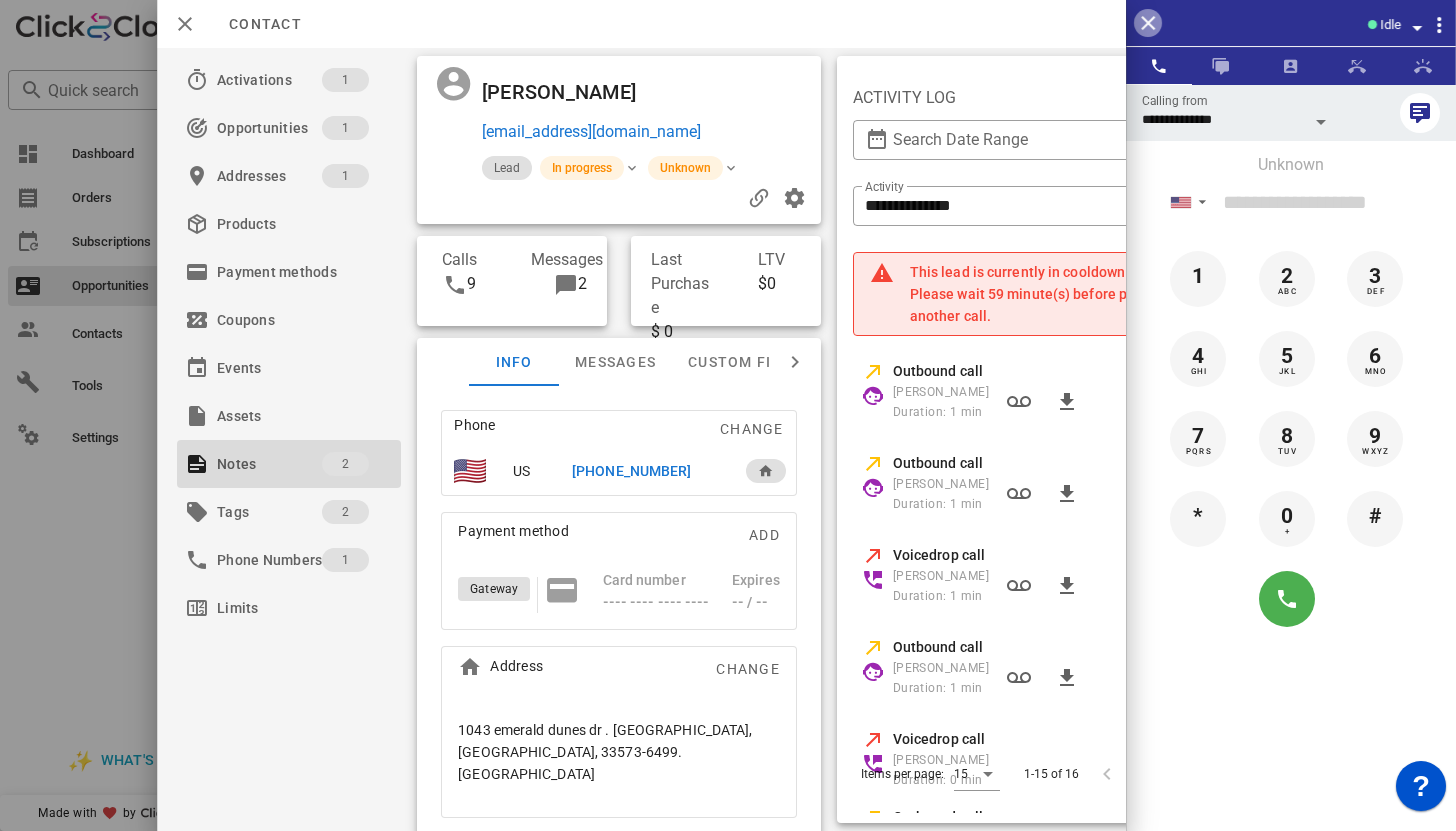 click at bounding box center (1148, 23) 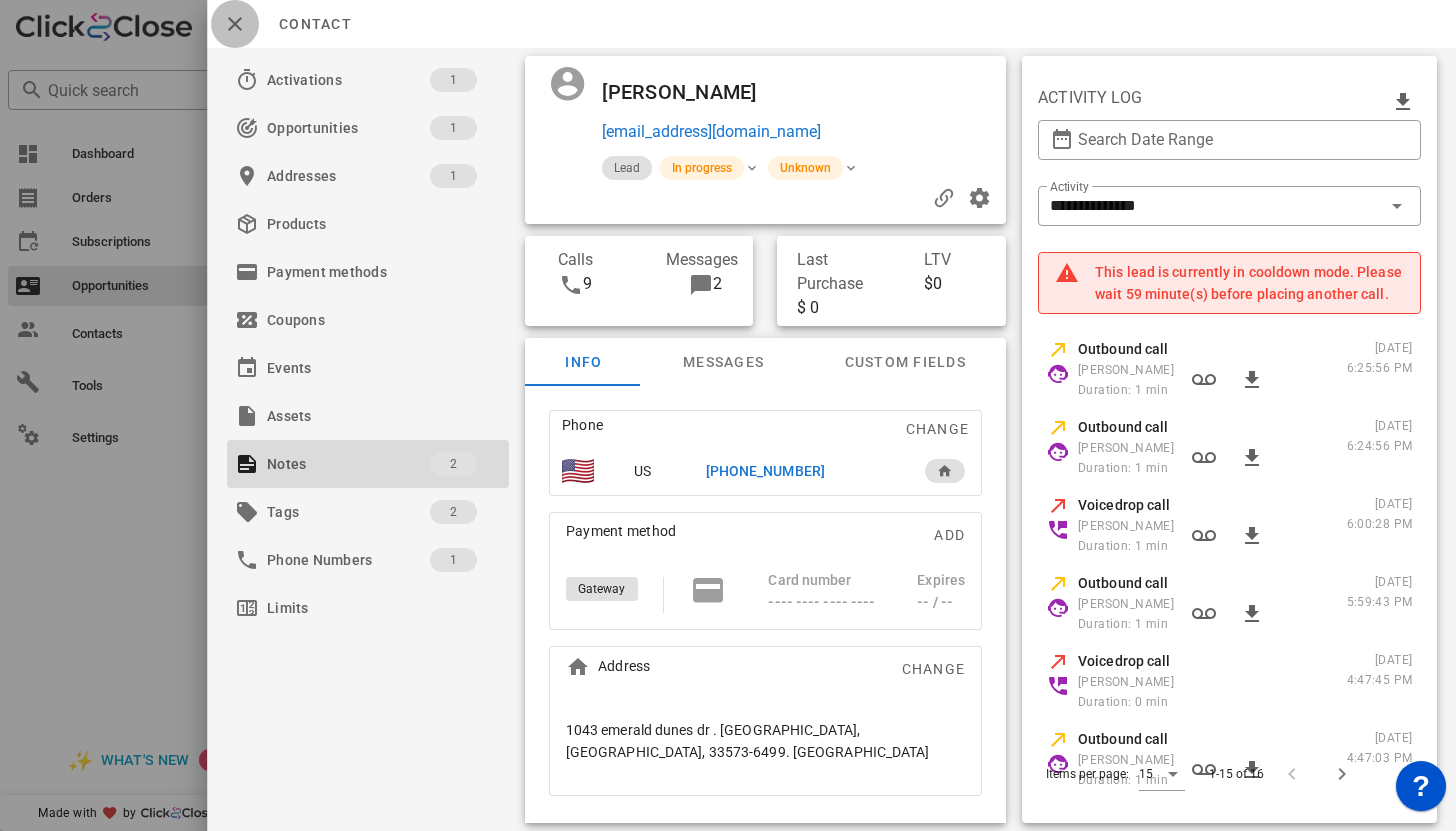 click at bounding box center (235, 24) 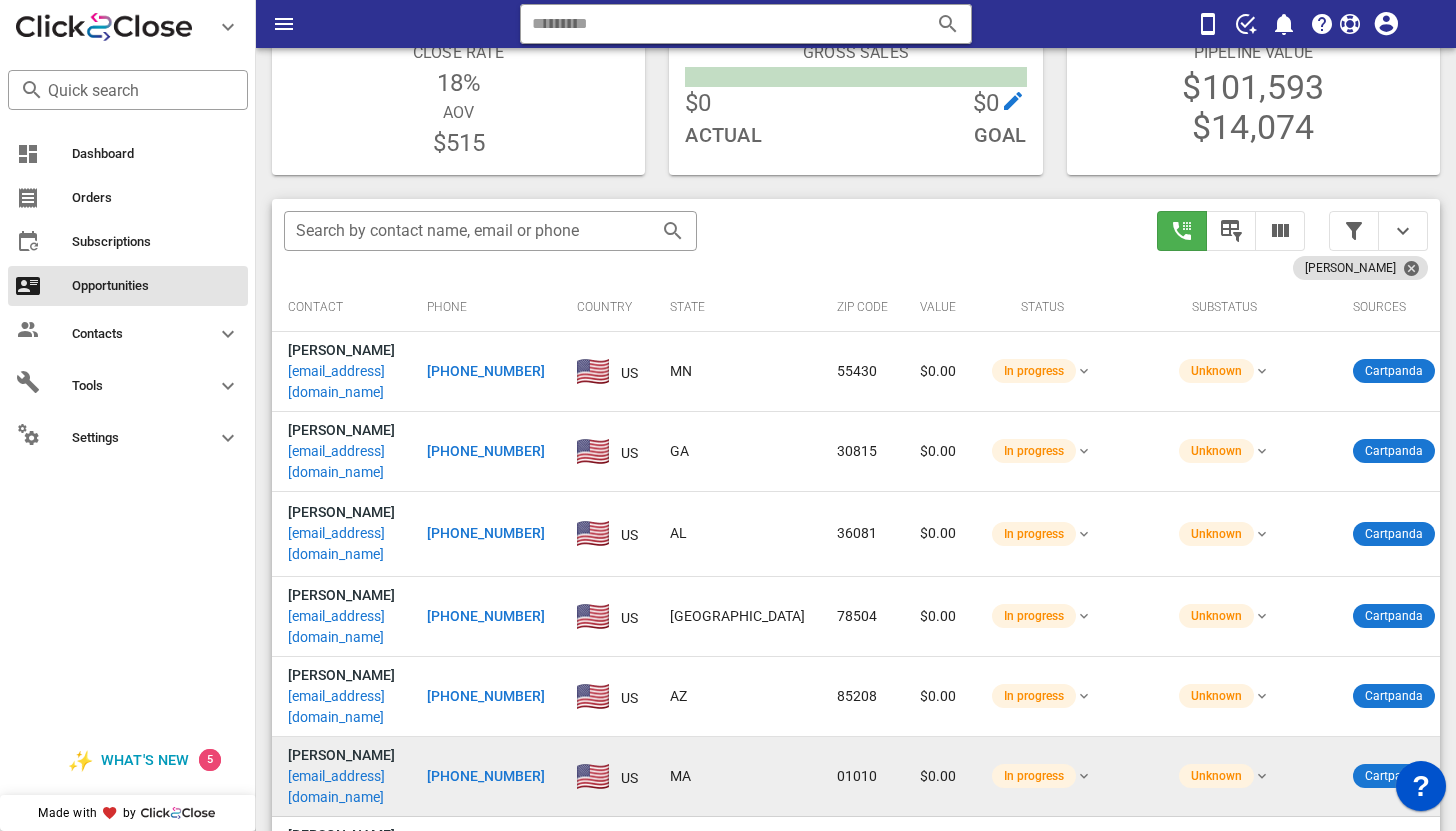 scroll, scrollTop: 189, scrollLeft: 0, axis: vertical 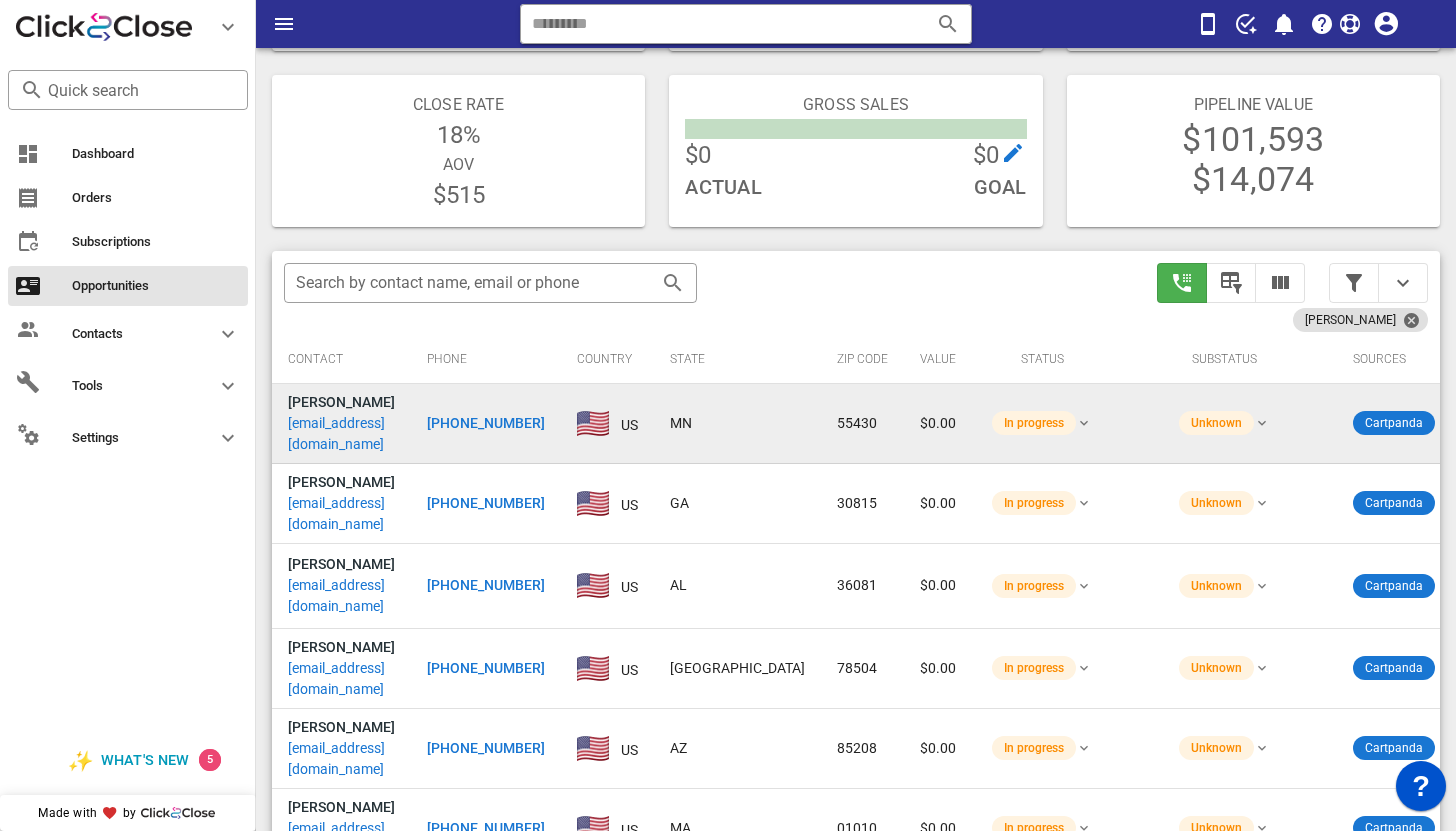 click on "tumatoot@yahoo.com" at bounding box center [341, 434] 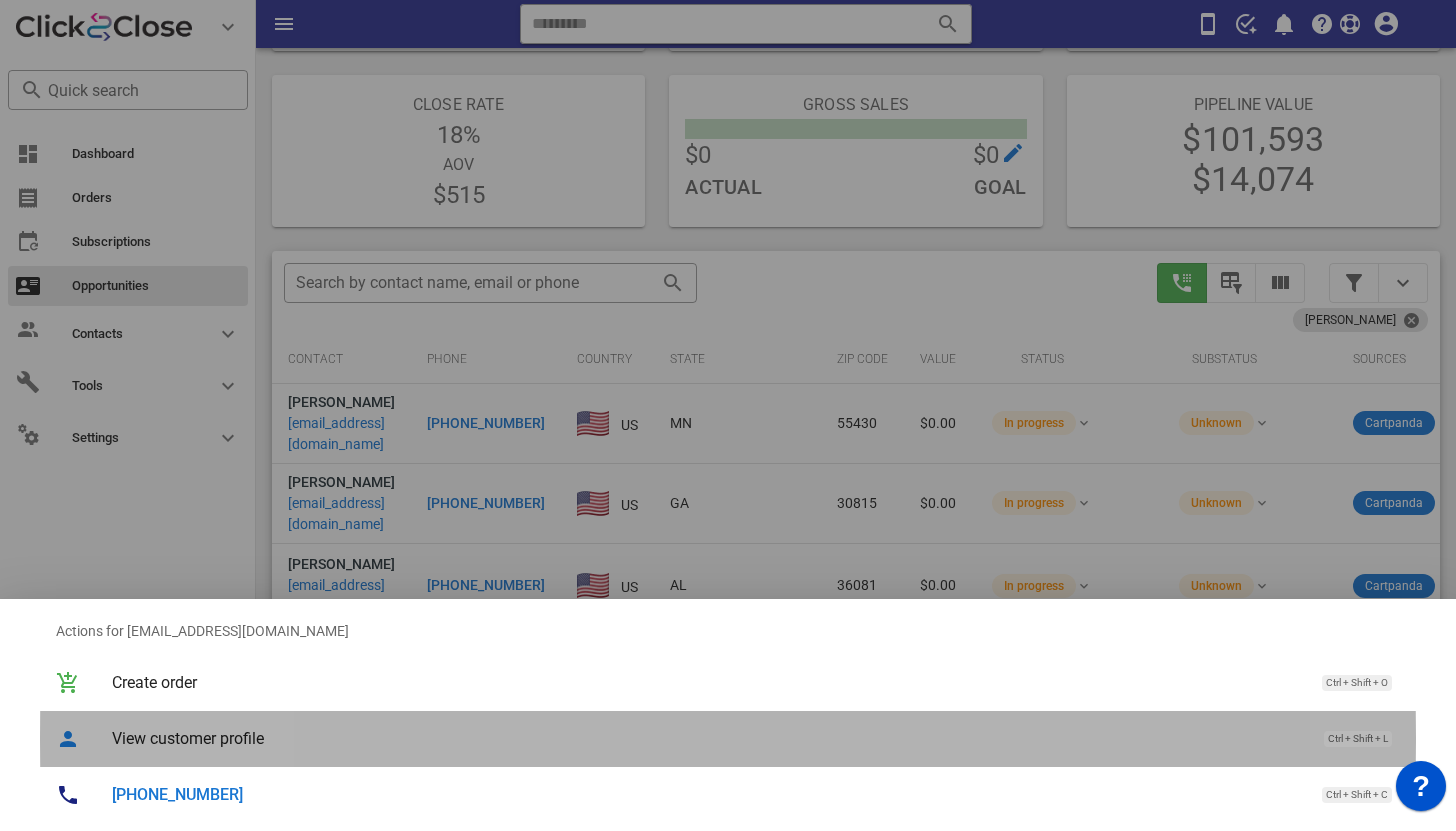 click on "View customer profile Ctrl + Shift + L" at bounding box center (756, 738) 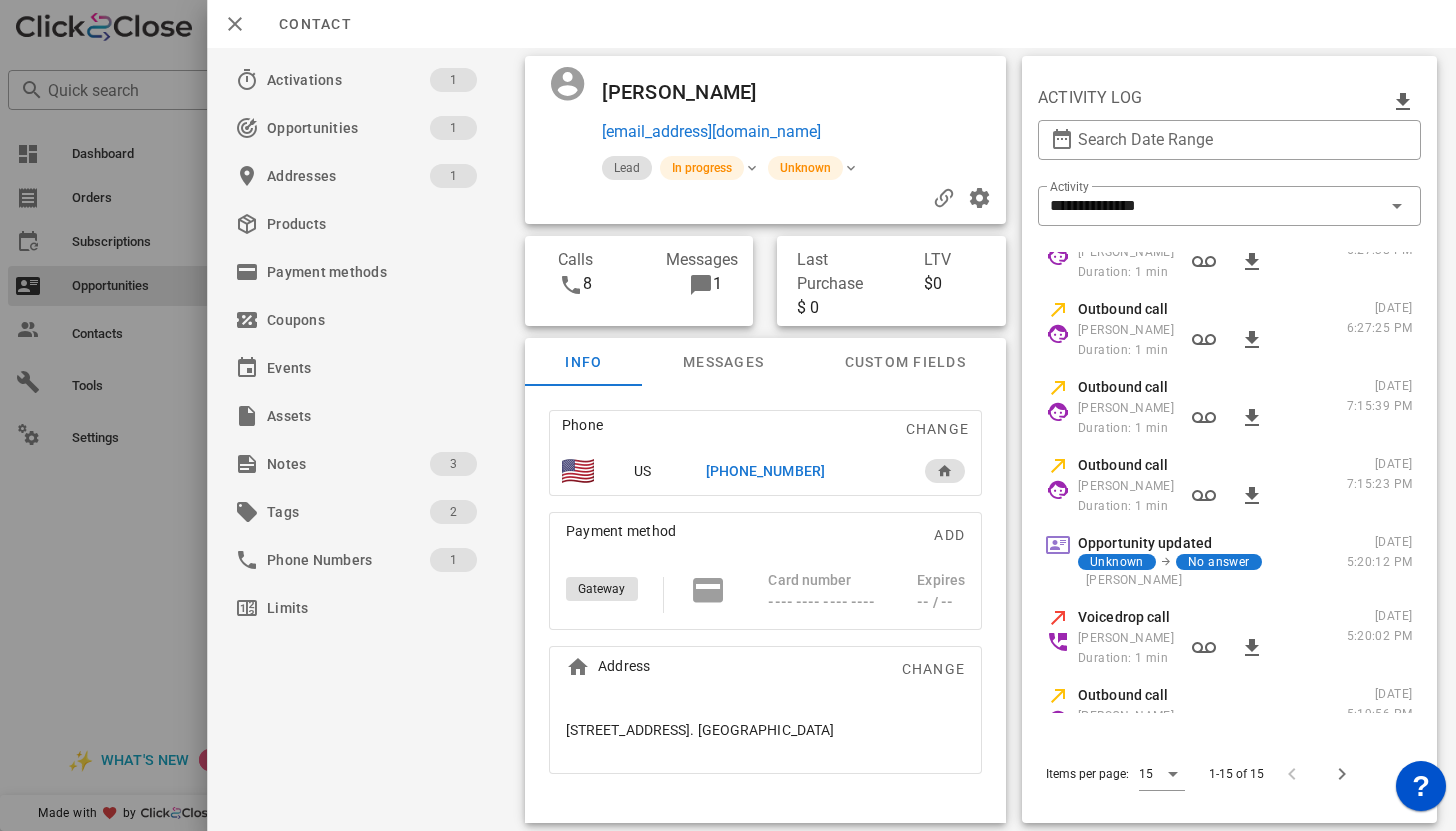 scroll, scrollTop: 0, scrollLeft: 0, axis: both 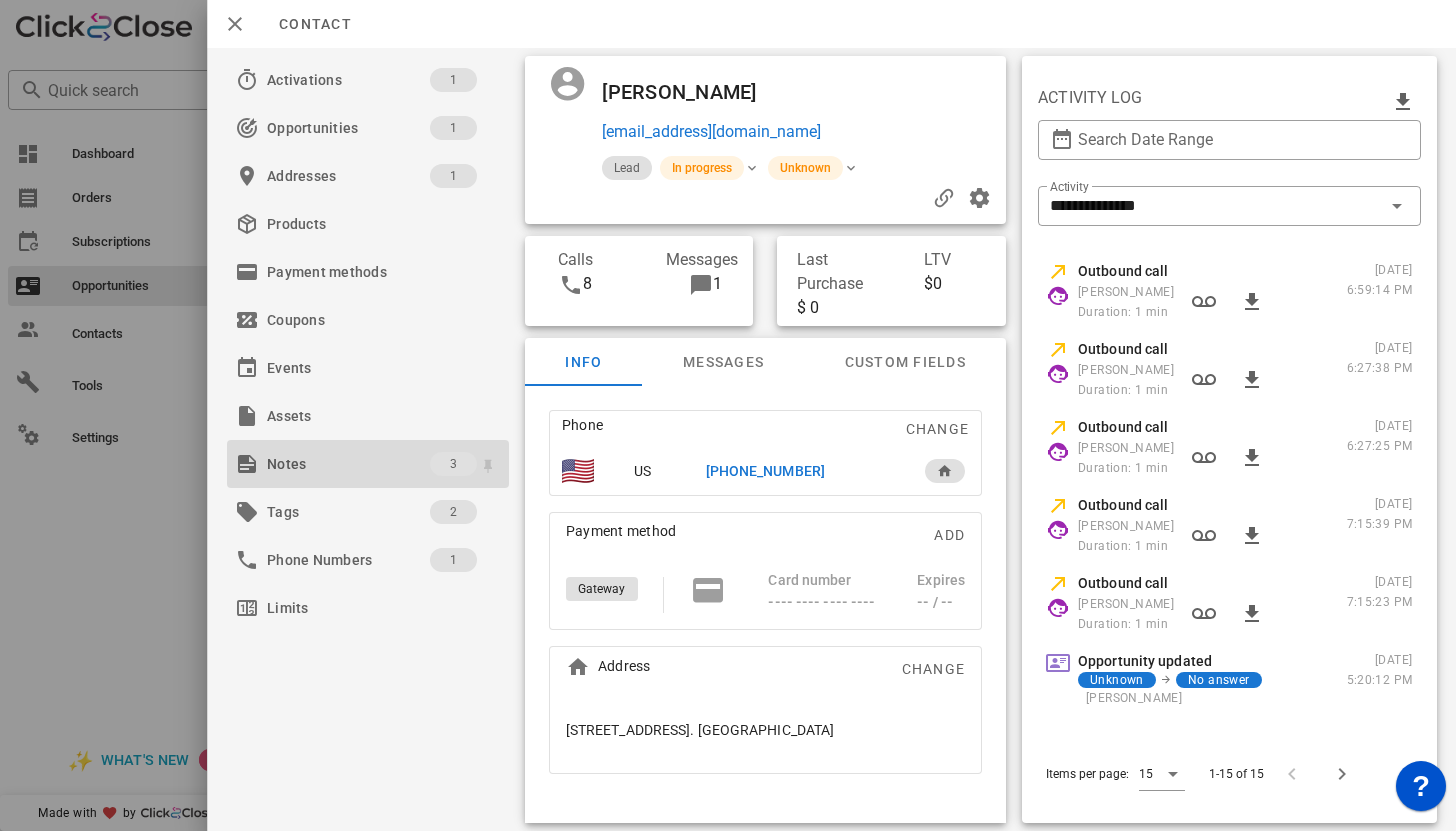 click on "Notes" at bounding box center (348, 464) 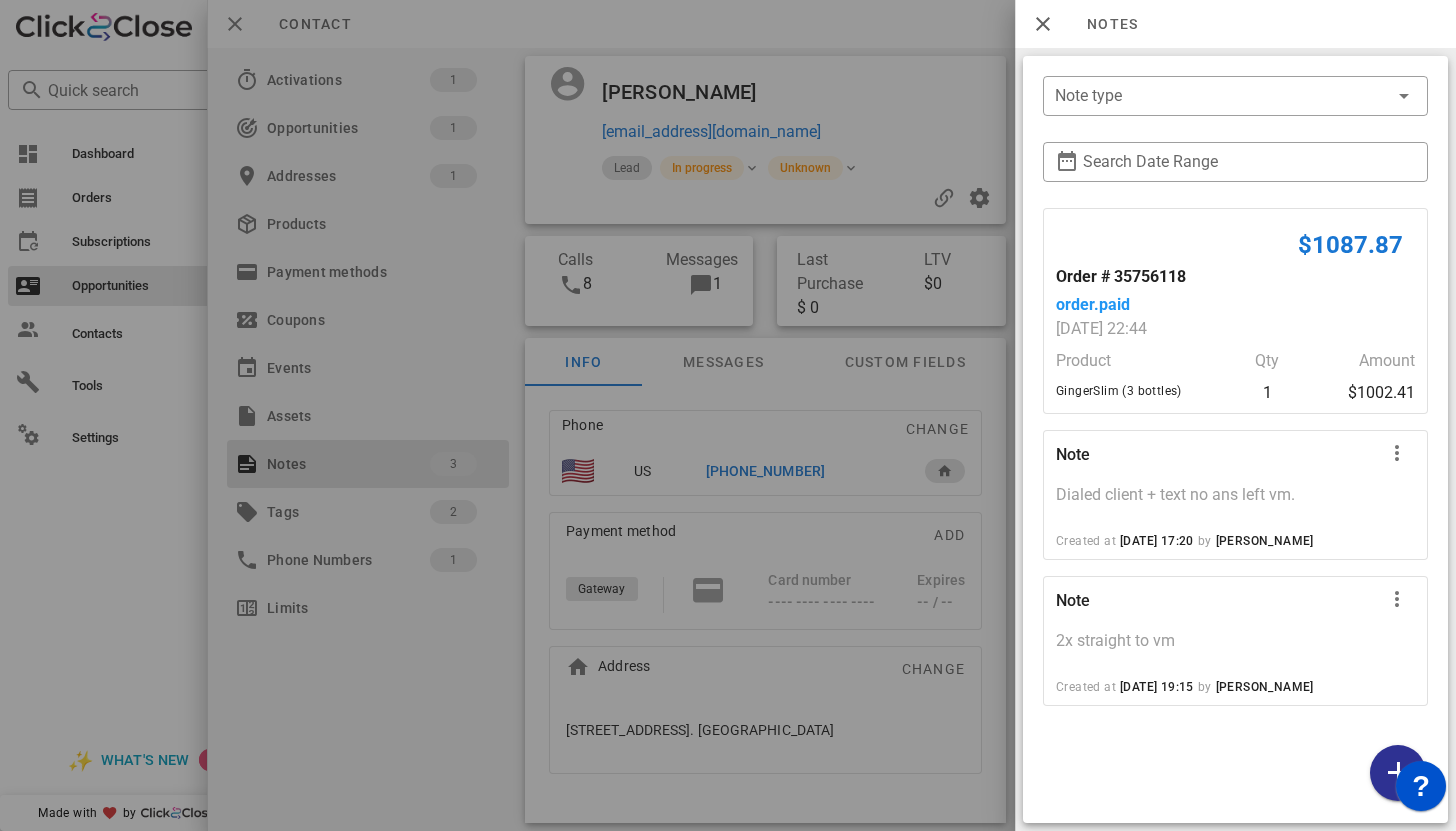 click at bounding box center (728, 415) 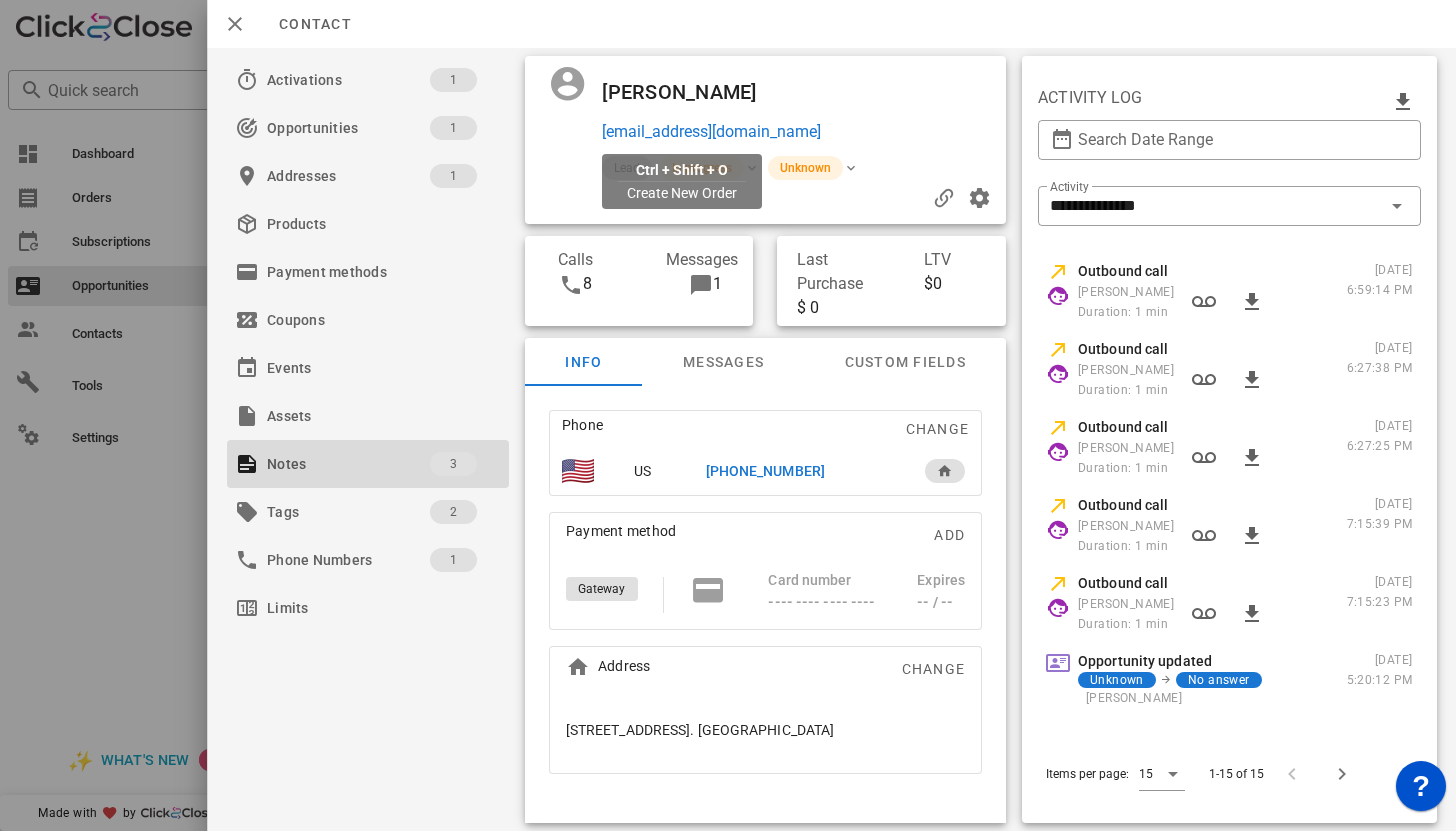 click on "tumatoot@yahoo.com" at bounding box center (711, 132) 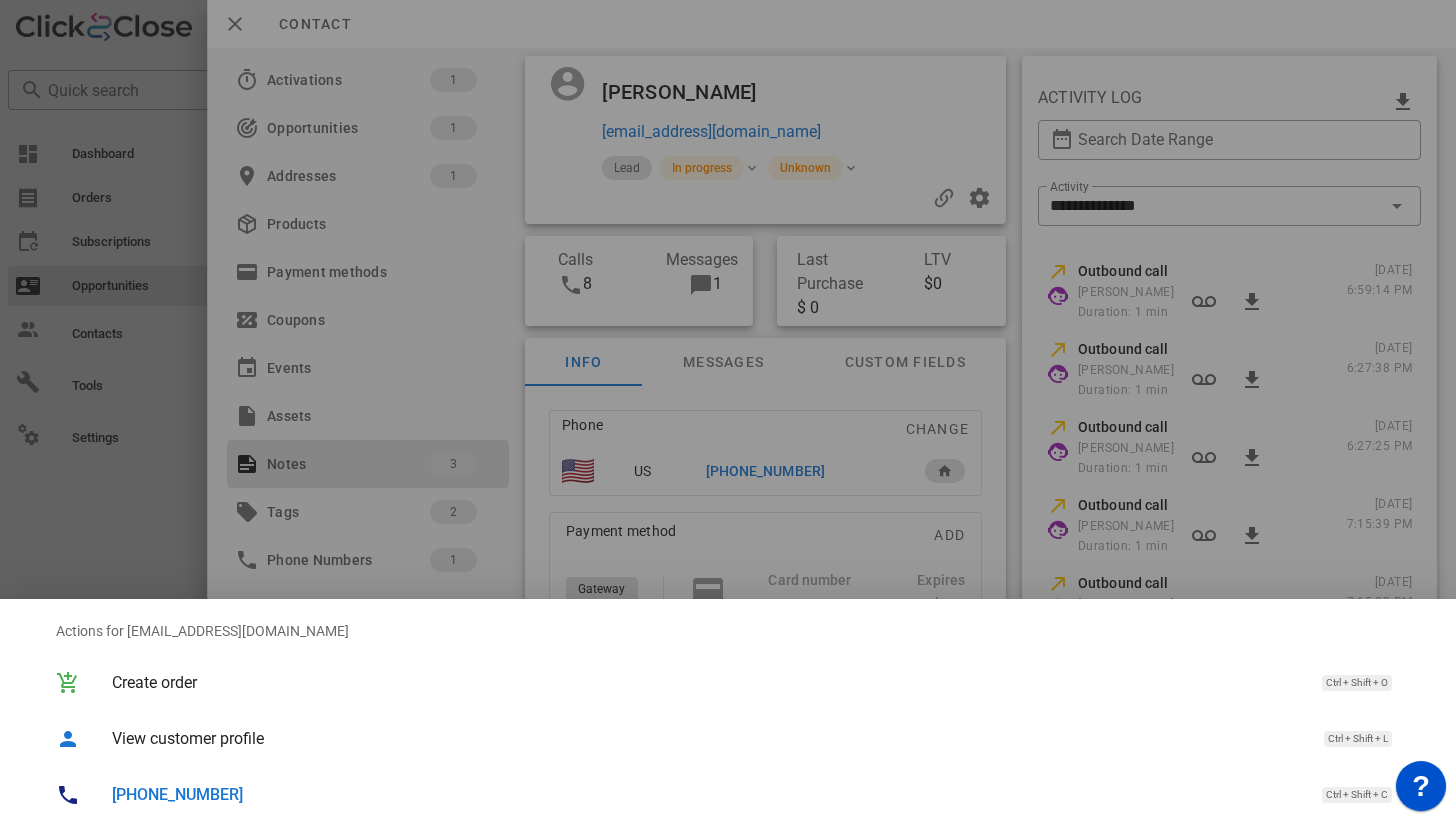 click on "+17635613635" at bounding box center (177, 794) 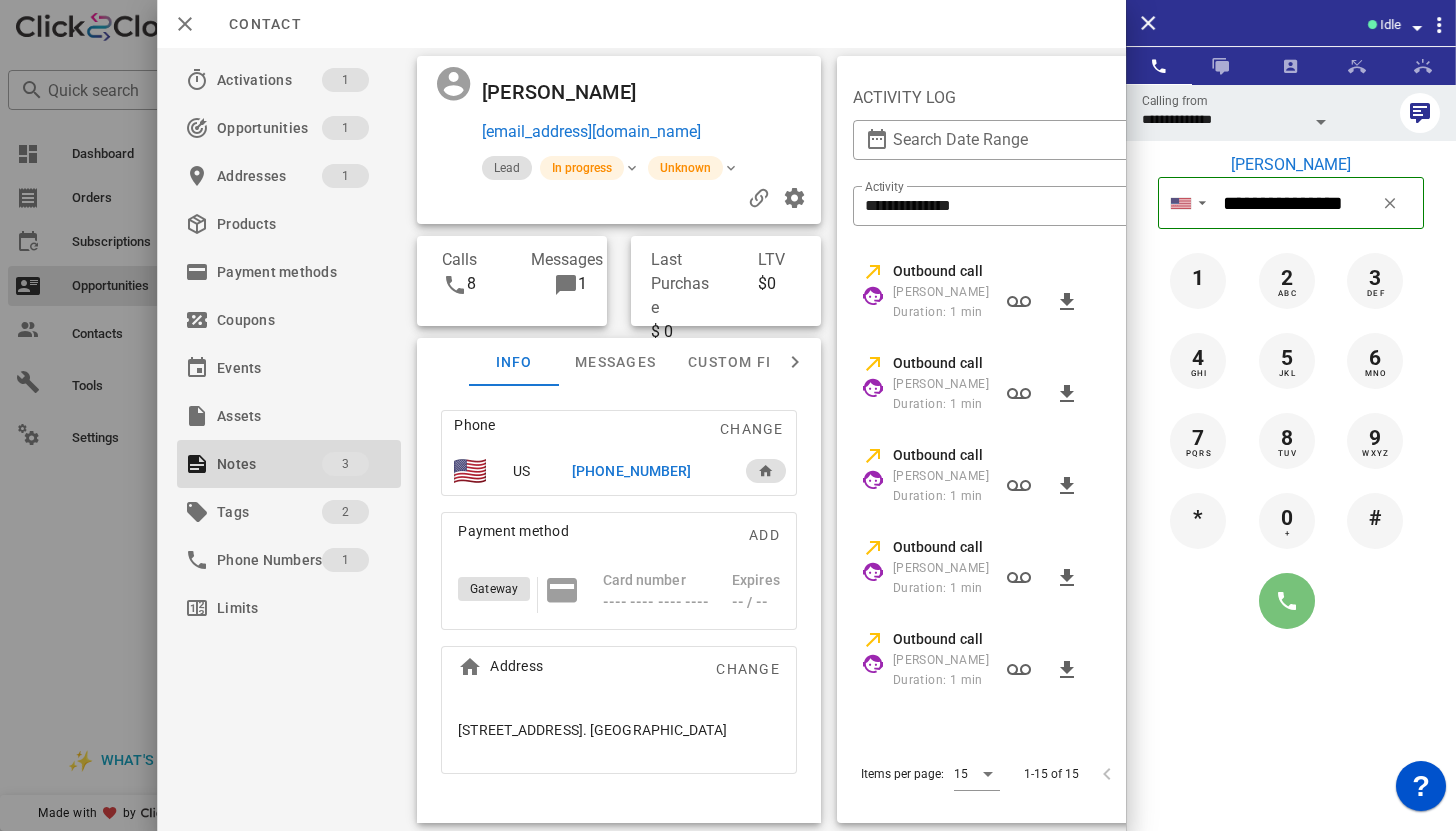 click at bounding box center (1287, 601) 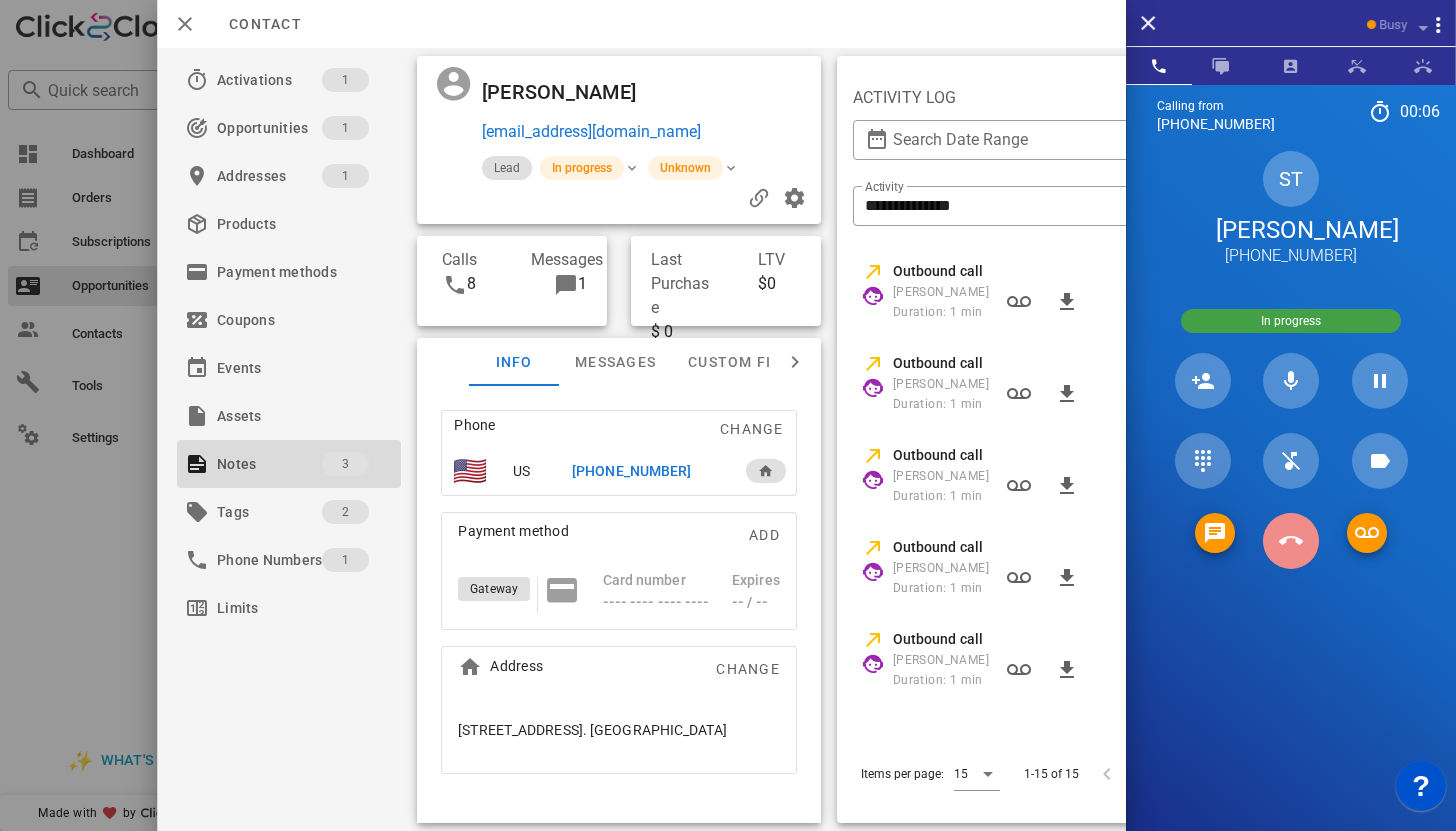 click at bounding box center [1291, 541] 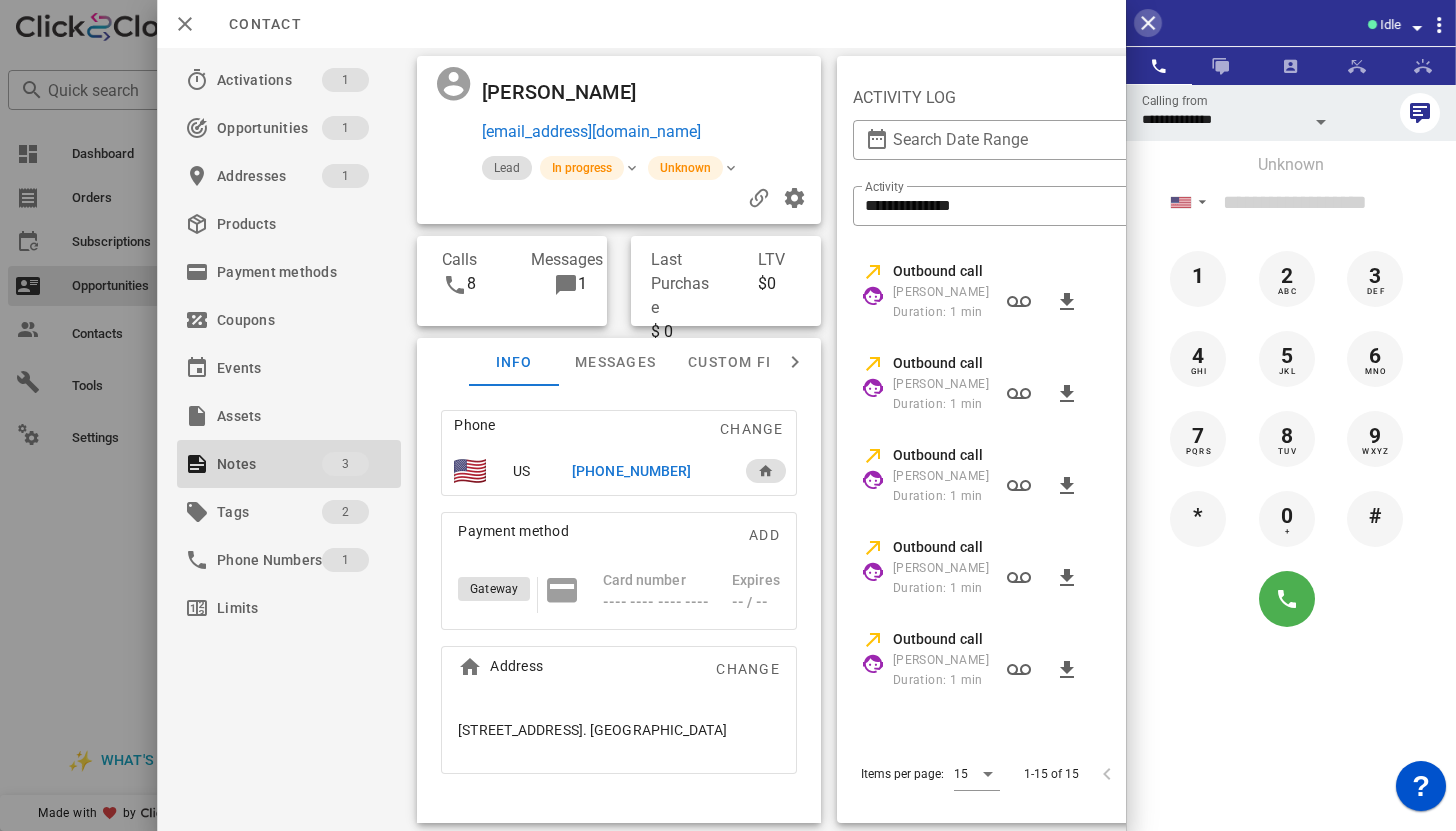 click at bounding box center (1148, 23) 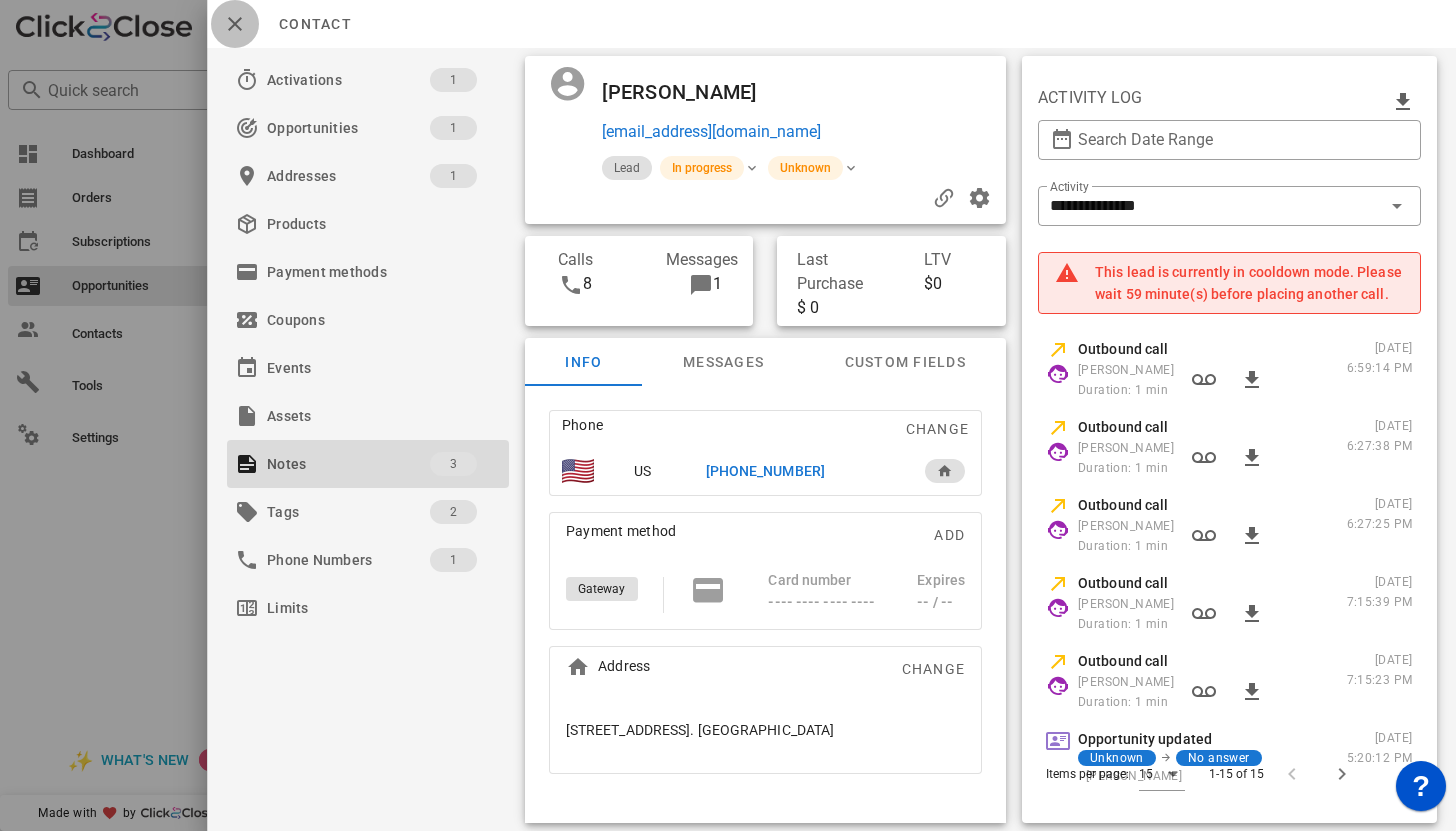 click at bounding box center (235, 24) 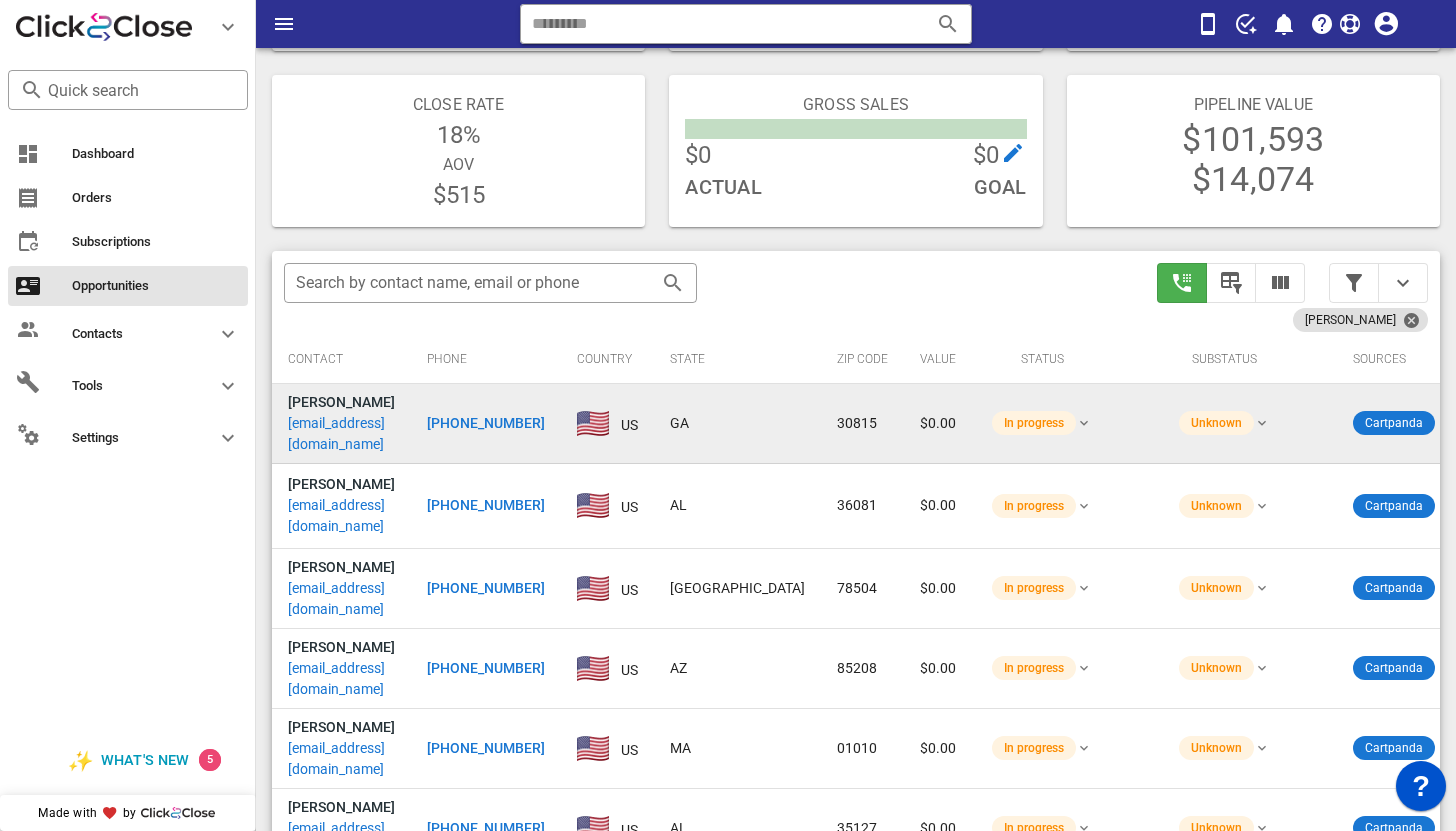 click on "melvis1966@gmail.com" at bounding box center [341, 434] 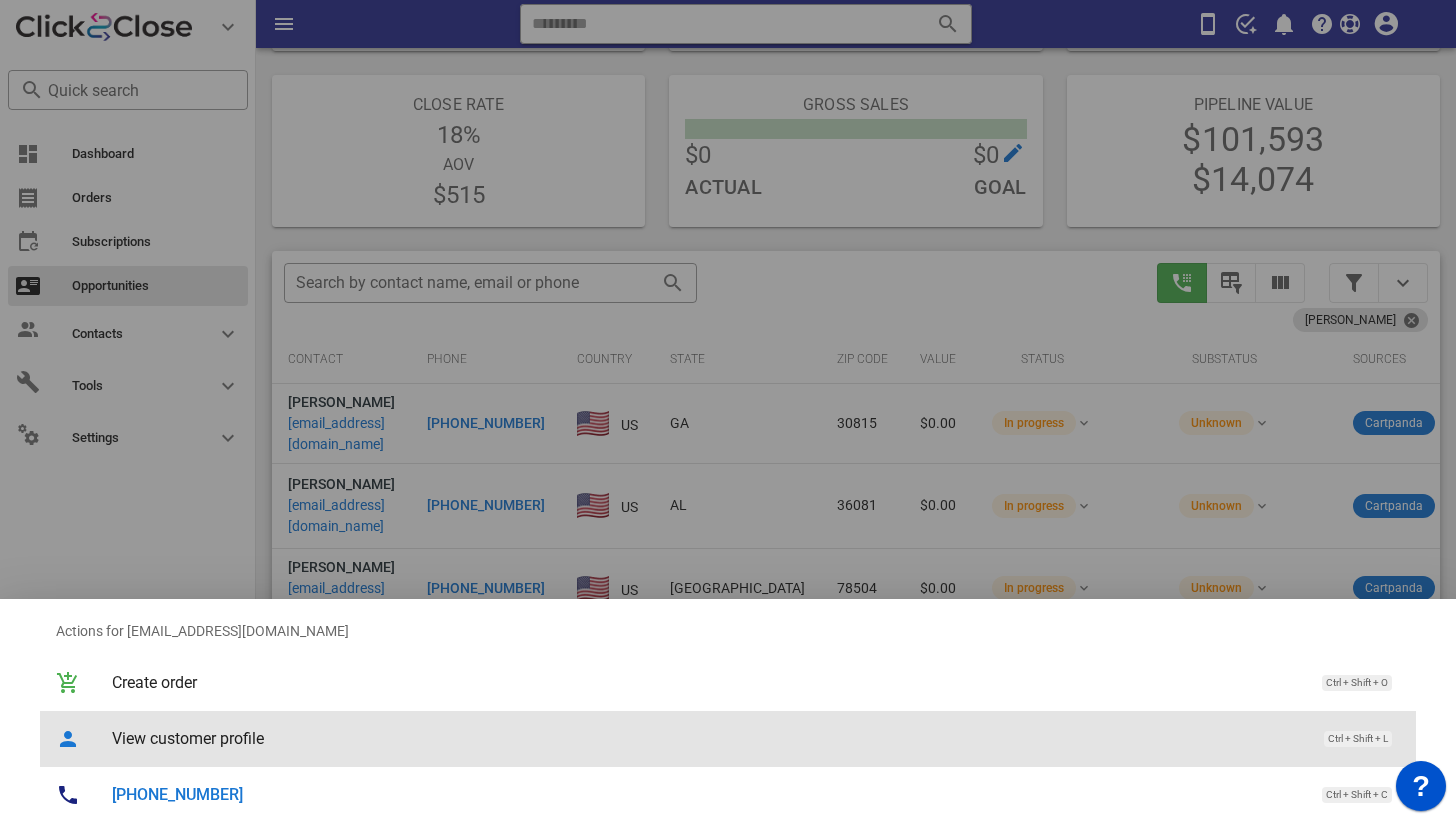 click on "View customer profile" at bounding box center [708, 738] 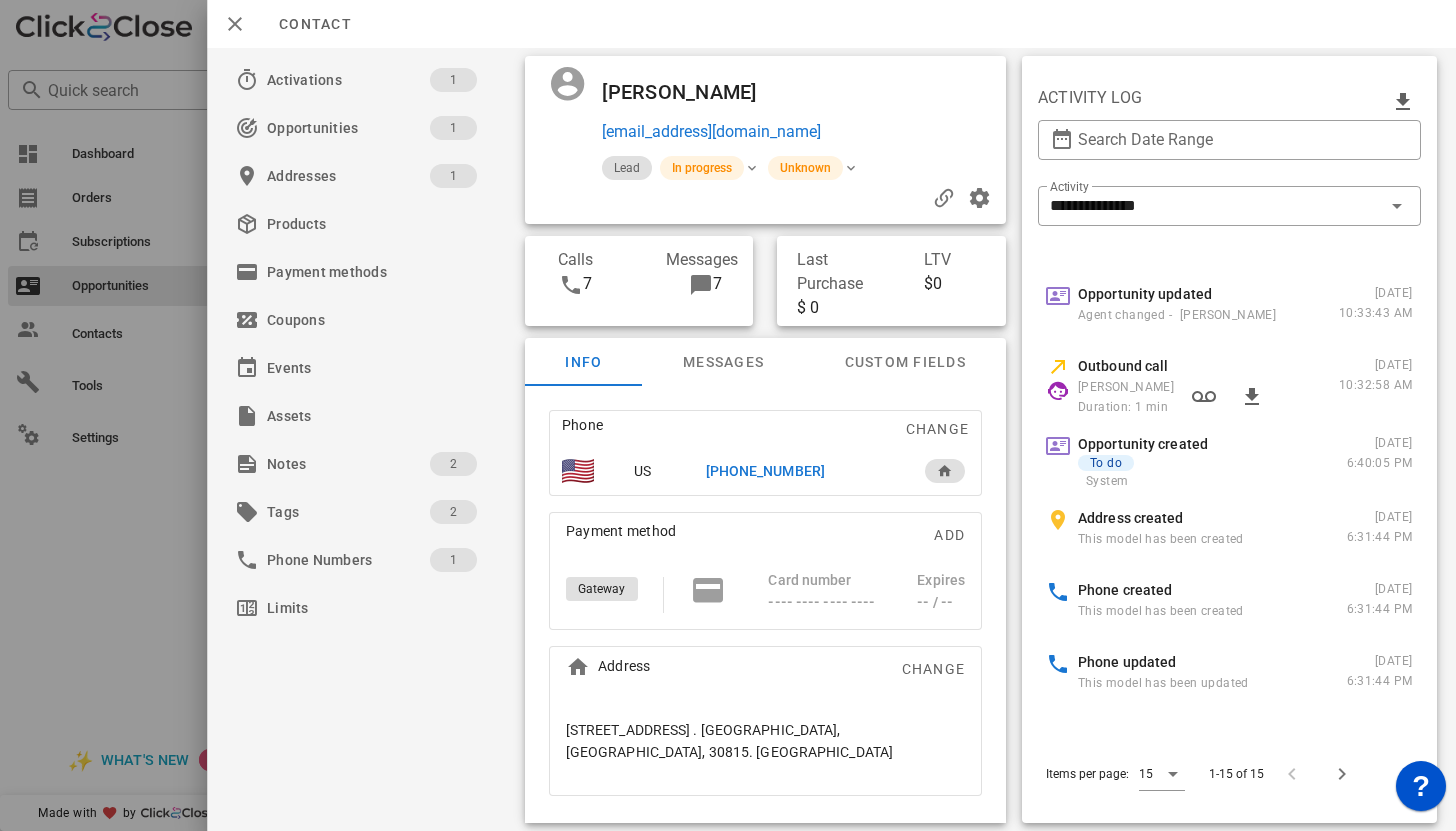 scroll, scrollTop: 629, scrollLeft: 0, axis: vertical 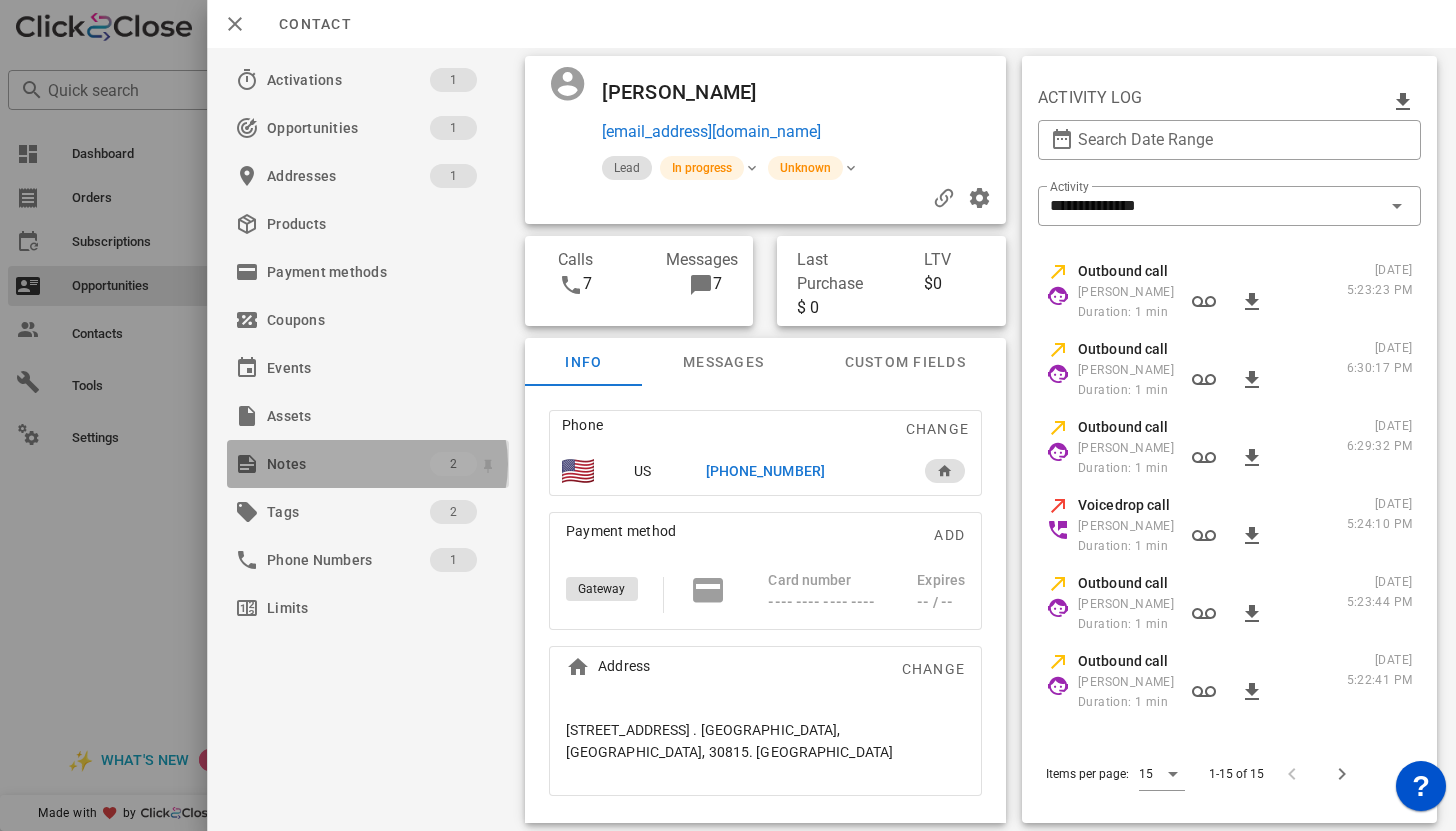 click on "Notes" at bounding box center [348, 464] 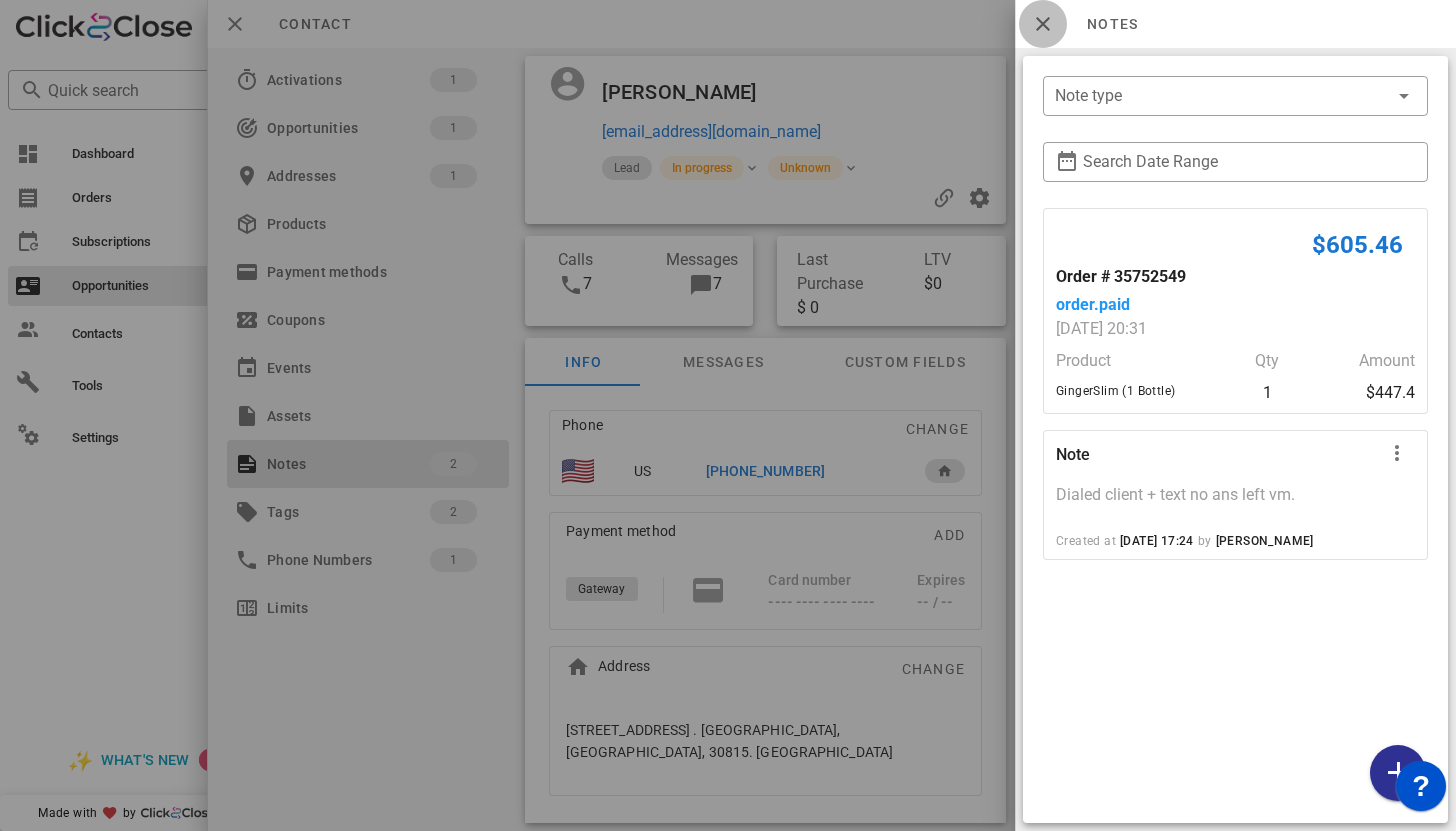 click at bounding box center (1043, 24) 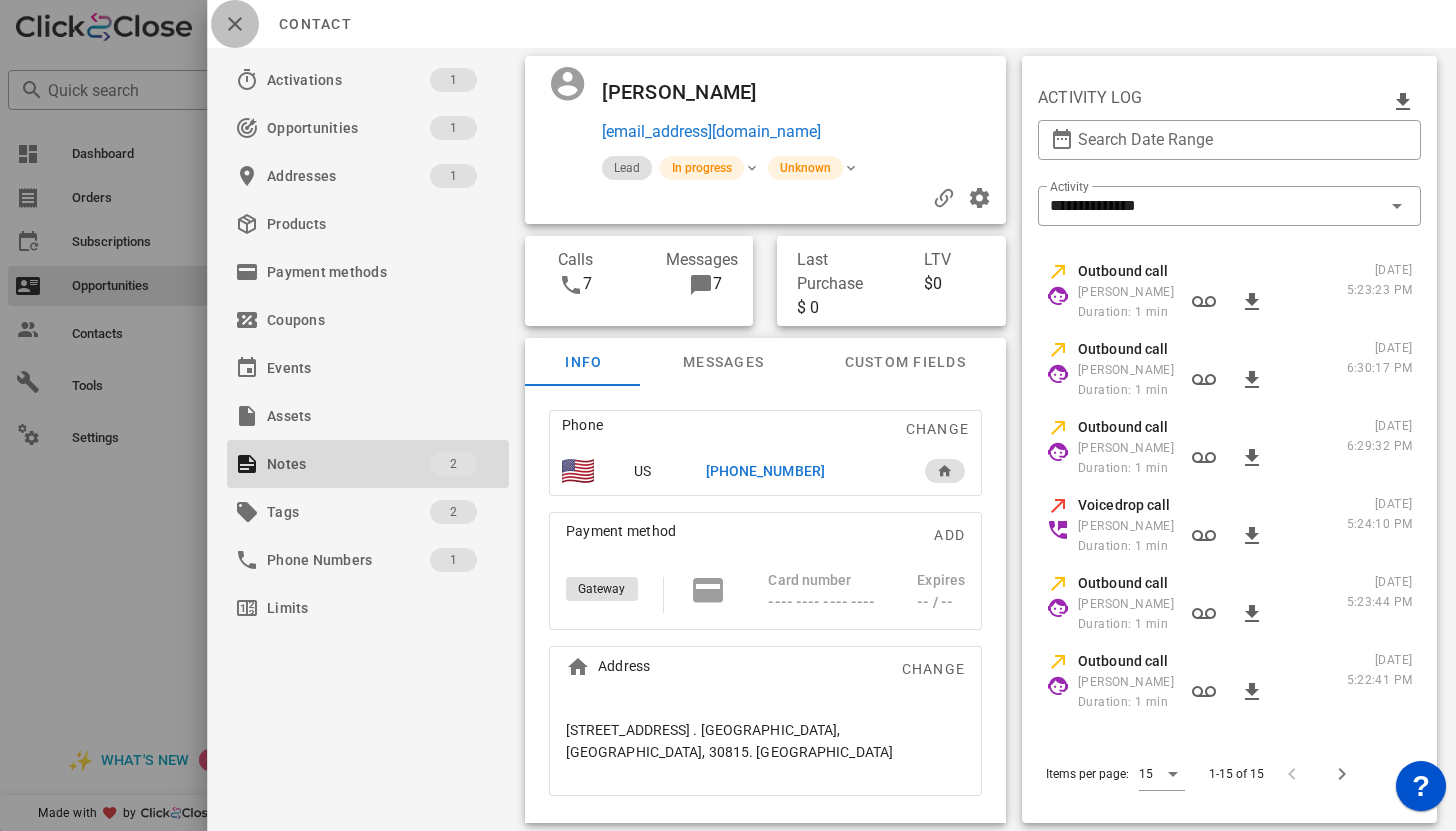 click at bounding box center (235, 24) 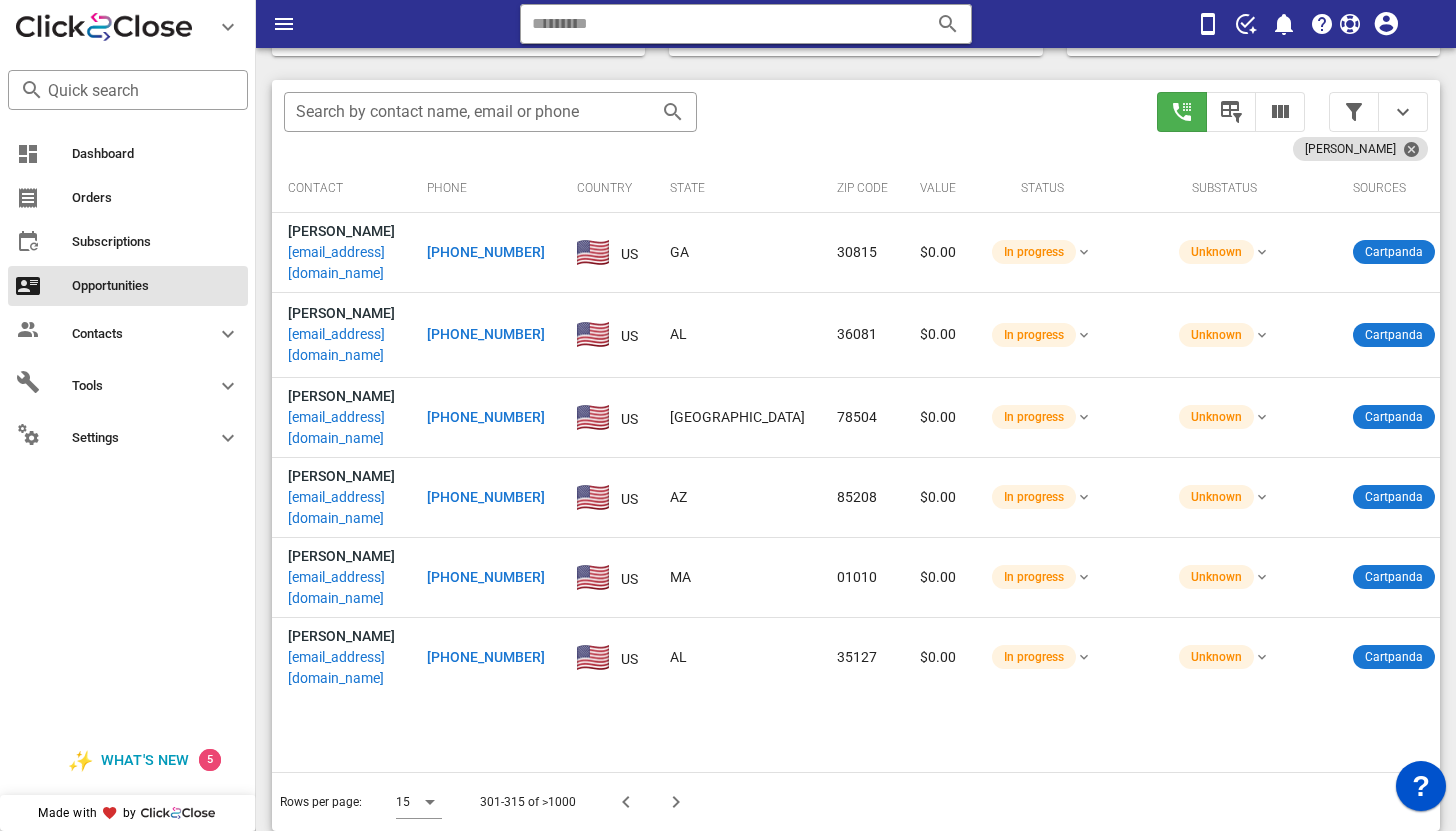 scroll, scrollTop: 376, scrollLeft: 0, axis: vertical 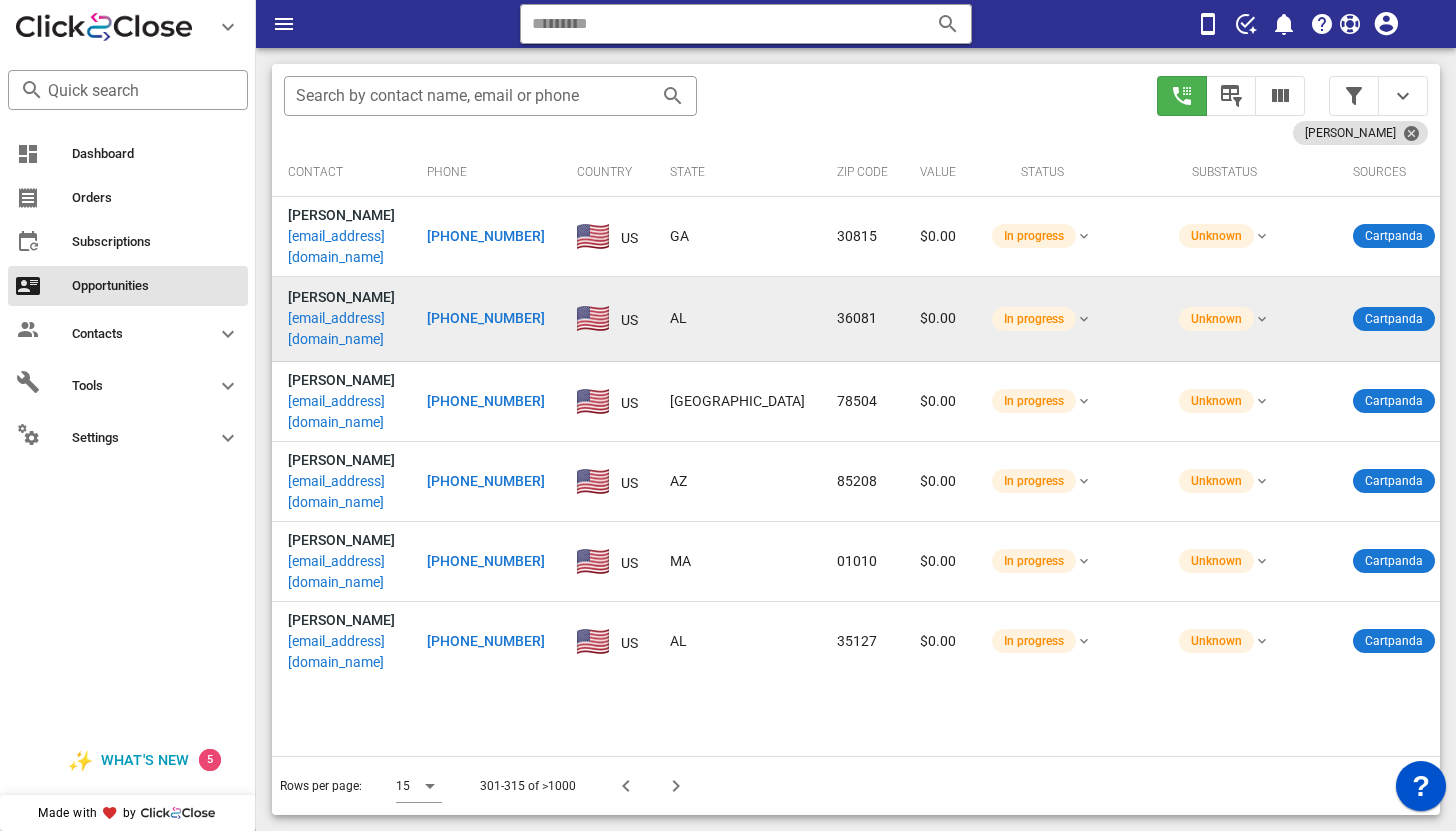click on "ghbean@hotmail.com" at bounding box center [341, 329] 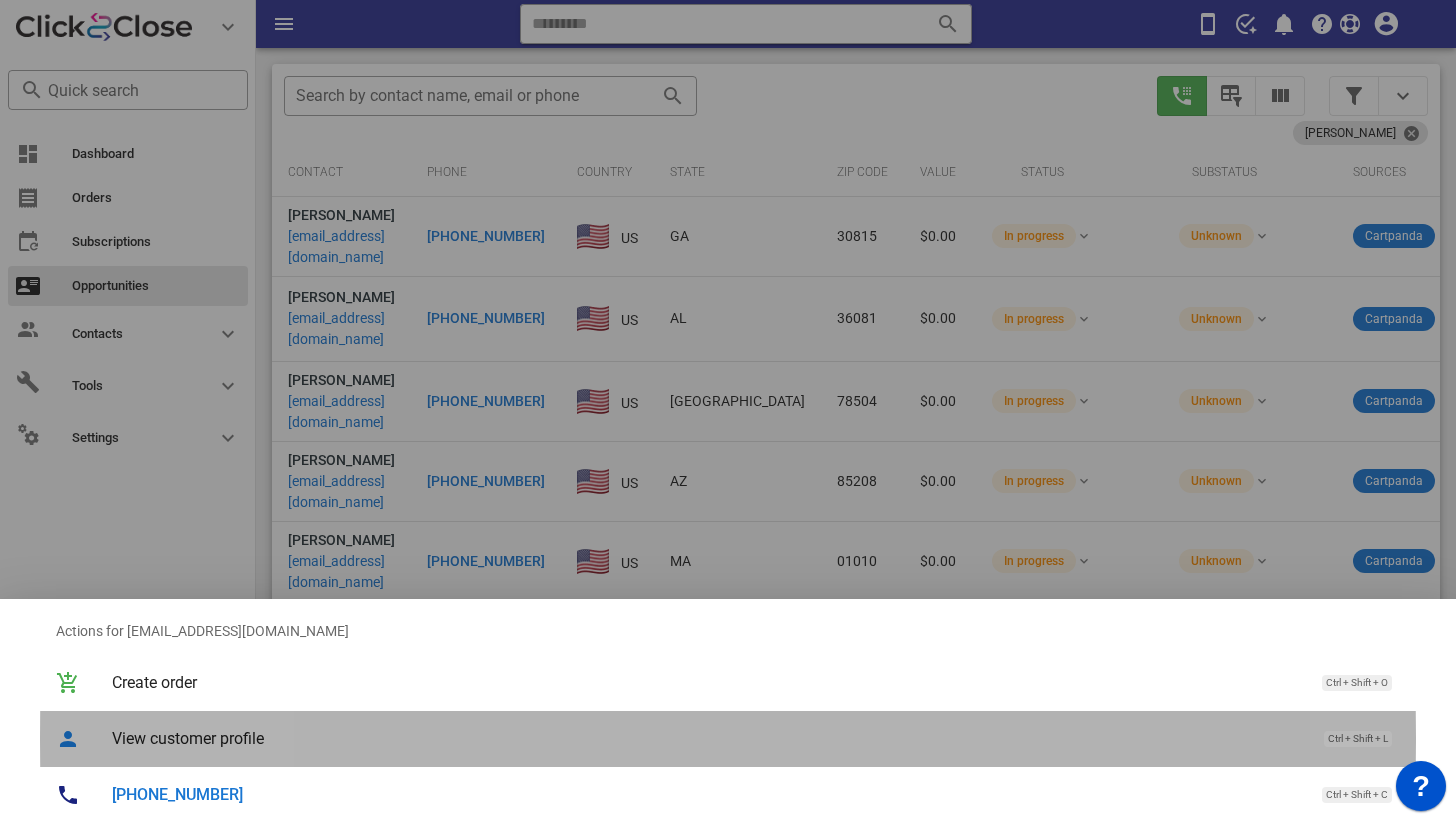 click on "View customer profile Ctrl + Shift + L" at bounding box center [756, 738] 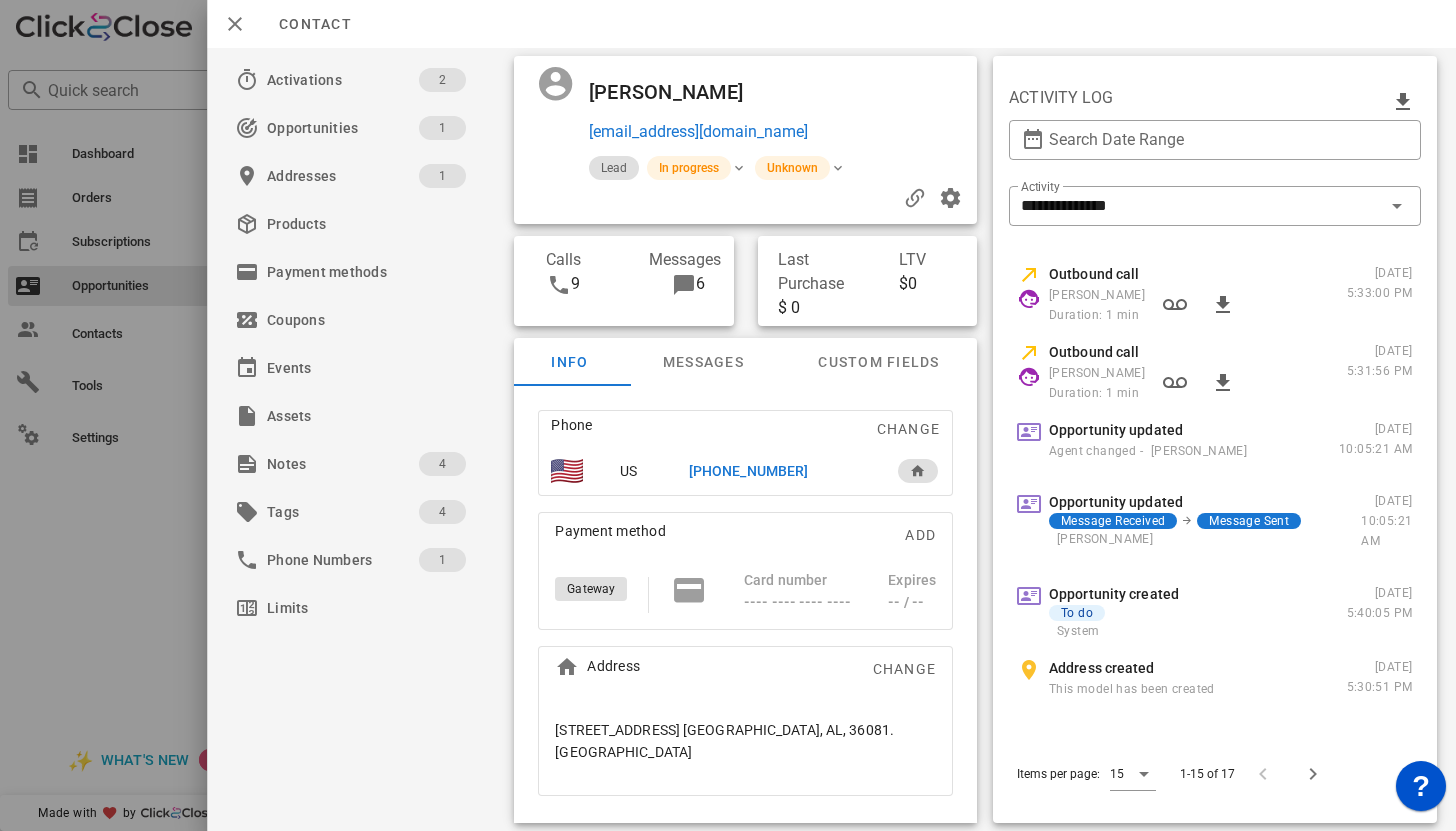 scroll, scrollTop: 715, scrollLeft: 0, axis: vertical 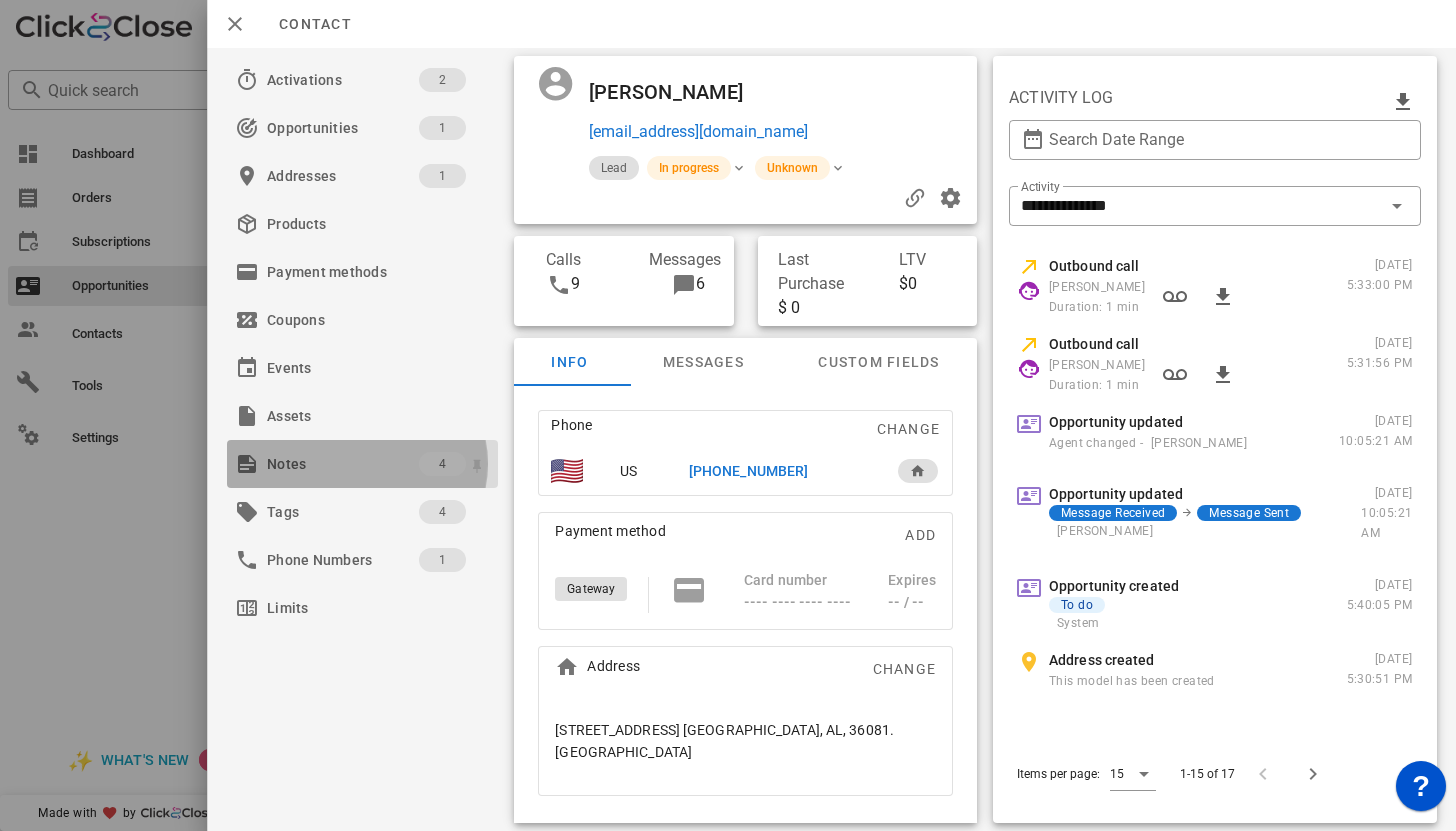 click on "Notes" at bounding box center [343, 464] 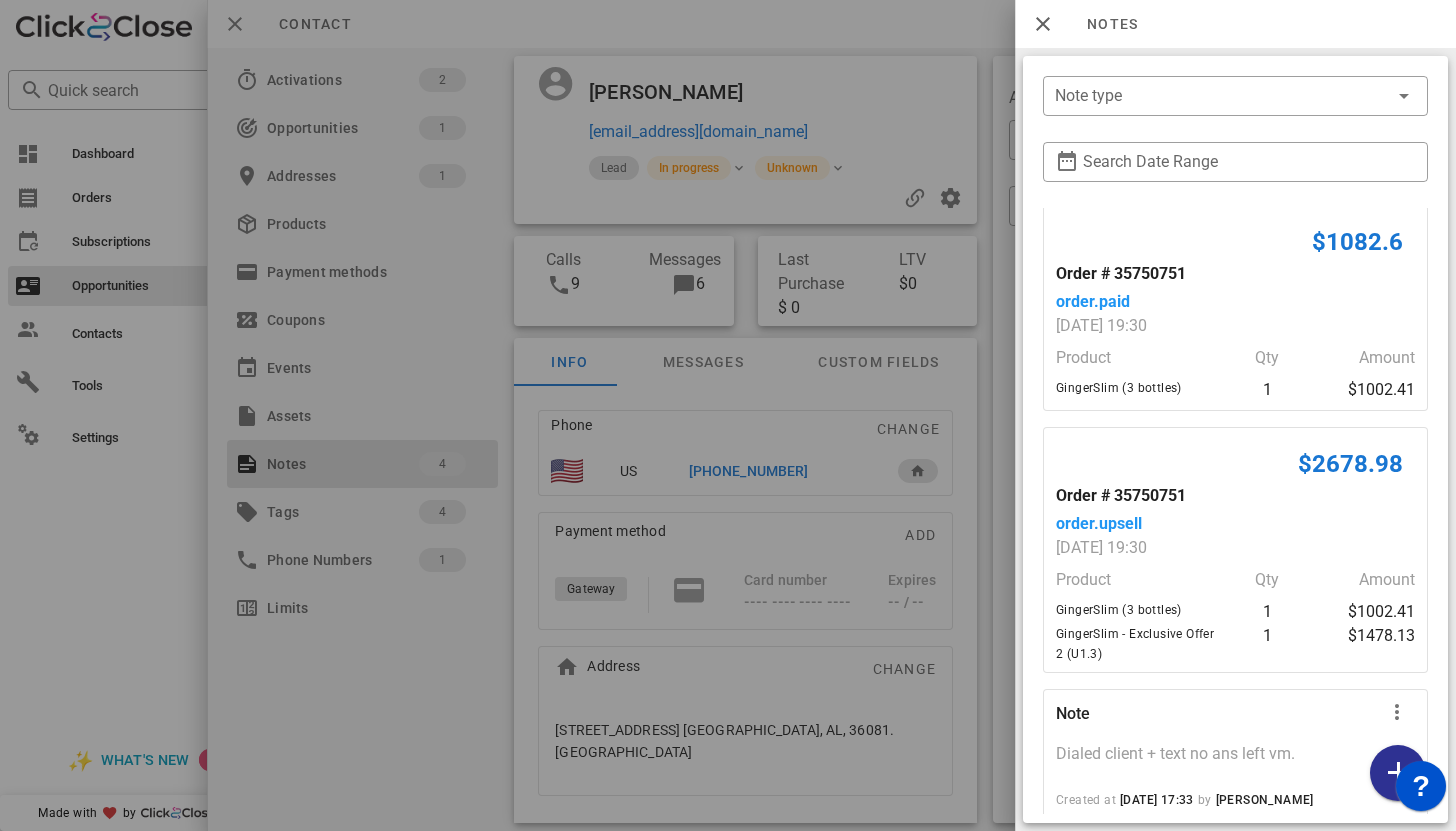 scroll, scrollTop: 0, scrollLeft: 0, axis: both 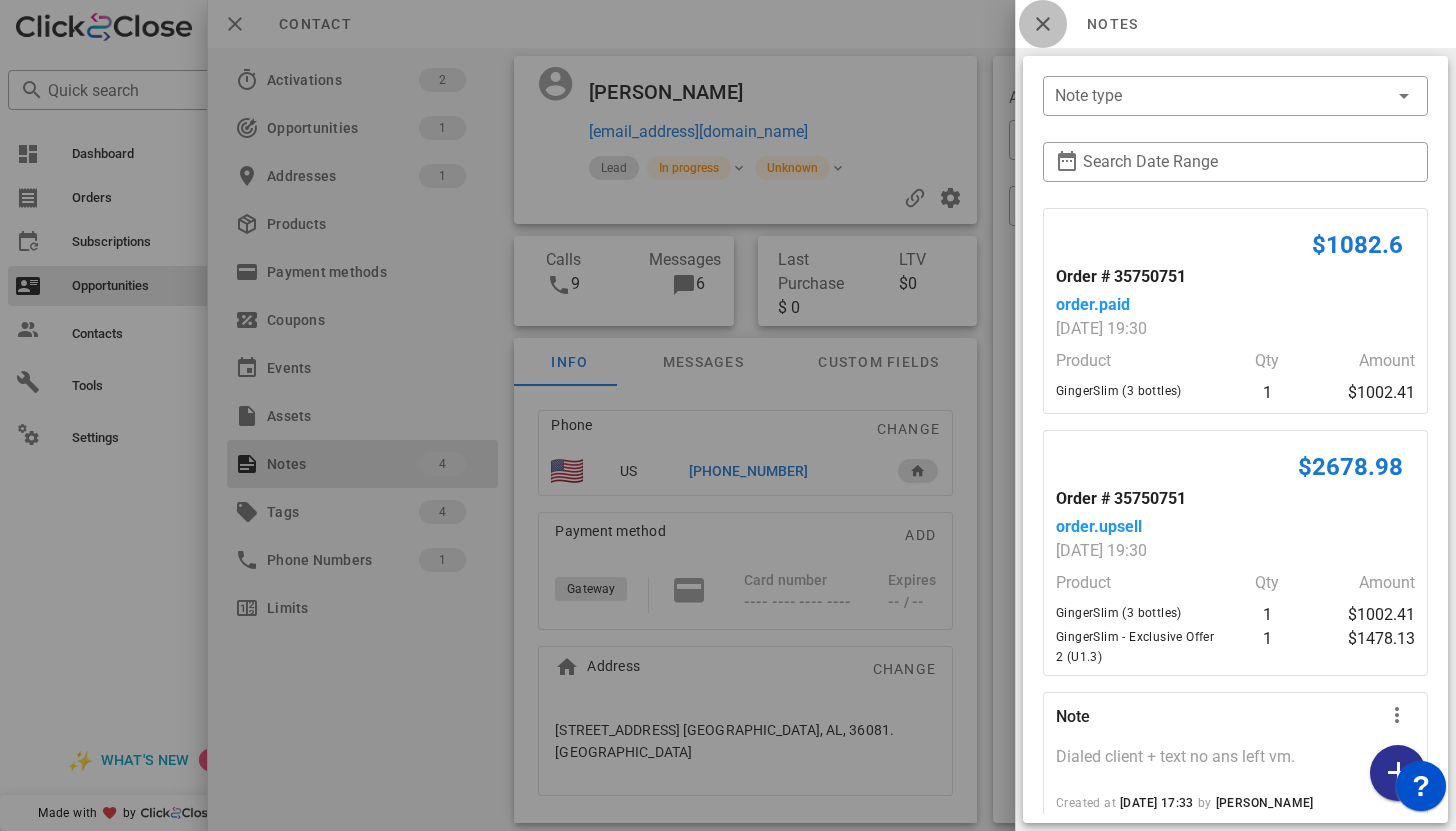 click at bounding box center (1043, 24) 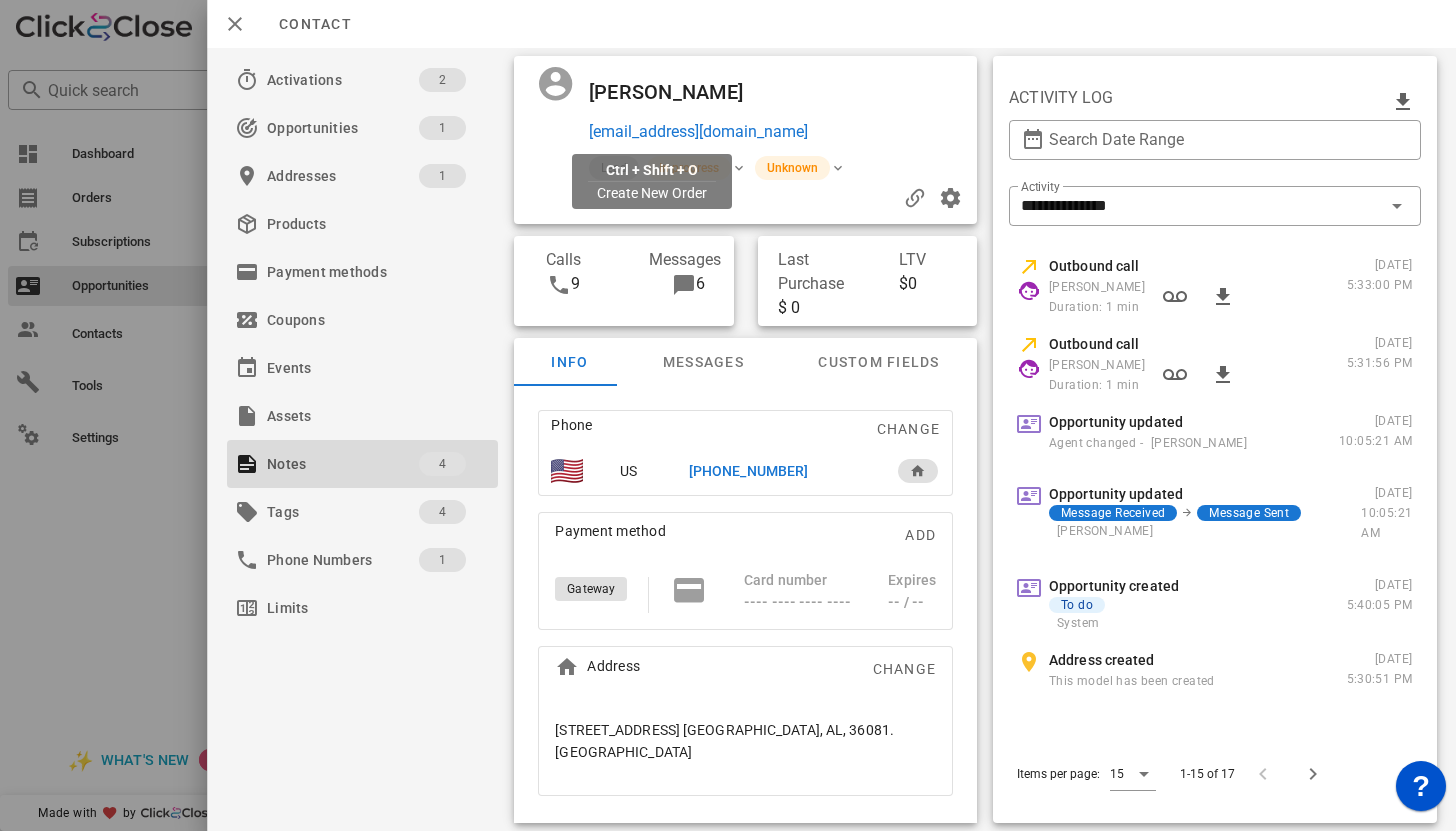 click on "ghbean@hotmail.com" at bounding box center [697, 132] 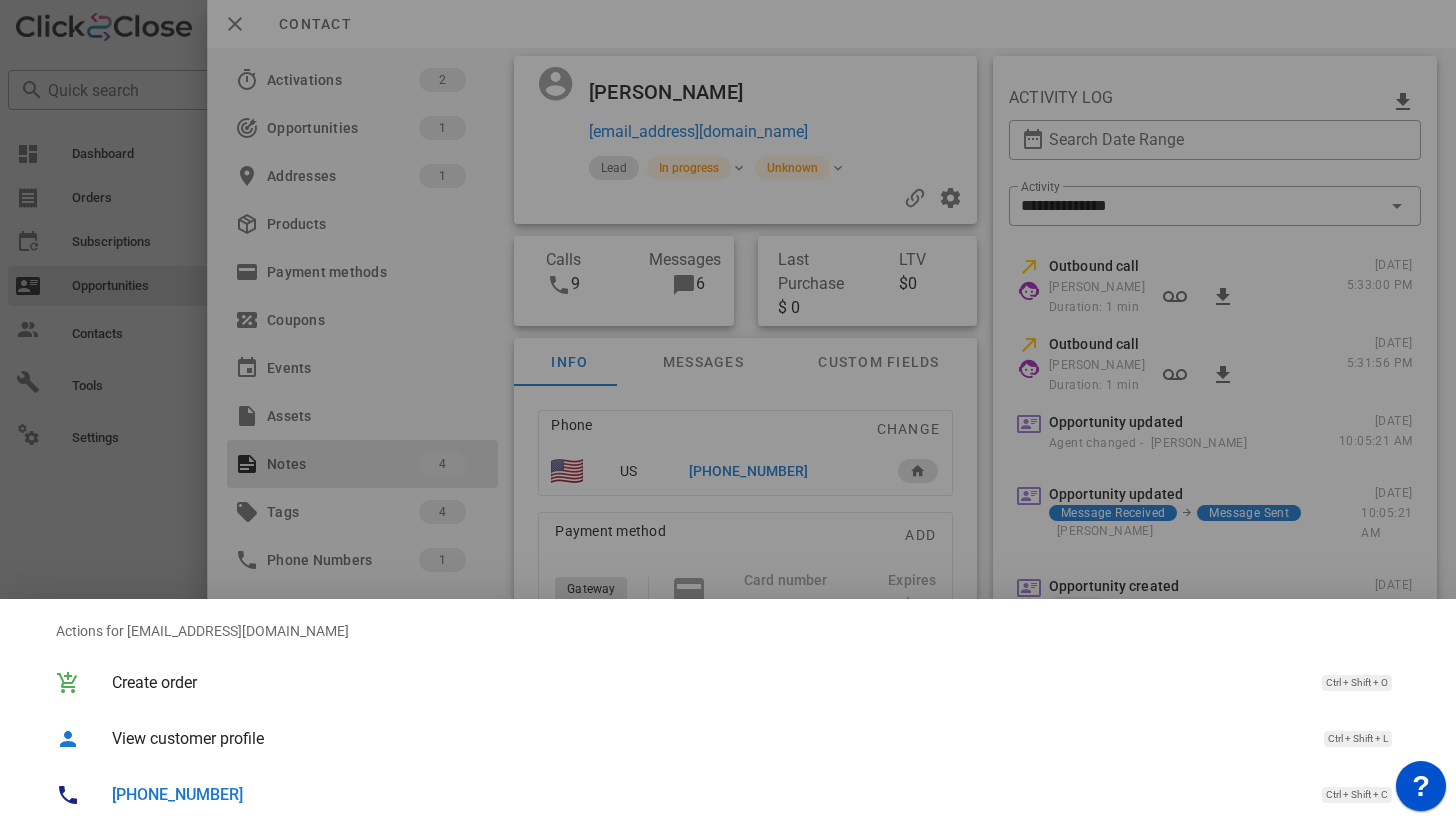 click on "+13343724520" at bounding box center [177, 794] 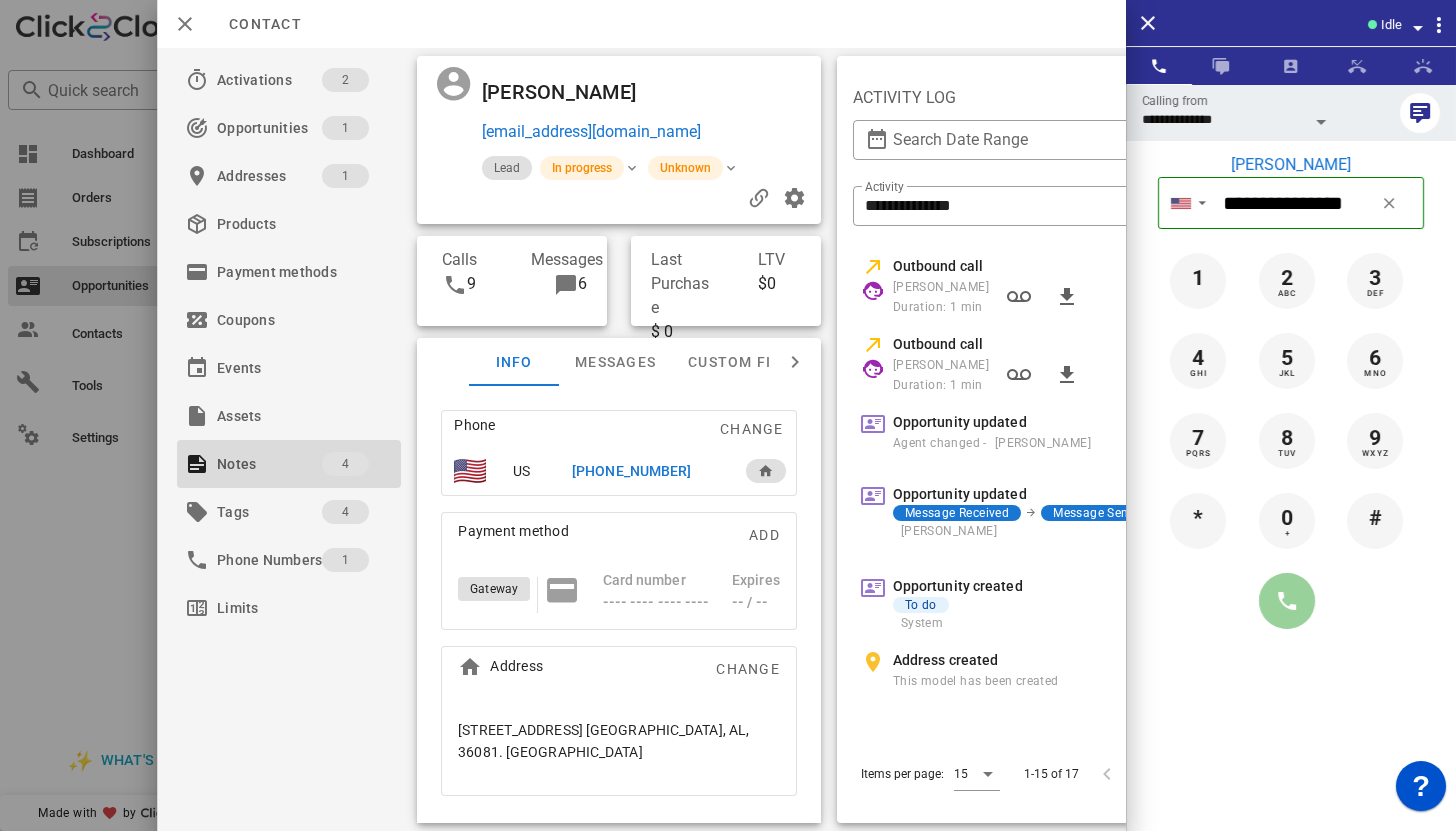 click at bounding box center [1287, 601] 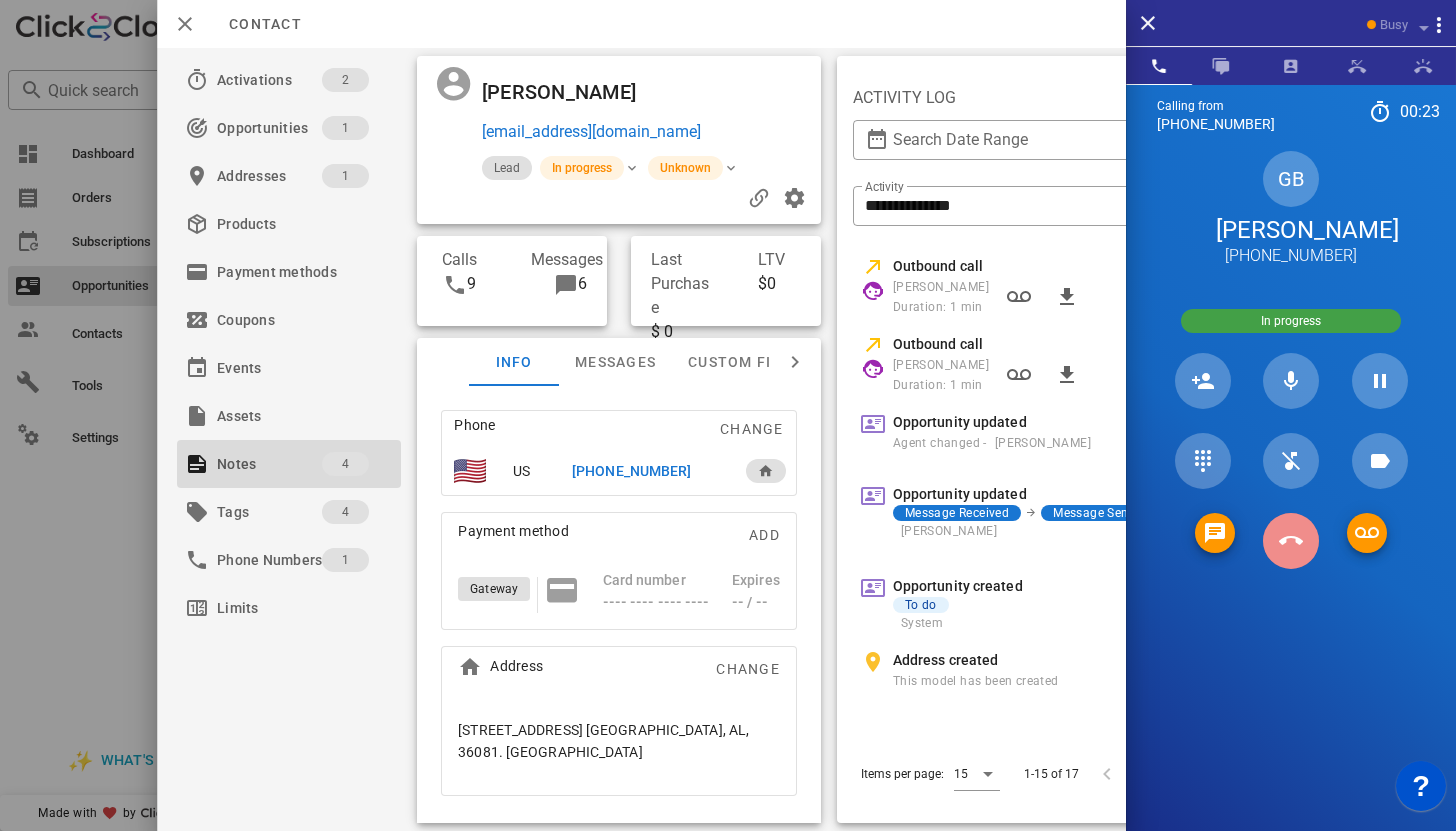 click at bounding box center [1291, 541] 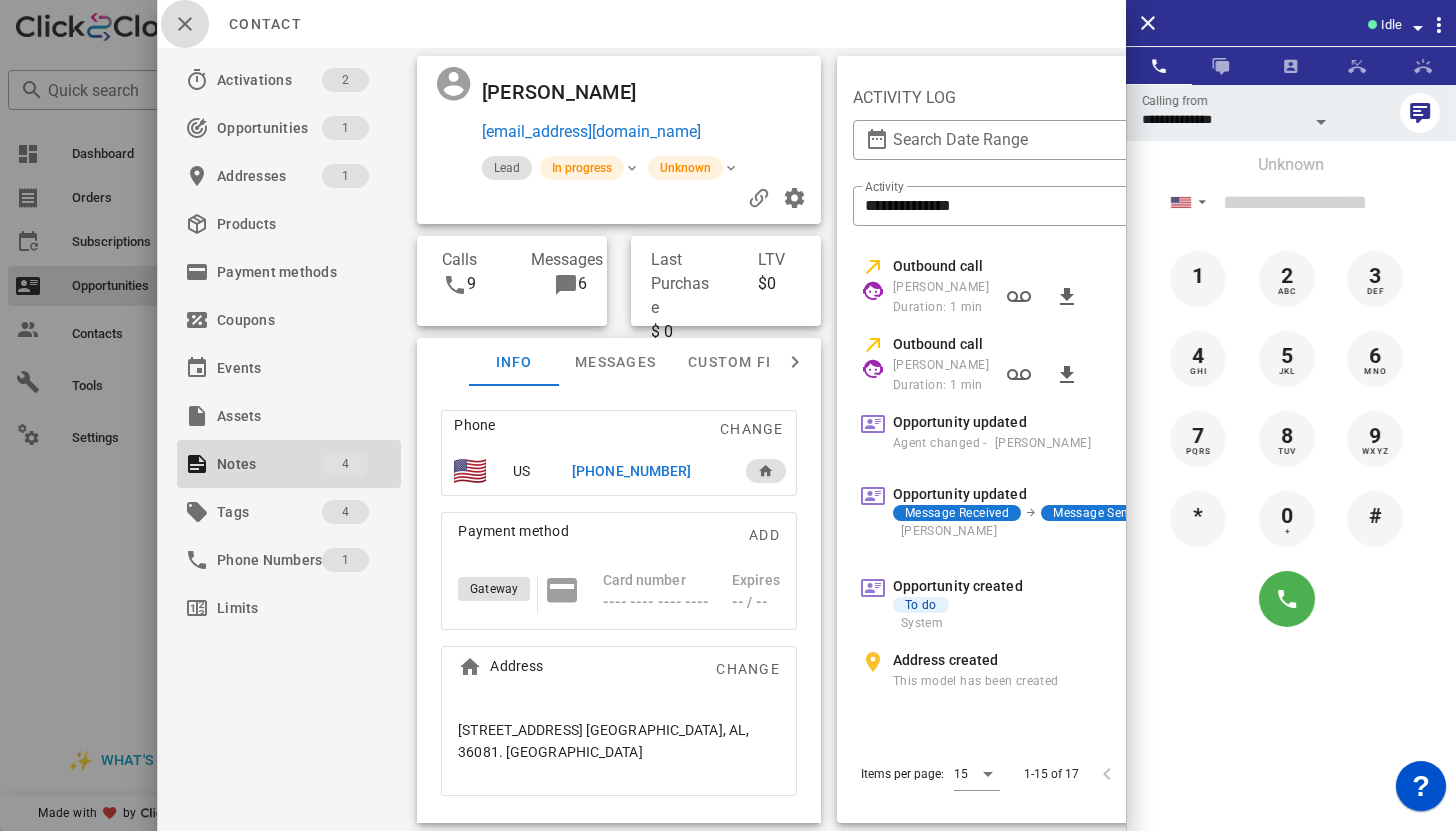 click at bounding box center (185, 24) 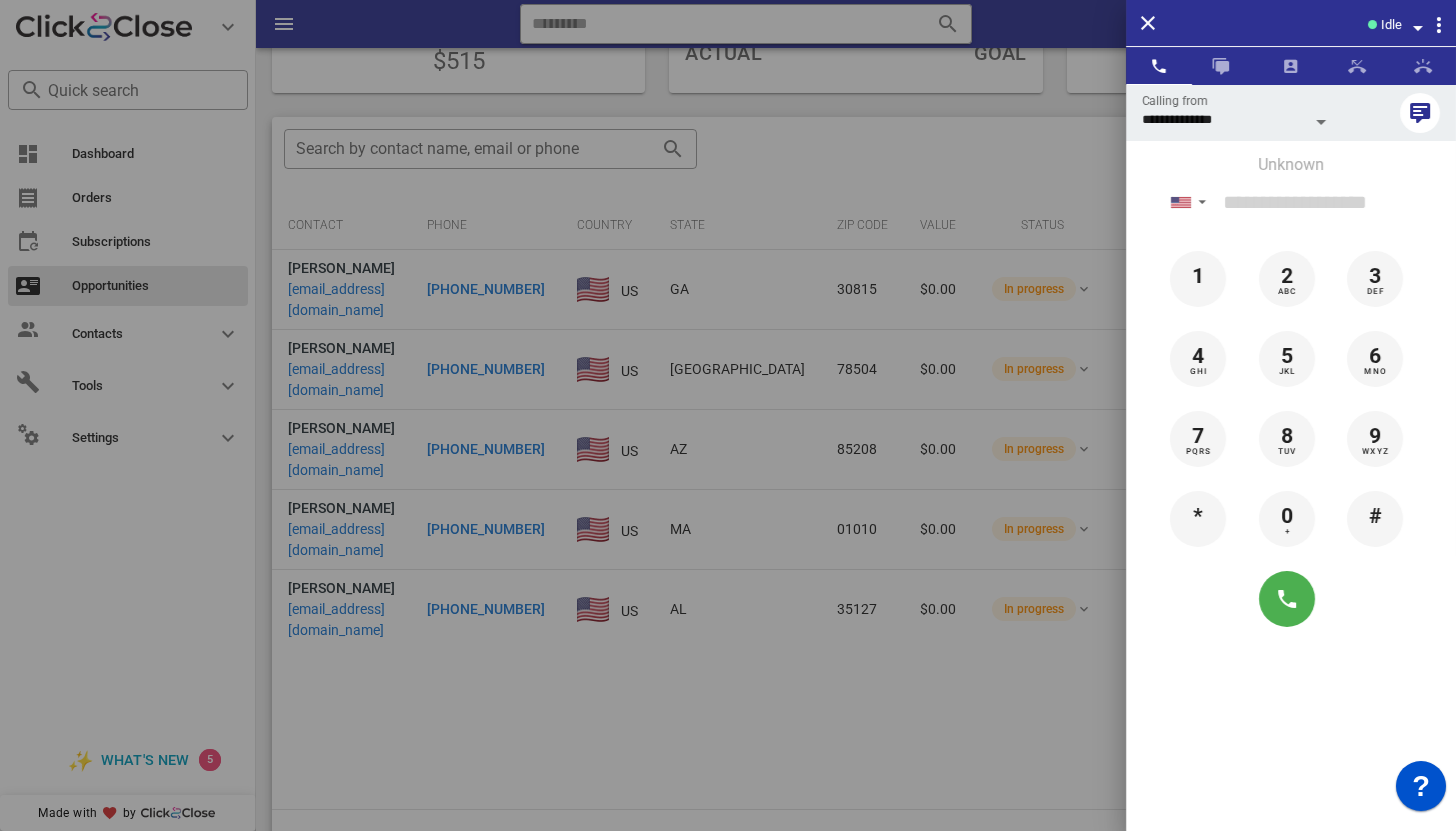click at bounding box center [728, 415] 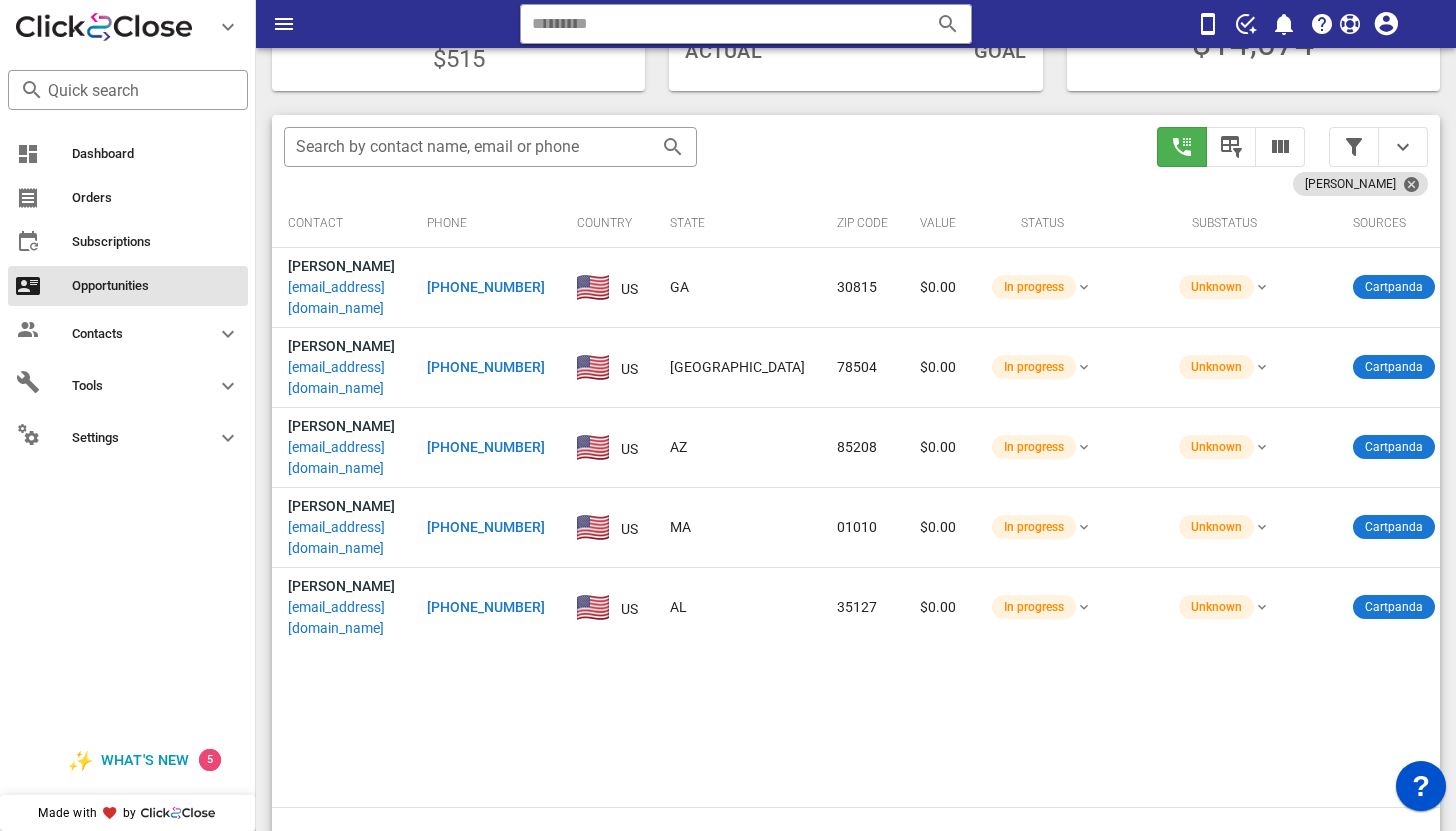 scroll, scrollTop: 321, scrollLeft: 0, axis: vertical 